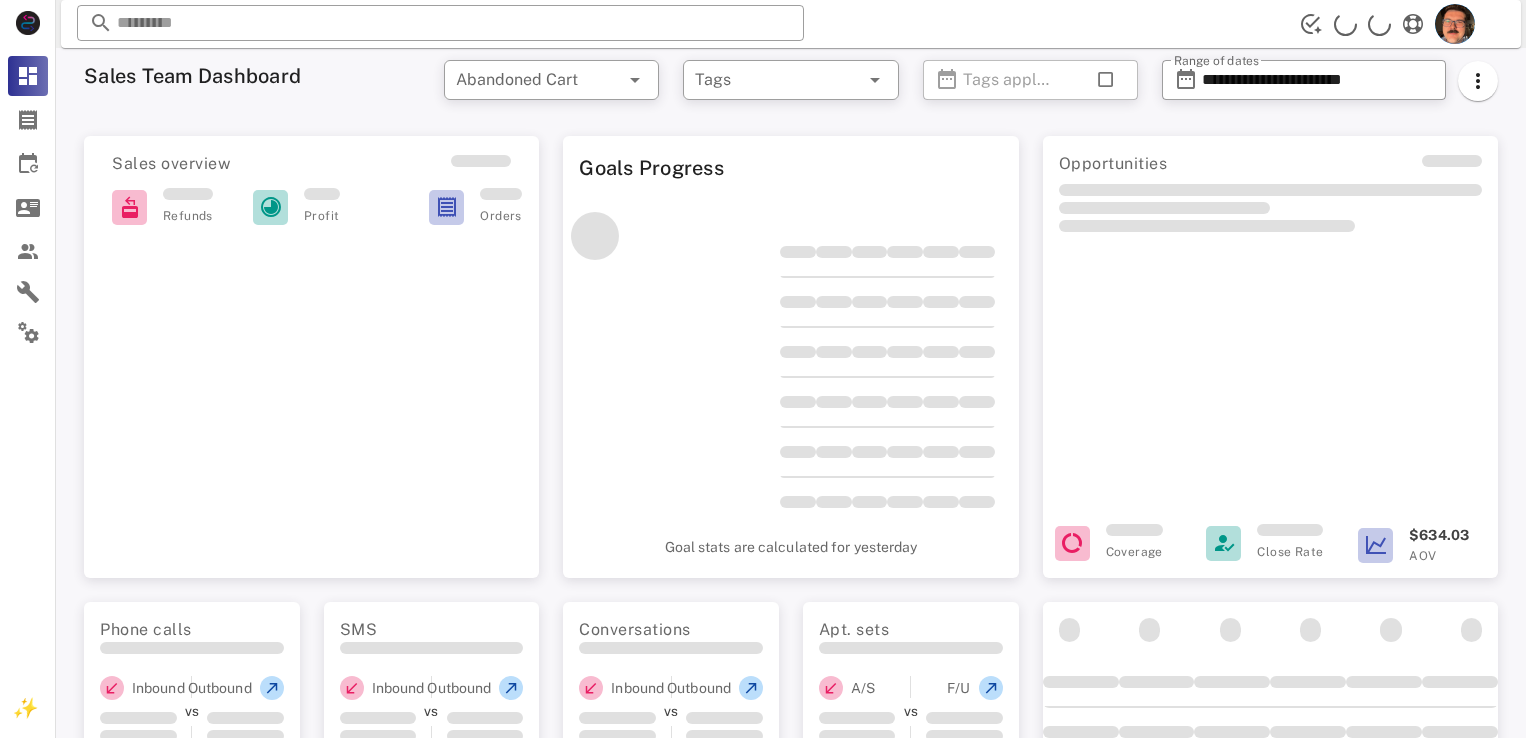 scroll, scrollTop: 0, scrollLeft: 0, axis: both 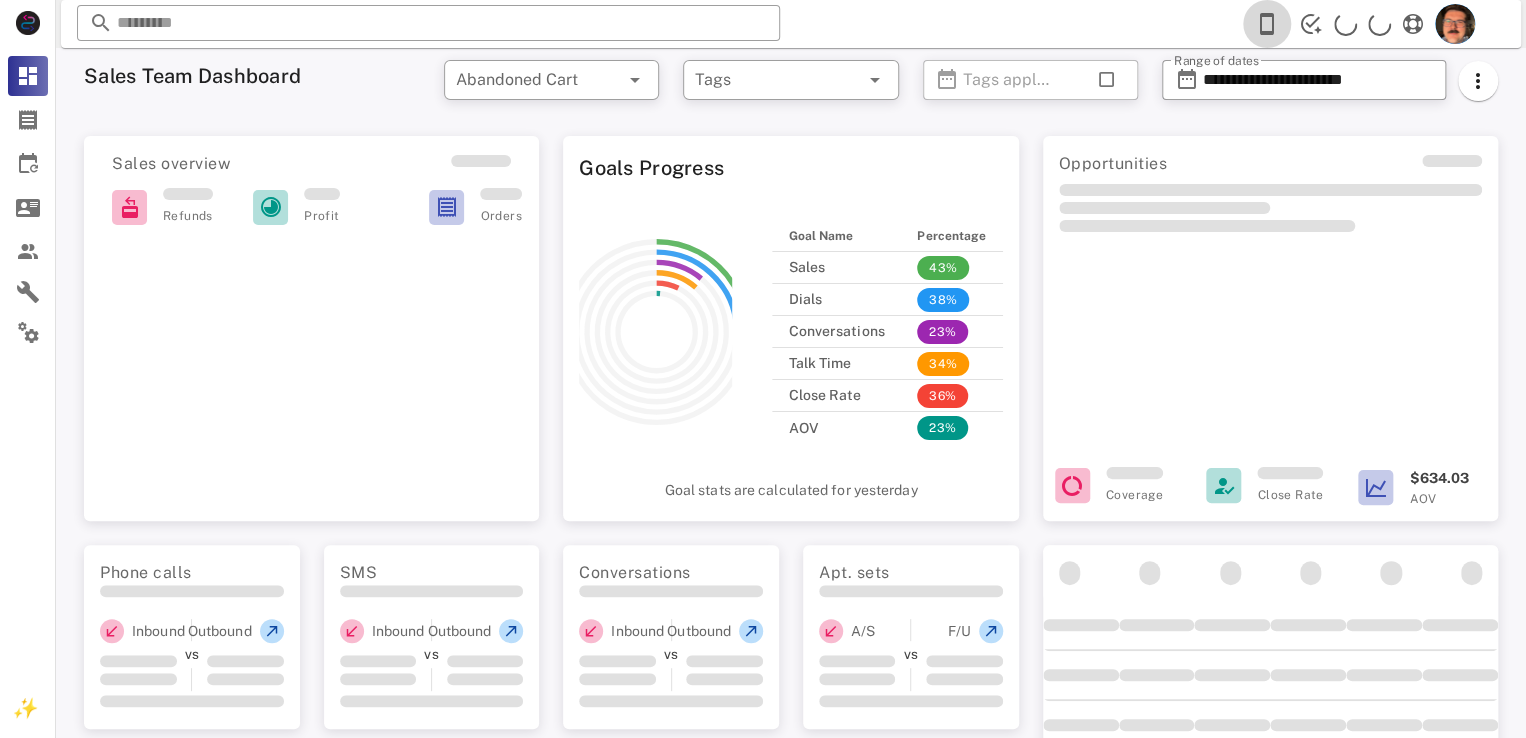 click at bounding box center (1267, 24) 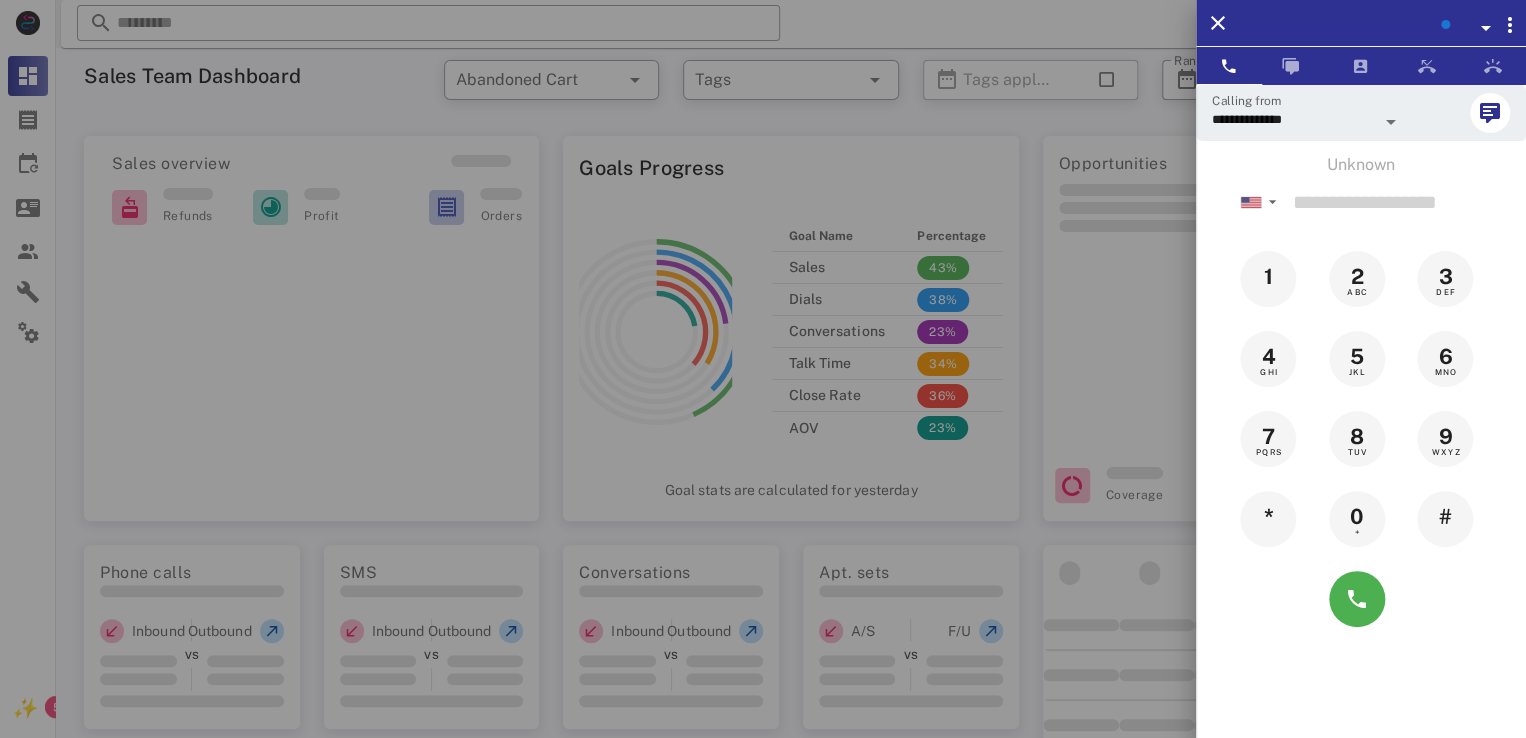 click at bounding box center [1486, 28] 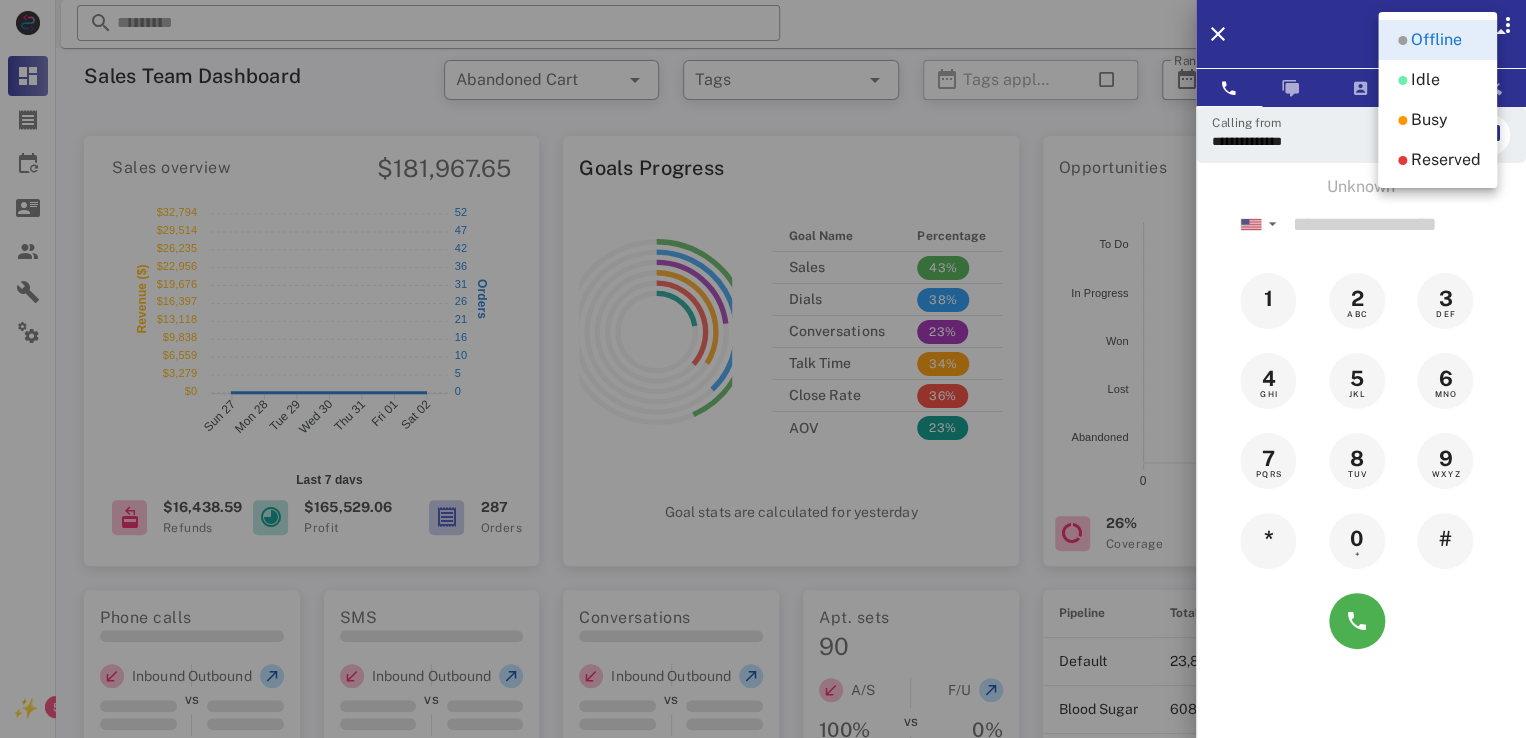 click on "Offline" at bounding box center [1436, 40] 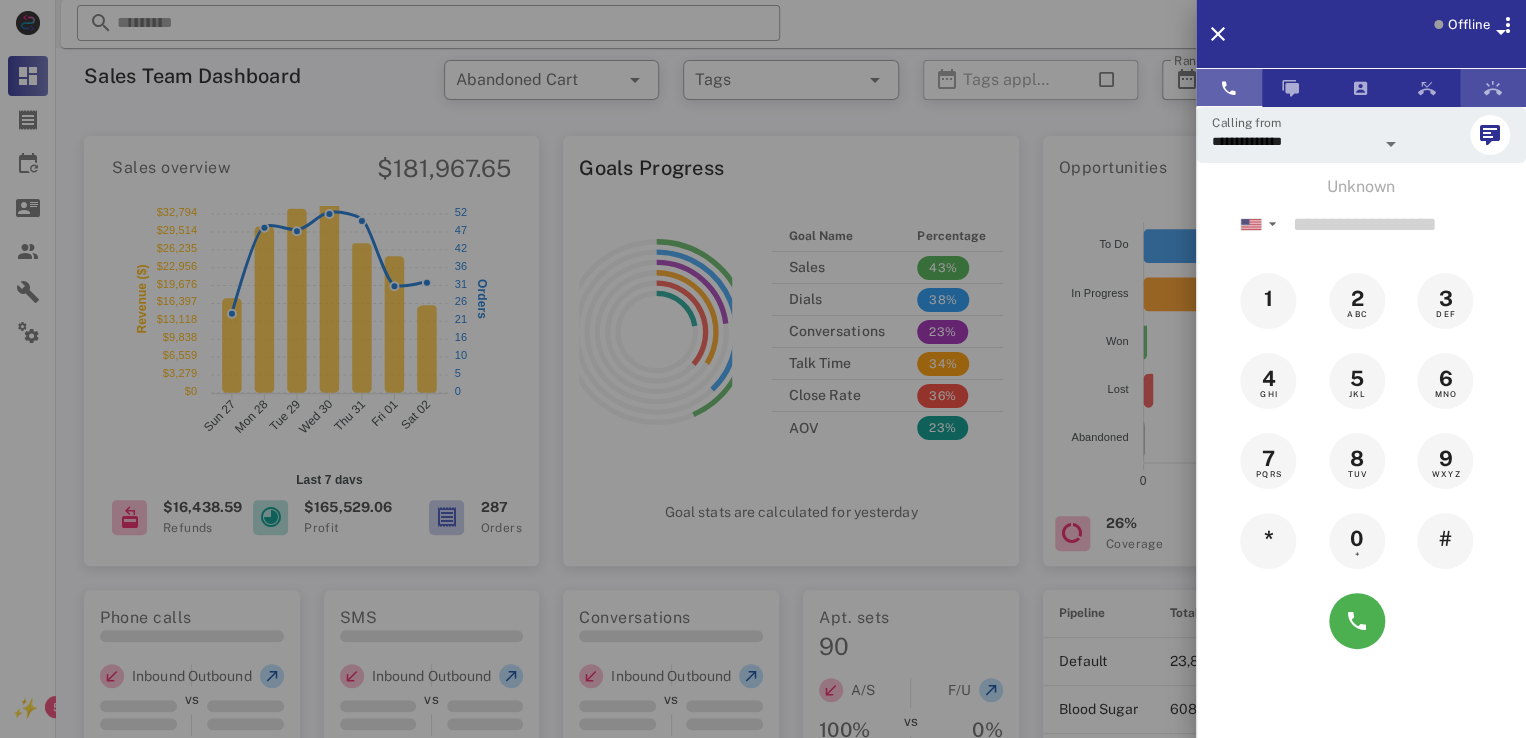 click at bounding box center [1493, 88] 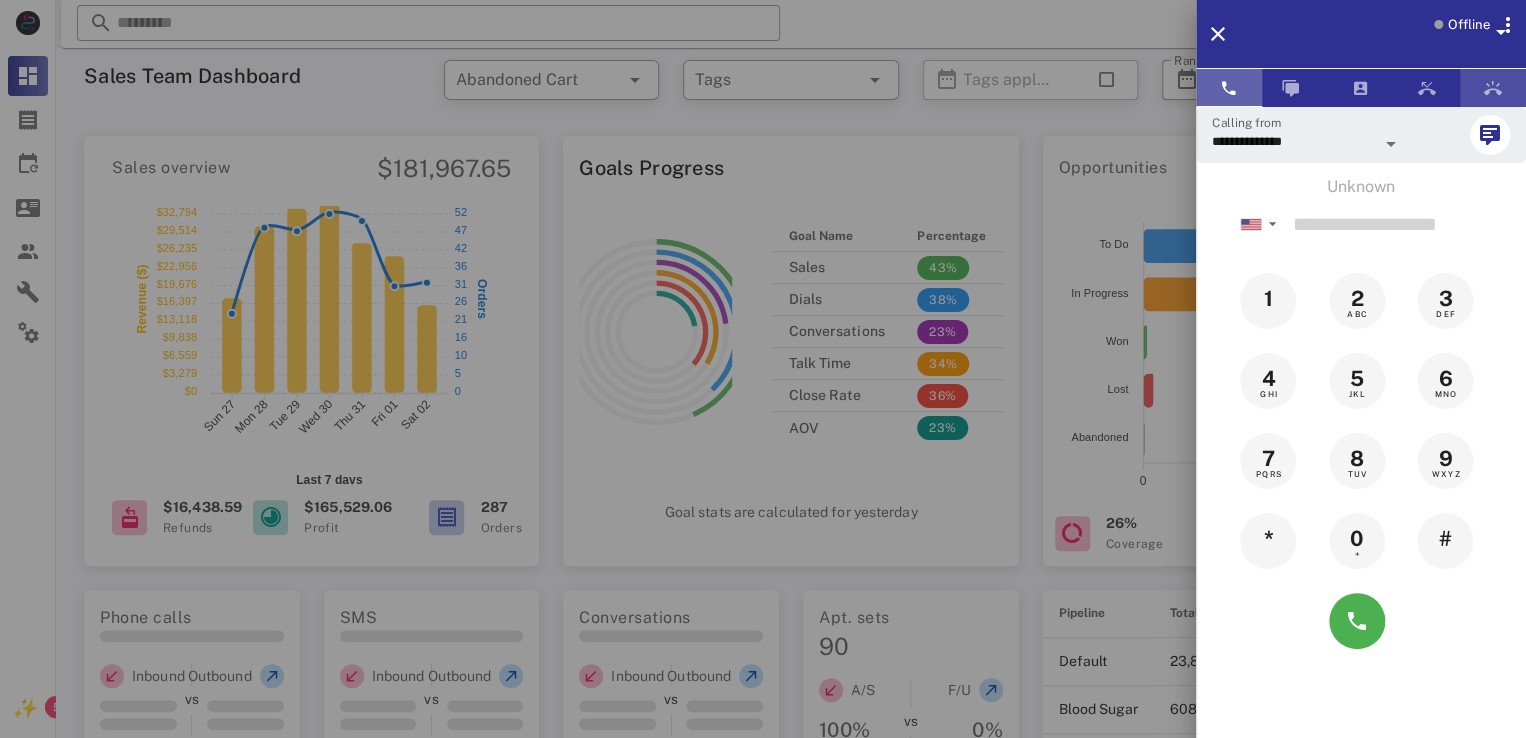 click at bounding box center (1493, 88) 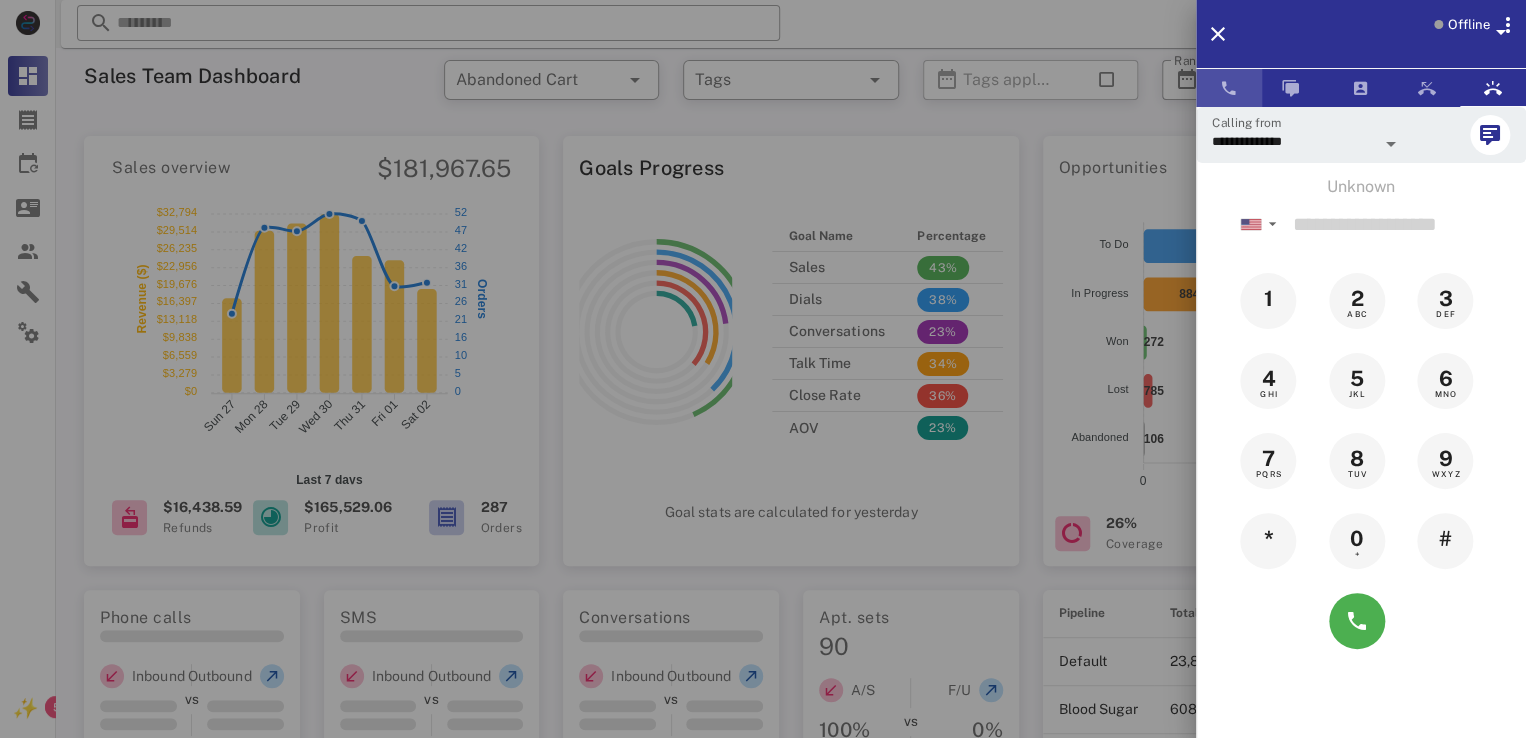 click at bounding box center [1229, 88] 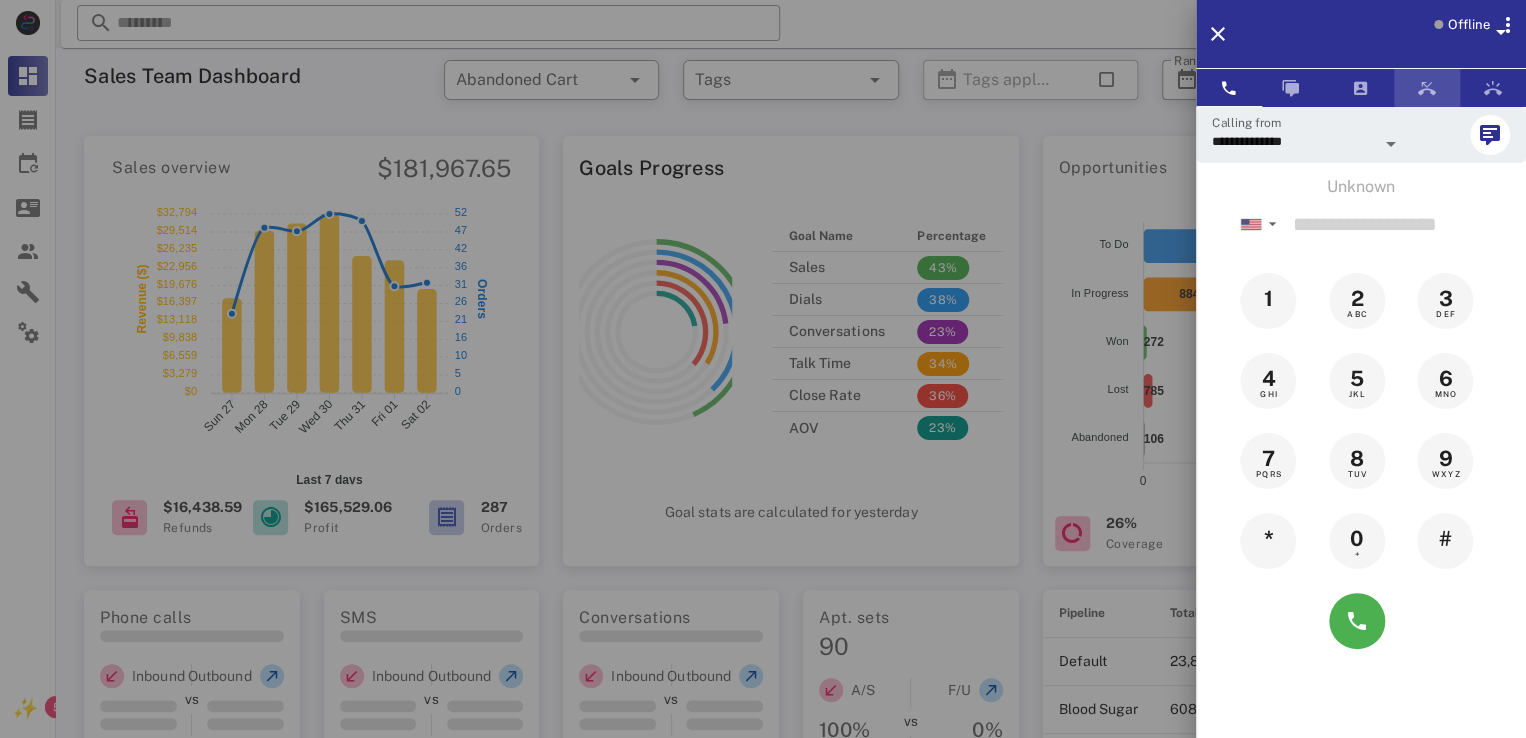 click at bounding box center (1427, 88) 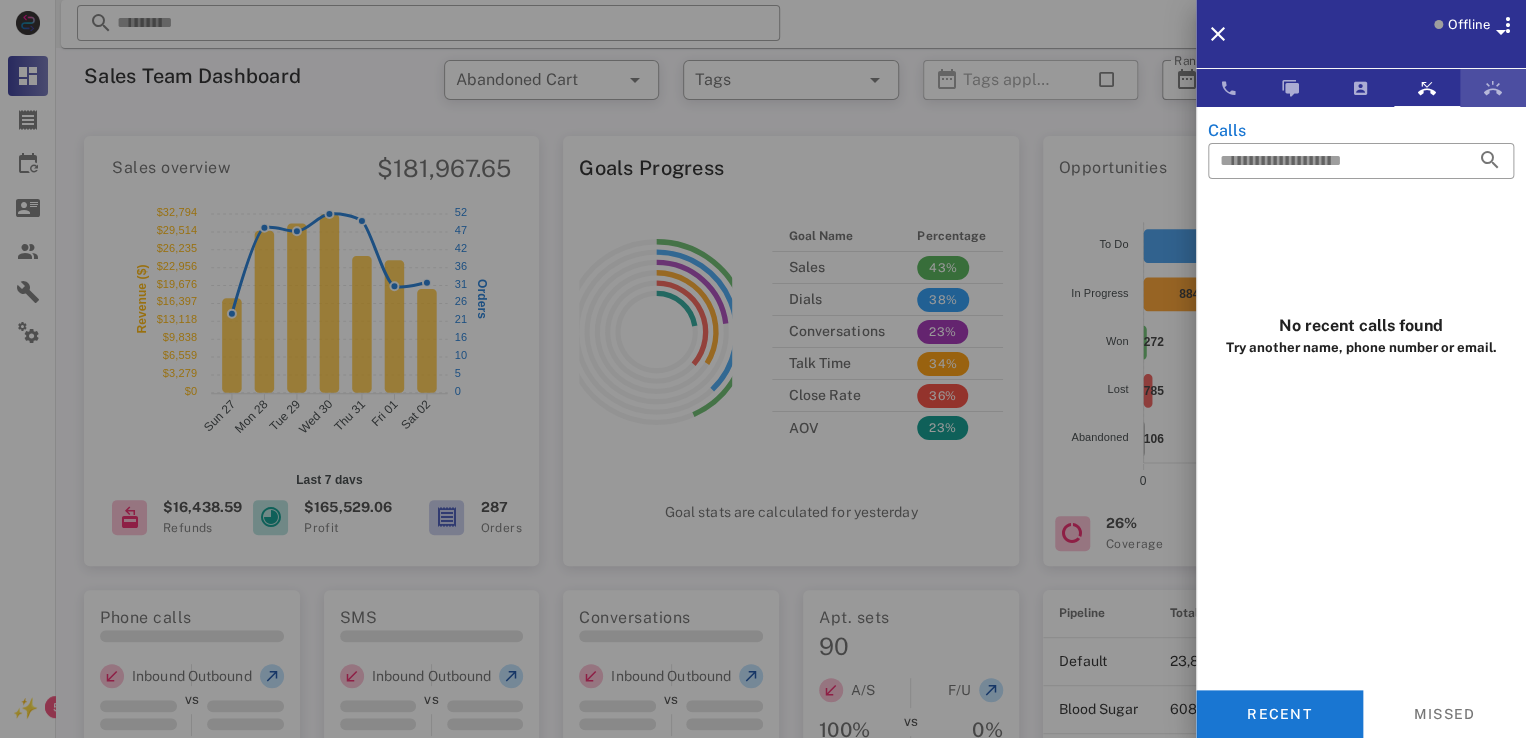 click at bounding box center (1493, 88) 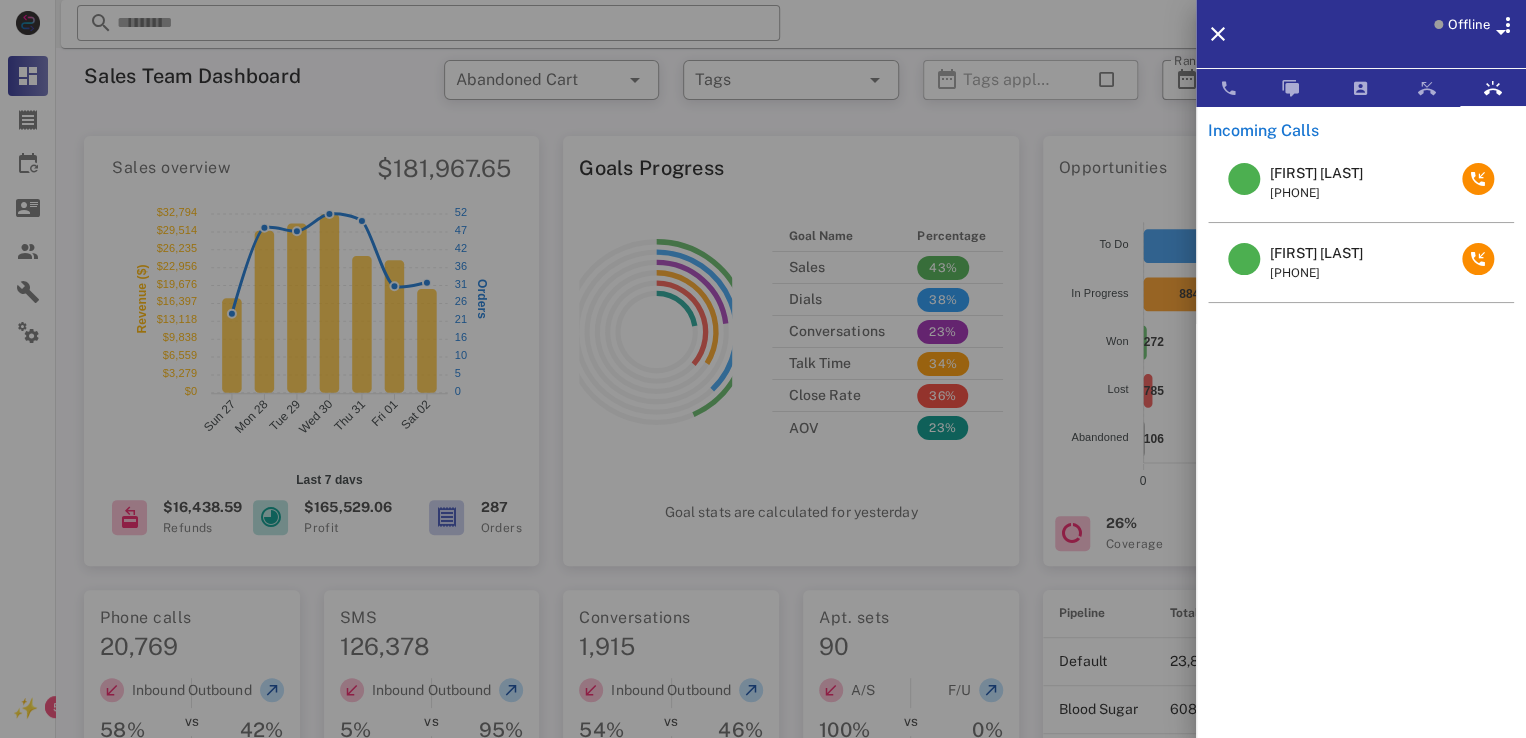 click on "Offline" at bounding box center (1361, 34) 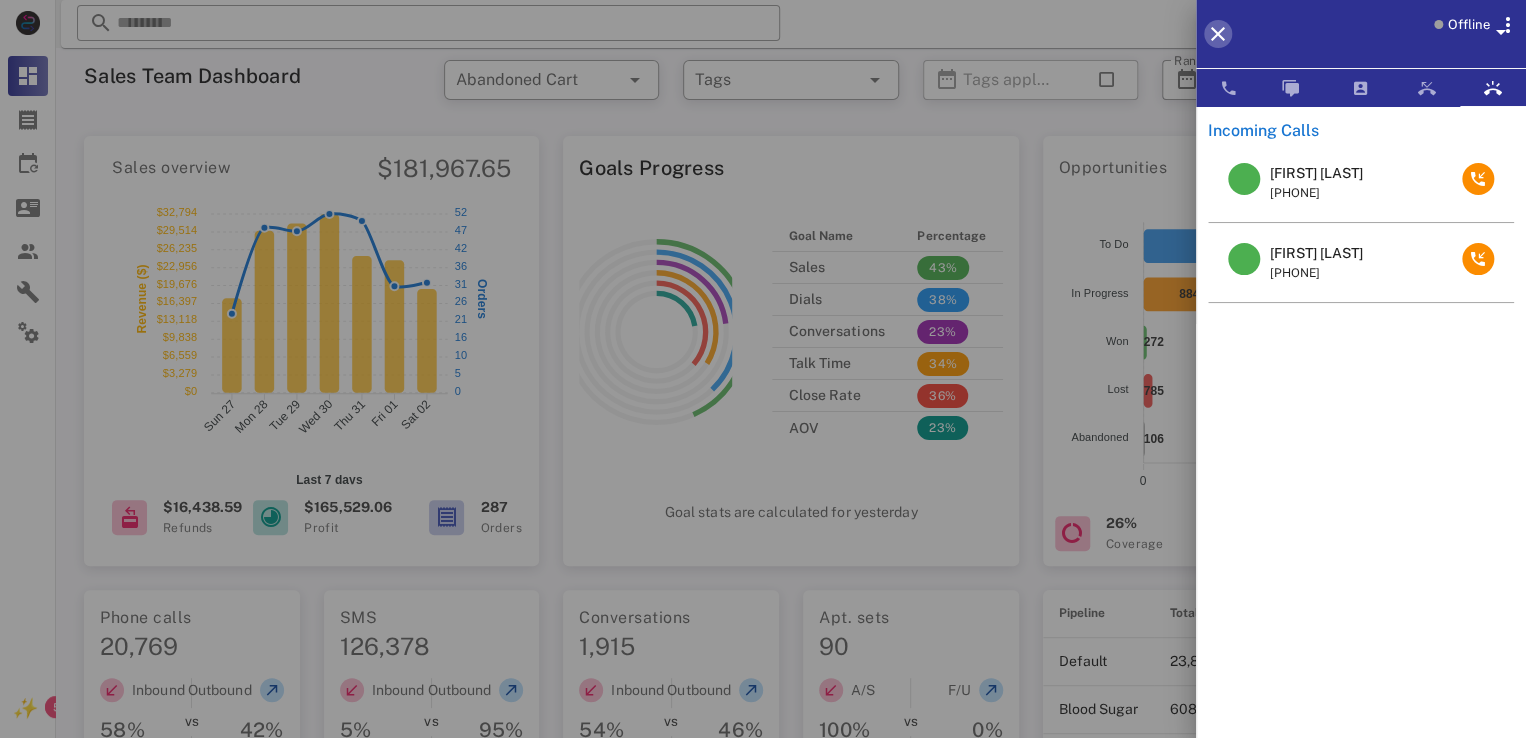 click at bounding box center (1218, 34) 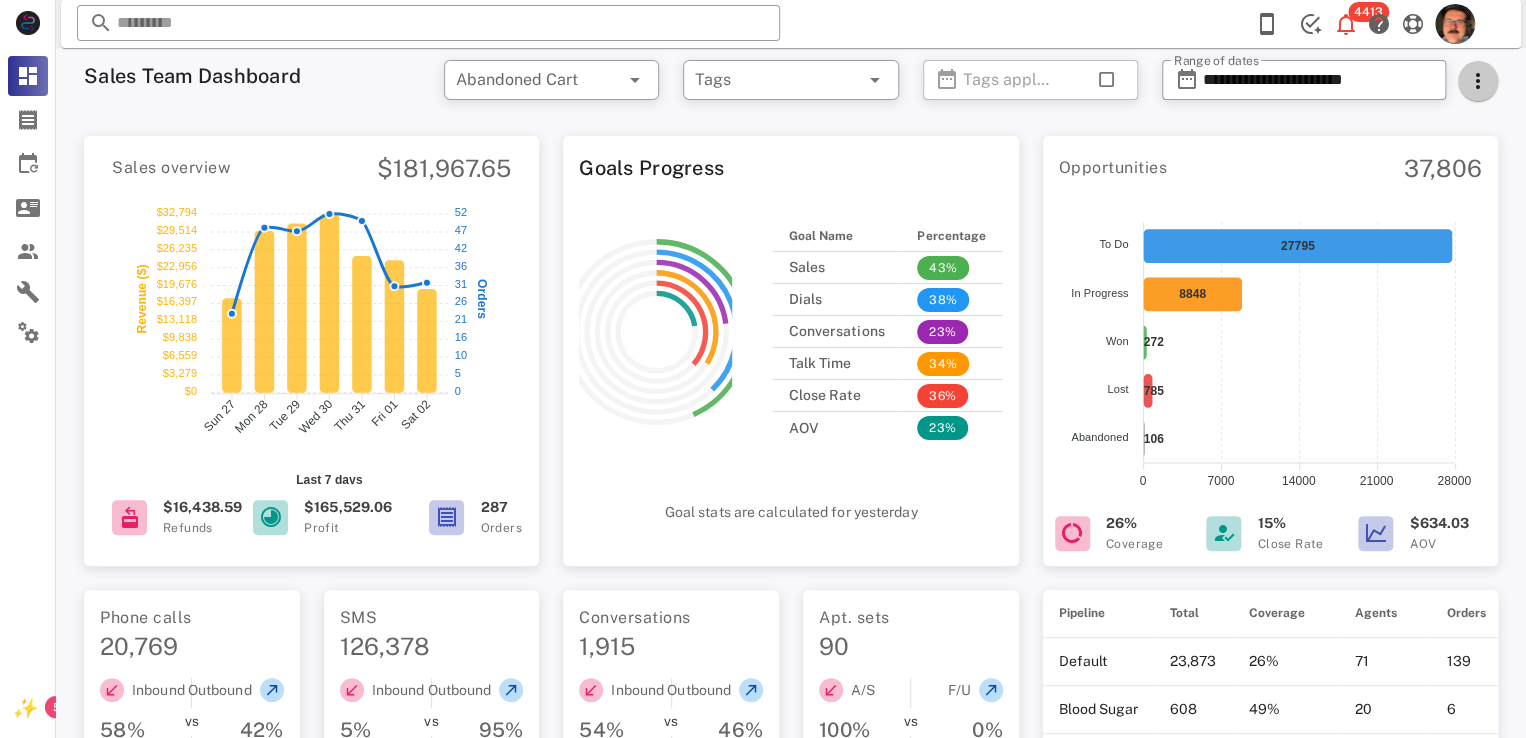 click at bounding box center [1478, 81] 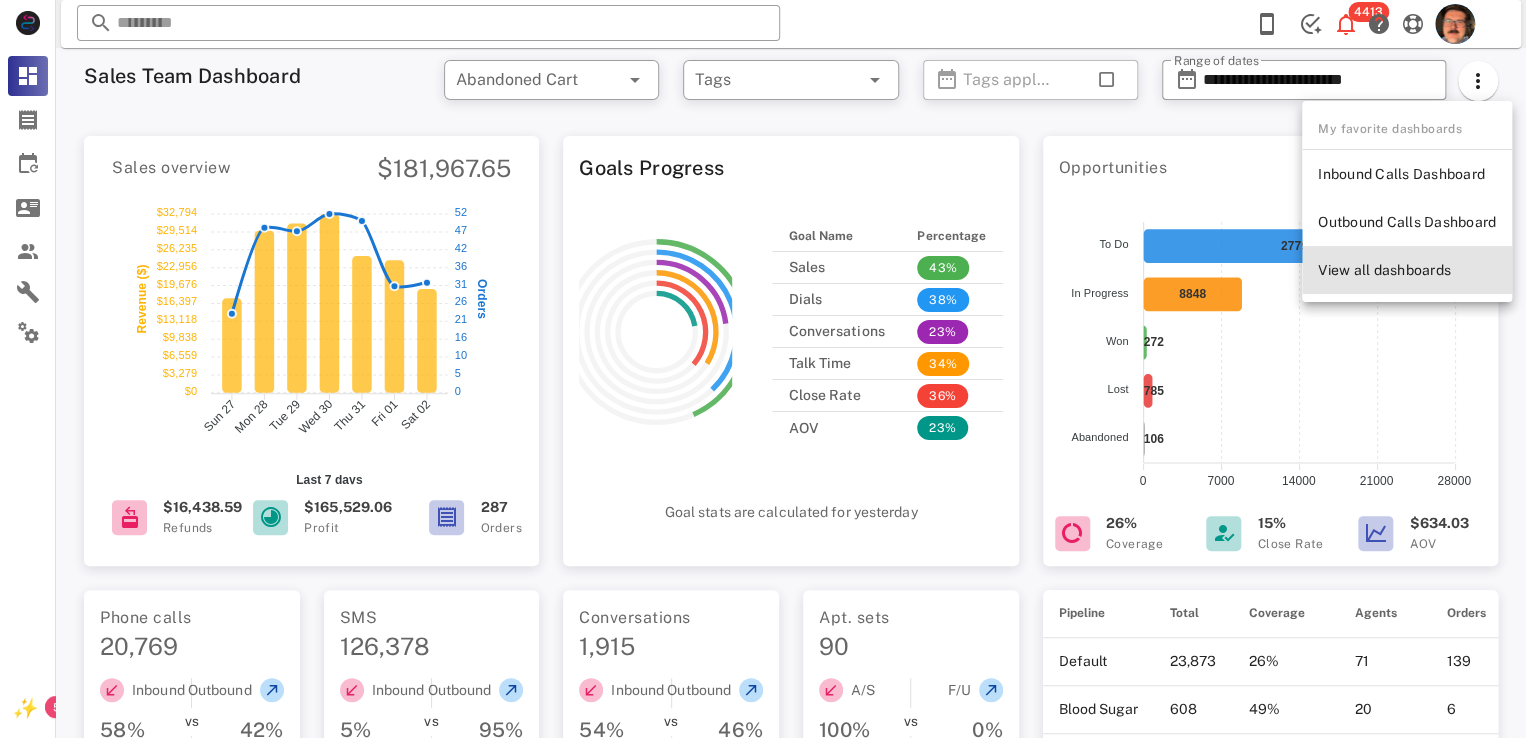 click on "View all dashboards" at bounding box center [1407, 270] 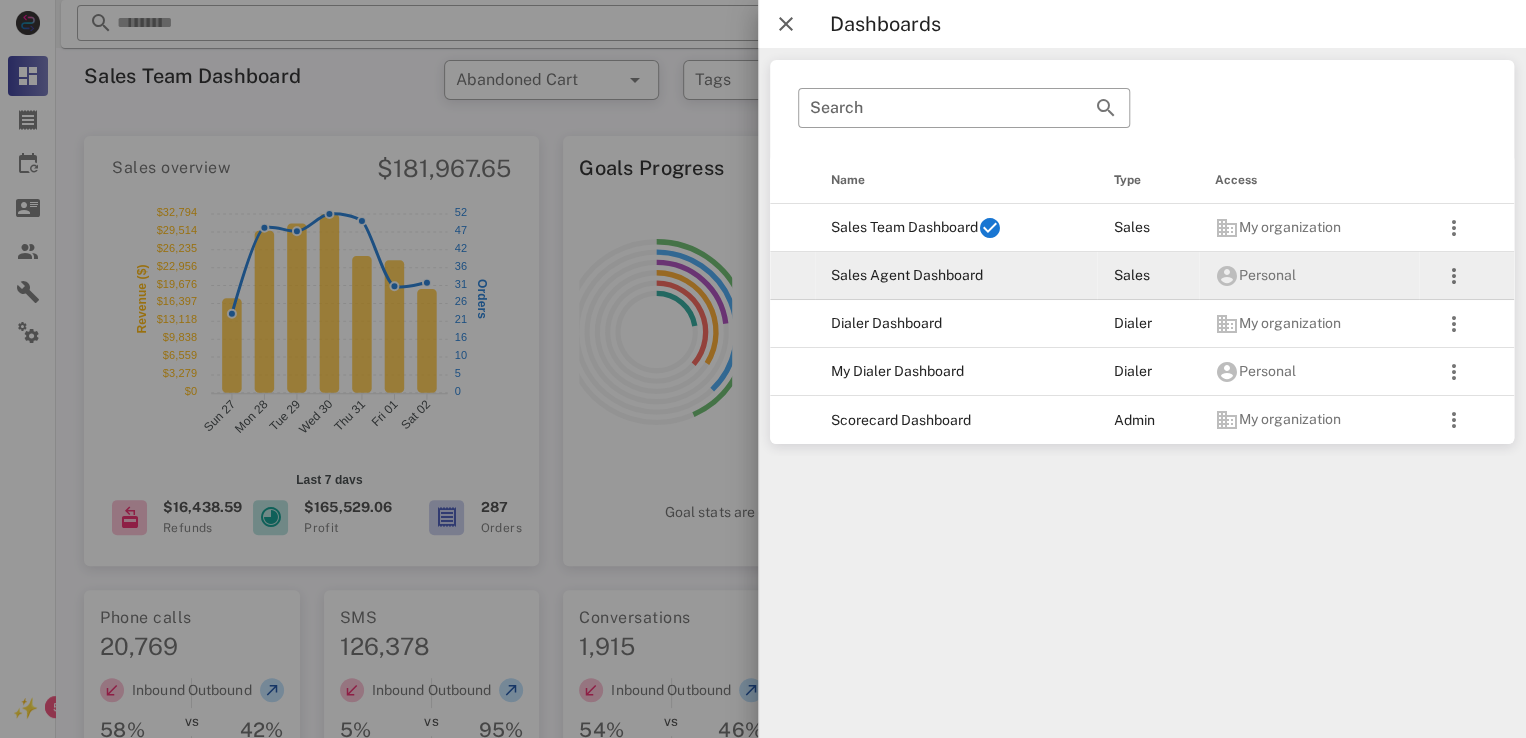 click on "Sales Agent Dashboard" at bounding box center [956, 276] 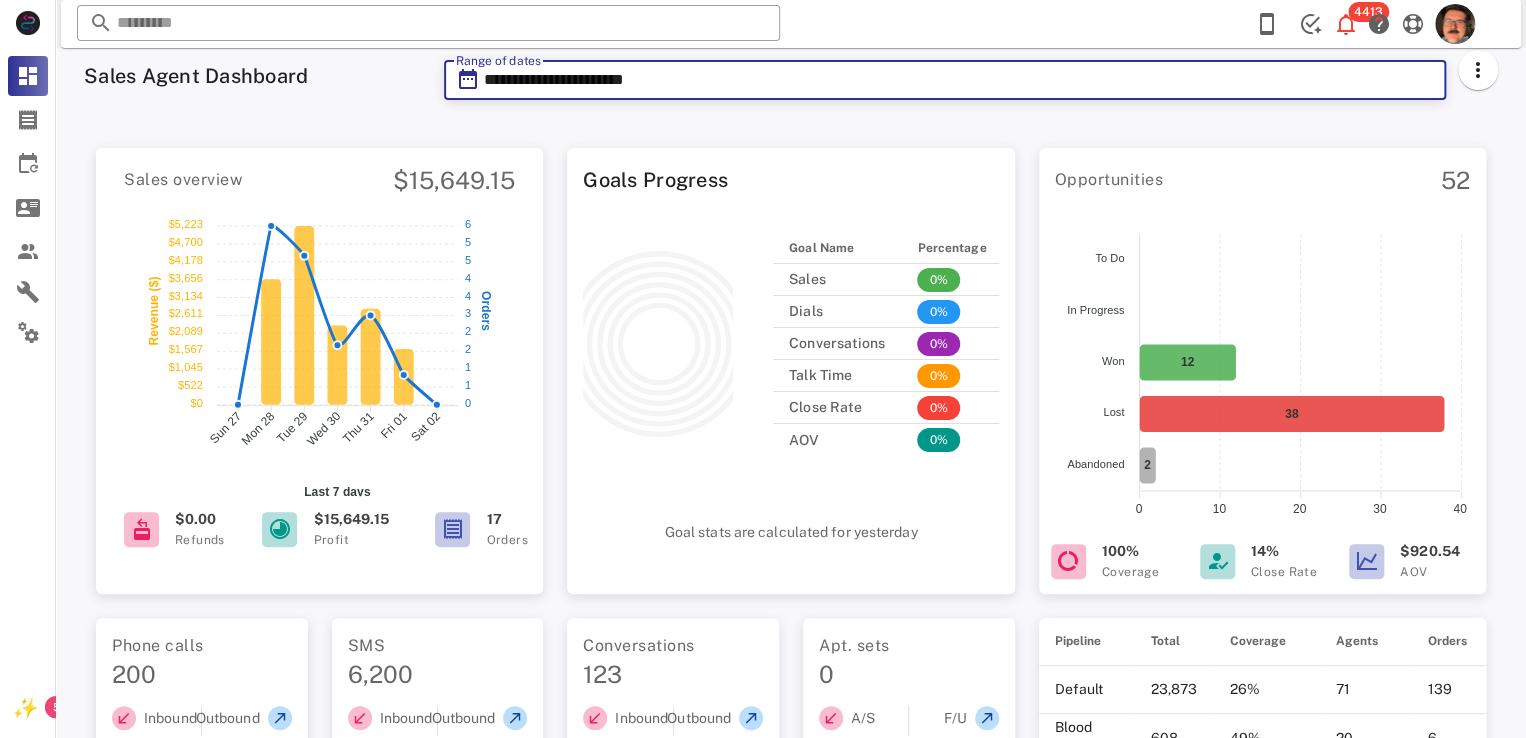 click on "**********" at bounding box center [959, 80] 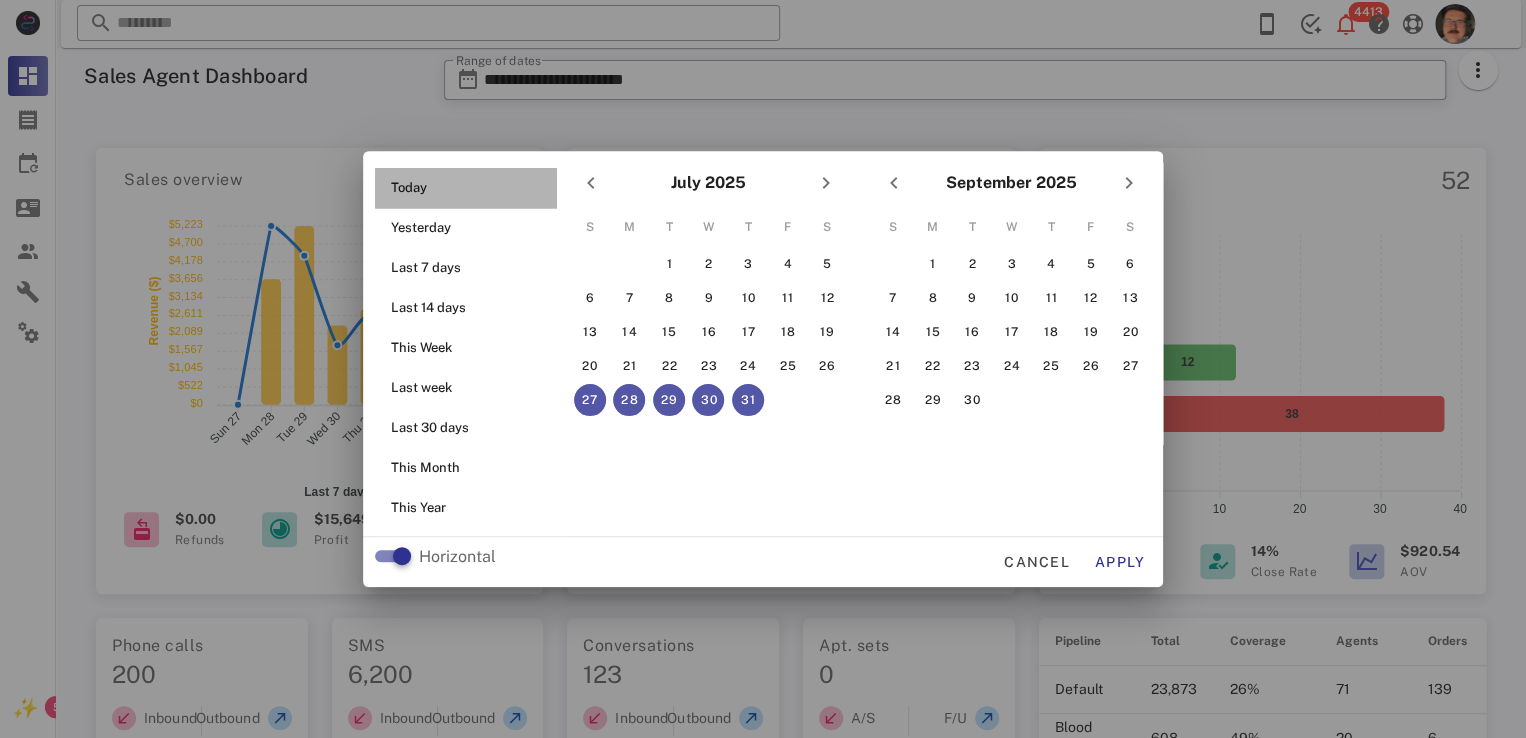 click on "Today" at bounding box center [472, 188] 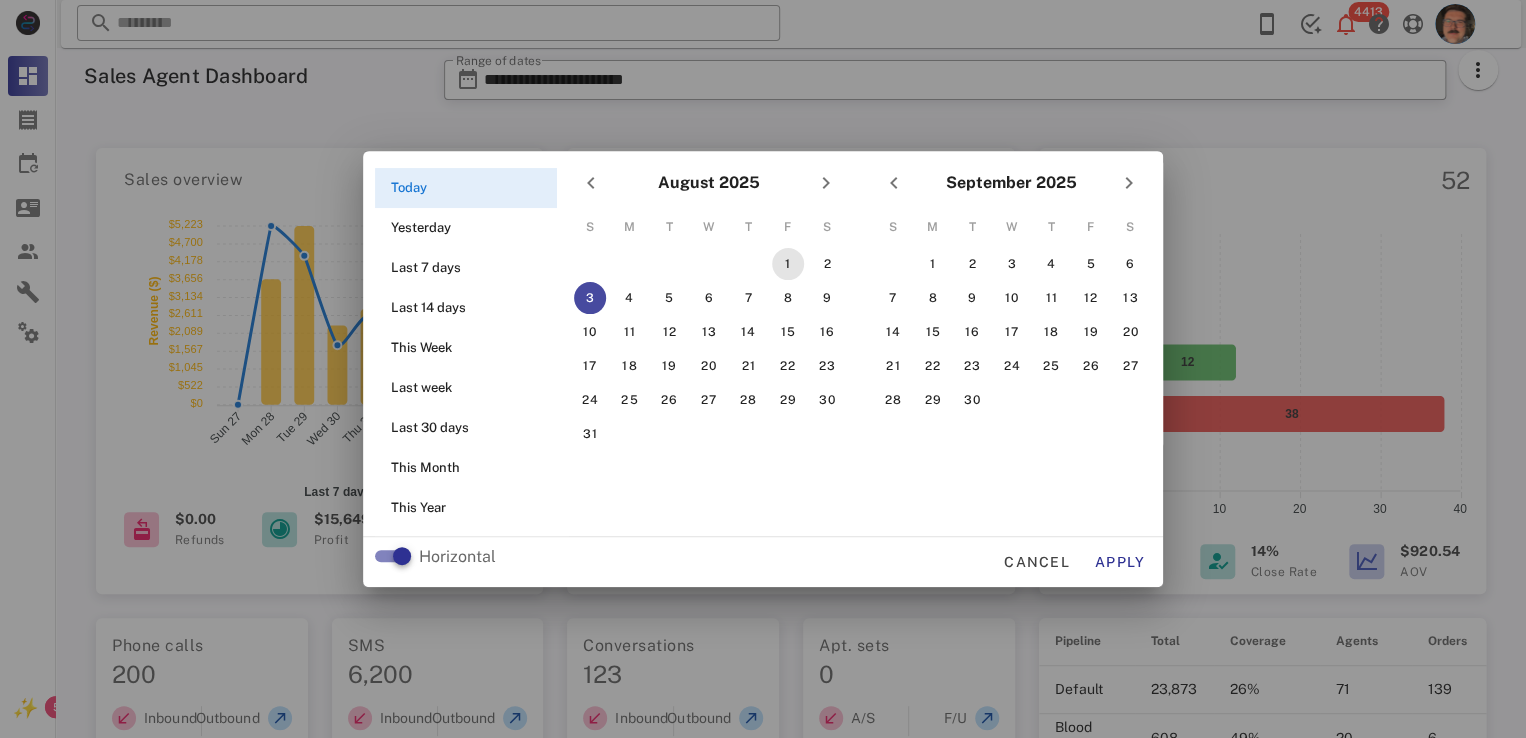 click on "1" at bounding box center [788, 264] 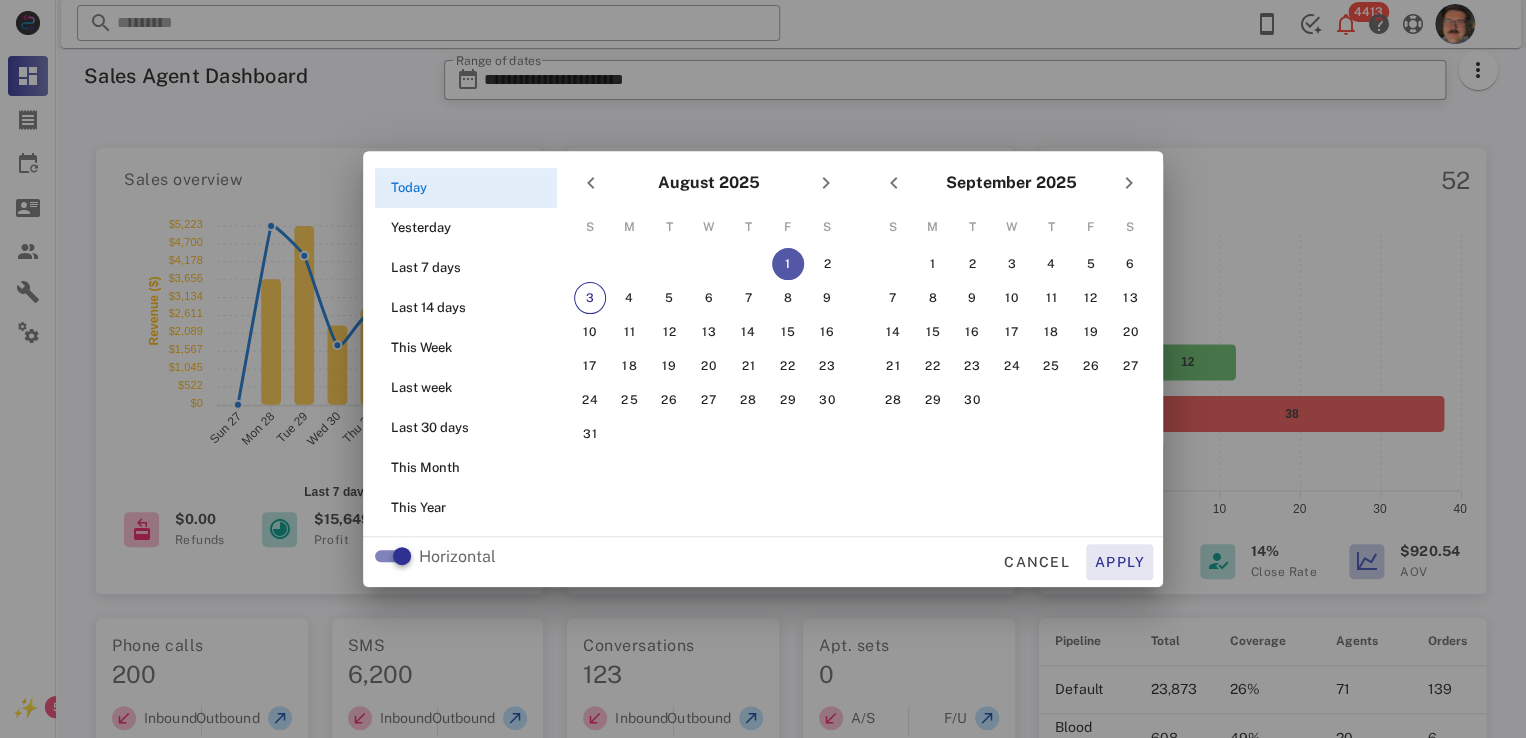 click on "Apply" at bounding box center (1120, 562) 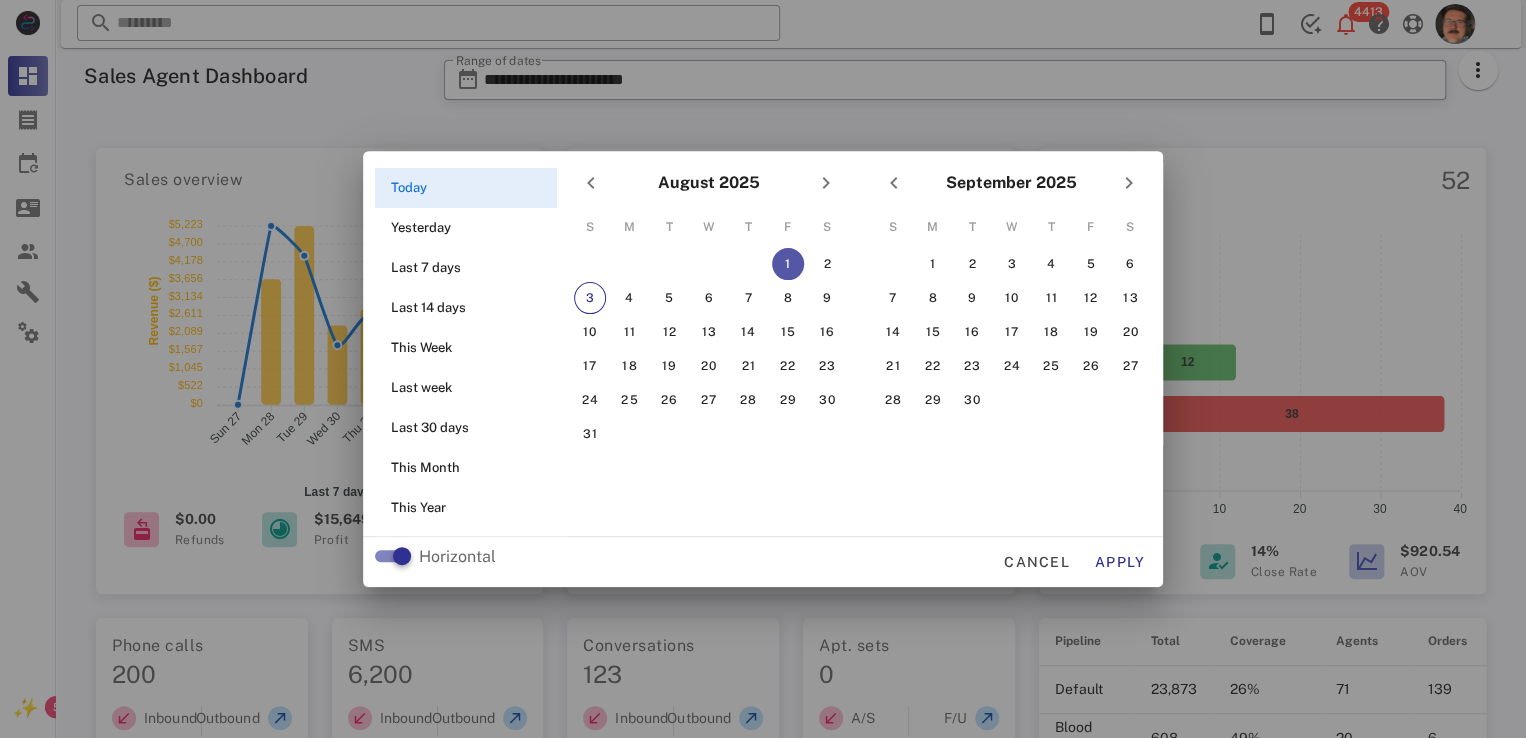 type on "**********" 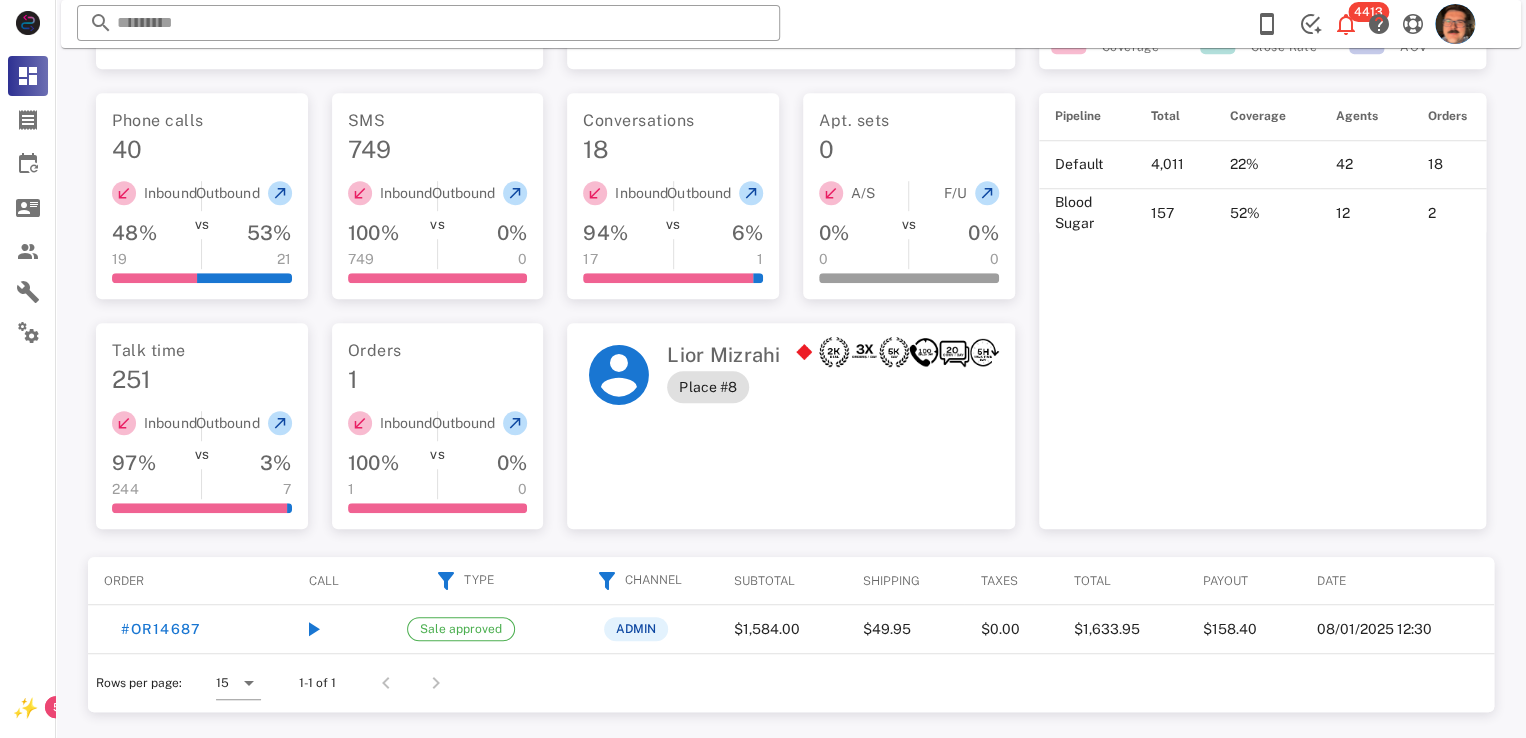 scroll, scrollTop: 515, scrollLeft: 0, axis: vertical 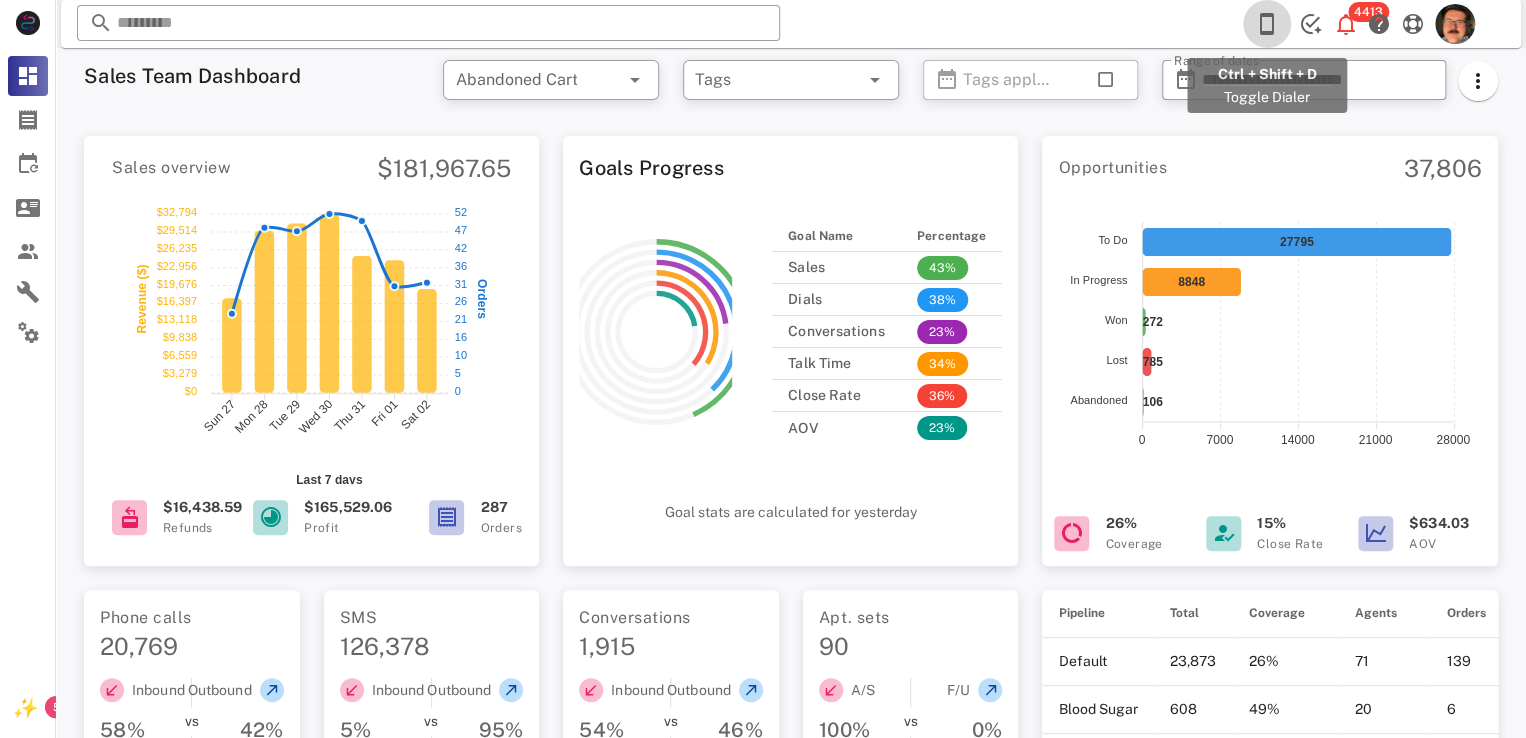 click at bounding box center [1267, 24] 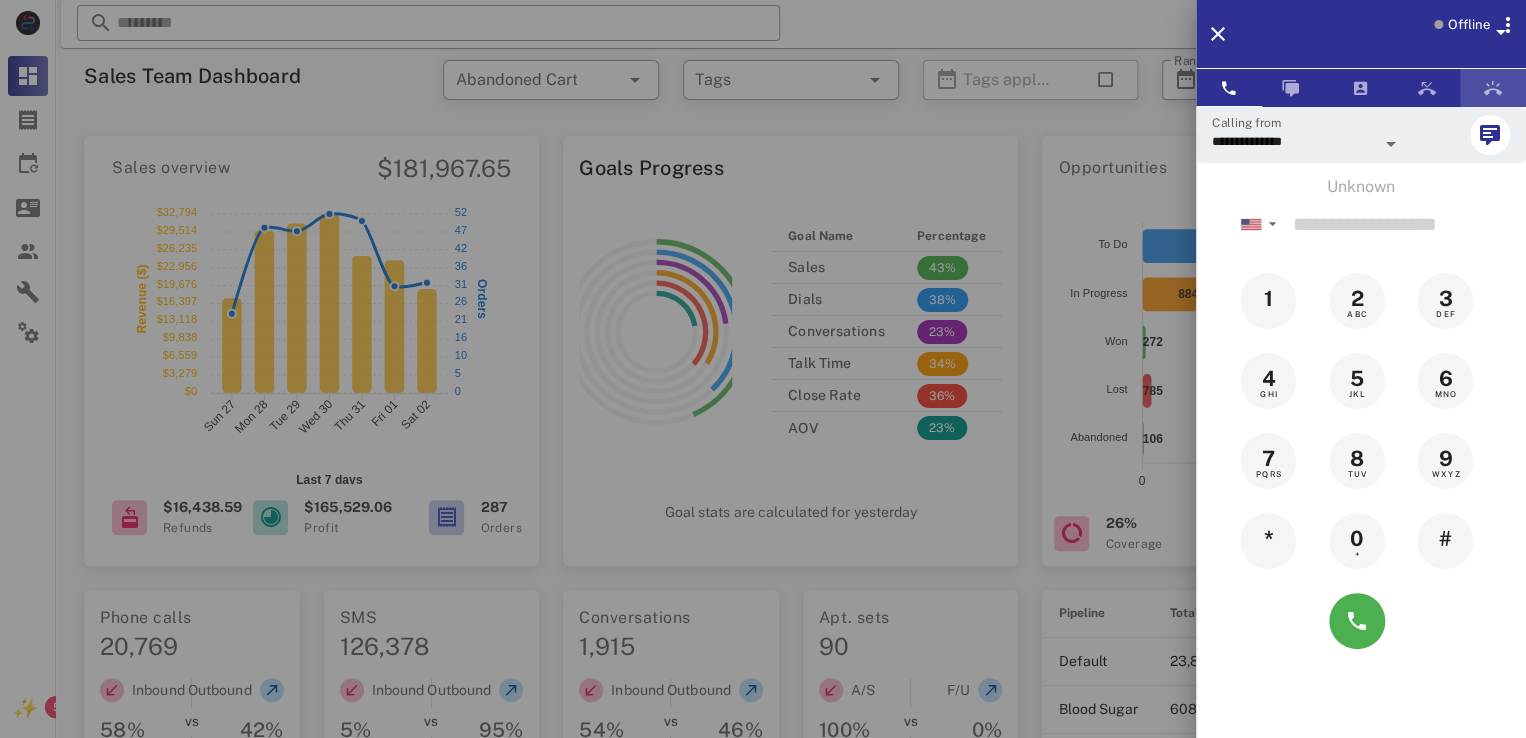 click at bounding box center [1493, 88] 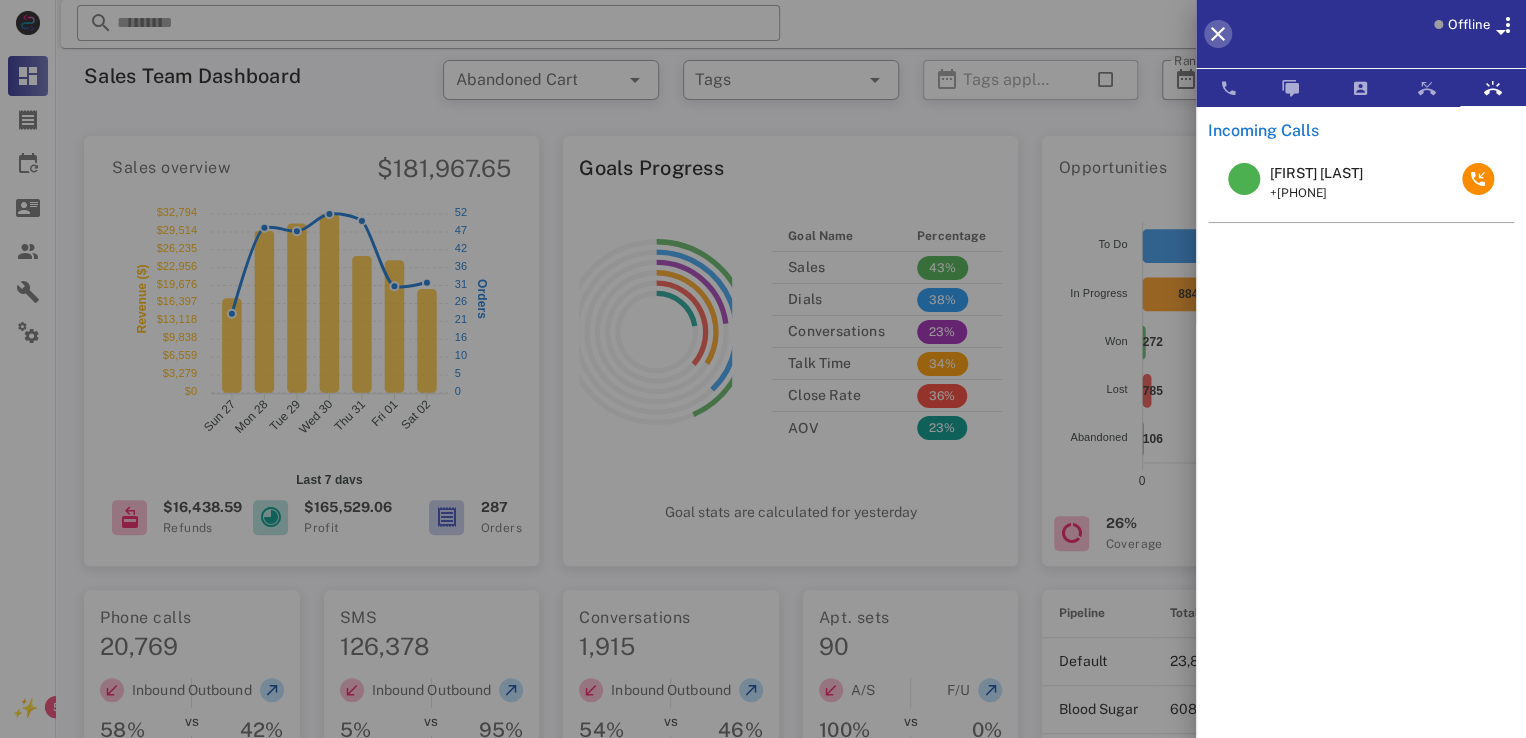 click at bounding box center (1218, 34) 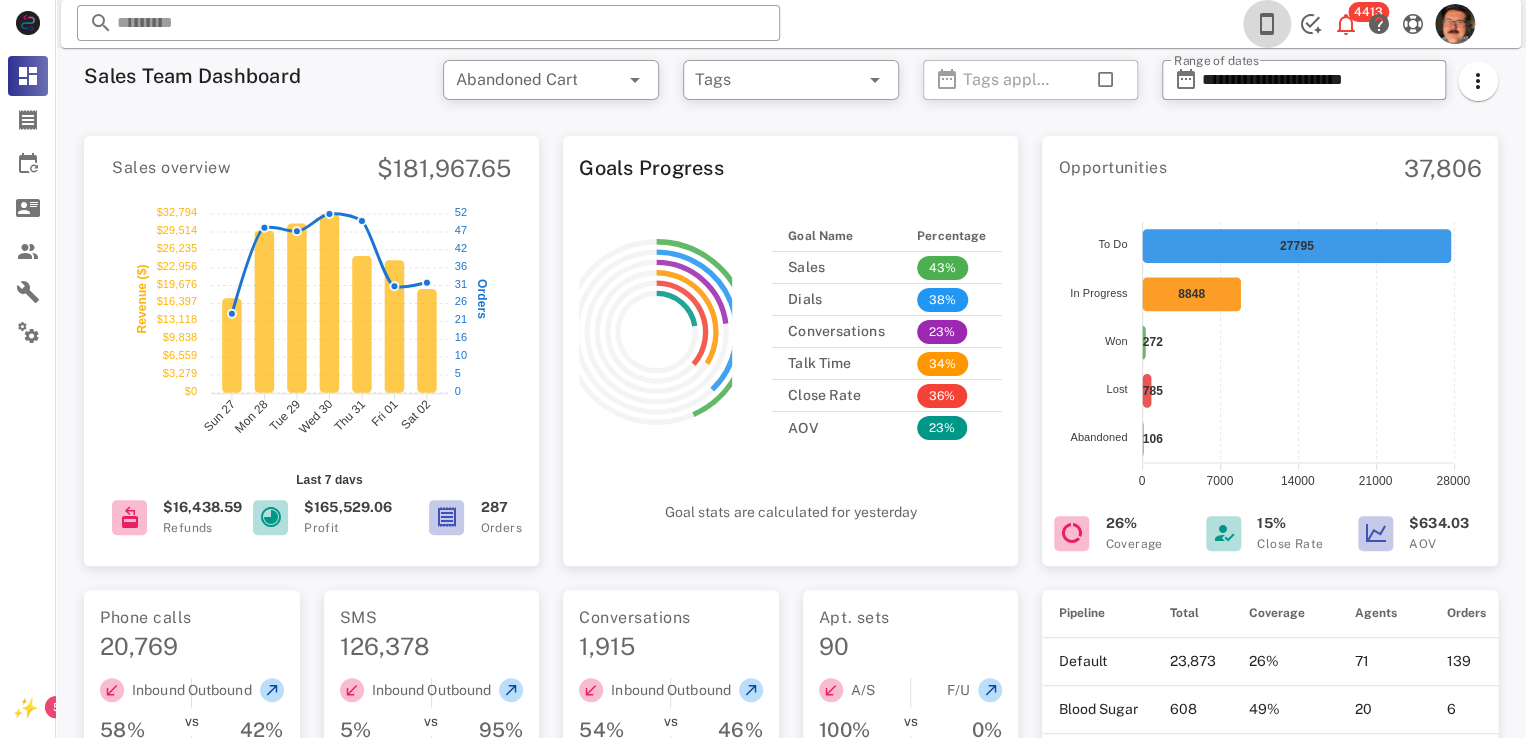 click at bounding box center (1267, 24) 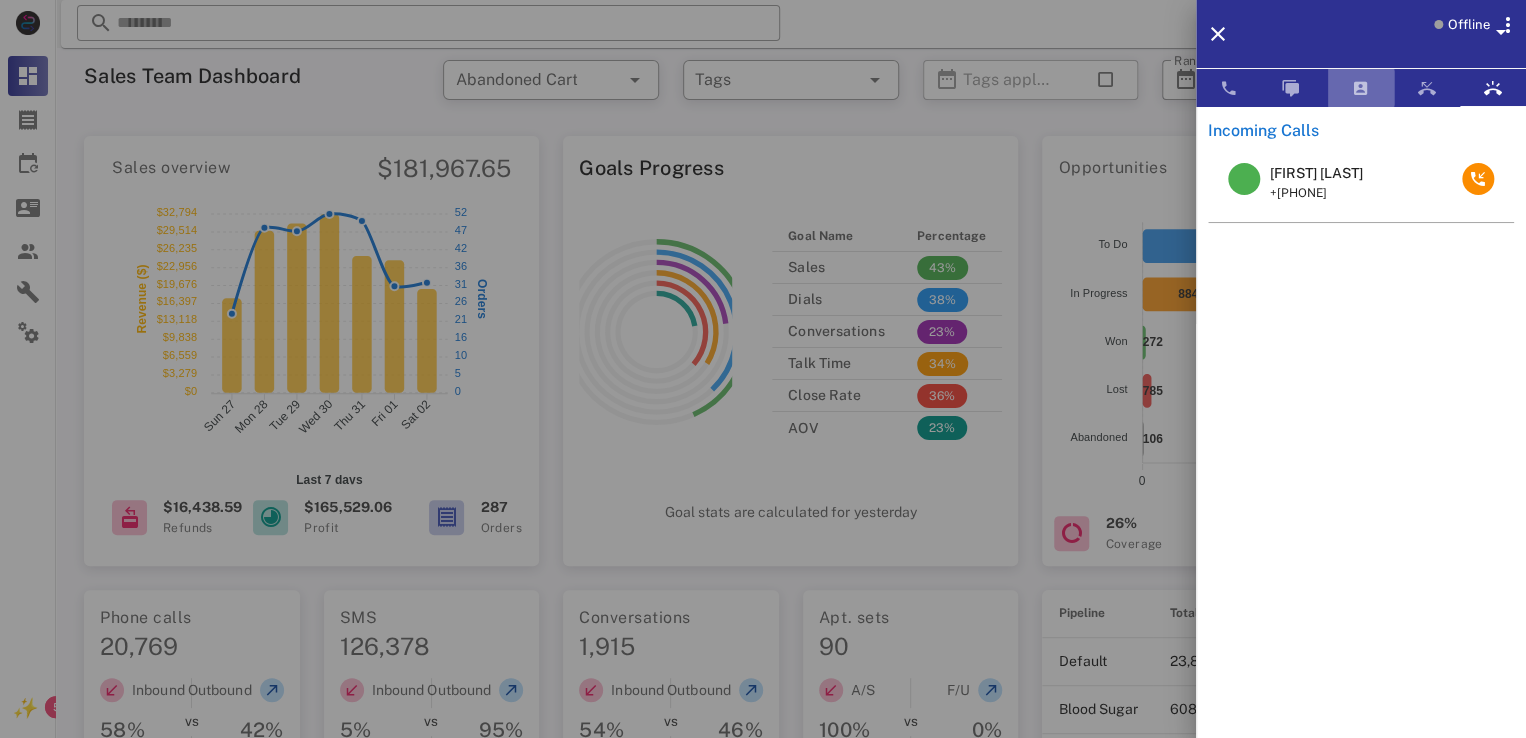 click at bounding box center (1361, 88) 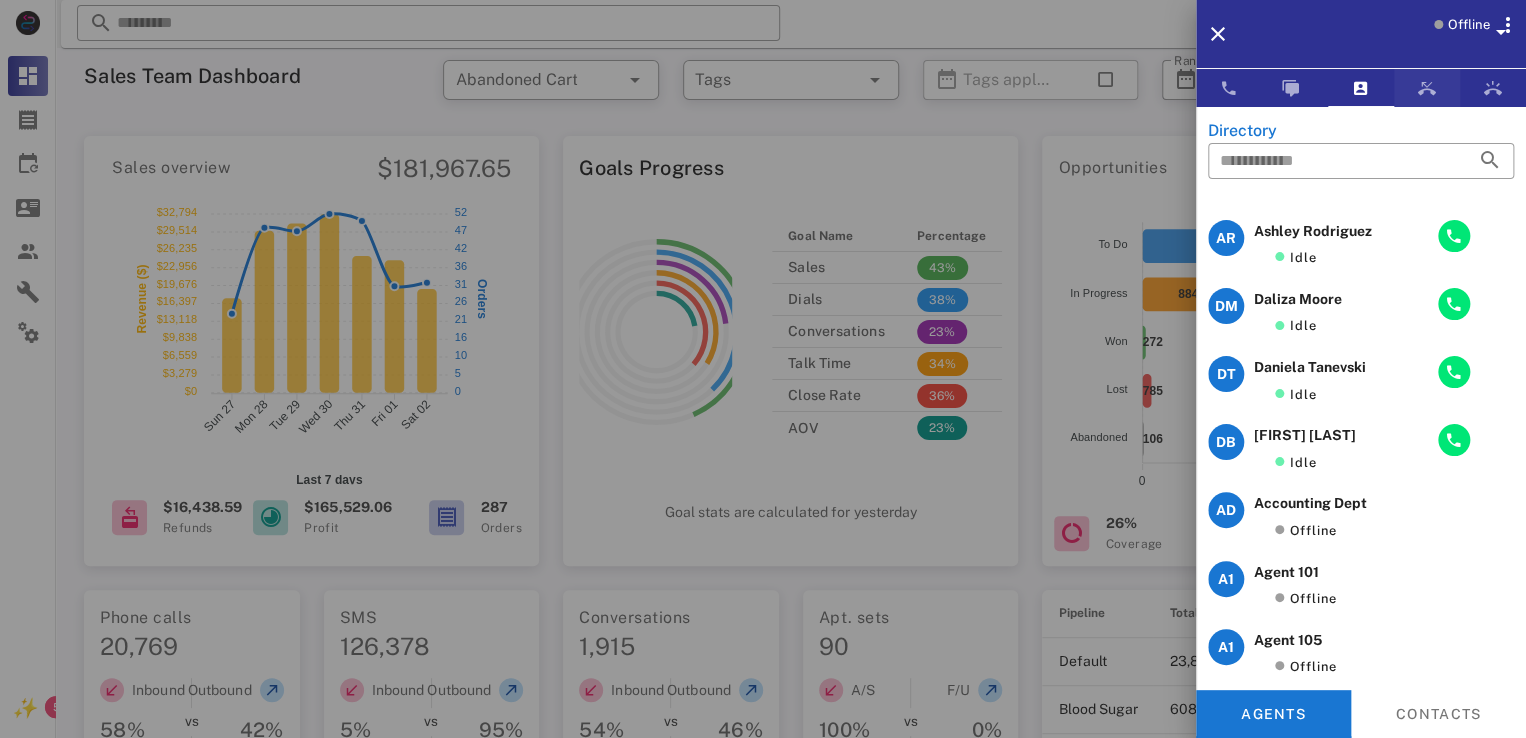 scroll, scrollTop: 0, scrollLeft: 0, axis: both 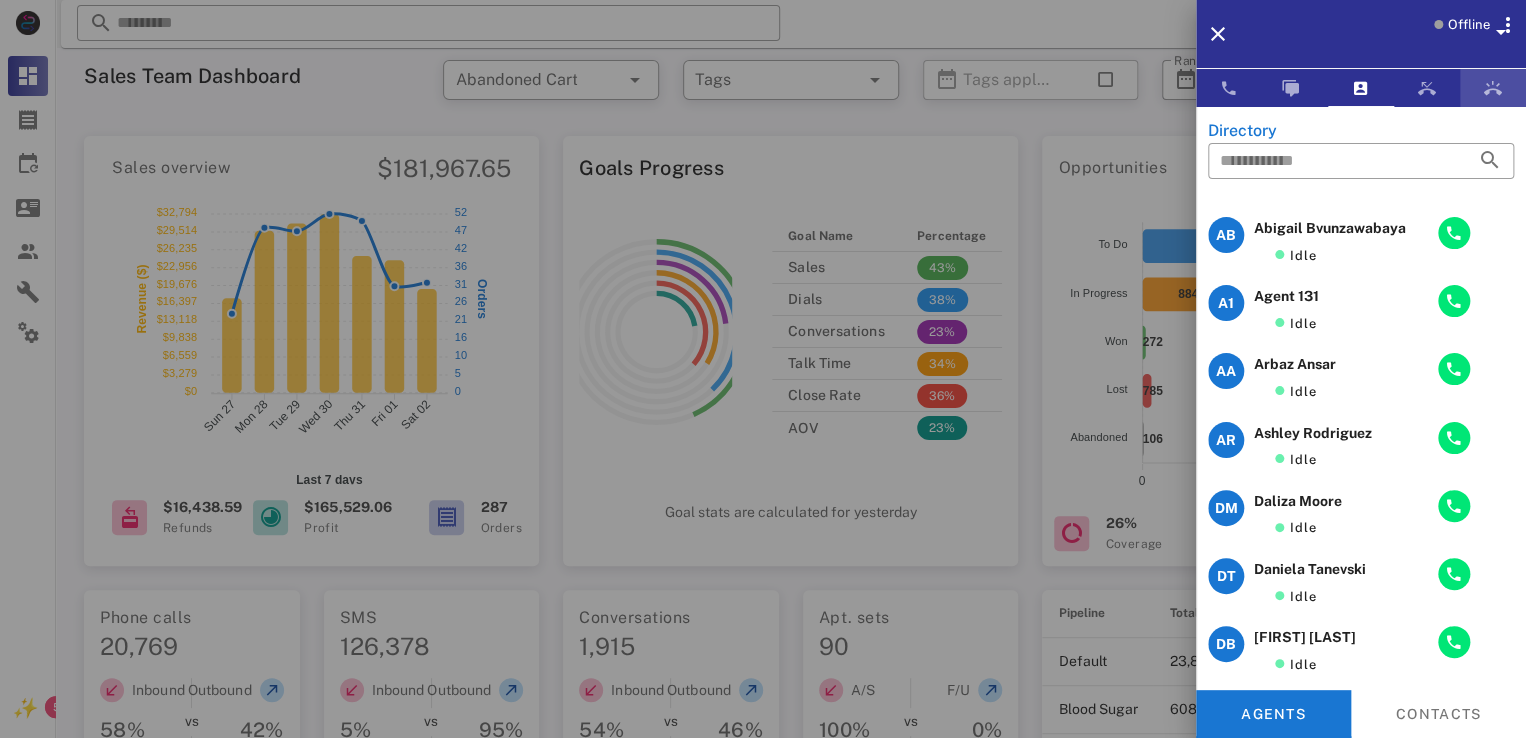 click at bounding box center [1493, 88] 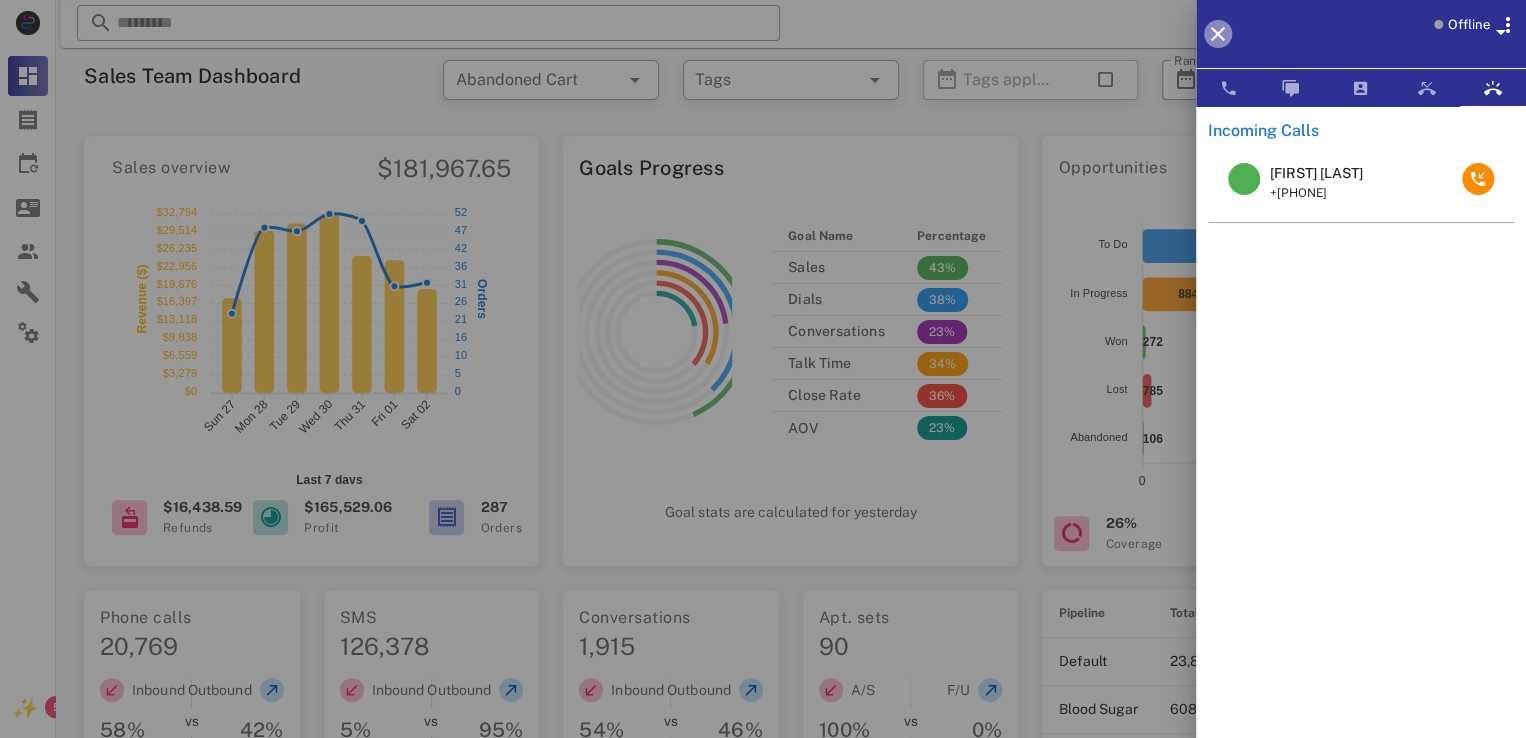 click at bounding box center (1218, 34) 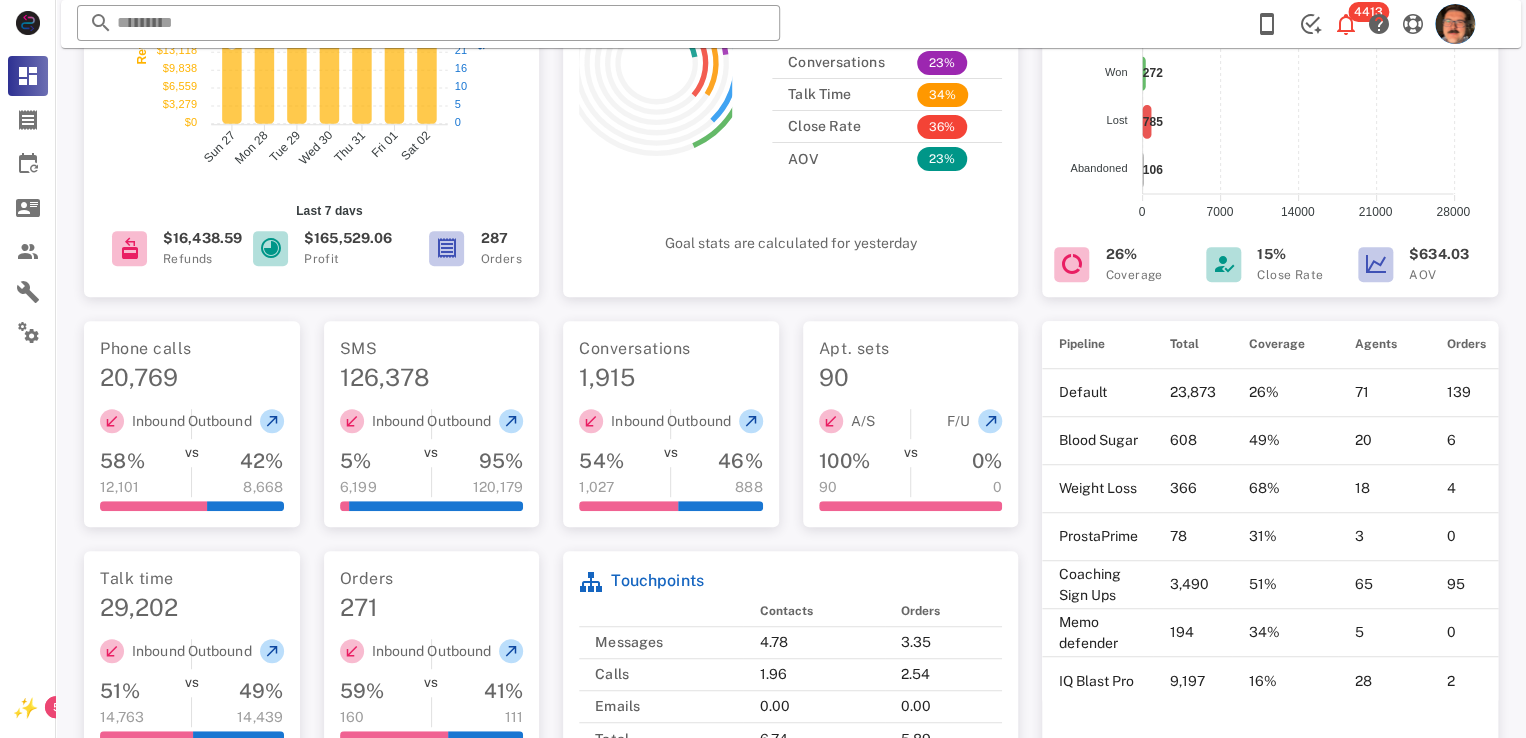 scroll, scrollTop: 0, scrollLeft: 0, axis: both 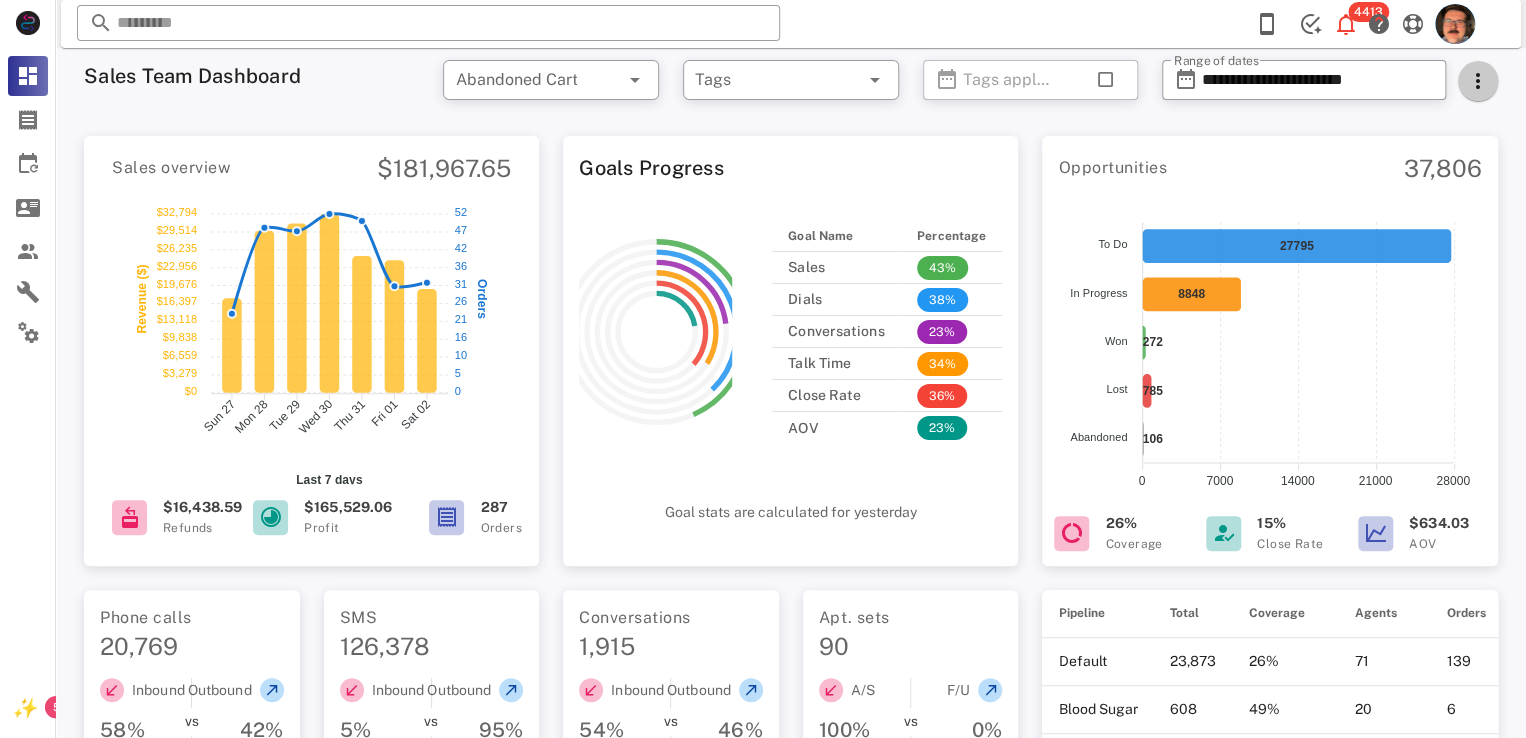 click at bounding box center (1478, 81) 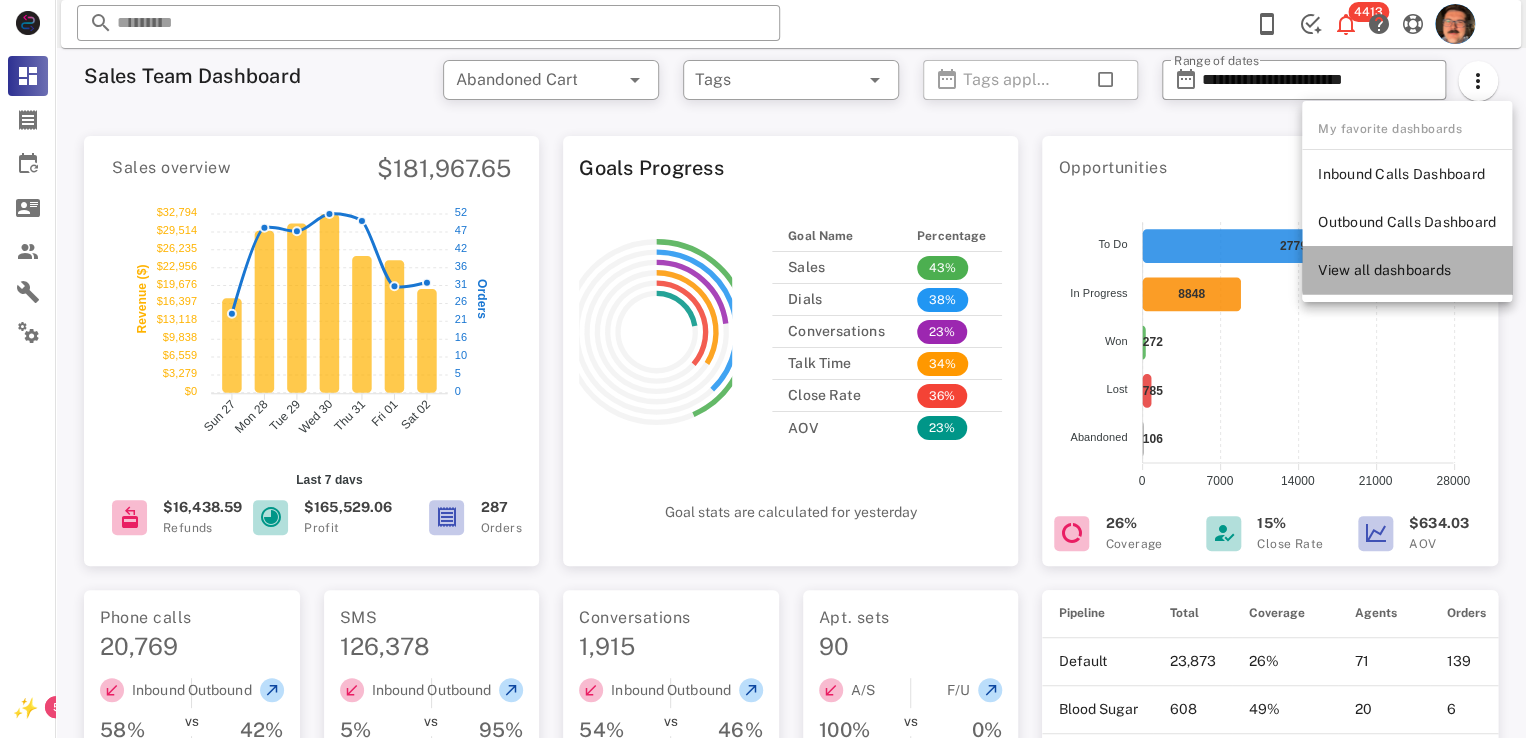 click on "View all dashboards" at bounding box center (1407, 270) 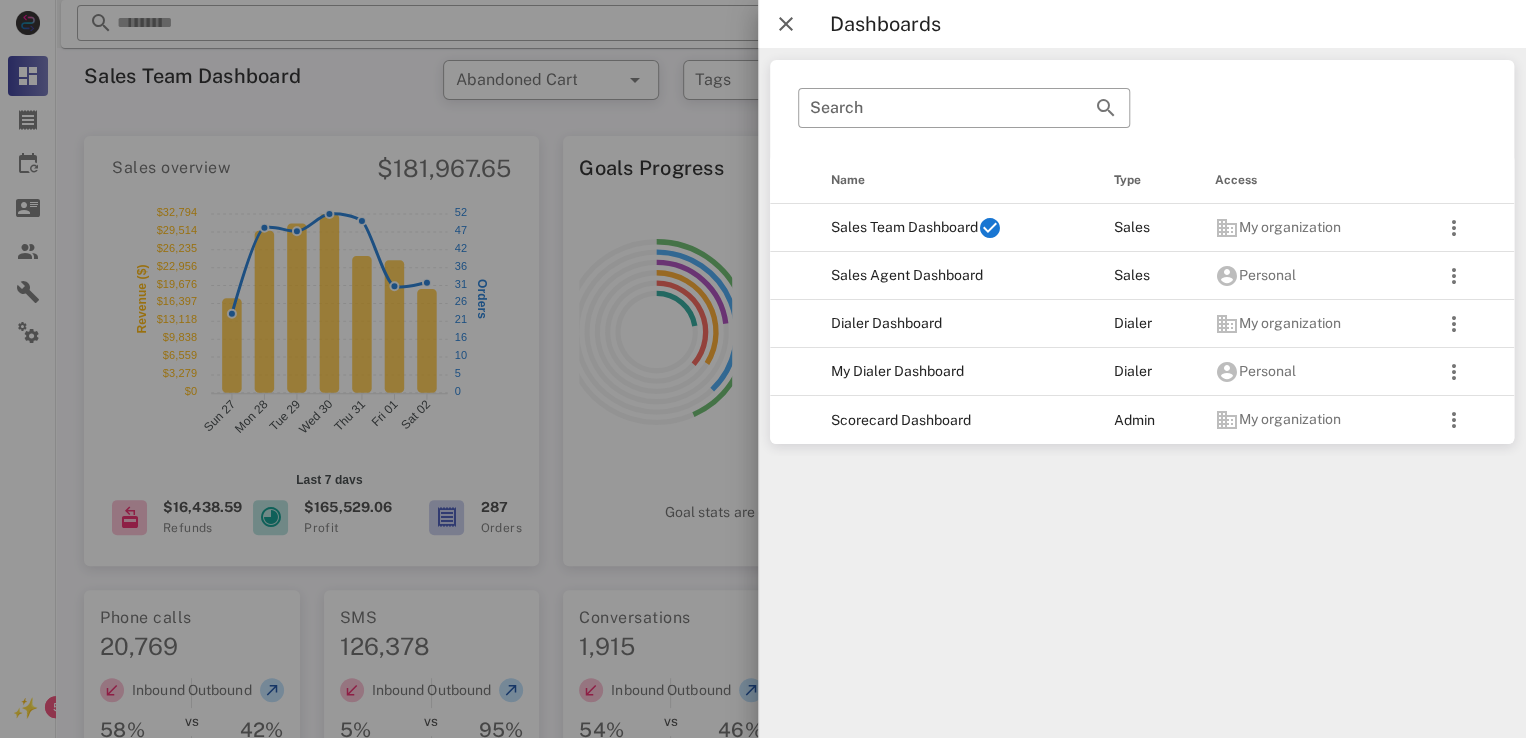 click on "Sales Agent Dashboard" at bounding box center (956, 276) 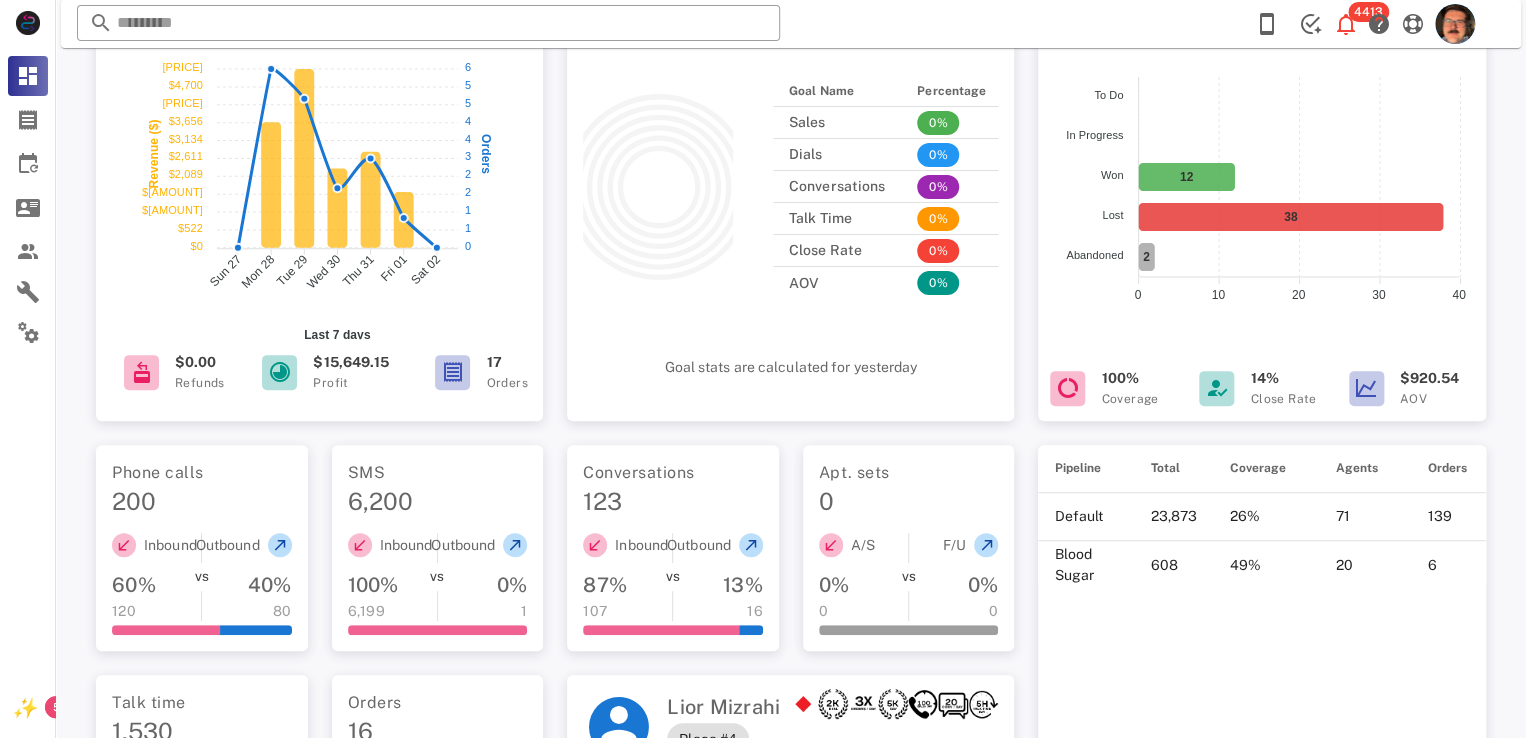 scroll, scrollTop: 0, scrollLeft: 0, axis: both 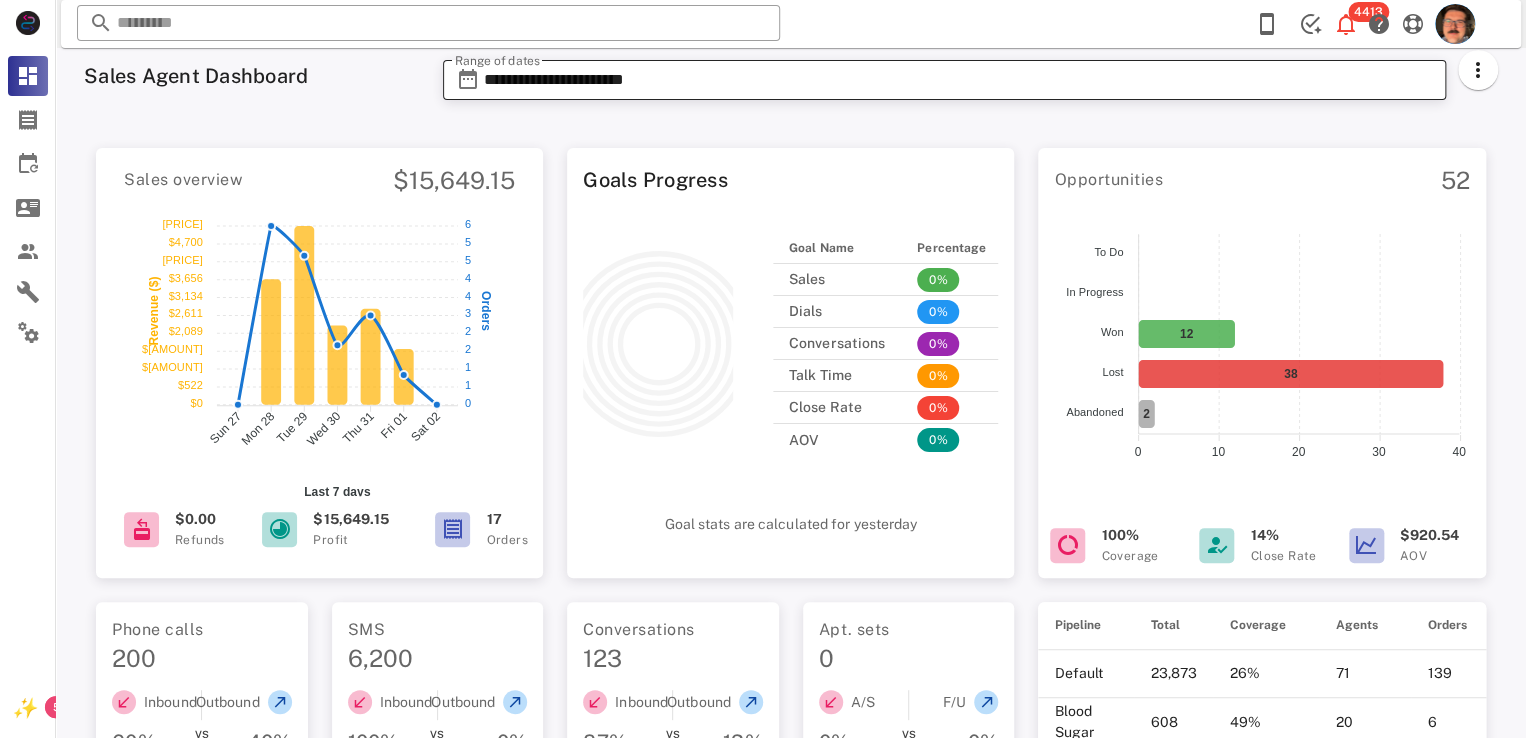 click on "**********" at bounding box center [958, 80] 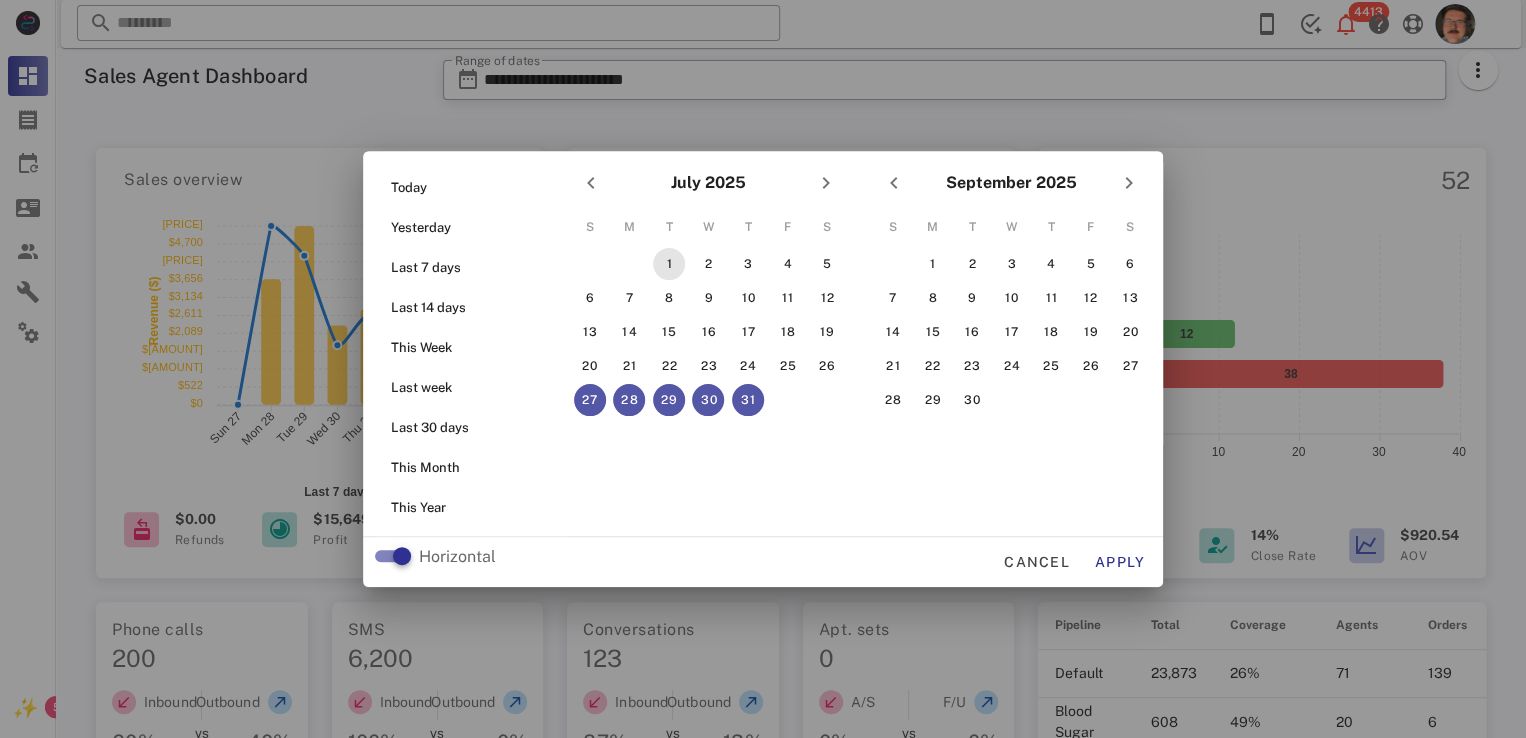 click on "1" at bounding box center (669, 264) 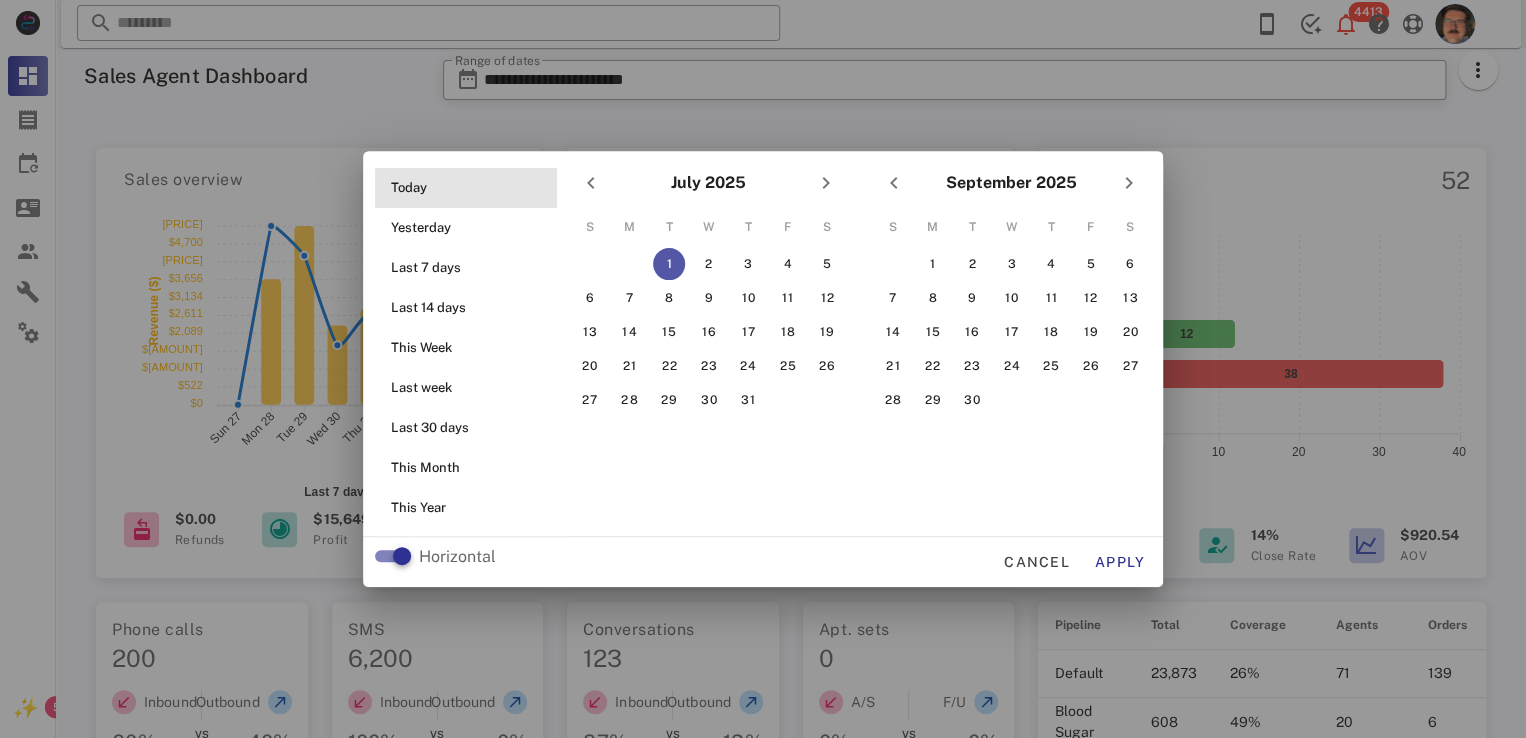 click on "Today" at bounding box center [472, 188] 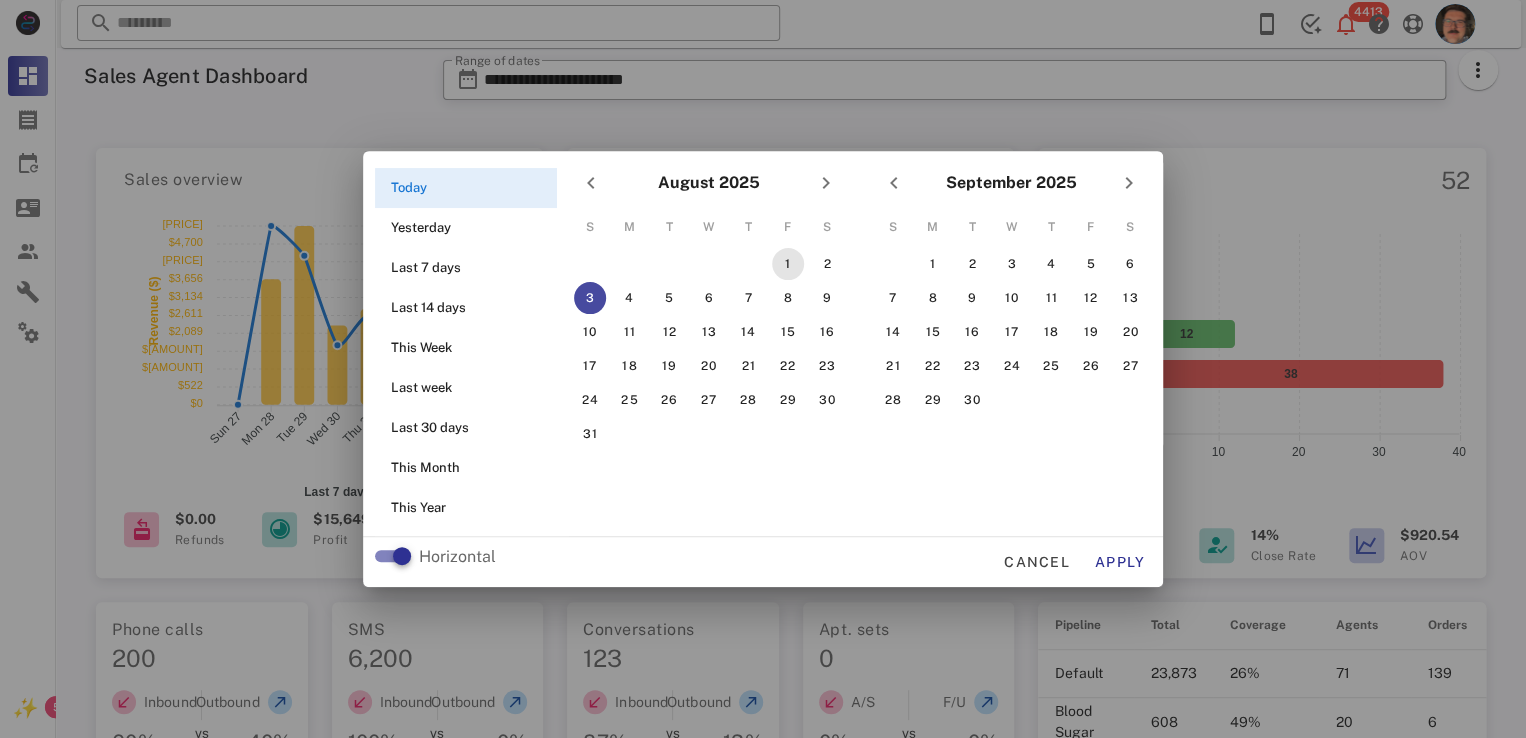 drag, startPoint x: 793, startPoint y: 250, endPoint x: 786, endPoint y: 265, distance: 16.552946 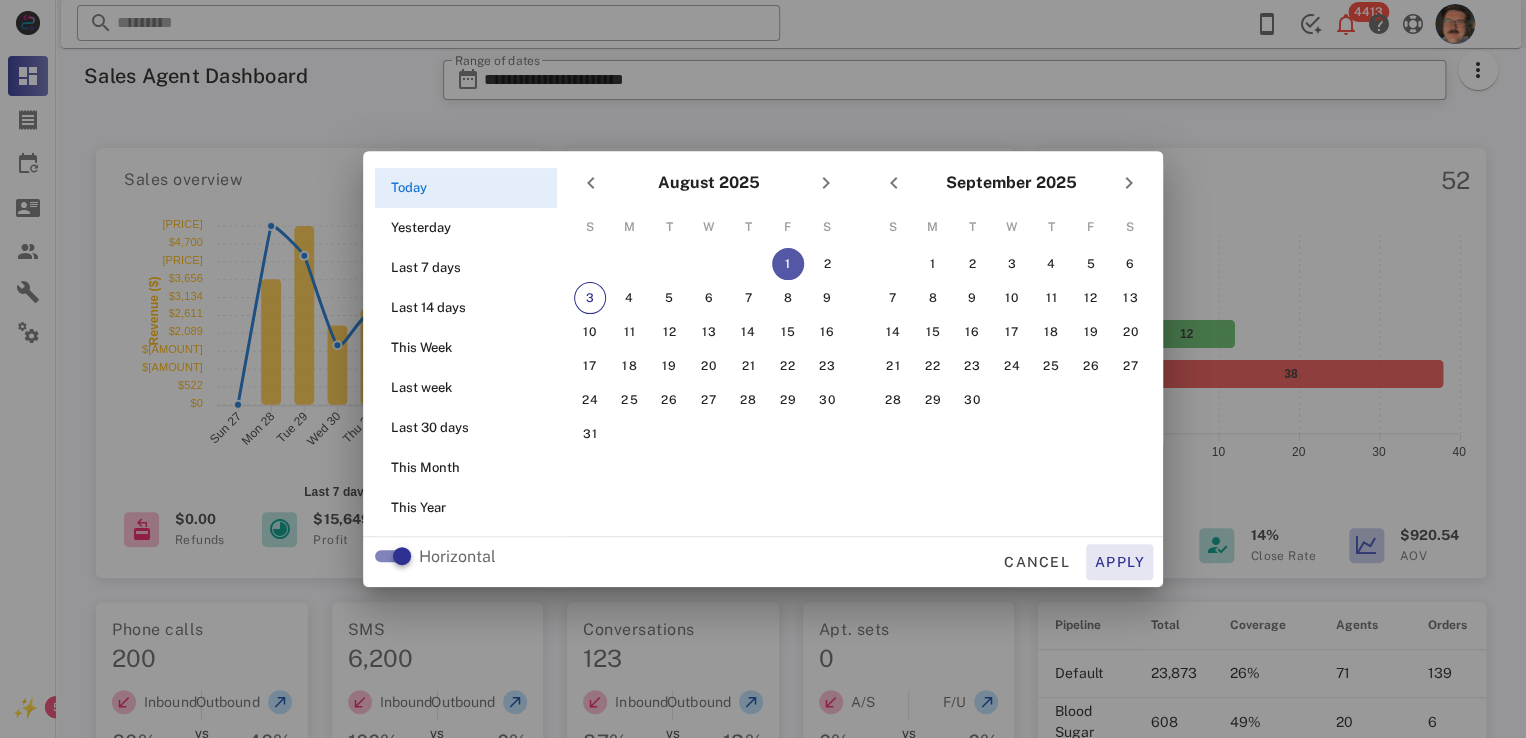 click on "Apply" at bounding box center (1120, 562) 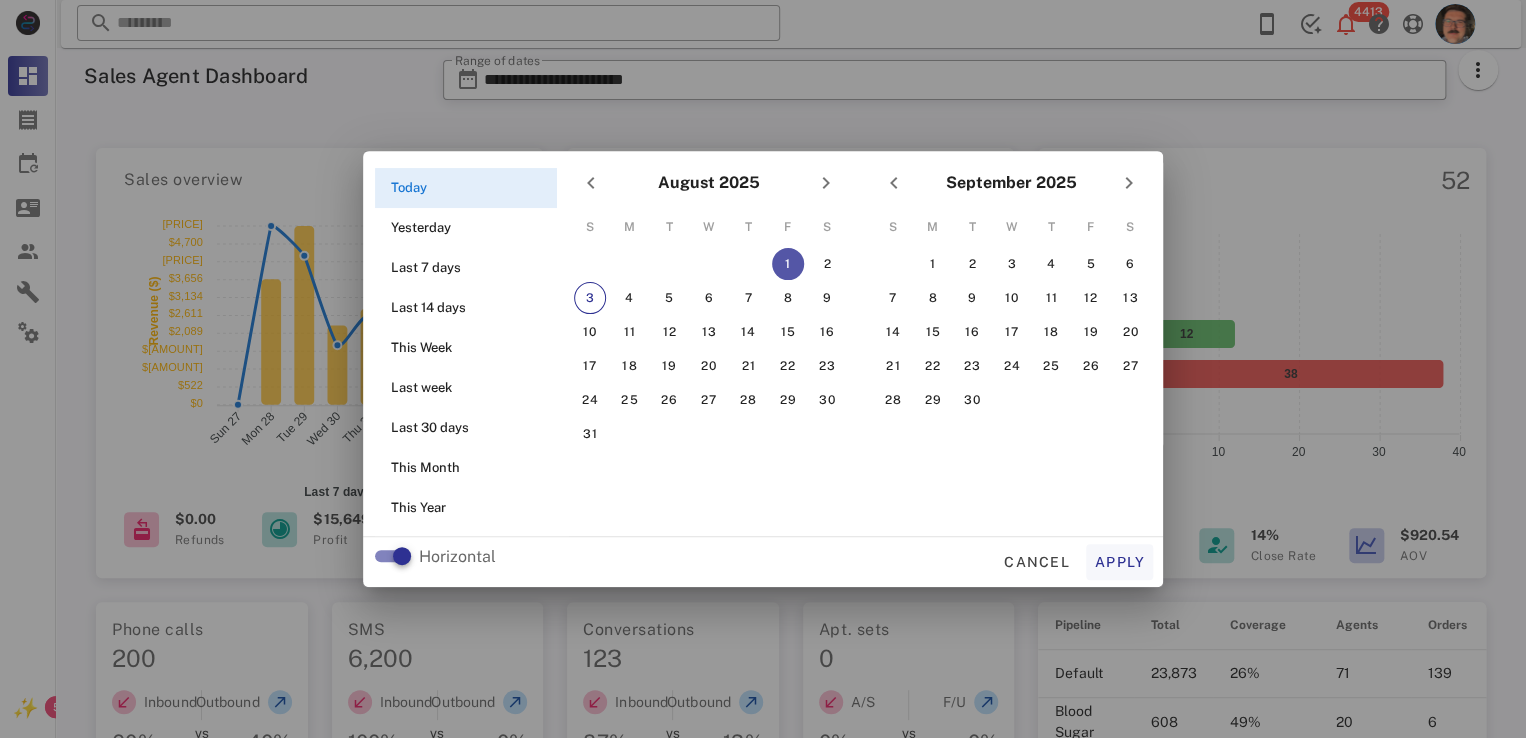 type on "**********" 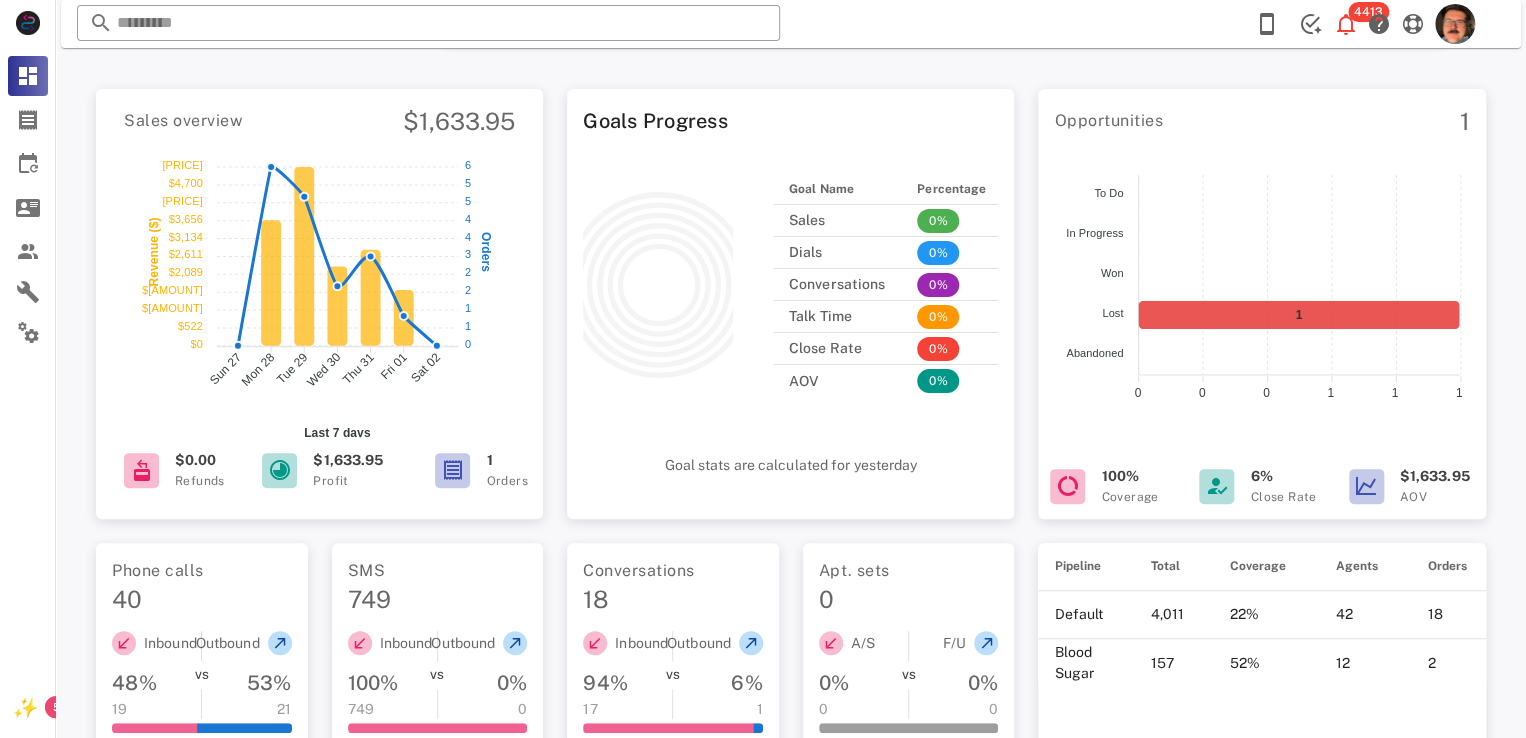 scroll, scrollTop: 0, scrollLeft: 0, axis: both 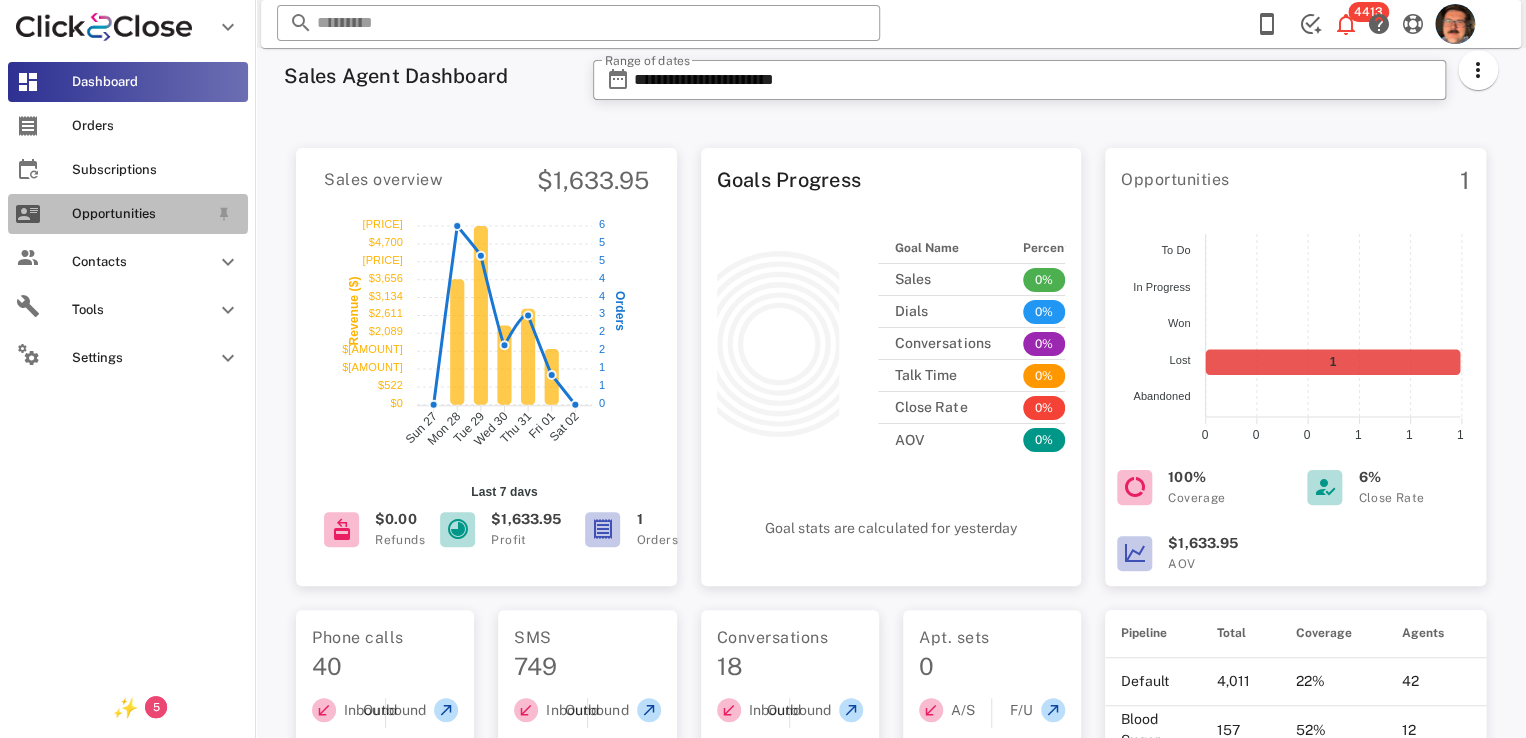 click on "Opportunities" at bounding box center [128, 214] 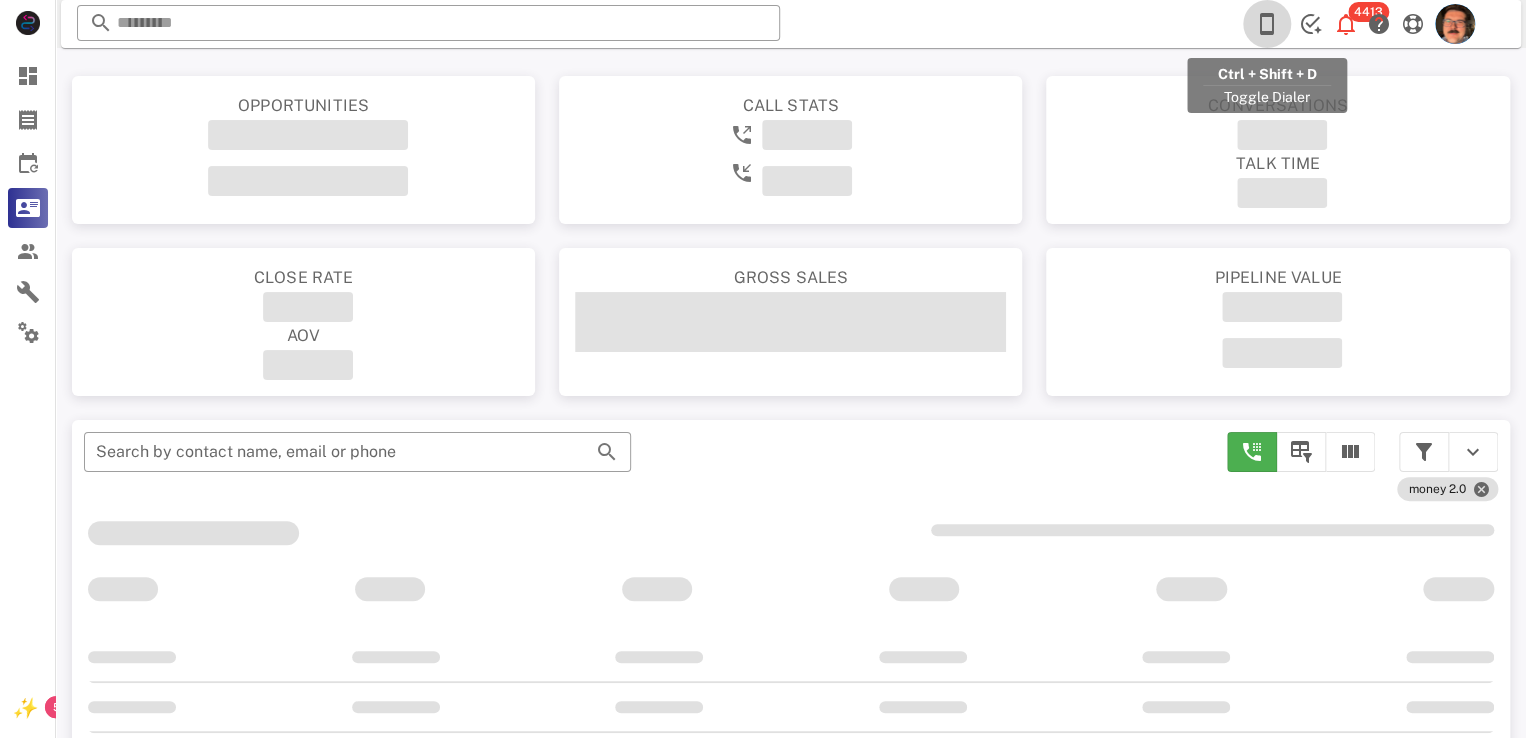 drag, startPoint x: 1273, startPoint y: 34, endPoint x: 1262, endPoint y: 35, distance: 11.045361 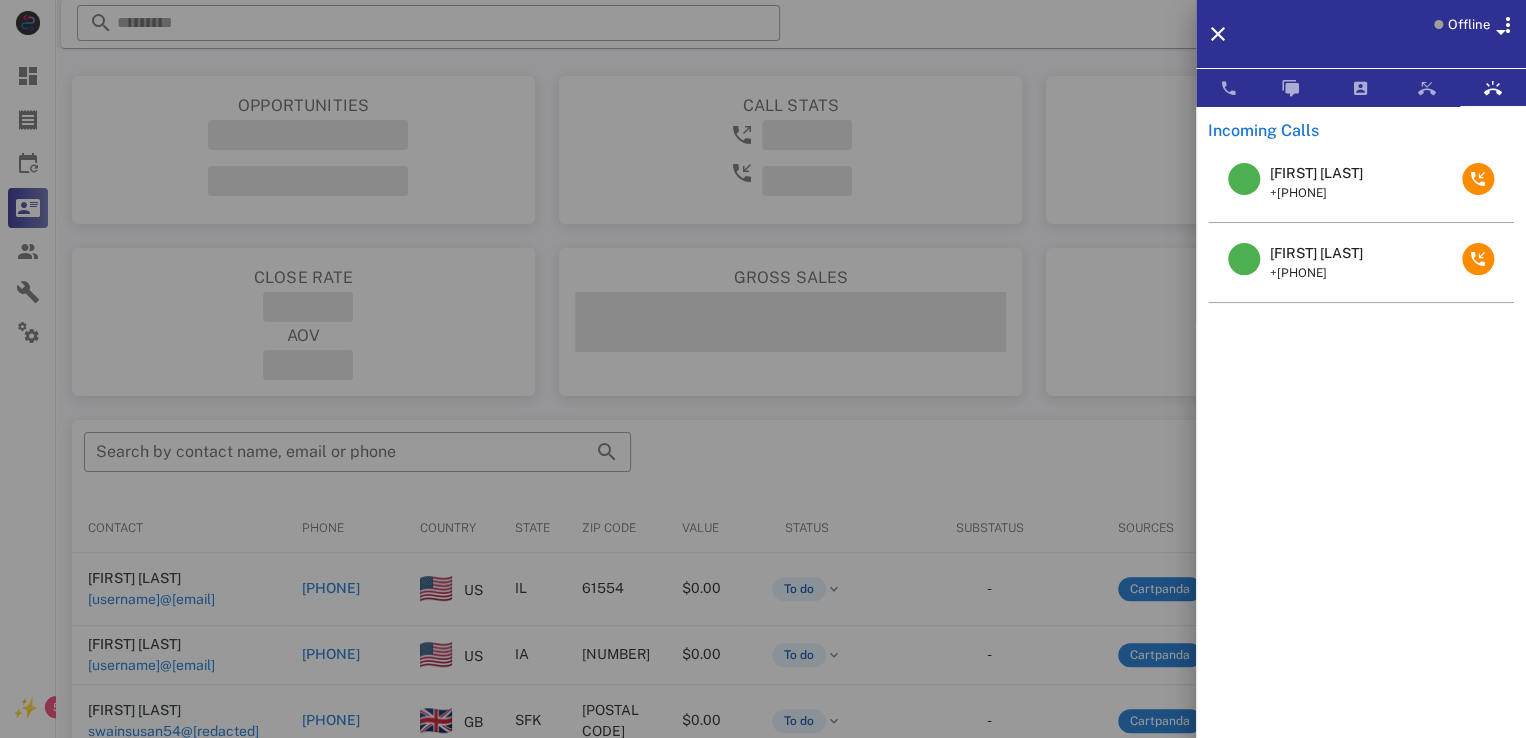 click on "Judy Malone" at bounding box center (1316, 253) 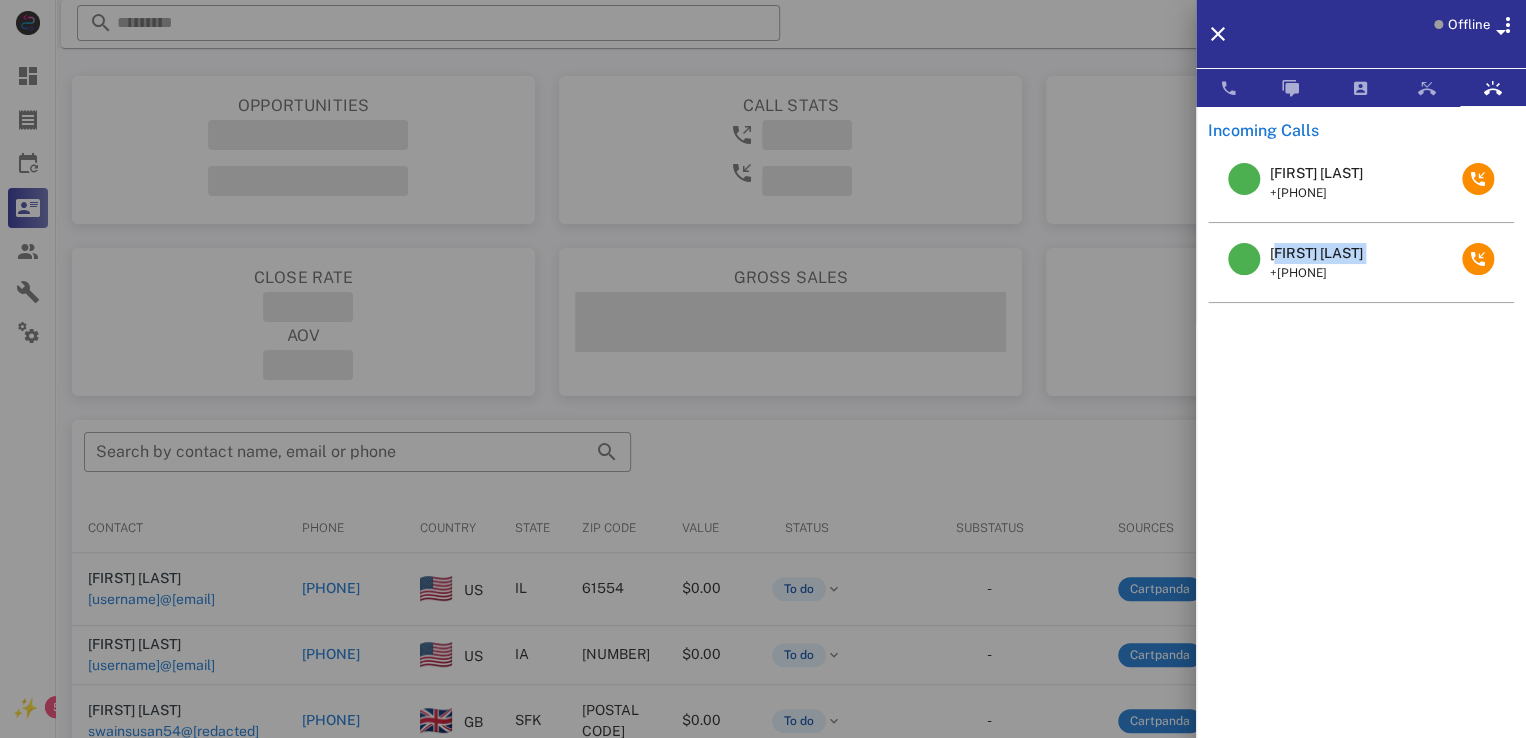 click on "Judy Malone" at bounding box center [1316, 253] 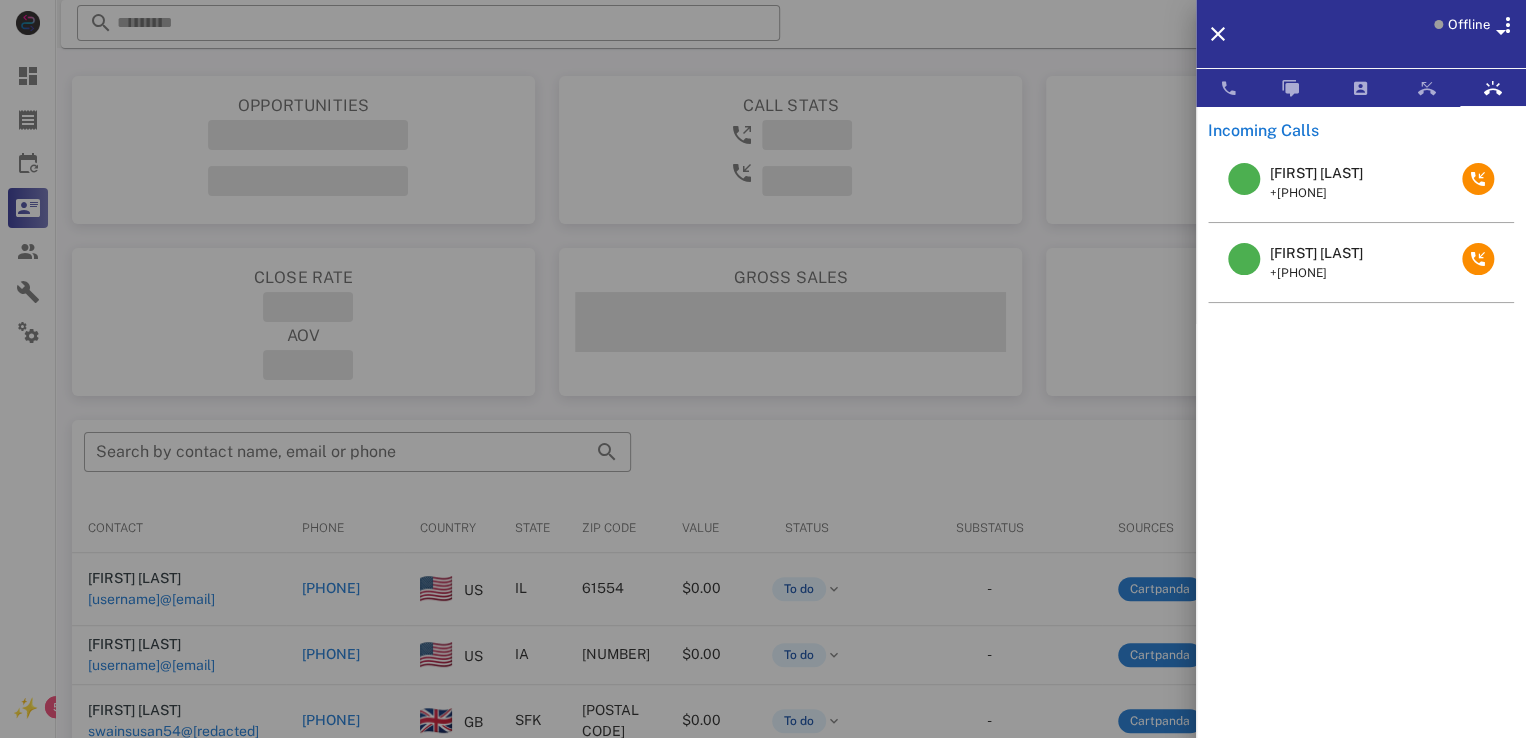 click at bounding box center (763, 369) 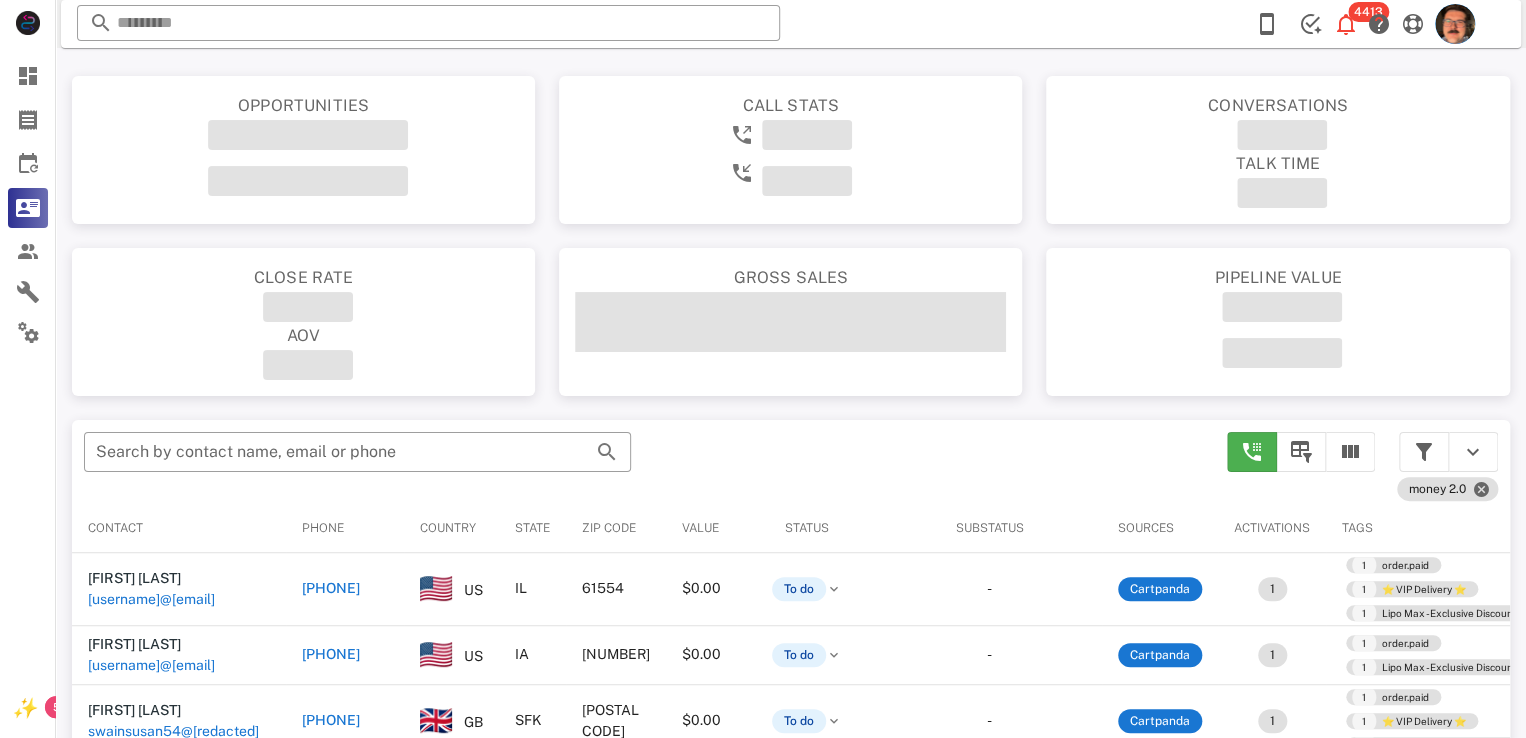click at bounding box center (428, 23) 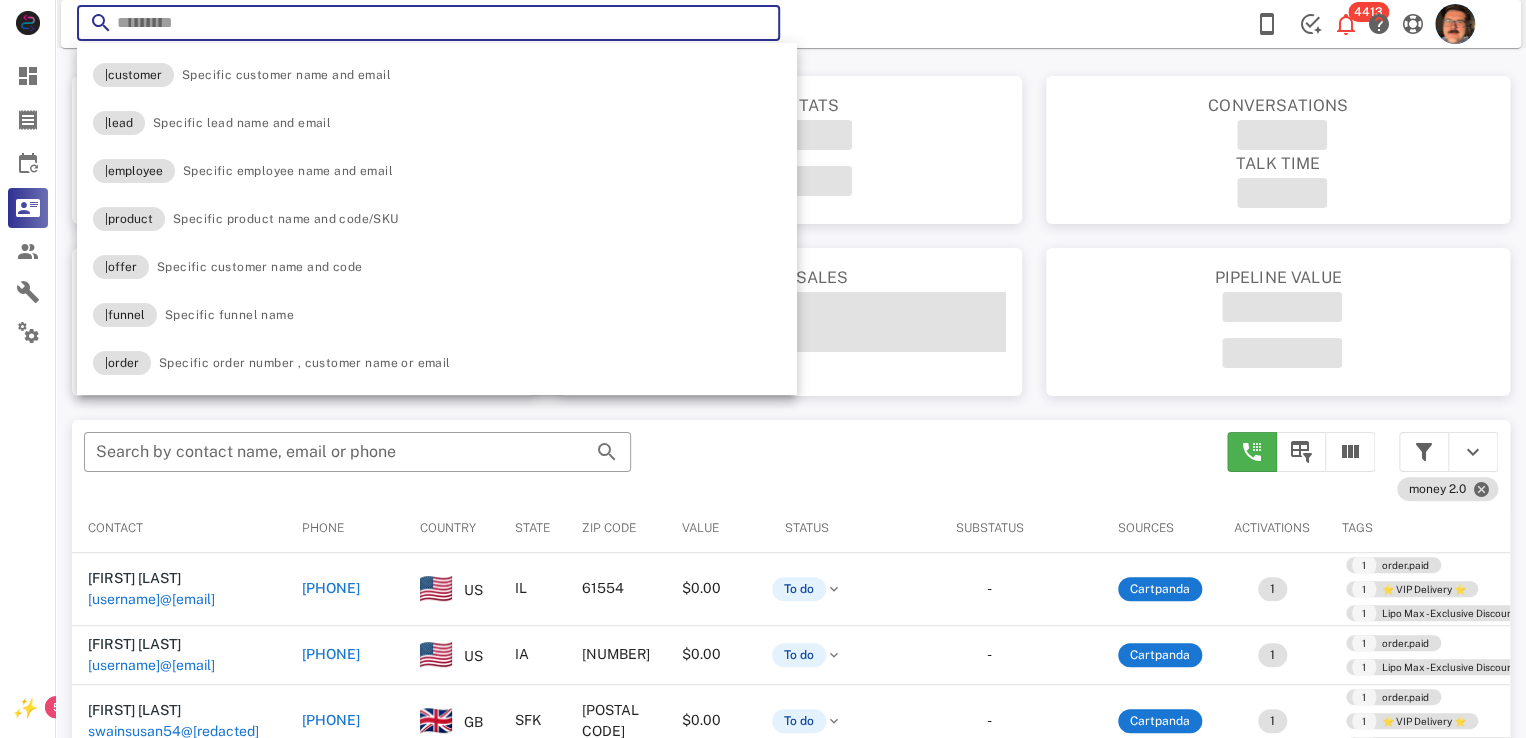 paste on "**********" 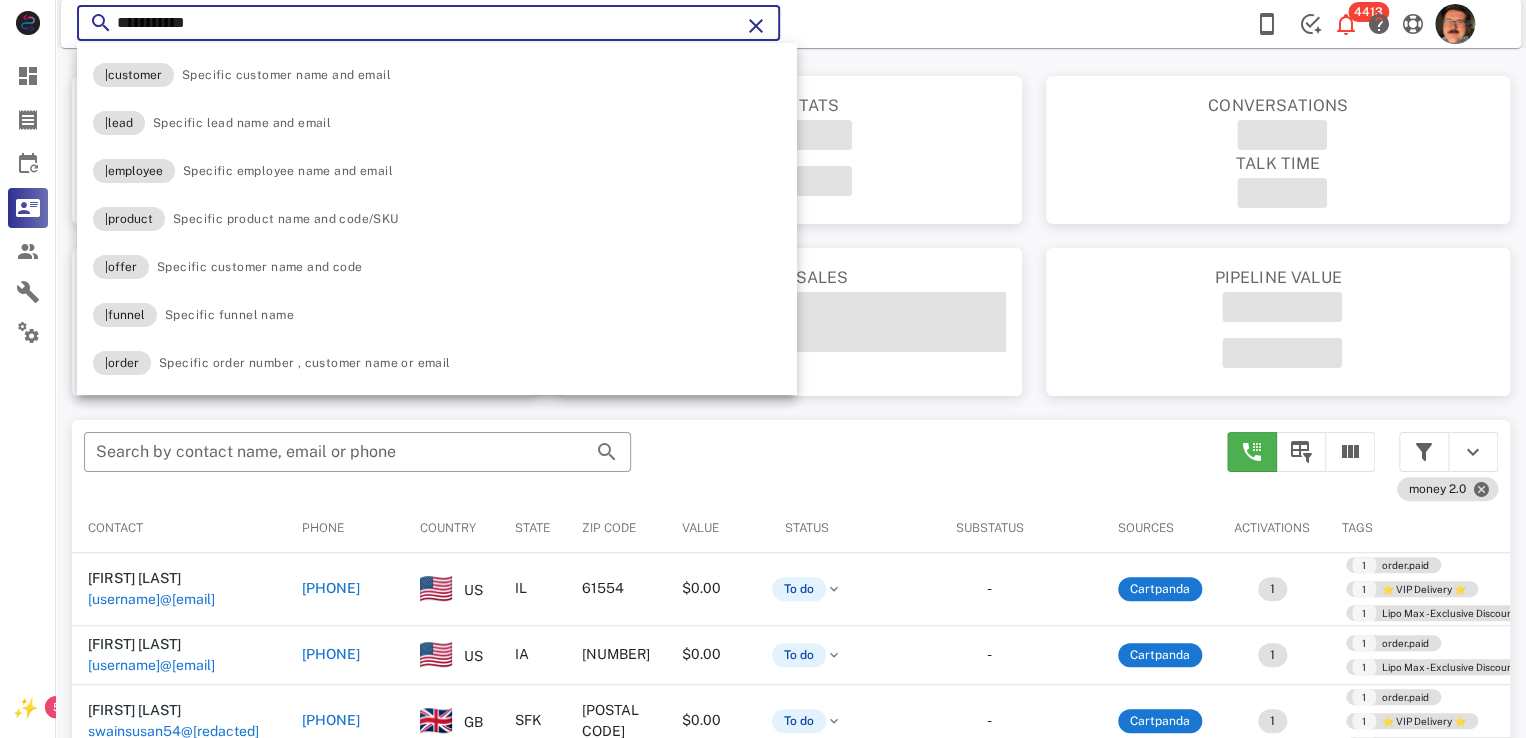 type on "**********" 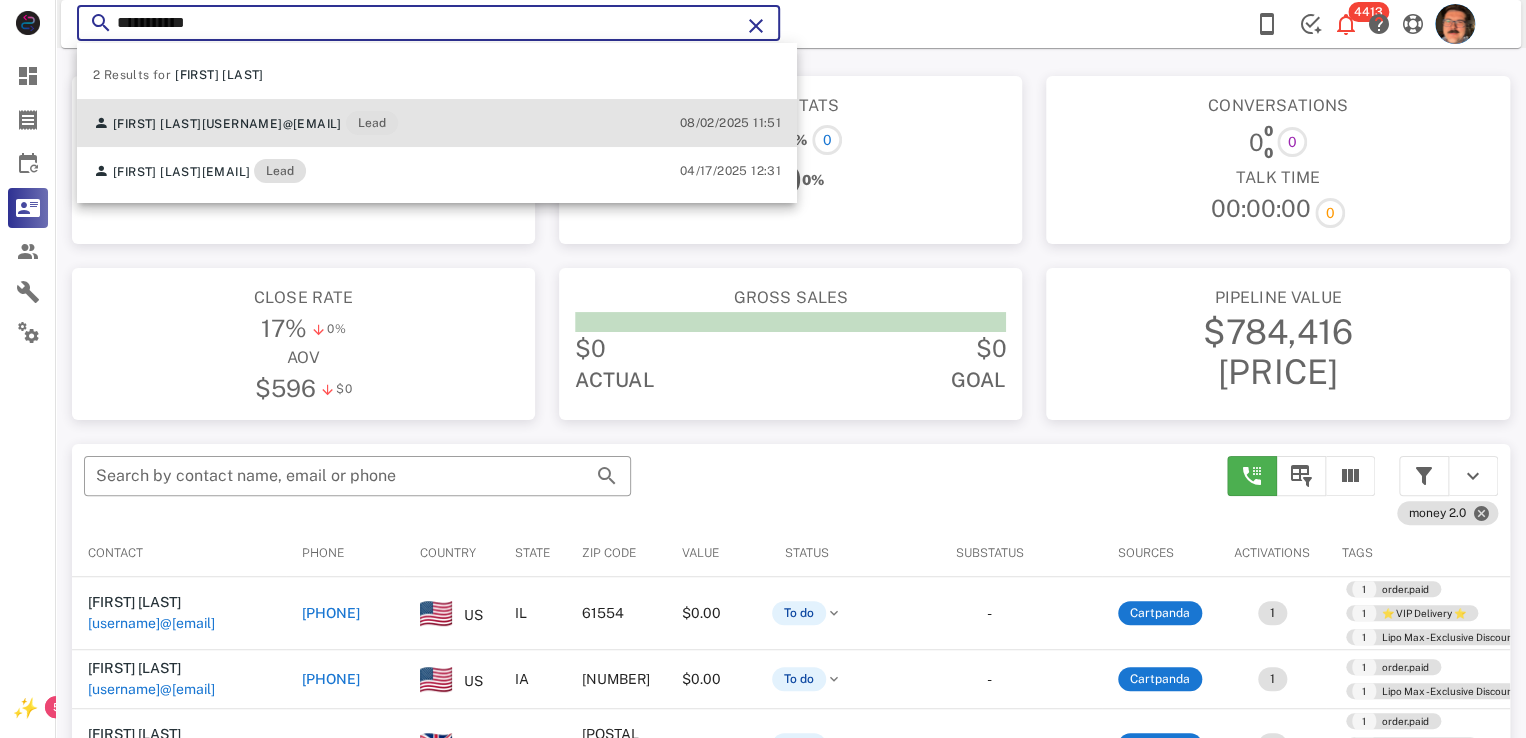 click on "Judy Malone   jdmalone901@gmail.com   Lead" at bounding box center (245, 123) 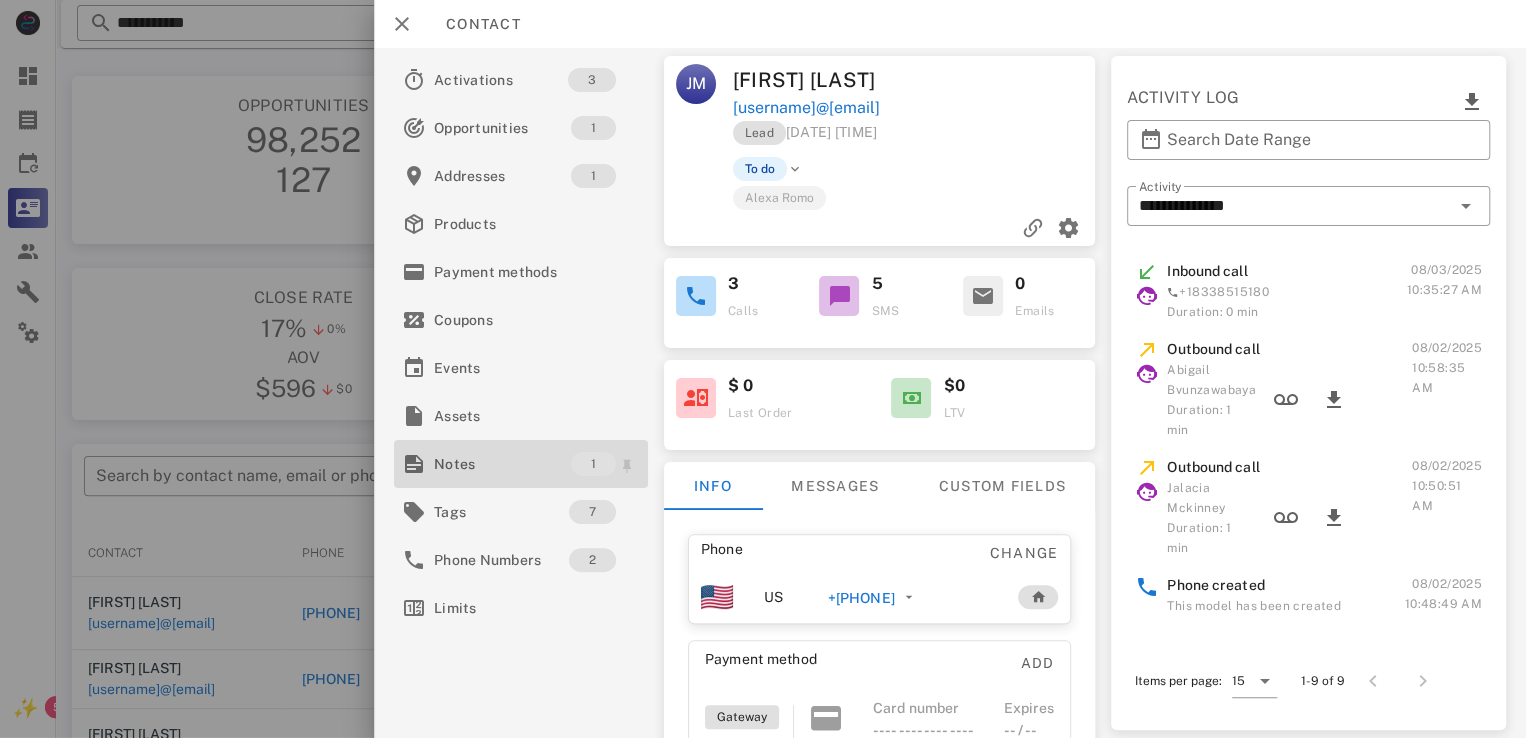 click on "Notes" at bounding box center [502, 464] 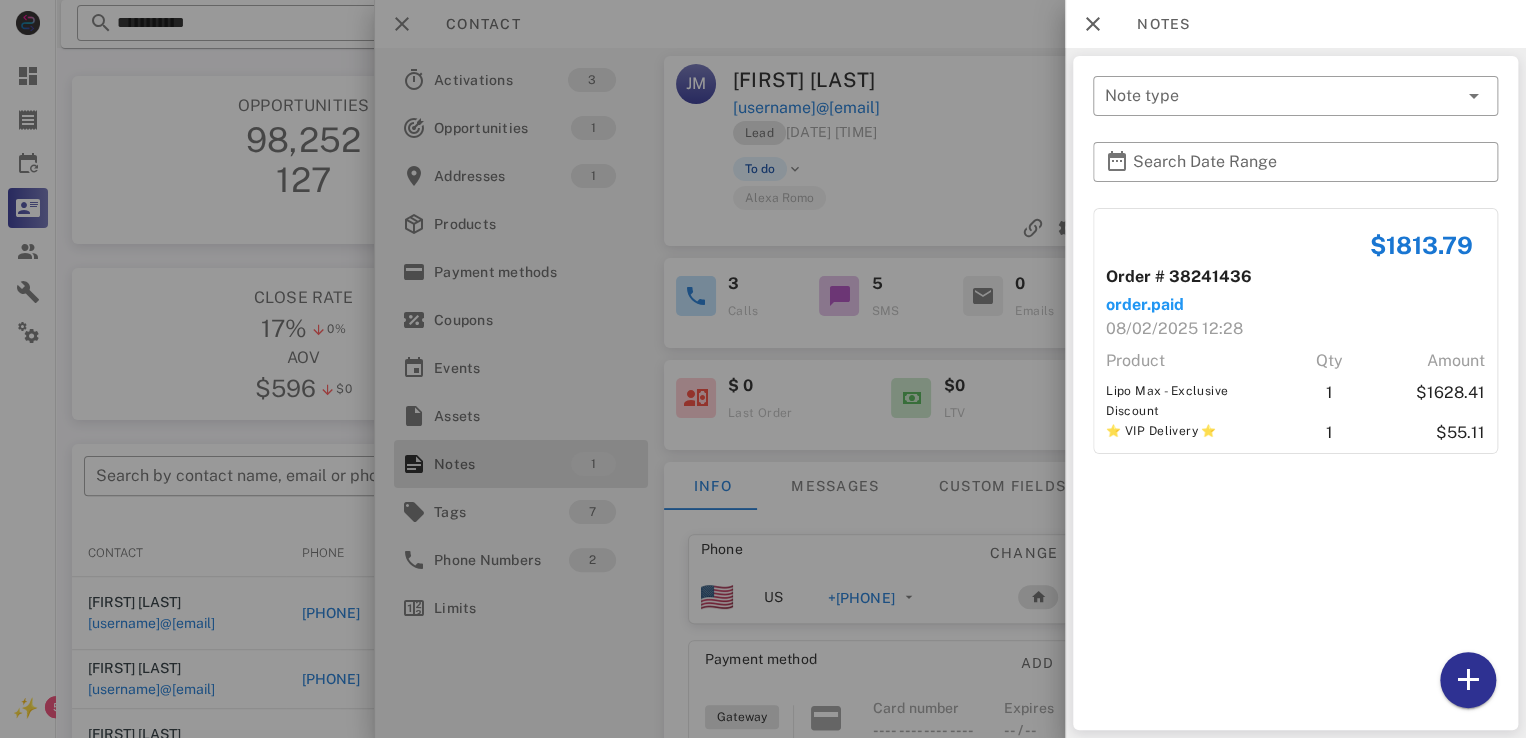 click at bounding box center [763, 369] 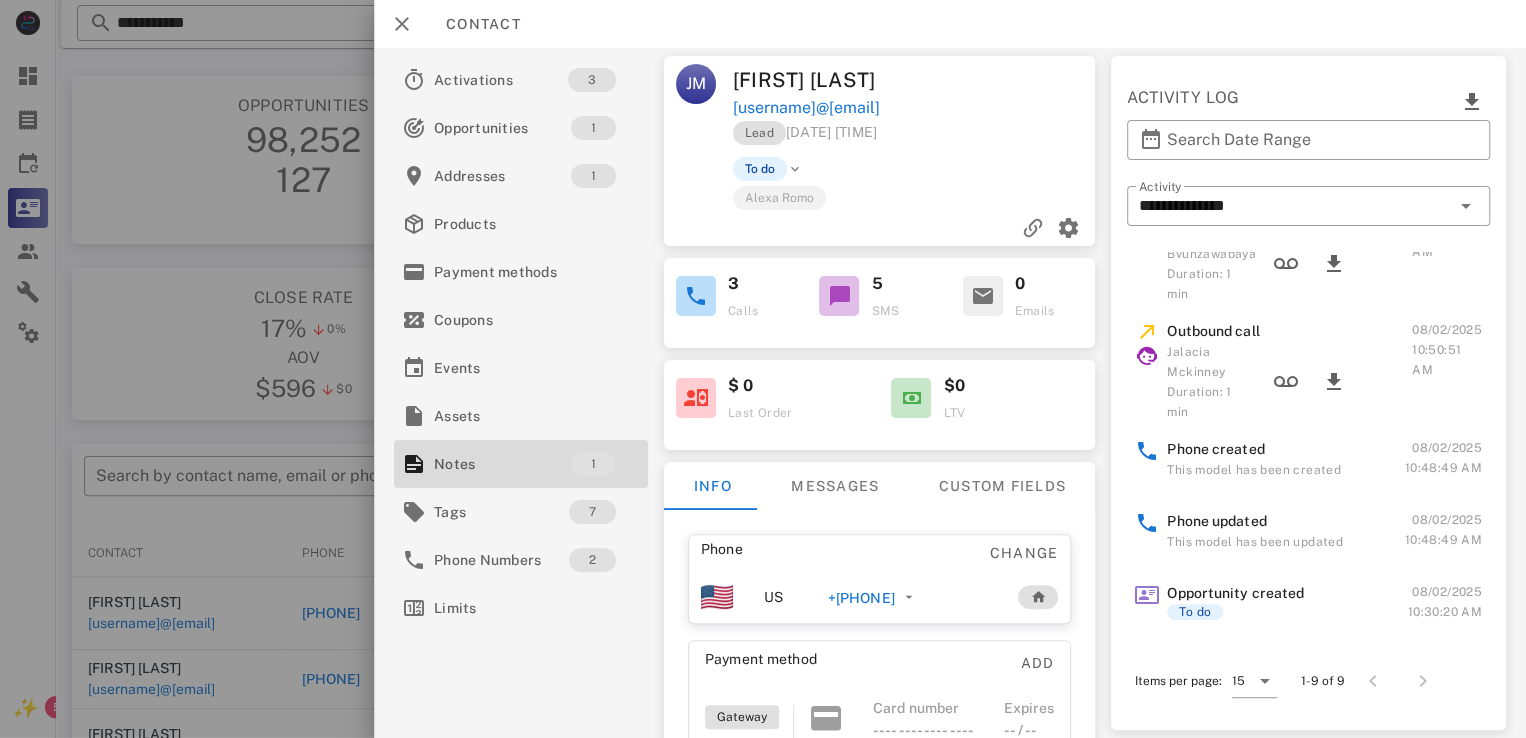 scroll, scrollTop: 0, scrollLeft: 0, axis: both 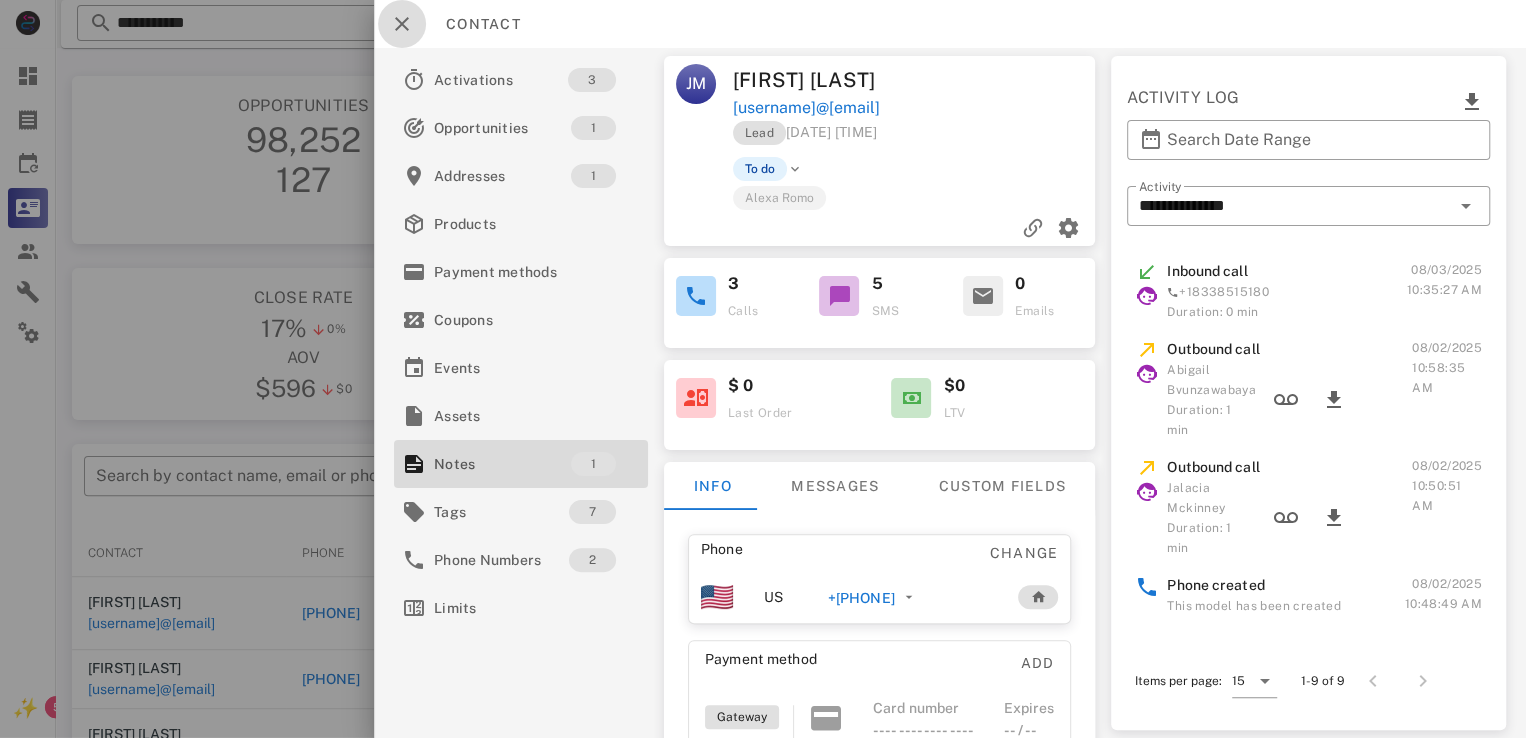 click at bounding box center [402, 24] 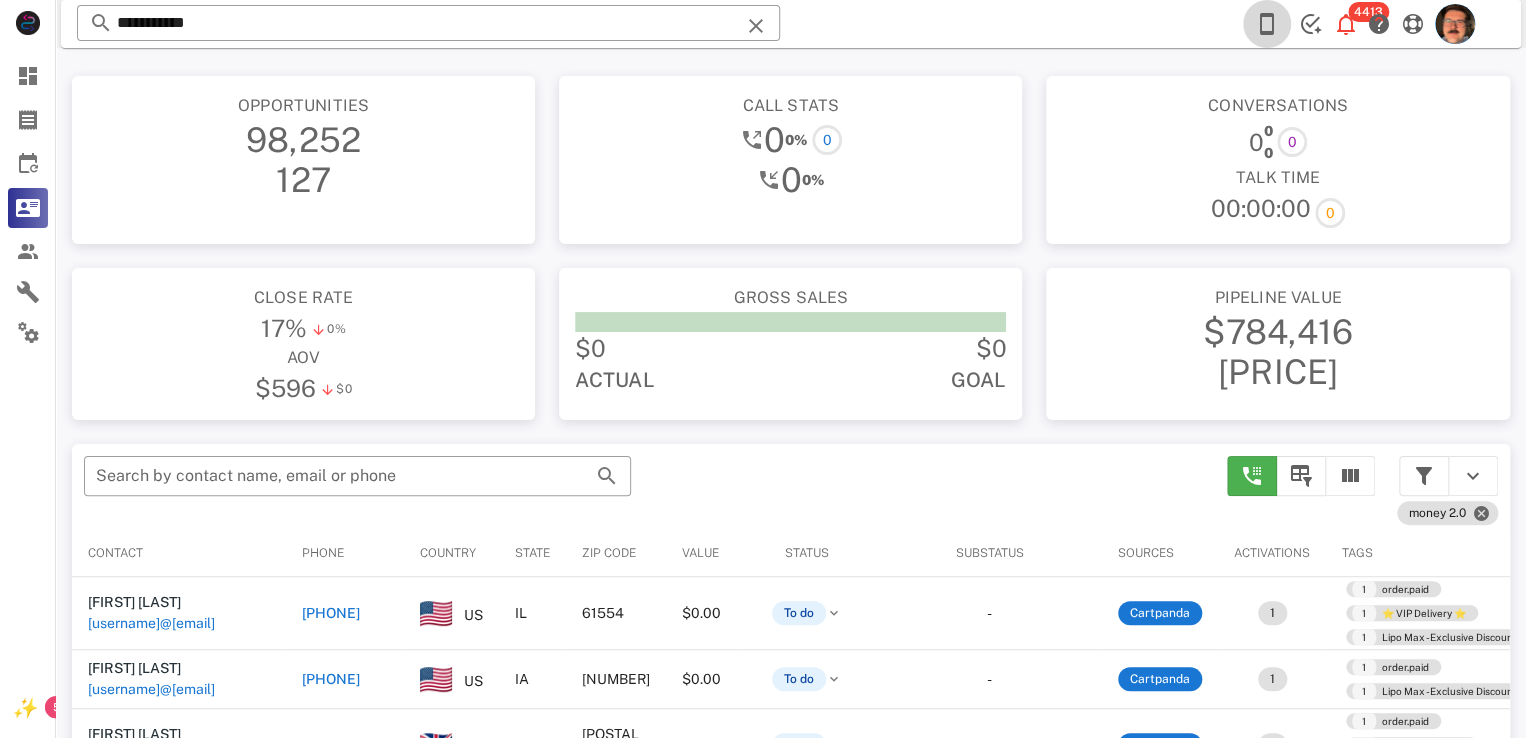 click at bounding box center [1267, 24] 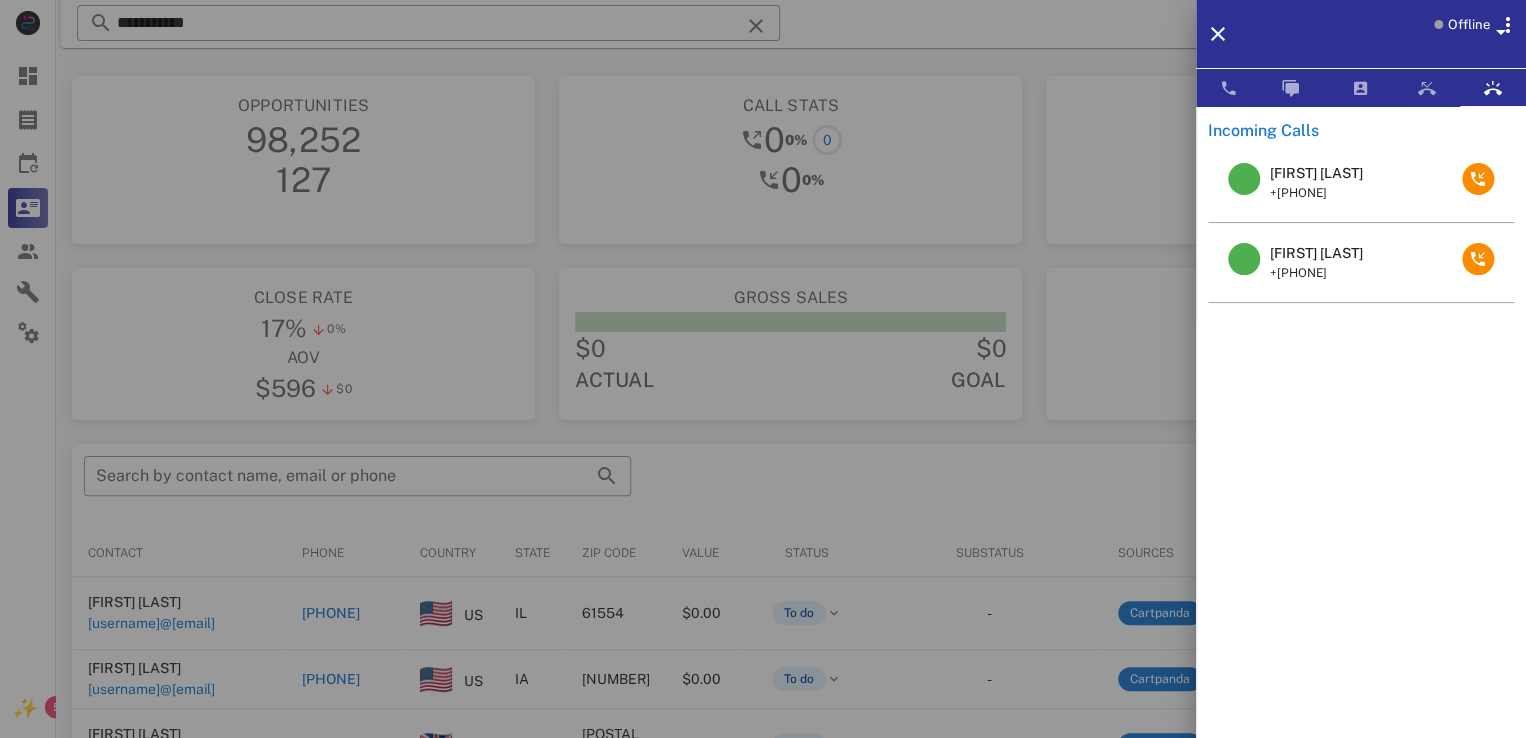 click on "Offline" at bounding box center (1361, 34) 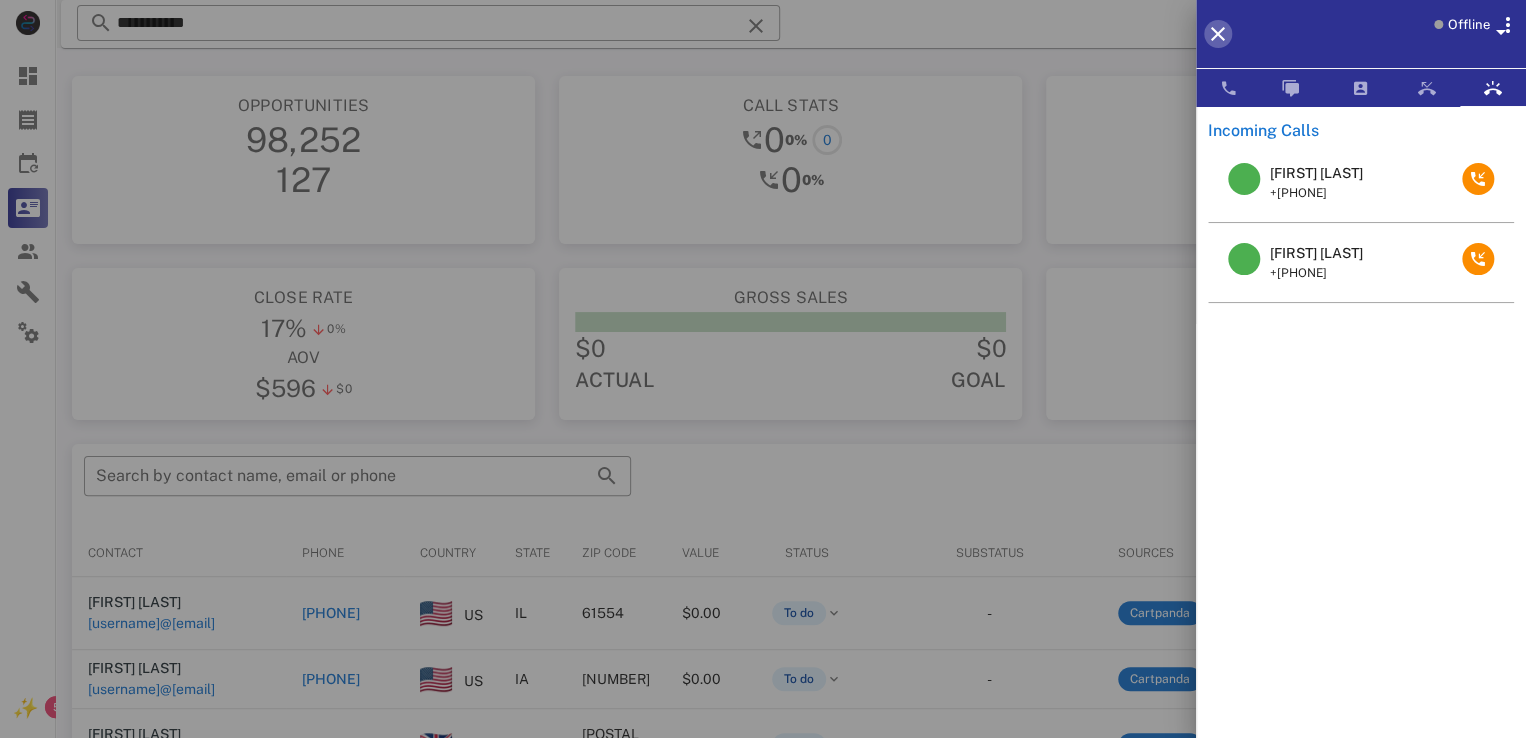 click at bounding box center [1218, 34] 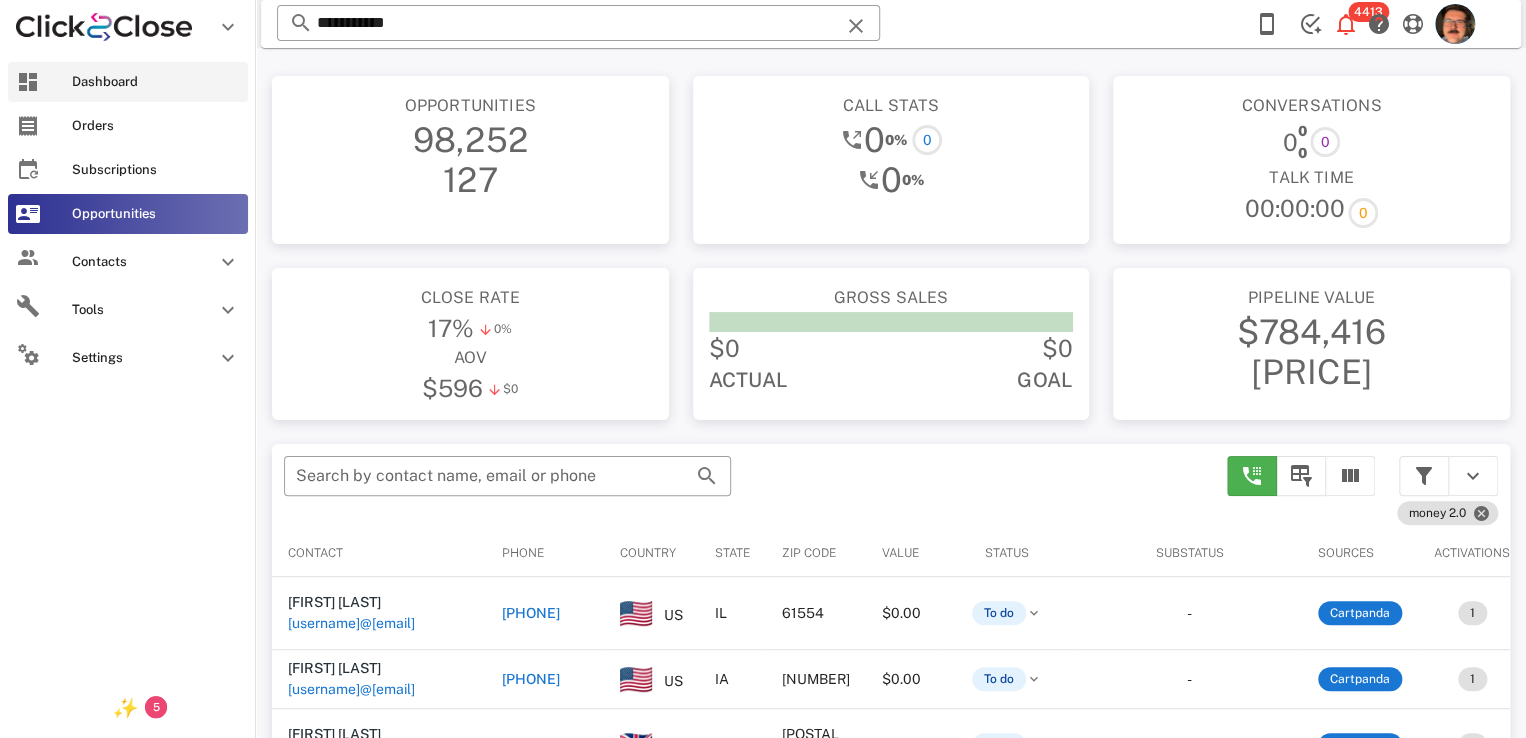 click on "Dashboard" at bounding box center (128, 82) 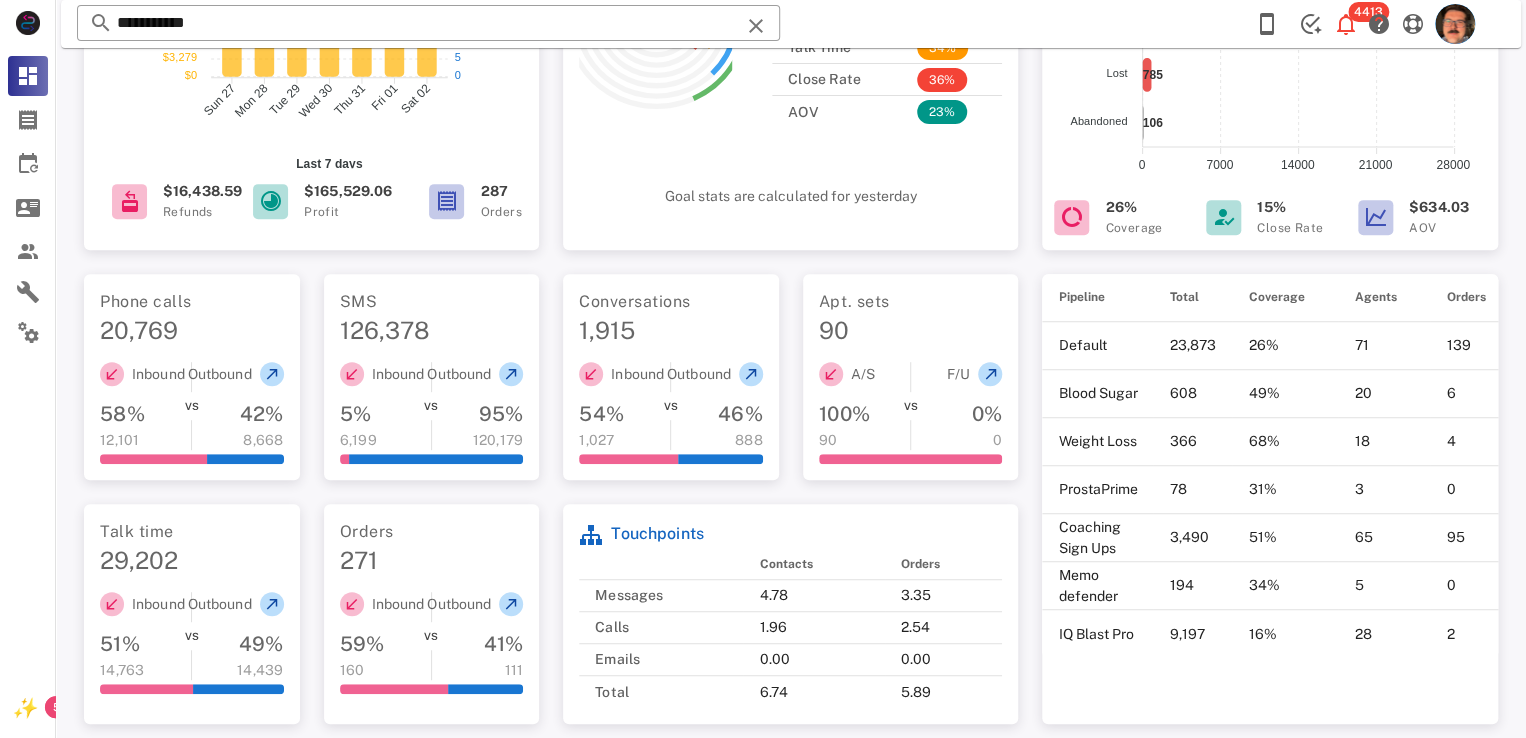 scroll, scrollTop: 0, scrollLeft: 0, axis: both 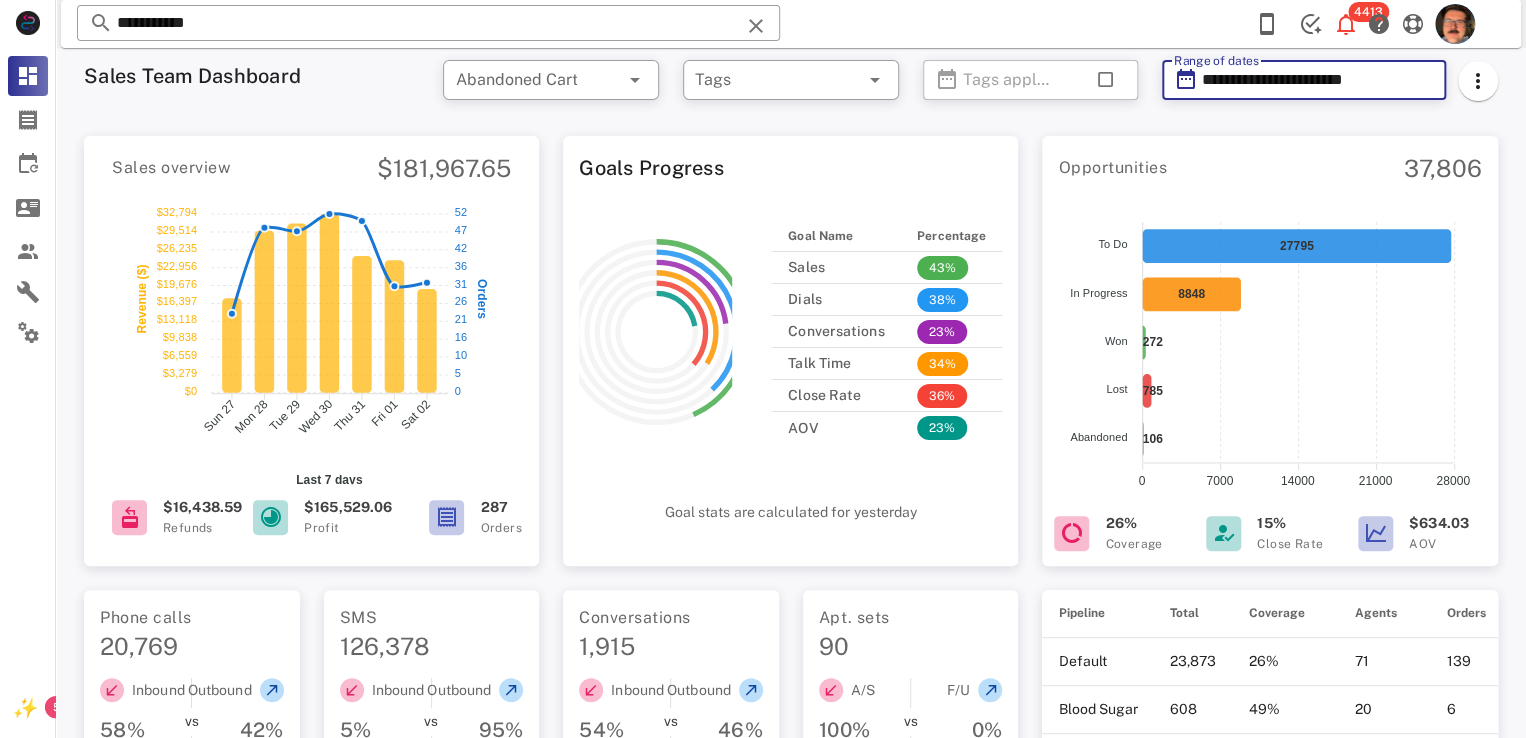 click on "**********" at bounding box center (1317, 80) 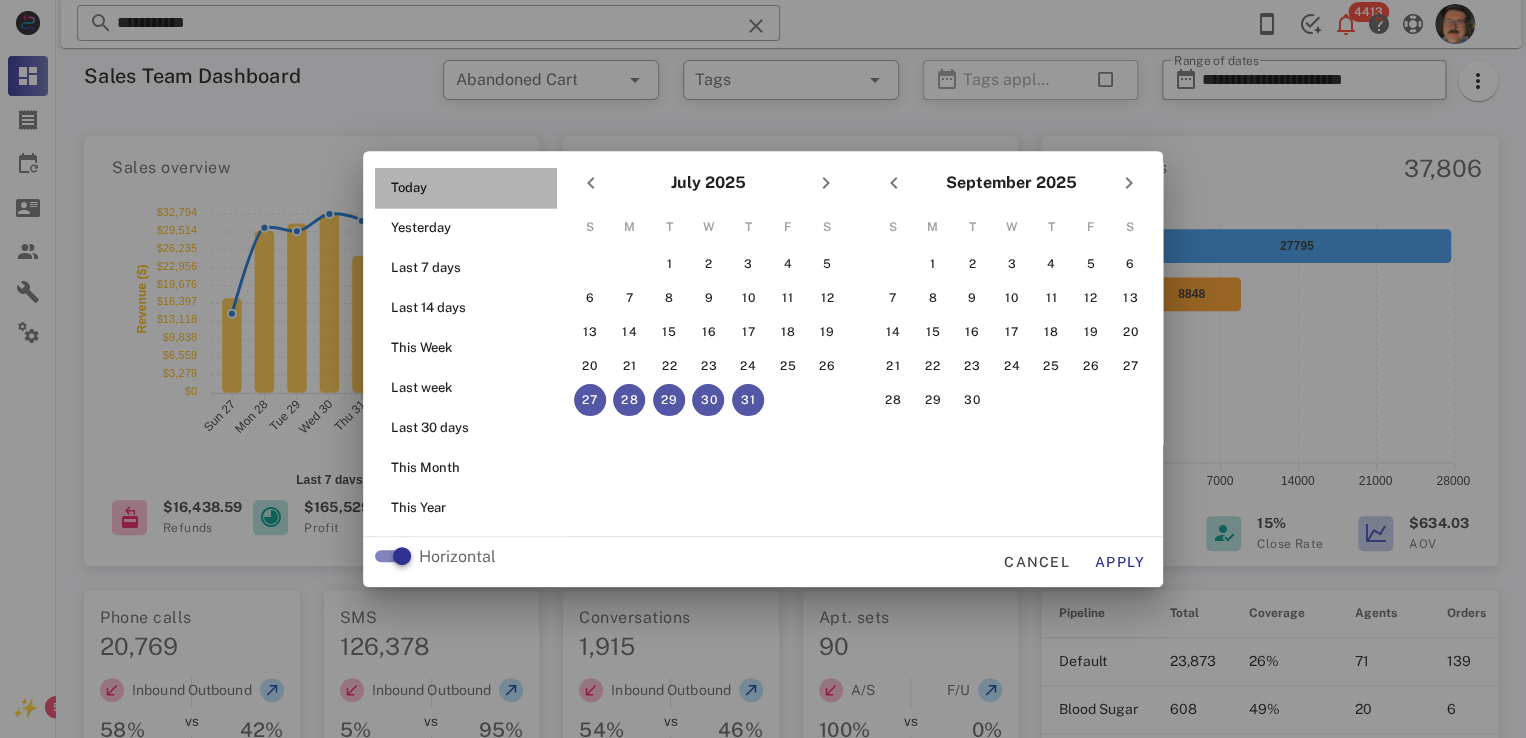 click on "Today" at bounding box center (472, 188) 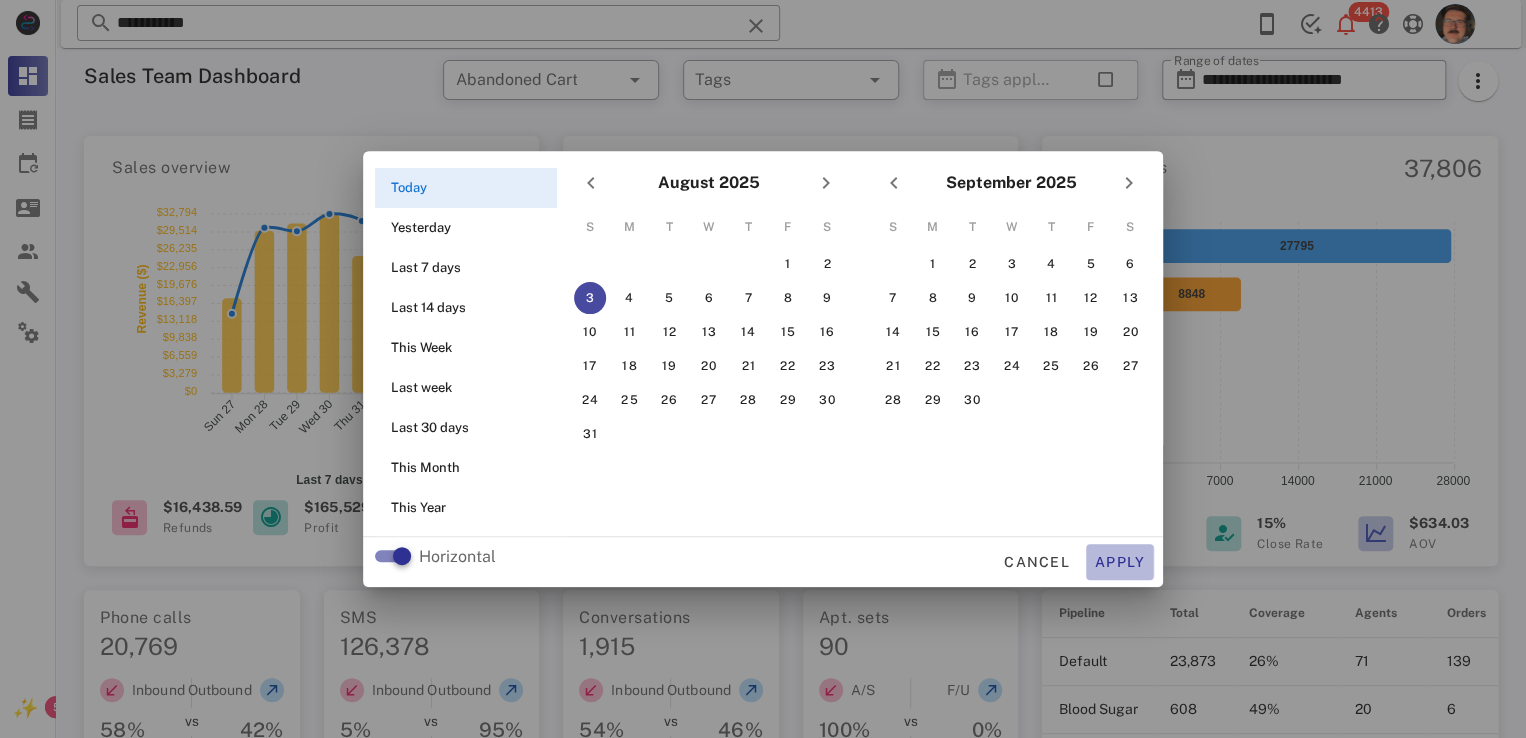 click on "Apply" at bounding box center (1120, 562) 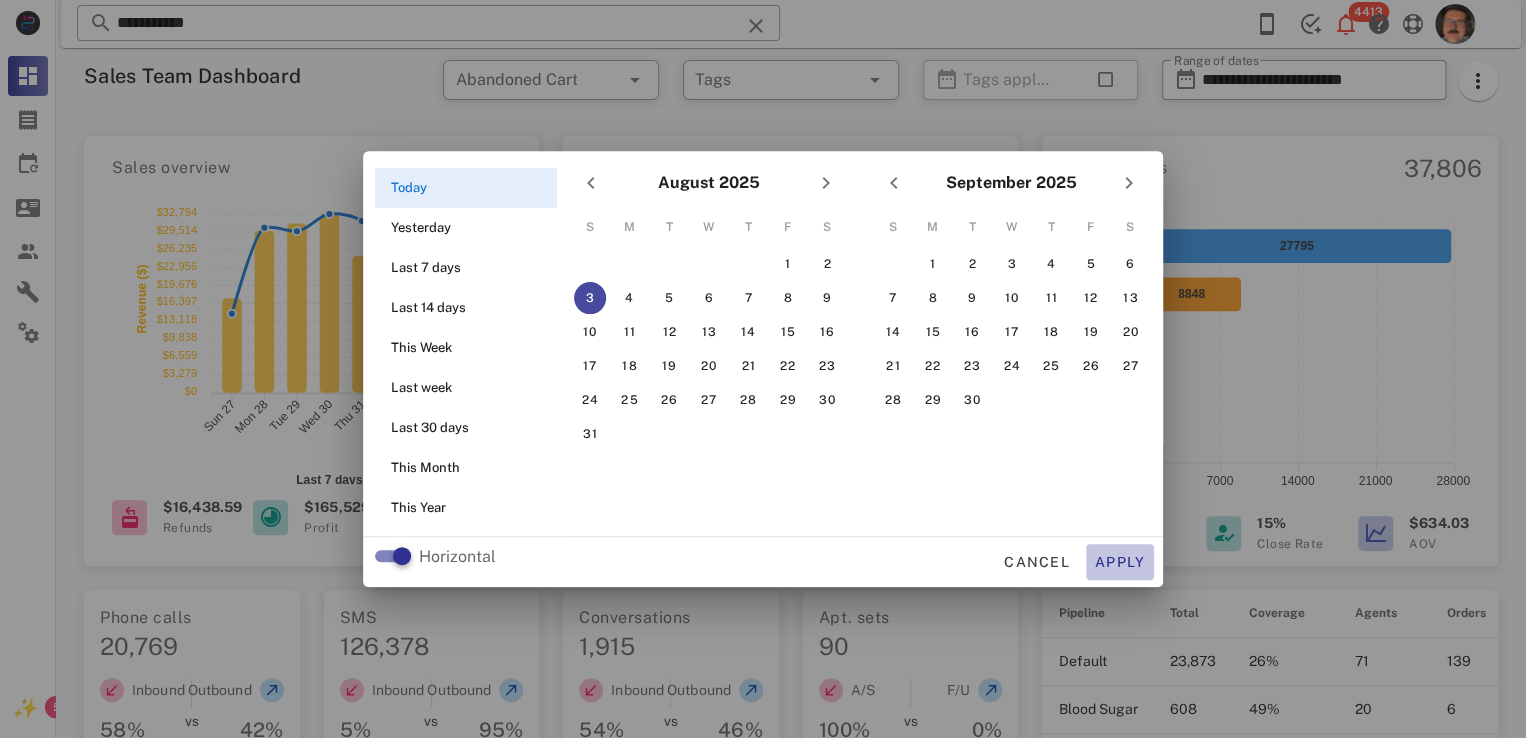 type on "**********" 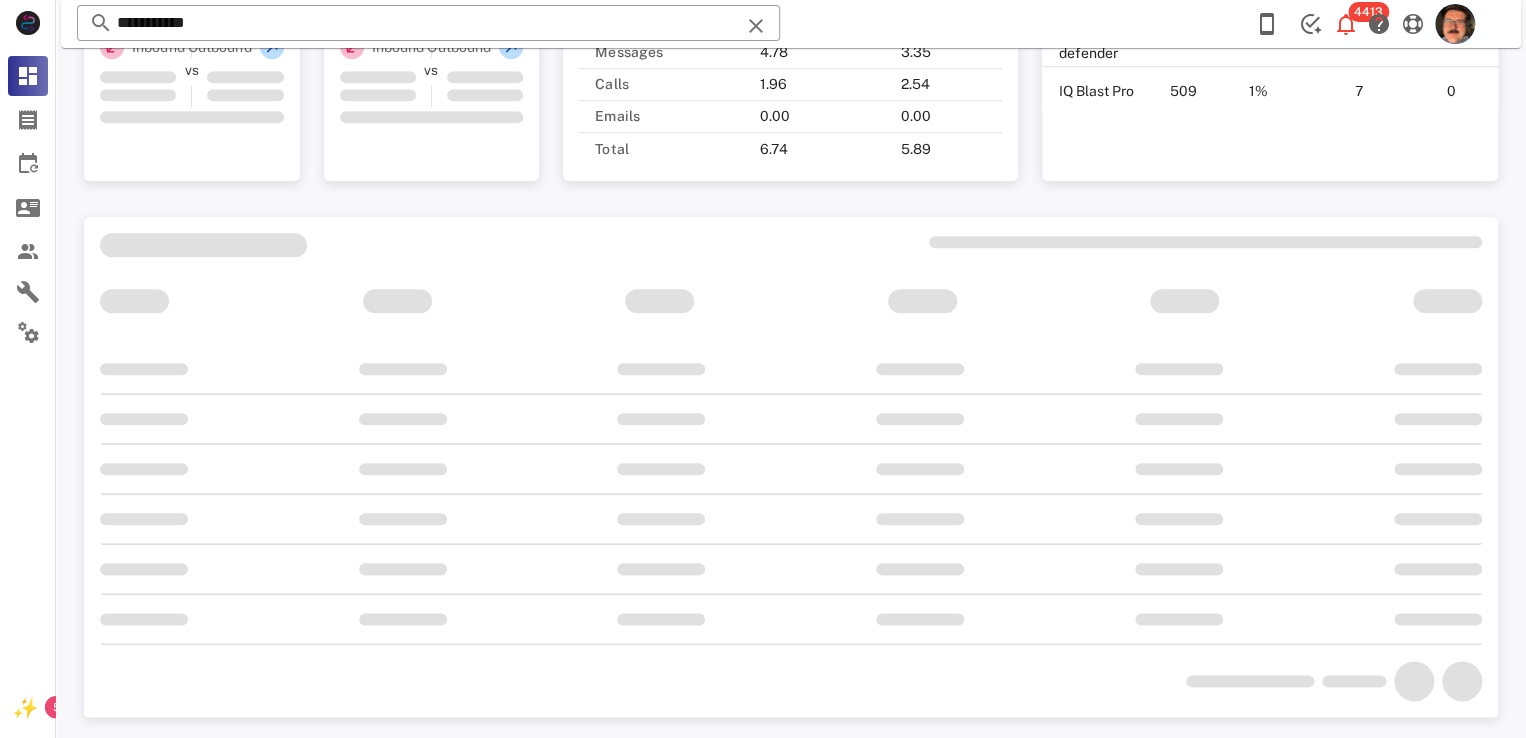scroll, scrollTop: 866, scrollLeft: 0, axis: vertical 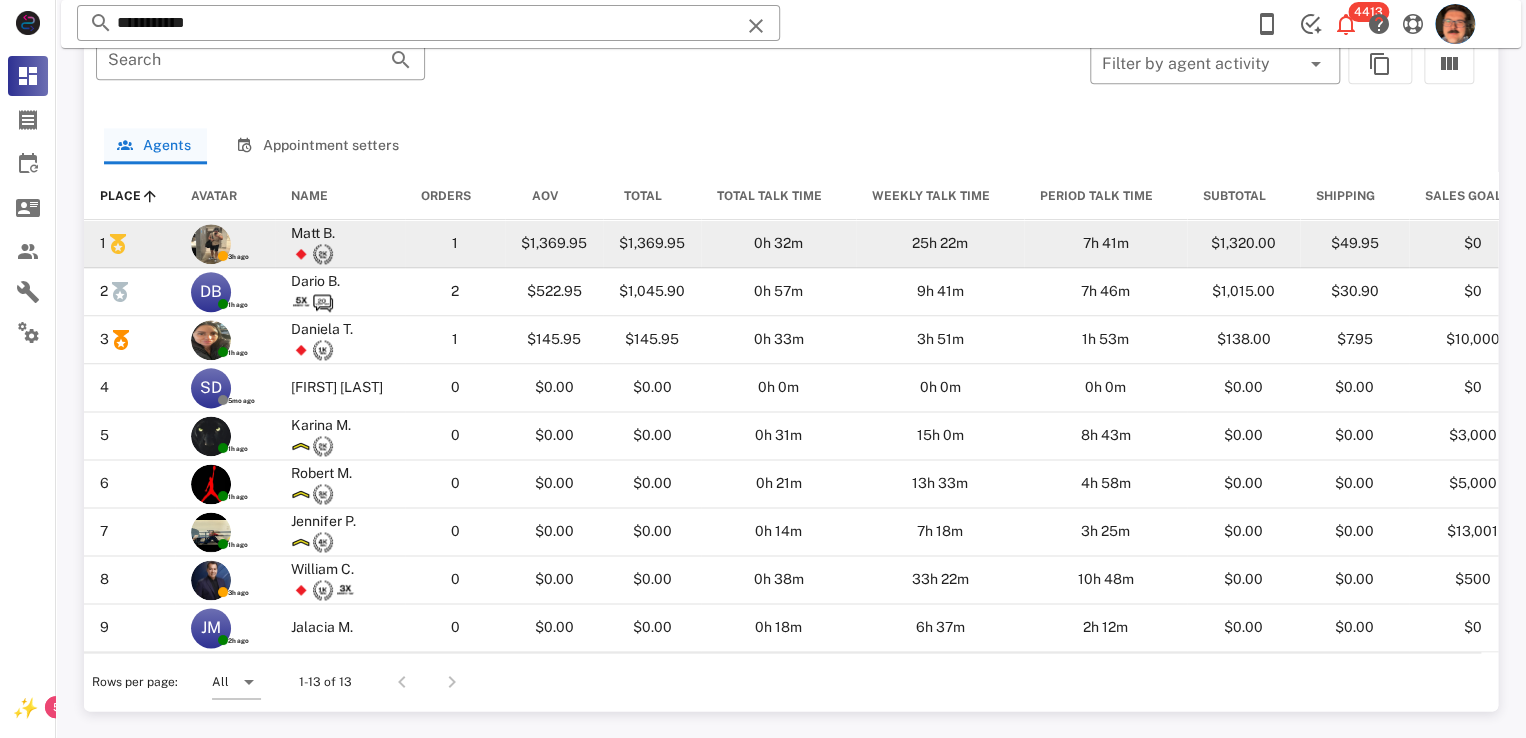 click on "Matt B." at bounding box center (313, 233) 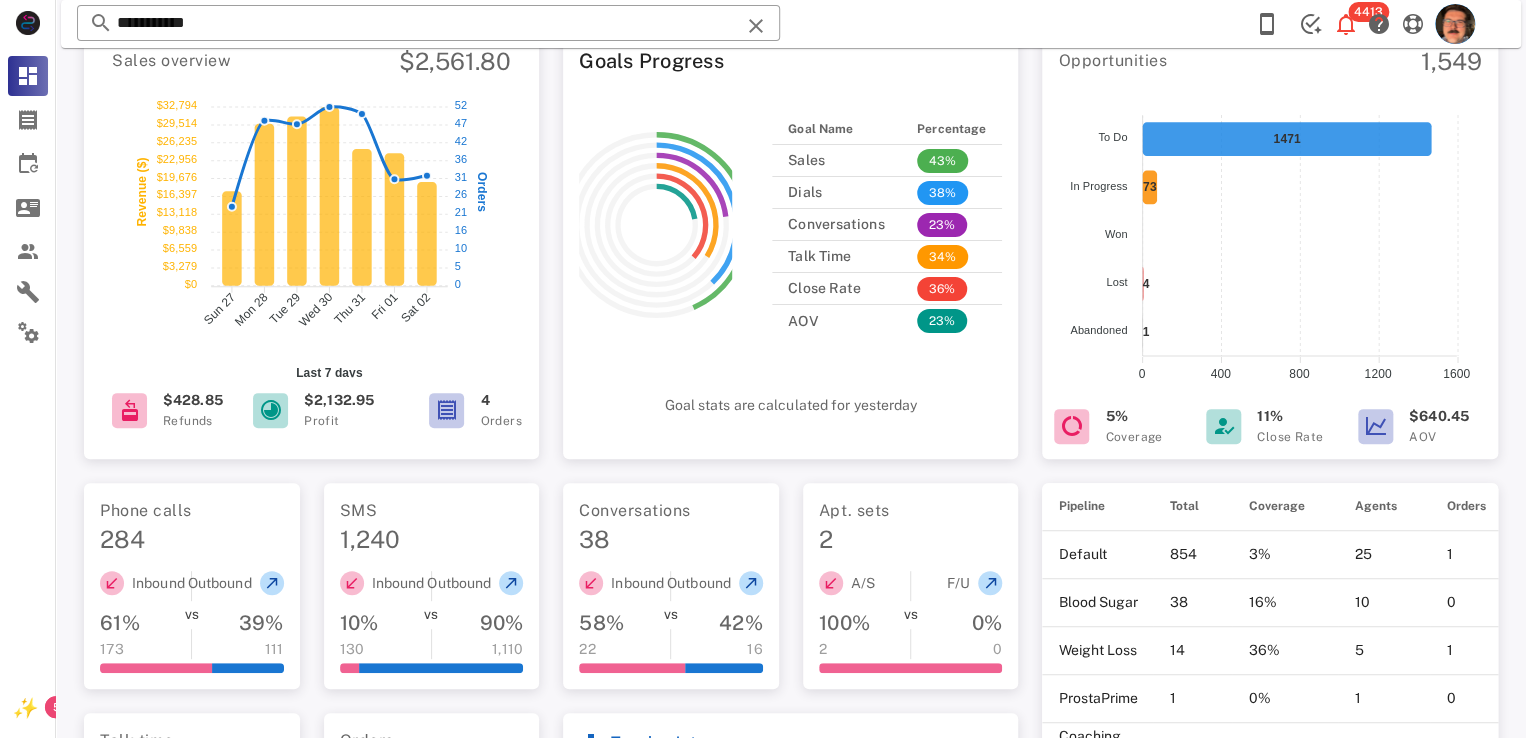 scroll, scrollTop: 0, scrollLeft: 0, axis: both 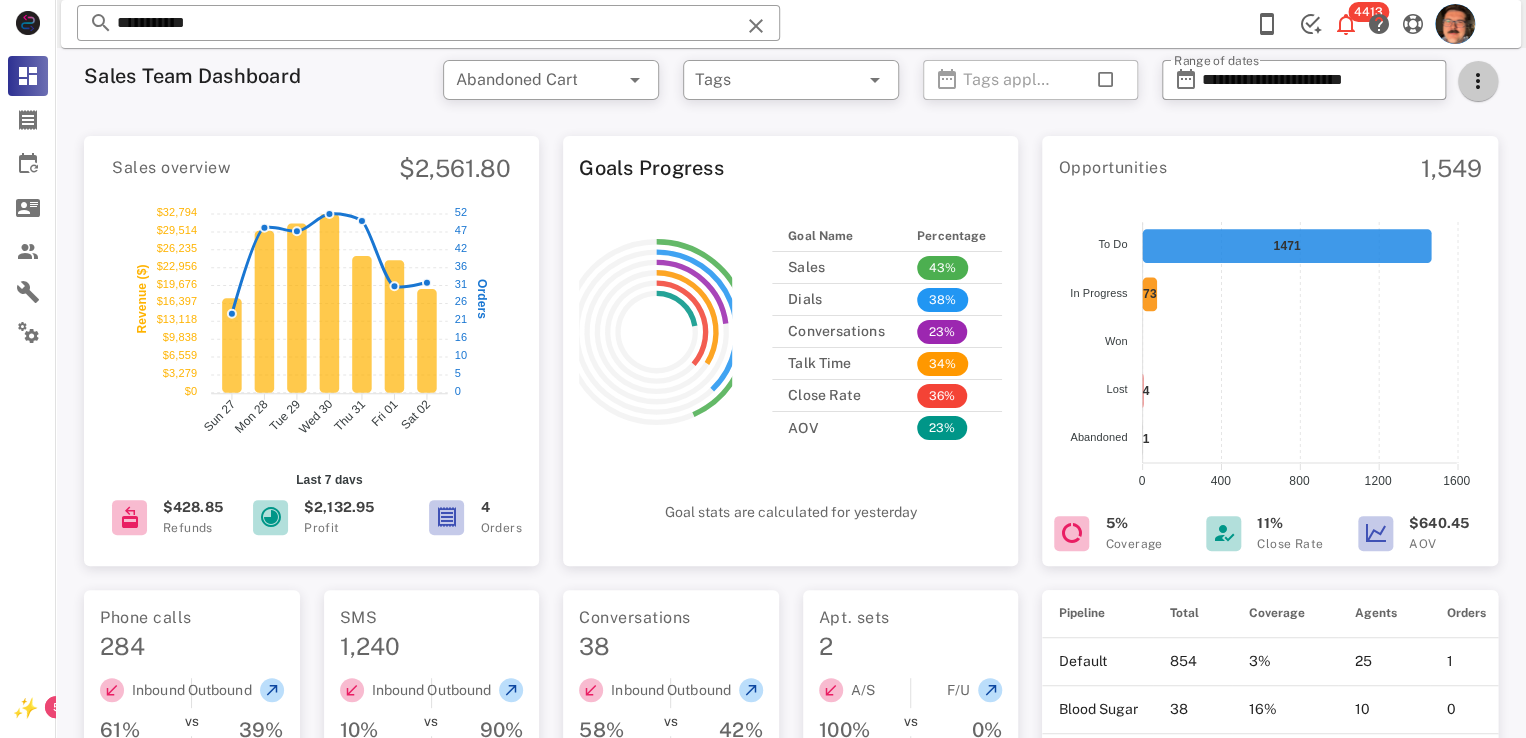 click at bounding box center (1478, 81) 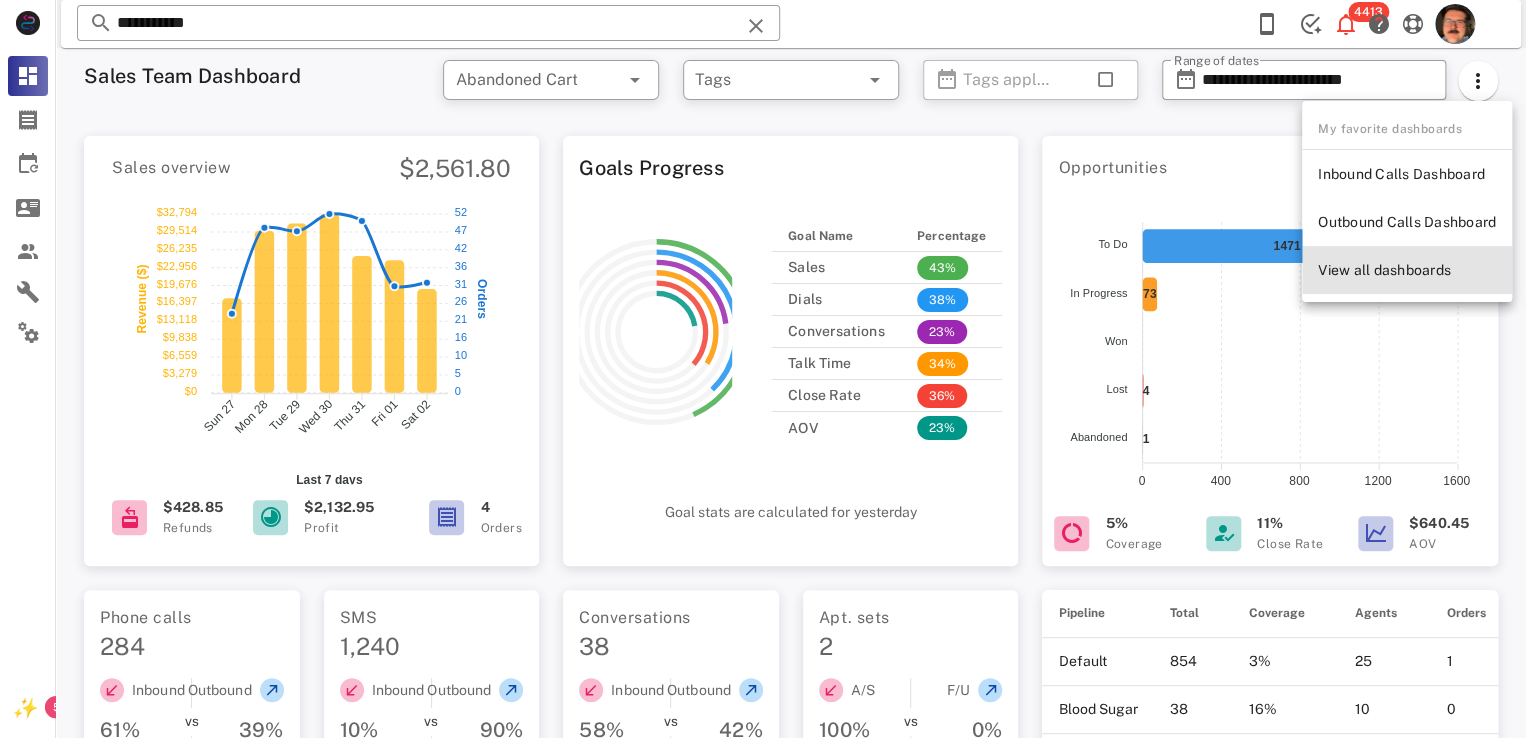 click on "View all dashboards" at bounding box center [1407, 270] 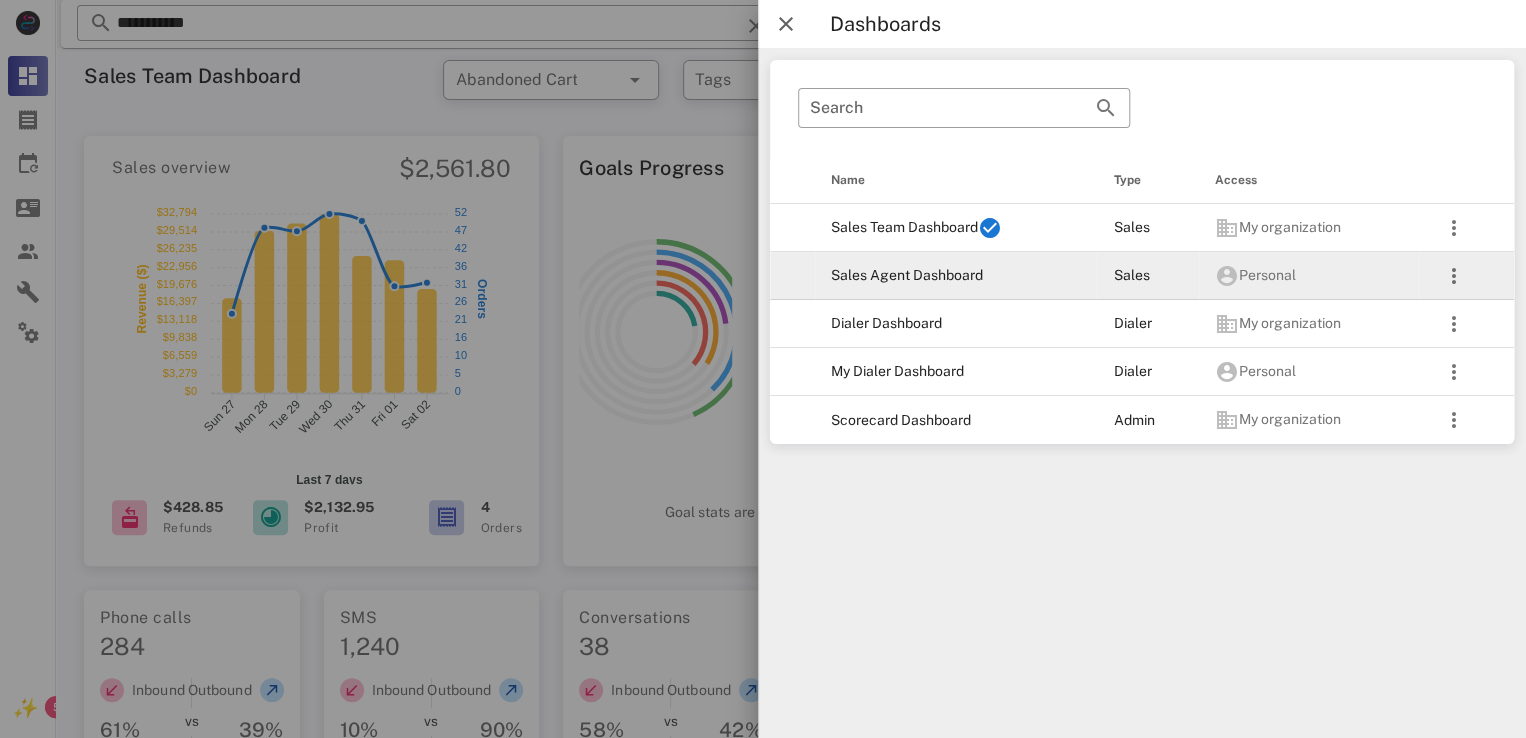 click on "Sales Agent Dashboard" at bounding box center (956, 276) 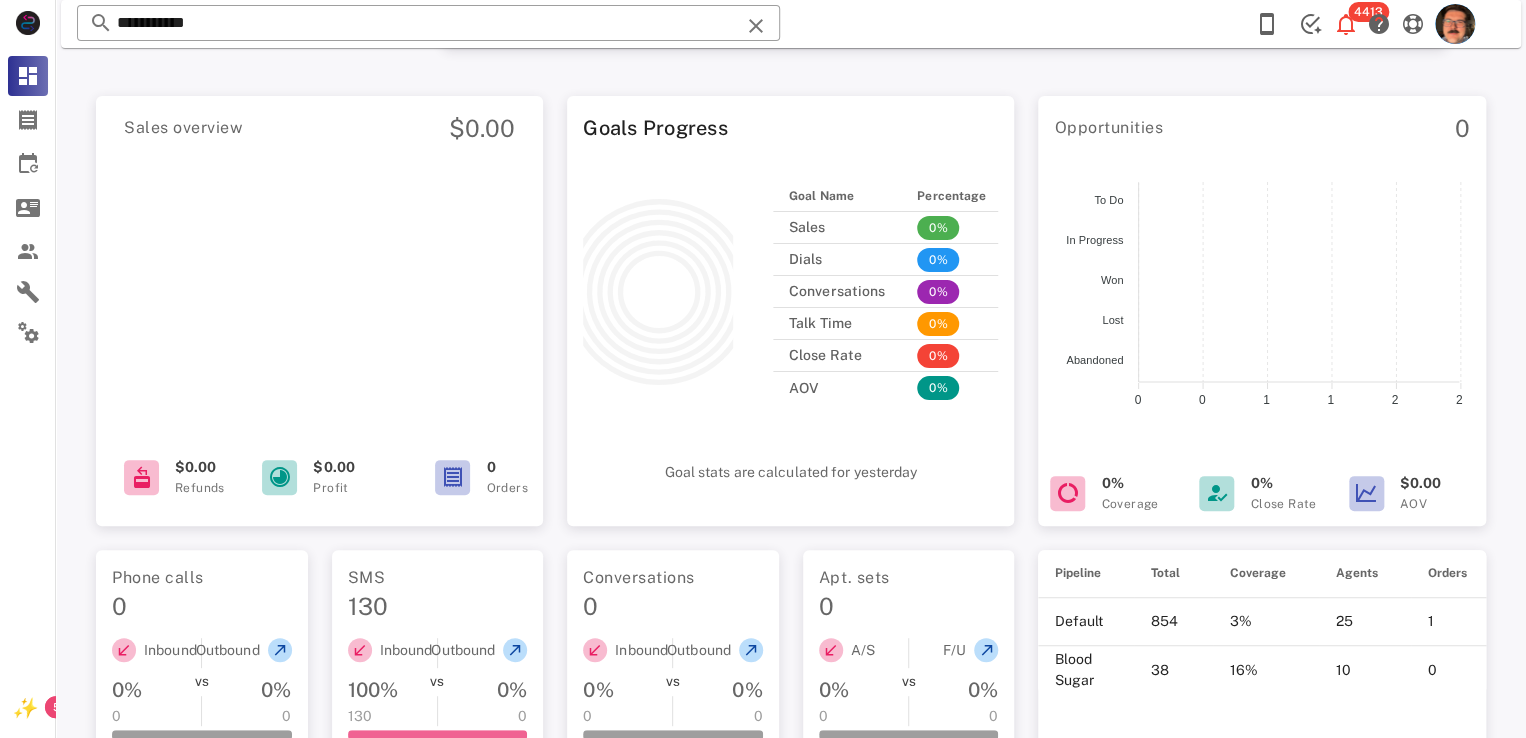 scroll, scrollTop: 0, scrollLeft: 0, axis: both 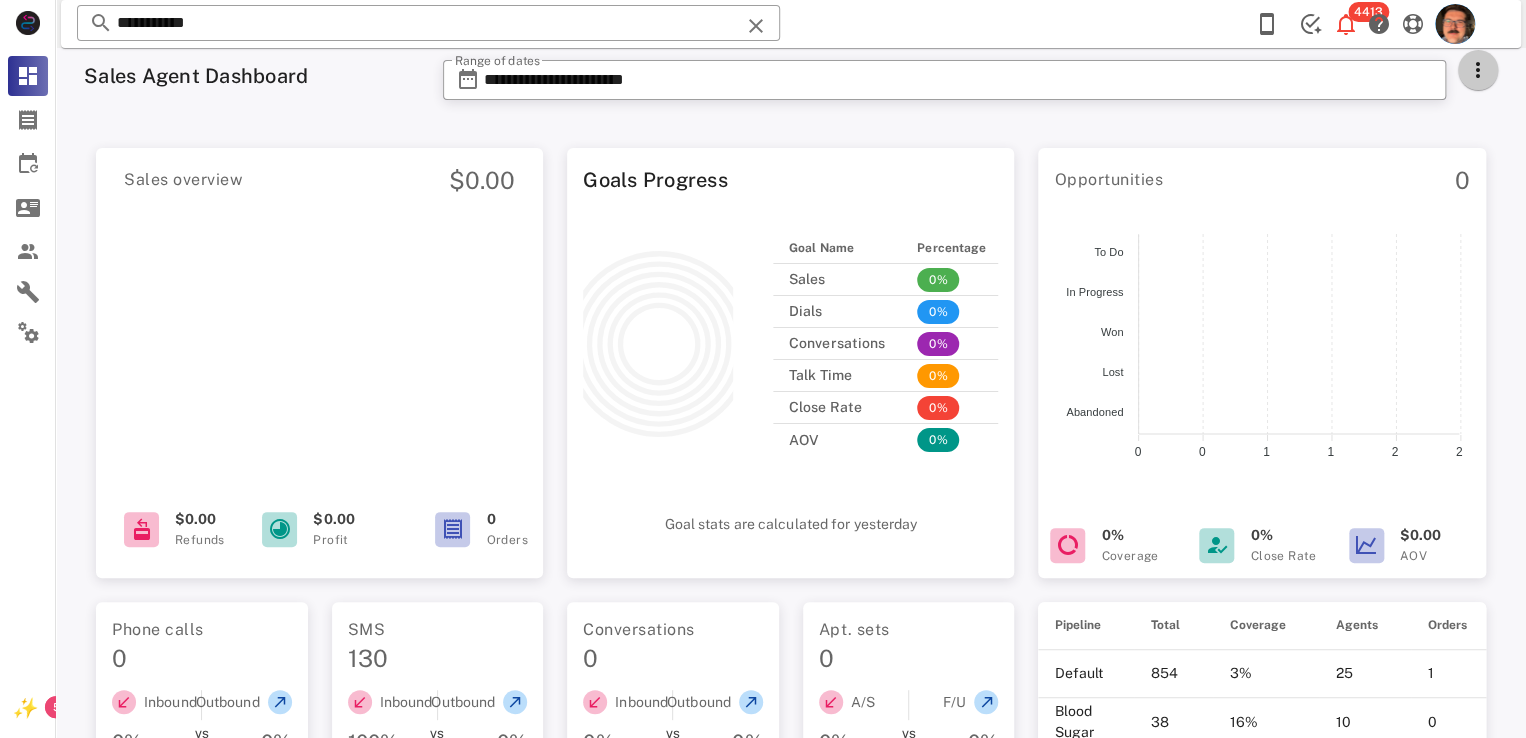 click at bounding box center (1478, 70) 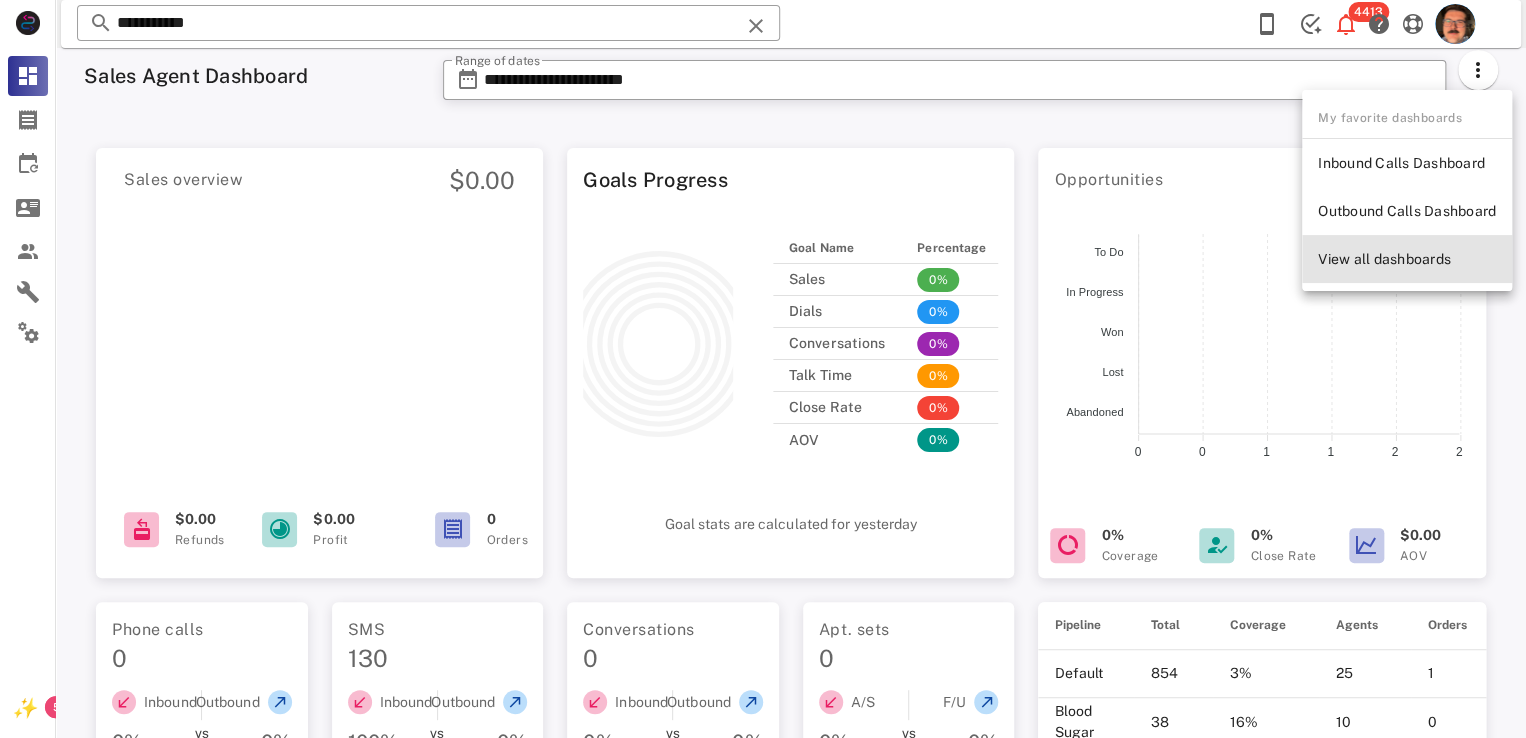 click on "View all dashboards" at bounding box center (1407, 259) 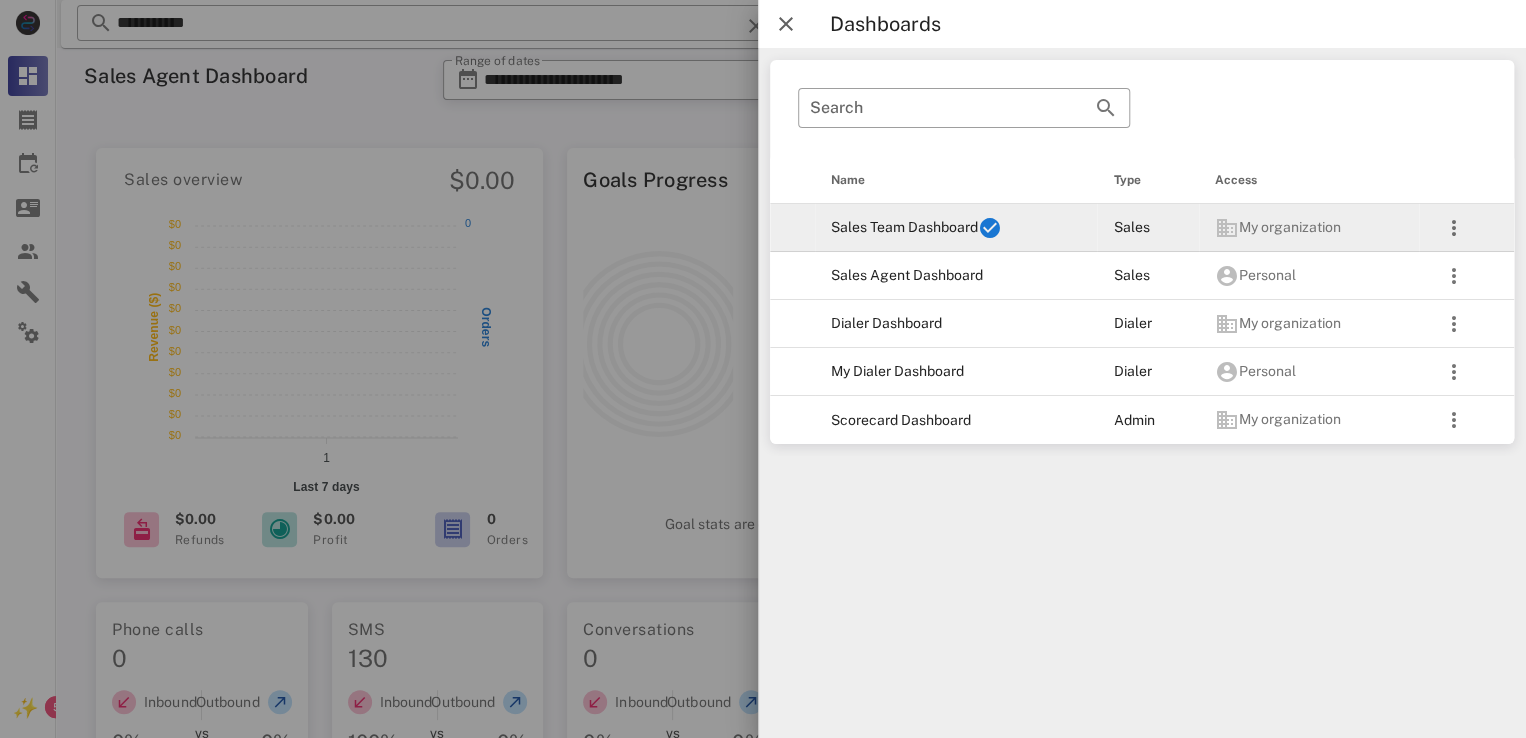 click on "Sales Team Dashboard" at bounding box center (956, 228) 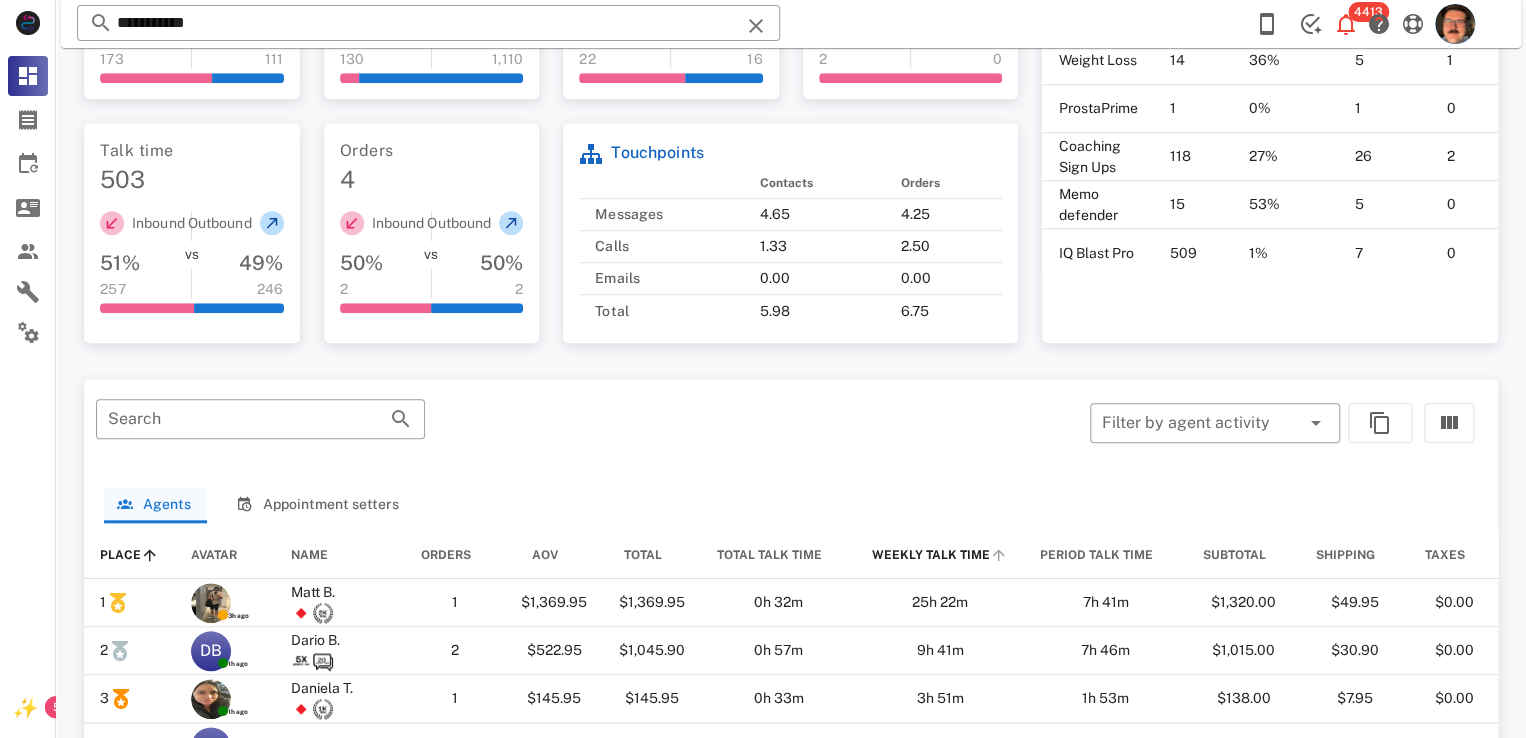 scroll, scrollTop: 882, scrollLeft: 0, axis: vertical 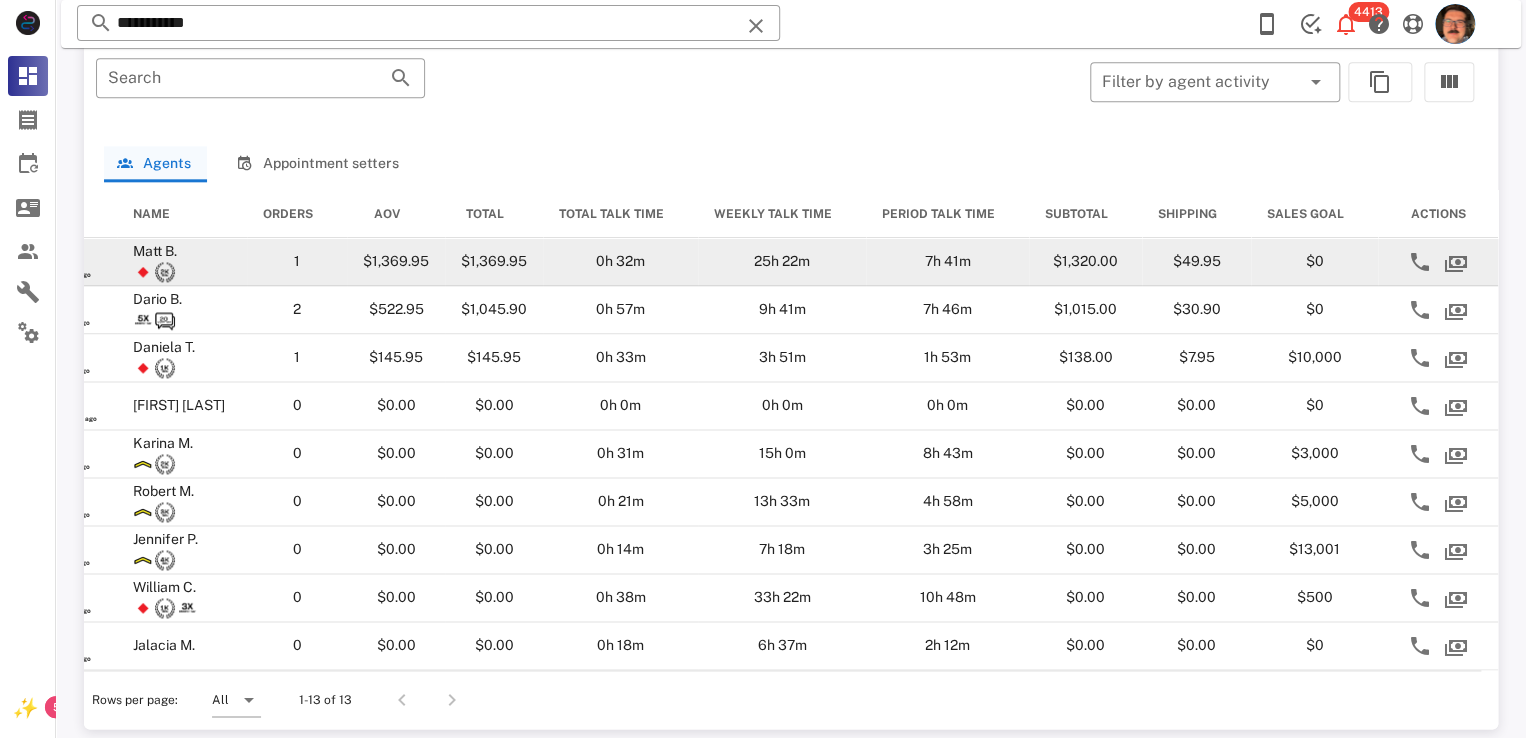click on "Matt B." at bounding box center (155, 251) 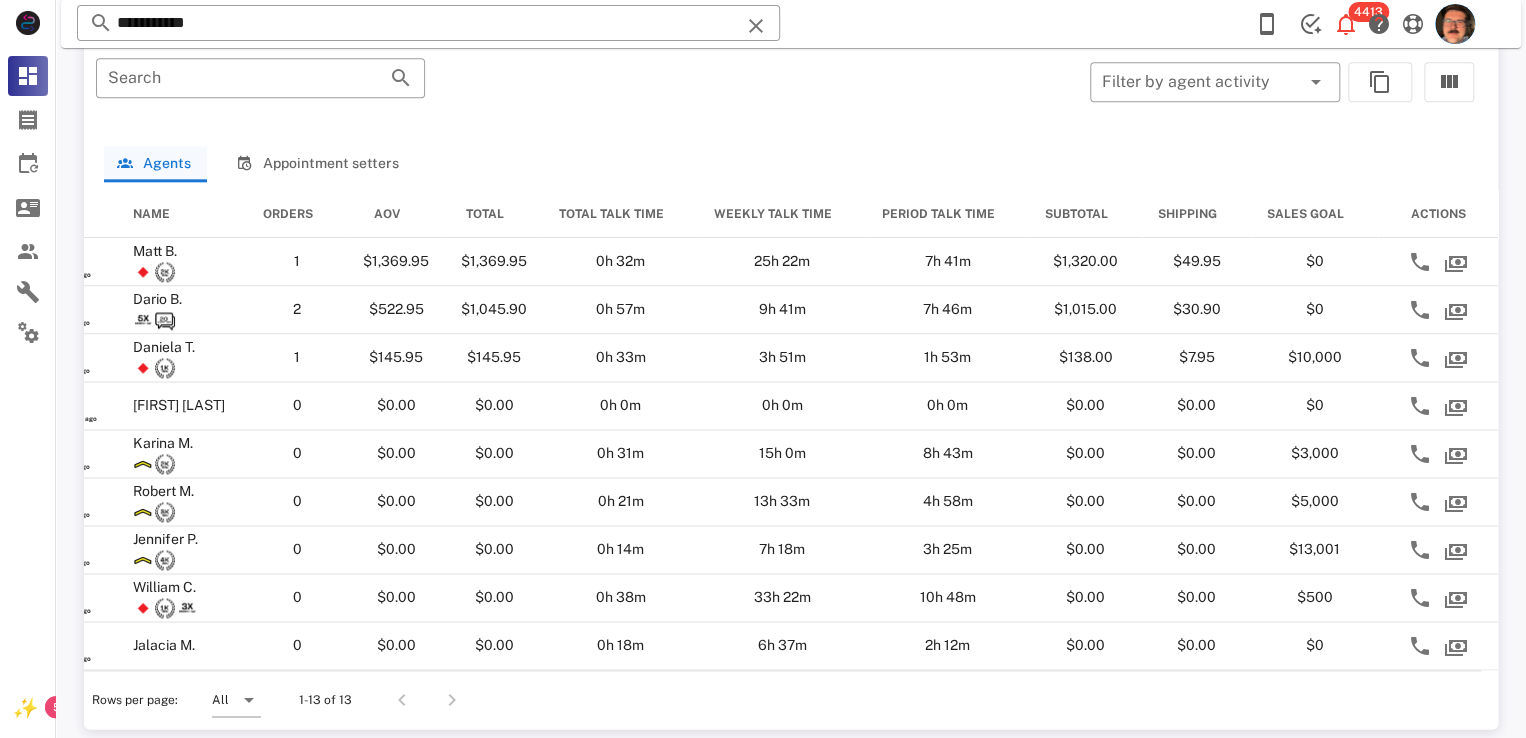 scroll, scrollTop: 0, scrollLeft: 0, axis: both 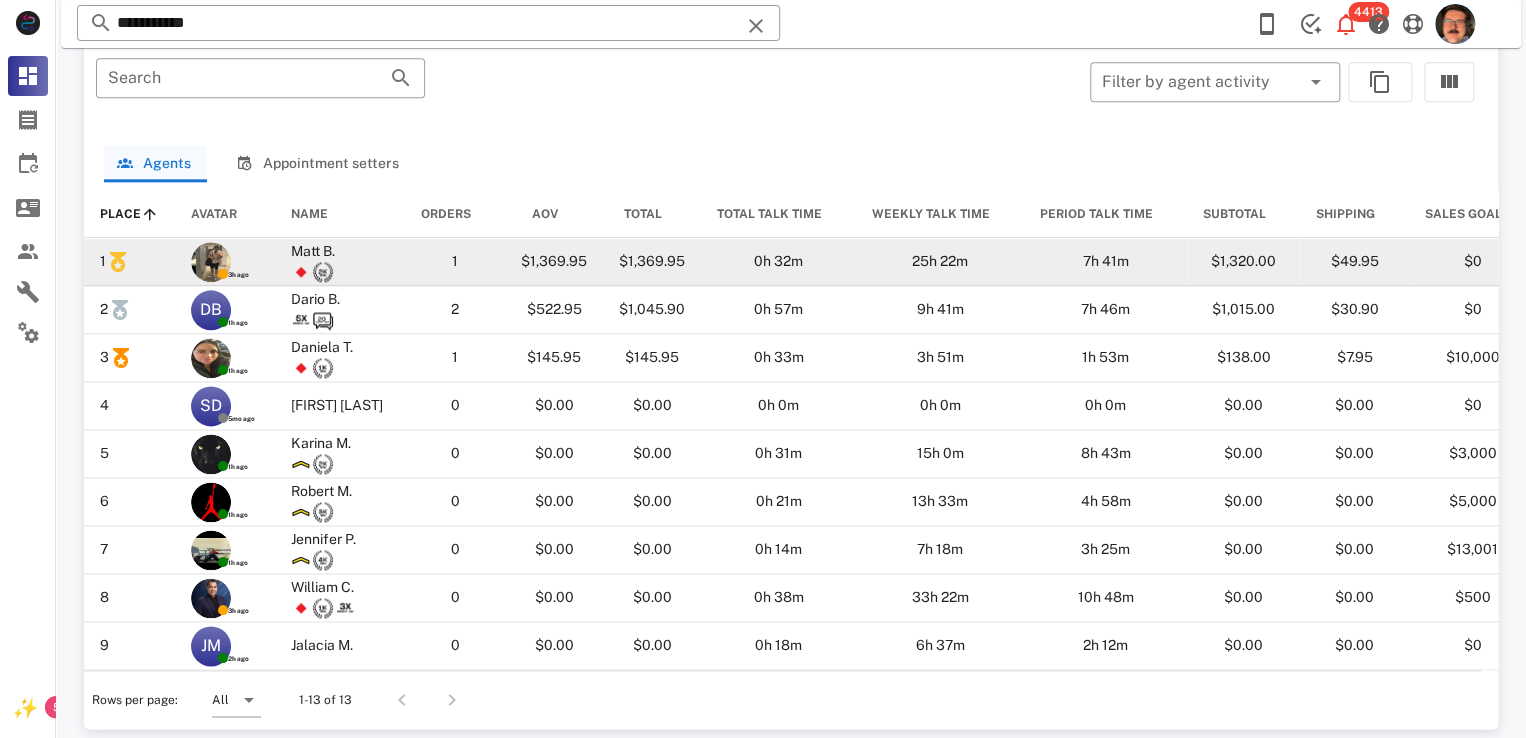 click on "3h ago" at bounding box center (225, 262) 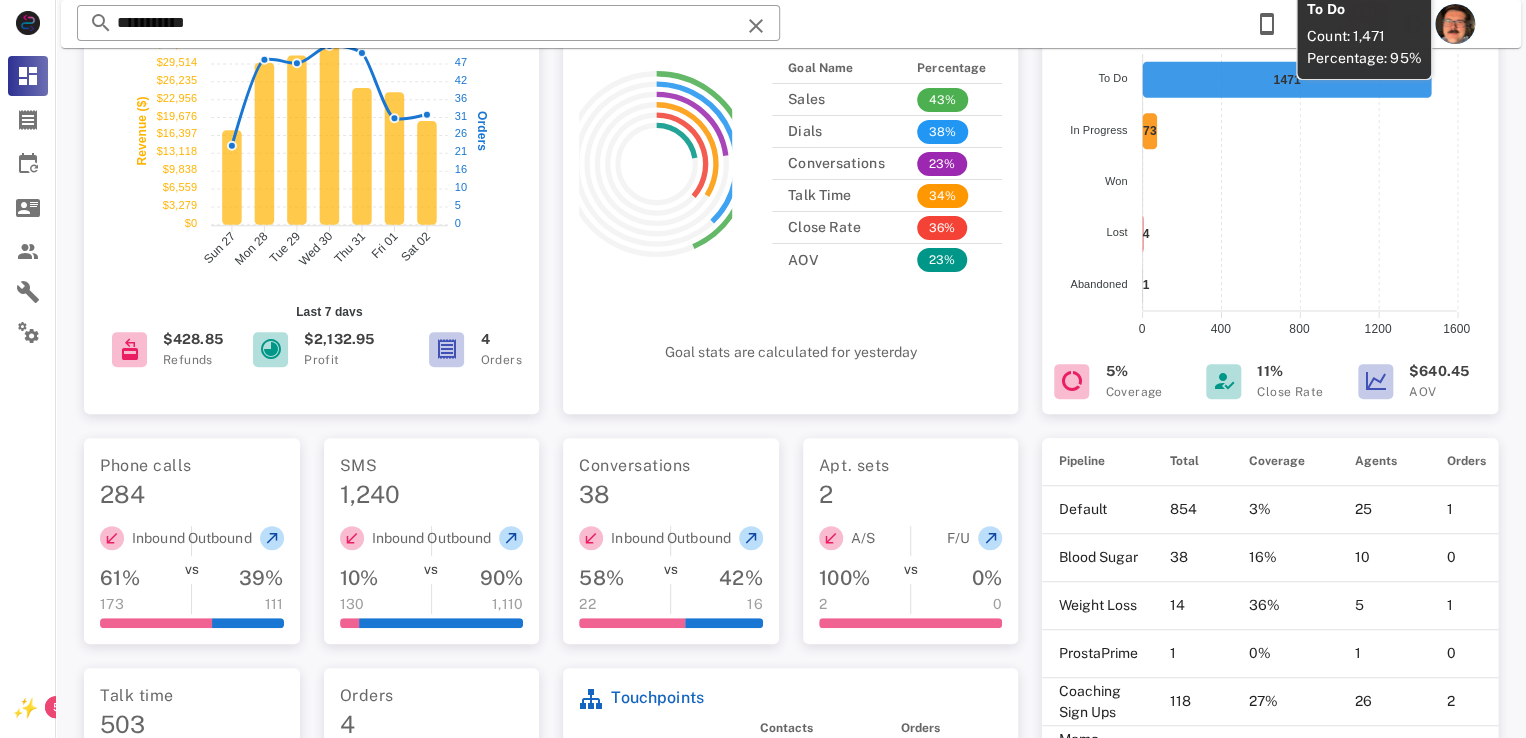 scroll, scrollTop: 0, scrollLeft: 0, axis: both 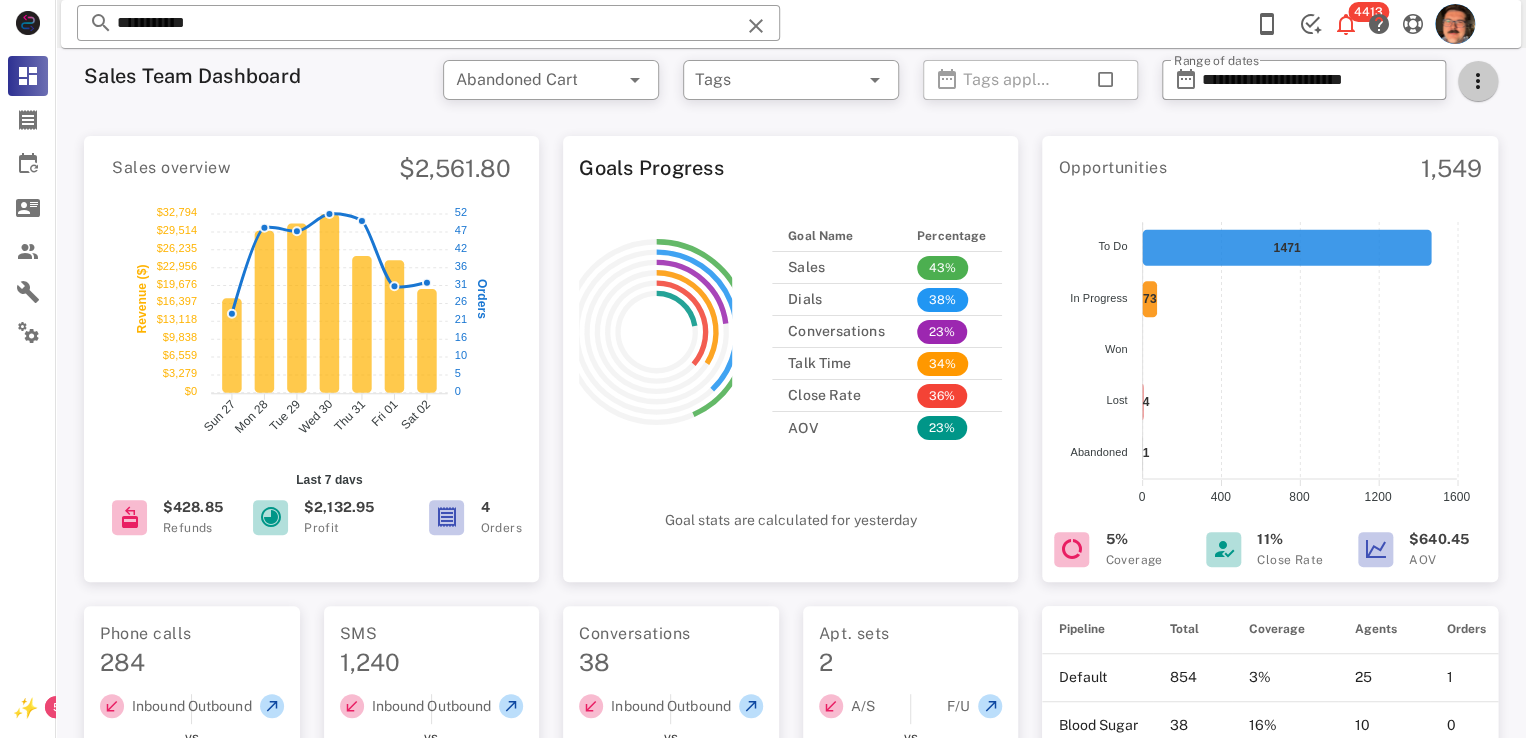 click at bounding box center [1478, 81] 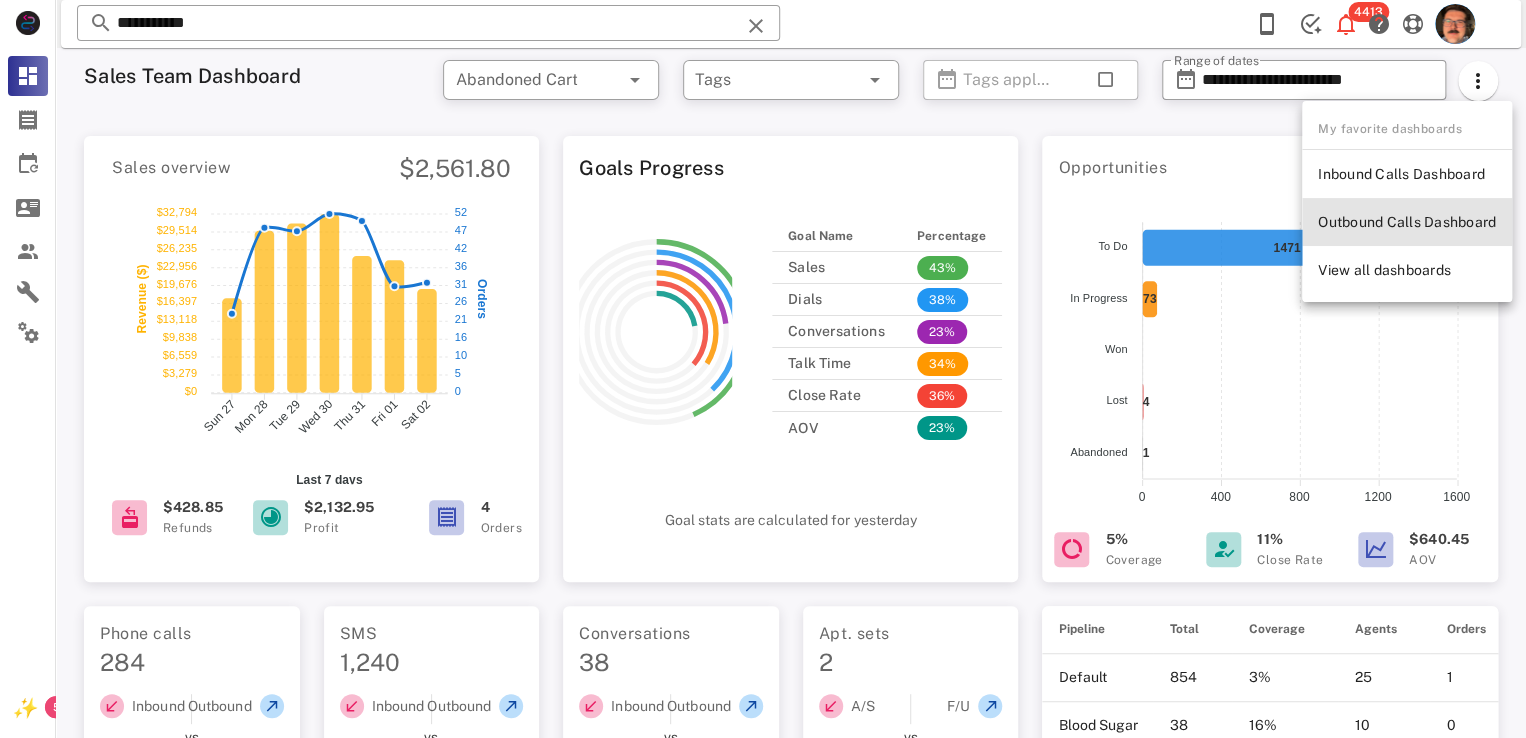 click on "Outbound Calls Dashboard" at bounding box center (1407, 222) 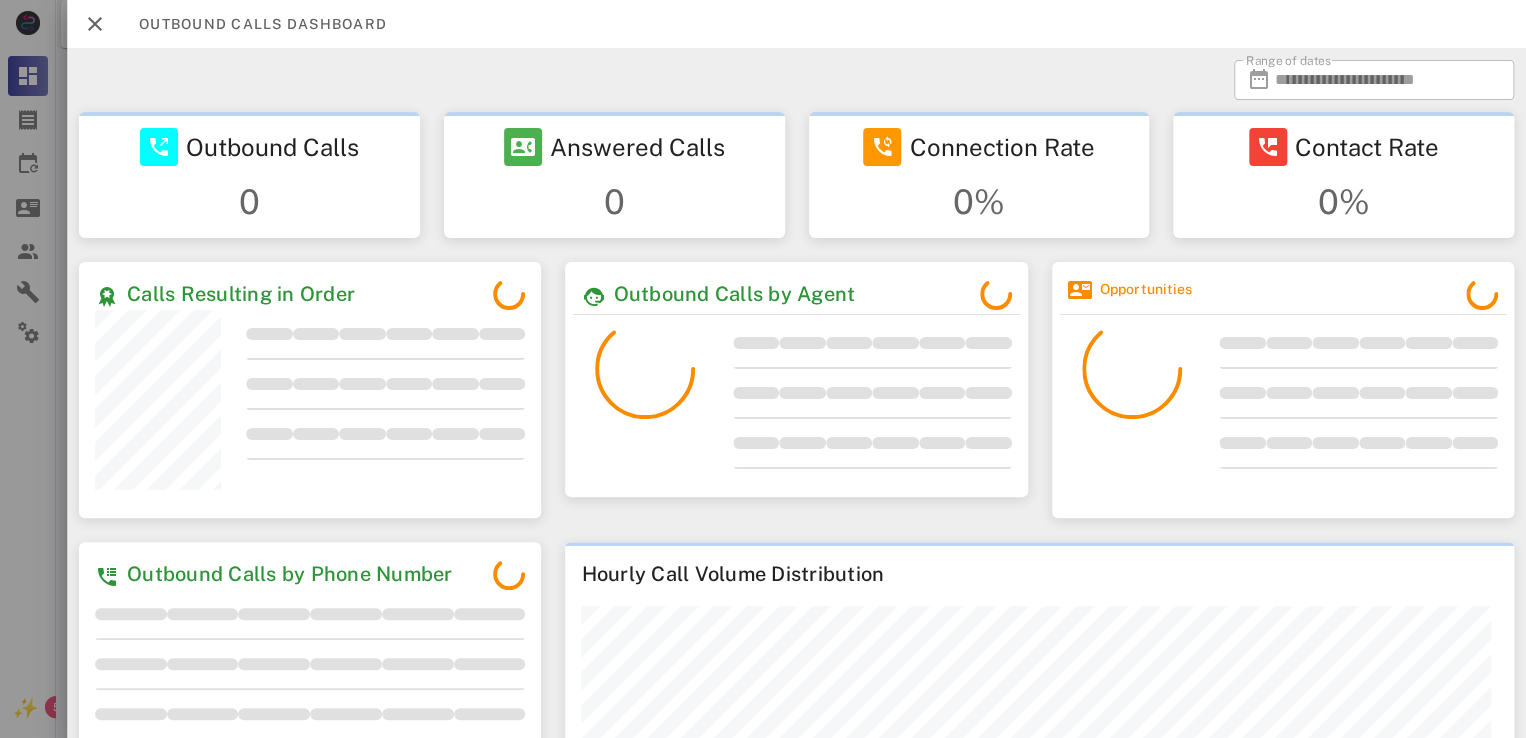 scroll, scrollTop: 999740, scrollLeft: 999058, axis: both 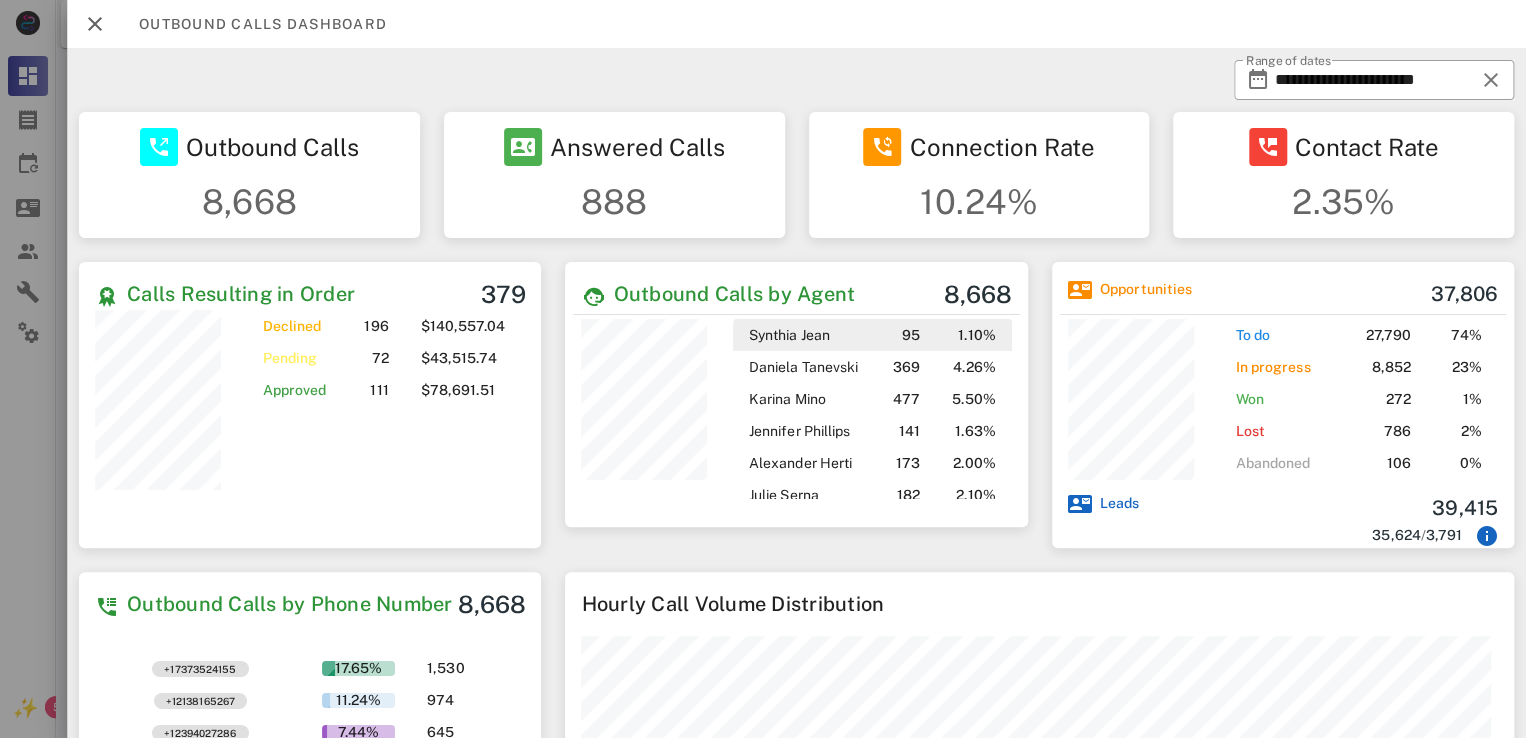 click on "Synthia Jean" at bounding box center [789, 335] 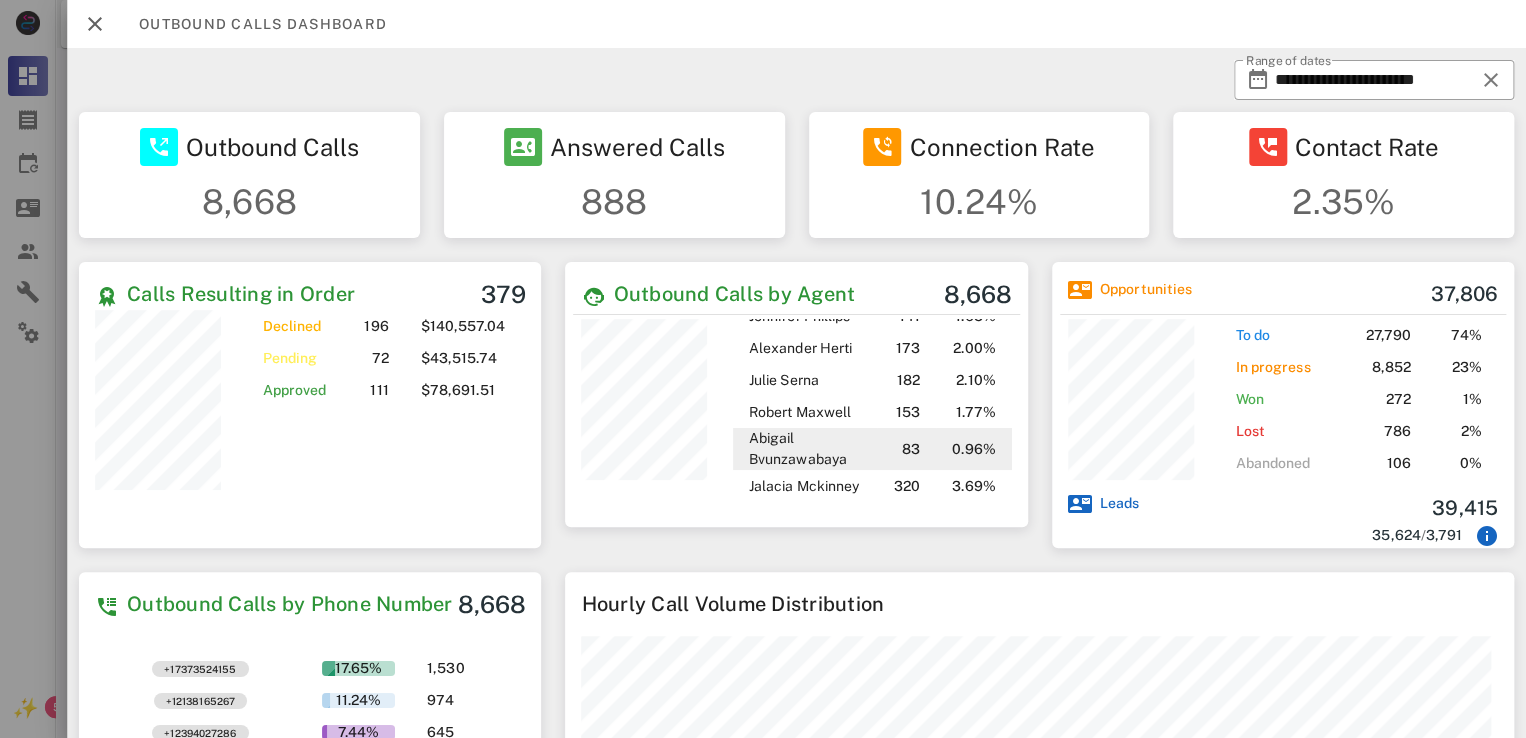 scroll, scrollTop: 200, scrollLeft: 0, axis: vertical 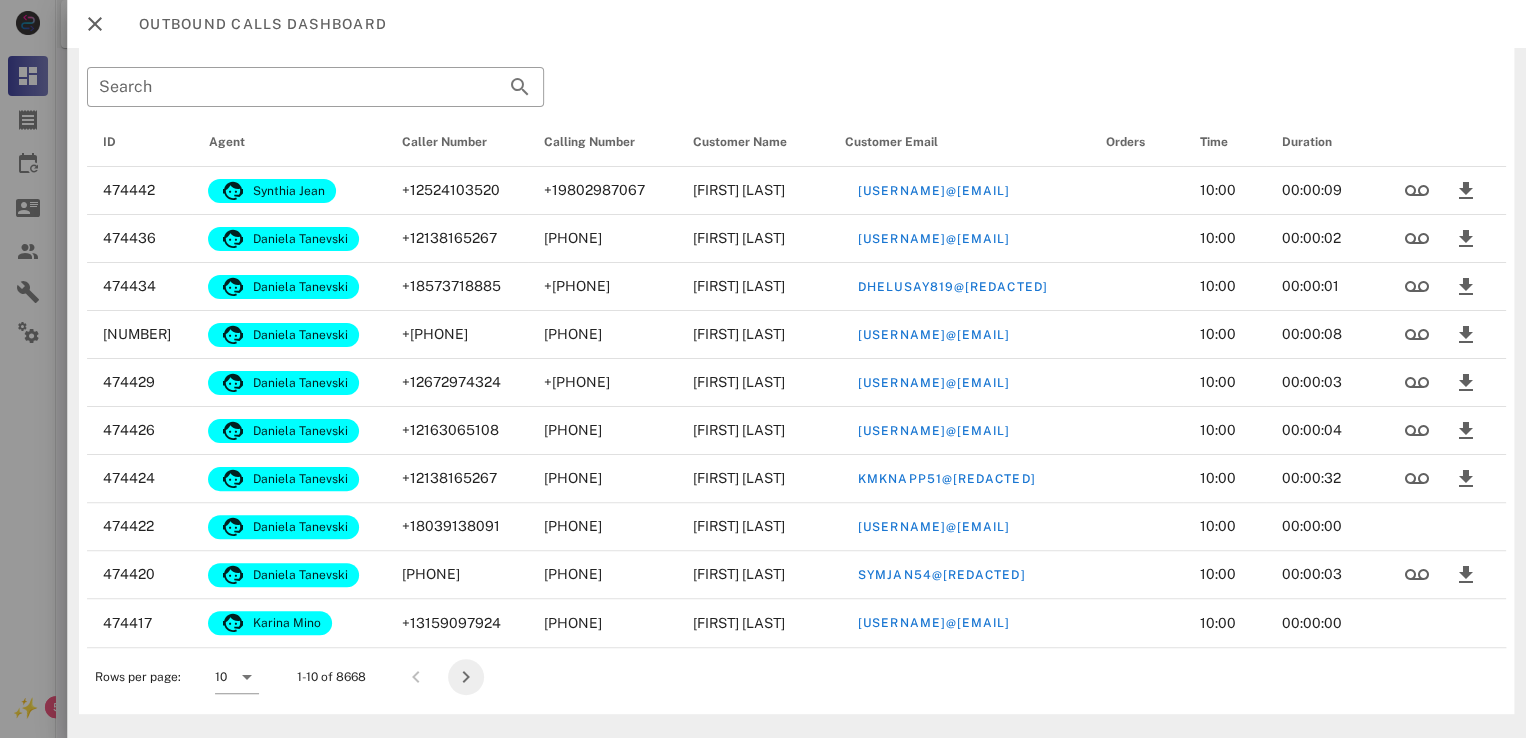 click at bounding box center [466, 677] 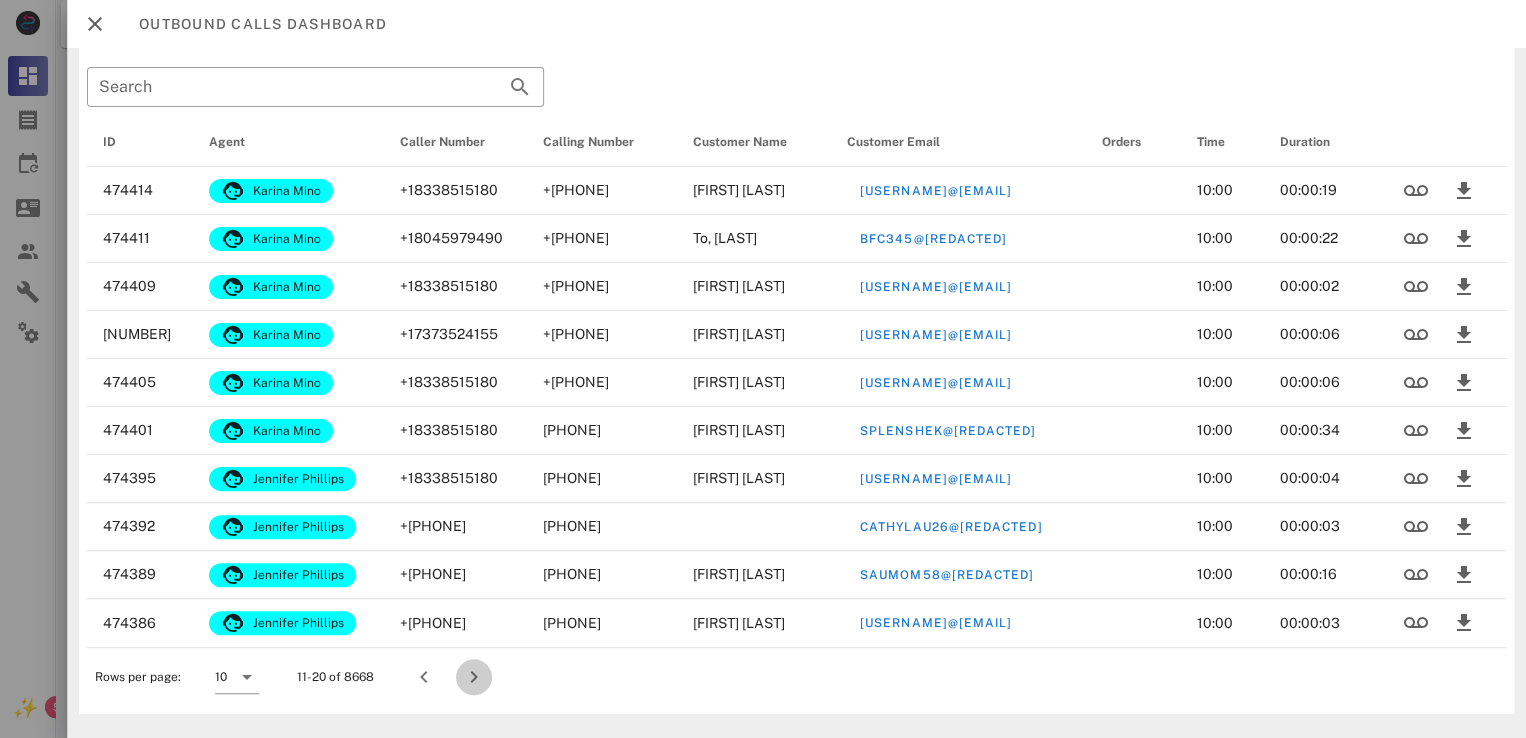 click at bounding box center [474, 677] 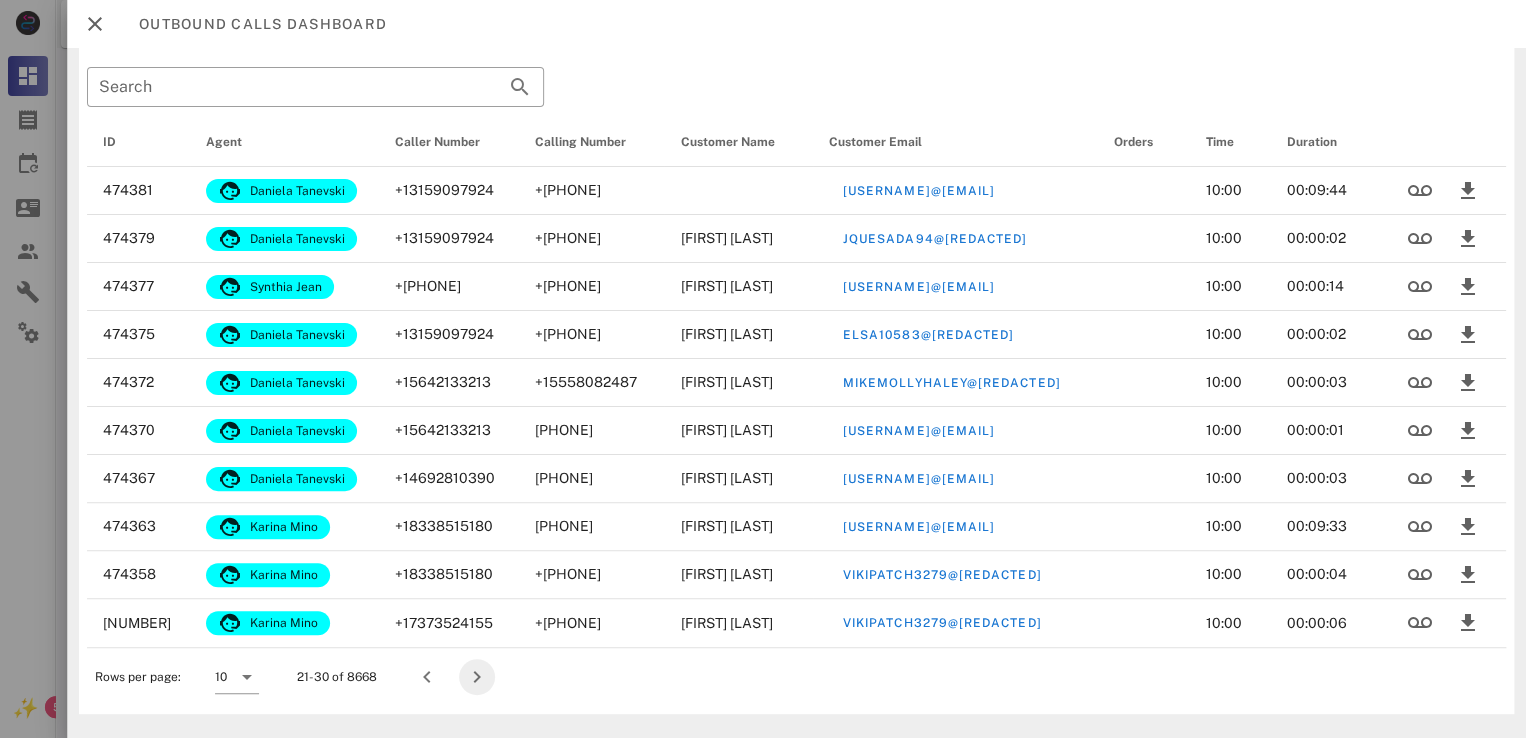 click at bounding box center [477, 677] 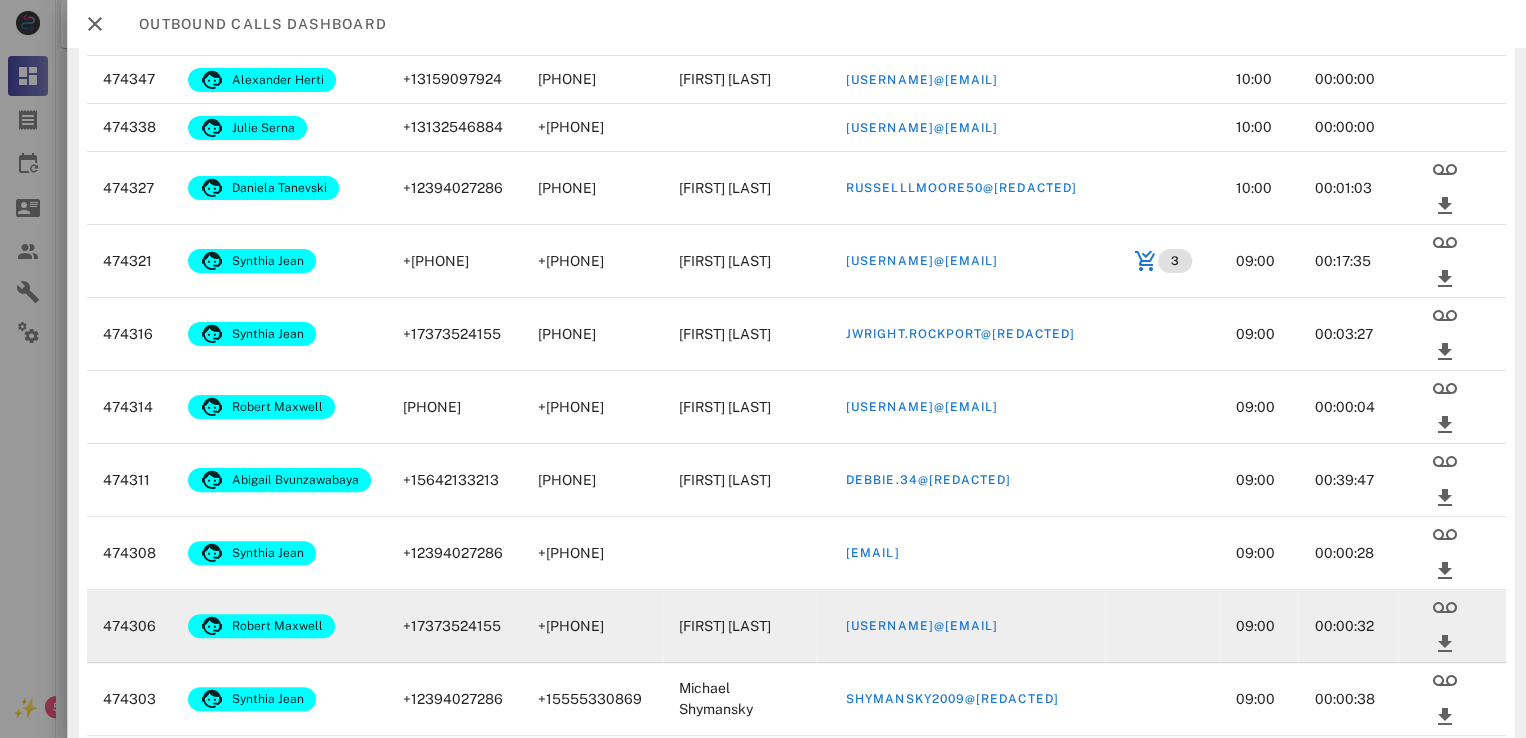scroll, scrollTop: 1034, scrollLeft: 0, axis: vertical 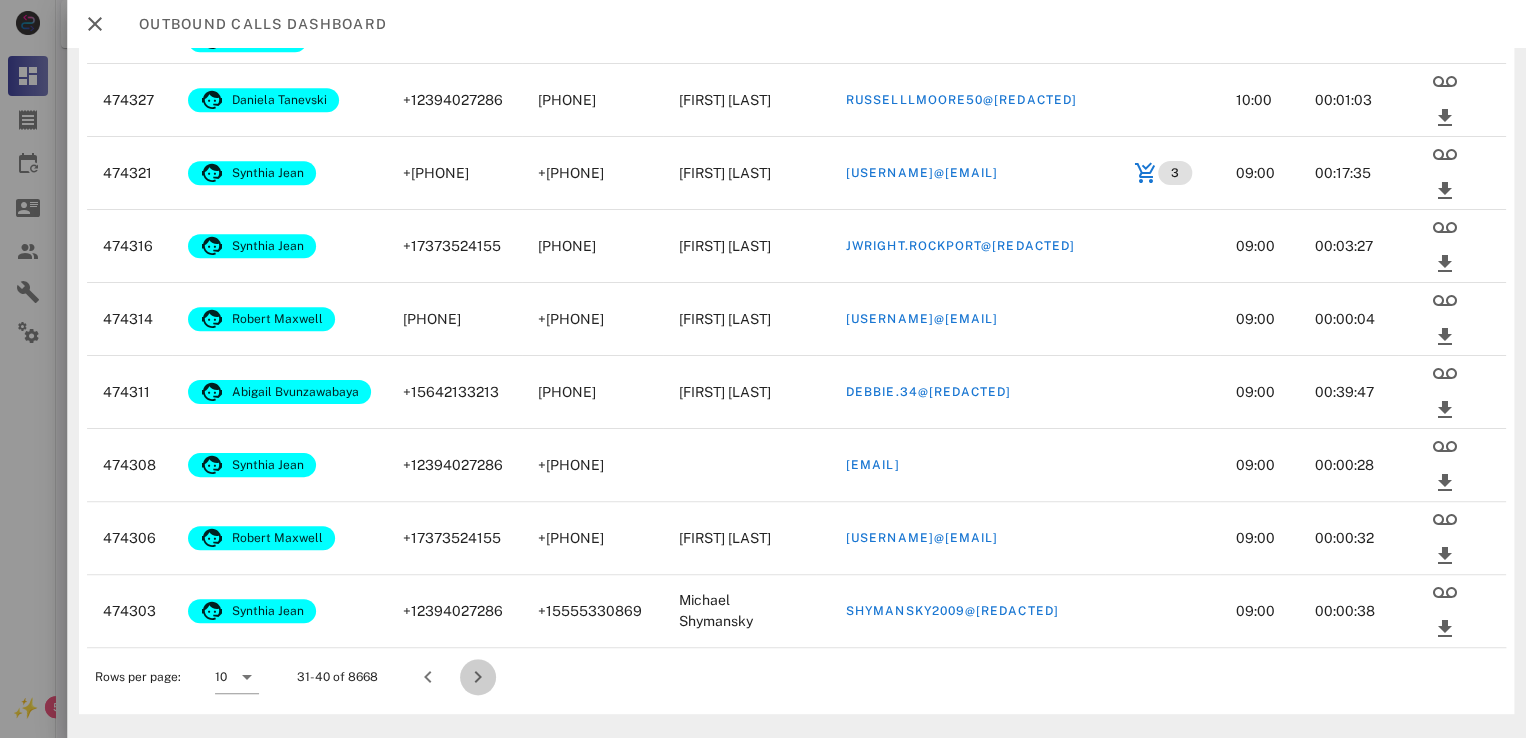 click at bounding box center [478, 677] 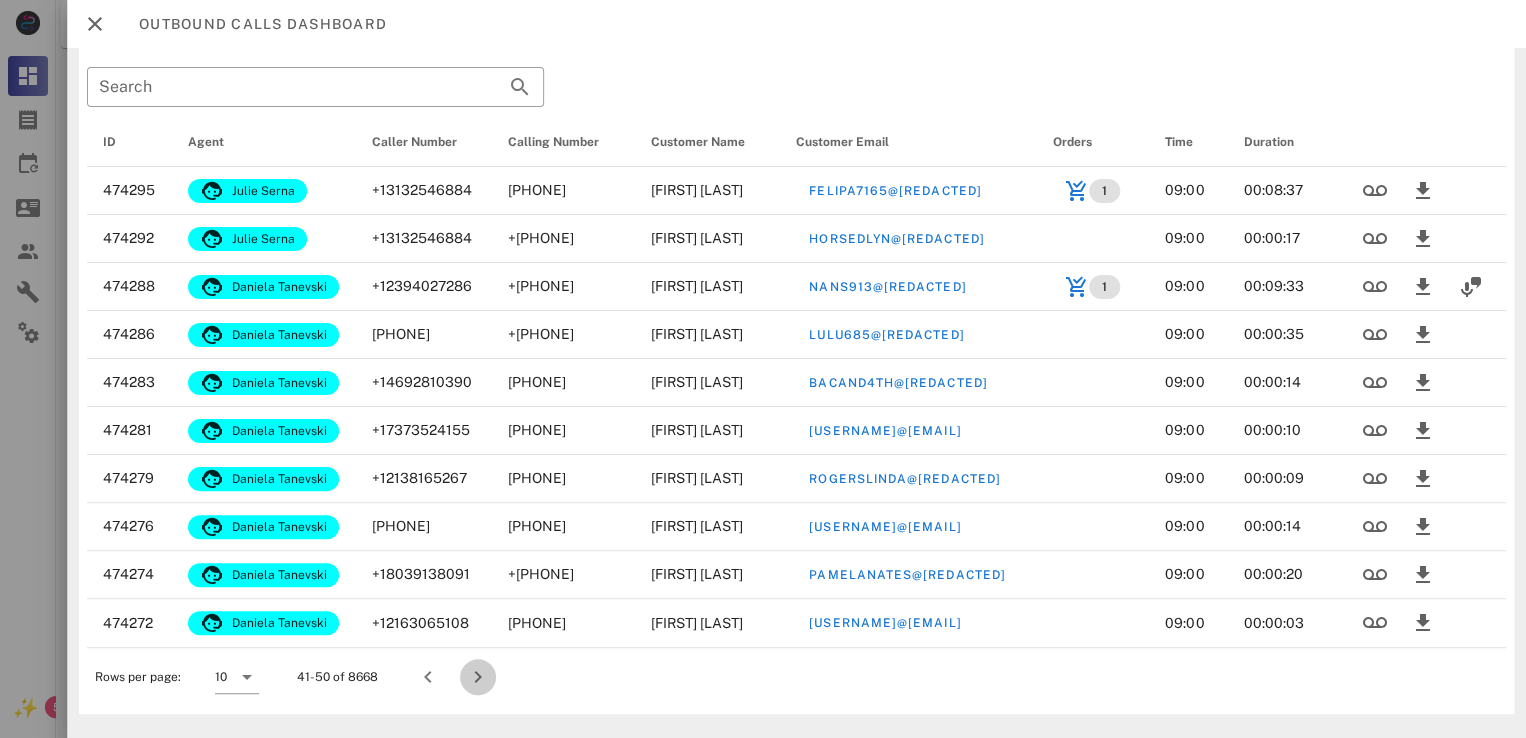 click at bounding box center [478, 677] 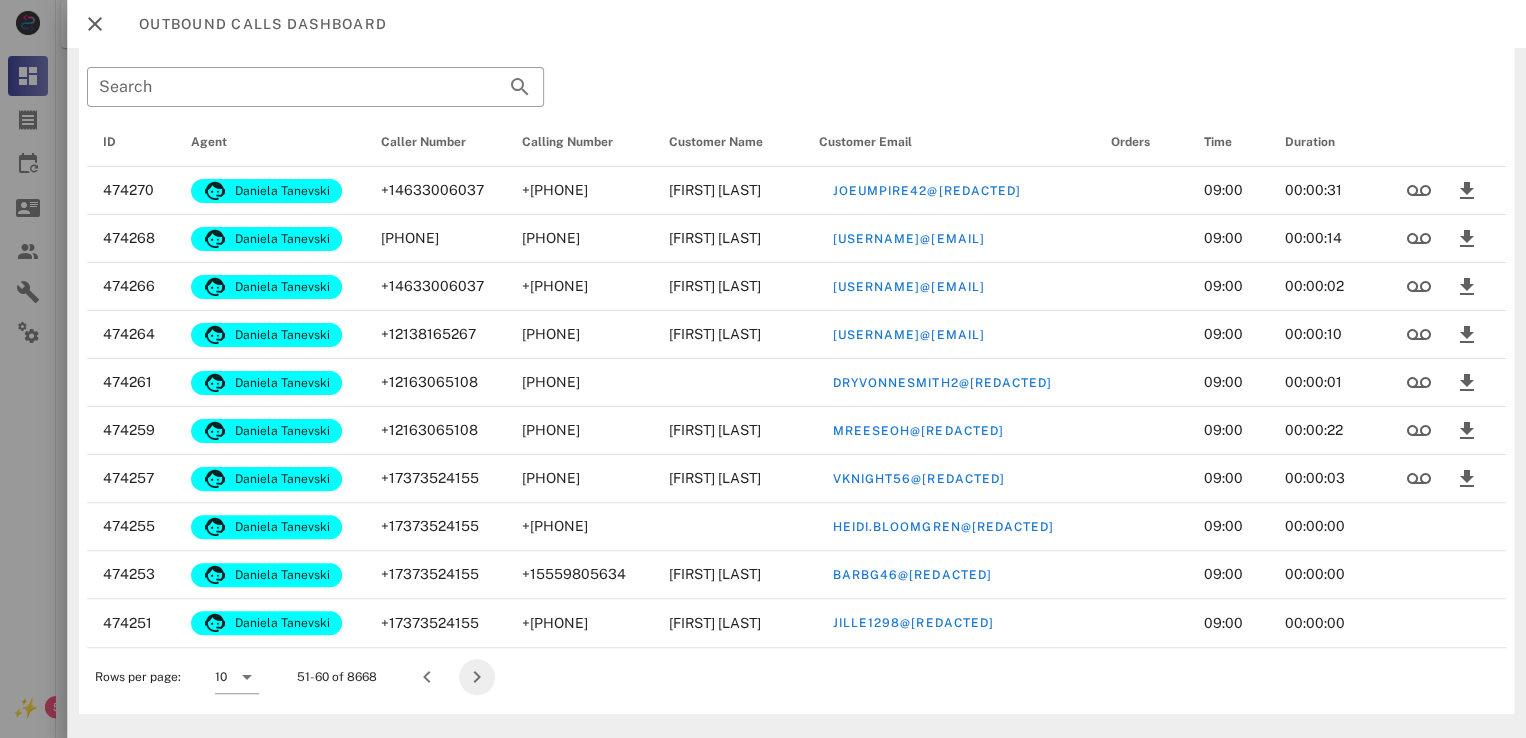 click at bounding box center (477, 677) 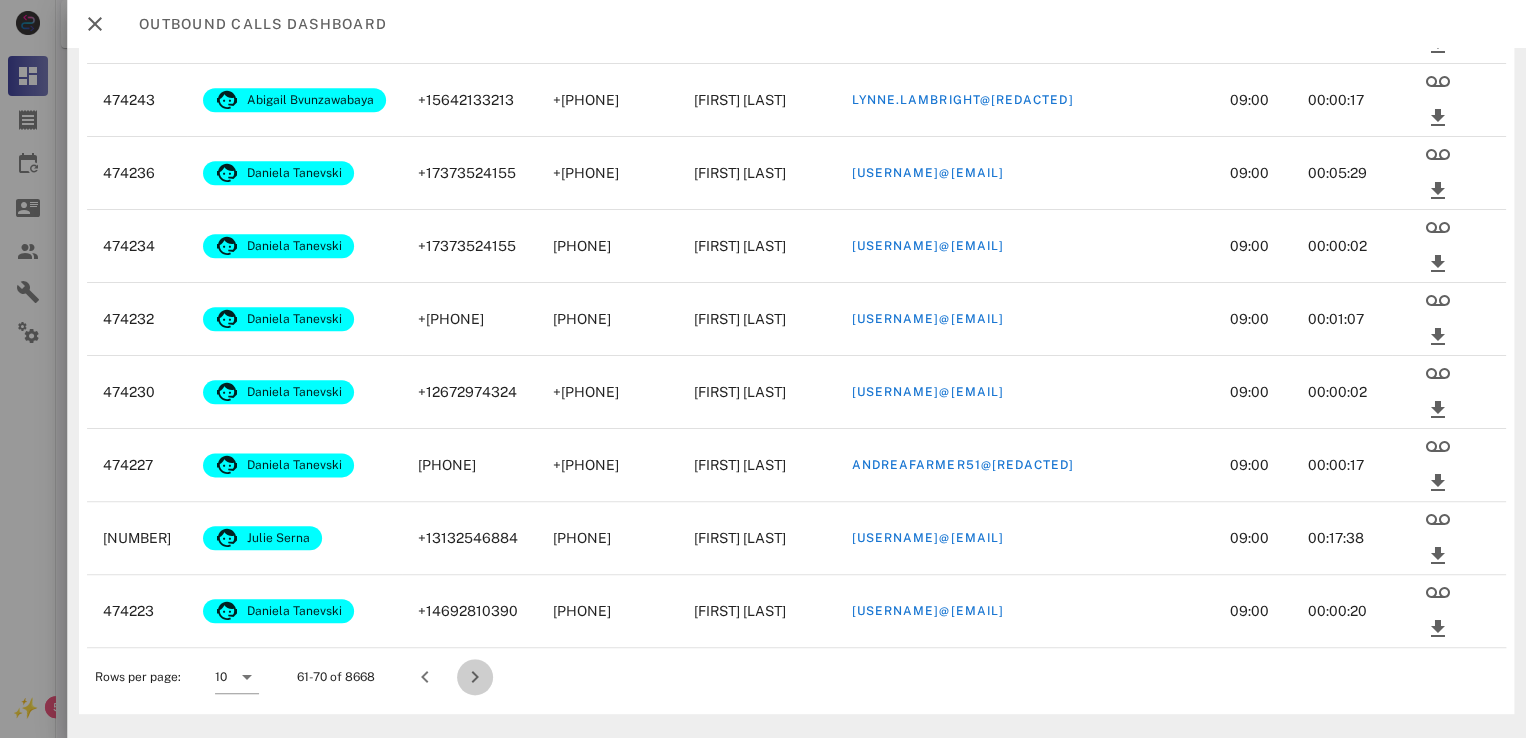 click at bounding box center (475, 677) 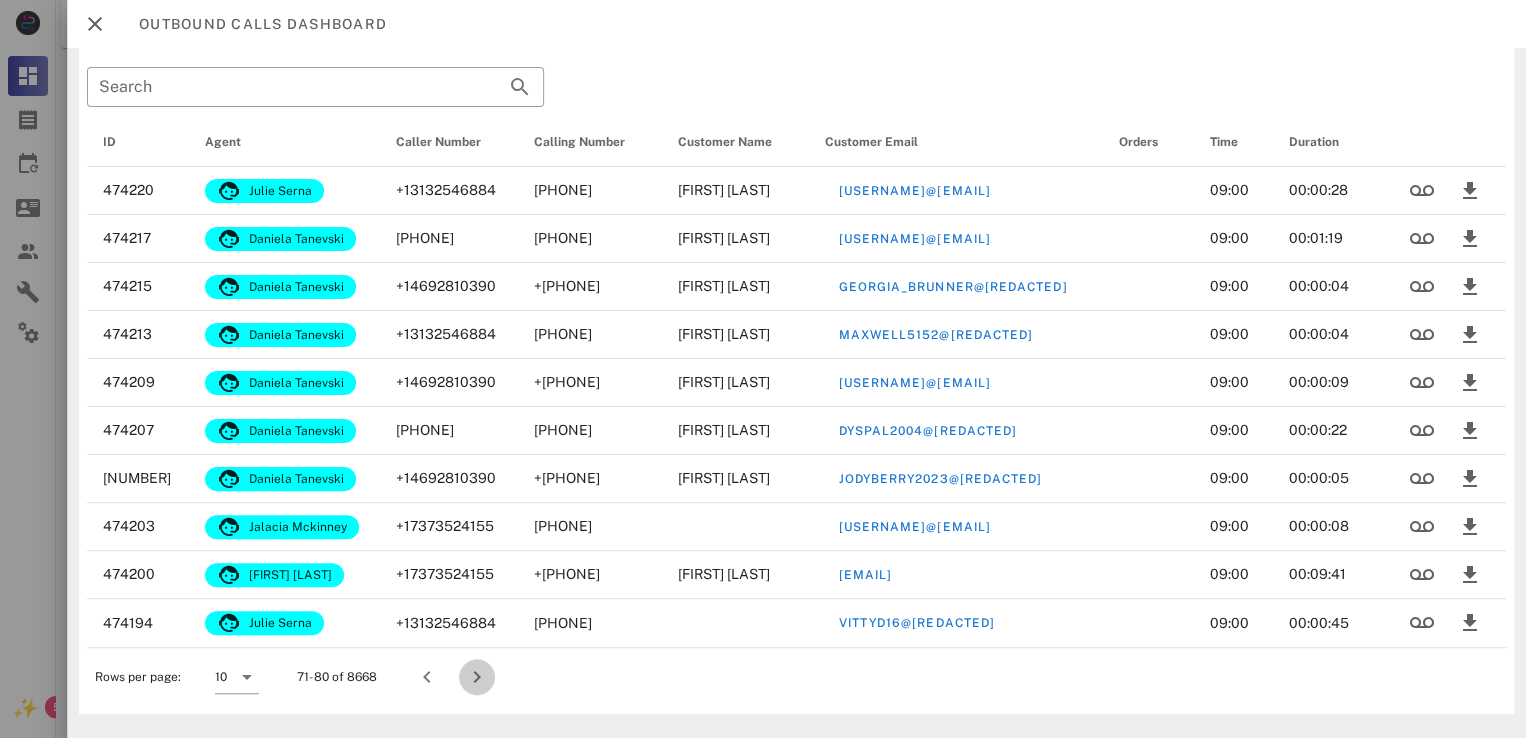 click at bounding box center (477, 677) 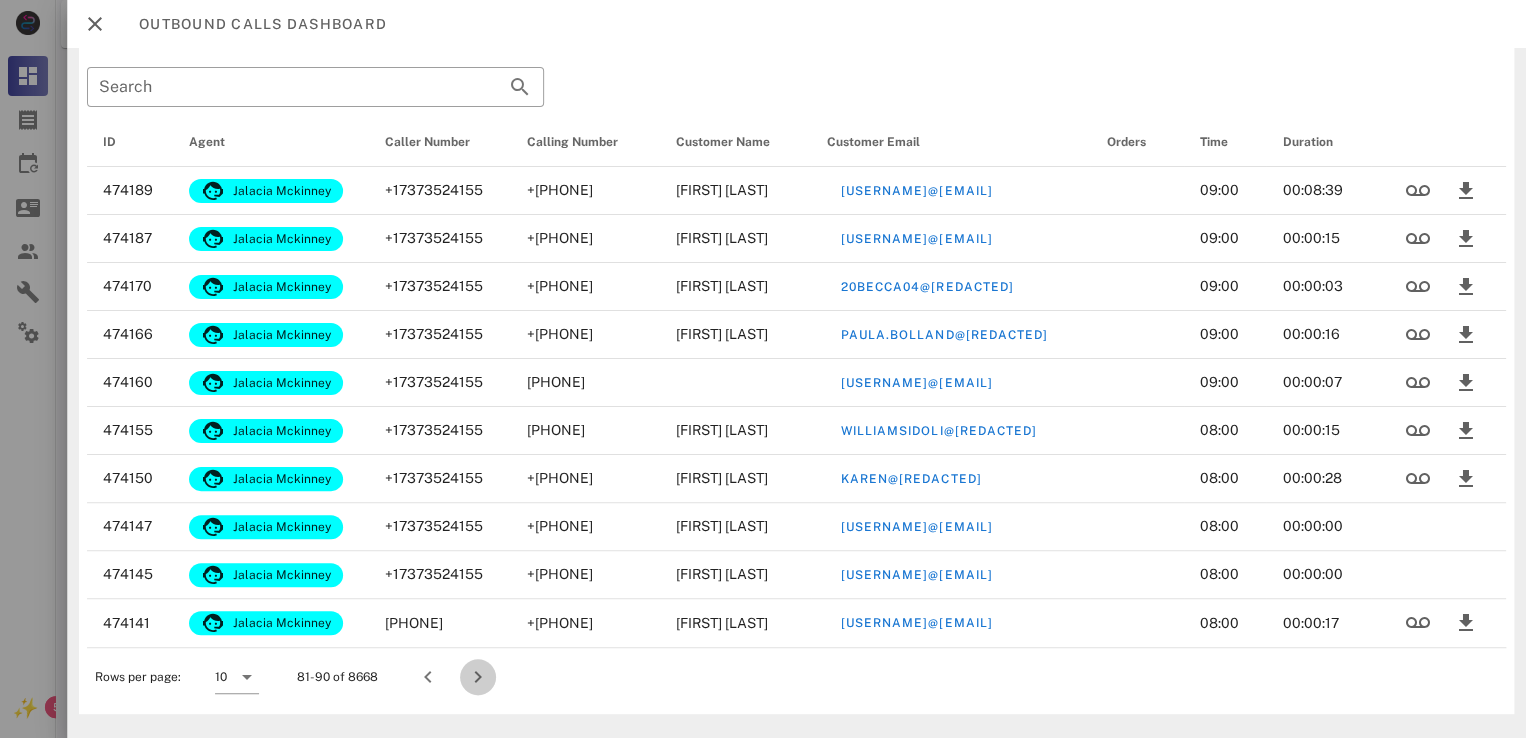 click at bounding box center [478, 677] 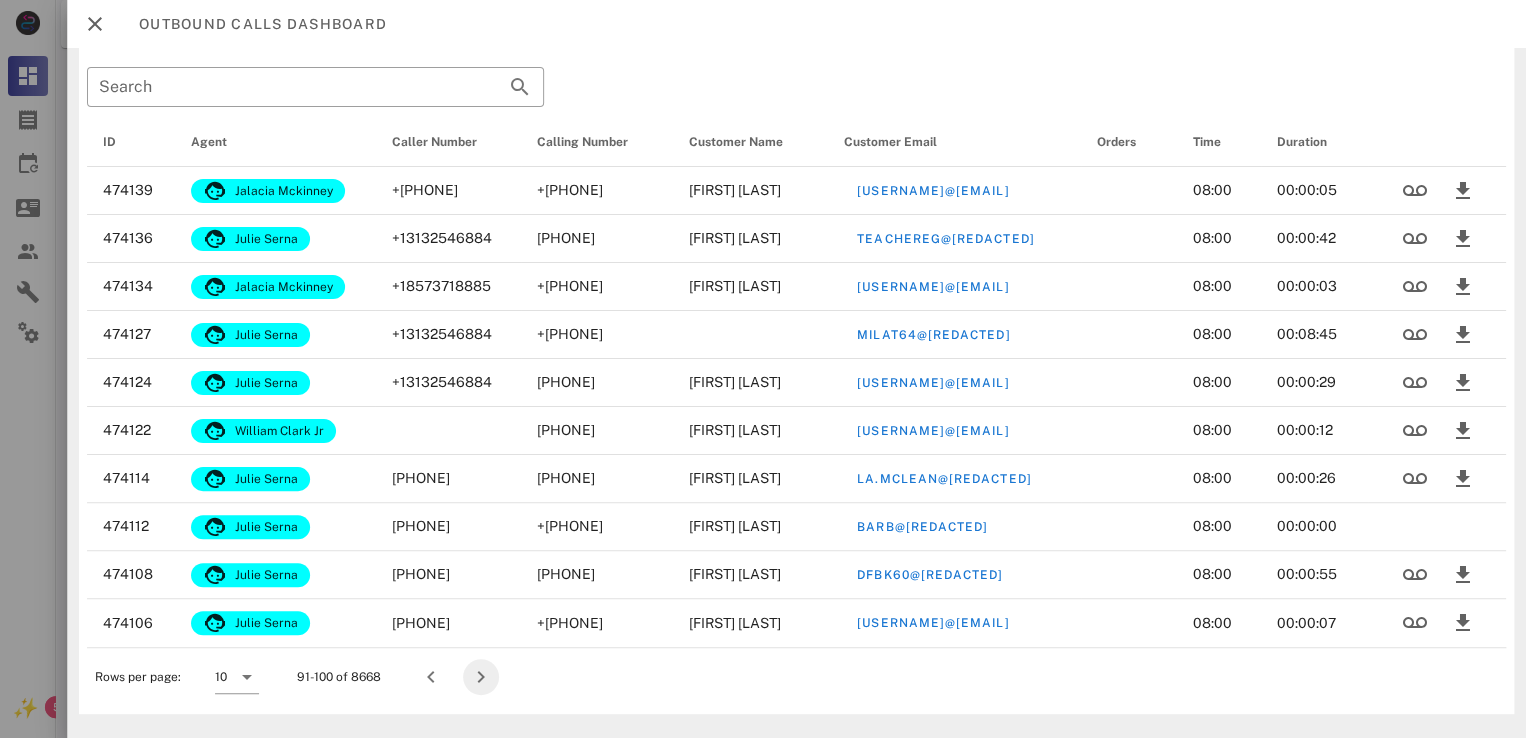 click at bounding box center [481, 677] 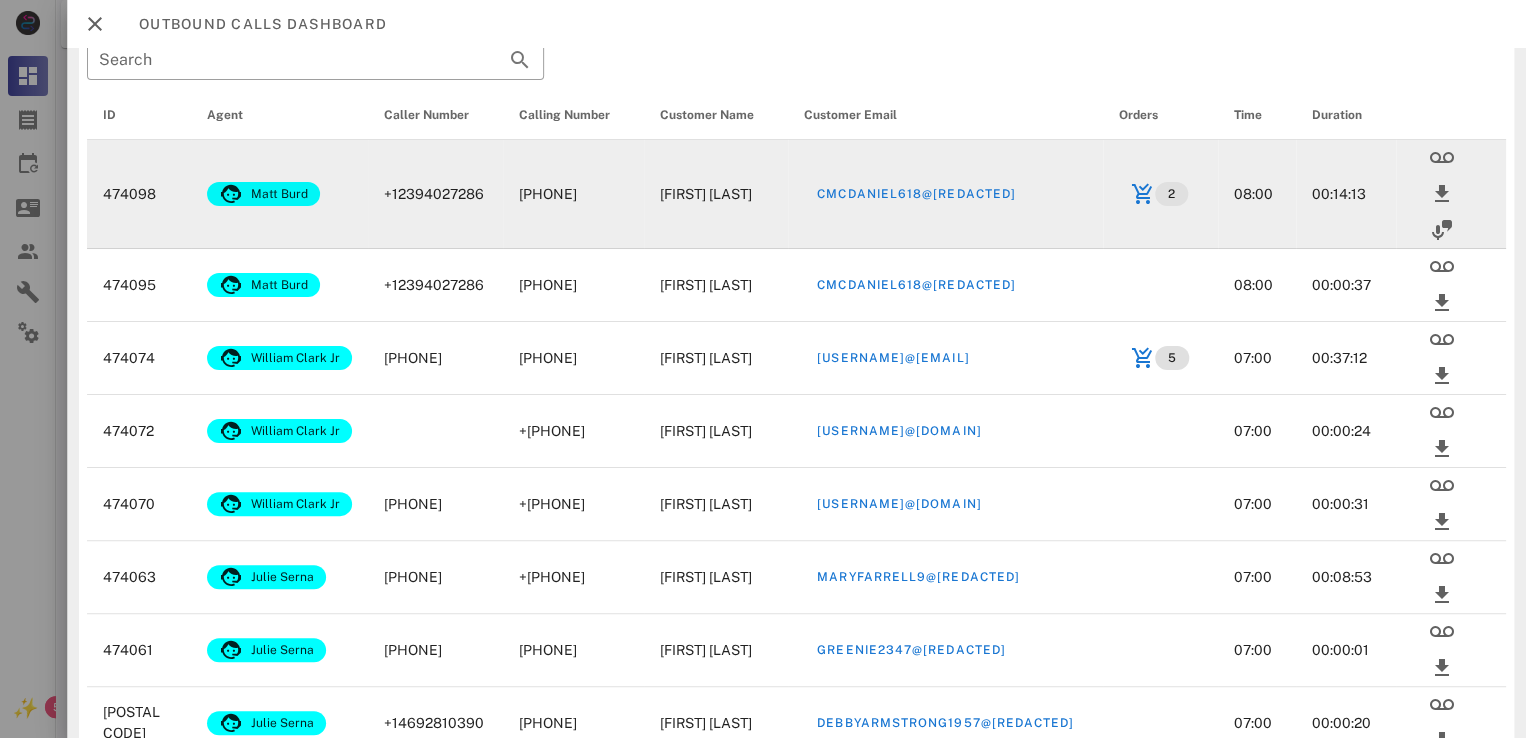 click on "Matt Burd" at bounding box center [262, 194] 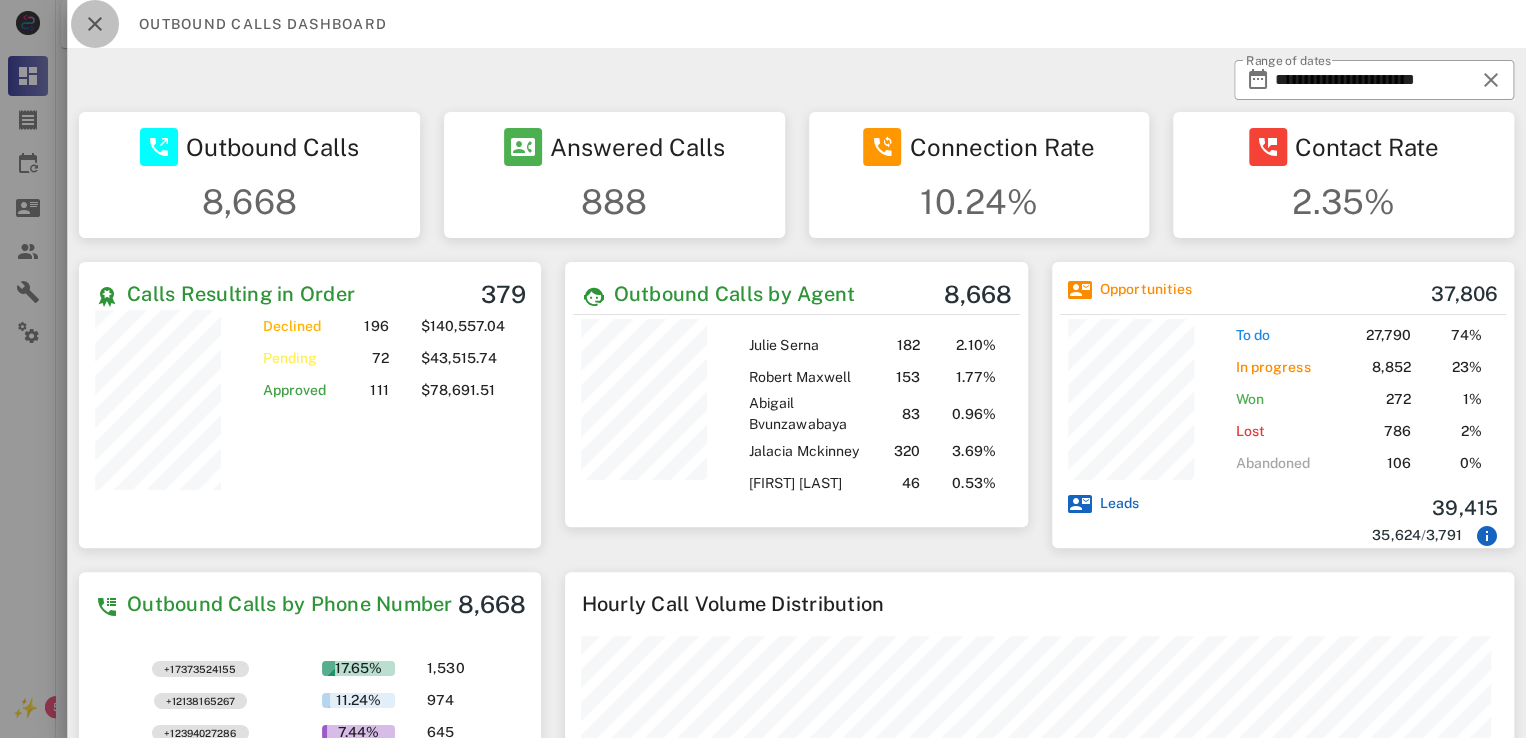 click at bounding box center [95, 24] 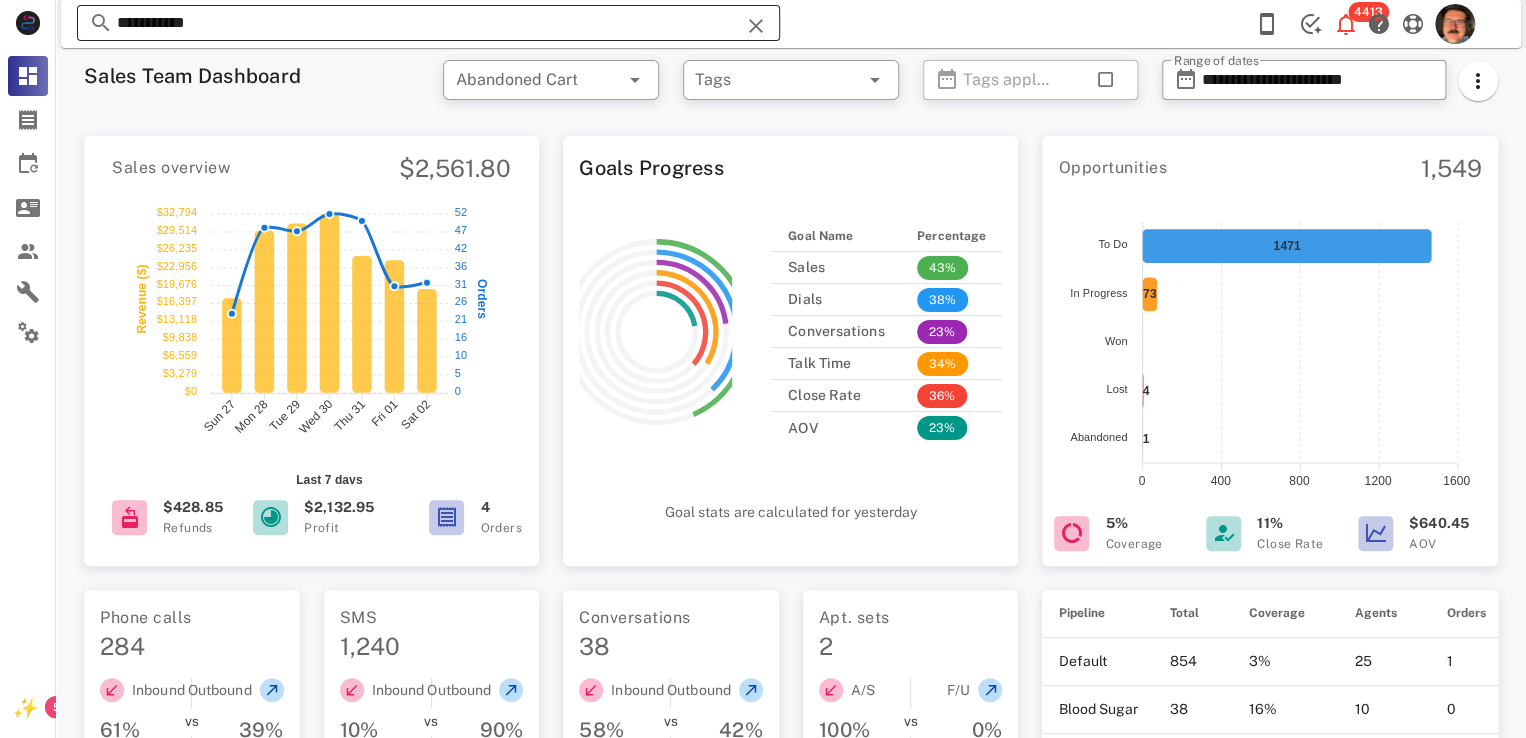 click at bounding box center (756, 26) 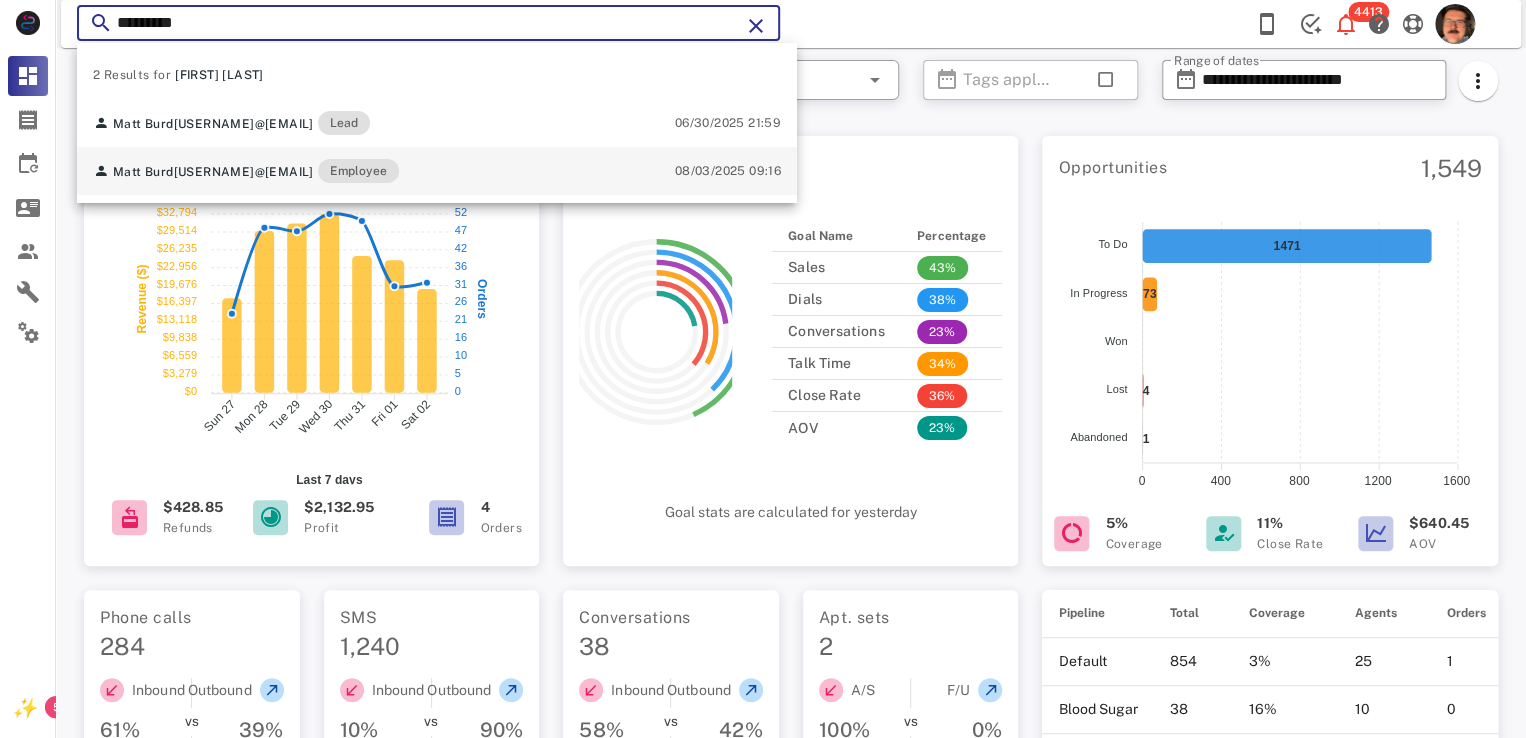 type on "*********" 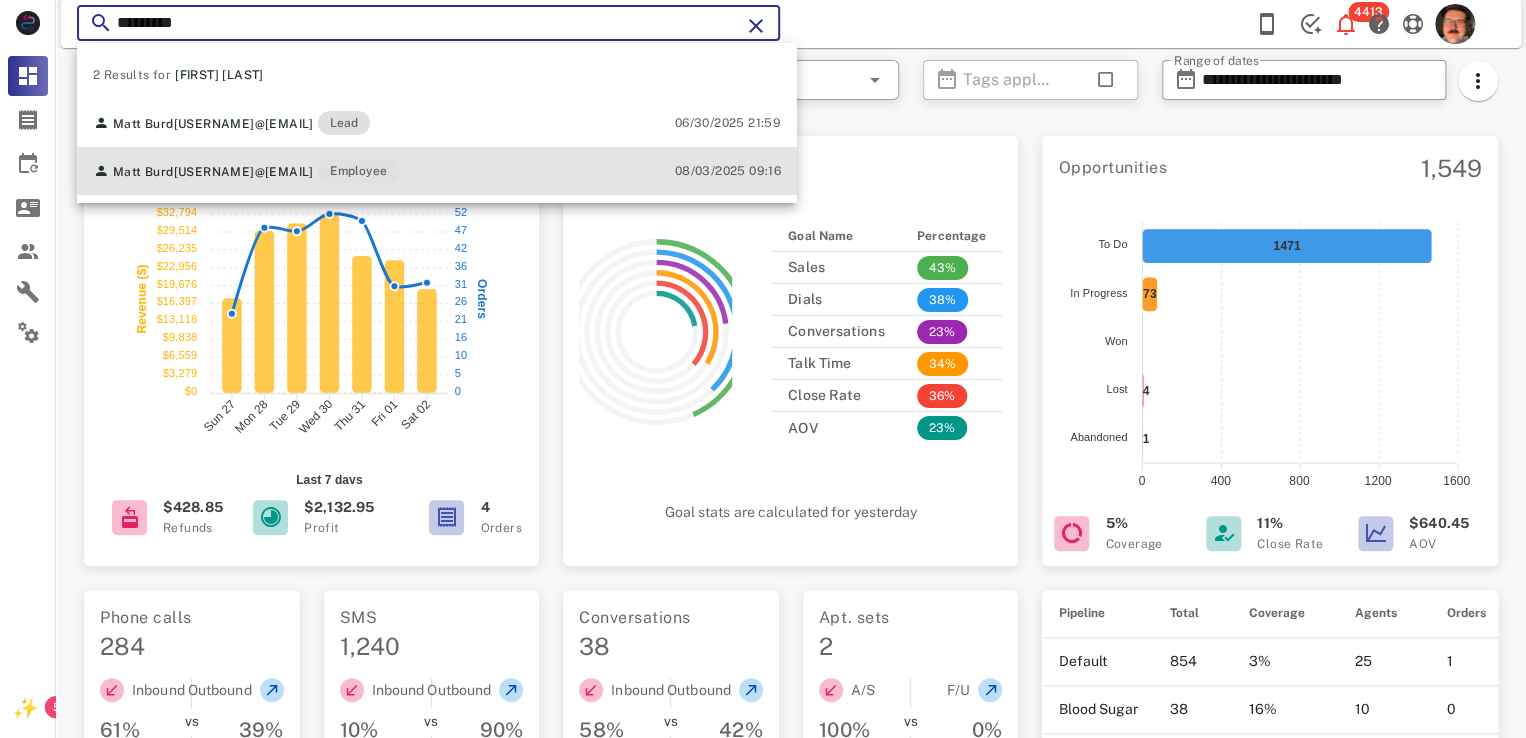 click on "Matt Burd   mburd@webforcehq.com   Employee   08/03/2025 09:16" at bounding box center [437, 171] 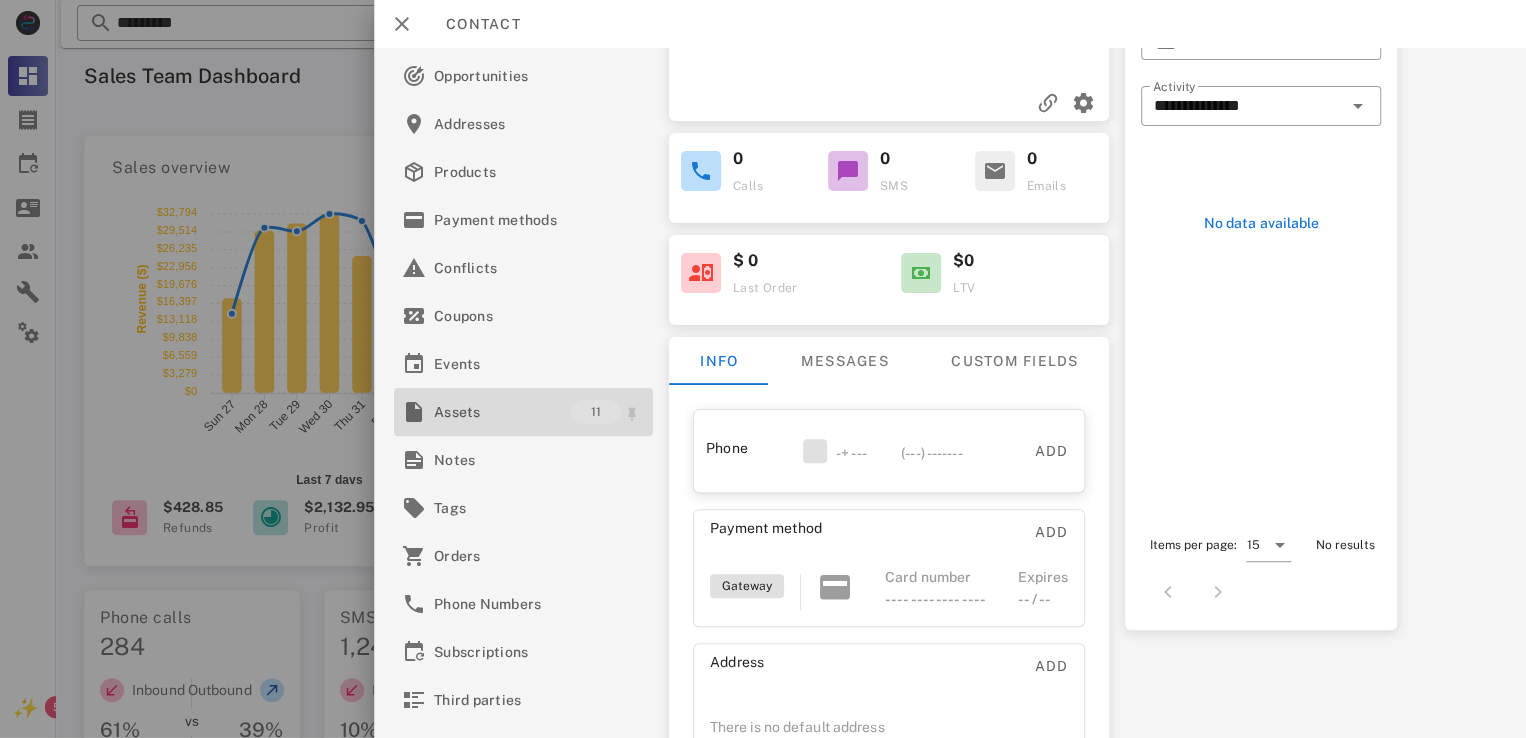 click on "Assets" at bounding box center [502, 412] 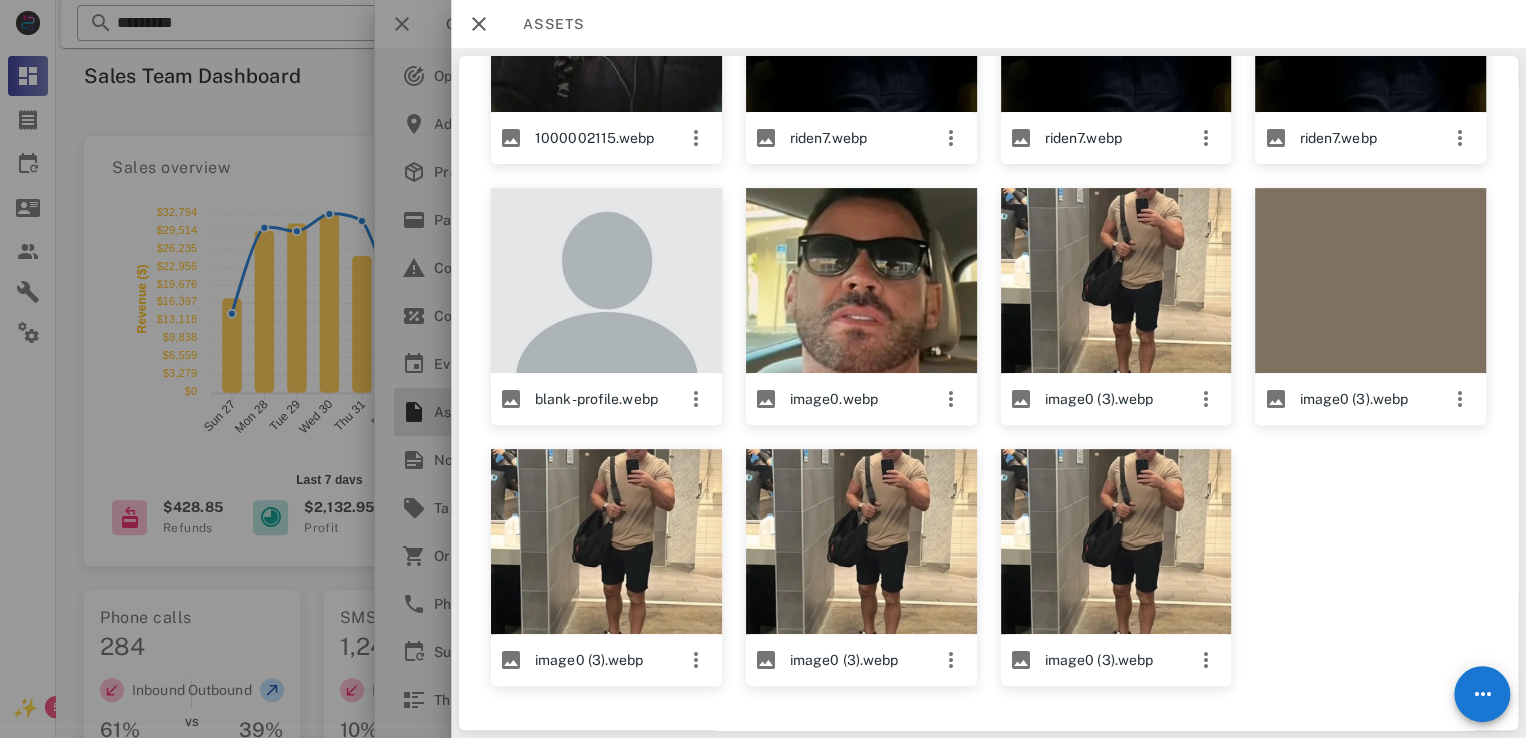 scroll, scrollTop: 108, scrollLeft: 0, axis: vertical 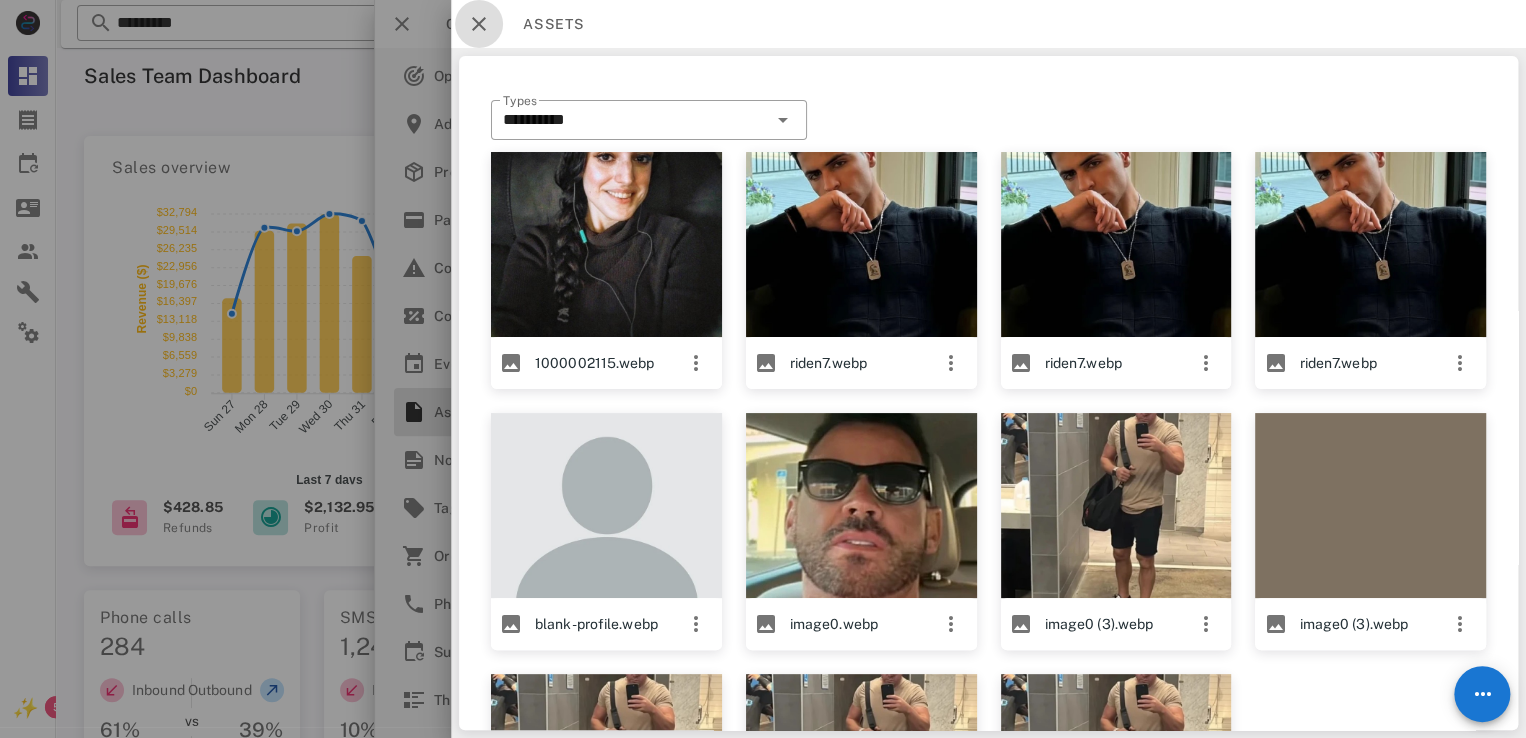 click at bounding box center [479, 24] 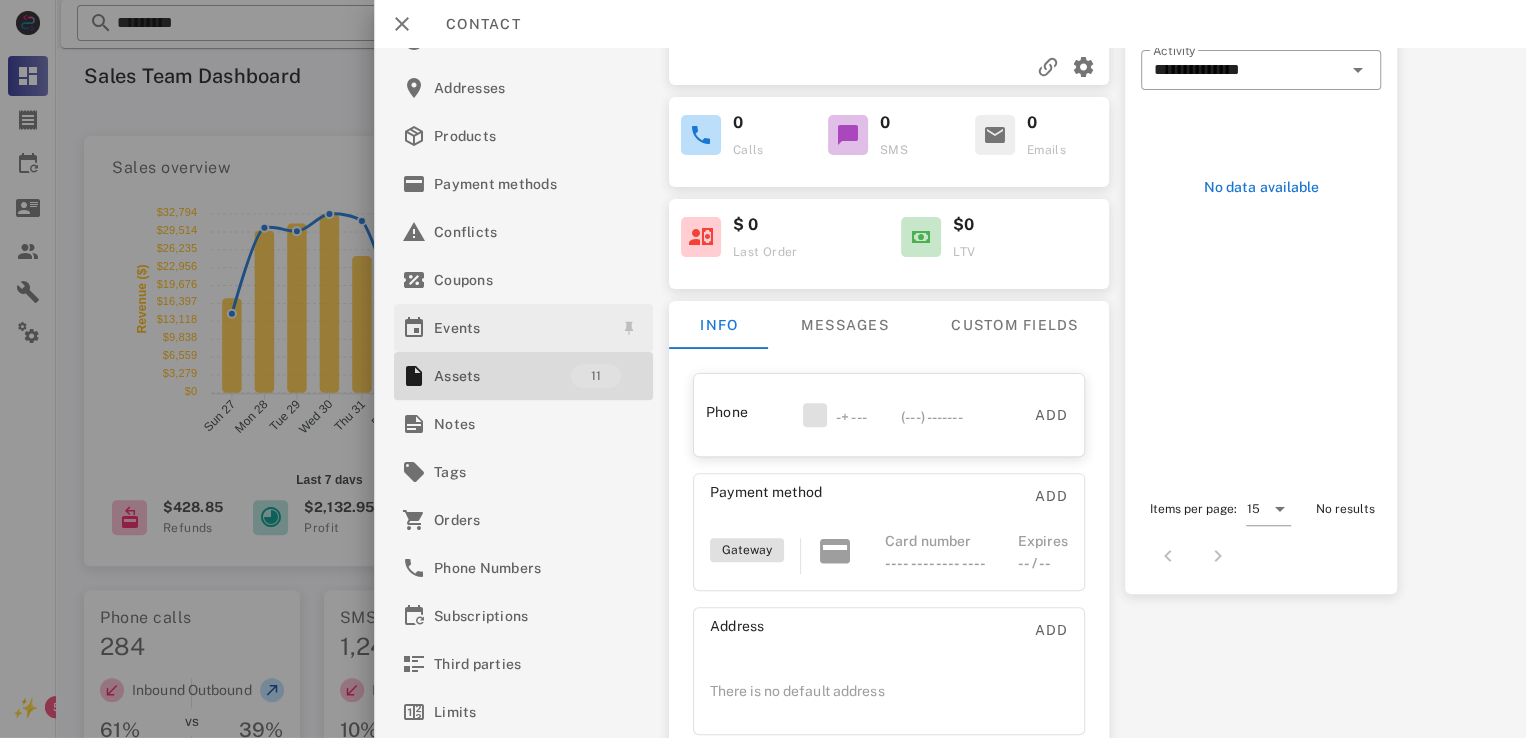 scroll, scrollTop: 156, scrollLeft: 0, axis: vertical 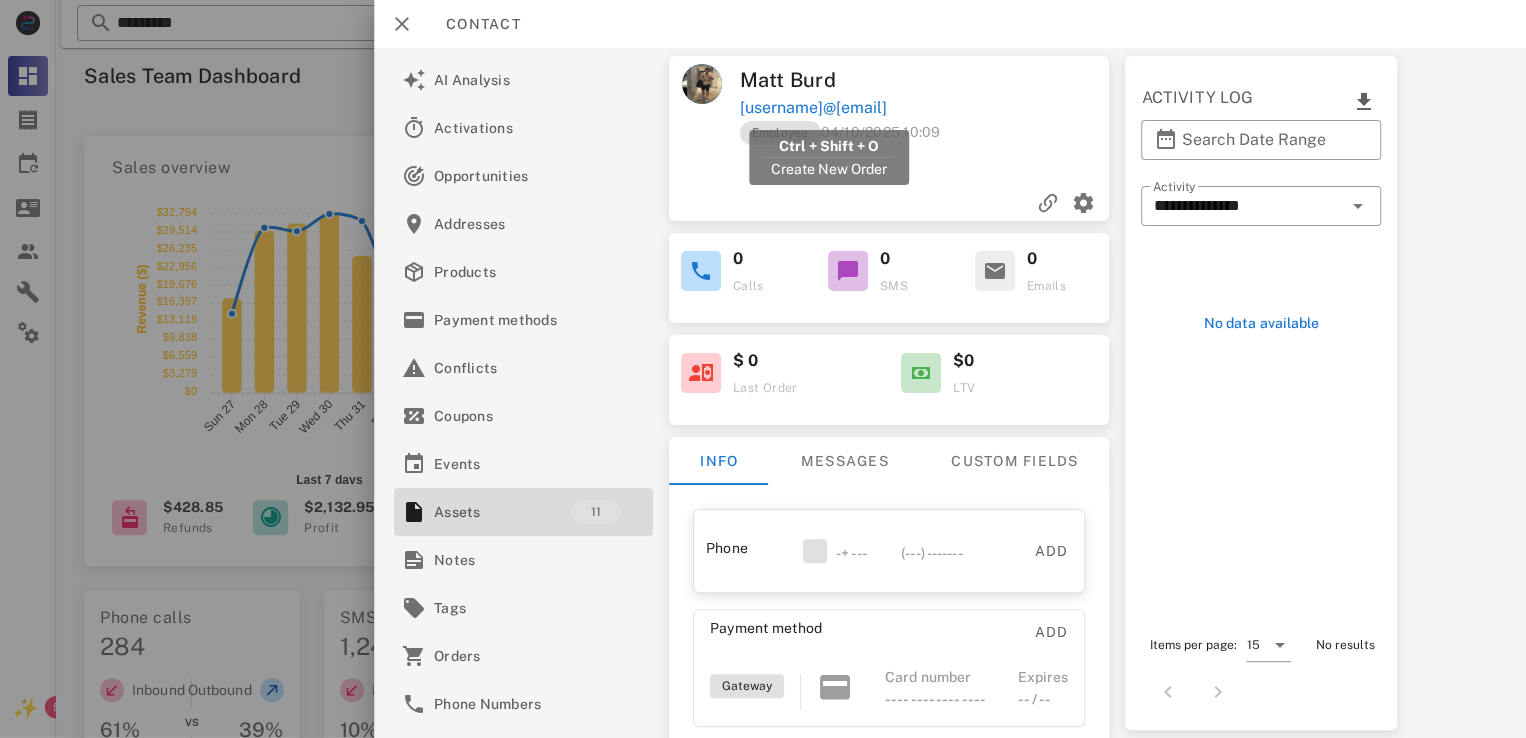 click on "mburd@webforcehq.com" at bounding box center [813, 108] 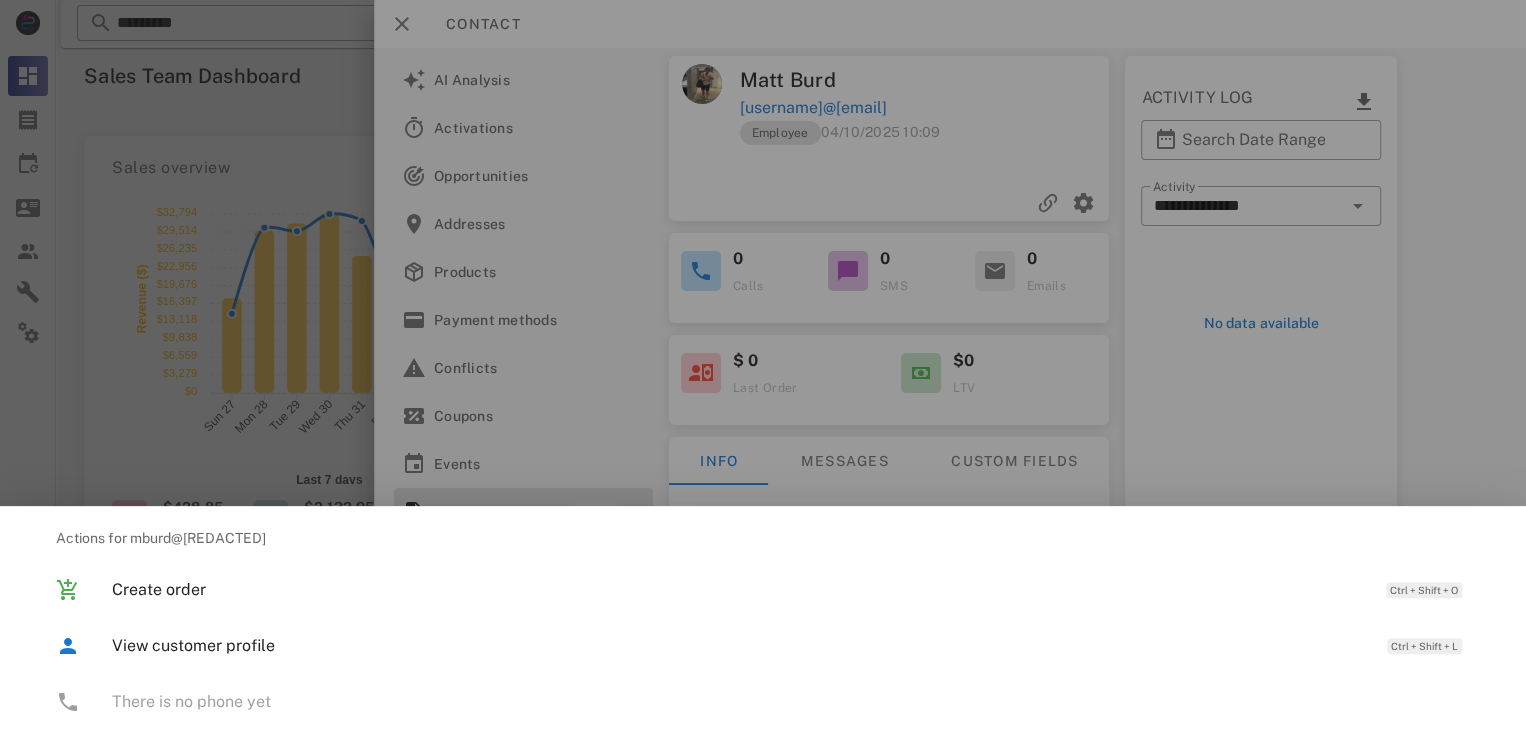 click at bounding box center [763, 369] 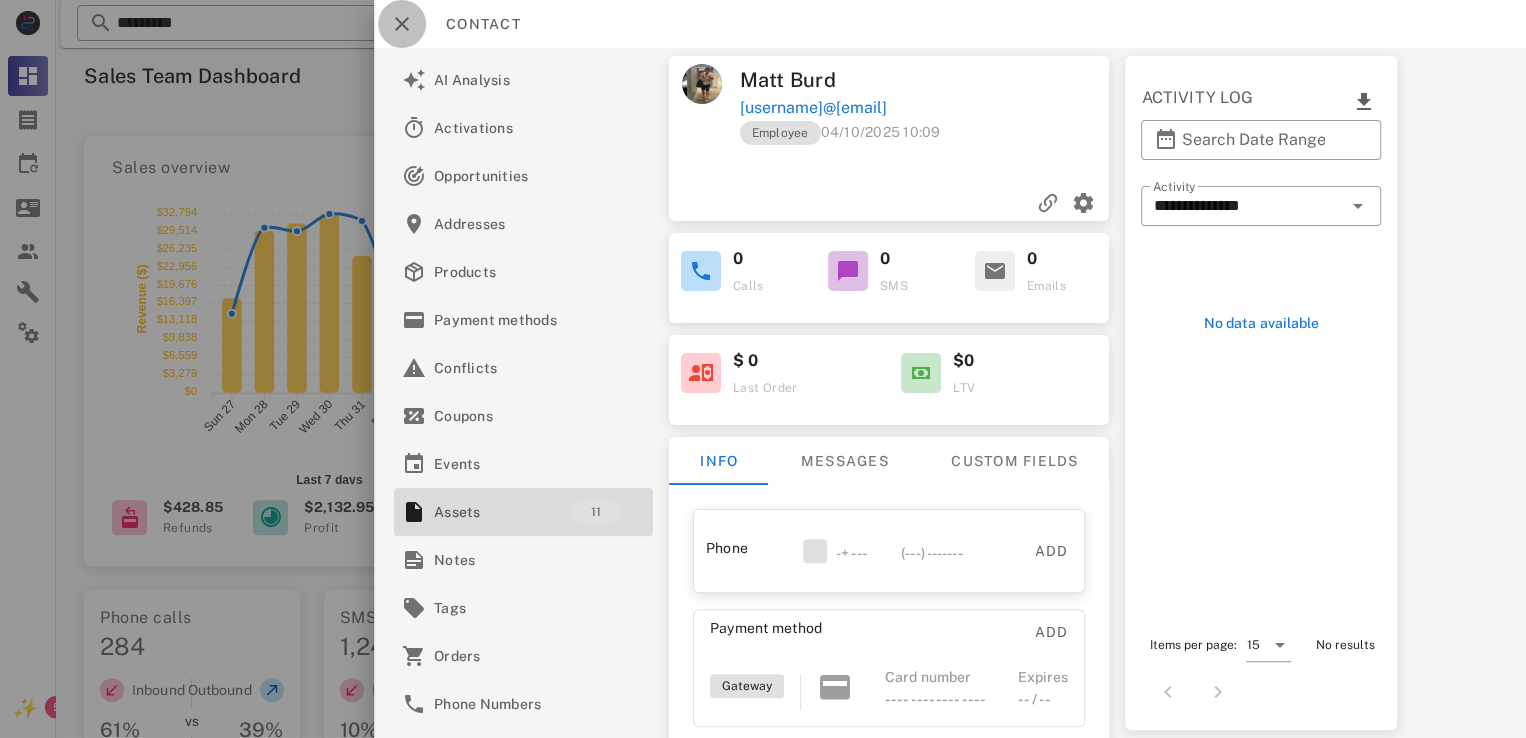 click at bounding box center (402, 24) 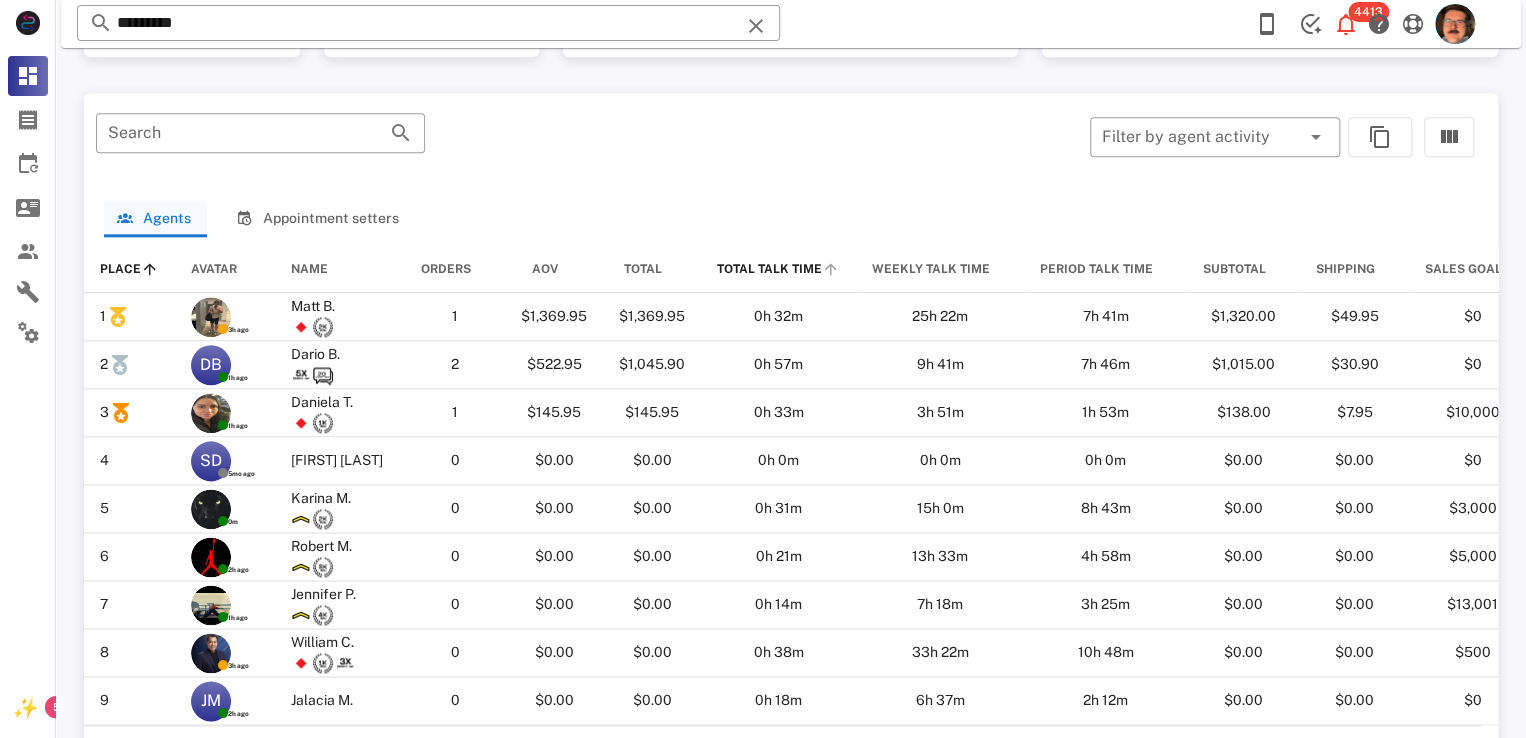 scroll, scrollTop: 1000, scrollLeft: 0, axis: vertical 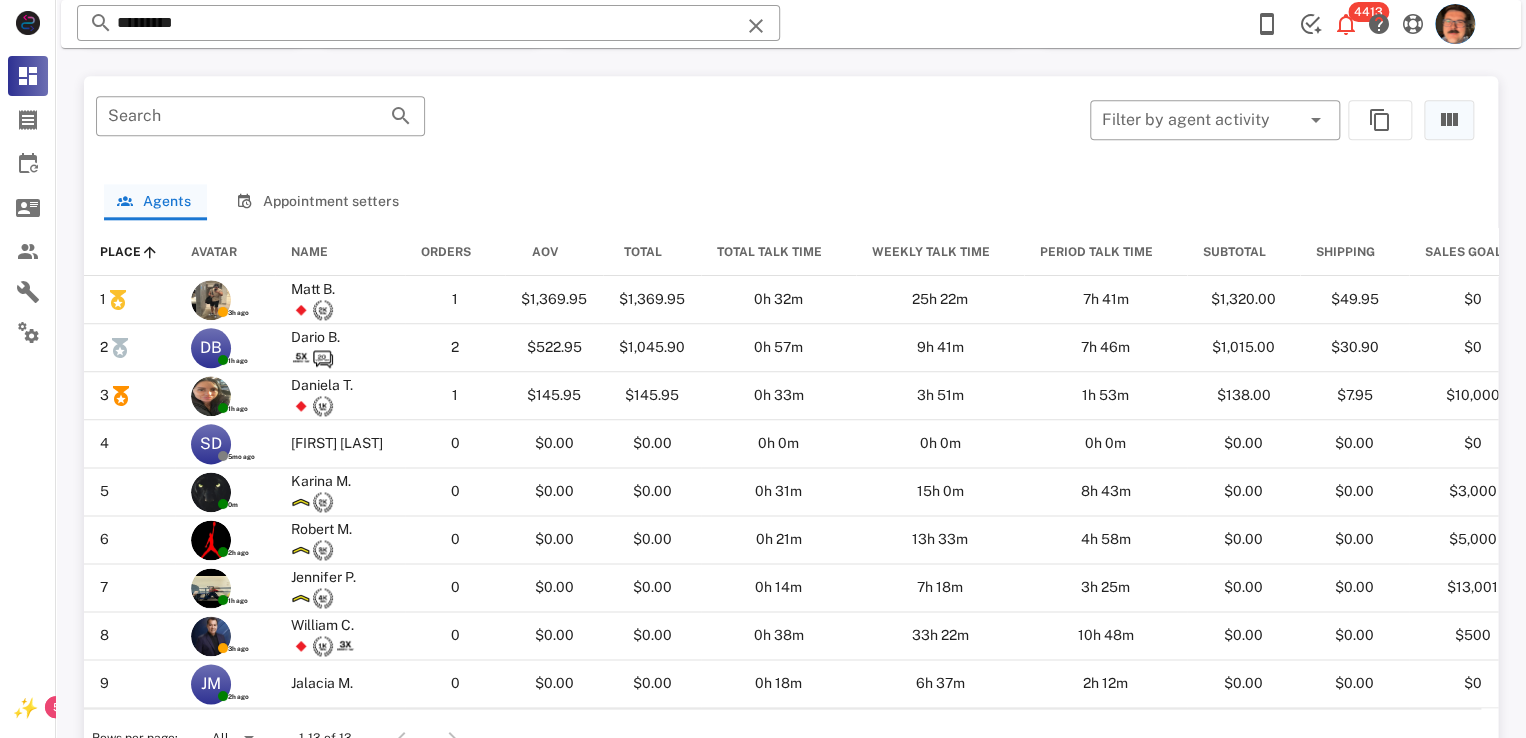 click at bounding box center (1449, 120) 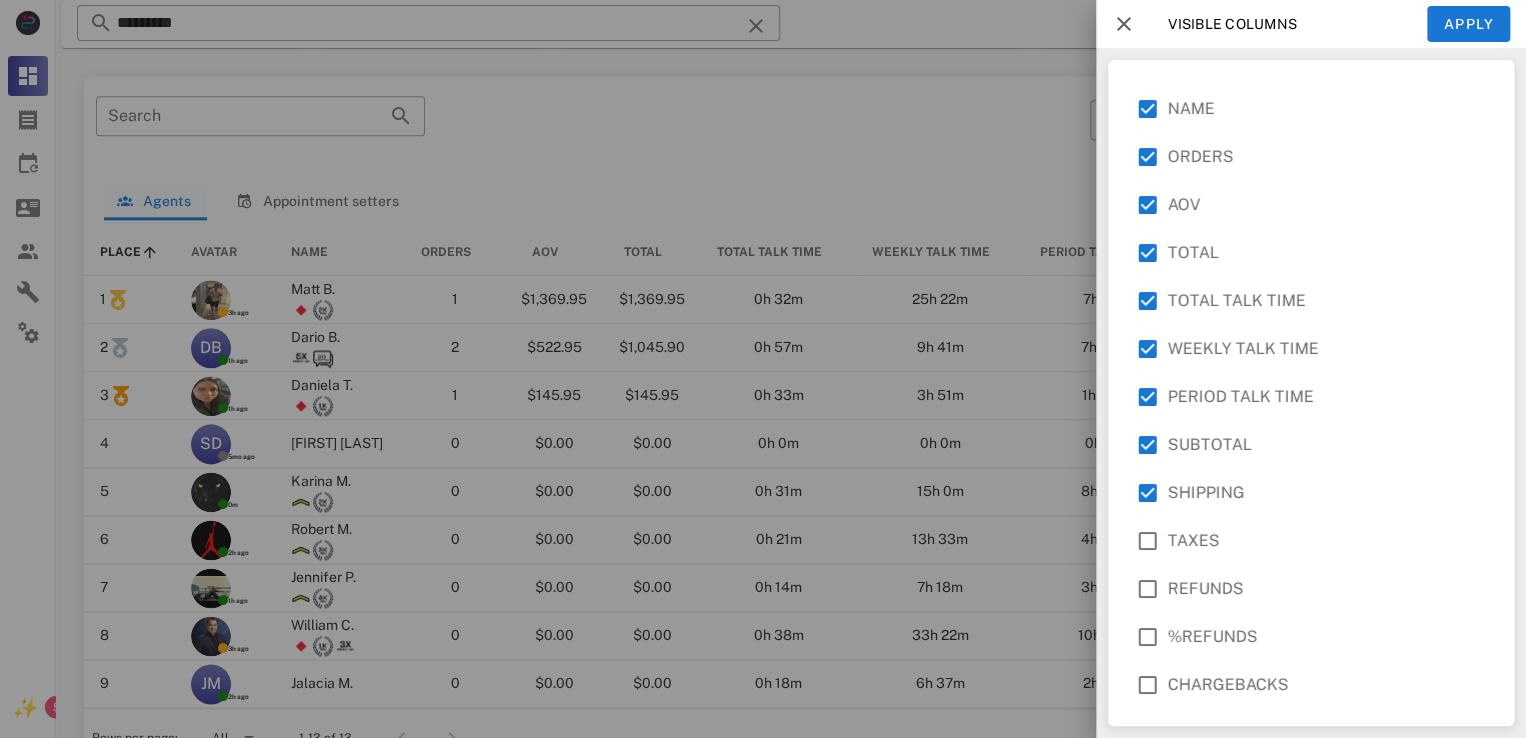 scroll, scrollTop: 226, scrollLeft: 0, axis: vertical 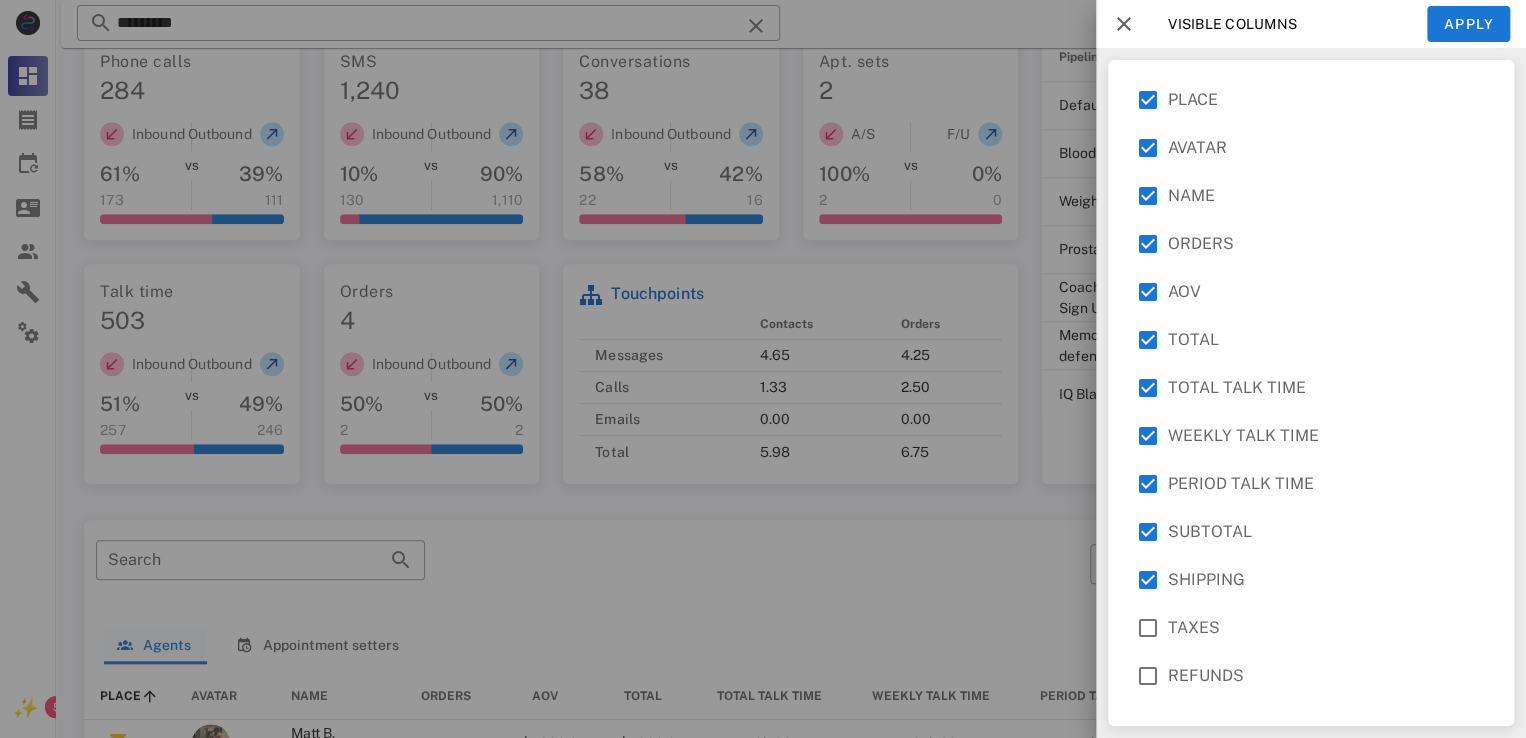 click at bounding box center [1124, 24] 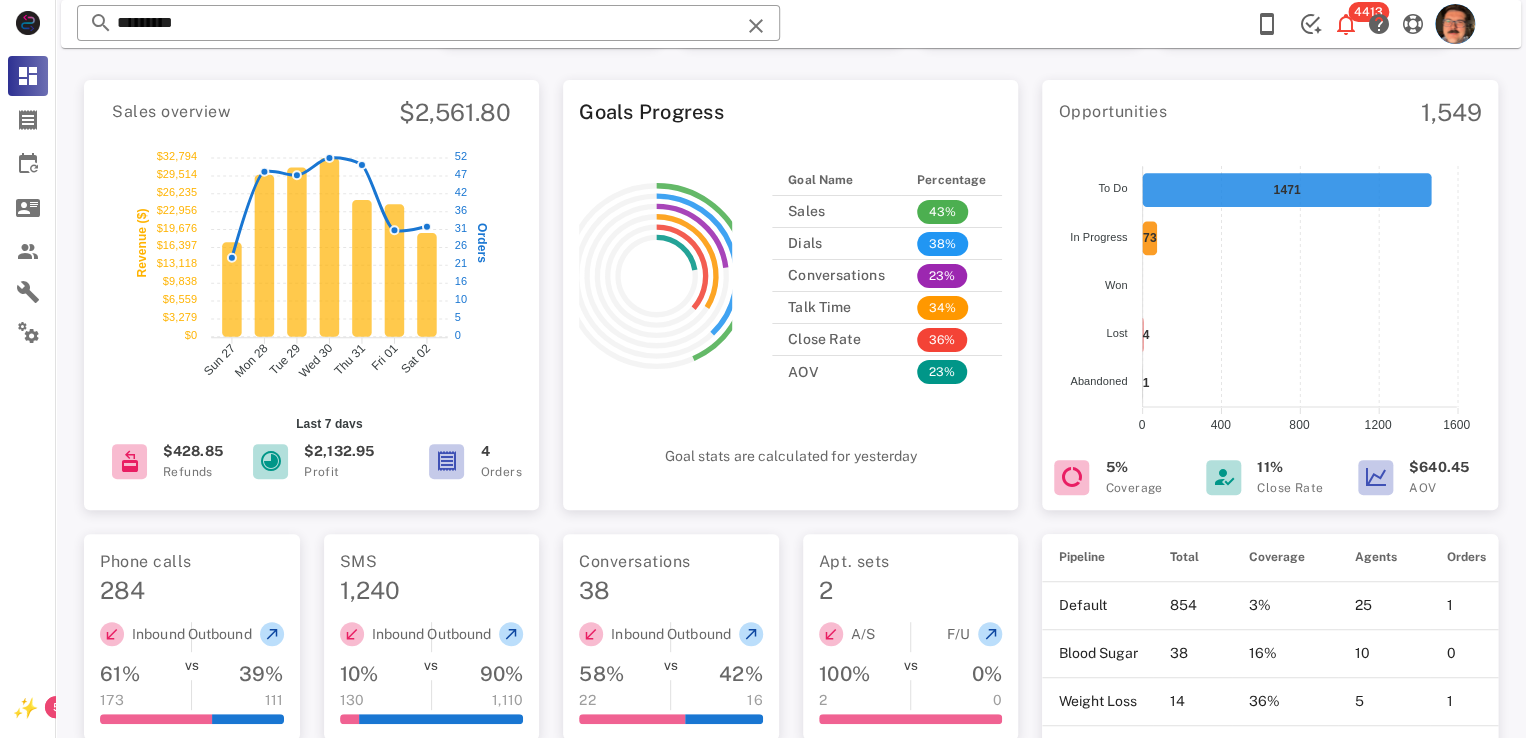 scroll, scrollTop: 0, scrollLeft: 0, axis: both 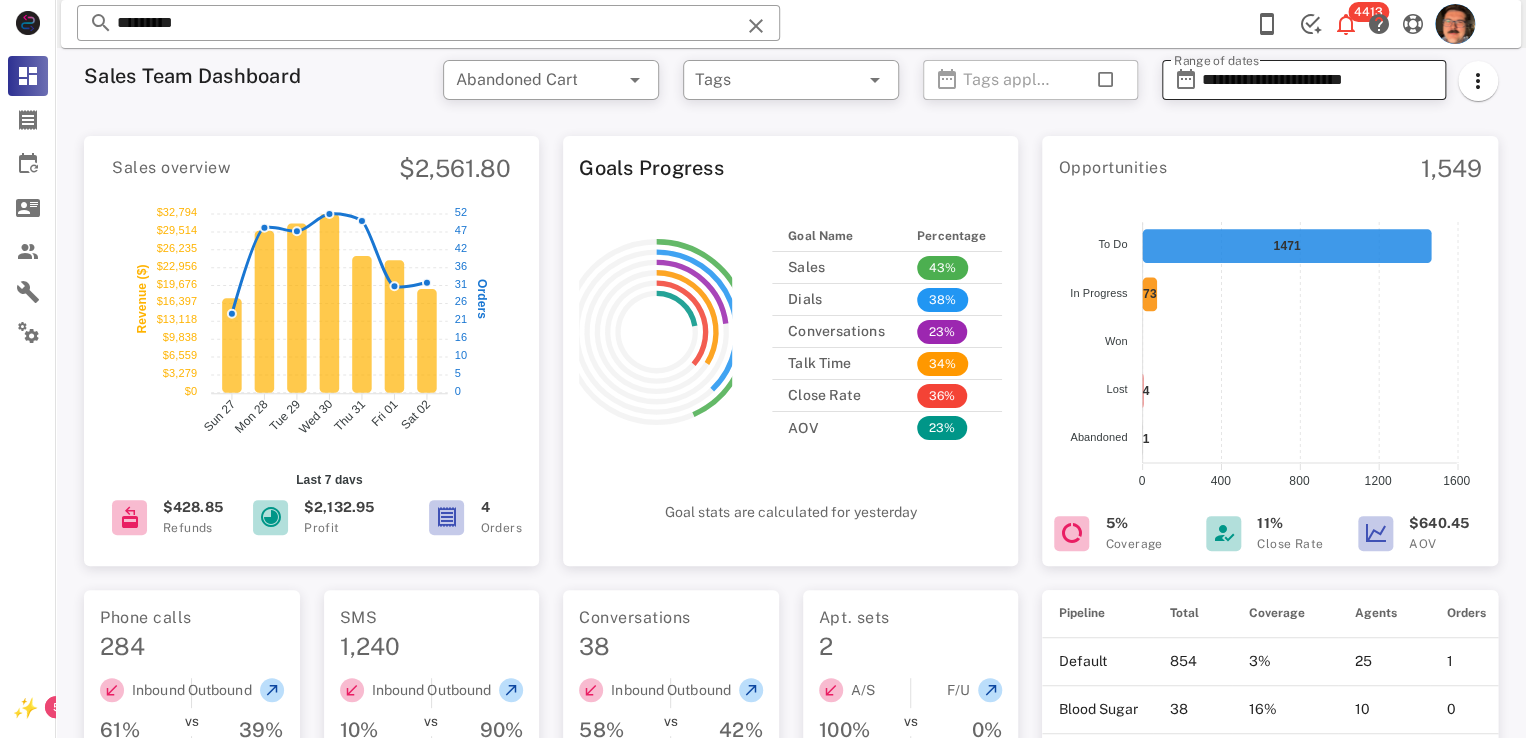 click on "**********" at bounding box center (1317, 80) 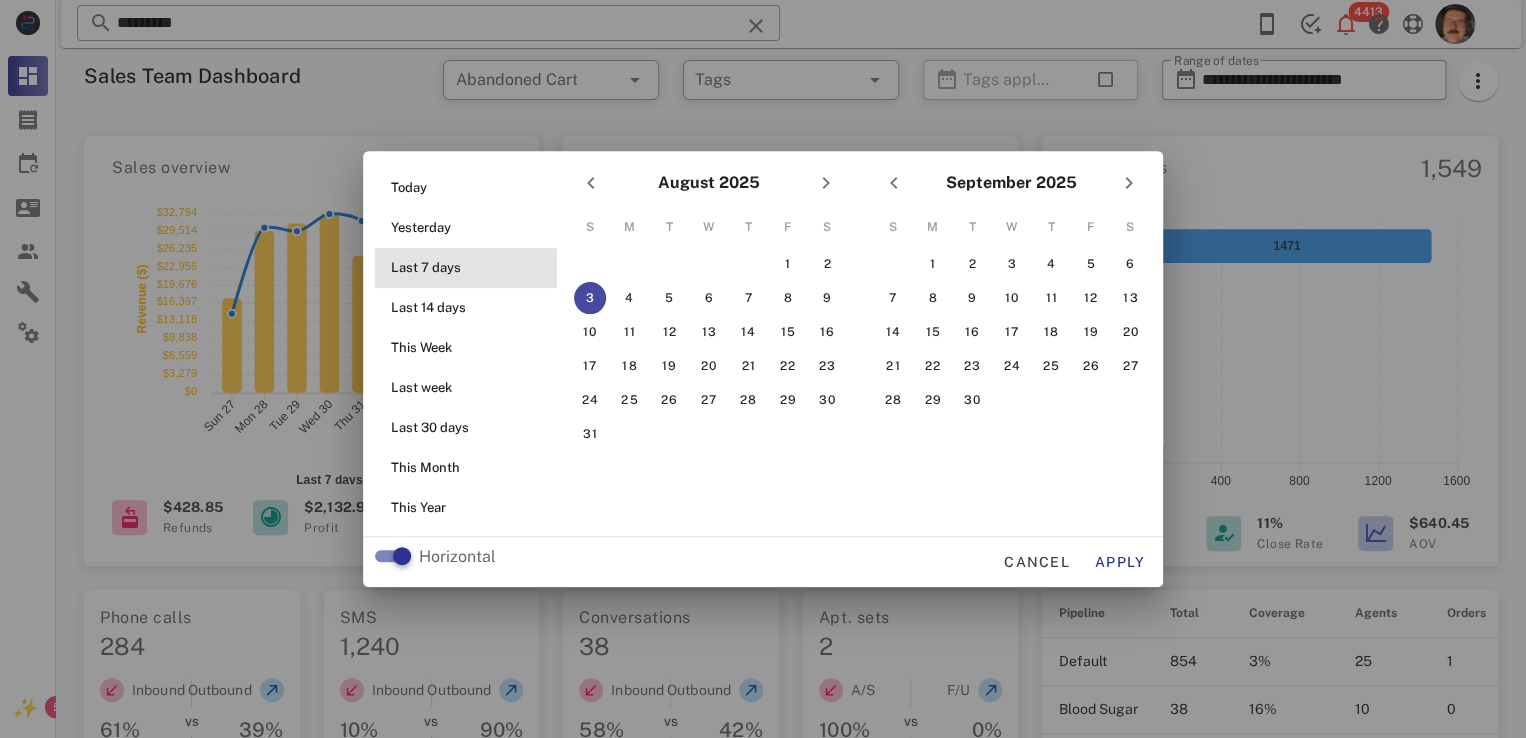 click on "Last 7 days" at bounding box center [472, 268] 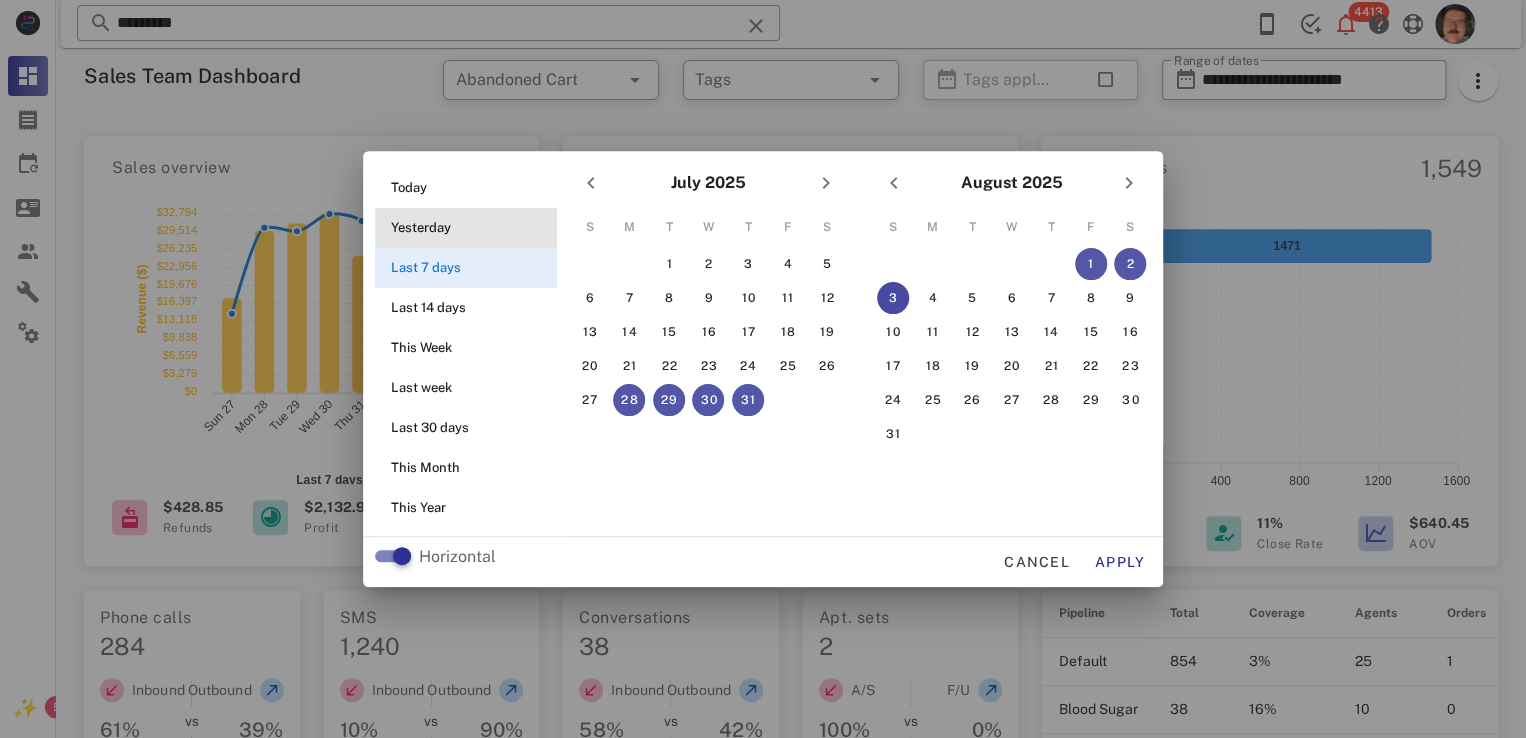 click on "Yesterday" at bounding box center (472, 228) 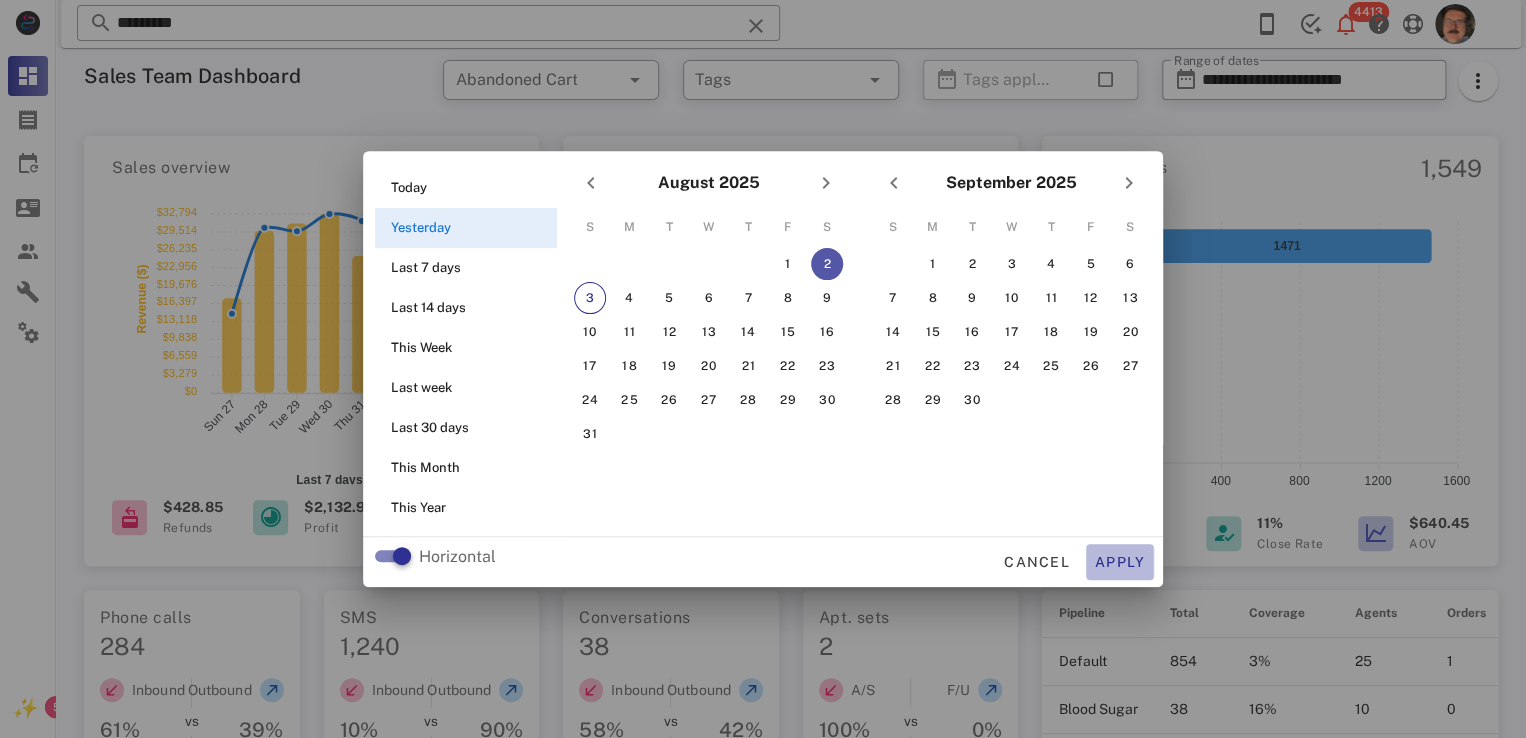 click on "Apply" at bounding box center [1120, 562] 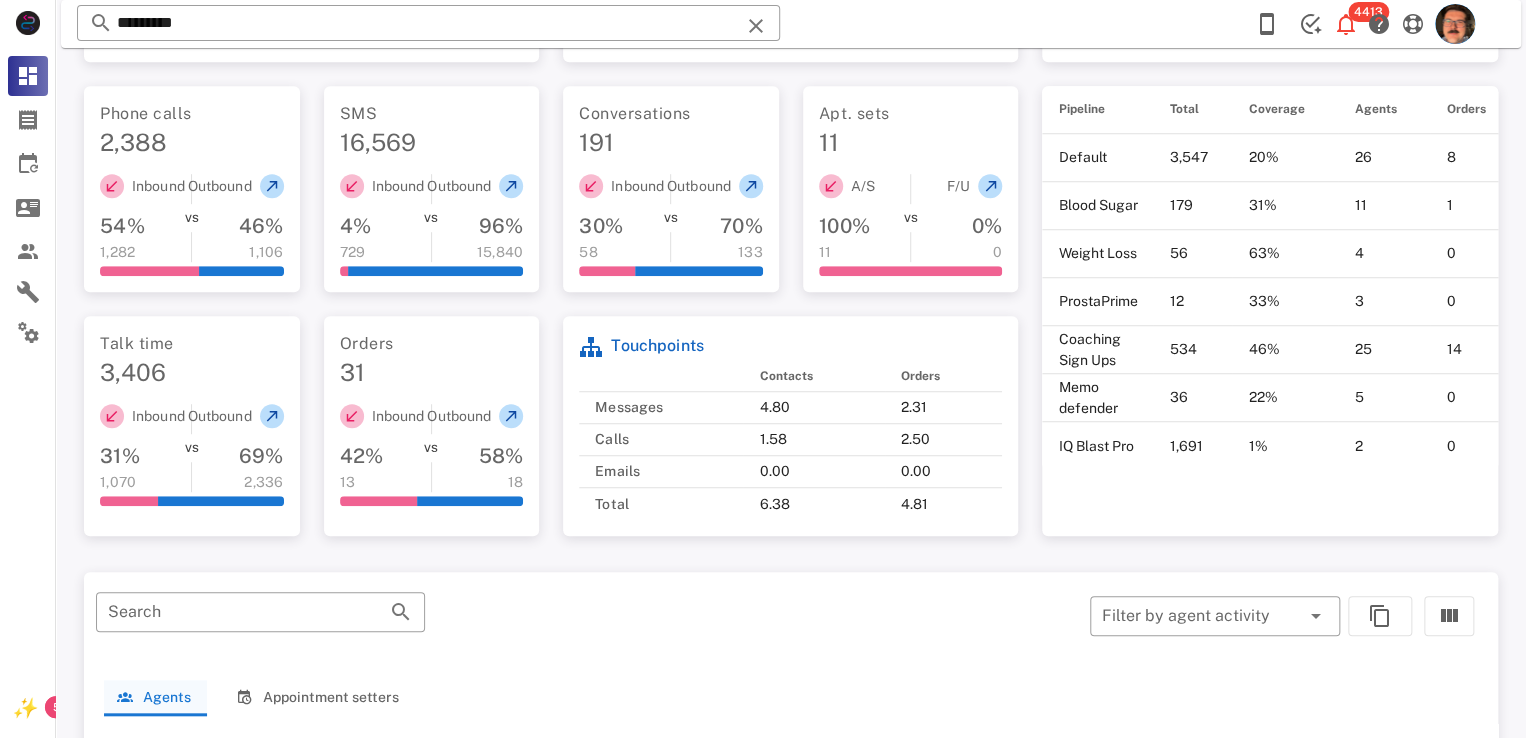 scroll, scrollTop: 700, scrollLeft: 0, axis: vertical 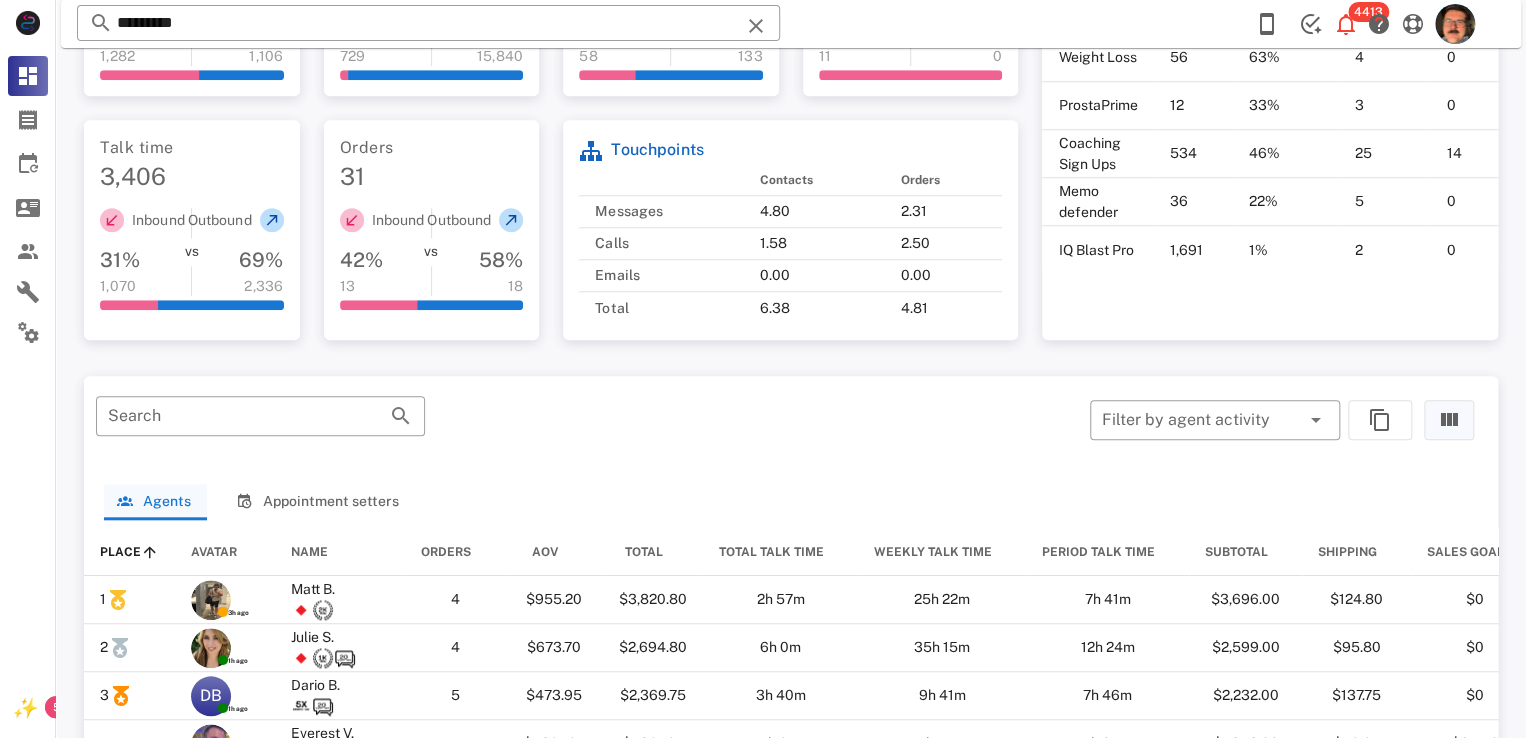 click at bounding box center (1449, 420) 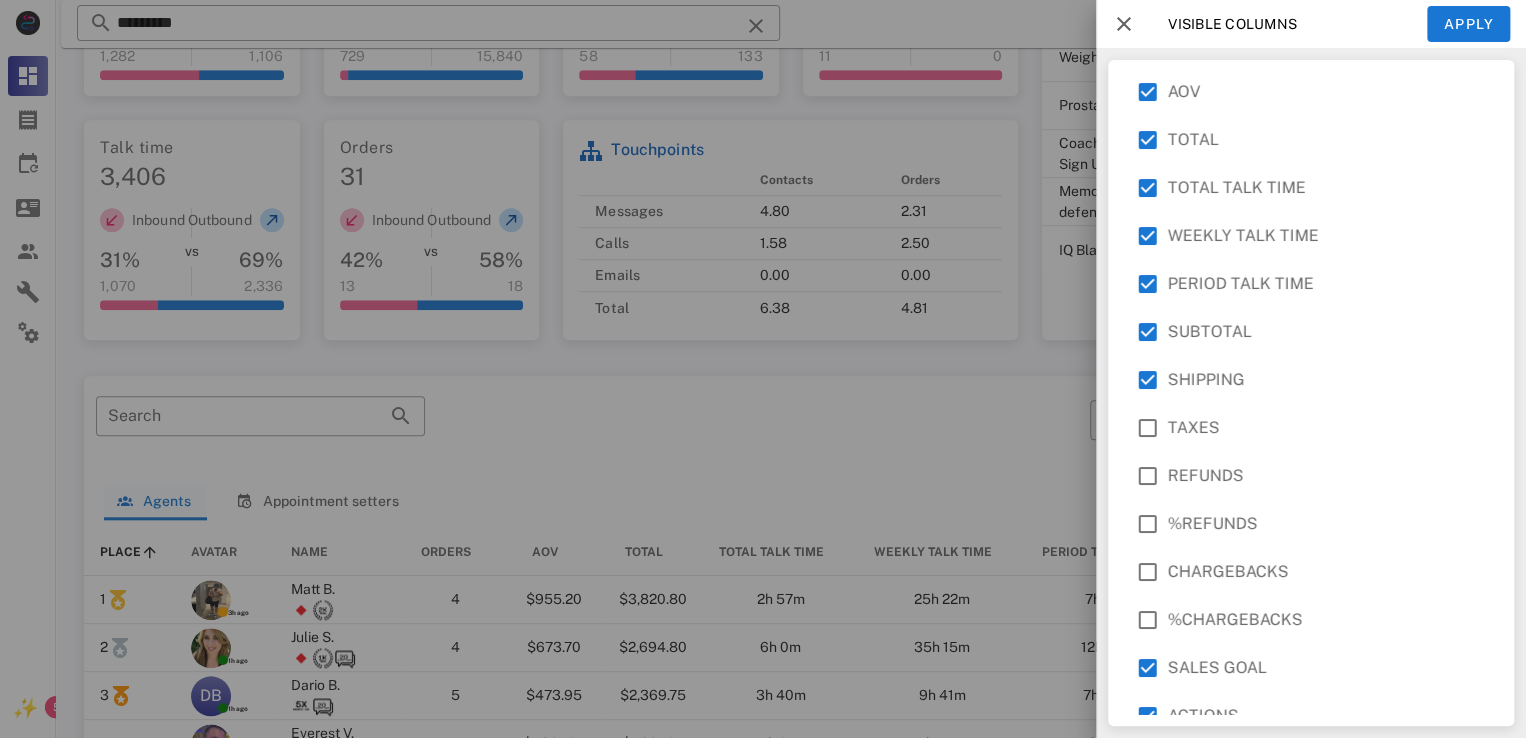 scroll, scrollTop: 226, scrollLeft: 0, axis: vertical 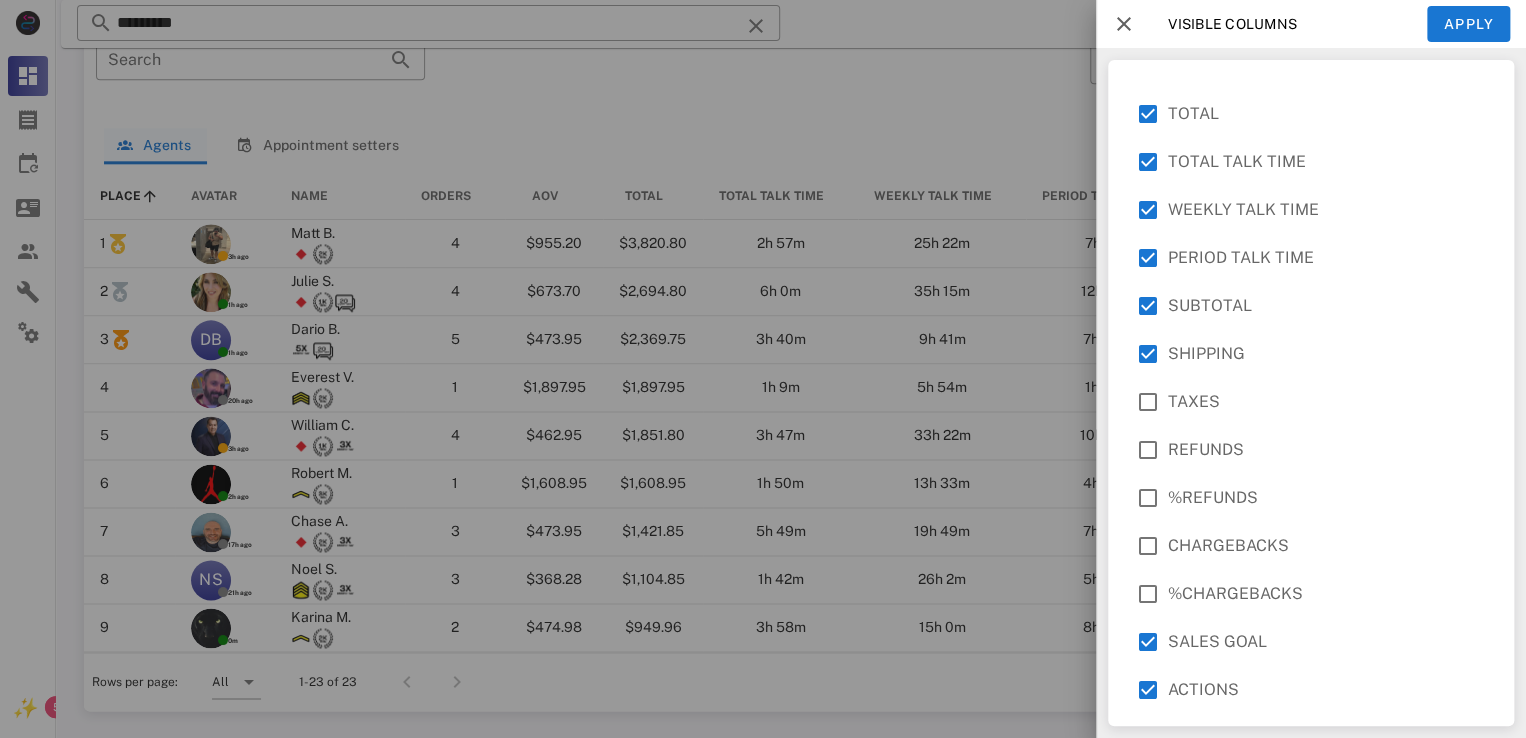 click at bounding box center [1124, 24] 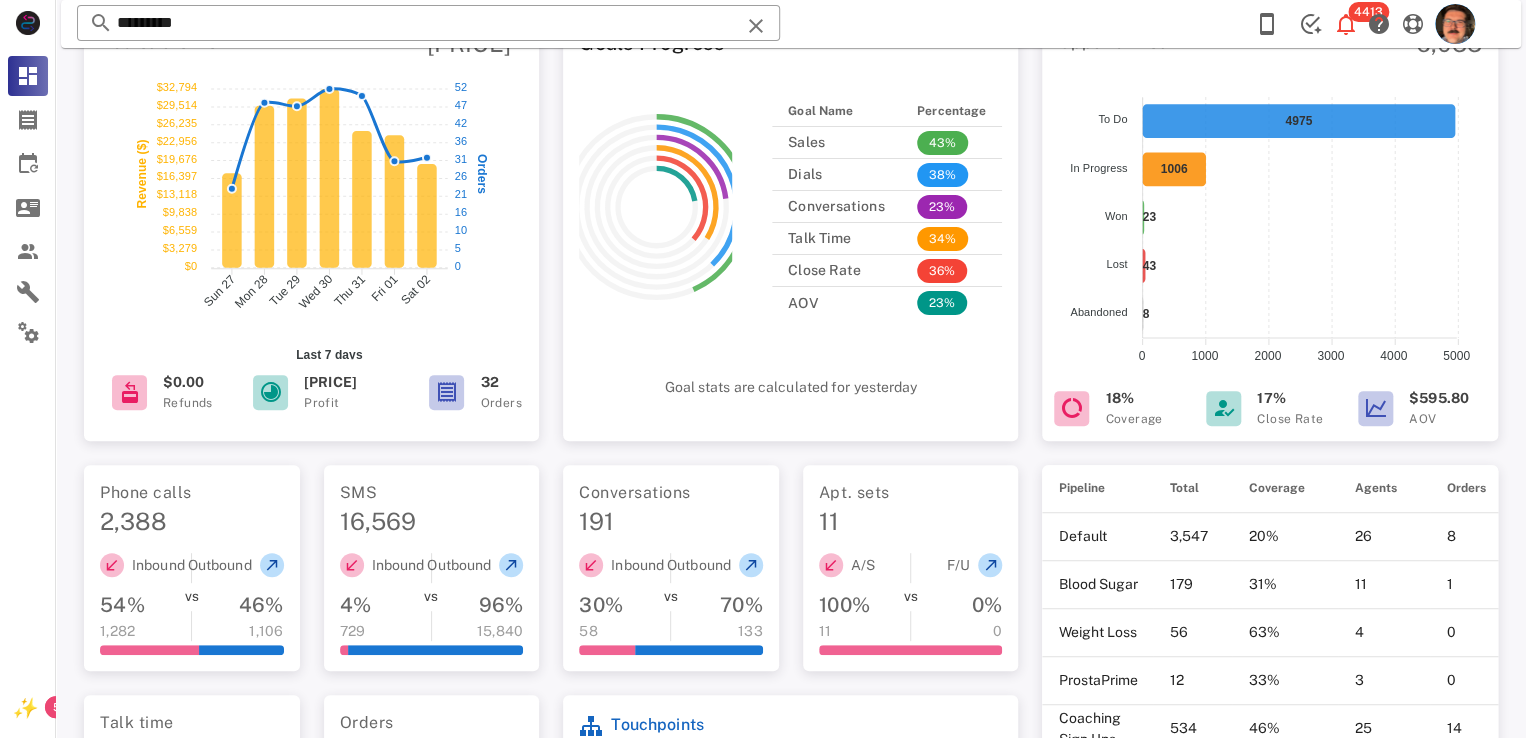 scroll, scrollTop: 0, scrollLeft: 0, axis: both 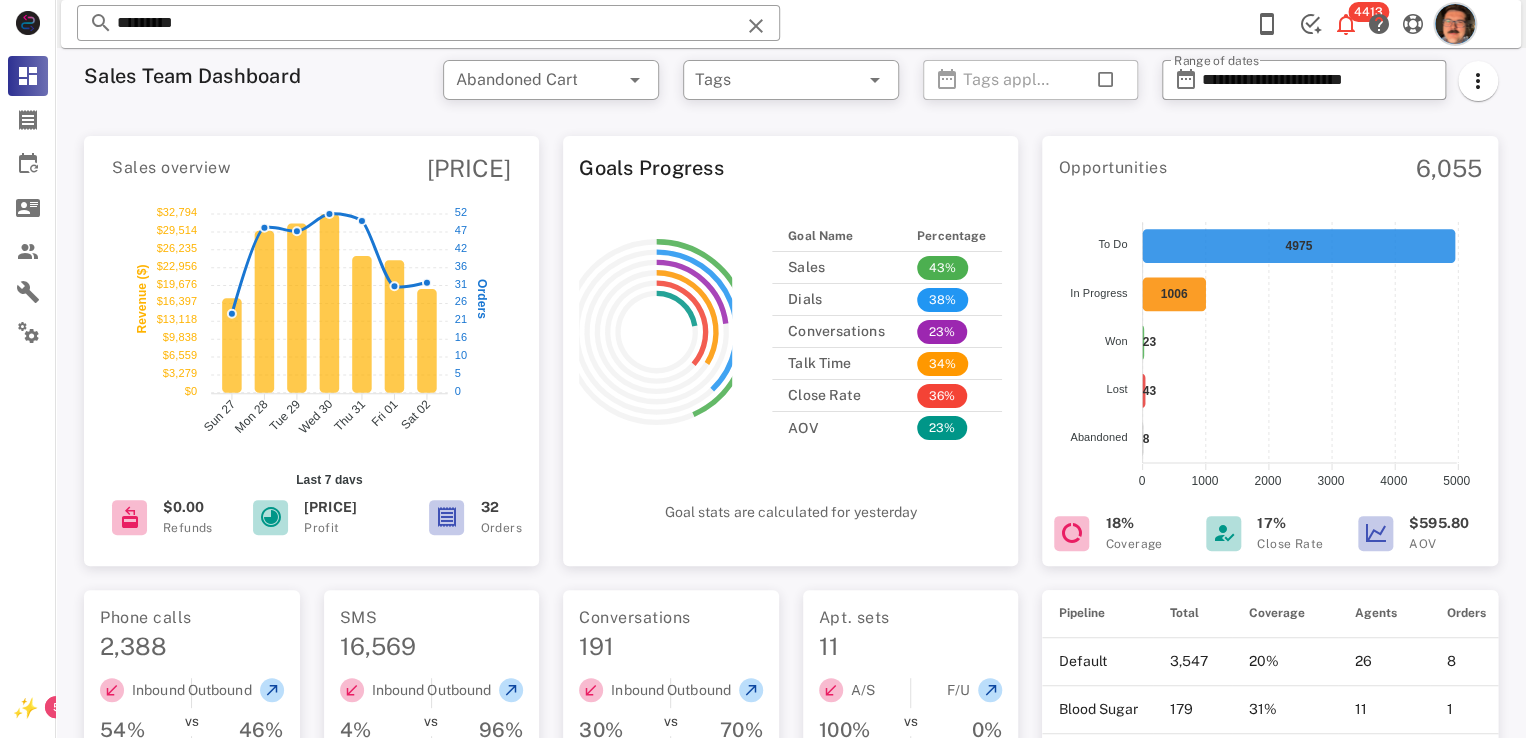 click at bounding box center [1455, 24] 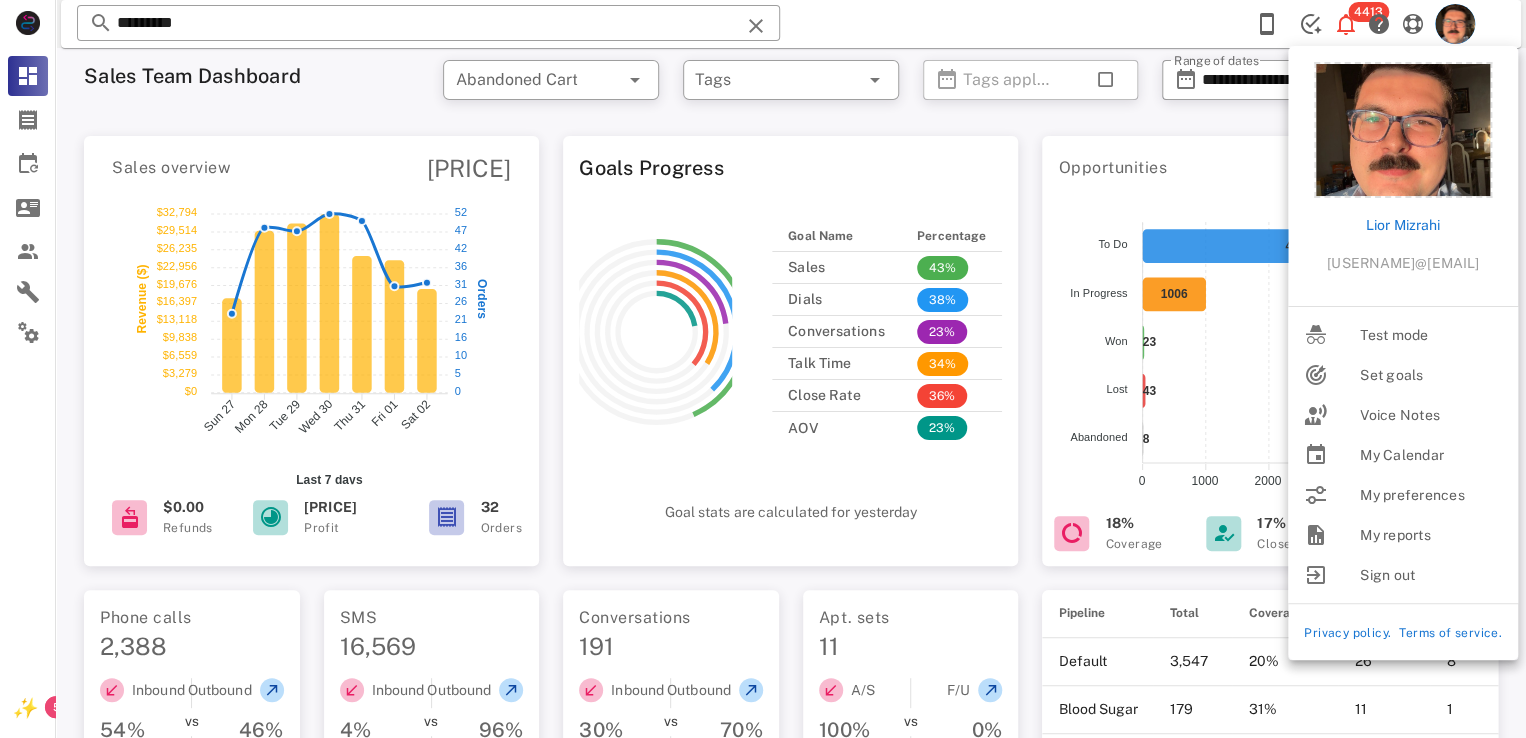 click on "Opportunities  6,055" at bounding box center (1269, 160) 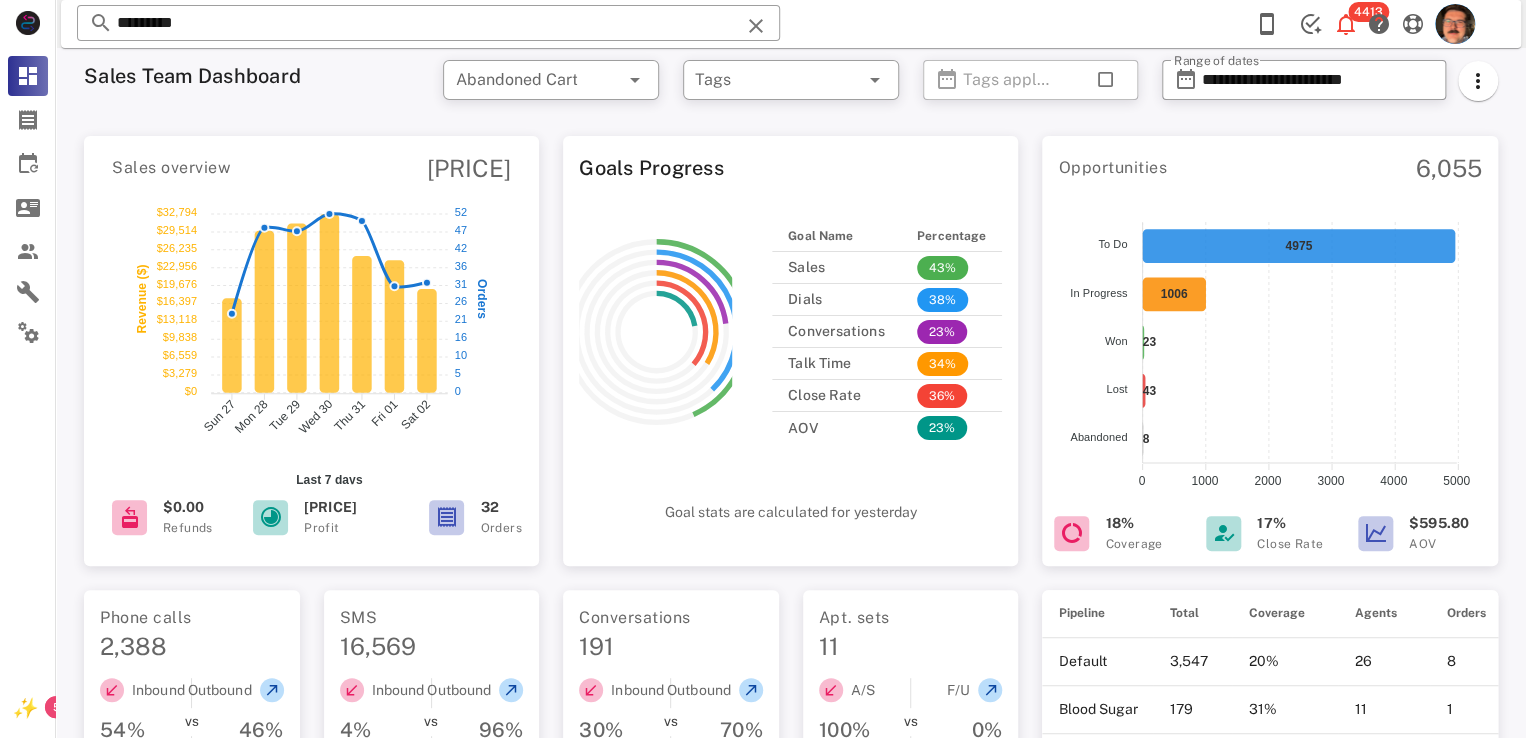 click on "**********" at bounding box center (1329, 86) 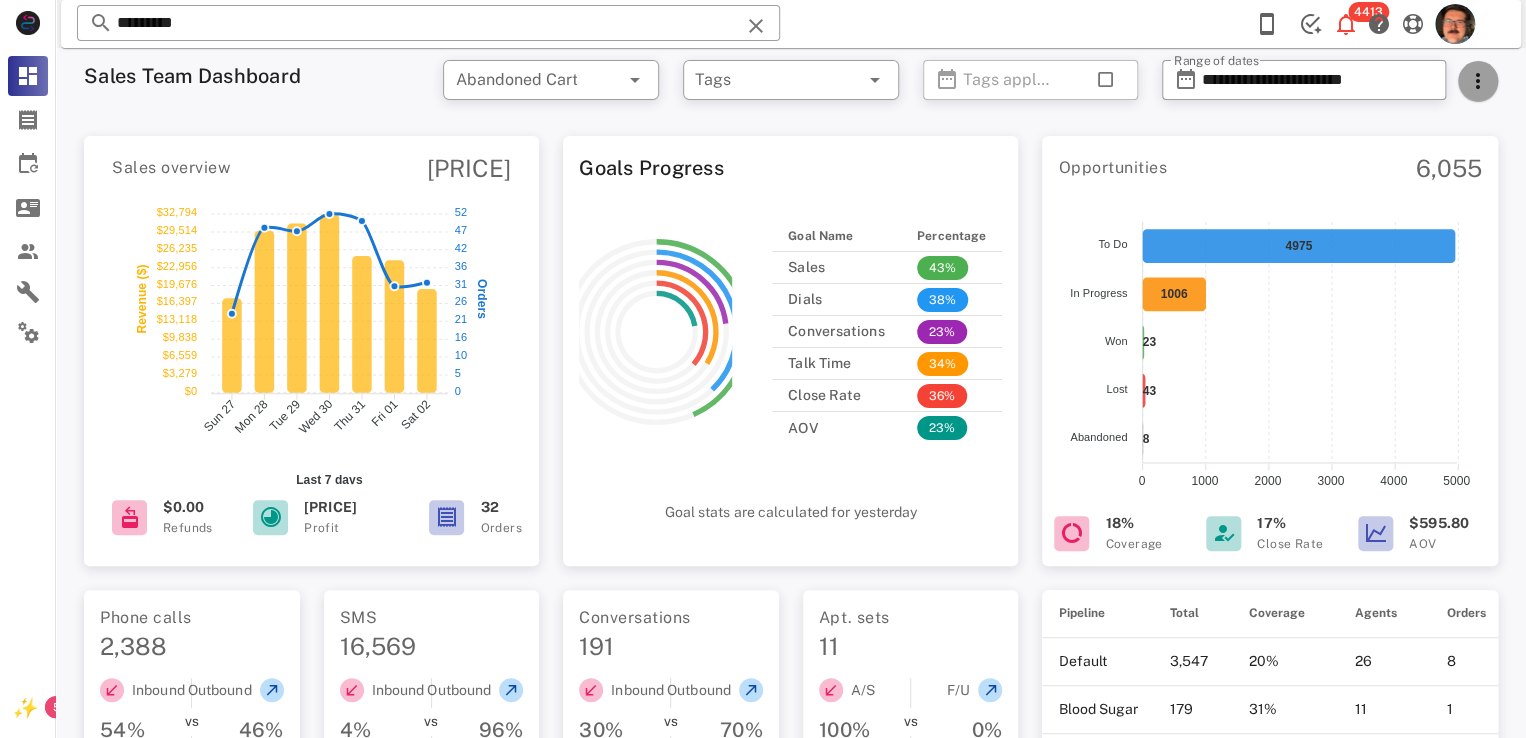 click at bounding box center (1478, 81) 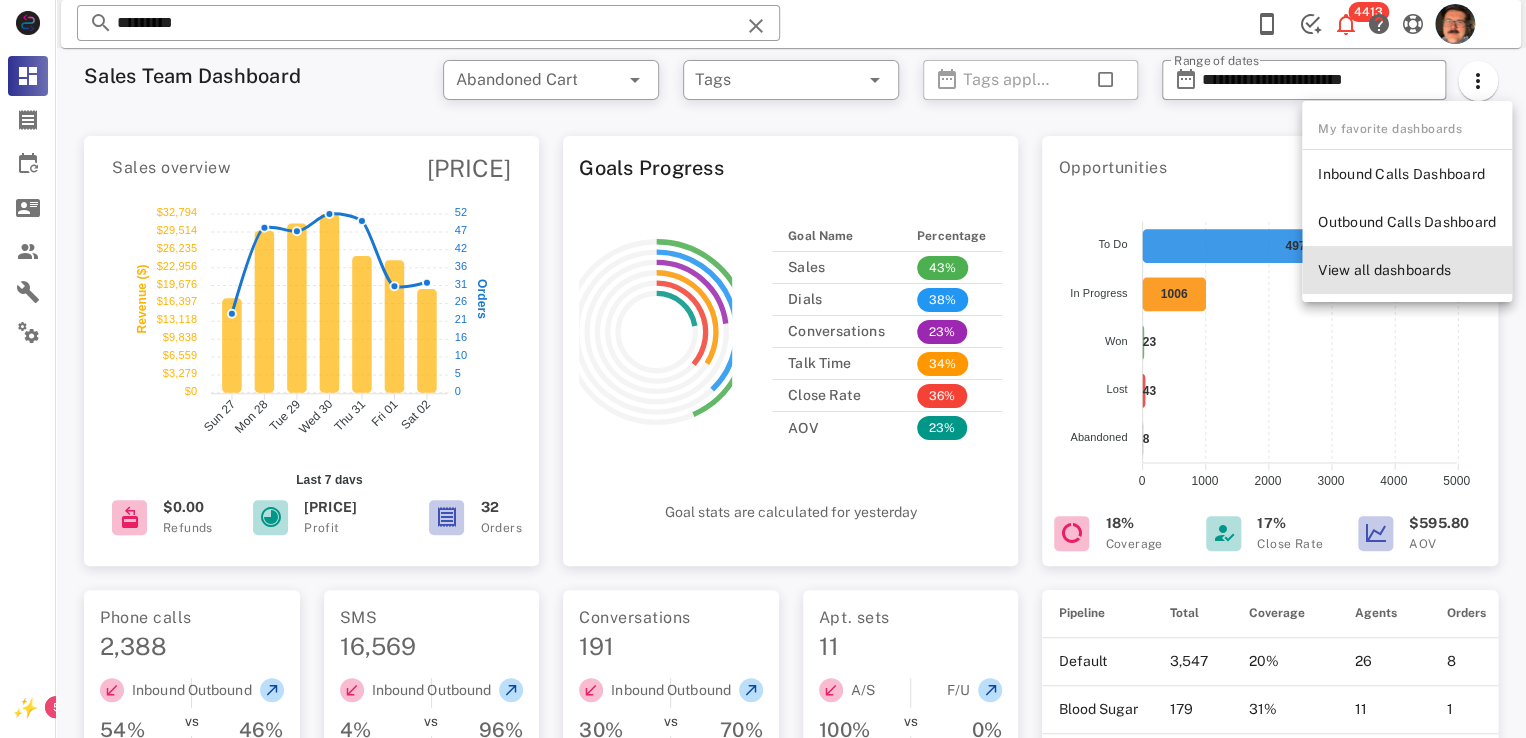 click on "View all dashboards" at bounding box center (1407, 270) 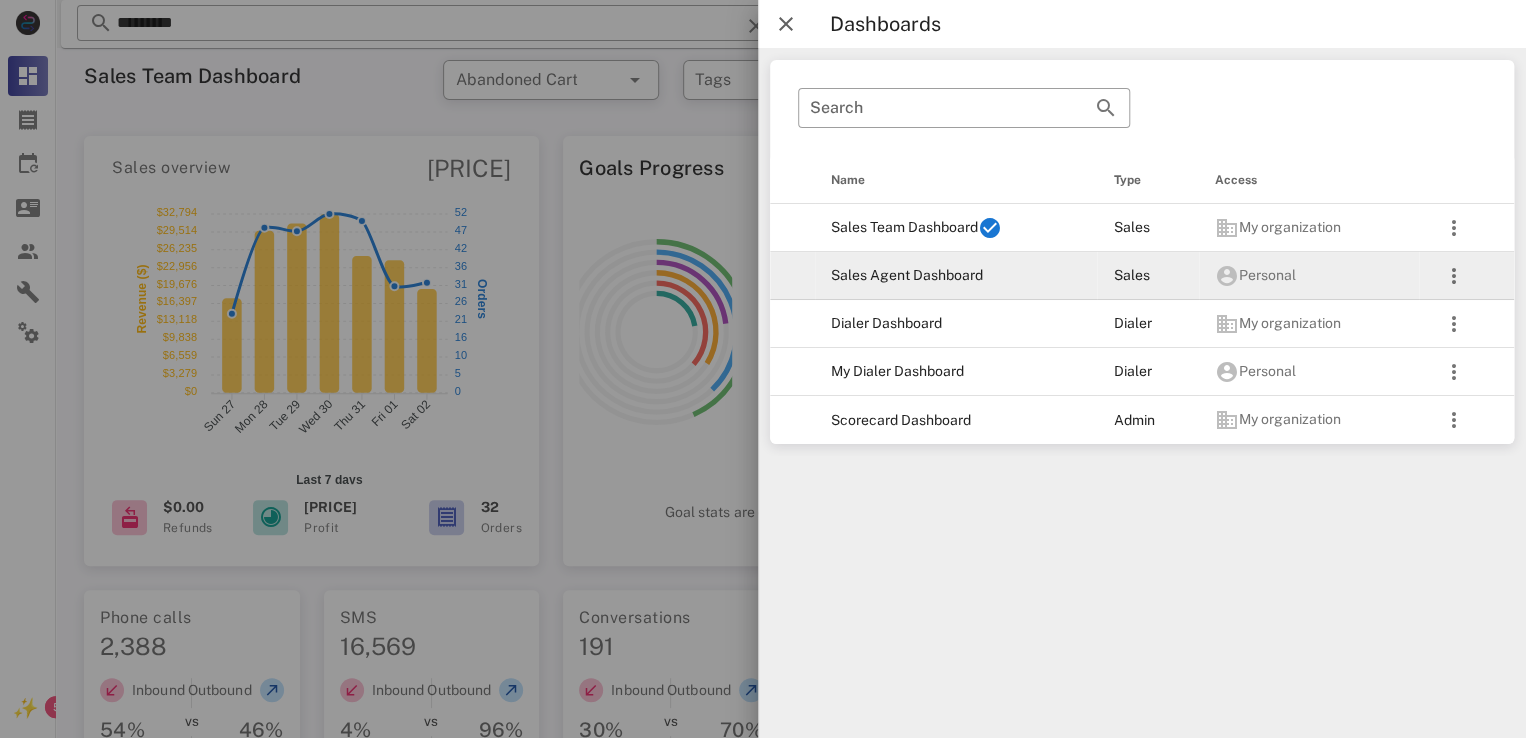 click on "Sales Agent Dashboard" at bounding box center [956, 276] 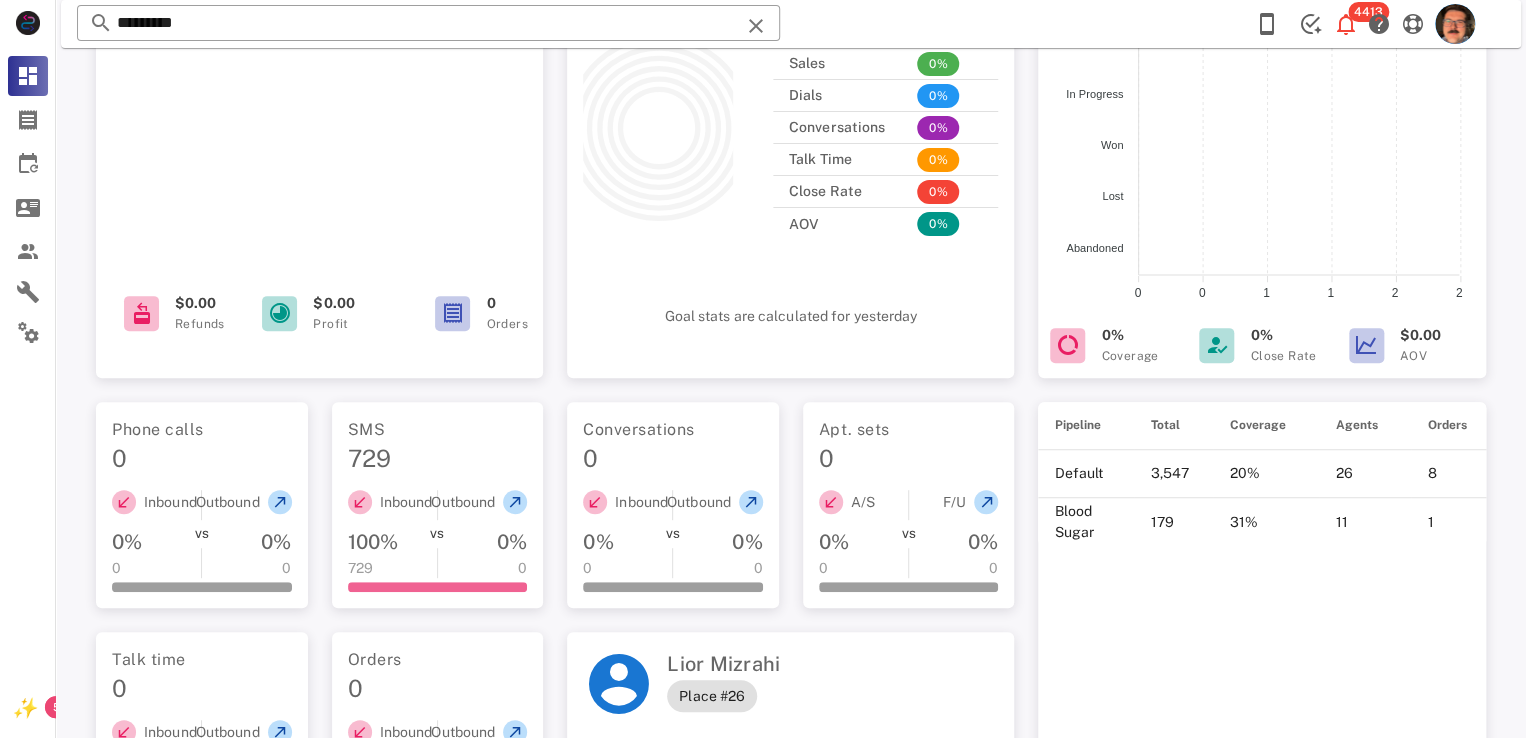 scroll, scrollTop: 0, scrollLeft: 0, axis: both 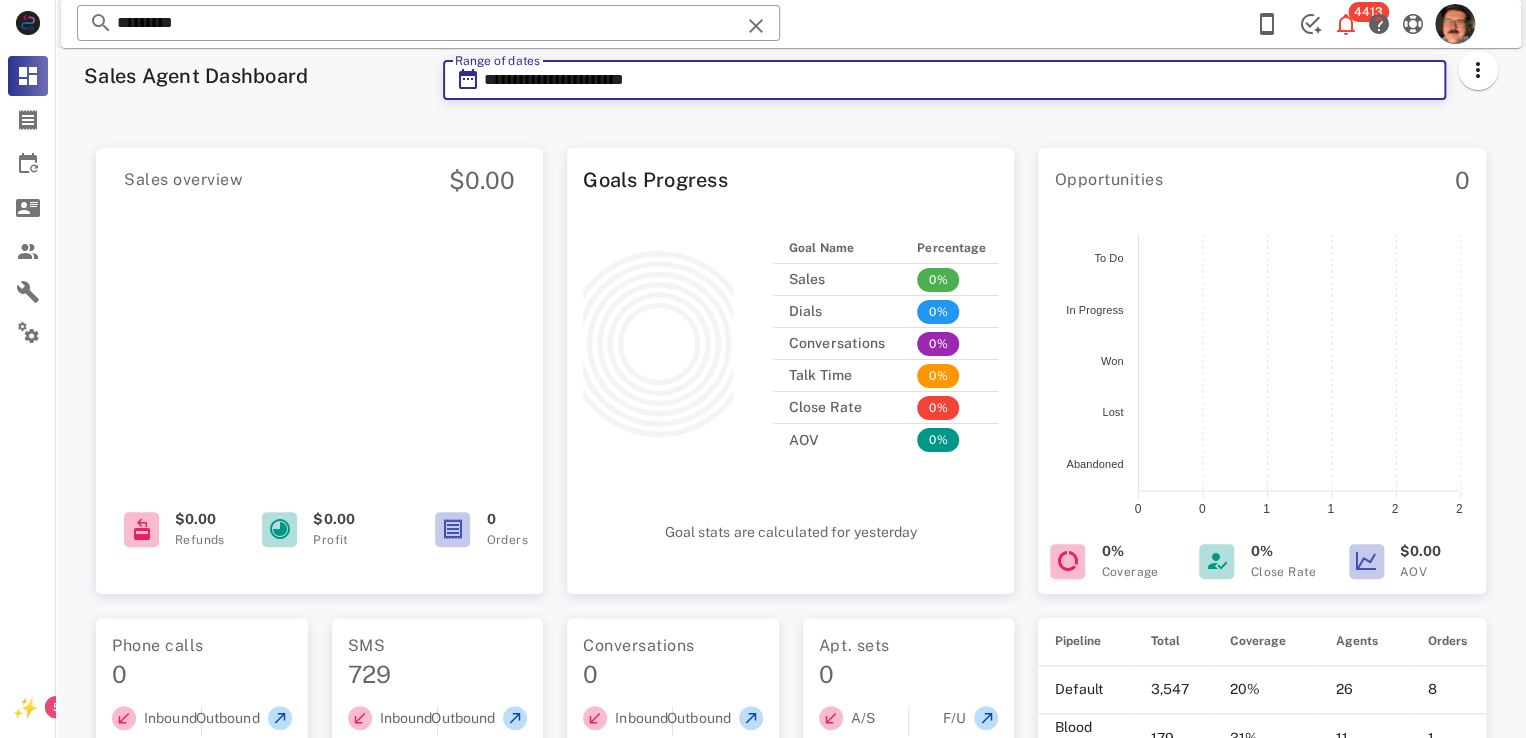 click on "**********" at bounding box center [958, 80] 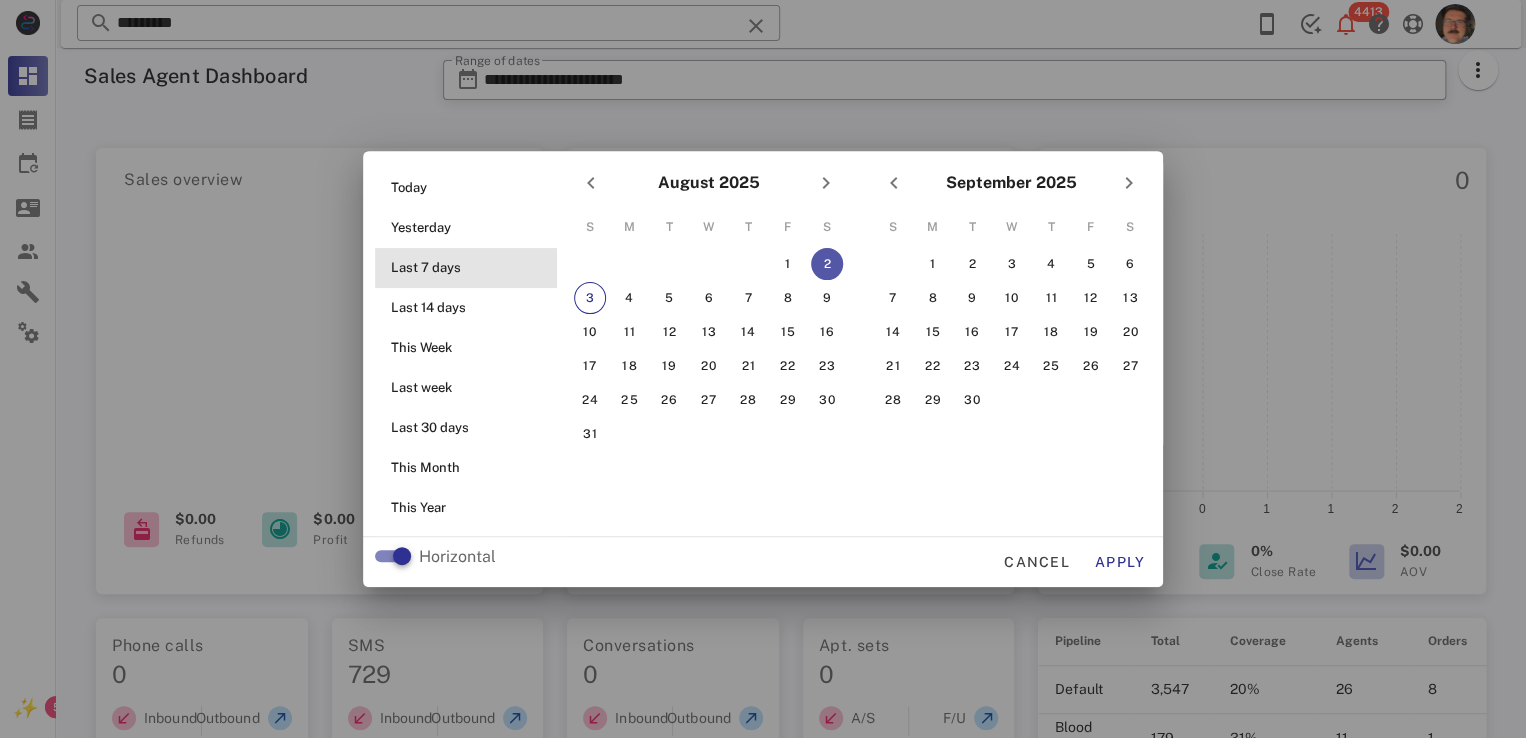 click on "Last 7 days" at bounding box center (472, 268) 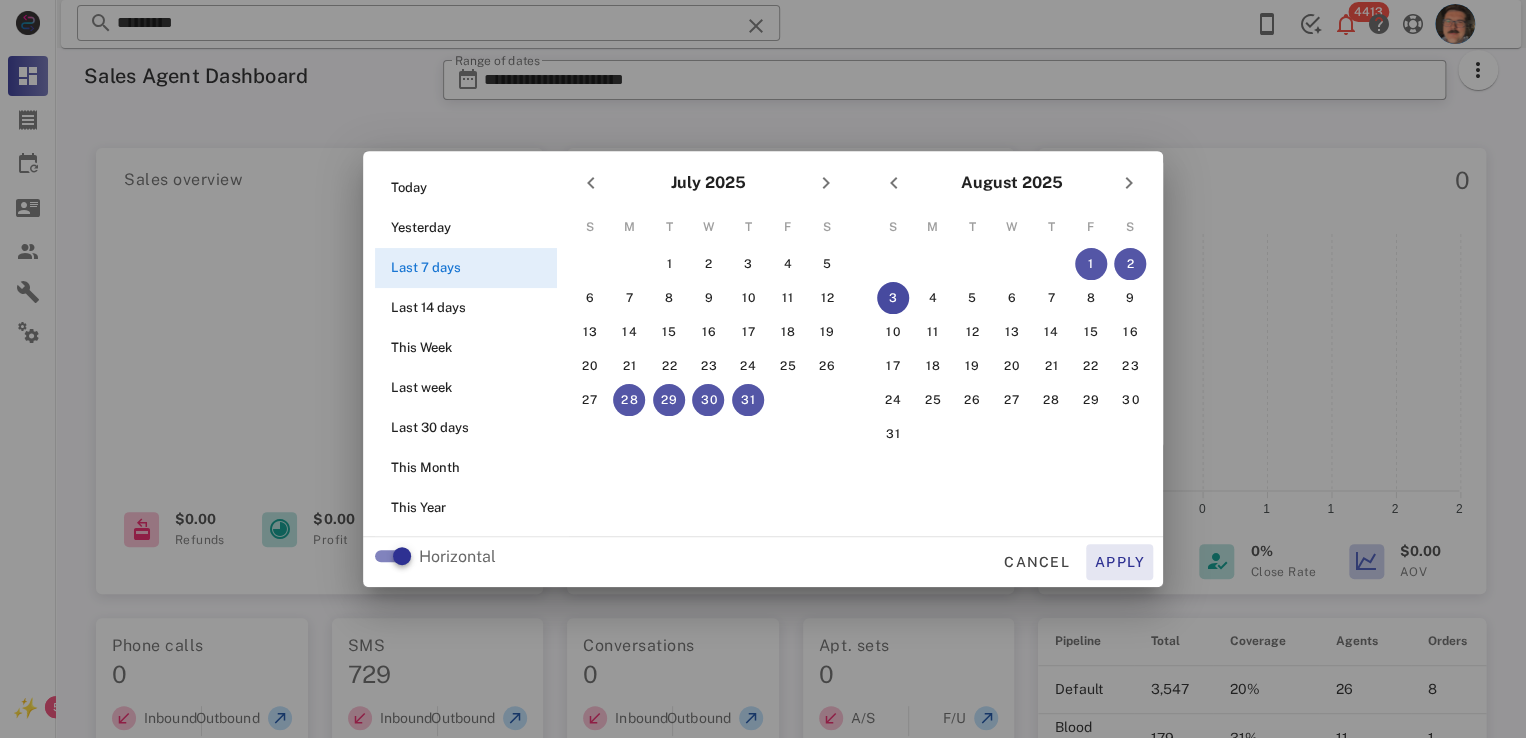 click on "Apply" at bounding box center [1120, 562] 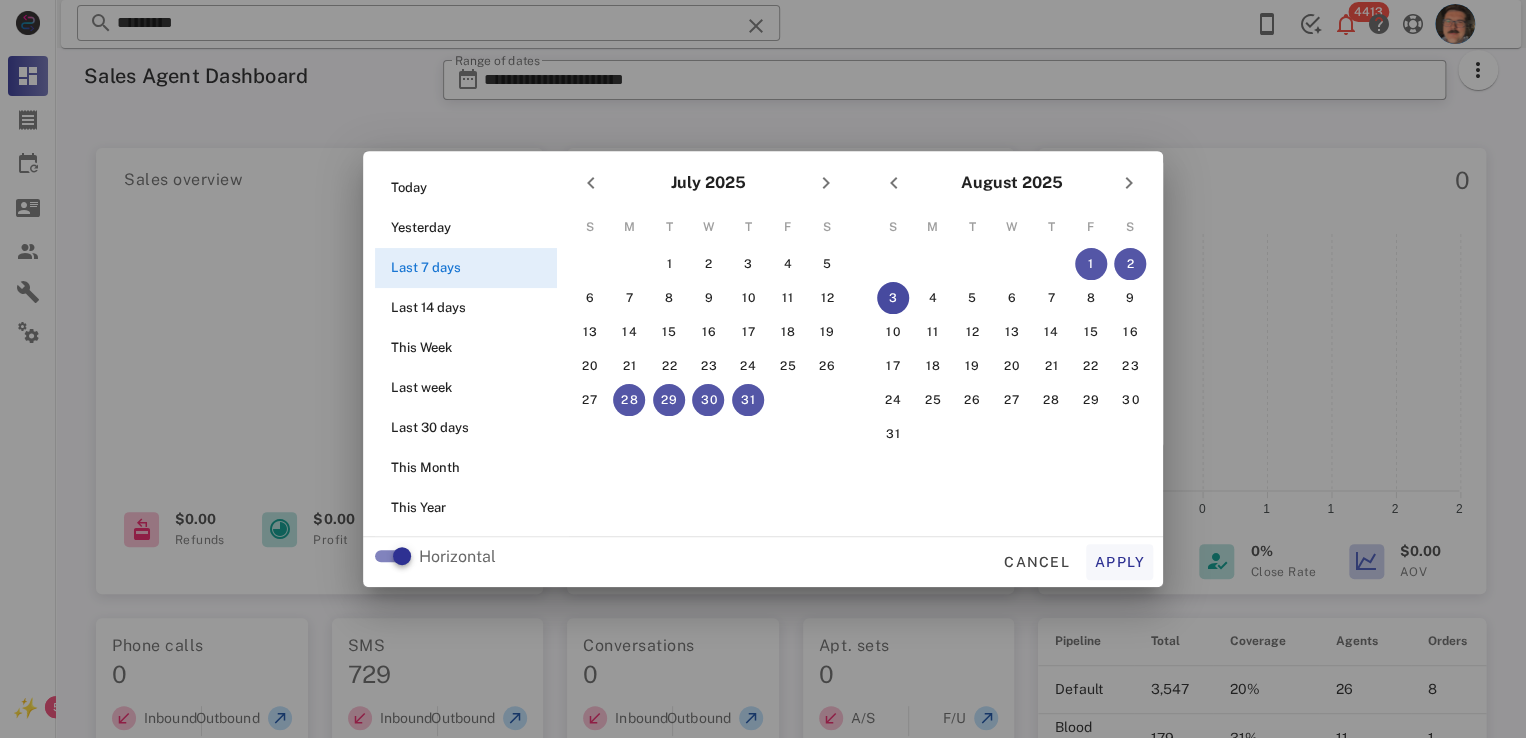 type on "**********" 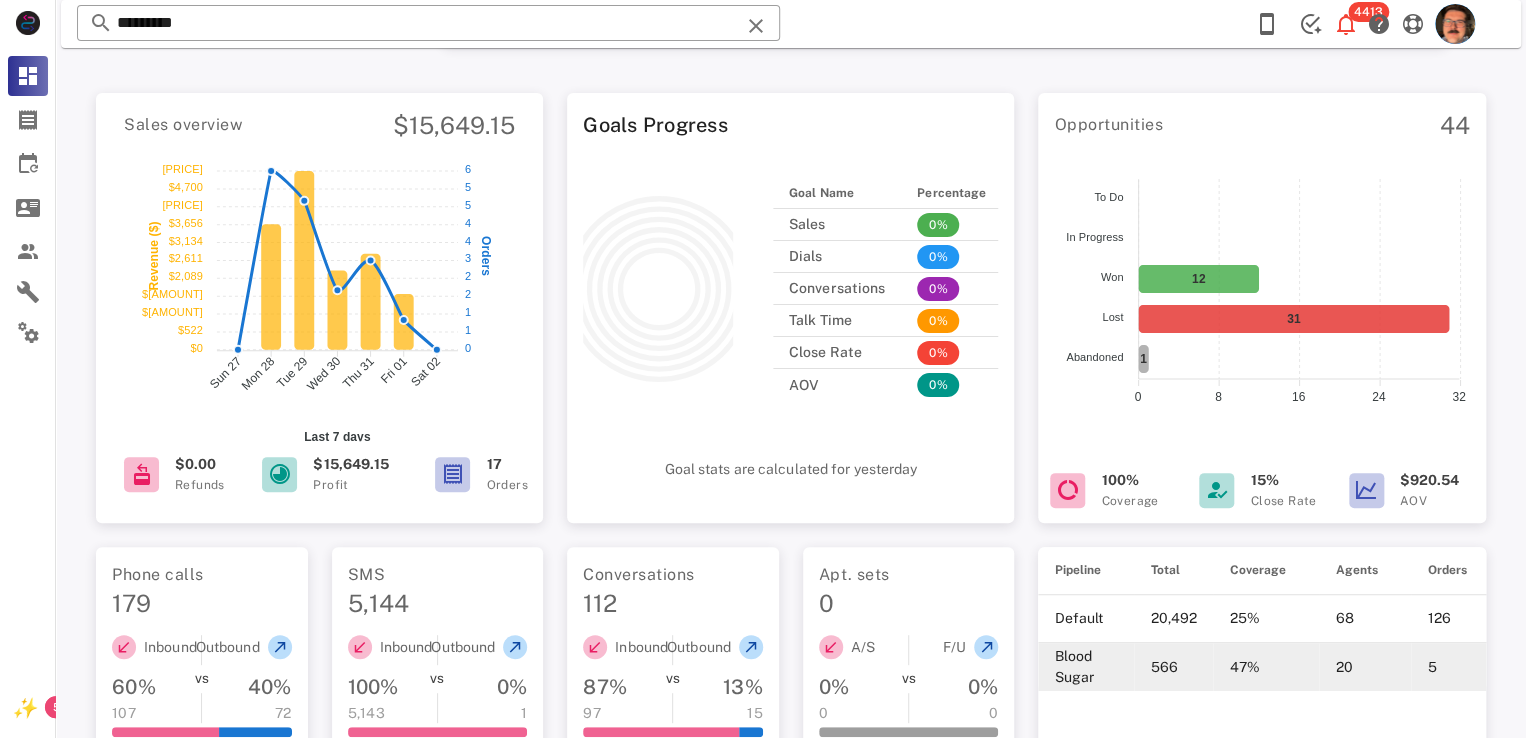 scroll, scrollTop: 200, scrollLeft: 0, axis: vertical 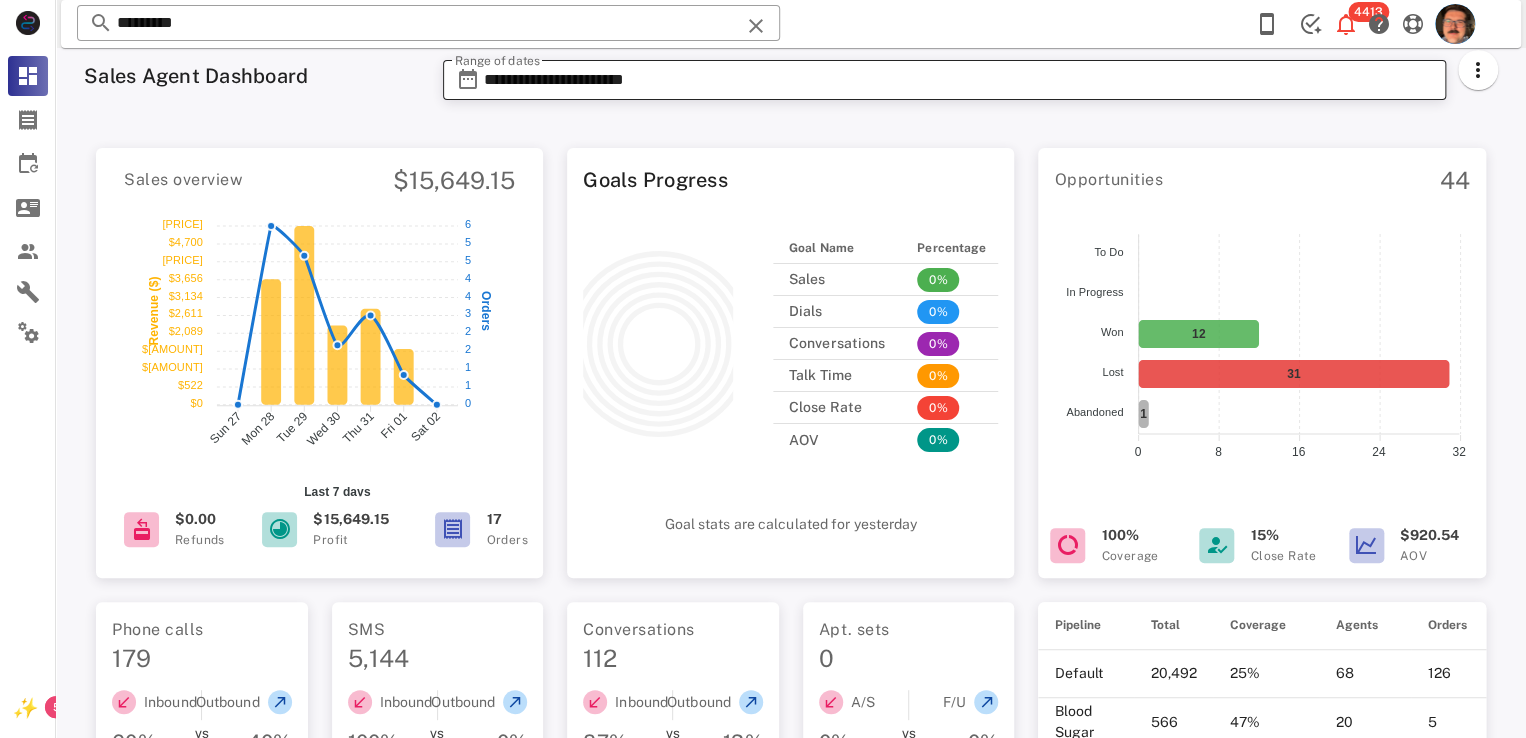 click on "**********" at bounding box center [958, 80] 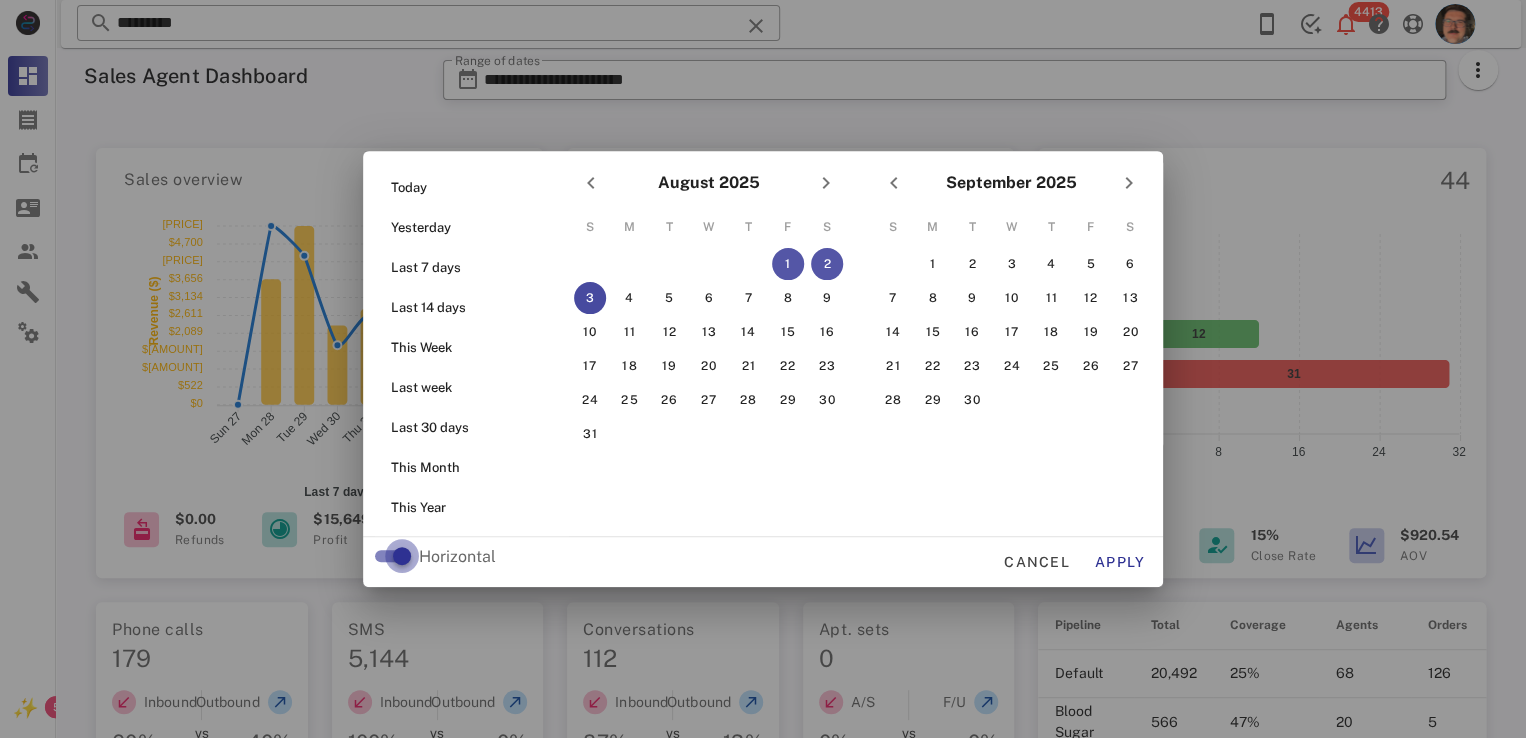 click at bounding box center (402, 556) 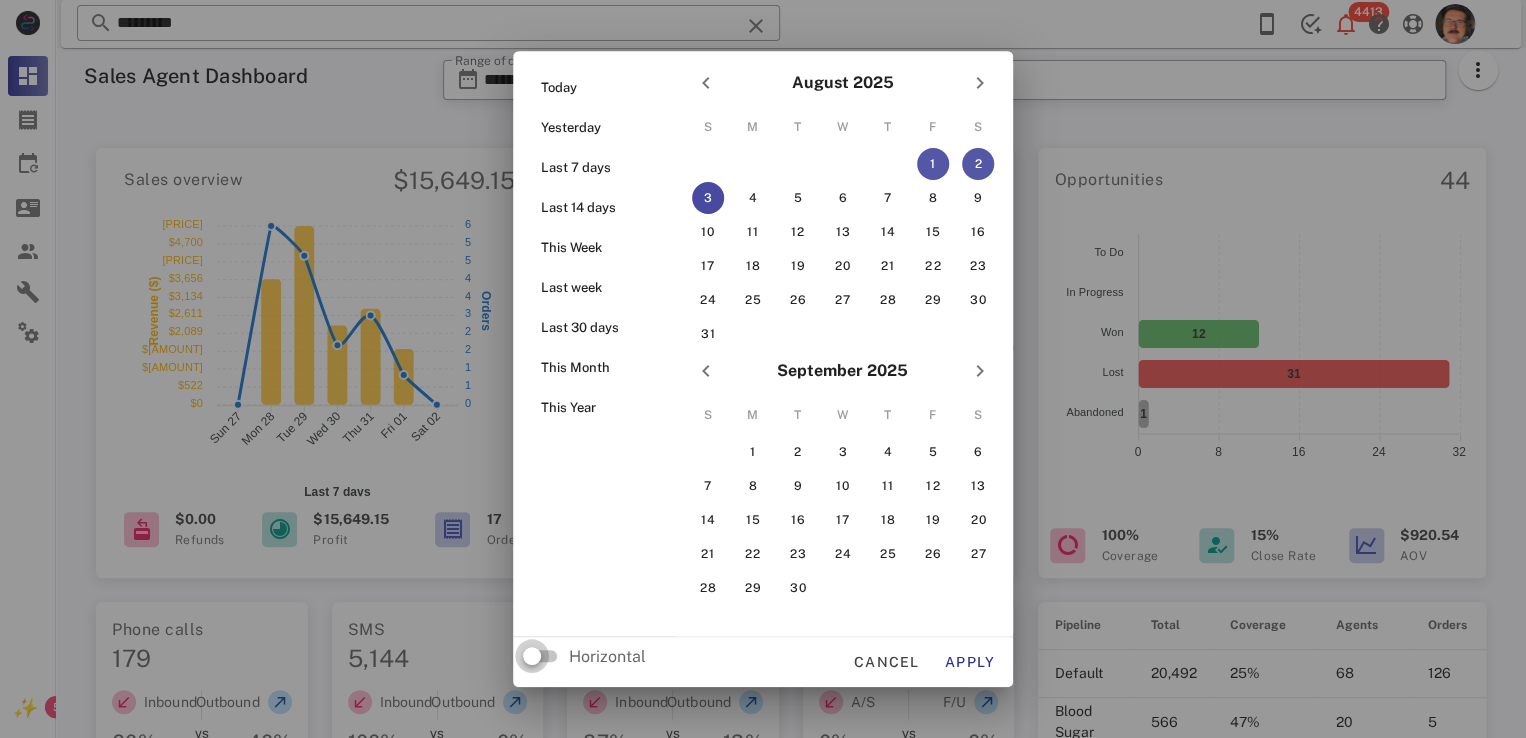 click on "Horizontal" at bounding box center (584, 666) 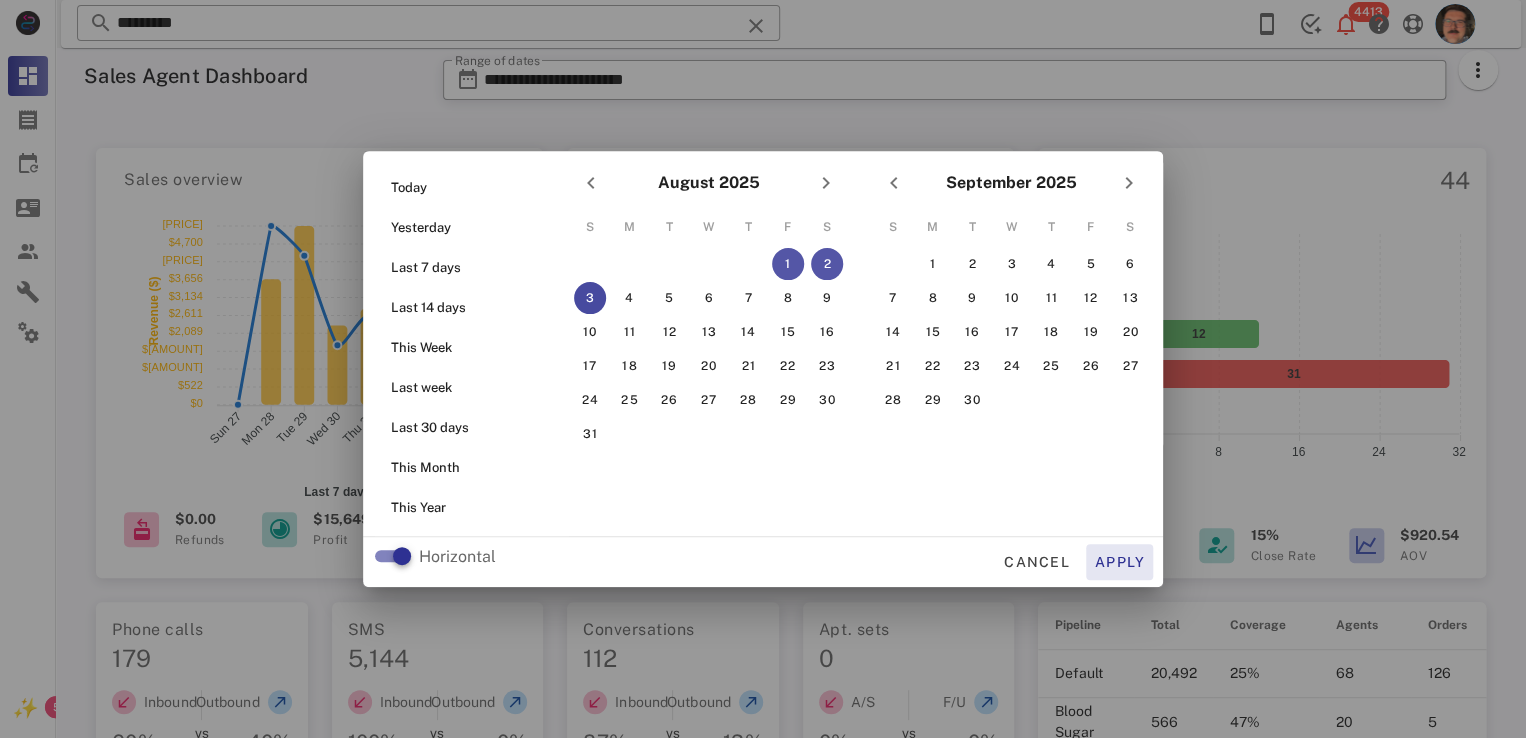 click on "Apply" at bounding box center (1120, 562) 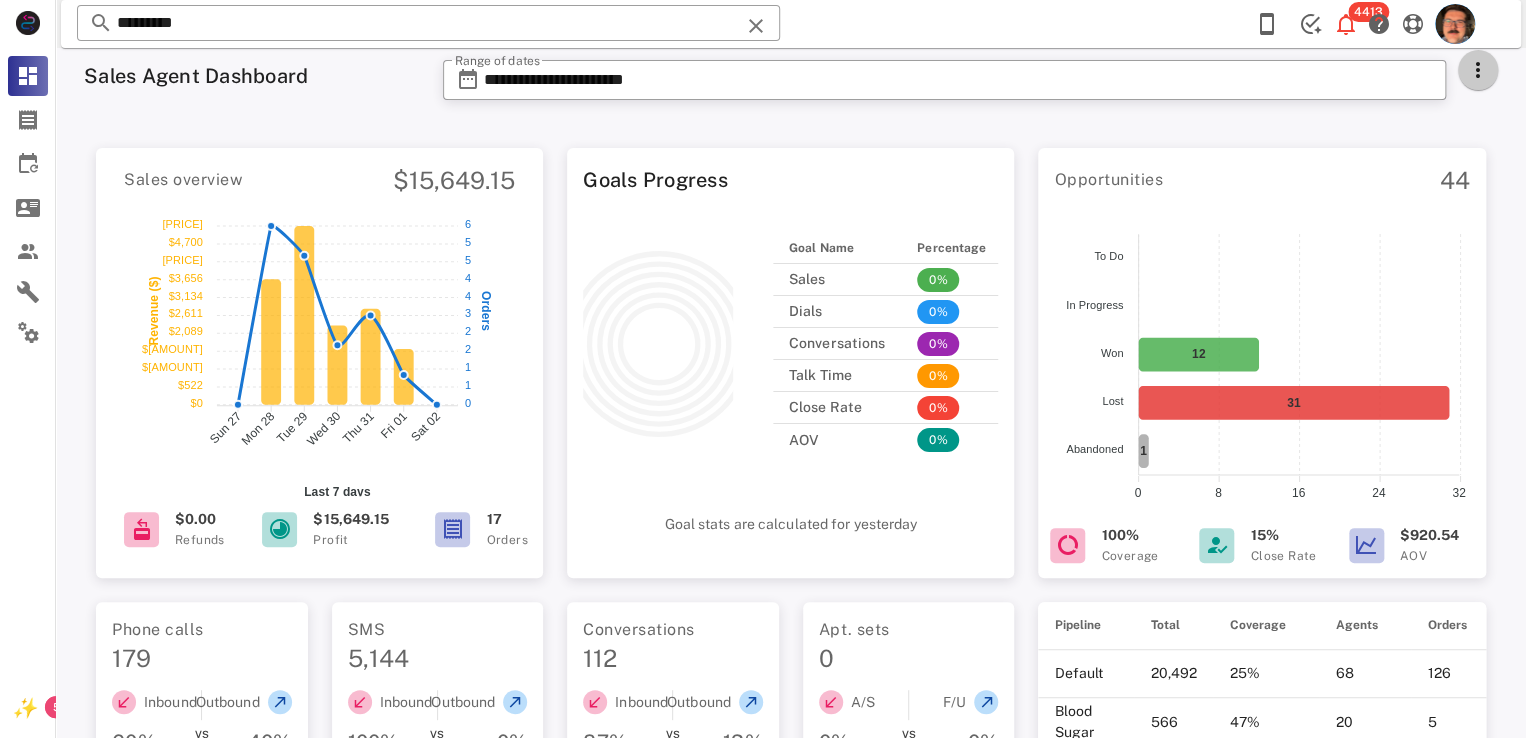 click at bounding box center (1478, 70) 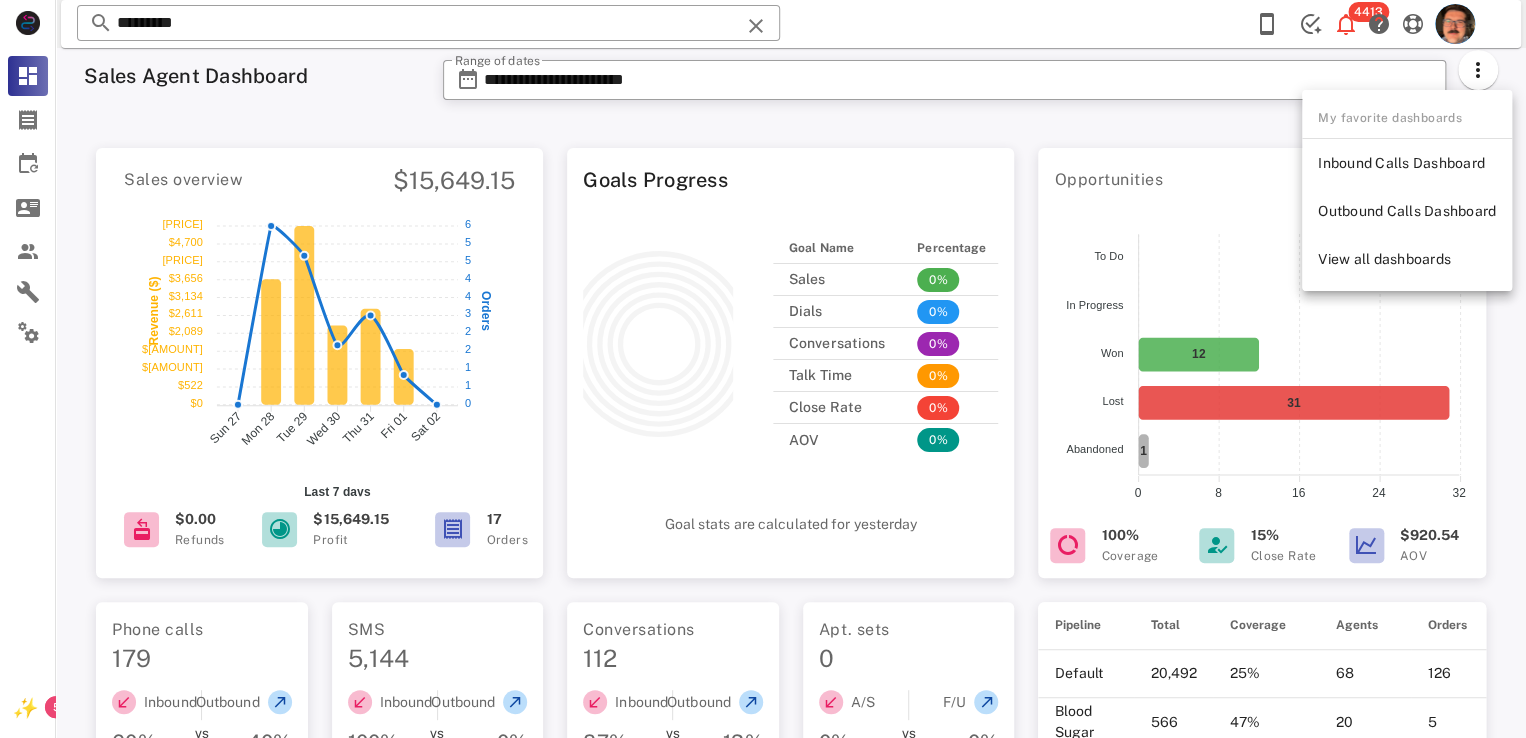 click on "**********" at bounding box center (970, 86) 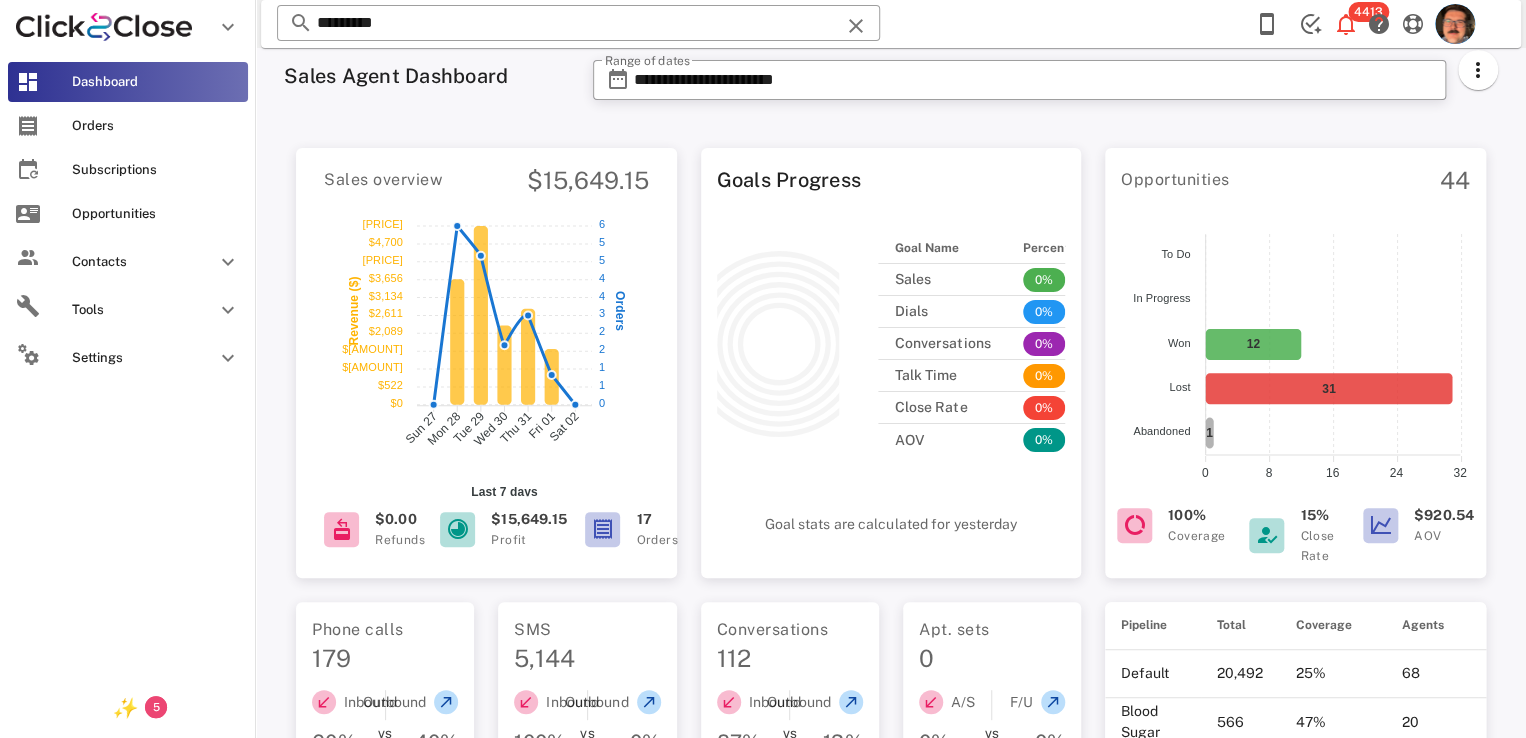 click on "Dashboard" at bounding box center [128, 82] 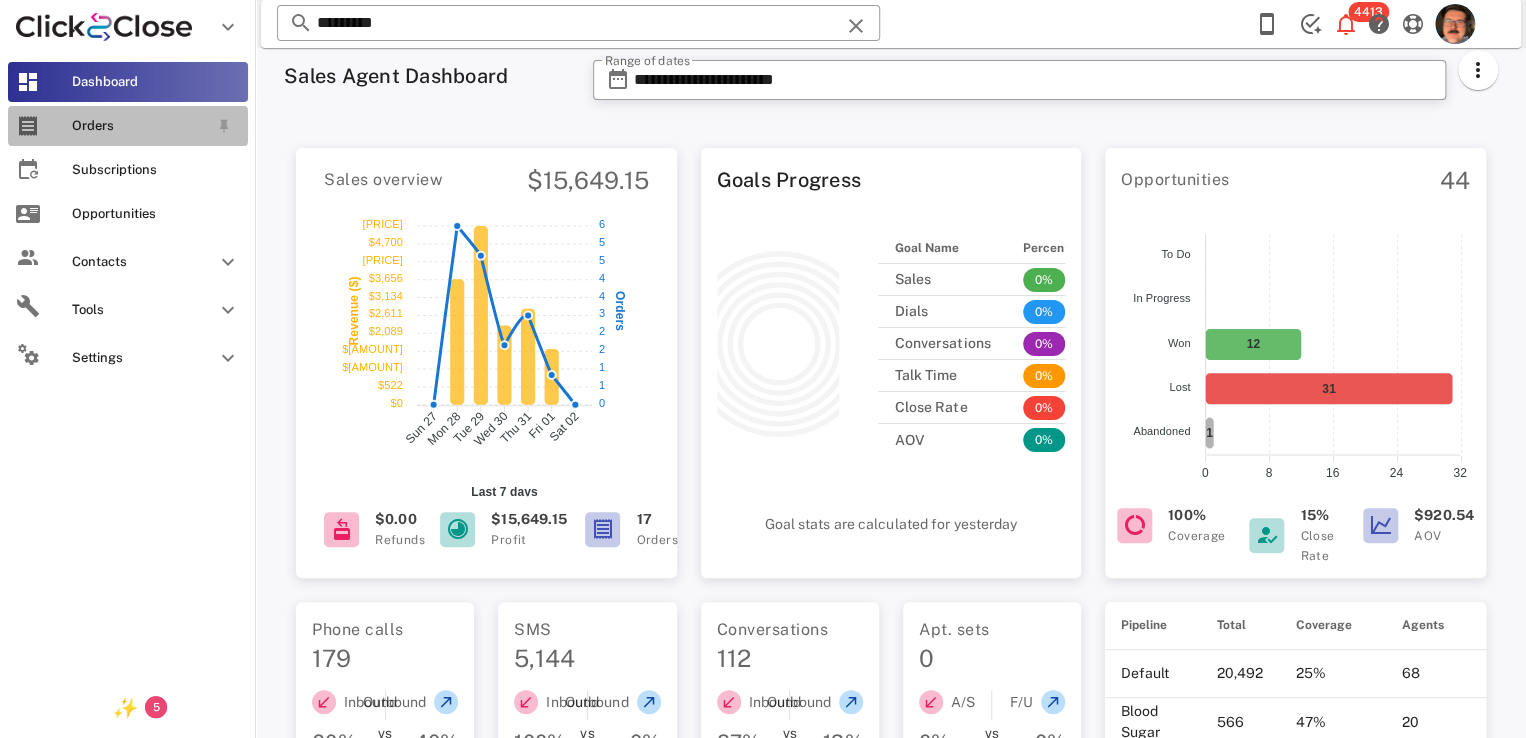 click on "Orders" at bounding box center [140, 126] 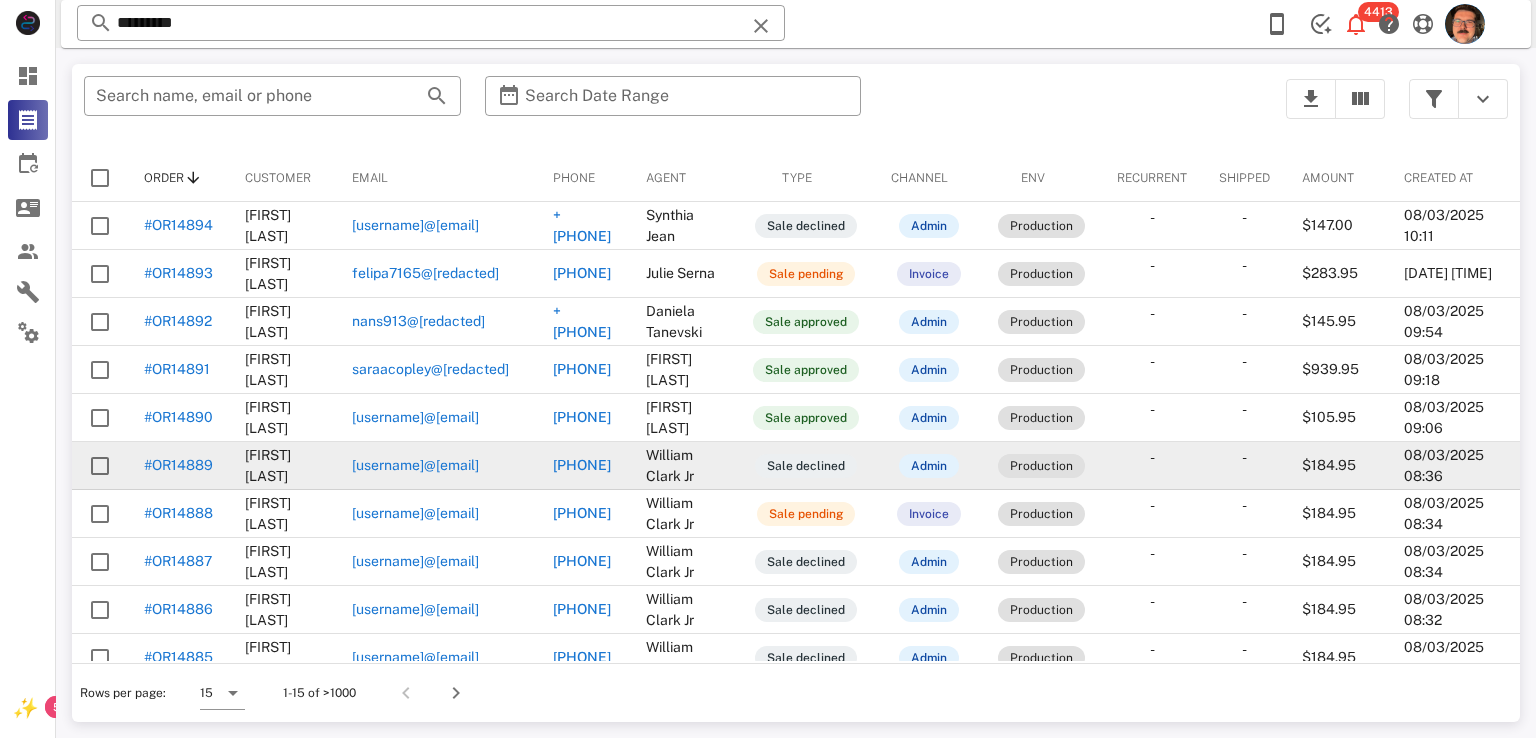 scroll, scrollTop: 100, scrollLeft: 0, axis: vertical 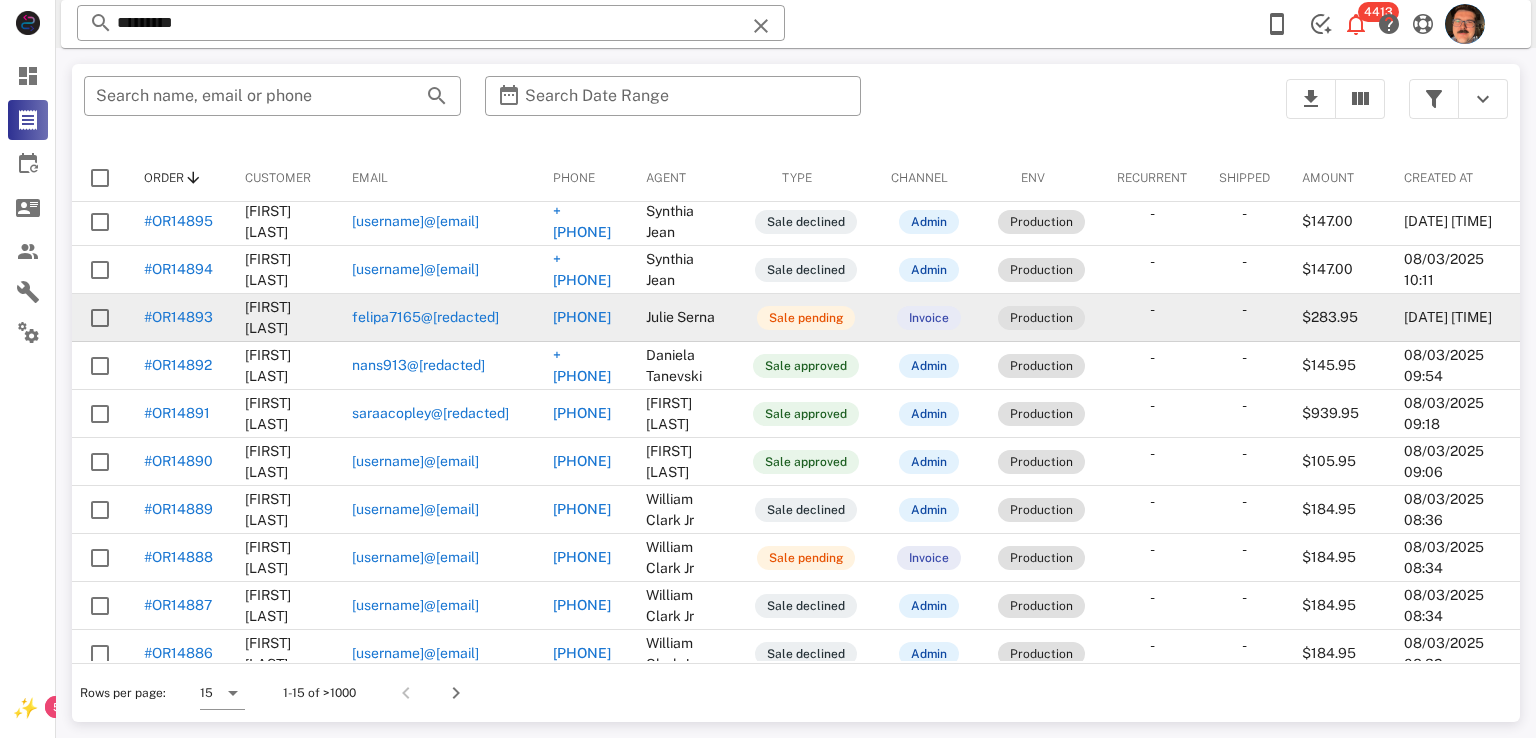 click on "#OR14893" at bounding box center [178, 317] 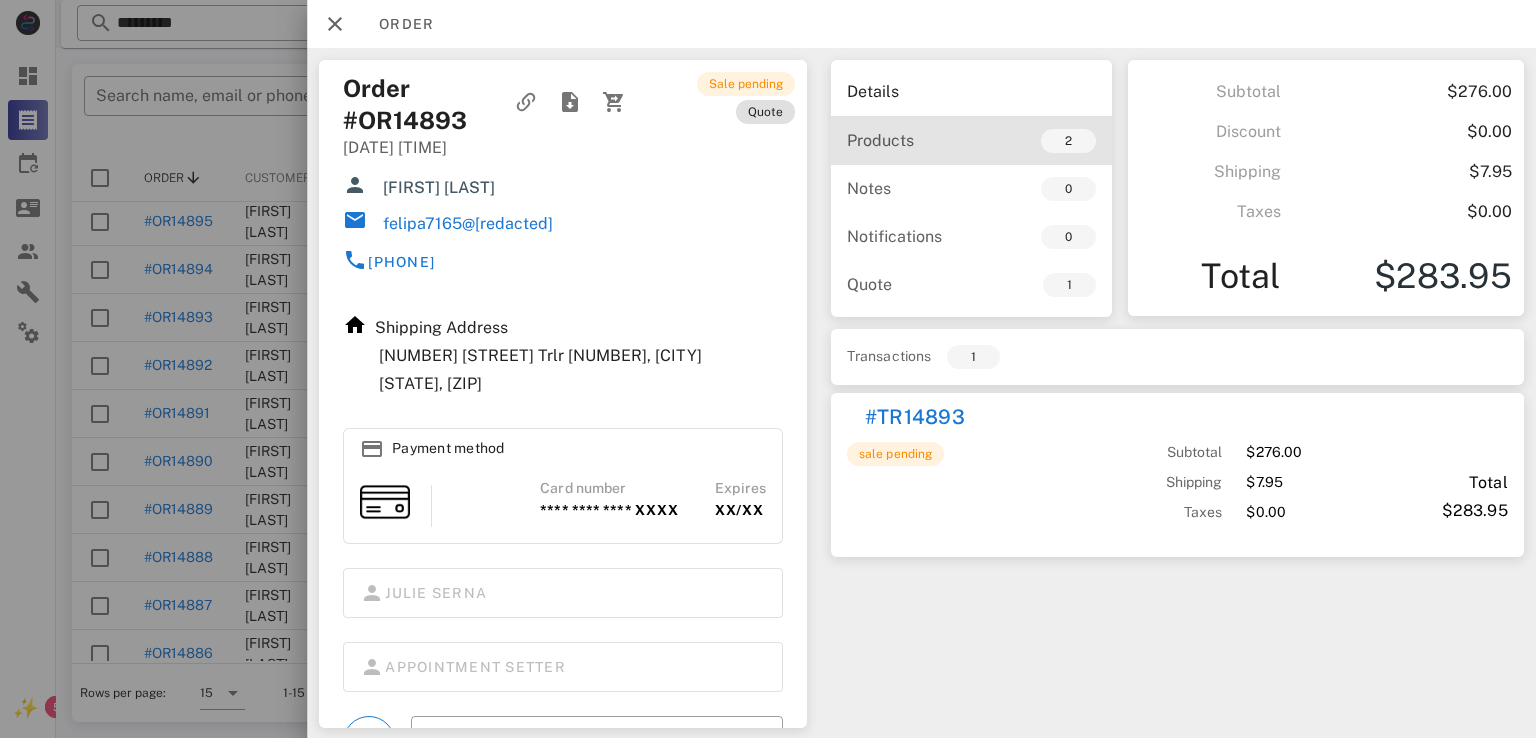 click on "Products  2" at bounding box center (971, 141) 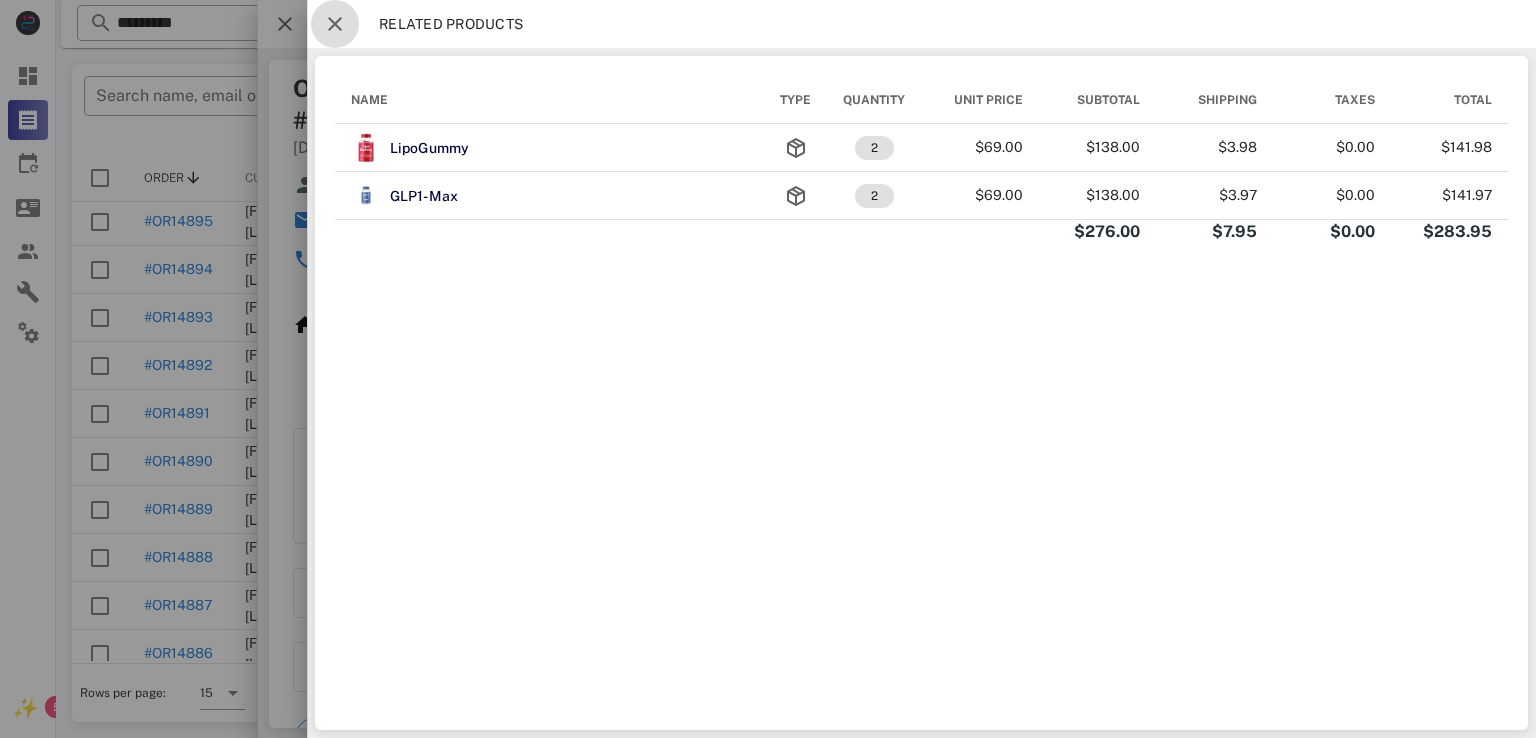 click at bounding box center (335, 24) 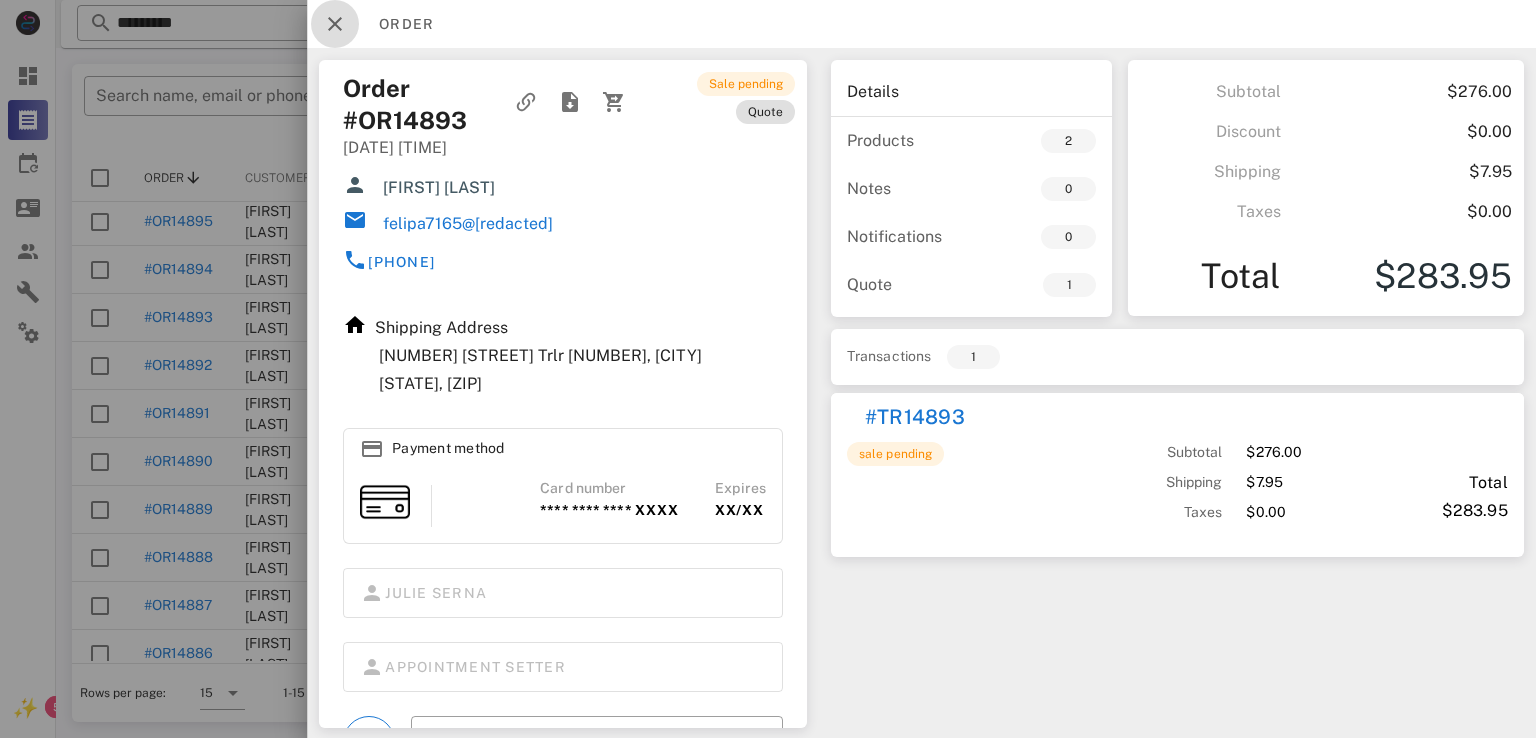 click at bounding box center [335, 24] 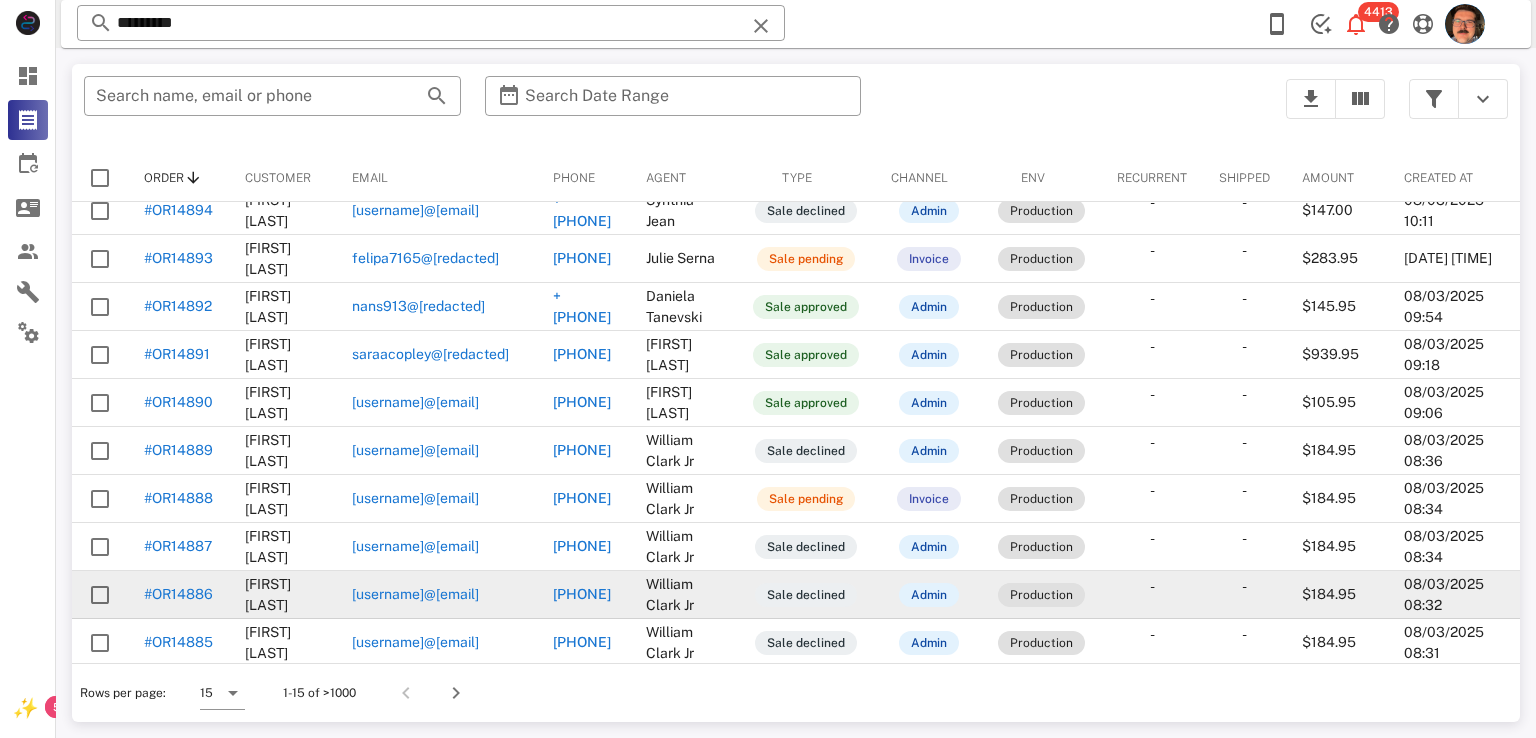 scroll, scrollTop: 271, scrollLeft: 0, axis: vertical 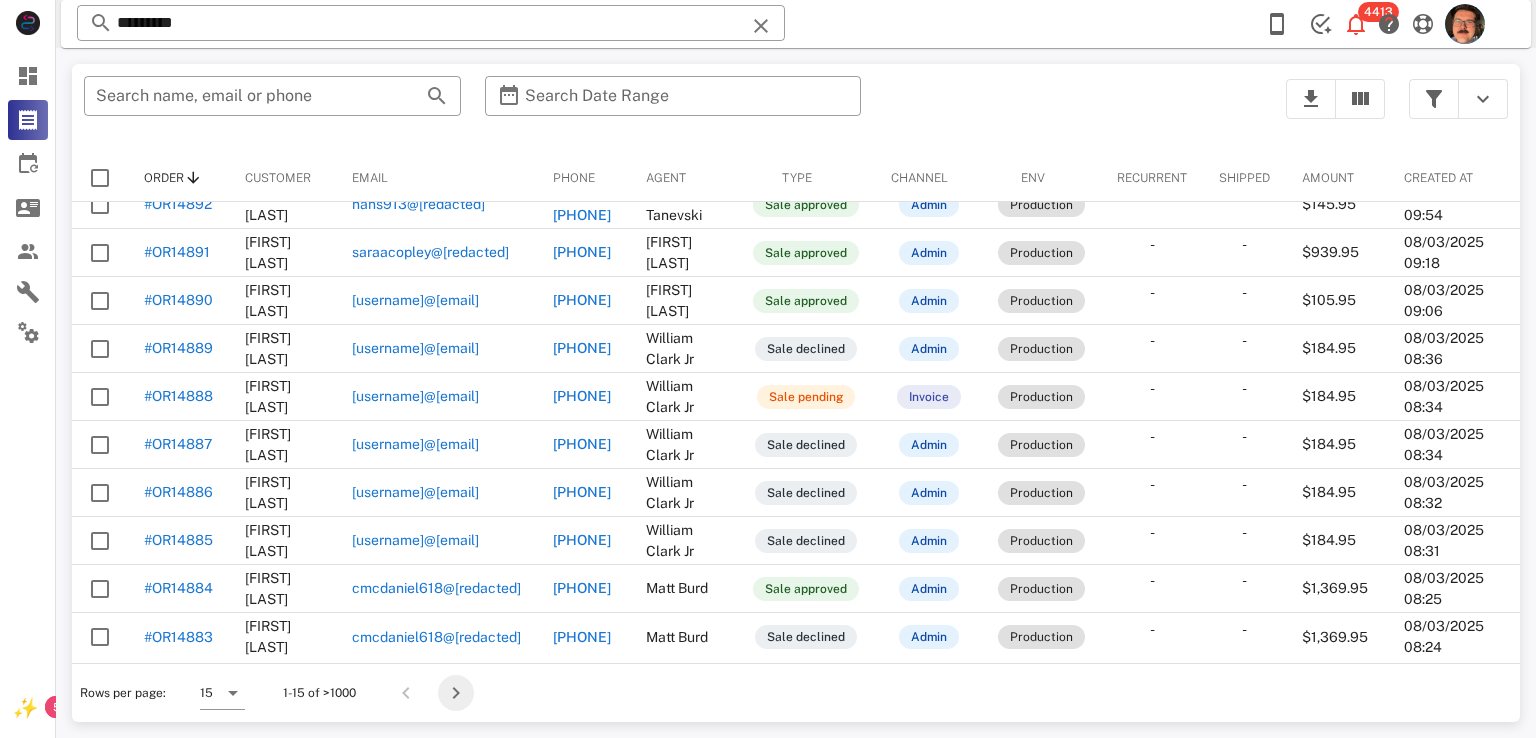 click at bounding box center [456, 693] 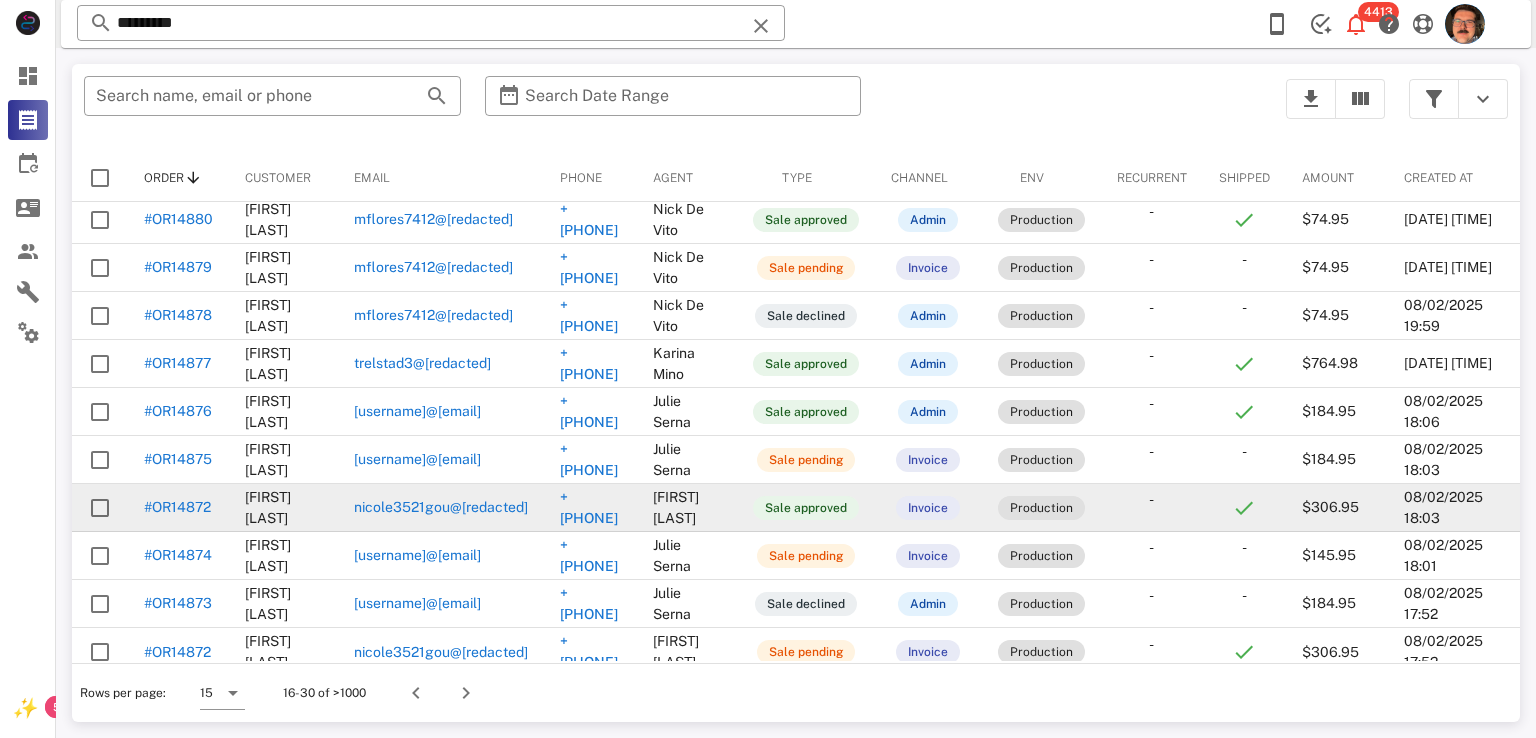 scroll, scrollTop: 271, scrollLeft: 0, axis: vertical 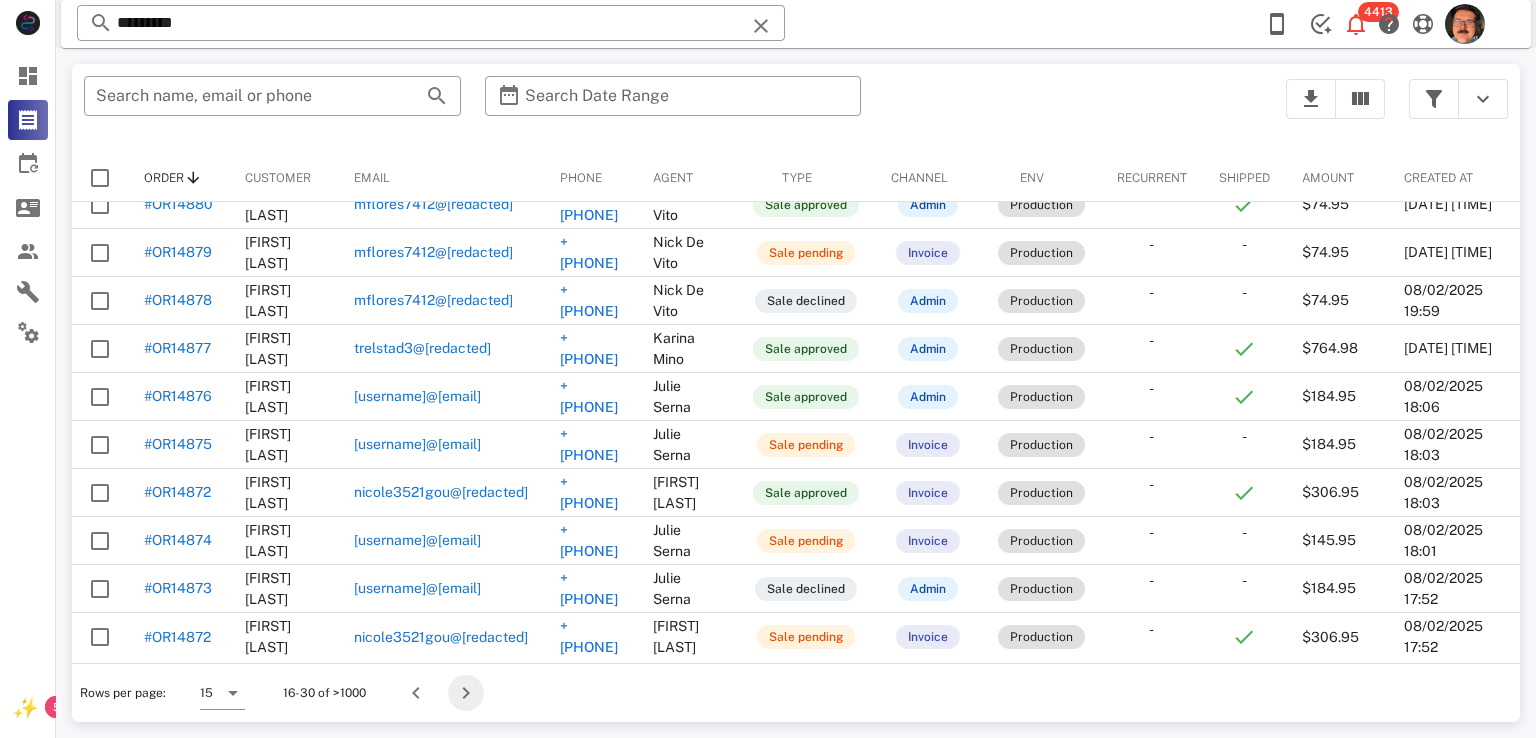 click at bounding box center (466, 693) 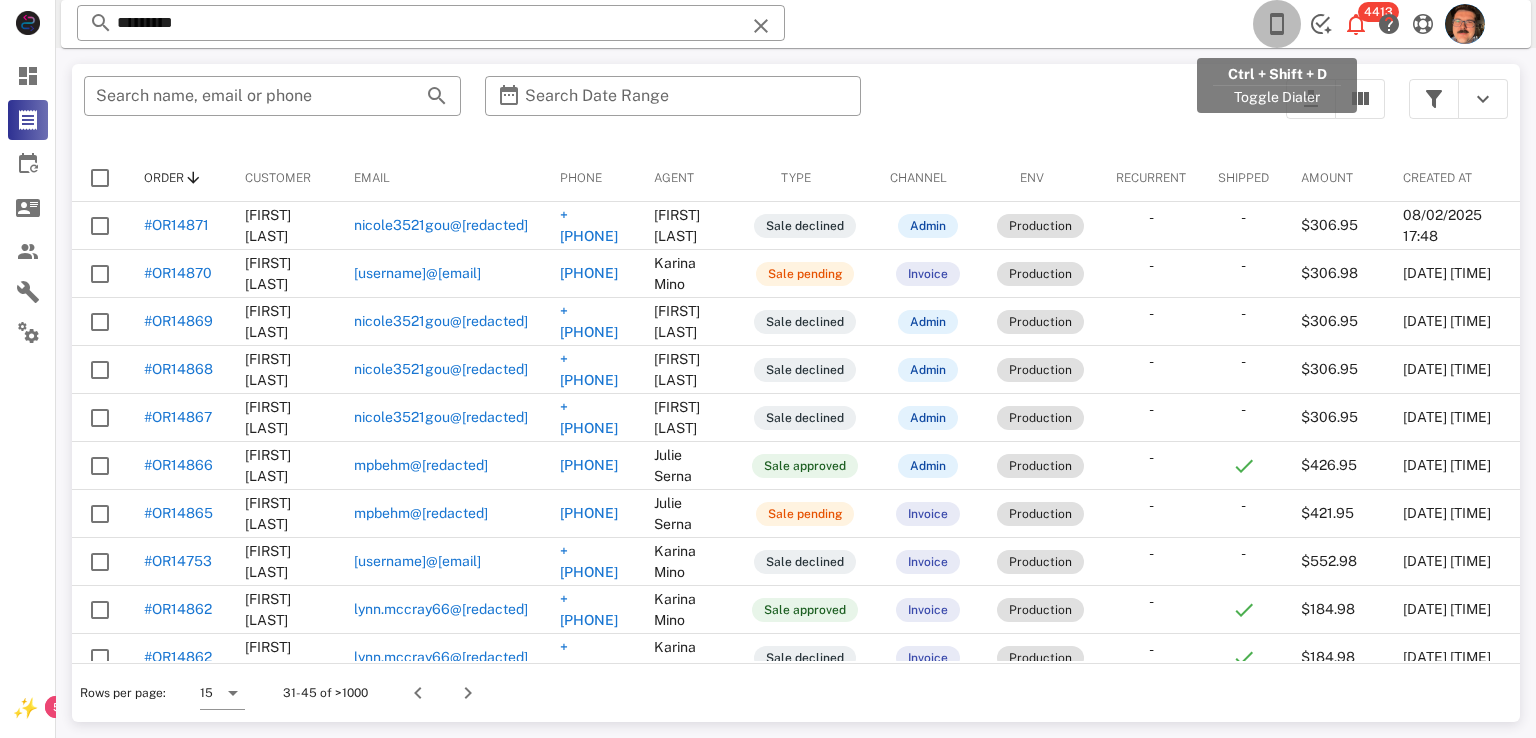 click at bounding box center [1277, 24] 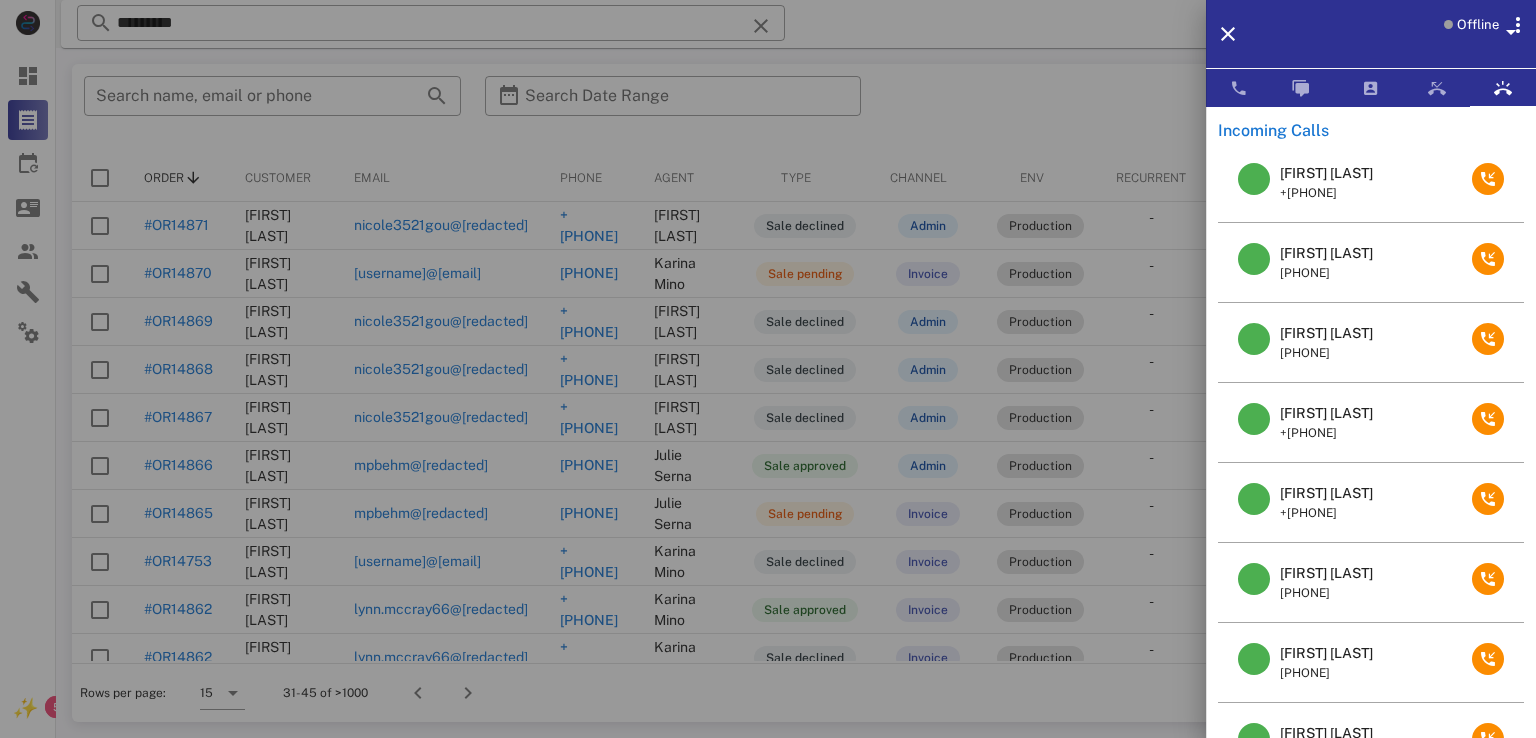 click on "+16145825578" at bounding box center (1326, 273) 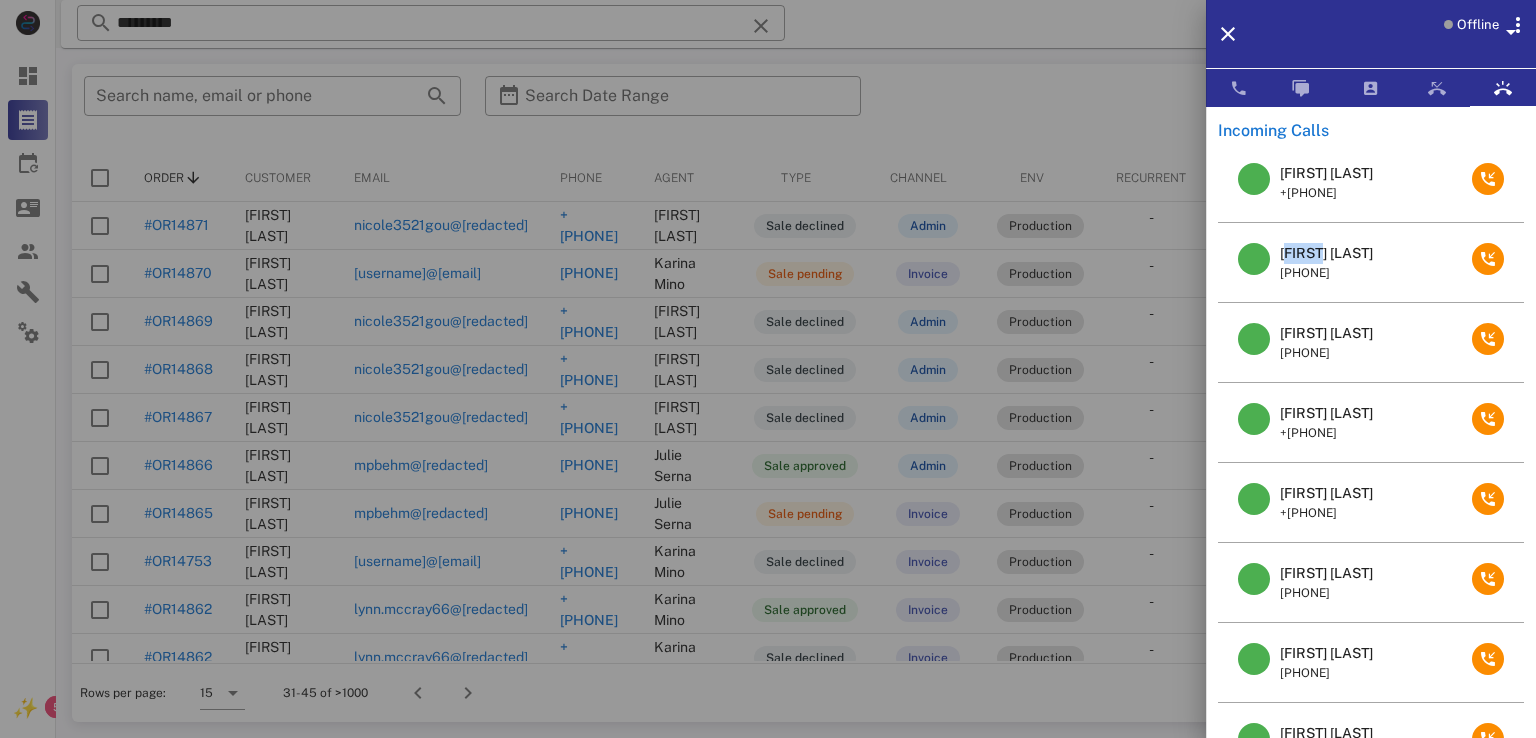 click on "Lori Plaster" at bounding box center [1326, 253] 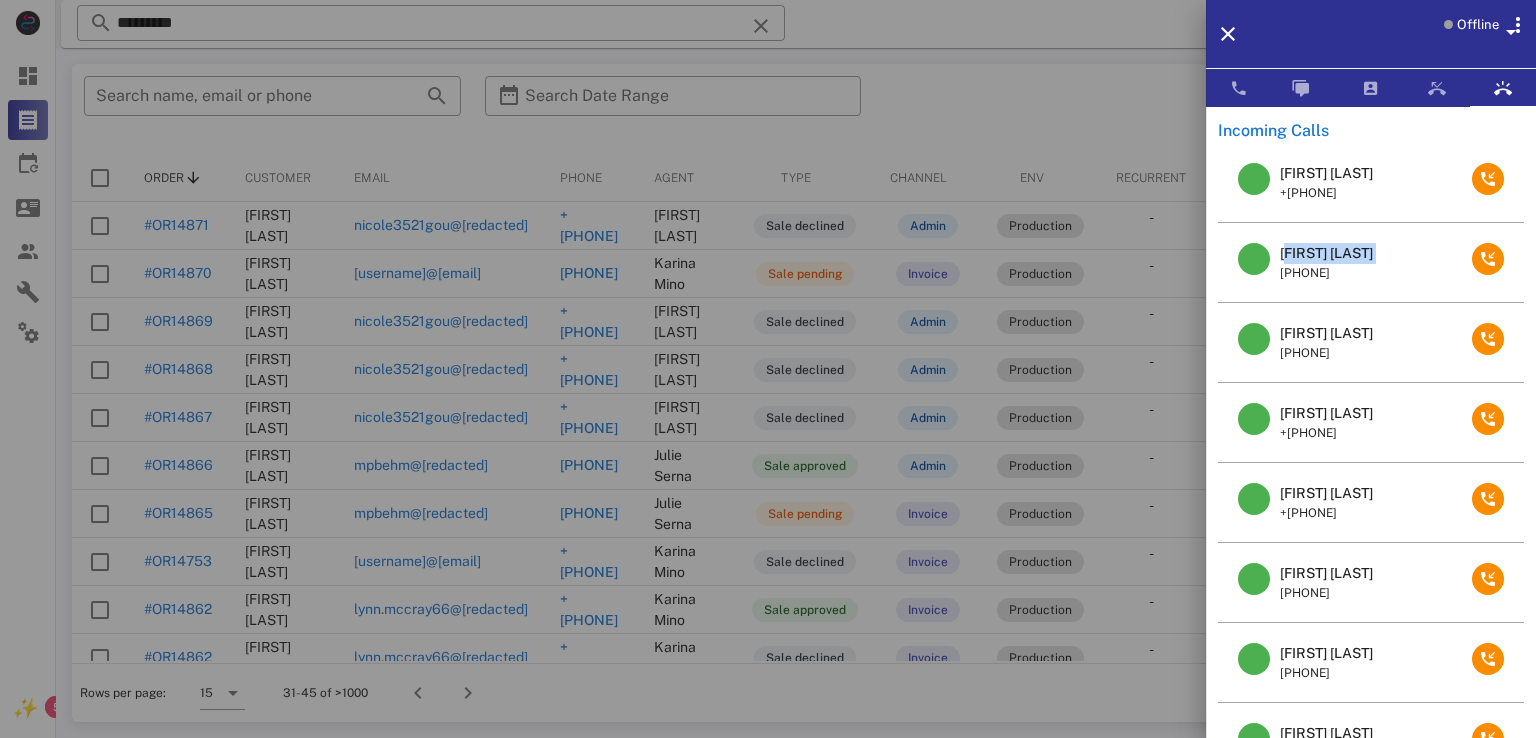 click on "Lori Plaster" at bounding box center [1326, 253] 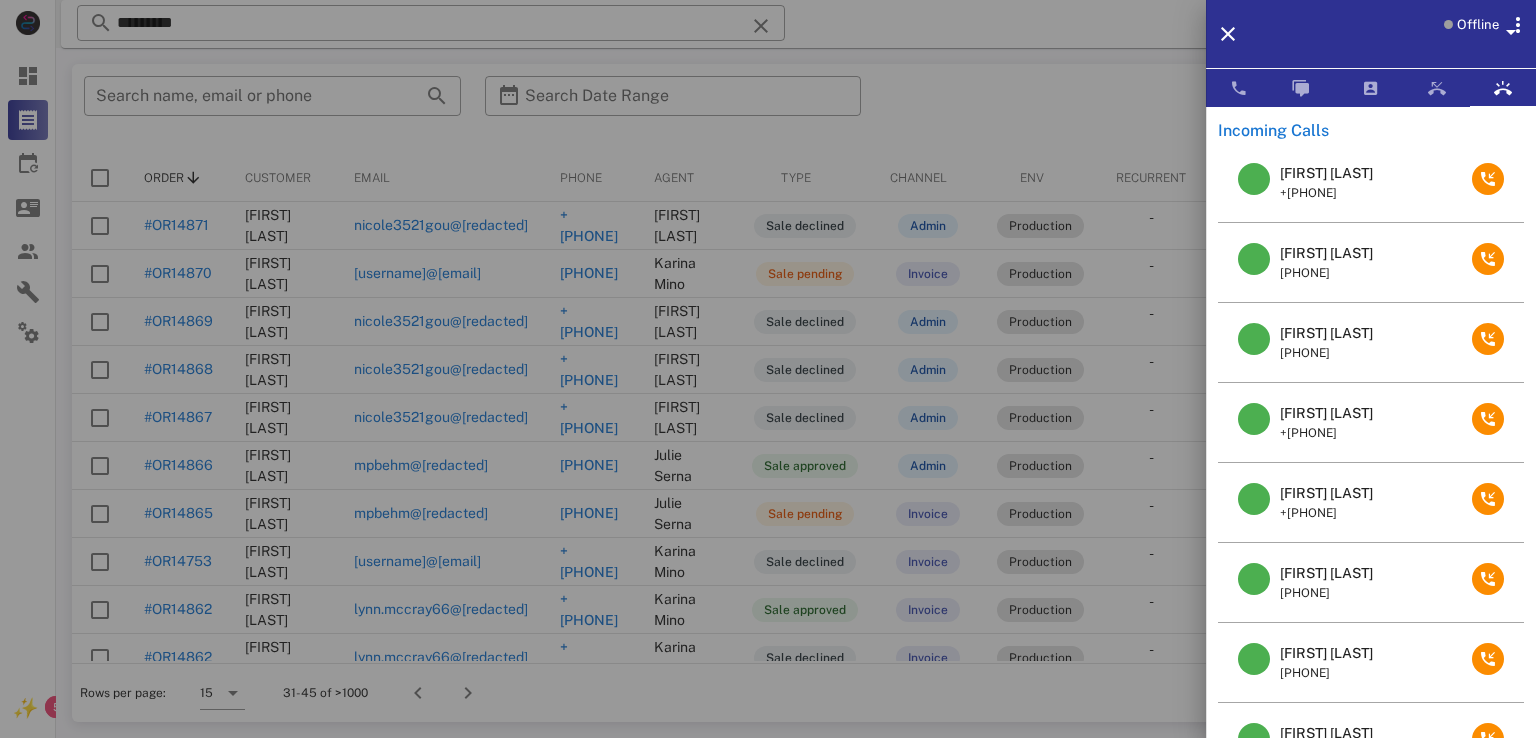 click at bounding box center (768, 369) 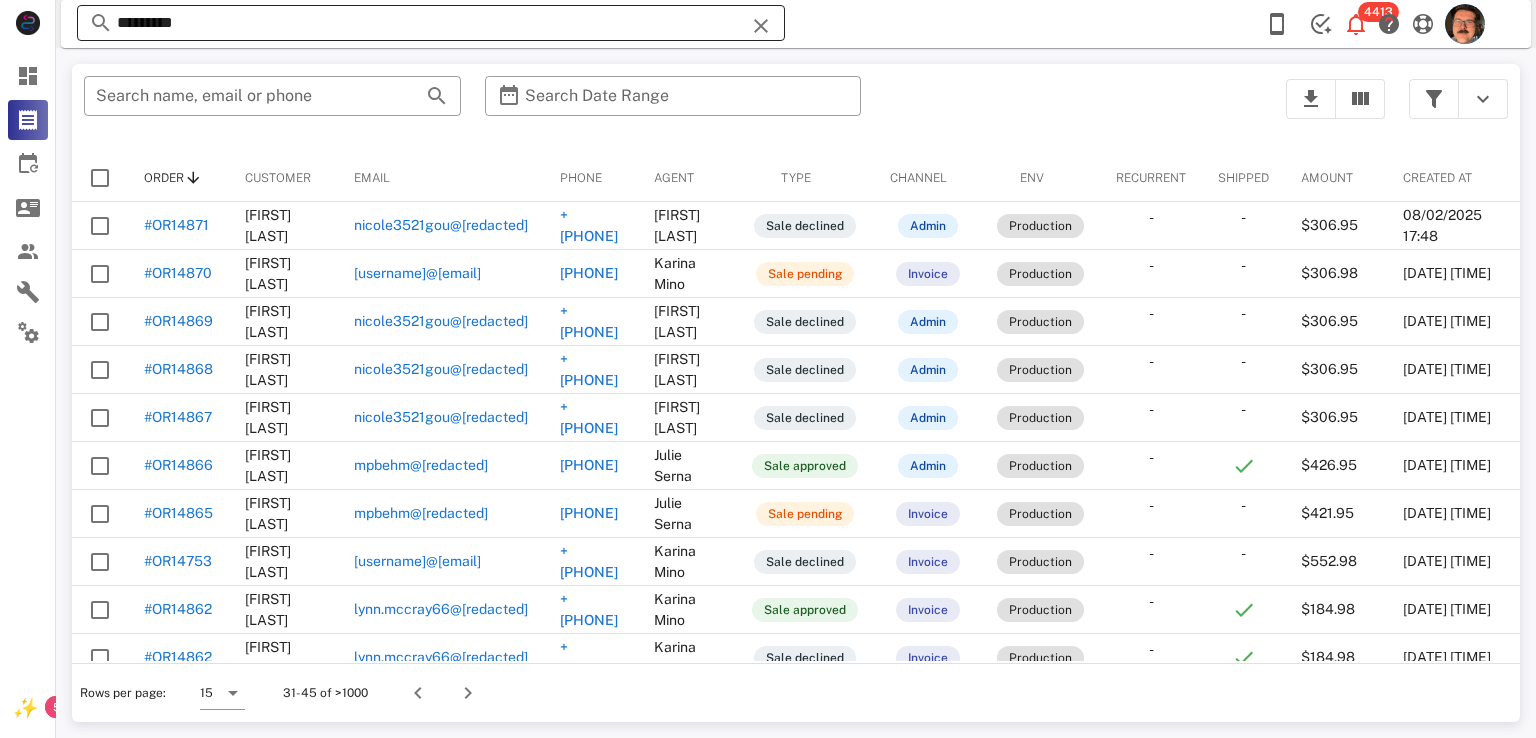 click at bounding box center [761, 26] 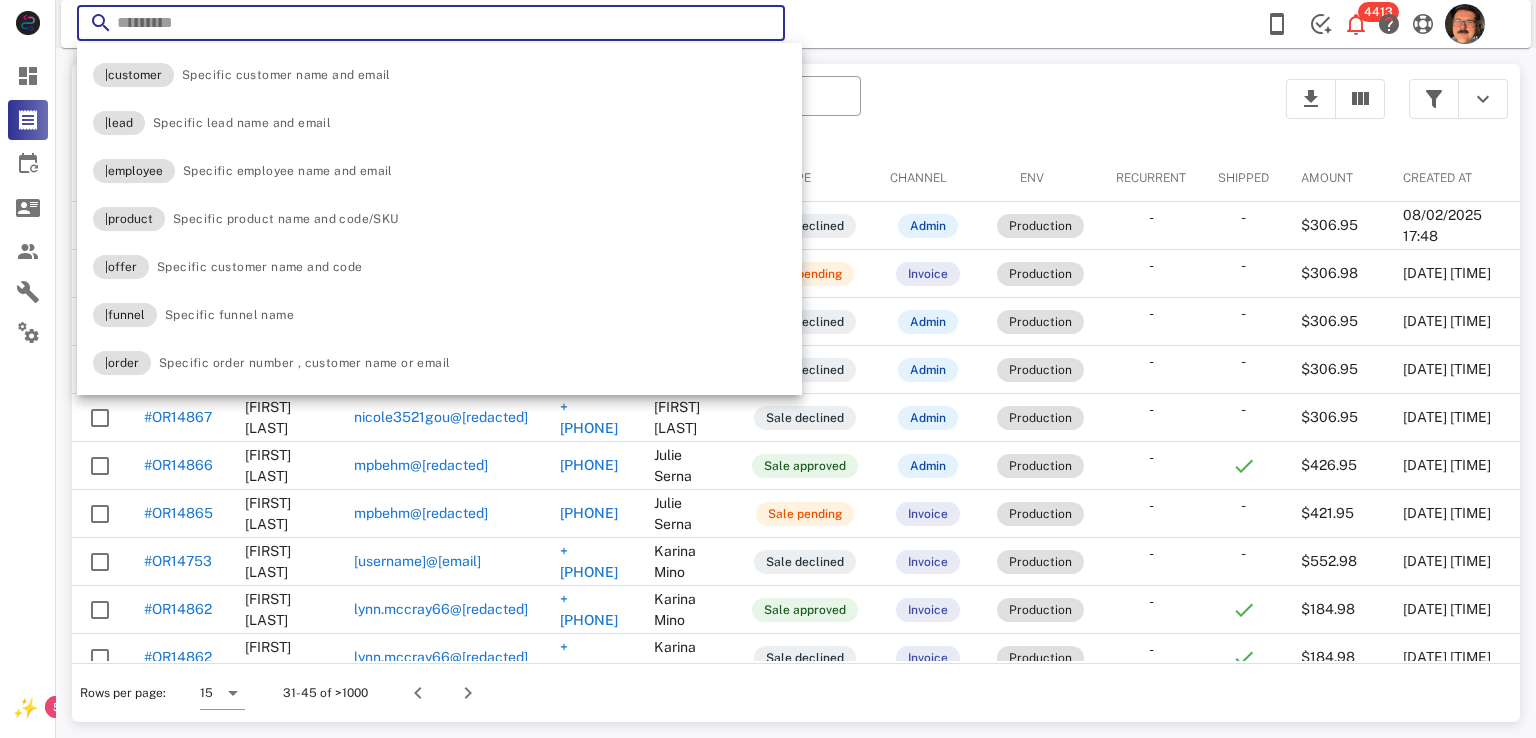 paste on "**********" 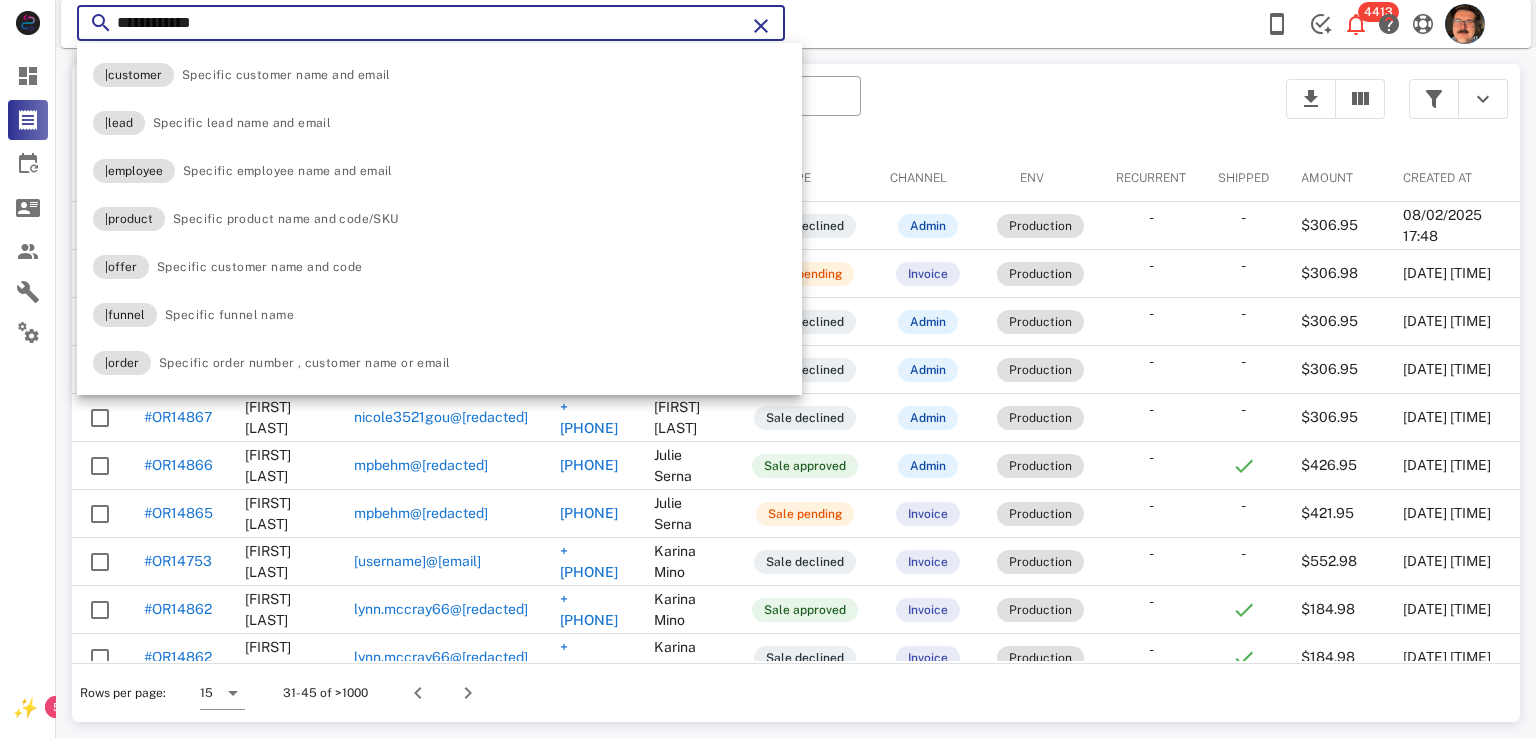 type on "**********" 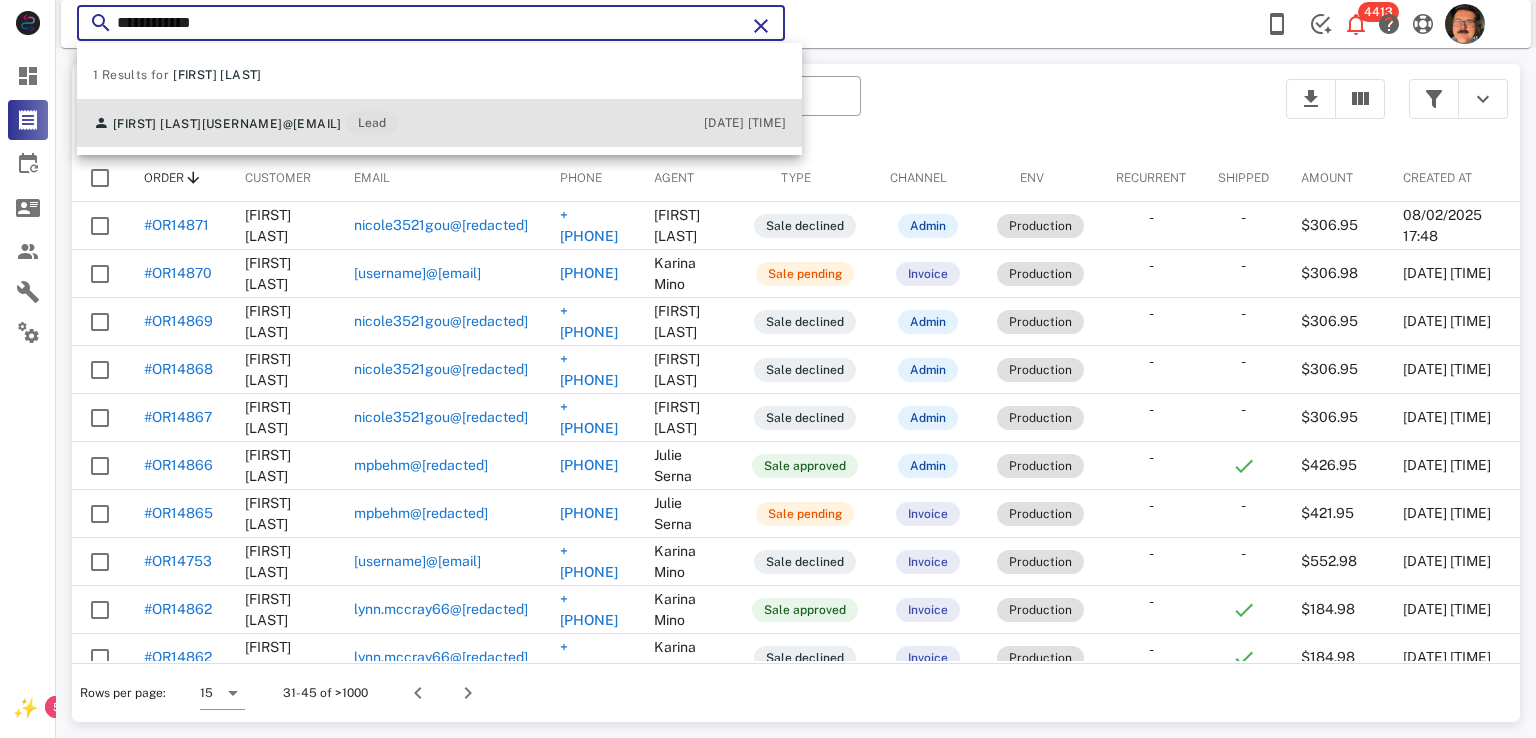 click on "Lori Plaster   ljpcallie@gmail.com   Lead   08/02/2025 19:21" at bounding box center (439, 123) 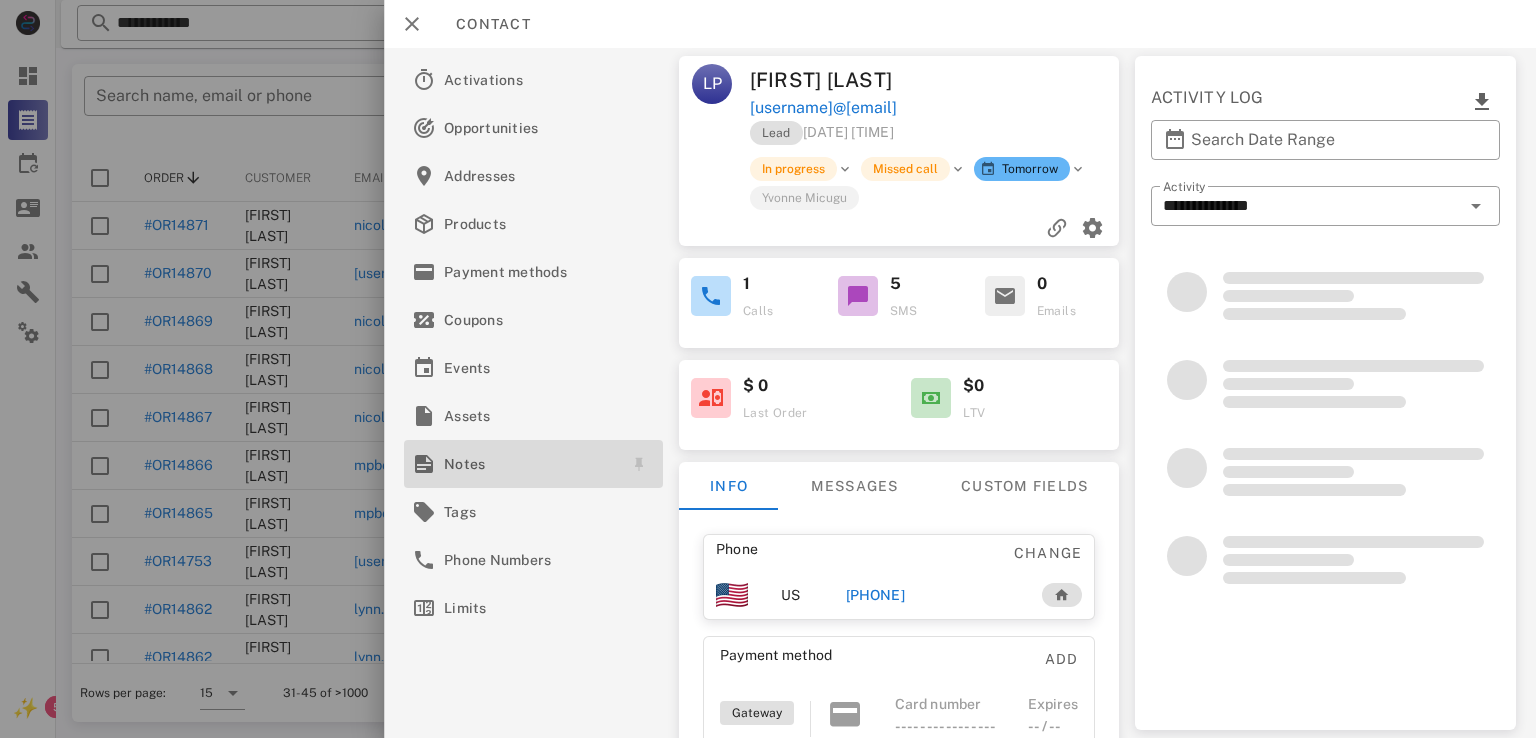 click on "Notes" at bounding box center [529, 464] 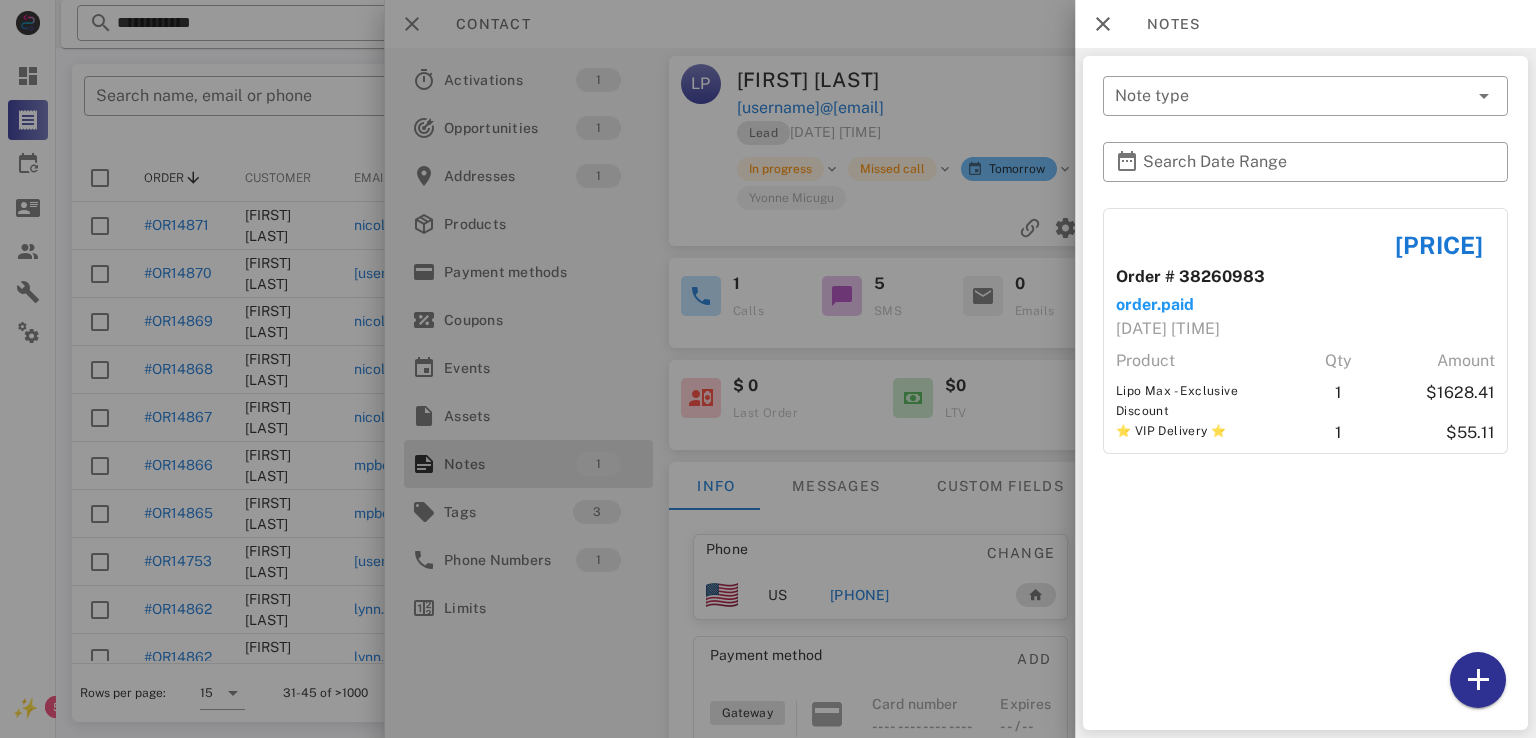 click at bounding box center (768, 369) 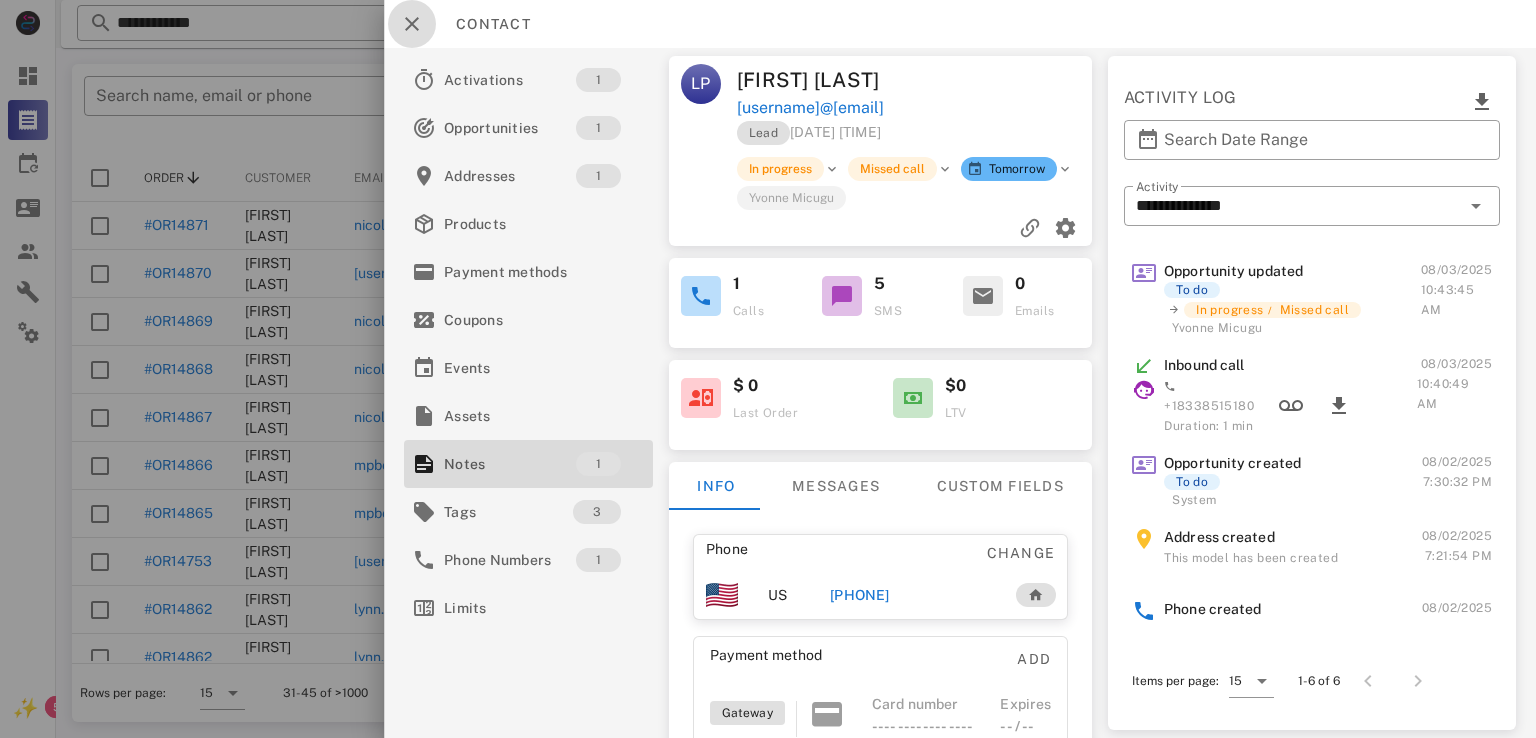 click at bounding box center [412, 24] 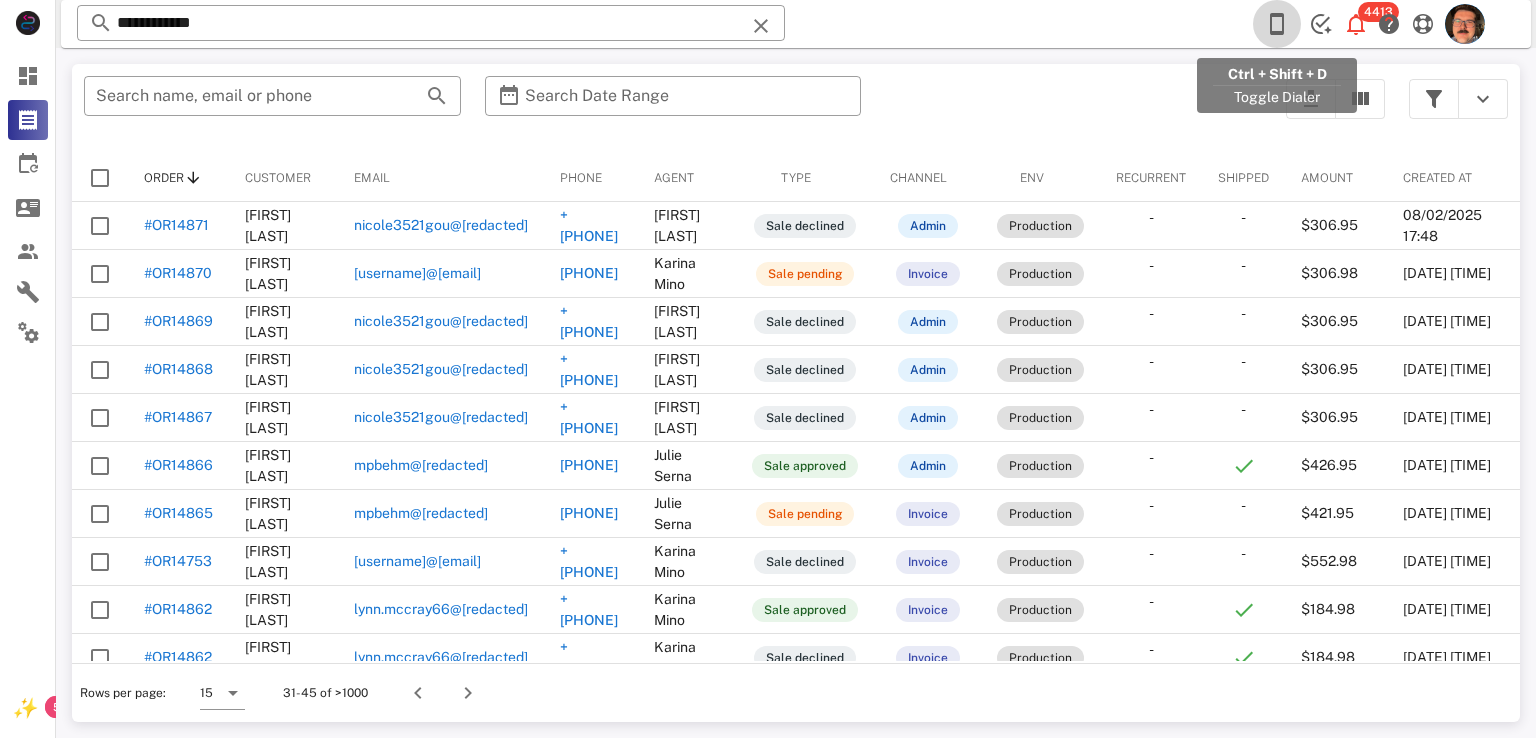 click at bounding box center [1277, 24] 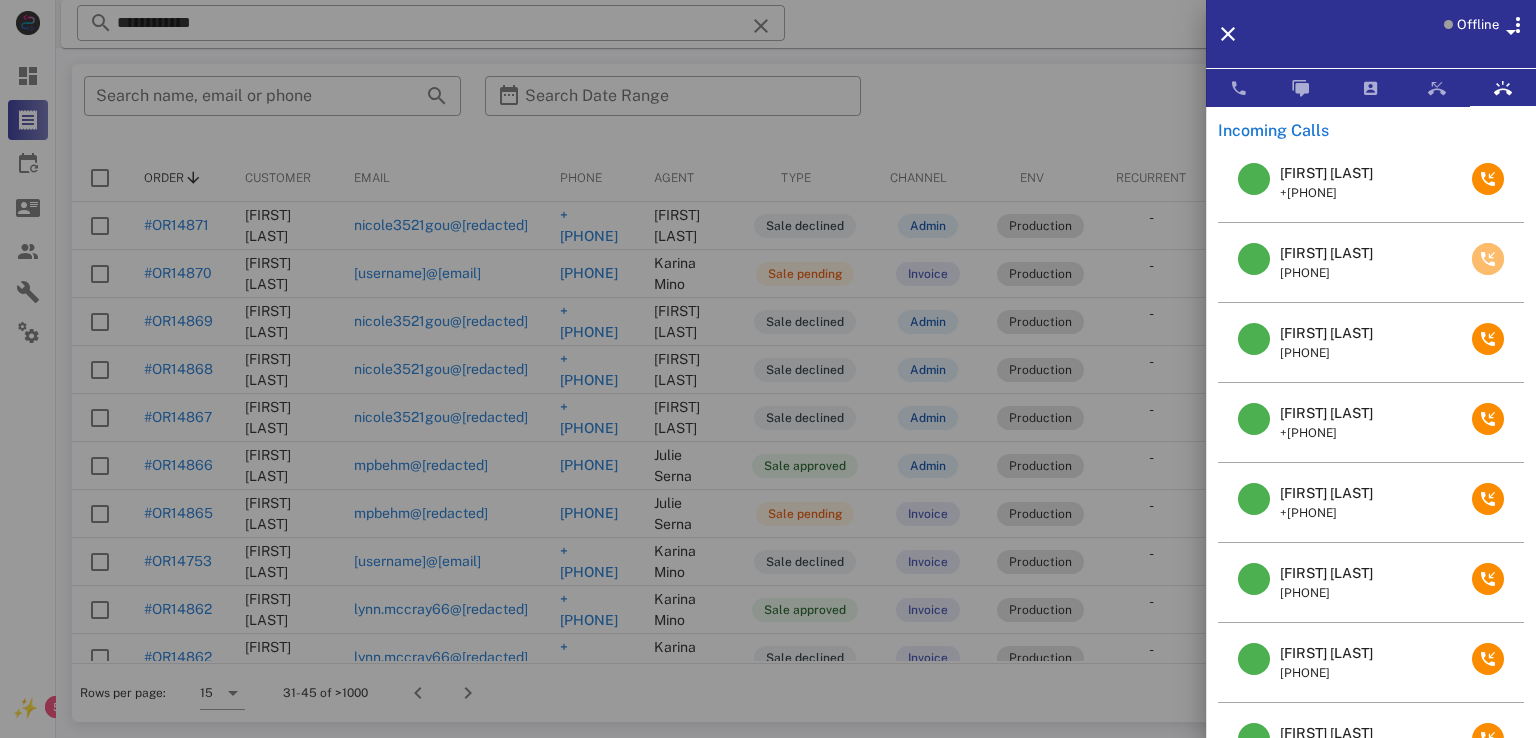 click at bounding box center (1488, 259) 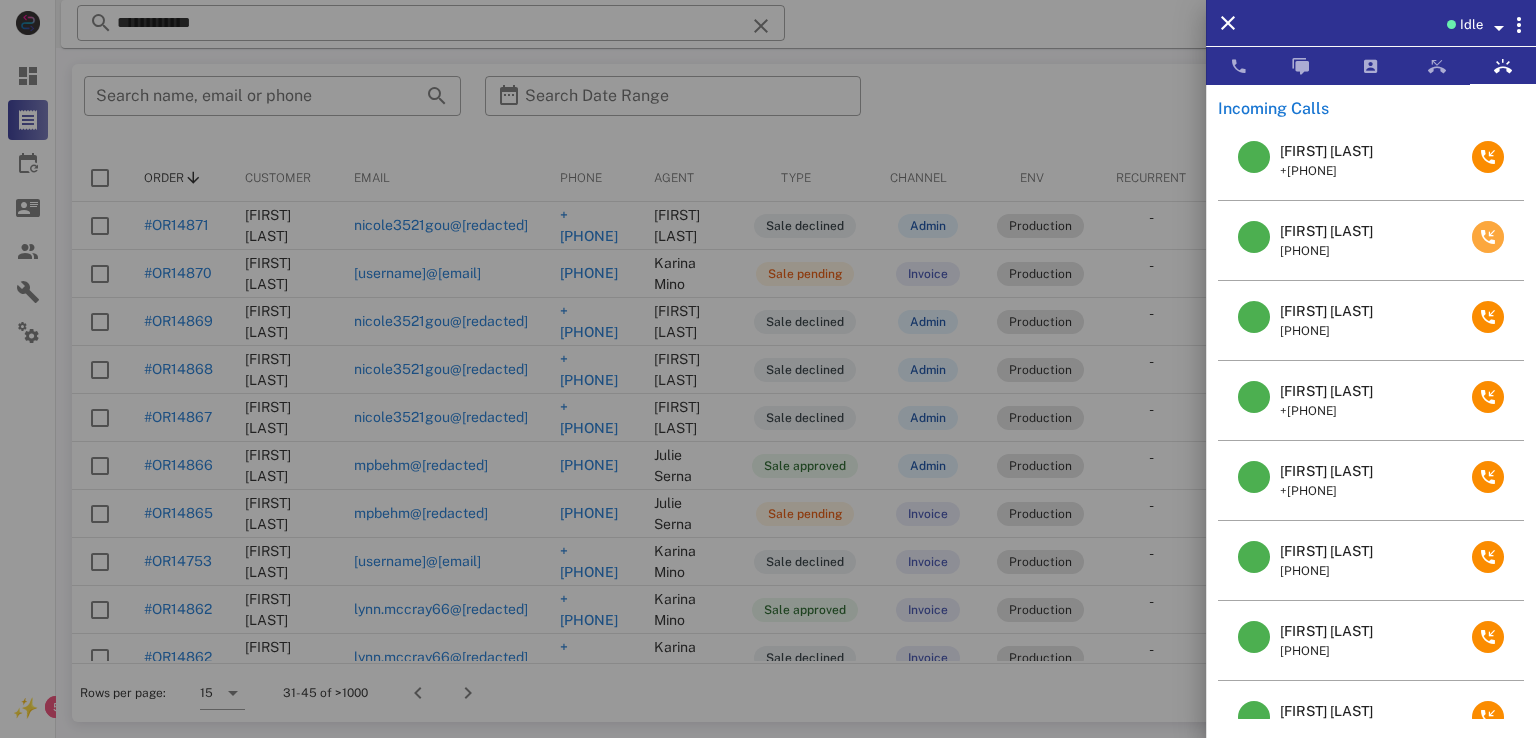 click at bounding box center (1488, 237) 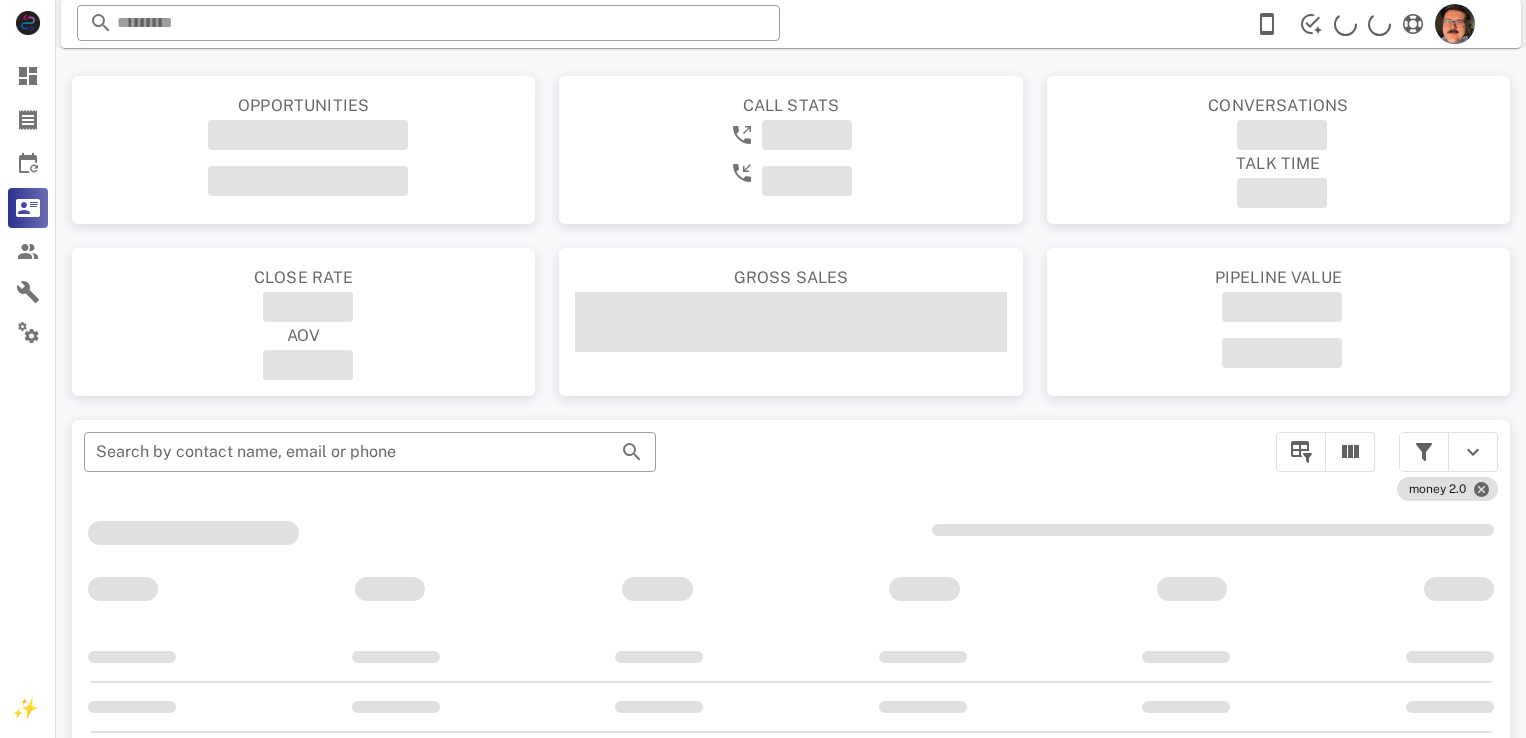 scroll, scrollTop: 0, scrollLeft: 0, axis: both 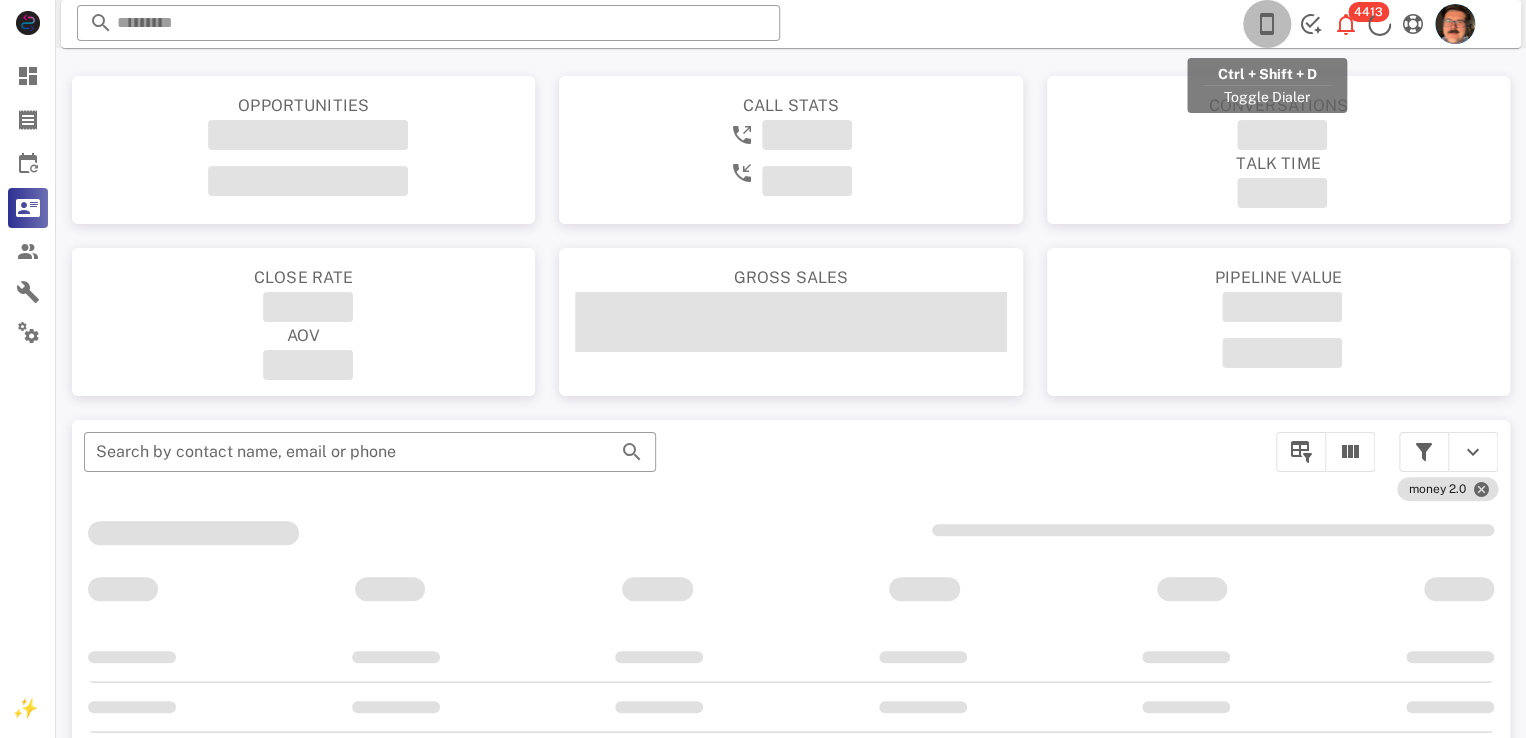 click at bounding box center (1267, 24) 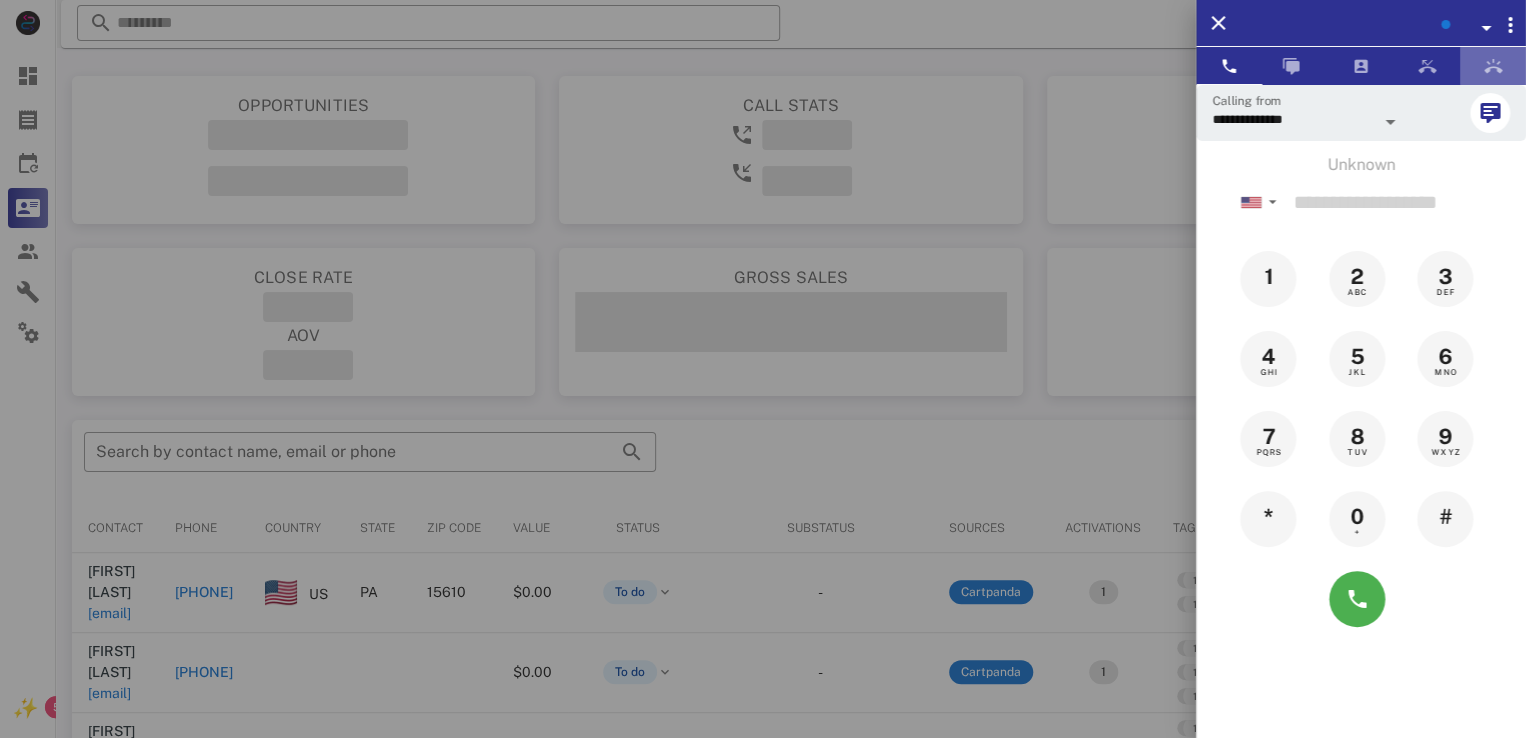 click at bounding box center [1493, 66] 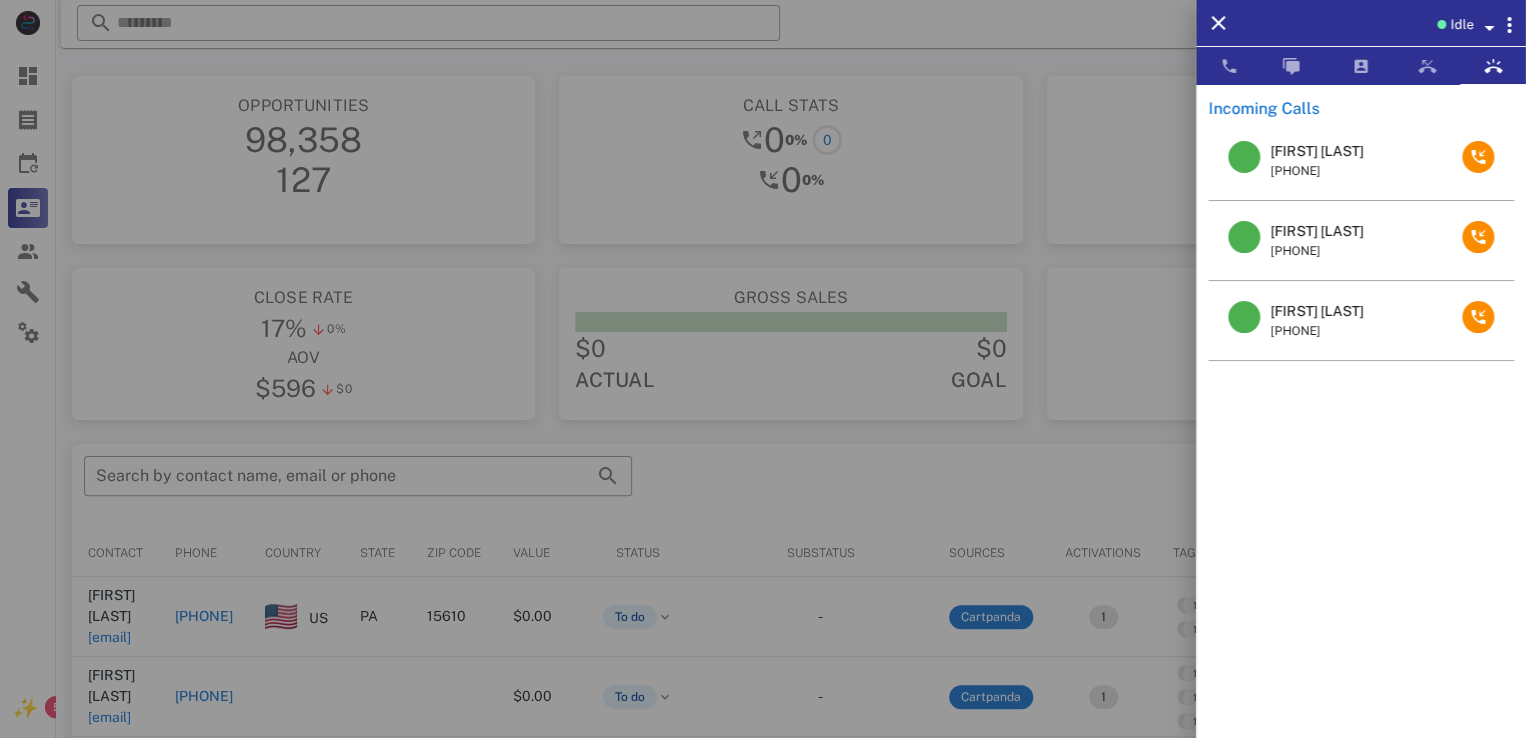 click on "Amy H Bowen" at bounding box center [1316, 311] 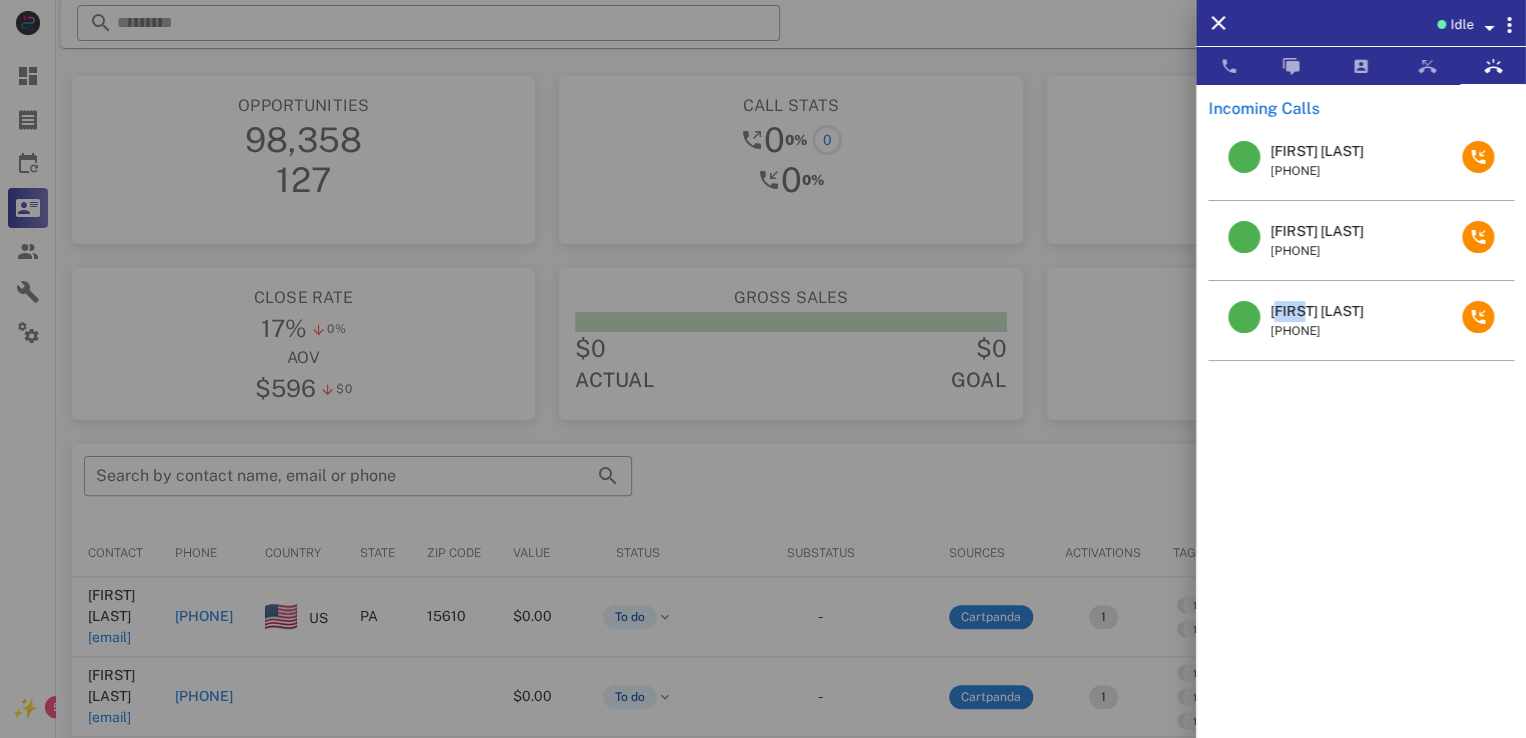 click on "Amy H Bowen" at bounding box center (1316, 311) 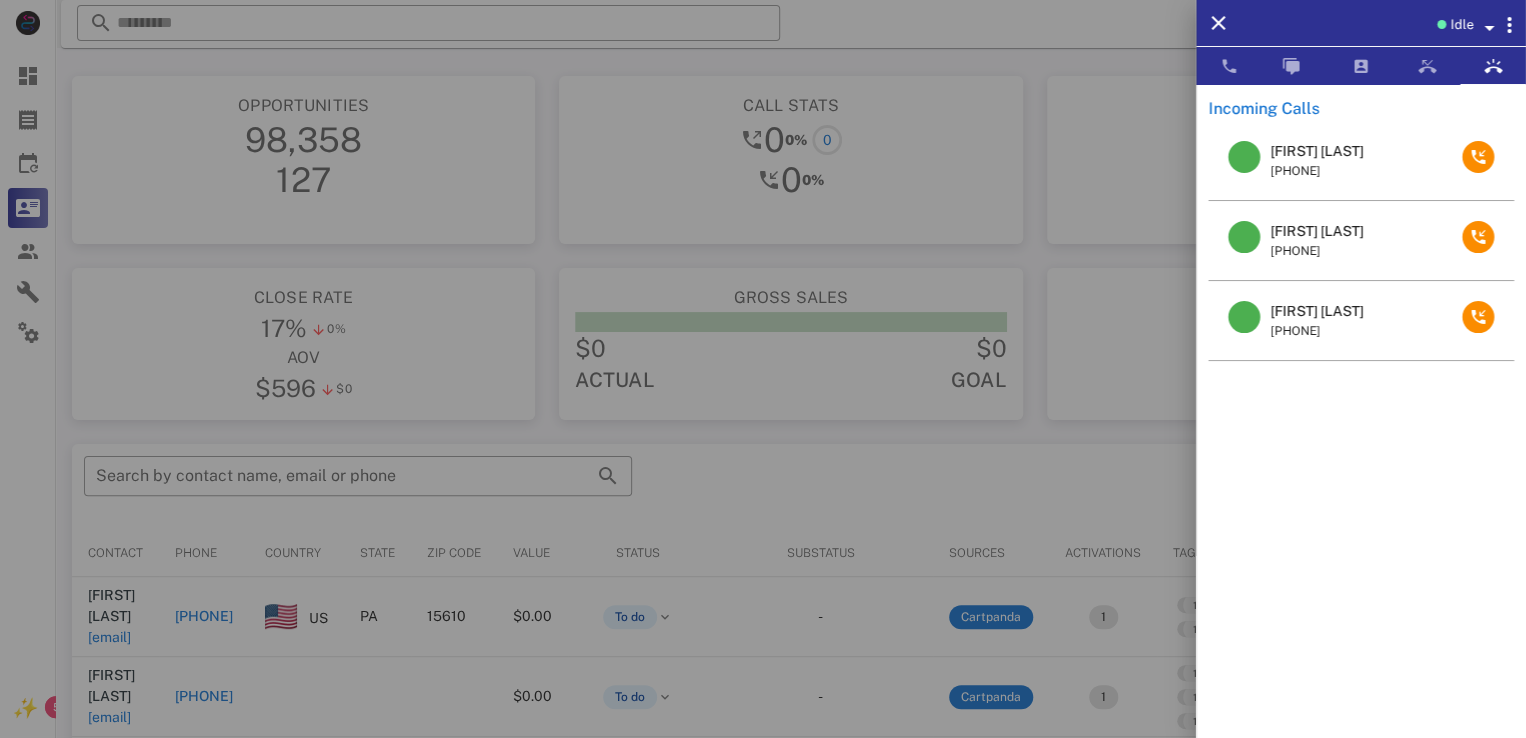 click on "Carol Ladd" at bounding box center [1316, 231] 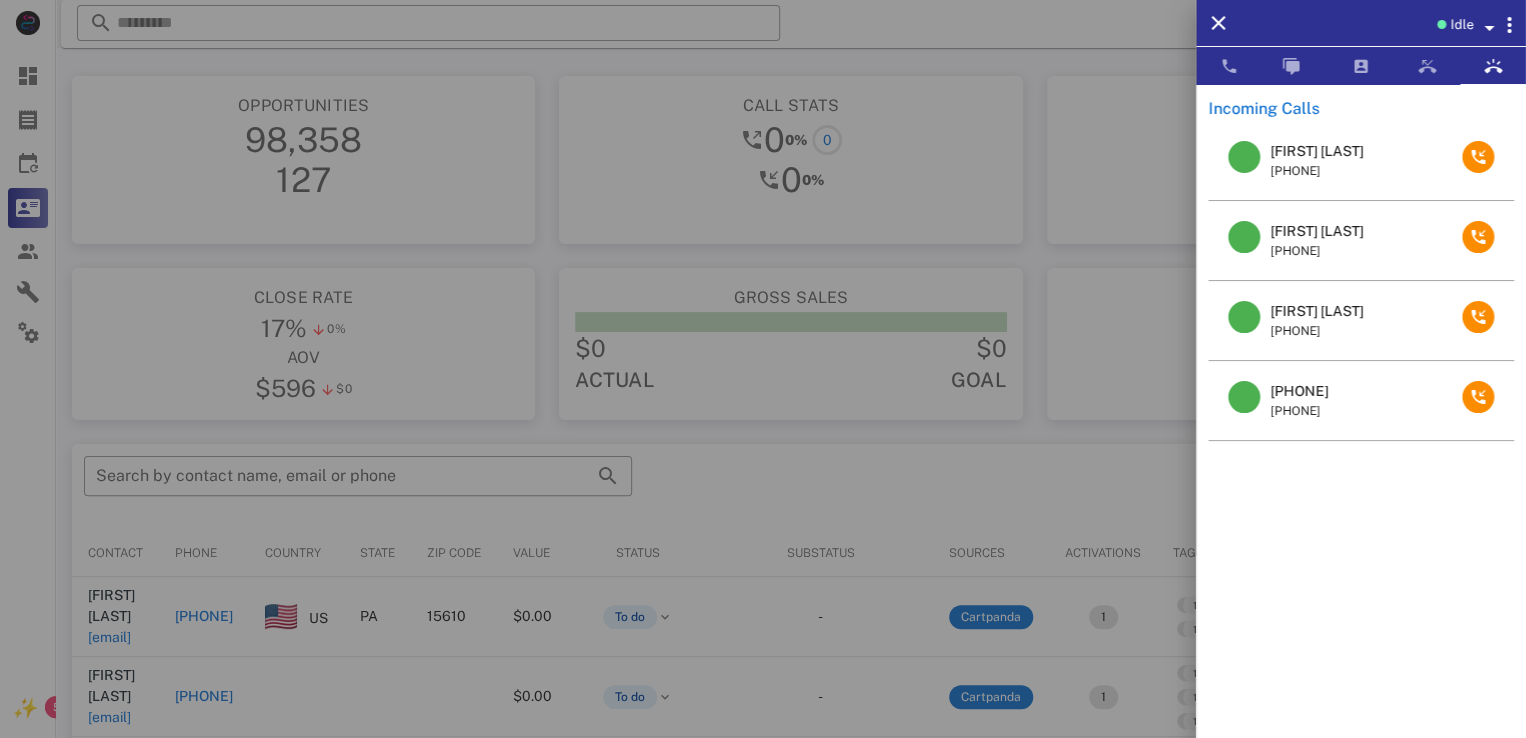 click on "Carol Ladd" at bounding box center [1316, 231] 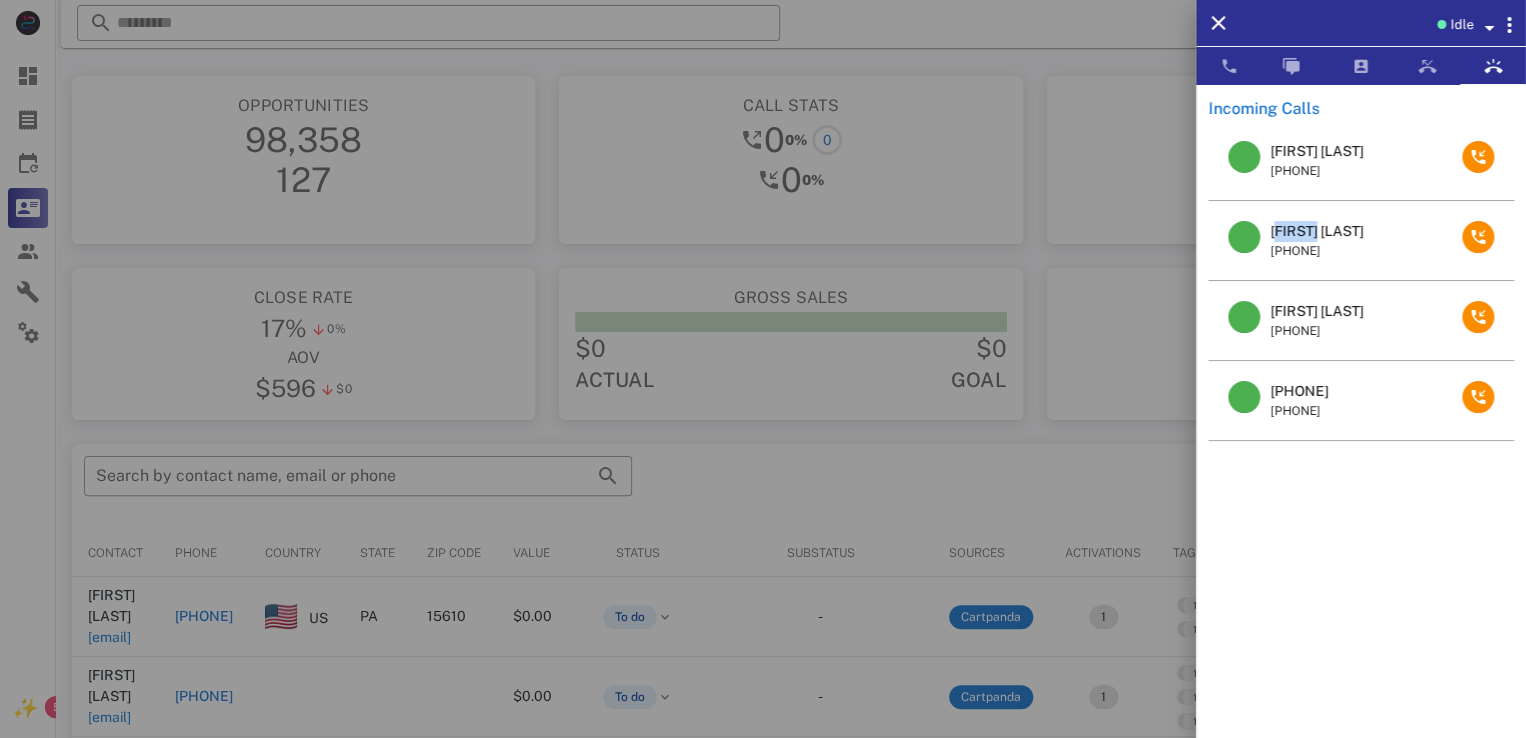 click on "Carol Ladd" at bounding box center (1316, 231) 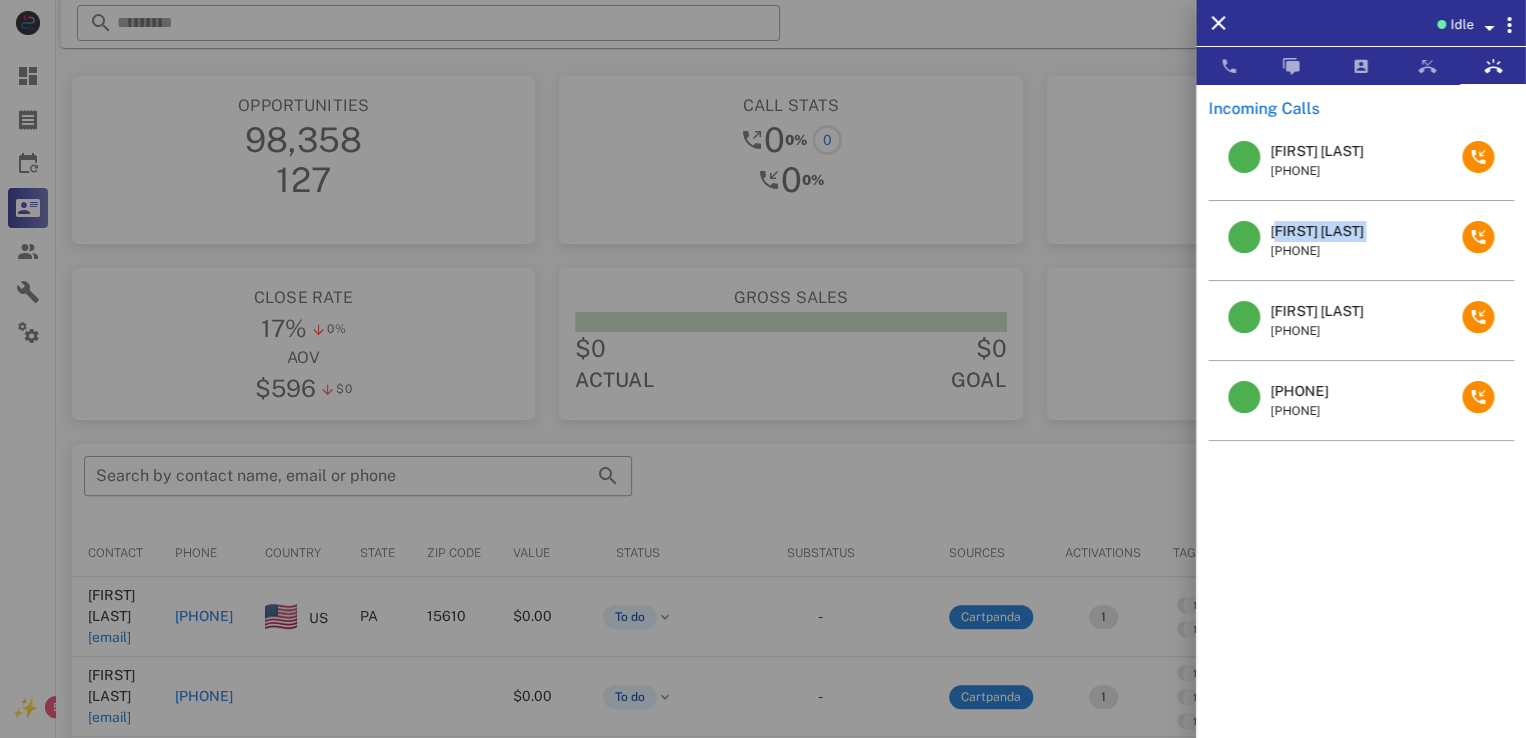 click on "Carol Ladd" at bounding box center (1316, 231) 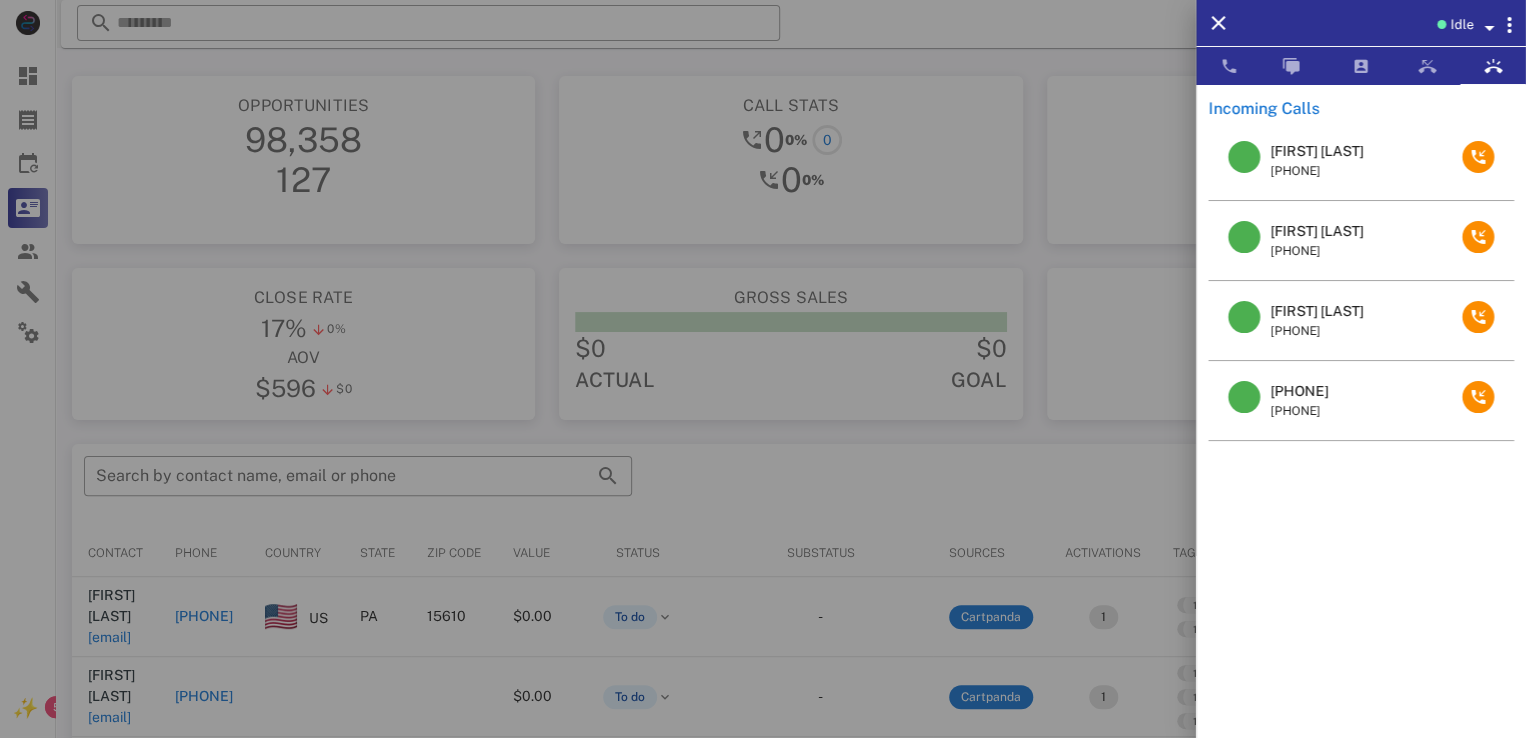 click at bounding box center [763, 369] 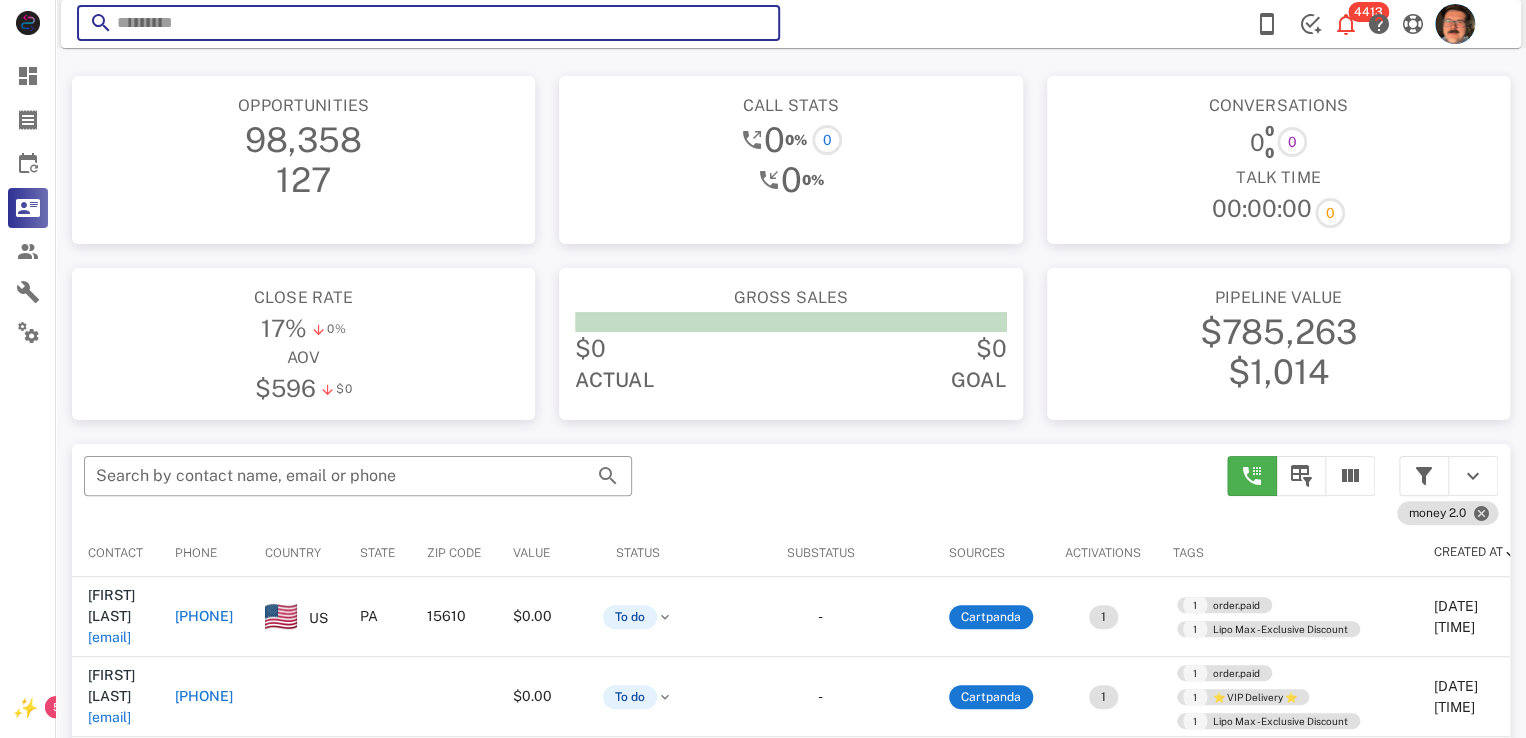 click at bounding box center [428, 23] 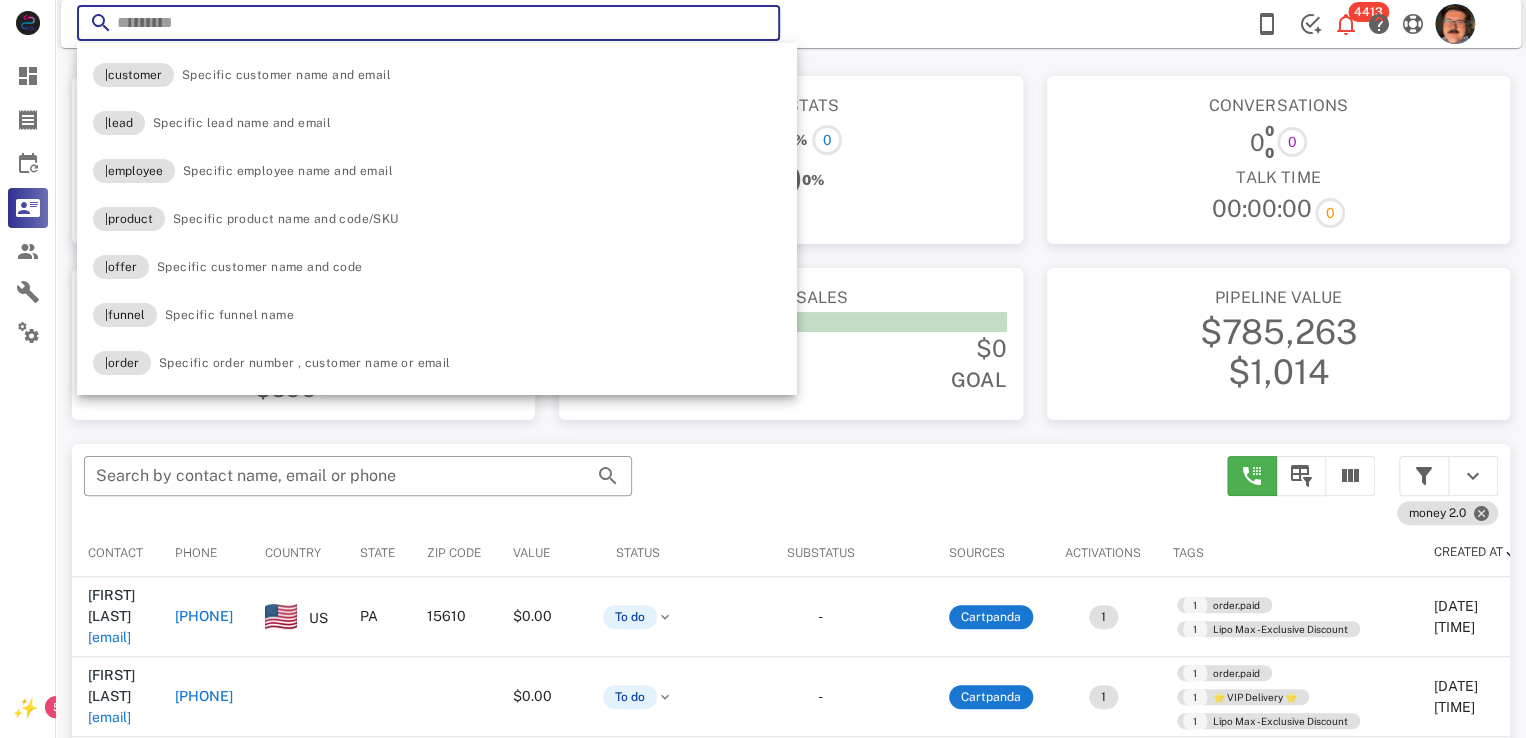 paste on "**********" 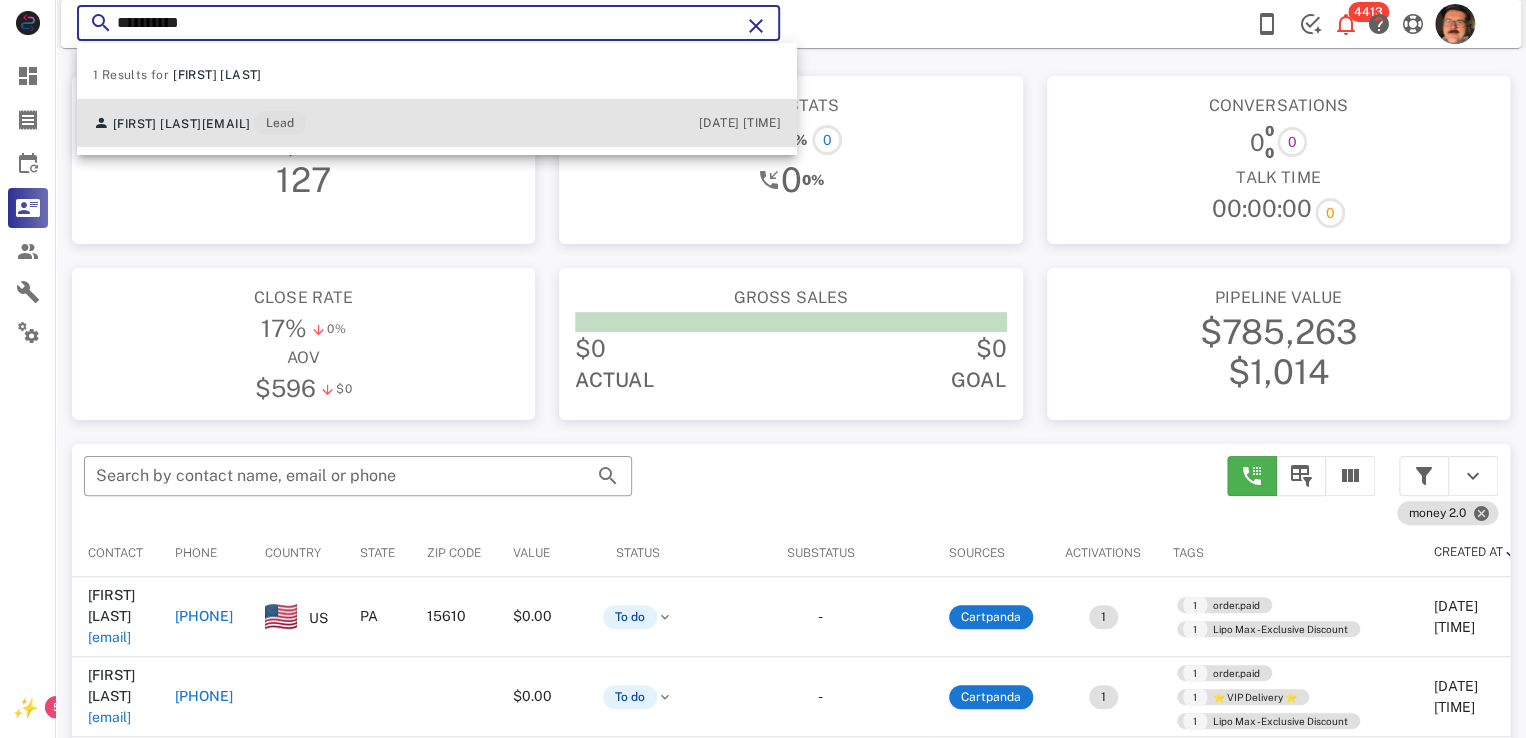click on "cjladd66@sbcglobal.net" at bounding box center [226, 124] 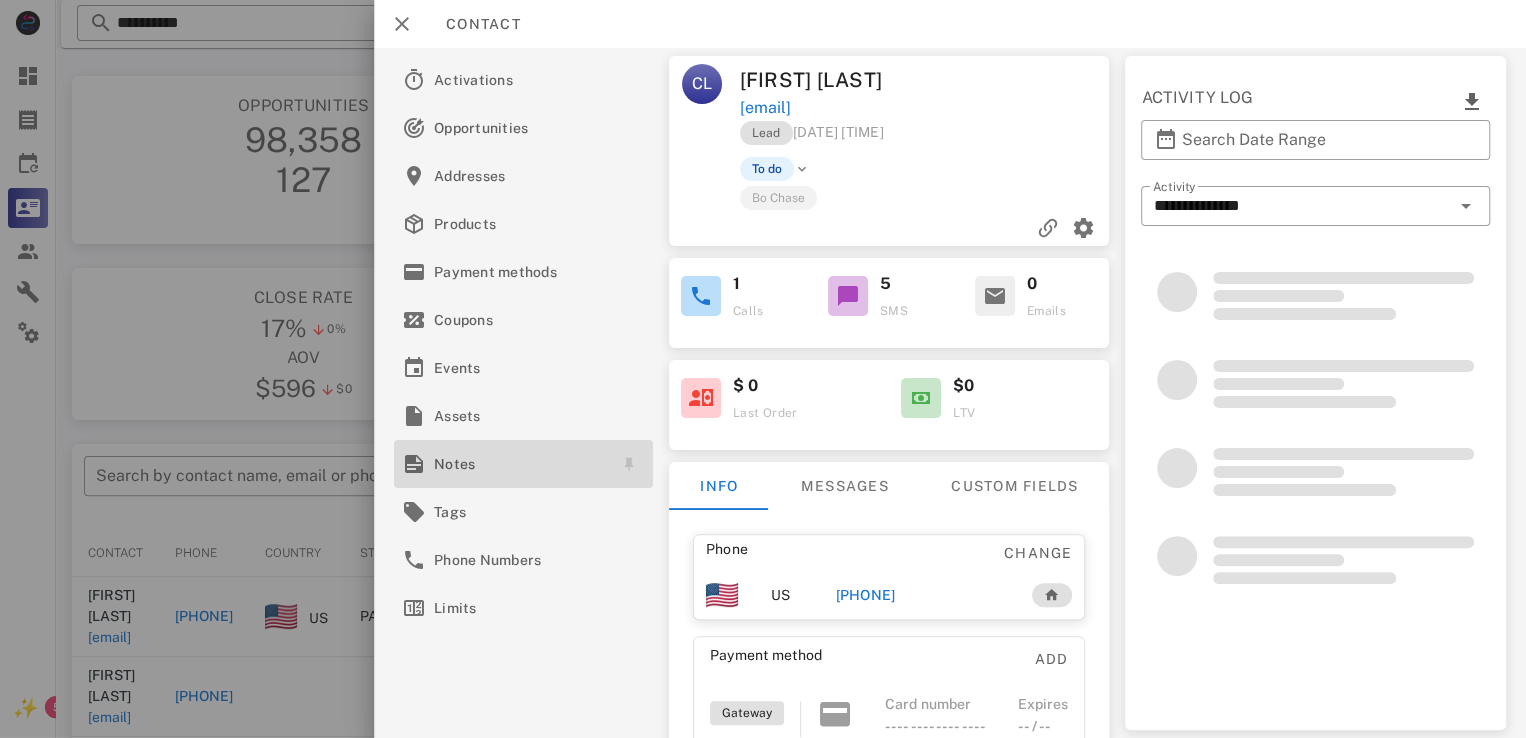 click on "Notes" at bounding box center [519, 464] 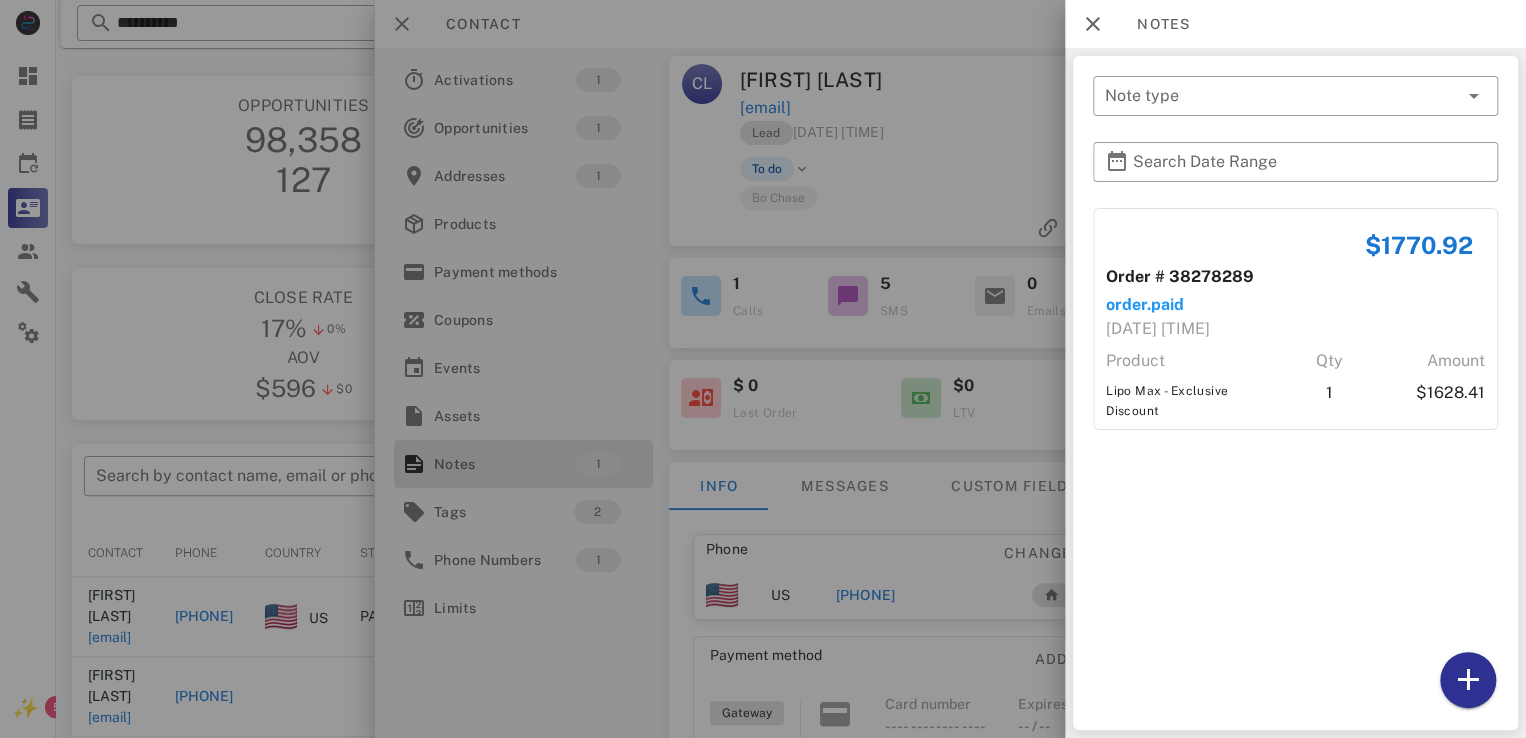 drag, startPoint x: 935, startPoint y: 147, endPoint x: 366, endPoint y: 112, distance: 570.07544 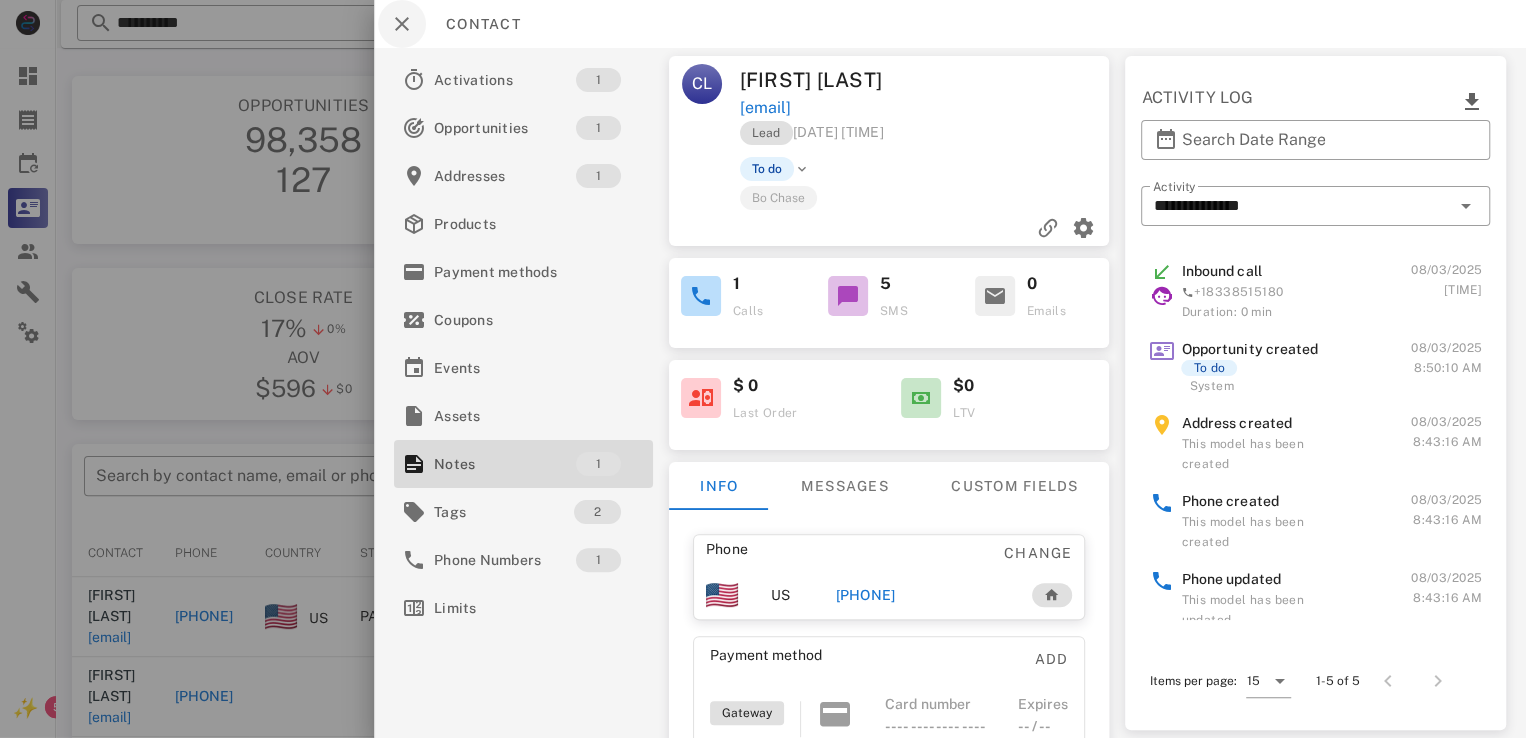 drag, startPoint x: 438, startPoint y: 30, endPoint x: 411, endPoint y: 28, distance: 27.073973 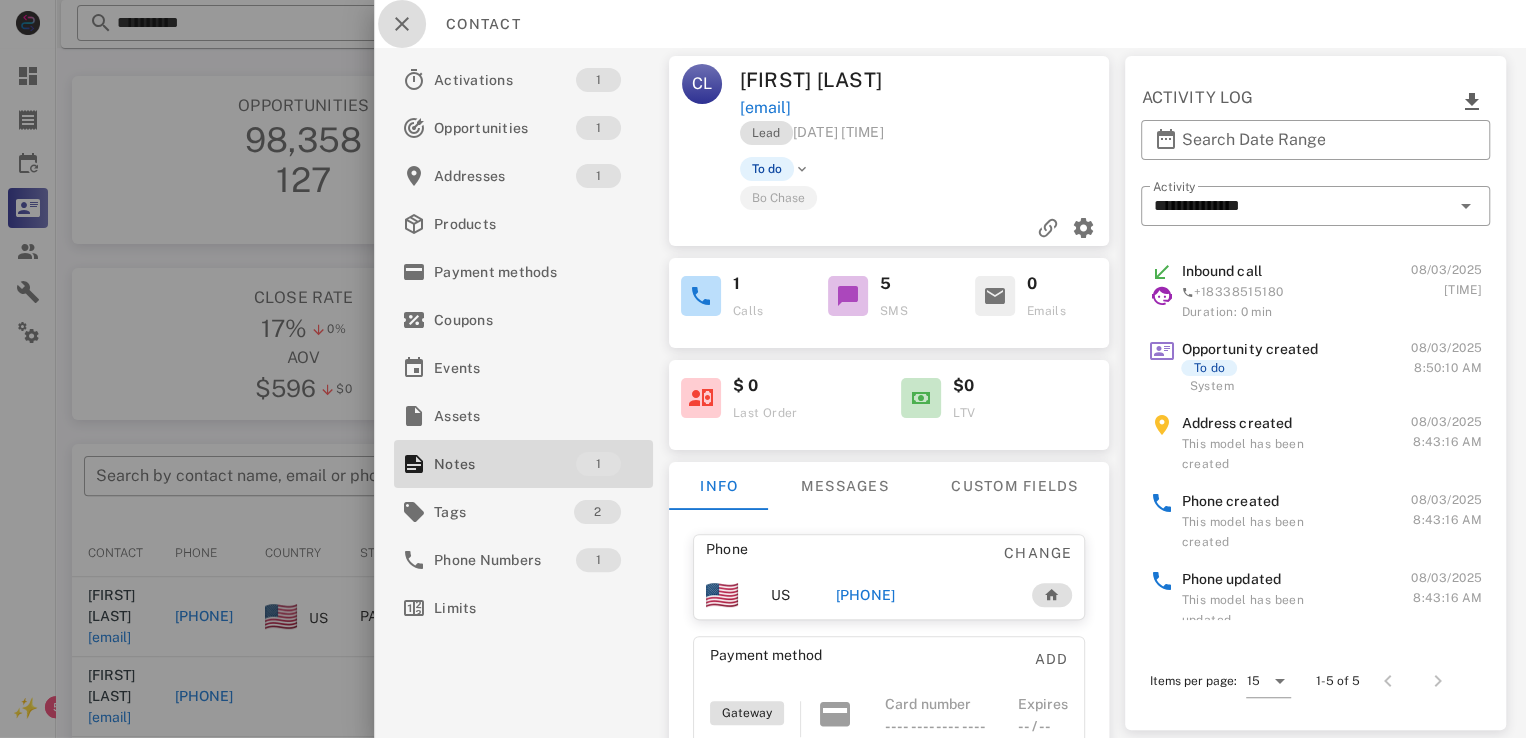 click at bounding box center [402, 24] 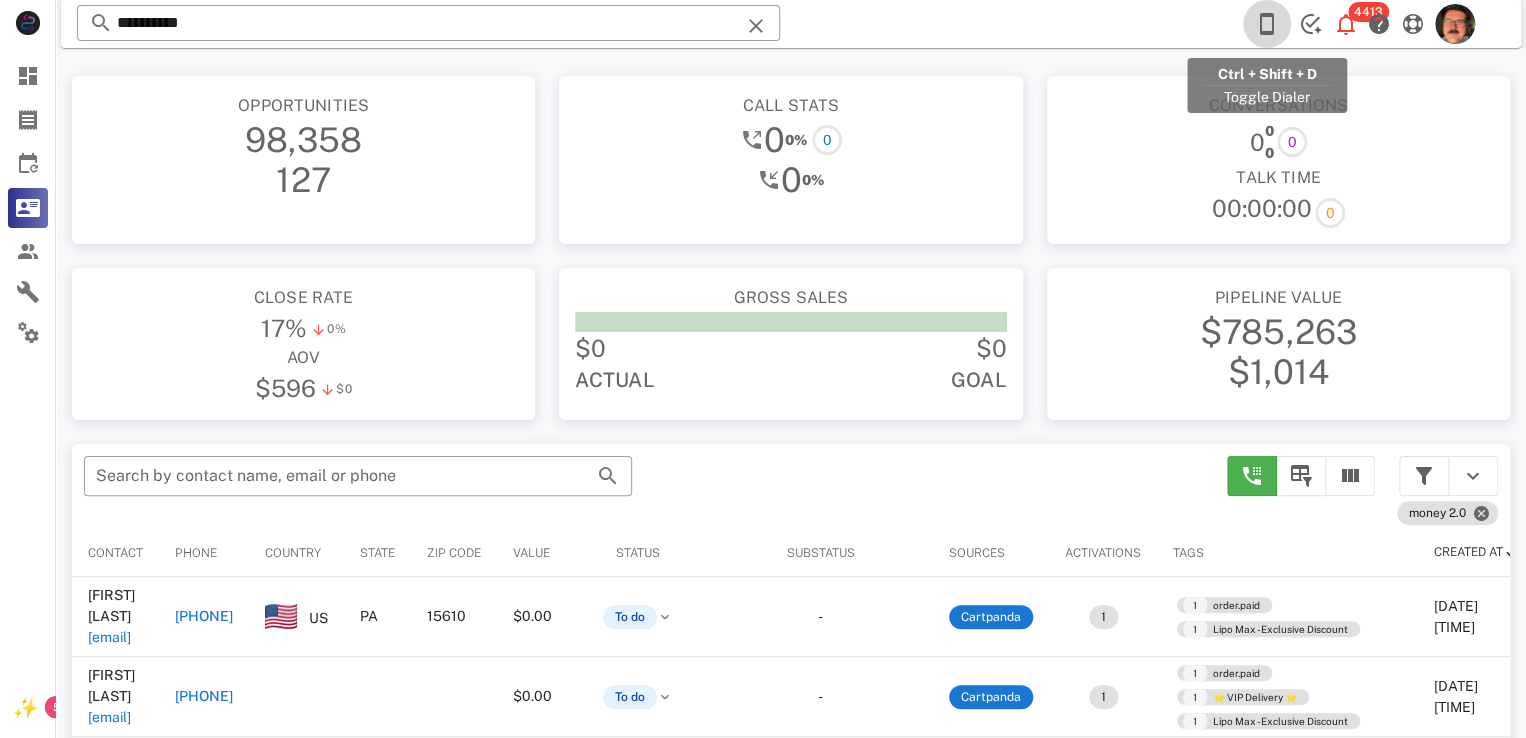 click at bounding box center (1267, 24) 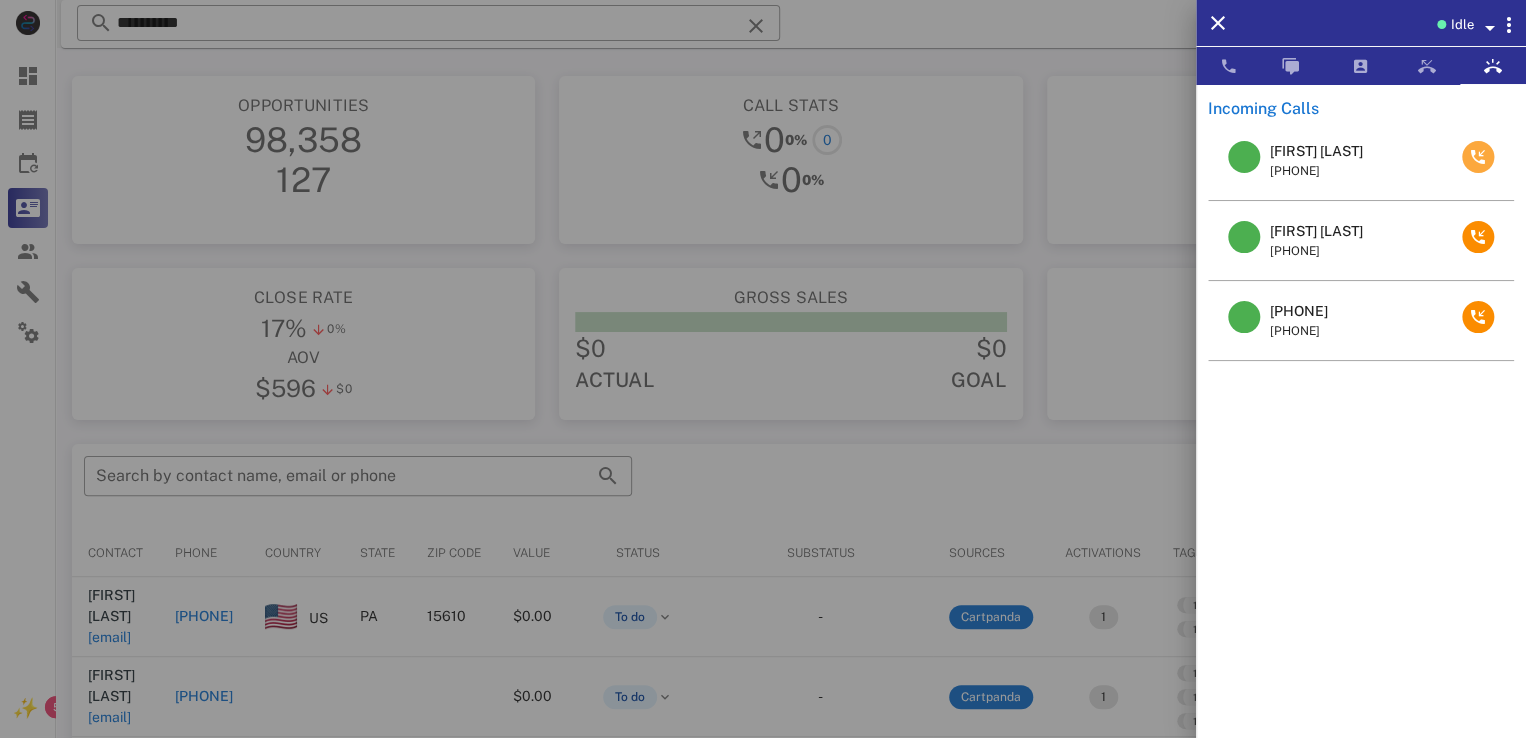 click at bounding box center (1478, 157) 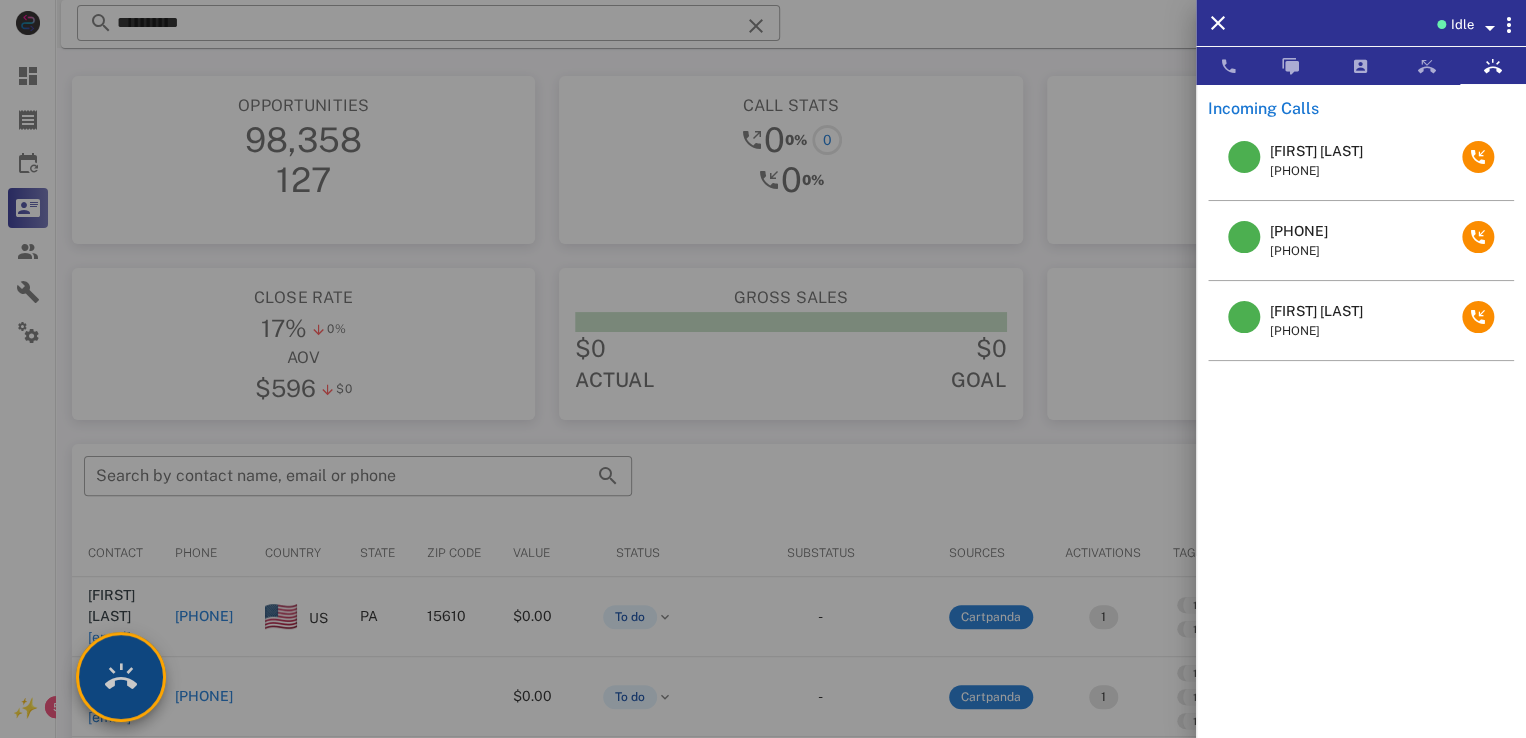 click at bounding box center (121, 677) 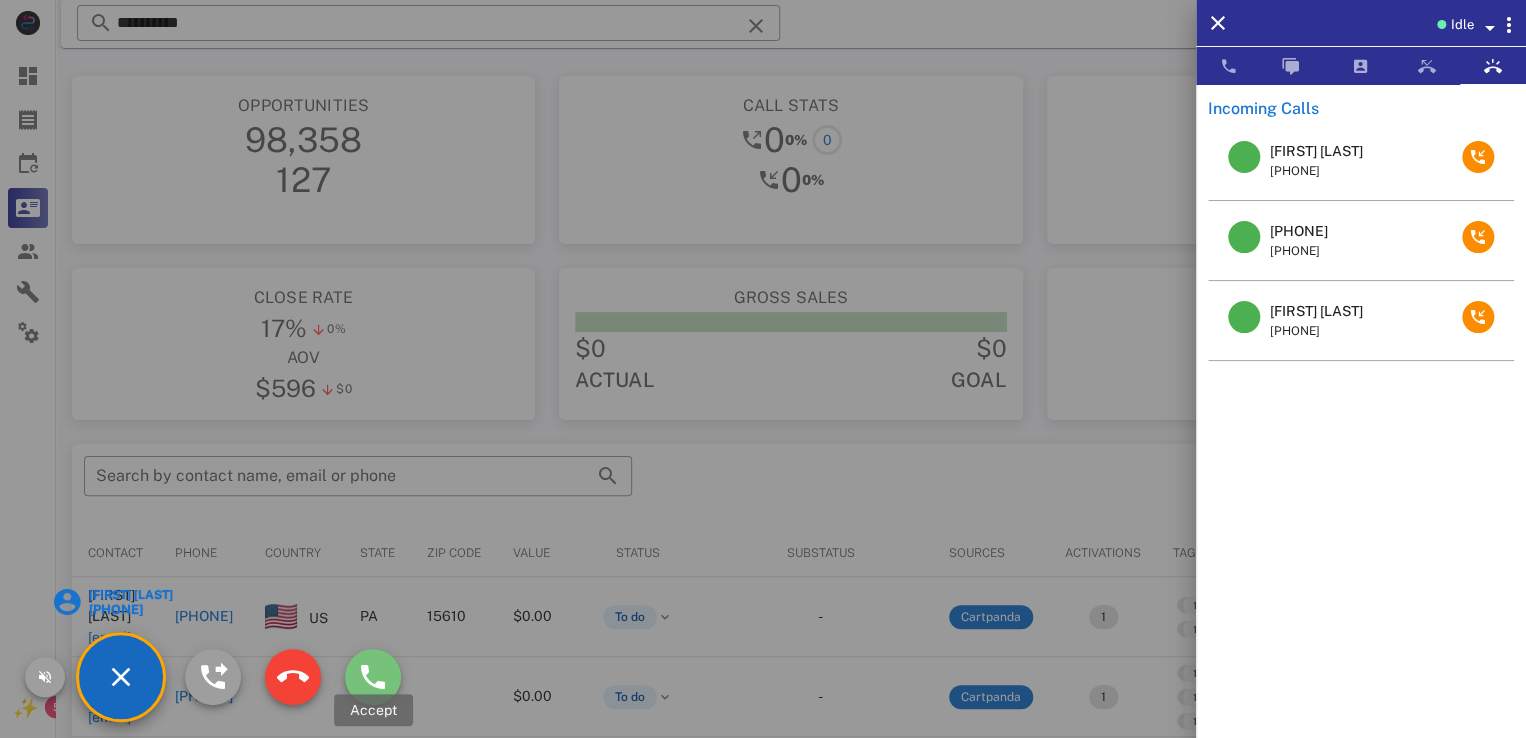 click at bounding box center (373, 677) 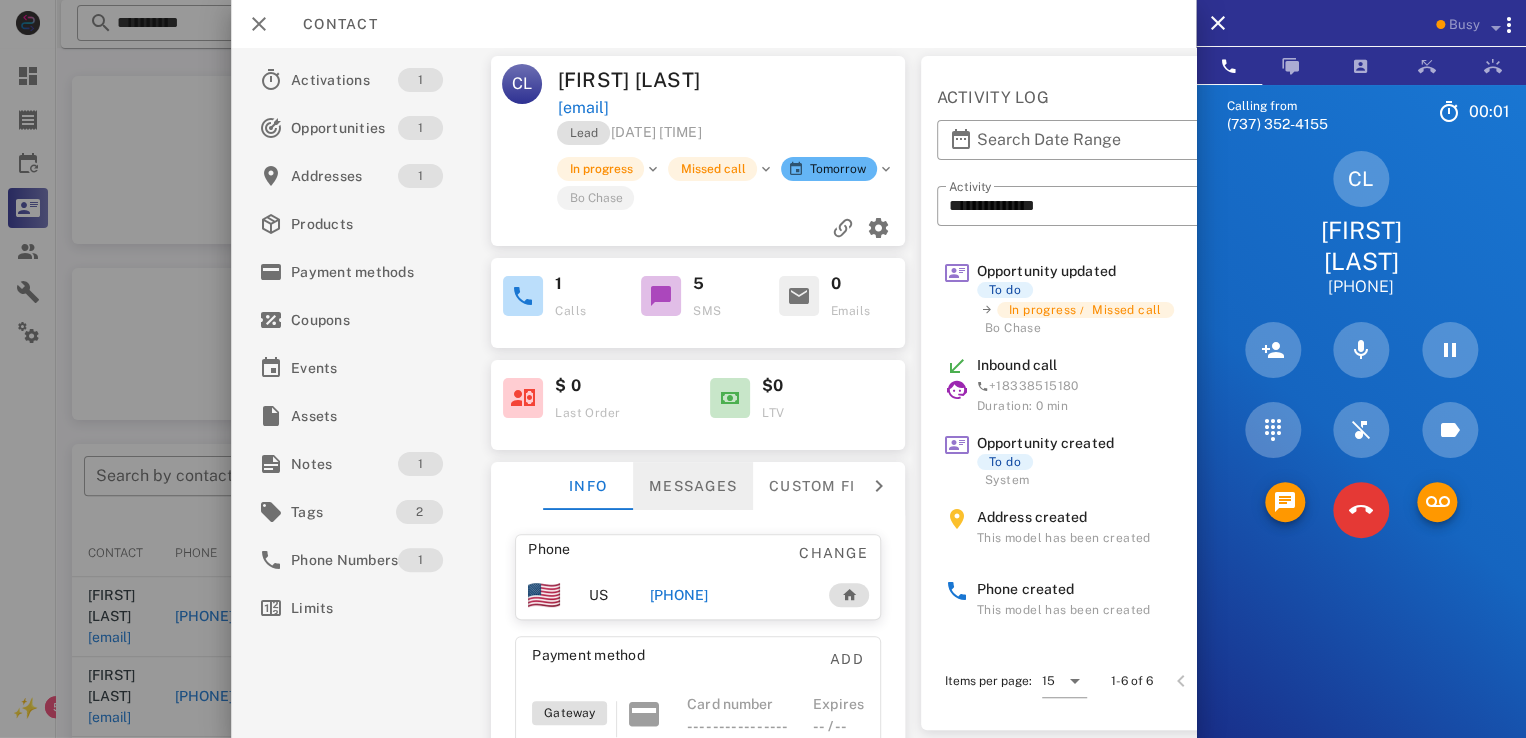 click on "Messages" at bounding box center [693, 486] 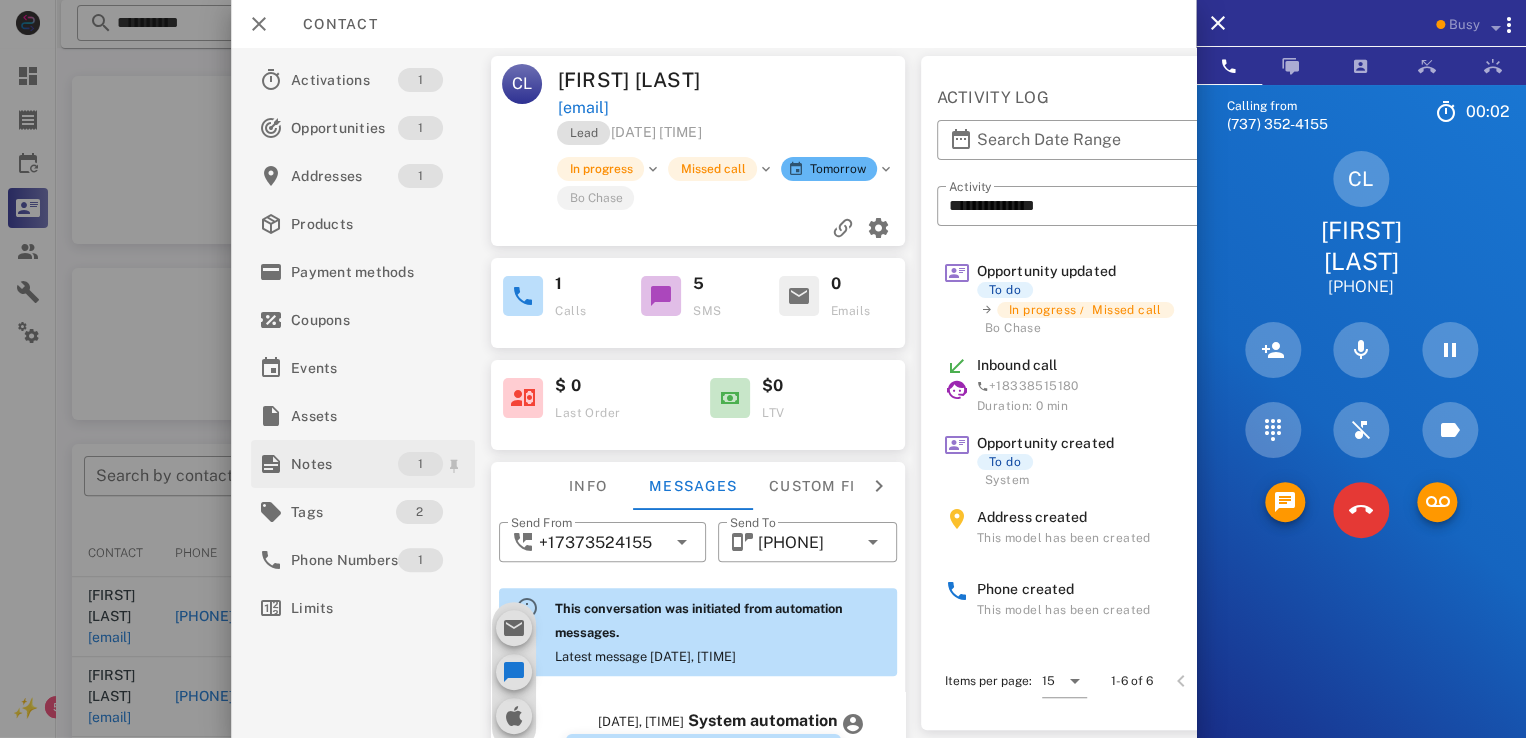 scroll, scrollTop: 644, scrollLeft: 0, axis: vertical 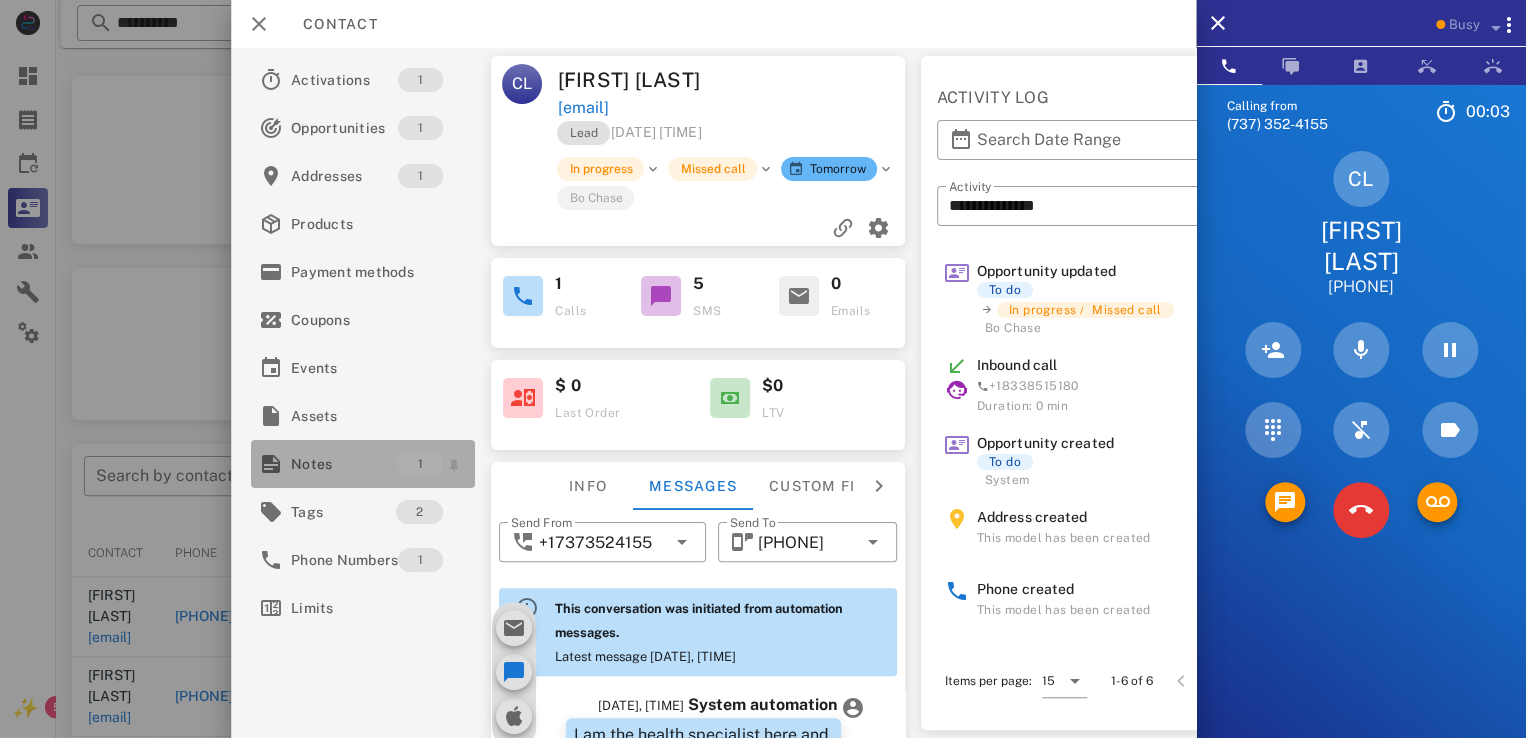 click on "Notes" at bounding box center (344, 464) 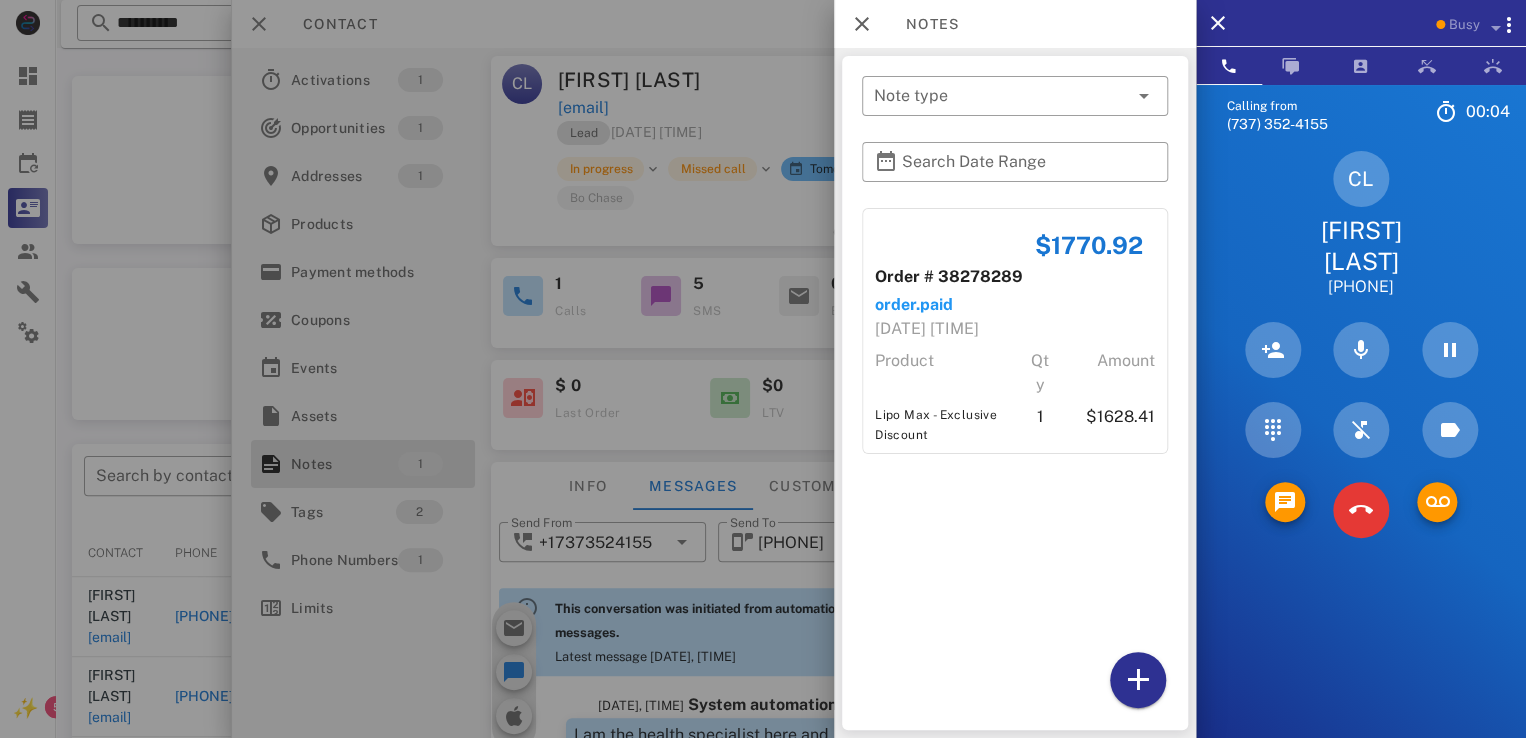 click at bounding box center [763, 369] 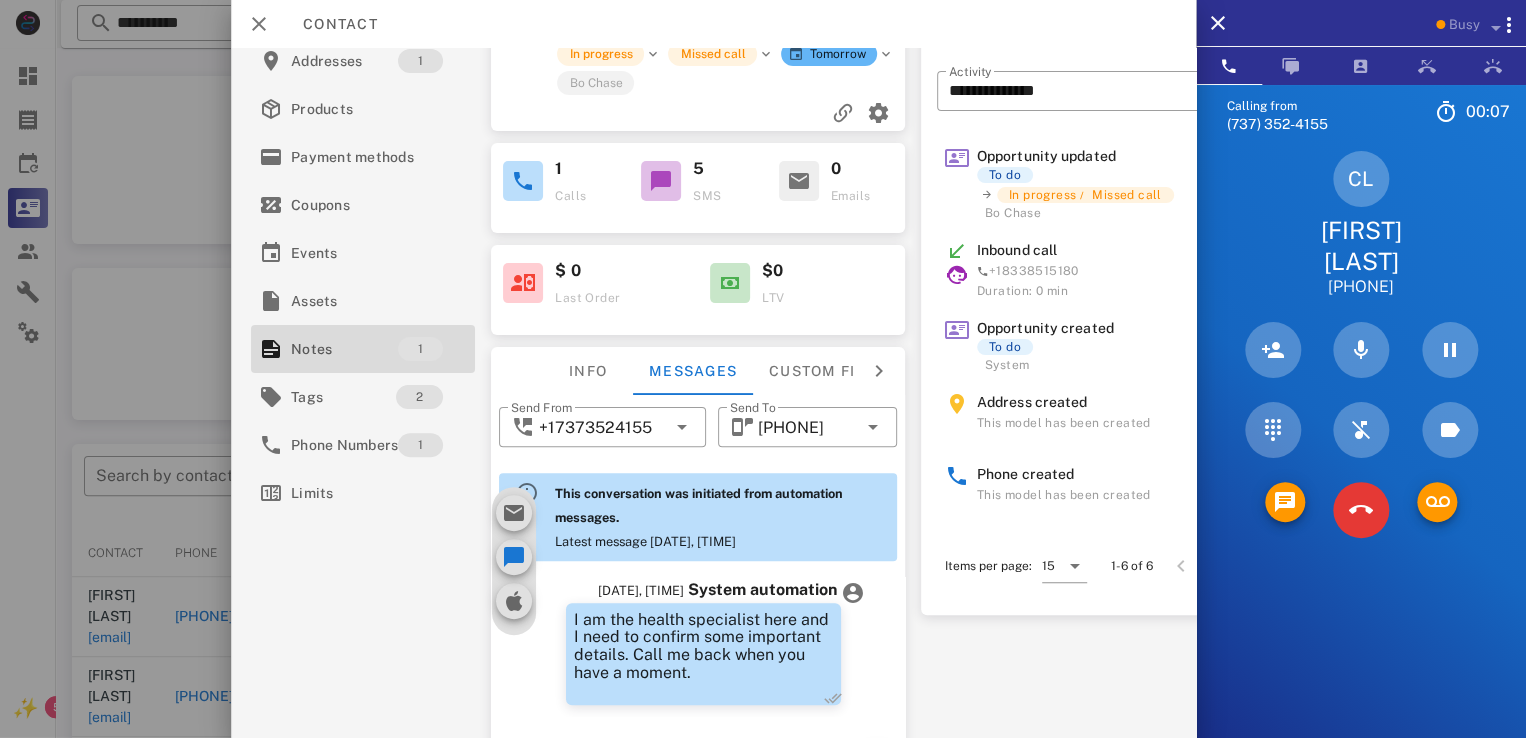 scroll, scrollTop: 264, scrollLeft: 0, axis: vertical 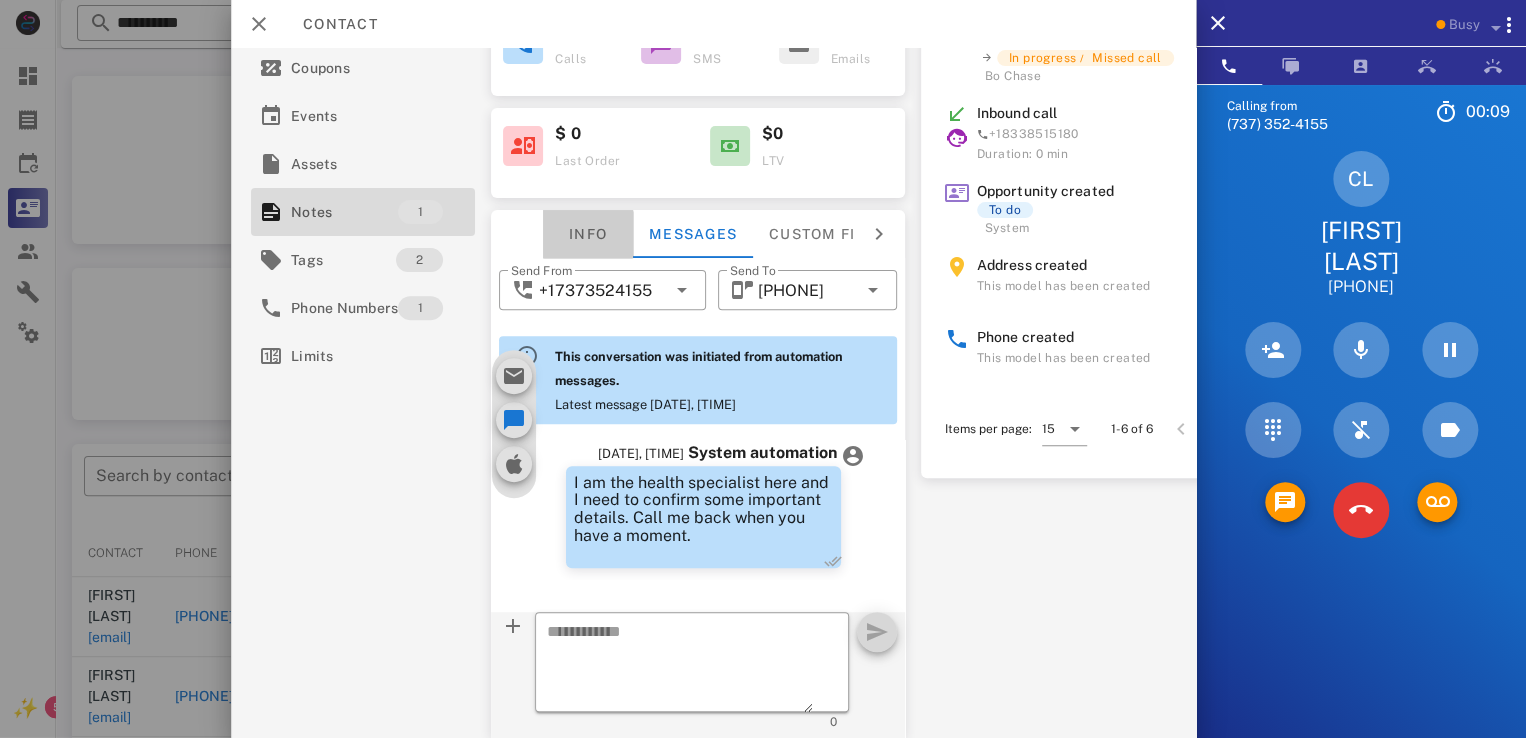 click on "Info" at bounding box center (588, 234) 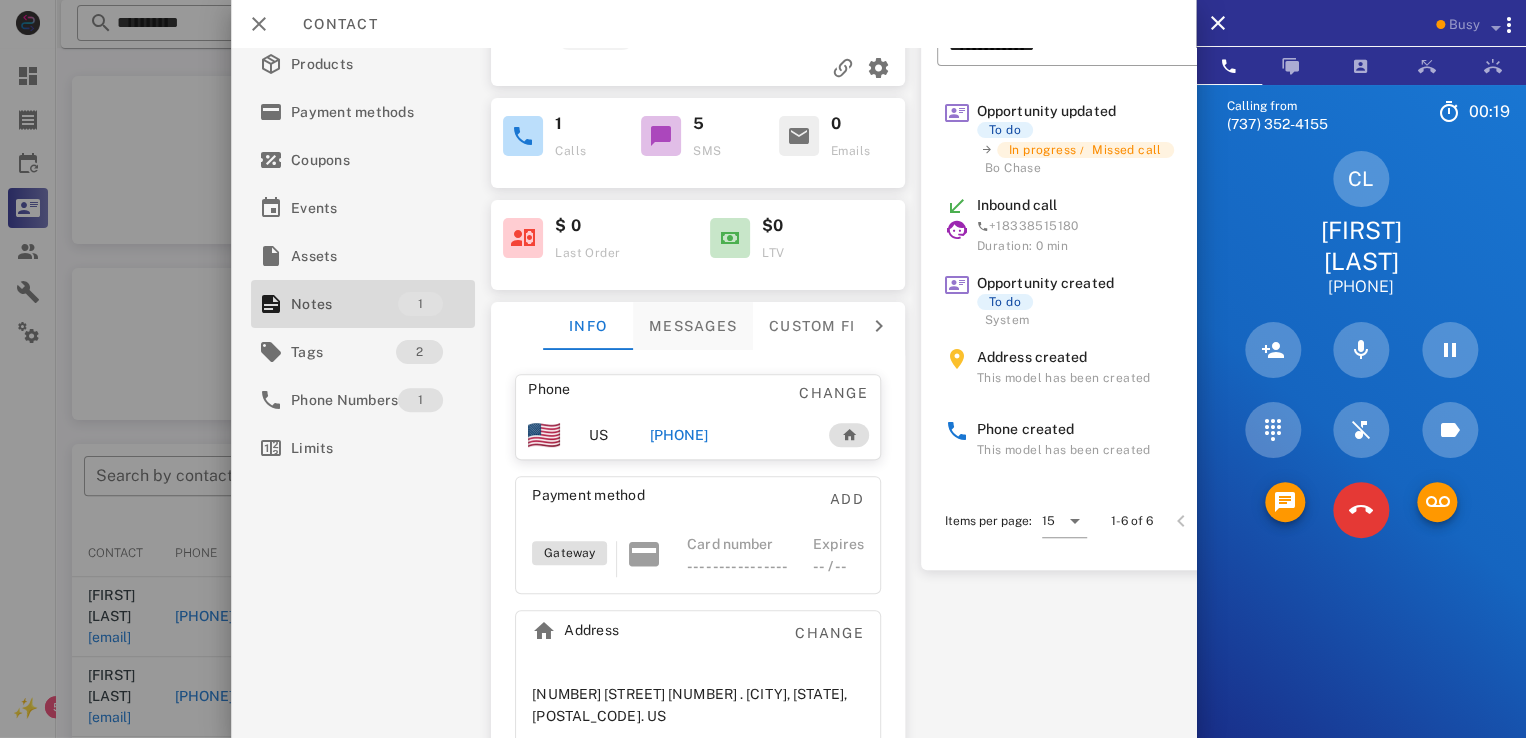 scroll, scrollTop: 195, scrollLeft: 0, axis: vertical 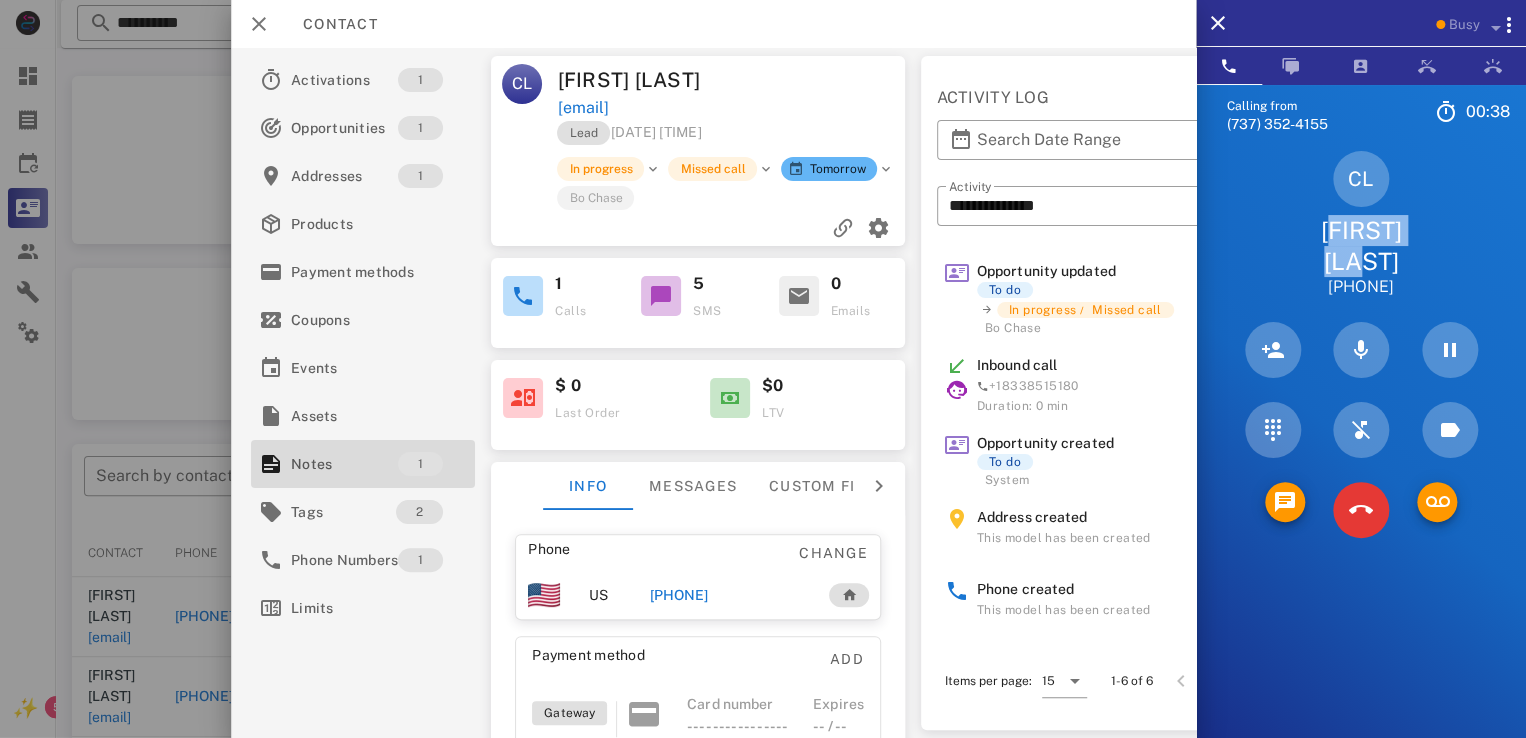 drag, startPoint x: 1280, startPoint y: 235, endPoint x: 1453, endPoint y: 229, distance: 173.10402 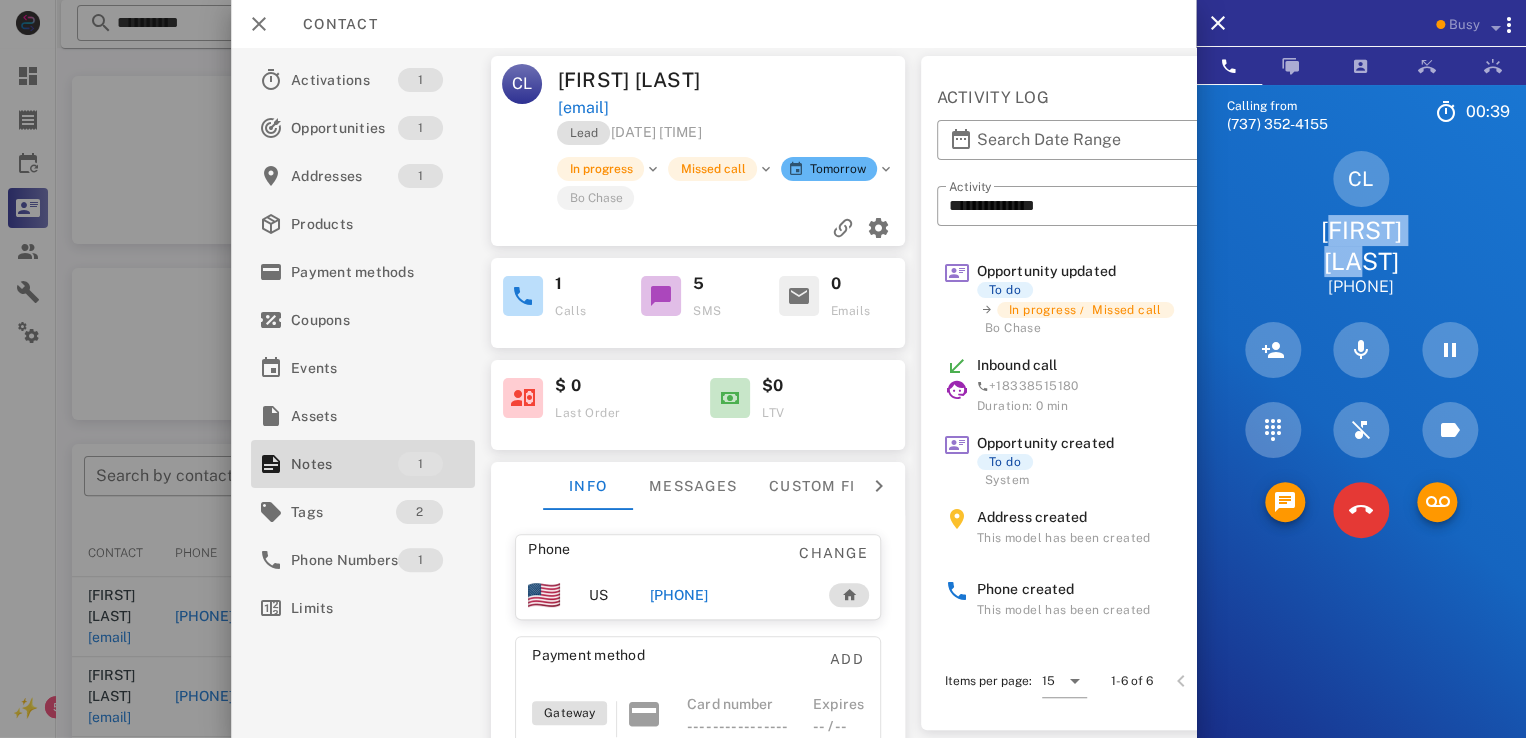 click on "CL   Carol Ladd  +12099884973" at bounding box center (1361, 224) 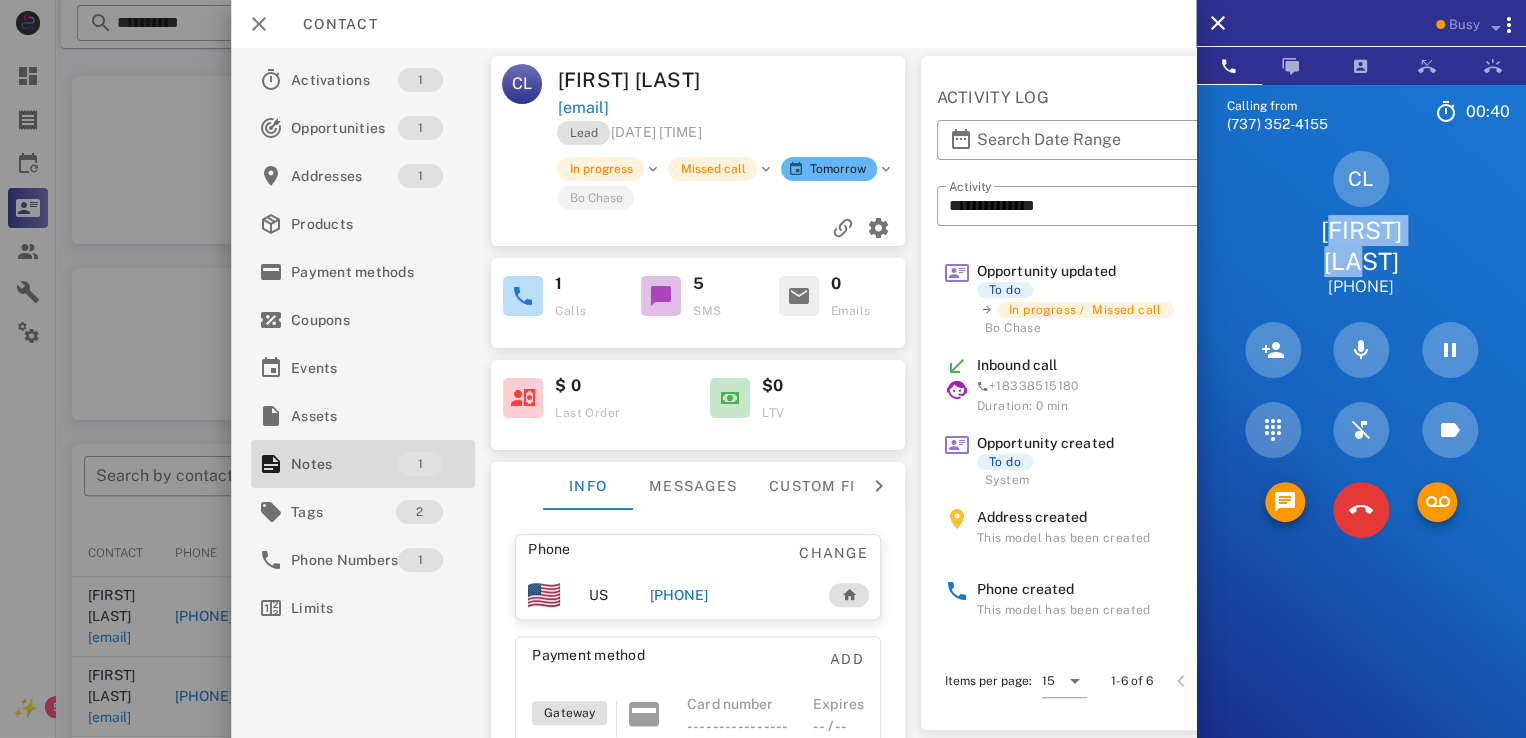 click on "CL   Carol Ladd  +12099884973" at bounding box center (1361, 224) 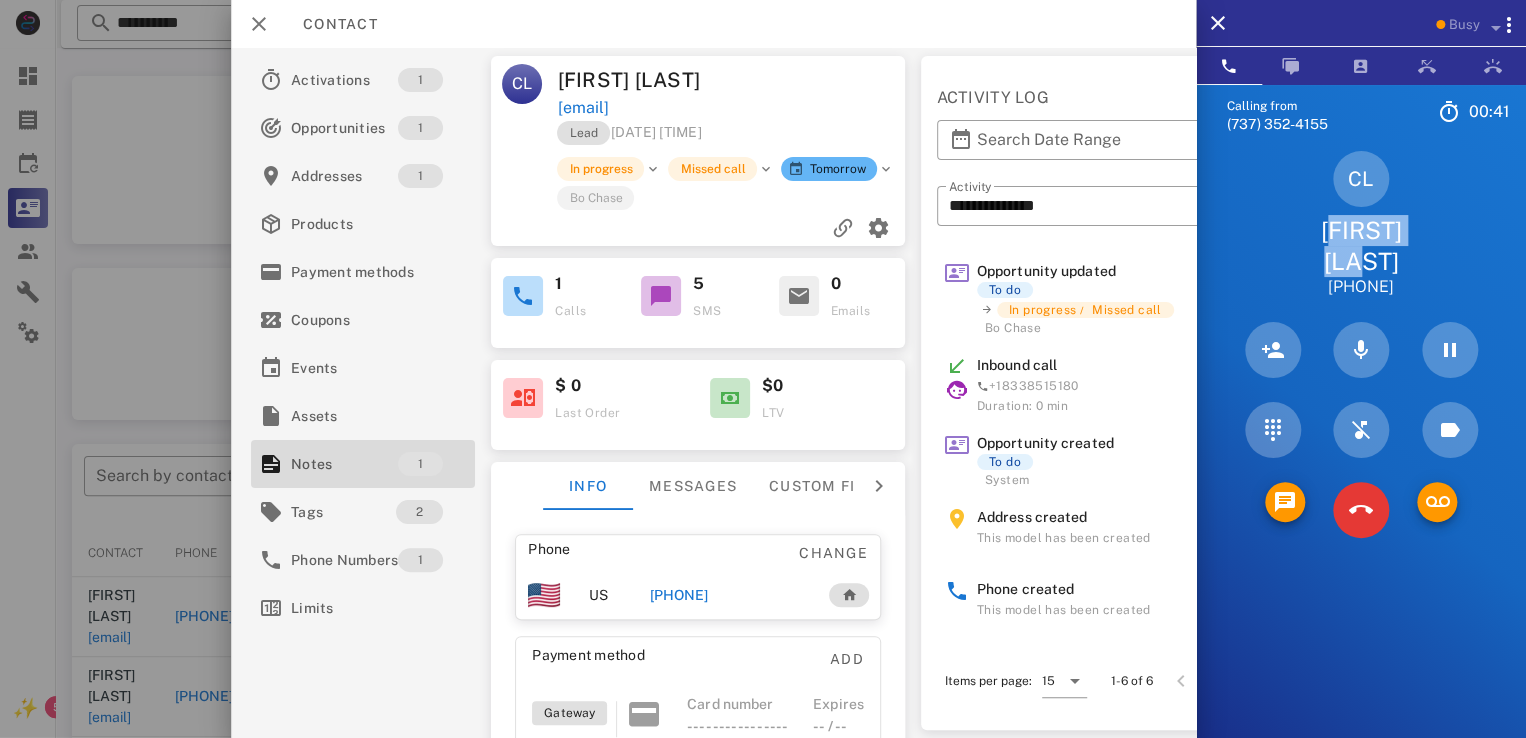 drag, startPoint x: 1300, startPoint y: 228, endPoint x: 1470, endPoint y: 229, distance: 170.00294 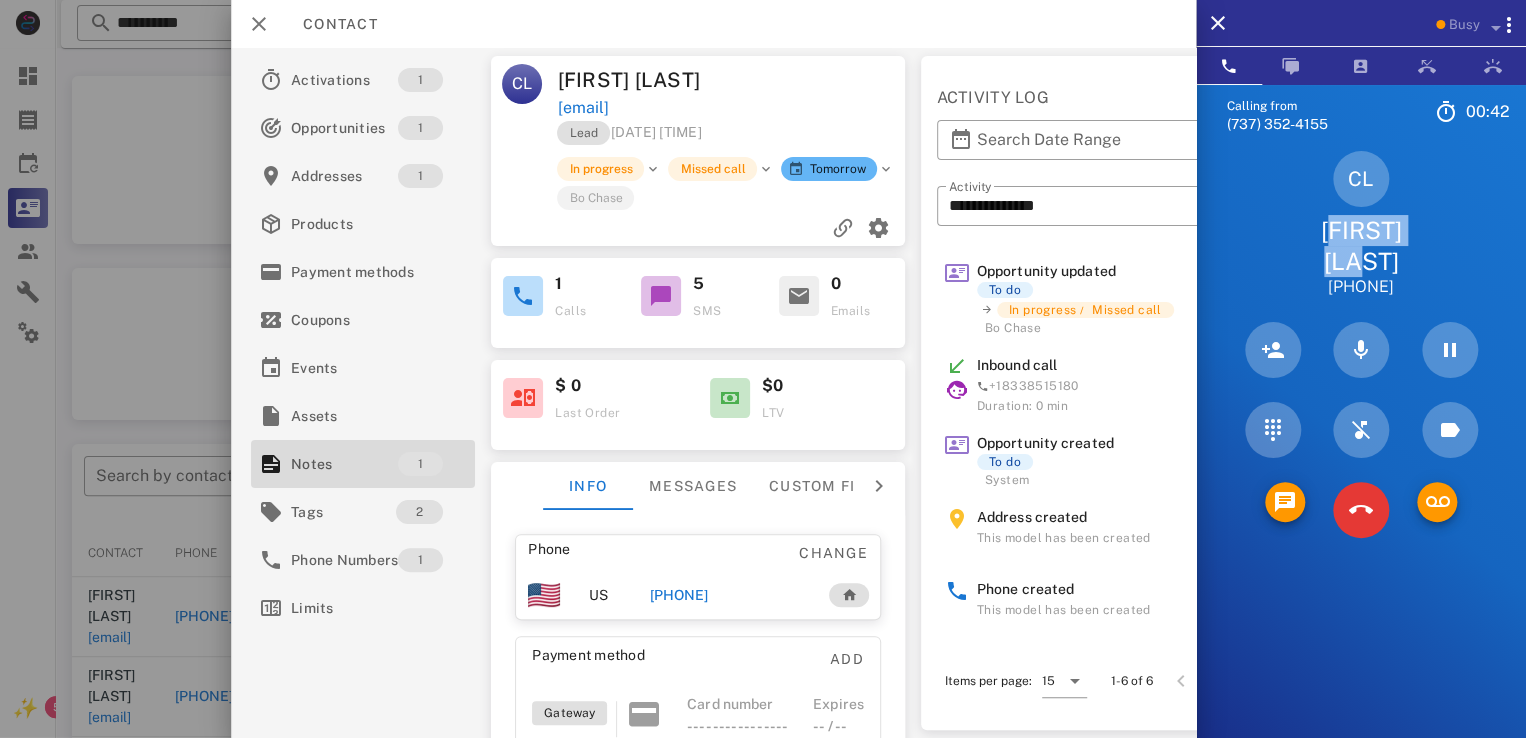 drag, startPoint x: 1295, startPoint y: 233, endPoint x: 1429, endPoint y: 229, distance: 134.0597 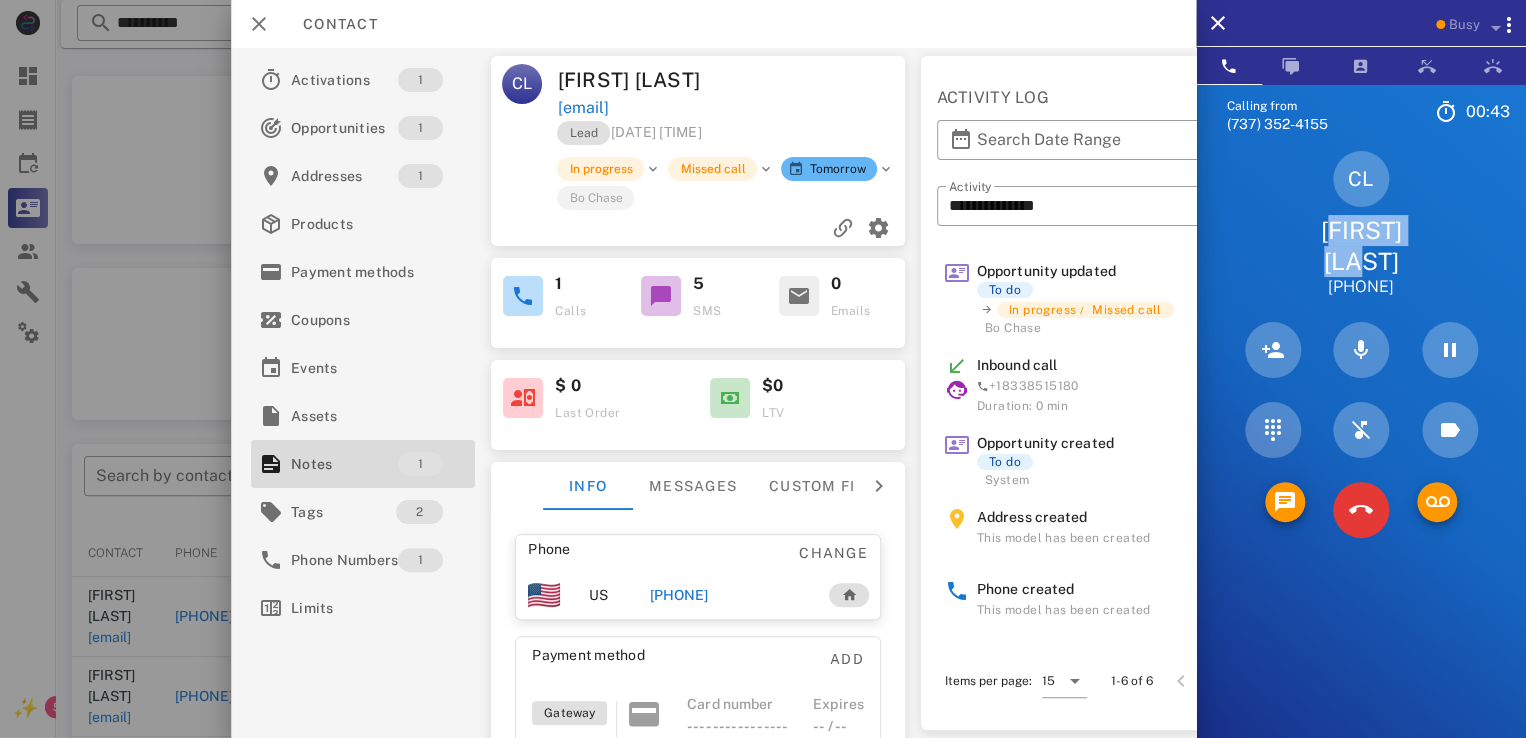 drag, startPoint x: 1351, startPoint y: 226, endPoint x: 1449, endPoint y: 235, distance: 98.4124 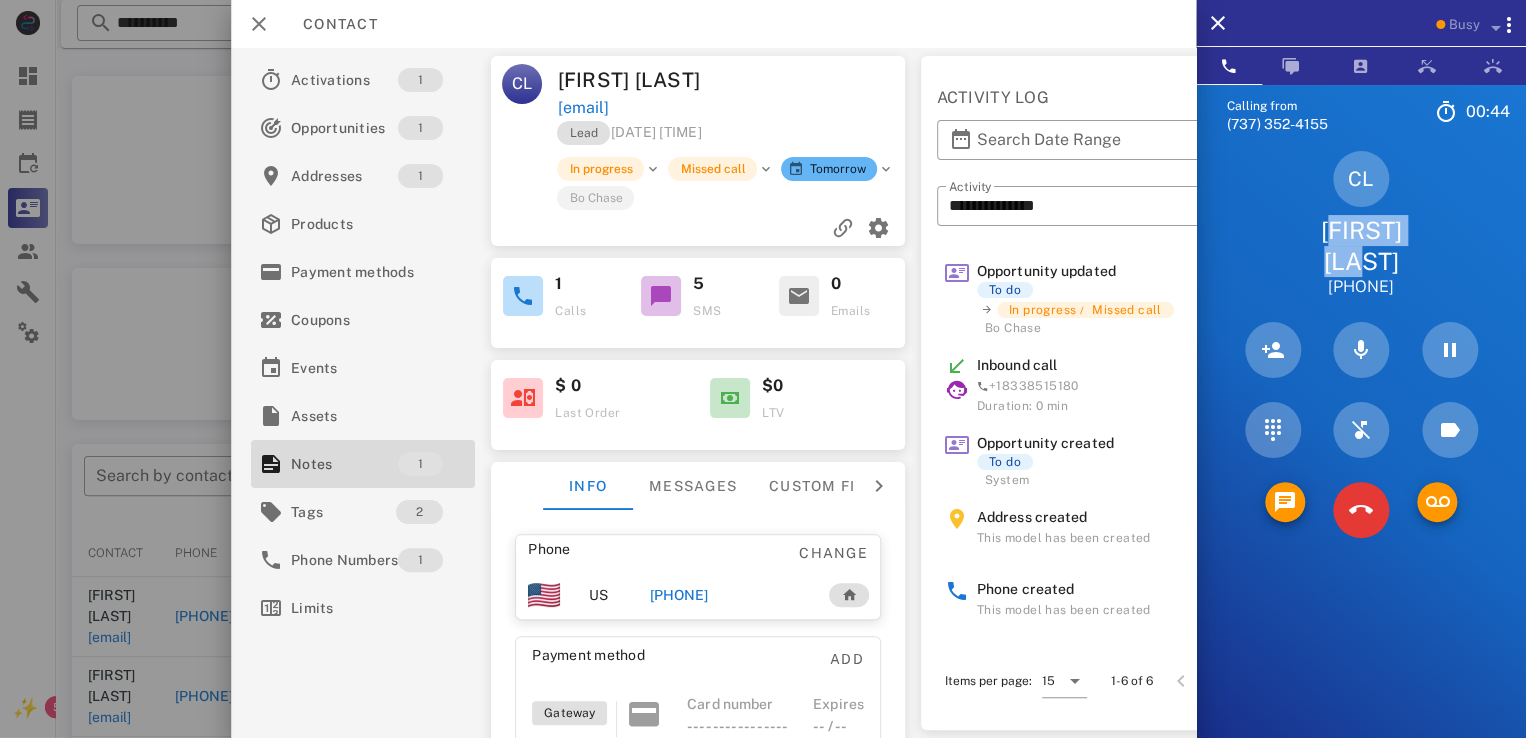 click on "CL   Carol Ladd  +12099884973" at bounding box center [1361, 224] 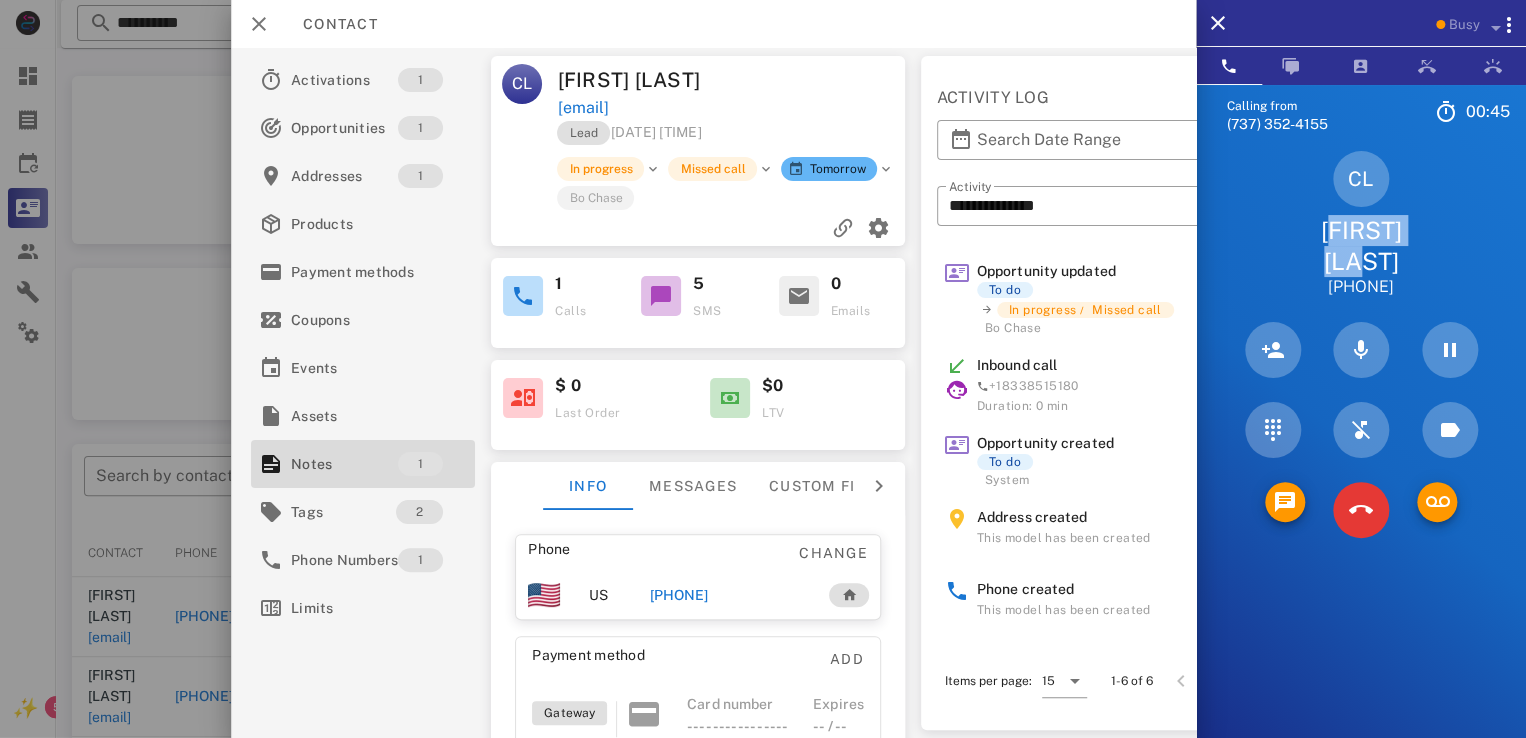 drag, startPoint x: 1303, startPoint y: 222, endPoint x: 1496, endPoint y: 233, distance: 193.31322 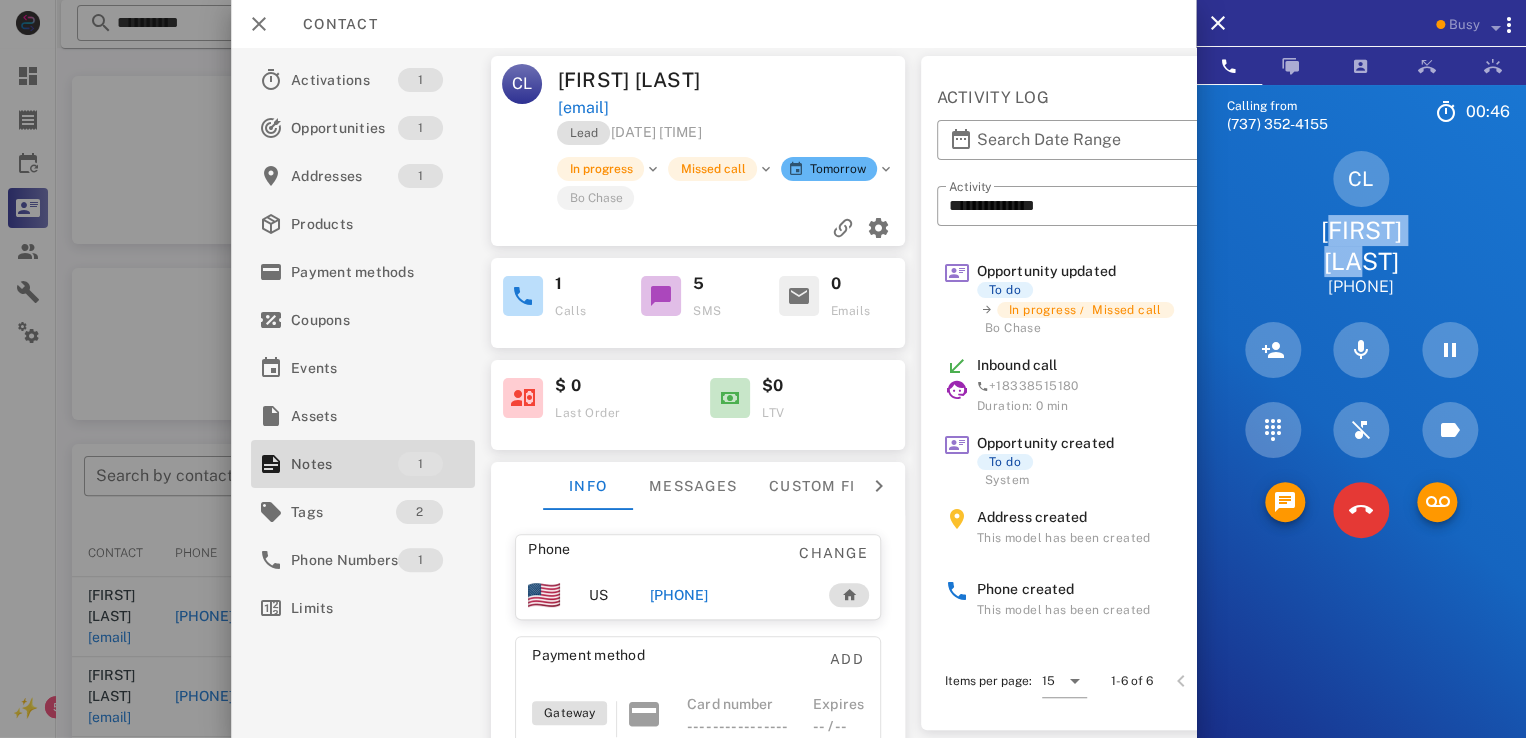 click on "CL   Carol Ladd  +12099884973" at bounding box center [1361, 224] 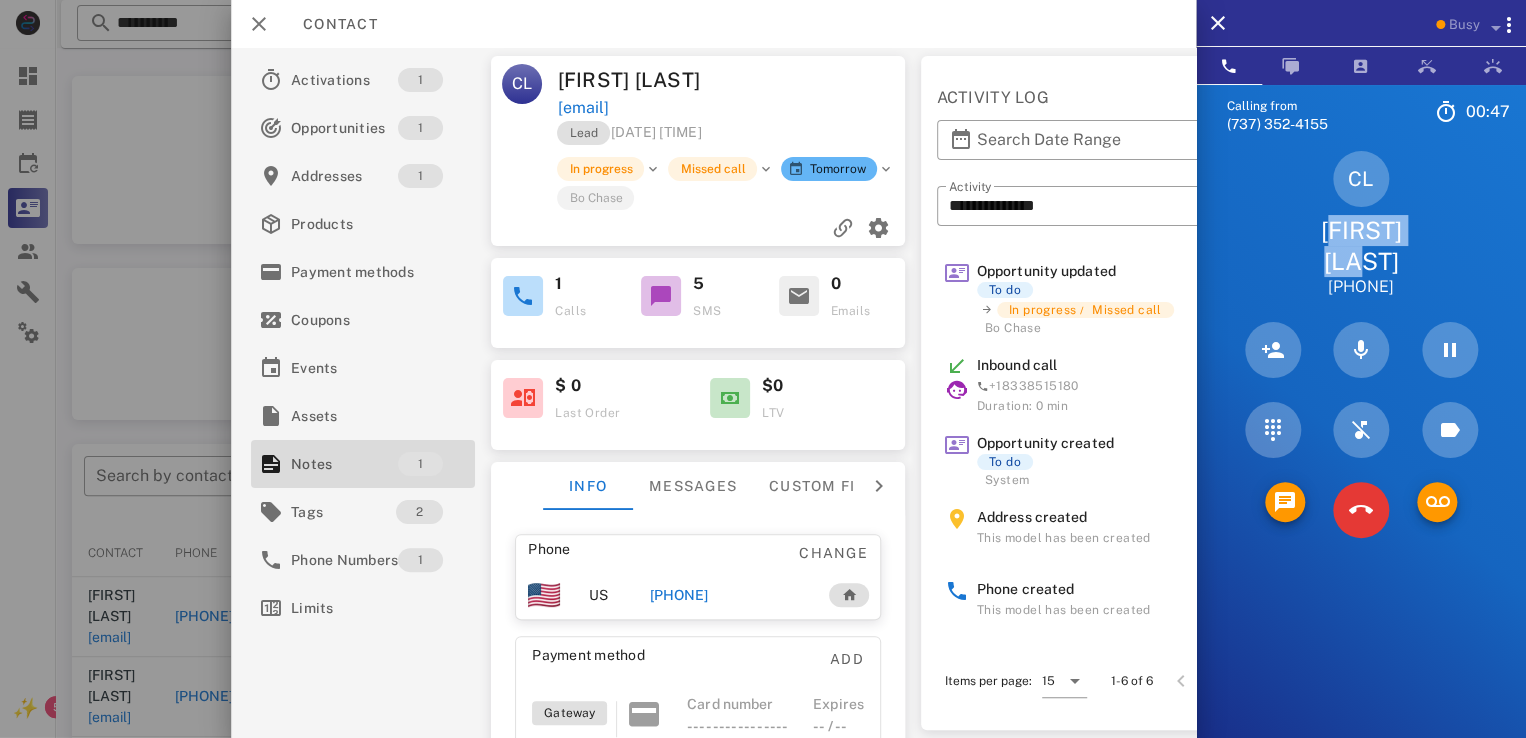 click on "CL   Carol Ladd  +12099884973" at bounding box center (1361, 224) 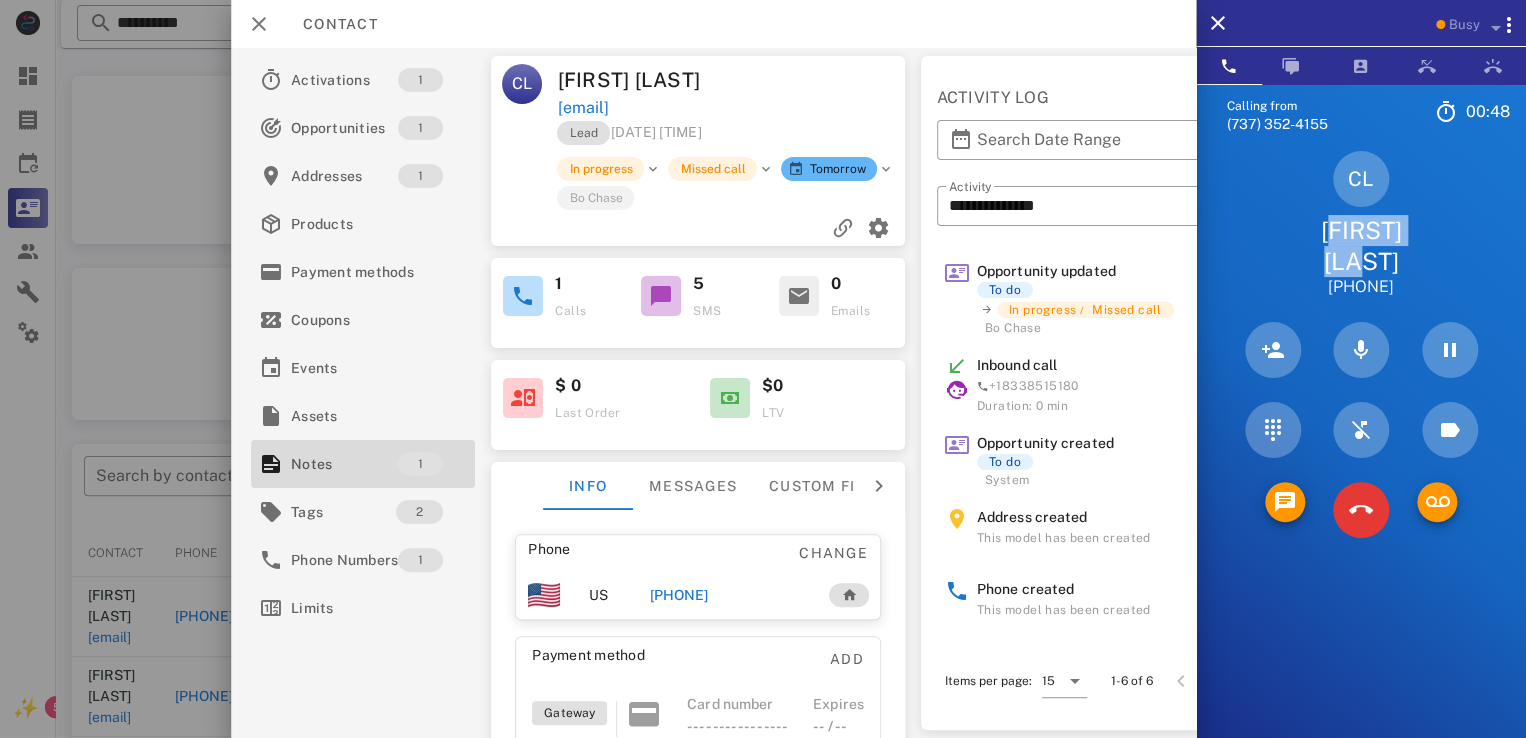 click on "CL   Carol Ladd  +12099884973" at bounding box center (1361, 224) 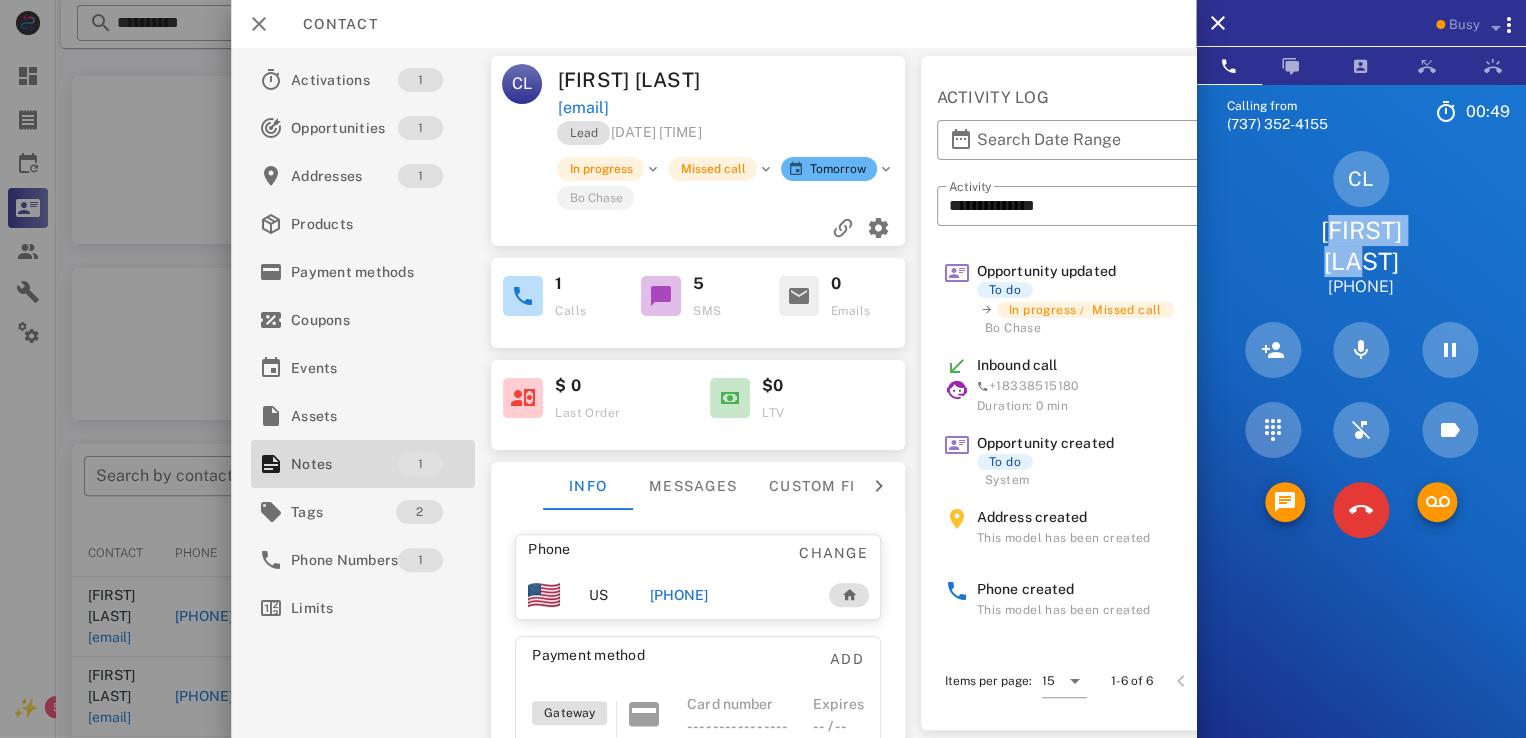drag, startPoint x: 1261, startPoint y: 244, endPoint x: 1476, endPoint y: 229, distance: 215.52261 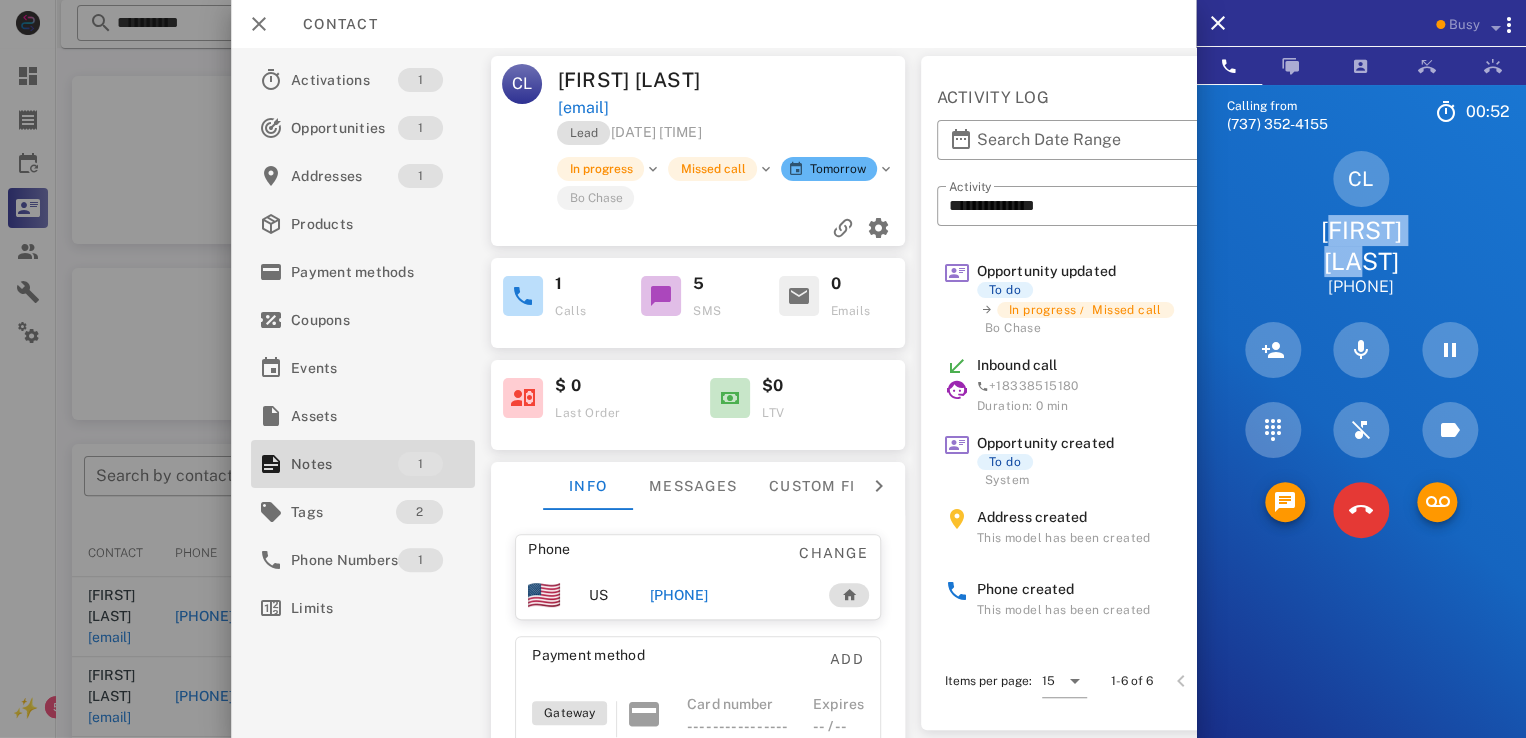 drag, startPoint x: 1349, startPoint y: 174, endPoint x: 1388, endPoint y: 175, distance: 39.012817 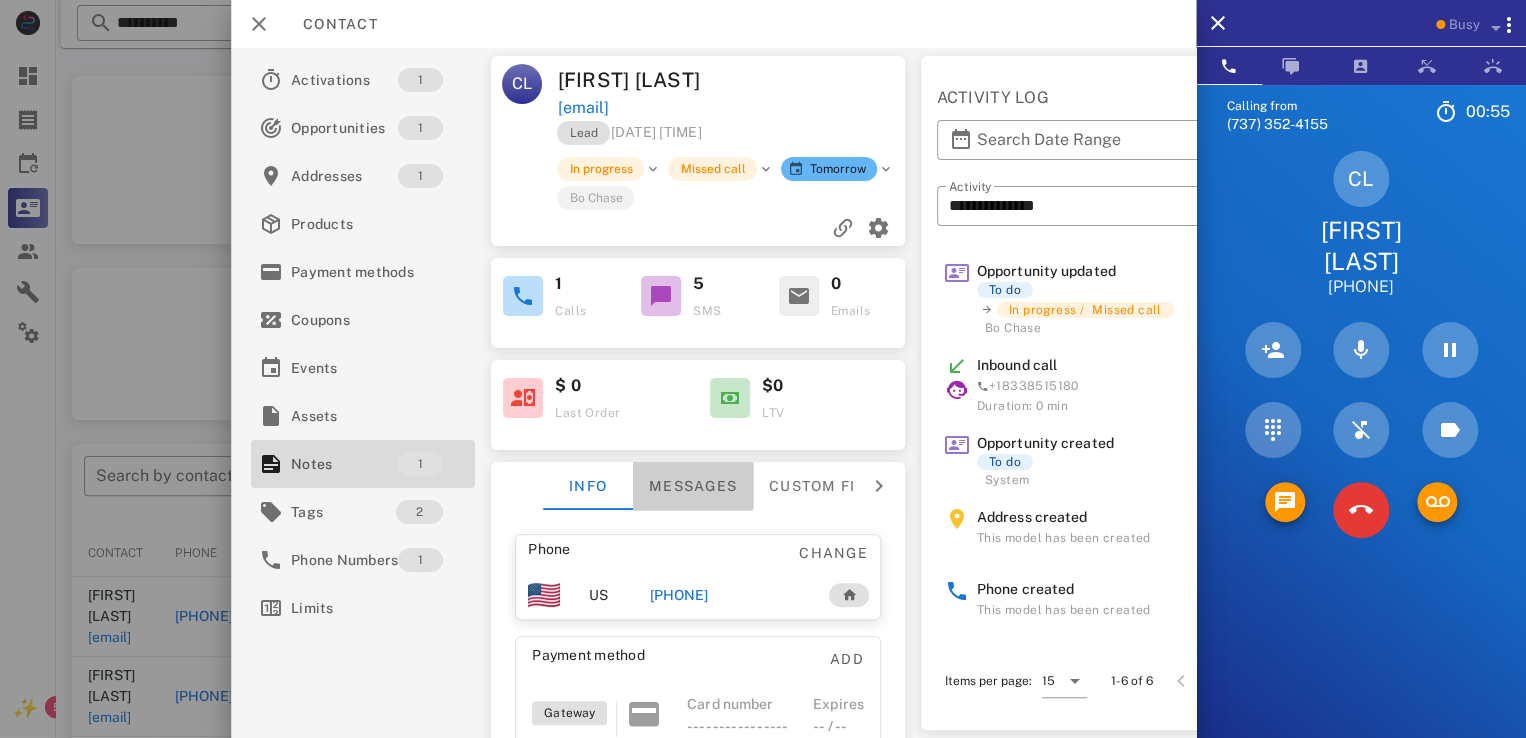 click on "Messages" at bounding box center [693, 486] 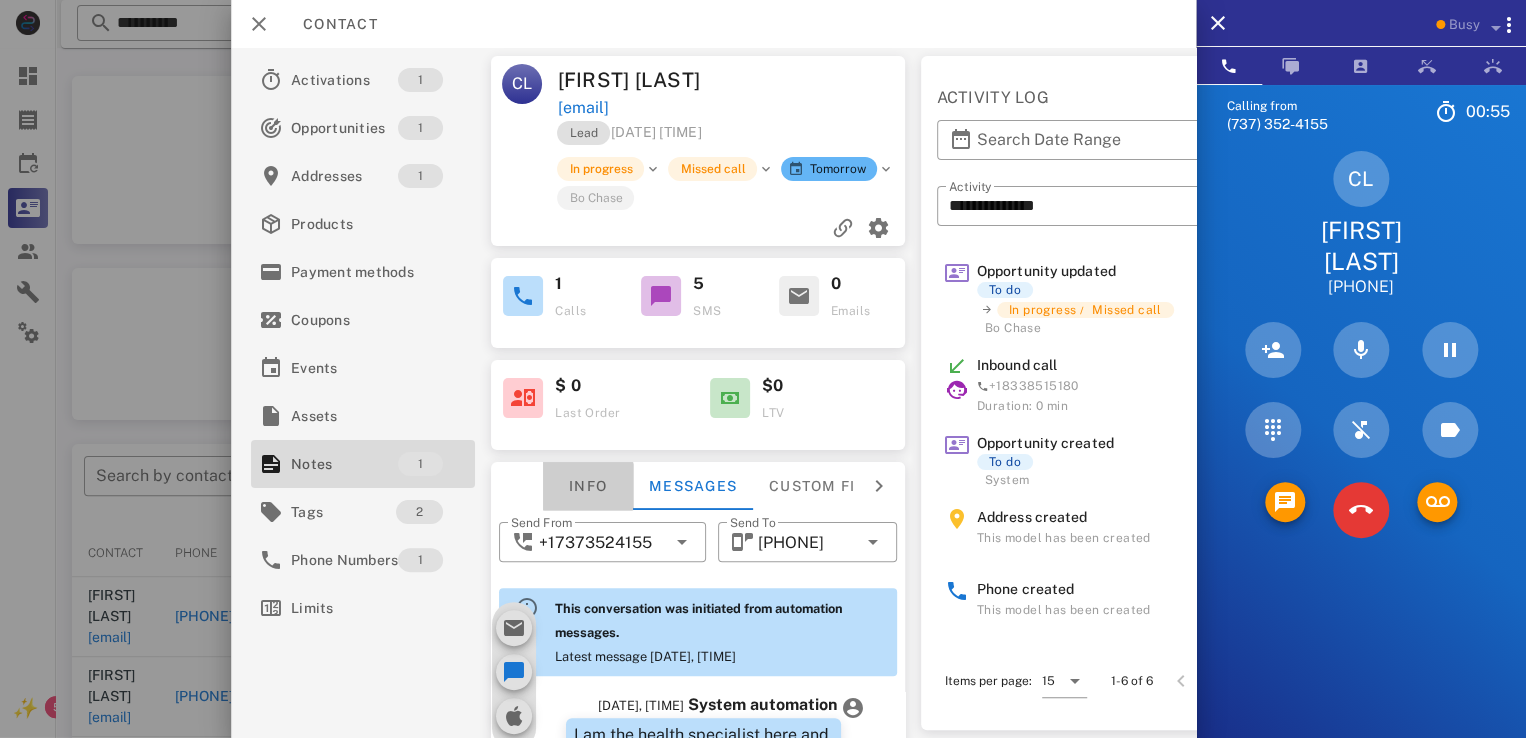 click on "Info" at bounding box center (588, 486) 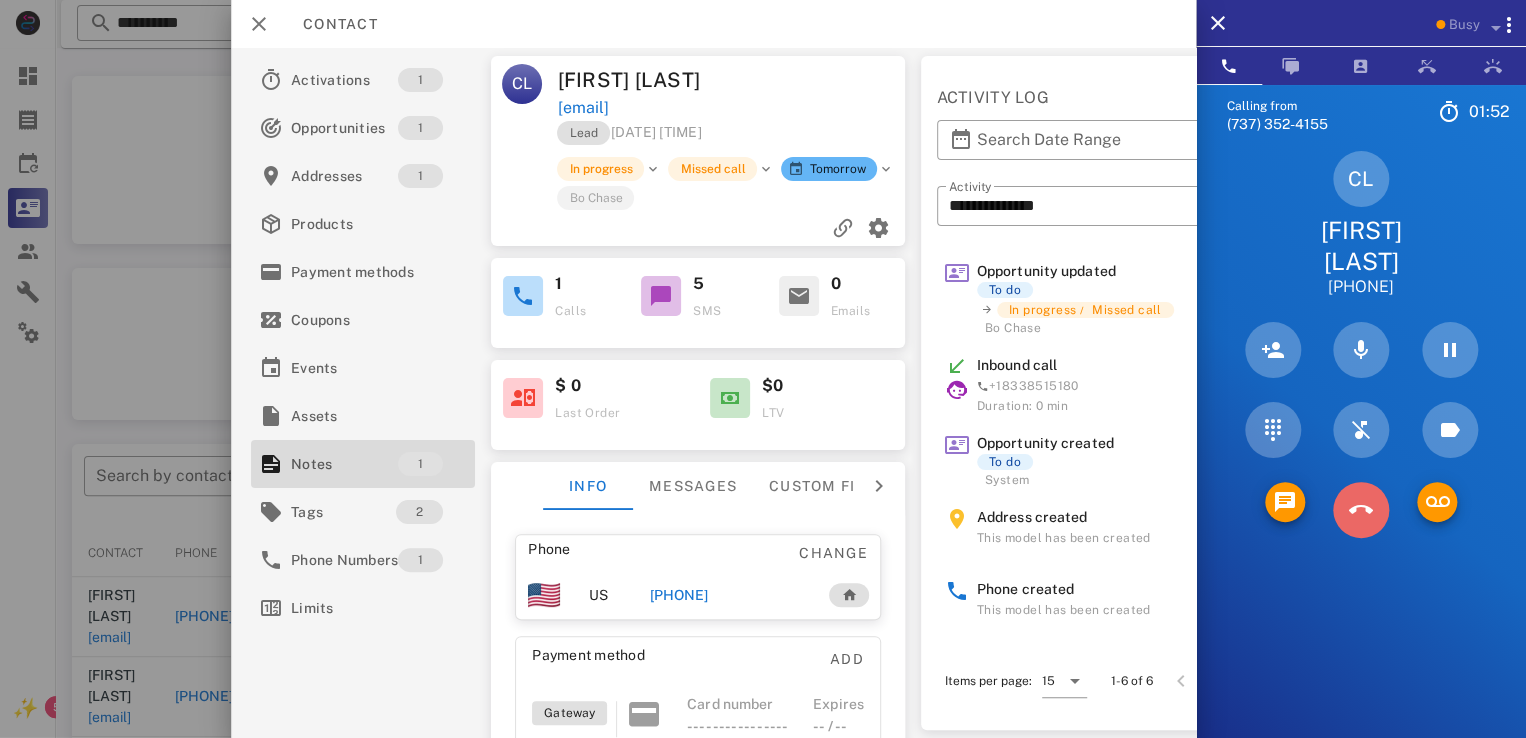 click at bounding box center (1361, 510) 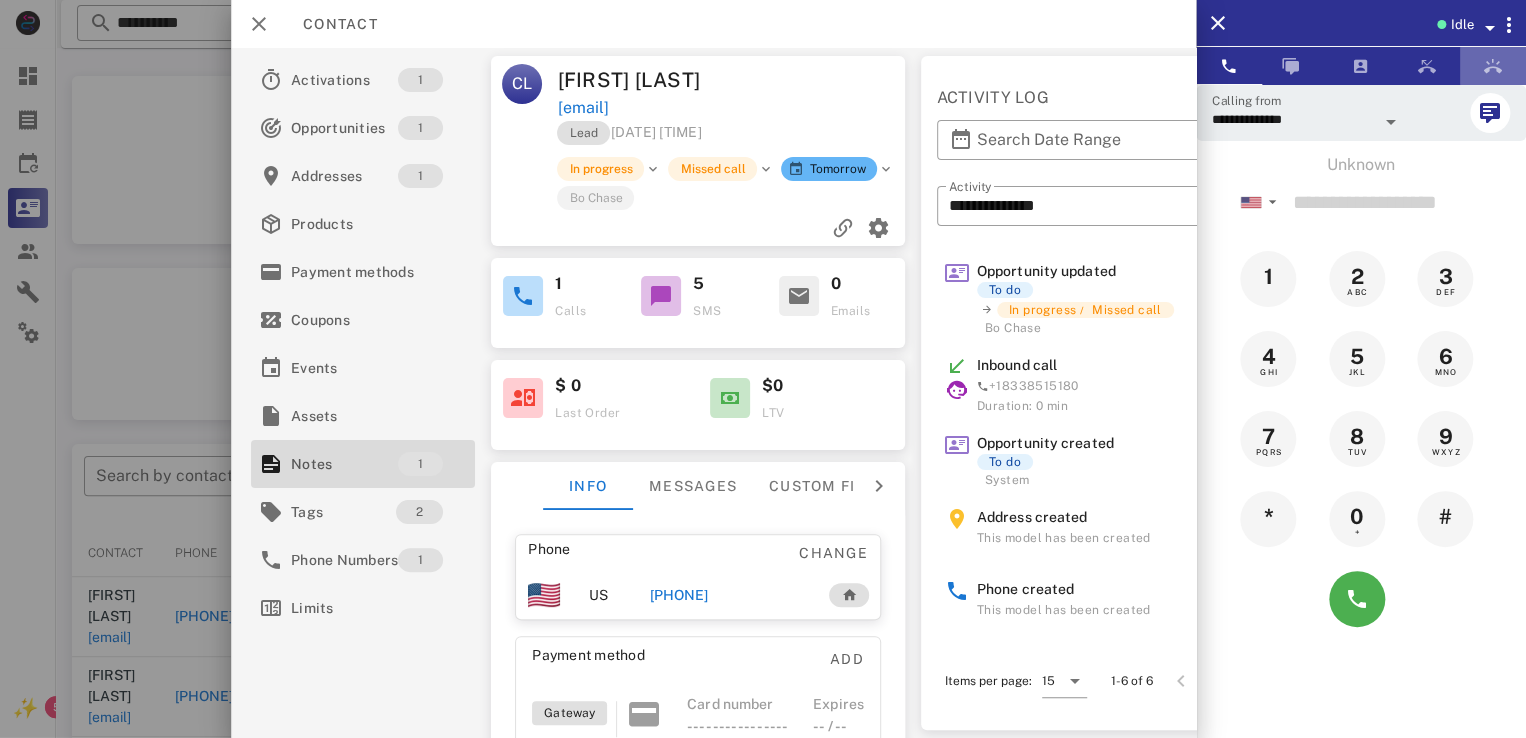 click at bounding box center [1493, 66] 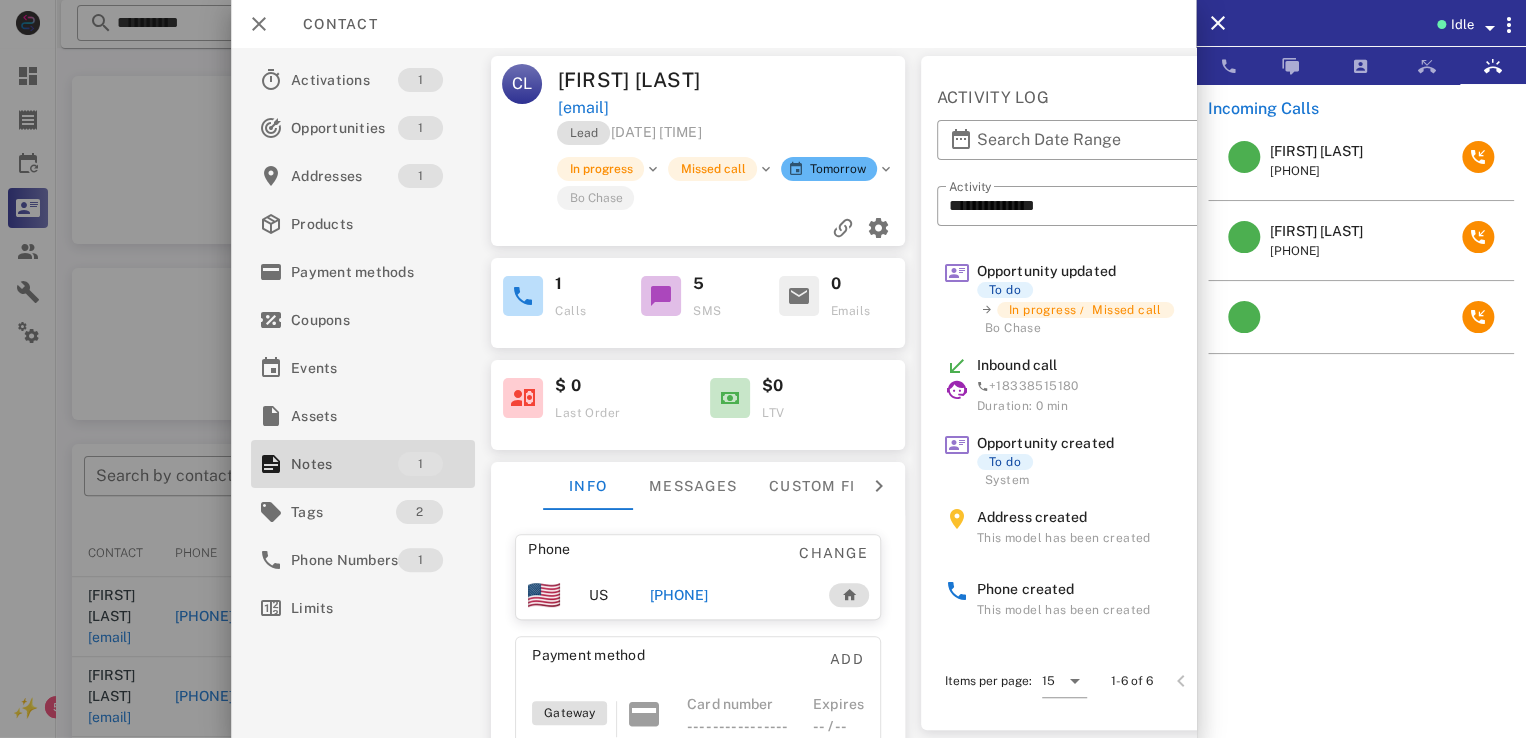click on "Cindi Ledbetter" at bounding box center [1316, 151] 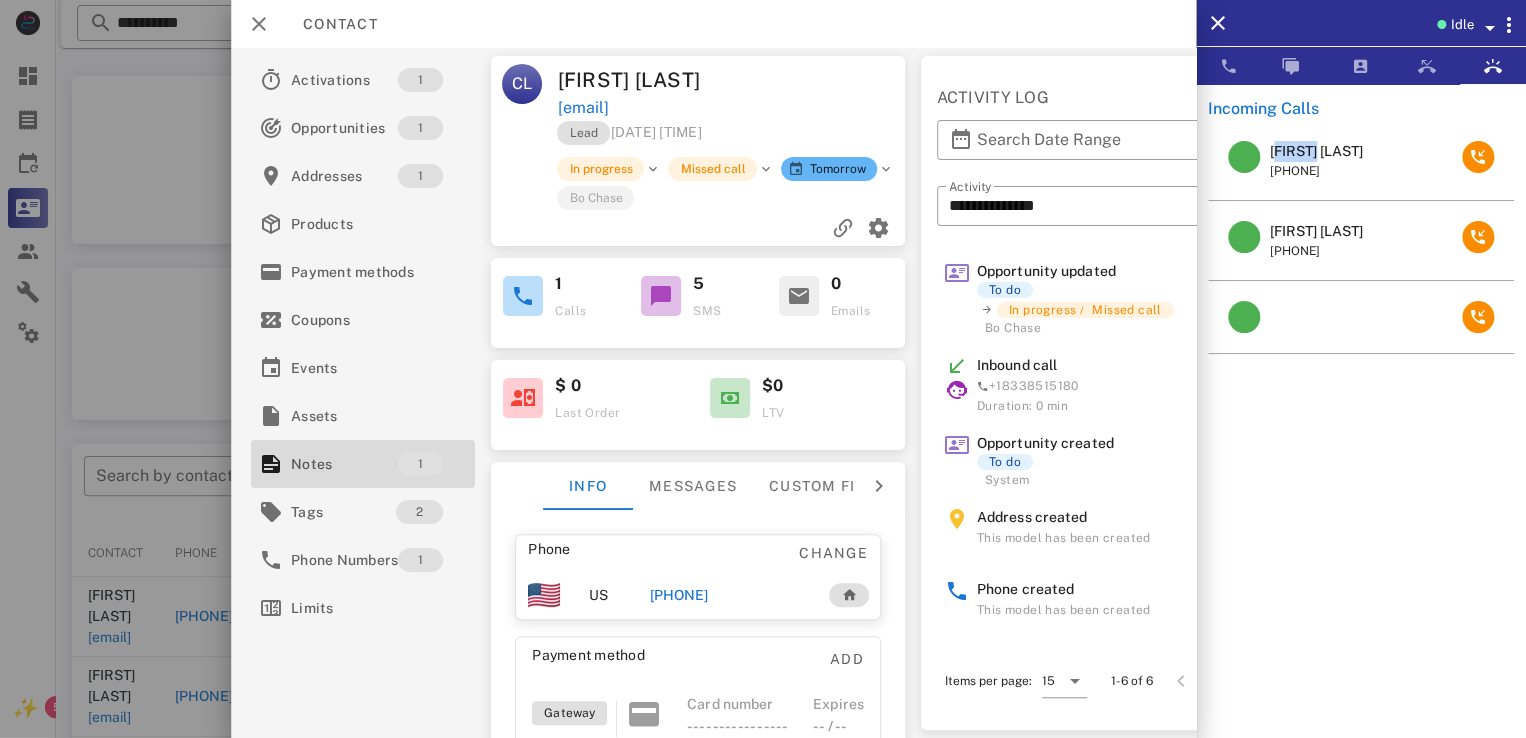 click on "Cindi Ledbetter" at bounding box center [1316, 151] 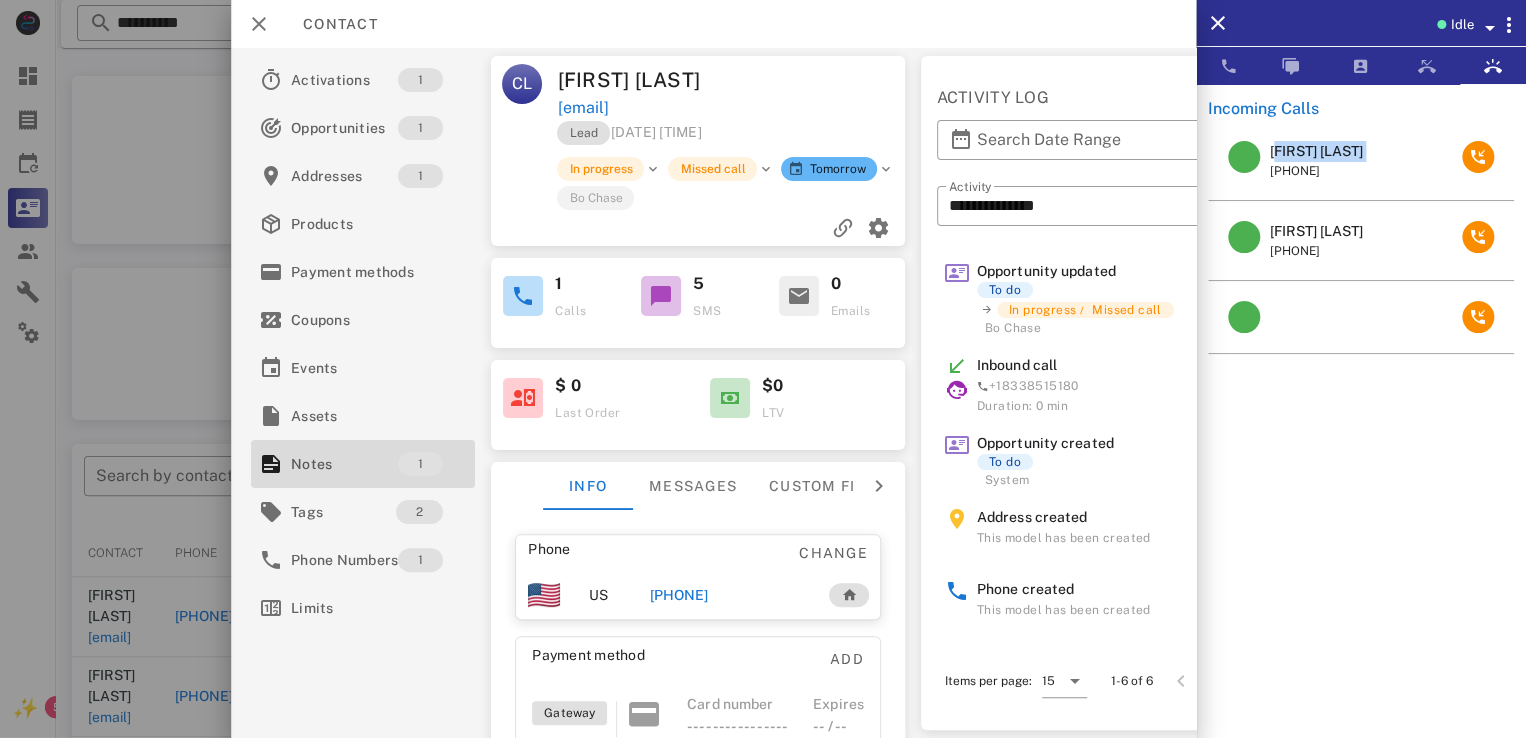 click on "Cindi Ledbetter" at bounding box center [1316, 151] 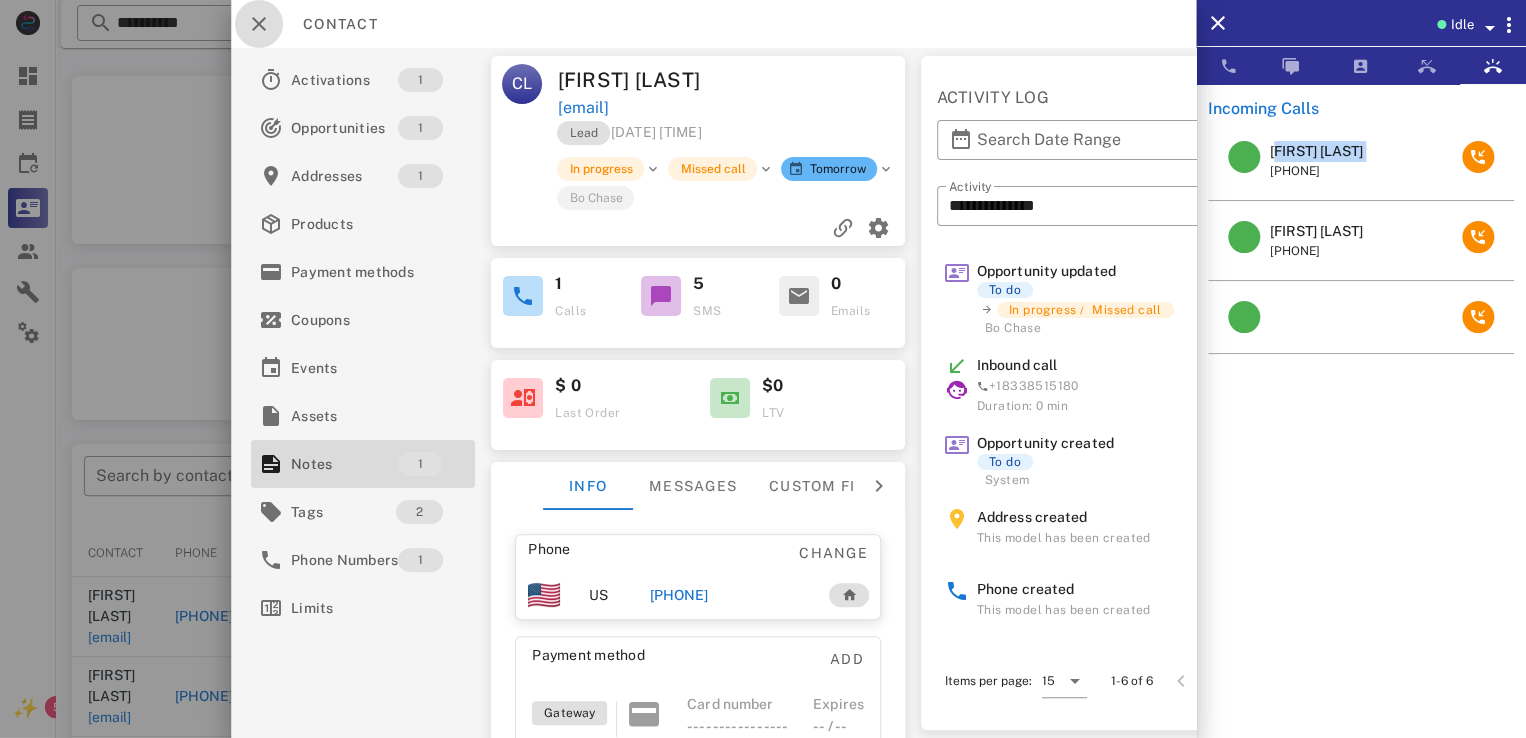 click at bounding box center [259, 24] 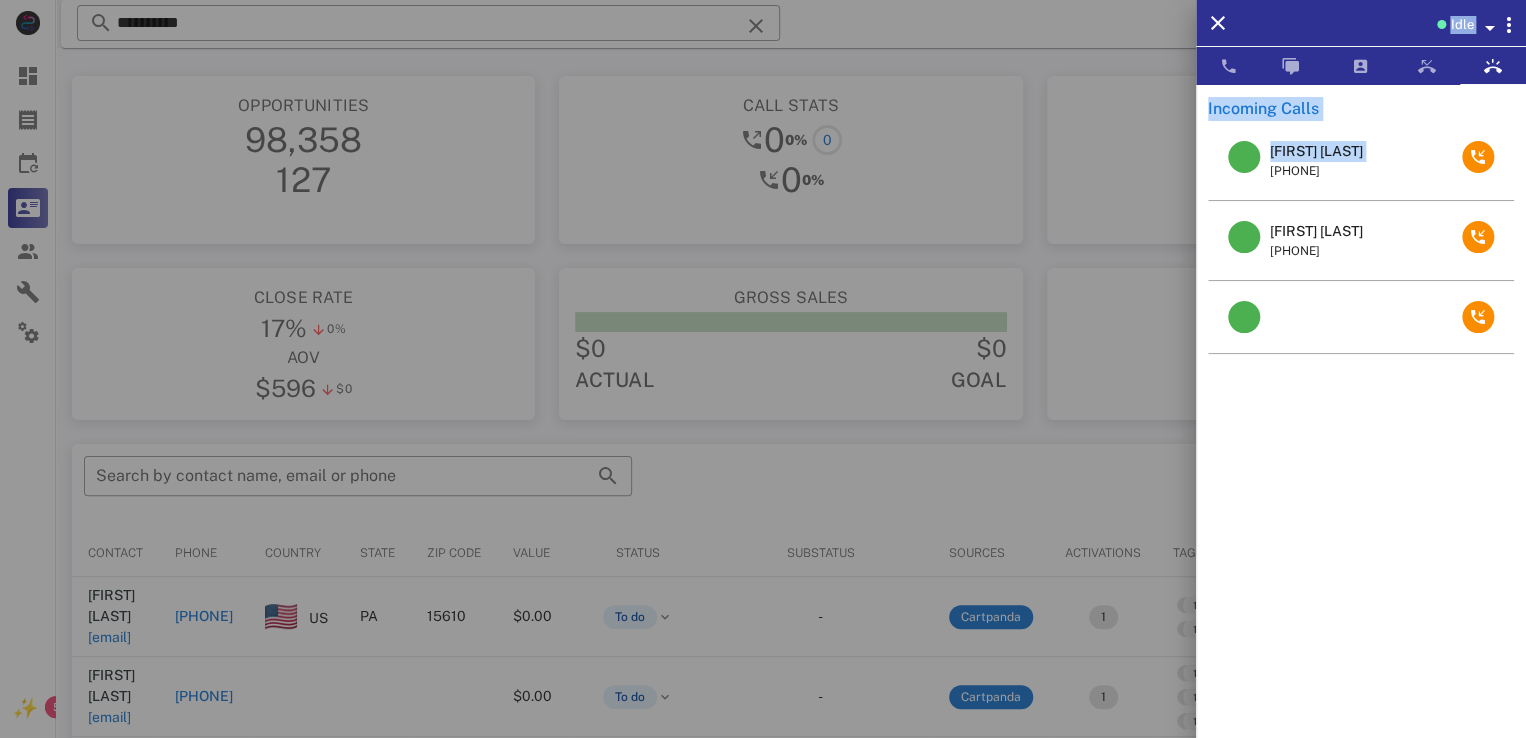 click at bounding box center (763, 369) 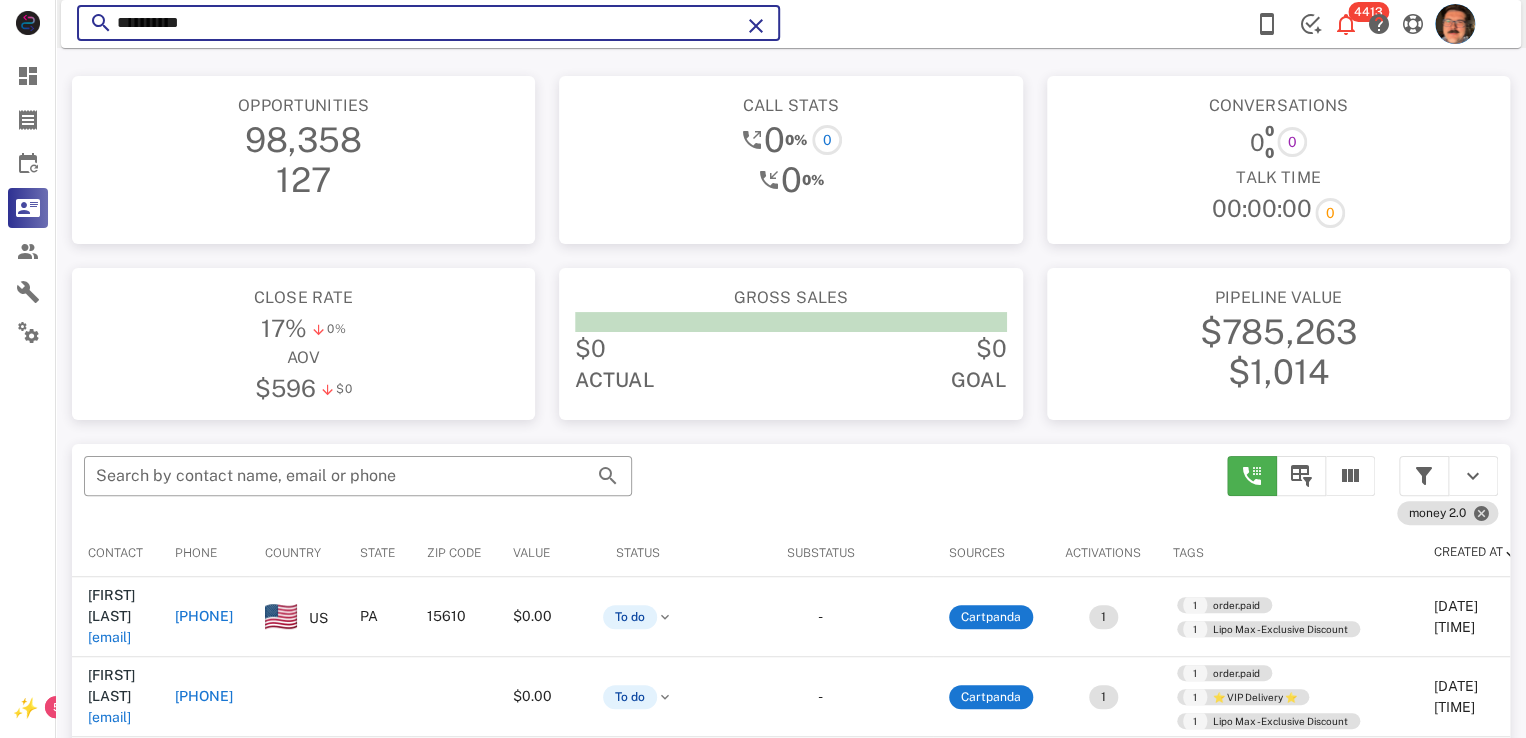 click on "**********" at bounding box center (428, 23) 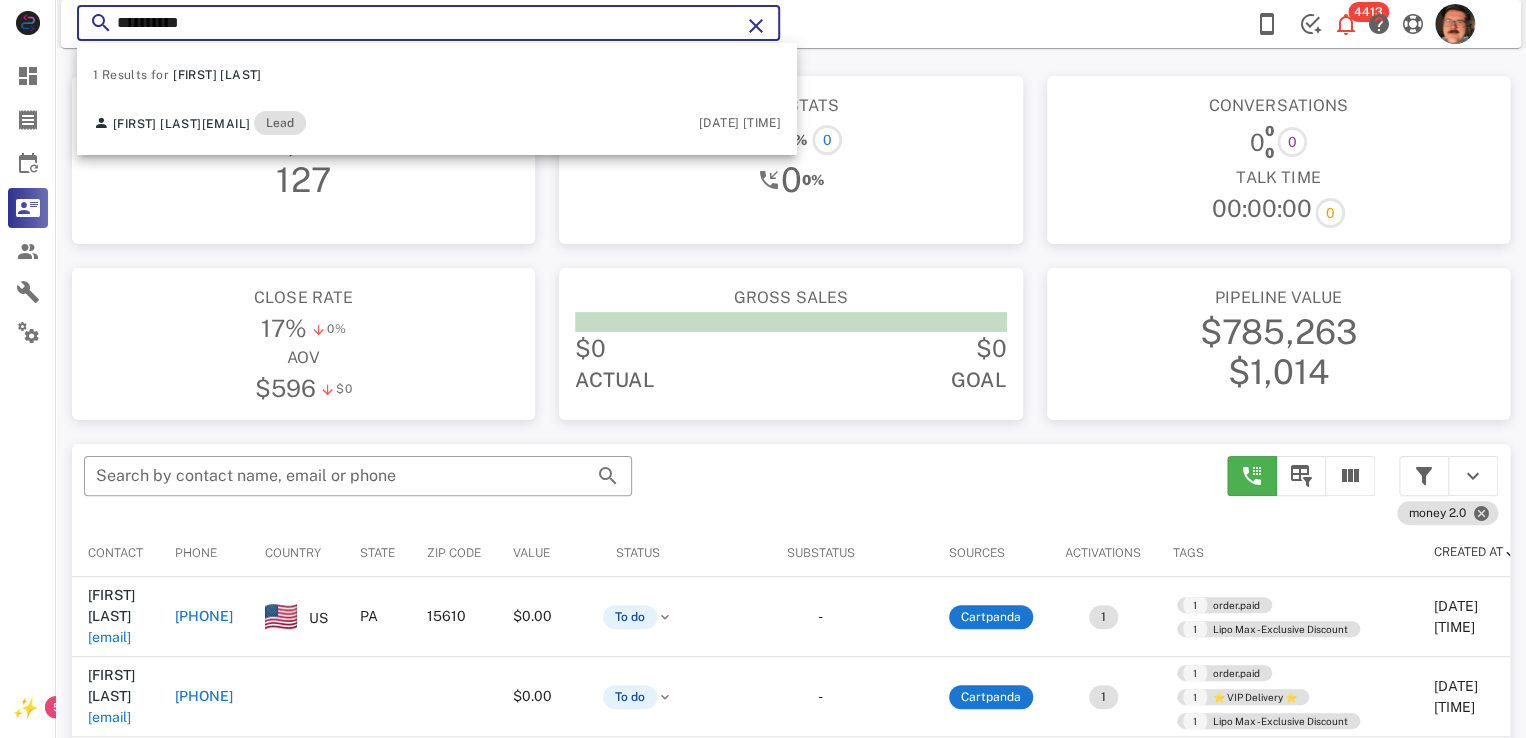 click on "**********" at bounding box center [428, 23] 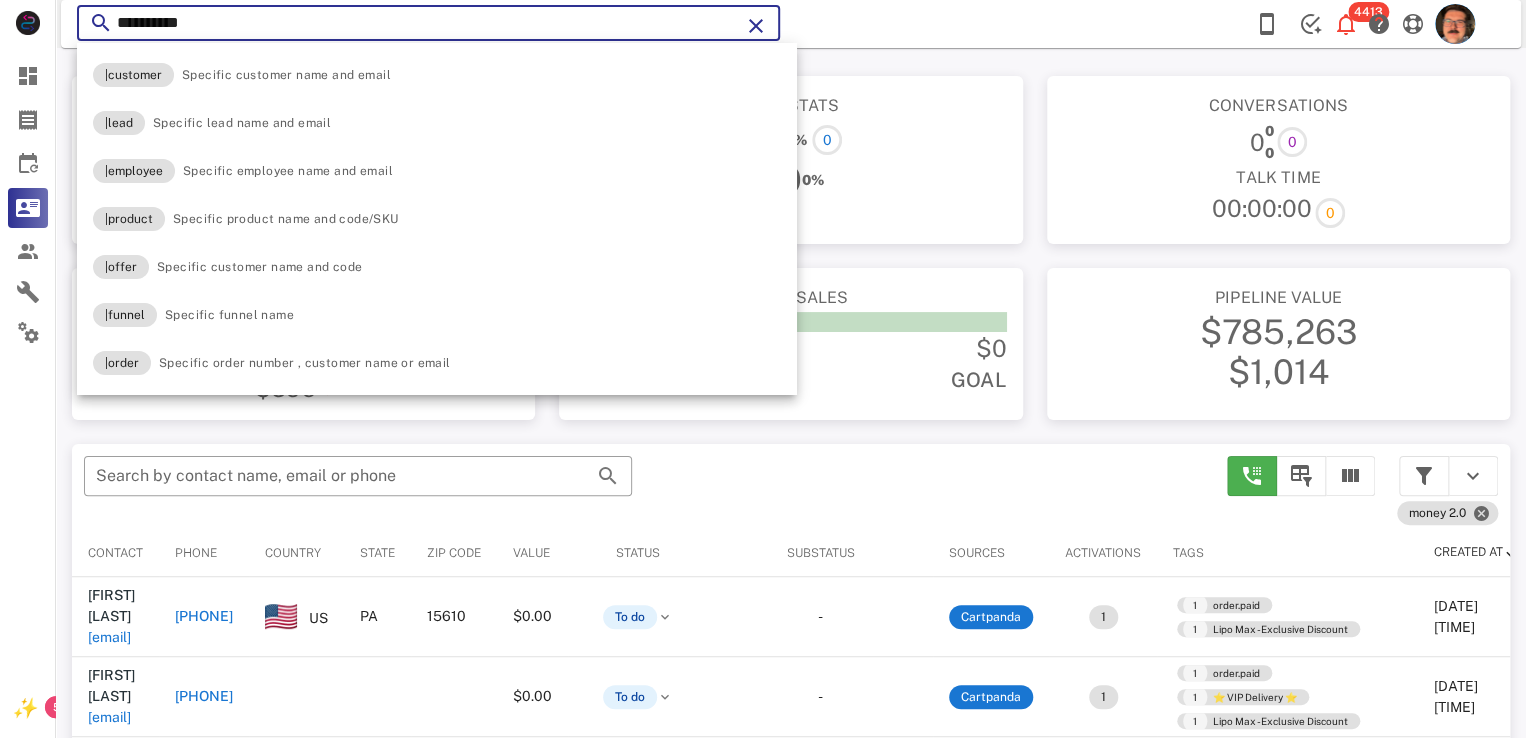 paste on "*****" 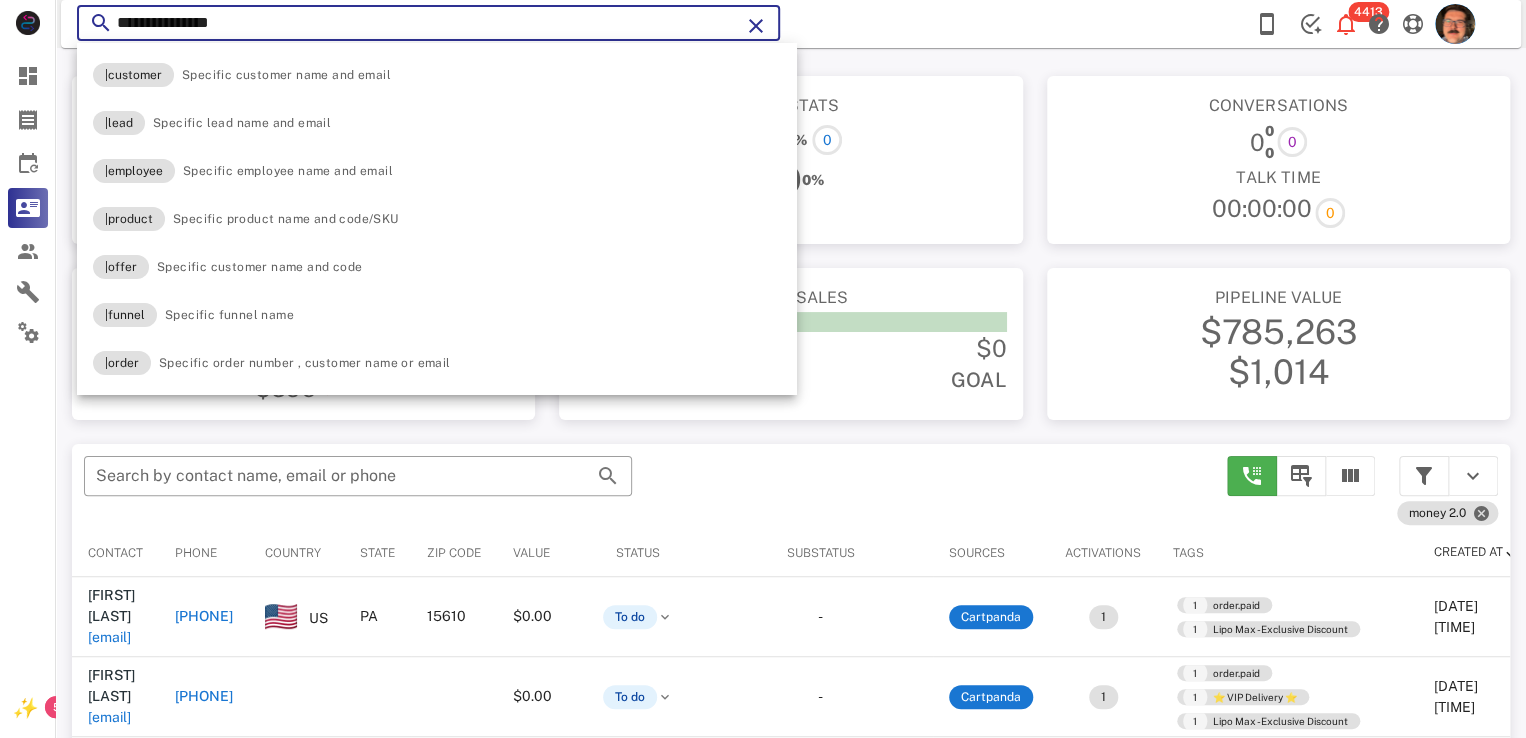 type on "**********" 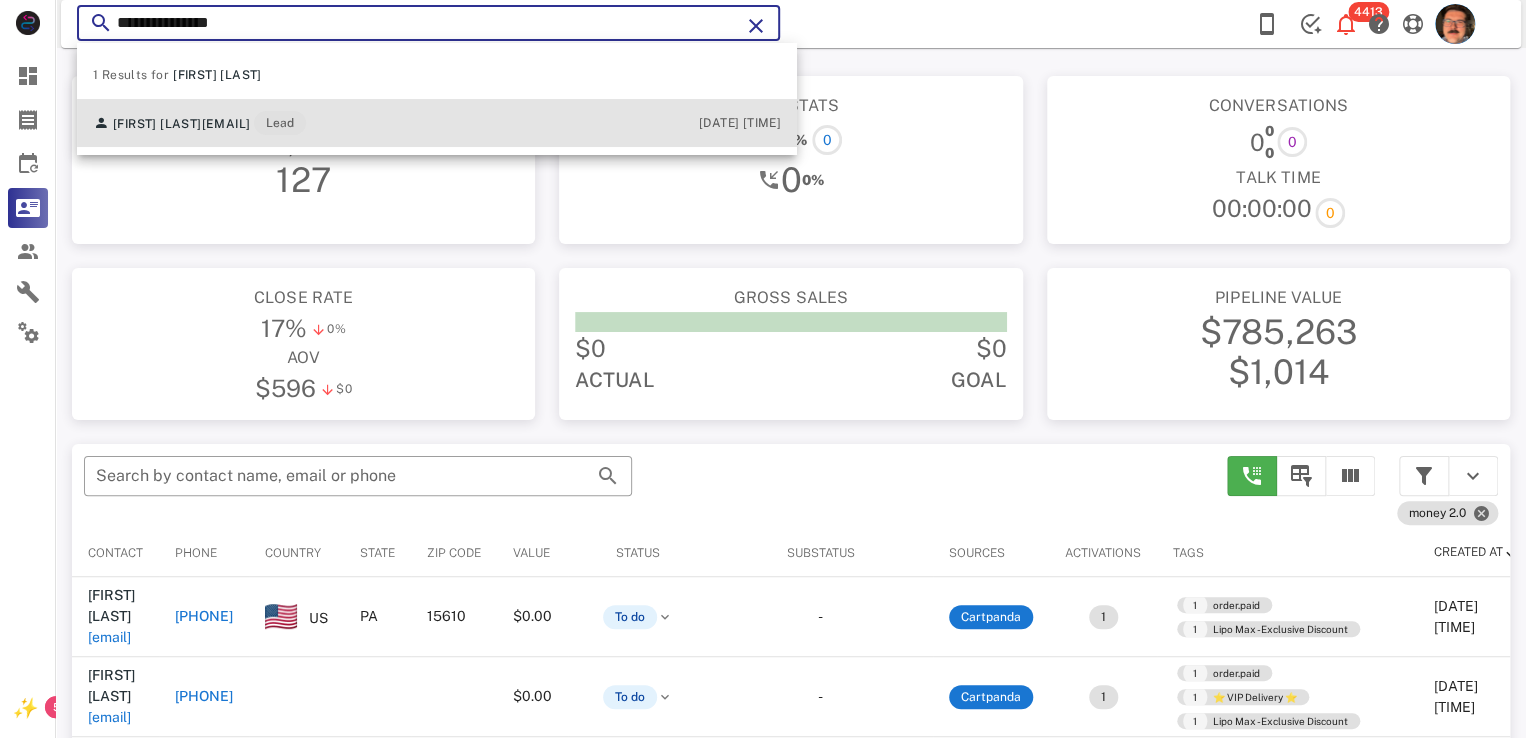 click on "cinleled@live.com" at bounding box center (226, 124) 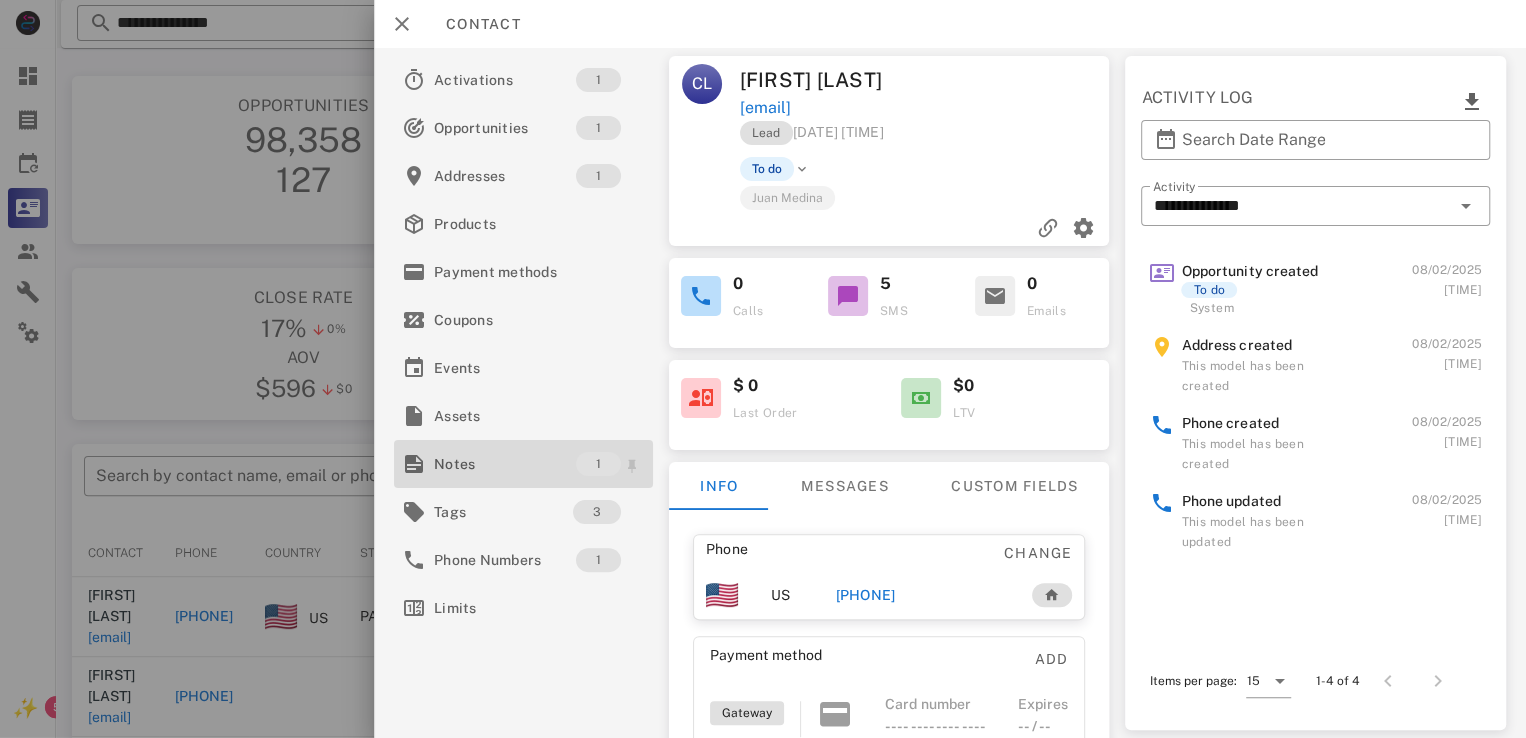 click on "Notes" at bounding box center (505, 464) 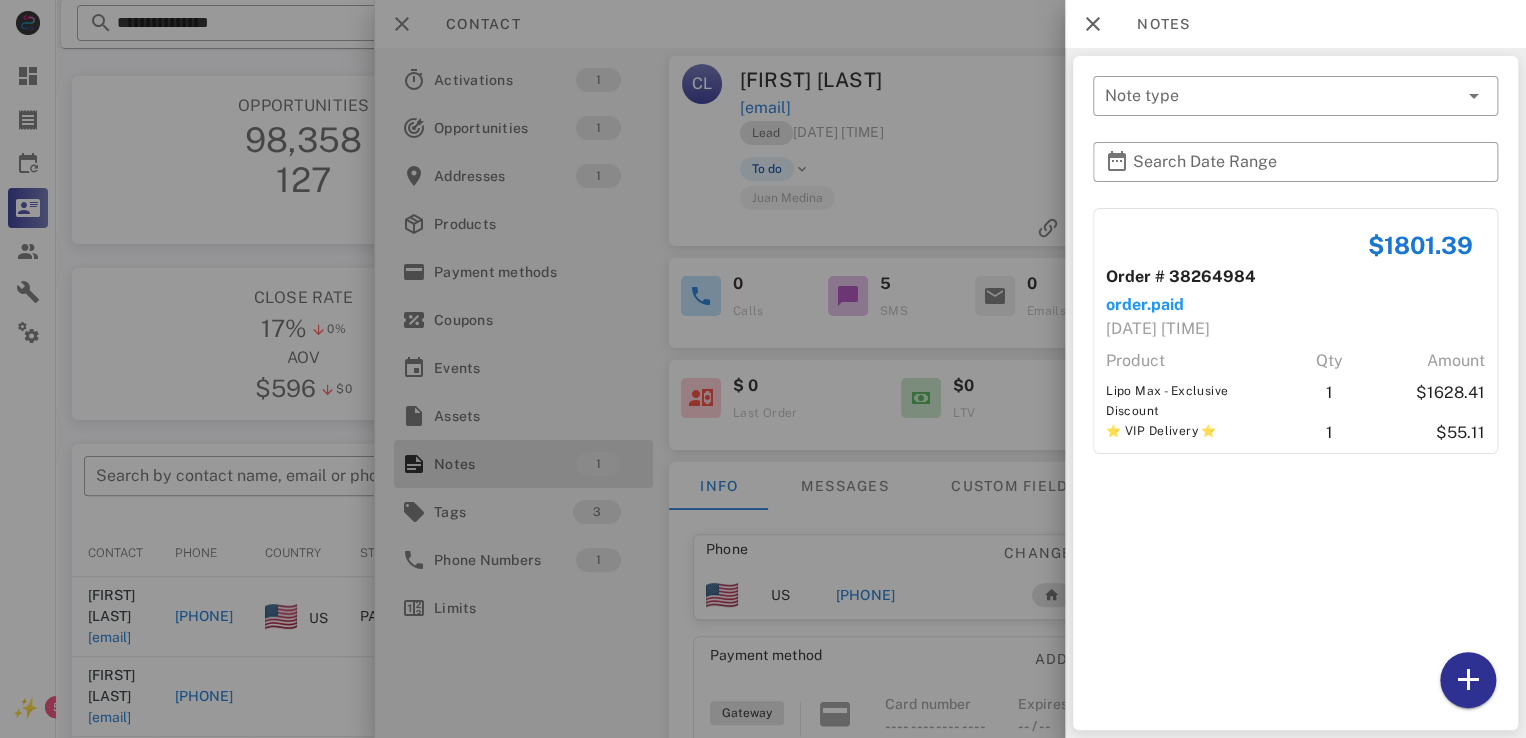 click at bounding box center [763, 369] 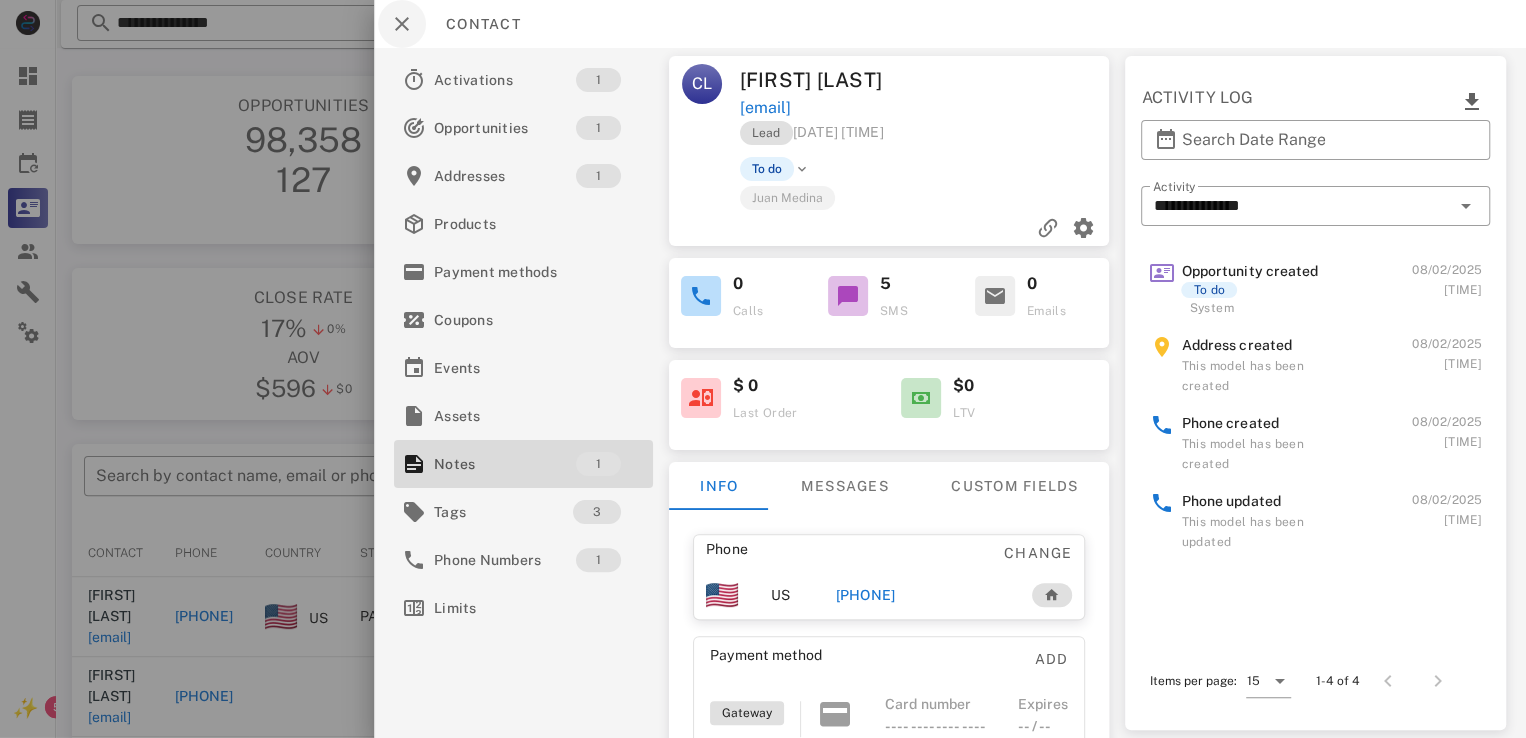 drag, startPoint x: 372, startPoint y: 13, endPoint x: 389, endPoint y: 18, distance: 17.720045 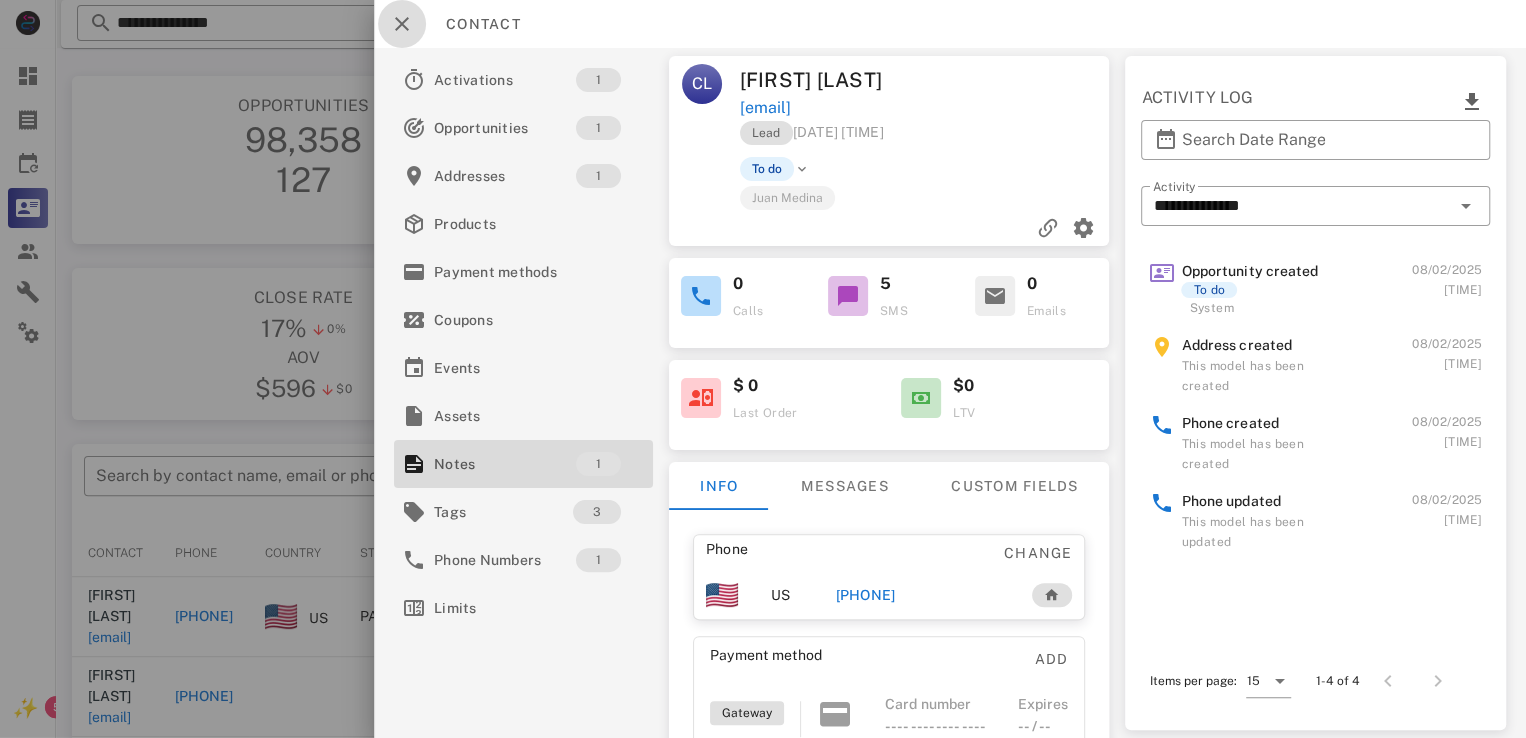 click at bounding box center (402, 24) 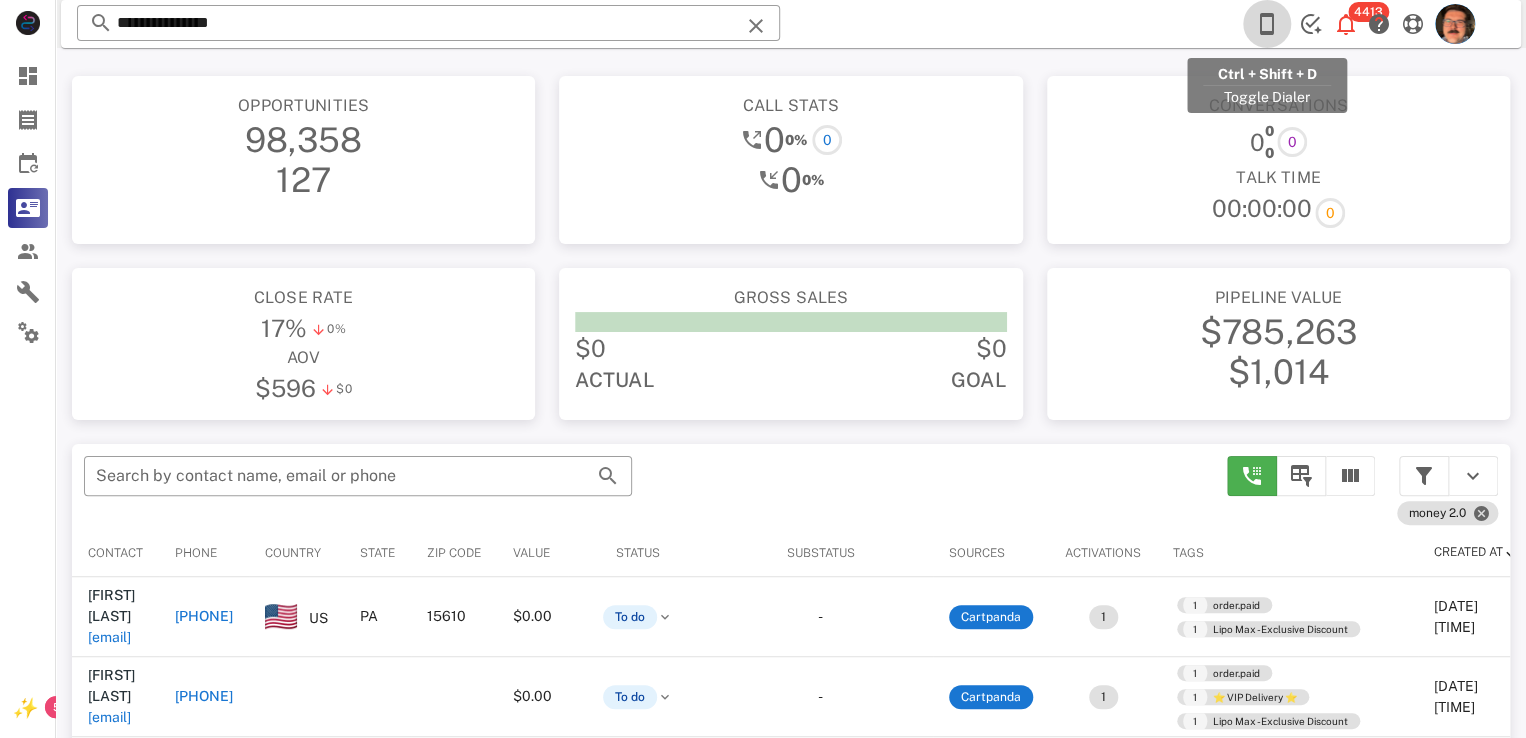 click at bounding box center [1267, 24] 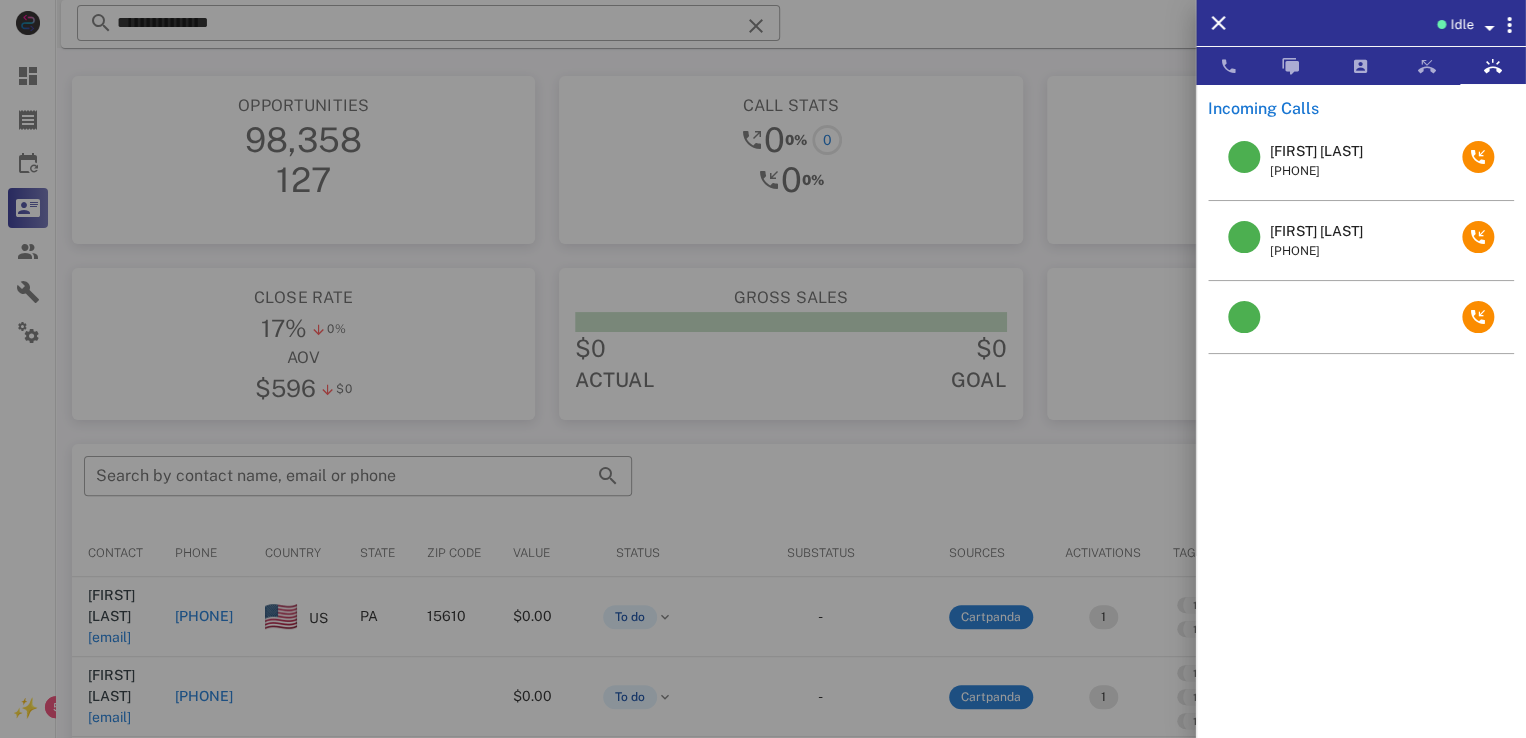 click at bounding box center [1478, 160] 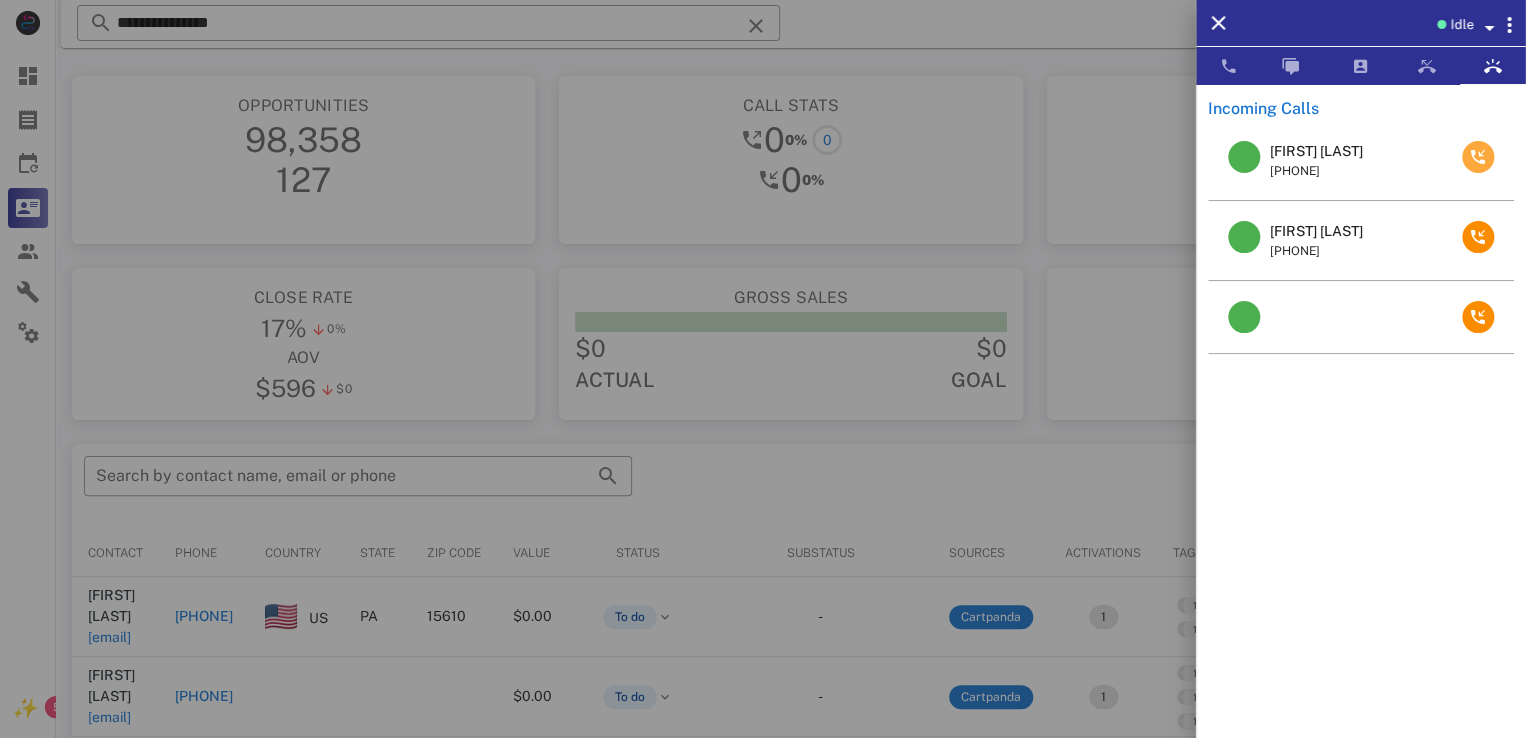 click at bounding box center [1478, 157] 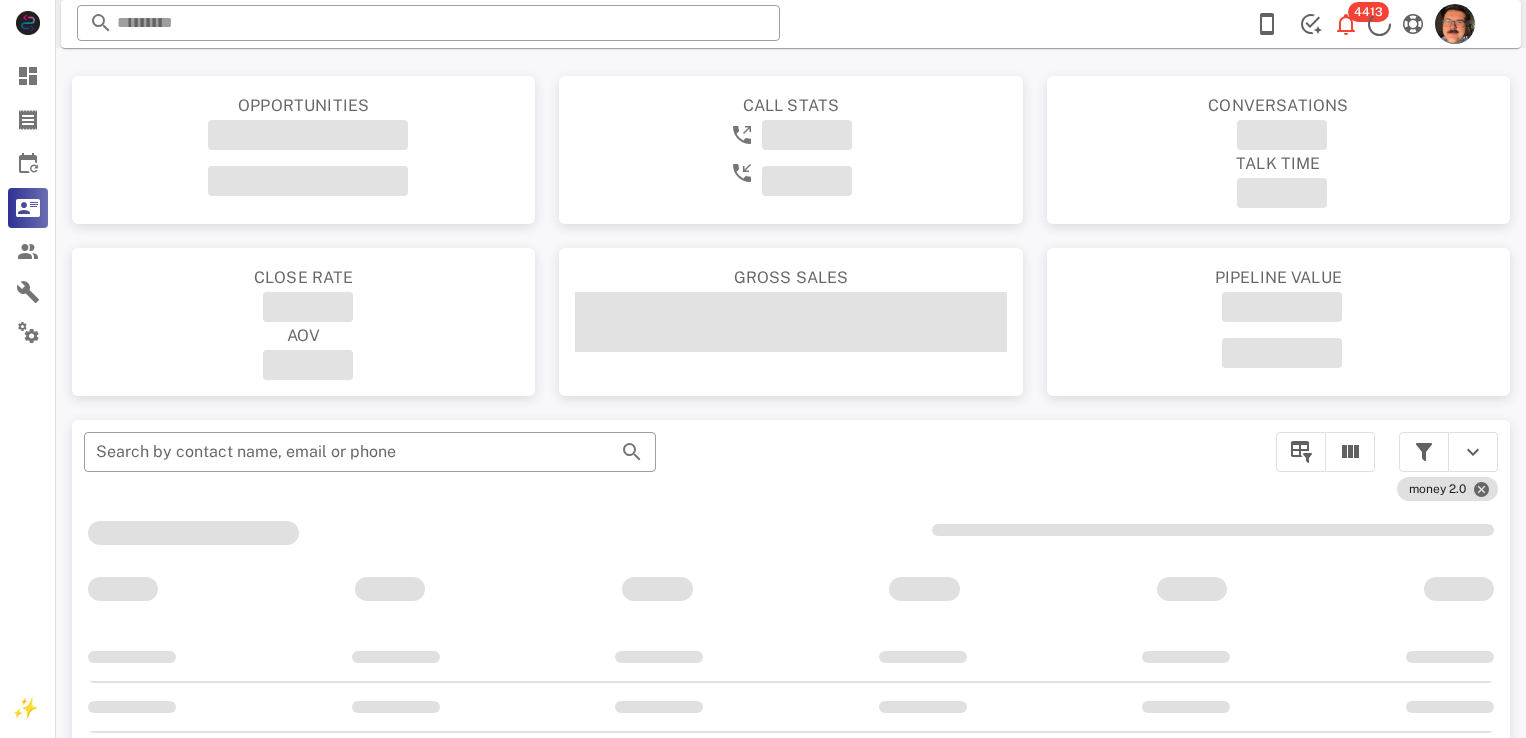 scroll, scrollTop: 0, scrollLeft: 0, axis: both 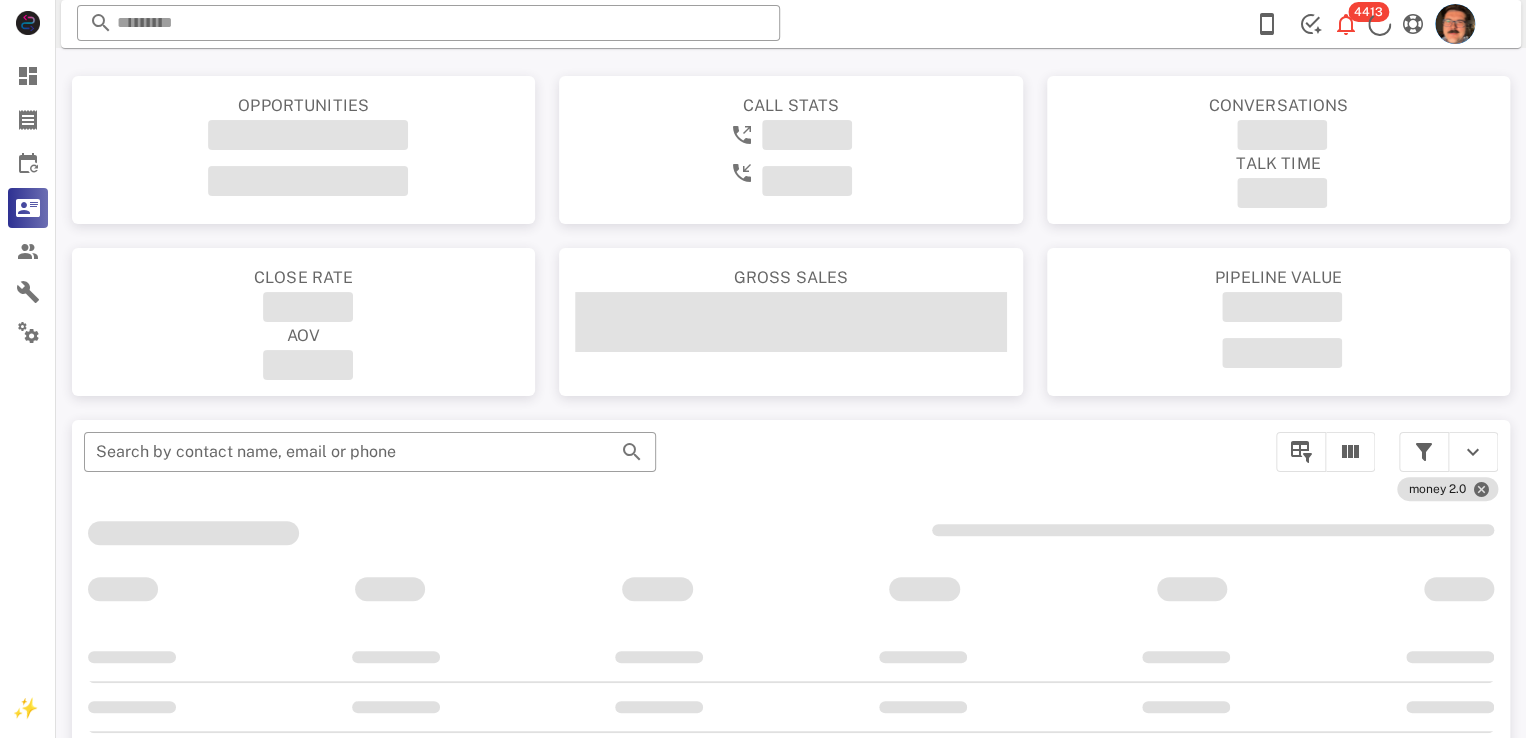 click at bounding box center [1267, 24] 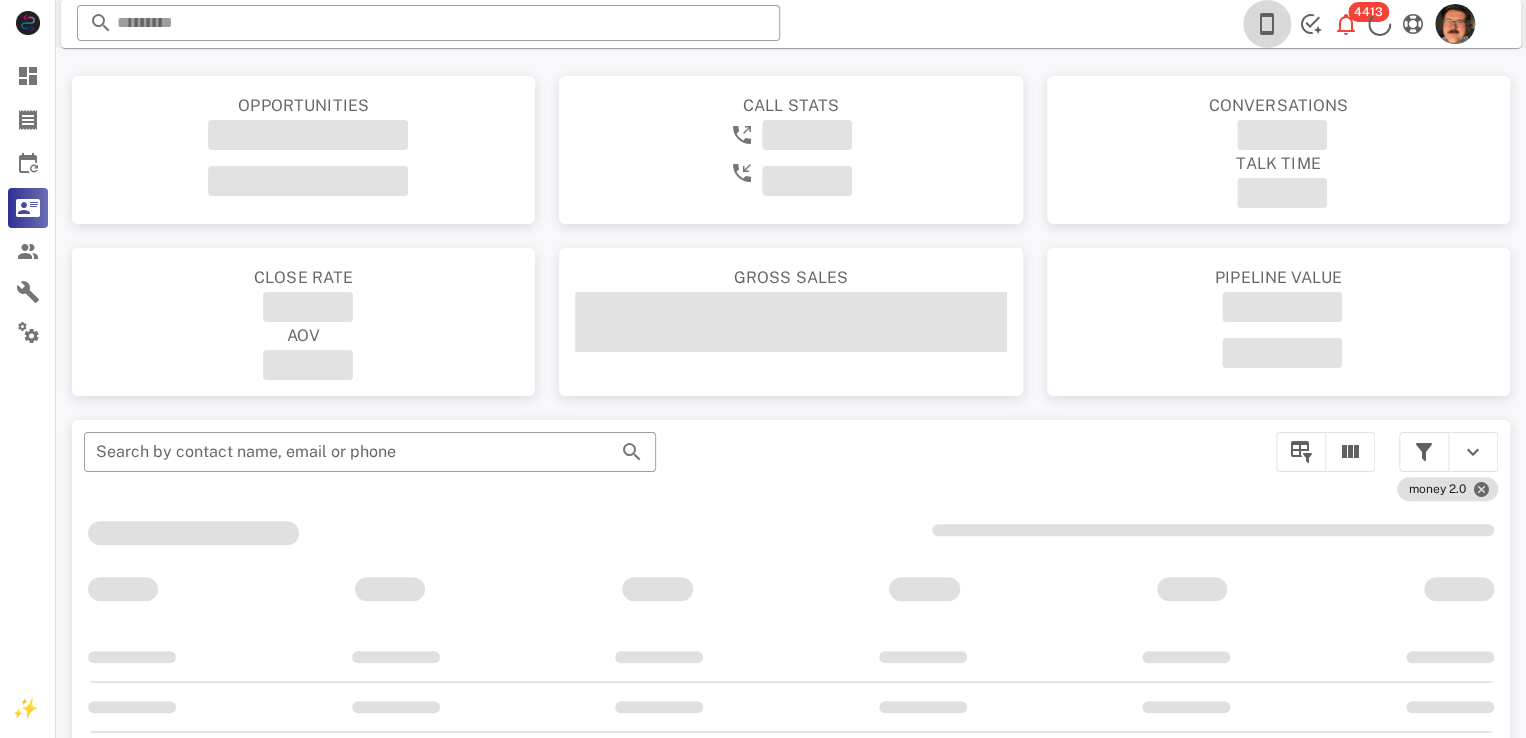 click at bounding box center (1267, 24) 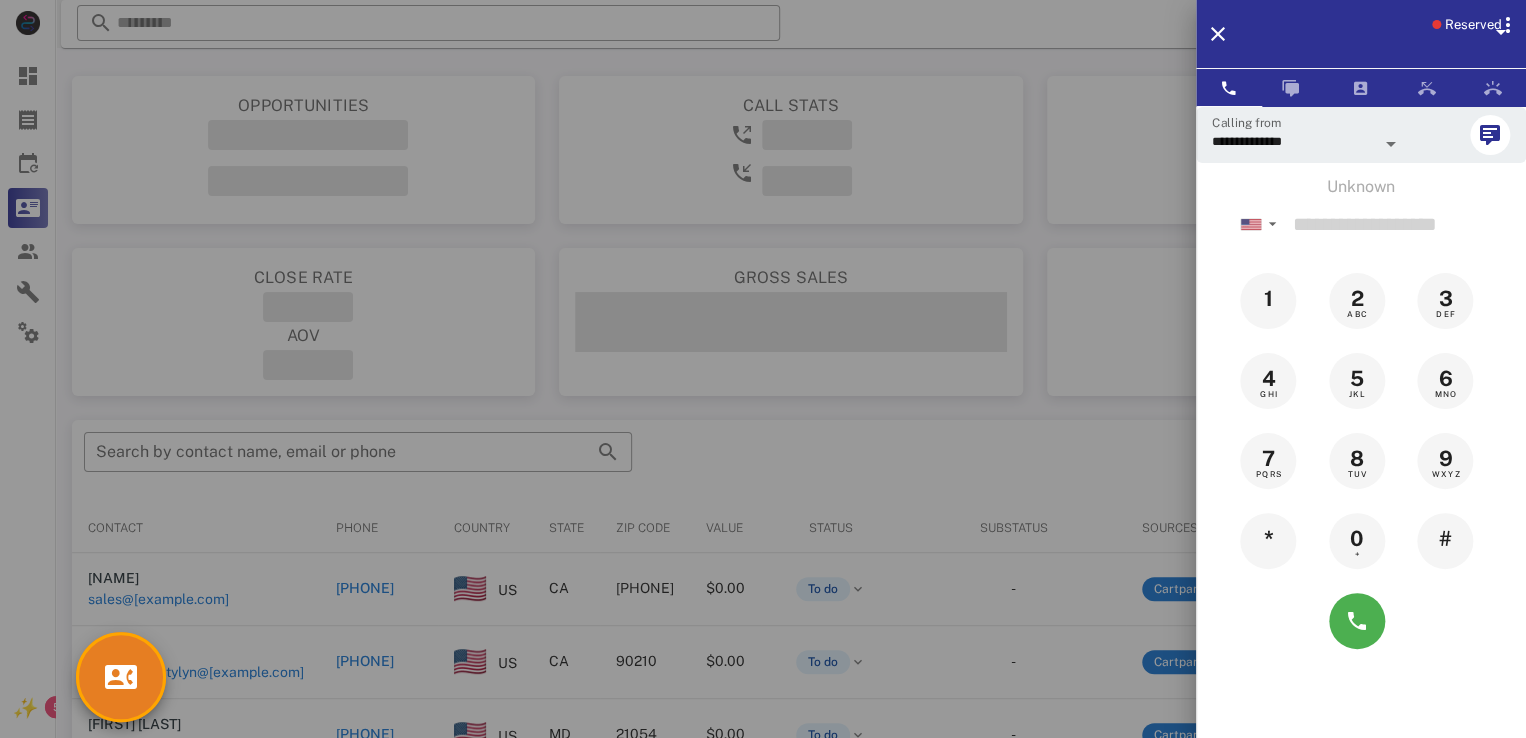 click on "Reserved" at bounding box center [1361, 34] 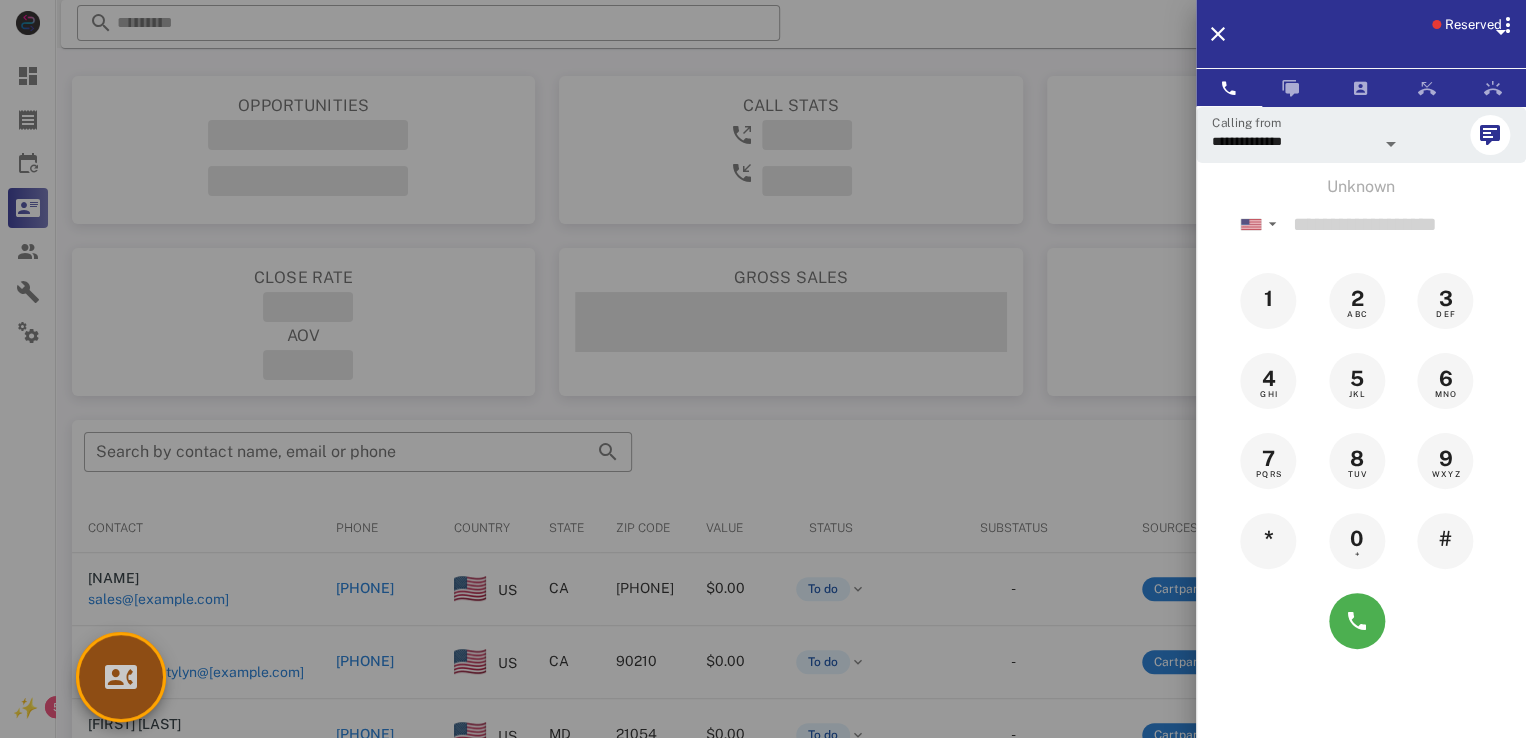 drag, startPoint x: 151, startPoint y: 692, endPoint x: 141, endPoint y: 688, distance: 10.770329 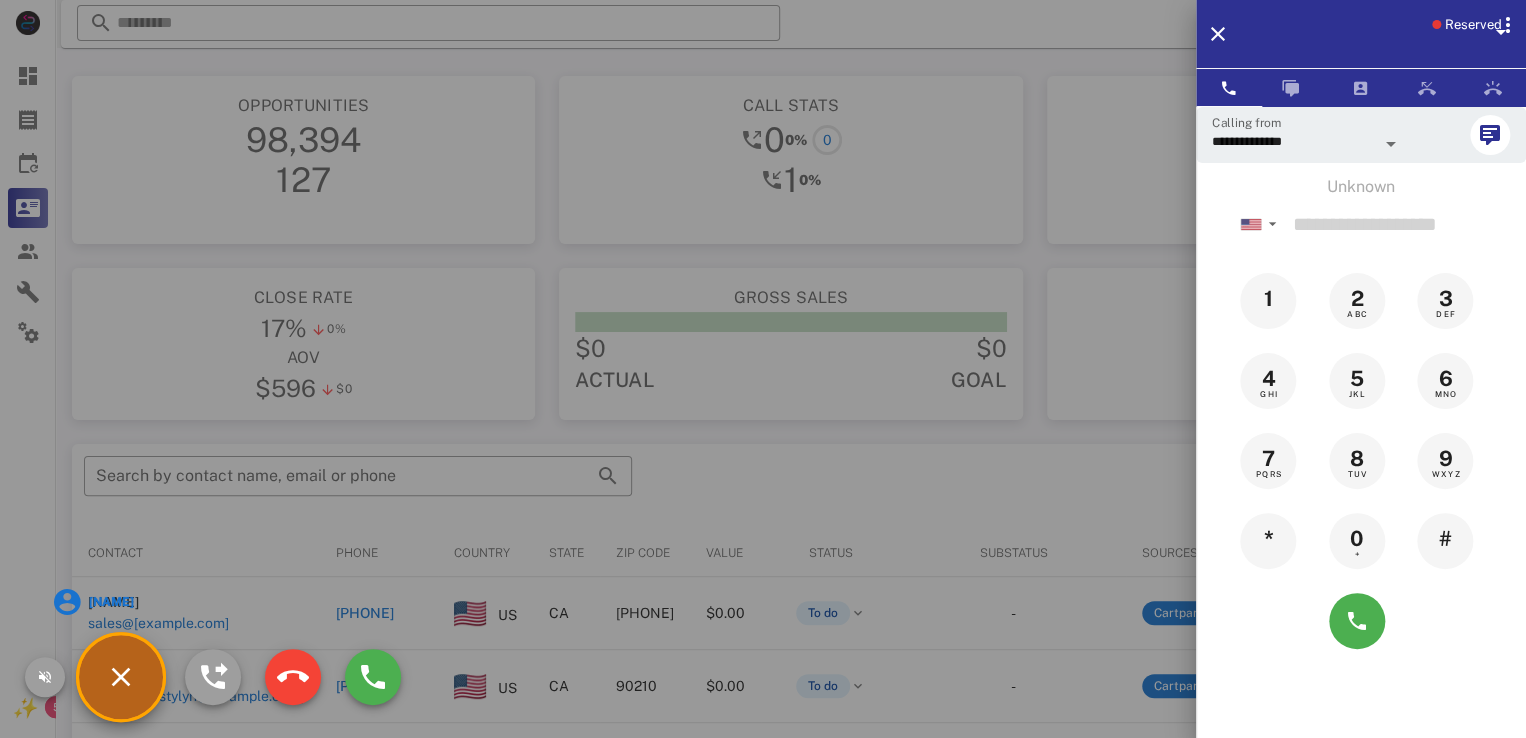 click on "[NAME]" at bounding box center [110, 602] 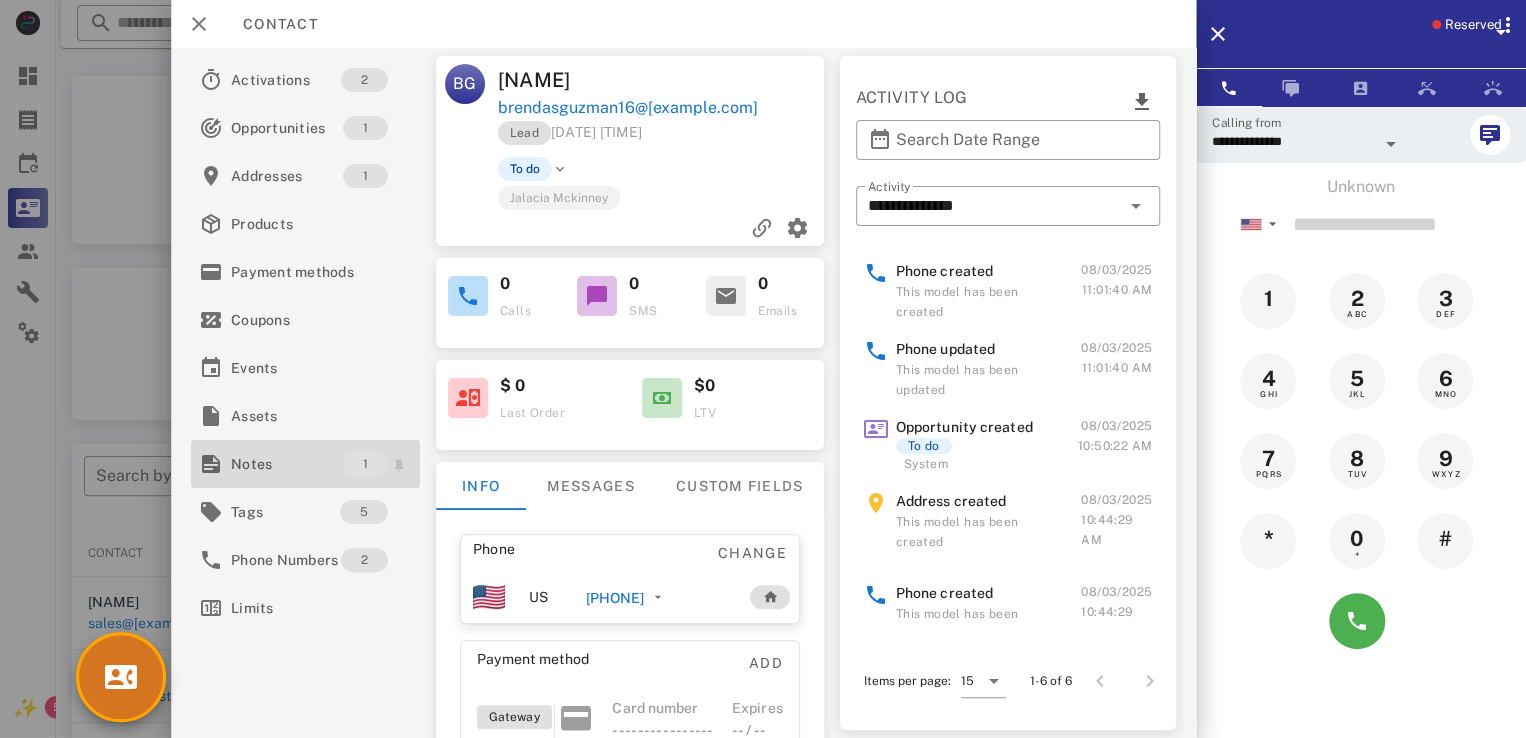 click on "Notes" at bounding box center [287, 464] 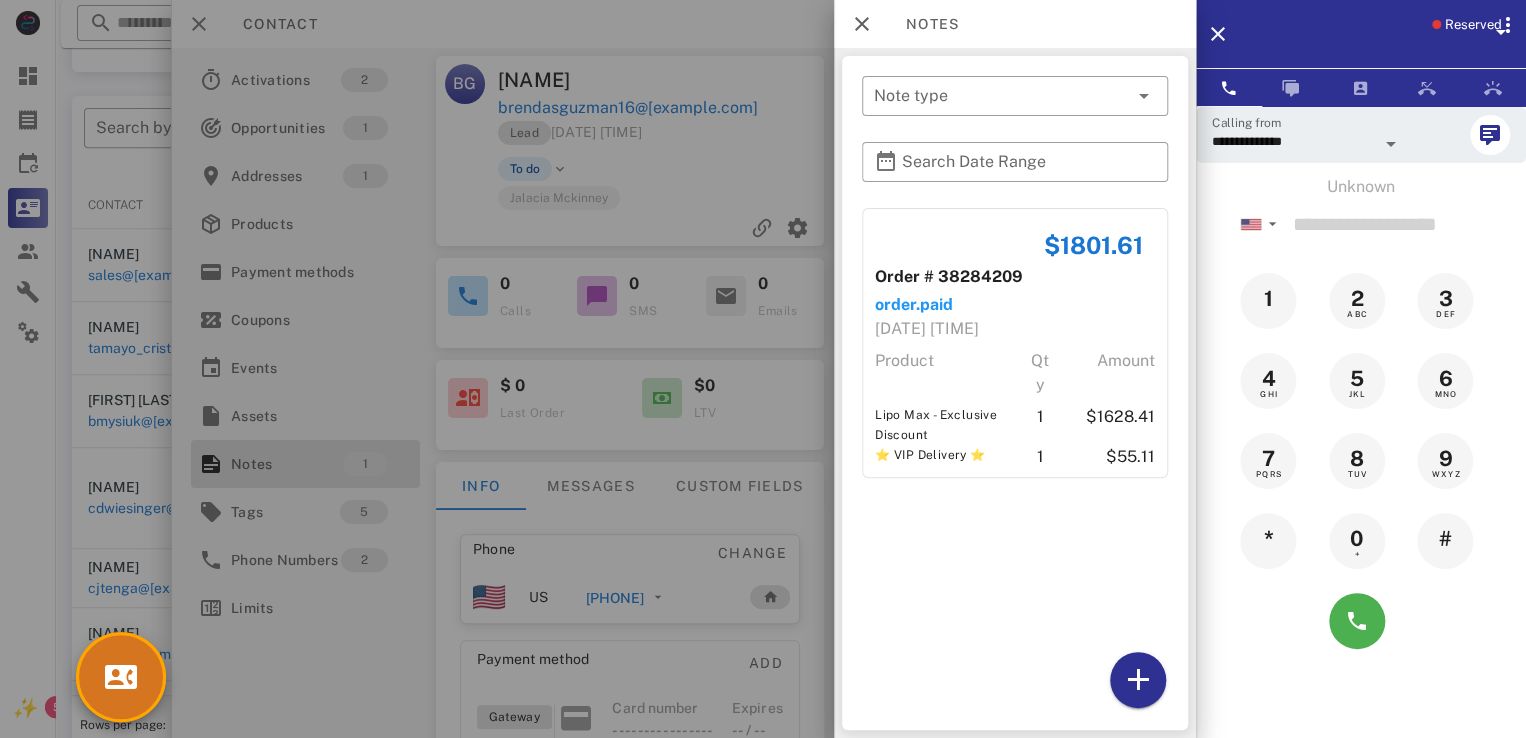 scroll, scrollTop: 380, scrollLeft: 0, axis: vertical 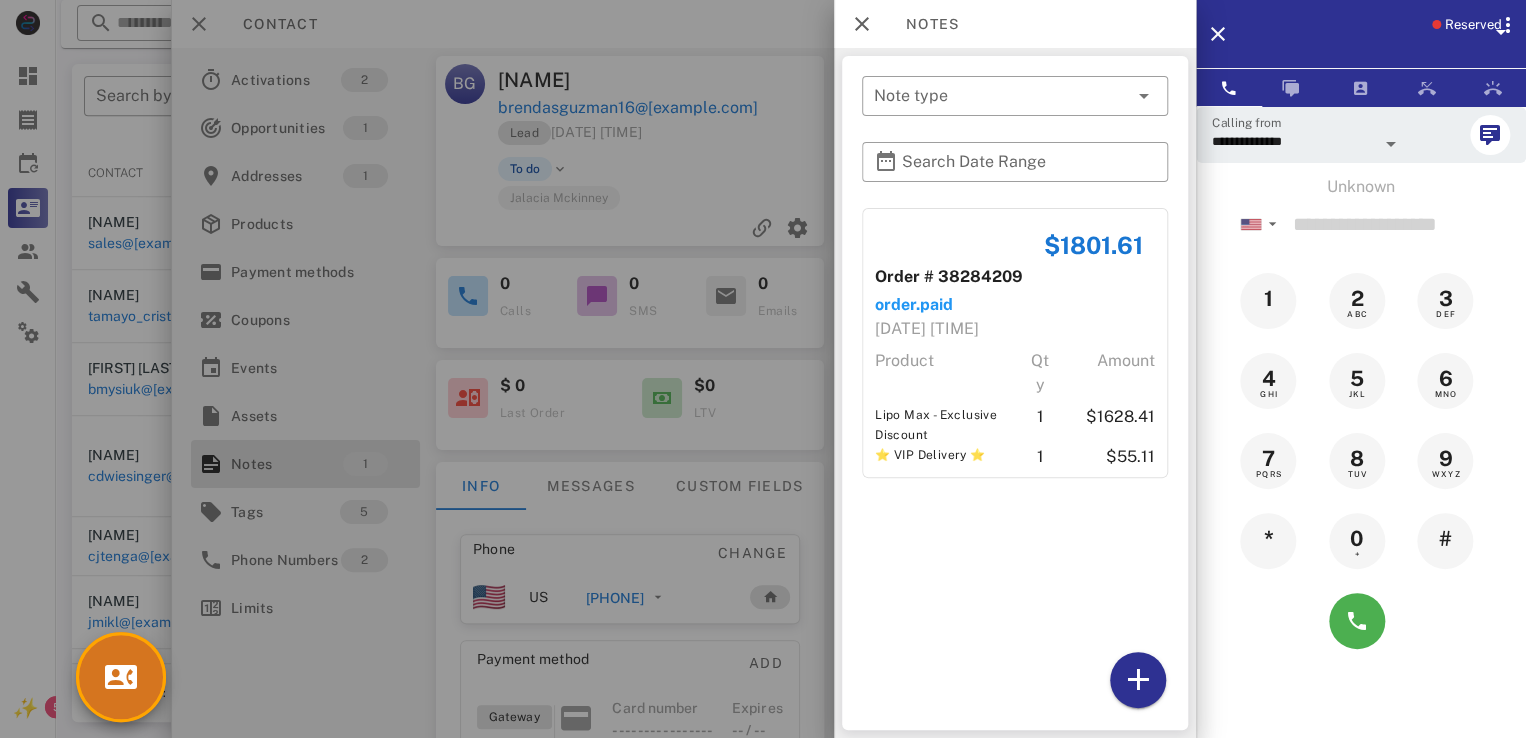 click at bounding box center (763, 369) 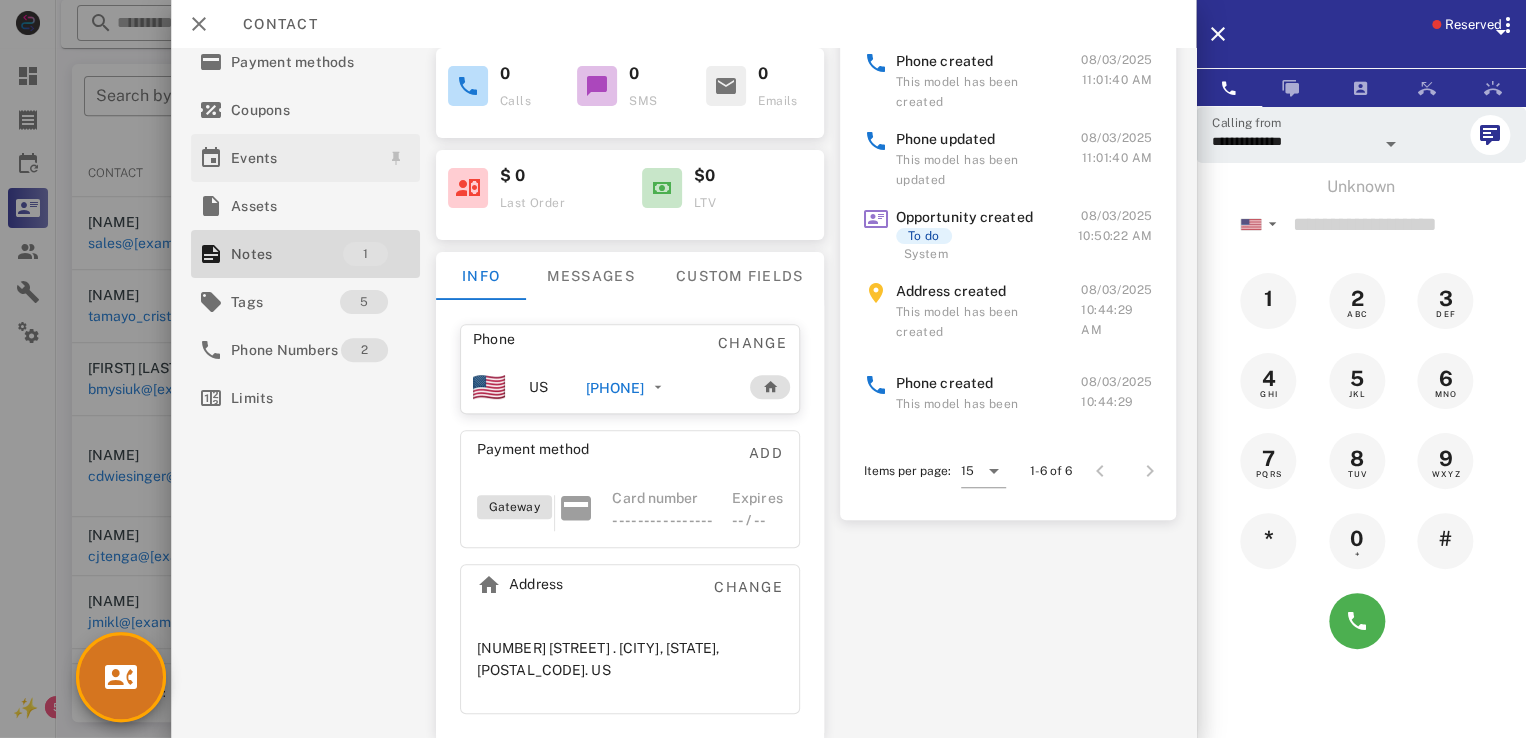 scroll, scrollTop: 0, scrollLeft: 0, axis: both 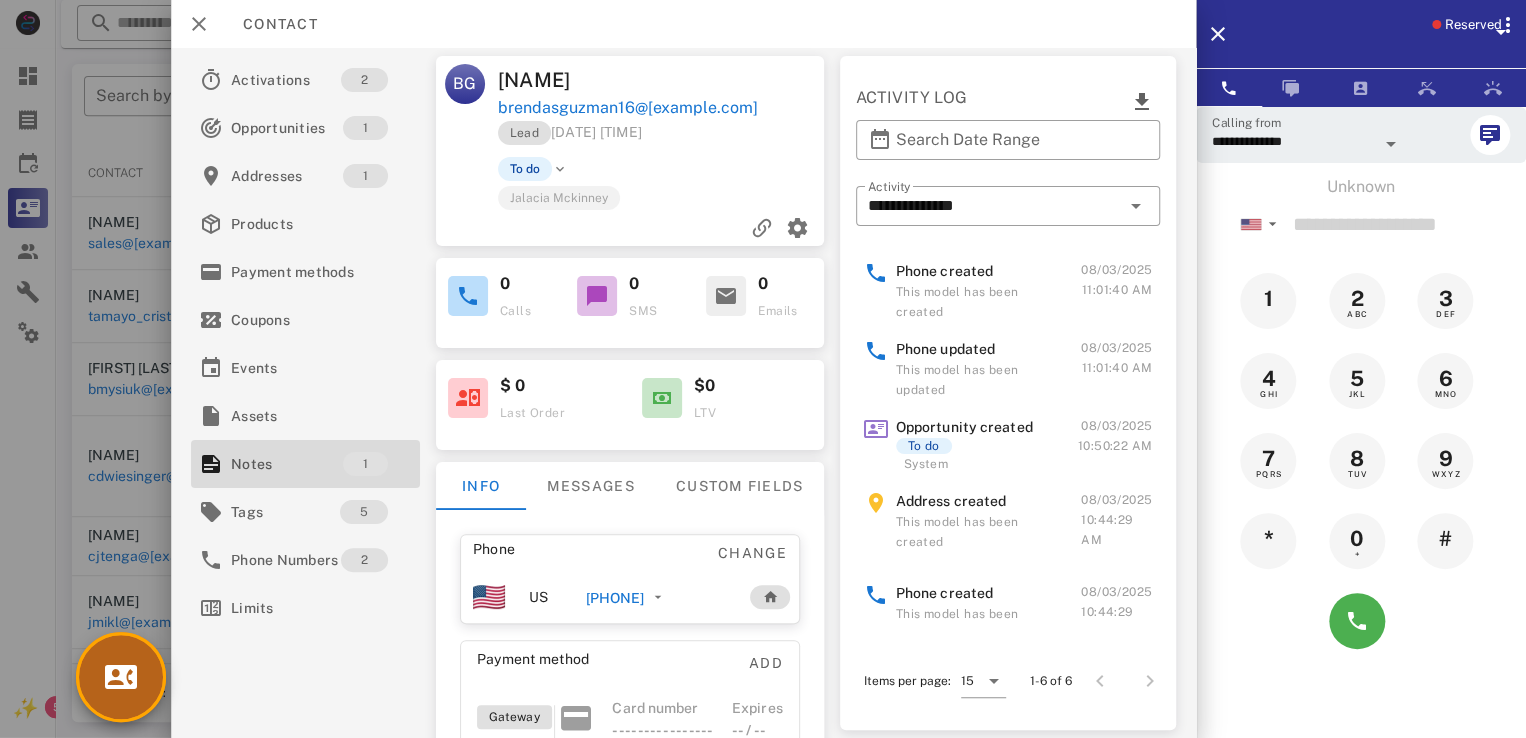 click at bounding box center [121, 677] 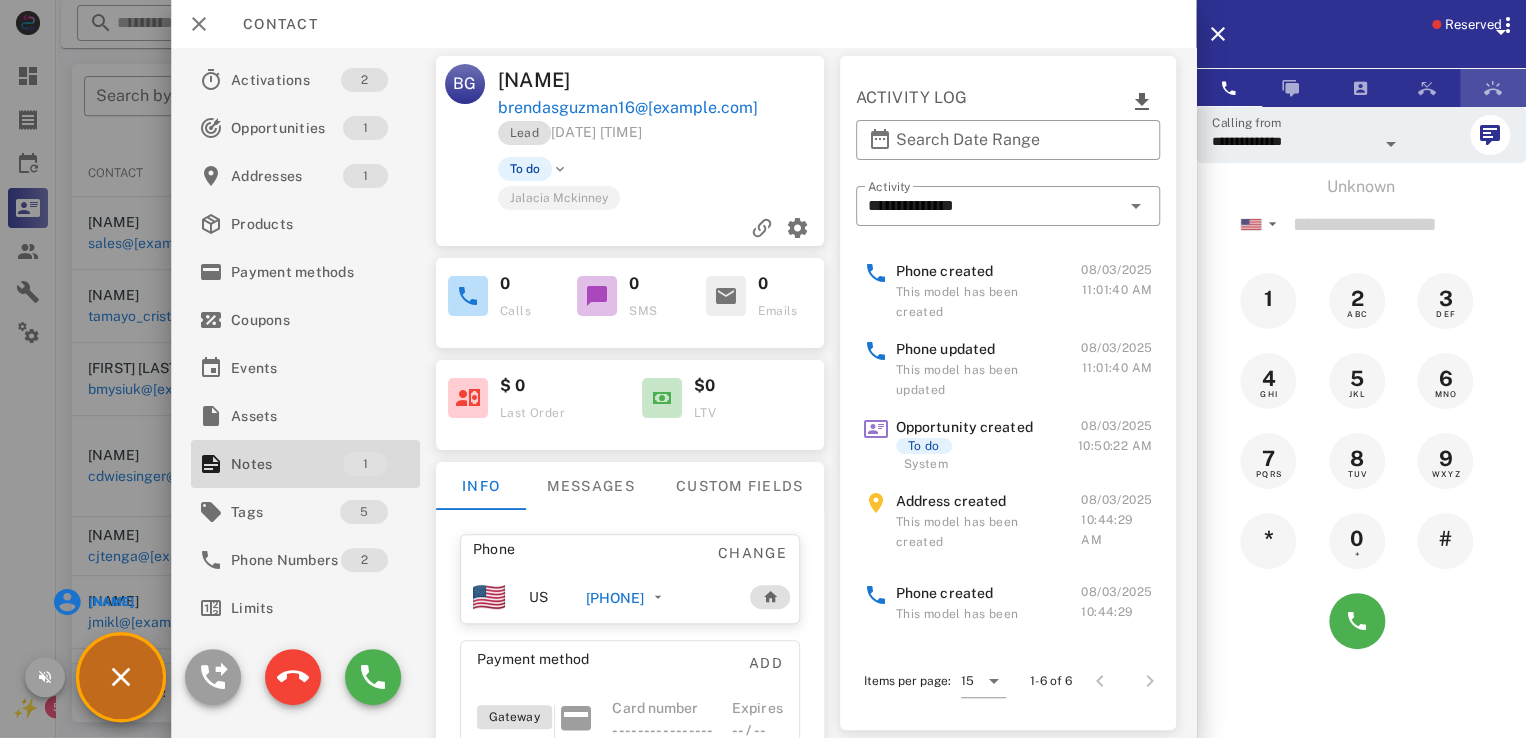 click at bounding box center [1493, 88] 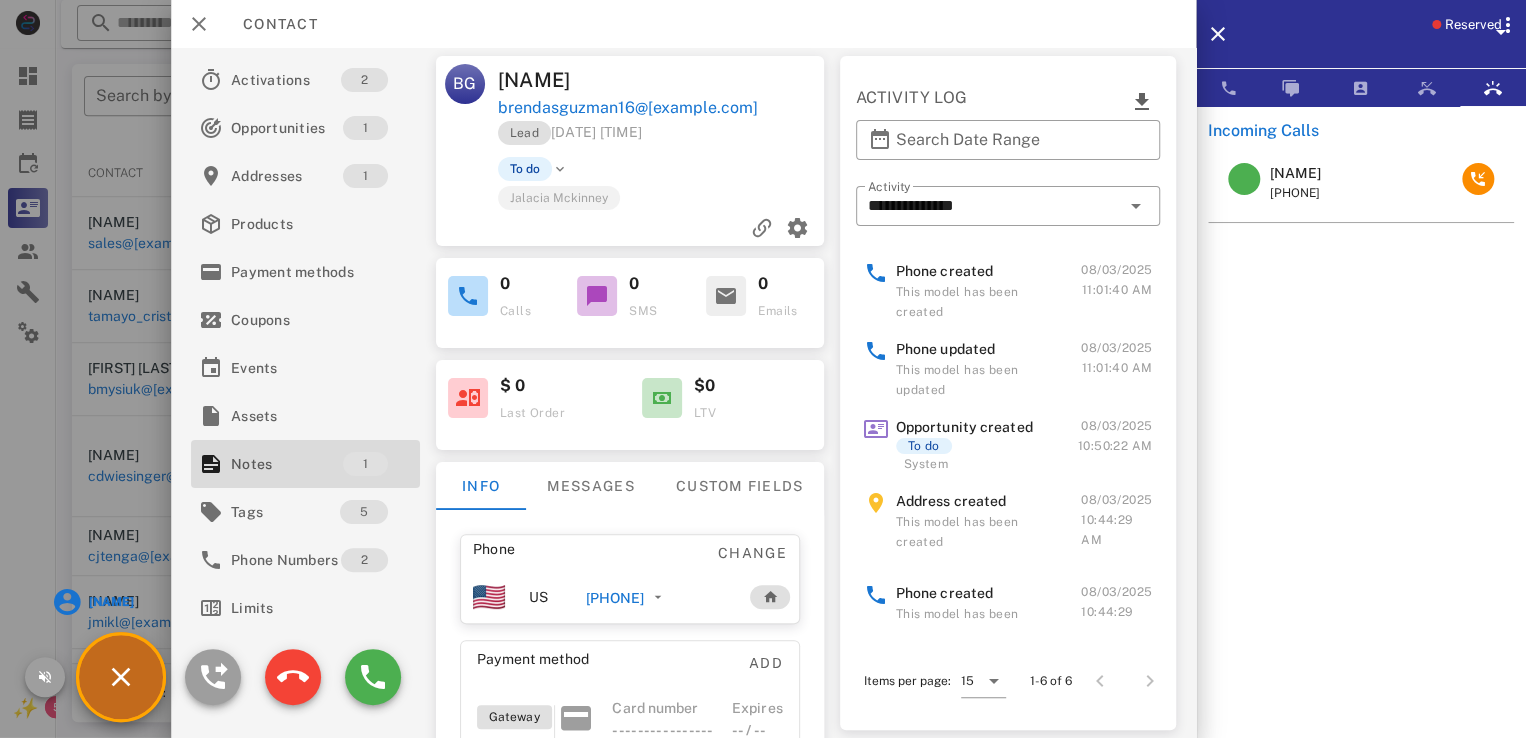 click on "[NAME]" at bounding box center [1295, 173] 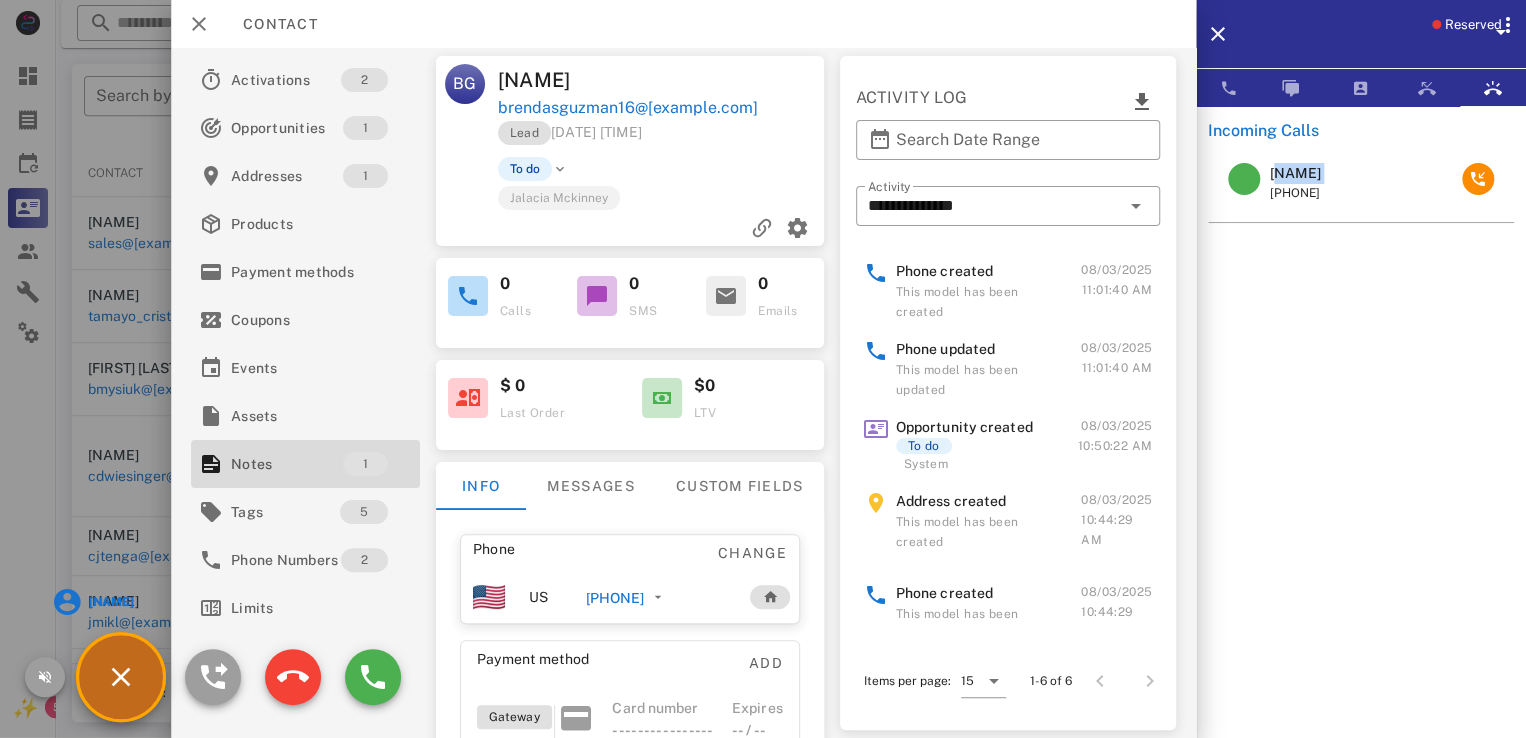 click on "[NAME]" at bounding box center (1295, 173) 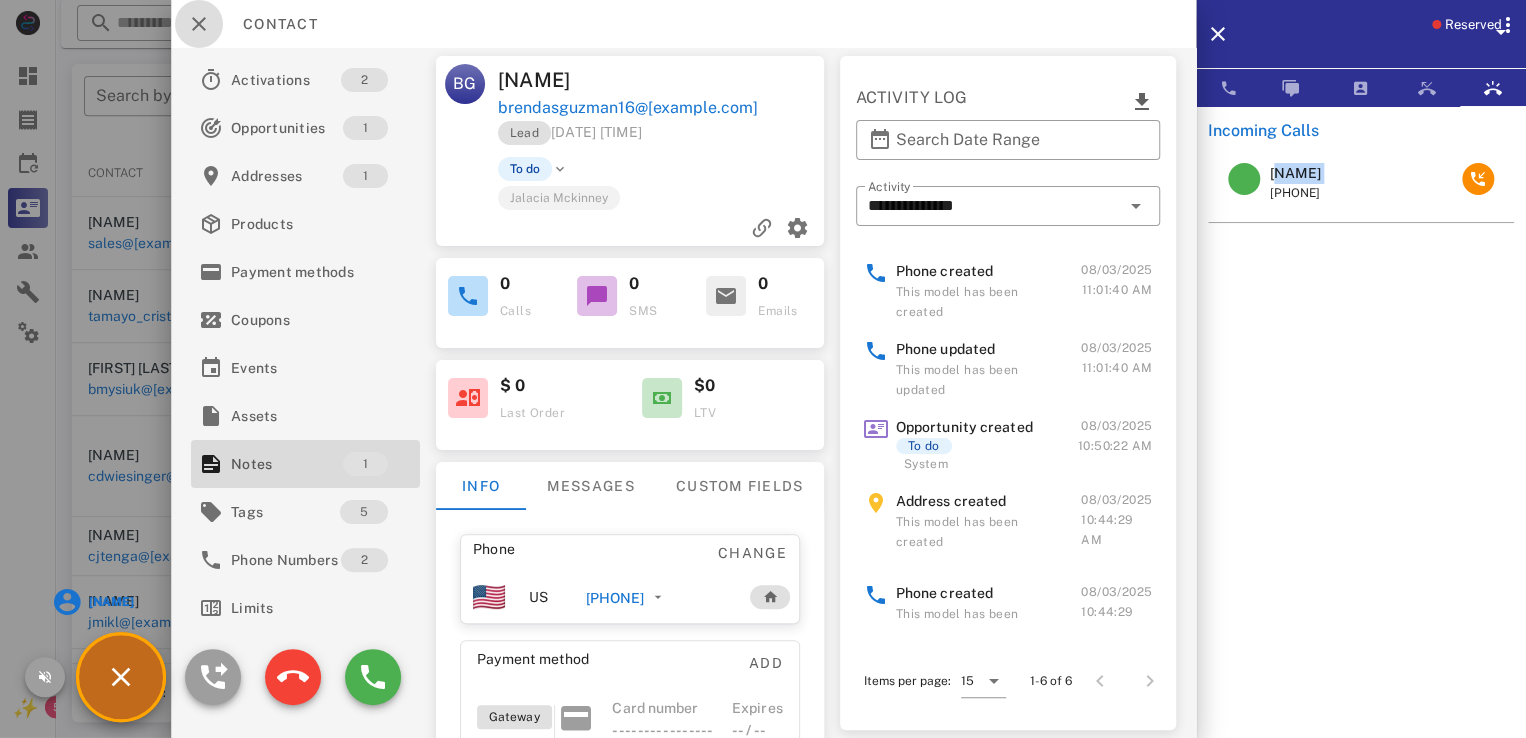 click at bounding box center [199, 24] 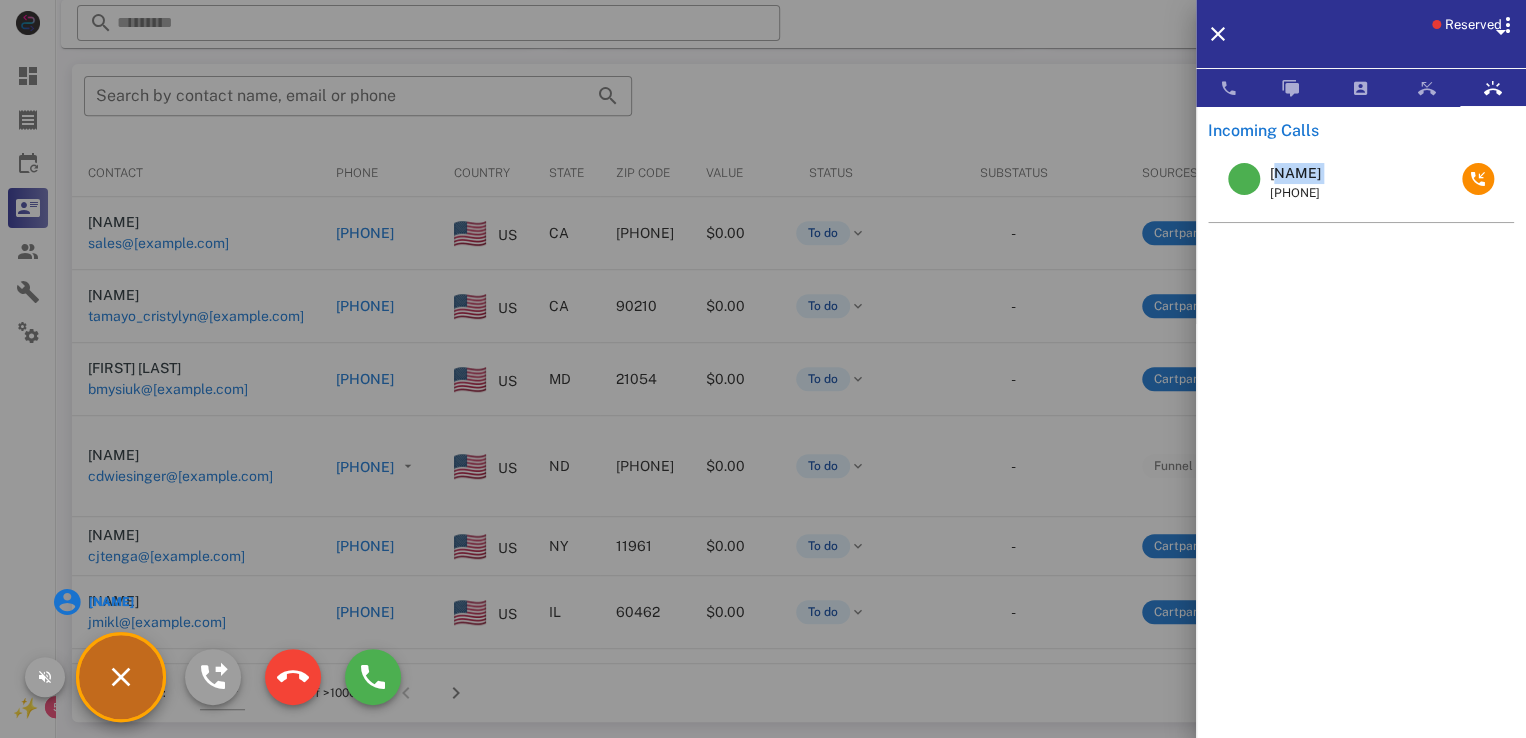 click at bounding box center (763, 369) 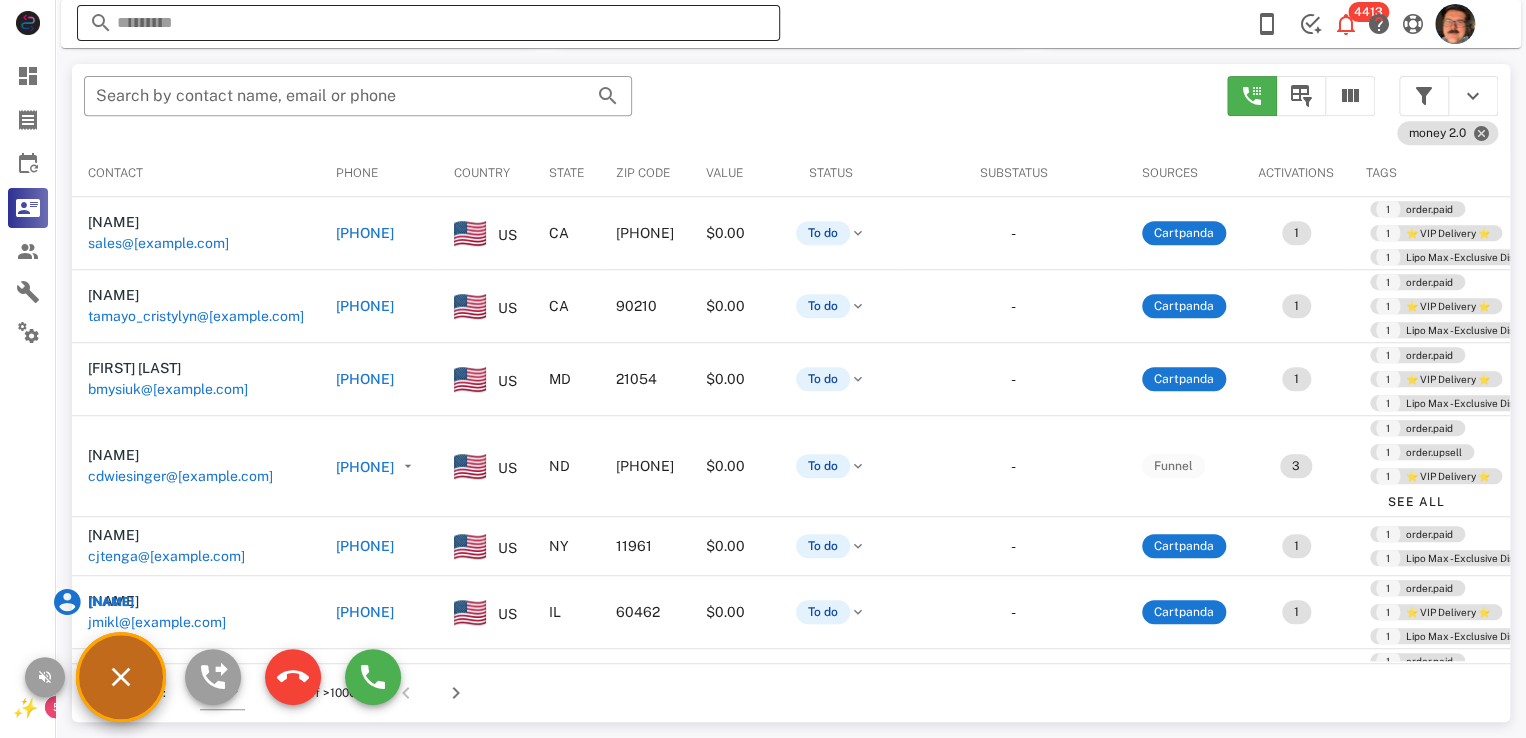 click at bounding box center [428, 23] 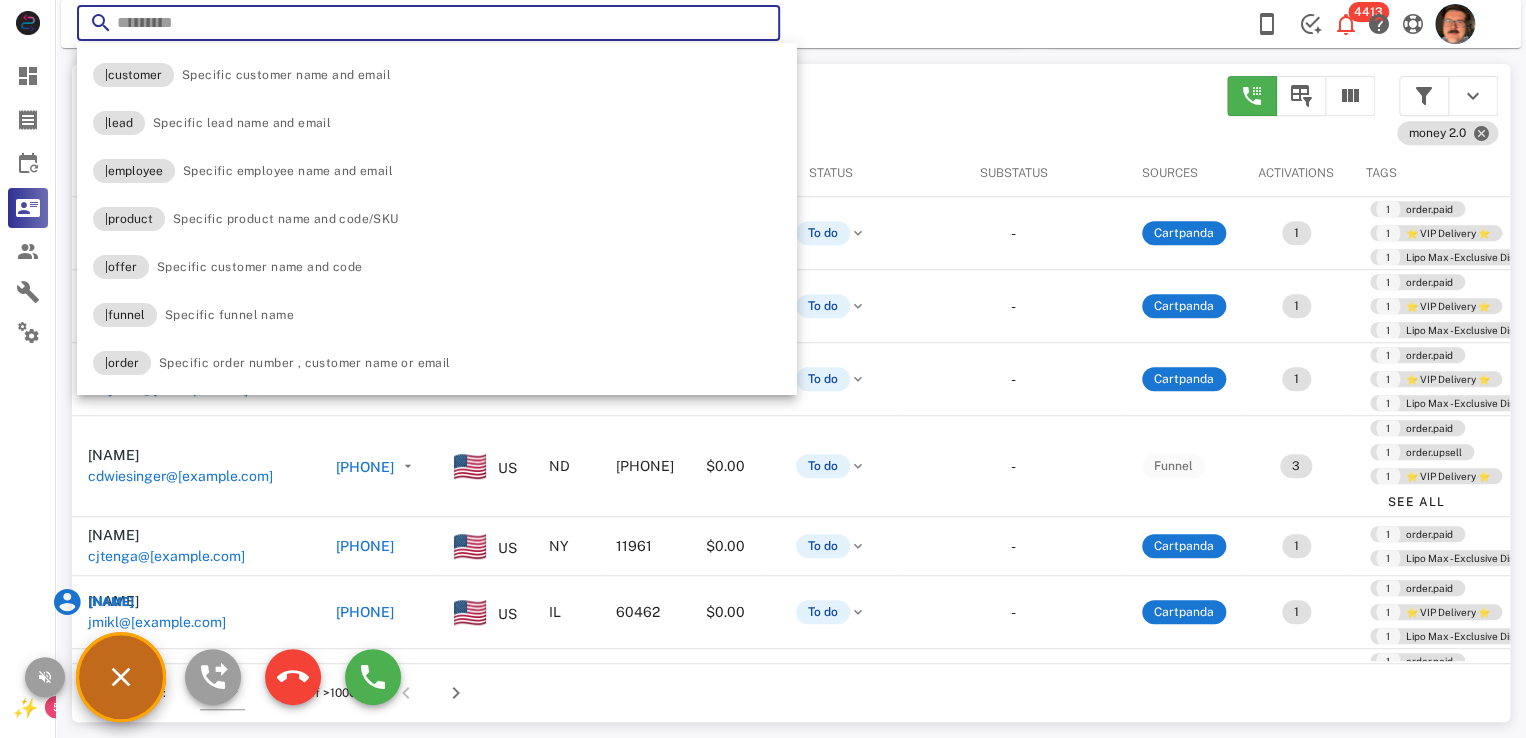 paste on "**********" 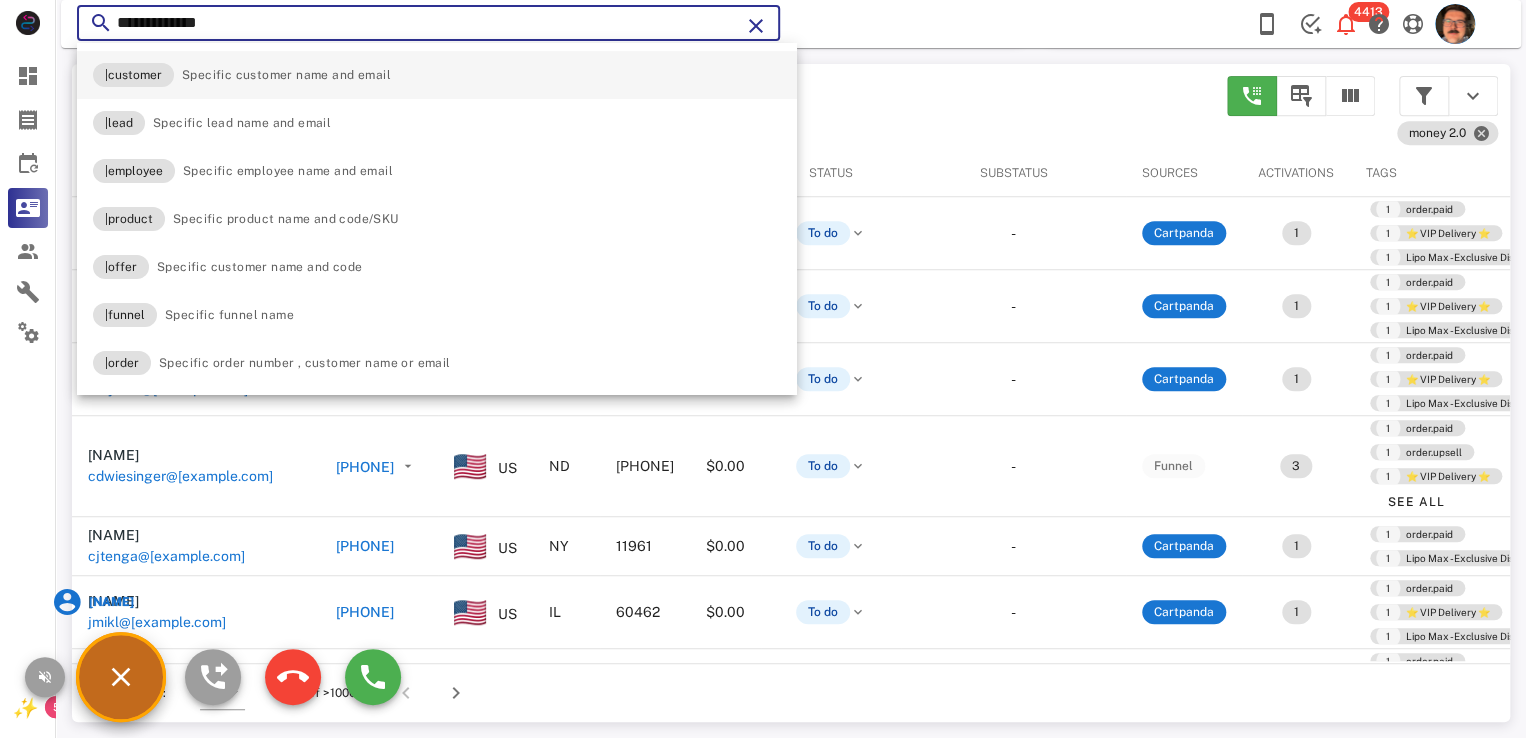 type on "**********" 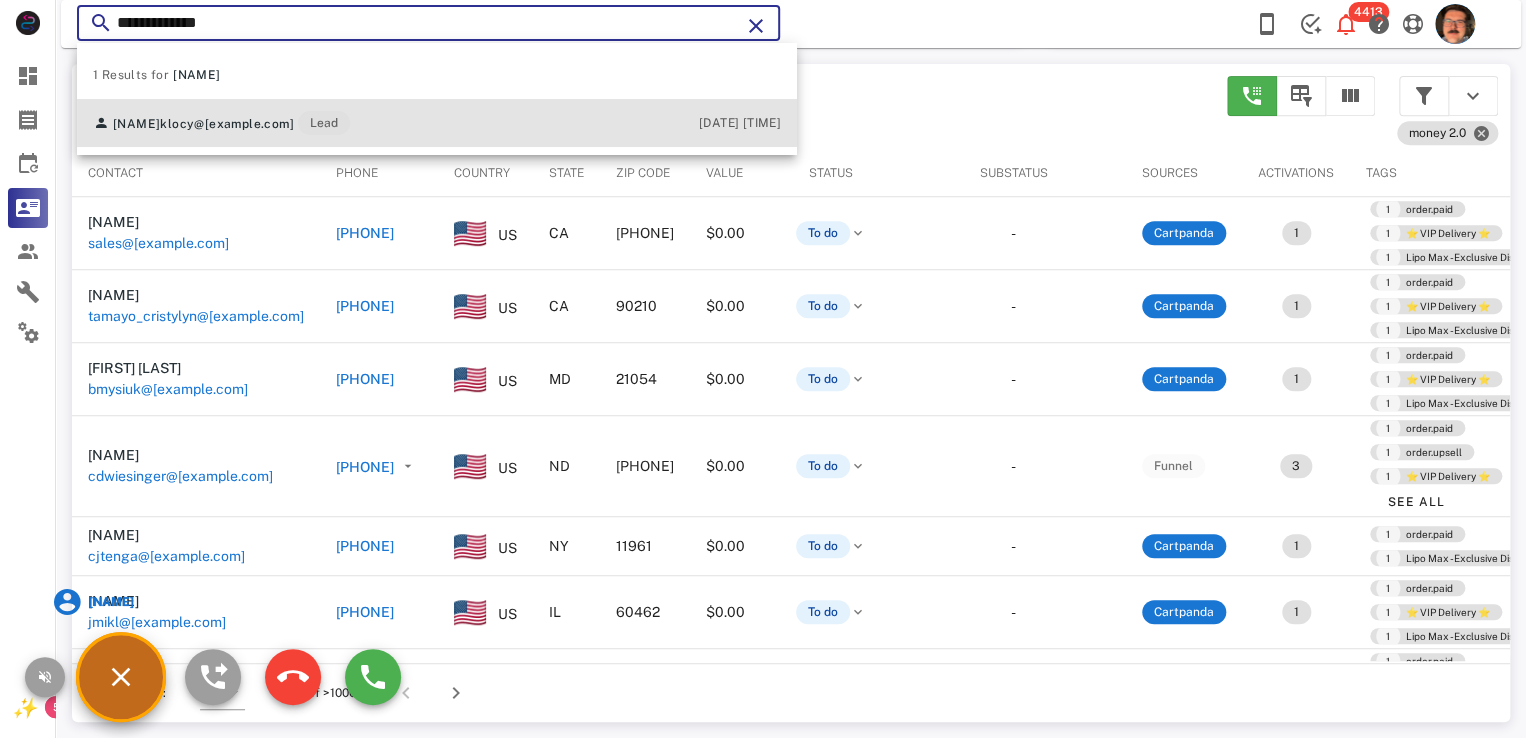 click on "klocy@yahoo.com" at bounding box center [227, 124] 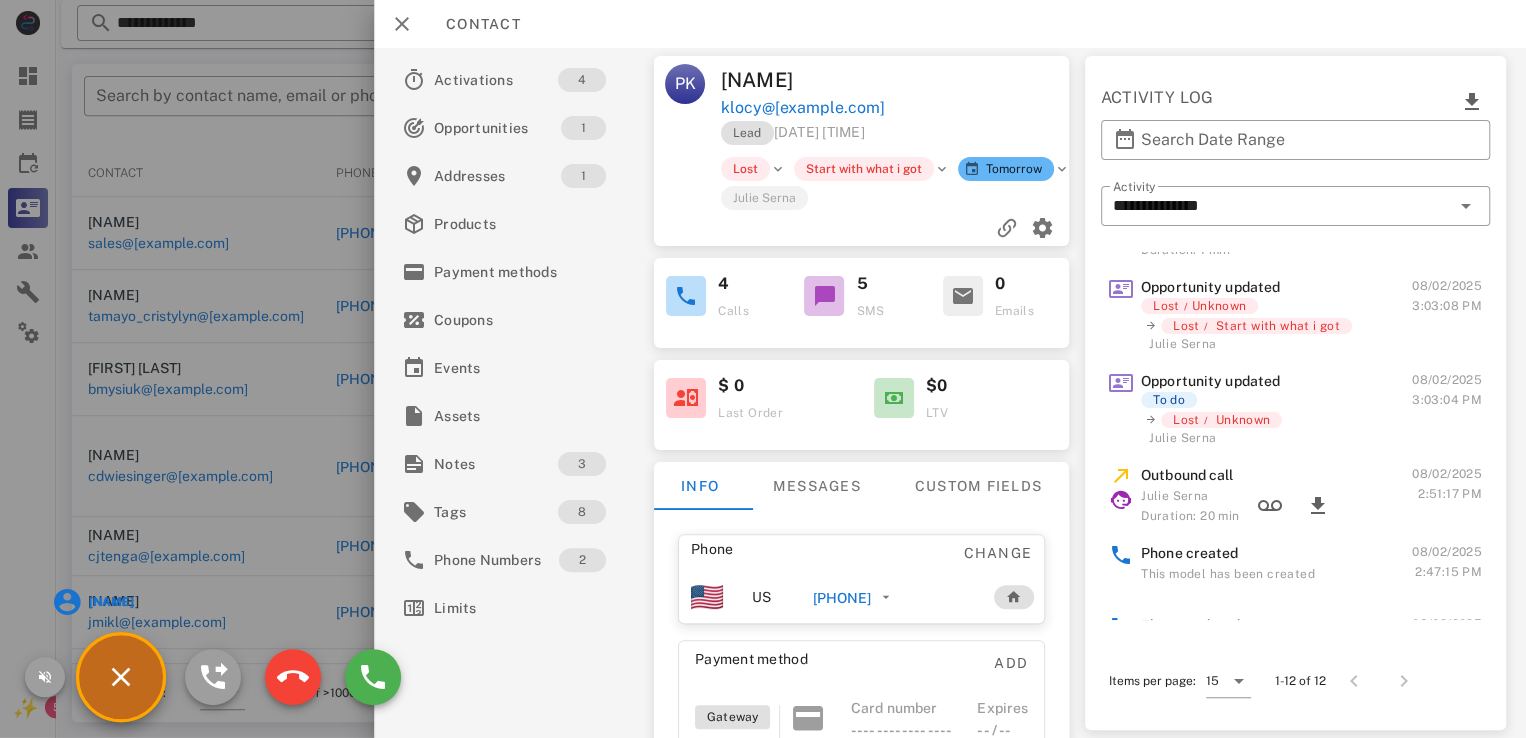 scroll, scrollTop: 300, scrollLeft: 0, axis: vertical 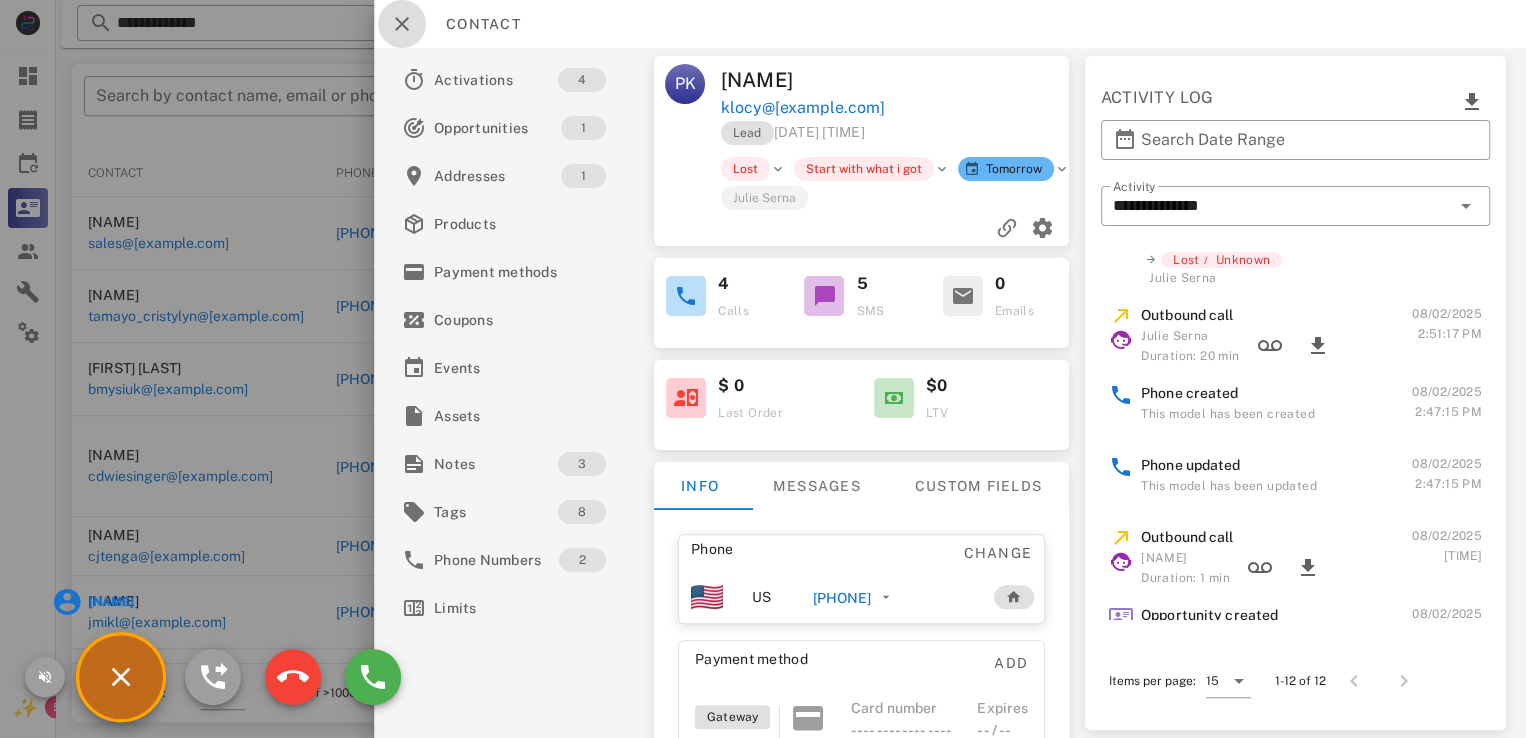 click at bounding box center [402, 24] 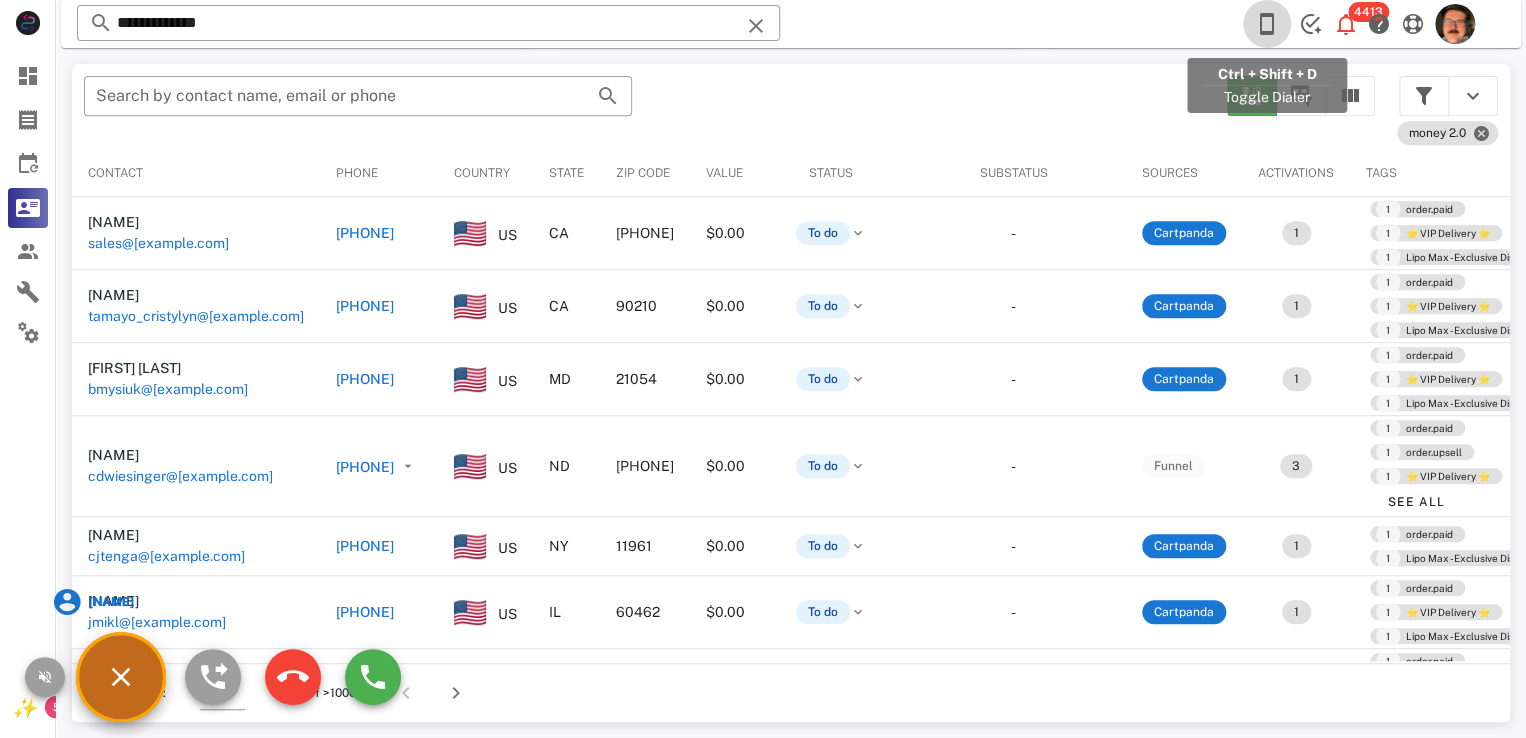 click at bounding box center [1267, 24] 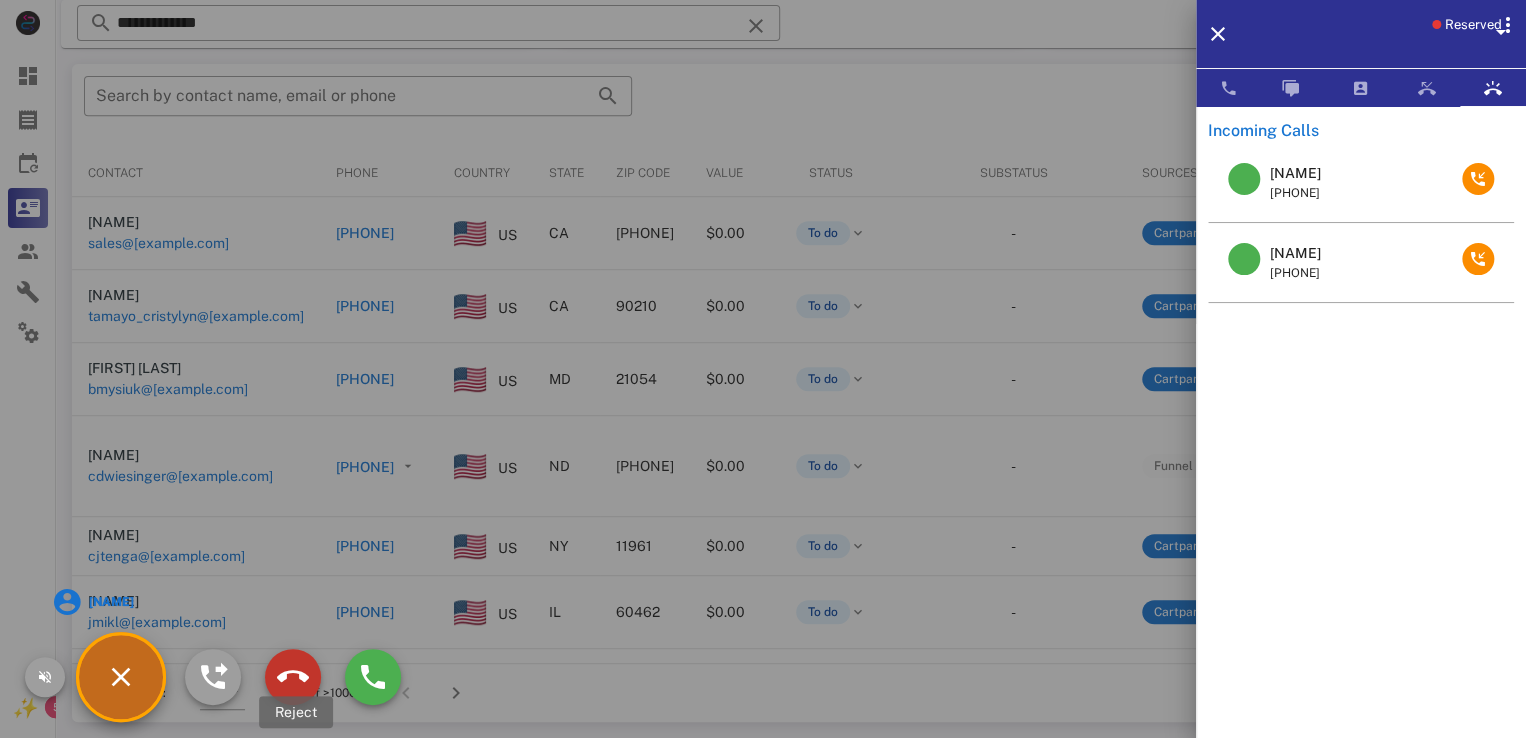 click at bounding box center (293, 677) 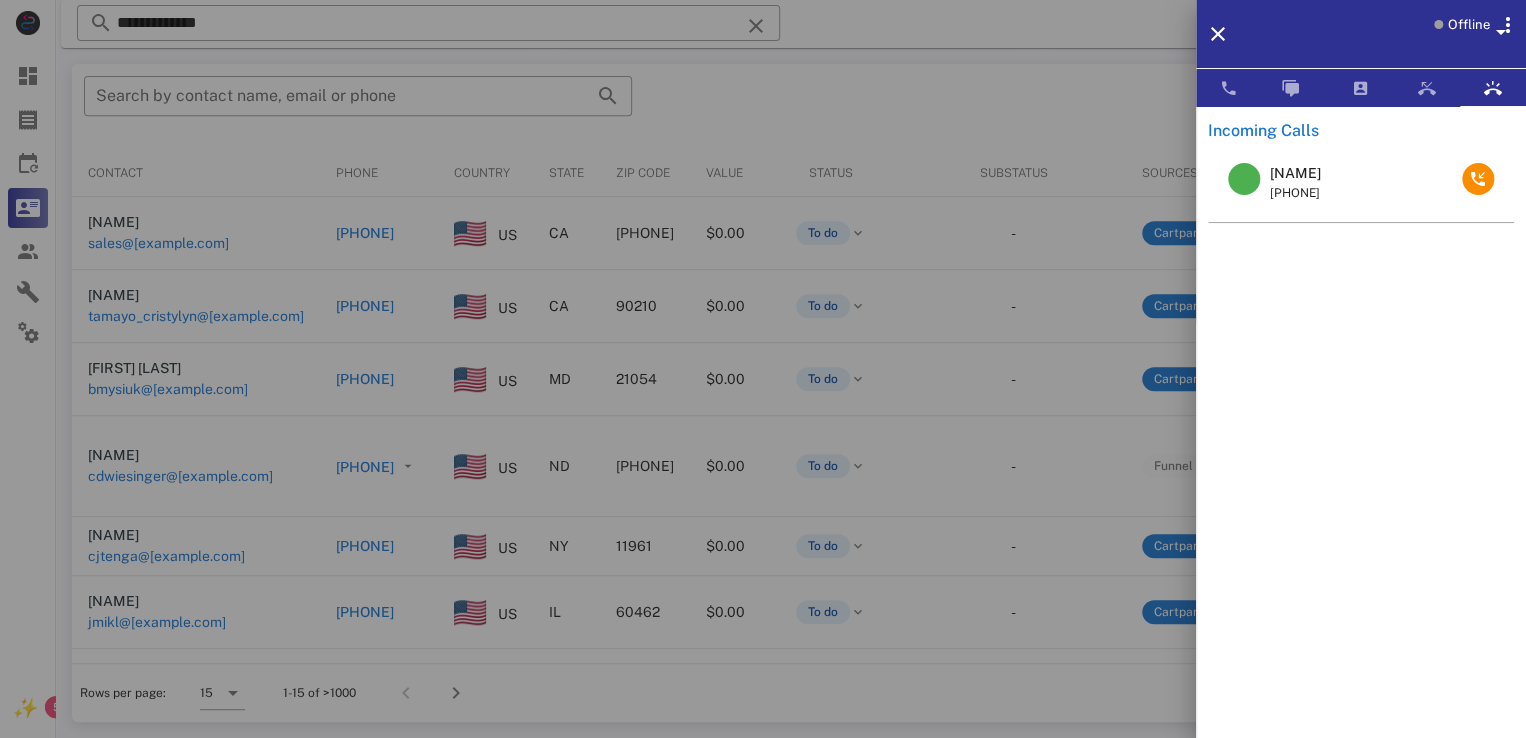 click on "Offline" at bounding box center [1468, 25] 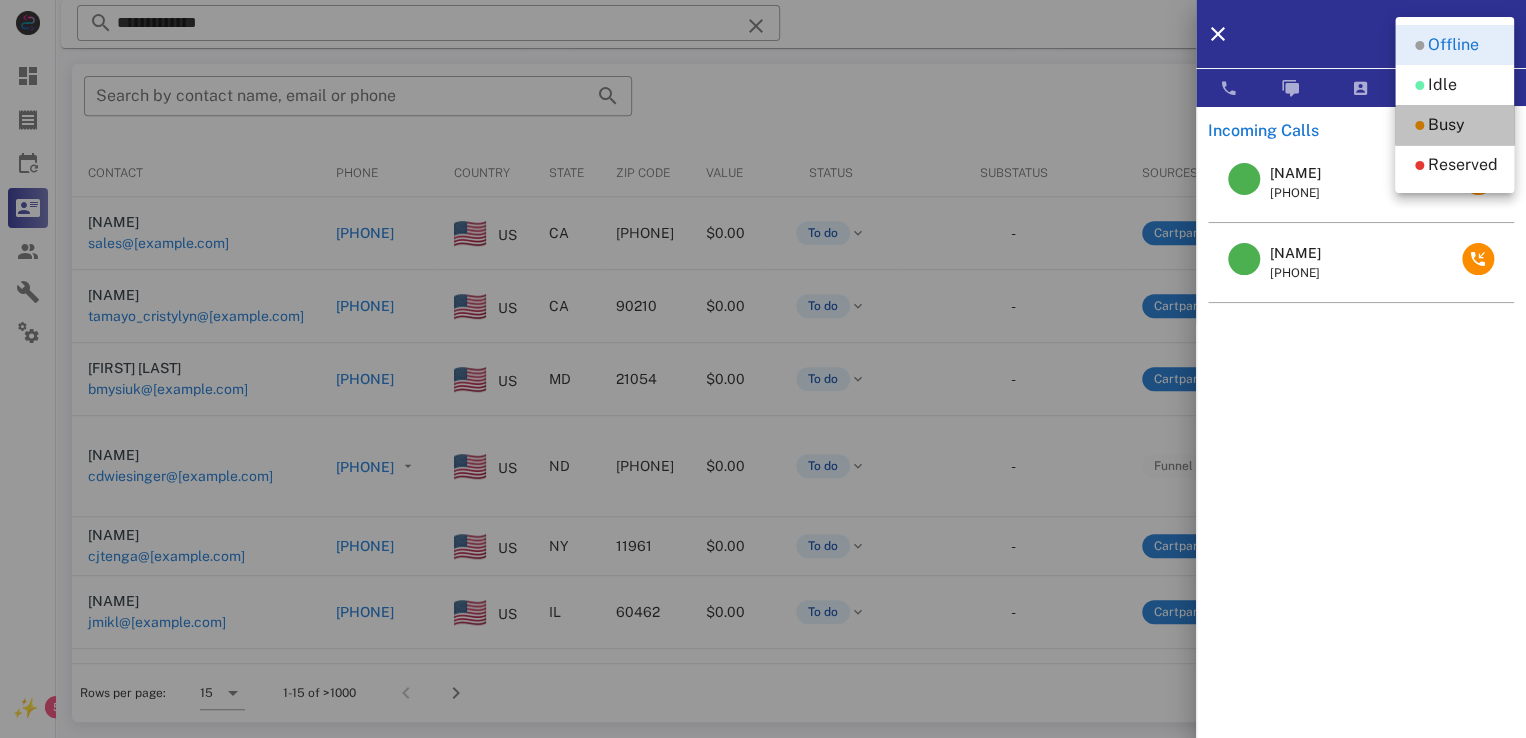 click on "Busy" at bounding box center [1446, 125] 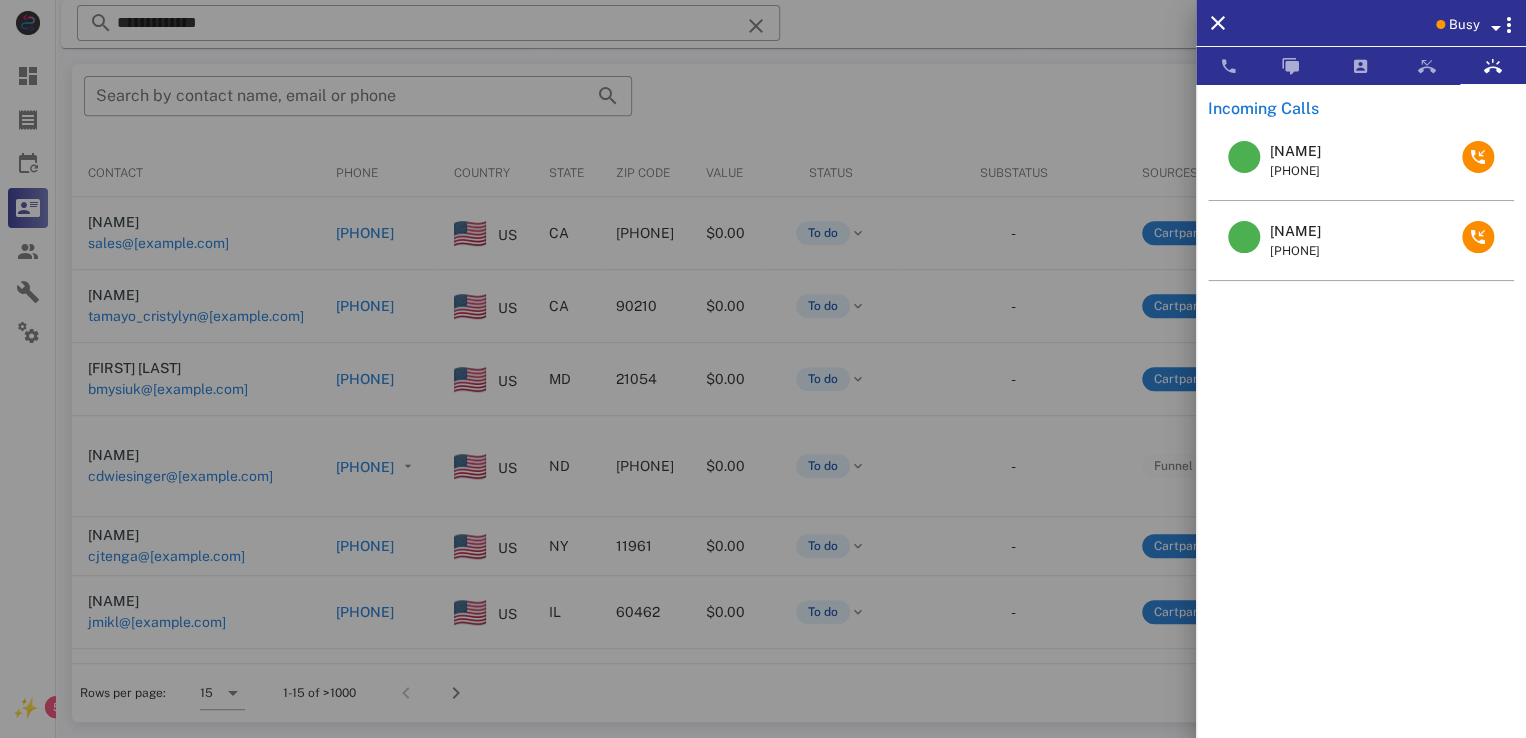 click on "Louise Striffler   +13868482472" at bounding box center [1361, 161] 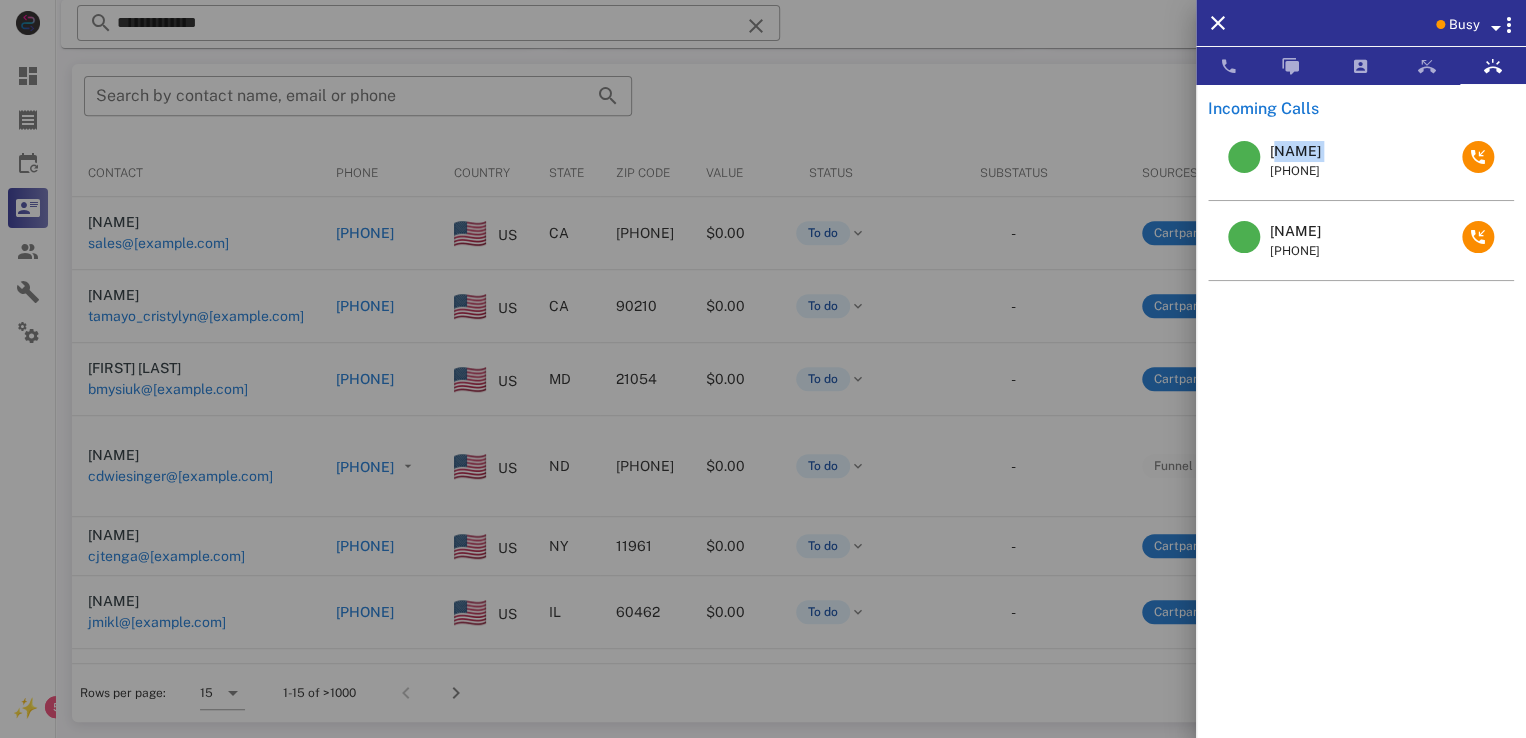 click on "Louise Striffler" at bounding box center [1295, 151] 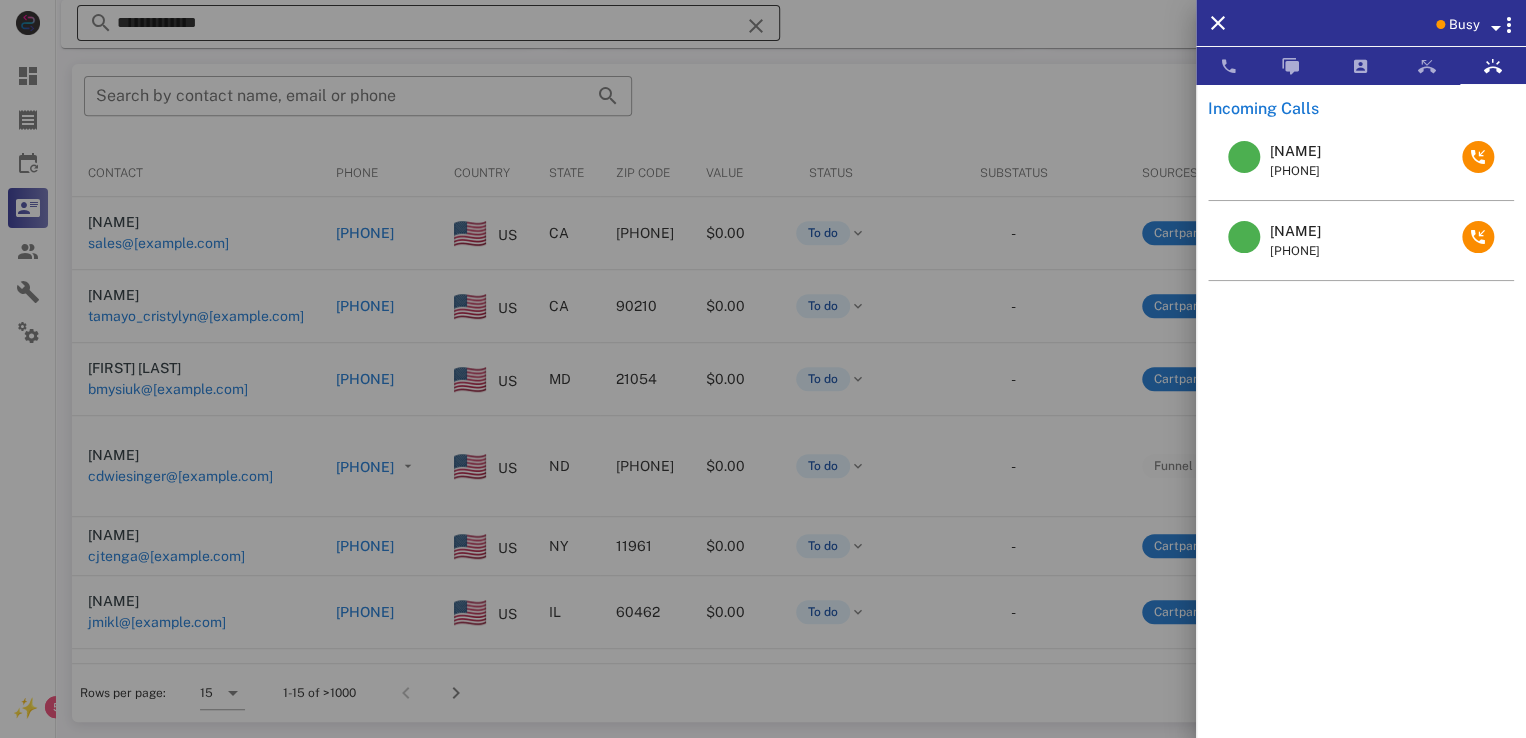 click at bounding box center [763, 369] 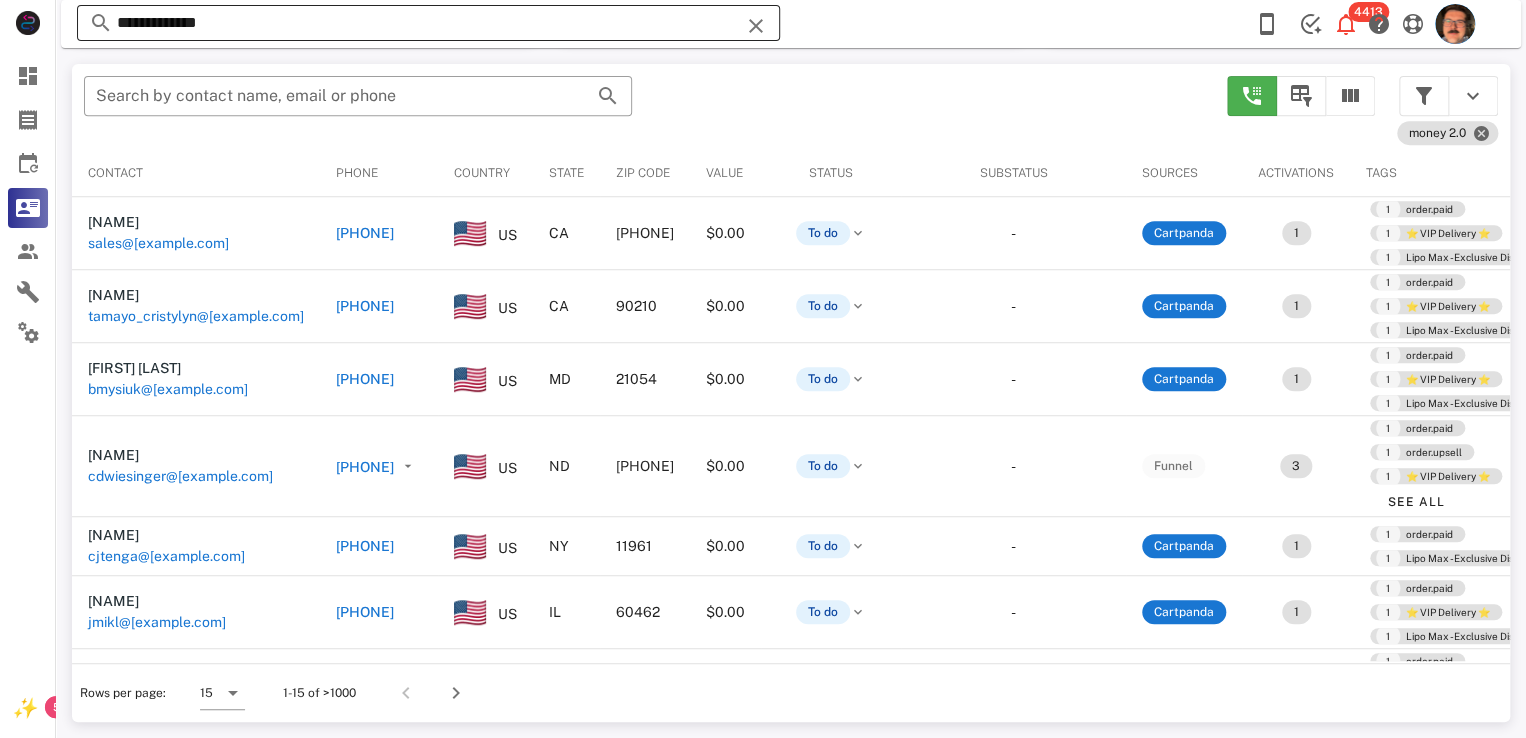 click at bounding box center [756, 26] 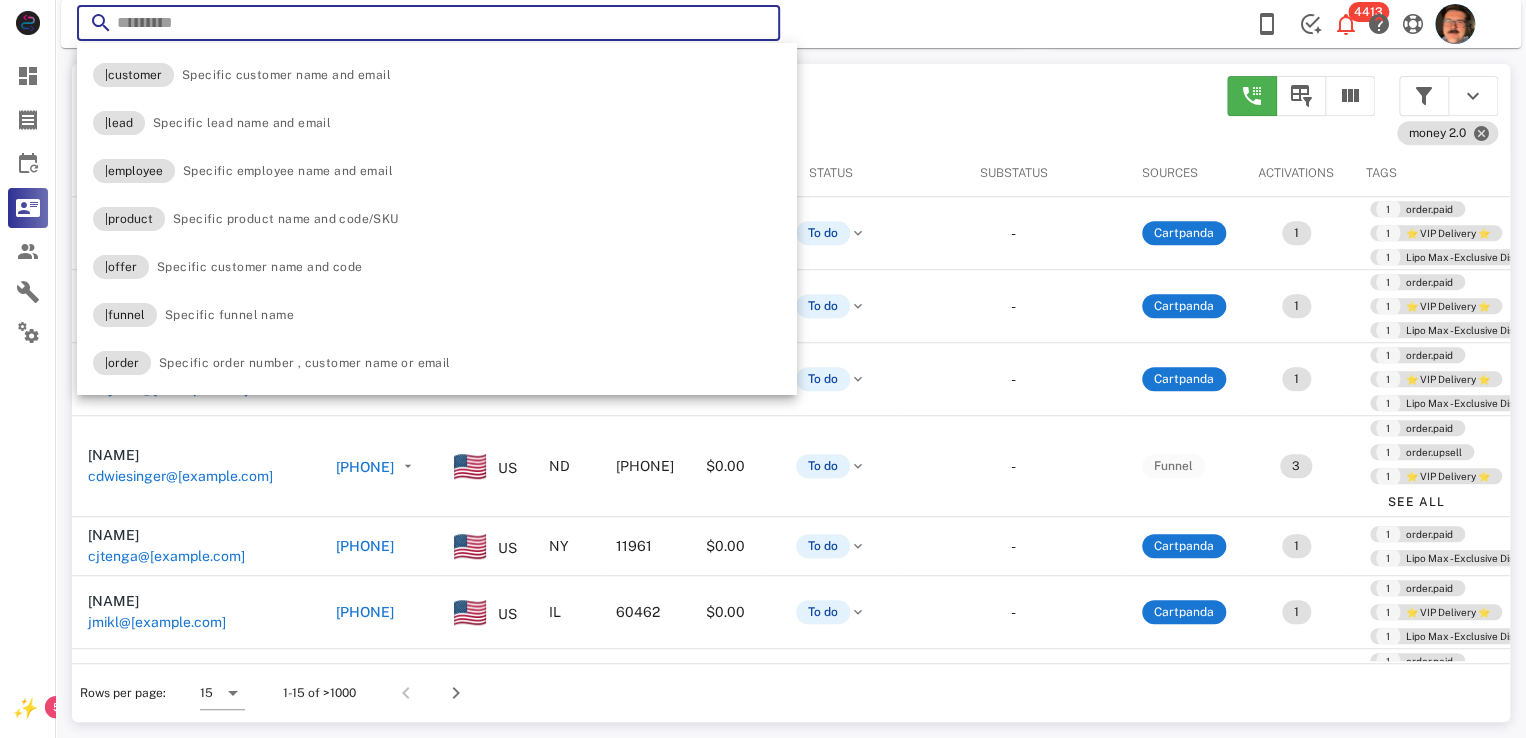 paste on "**********" 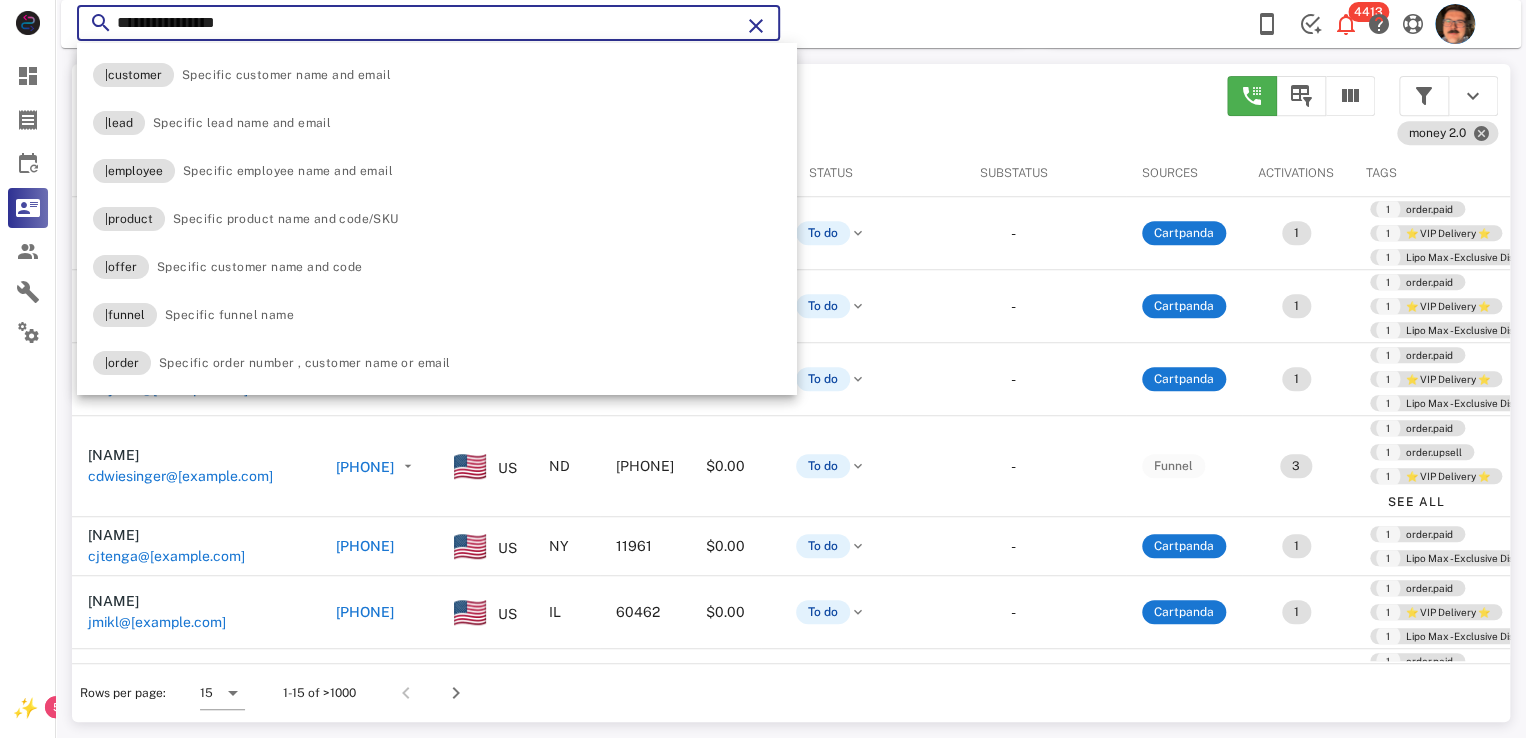 type on "**********" 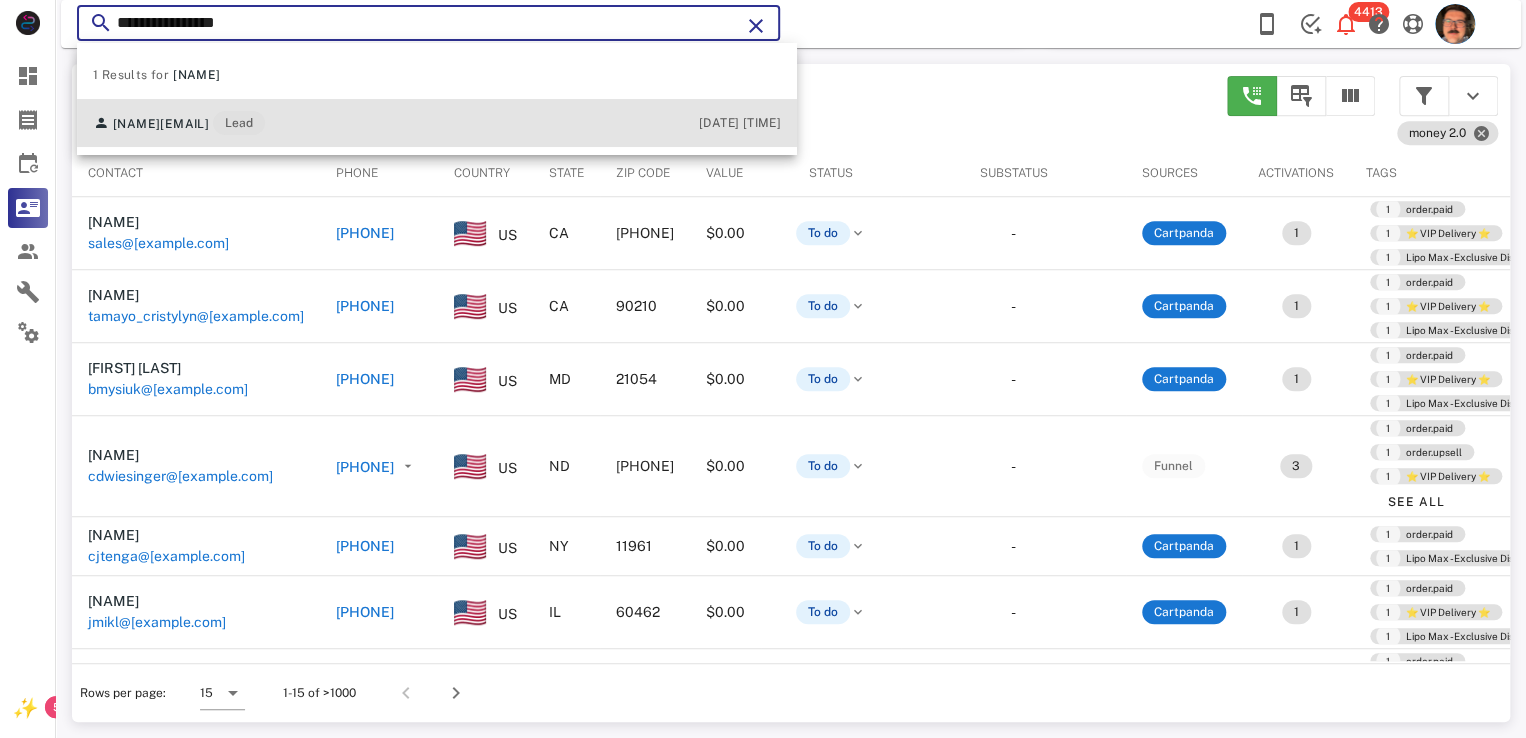 click on "Louise Striffler   queenlouise876@gmail.com   Lead" at bounding box center [179, 123] 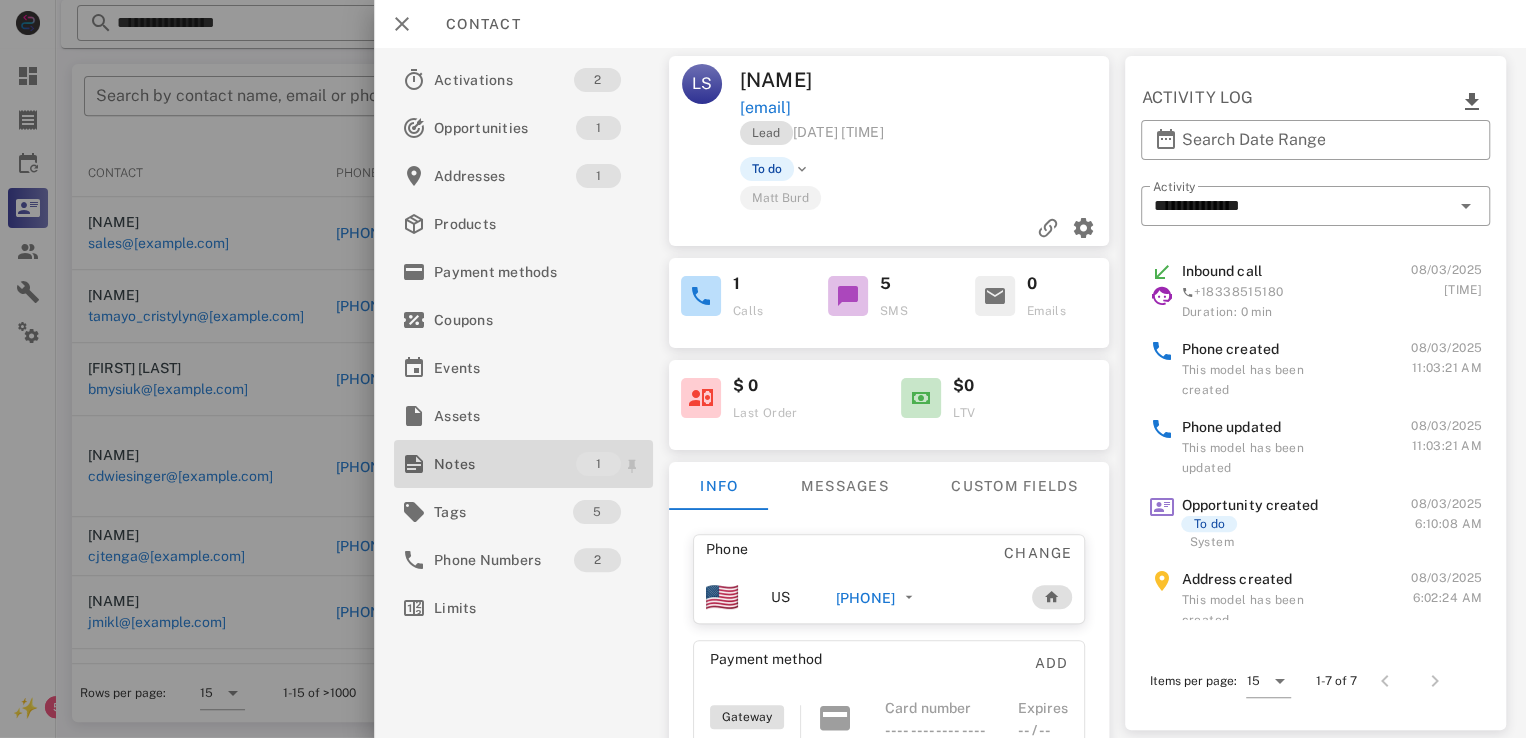 click on "Notes" at bounding box center (505, 464) 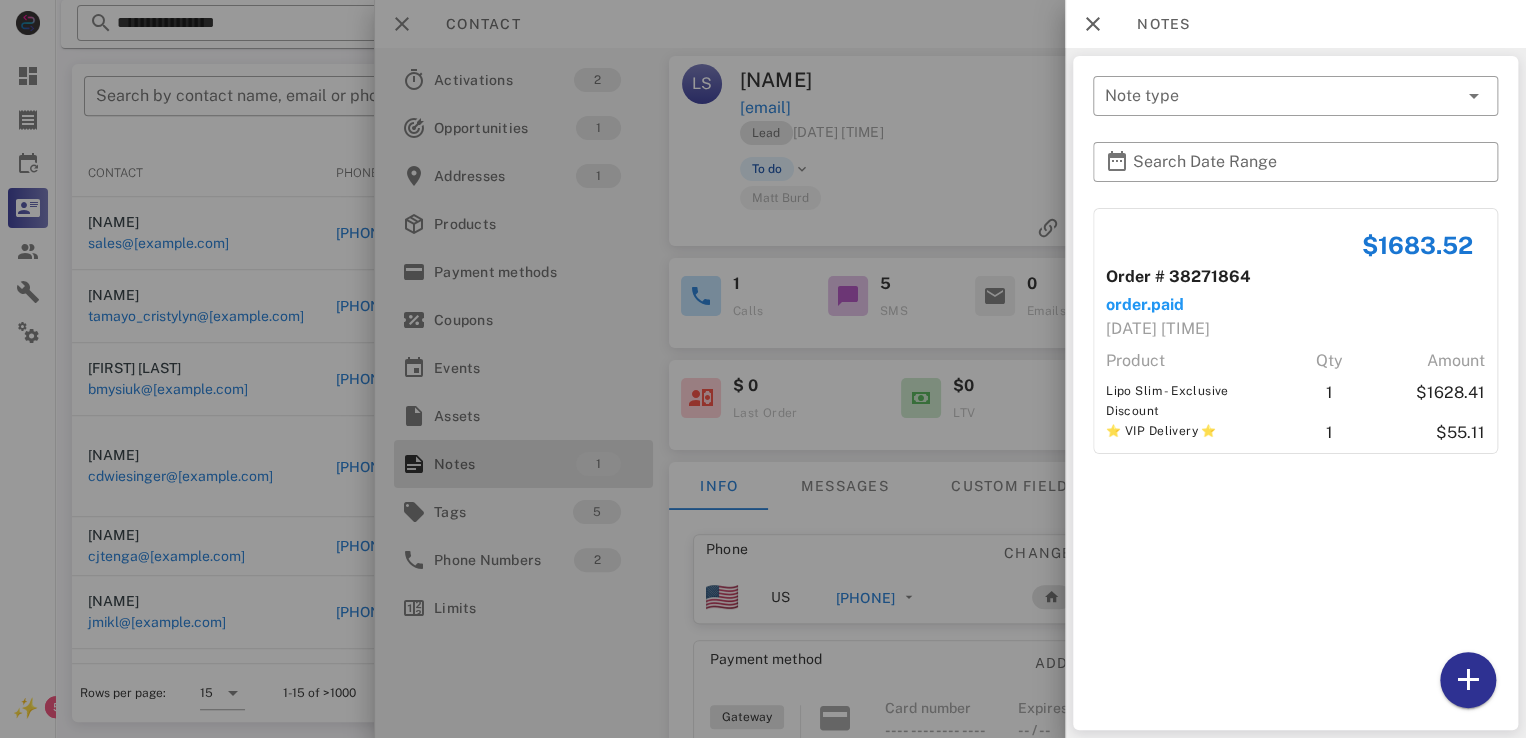 click at bounding box center (763, 369) 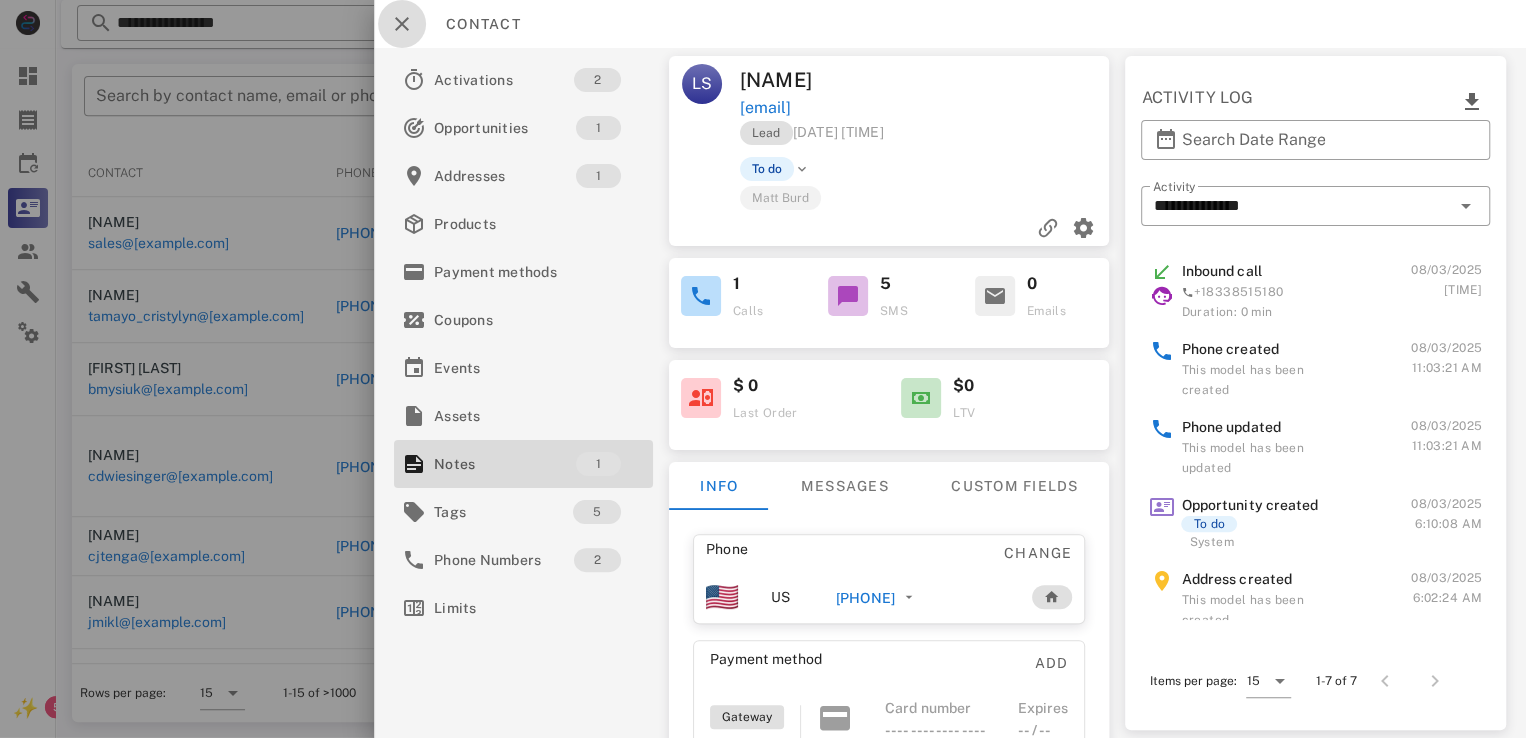 click at bounding box center [402, 24] 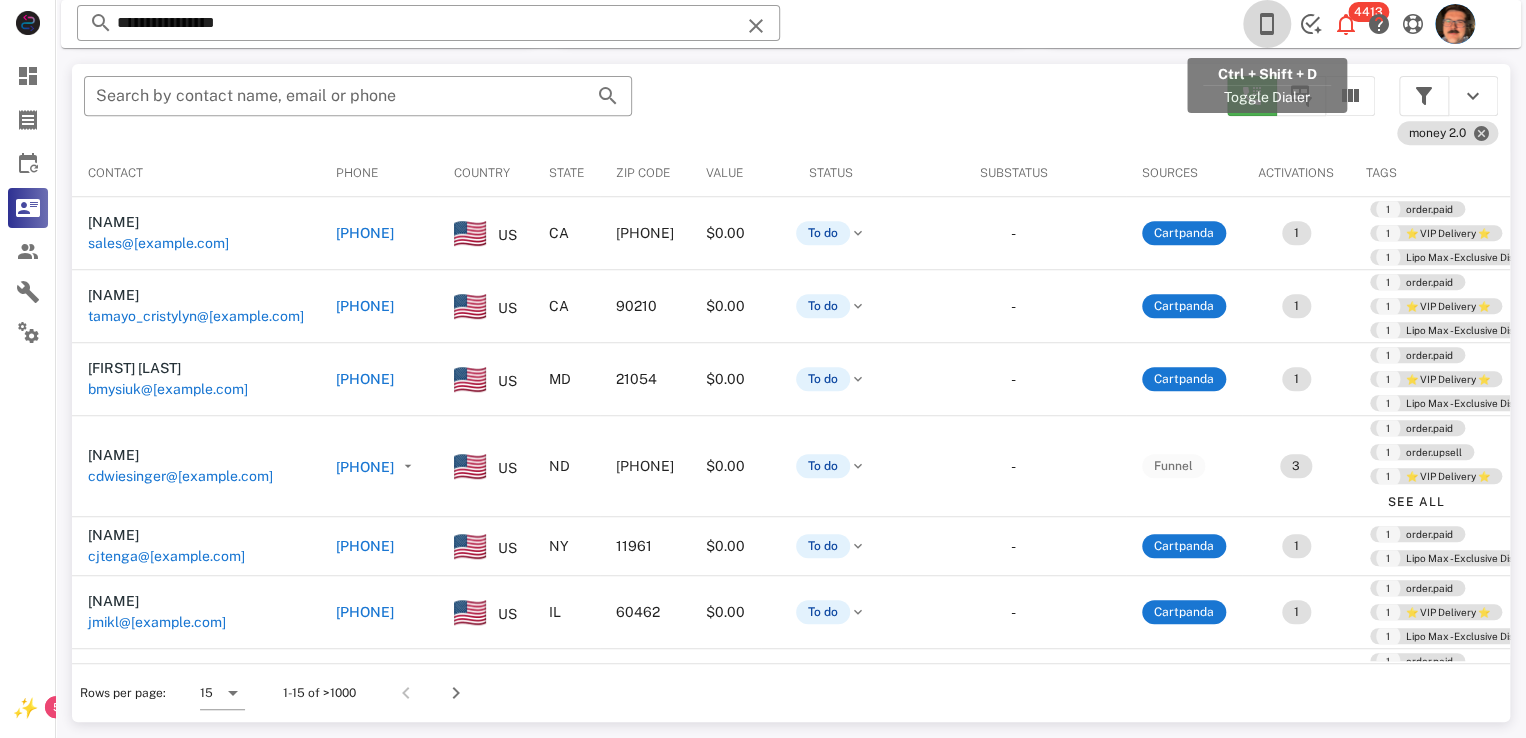 click at bounding box center [1267, 24] 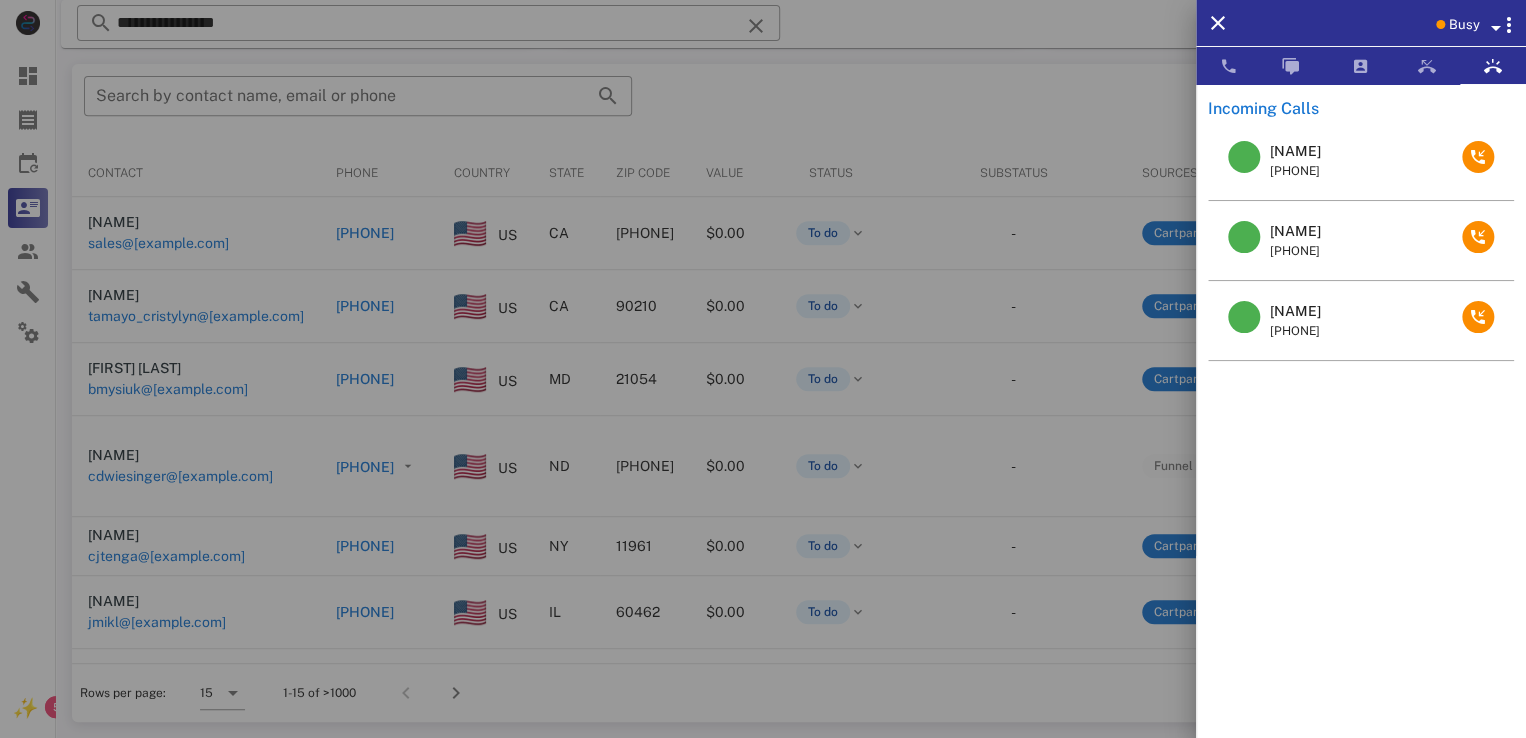 click on "Debra Sonnier" at bounding box center [1295, 311] 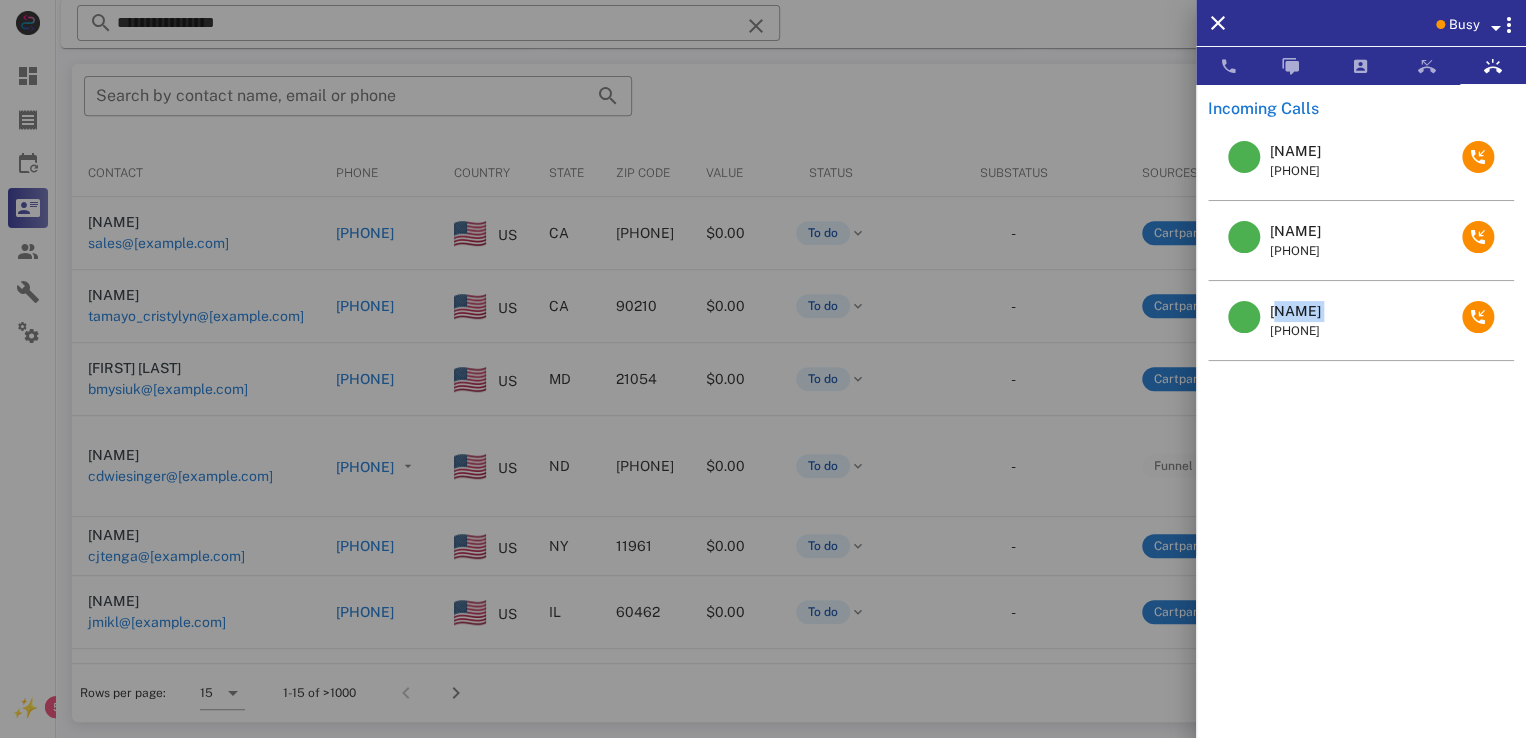 click on "Debra Sonnier" at bounding box center [1295, 311] 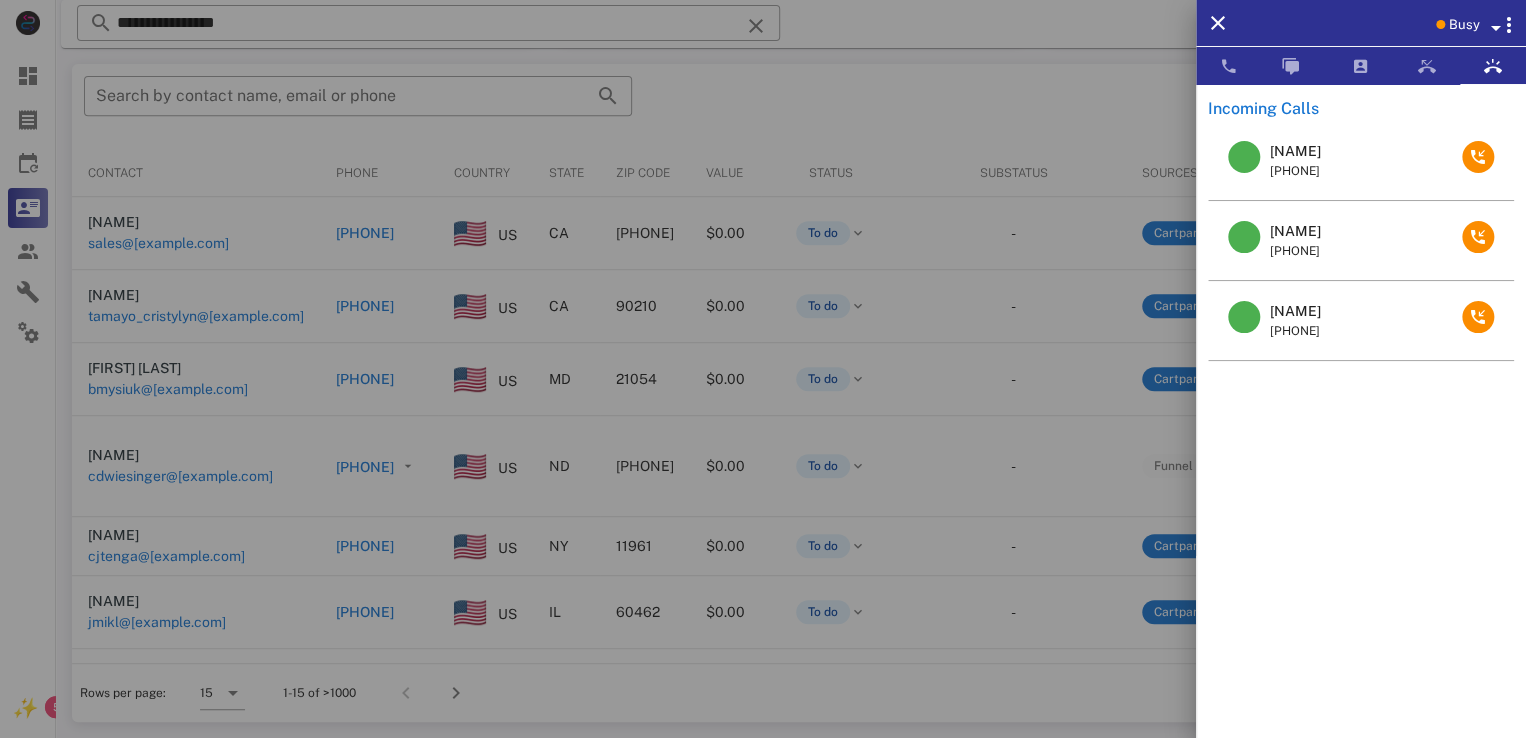 click at bounding box center [763, 369] 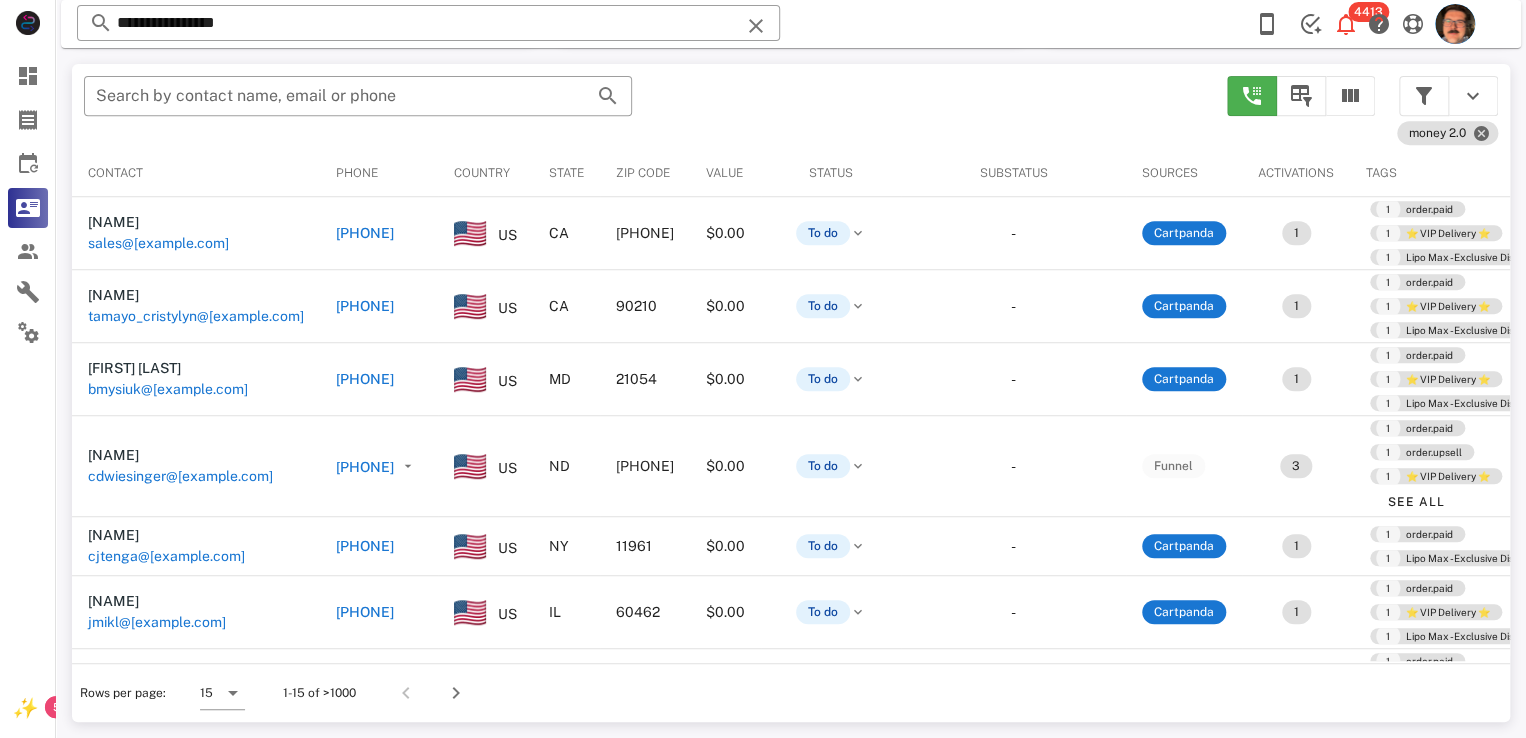 click at bounding box center [756, 26] 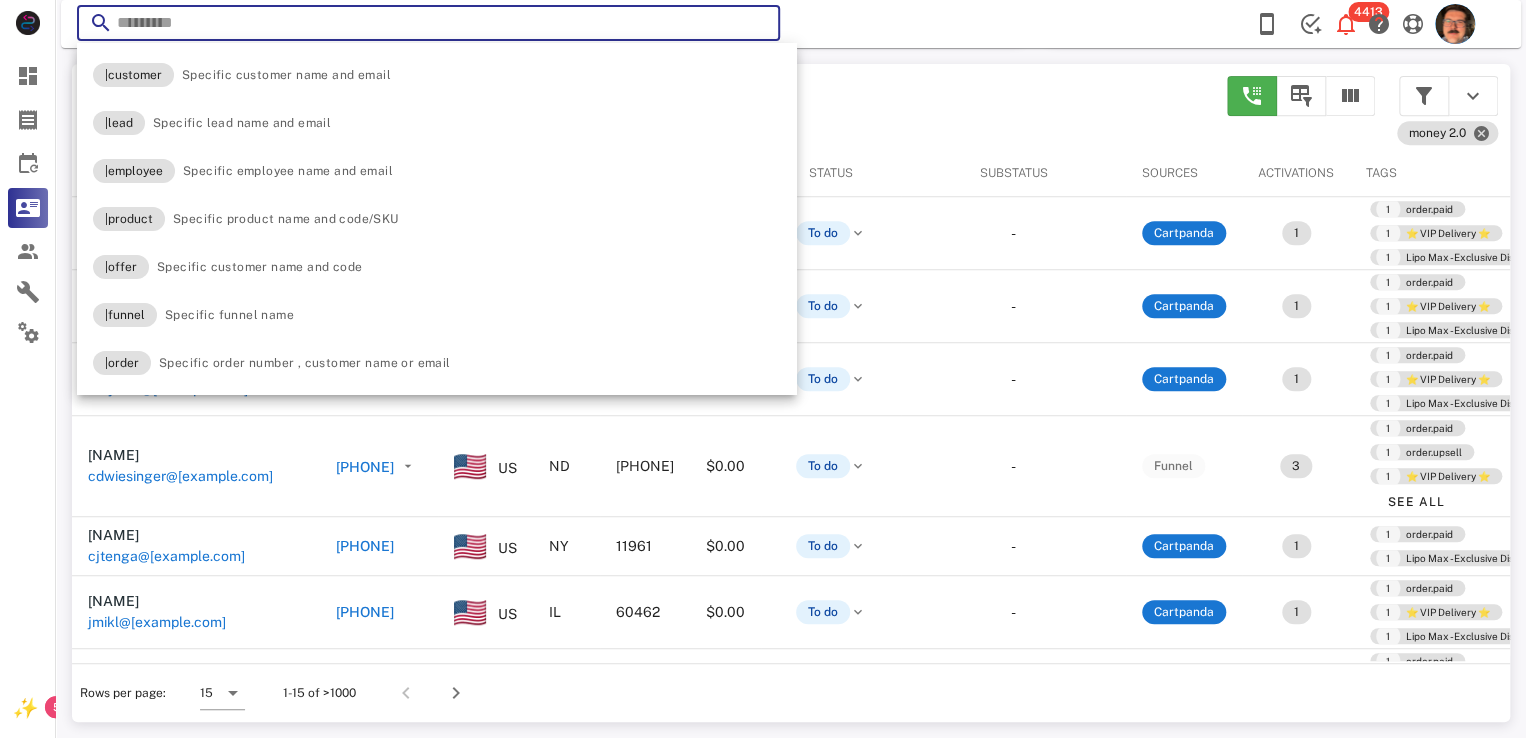 paste on "**********" 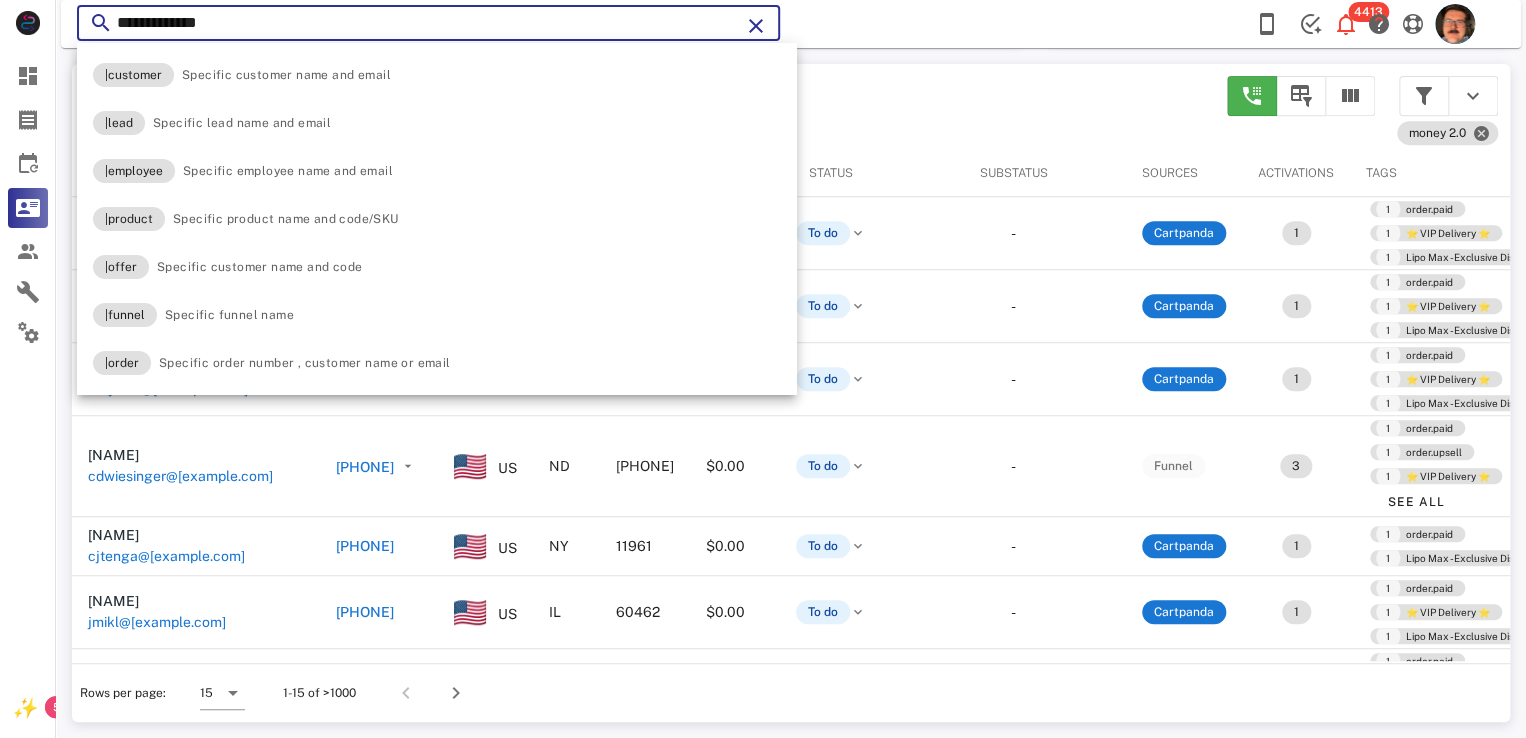 type on "**********" 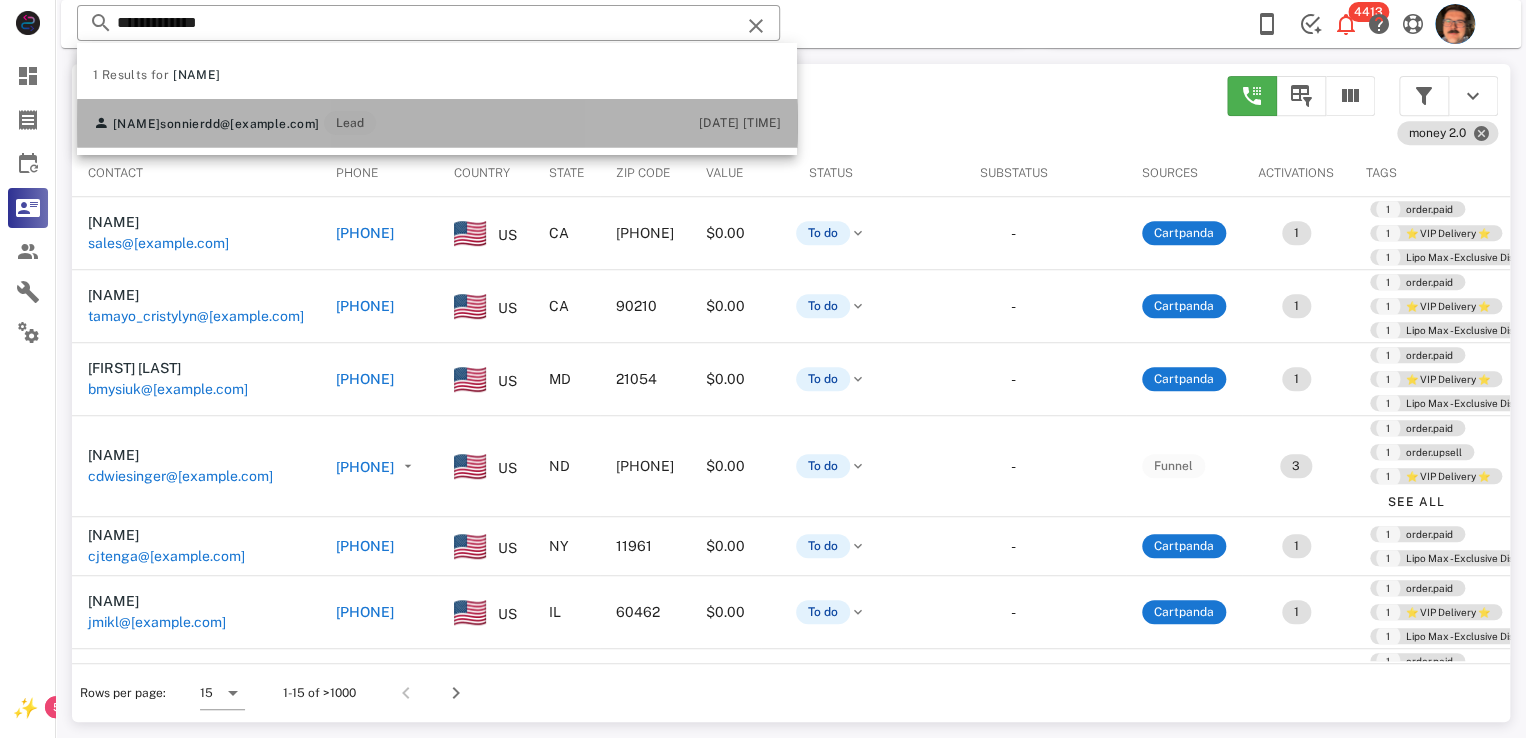 click on "Debra Sonnier   sonnierdd@bellsouth.net   Lead   08/03/2025 11:03" at bounding box center [437, 123] 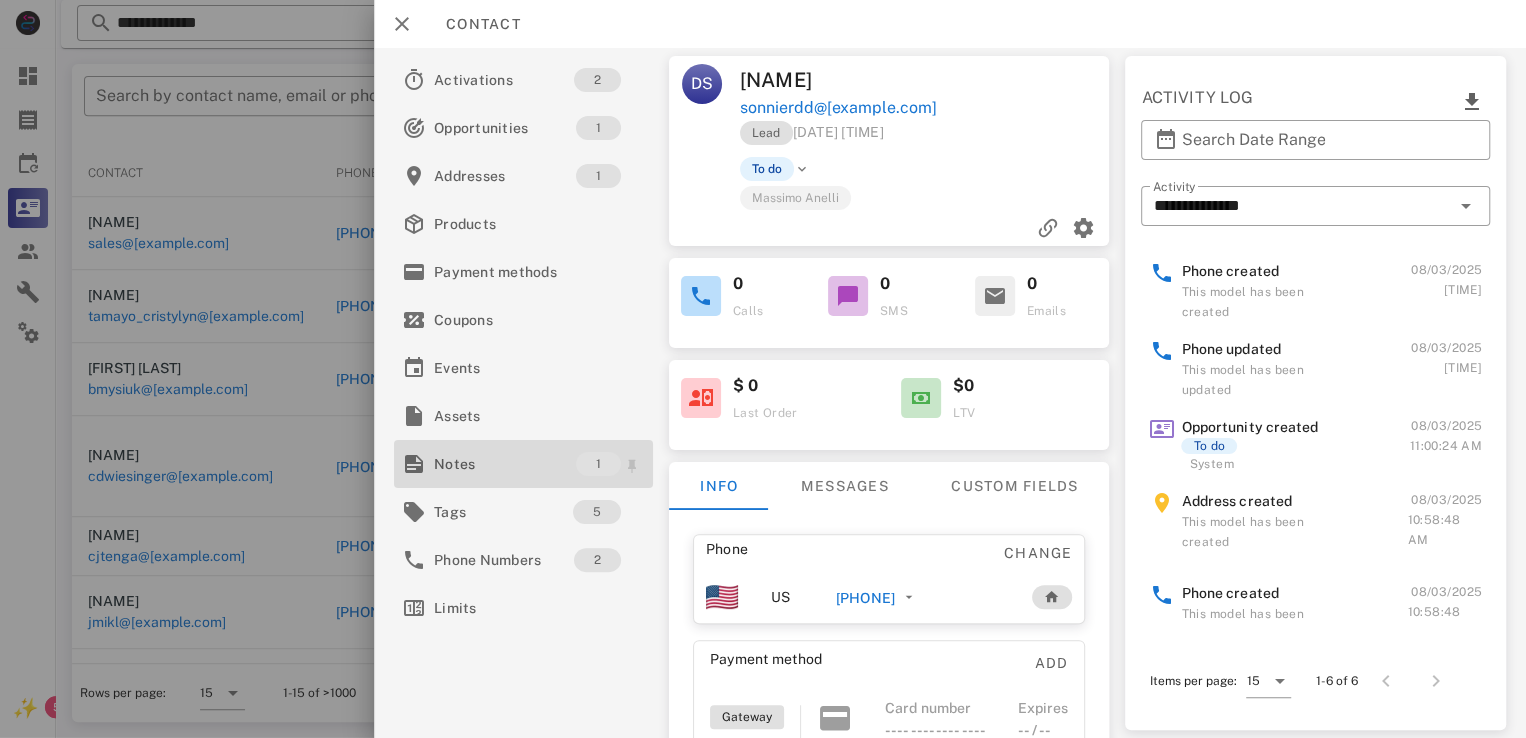 click on "Notes" at bounding box center [505, 464] 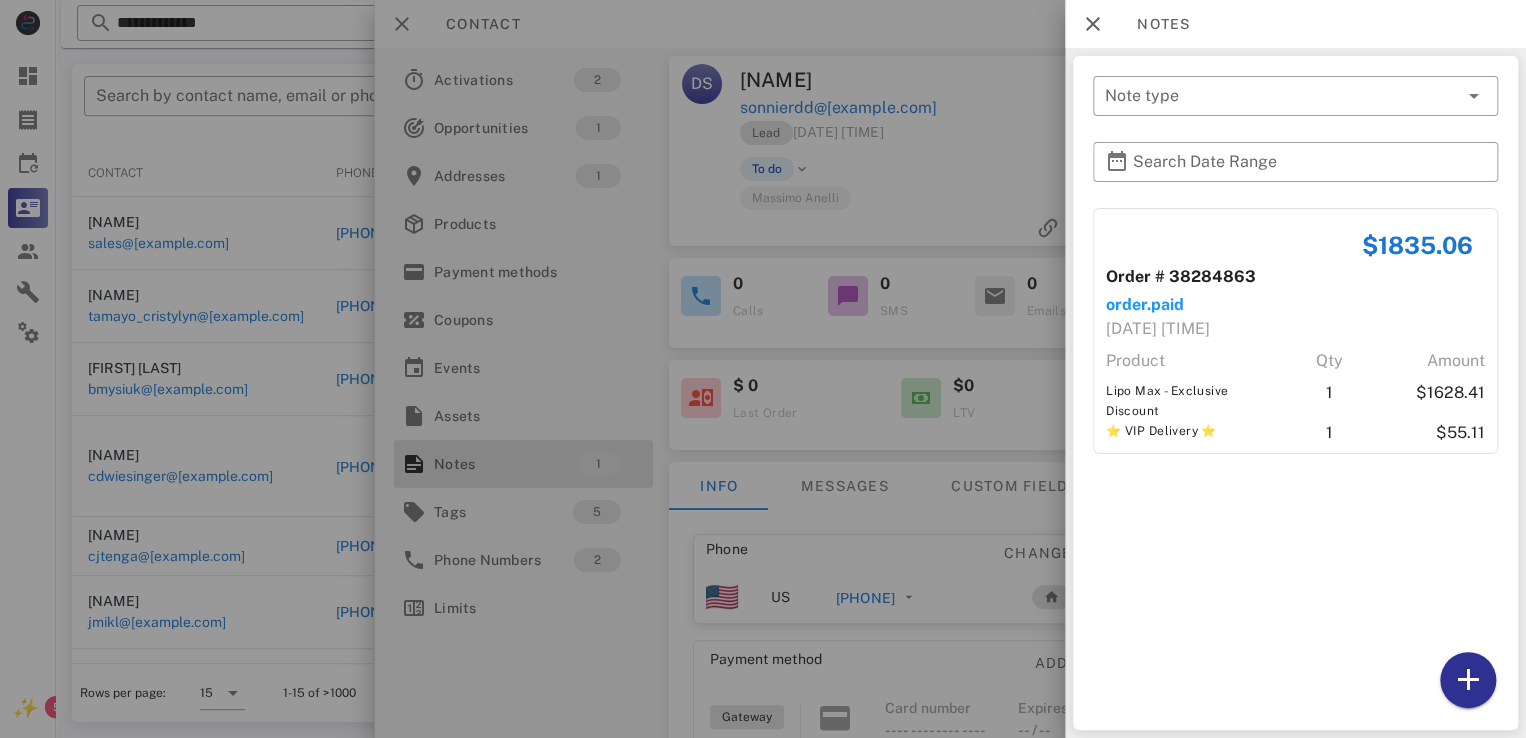 click at bounding box center (763, 369) 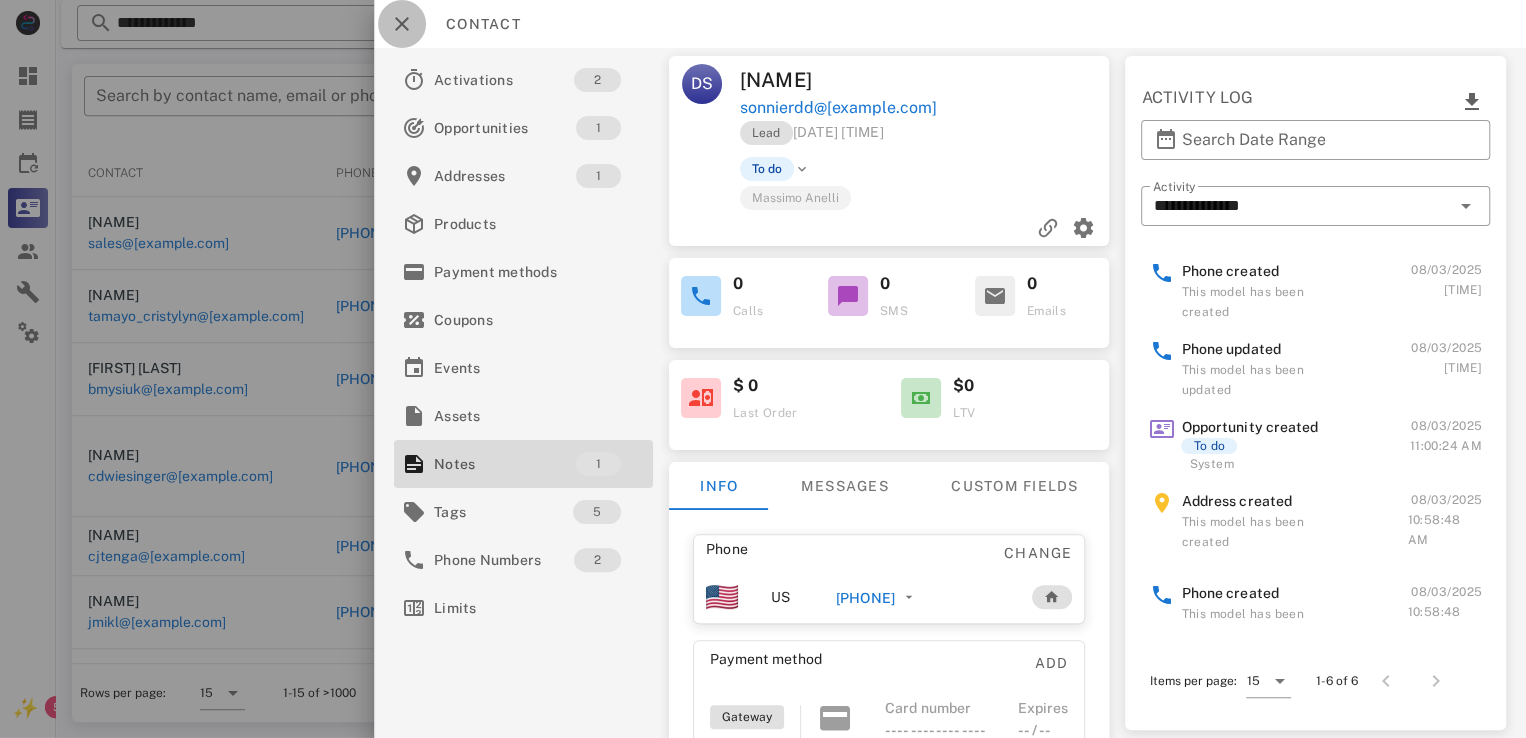 click at bounding box center [402, 24] 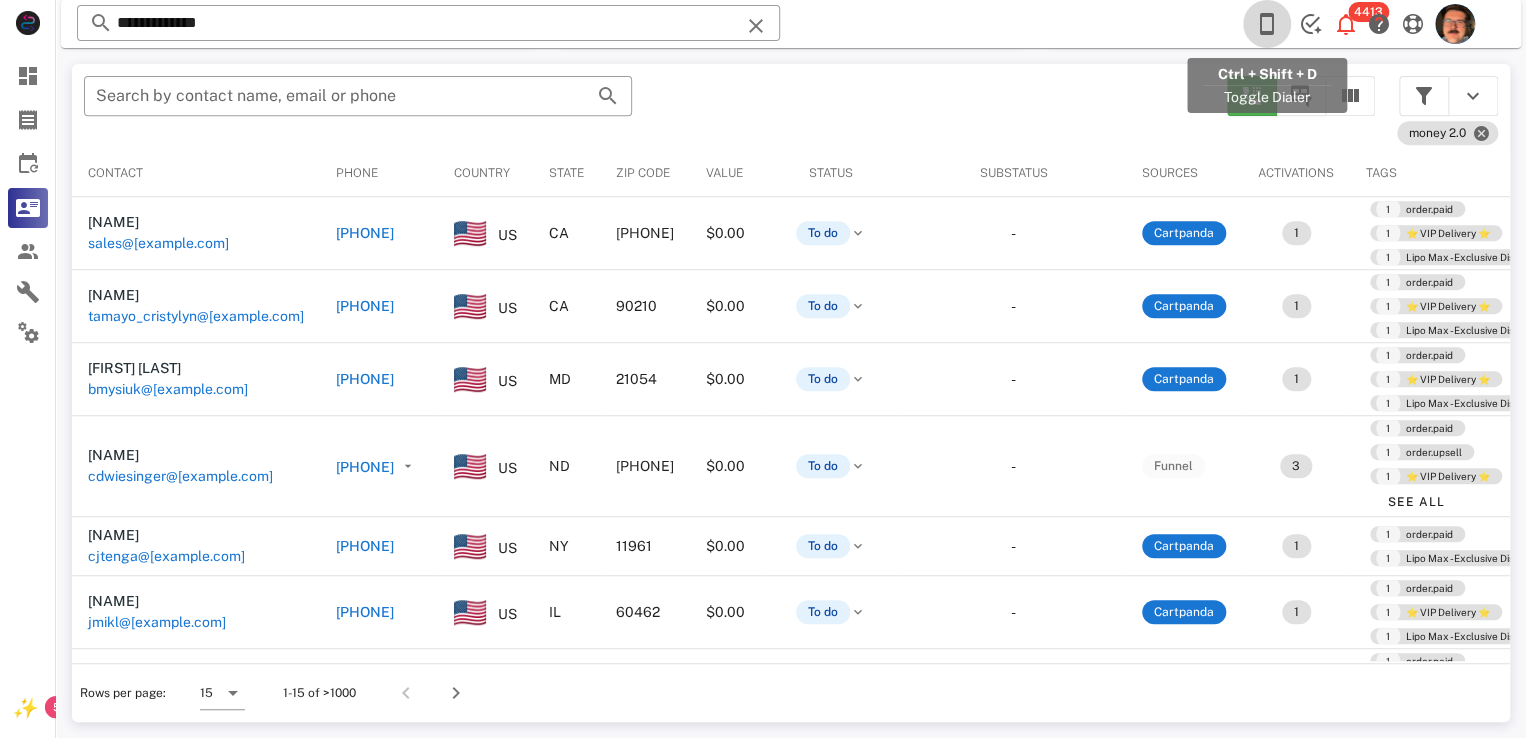 click at bounding box center (1267, 24) 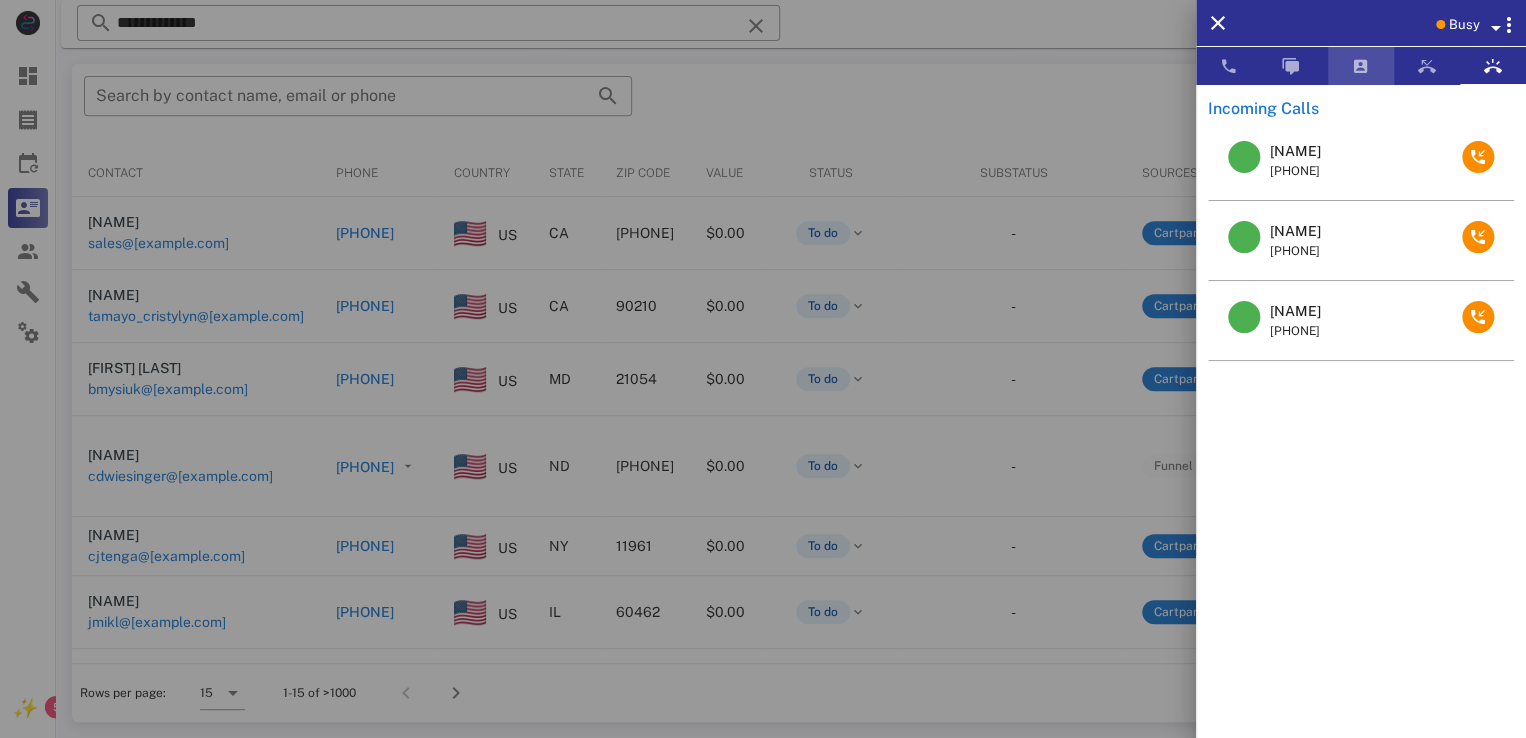 click at bounding box center [1361, 66] 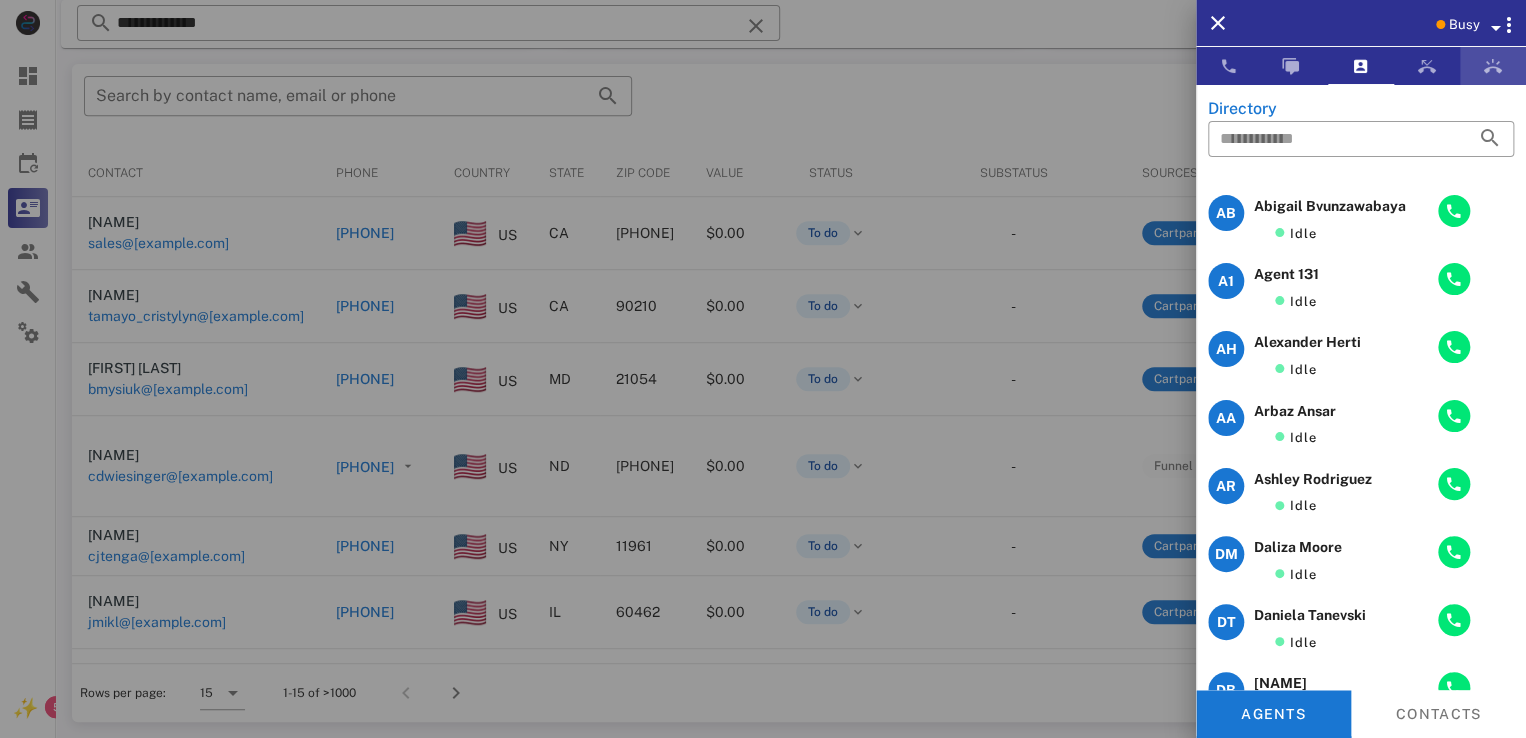 click at bounding box center [1493, 66] 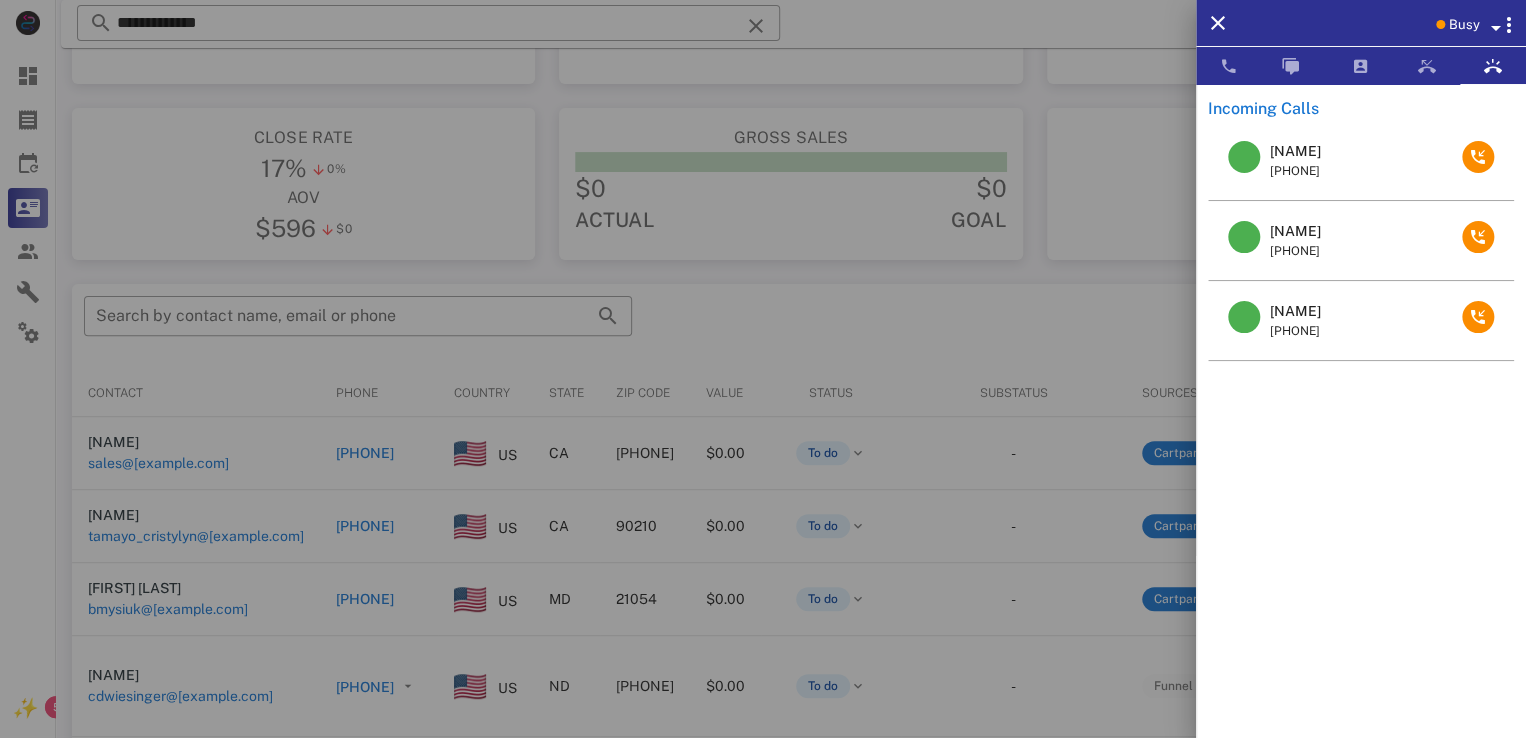 scroll, scrollTop: 0, scrollLeft: 0, axis: both 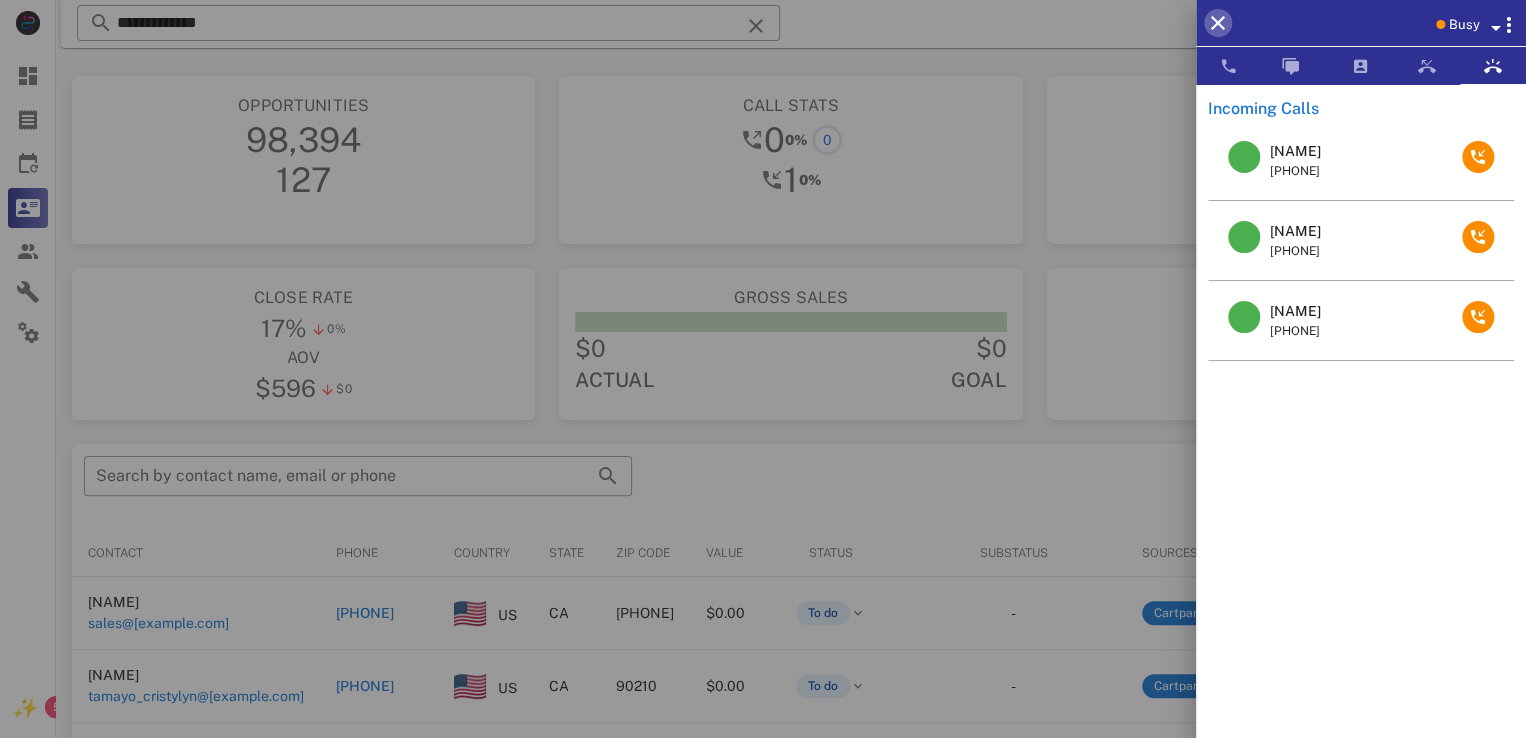 click at bounding box center [1218, 23] 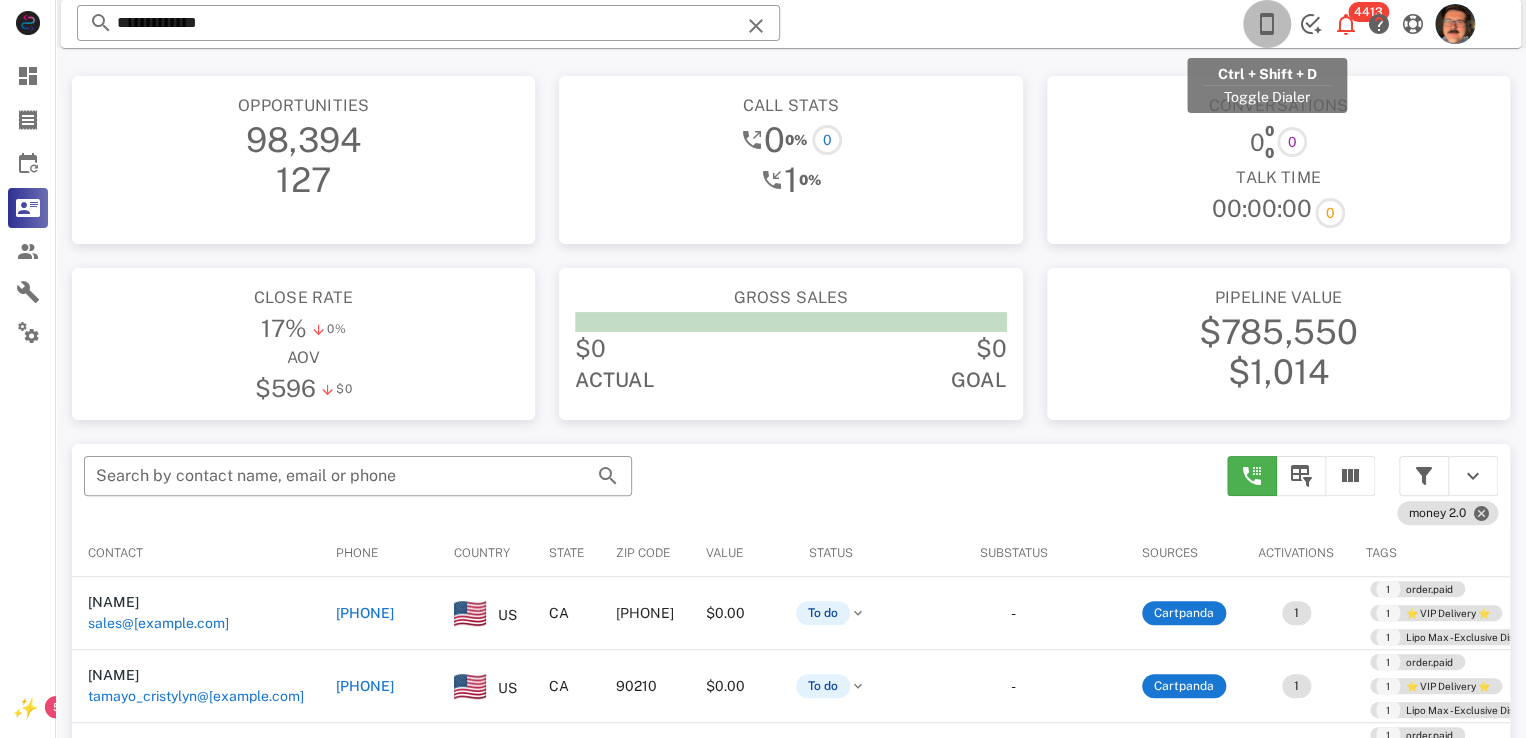 click at bounding box center (1267, 24) 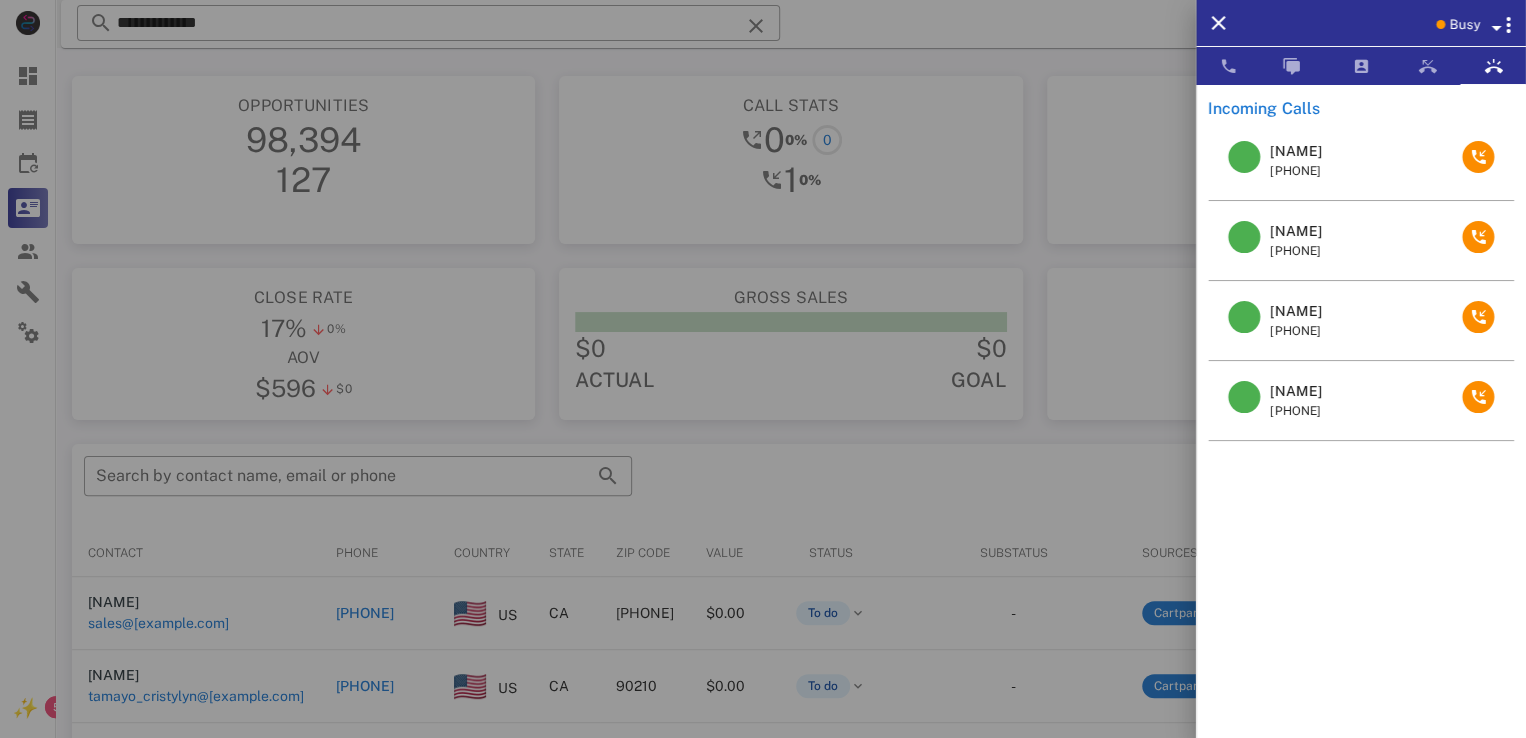 click on "Vanessa" at bounding box center [1295, 391] 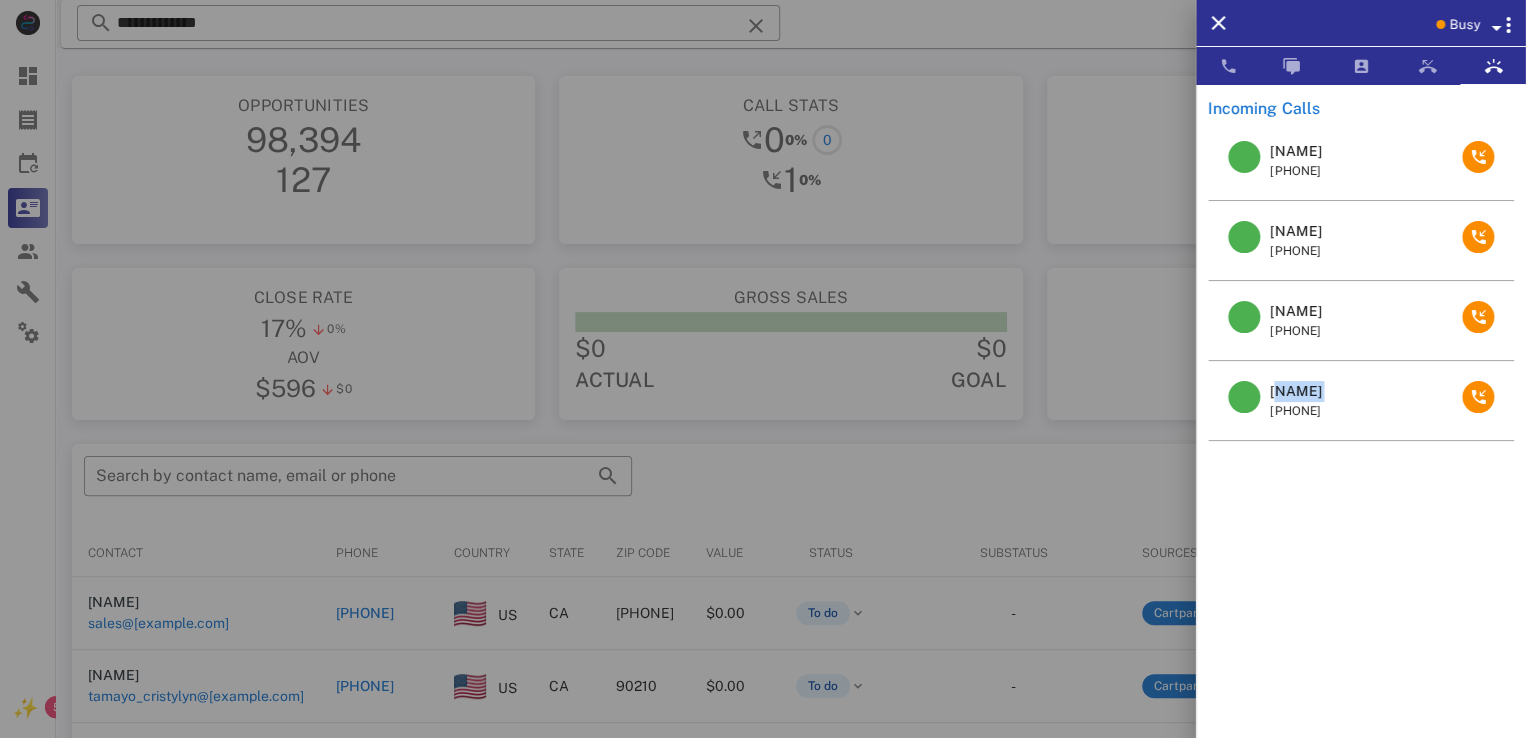 click on "Vanessa" at bounding box center (1295, 391) 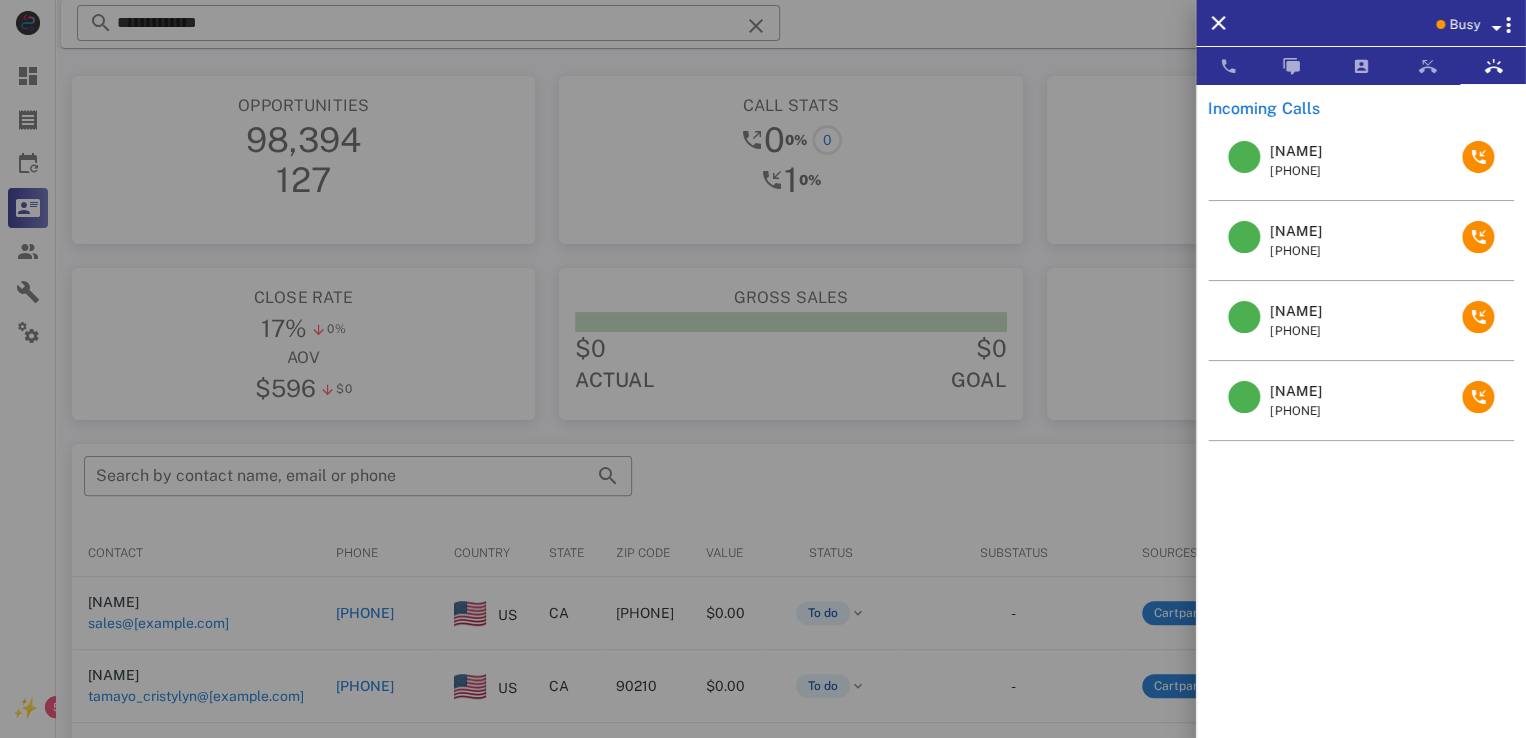 click on "Vanessa   +18039245813" at bounding box center (1361, 401) 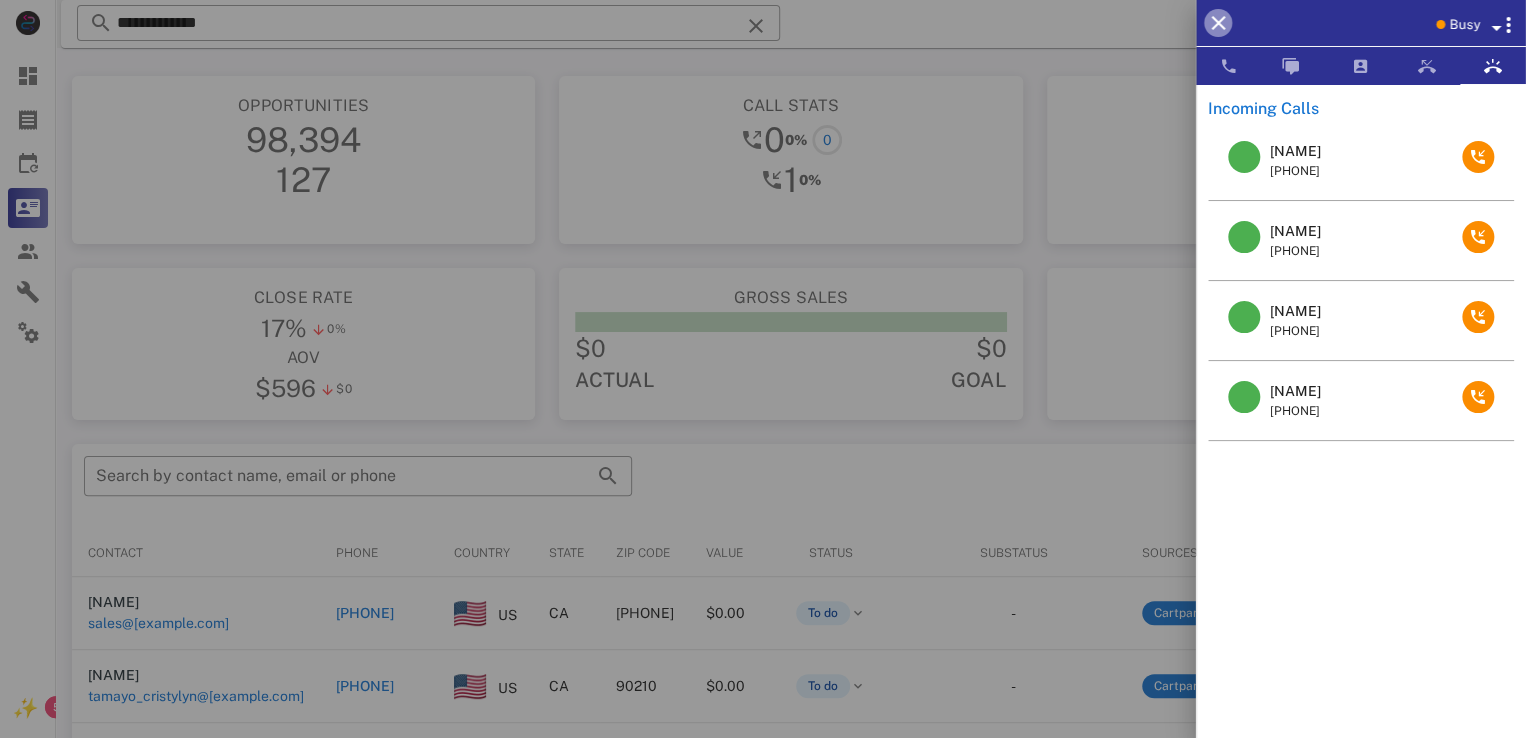 click at bounding box center (1218, 23) 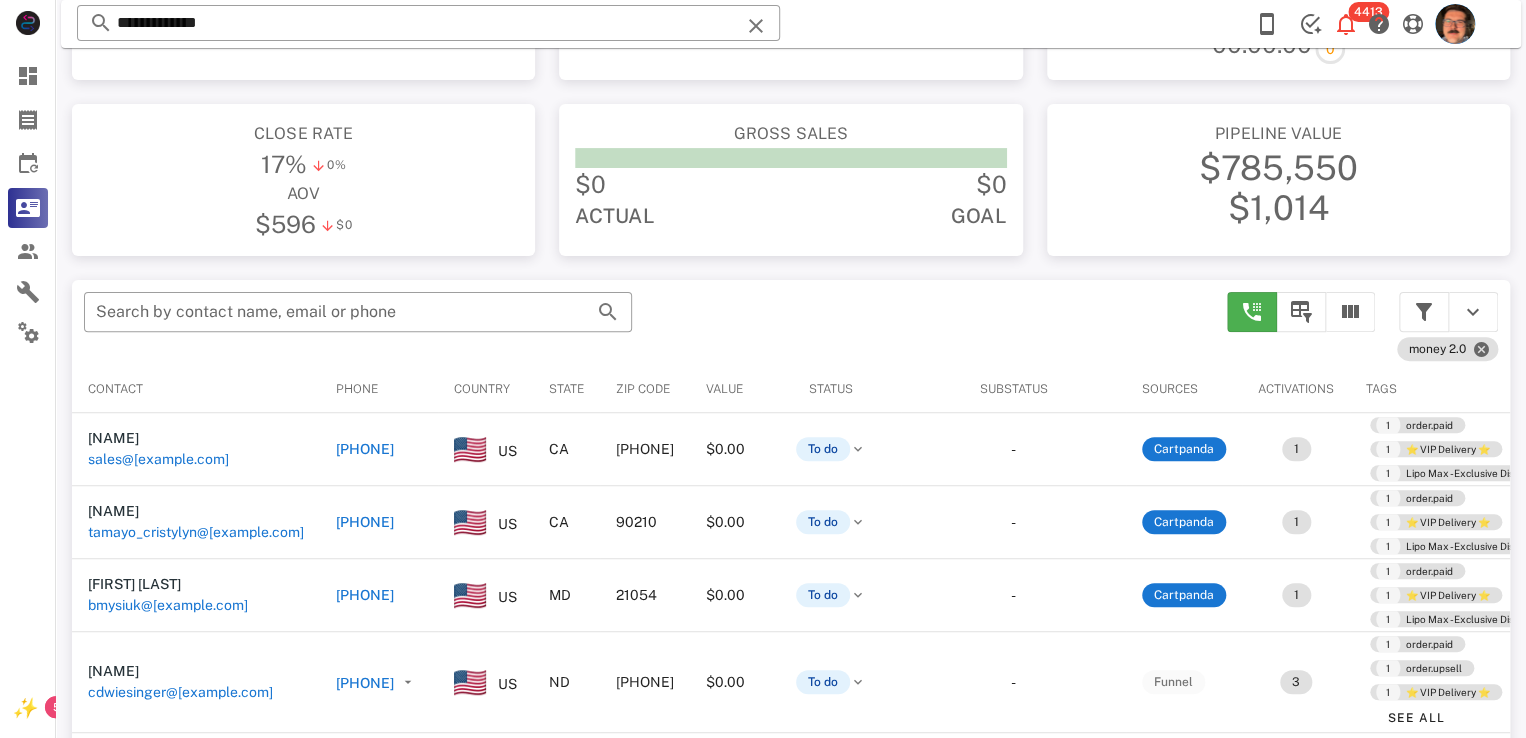 scroll, scrollTop: 0, scrollLeft: 0, axis: both 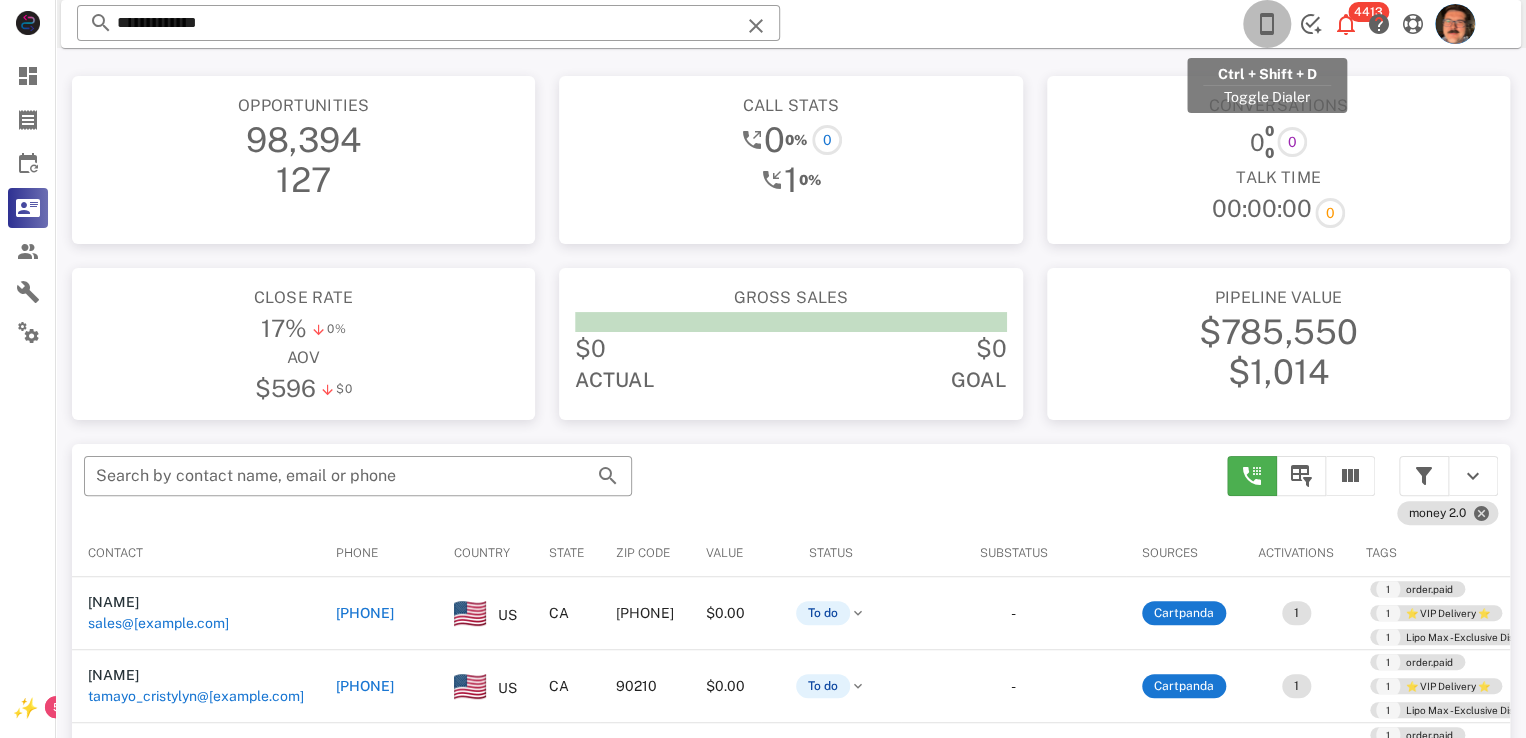 click at bounding box center [1267, 24] 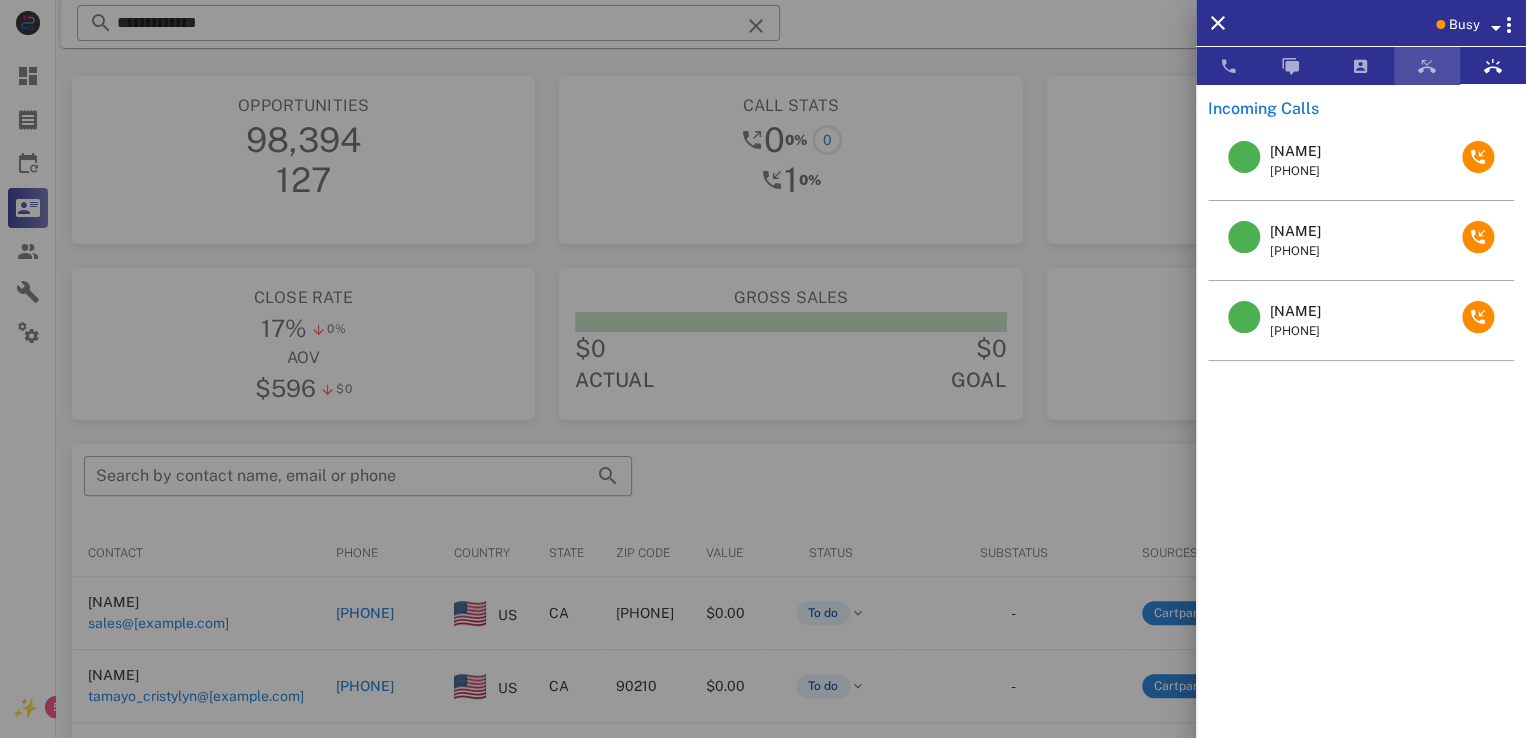 click at bounding box center [1427, 66] 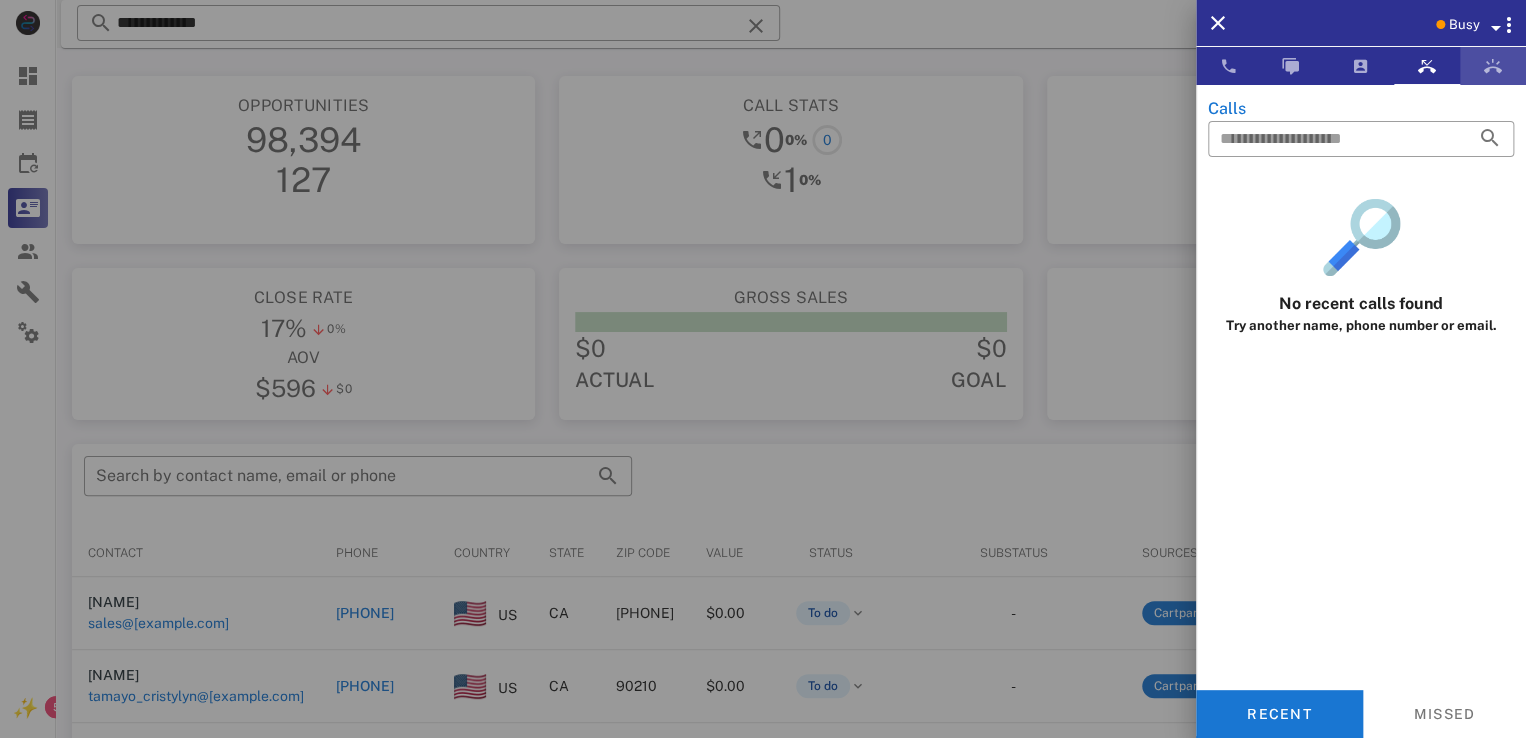 click at bounding box center (1493, 66) 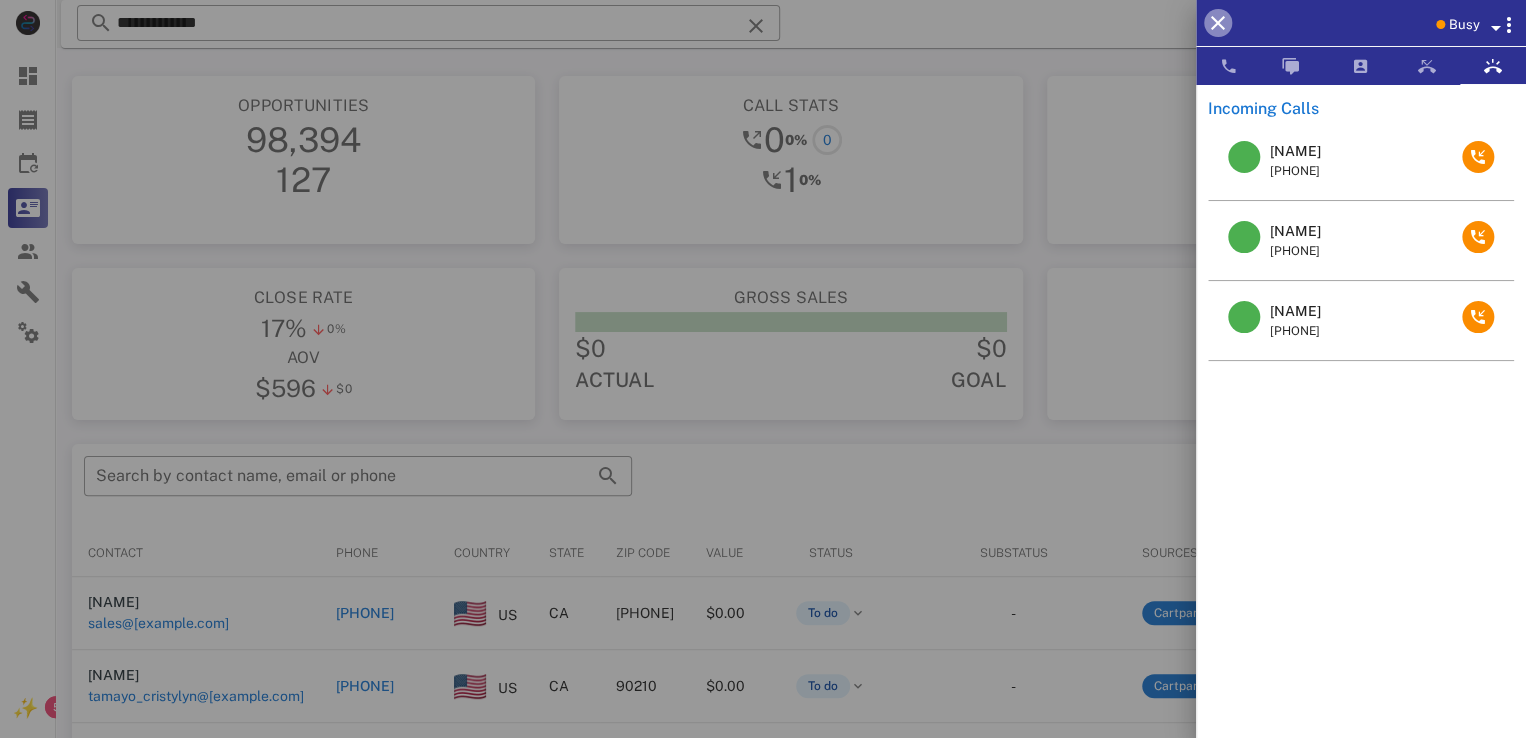 click at bounding box center [1218, 23] 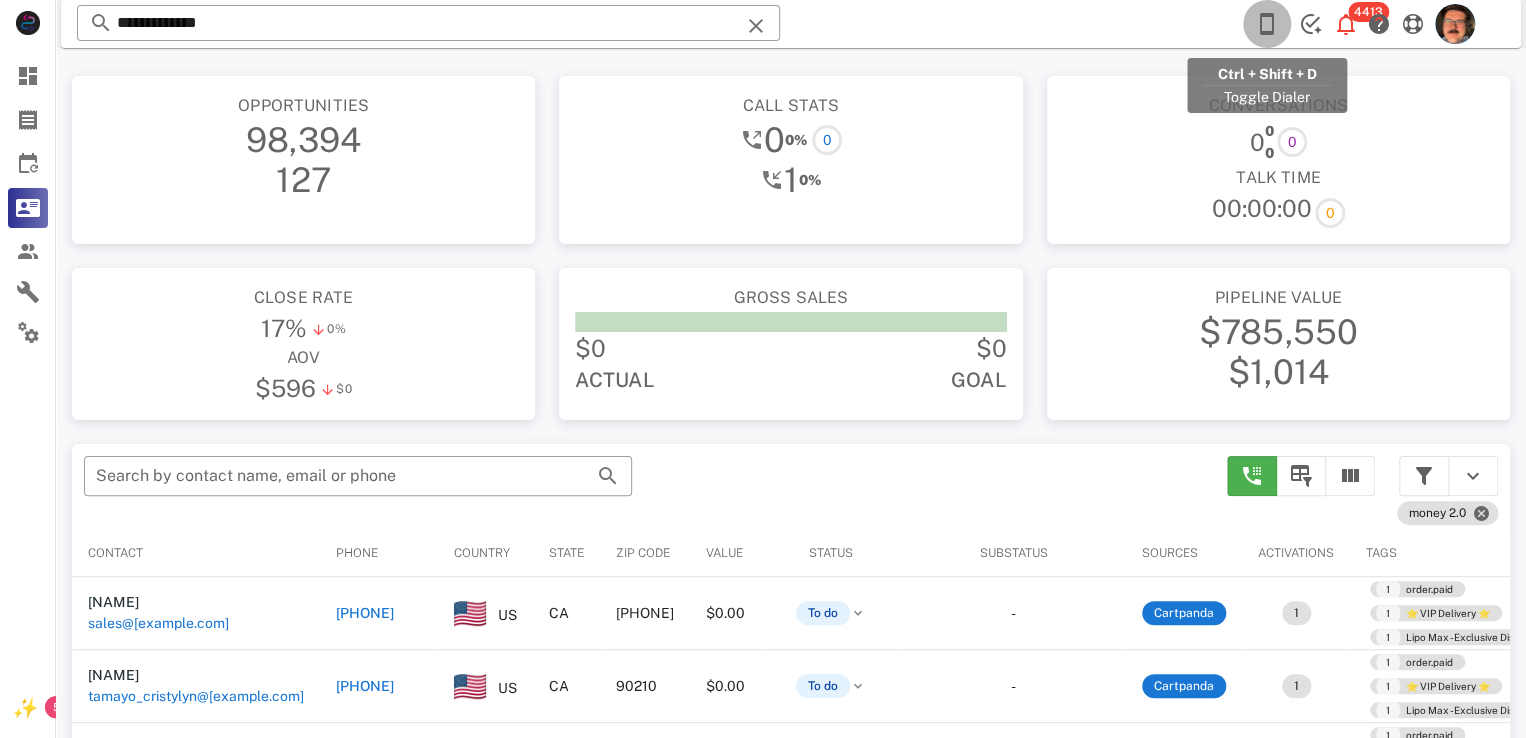click at bounding box center (1267, 24) 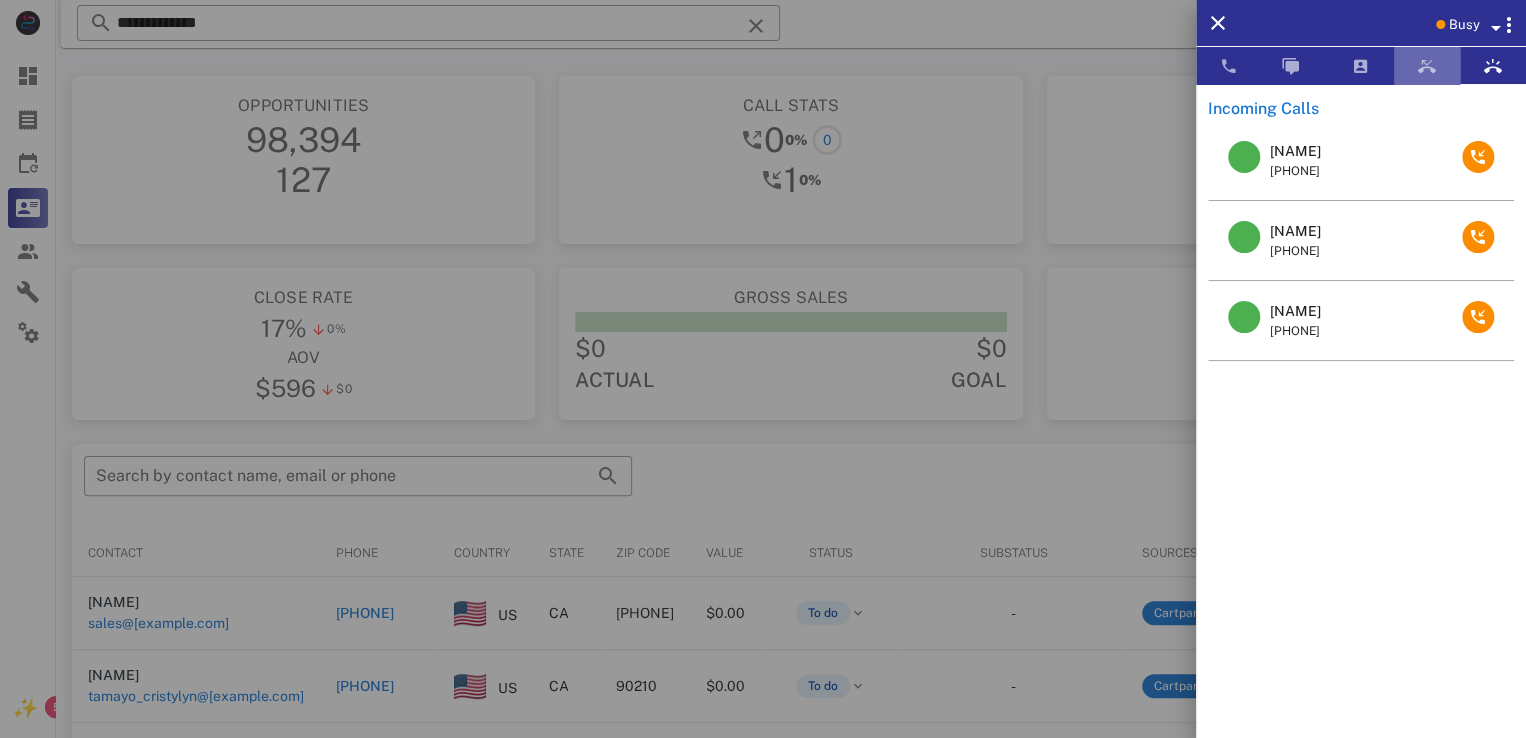 click at bounding box center [1427, 66] 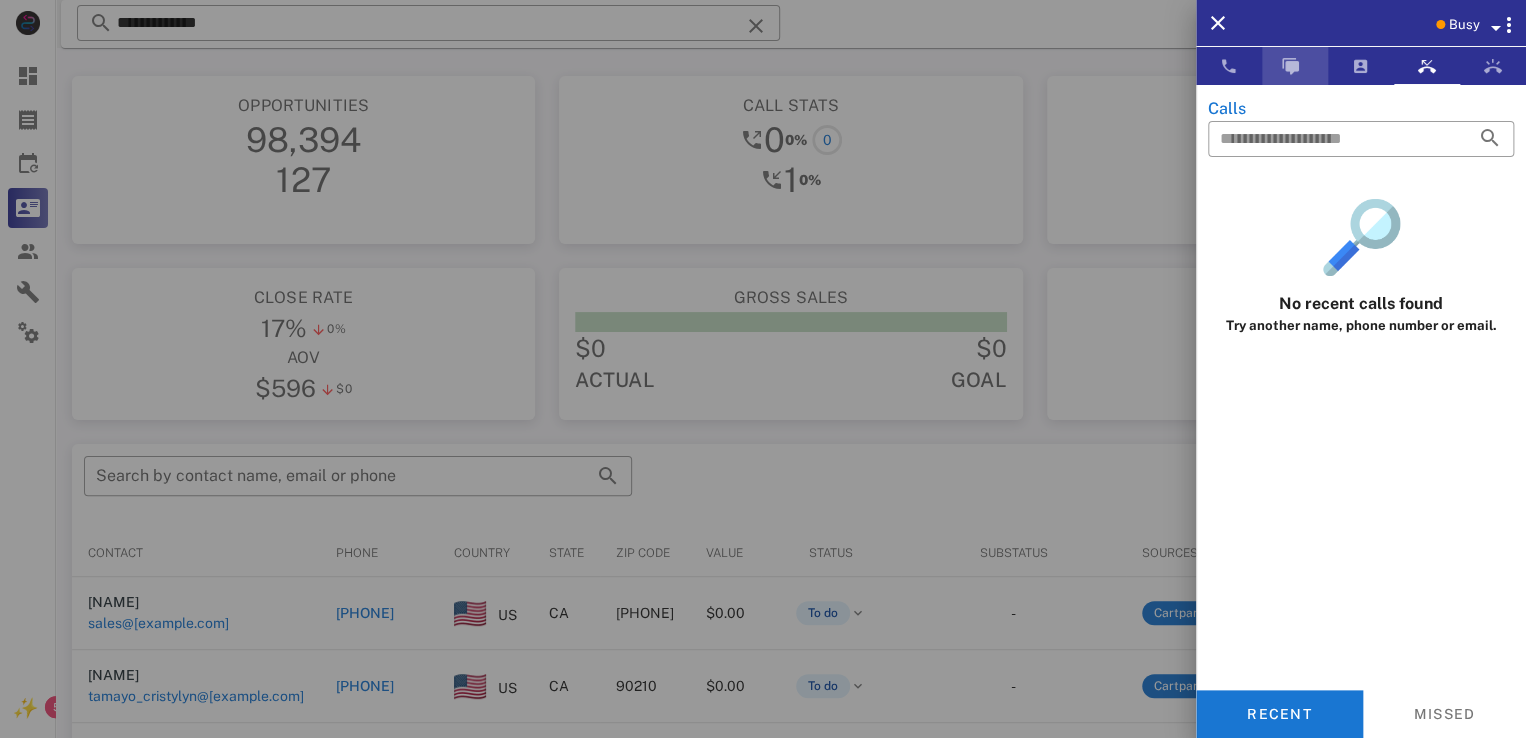 click at bounding box center (1295, 66) 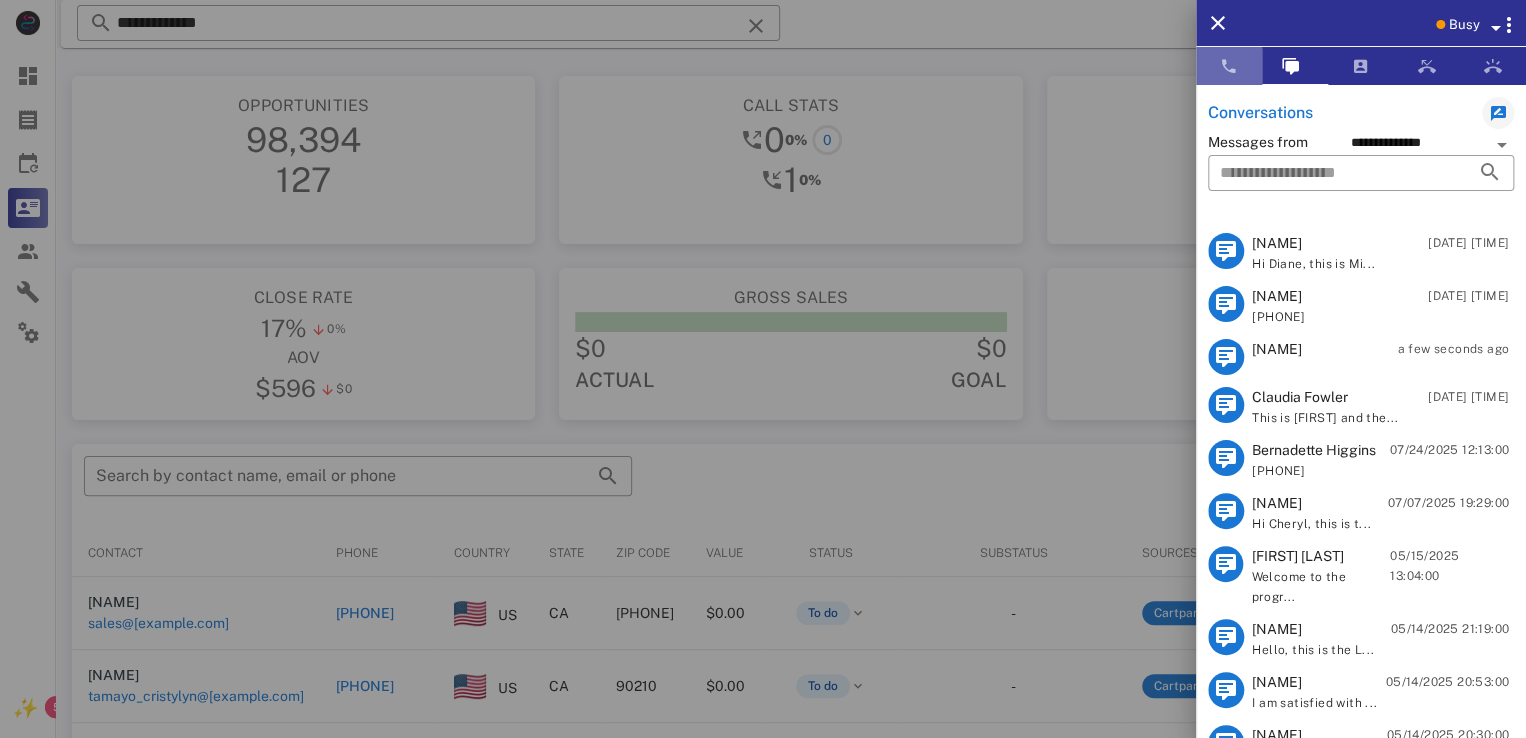 click at bounding box center [1229, 66] 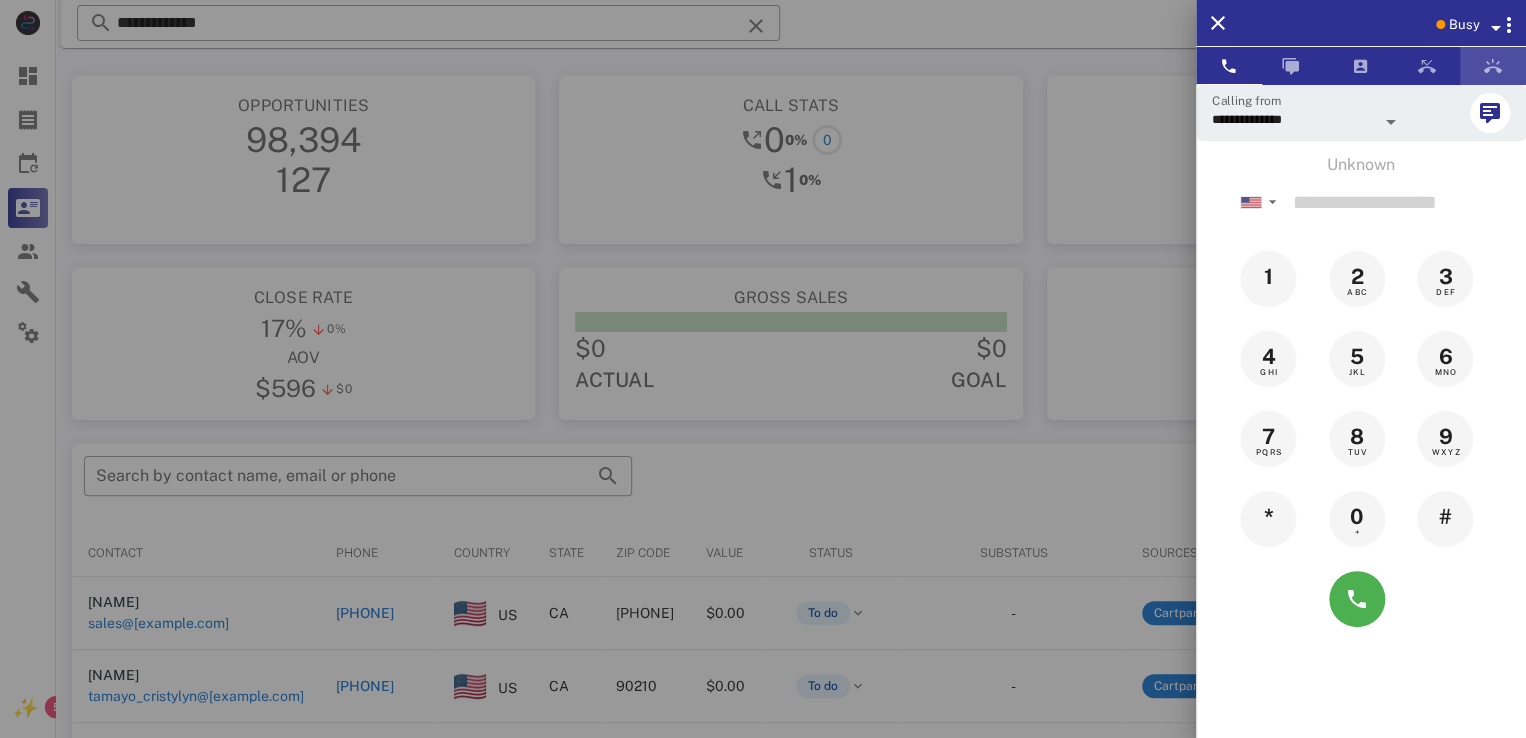 click at bounding box center (1493, 66) 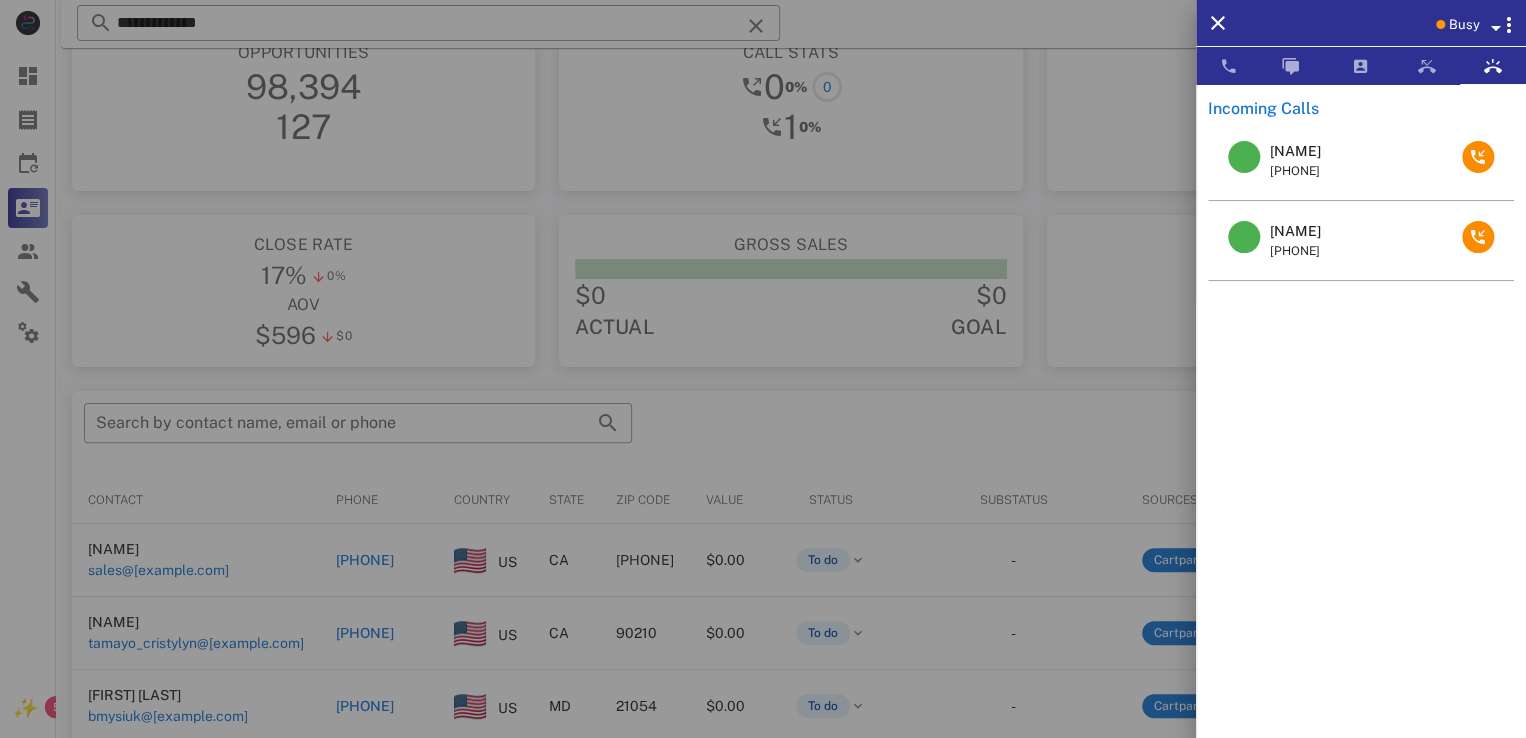 scroll, scrollTop: 0, scrollLeft: 0, axis: both 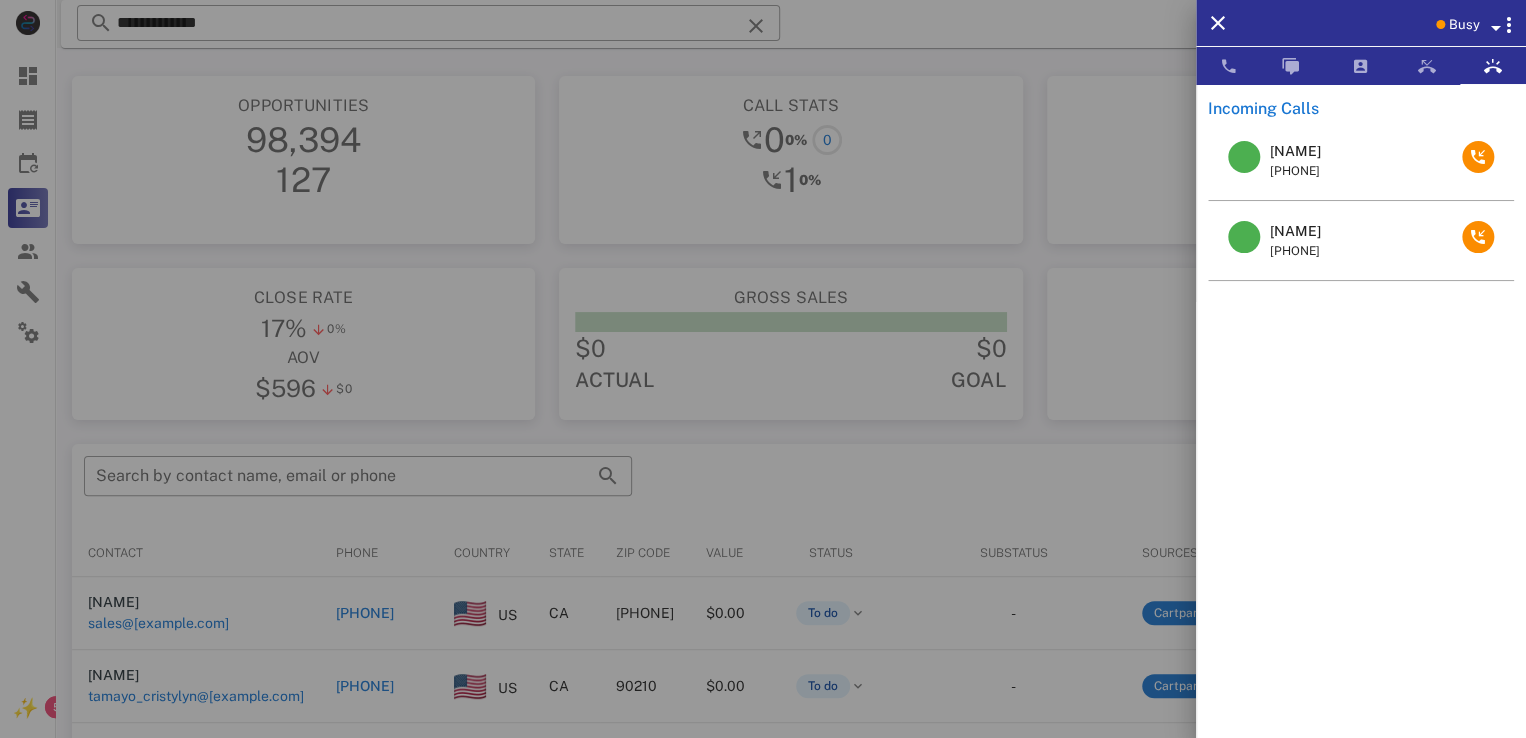 click at bounding box center [1440, 24] 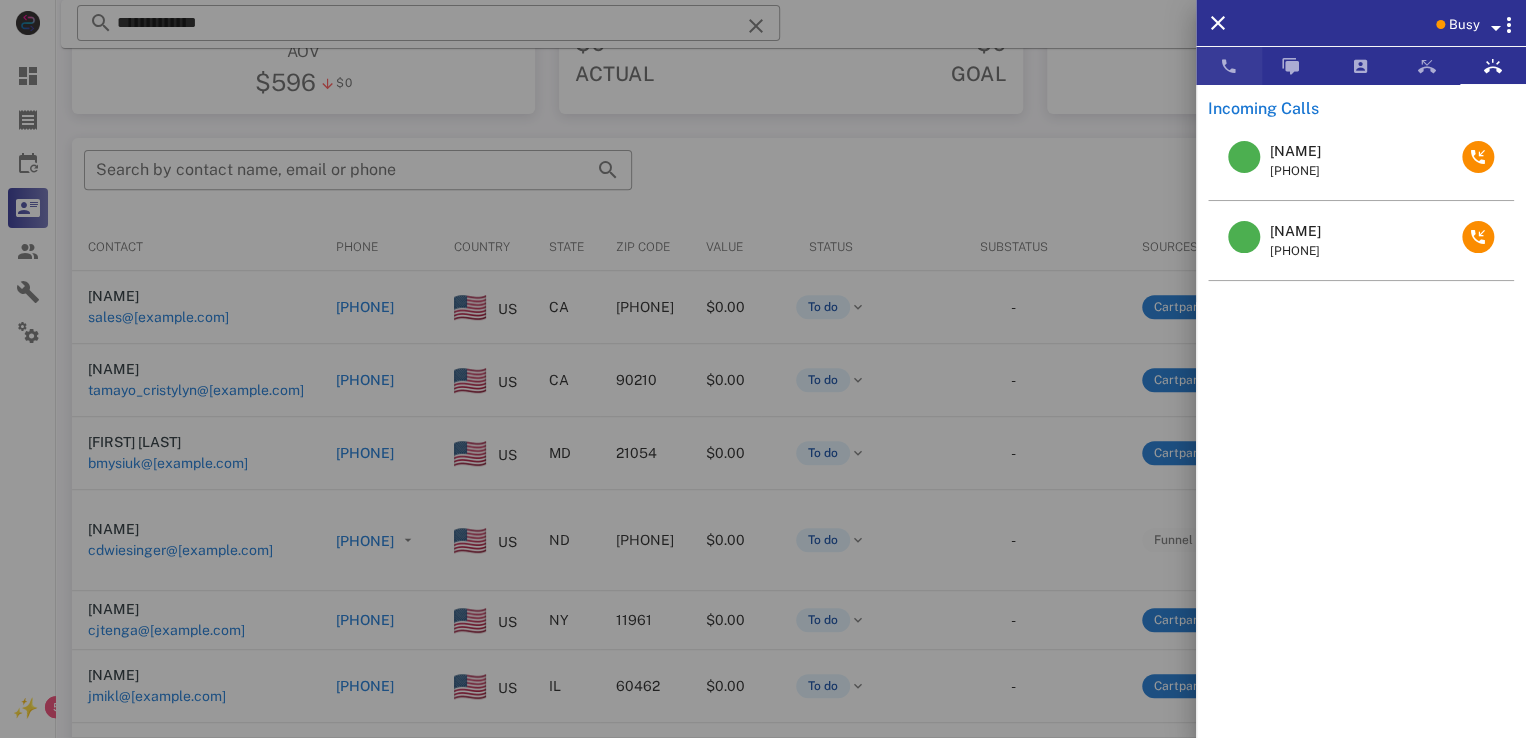 scroll, scrollTop: 0, scrollLeft: 0, axis: both 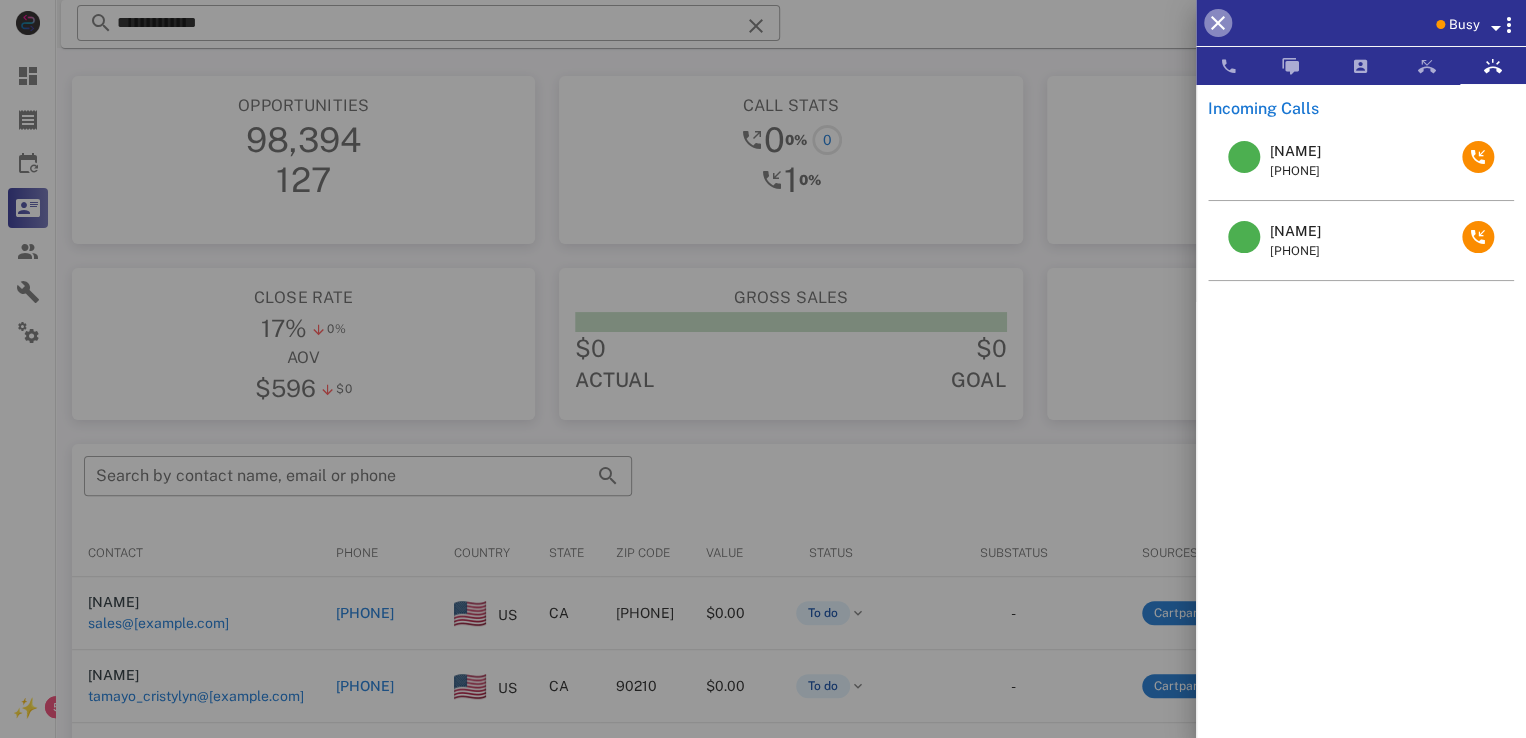 click at bounding box center [1218, 23] 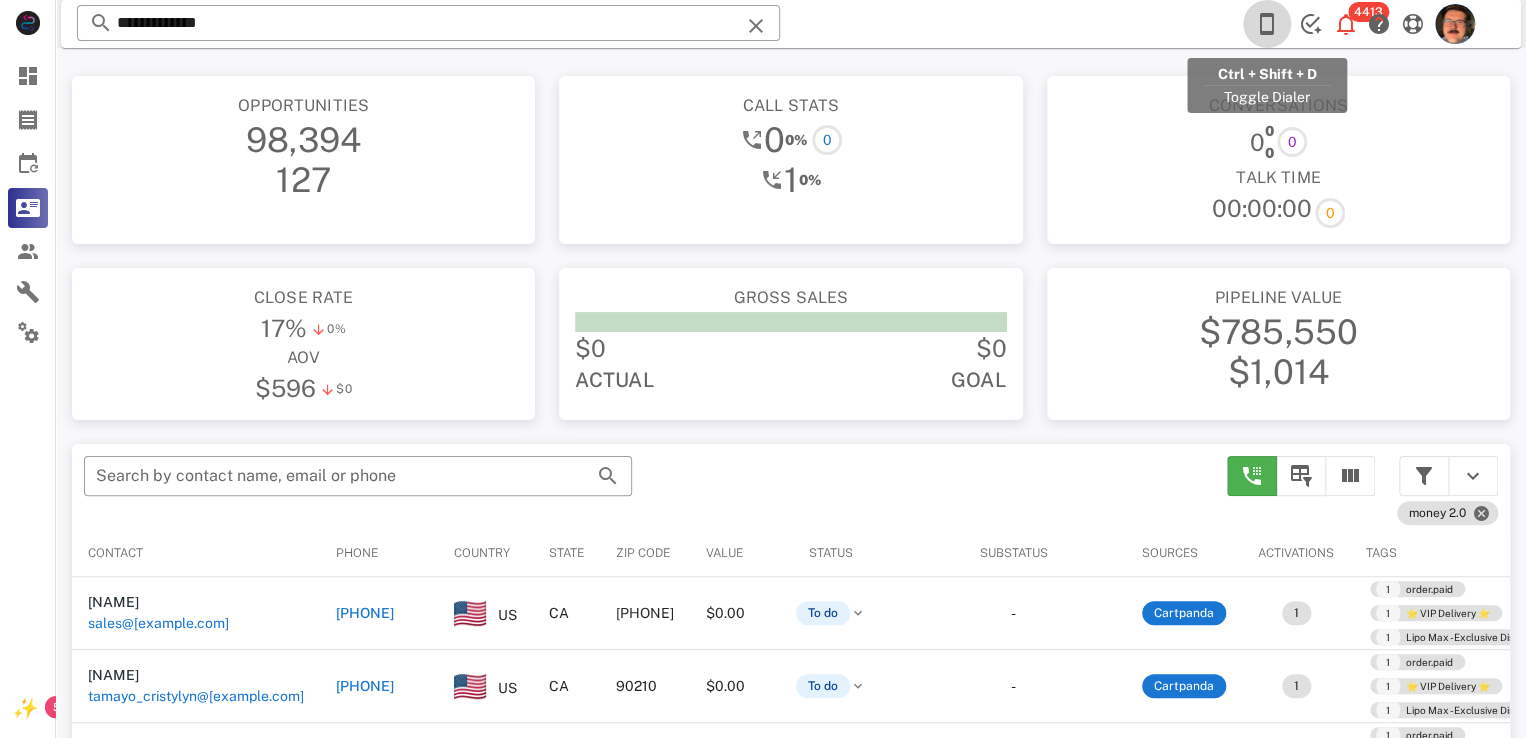 click at bounding box center [1267, 24] 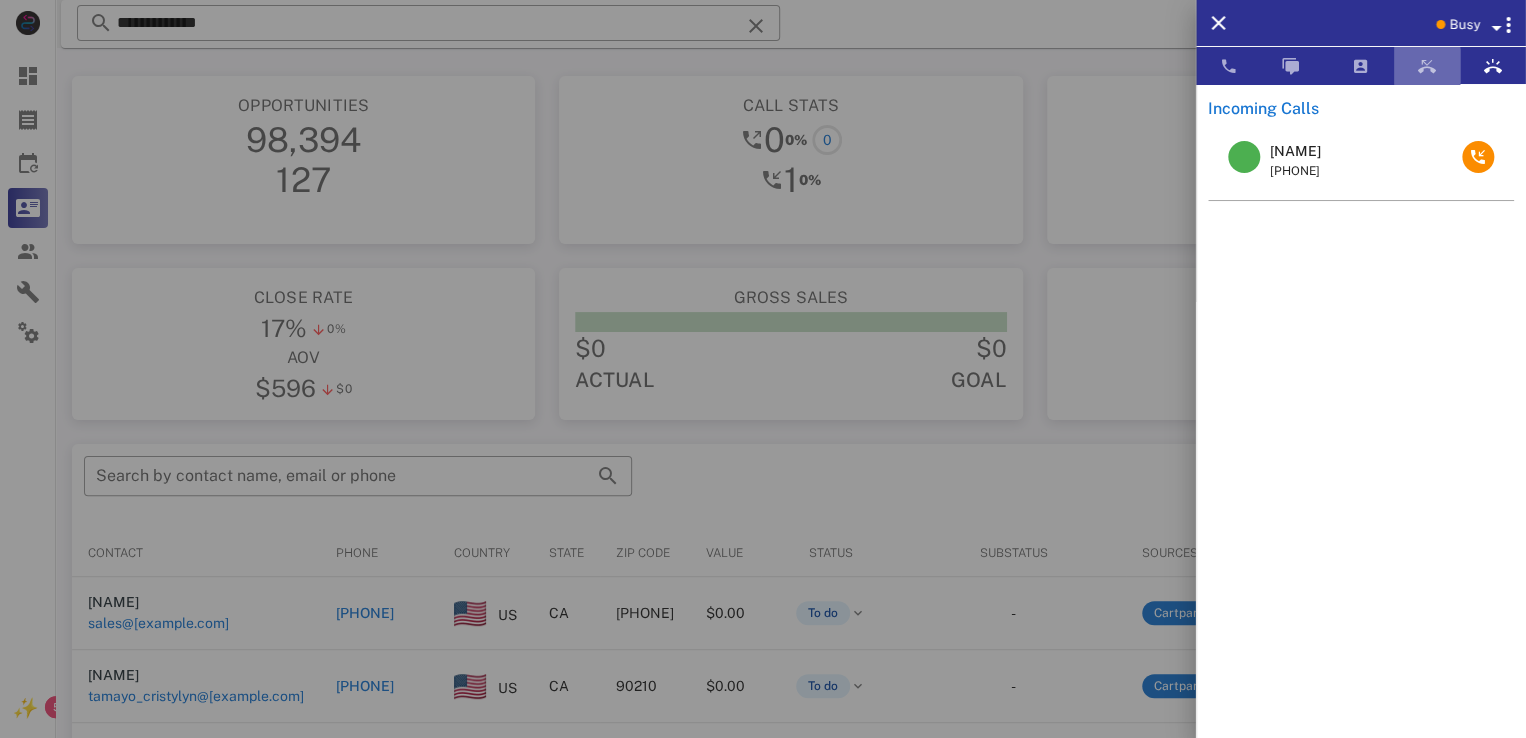 click at bounding box center (1427, 66) 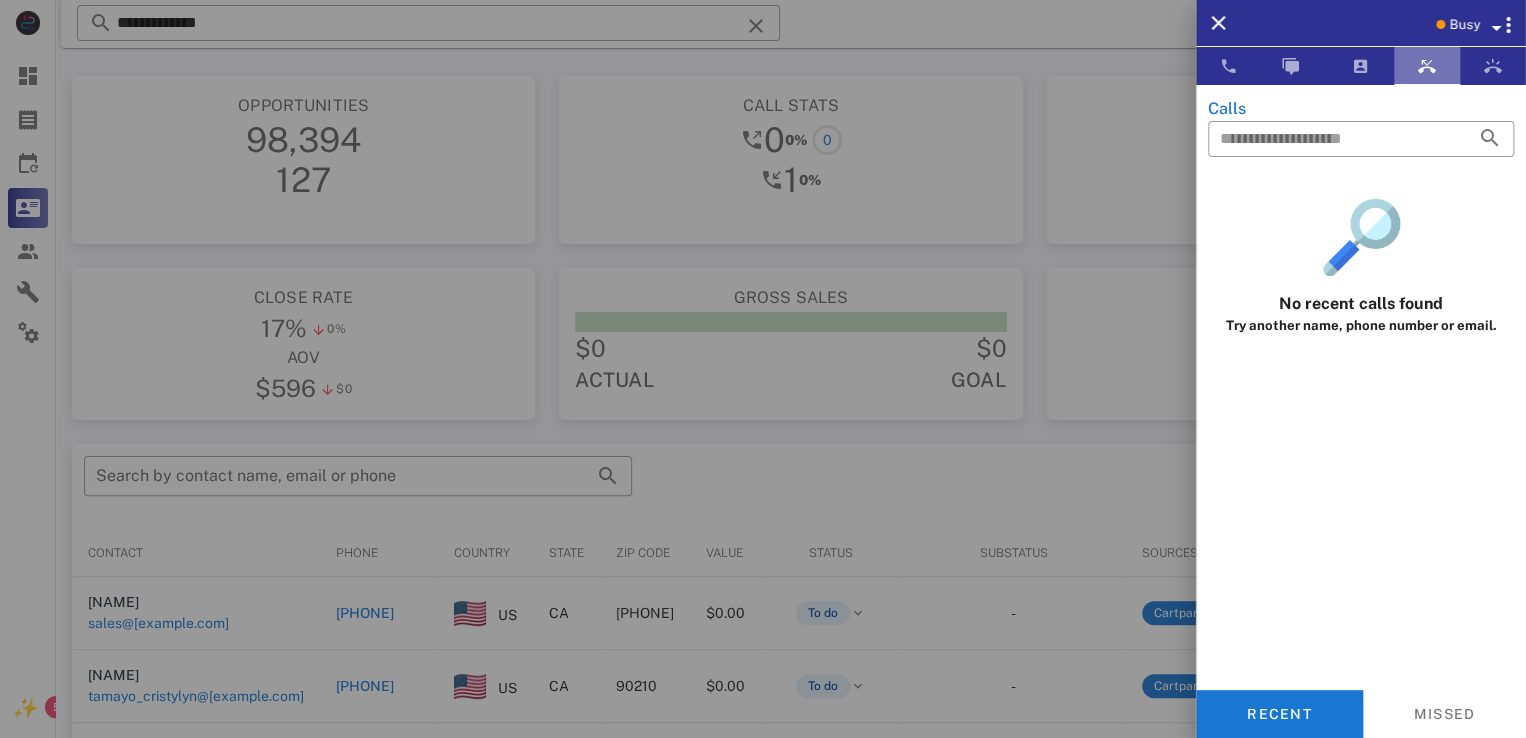 click at bounding box center [1427, 66] 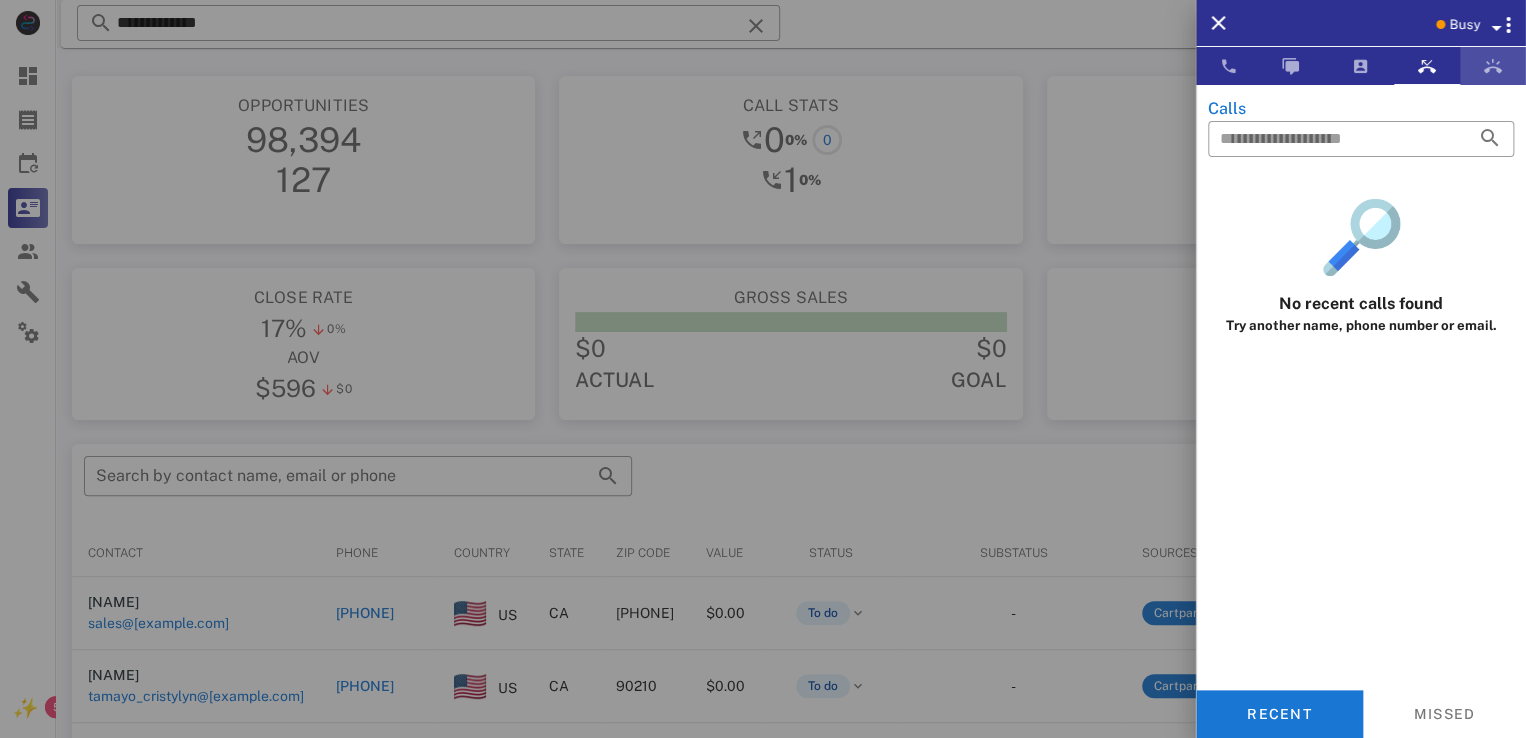 click at bounding box center [1493, 66] 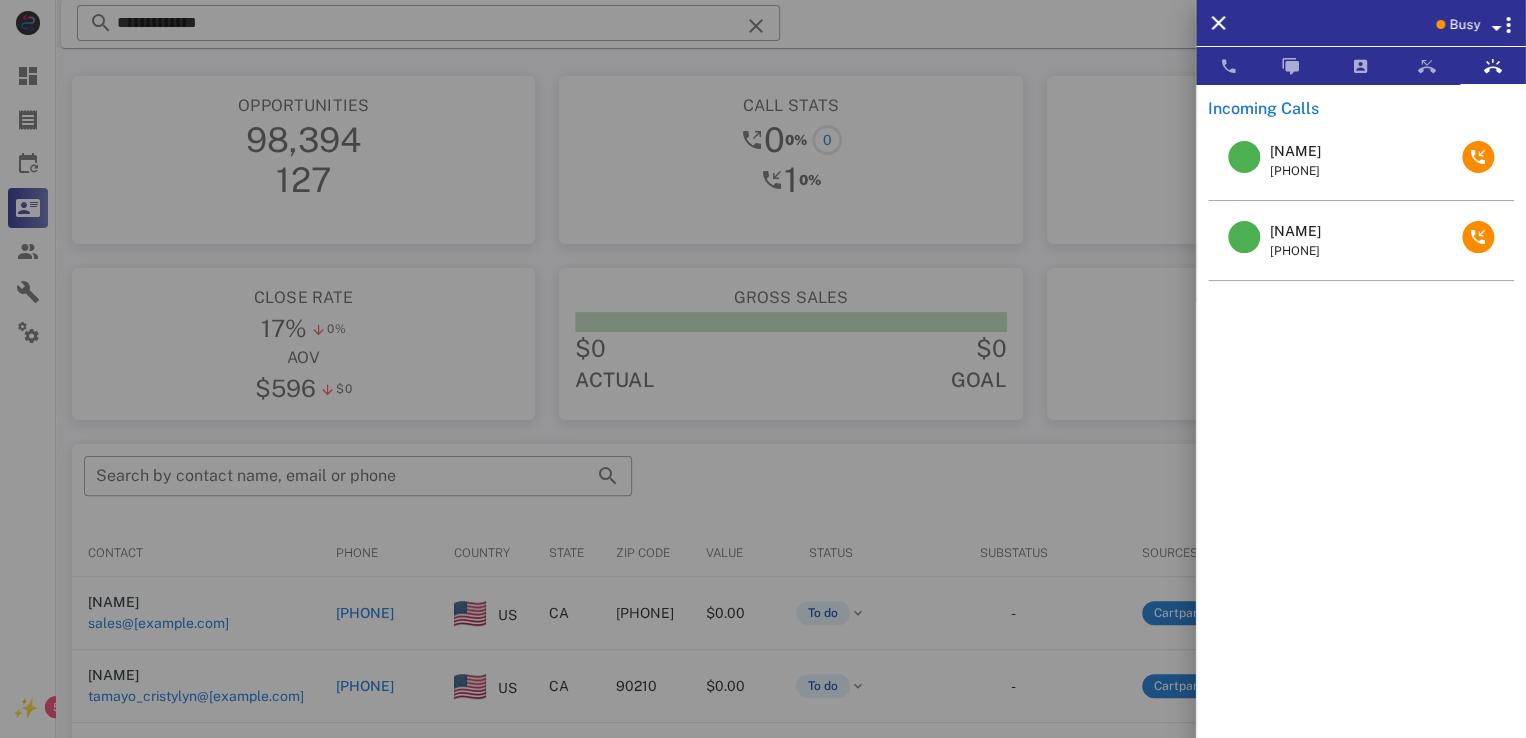 click on "Vanessa" at bounding box center (1295, 231) 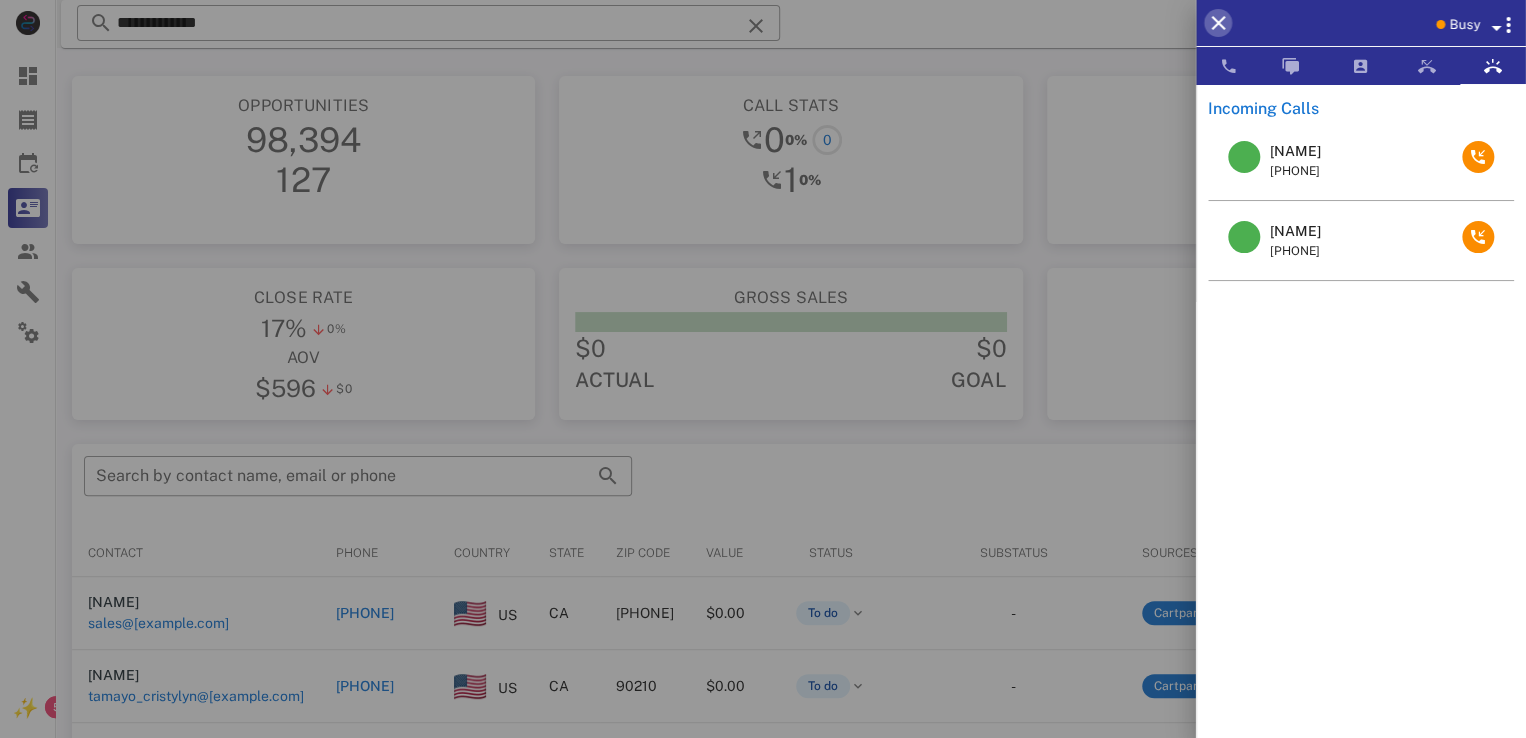 click at bounding box center [1218, 23] 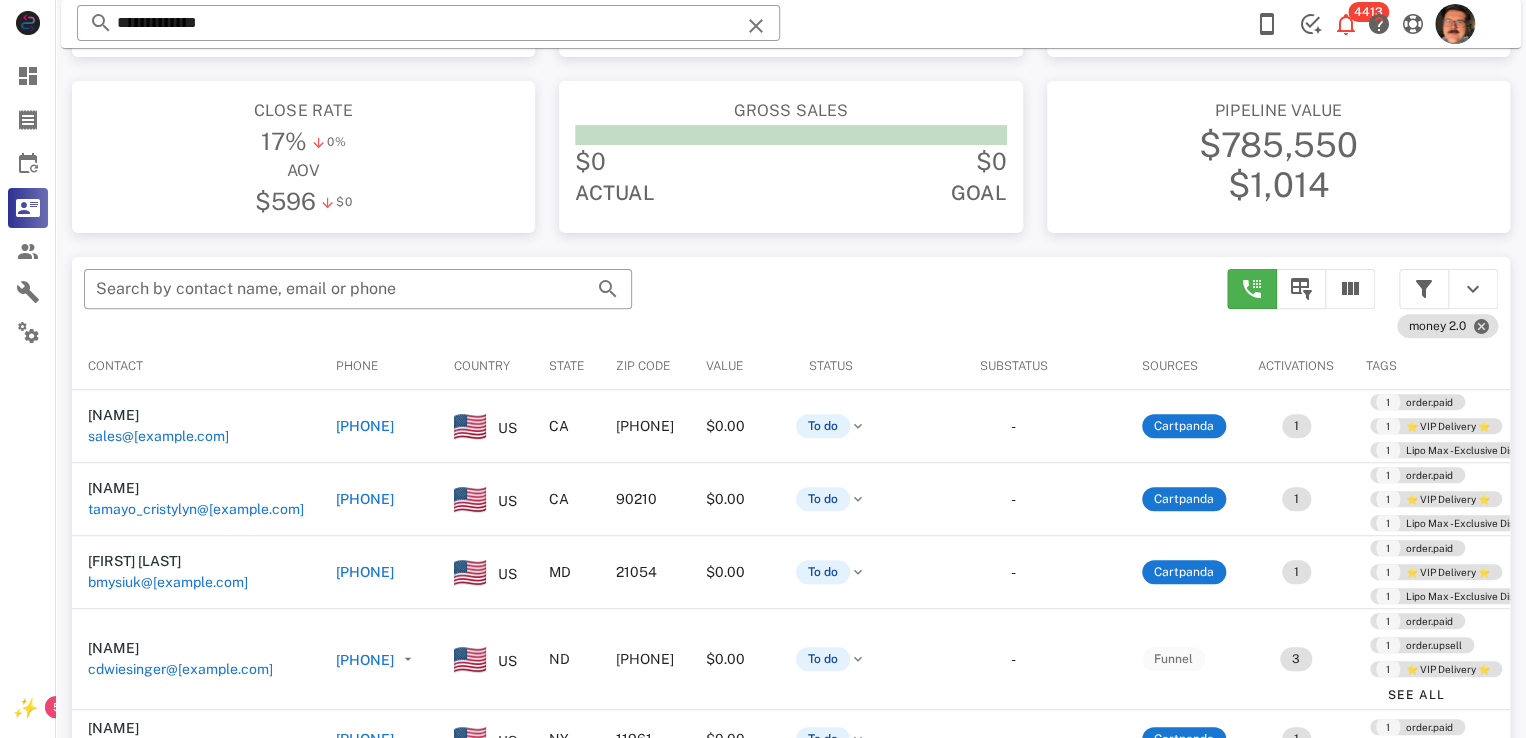 scroll, scrollTop: 200, scrollLeft: 0, axis: vertical 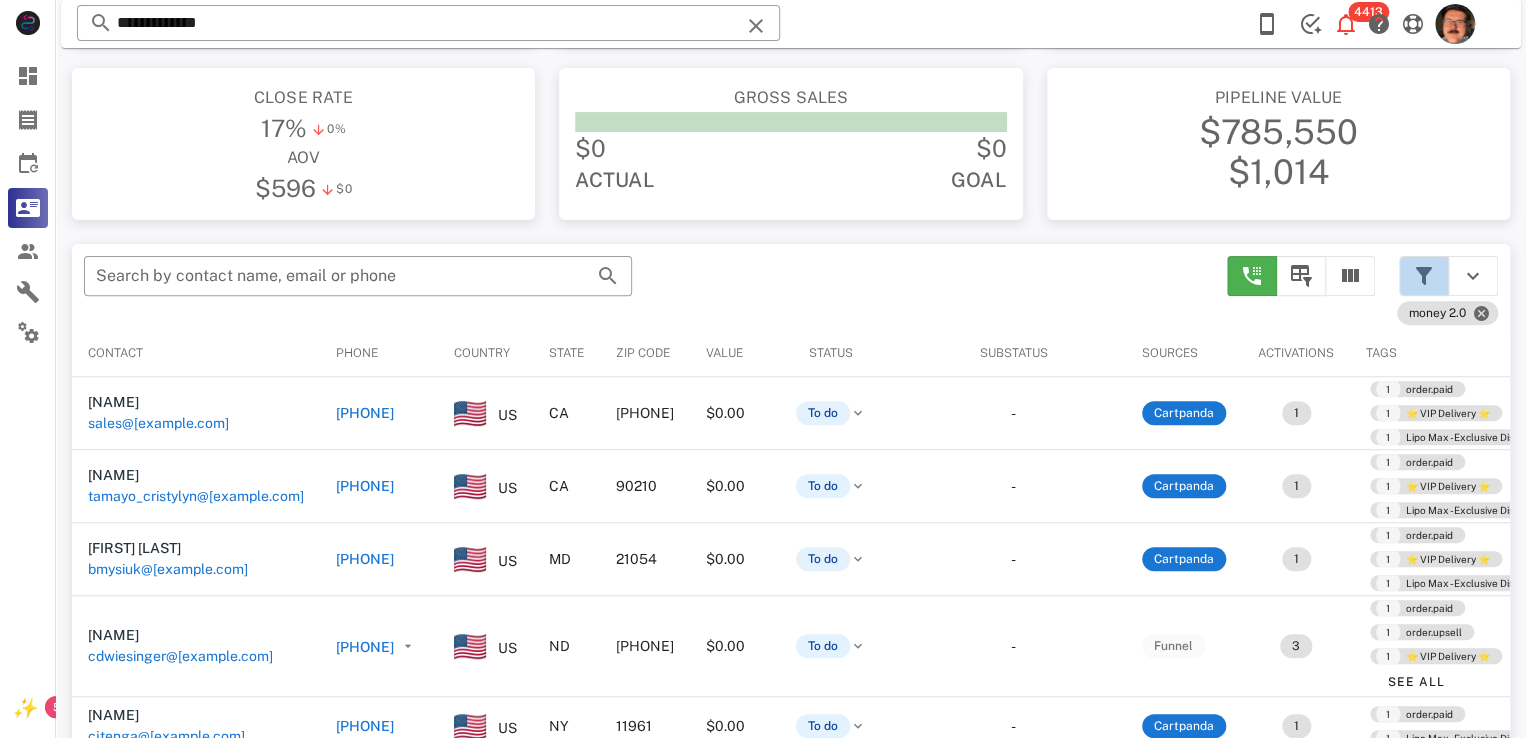 click at bounding box center [1424, 276] 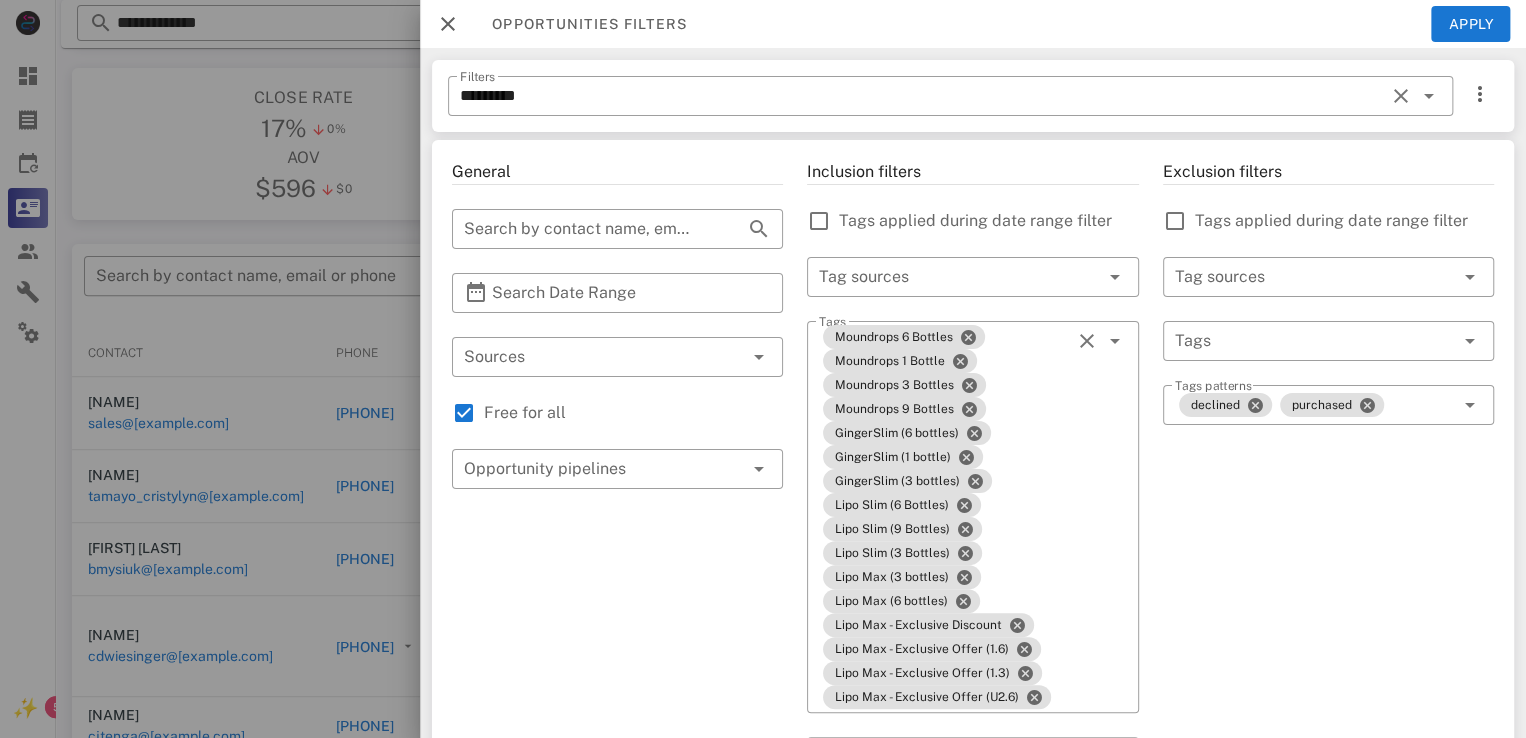 click at bounding box center [448, 24] 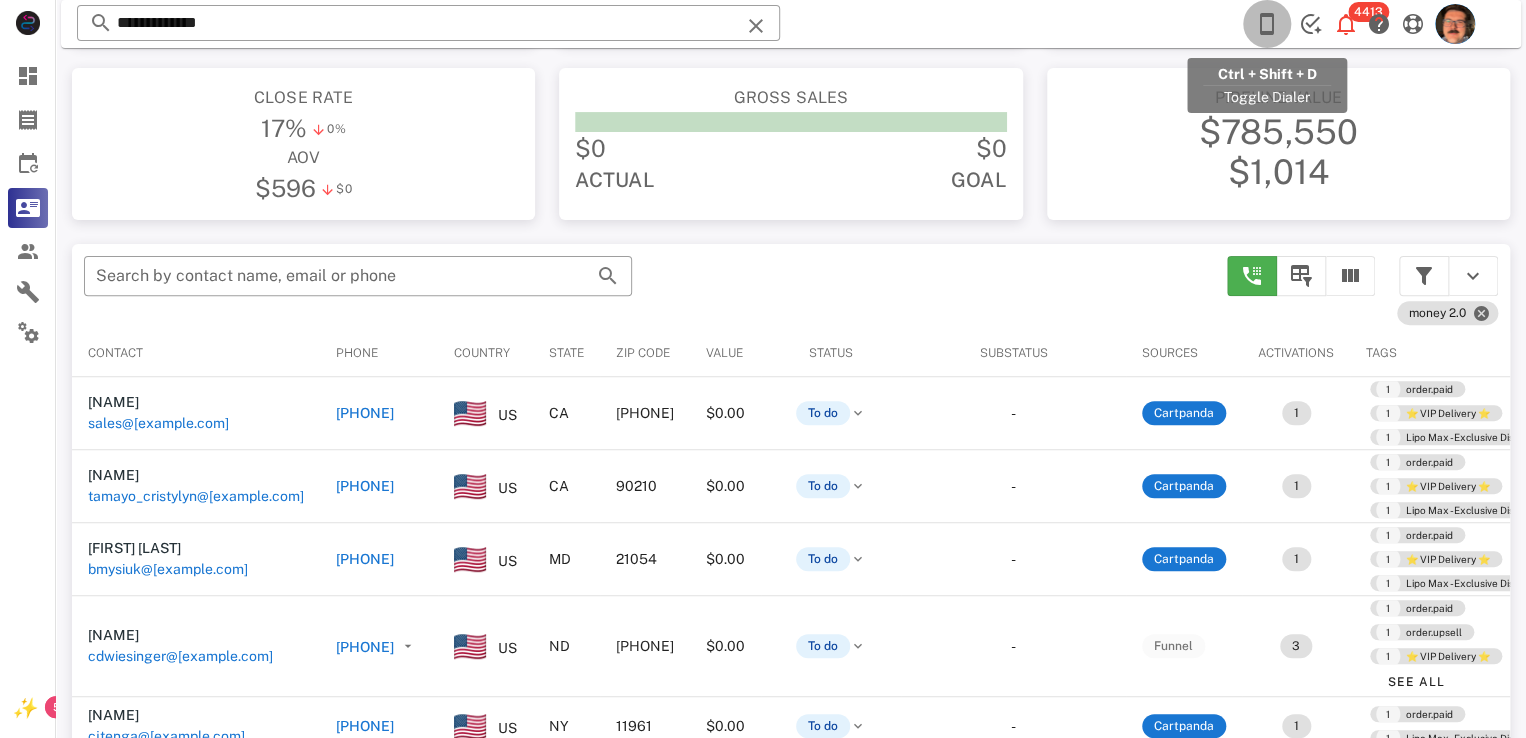 click at bounding box center [1267, 24] 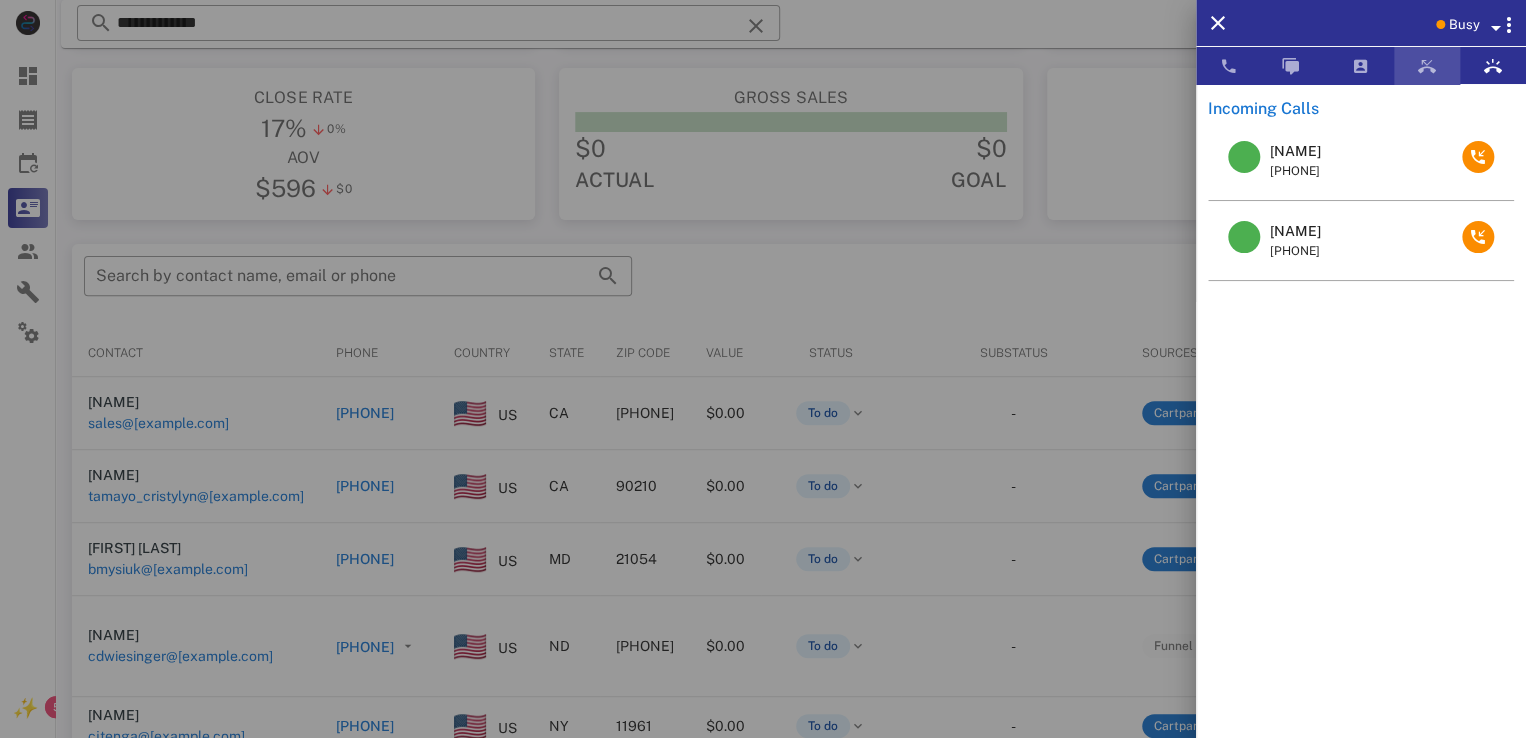 click at bounding box center (1427, 66) 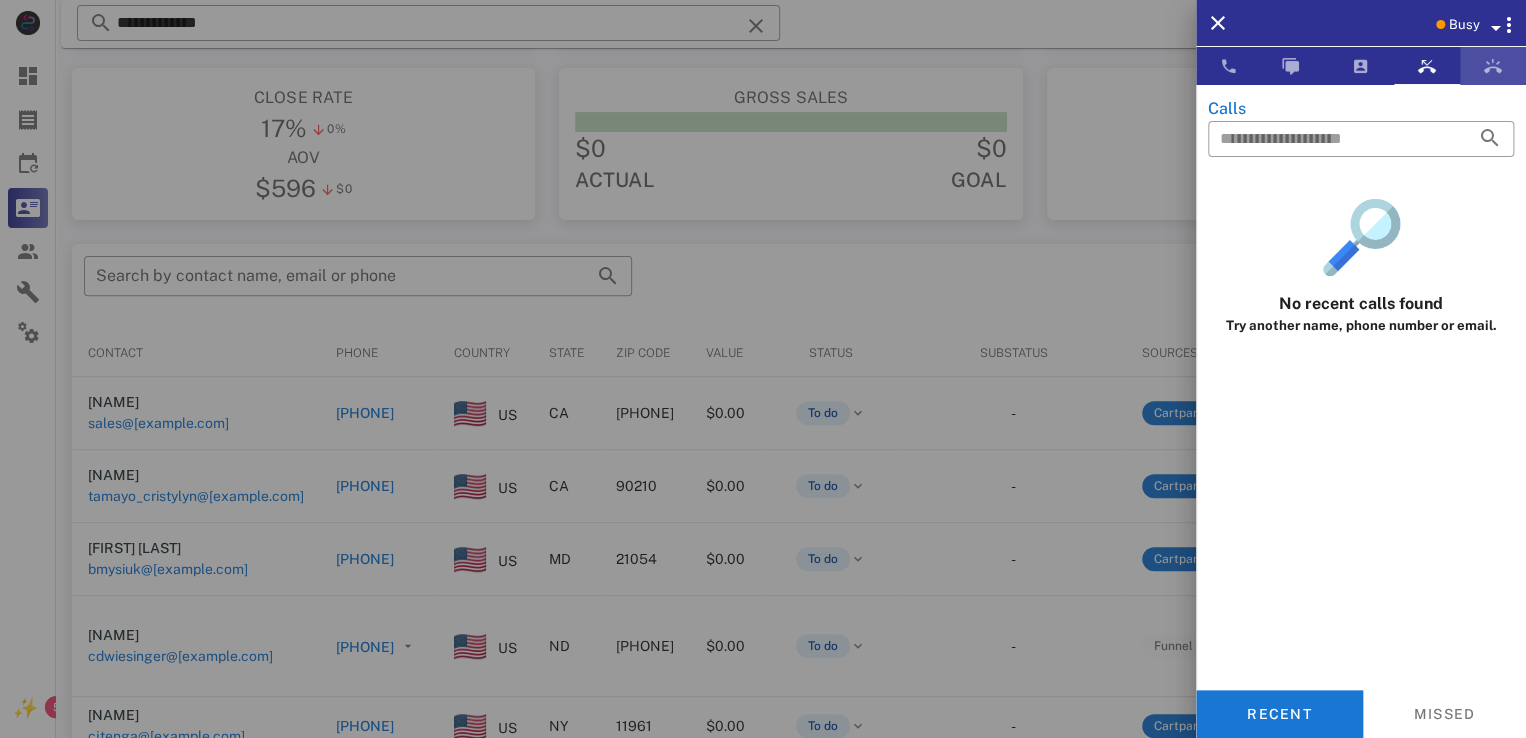 click at bounding box center [1493, 66] 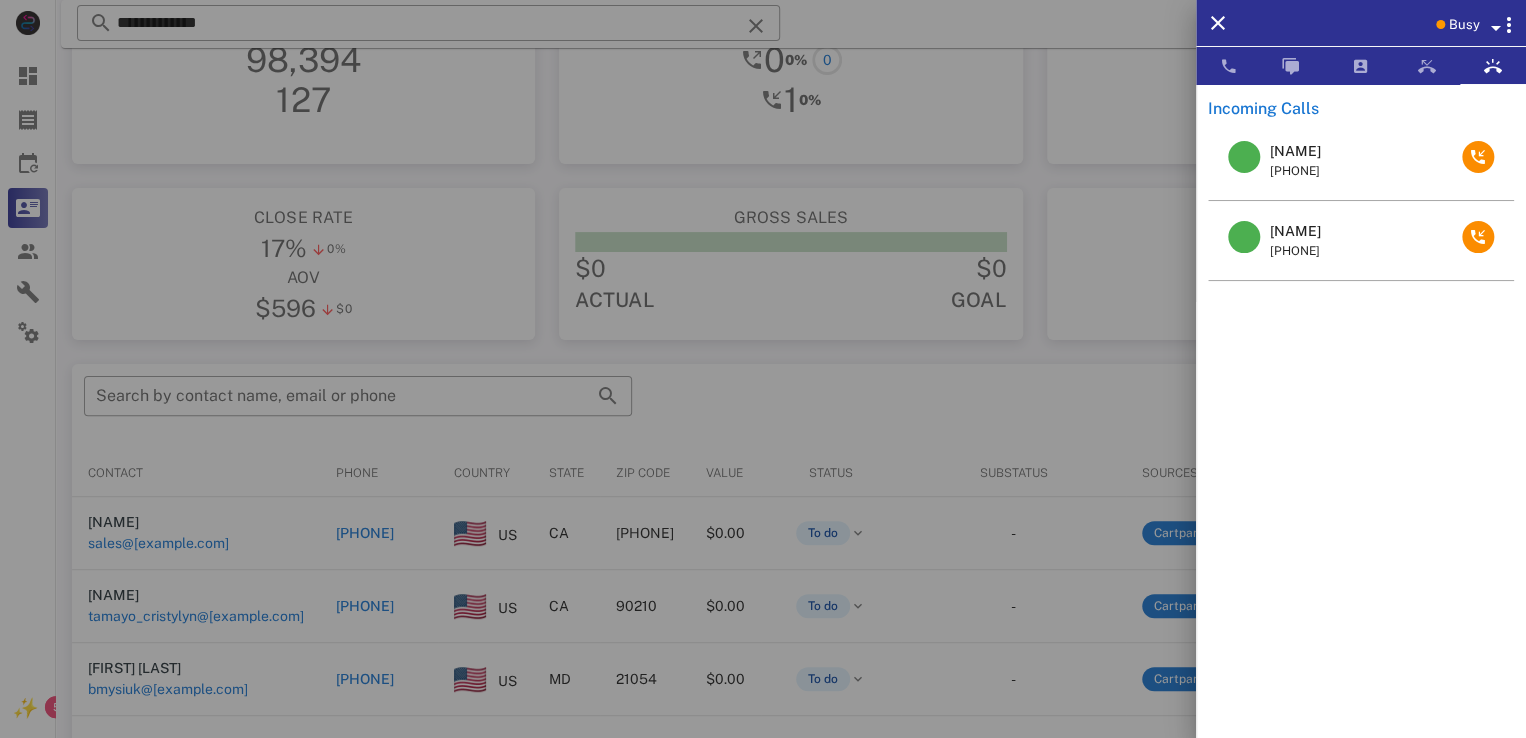 scroll, scrollTop: 80, scrollLeft: 0, axis: vertical 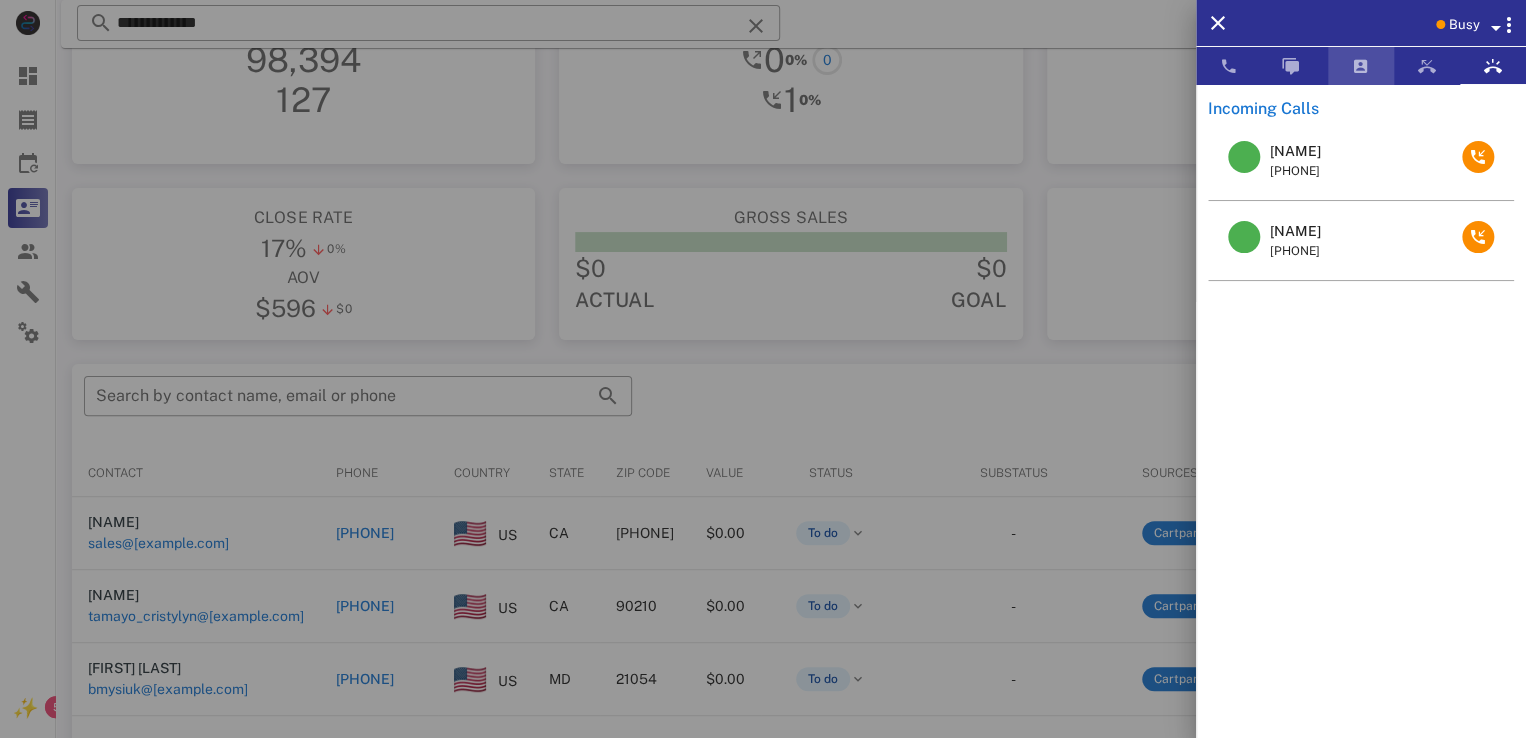 click at bounding box center [1361, 66] 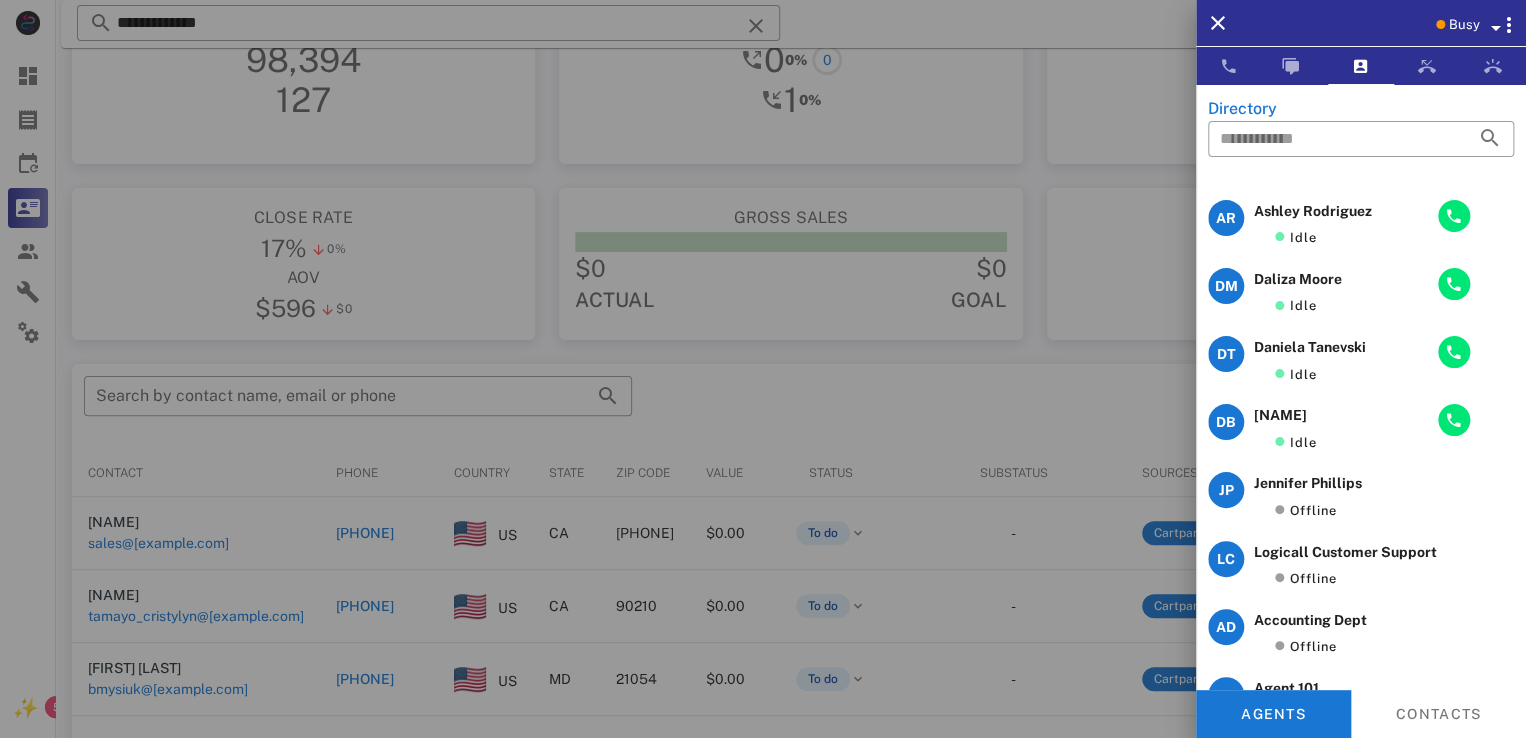 scroll, scrollTop: 0, scrollLeft: 0, axis: both 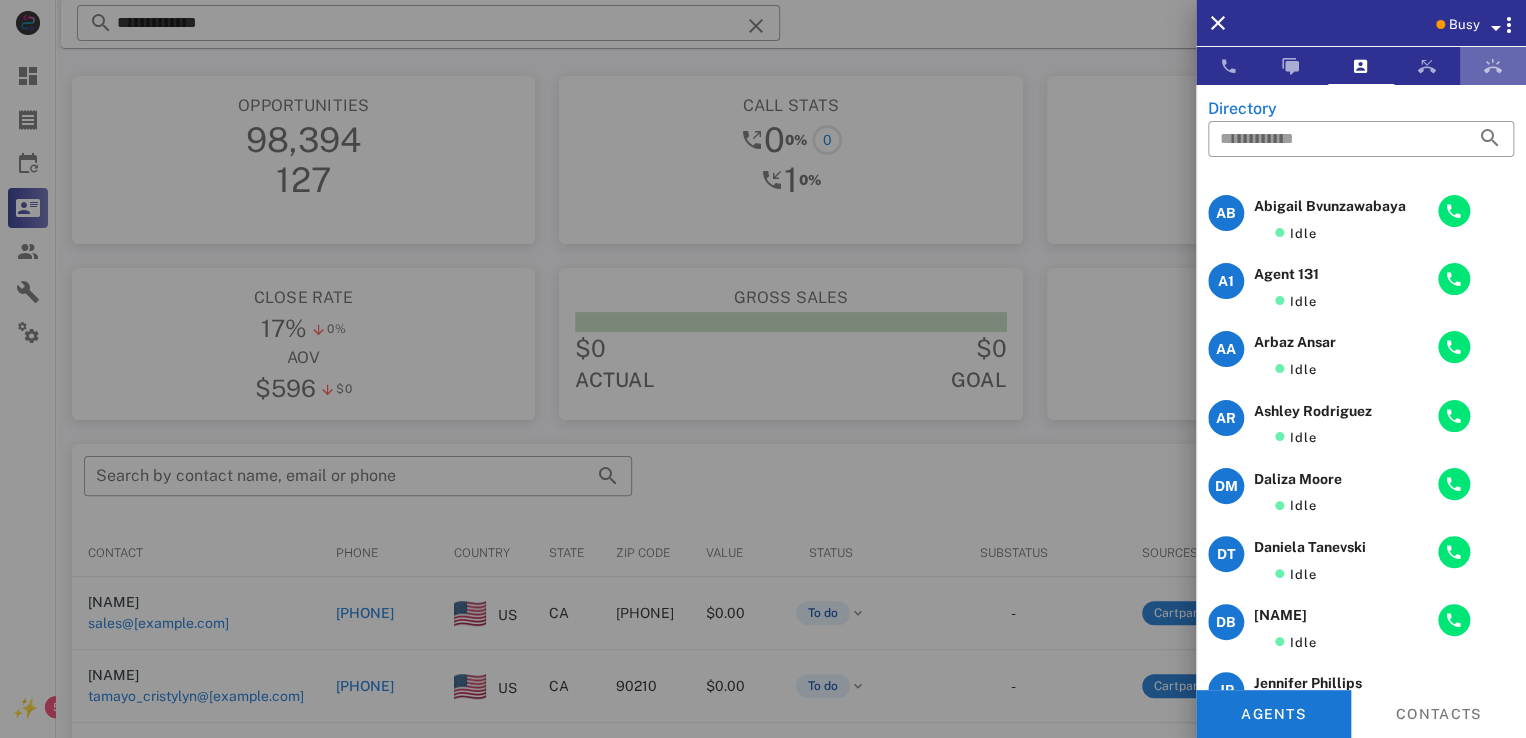 click at bounding box center (1493, 66) 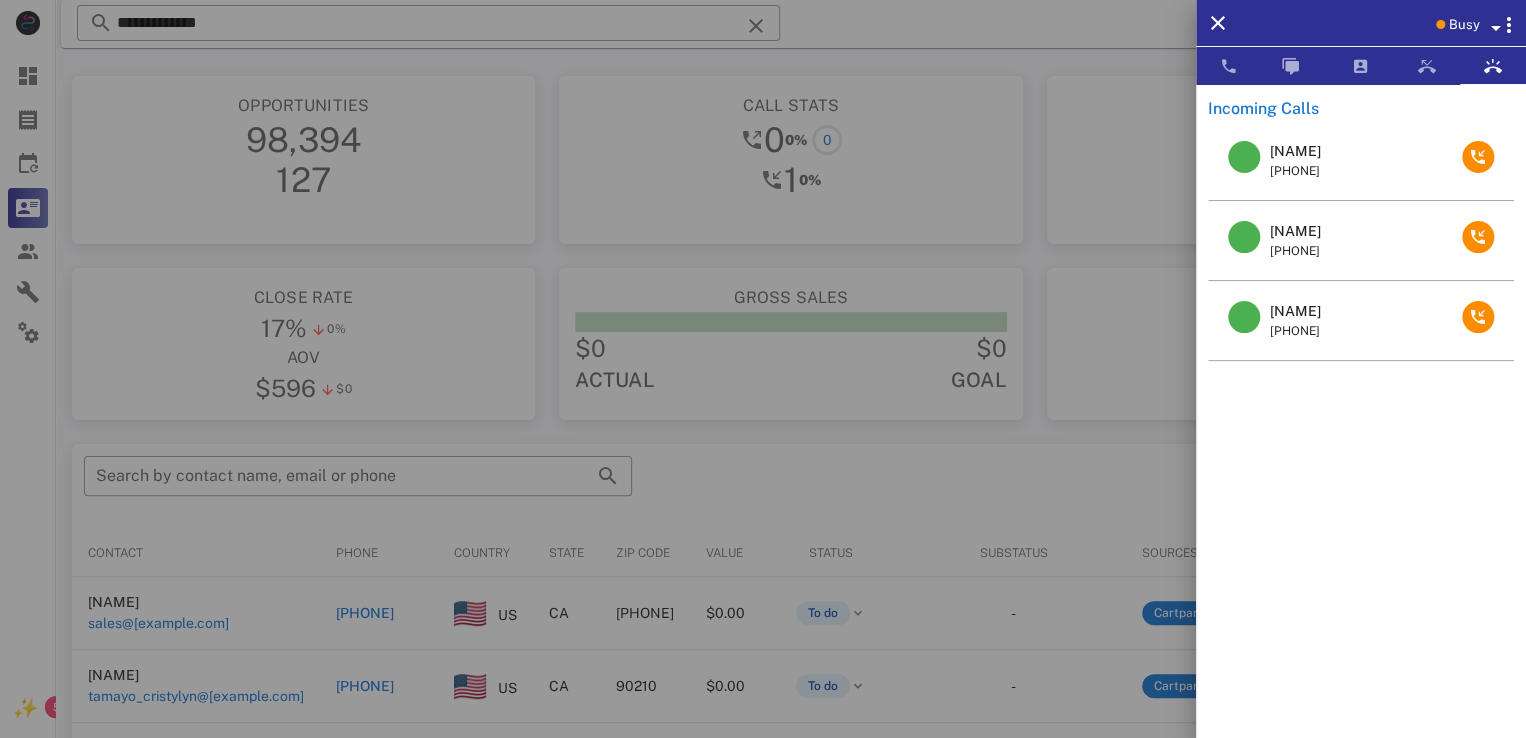 click on "Pam Evans" at bounding box center (1295, 311) 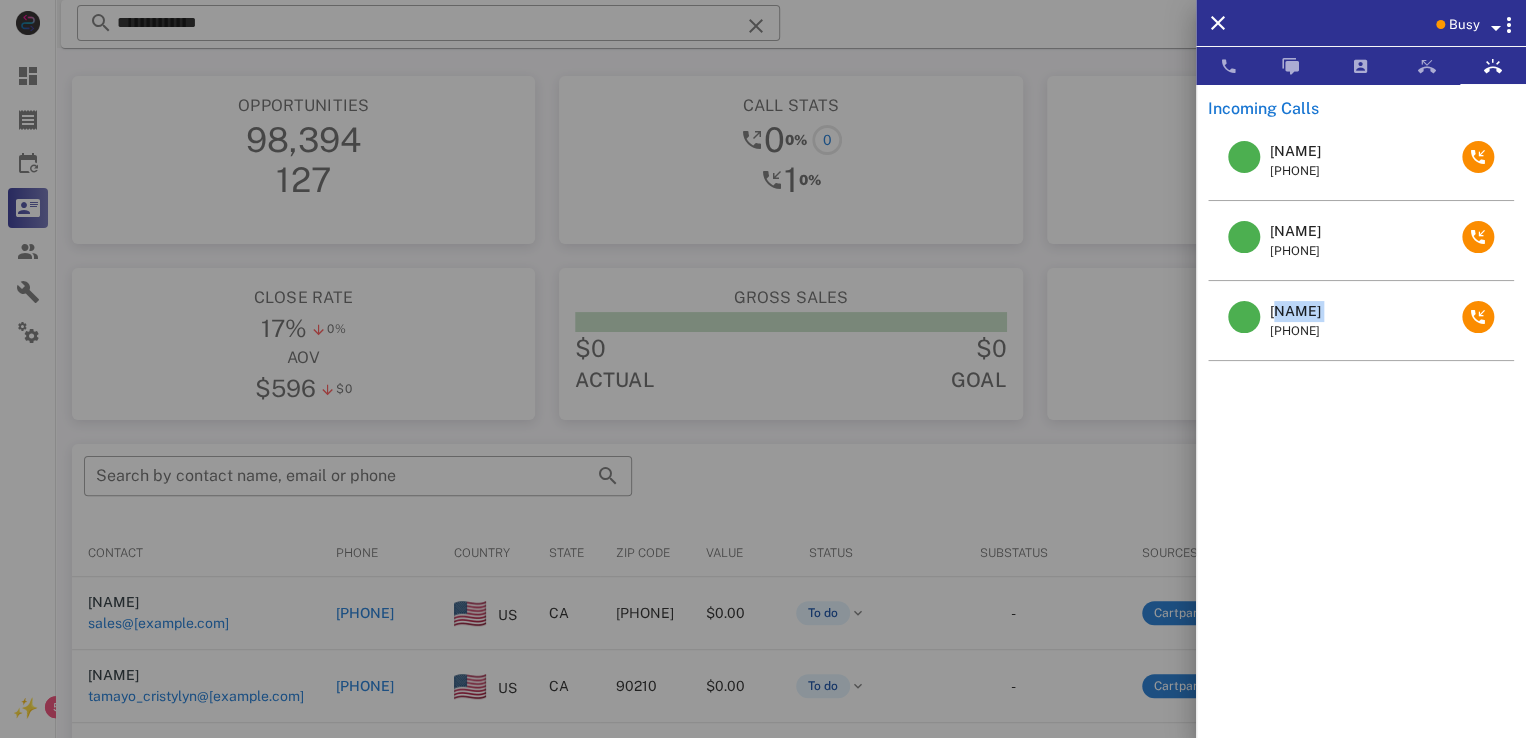 click on "Pam Evans" at bounding box center (1295, 311) 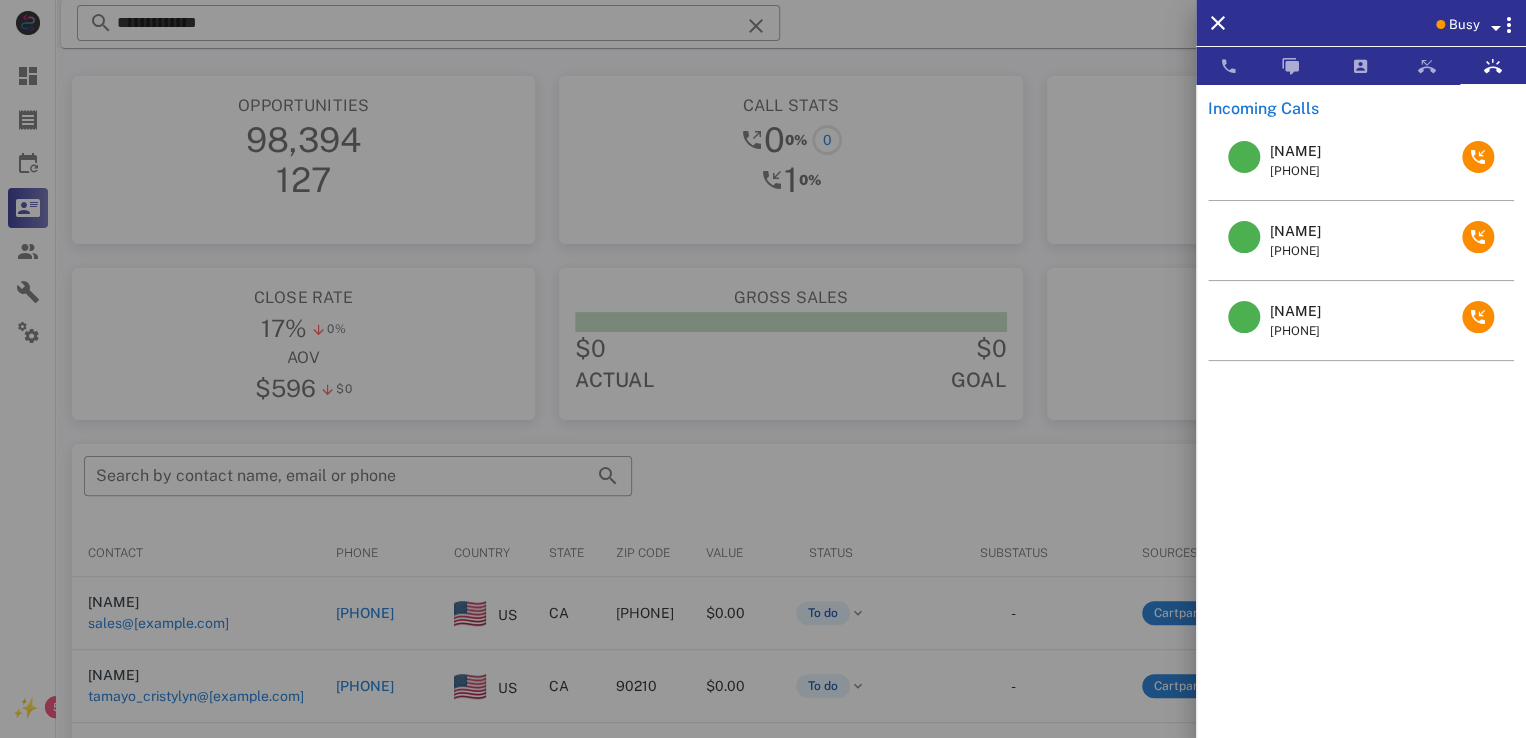 click at bounding box center (763, 369) 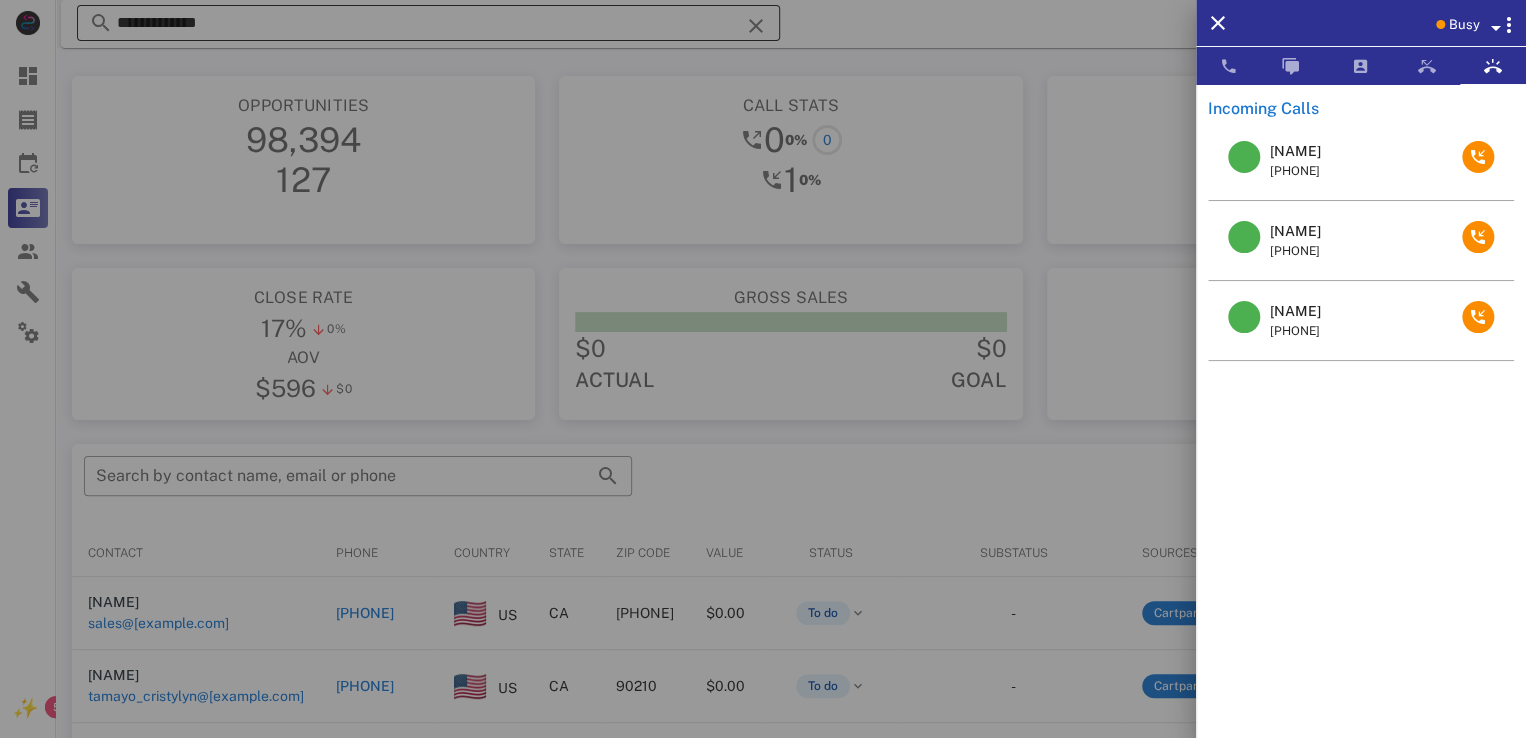 click at bounding box center [756, 26] 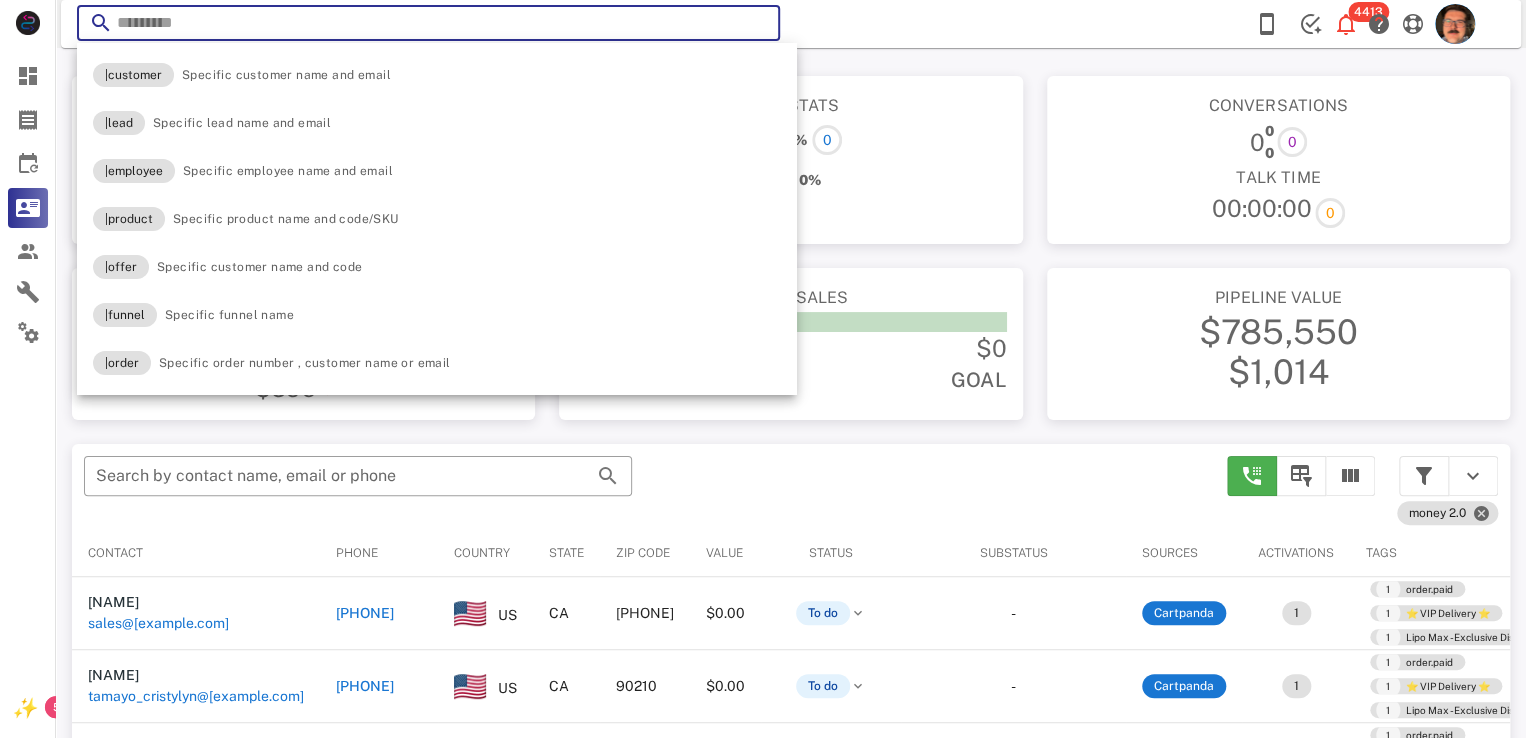 paste on "*********" 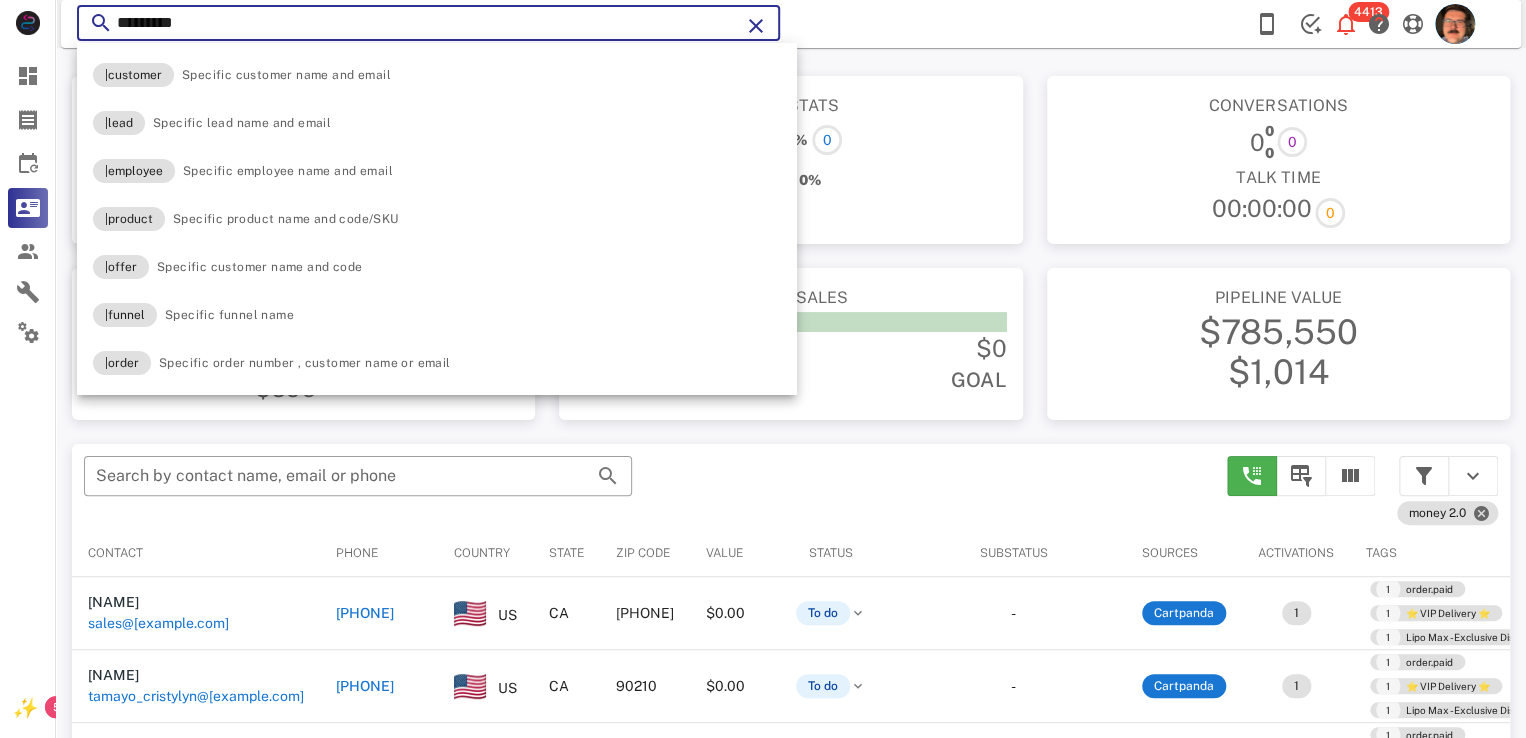 type on "*********" 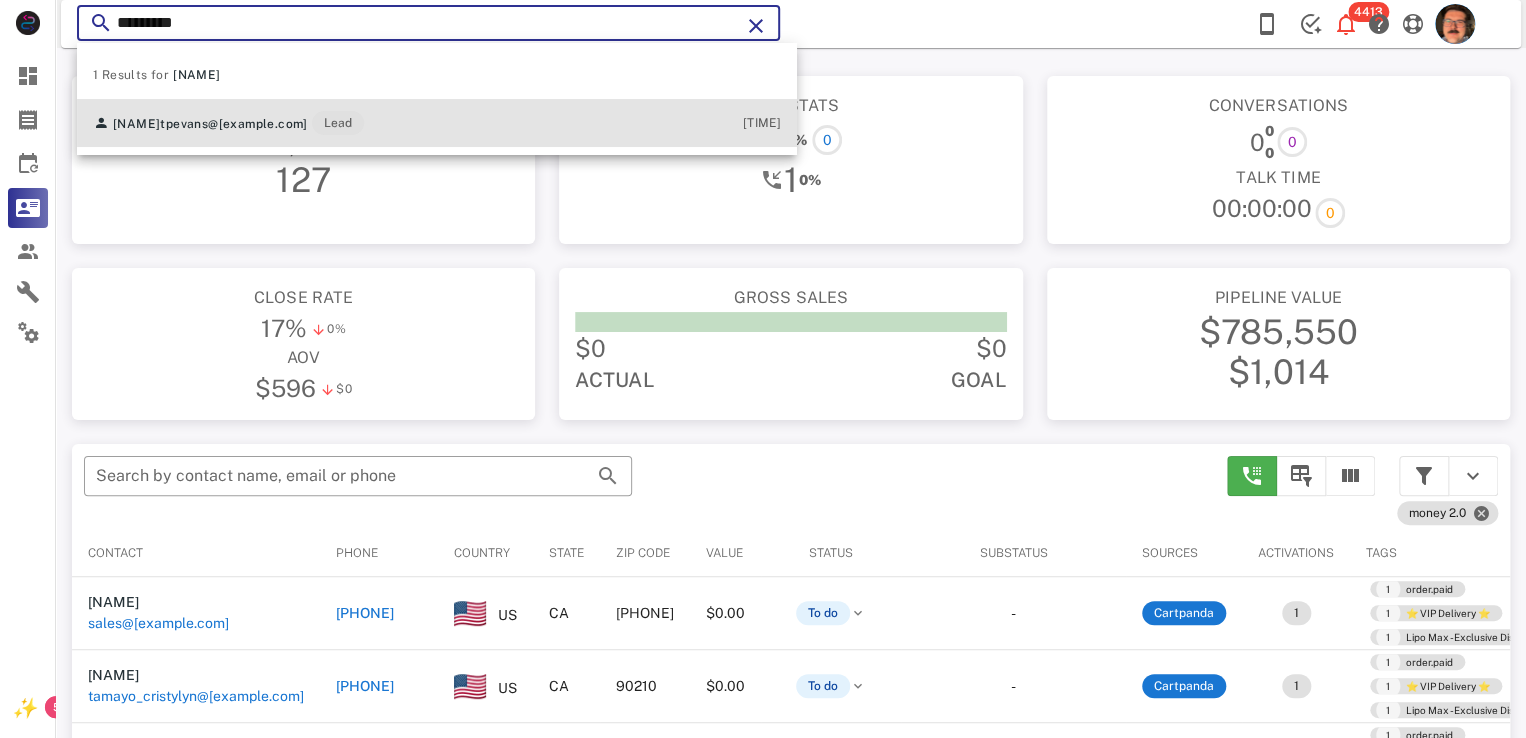 click on "tpevans@hometelco.net" at bounding box center [233, 124] 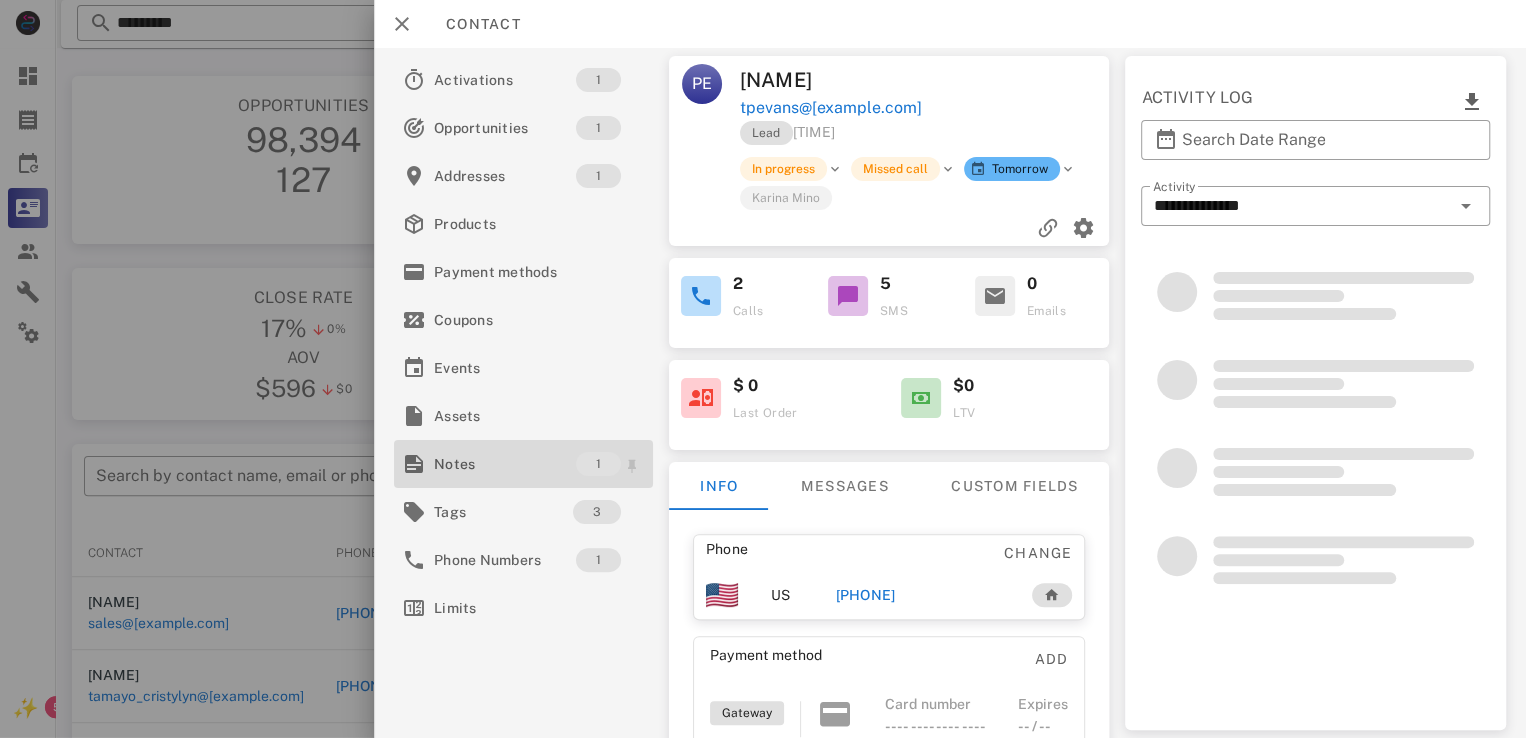 click on "Notes" at bounding box center [505, 464] 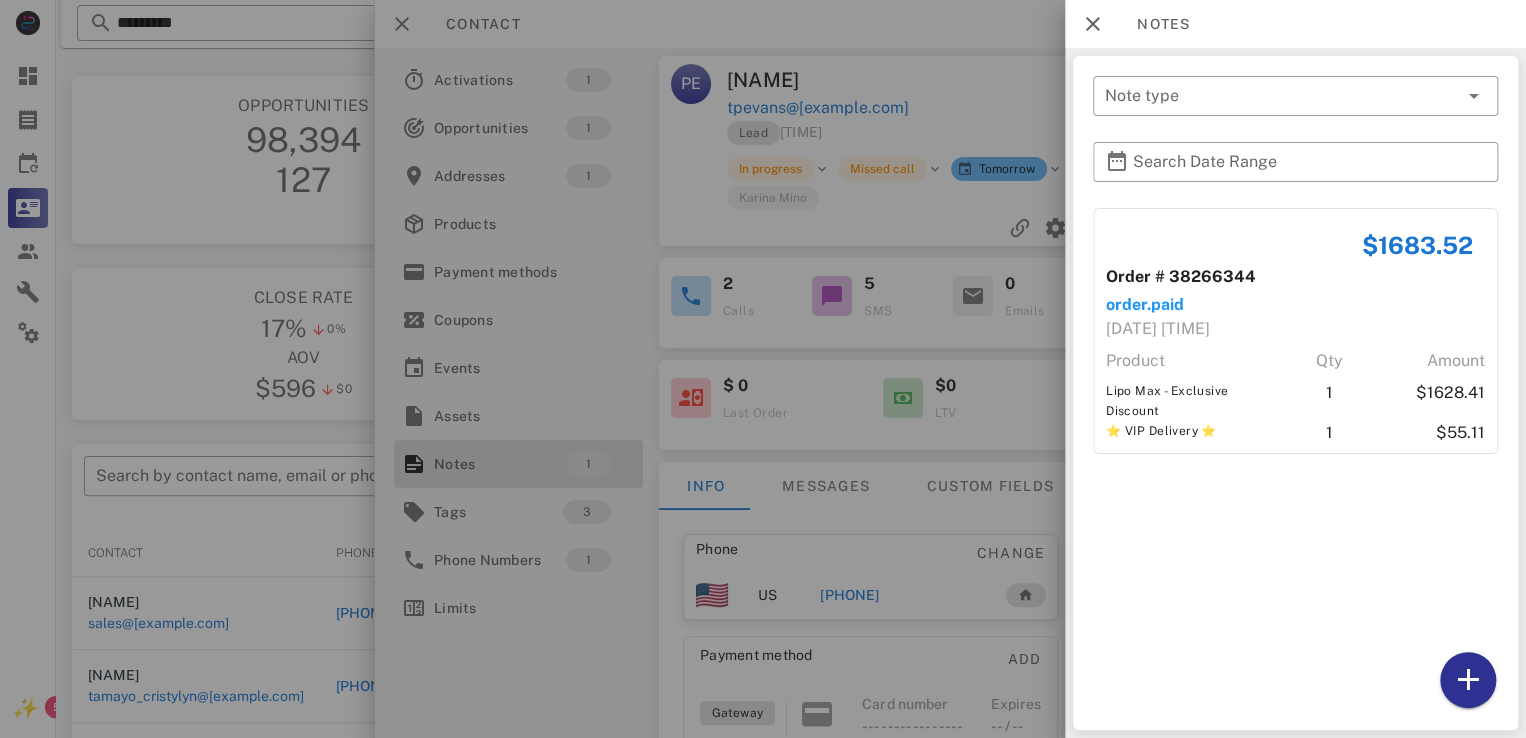 click at bounding box center [763, 369] 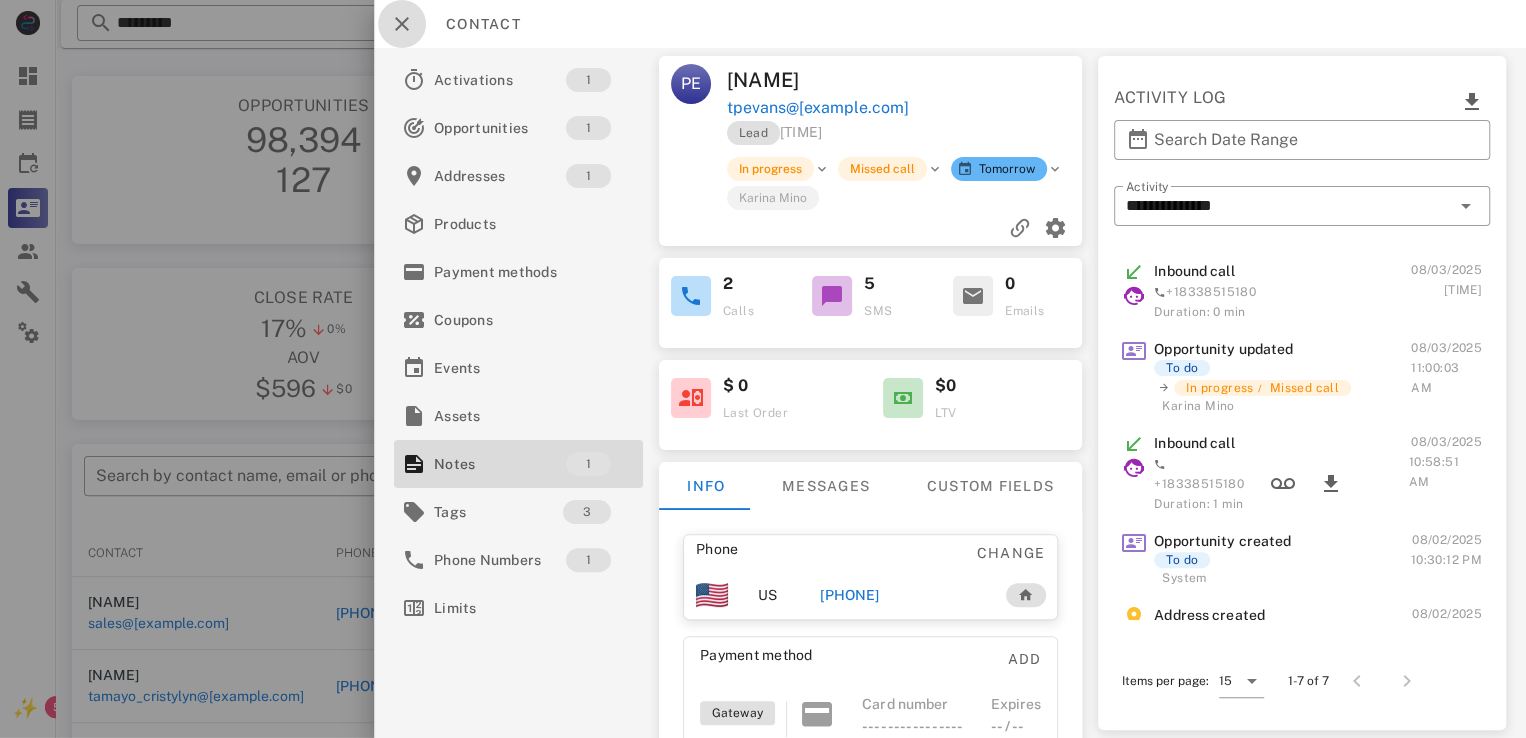 click at bounding box center [402, 24] 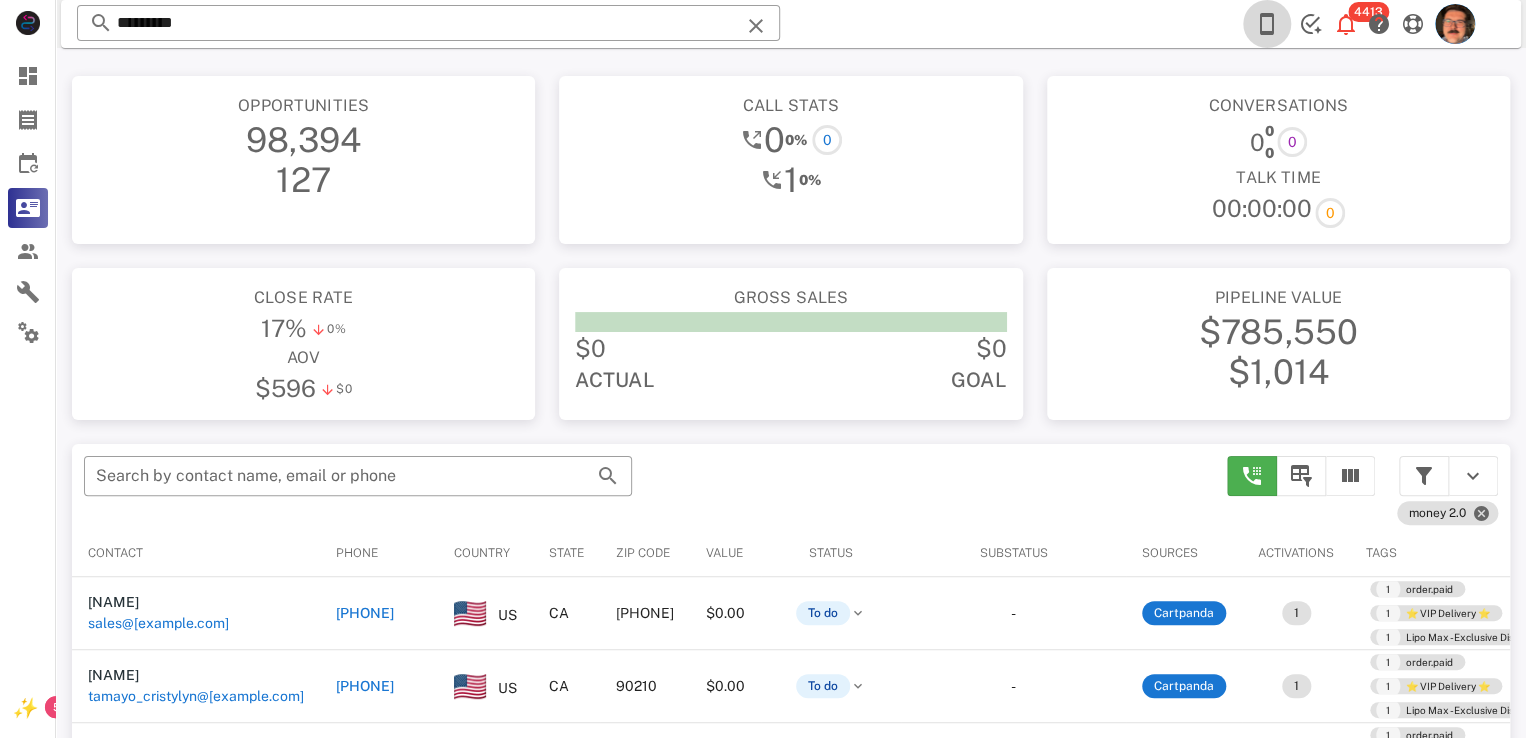 click at bounding box center (1267, 24) 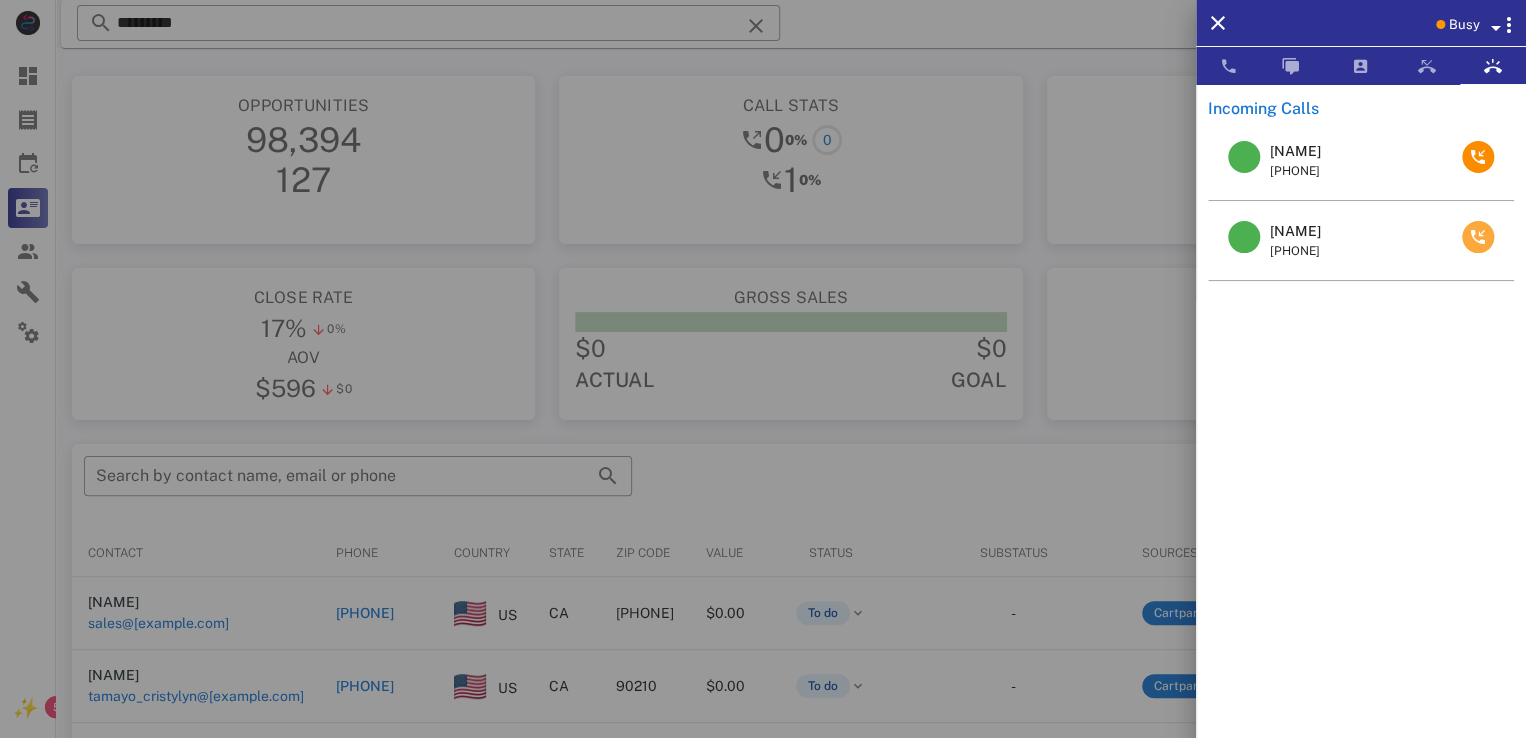 click at bounding box center (1478, 237) 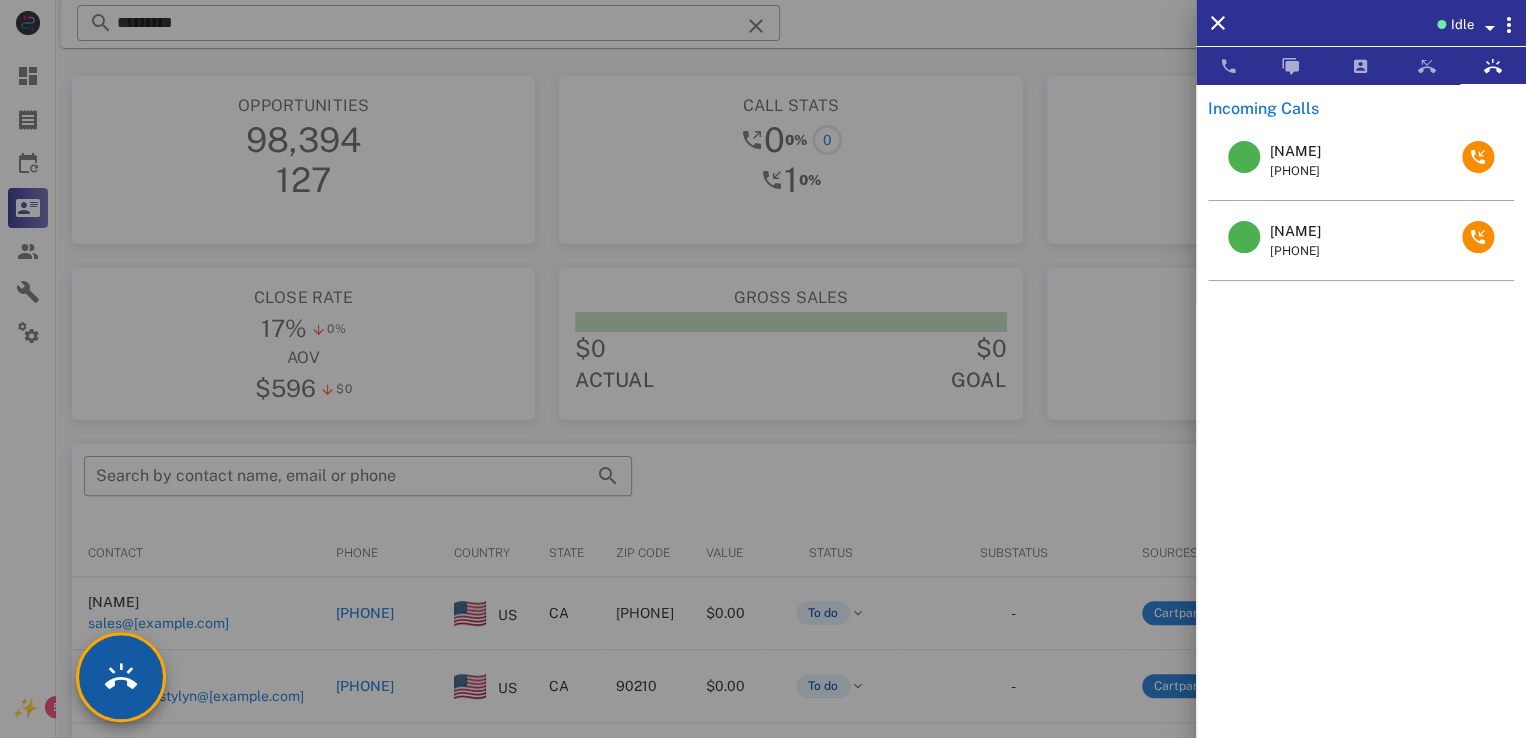 click at bounding box center [121, 677] 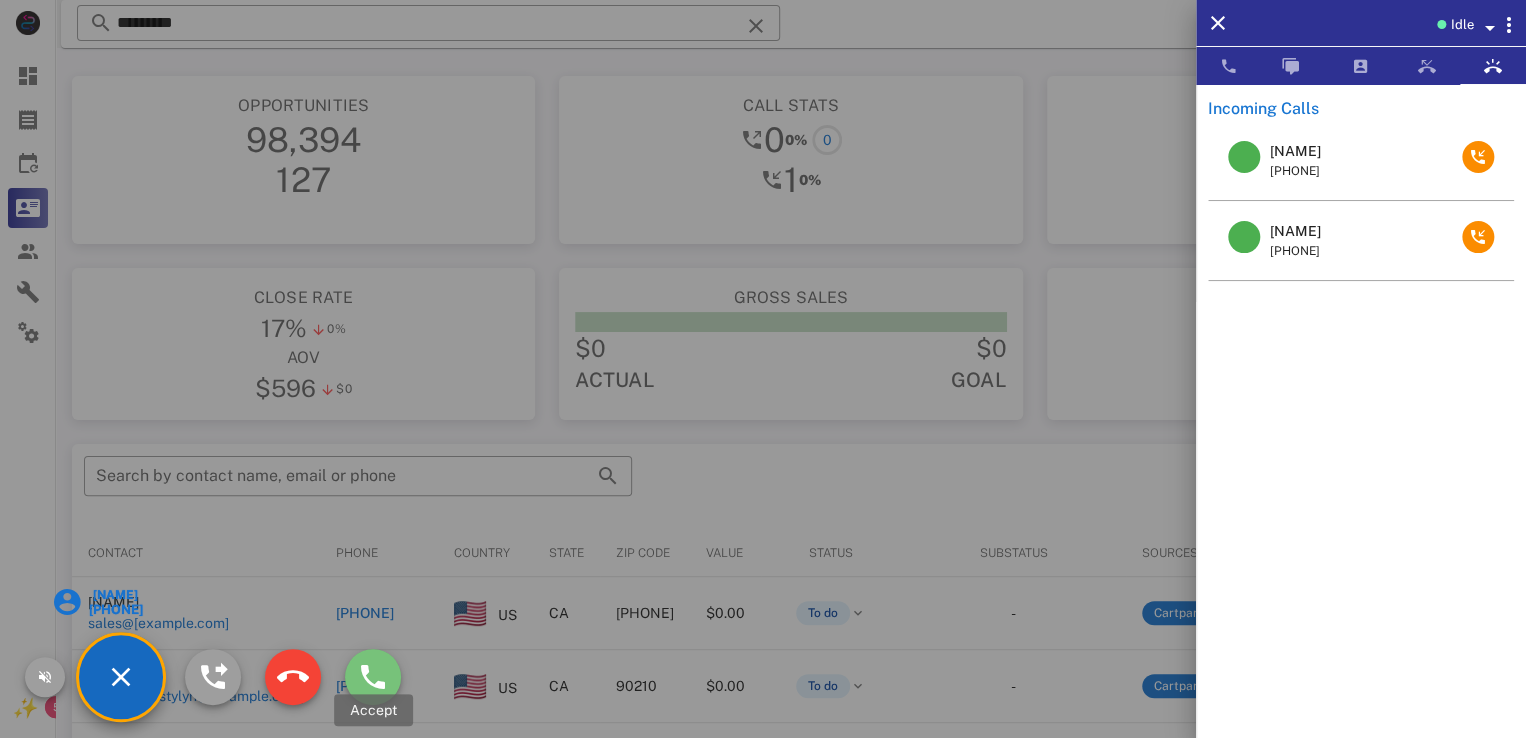 click at bounding box center (373, 677) 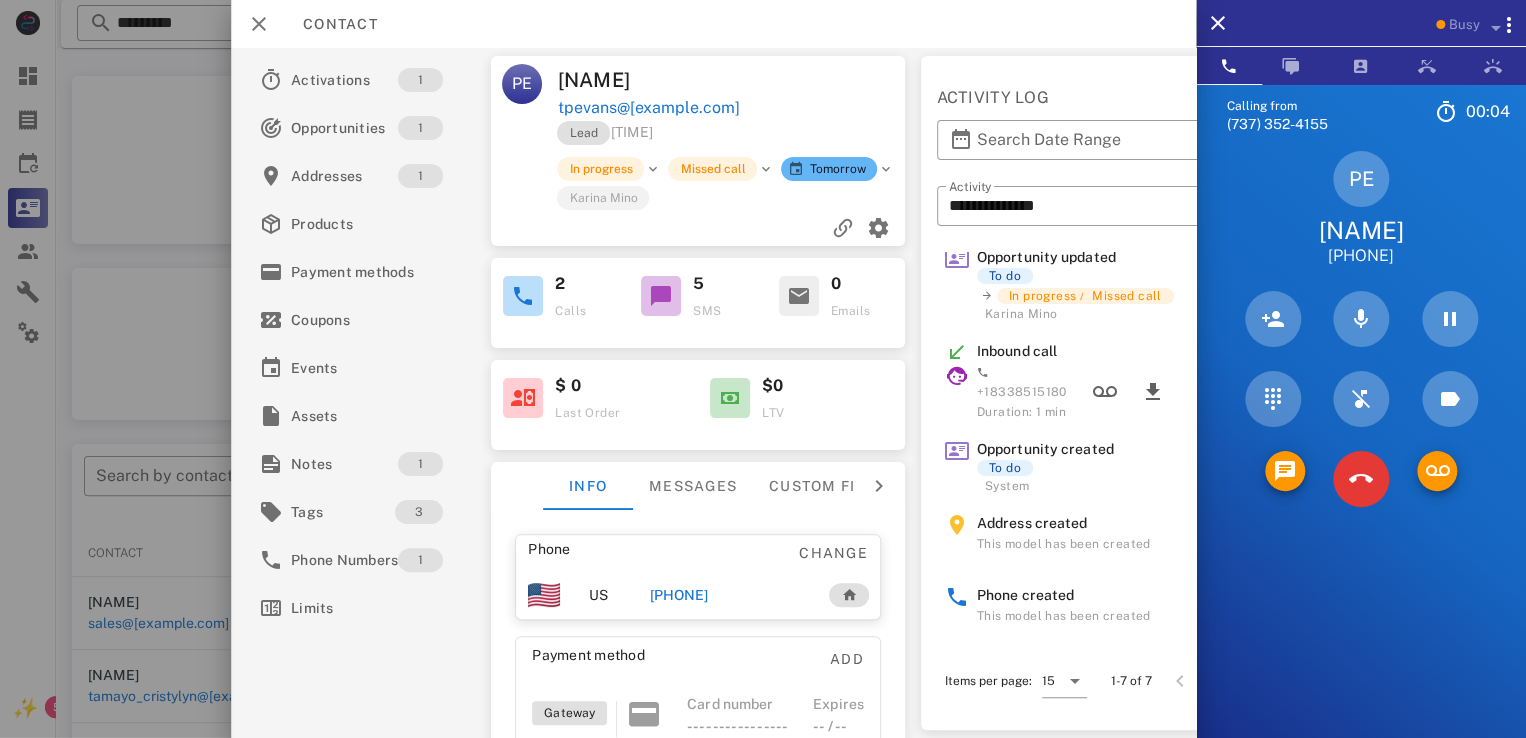 scroll, scrollTop: 0, scrollLeft: 0, axis: both 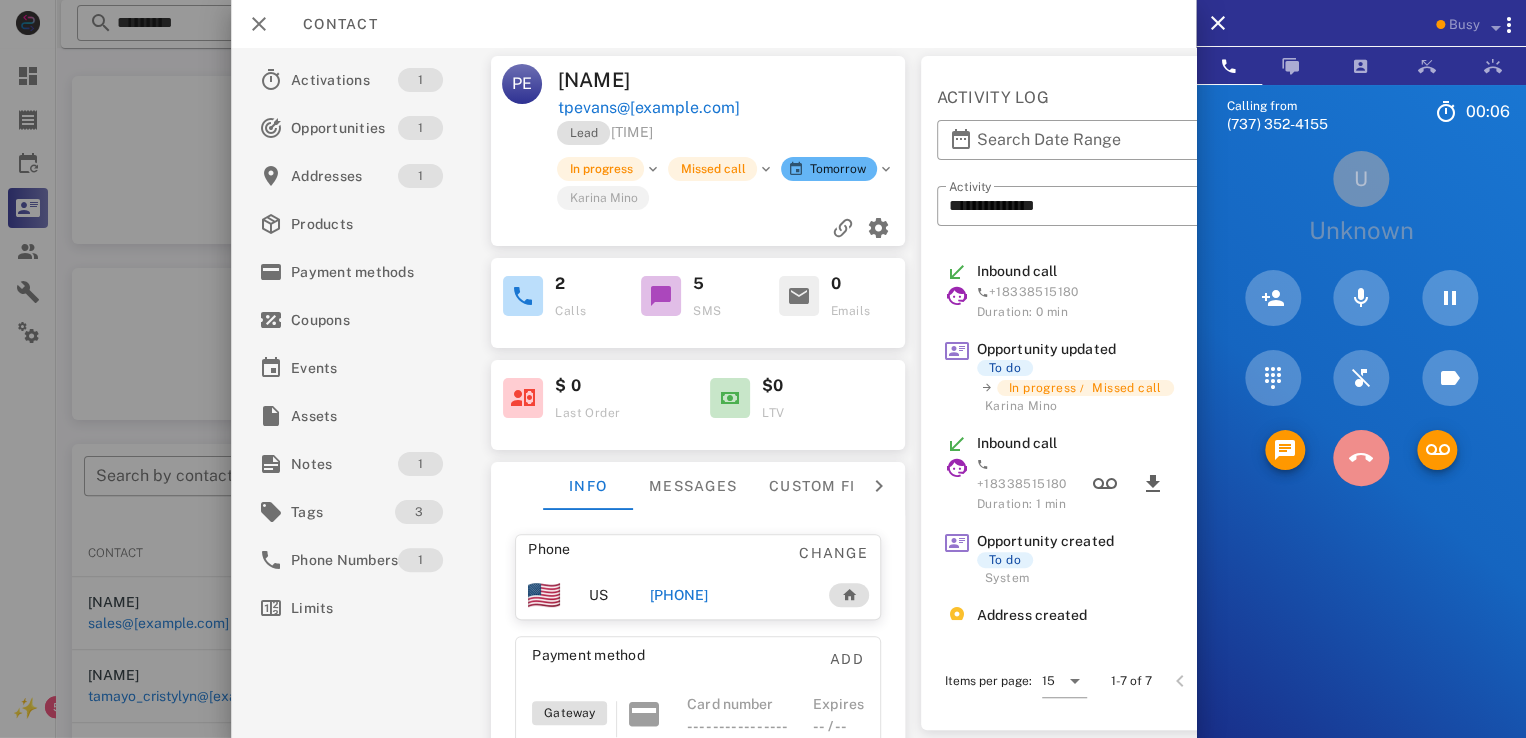 click at bounding box center [1361, 458] 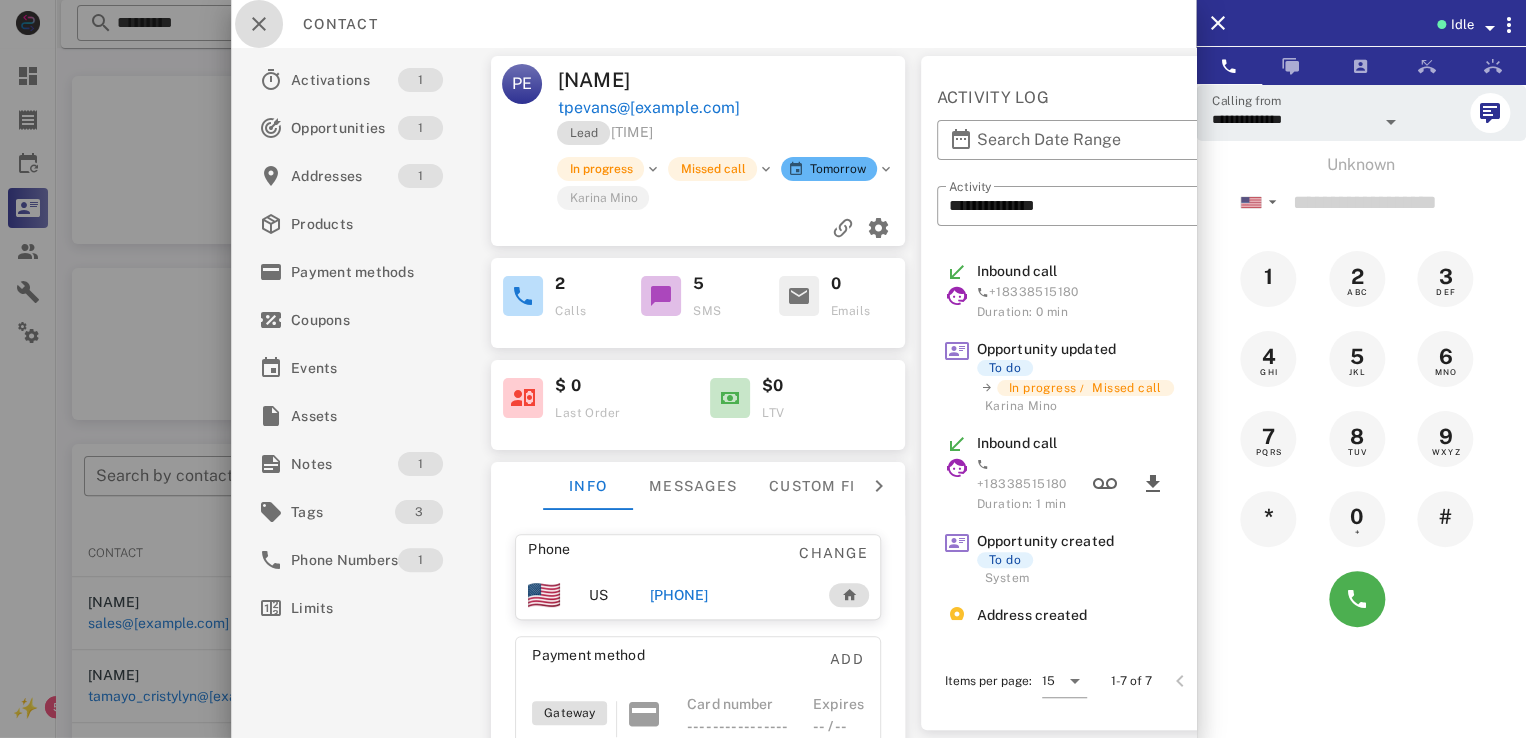 click at bounding box center (259, 24) 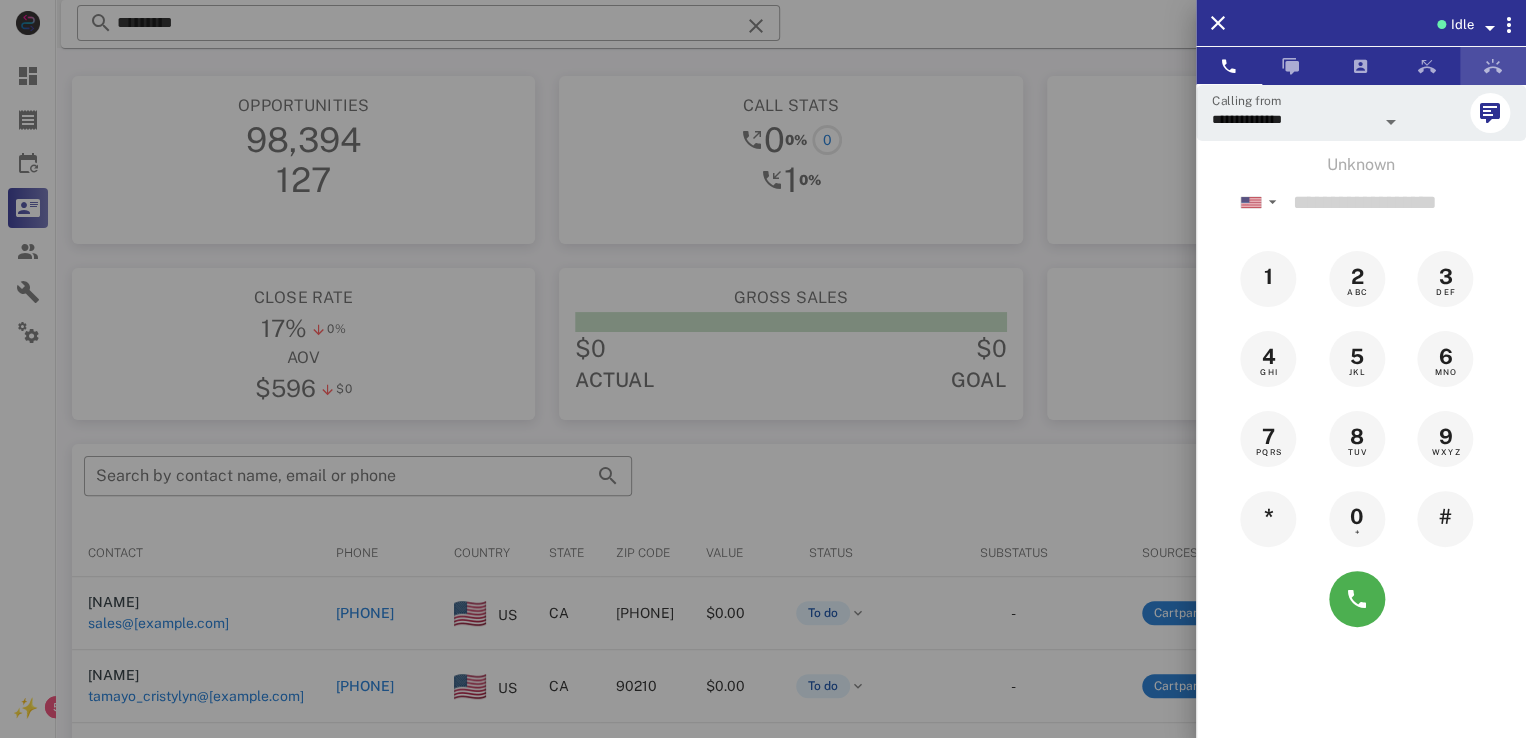 click at bounding box center (1493, 66) 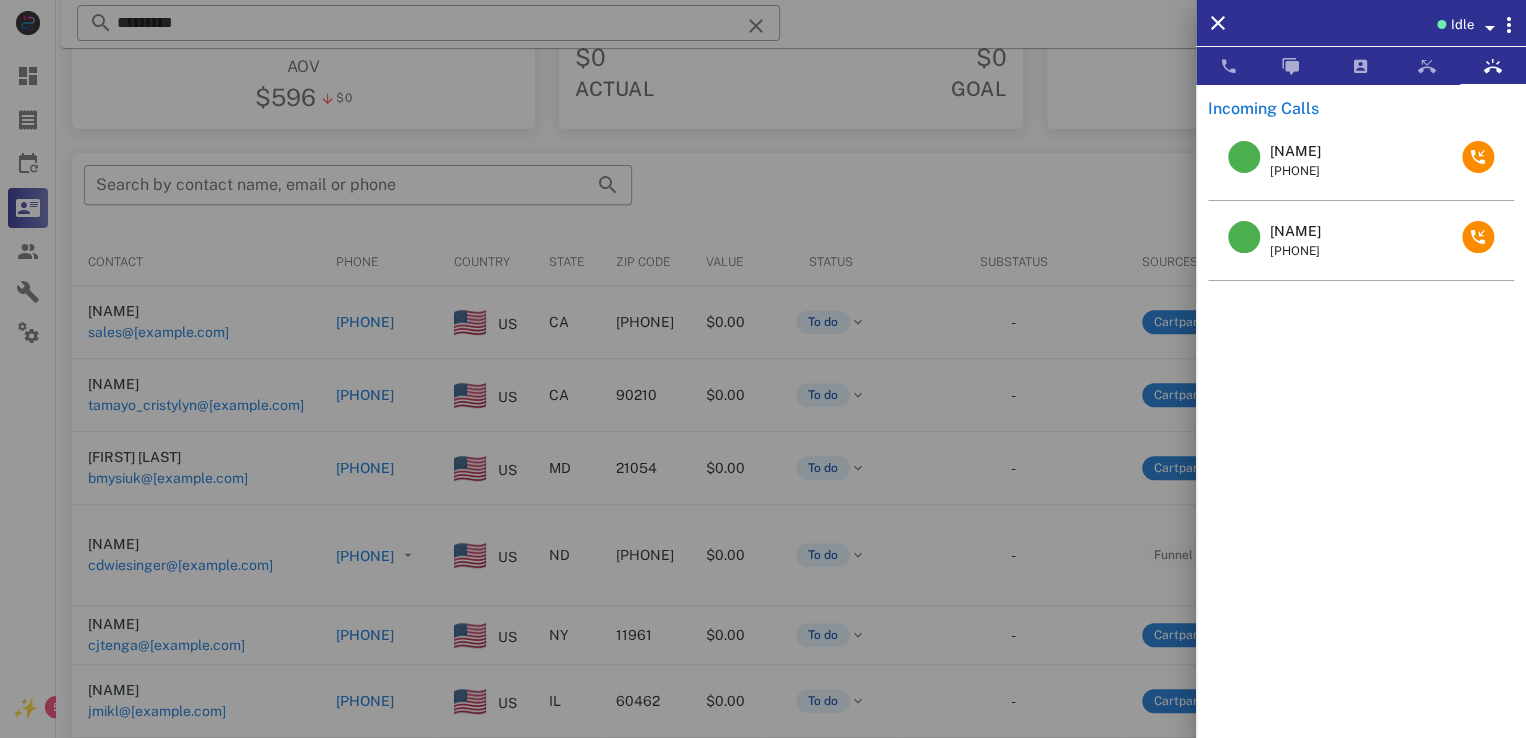 scroll, scrollTop: 280, scrollLeft: 0, axis: vertical 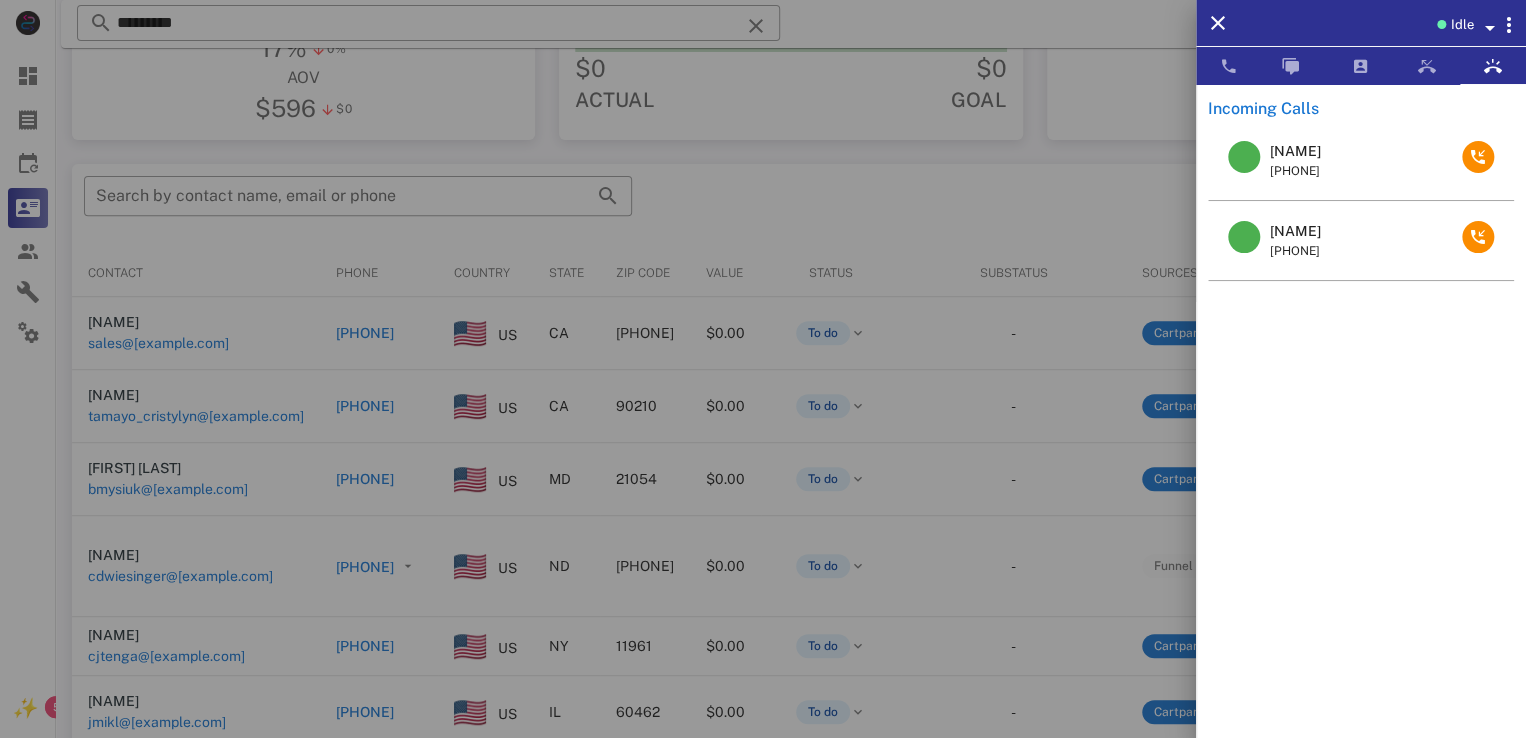 click on "Lynn Oboler" at bounding box center [1295, 231] 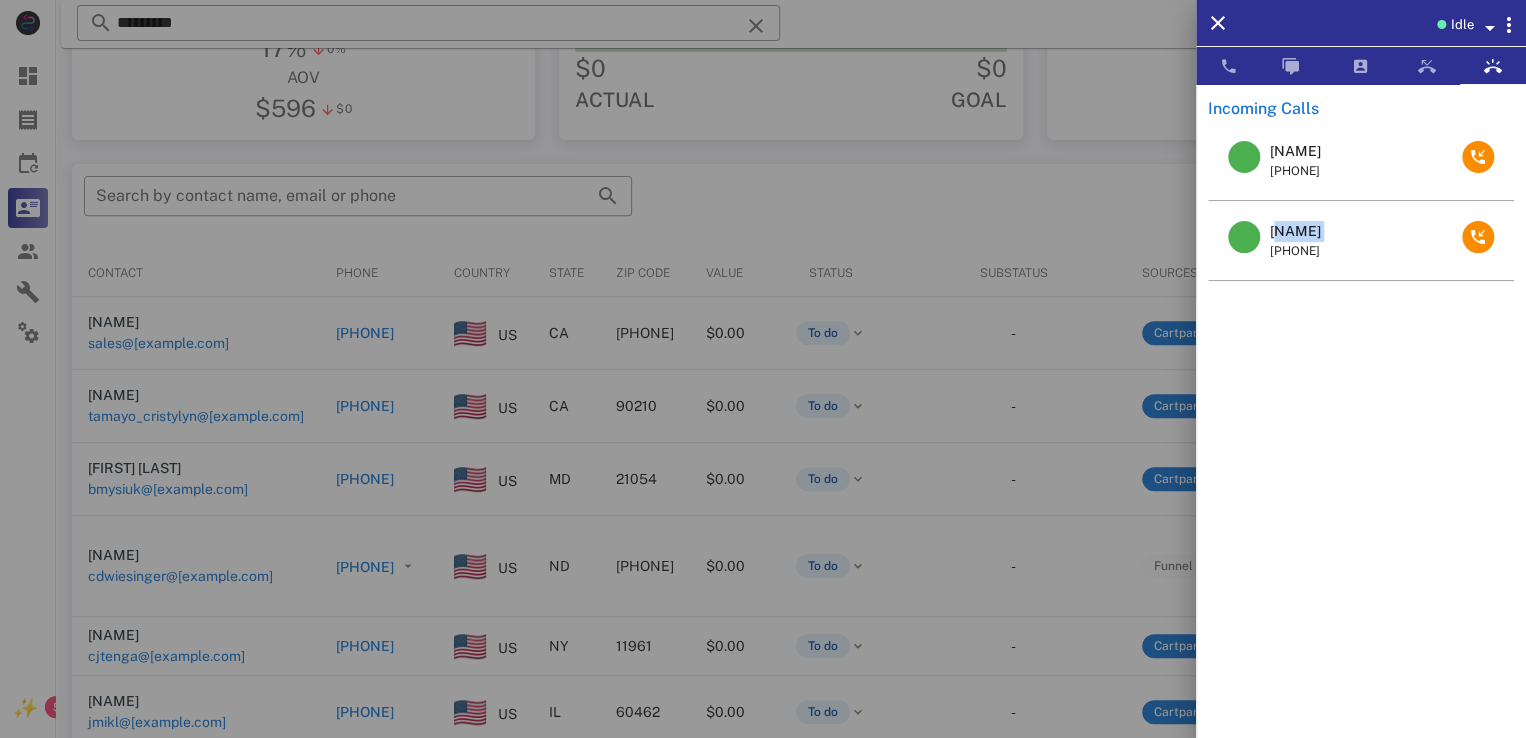 click on "Lynn Oboler" at bounding box center [1295, 231] 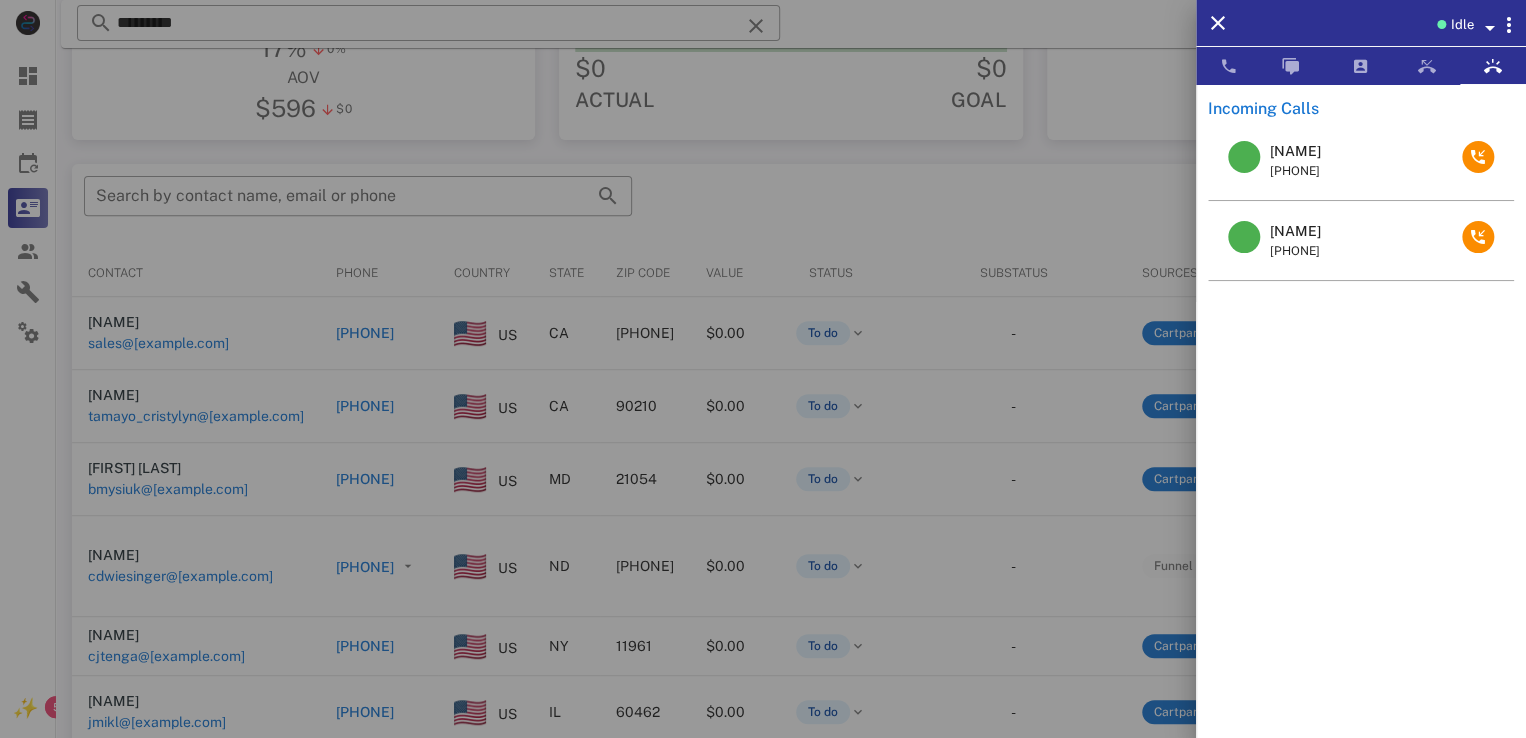 click at bounding box center (763, 369) 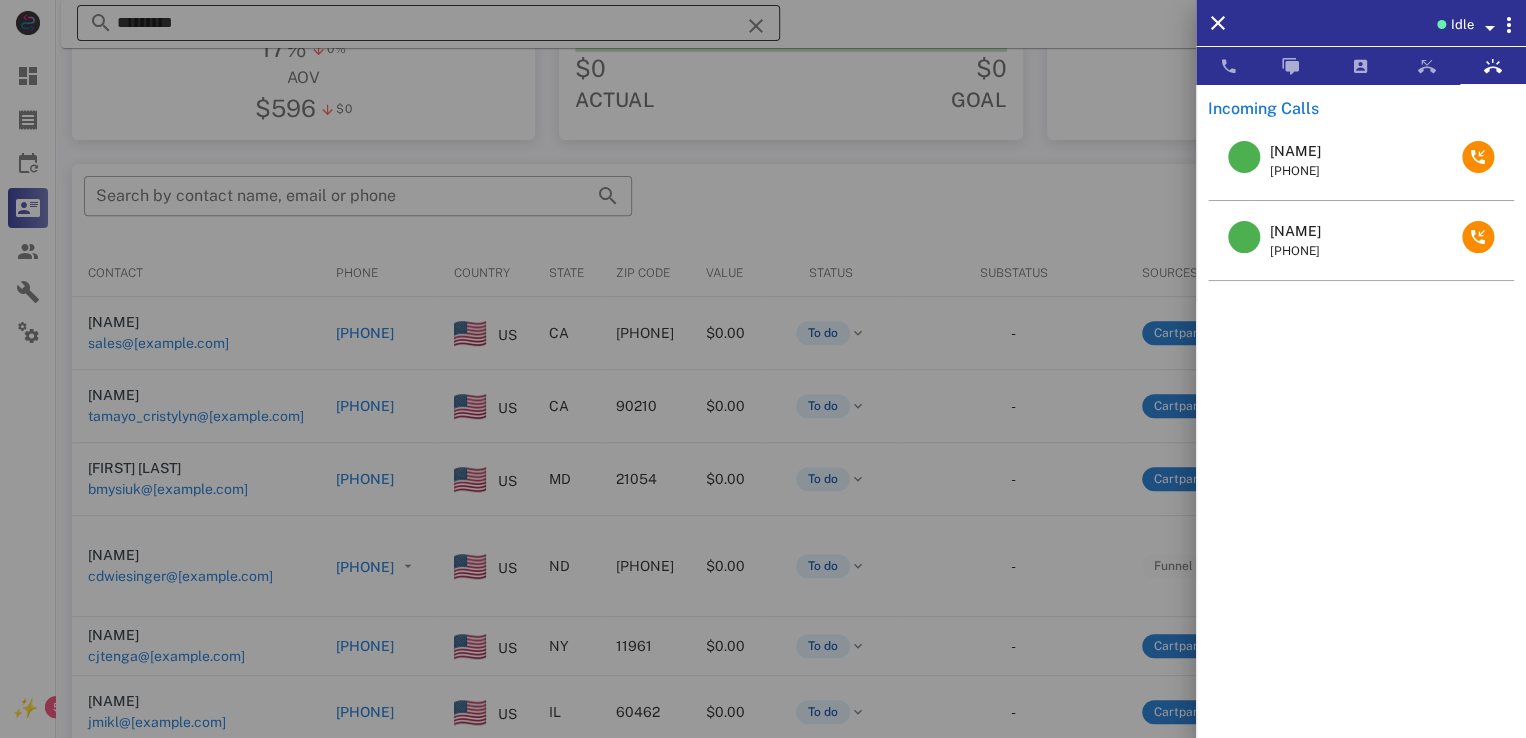 click at bounding box center (756, 26) 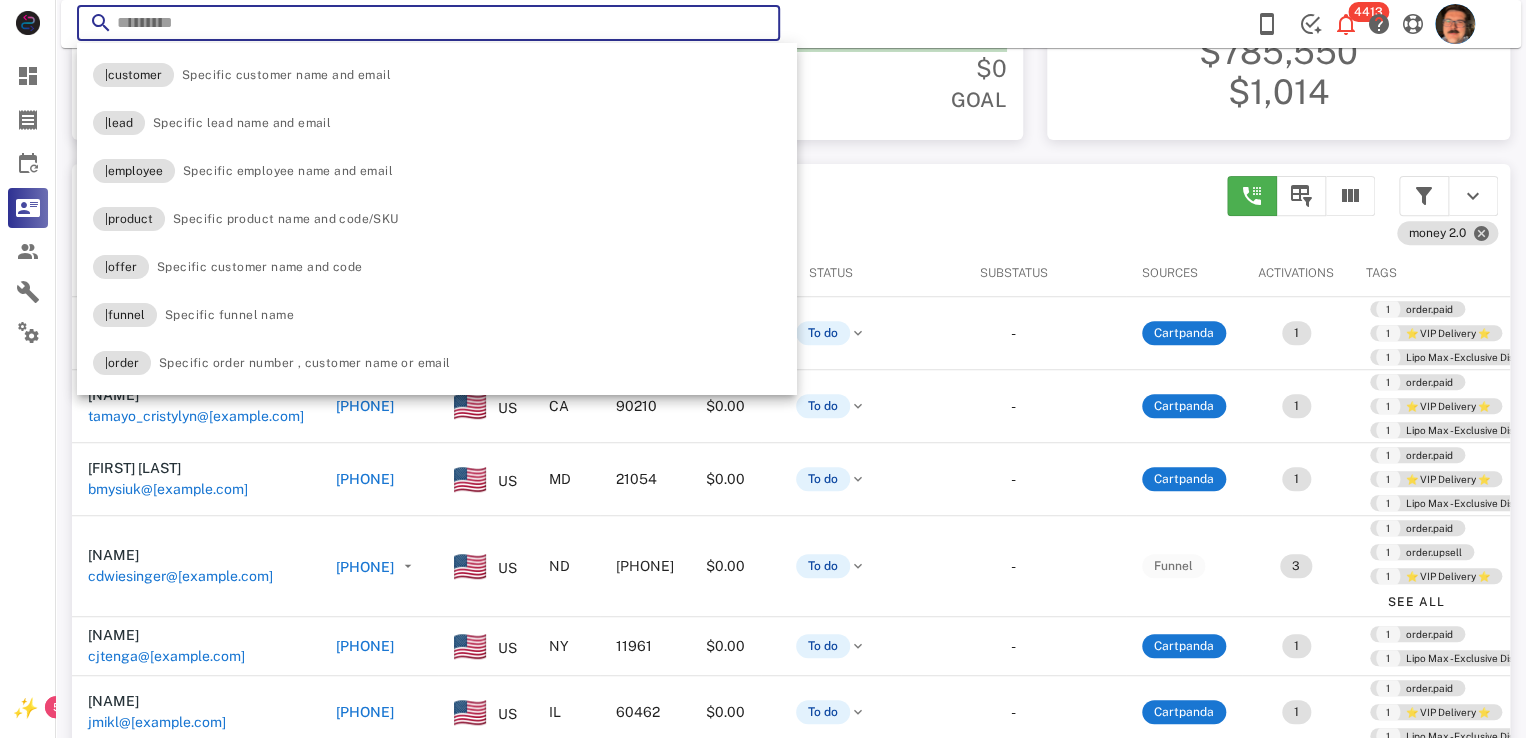 paste on "**********" 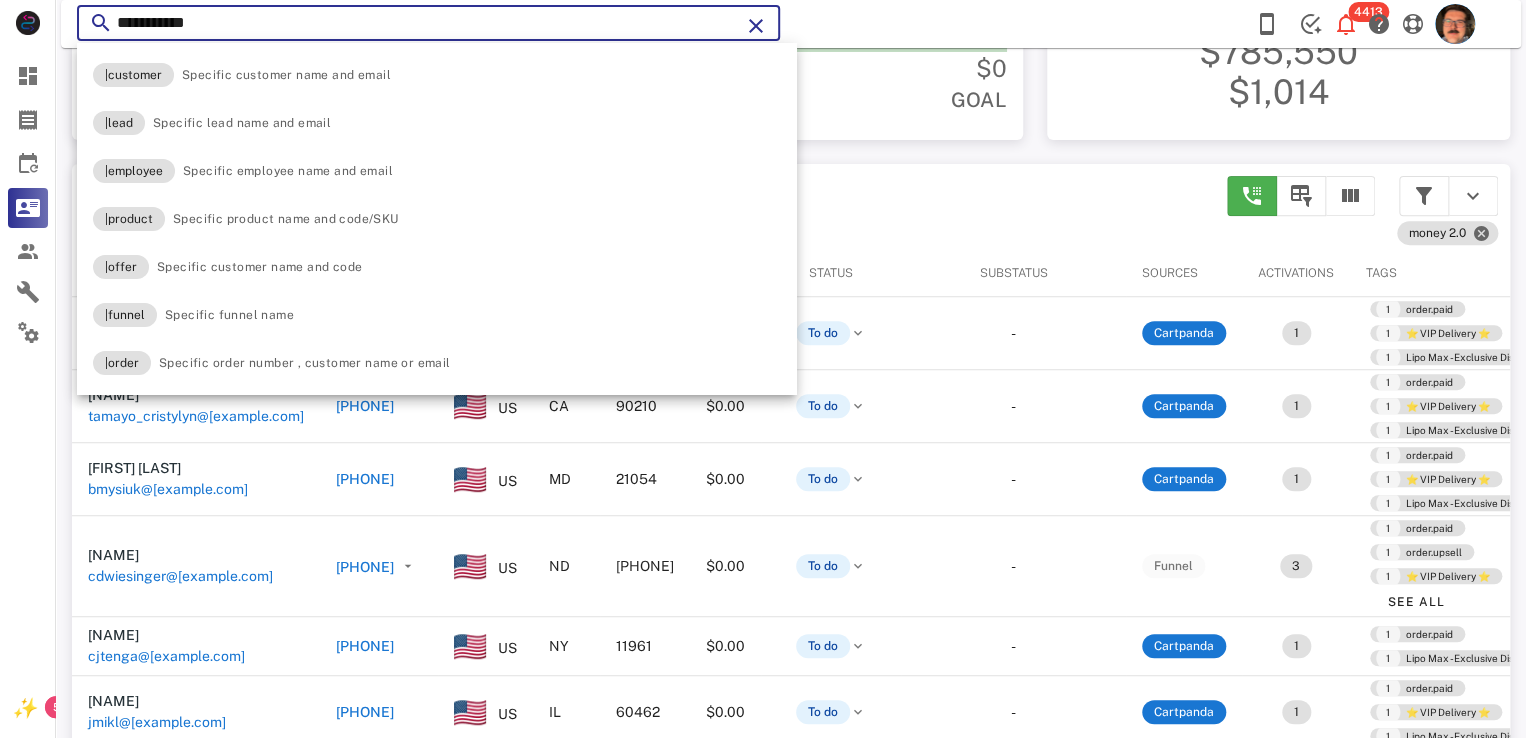 type on "**********" 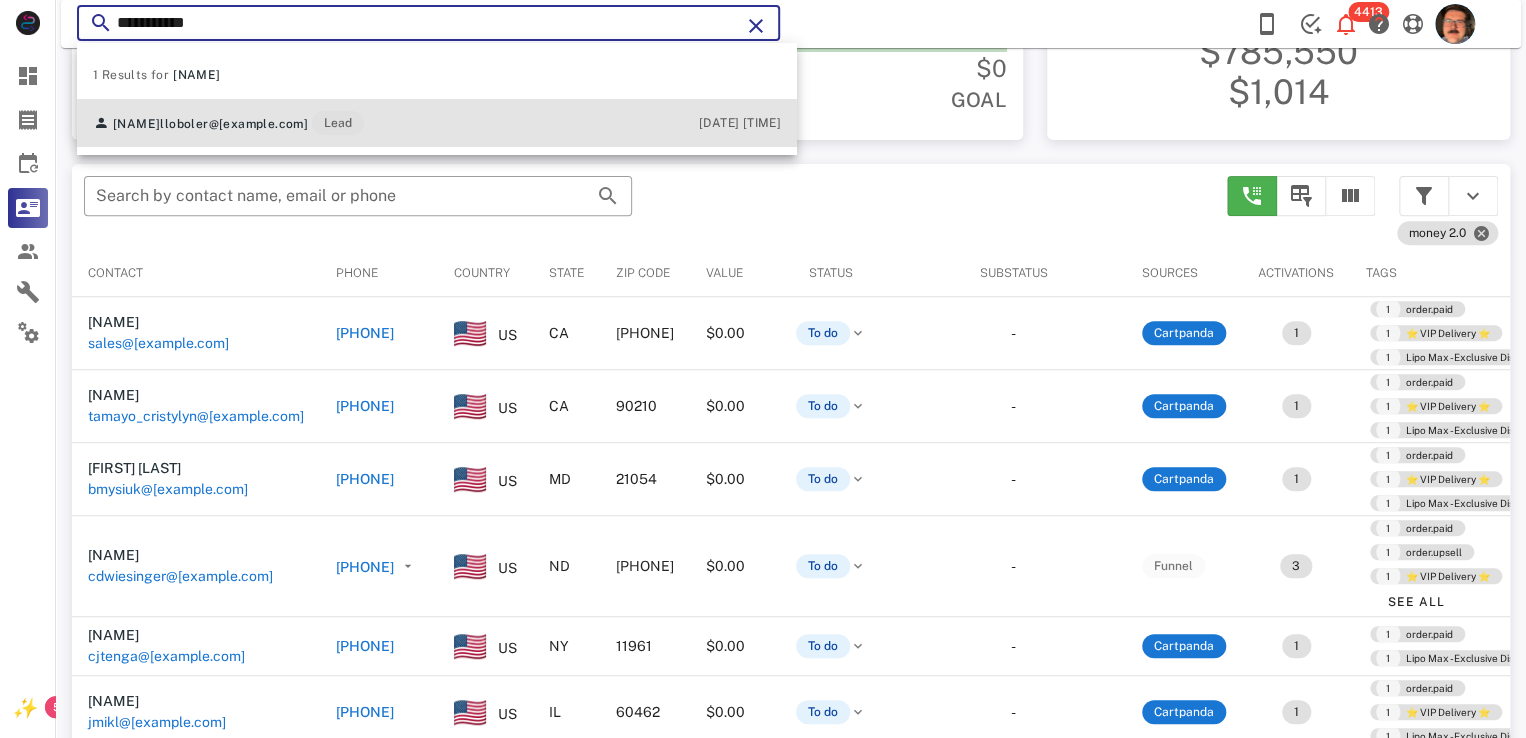 click on "Lynn Oboler   lloboler@yahoo.com   Lead" at bounding box center [228, 123] 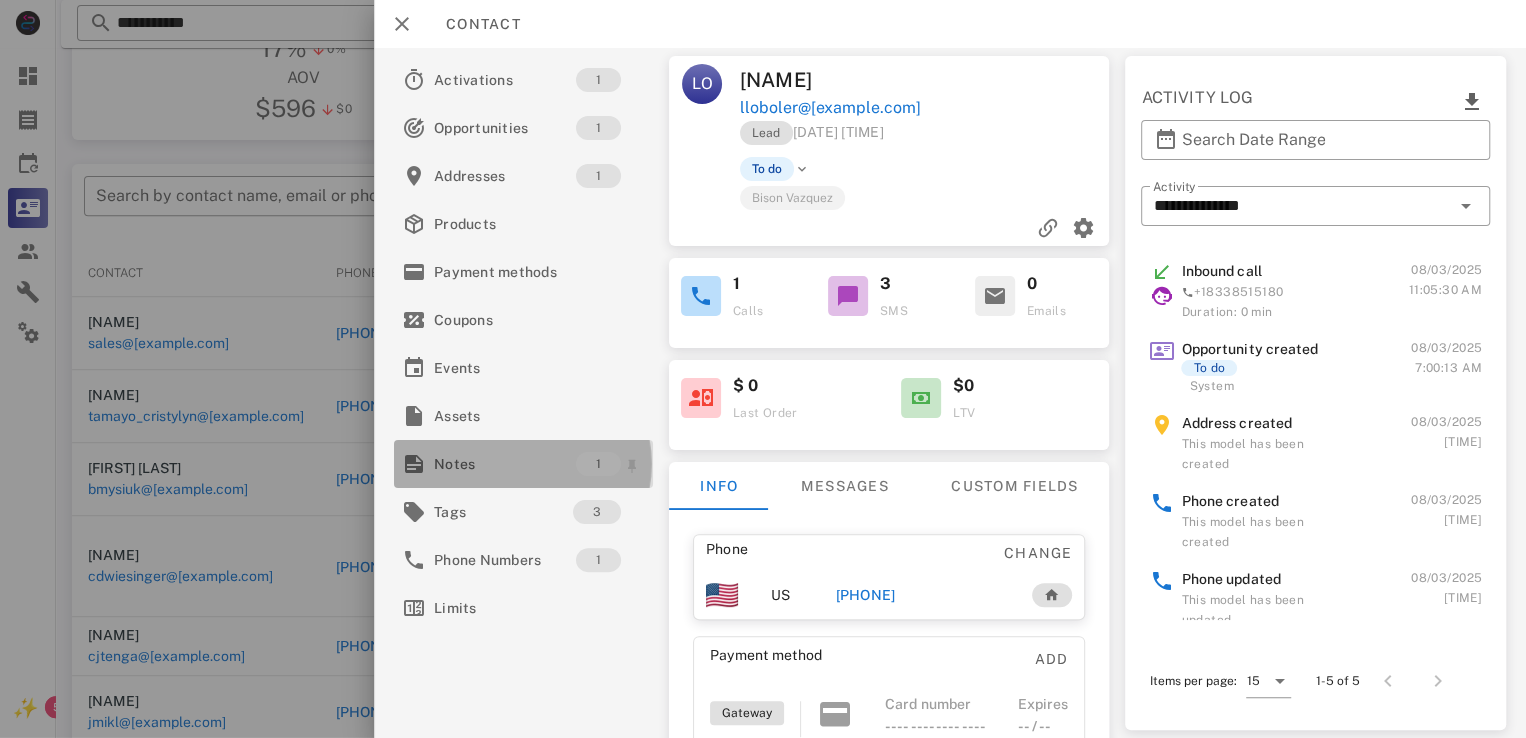 click on "Notes" at bounding box center [505, 464] 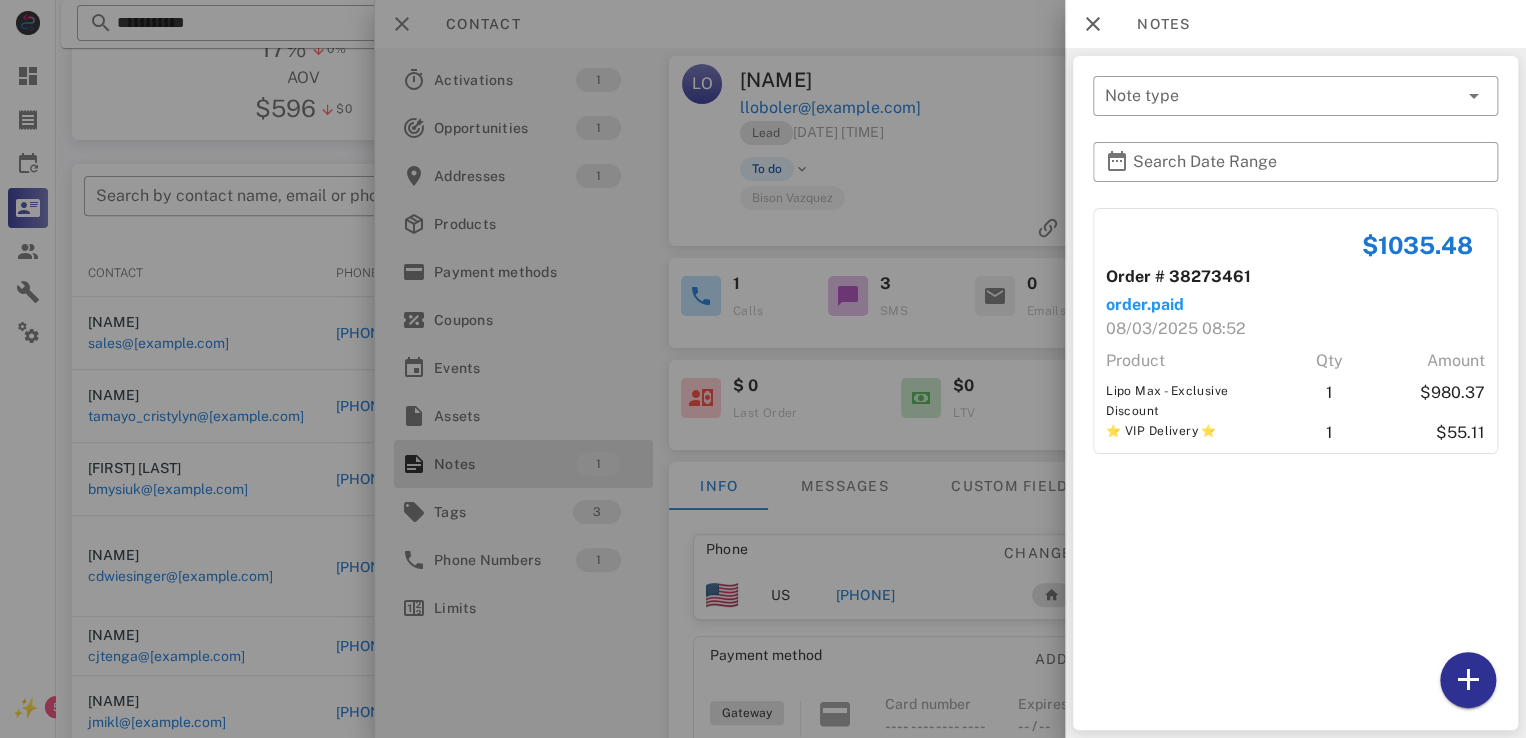 drag, startPoint x: 1036, startPoint y: 207, endPoint x: 908, endPoint y: 180, distance: 130.81667 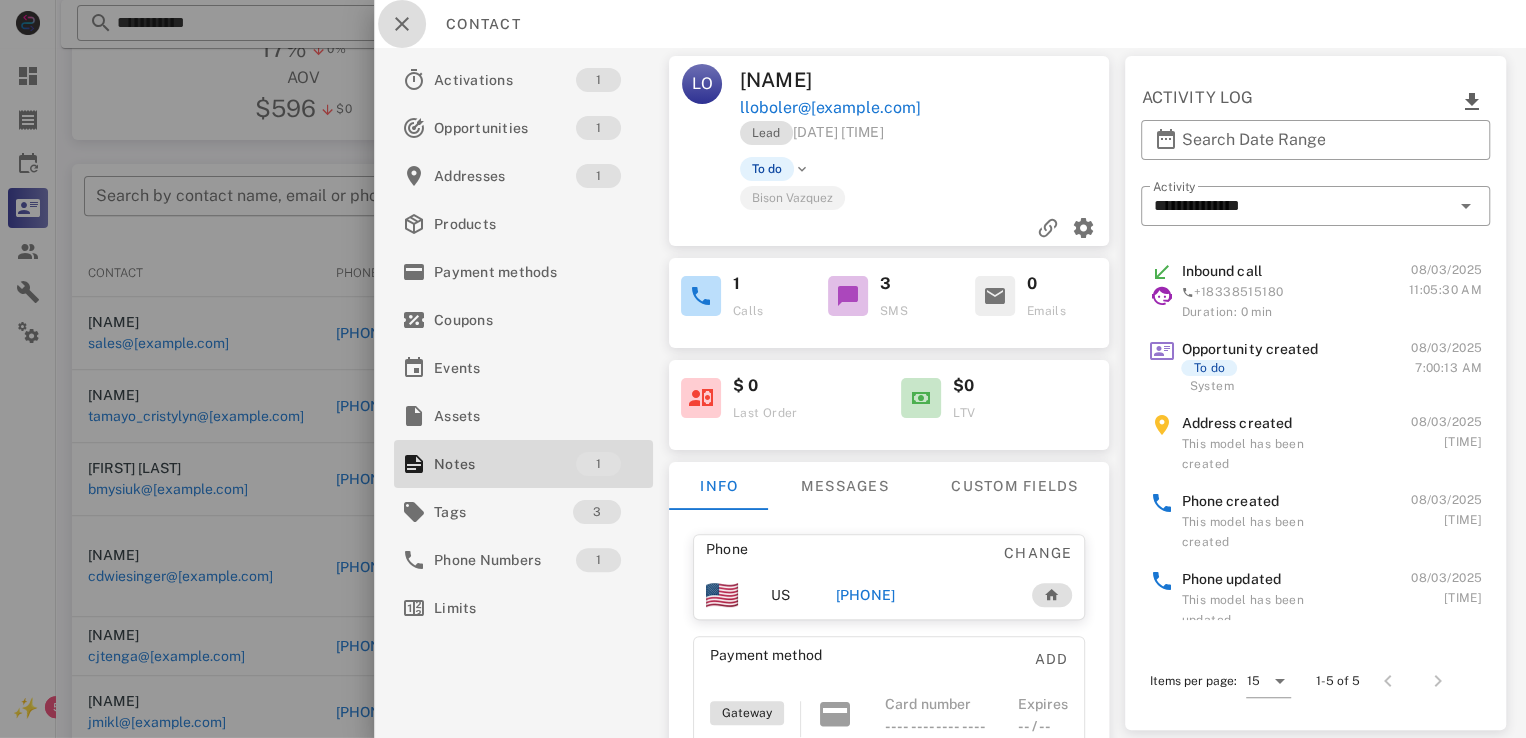 click at bounding box center (402, 24) 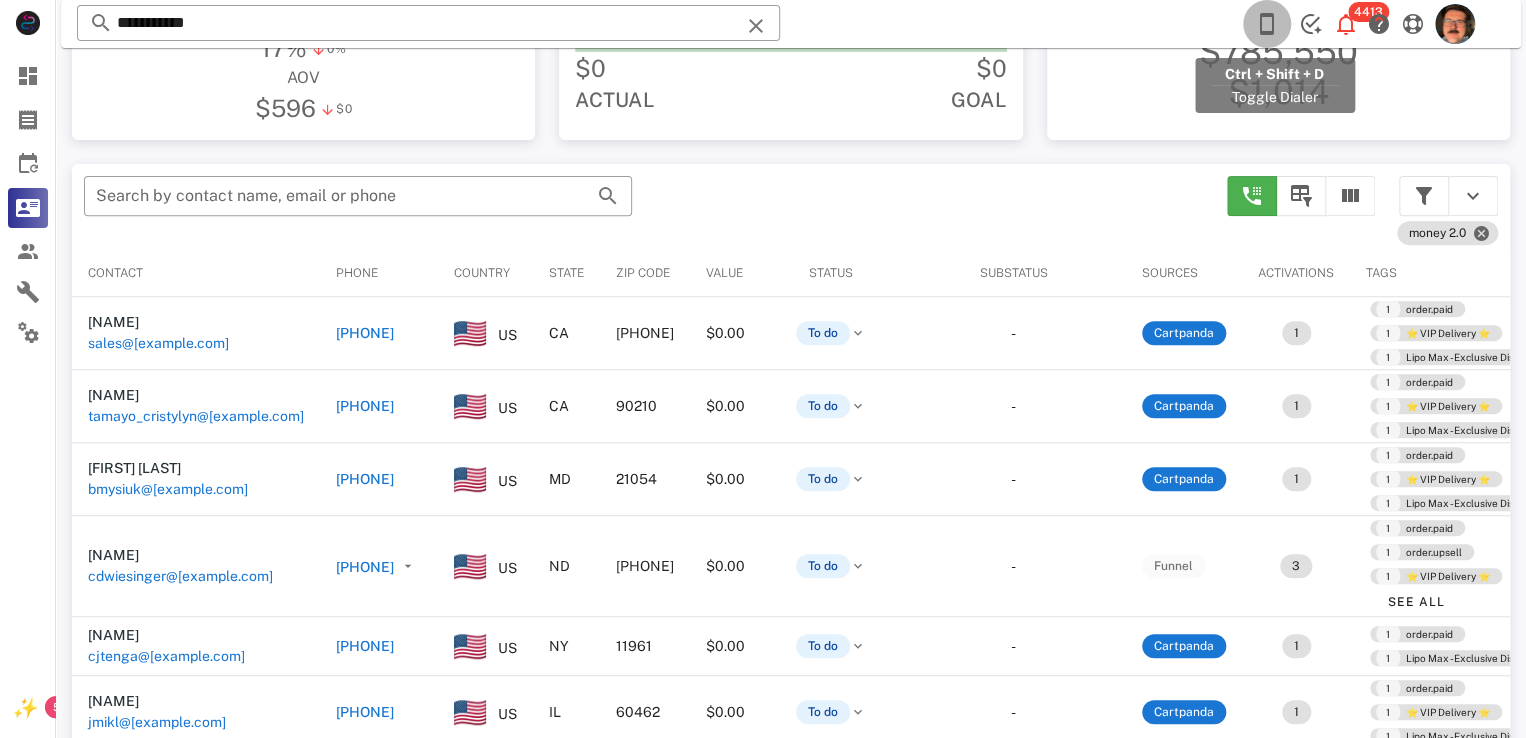 click at bounding box center [1267, 24] 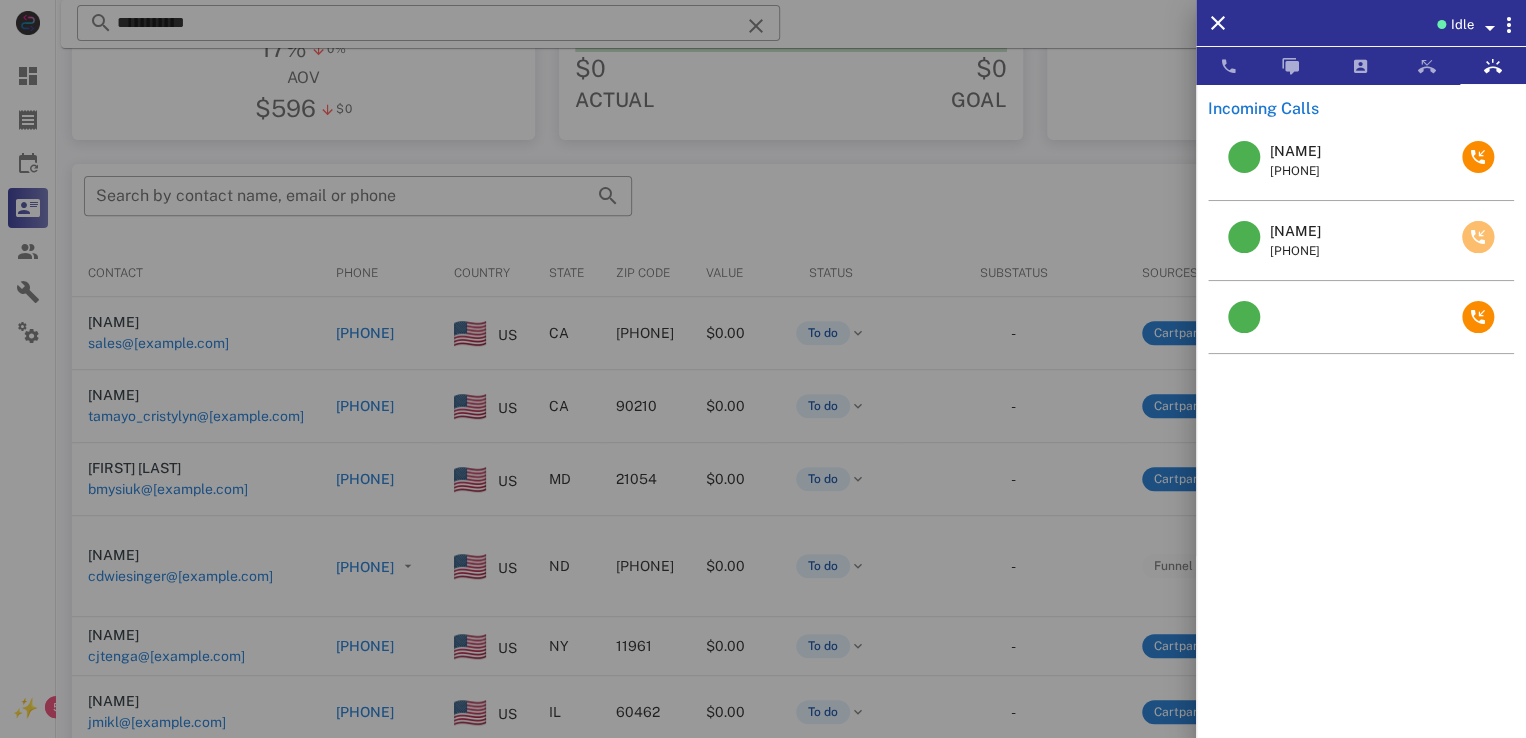 click at bounding box center (1478, 237) 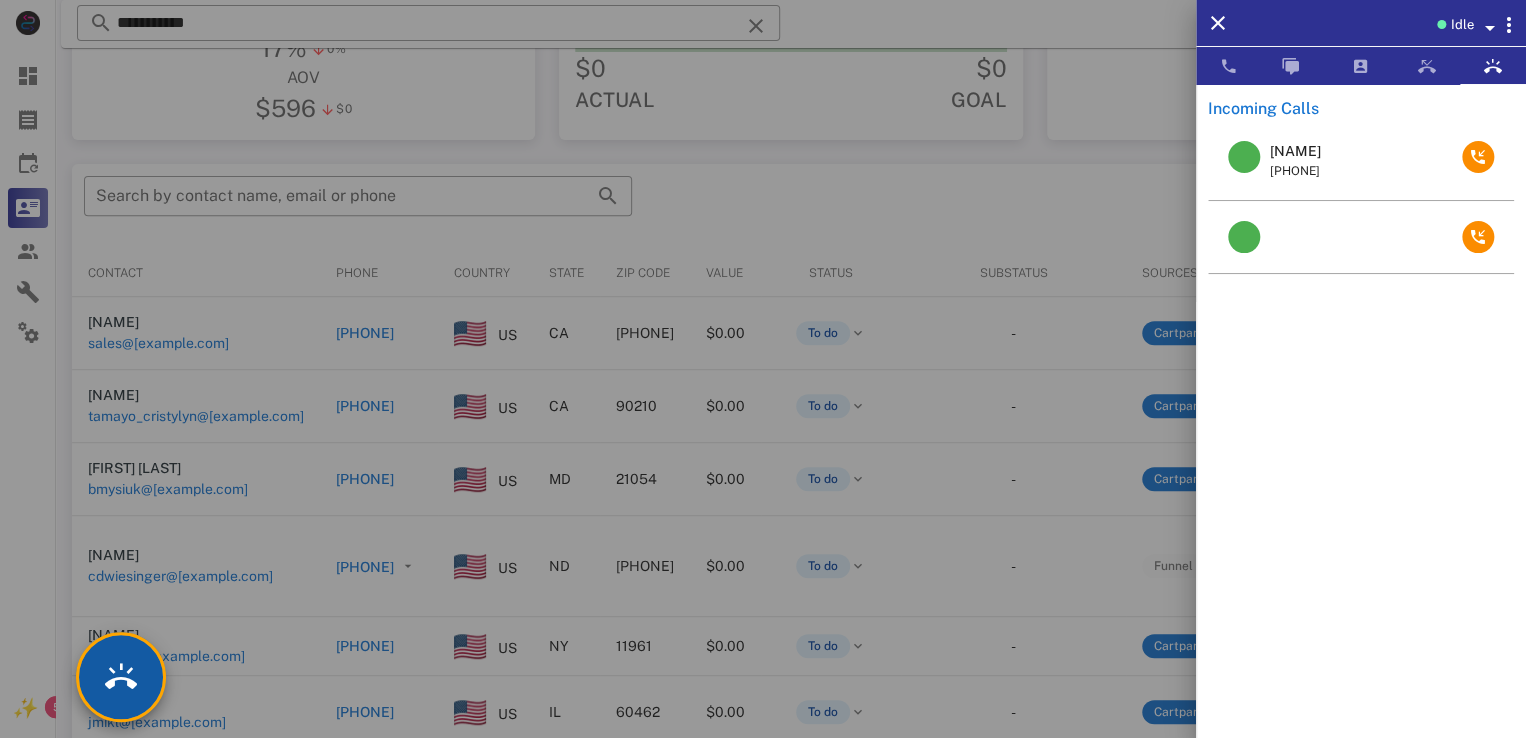 click at bounding box center [121, 677] 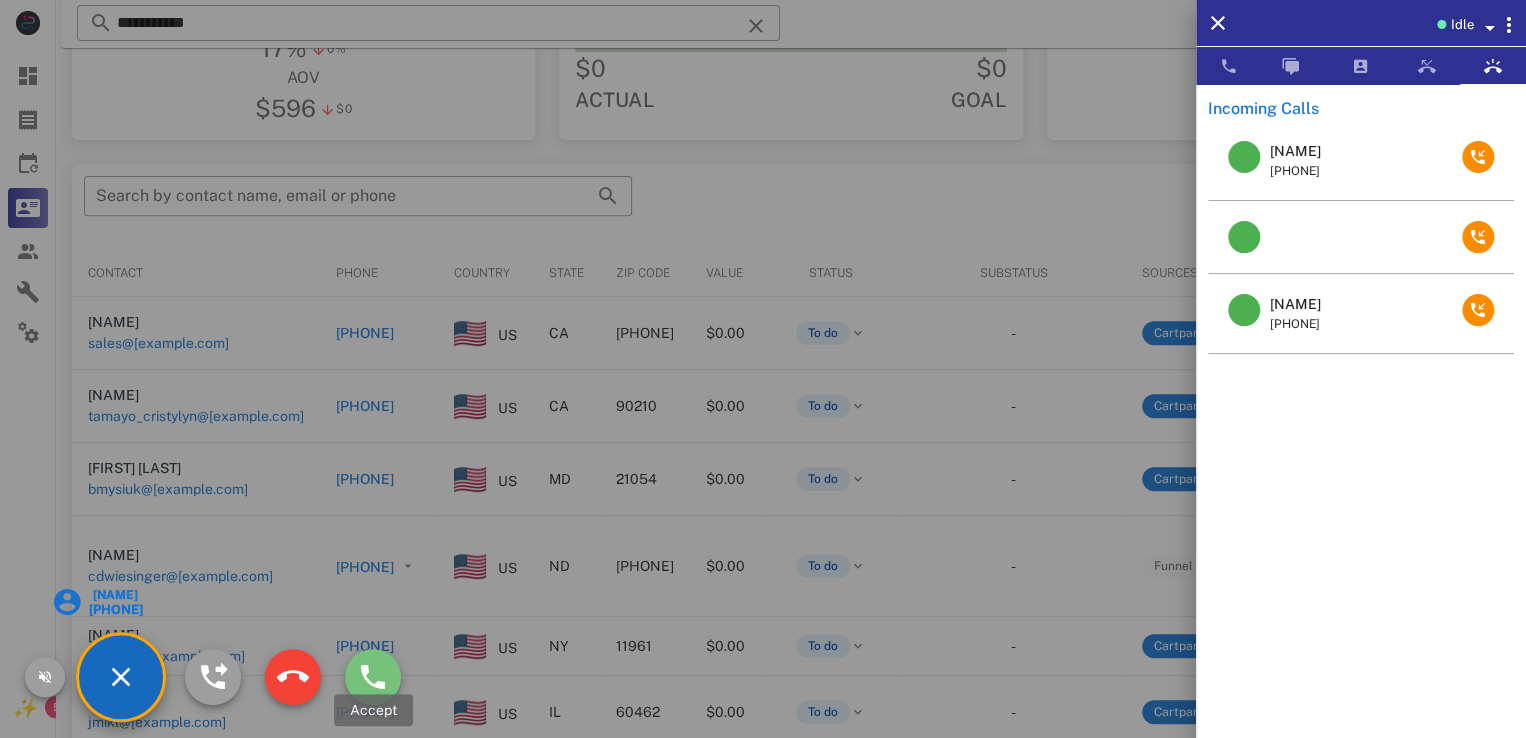 click at bounding box center [373, 677] 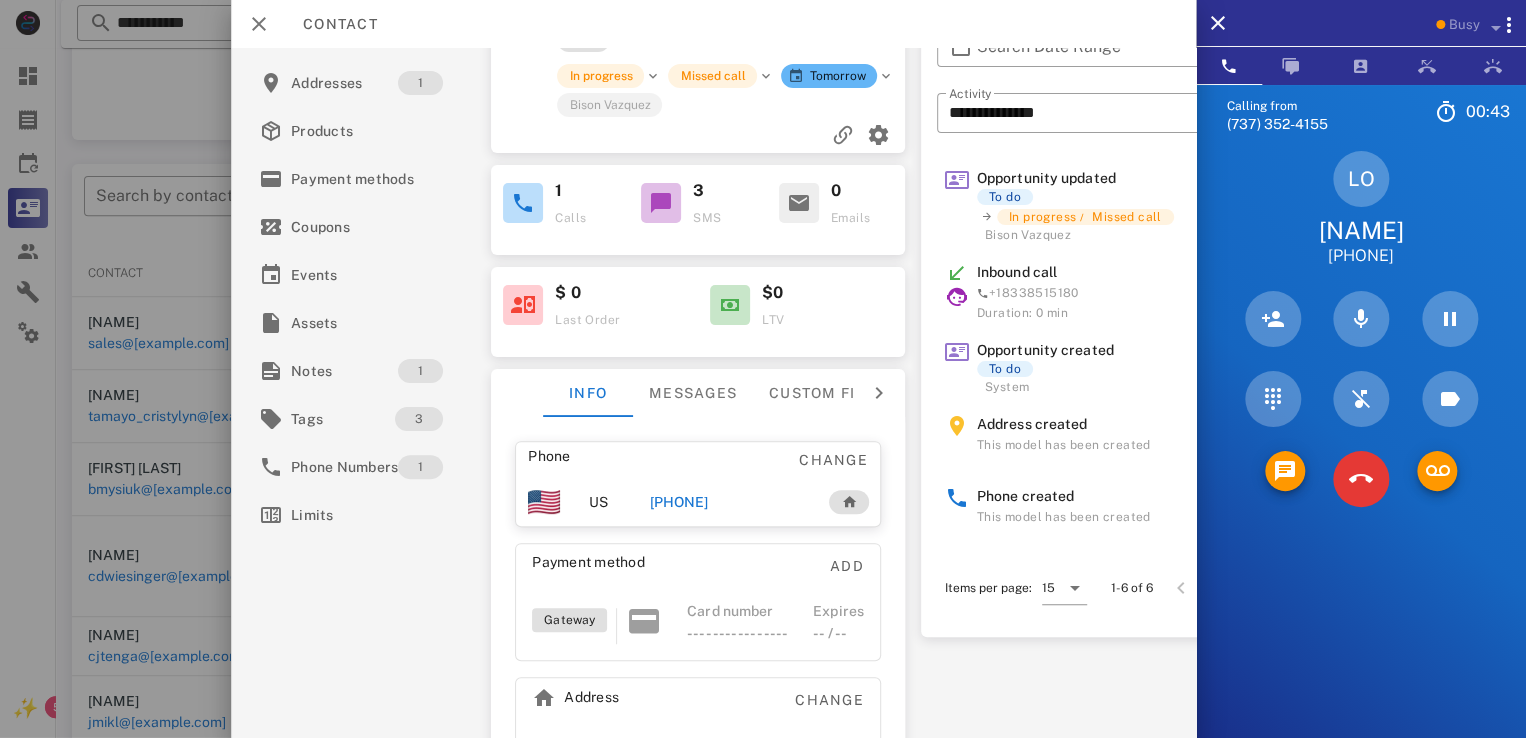 scroll, scrollTop: 0, scrollLeft: 0, axis: both 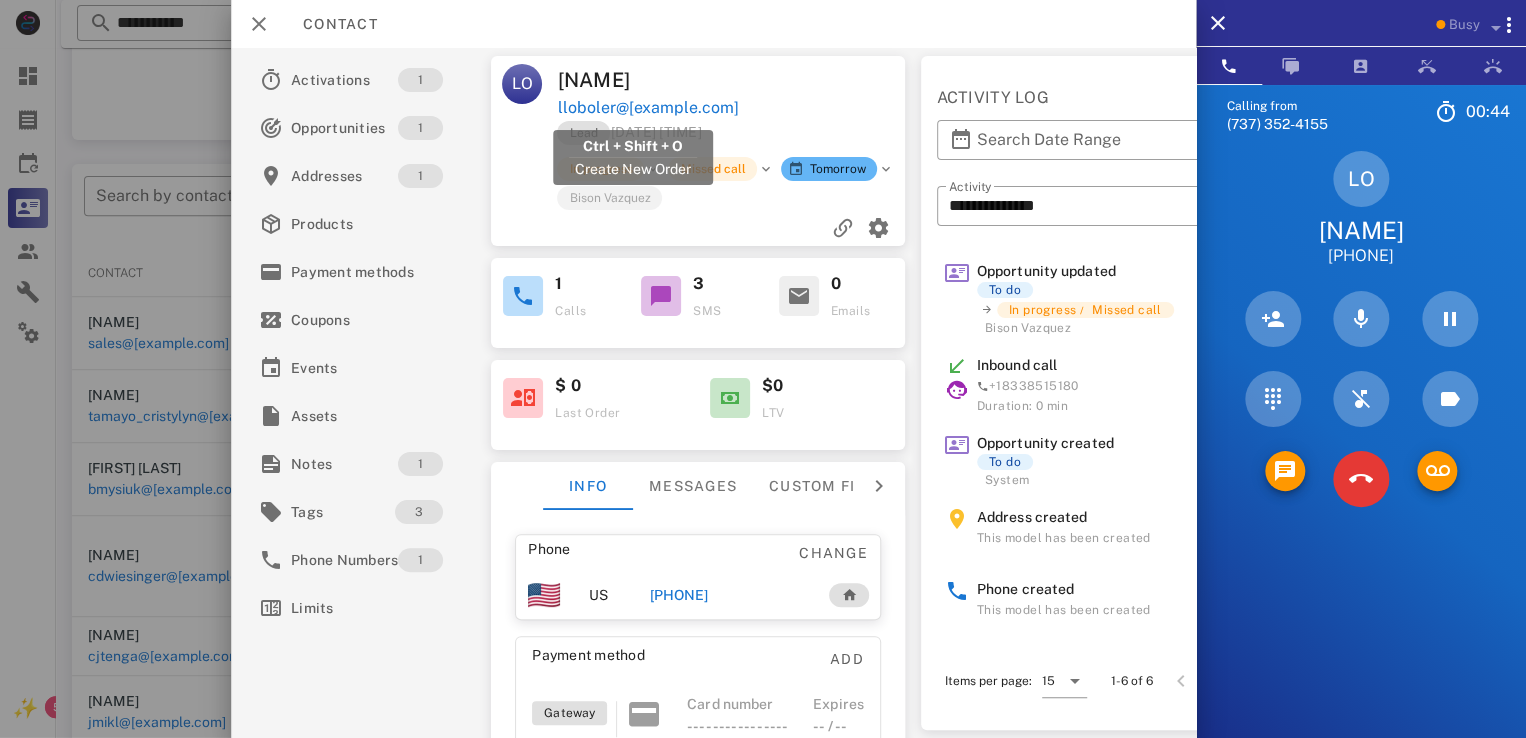 click on "lloboler@yahoo.com" at bounding box center (648, 108) 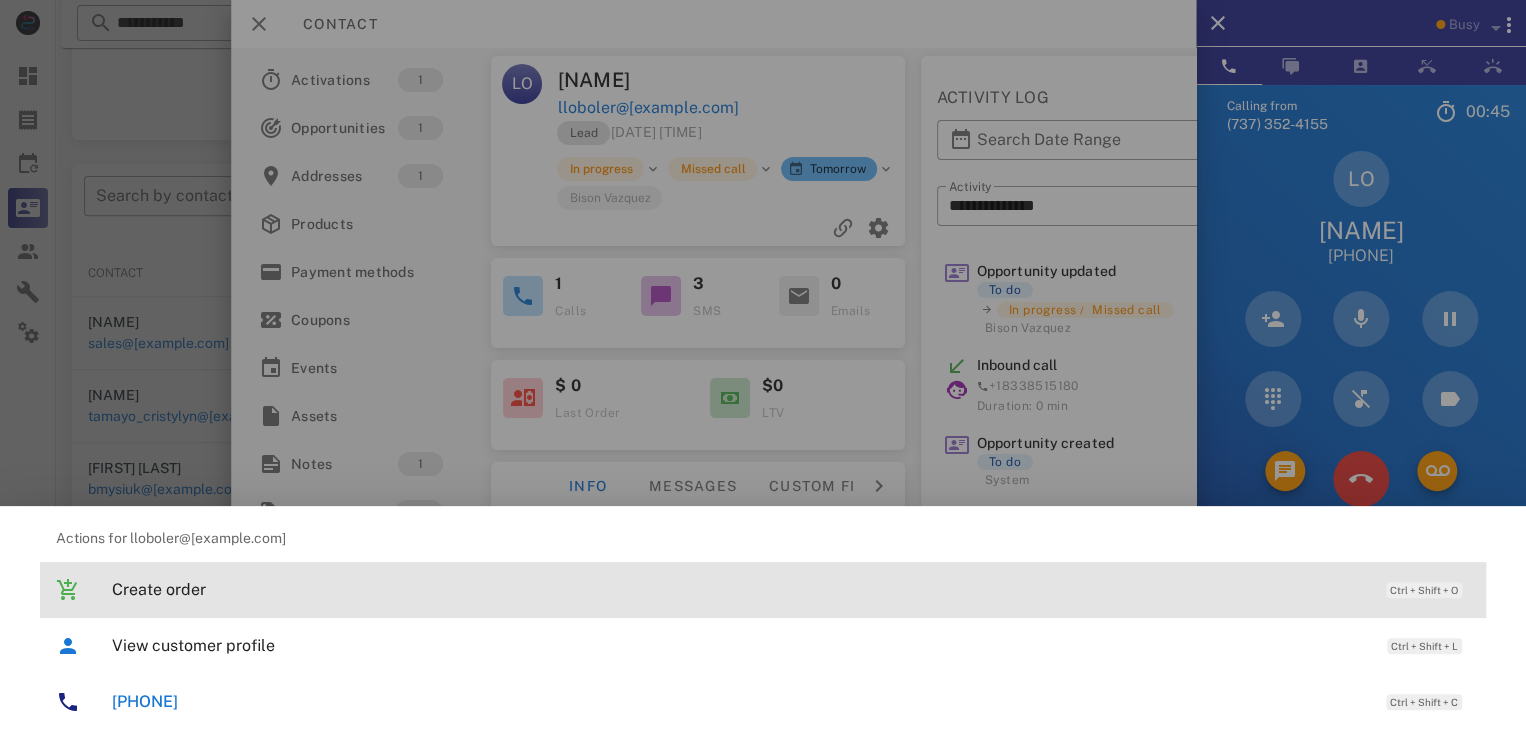 click on "Create order" at bounding box center [739, 589] 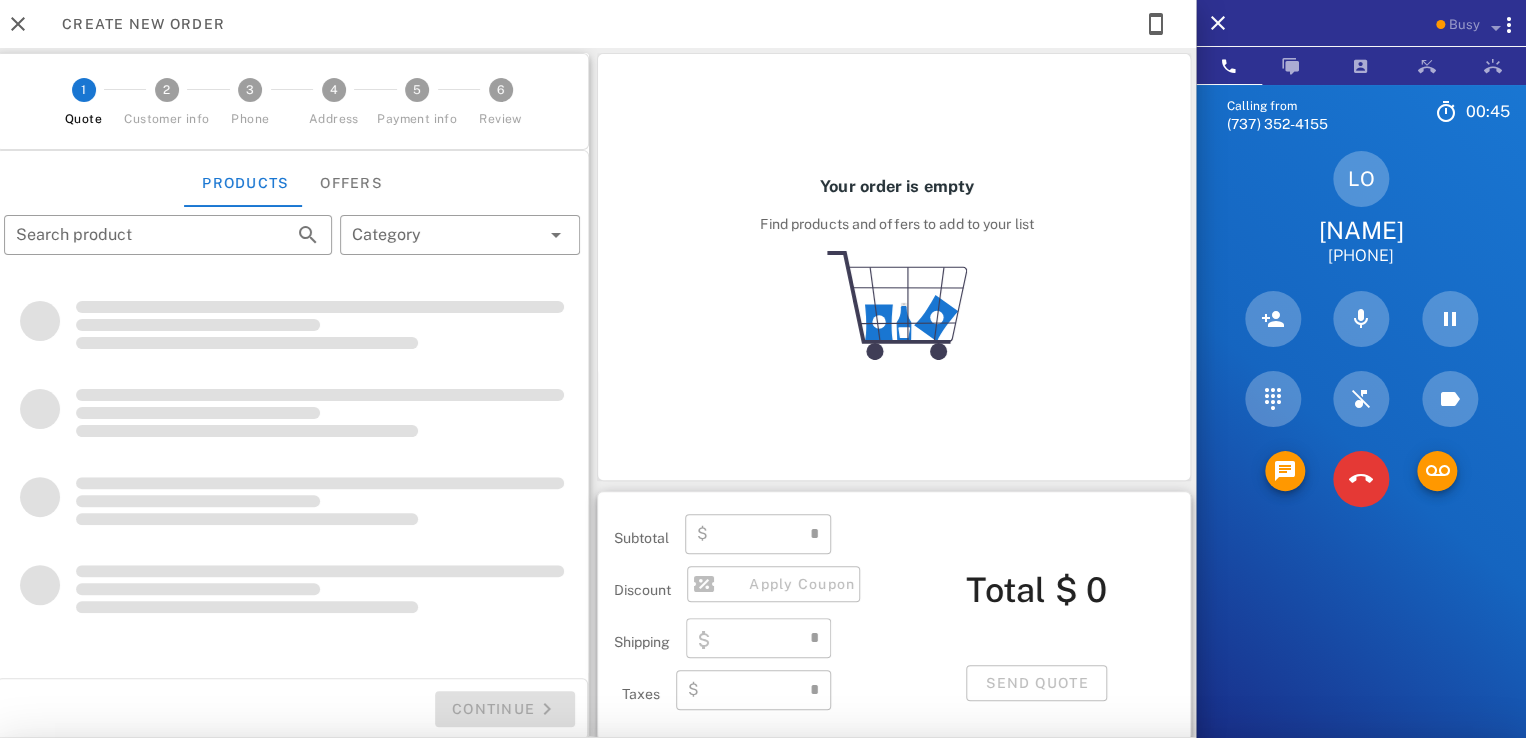 type on "**********" 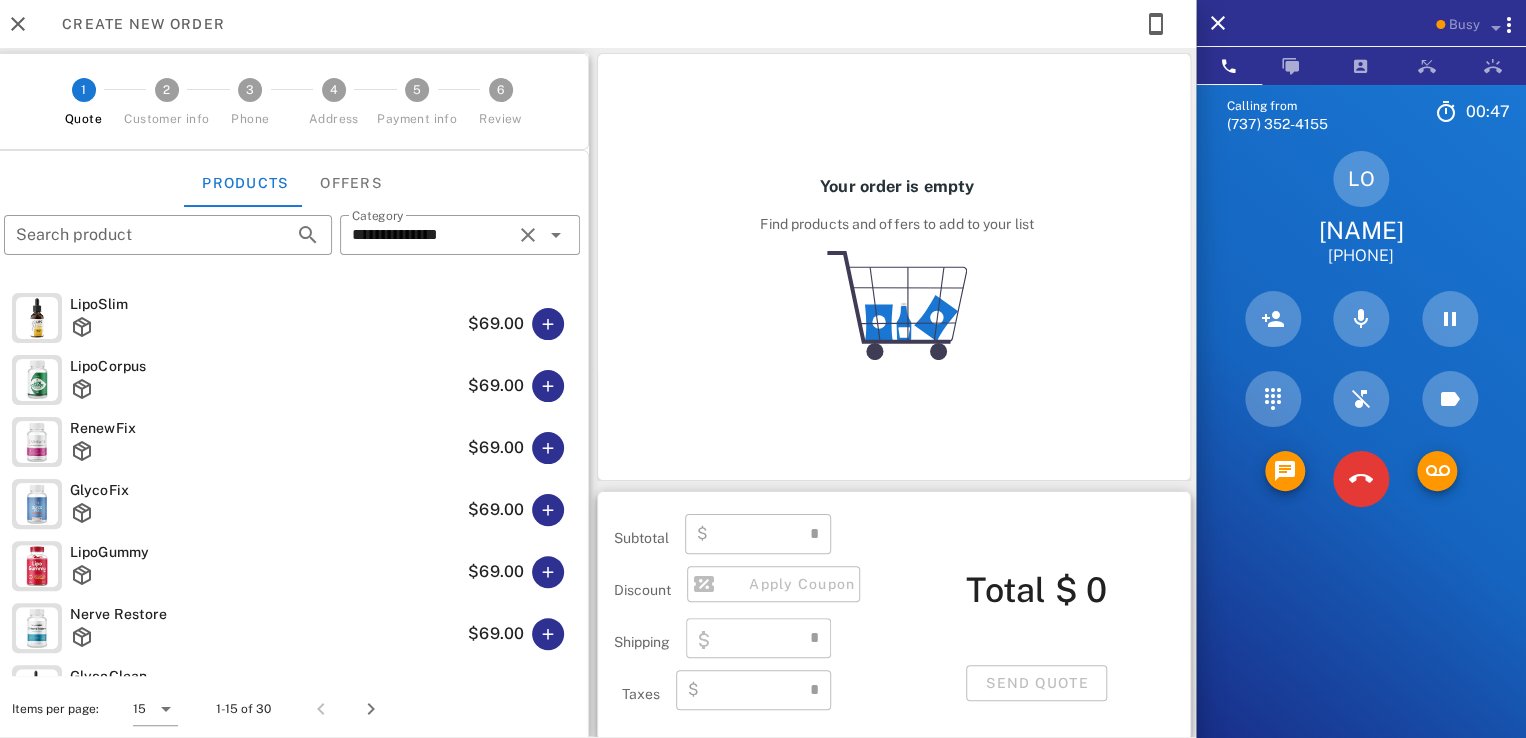 type on "****" 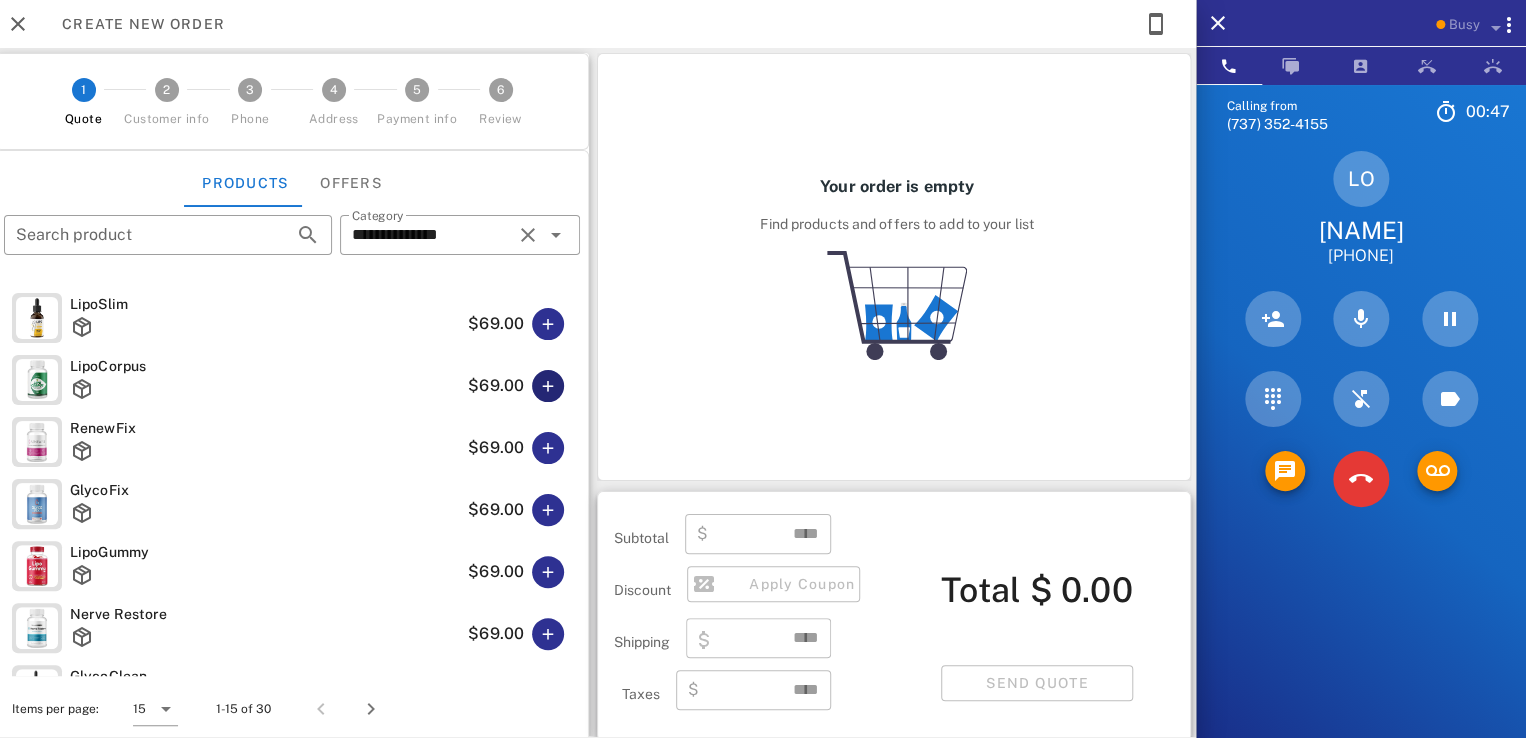 click at bounding box center (548, 386) 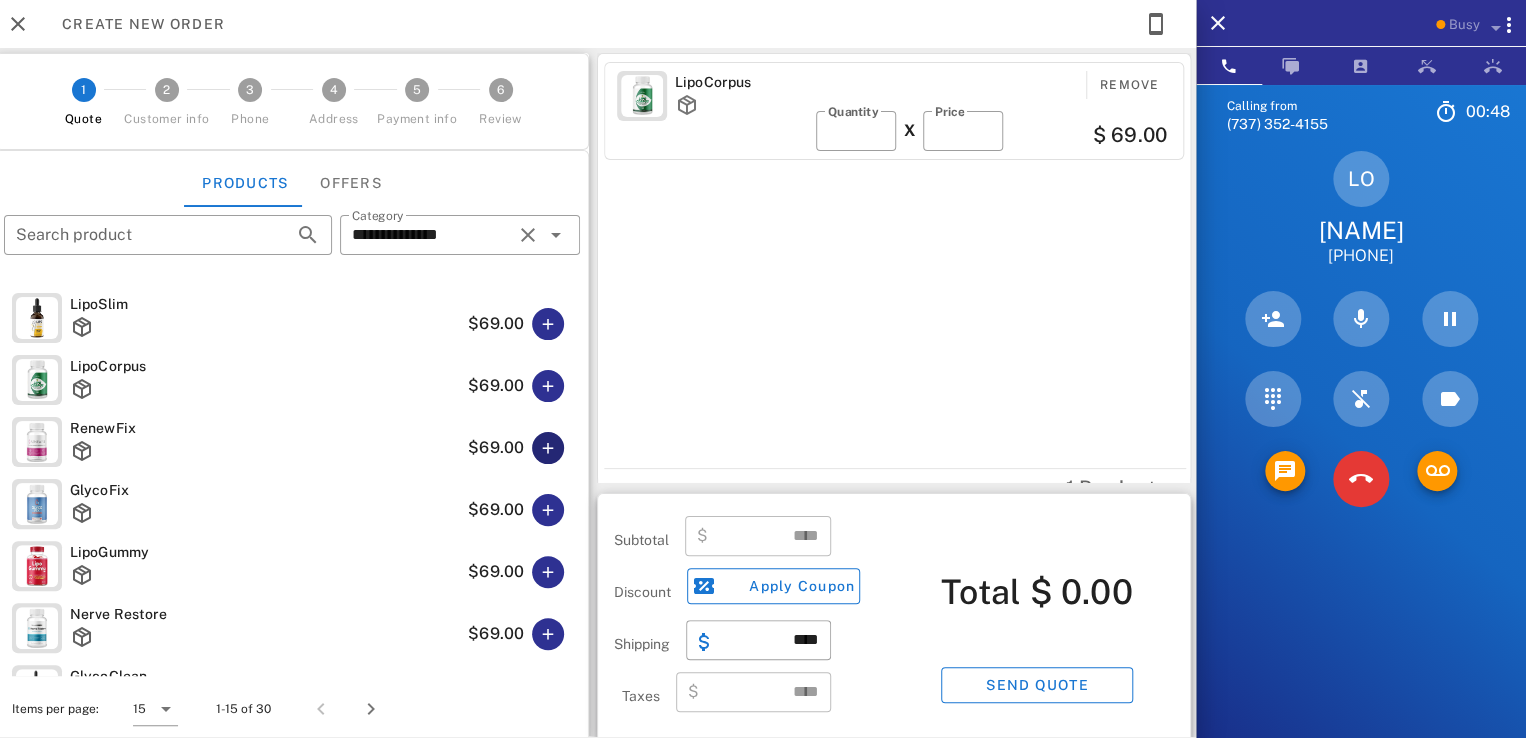 click at bounding box center [548, 448] 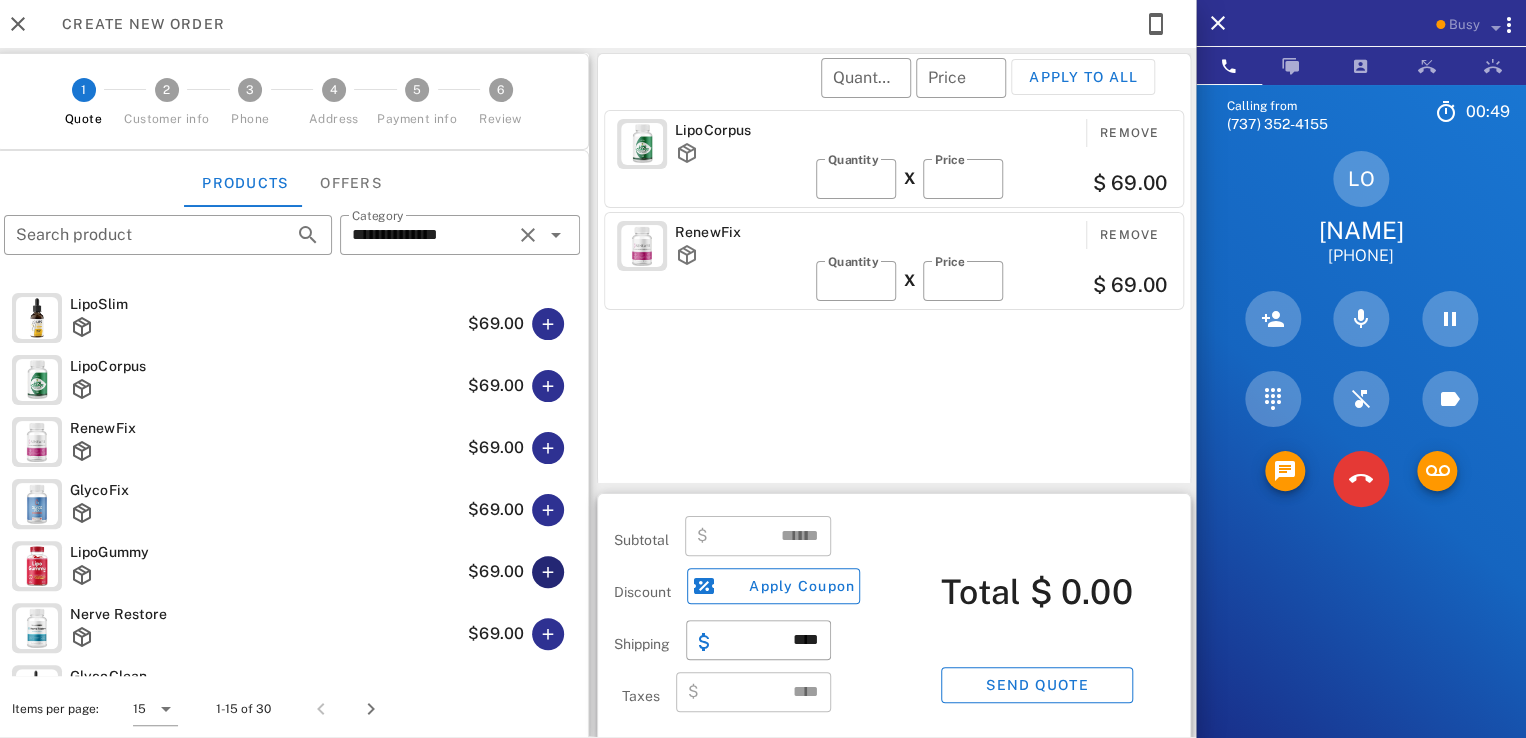 click at bounding box center [548, 572] 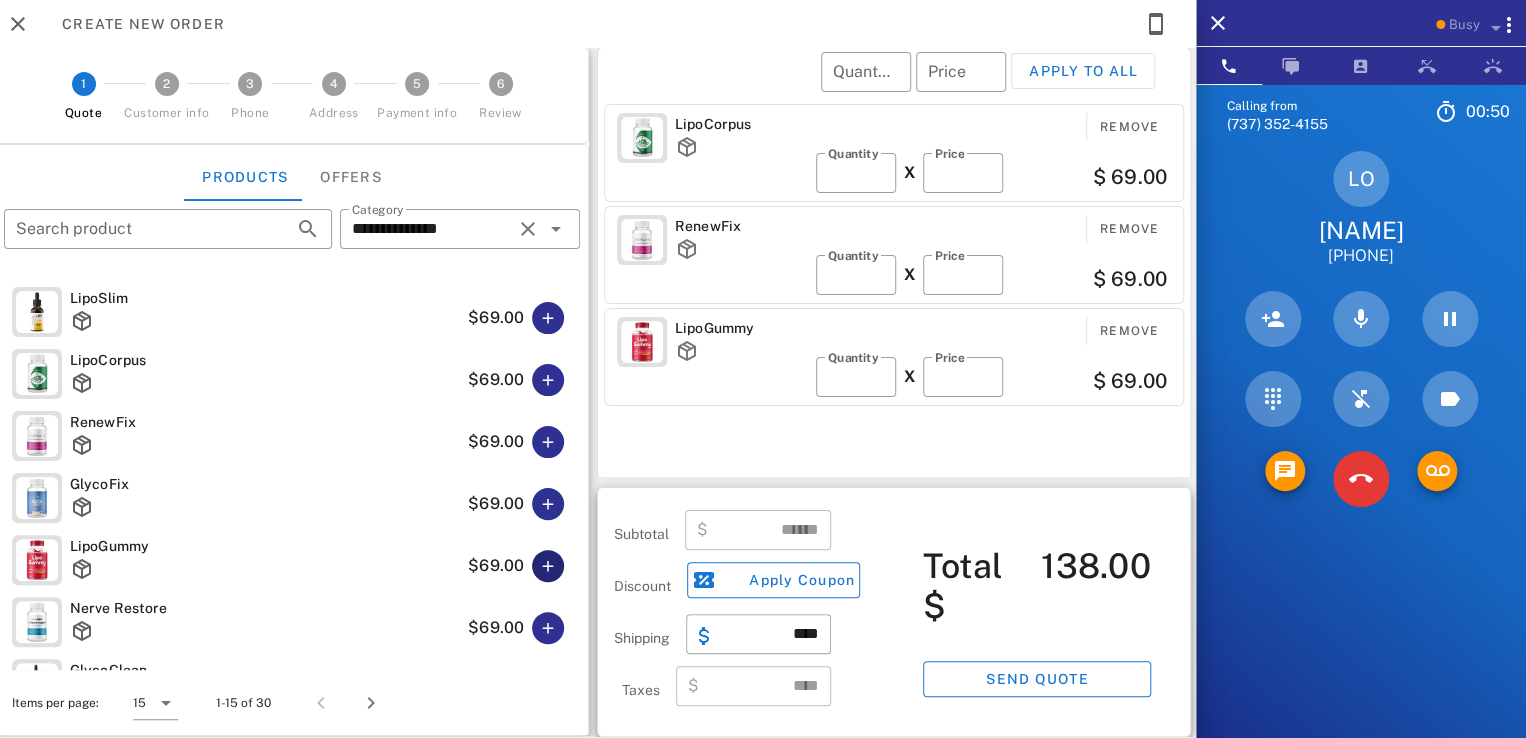 scroll, scrollTop: 9, scrollLeft: 0, axis: vertical 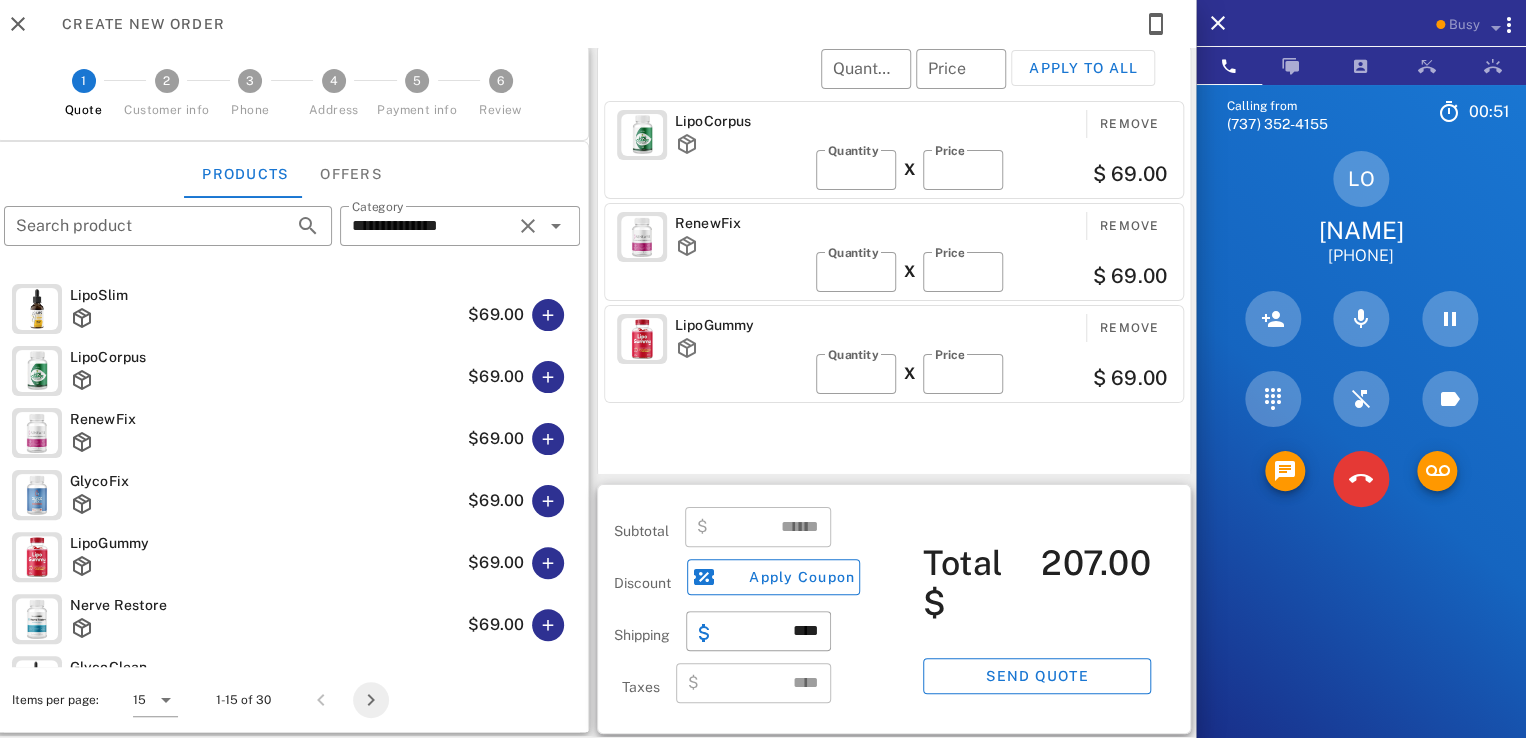 click at bounding box center (371, 700) 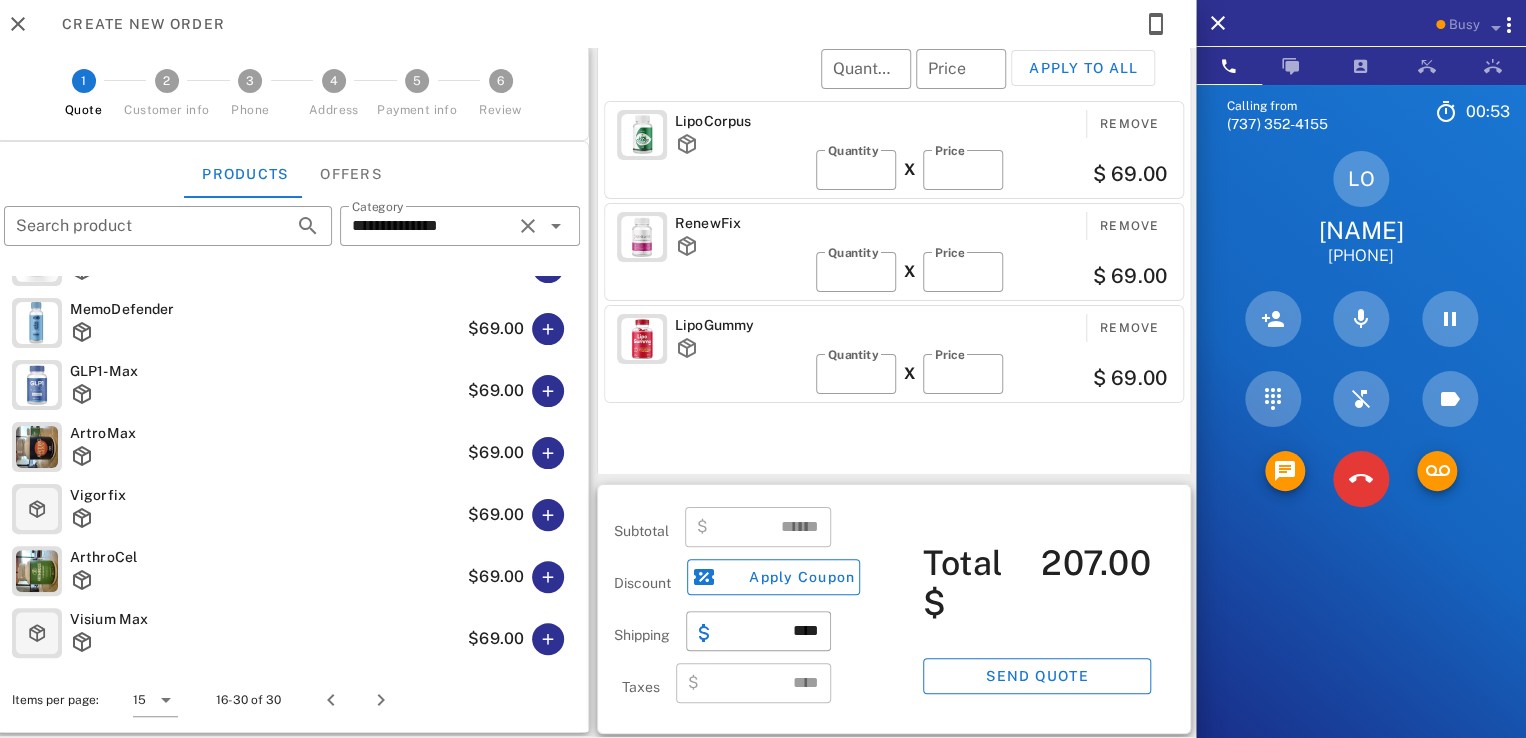 scroll, scrollTop: 200, scrollLeft: 0, axis: vertical 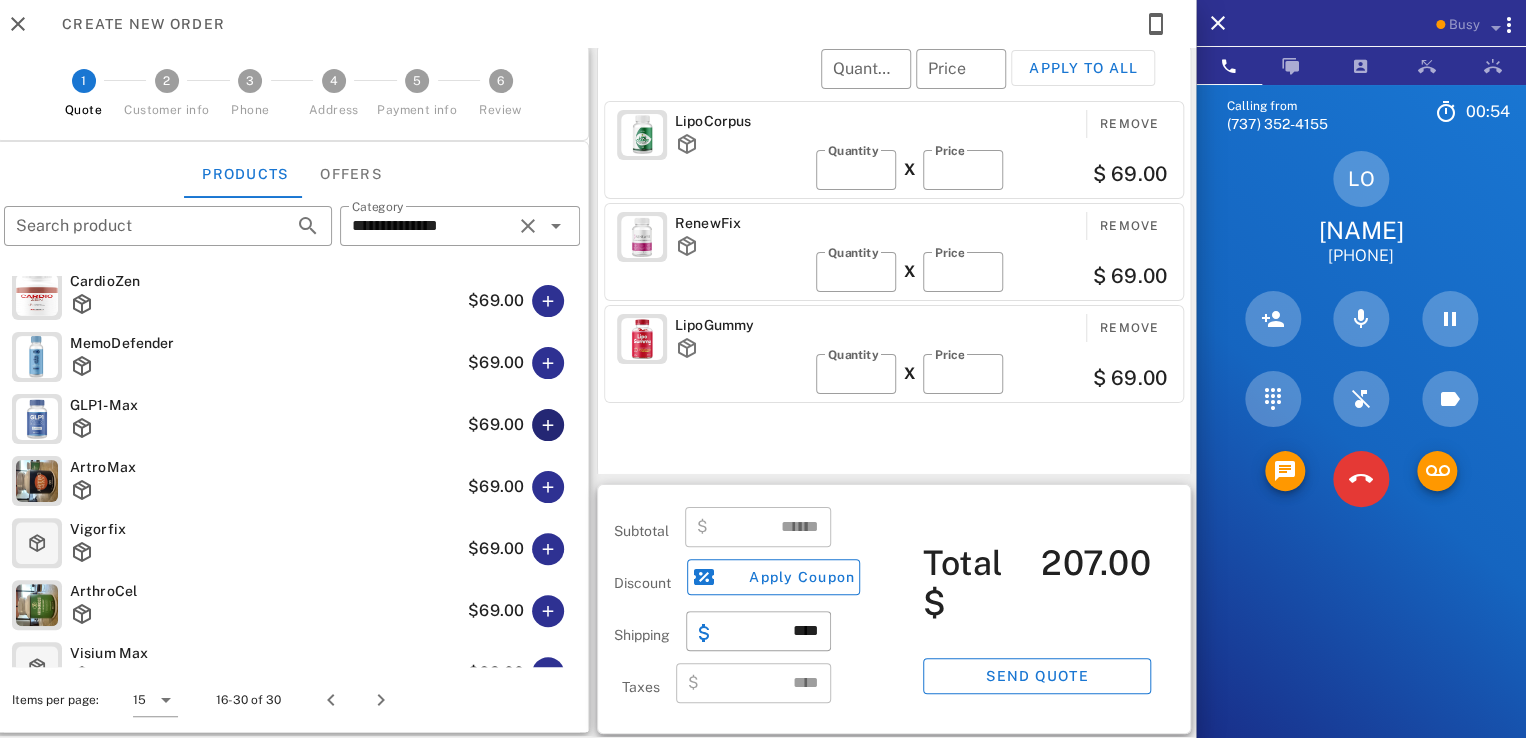 click at bounding box center [548, 425] 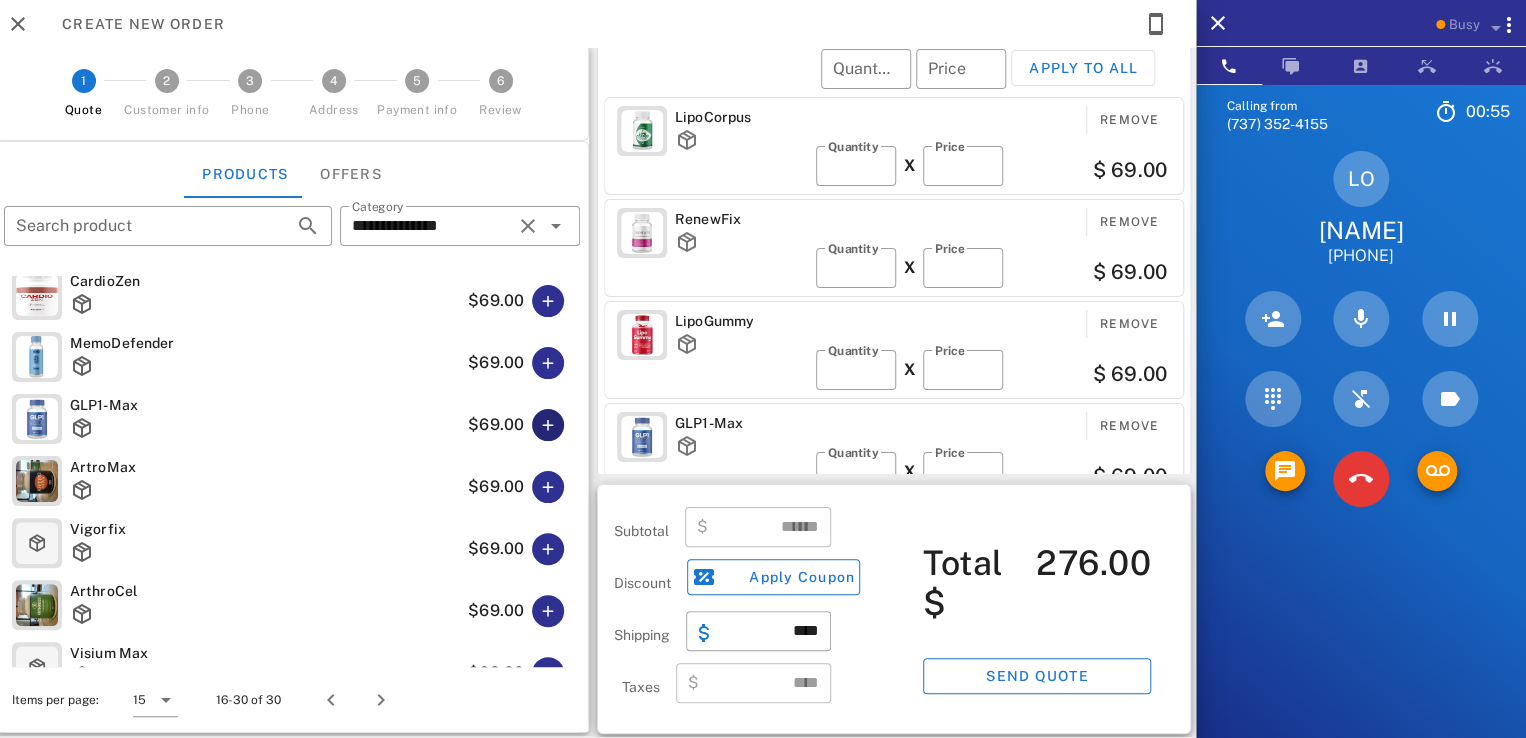 scroll, scrollTop: 0, scrollLeft: 0, axis: both 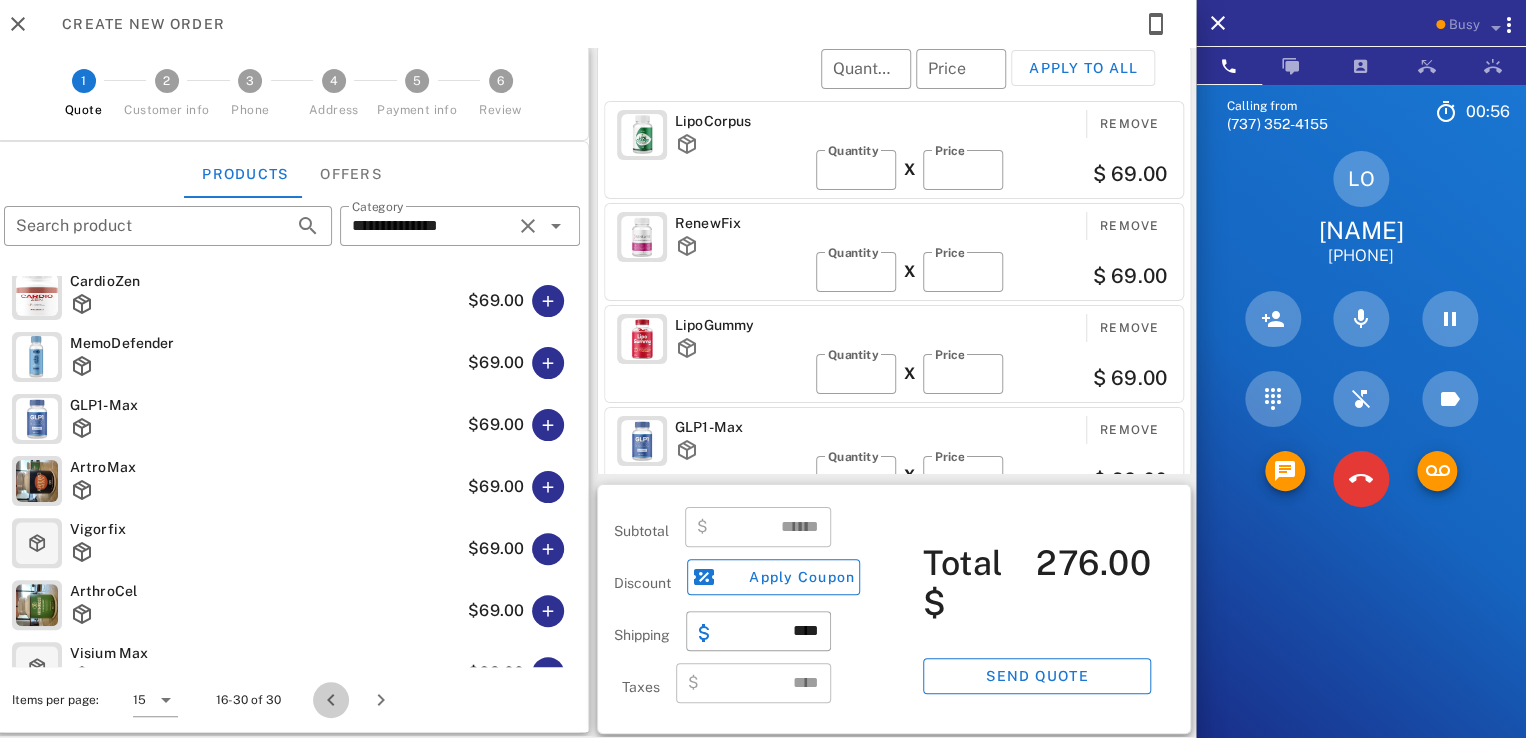 click at bounding box center (331, 700) 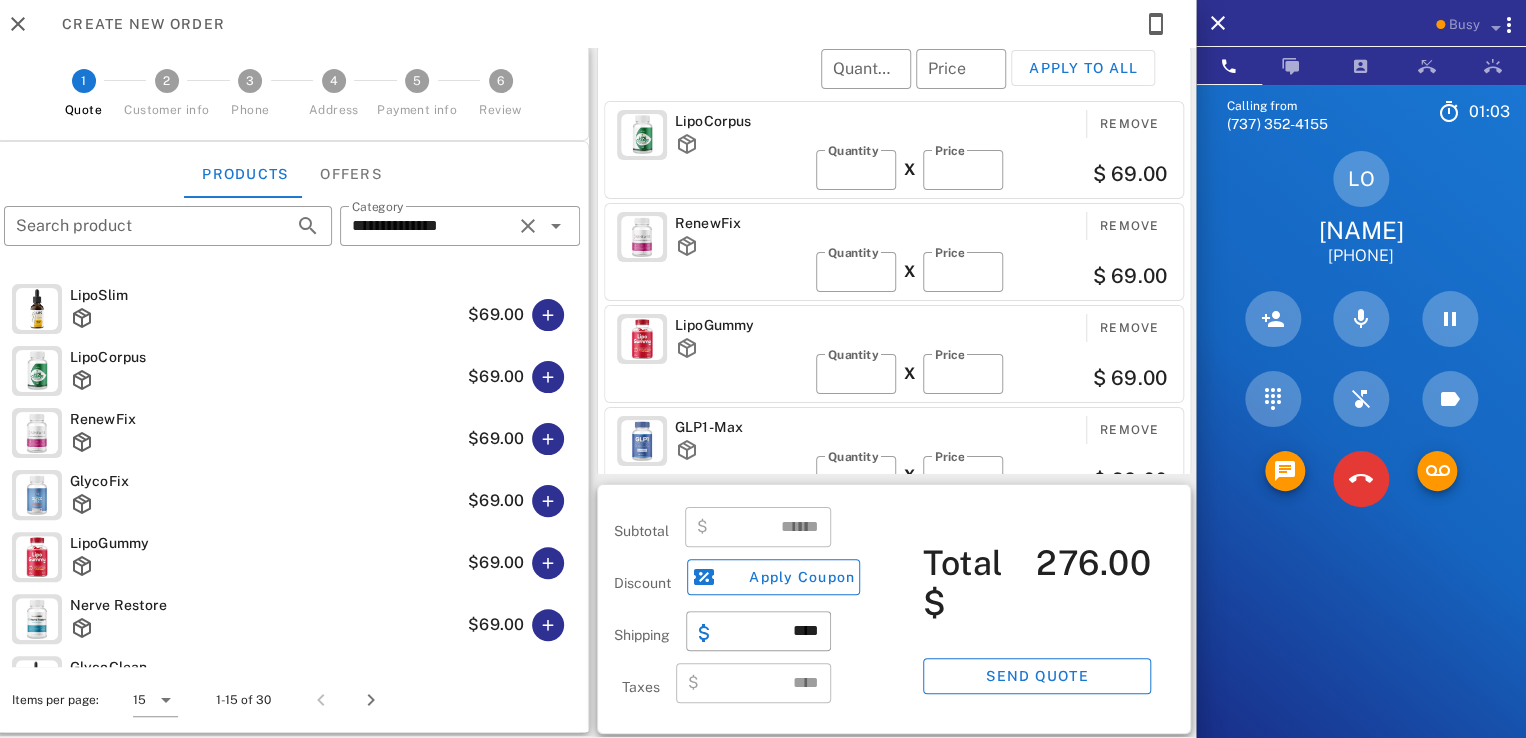 scroll, scrollTop: 0, scrollLeft: 0, axis: both 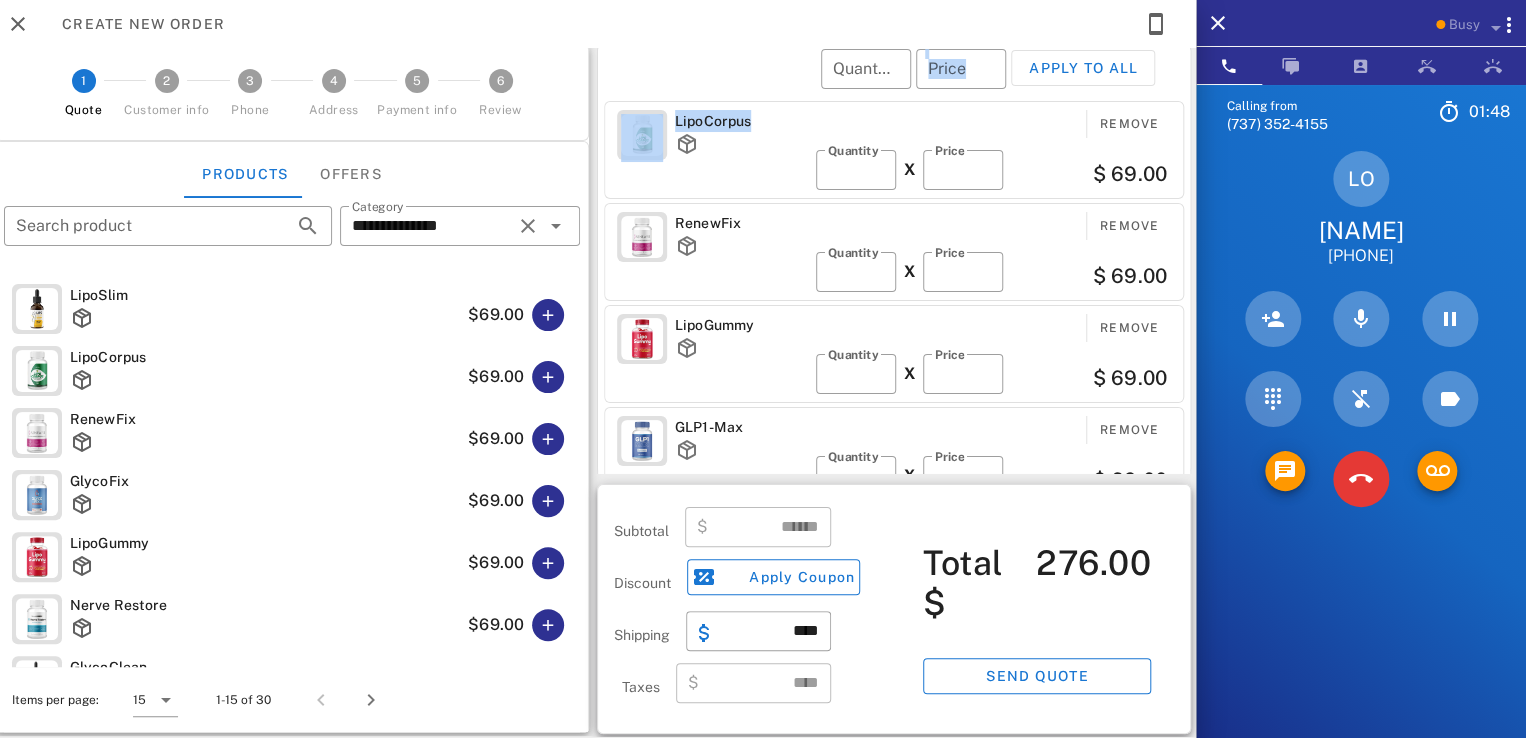 drag, startPoint x: 759, startPoint y: 118, endPoint x: 685, endPoint y: 113, distance: 74.168724 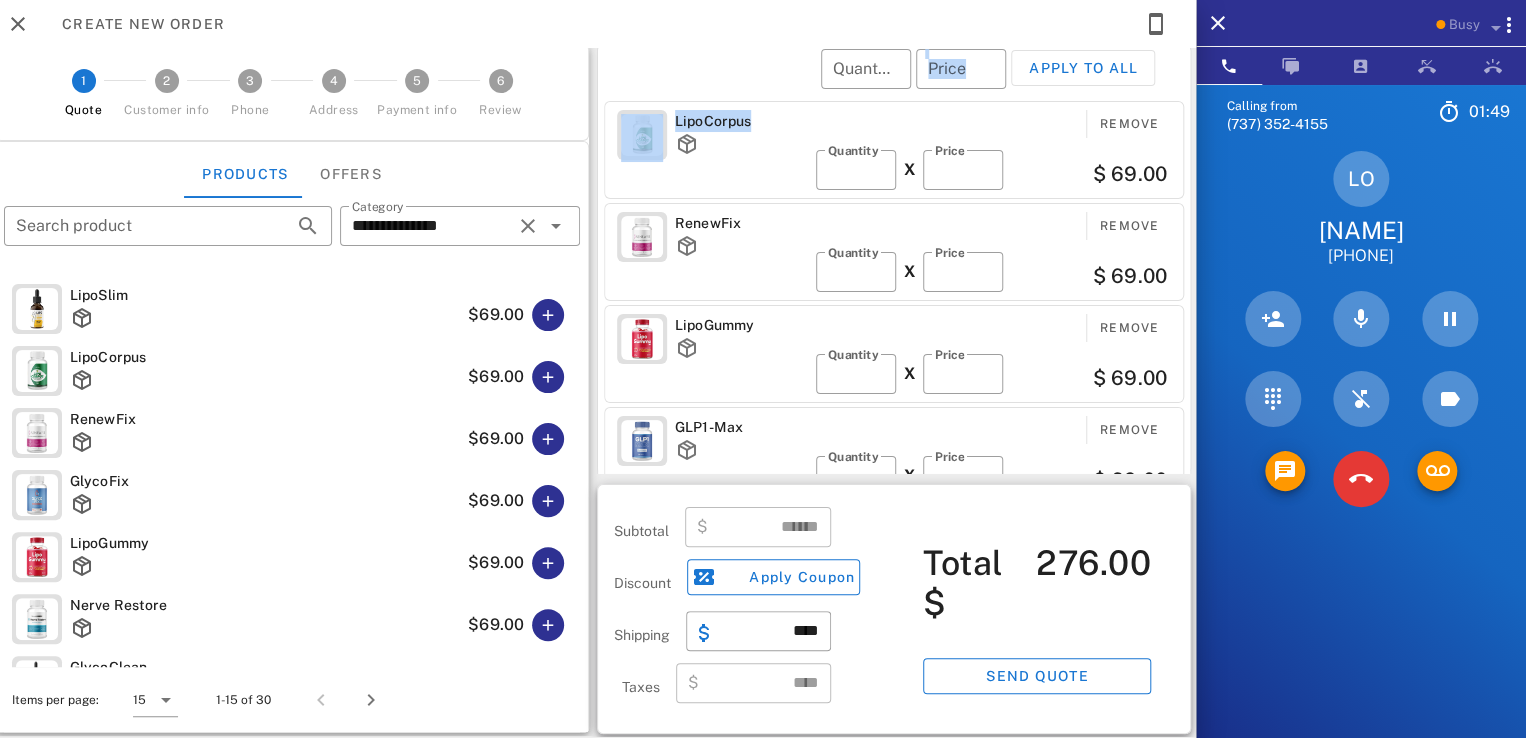 click on "​ Quantity ​ Price Apply to all" at bounding box center [897, 82] 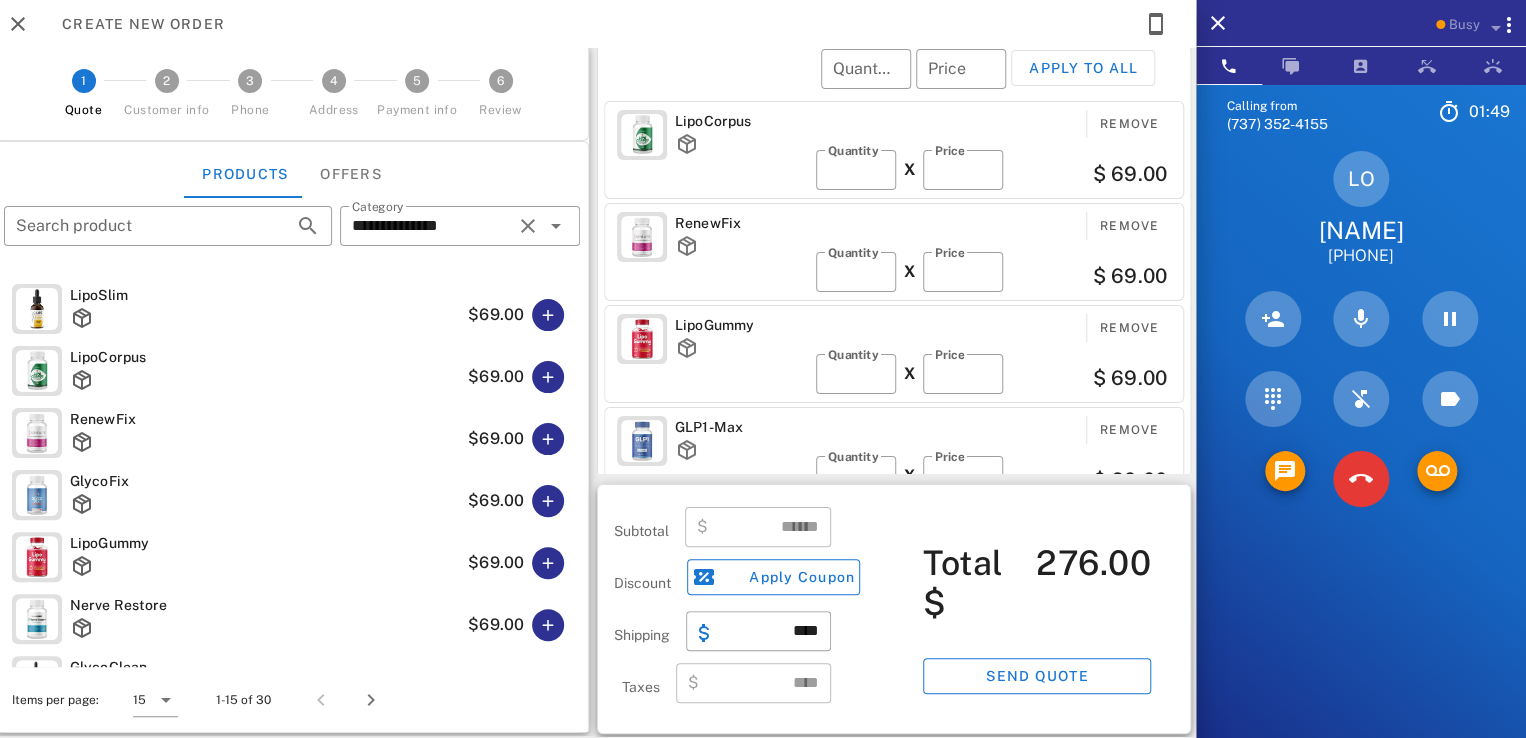 click on "​ Quantity ​ Price Apply to all" at bounding box center (897, 82) 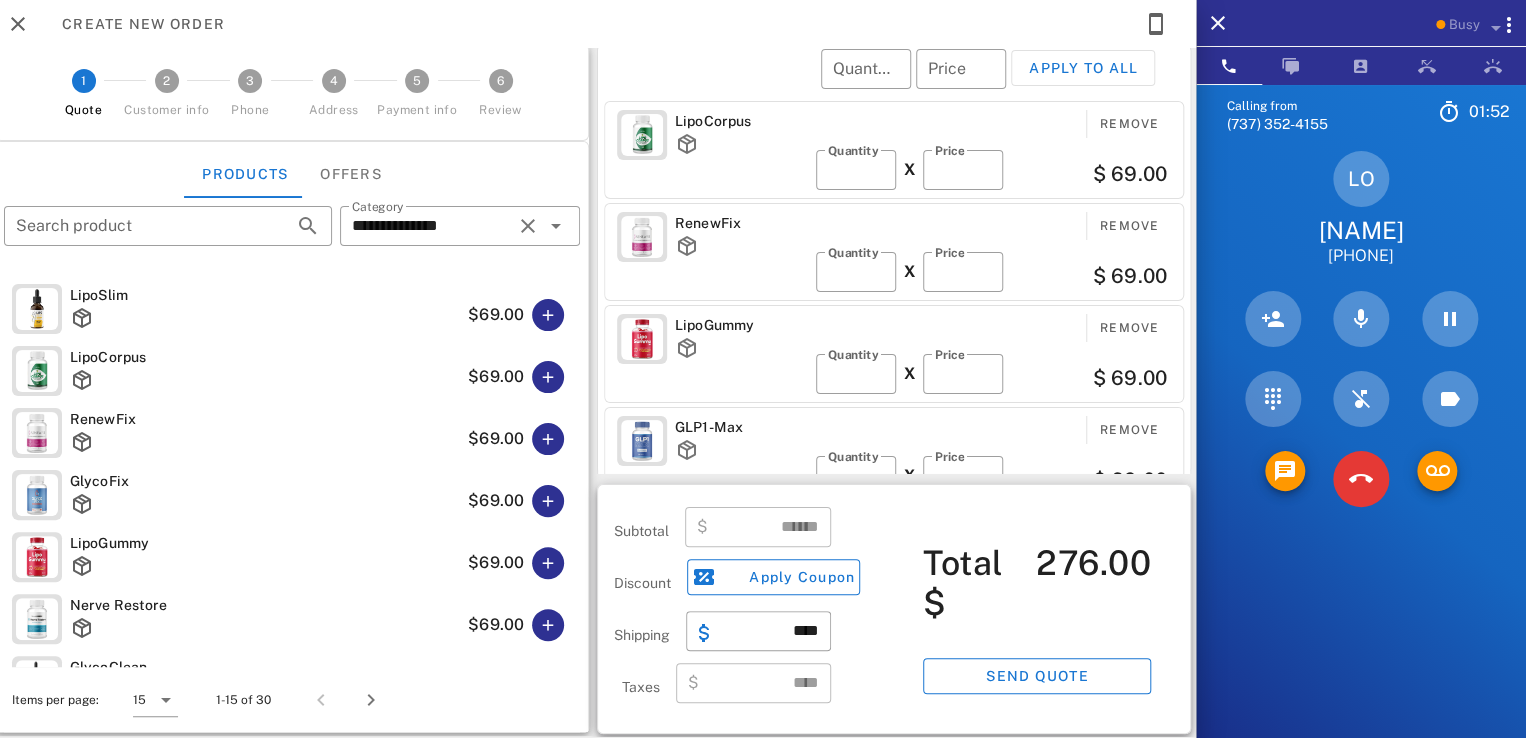 click on "LipoCorpus" at bounding box center (741, 121) 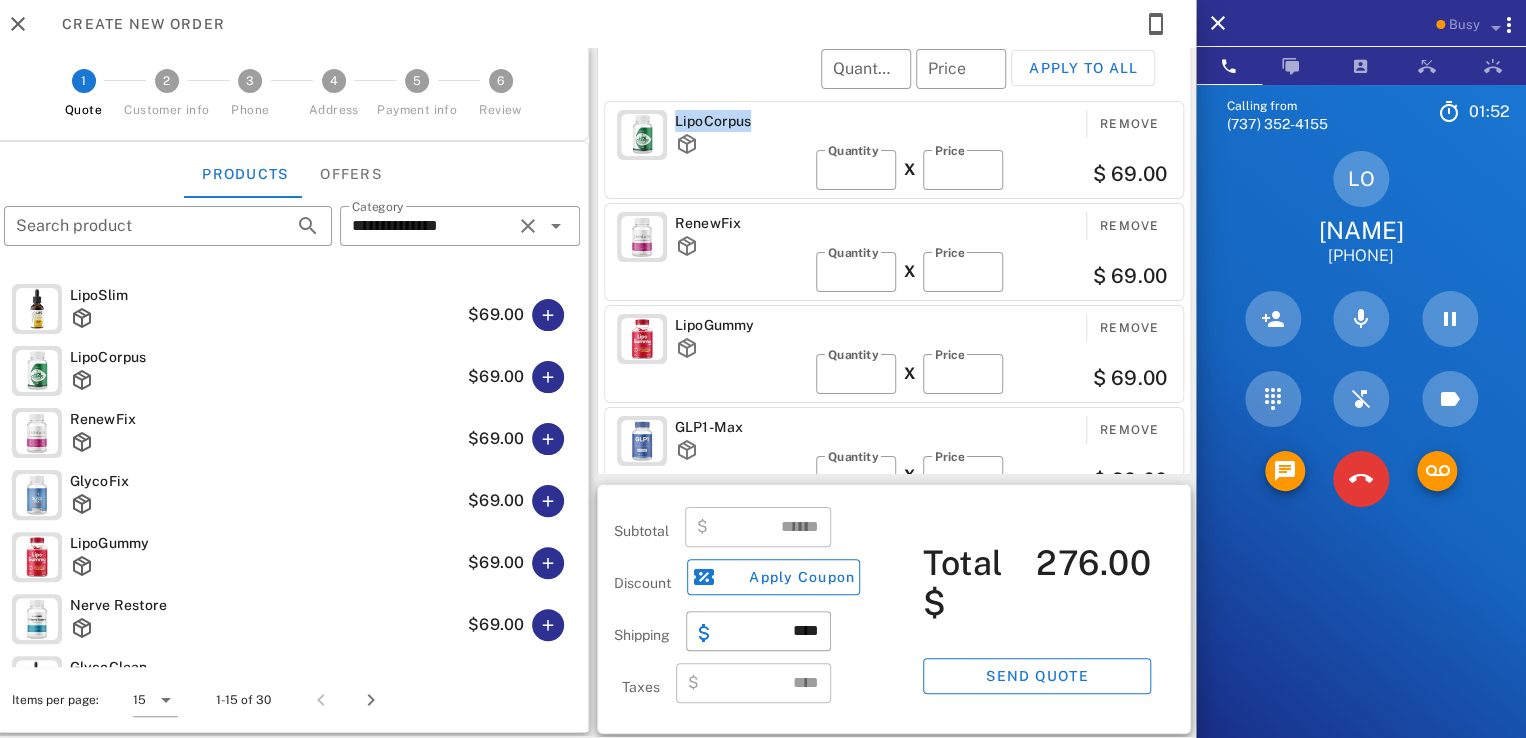 click on "LipoCorpus" at bounding box center (741, 121) 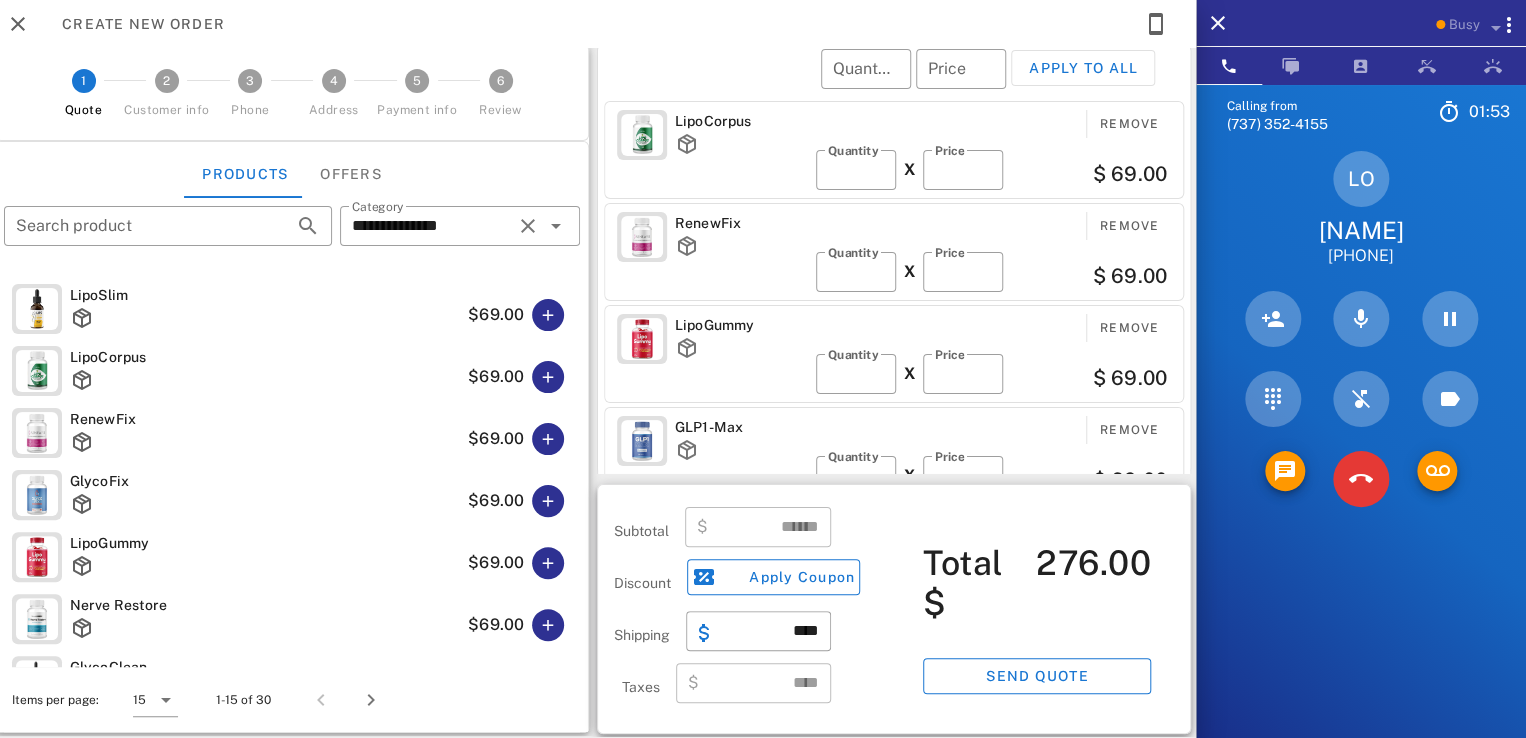 click on "​ Quantity ​ Price Apply to all" at bounding box center (897, 82) 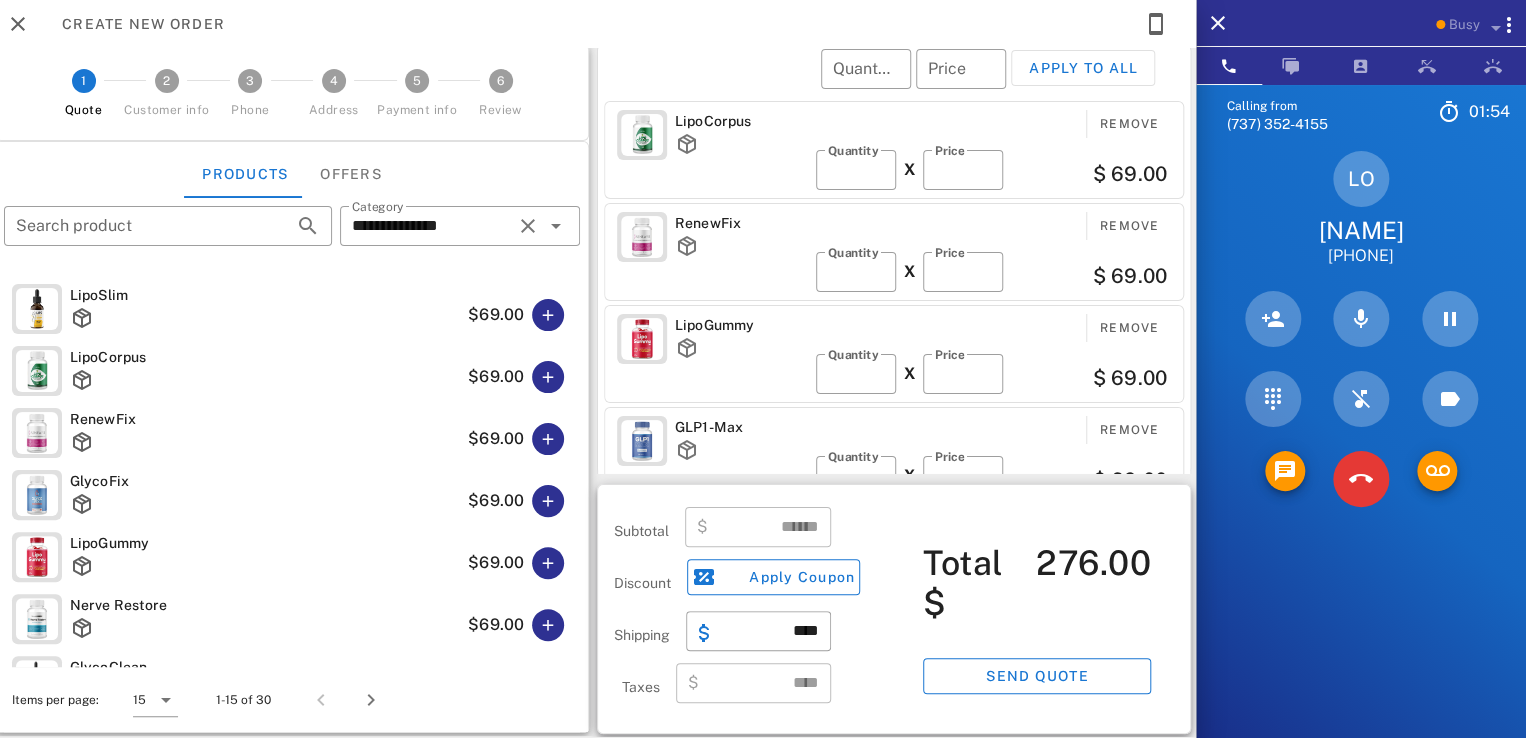 click on "LipoCorpus" at bounding box center (741, 121) 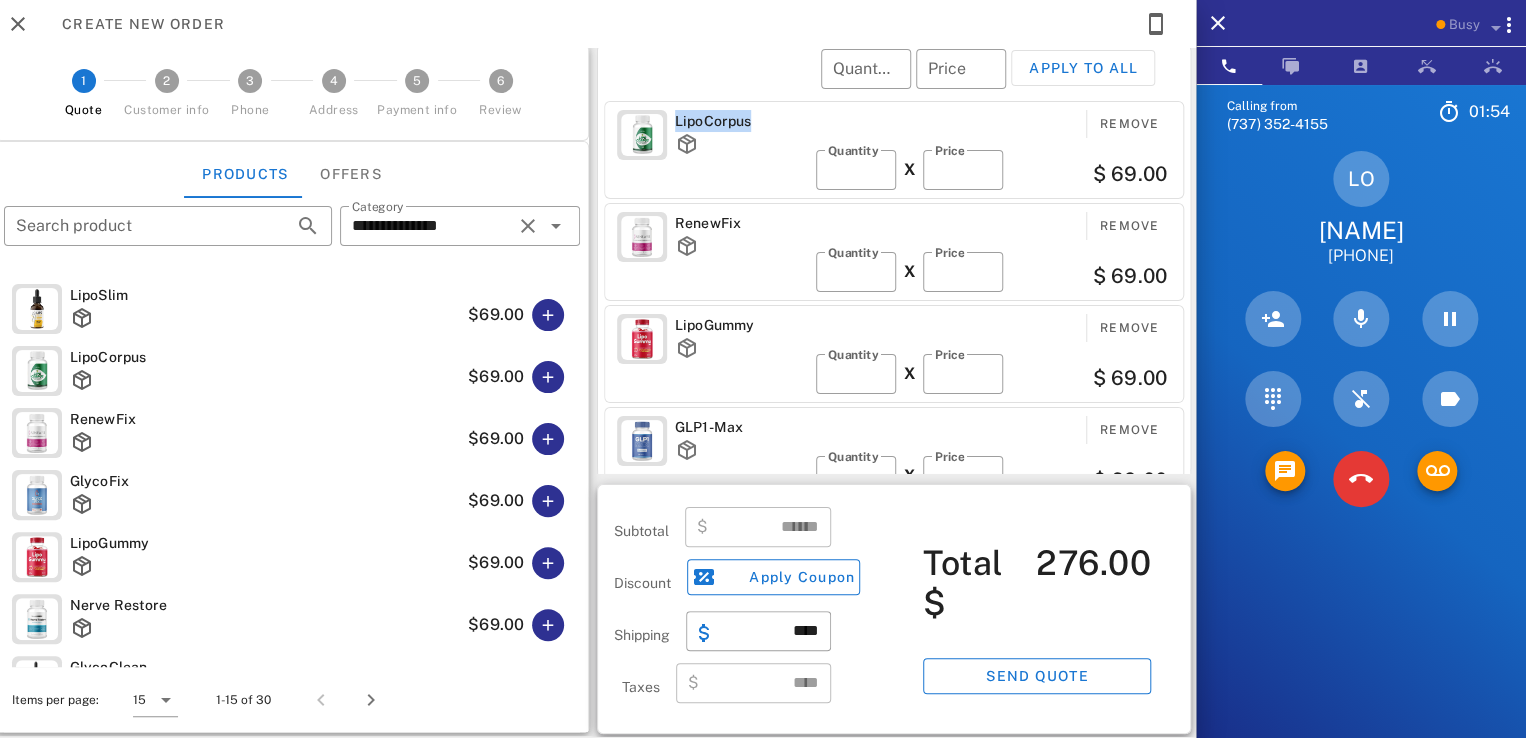 click on "LipoCorpus" at bounding box center (741, 121) 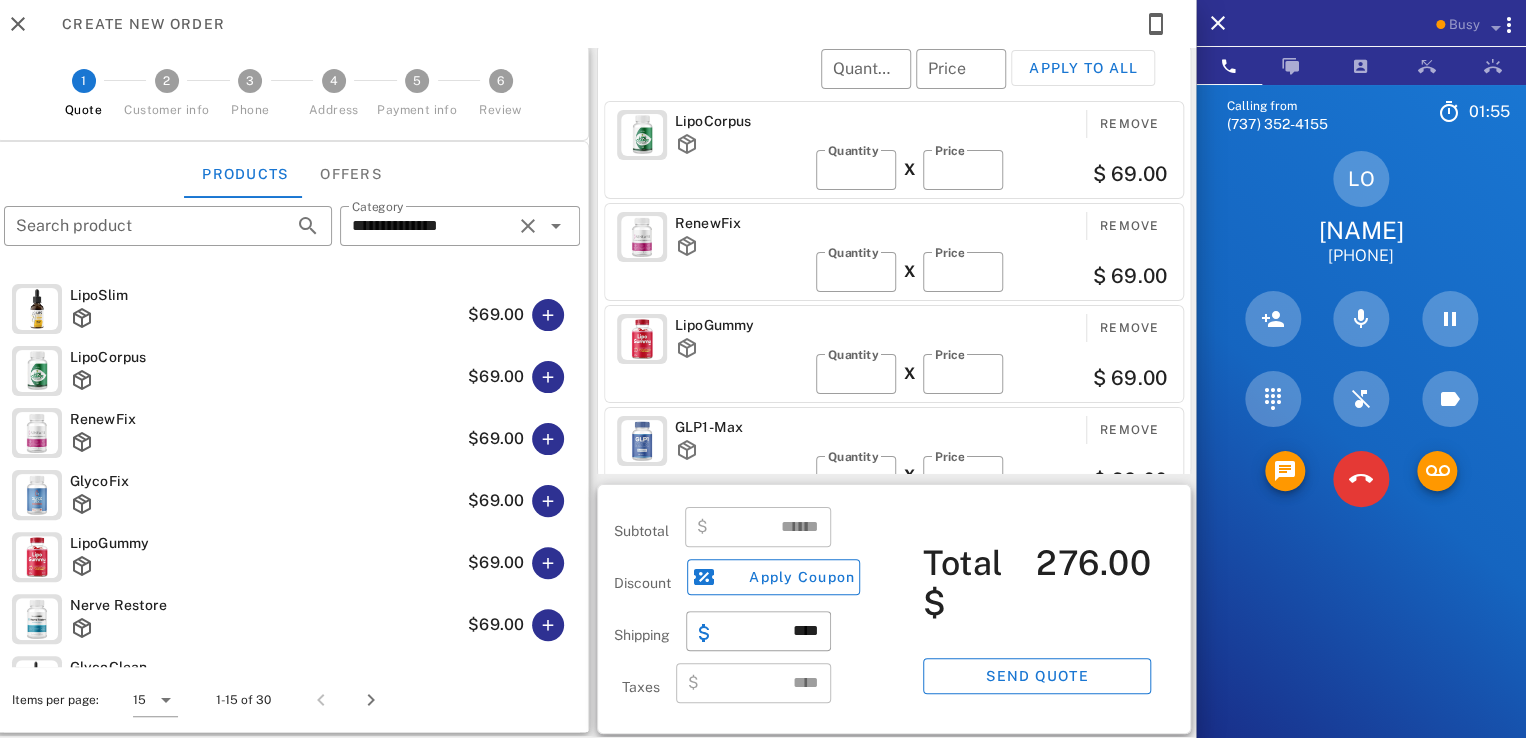 click on "​ Quantity ​ Price Apply to all" at bounding box center (897, 82) 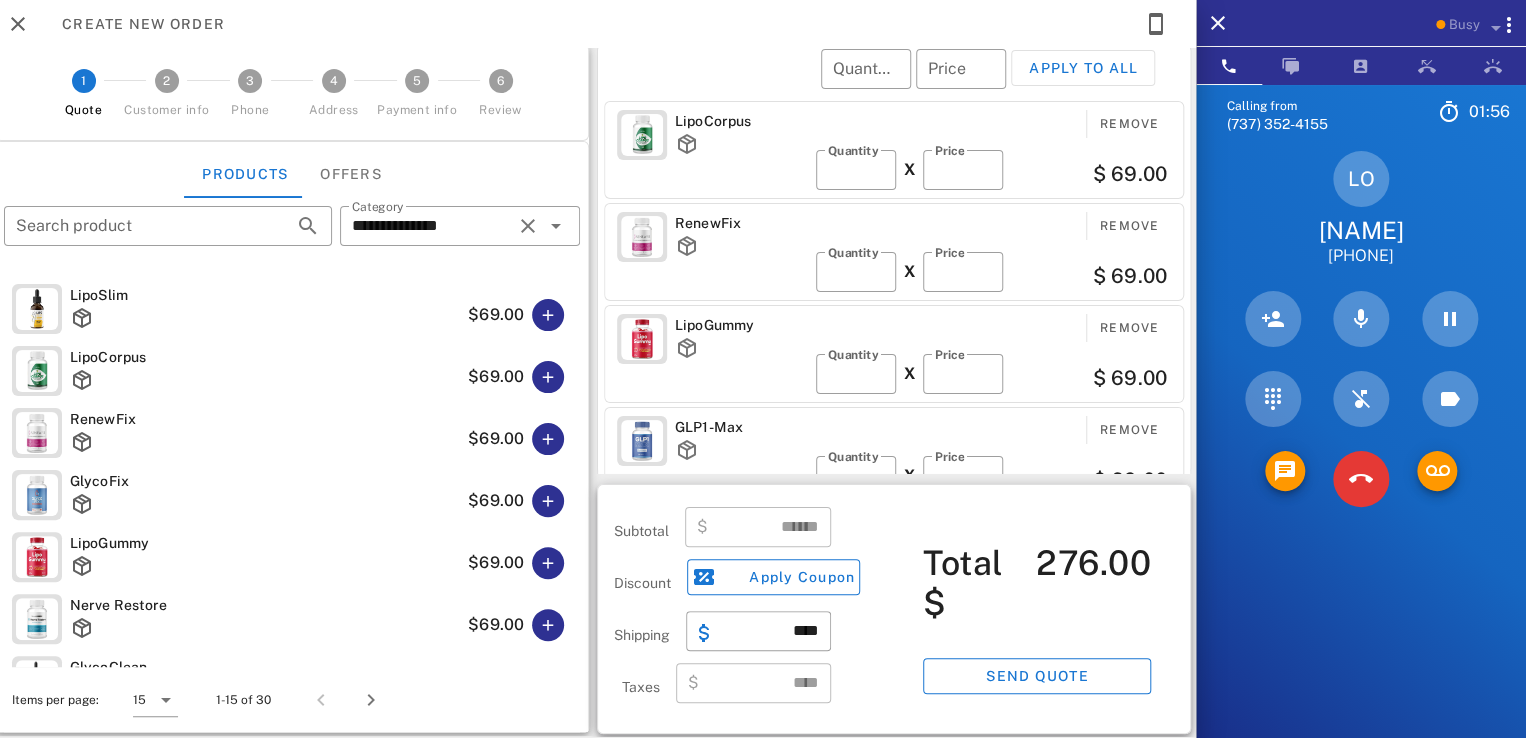 click on "LipoCorpus" at bounding box center [741, 121] 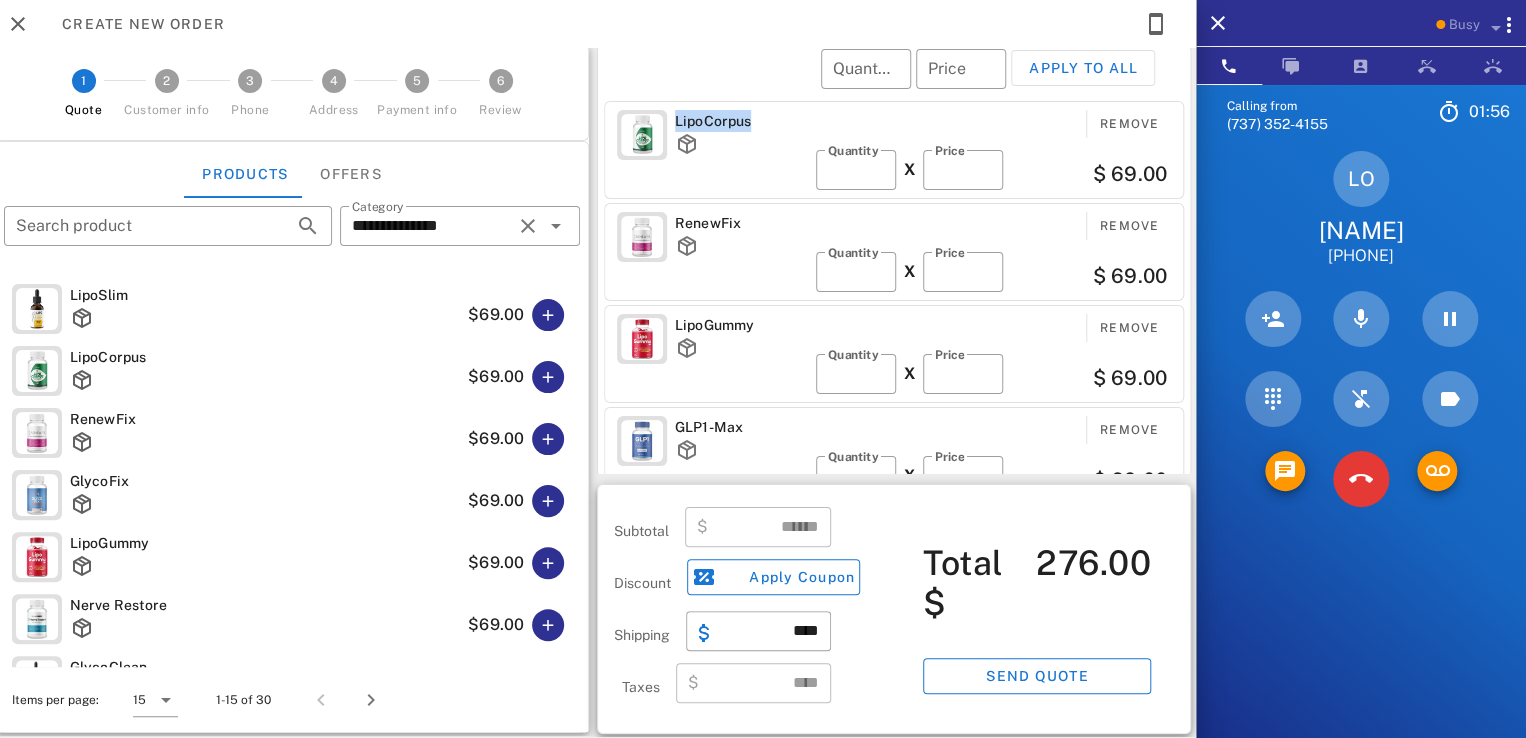 click on "LipoCorpus" at bounding box center [741, 121] 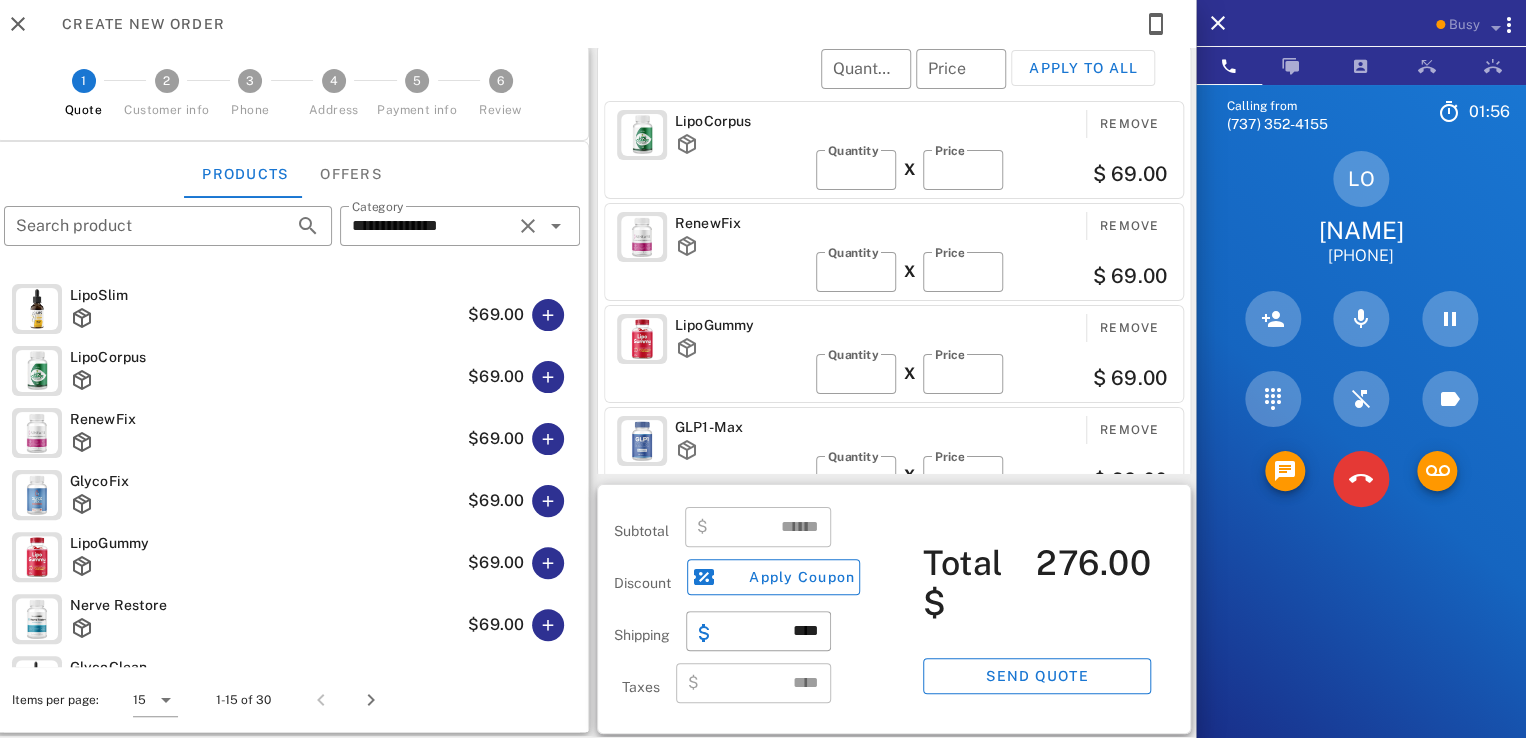 click on "​ Quantity ​ Price Apply to all" at bounding box center (897, 82) 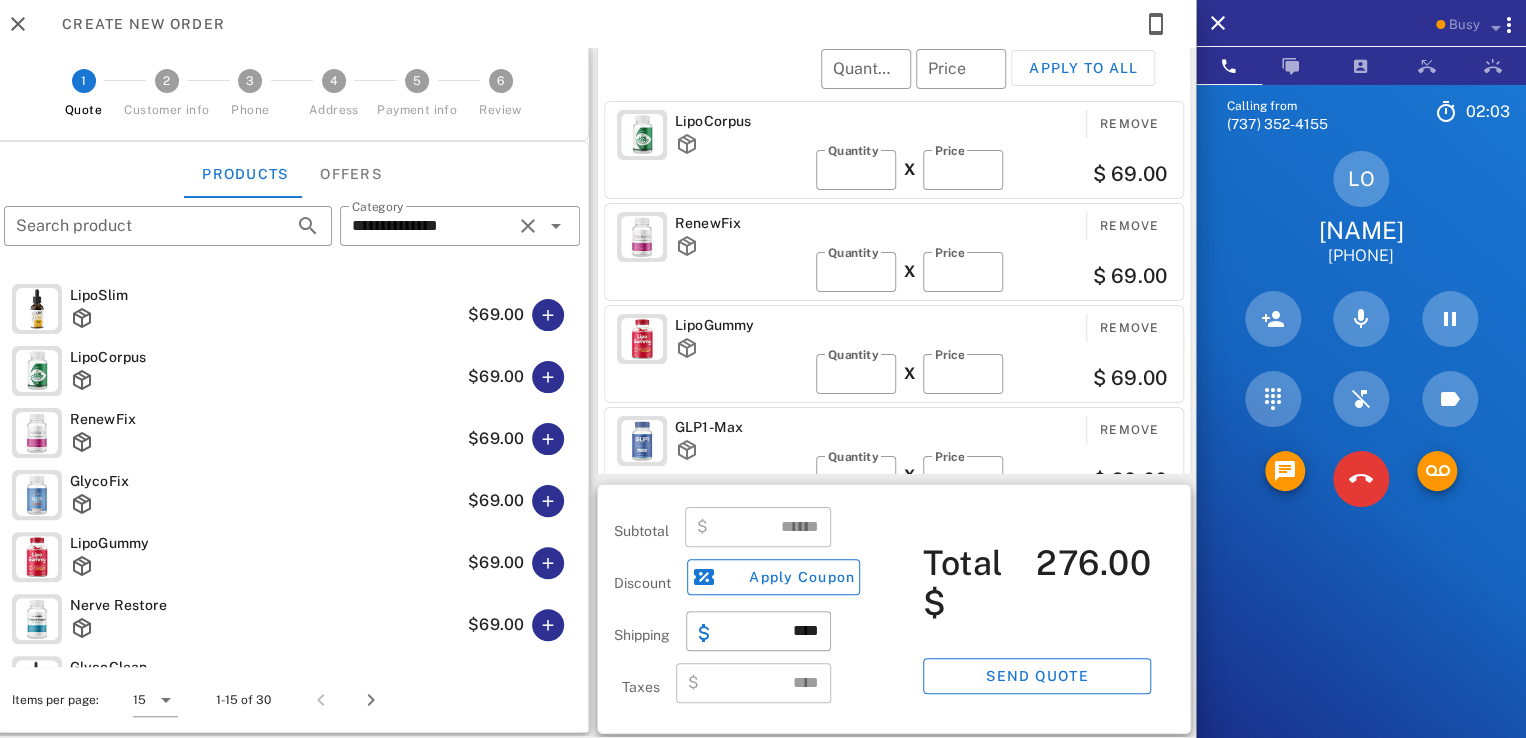 scroll, scrollTop: 0, scrollLeft: 0, axis: both 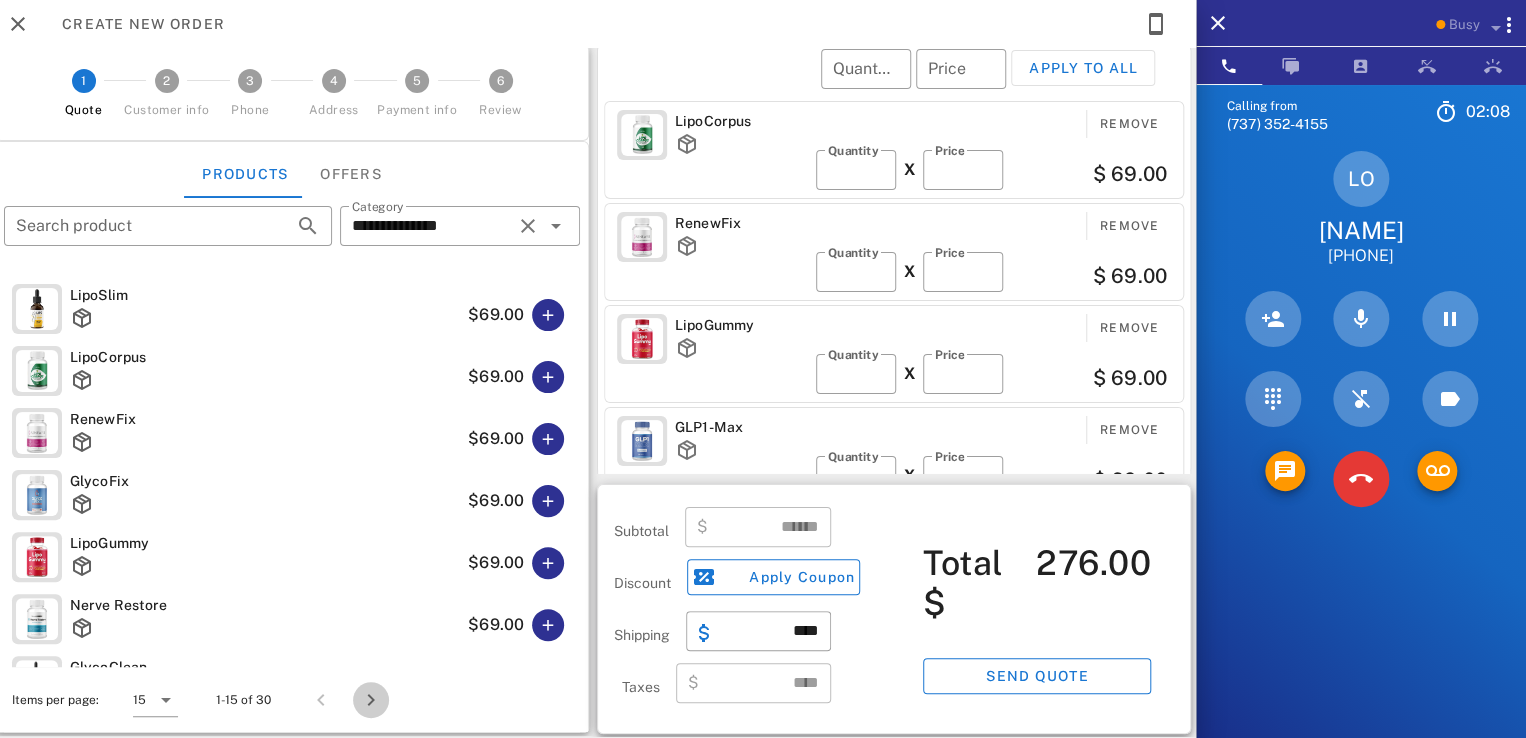 click at bounding box center (371, 700) 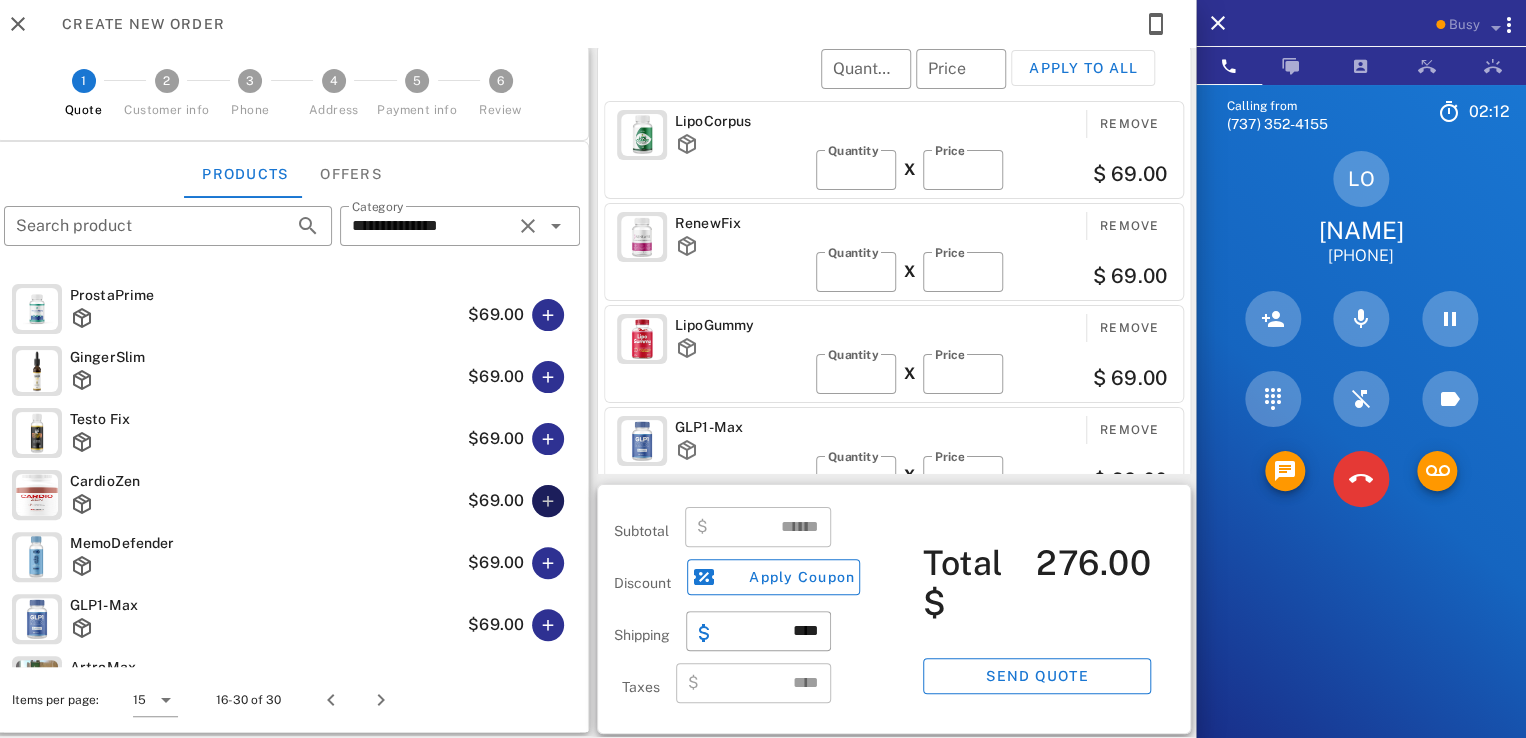 click at bounding box center [548, 501] 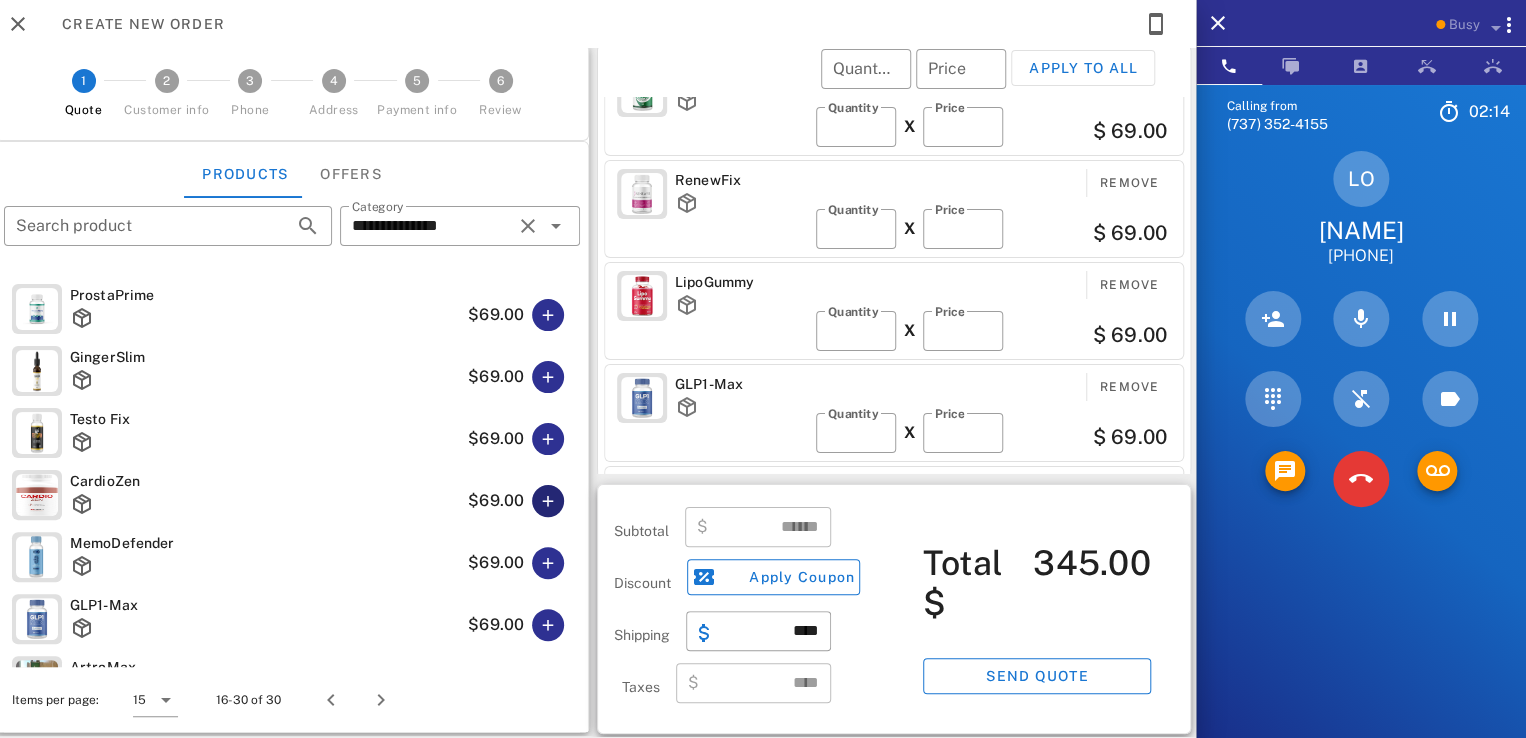 scroll, scrollTop: 0, scrollLeft: 0, axis: both 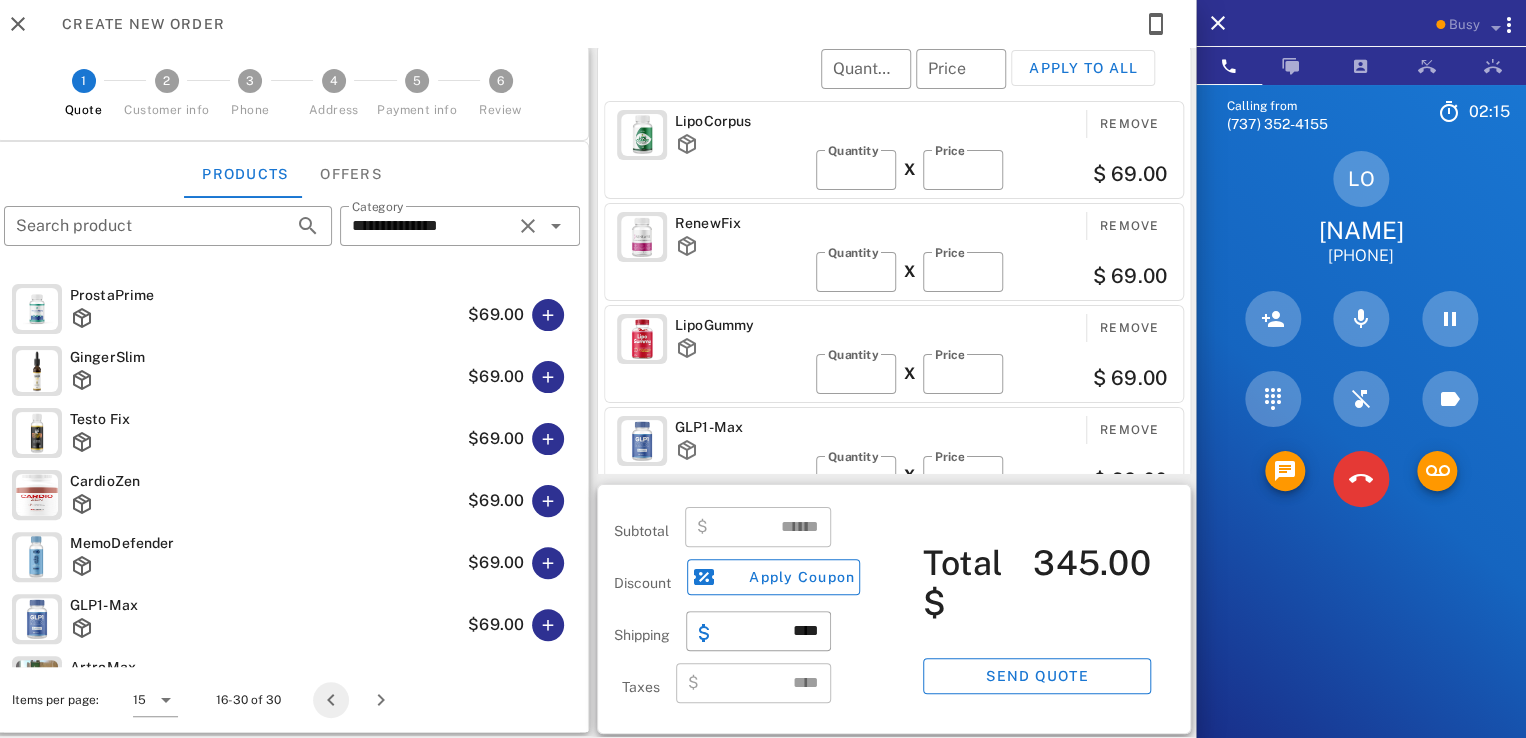 click at bounding box center [331, 700] 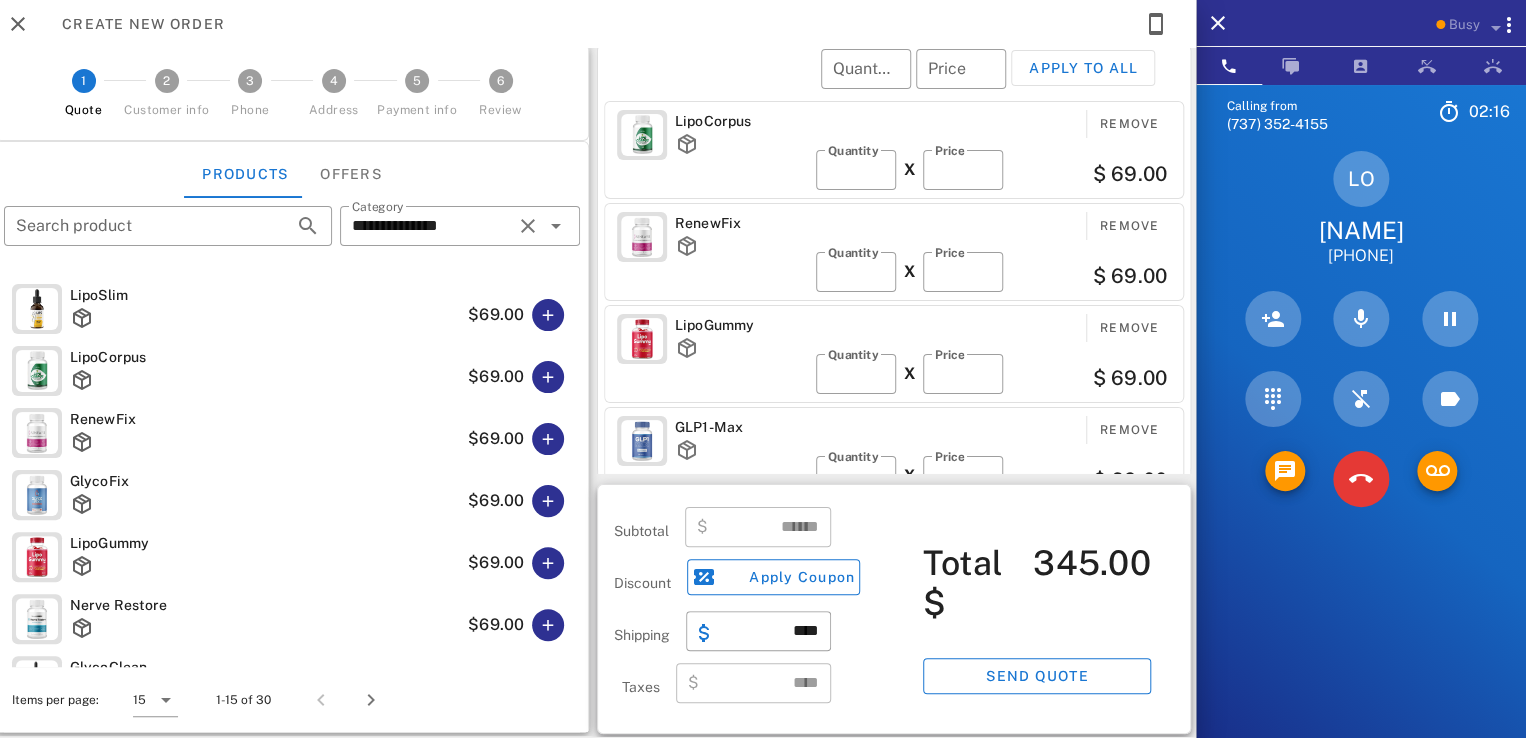 click on "Items per page: 15  1-15 of 30" at bounding box center (292, 700) 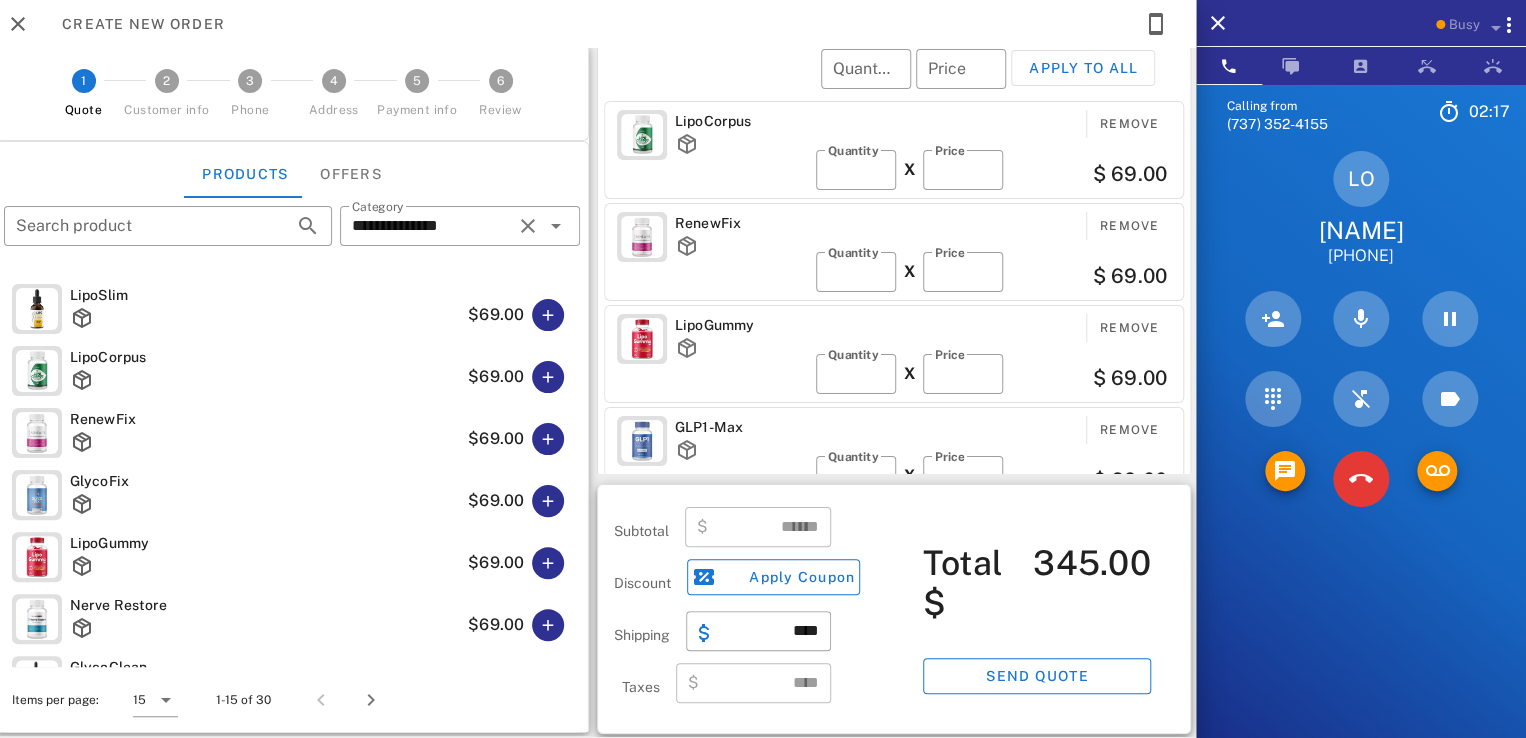 click on "Items per page: 15  1-15 of 30" at bounding box center (292, 700) 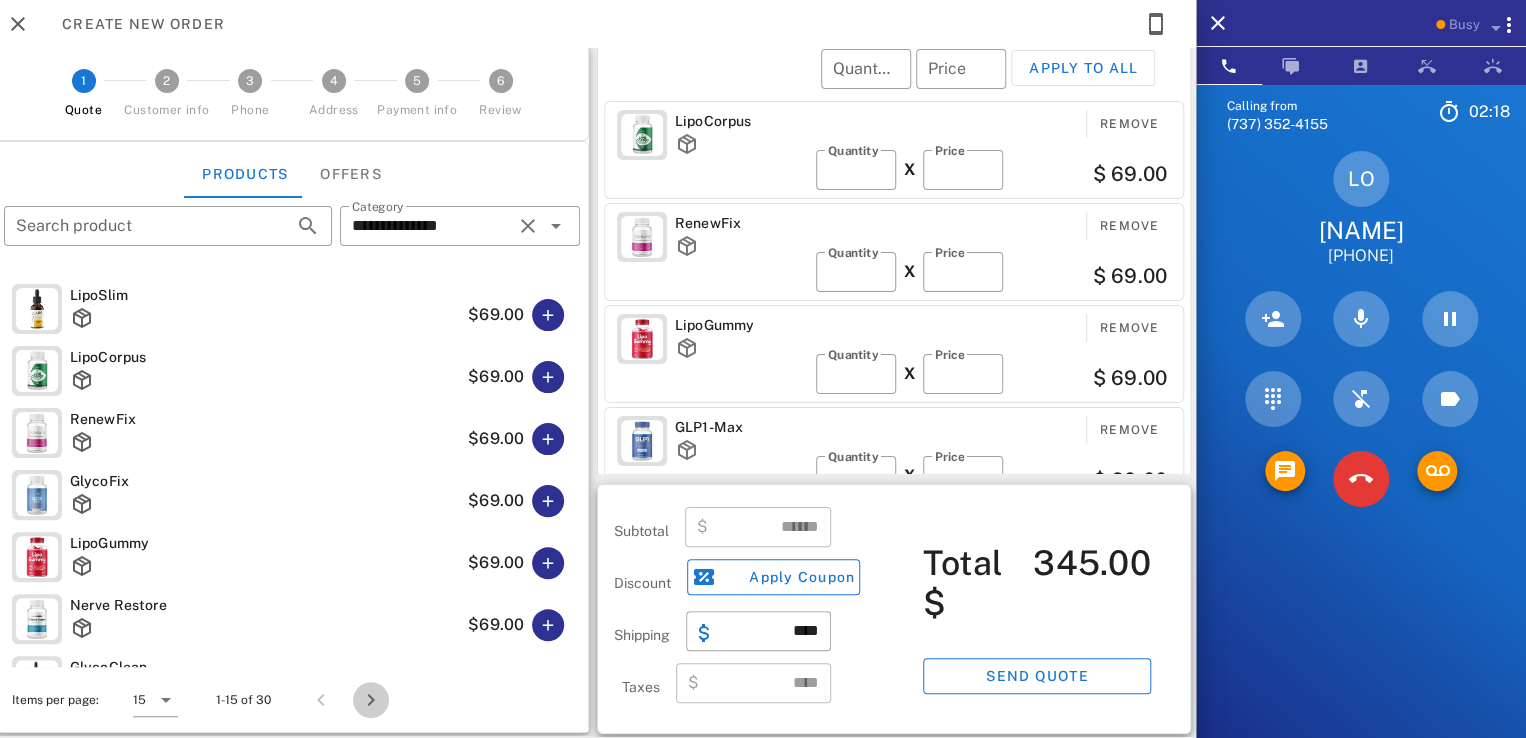 click at bounding box center [371, 700] 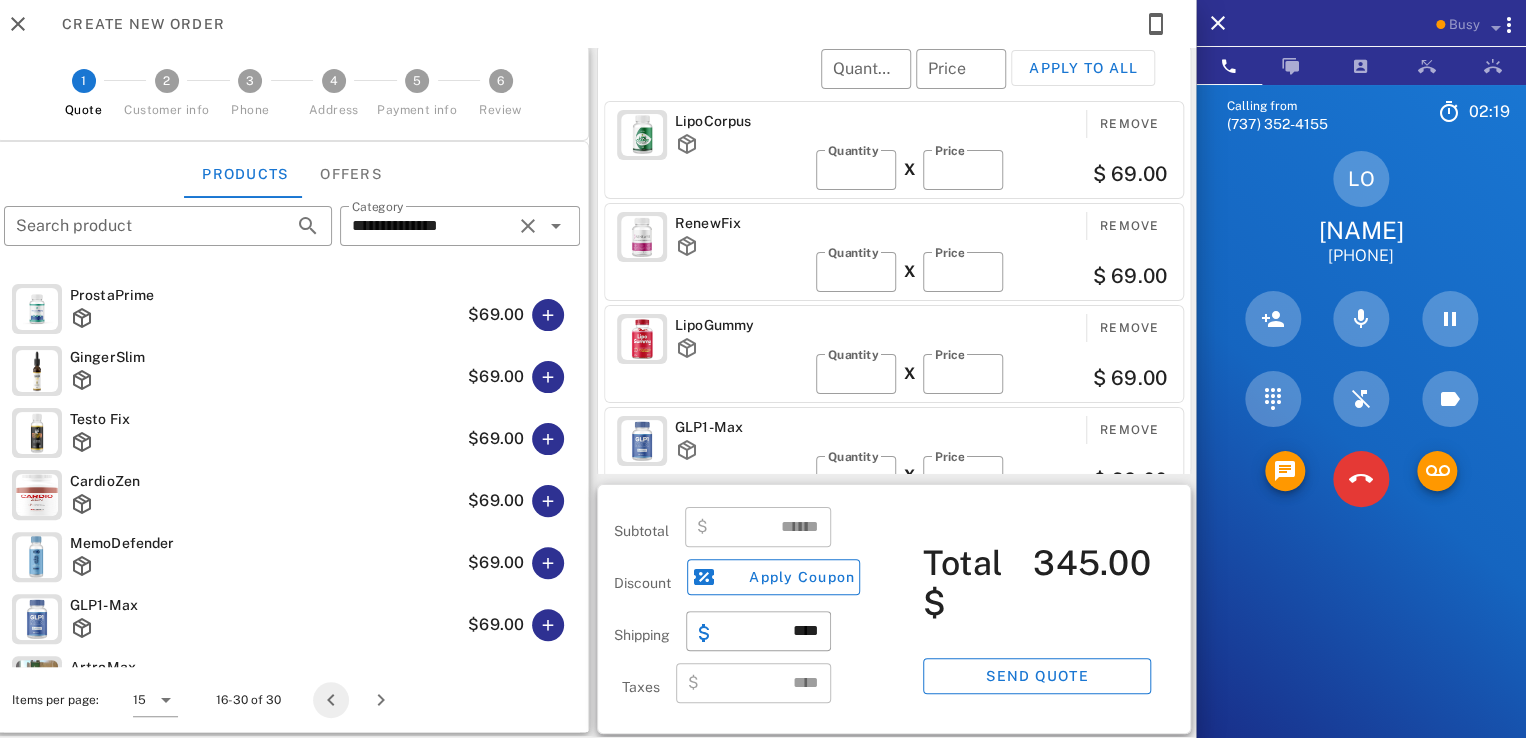 click at bounding box center (331, 700) 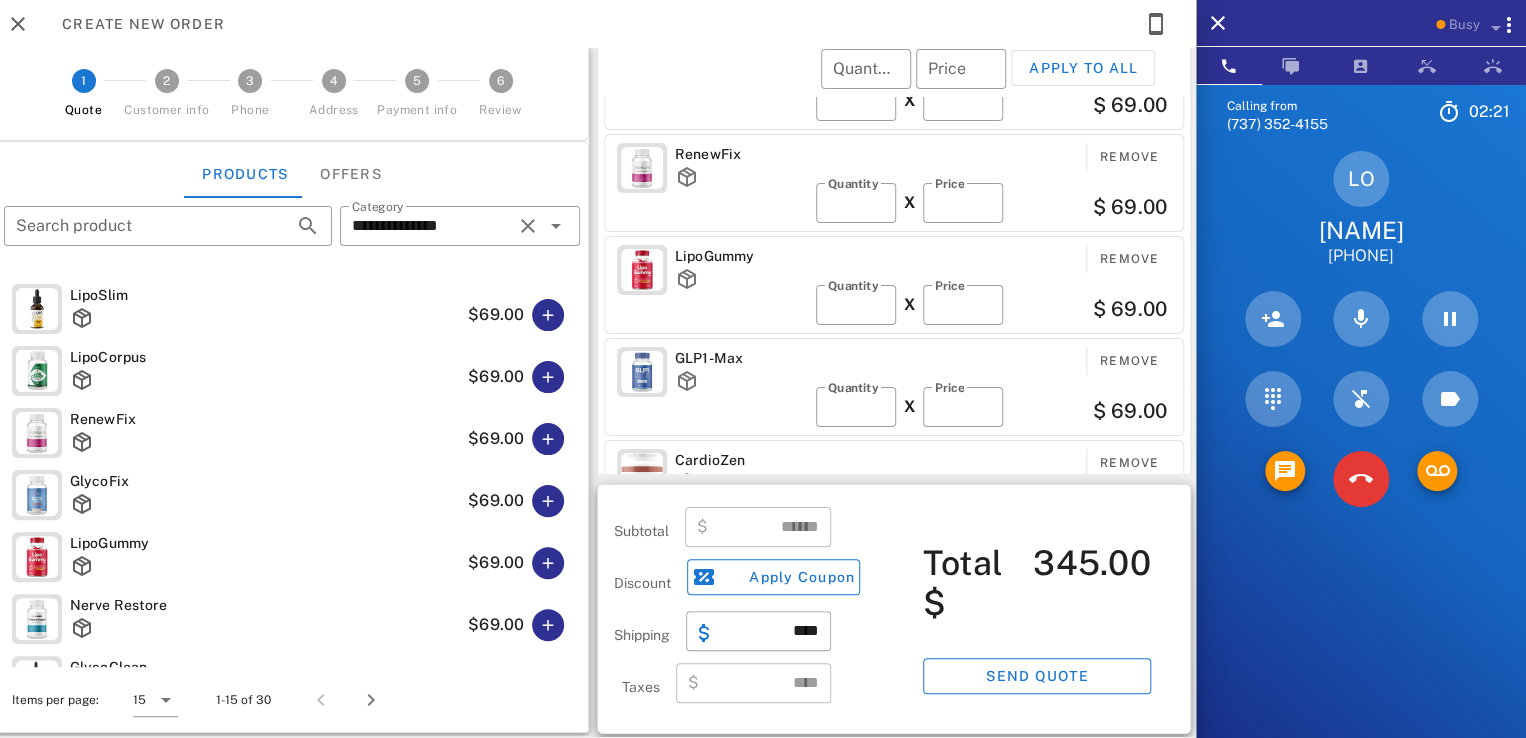 scroll, scrollTop: 106, scrollLeft: 0, axis: vertical 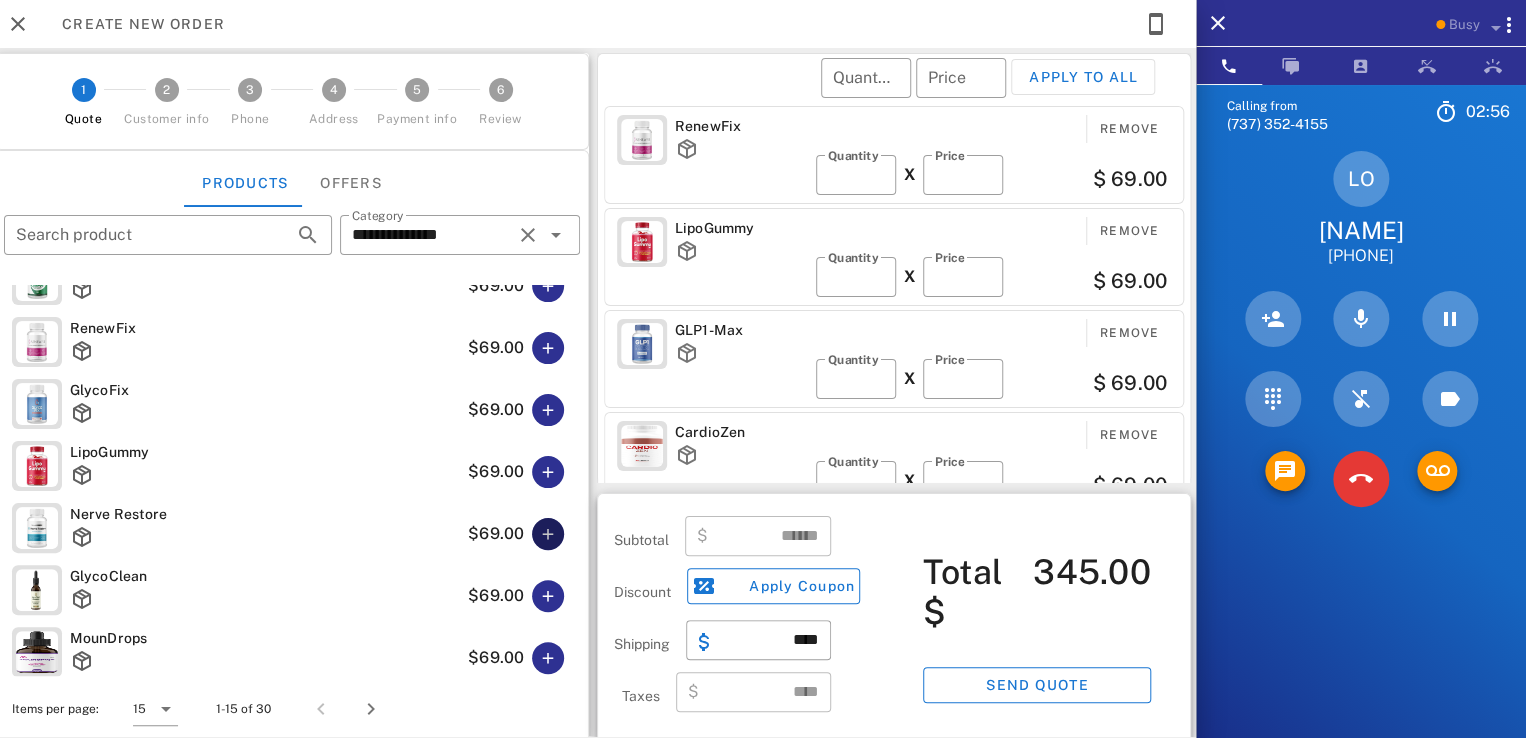 click at bounding box center [548, 534] 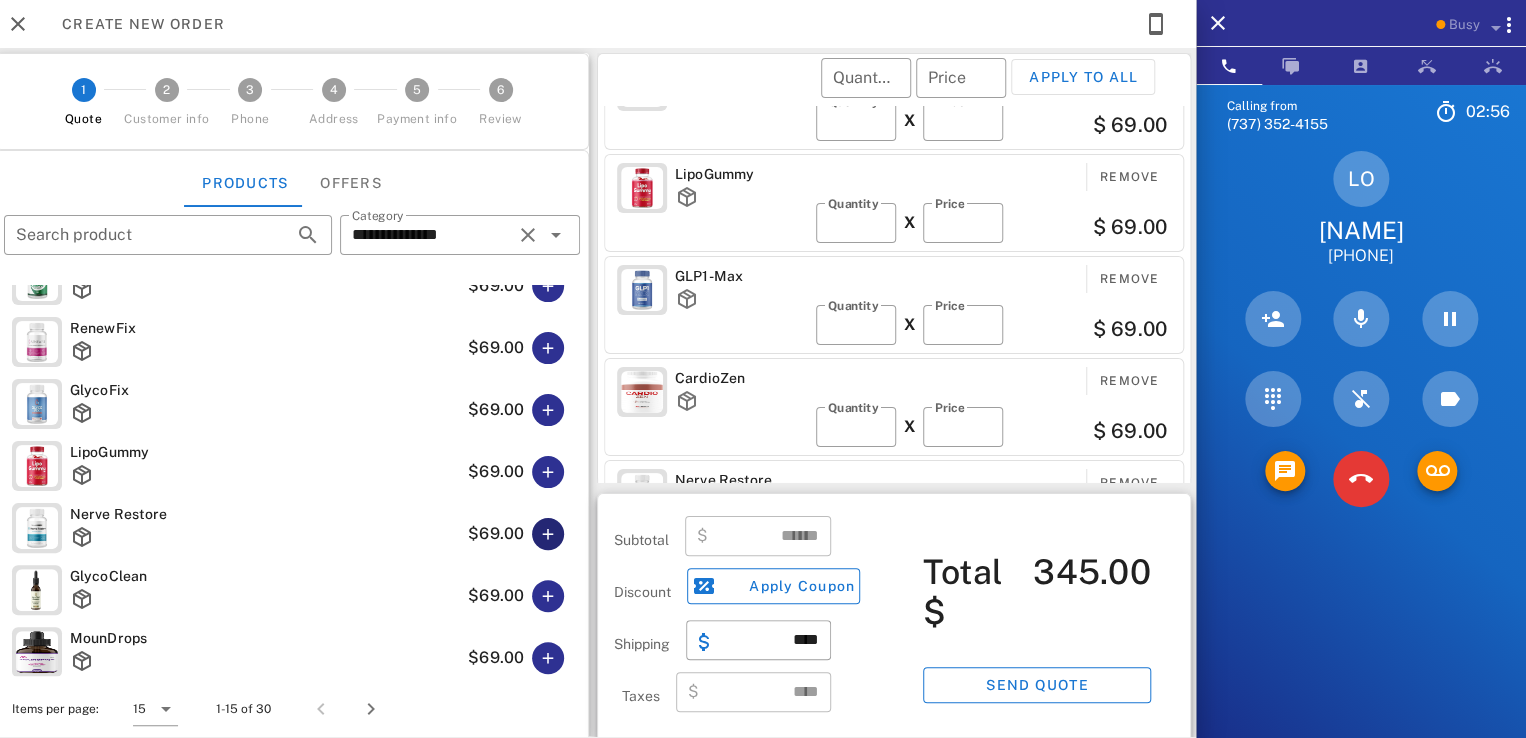 scroll, scrollTop: 208, scrollLeft: 0, axis: vertical 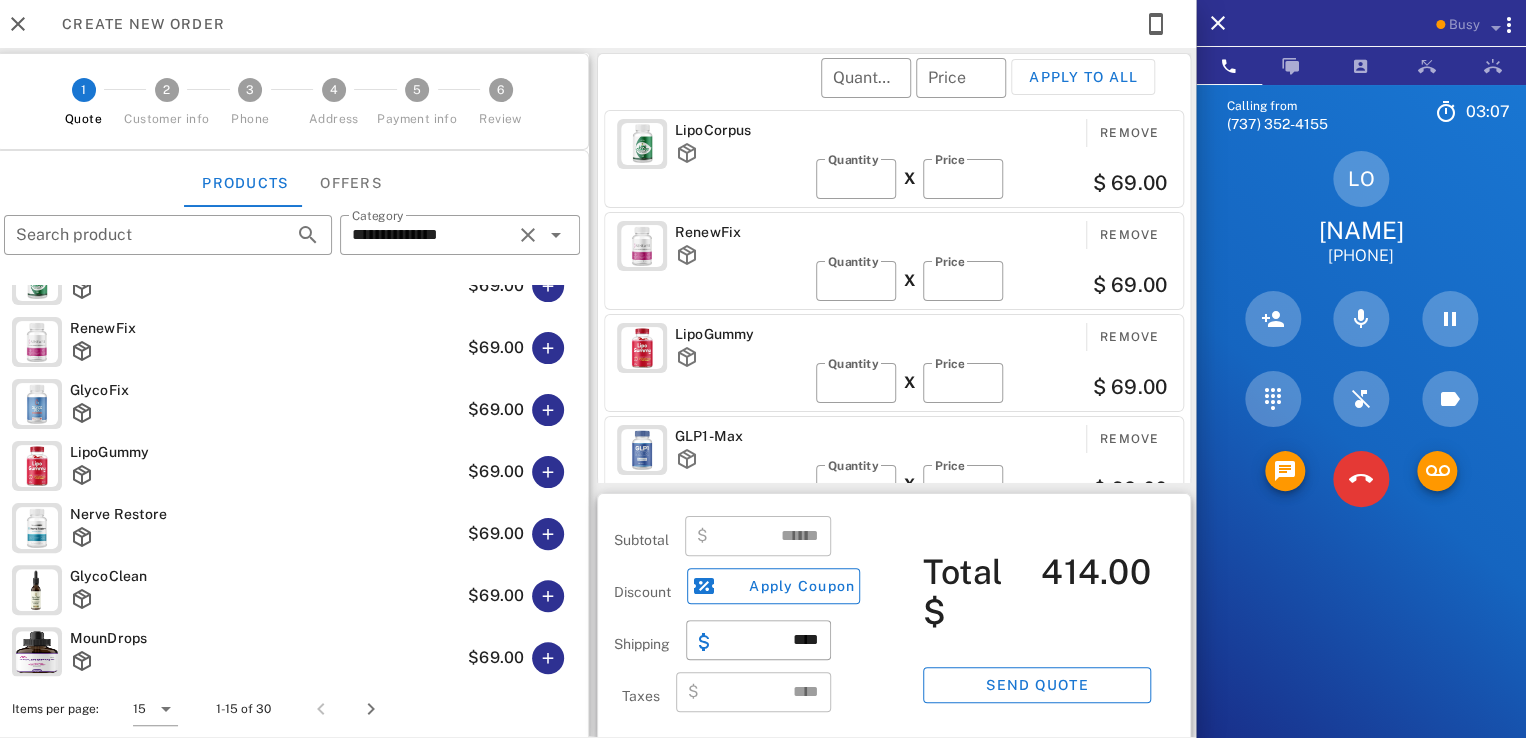 click on "RenewFix" at bounding box center [741, 232] 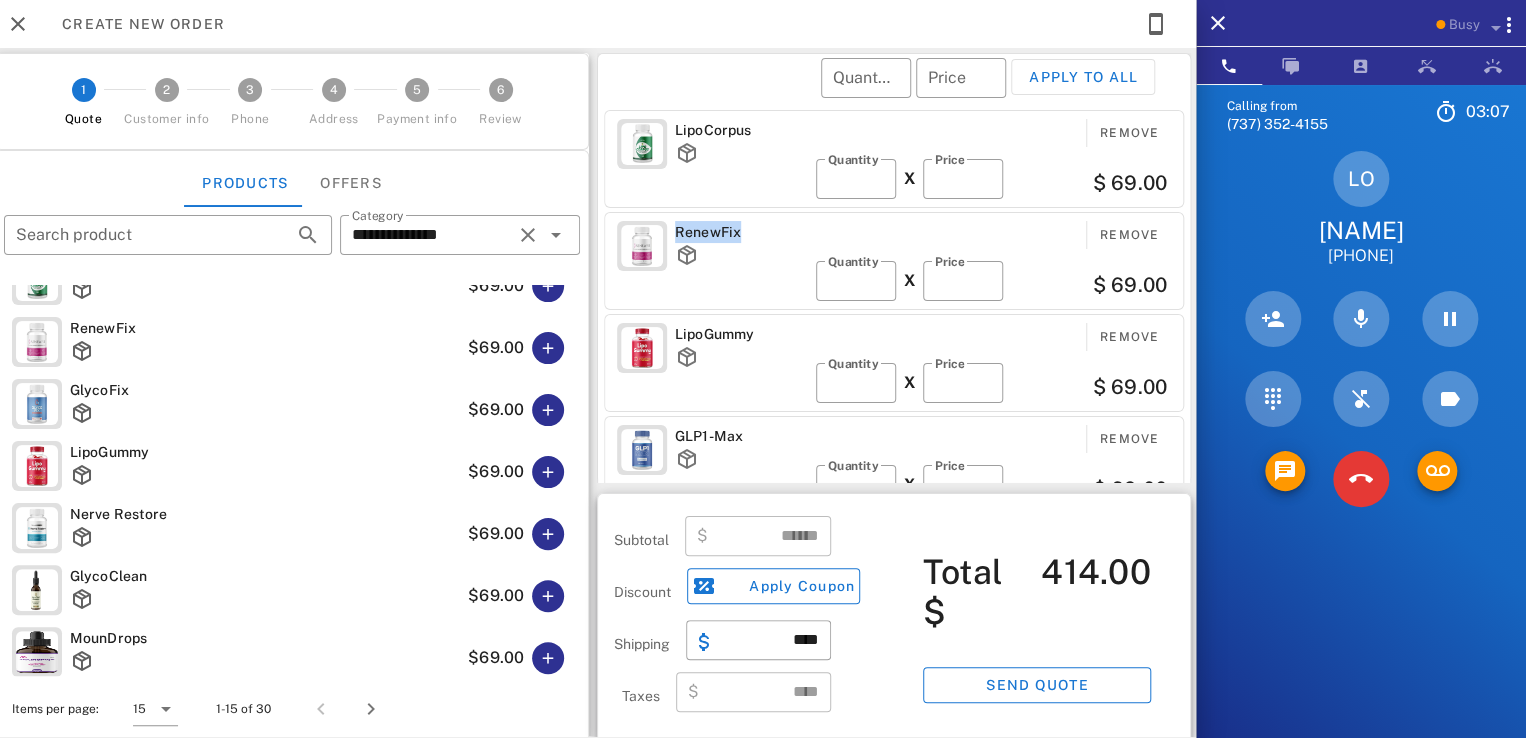 click on "RenewFix" at bounding box center (741, 232) 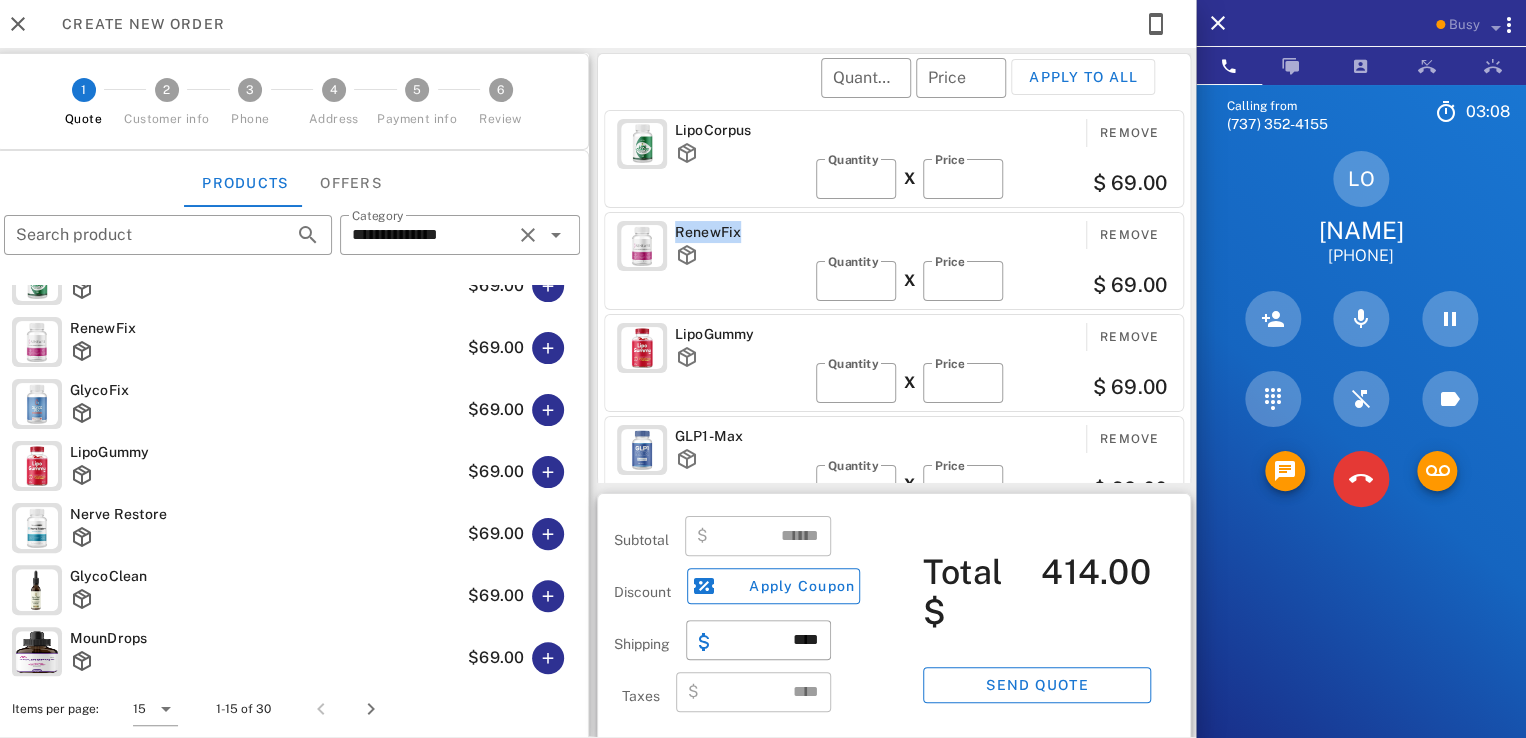 click on "RenewFix  Remove  ​ Quantity * X ​ Price **  $ 69.00" at bounding box center (894, 261) 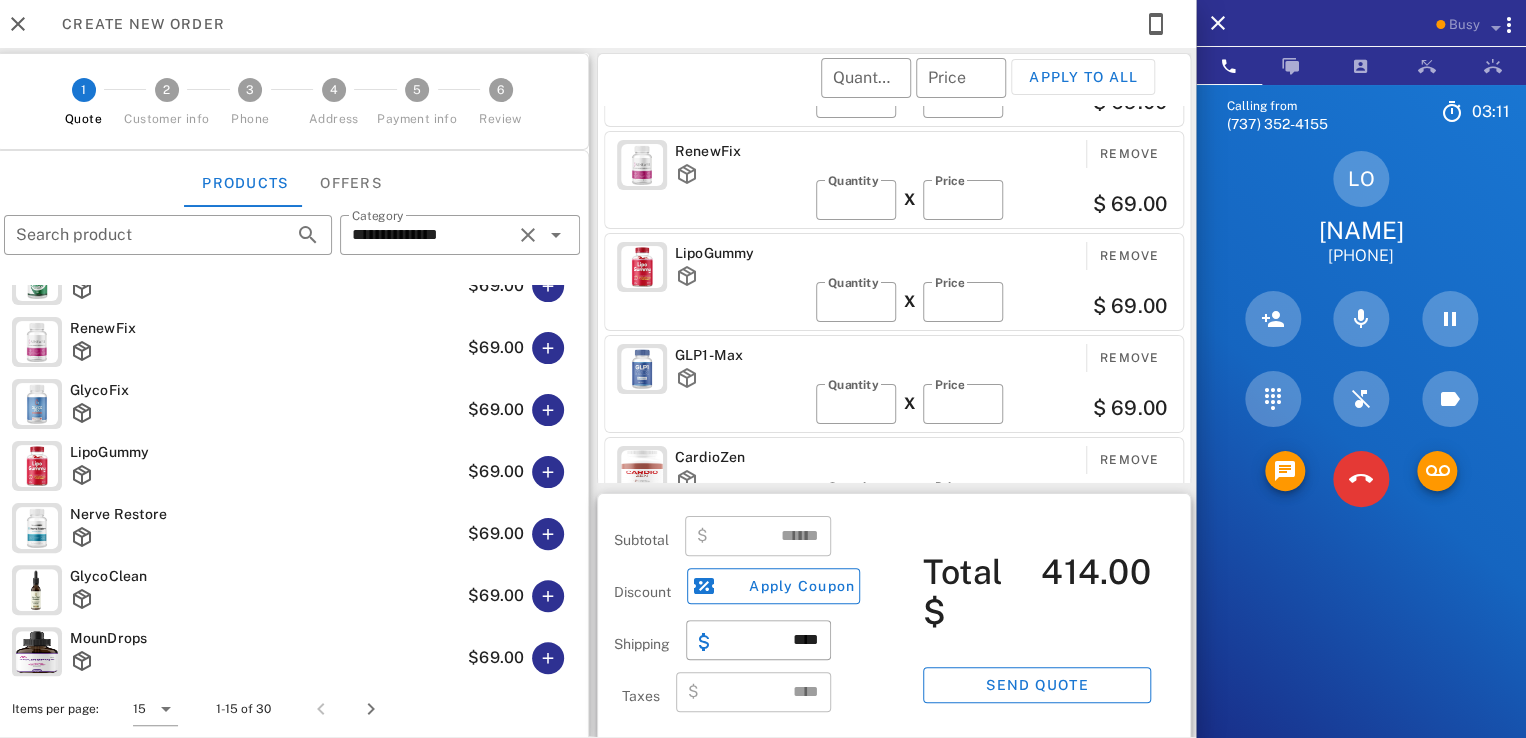 scroll, scrollTop: 208, scrollLeft: 0, axis: vertical 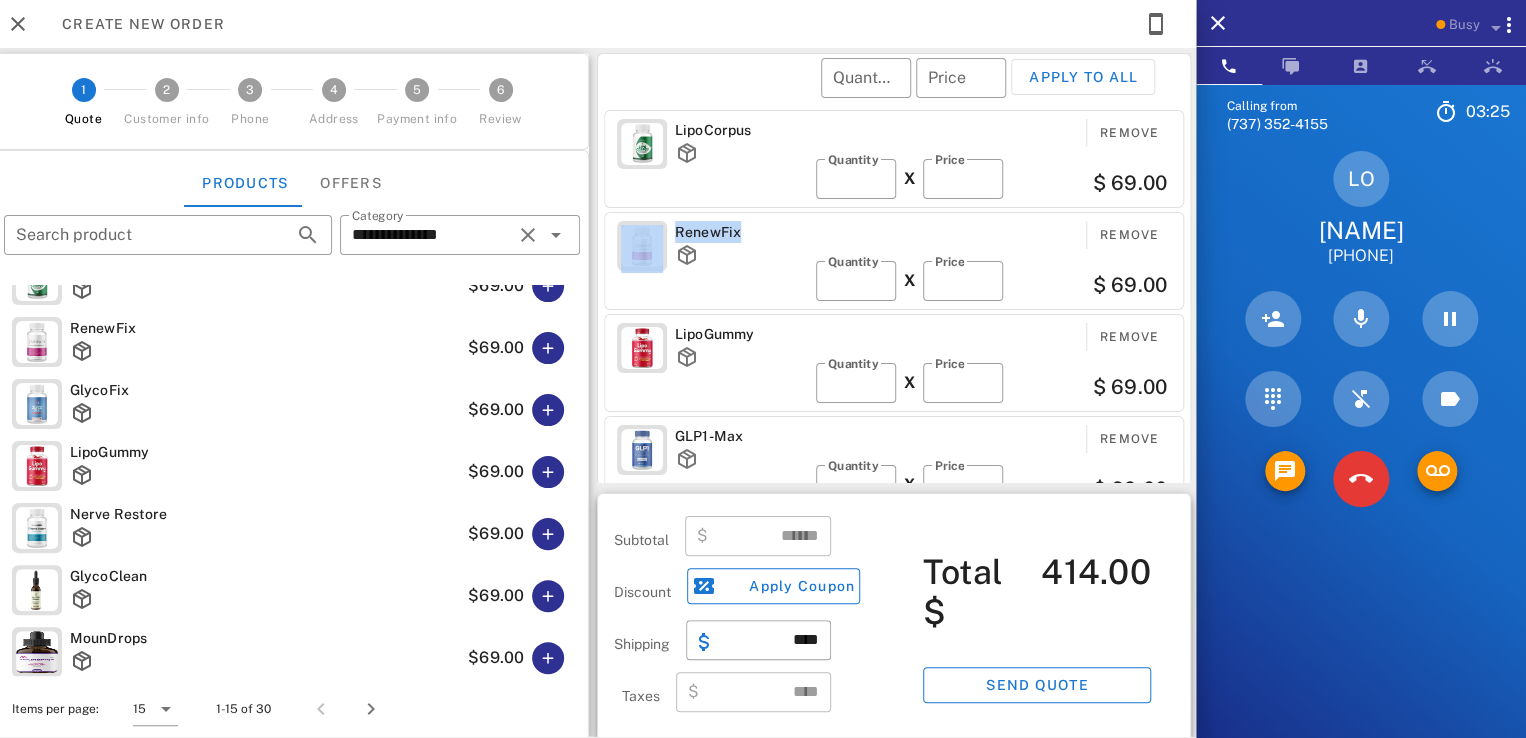 drag, startPoint x: 730, startPoint y: 237, endPoint x: 632, endPoint y: 240, distance: 98.045906 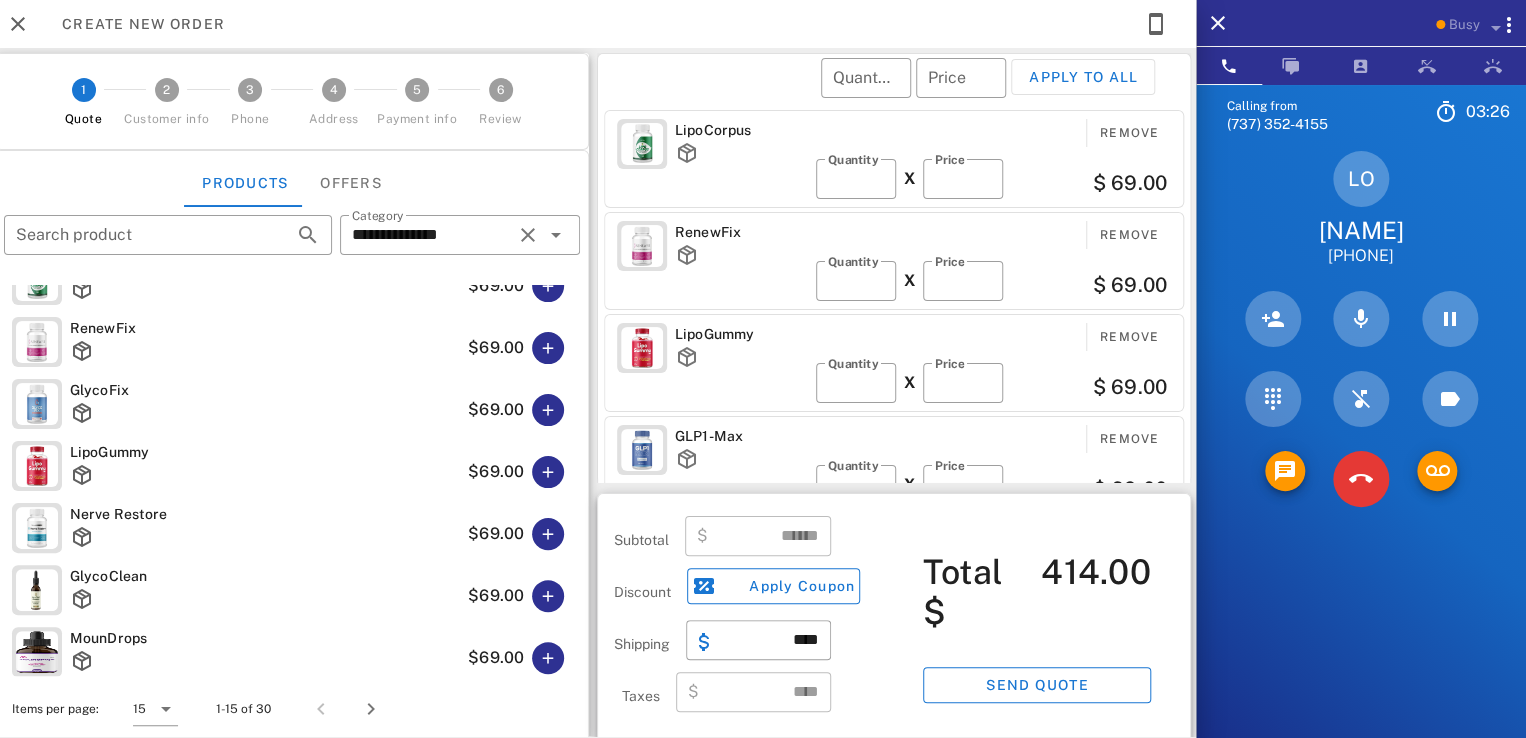 click on "LipoCorpus  Remove  ​ Quantity * X ​ Price **  $ 69.00" at bounding box center (894, 159) 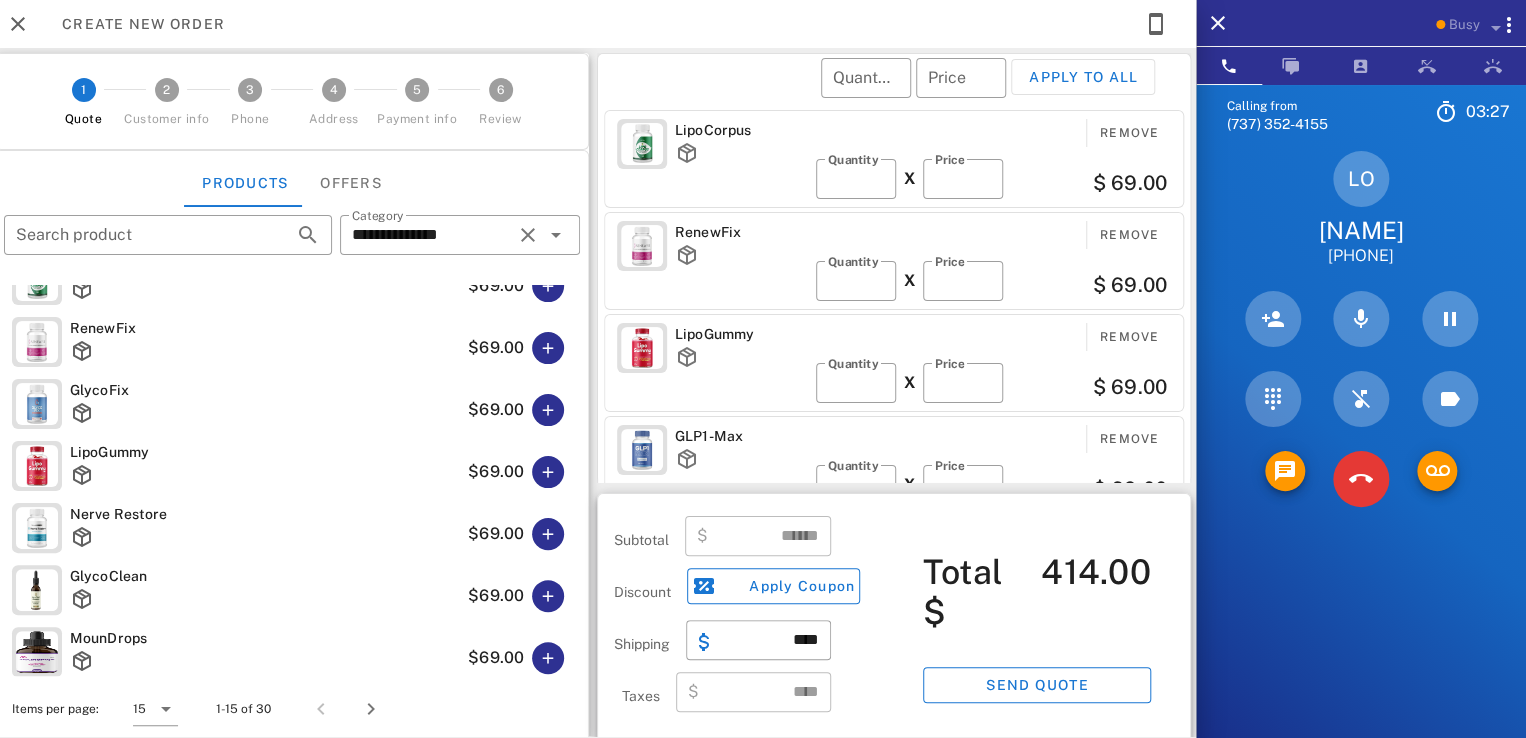 click on "RenewFix" at bounding box center (741, 232) 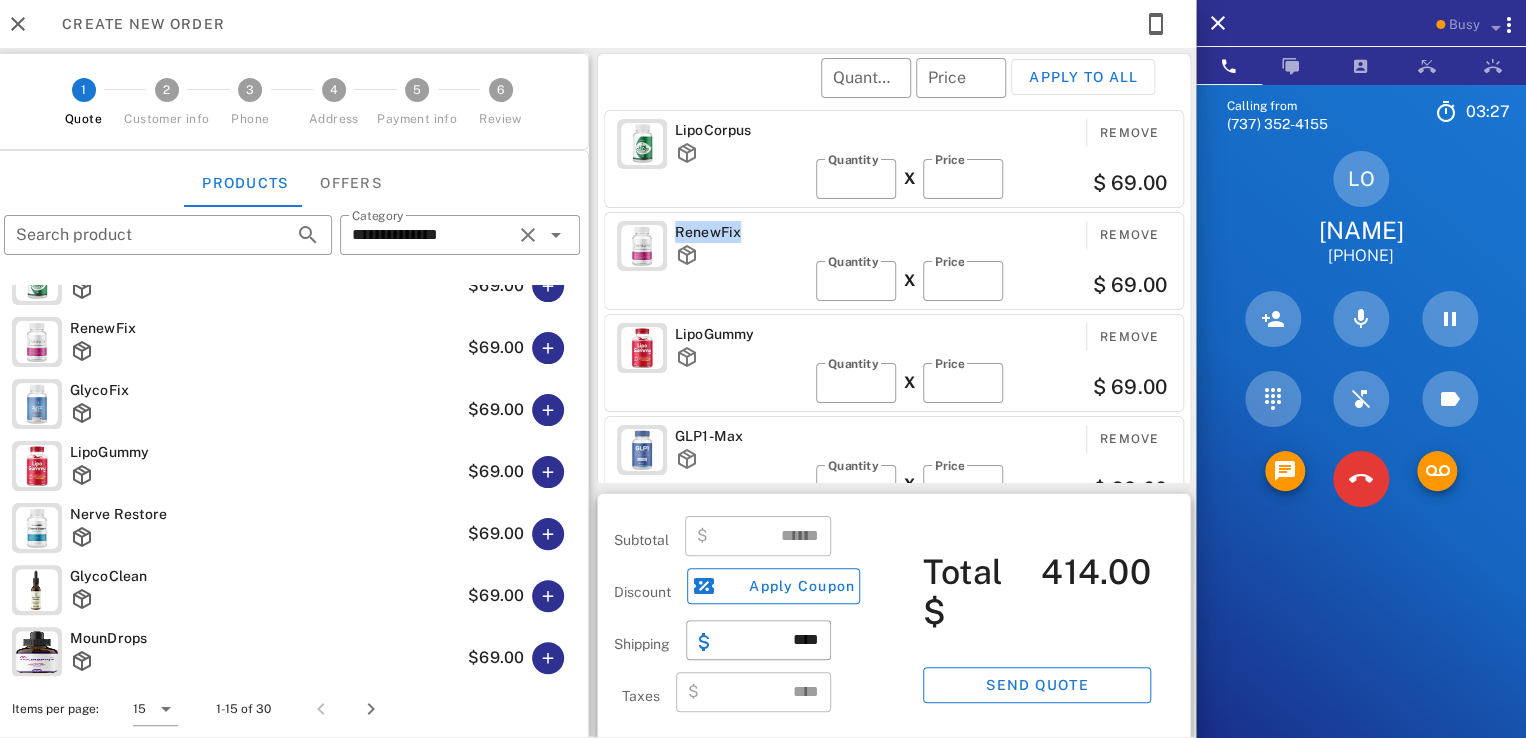 click on "RenewFix" at bounding box center (741, 232) 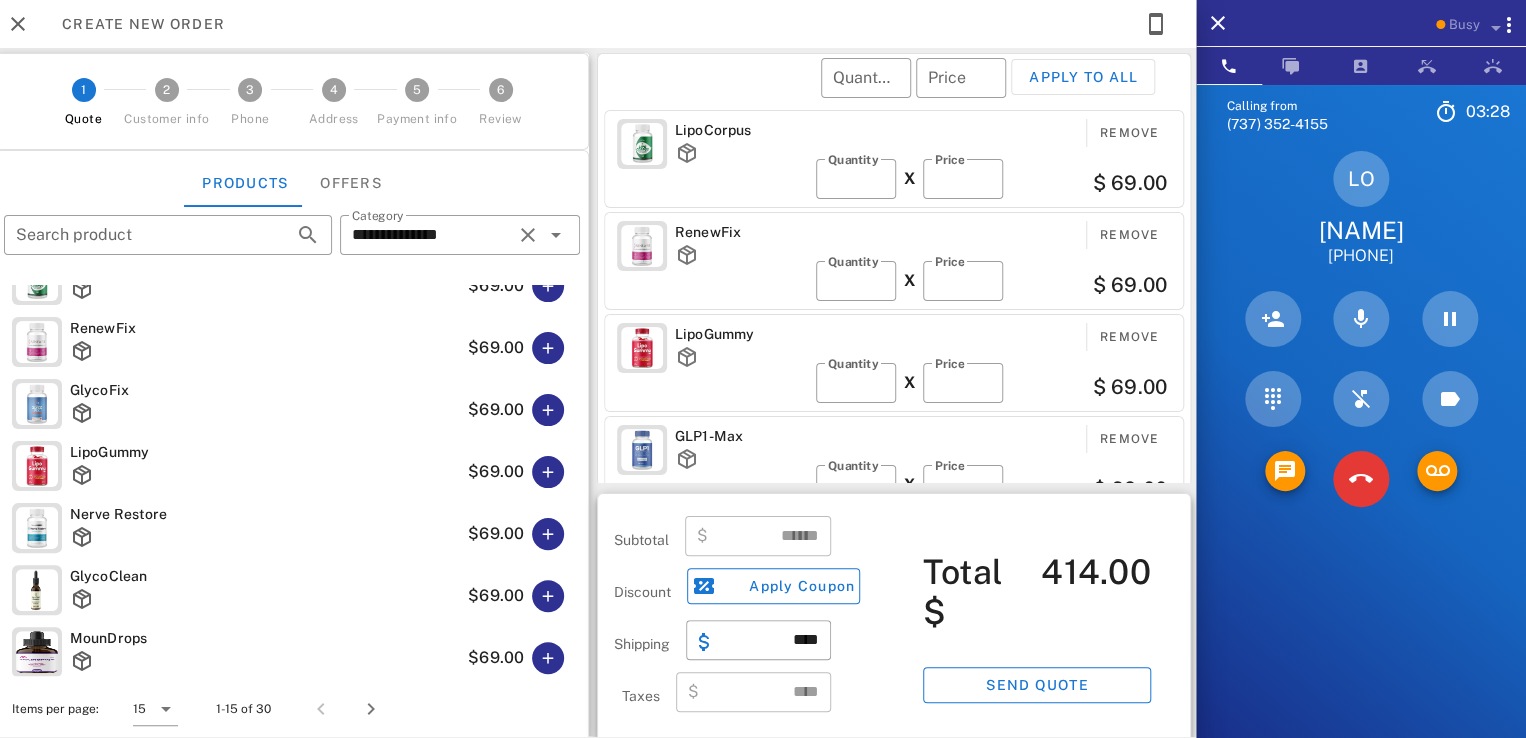 click on "RenewFix  Remove  ​ Quantity * X ​ Price **  $ 69.00" at bounding box center (894, 261) 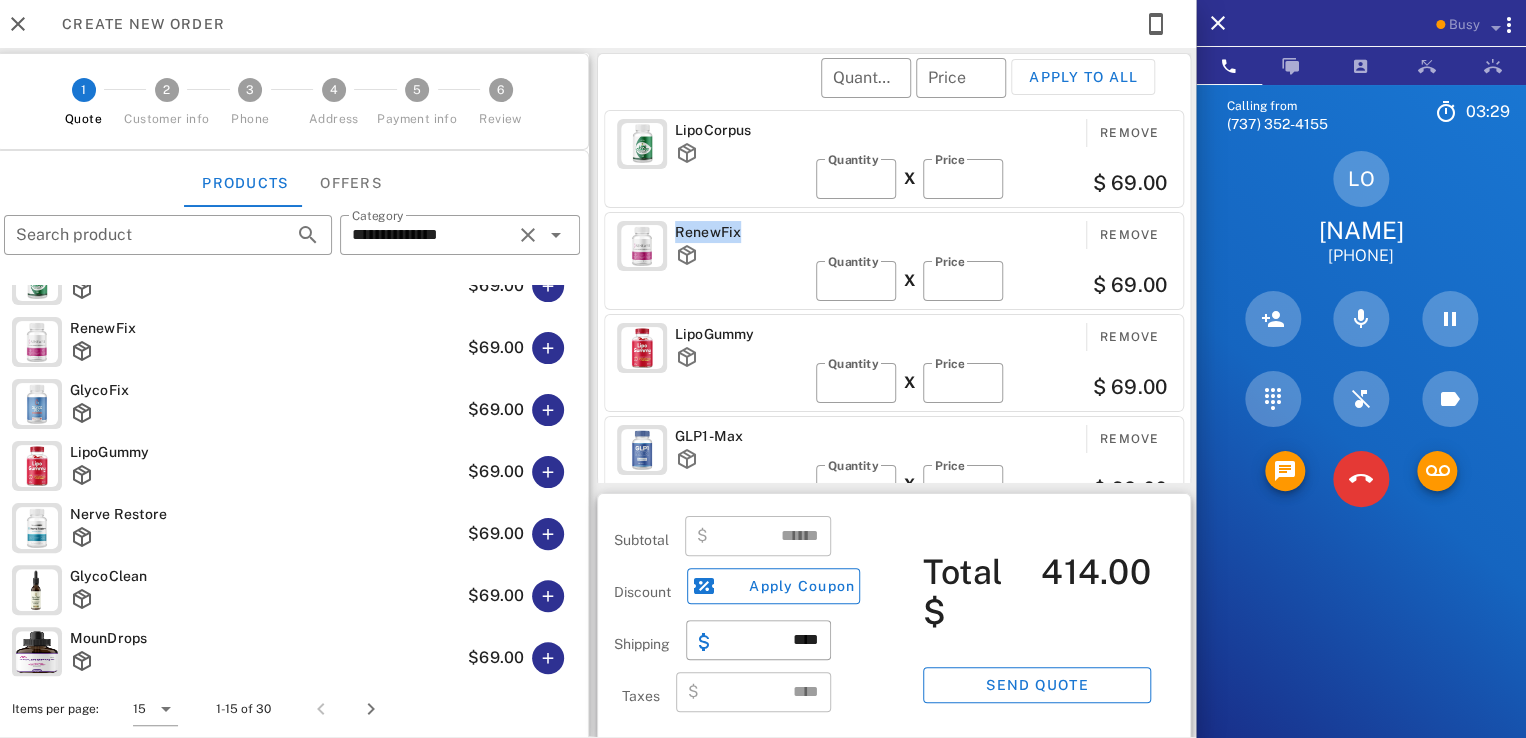 click on "RenewFix" at bounding box center [741, 232] 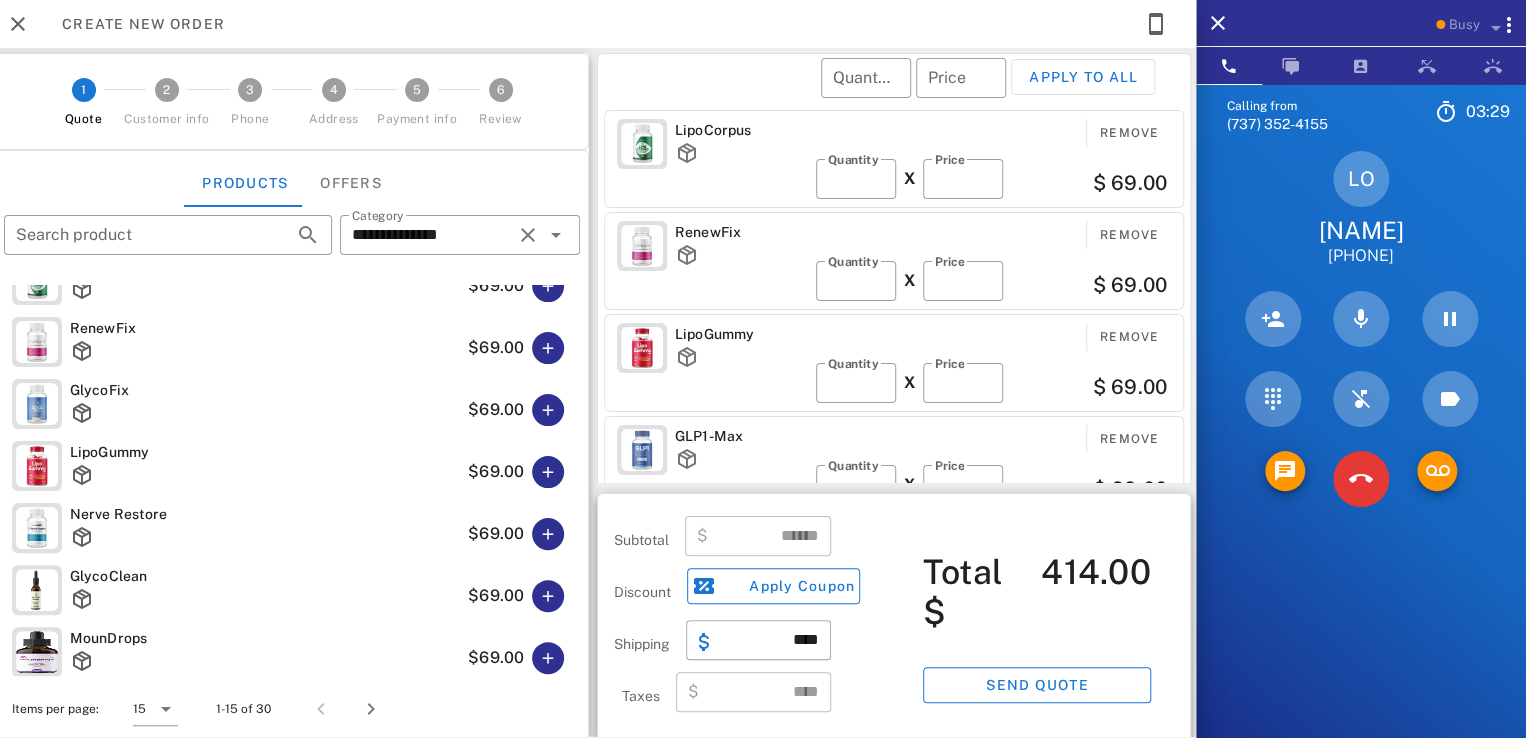 click on "LipoGummy  Remove  ​ Quantity * X ​ Price **  $ 69.00" at bounding box center [894, 363] 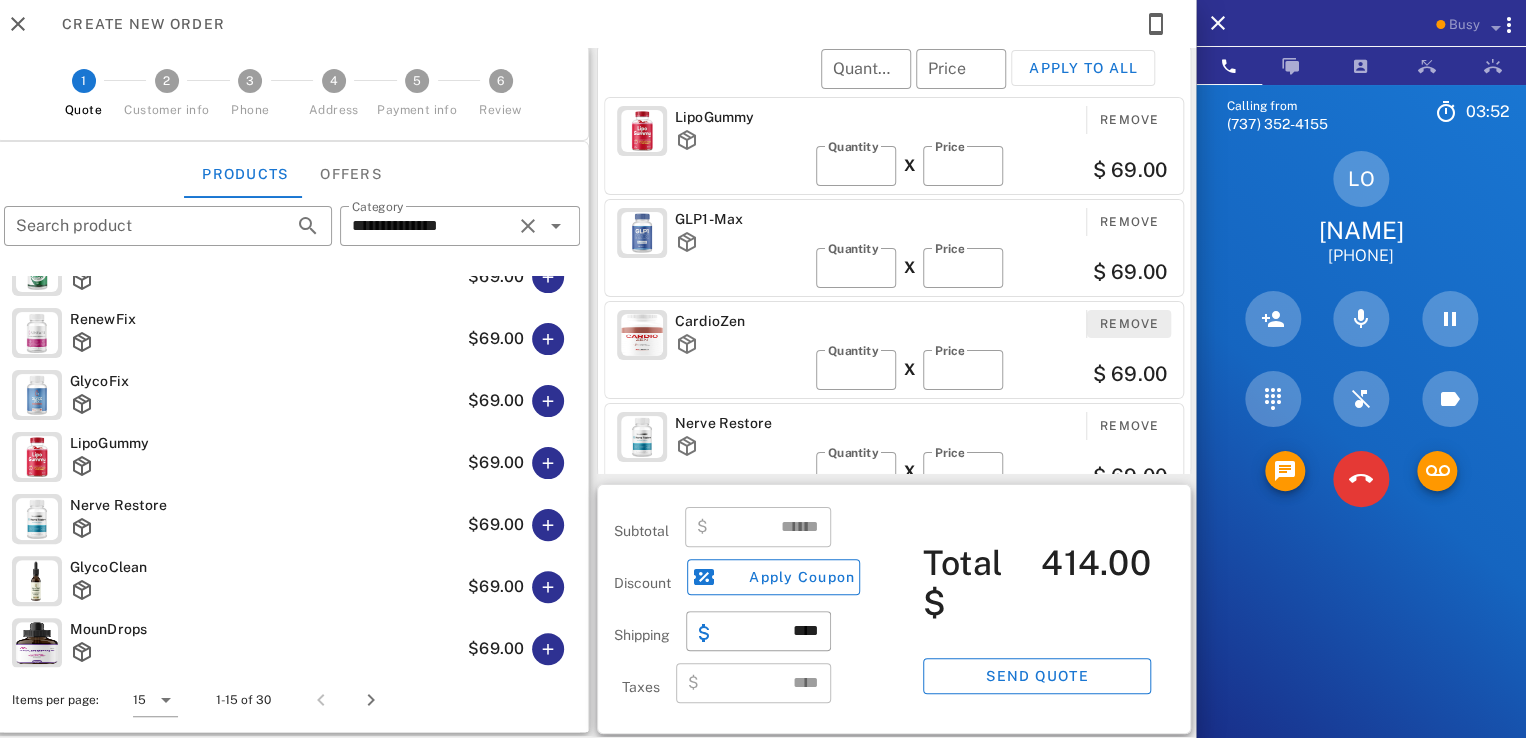 click on "Remove" at bounding box center [1129, 324] 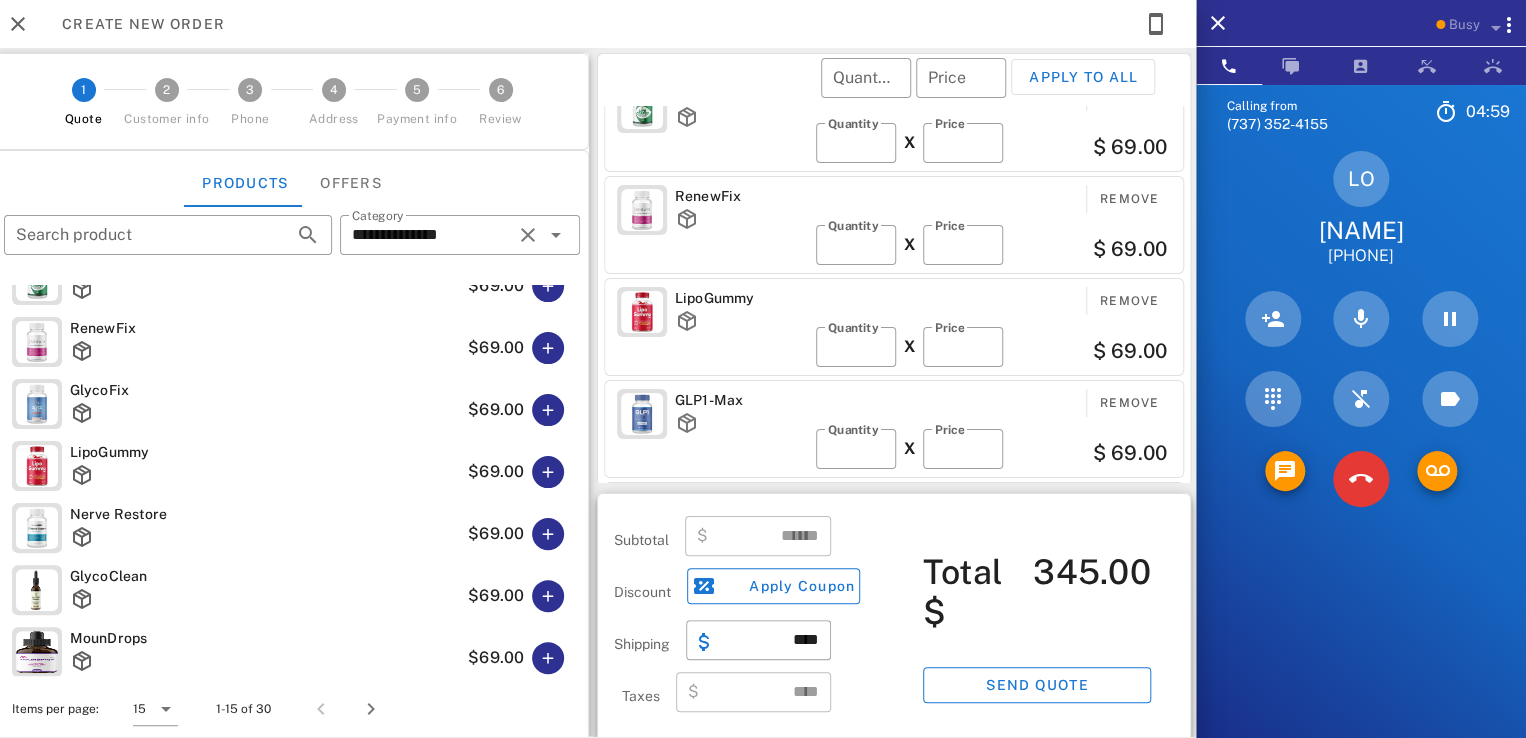 scroll, scrollTop: 0, scrollLeft: 0, axis: both 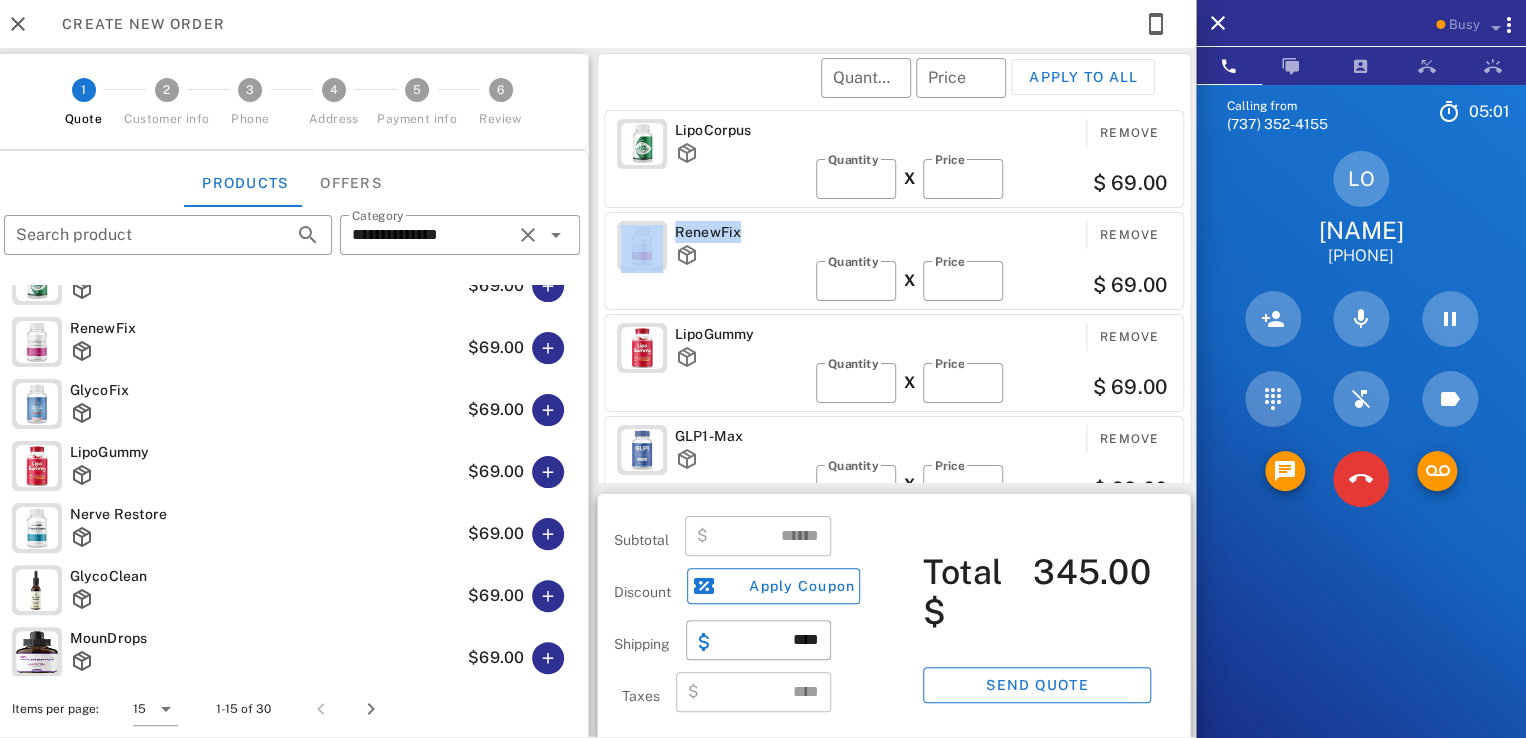 drag, startPoint x: 740, startPoint y: 225, endPoint x: 646, endPoint y: 239, distance: 95.036835 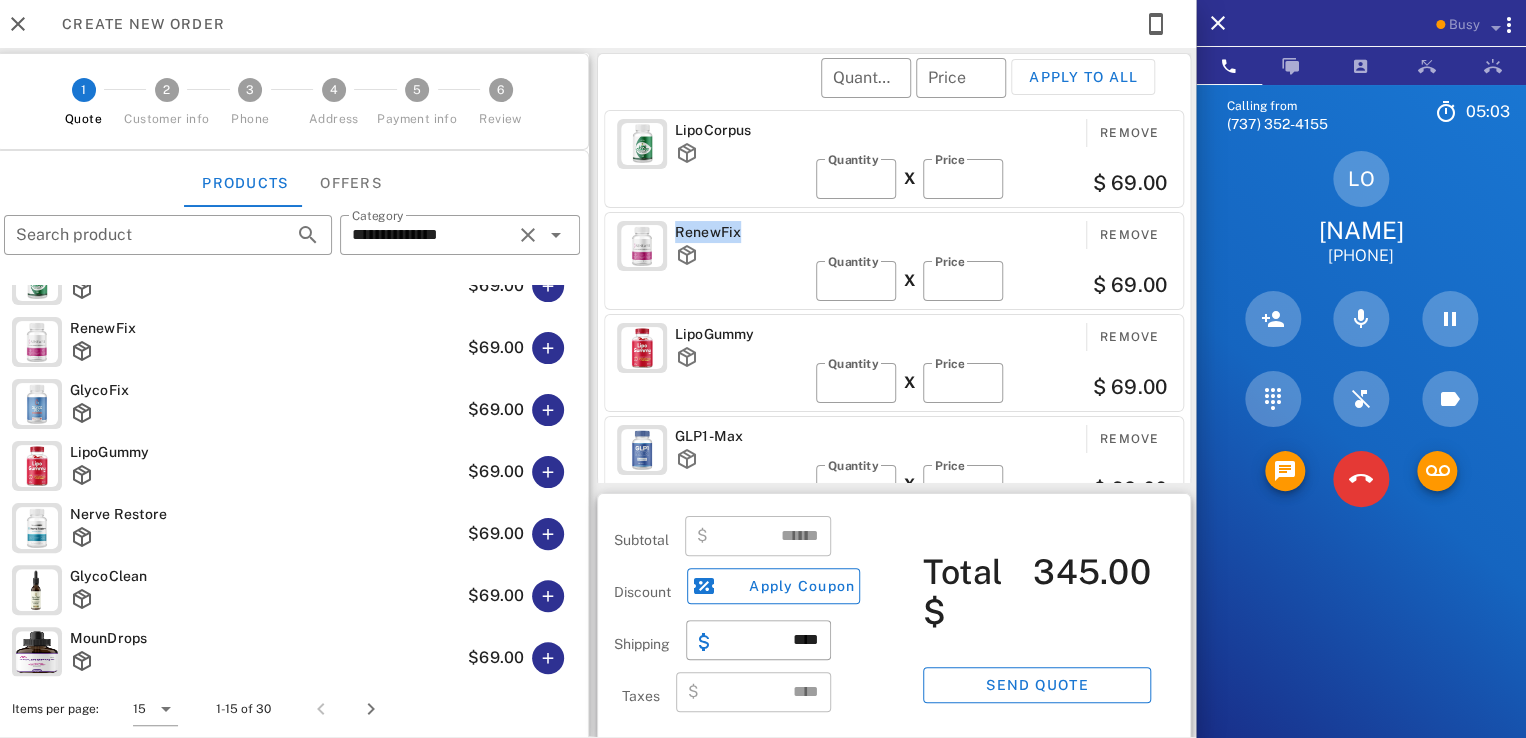 drag, startPoint x: 672, startPoint y: 225, endPoint x: 784, endPoint y: 241, distance: 113.137085 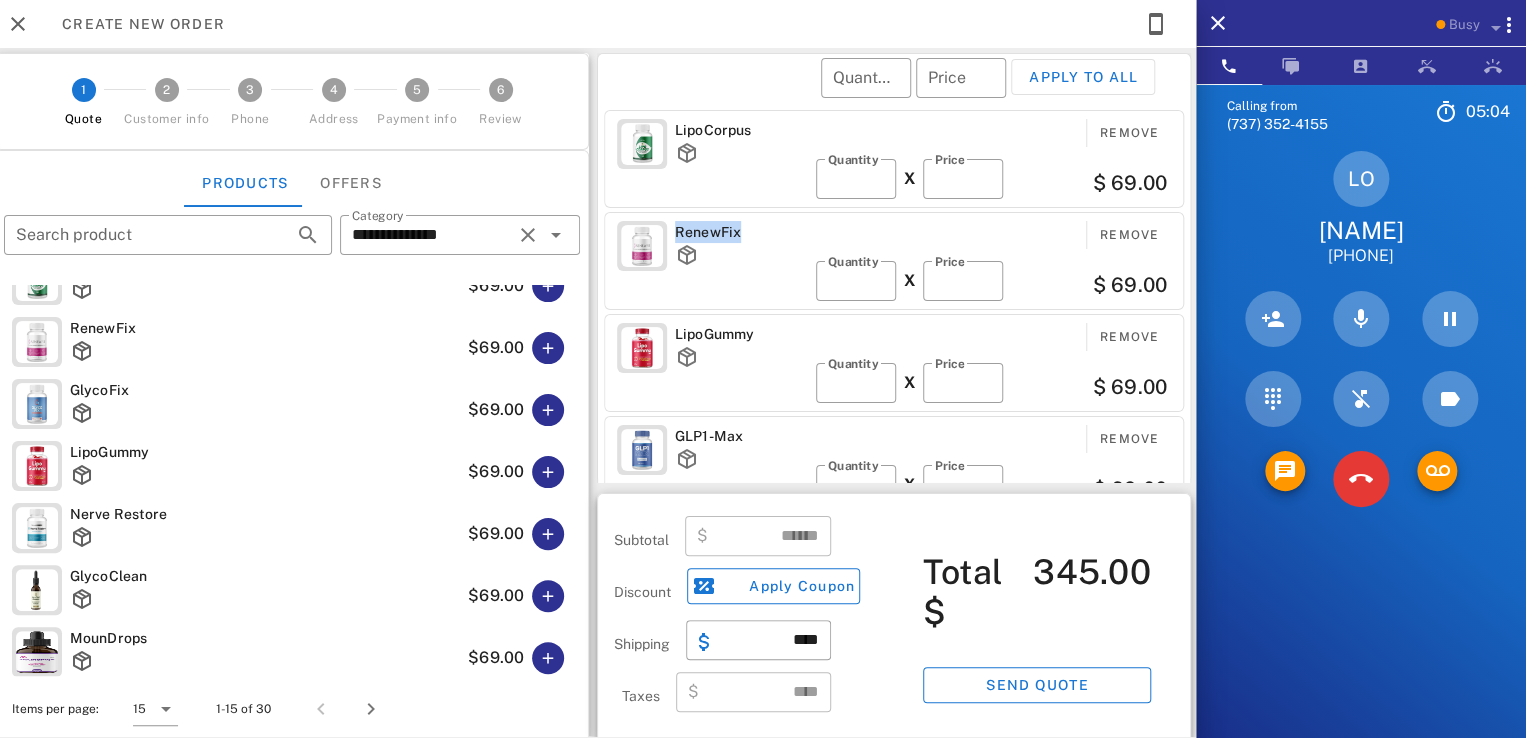 click on "RenewFix" at bounding box center [741, 232] 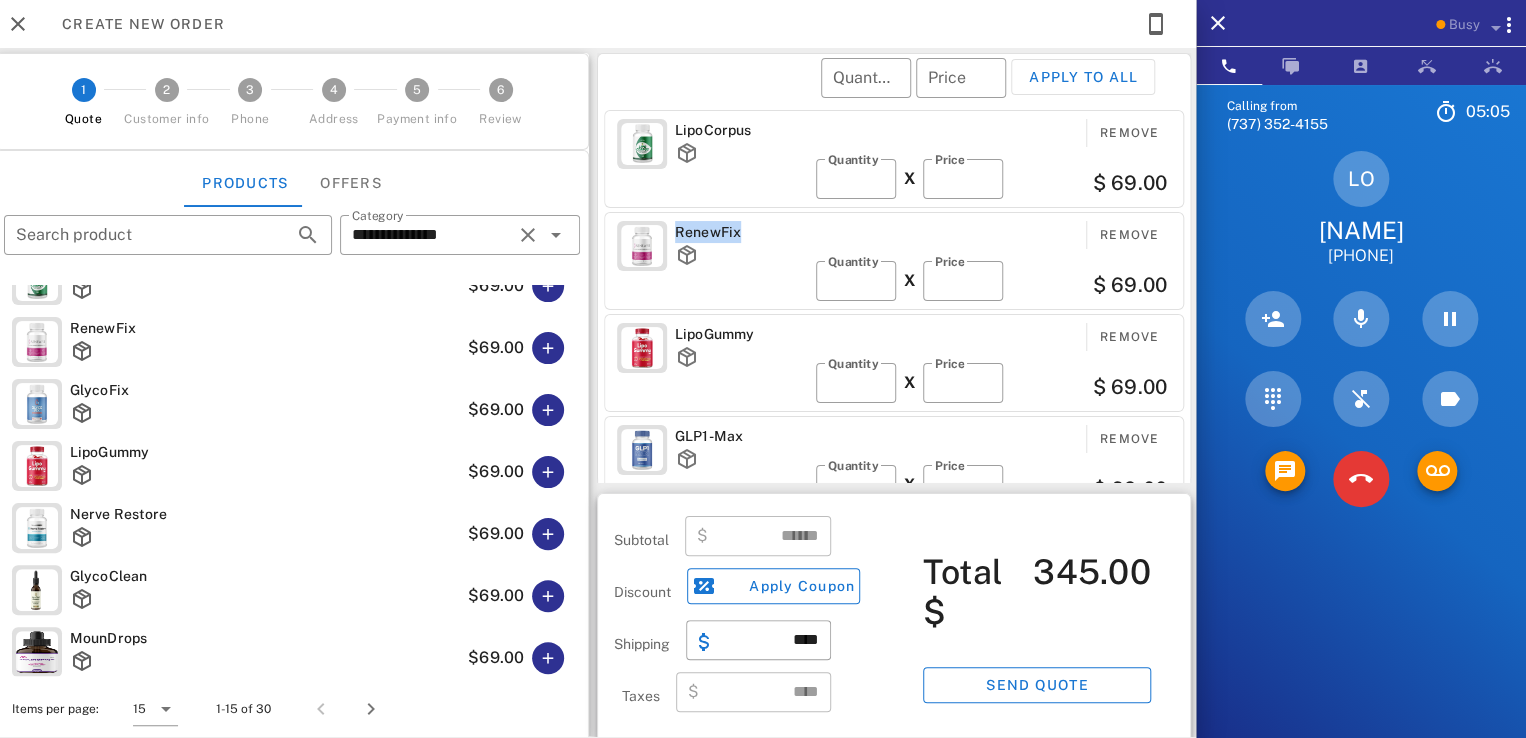 drag, startPoint x: 740, startPoint y: 230, endPoint x: 669, endPoint y: 237, distance: 71.34424 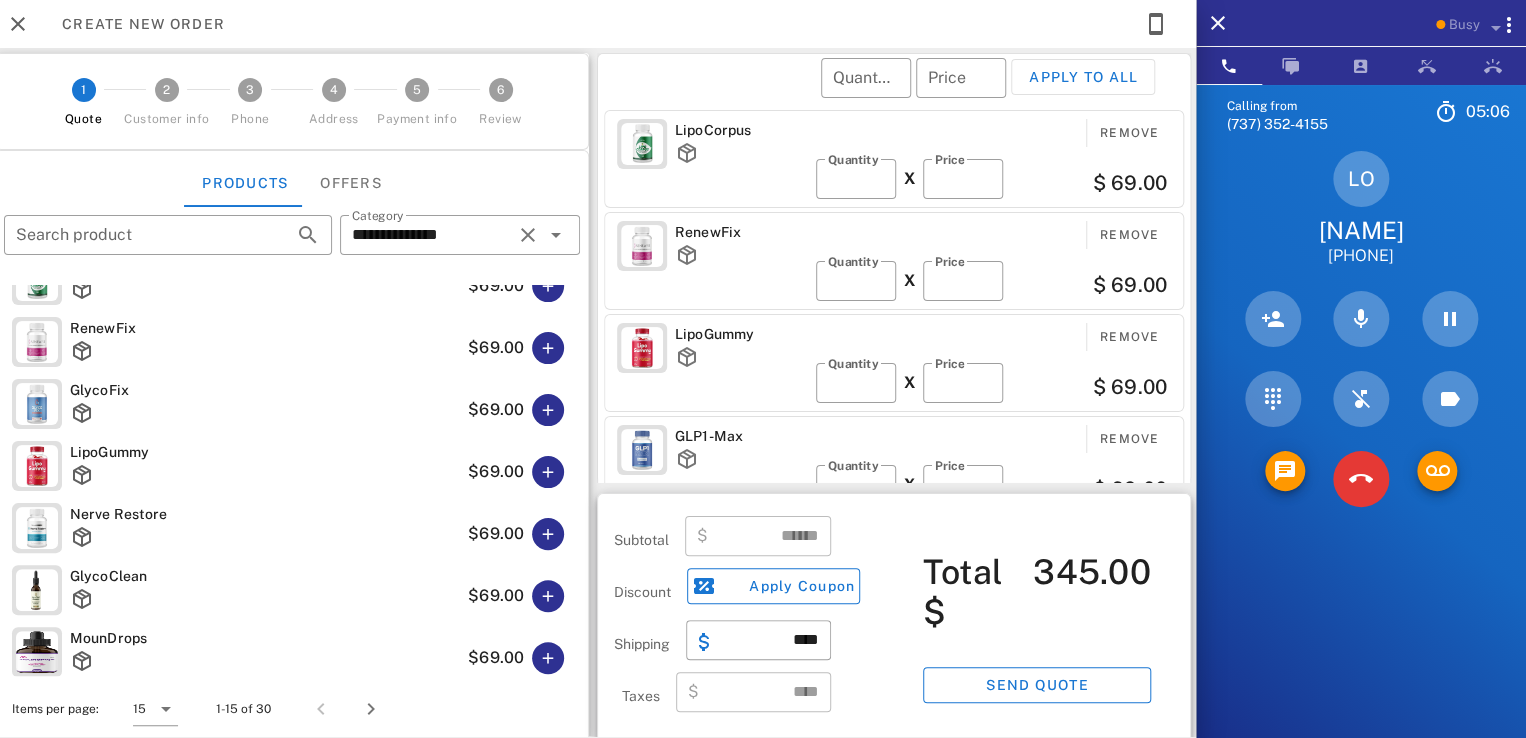 click on "LipoCorpus  Remove  ​ Quantity * X ​ Price **  $ 69.00" at bounding box center (894, 159) 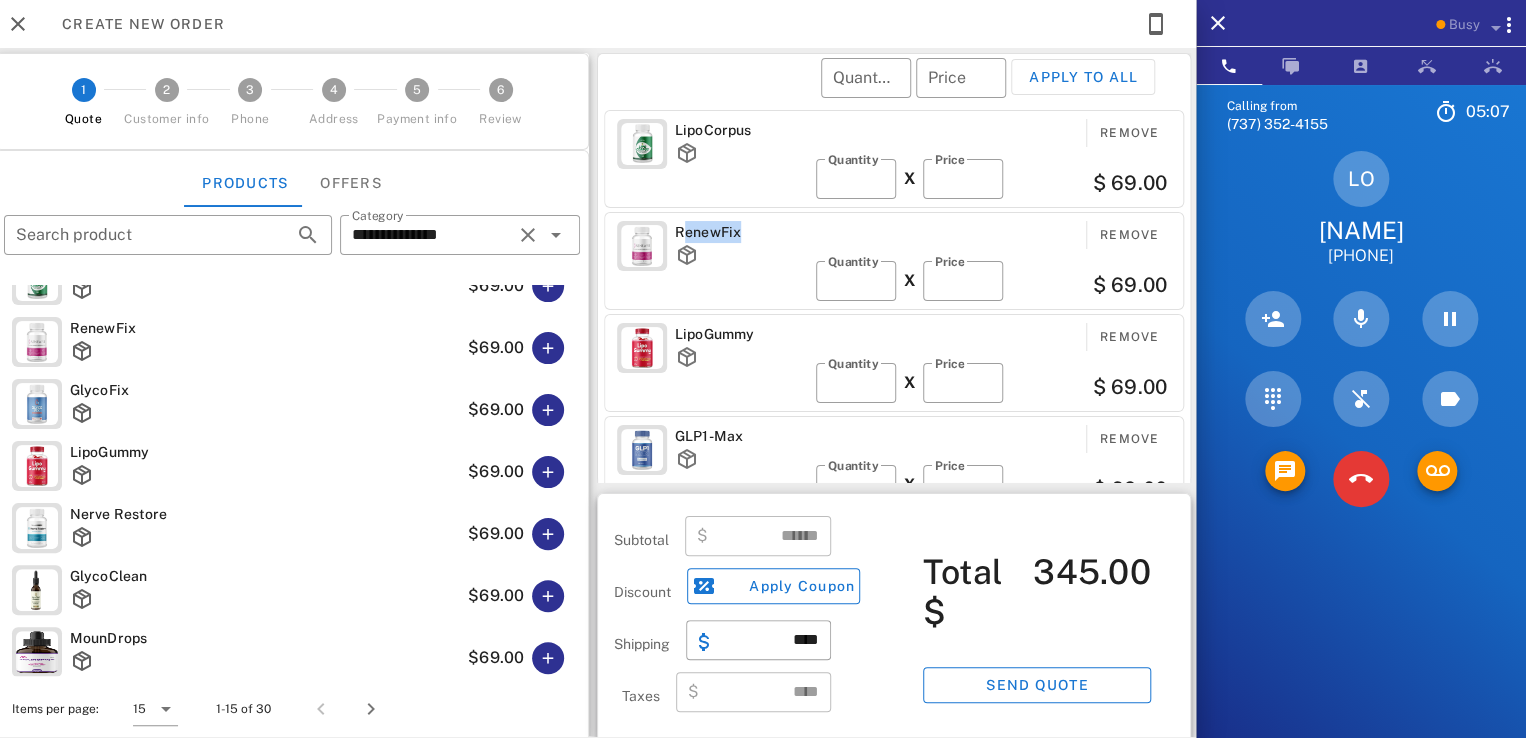 drag, startPoint x: 676, startPoint y: 223, endPoint x: 740, endPoint y: 229, distance: 64.28063 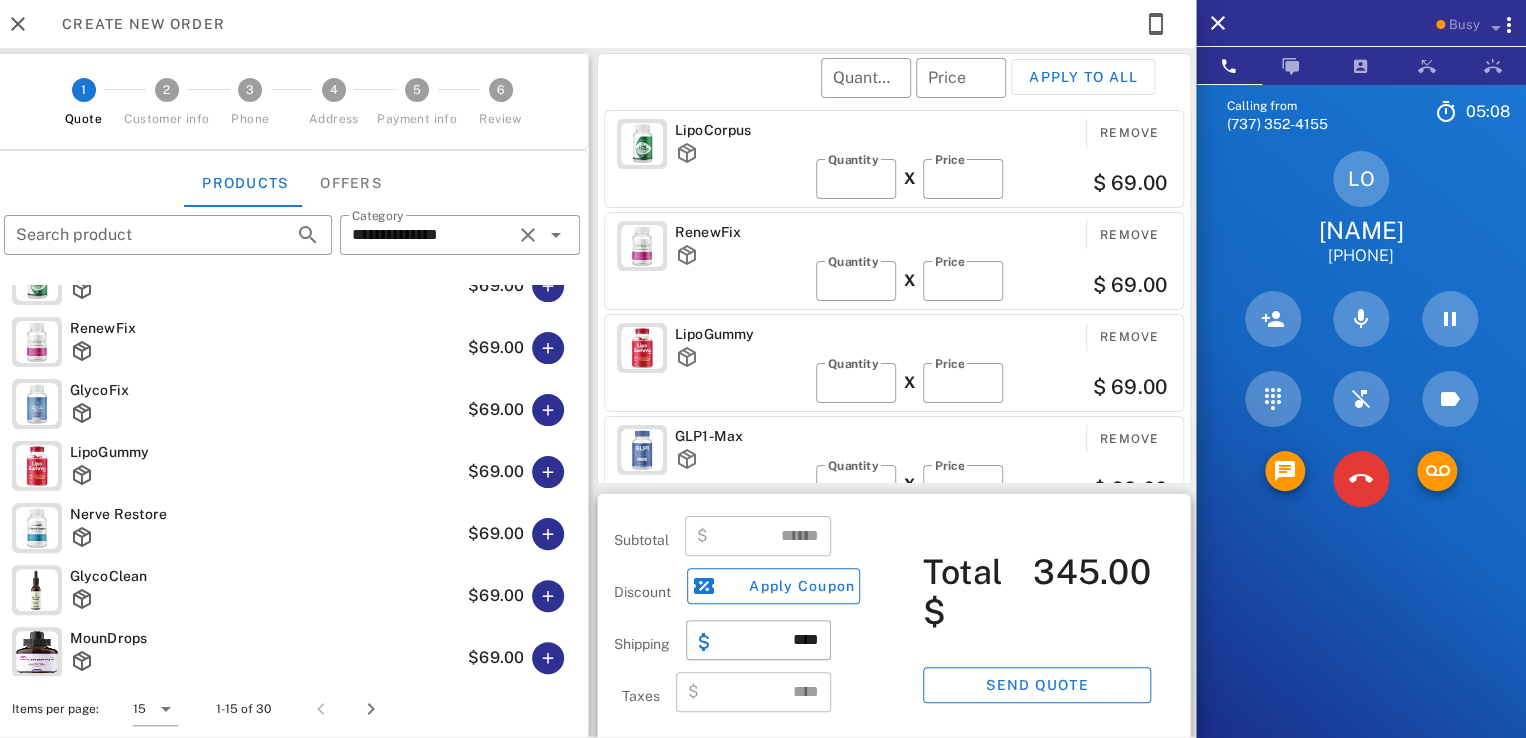 click on "RenewFix" at bounding box center (741, 232) 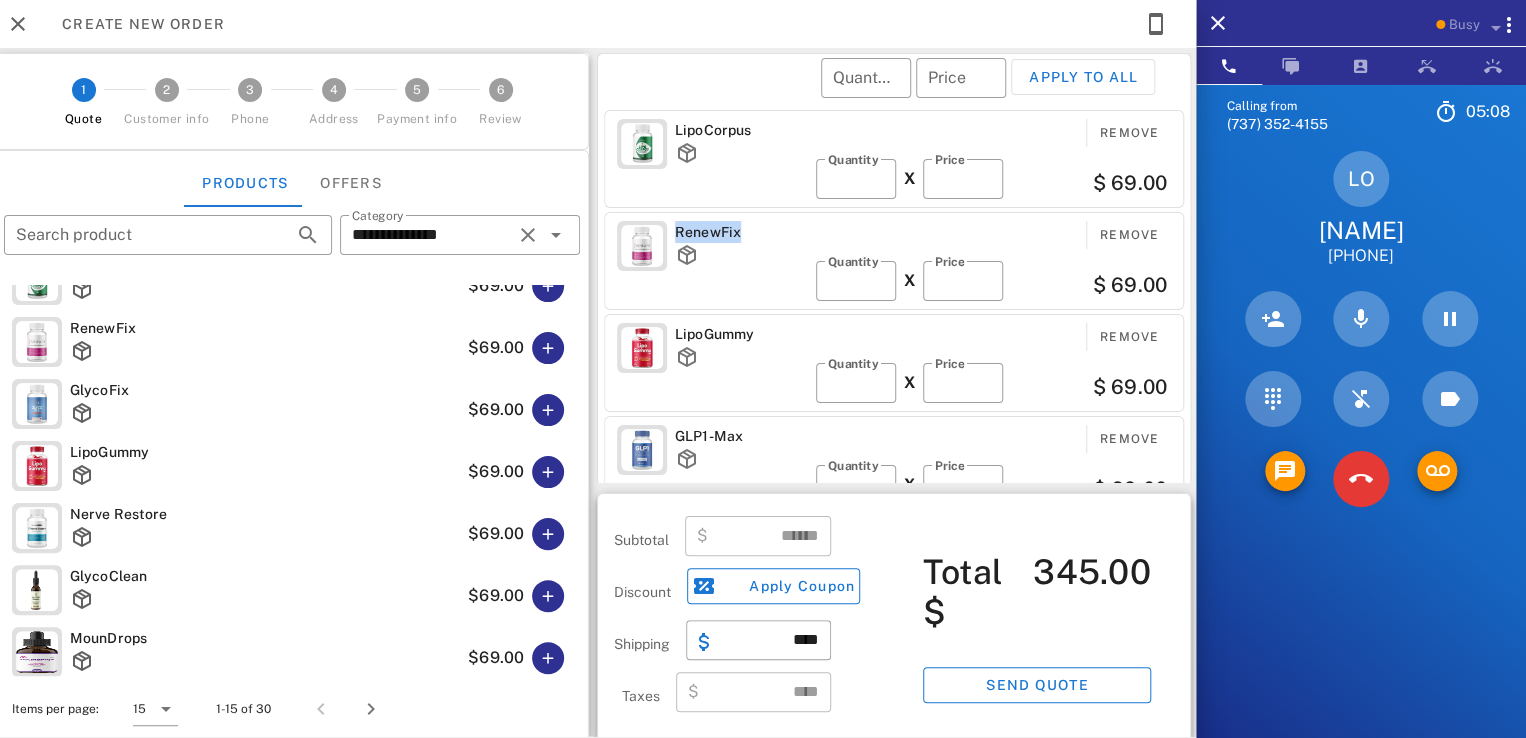 click on "RenewFix" at bounding box center (741, 232) 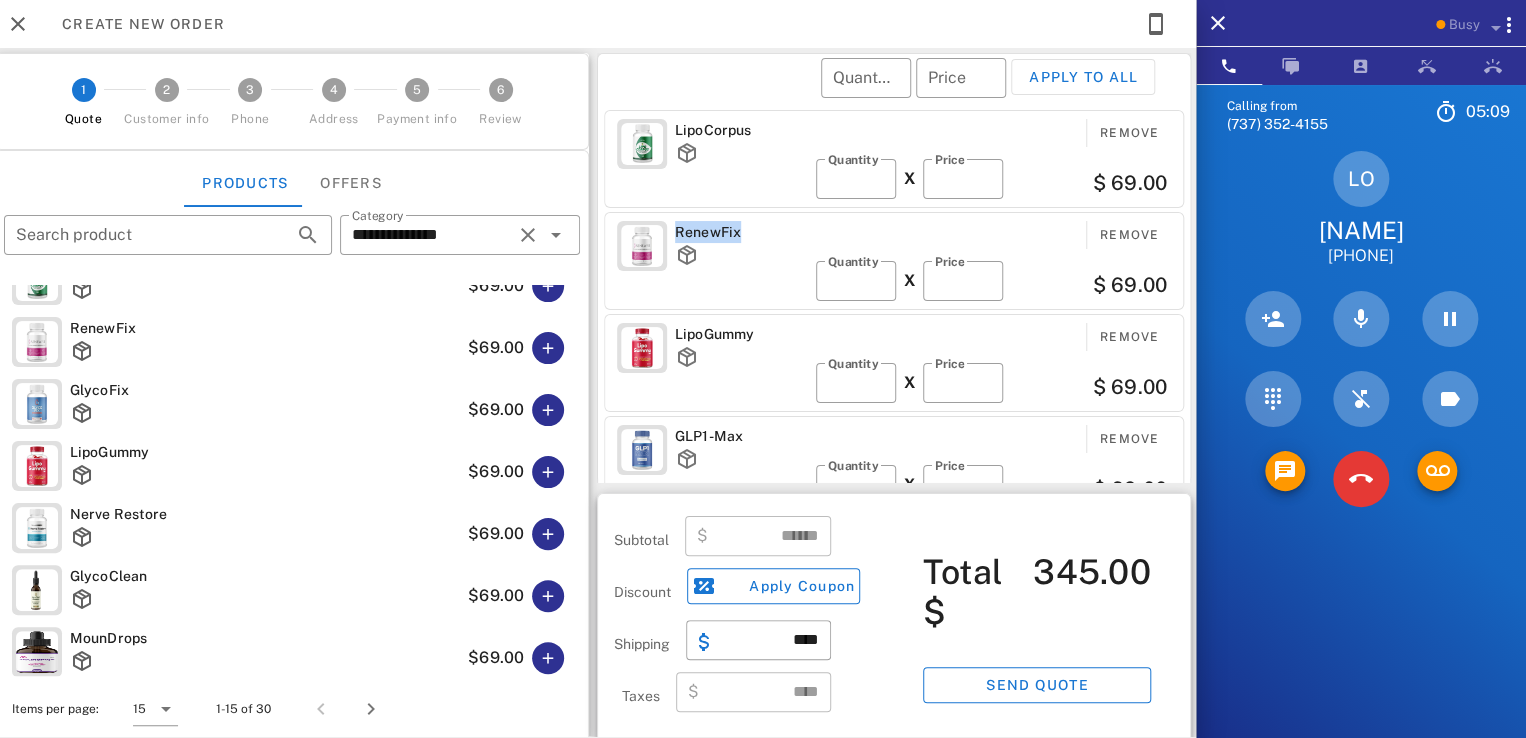 click on "RenewFix" at bounding box center (741, 232) 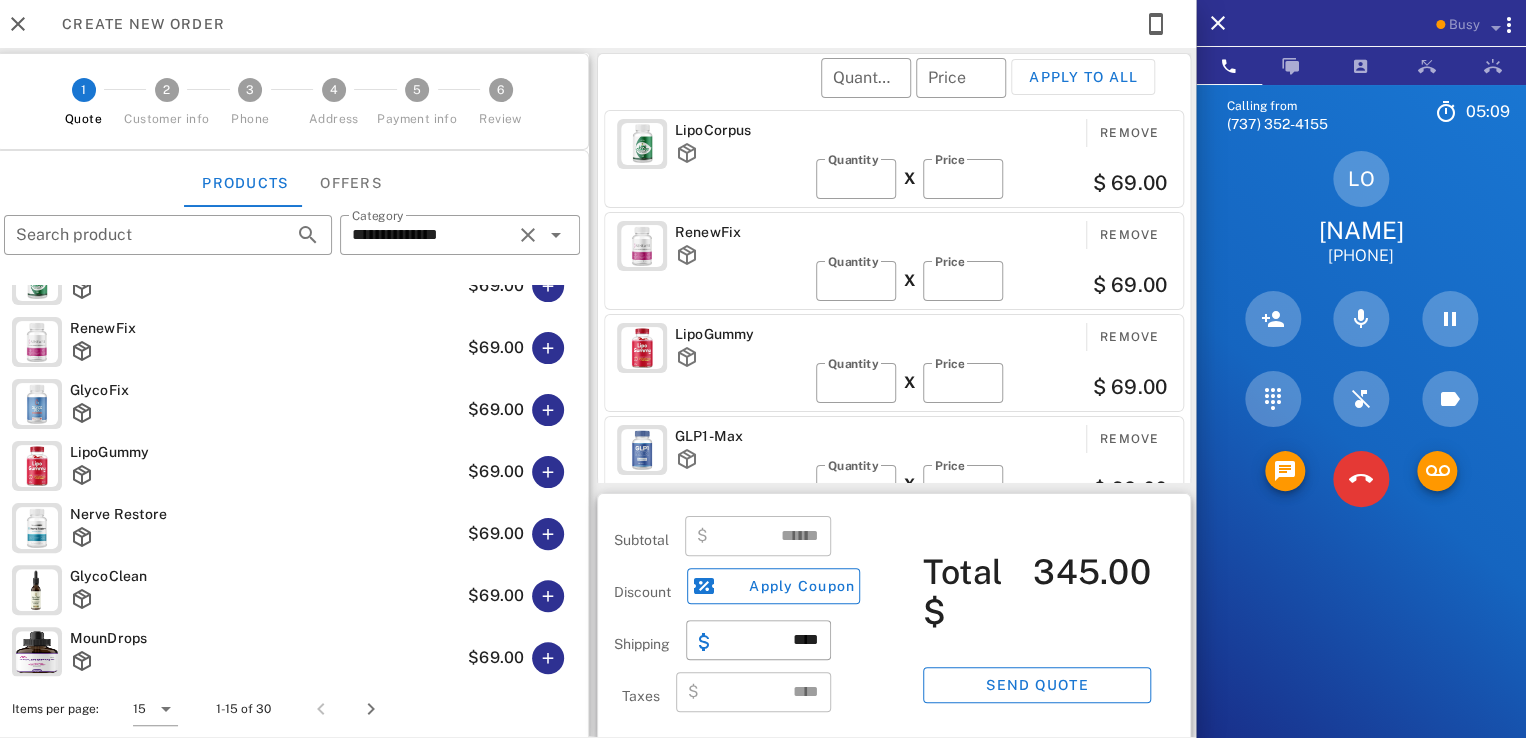 click on "RenewFix" at bounding box center (741, 232) 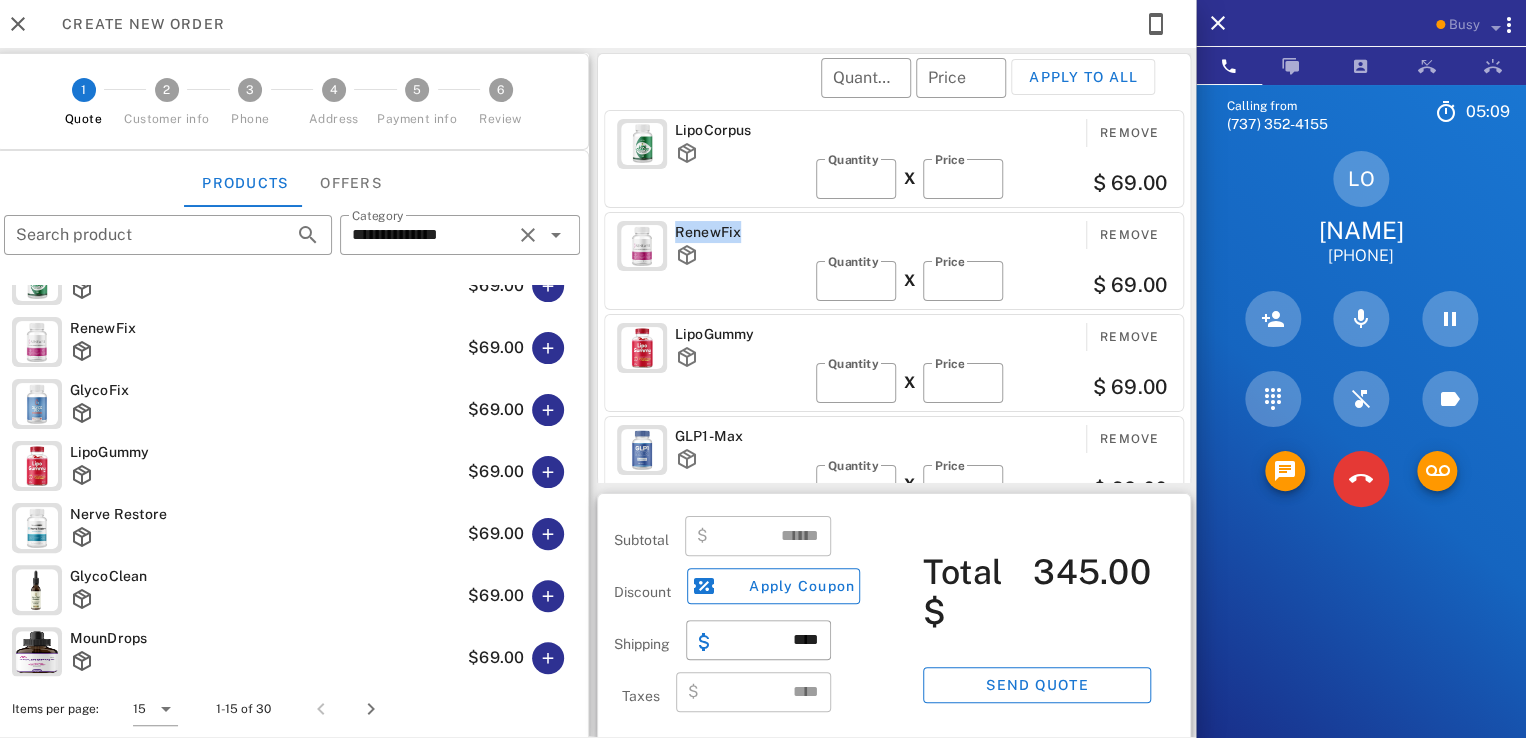 click on "RenewFix" at bounding box center (741, 232) 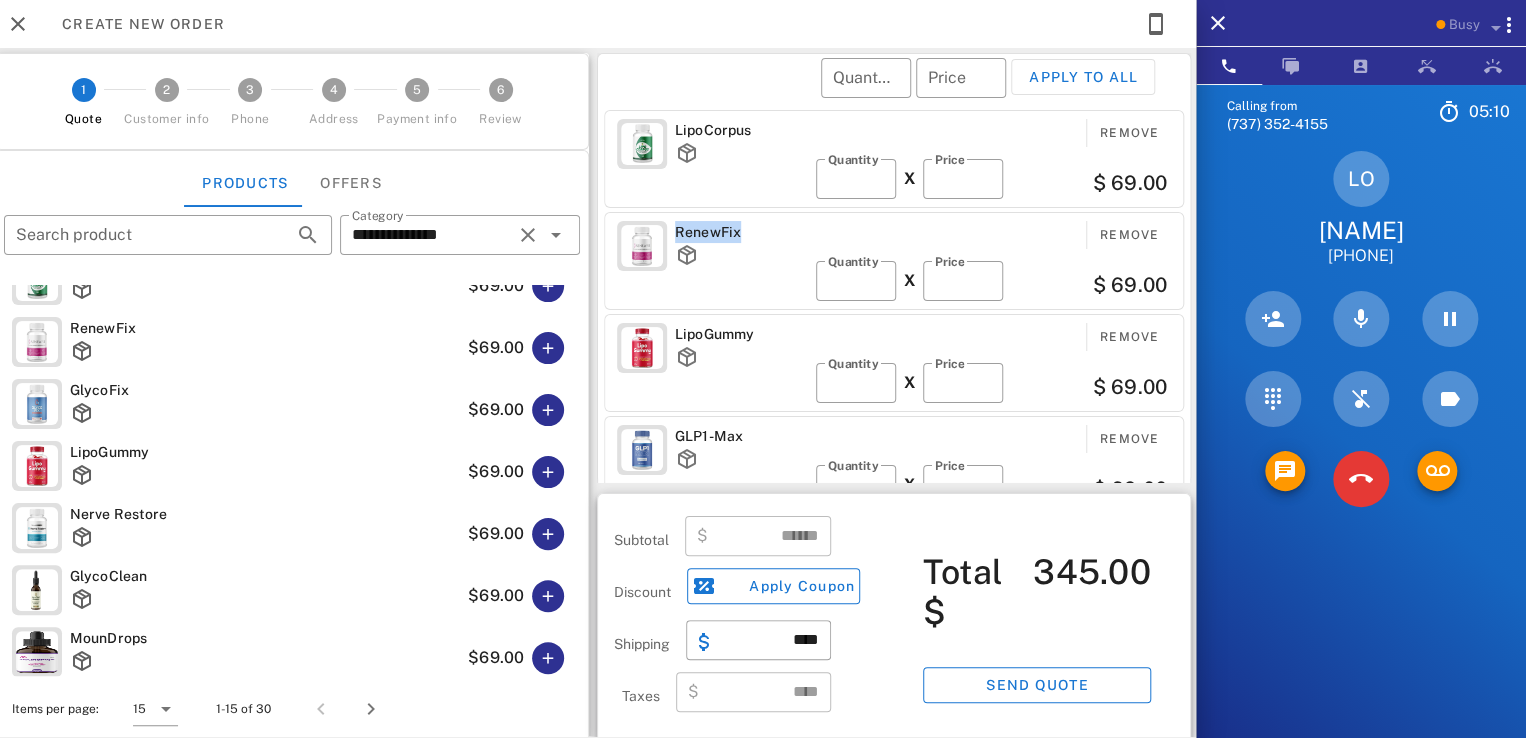 click on "RenewFix" at bounding box center (741, 232) 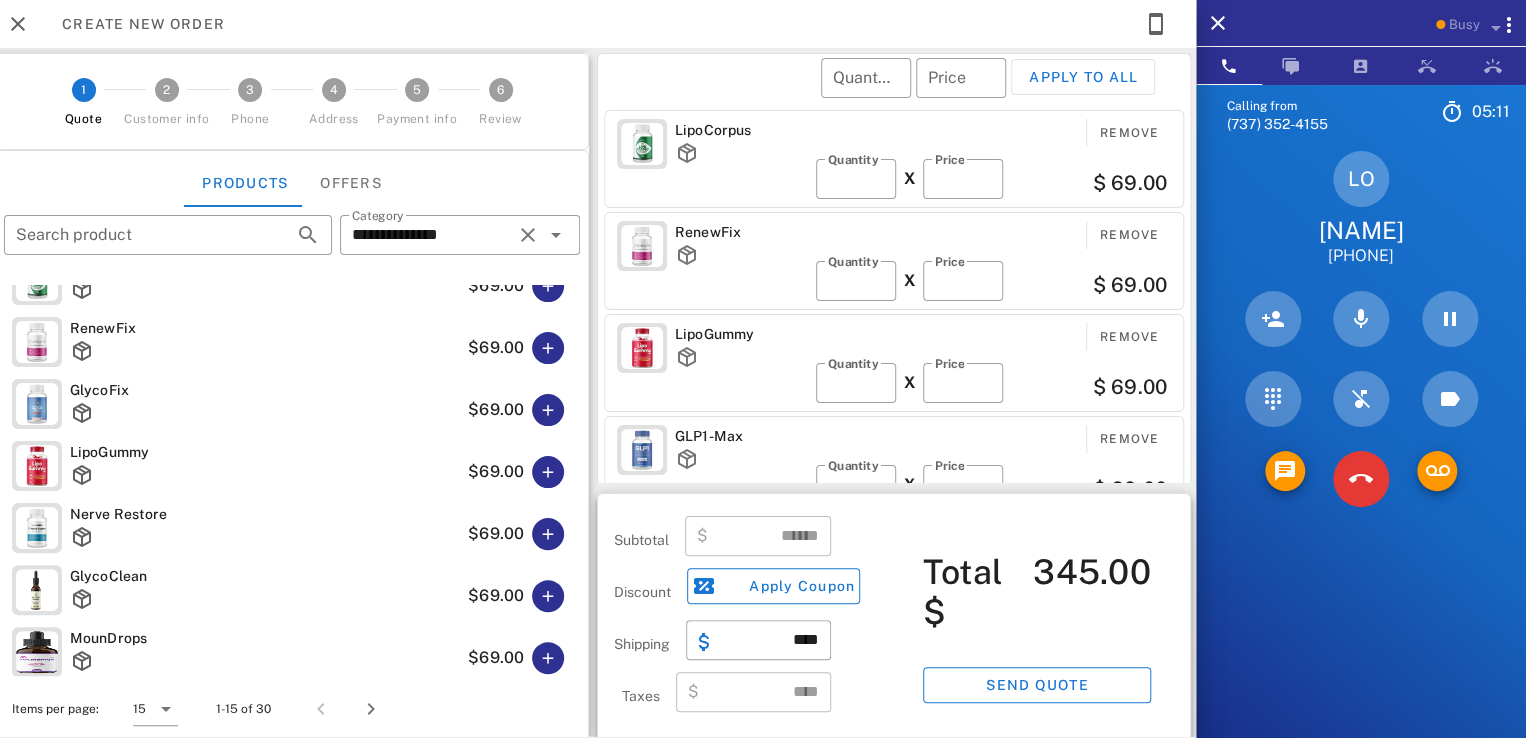 click on "RenewFix" at bounding box center [741, 232] 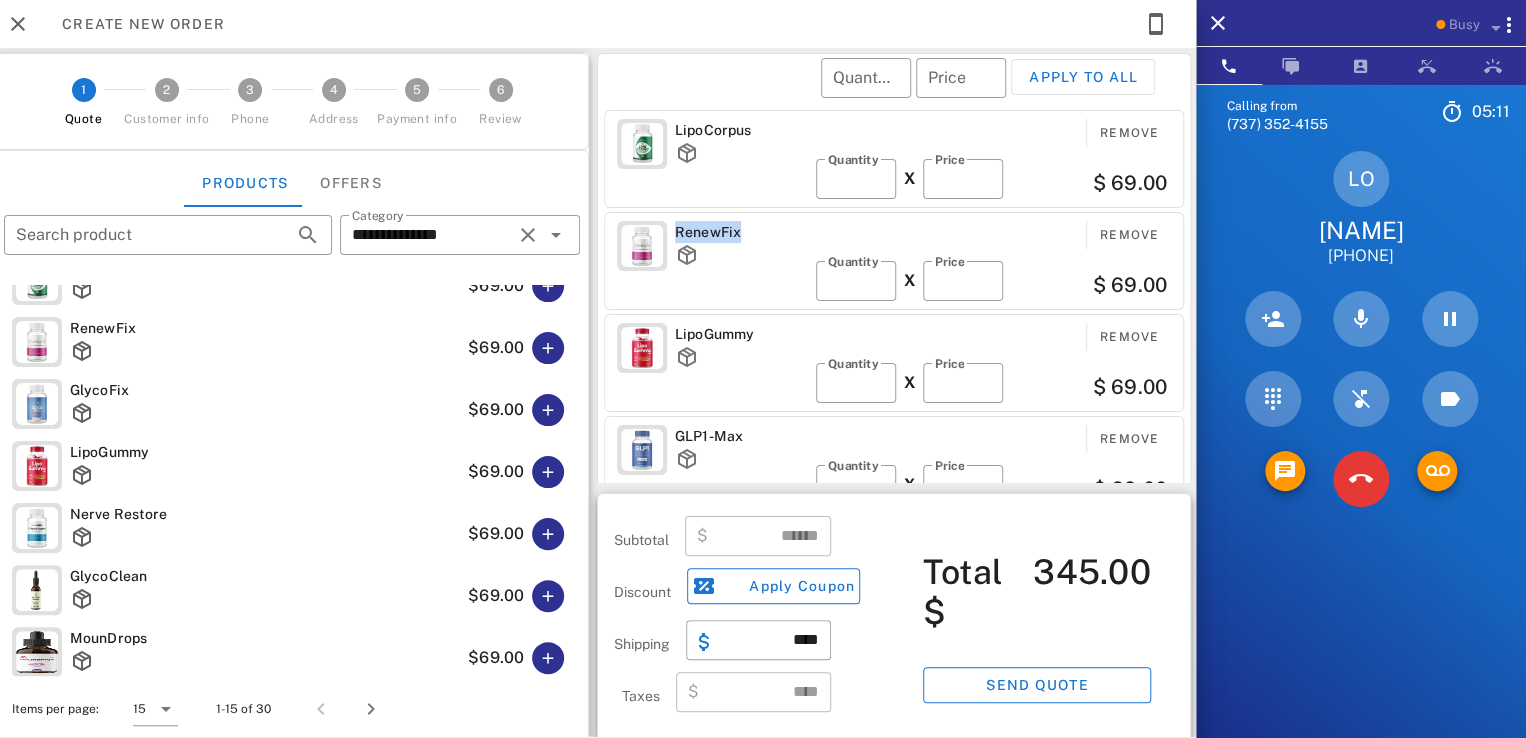 click on "RenewFix" at bounding box center [741, 232] 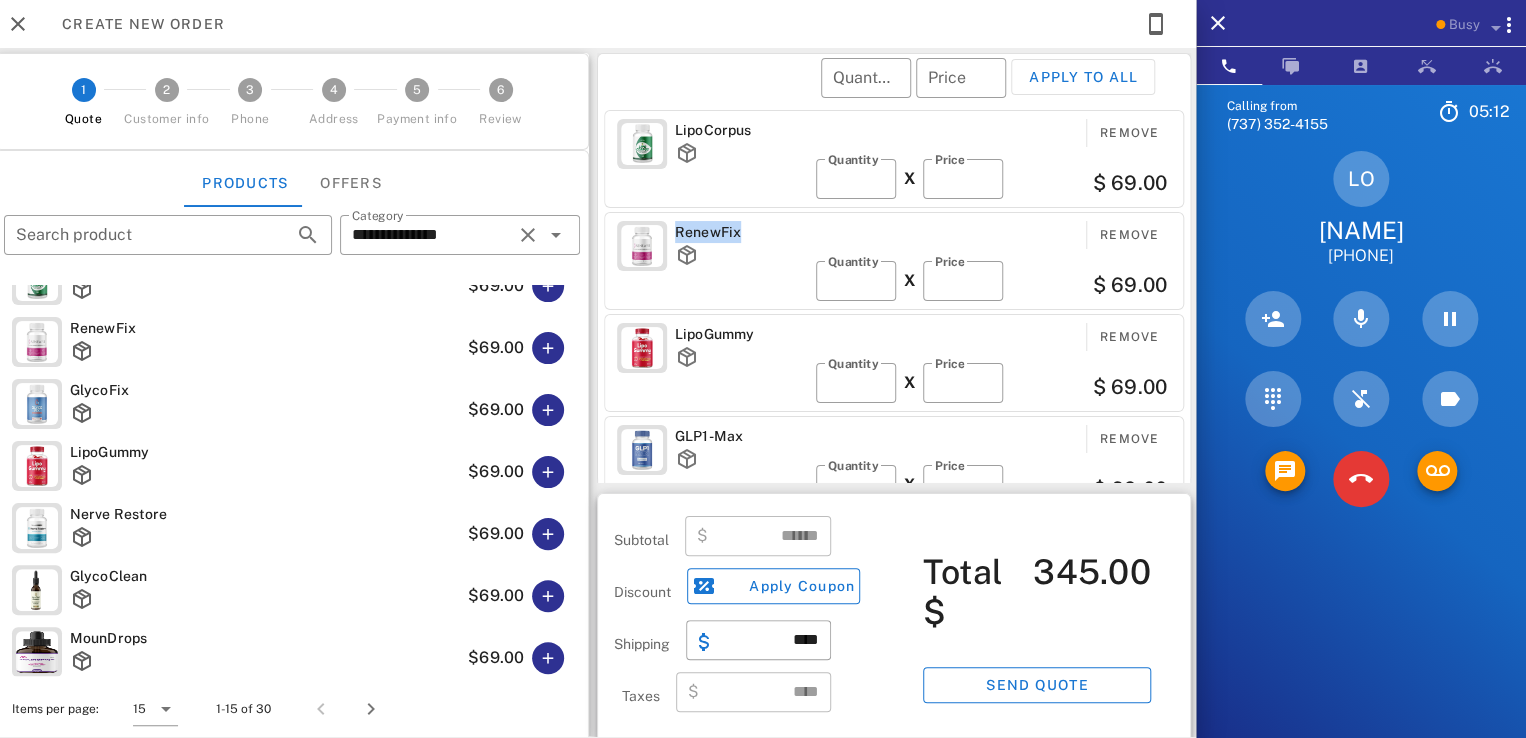 click on "RenewFix" at bounding box center (741, 232) 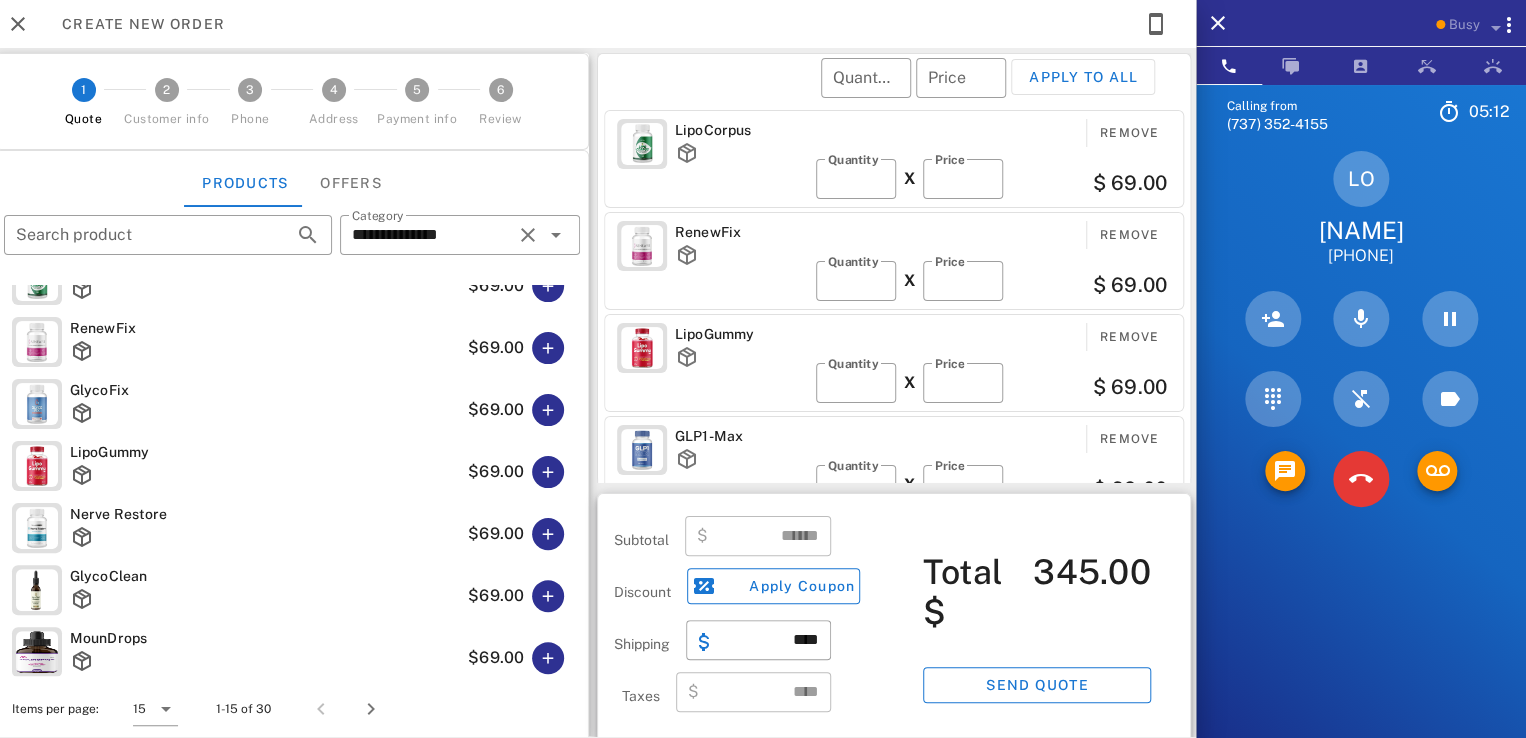 click on "RenewFix" at bounding box center (741, 232) 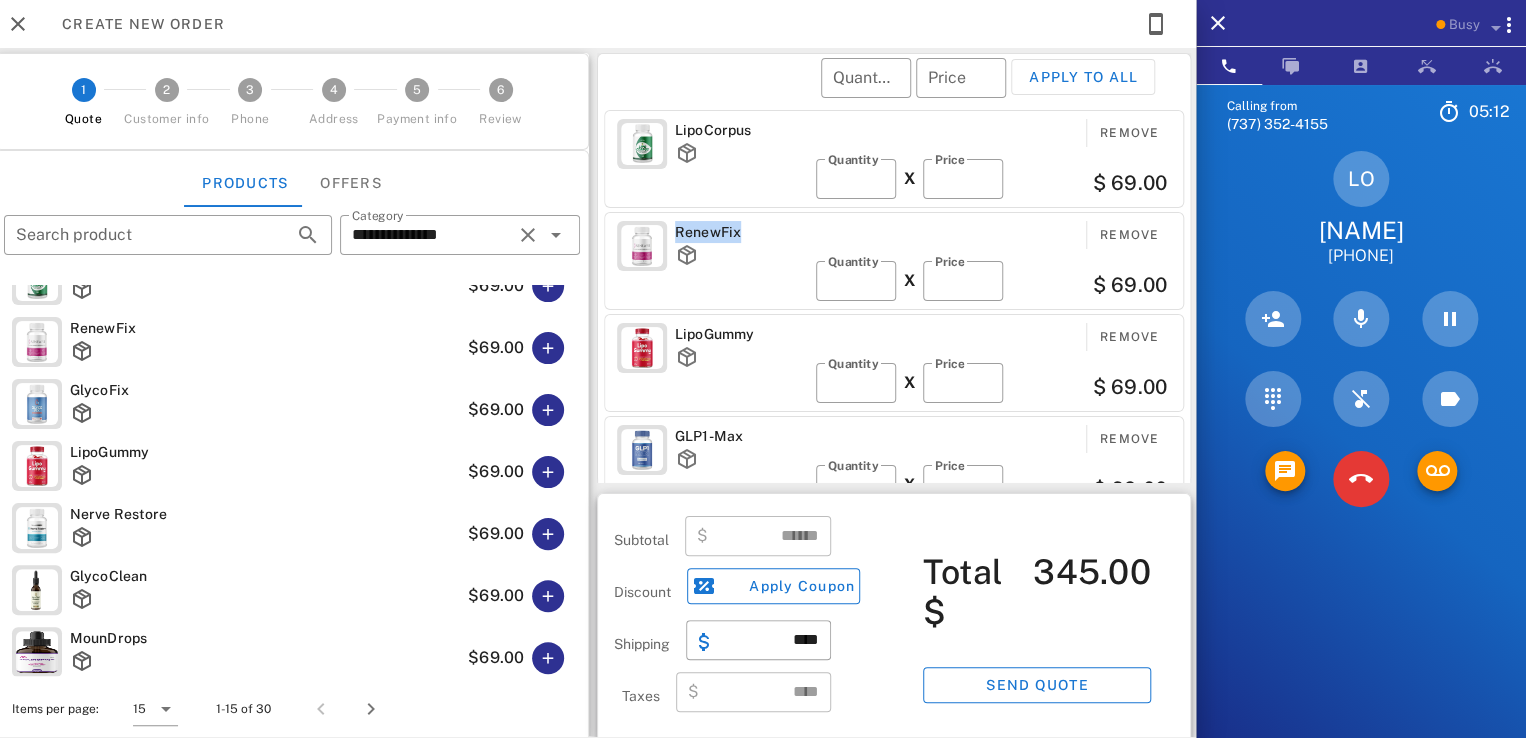 click on "RenewFix" at bounding box center [741, 232] 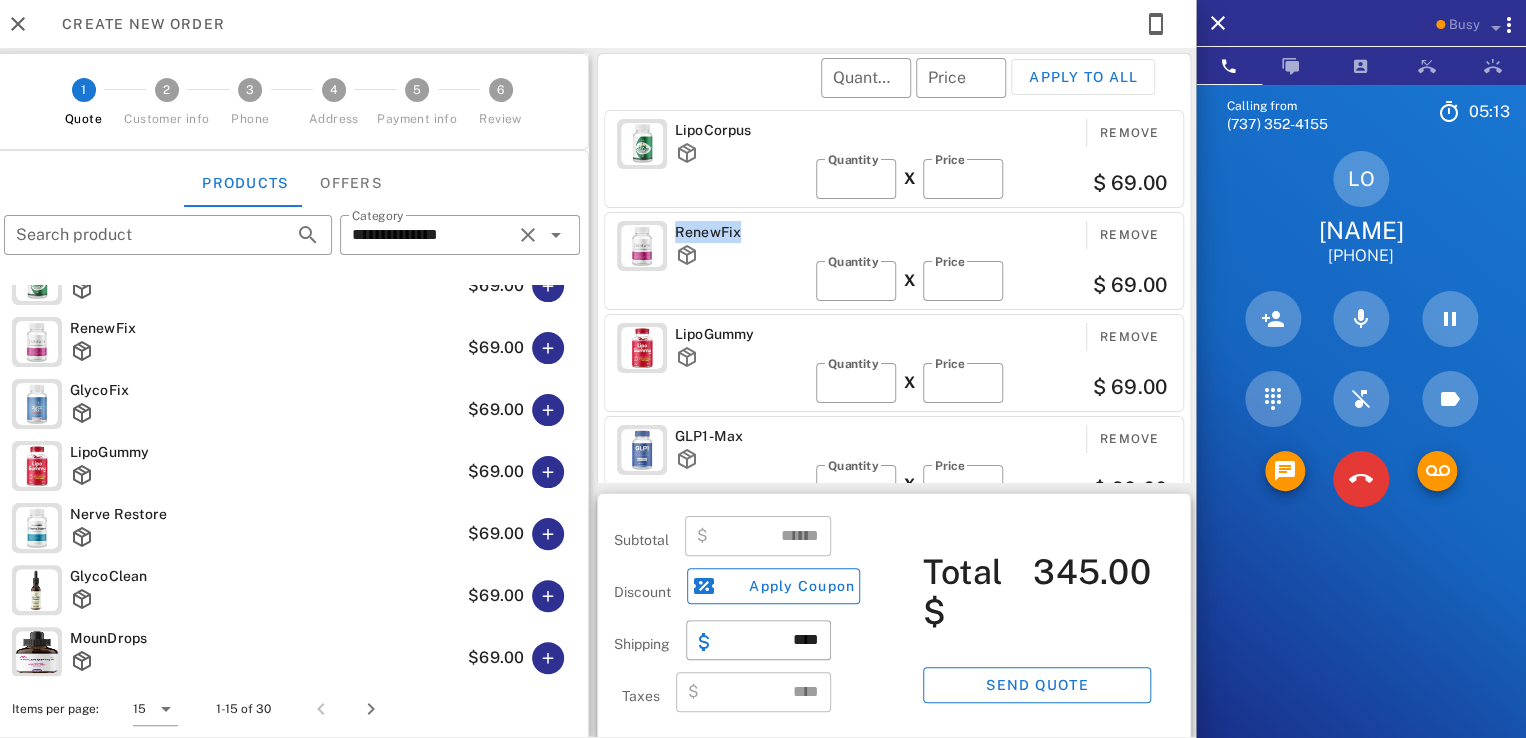 click on "RenewFix" at bounding box center (741, 232) 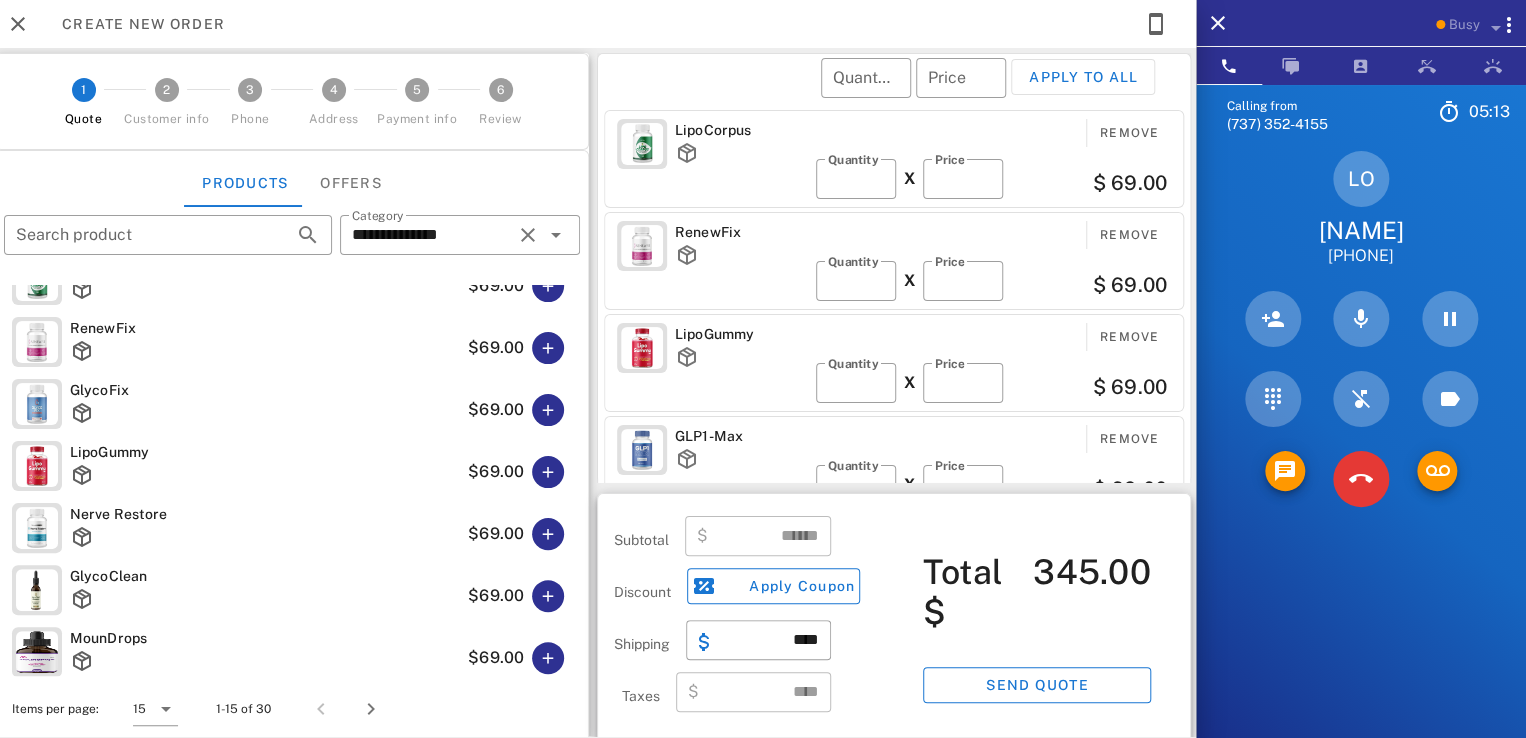 click on "RenewFix" at bounding box center (741, 232) 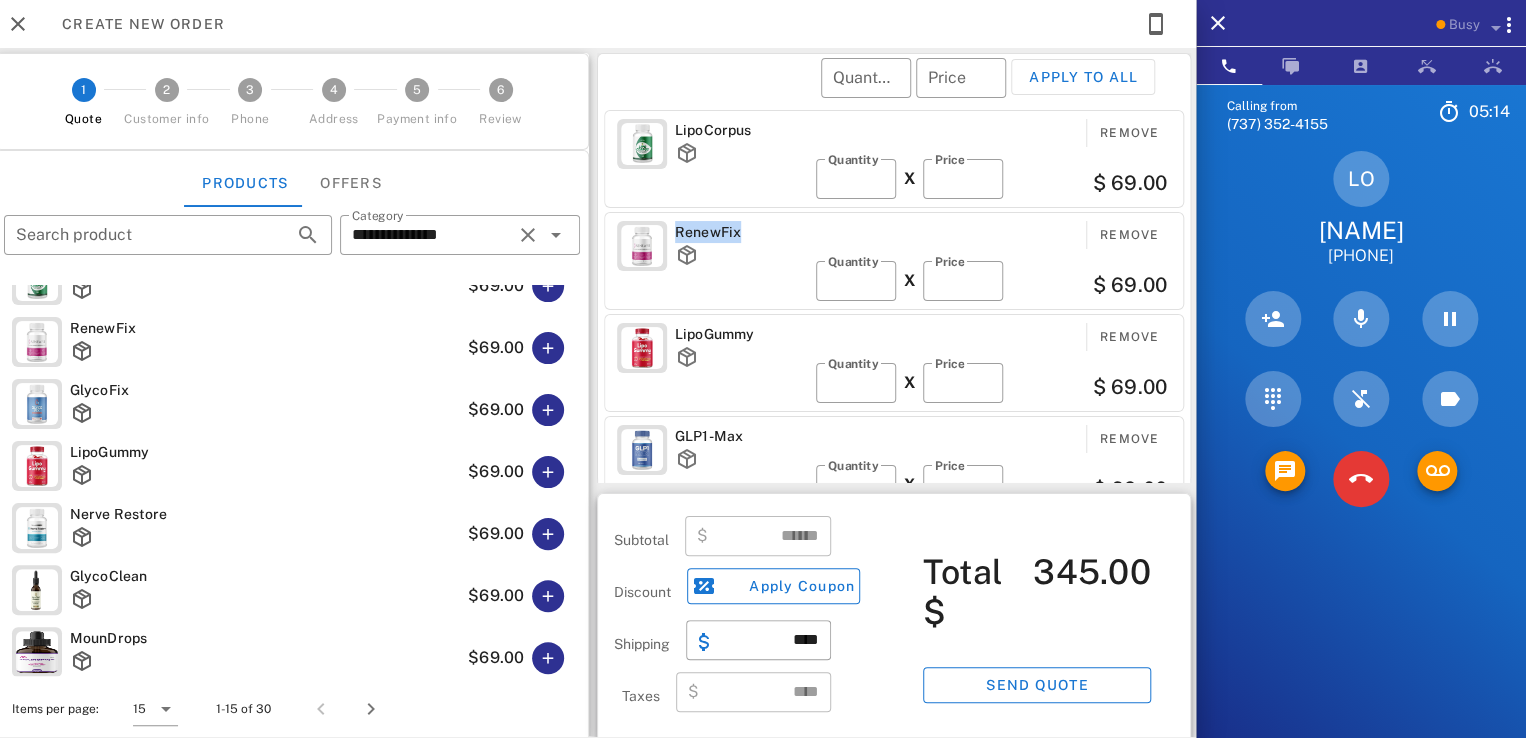 click on "RenewFix" at bounding box center [741, 232] 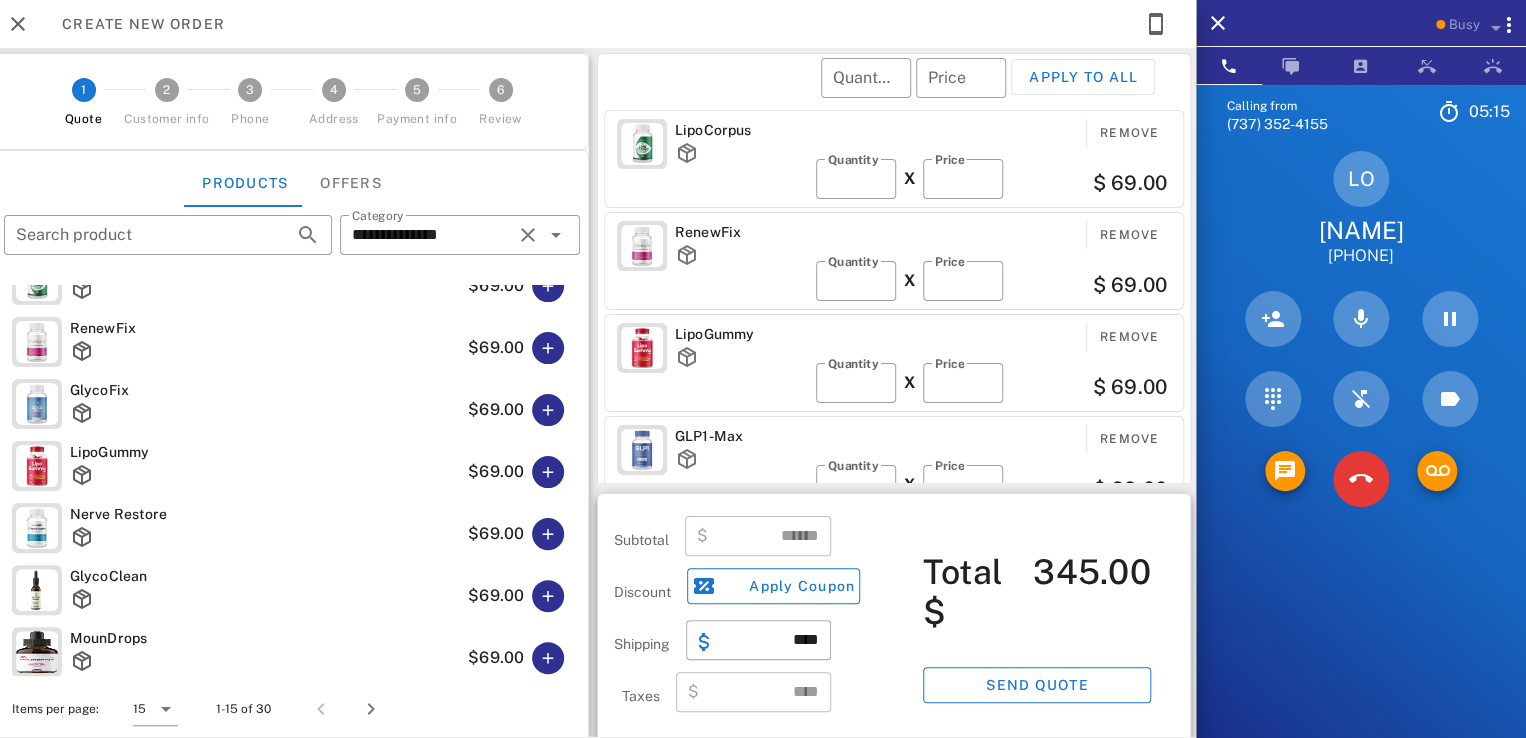 click on "RenewFix" at bounding box center (741, 232) 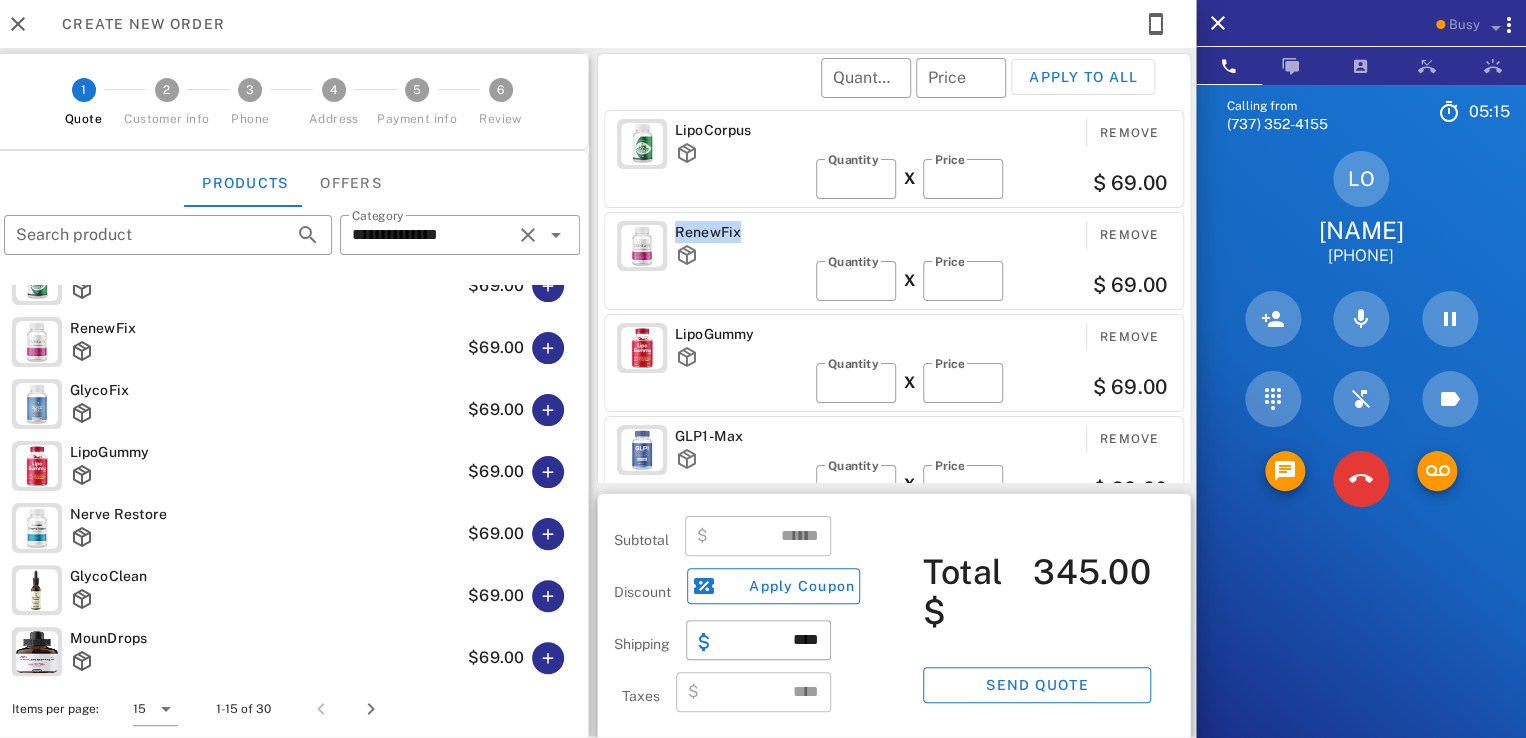 click on "RenewFix" at bounding box center [741, 232] 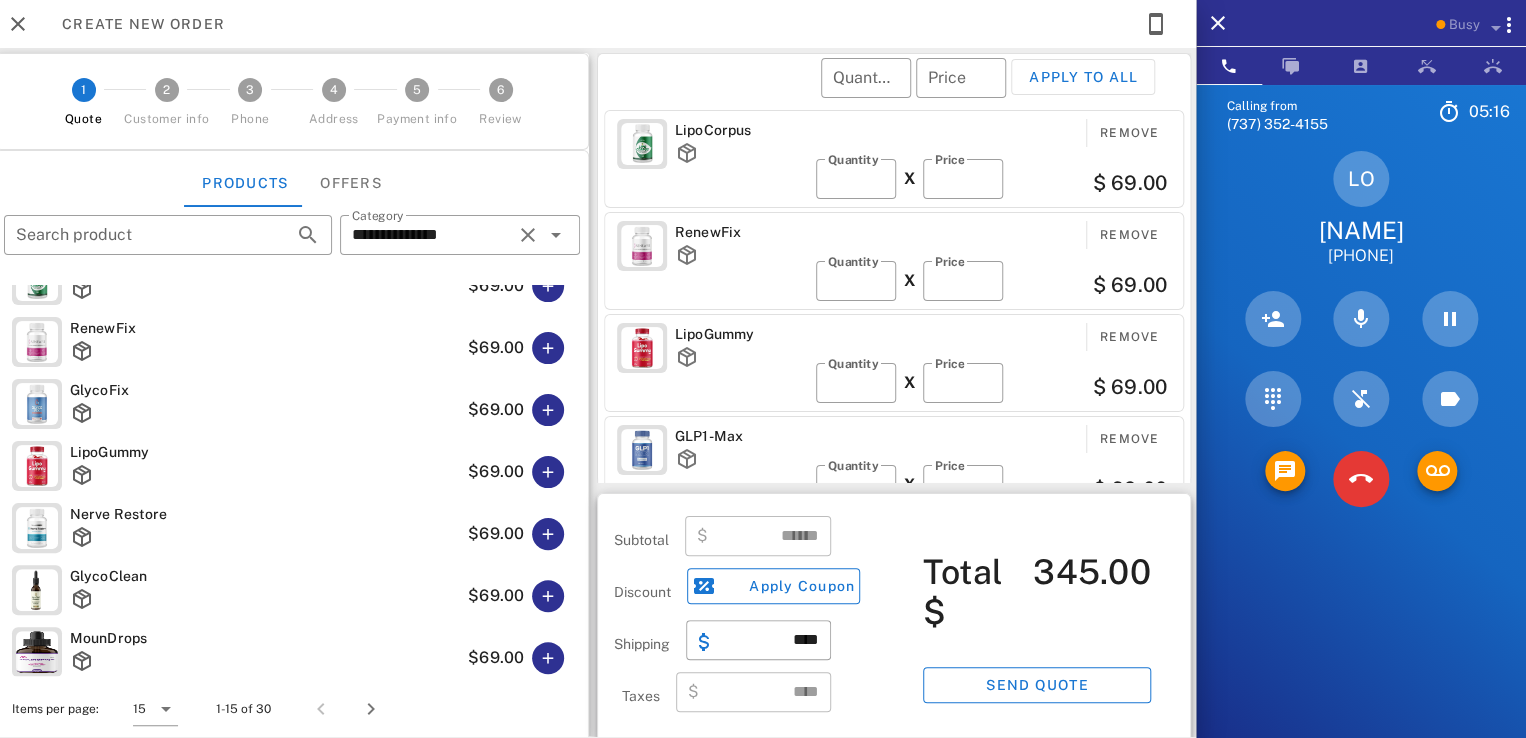 click on "RenewFix" at bounding box center (741, 232) 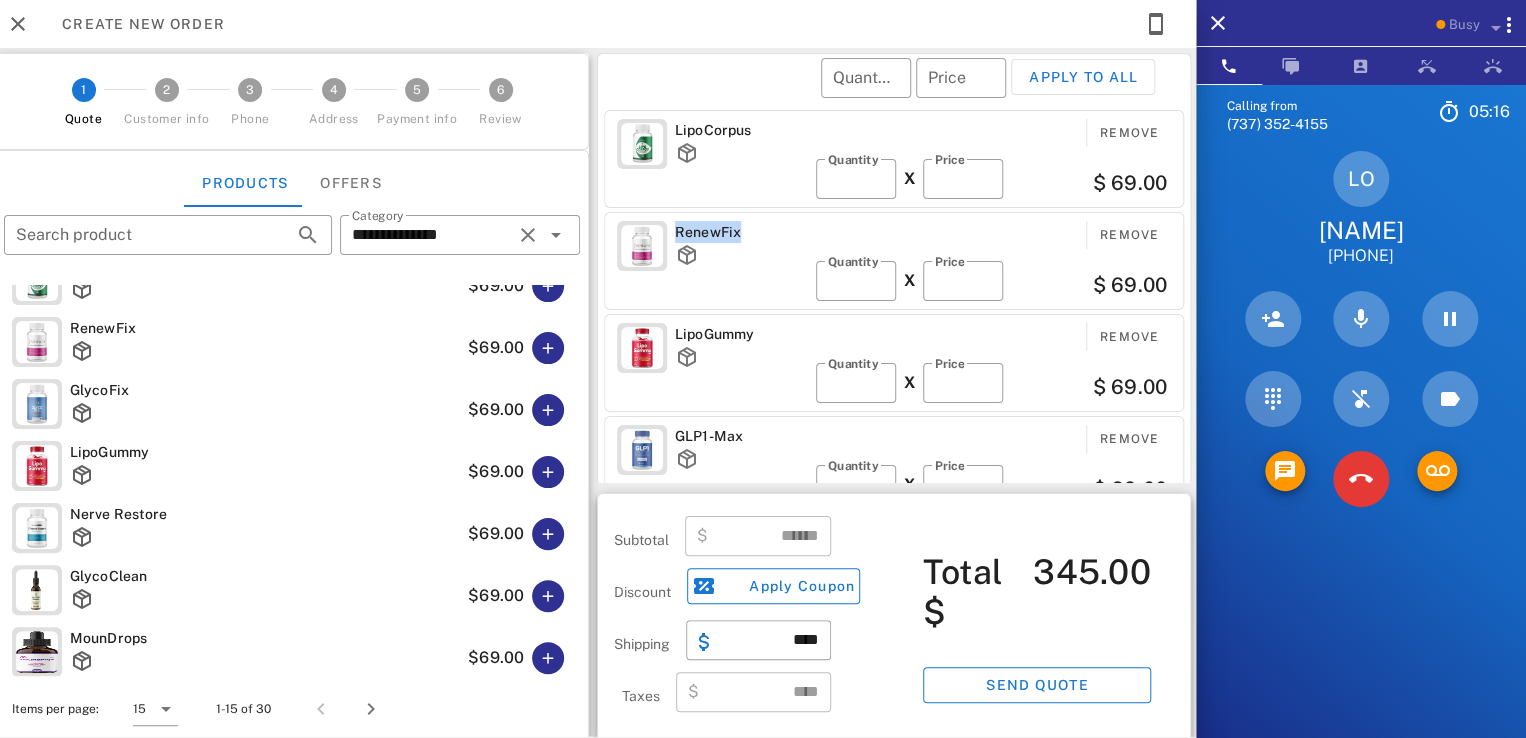click on "RenewFix" at bounding box center [741, 232] 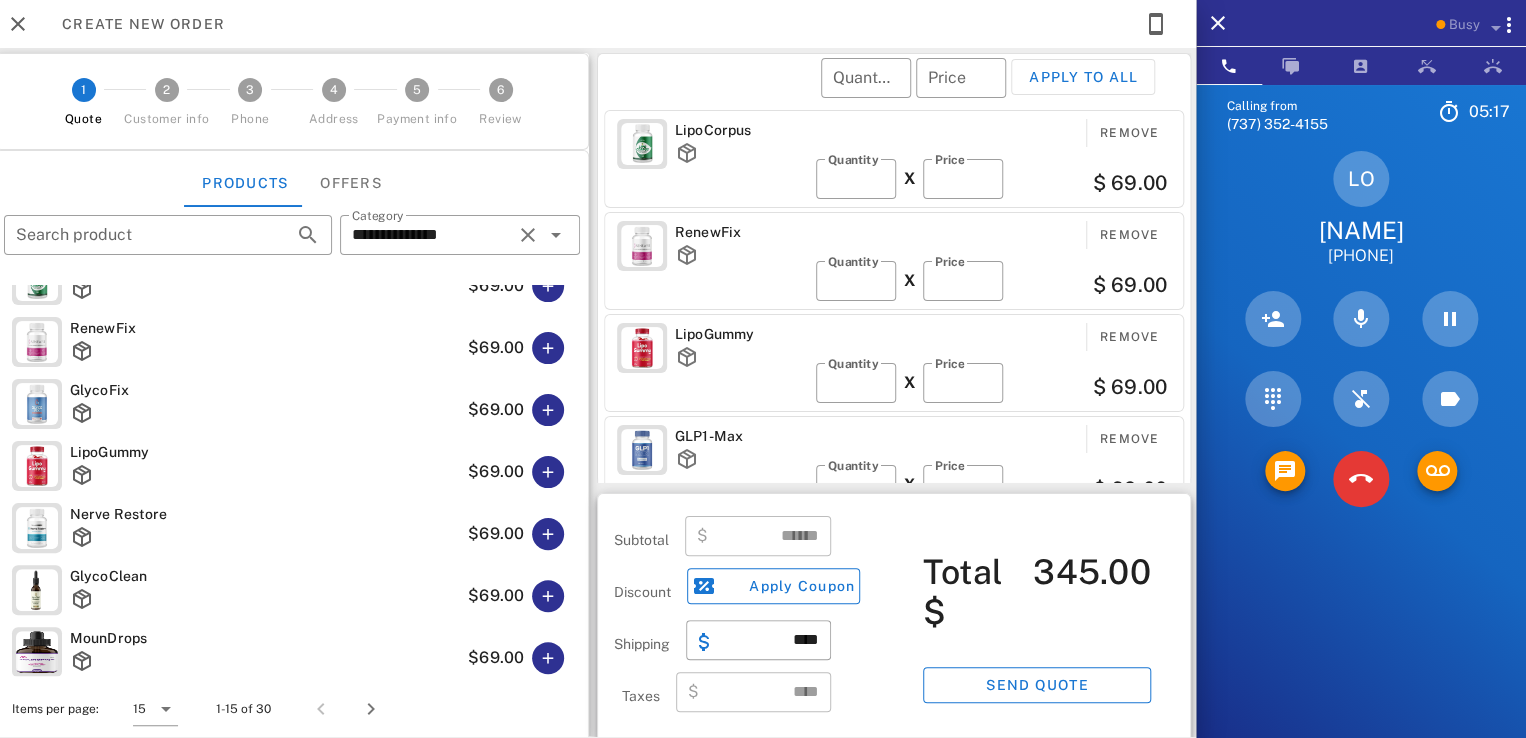 click on "RenewFix" at bounding box center (741, 232) 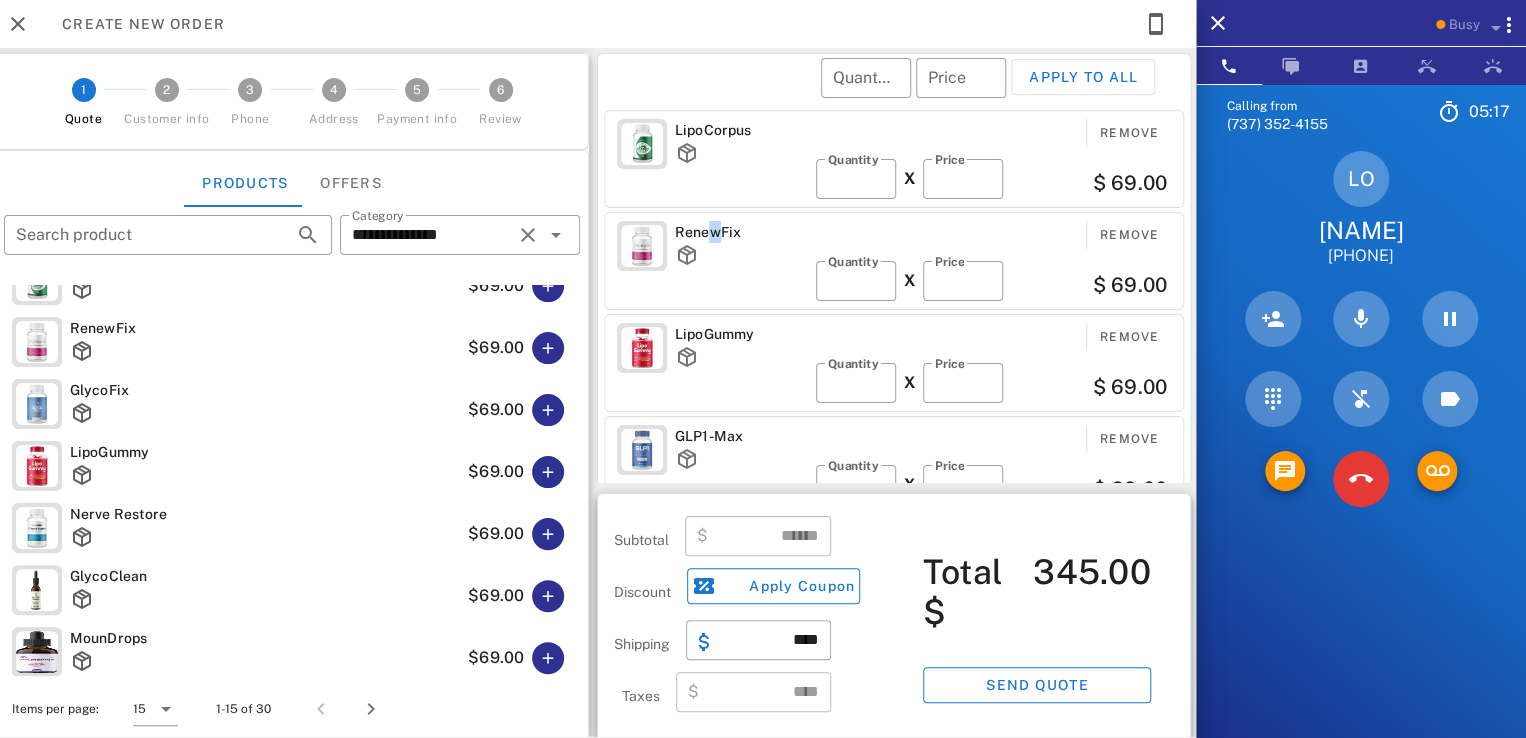 click on "RenewFix" at bounding box center [741, 232] 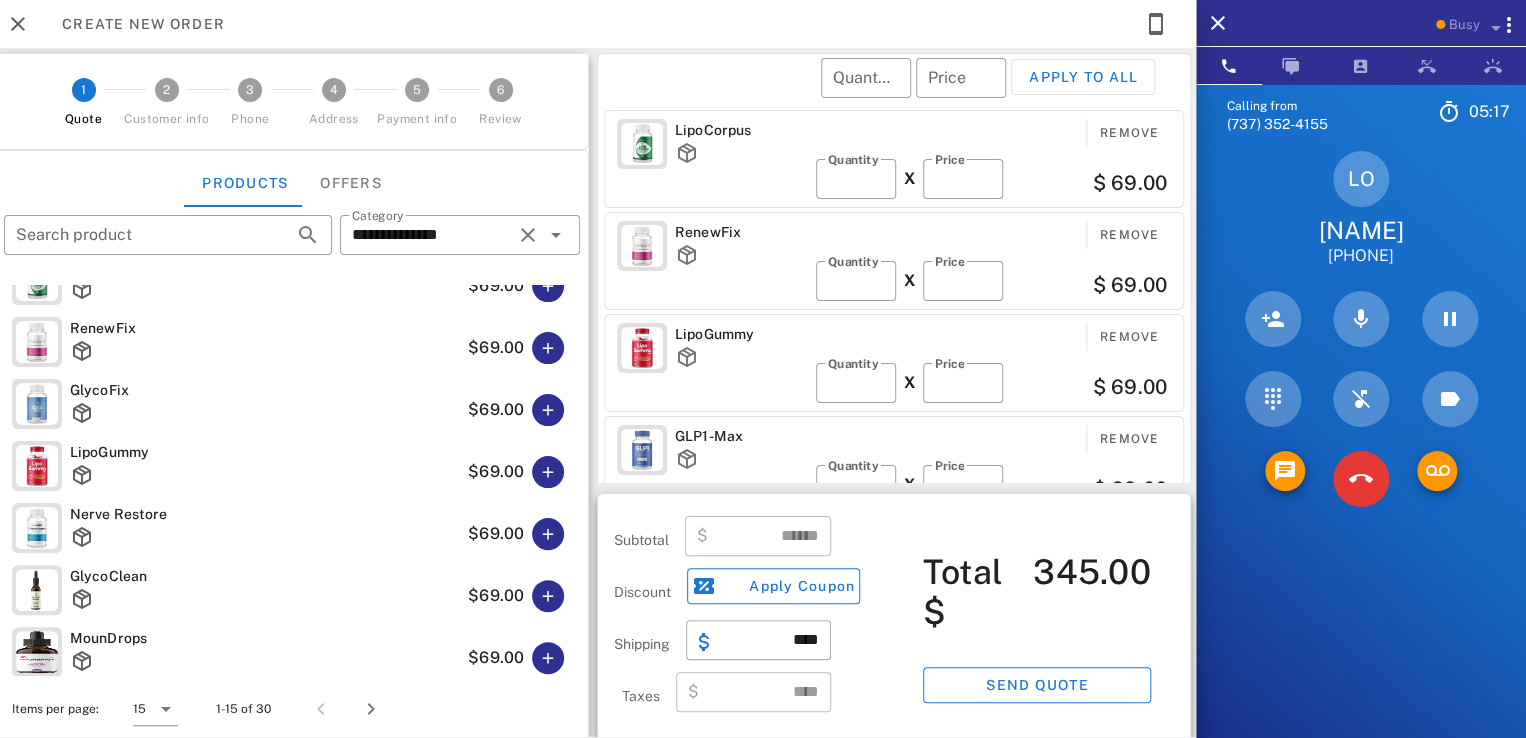 click on "RenewFix" at bounding box center (741, 232) 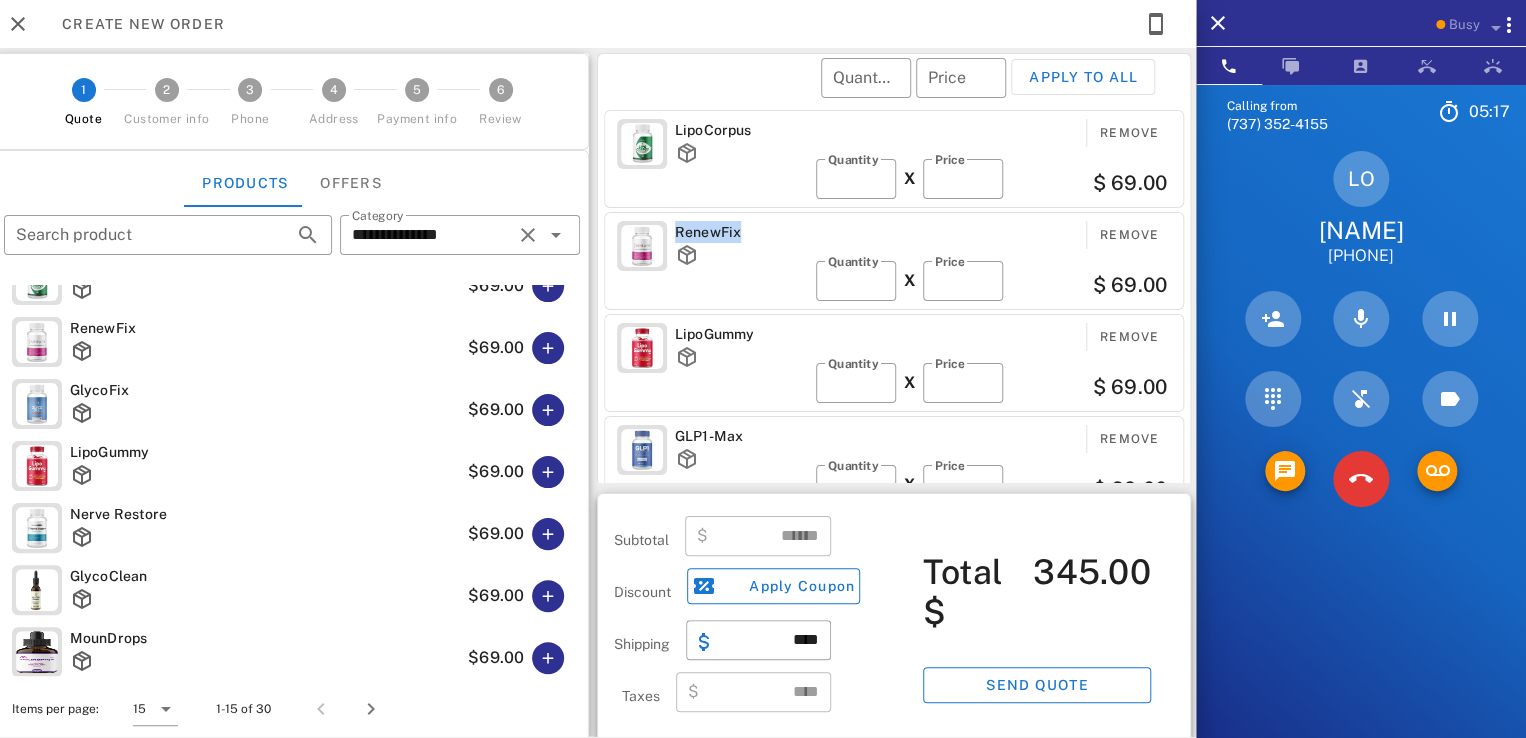 click on "RenewFix" at bounding box center [741, 232] 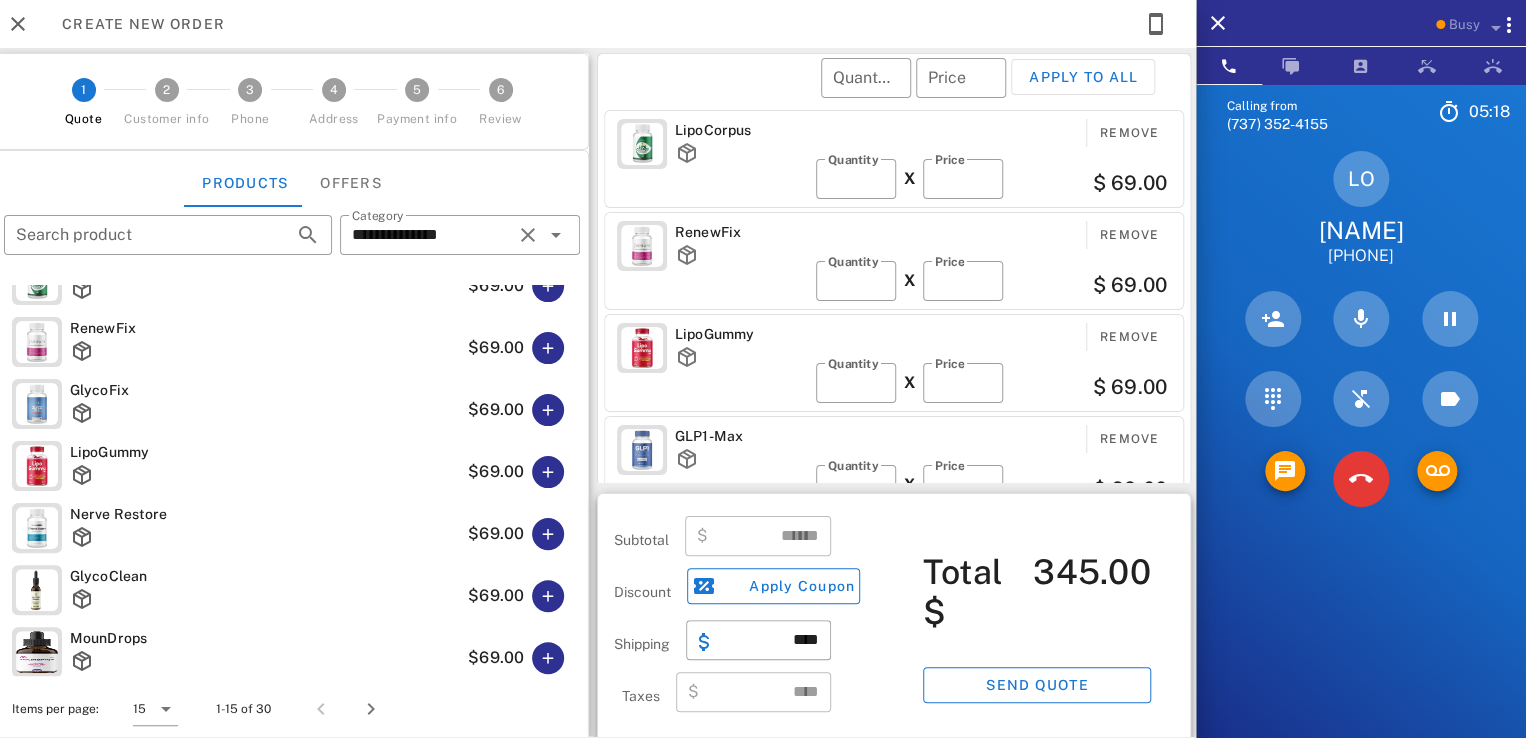 click on "RenewFix" at bounding box center [741, 232] 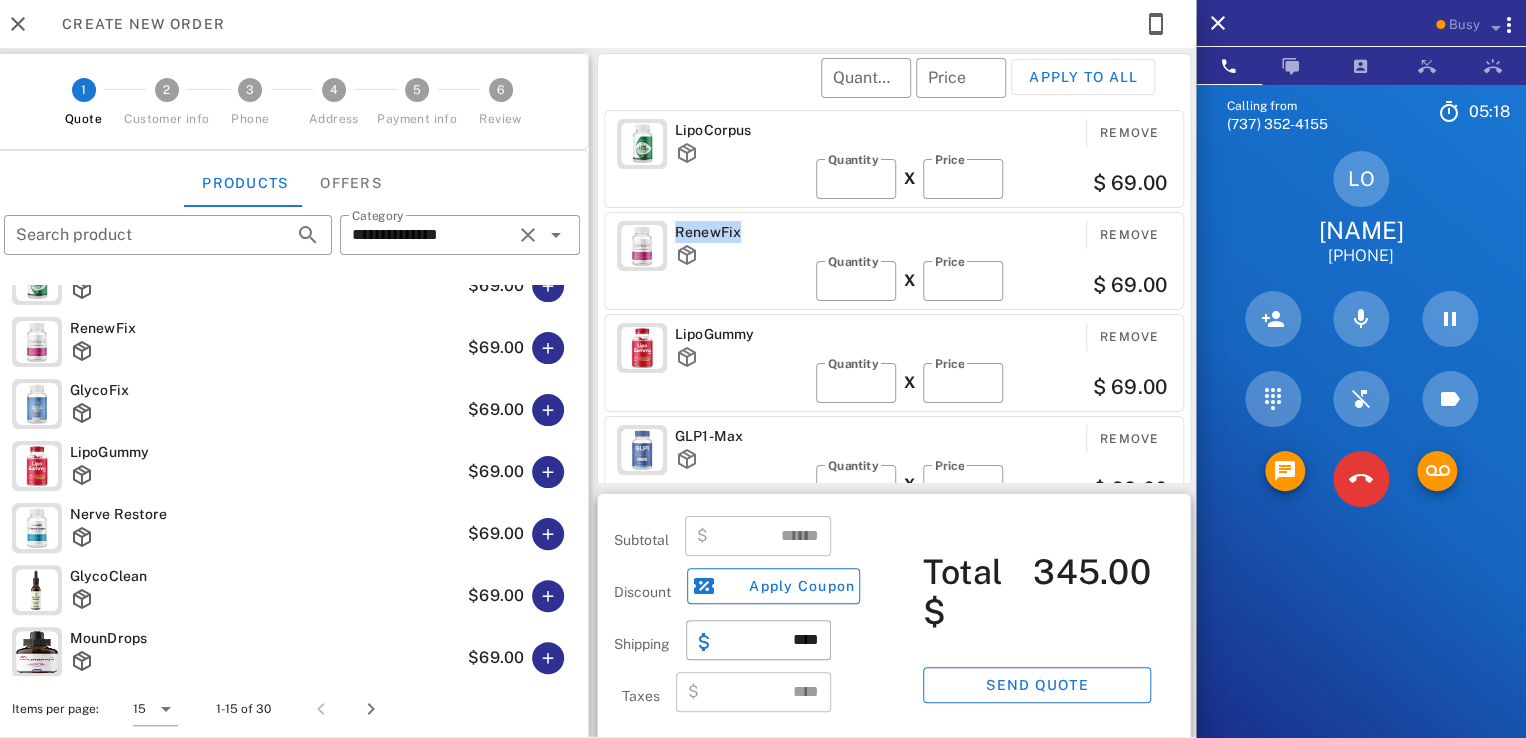 click on "RenewFix" at bounding box center (741, 232) 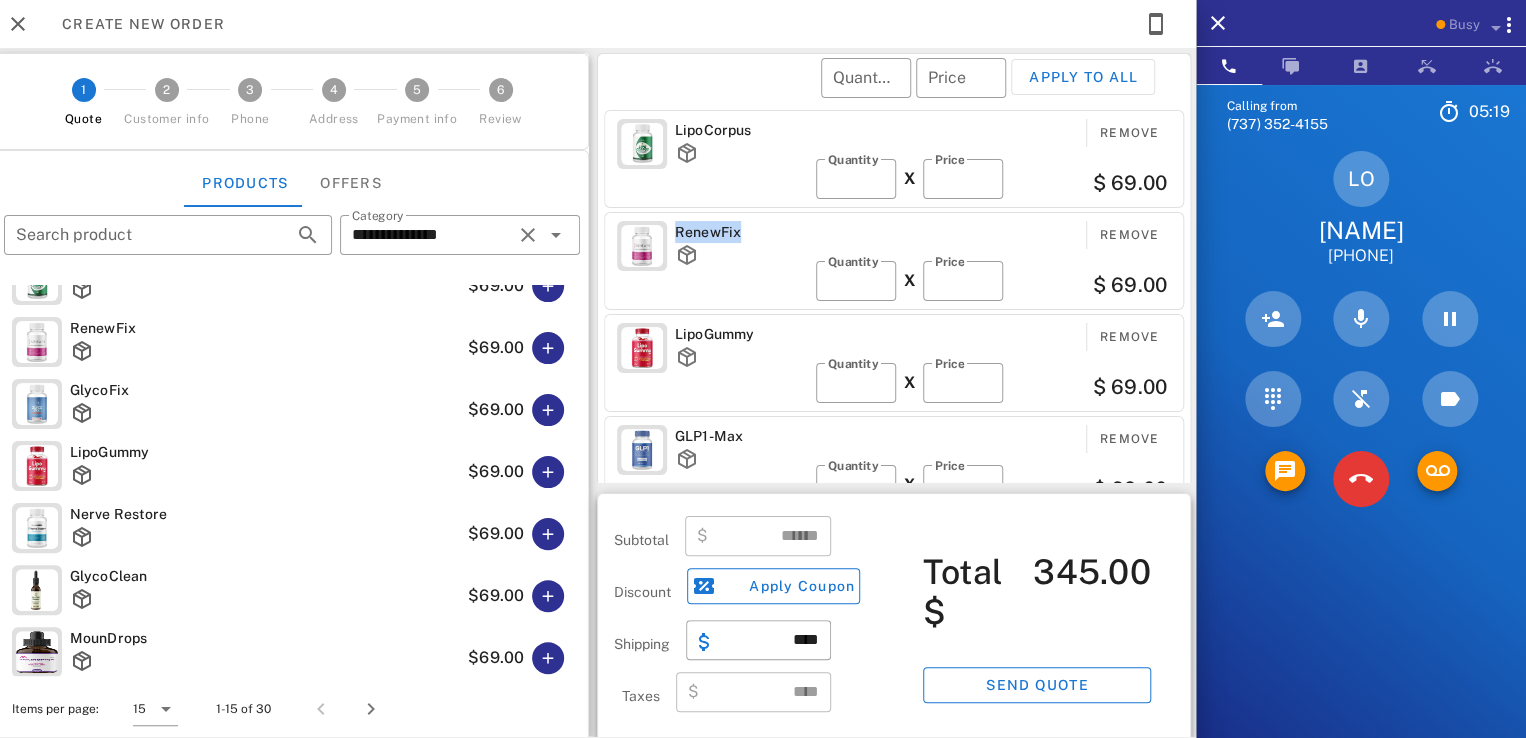 click on "RenewFix  Remove  ​ Quantity * X ​ Price **  $ 69.00" at bounding box center (894, 261) 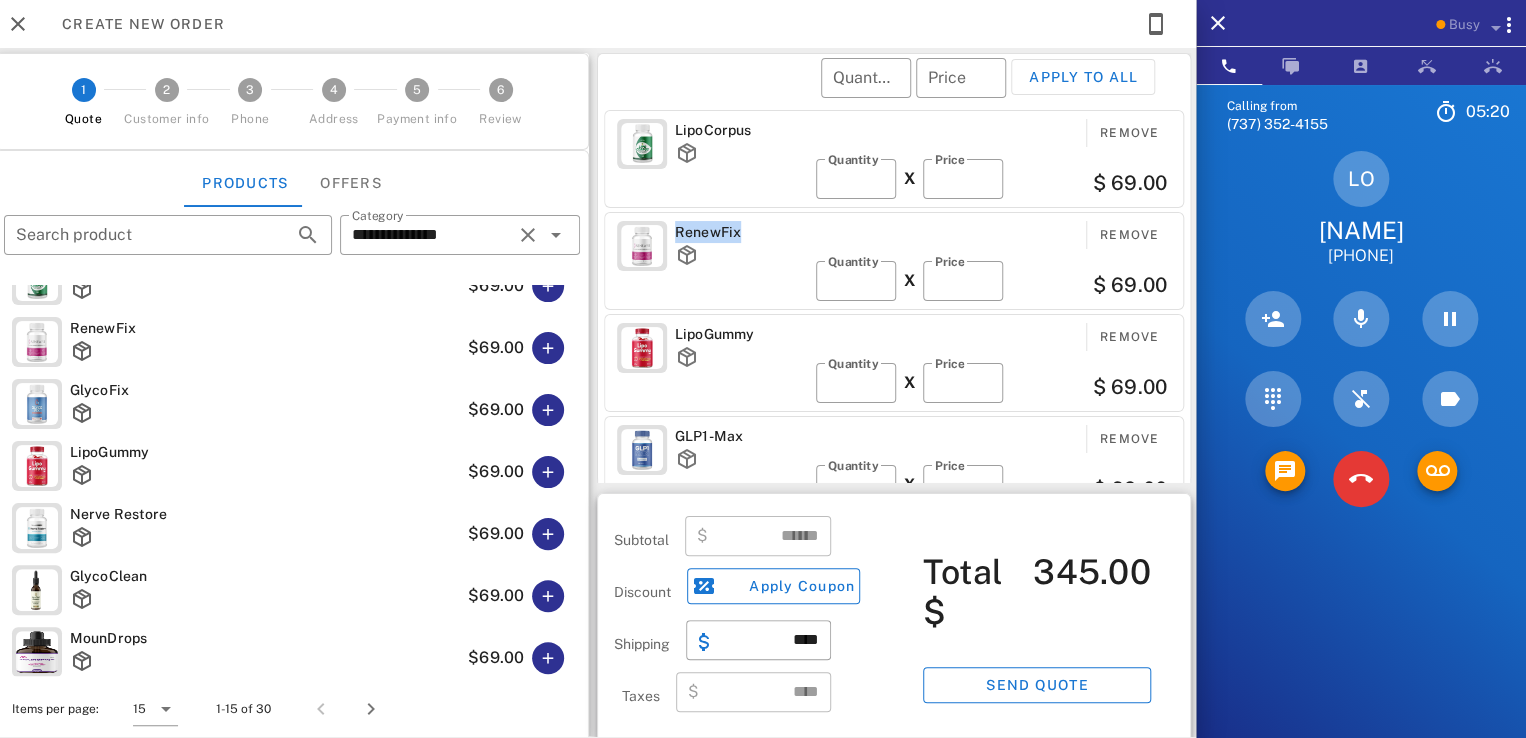 drag, startPoint x: 742, startPoint y: 229, endPoint x: 704, endPoint y: 240, distance: 39.56008 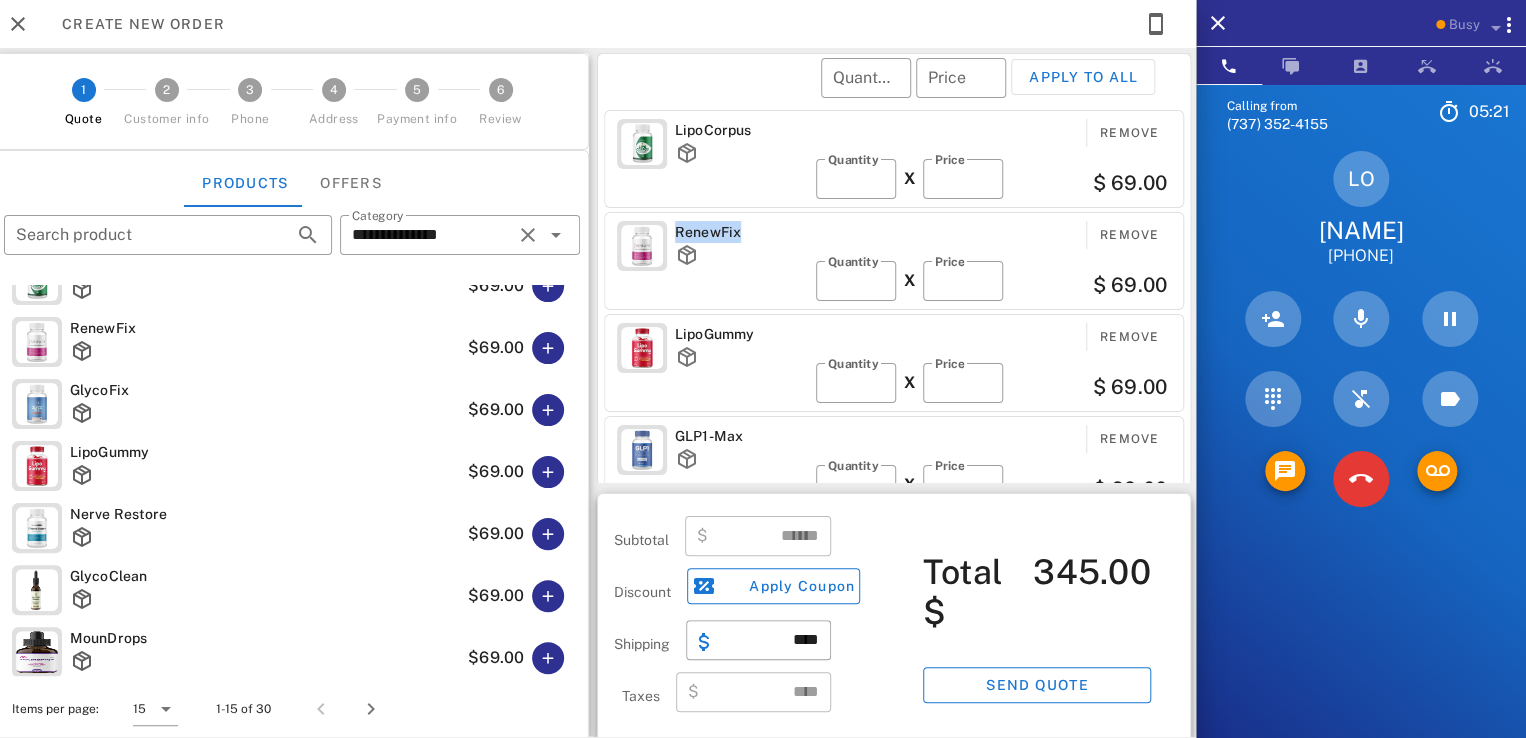click on "RenewFix" at bounding box center [741, 232] 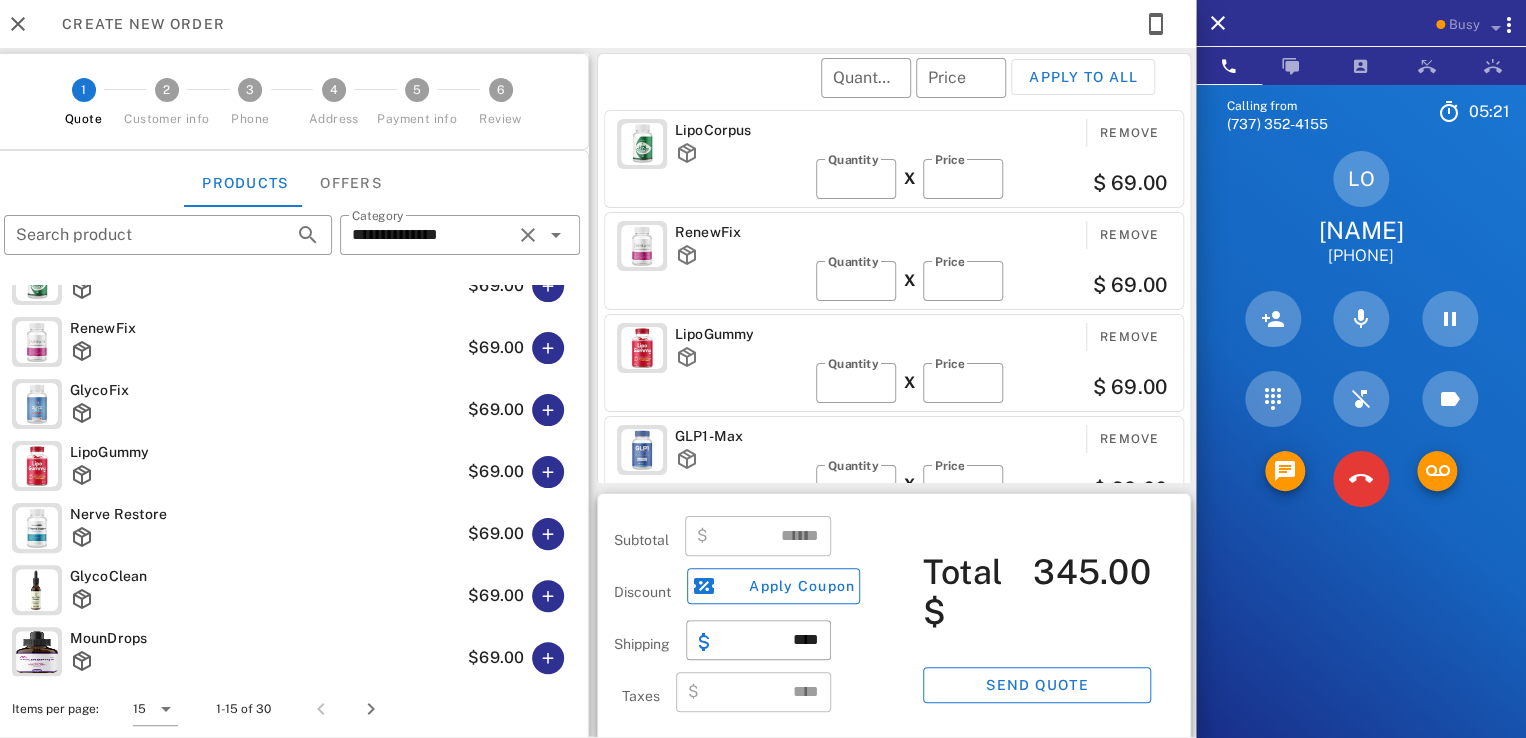 click on "RenewFix" at bounding box center (741, 232) 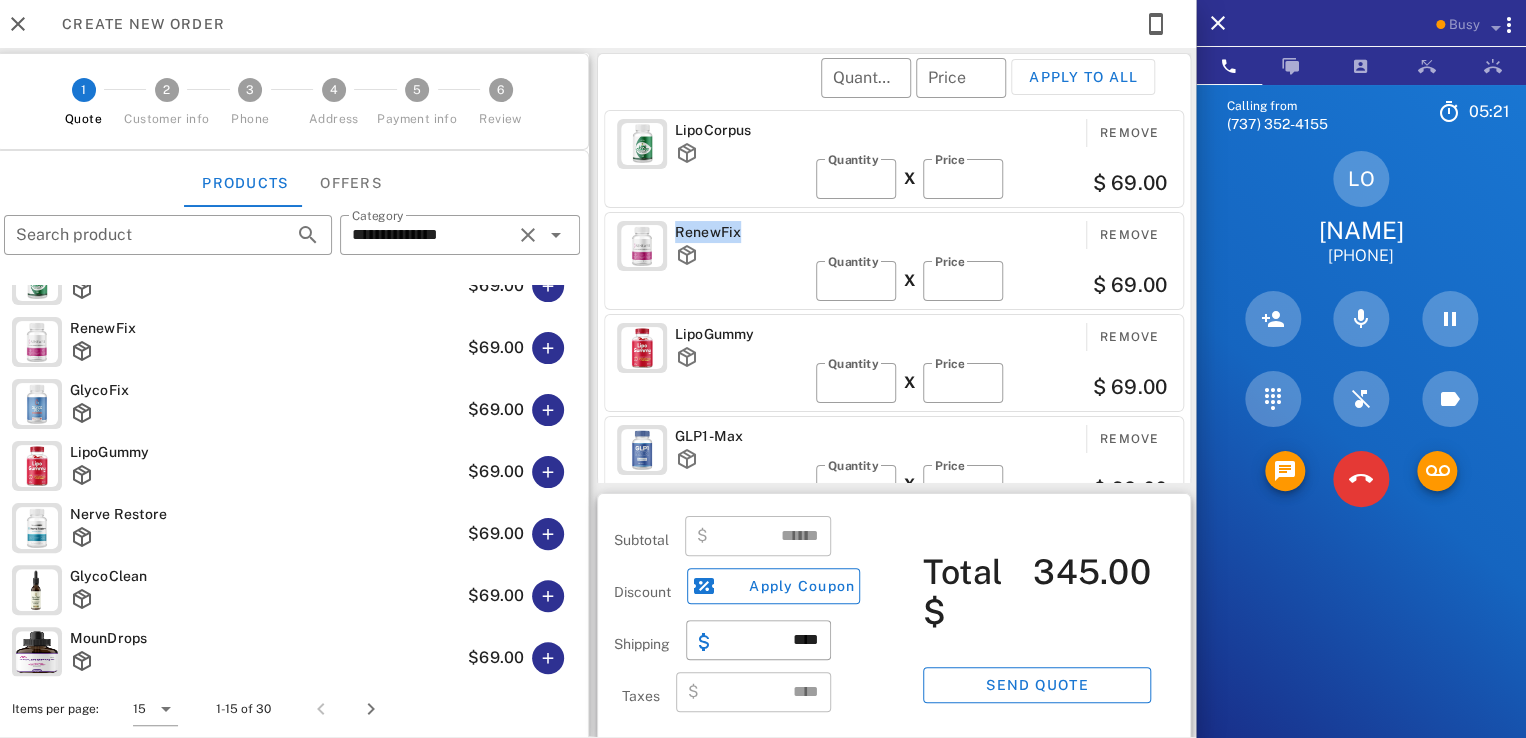 click on "RenewFix" at bounding box center (741, 232) 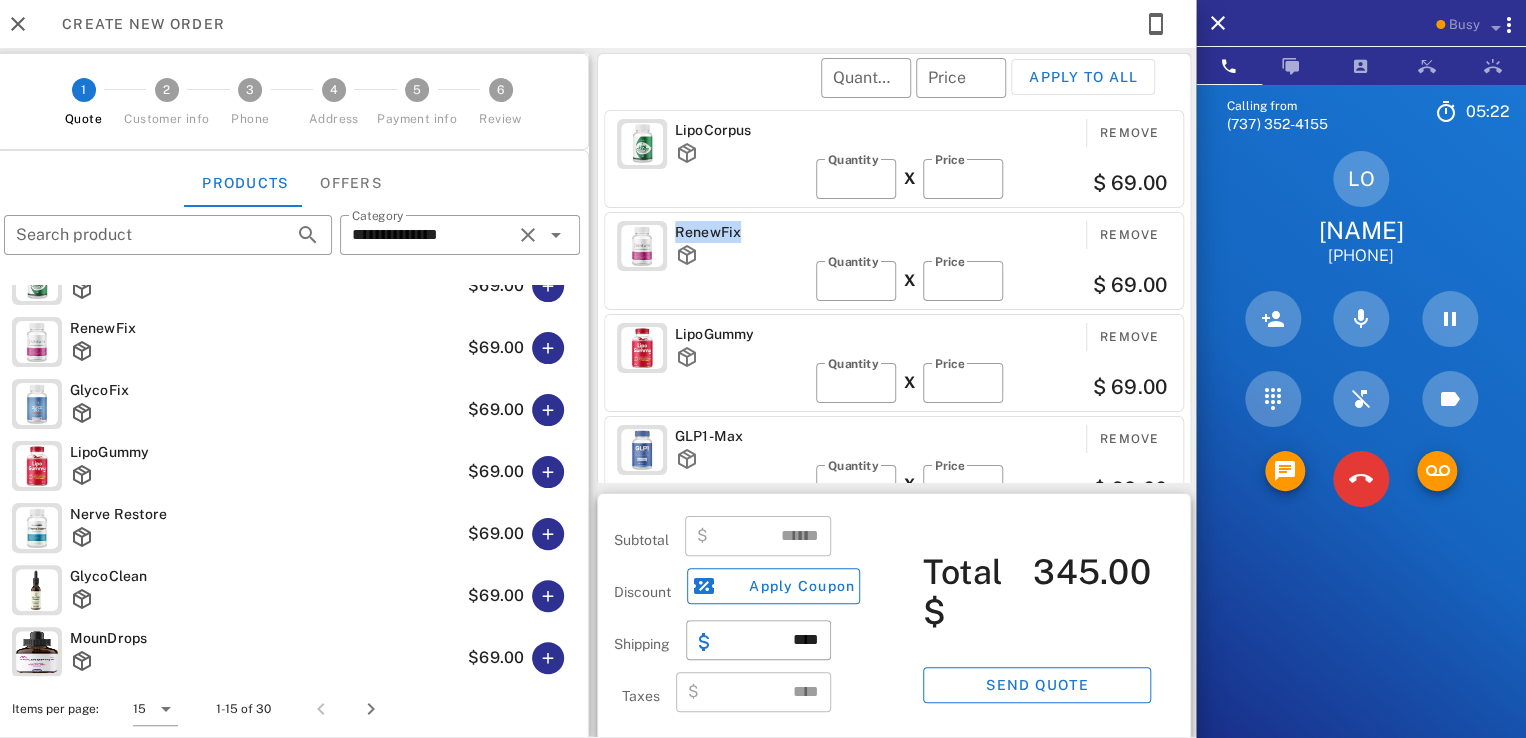 click on "RenewFix" at bounding box center (741, 232) 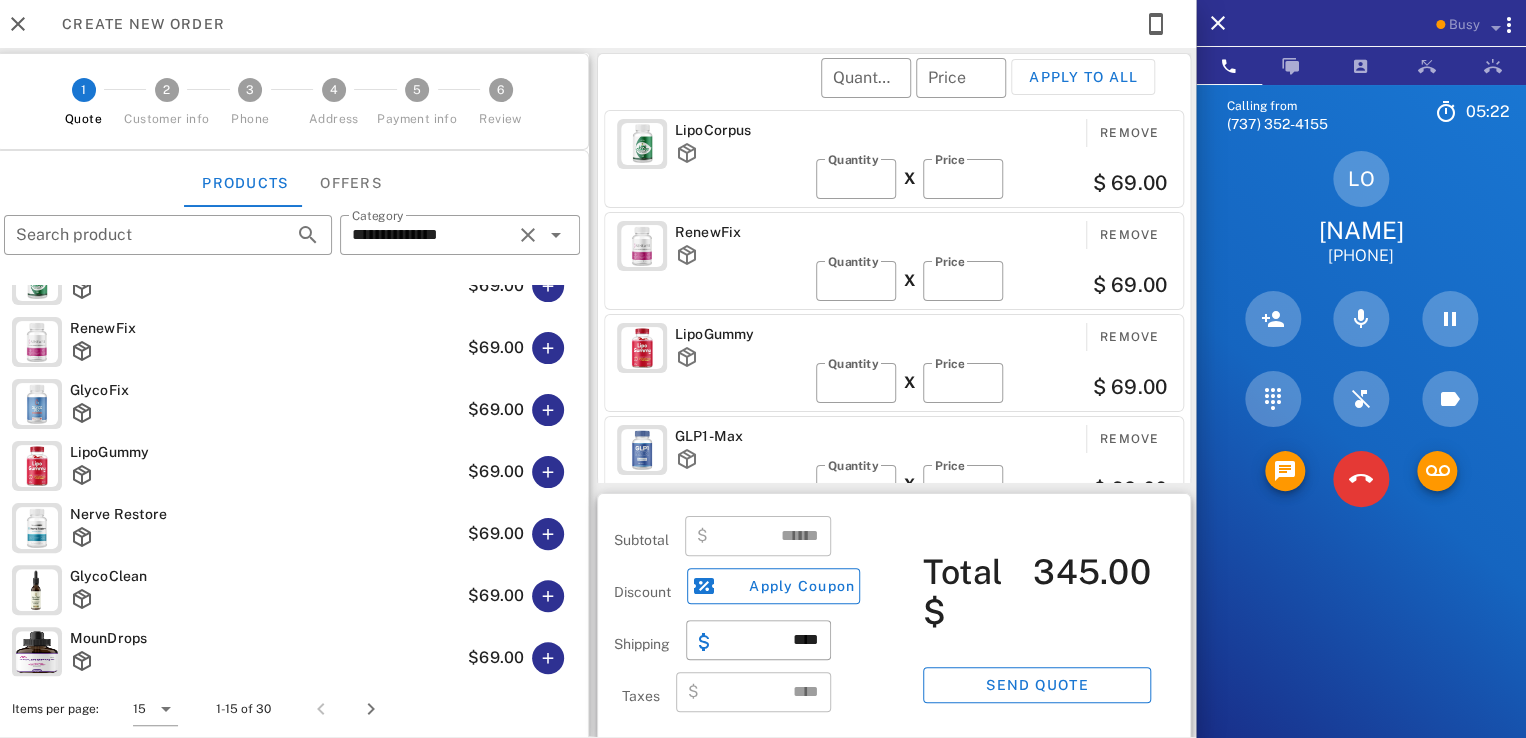 click on "RenewFix" at bounding box center [741, 232] 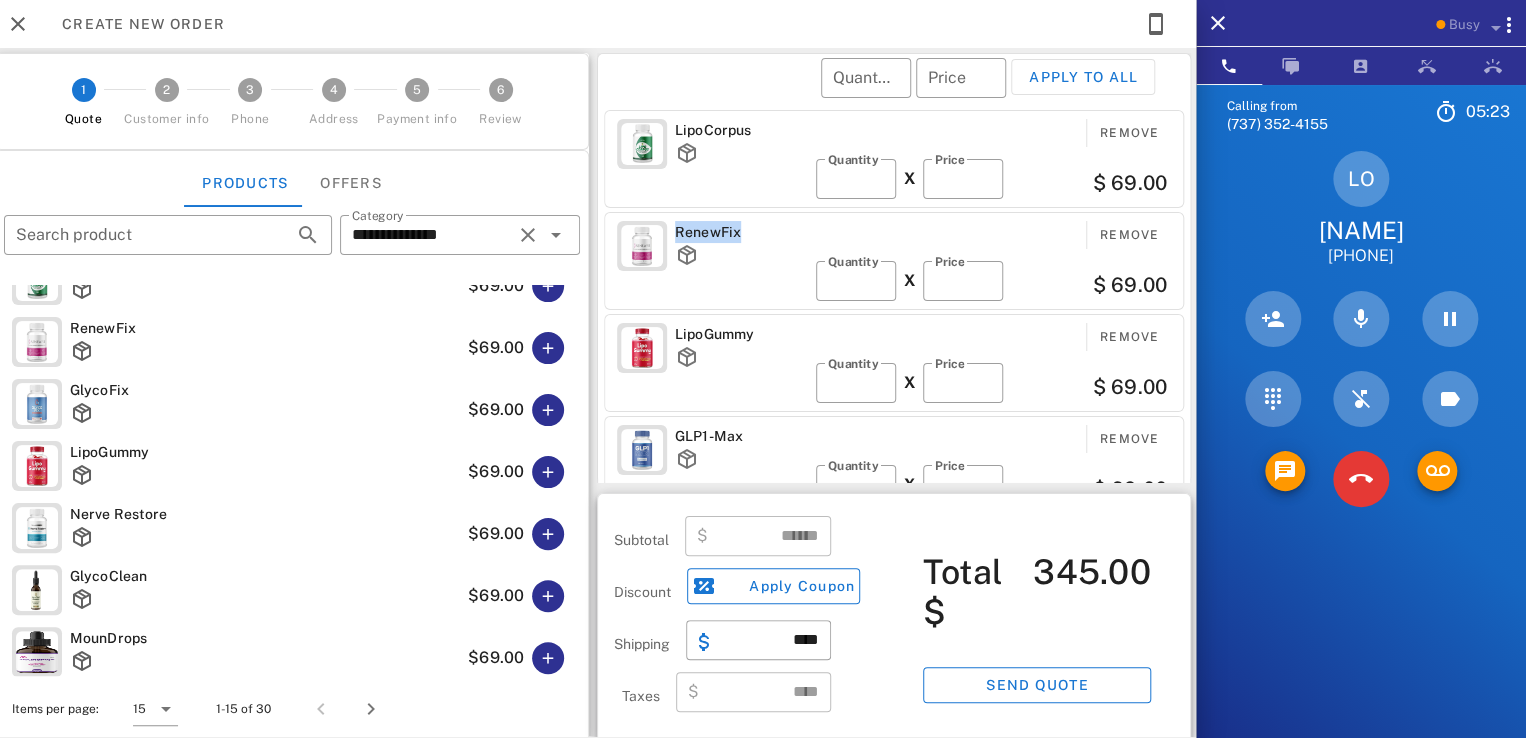 click on "RenewFix" at bounding box center [741, 232] 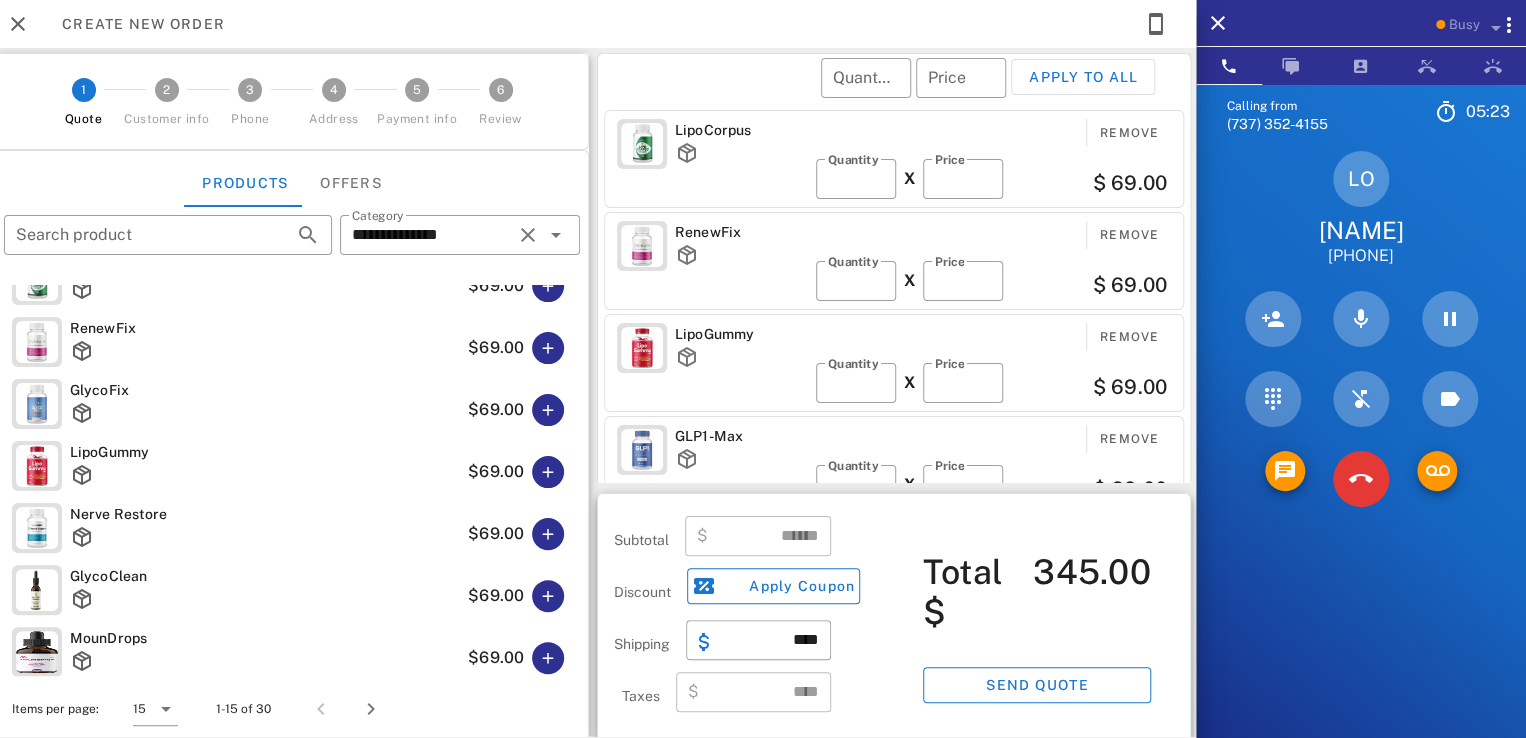 click on "RenewFix" at bounding box center (741, 232) 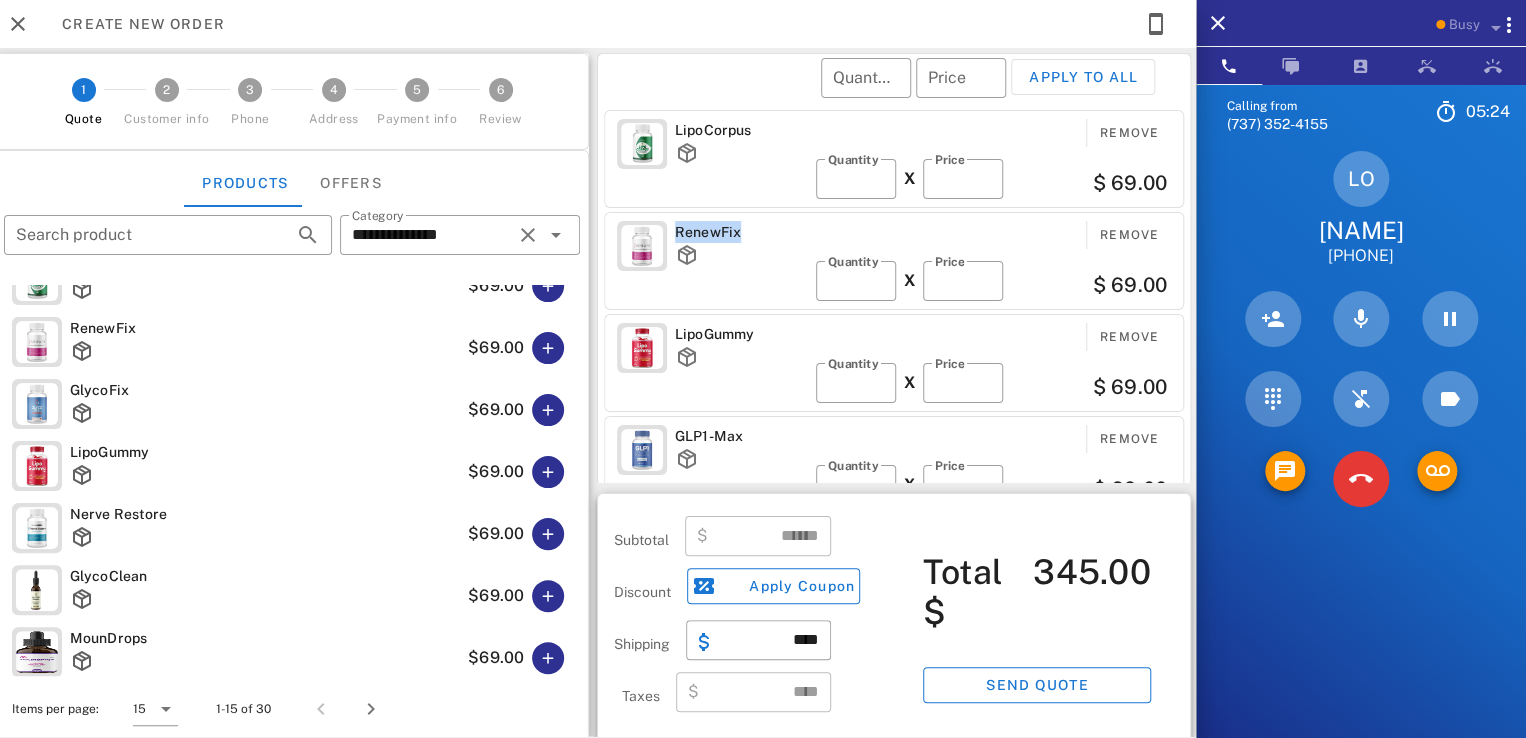 click on "RenewFix" at bounding box center (741, 232) 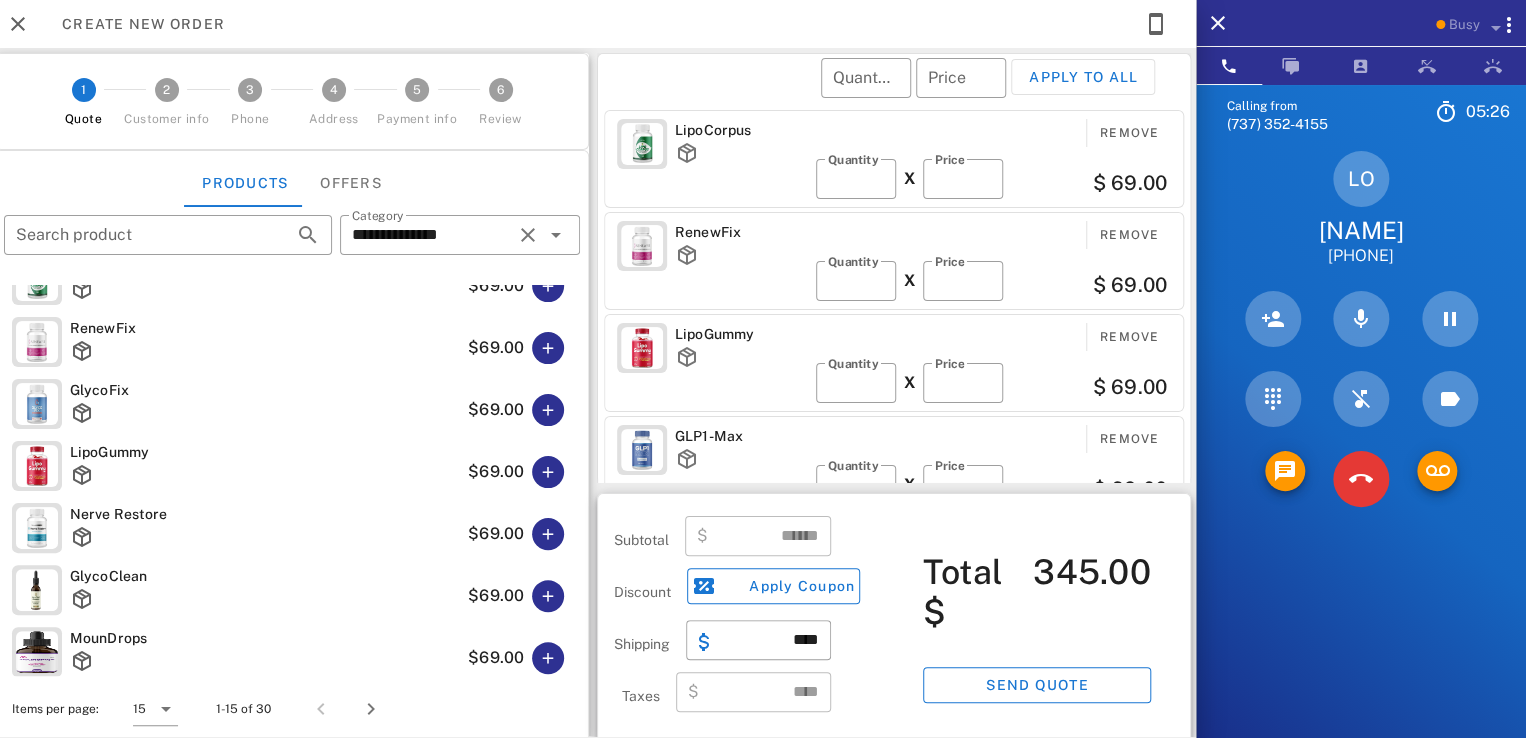click on "RenewFix" at bounding box center (741, 232) 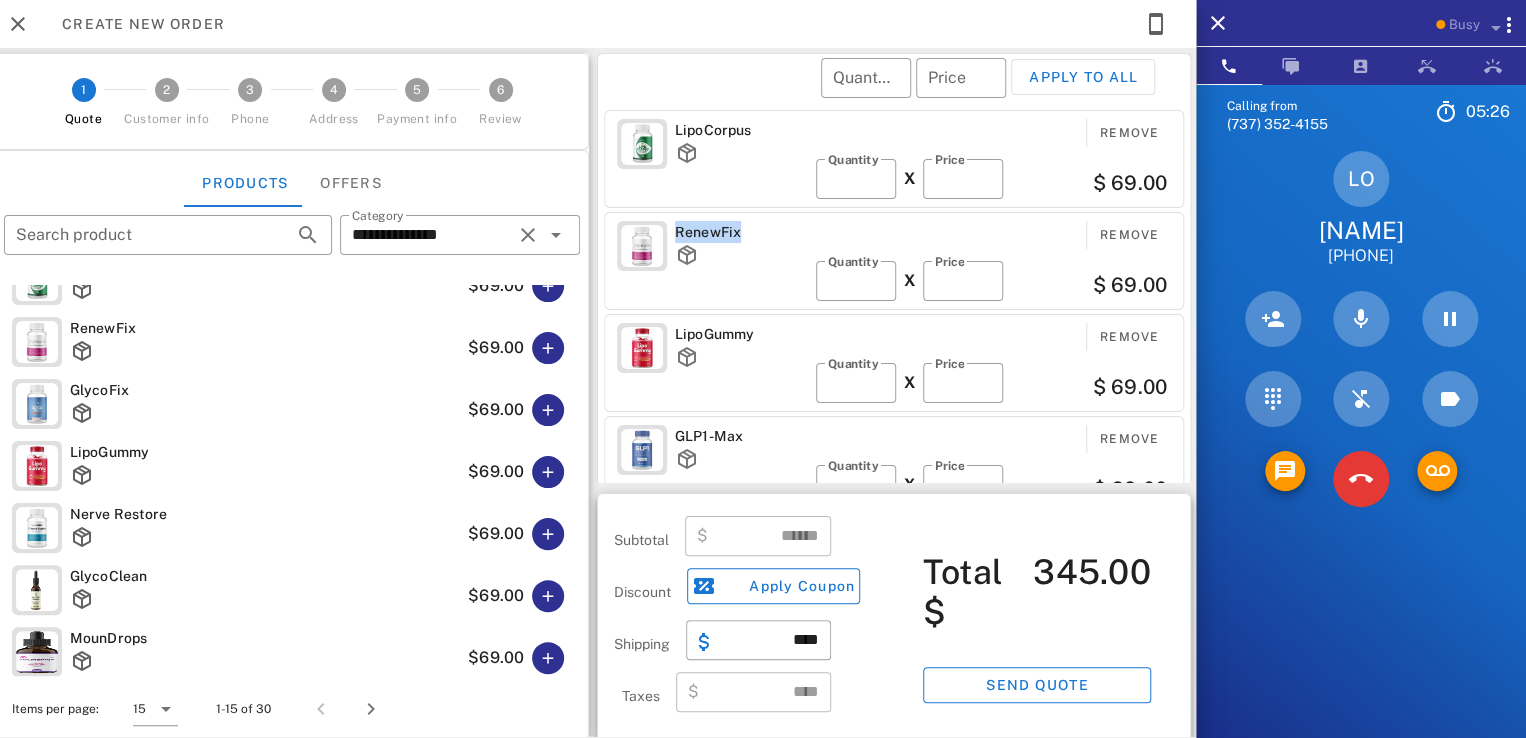 click on "RenewFix" at bounding box center [741, 232] 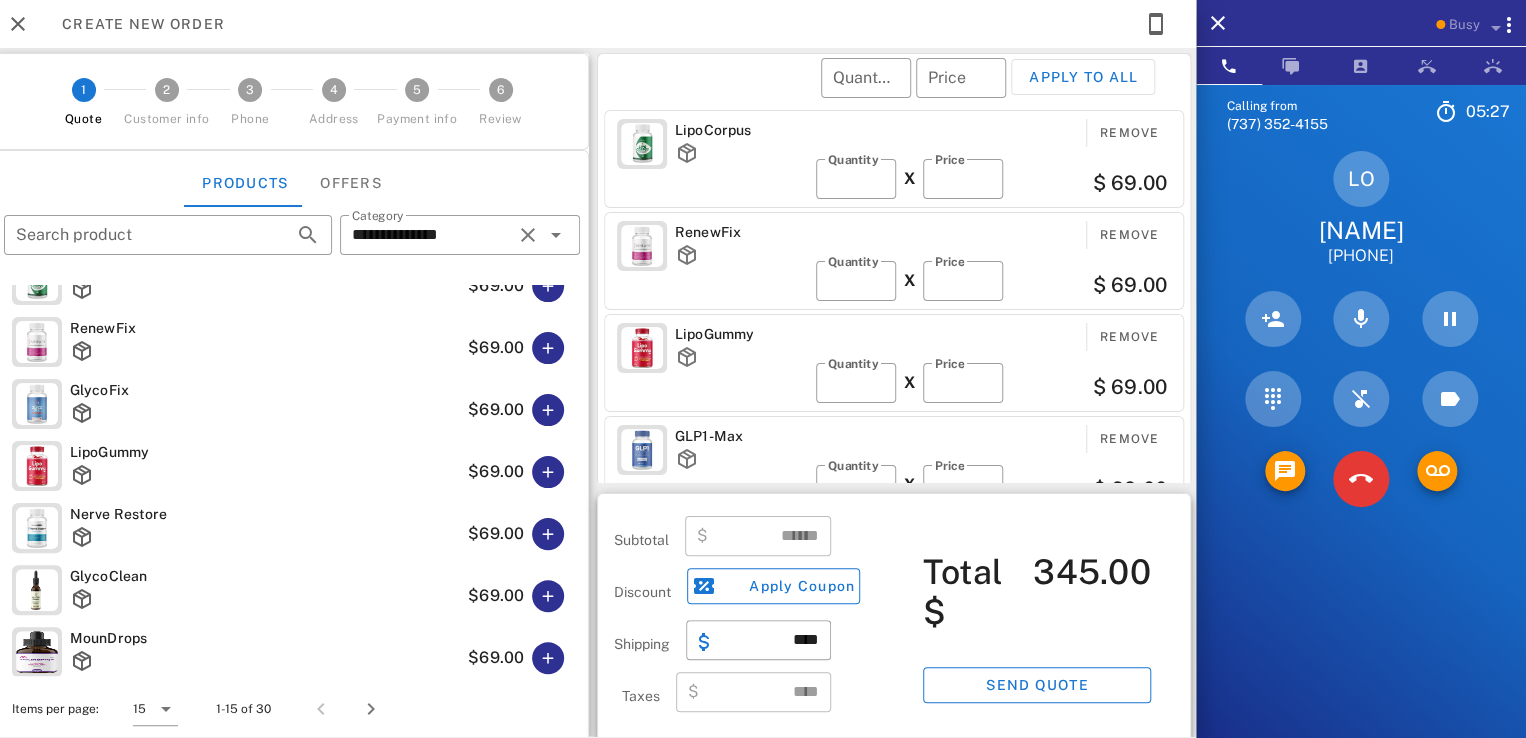 click on "RenewFix" at bounding box center [741, 232] 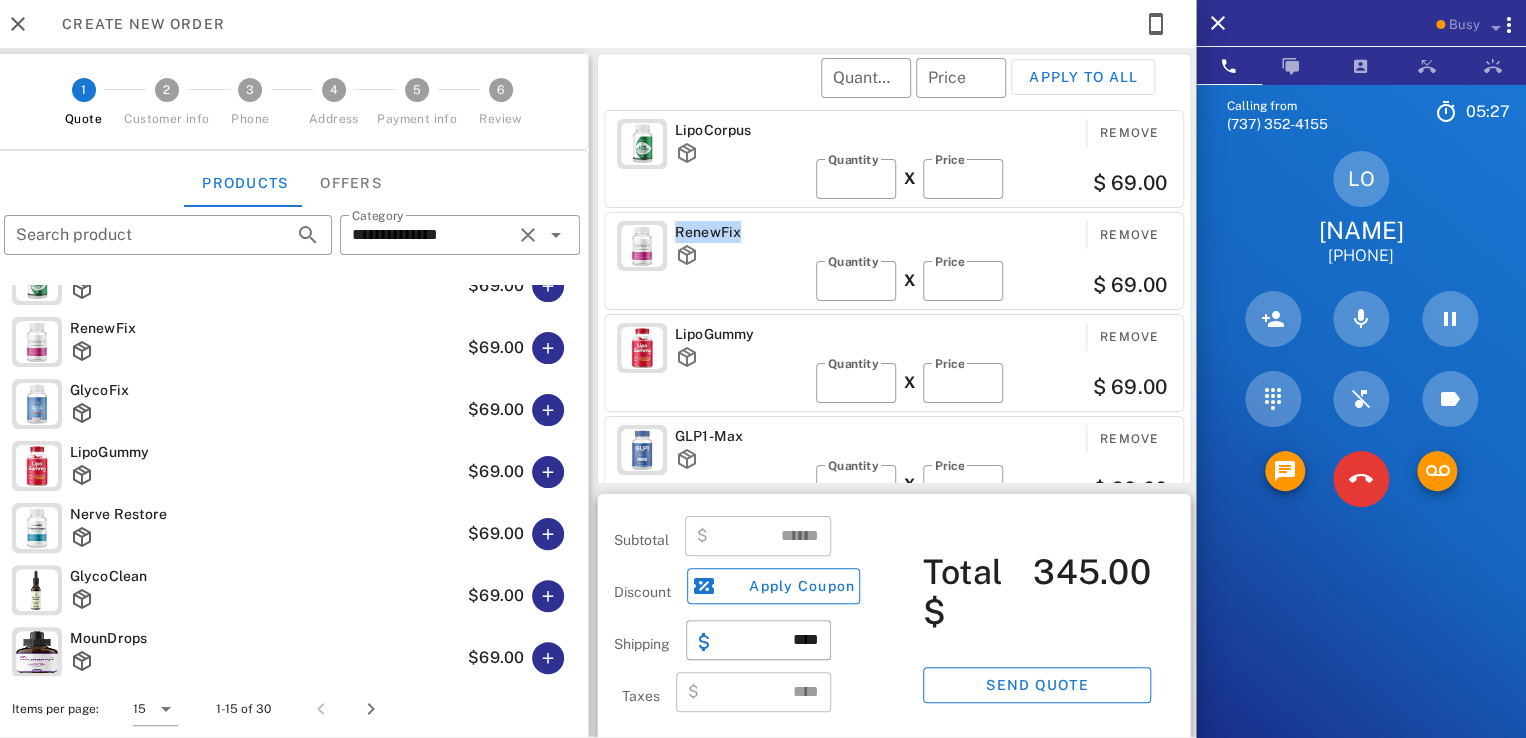 drag, startPoint x: 713, startPoint y: 230, endPoint x: 730, endPoint y: 231, distance: 17.029387 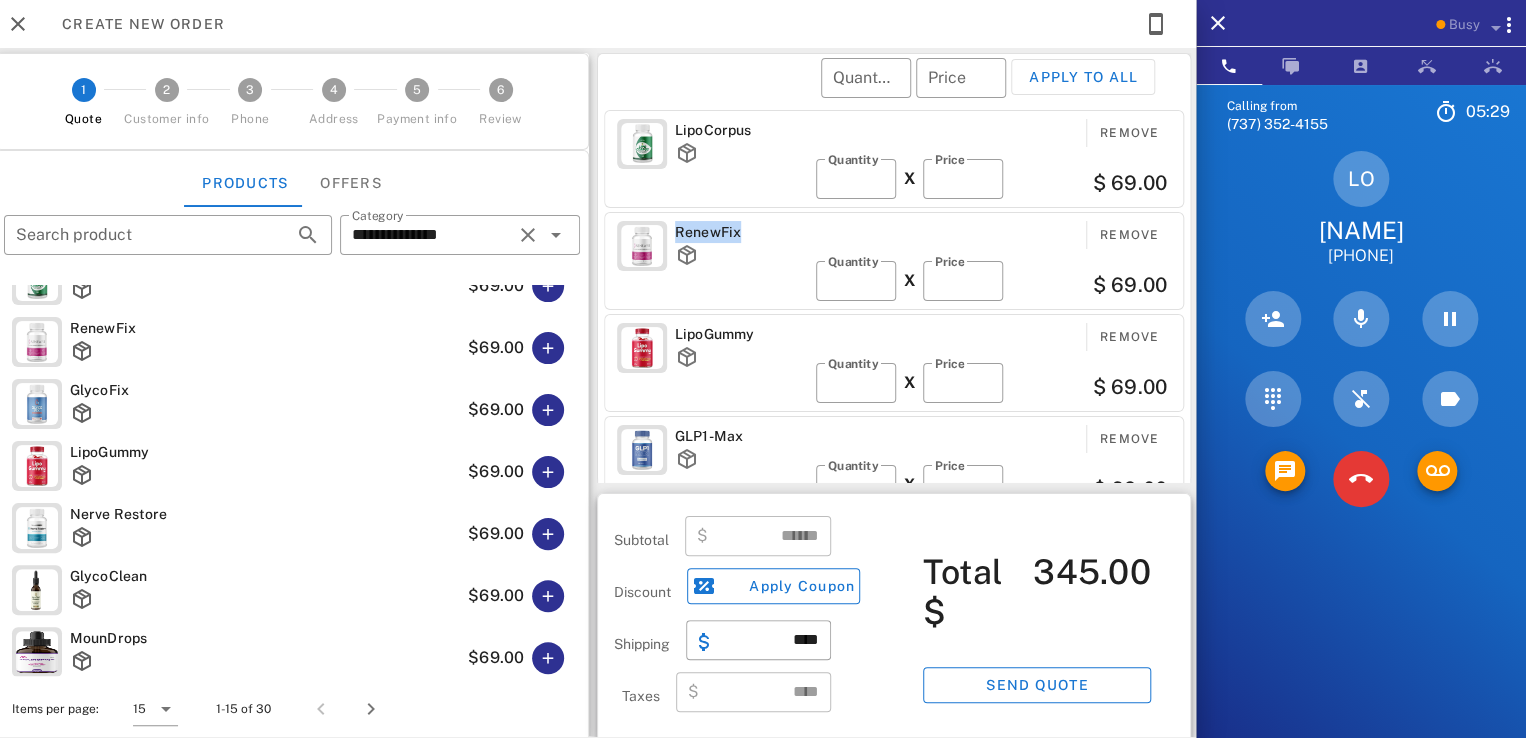 click on "RenewFix" at bounding box center (741, 232) 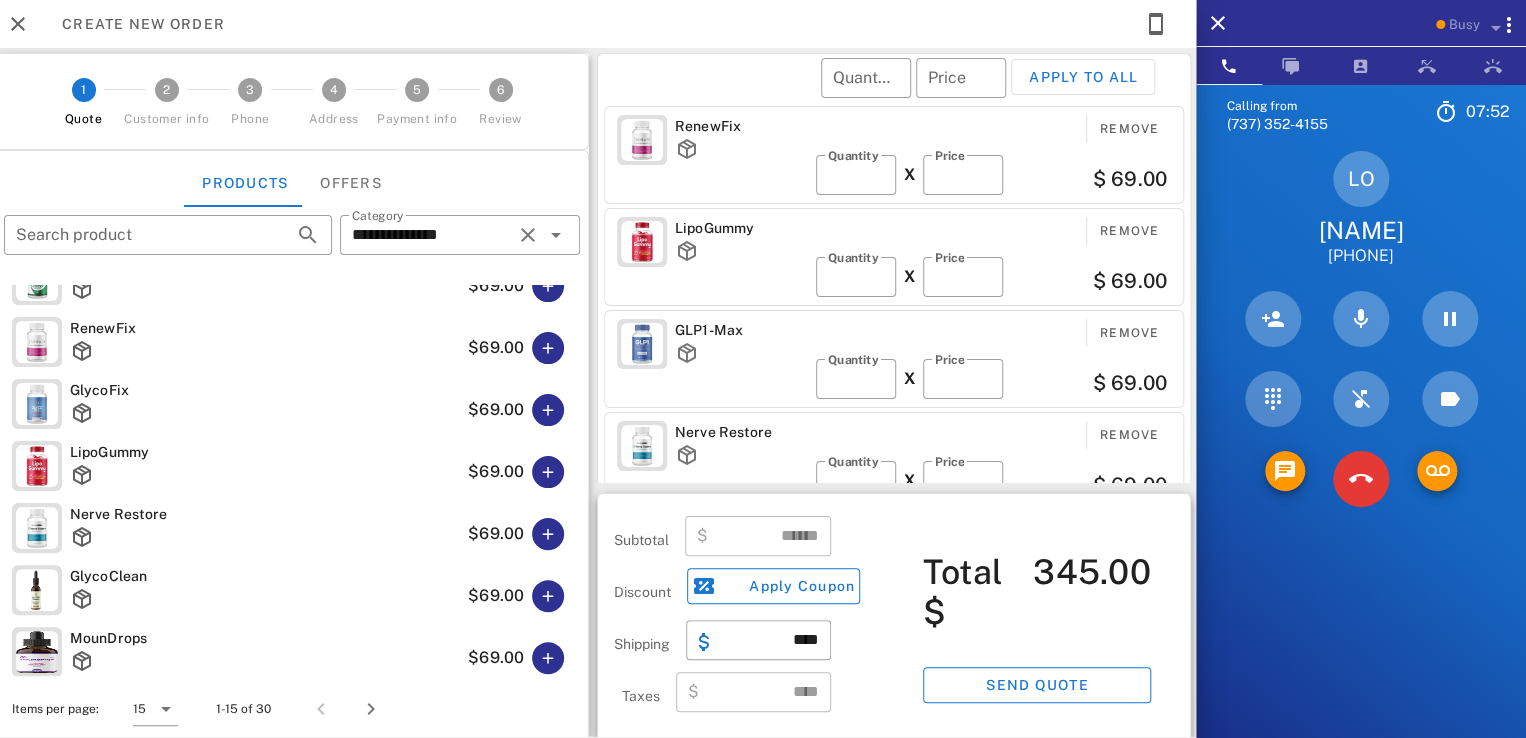 scroll, scrollTop: 0, scrollLeft: 0, axis: both 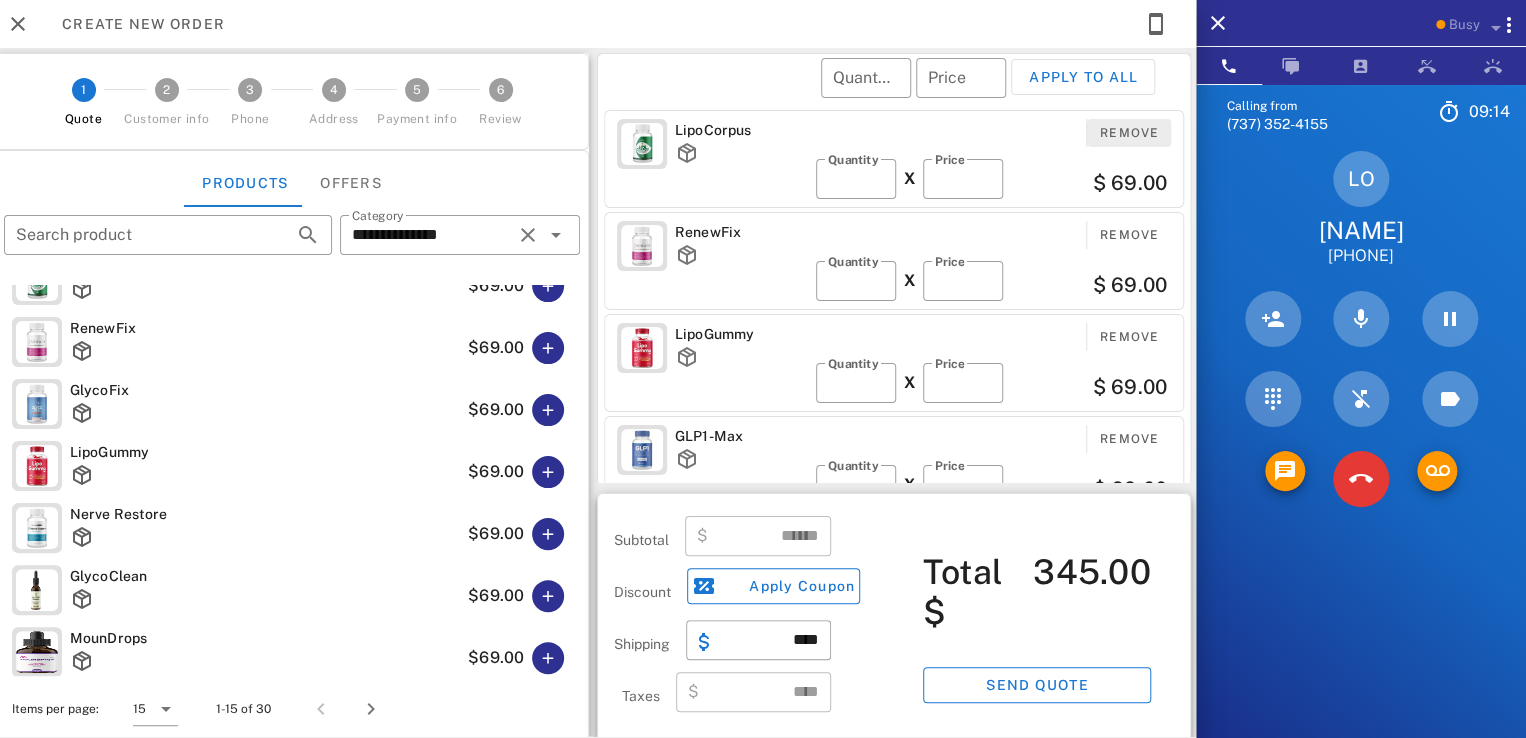 click on "Remove" at bounding box center [1129, 133] 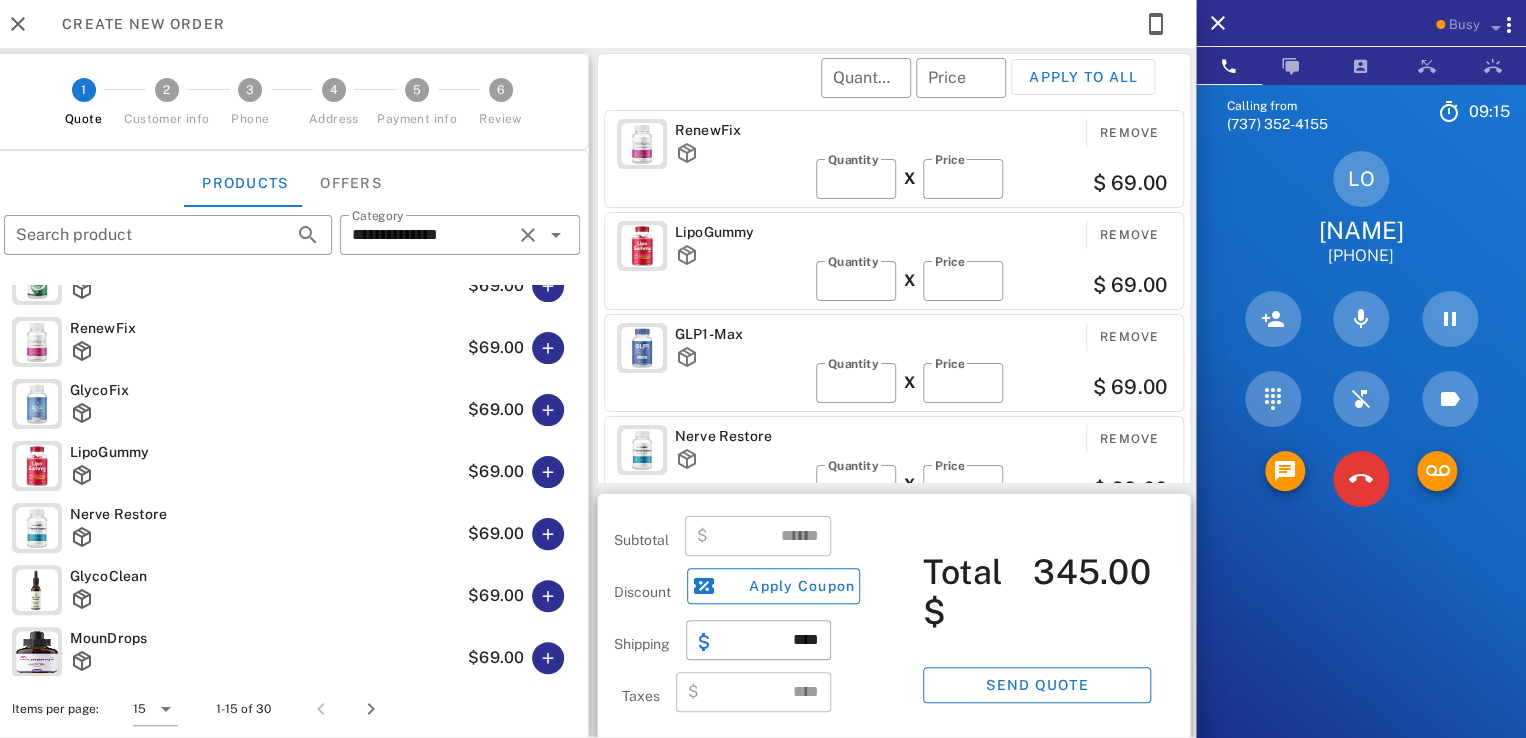 click on "​ Quantity ​ Price Apply to all" at bounding box center [897, 91] 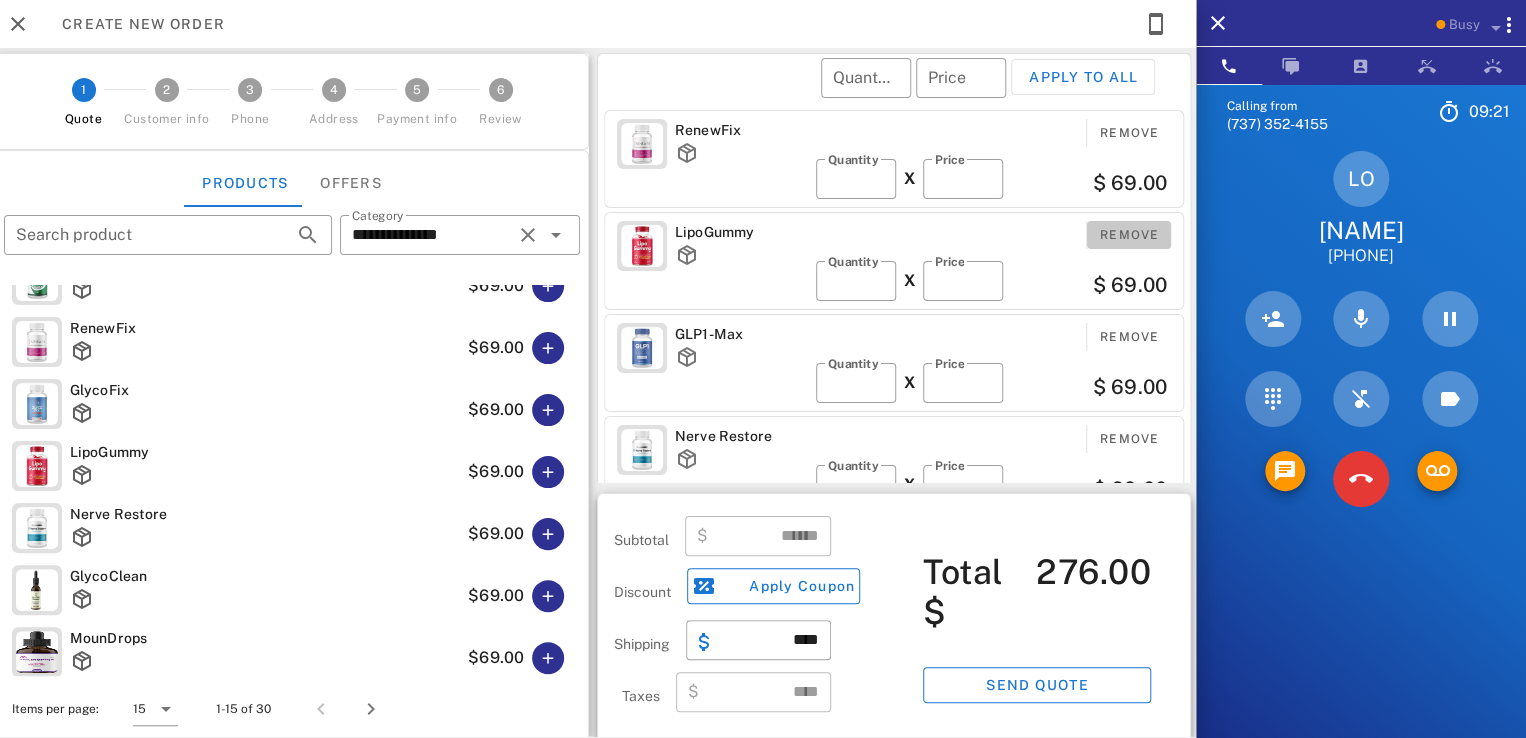 click on "Remove" at bounding box center (1129, 235) 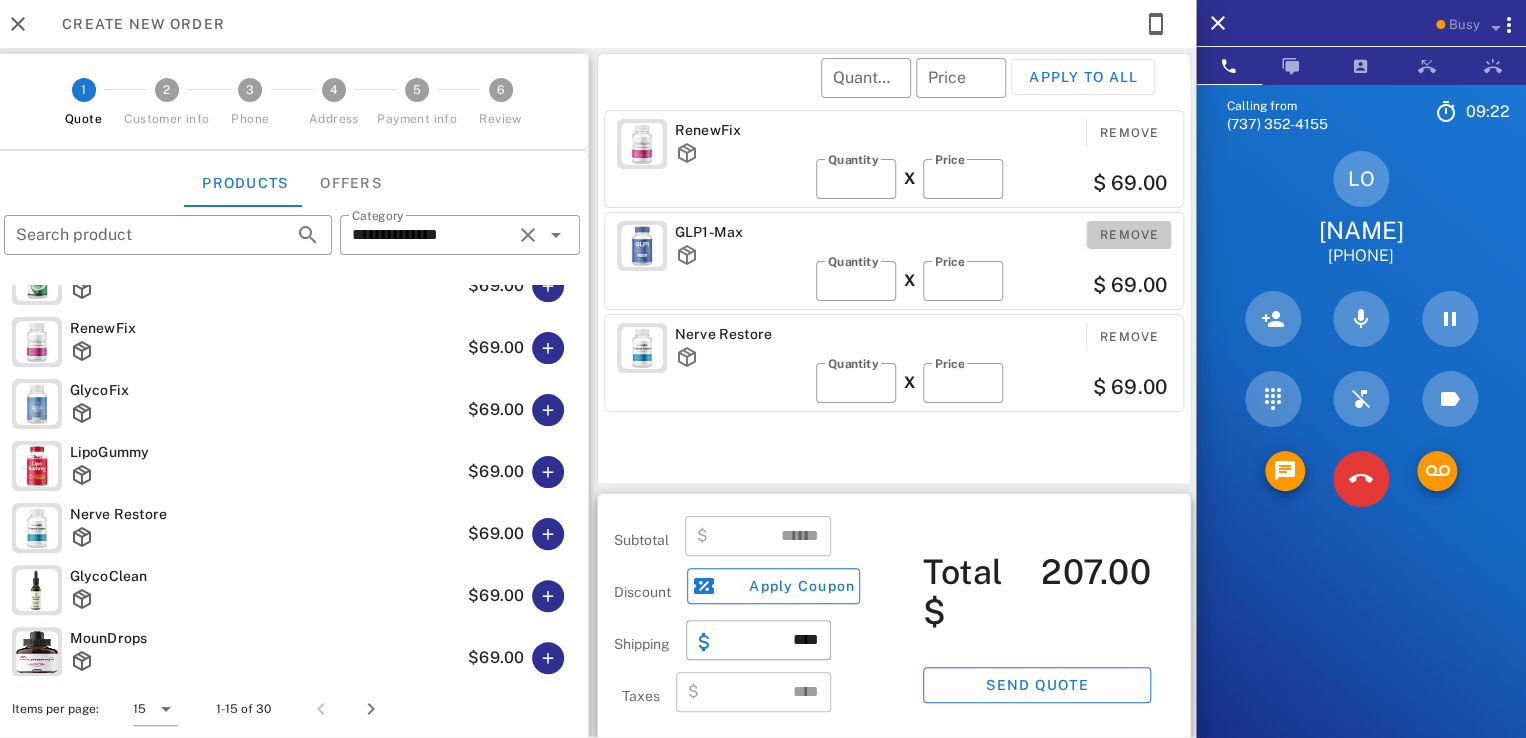 click on "Remove" at bounding box center [1129, 235] 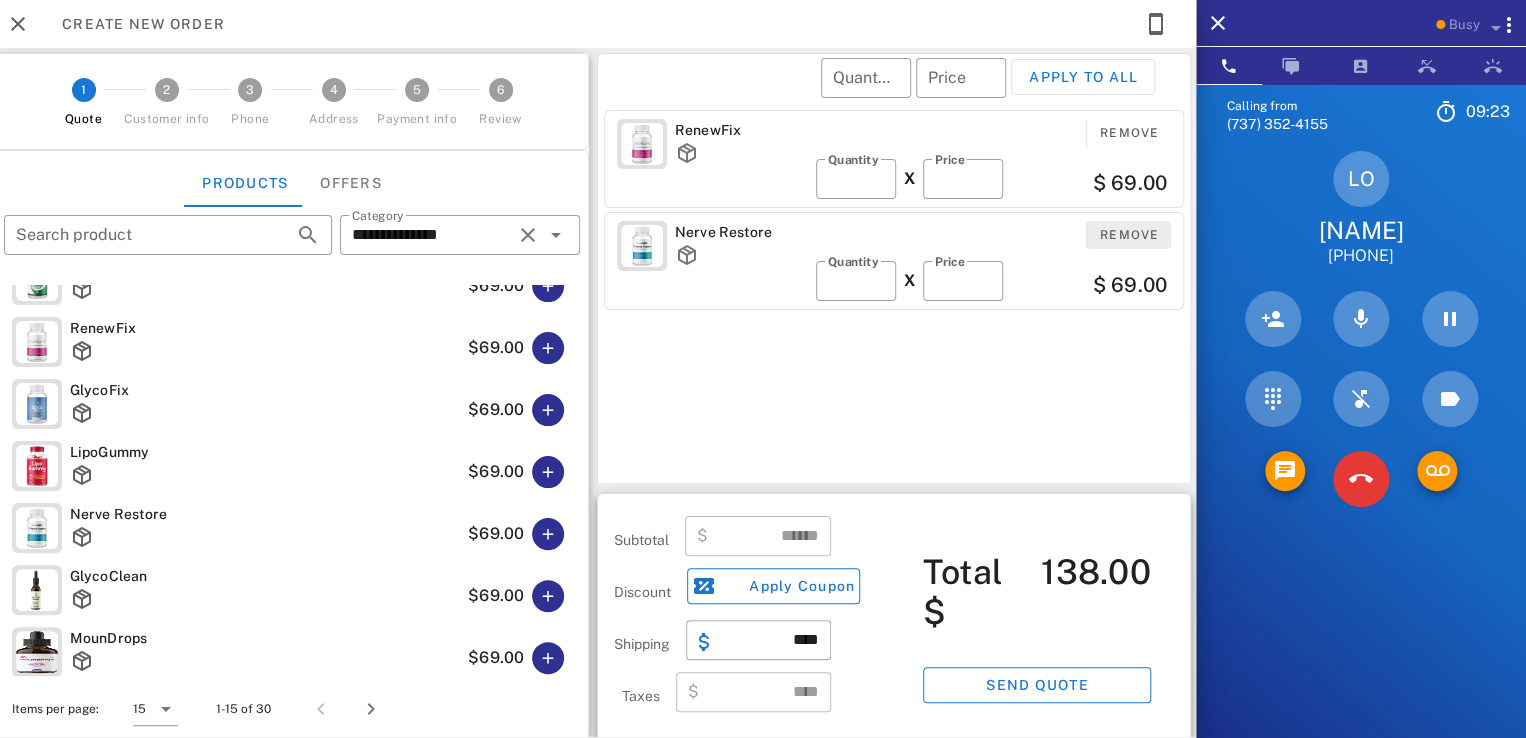 click on "Remove" at bounding box center (1129, 235) 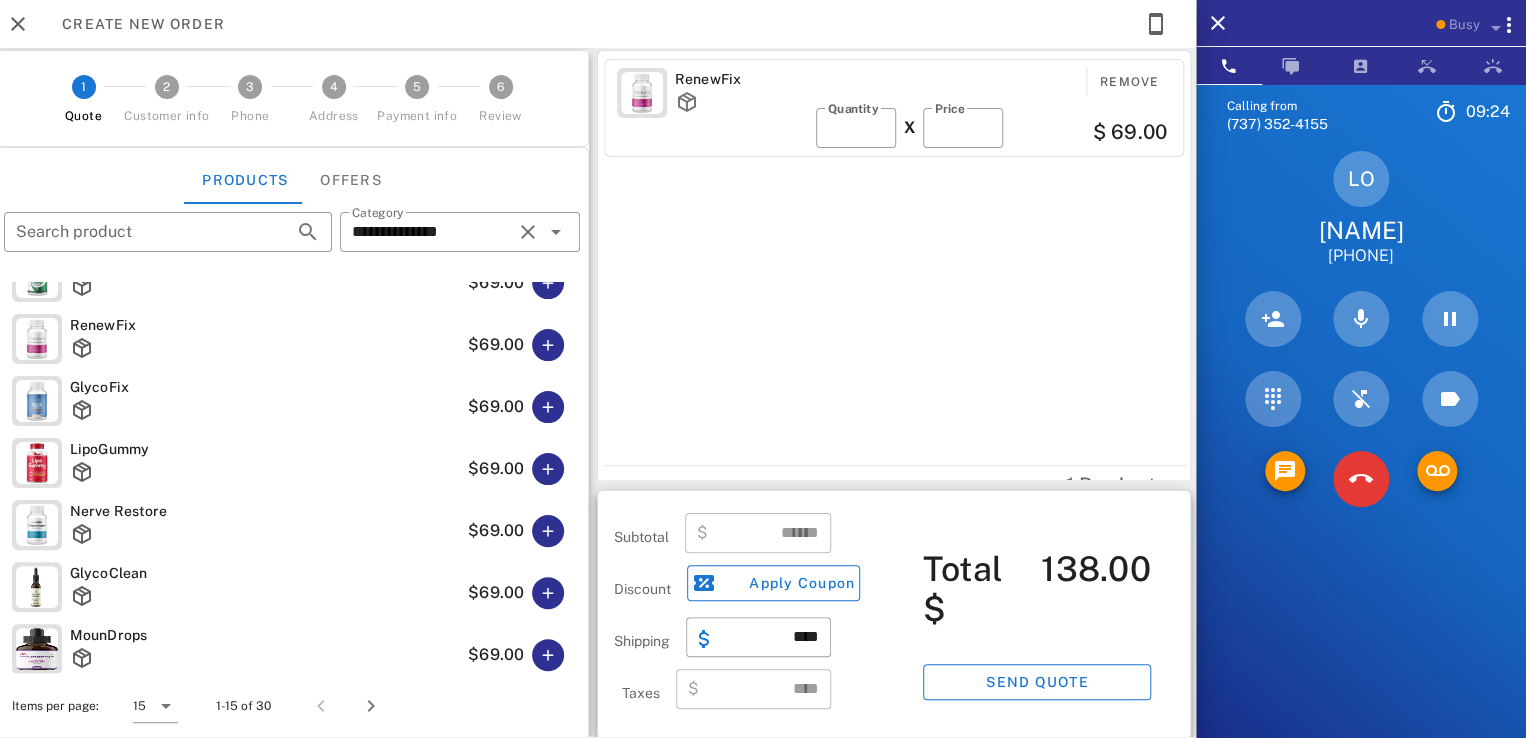 type on "*****" 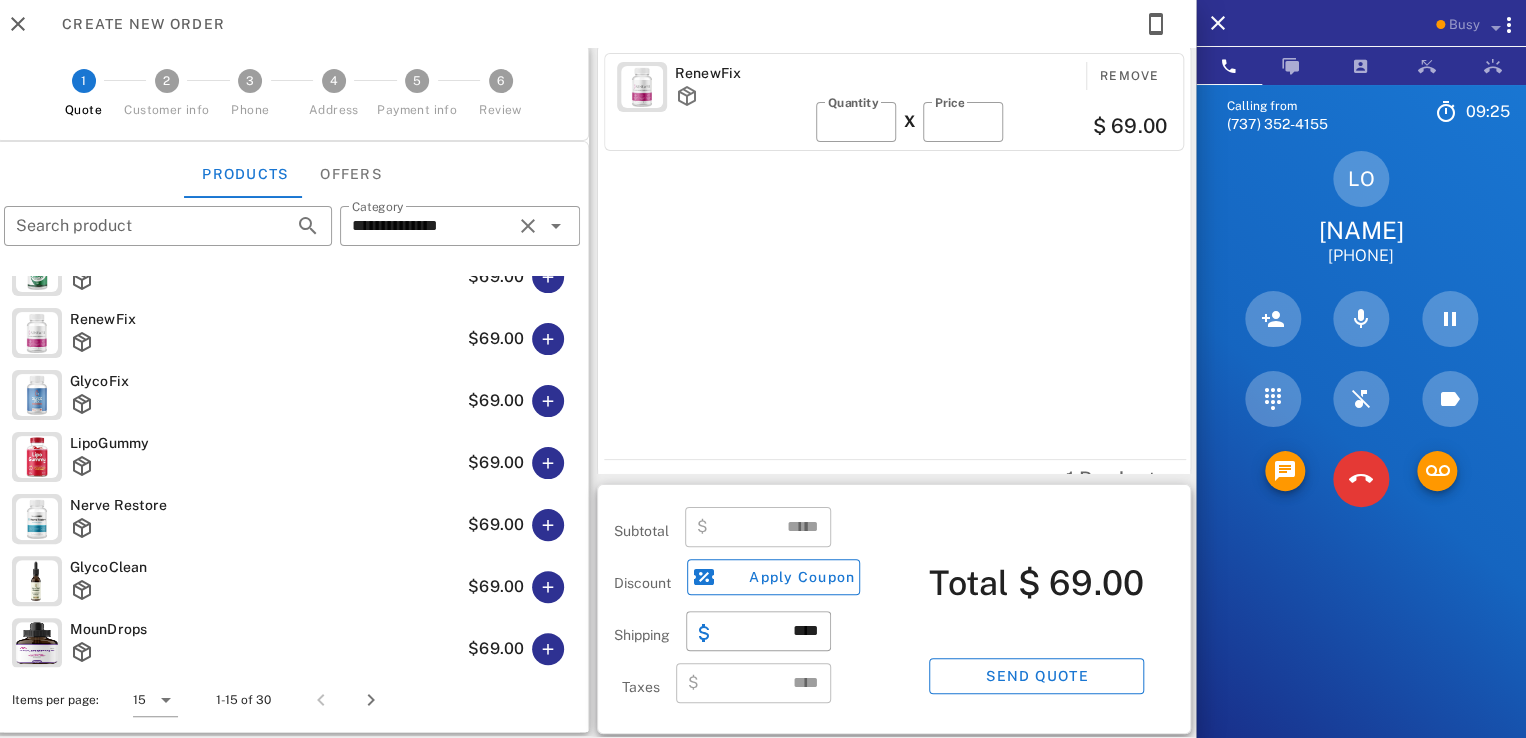 scroll, scrollTop: 0, scrollLeft: 0, axis: both 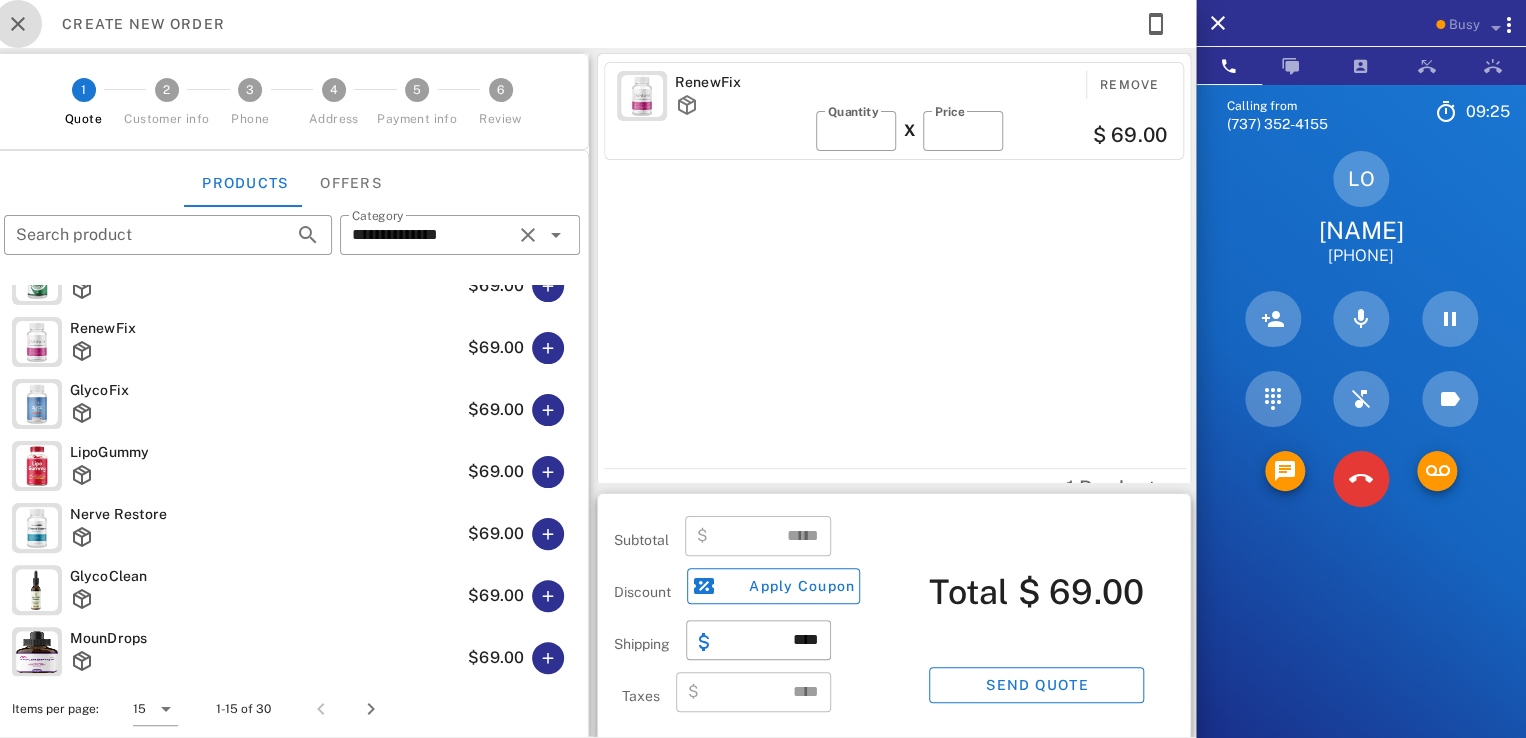click at bounding box center (18, 24) 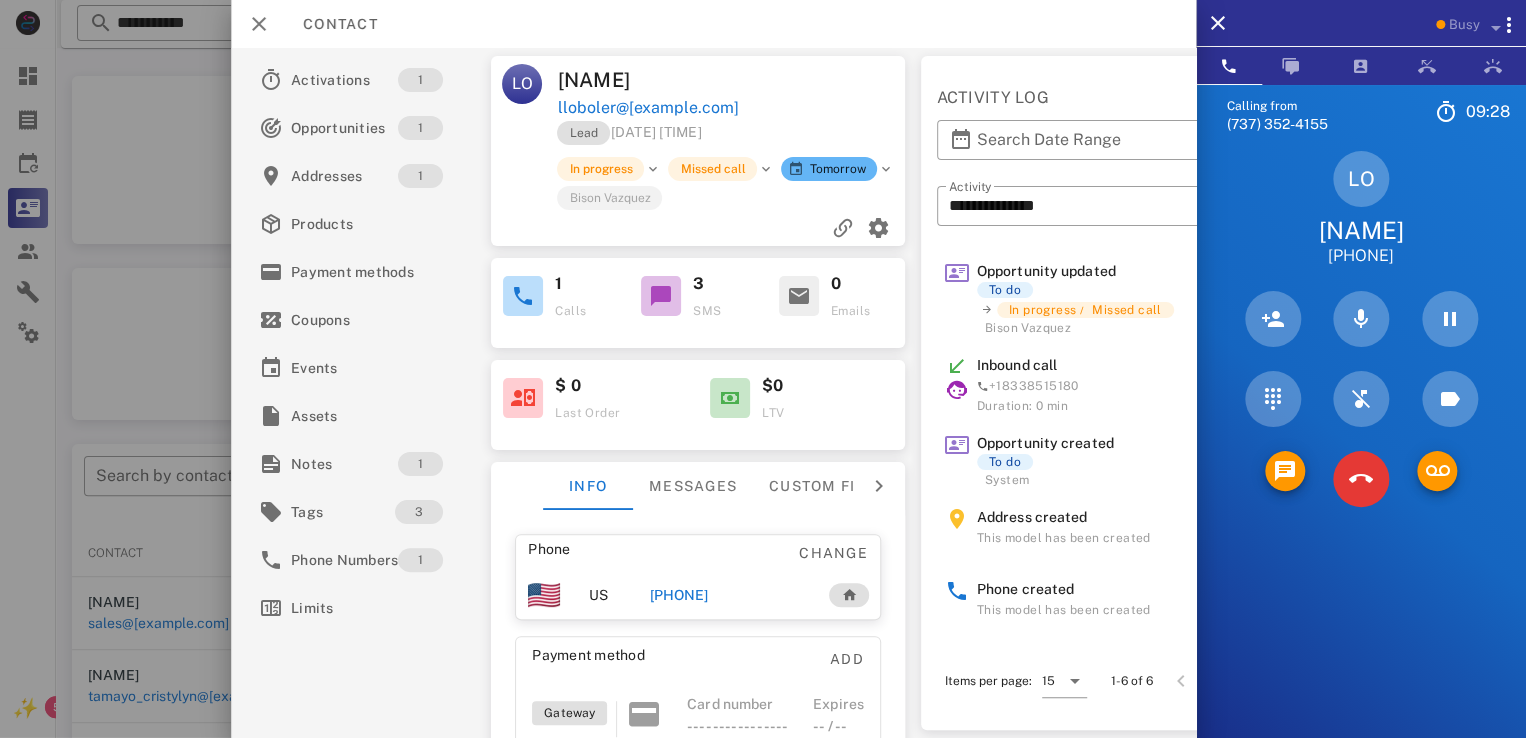 drag, startPoint x: 676, startPoint y: 73, endPoint x: 549, endPoint y: 73, distance: 127 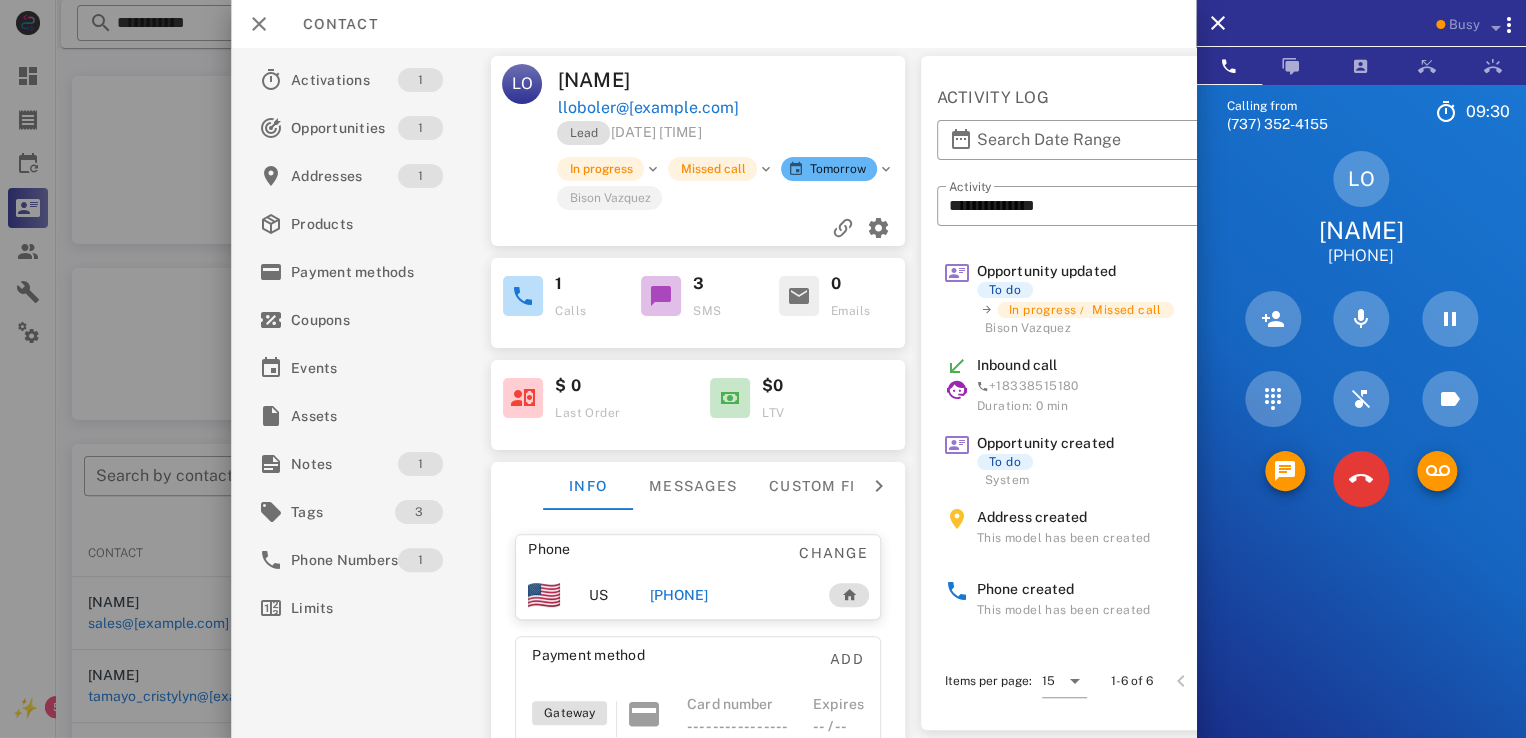 drag, startPoint x: 672, startPoint y: 77, endPoint x: 595, endPoint y: 53, distance: 80.65358 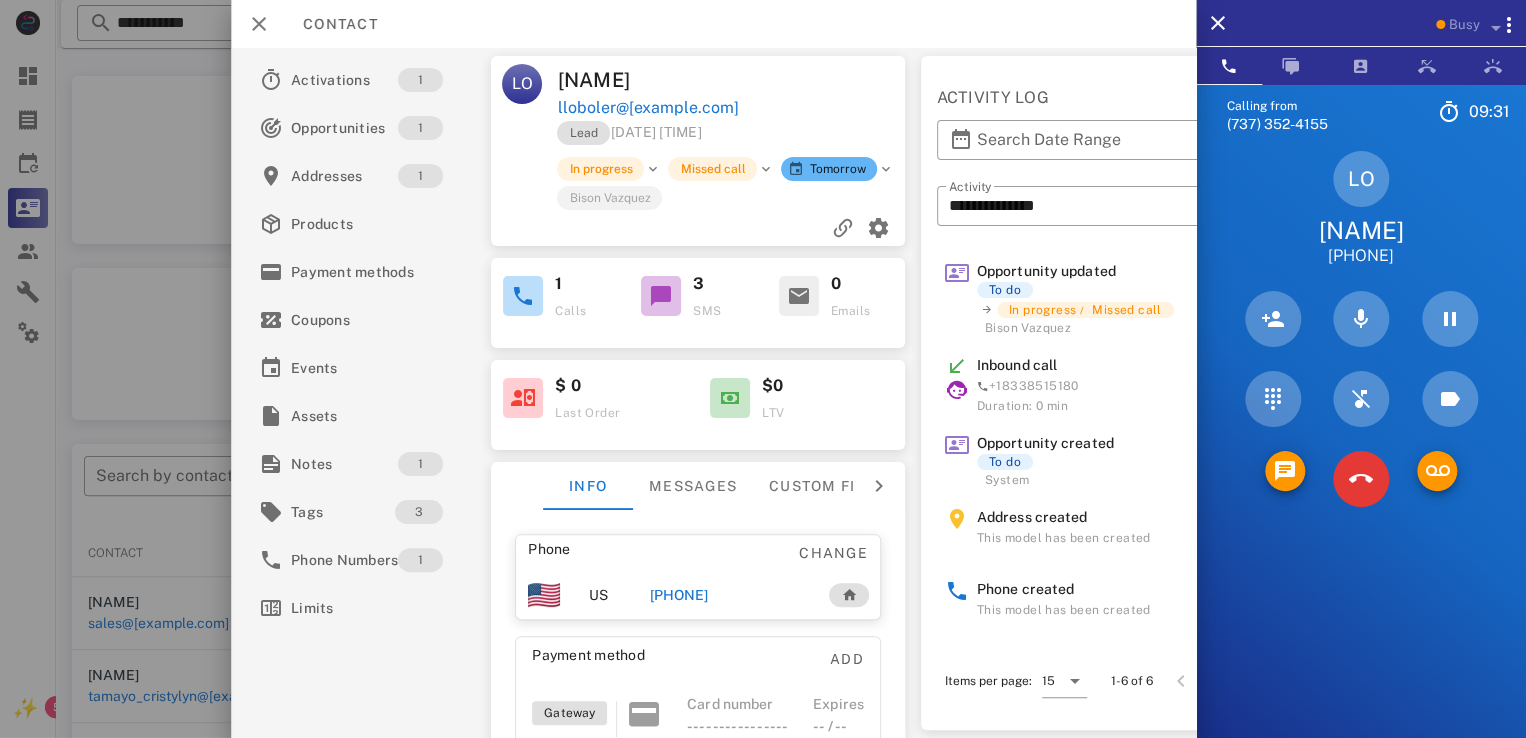 click on "lloboler@yahoo.com" at bounding box center (648, 108) 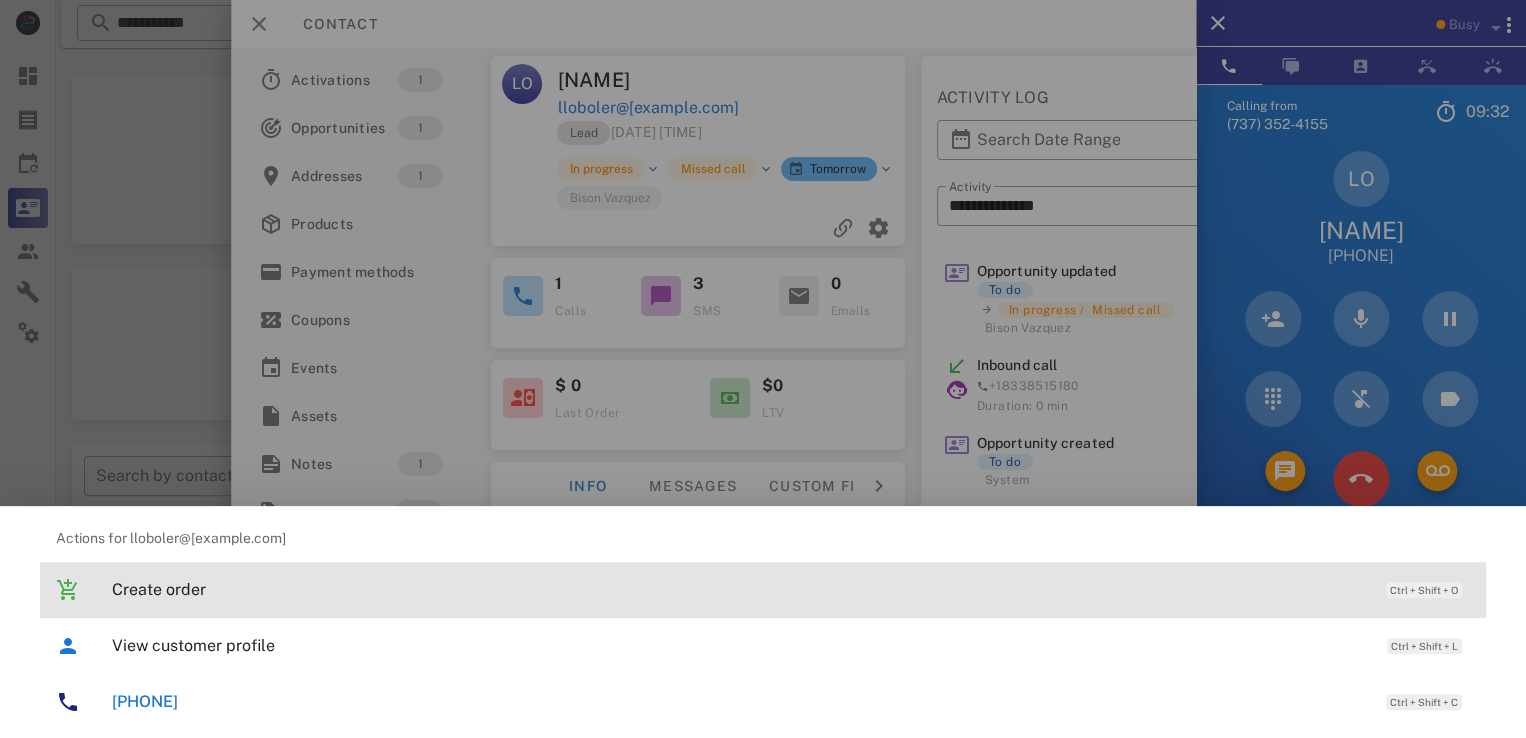 click on "Create order" at bounding box center [739, 589] 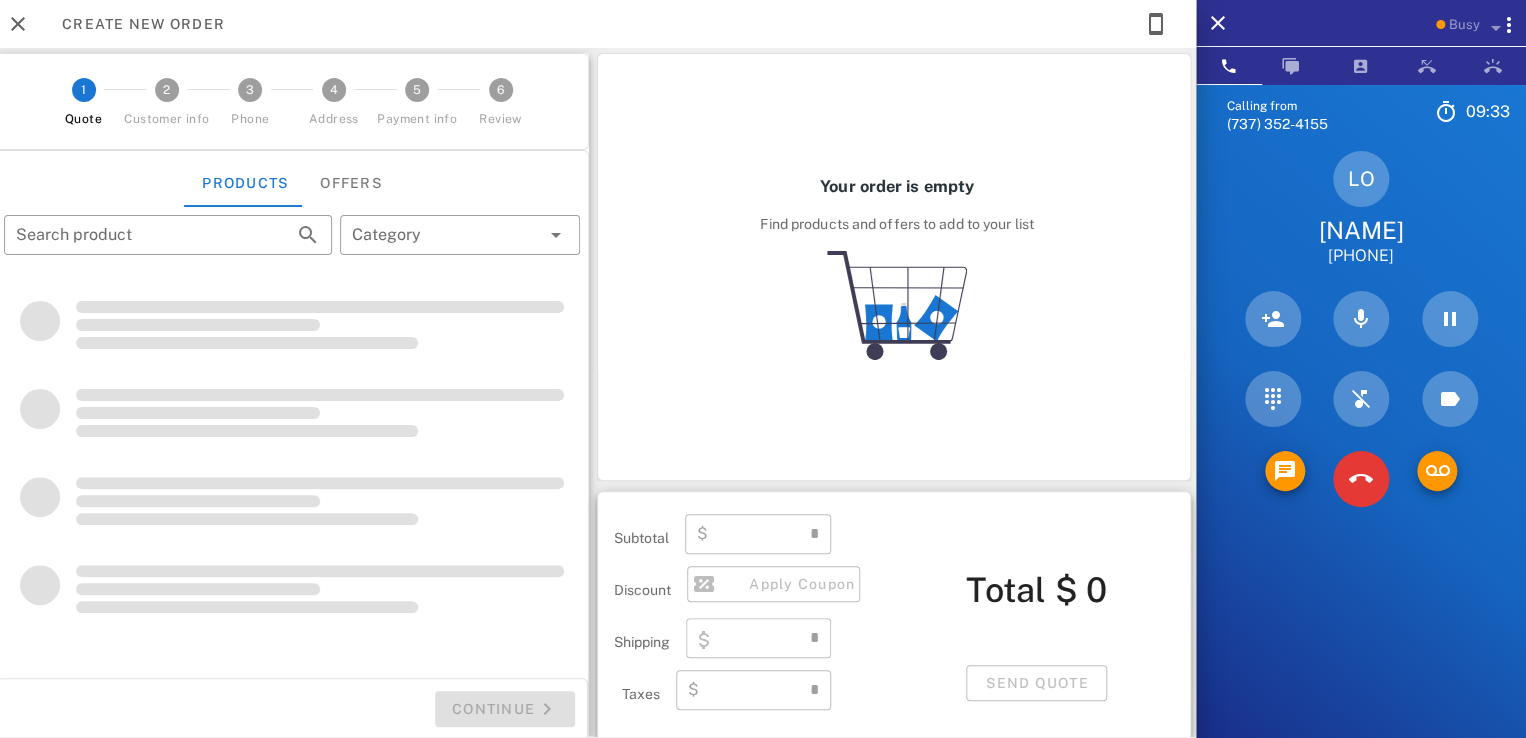 type on "**********" 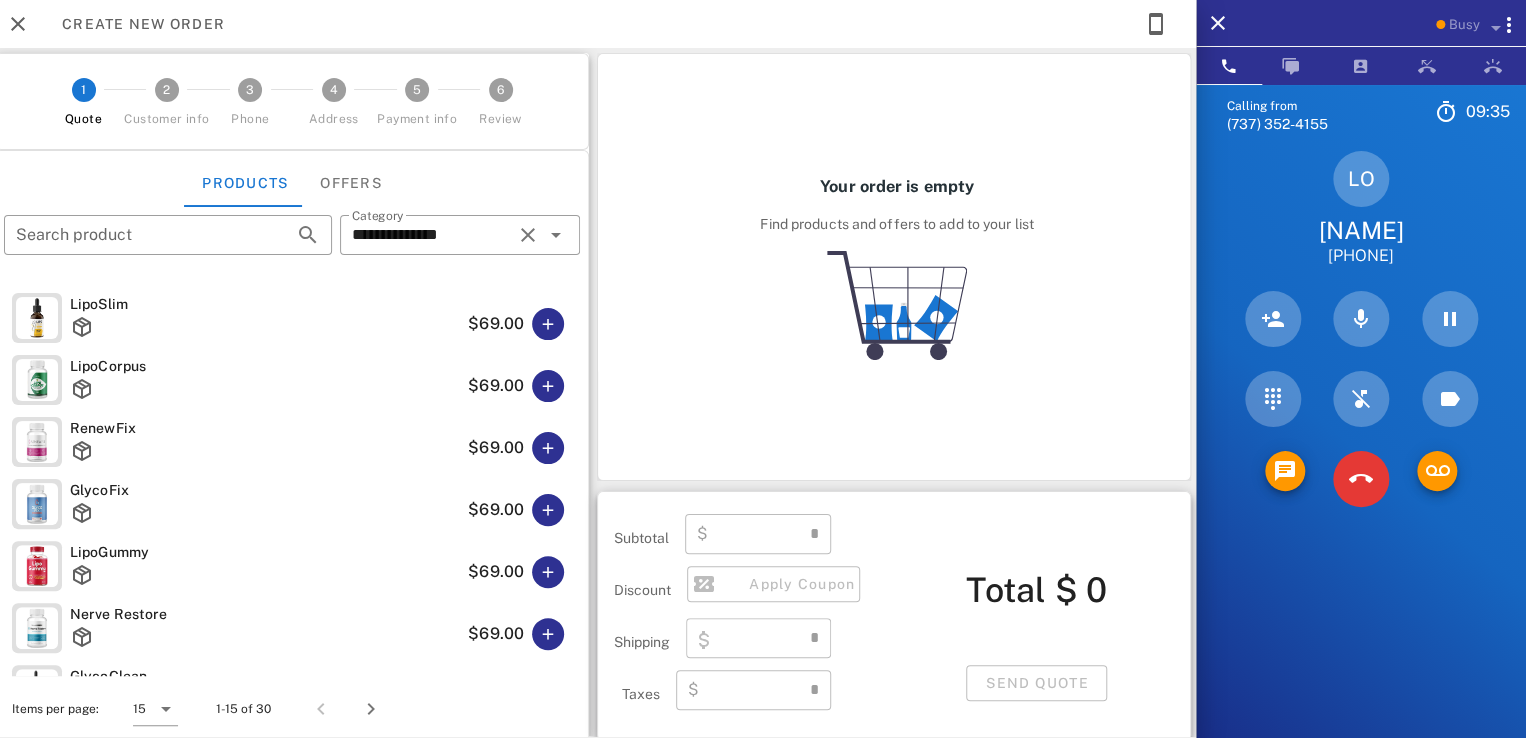 type on "****" 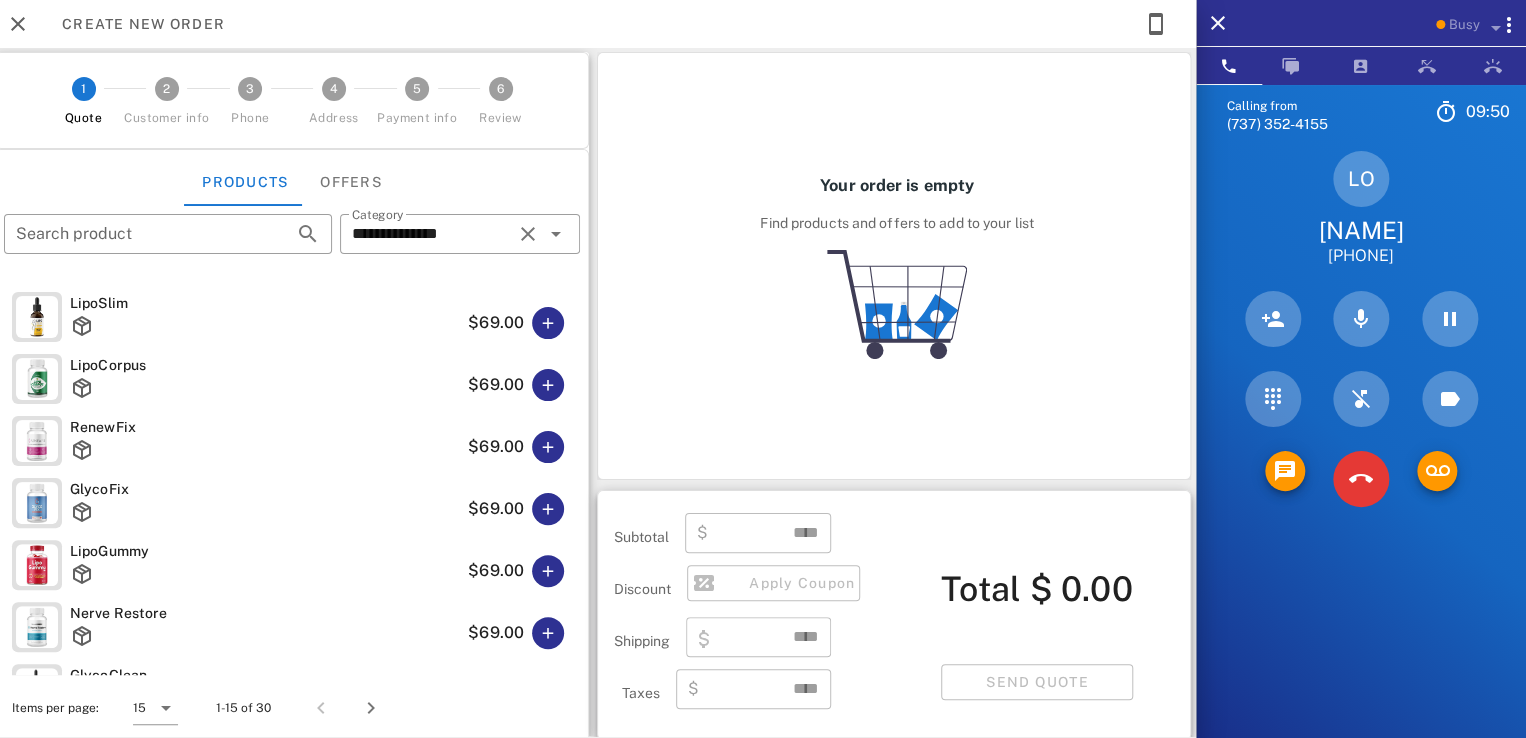 scroll, scrollTop: 9, scrollLeft: 0, axis: vertical 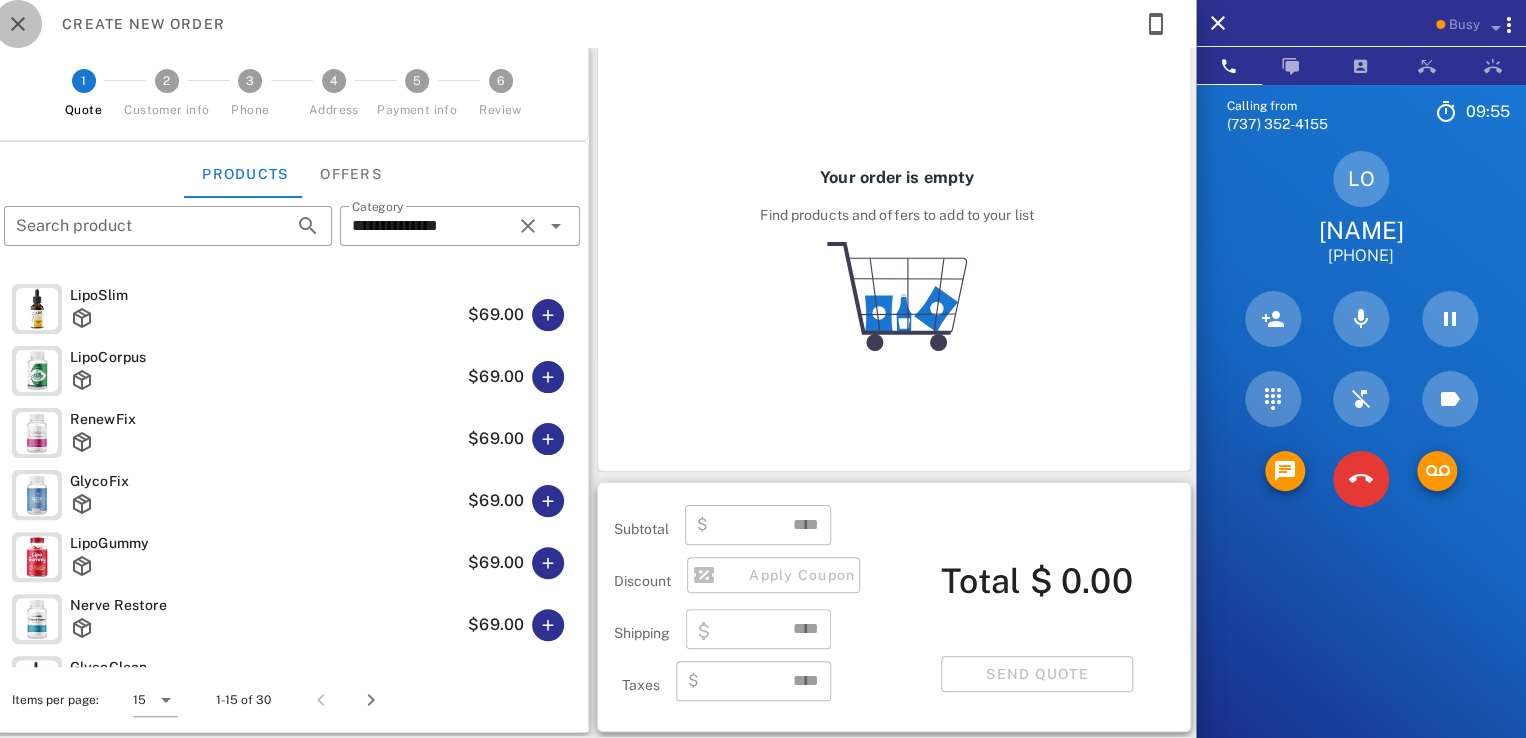 click at bounding box center (18, 24) 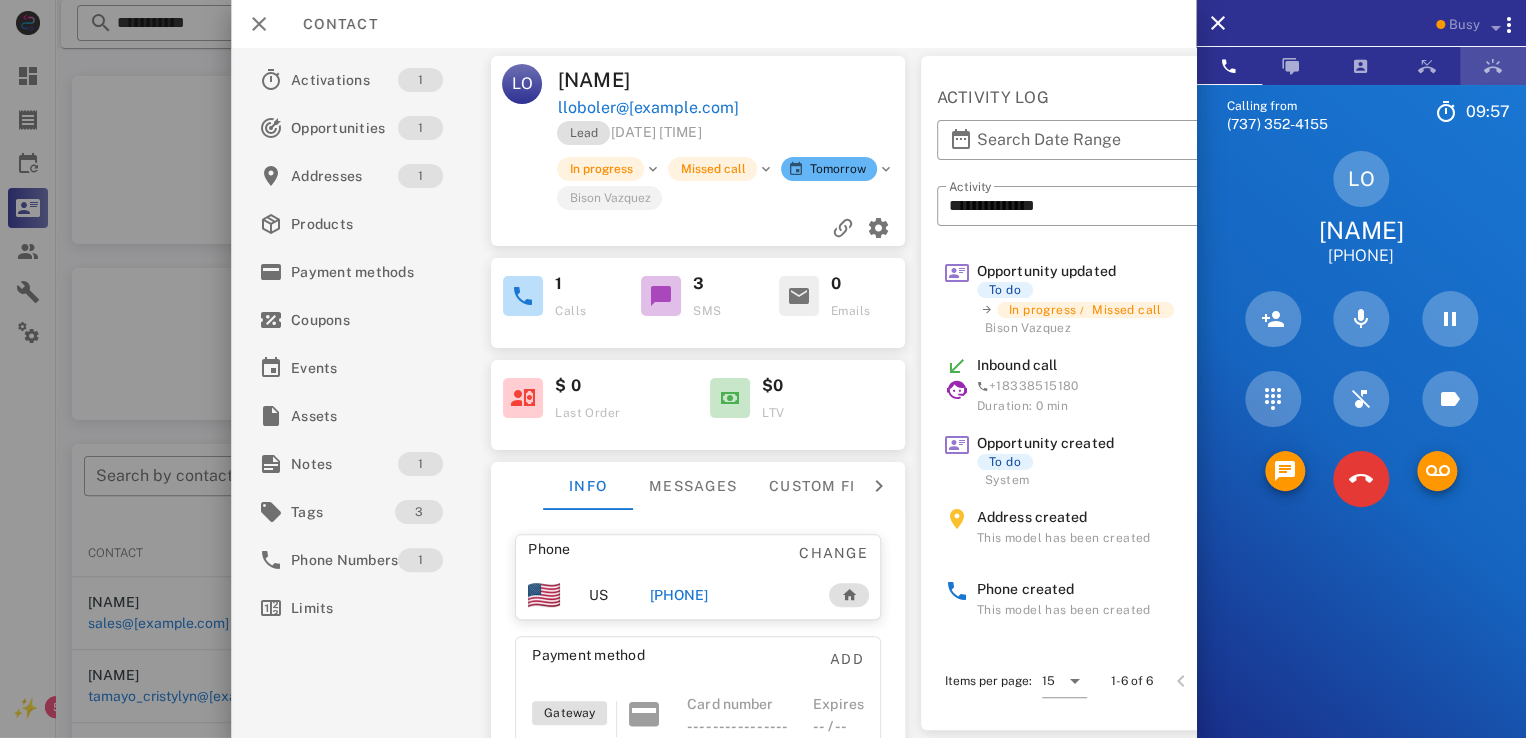 drag, startPoint x: 1494, startPoint y: 65, endPoint x: 1480, endPoint y: 66, distance: 14.035668 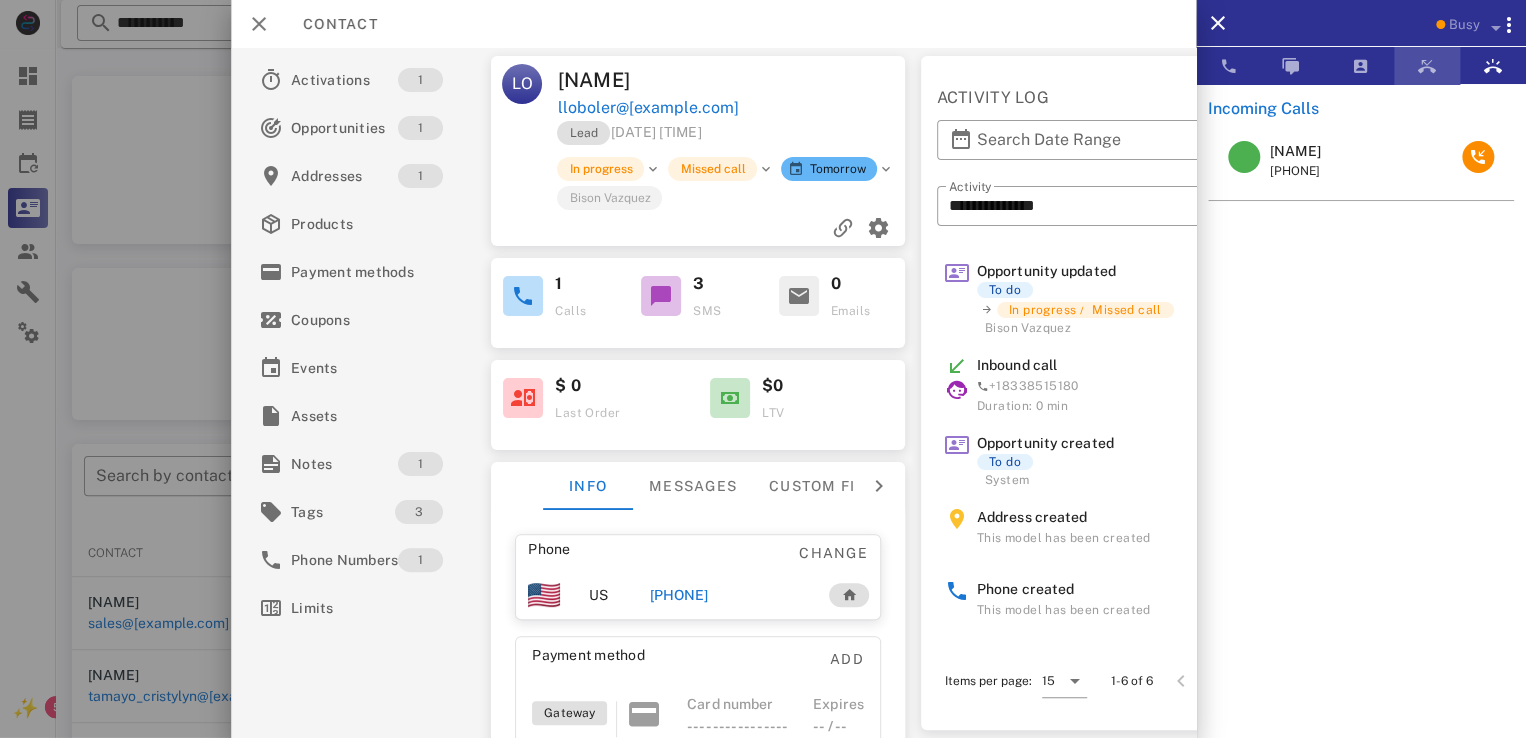 click at bounding box center [1427, 66] 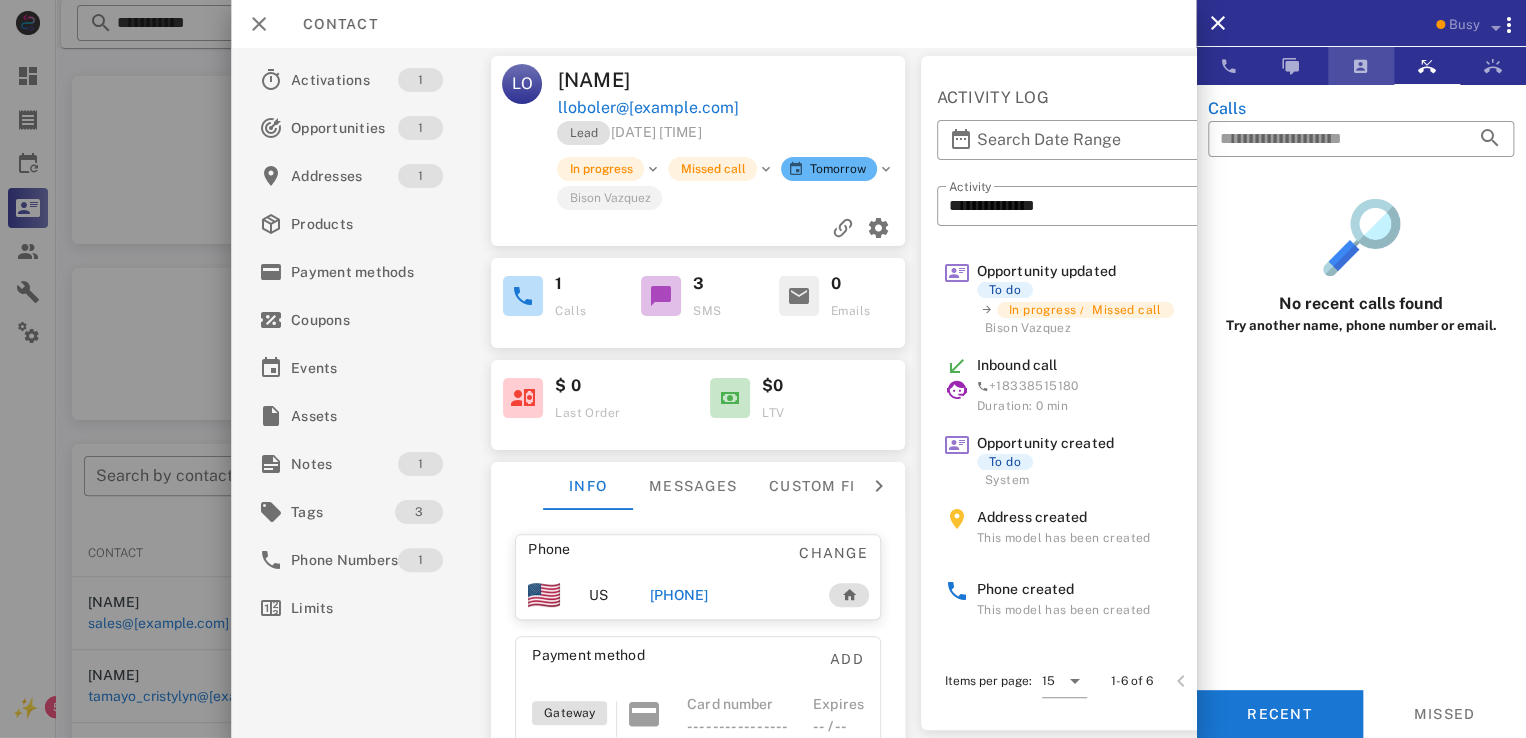 click at bounding box center (1361, 66) 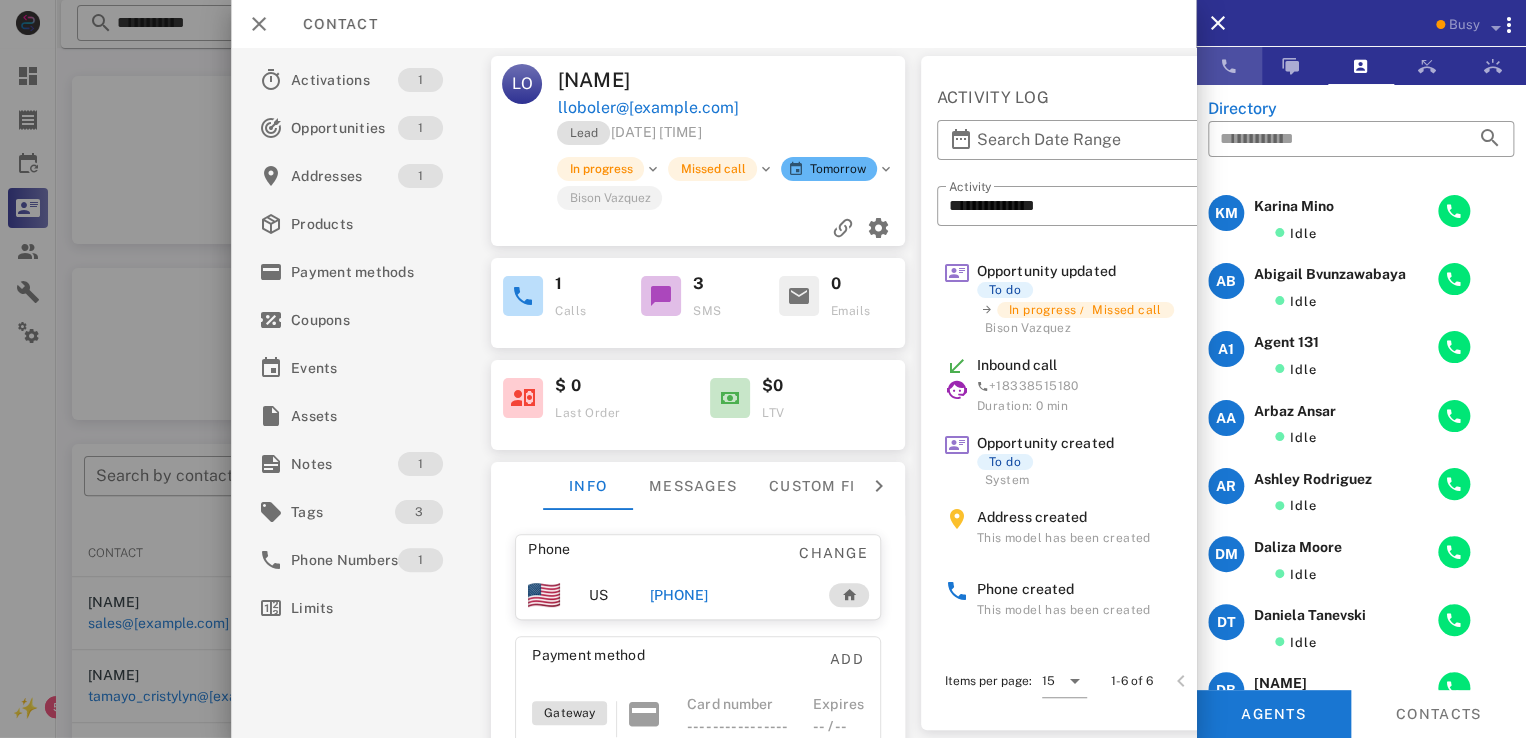 click at bounding box center (1229, 66) 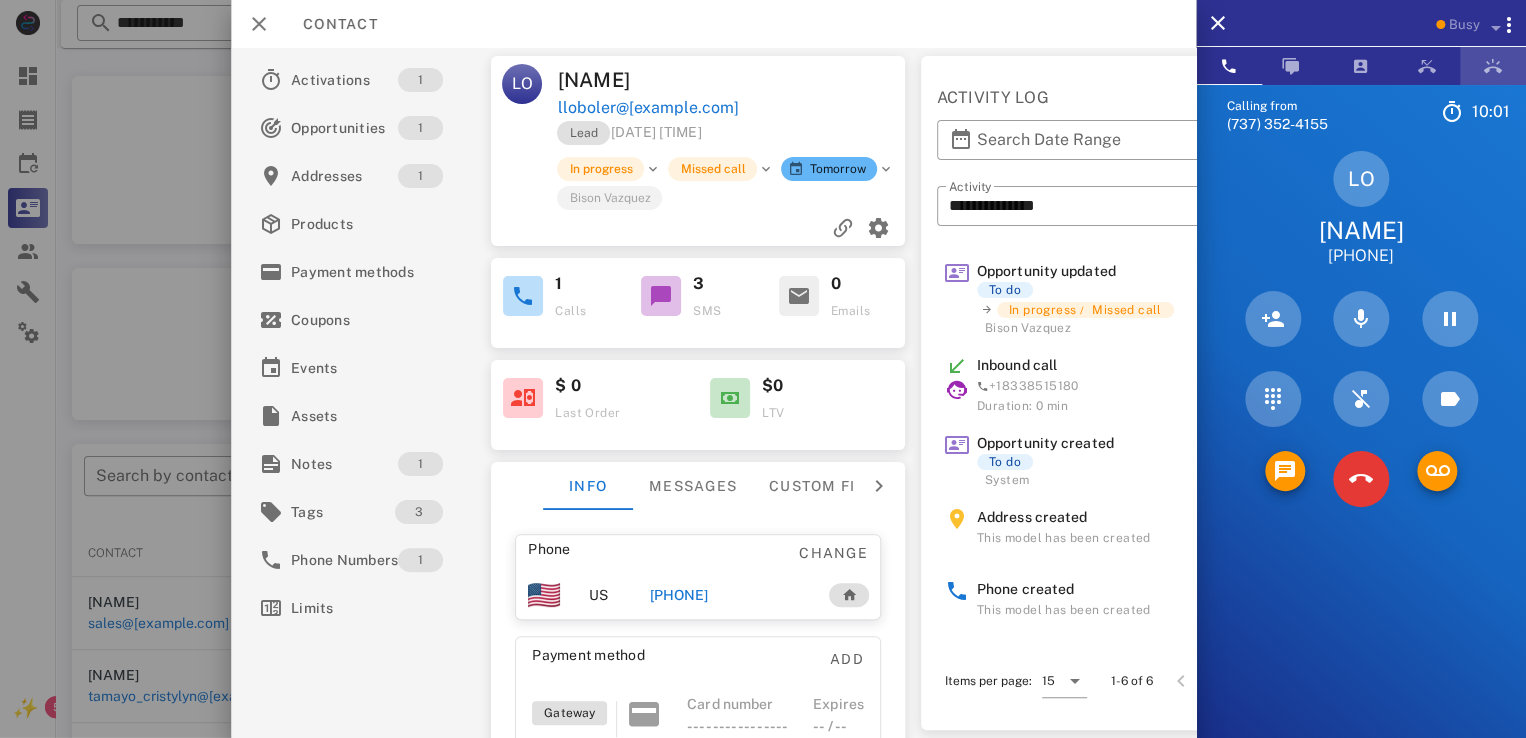 click at bounding box center [1493, 66] 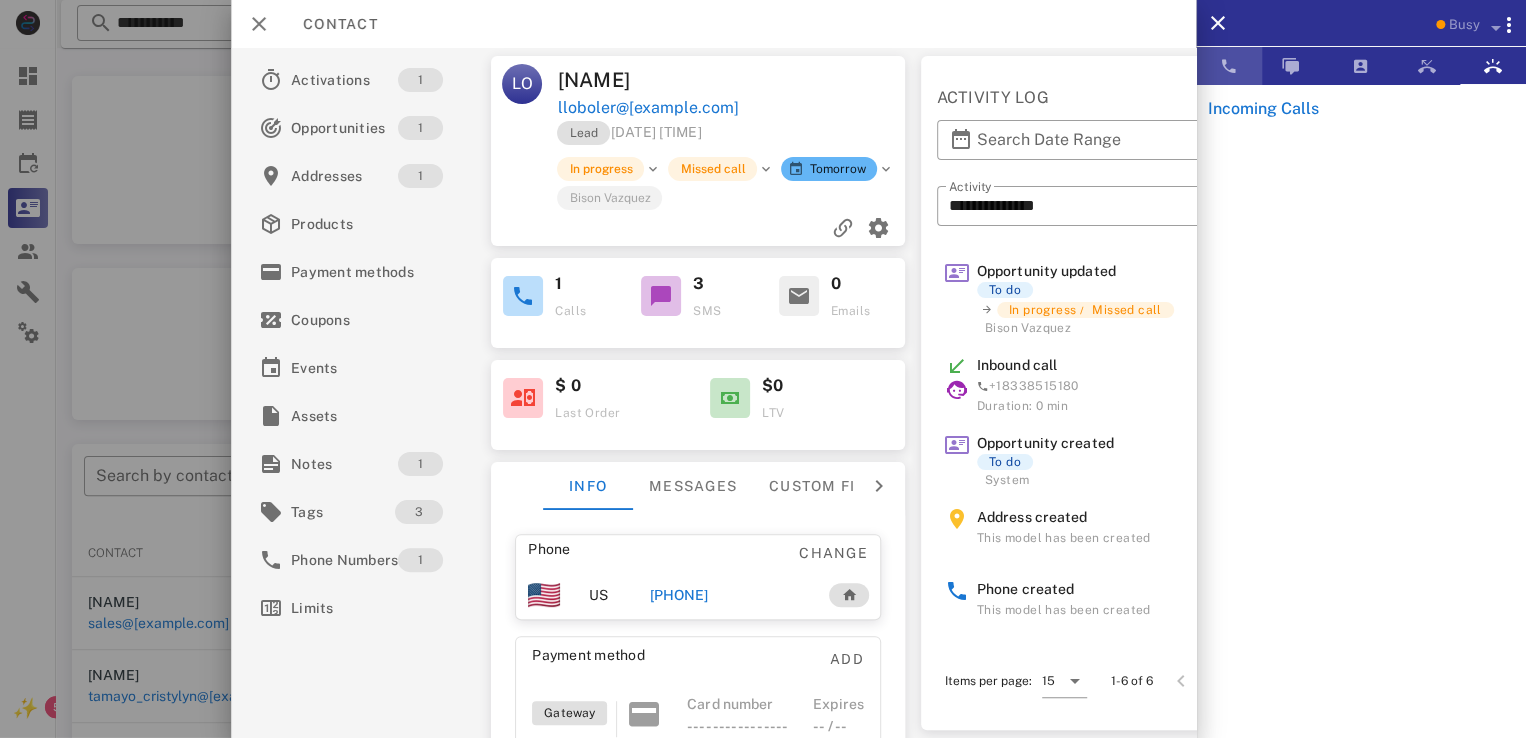 click at bounding box center (1229, 66) 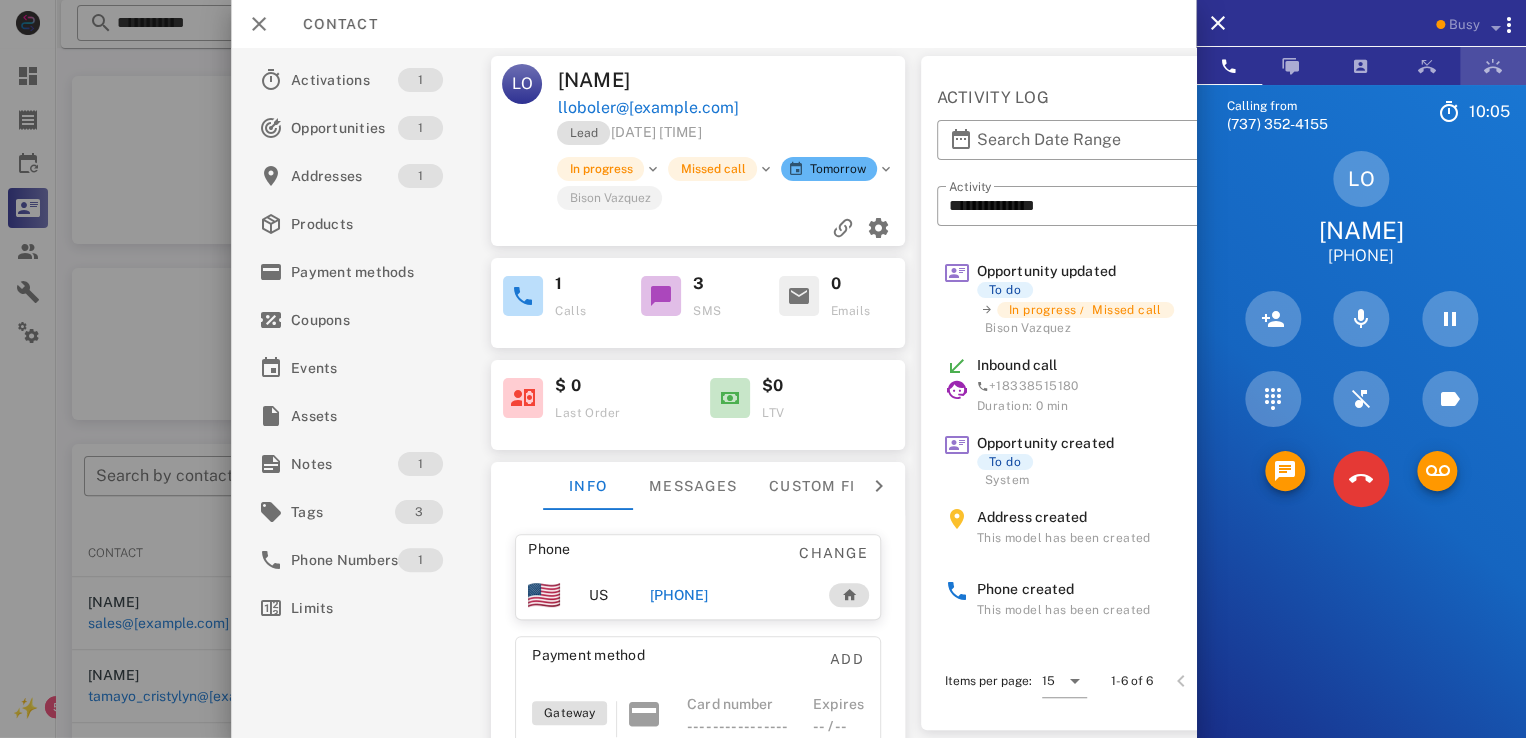 click at bounding box center [1493, 66] 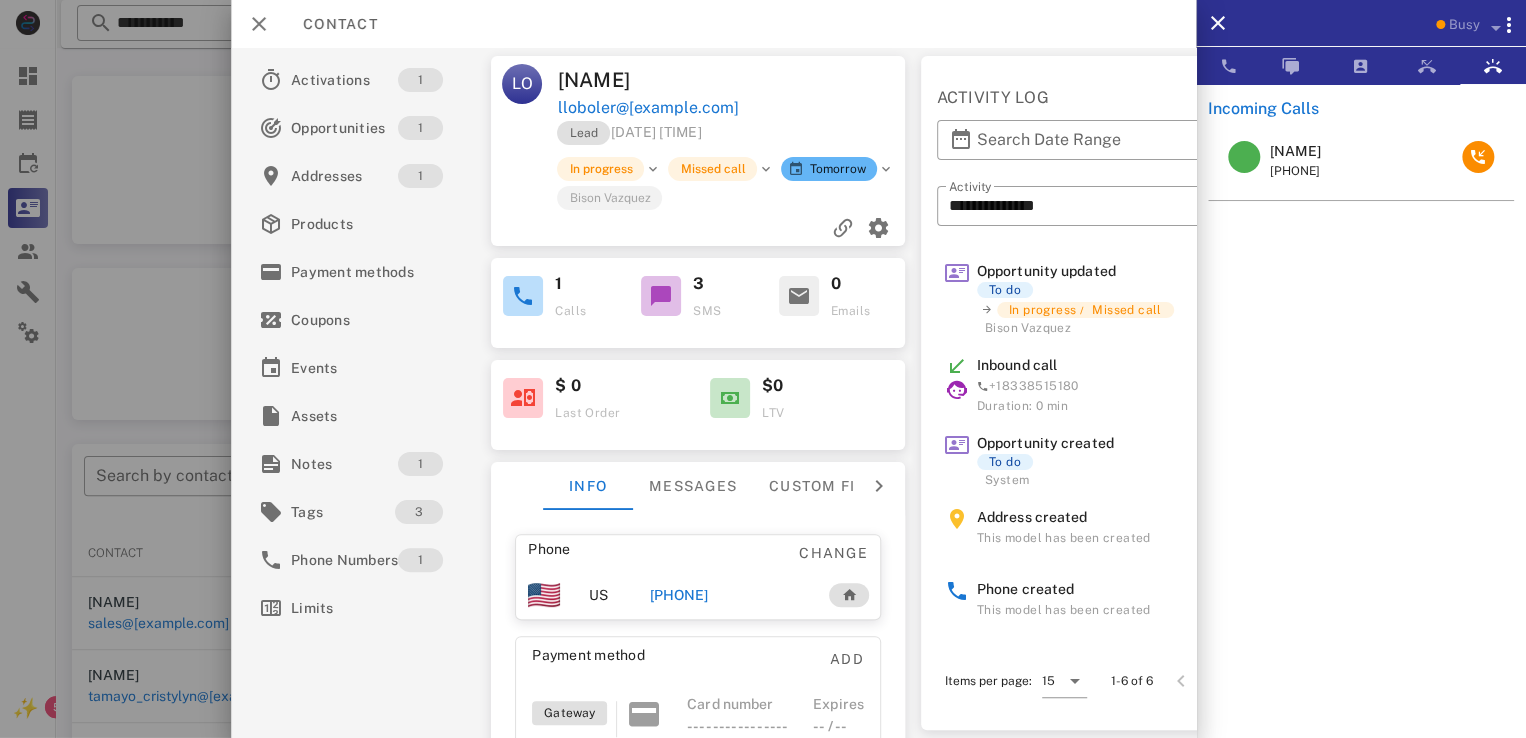 click on "Marikay Zupan" at bounding box center (1295, 151) 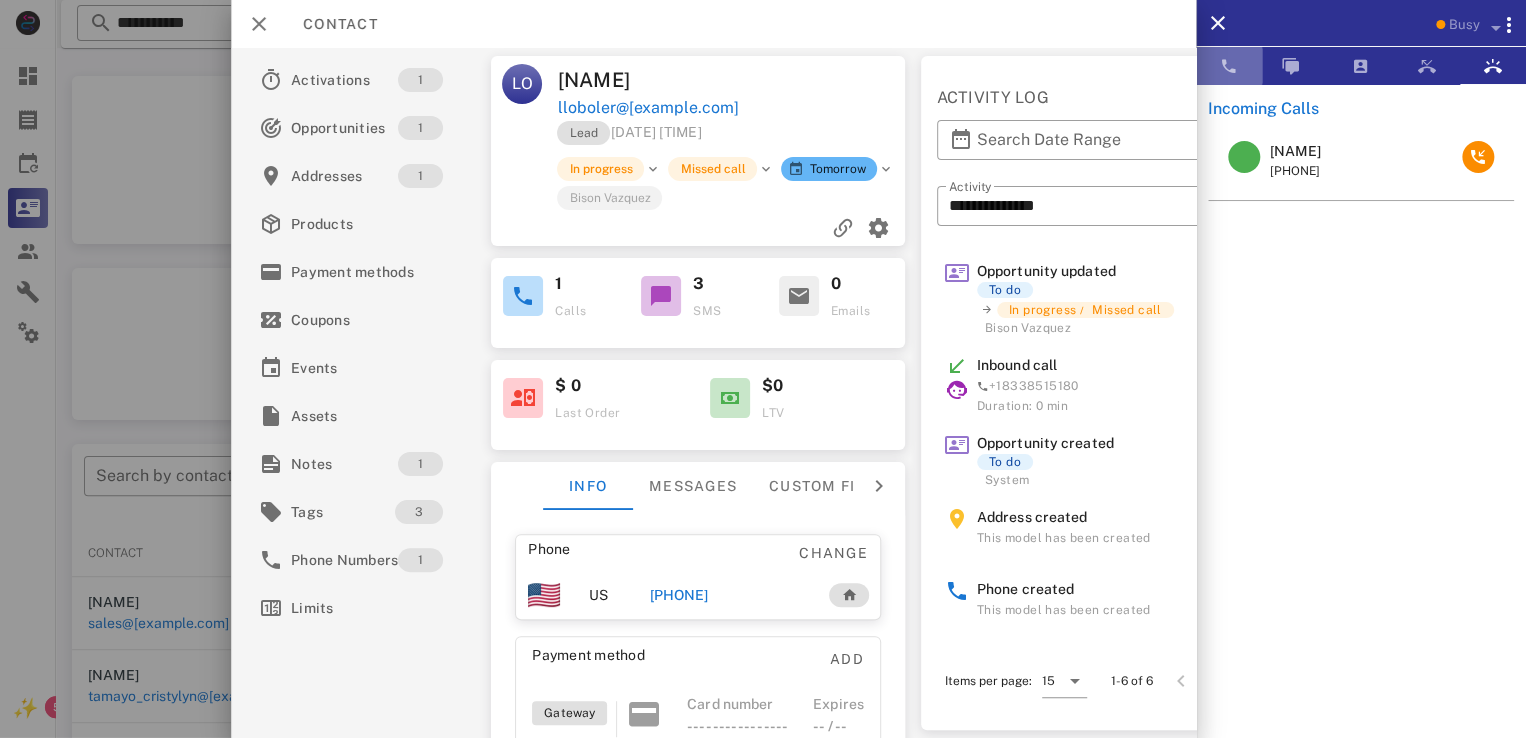 click at bounding box center [1229, 66] 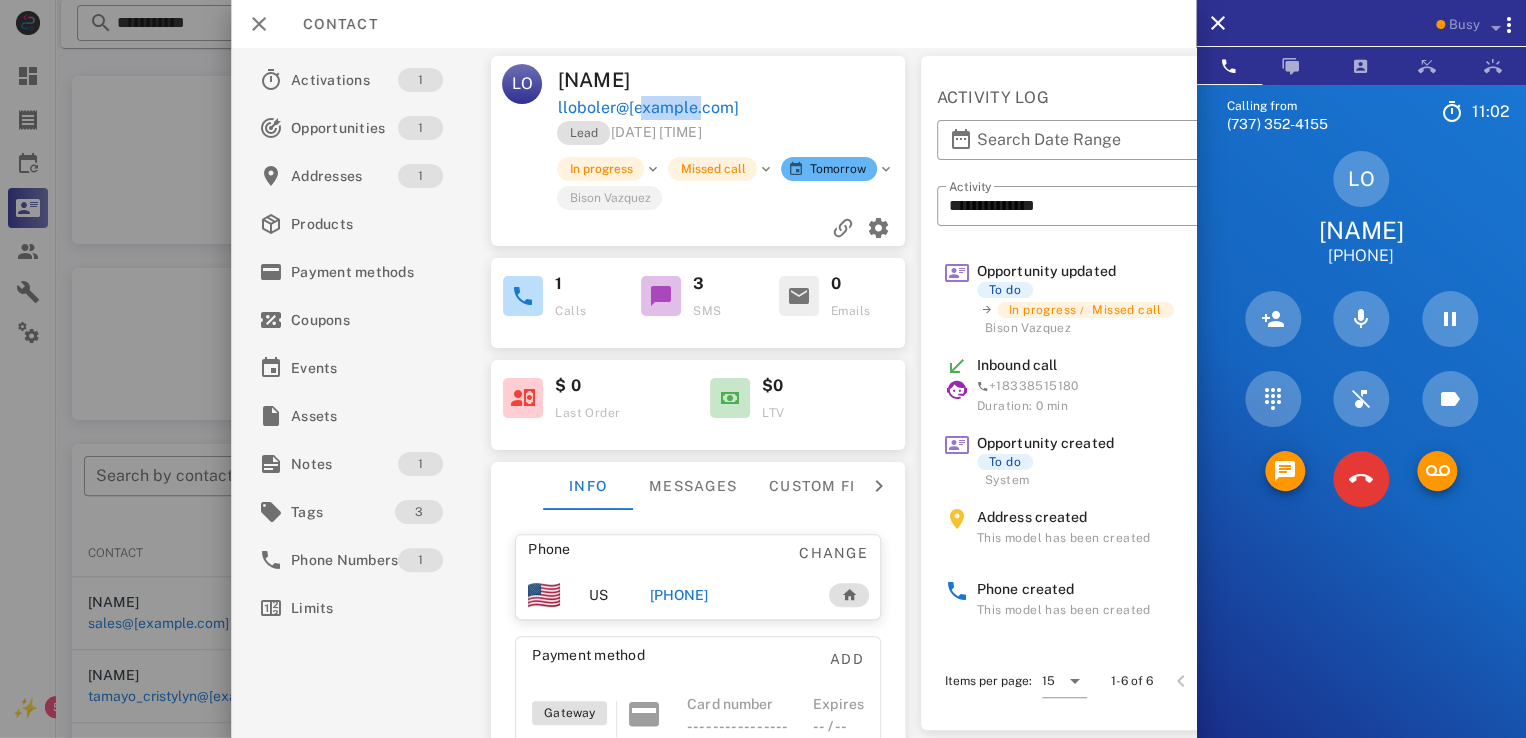 drag, startPoint x: 636, startPoint y: 104, endPoint x: 754, endPoint y: 91, distance: 118.71394 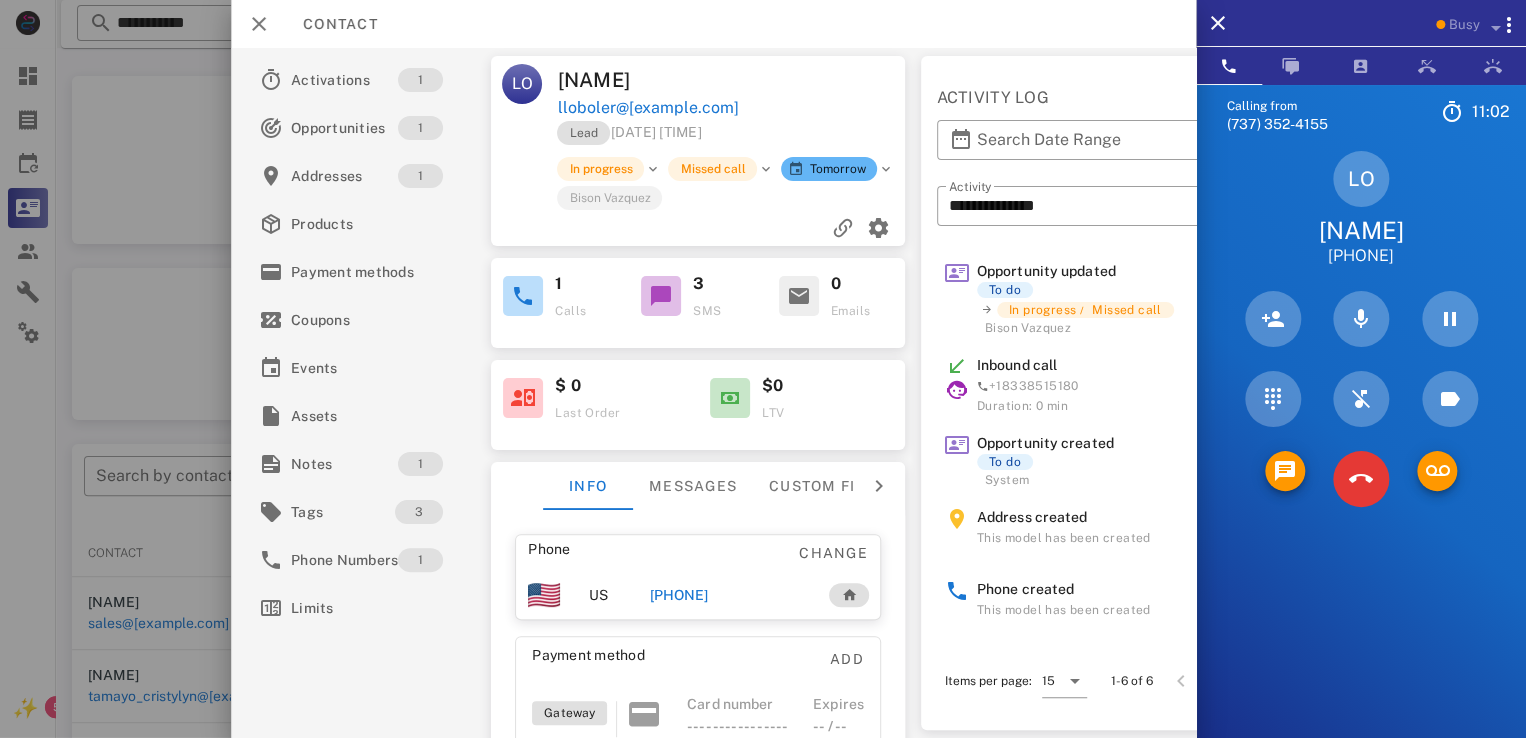 click at bounding box center [821, 80] 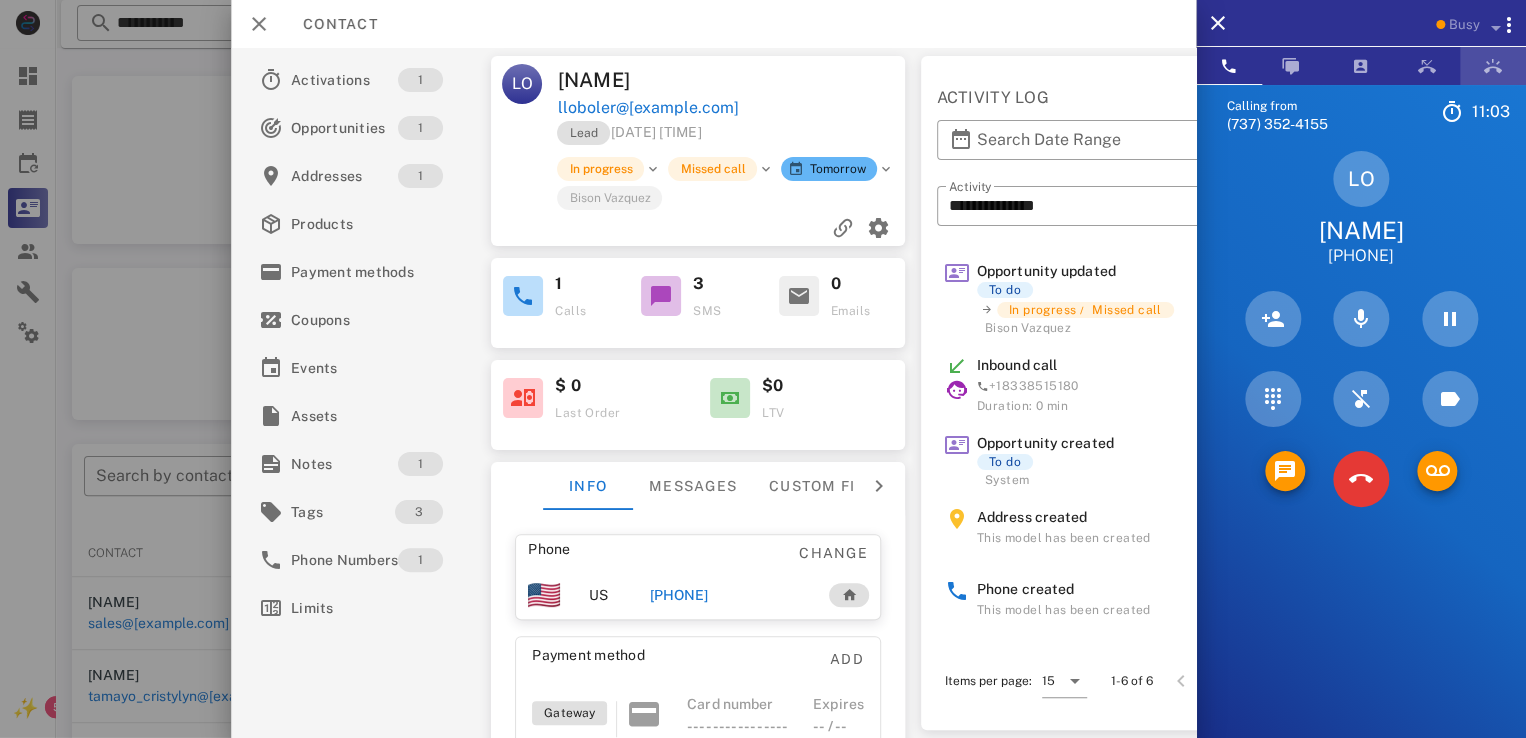 click at bounding box center [1493, 66] 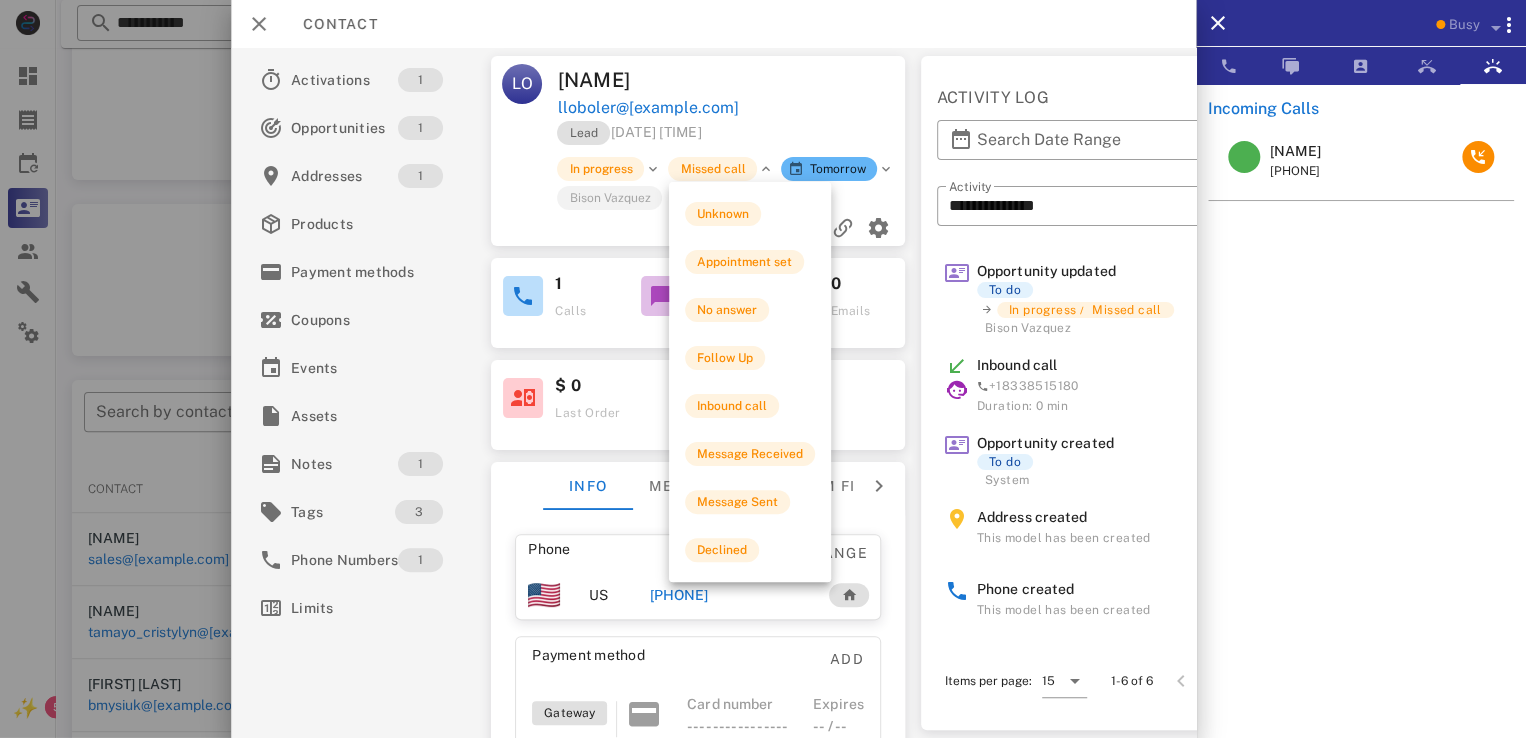 scroll, scrollTop: 0, scrollLeft: 0, axis: both 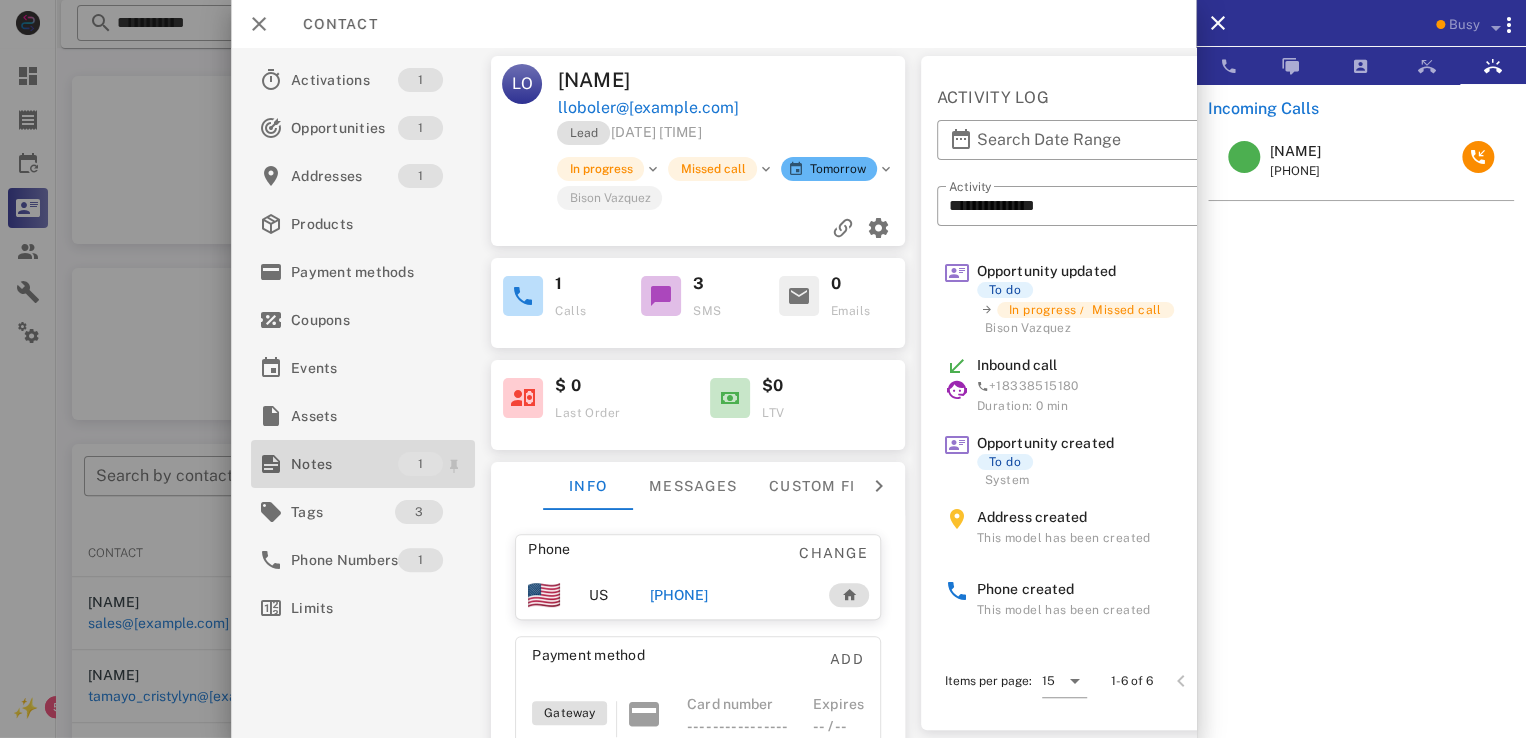 click on "Notes" at bounding box center (344, 464) 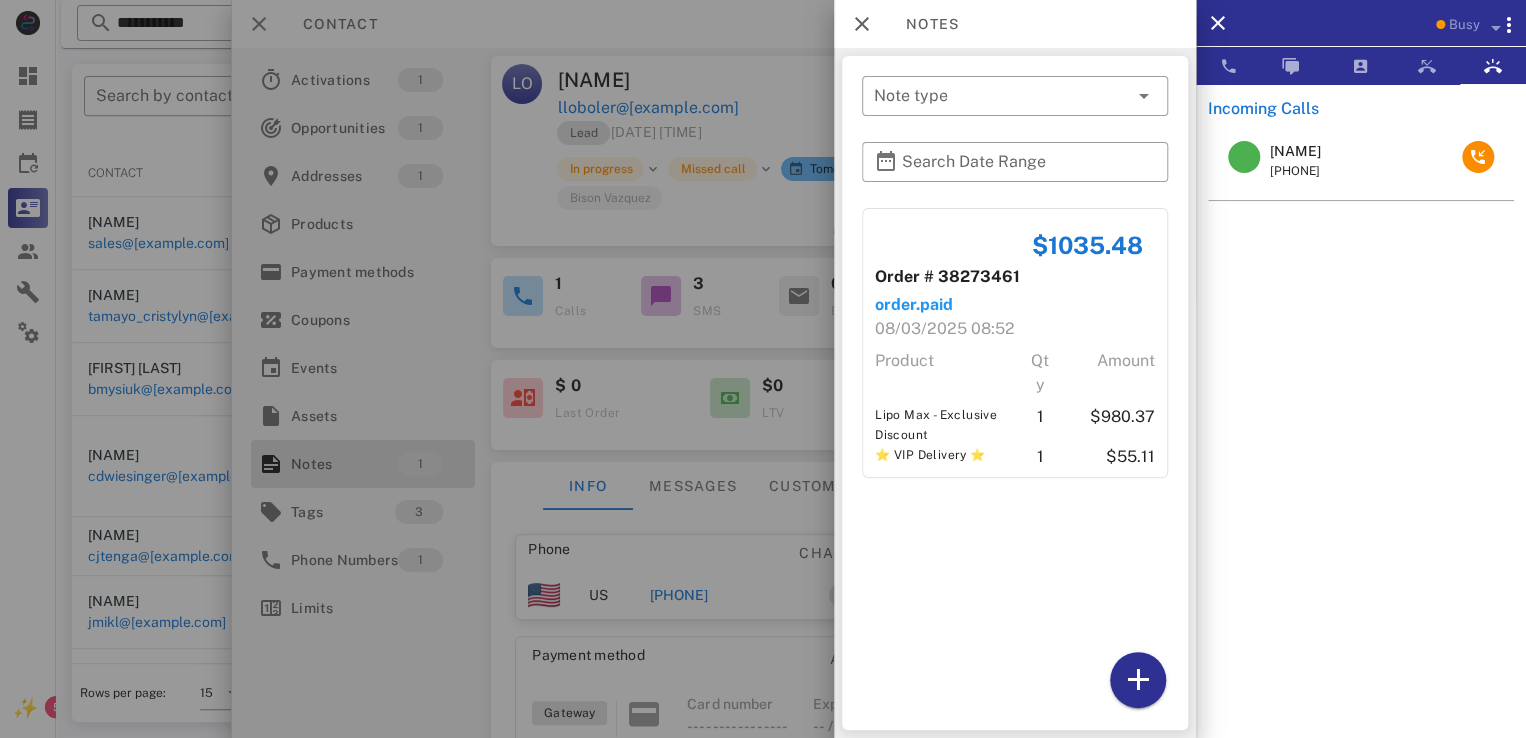 scroll, scrollTop: 80, scrollLeft: 0, axis: vertical 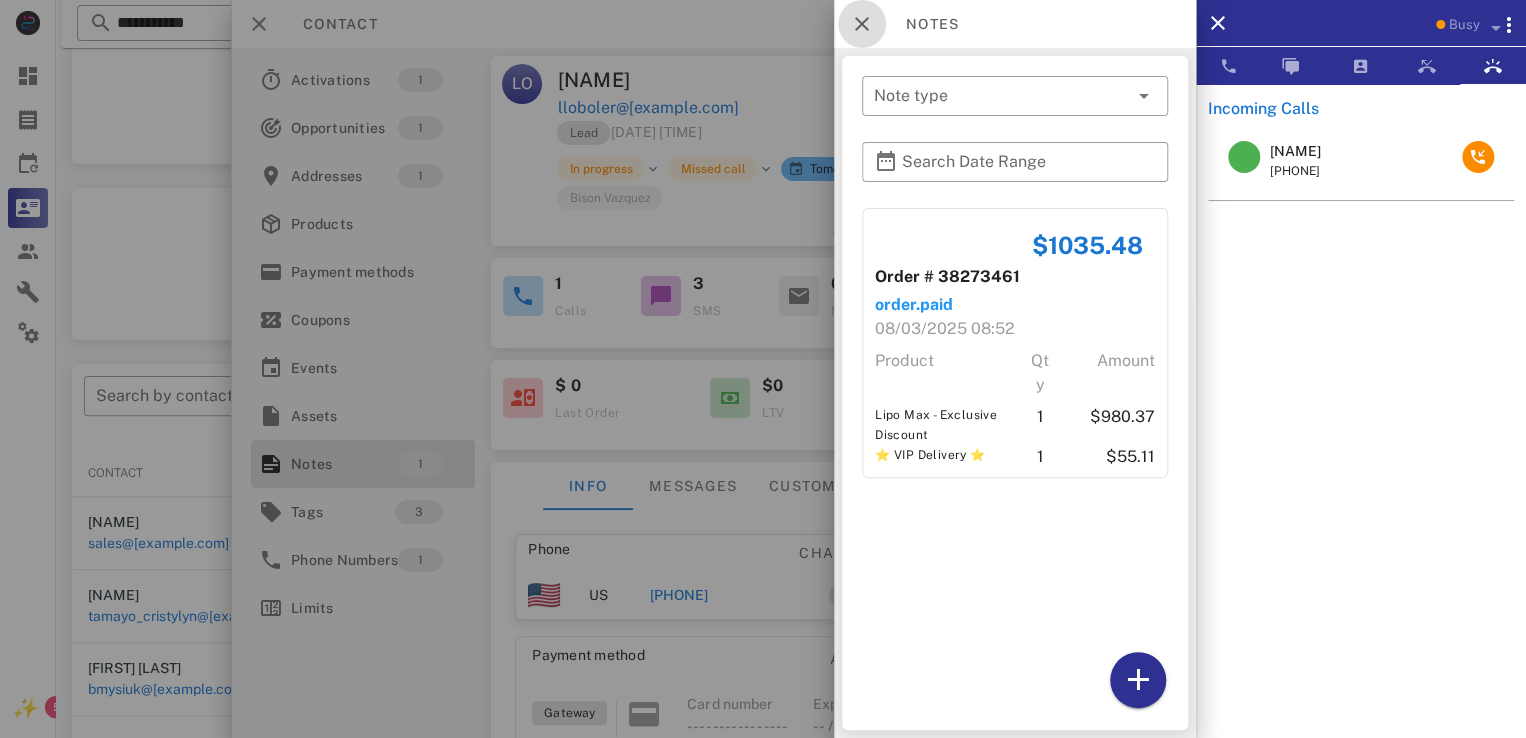 click at bounding box center (862, 24) 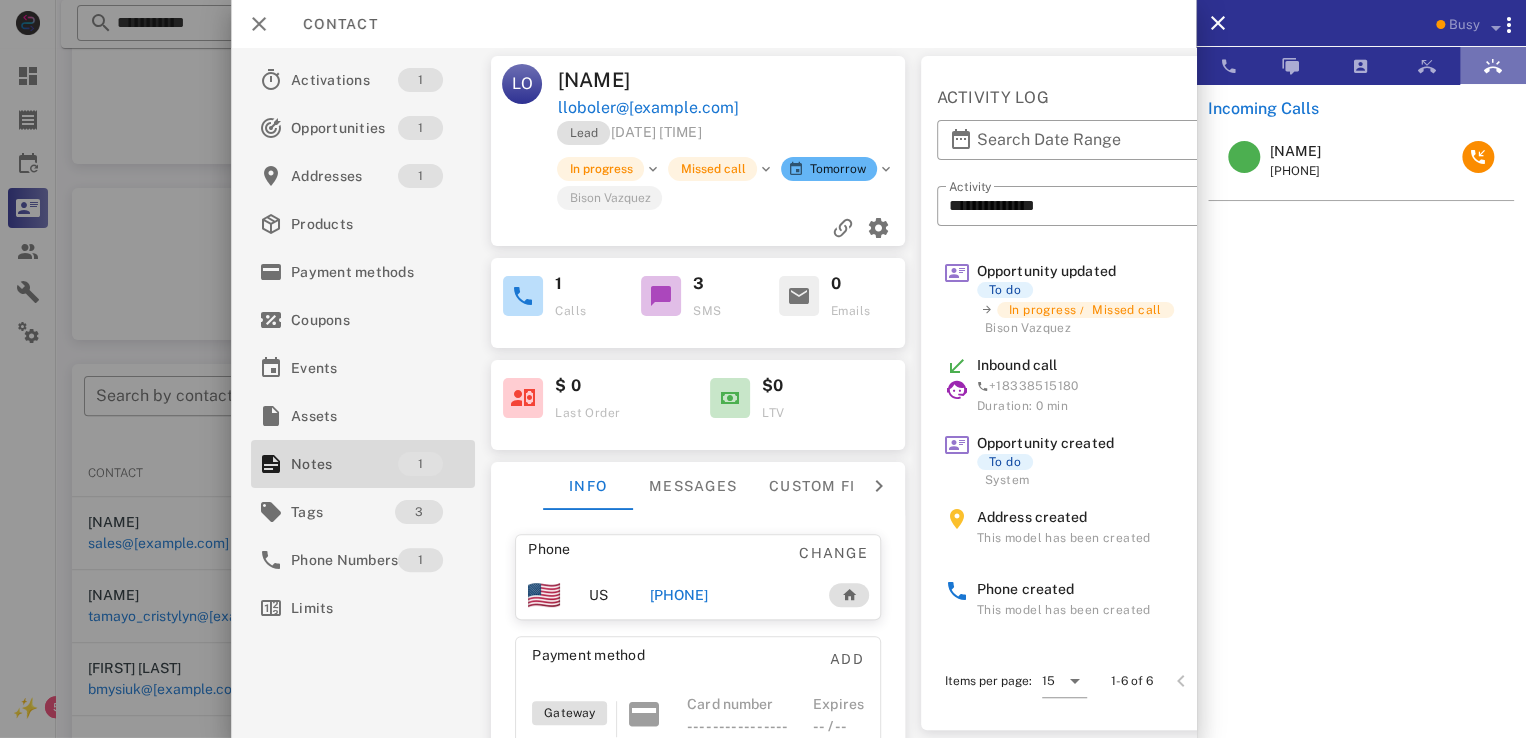 click at bounding box center (1493, 66) 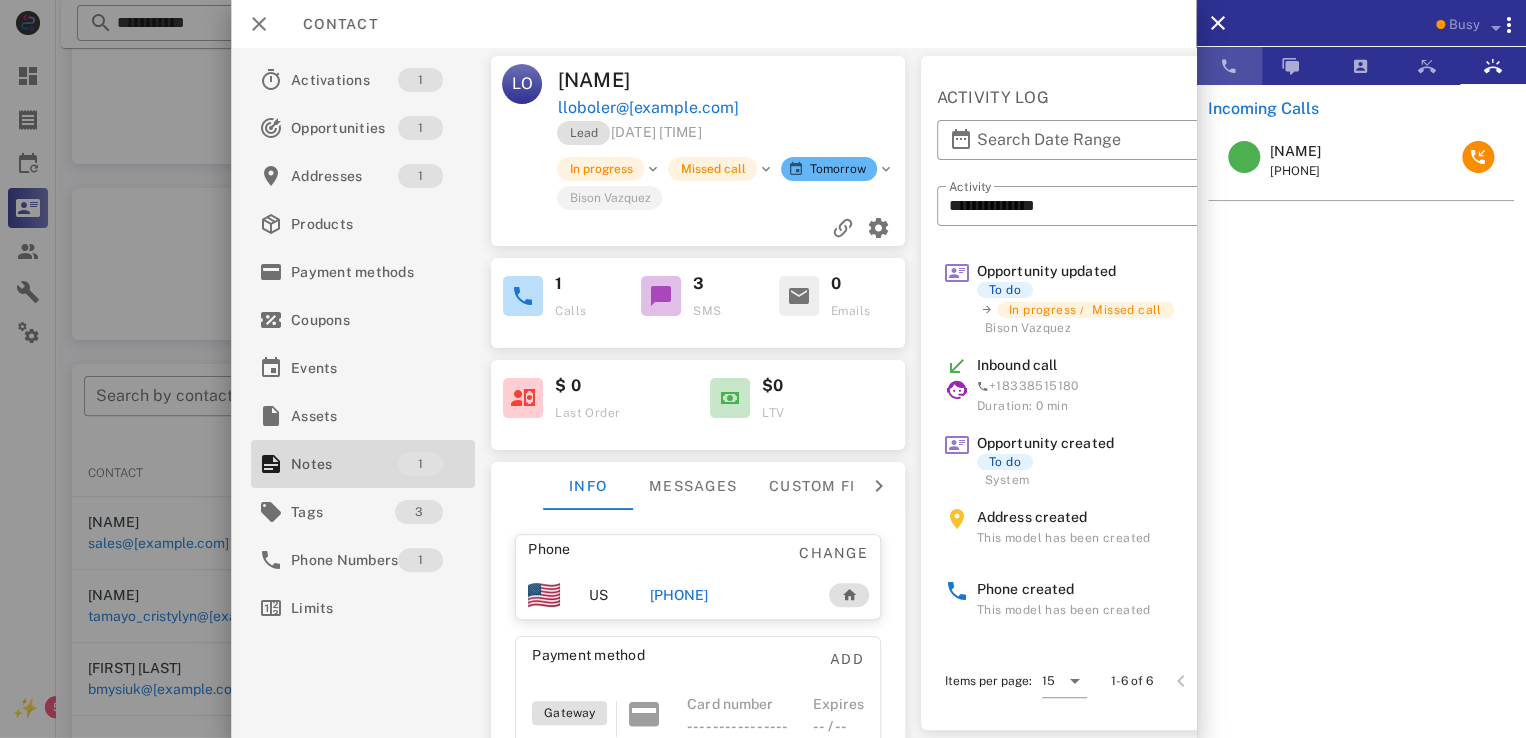 click at bounding box center [1229, 66] 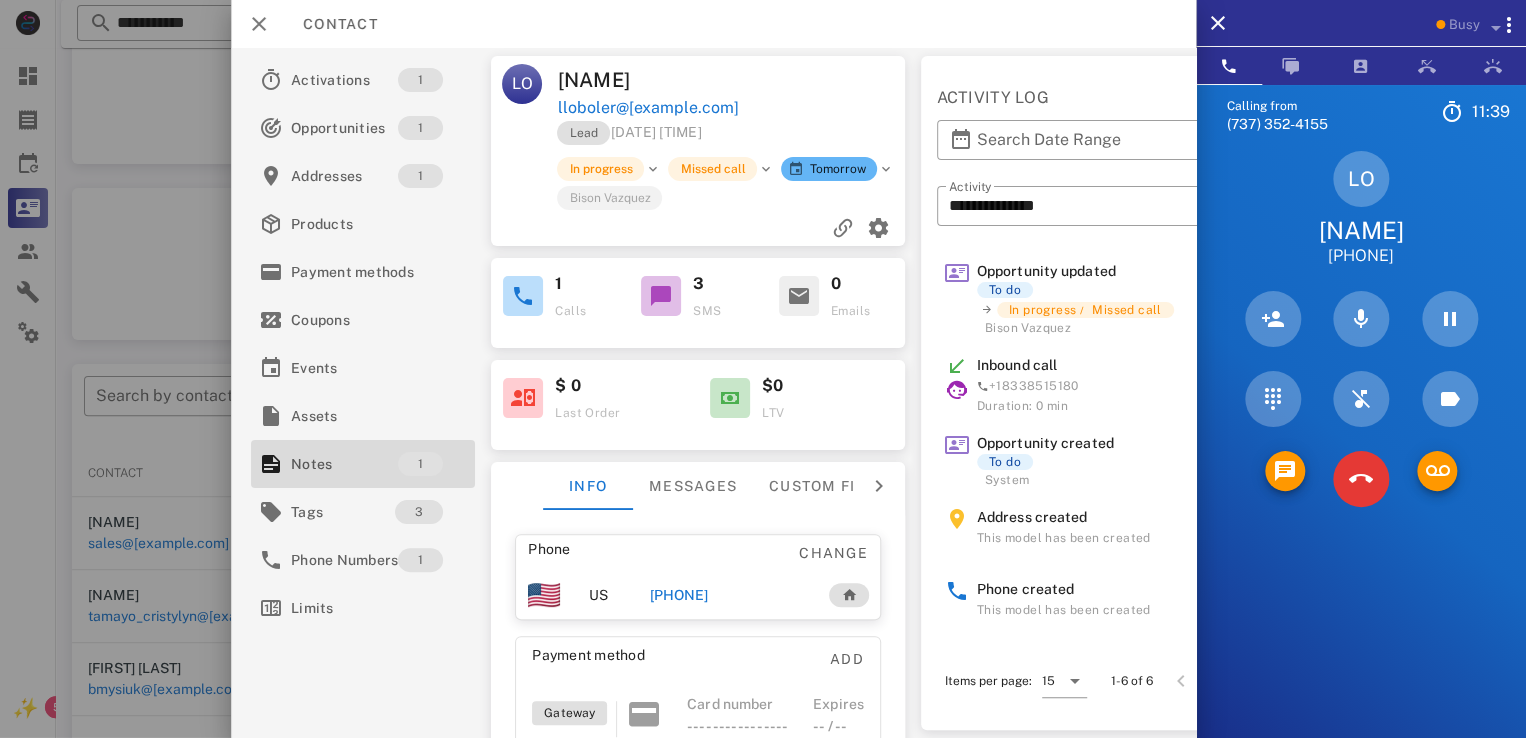 drag, startPoint x: 1284, startPoint y: 238, endPoint x: 1464, endPoint y: 256, distance: 180.89777 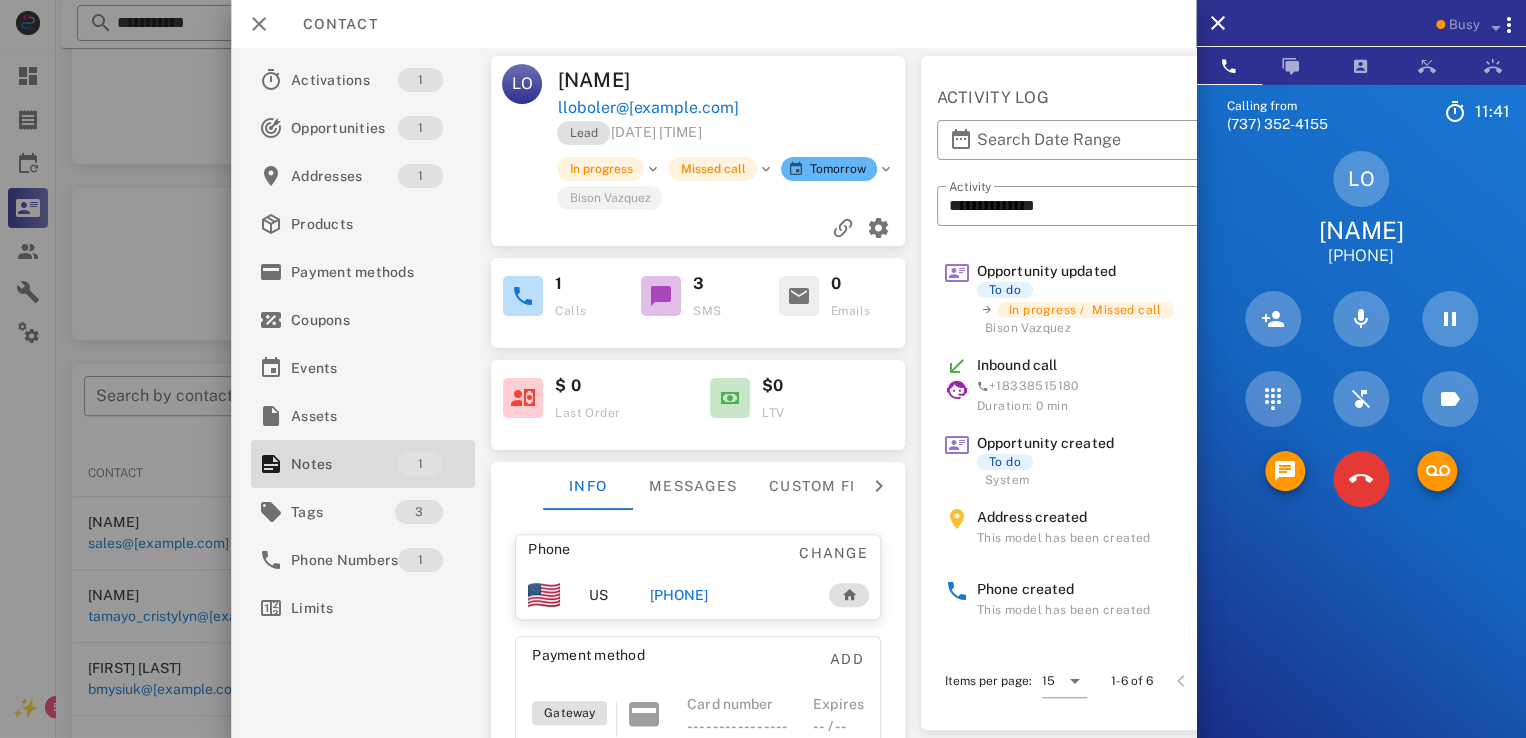 drag, startPoint x: 1398, startPoint y: 223, endPoint x: 1513, endPoint y: 229, distance: 115.15642 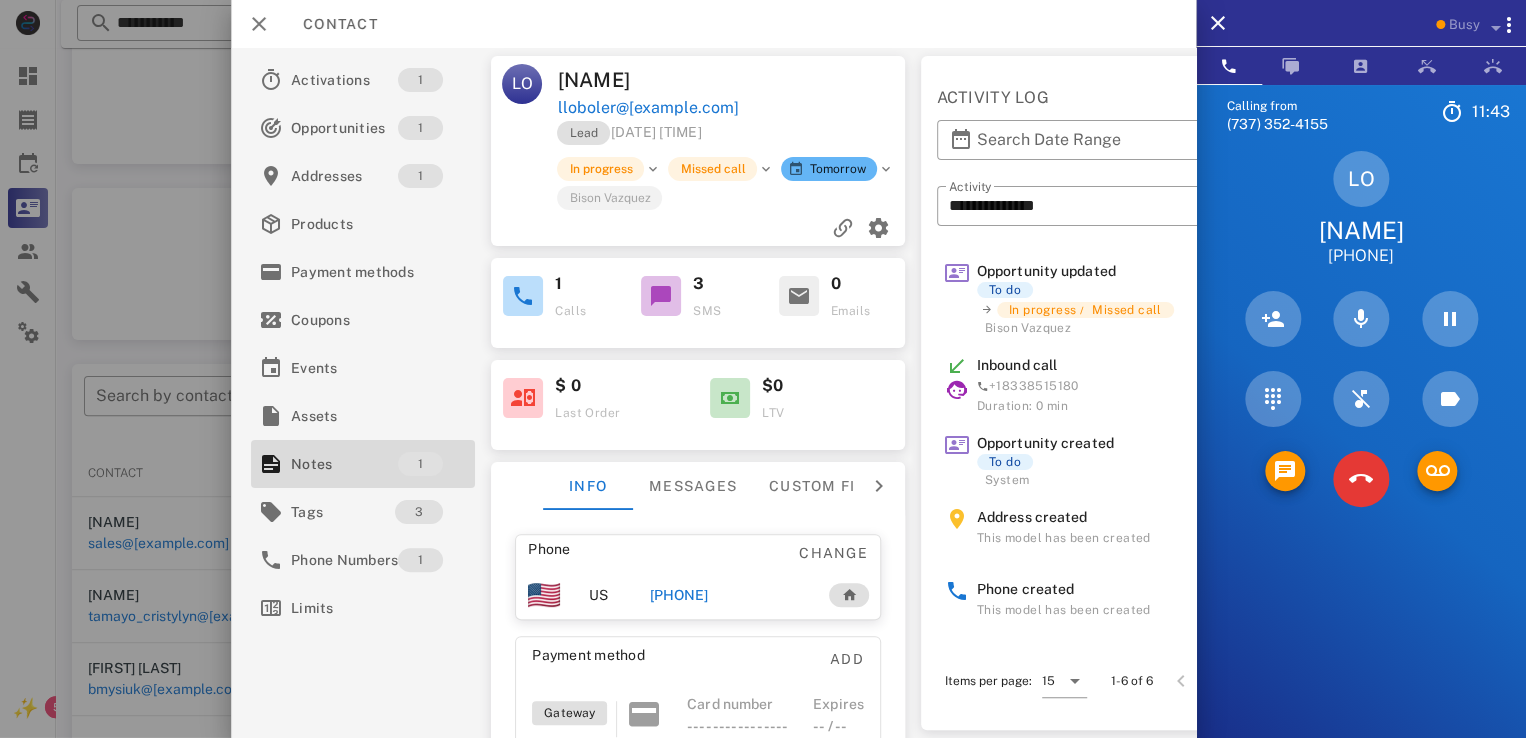 drag, startPoint x: 1276, startPoint y: 233, endPoint x: 1476, endPoint y: 218, distance: 200.5617 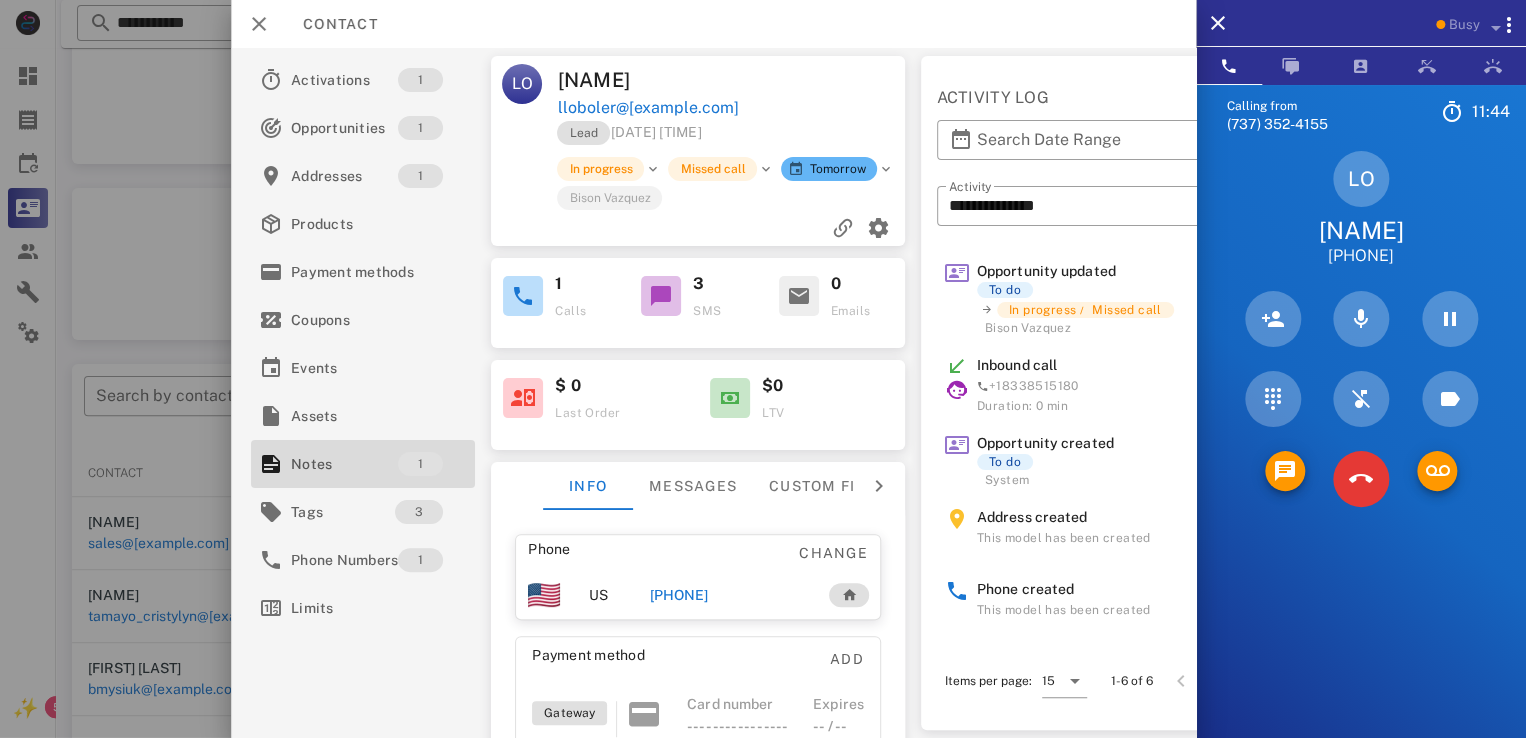 drag, startPoint x: 1292, startPoint y: 231, endPoint x: 1458, endPoint y: 232, distance: 166.003 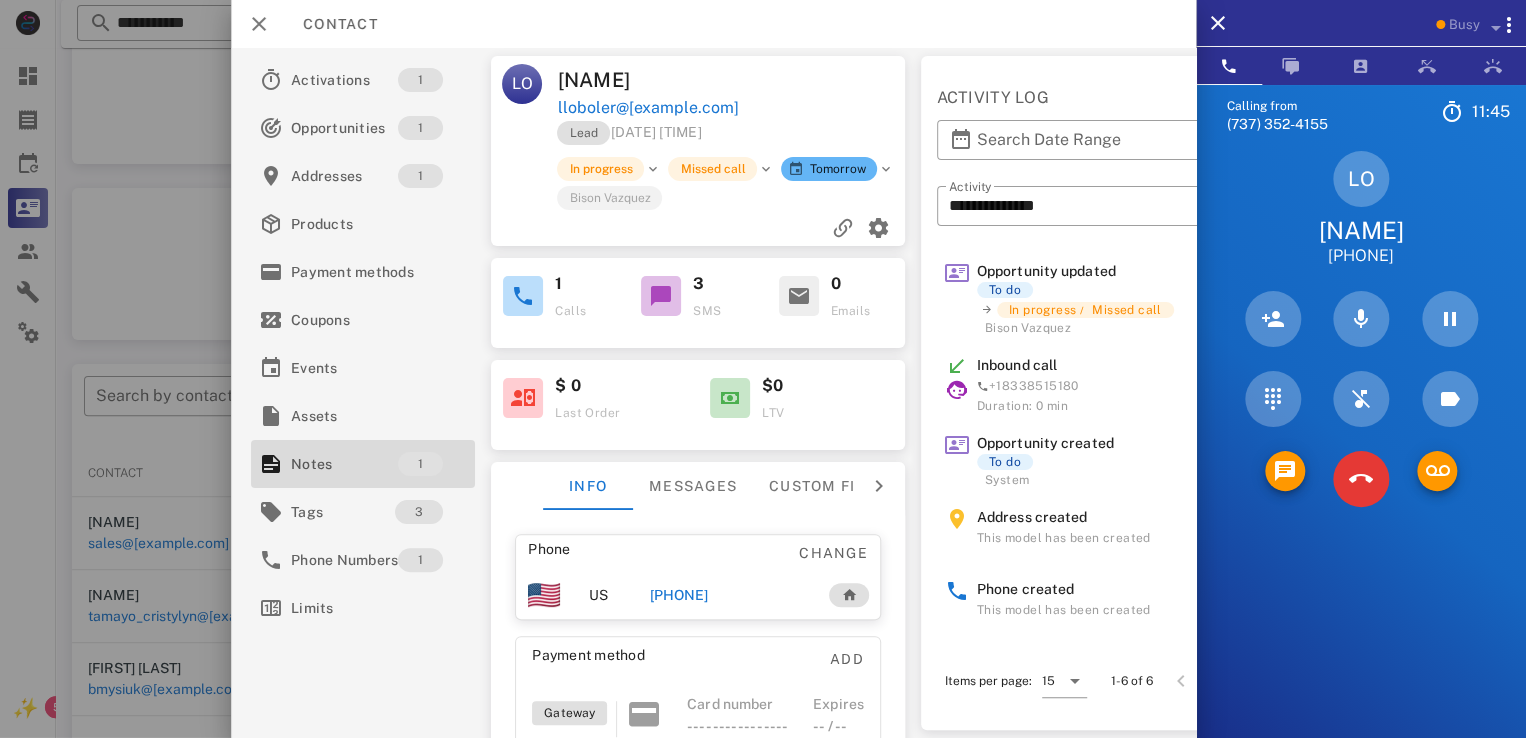 drag, startPoint x: 1279, startPoint y: 228, endPoint x: 1470, endPoint y: 221, distance: 191.12823 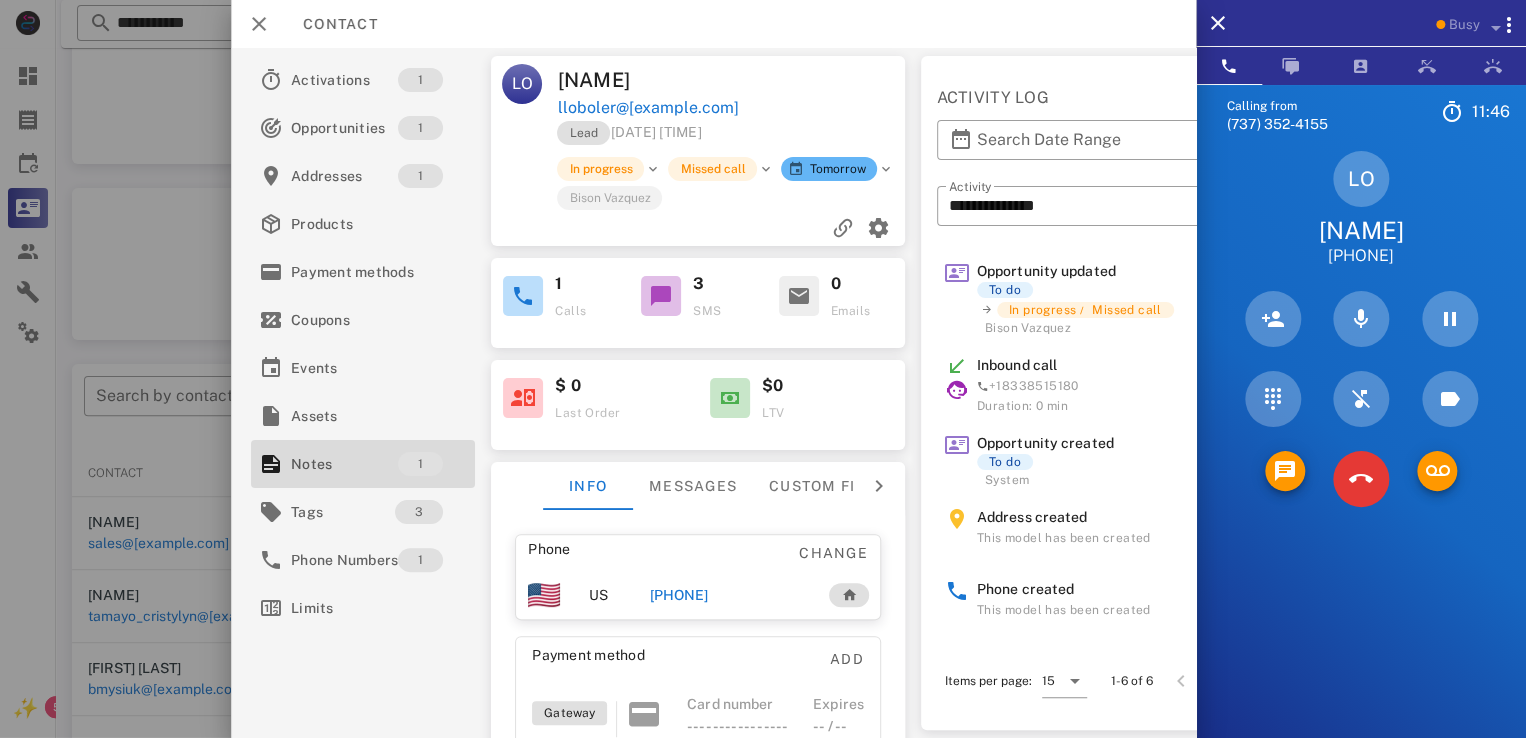 click on "LO   Lynn Oboler  +12022577133" at bounding box center [1361, 209] 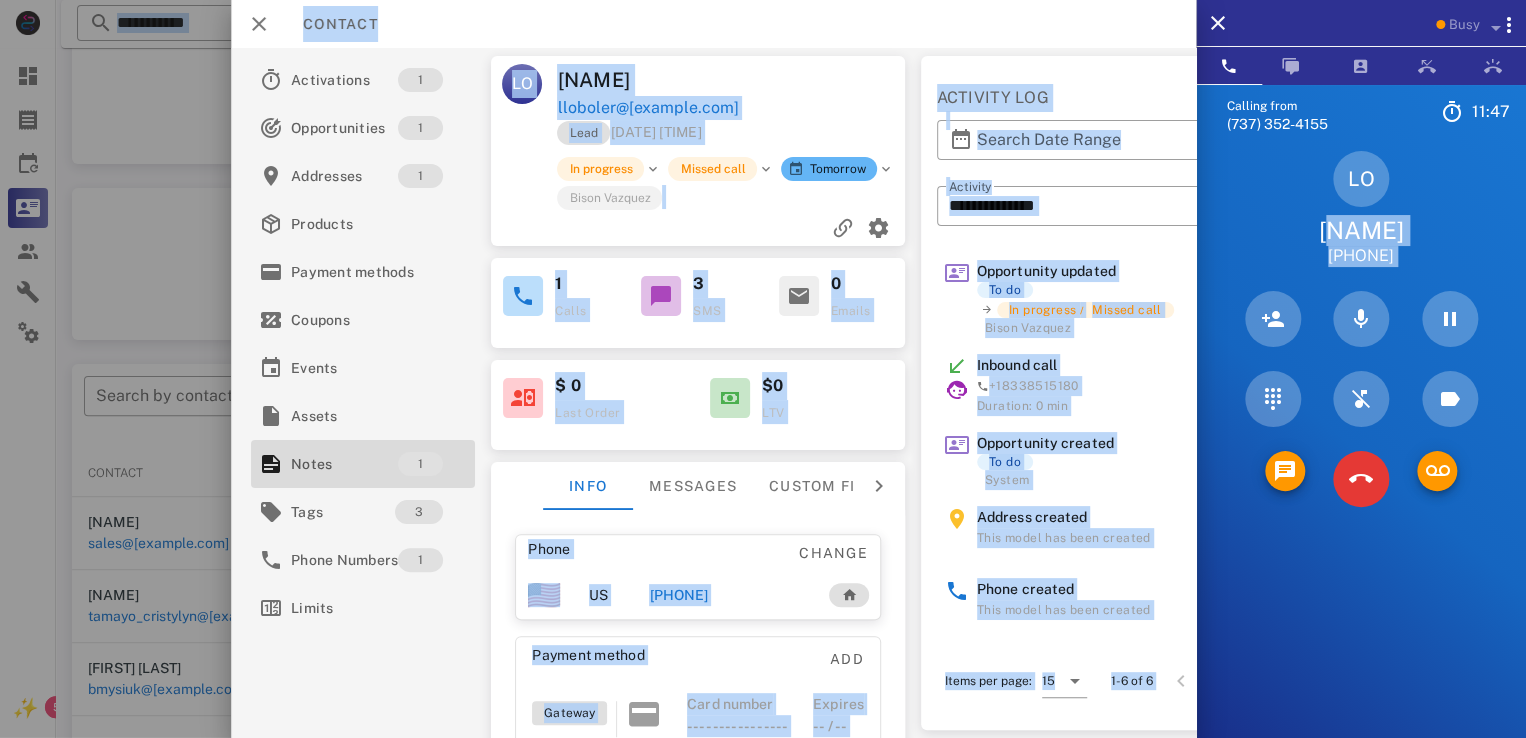 drag, startPoint x: 1273, startPoint y: 223, endPoint x: 1505, endPoint y: 238, distance: 232.4844 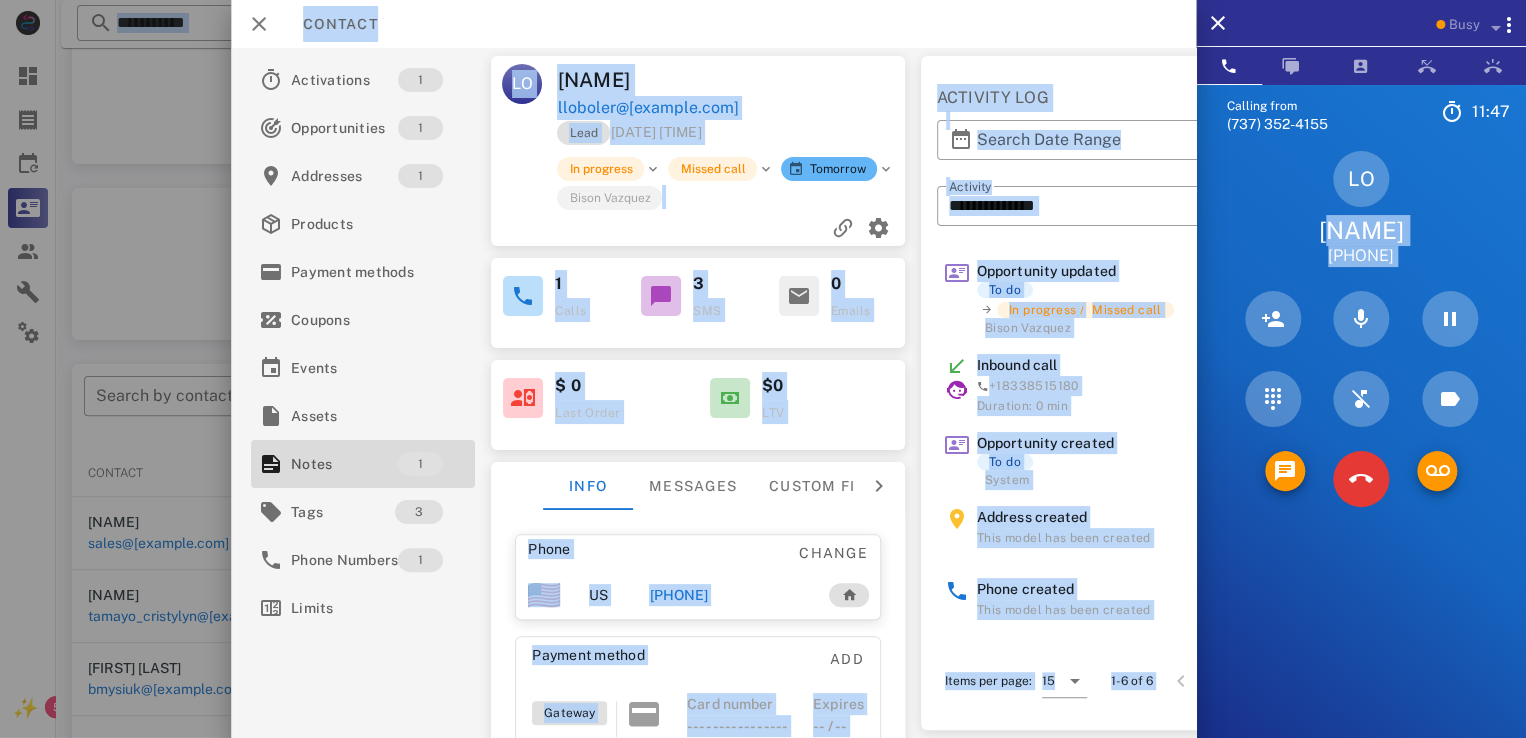 click on "Busy  Calling from (737) 352-4155 11: 47  Unknown      ▼     Australia
+61
Canada
+1
Guam
+1671
Mexico (México)
+52
New Zealand
+64
United Kingdom
+44
United States
+1
1 2 ABC 3 DEF 4 GHI 5 JKL 6 MNO 7 PQRS 8 TUV 9 WXYZ * 0 + #  LO   Lynn Oboler  +12022577133 Directory ​  KM  Karina Mino  Idle   AB  Abigail Bvunzawabaya  Idle   A1  Agent 131  Idle   AA  Arbaz Ansar  Idle   AR  Ashley Rodriguez  Idle   DM  Daliza Moore  Idle   DT  Daniela Tanevski  Idle   DB  Dario Barosso  Idle   JP  Jennifer Phillips  Offline   LC  Logicall Customer Support  Offline   AD  Accounting Dept  Offline   A1  Agent 101  Offline   A1  Agent 105  Offline   A1  Agent 112  Offline   A1  Agent 125  Offline   A1  agent 126  Offline   A1  Agent 128  Offline   A1  Agent 129  Offline   A1  Agent 138  Offline   A1  Agent 143  Offline   A1  Agent 146  Offline   A1   A1" at bounding box center [763, 479] 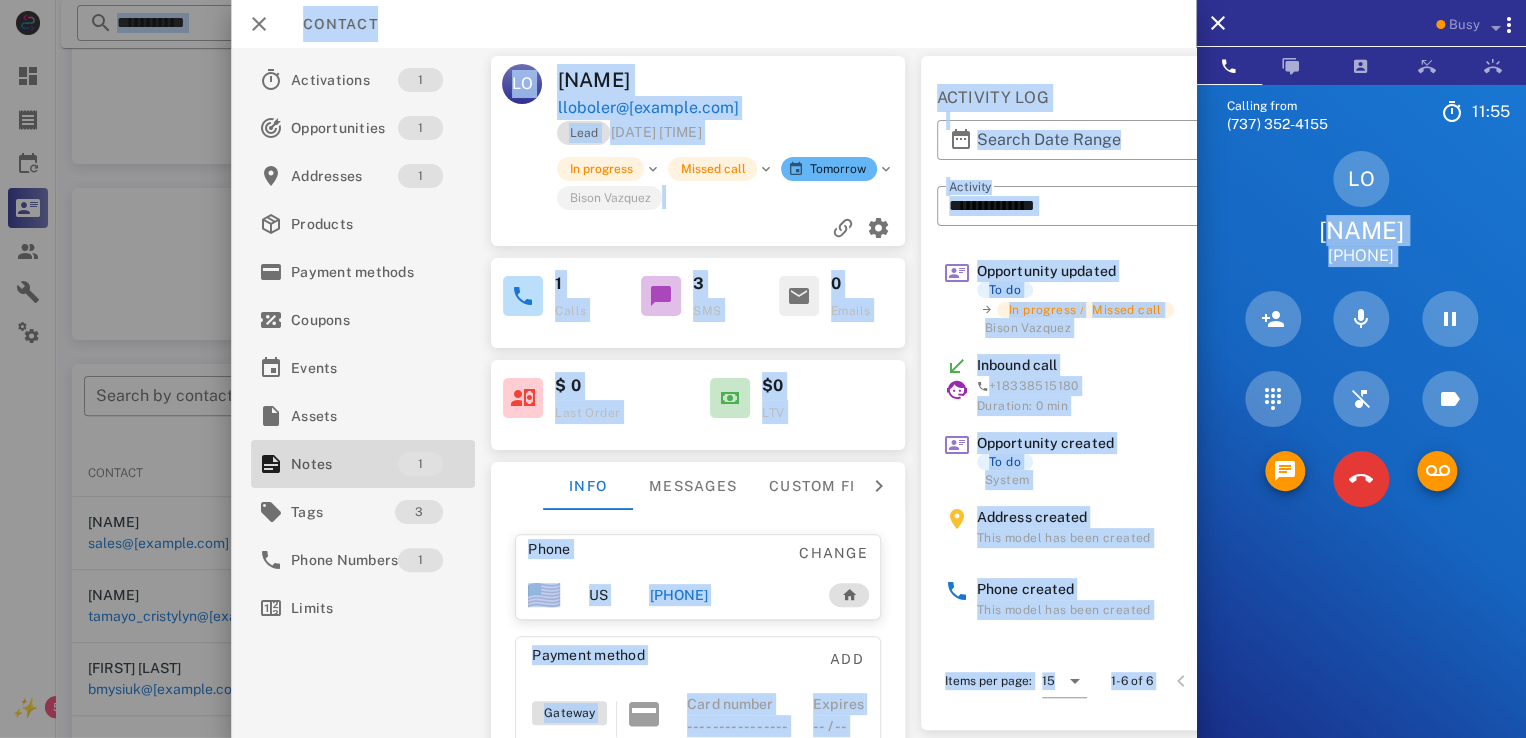 drag, startPoint x: 556, startPoint y: 81, endPoint x: 712, endPoint y: 77, distance: 156.05127 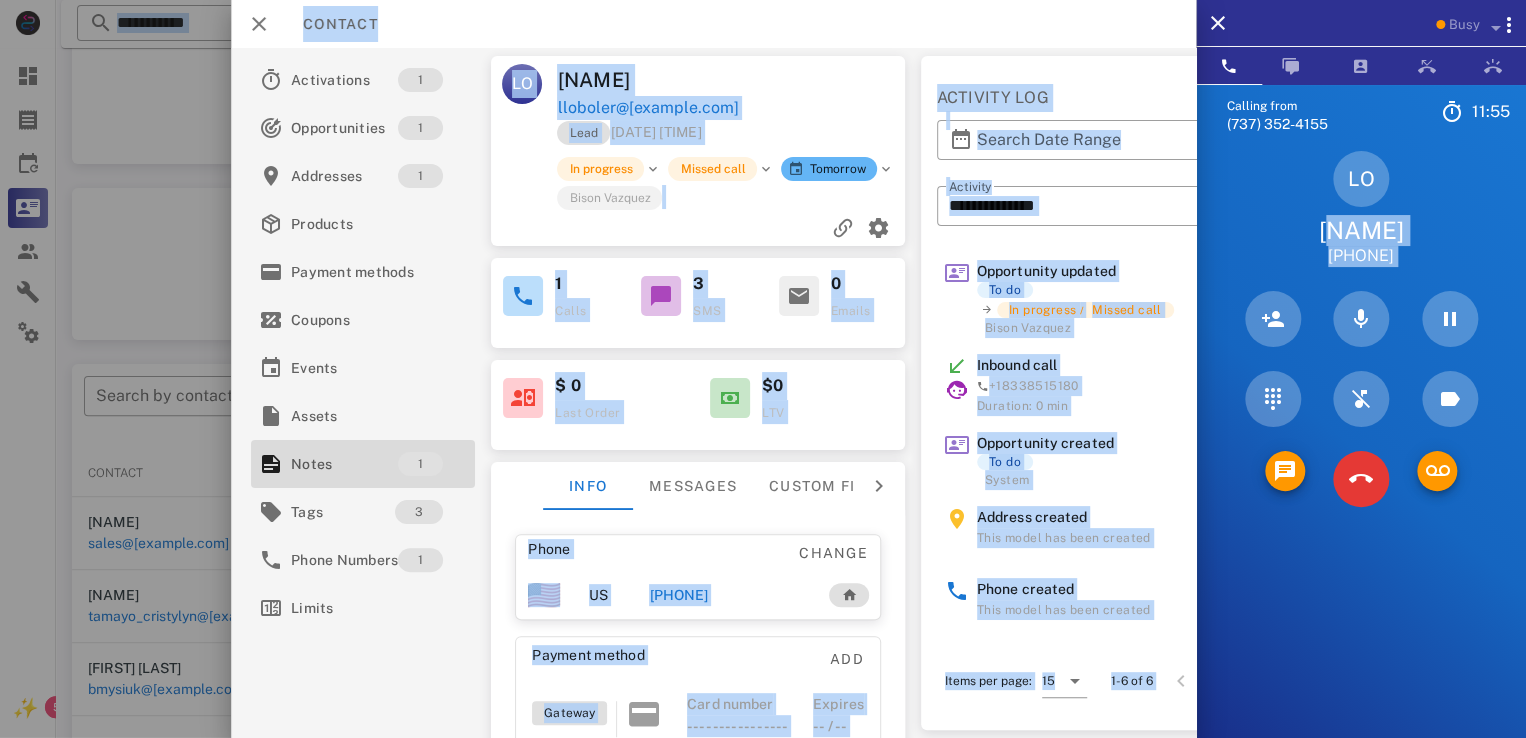 click on "LO Lynn Oboler  lloboler@yahoo.com" at bounding box center (698, 92) 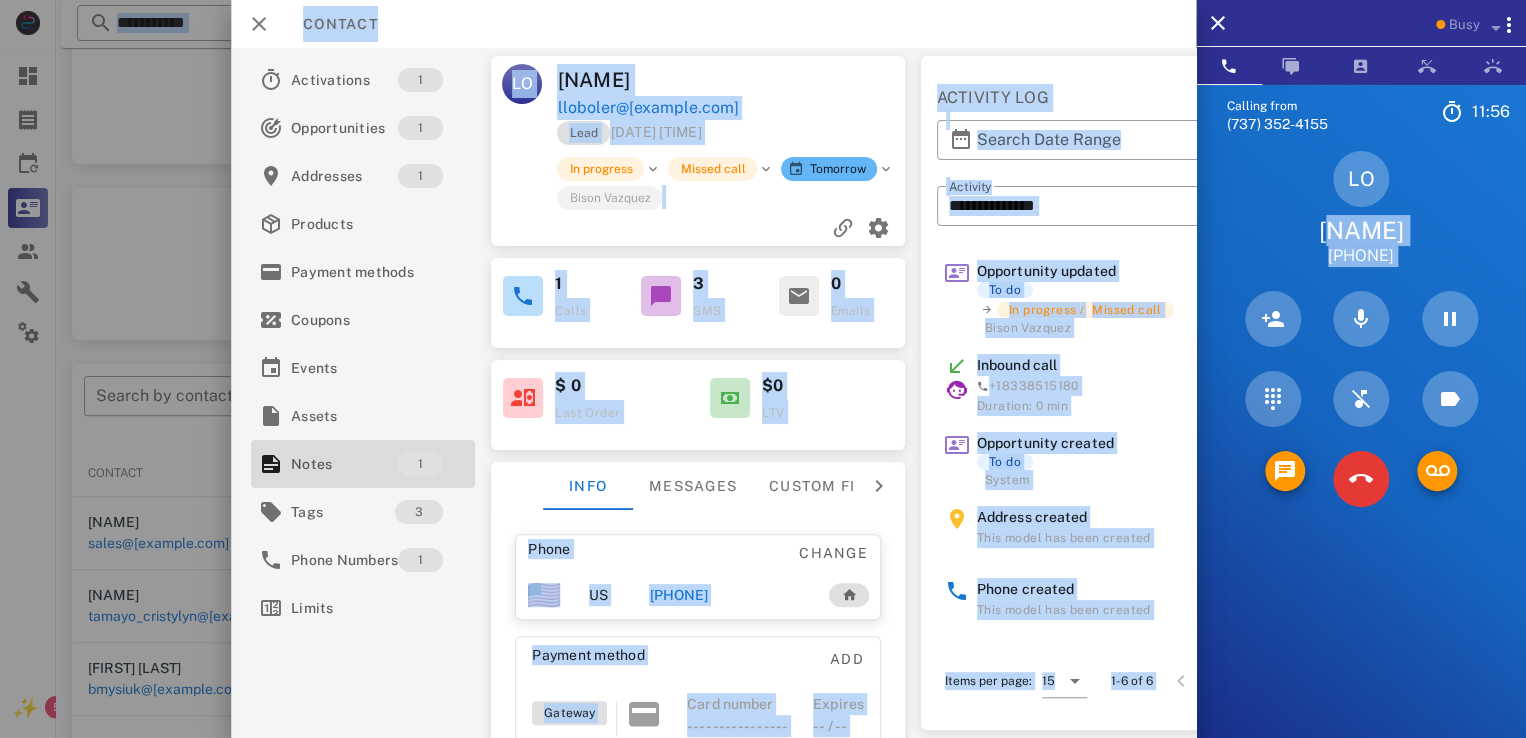 drag, startPoint x: 564, startPoint y: 75, endPoint x: 699, endPoint y: 85, distance: 135.36986 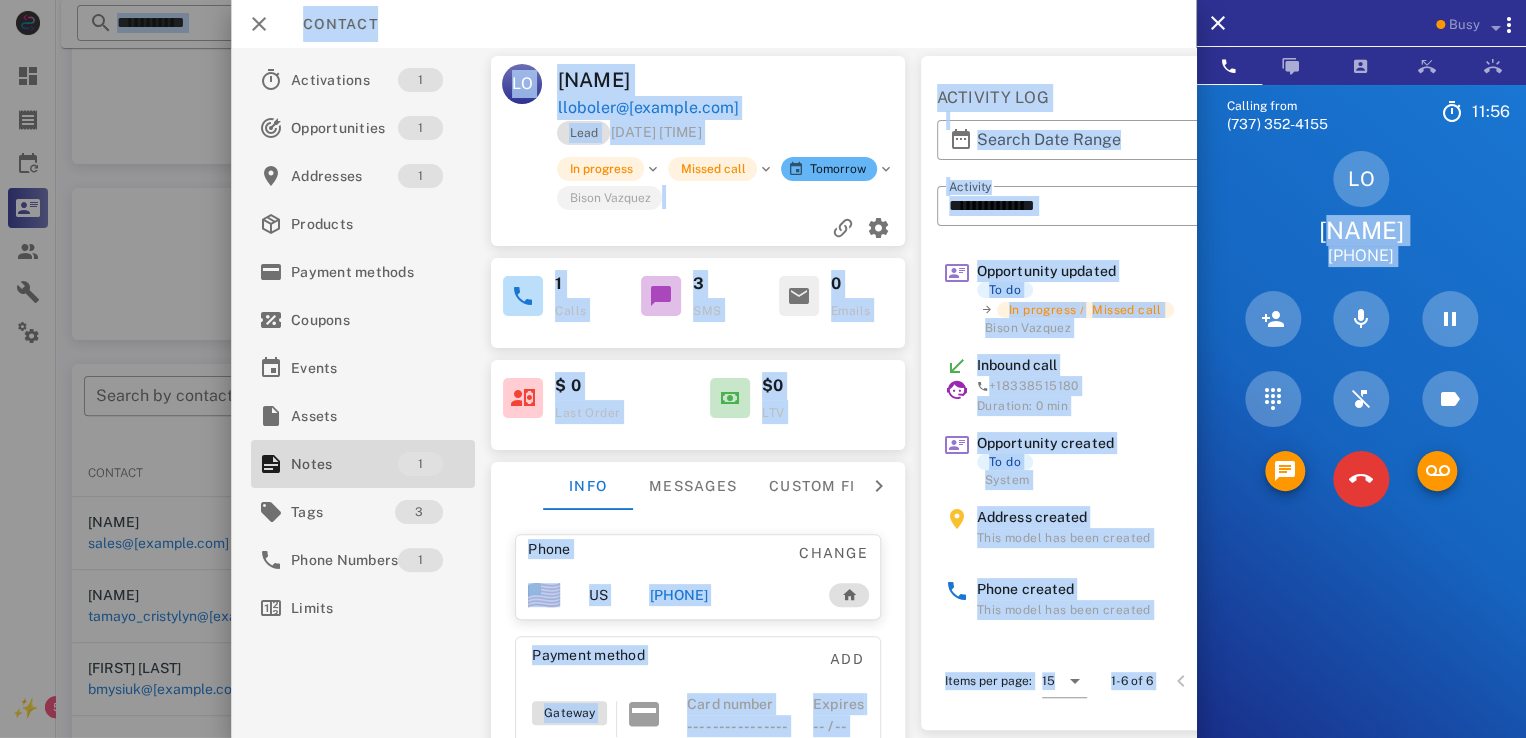 click on "[FIRST] [LAST]" at bounding box center (646, 80) 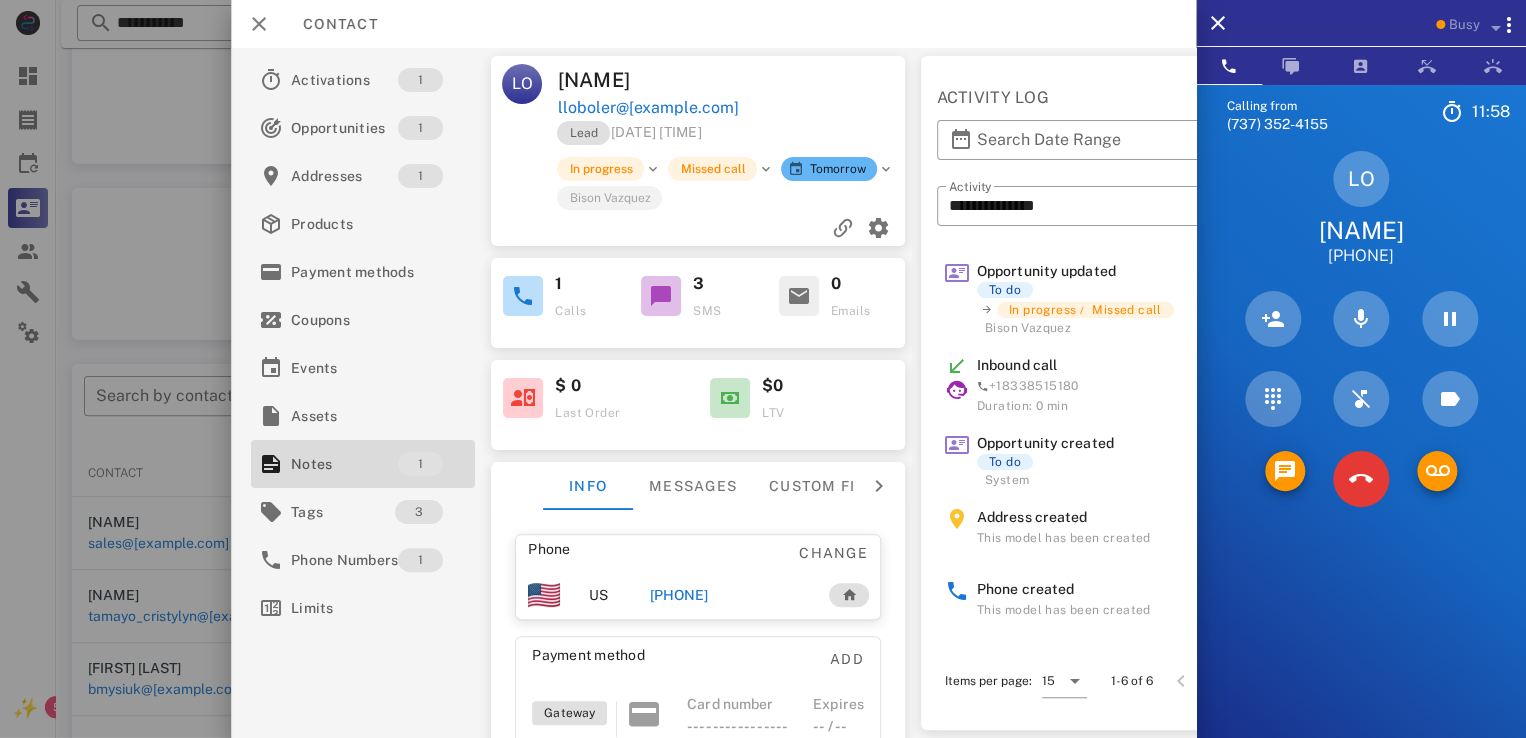 click on "Lead   08/03/2025 06:53   In progress   Missed call   Tomorrow   Bison Vazquez" at bounding box center (698, 183) 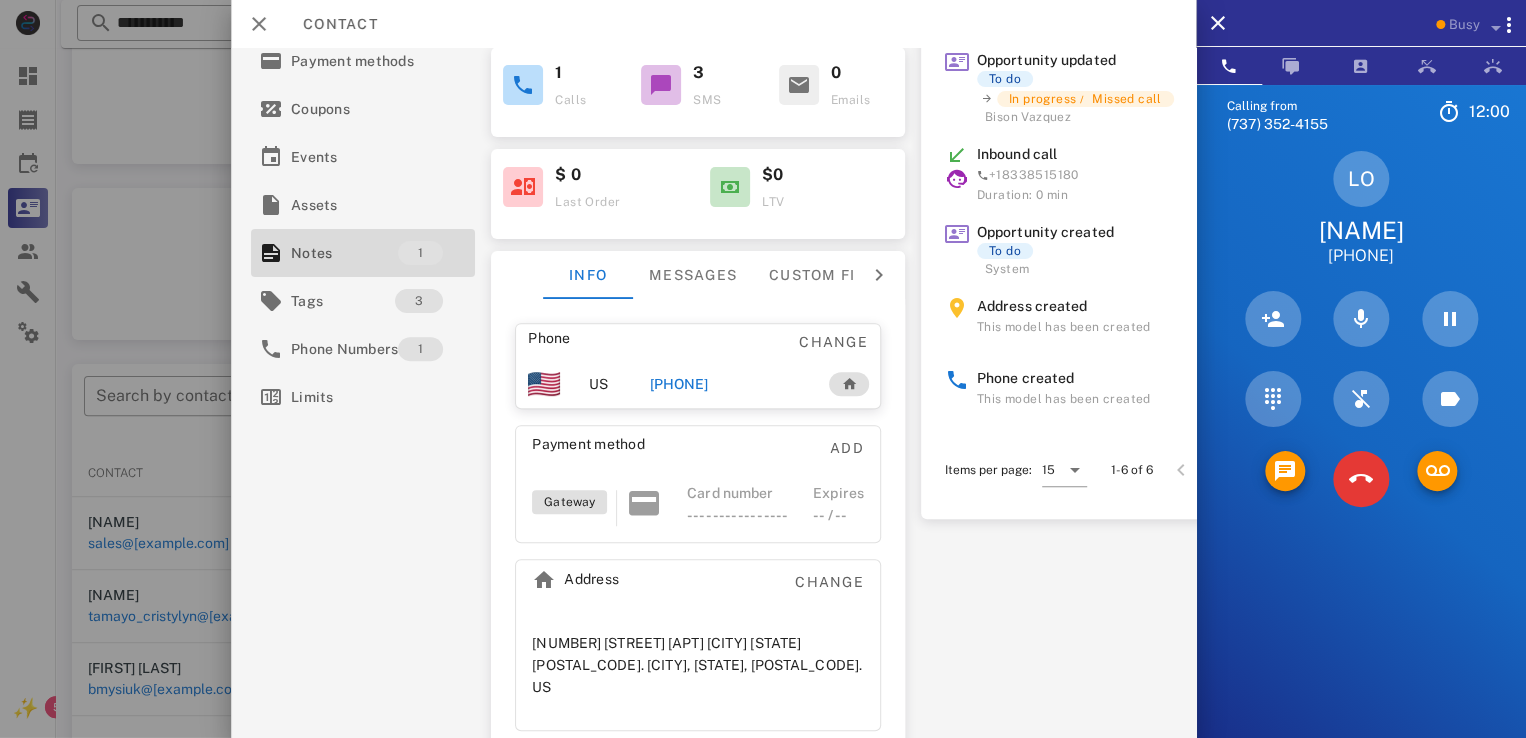 scroll, scrollTop: 0, scrollLeft: 0, axis: both 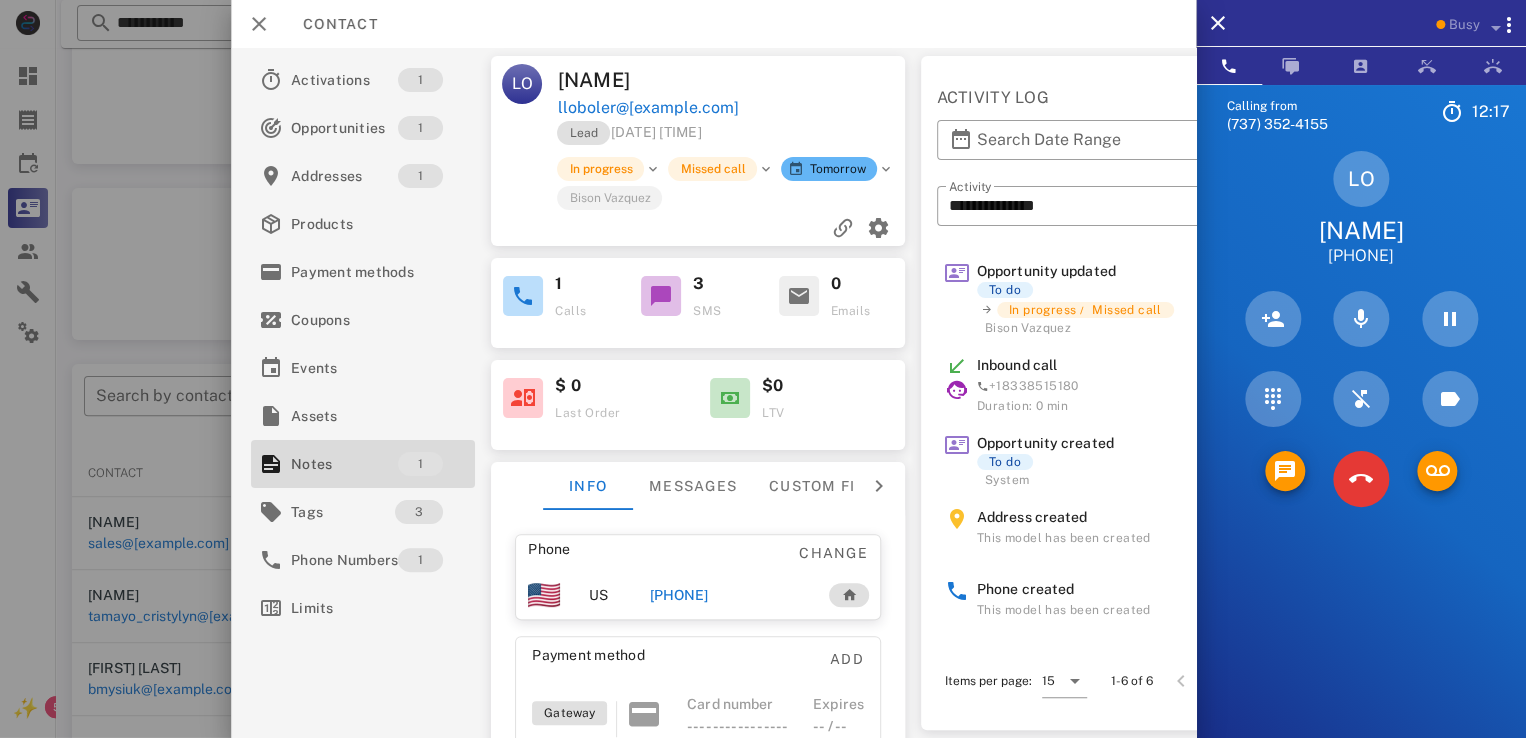 drag, startPoint x: 1291, startPoint y: 230, endPoint x: 1480, endPoint y: 228, distance: 189.01057 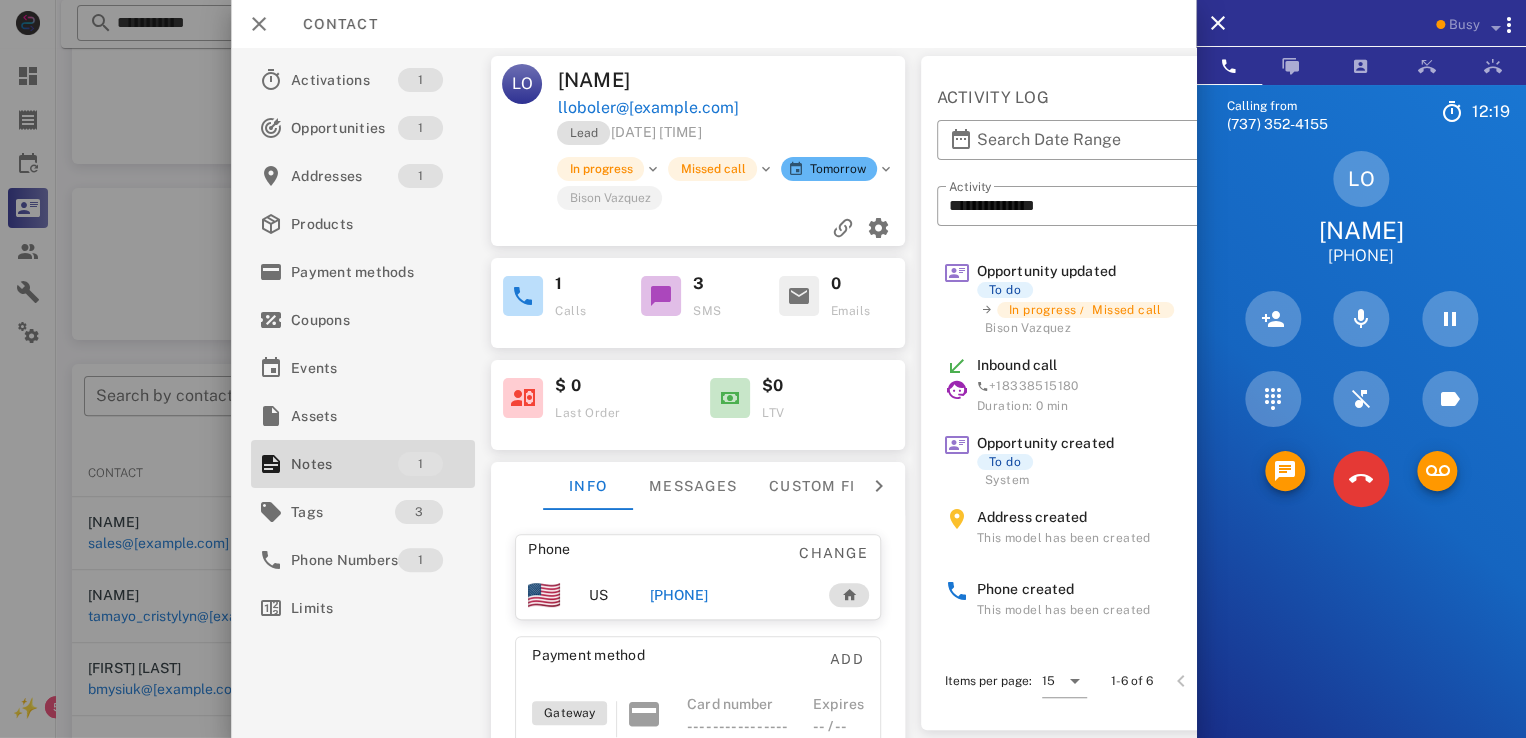 drag, startPoint x: 1287, startPoint y: 228, endPoint x: 1448, endPoint y: 225, distance: 161.02795 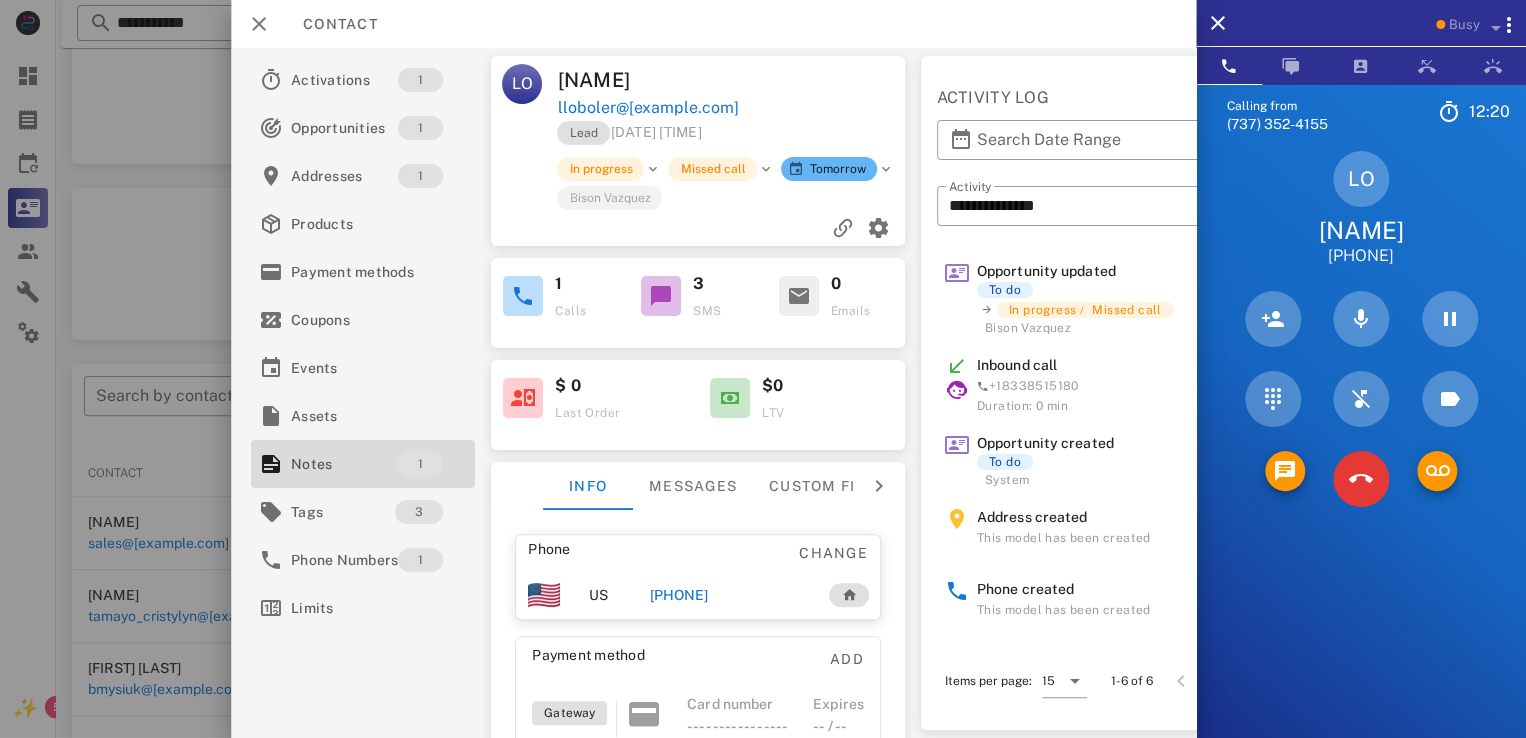 click on "LO   Lynn Oboler  +12022577133" at bounding box center [1361, 209] 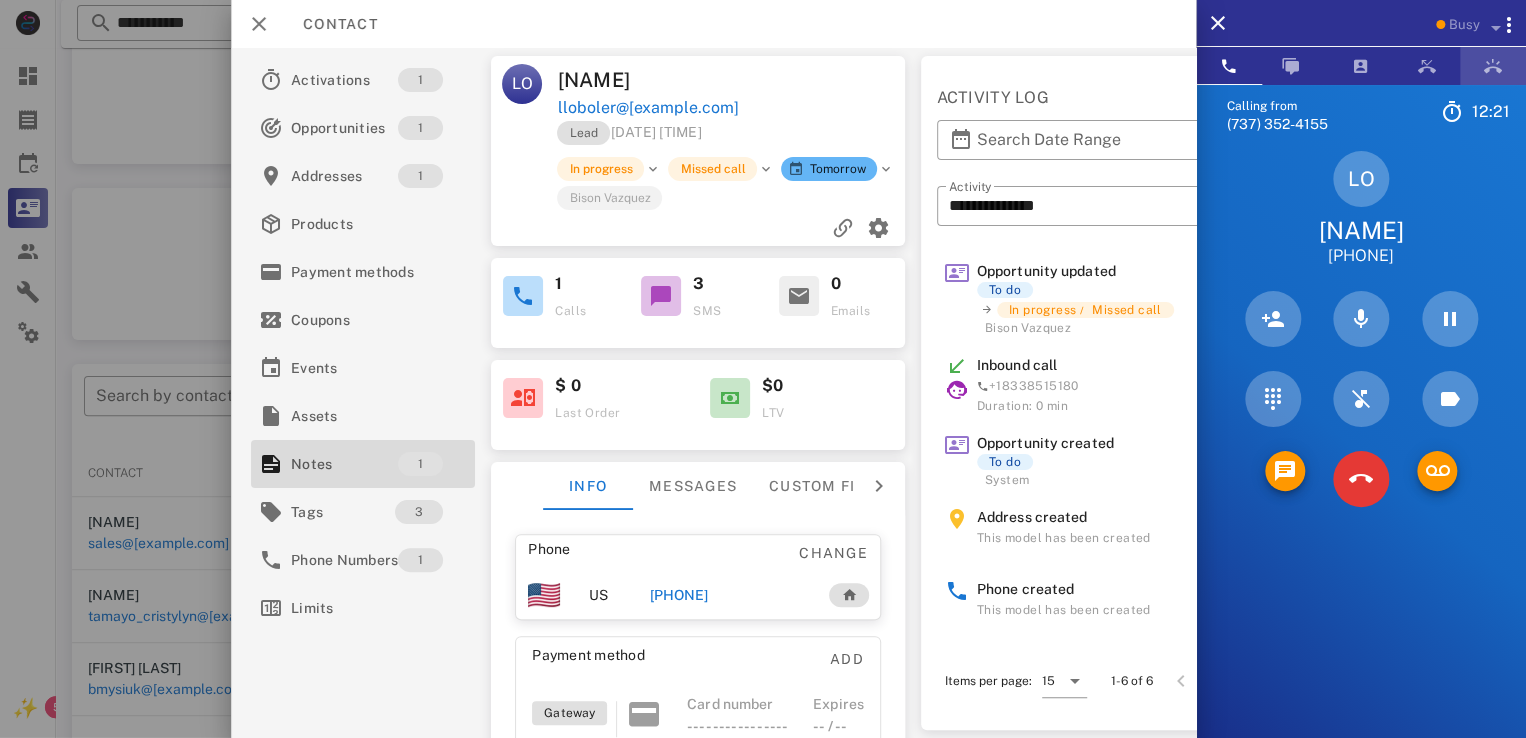 click at bounding box center (1493, 66) 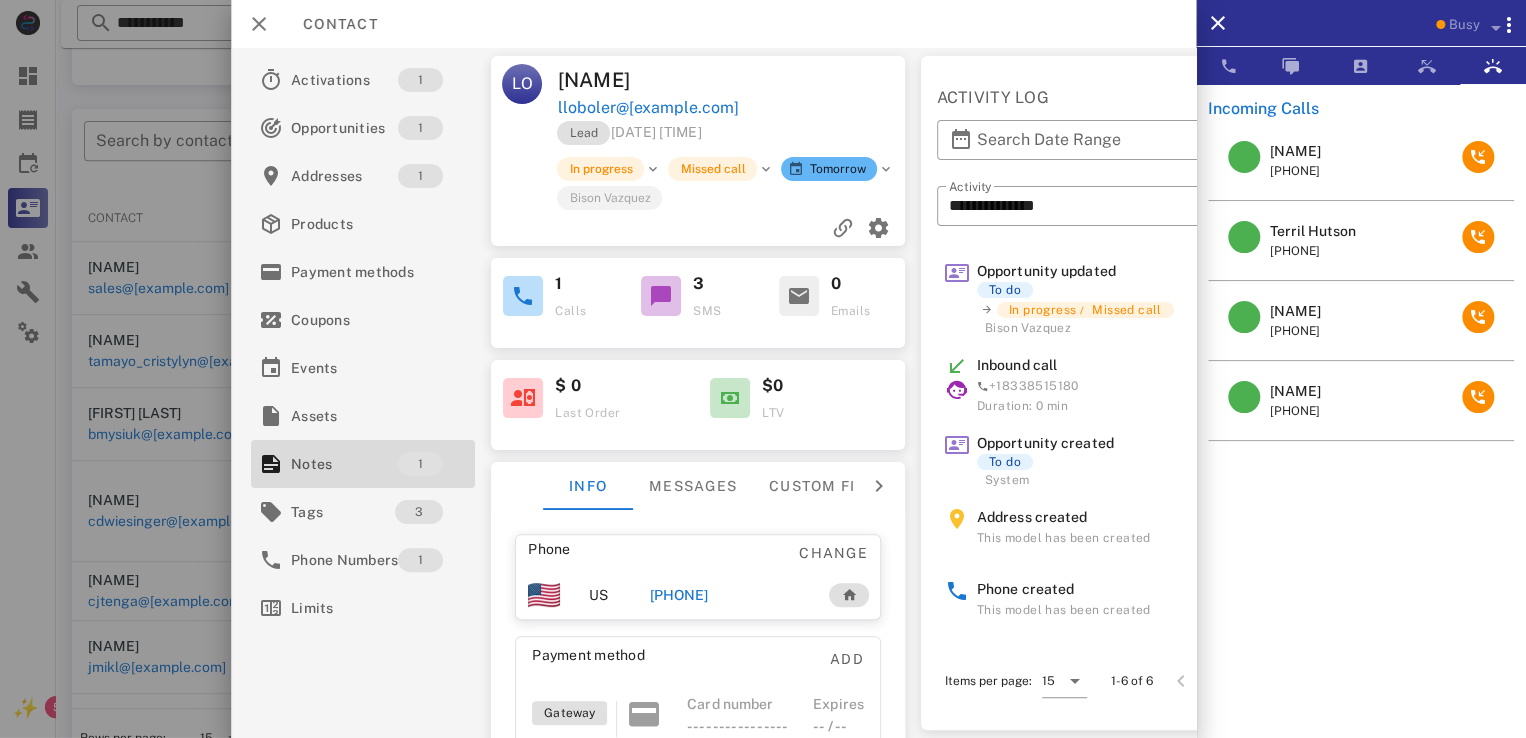 scroll, scrollTop: 0, scrollLeft: 0, axis: both 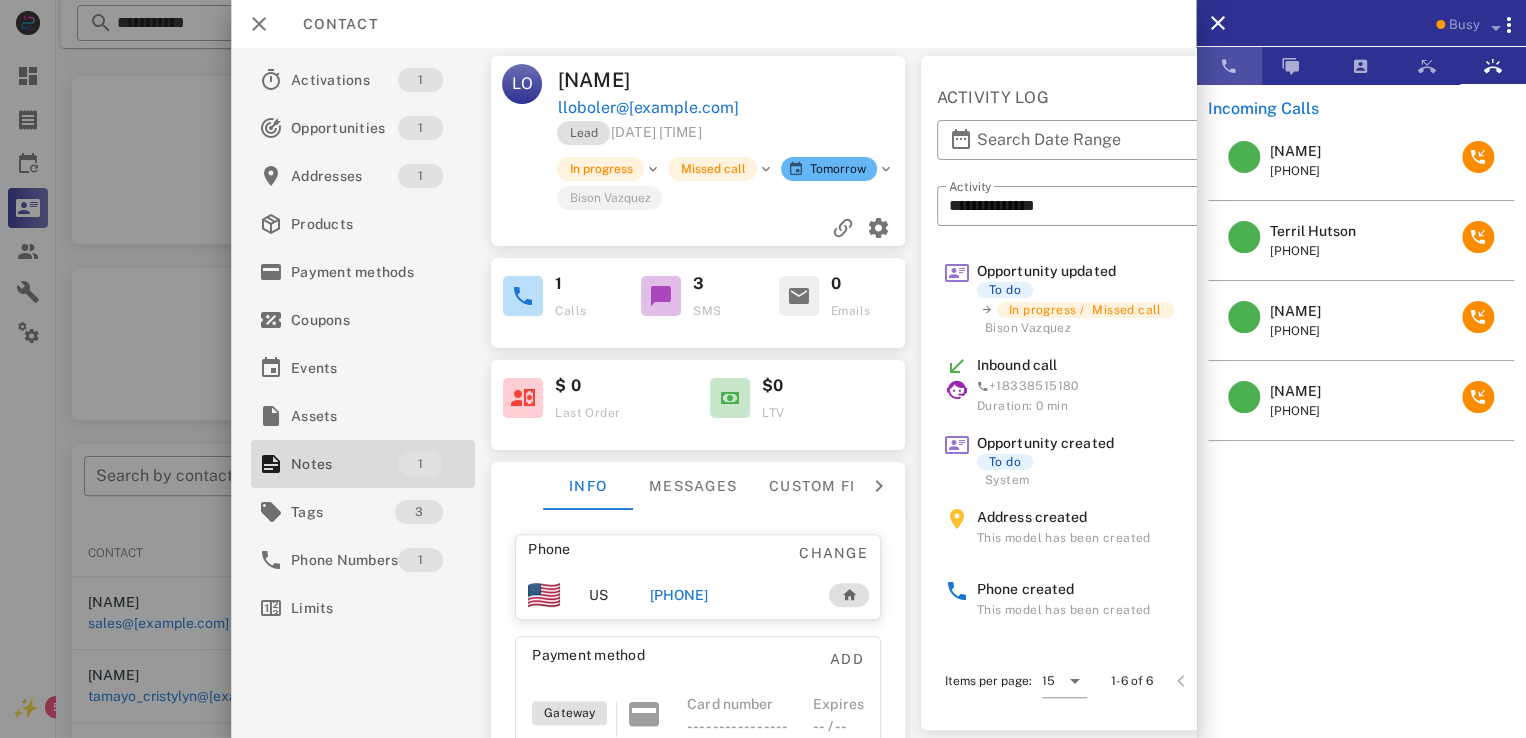 click at bounding box center (1229, 66) 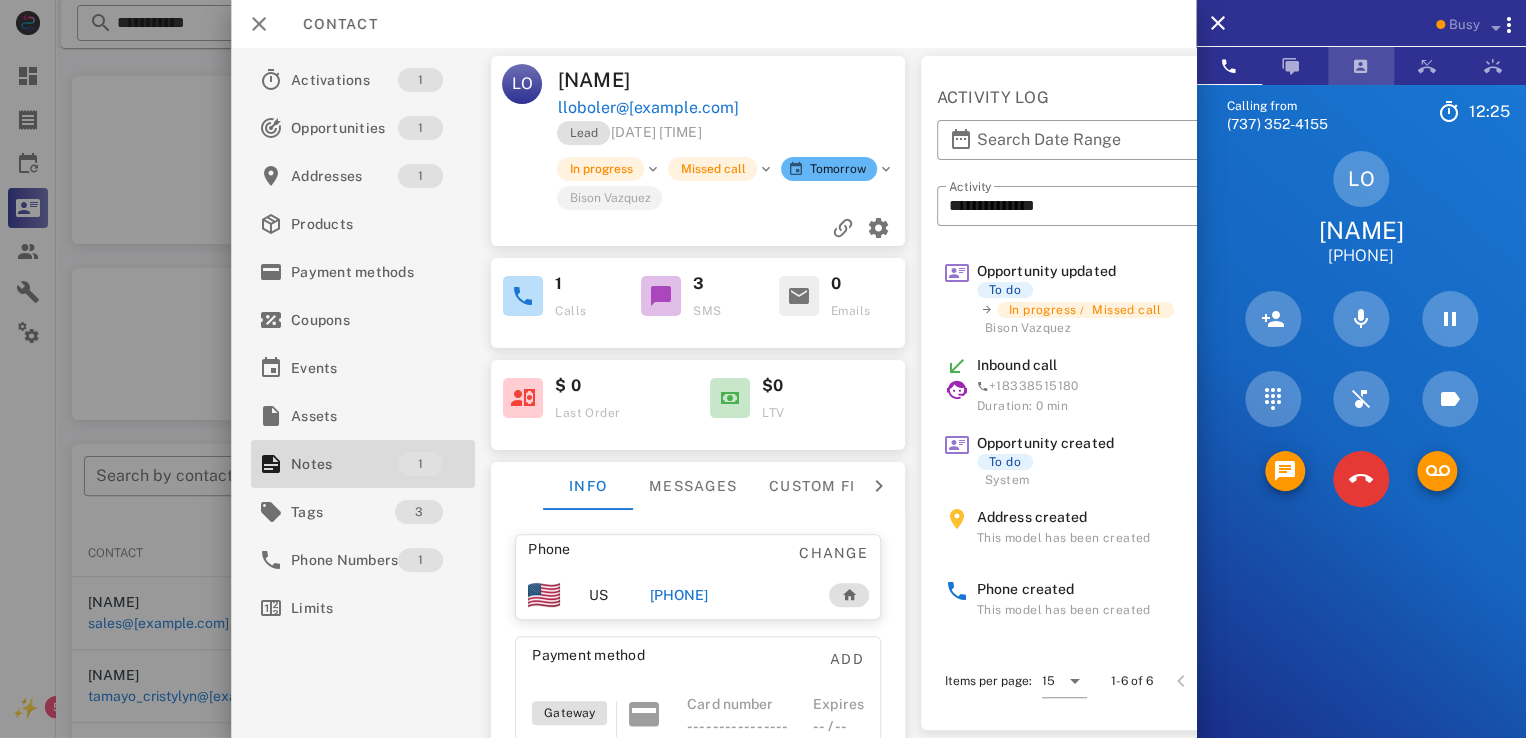 click at bounding box center (1361, 66) 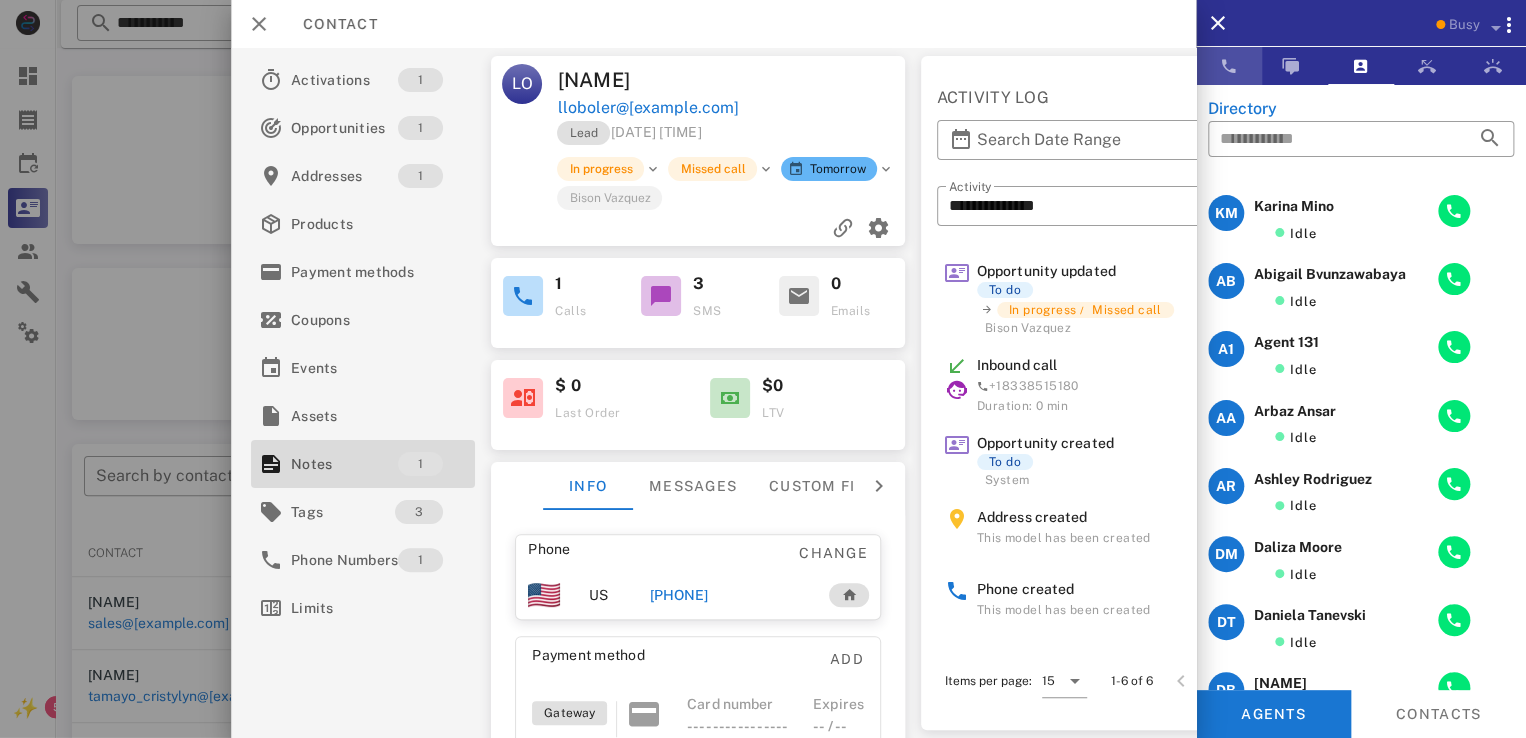 click at bounding box center [1229, 66] 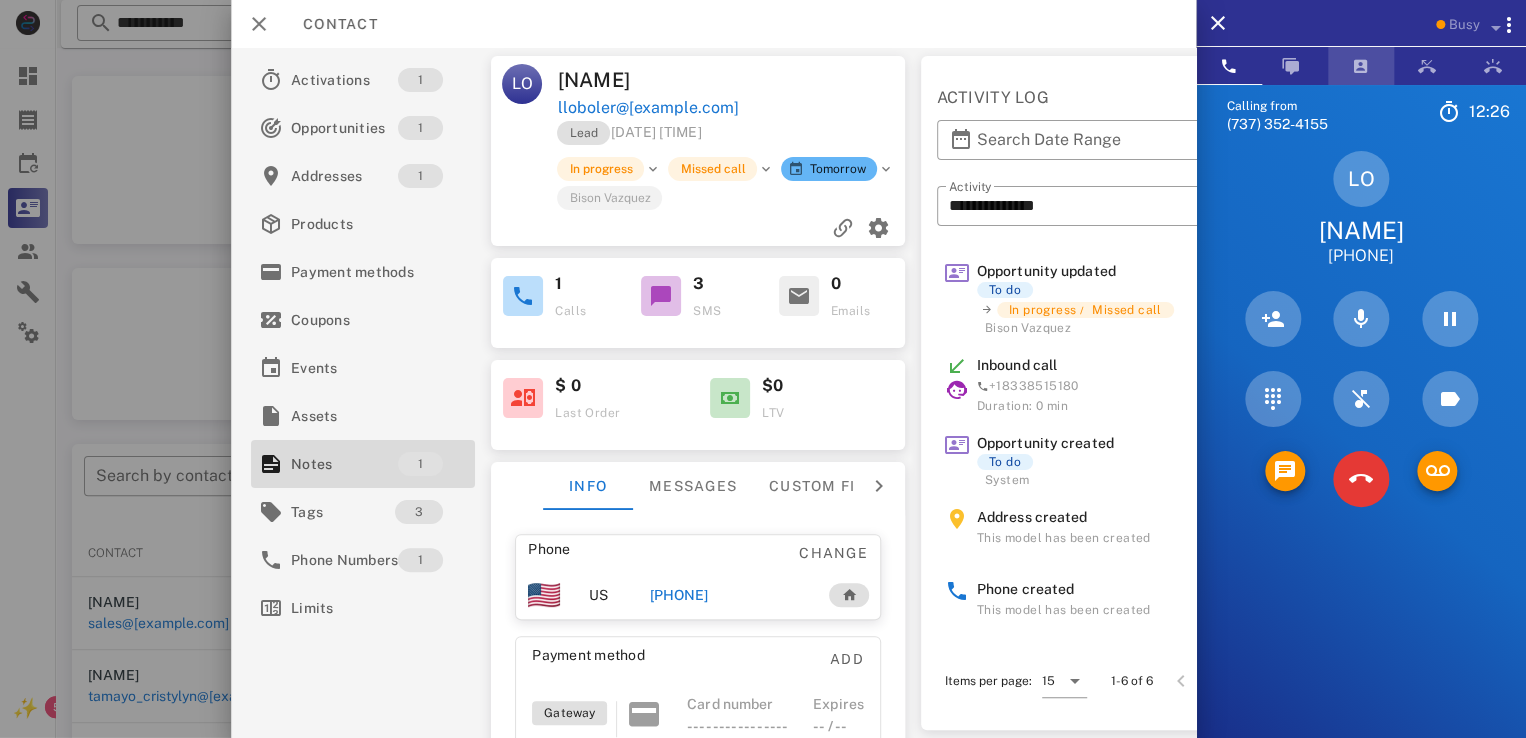 click at bounding box center [1361, 66] 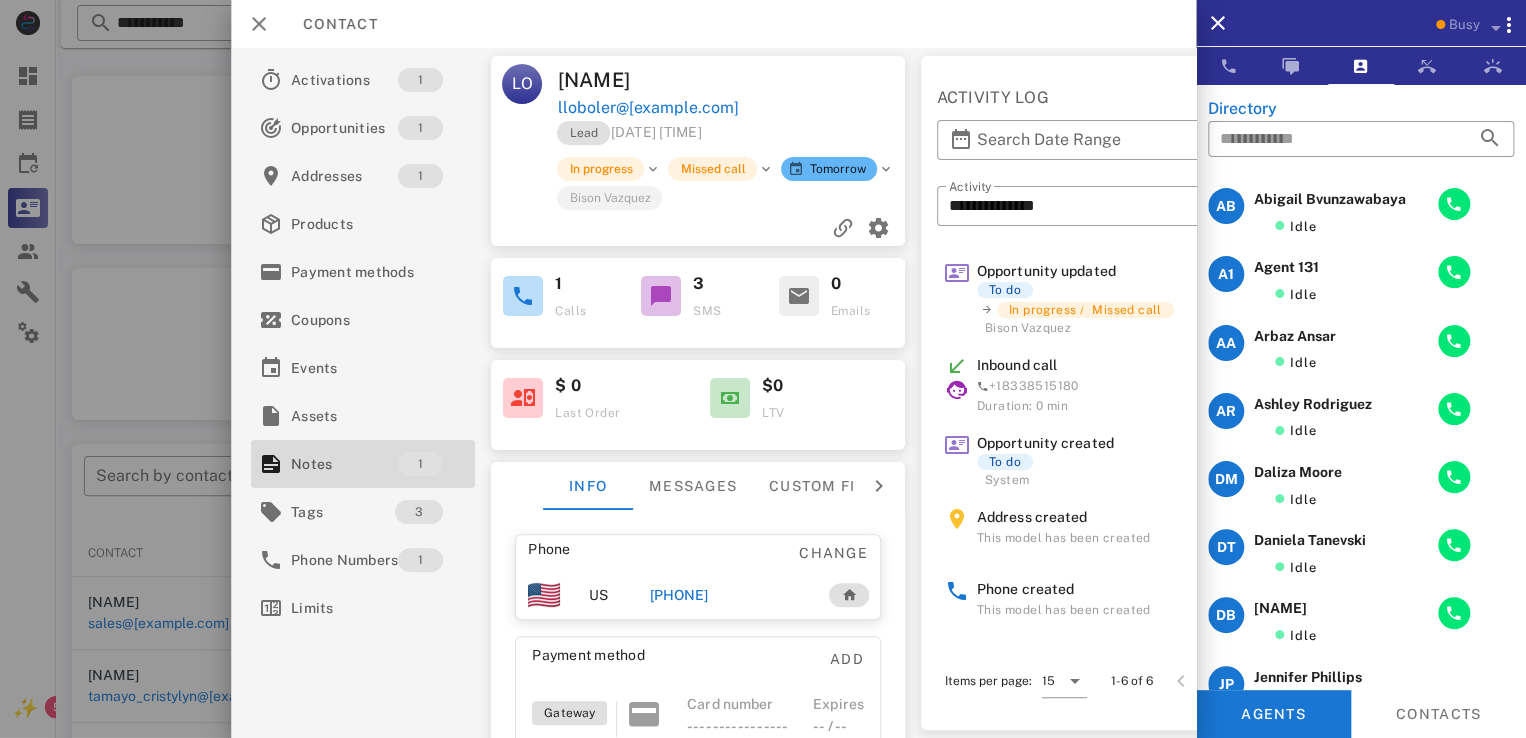 scroll, scrollTop: 0, scrollLeft: 0, axis: both 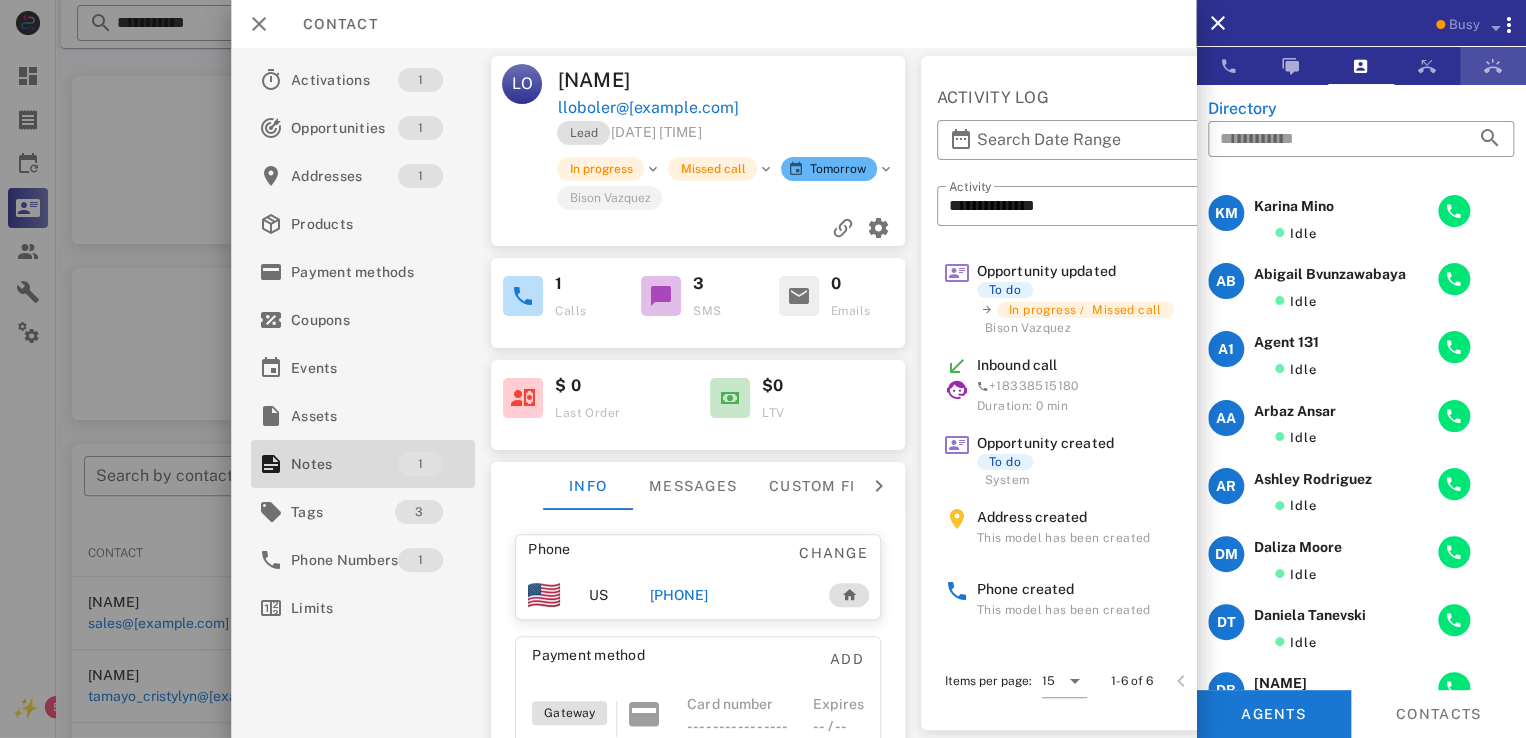 click at bounding box center (1493, 66) 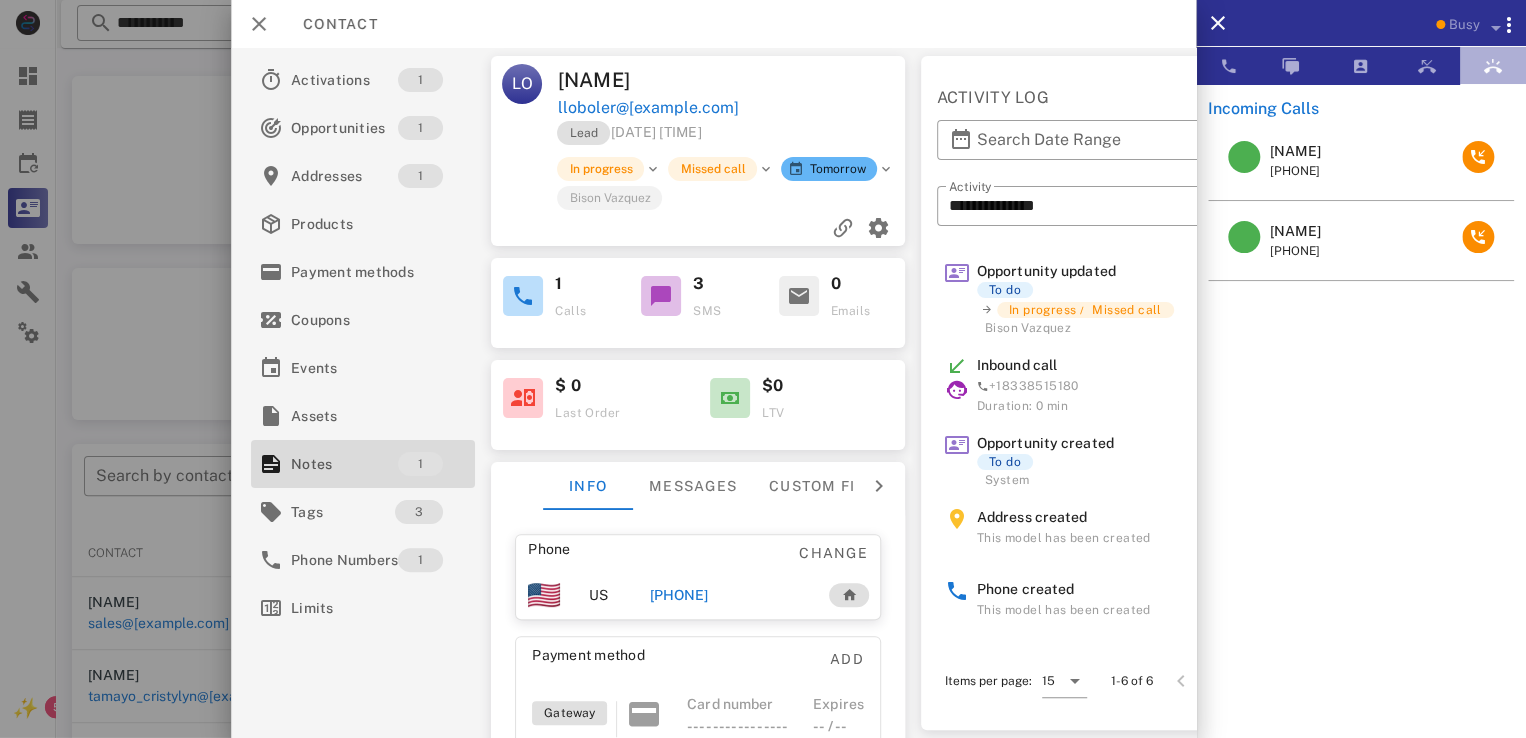 click at bounding box center (1493, 66) 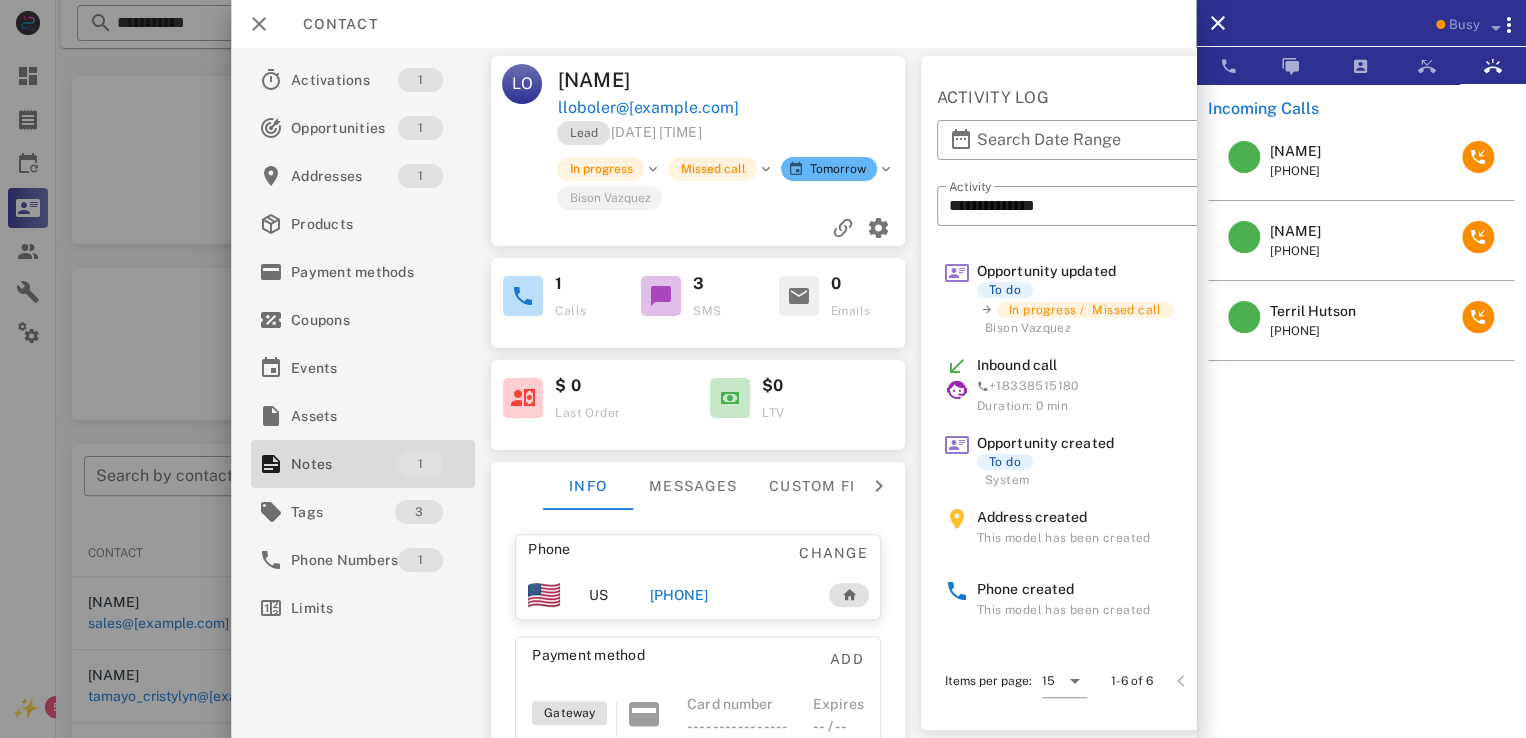 click on "Incoming Calls   Pam Evans   +17858265510   Richard Kalsow   +19493754455   Terril Hutson   +19186801741" at bounding box center [1361, 408] 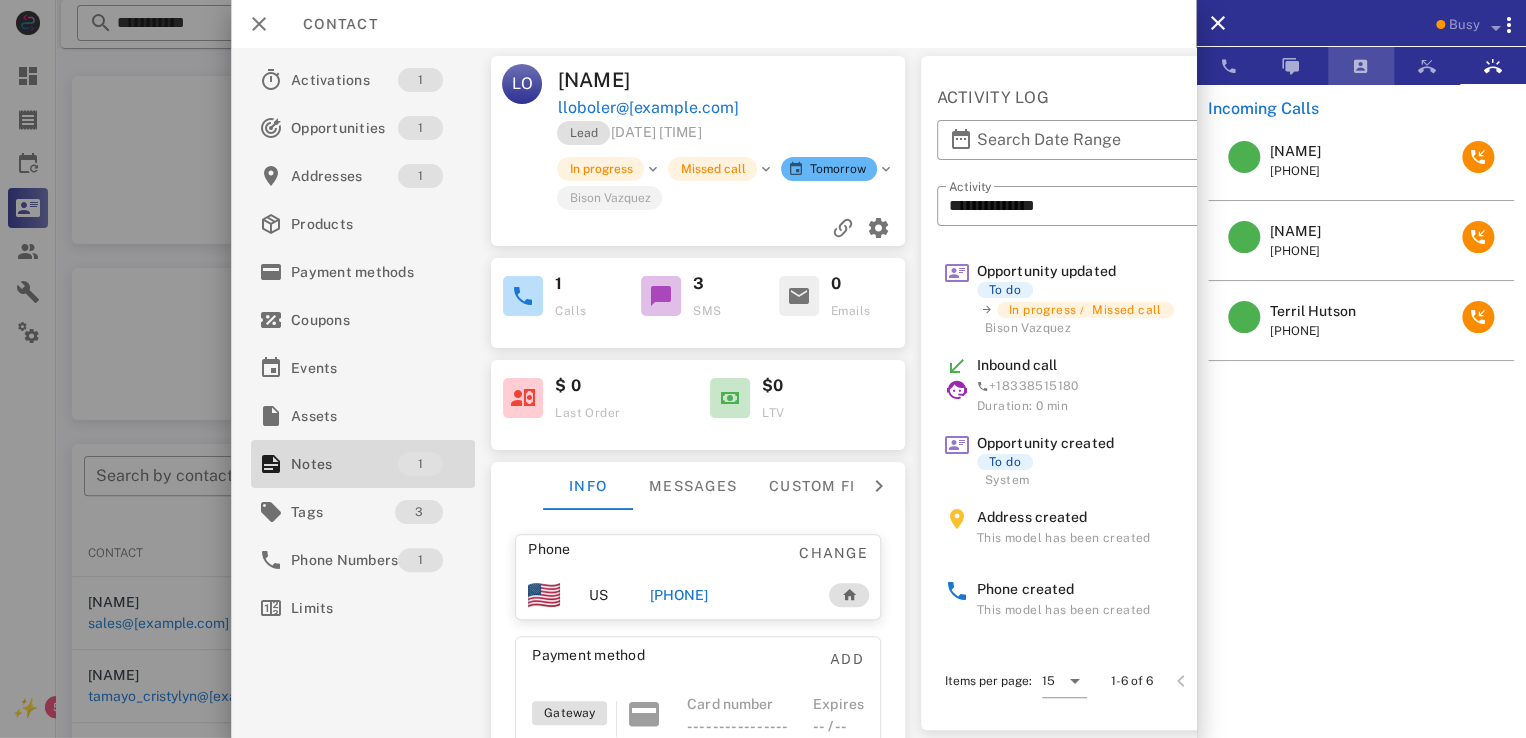 drag, startPoint x: 1370, startPoint y: 61, endPoint x: 1354, endPoint y: 61, distance: 16 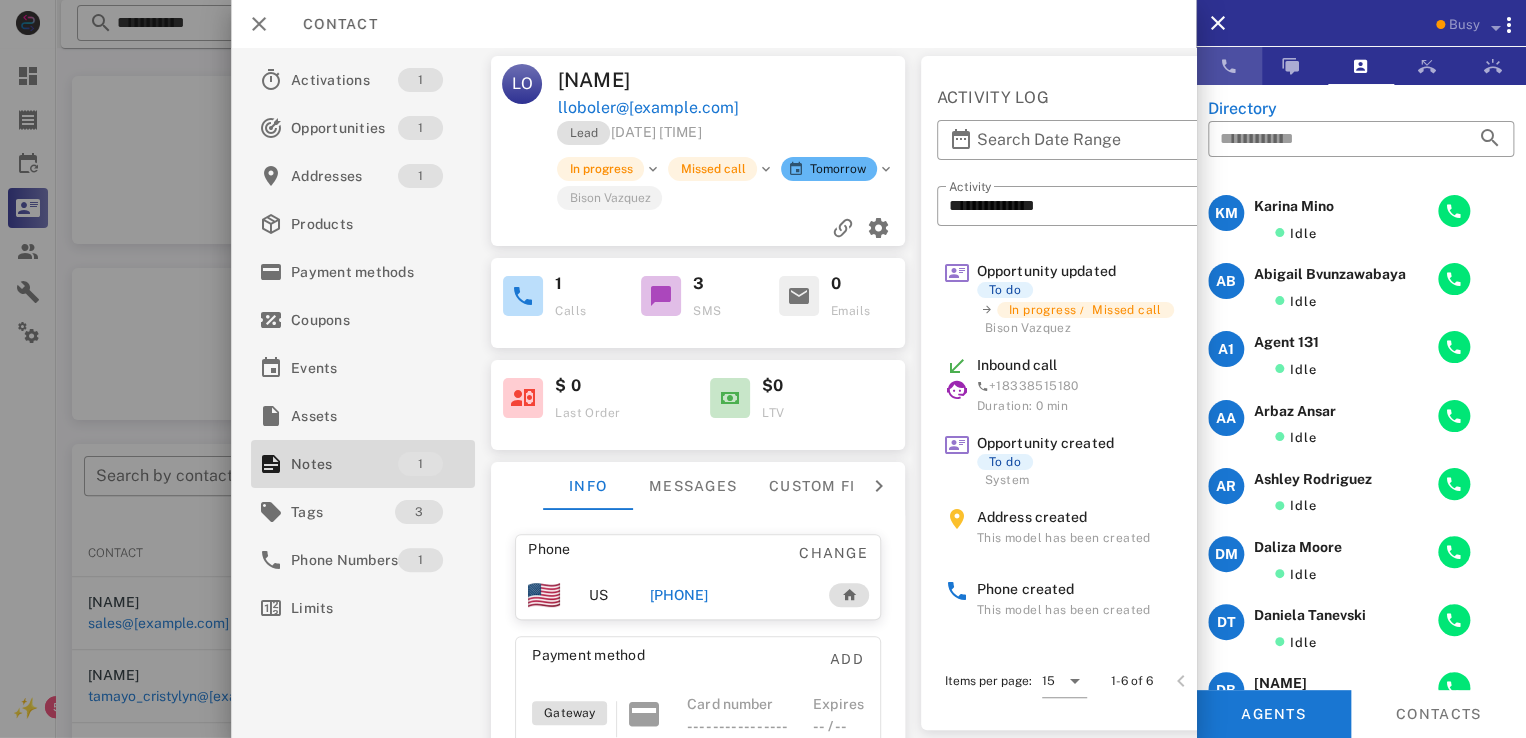 click at bounding box center (1229, 66) 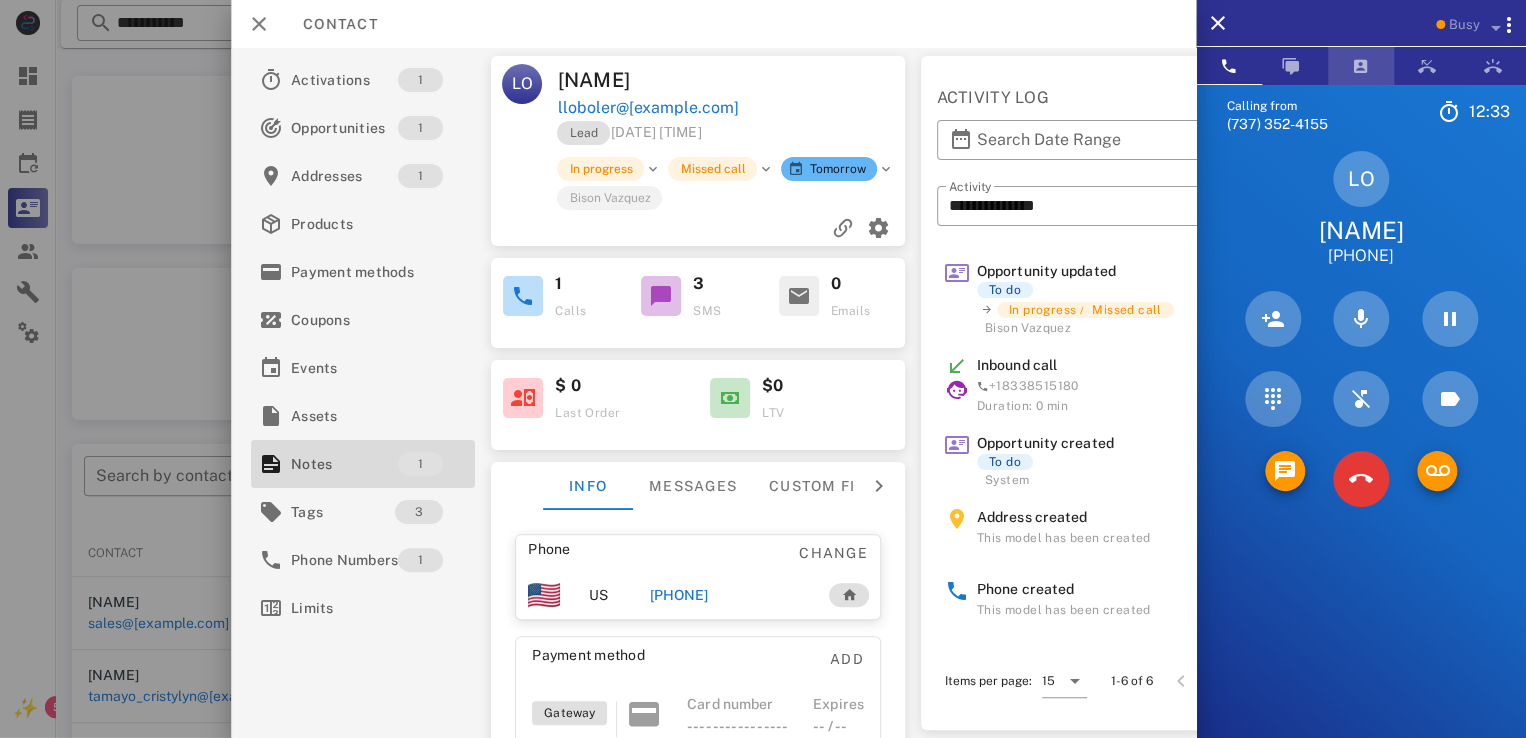 click at bounding box center (1361, 66) 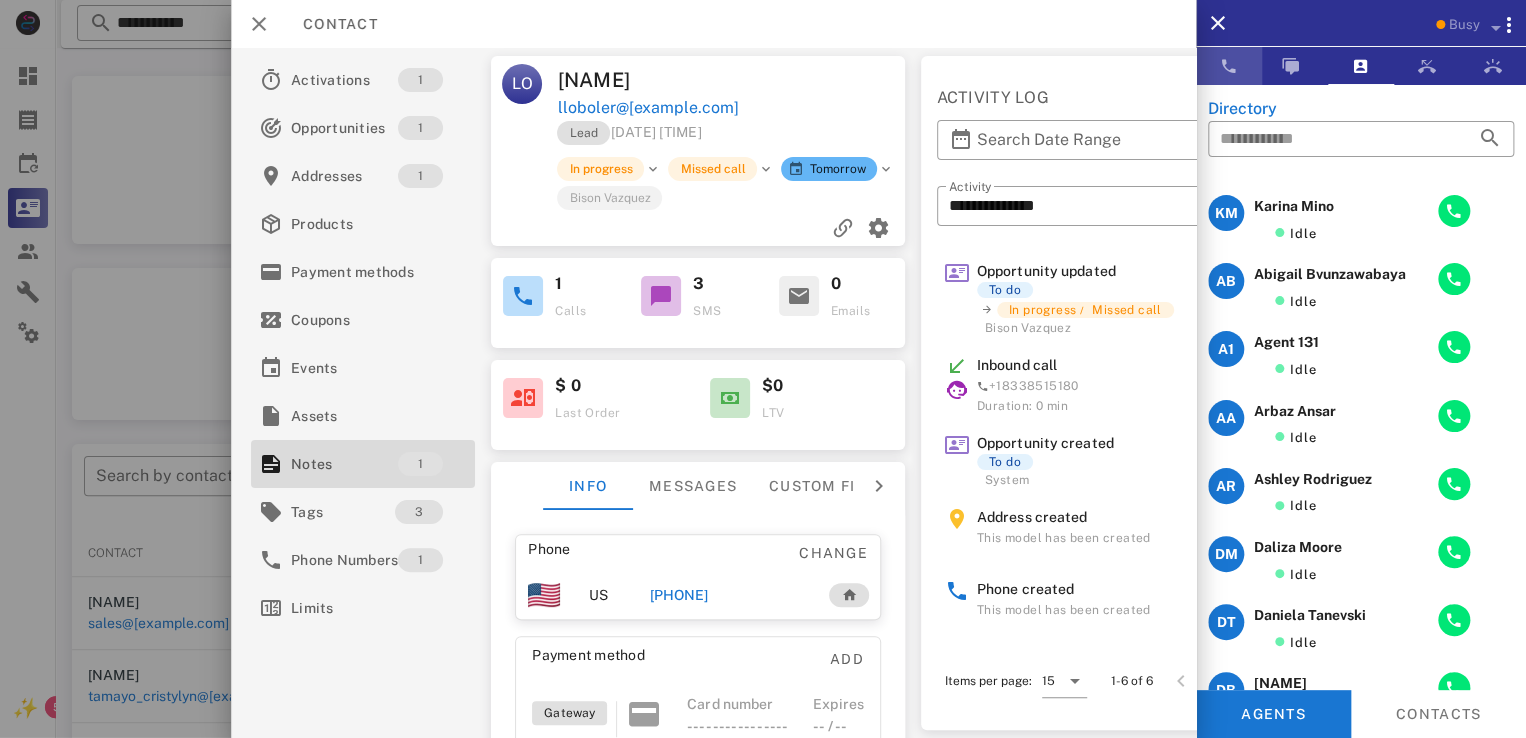 click at bounding box center [1229, 66] 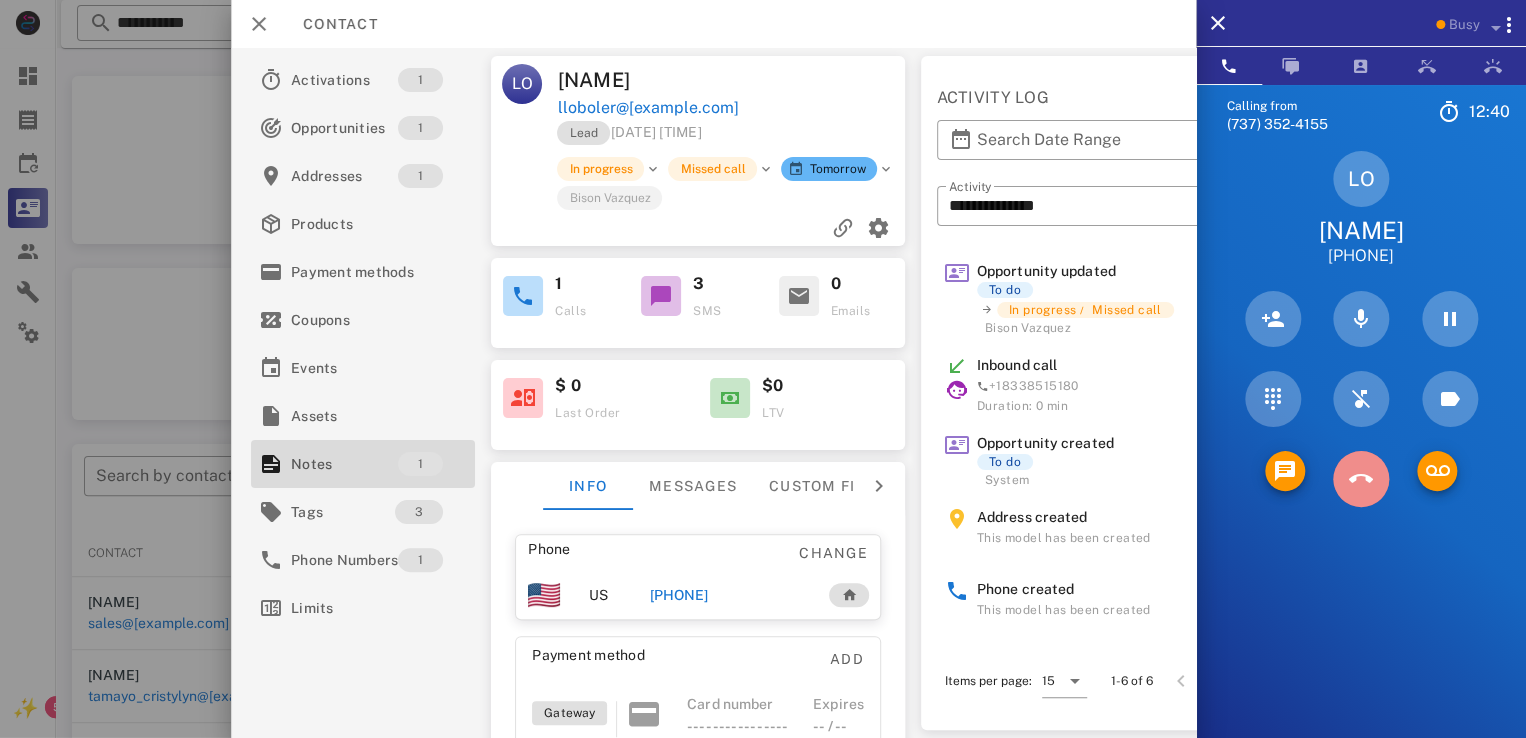 click at bounding box center [1361, 479] 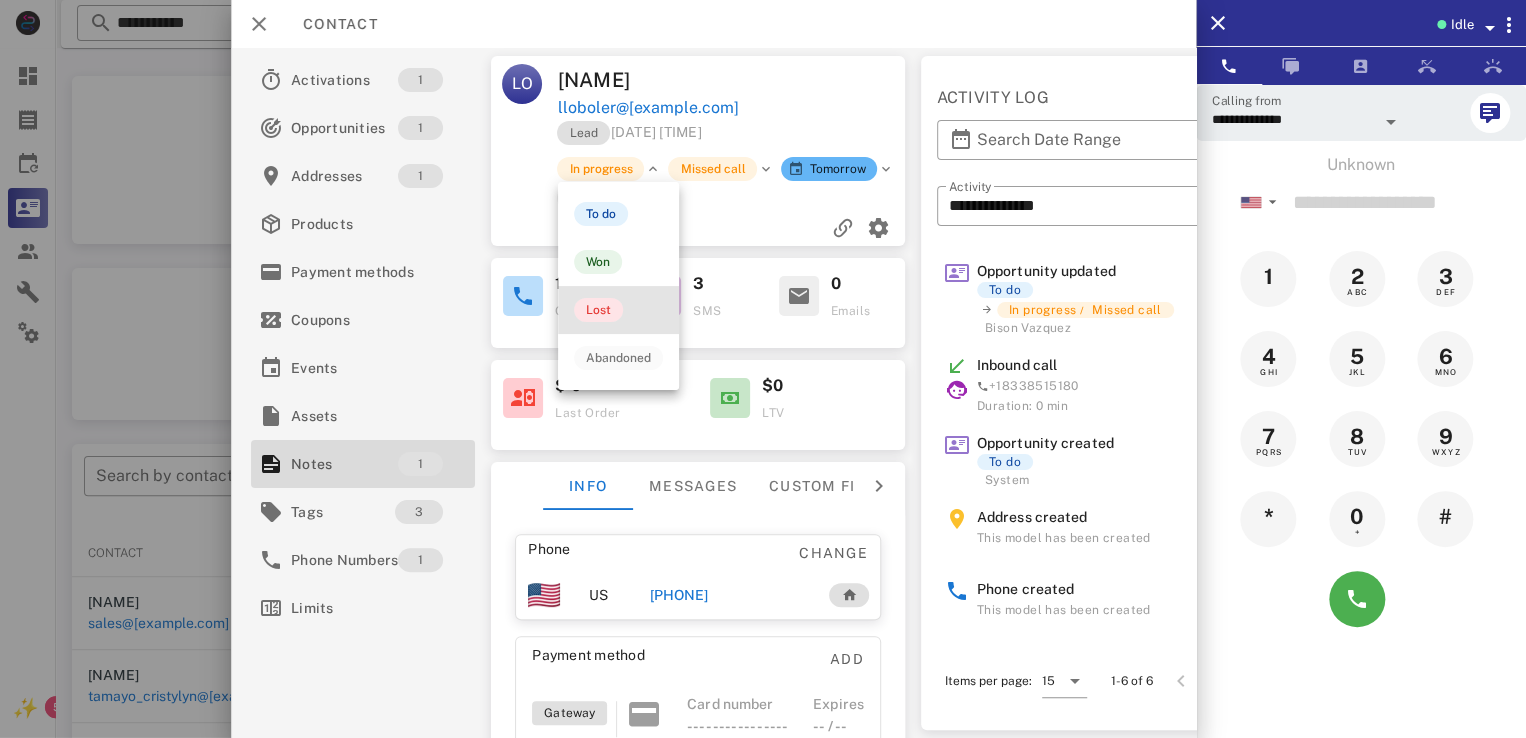 click on "Lost" at bounding box center [598, 310] 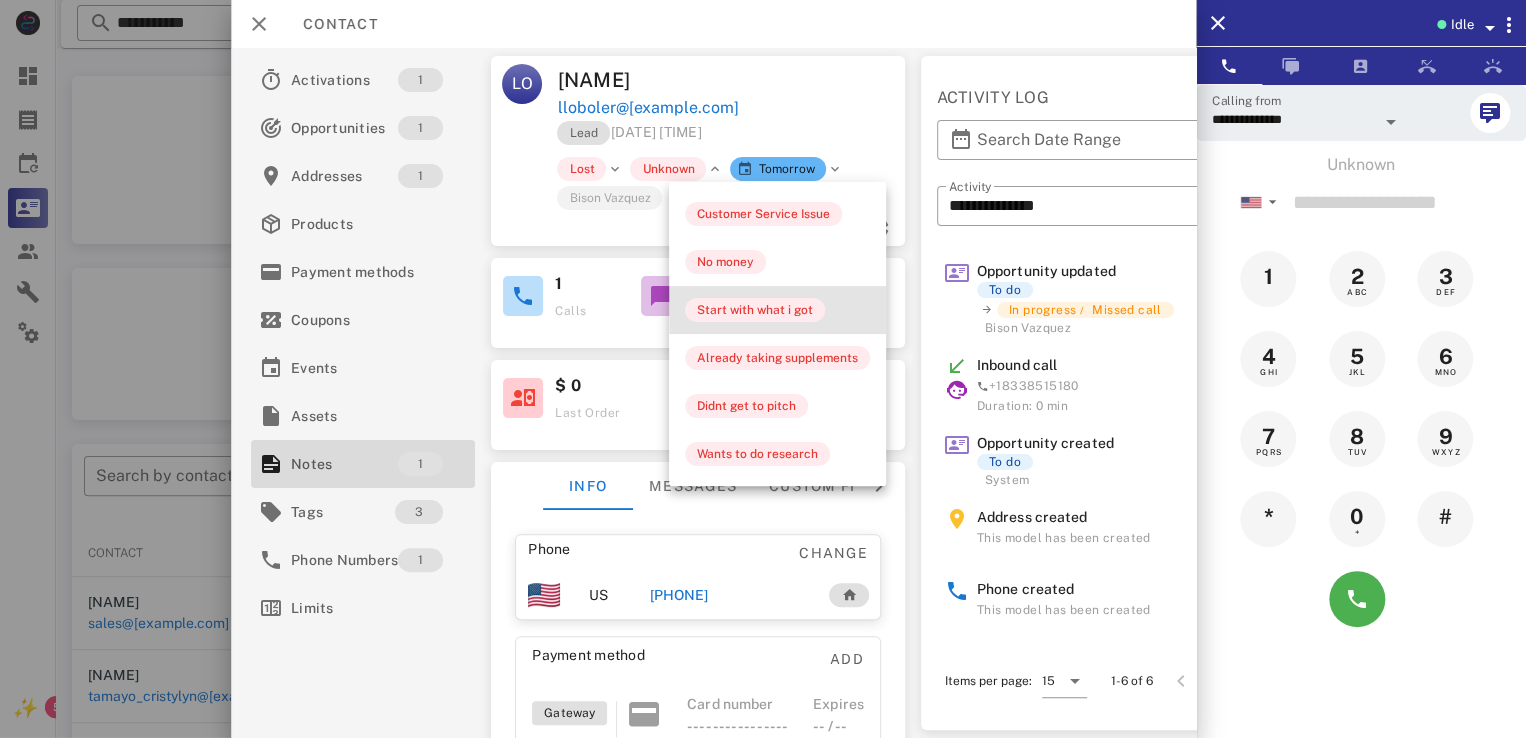 click on "Start with what i got" at bounding box center (777, 310) 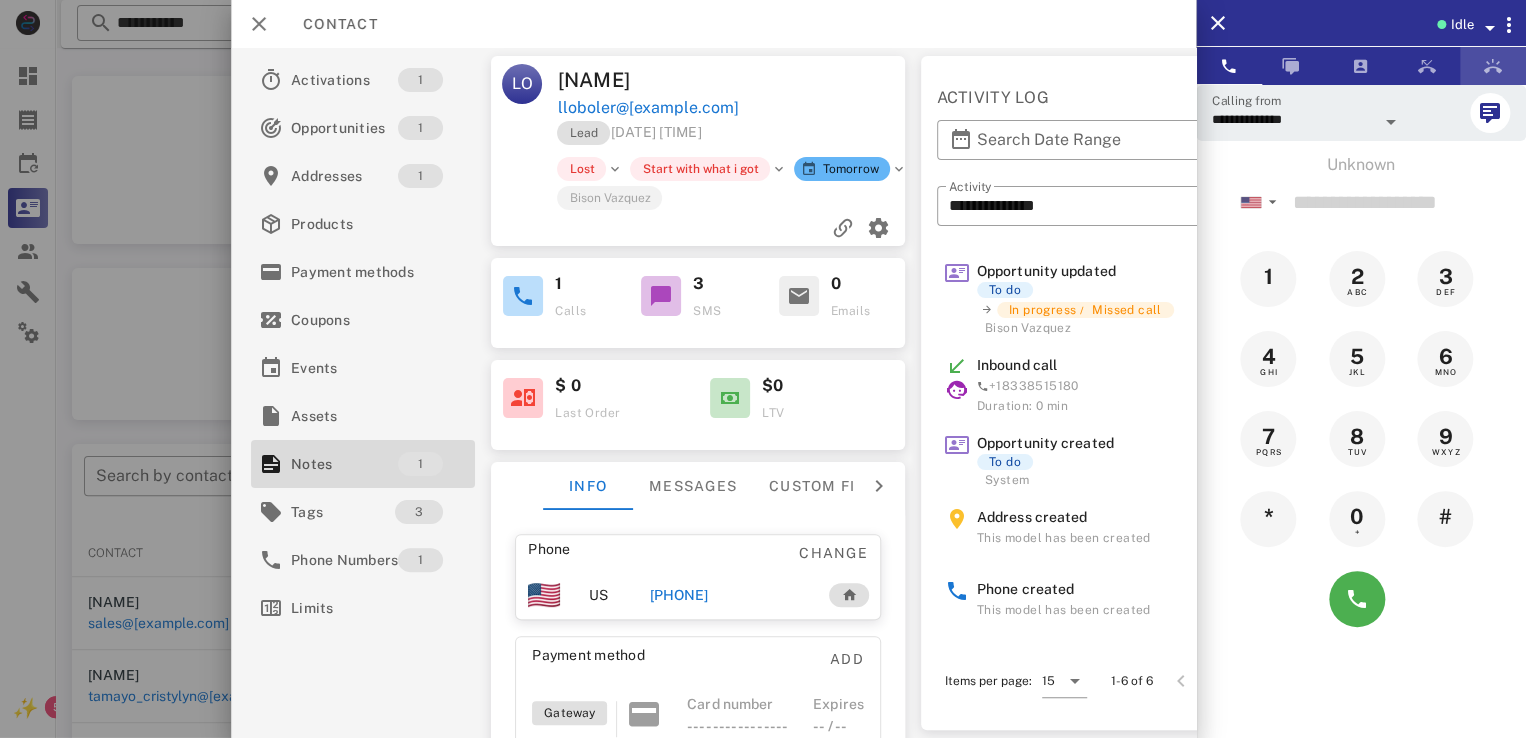 drag, startPoint x: 1497, startPoint y: 77, endPoint x: 1466, endPoint y: 77, distance: 31 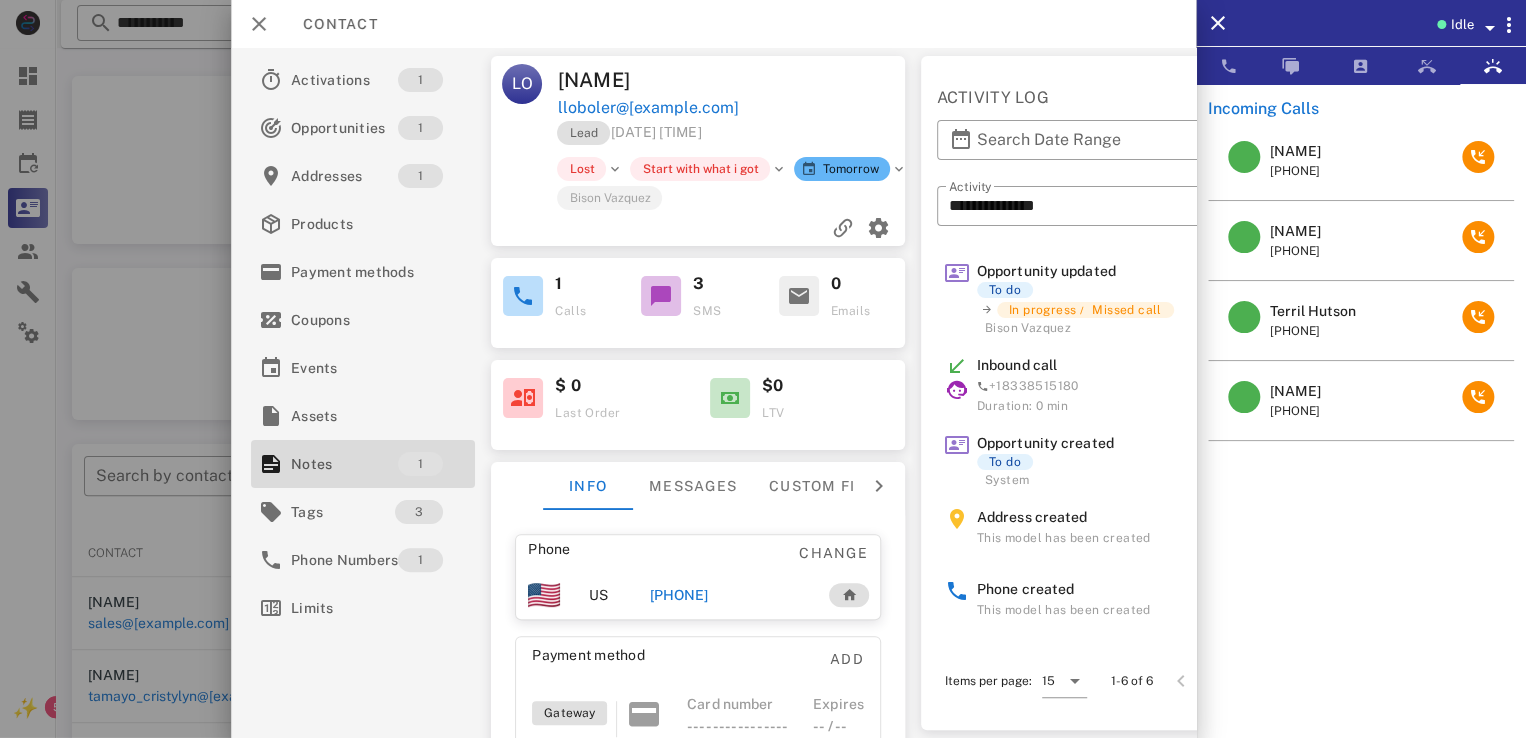 click on "[FIRST] [LAST]" at bounding box center [1295, 231] 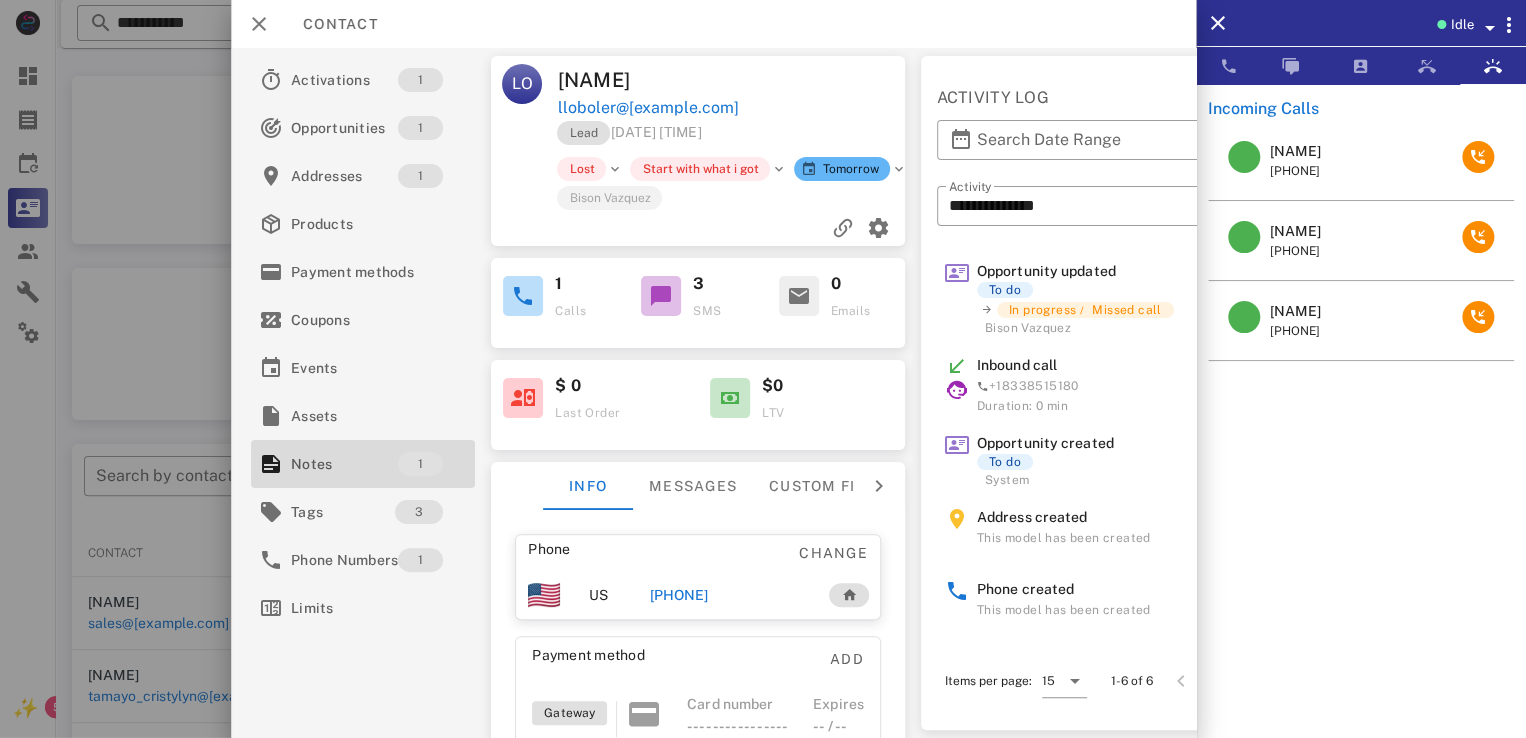 click on "[FIRST] [LAST]" at bounding box center [1295, 231] 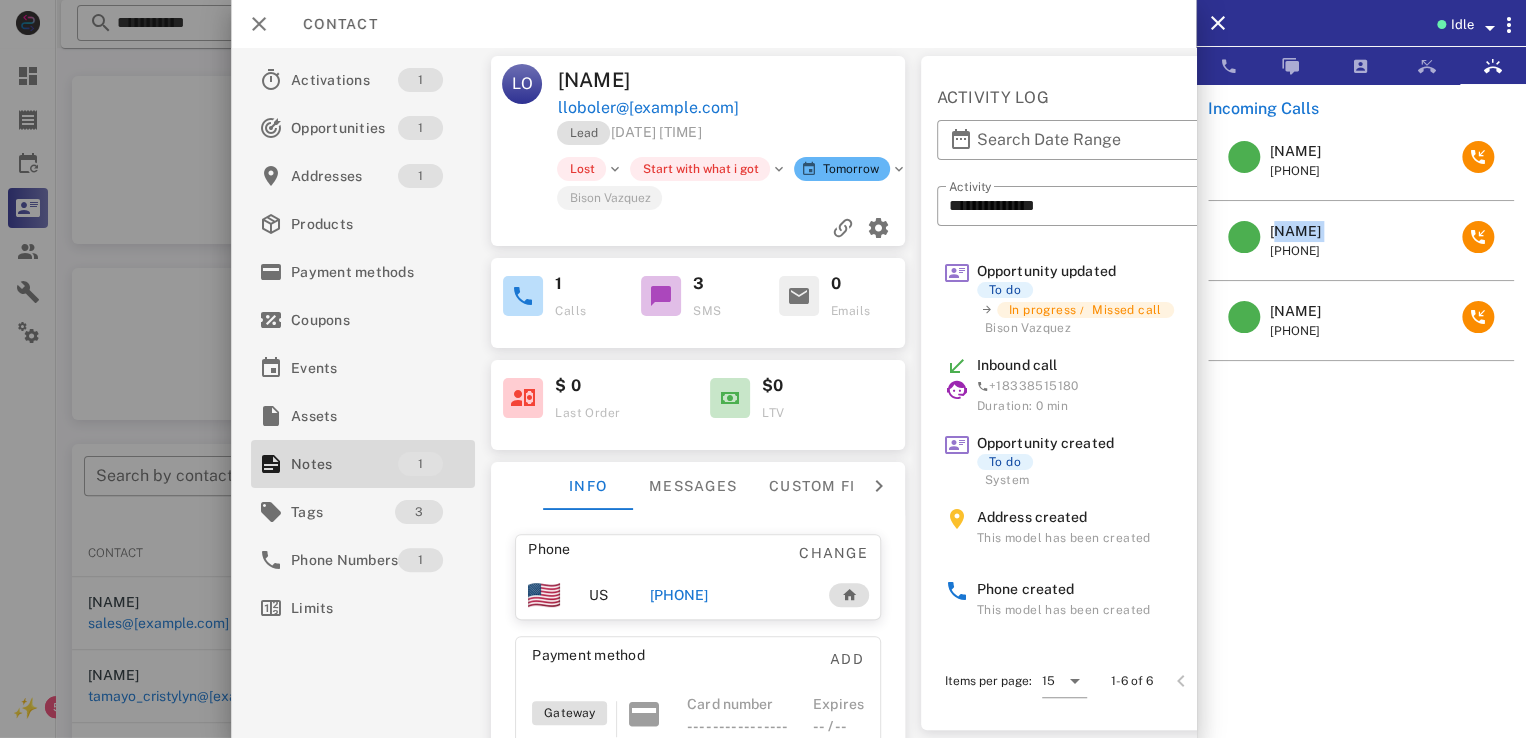 click on "[FIRST] [LAST]" at bounding box center (1295, 231) 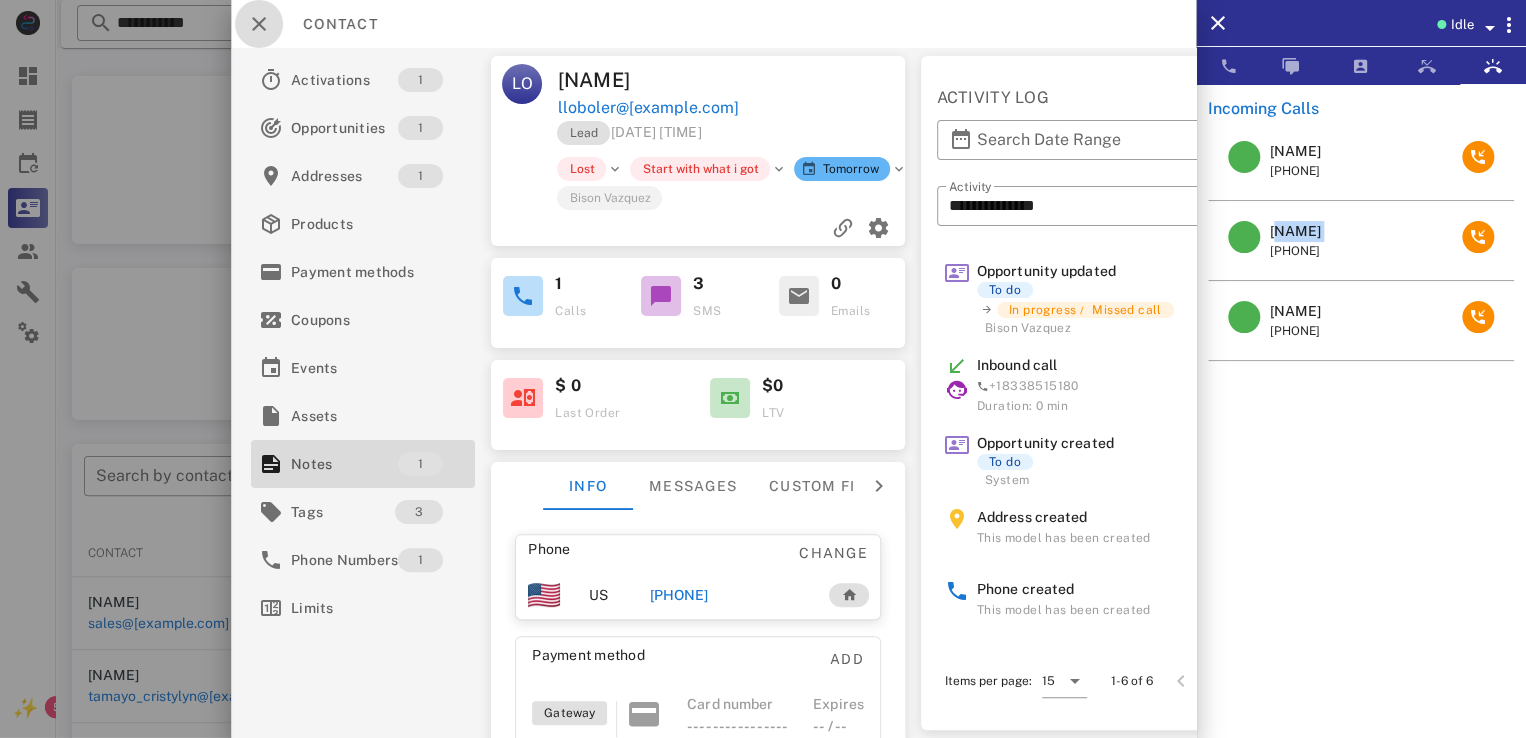 click at bounding box center (259, 24) 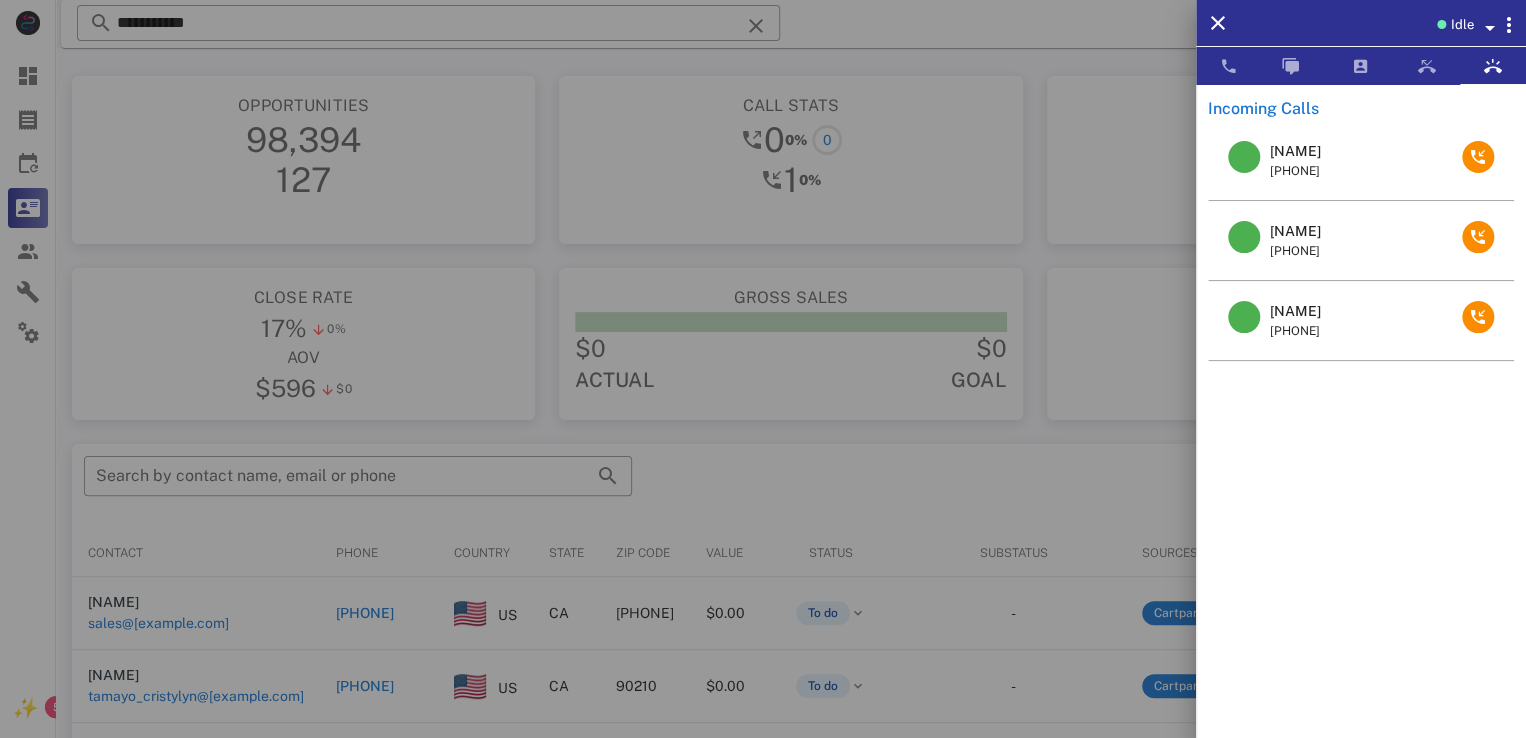 click at bounding box center [763, 369] 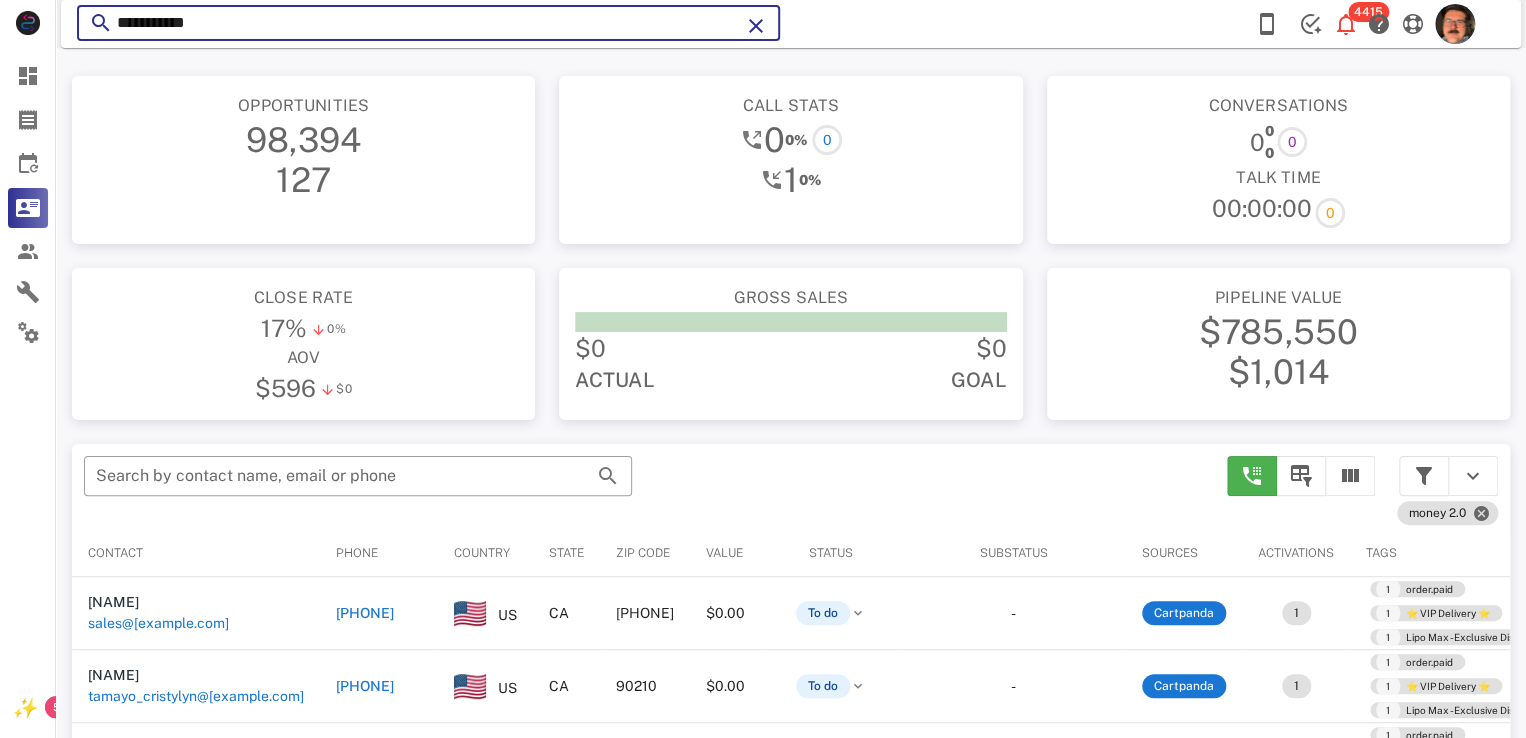 click on "**********" at bounding box center (428, 23) 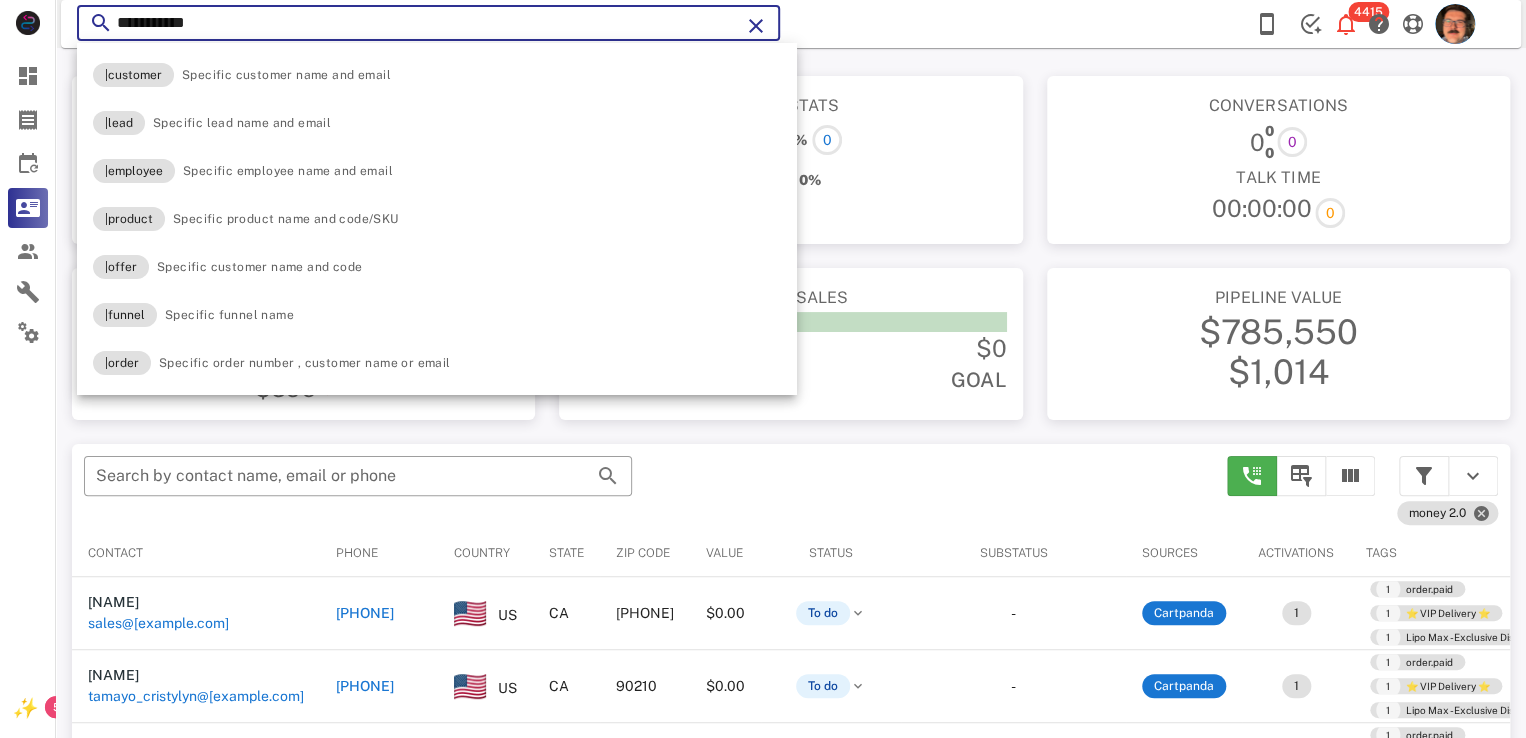 paste on "***" 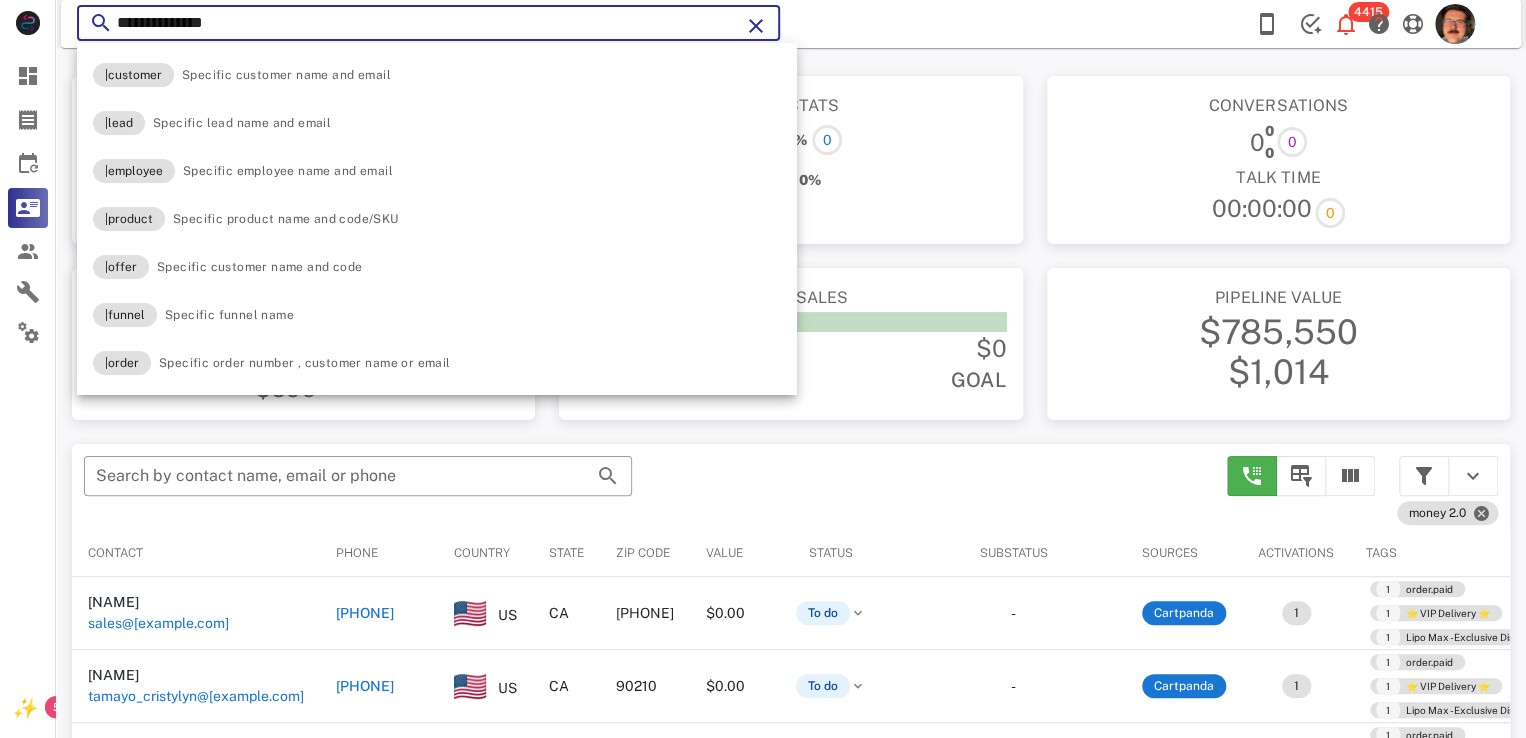 type on "**********" 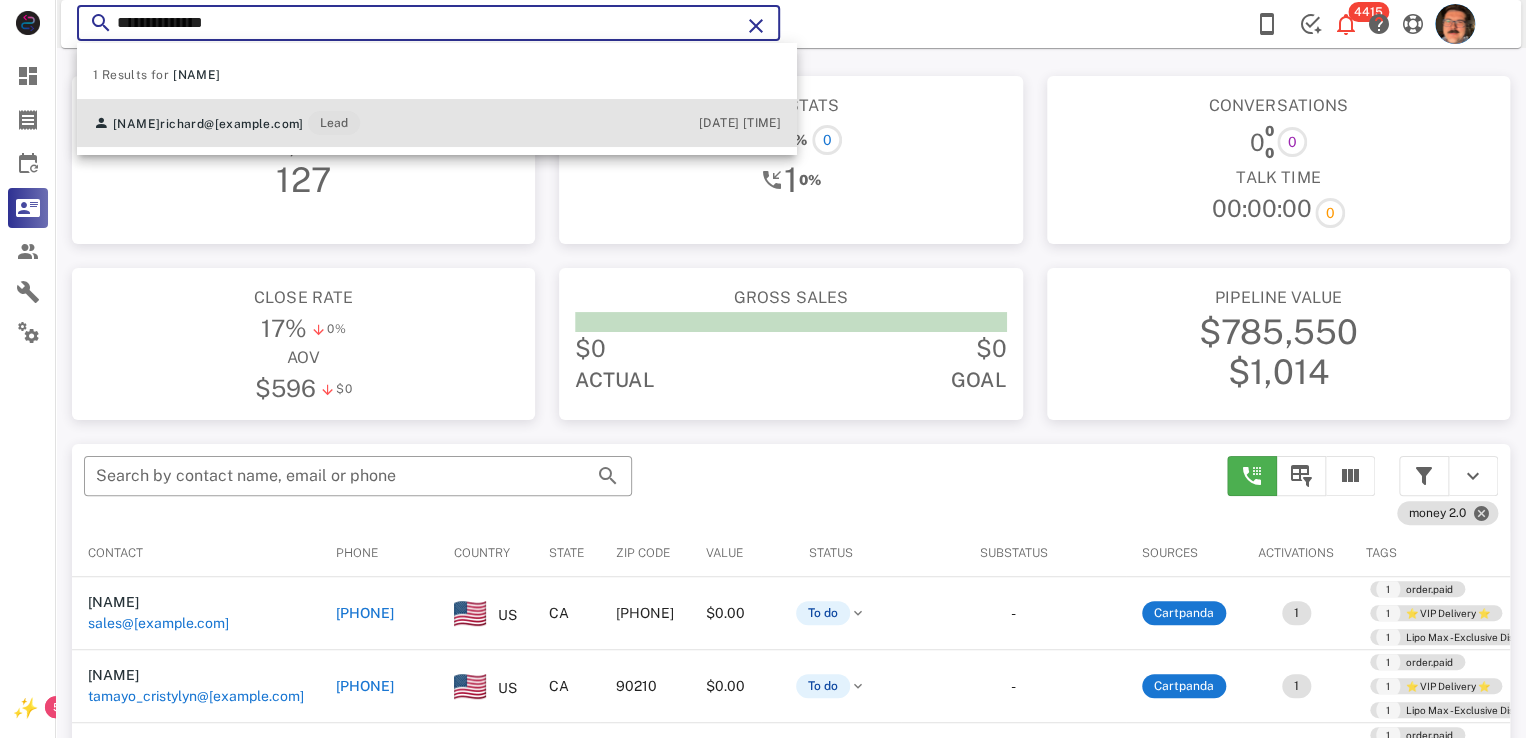 drag, startPoint x: 559, startPoint y: 128, endPoint x: 540, endPoint y: 136, distance: 20.615528 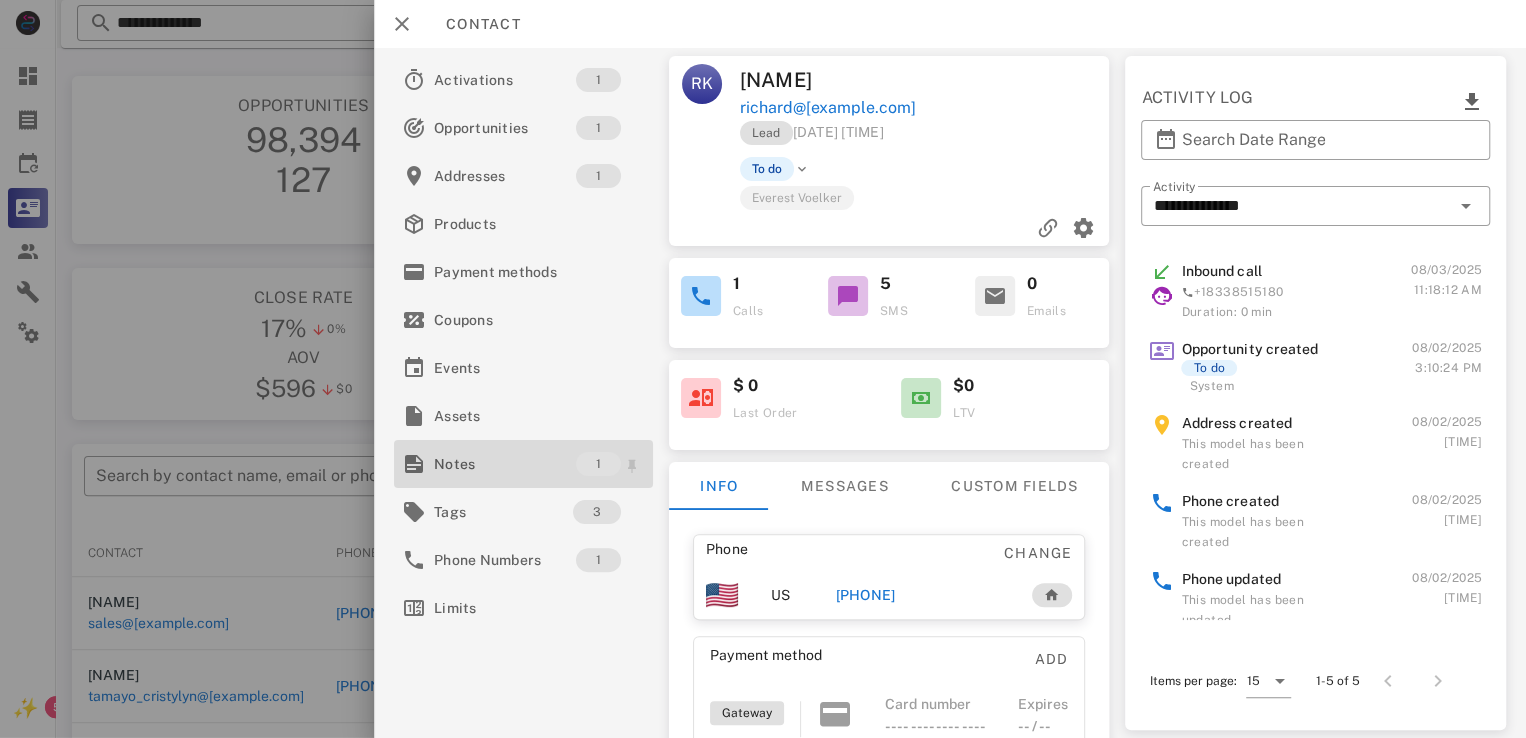 click on "Notes" at bounding box center (505, 464) 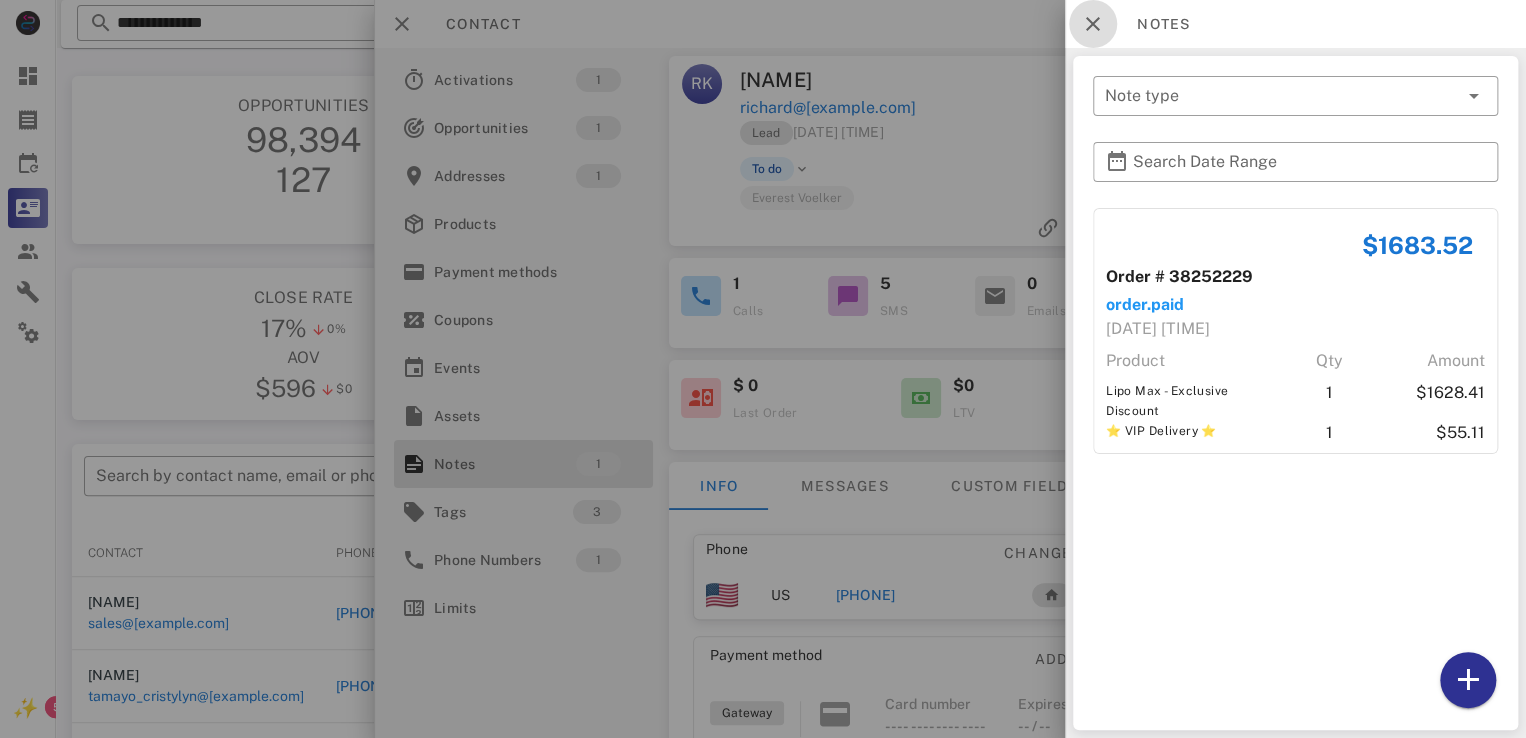 click at bounding box center (1093, 24) 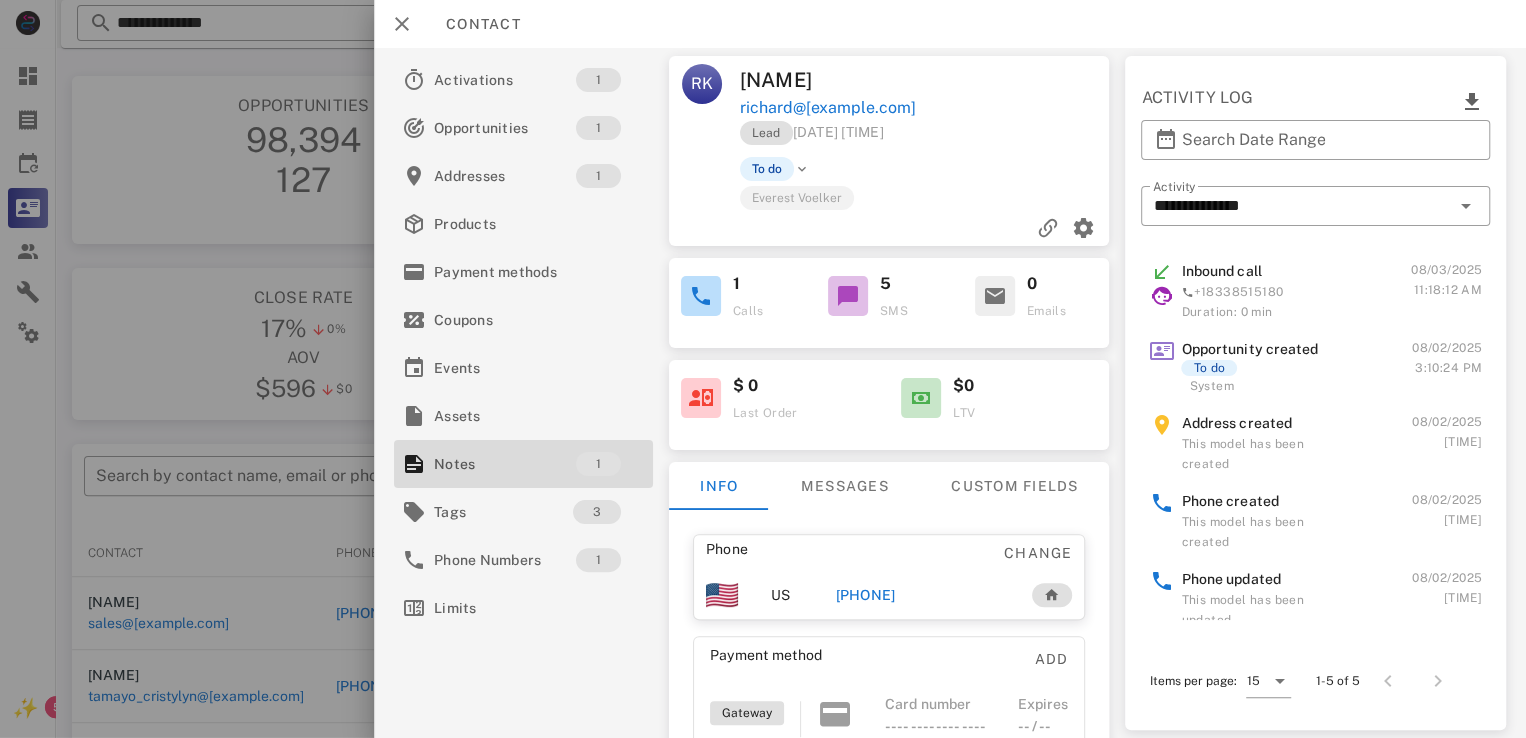 click on "Contact" at bounding box center [950, 24] 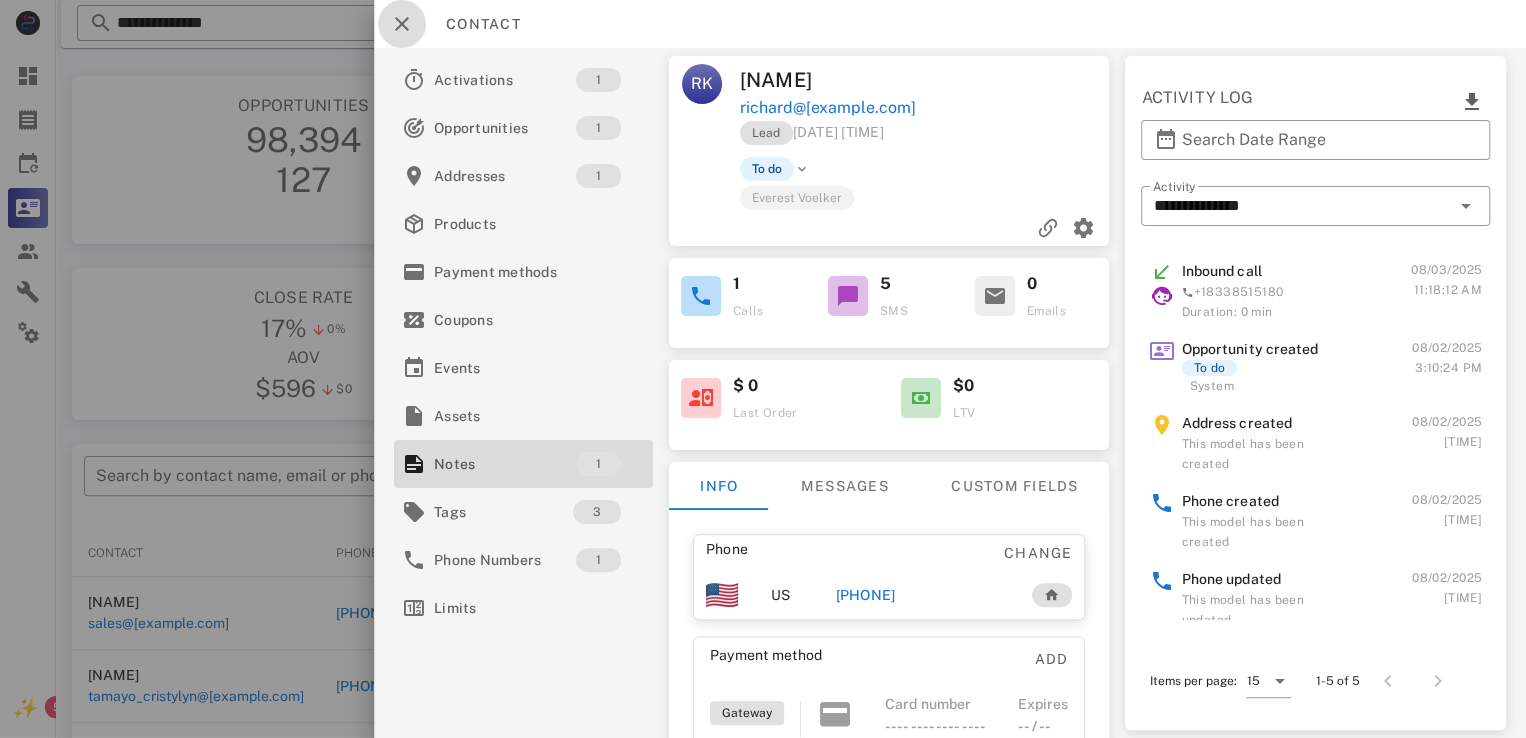 click at bounding box center [402, 24] 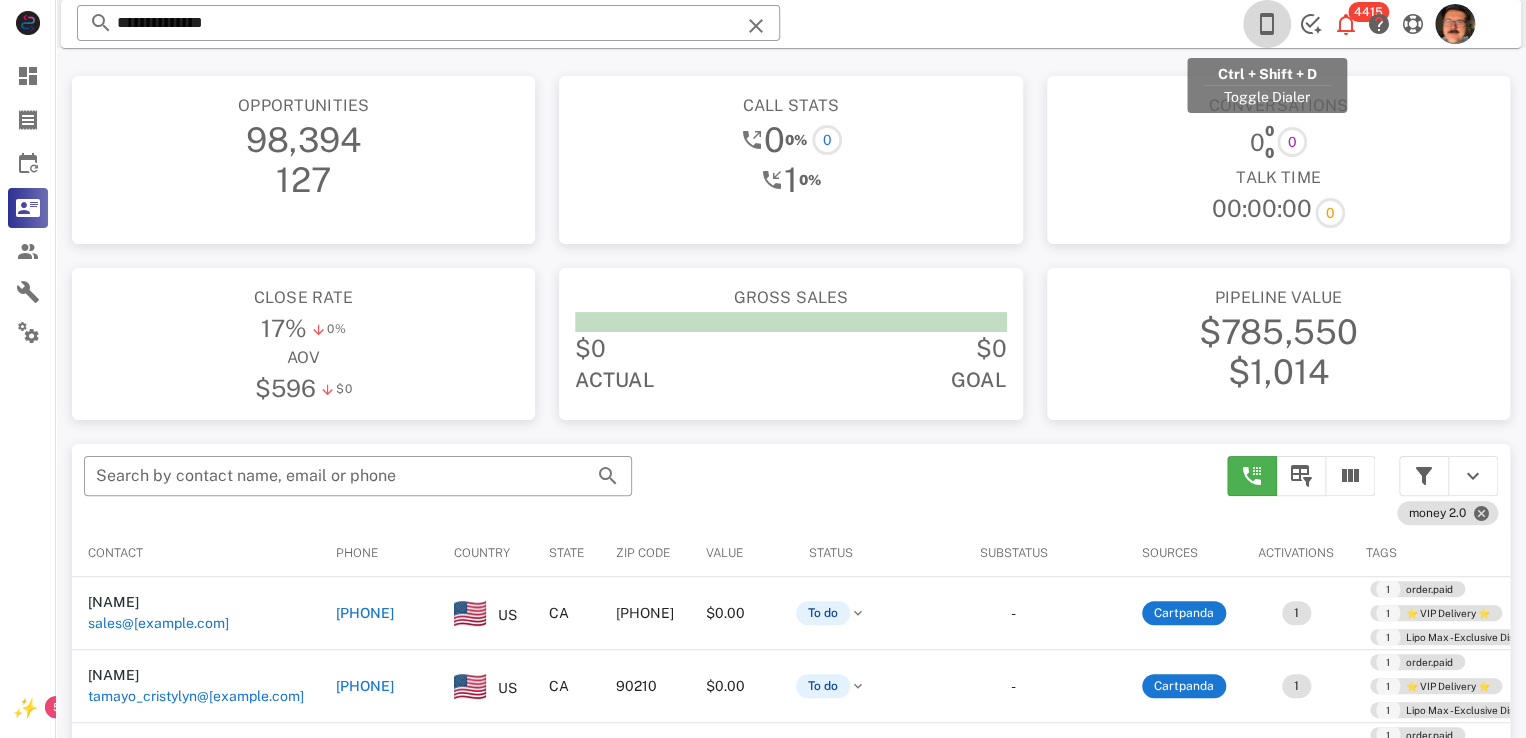 click at bounding box center (1267, 24) 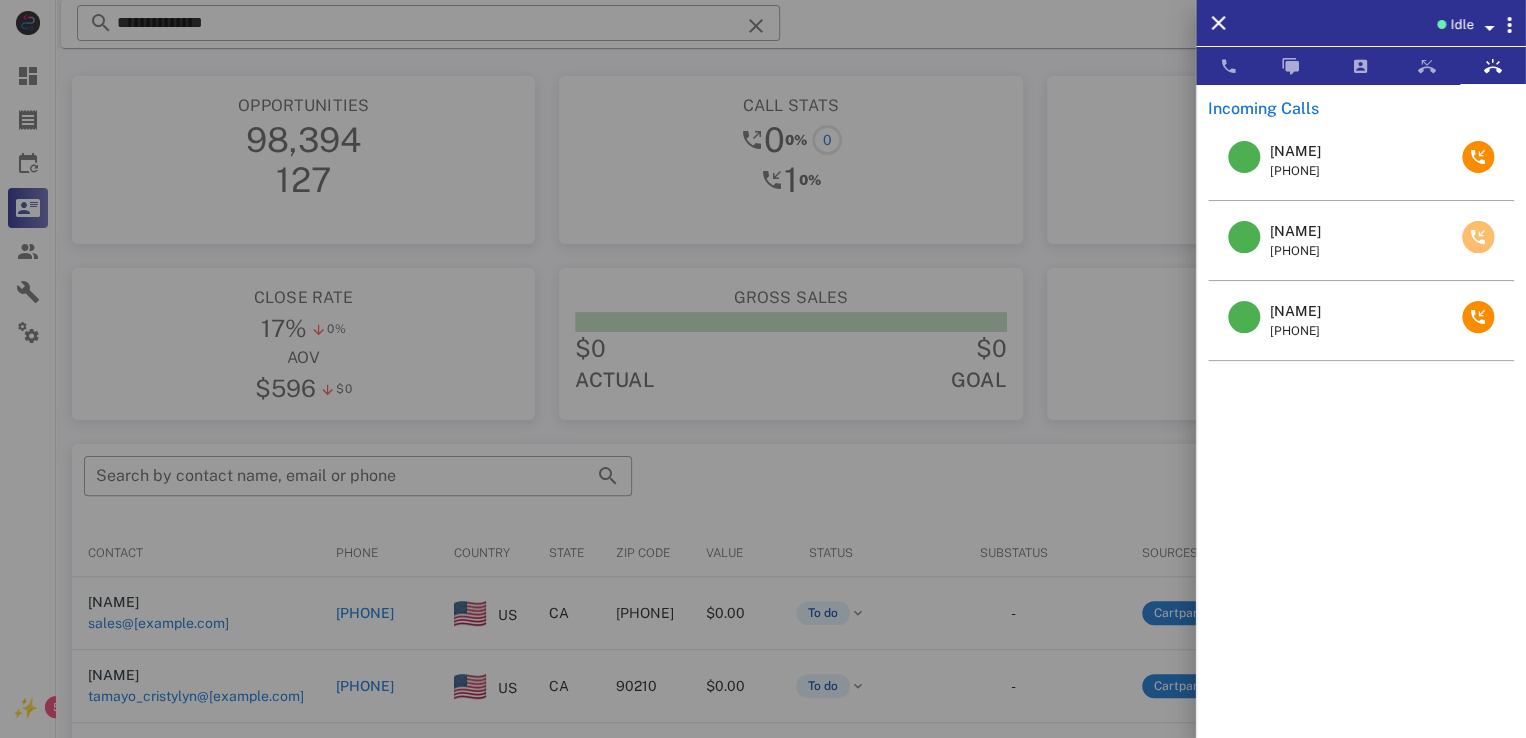 click at bounding box center [1478, 237] 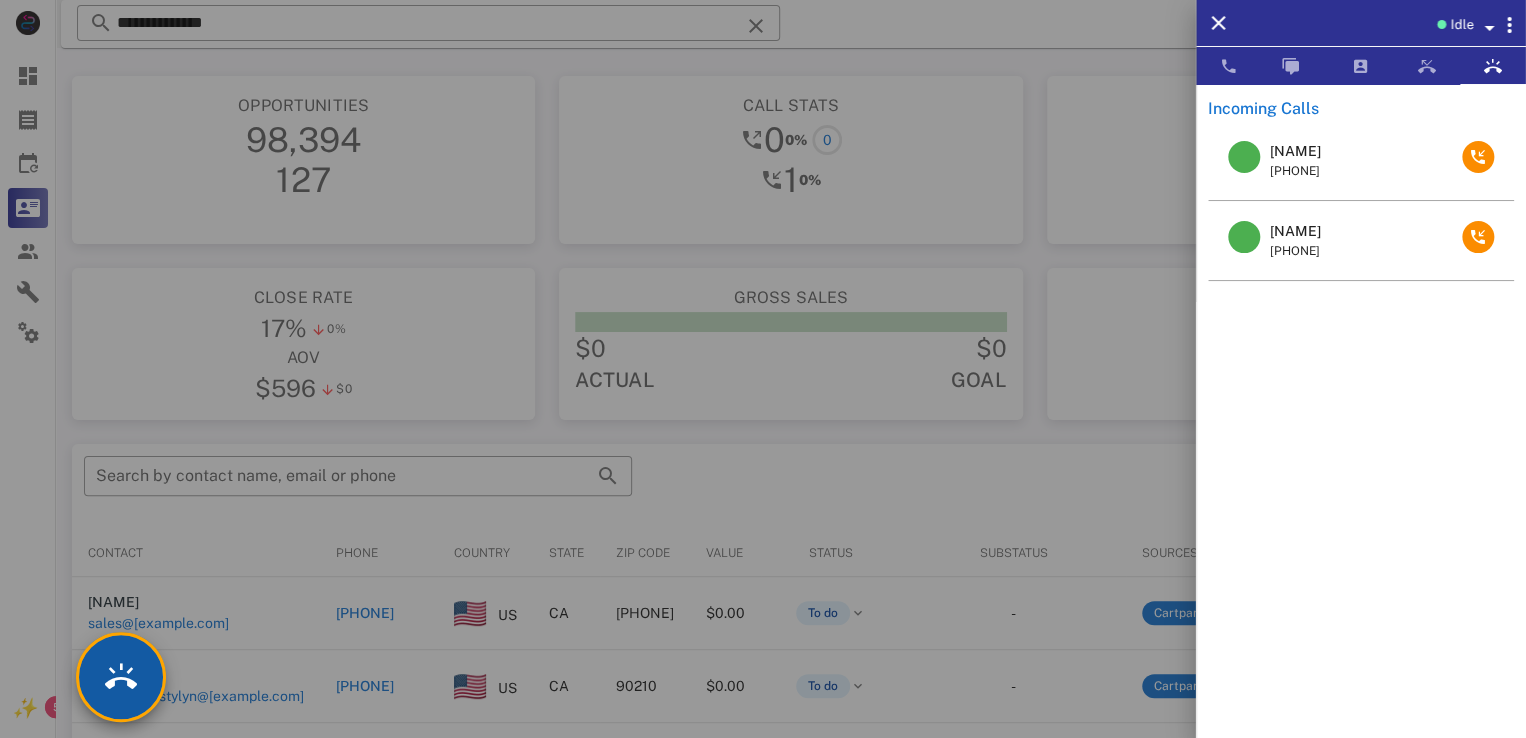 click at bounding box center [121, 677] 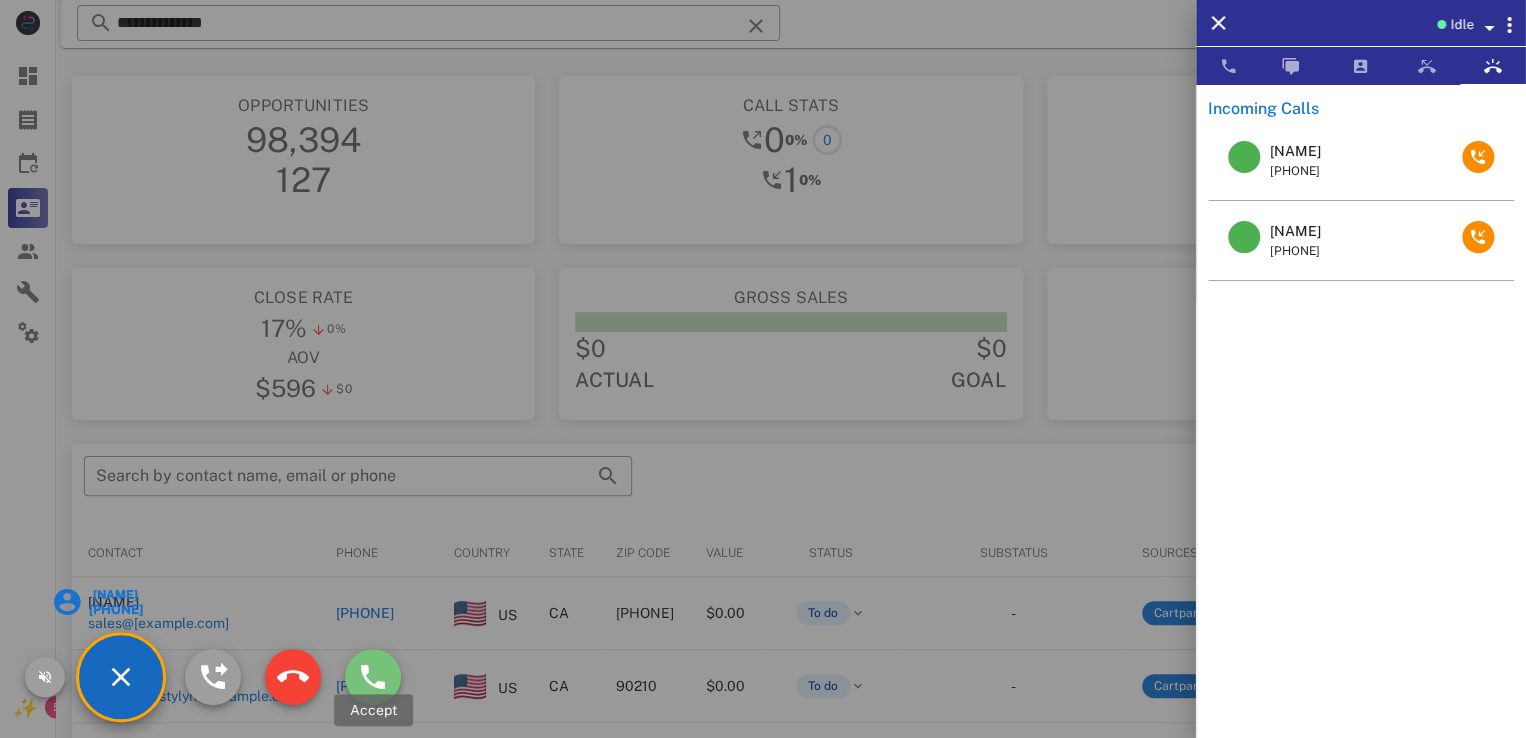 click at bounding box center (373, 677) 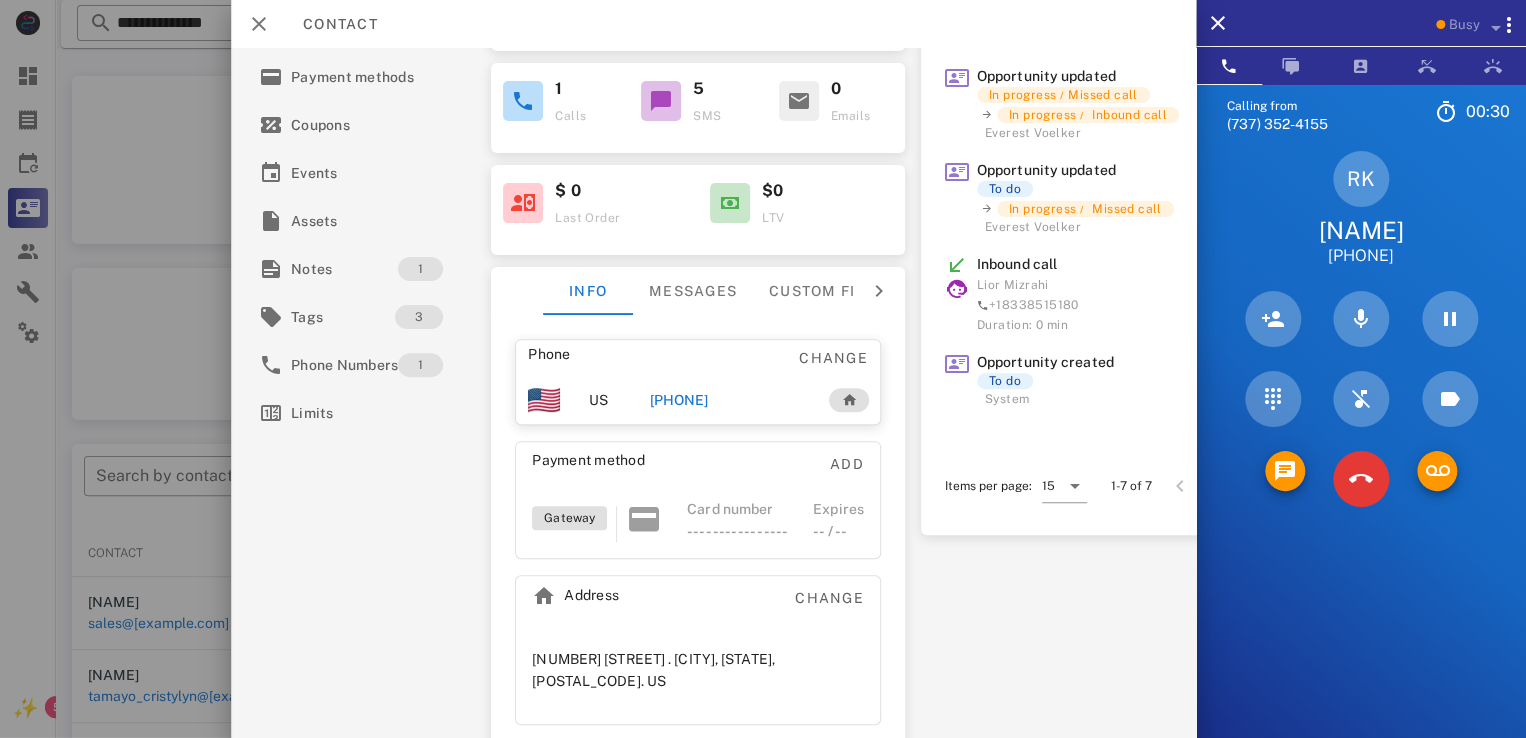 scroll, scrollTop: 0, scrollLeft: 0, axis: both 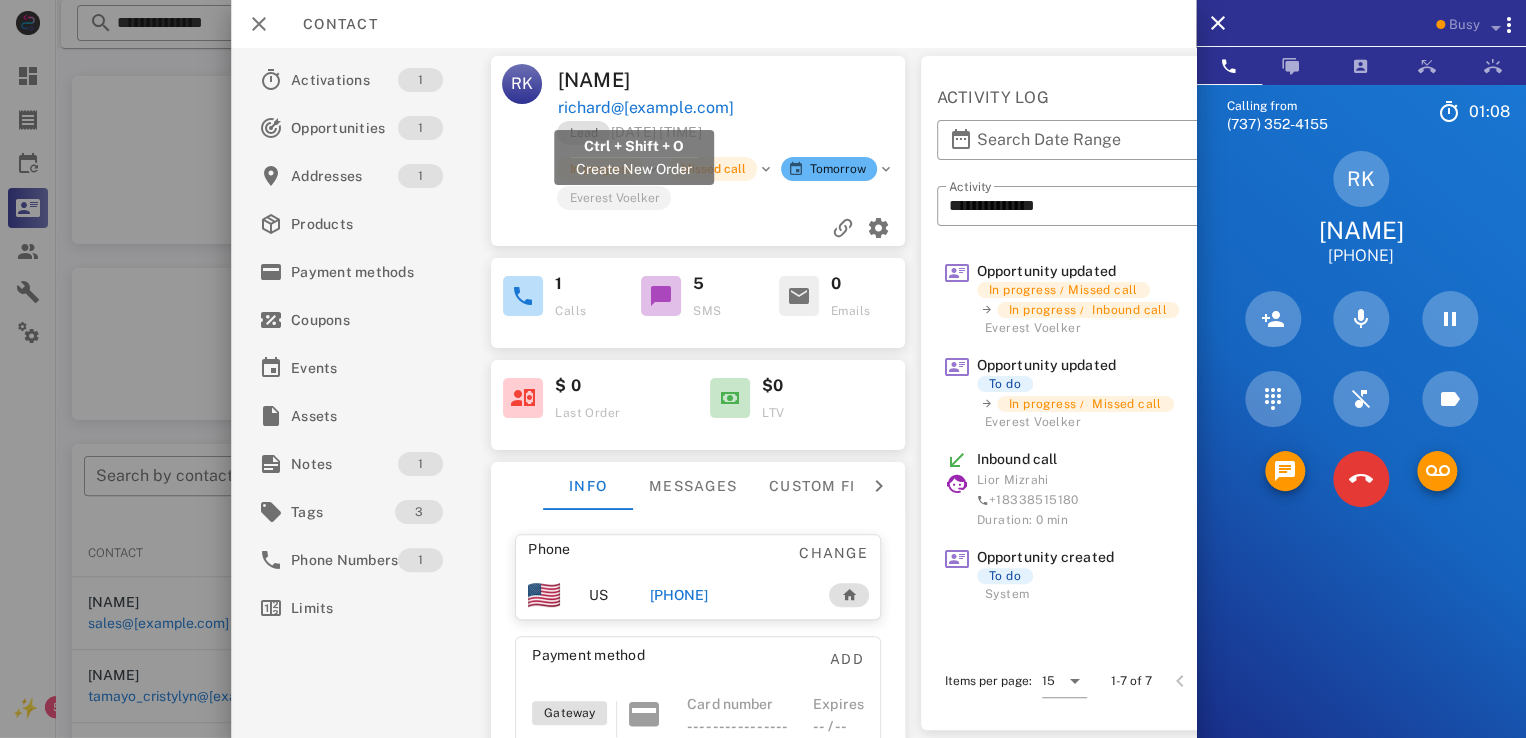 click on "richard@kalsow.com" at bounding box center (646, 108) 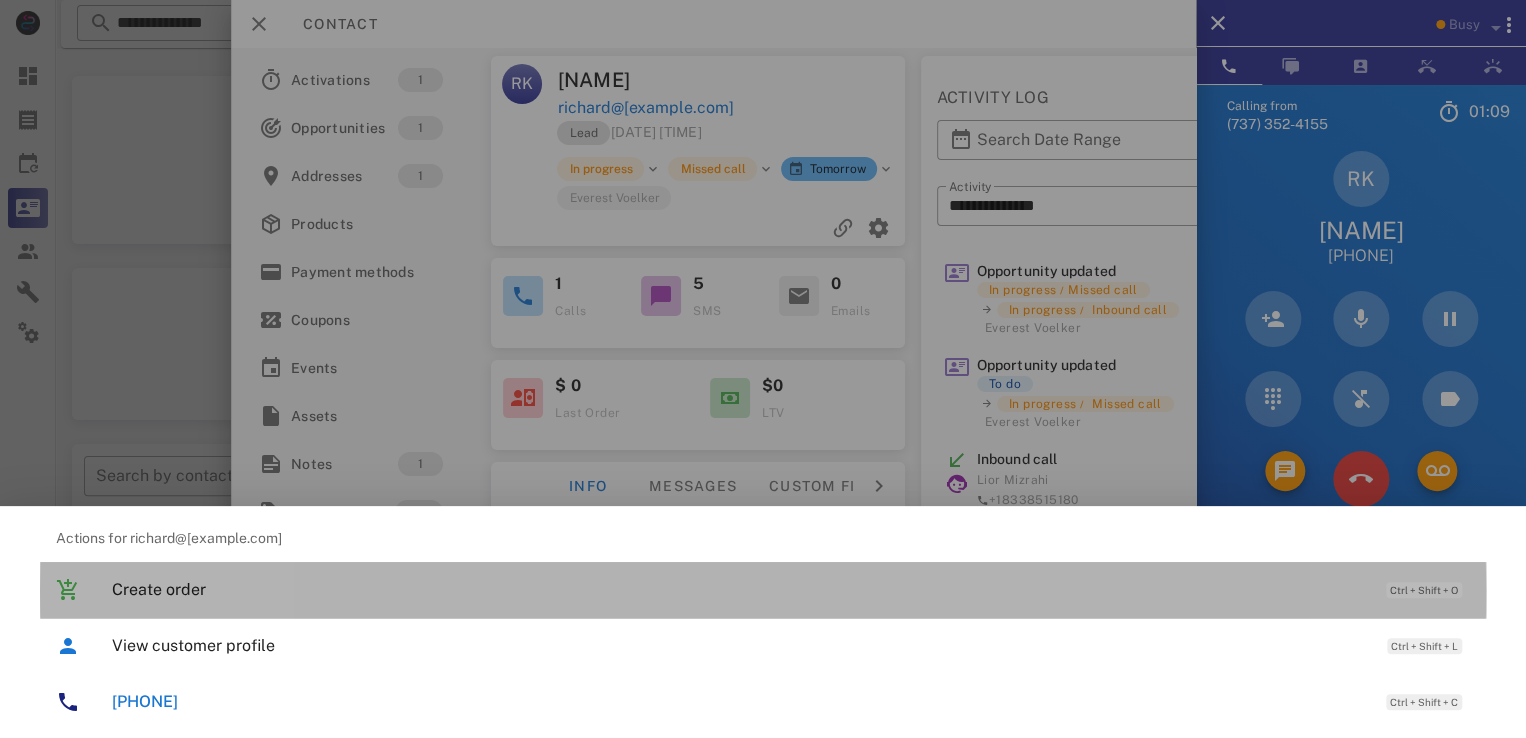 click on "Create order" at bounding box center (739, 589) 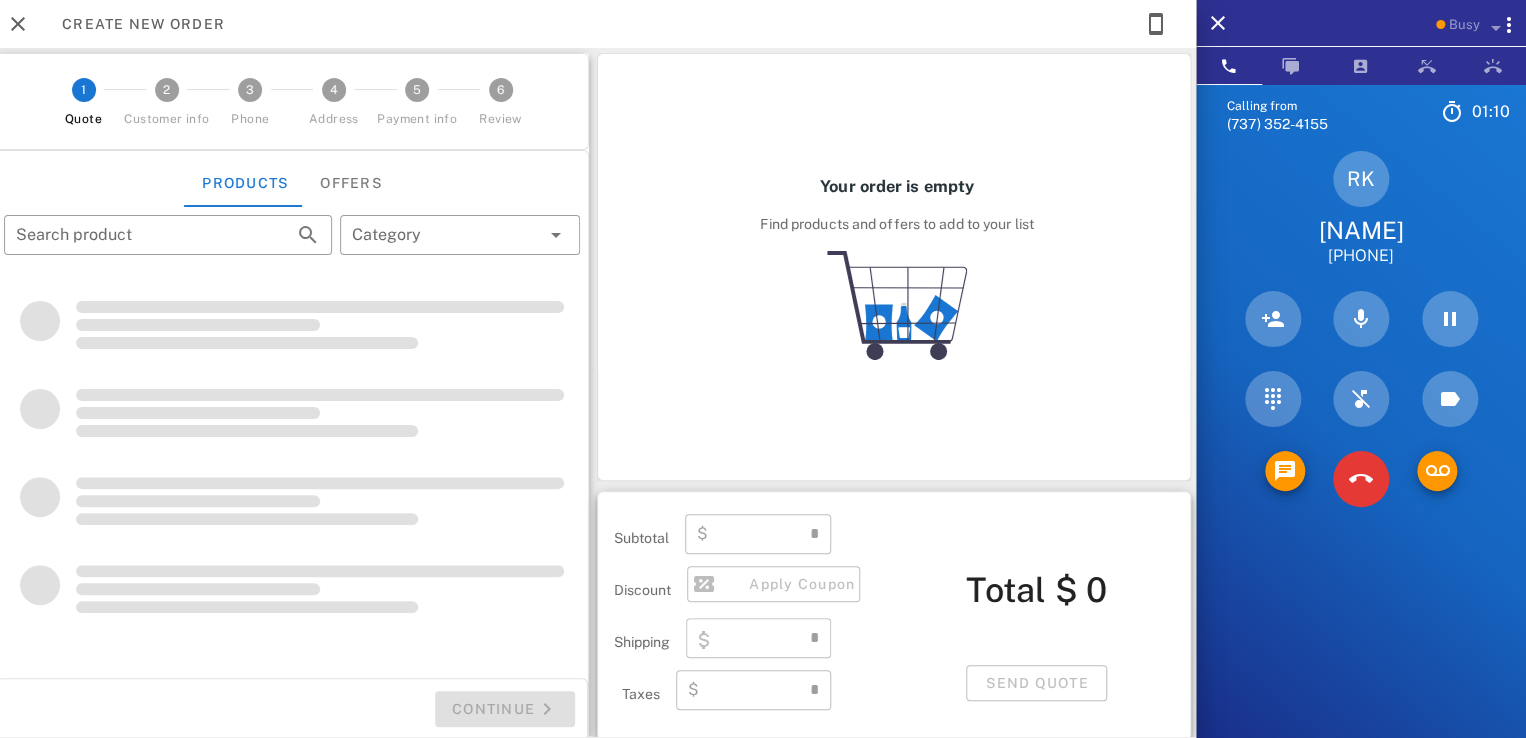 type on "**********" 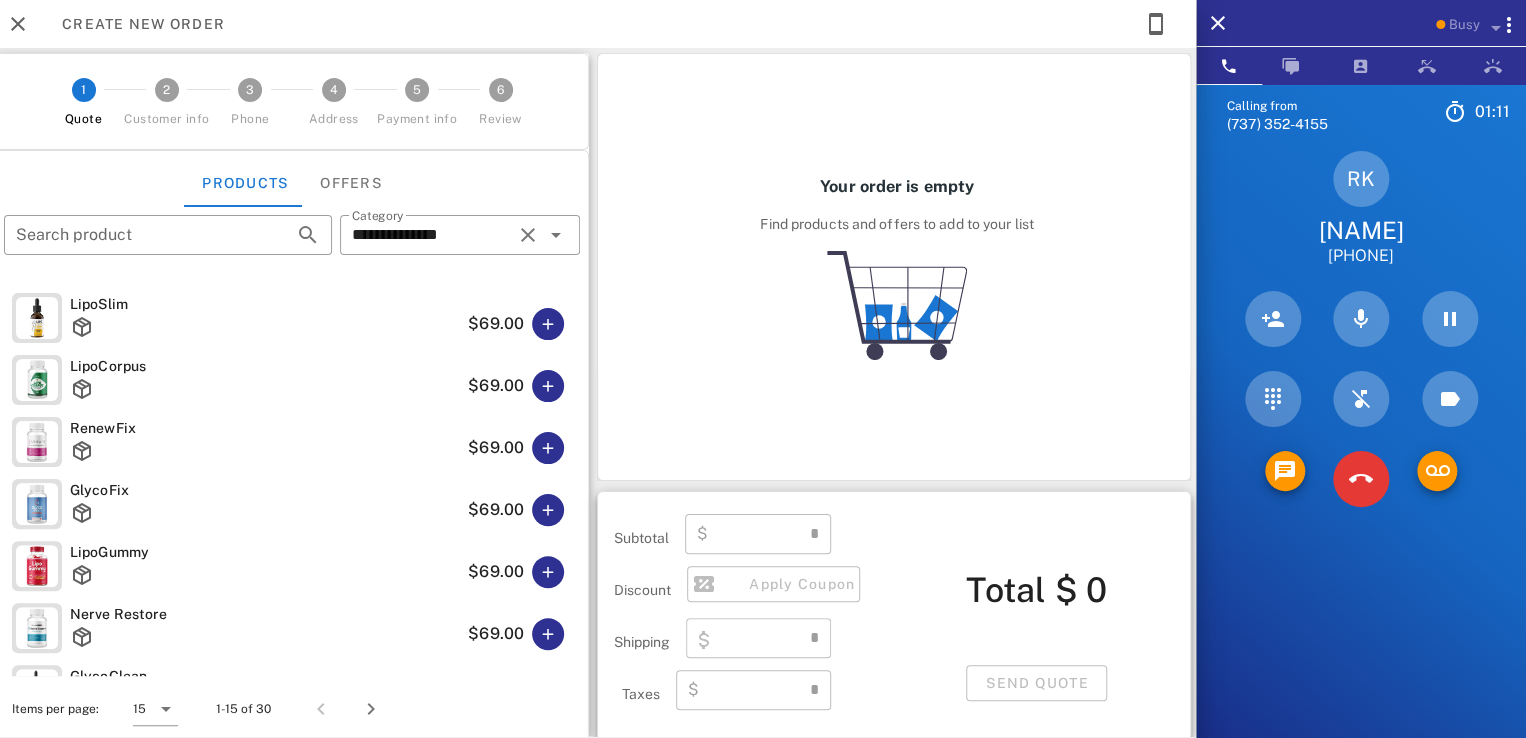 type on "****" 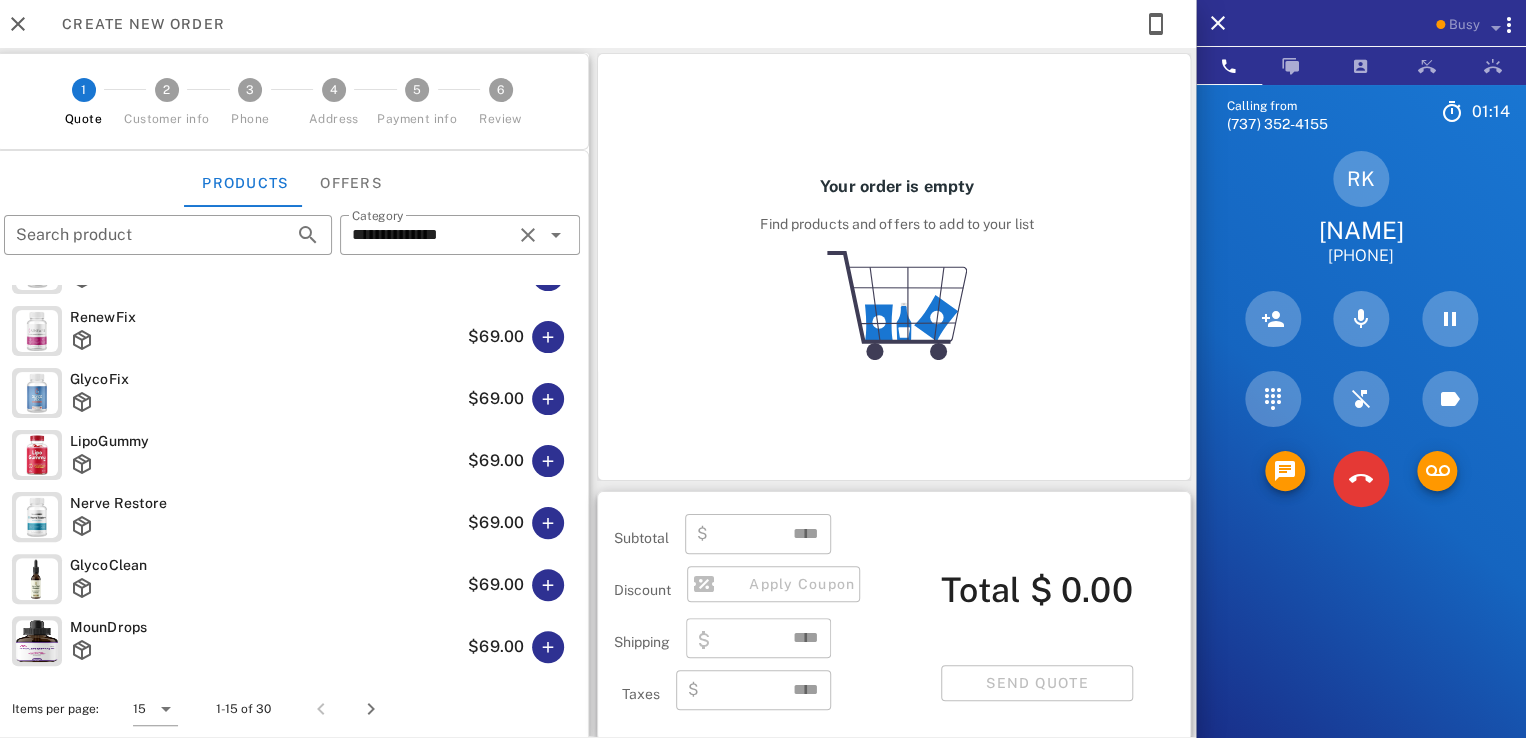 scroll, scrollTop: 0, scrollLeft: 0, axis: both 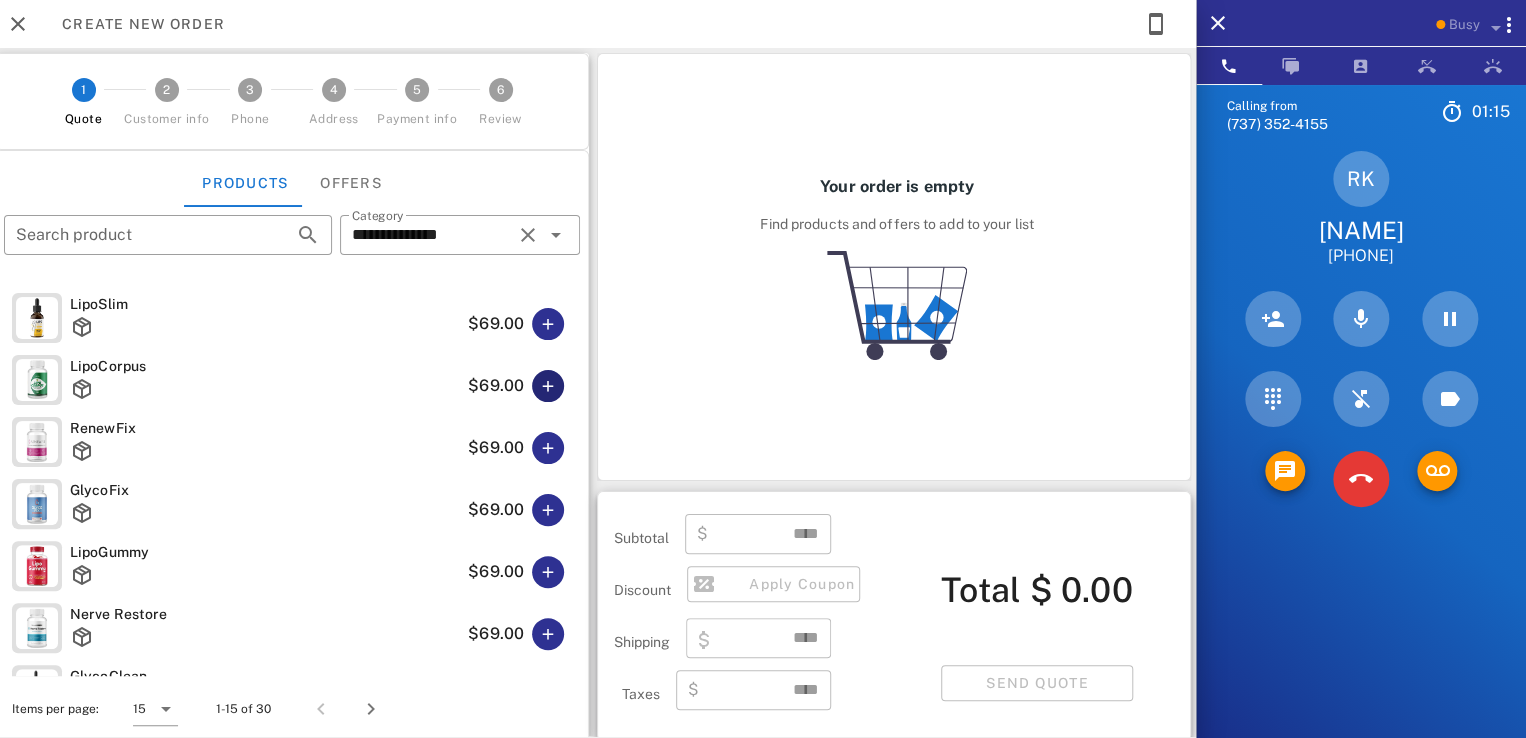 click at bounding box center [548, 386] 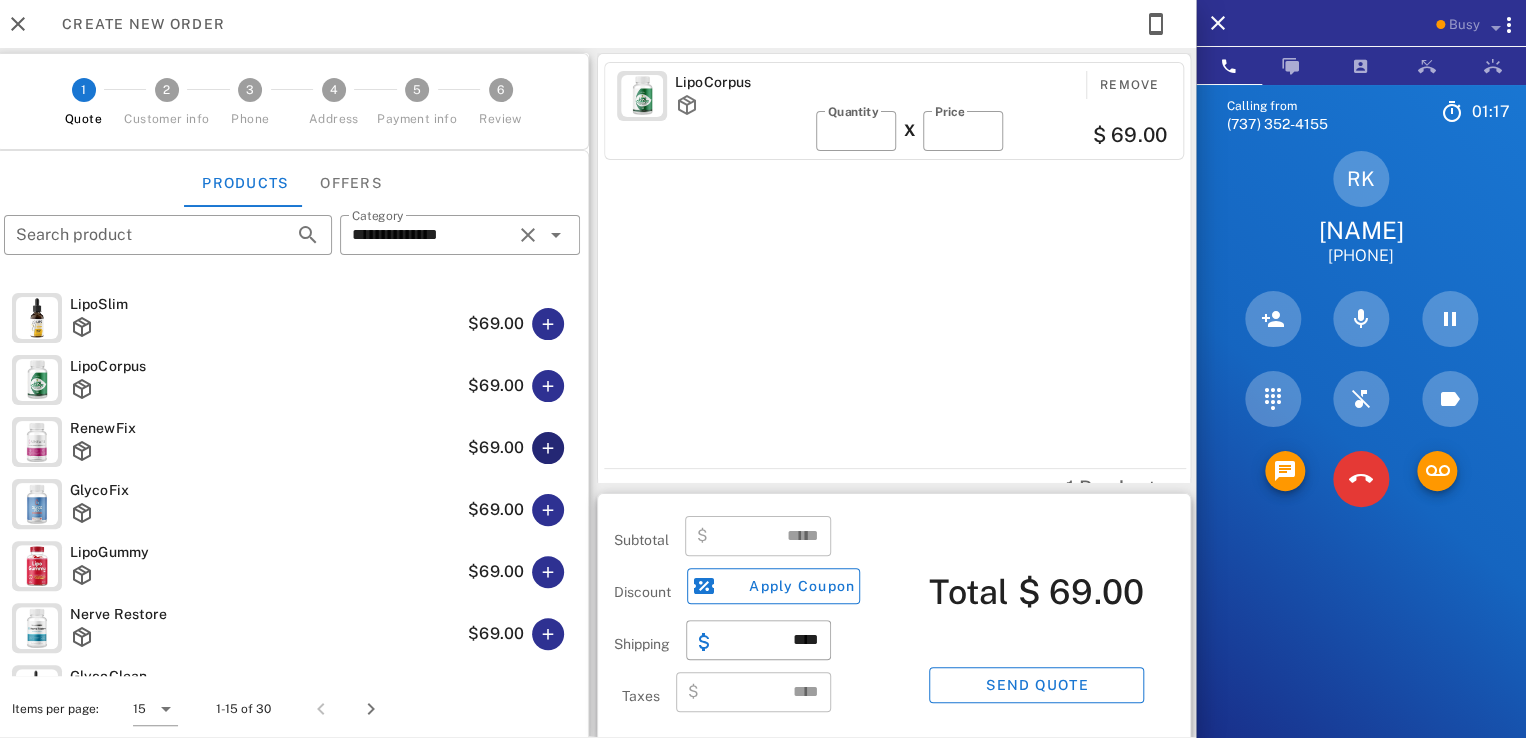 click at bounding box center [548, 448] 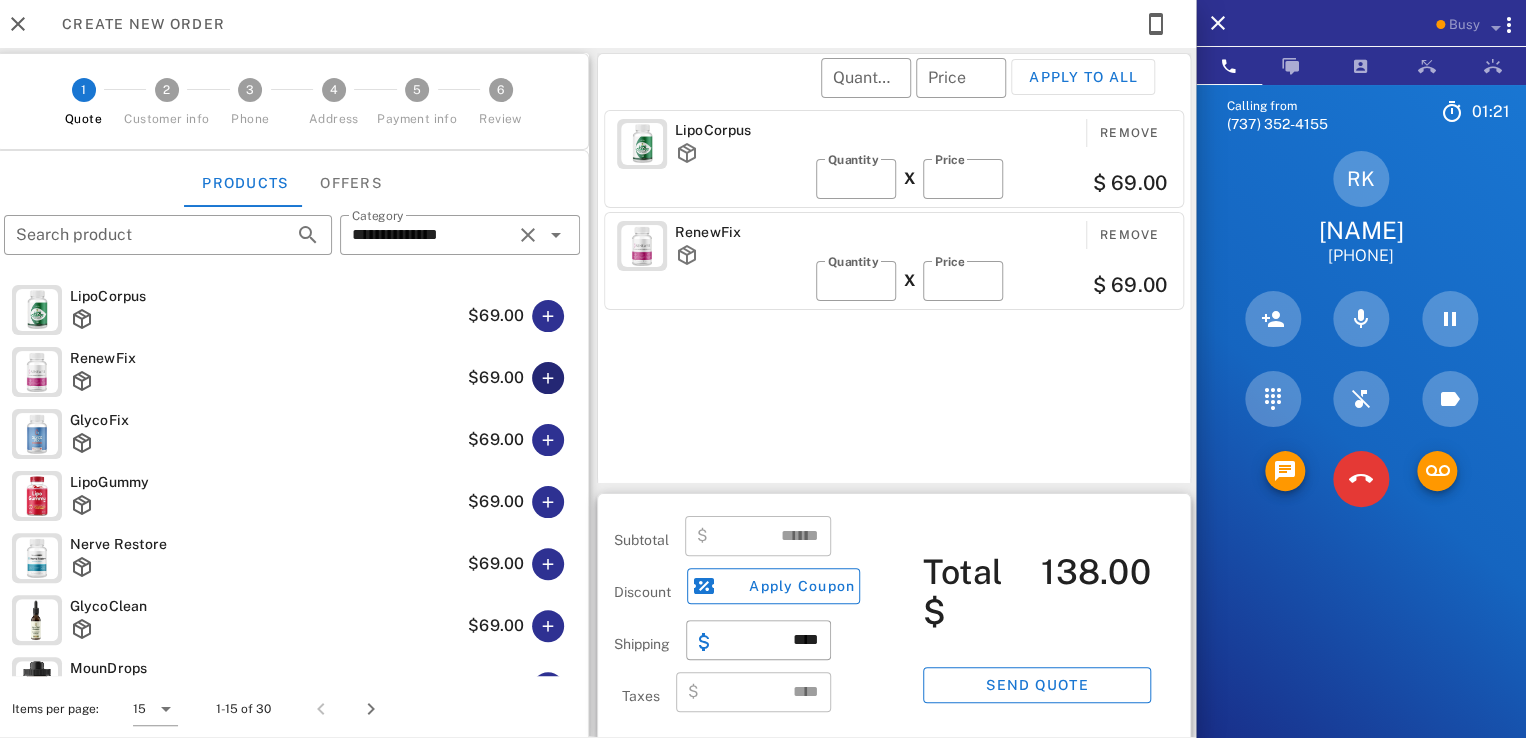 scroll, scrollTop: 100, scrollLeft: 0, axis: vertical 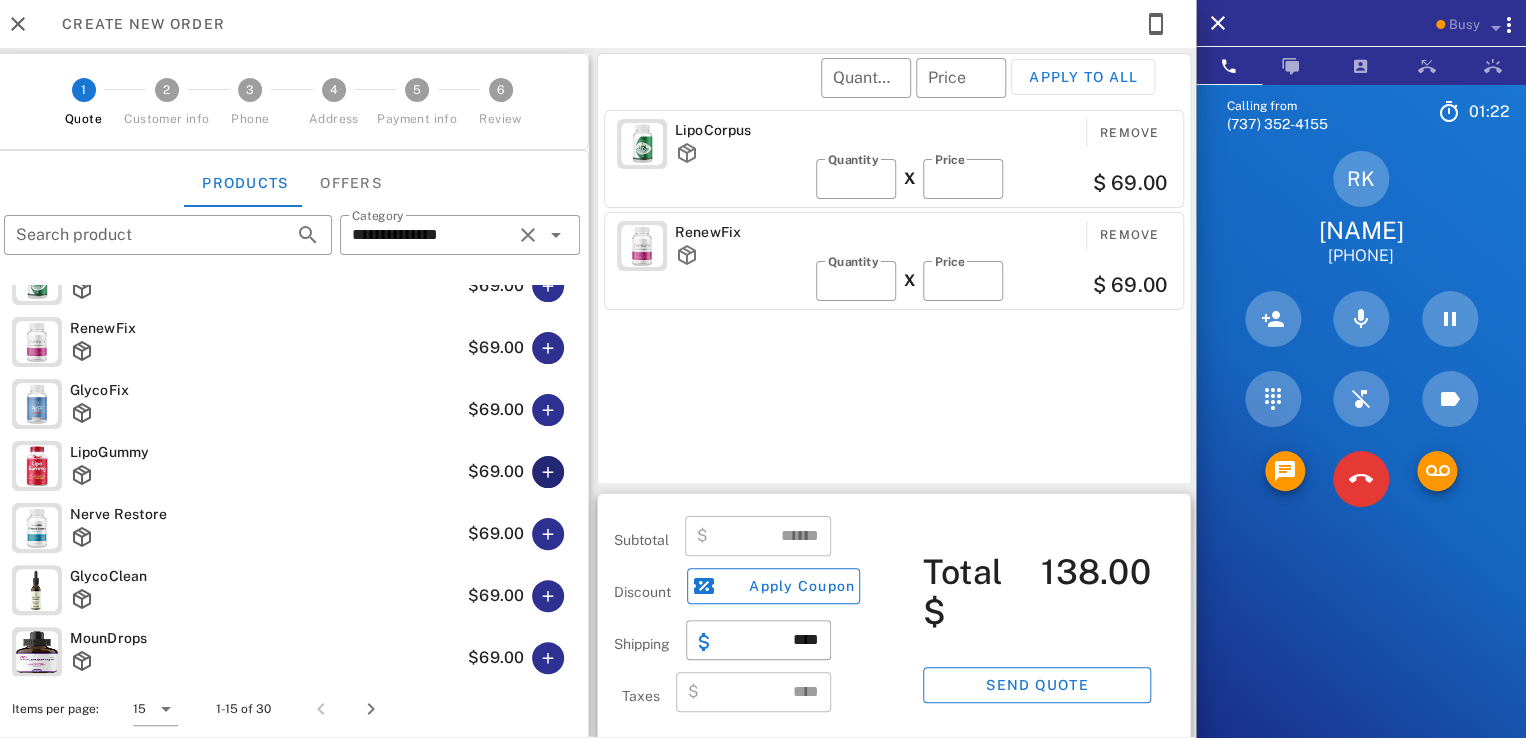 click at bounding box center [548, 472] 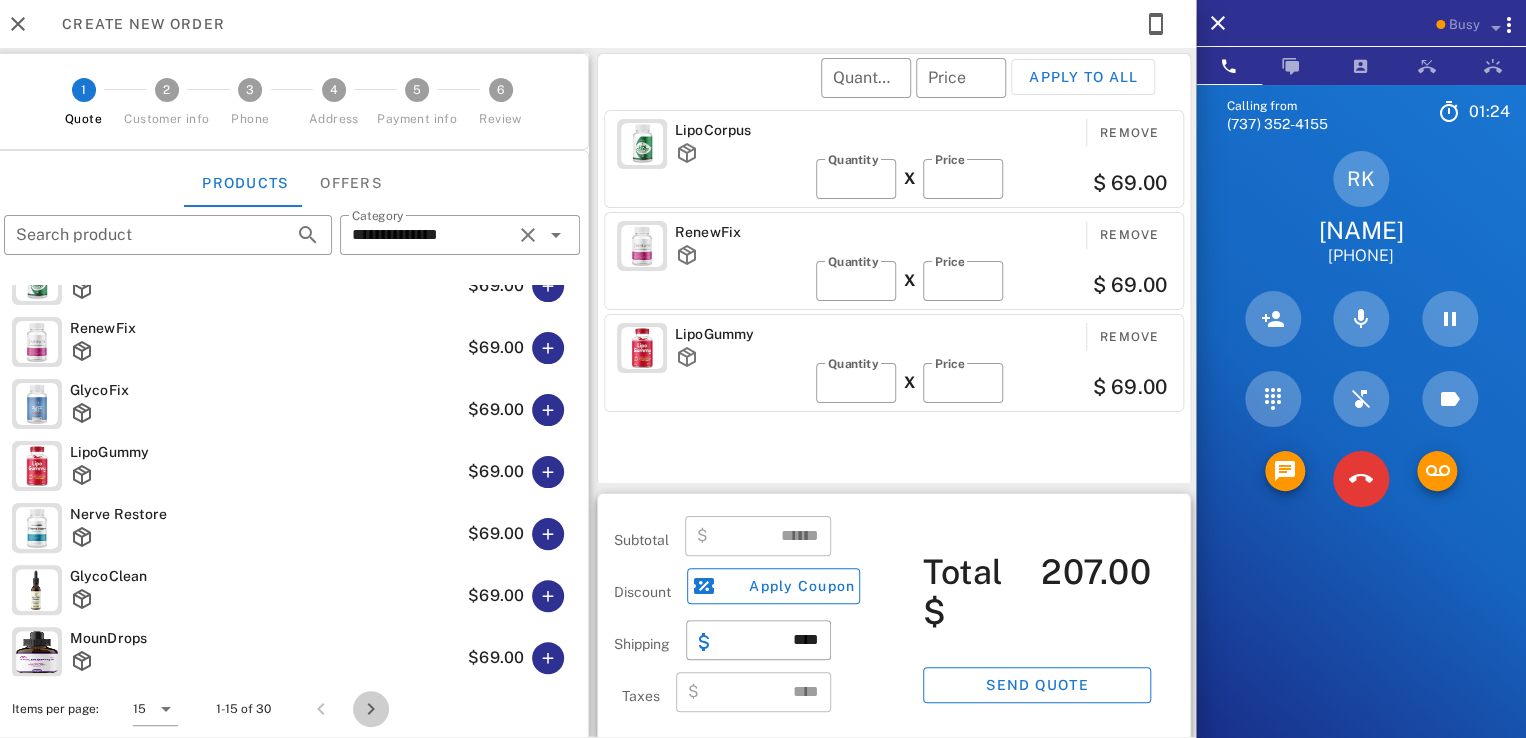 click at bounding box center (371, 709) 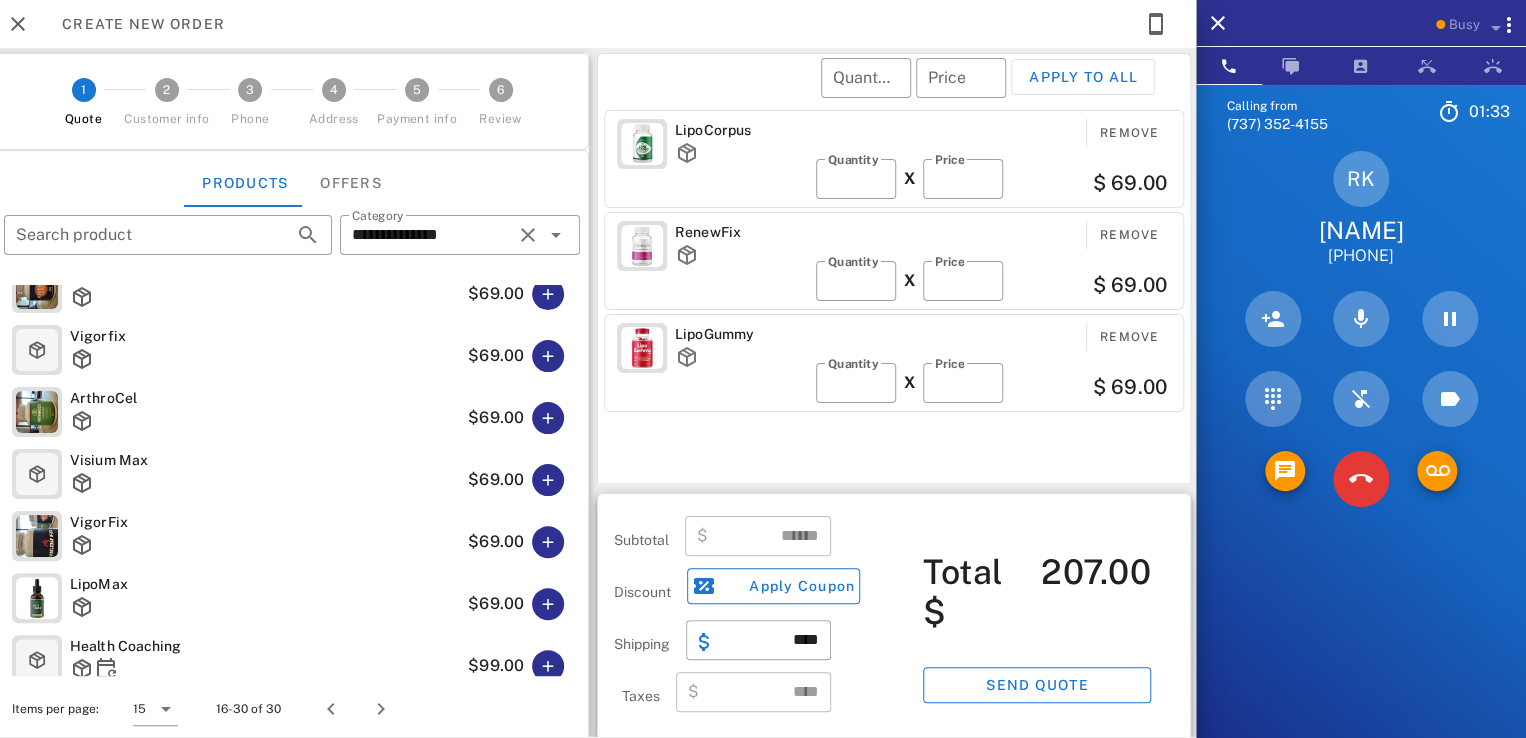 scroll, scrollTop: 155, scrollLeft: 0, axis: vertical 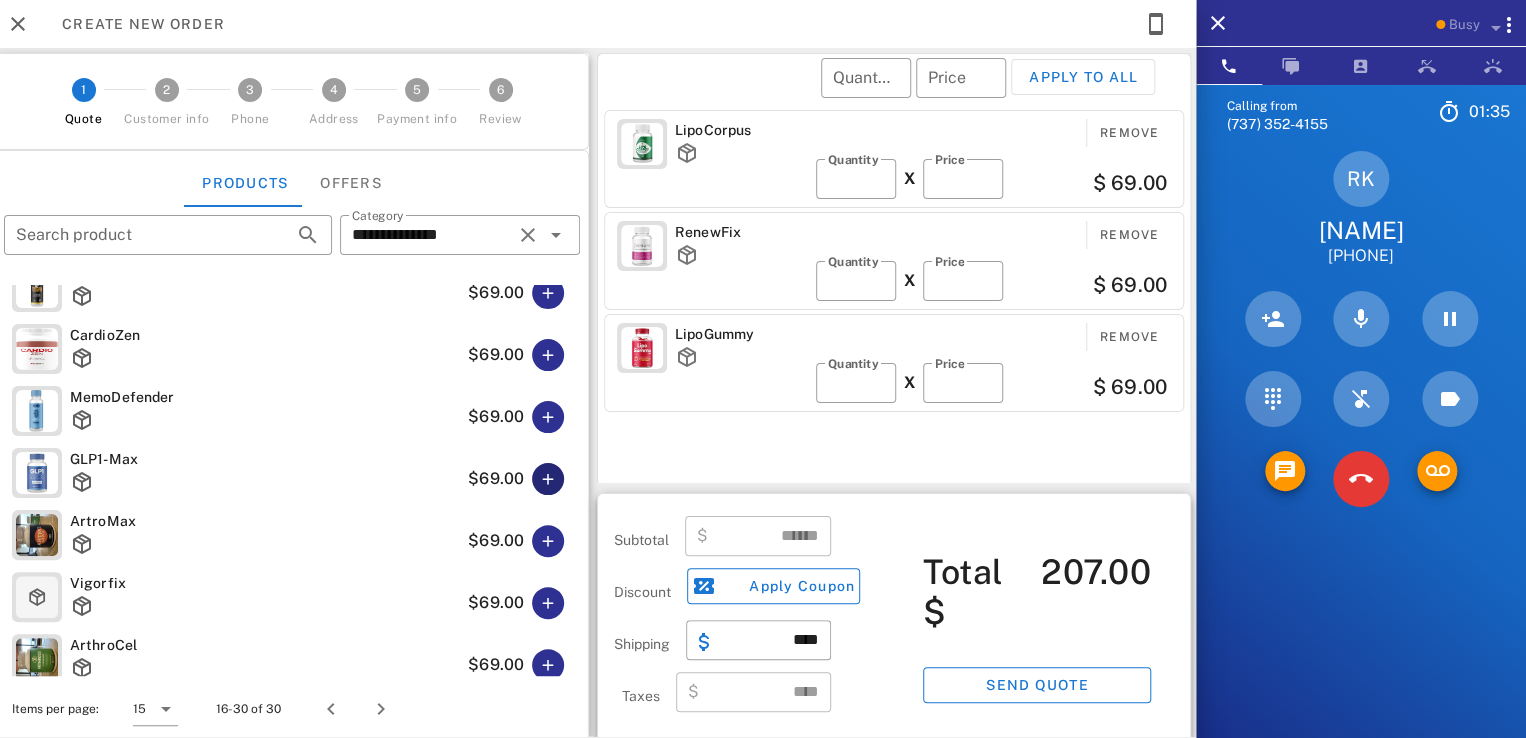 click at bounding box center (548, 479) 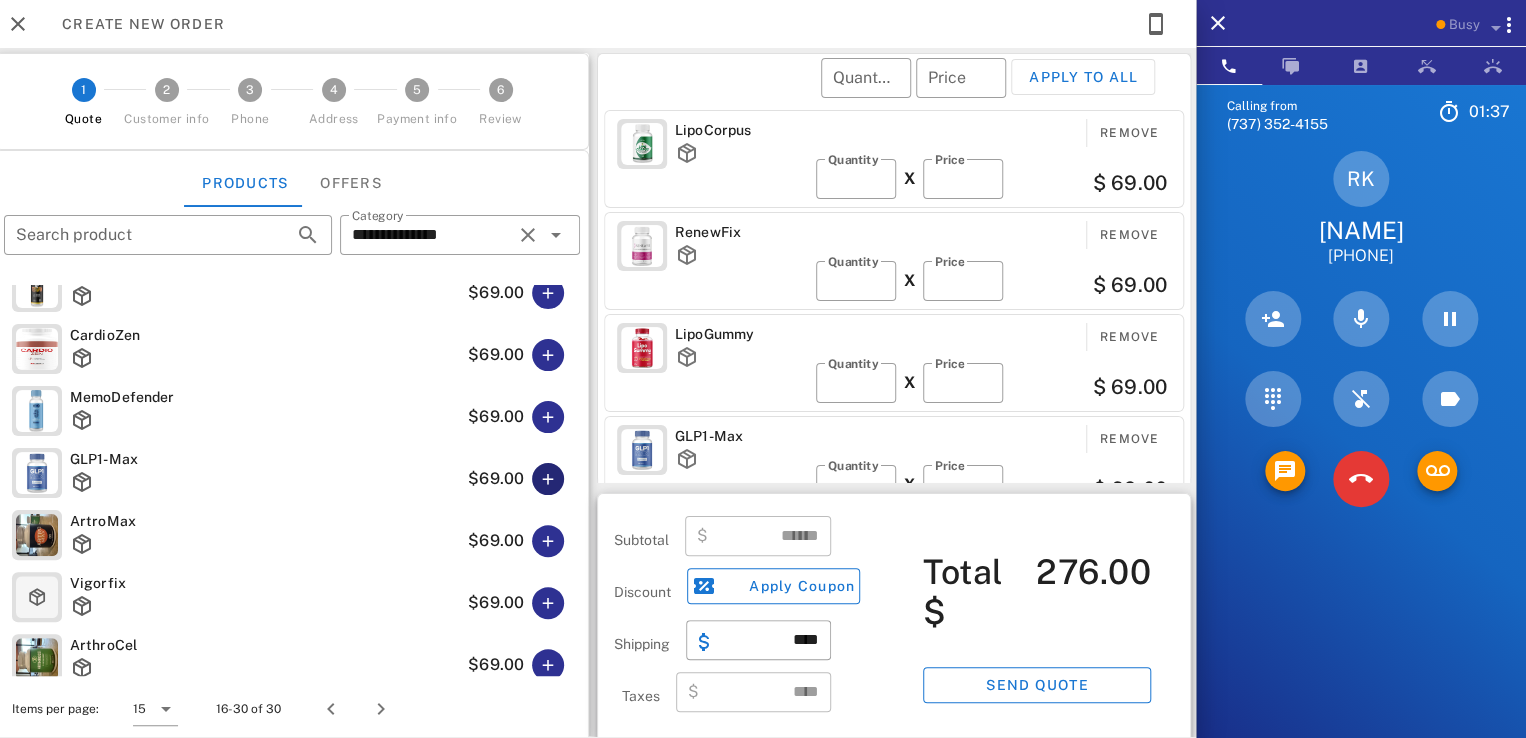scroll, scrollTop: 4, scrollLeft: 0, axis: vertical 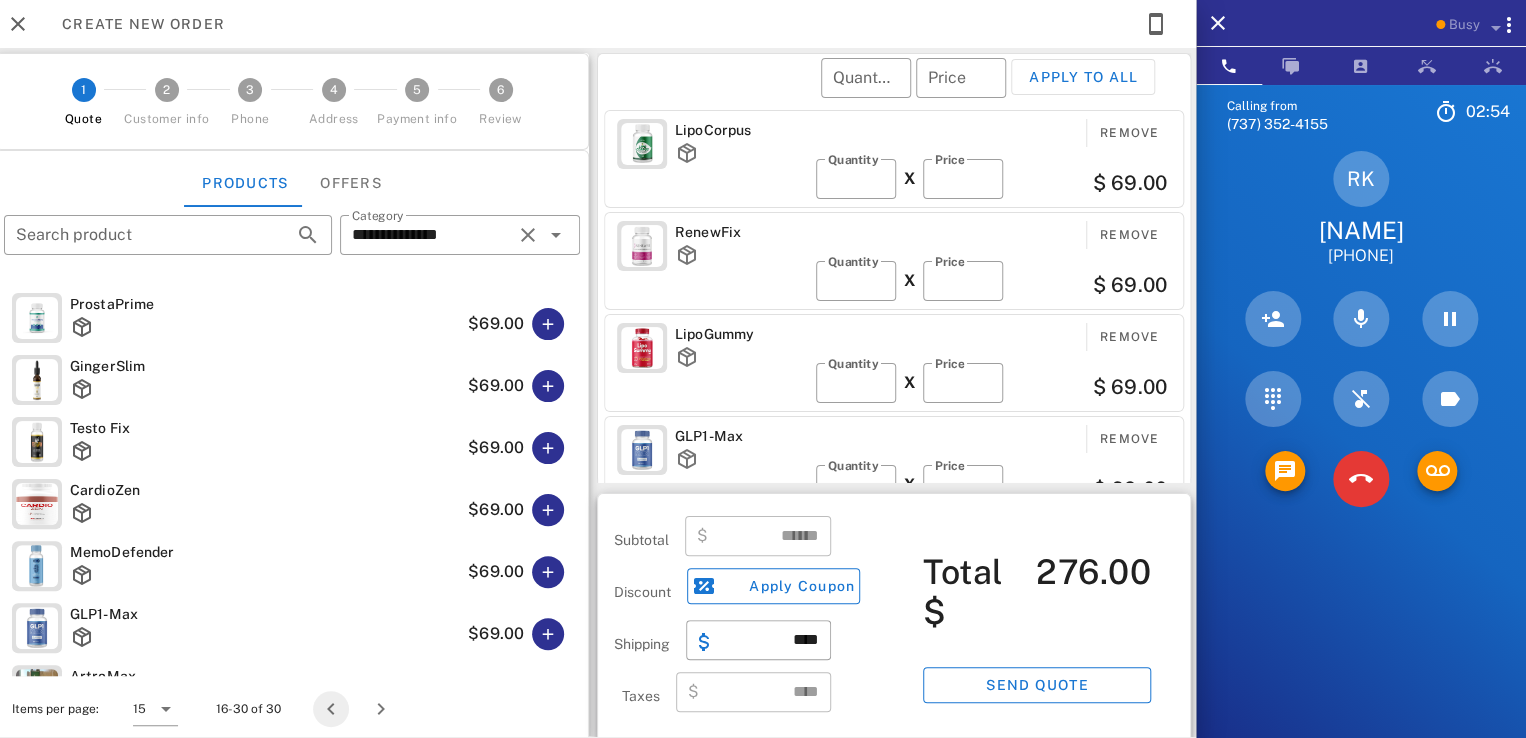 click at bounding box center (331, 709) 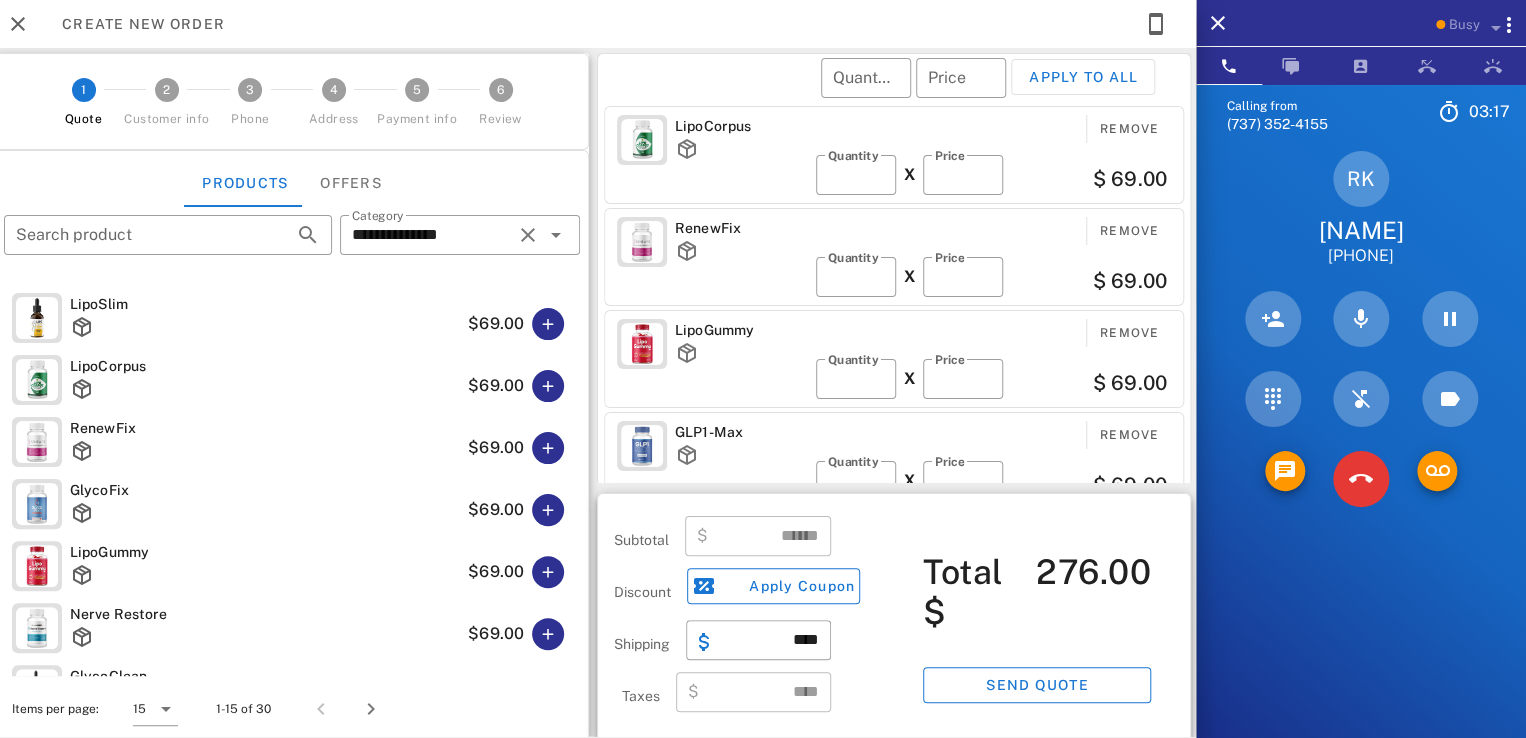 scroll, scrollTop: 4, scrollLeft: 0, axis: vertical 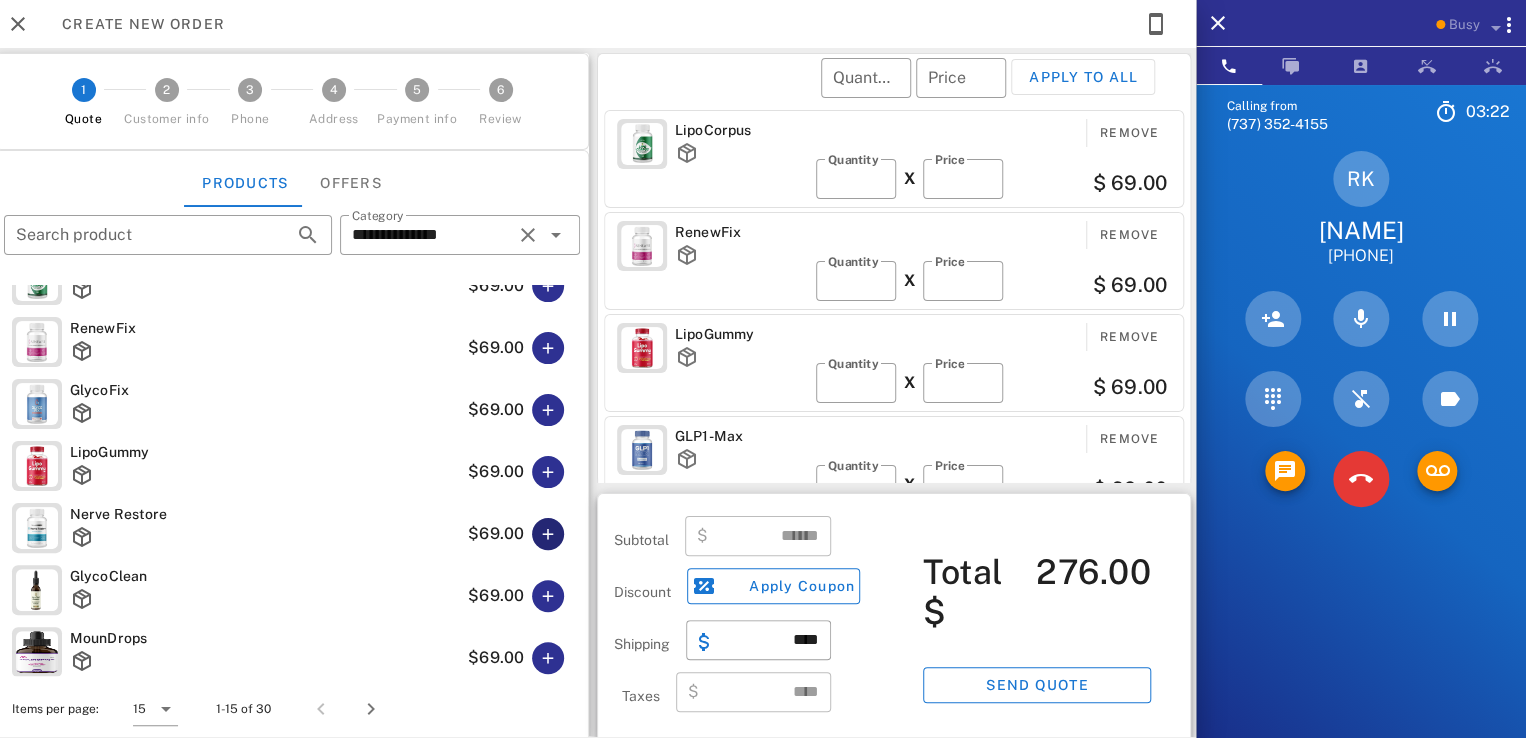 click at bounding box center [548, 534] 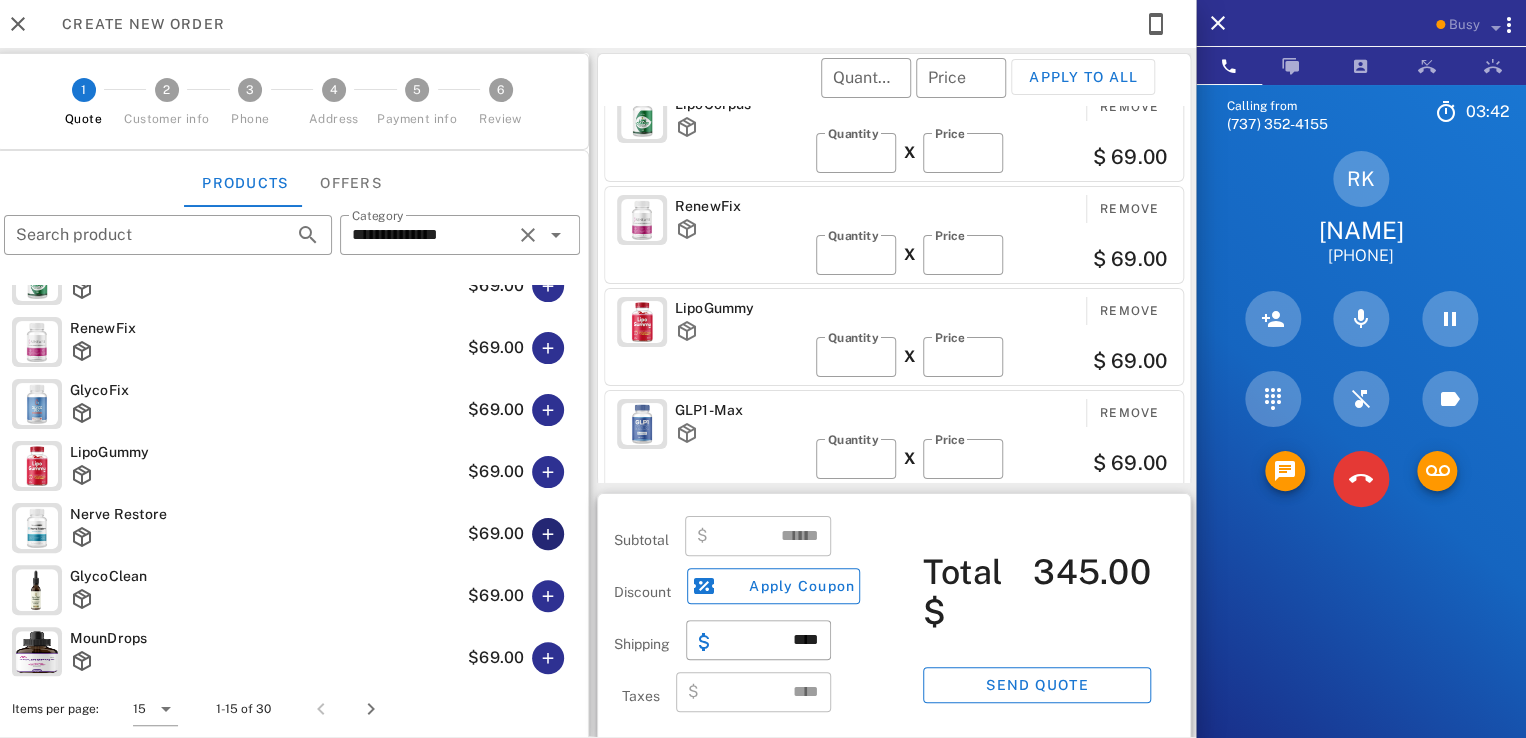 scroll, scrollTop: 0, scrollLeft: 0, axis: both 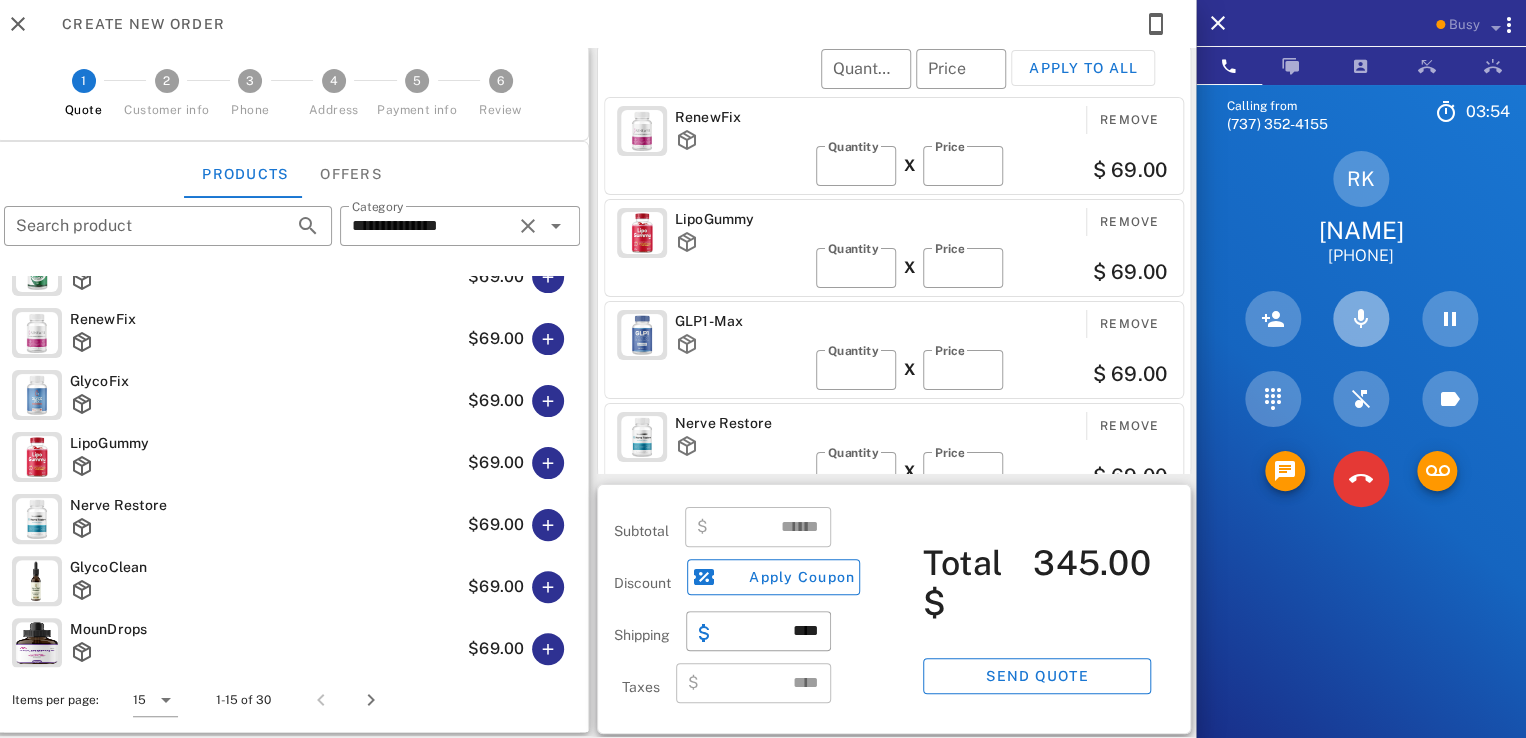 click at bounding box center (1361, 319) 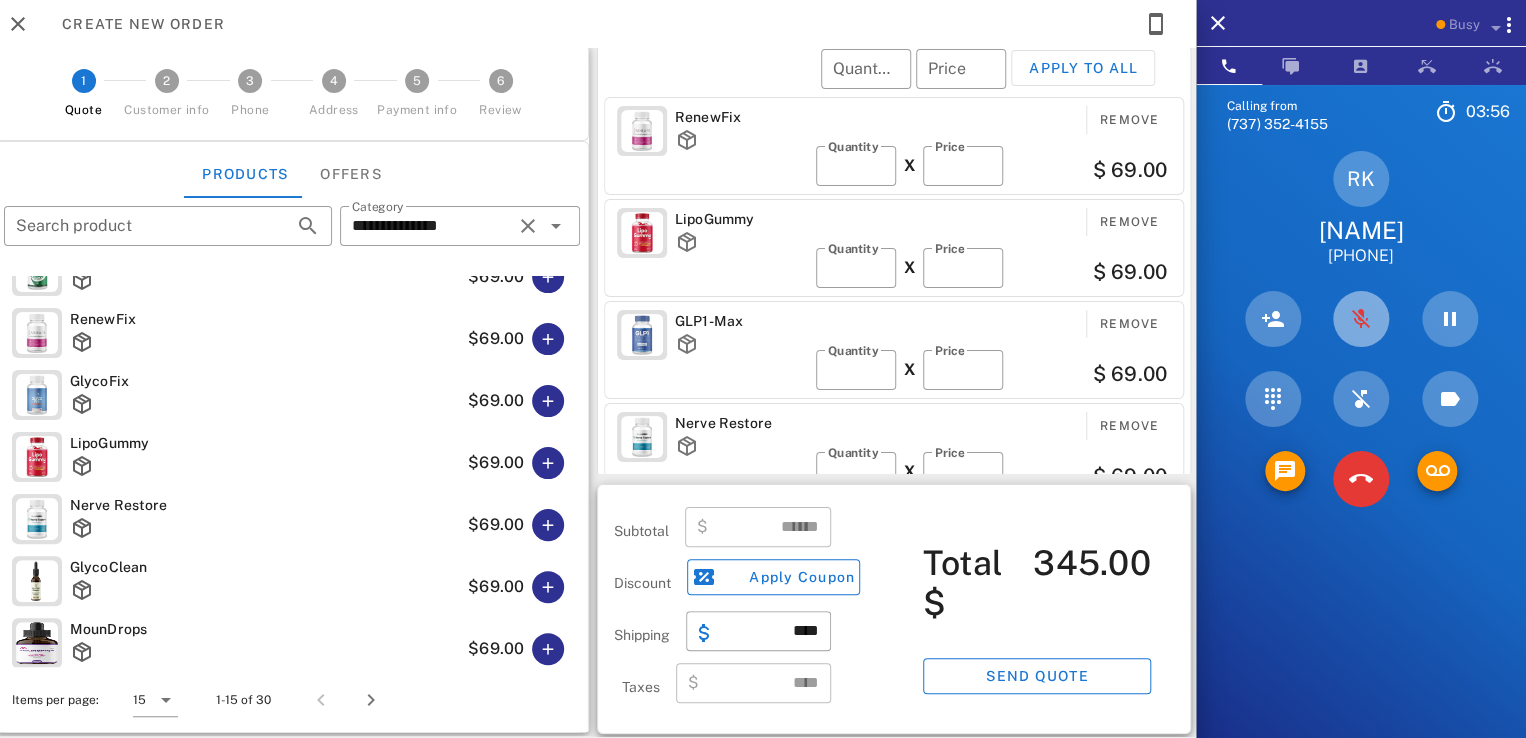 click at bounding box center [1361, 319] 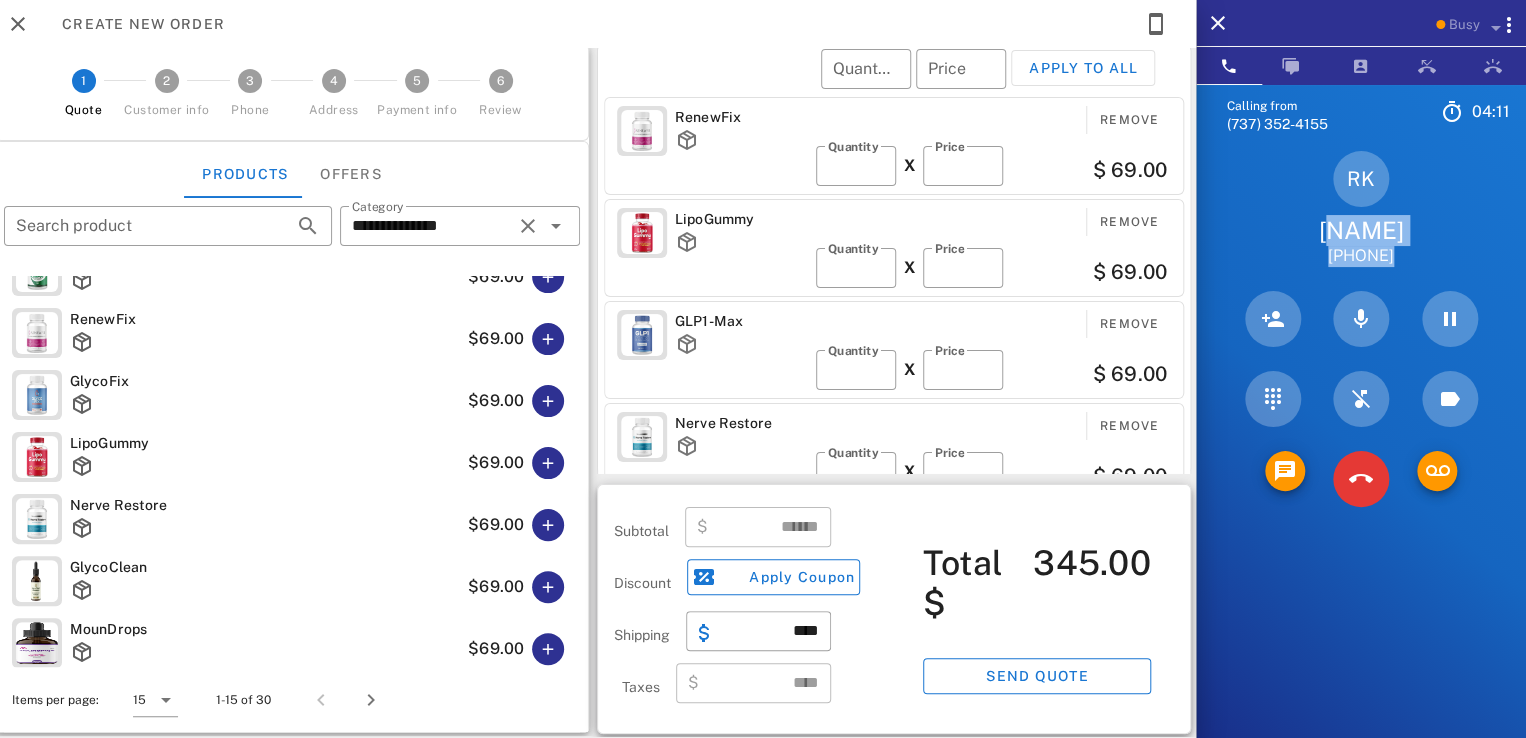 drag, startPoint x: 1318, startPoint y: 238, endPoint x: 1475, endPoint y: 298, distance: 168.07439 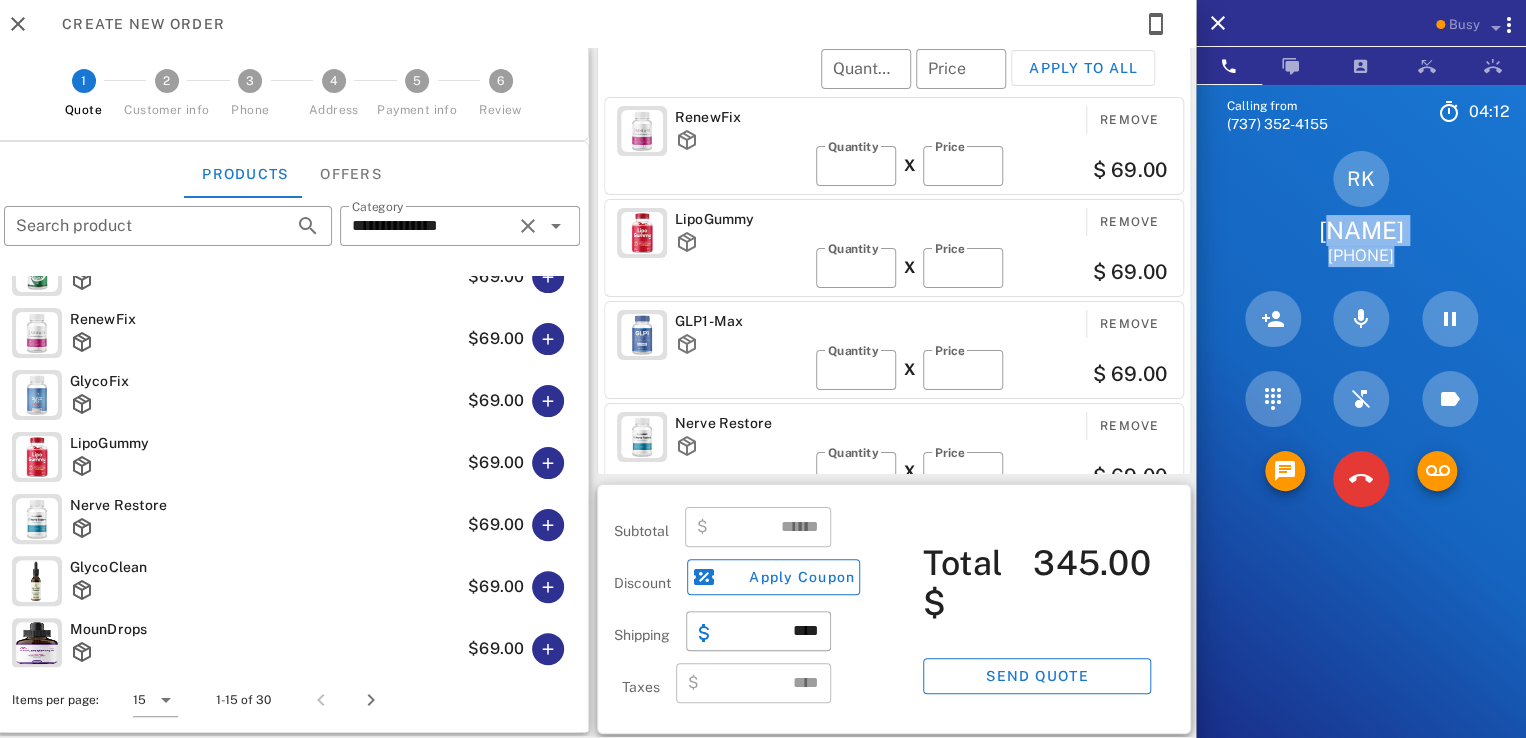 click on "RK   Richard Kalsow  +19493754455" at bounding box center (1361, 209) 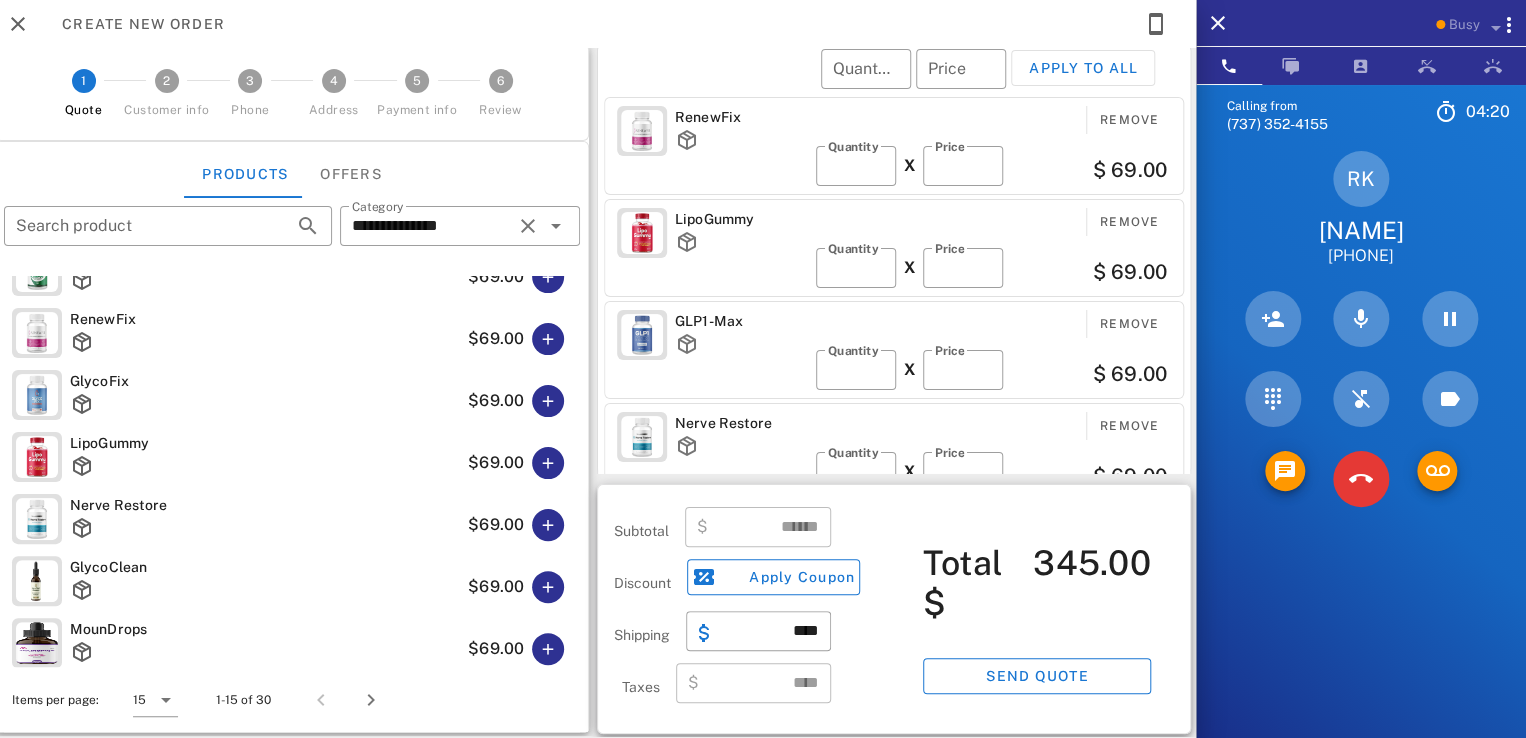drag, startPoint x: 1319, startPoint y: 224, endPoint x: 1456, endPoint y: 277, distance: 146.89452 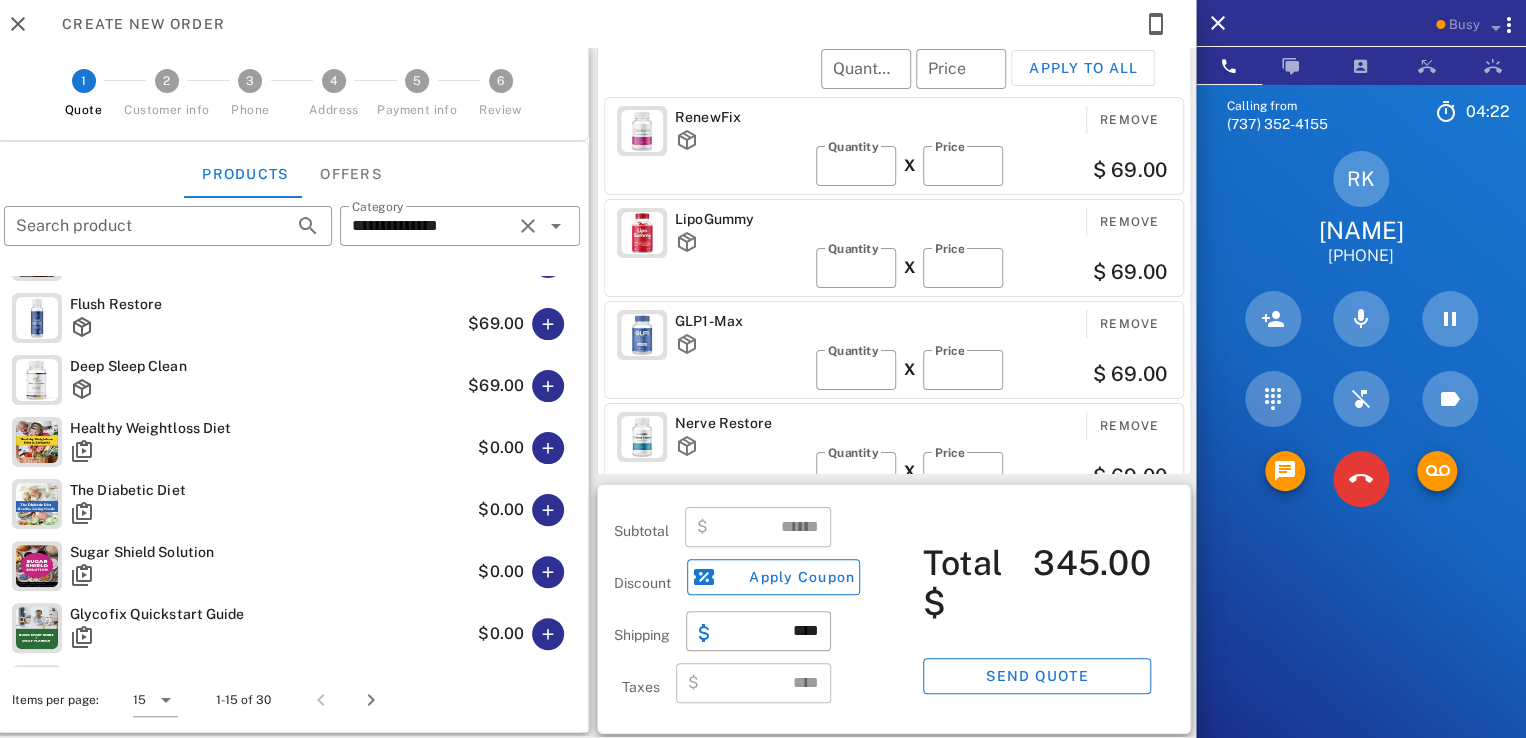scroll, scrollTop: 355, scrollLeft: 0, axis: vertical 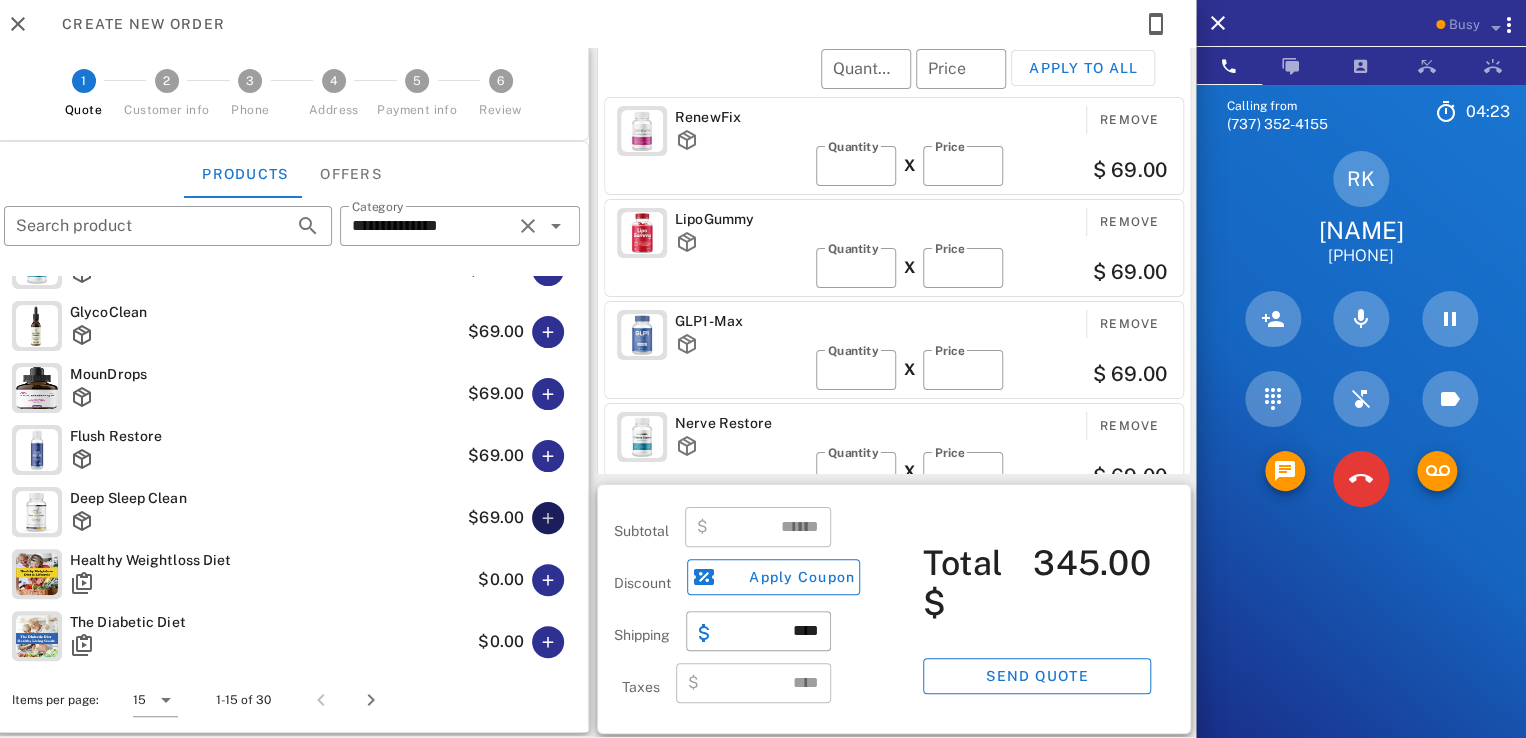 click at bounding box center (548, 518) 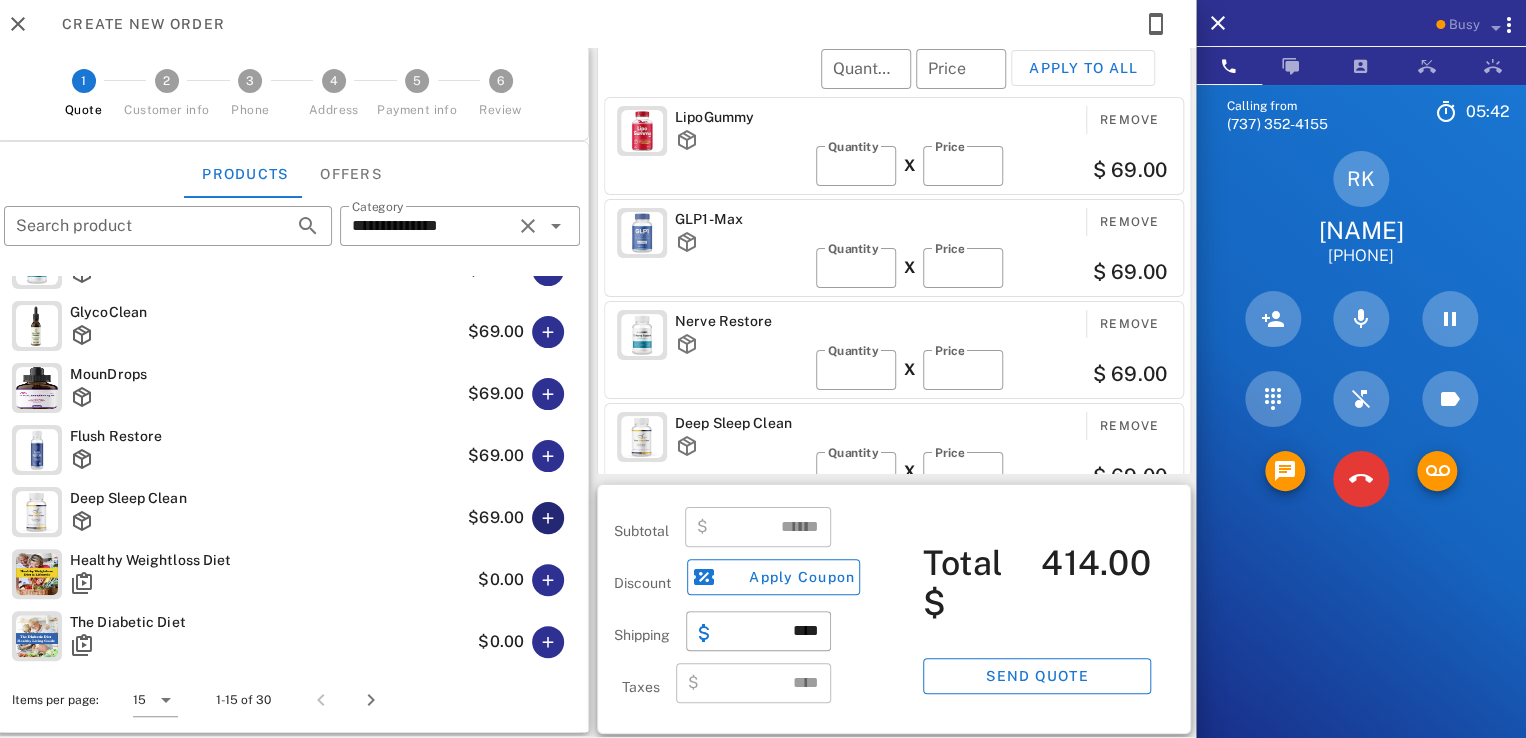 scroll, scrollTop: 0, scrollLeft: 0, axis: both 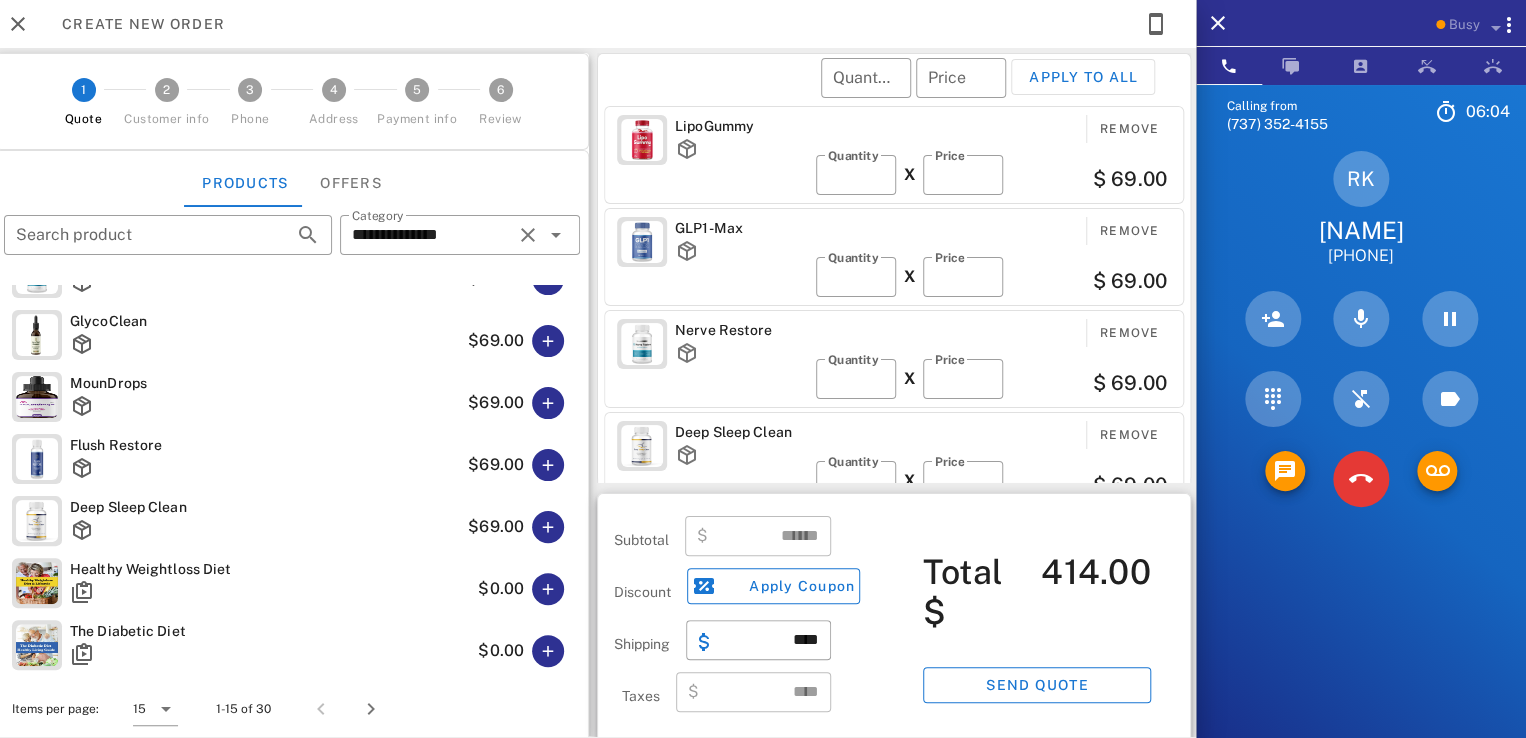drag, startPoint x: 1305, startPoint y: 225, endPoint x: 1435, endPoint y: 269, distance: 137.24431 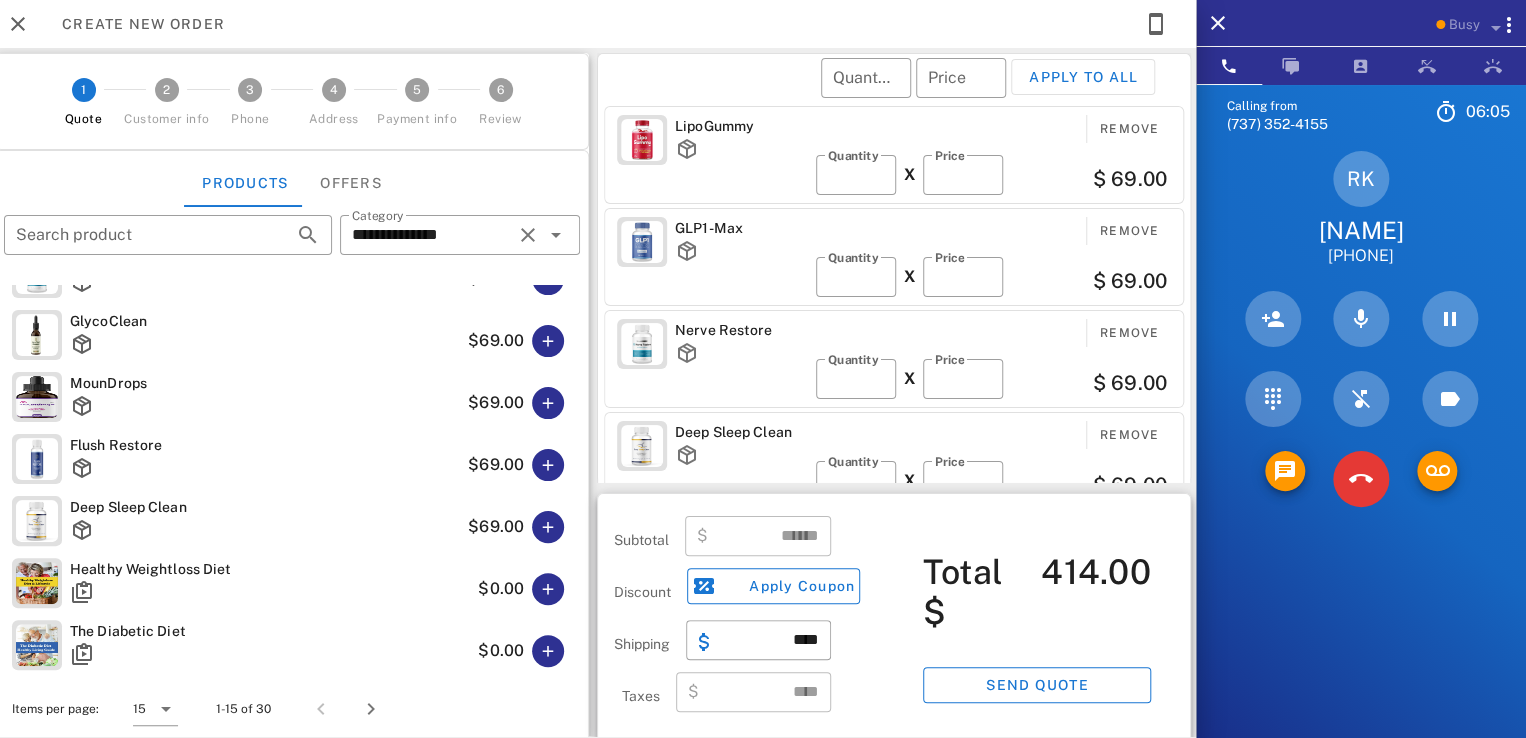 click on "[FIRST] [LAST]" at bounding box center [1361, 230] 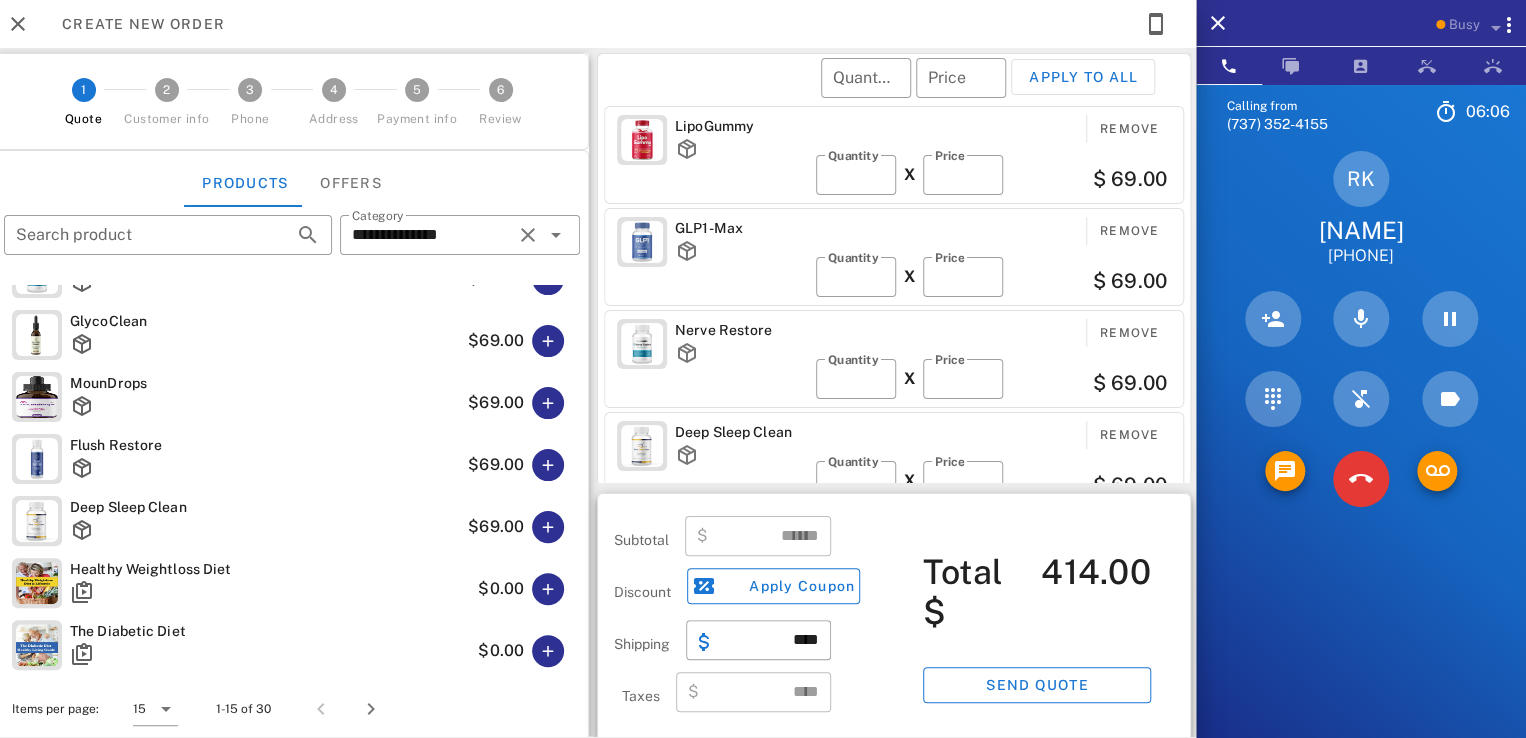 drag, startPoint x: 1305, startPoint y: 230, endPoint x: 1440, endPoint y: 287, distance: 146.5401 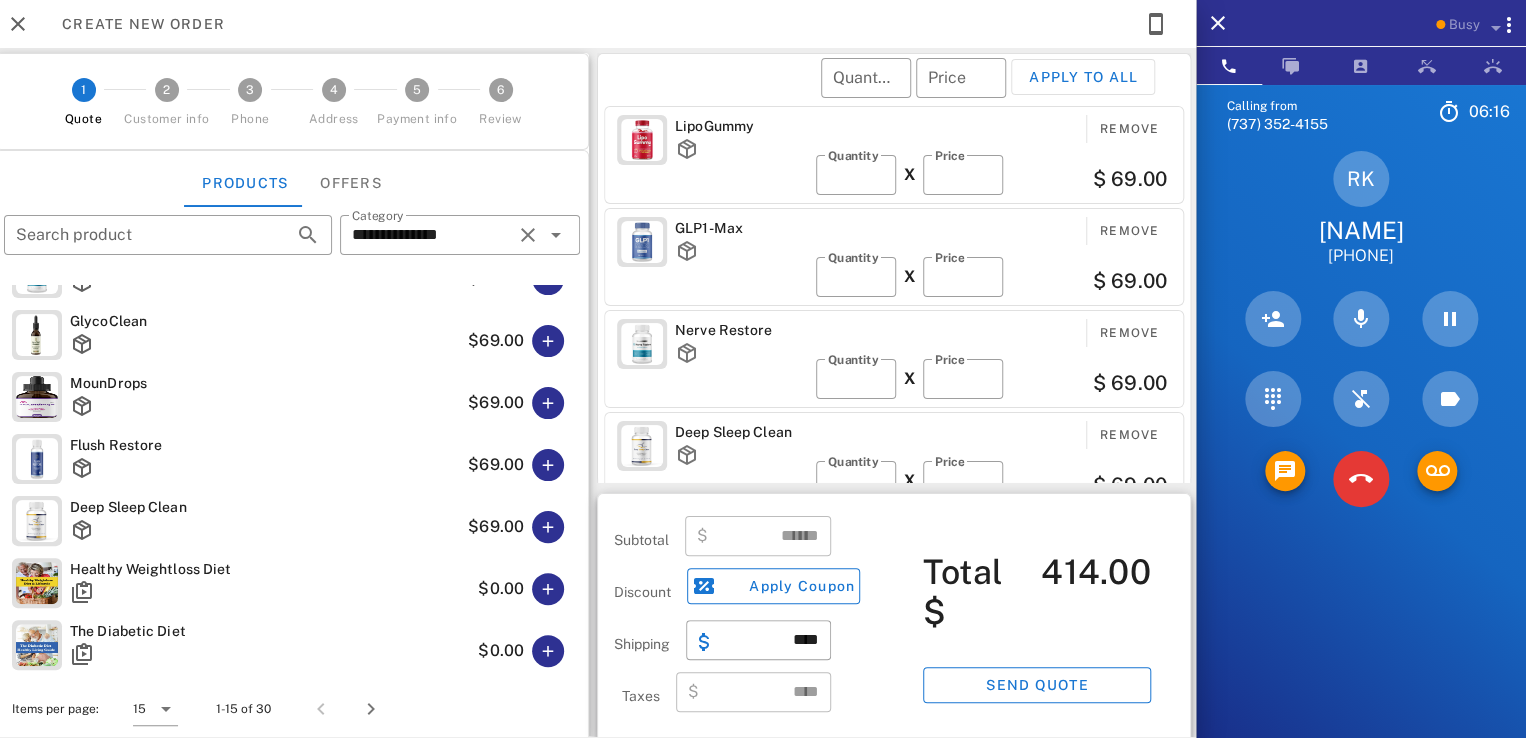 drag, startPoint x: 1319, startPoint y: 229, endPoint x: 1428, endPoint y: 256, distance: 112.29426 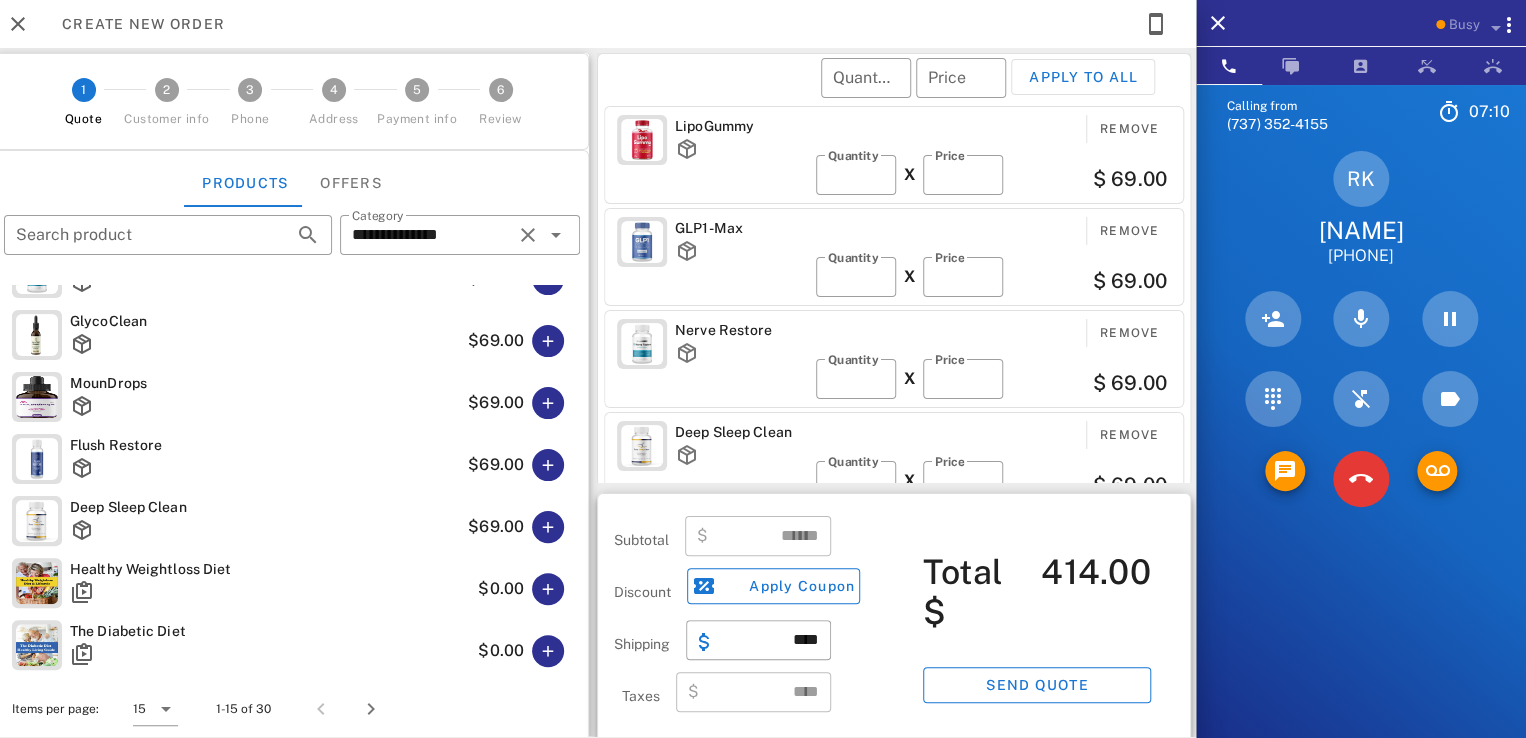 click on "RK   Richard Kalsow  +19493754455" at bounding box center [1361, 209] 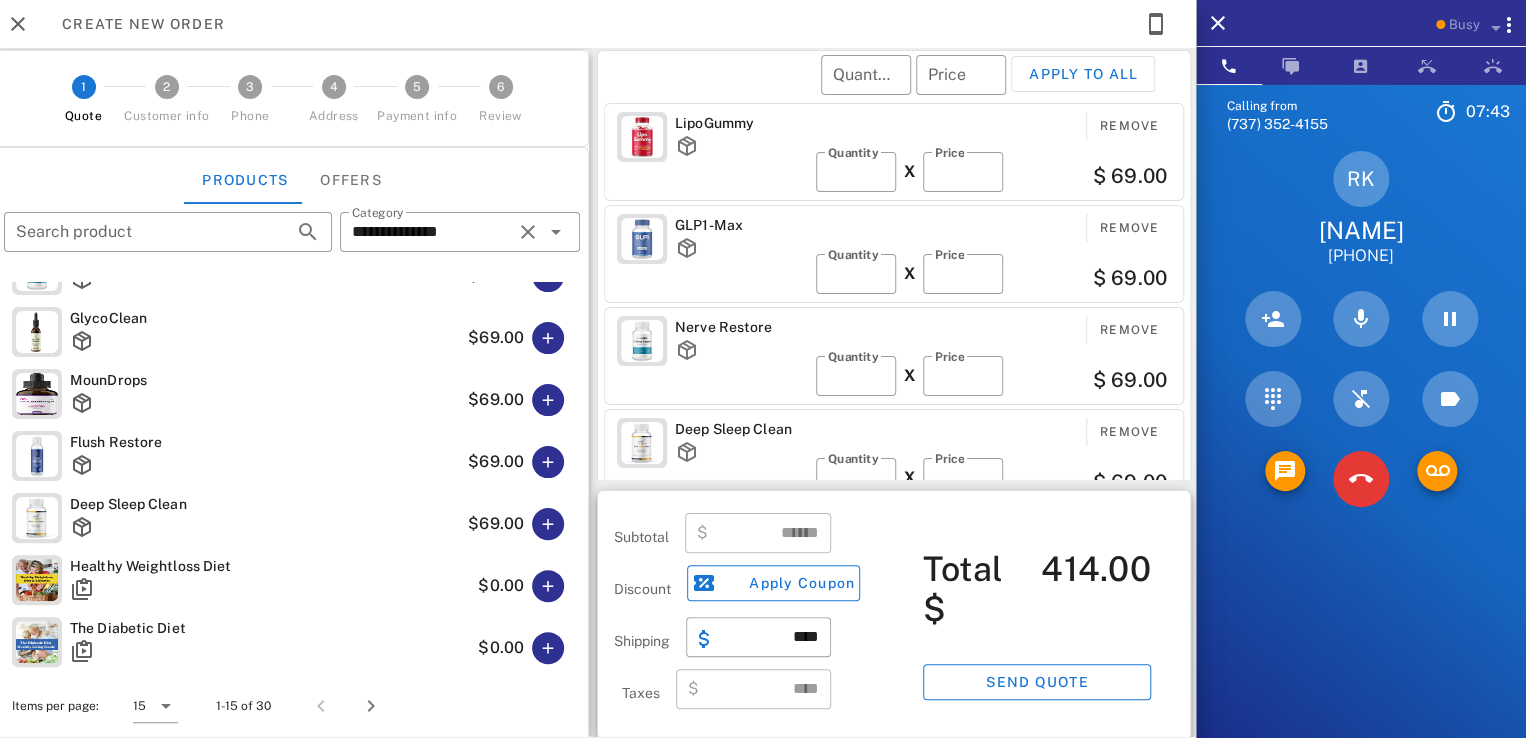 scroll, scrollTop: 0, scrollLeft: 0, axis: both 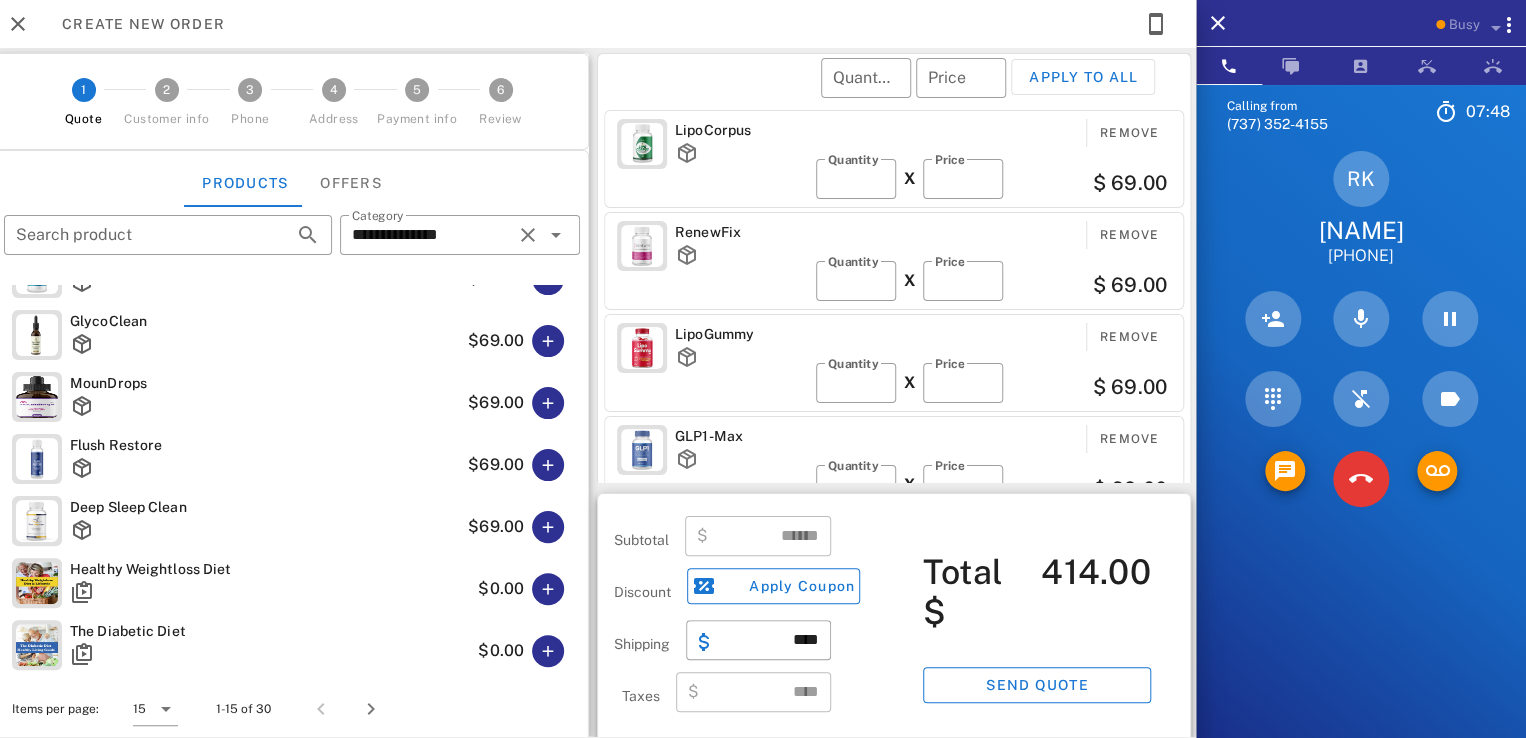 click on "RenewFix" at bounding box center (741, 232) 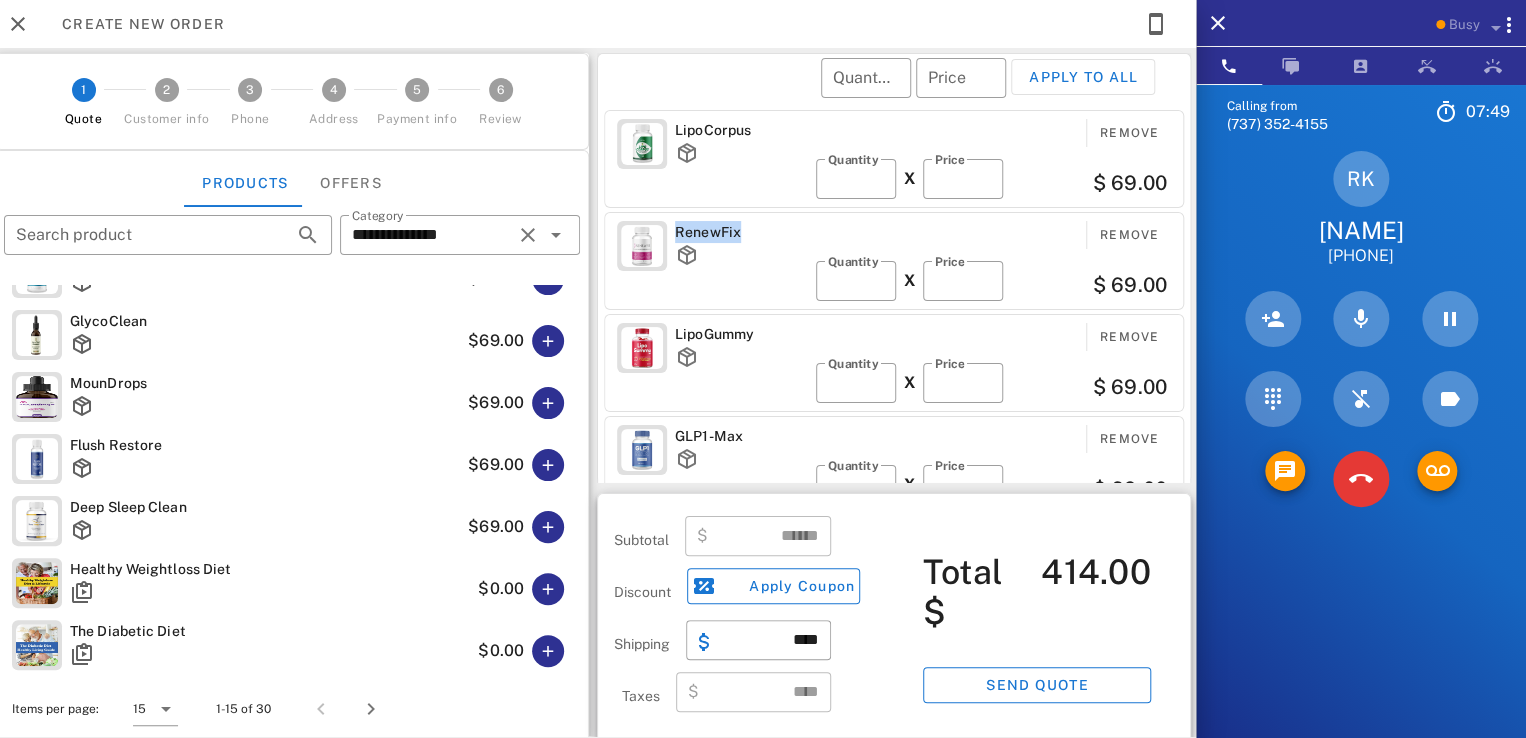 click on "RenewFix" at bounding box center (741, 232) 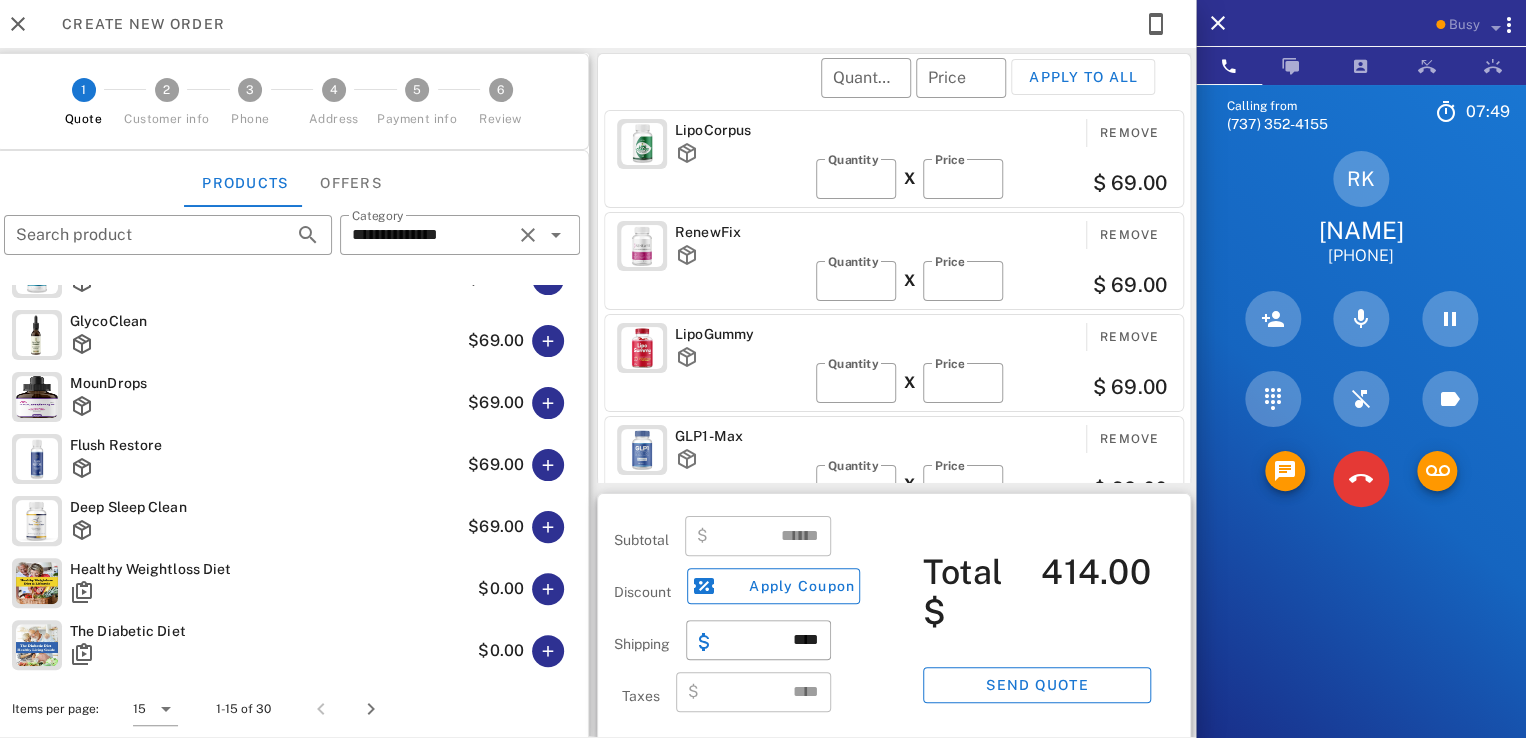 click on "LipoCorpus" at bounding box center (741, 153) 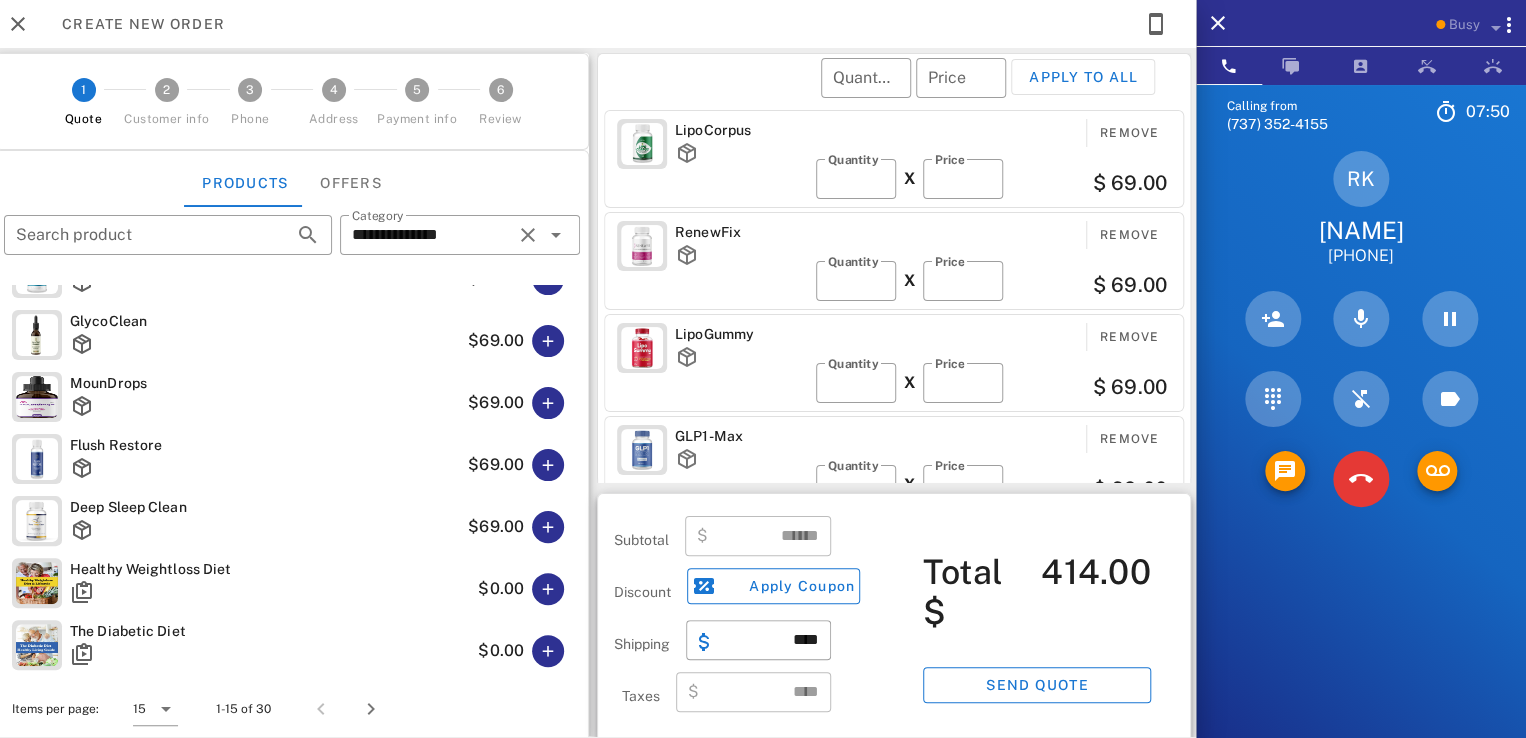 click on "LipoCorpus" at bounding box center [741, 130] 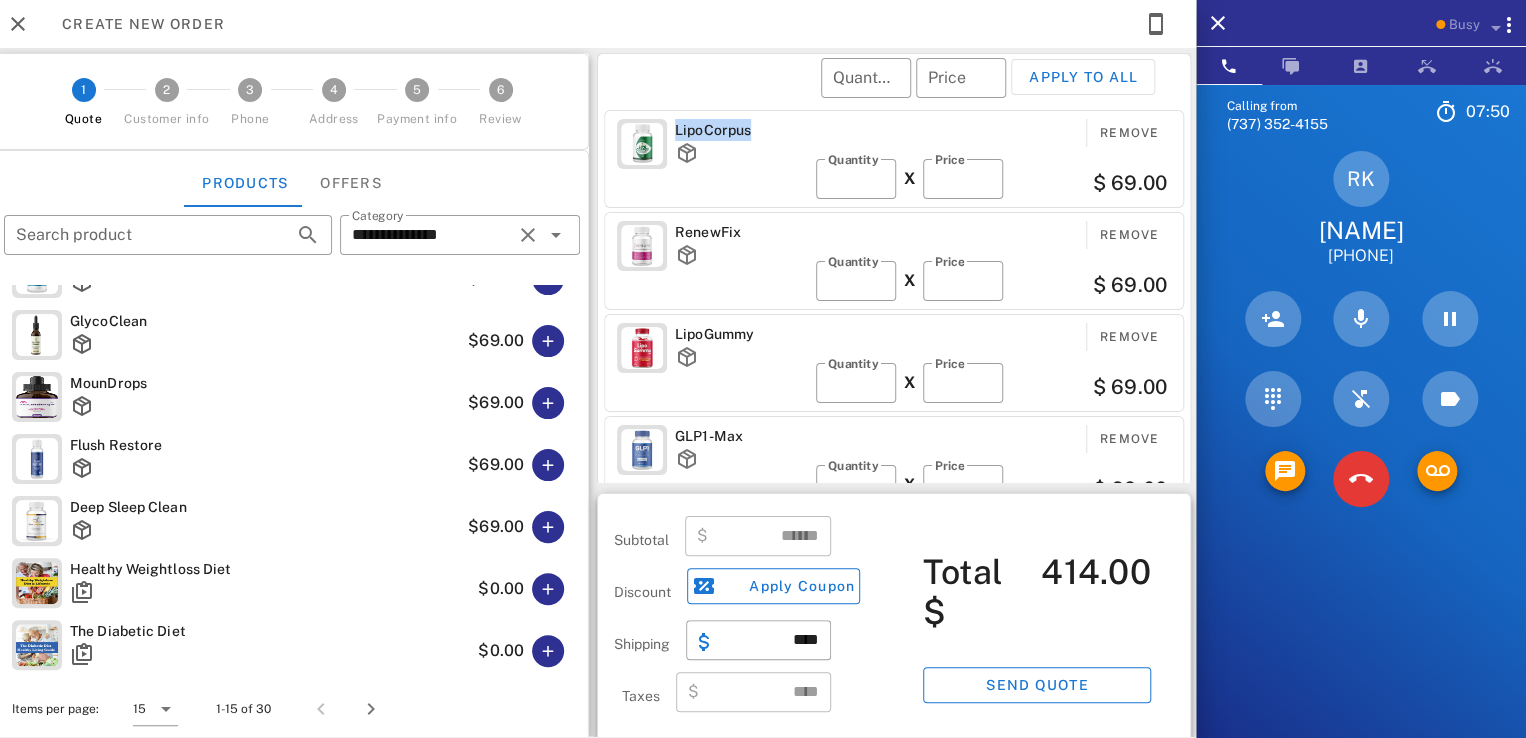 click on "LipoCorpus" at bounding box center [741, 130] 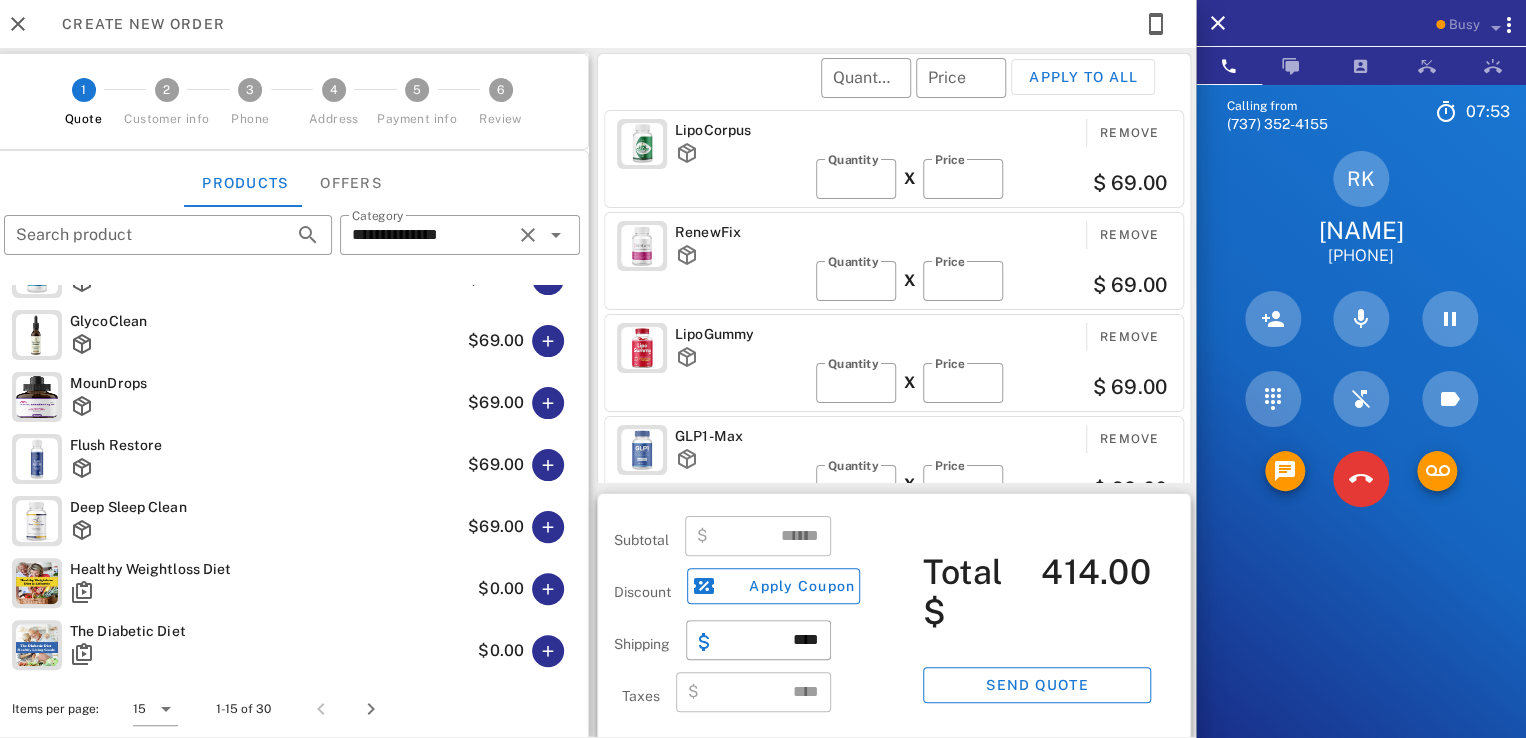click on "RenewFix" at bounding box center (741, 232) 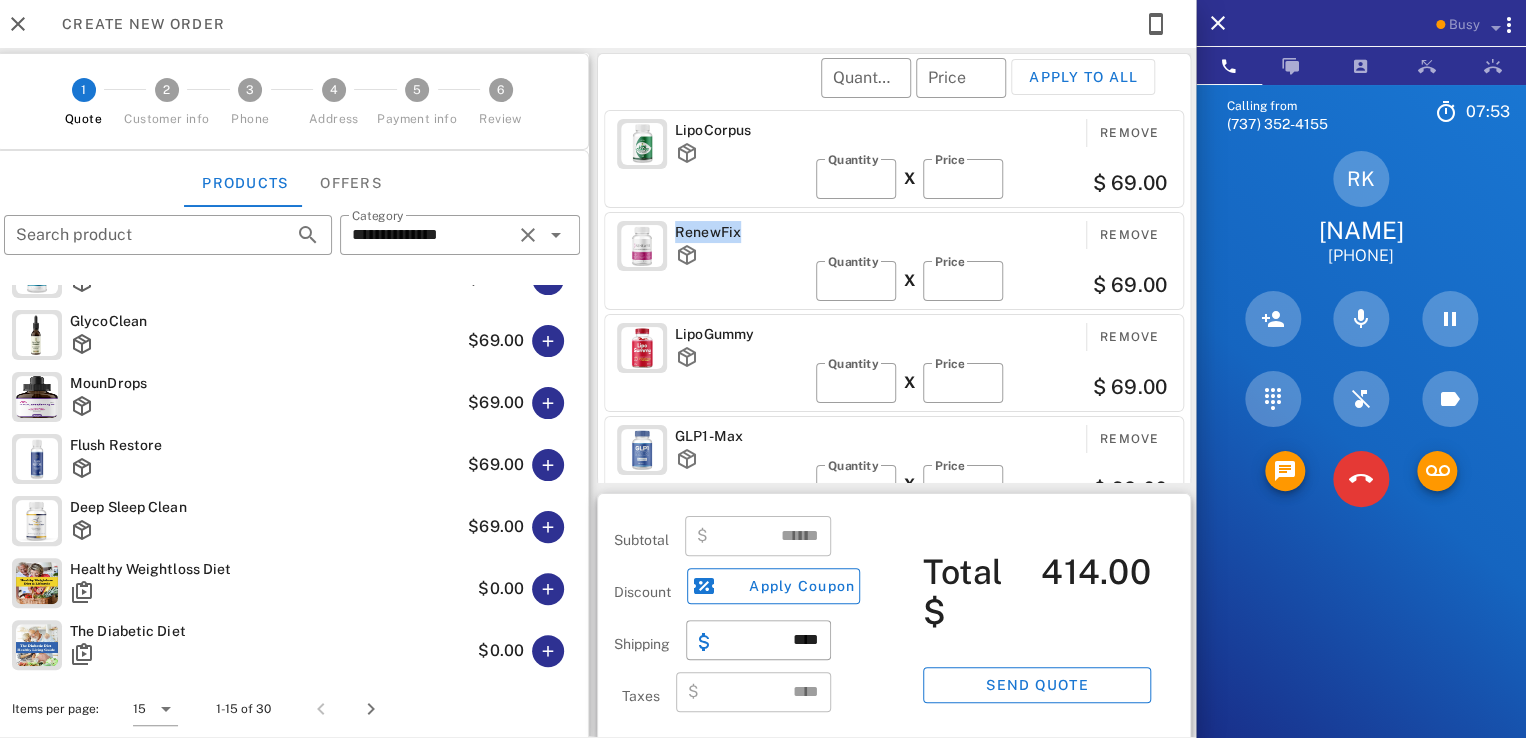 click on "RenewFix" at bounding box center [741, 232] 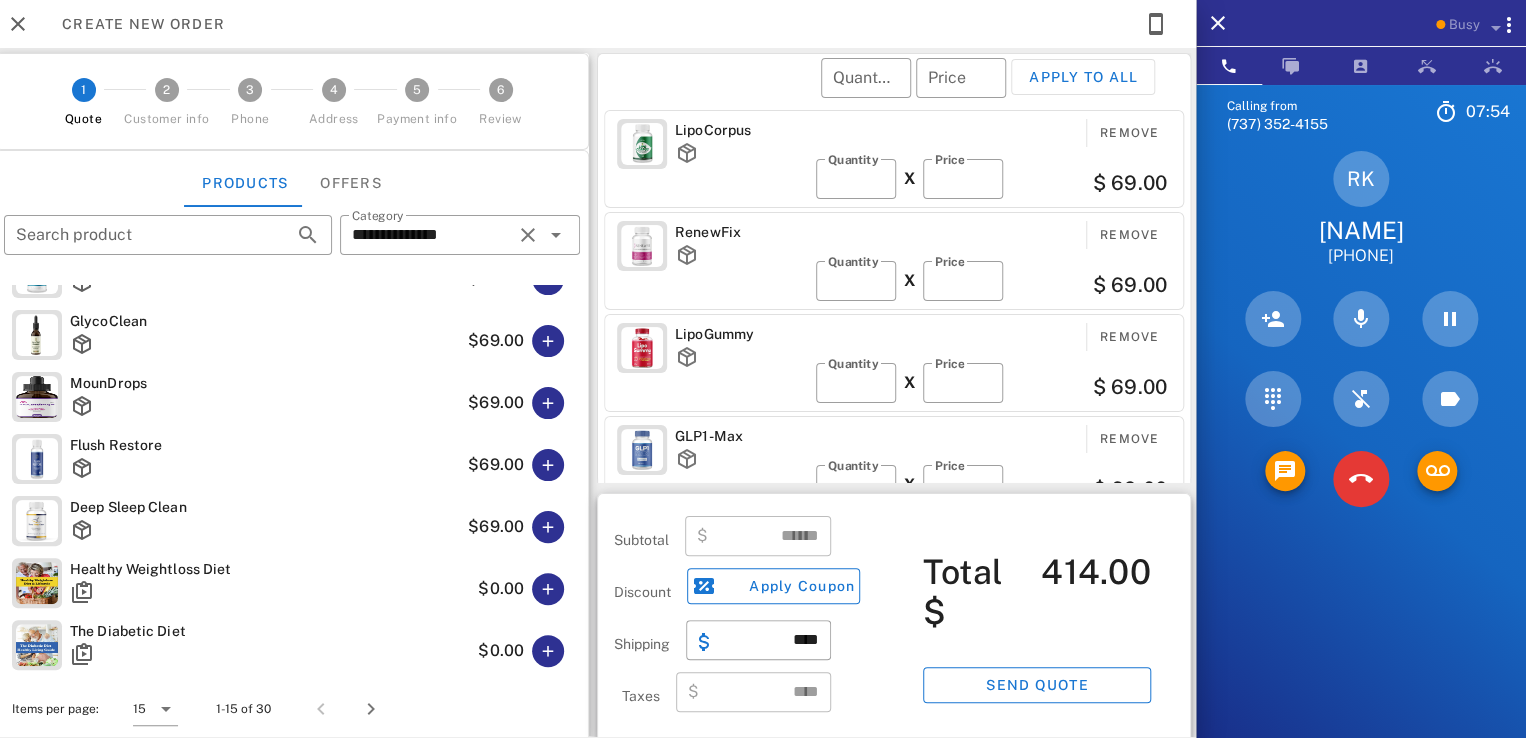 click on "LipoGummy" at bounding box center (741, 334) 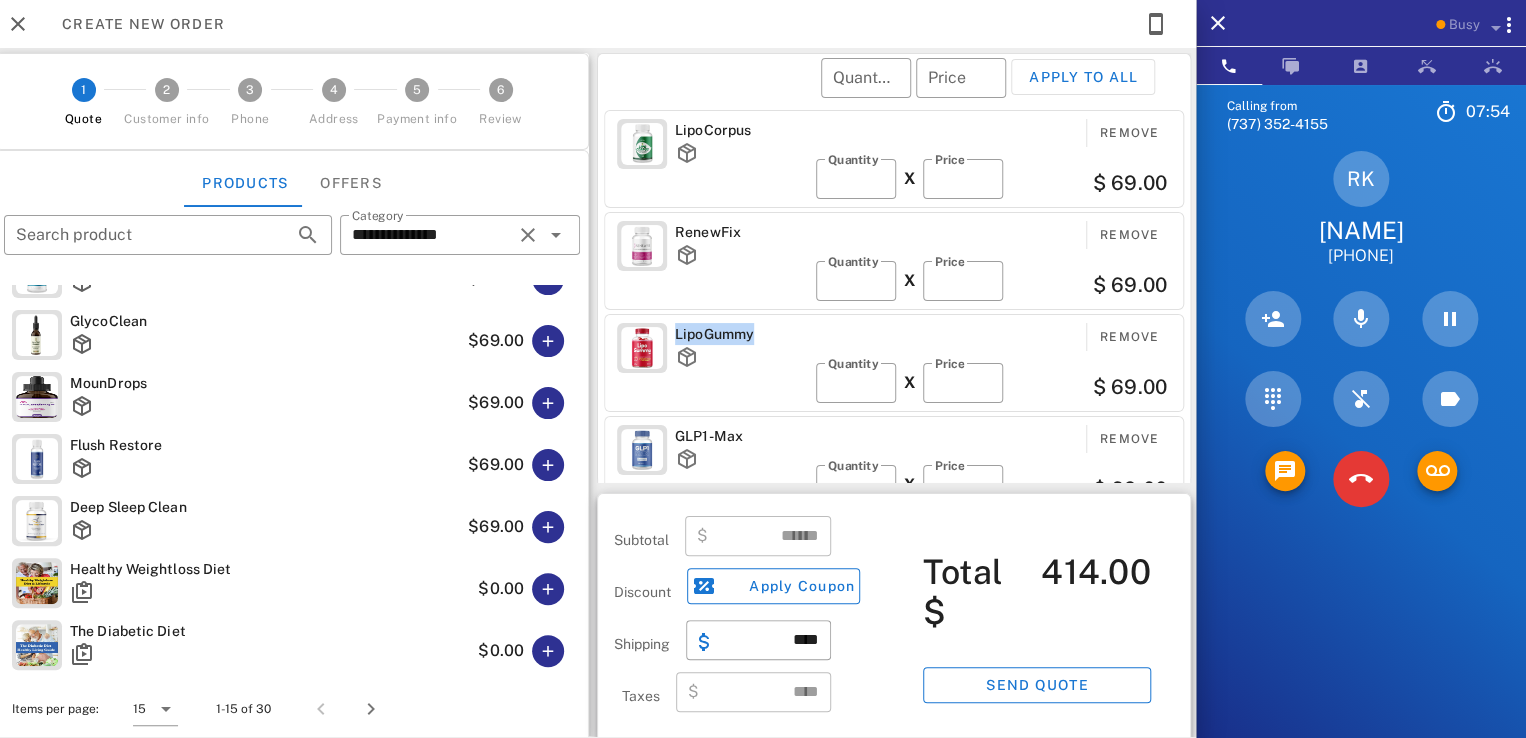 click on "LipoGummy" at bounding box center (741, 334) 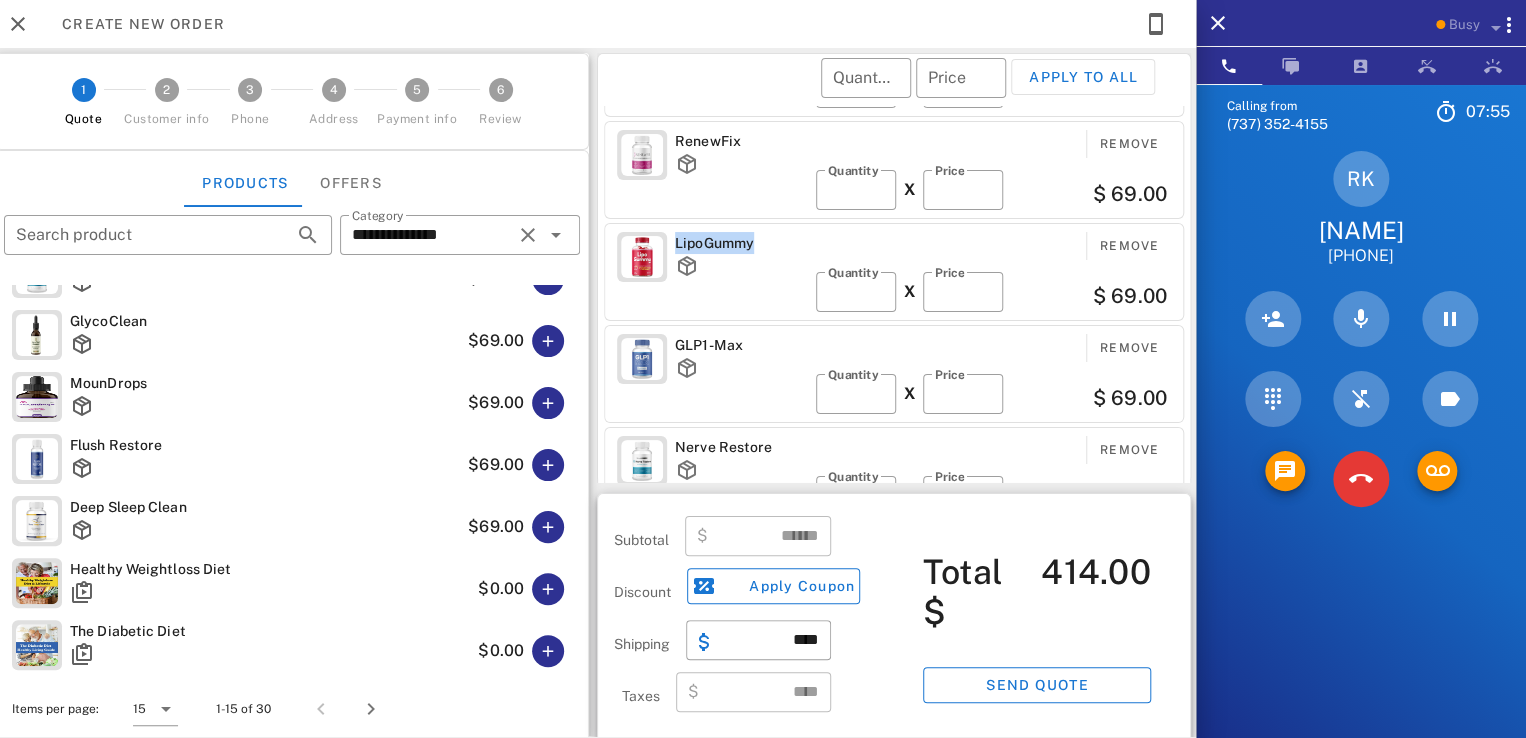 scroll, scrollTop: 208, scrollLeft: 0, axis: vertical 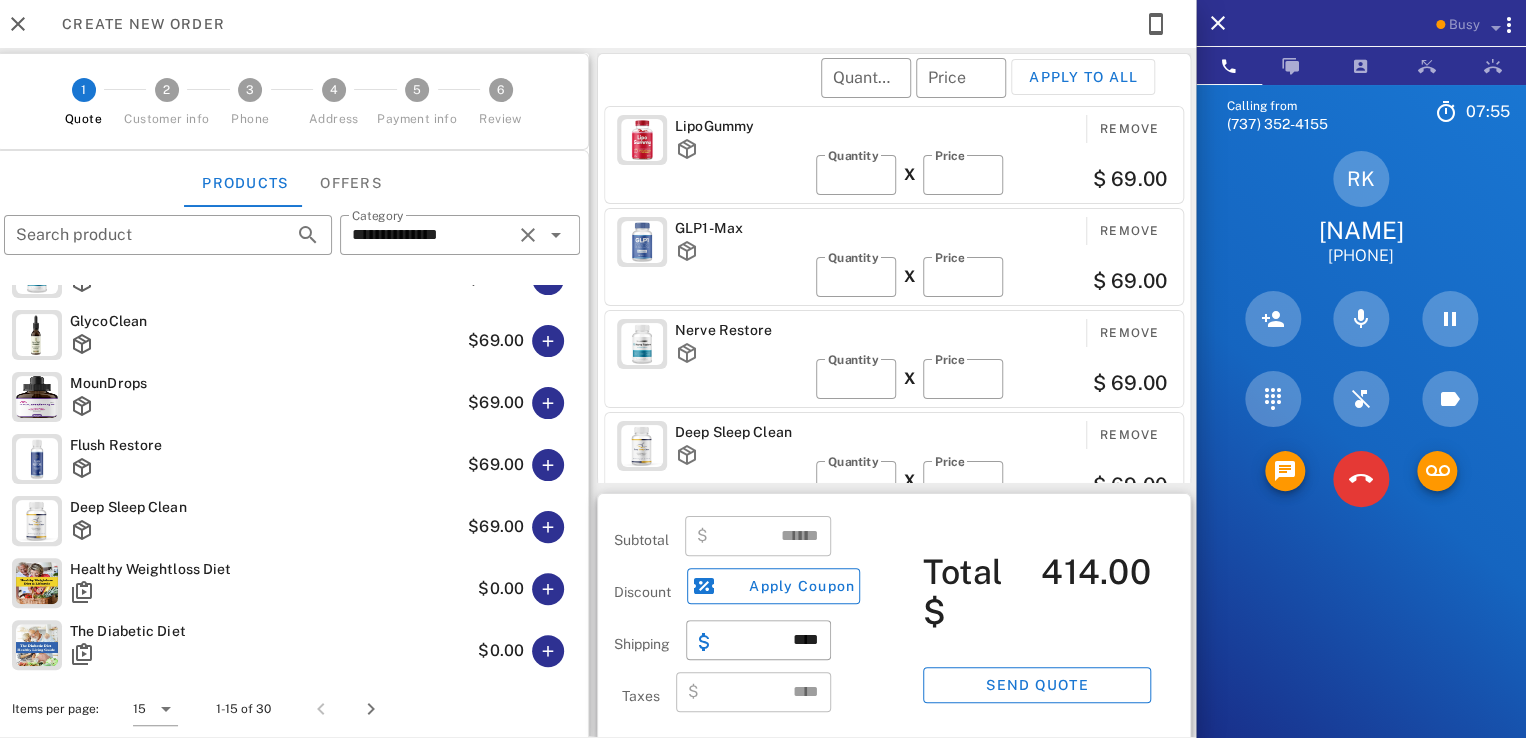 click on "Nerve Restore" at bounding box center [741, 330] 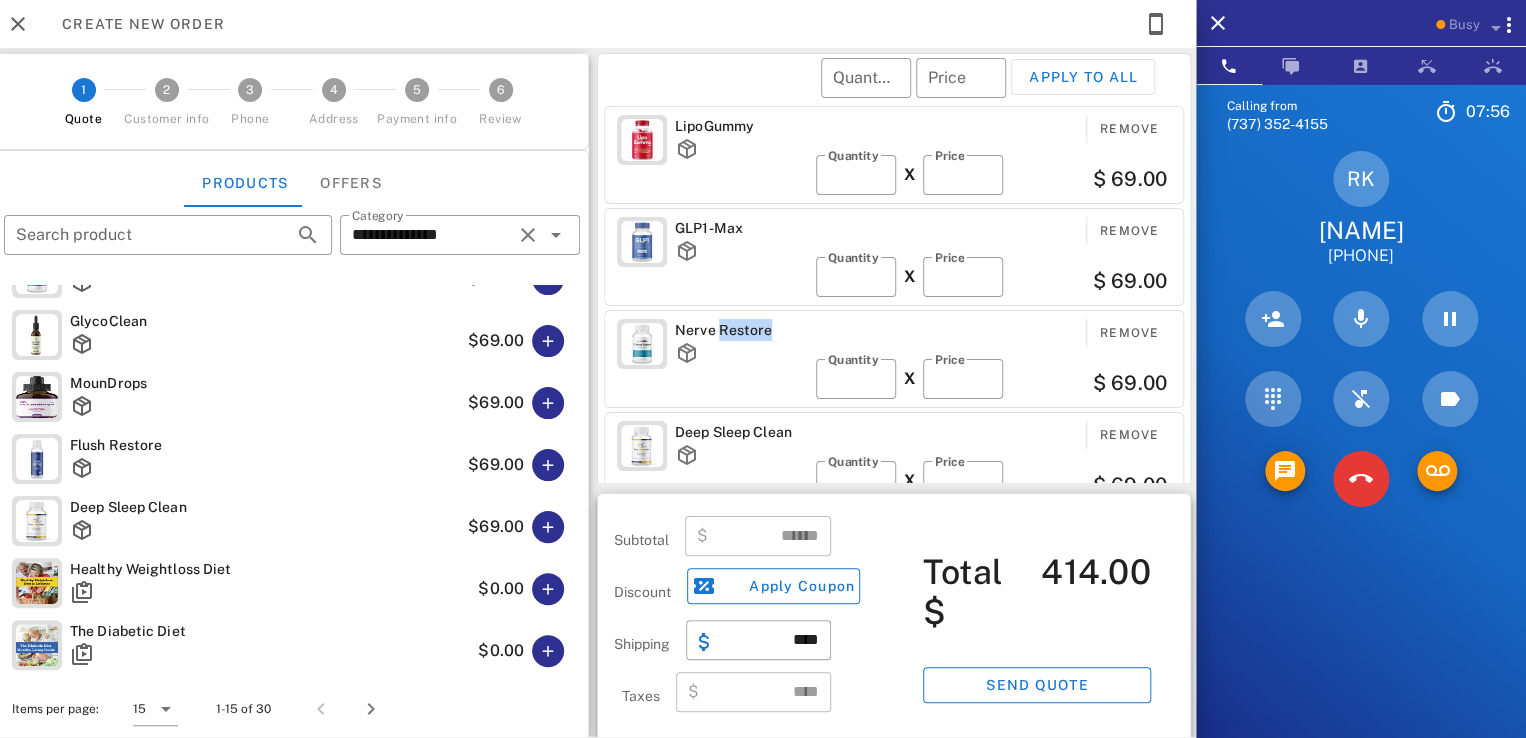 click on "Nerve Restore" at bounding box center (741, 330) 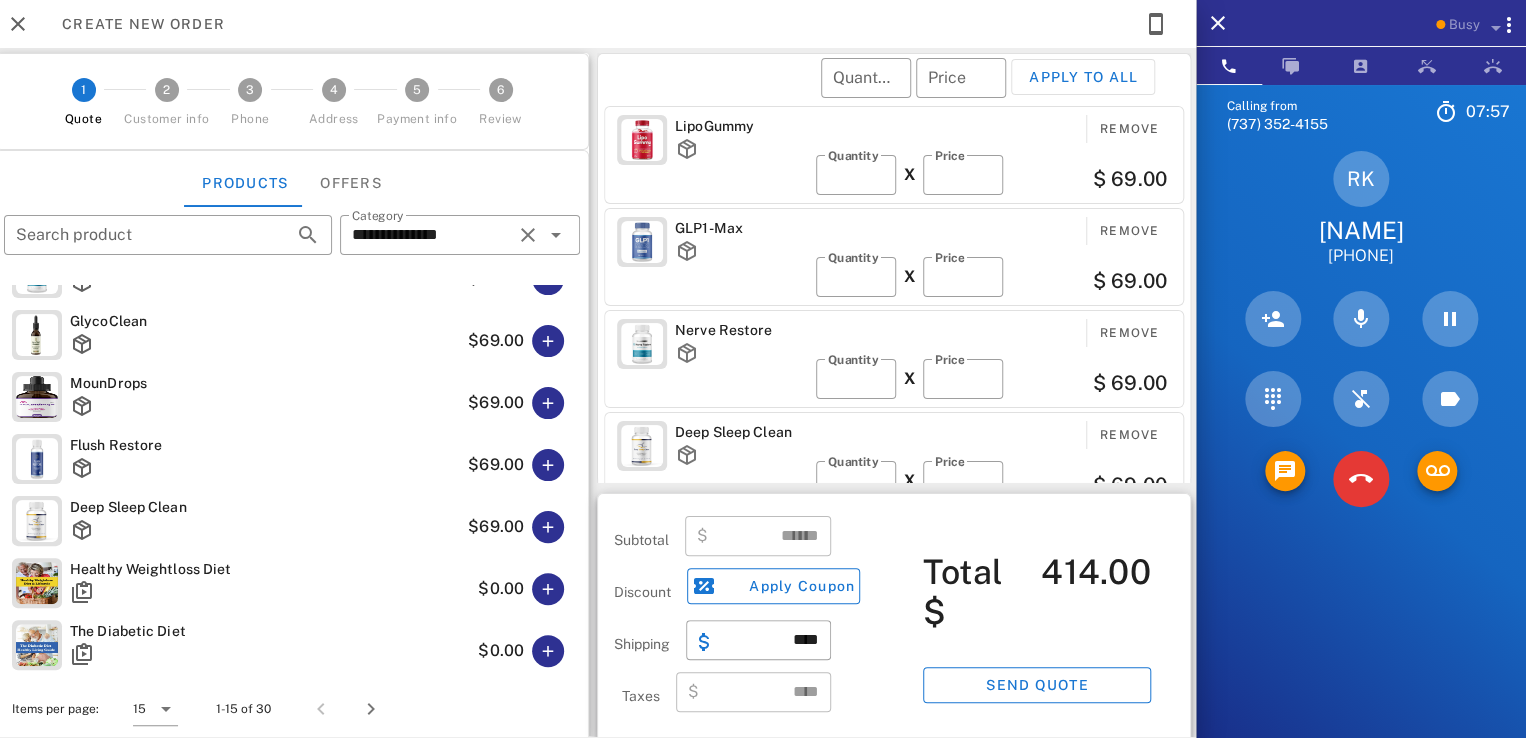 click on "GLP1-Max" at bounding box center (741, 228) 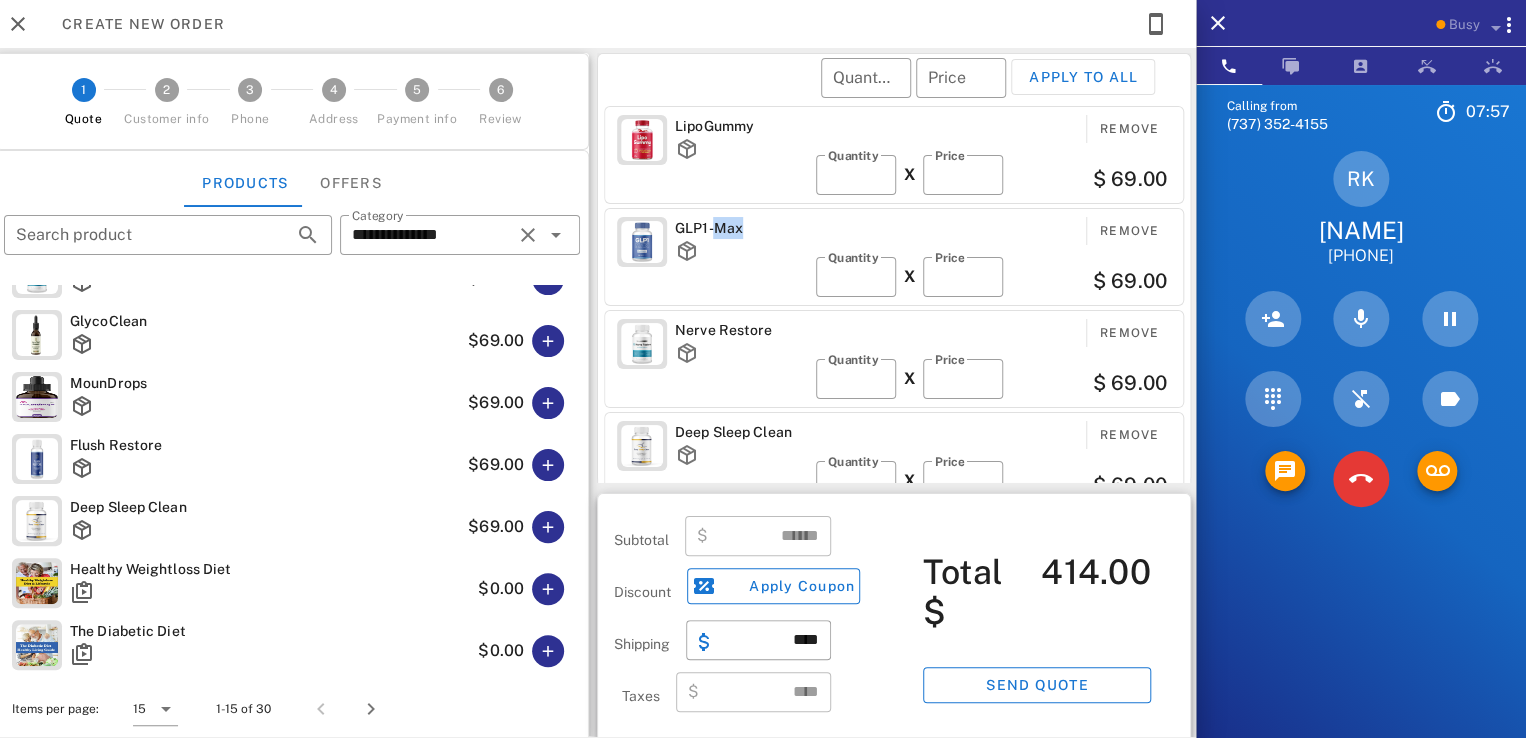 click on "GLP1-Max" at bounding box center [741, 228] 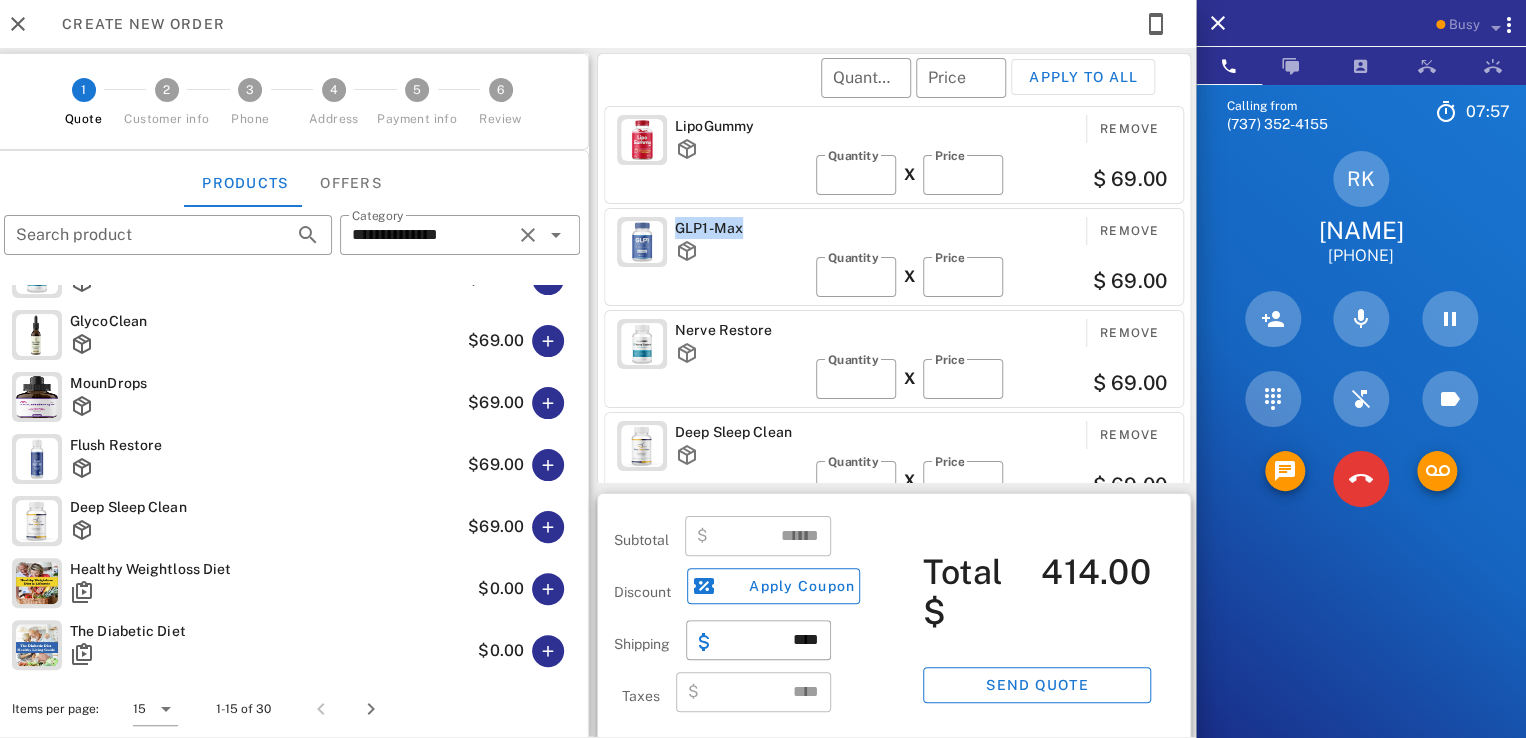 click on "GLP1-Max" at bounding box center [741, 228] 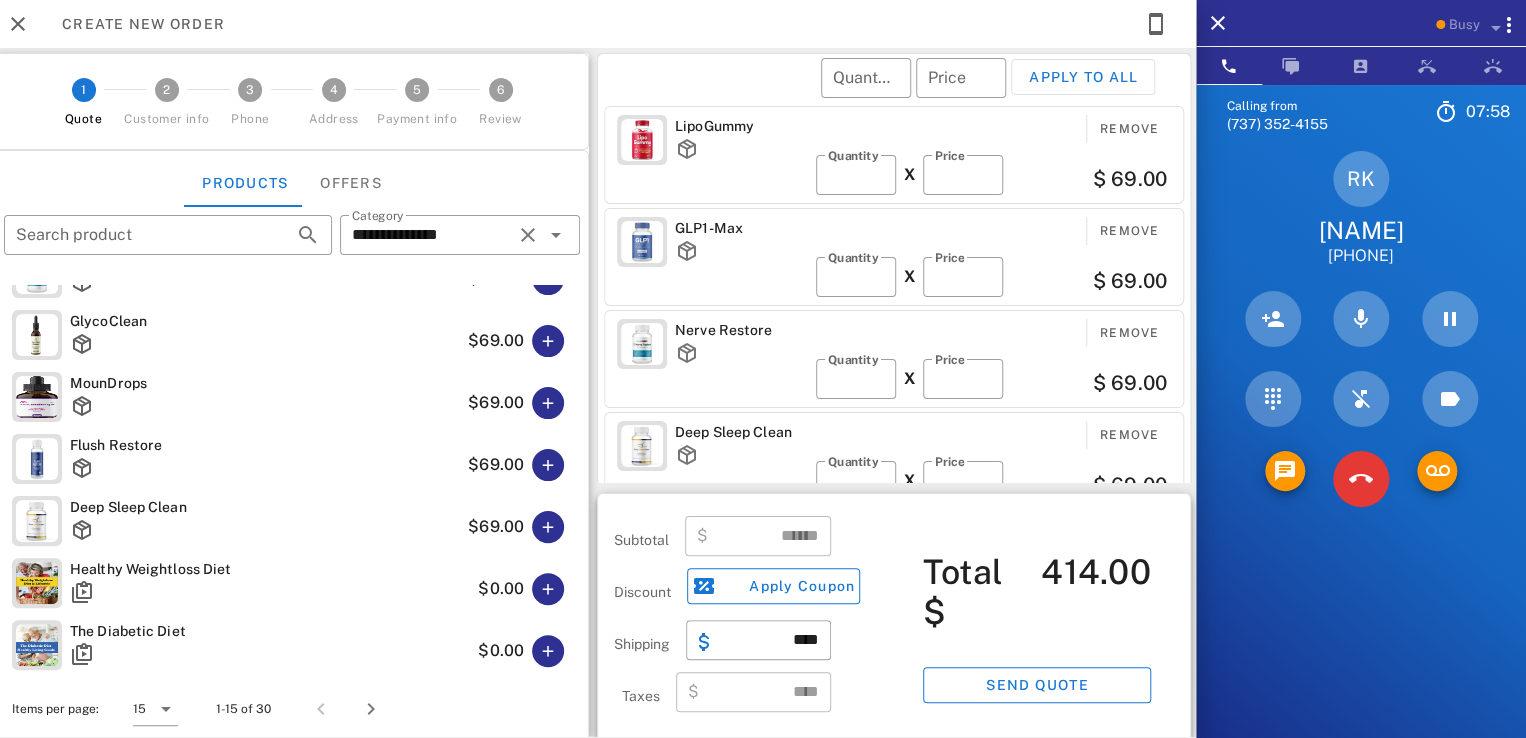 click on "Nerve Restore" at bounding box center (741, 330) 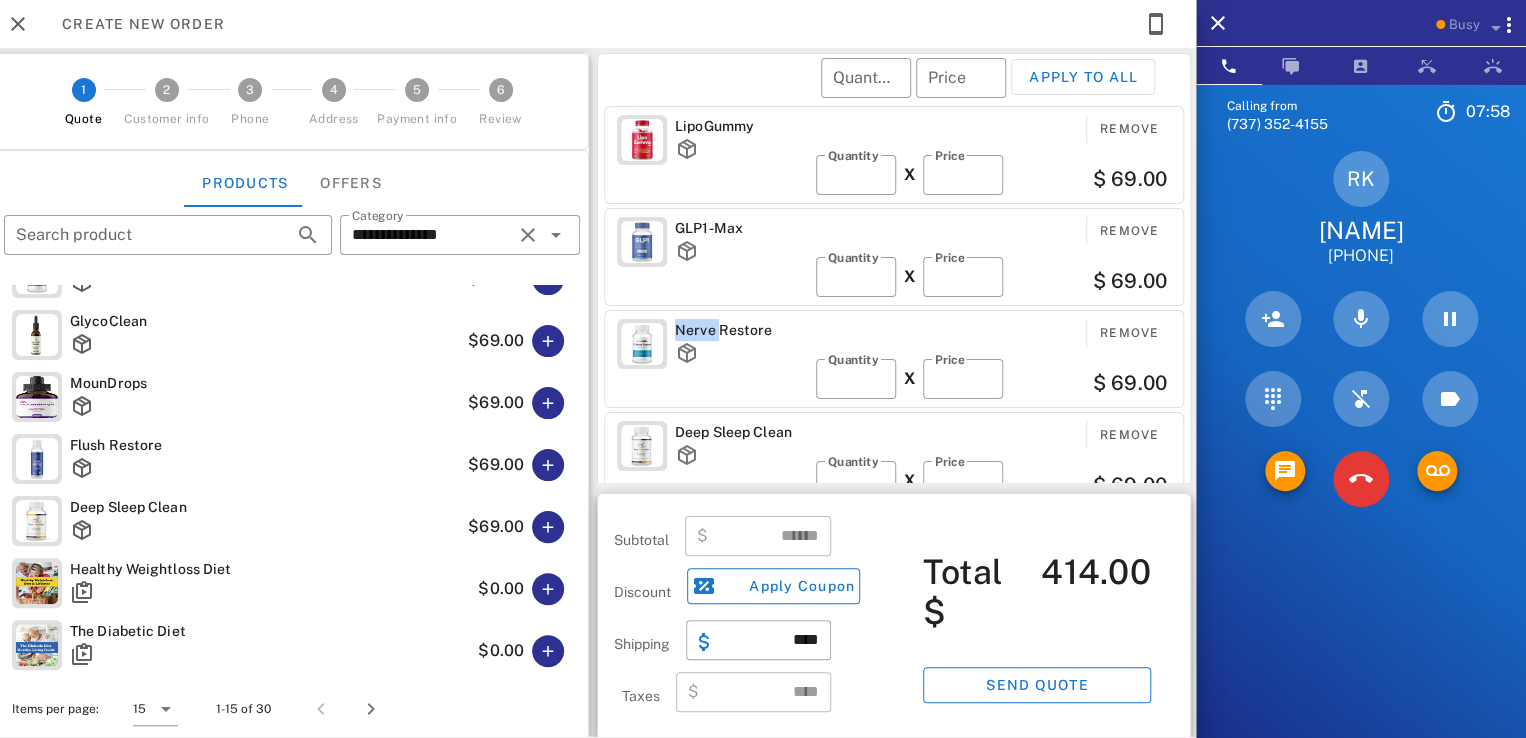 click on "Nerve Restore" at bounding box center [741, 330] 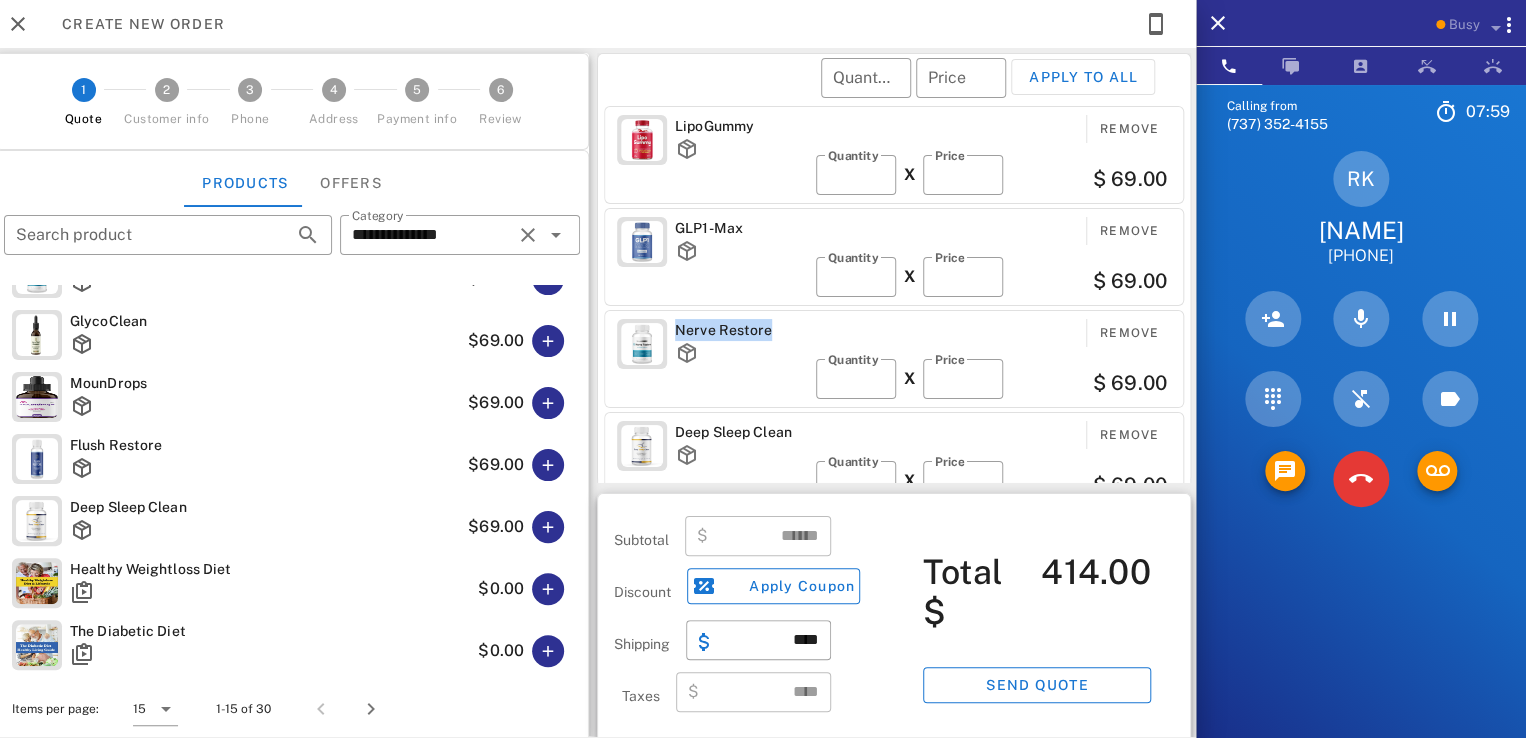 click on "Nerve Restore" at bounding box center [741, 330] 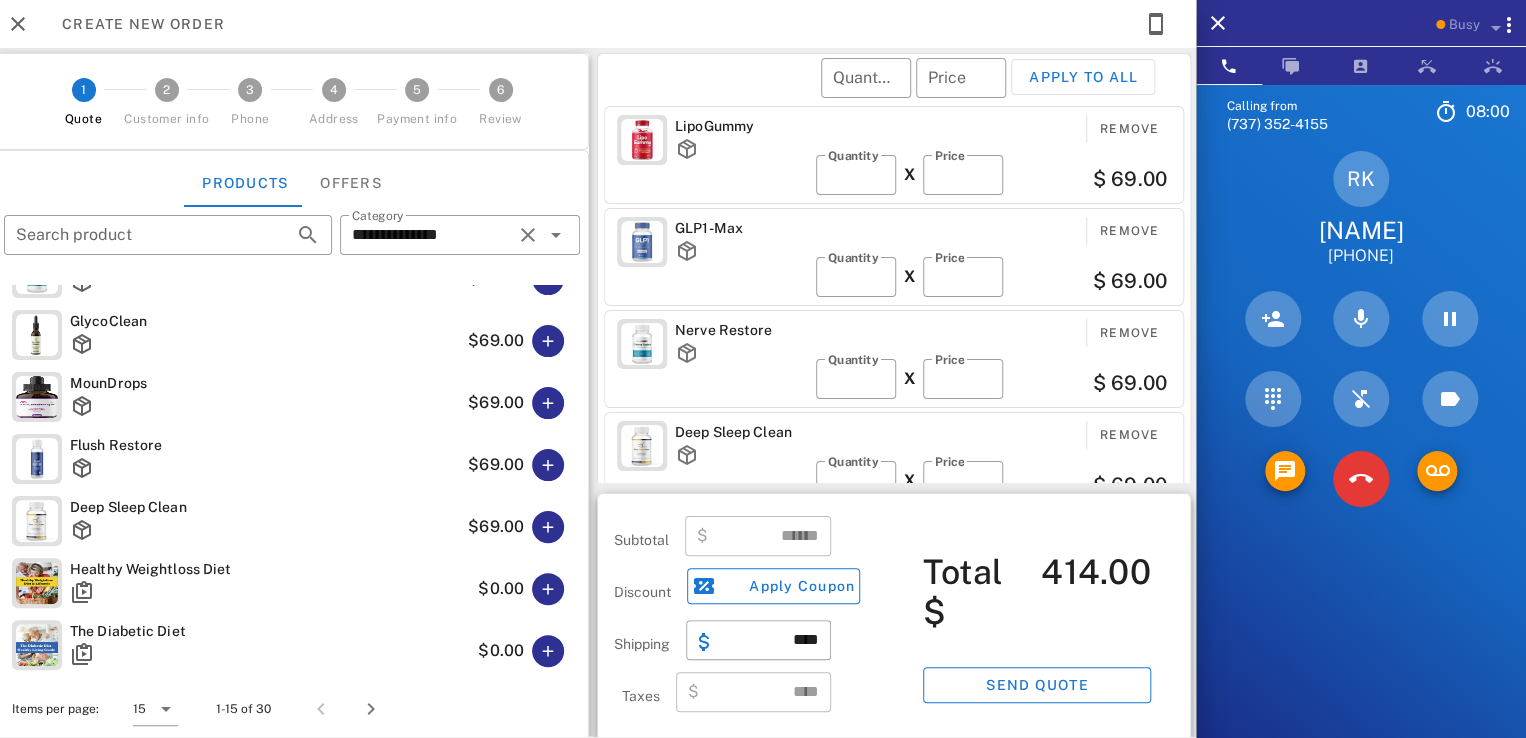 click on "Deep Sleep Clean" at bounding box center (741, 432) 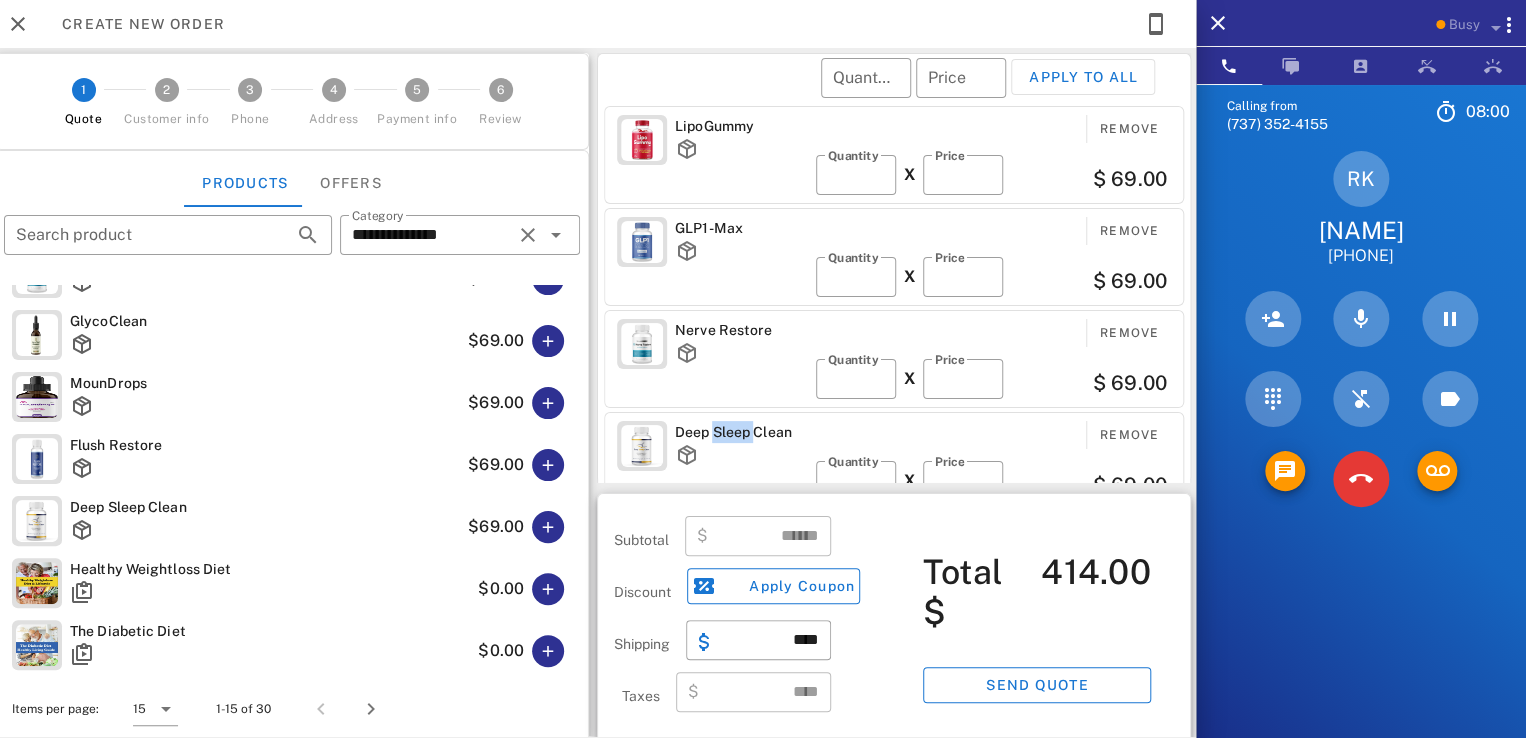 click on "Deep Sleep Clean" at bounding box center (741, 432) 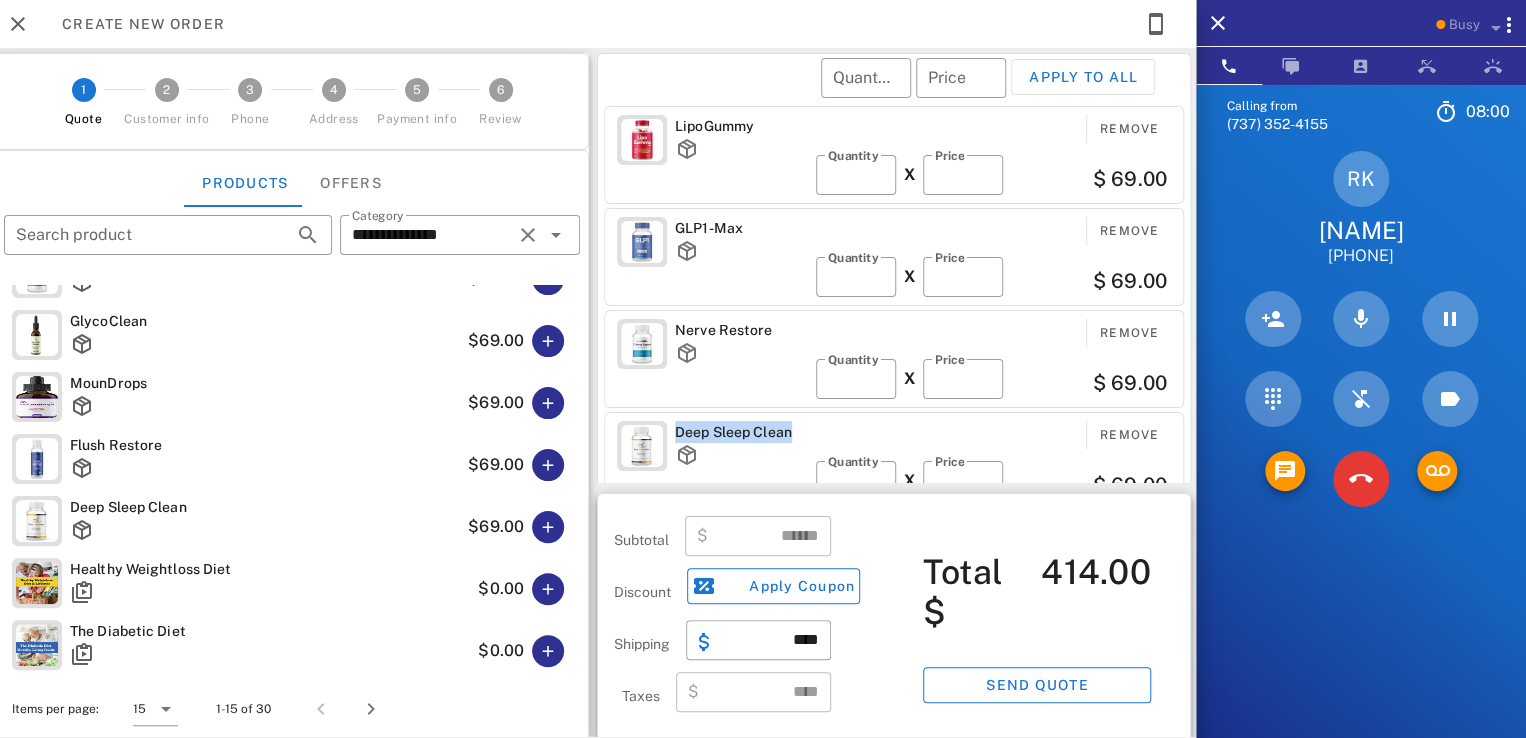 click on "Deep Sleep Clean" at bounding box center [741, 432] 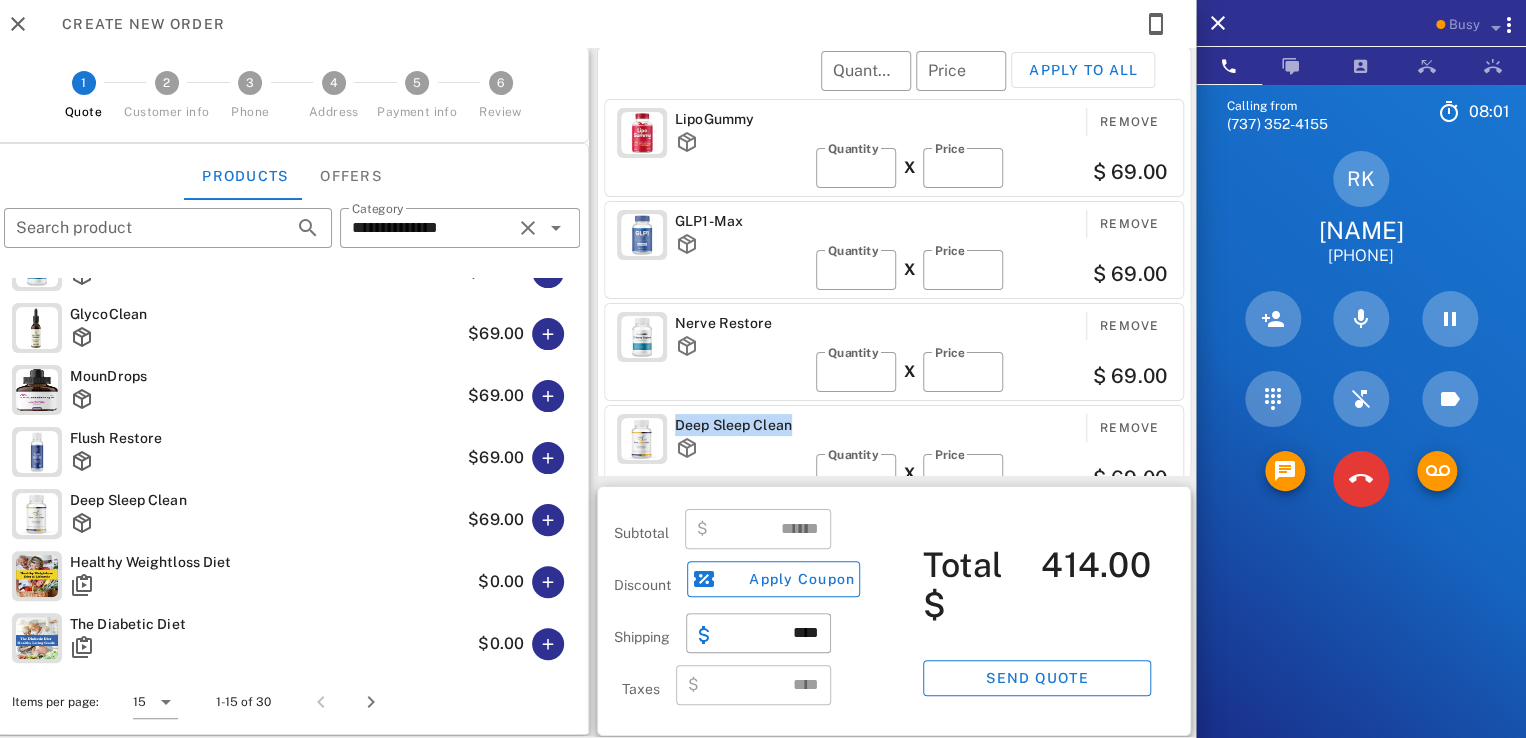 scroll, scrollTop: 9, scrollLeft: 0, axis: vertical 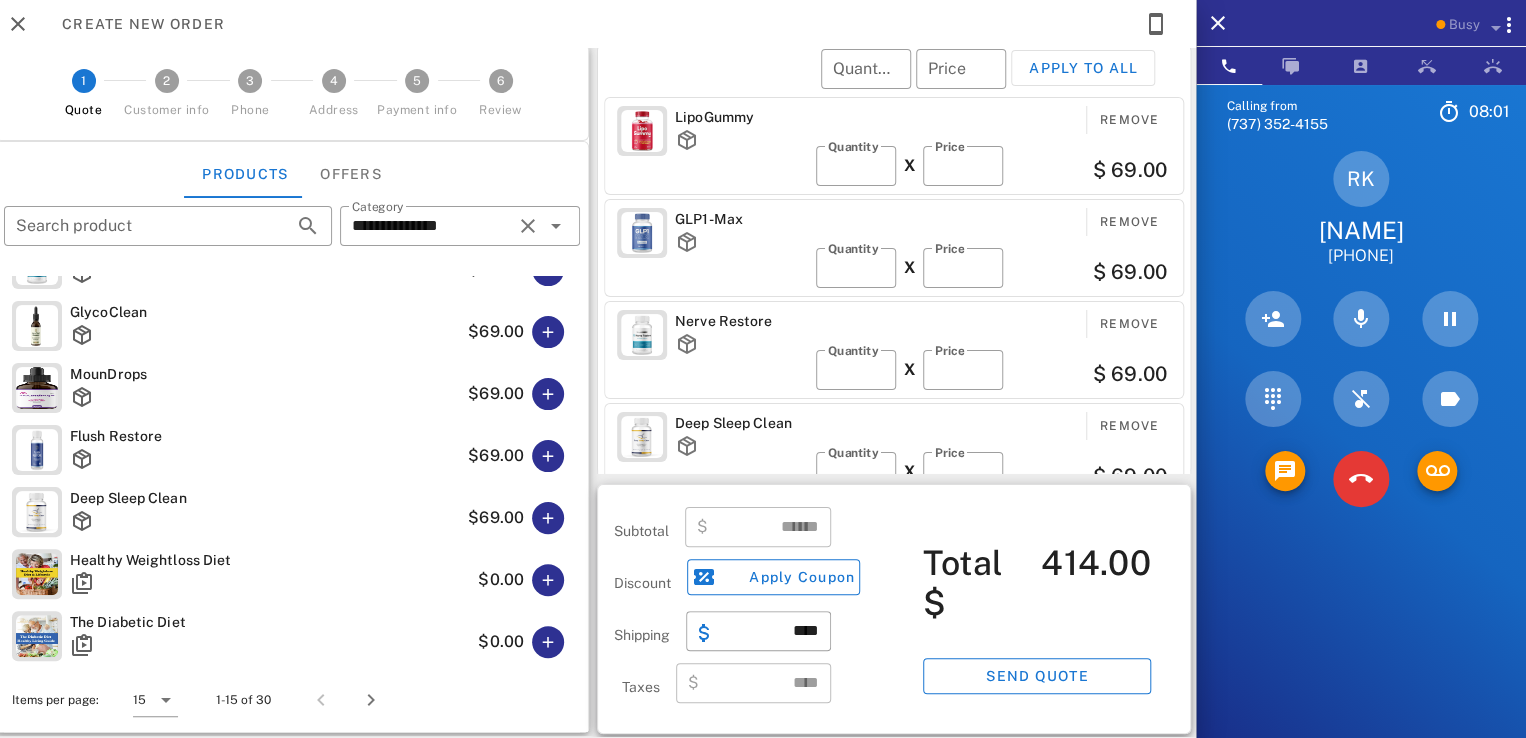 click on "Nerve Restore" at bounding box center [741, 344] 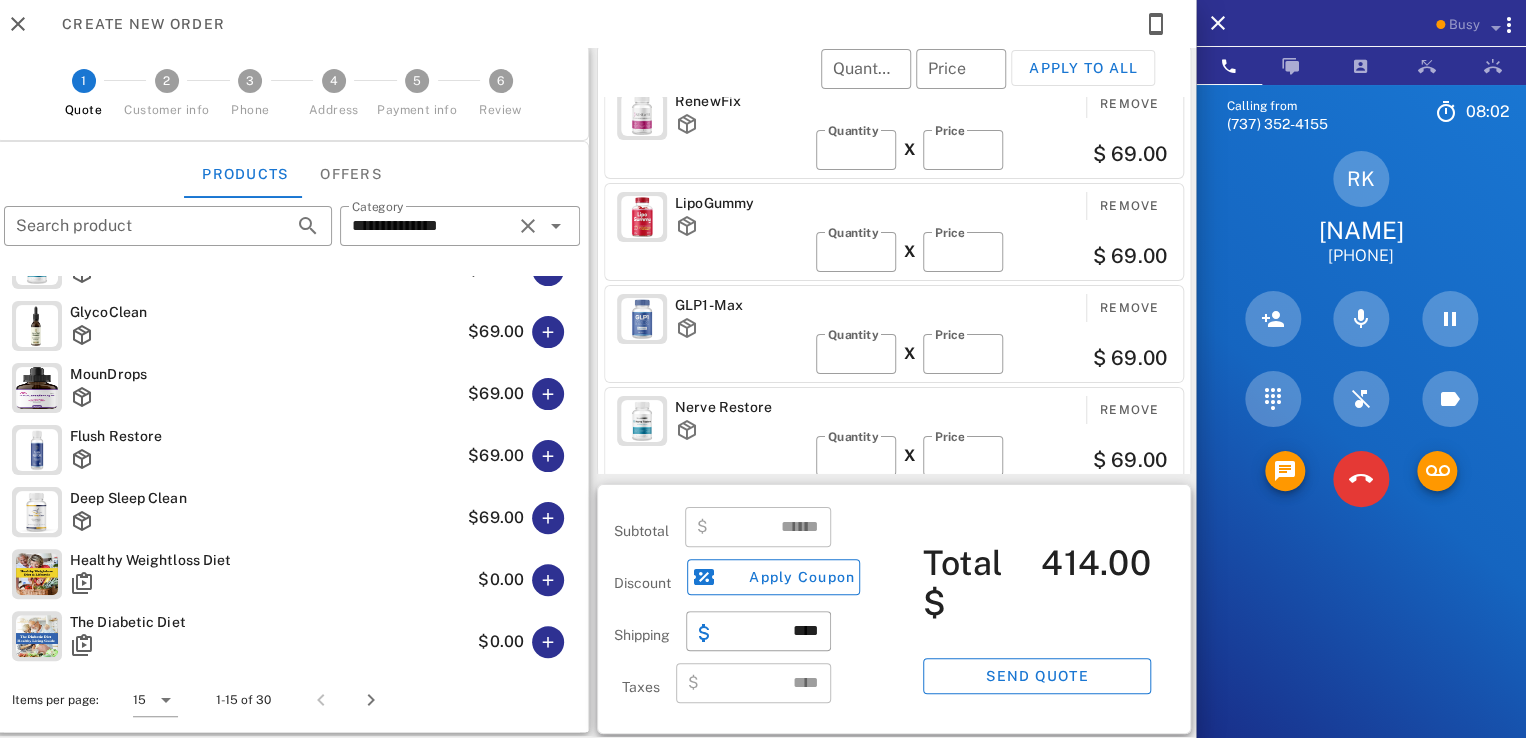 scroll, scrollTop: 0, scrollLeft: 0, axis: both 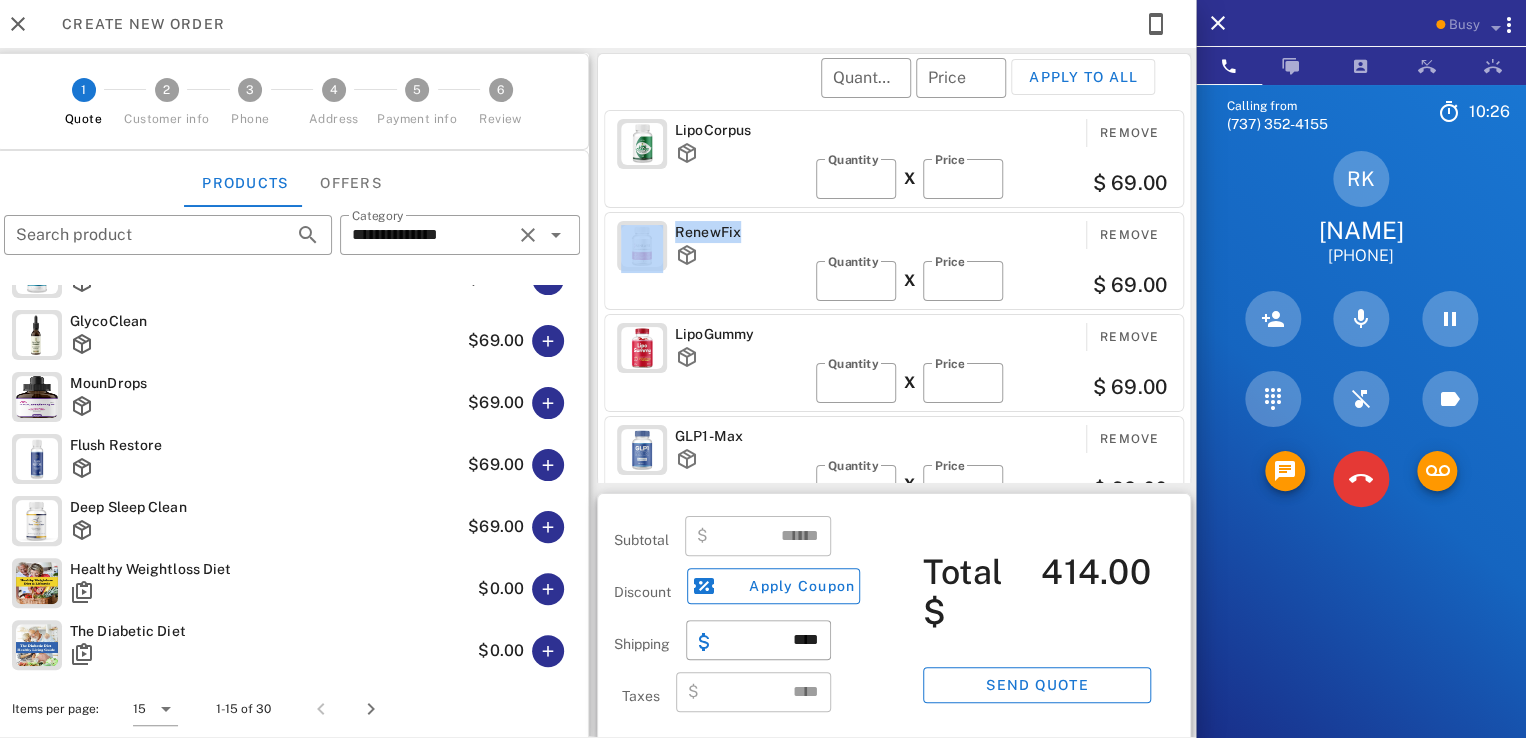 drag, startPoint x: 740, startPoint y: 228, endPoint x: 686, endPoint y: 211, distance: 56.61272 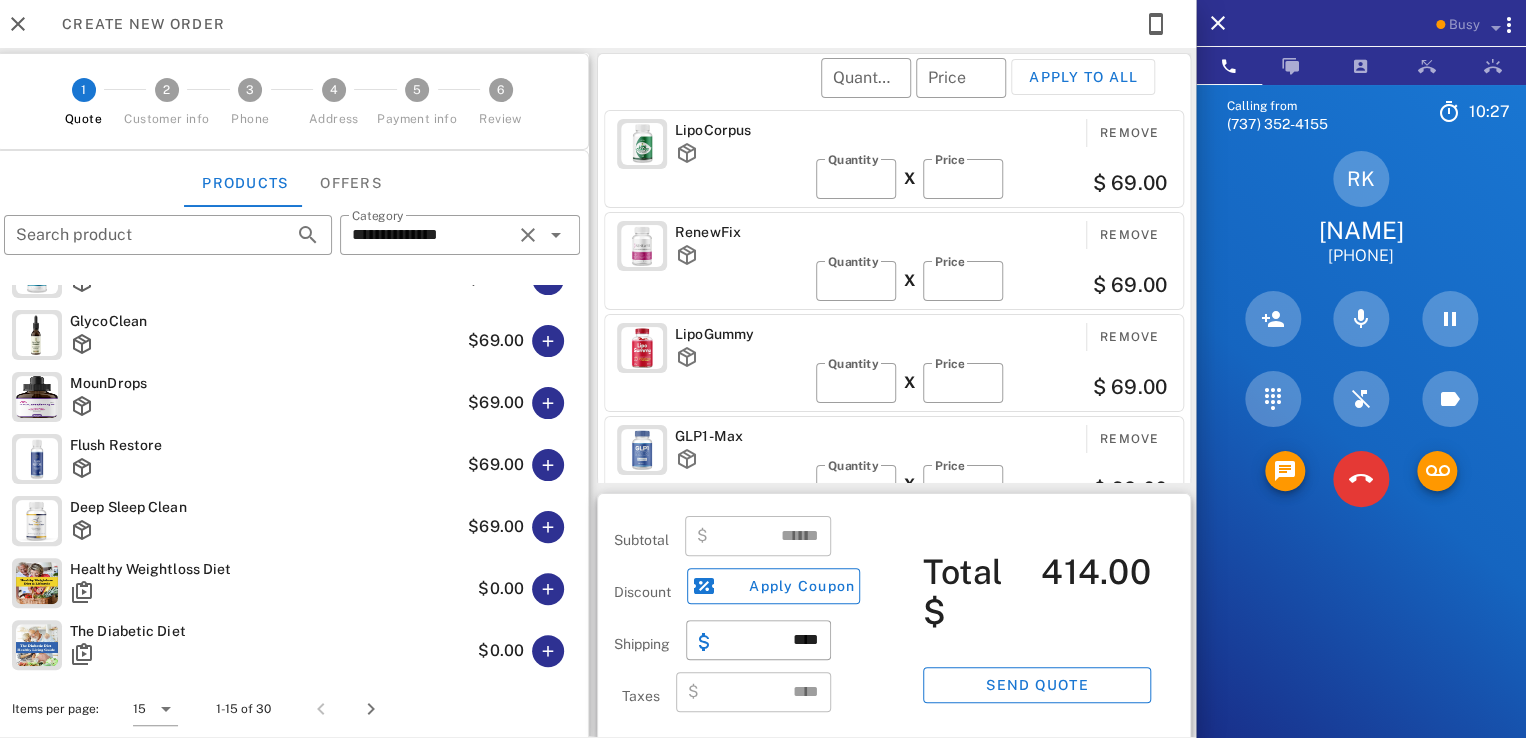 click on "LipoCorpus  Remove  ​ Quantity * X ​ Price **  $ 69.00" at bounding box center [894, 159] 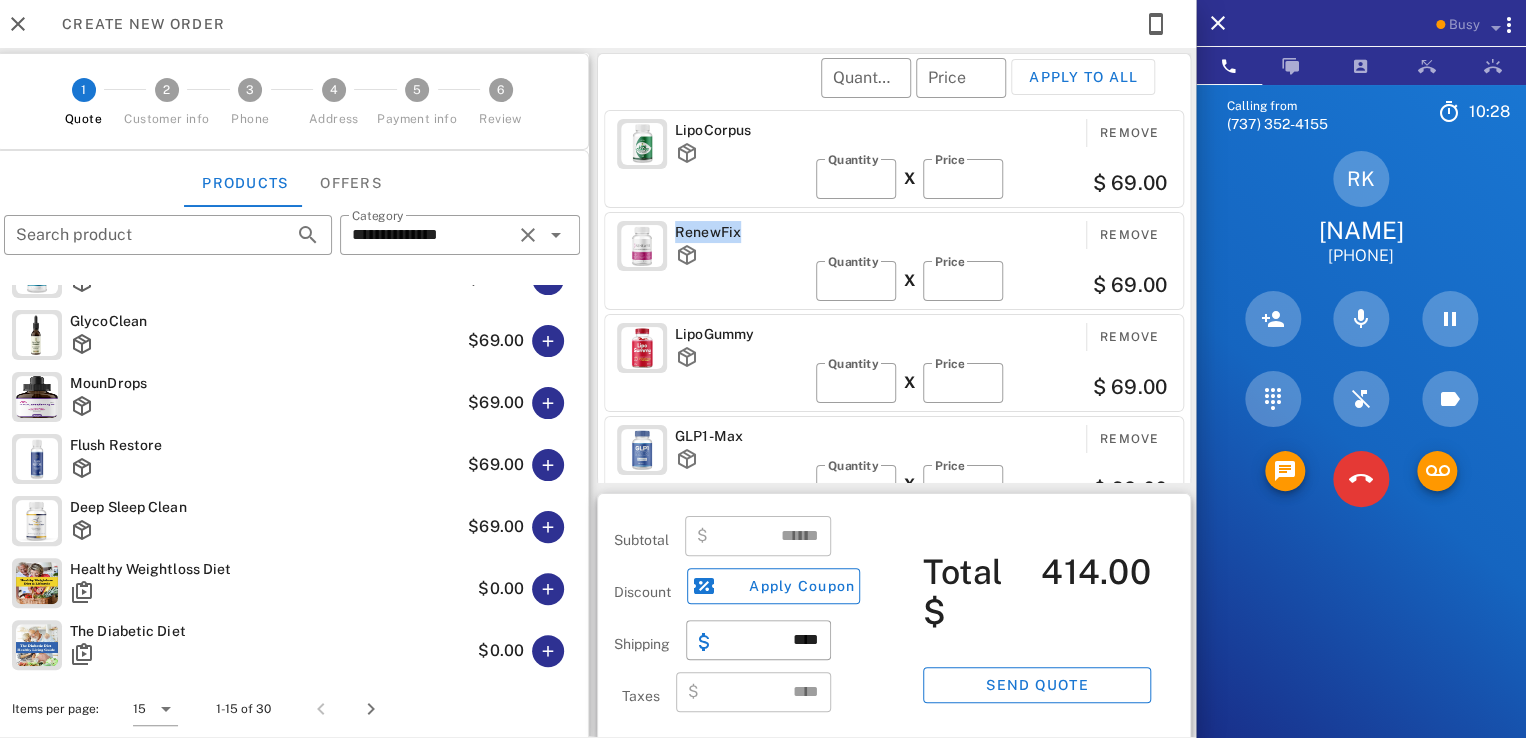 click on "RenewFix" at bounding box center (741, 232) 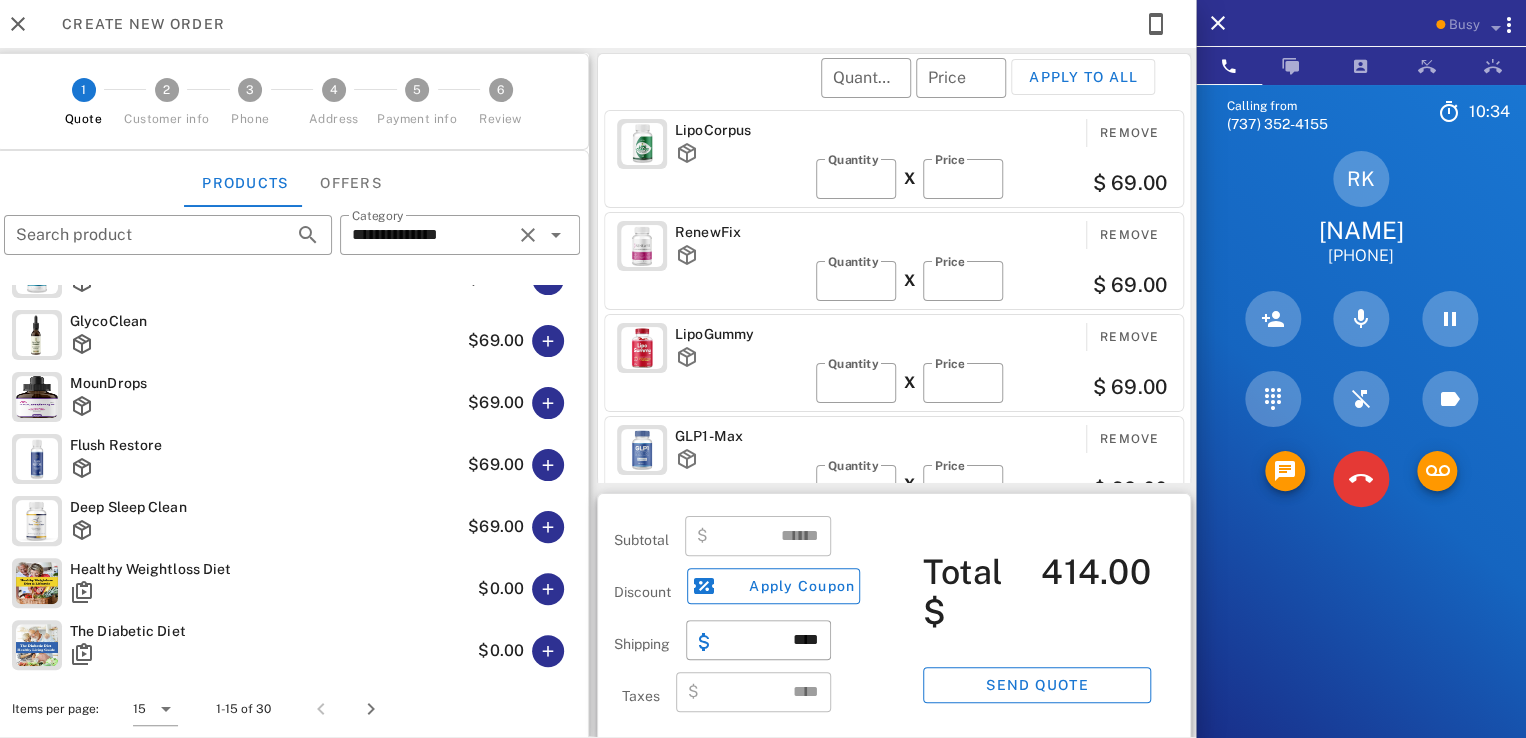 drag, startPoint x: 1340, startPoint y: 225, endPoint x: 1513, endPoint y: 278, distance: 180.93645 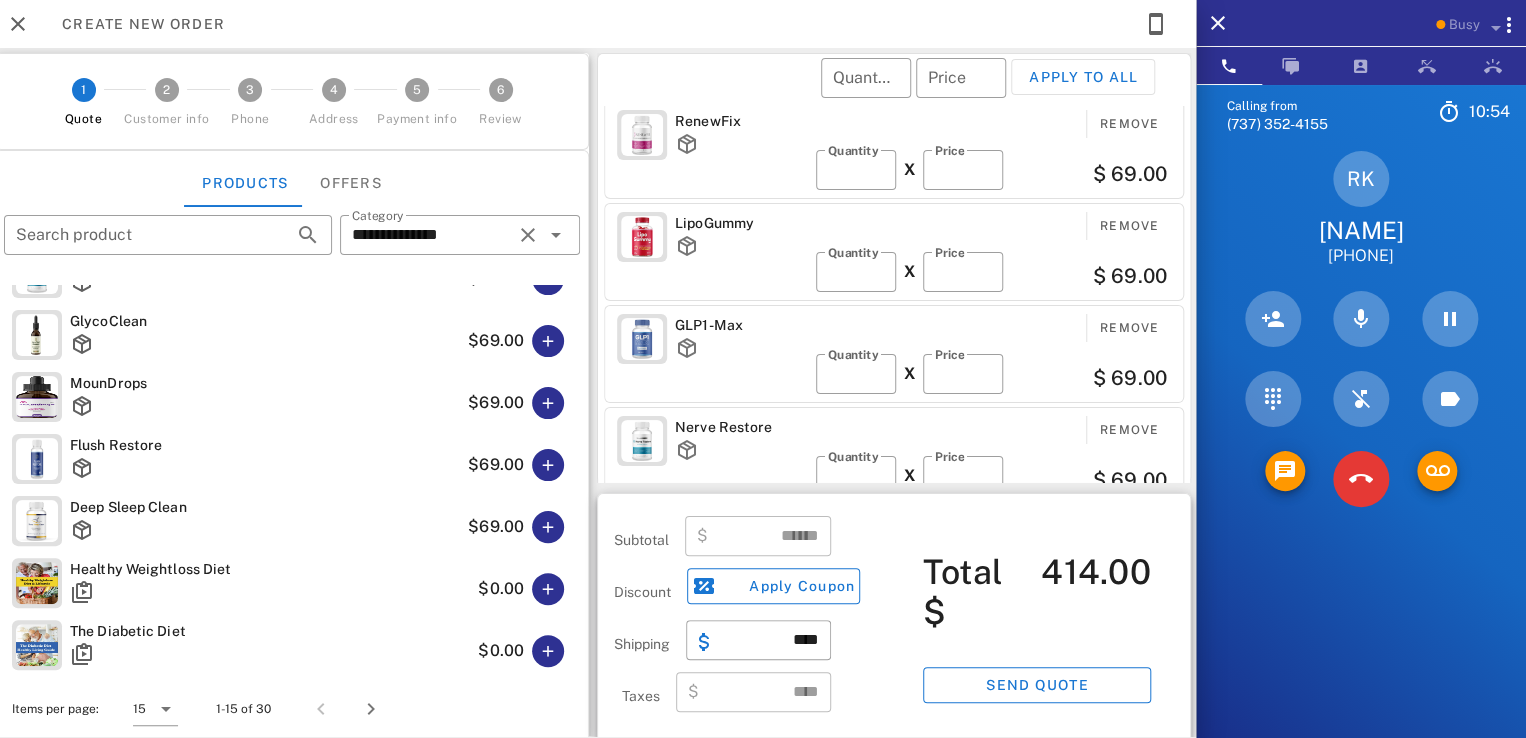 scroll, scrollTop: 208, scrollLeft: 0, axis: vertical 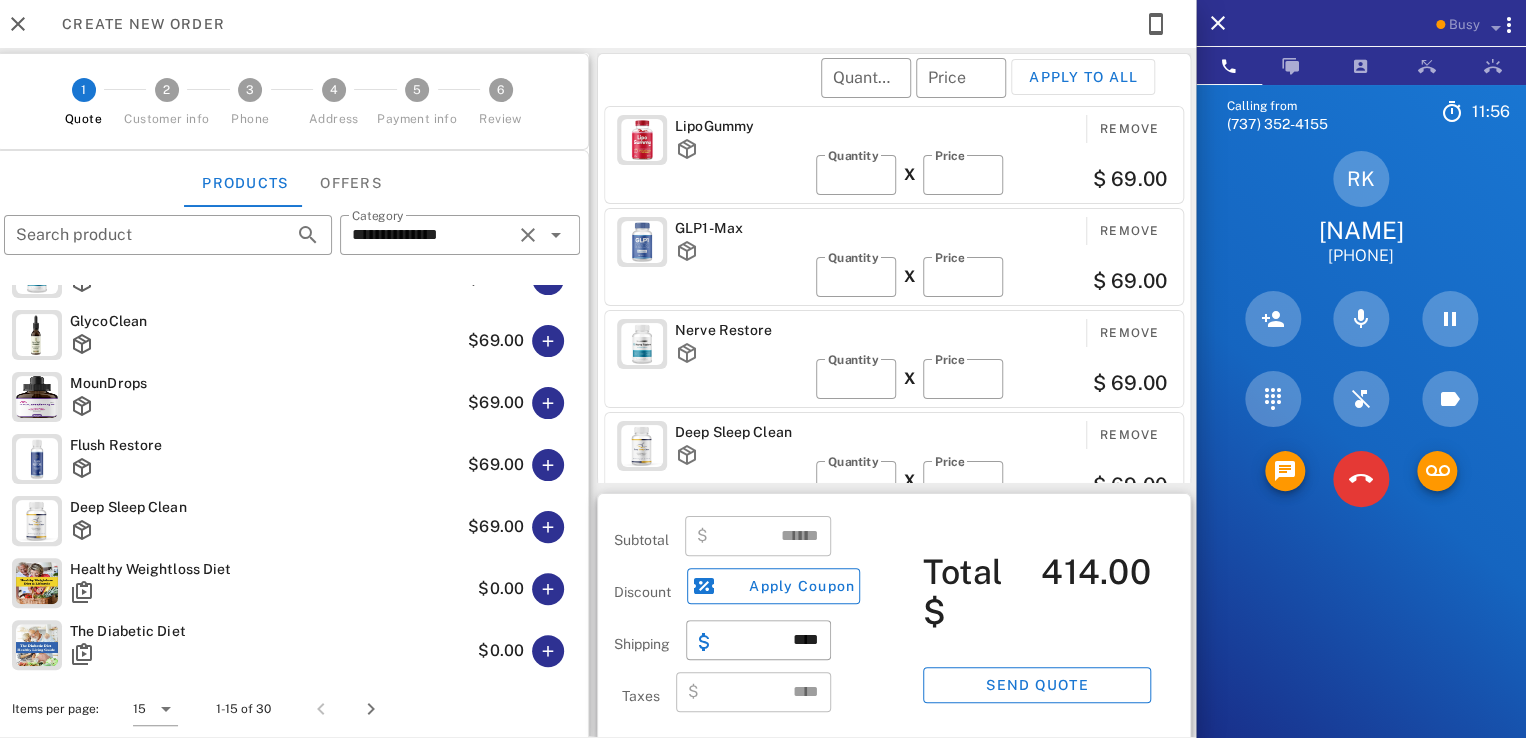 drag, startPoint x: 1313, startPoint y: 228, endPoint x: 1456, endPoint y: 267, distance: 148.22281 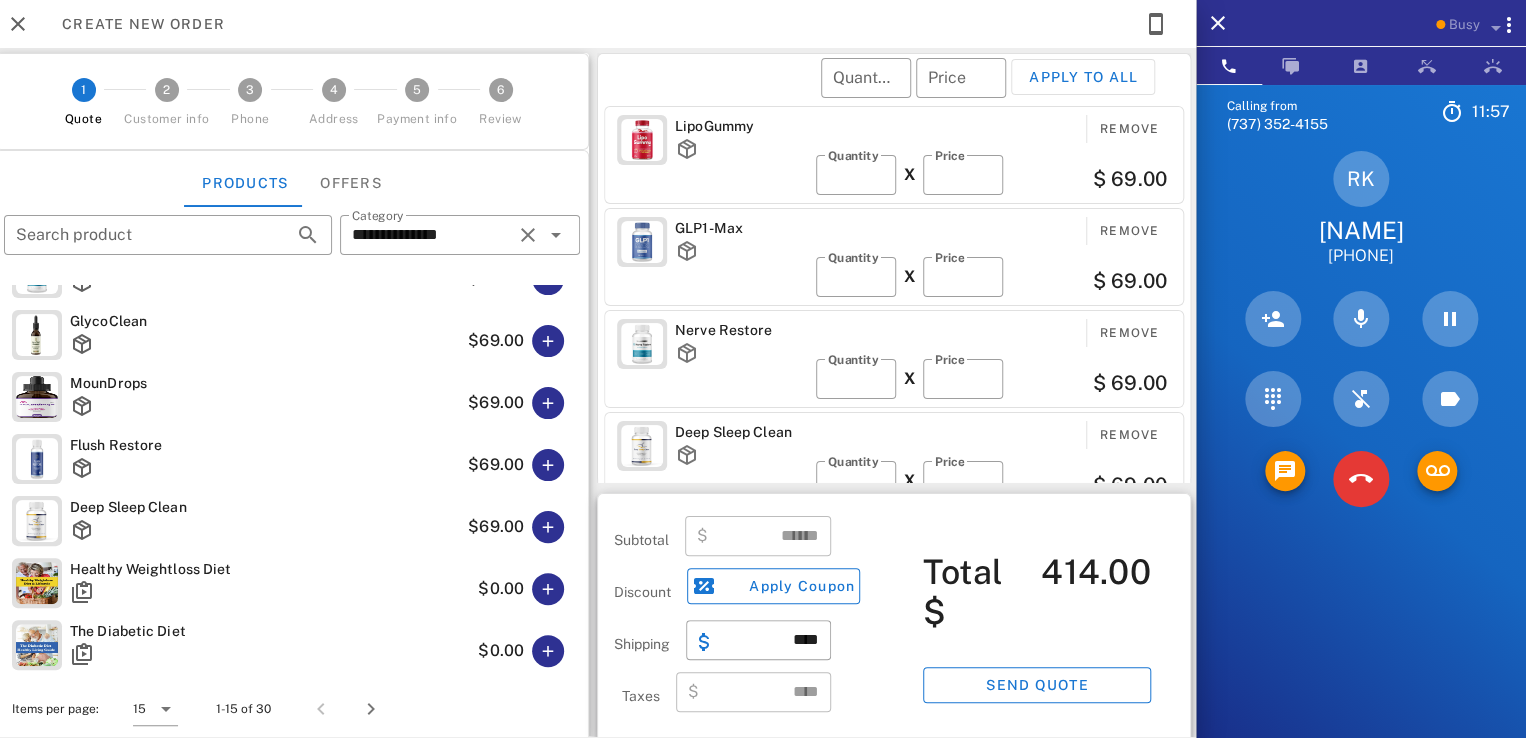 click on "RK   Richard Kalsow  +19493754455" at bounding box center [1361, 209] 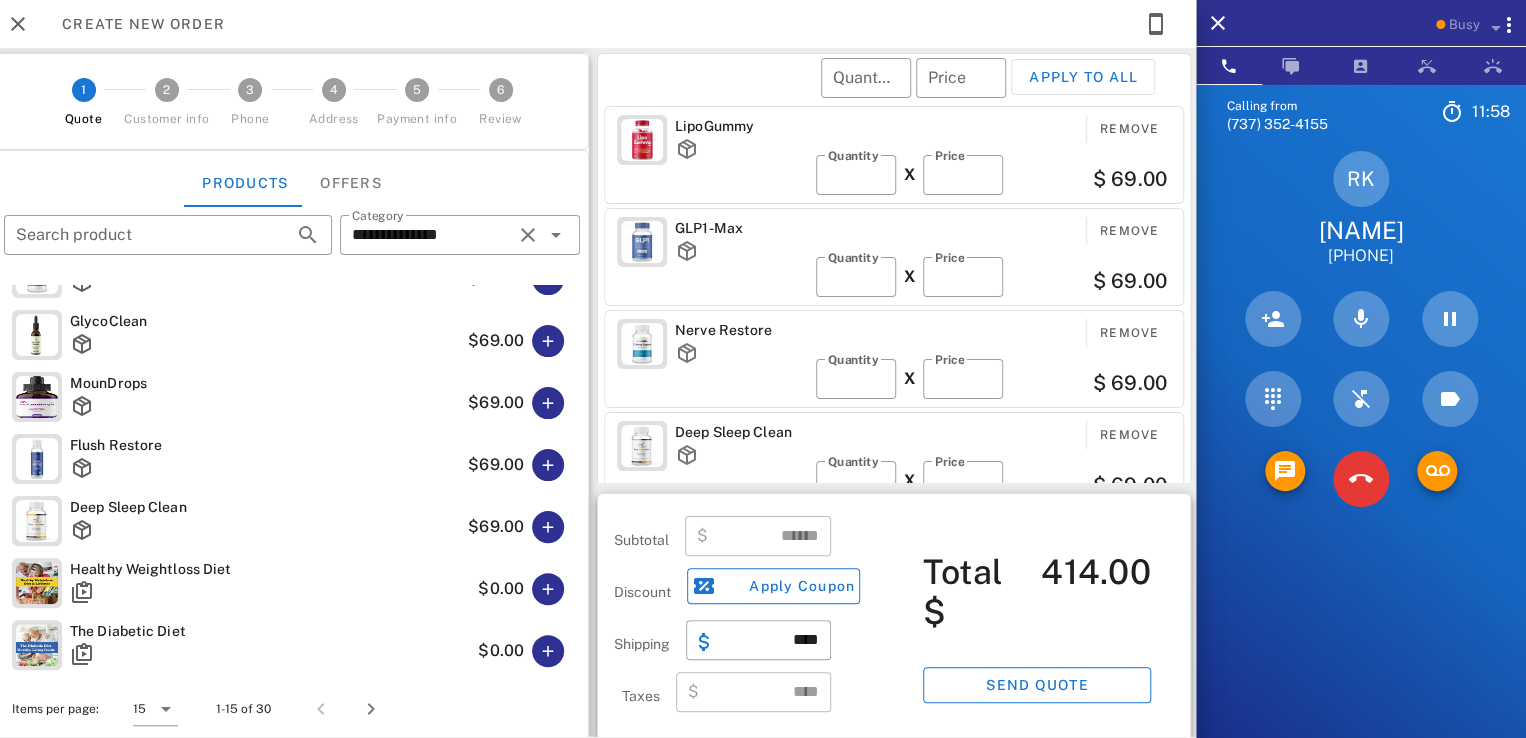 drag, startPoint x: 1356, startPoint y: 232, endPoint x: 1437, endPoint y: 280, distance: 94.15413 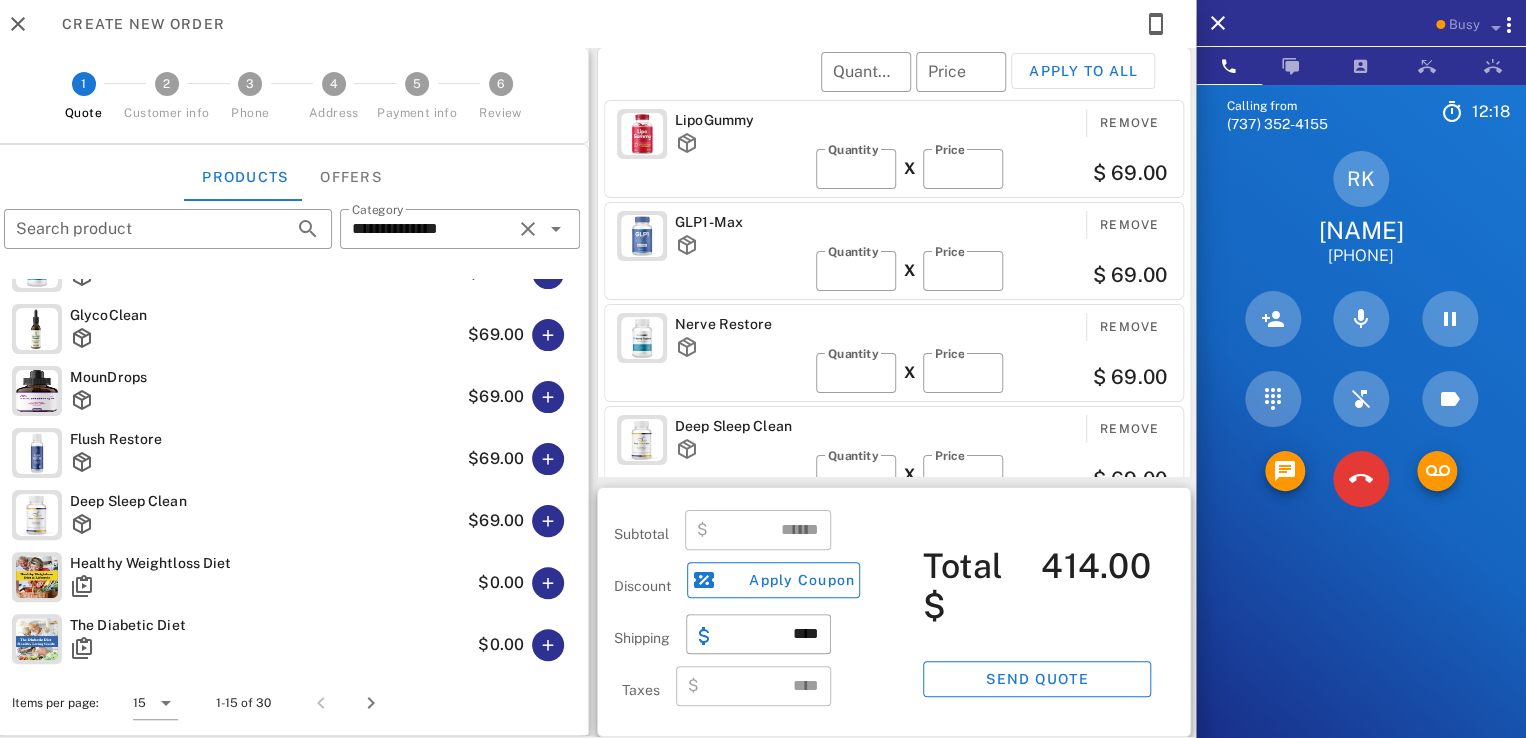 scroll, scrollTop: 9, scrollLeft: 0, axis: vertical 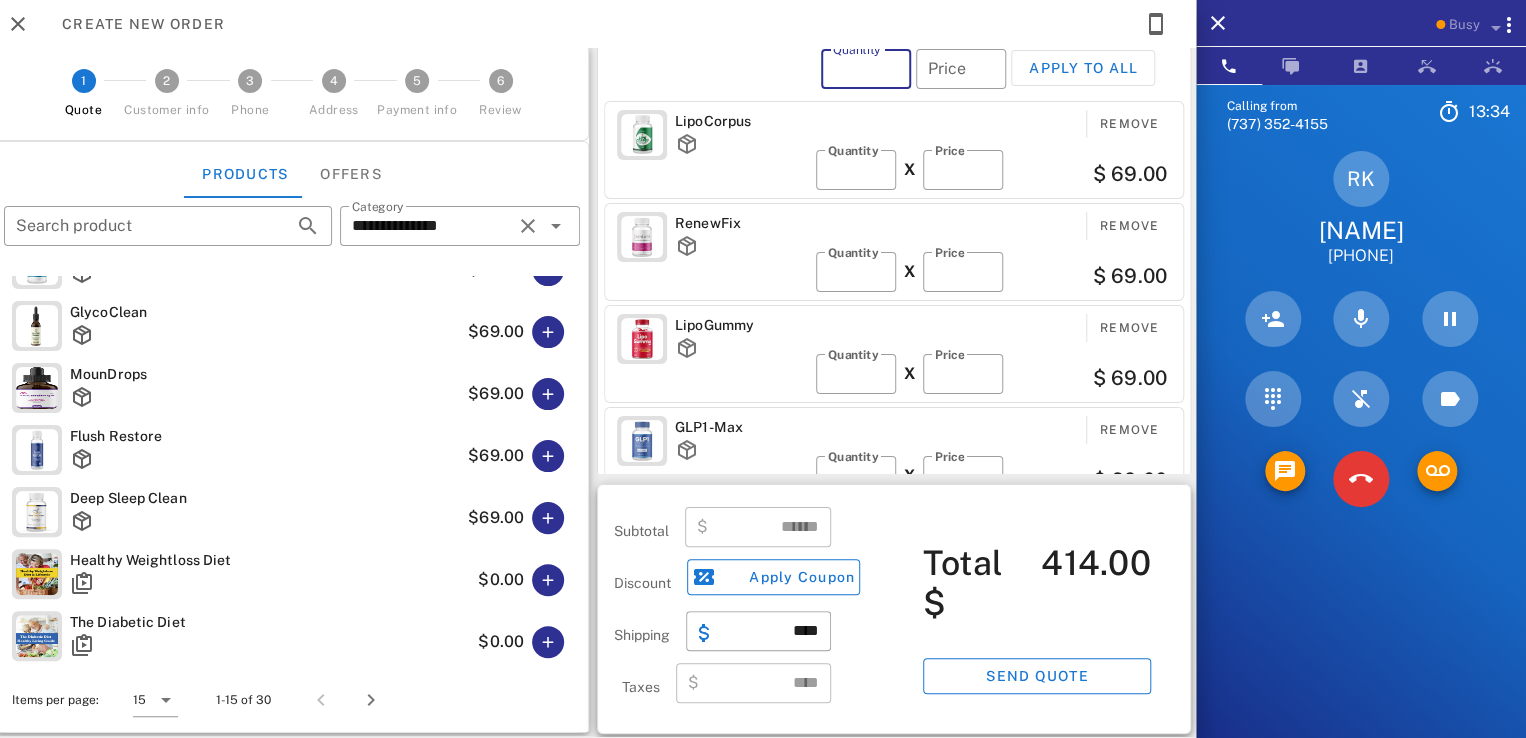 click on "Quantity" at bounding box center [866, 69] 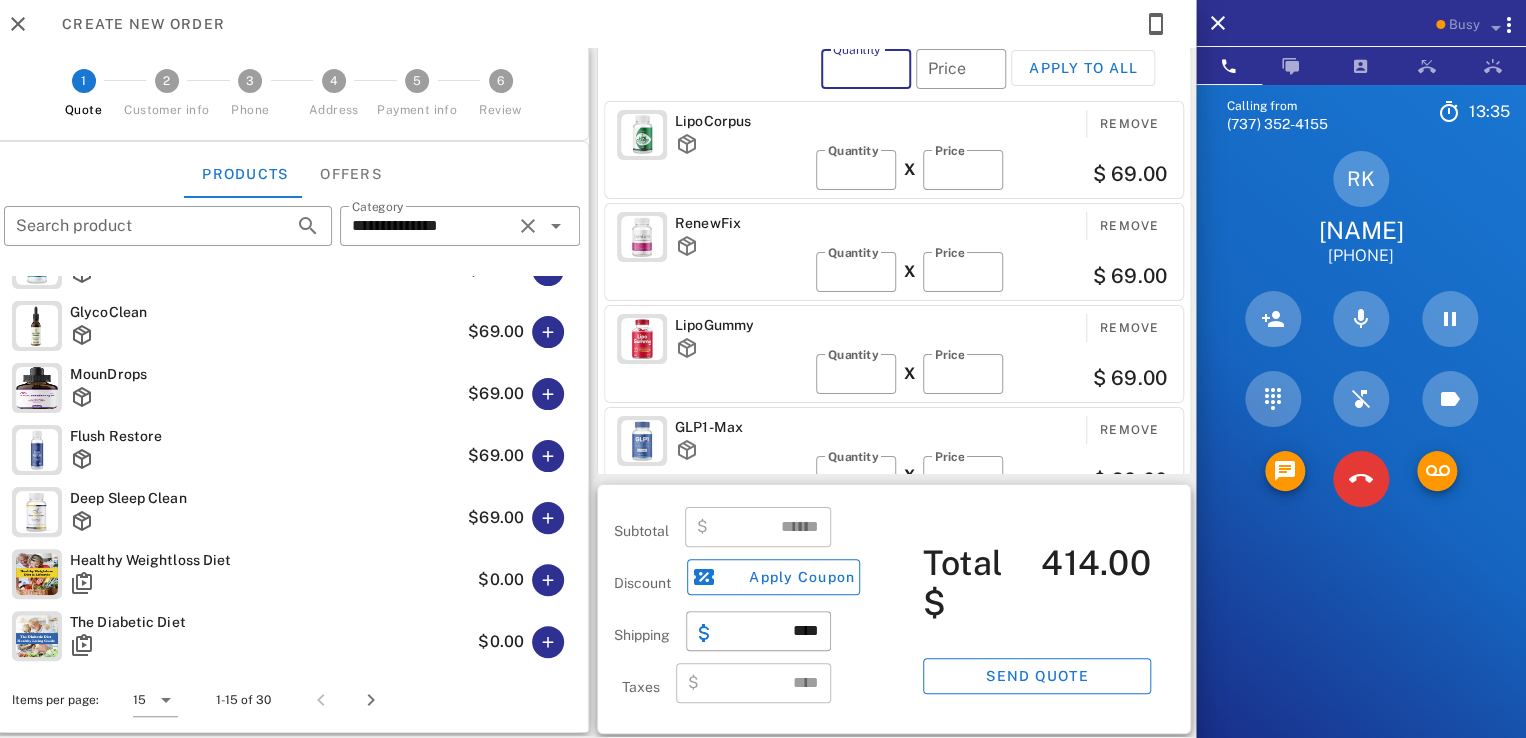 click on "​ Quantity ​ Price Apply to all" at bounding box center [897, 82] 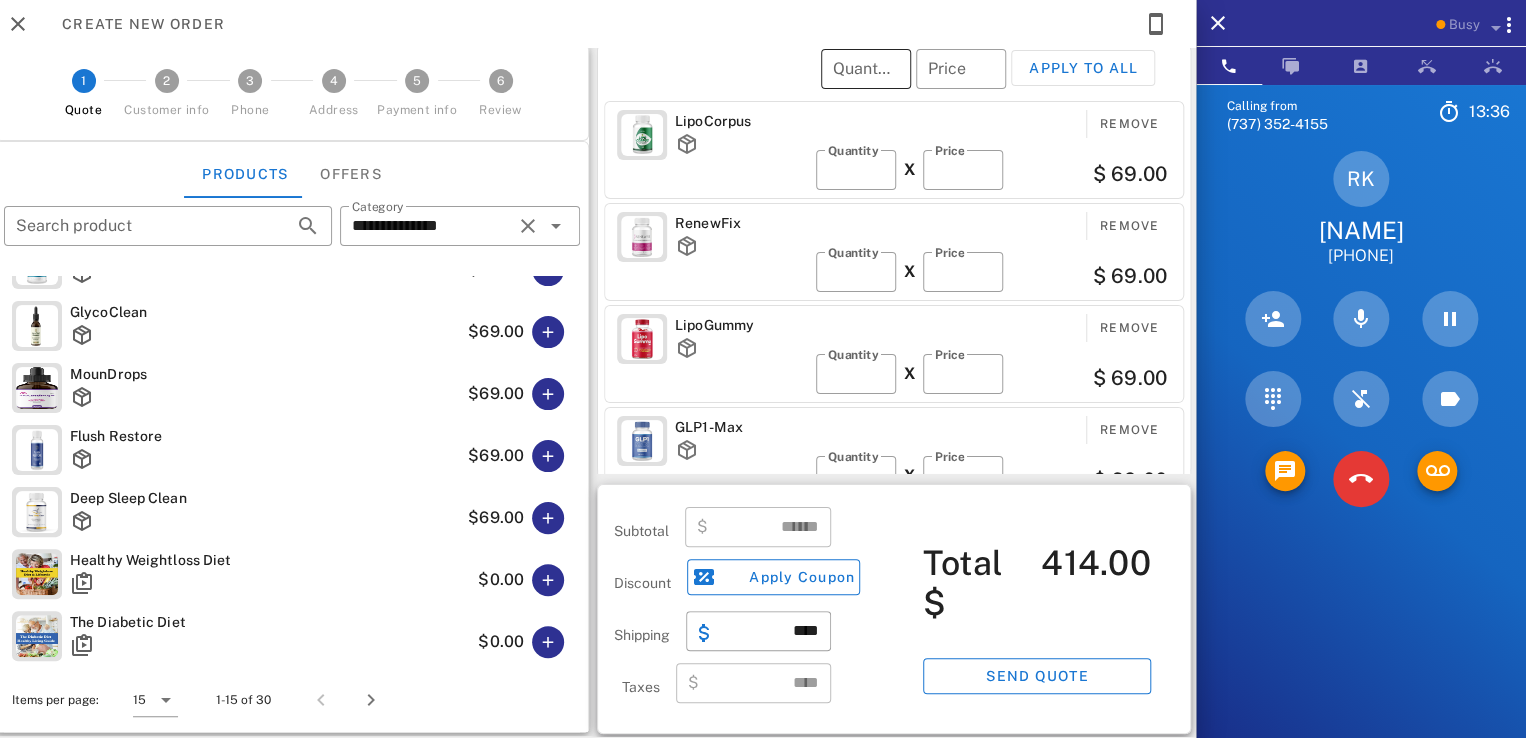 click on "Quantity" at bounding box center (866, 69) 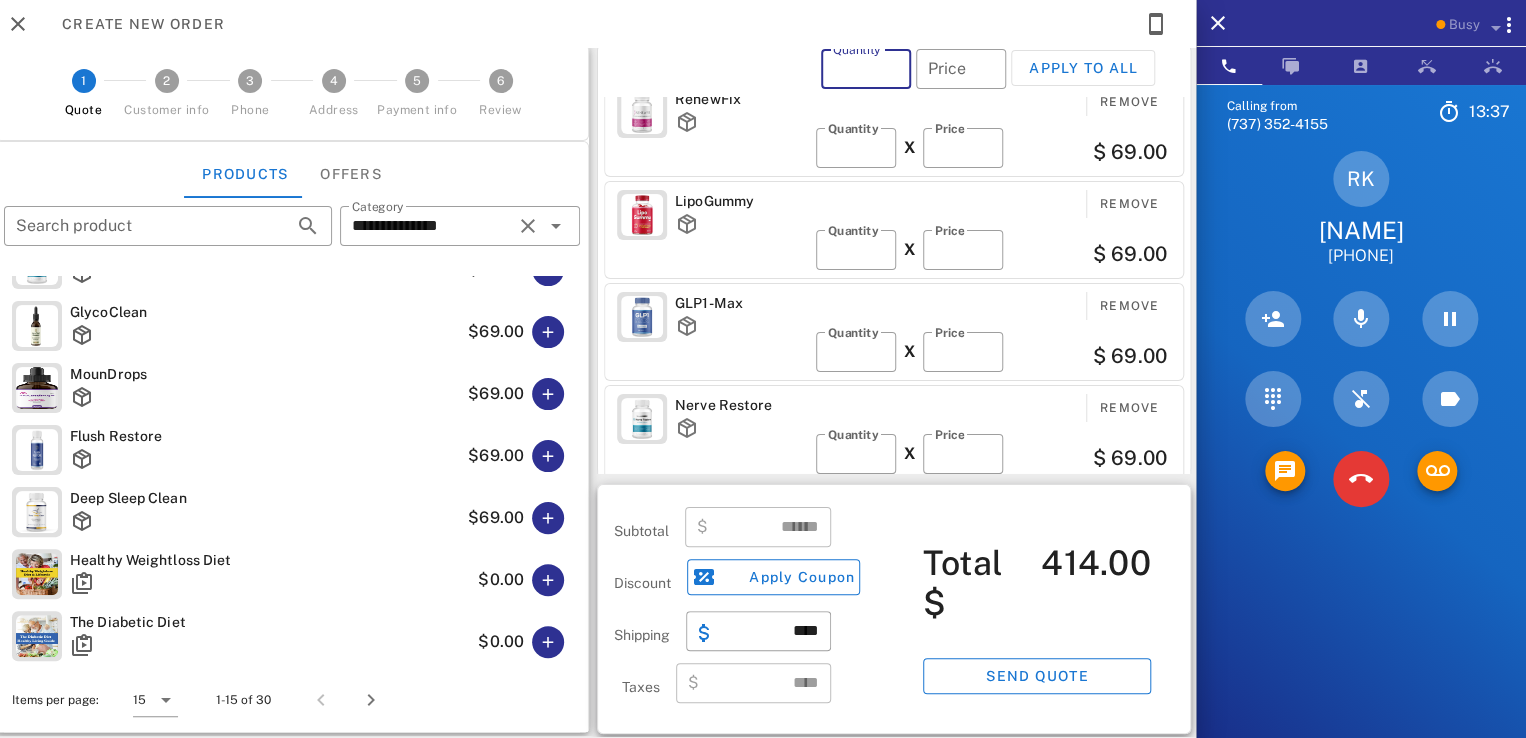 scroll, scrollTop: 208, scrollLeft: 0, axis: vertical 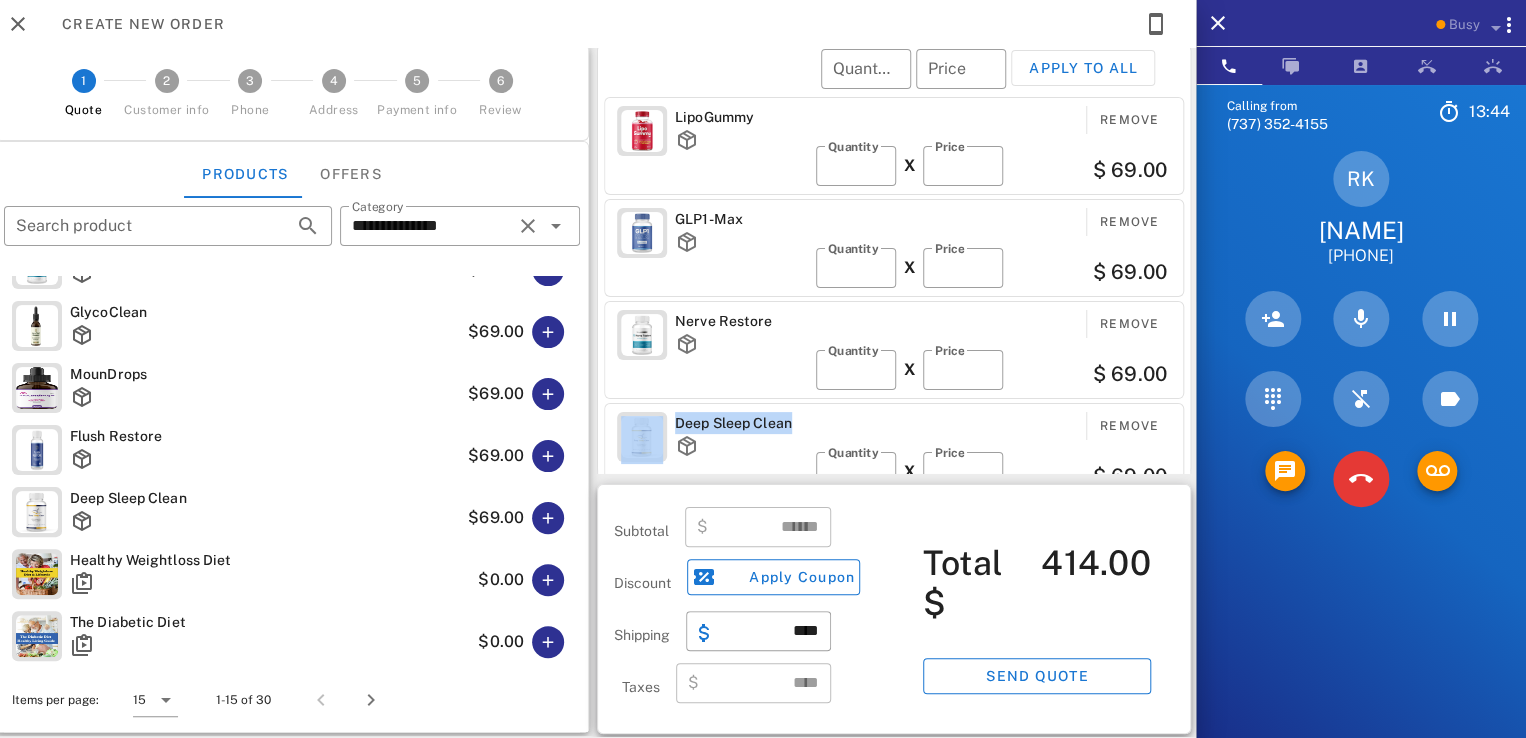 drag, startPoint x: 788, startPoint y: 415, endPoint x: 659, endPoint y: 425, distance: 129.38702 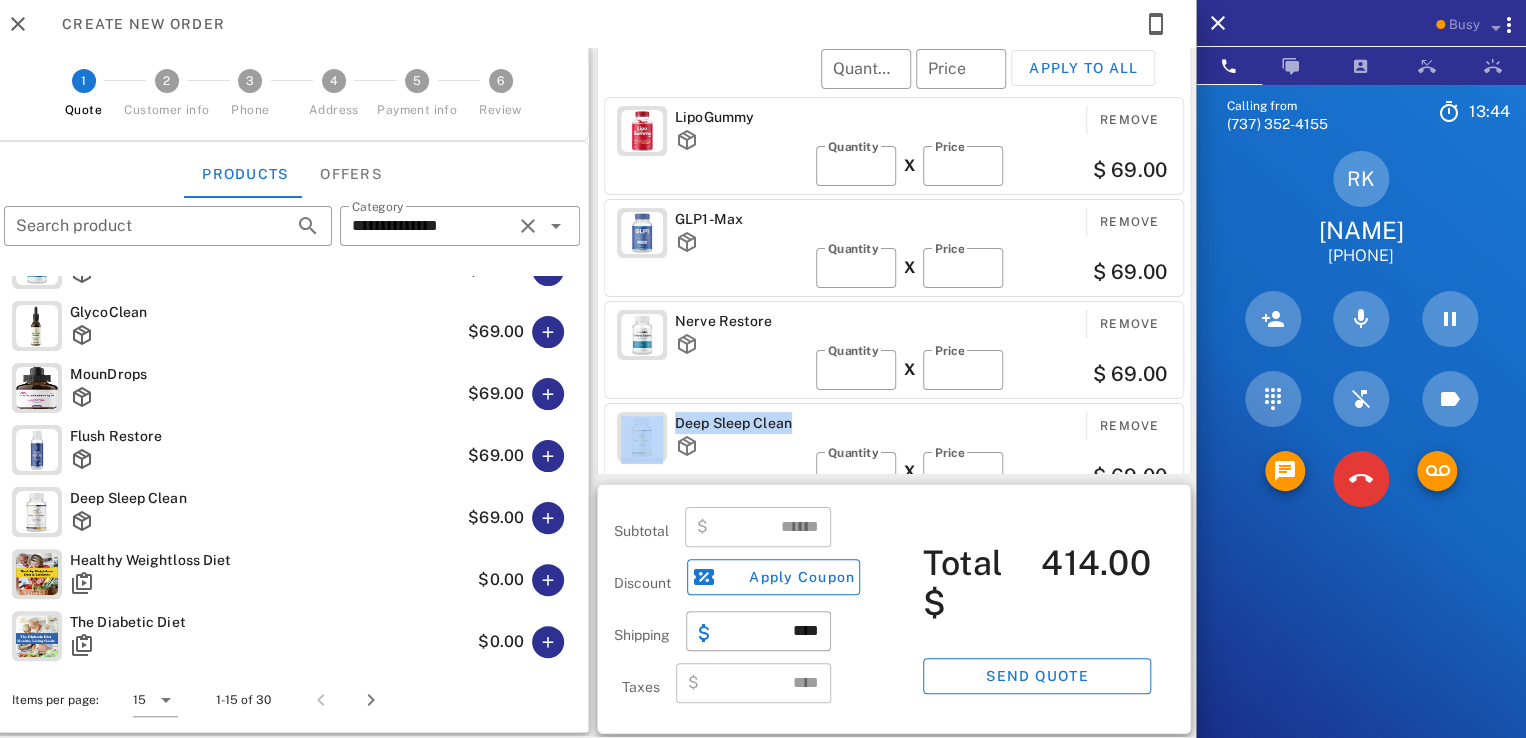 click on "Deep Sleep Clean" at bounding box center [716, 446] 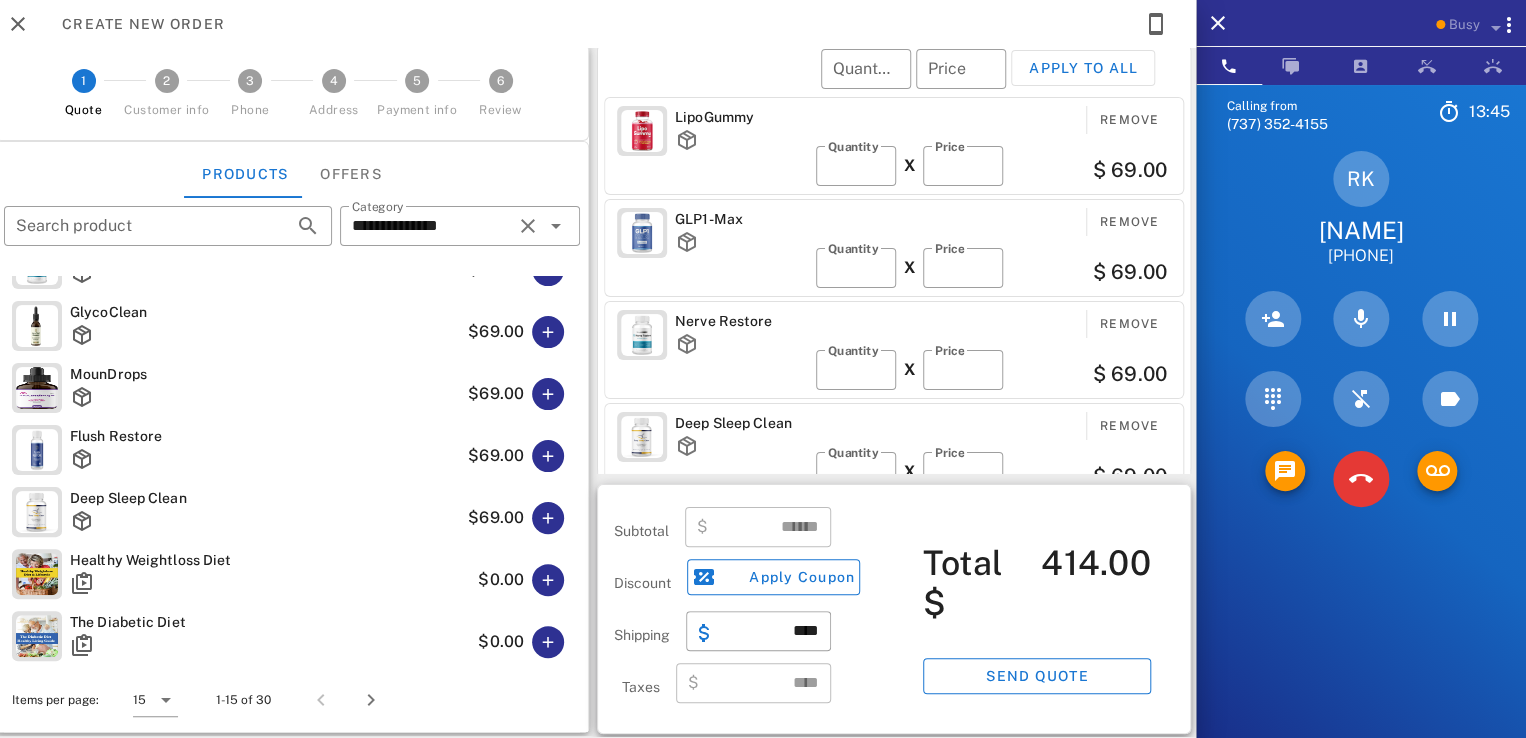 click on "Nerve Restore  Remove  ​ Quantity * X ​ Price **  $ 69.00" at bounding box center [894, 350] 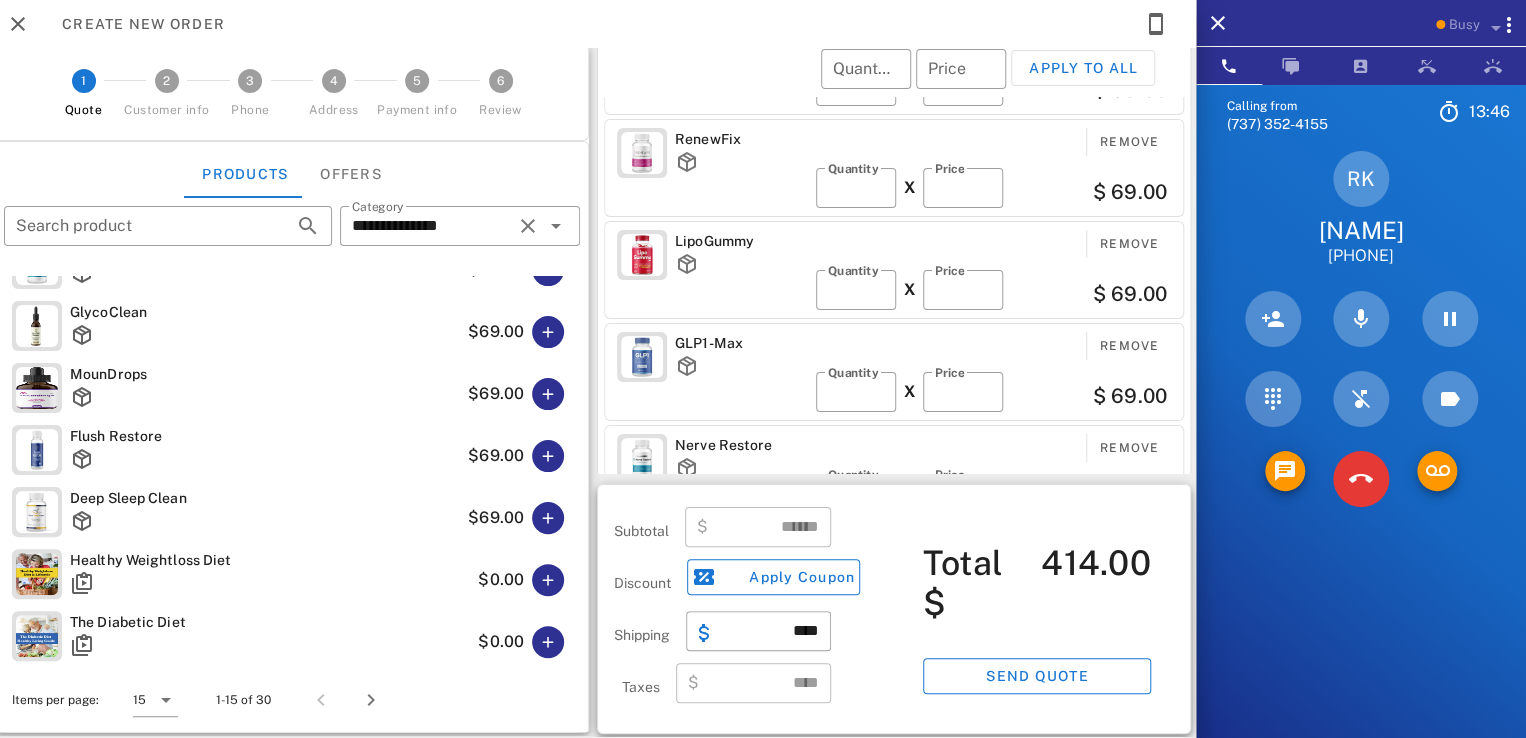 scroll, scrollTop: 0, scrollLeft: 0, axis: both 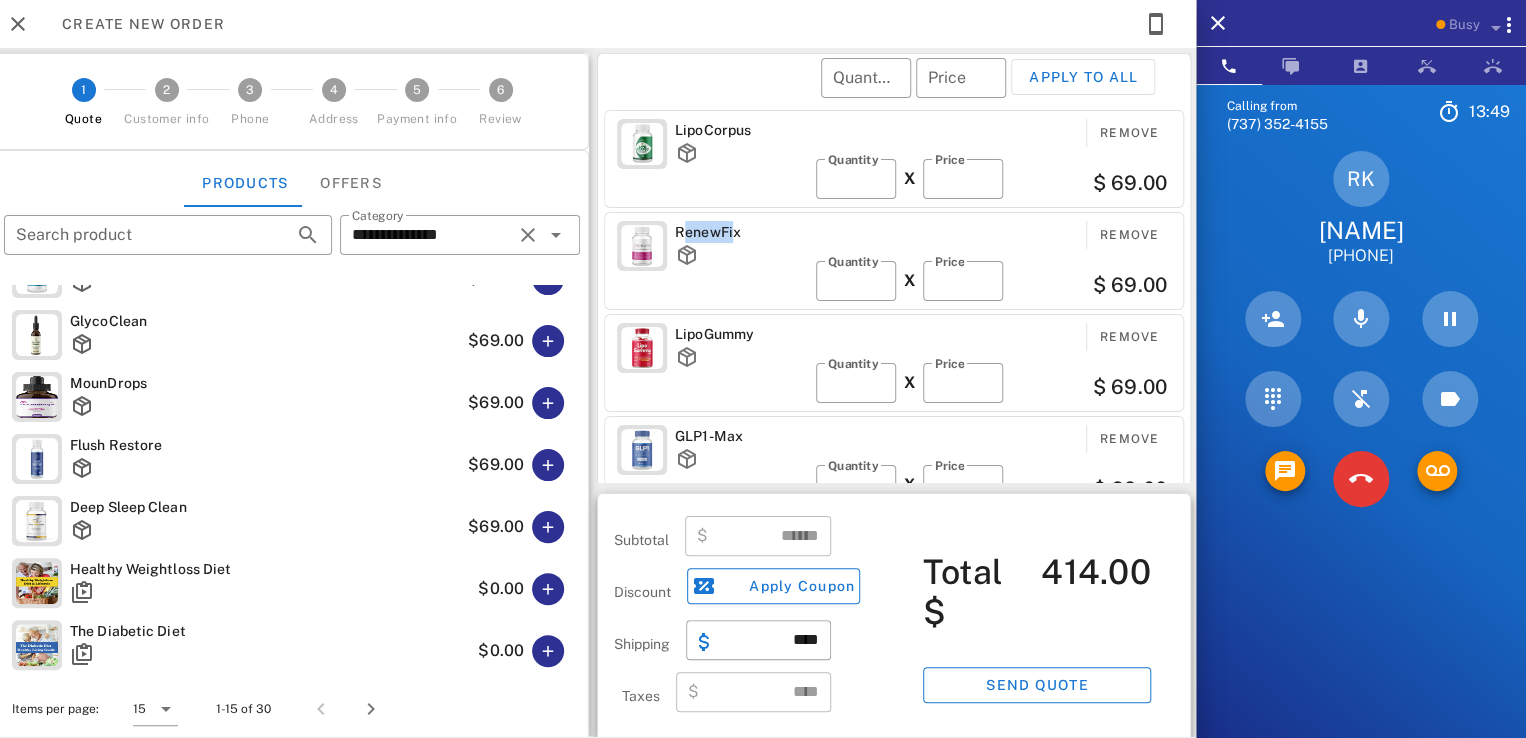 drag, startPoint x: 728, startPoint y: 233, endPoint x: 681, endPoint y: 237, distance: 47.169907 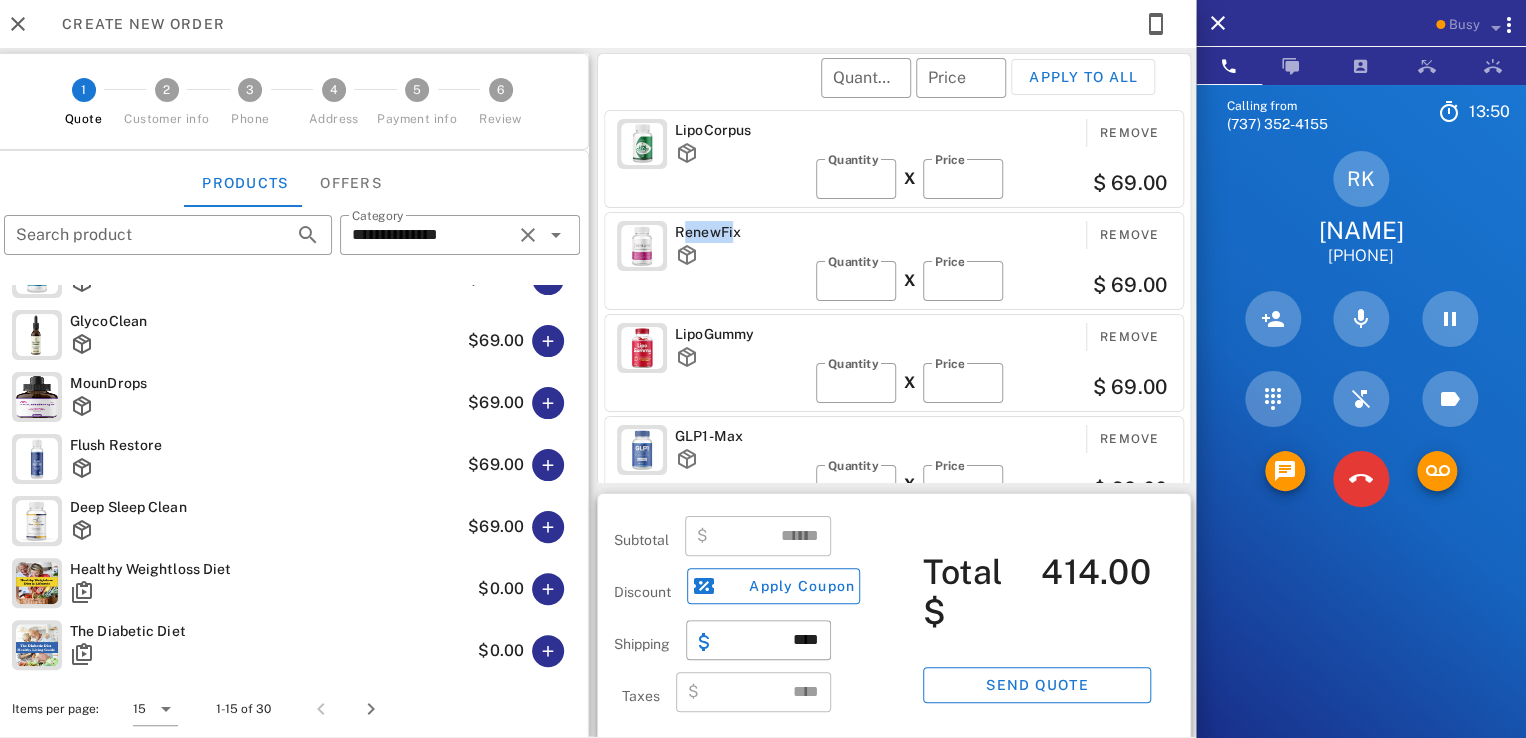 click on "RenewFix  Remove  ​ Quantity * X ​ Price **  $ 69.00" at bounding box center (894, 261) 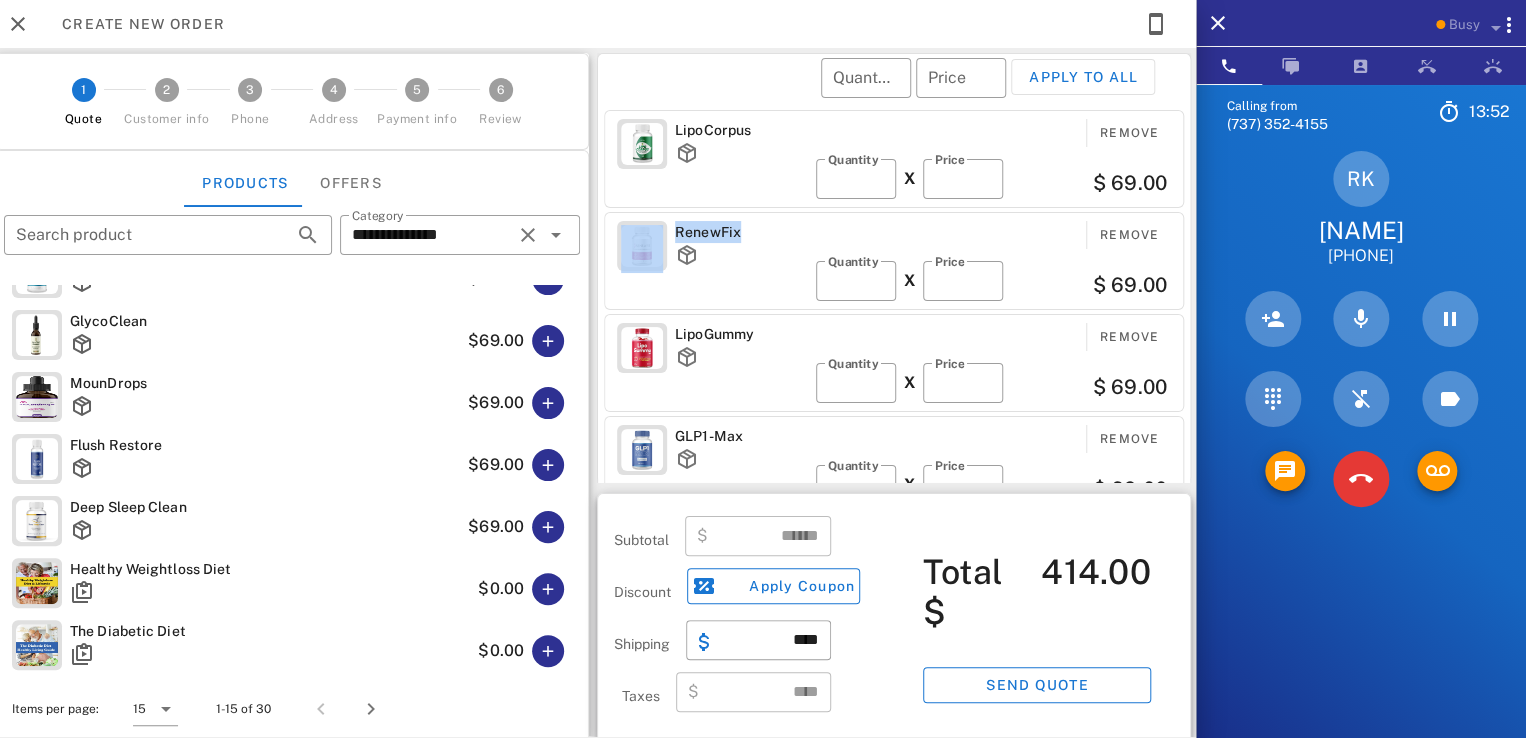 drag, startPoint x: 736, startPoint y: 233, endPoint x: 655, endPoint y: 233, distance: 81 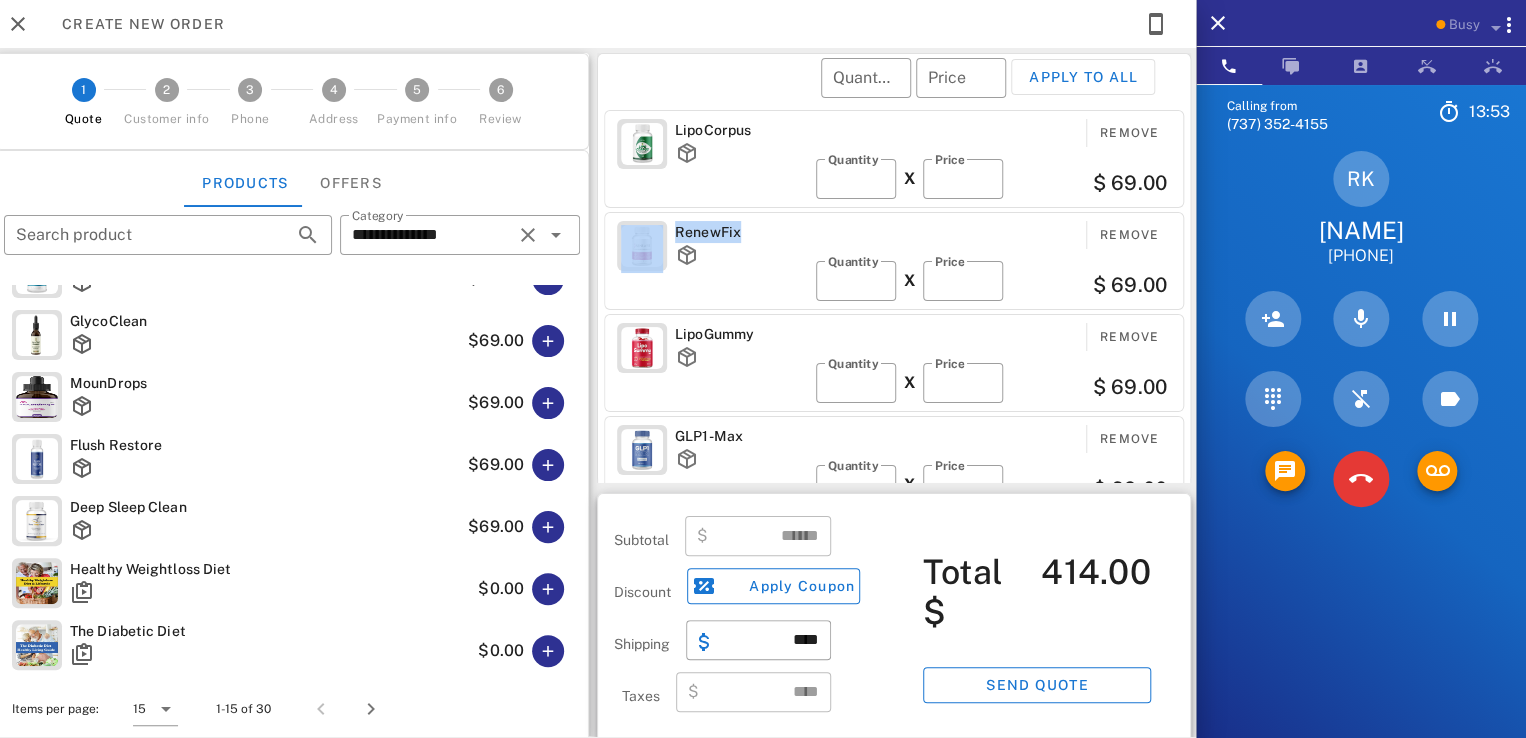 click on "RenewFix" at bounding box center [741, 232] 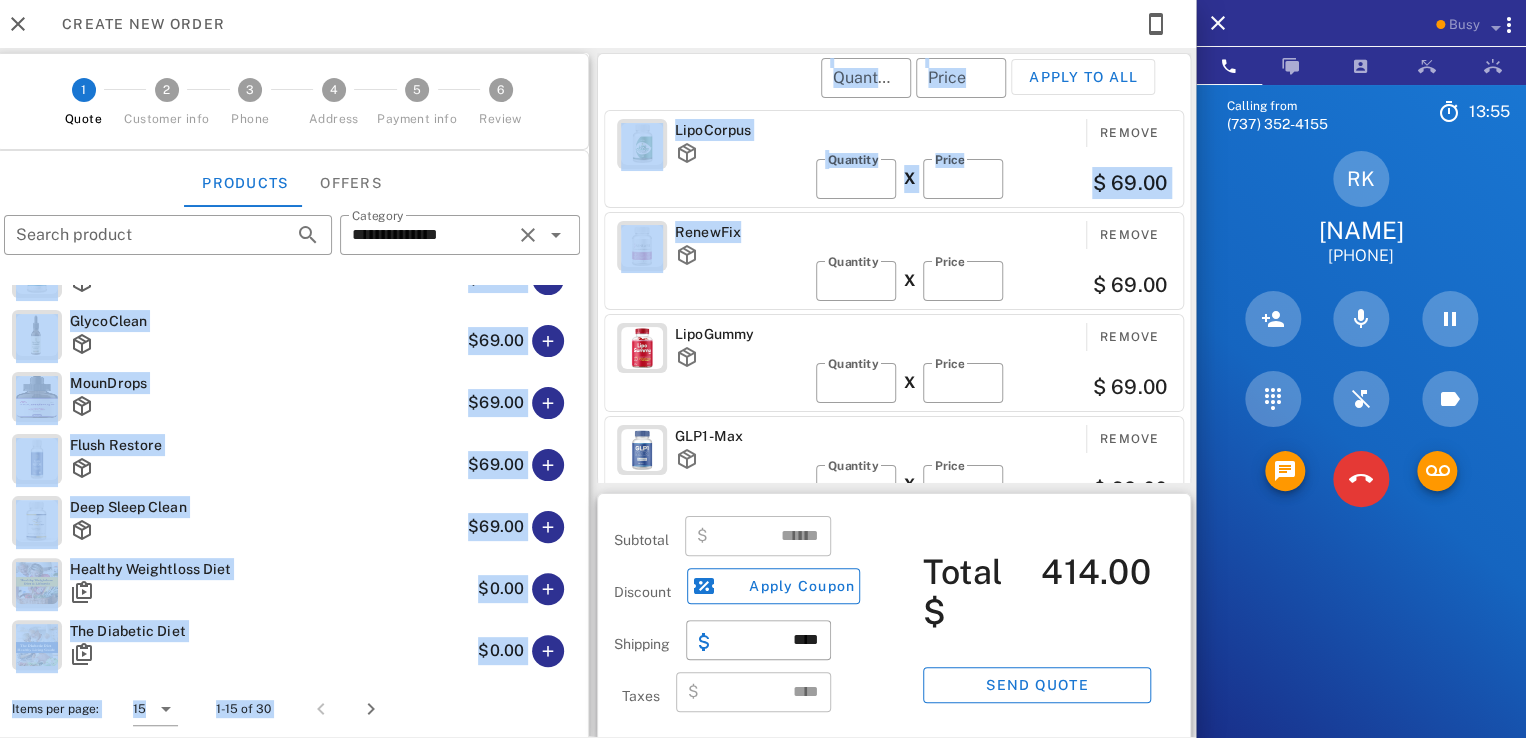 drag, startPoint x: 737, startPoint y: 232, endPoint x: 702, endPoint y: 202, distance: 46.09772 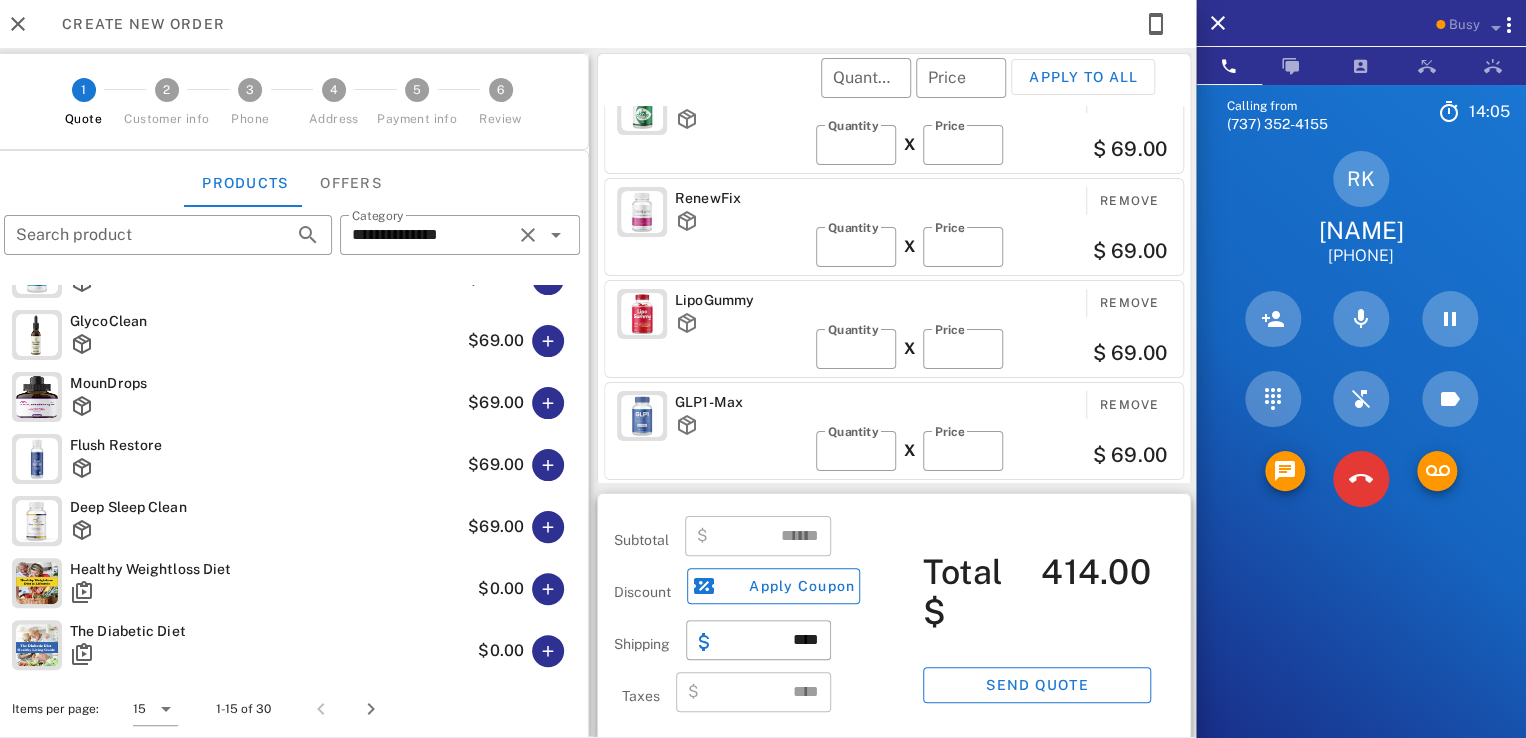 scroll, scrollTop: 0, scrollLeft: 0, axis: both 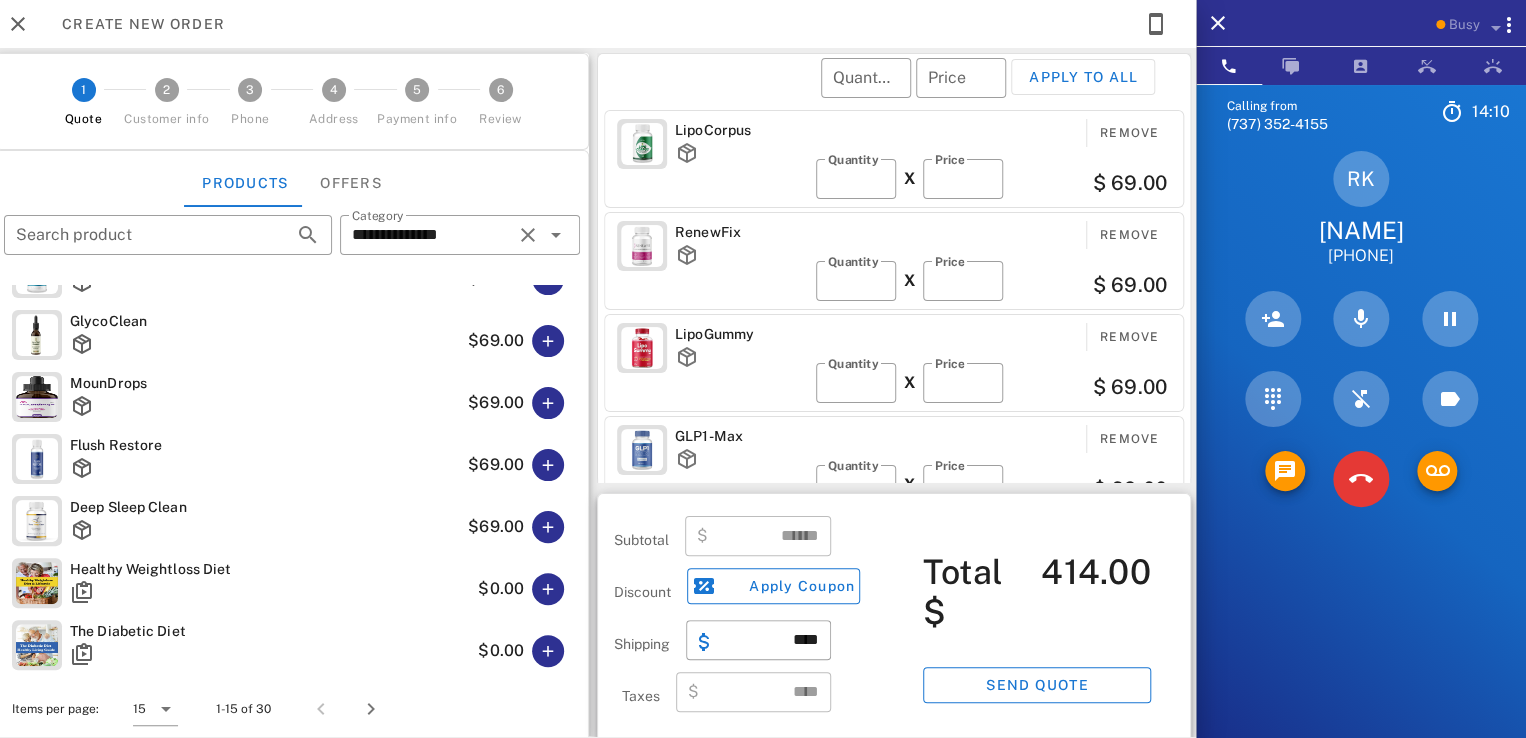 click on "RenewFix" at bounding box center (741, 232) 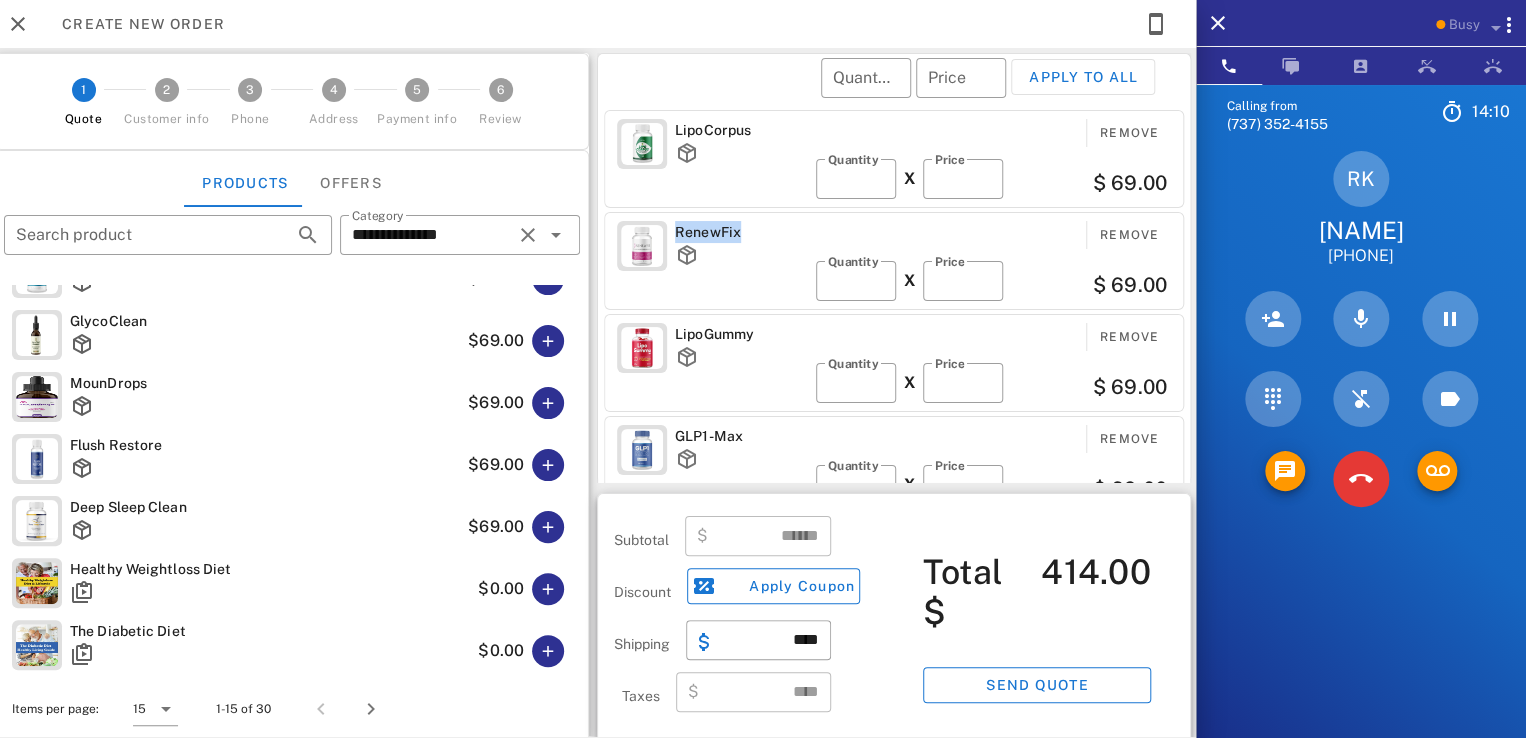 click on "RenewFix" at bounding box center (741, 232) 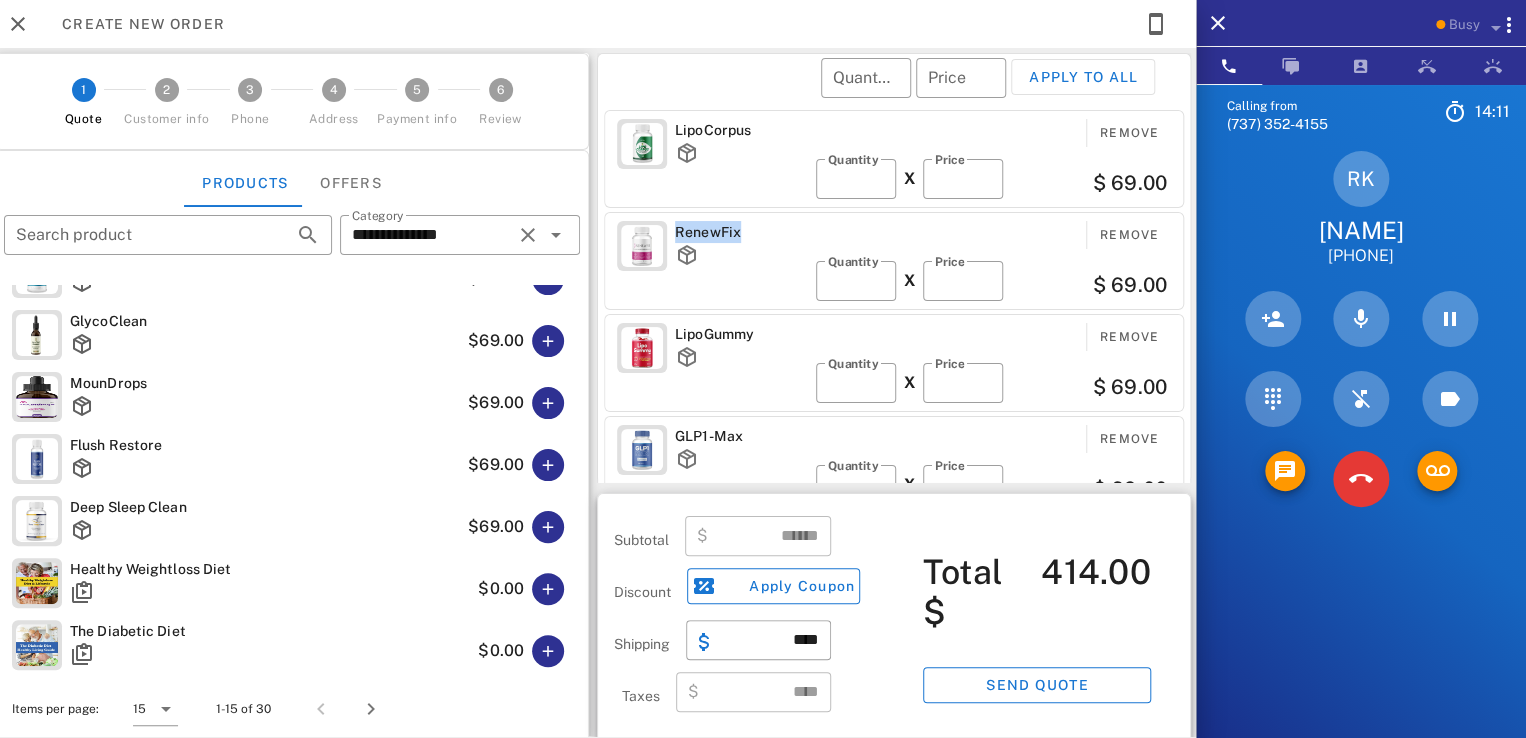 click on "RenewFix  Remove  ​ Quantity * X ​ Price **  $ 69.00" at bounding box center (894, 261) 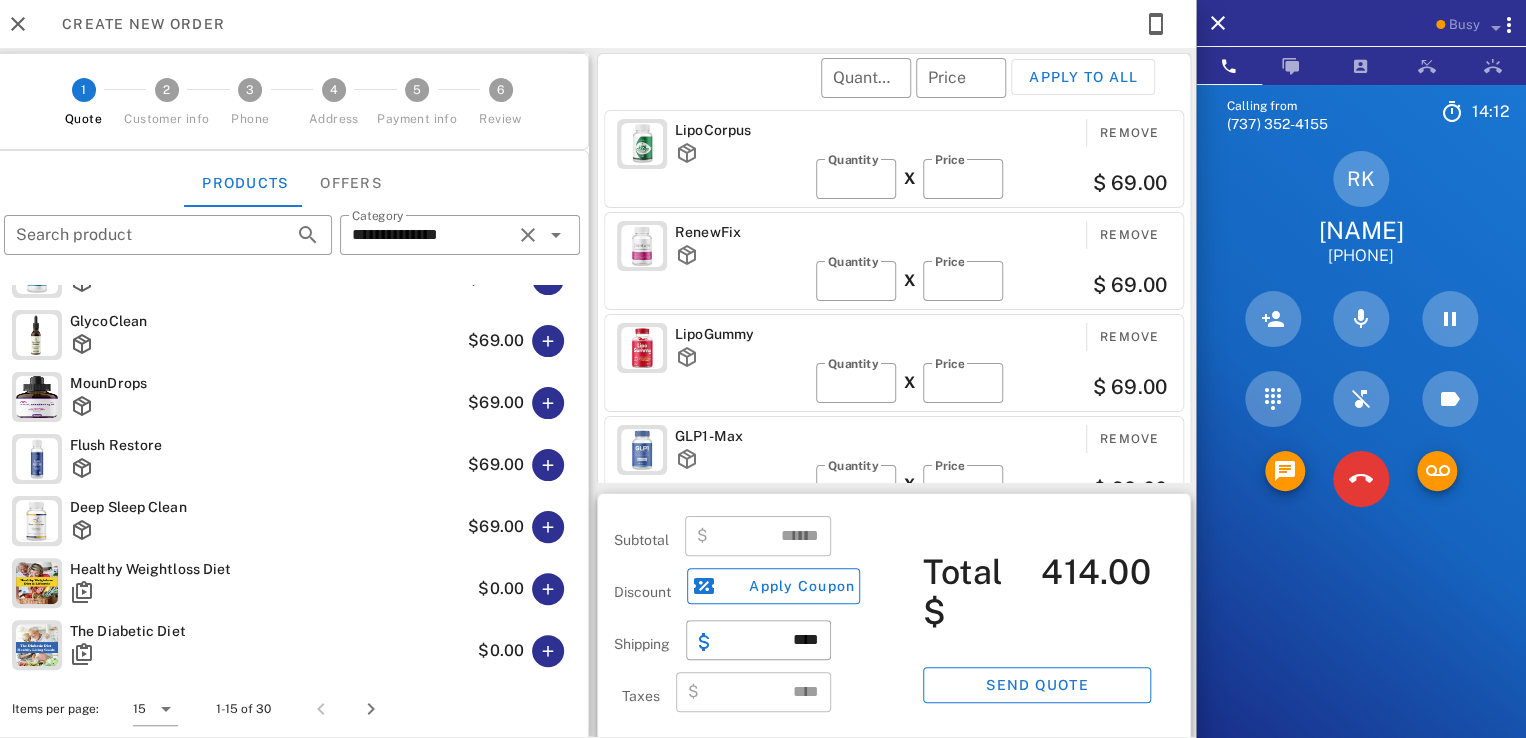 click on "RenewFix" at bounding box center [741, 232] 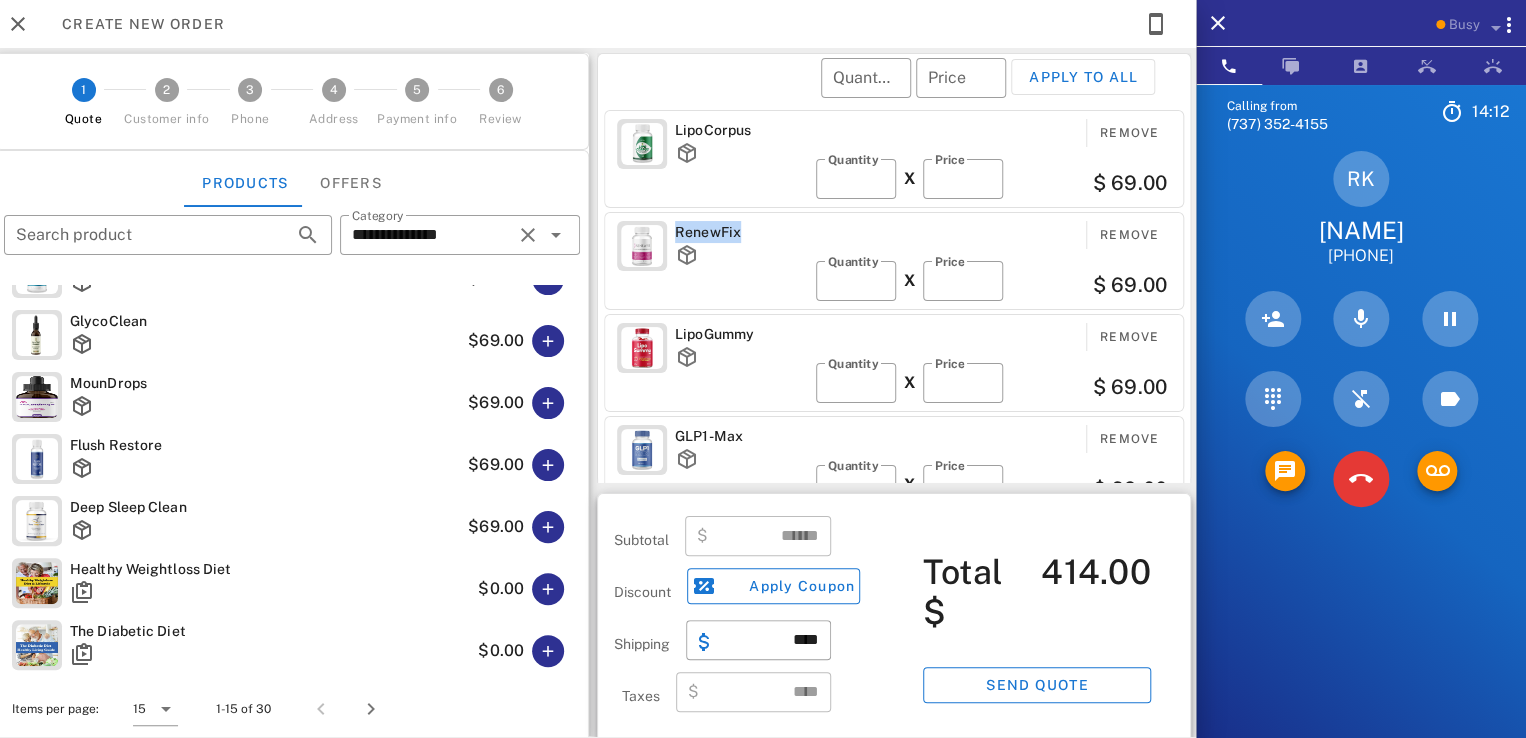 click on "RenewFix" at bounding box center (741, 232) 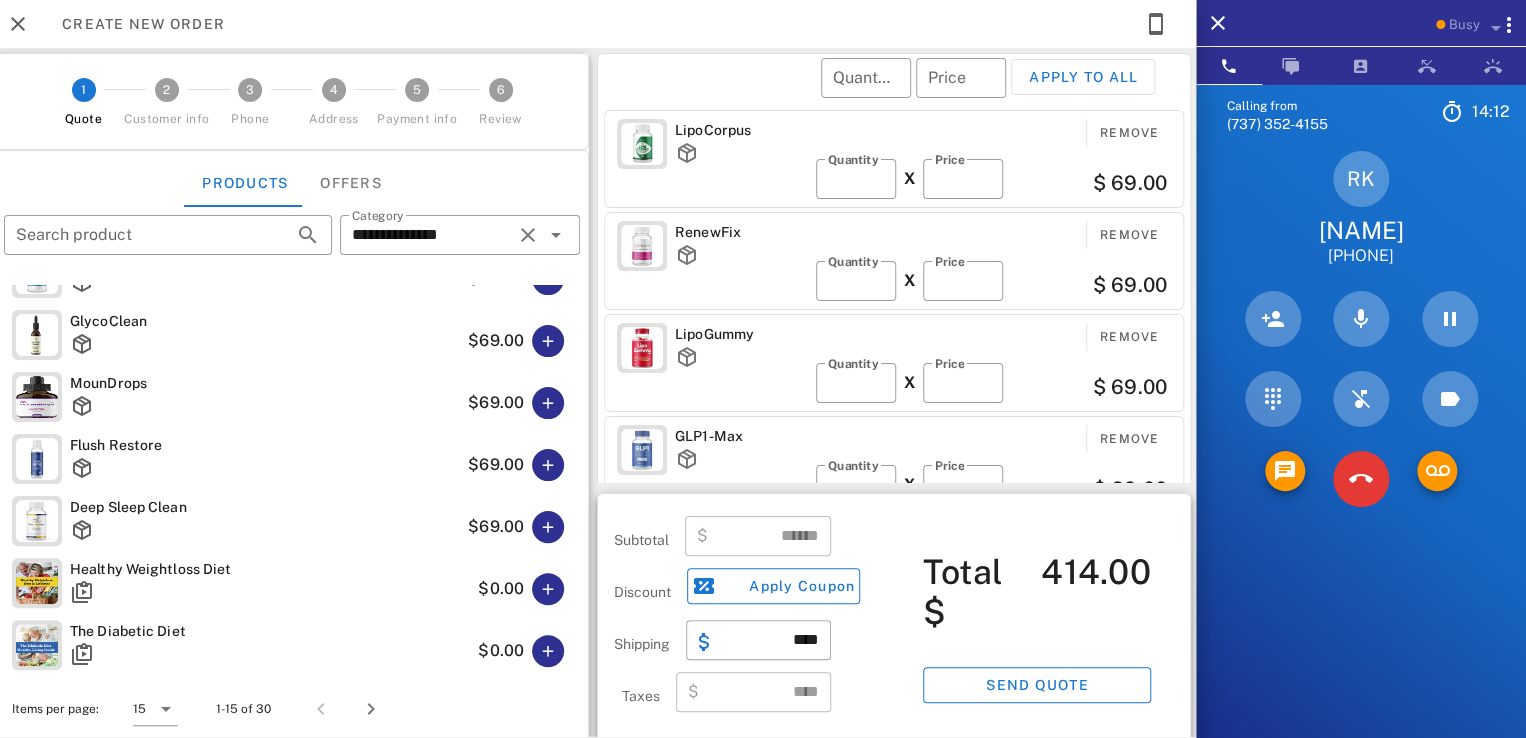 click on "RenewFix  Remove  ​ Quantity * X ​ Price **  $ 69.00" at bounding box center [894, 261] 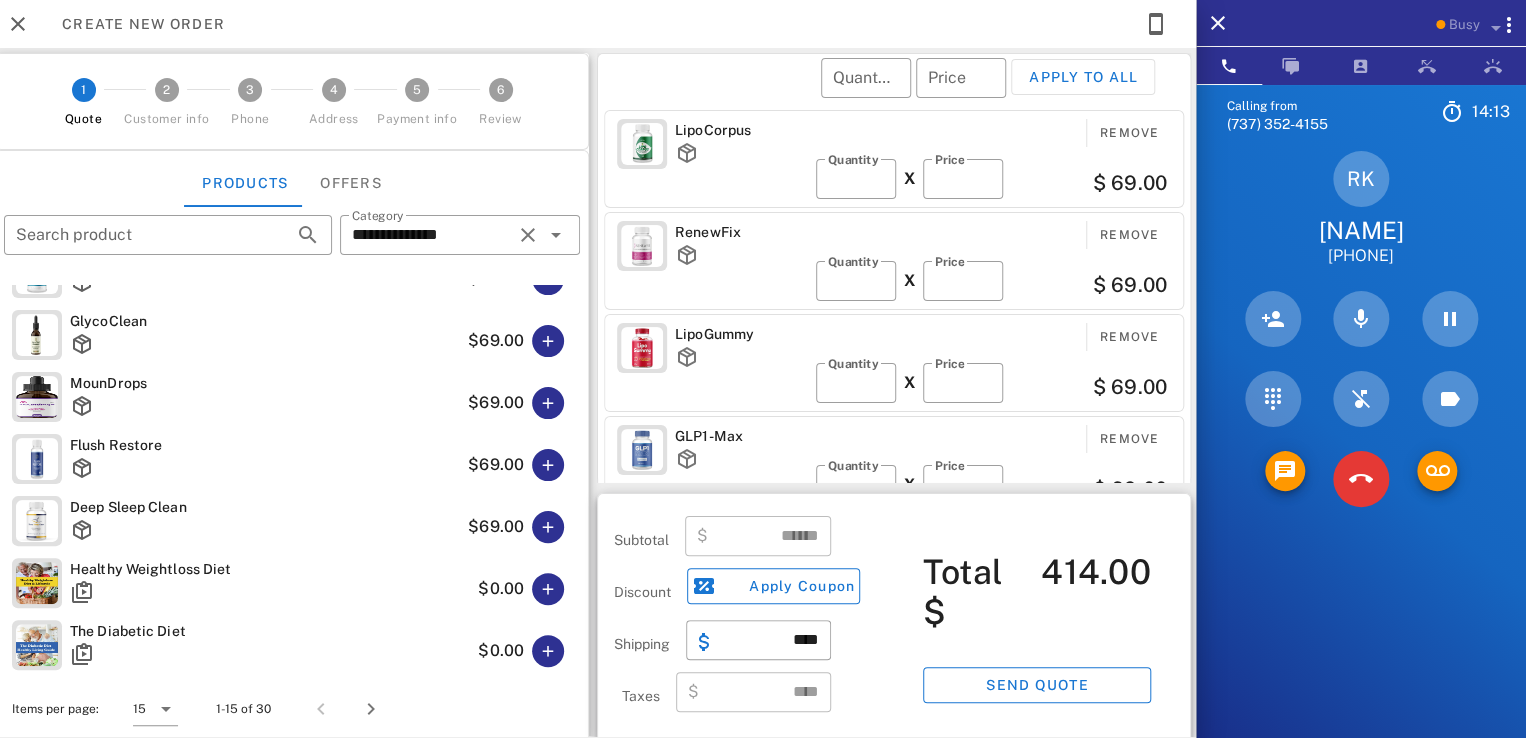 click on "RenewFix" at bounding box center (741, 232) 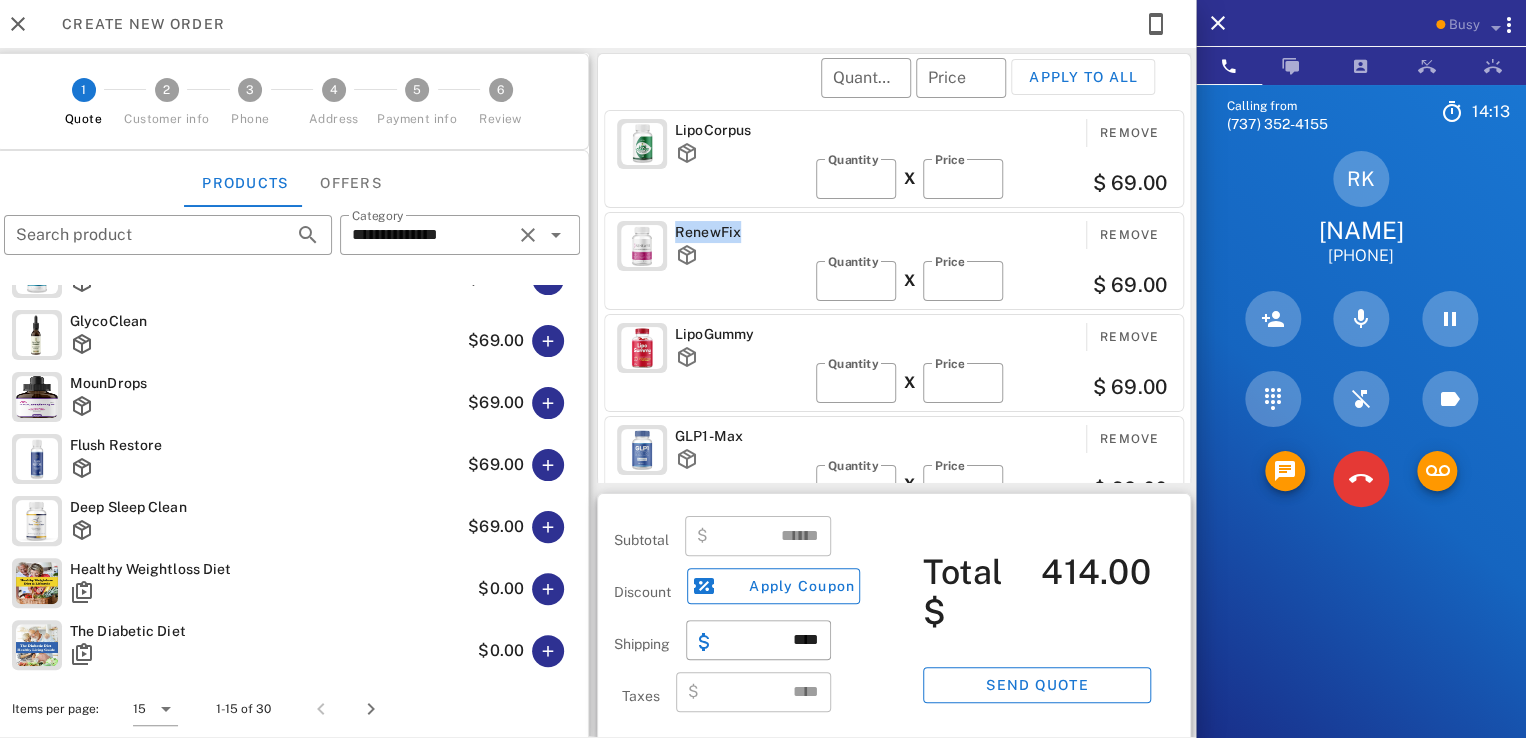 click on "RenewFix" at bounding box center [741, 232] 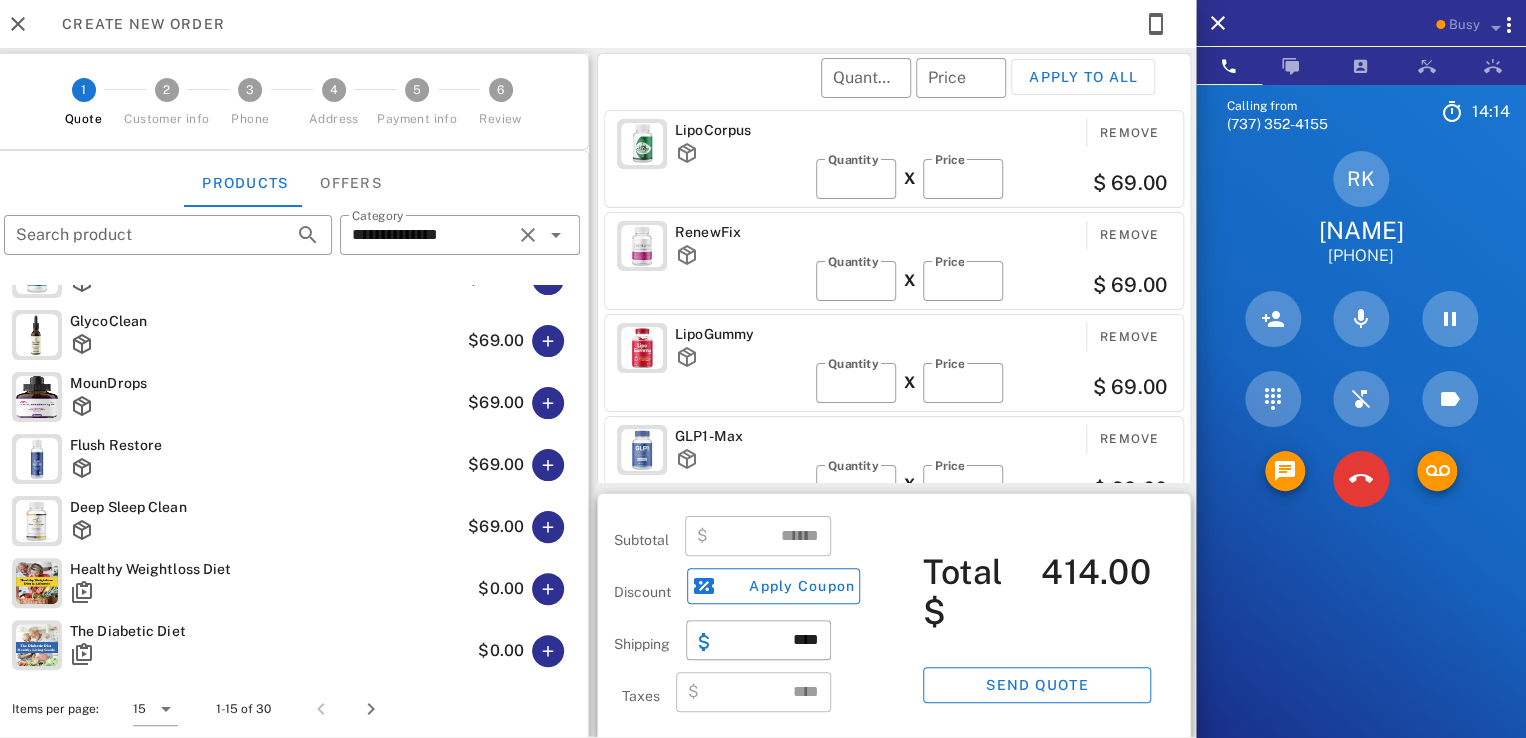 click on "RenewFix" at bounding box center (741, 255) 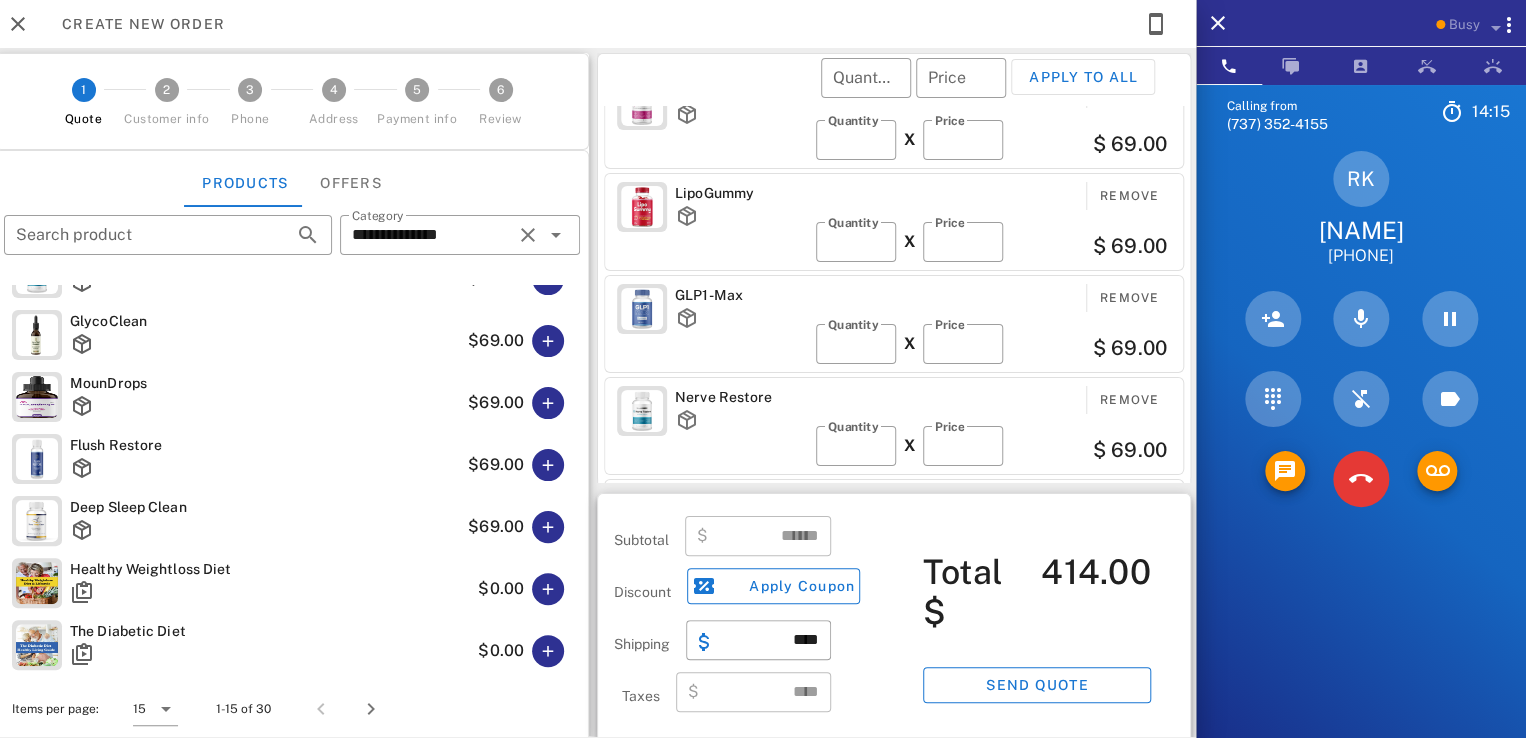 scroll, scrollTop: 208, scrollLeft: 0, axis: vertical 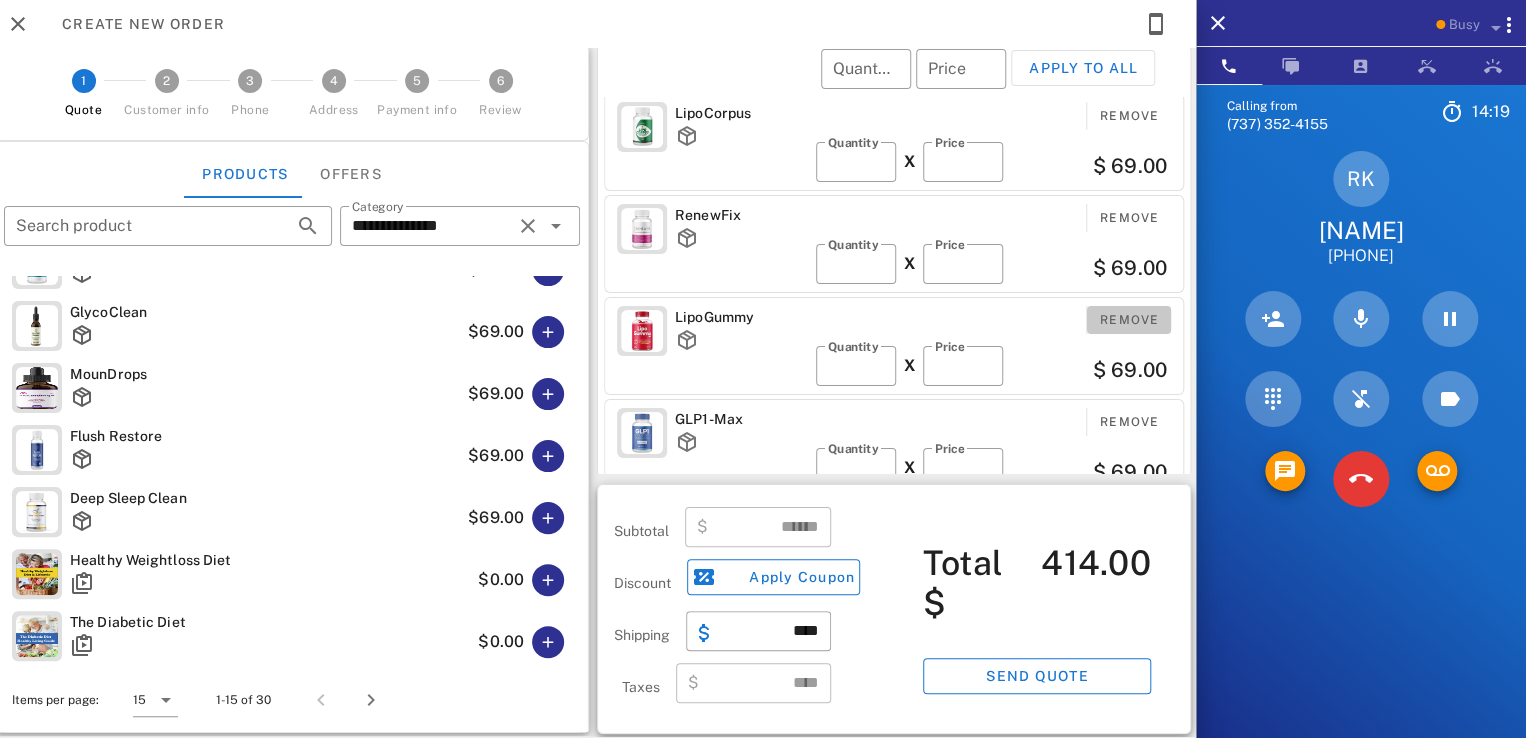 click on "Remove" at bounding box center (1129, 320) 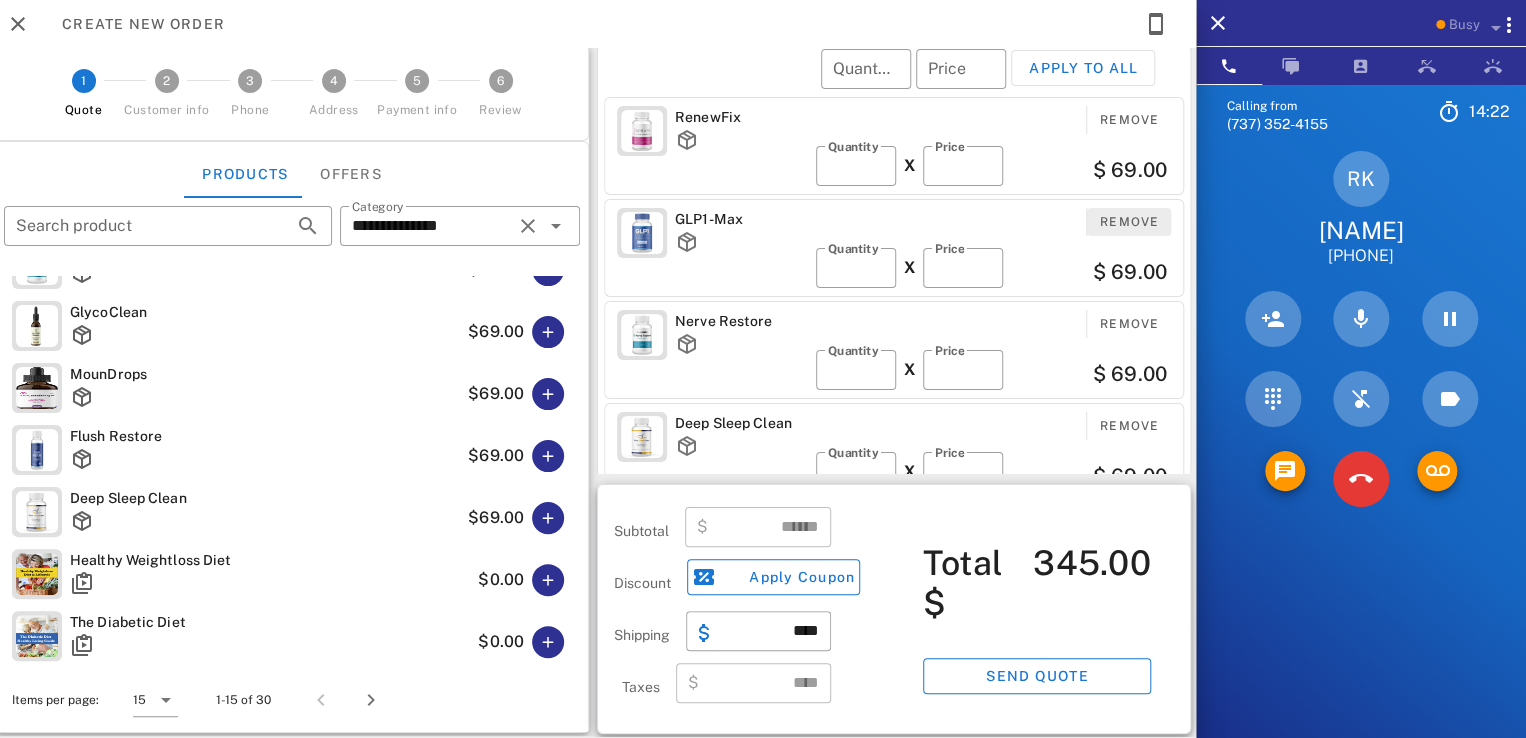click on "Remove" at bounding box center [1129, 222] 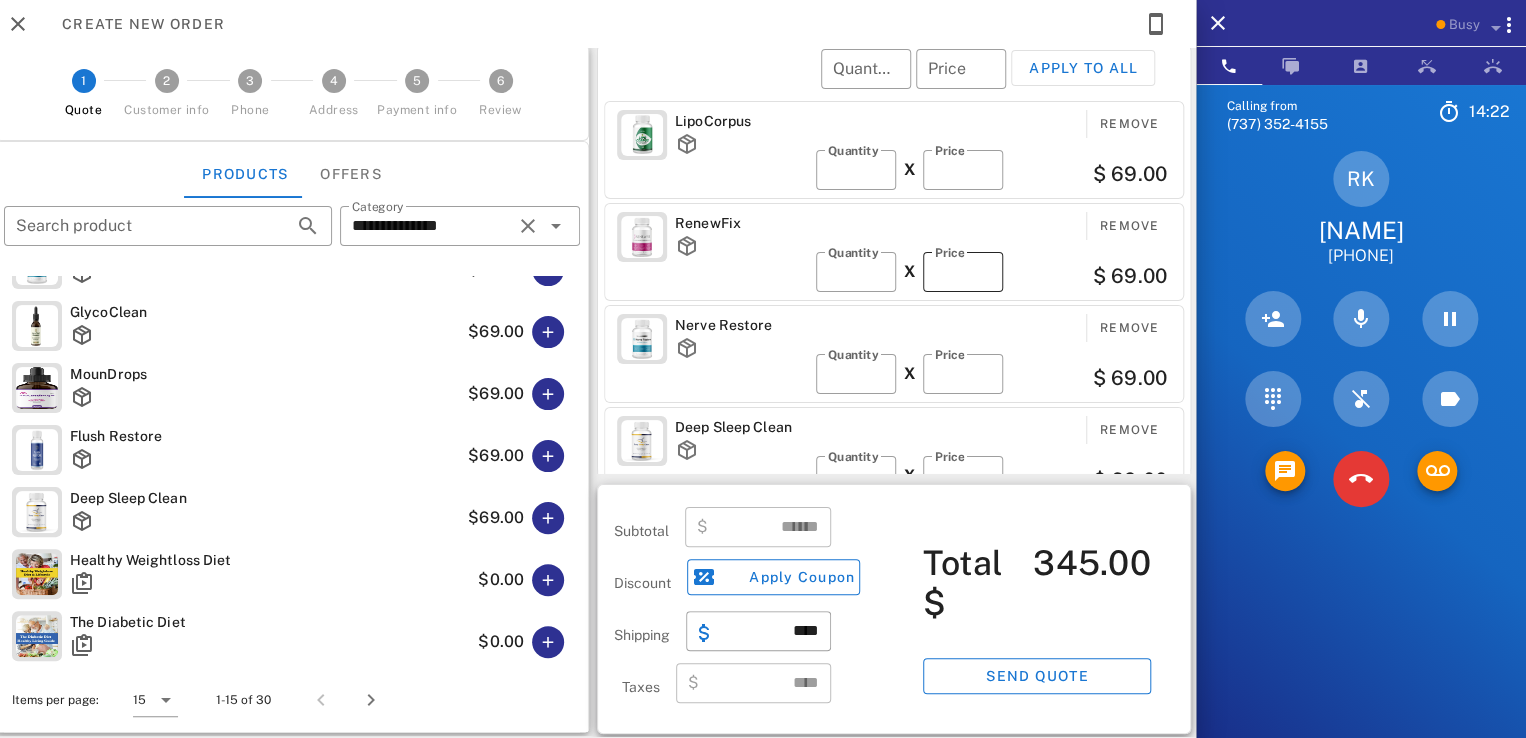 scroll, scrollTop: 0, scrollLeft: 0, axis: both 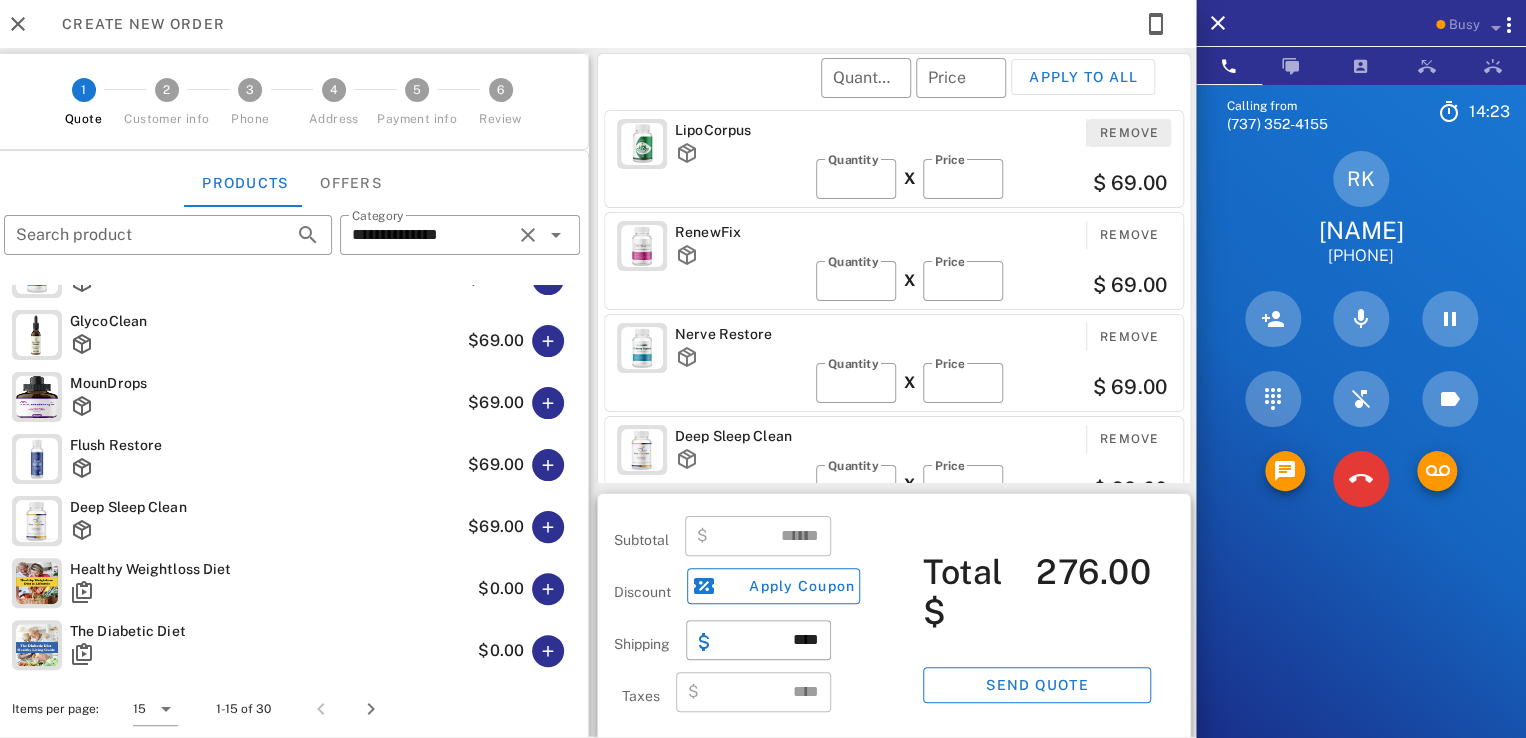 click on "Remove" at bounding box center [1129, 133] 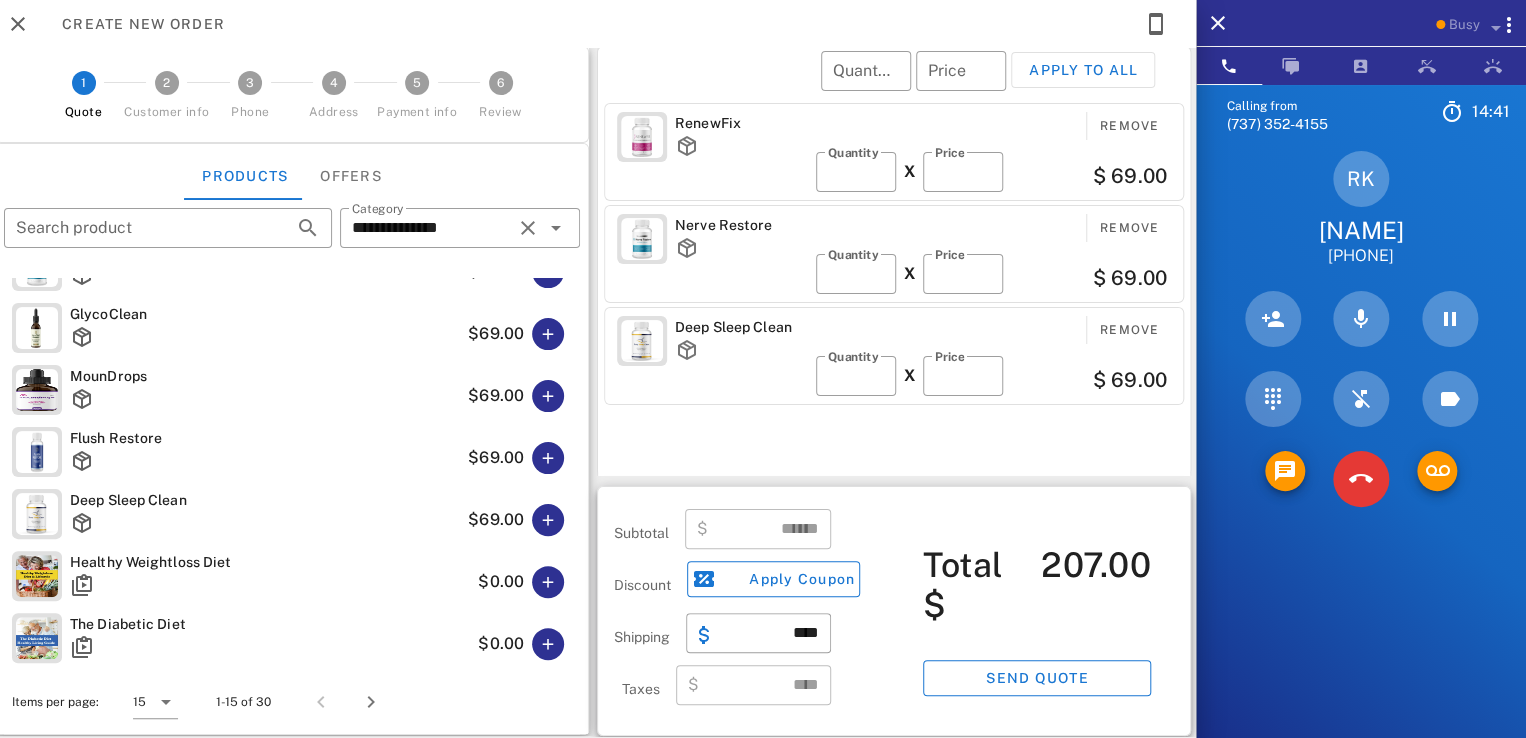 scroll, scrollTop: 9, scrollLeft: 0, axis: vertical 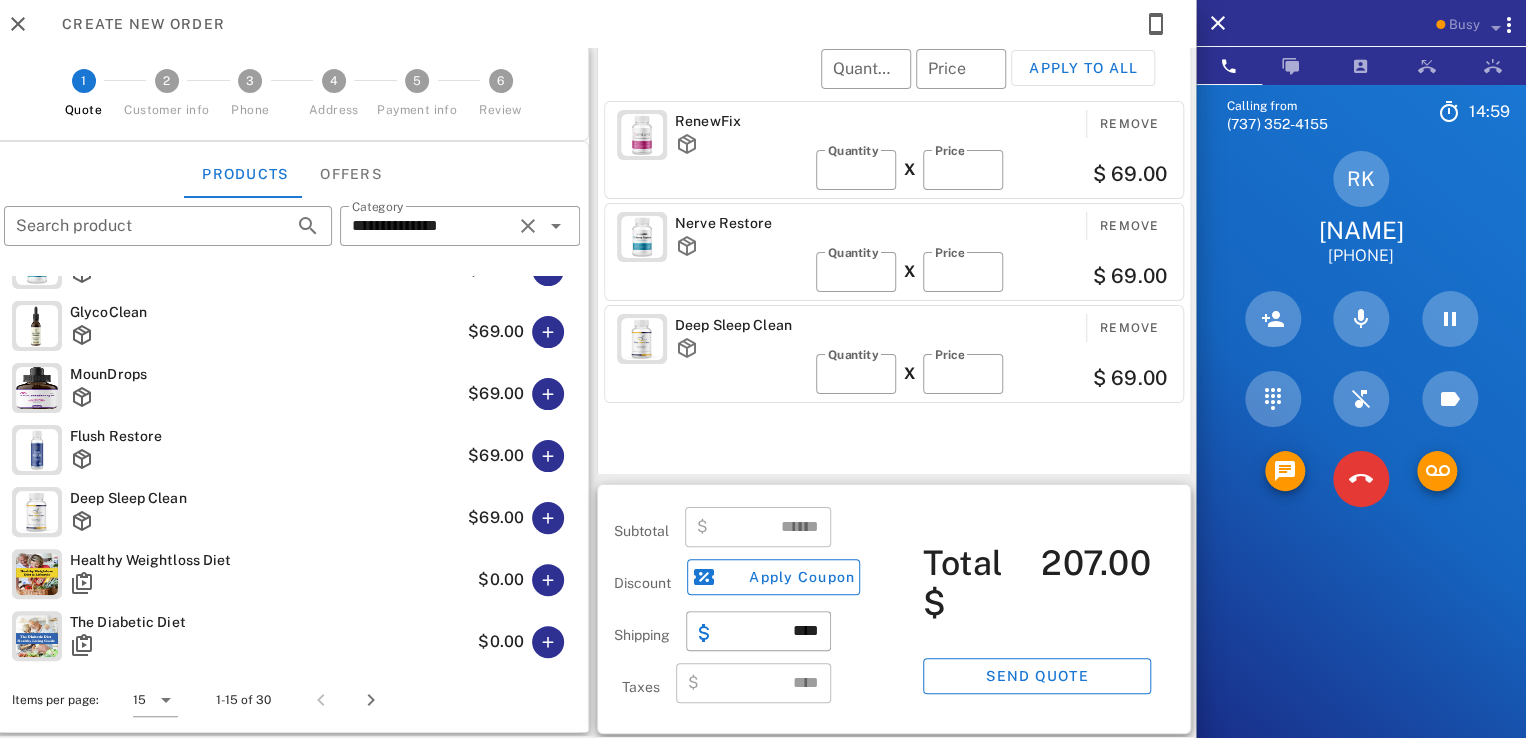click on "Deep Sleep Clean" at bounding box center (741, 325) 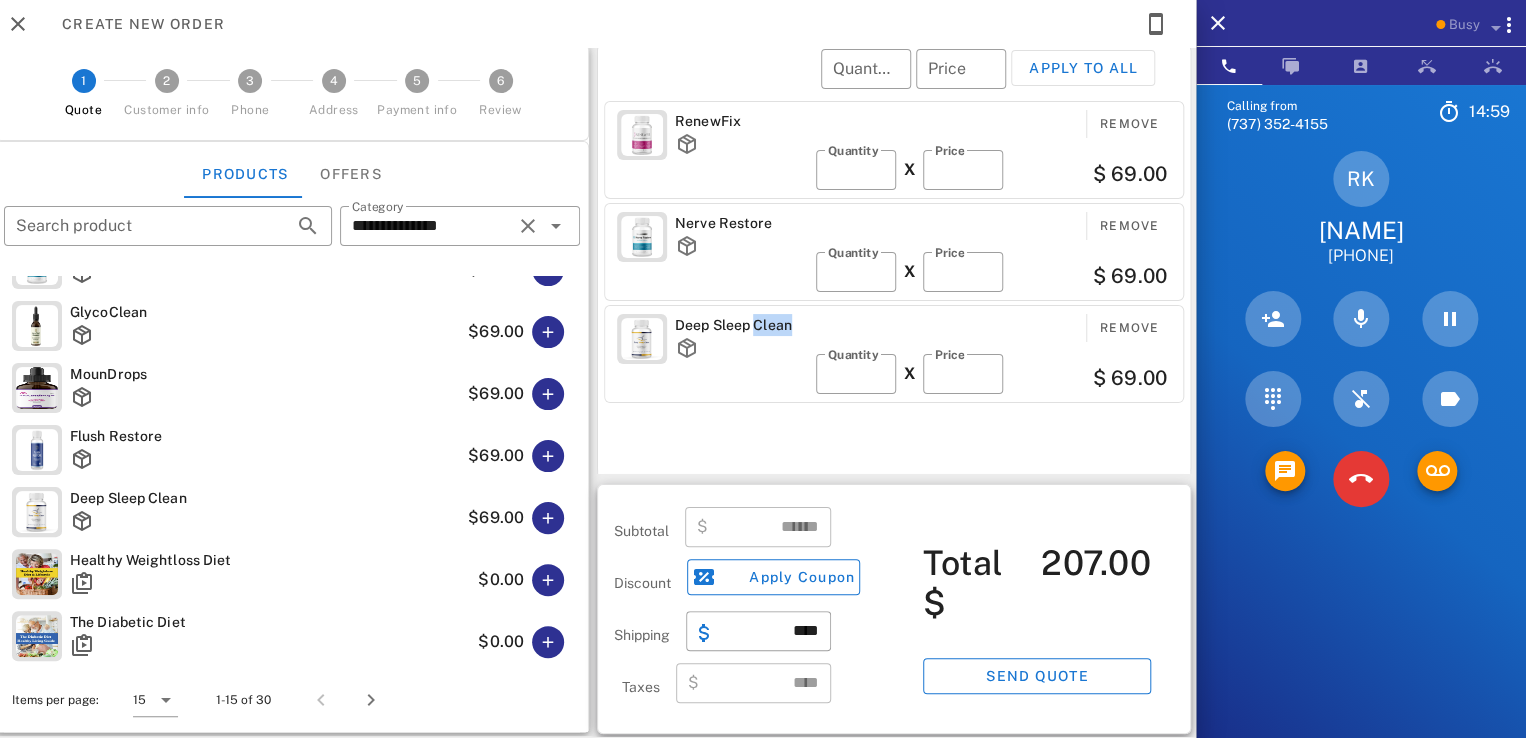 click on "Deep Sleep Clean" at bounding box center (741, 325) 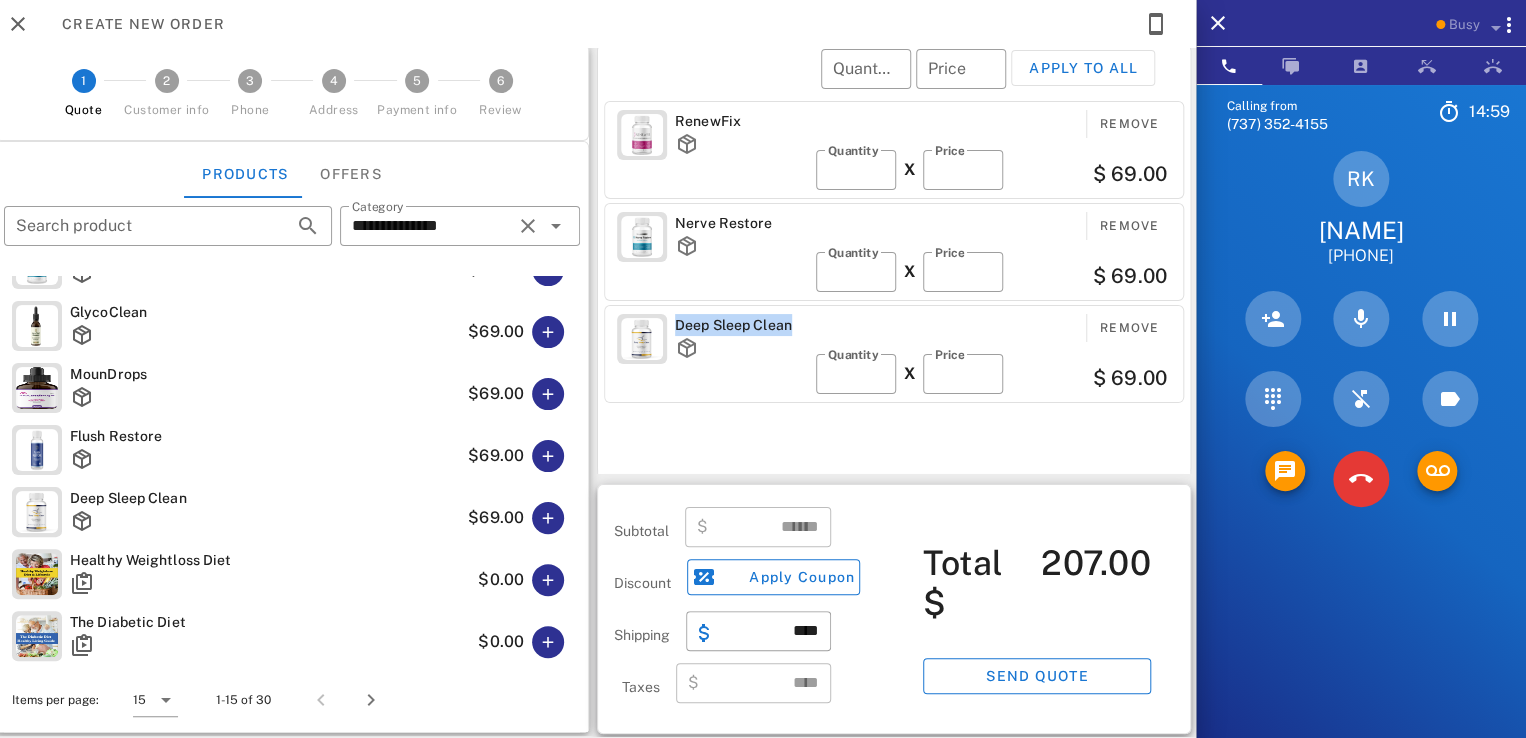 click on "Deep Sleep Clean" at bounding box center [741, 325] 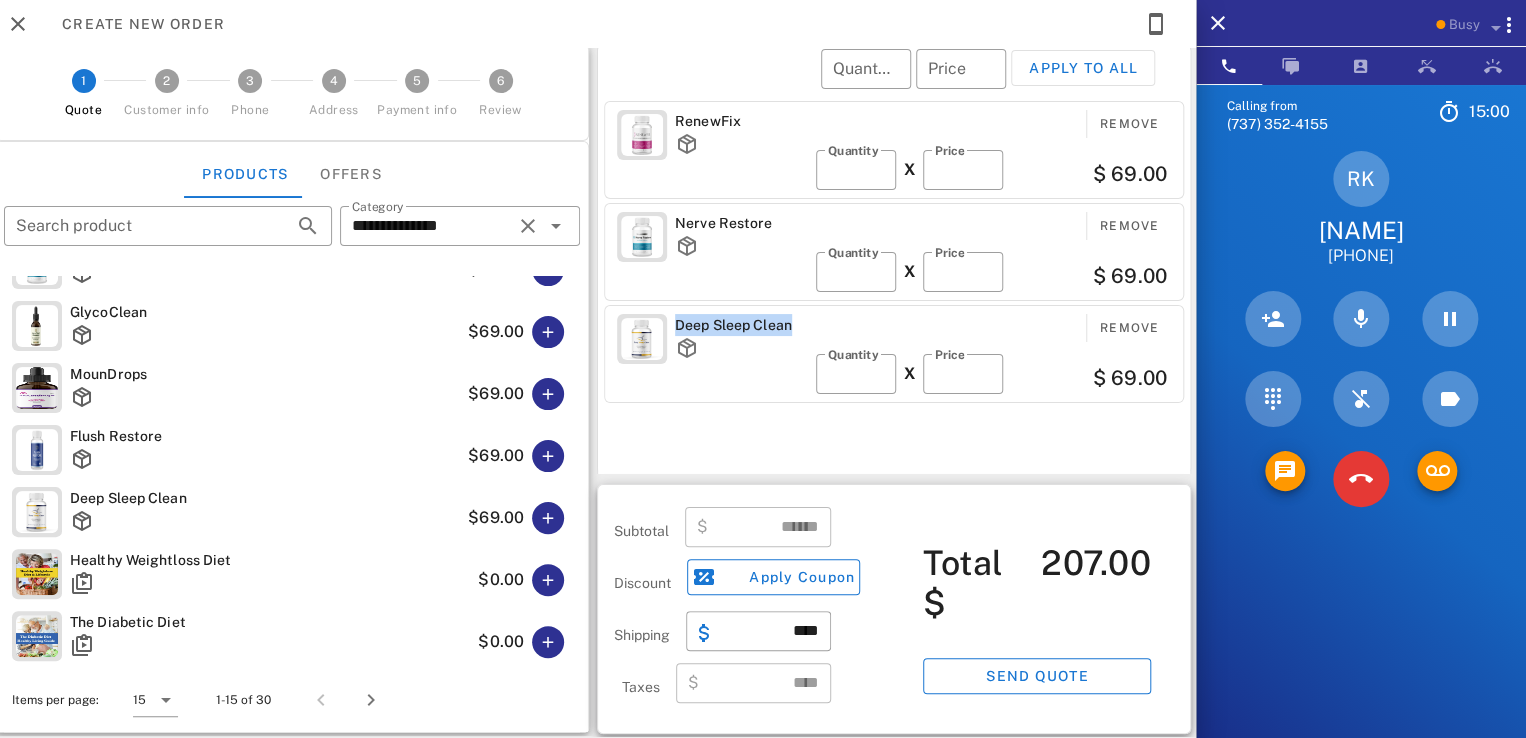 click on "Deep Sleep Clean  Remove  ​ Quantity * X ​ Price **  $ 69.00" at bounding box center (894, 354) 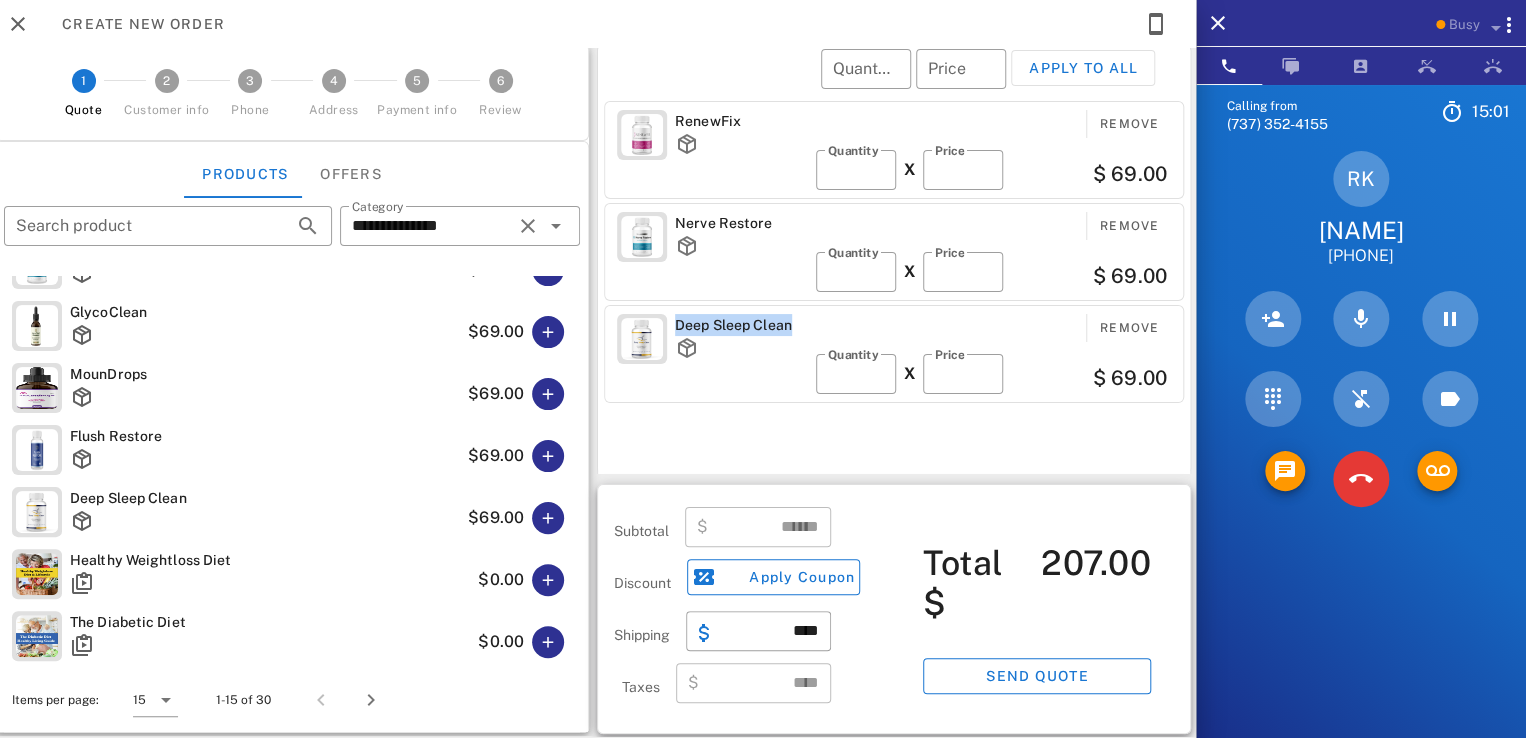 click on "Deep Sleep Clean" at bounding box center (741, 348) 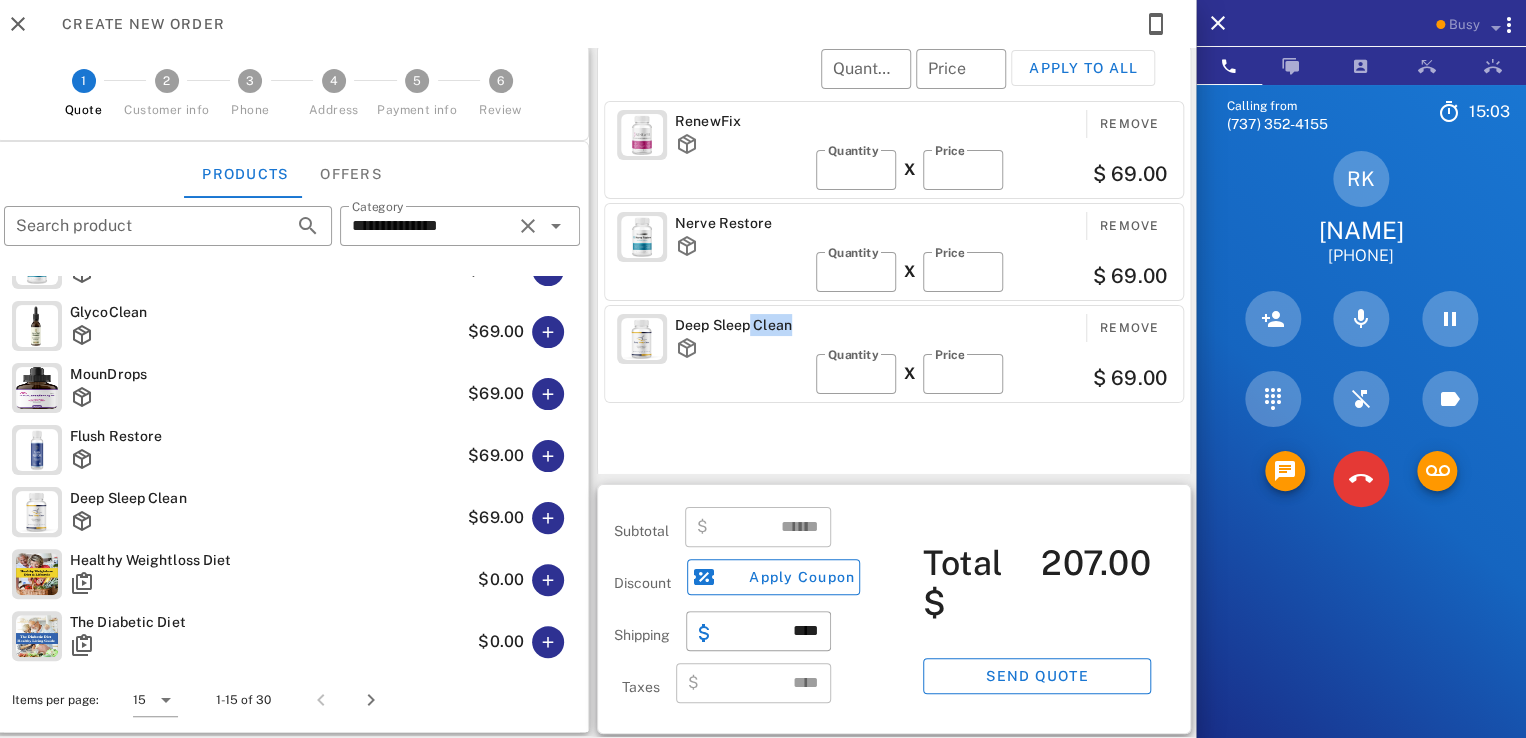drag, startPoint x: 745, startPoint y: 330, endPoint x: 812, endPoint y: 333, distance: 67.06713 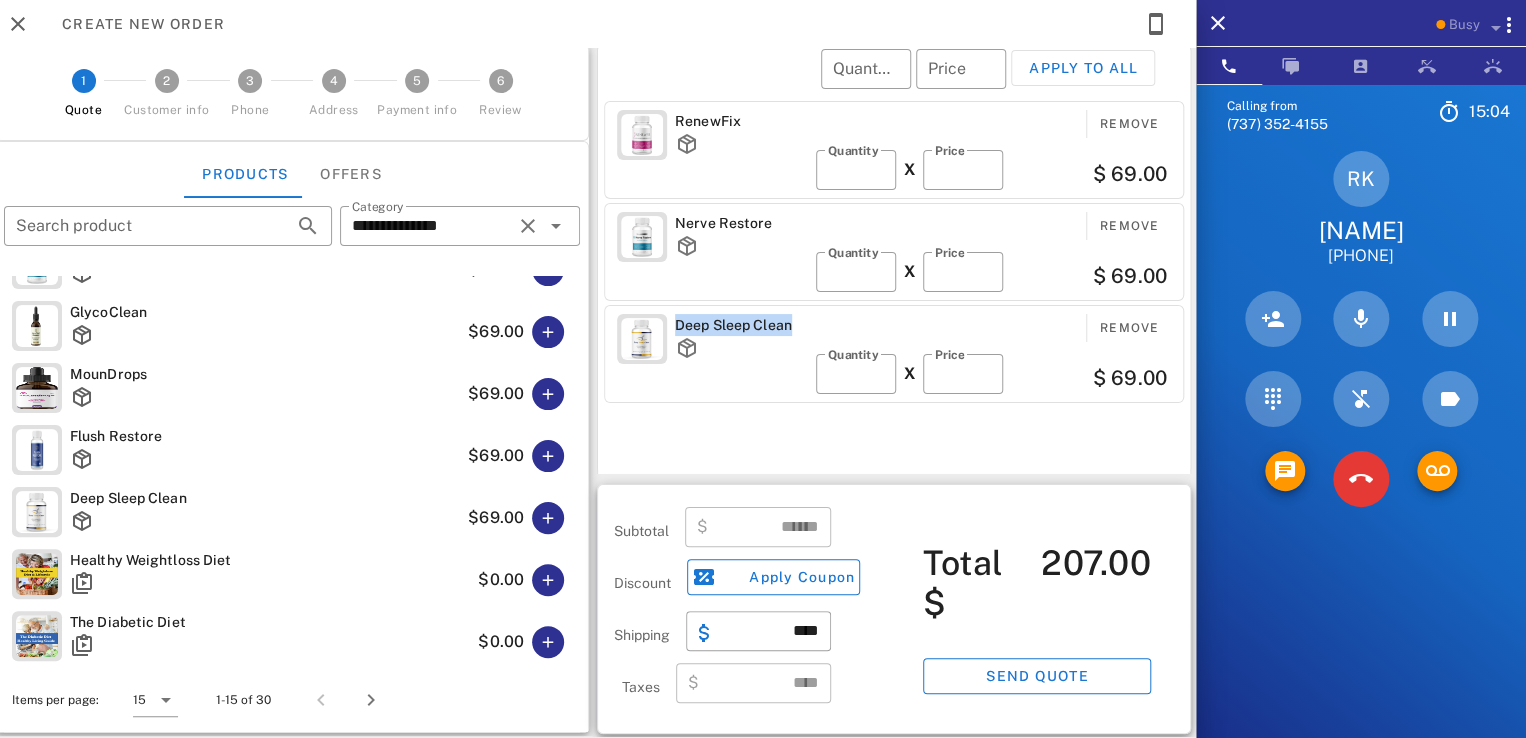 drag, startPoint x: 772, startPoint y: 319, endPoint x: 670, endPoint y: 326, distance: 102.239914 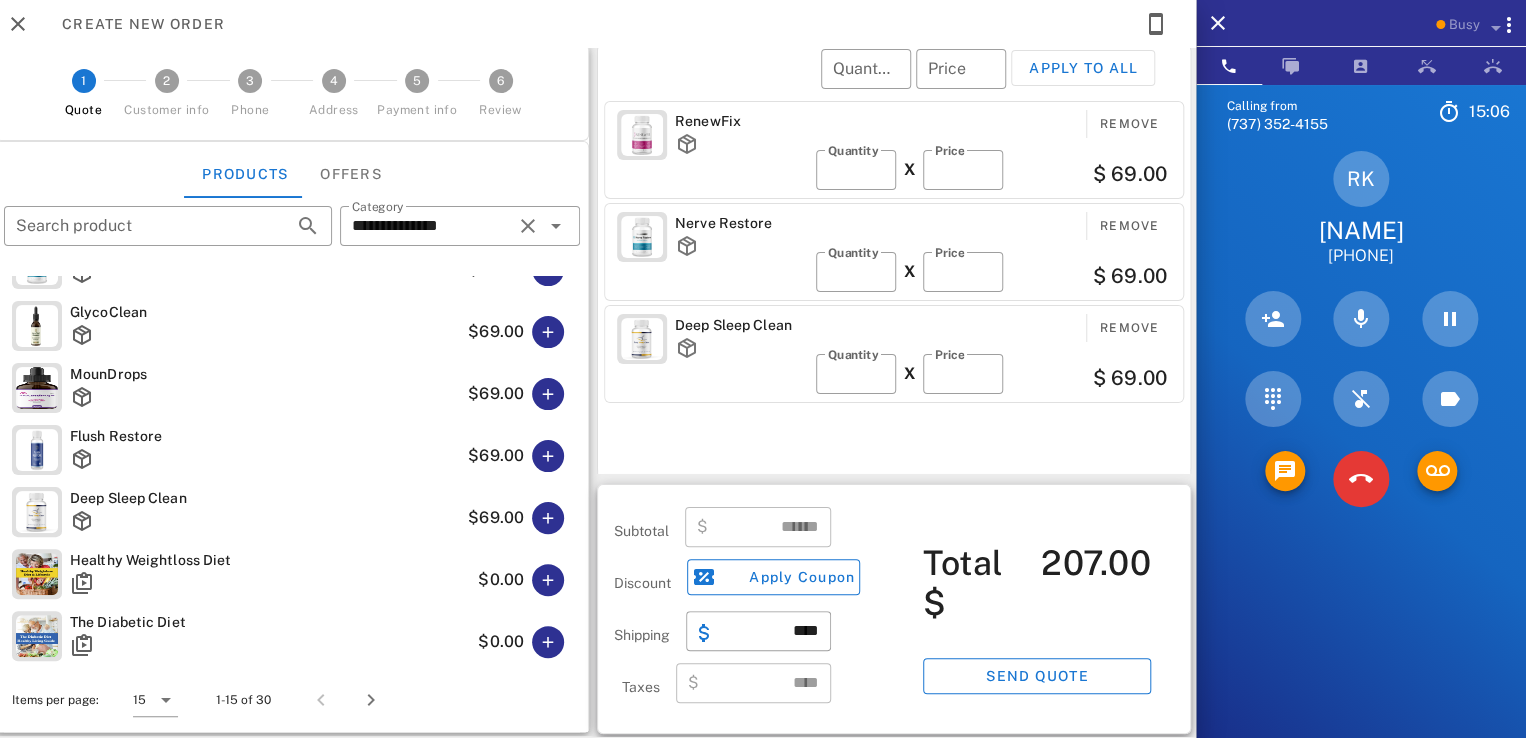 click on "​ Quantity ​ Price Apply to all" at bounding box center (897, 82) 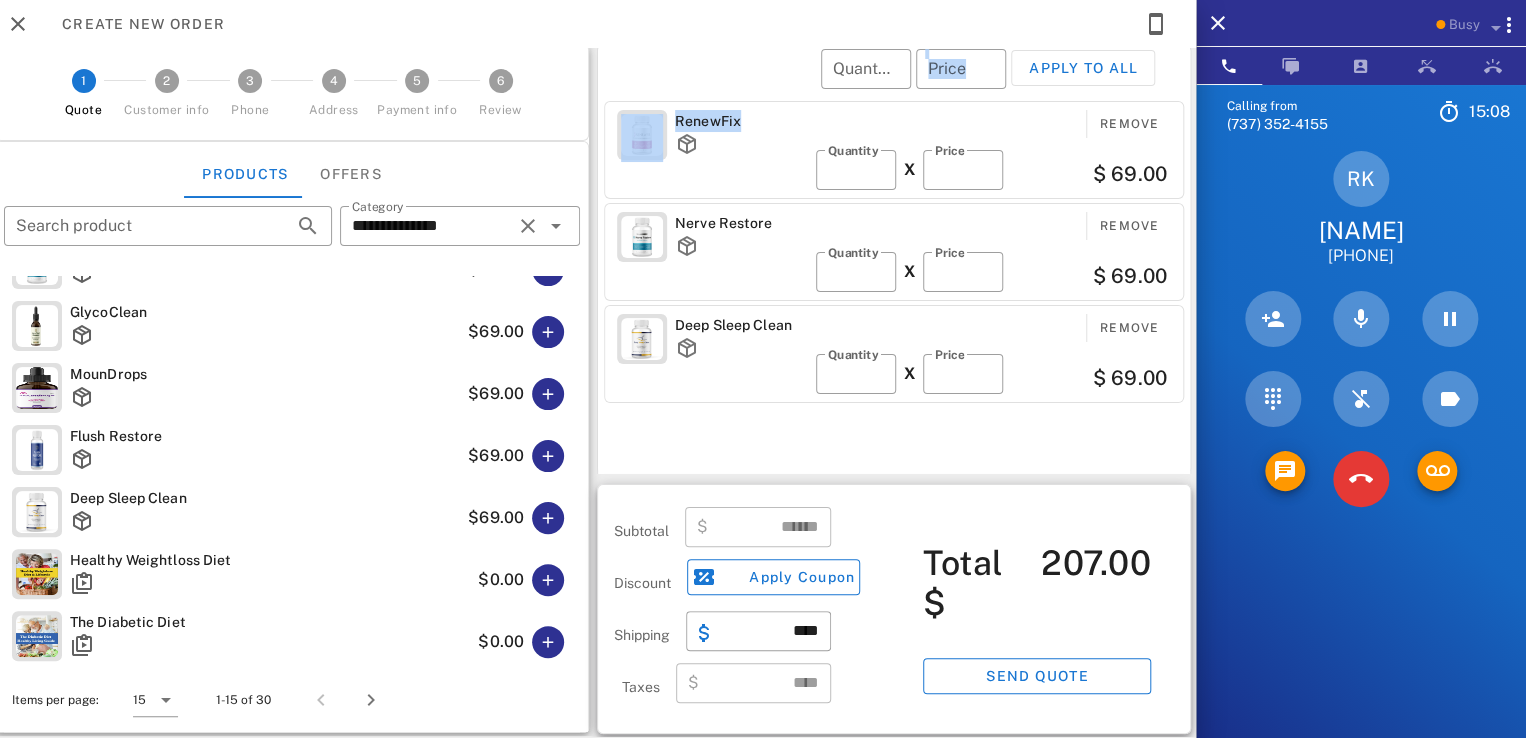 drag, startPoint x: 728, startPoint y: 118, endPoint x: 660, endPoint y: 113, distance: 68.18358 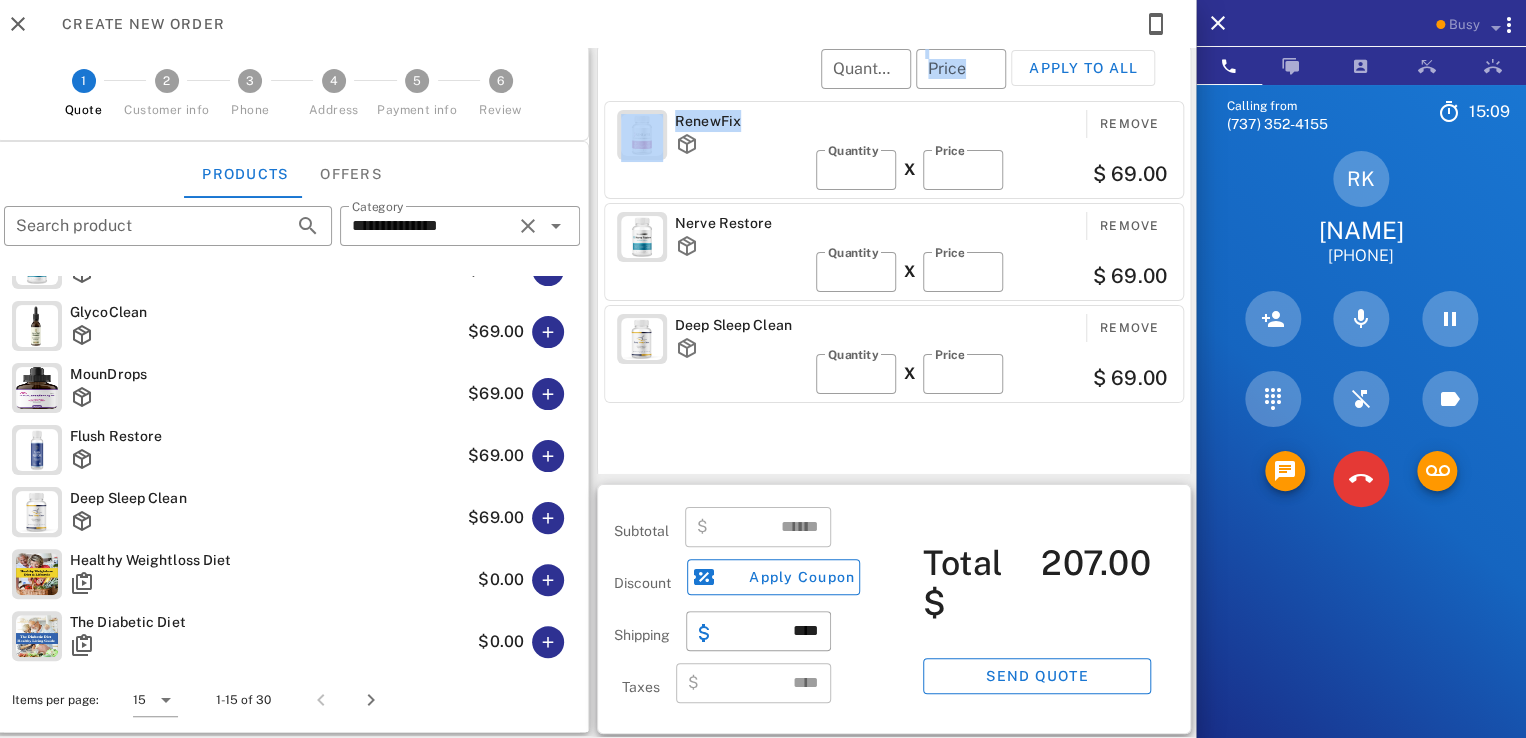 click on "RenewFix" at bounding box center (741, 121) 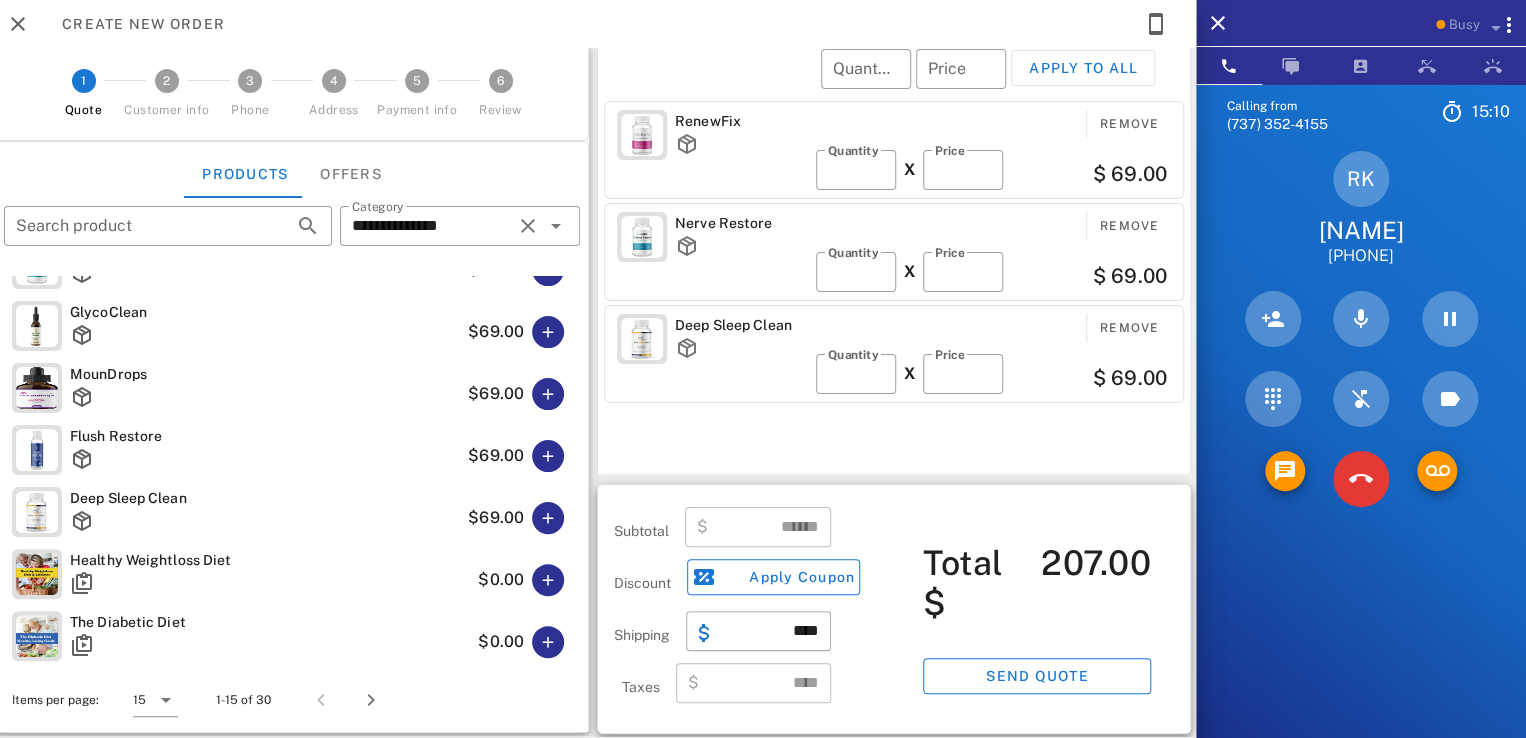 click on "RenewFix" at bounding box center [741, 121] 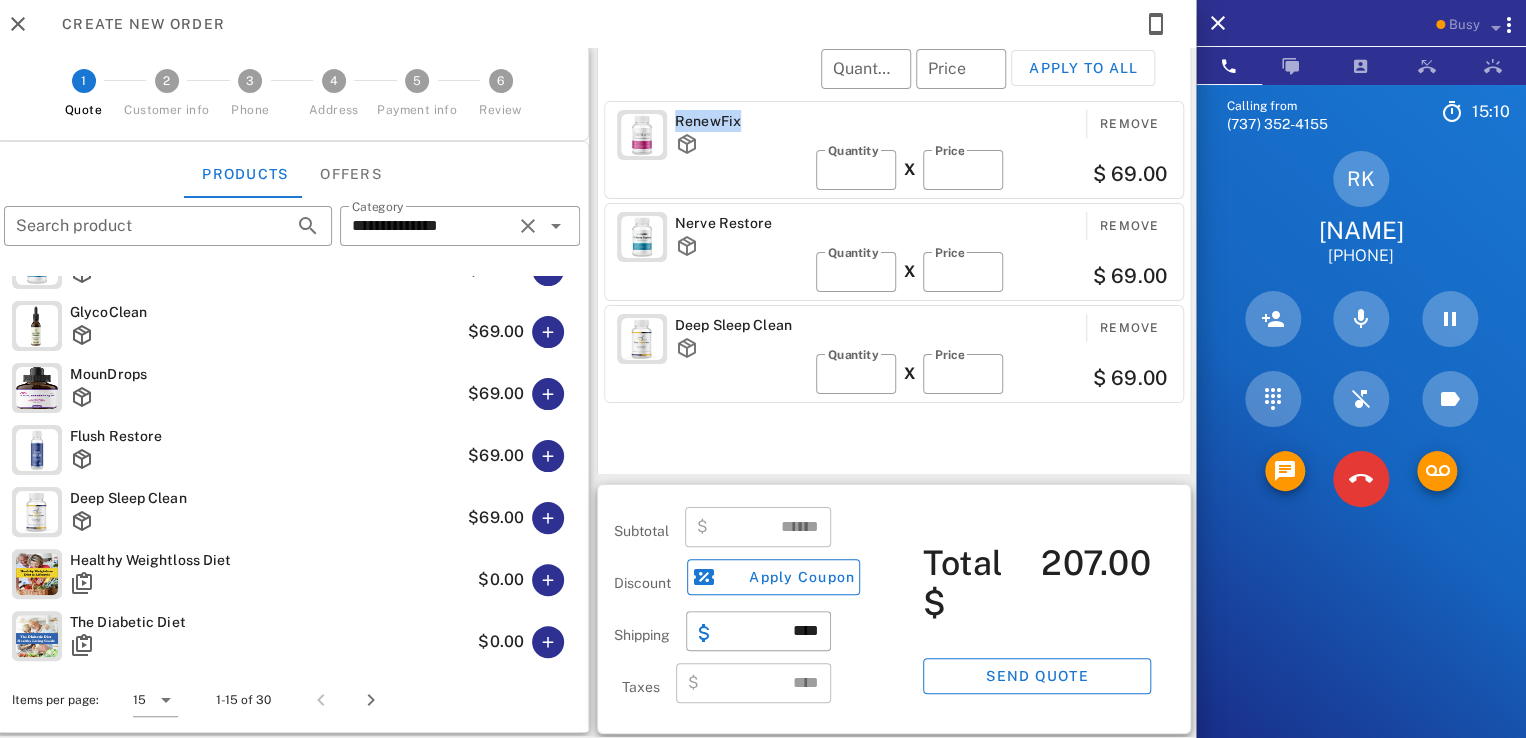 click on "RenewFix" at bounding box center (741, 121) 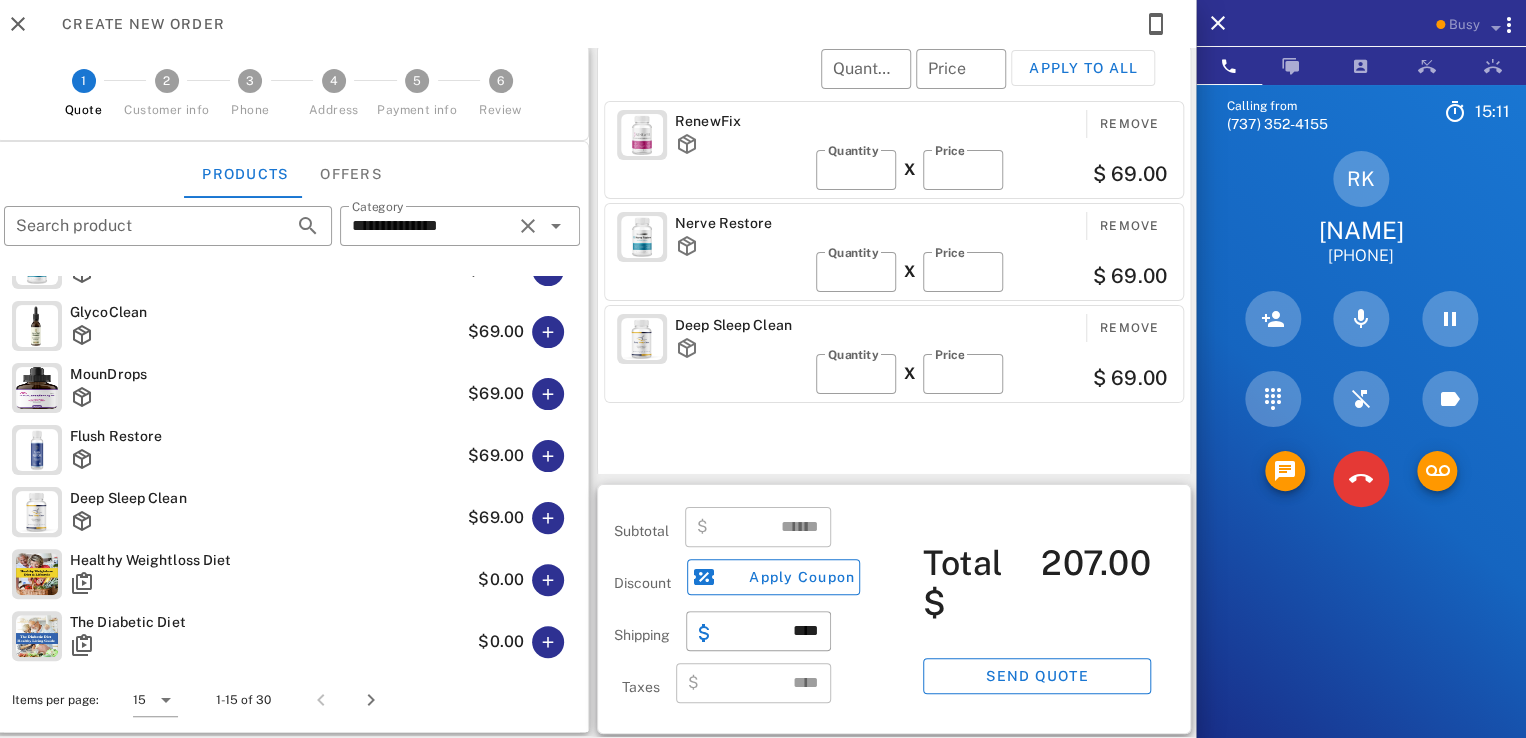 click on "Nerve Restore" at bounding box center (741, 223) 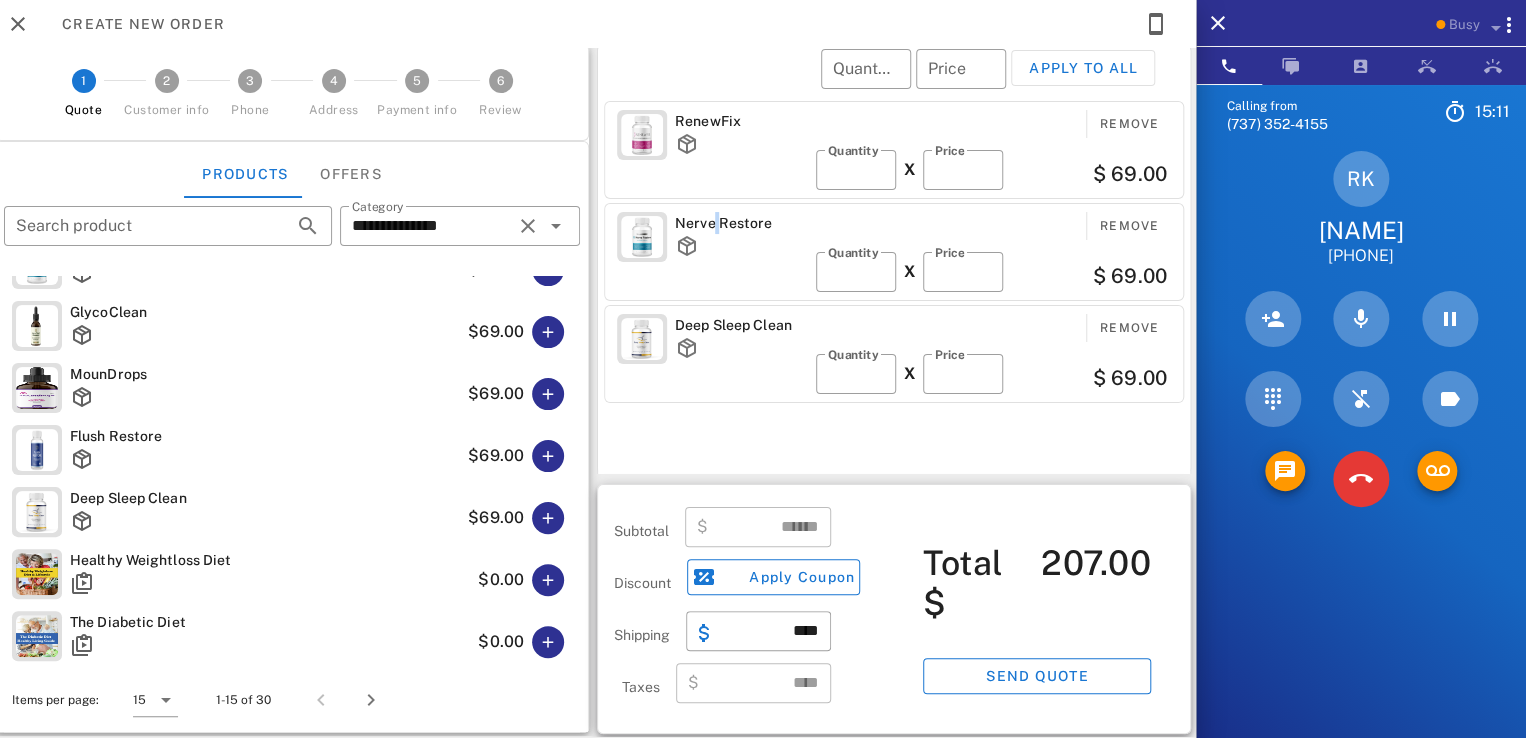 click on "Nerve Restore" at bounding box center [741, 223] 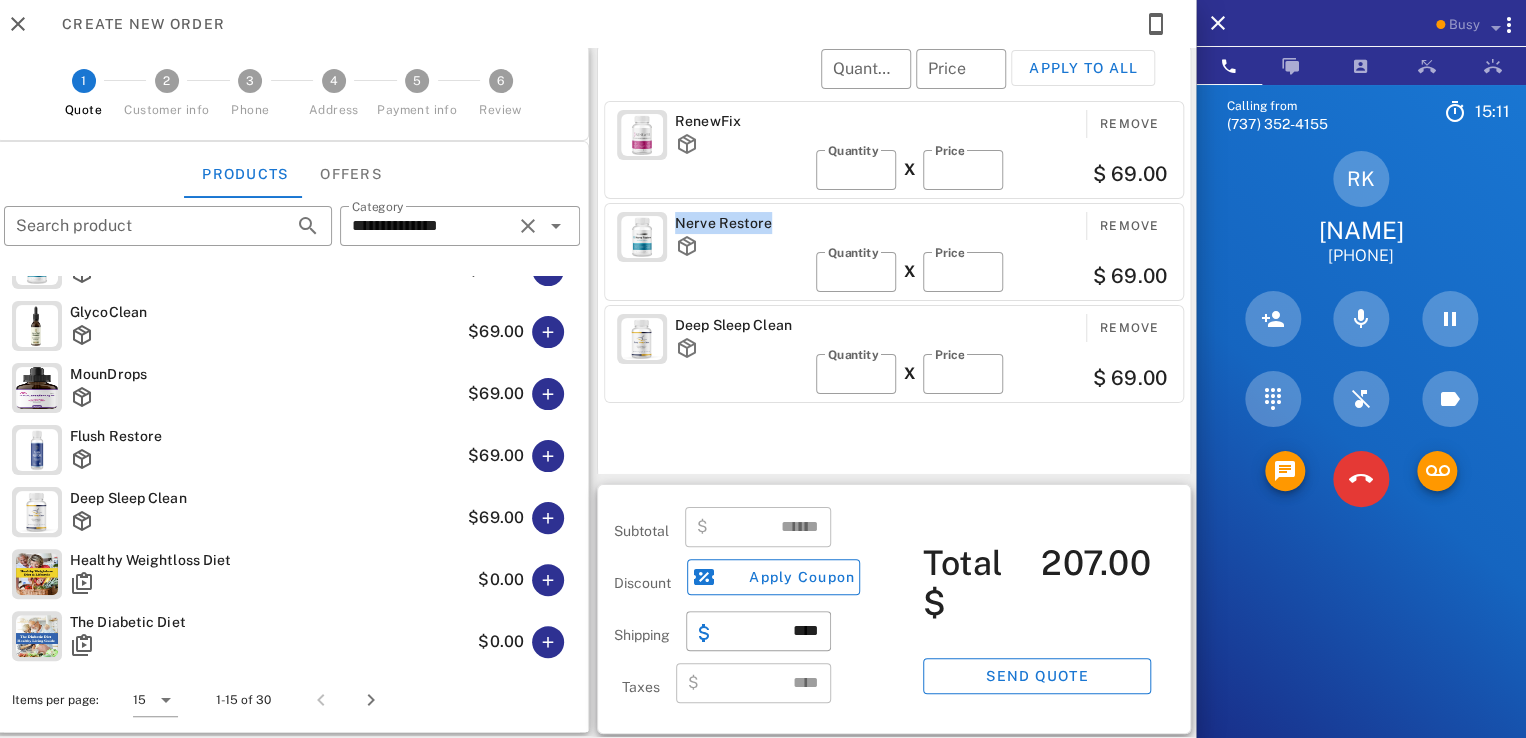 click on "Nerve Restore" at bounding box center (741, 223) 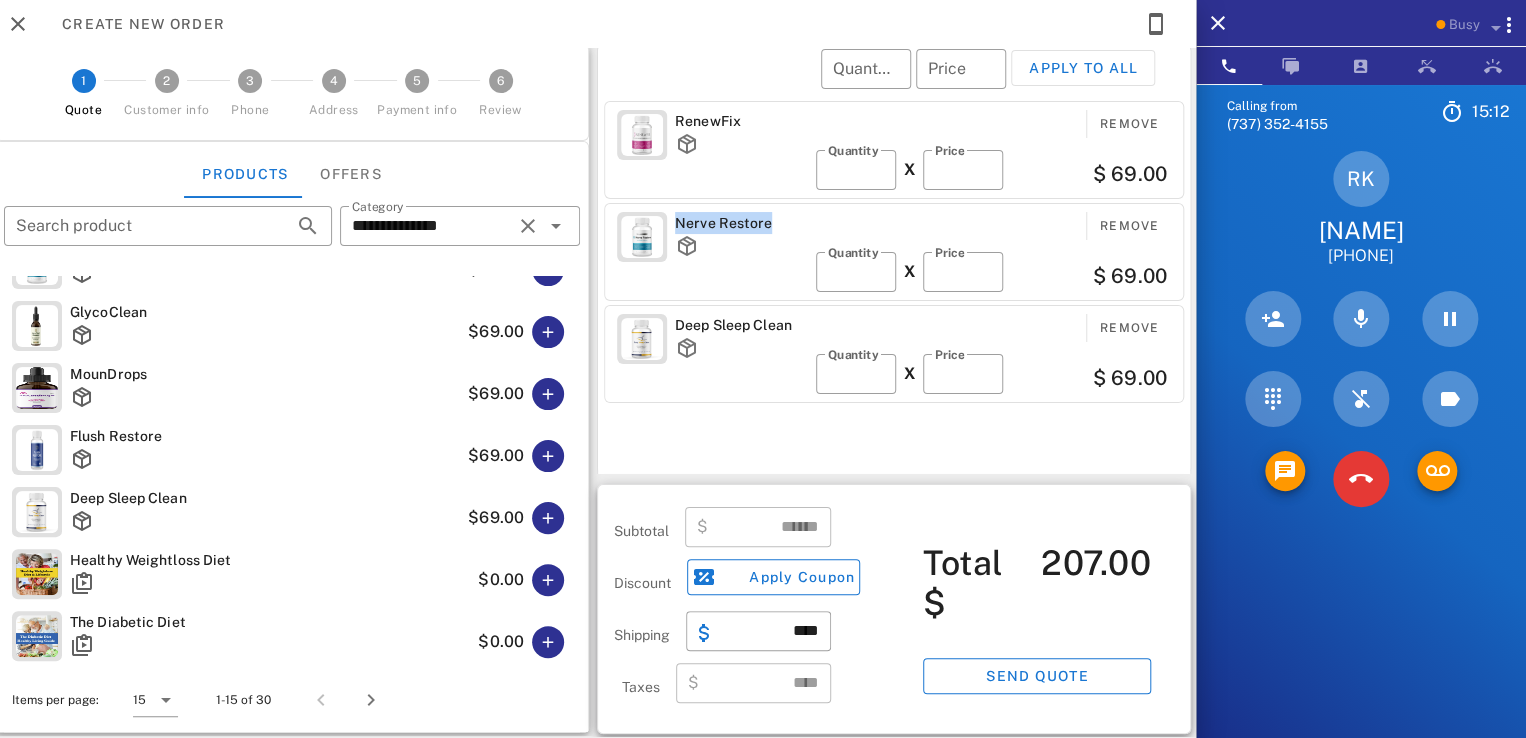 drag, startPoint x: 725, startPoint y: 266, endPoint x: 713, endPoint y: 264, distance: 12.165525 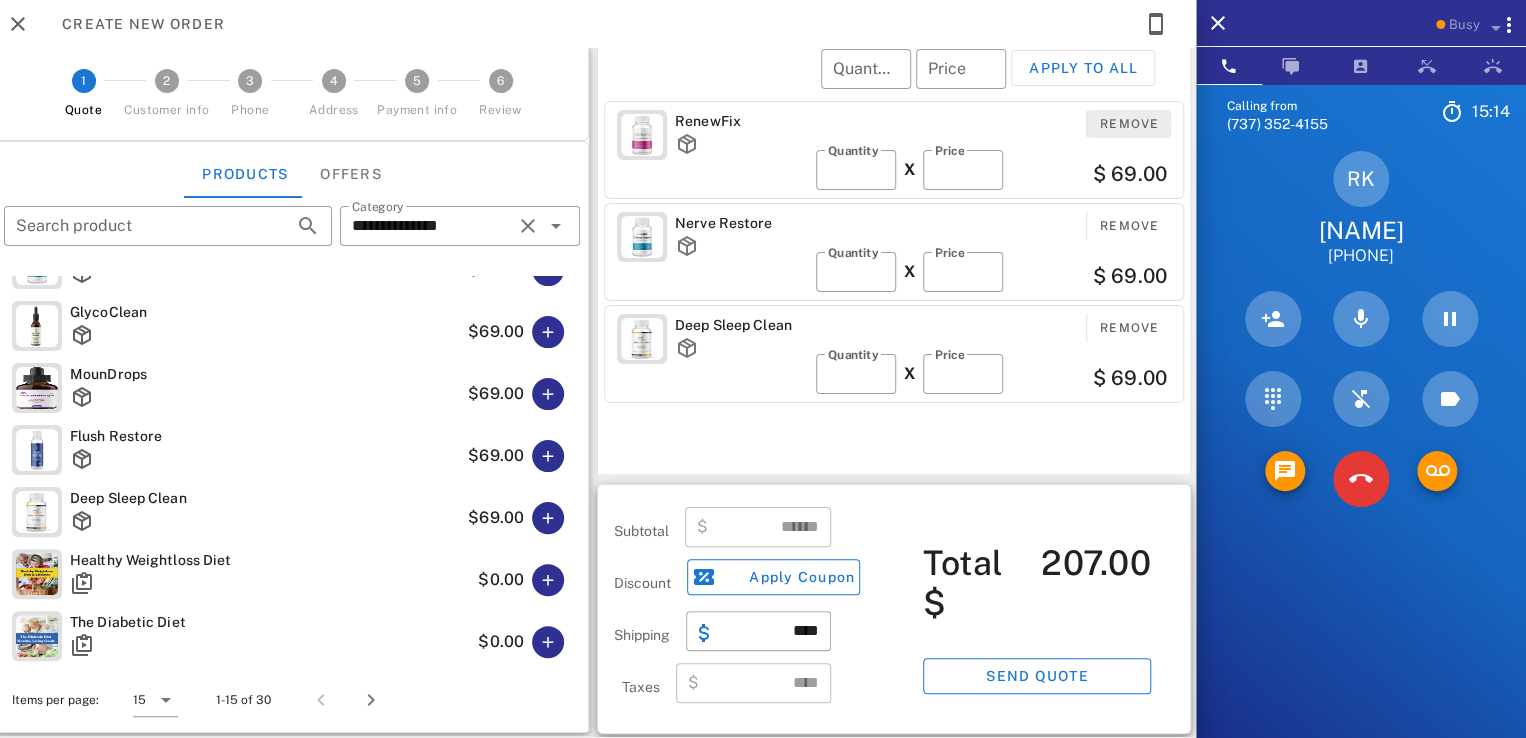 click on "Remove" at bounding box center [1129, 124] 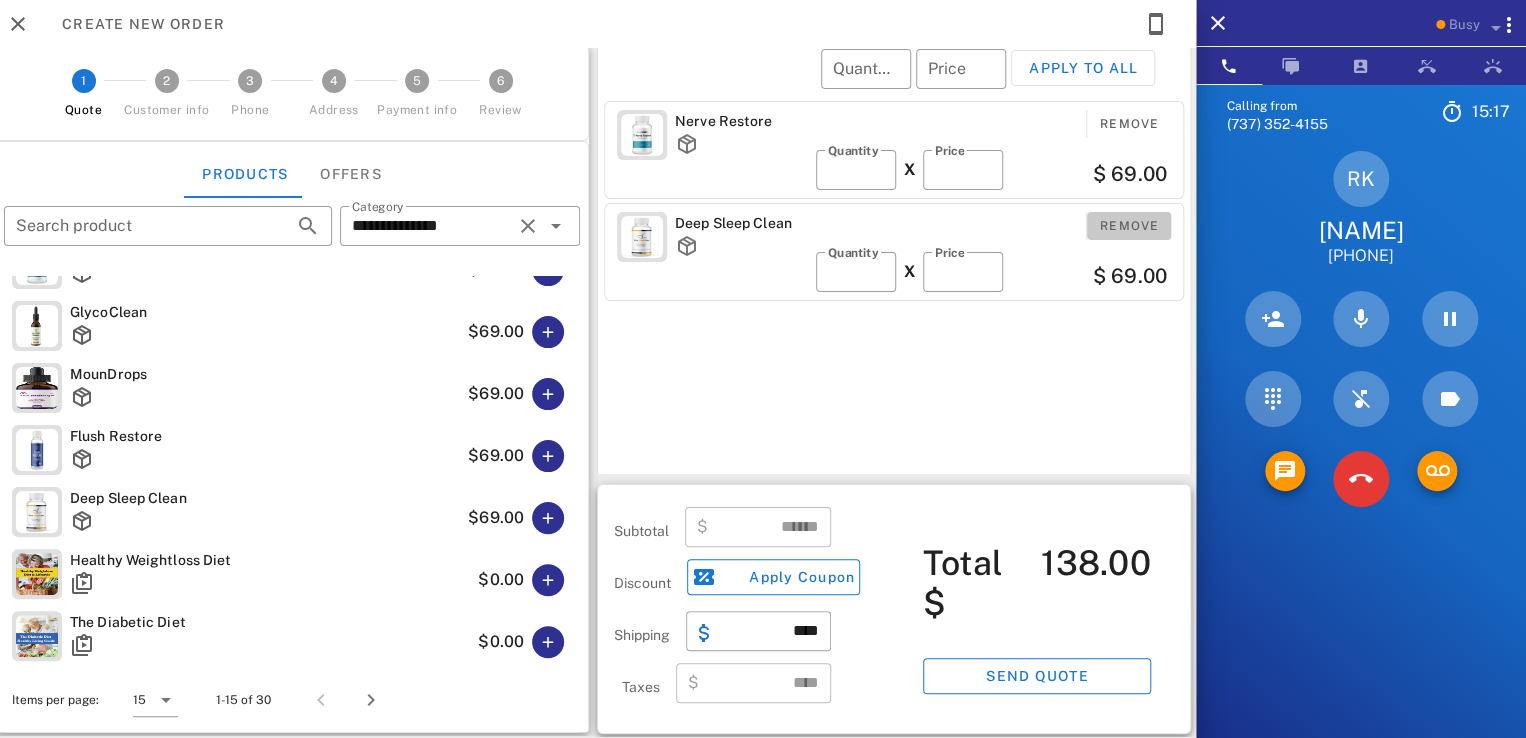 click on "Remove" at bounding box center (1129, 226) 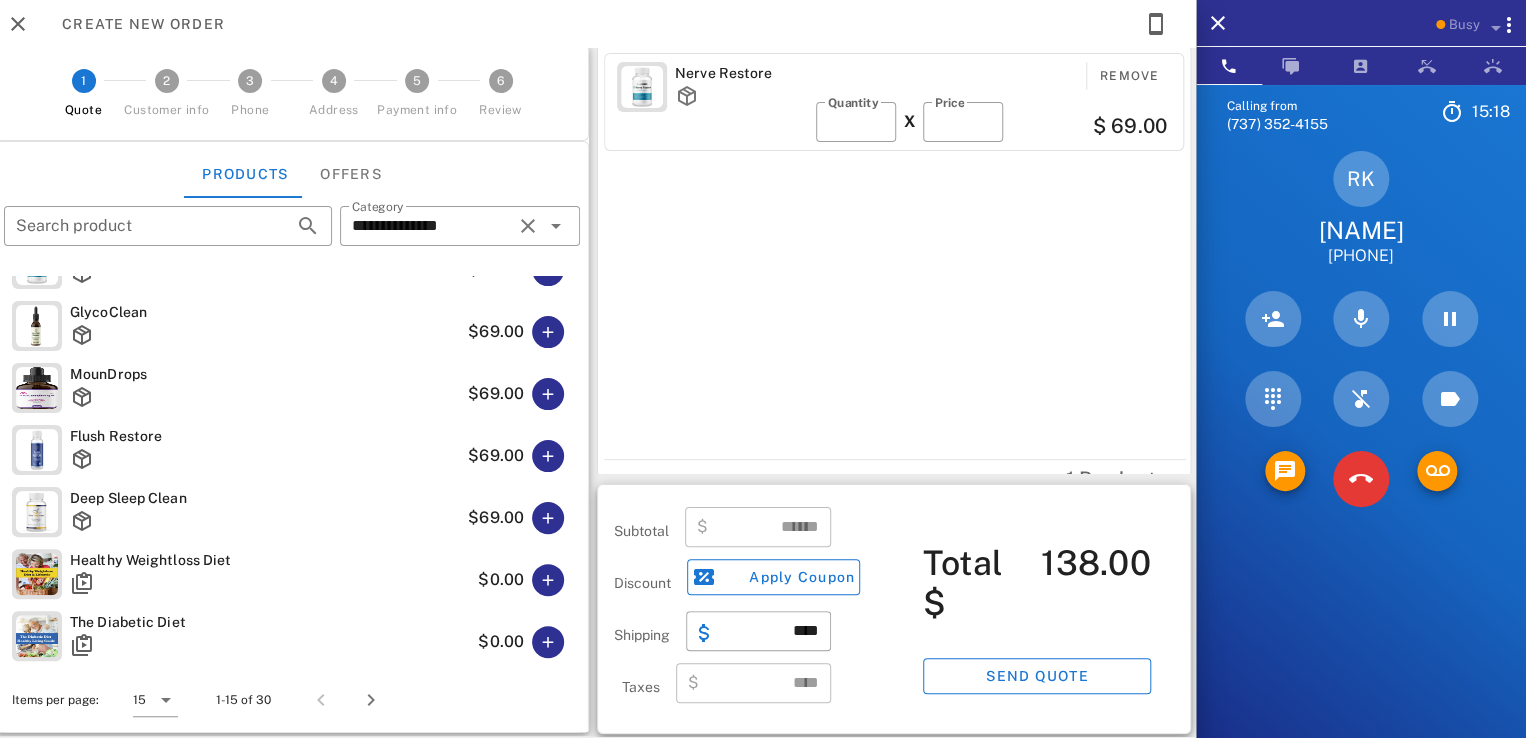 type on "*****" 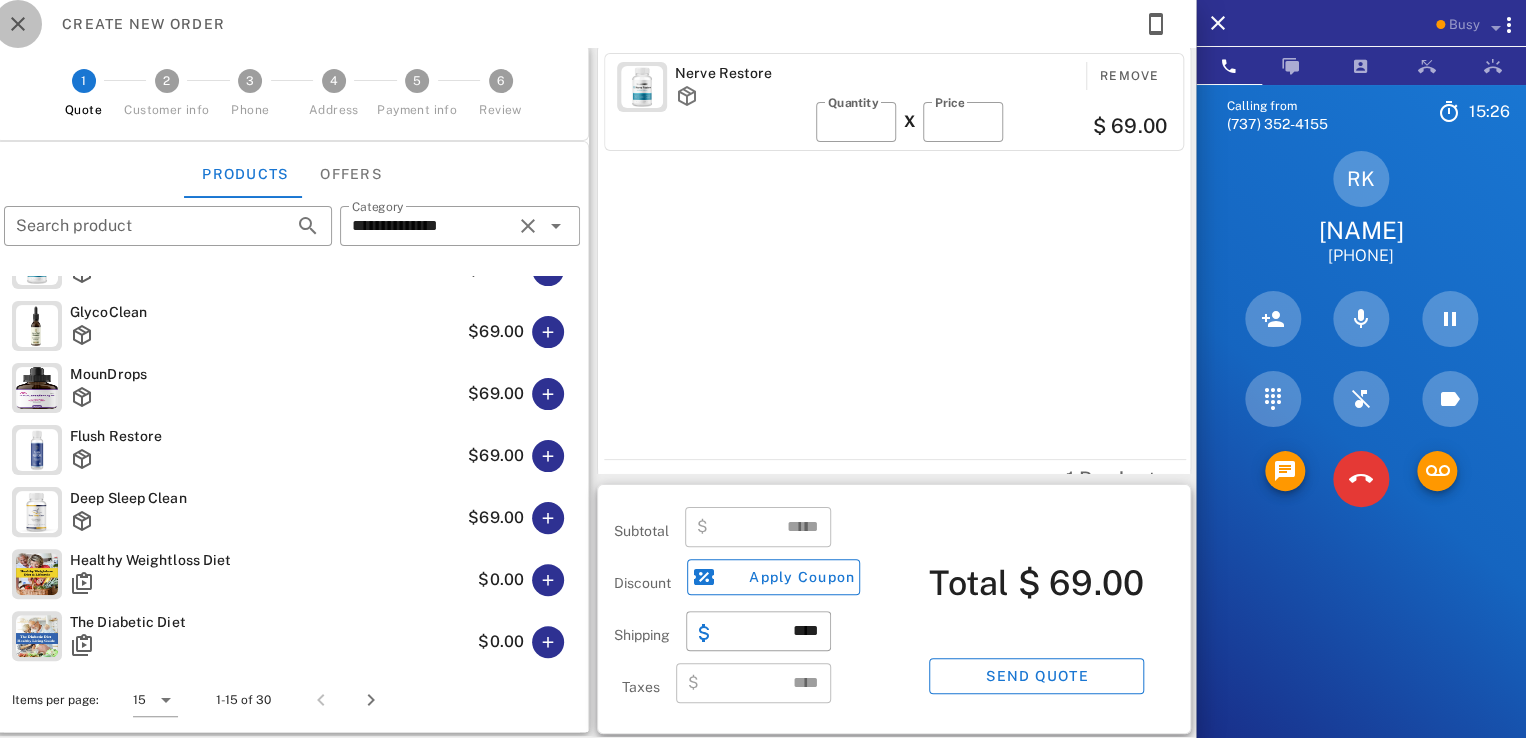 click at bounding box center [18, 24] 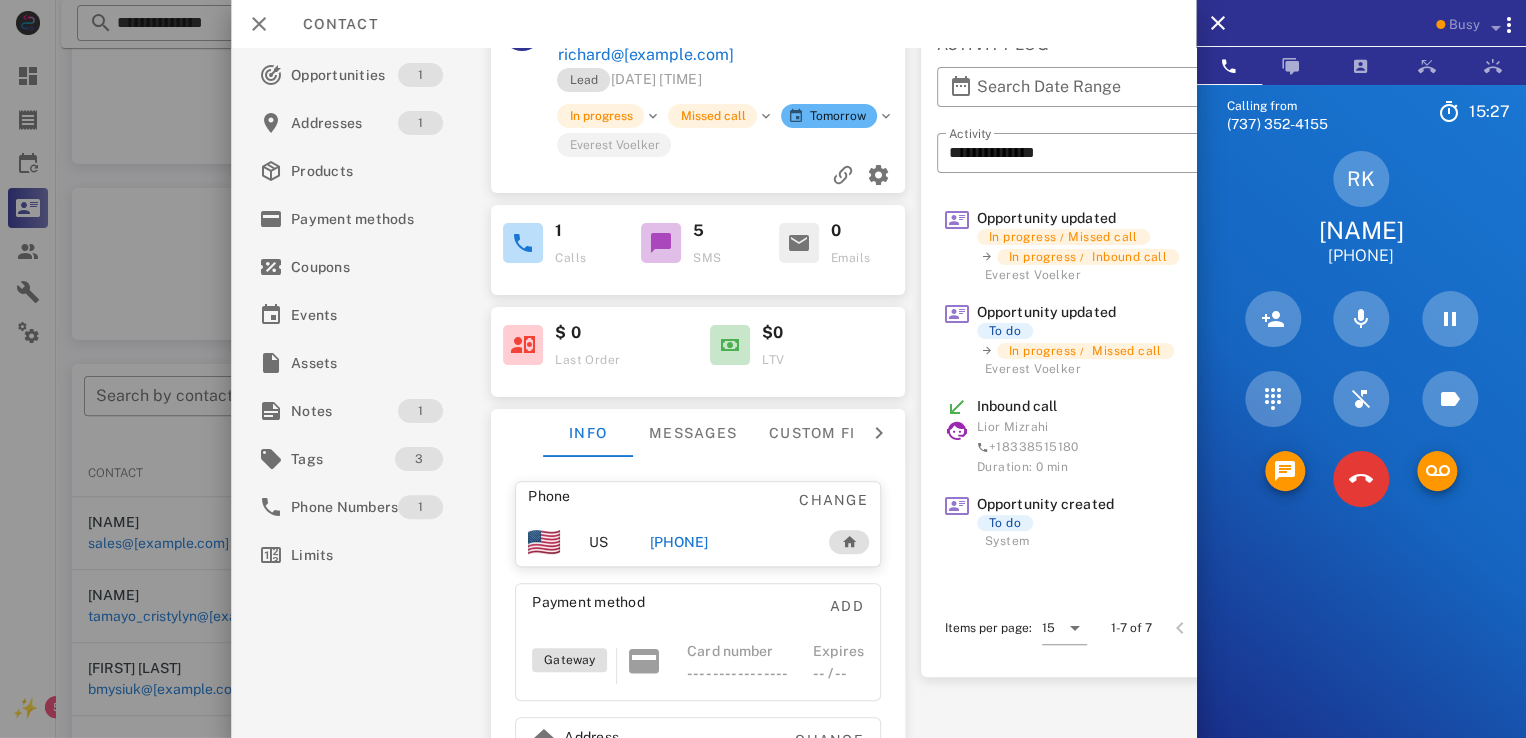 scroll, scrollTop: 0, scrollLeft: 0, axis: both 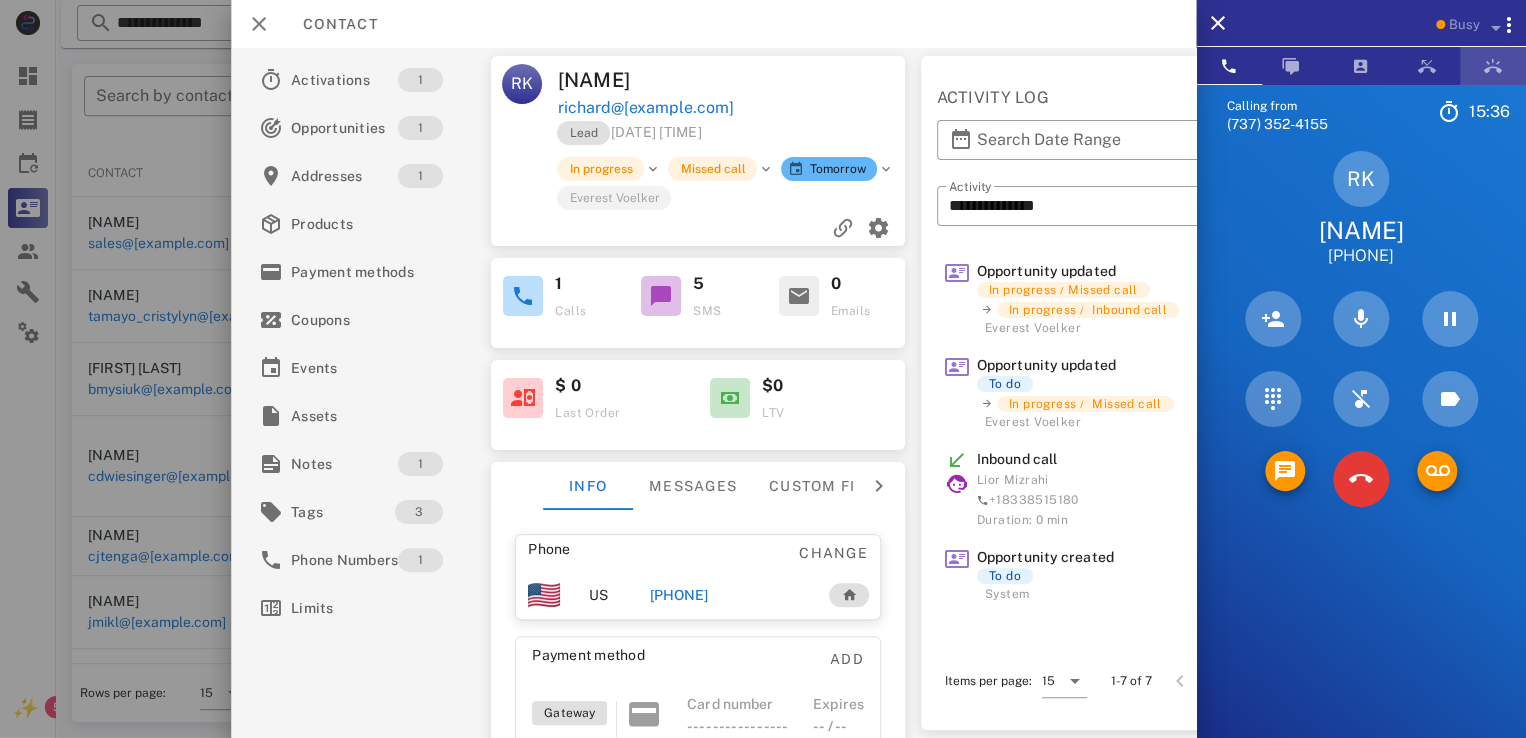 click at bounding box center (1493, 66) 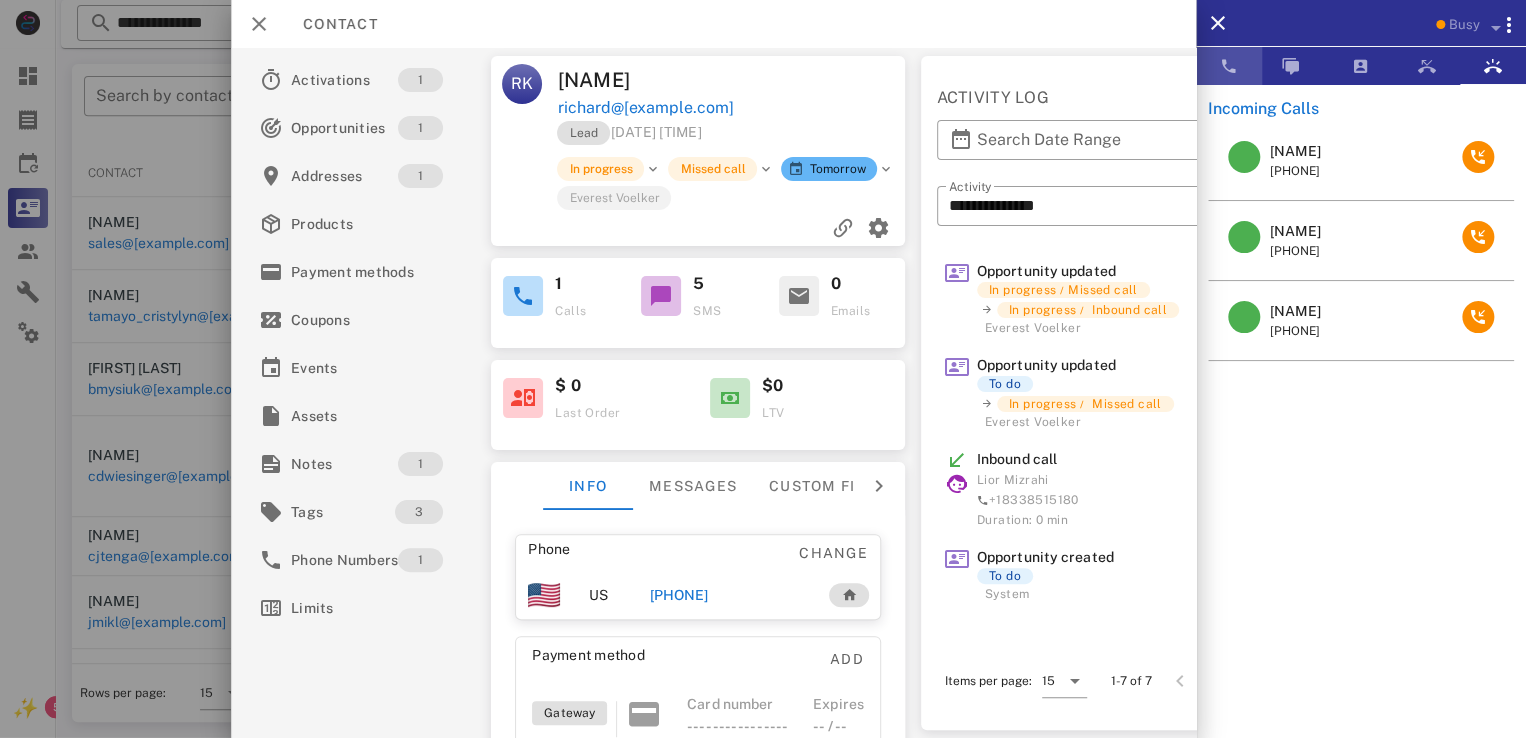 click at bounding box center [1229, 66] 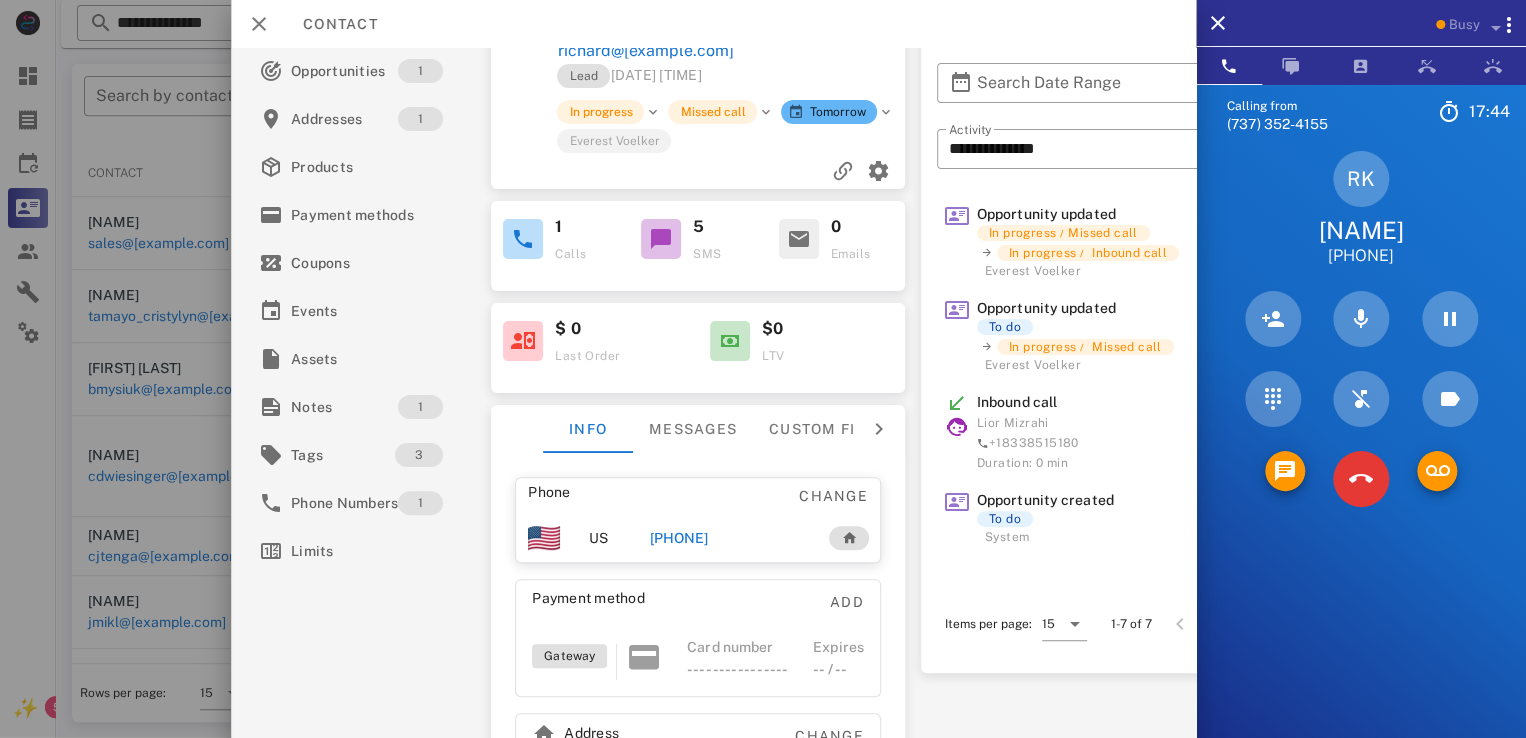 scroll, scrollTop: 195, scrollLeft: 0, axis: vertical 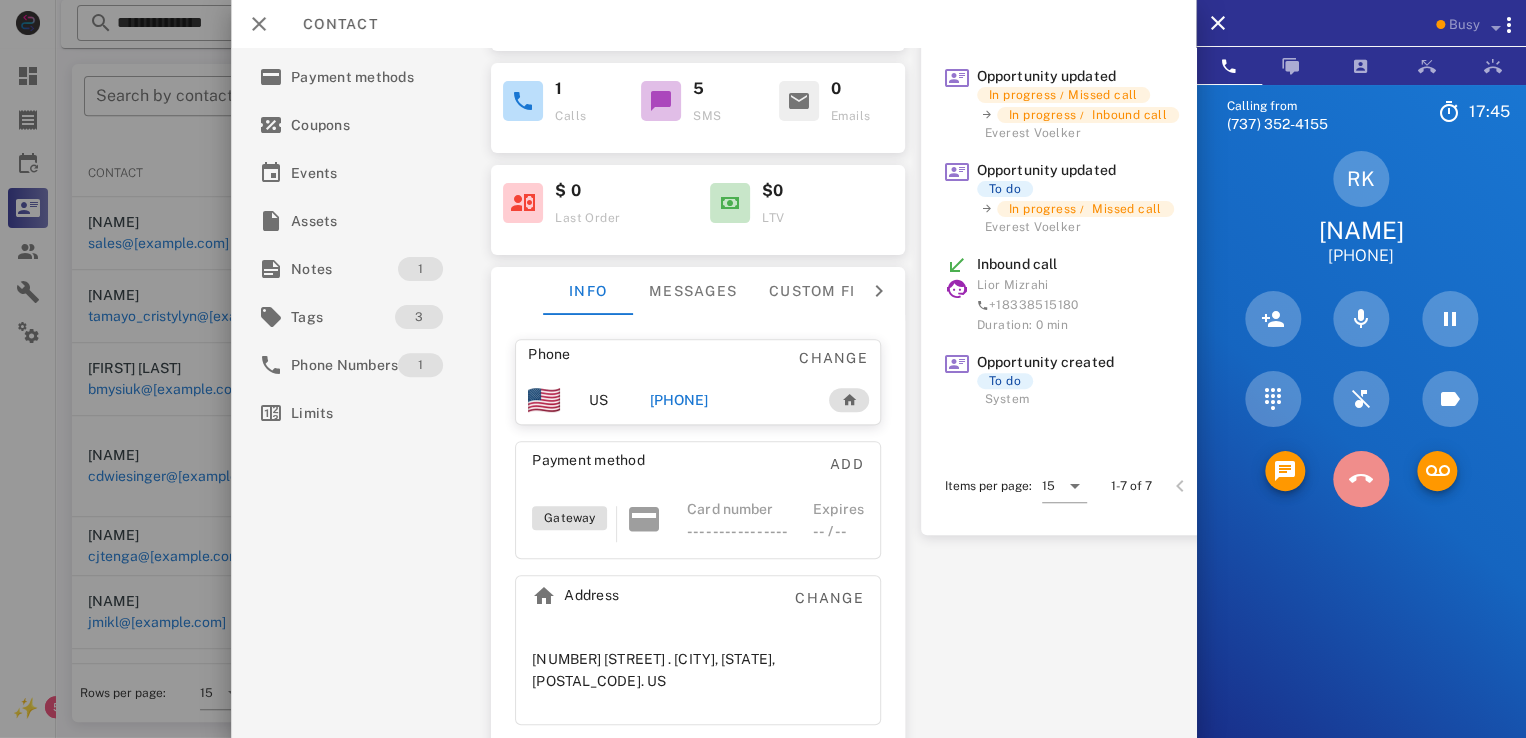 click at bounding box center [1361, 479] 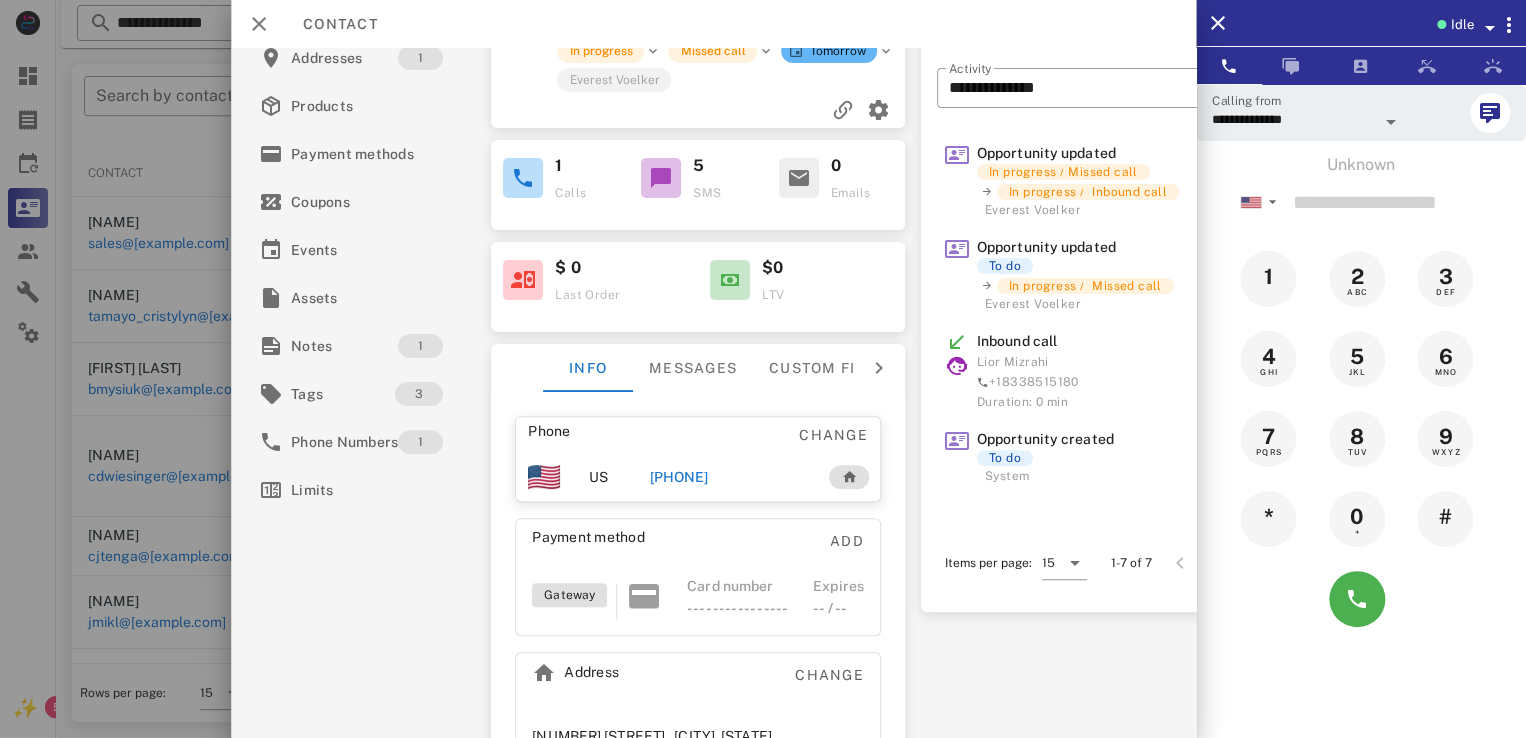 scroll, scrollTop: 0, scrollLeft: 0, axis: both 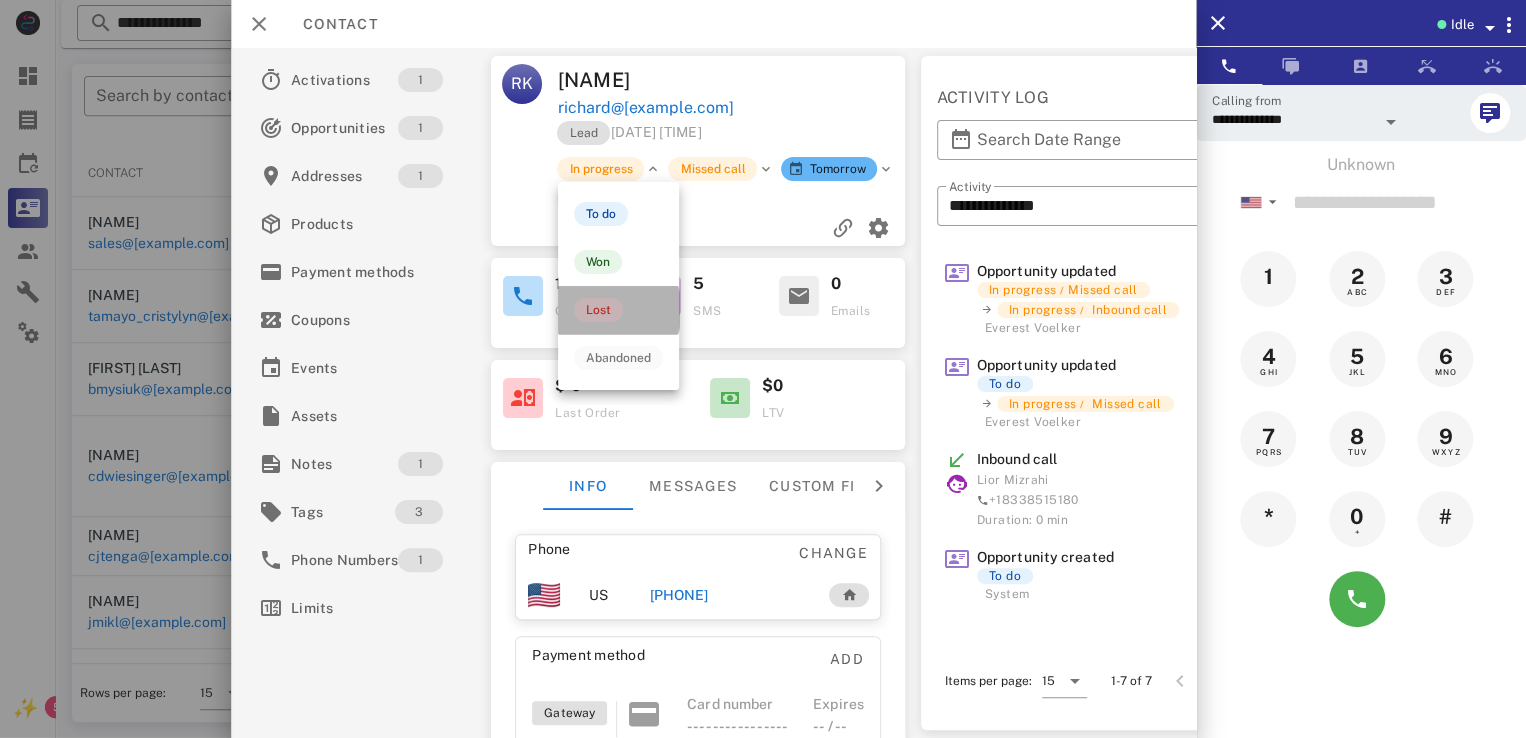 click on "Lost" at bounding box center [598, 310] 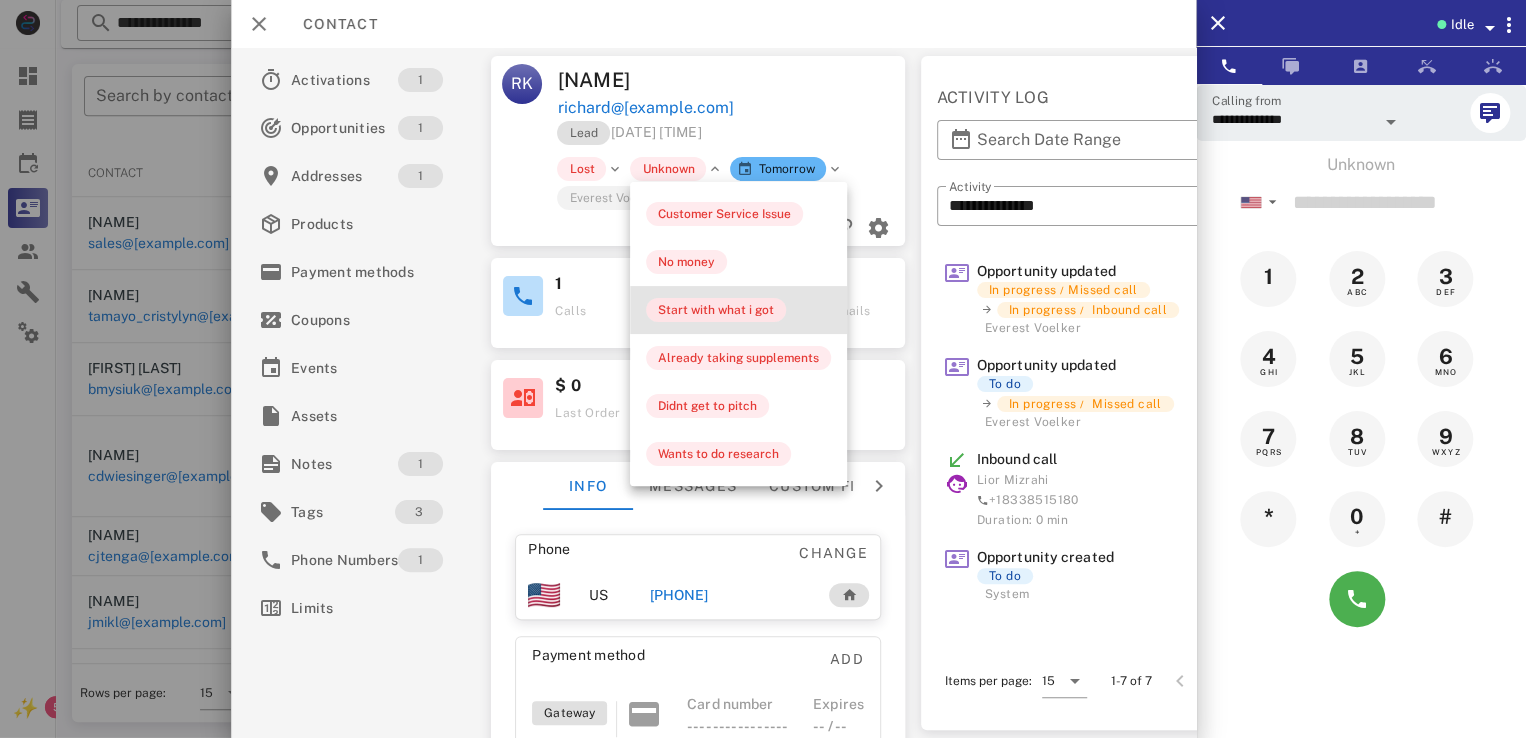click on "Start with what i got" at bounding box center (716, 310) 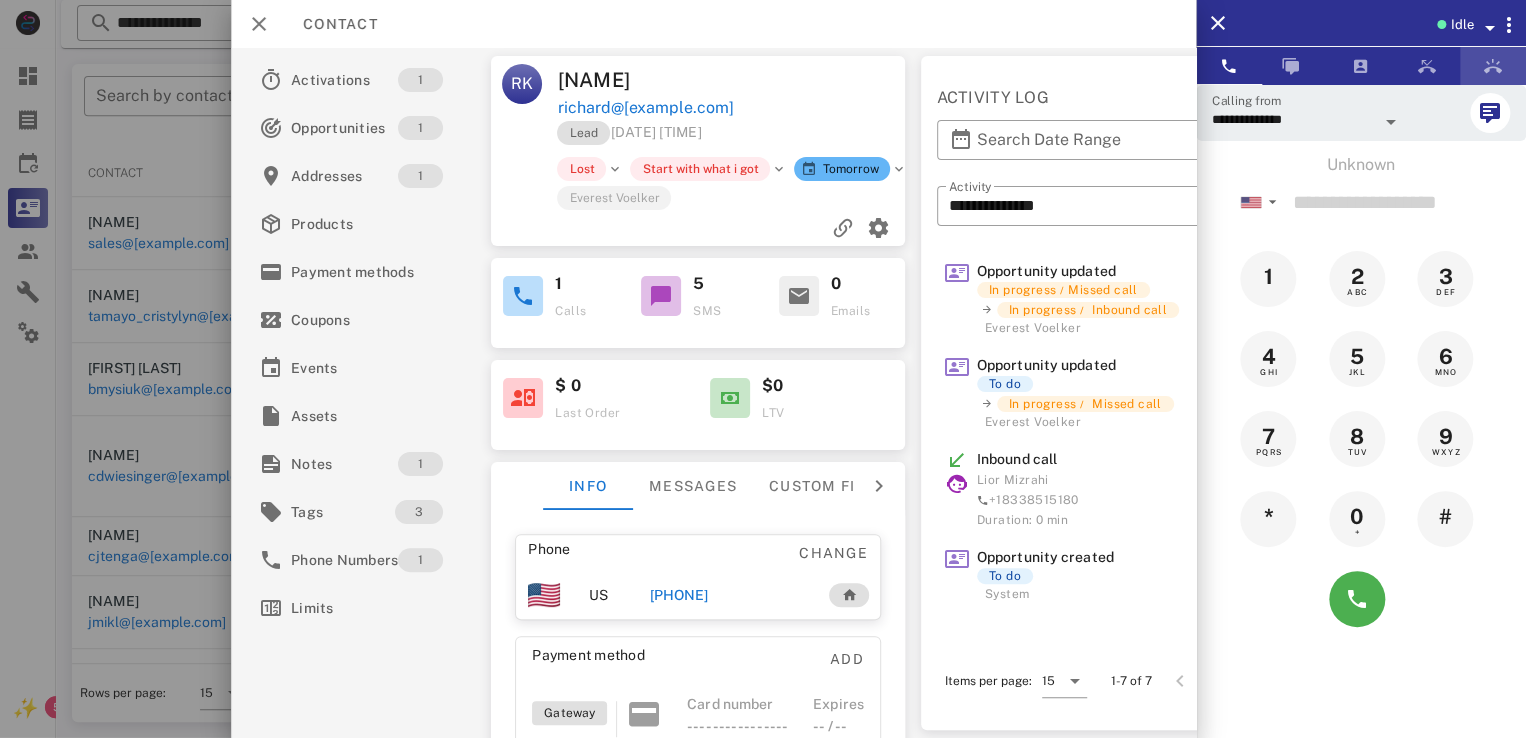 click at bounding box center [1493, 66] 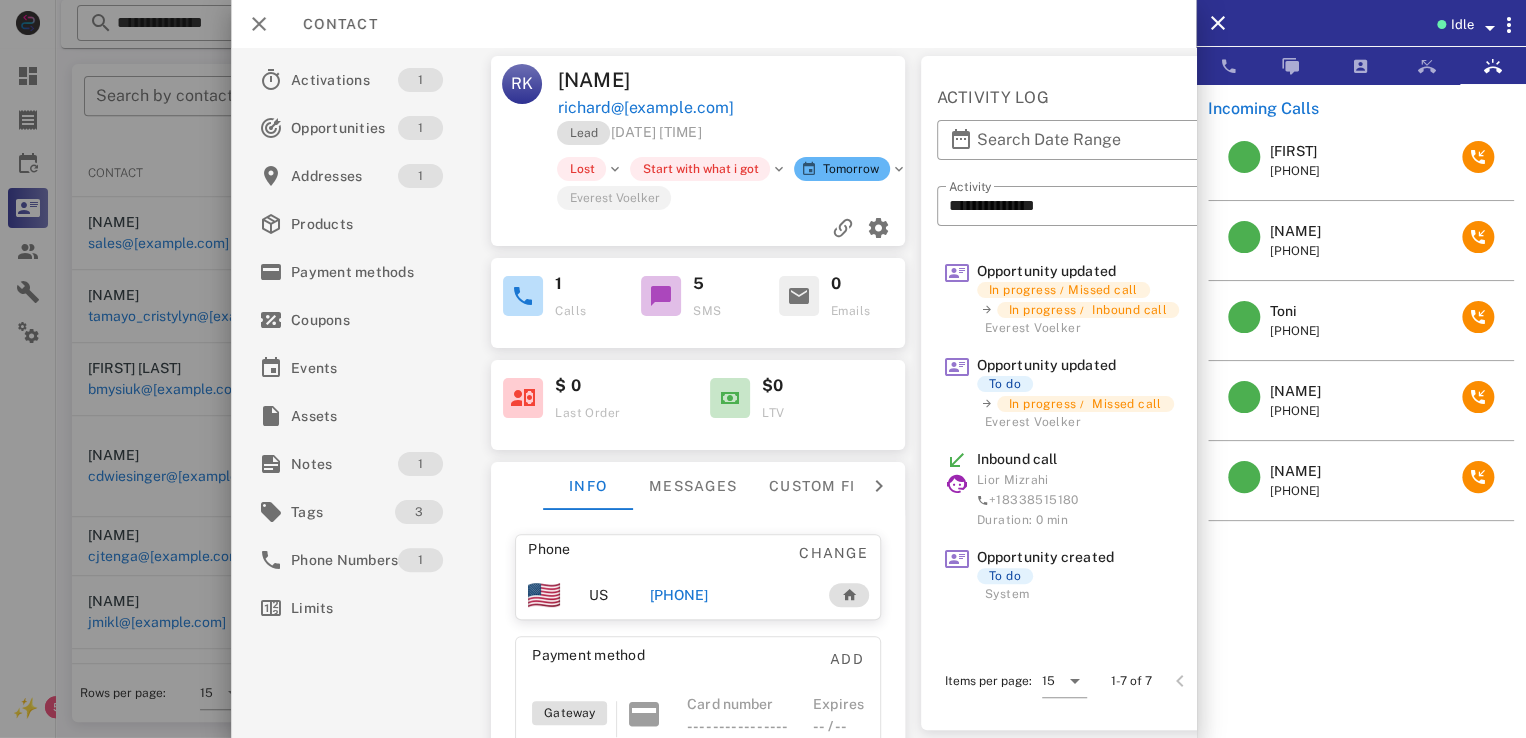 click on "Warren Walker" at bounding box center [1295, 231] 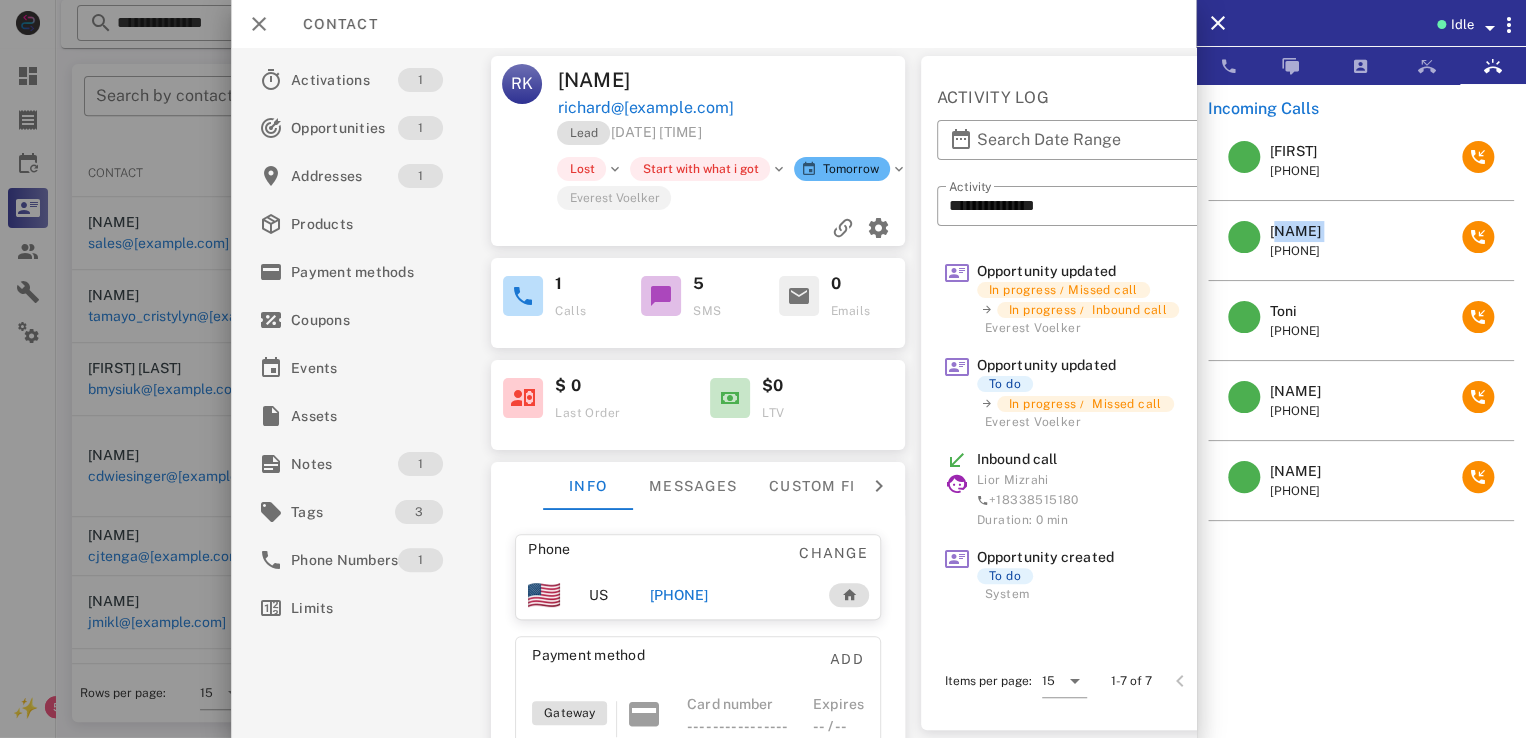 click on "Warren Walker" at bounding box center [1295, 231] 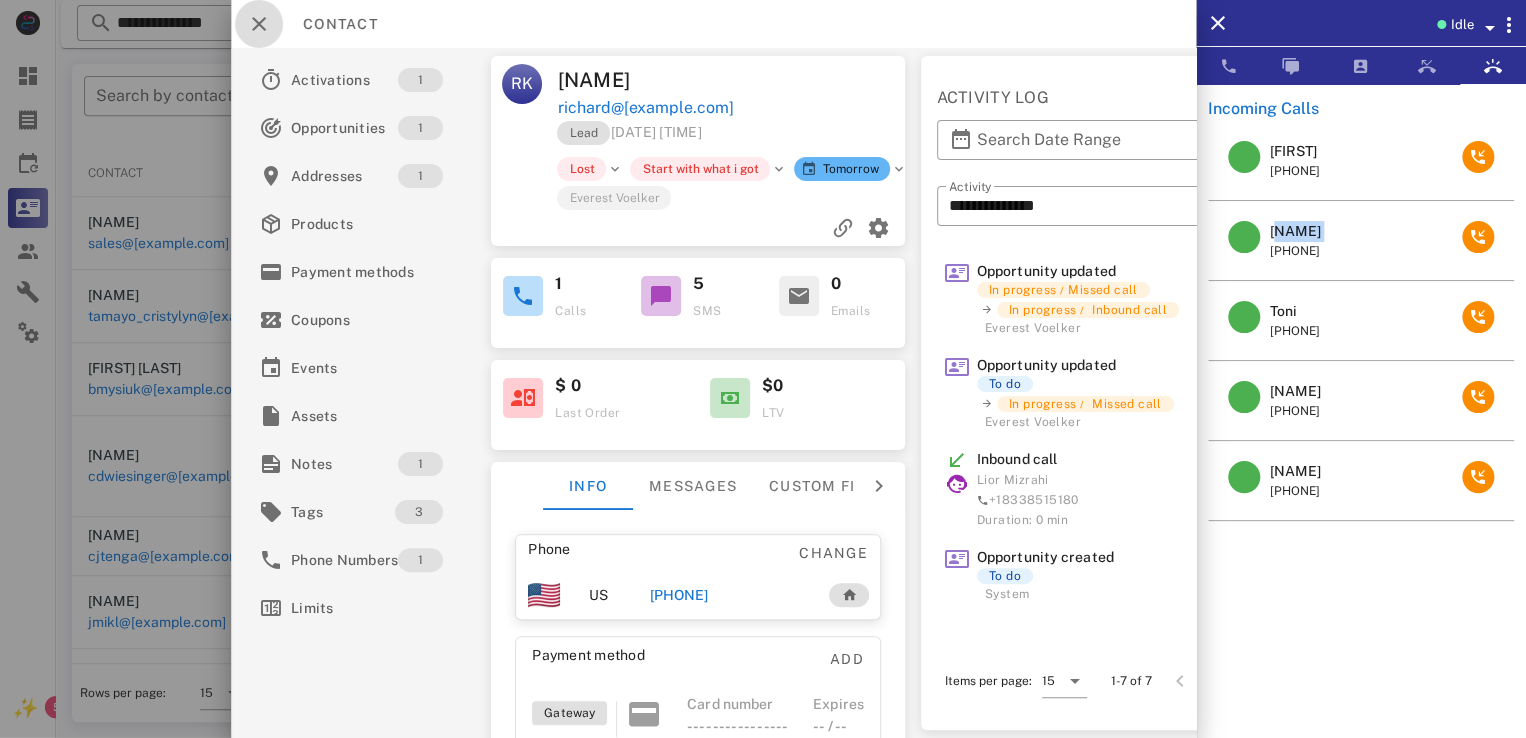 click at bounding box center [259, 24] 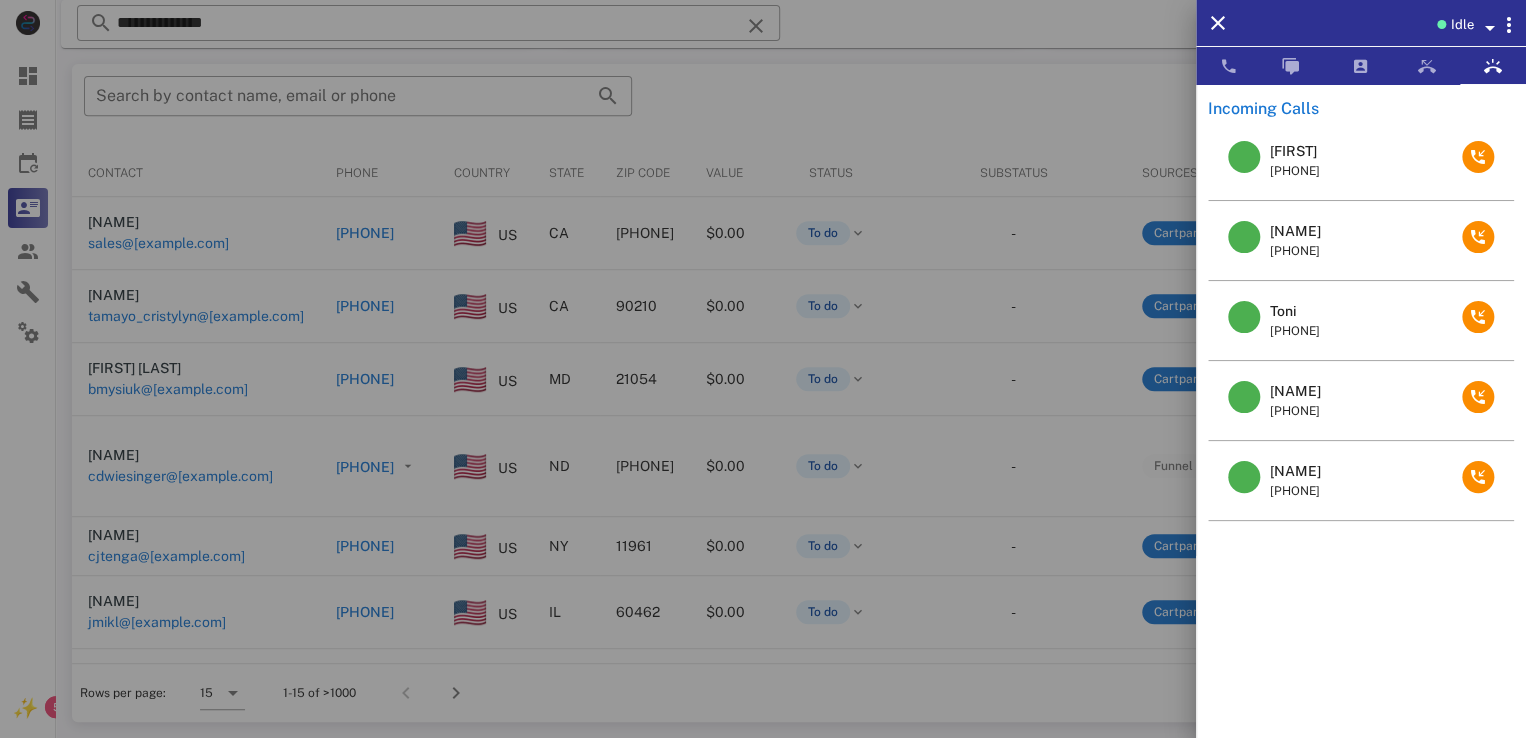 click at bounding box center [763, 369] 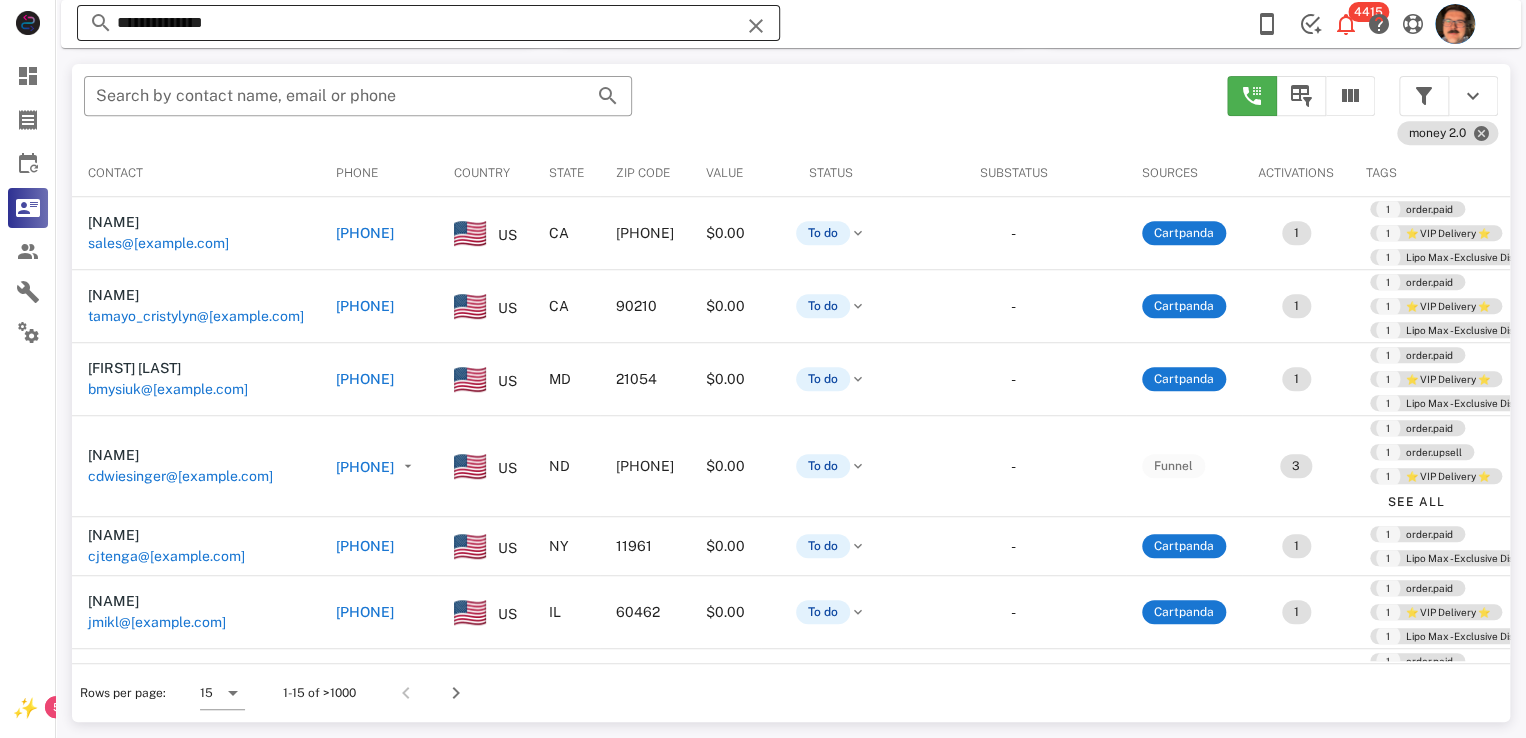 click on "**********" at bounding box center (428, 23) 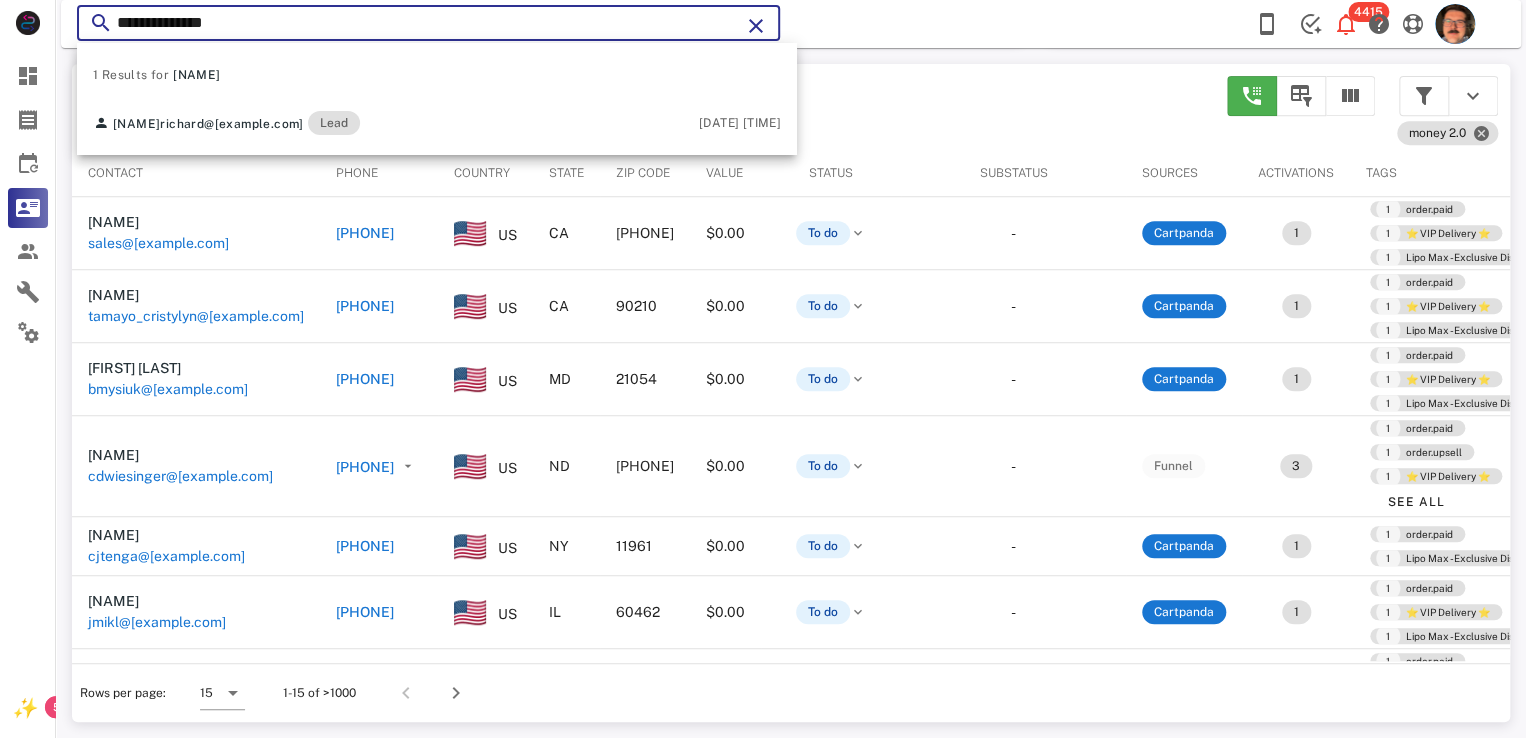 click on "**********" at bounding box center [428, 23] 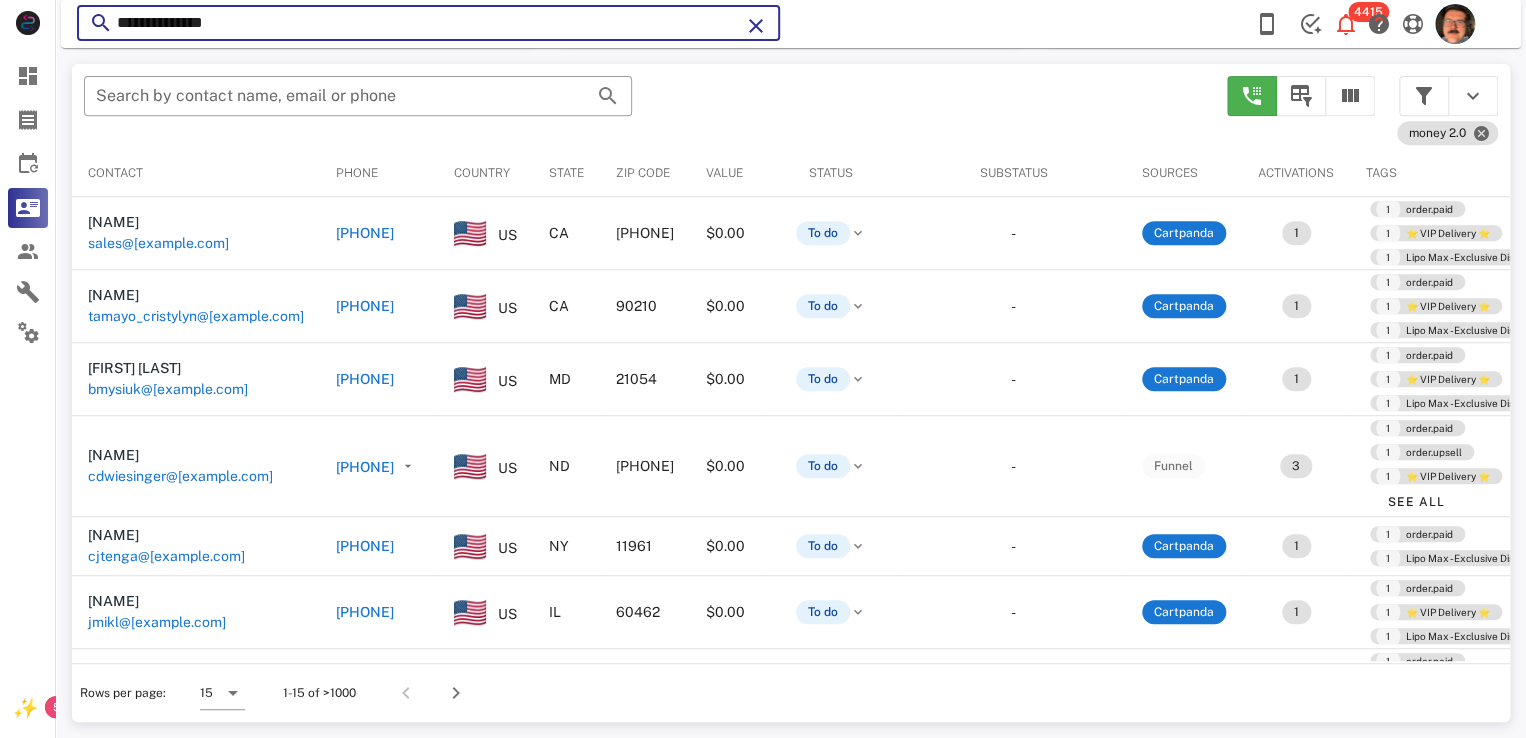 click on "**********" at bounding box center (428, 23) 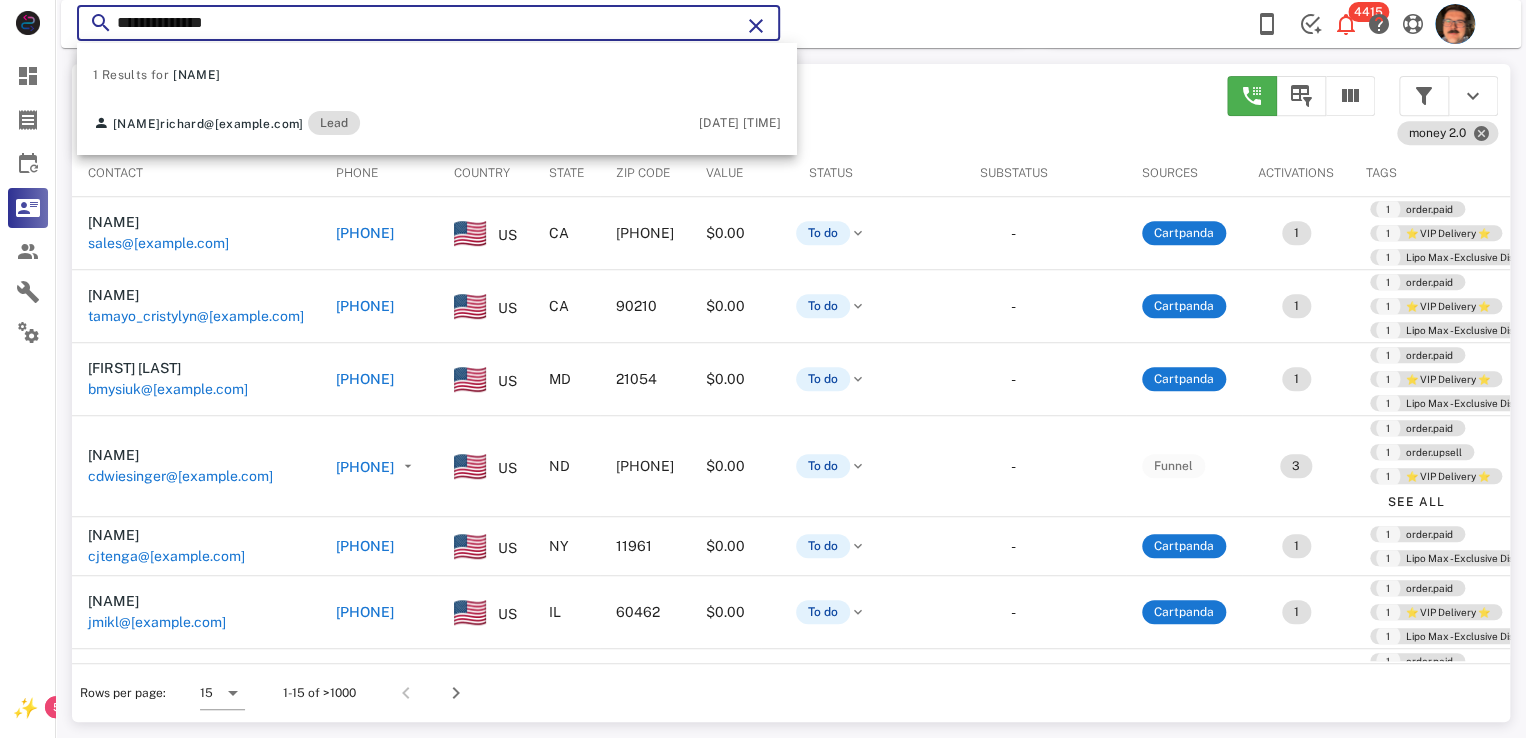 click on "**********" at bounding box center [428, 23] 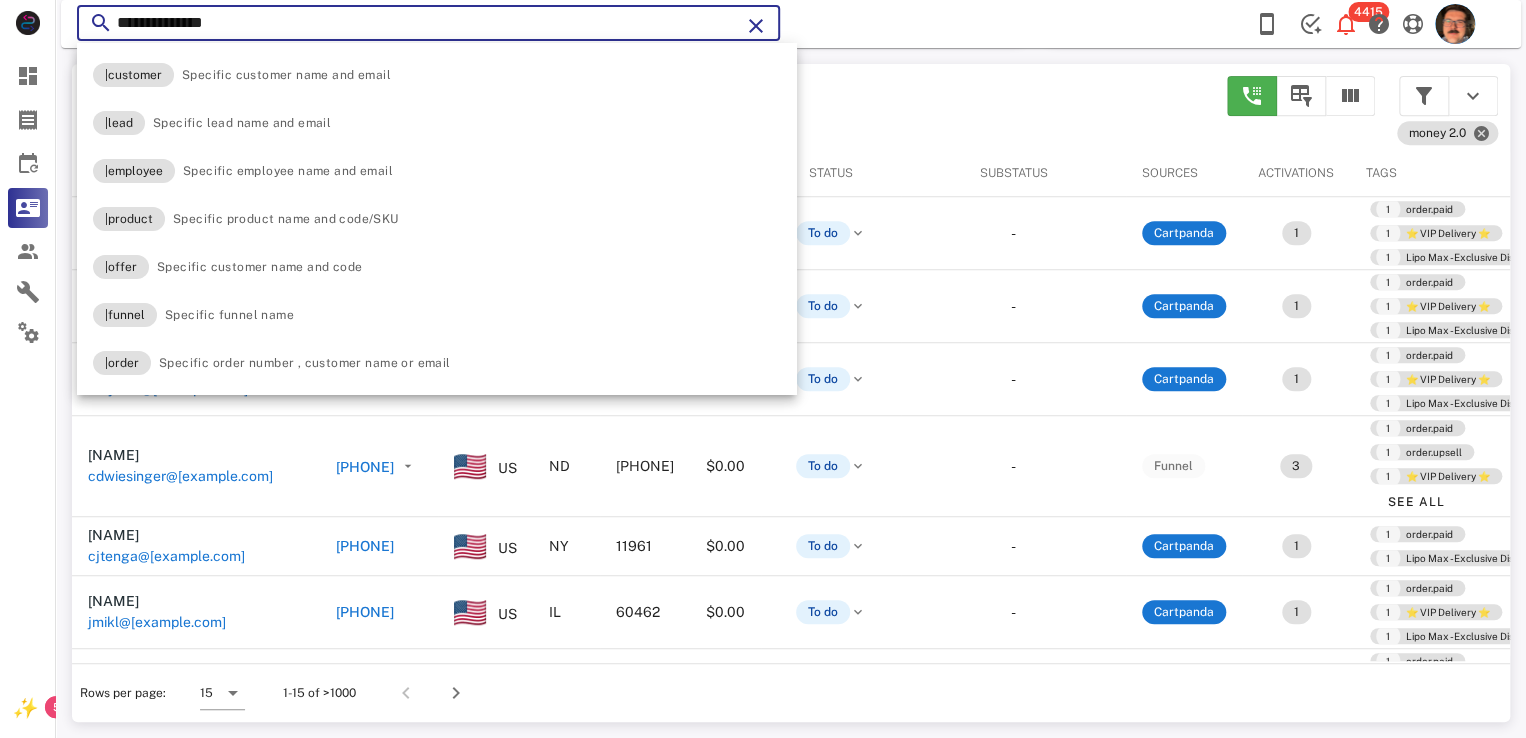 paste 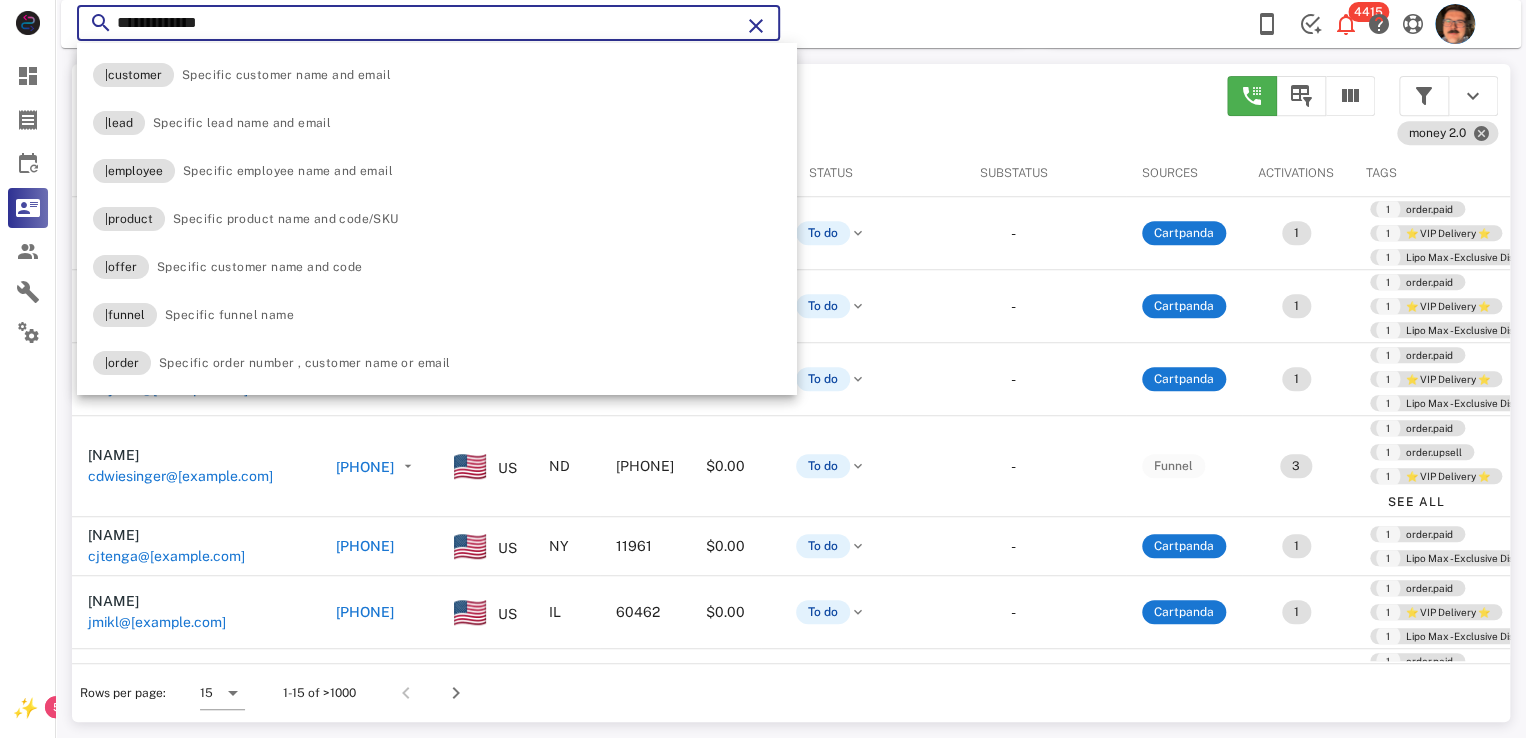 type on "**********" 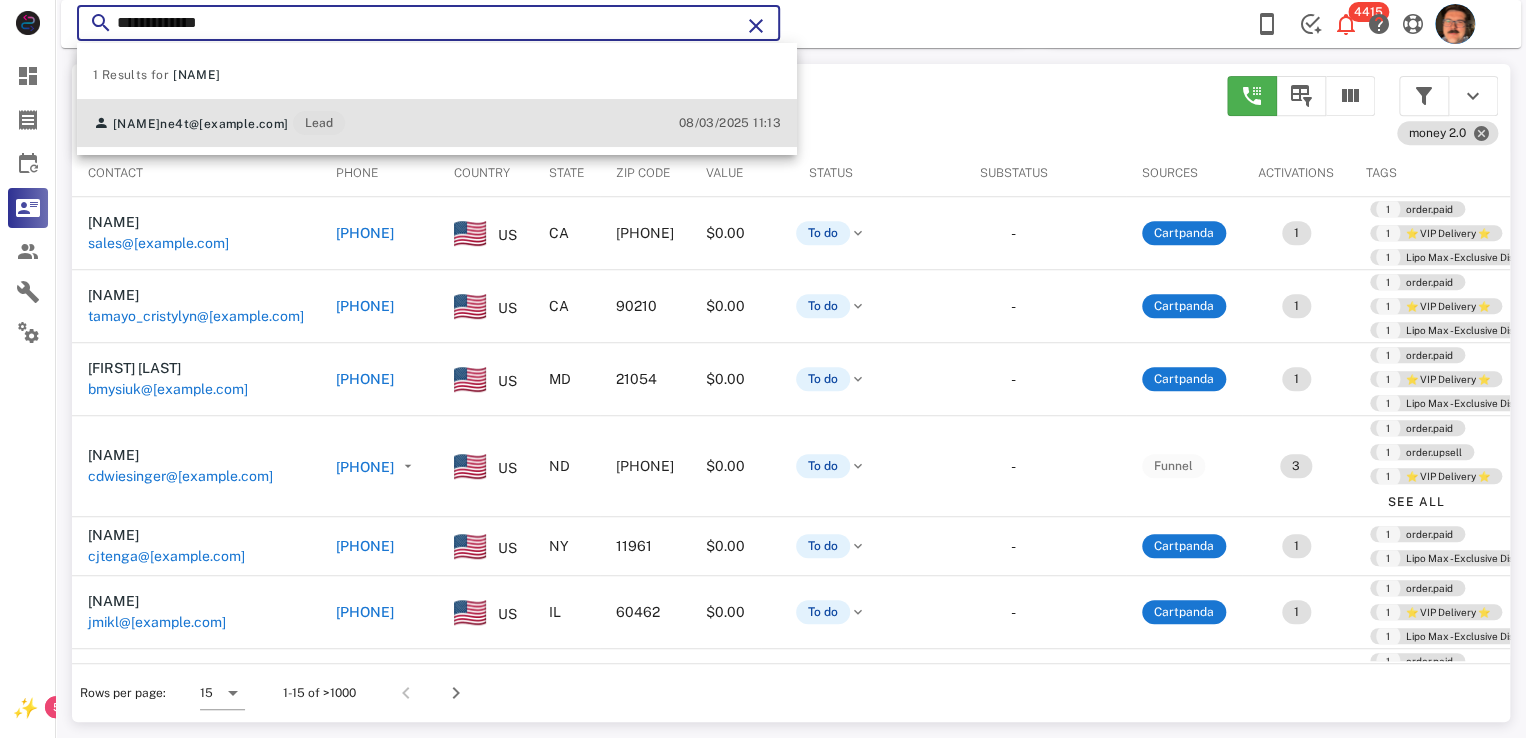 click on "ne4t@arrl.net" at bounding box center [224, 124] 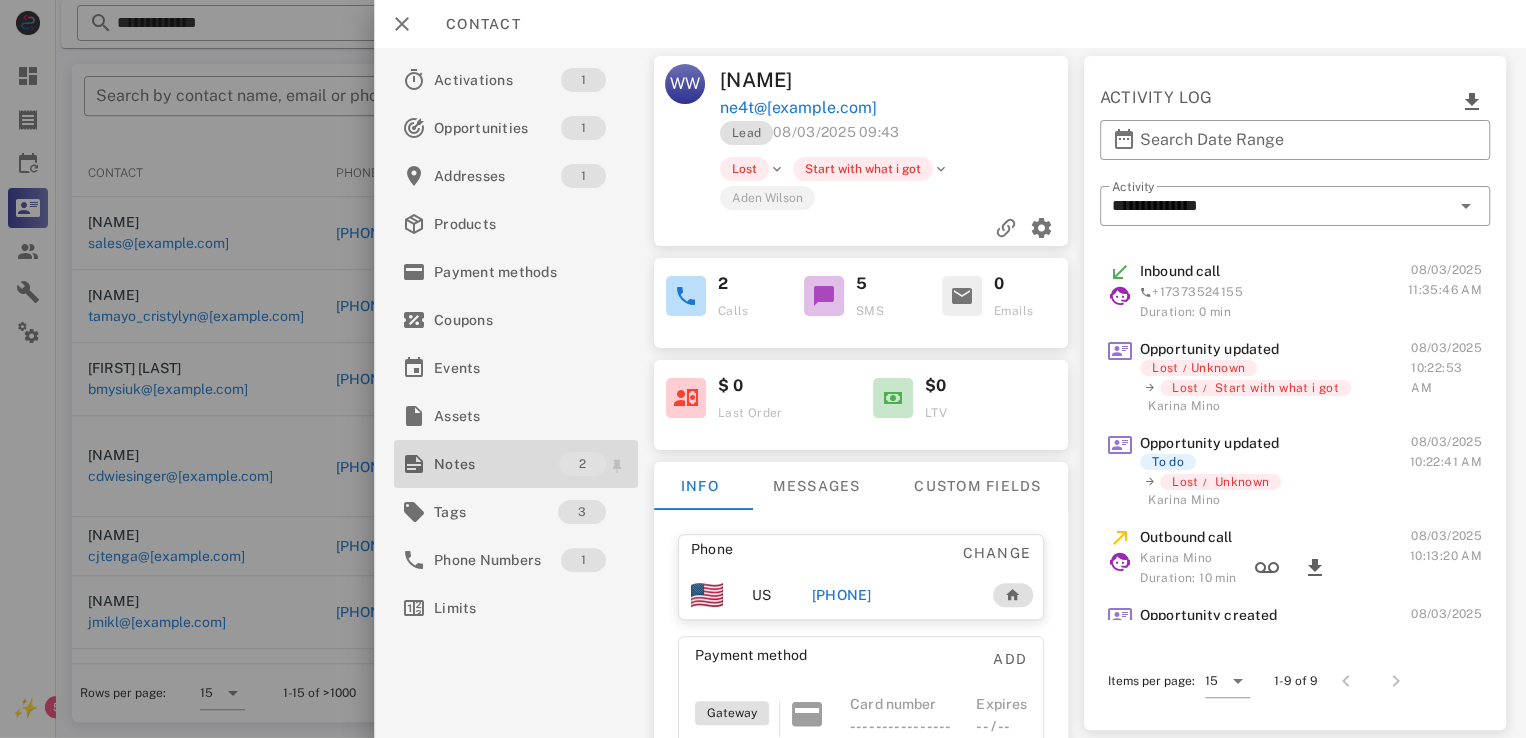 click on "Notes" at bounding box center (496, 464) 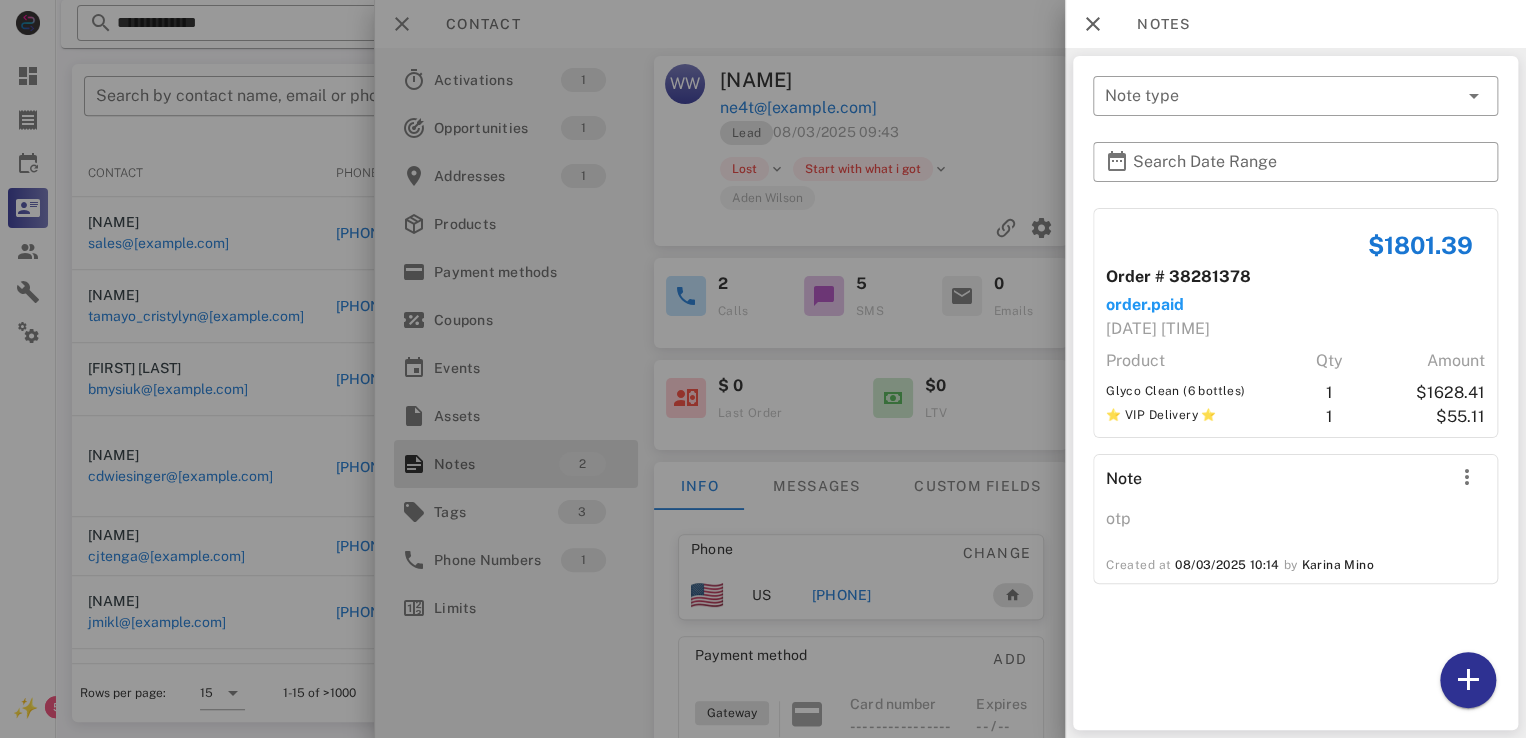 click at bounding box center (763, 369) 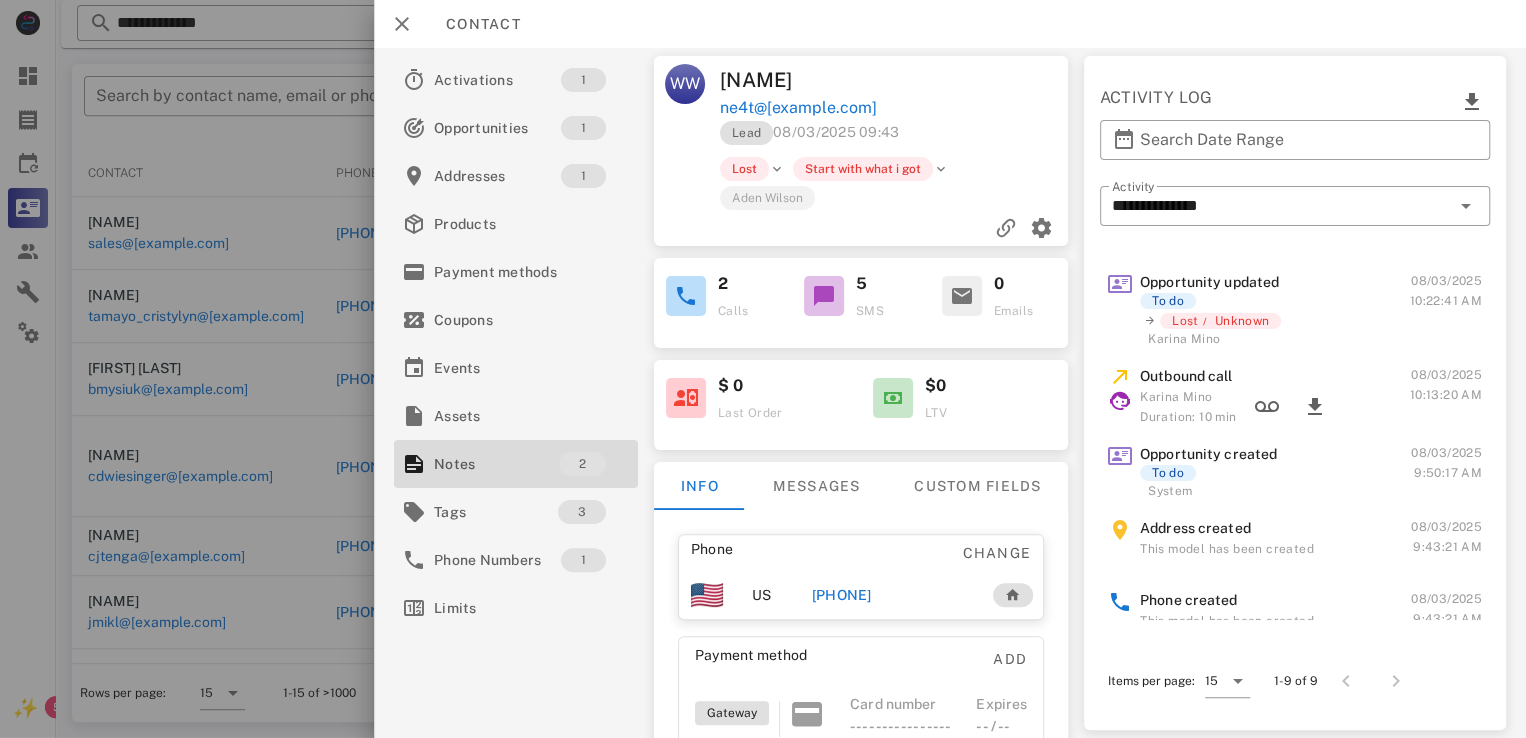 scroll, scrollTop: 77, scrollLeft: 0, axis: vertical 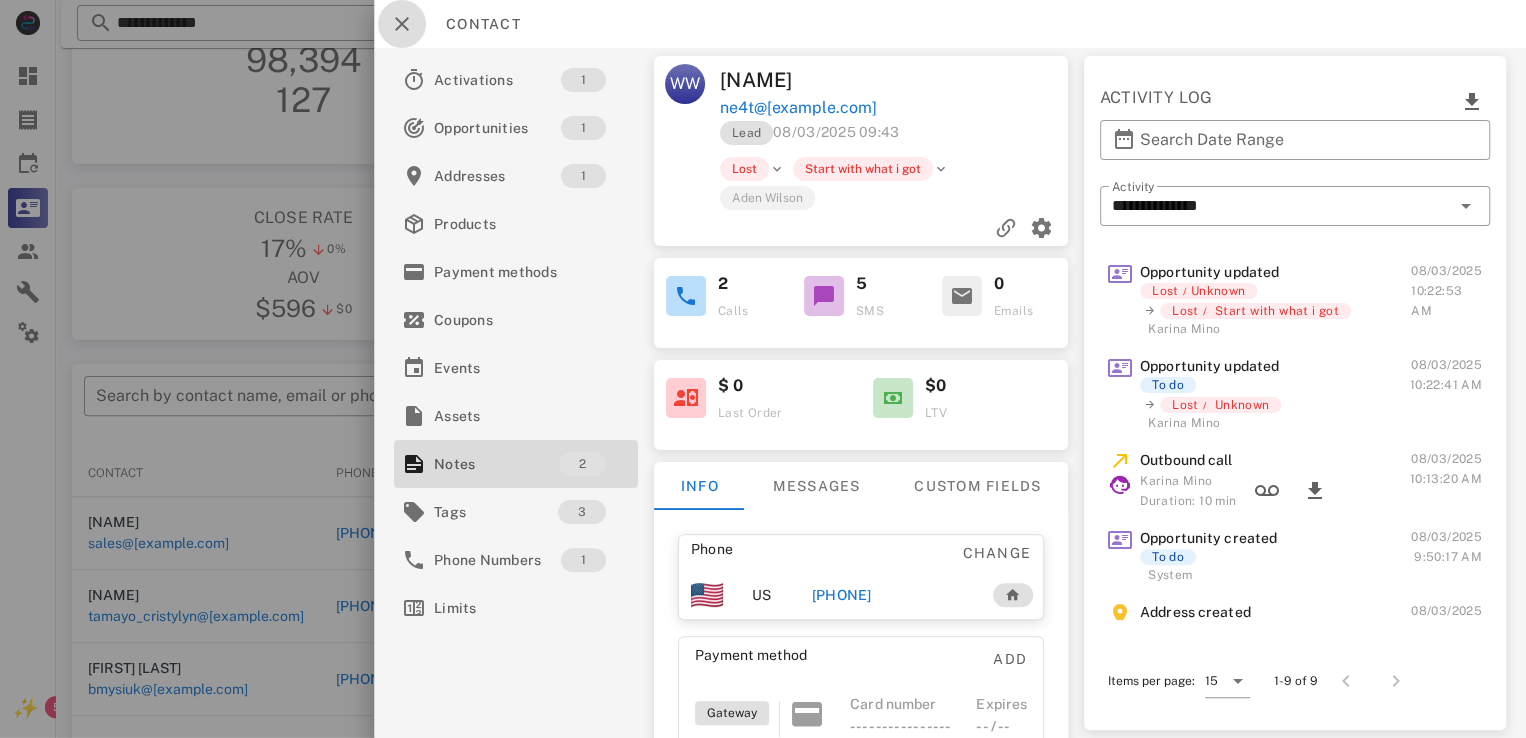 click at bounding box center (402, 24) 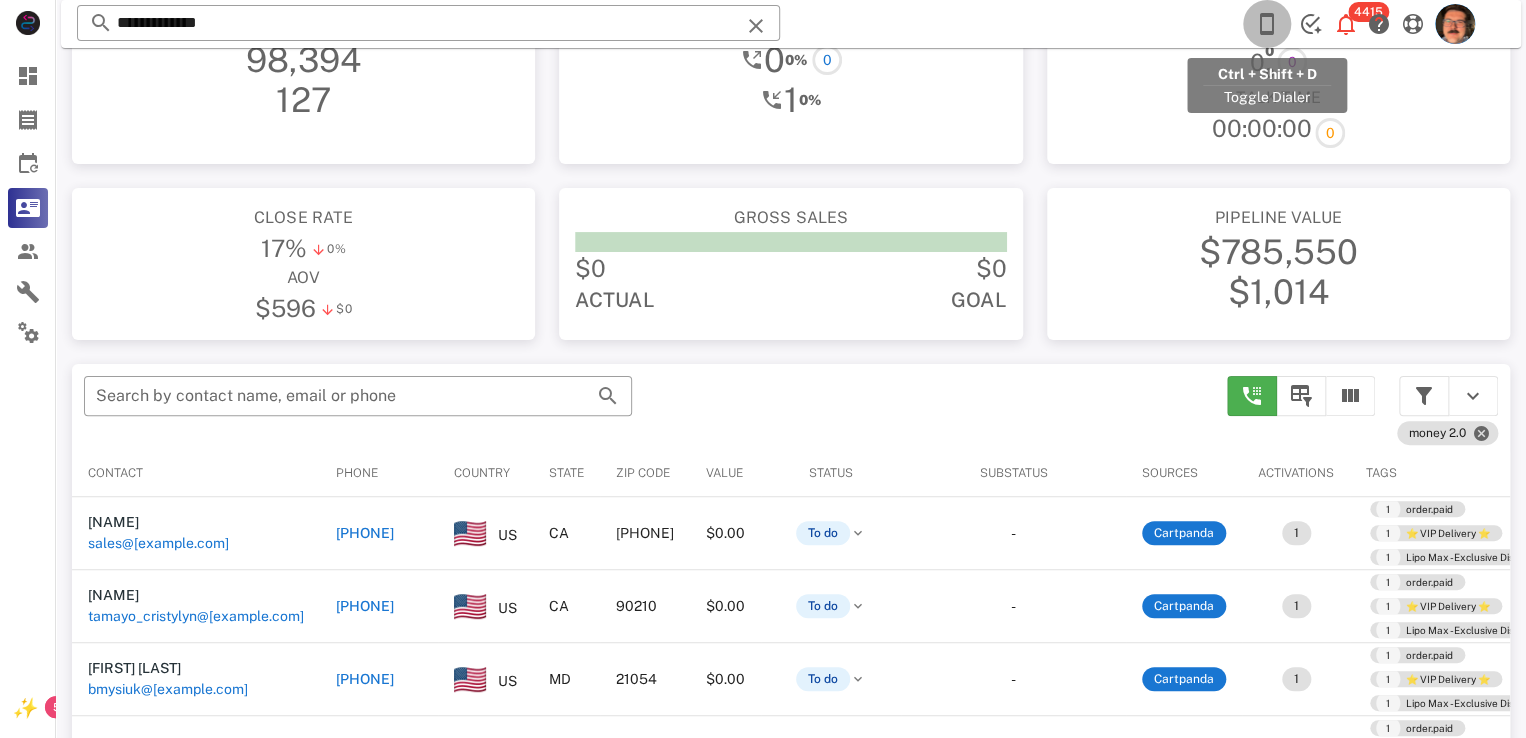 click at bounding box center (1267, 24) 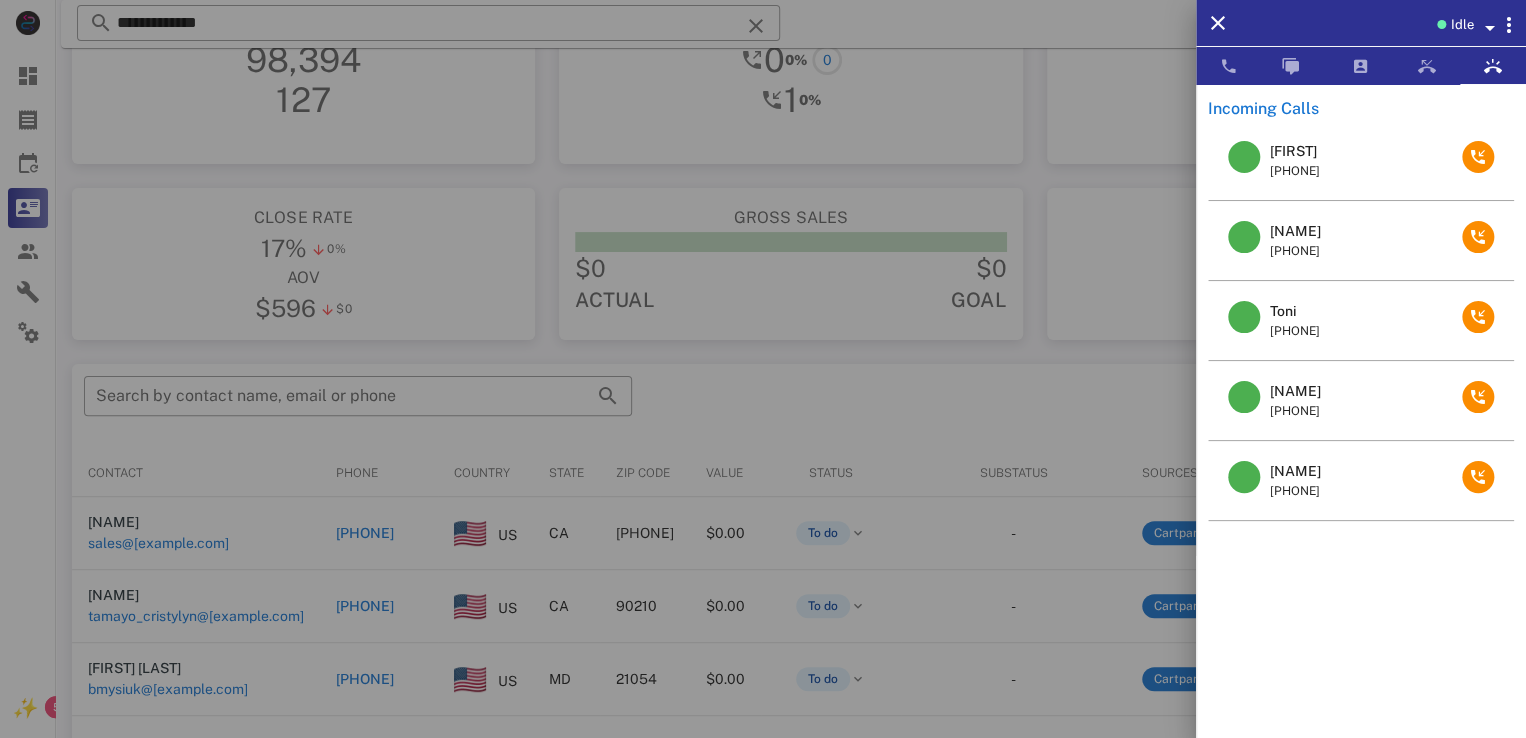 click on "Carole Schoene" at bounding box center [1295, 391] 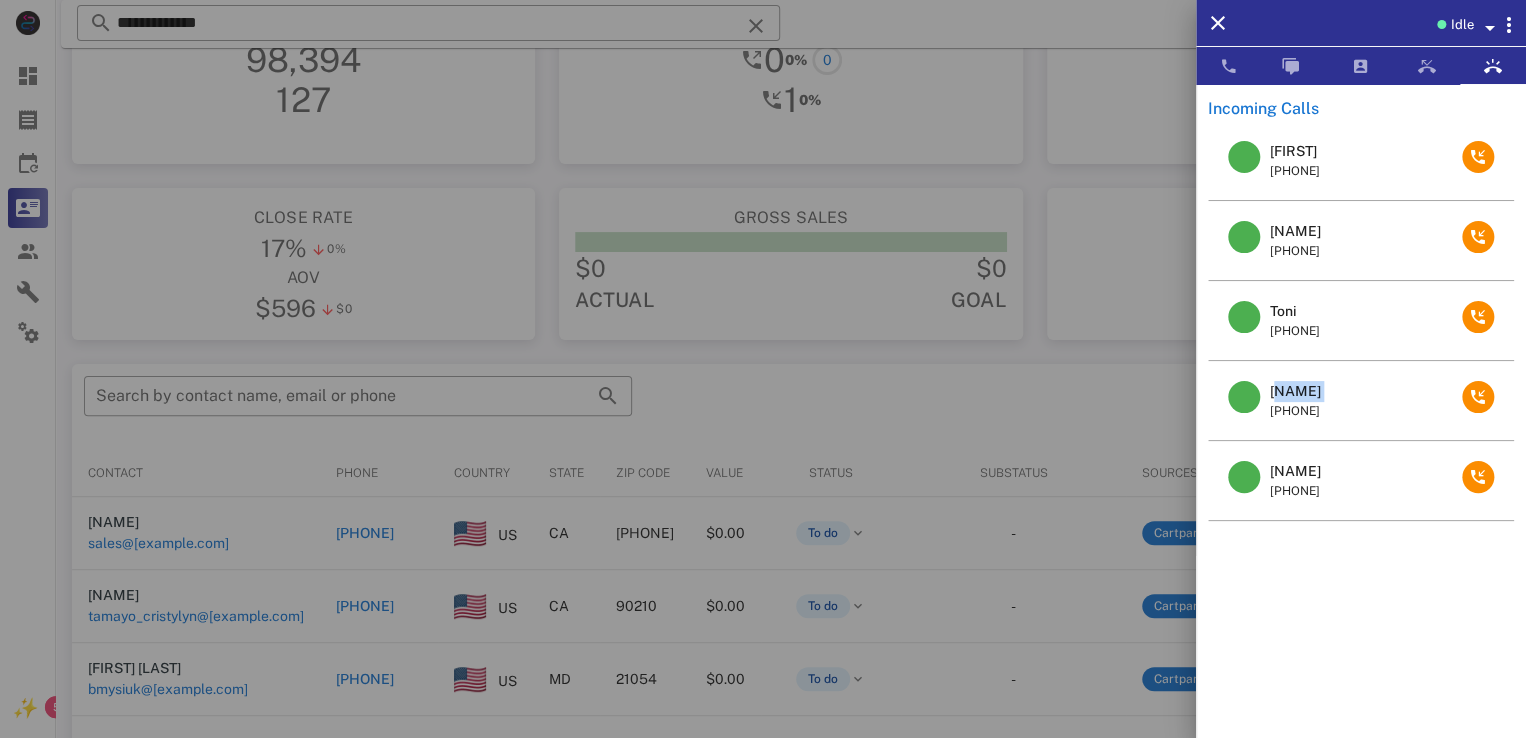 click on "Carole Schoene" at bounding box center [1295, 391] 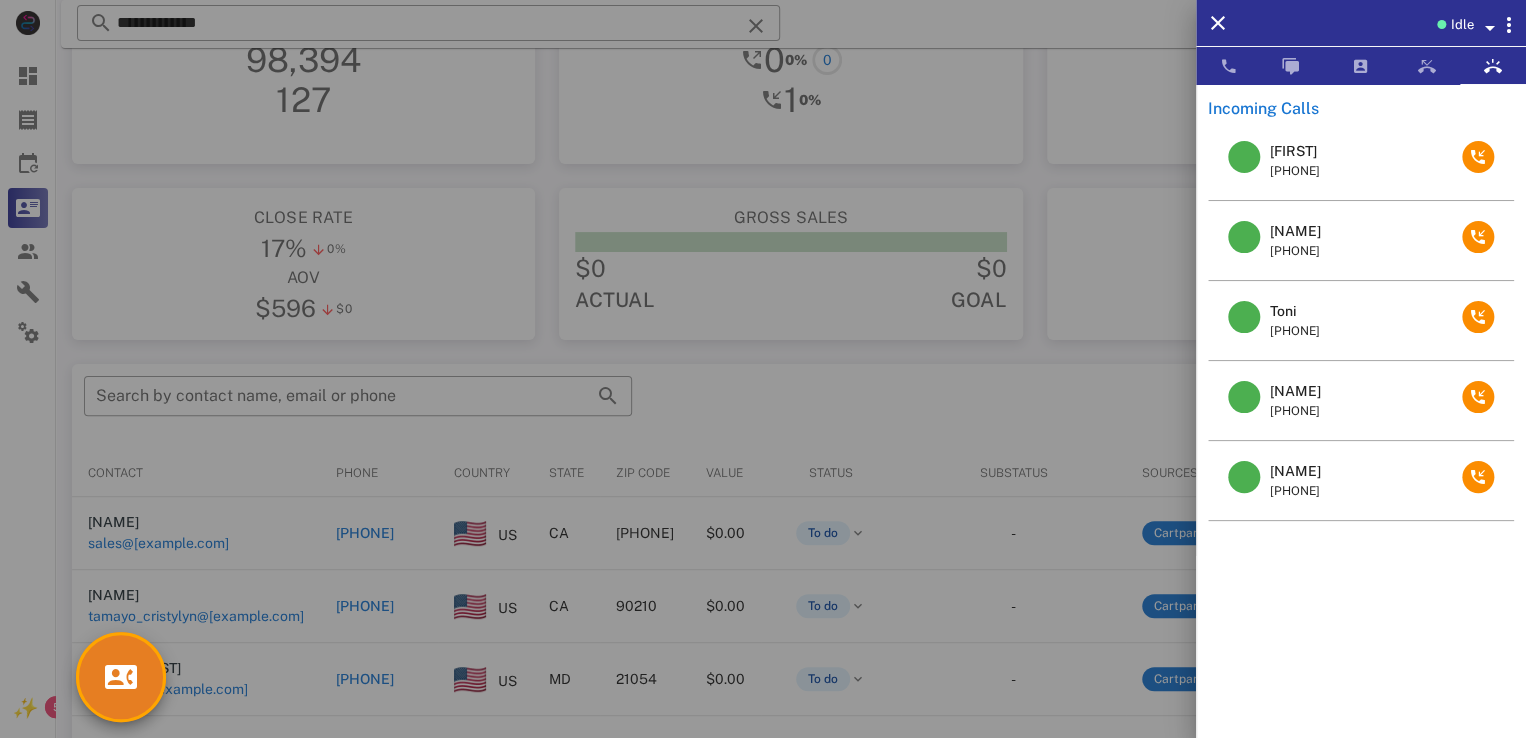 drag, startPoint x: 1310, startPoint y: 369, endPoint x: 1347, endPoint y: 531, distance: 166.1716 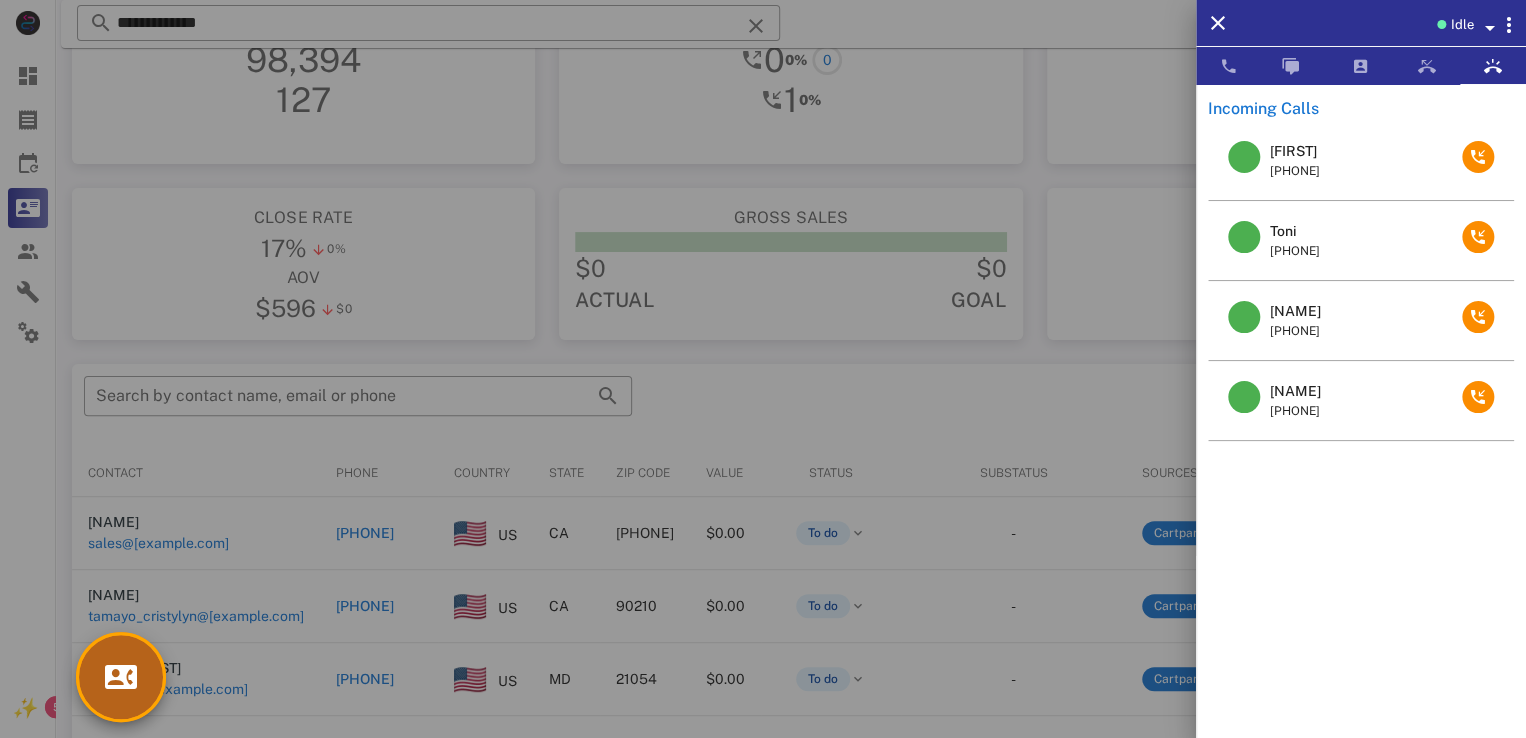 click at bounding box center [121, 677] 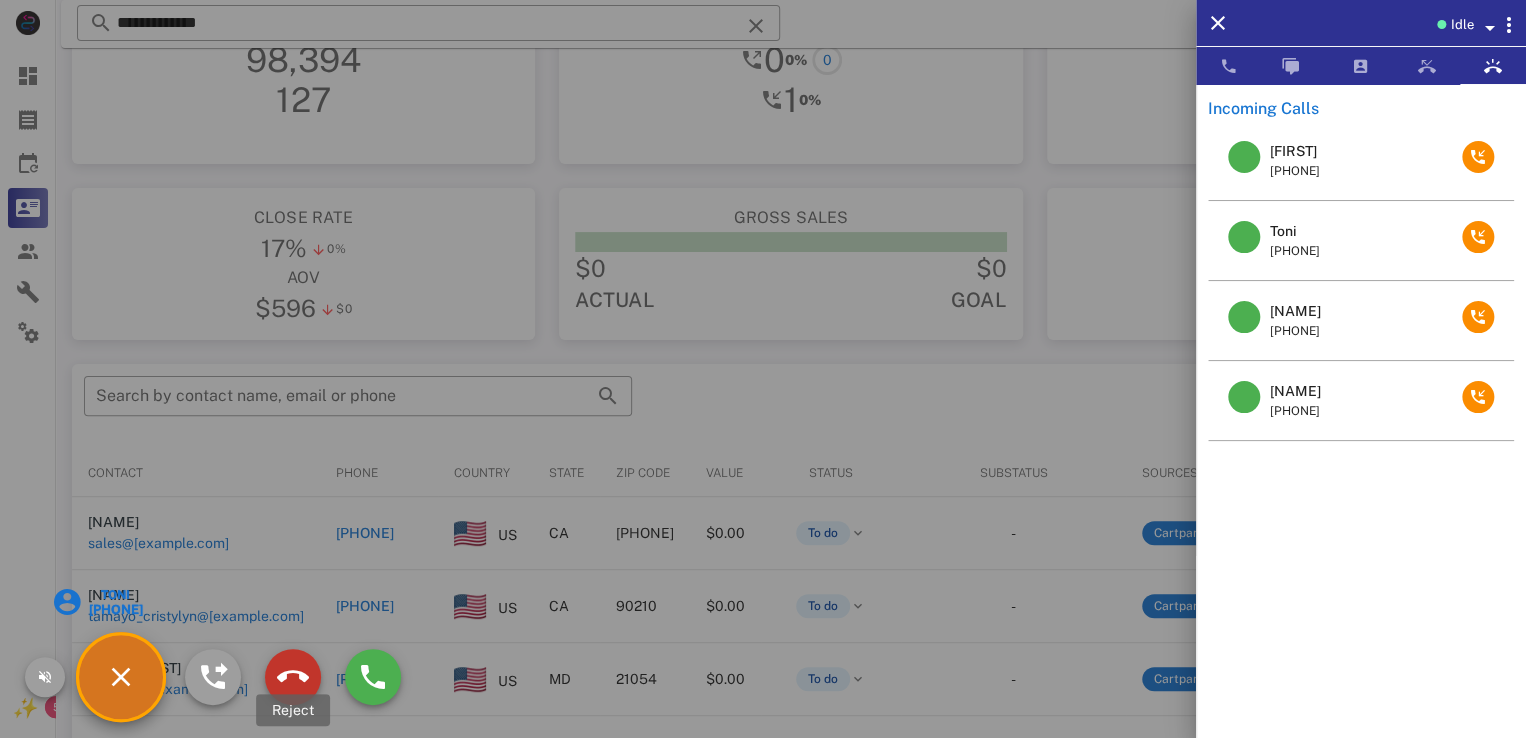 click at bounding box center [293, 677] 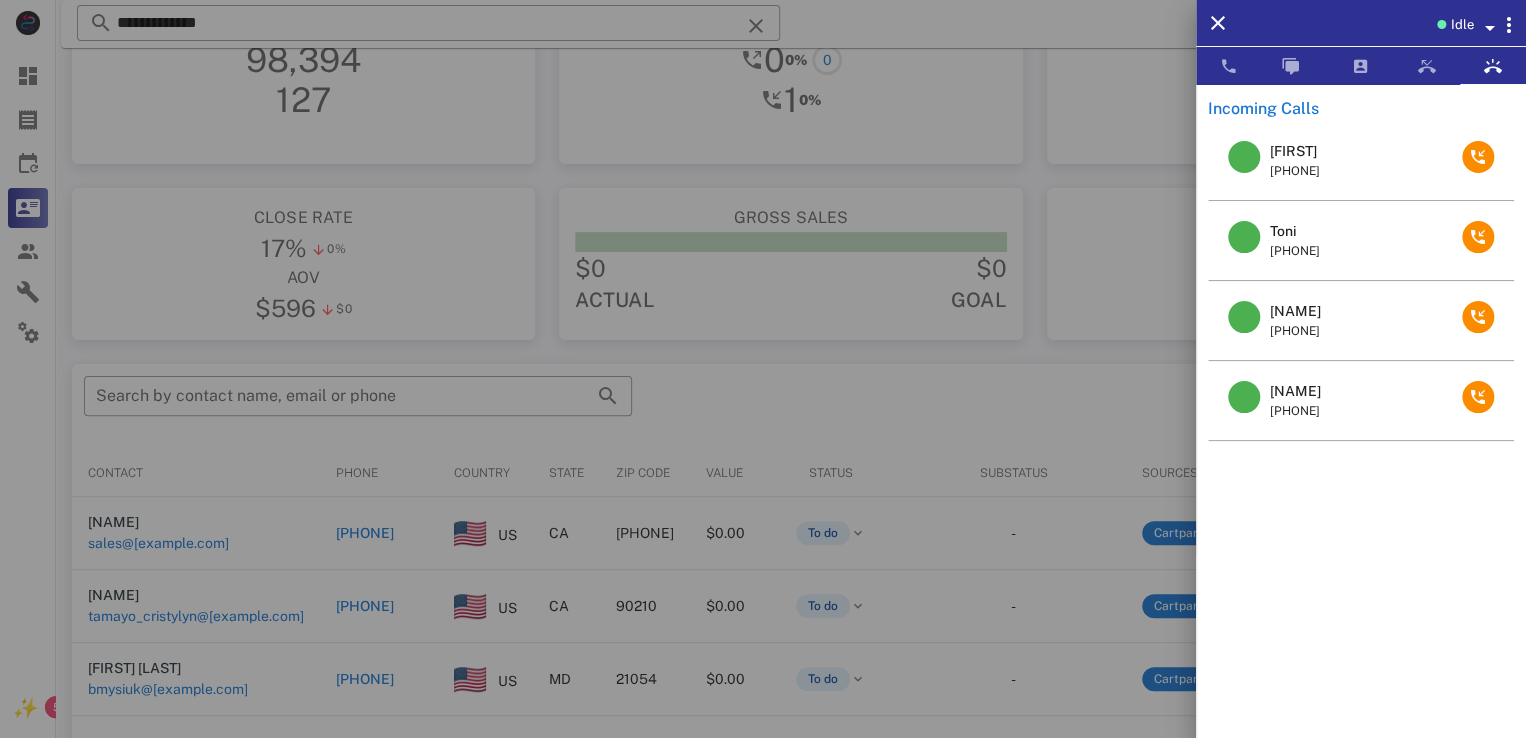 click on "Toni" at bounding box center [1295, 231] 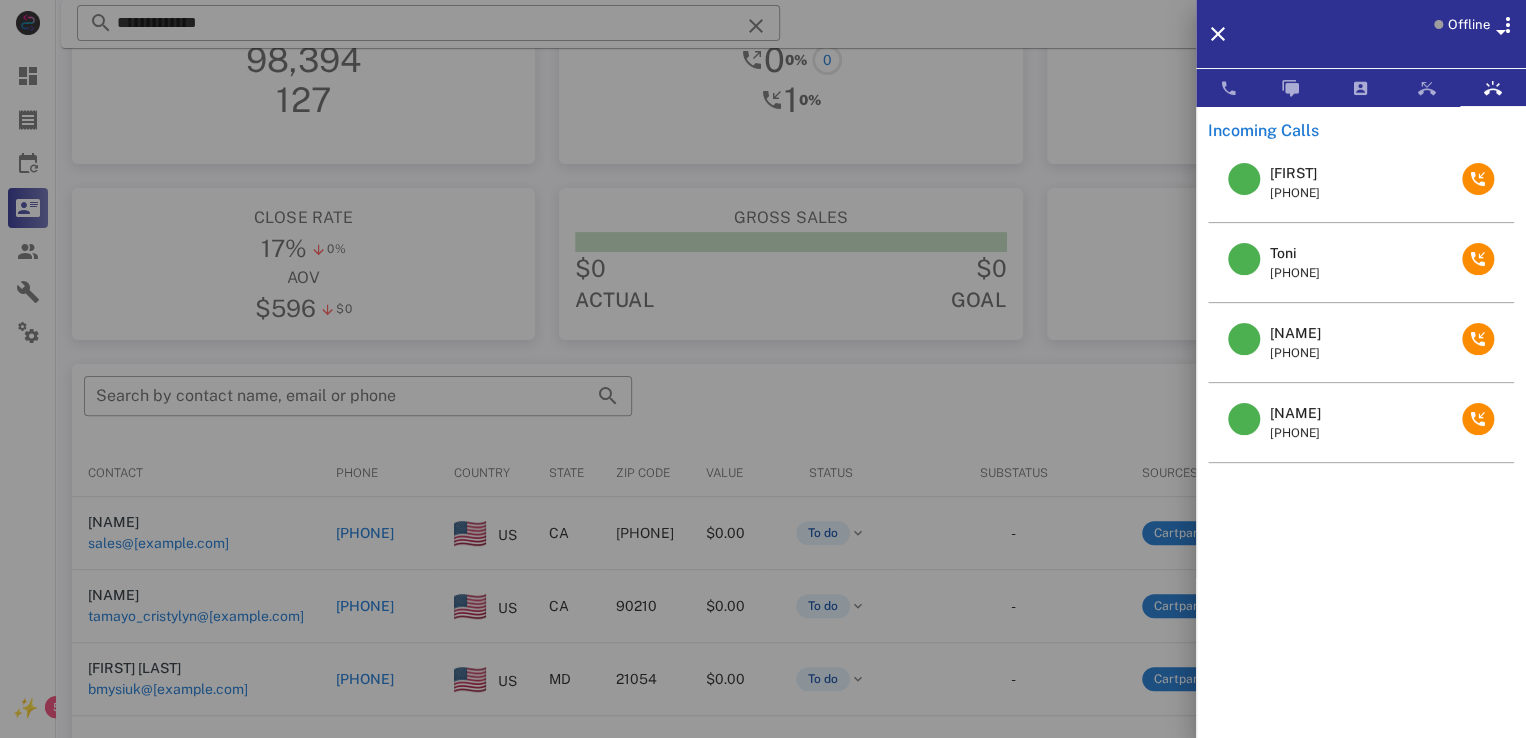 click on "Toni   +17134084567" at bounding box center [1361, 263] 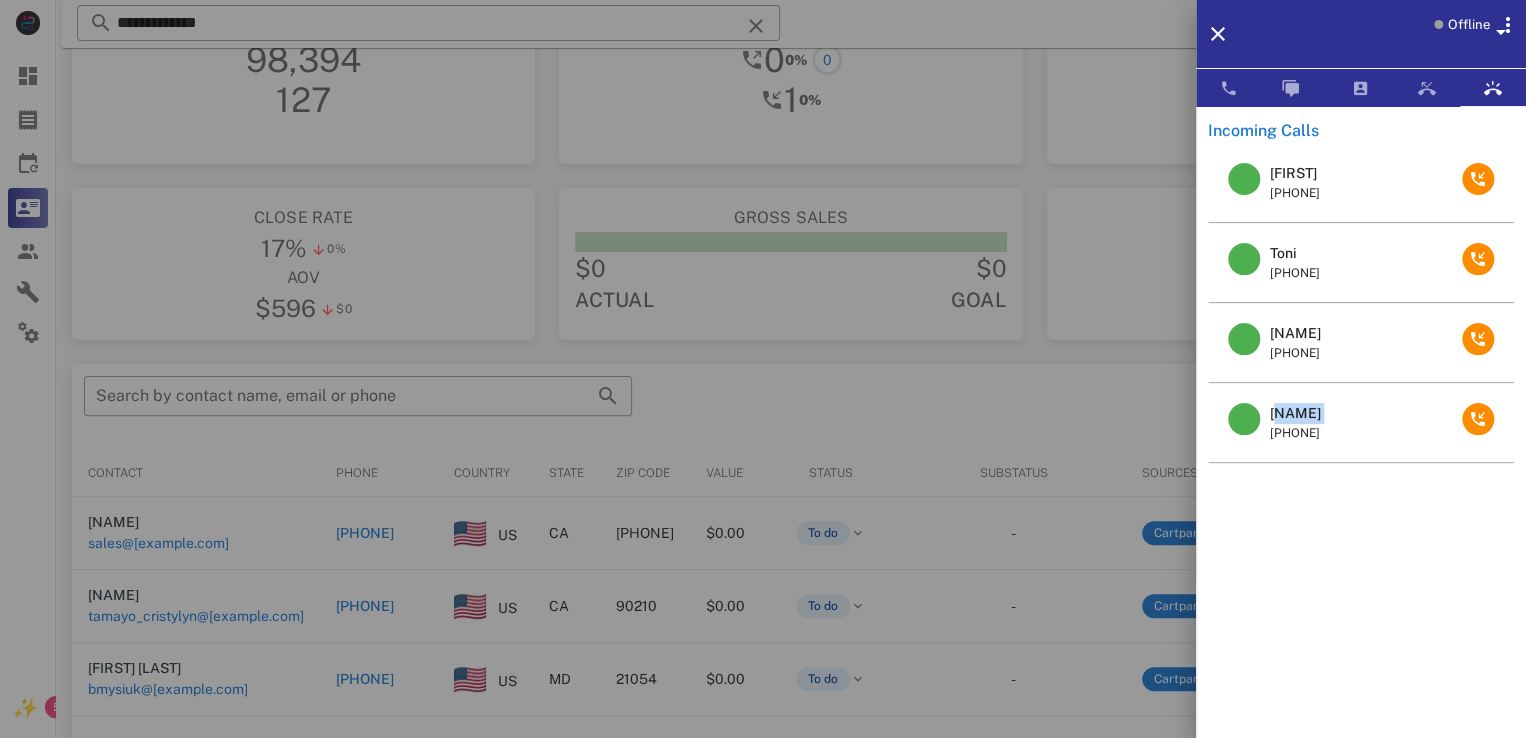 click on "[FIRST] [LAST]" at bounding box center [1295, 413] 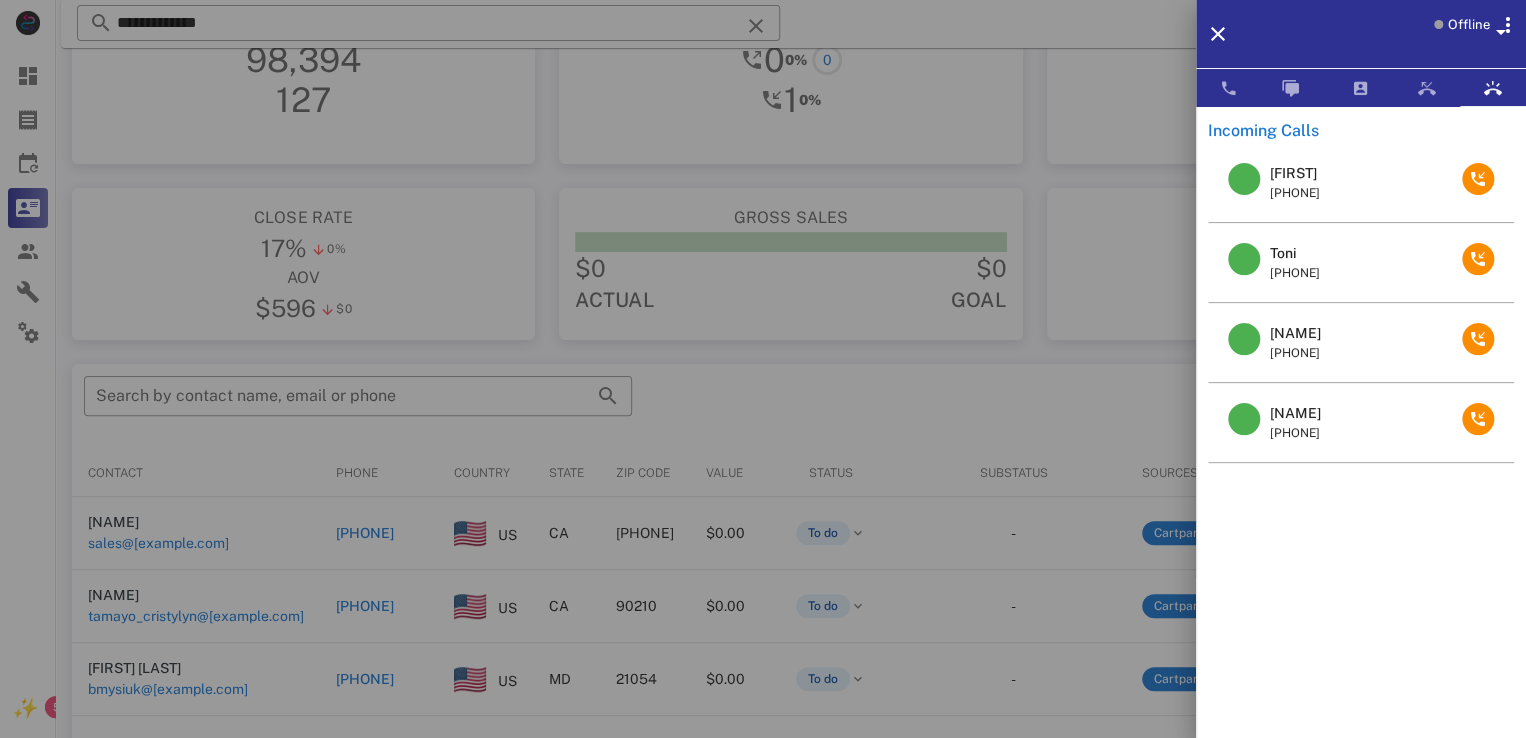 drag, startPoint x: 1292, startPoint y: 417, endPoint x: 1097, endPoint y: 441, distance: 196.47137 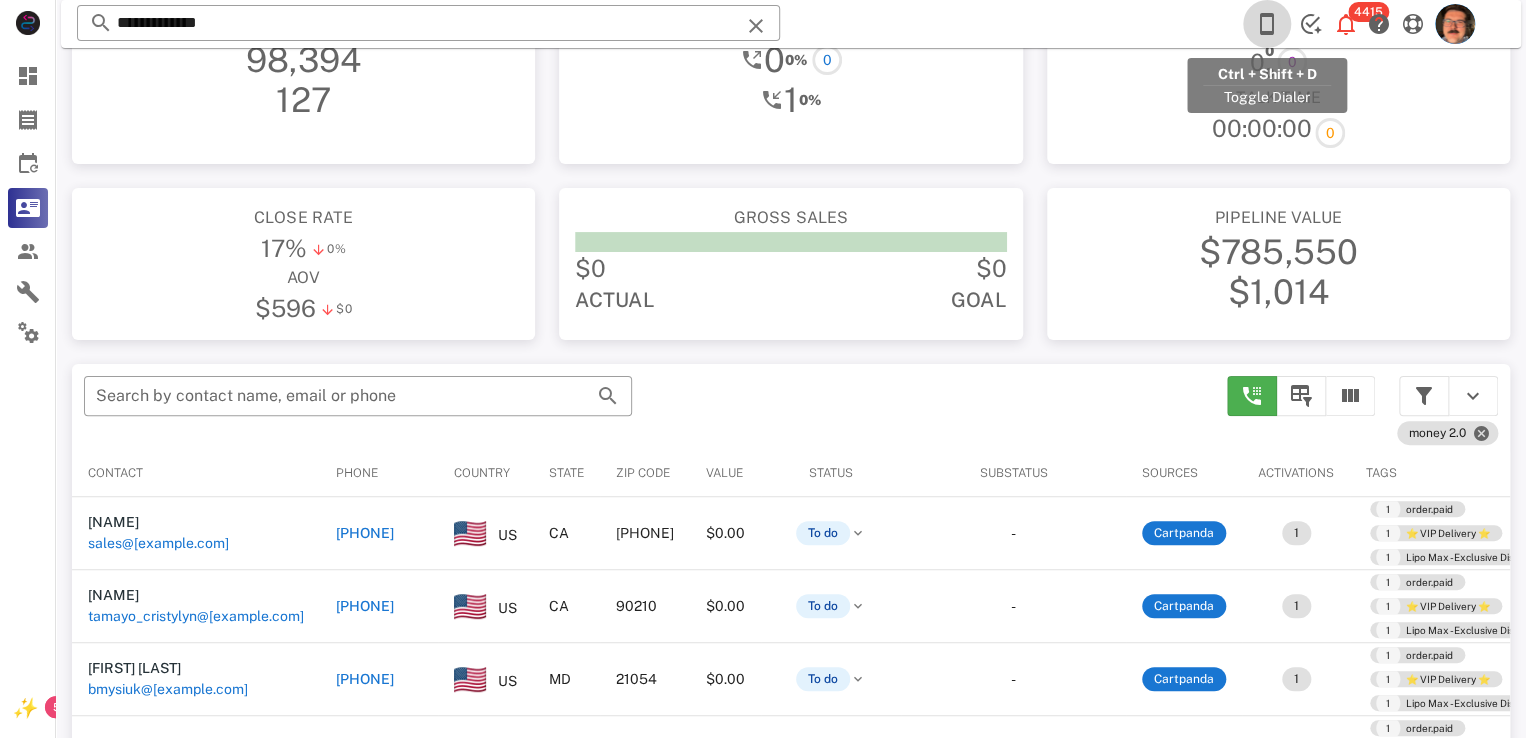 click at bounding box center [1267, 24] 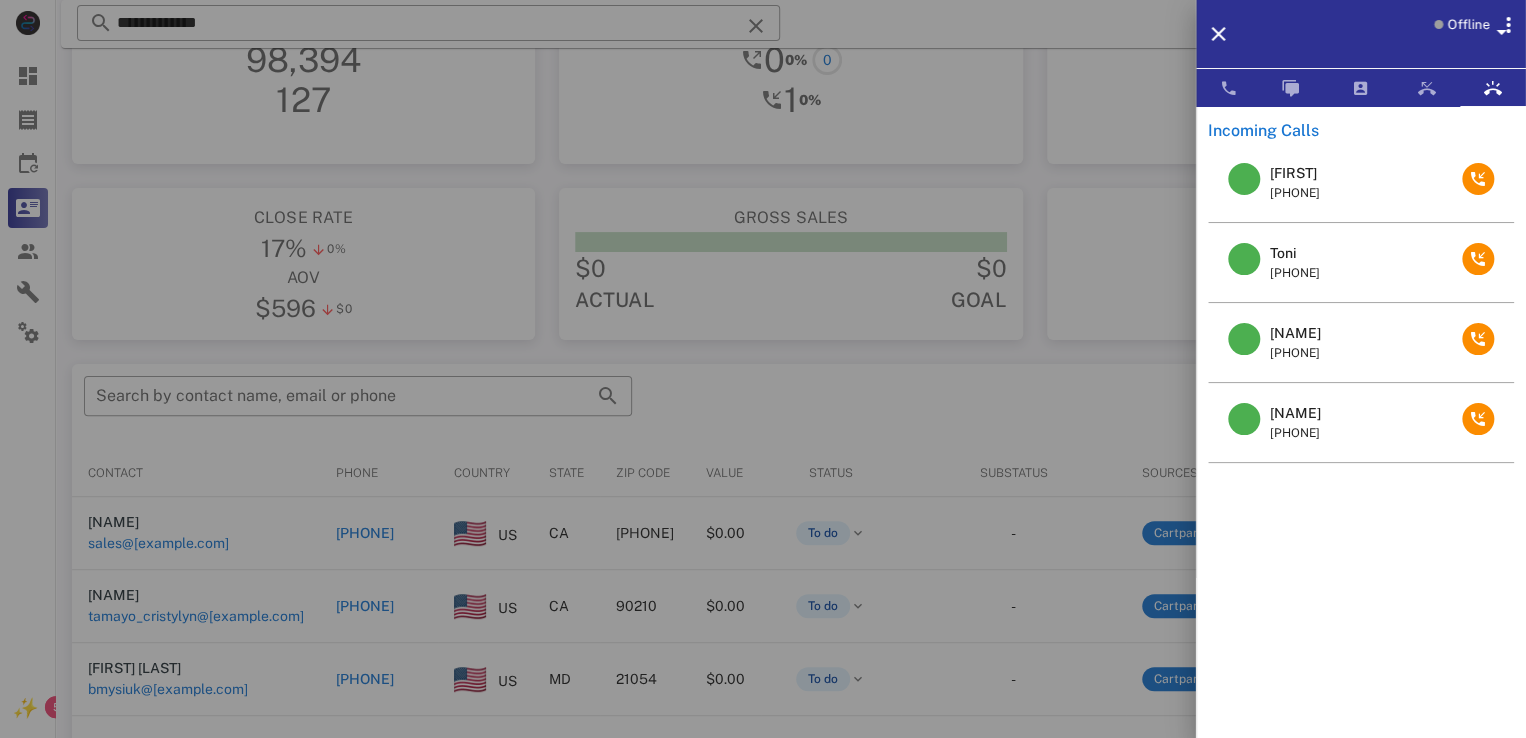 click on "[FIRST] [LAST]" at bounding box center (1295, 413) 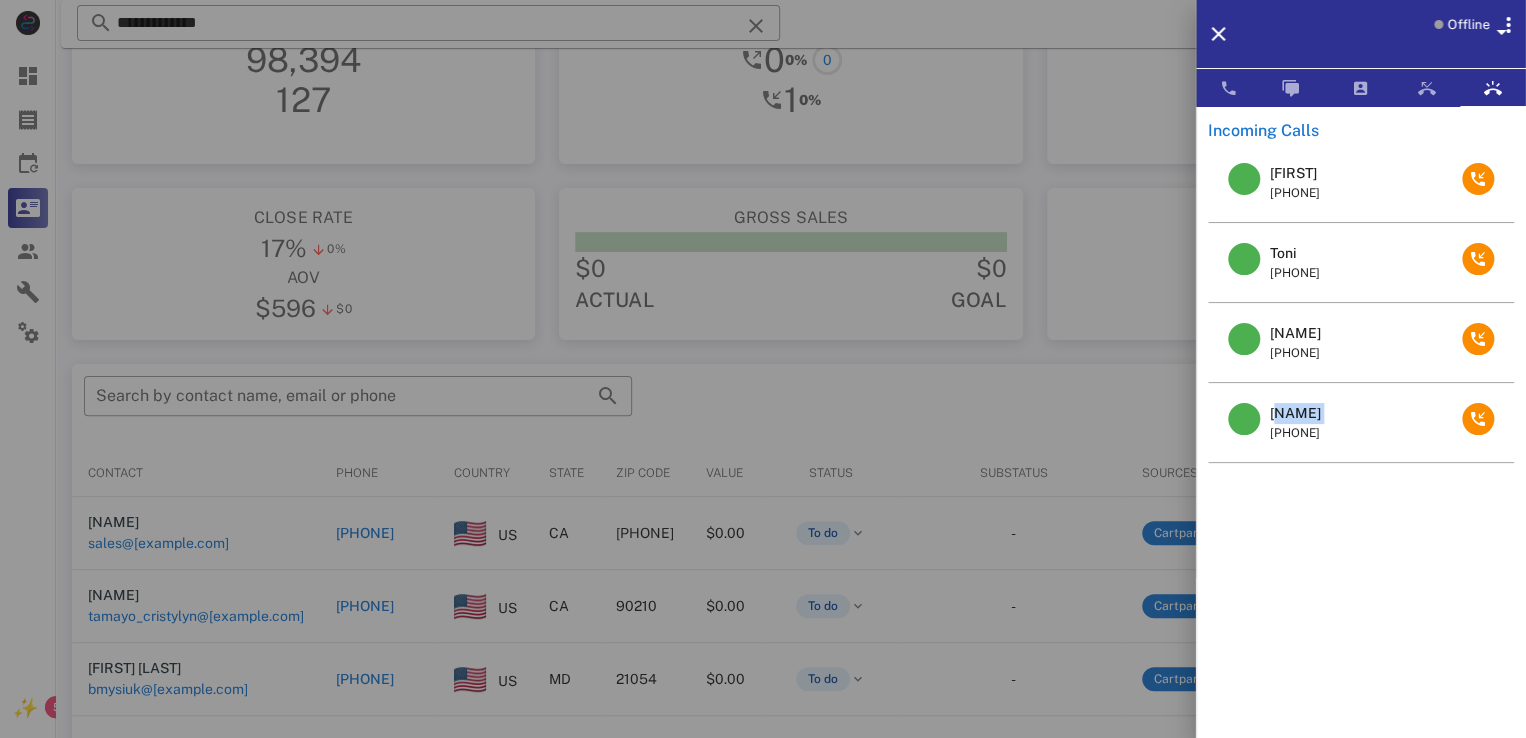 click on "[FIRST] [LAST]" at bounding box center [1295, 413] 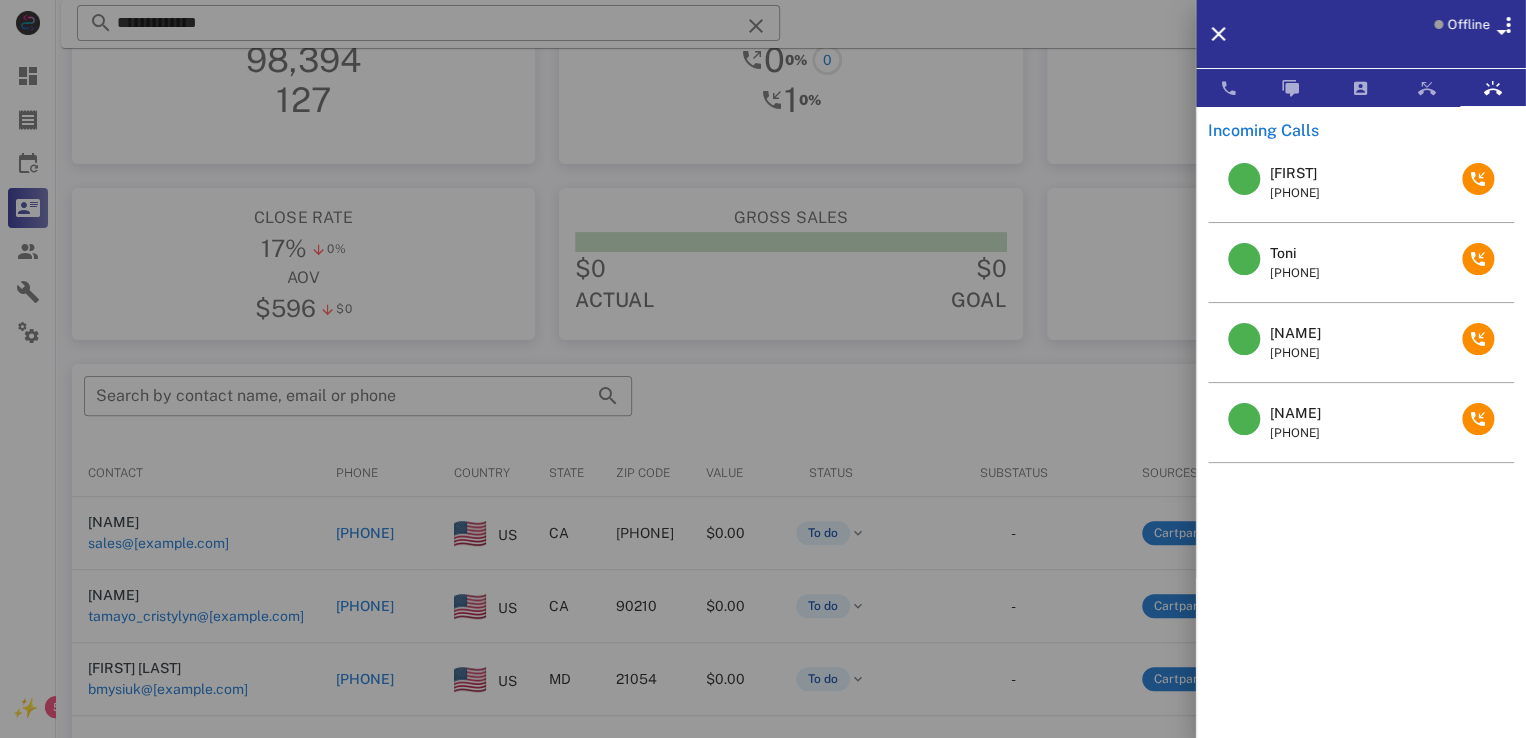 click at bounding box center [763, 369] 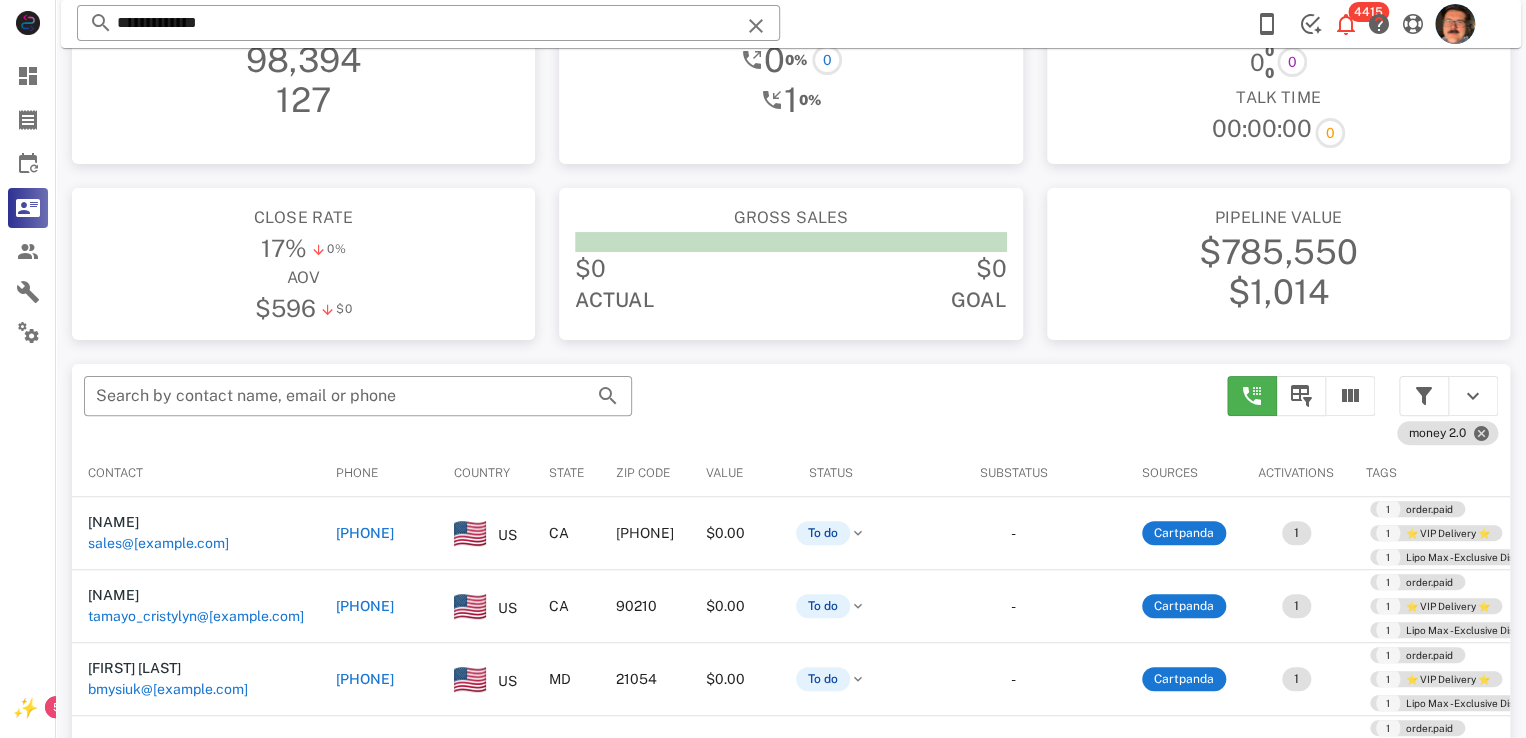click at bounding box center [756, 26] 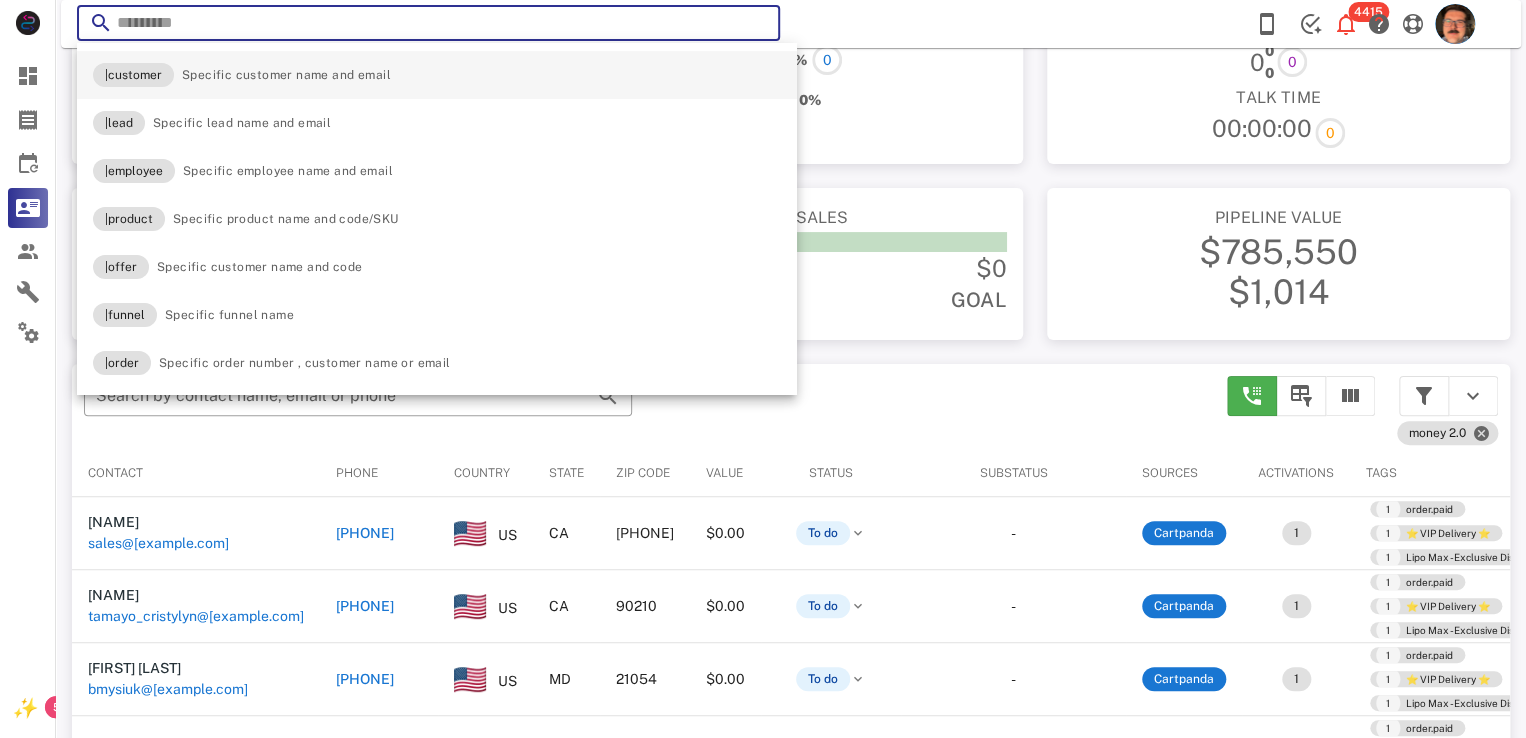 paste on "**********" 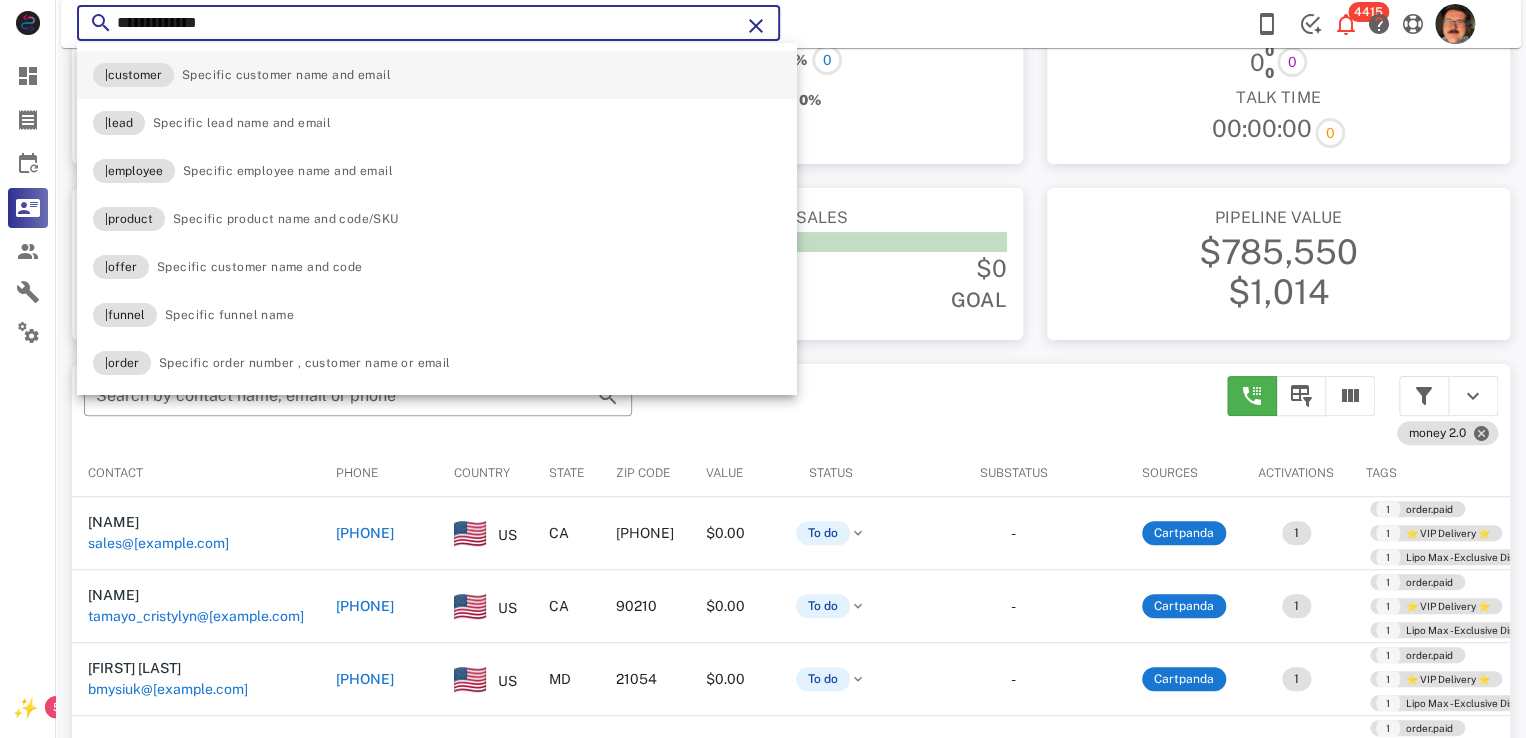 type on "**********" 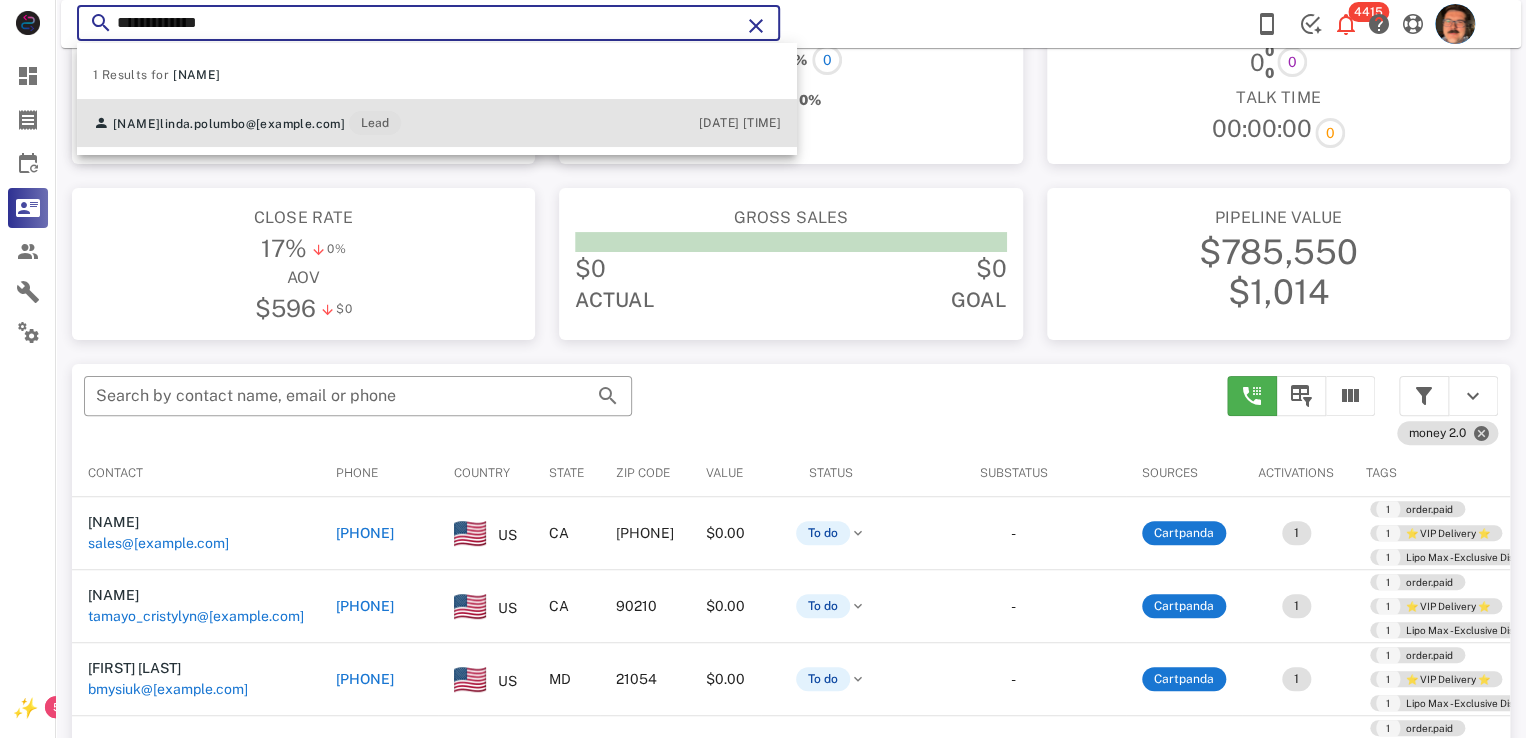 click on "linda.polumbo@gmail.com" at bounding box center [252, 124] 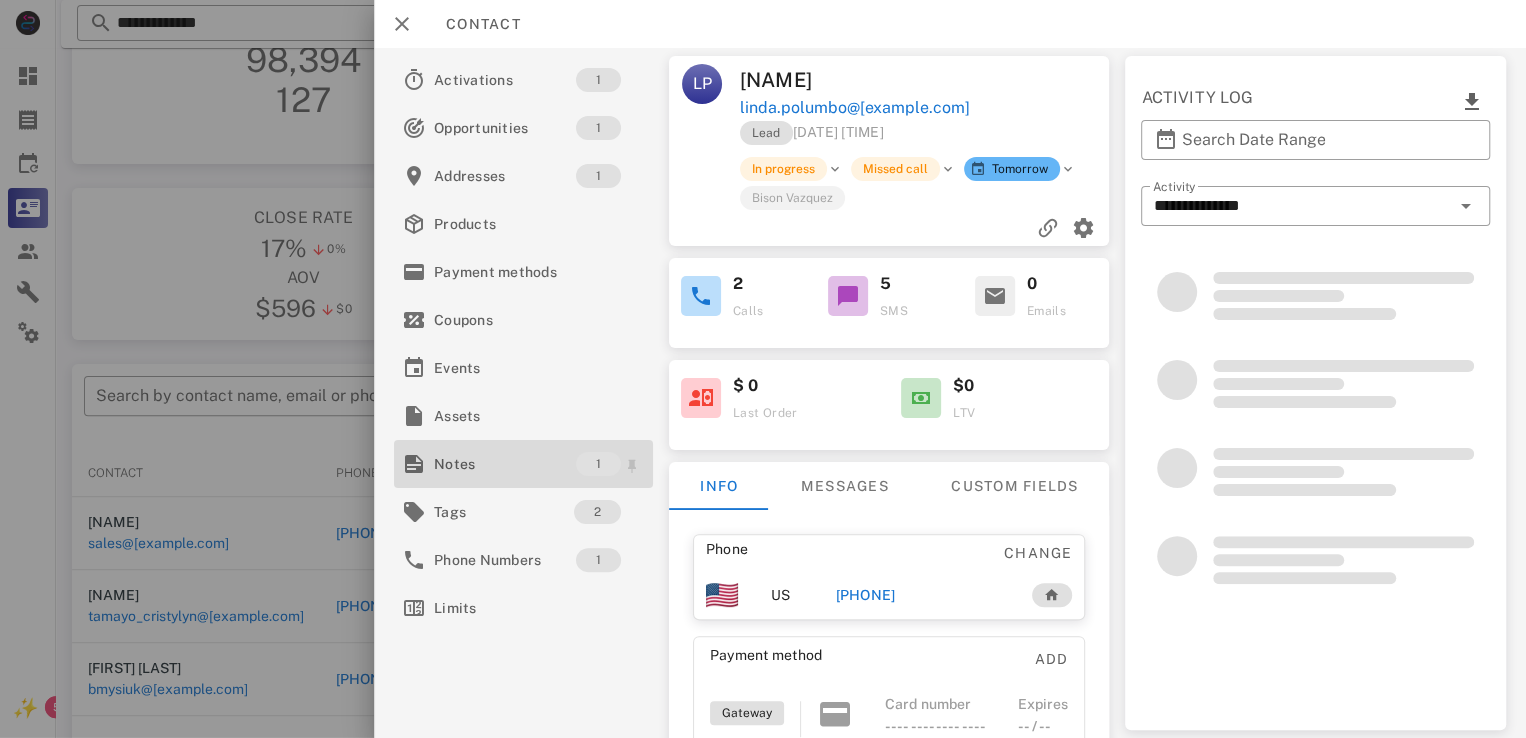click on "Notes" at bounding box center (505, 464) 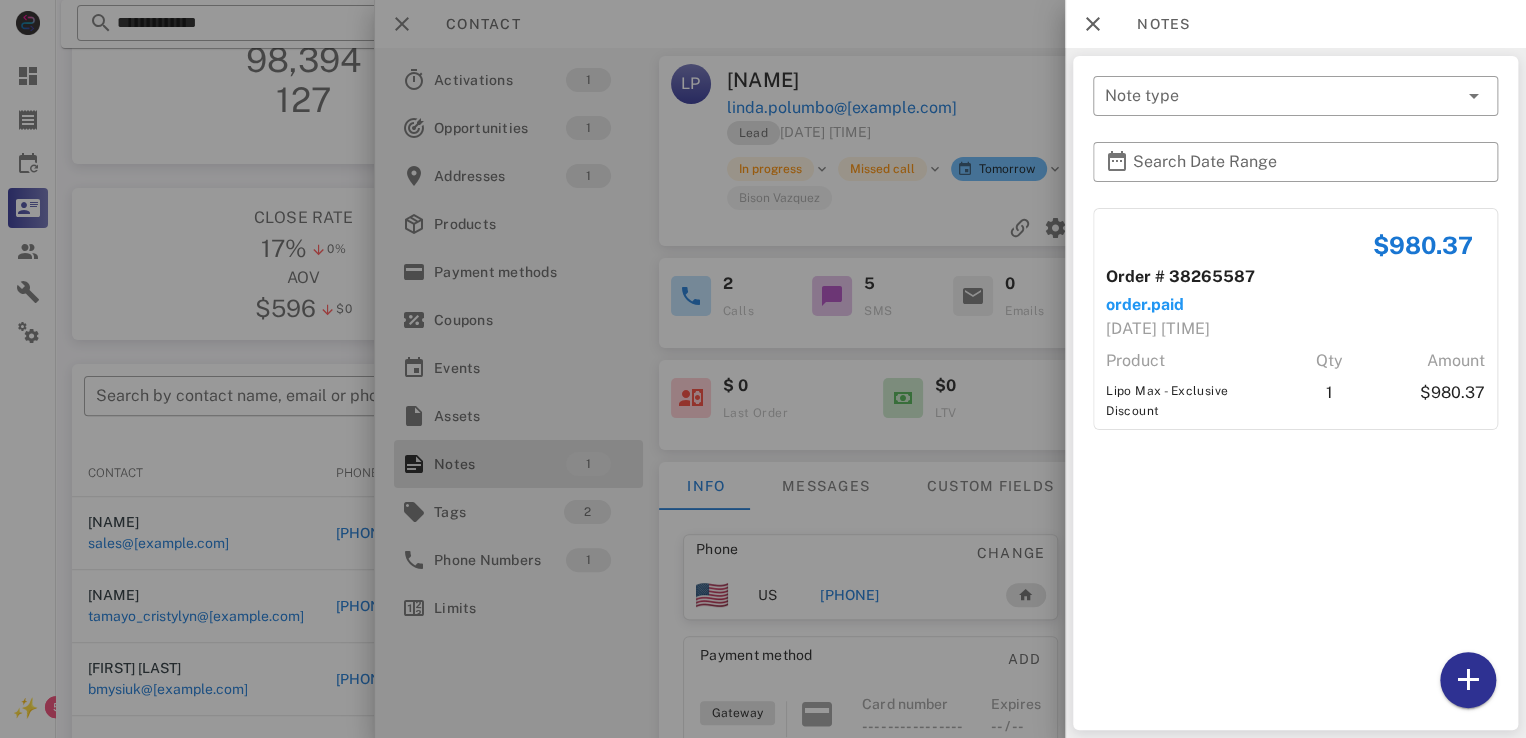 click at bounding box center [763, 369] 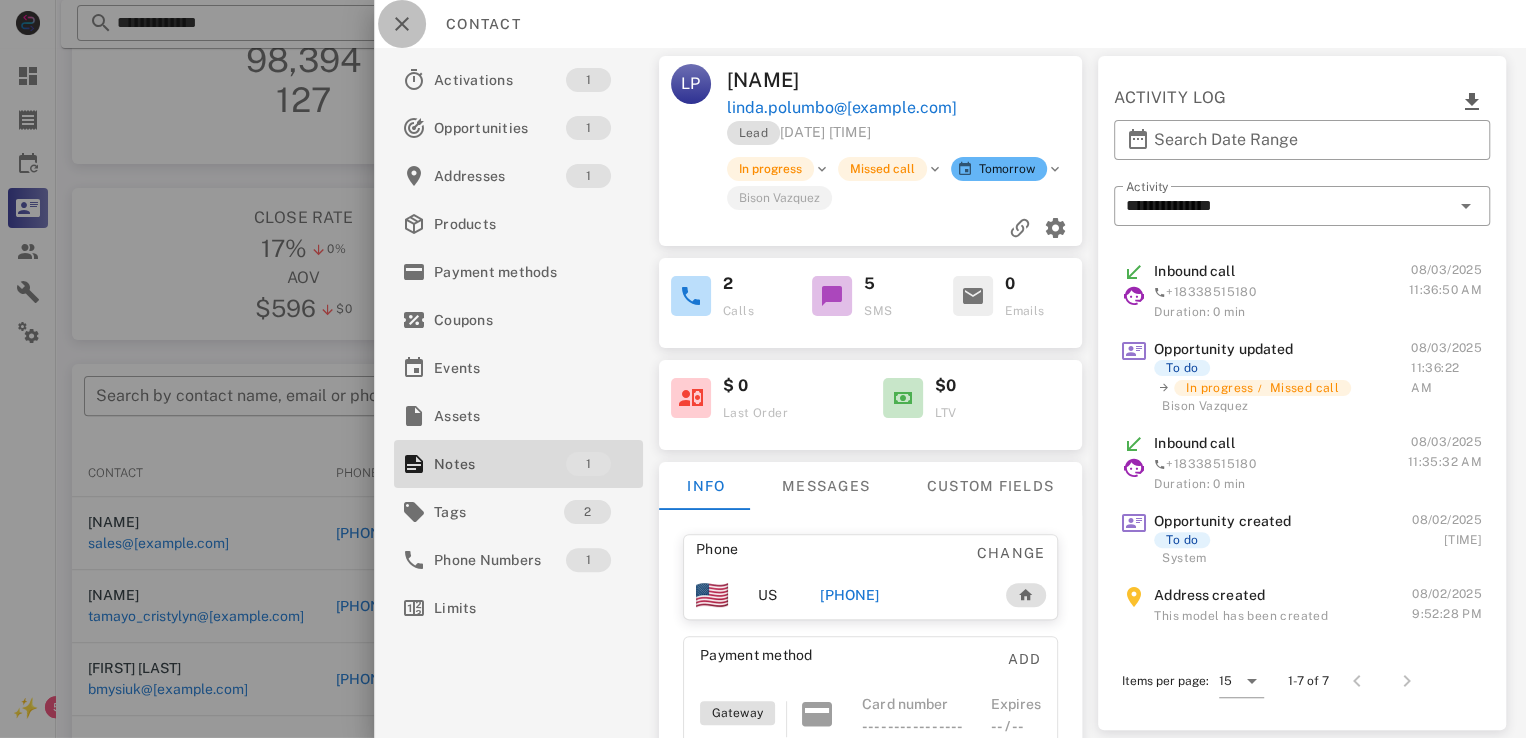 click at bounding box center [402, 24] 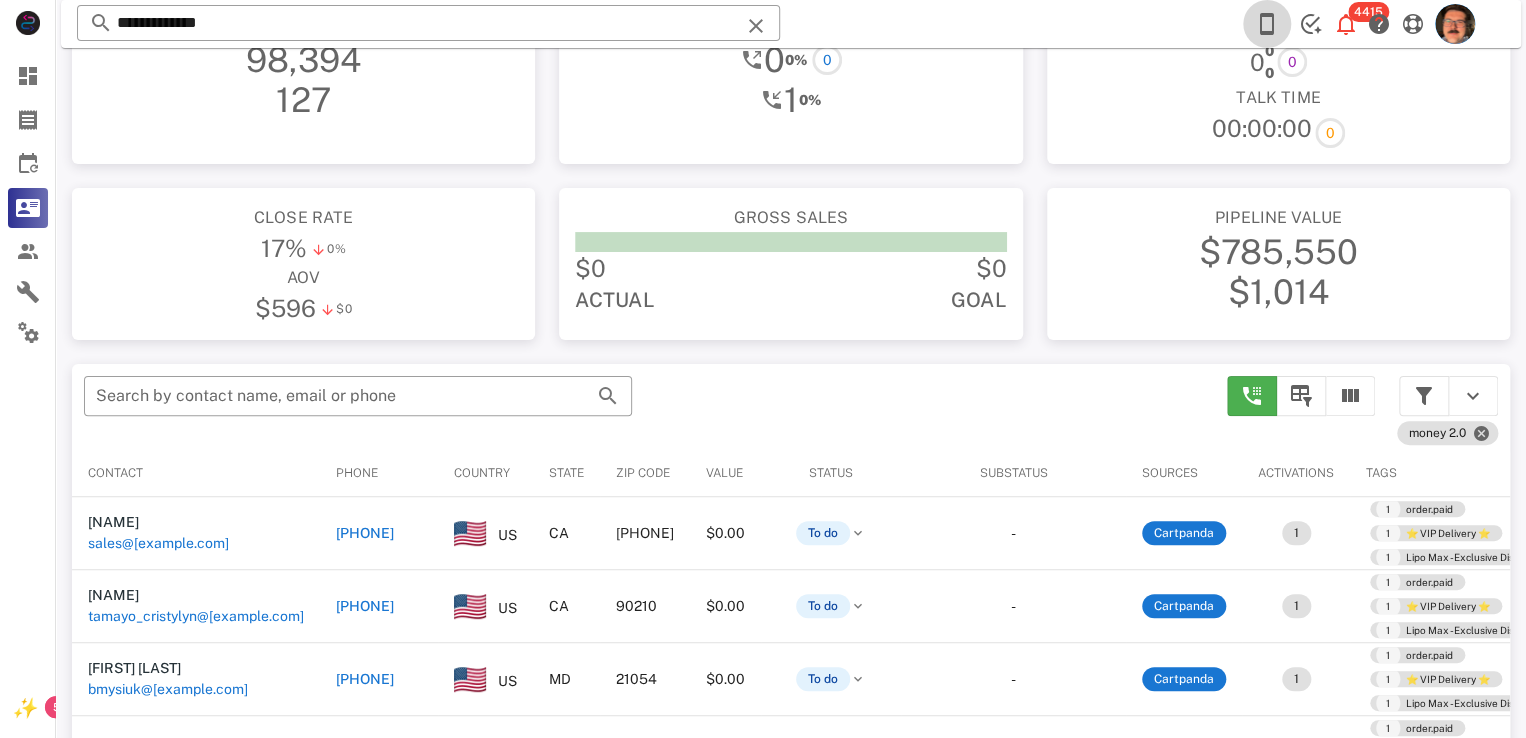 click at bounding box center (1267, 24) 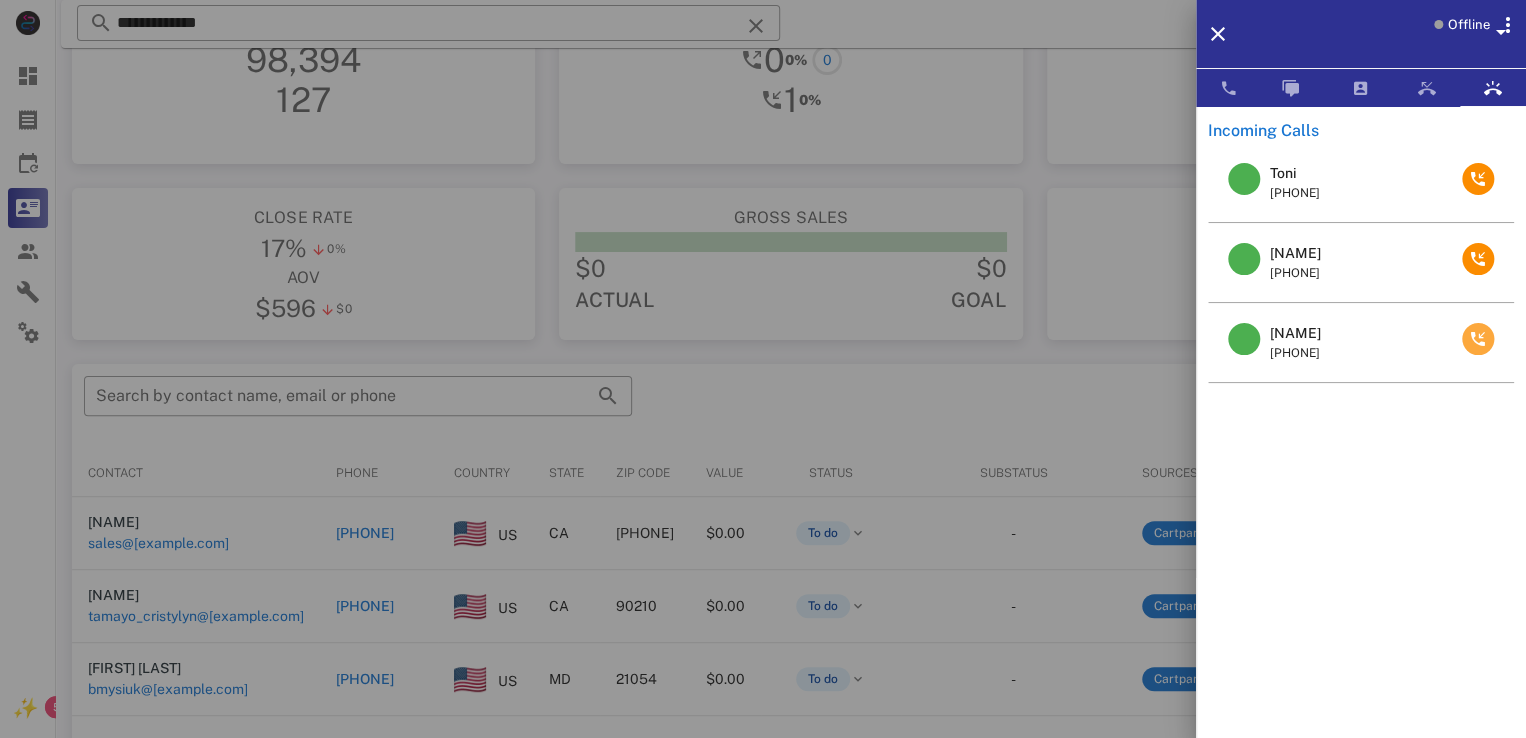 click at bounding box center [1478, 339] 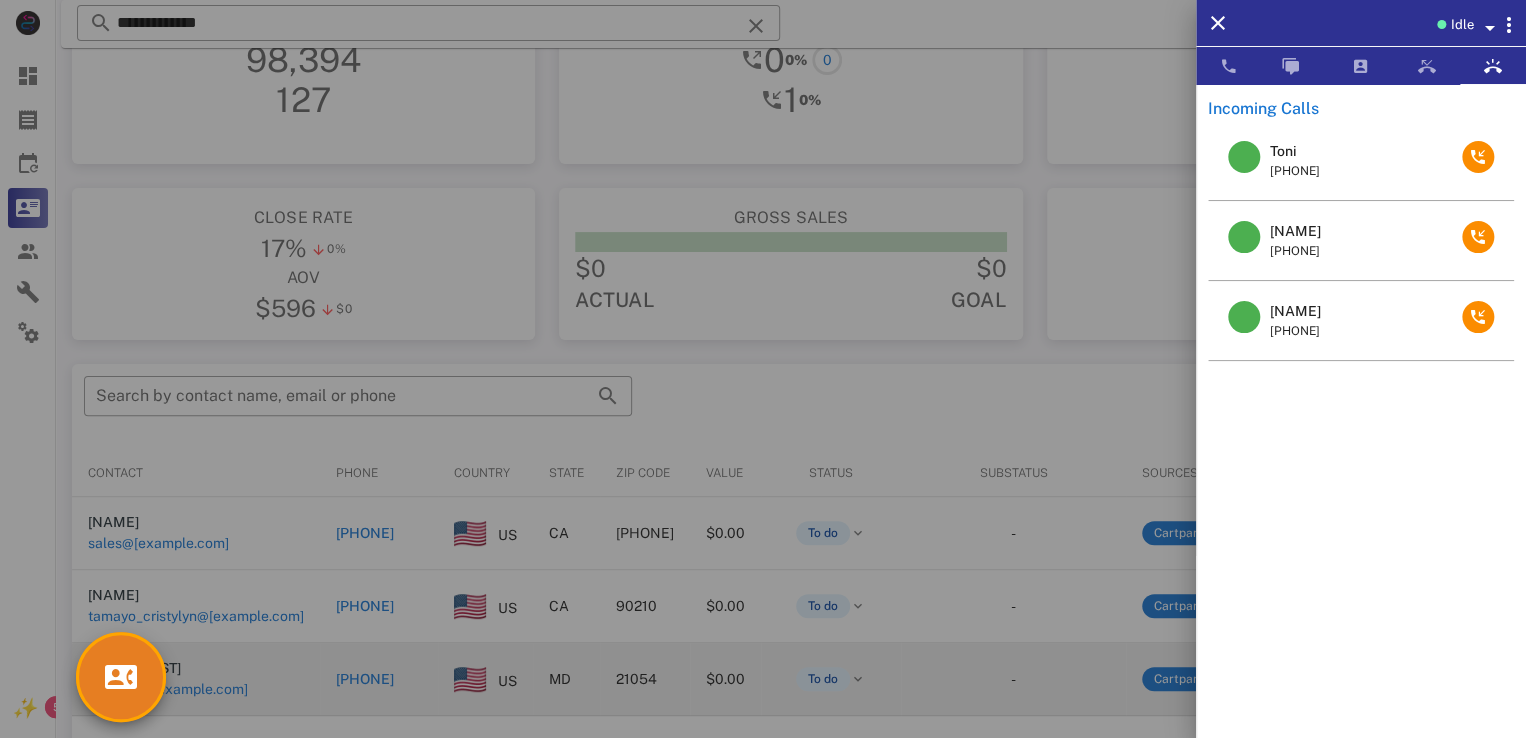 click at bounding box center [763, 369] 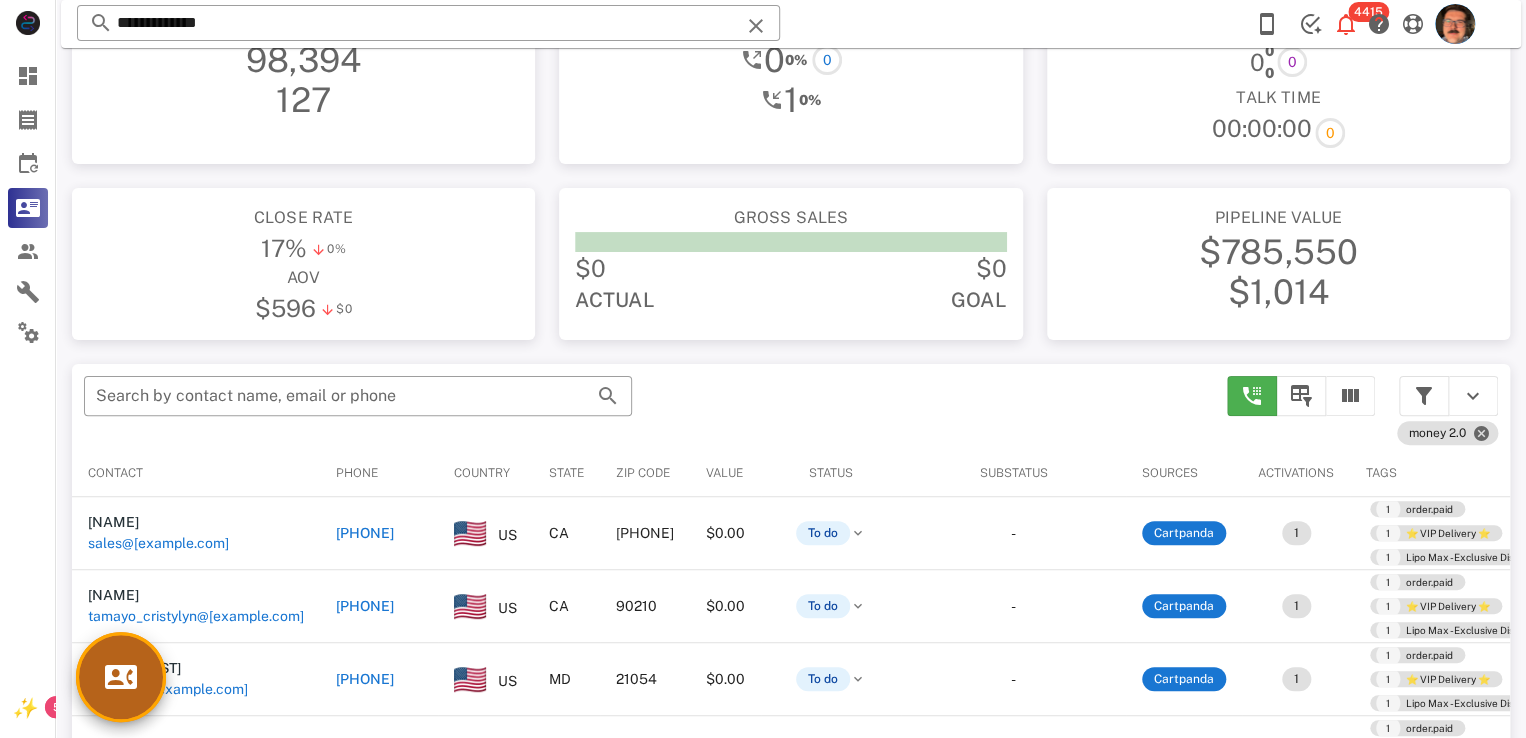 click at bounding box center [121, 677] 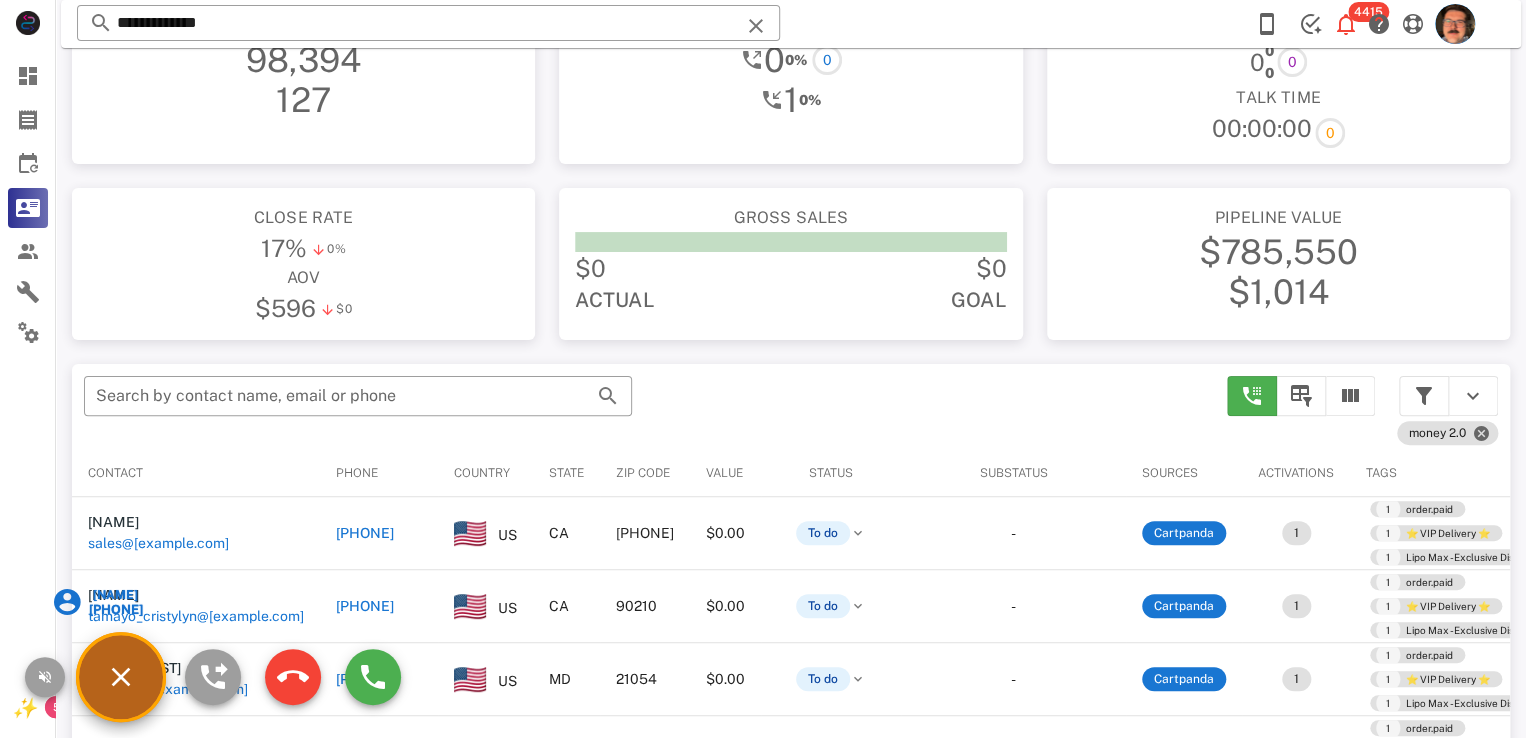 click on "+12174932155" at bounding box center [114, 609] 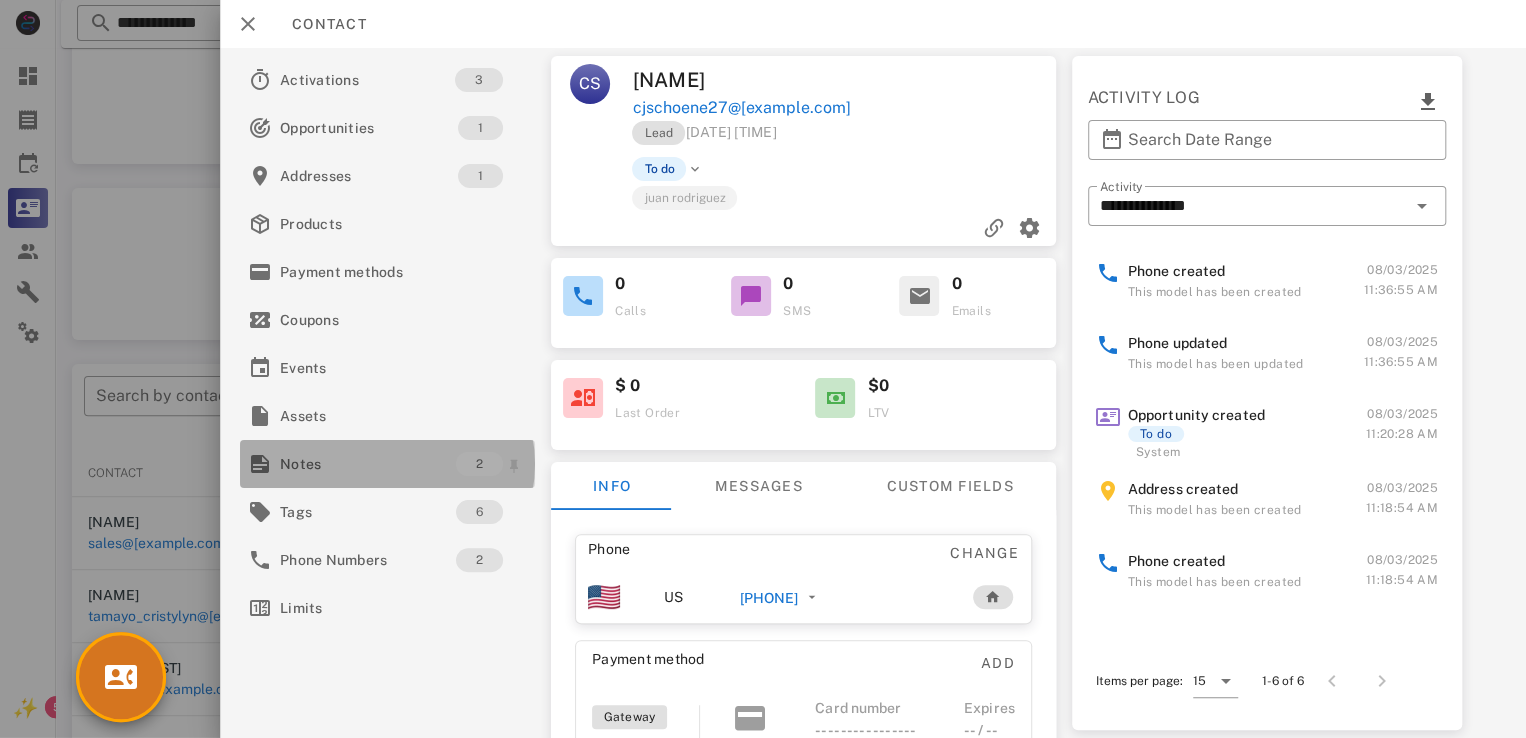 click on "Notes" at bounding box center (368, 464) 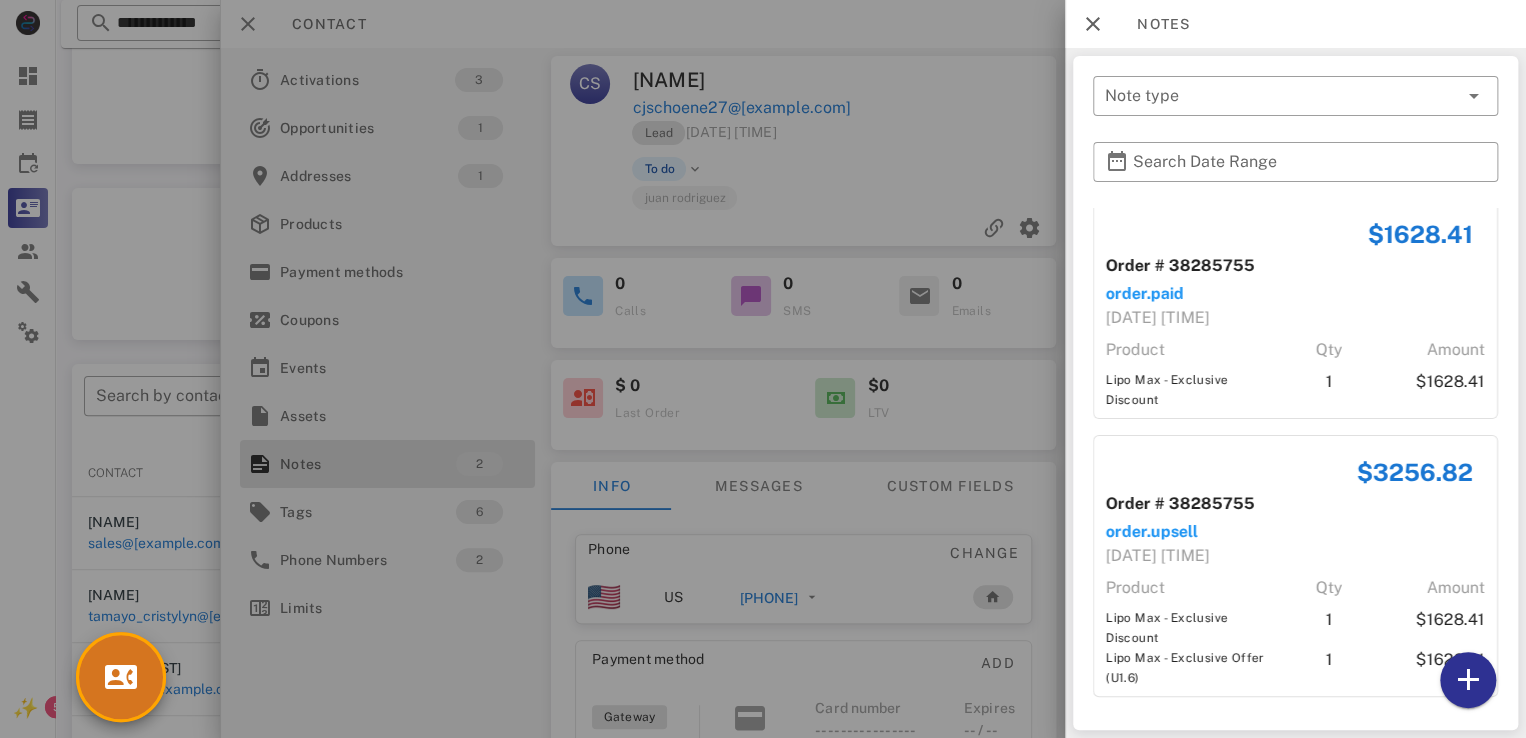 scroll, scrollTop: 14, scrollLeft: 0, axis: vertical 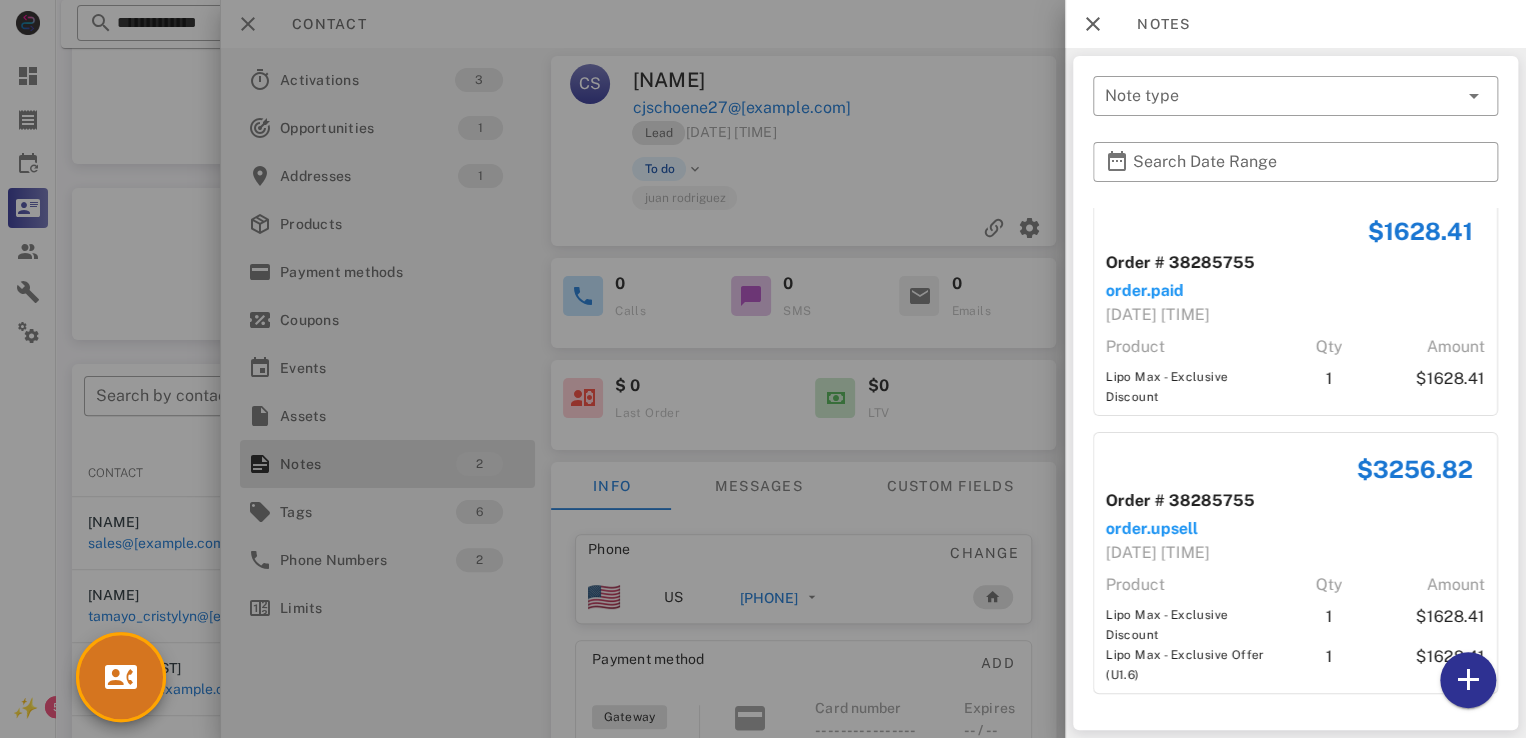 click at bounding box center (763, 369) 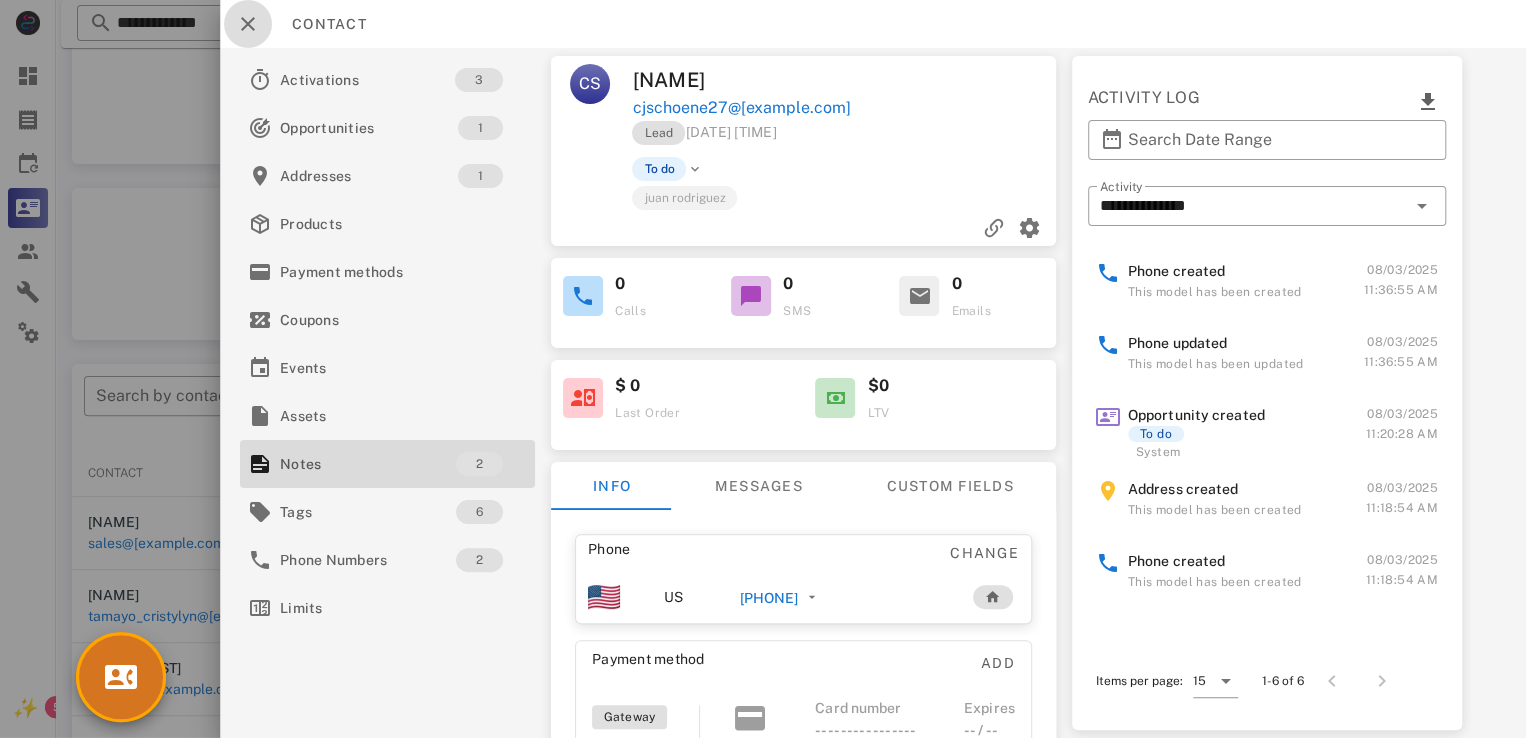 click at bounding box center (248, 24) 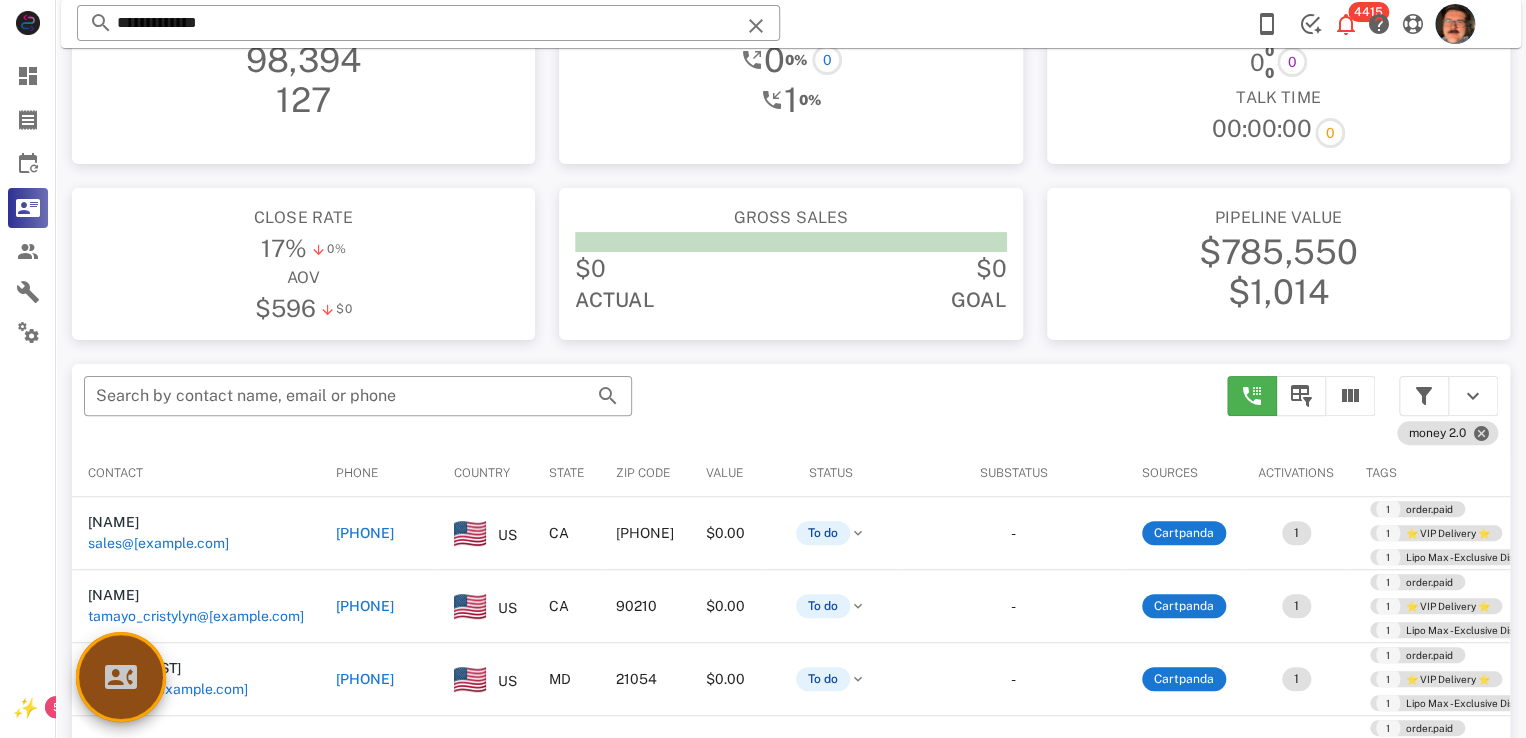 click at bounding box center (121, 677) 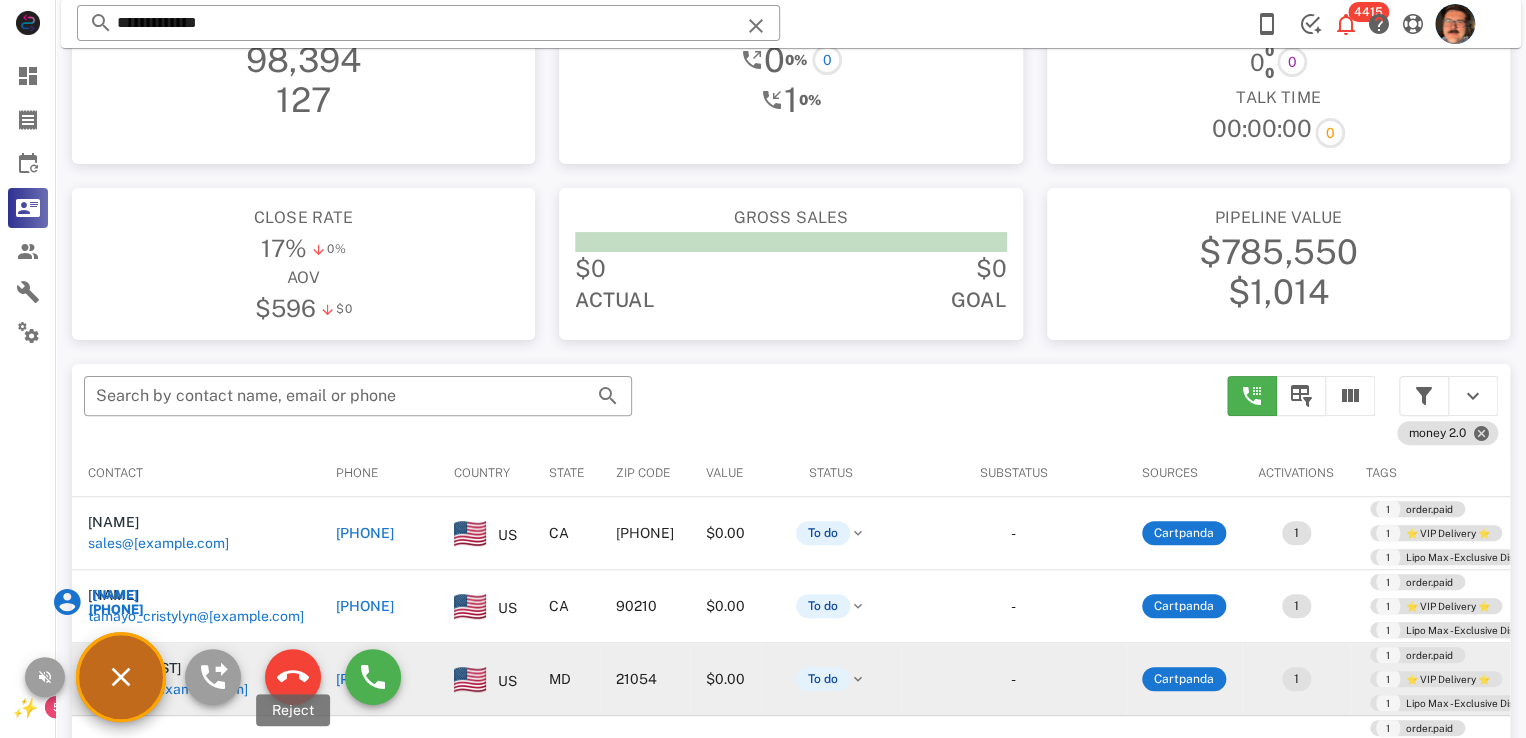 click on "Rebecca j Mysiuk  bmysiuk@yahoo.com" at bounding box center (196, 679) 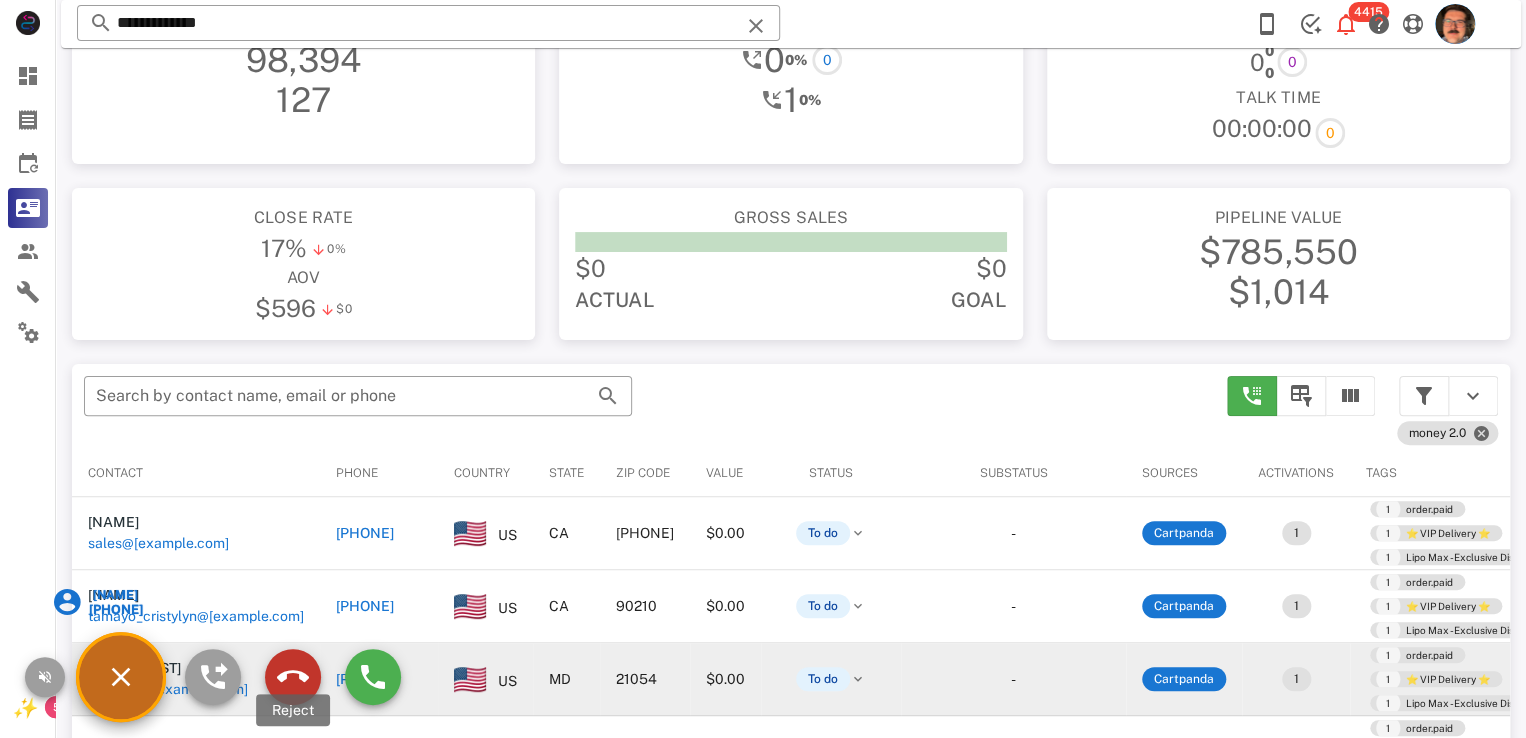 click at bounding box center [293, 677] 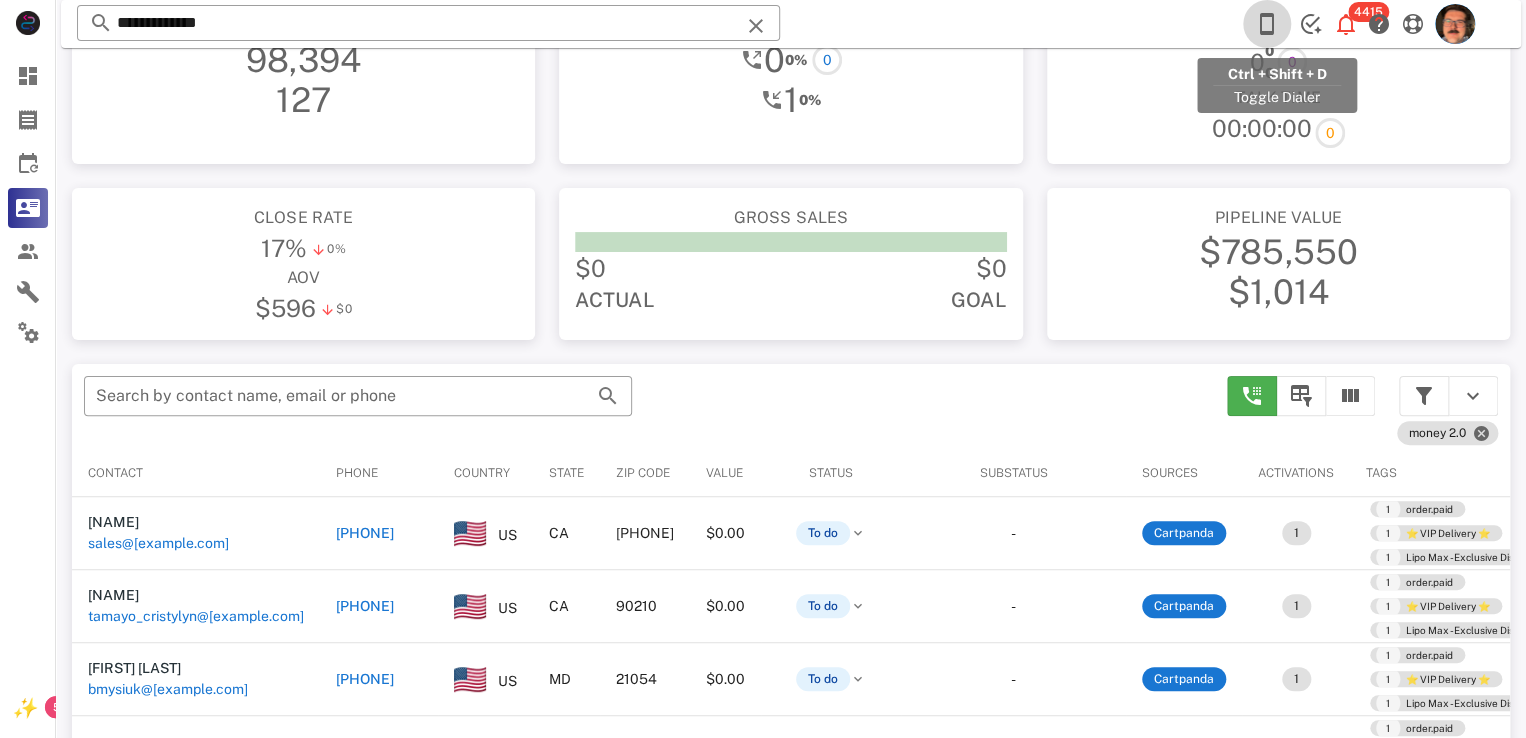 click at bounding box center [1267, 24] 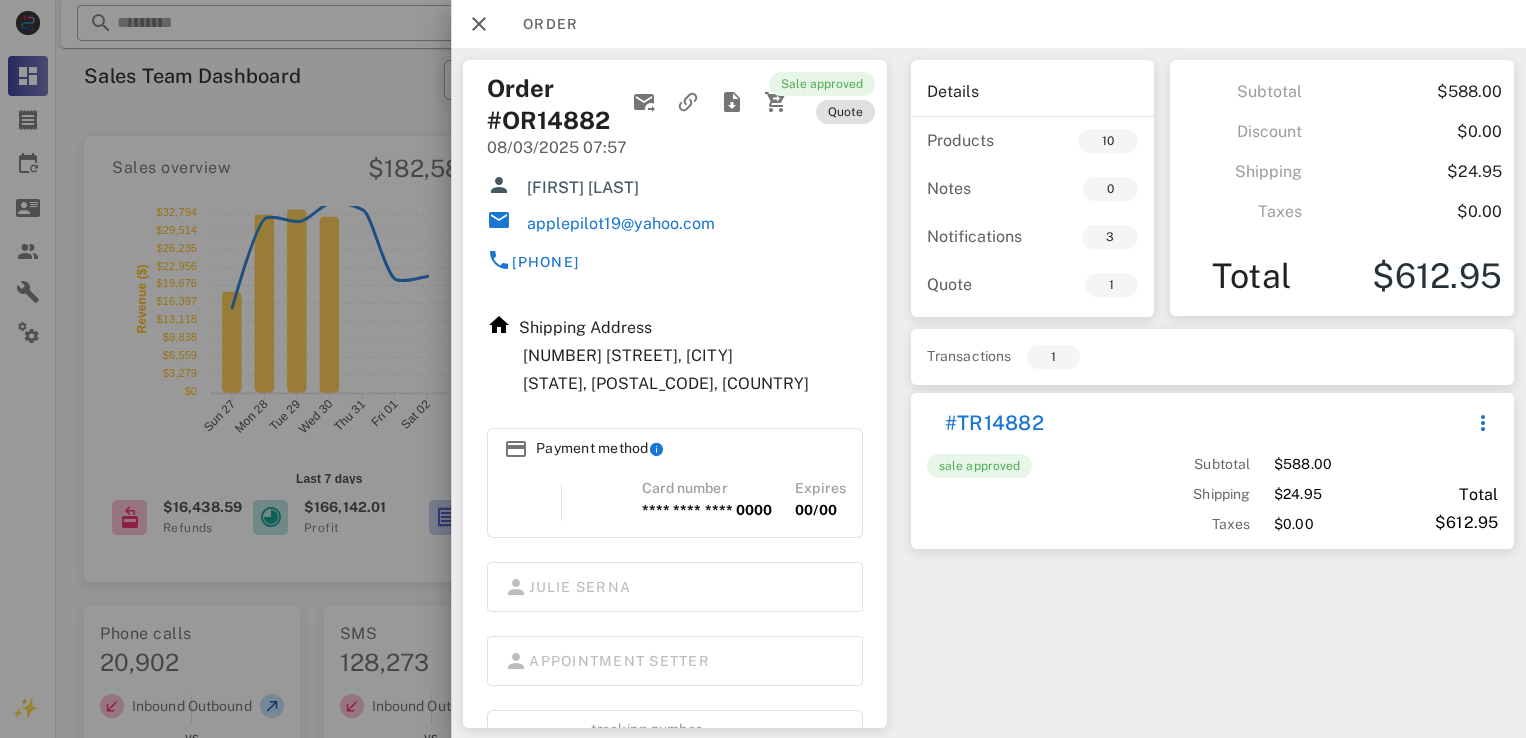 scroll, scrollTop: 0, scrollLeft: 0, axis: both 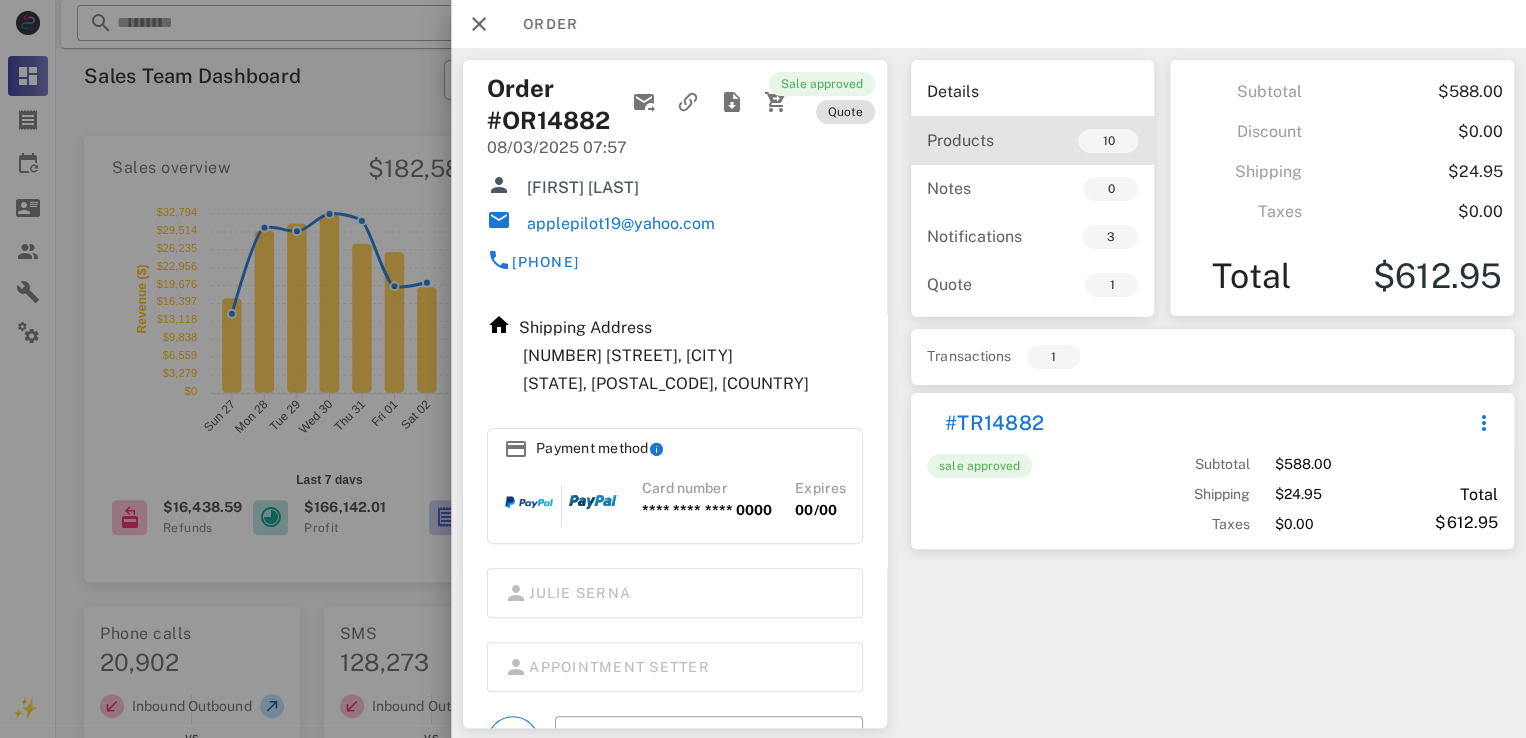 click on "Products  10" at bounding box center (1032, 141) 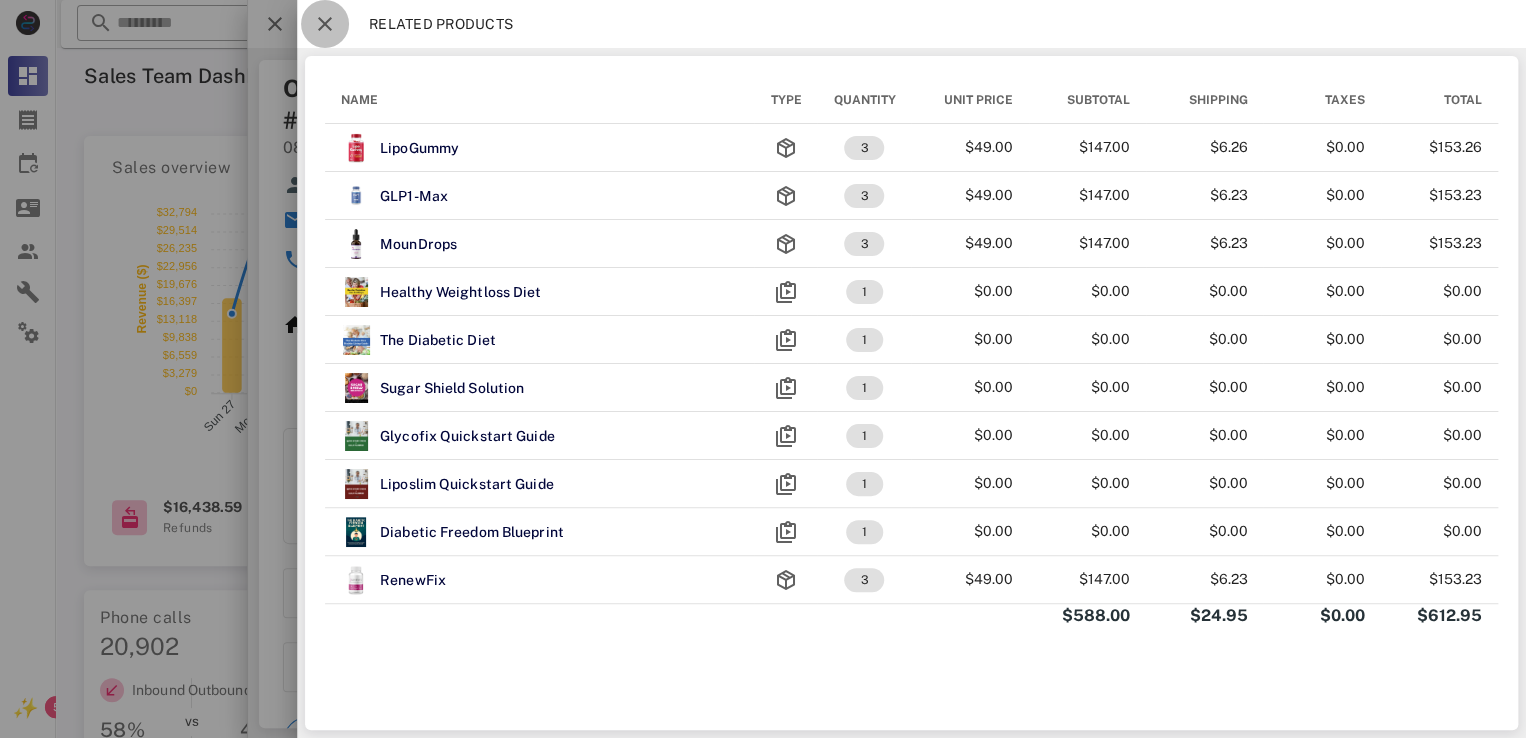 click at bounding box center (325, 24) 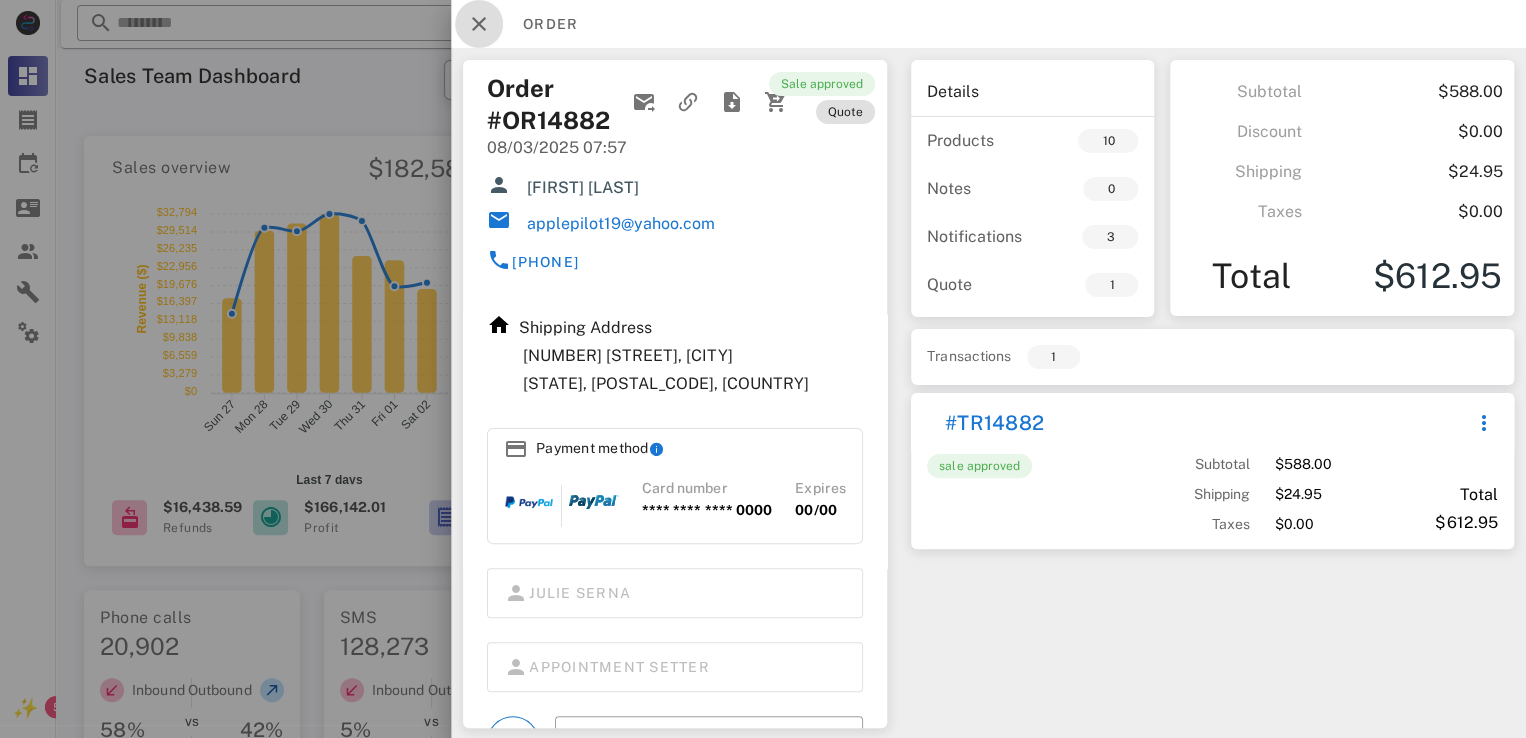 click at bounding box center [479, 24] 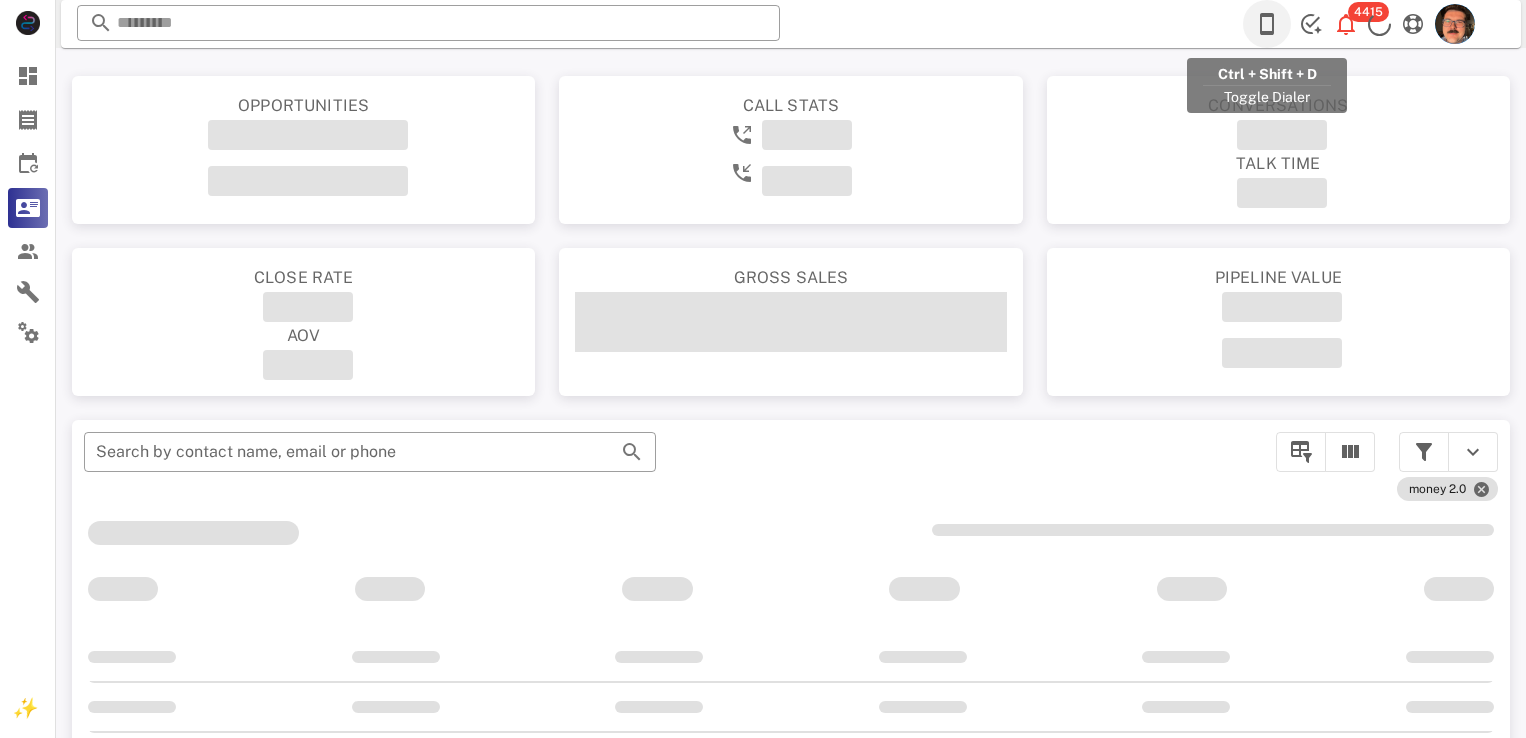 scroll, scrollTop: 0, scrollLeft: 0, axis: both 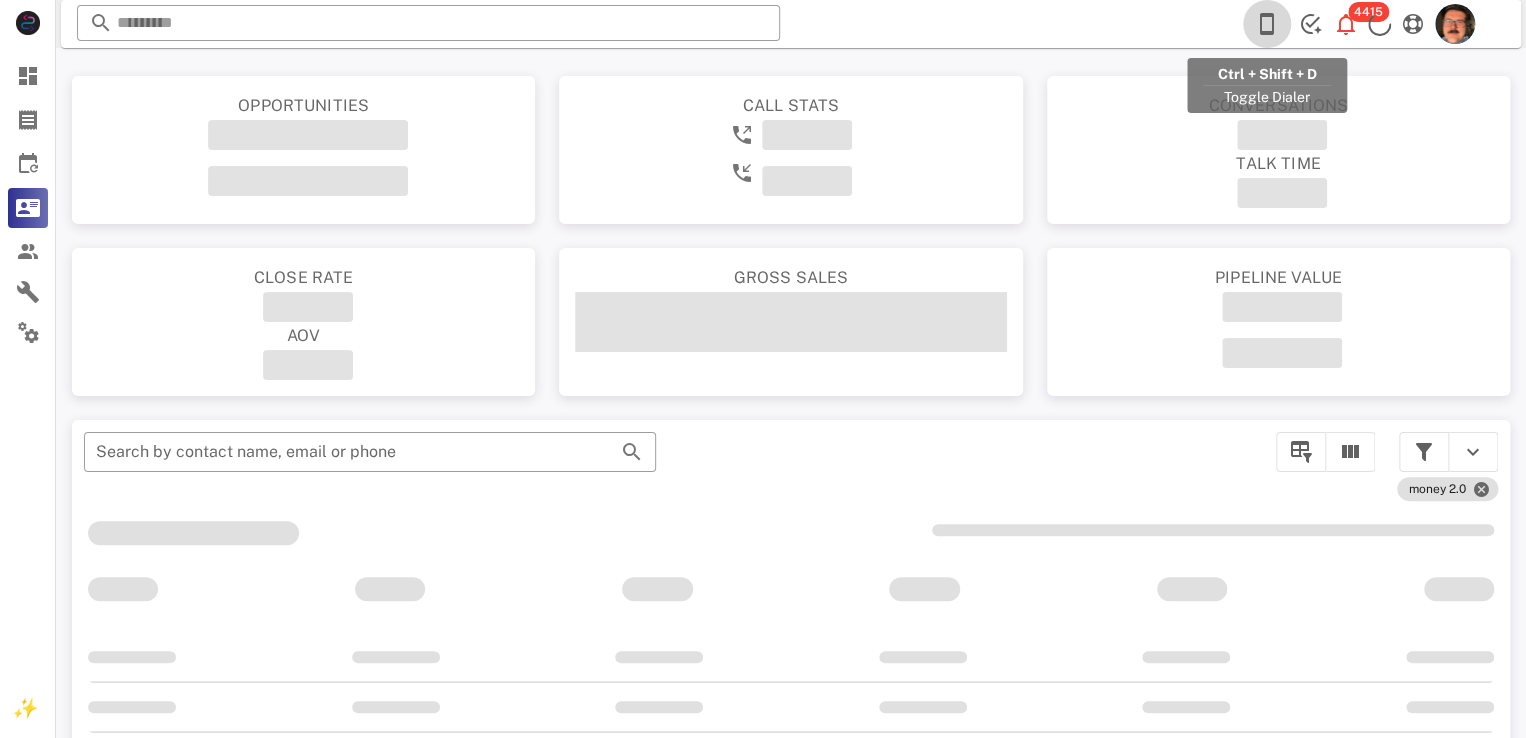 click at bounding box center [1267, 24] 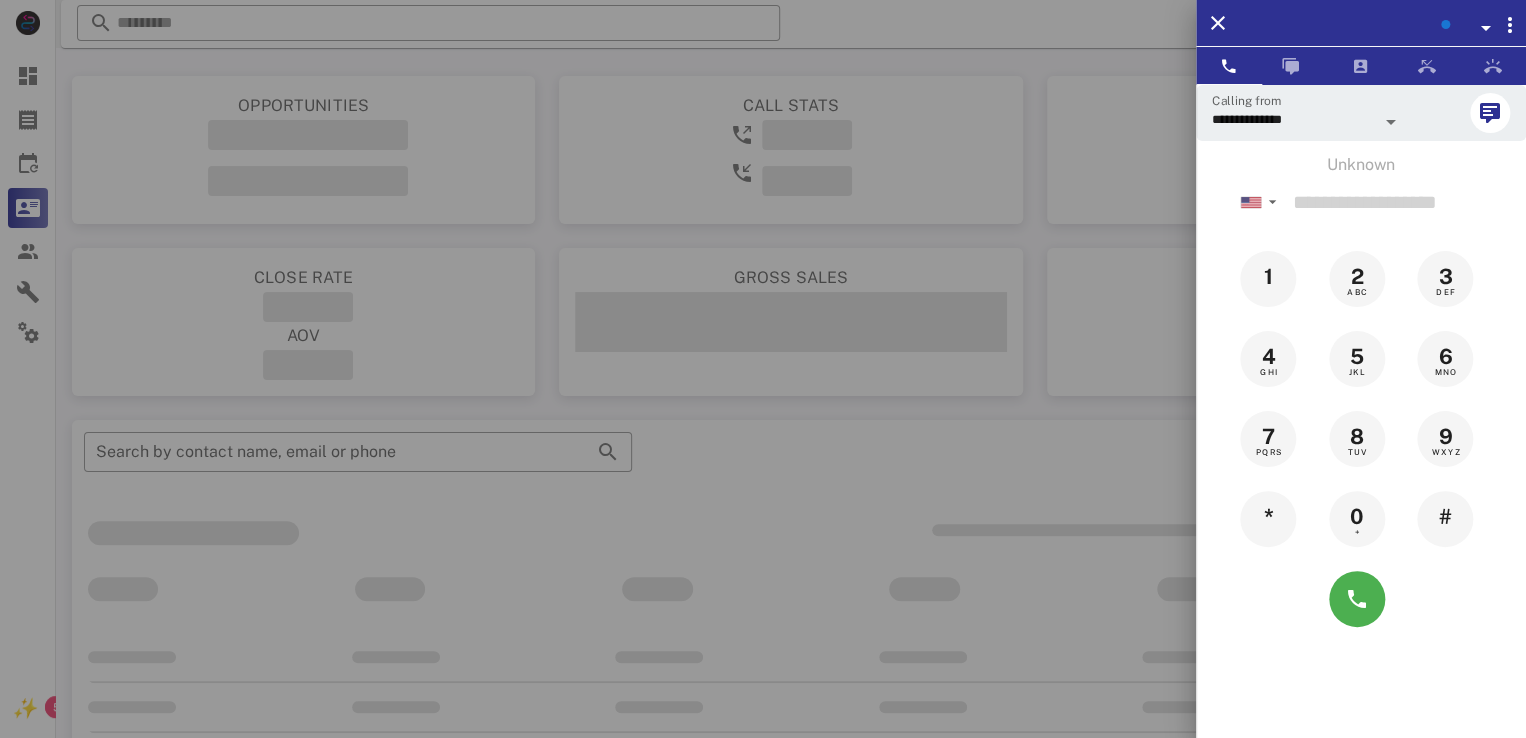 click at bounding box center (1462, 25) 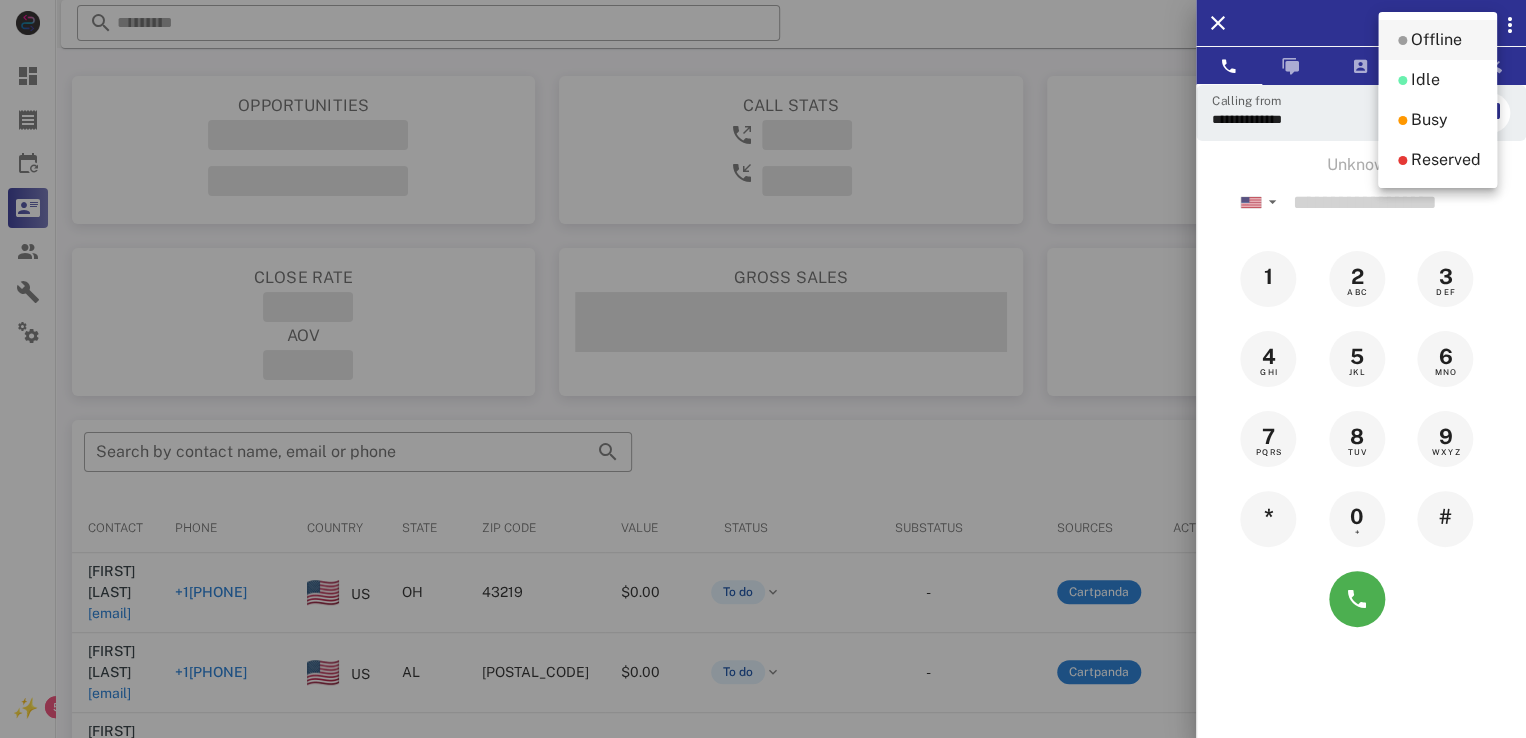 click on "Offline" at bounding box center (1436, 40) 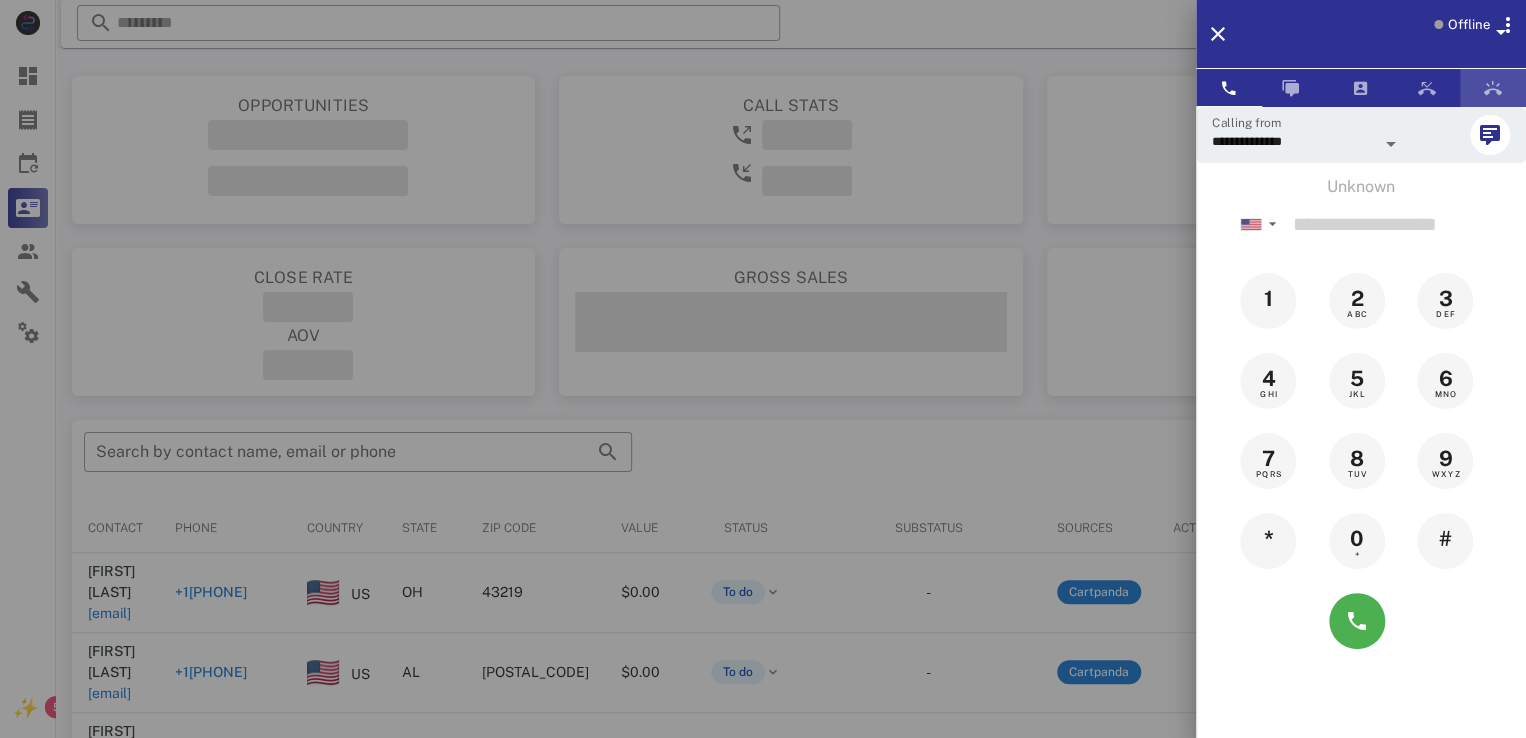 click at bounding box center [1493, 88] 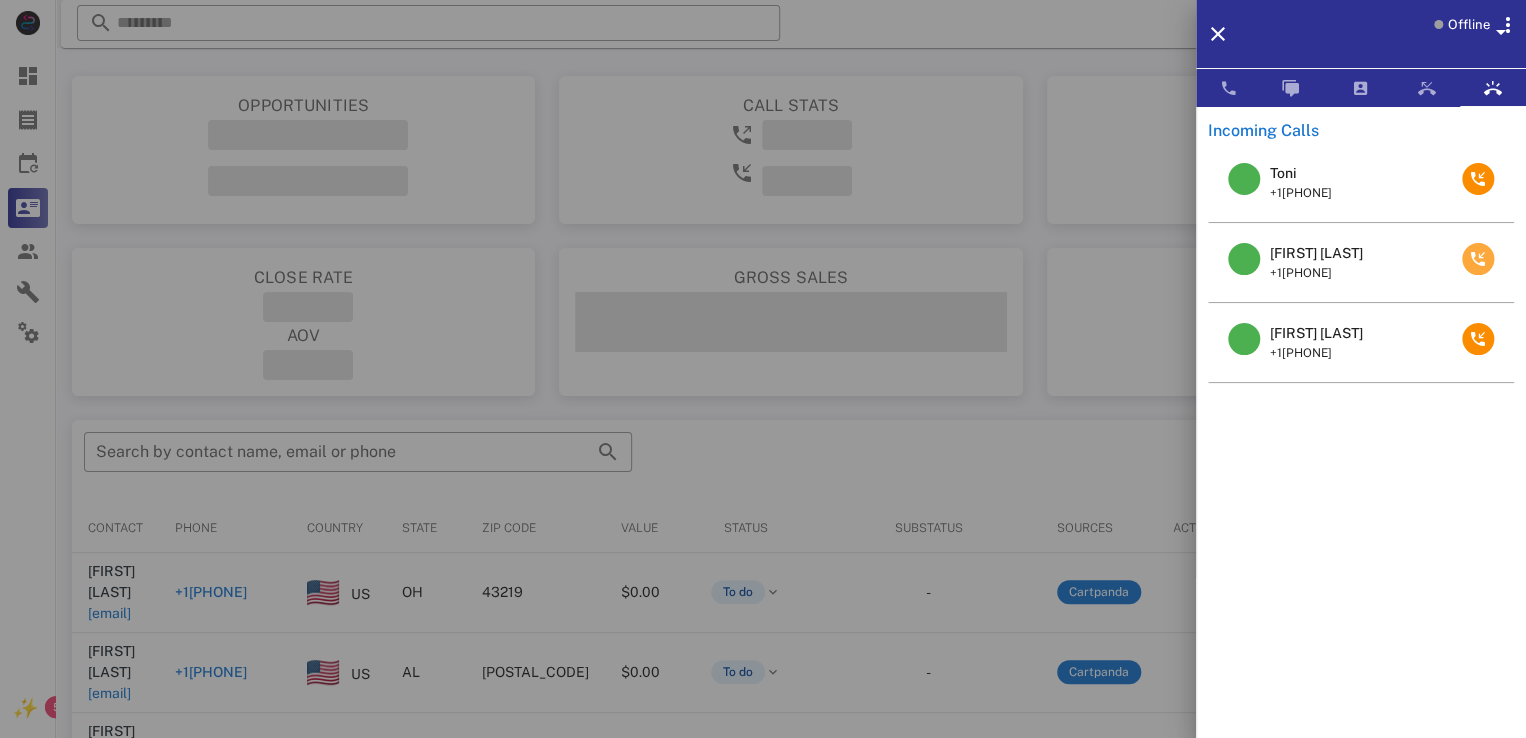 click at bounding box center [1478, 259] 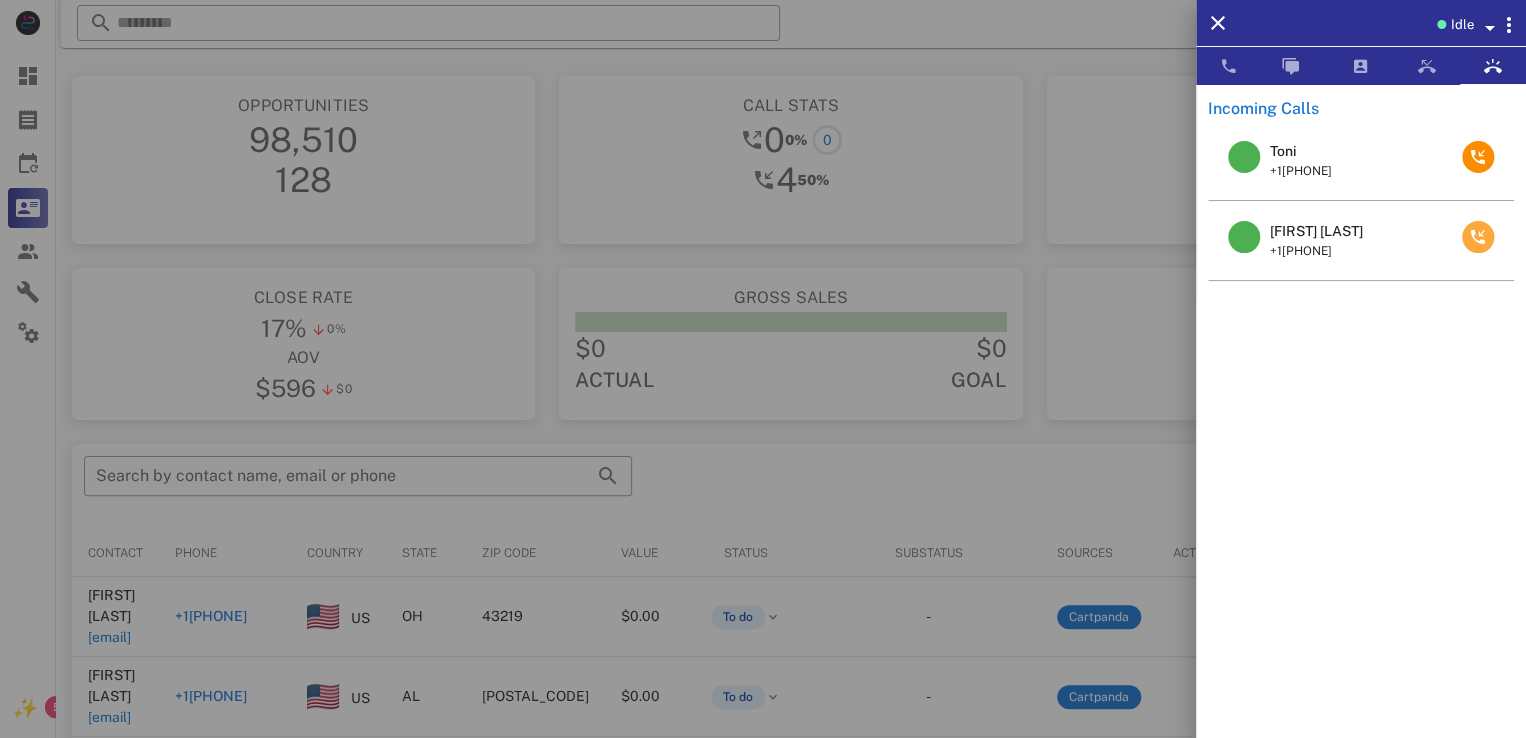 click at bounding box center (1478, 237) 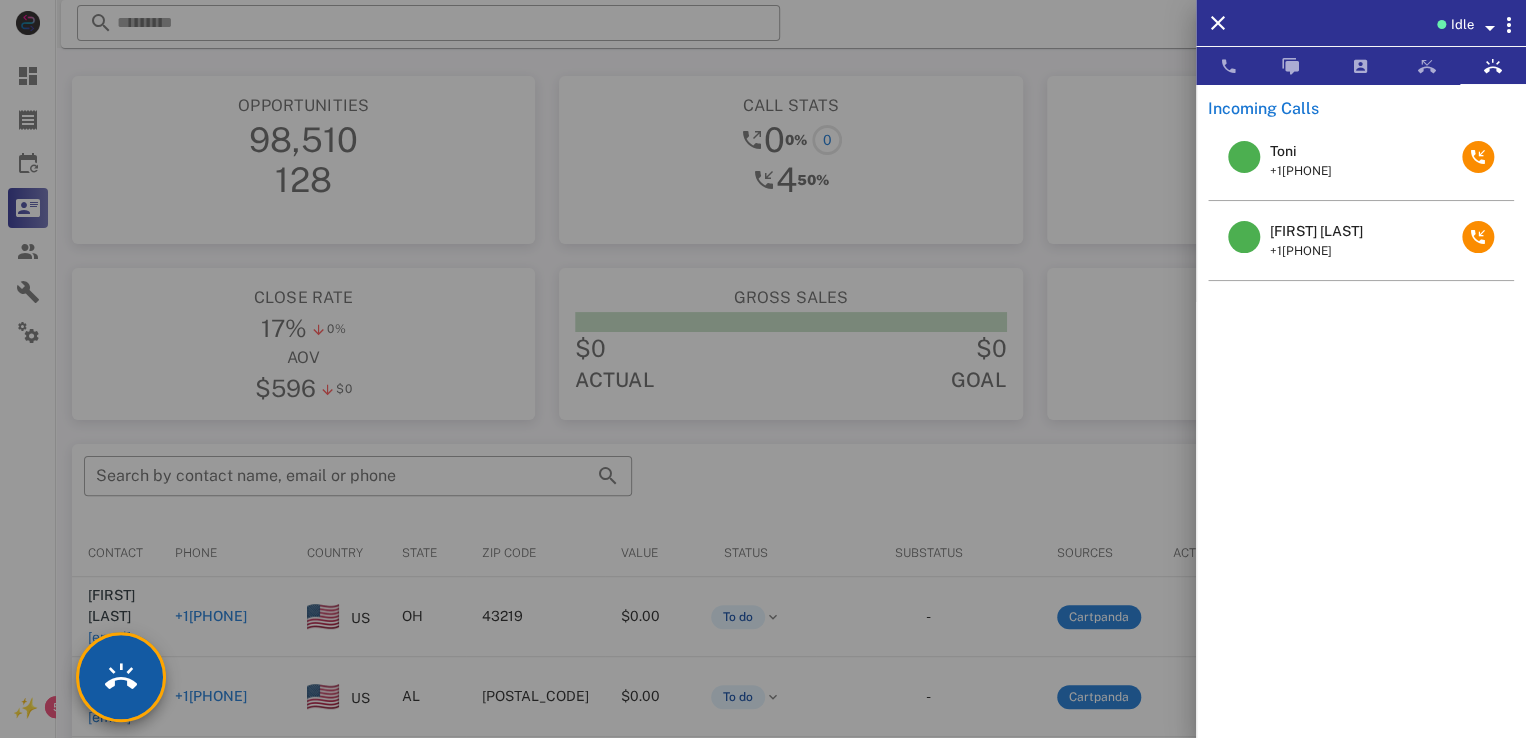click at bounding box center [121, 677] 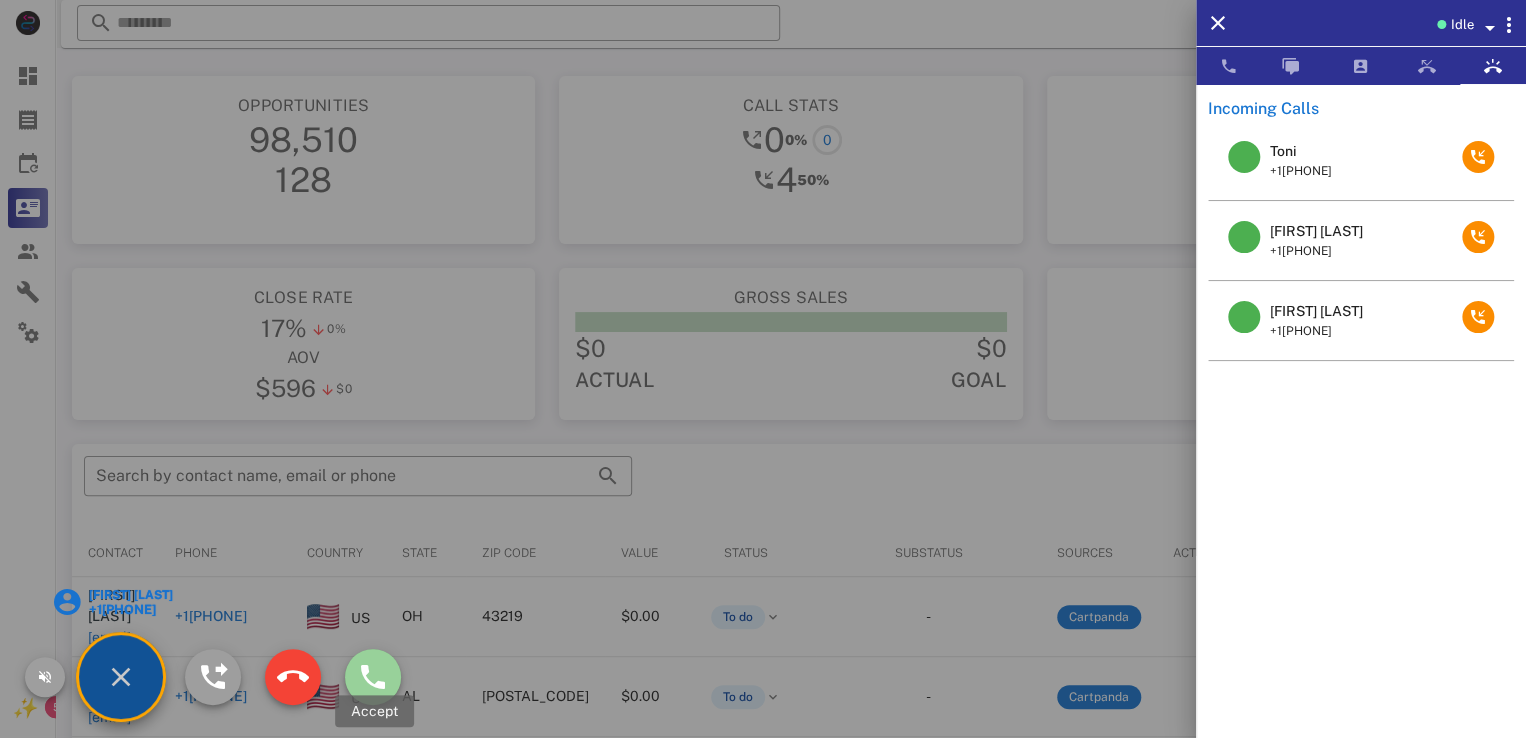 click at bounding box center [373, 677] 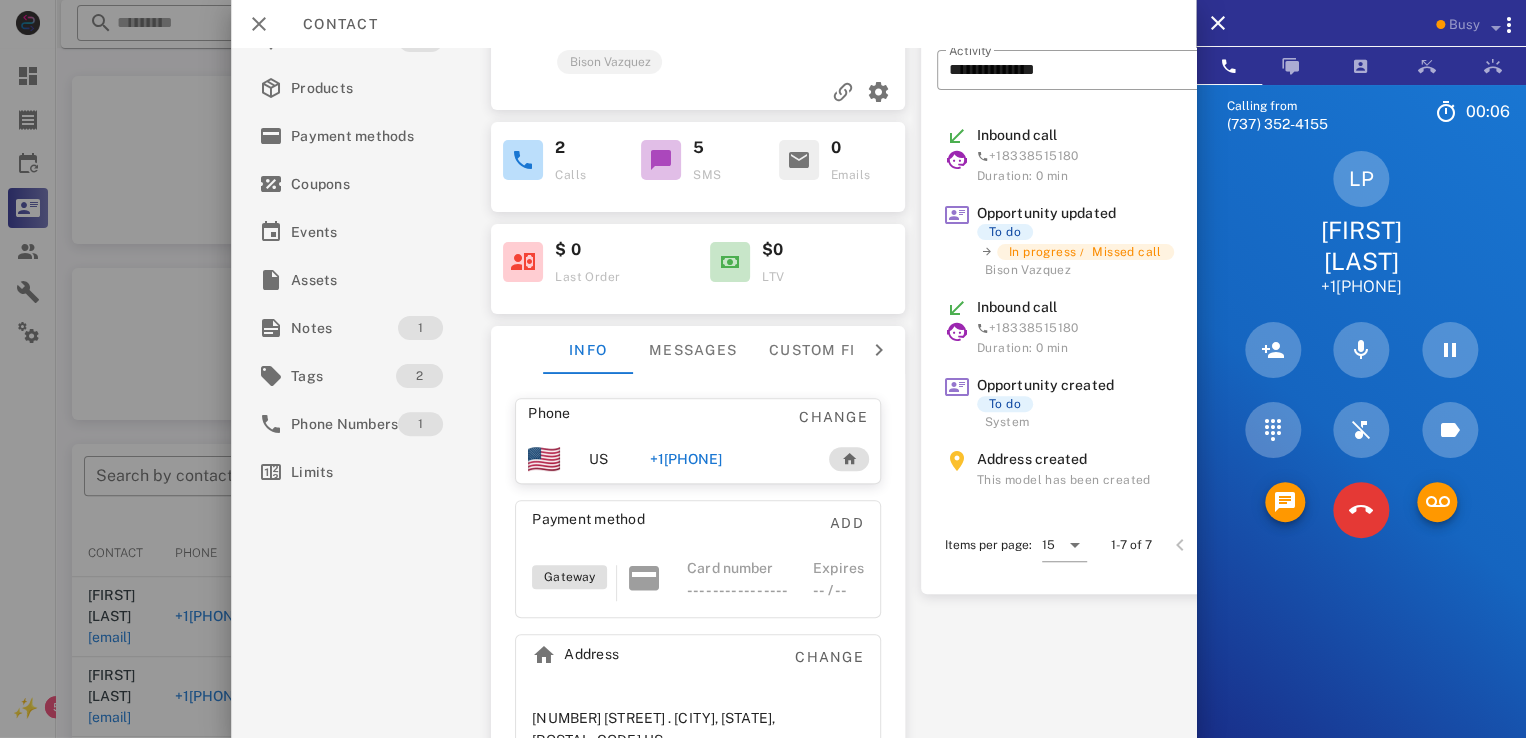 scroll, scrollTop: 195, scrollLeft: 0, axis: vertical 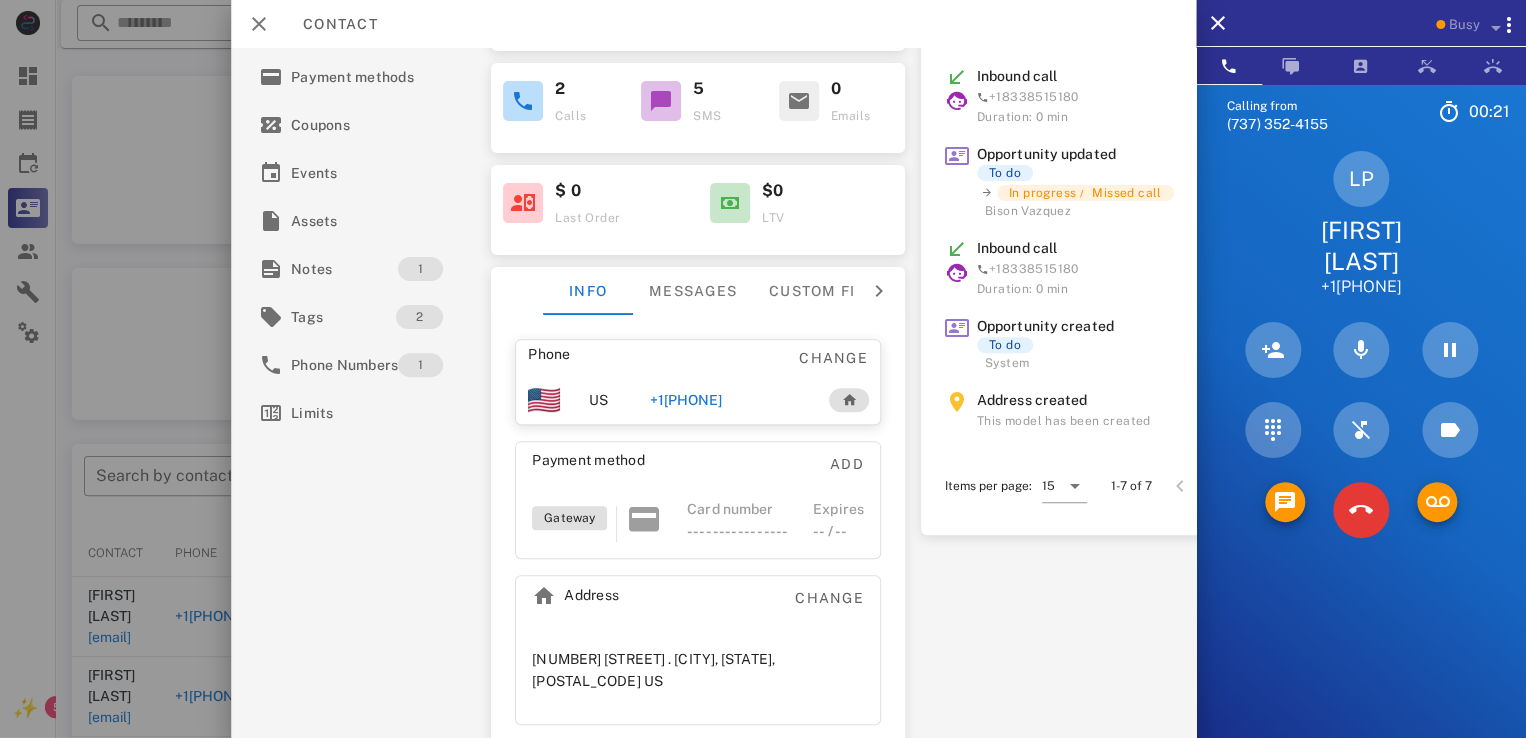 click on "[NUMBER] [STREET] .
[CITY], [STATE], [POSTAL_CODE]
US" at bounding box center (698, 670) 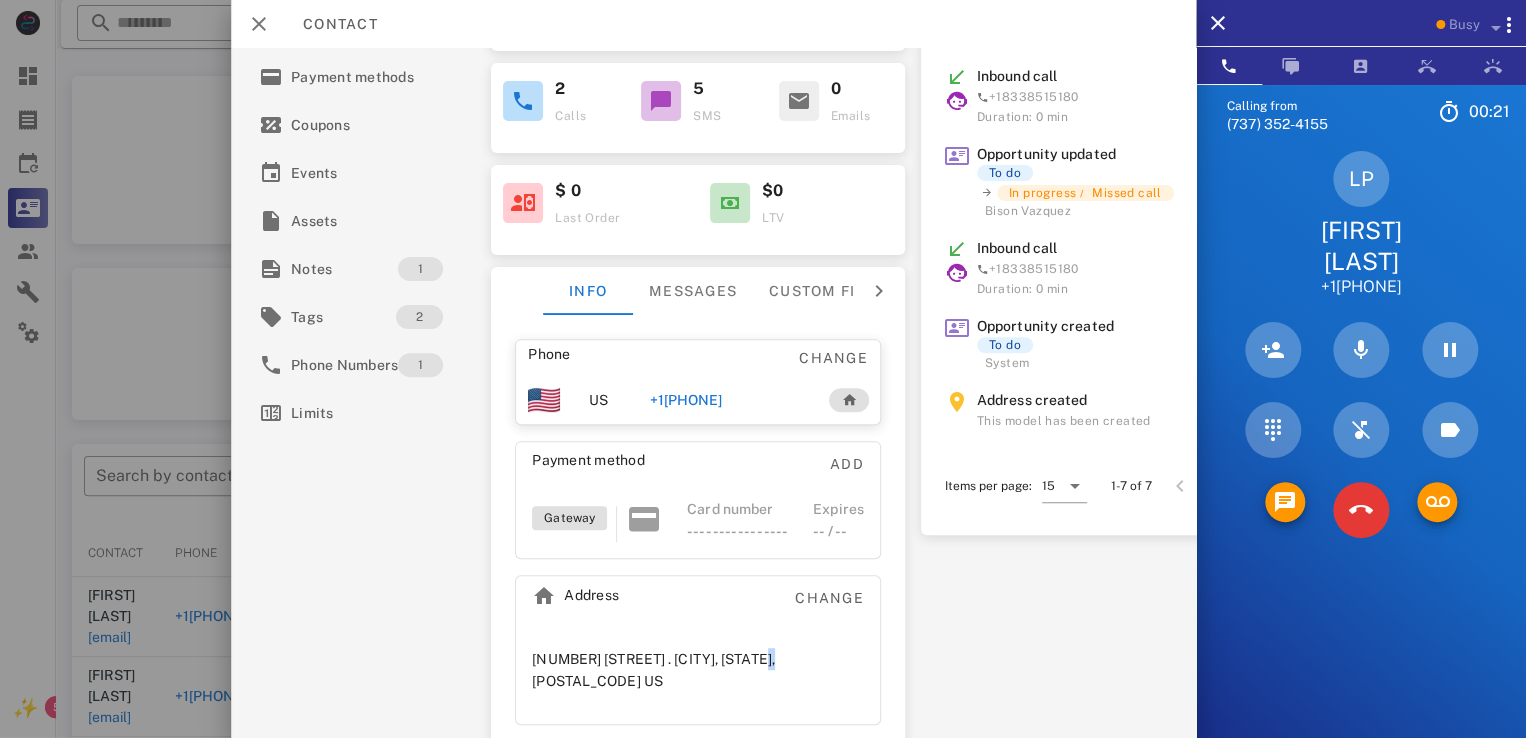 click on "[NUMBER] [STREET] .
[CITY], [STATE], [POSTAL_CODE]
US" at bounding box center [698, 670] 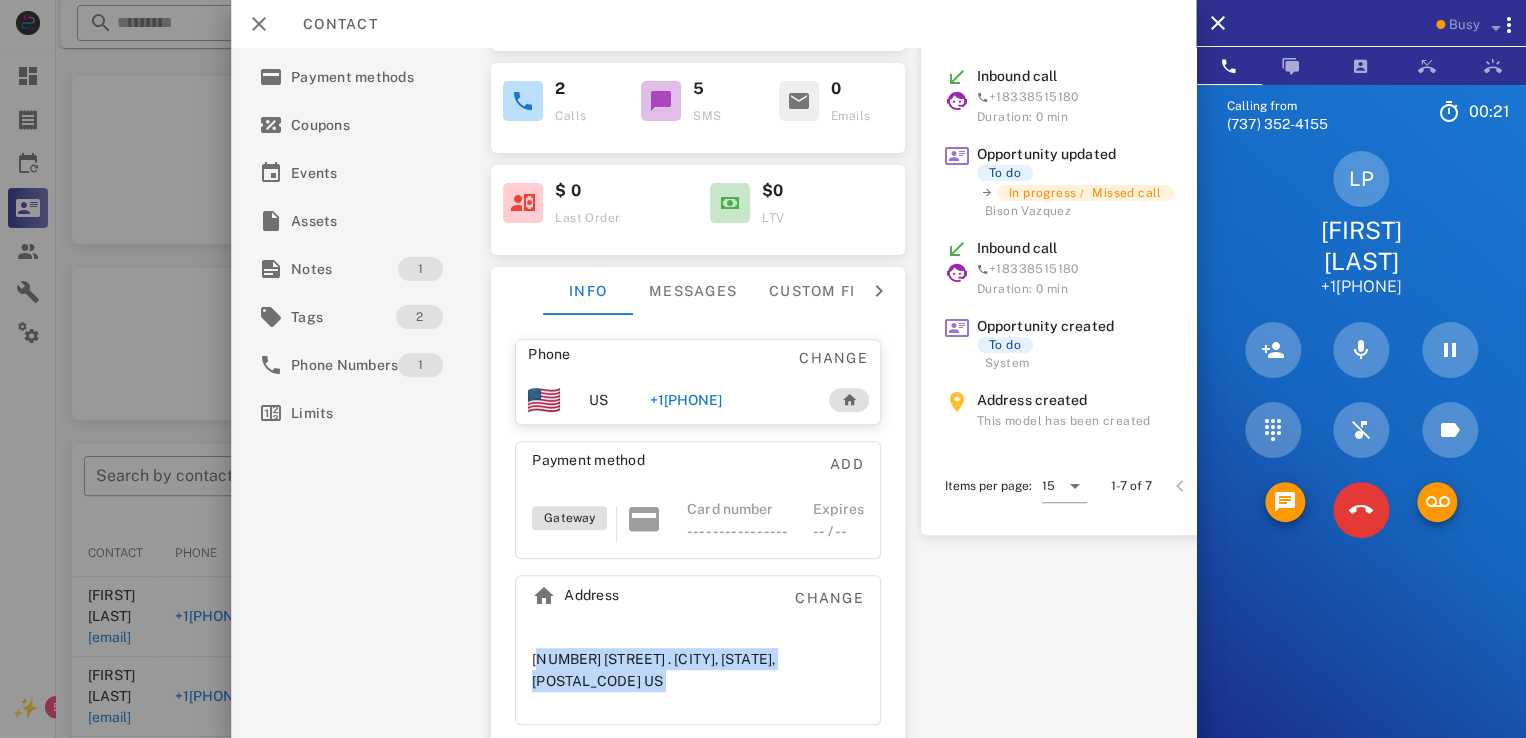 click on "[NUMBER] [STREET] .
[CITY], [STATE], [POSTAL_CODE]
US" at bounding box center (698, 670) 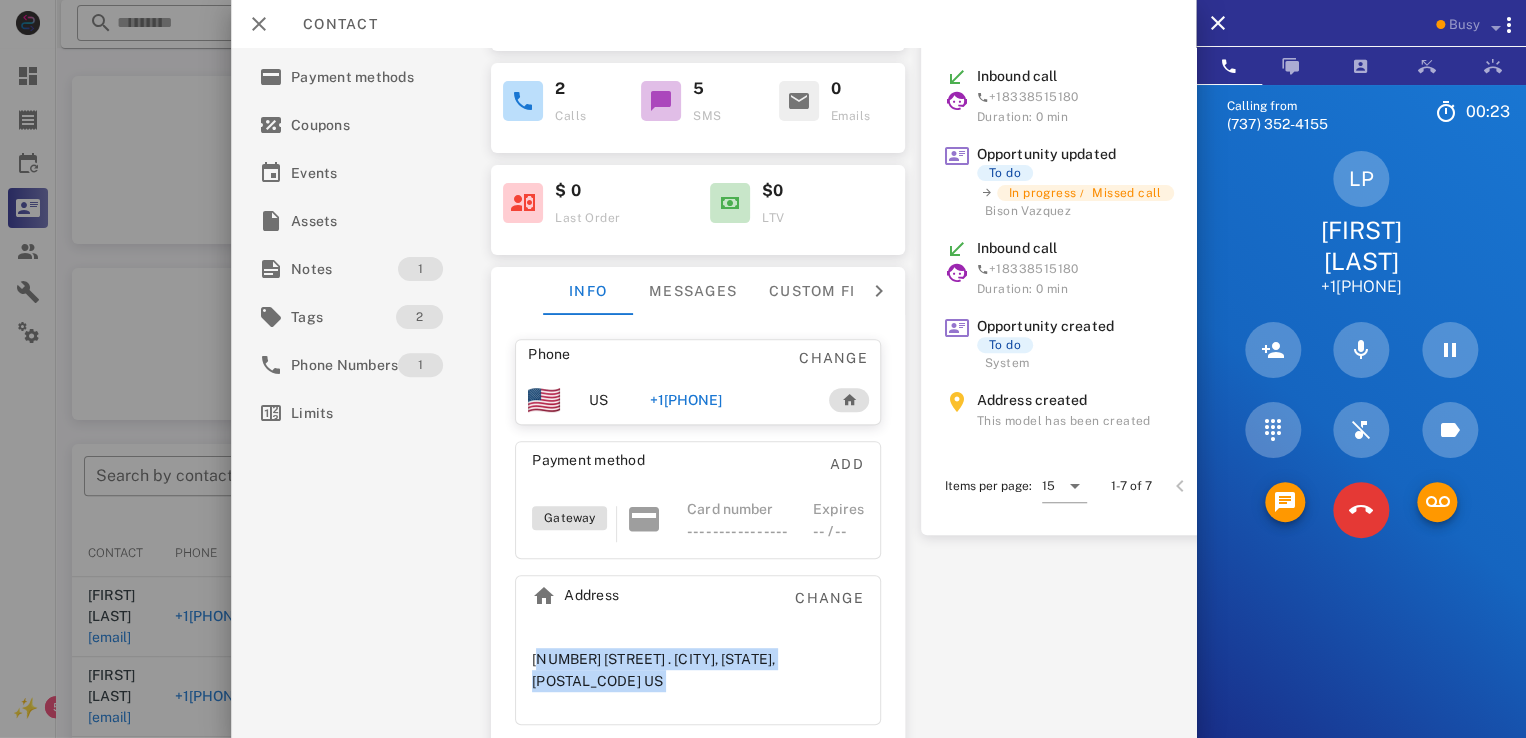 copy on "[NUMBER] [STREET] .
[CITY], [STATE], [POSTAL_CODE]
US" 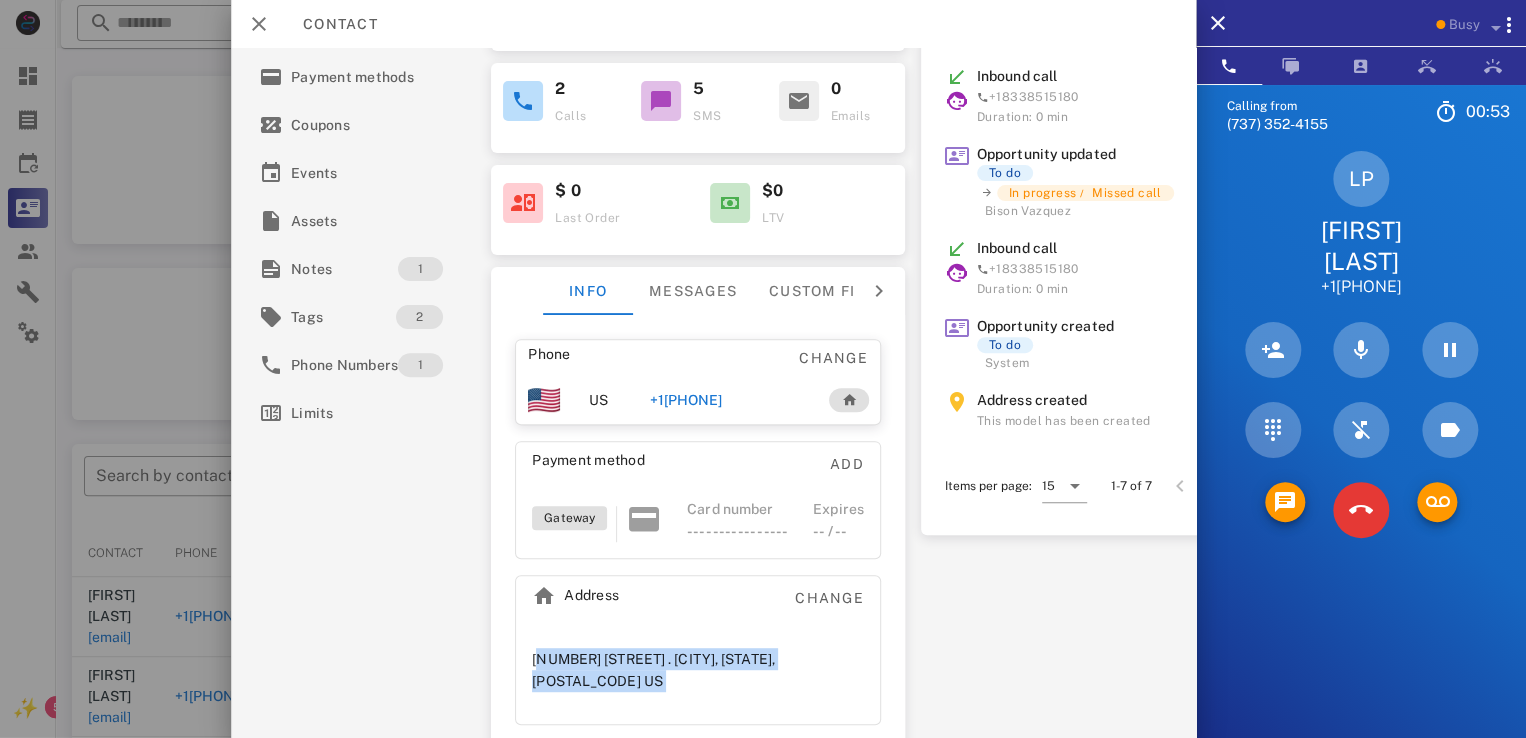 click on "LP   [FIRST] [LAST]  +1[PHONE]" at bounding box center [1361, 224] 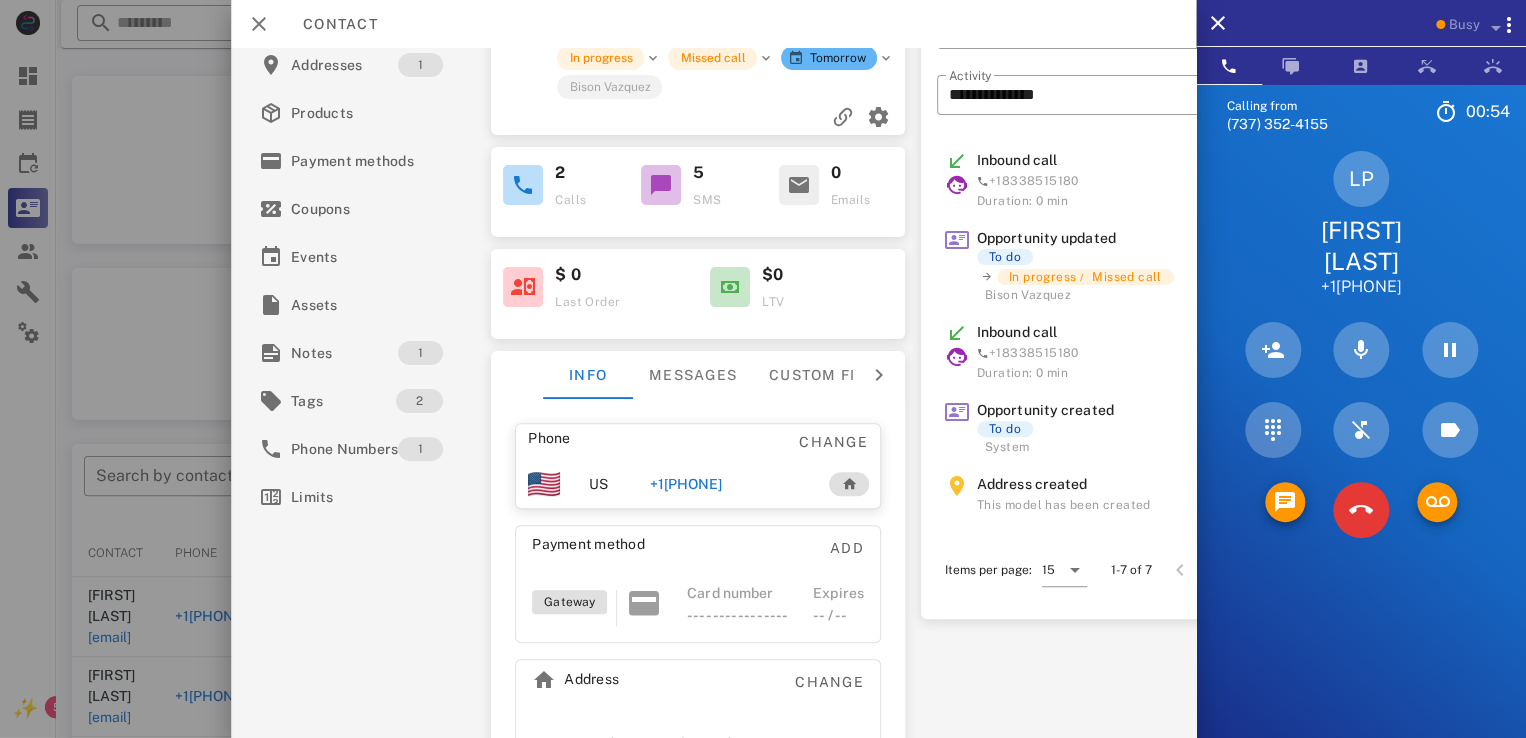 scroll, scrollTop: 0, scrollLeft: 0, axis: both 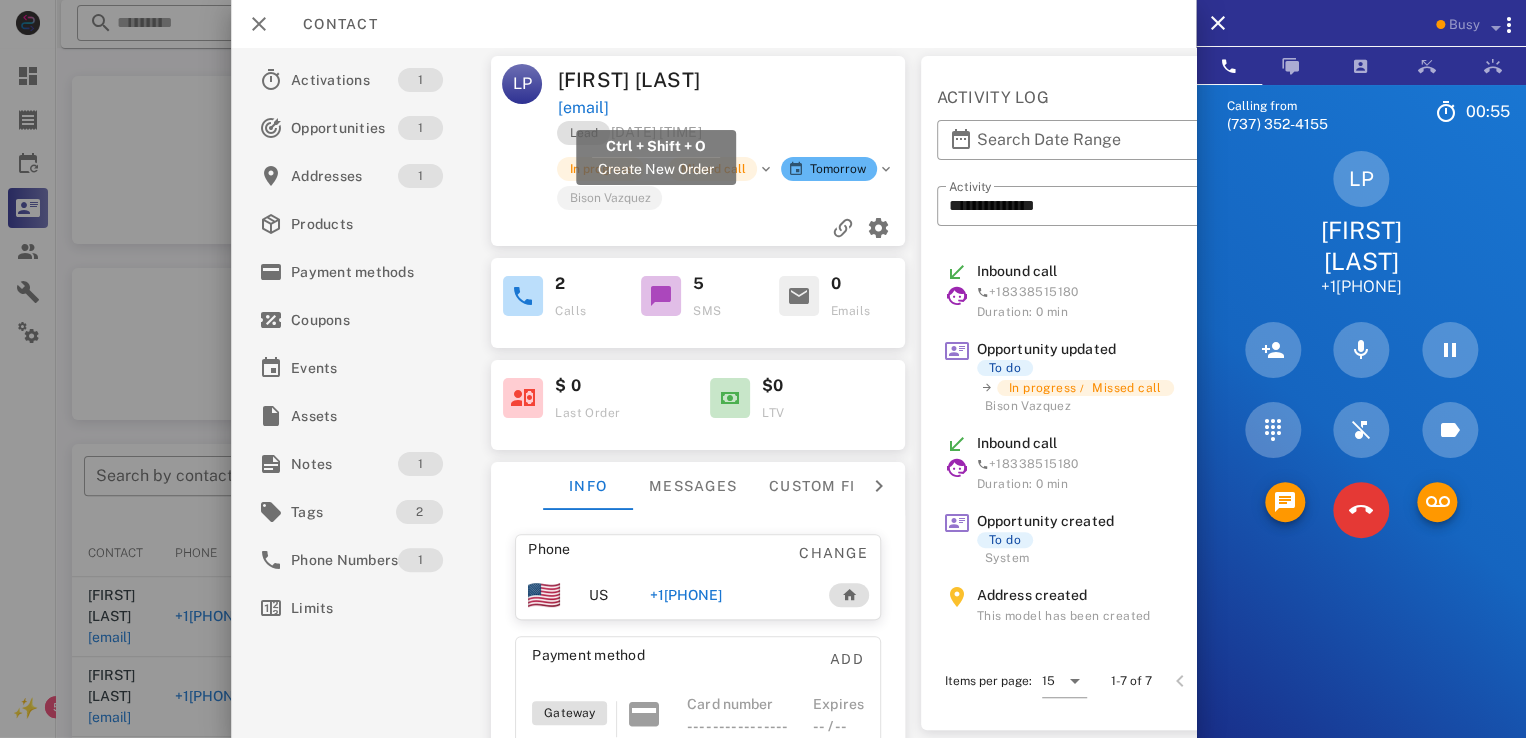 click on "[EMAIL]" at bounding box center [583, 108] 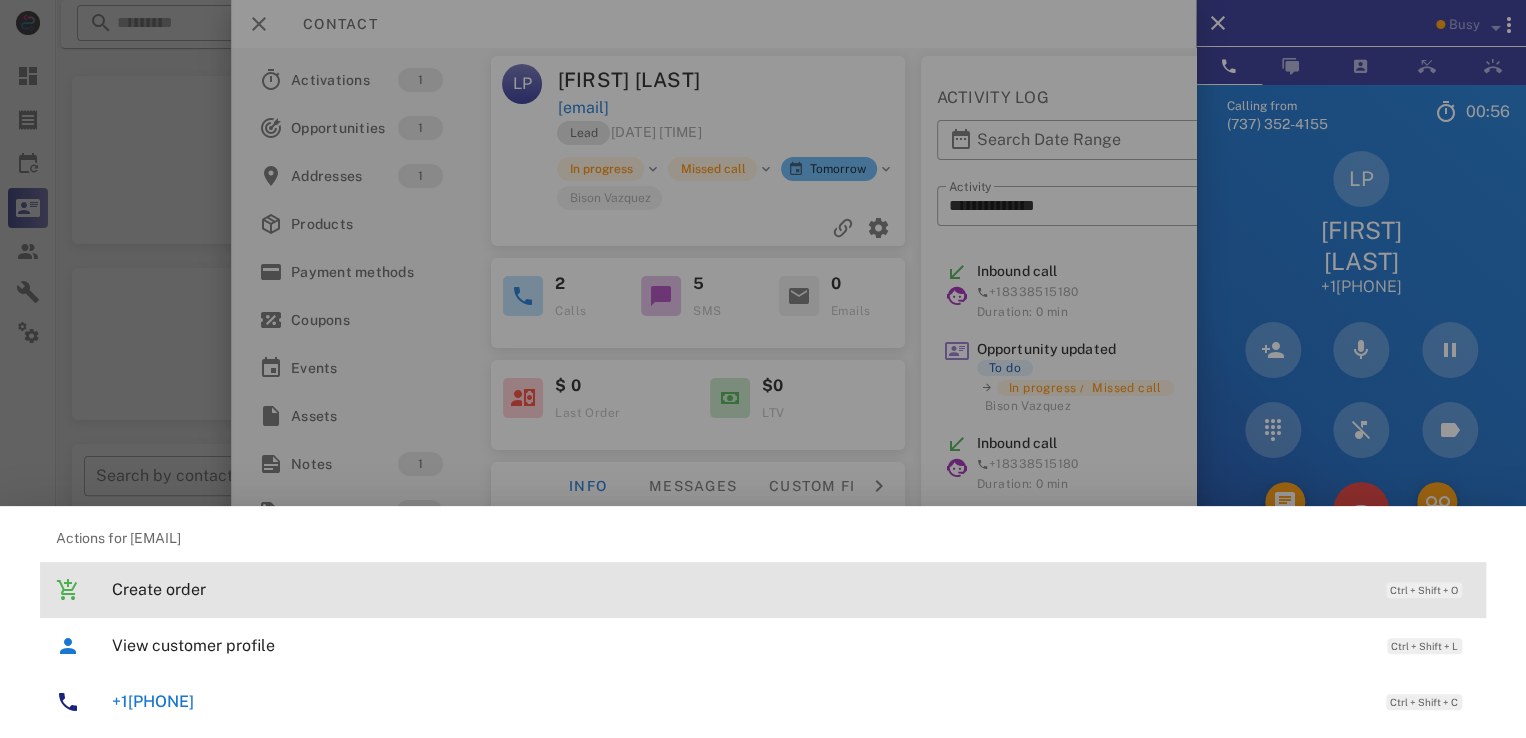 click on "Create order Ctrl + Shift + O" at bounding box center (791, 589) 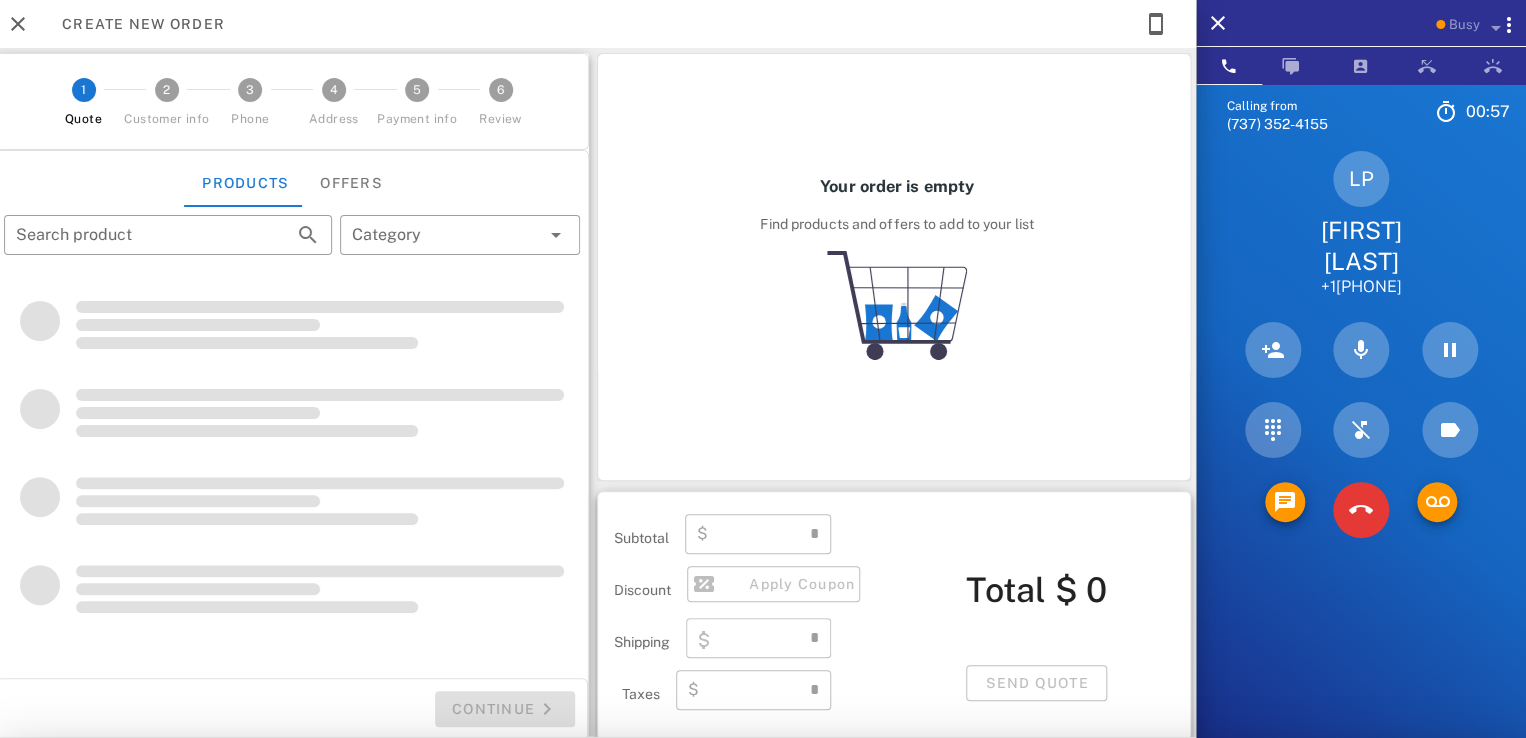 type on "**********" 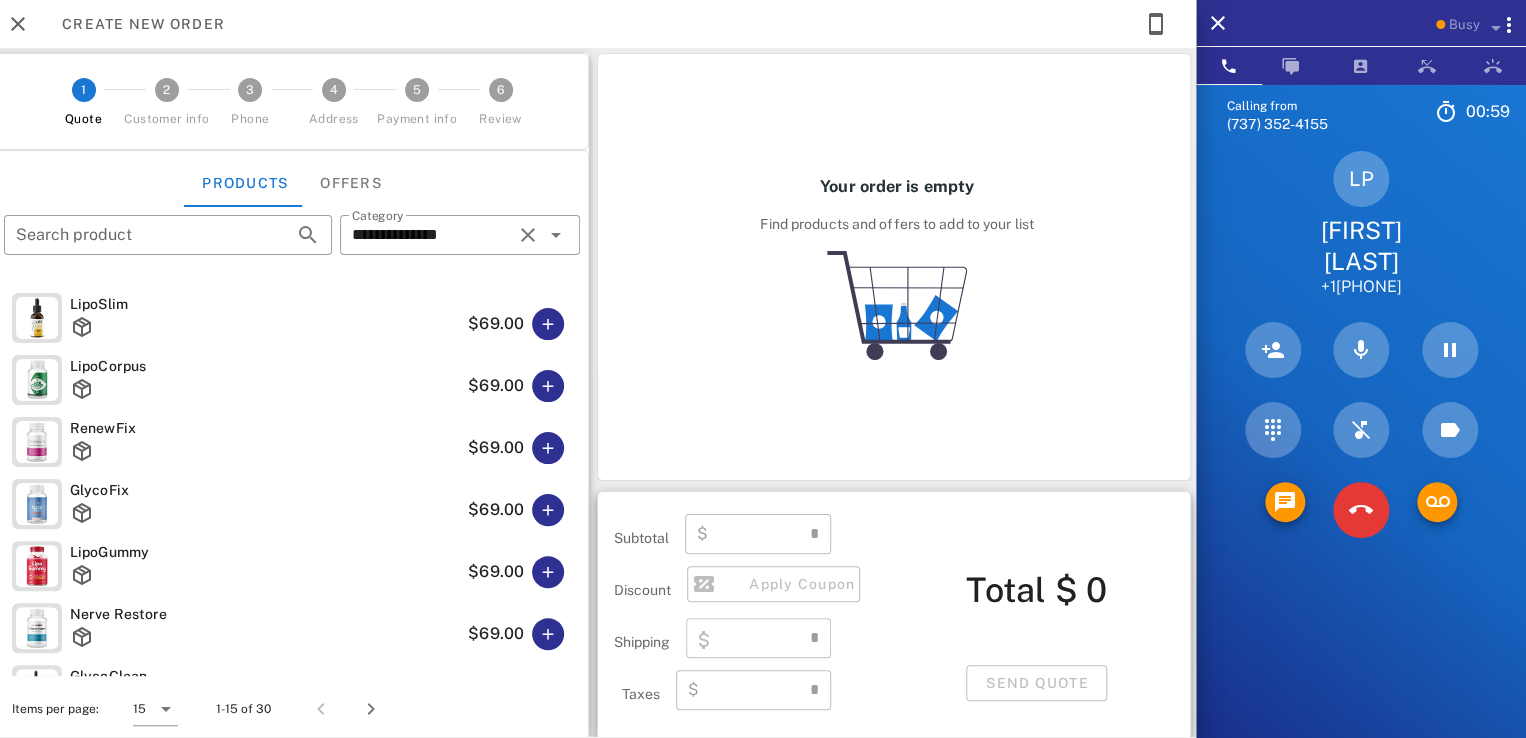 type on "****" 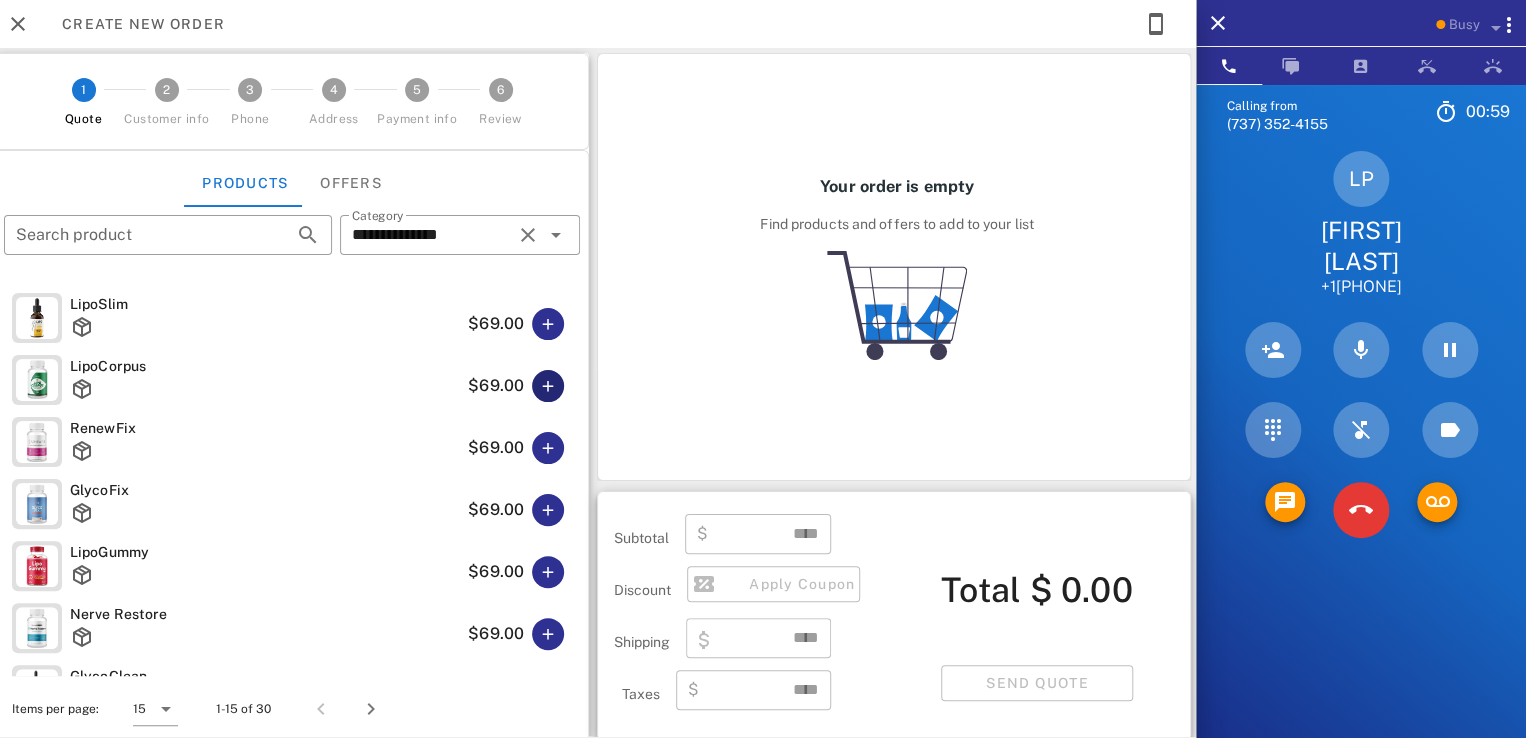 click at bounding box center [548, 386] 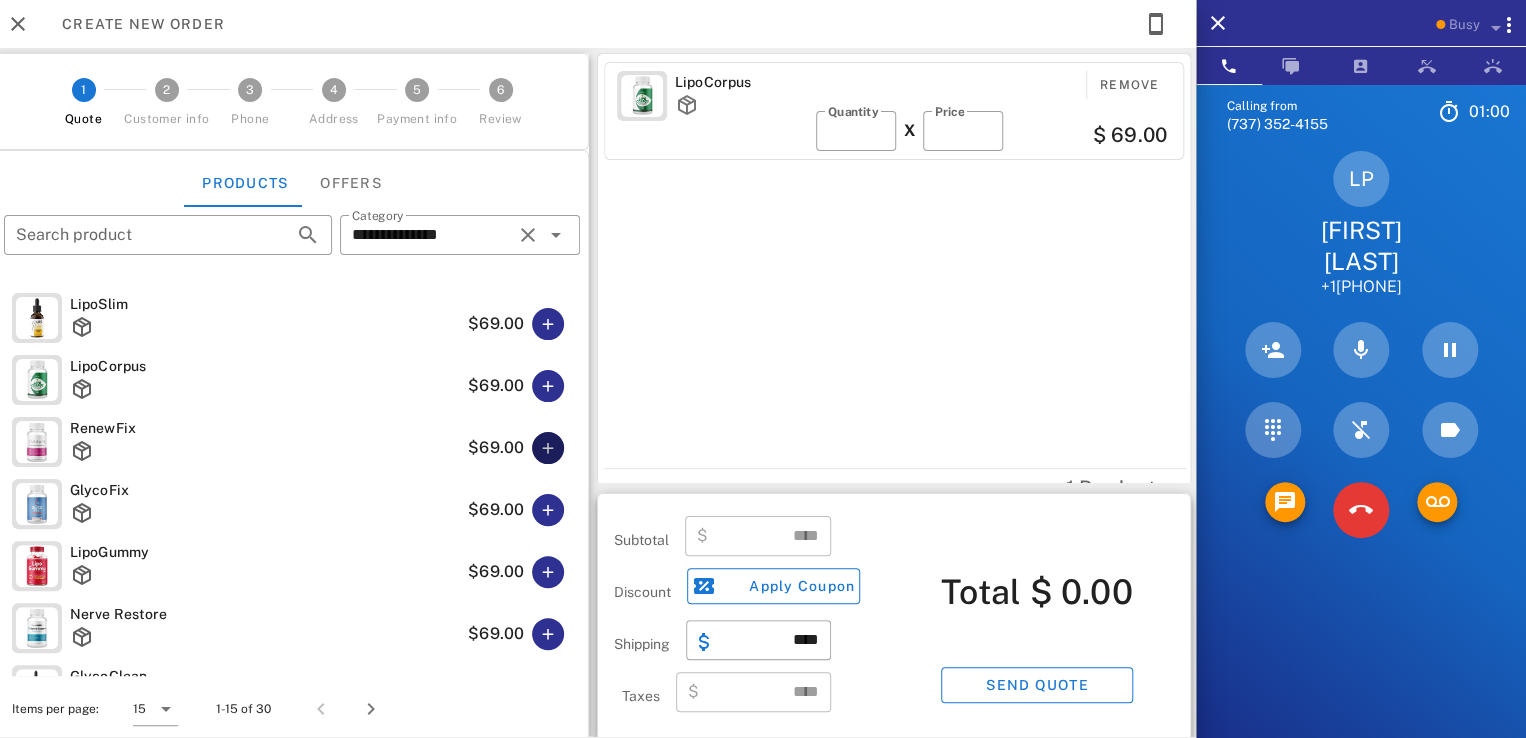 click at bounding box center (548, 448) 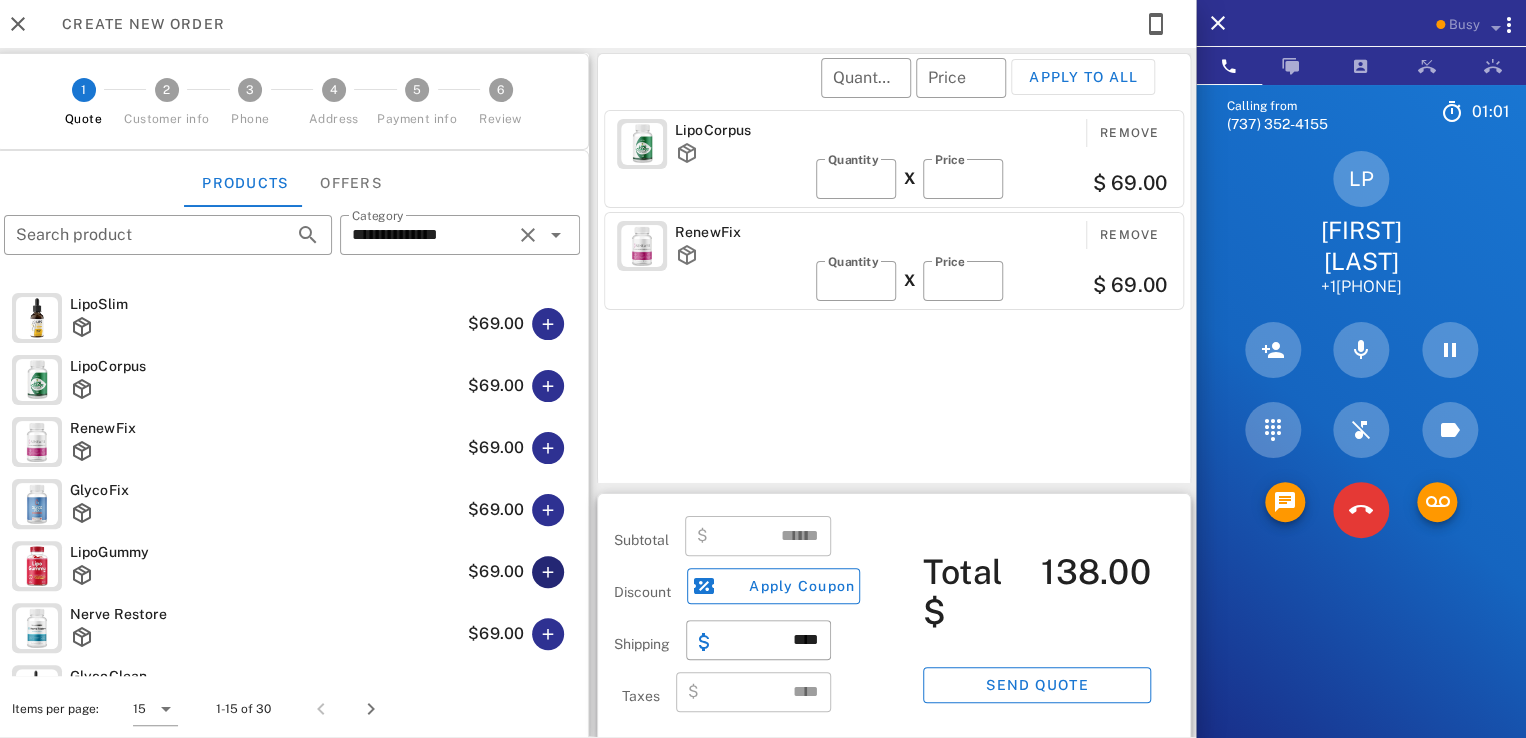 click at bounding box center [548, 572] 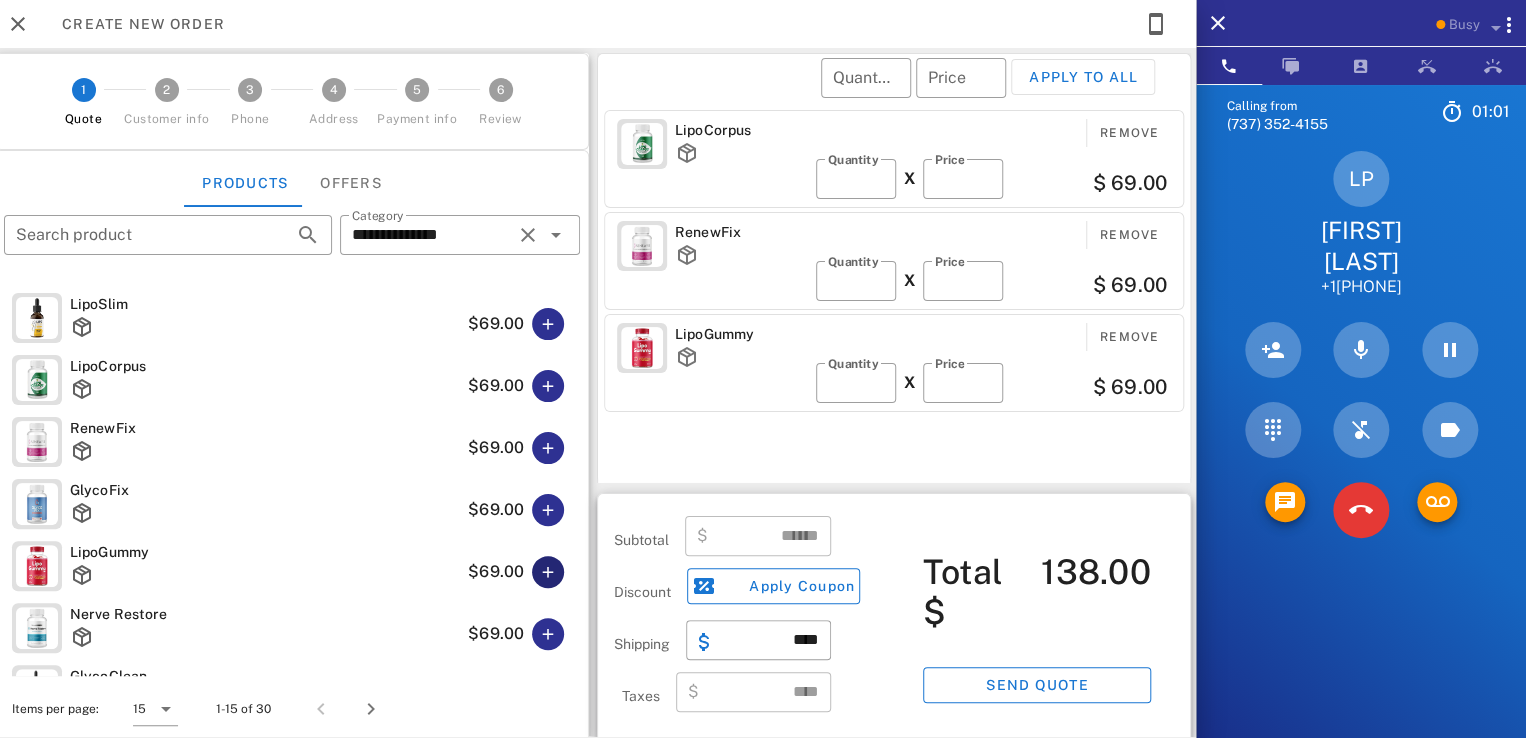 scroll, scrollTop: 200, scrollLeft: 0, axis: vertical 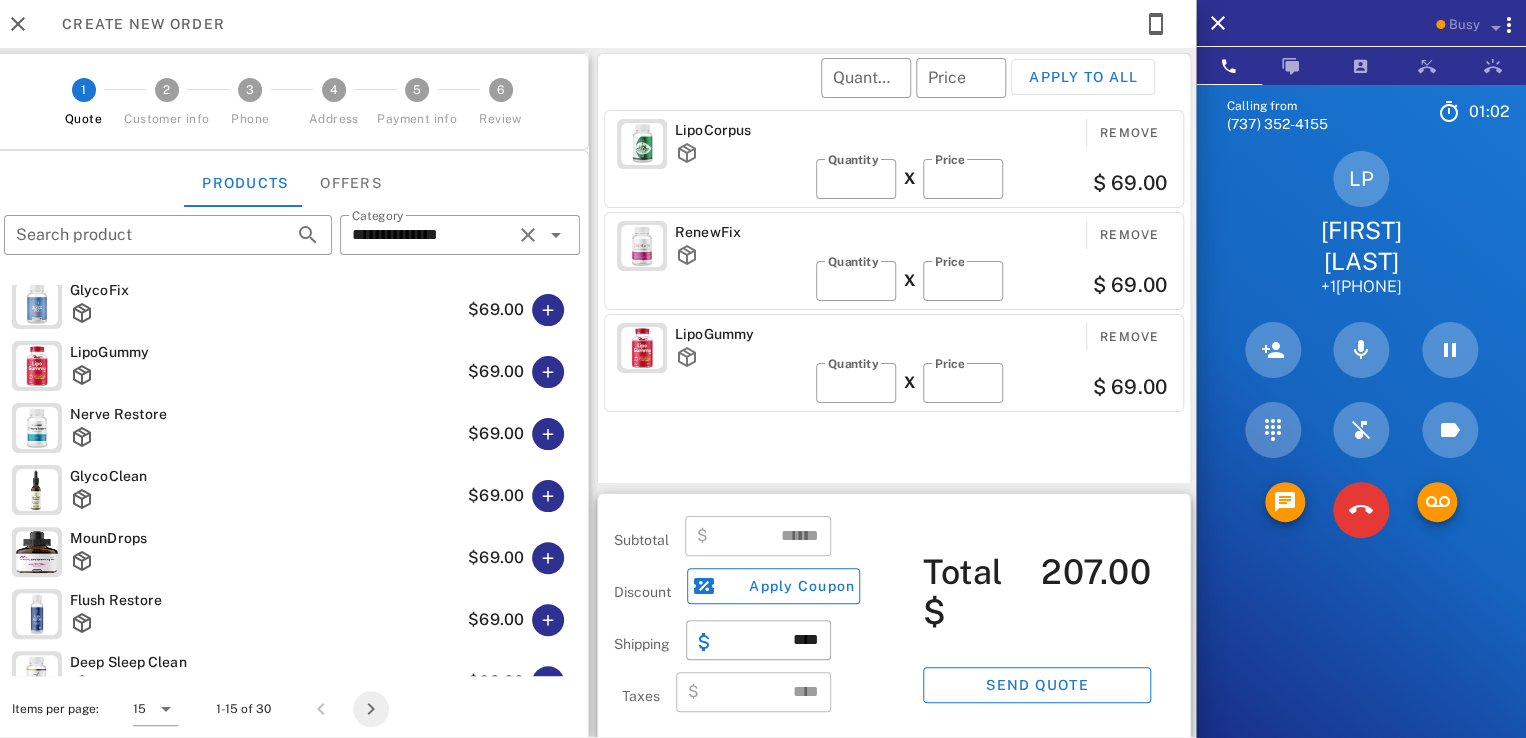 click at bounding box center (371, 709) 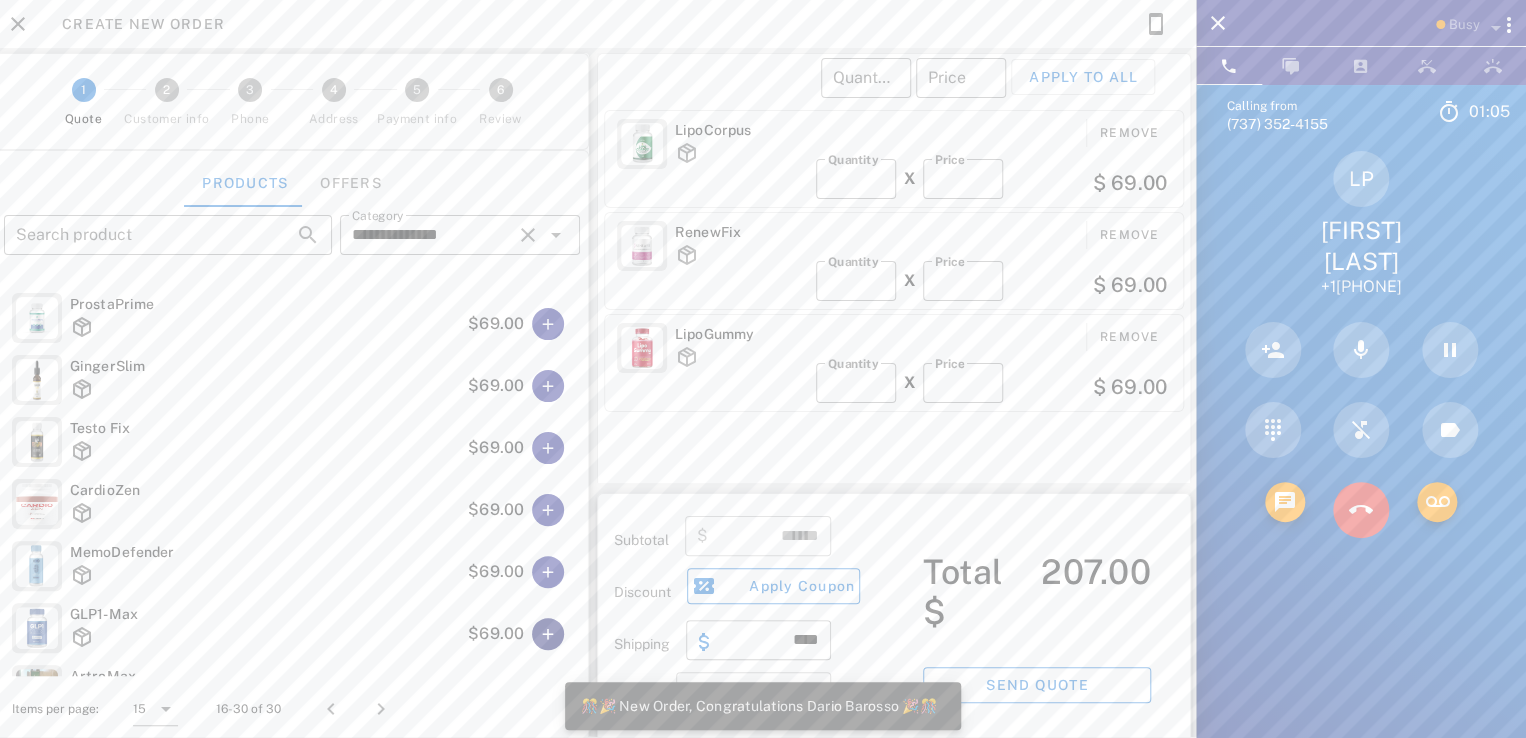 click at bounding box center [548, 634] 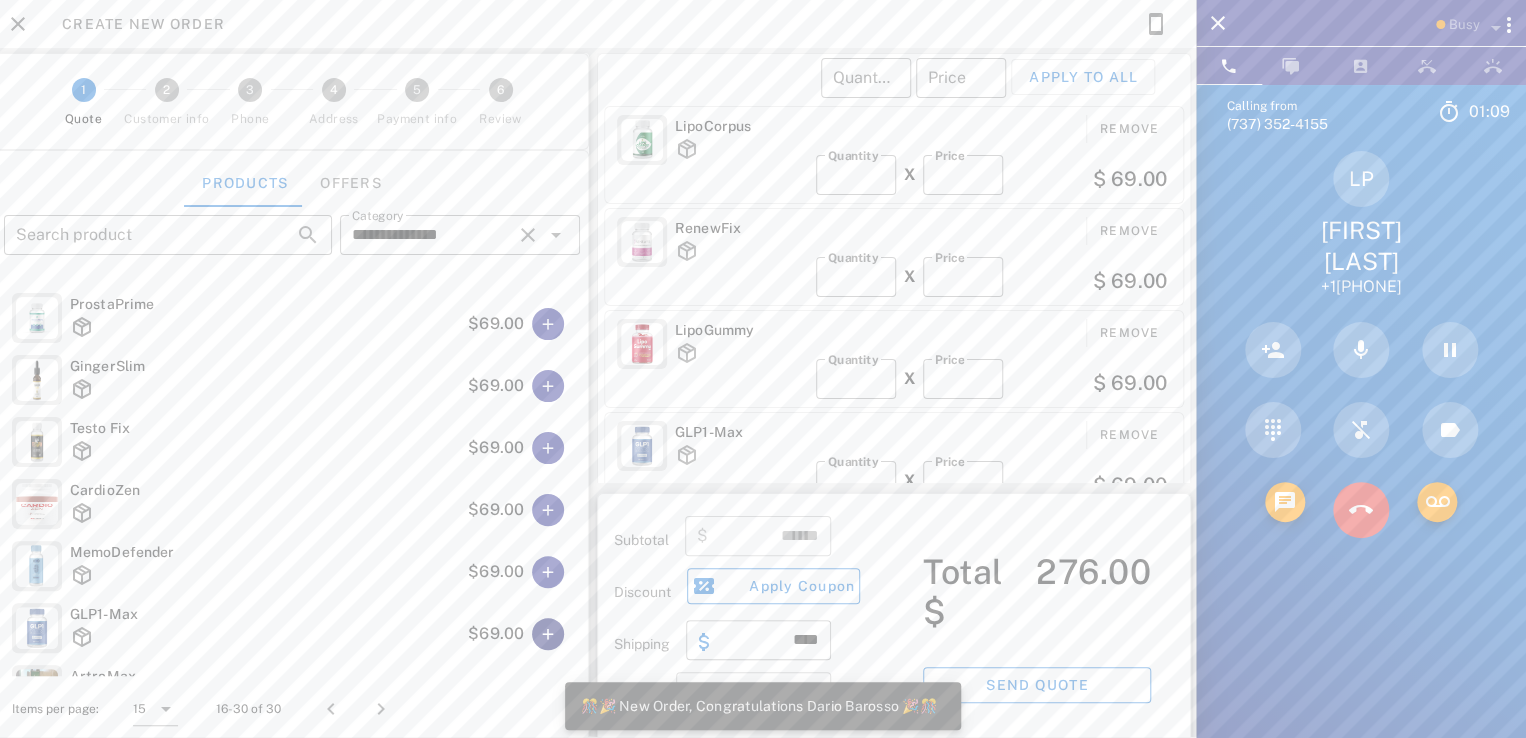 scroll, scrollTop: 4, scrollLeft: 0, axis: vertical 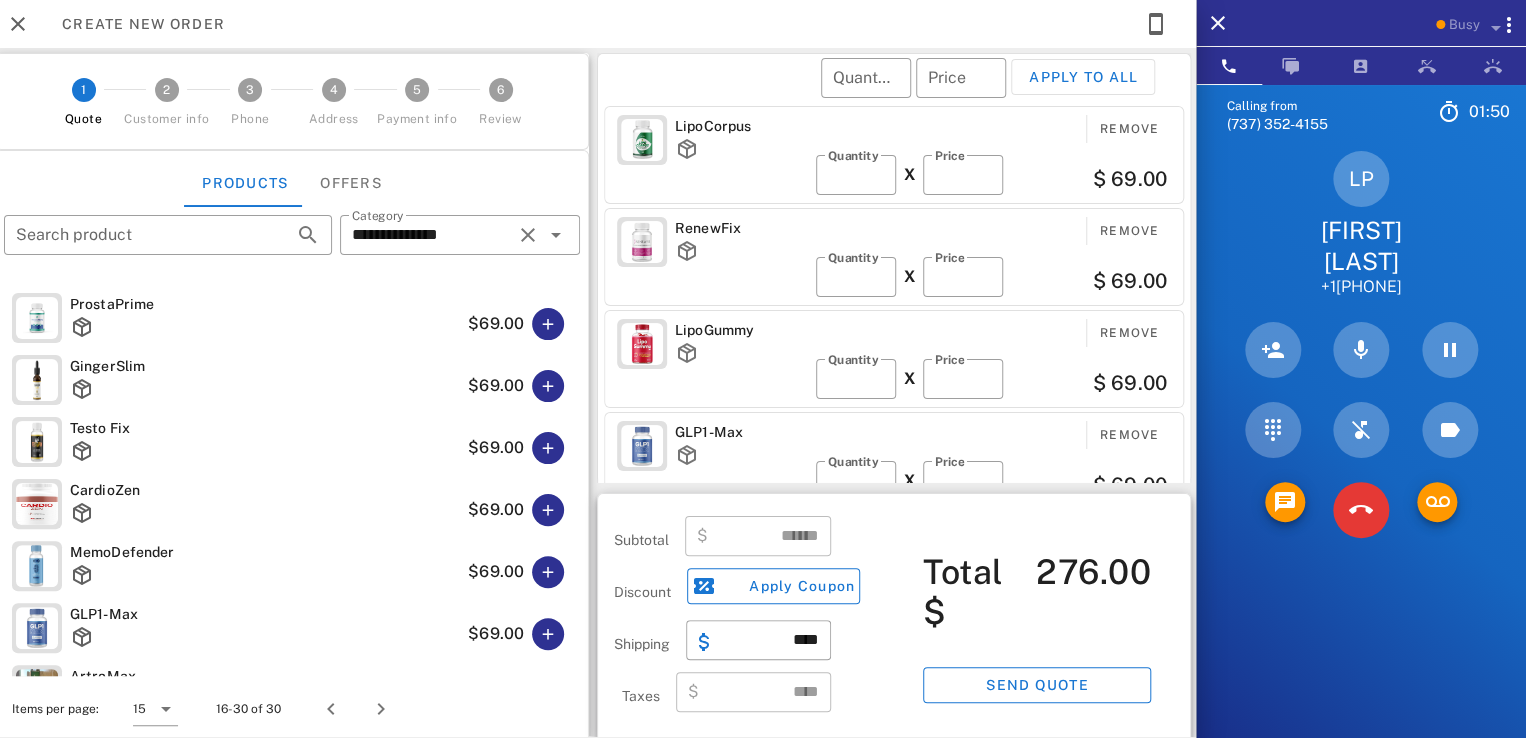 click on "$69.00" at bounding box center [520, 510] 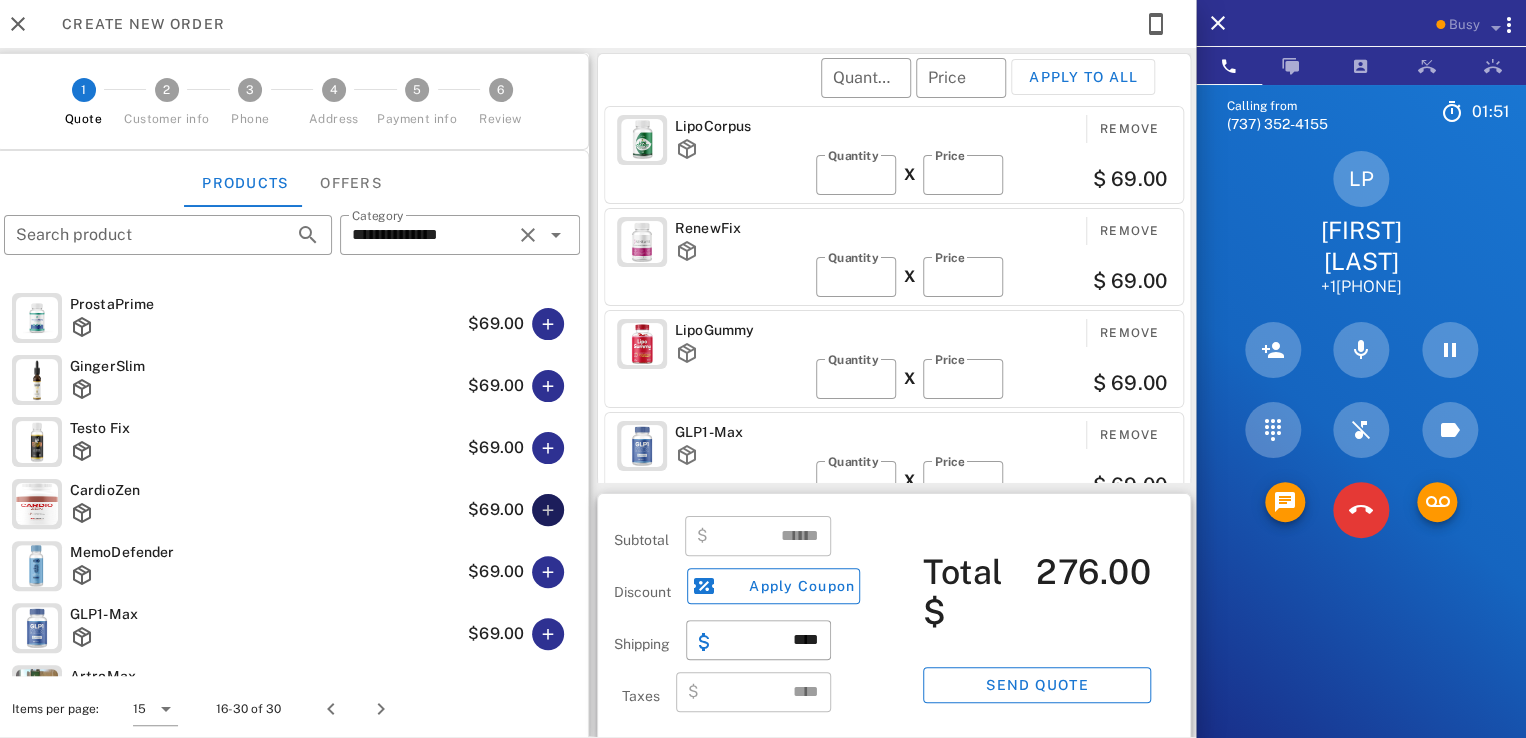 click at bounding box center [548, 510] 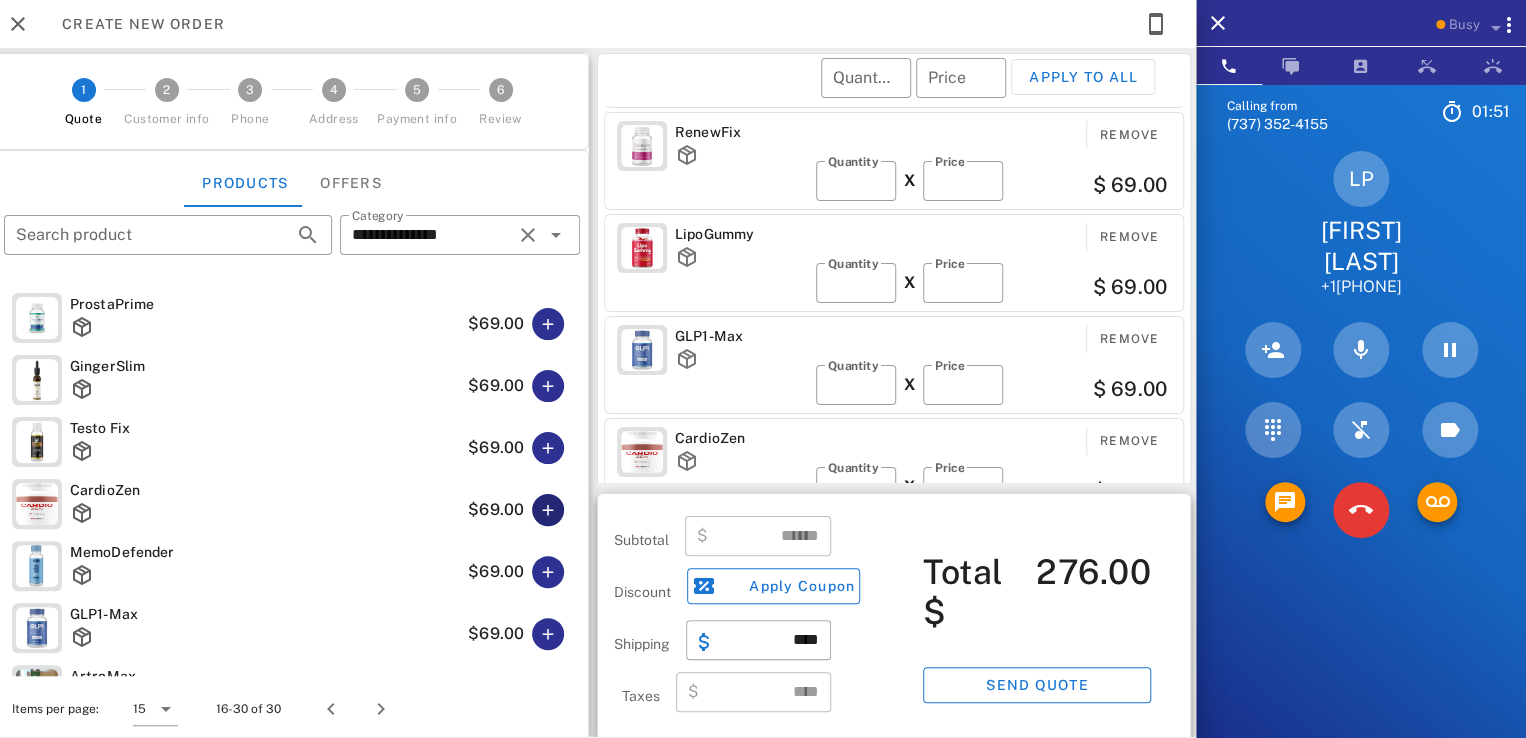 scroll, scrollTop: 106, scrollLeft: 0, axis: vertical 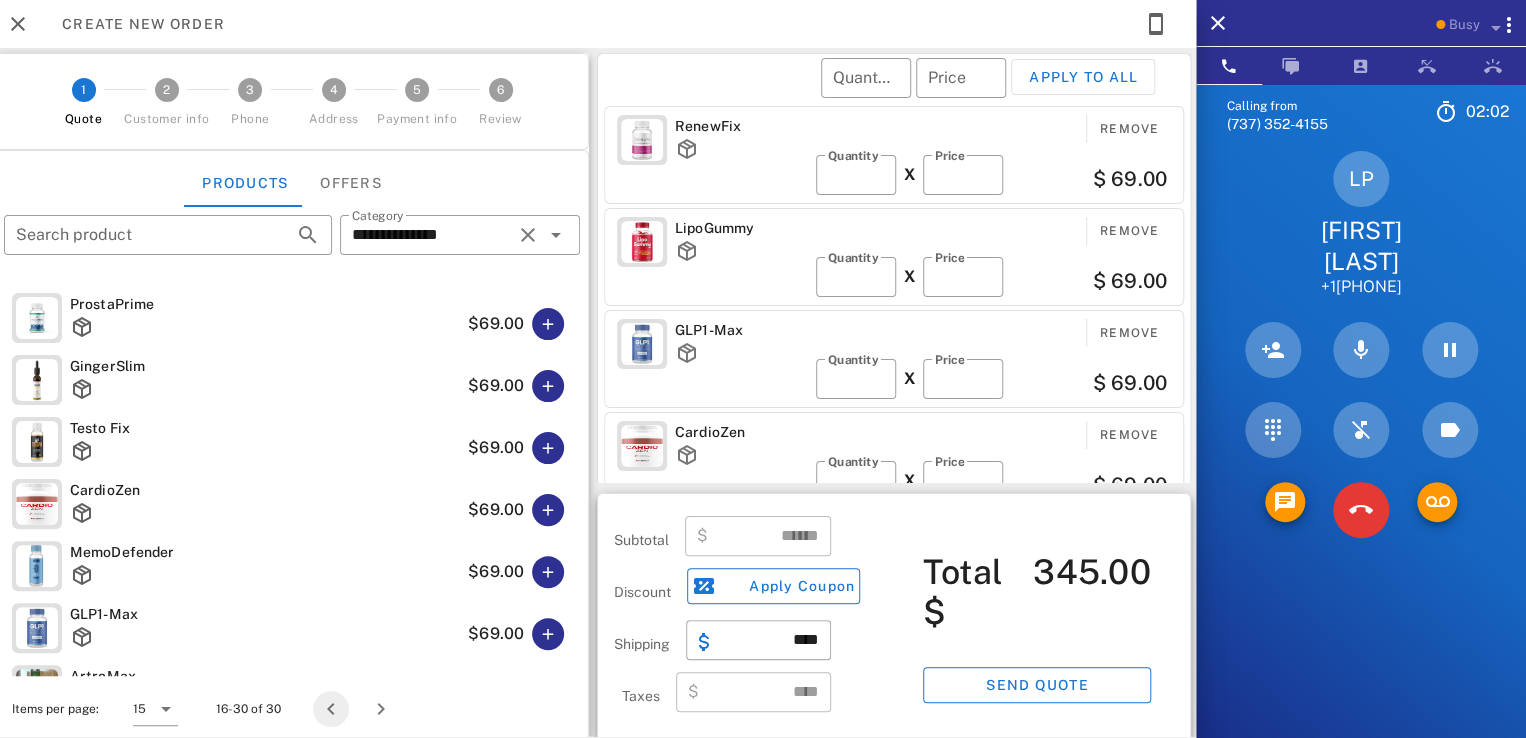 click at bounding box center [331, 709] 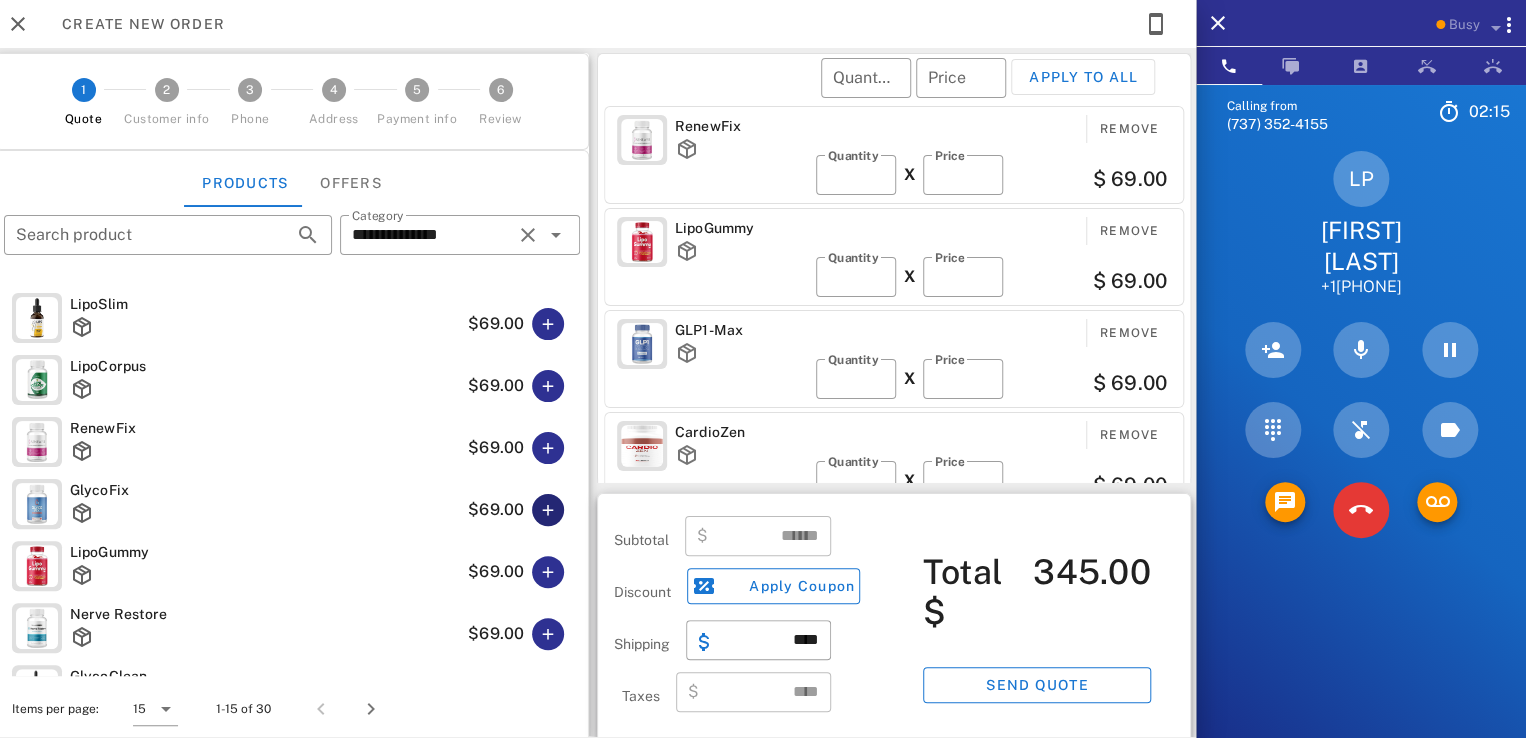 click at bounding box center [548, 510] 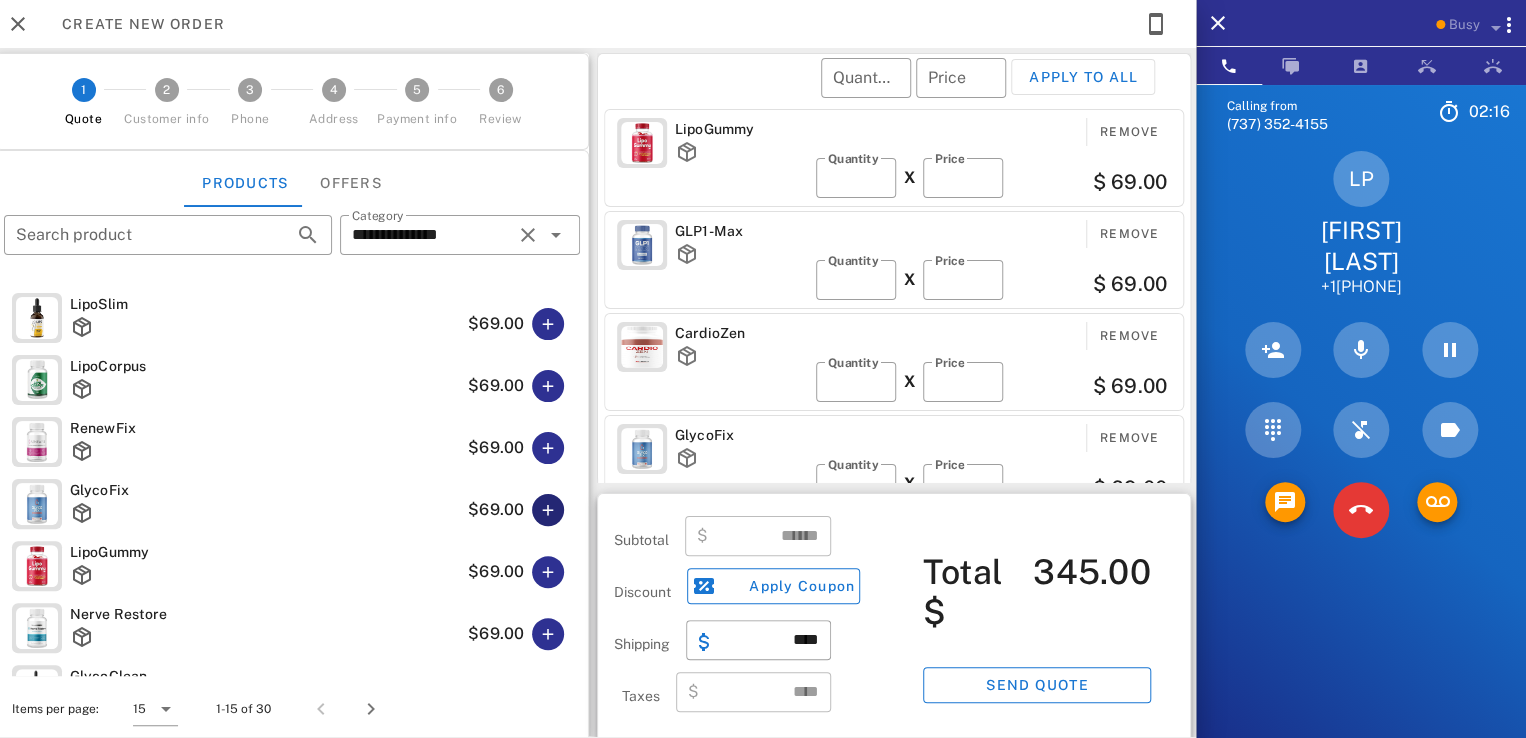 scroll, scrollTop: 208, scrollLeft: 0, axis: vertical 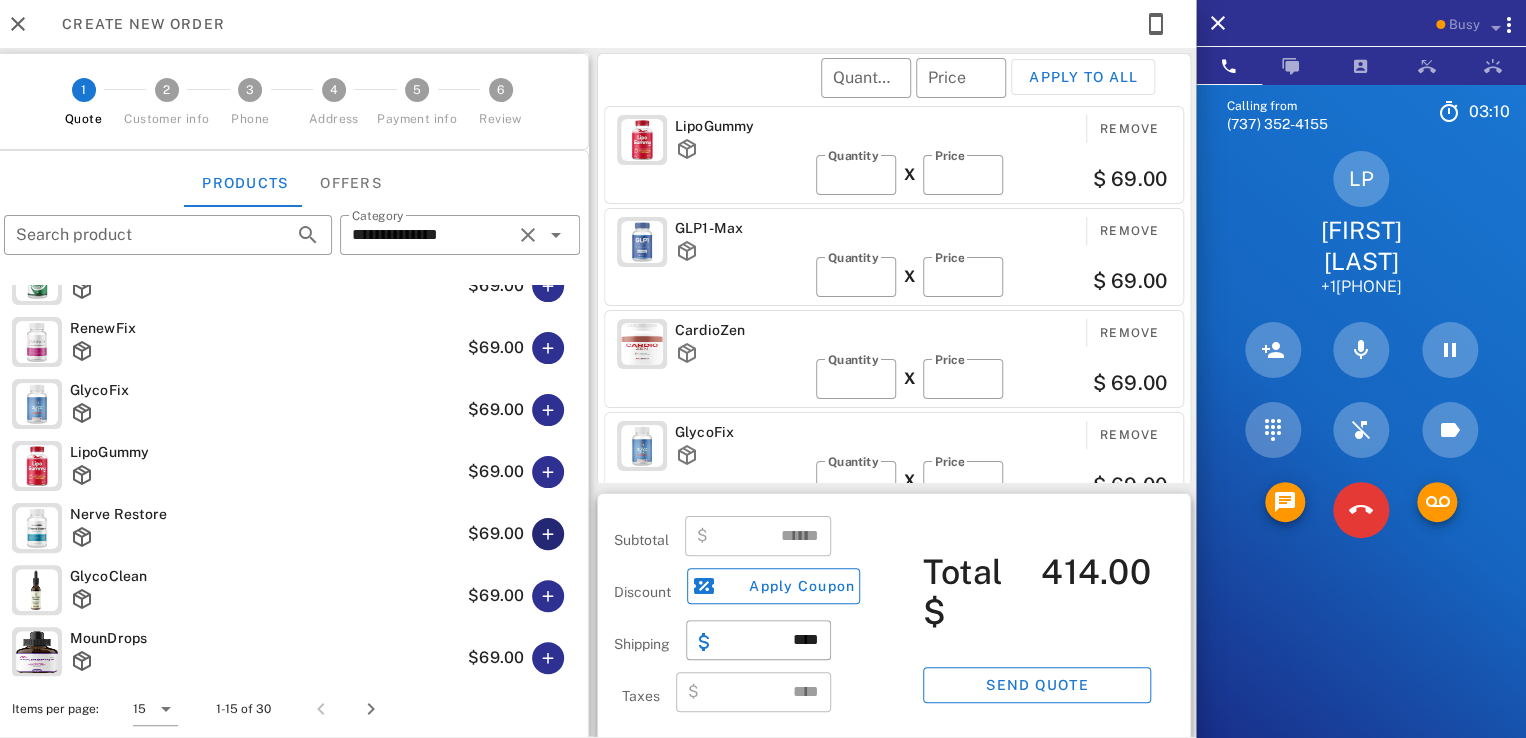 click at bounding box center (548, 534) 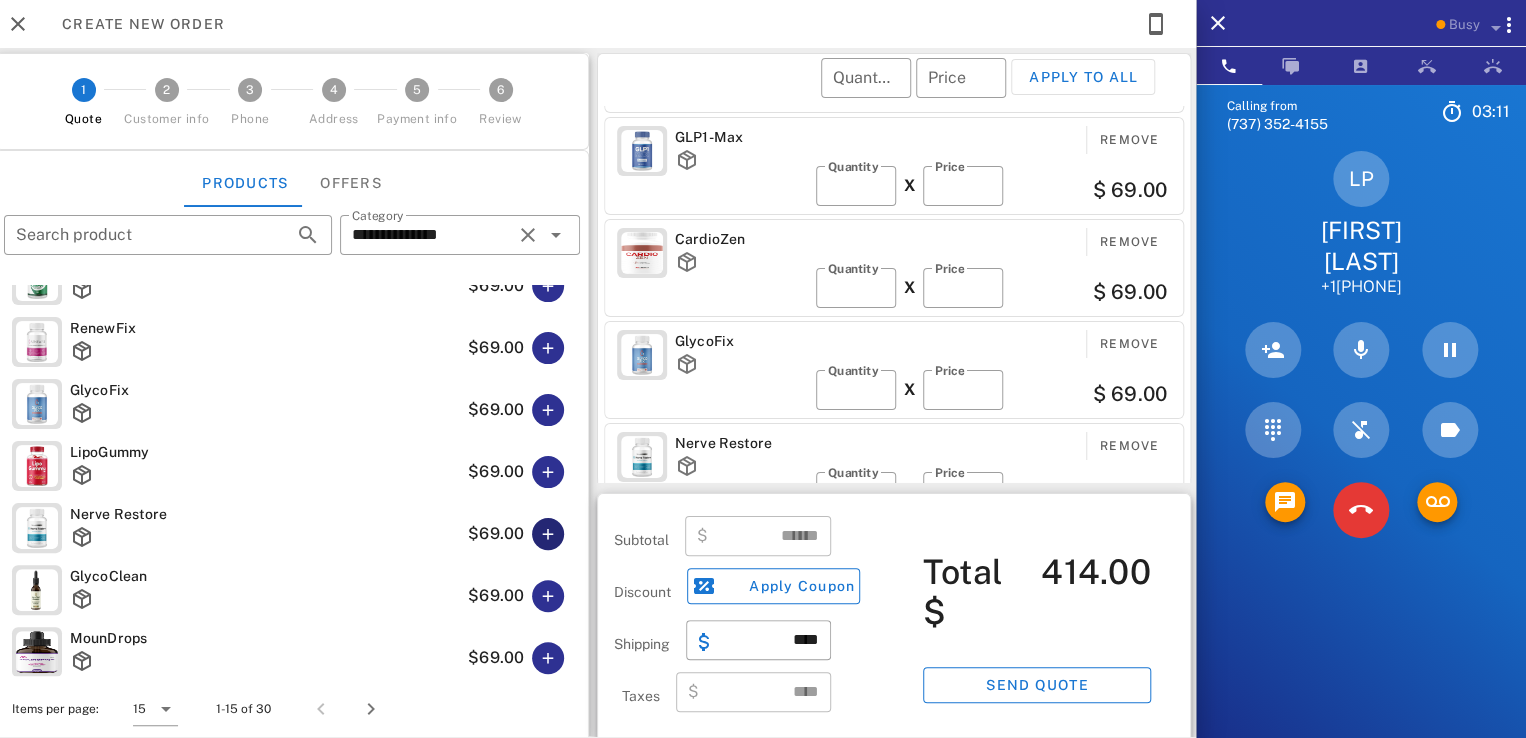 scroll, scrollTop: 309, scrollLeft: 0, axis: vertical 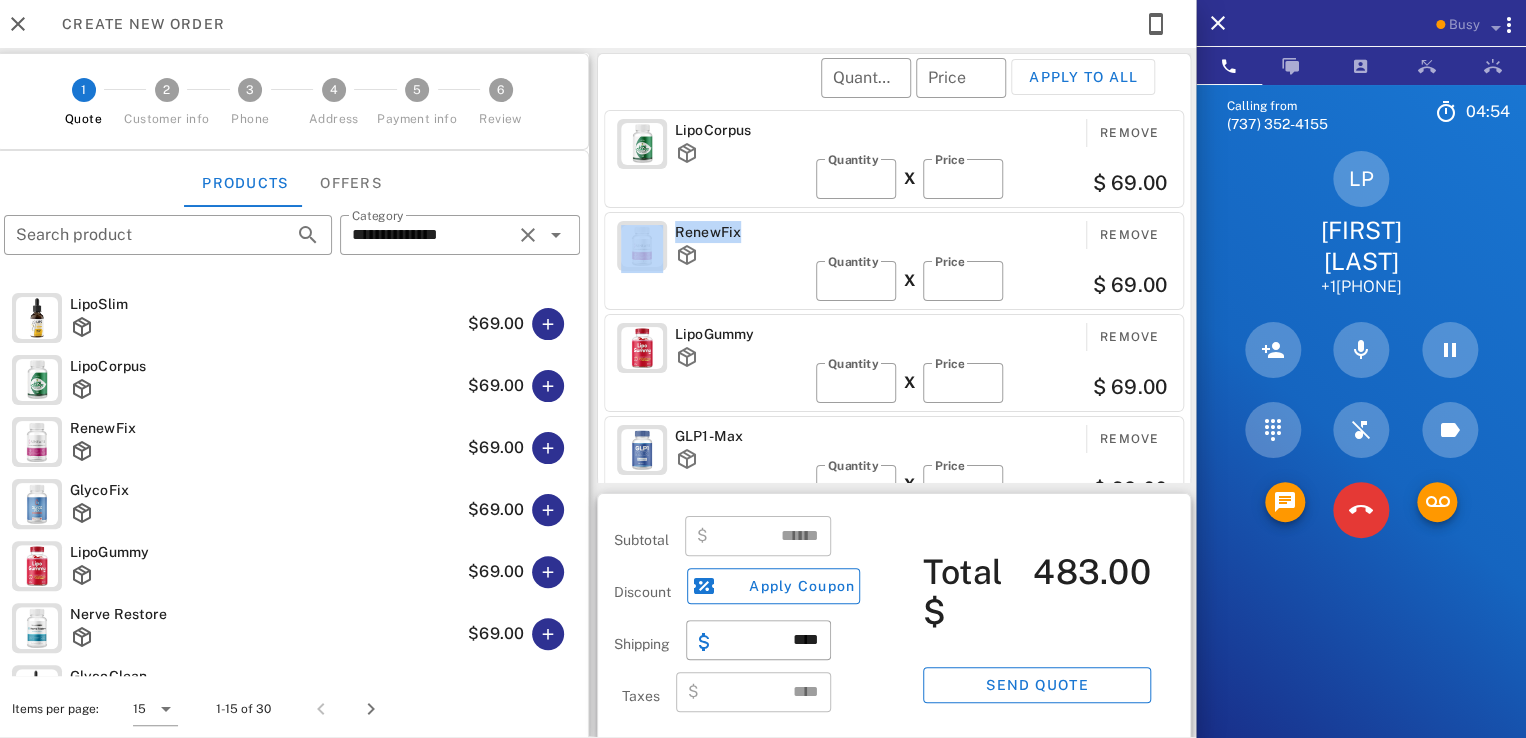 drag, startPoint x: 748, startPoint y: 237, endPoint x: 656, endPoint y: 239, distance: 92.021736 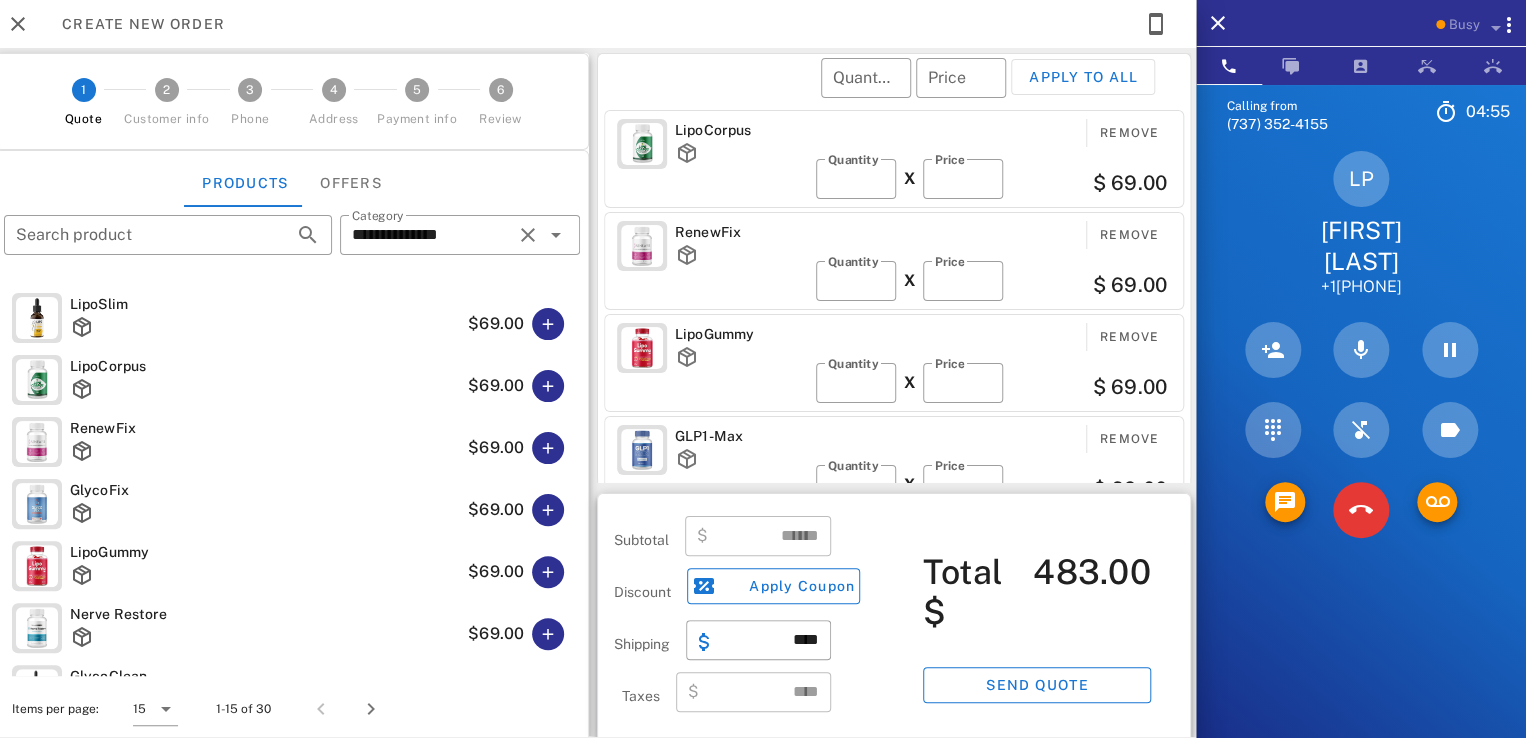 click on "LipoCorpus  Remove  ​ Quantity * X ​ Price **  $ 69.00" at bounding box center (894, 159) 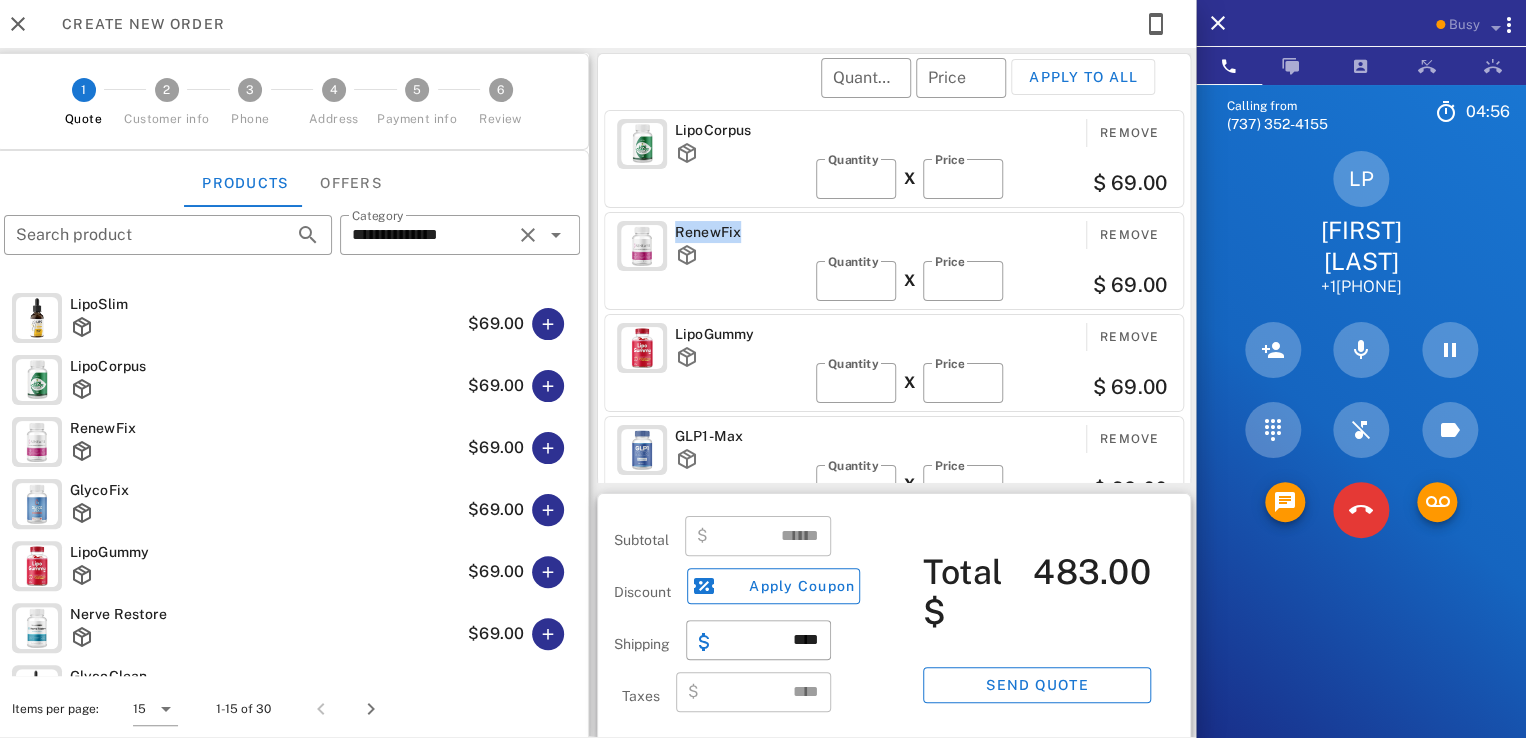 drag, startPoint x: 670, startPoint y: 232, endPoint x: 788, endPoint y: 247, distance: 118.94957 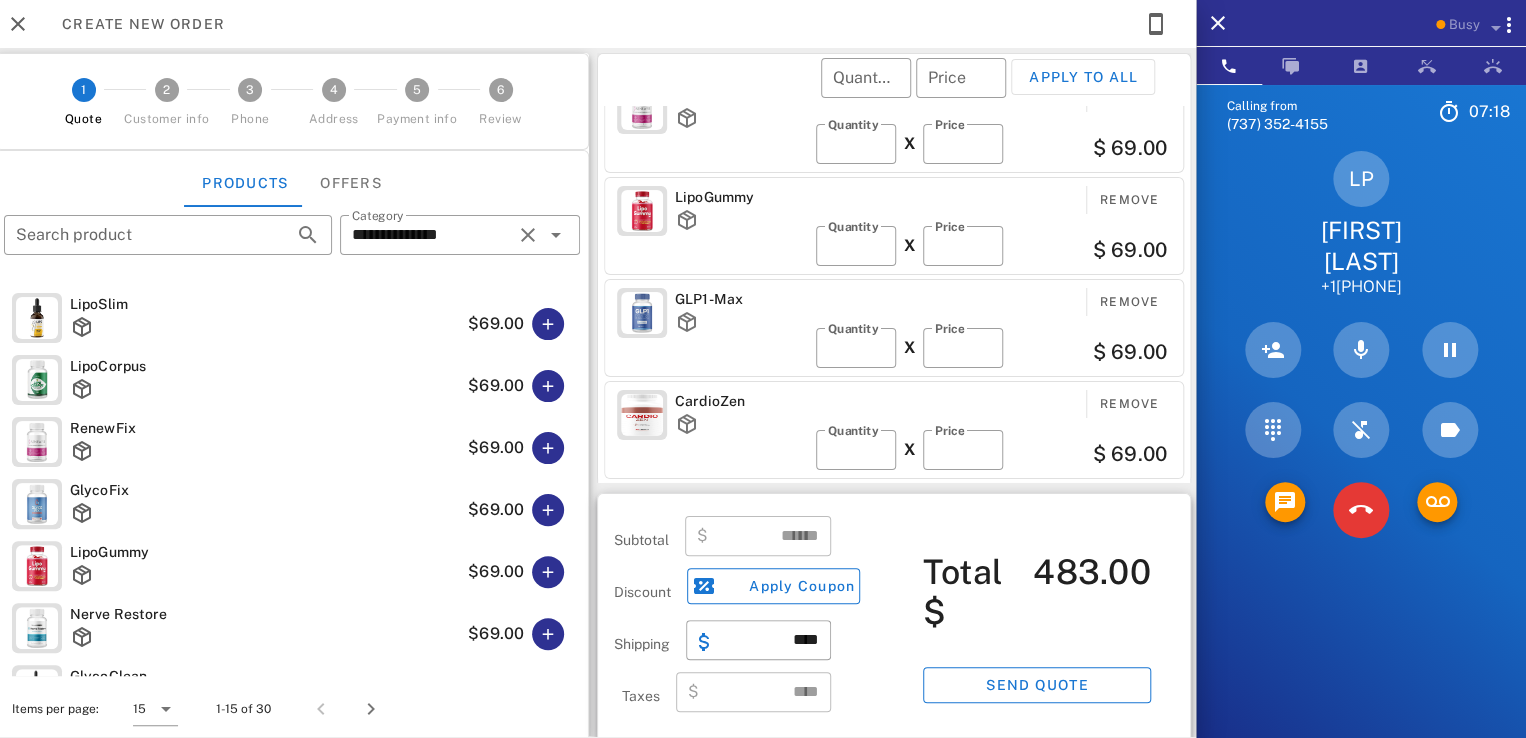 scroll, scrollTop: 309, scrollLeft: 0, axis: vertical 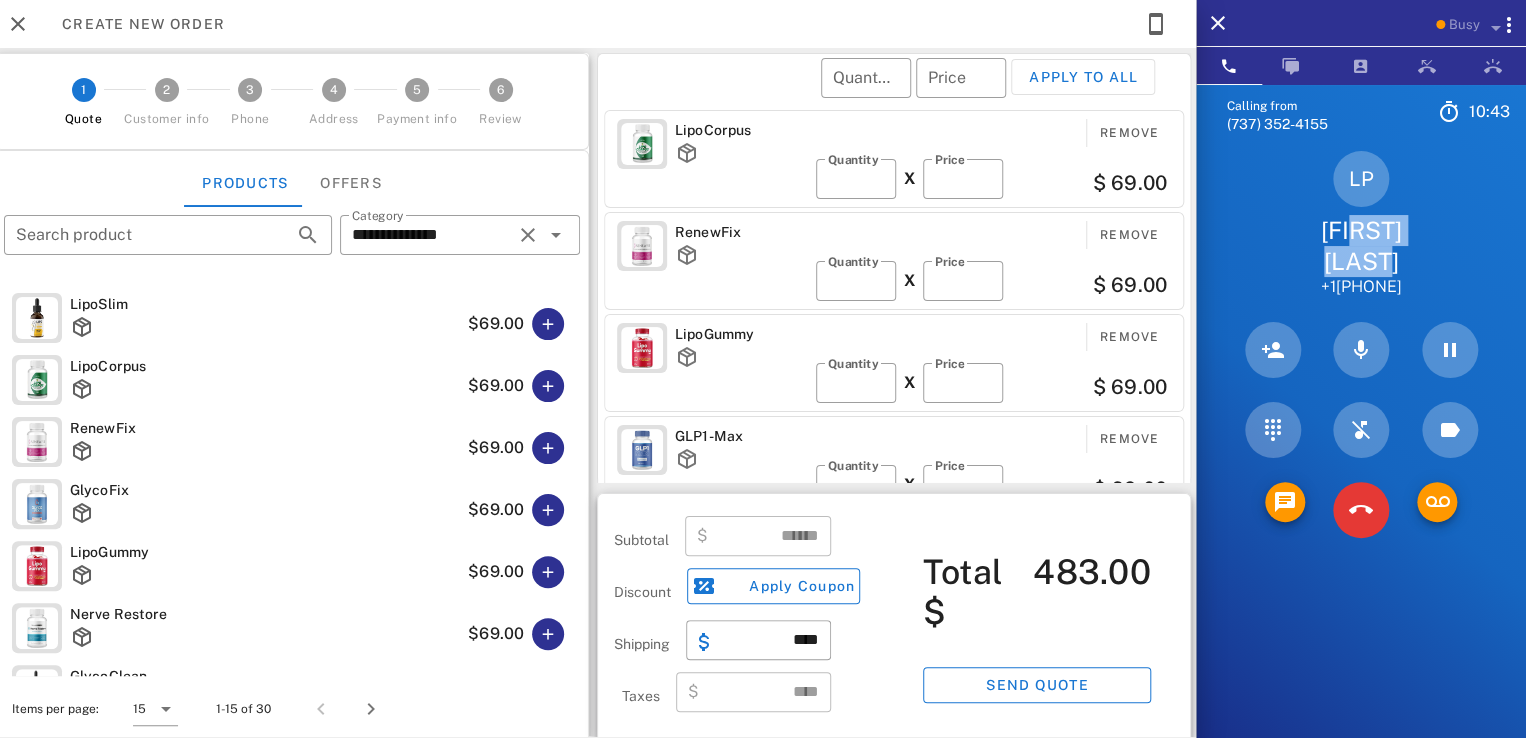 drag, startPoint x: 1348, startPoint y: 221, endPoint x: 1403, endPoint y: 252, distance: 63.134777 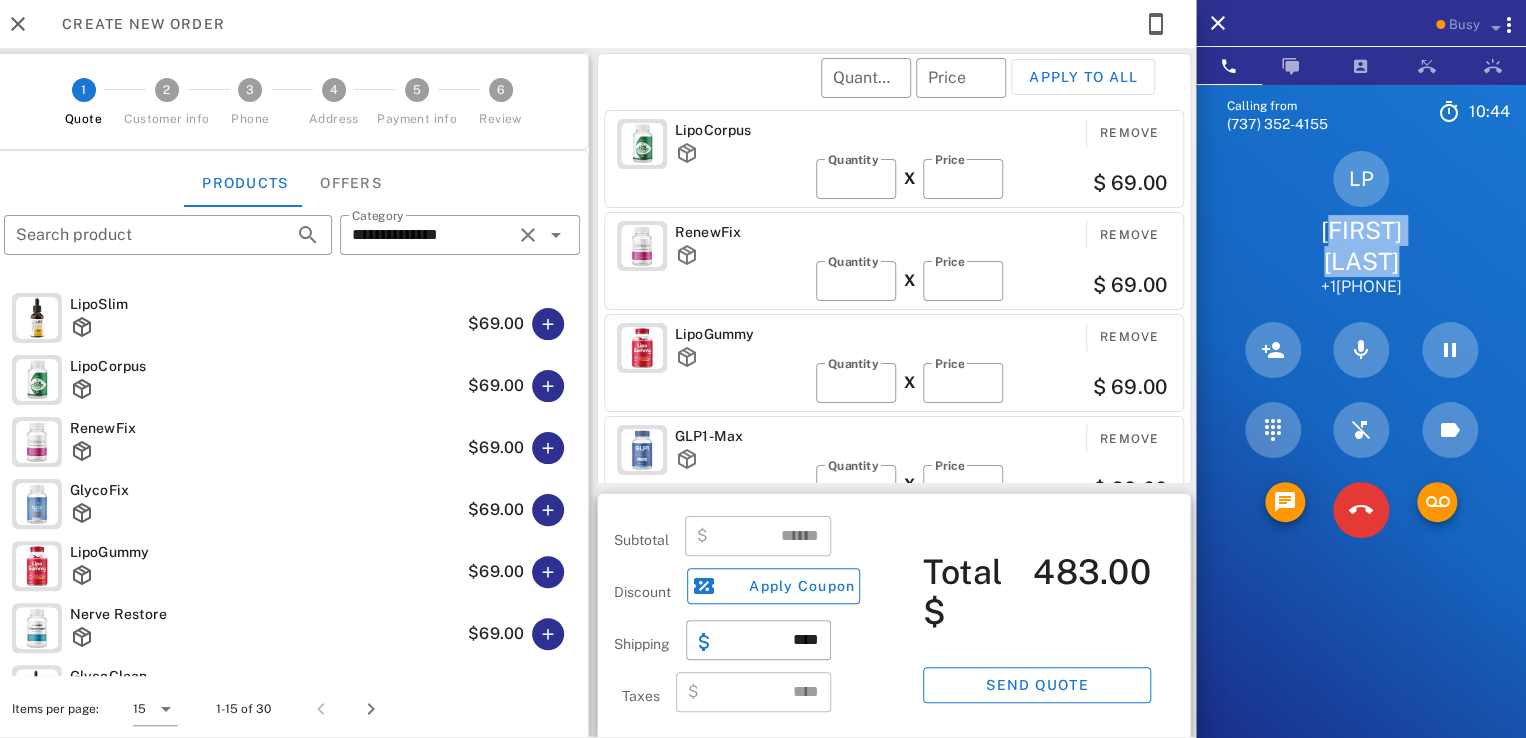 drag, startPoint x: 1324, startPoint y: 233, endPoint x: 1455, endPoint y: 272, distance: 136.68211 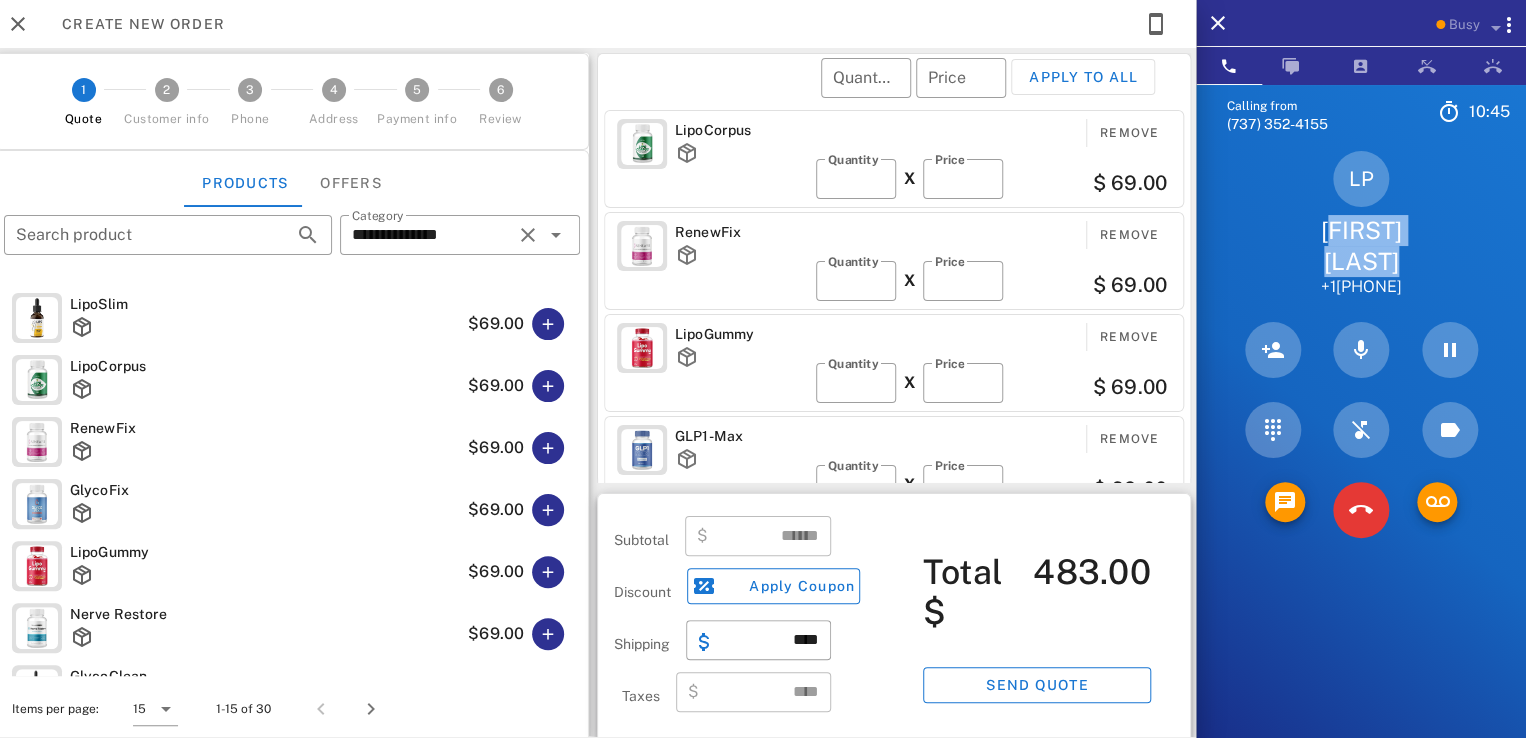click on "LP   Linda Polumbo  +18635085955" at bounding box center [1361, 224] 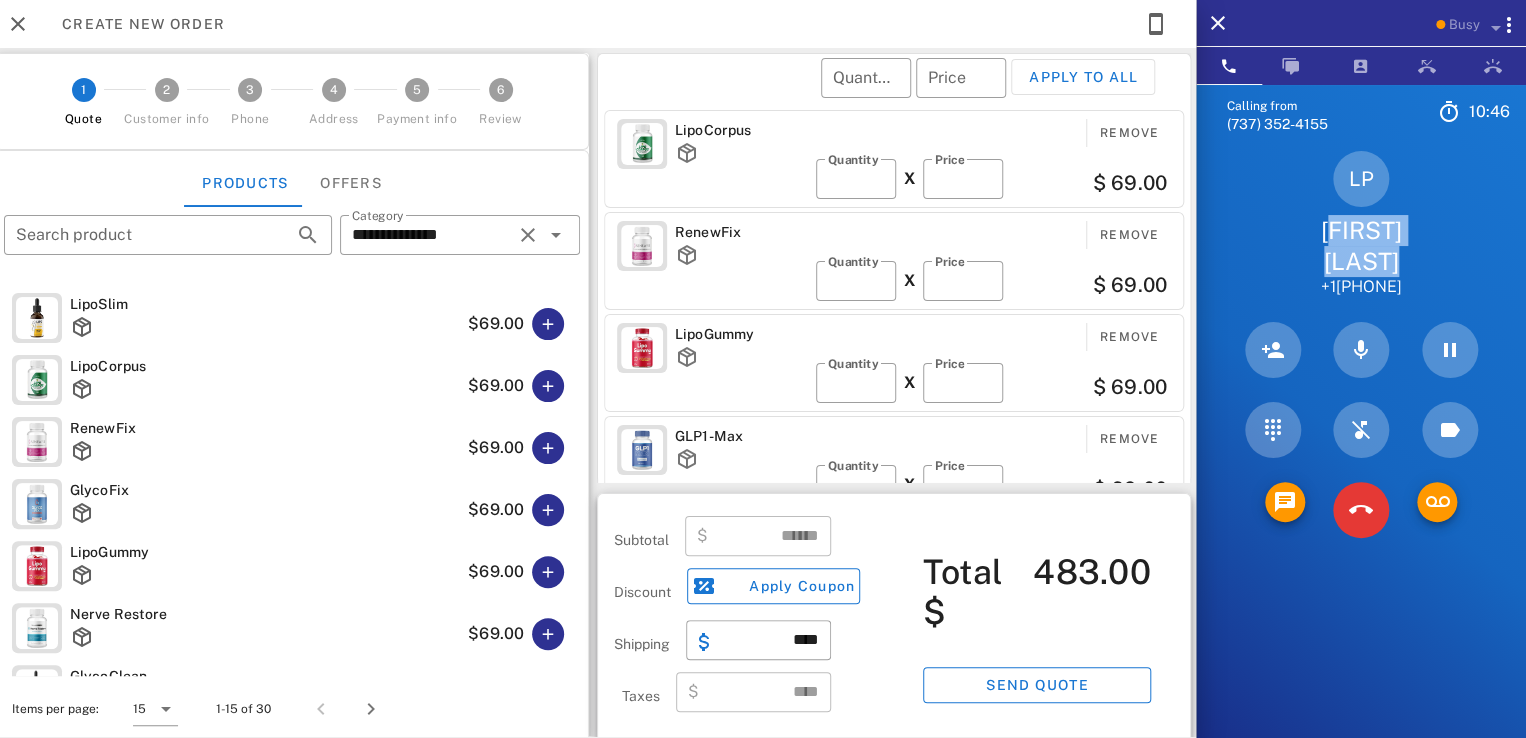 drag, startPoint x: 1324, startPoint y: 228, endPoint x: 1422, endPoint y: 265, distance: 104.75209 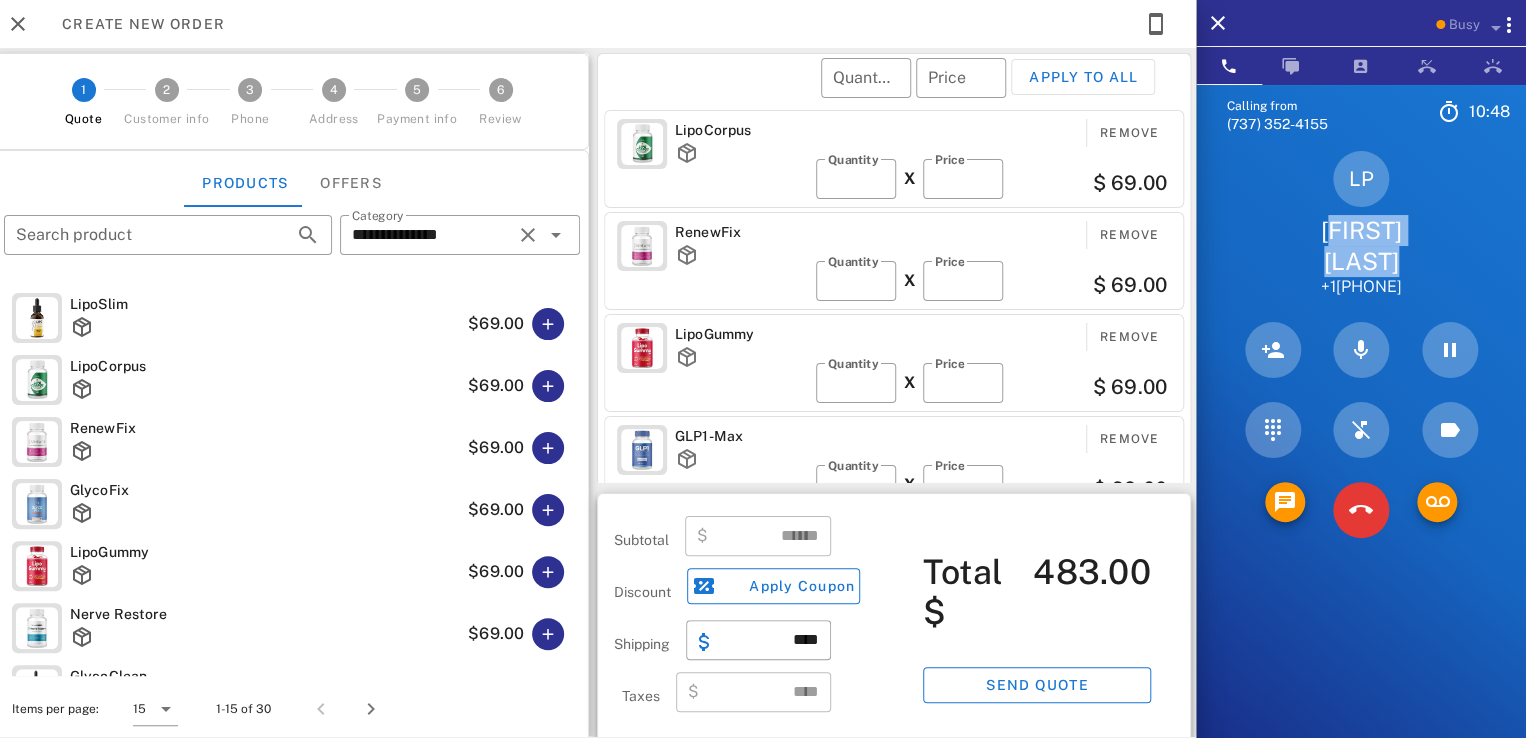 drag, startPoint x: 1331, startPoint y: 232, endPoint x: 1412, endPoint y: 264, distance: 87.0919 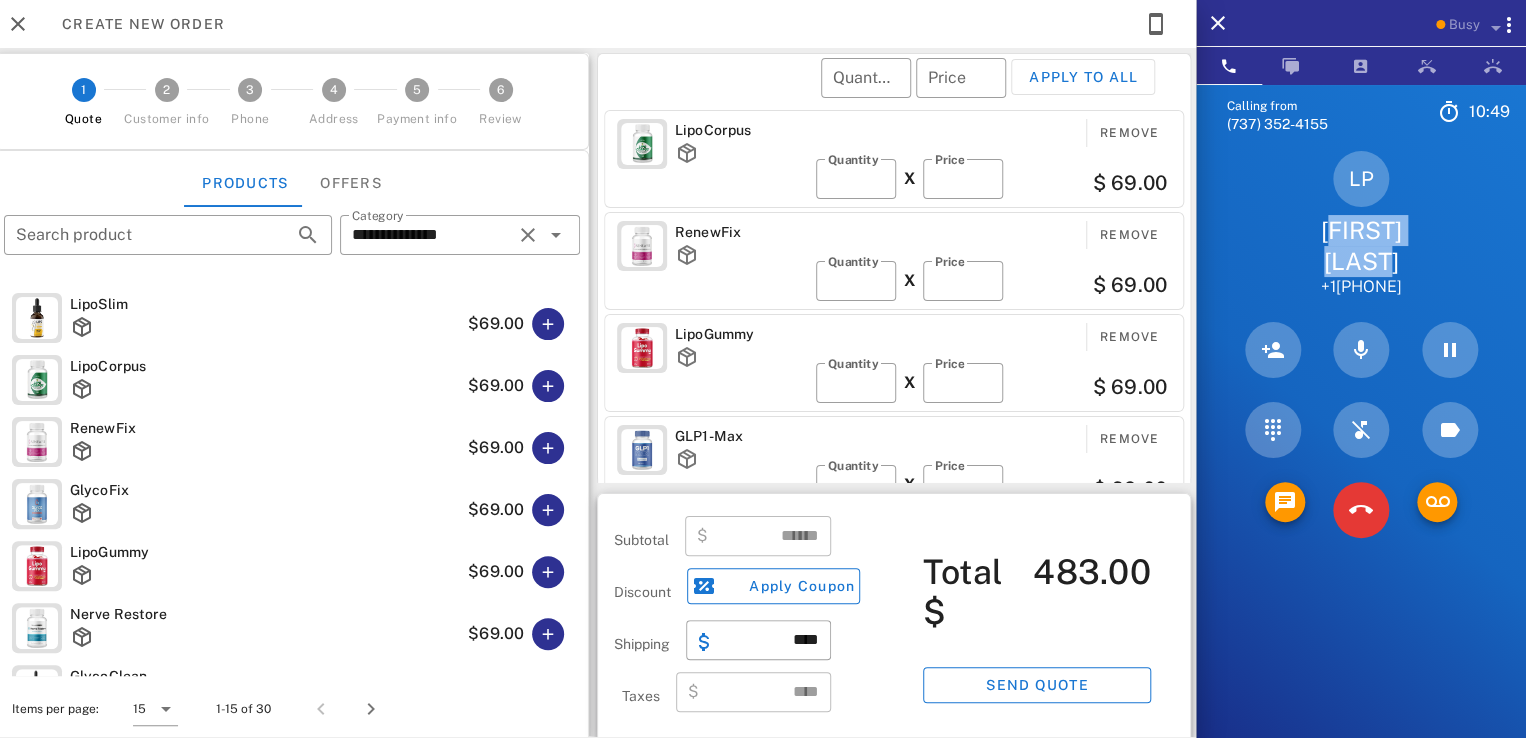 drag, startPoint x: 1327, startPoint y: 235, endPoint x: 1428, endPoint y: 255, distance: 102.96116 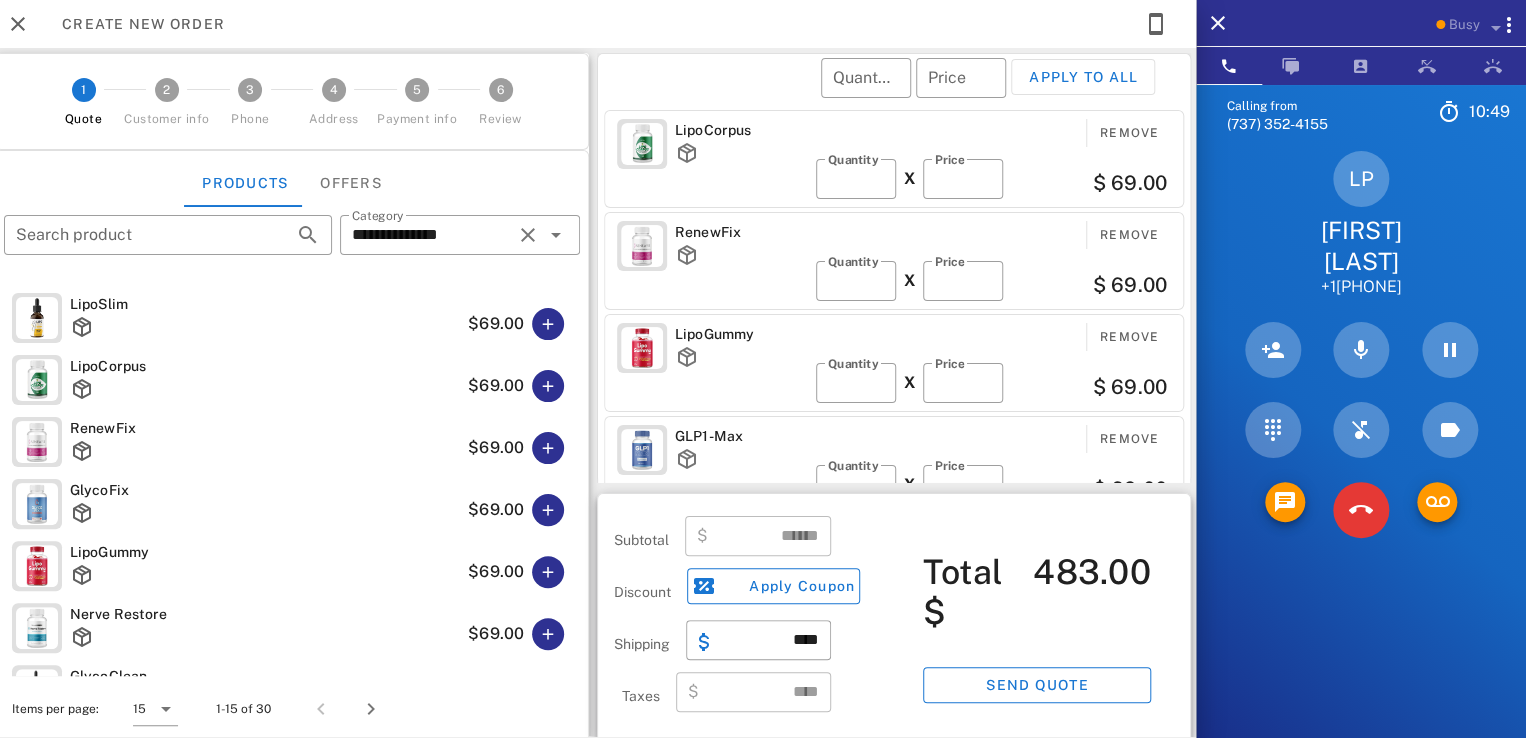 click on "[FIRST] [LAST]" at bounding box center [1361, 246] 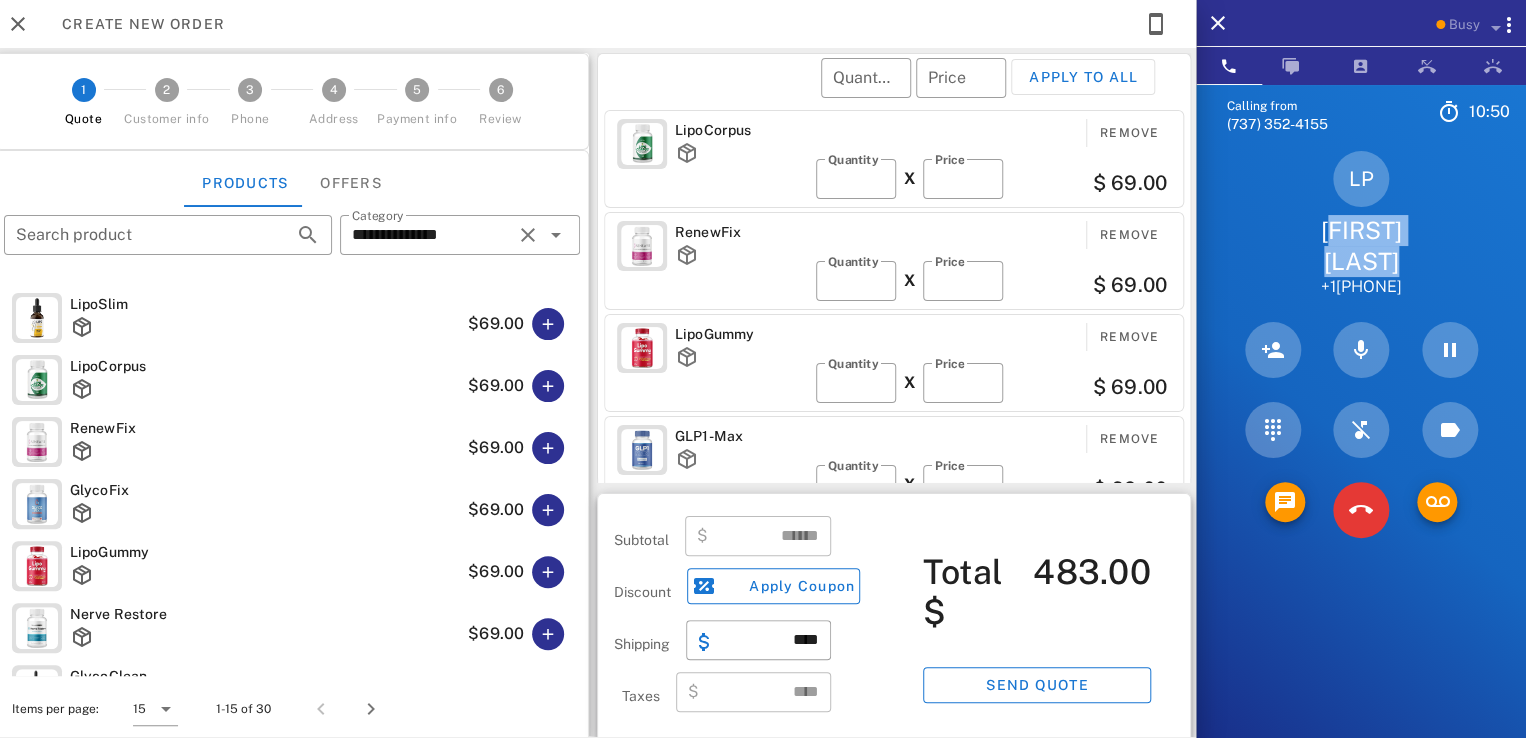 drag, startPoint x: 1326, startPoint y: 224, endPoint x: 1424, endPoint y: 266, distance: 106.62083 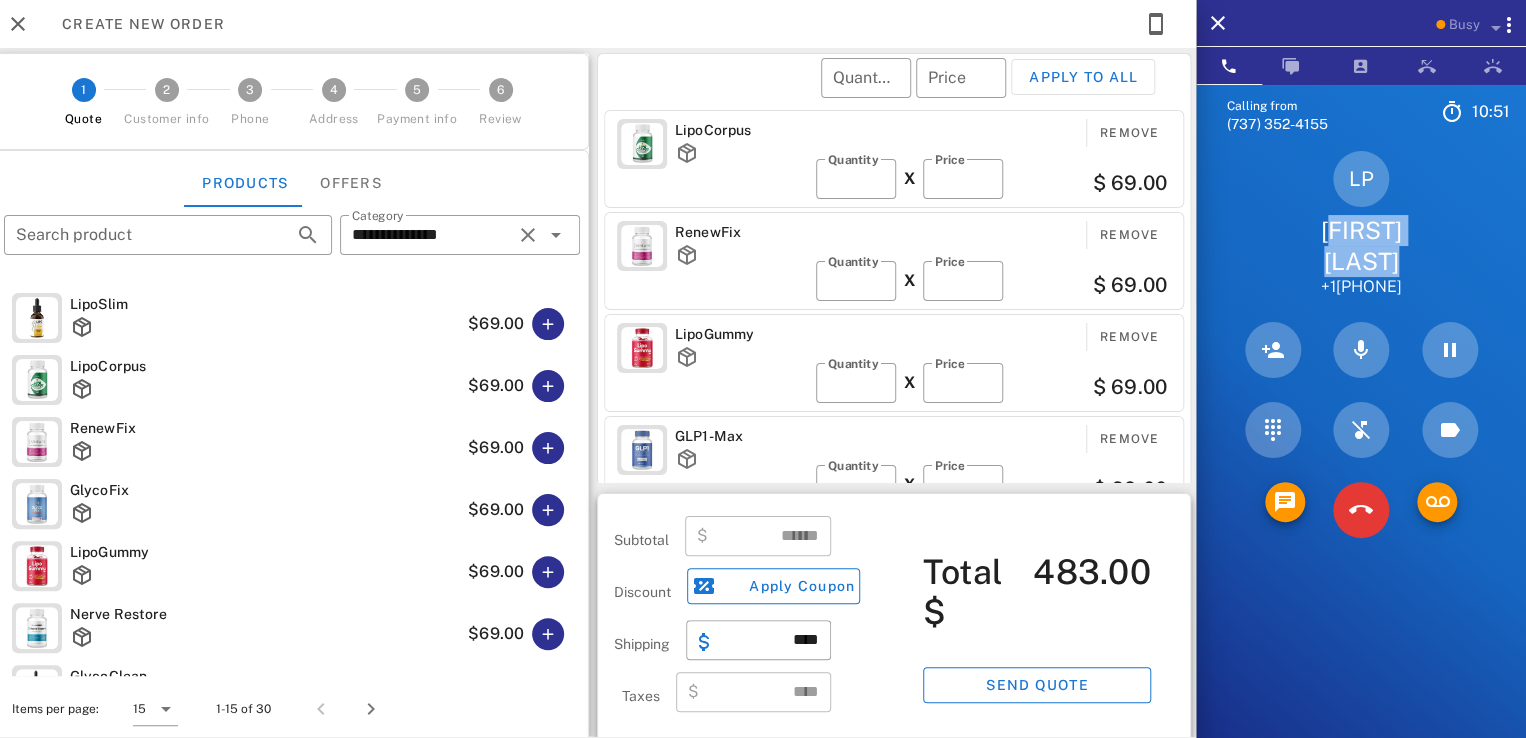 click on "[FIRST] [LAST]" at bounding box center [1361, 246] 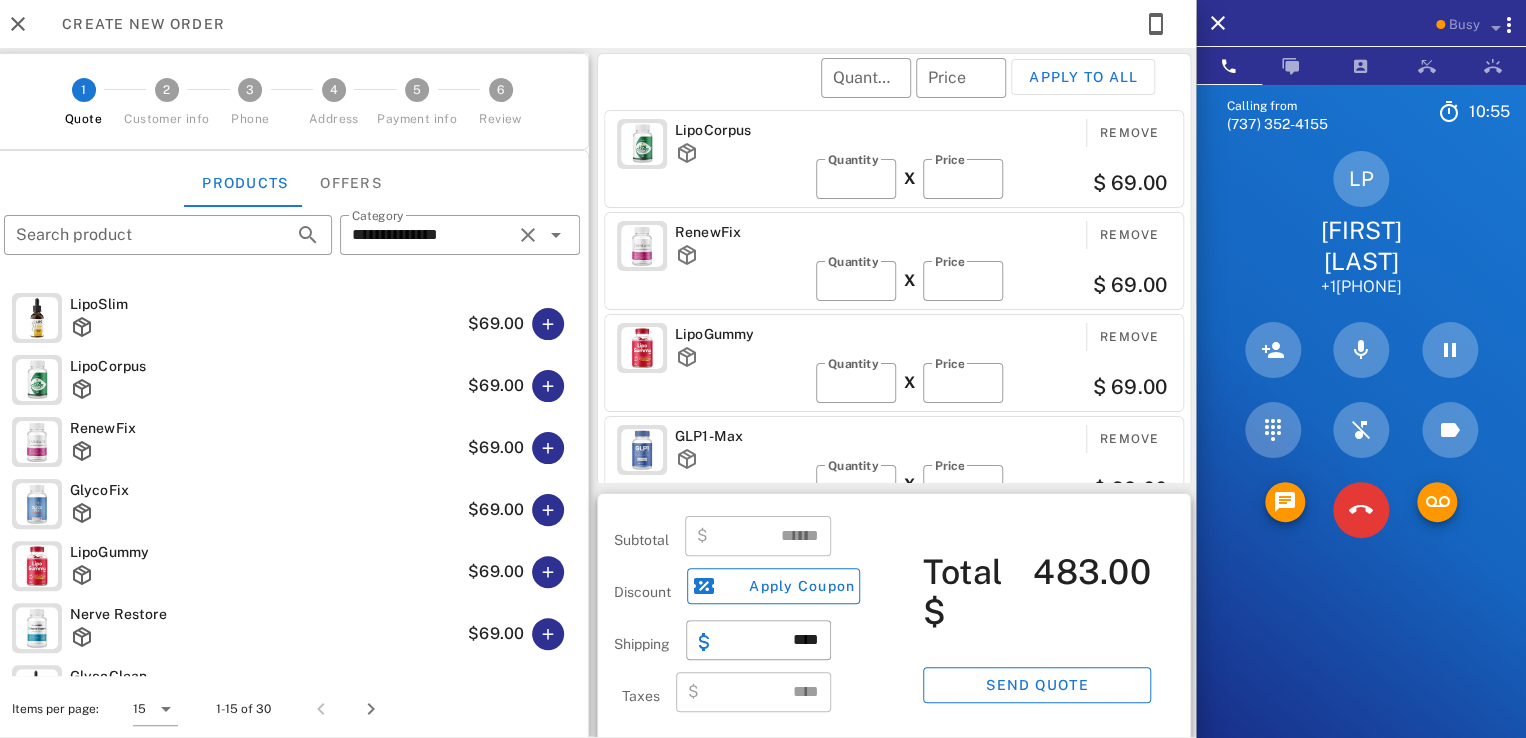 scroll, scrollTop: 0, scrollLeft: 0, axis: both 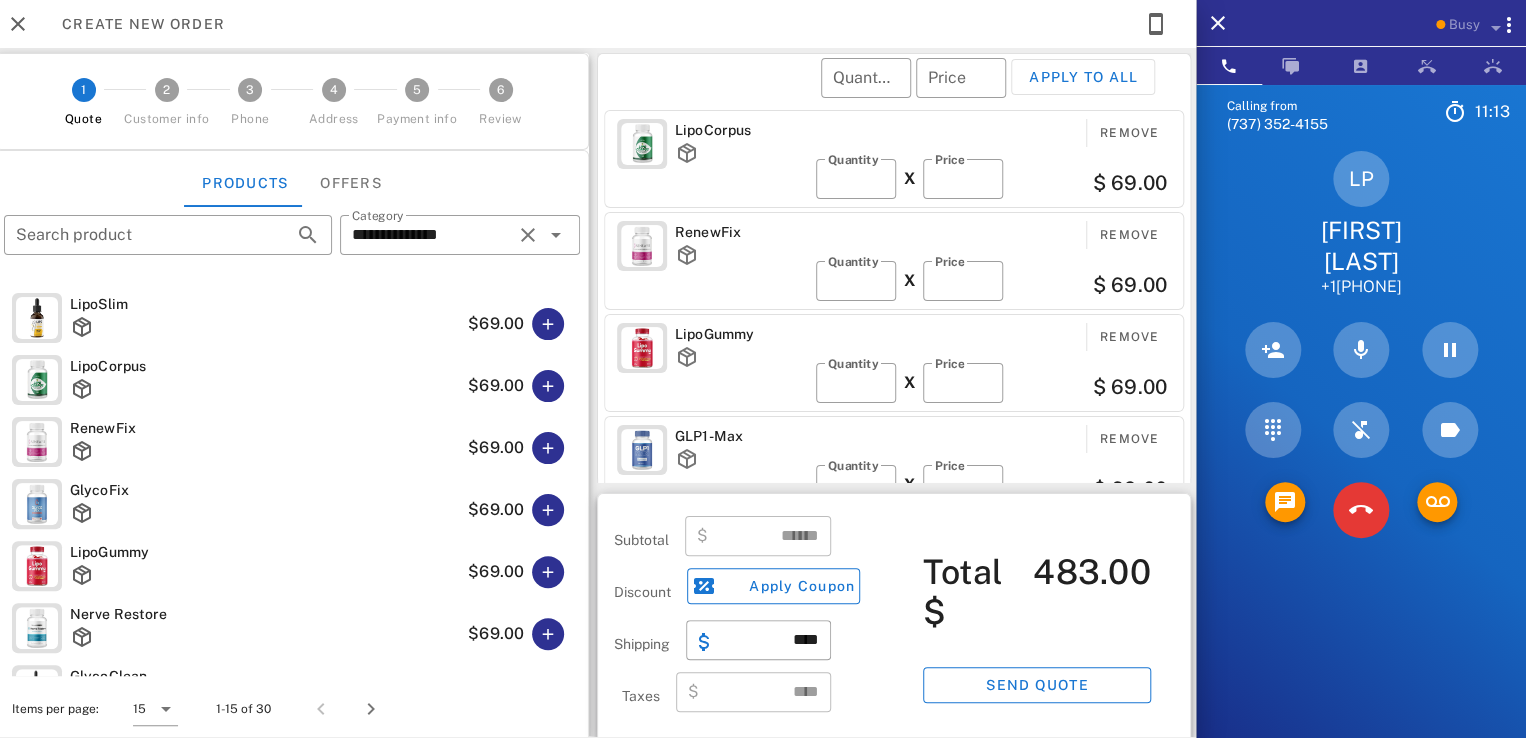 click on "LipoCorpus" at bounding box center (741, 130) 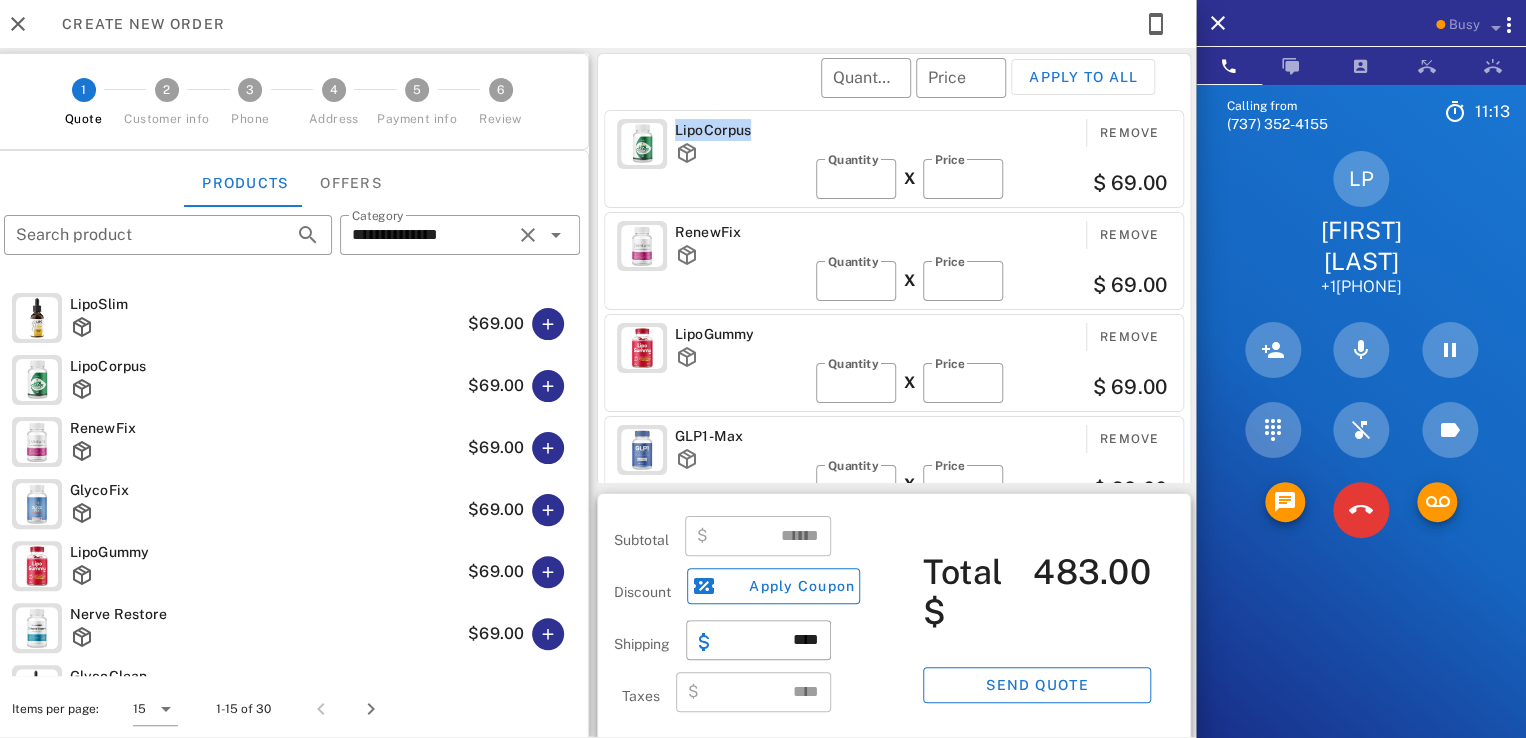 click on "LipoCorpus" at bounding box center (741, 130) 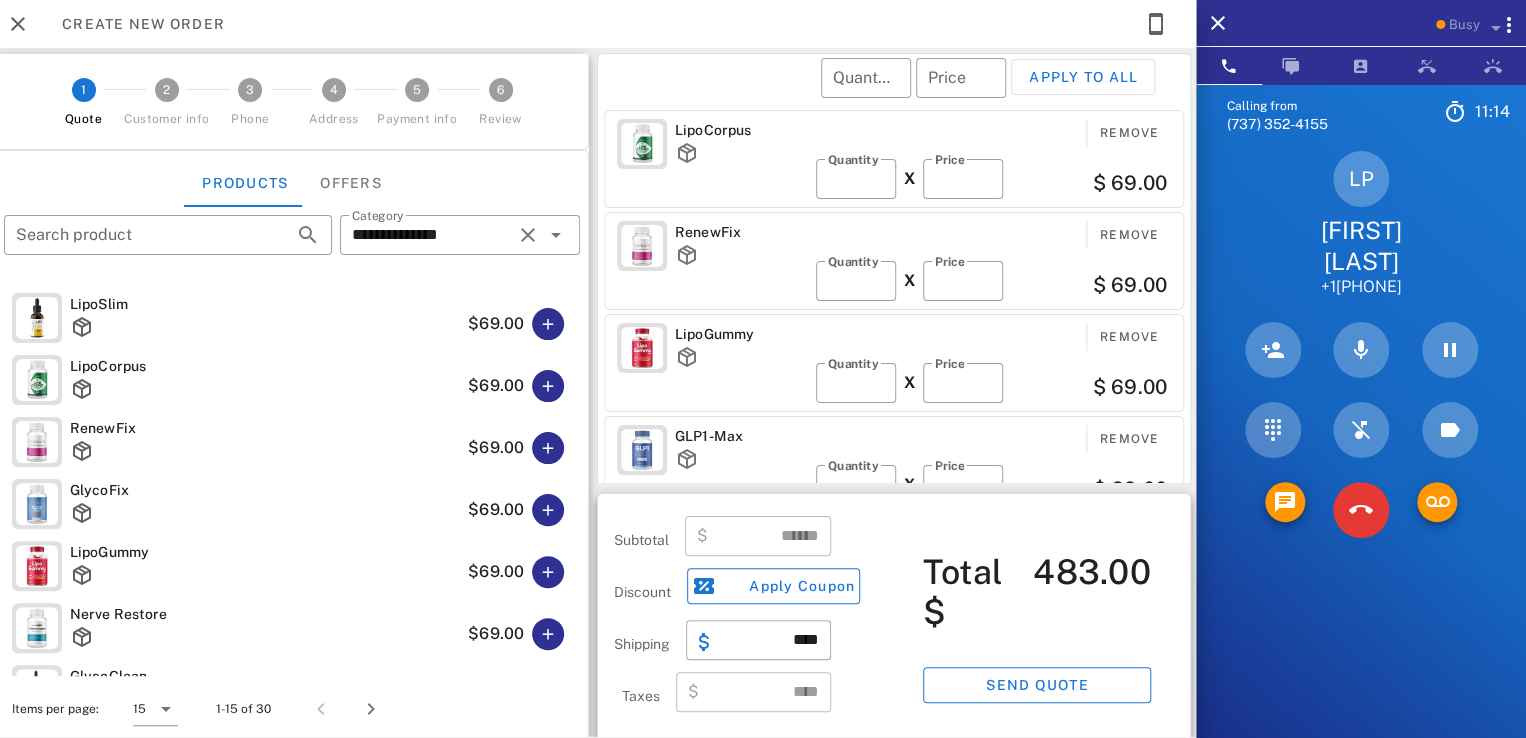 click on "​ Quantity ​ Price Apply to all" at bounding box center (897, 91) 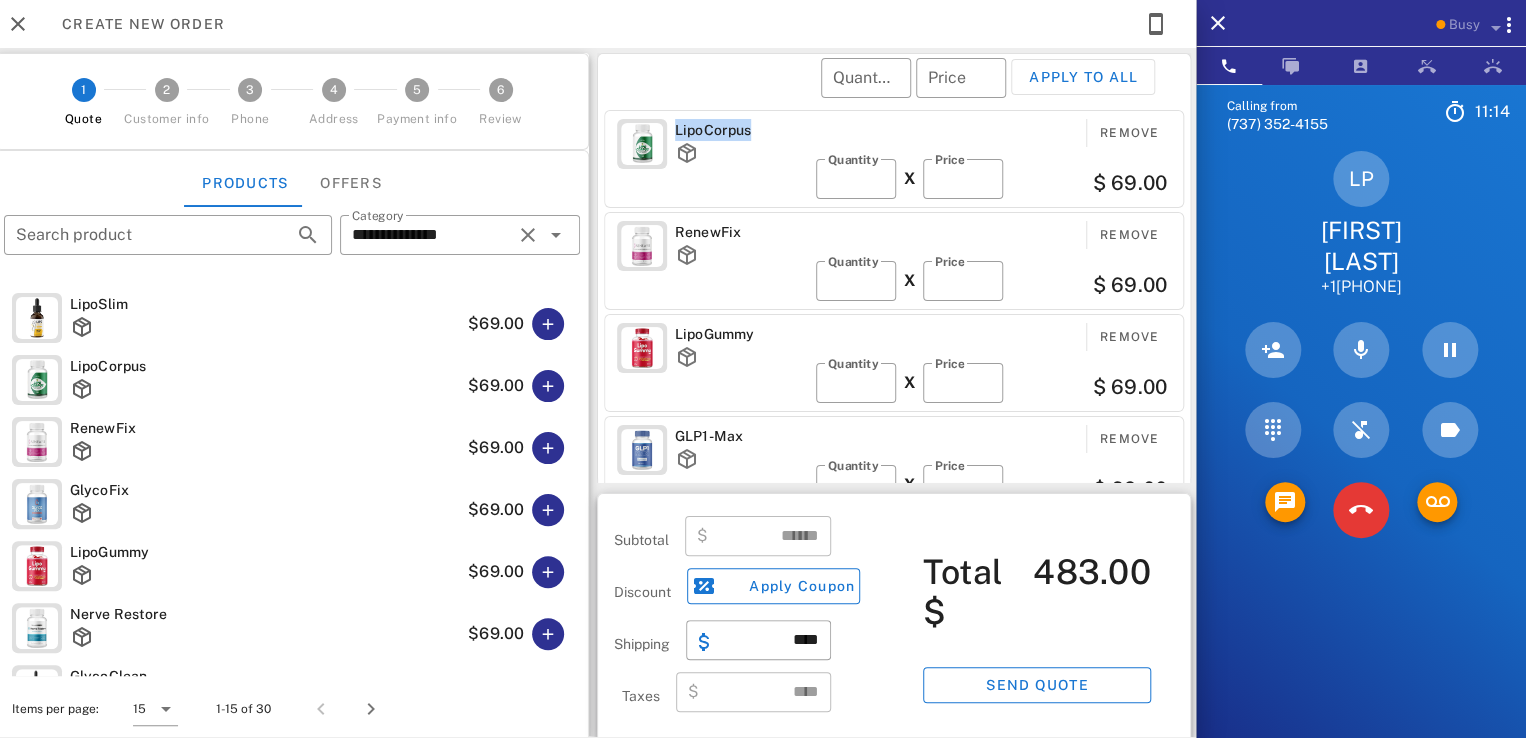 click on "LipoCorpus" at bounding box center (741, 130) 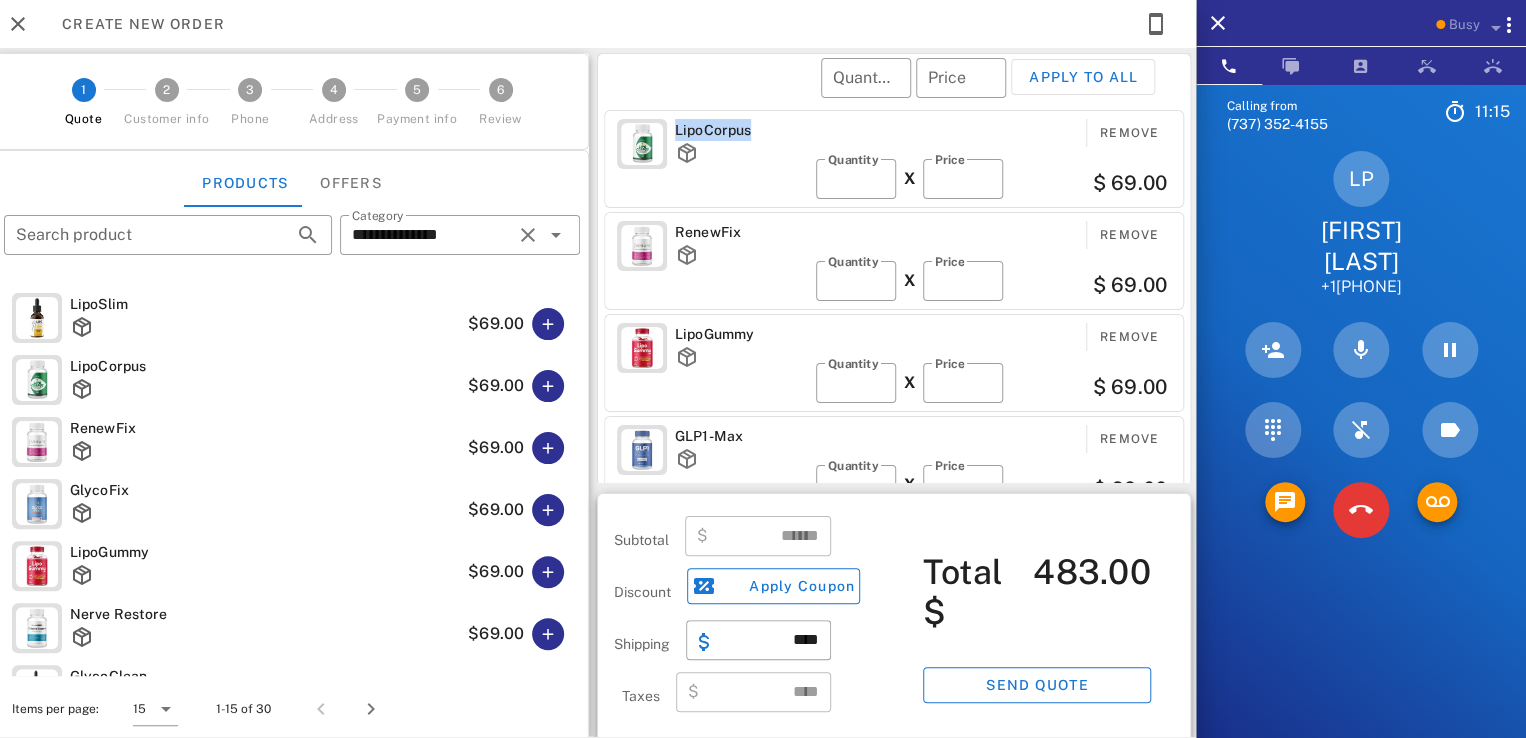 click on "LipoCorpus" at bounding box center (741, 130) 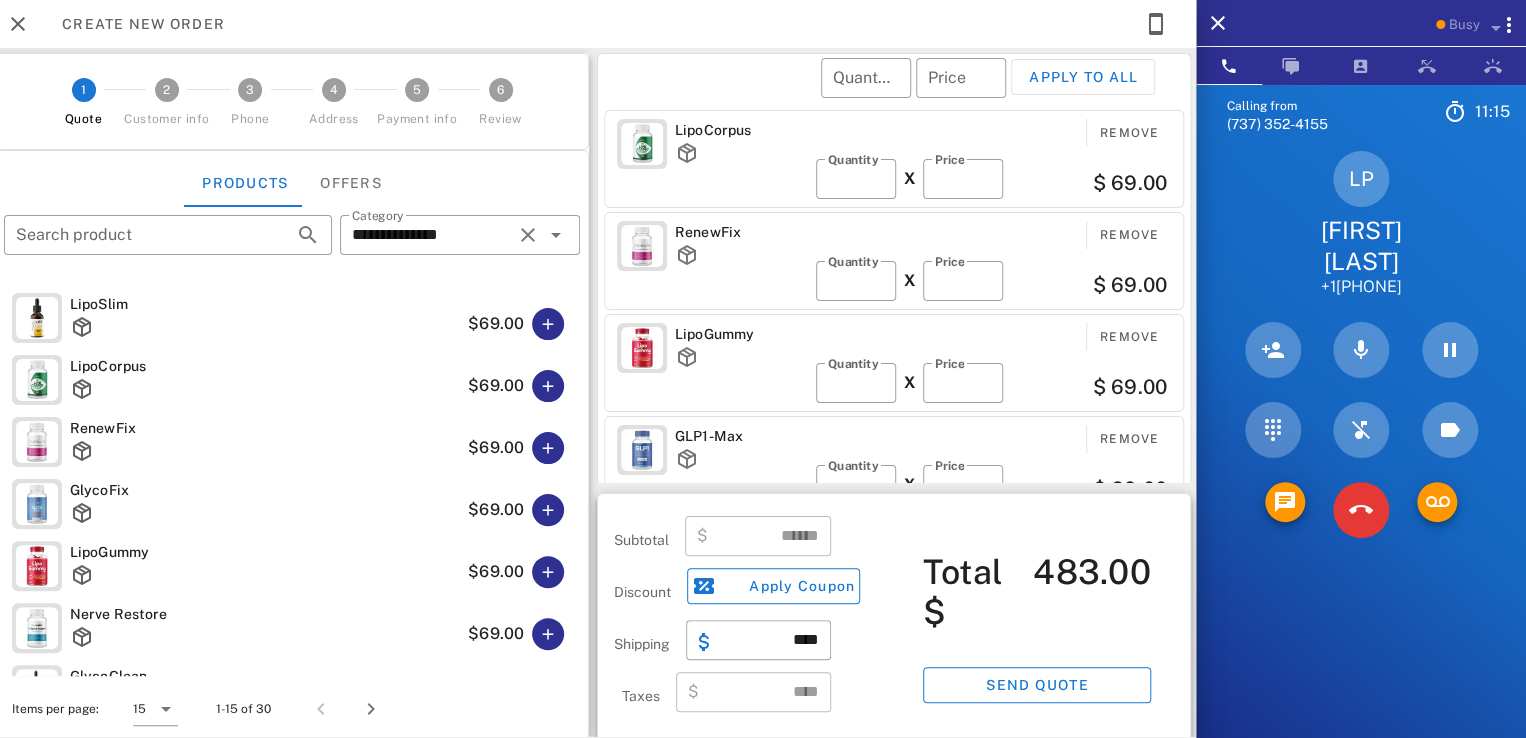 click on "​ Quantity ​ Price Apply to all" at bounding box center (897, 91) 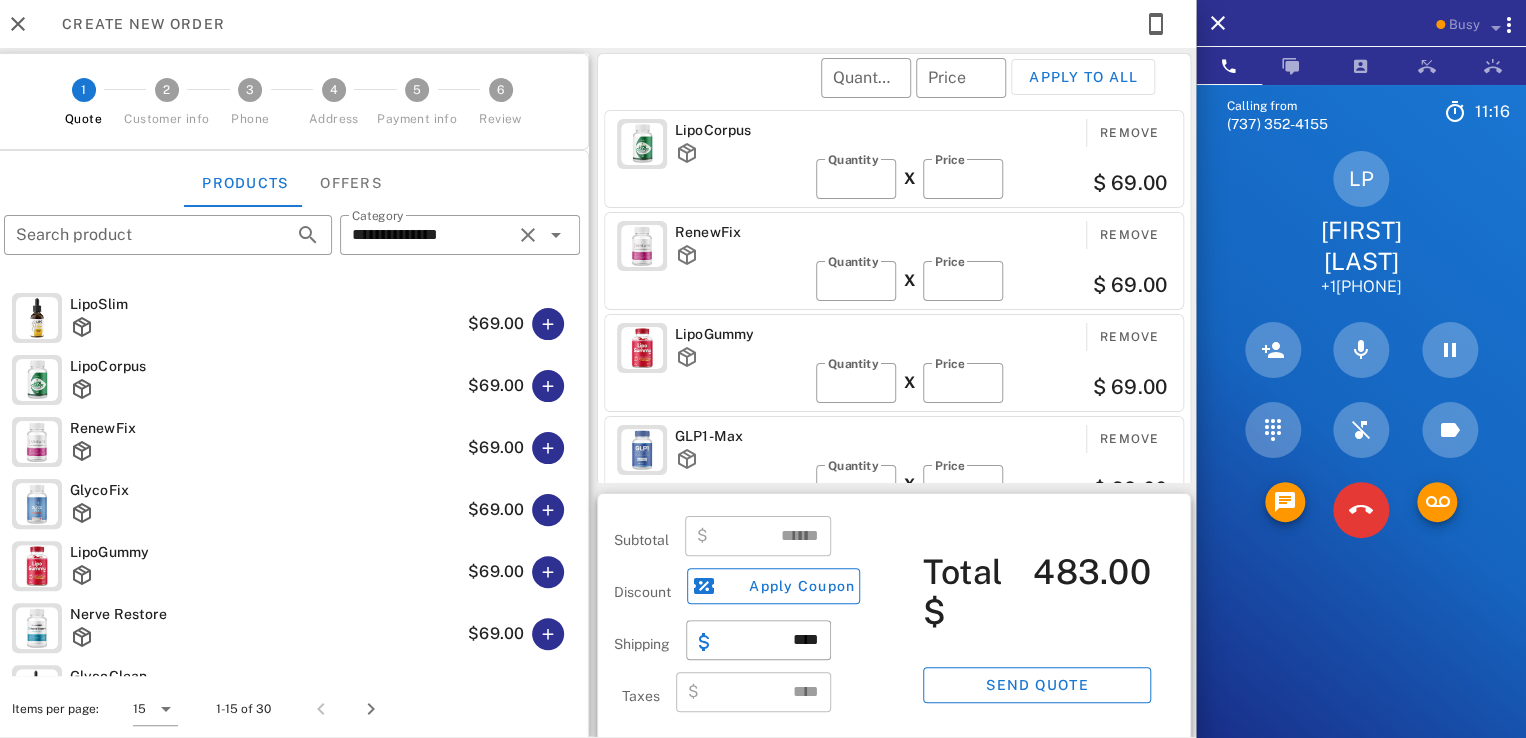 click on "LipoCorpus" at bounding box center (741, 130) 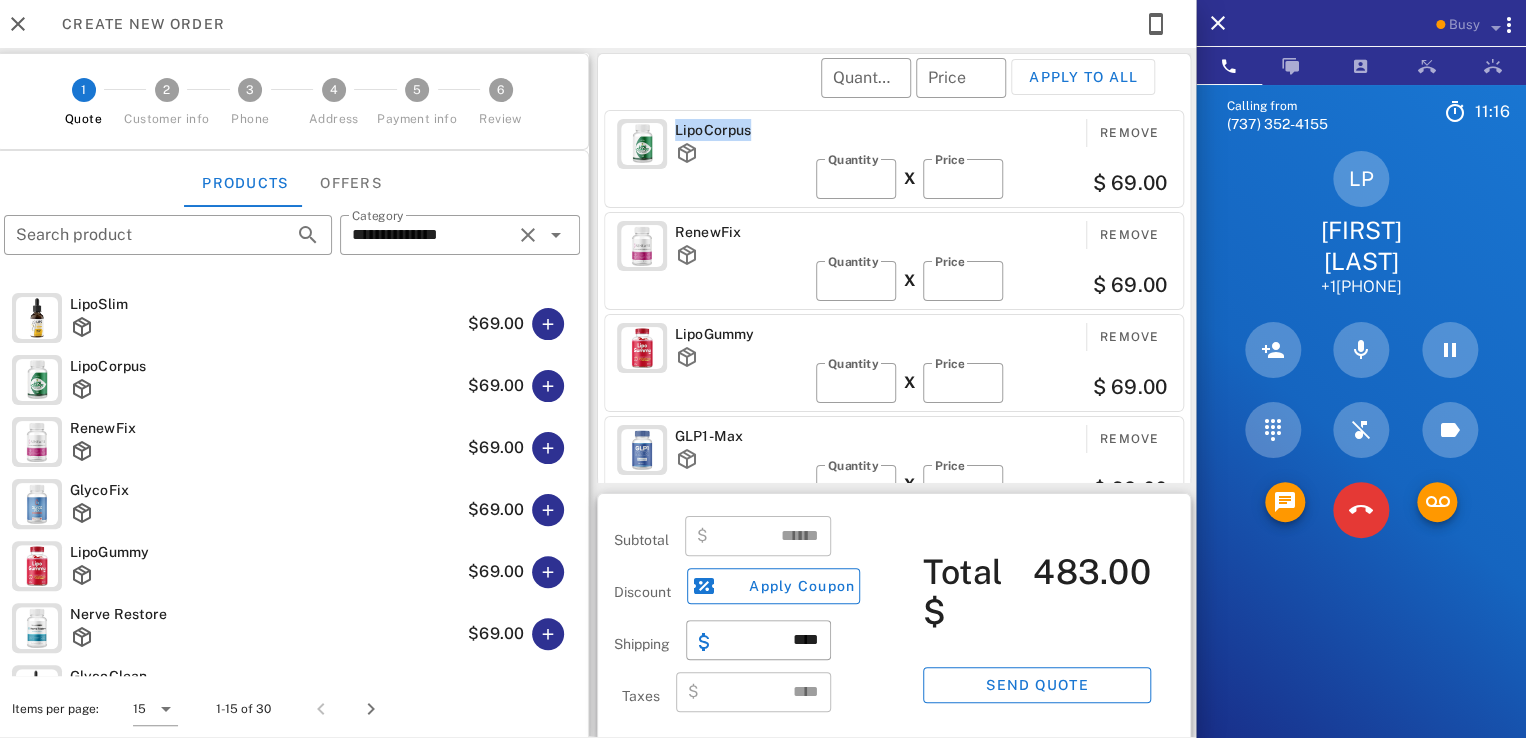 click on "LipoCorpus" at bounding box center [741, 130] 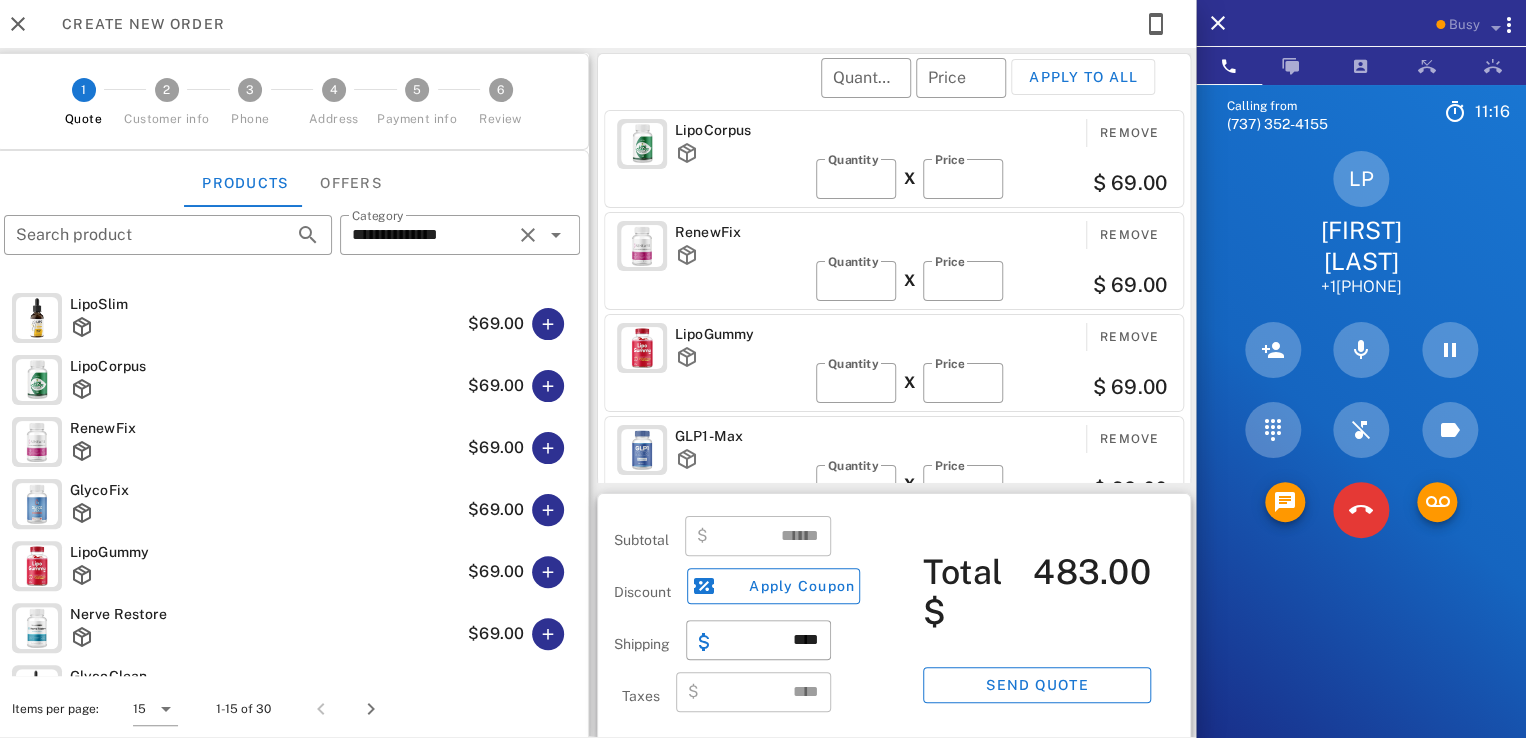 click on "​ Quantity ​ Price Apply to all" at bounding box center (897, 91) 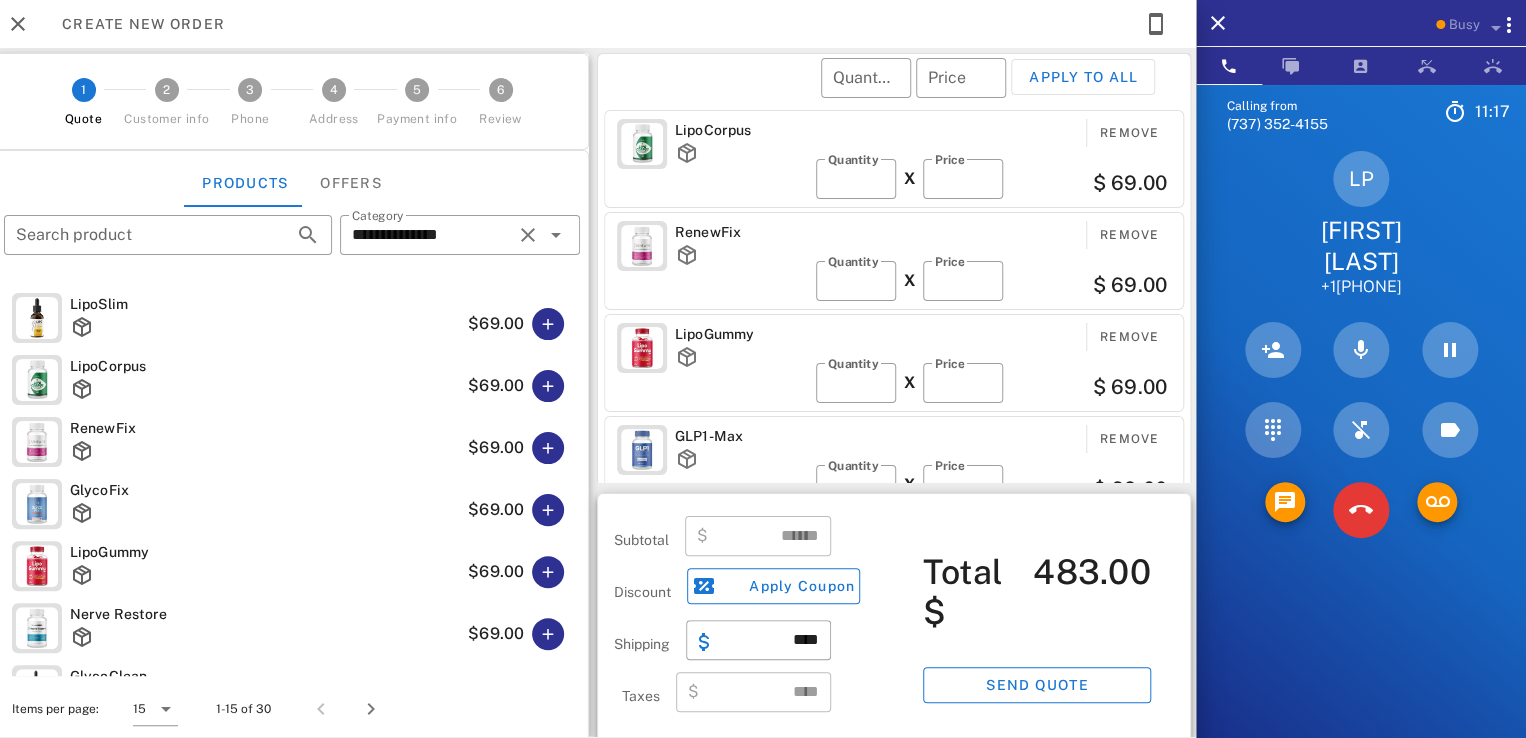 click on "LipoCorpus" at bounding box center [741, 130] 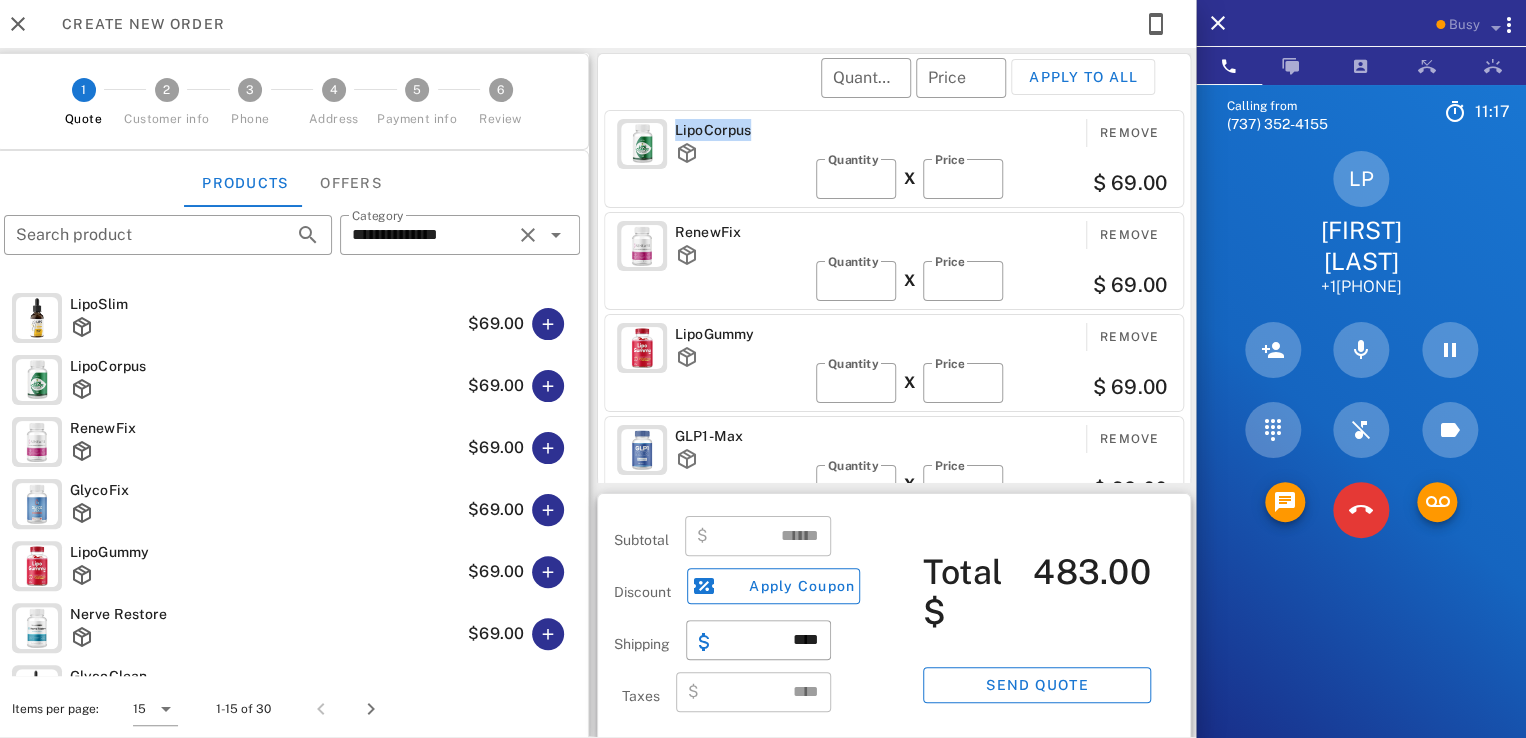 click on "LipoCorpus" at bounding box center [741, 130] 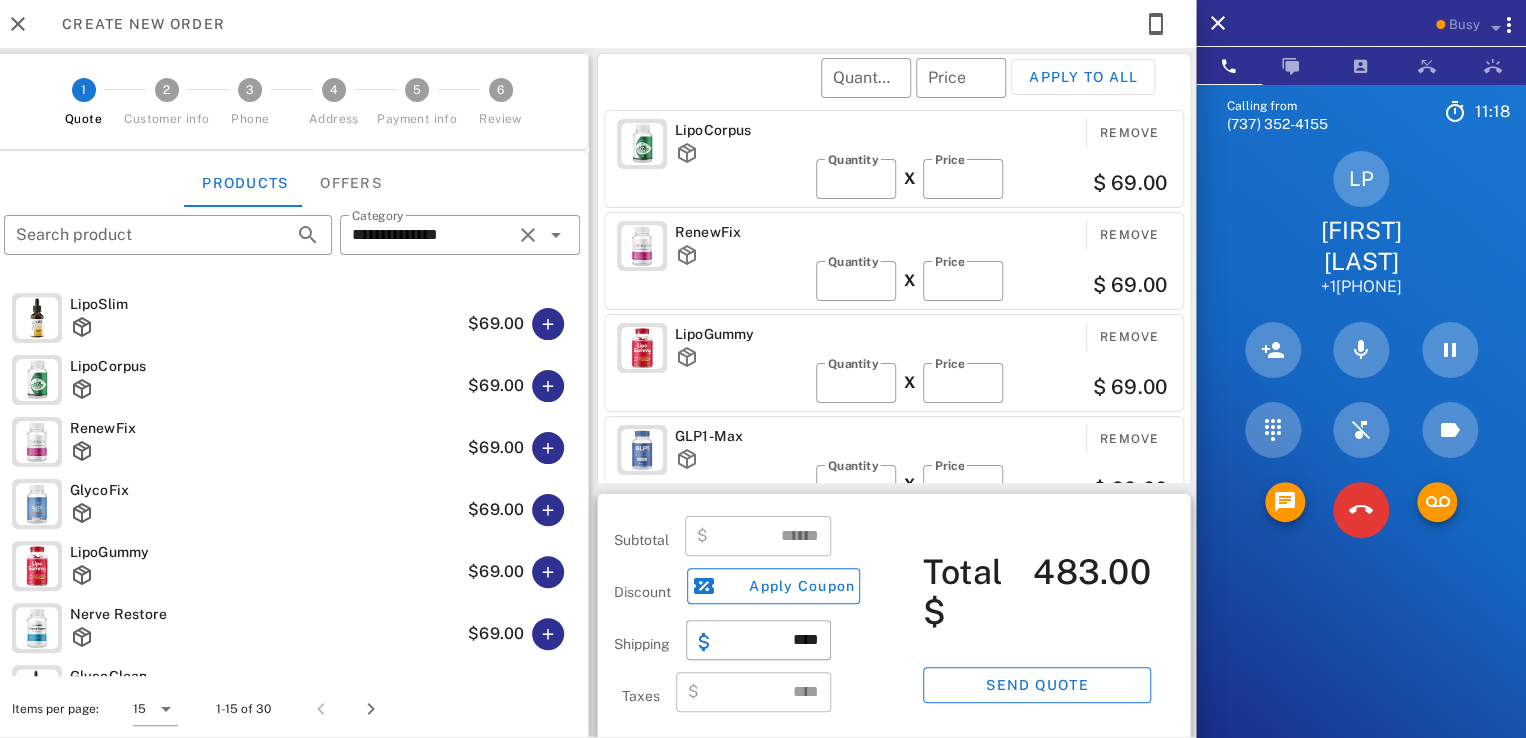click on "​ Quantity ​ Price Apply to all" at bounding box center (897, 91) 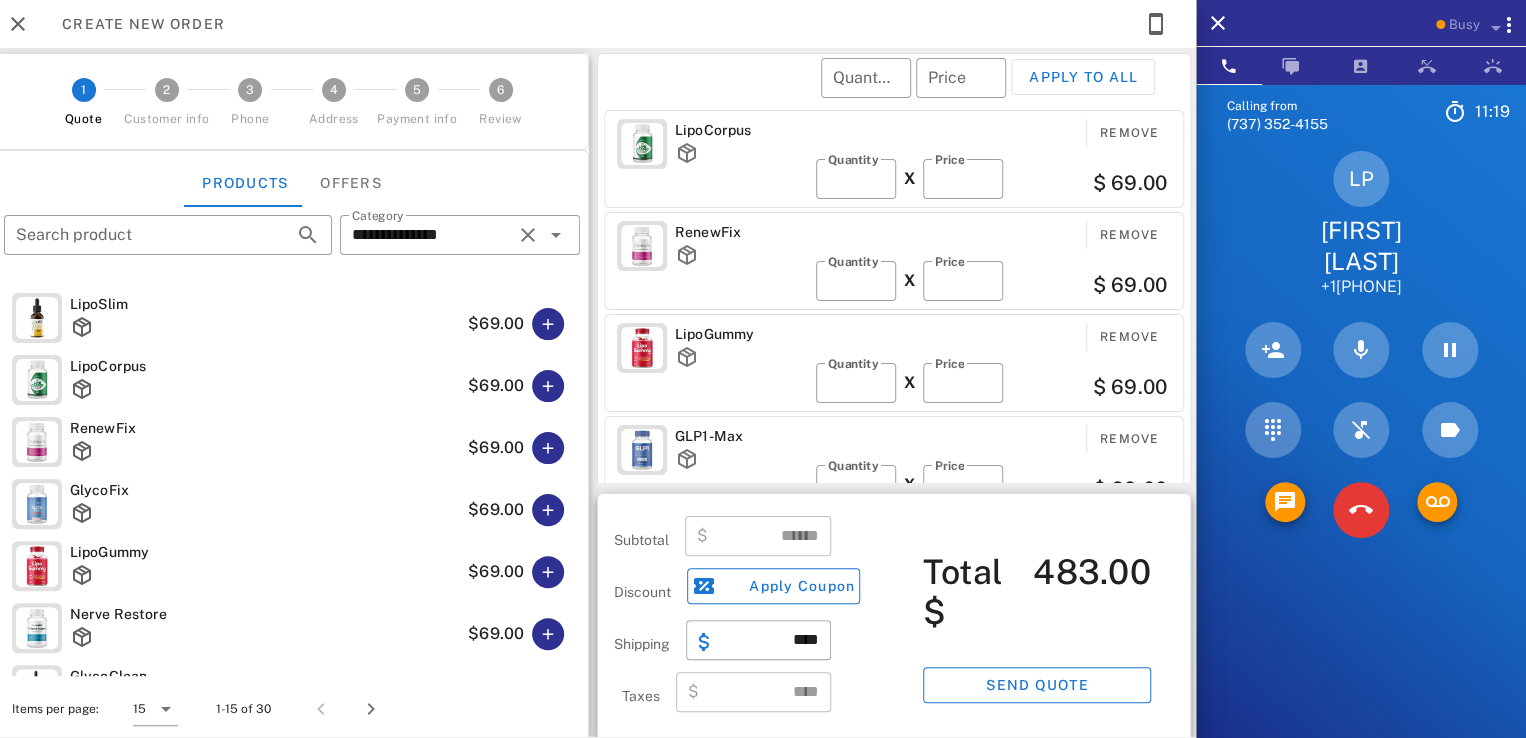 click on "LipoCorpus" at bounding box center (741, 130) 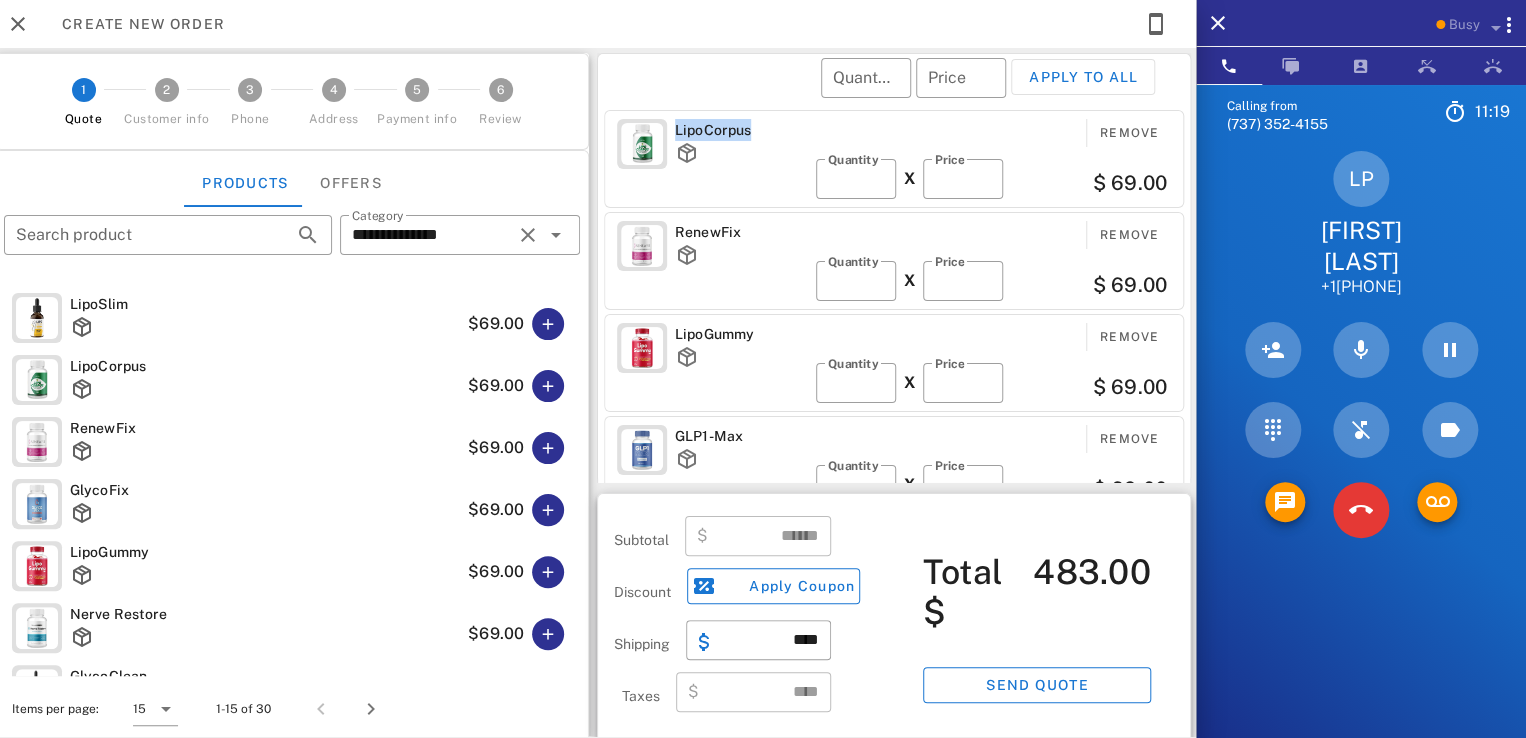 click on "LipoCorpus" at bounding box center (741, 130) 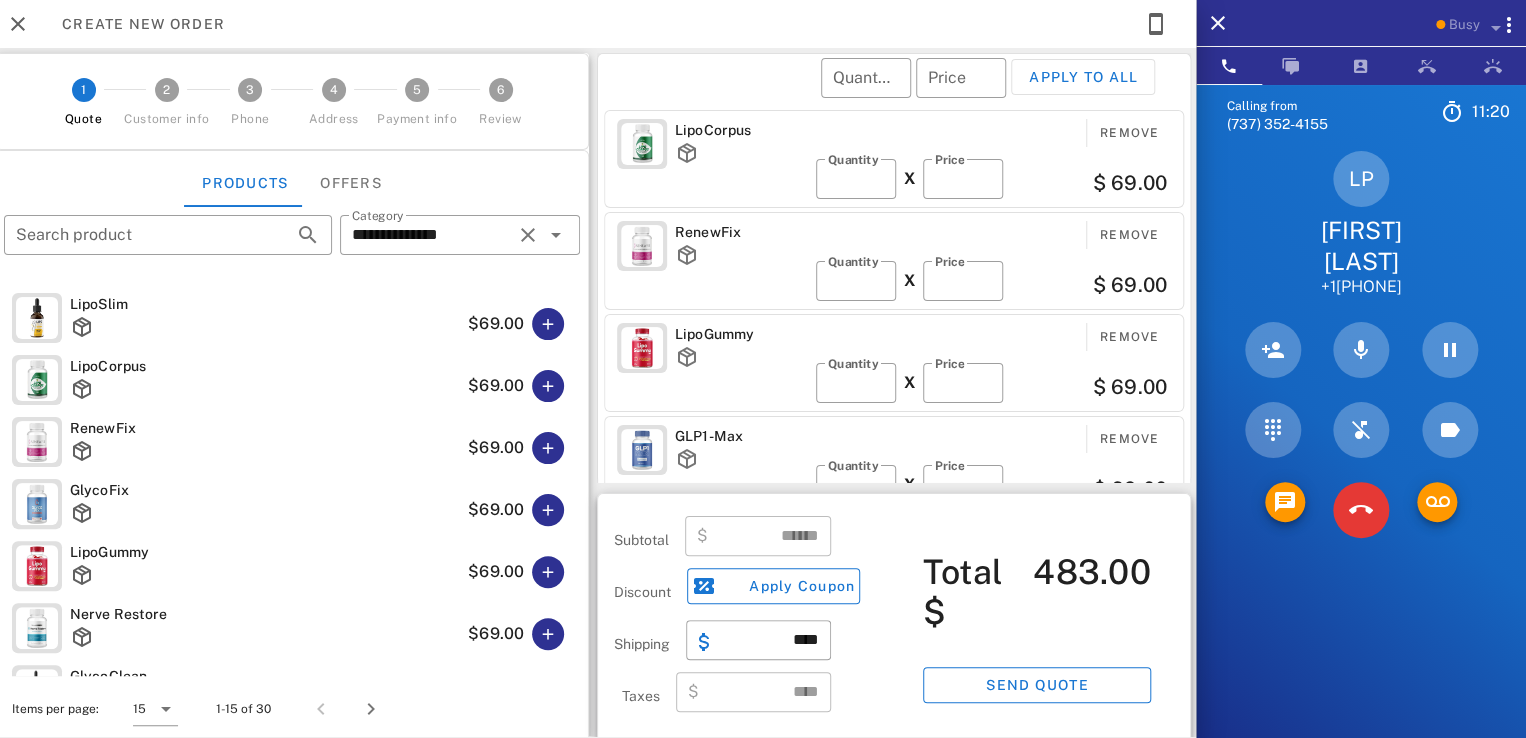click on "​ Quantity ​ Price Apply to all" at bounding box center [897, 91] 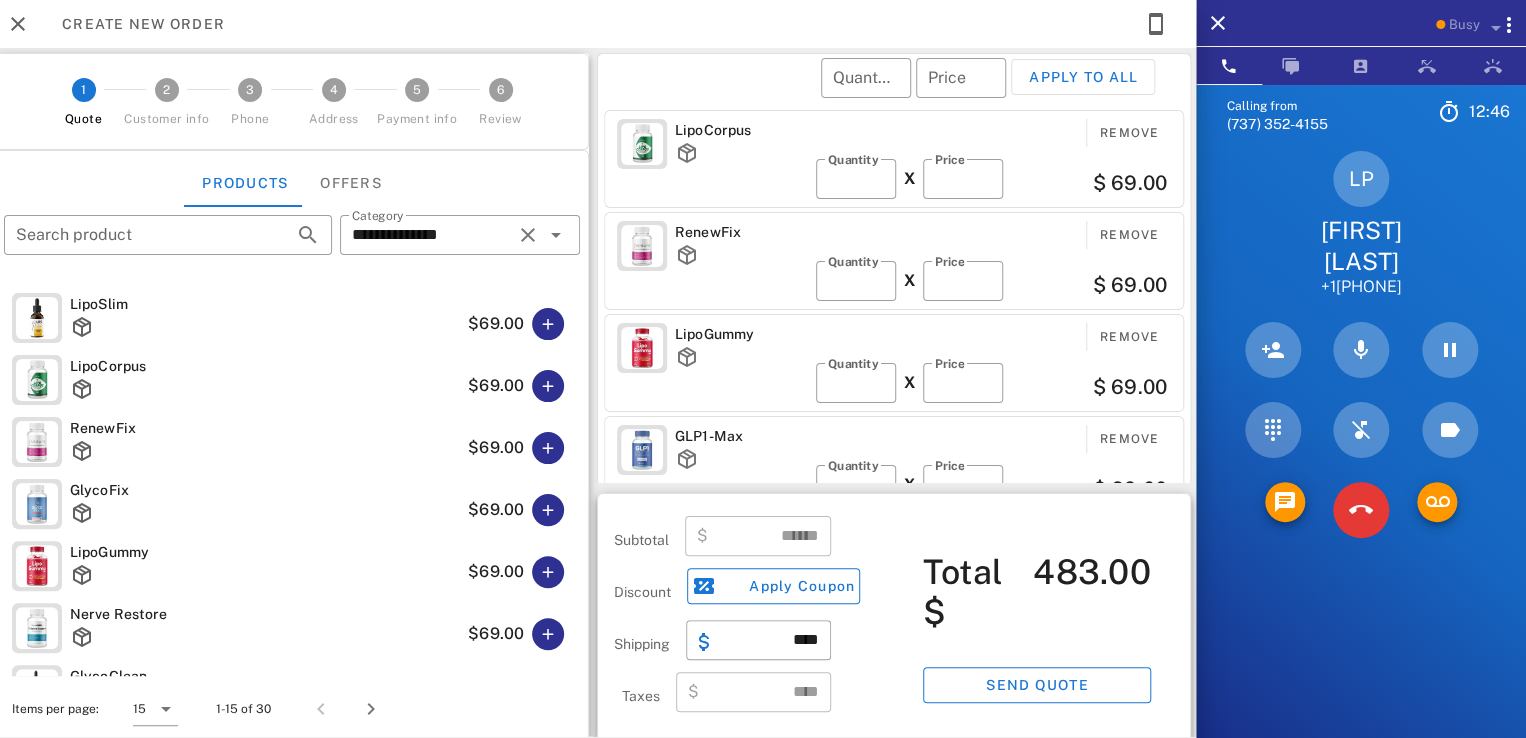scroll, scrollTop: 309, scrollLeft: 0, axis: vertical 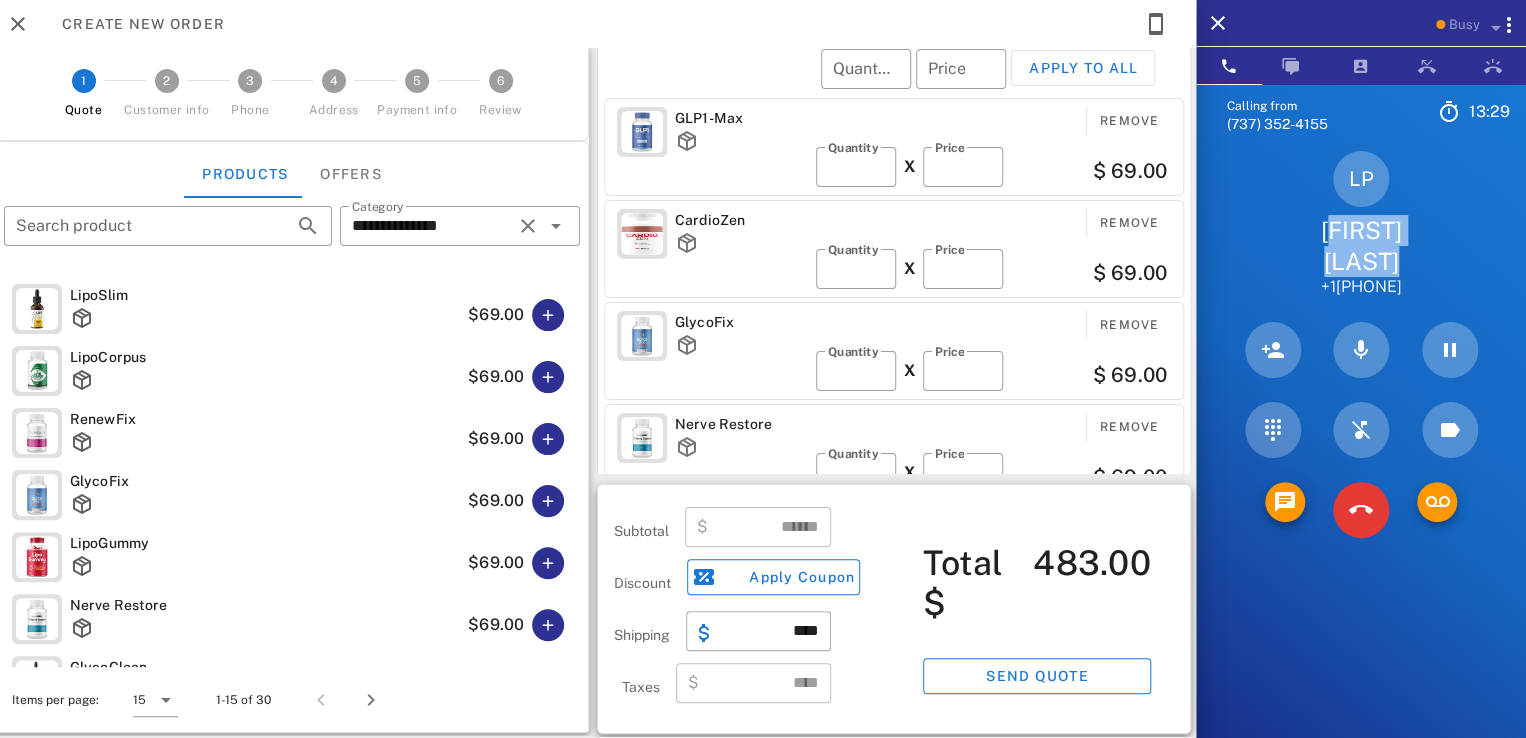 drag, startPoint x: 1316, startPoint y: 227, endPoint x: 1480, endPoint y: 269, distance: 169.29265 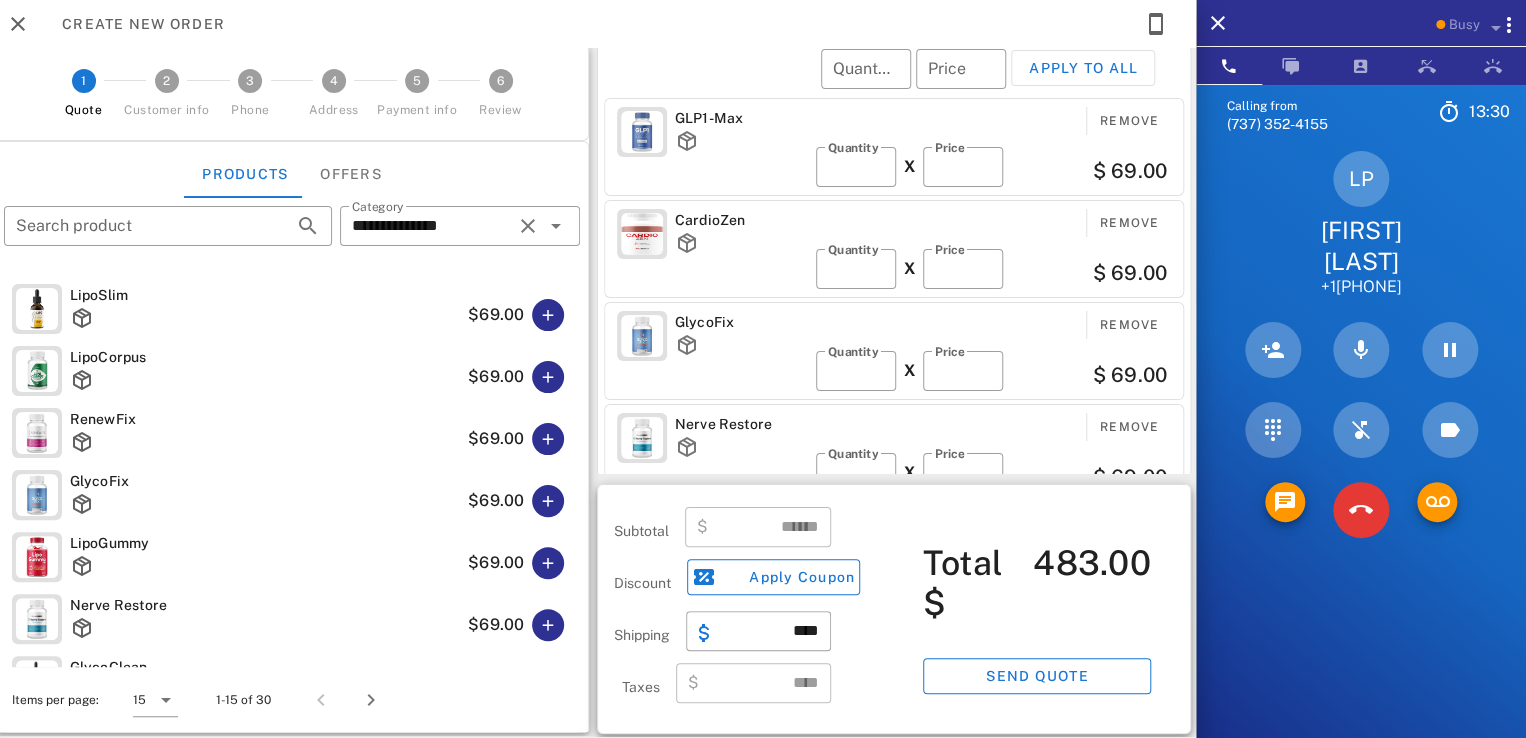 drag, startPoint x: 1387, startPoint y: 239, endPoint x: 1424, endPoint y: 278, distance: 53.75872 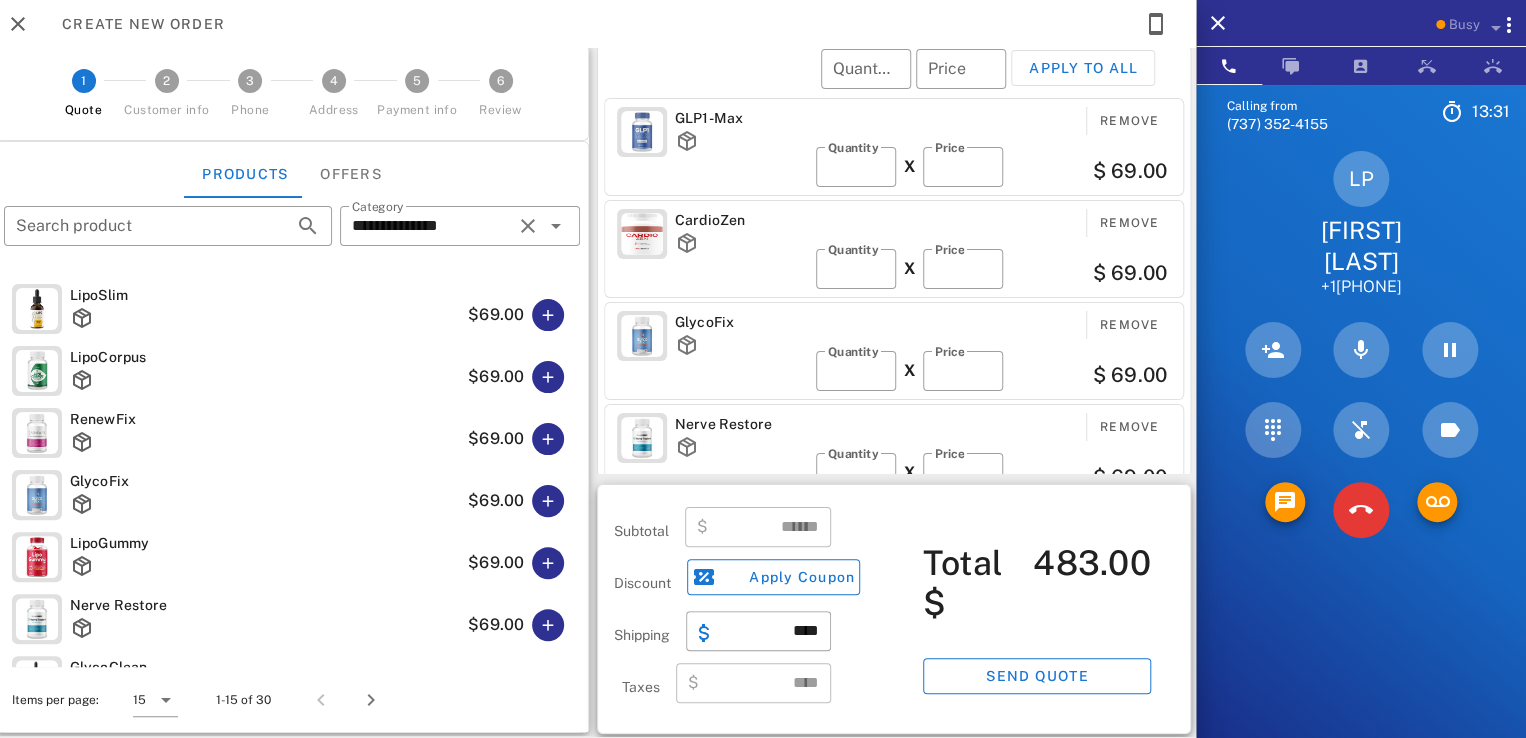 click on "LP   Linda Polumbo  +18635085955" at bounding box center [1361, 224] 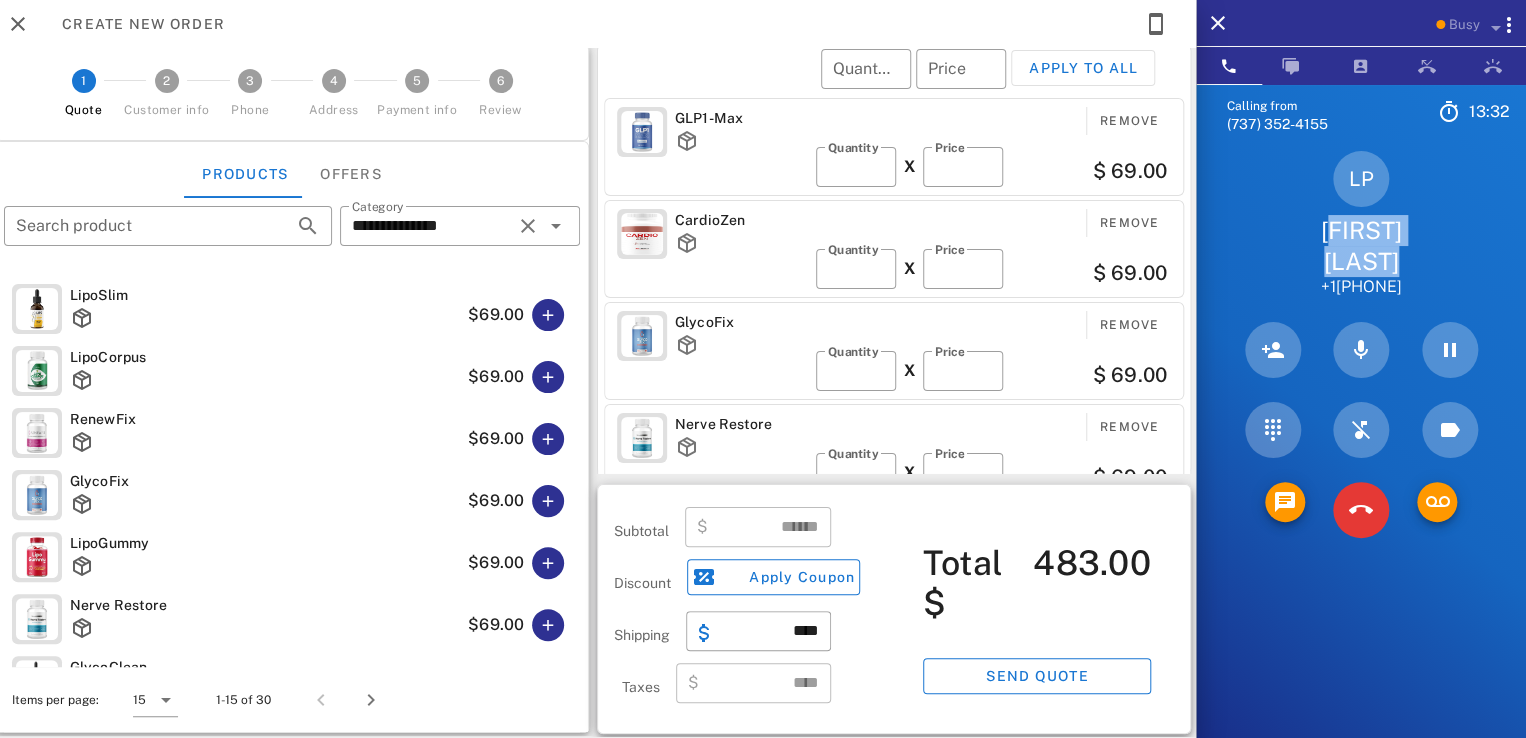 drag, startPoint x: 1327, startPoint y: 224, endPoint x: 1412, endPoint y: 276, distance: 99.64437 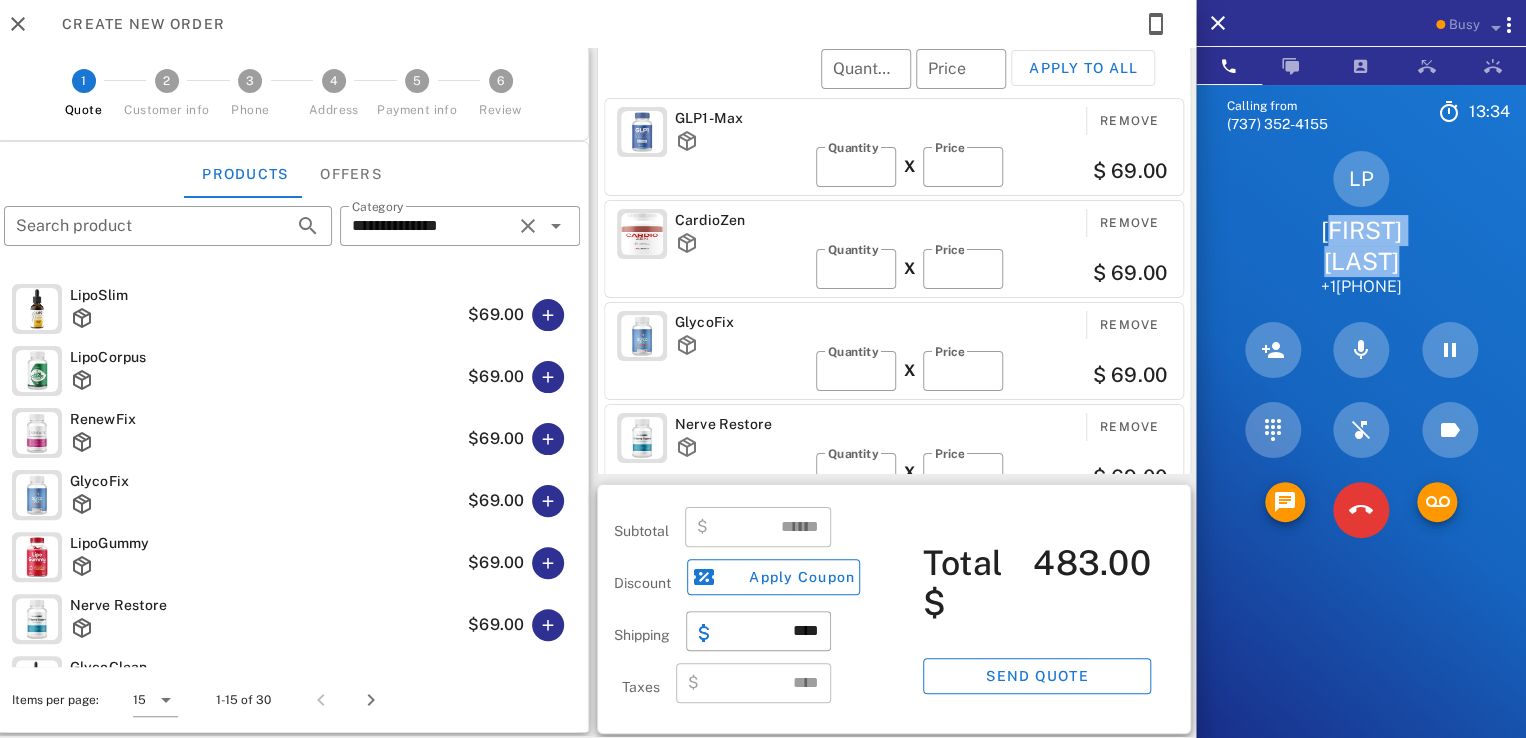 click on "[FIRST] [LAST]" at bounding box center (1361, 246) 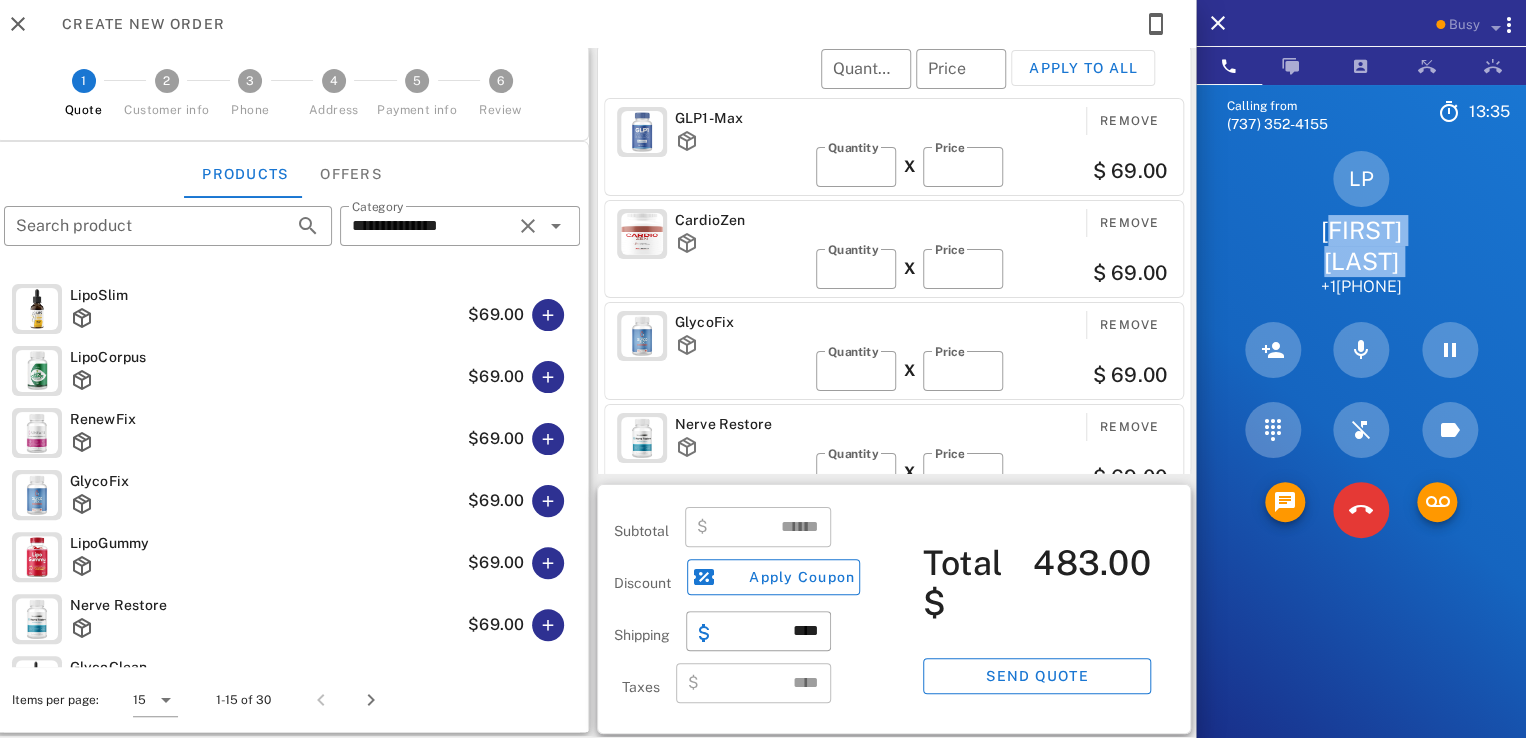 drag, startPoint x: 1308, startPoint y: 227, endPoint x: 1430, endPoint y: 267, distance: 128.39003 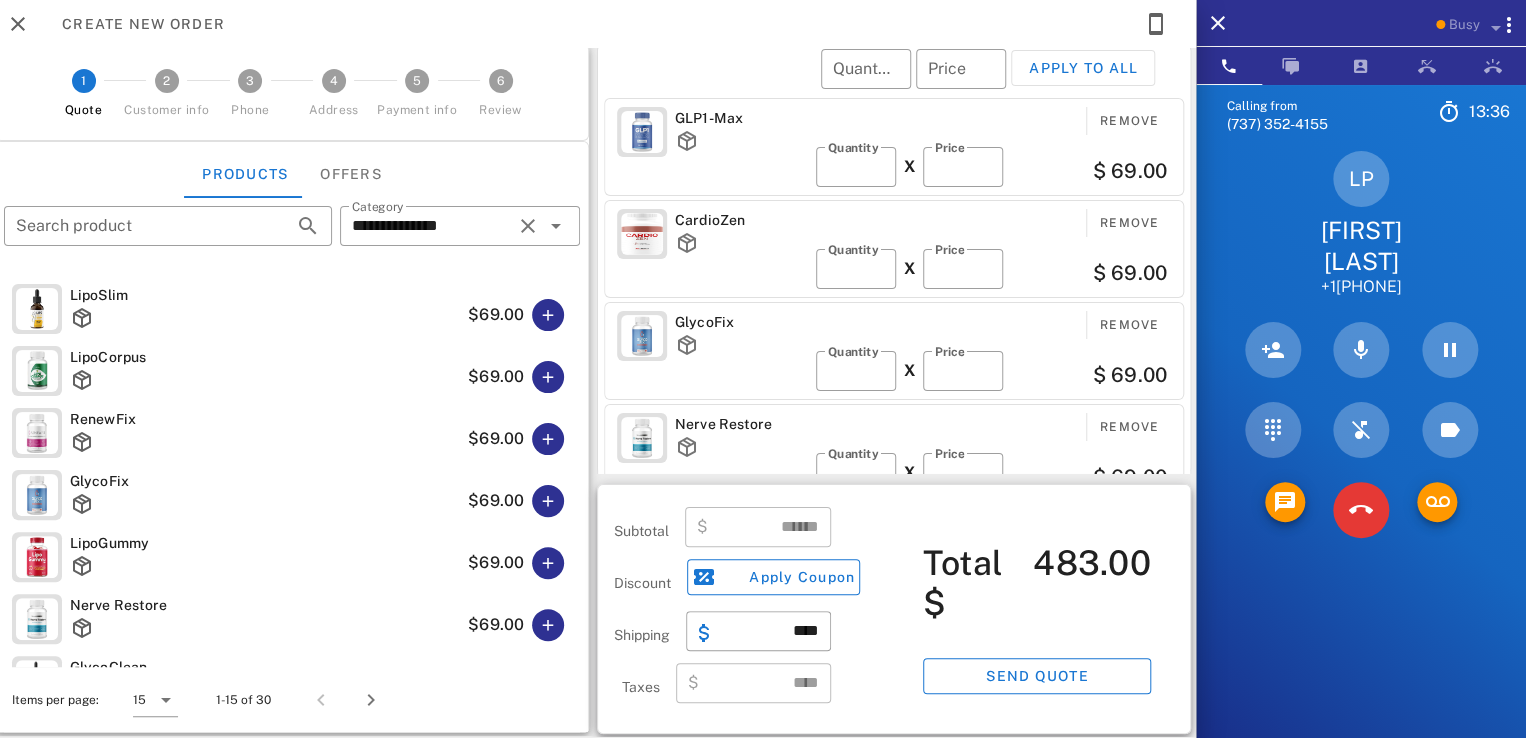 drag, startPoint x: 1302, startPoint y: 226, endPoint x: 1393, endPoint y: 268, distance: 100.22475 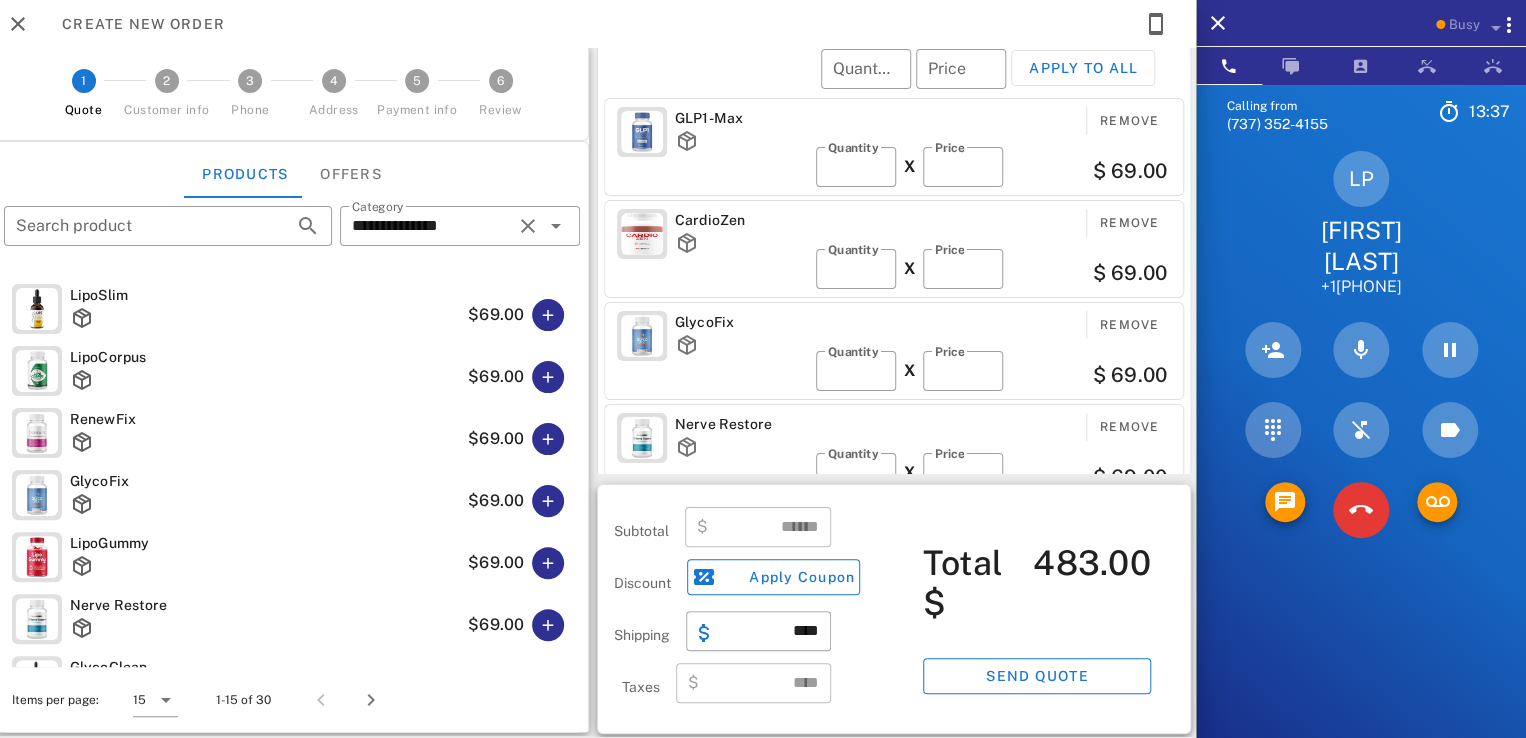 click on "LP   Linda Polumbo  +18635085955" at bounding box center (1361, 224) 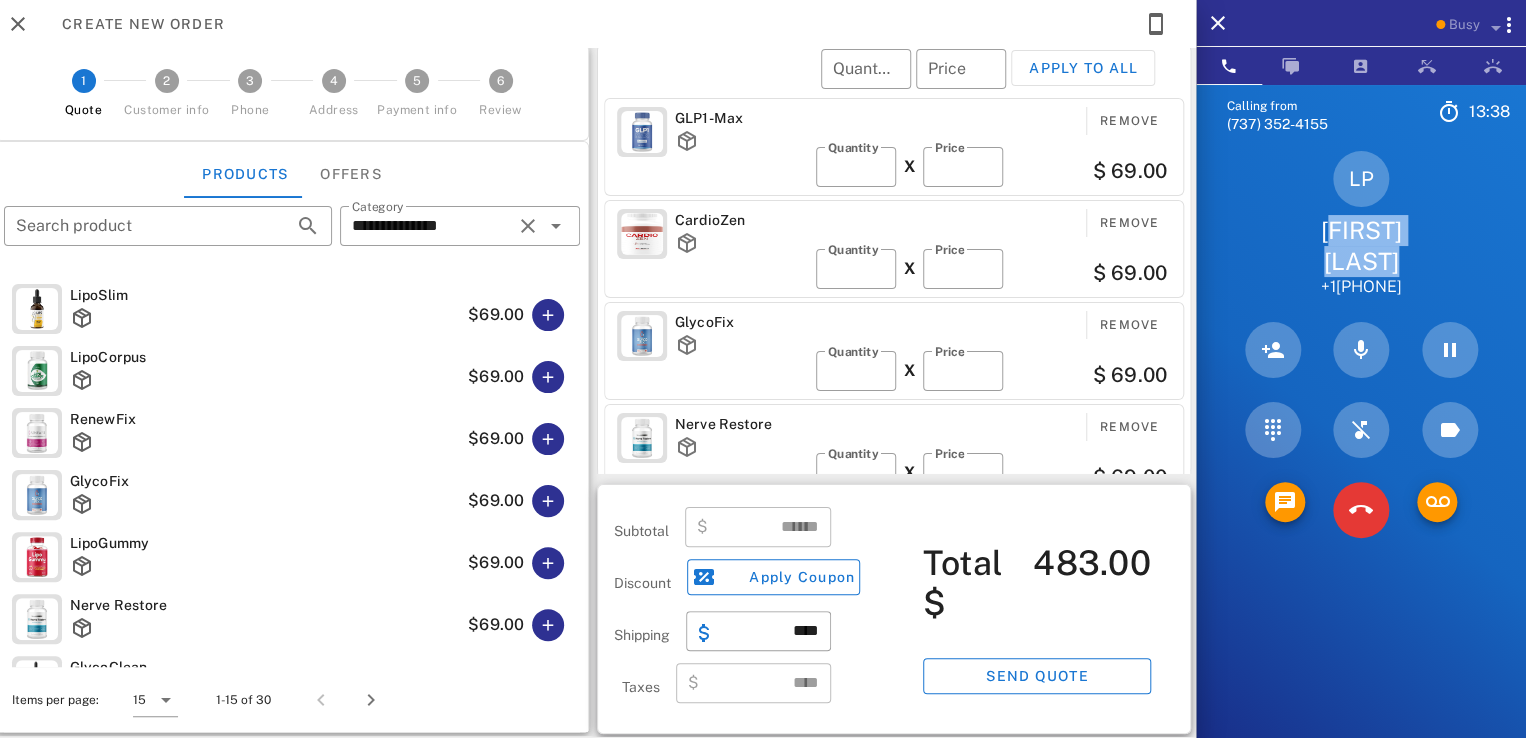 drag, startPoint x: 1412, startPoint y: 229, endPoint x: 1458, endPoint y: 273, distance: 63.655323 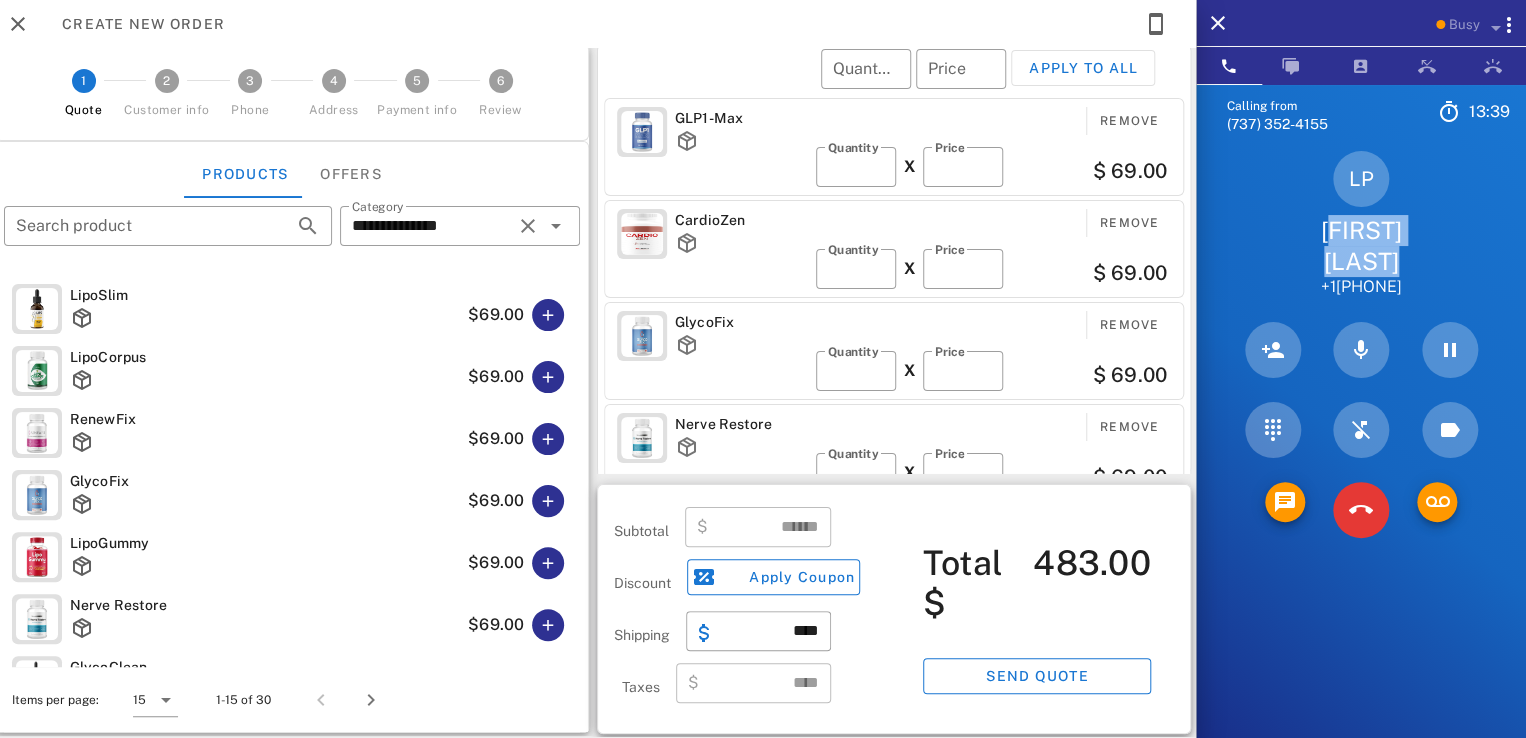 drag, startPoint x: 1304, startPoint y: 220, endPoint x: 1447, endPoint y: 262, distance: 149.04027 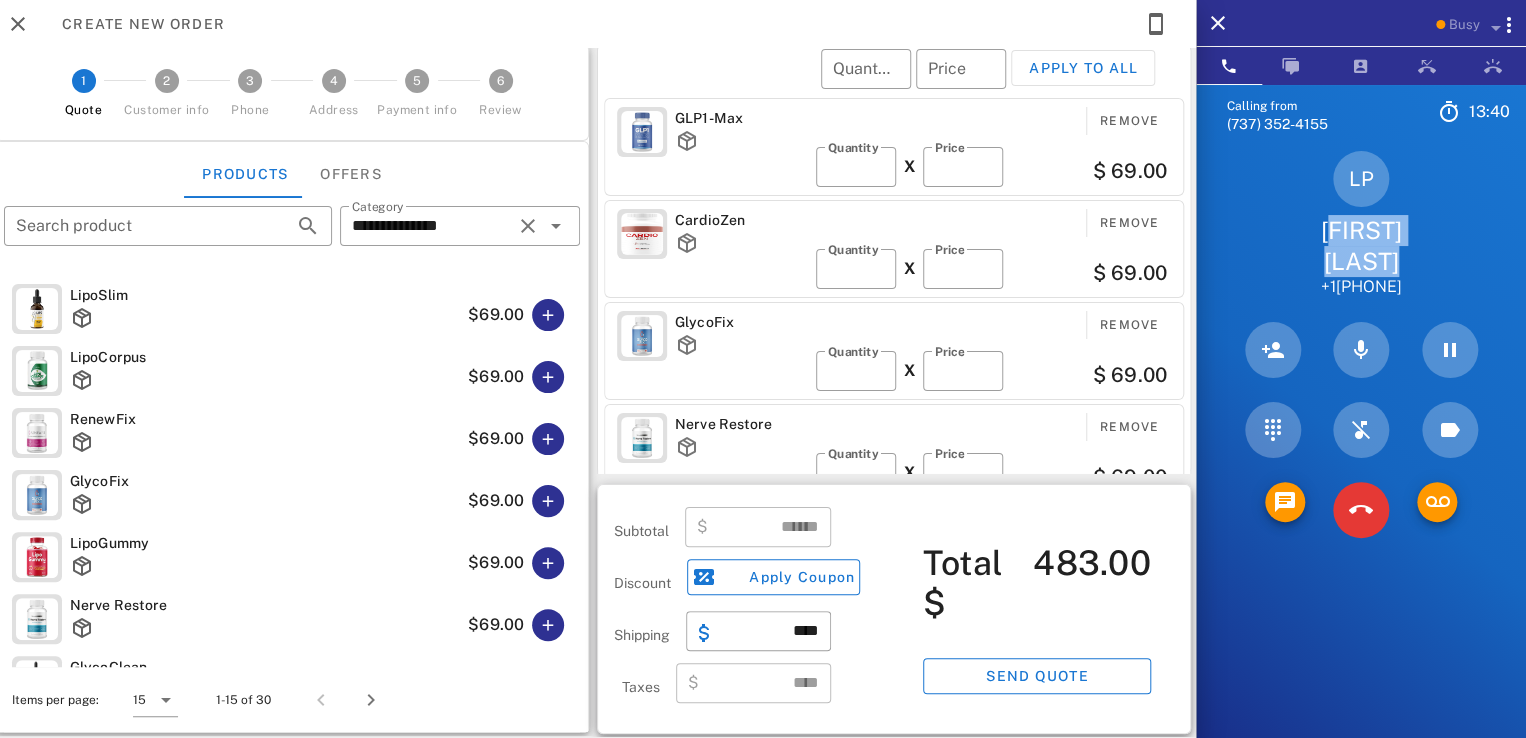 click on "LP   Linda Polumbo  +18635085955" at bounding box center (1361, 224) 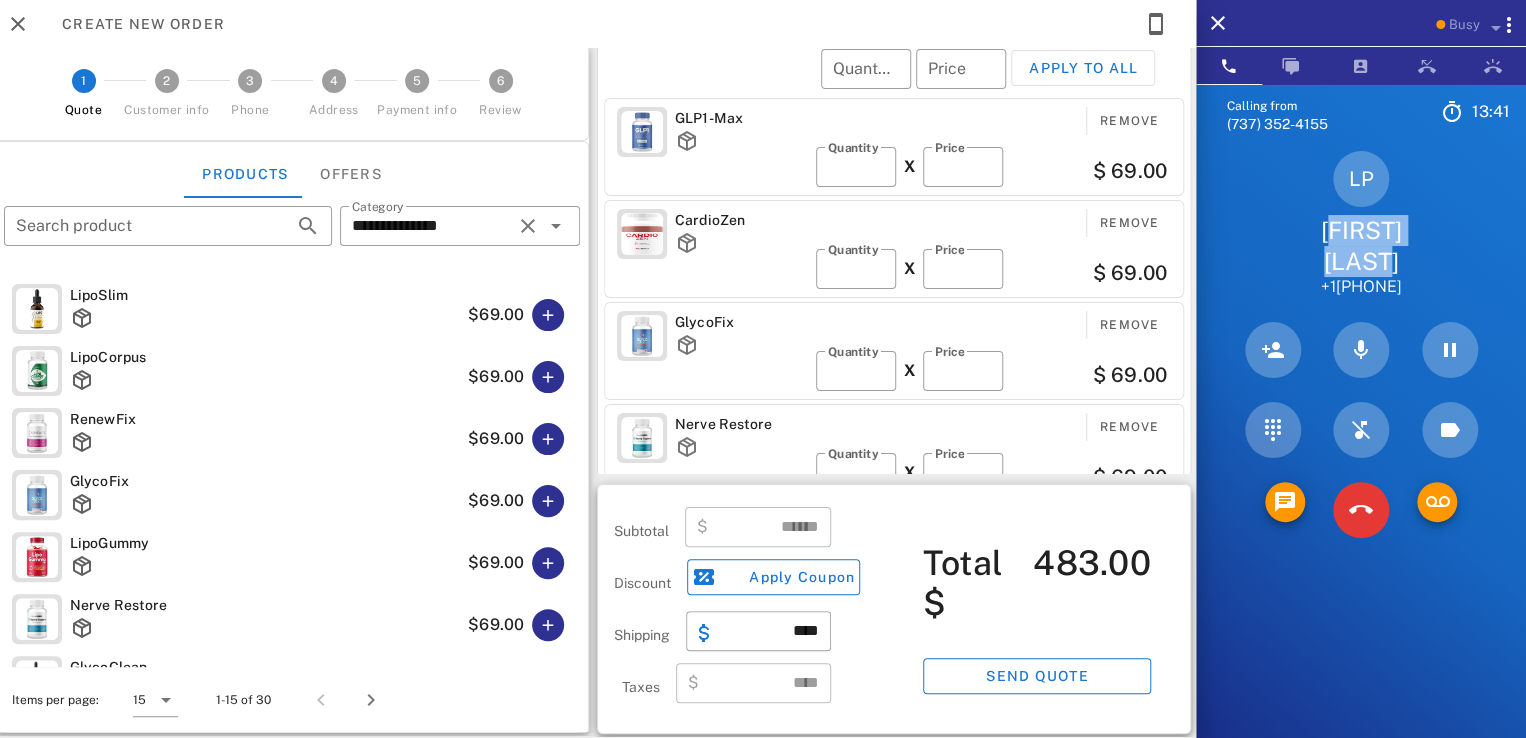 drag, startPoint x: 1297, startPoint y: 217, endPoint x: 1395, endPoint y: 267, distance: 110.01818 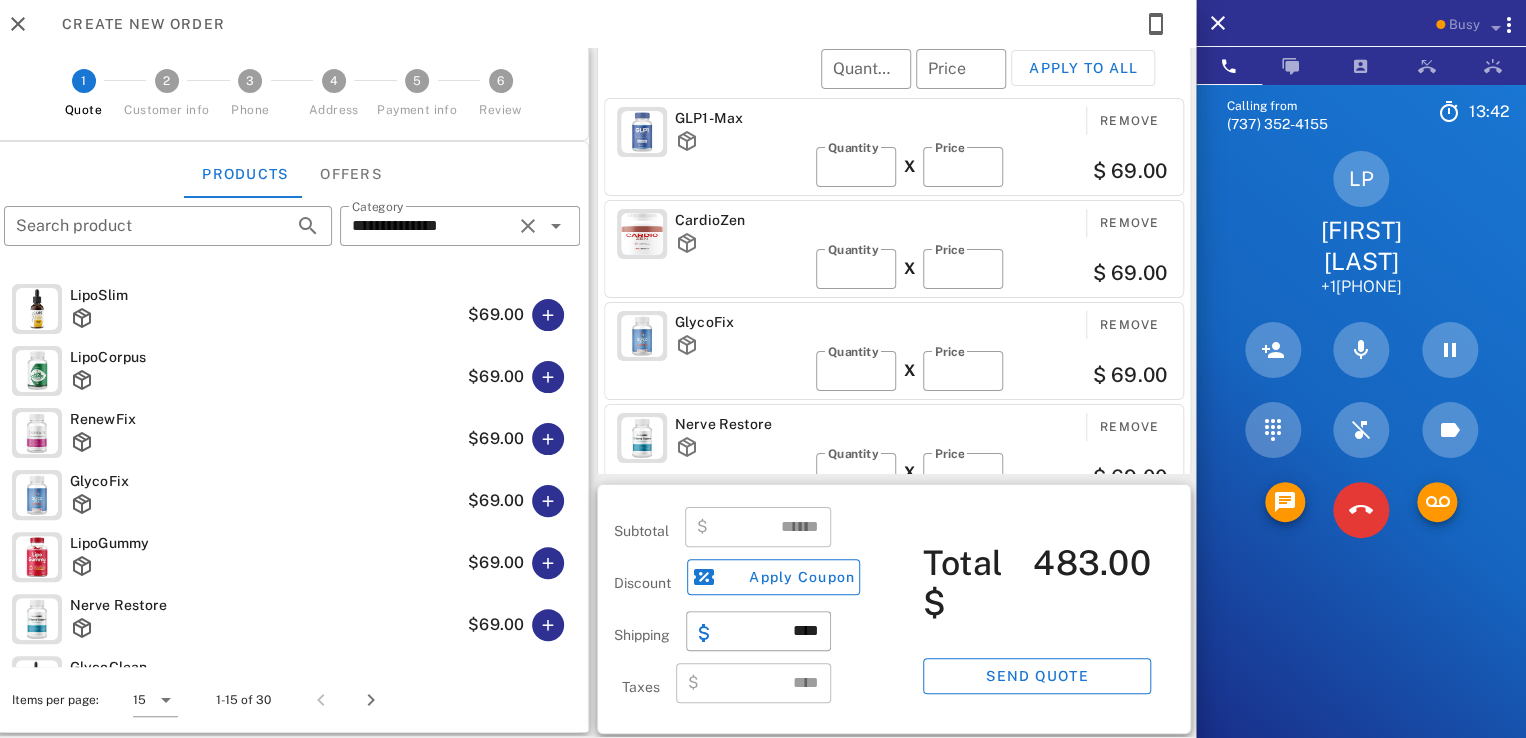 click on "[FIRST] [LAST]" at bounding box center [1361, 246] 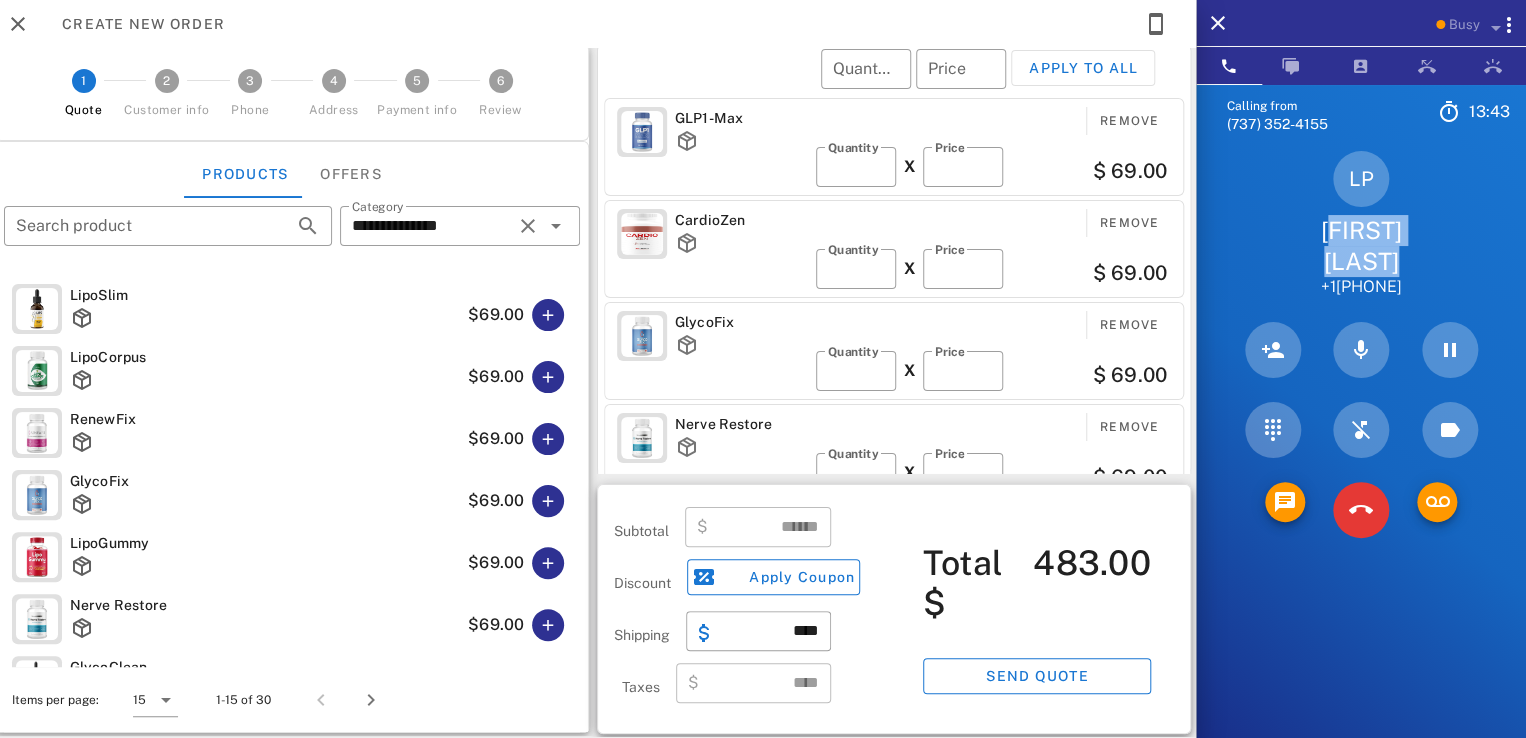 drag, startPoint x: 1319, startPoint y: 215, endPoint x: 1424, endPoint y: 275, distance: 120.93387 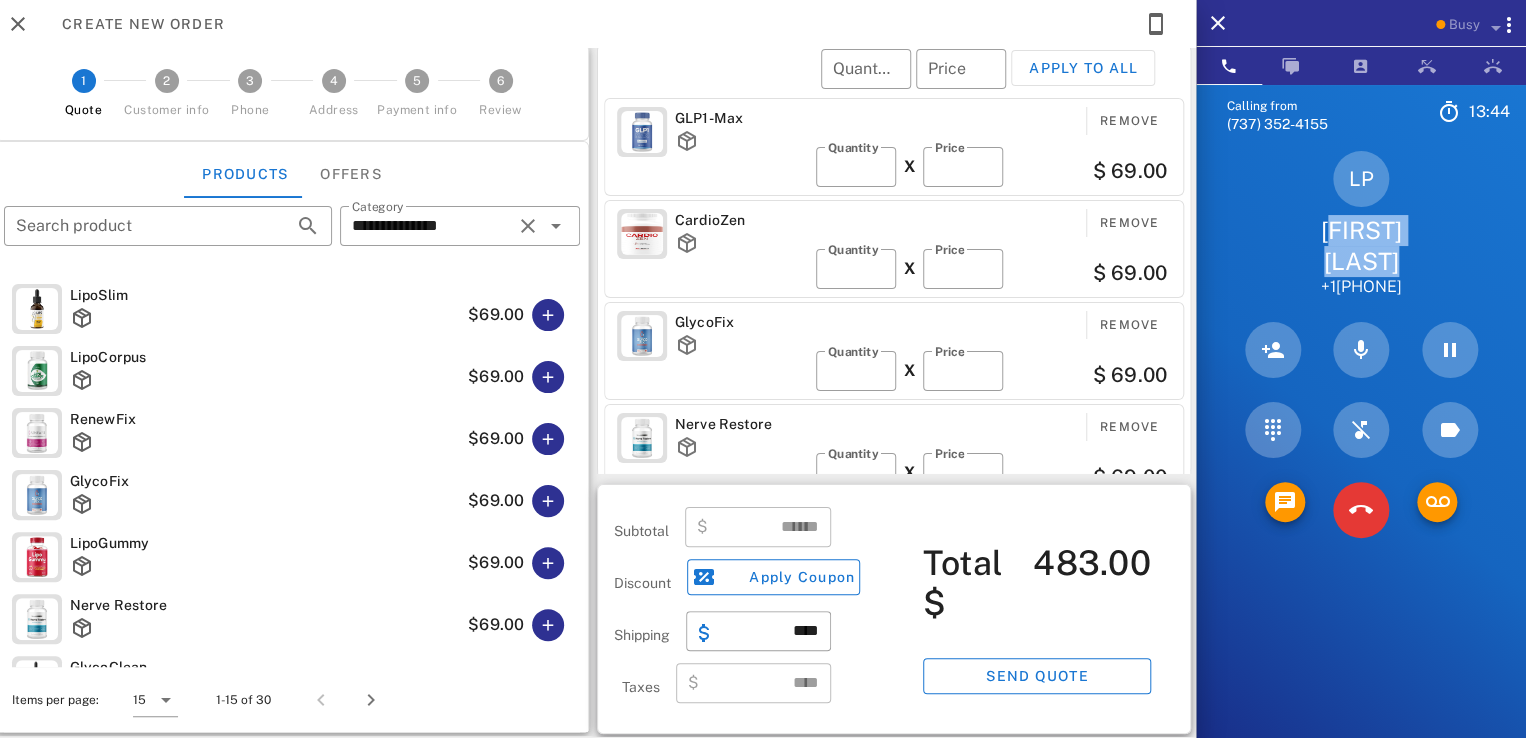 drag, startPoint x: 1314, startPoint y: 228, endPoint x: 1412, endPoint y: 272, distance: 107.42439 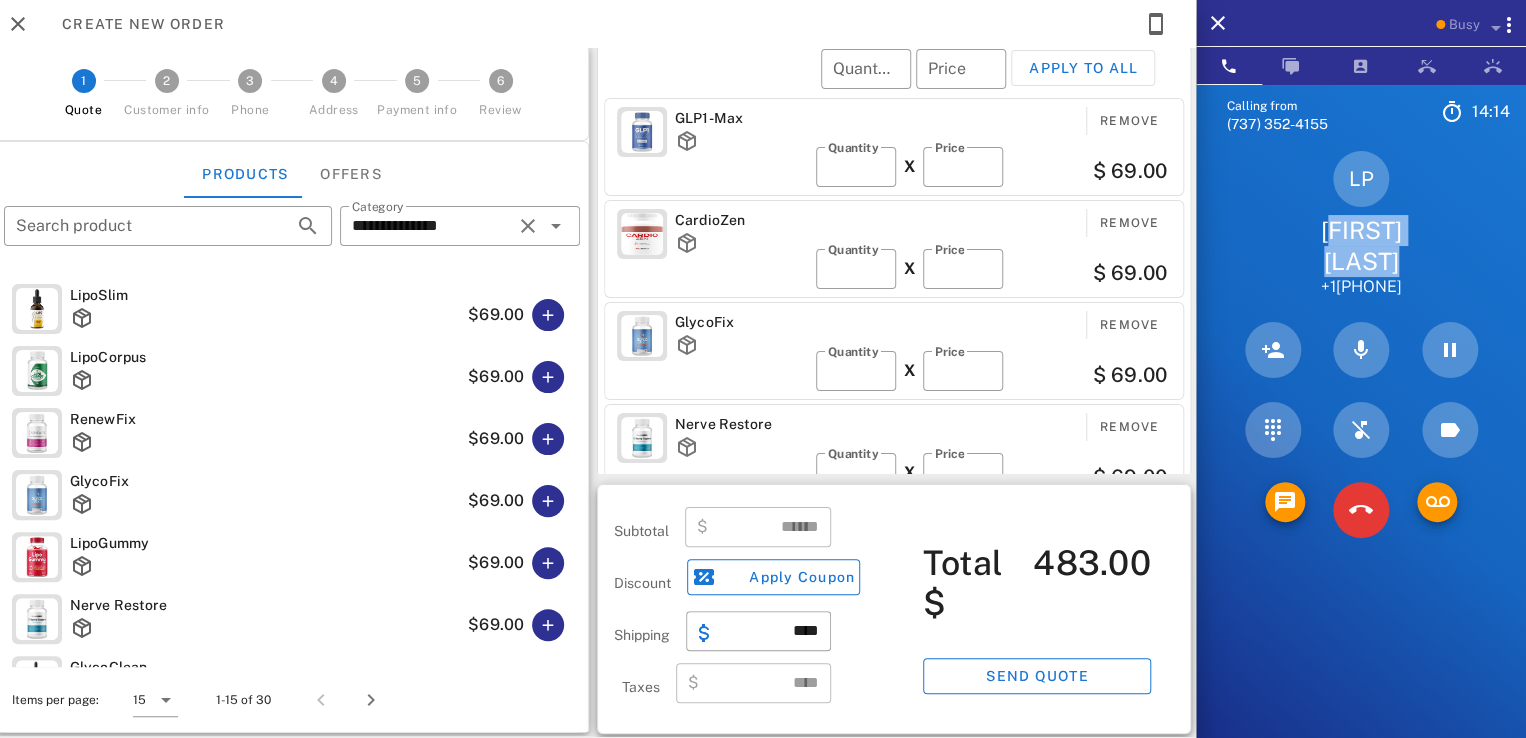 click on "​ Quantity ​ Price Apply to all" at bounding box center (897, 82) 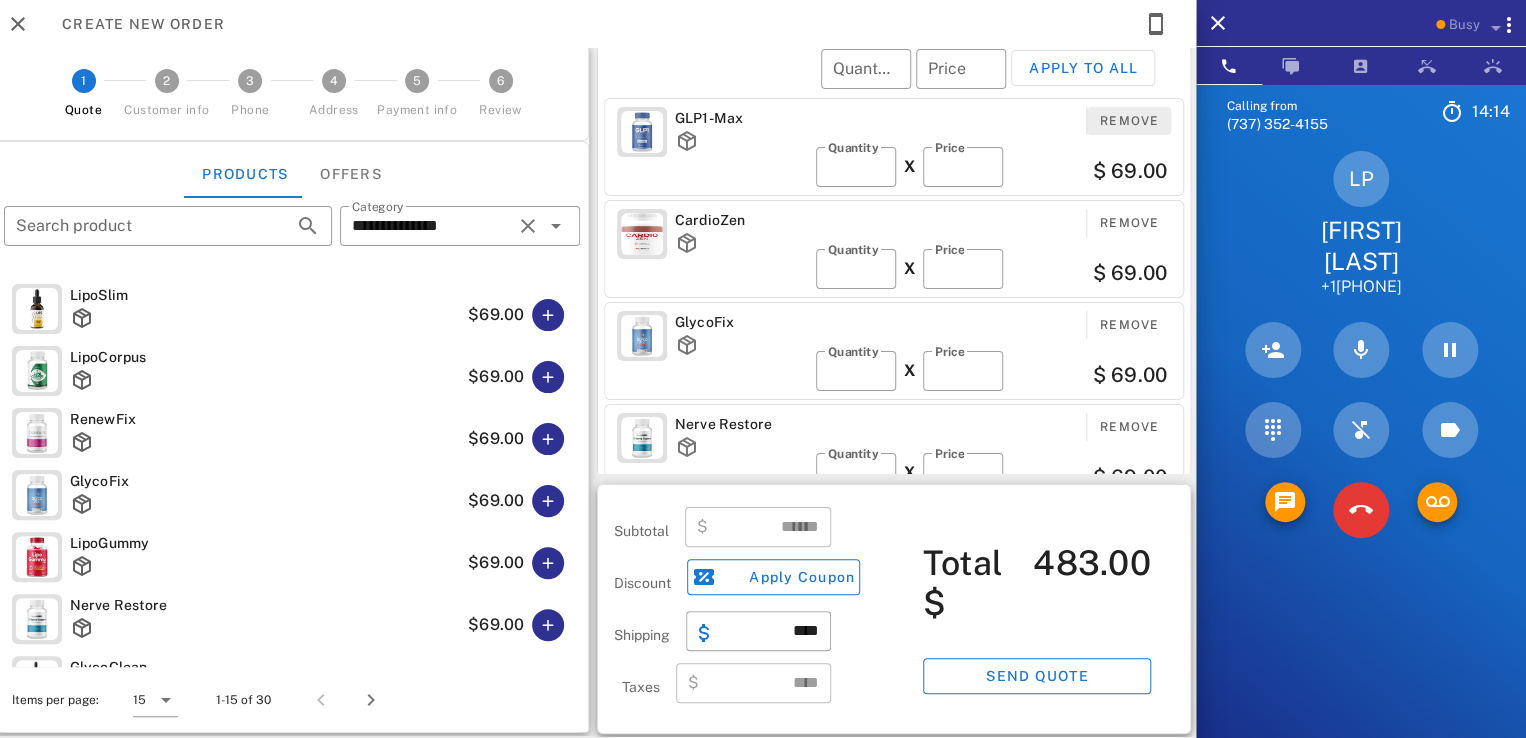 click on "Remove" at bounding box center (1129, 121) 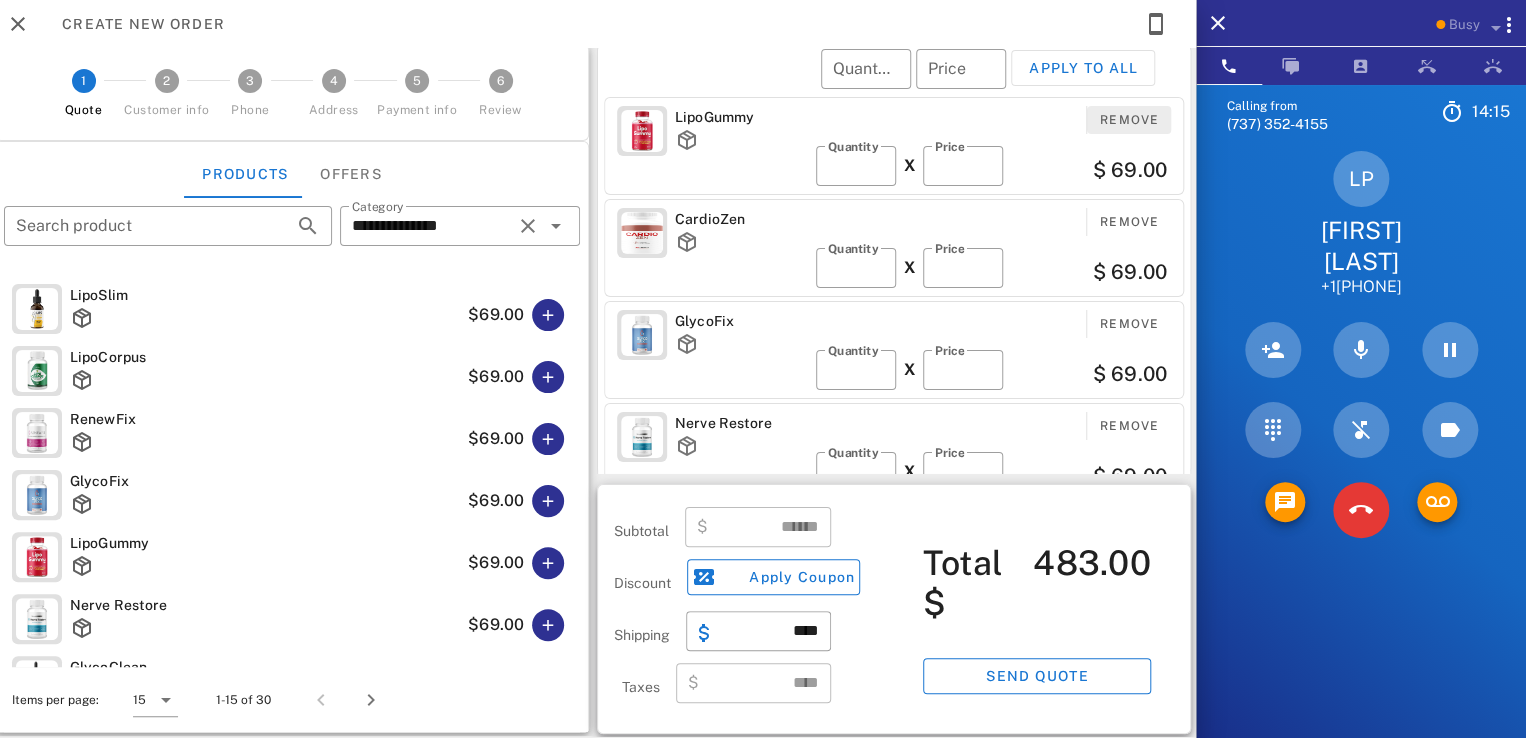 click on "Remove" at bounding box center (1129, 120) 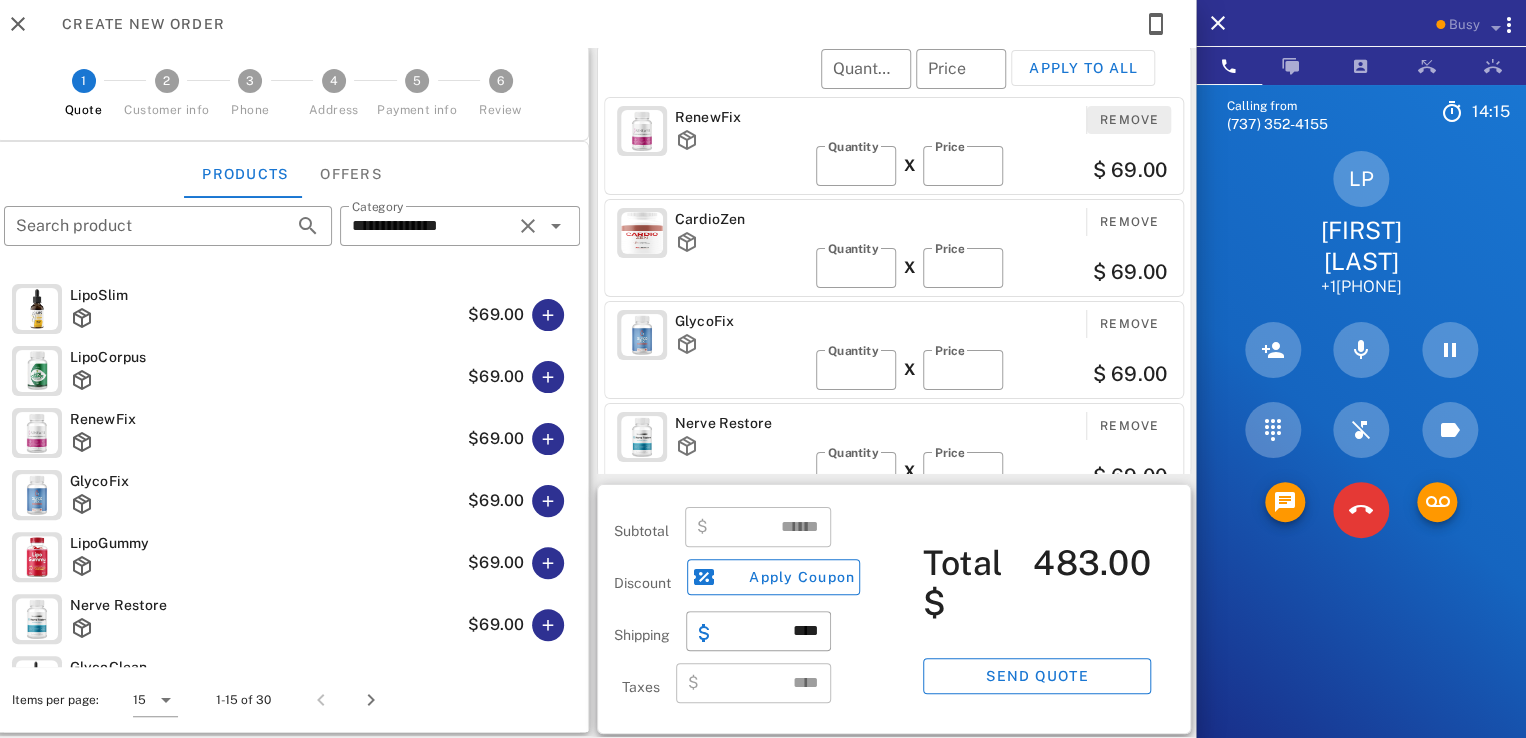 click on "Remove" at bounding box center [1129, 120] 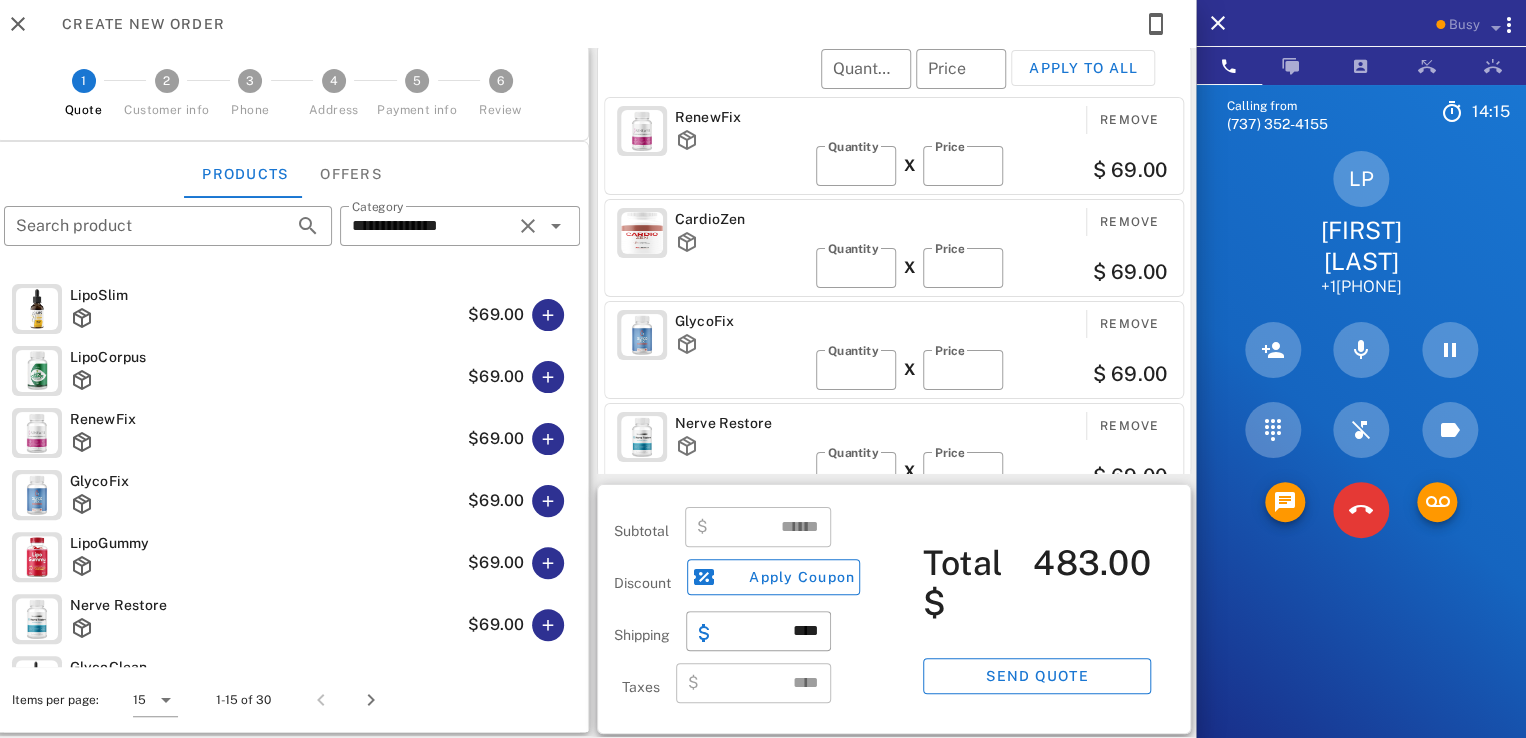 scroll, scrollTop: 4, scrollLeft: 0, axis: vertical 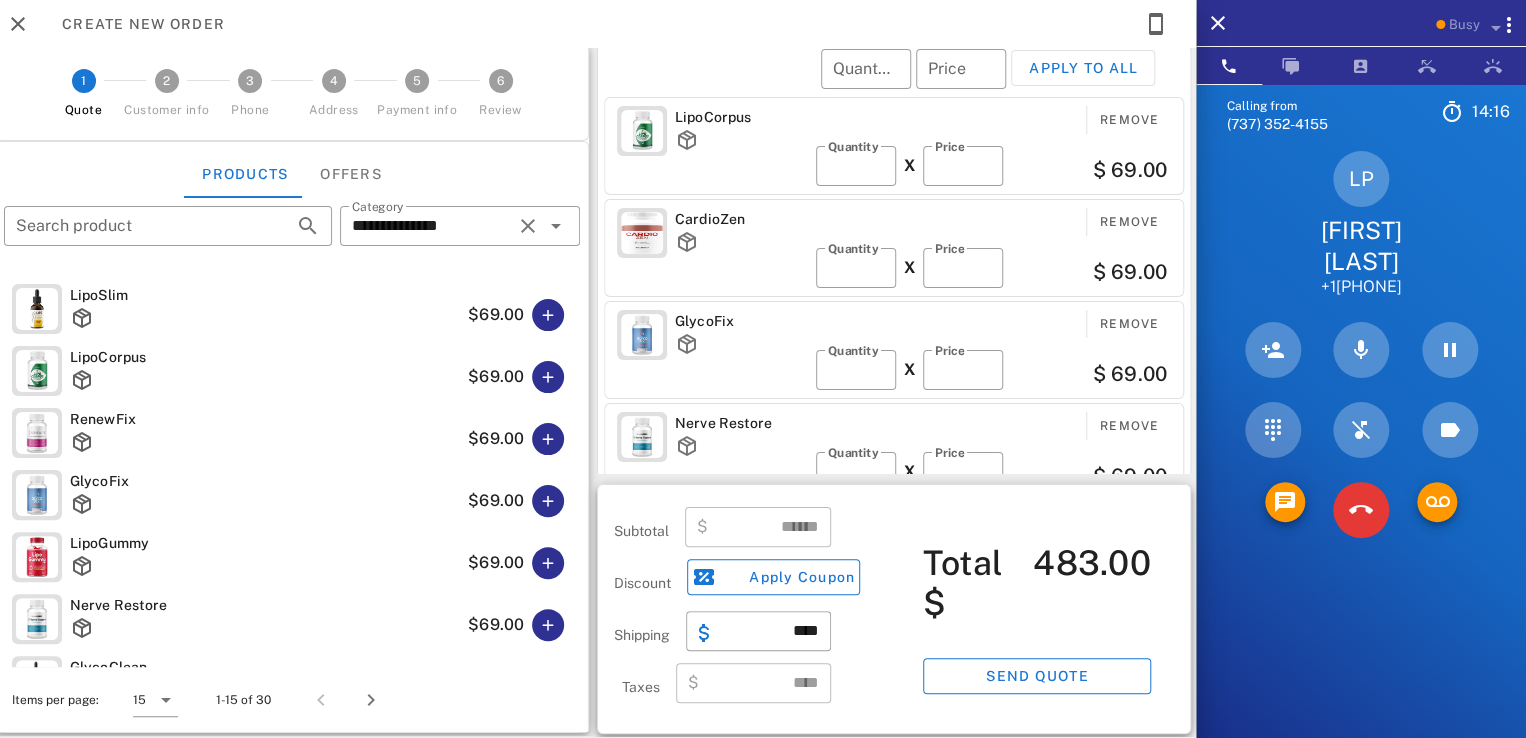 click on "​ Quantity ​ Price Apply to all" at bounding box center [897, 82] 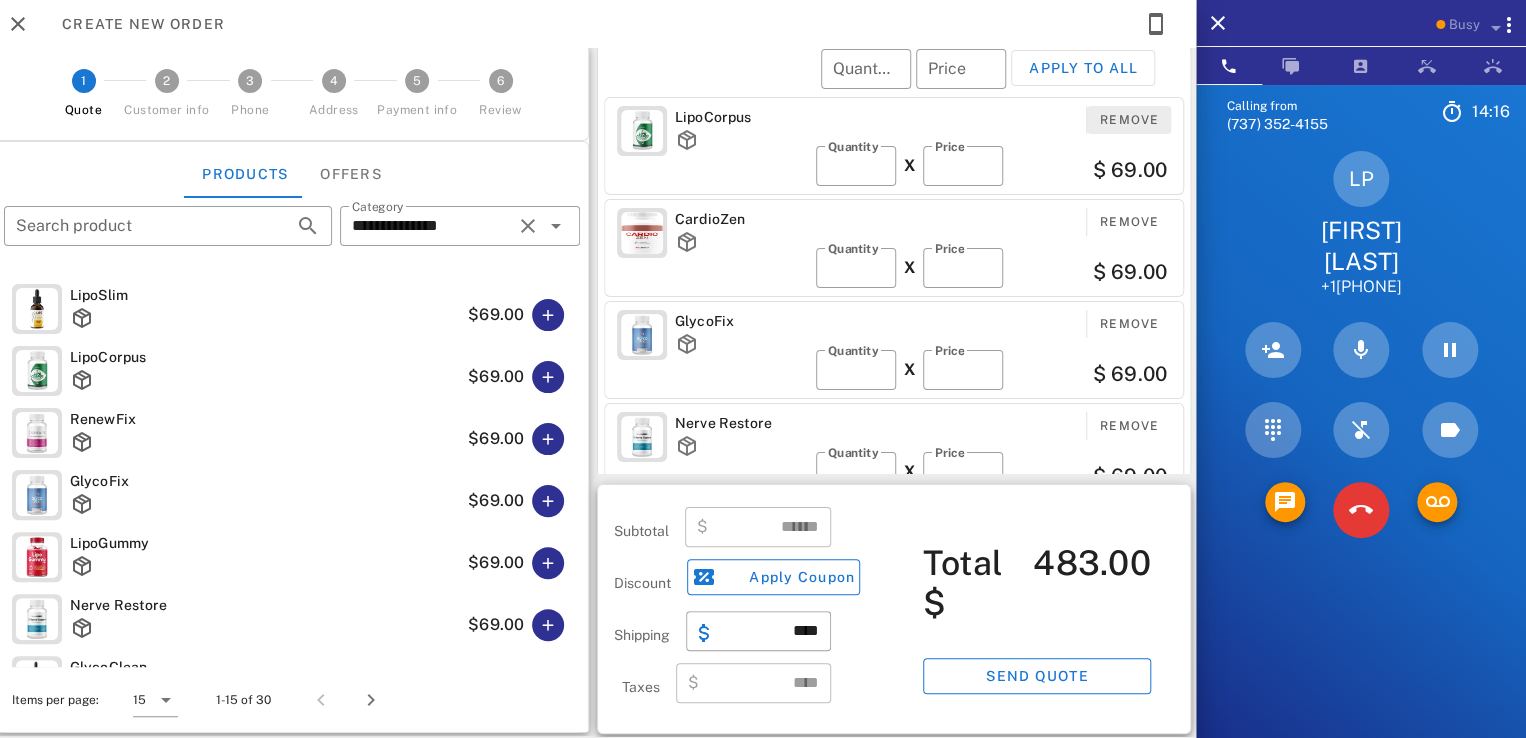 click on "Remove" at bounding box center (1129, 120) 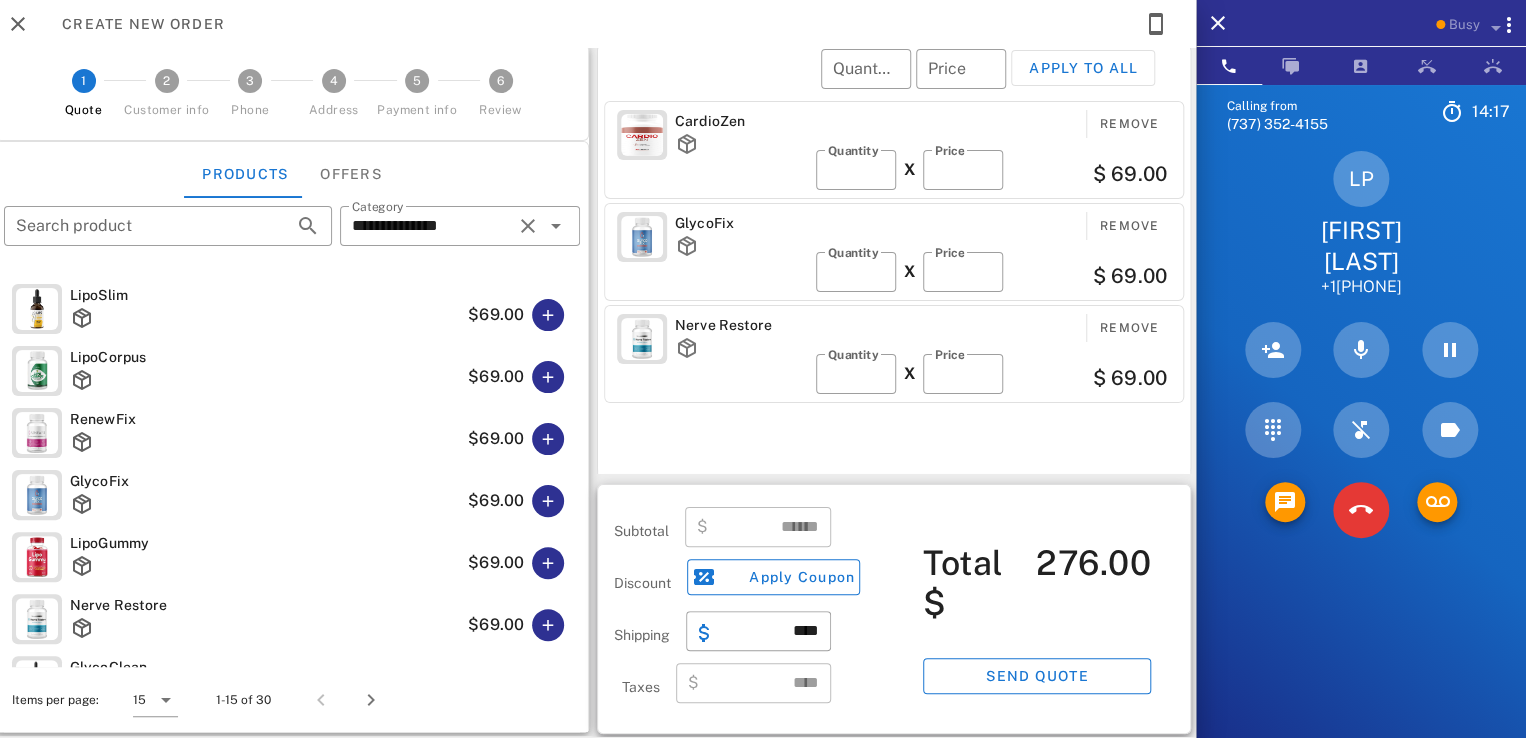 scroll, scrollTop: 0, scrollLeft: 0, axis: both 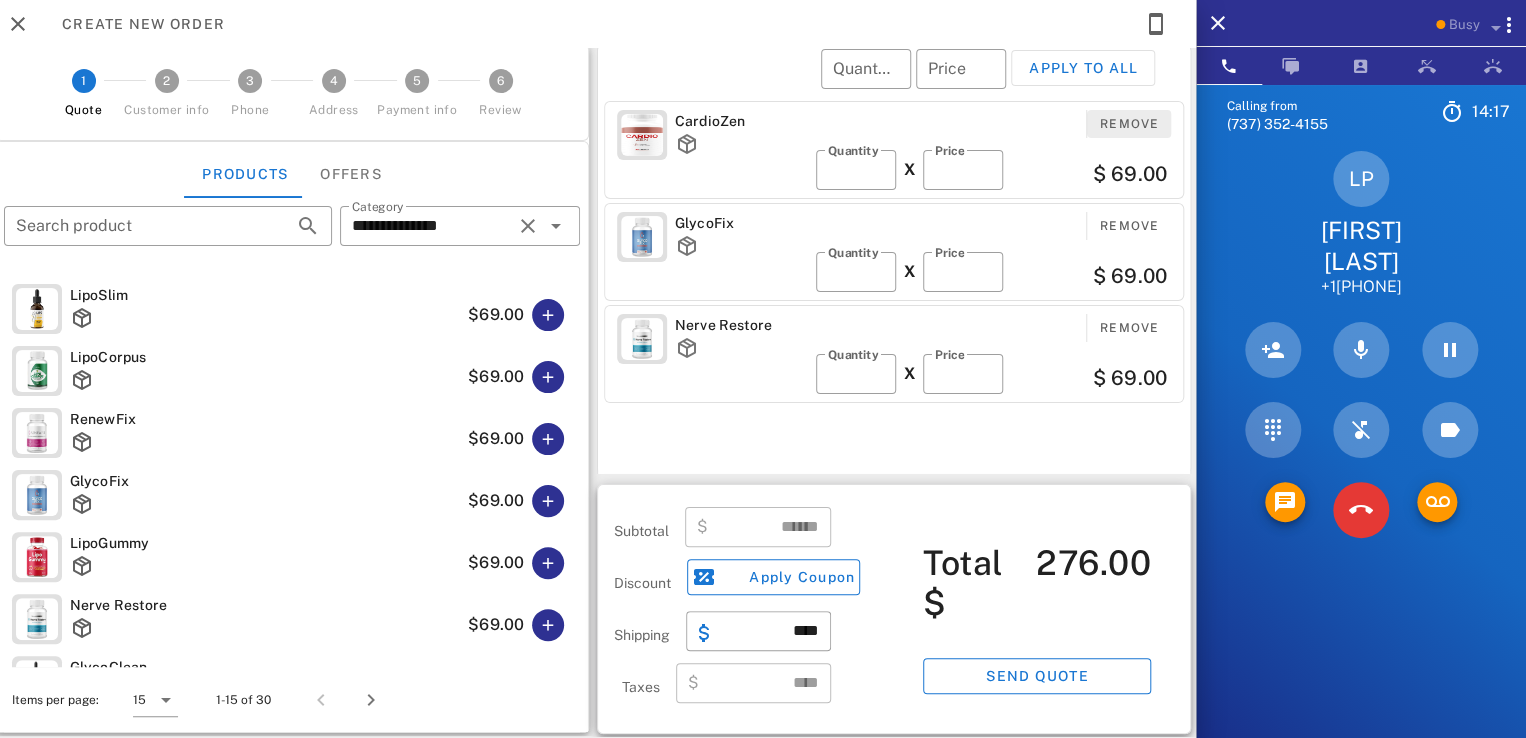 click on "Remove" at bounding box center (1129, 124) 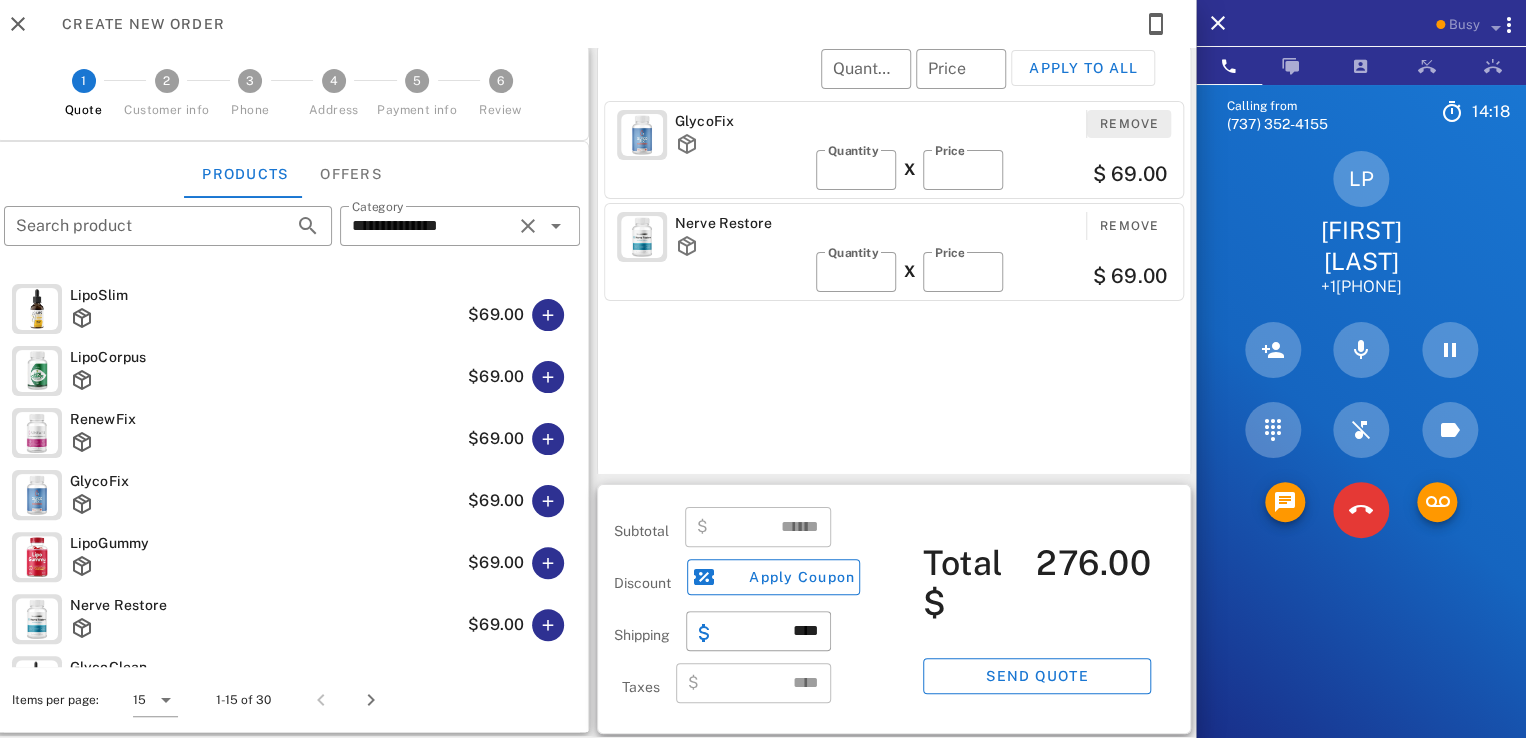 click on "Remove" at bounding box center (1129, 124) 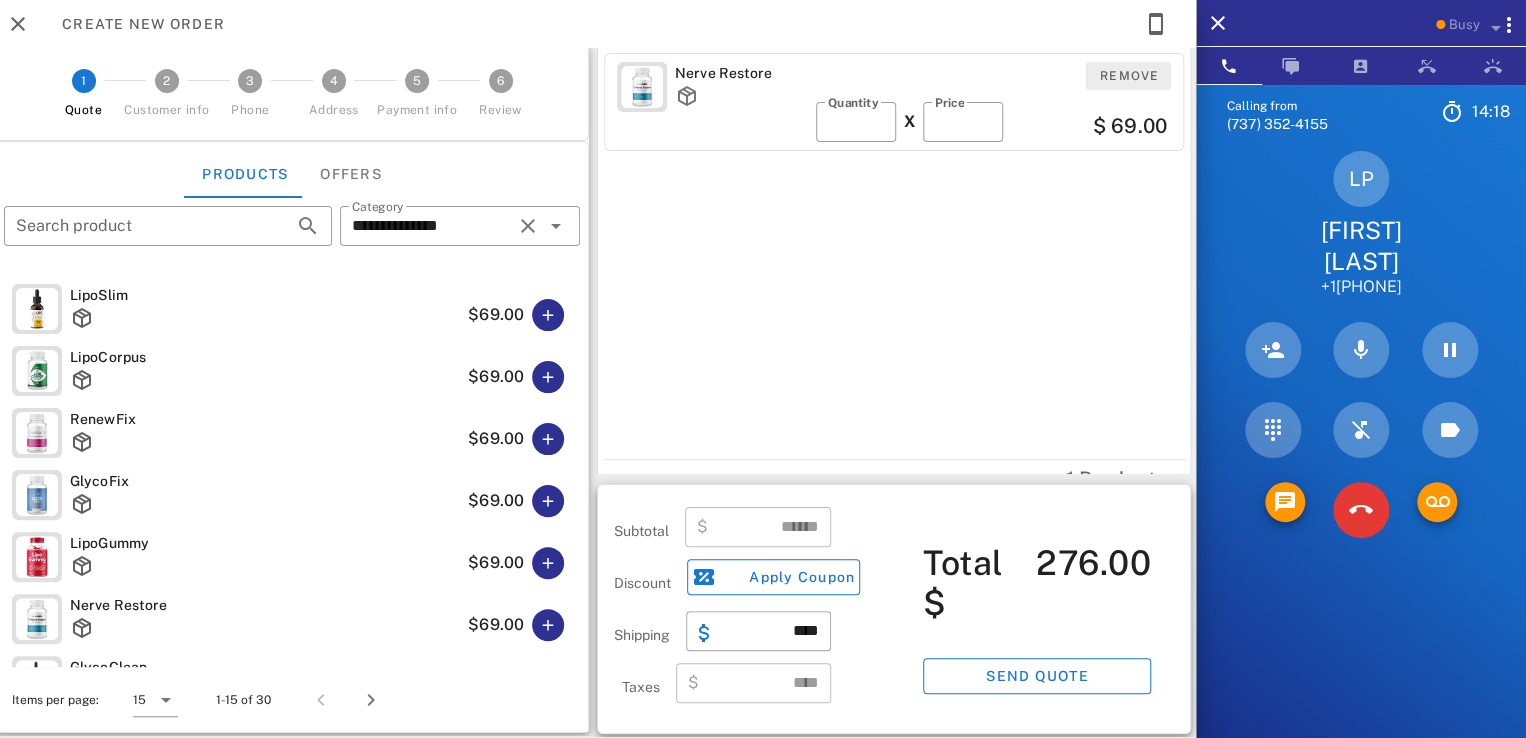 click on "Remove" at bounding box center (1129, 76) 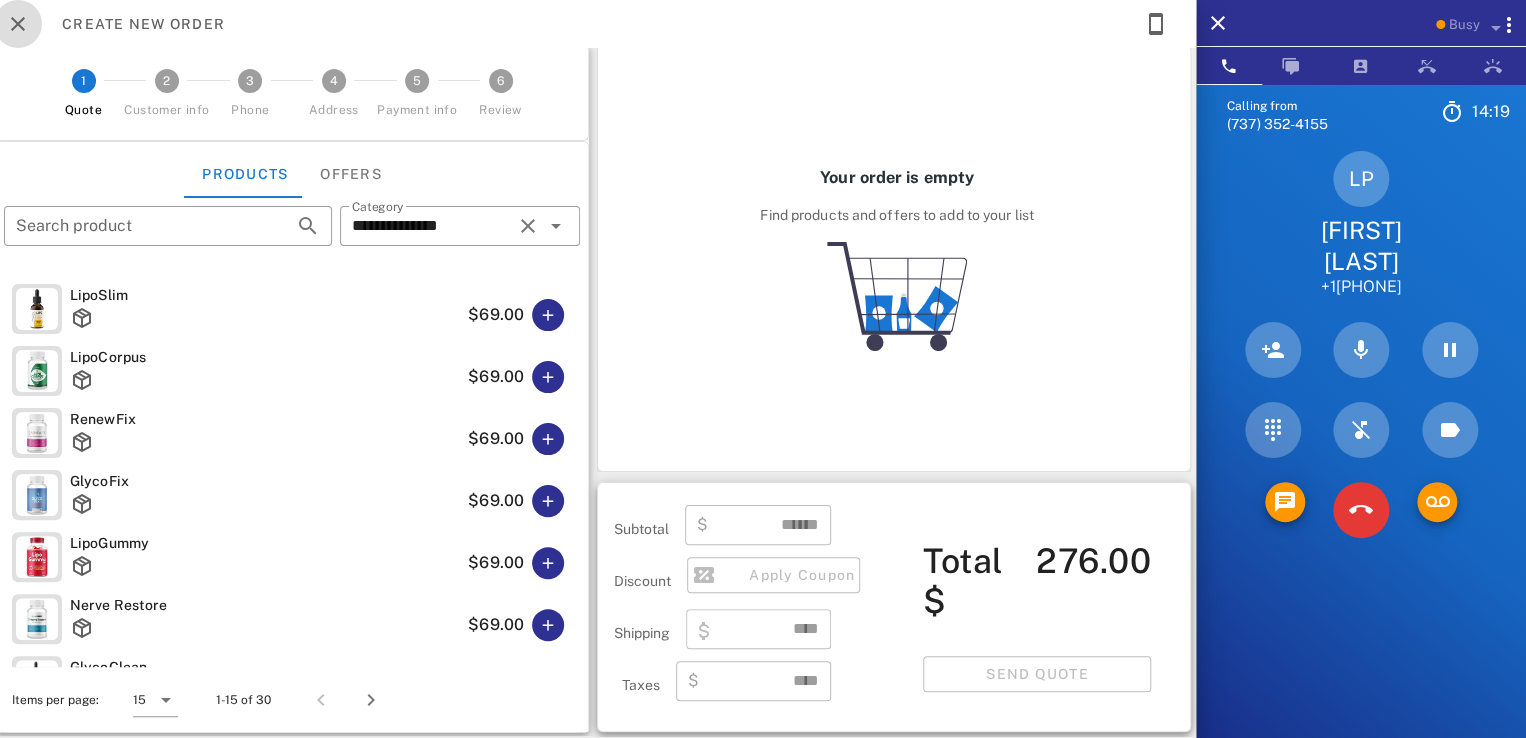 type on "****" 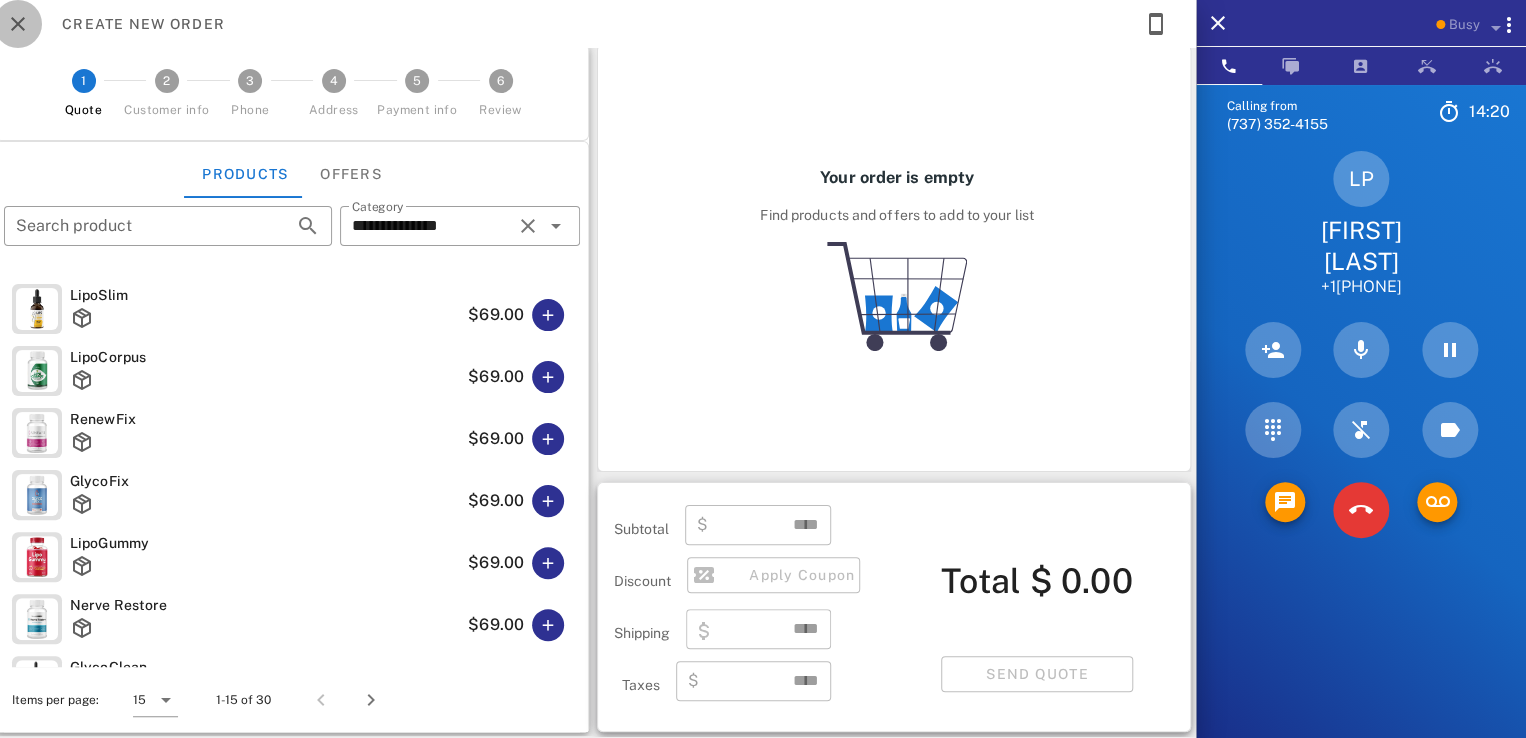 click at bounding box center [18, 24] 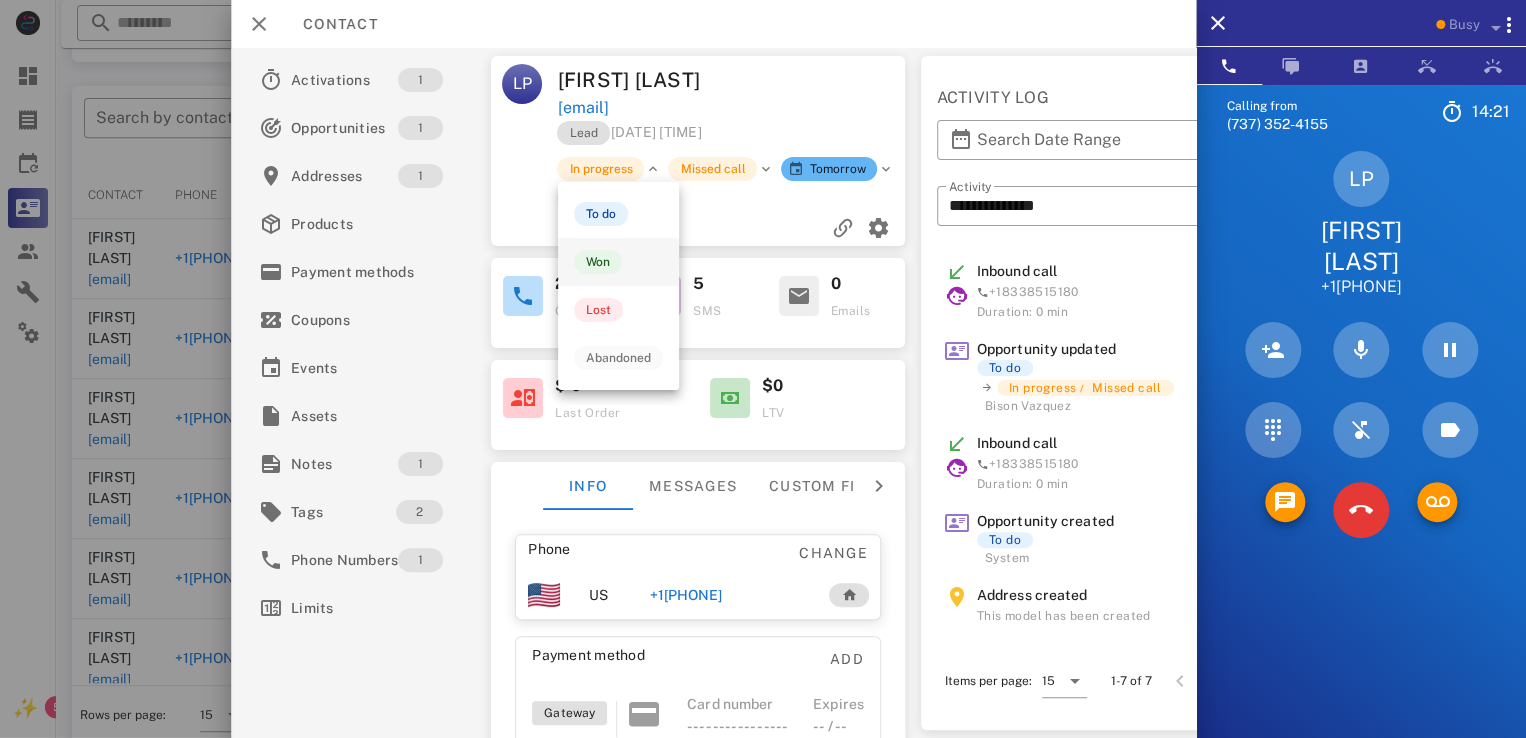scroll, scrollTop: 0, scrollLeft: 0, axis: both 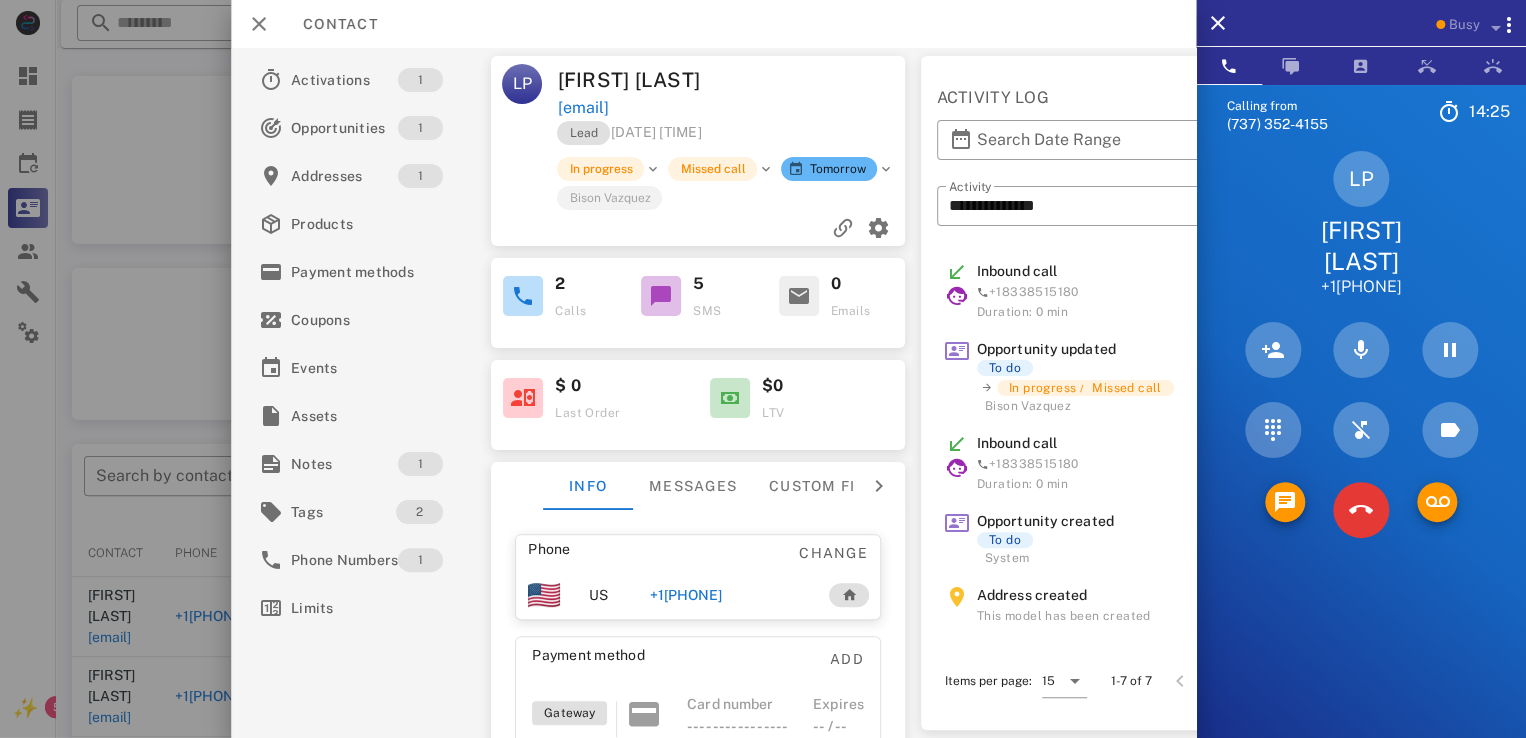 click on "linda.polumbo@gmail.com" at bounding box center [583, 108] 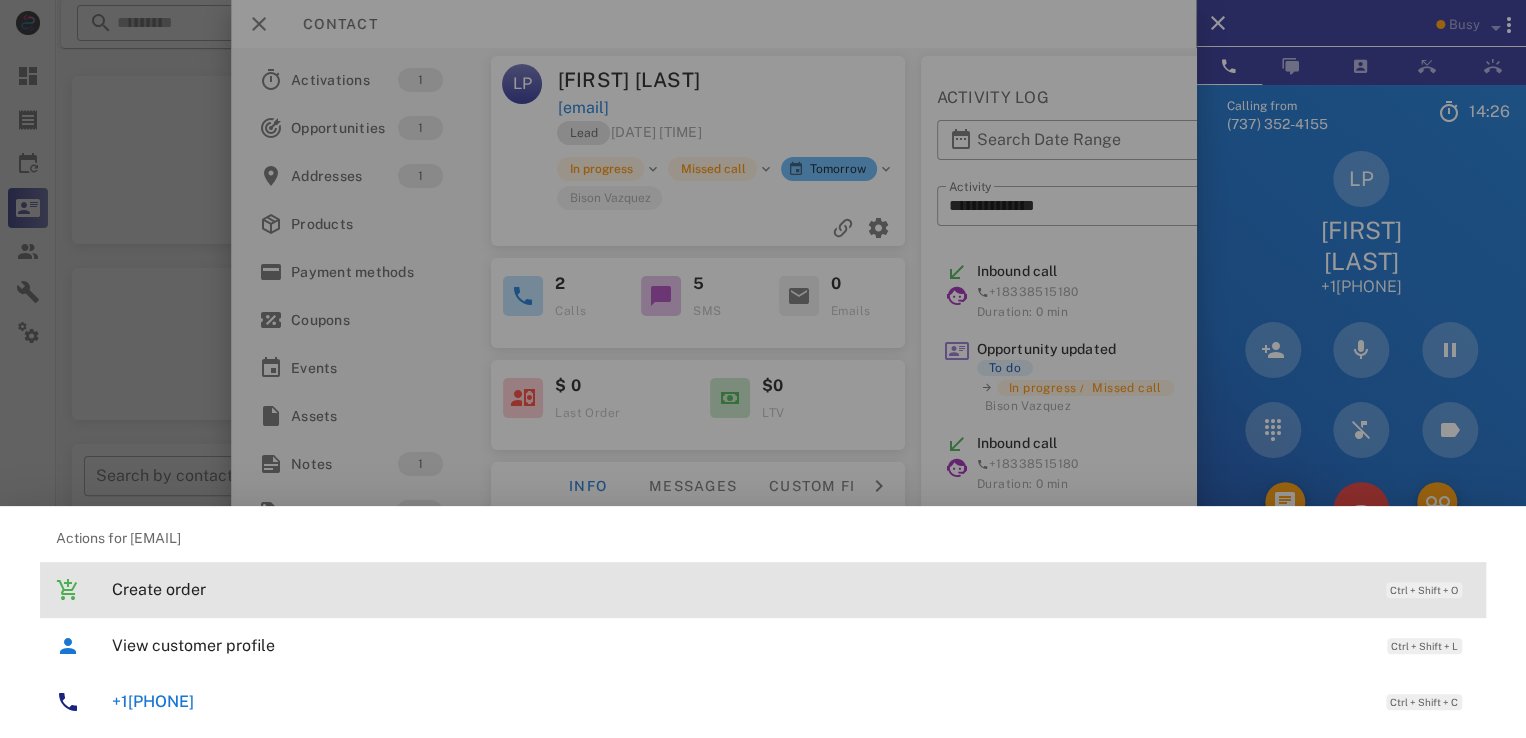 click on "Create order" at bounding box center (739, 589) 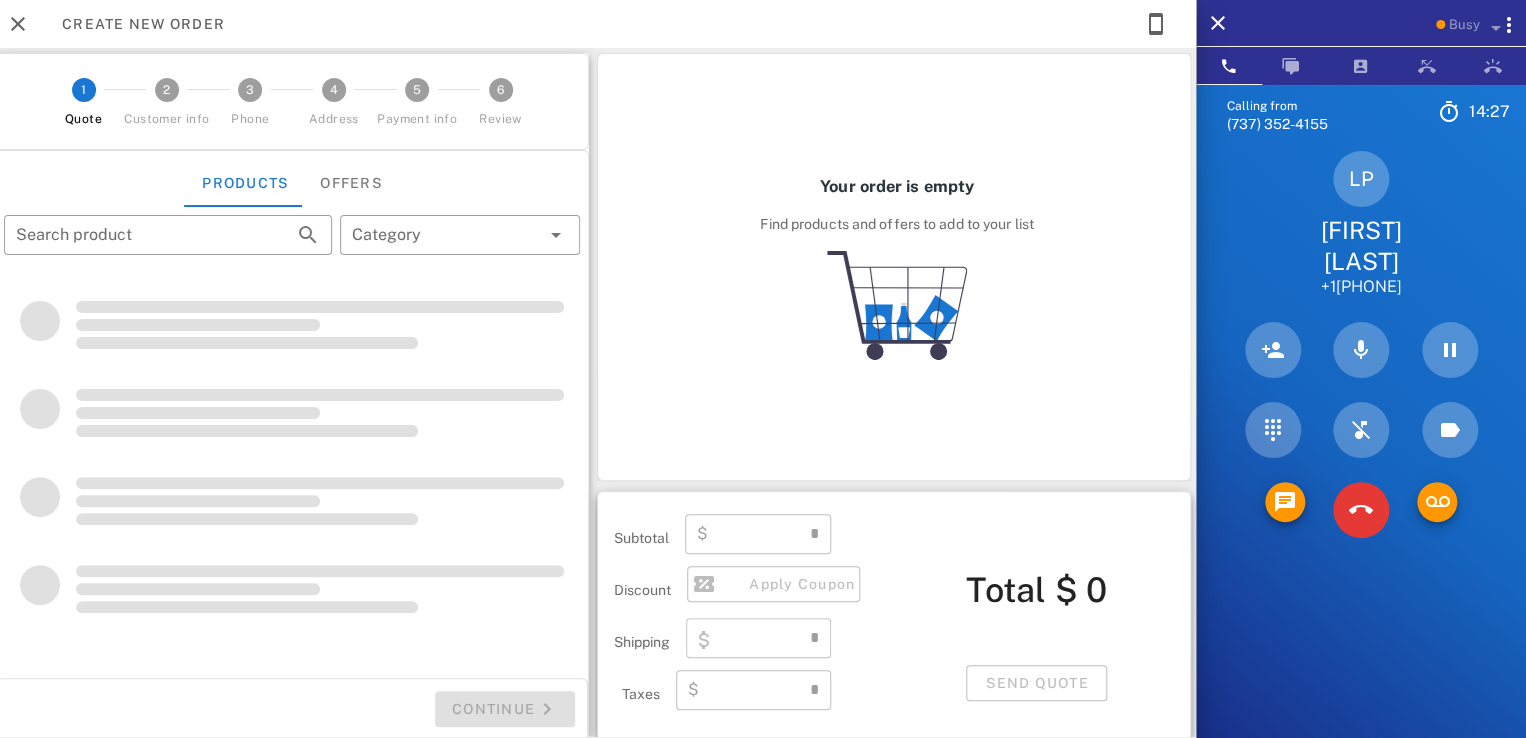 type on "**********" 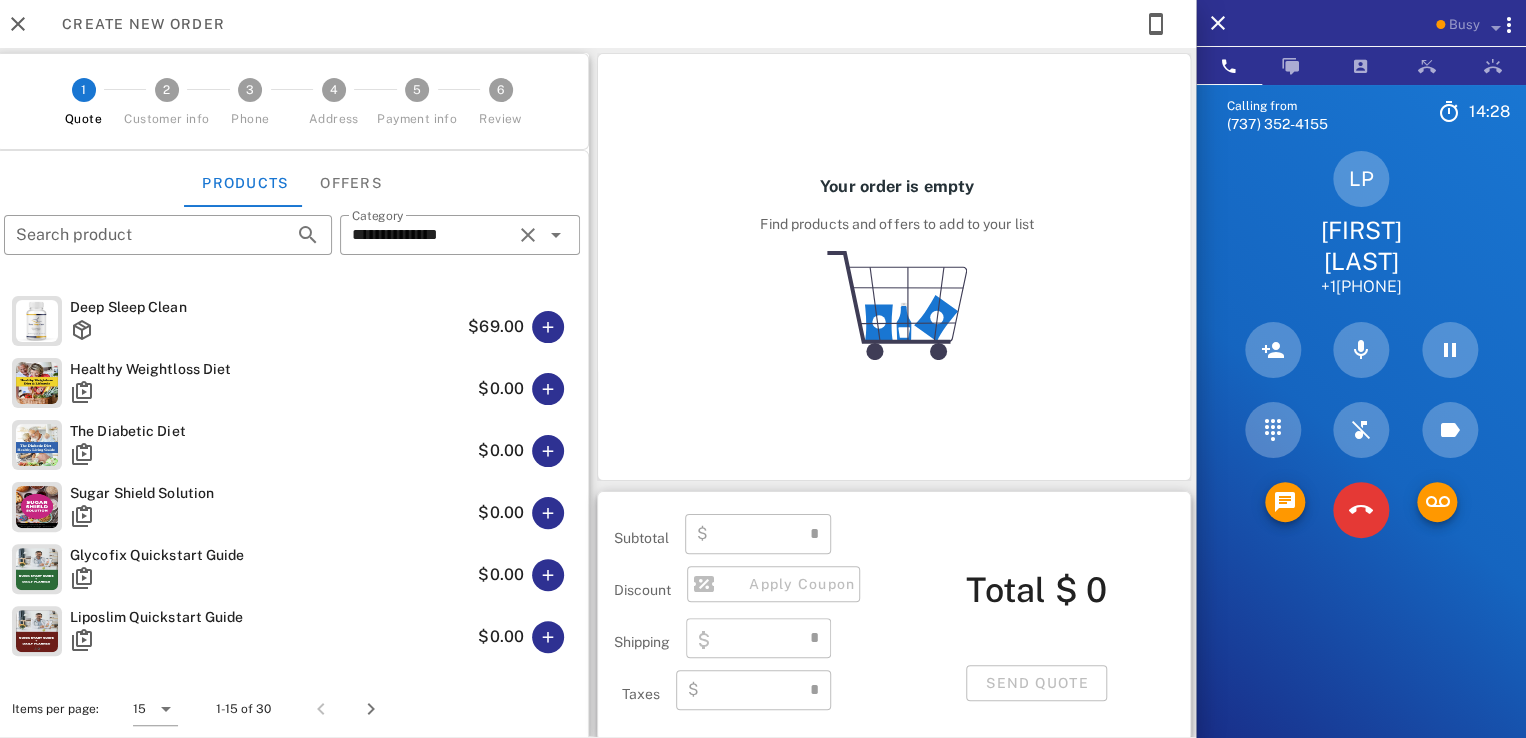 type on "****" 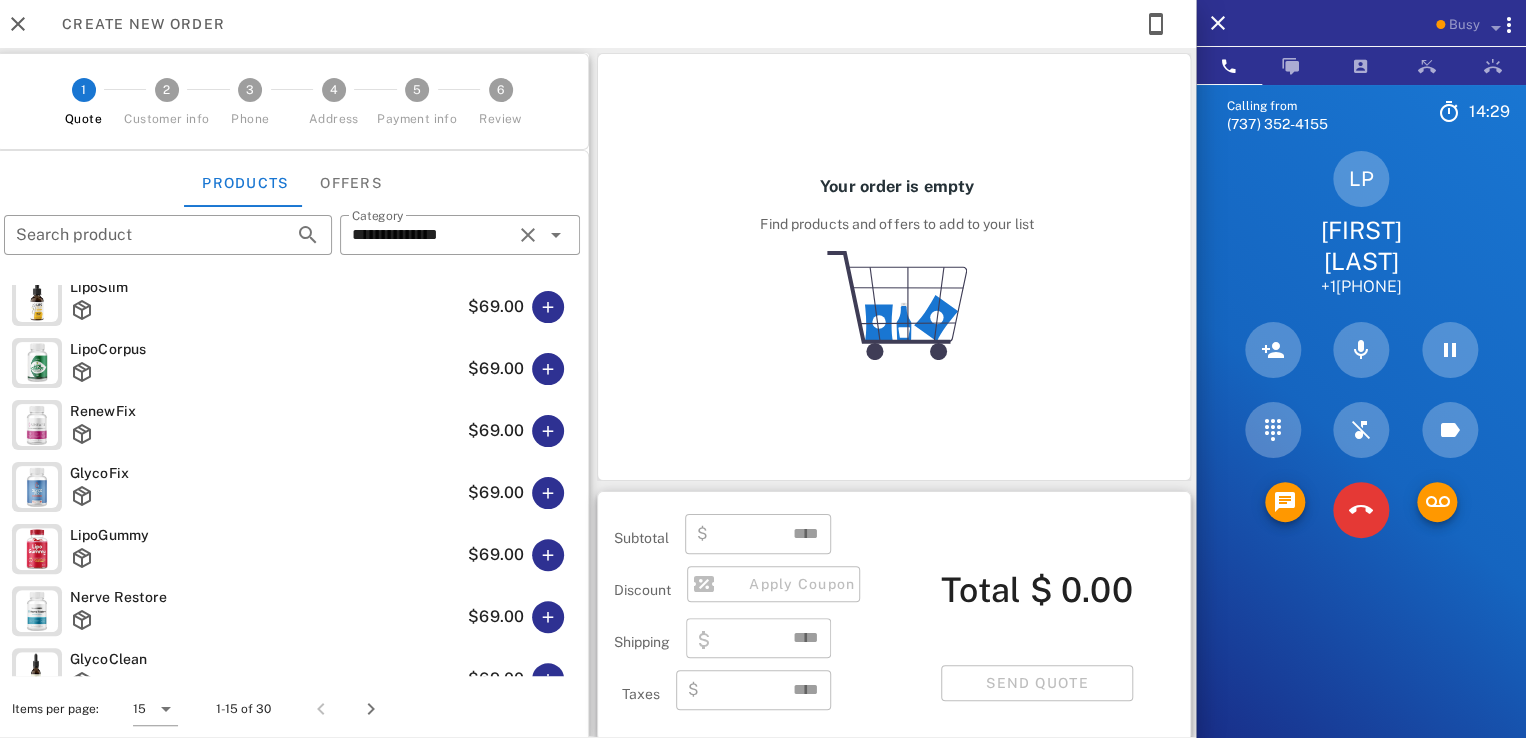 scroll, scrollTop: 0, scrollLeft: 0, axis: both 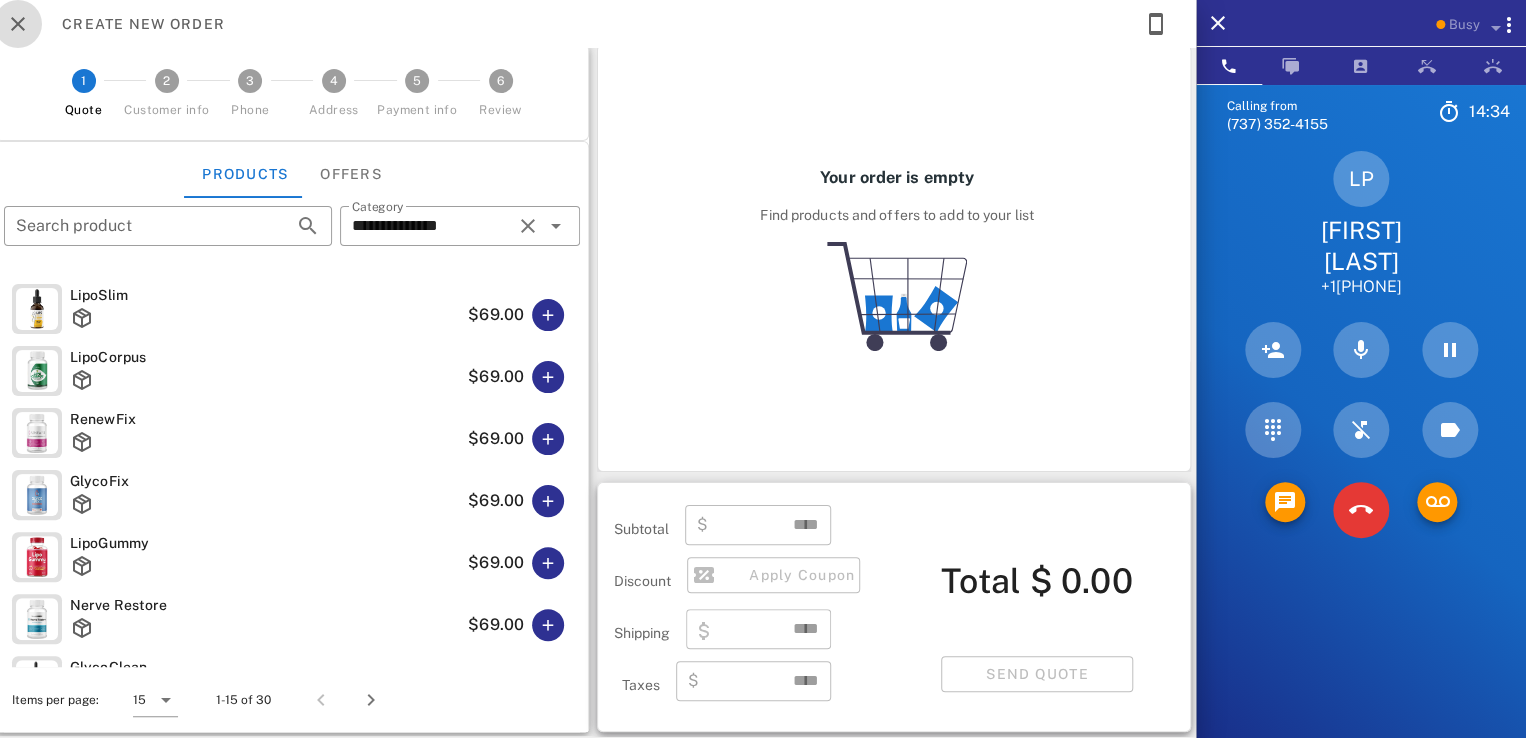 click at bounding box center (18, 24) 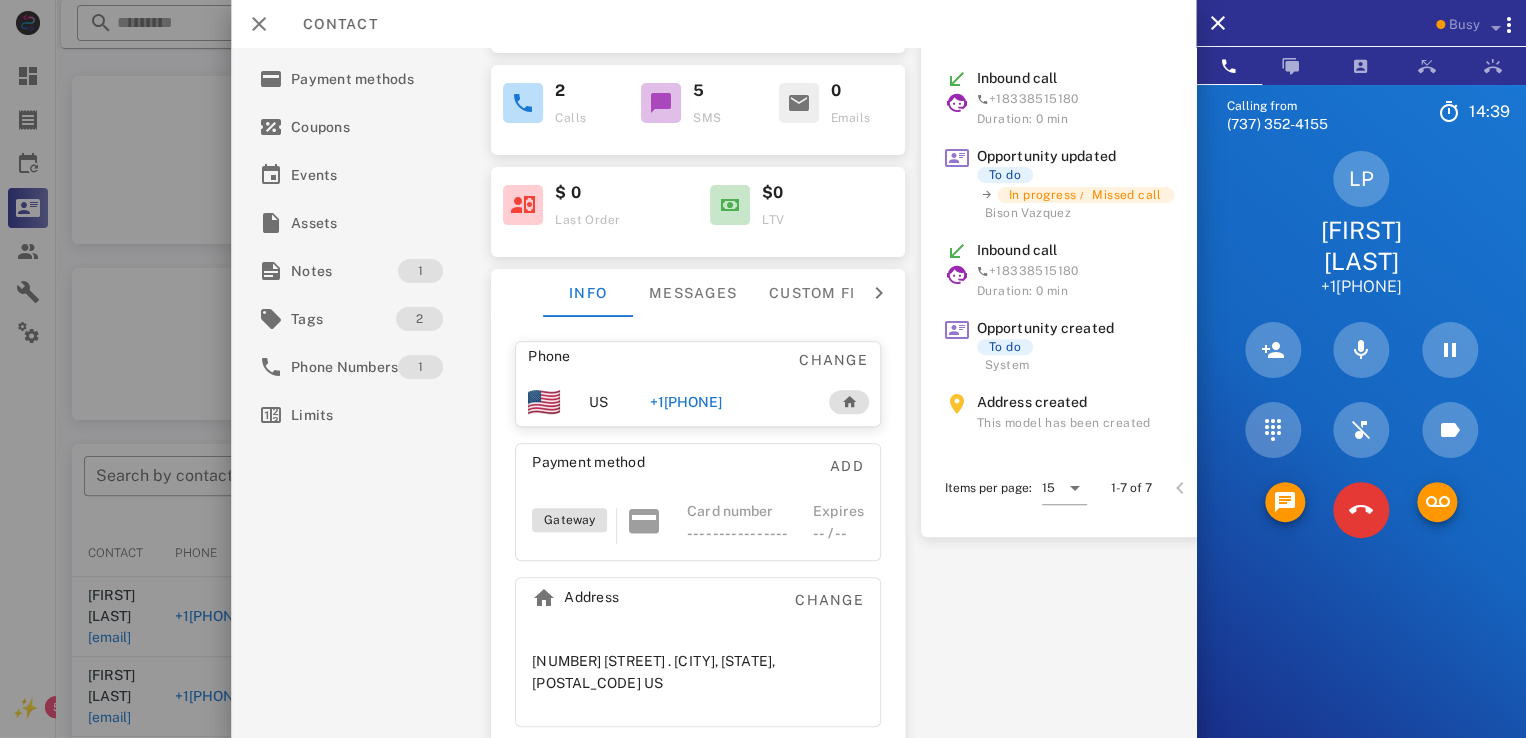 scroll, scrollTop: 0, scrollLeft: 0, axis: both 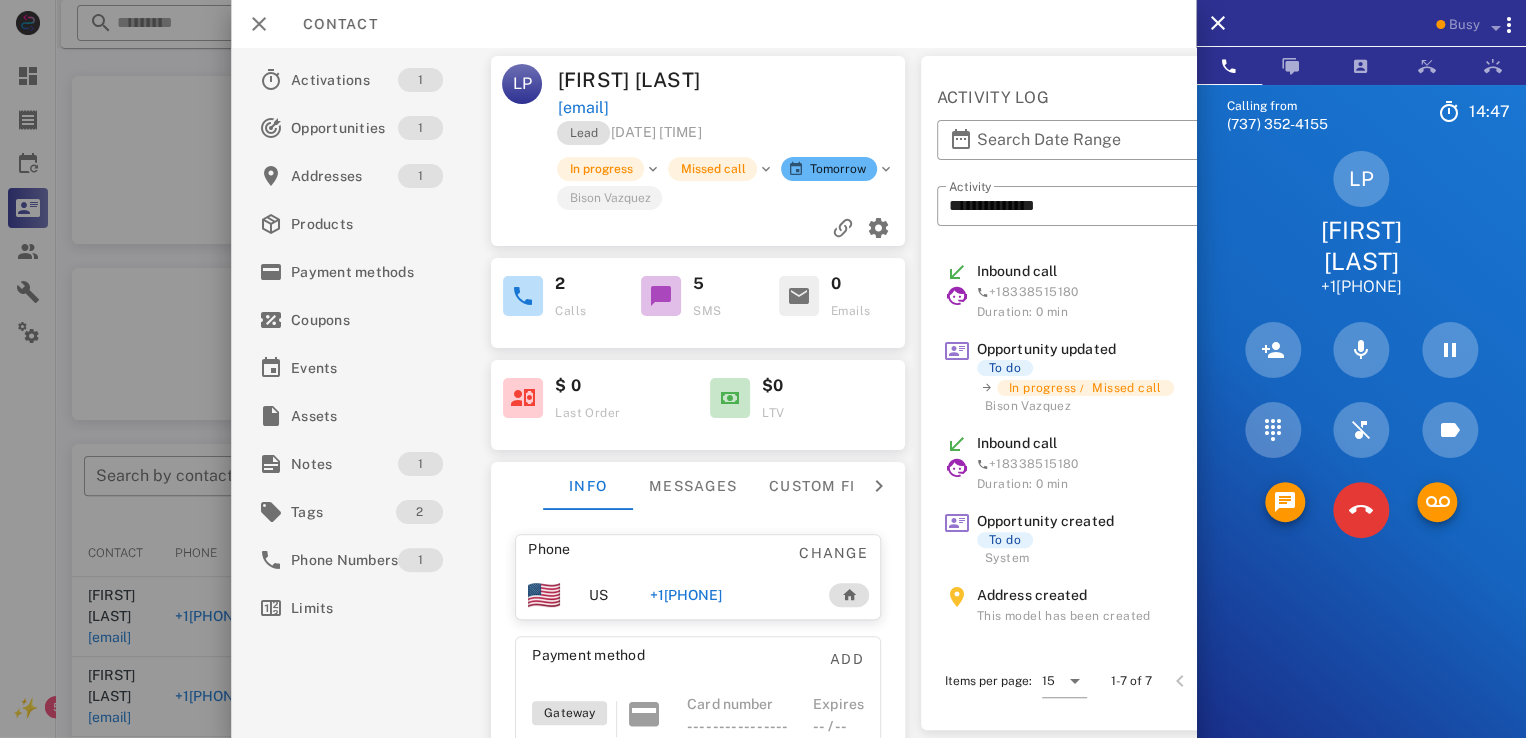 drag, startPoint x: 760, startPoint y: 113, endPoint x: 517, endPoint y: 109, distance: 243.03291 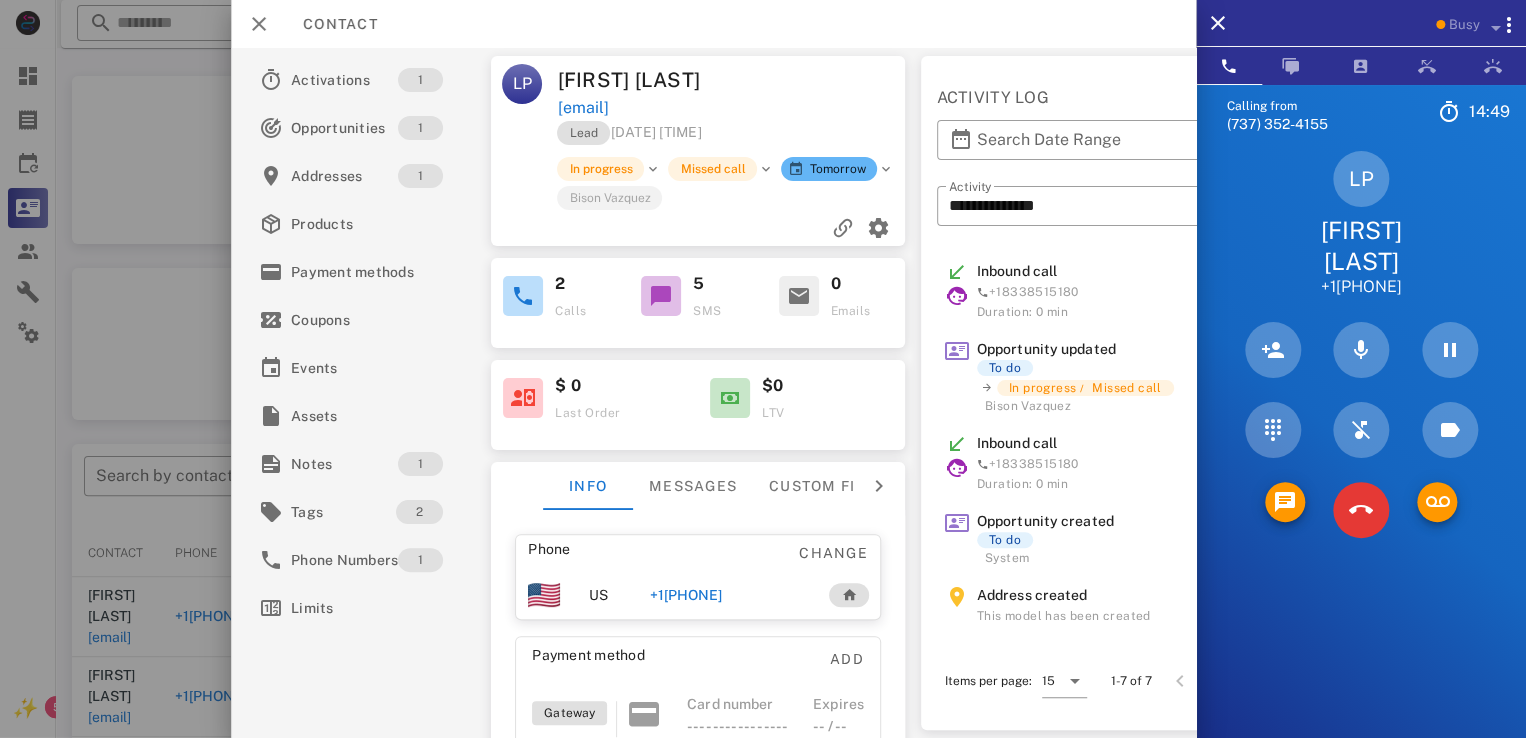 drag, startPoint x: 561, startPoint y: 78, endPoint x: 796, endPoint y: 104, distance: 236.43393 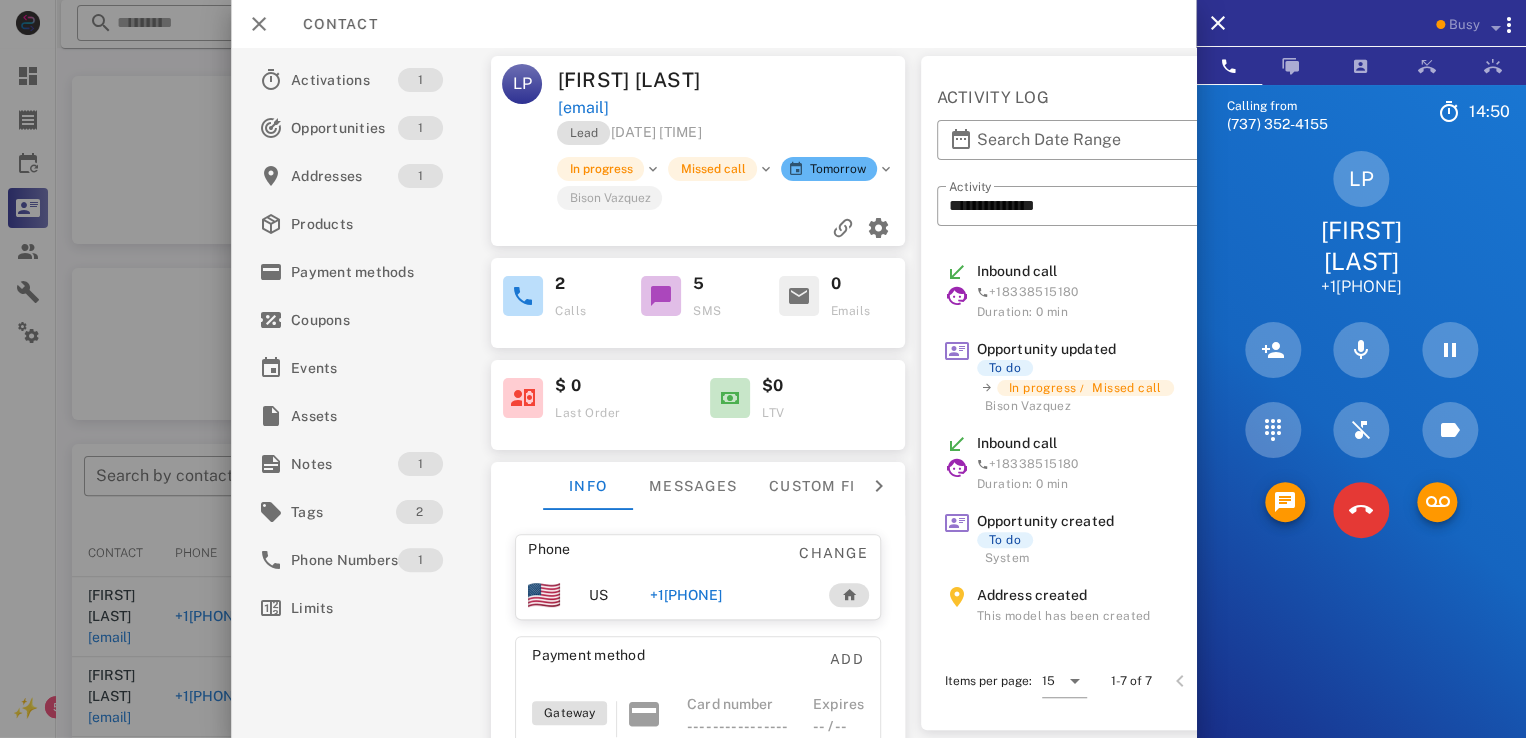 drag, startPoint x: 606, startPoint y: 84, endPoint x: 790, endPoint y: 105, distance: 185.19449 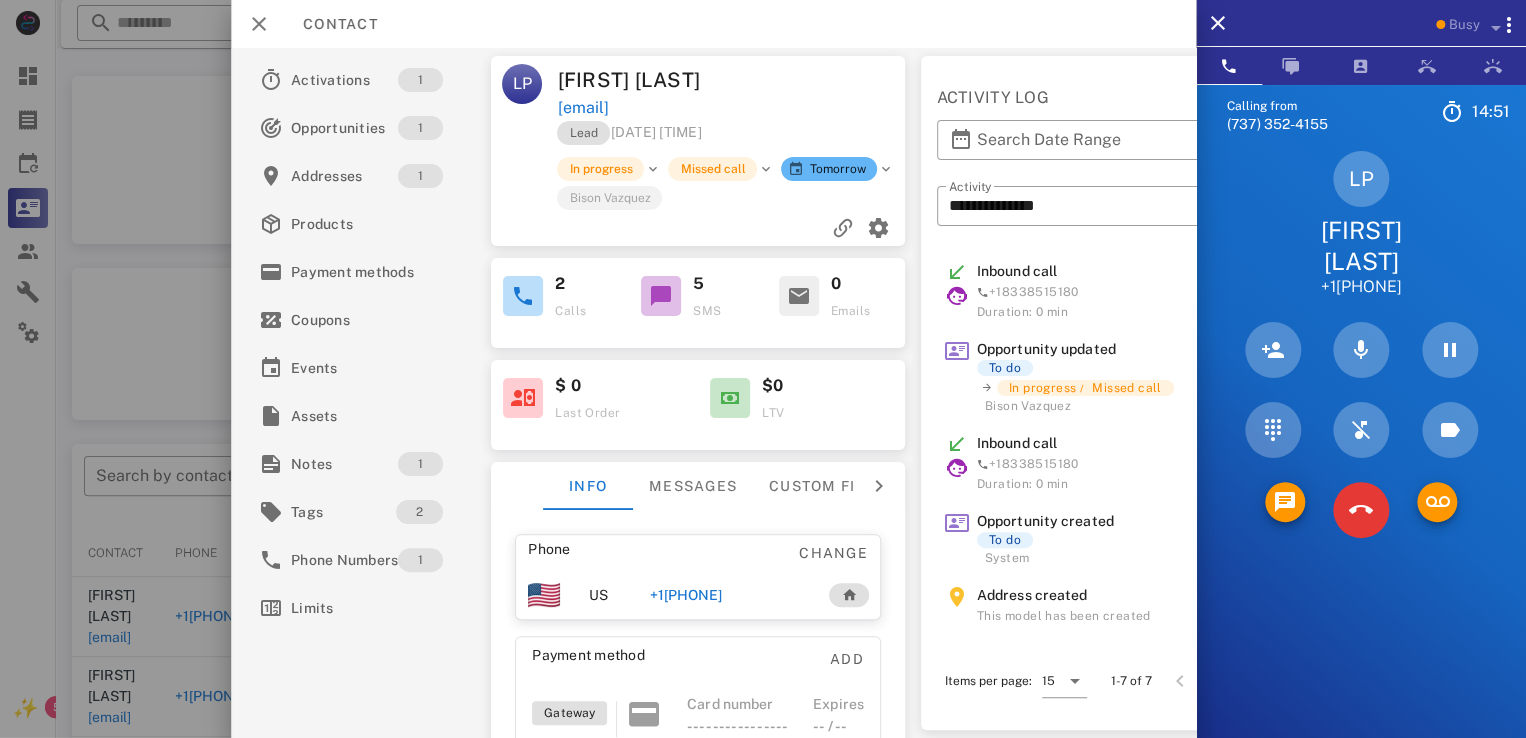 click on "linda.polumbo@gmail.com" at bounding box center [733, 108] 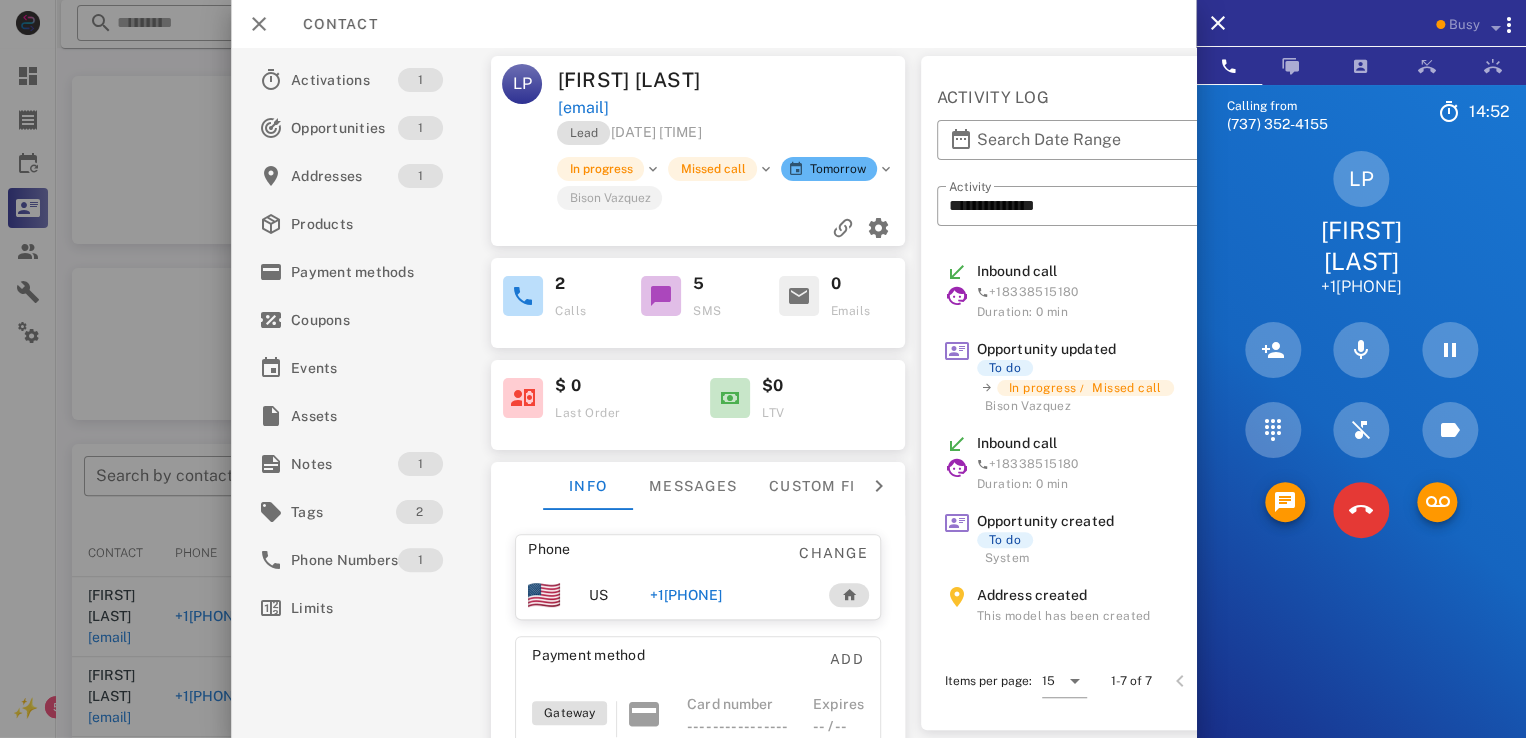 drag, startPoint x: 561, startPoint y: 82, endPoint x: 769, endPoint y: 106, distance: 209.38004 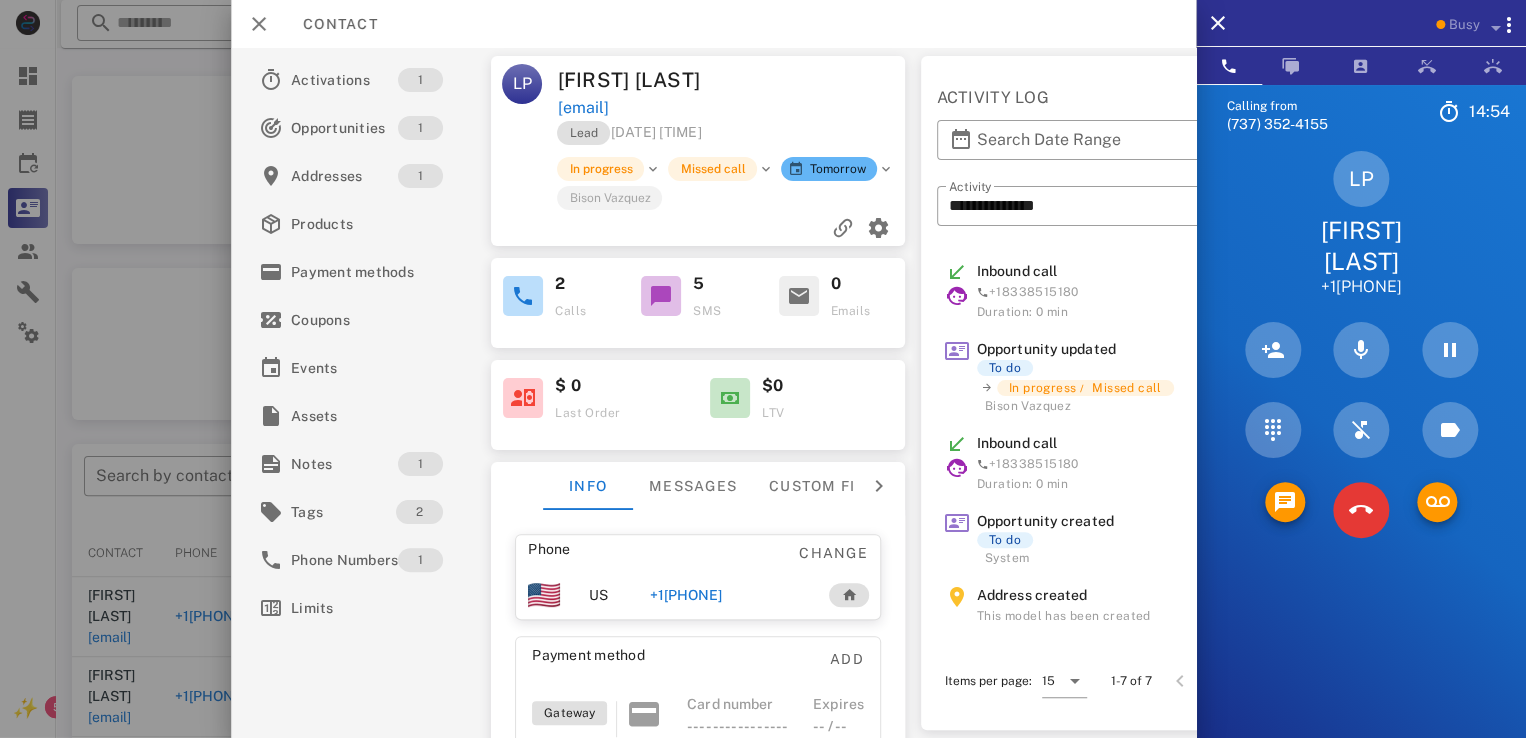 click on "LP" at bounding box center [522, 92] 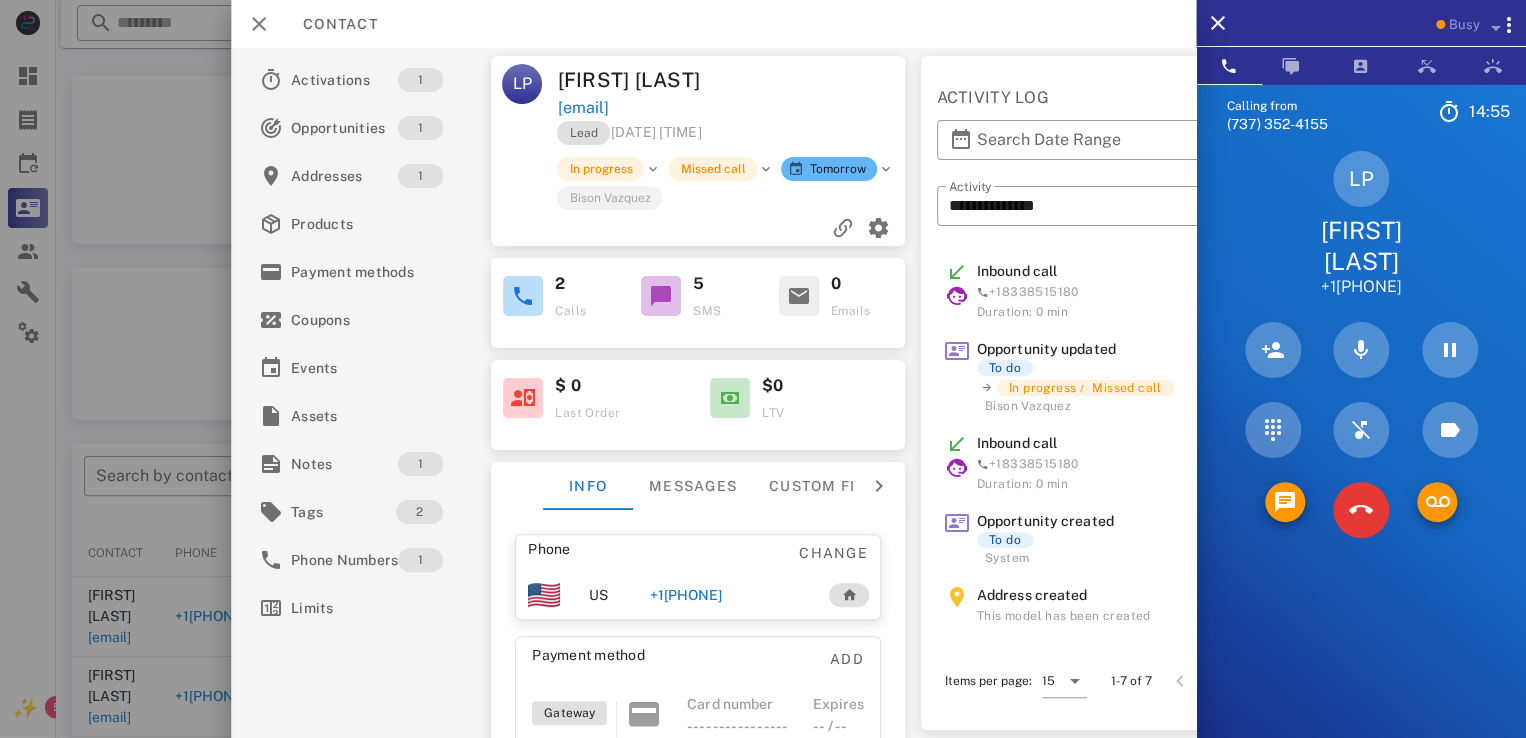 drag, startPoint x: 564, startPoint y: 80, endPoint x: 853, endPoint y: 121, distance: 291.89383 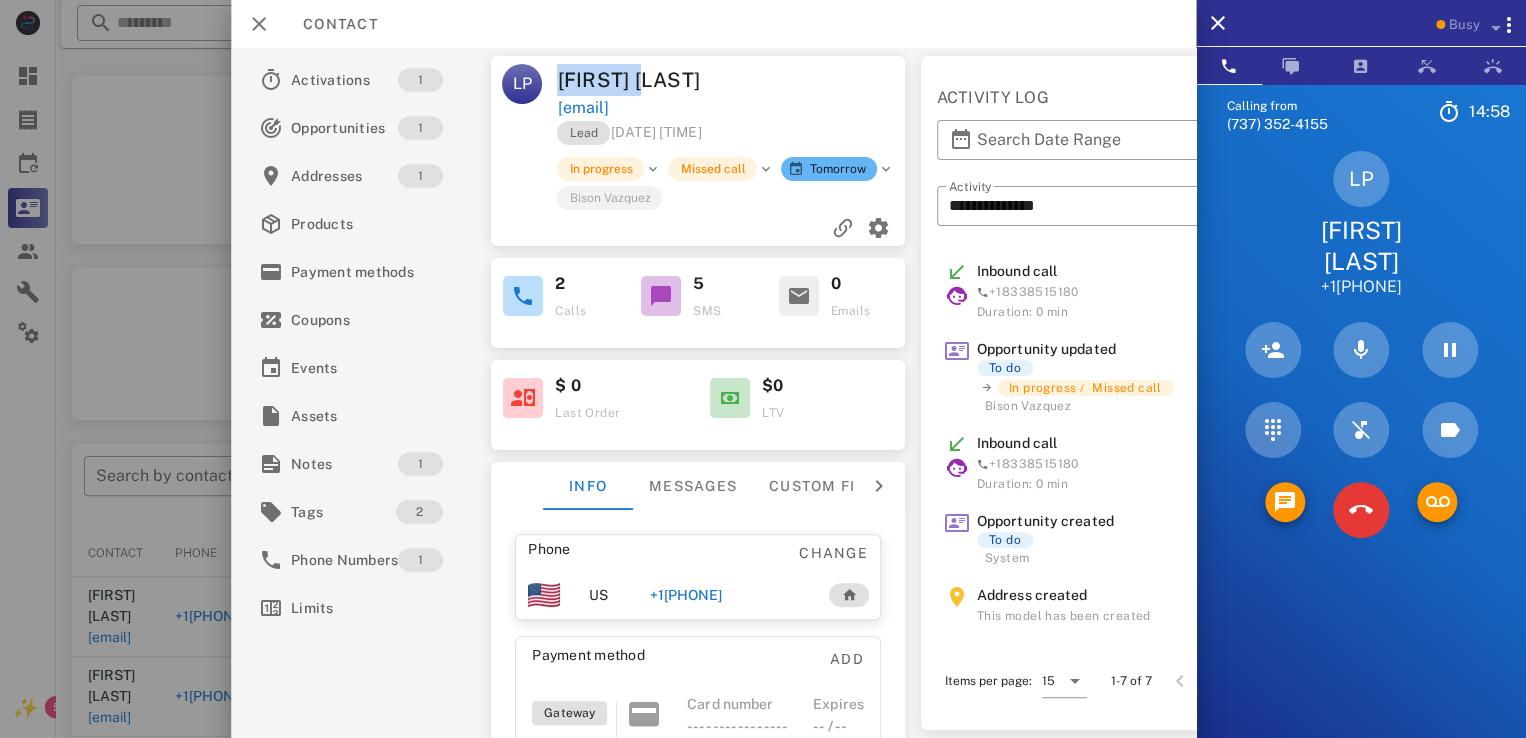 drag, startPoint x: 560, startPoint y: 85, endPoint x: 645, endPoint y: 80, distance: 85.146935 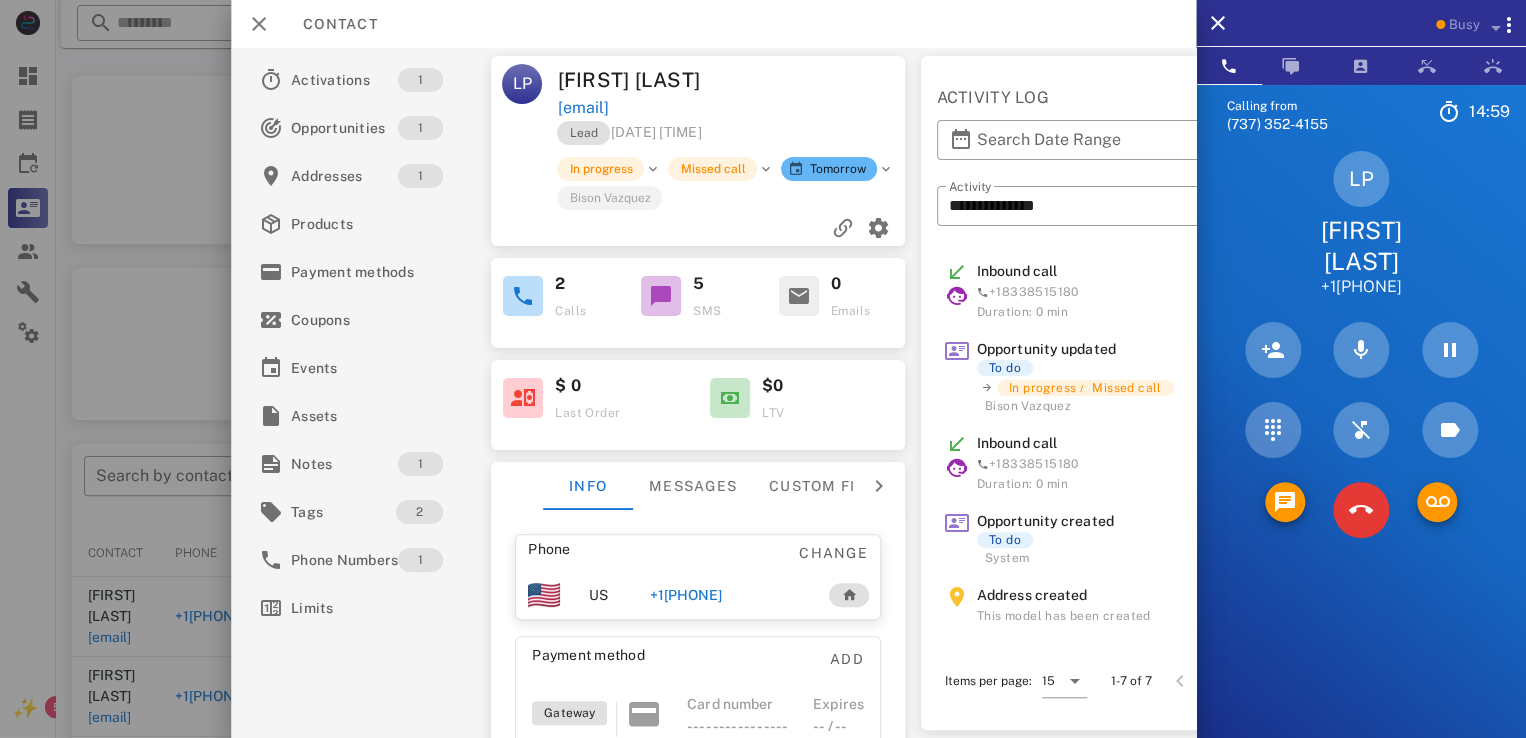 click at bounding box center (821, 80) 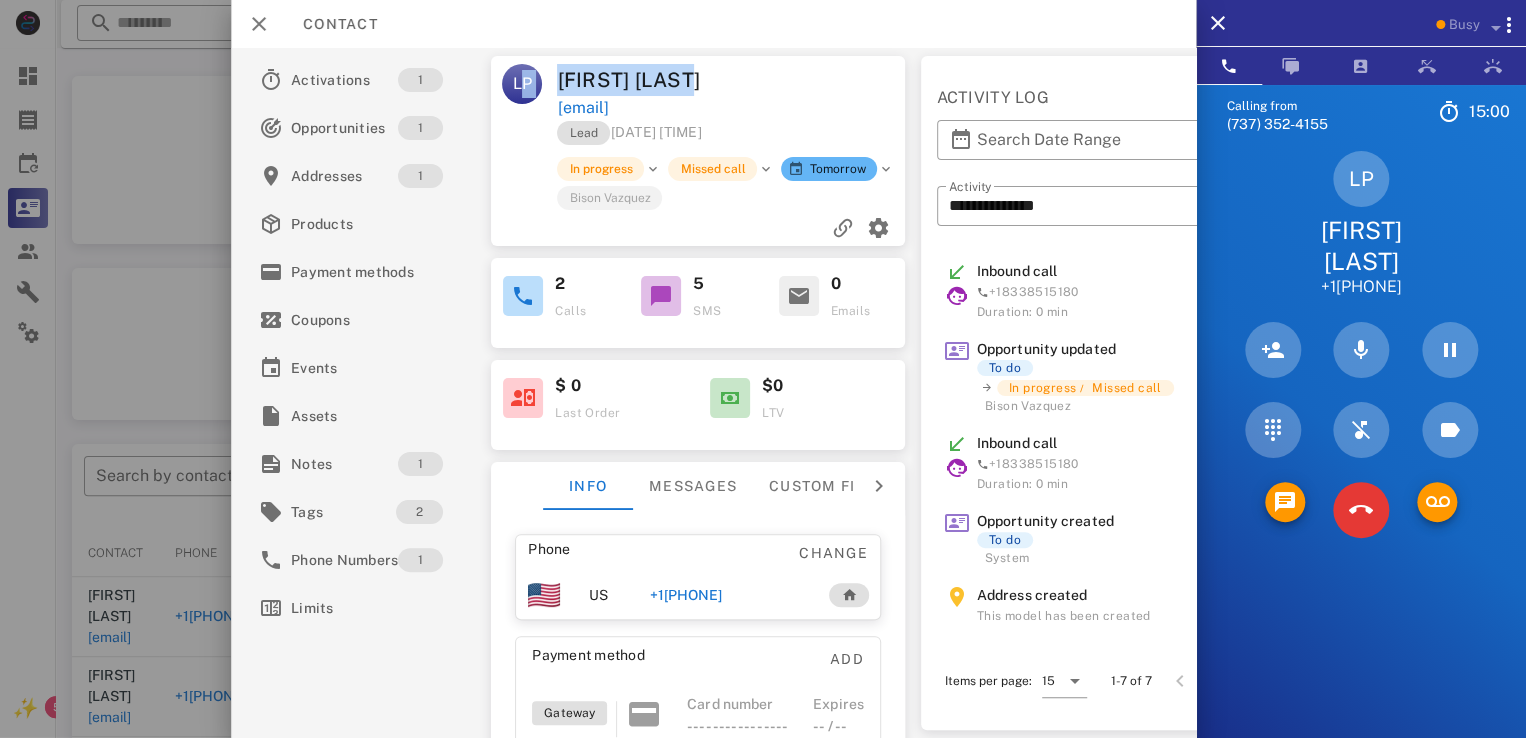 drag, startPoint x: 700, startPoint y: 79, endPoint x: 544, endPoint y: 81, distance: 156.01282 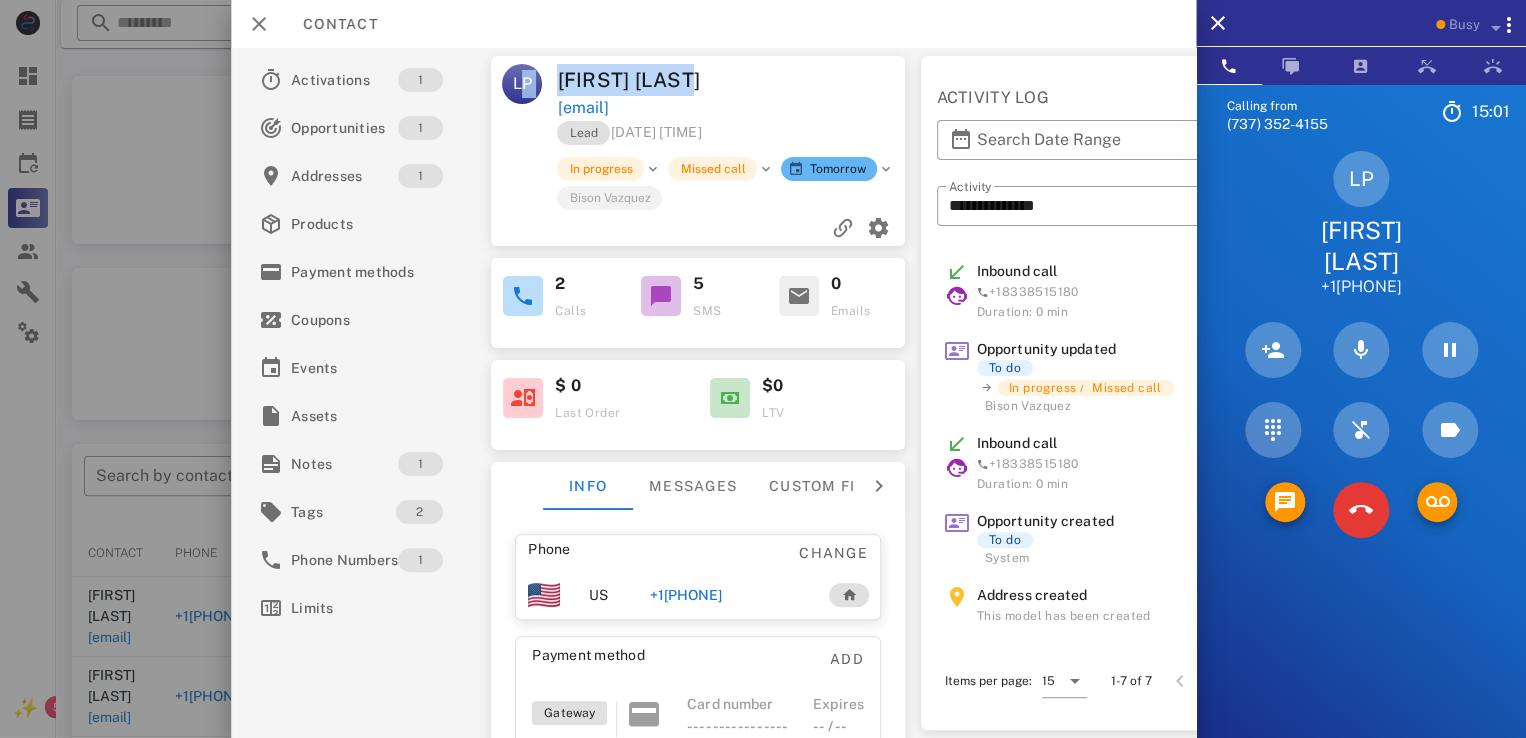 click on "LP" at bounding box center [522, 92] 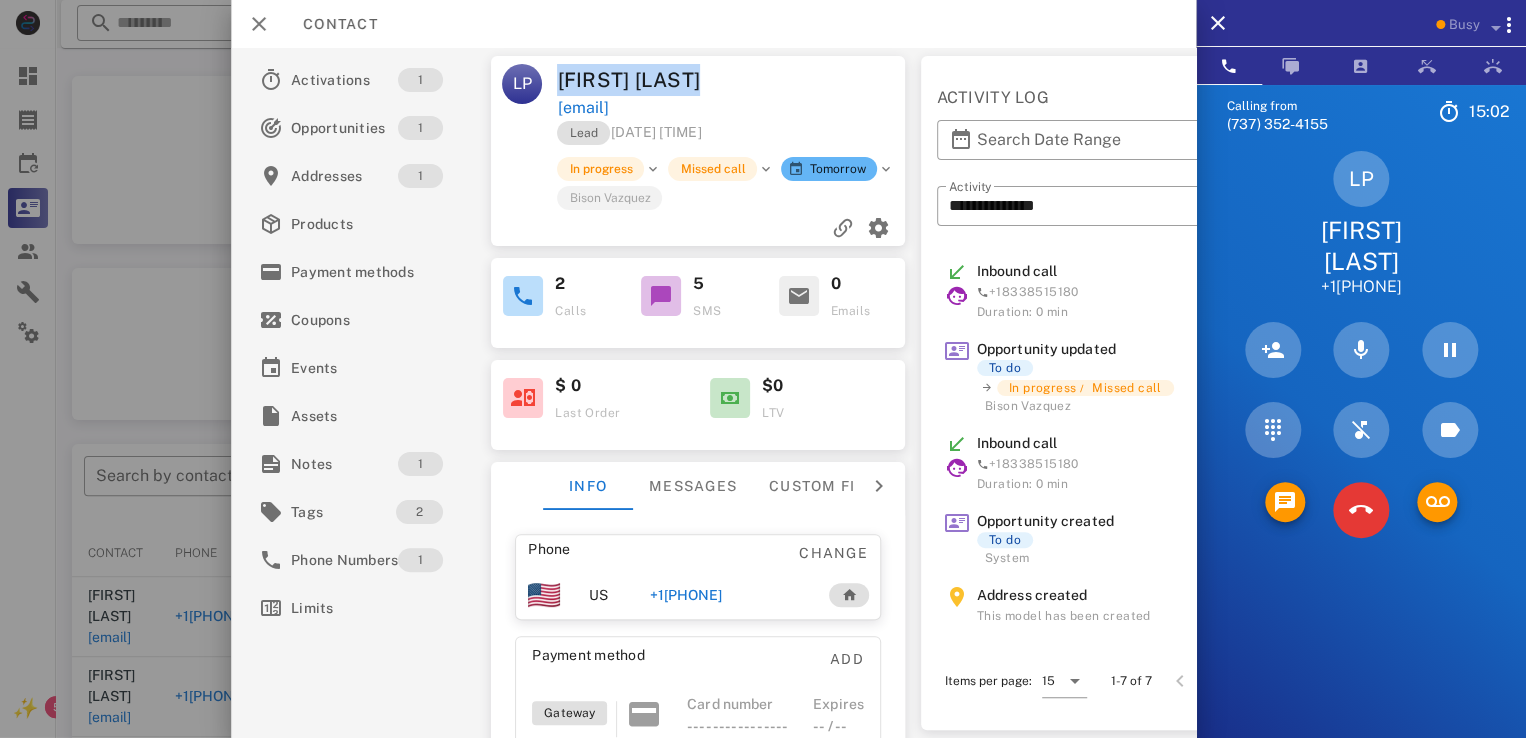 drag, startPoint x: 549, startPoint y: 82, endPoint x: 801, endPoint y: 85, distance: 252.01785 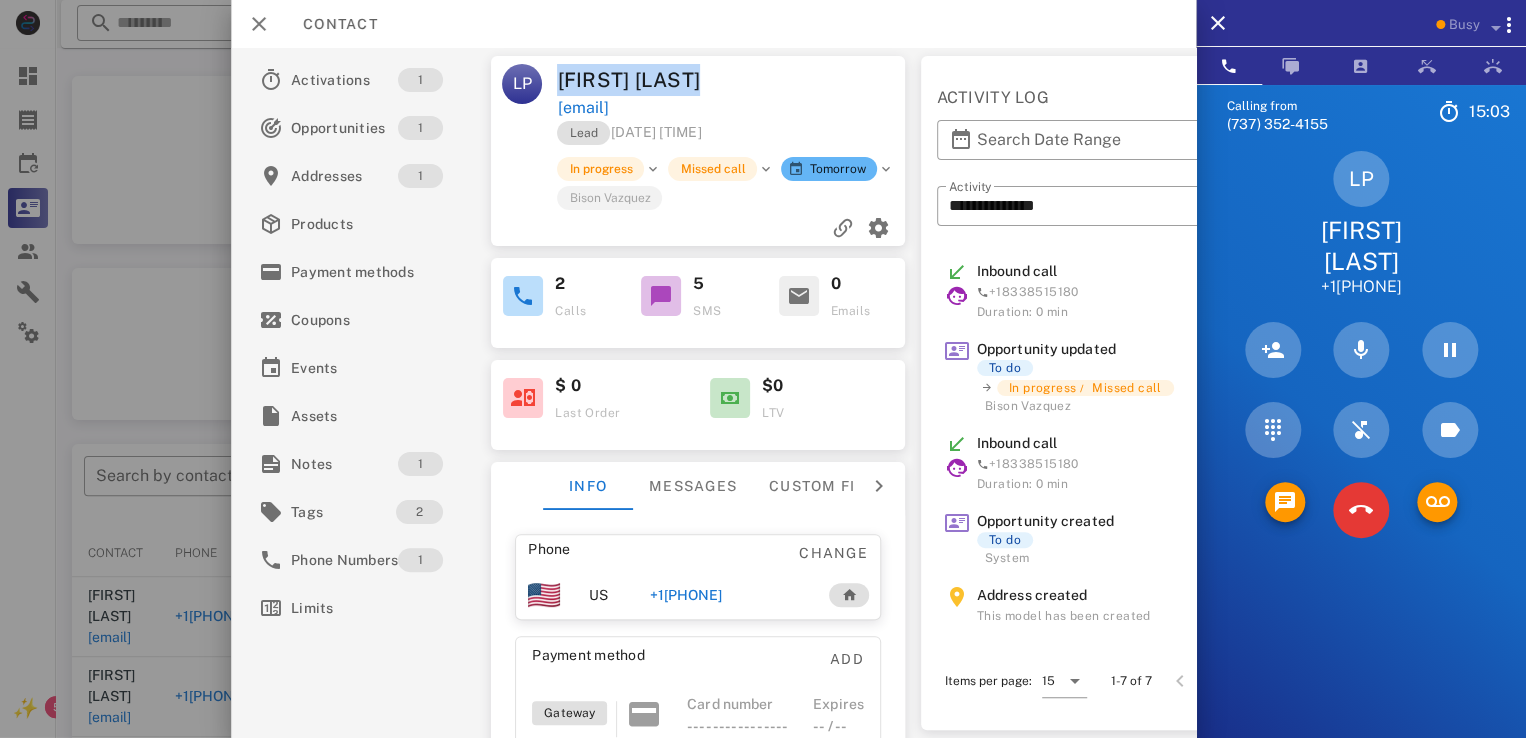 drag, startPoint x: 560, startPoint y: 88, endPoint x: 776, endPoint y: 92, distance: 216.03703 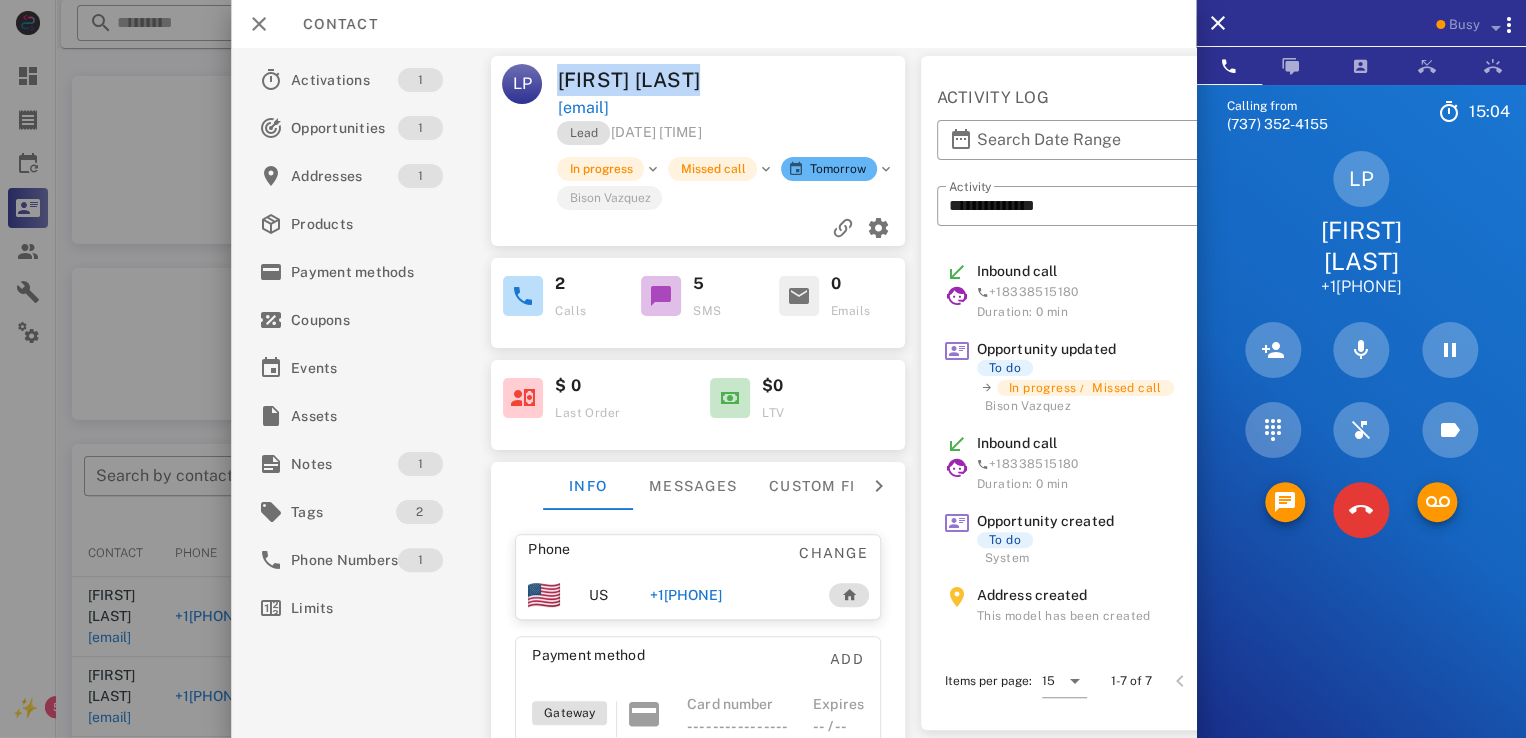 click at bounding box center (821, 80) 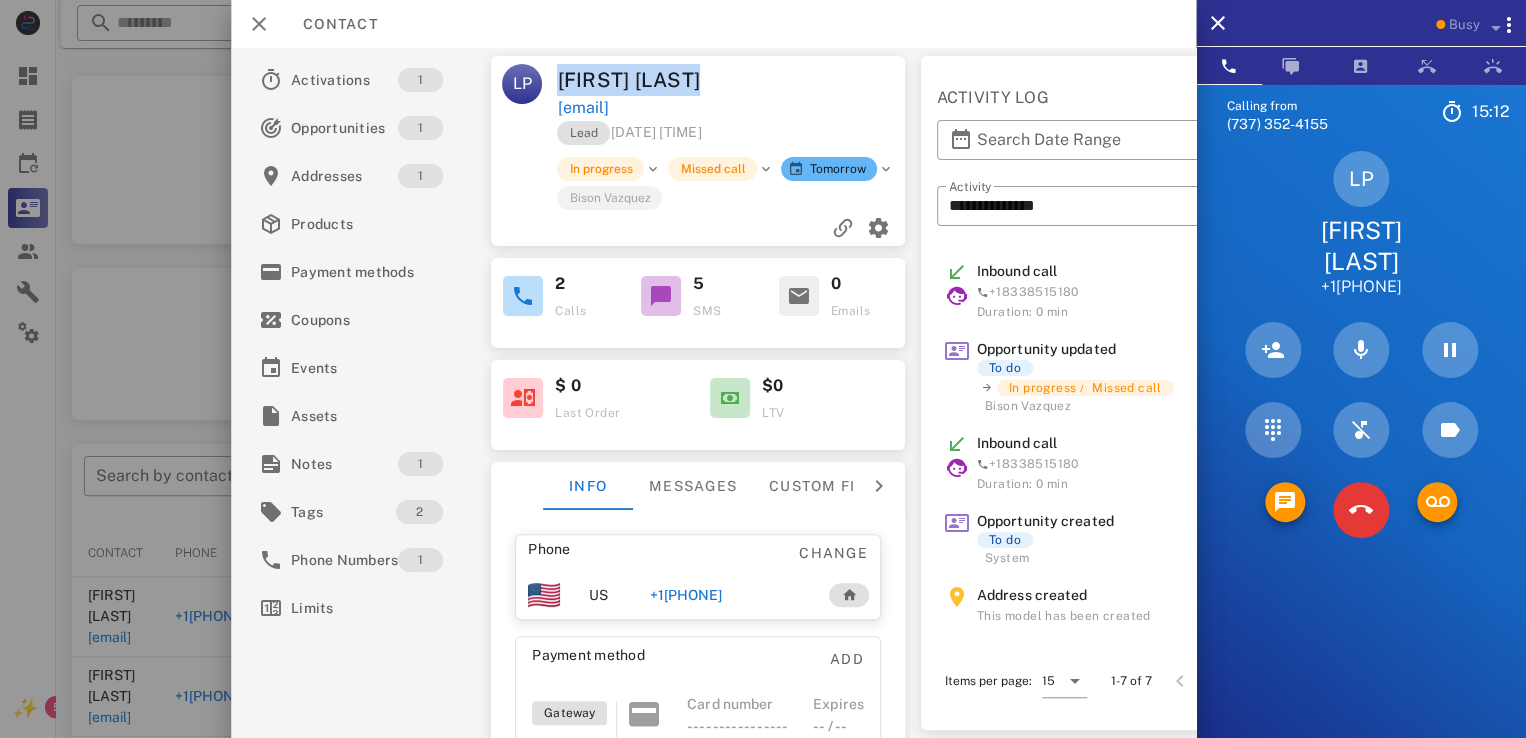 drag, startPoint x: 1348, startPoint y: 233, endPoint x: 1514, endPoint y: 285, distance: 173.95401 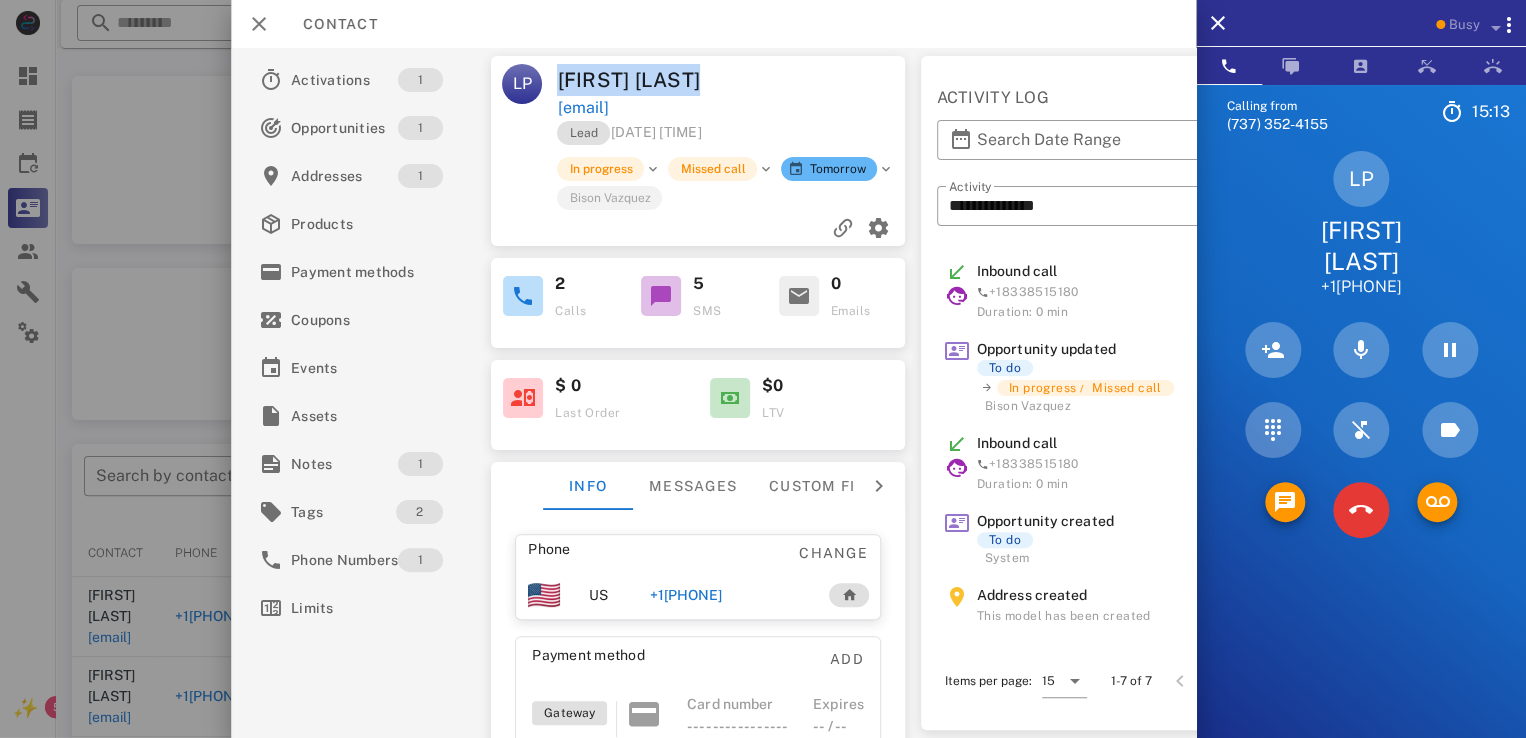 click on "LP   Linda Polumbo  +18635085955" at bounding box center (1361, 224) 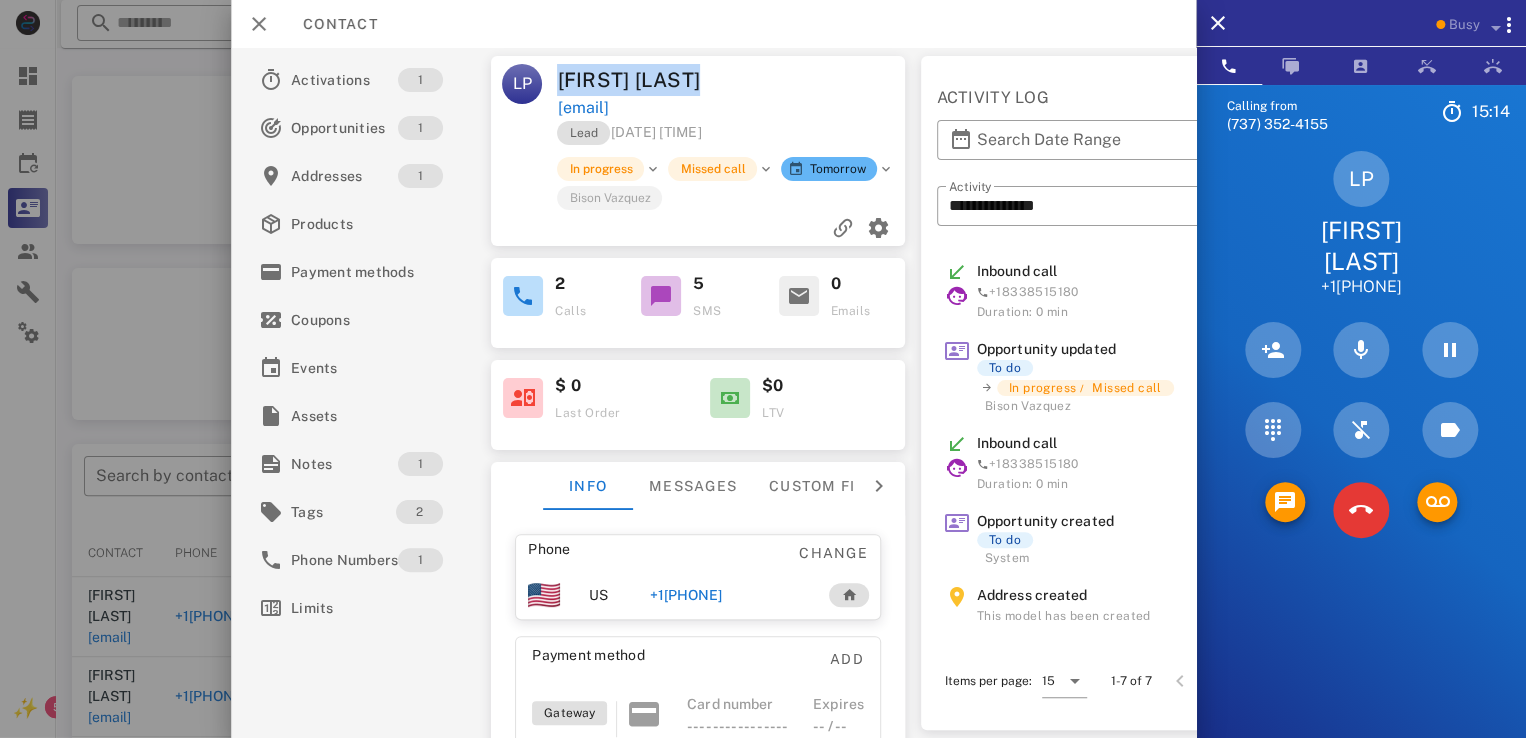drag, startPoint x: 1365, startPoint y: 231, endPoint x: 1428, endPoint y: 297, distance: 91.24144 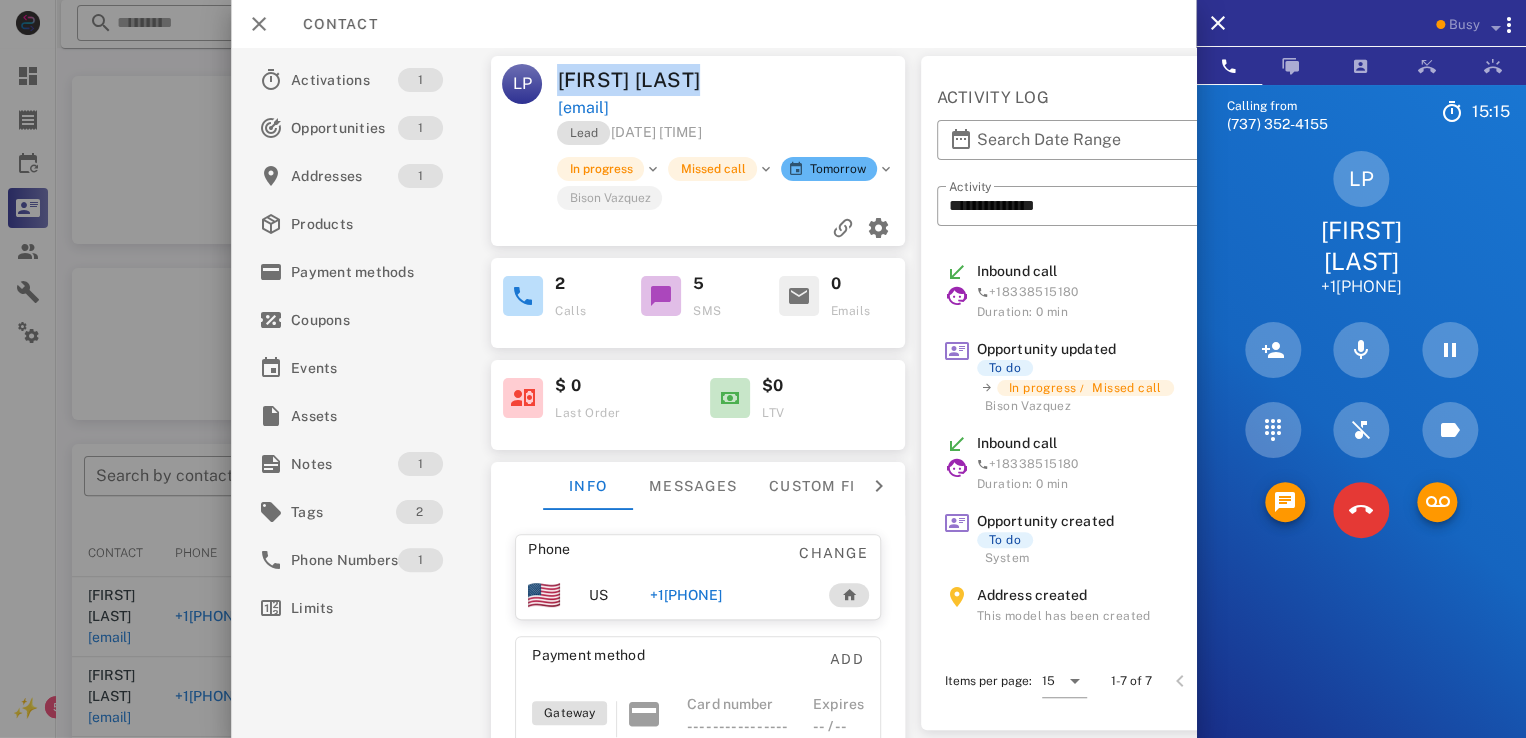 click on "LP   Linda Polumbo  +18635085955" at bounding box center [1361, 224] 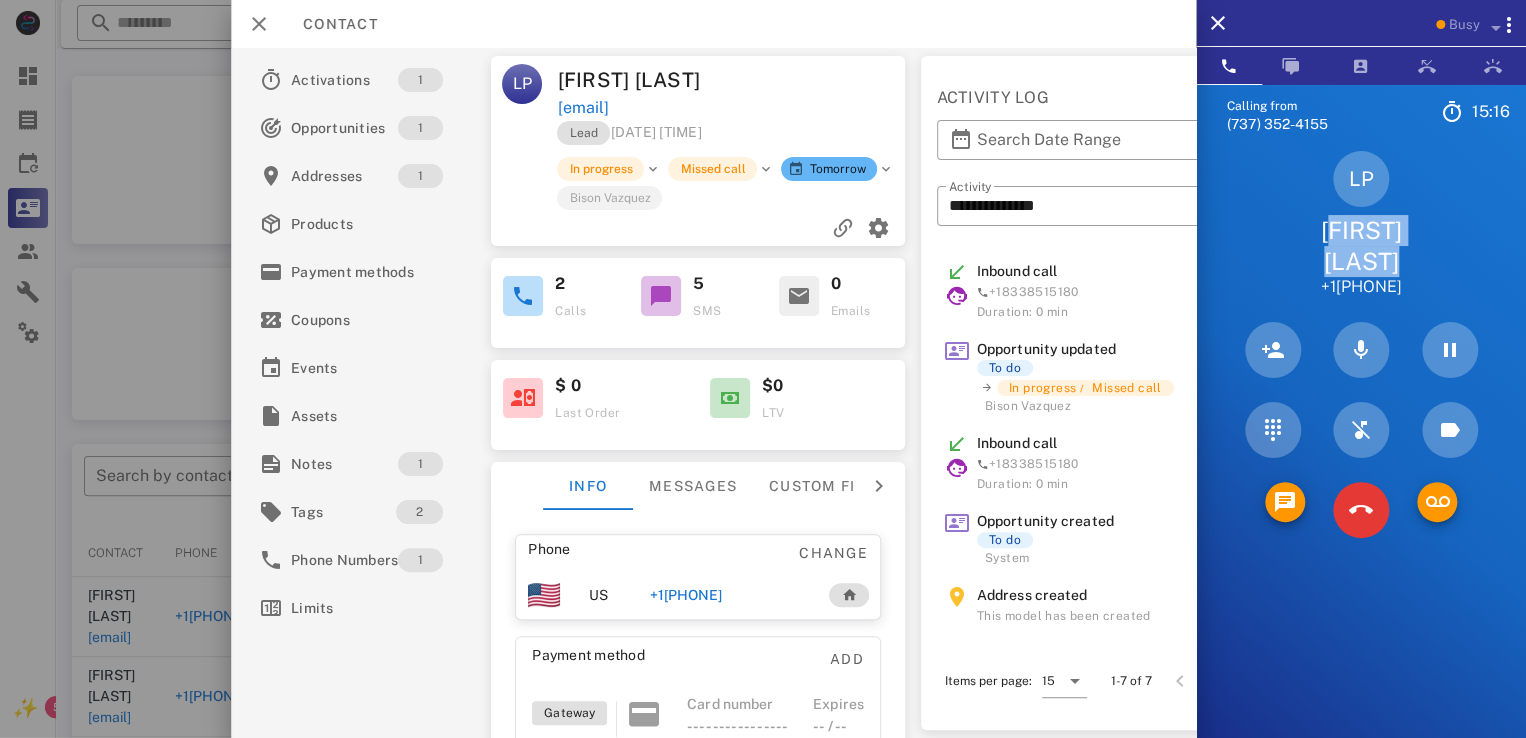 drag, startPoint x: 1472, startPoint y: 237, endPoint x: 1453, endPoint y: 275, distance: 42.48529 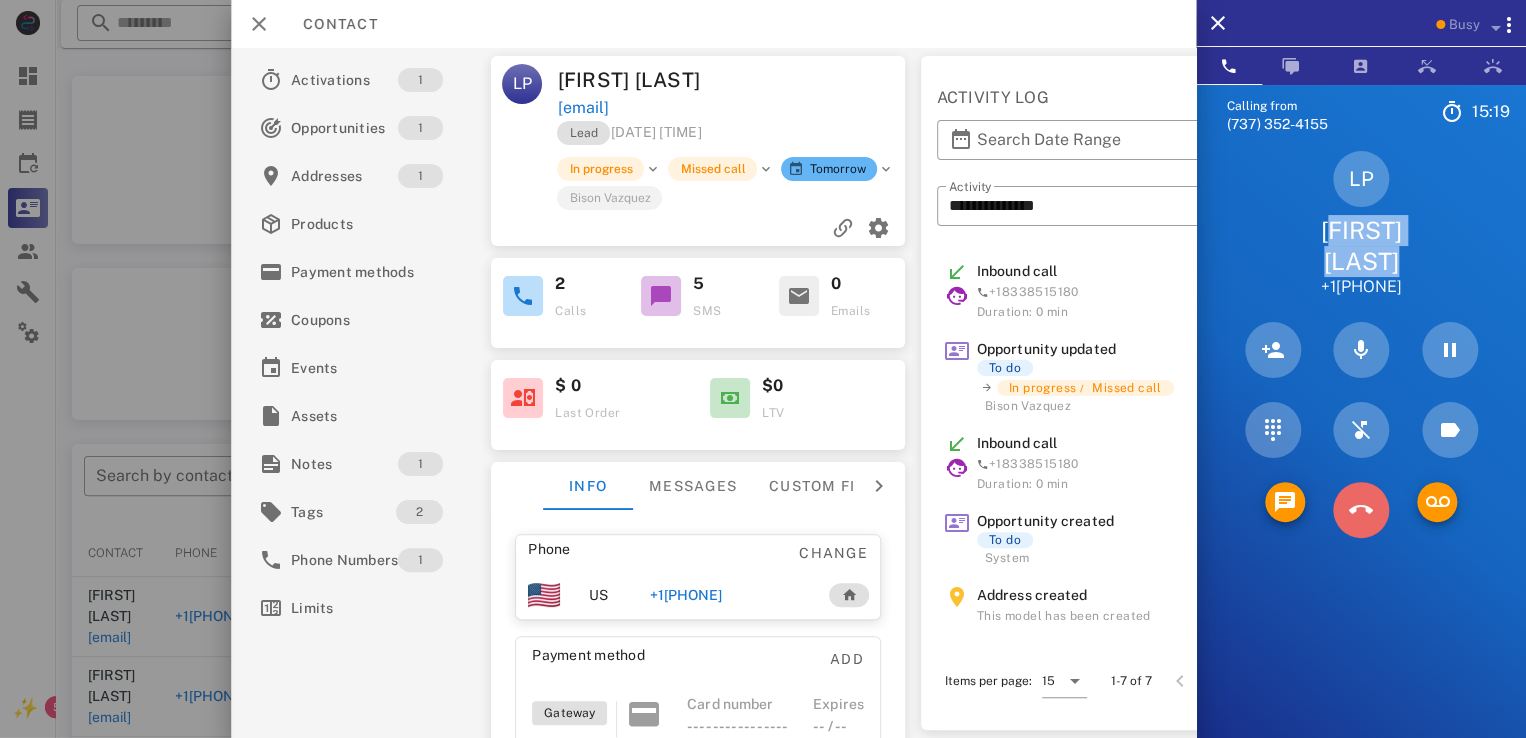 click at bounding box center [1361, 510] 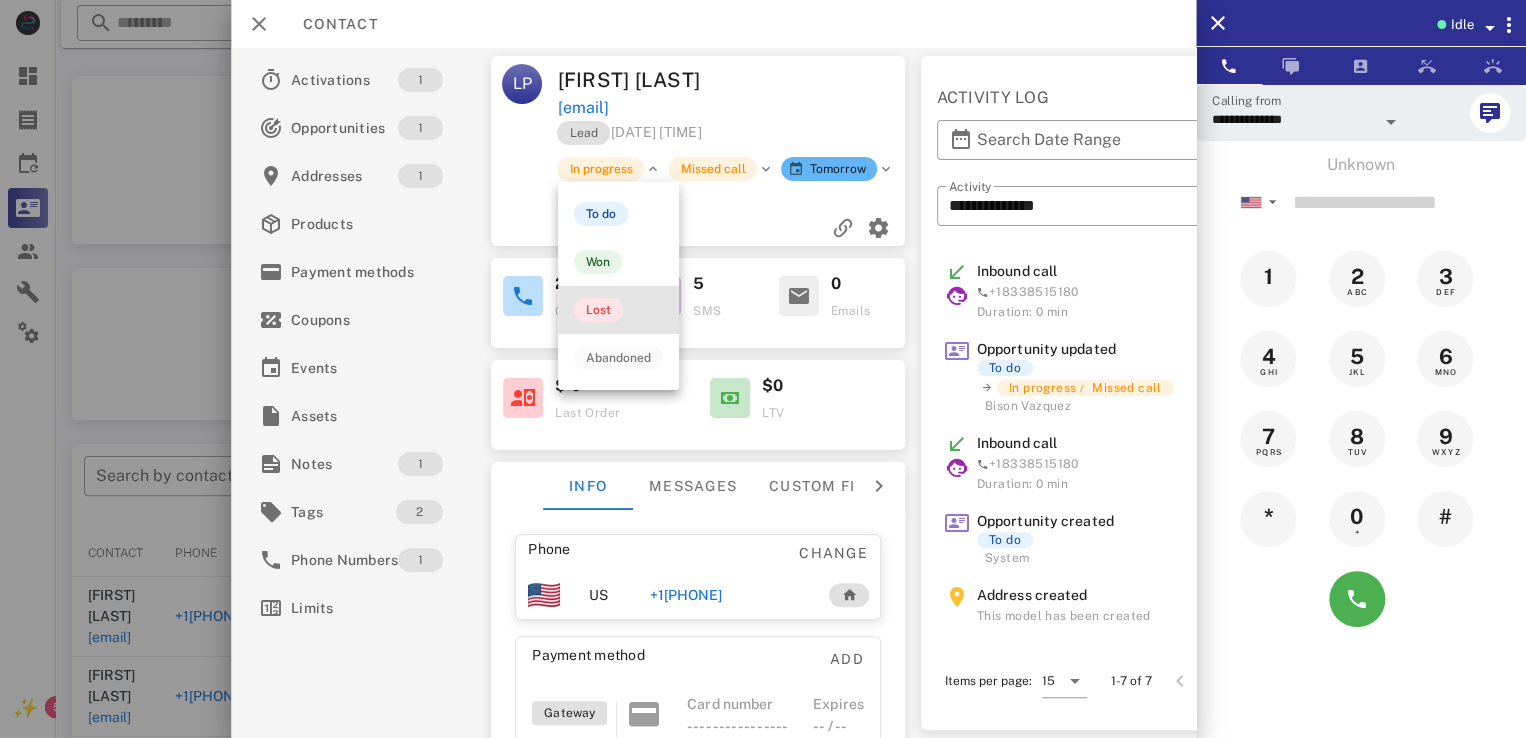 click on "Lost" at bounding box center (598, 310) 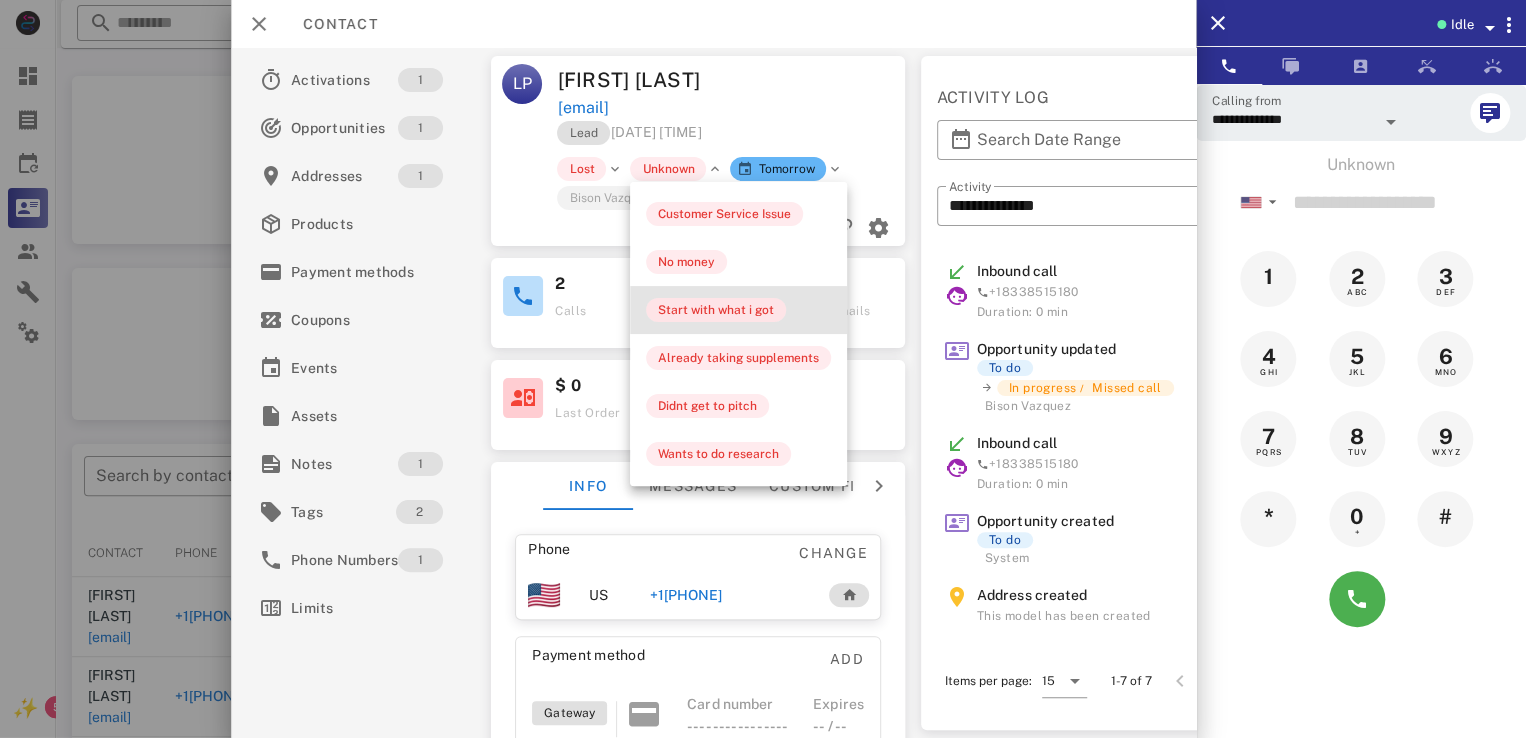 click on "Start with what i got" at bounding box center (716, 310) 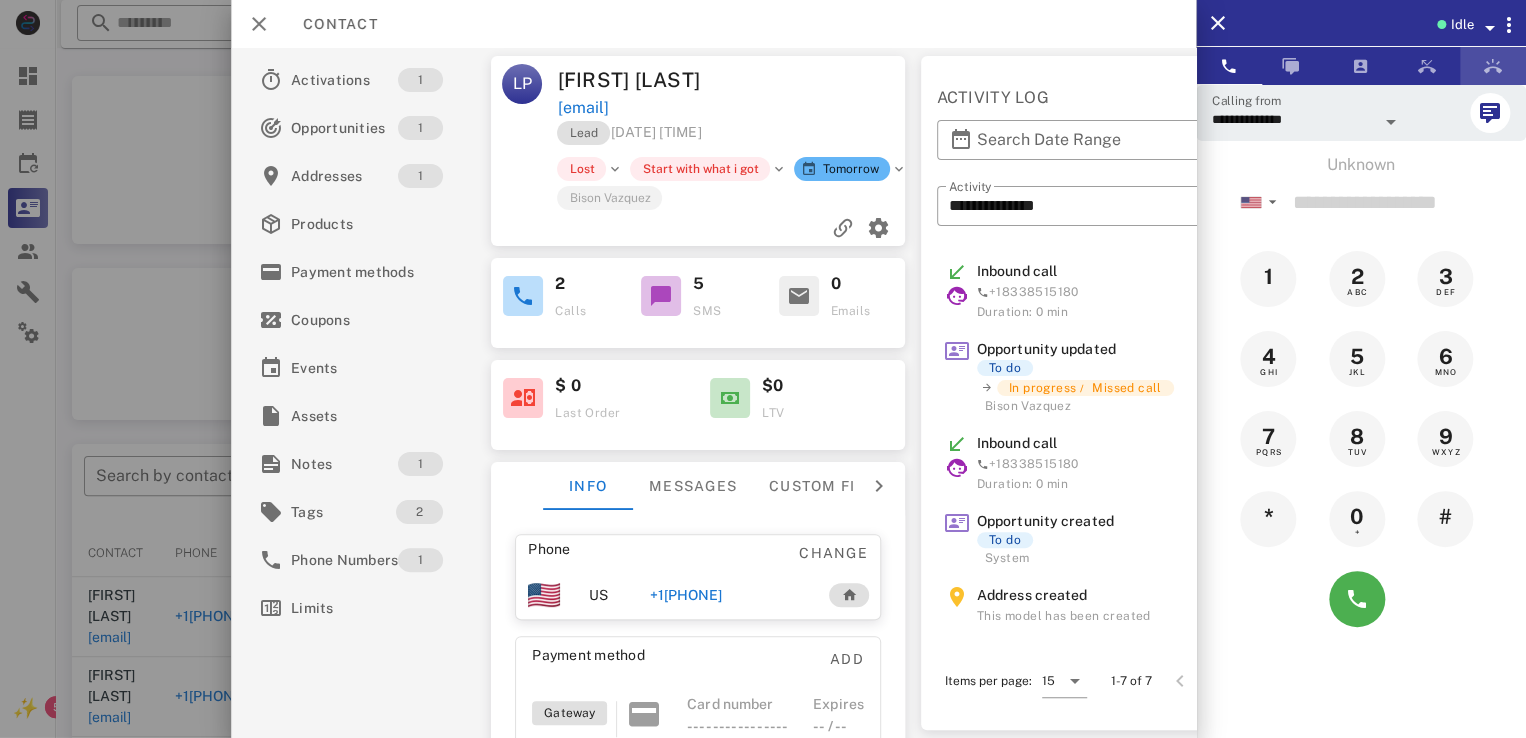 click at bounding box center (1493, 66) 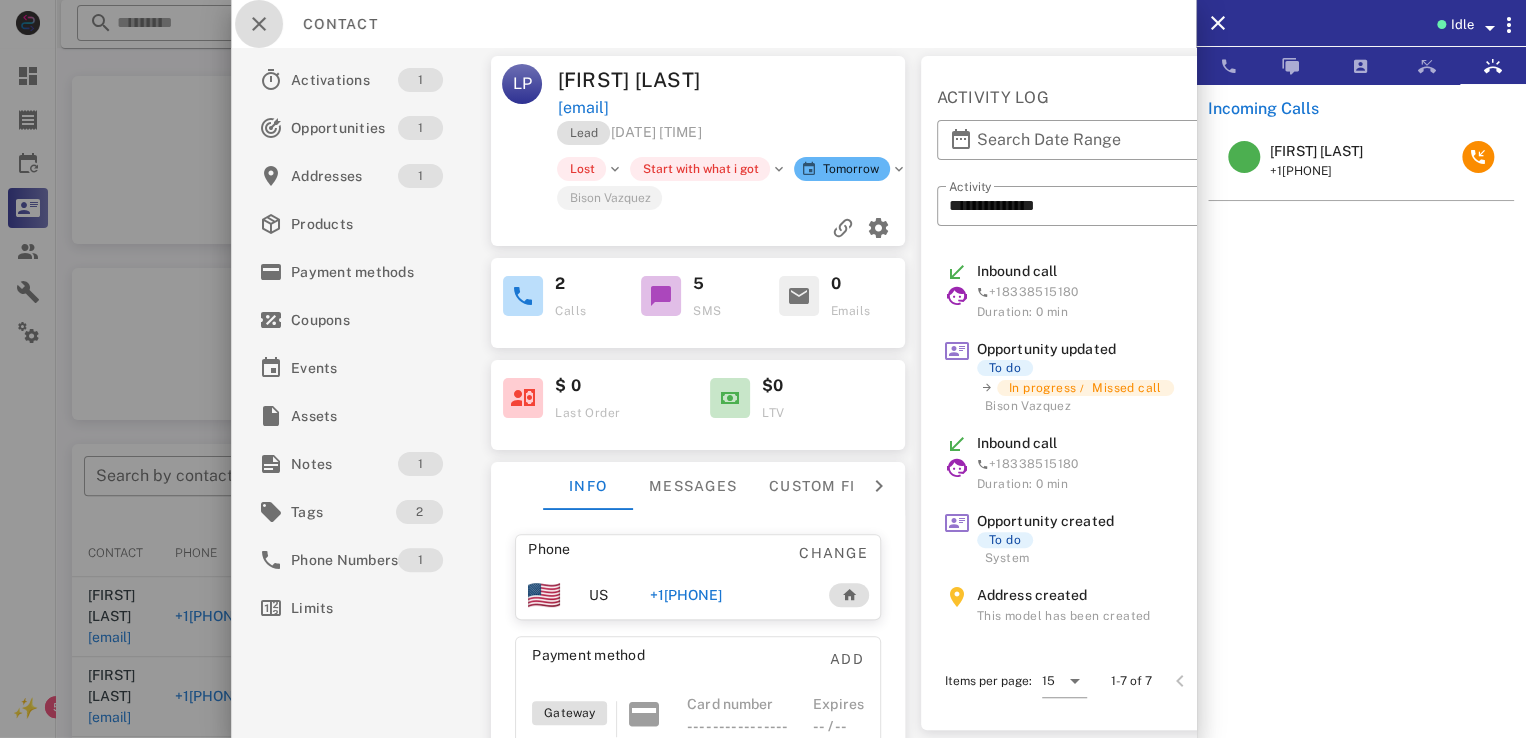 click at bounding box center [259, 24] 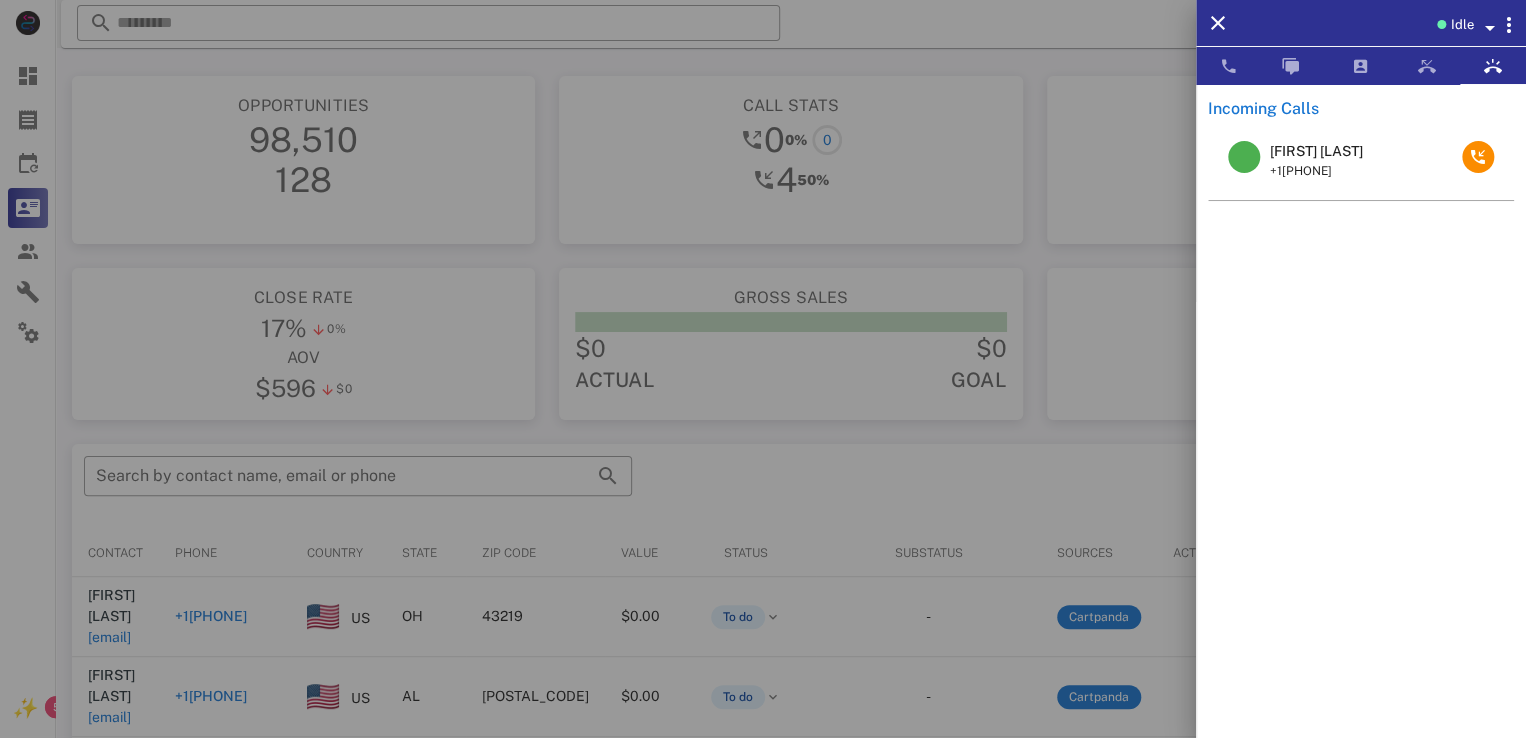 click on "Robert berg" at bounding box center (1316, 151) 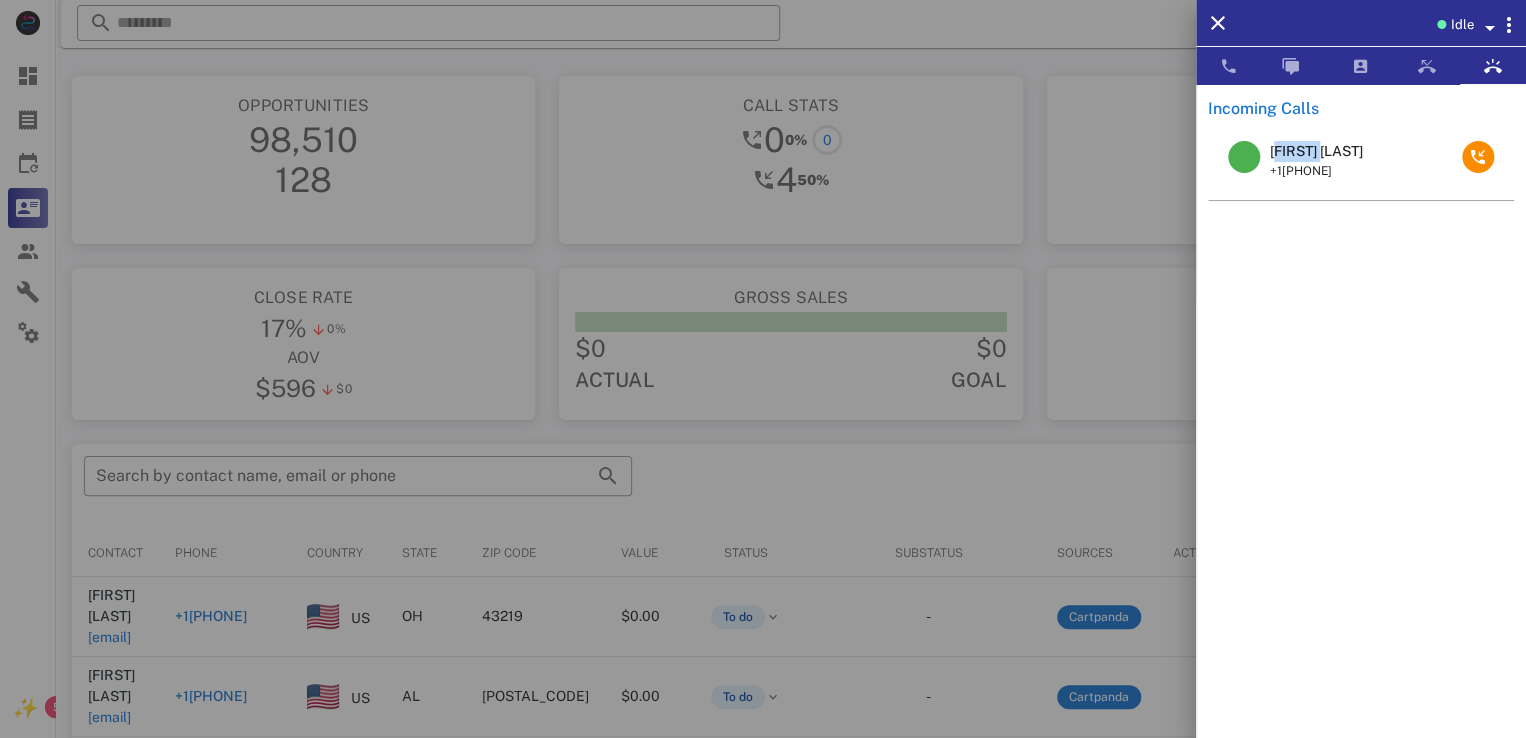 click on "Robert berg" at bounding box center (1316, 151) 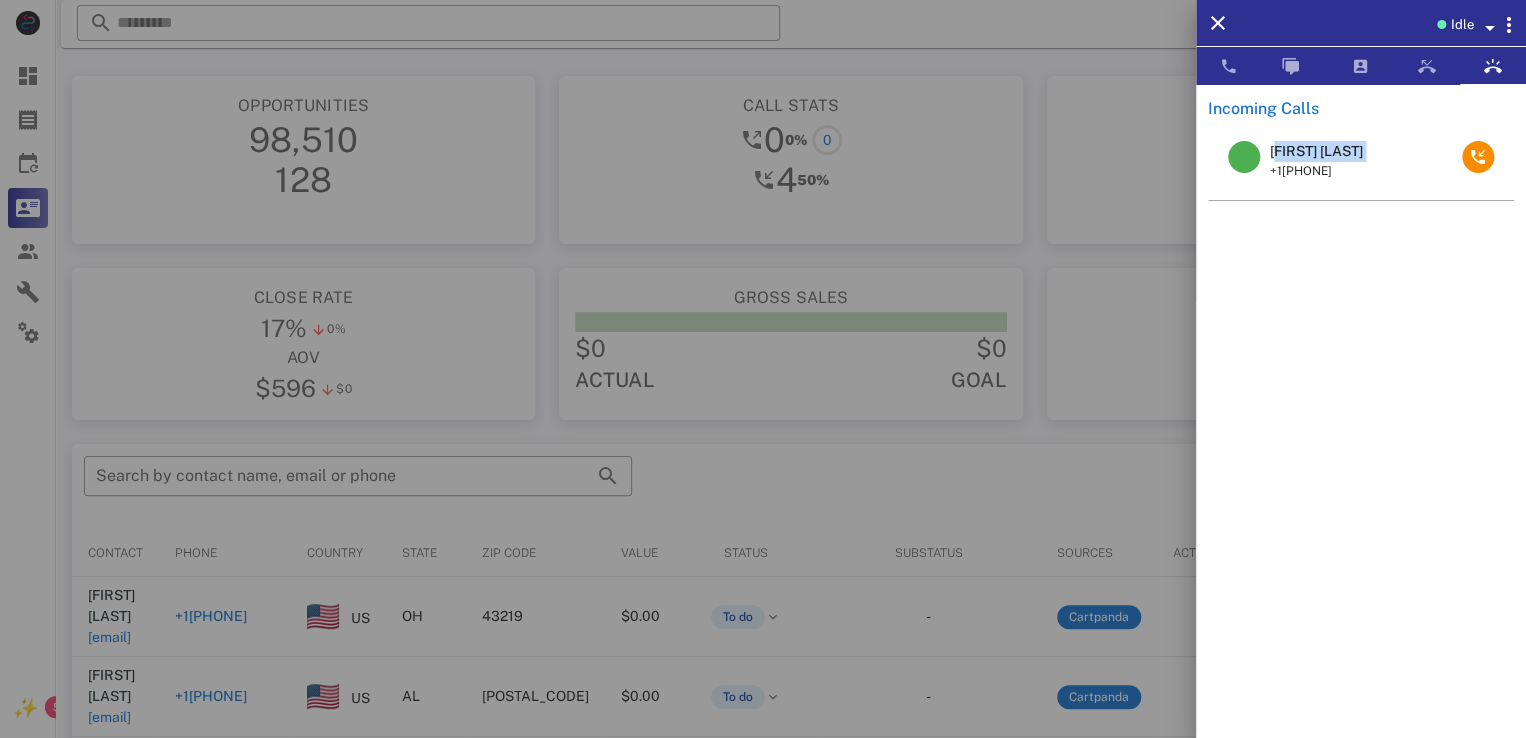 click on "Robert berg" at bounding box center (1316, 151) 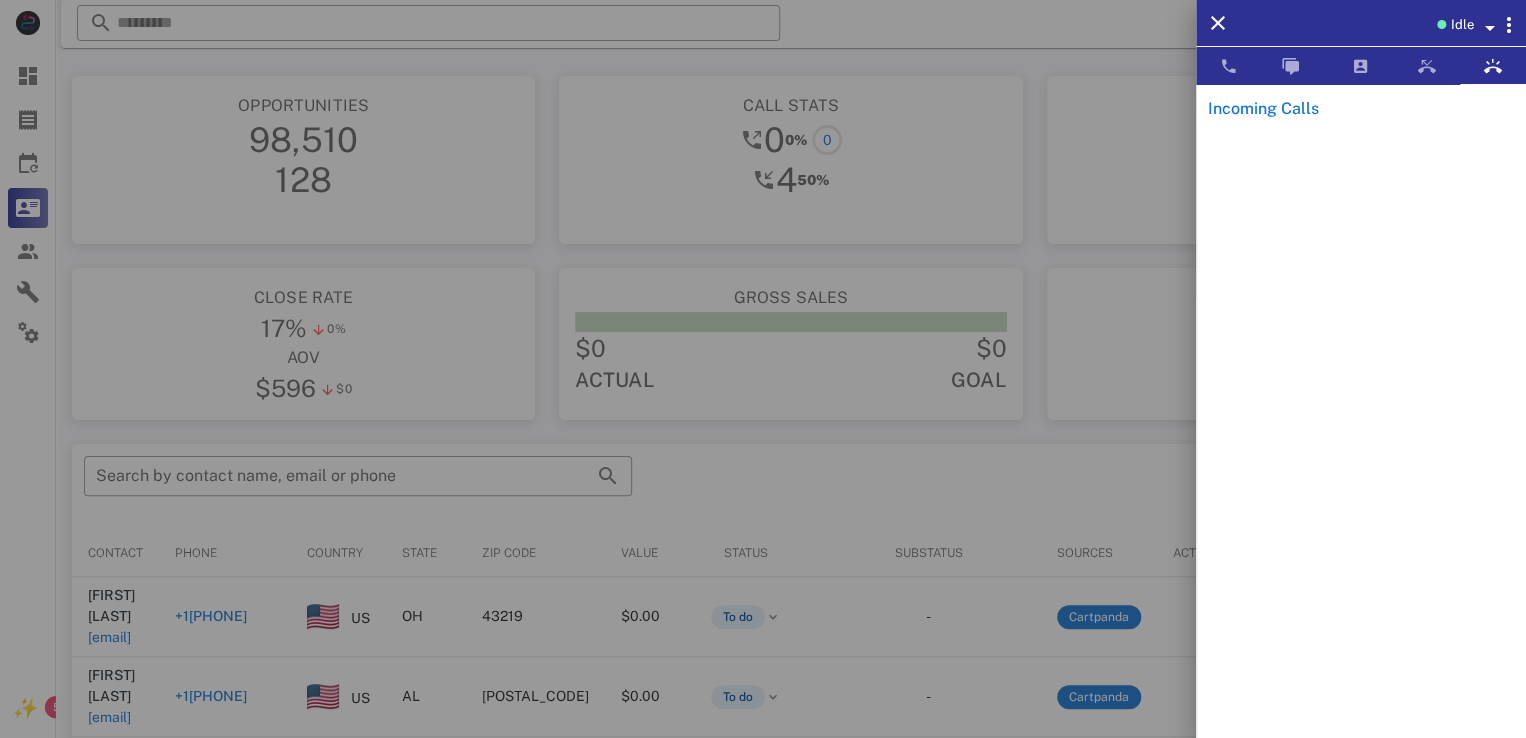drag, startPoint x: 1279, startPoint y: 146, endPoint x: 1394, endPoint y: 110, distance: 120.50311 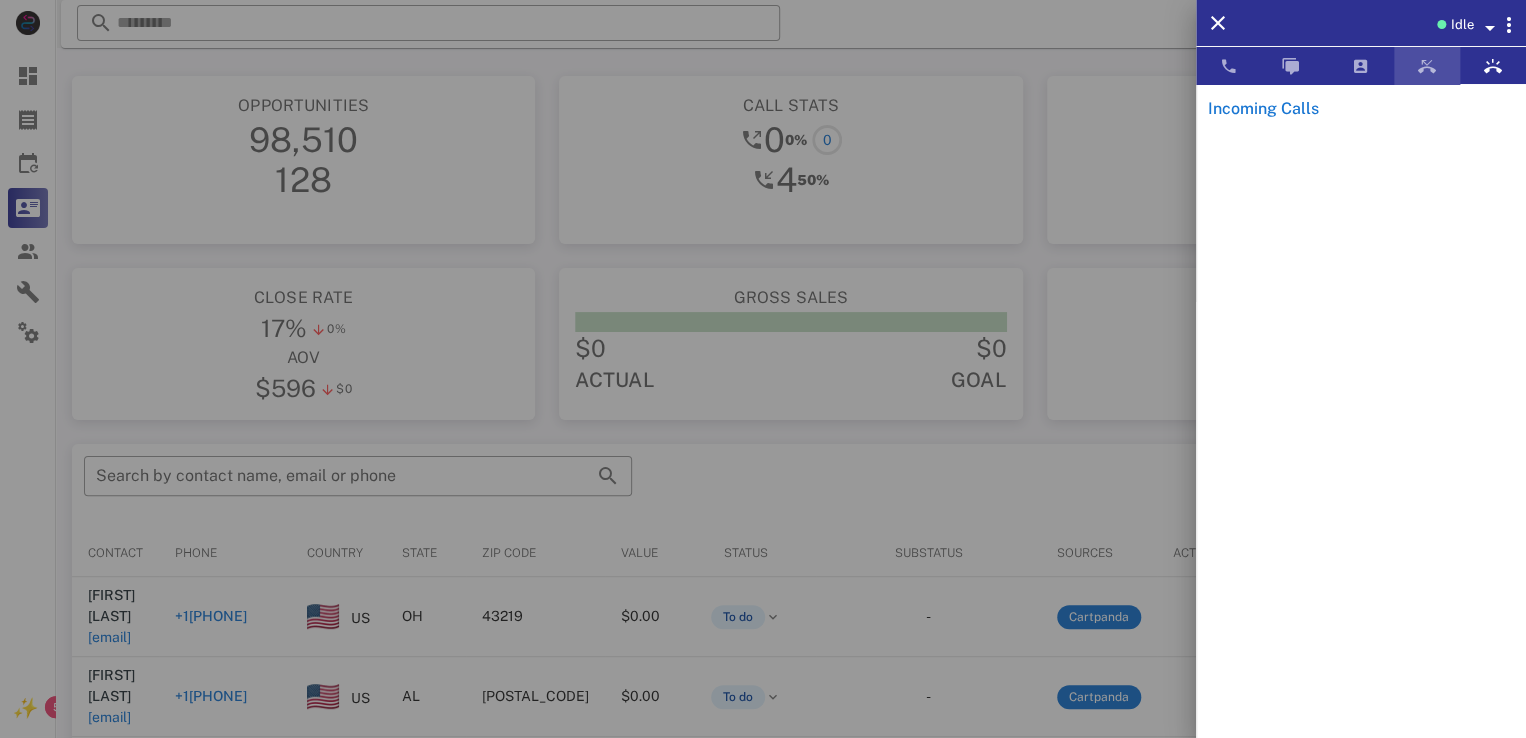 click at bounding box center (1427, 66) 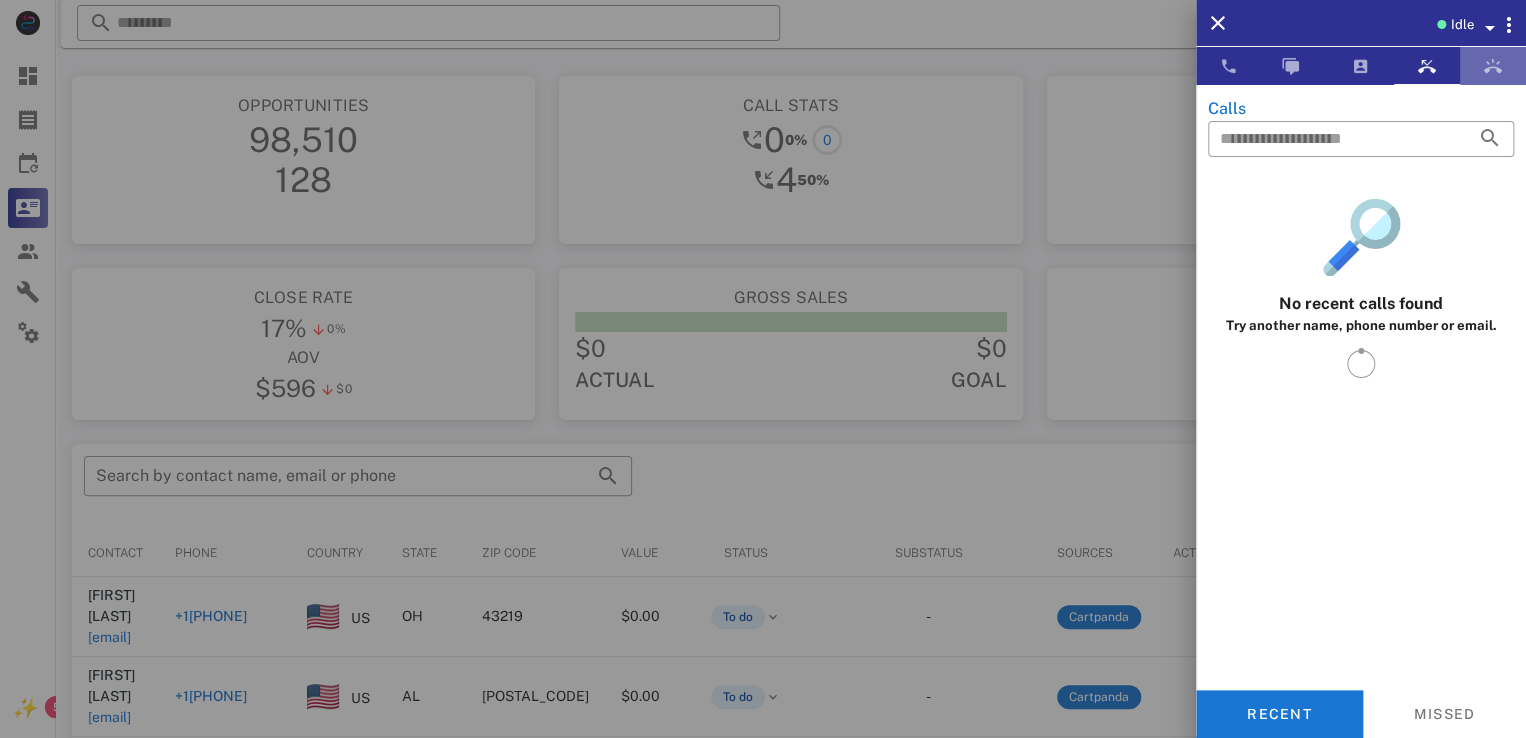 click at bounding box center (1493, 66) 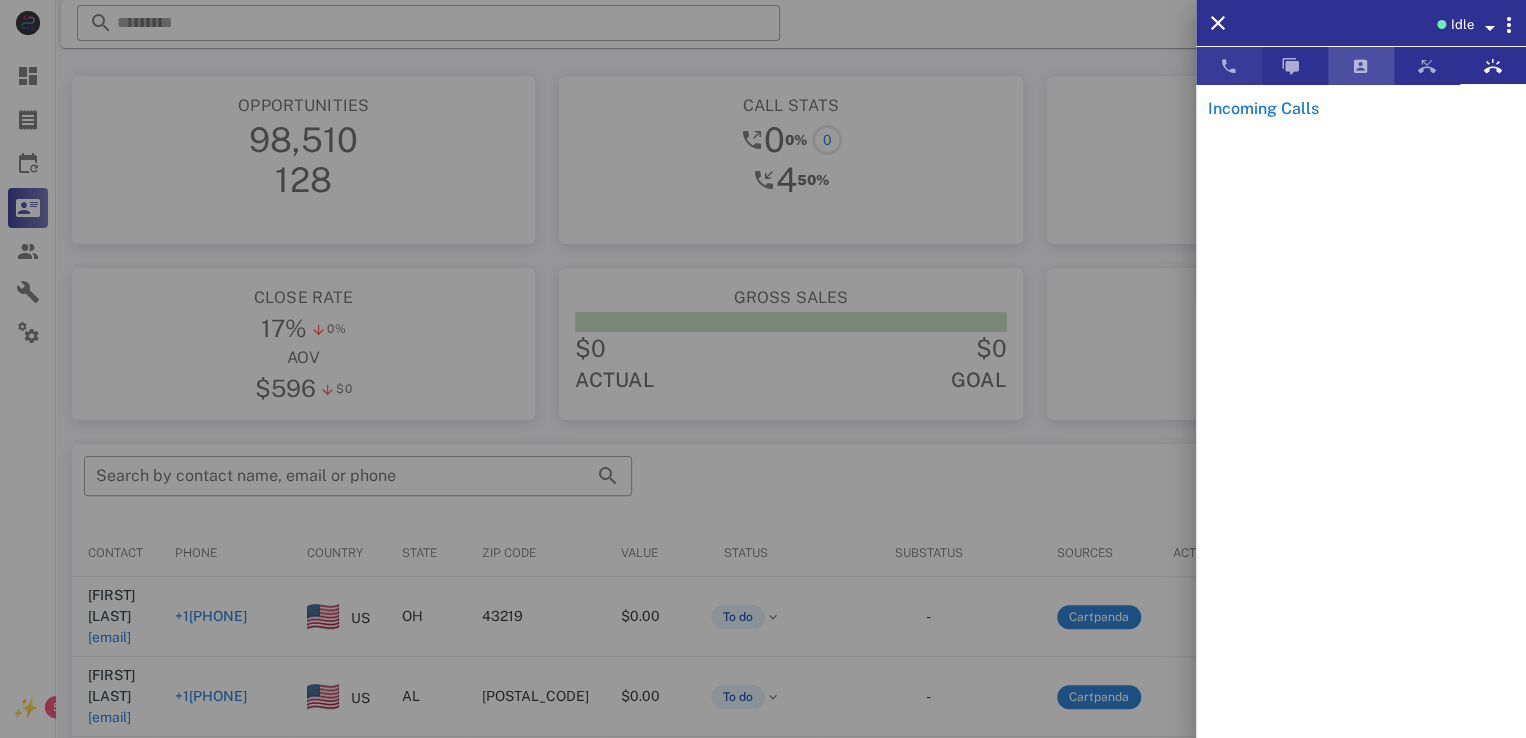 click at bounding box center (1361, 66) 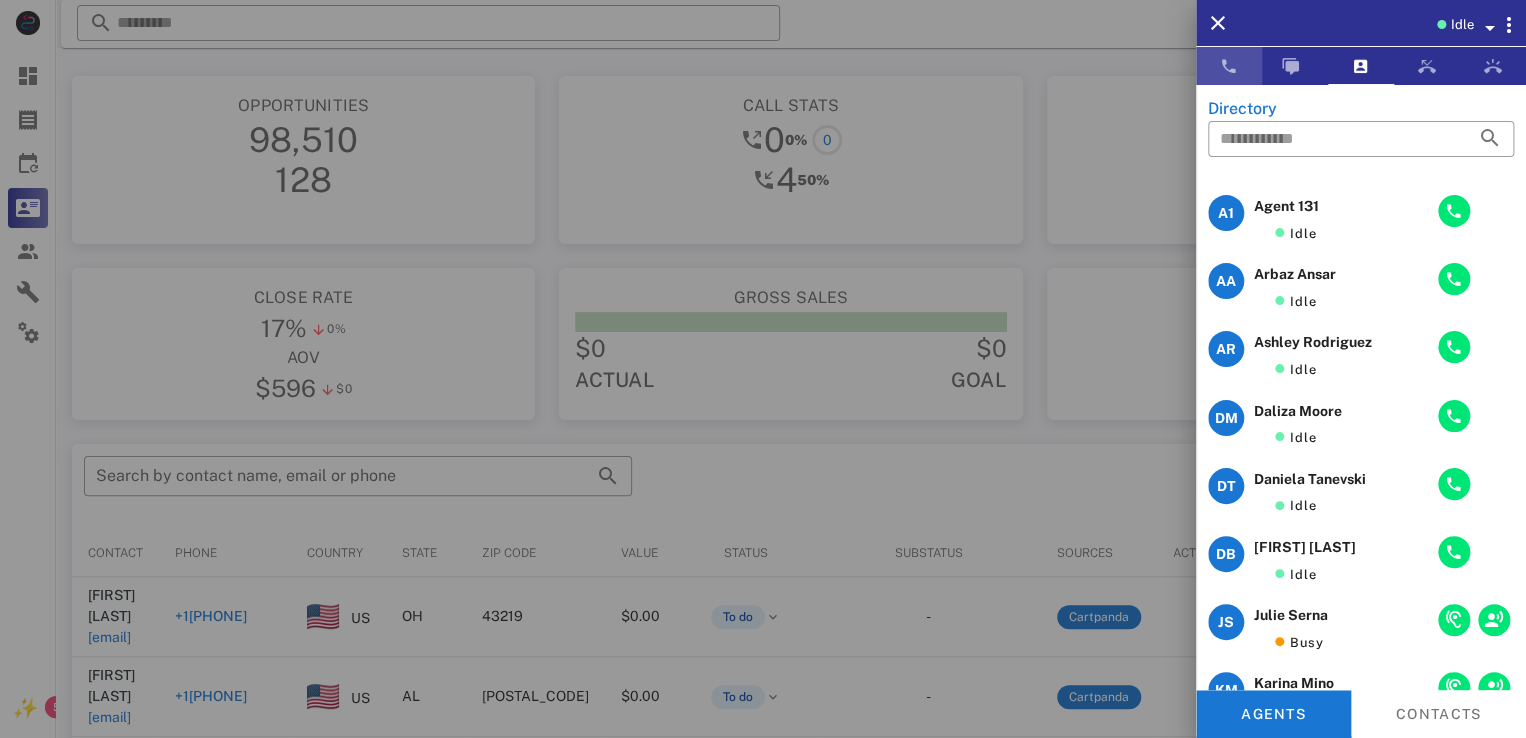 click at bounding box center (1229, 66) 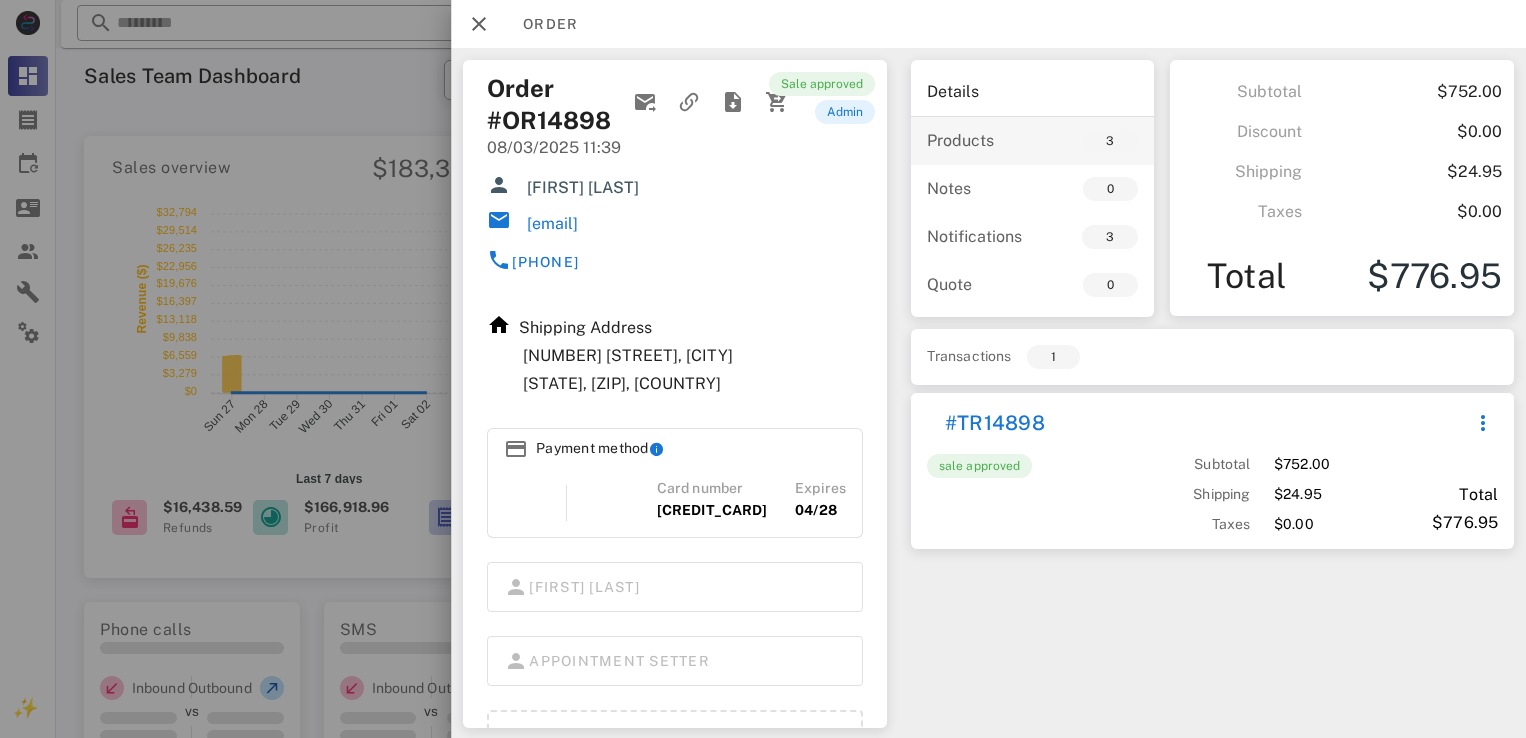 scroll, scrollTop: 0, scrollLeft: 0, axis: both 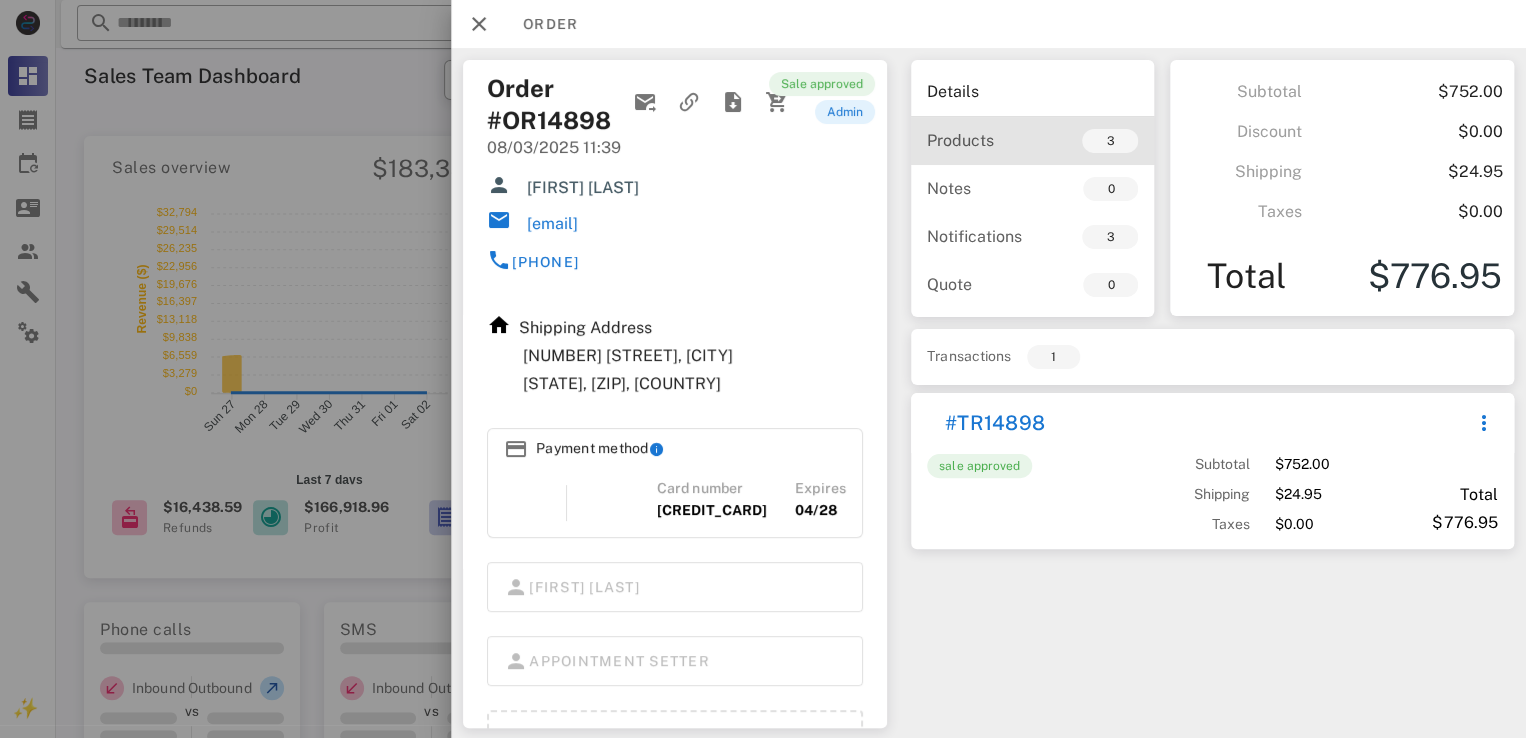 click on "Products  3" at bounding box center [1032, 141] 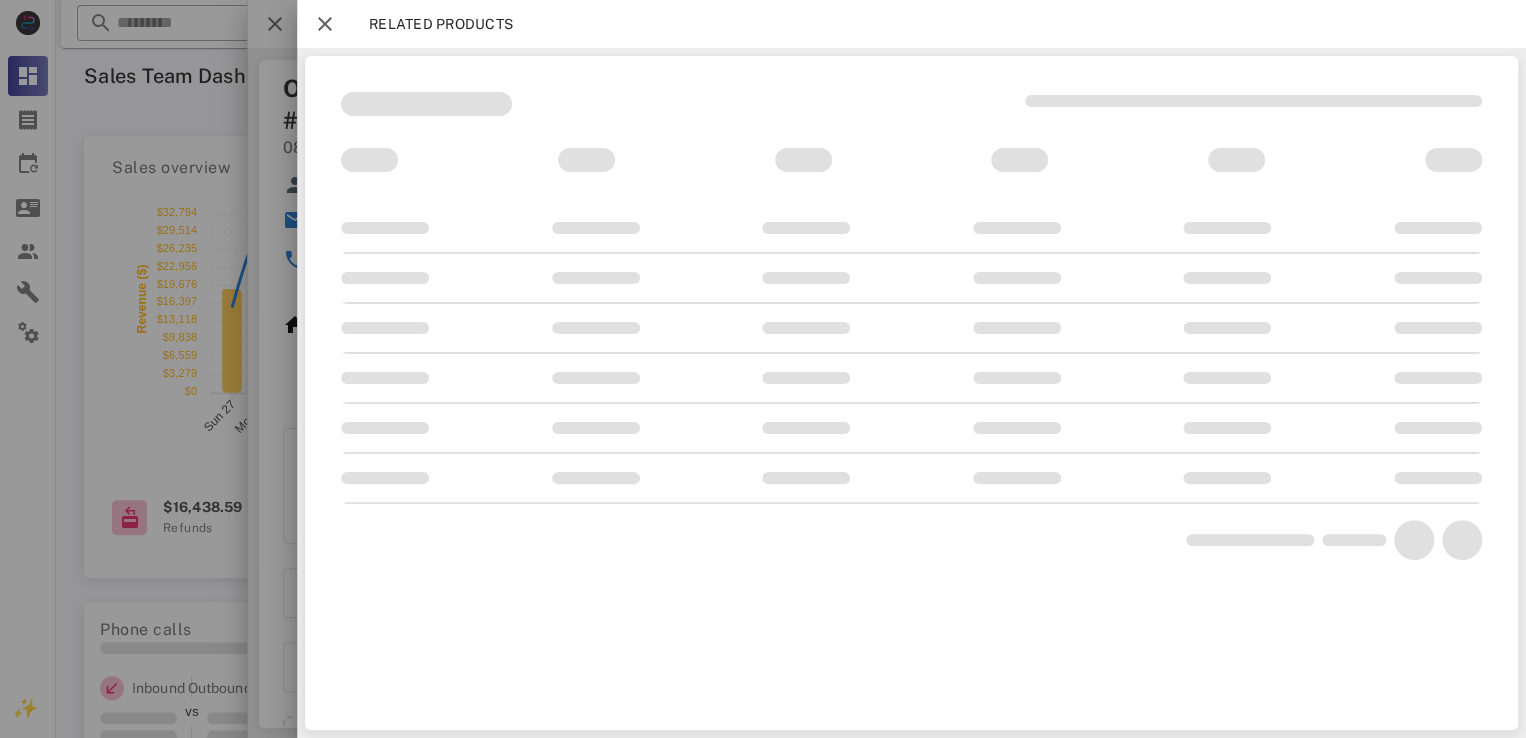 scroll, scrollTop: 0, scrollLeft: 0, axis: both 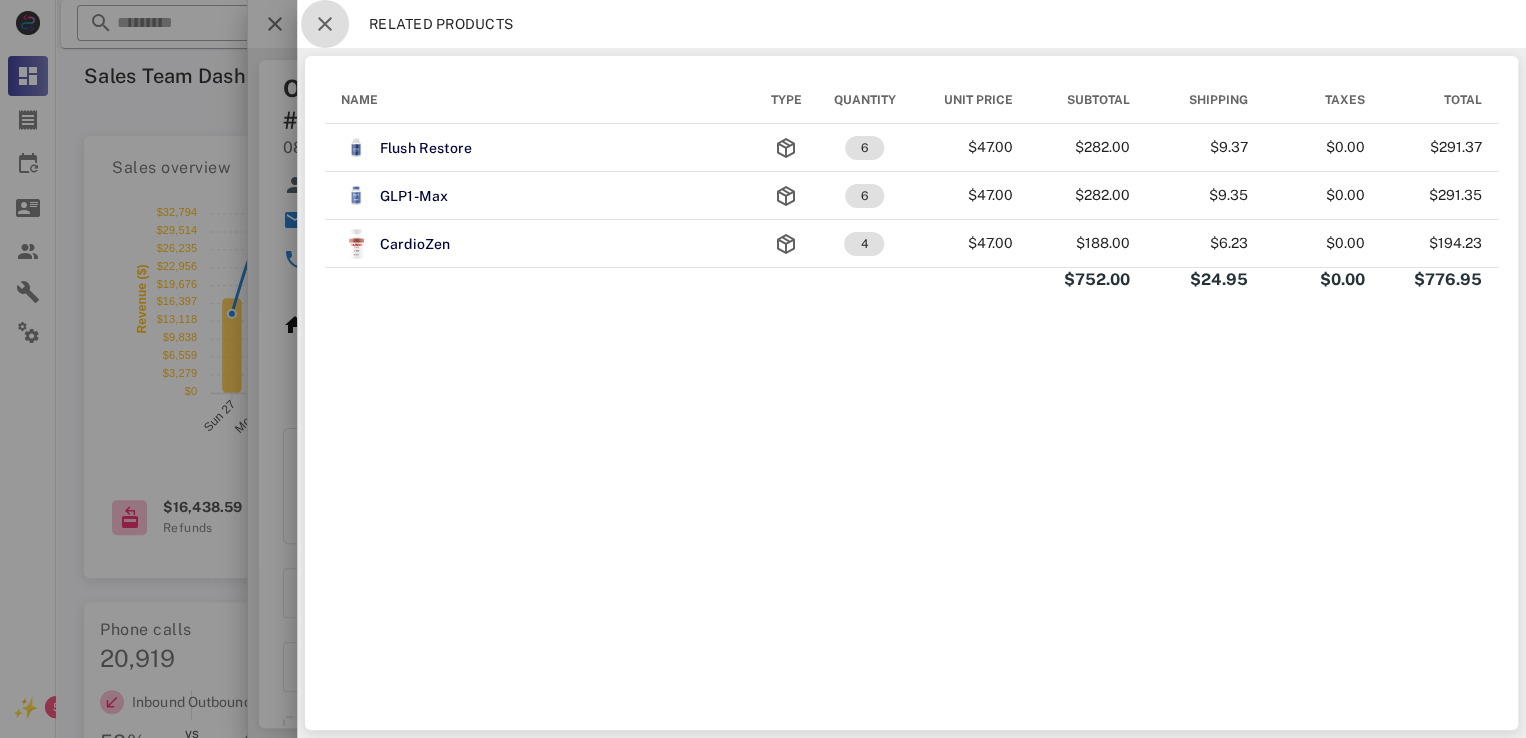 click at bounding box center [325, 24] 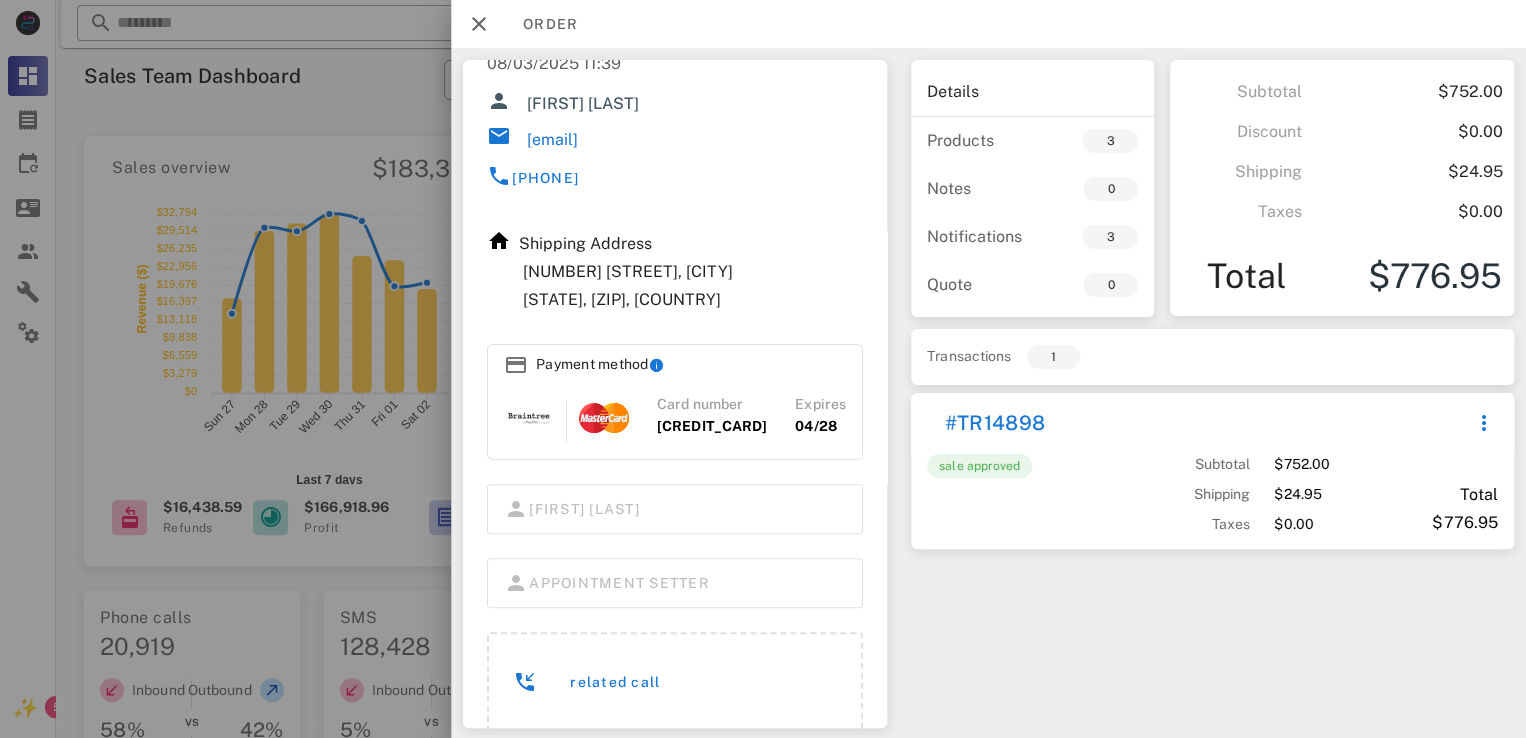 scroll, scrollTop: 0, scrollLeft: 0, axis: both 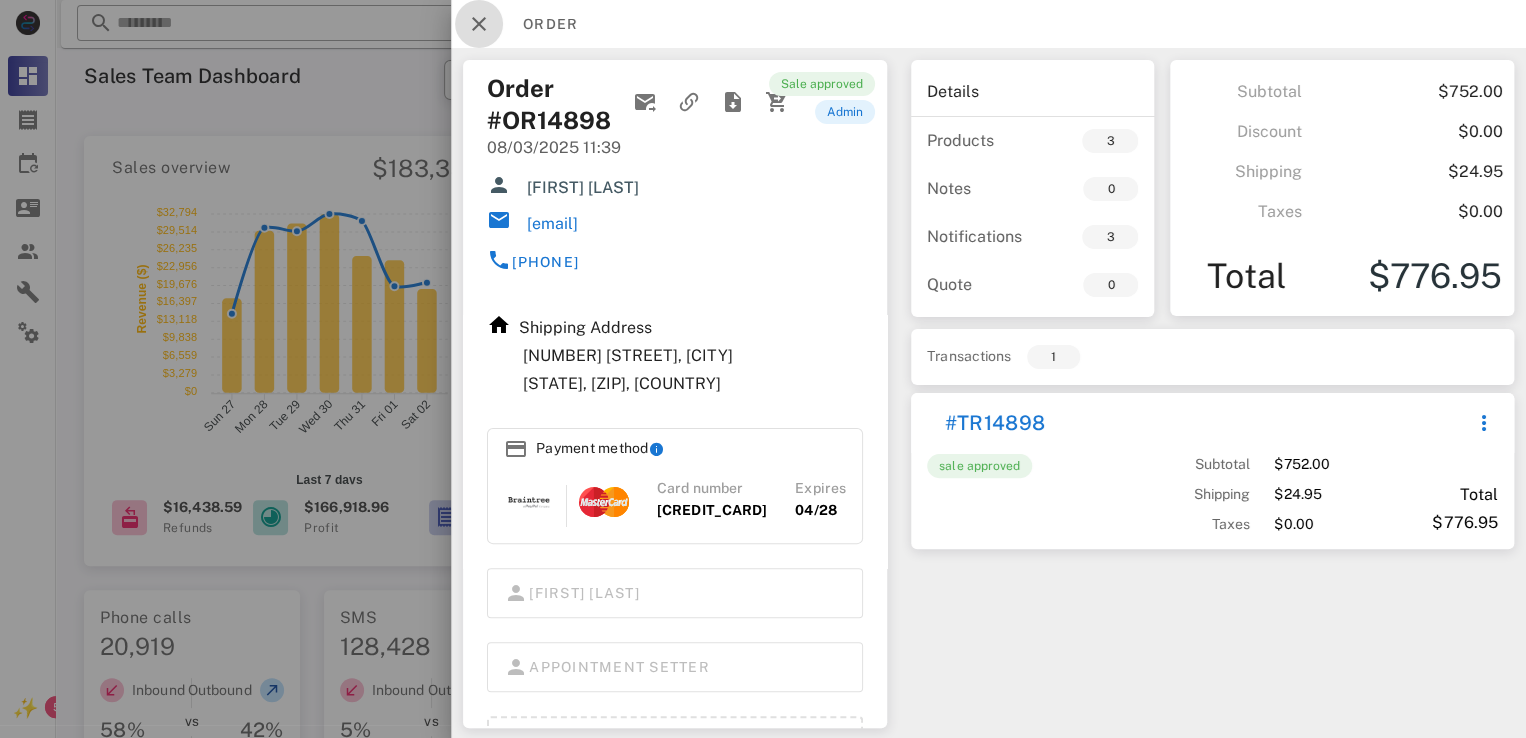 click at bounding box center [479, 24] 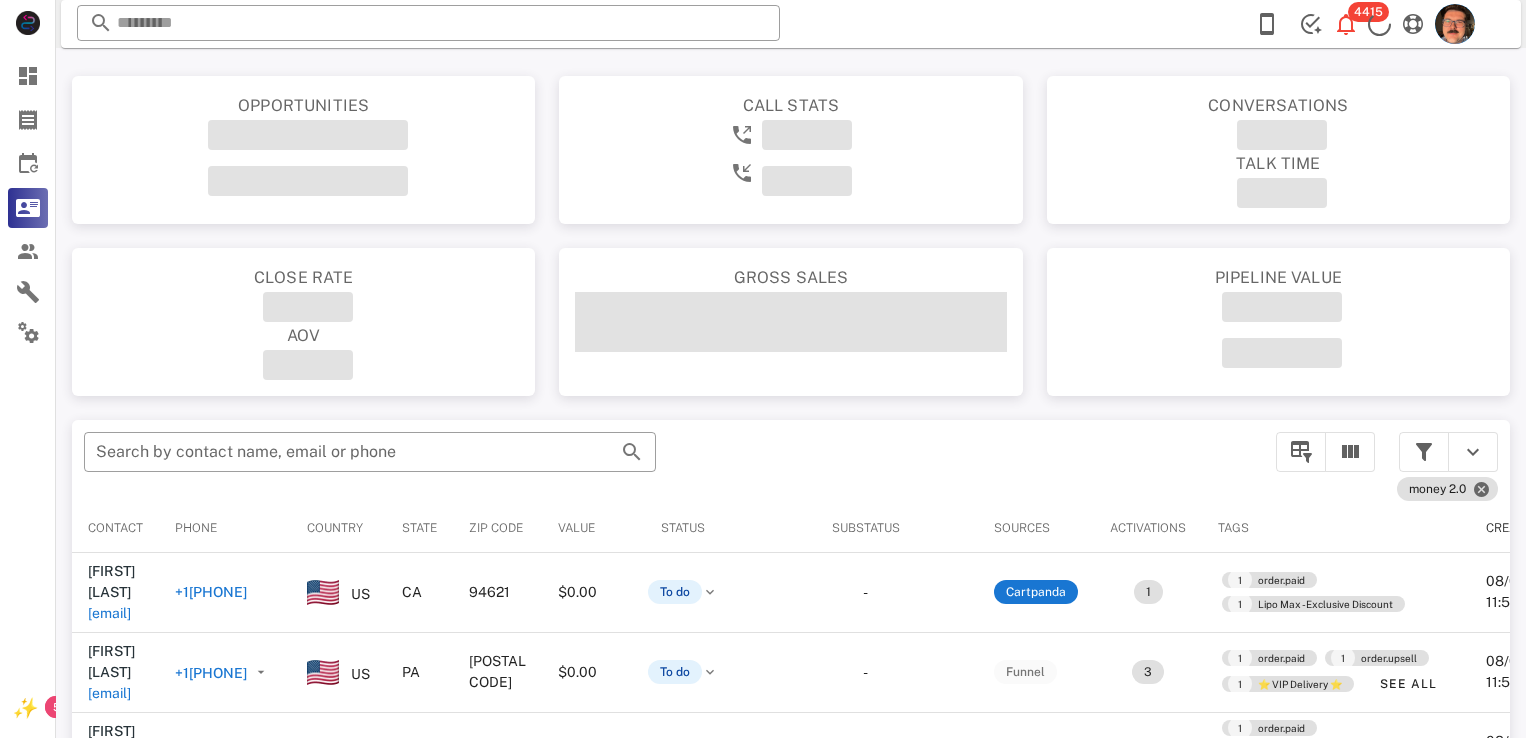 scroll, scrollTop: 0, scrollLeft: 0, axis: both 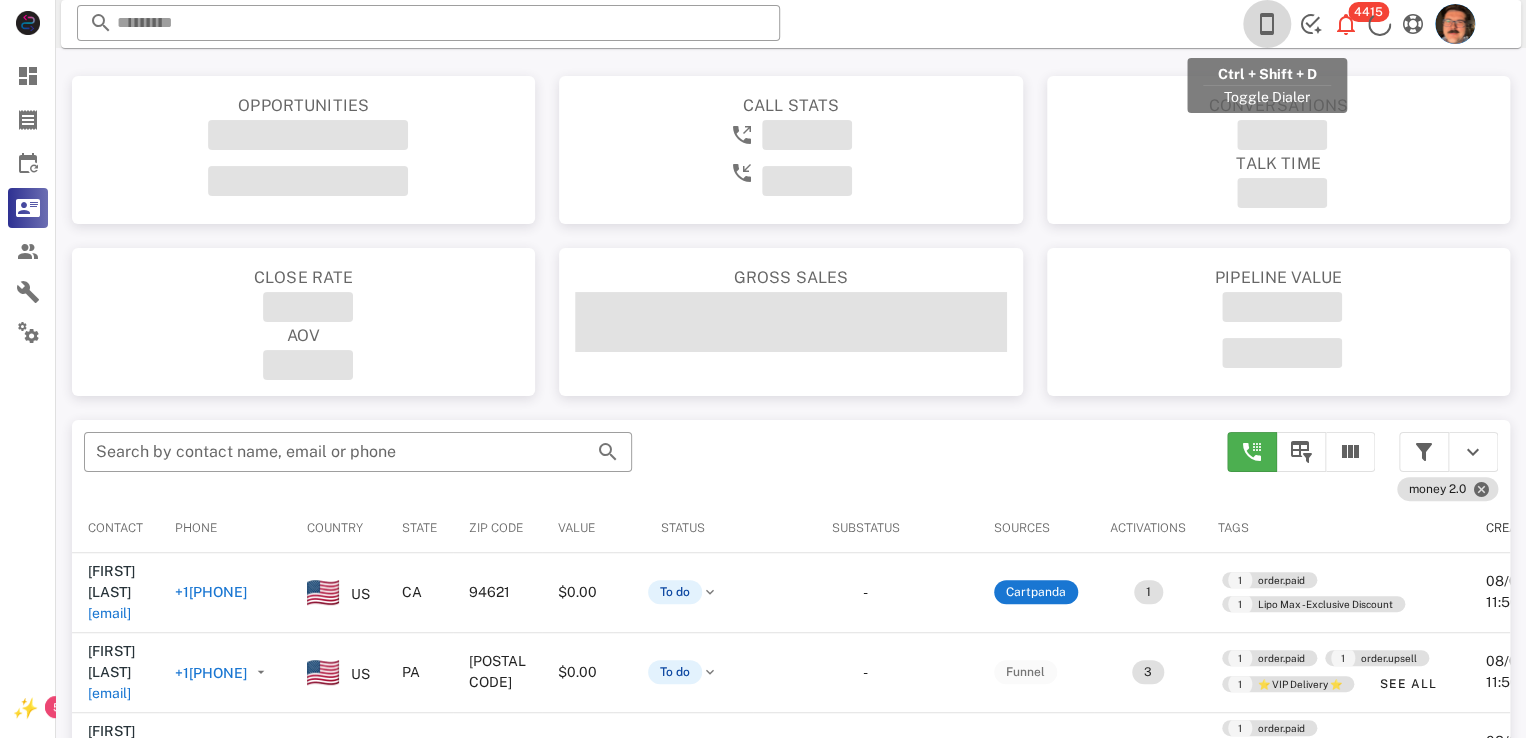 click at bounding box center (1267, 24) 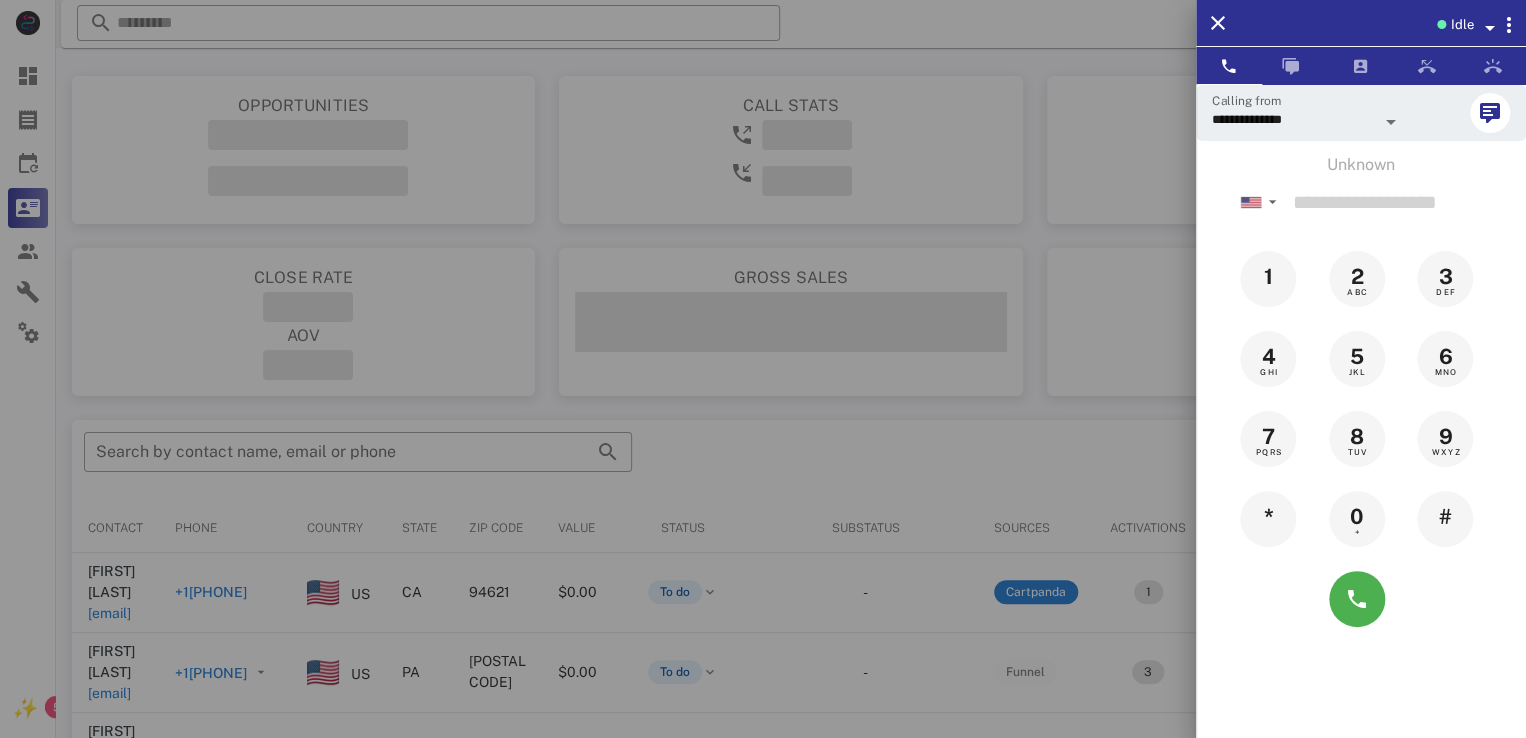 click on "Idle" at bounding box center [1461, 25] 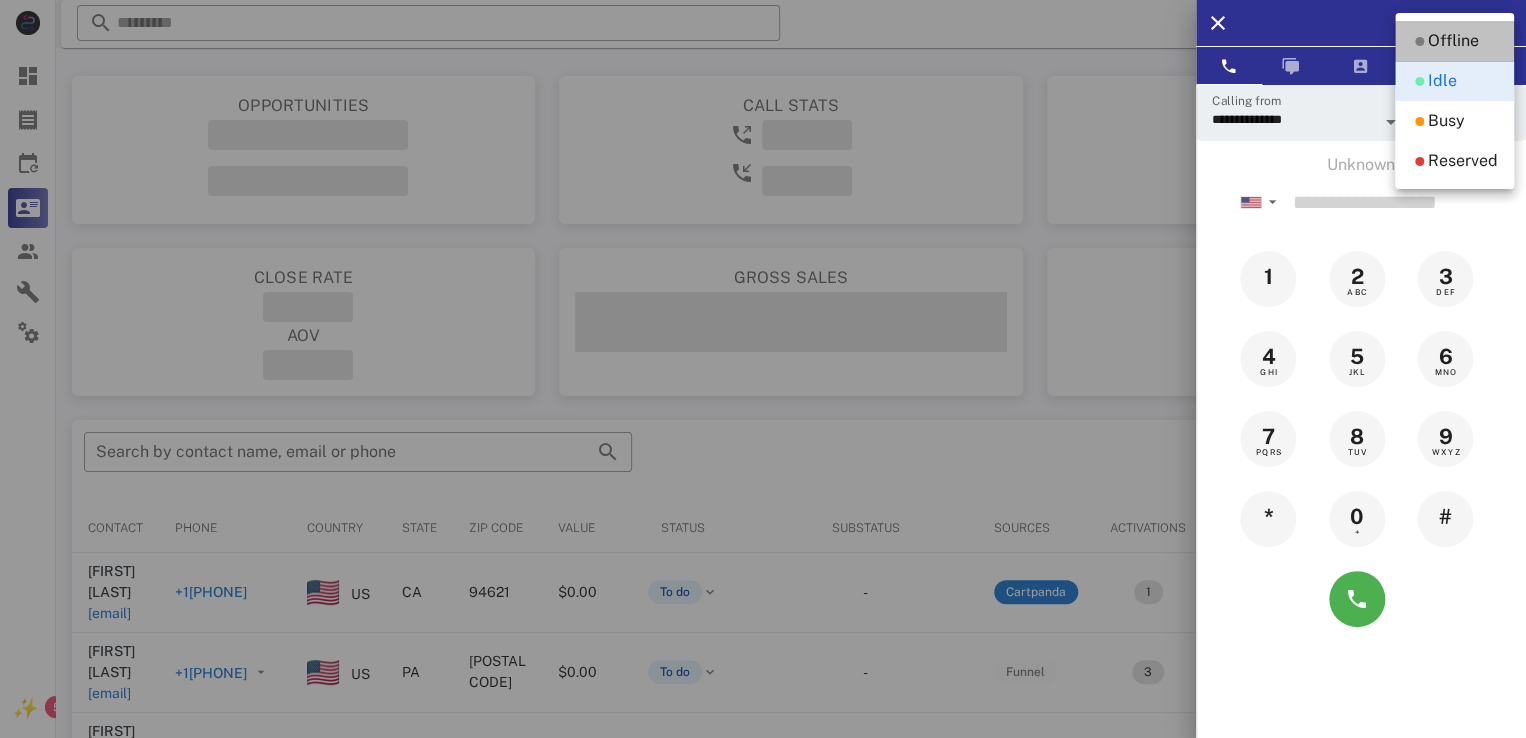 click on "Offline" at bounding box center [1454, 41] 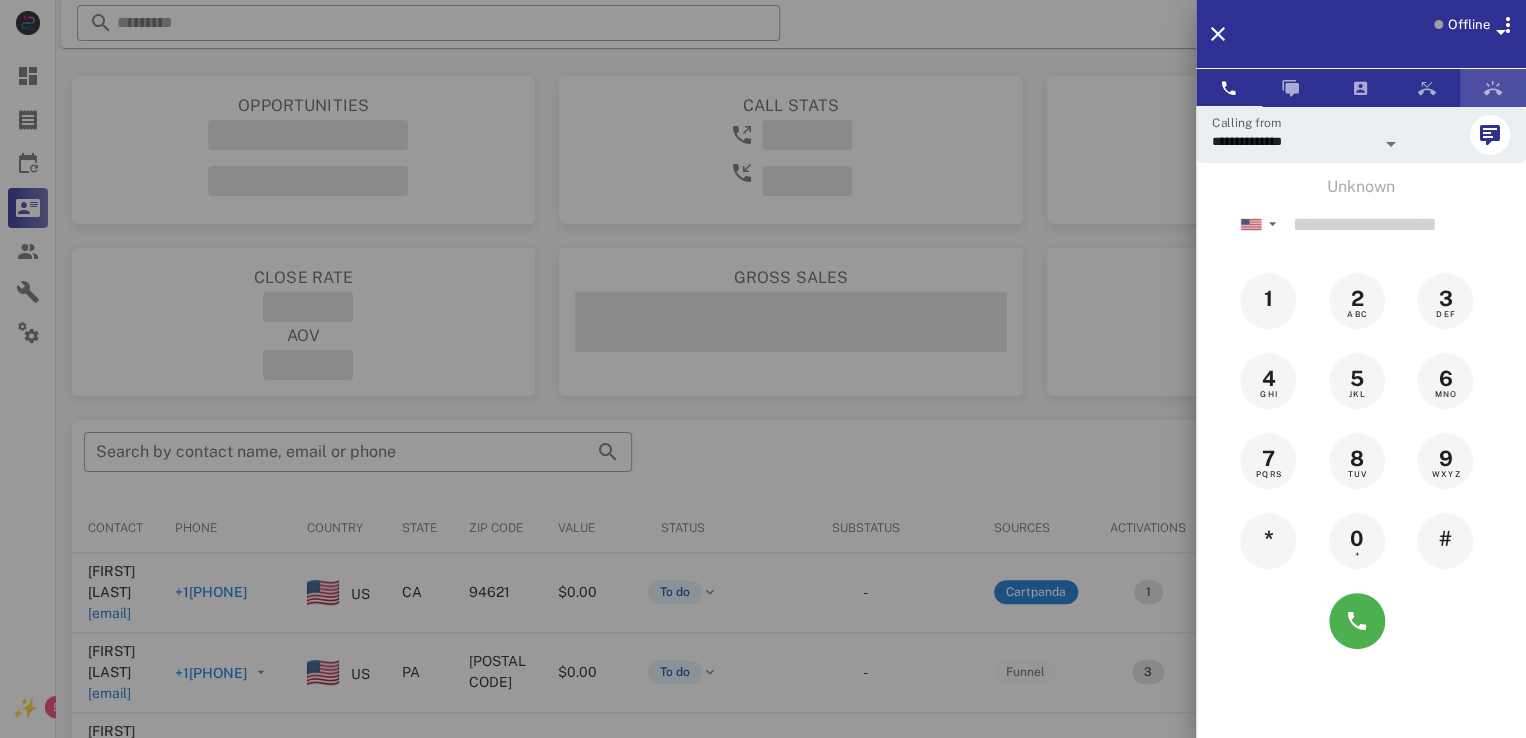 click at bounding box center (1493, 88) 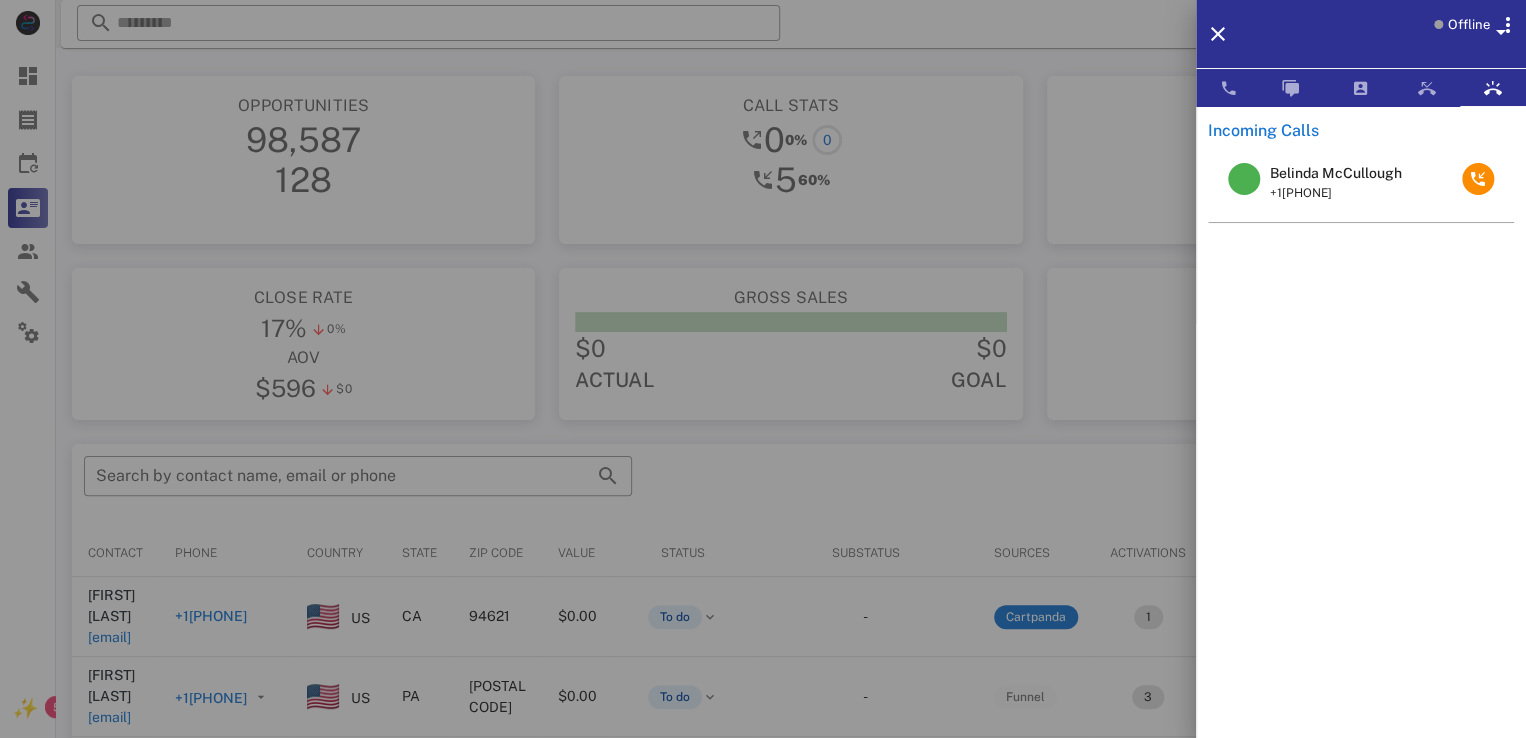 click on "[FIRST] [LAST]   +1[PHONE]" at bounding box center [1361, 183] 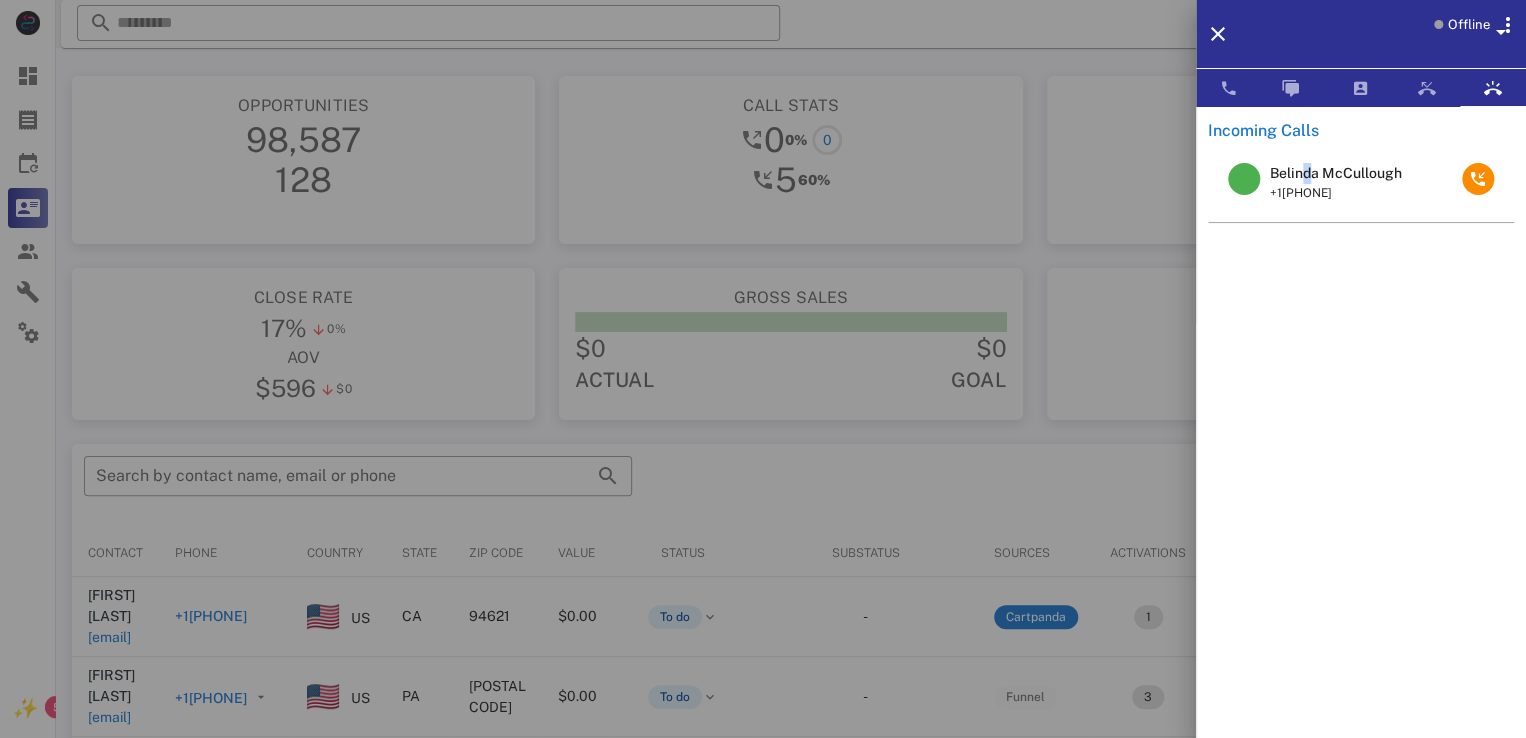 click on "Belinda McCullough" at bounding box center (1336, 173) 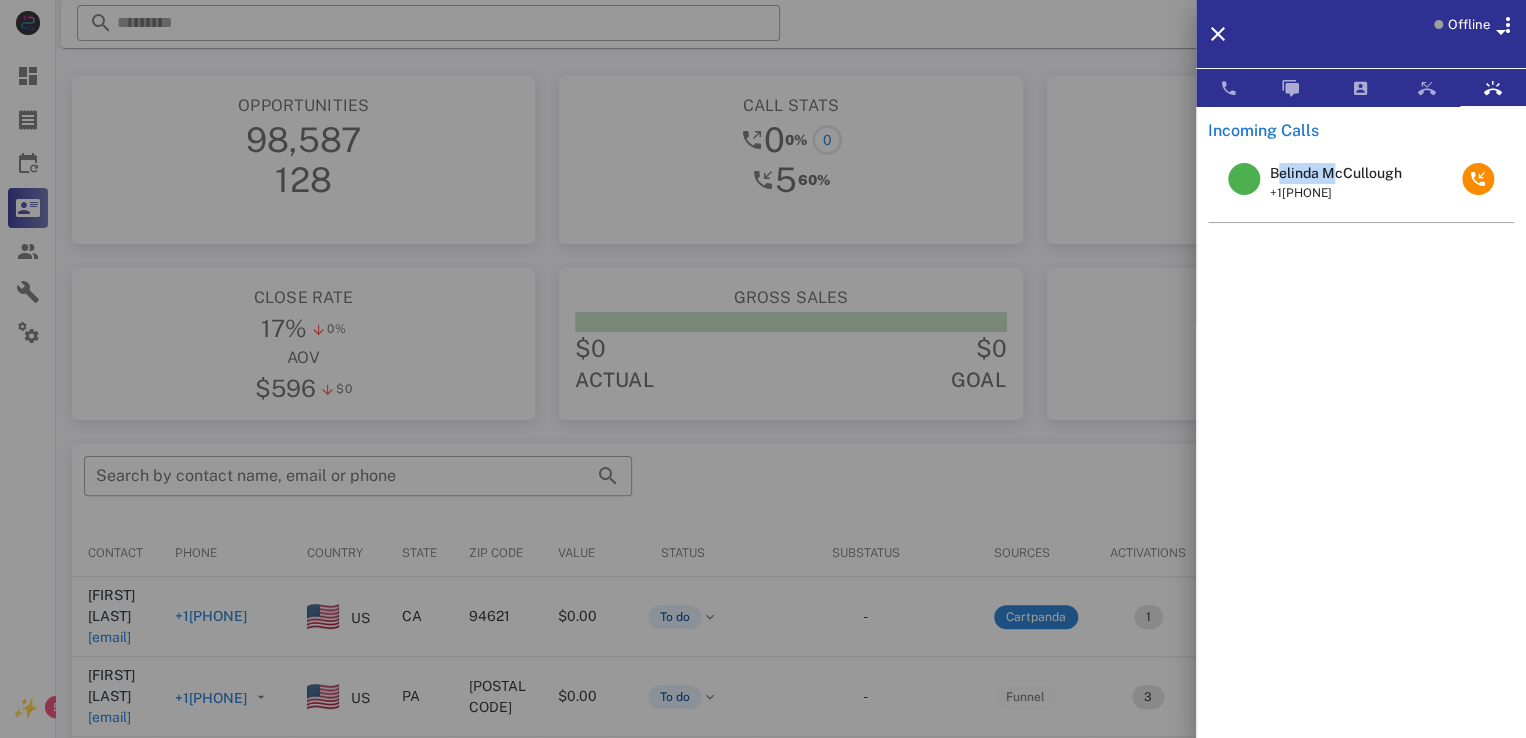 click on "Belinda McCullough" at bounding box center [1336, 173] 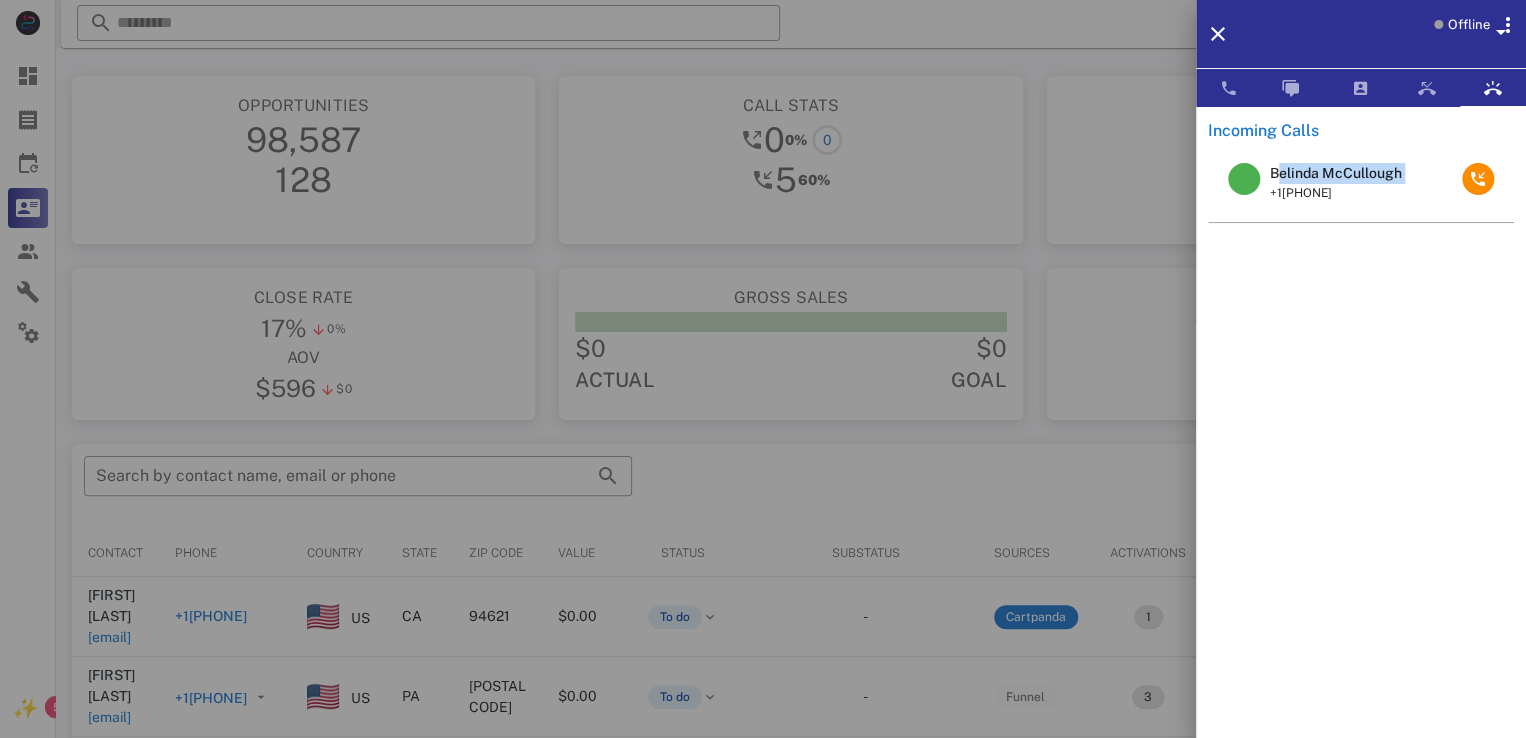 click on "Belinda McCullough" at bounding box center (1336, 173) 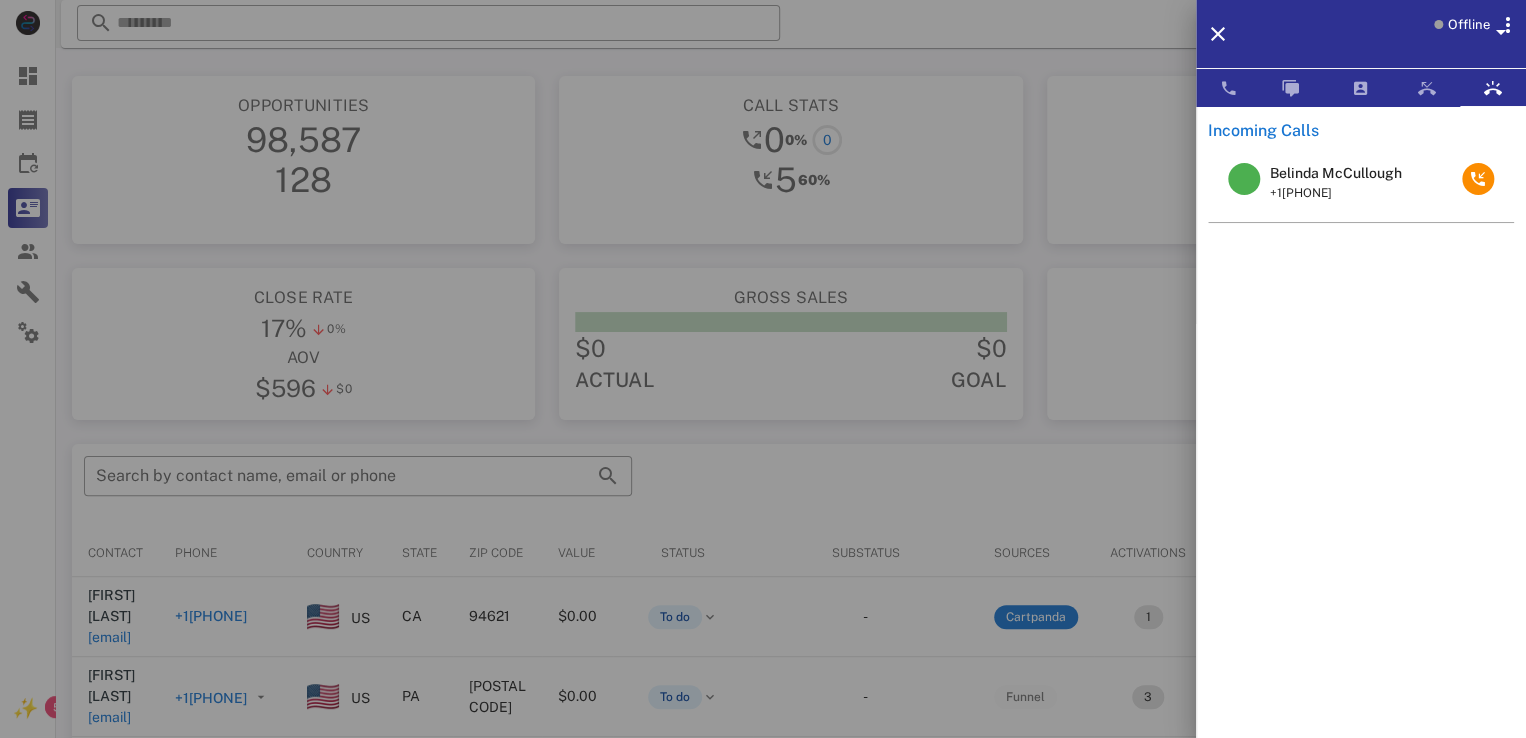 click at bounding box center [763, 369] 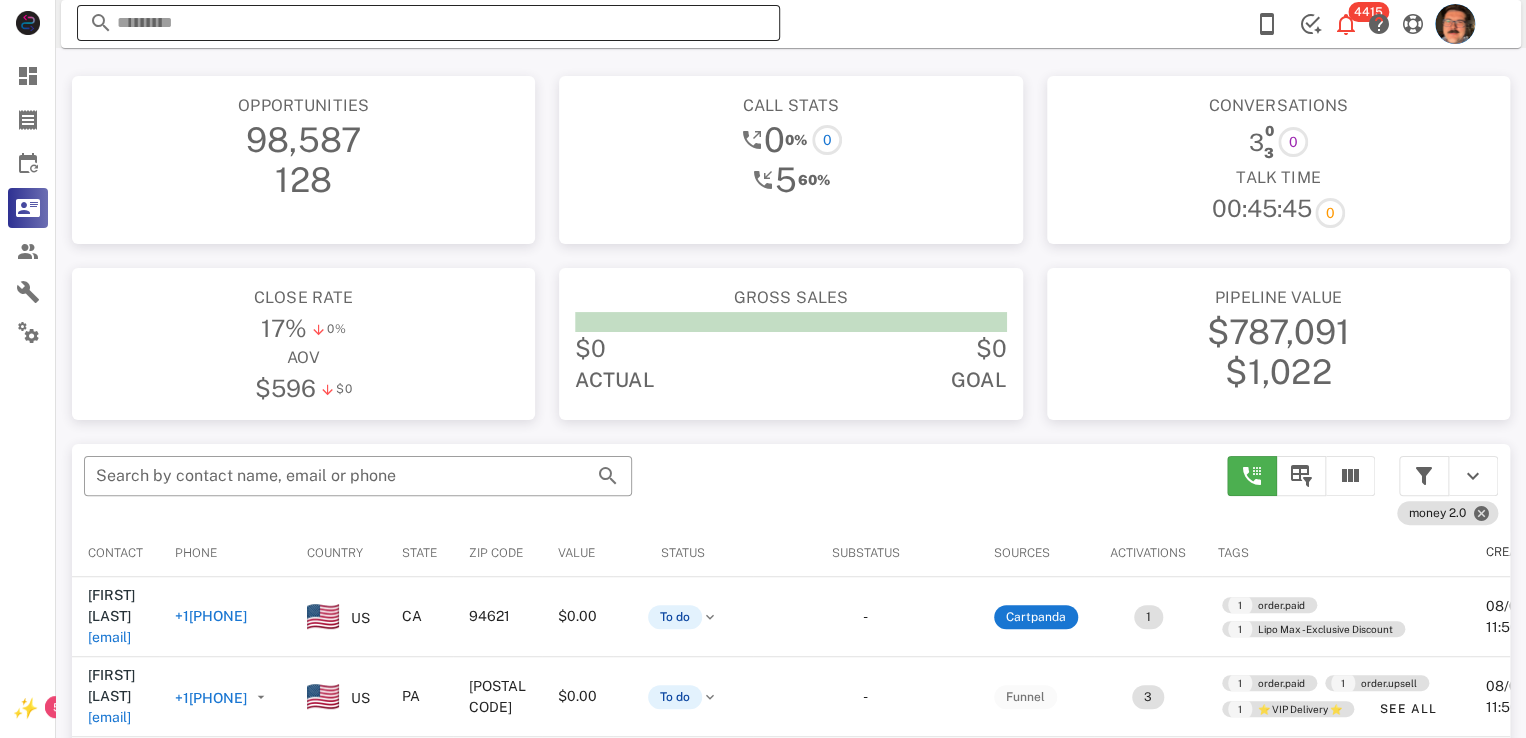 click at bounding box center [428, 23] 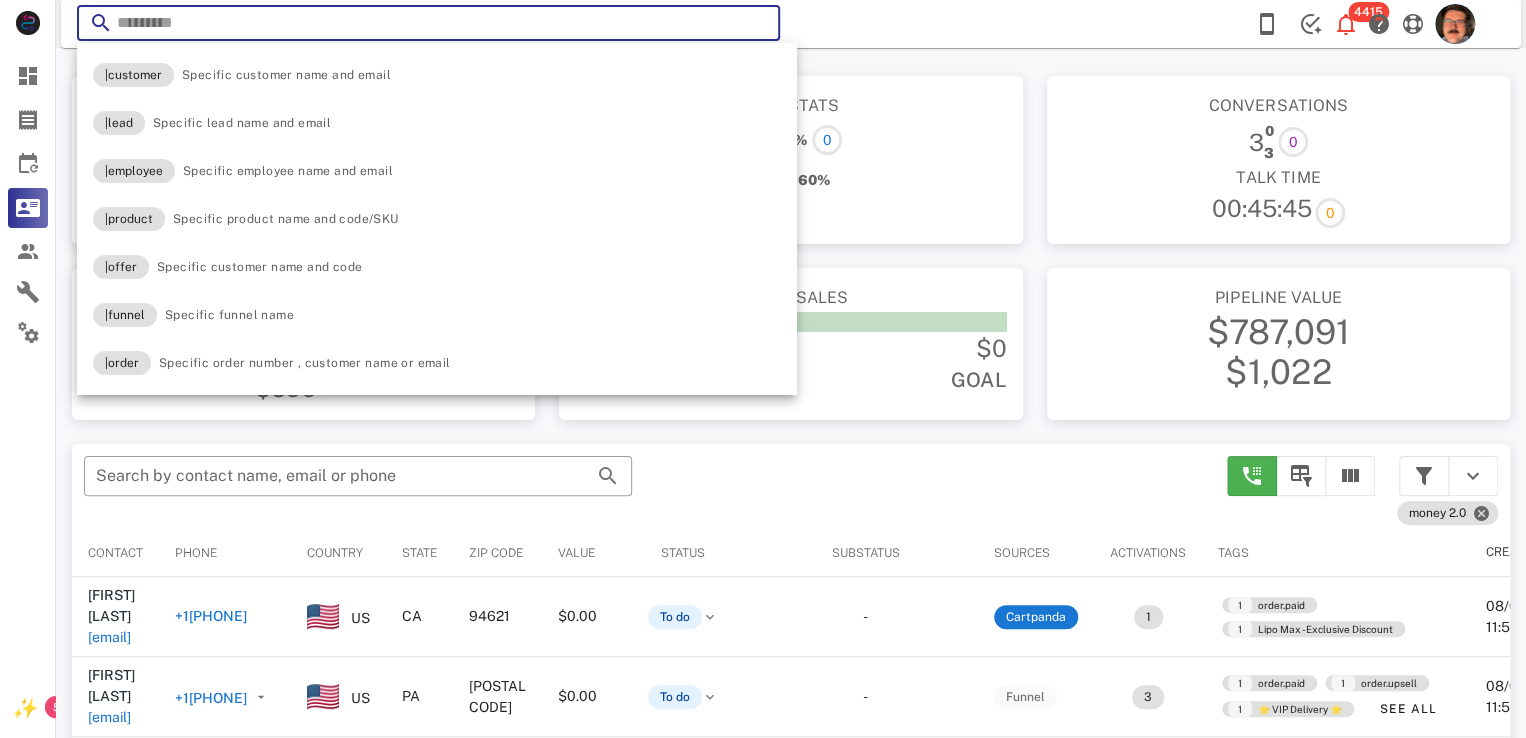 paste on "**********" 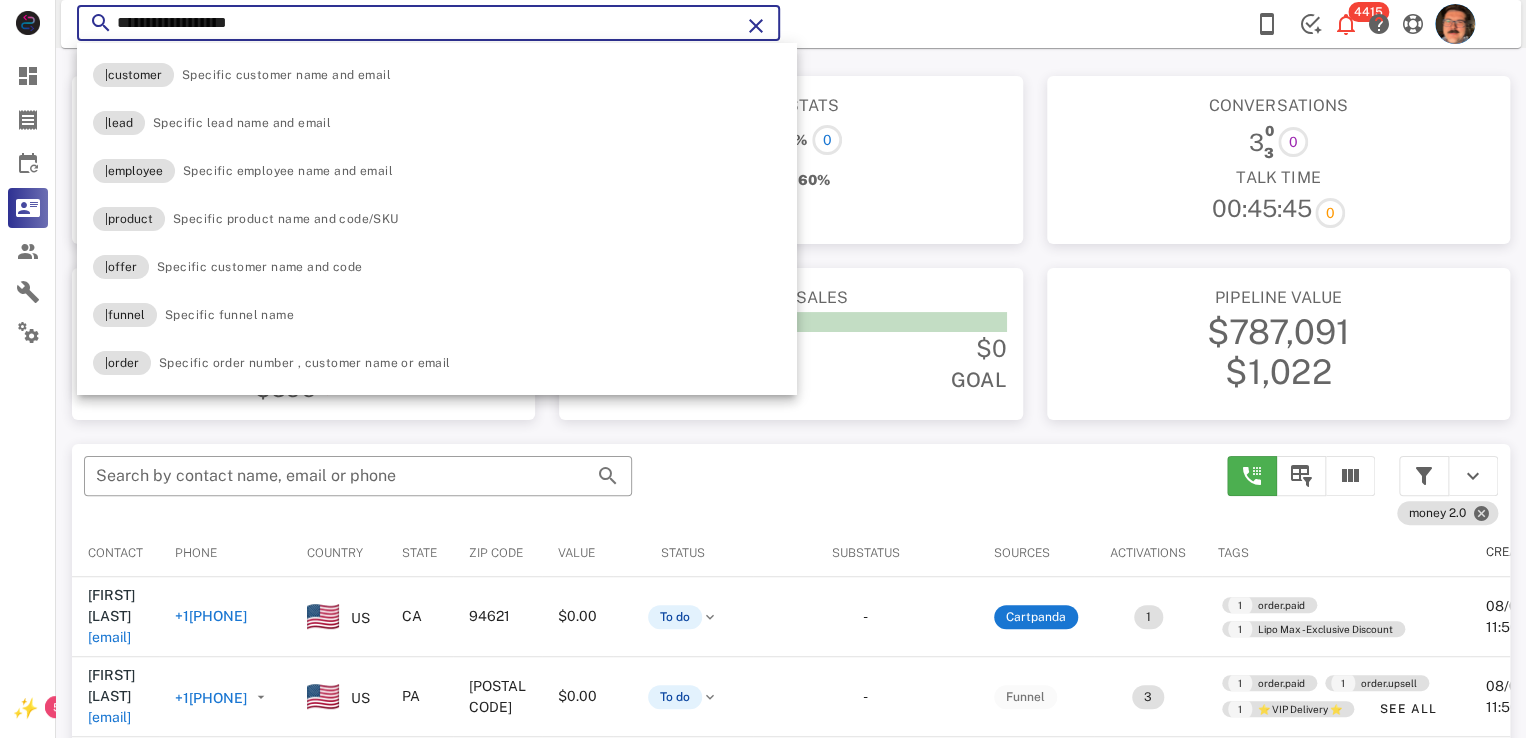 type on "**********" 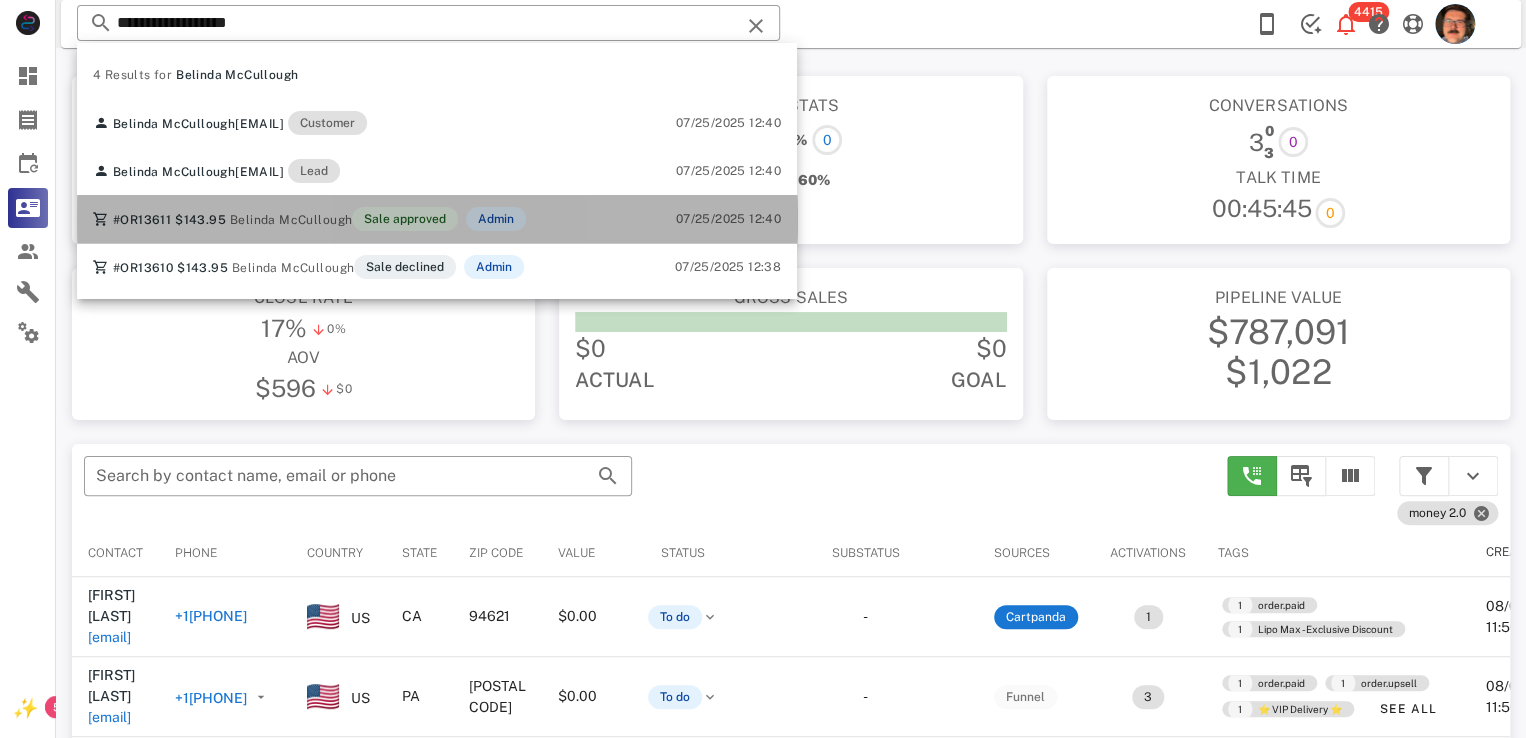 click on "#OR13611   $143.95   [FIRST] [LAST]   Sale approved   Admin   07/25/2025 12:40" at bounding box center [437, 219] 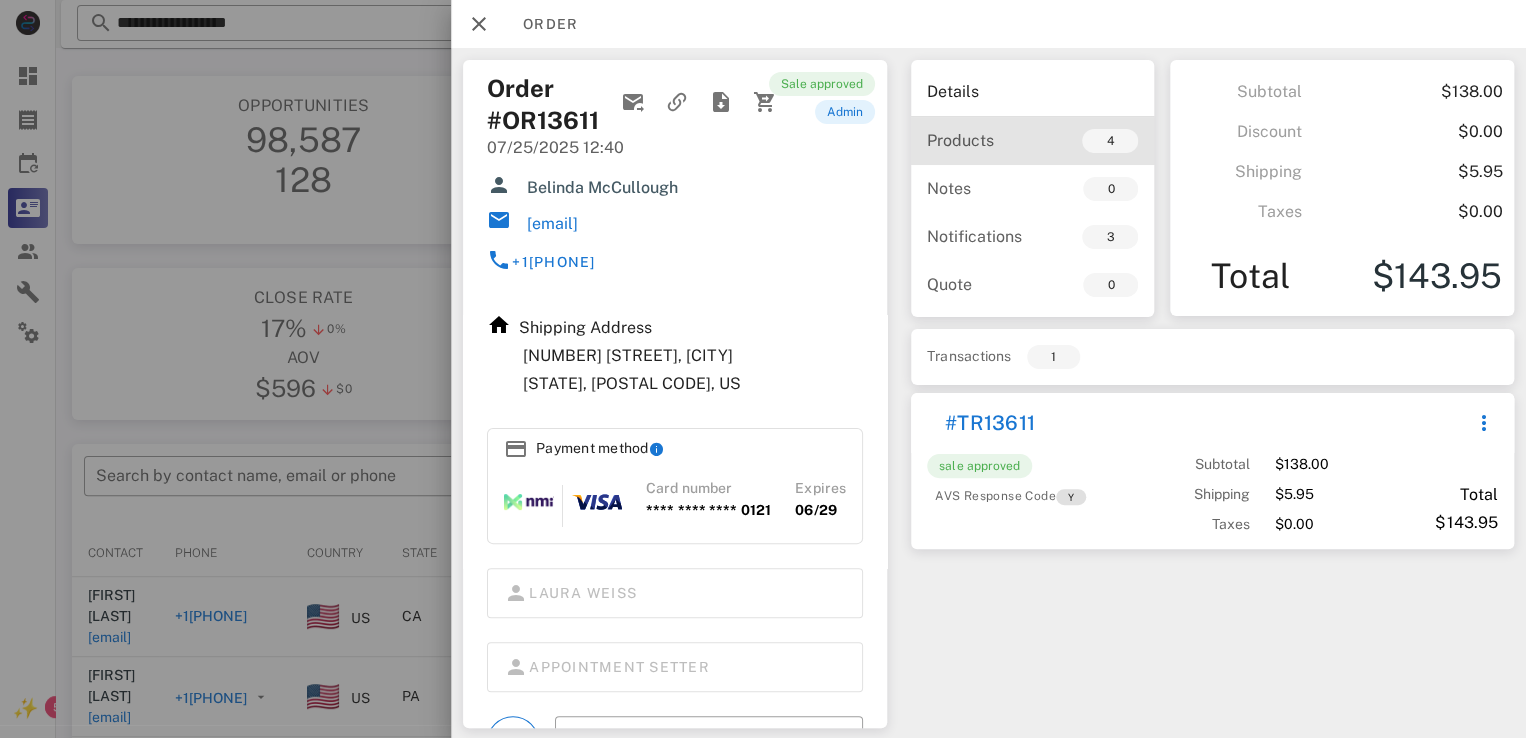 click on "Products" at bounding box center (980, 140) 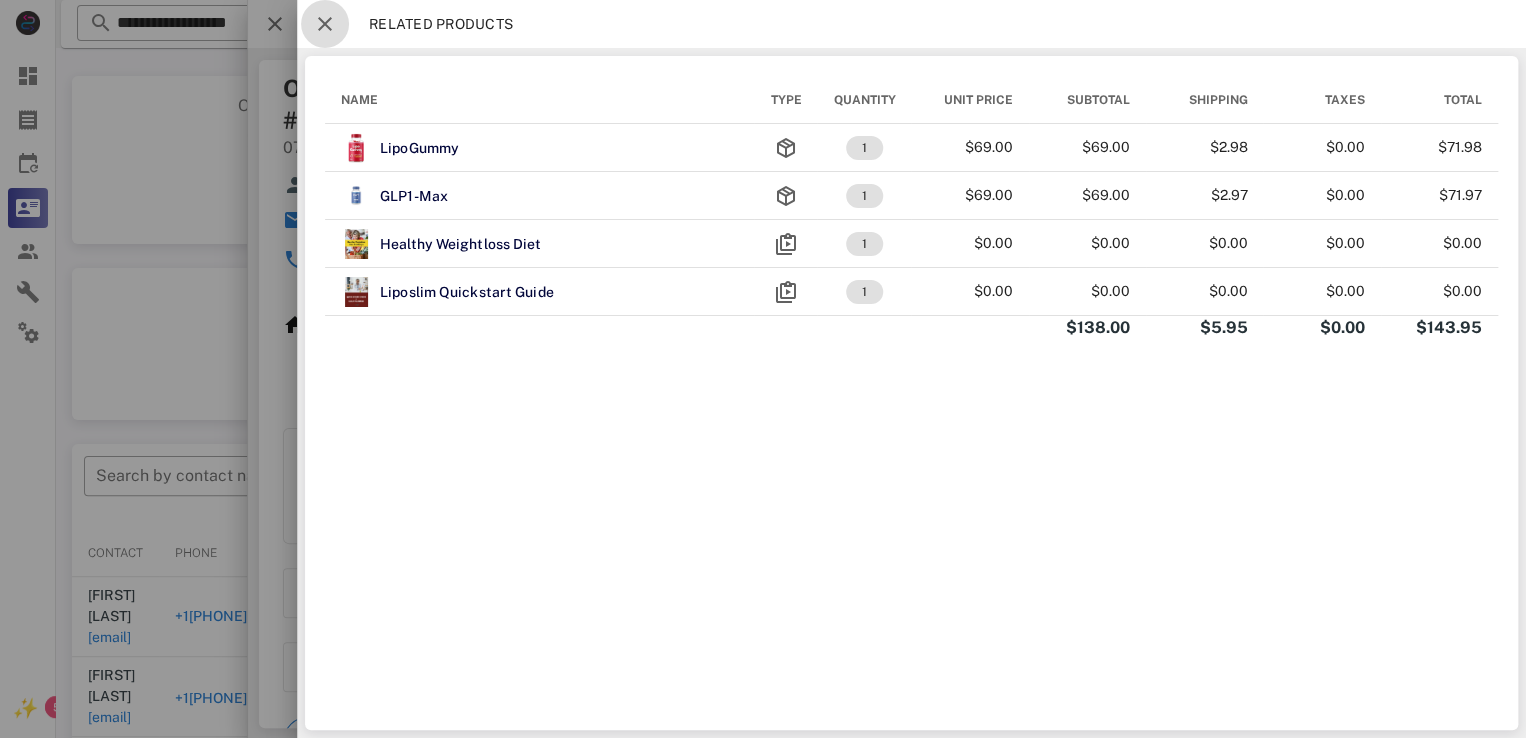 click at bounding box center [325, 24] 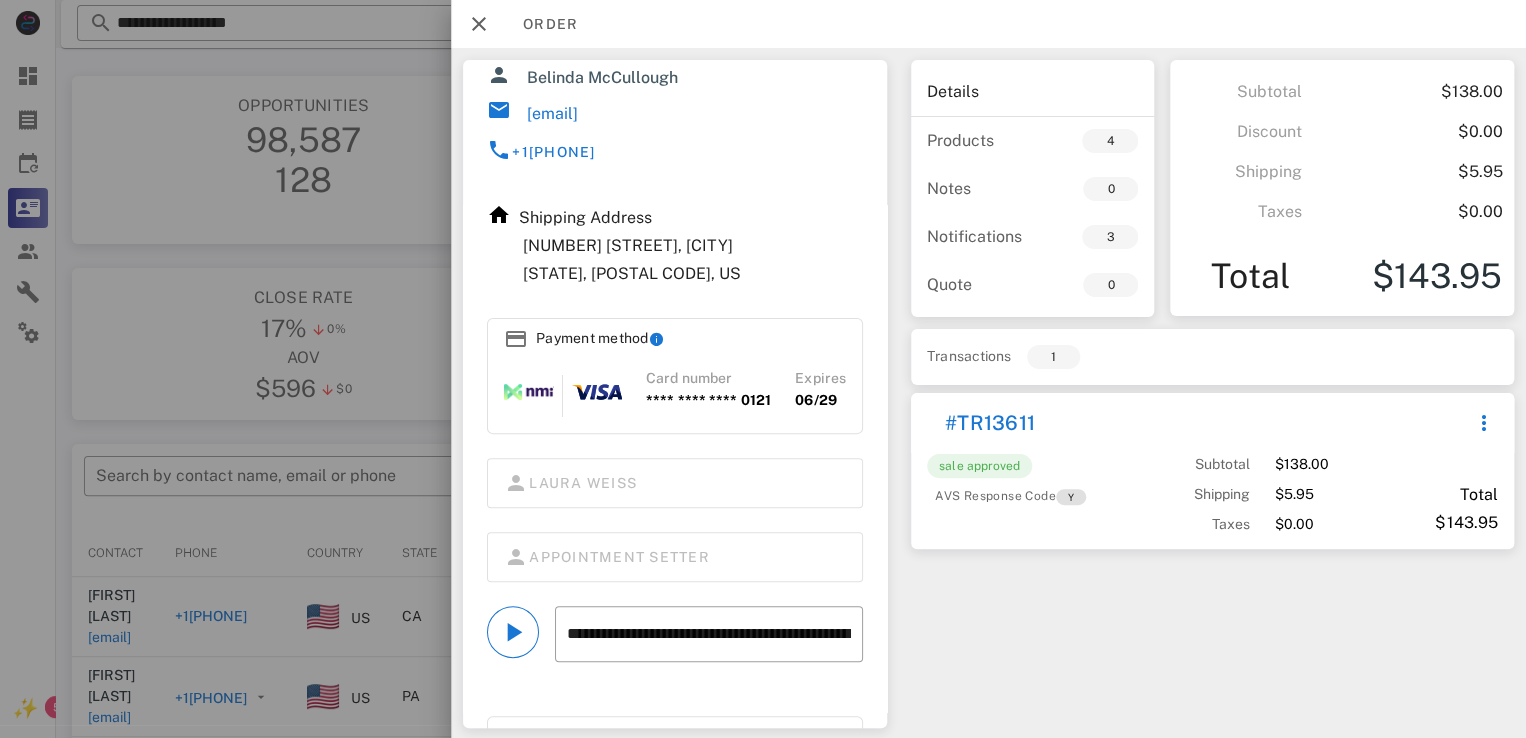 scroll, scrollTop: 238, scrollLeft: 0, axis: vertical 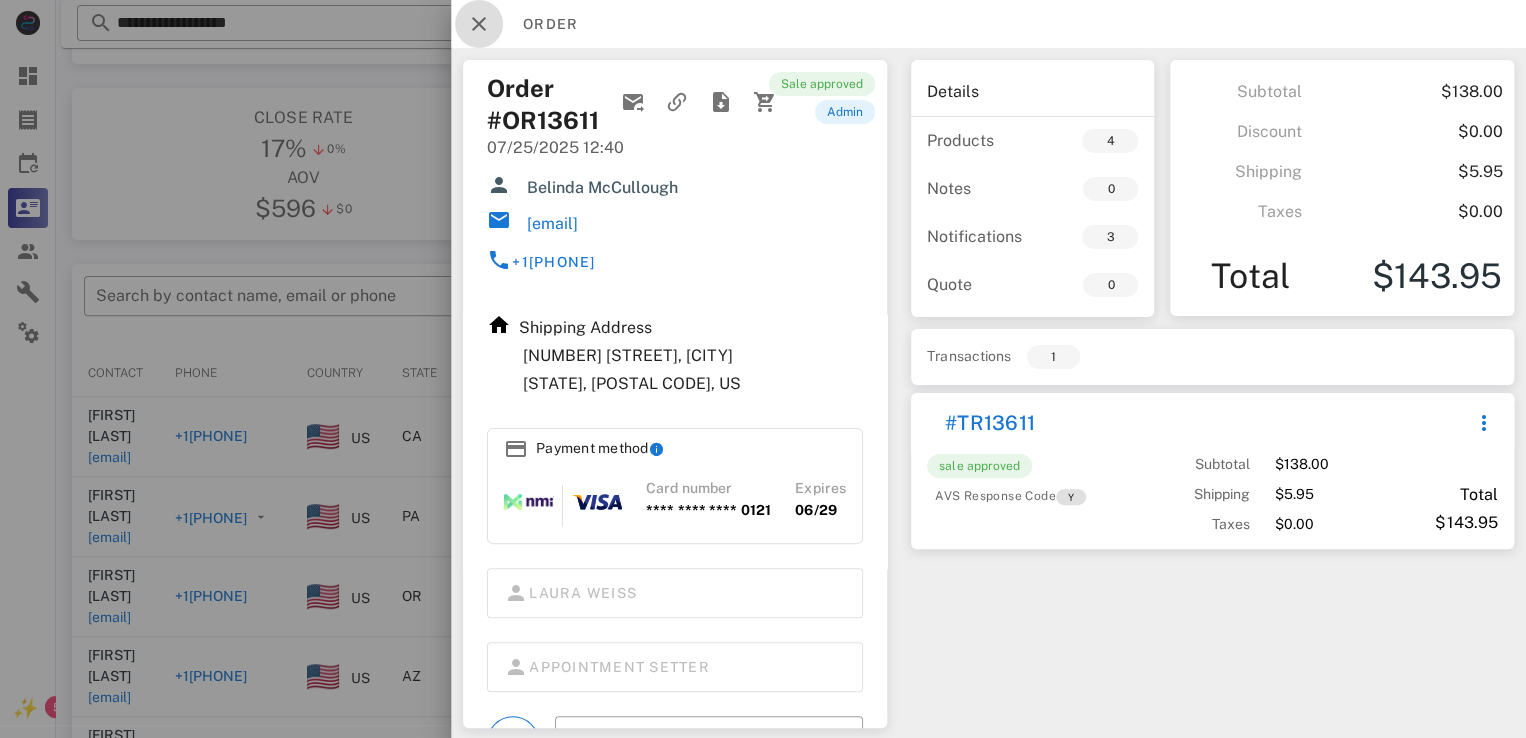 click at bounding box center [479, 24] 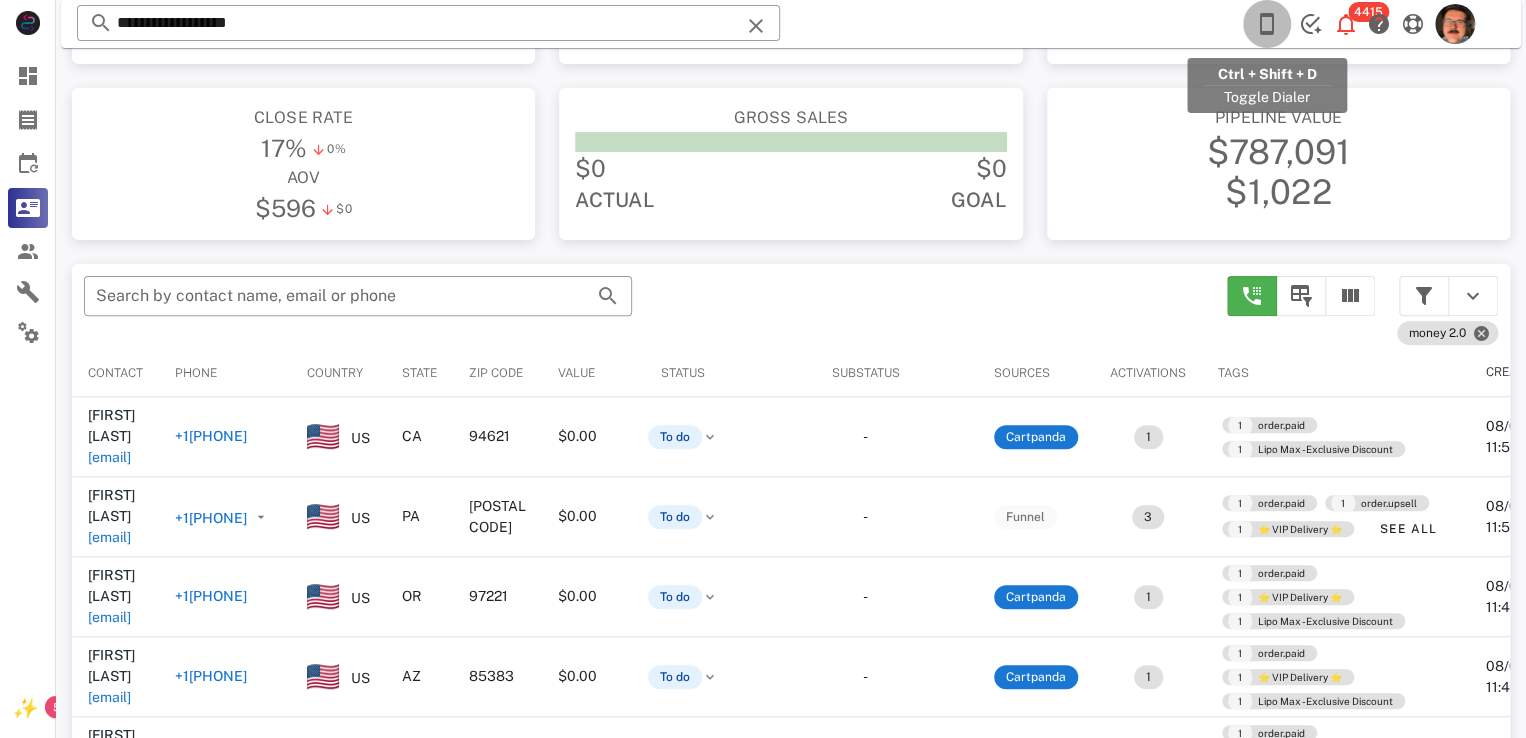 click at bounding box center (1267, 24) 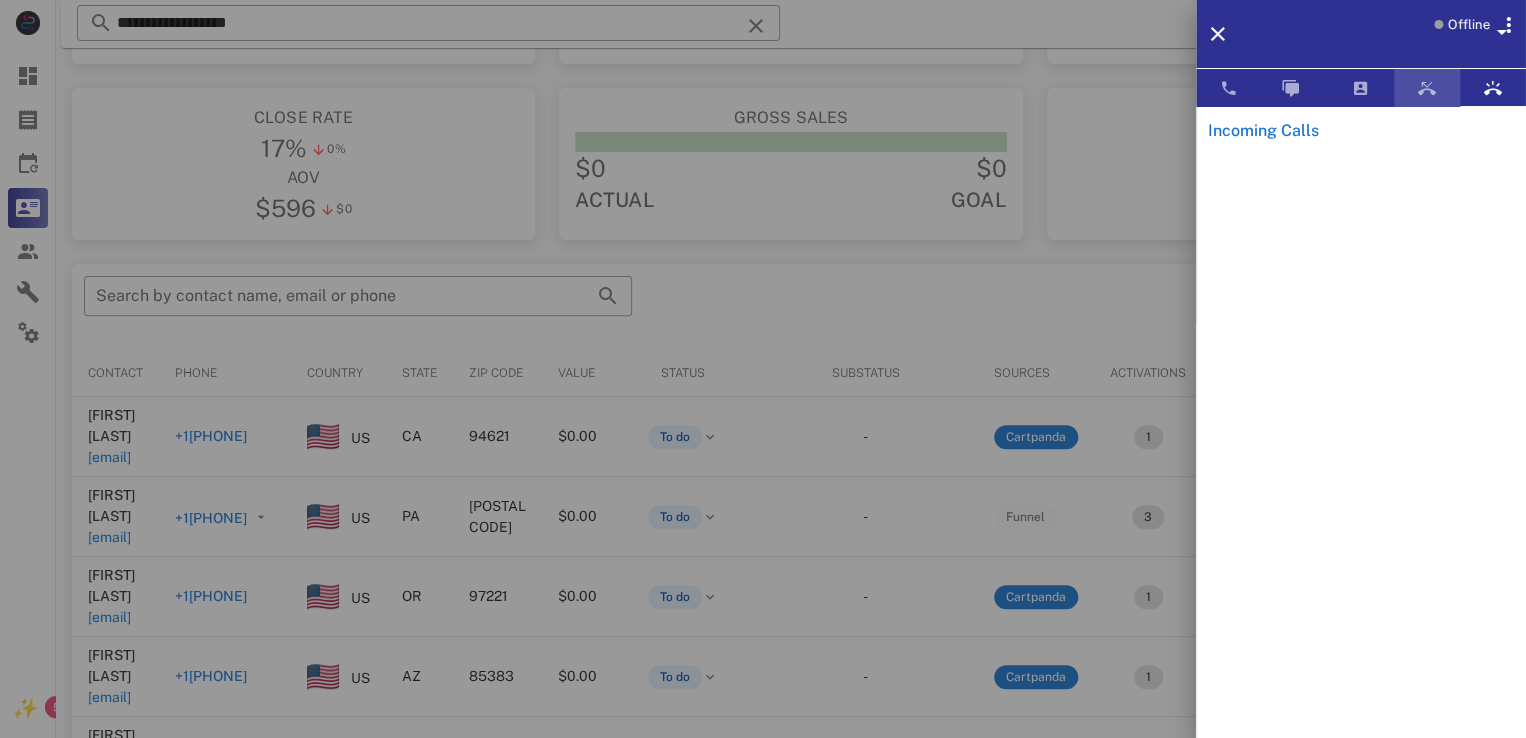 click at bounding box center (1427, 88) 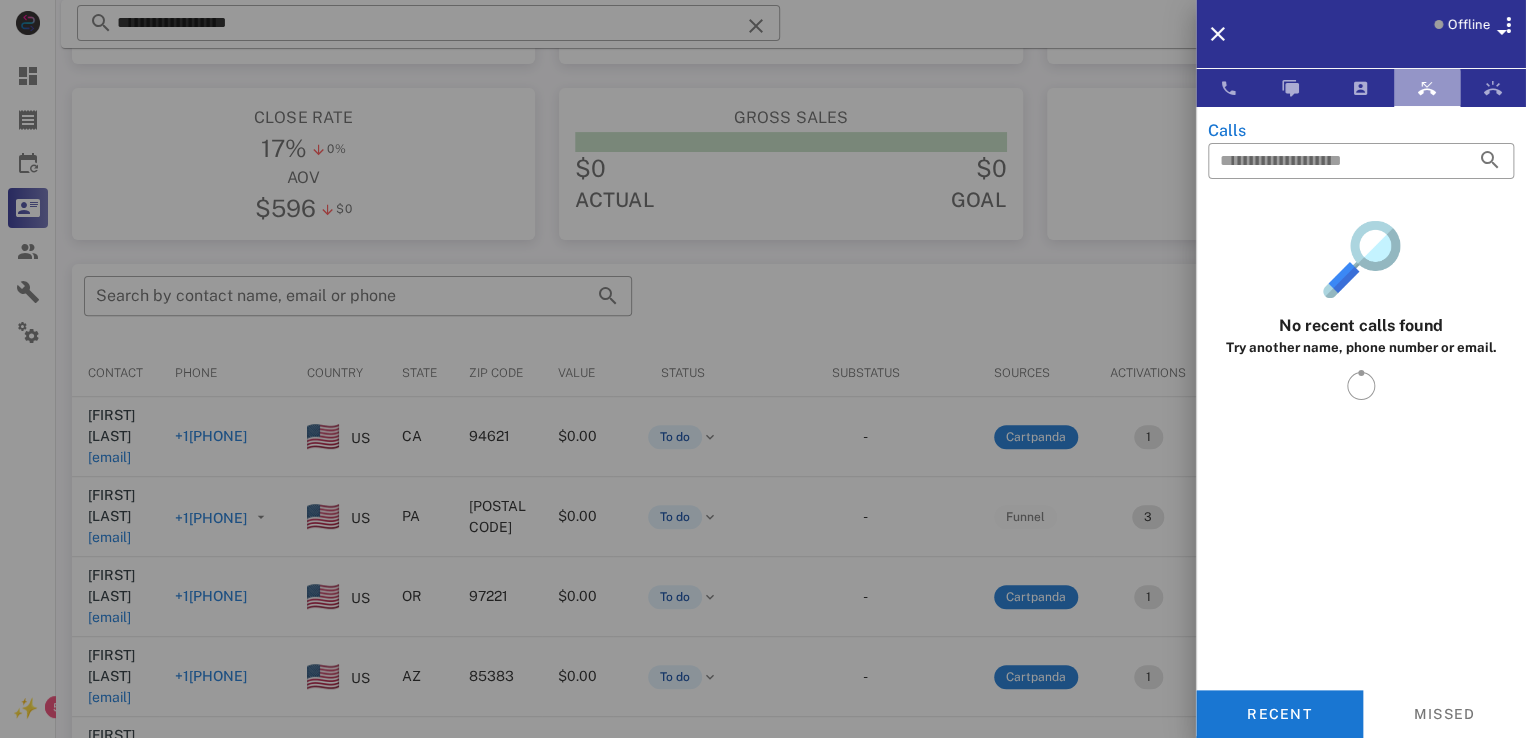 click at bounding box center [1427, 88] 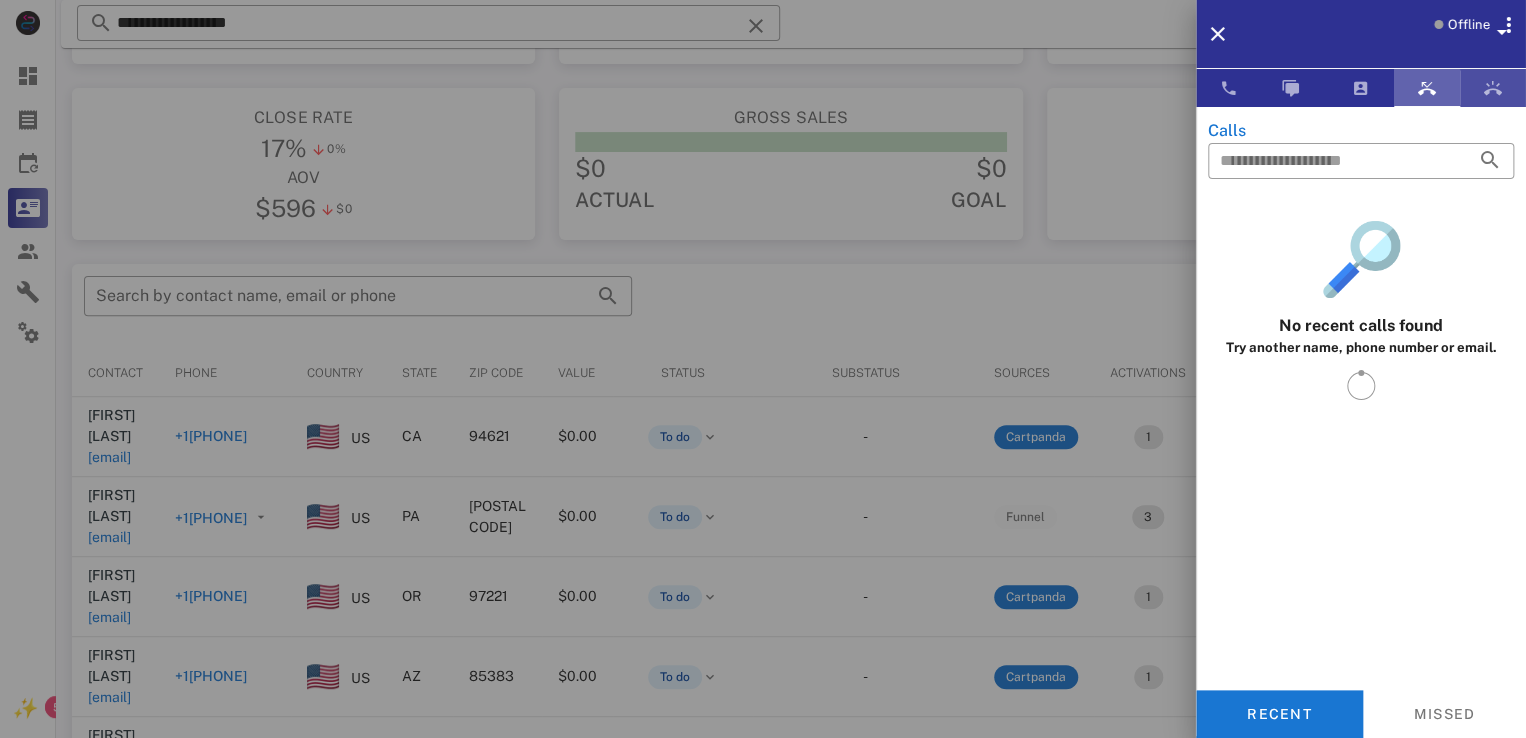 click at bounding box center [1493, 88] 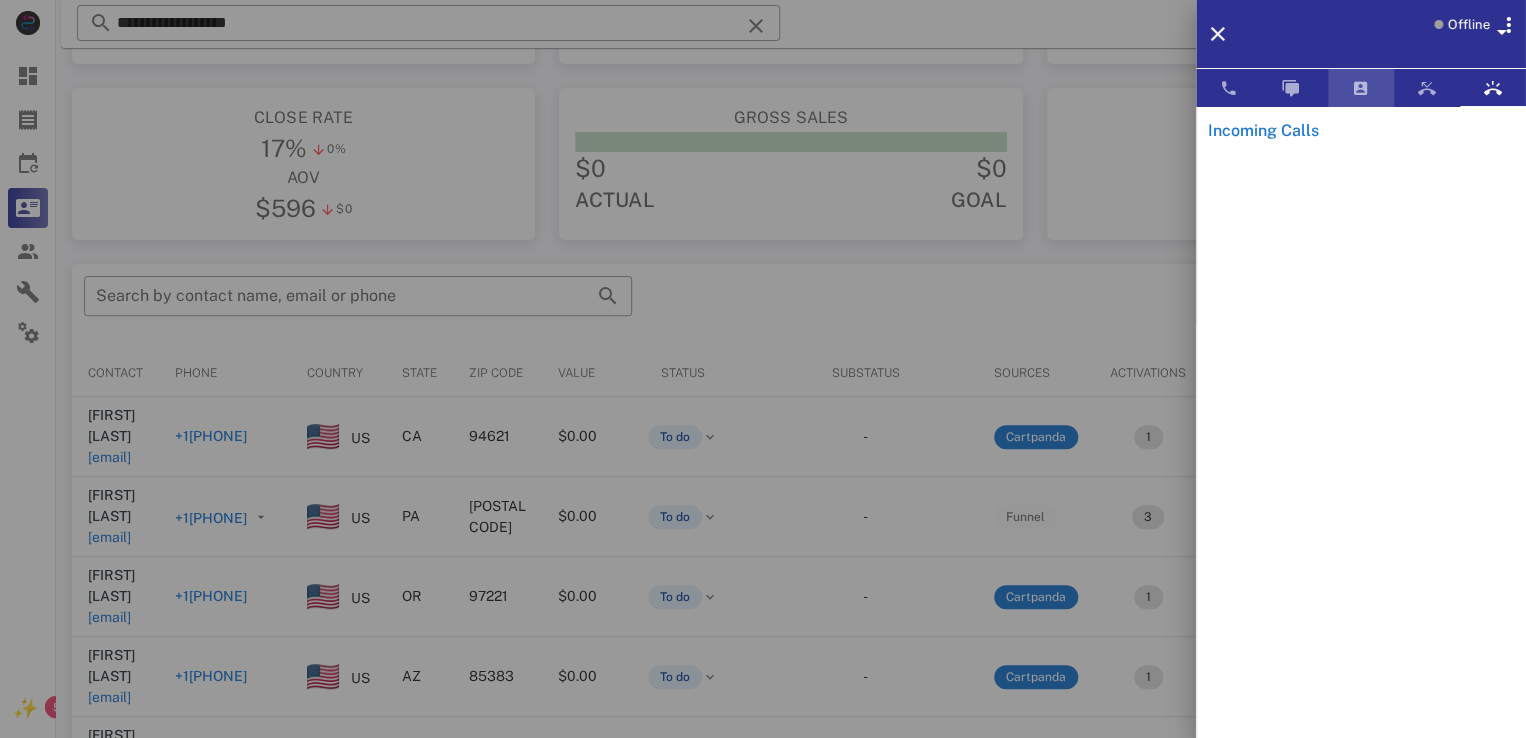 click at bounding box center [1361, 88] 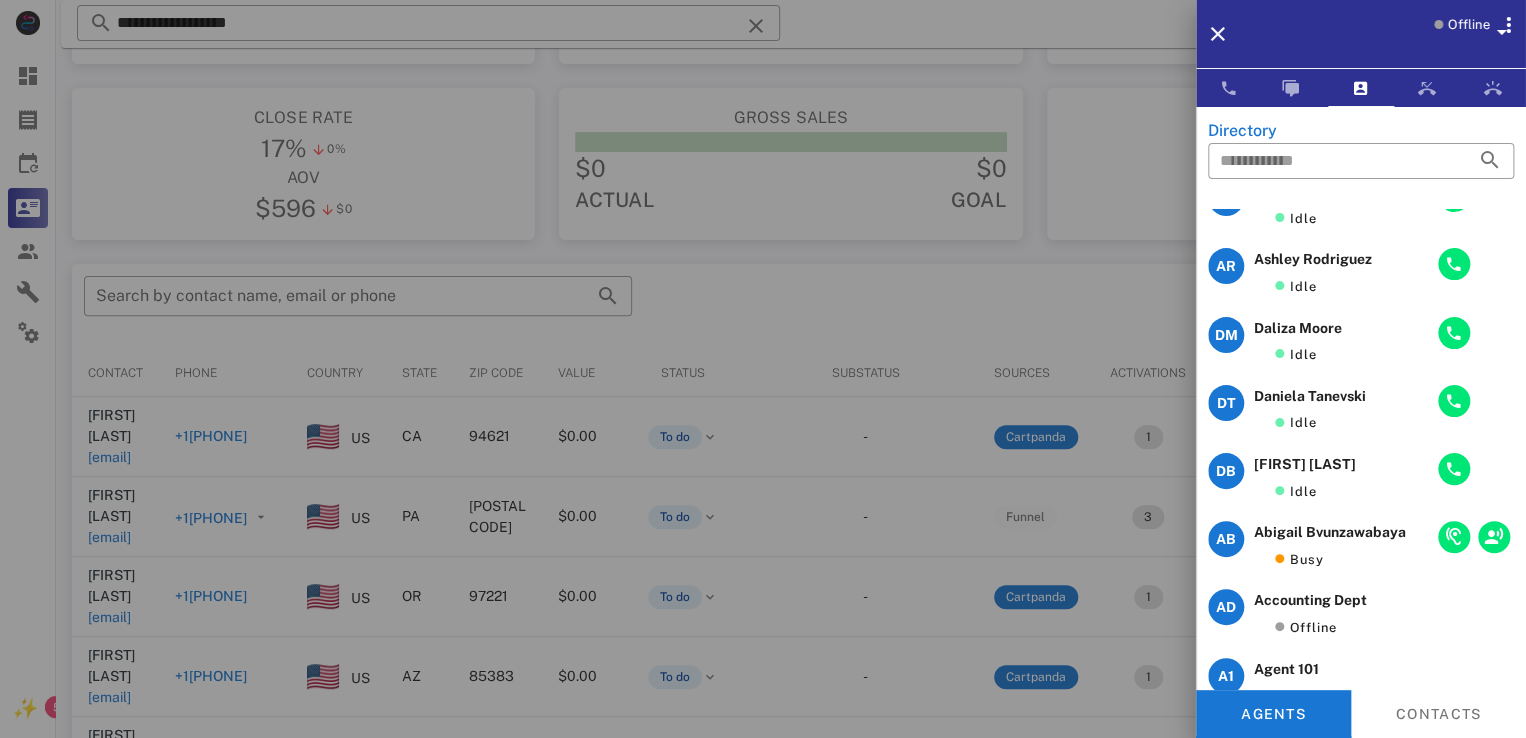 scroll, scrollTop: 0, scrollLeft: 0, axis: both 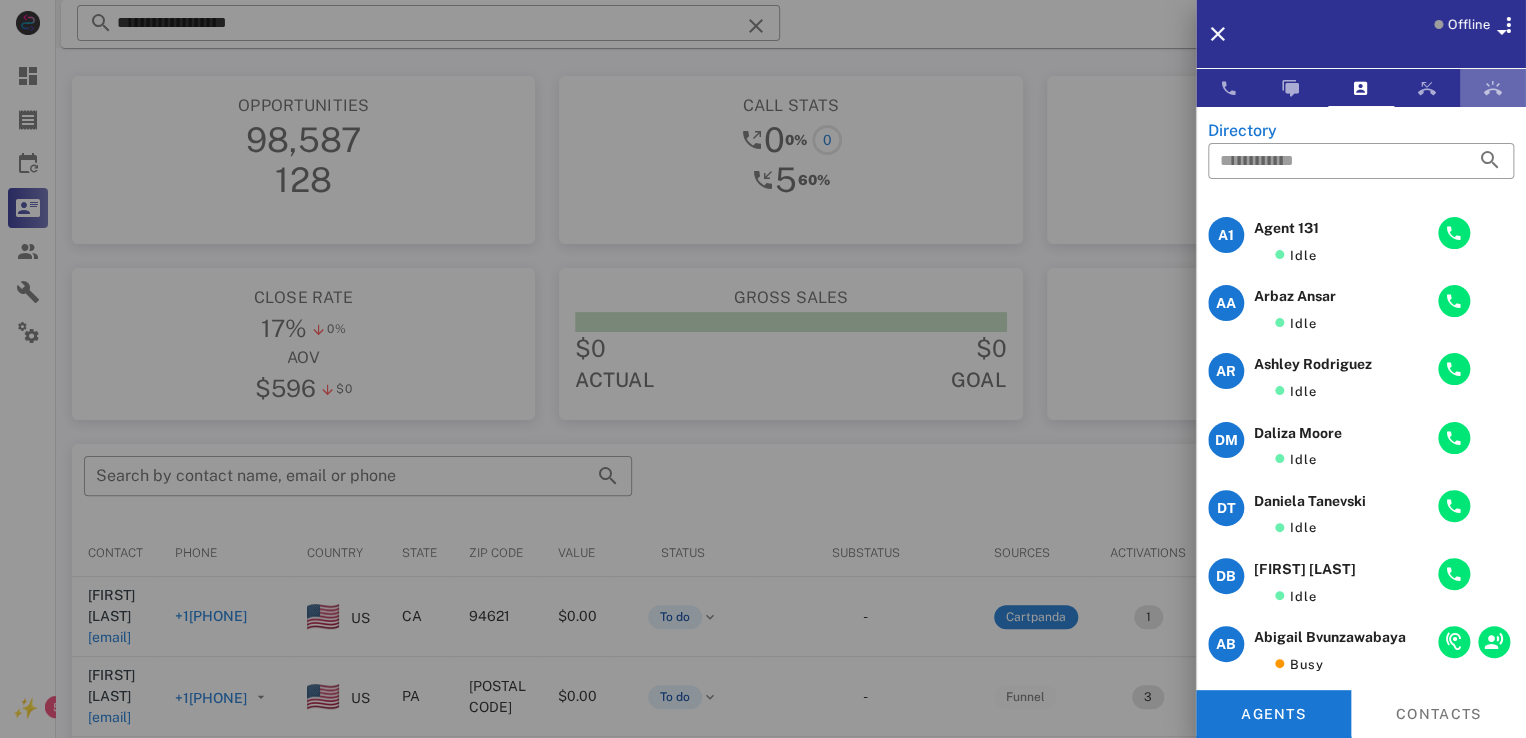 click at bounding box center [1493, 88] 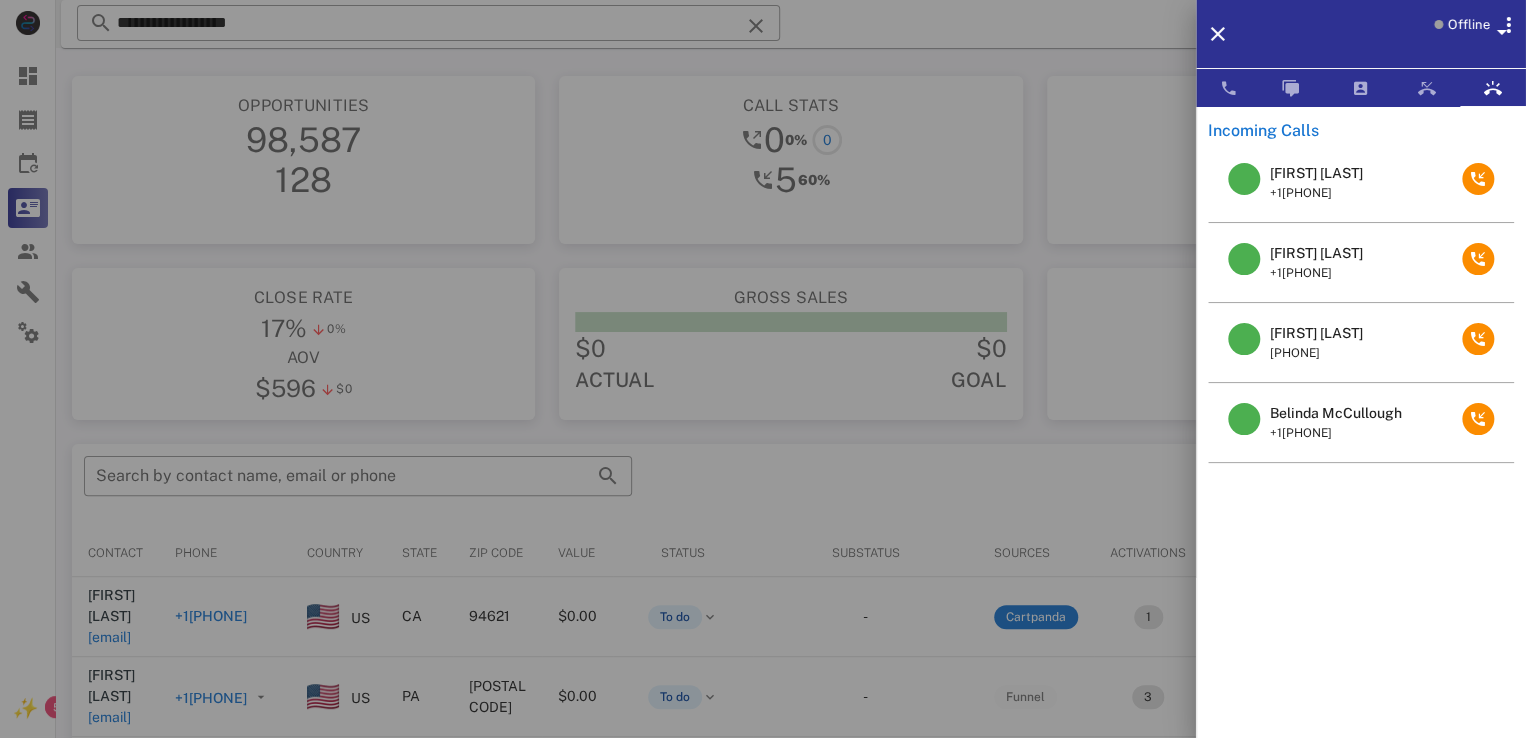 click on "[FIRST] [LAST]" at bounding box center (1316, 173) 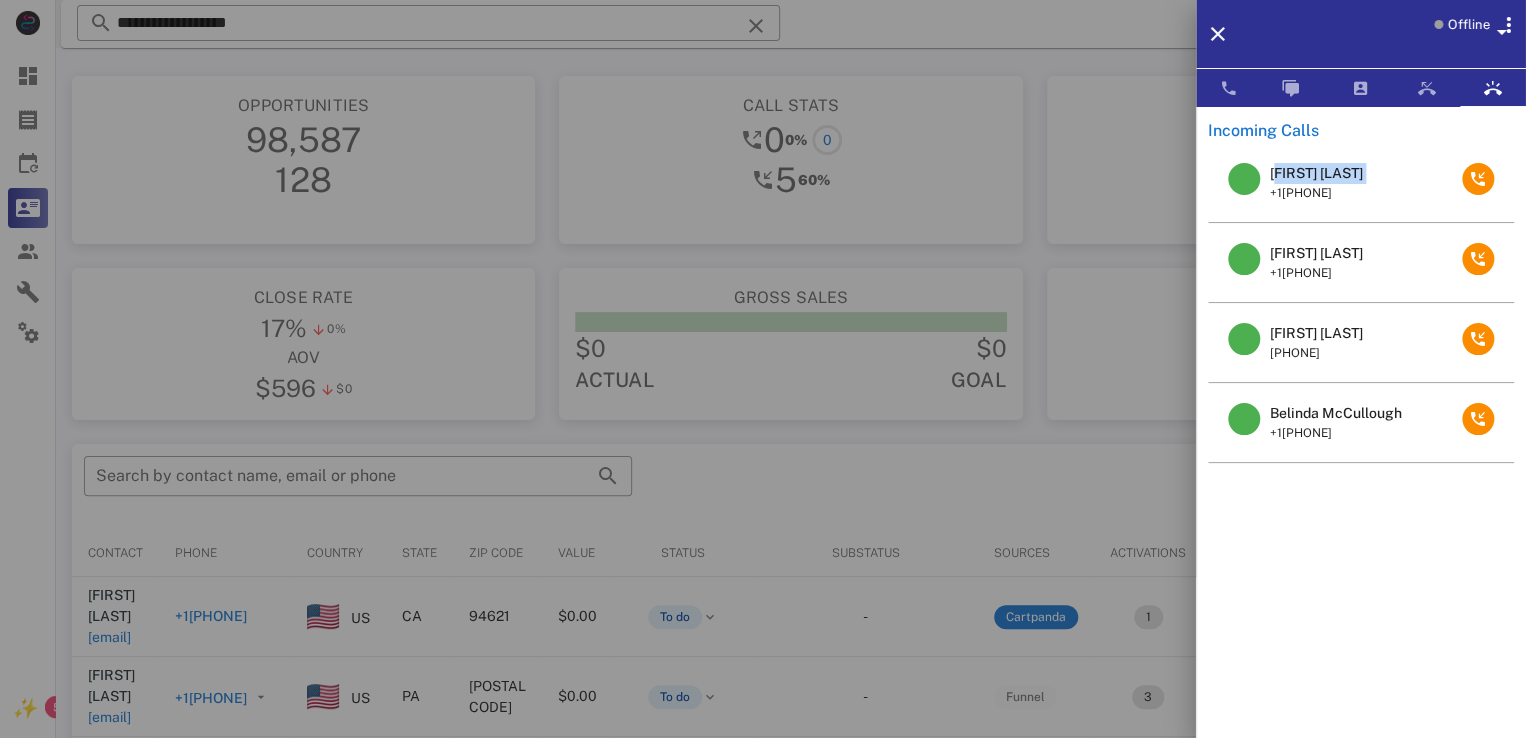 click on "[FIRST] [LAST]" at bounding box center [1316, 173] 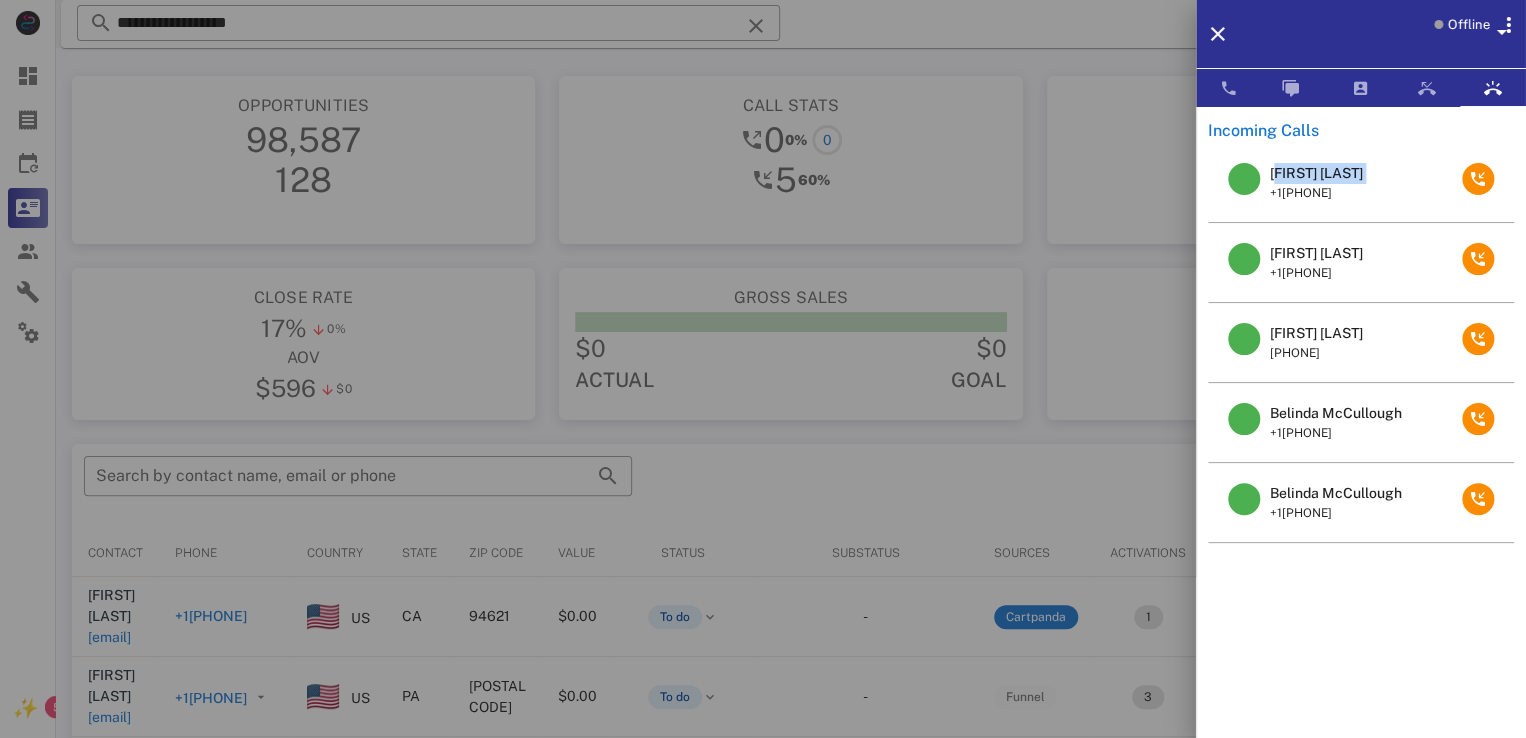 copy on "[FIRST] [LAST]" 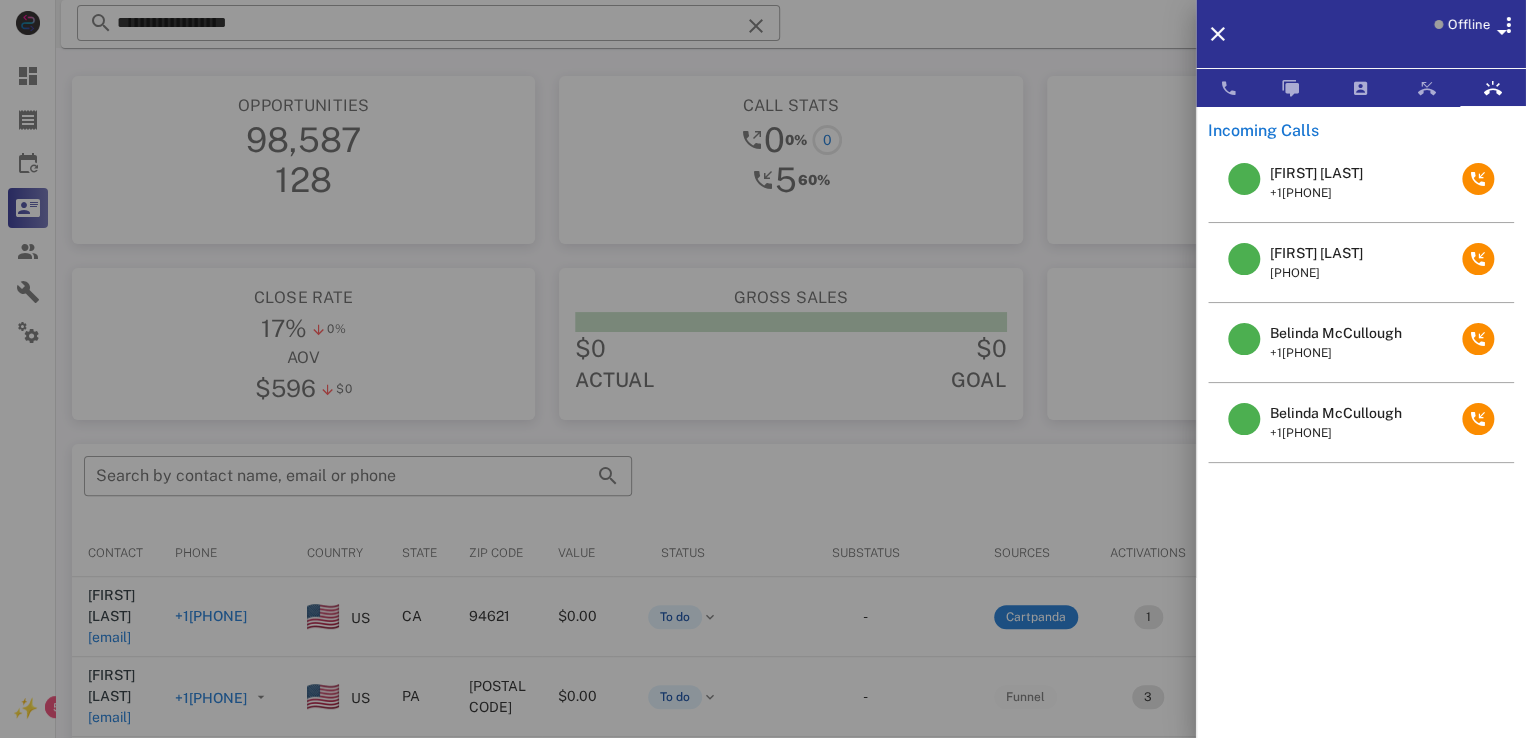 click at bounding box center (763, 369) 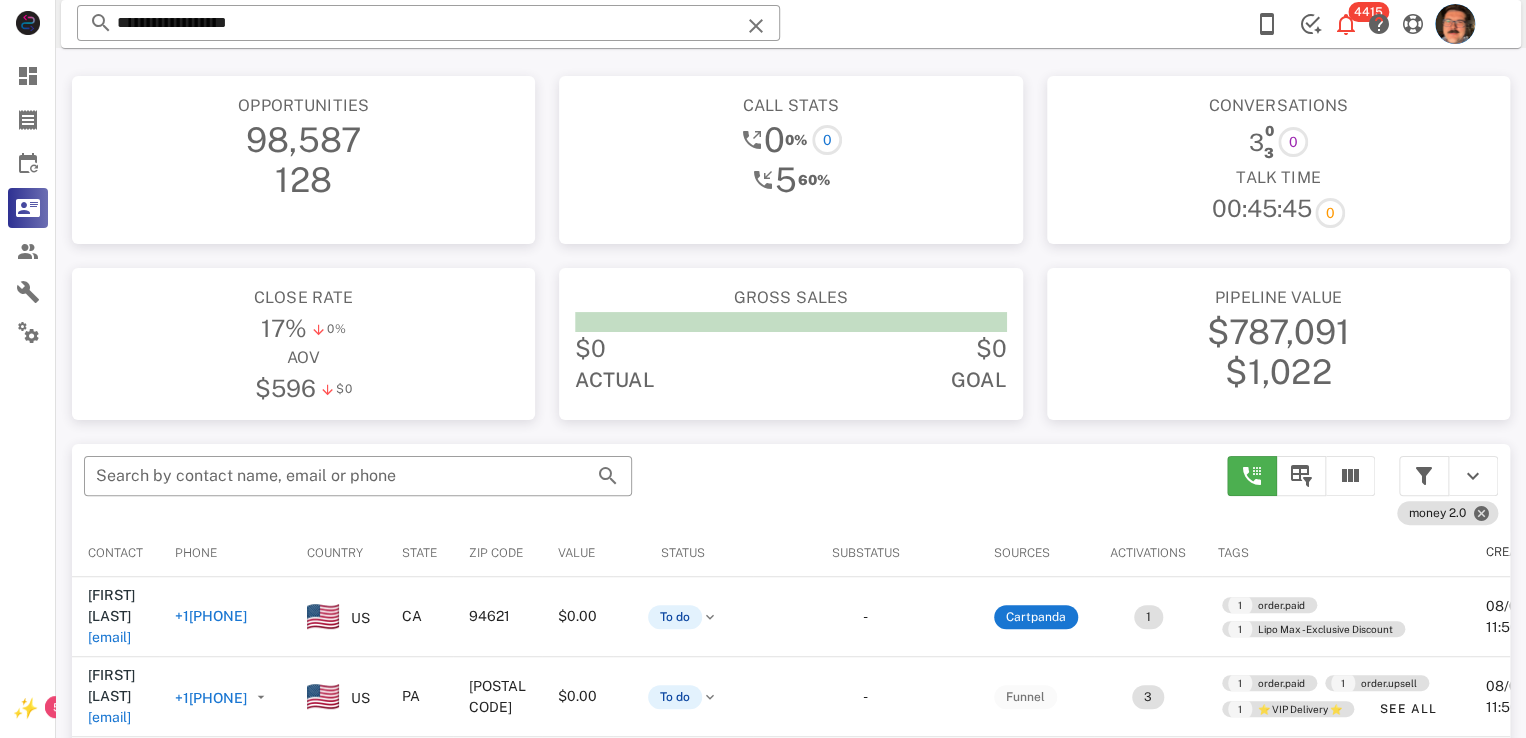 click at bounding box center (756, 26) 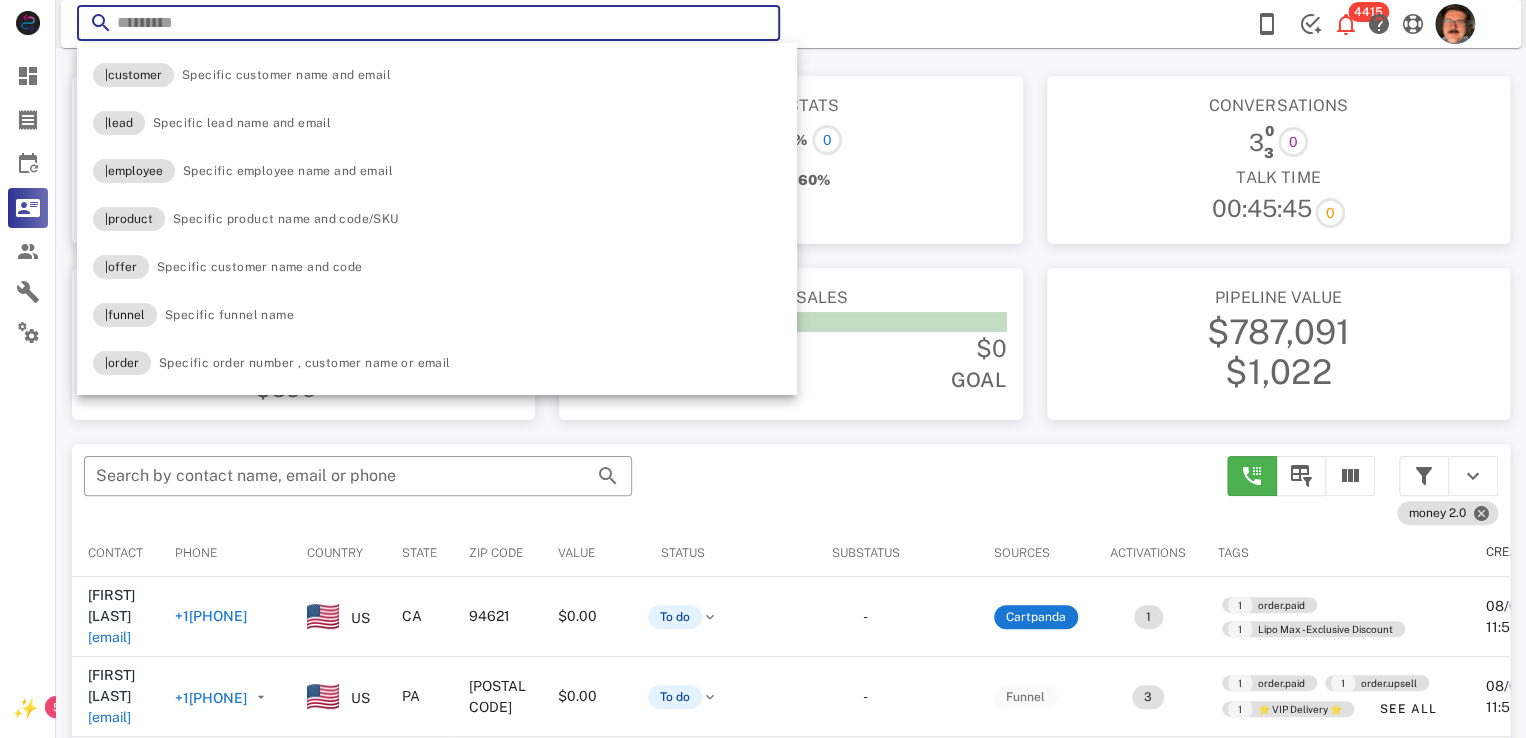 paste on "**********" 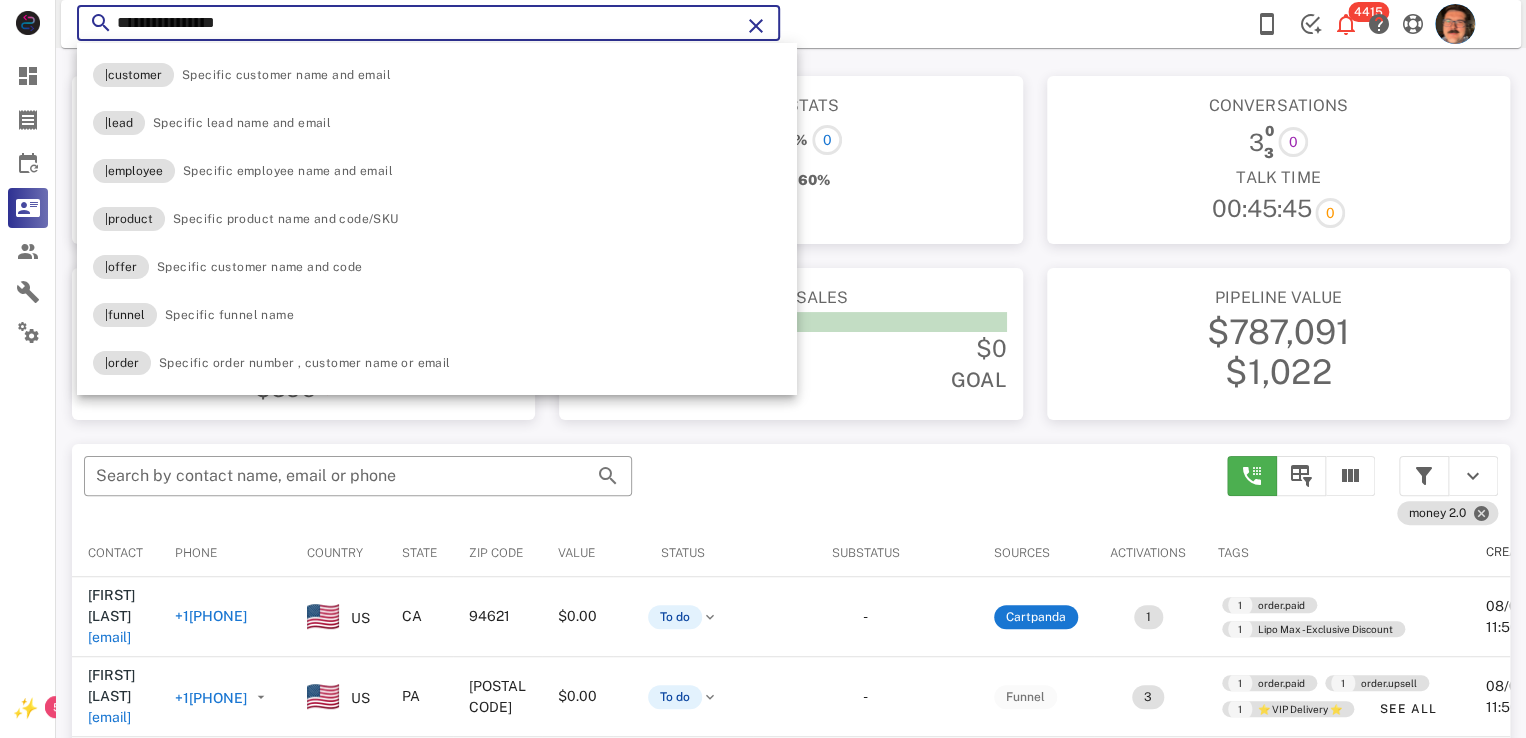 type on "**********" 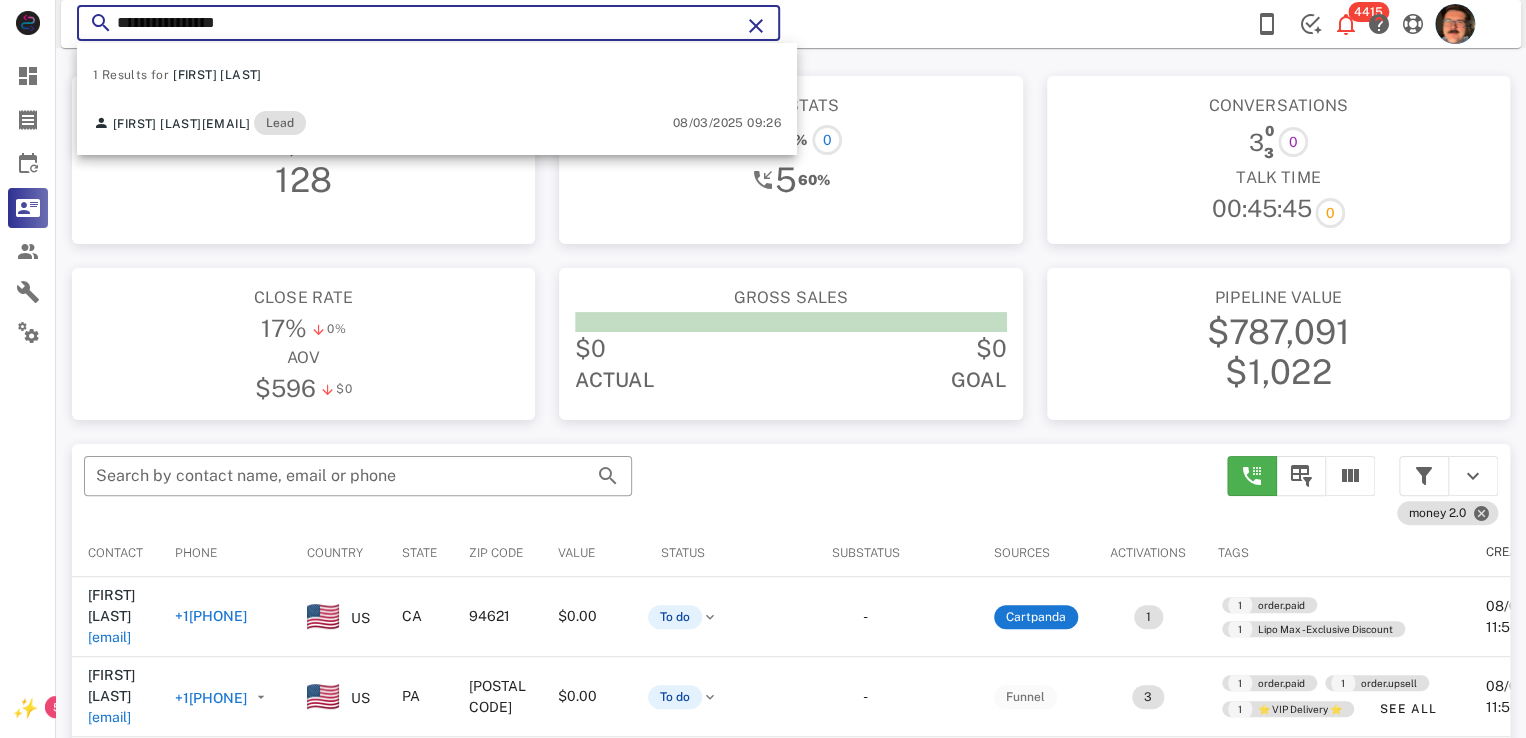 click on "1 Results for    [FIRST] [LAST]   [FIRST] [LAST]   [EMAIL]   Lead   08/03/2025 09:26" at bounding box center [437, 99] 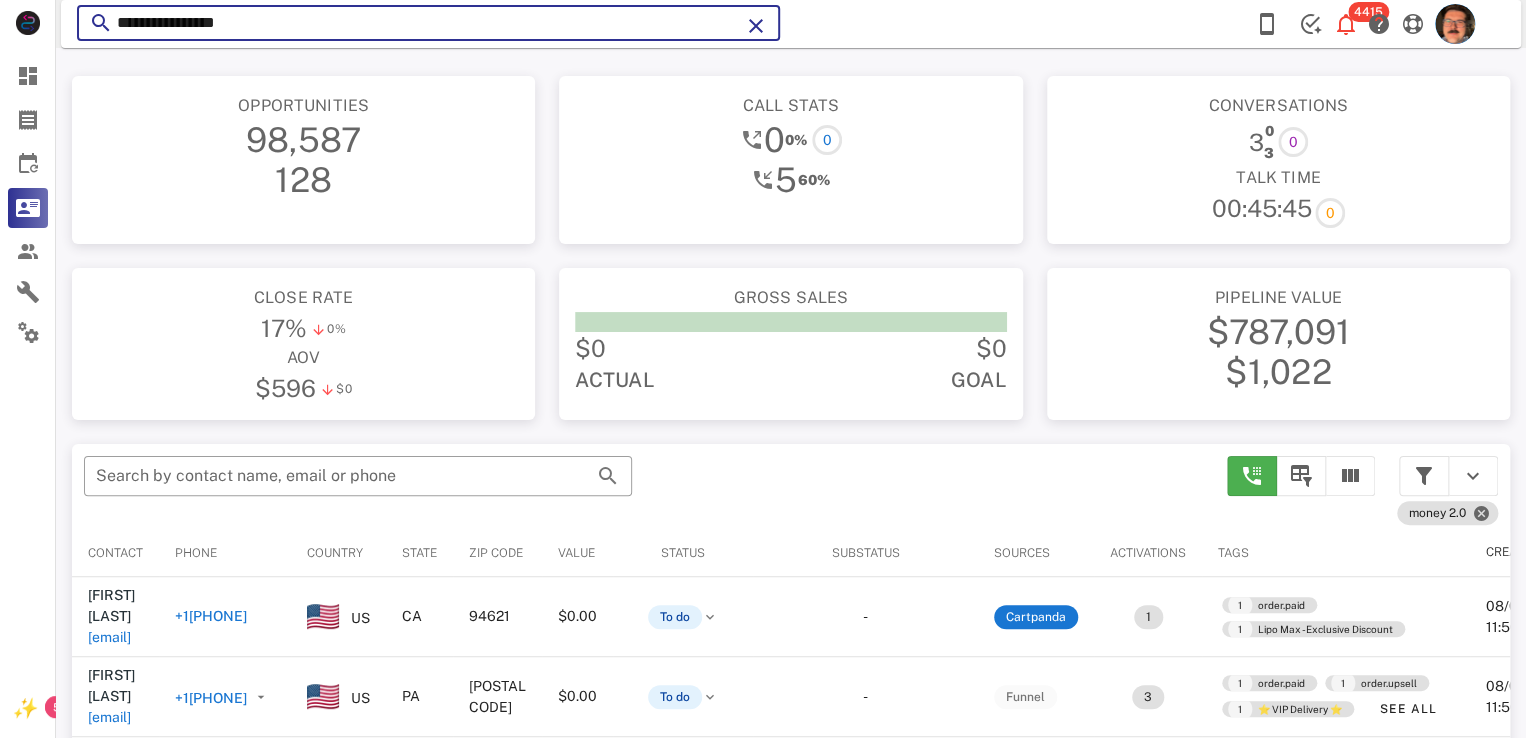 click on "**********" at bounding box center (428, 23) 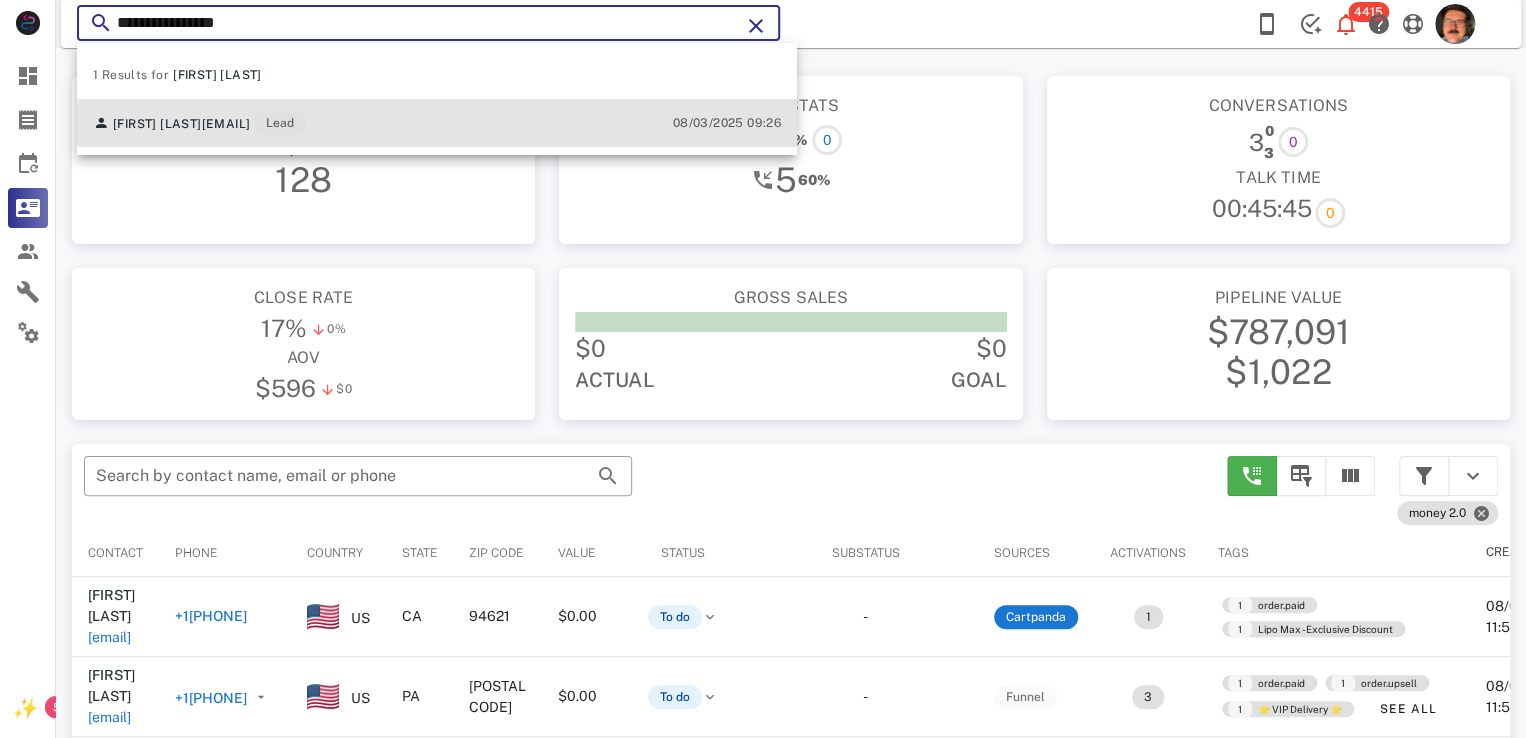 click on "[FIRST] [LAST]   [EMAIL]   Lead   08/03/2025 09:26" at bounding box center (437, 123) 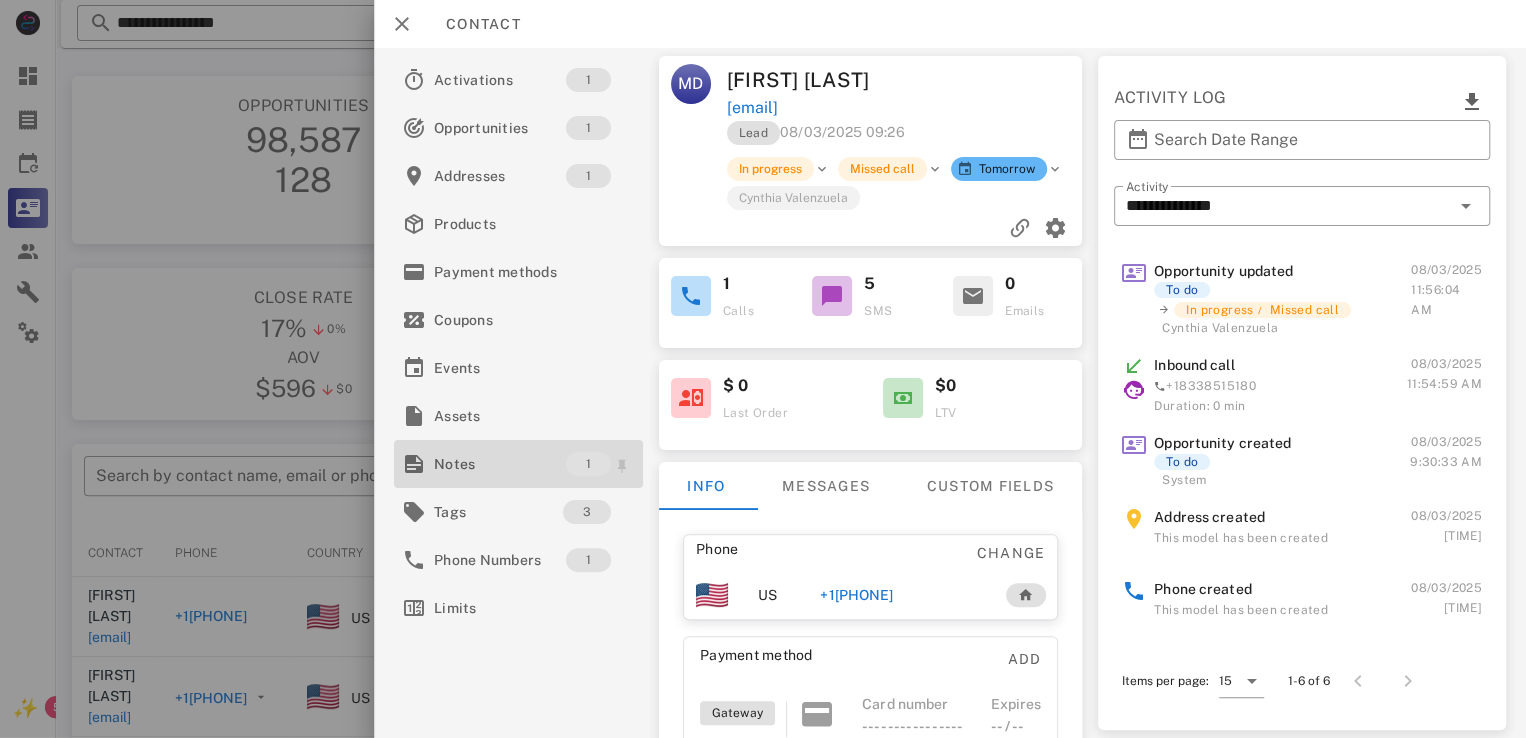 click on "Notes" at bounding box center (500, 464) 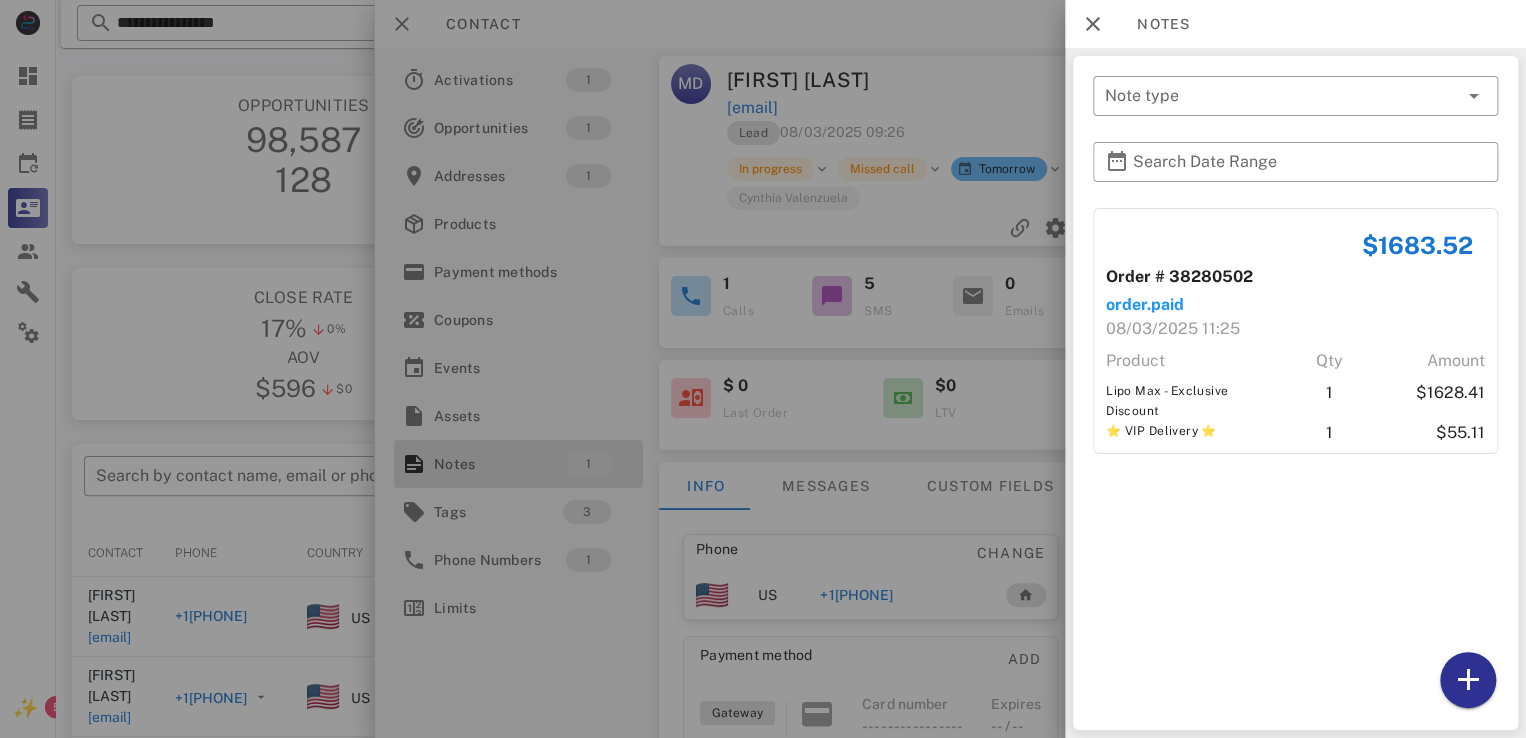 click at bounding box center (763, 369) 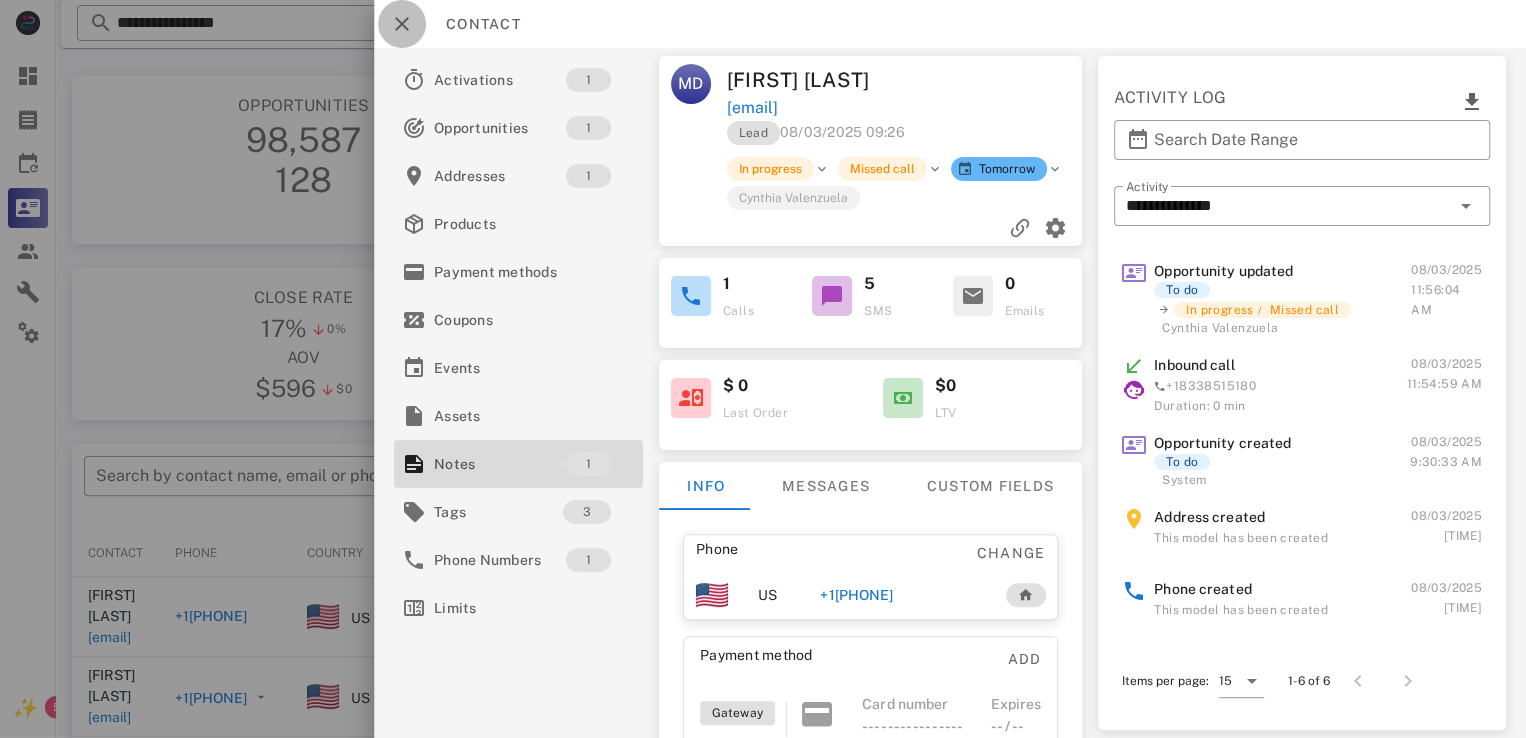 click at bounding box center [402, 24] 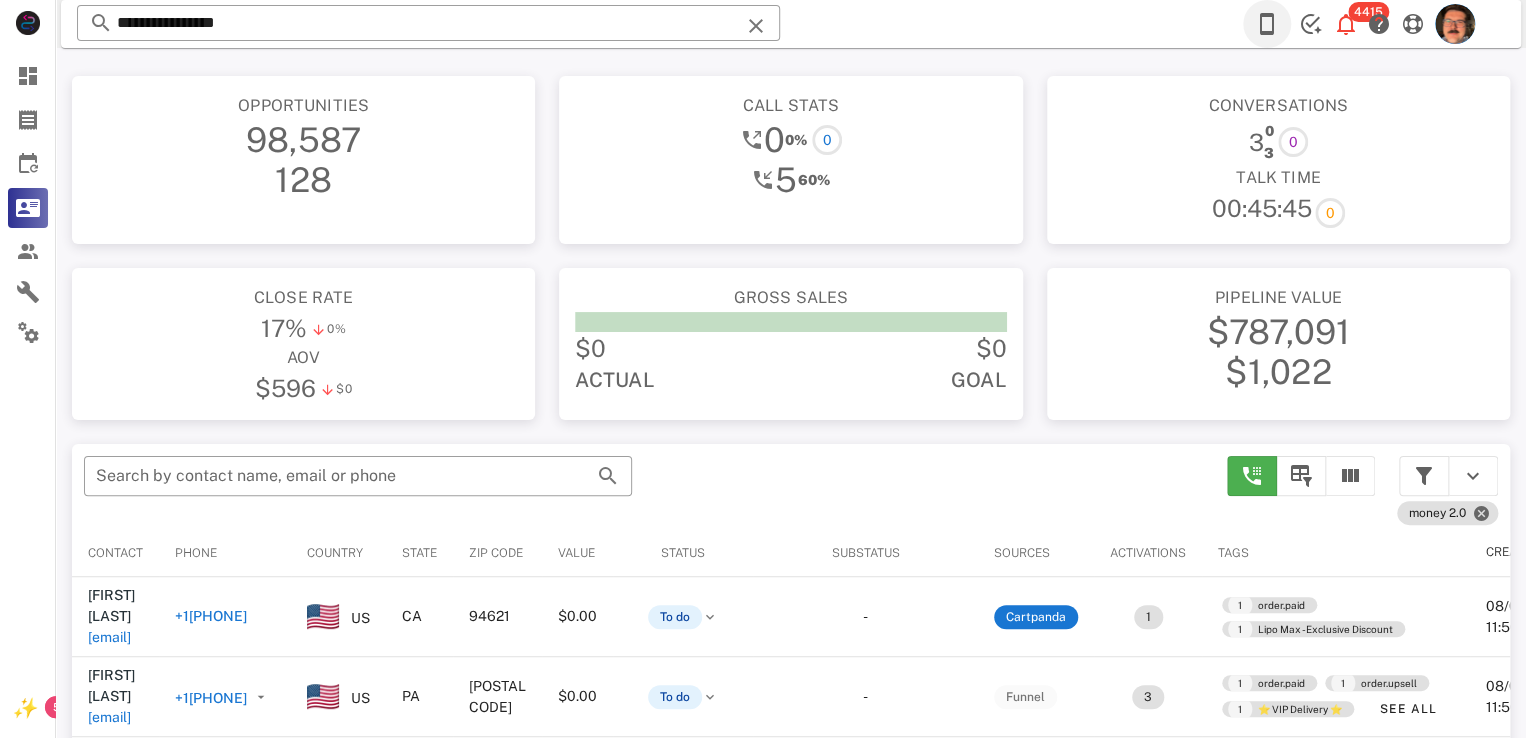 click on "4415" at bounding box center (1366, 24) 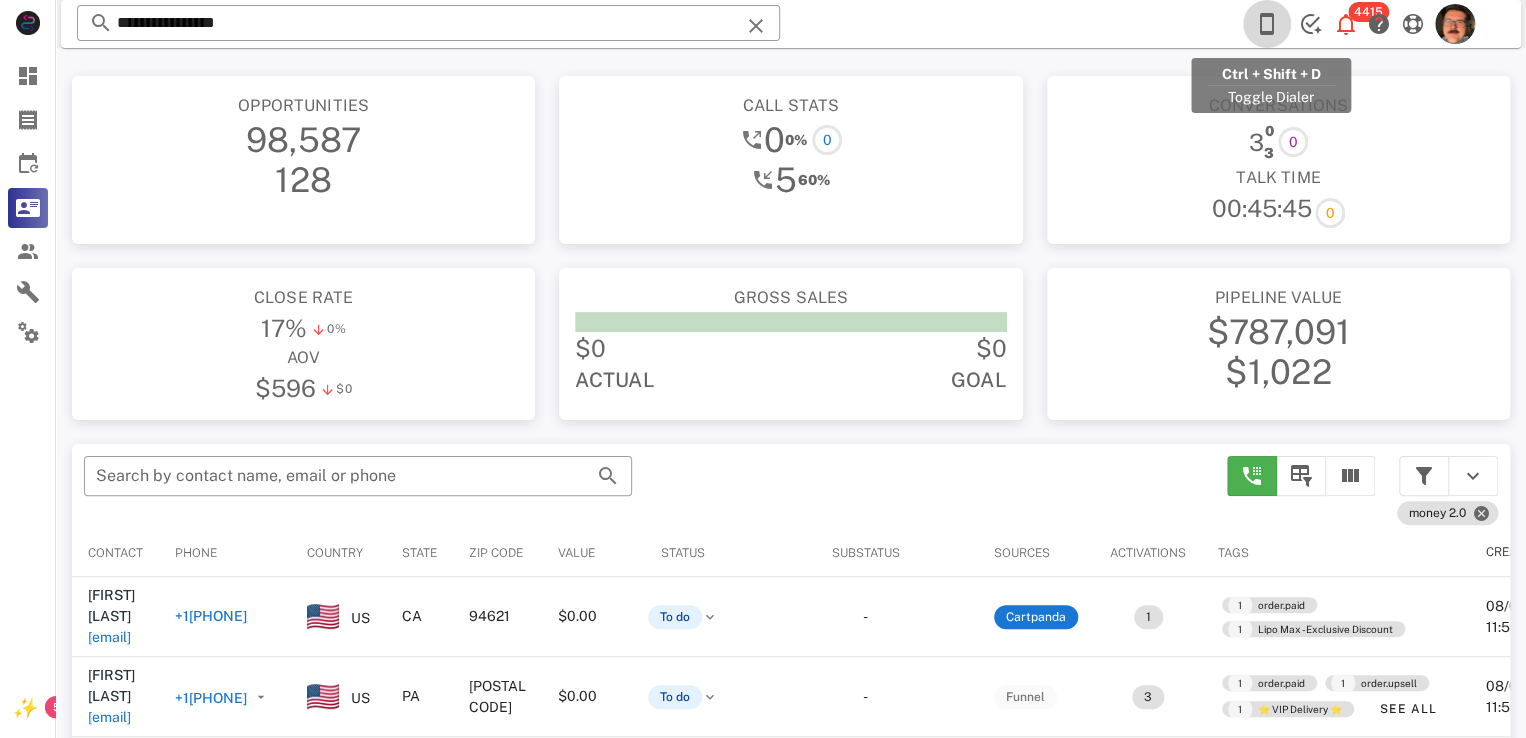 drag, startPoint x: 1277, startPoint y: 28, endPoint x: 1255, endPoint y: 28, distance: 22 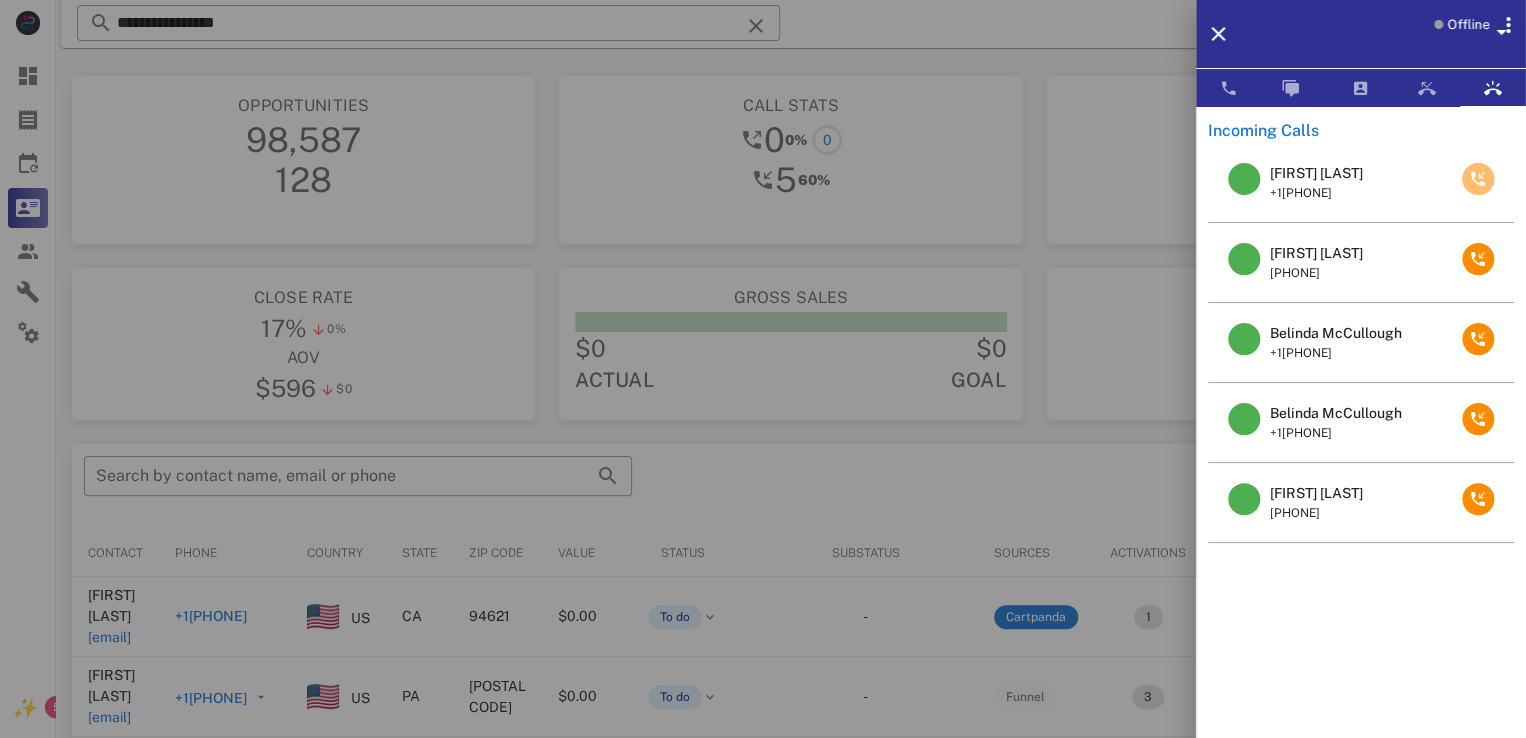 click at bounding box center (1478, 179) 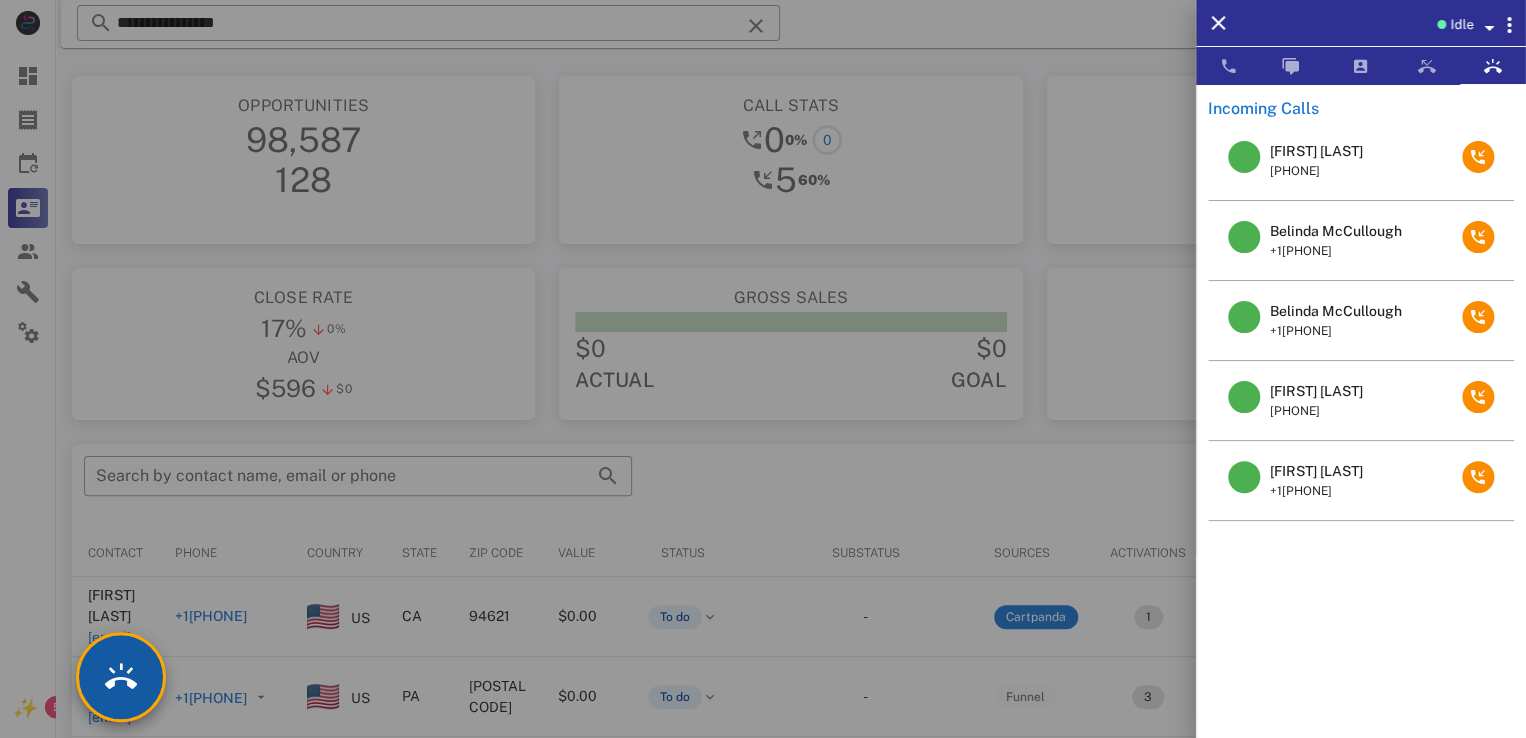 click at bounding box center [121, 677] 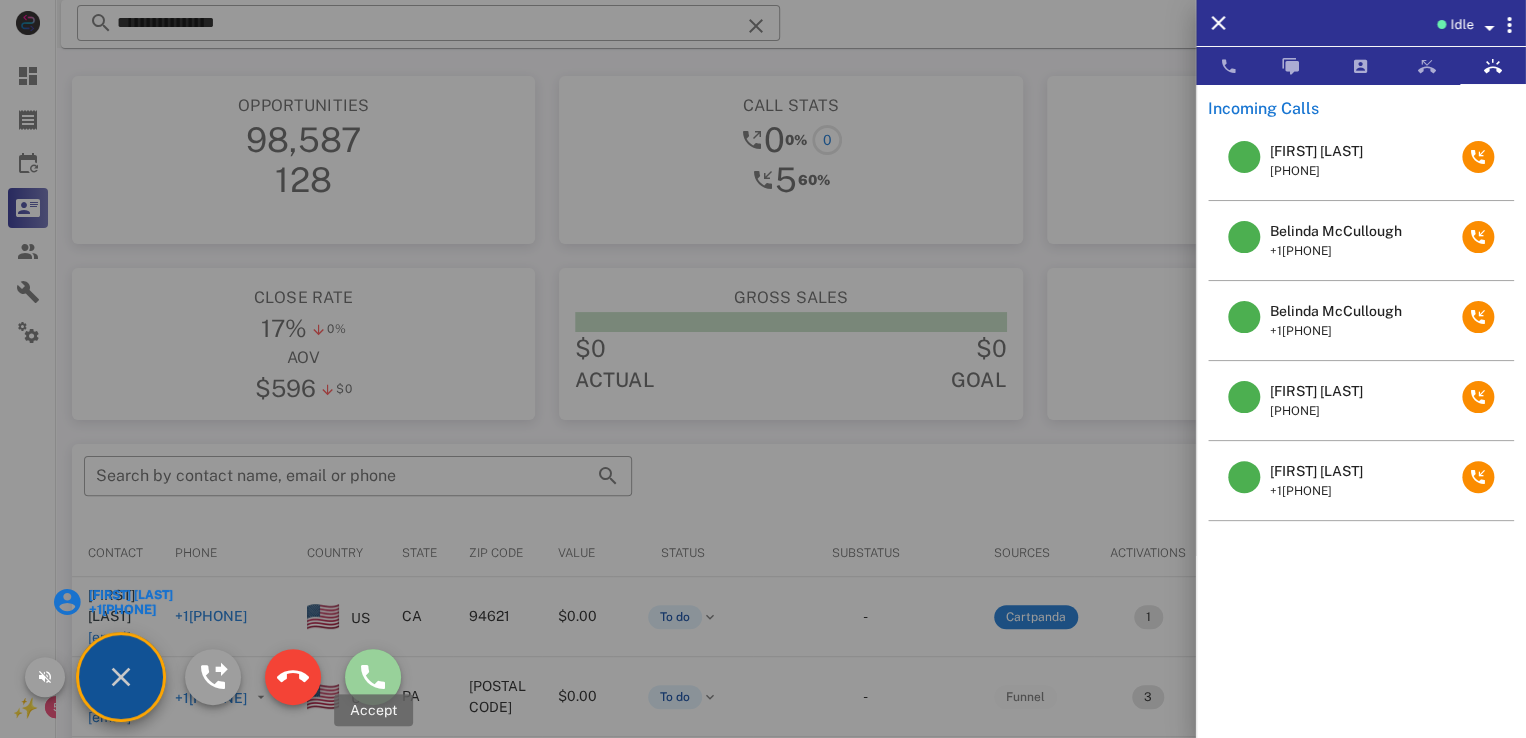 click at bounding box center [373, 677] 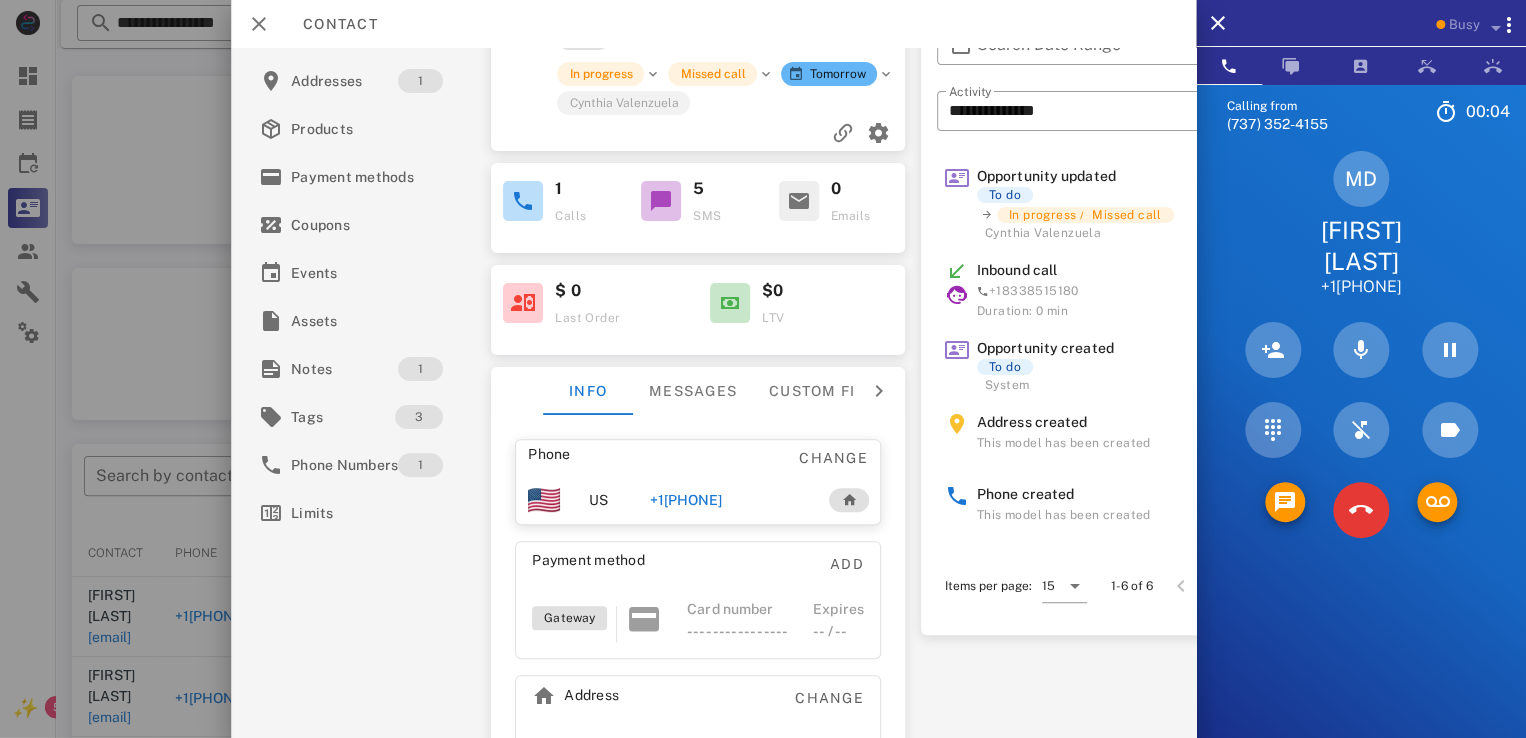 scroll, scrollTop: 216, scrollLeft: 0, axis: vertical 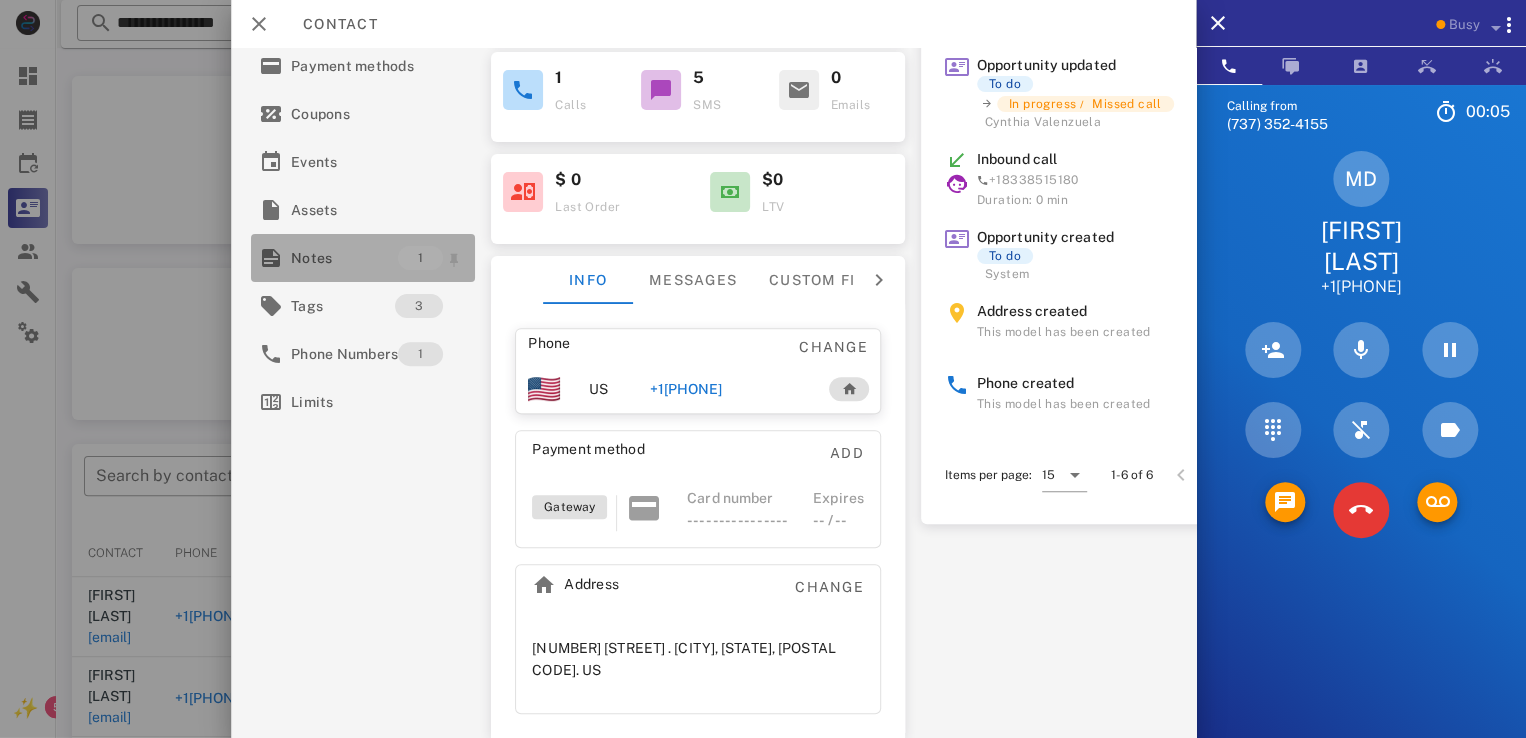 click on "Notes" at bounding box center (344, 258) 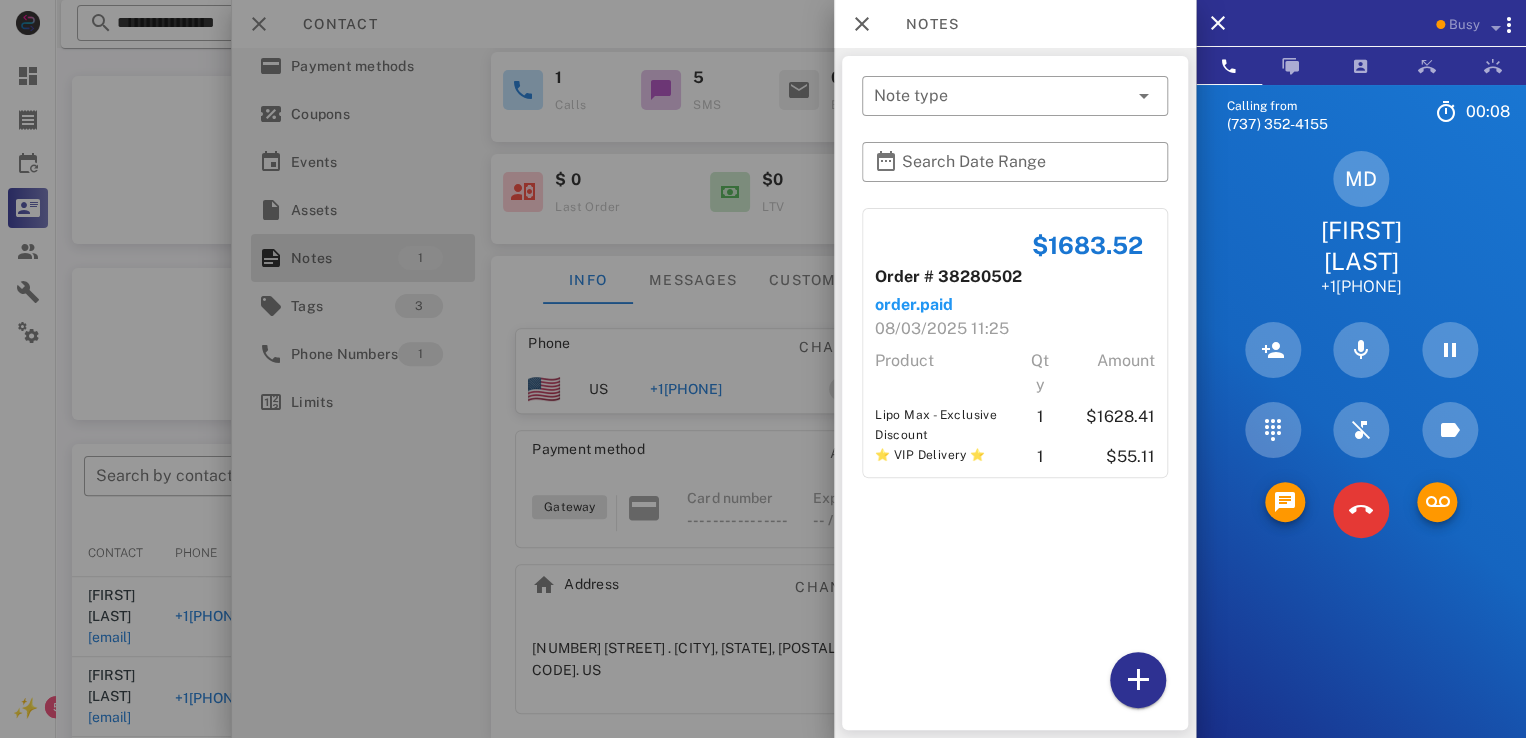click at bounding box center (763, 369) 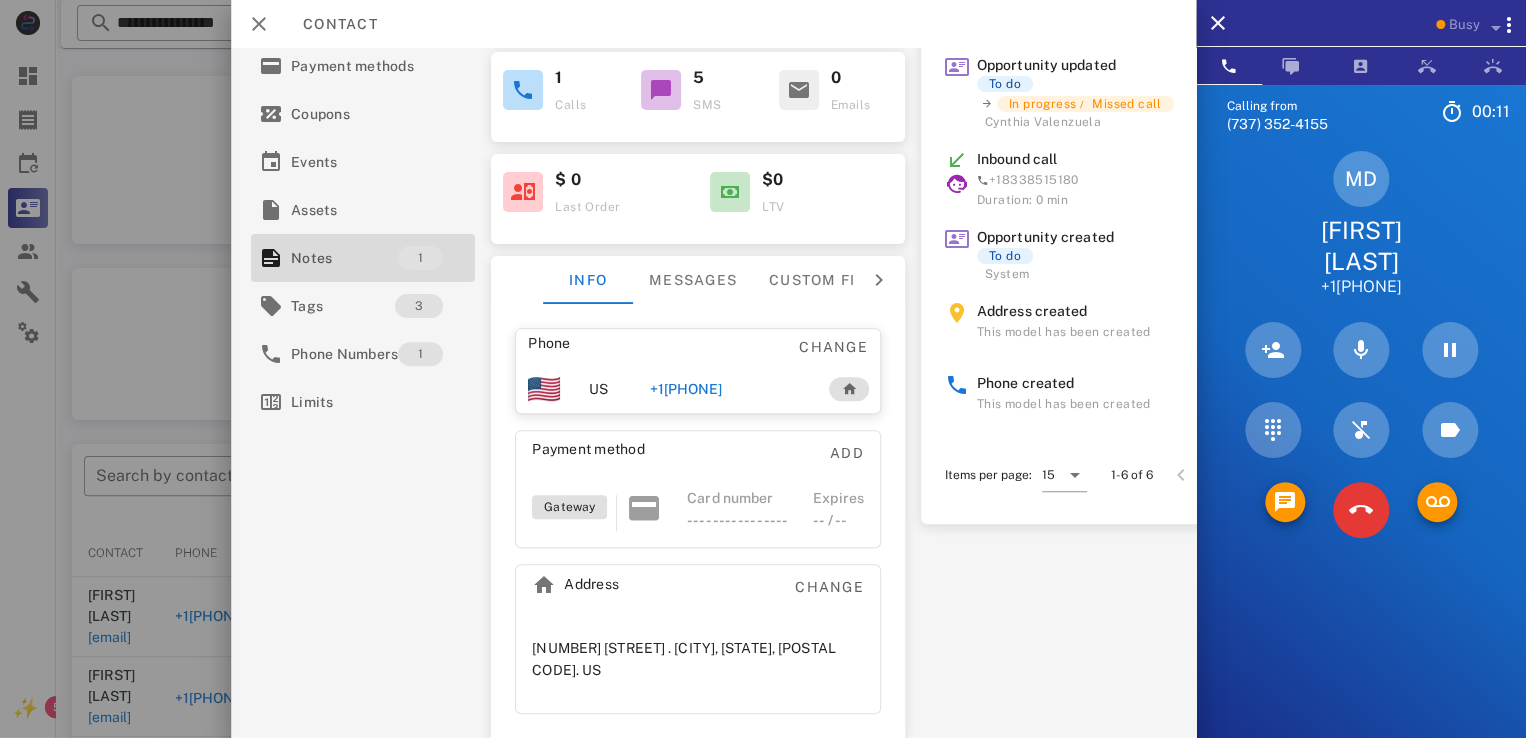 click on "[NUMBER] [STREET] .
[CITY], [STATE], [POSTAL CODE].
US" at bounding box center (698, 659) 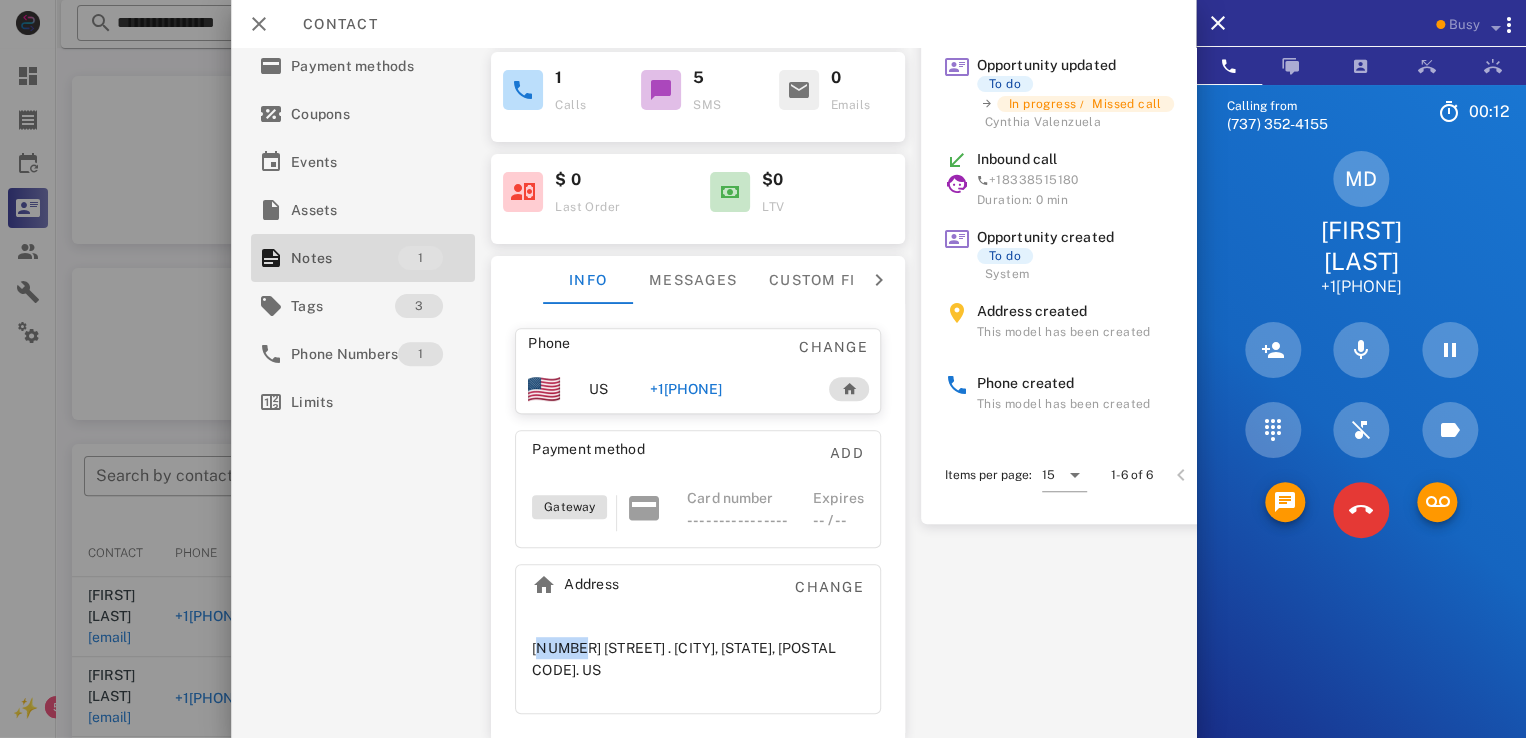 click on "[NUMBER] [STREET] .
[CITY], [STATE], [POSTAL CODE].
US" at bounding box center (698, 659) 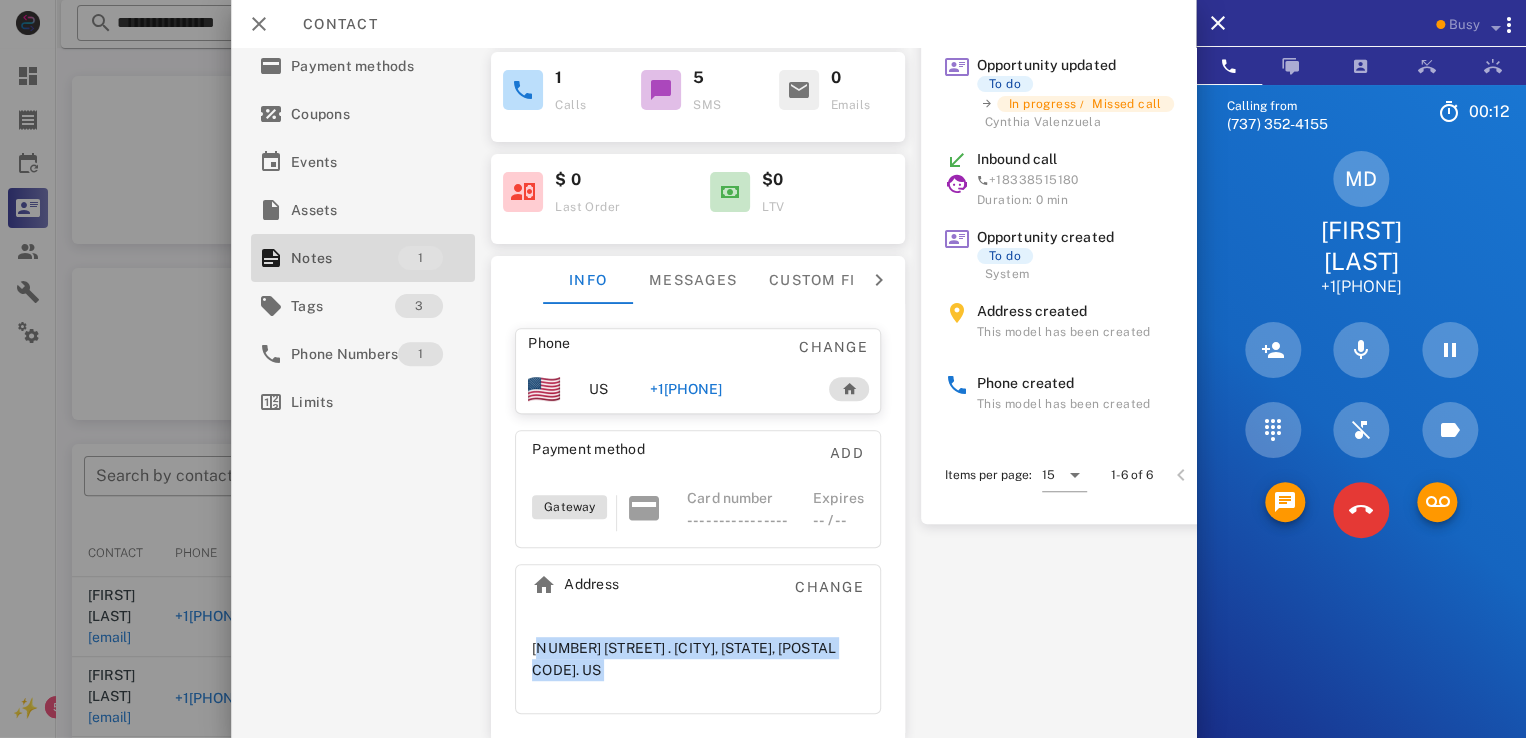click on "[NUMBER] [STREET] .
[CITY], [STATE], [POSTAL CODE].
US" at bounding box center (698, 659) 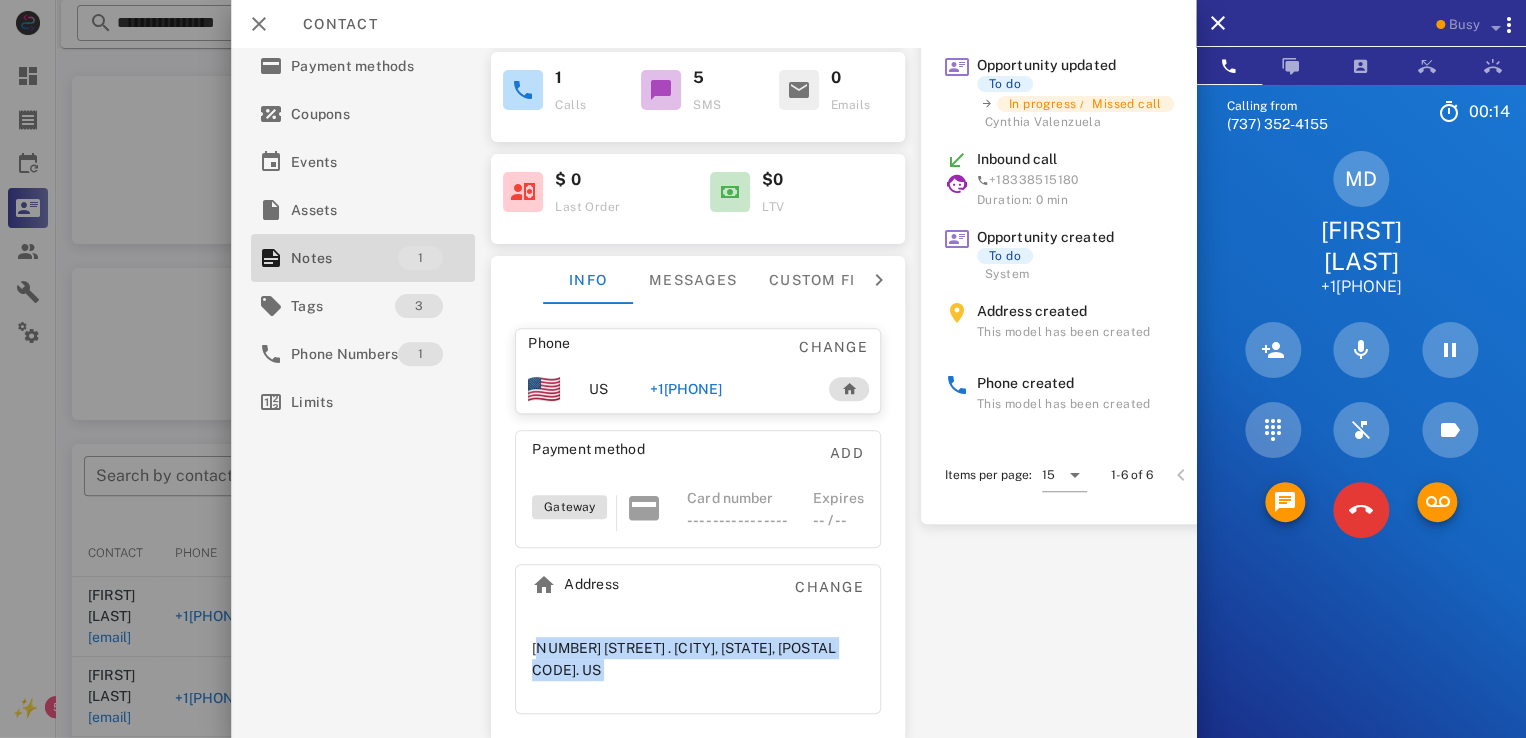 copy on "[NUMBER] [STREET] .
[CITY], [STATE], [POSTAL CODE].
US" 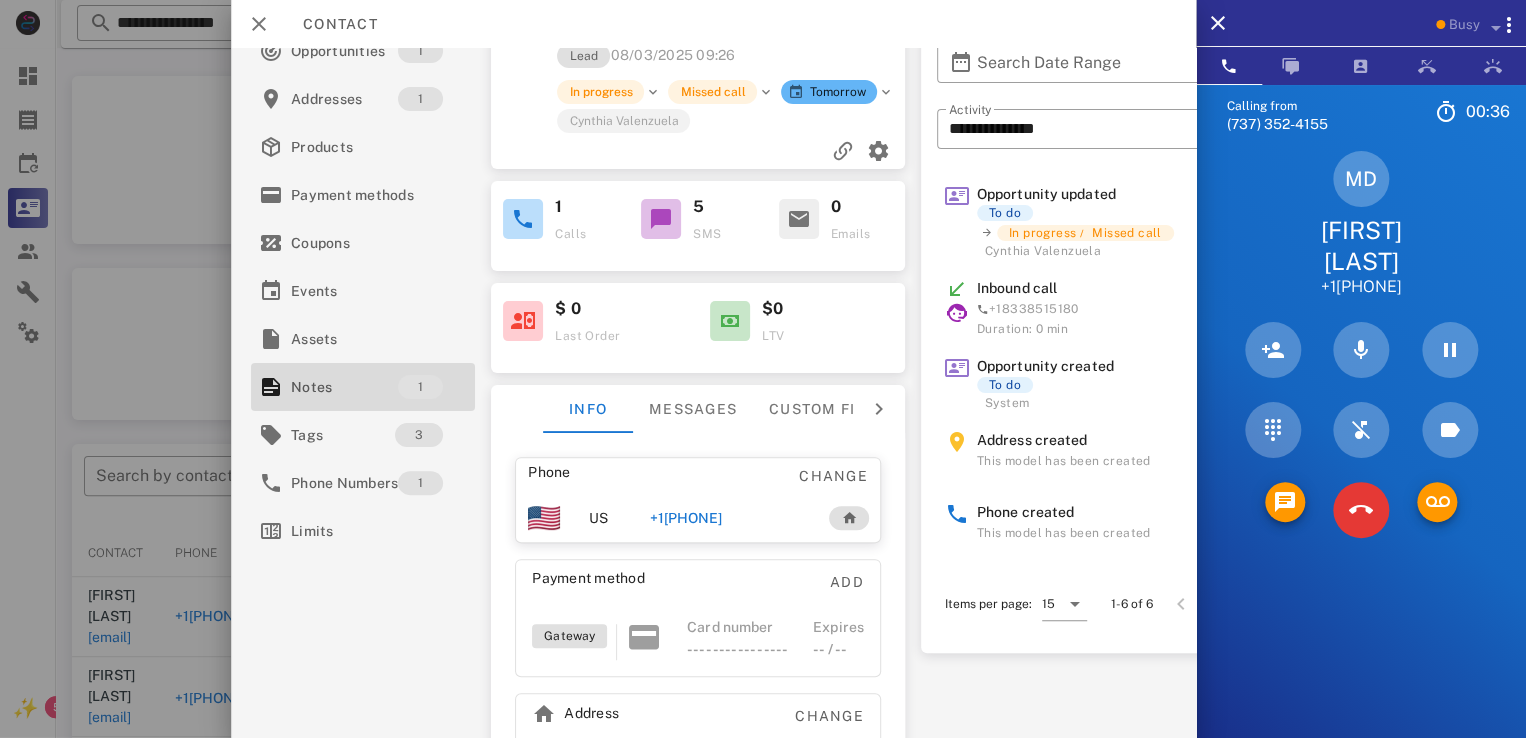 scroll, scrollTop: 0, scrollLeft: 0, axis: both 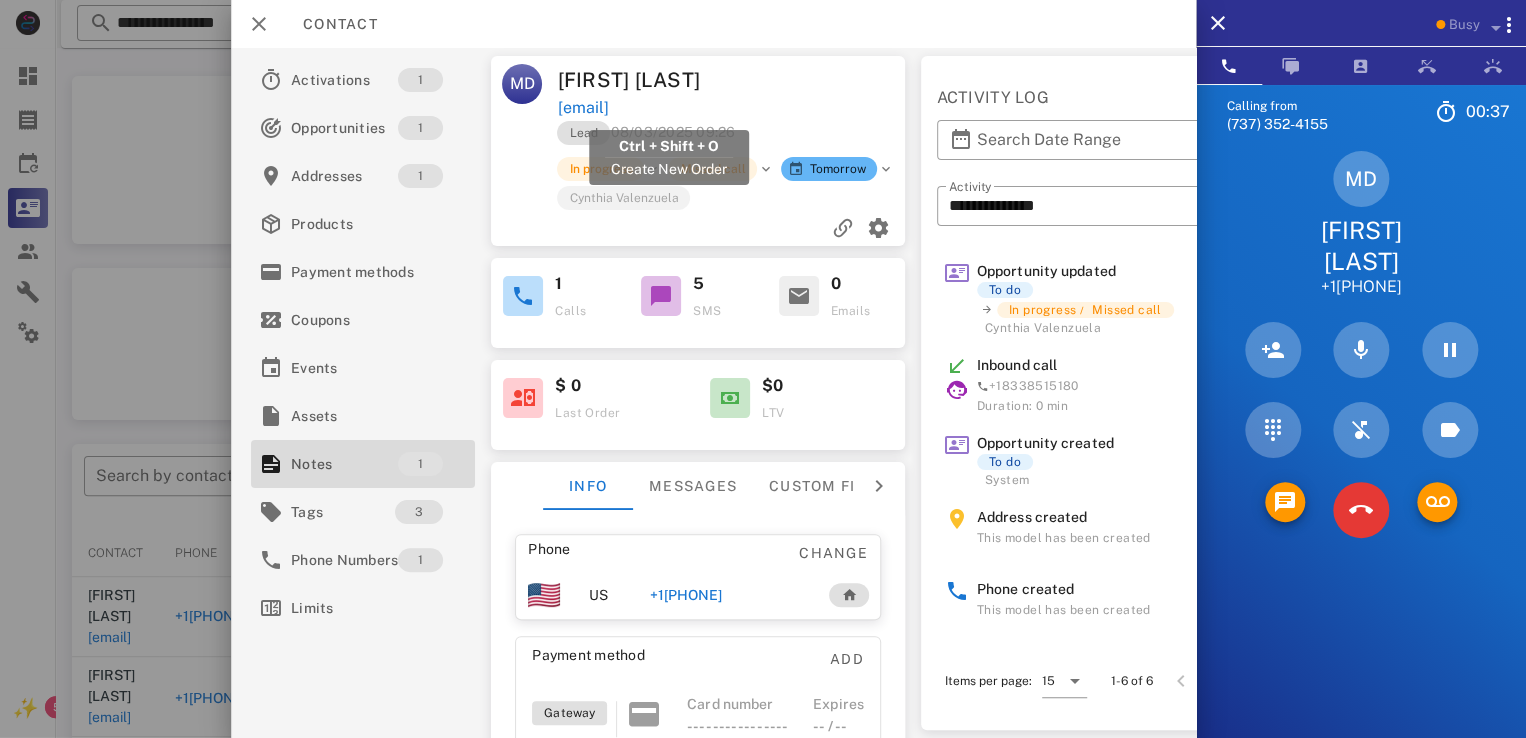 click on "[EMAIL]" at bounding box center (583, 108) 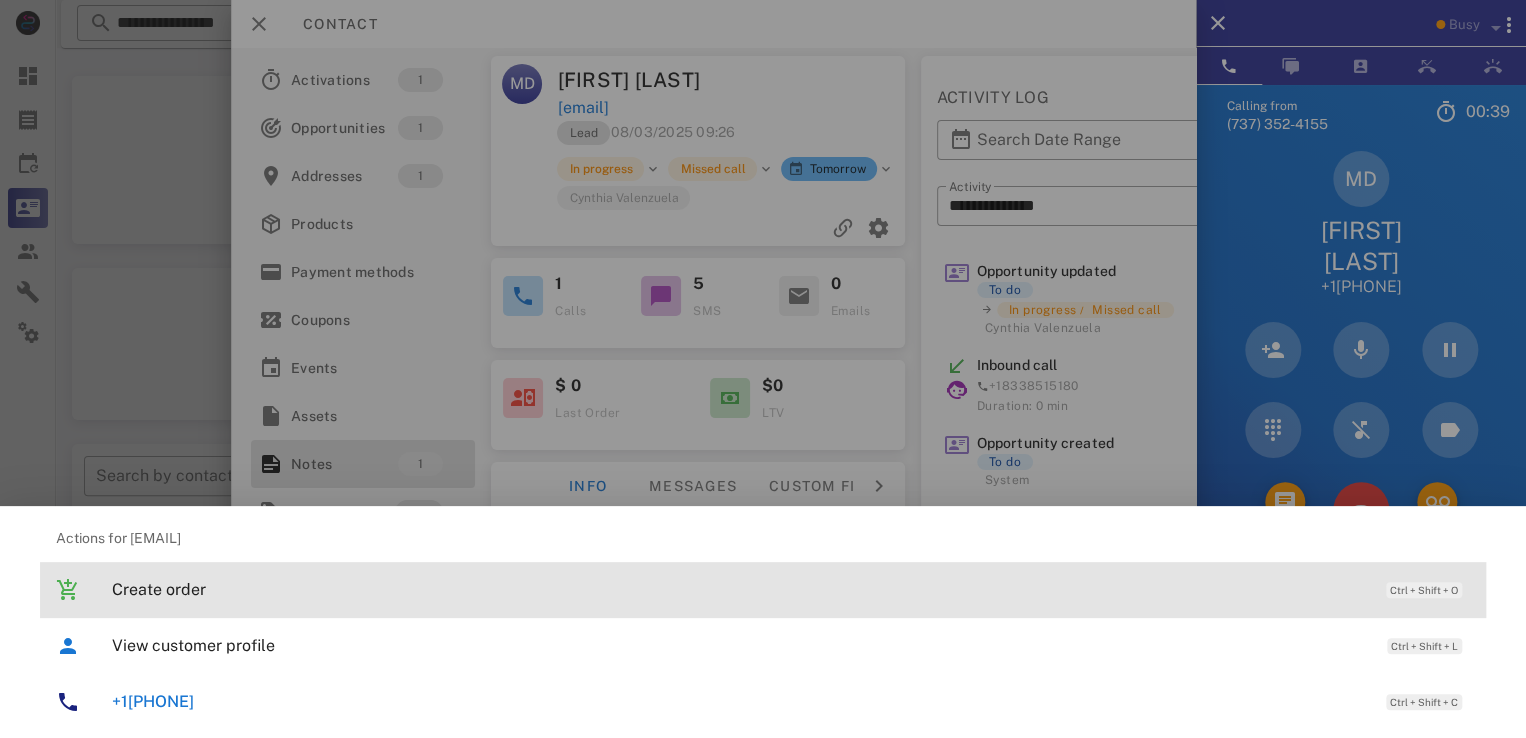 click on "Create order Ctrl + Shift + O" at bounding box center (791, 589) 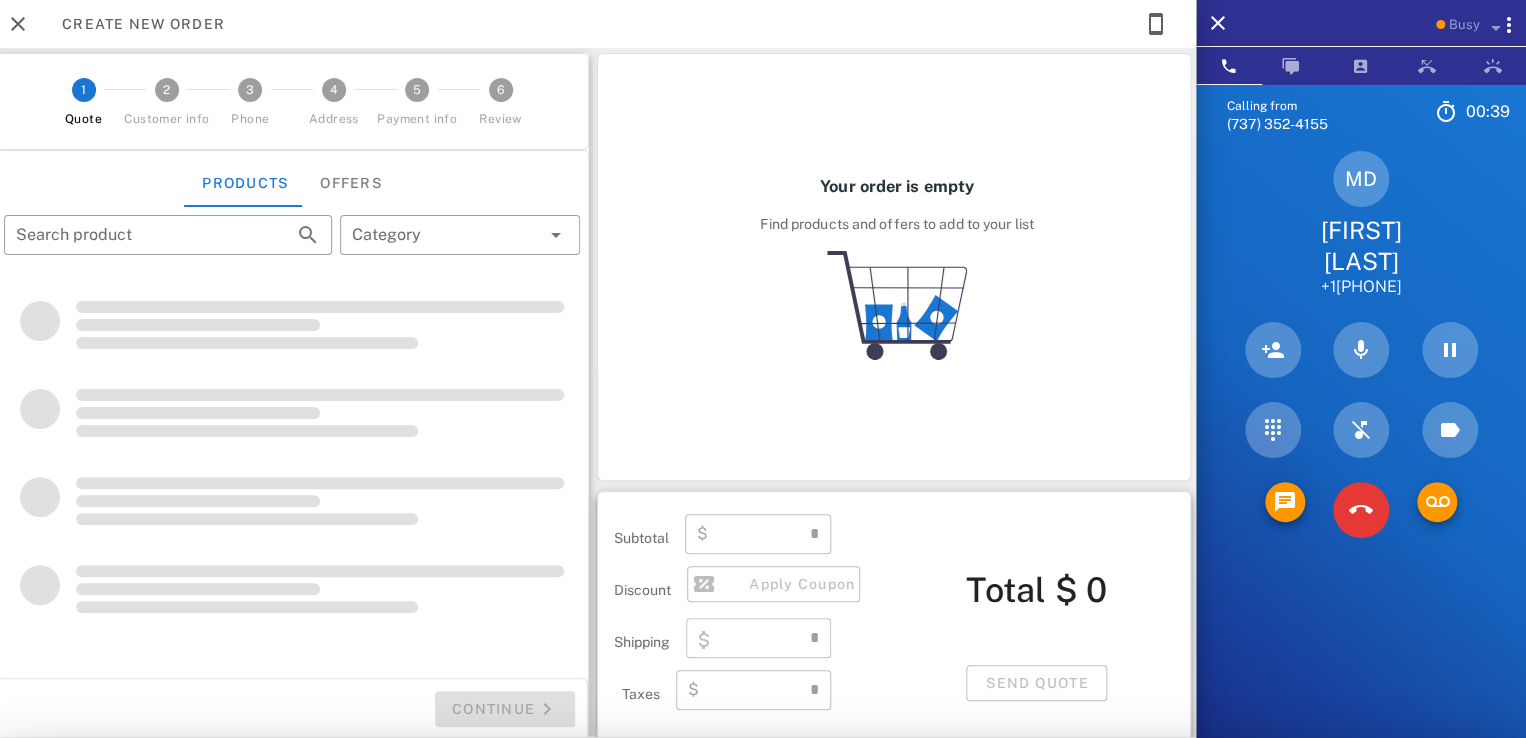 type on "**********" 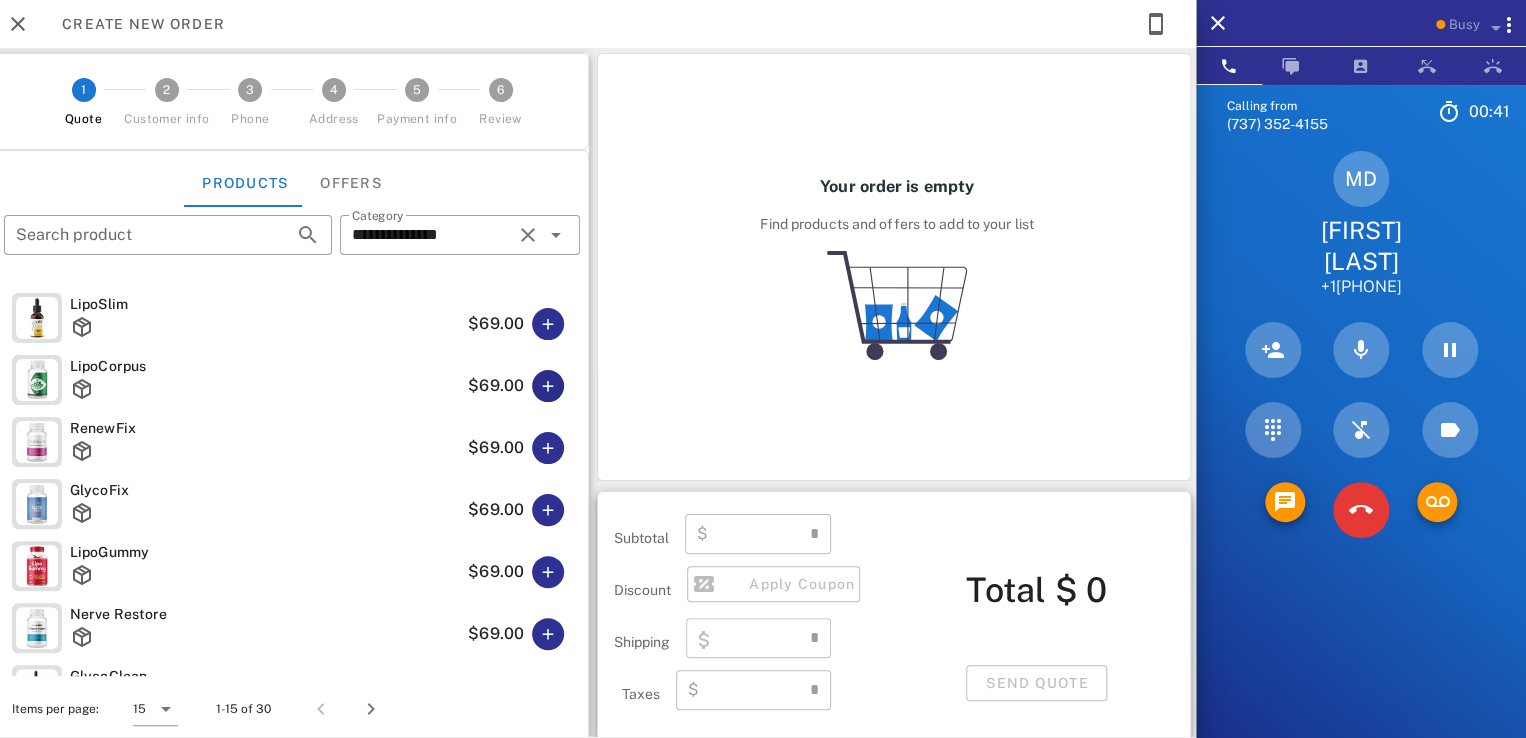 type on "****" 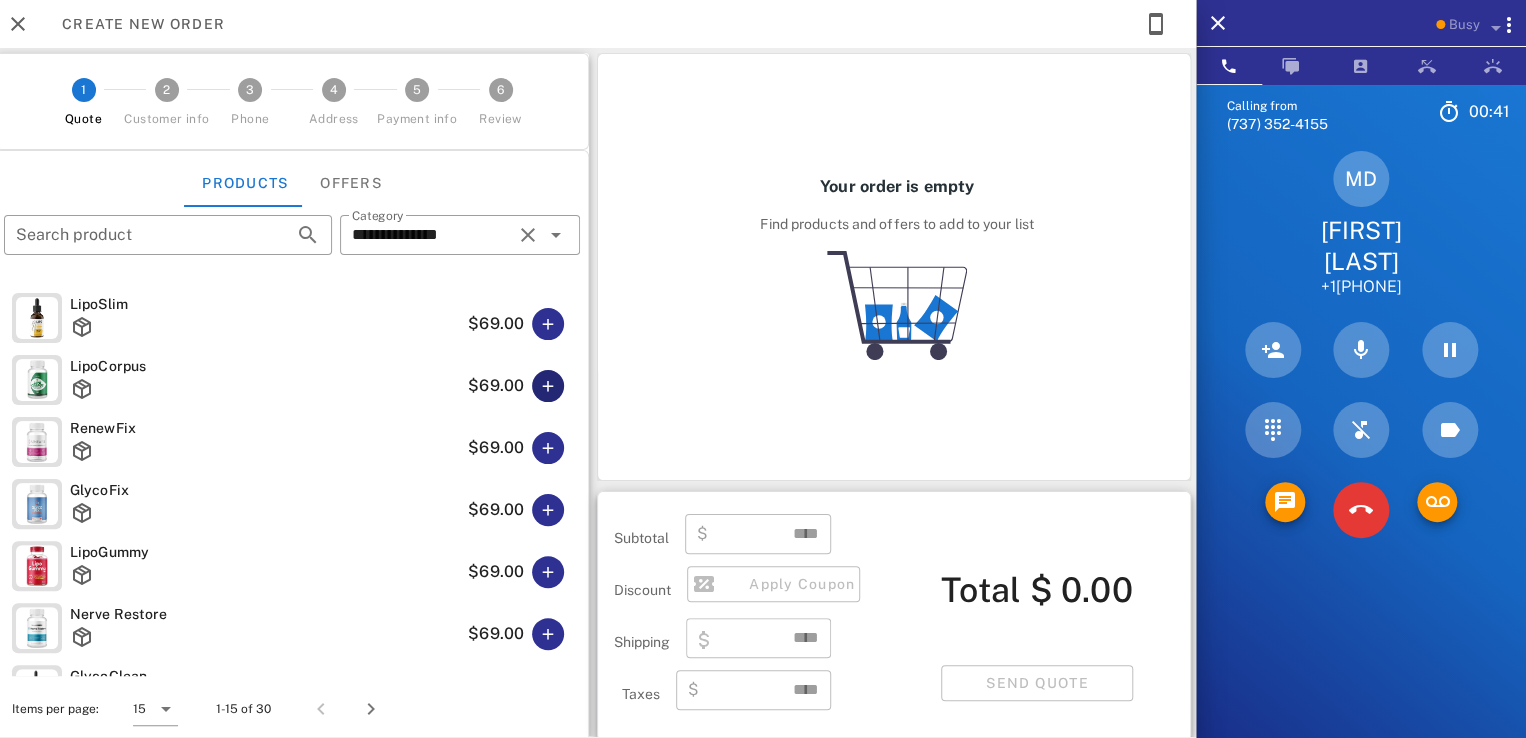 click at bounding box center [548, 386] 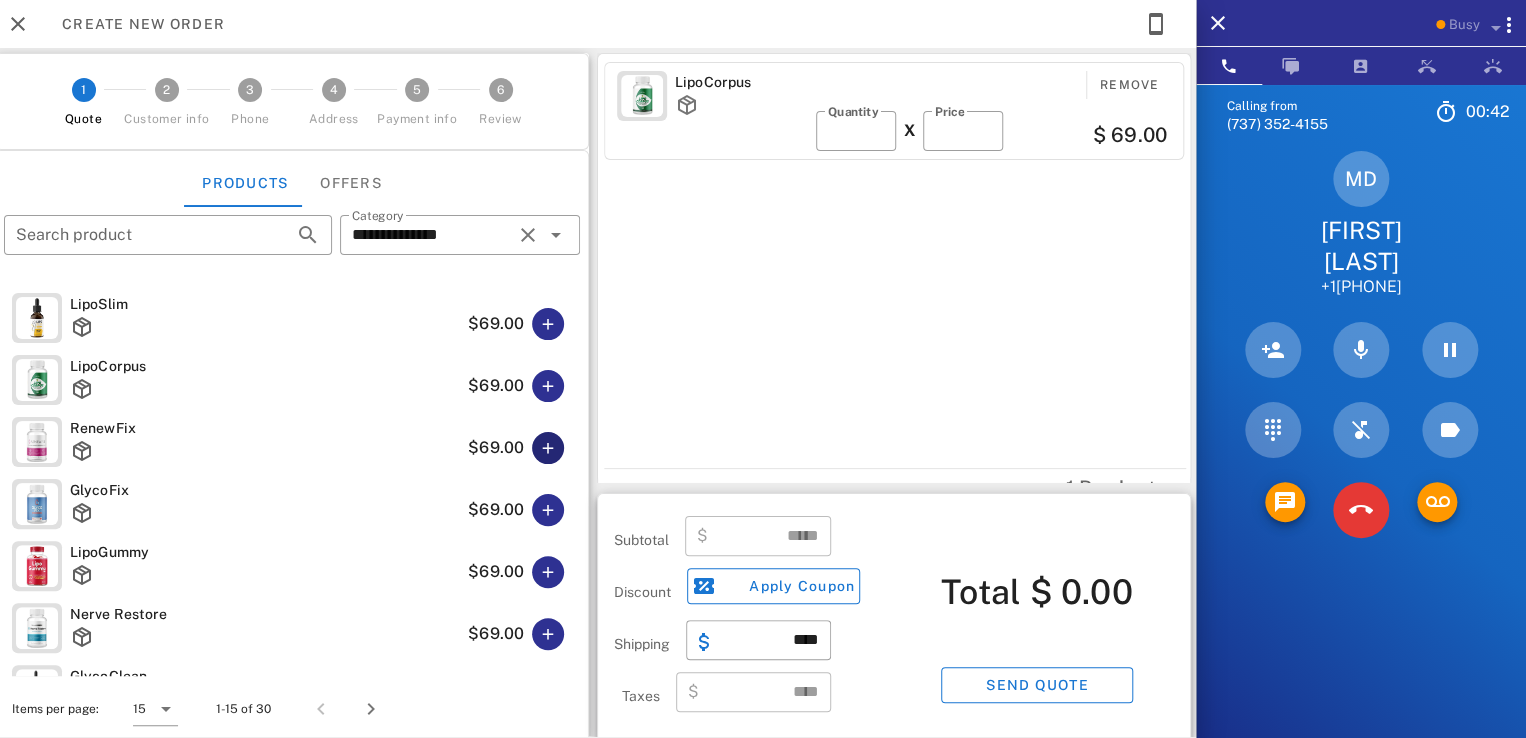 click at bounding box center [548, 448] 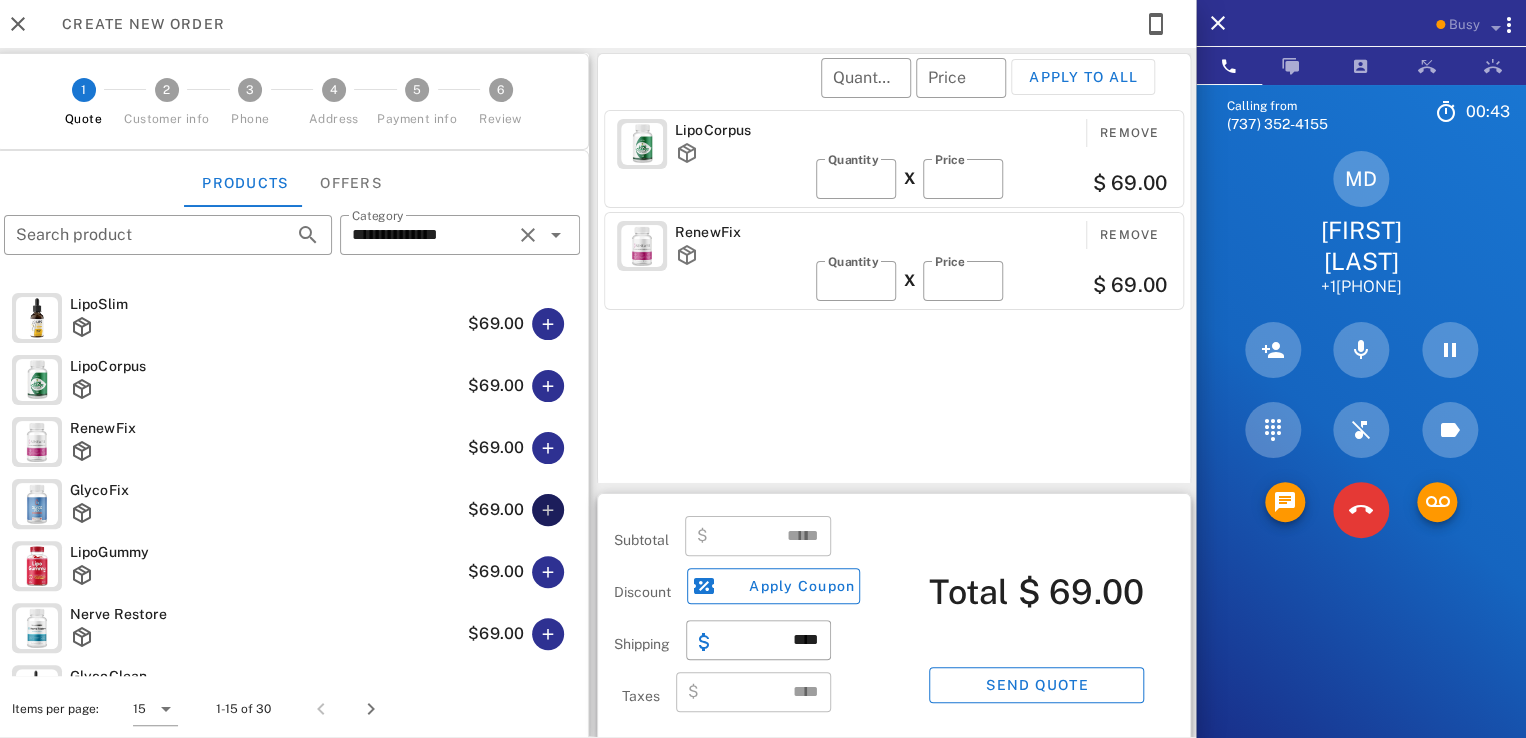click at bounding box center (548, 510) 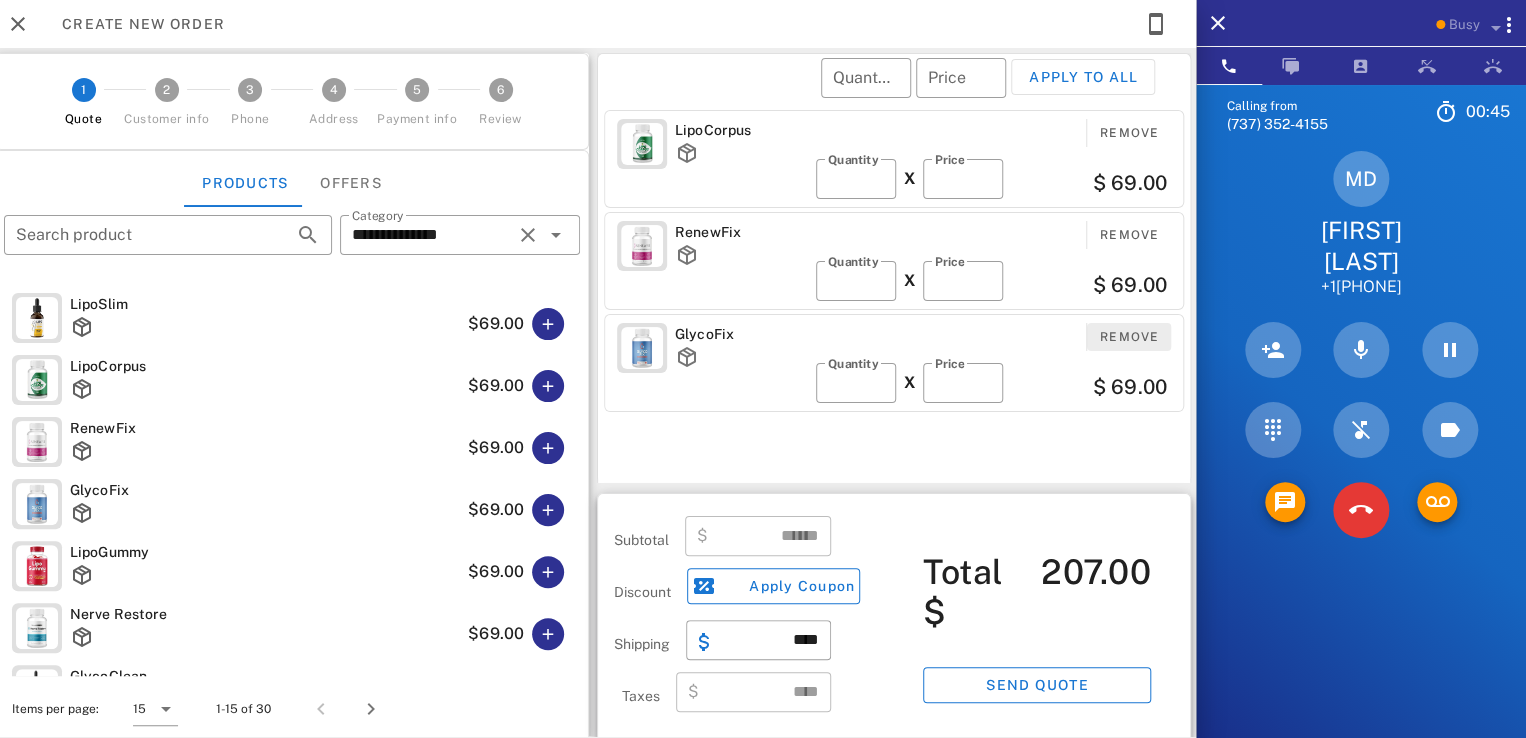 click on "Remove" at bounding box center (1129, 337) 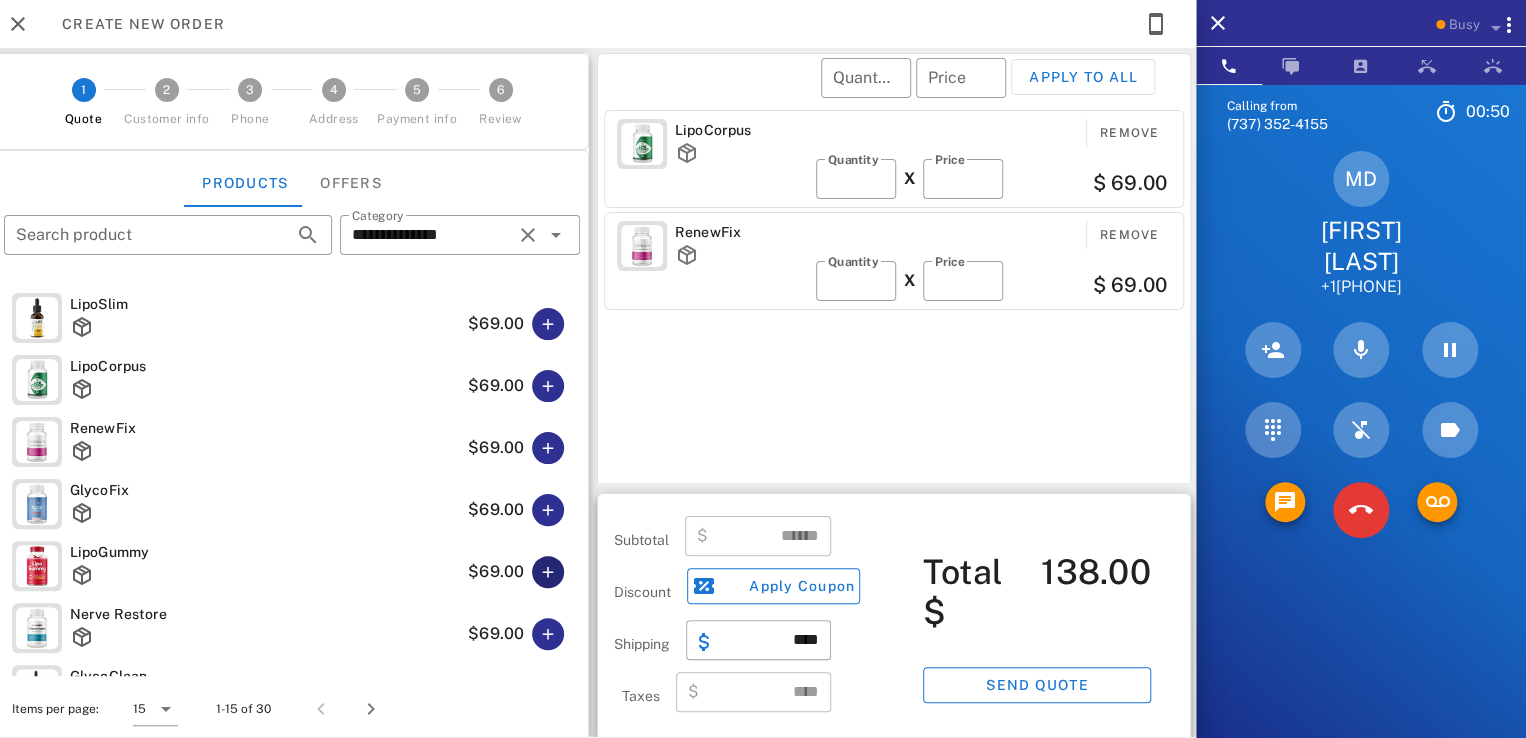 click at bounding box center [548, 572] 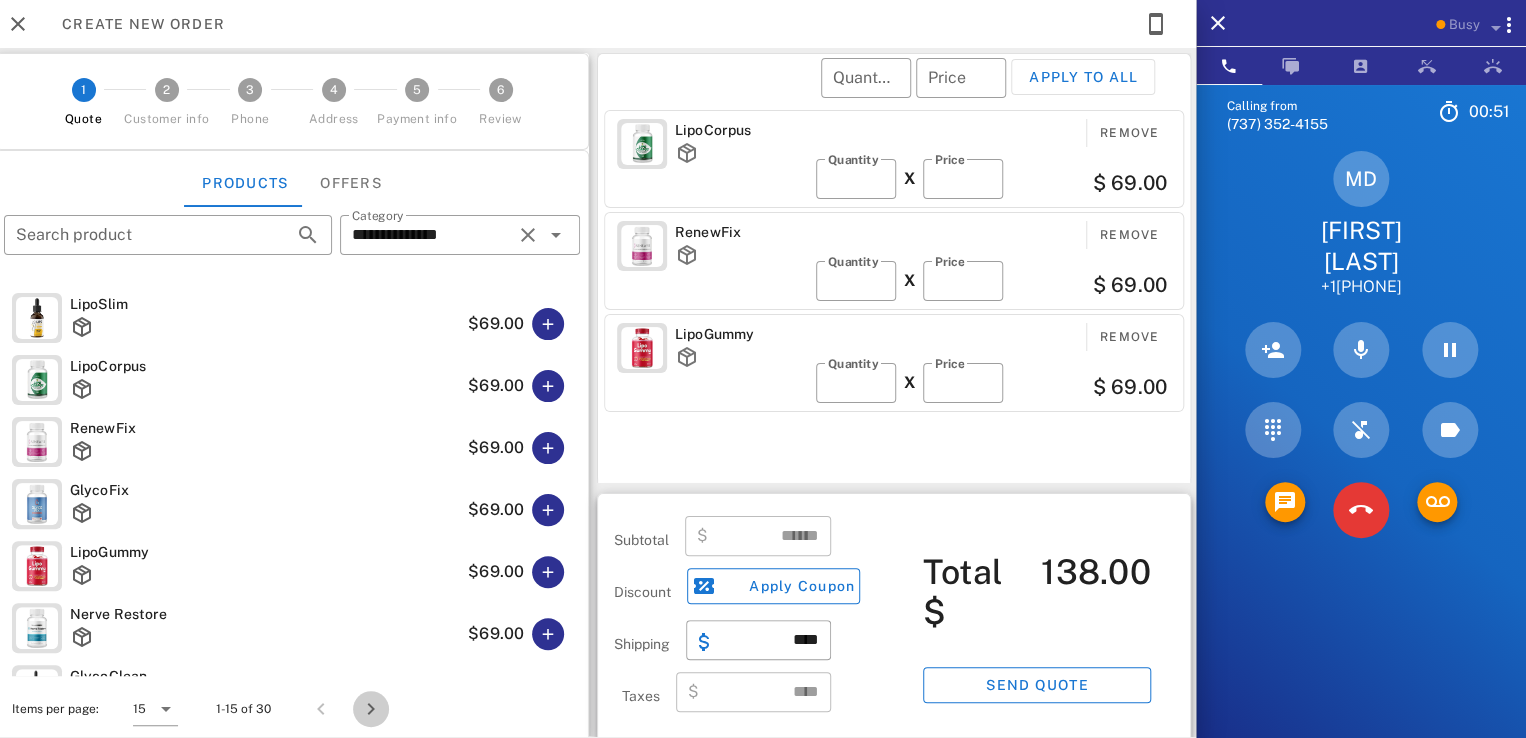 click at bounding box center (371, 709) 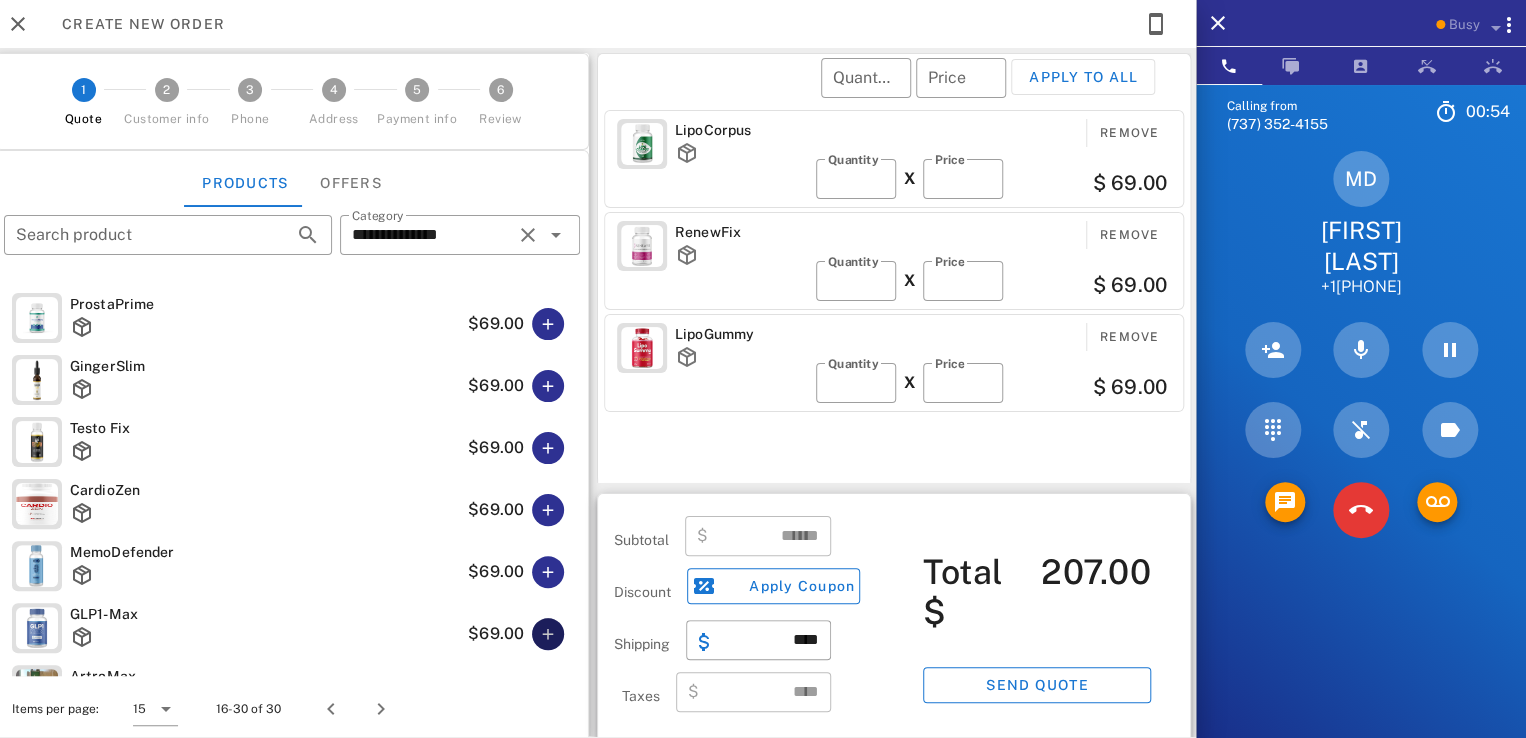 click at bounding box center [548, 634] 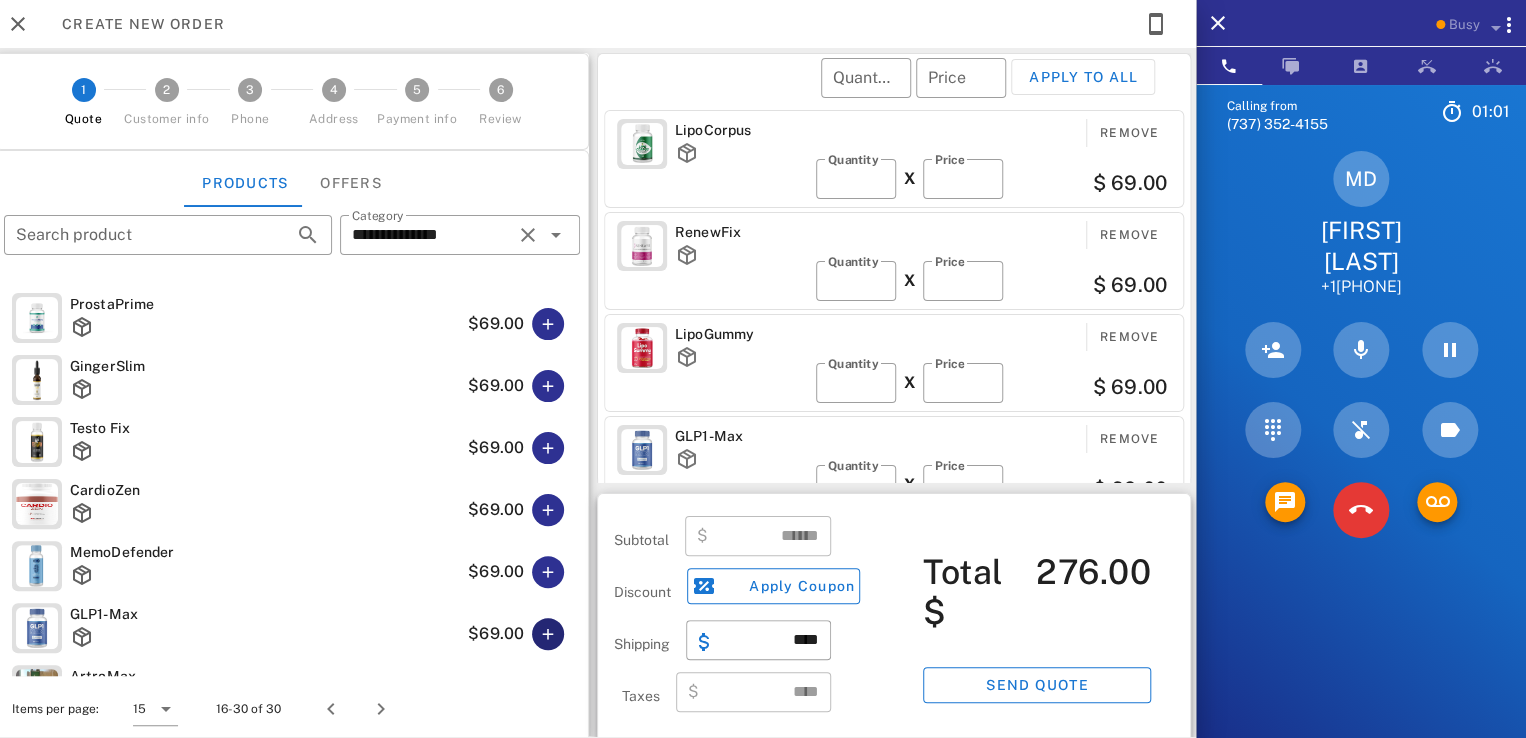 scroll, scrollTop: 4, scrollLeft: 0, axis: vertical 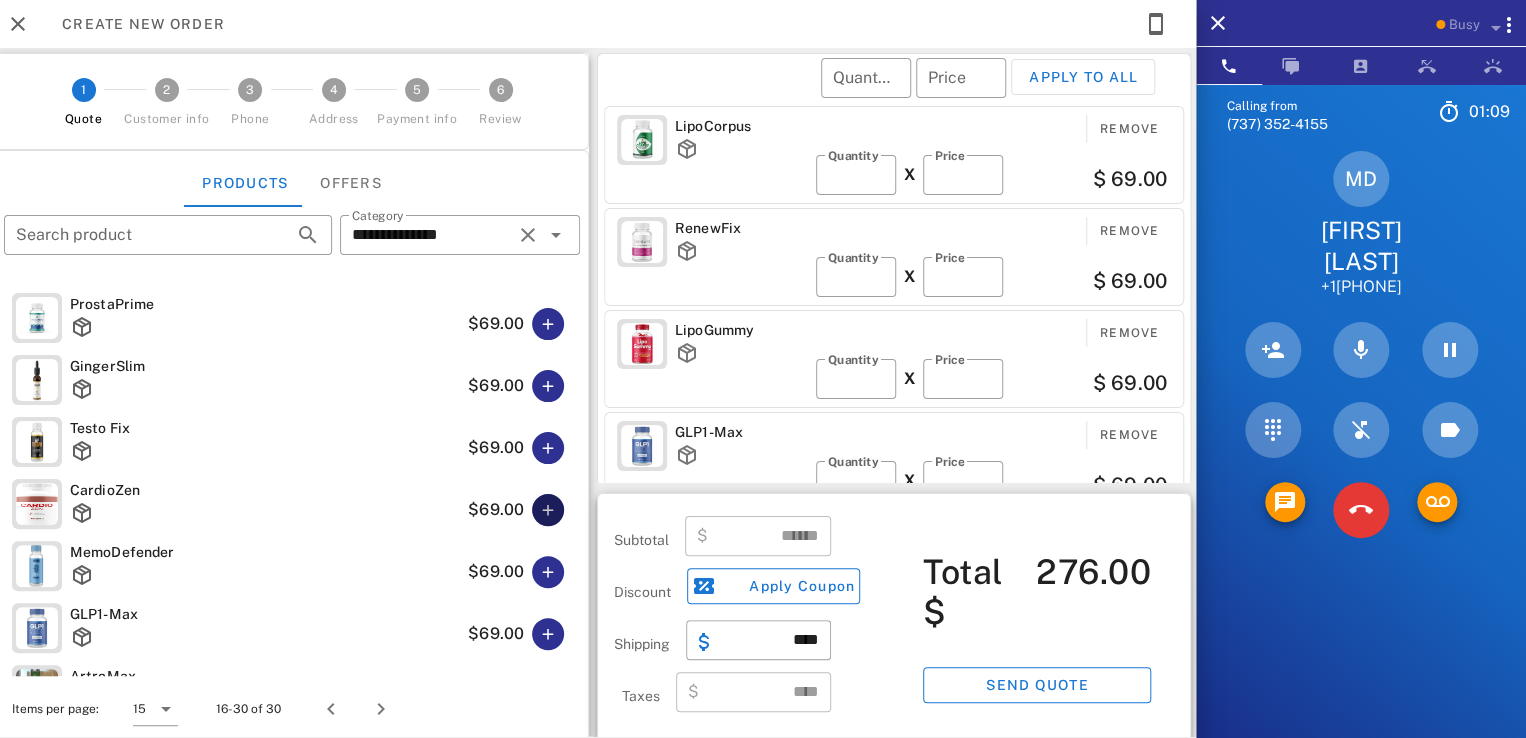 click at bounding box center (548, 510) 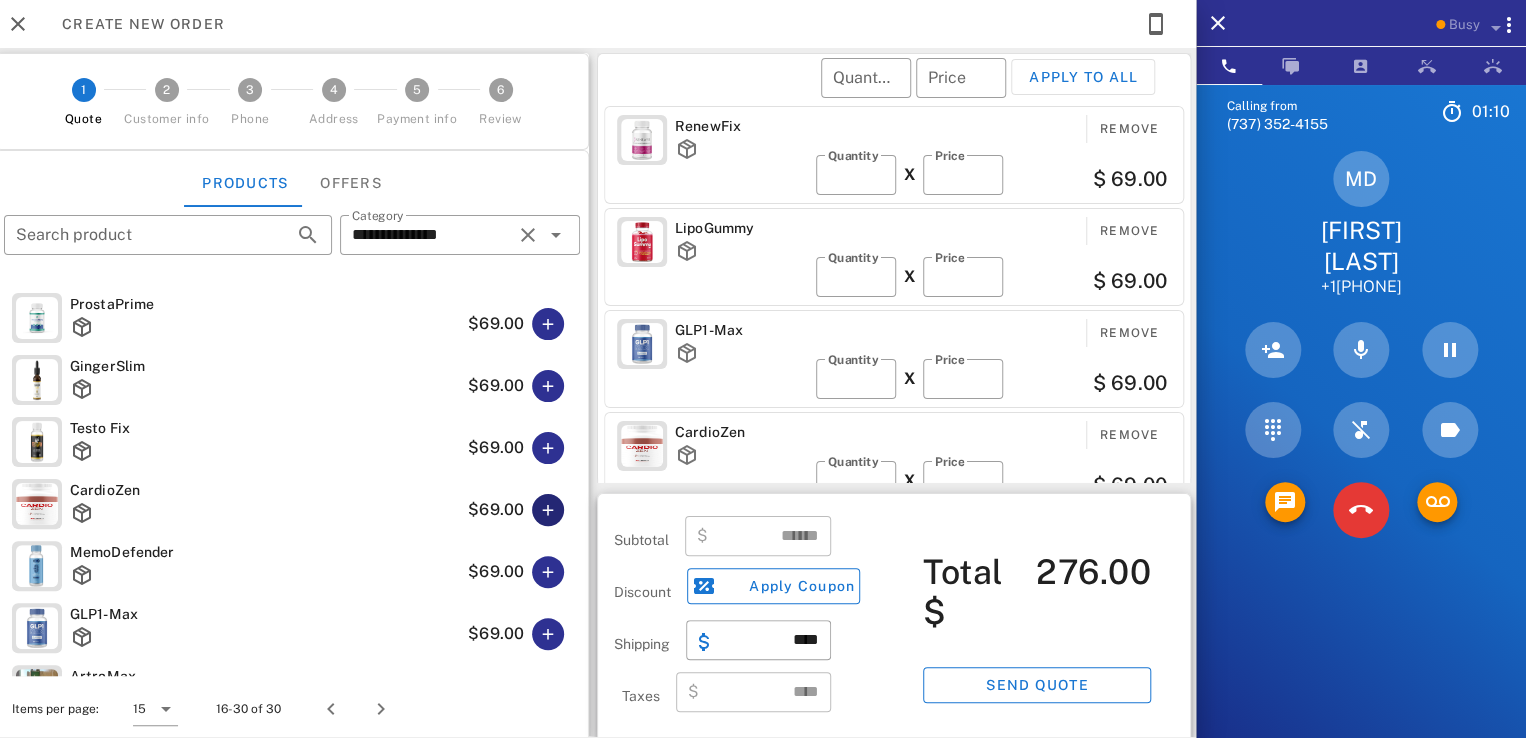type on "******" 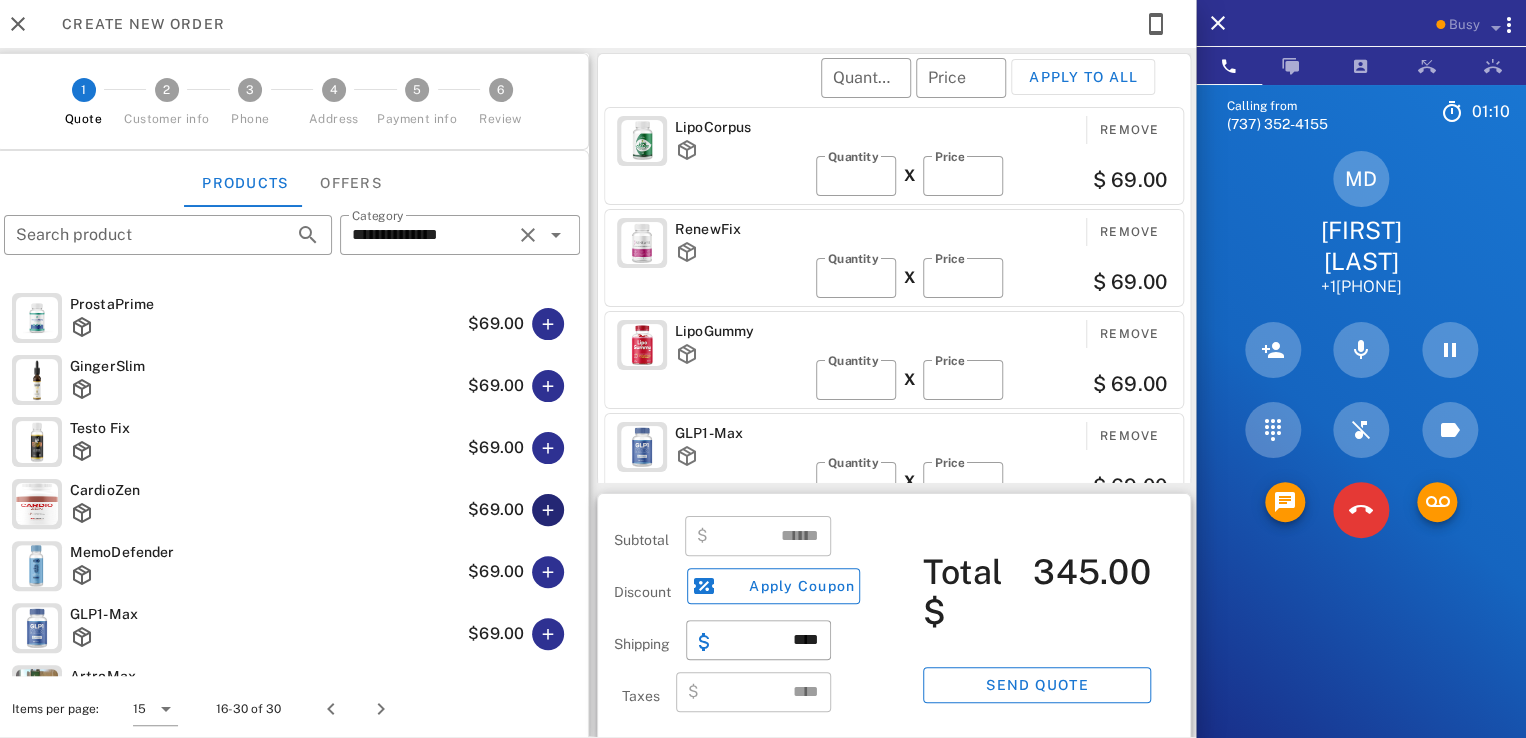 scroll, scrollTop: 0, scrollLeft: 0, axis: both 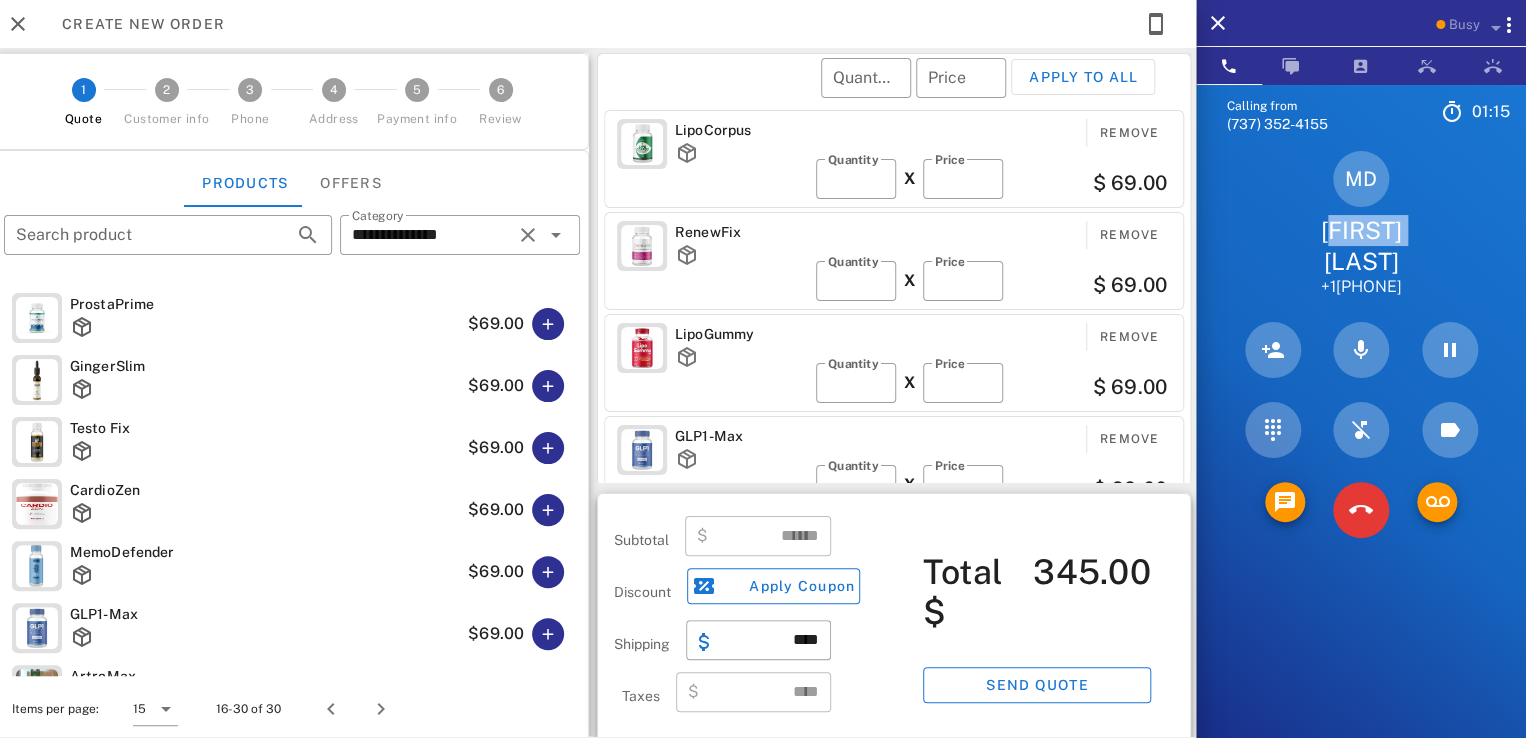 drag, startPoint x: 1328, startPoint y: 240, endPoint x: 1460, endPoint y: 217, distance: 133.9888 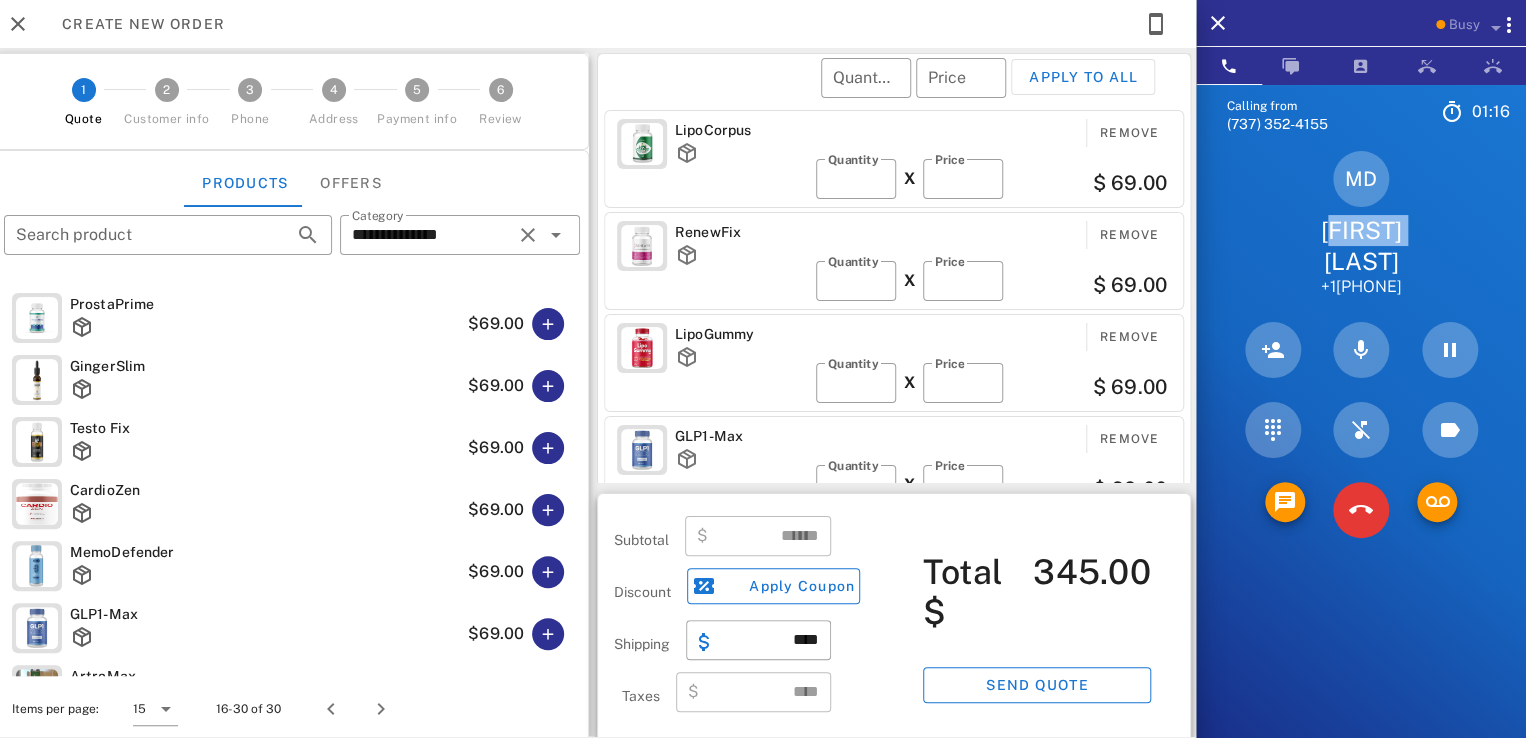 click on "MD   [FIRST] [LAST]  +1[PHONE]" at bounding box center (1361, 224) 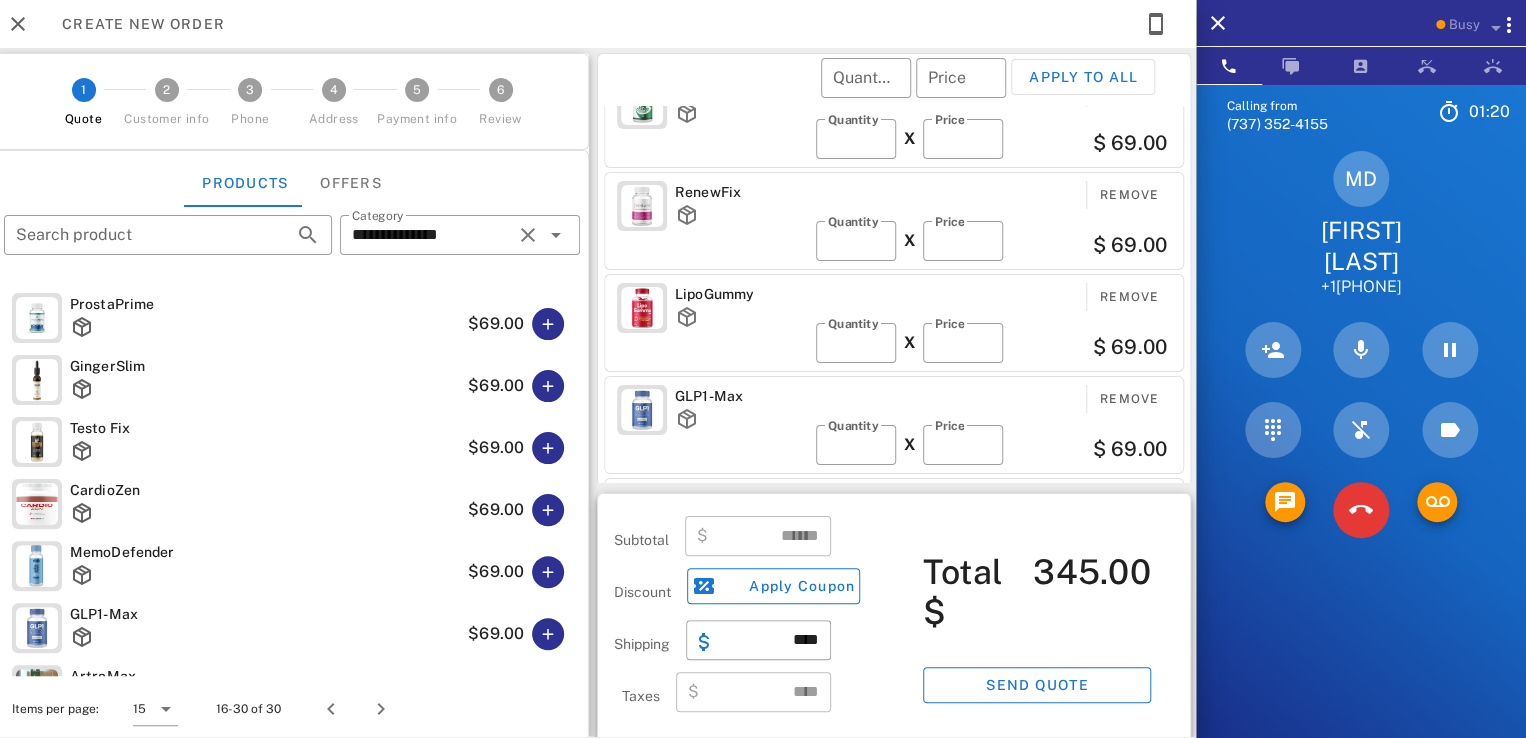 scroll, scrollTop: 106, scrollLeft: 0, axis: vertical 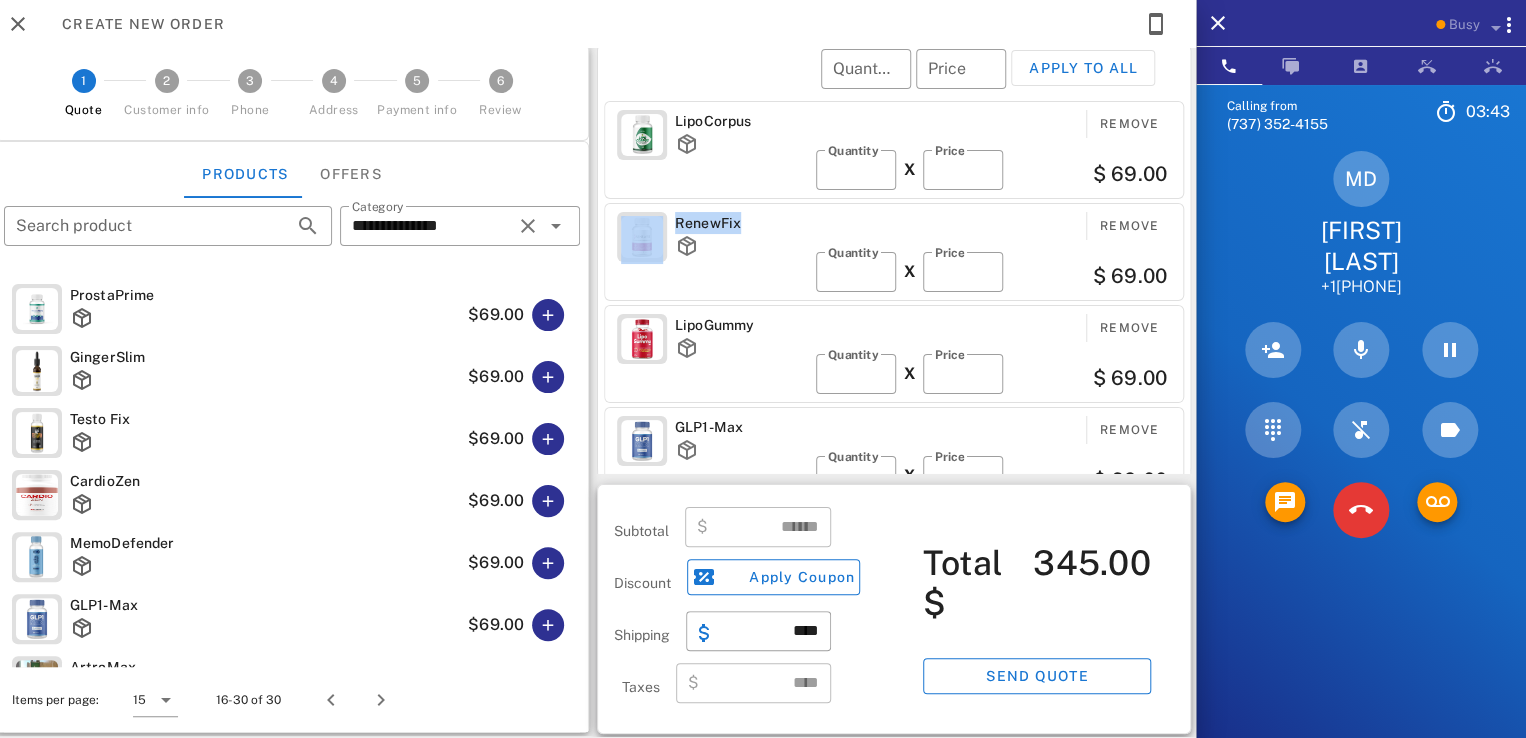 drag, startPoint x: 731, startPoint y: 217, endPoint x: 668, endPoint y: 212, distance: 63.1981 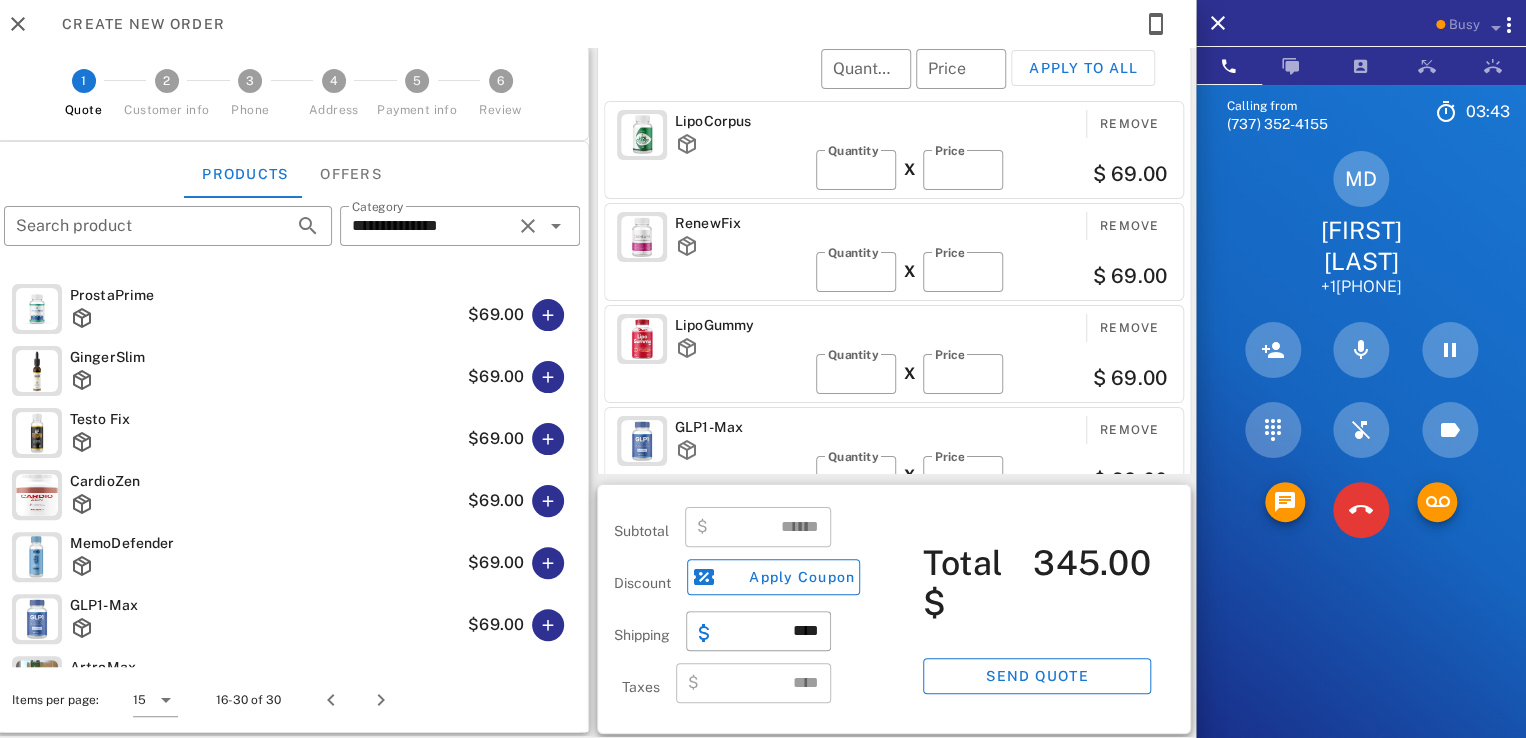 click on "LipoCorpus  Remove  ​ Quantity * X ​ Price **  $ 69.00" at bounding box center [894, 150] 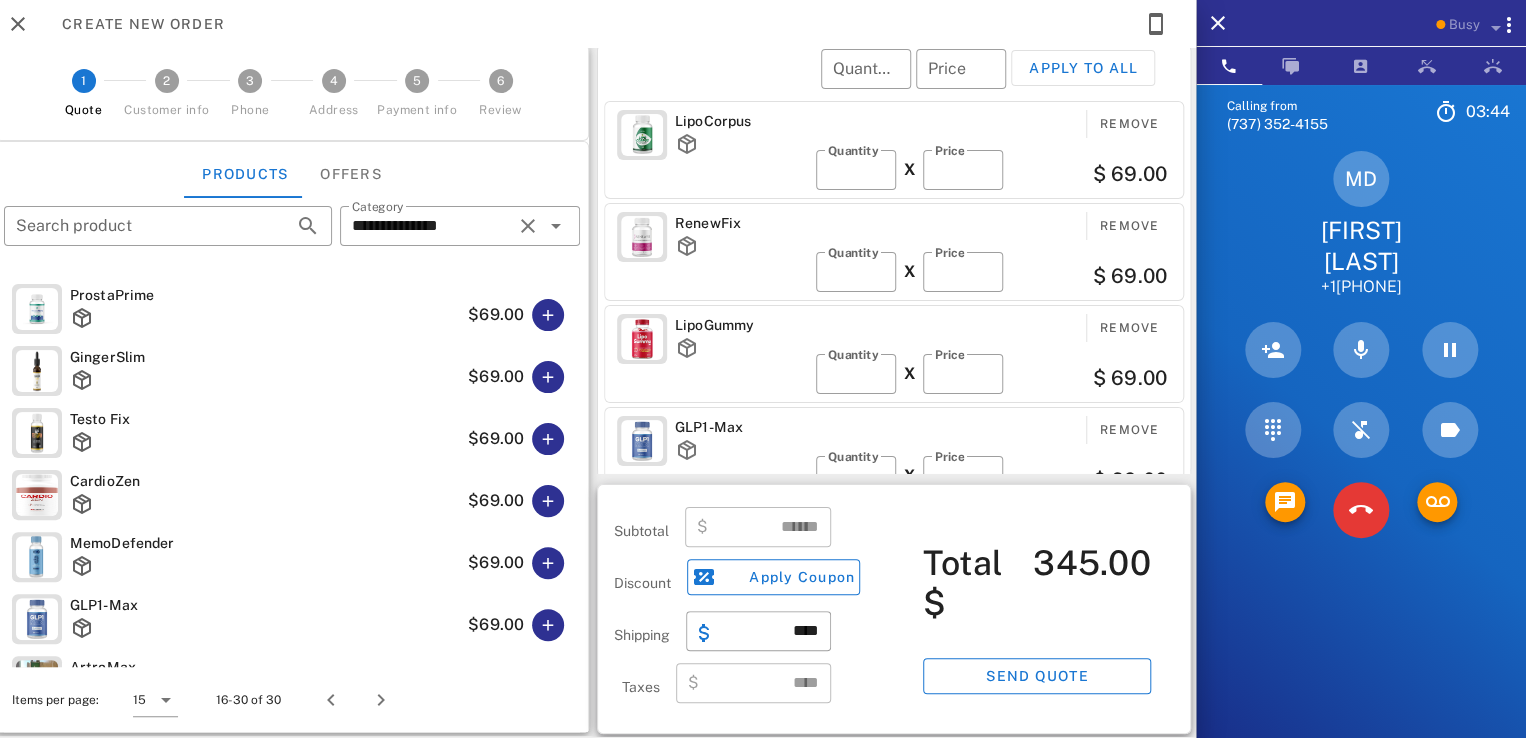 scroll, scrollTop: 106, scrollLeft: 0, axis: vertical 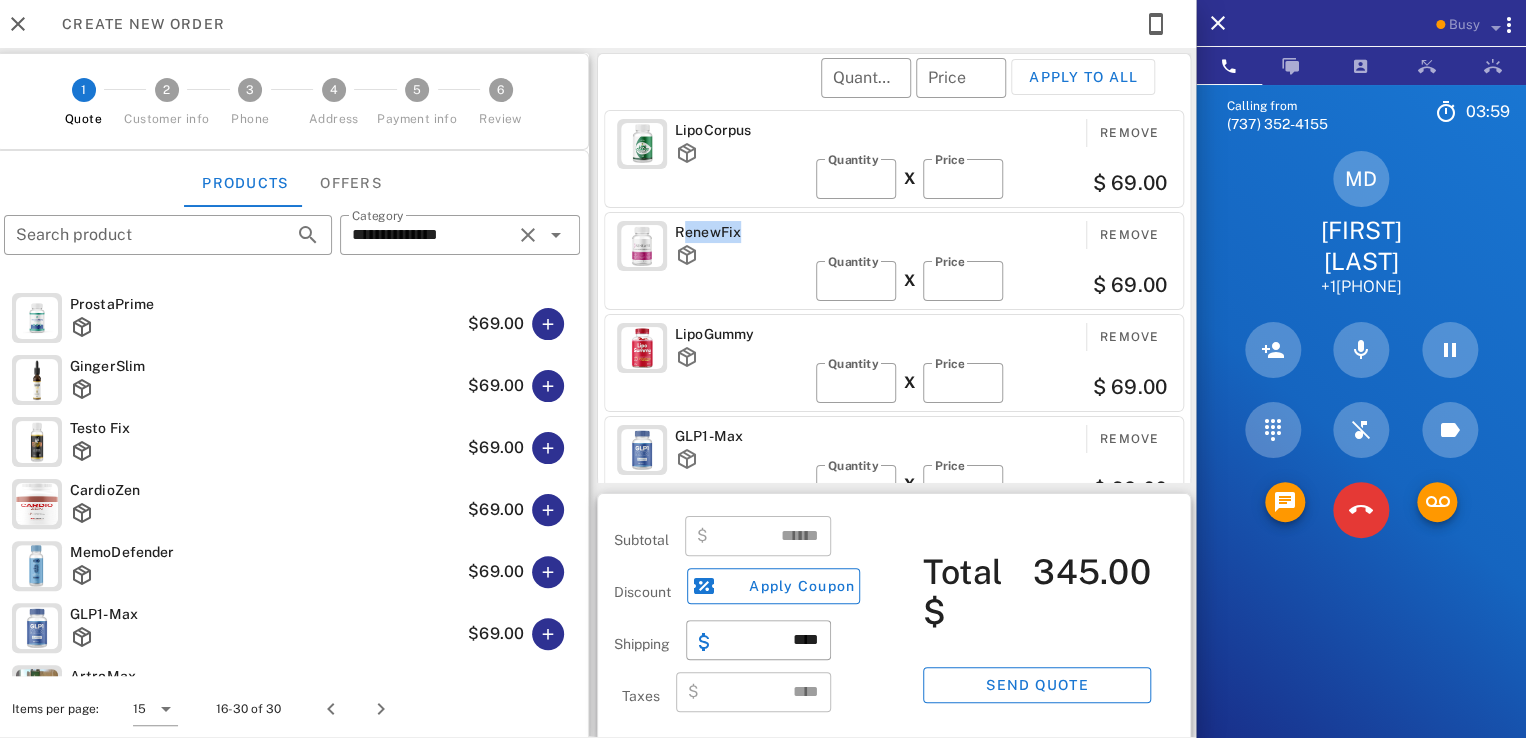 drag, startPoint x: 736, startPoint y: 230, endPoint x: 680, endPoint y: 233, distance: 56.0803 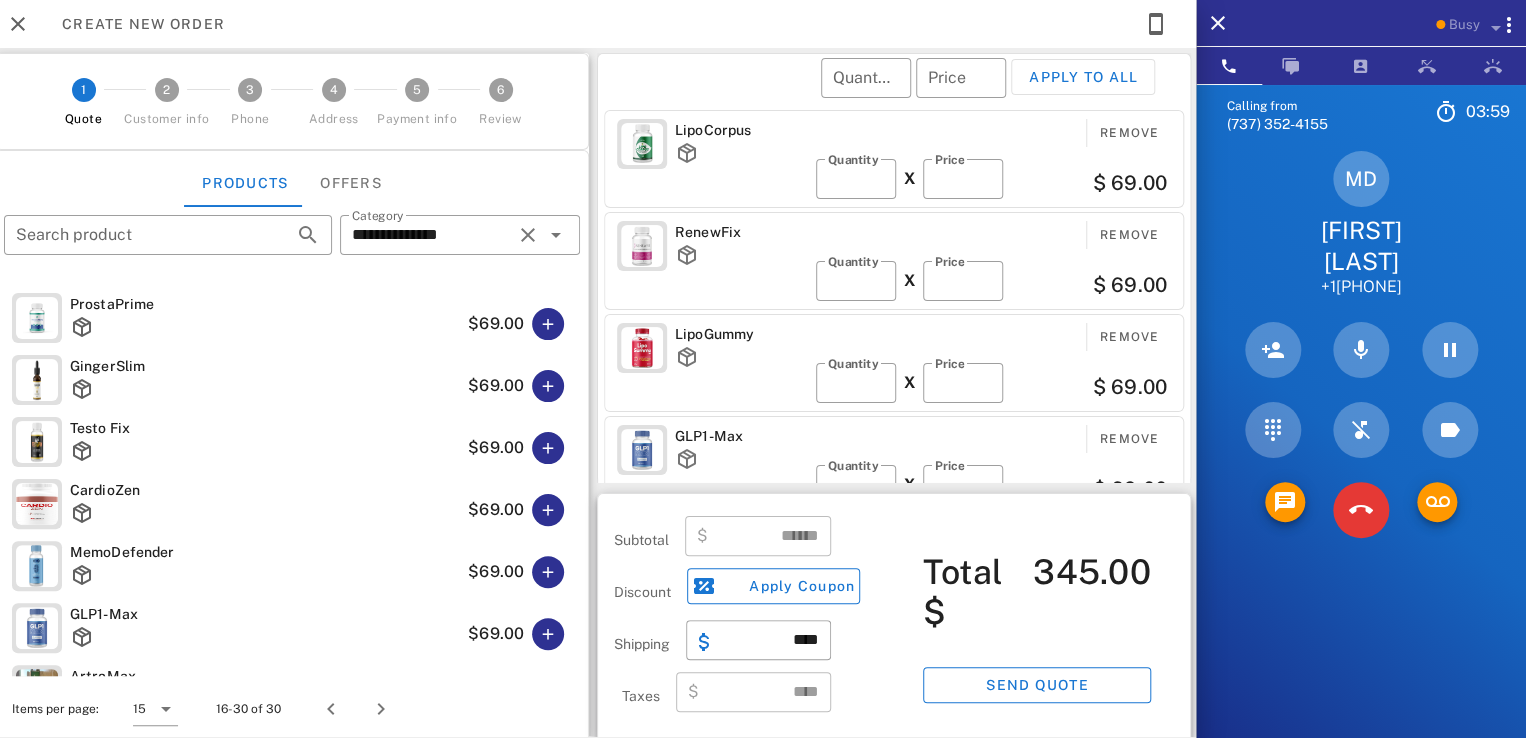 click on "LipoCorpus  Remove  ​ Quantity * X ​ Price **  $ 69.00" at bounding box center (894, 159) 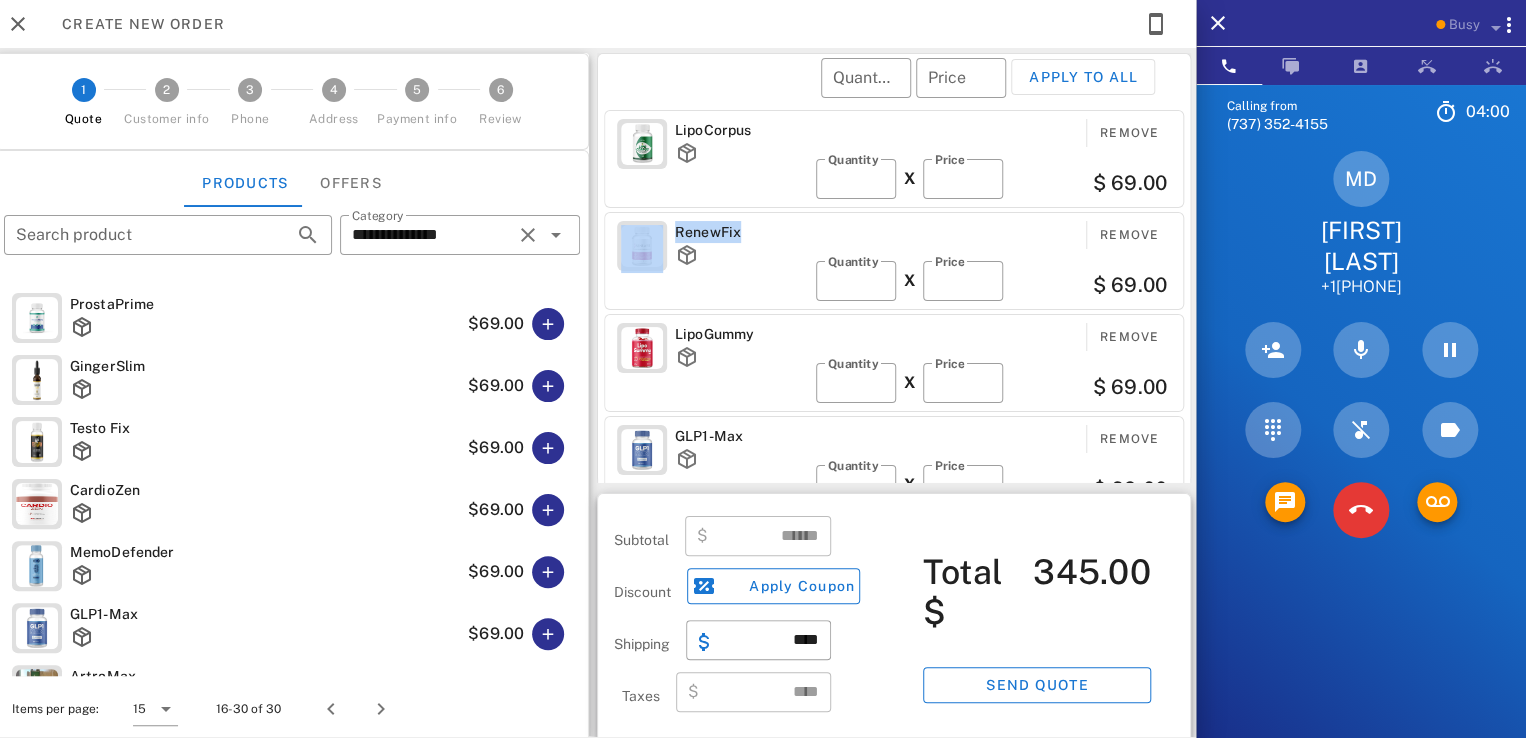 drag, startPoint x: 663, startPoint y: 226, endPoint x: 763, endPoint y: 229, distance: 100.04499 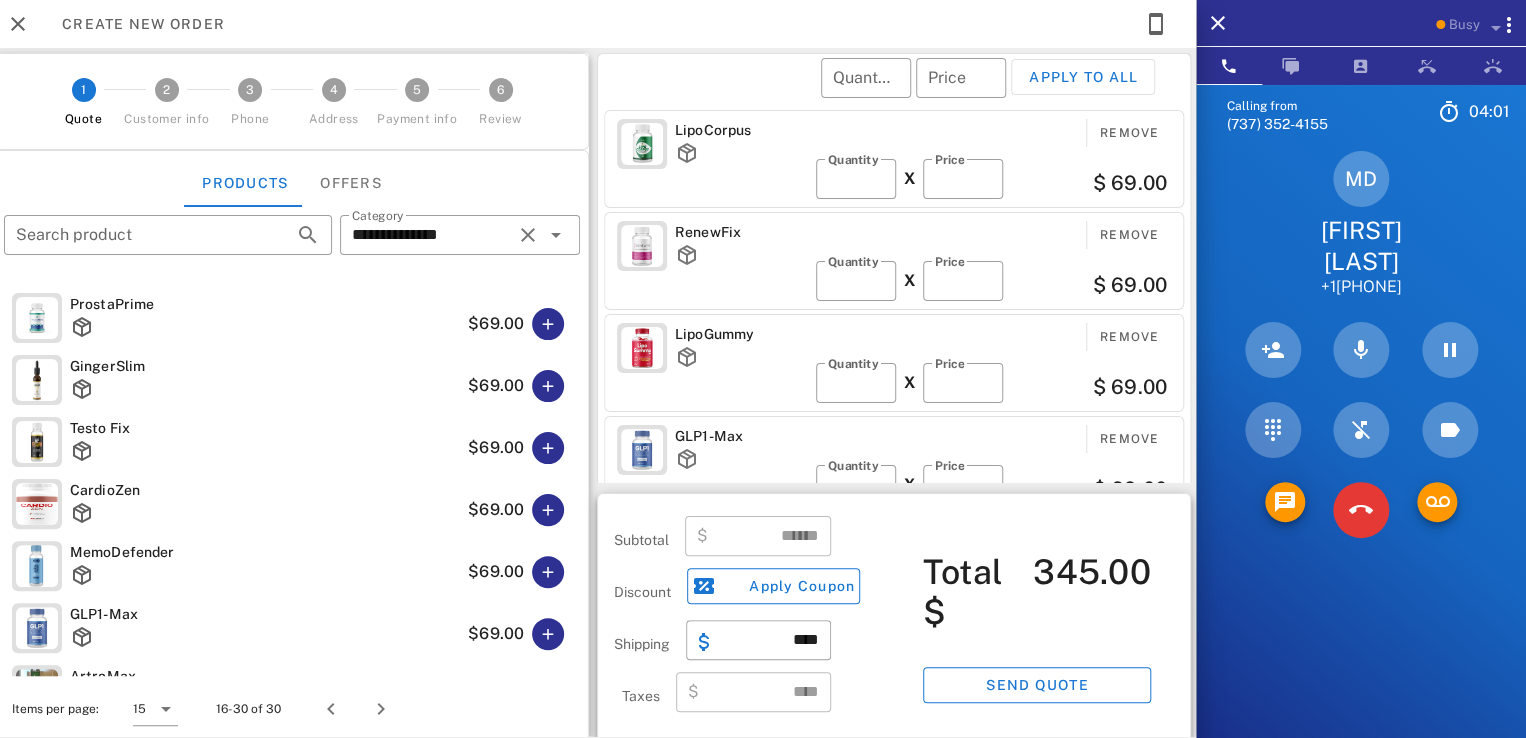 click on "LipoCorpus  Remove  ​ Quantity * X ​ Price **  $ 69.00" at bounding box center (894, 159) 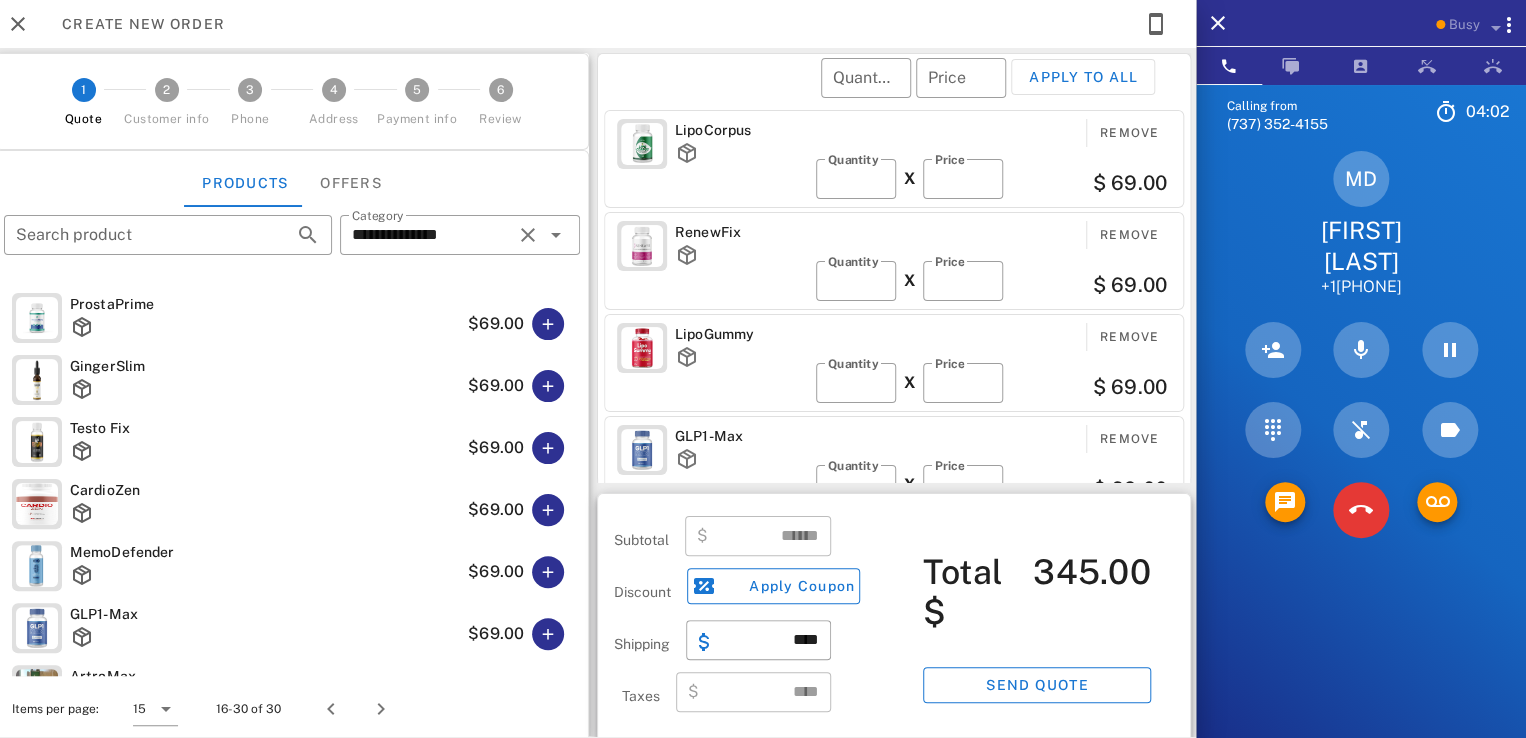 click on "RenewFix" at bounding box center [741, 232] 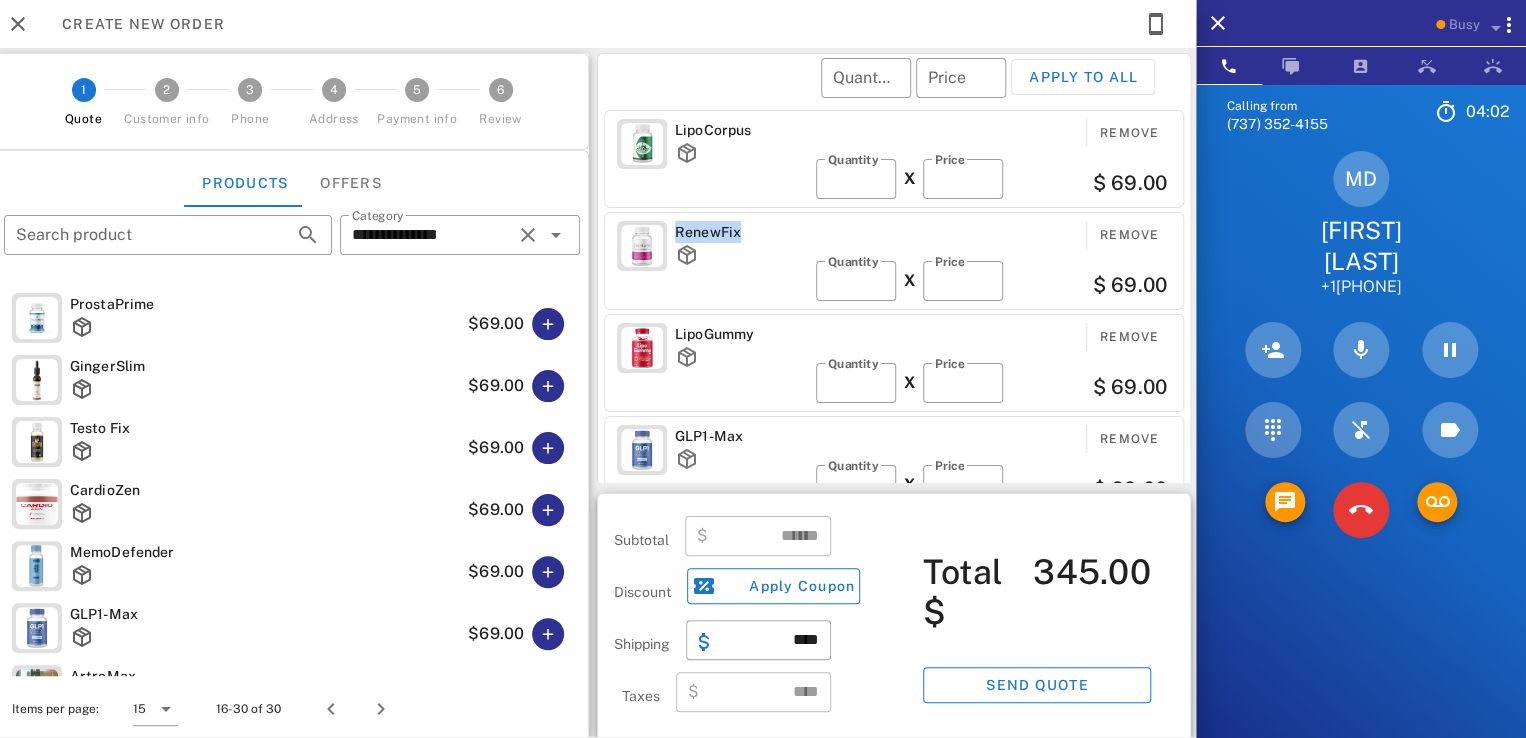 click on "RenewFix" at bounding box center (741, 232) 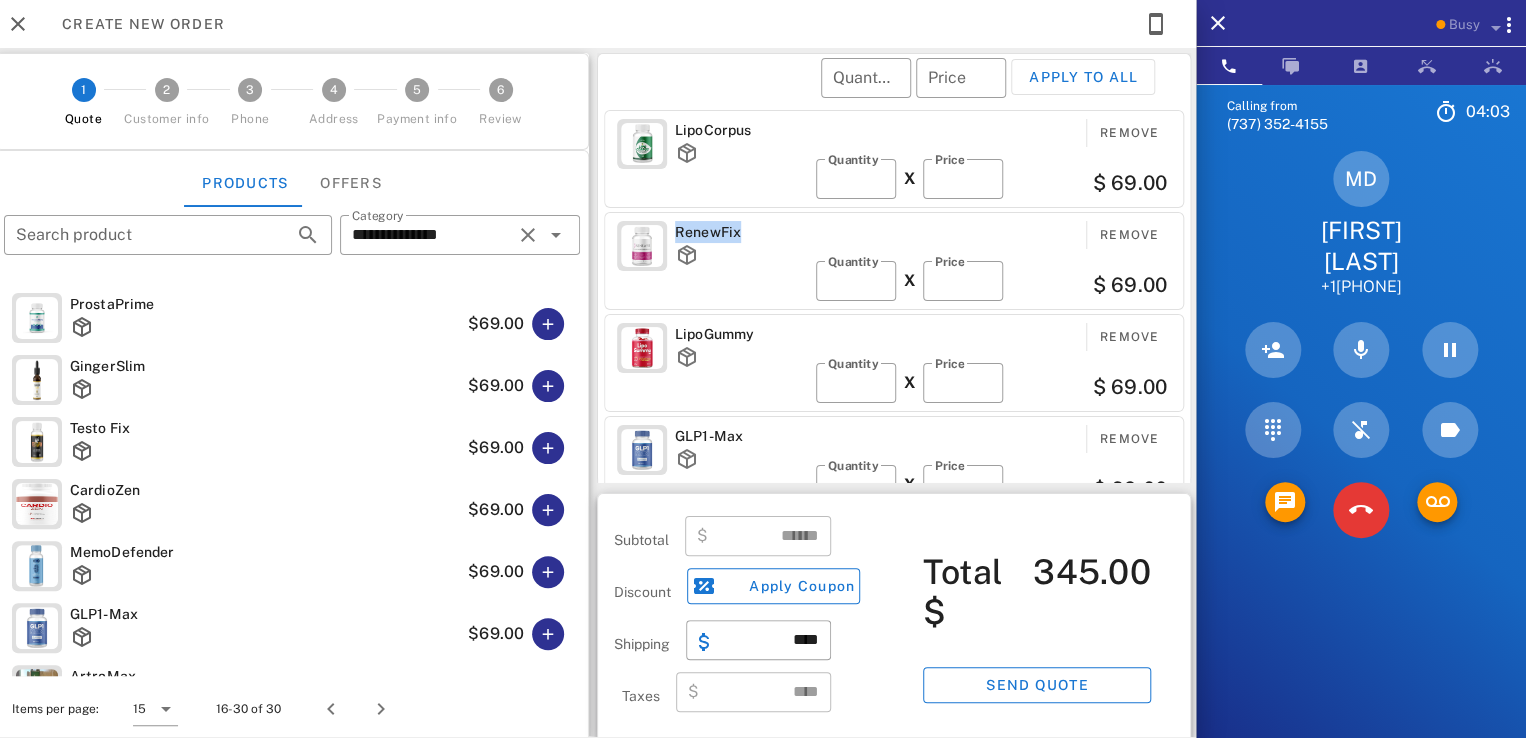click on "RenewFix" at bounding box center [741, 232] 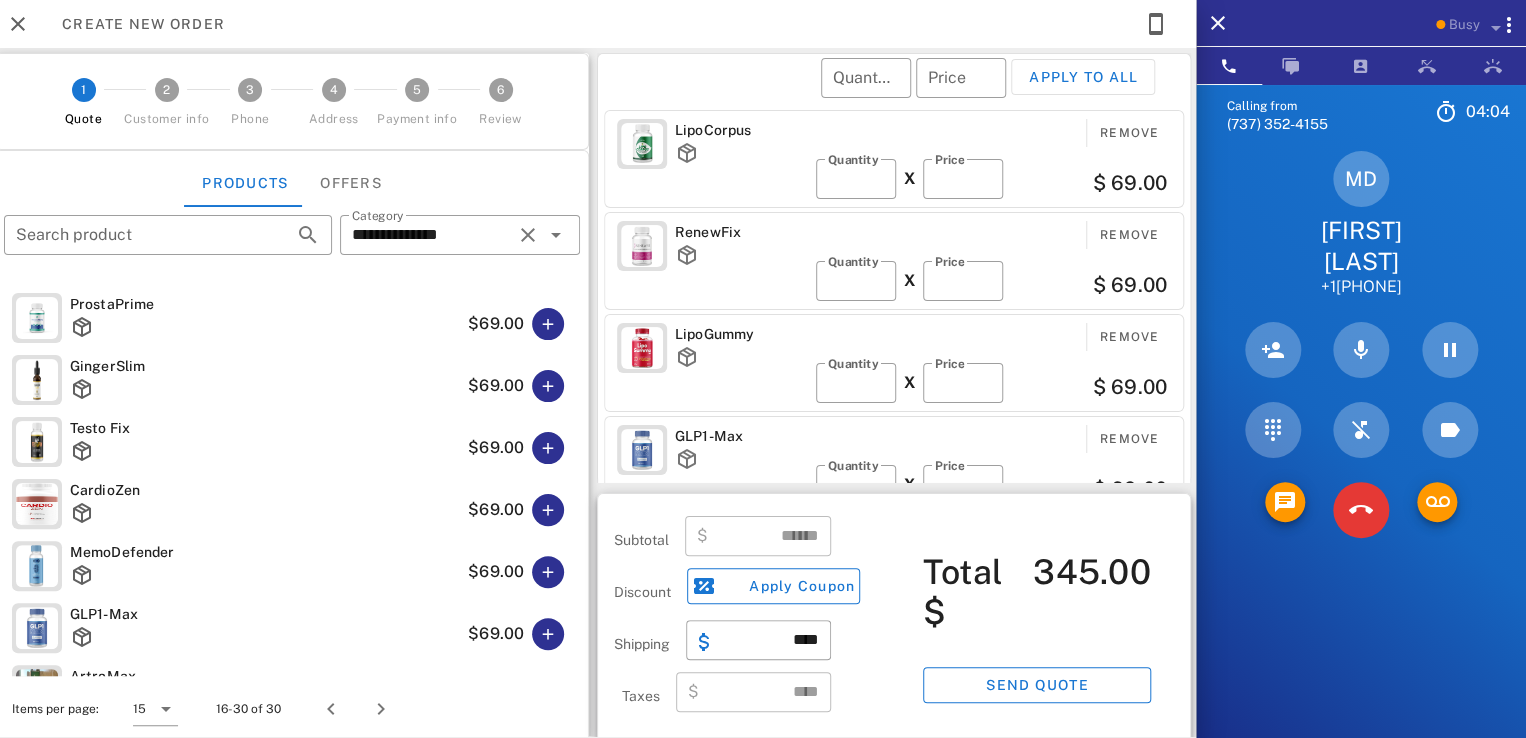 drag, startPoint x: 754, startPoint y: 233, endPoint x: 684, endPoint y: 242, distance: 70.5762 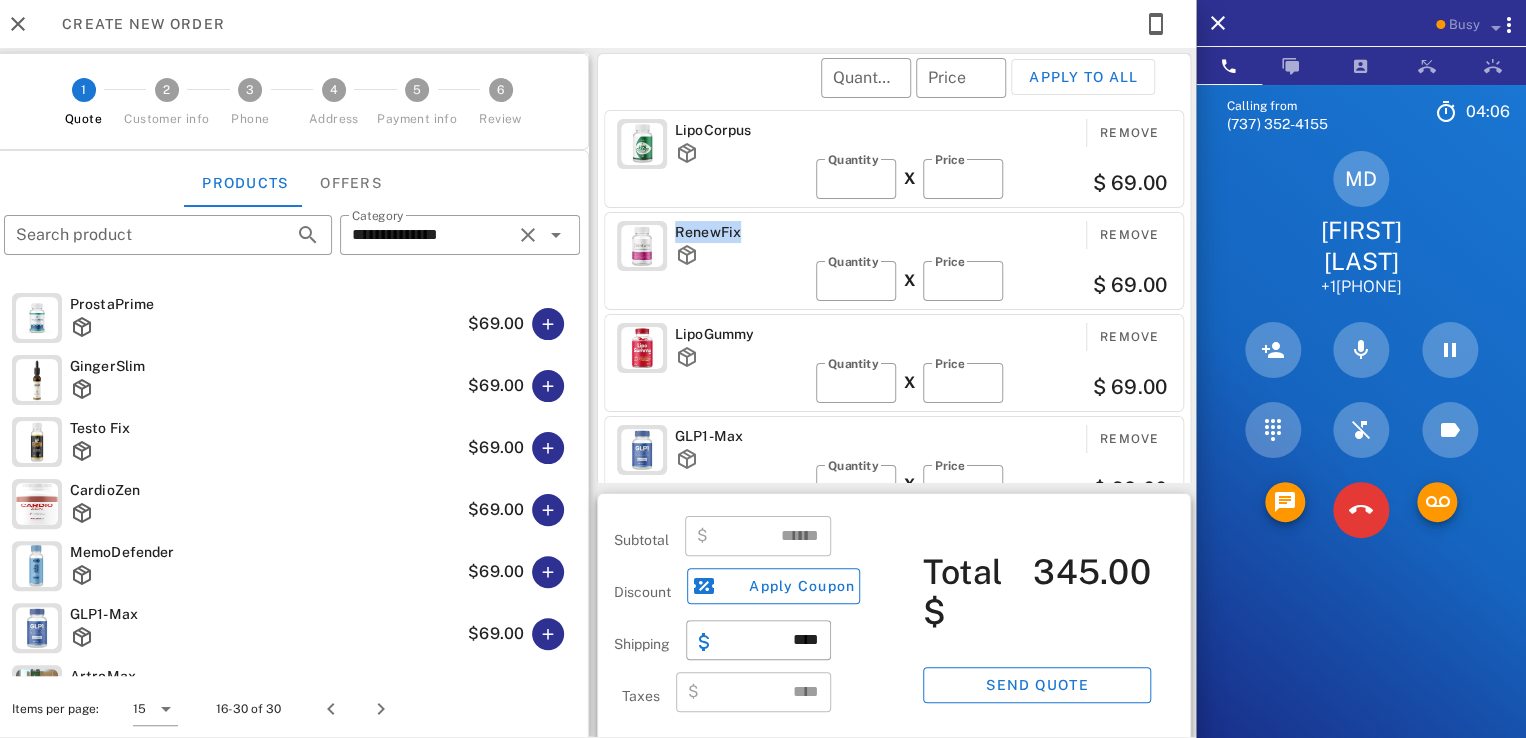 drag, startPoint x: 668, startPoint y: 229, endPoint x: 742, endPoint y: 230, distance: 74.00676 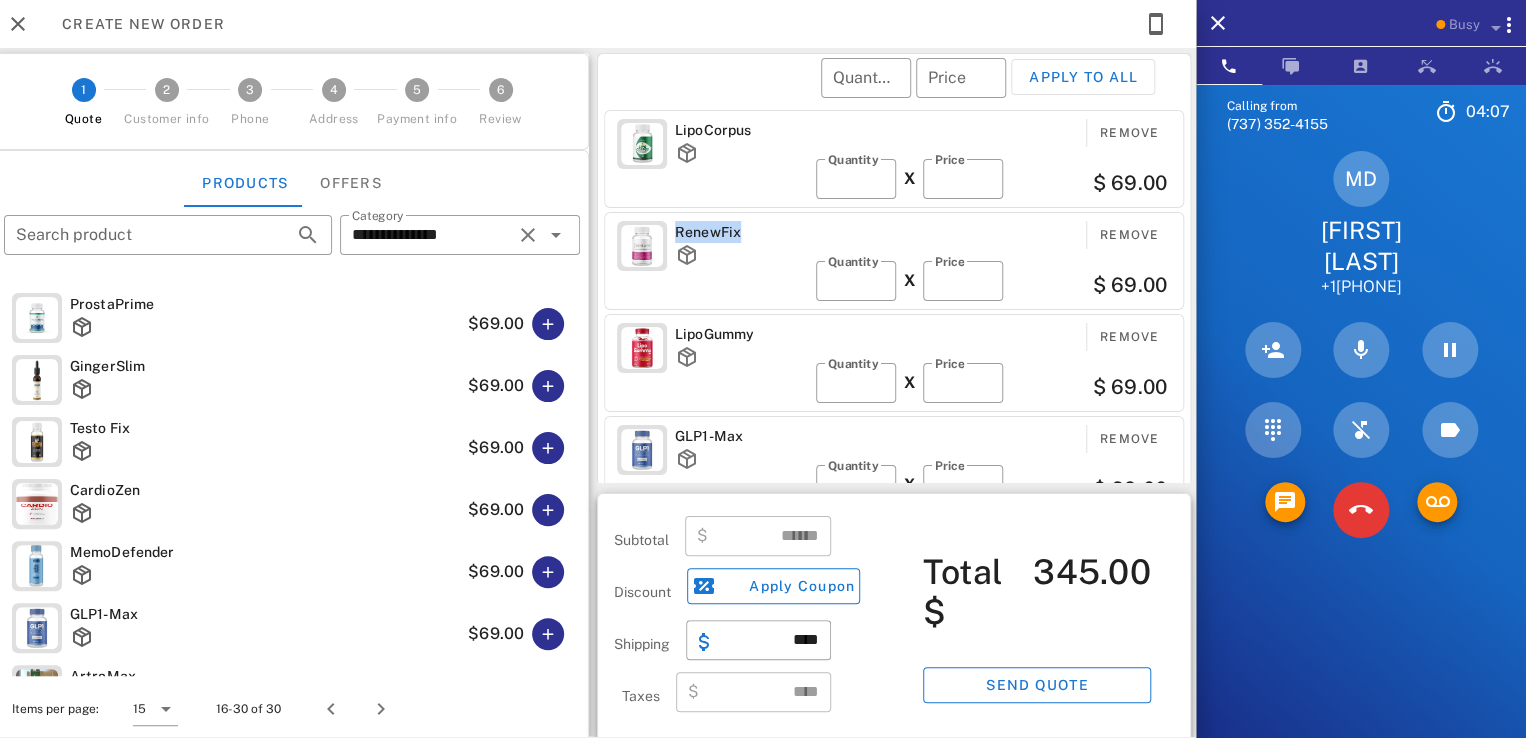 drag, startPoint x: 782, startPoint y: 225, endPoint x: 770, endPoint y: 225, distance: 12 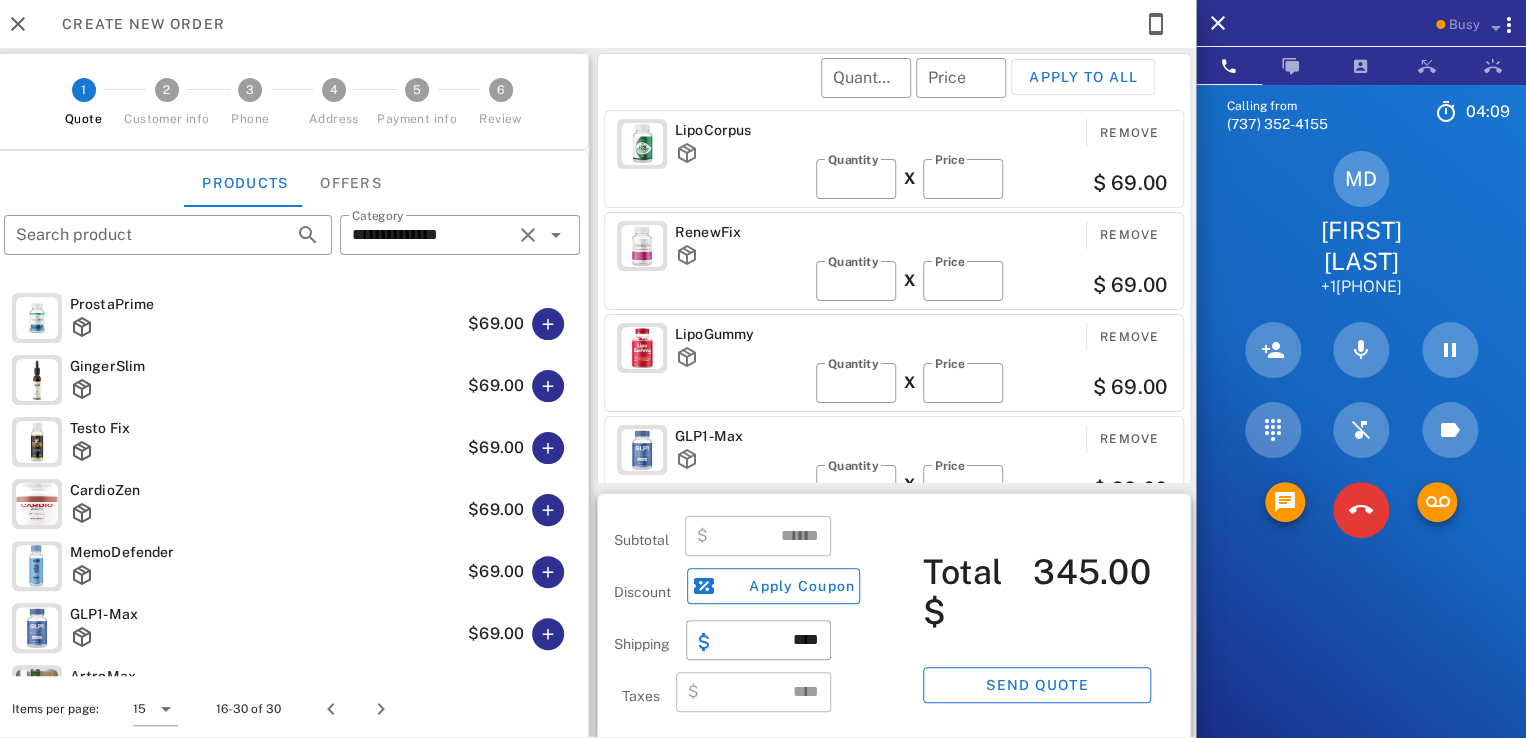 drag, startPoint x: 1307, startPoint y: 225, endPoint x: 1433, endPoint y: 263, distance: 131.60547 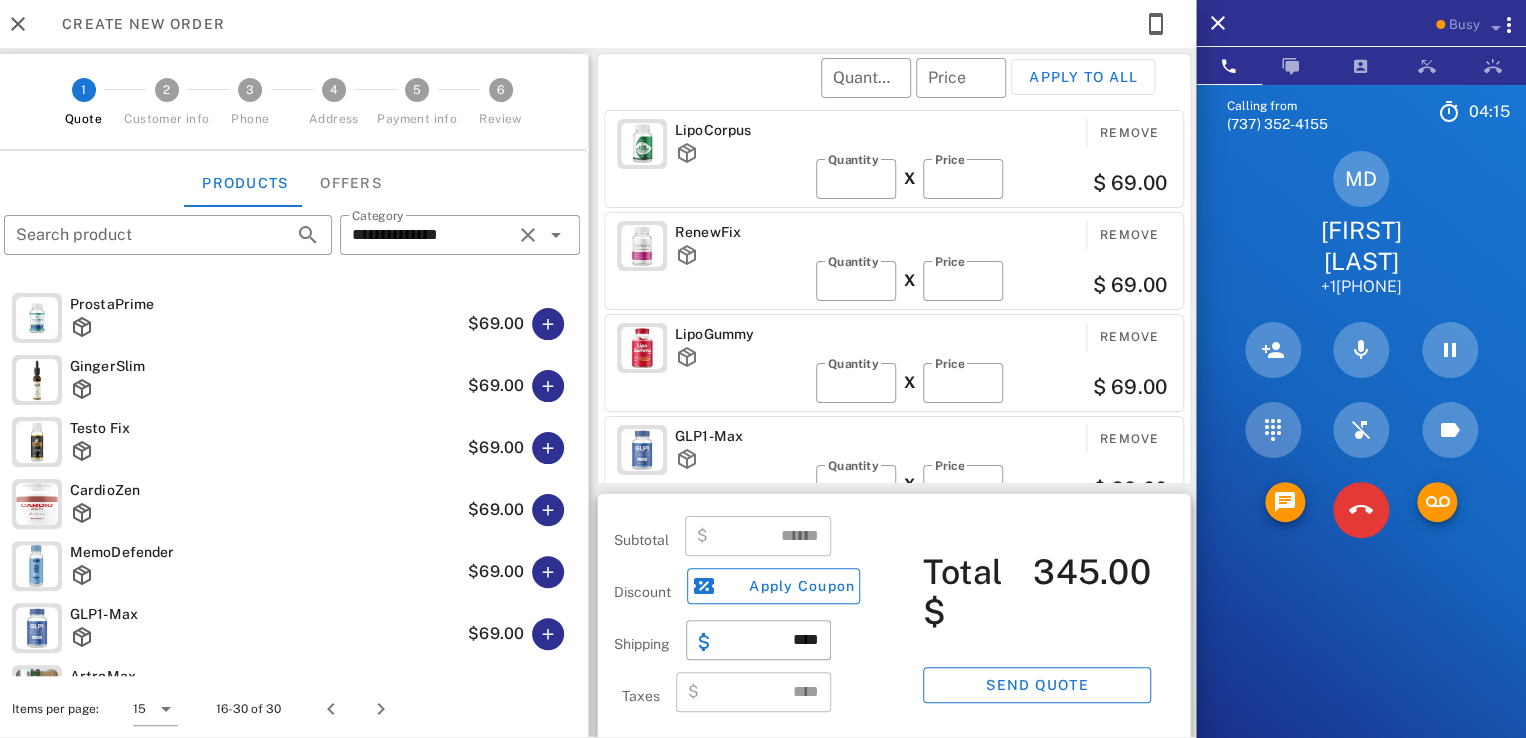 click on "​ Quantity ​ Price Apply to all" at bounding box center (897, 91) 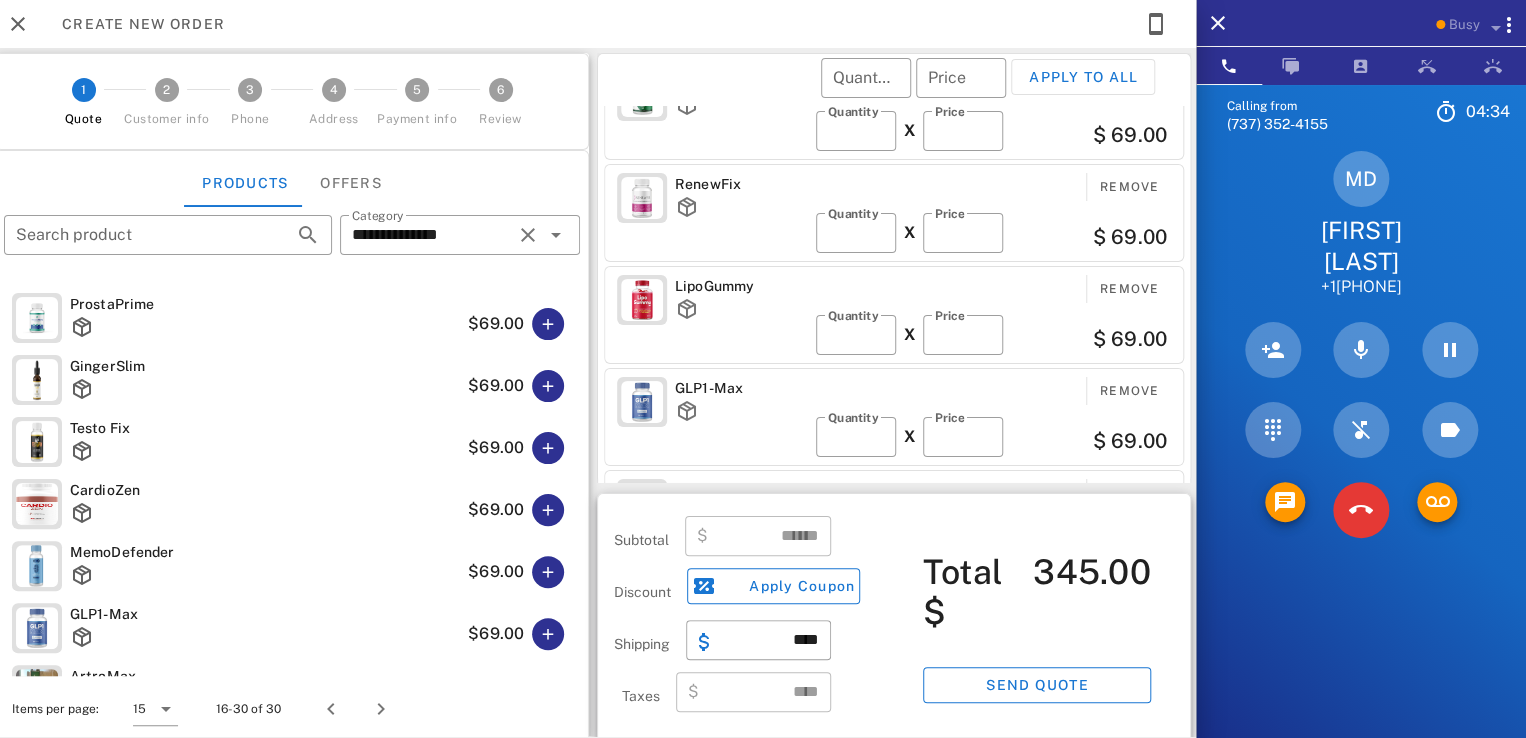 scroll, scrollTop: 0, scrollLeft: 0, axis: both 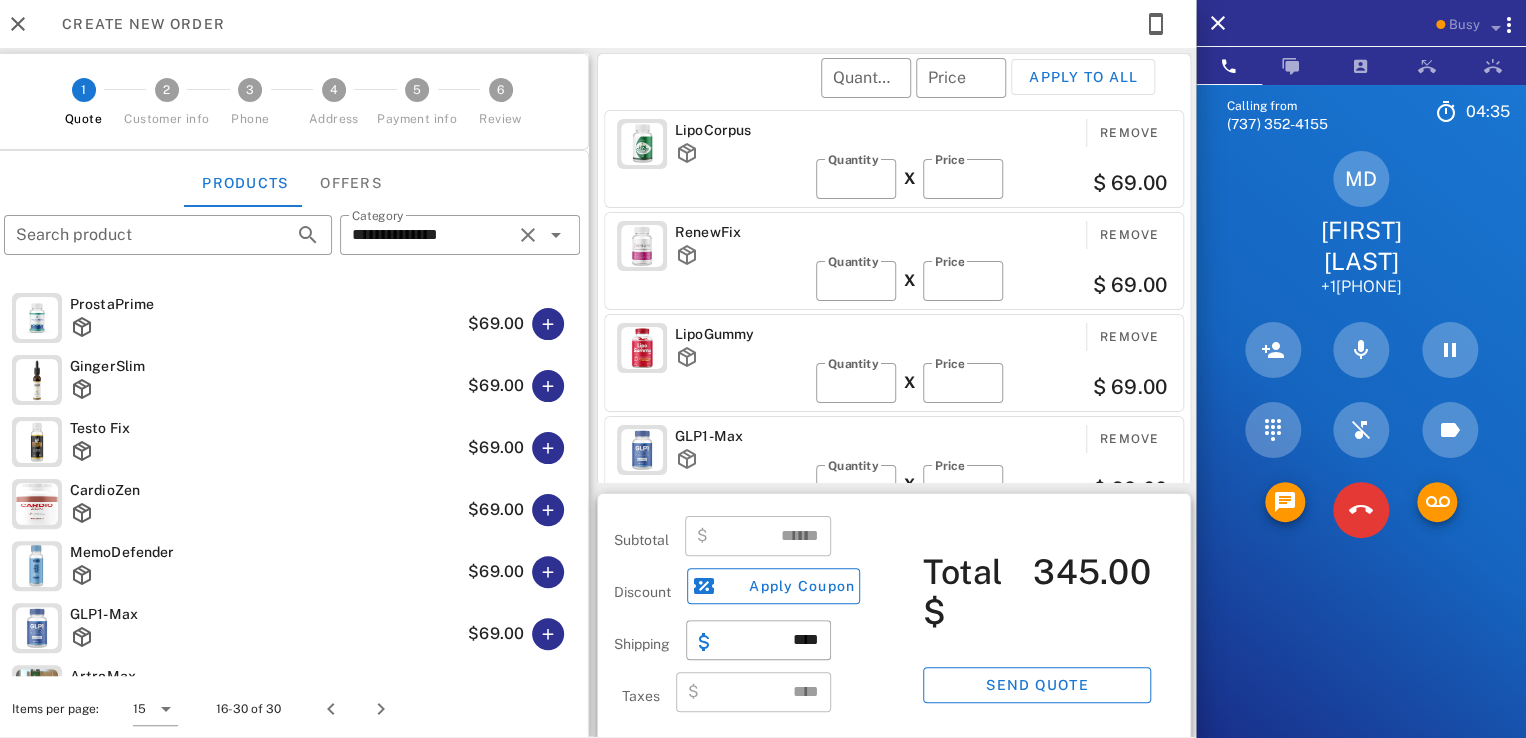 click on "LipoCorpus" at bounding box center (741, 130) 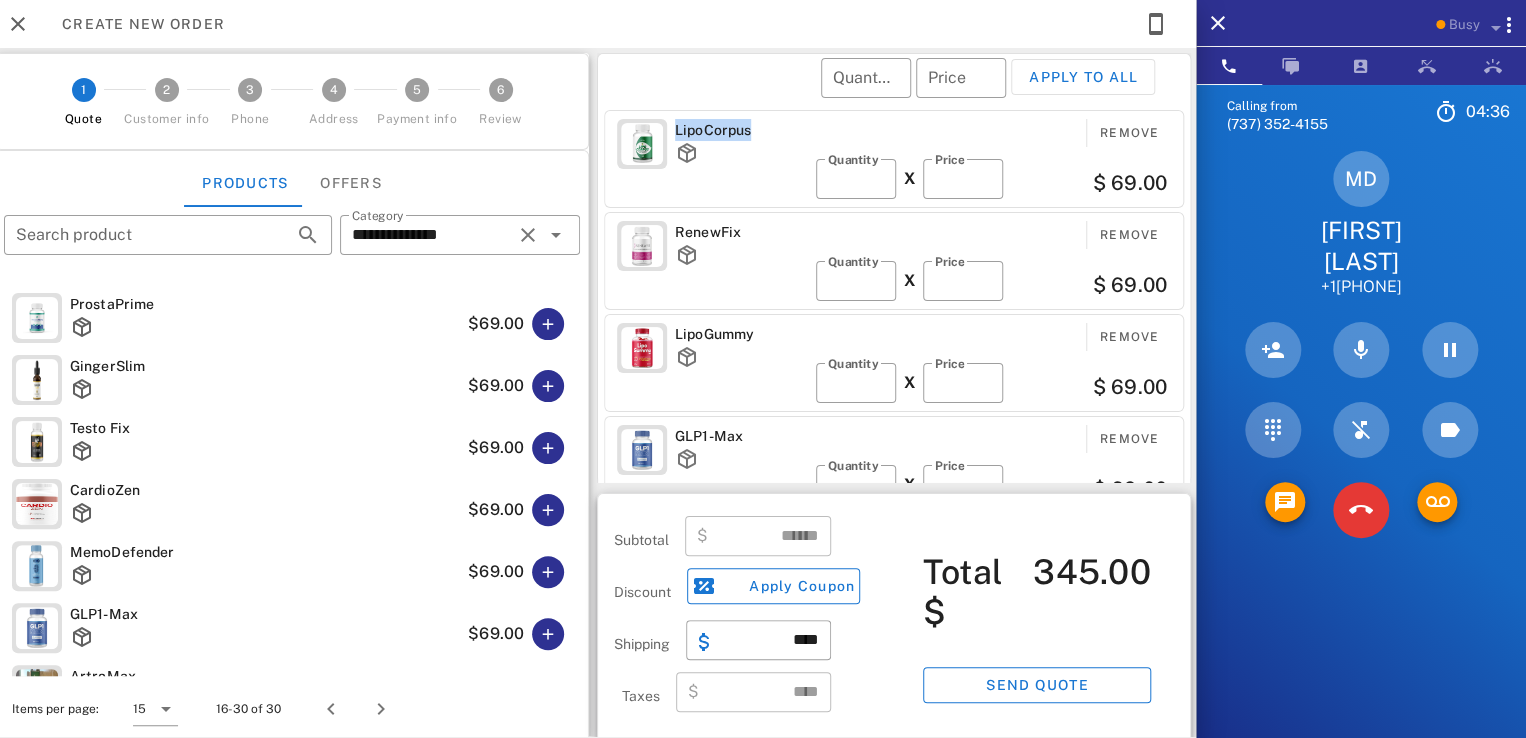 click on "LipoCorpus" at bounding box center [741, 130] 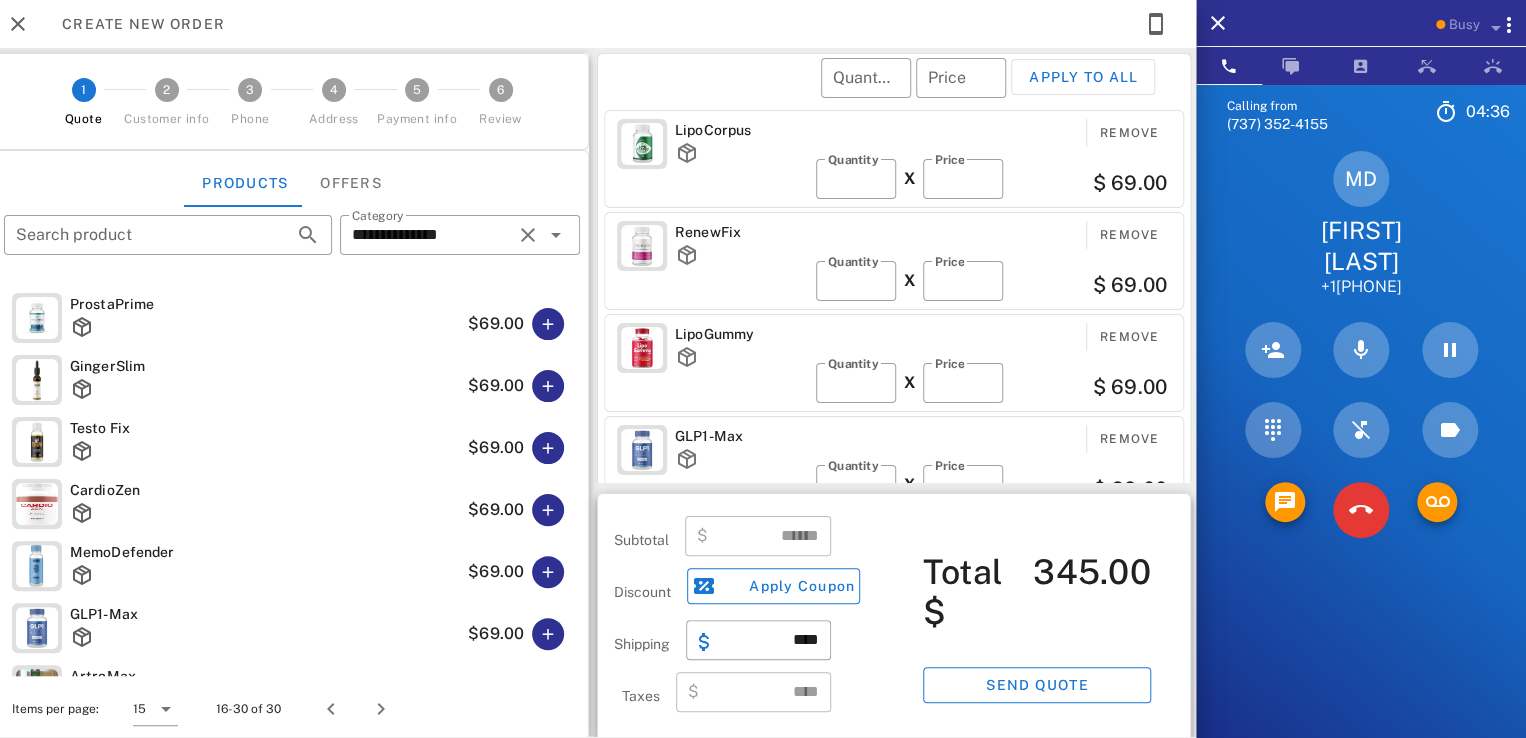 click on "​ Quantity ​ Price Apply to all" at bounding box center [897, 91] 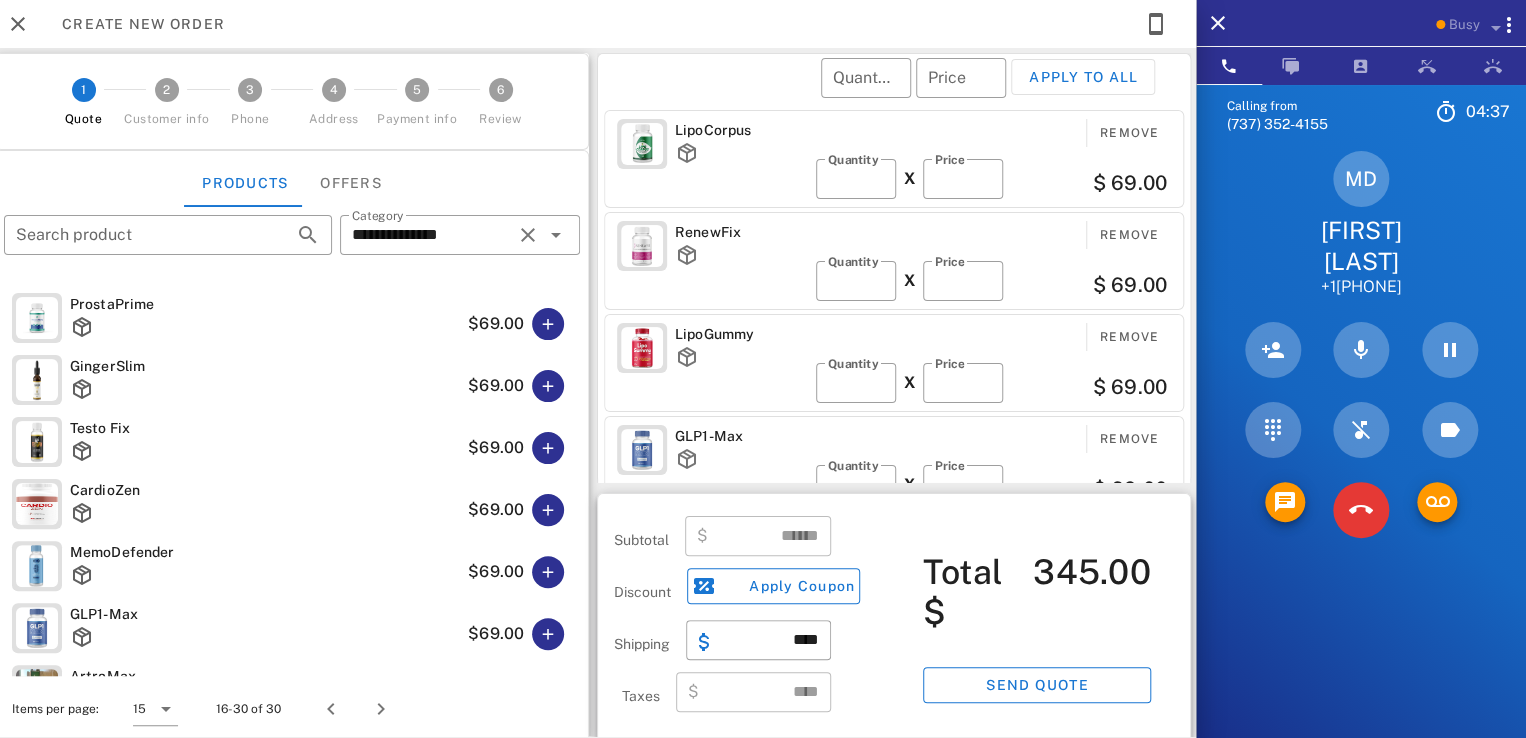 click on "LipoCorpus" at bounding box center [741, 130] 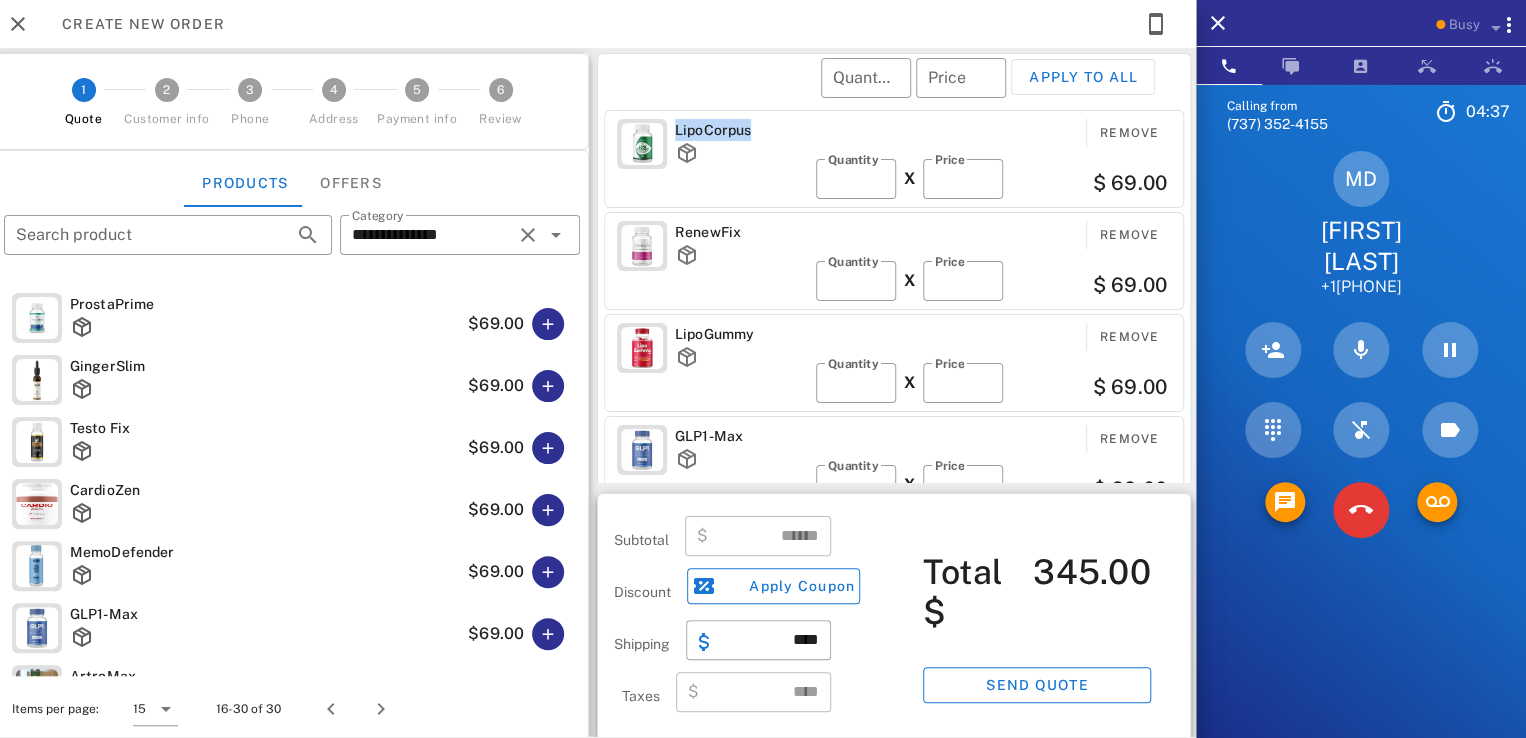 click on "LipoCorpus" at bounding box center [741, 130] 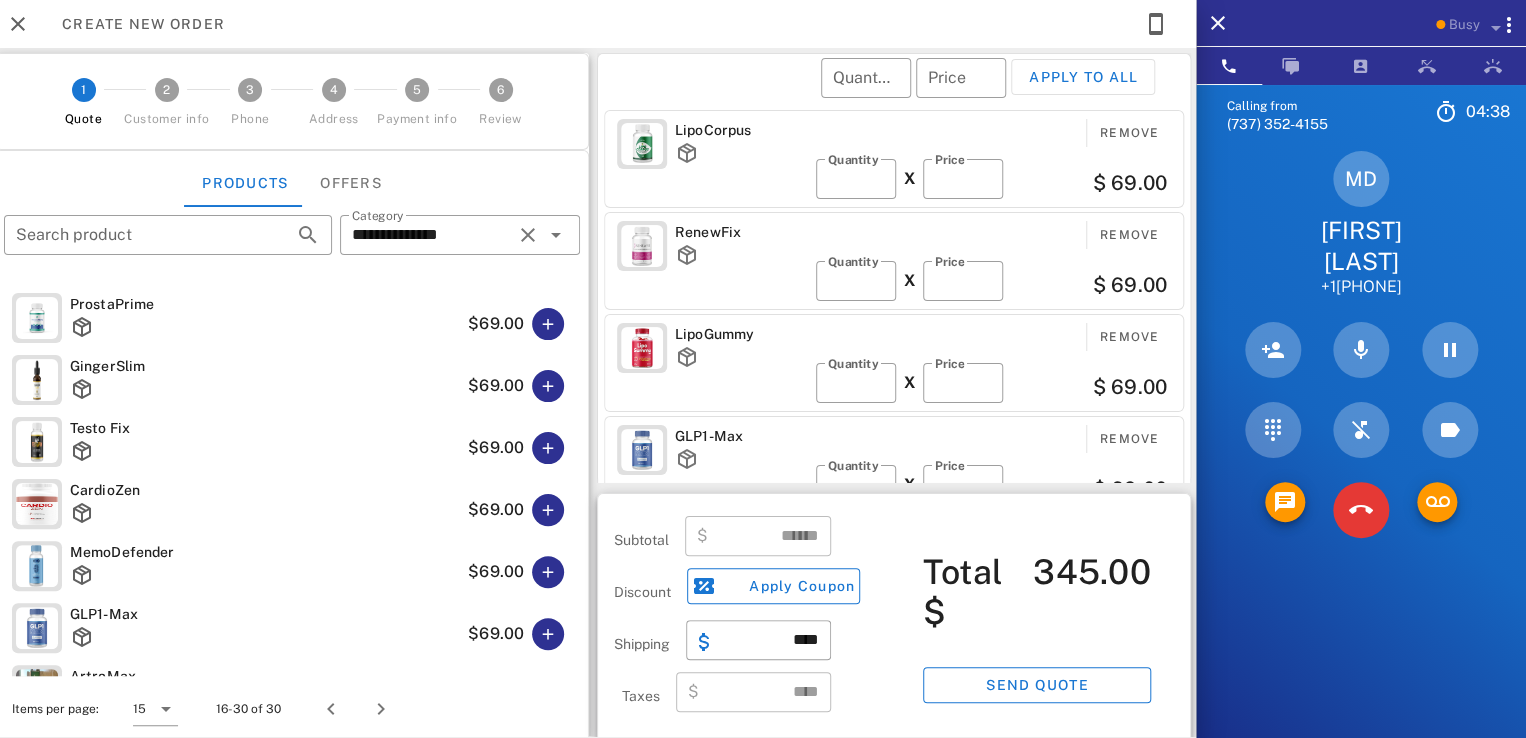 click on "​ Quantity ​ Price Apply to all" at bounding box center [897, 91] 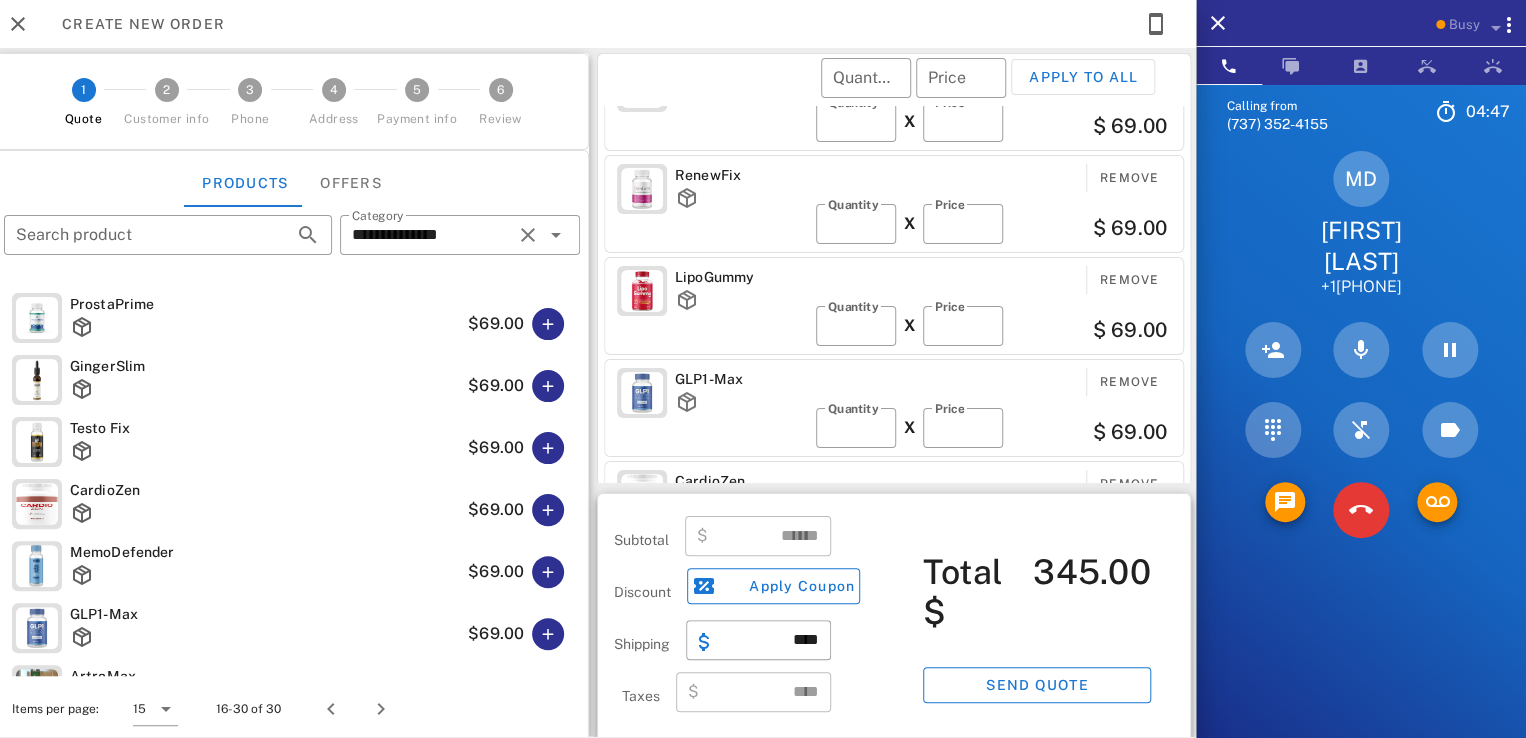 scroll, scrollTop: 106, scrollLeft: 0, axis: vertical 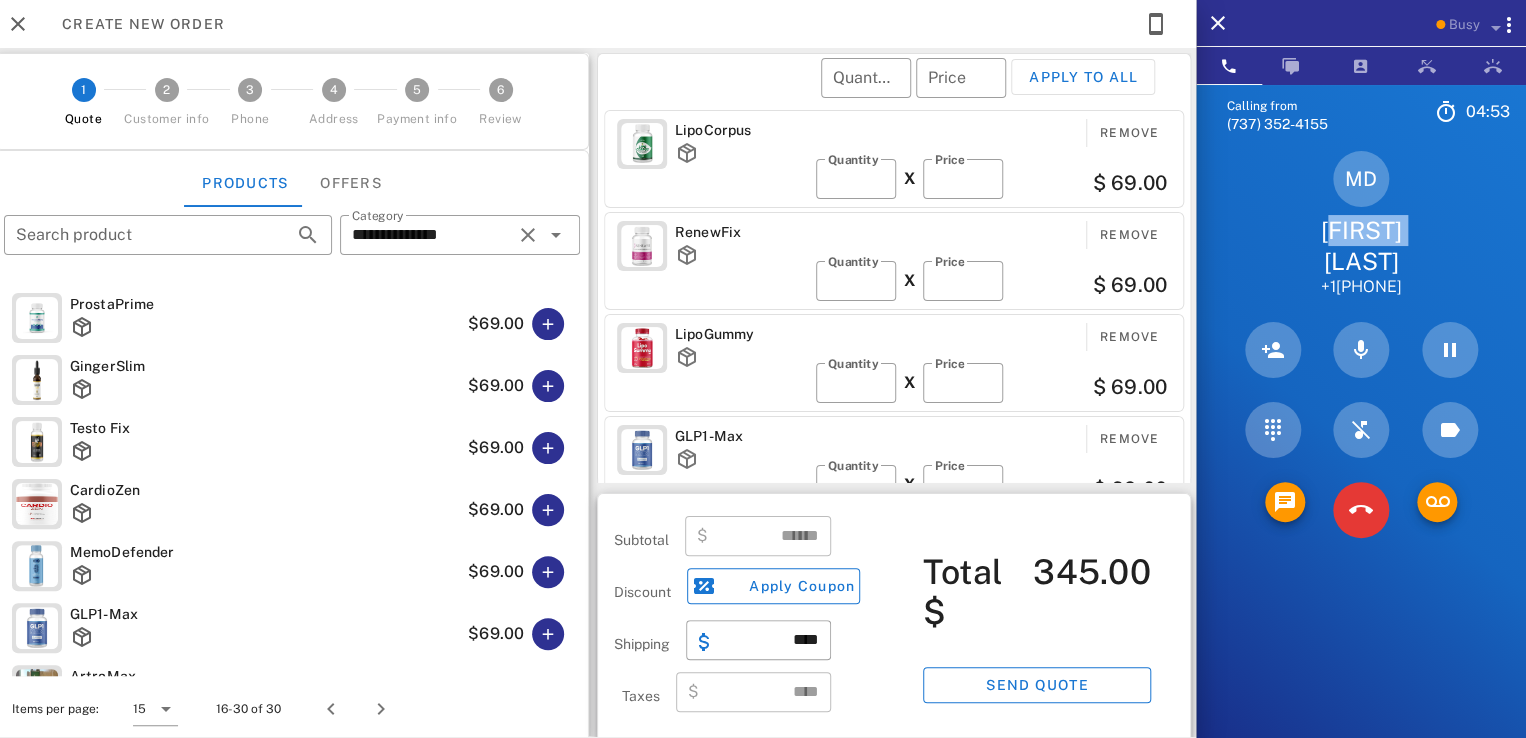 drag, startPoint x: 1323, startPoint y: 237, endPoint x: 1483, endPoint y: 245, distance: 160.19987 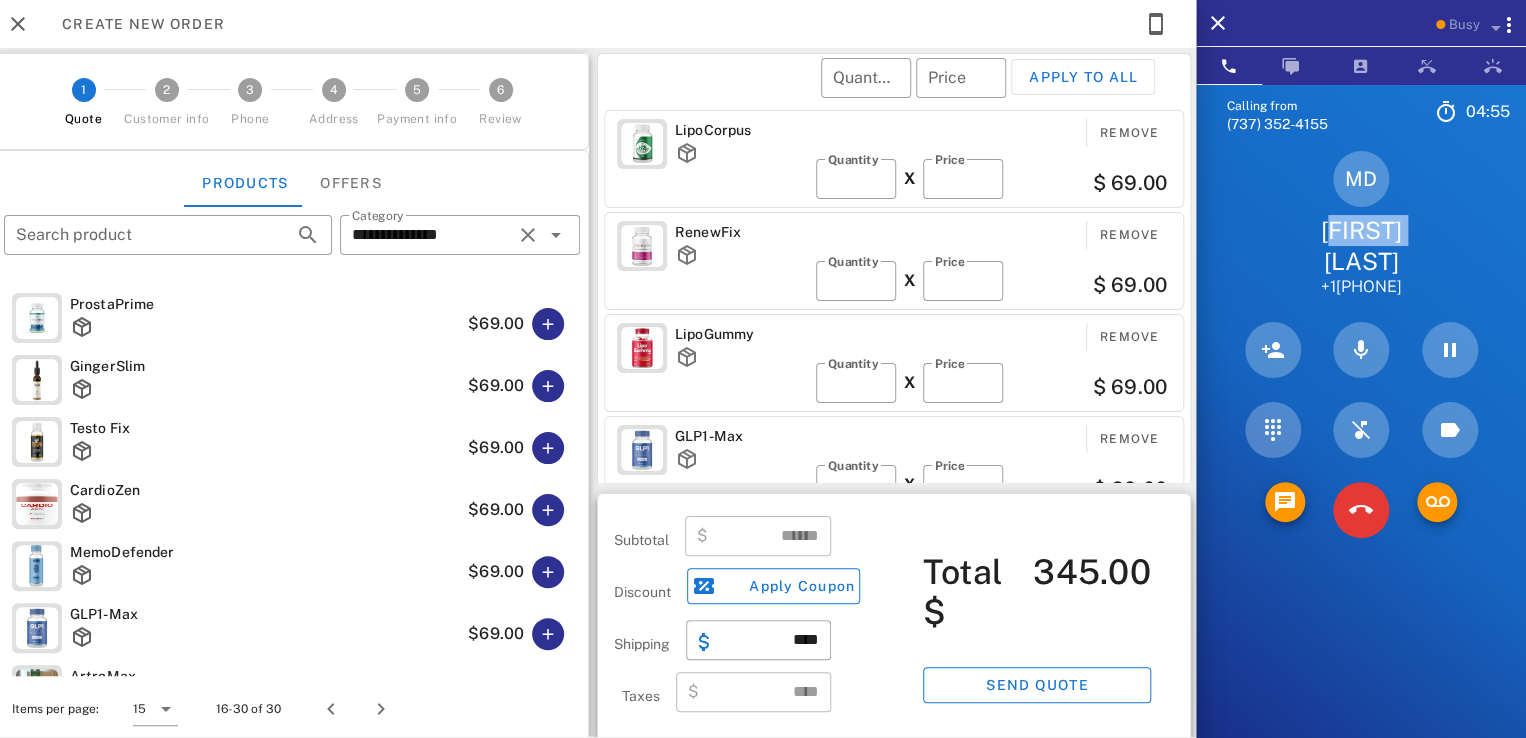 drag, startPoint x: 1304, startPoint y: 225, endPoint x: 1432, endPoint y: 272, distance: 136.35616 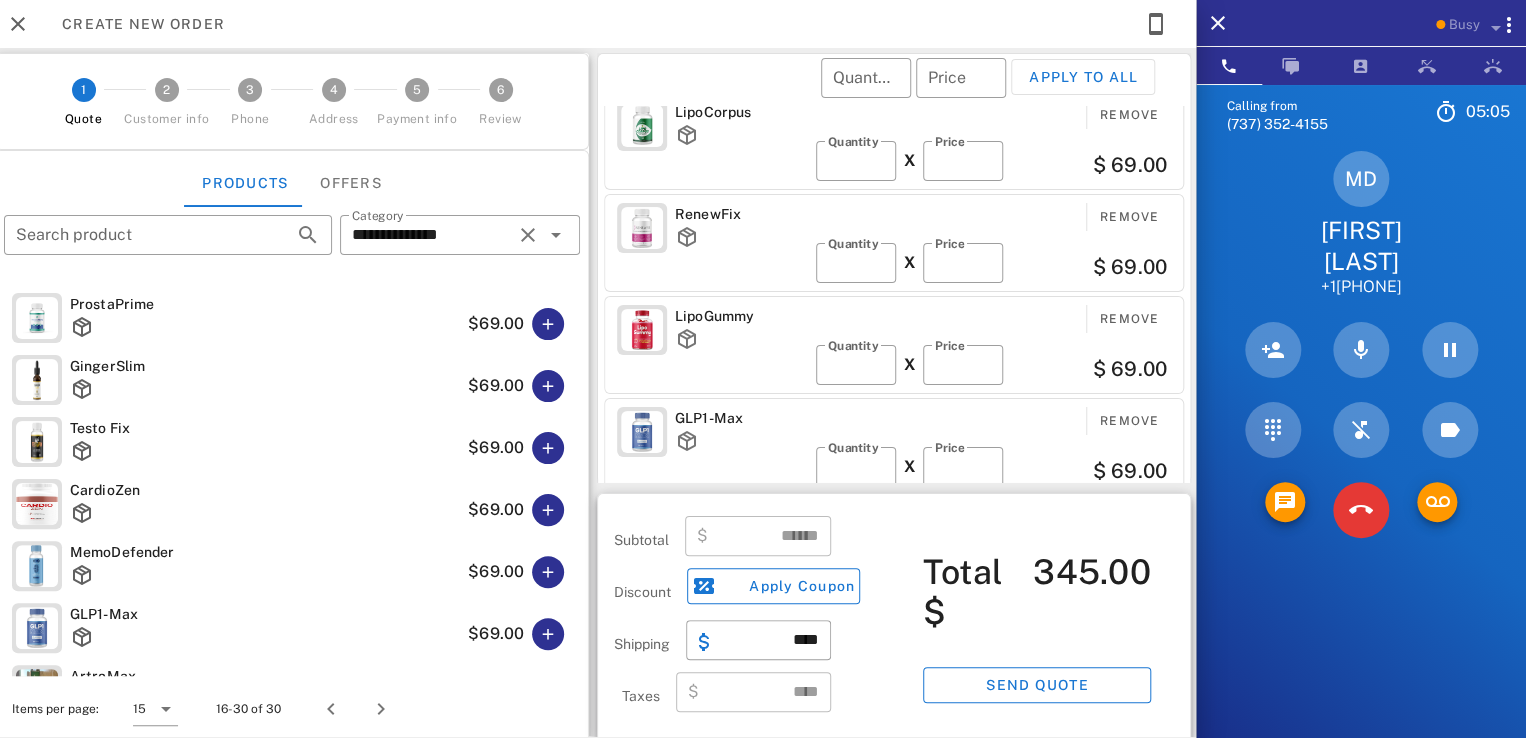 scroll, scrollTop: 0, scrollLeft: 0, axis: both 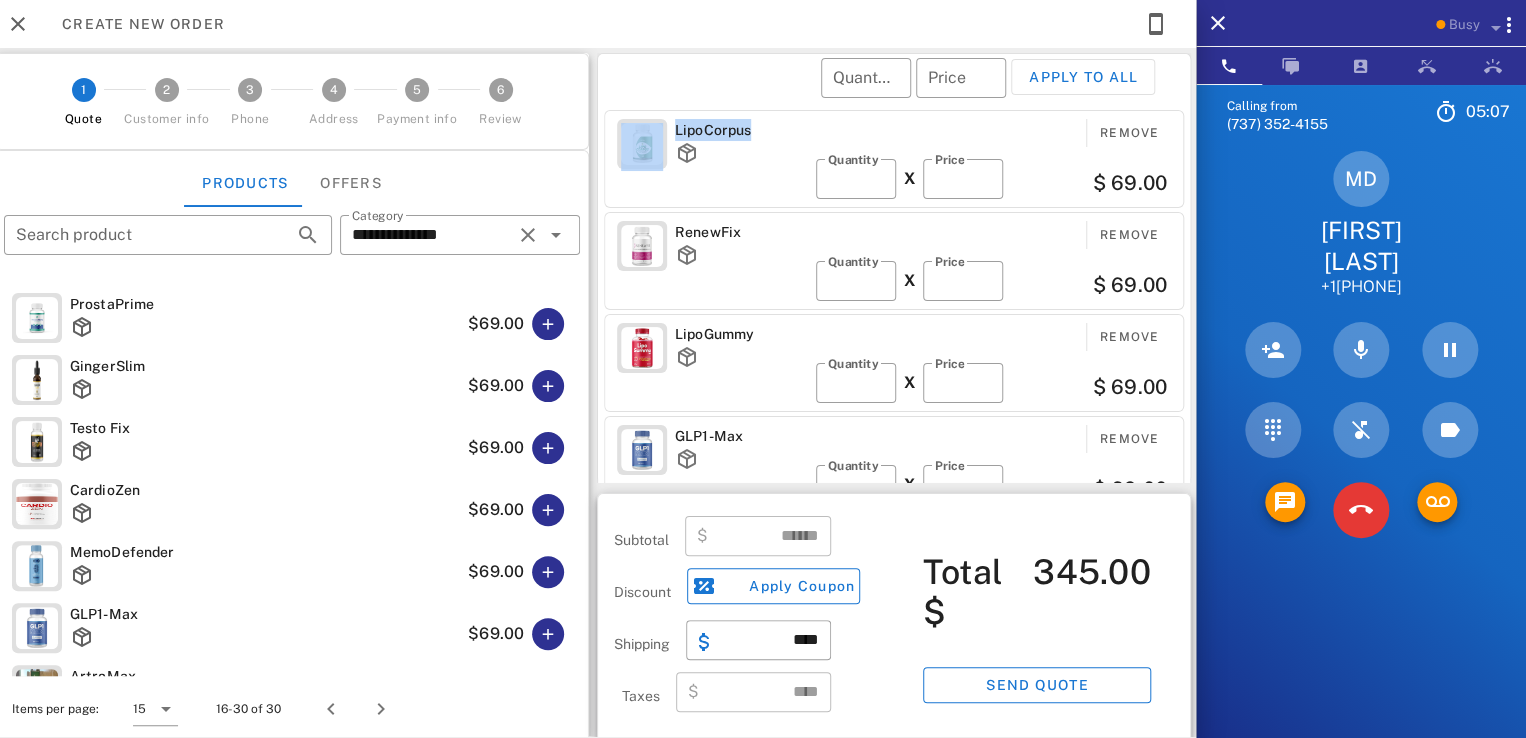 drag, startPoint x: 752, startPoint y: 129, endPoint x: 648, endPoint y: 131, distance: 104.019226 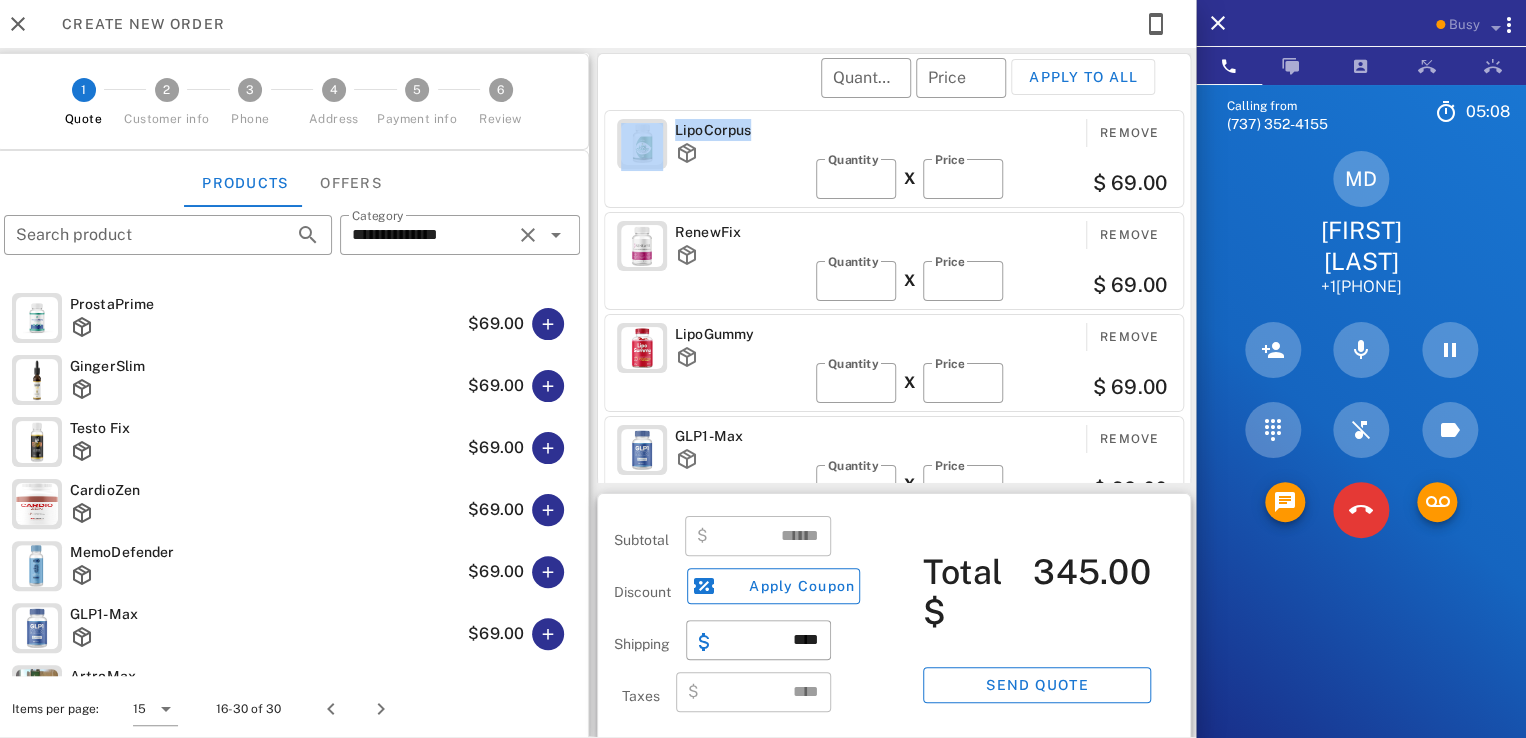 click on "LipoCorpus" at bounding box center (741, 130) 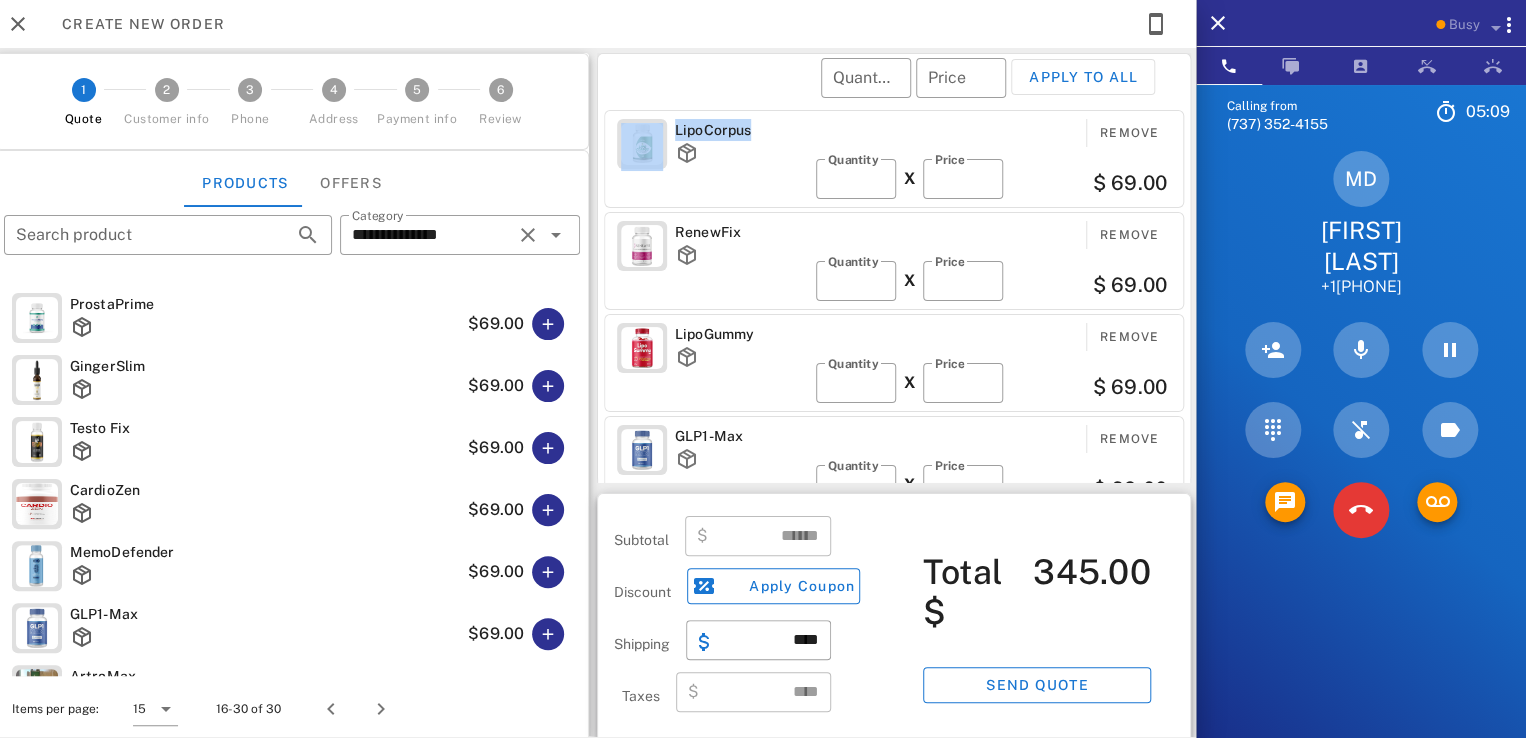 drag, startPoint x: 752, startPoint y: 132, endPoint x: 644, endPoint y: 129, distance: 108.04166 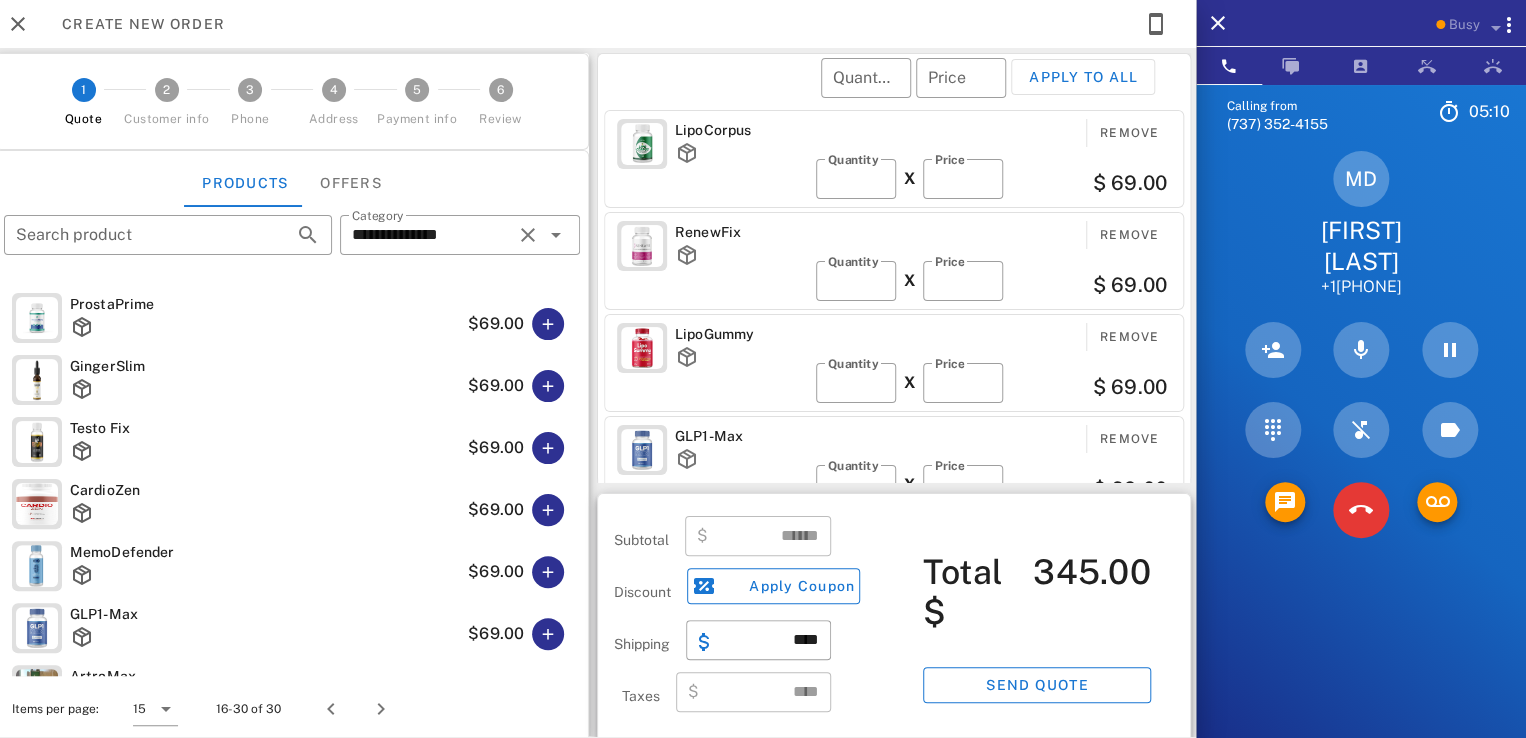 click on "​ Quantity ​ Price Apply to all" at bounding box center (897, 91) 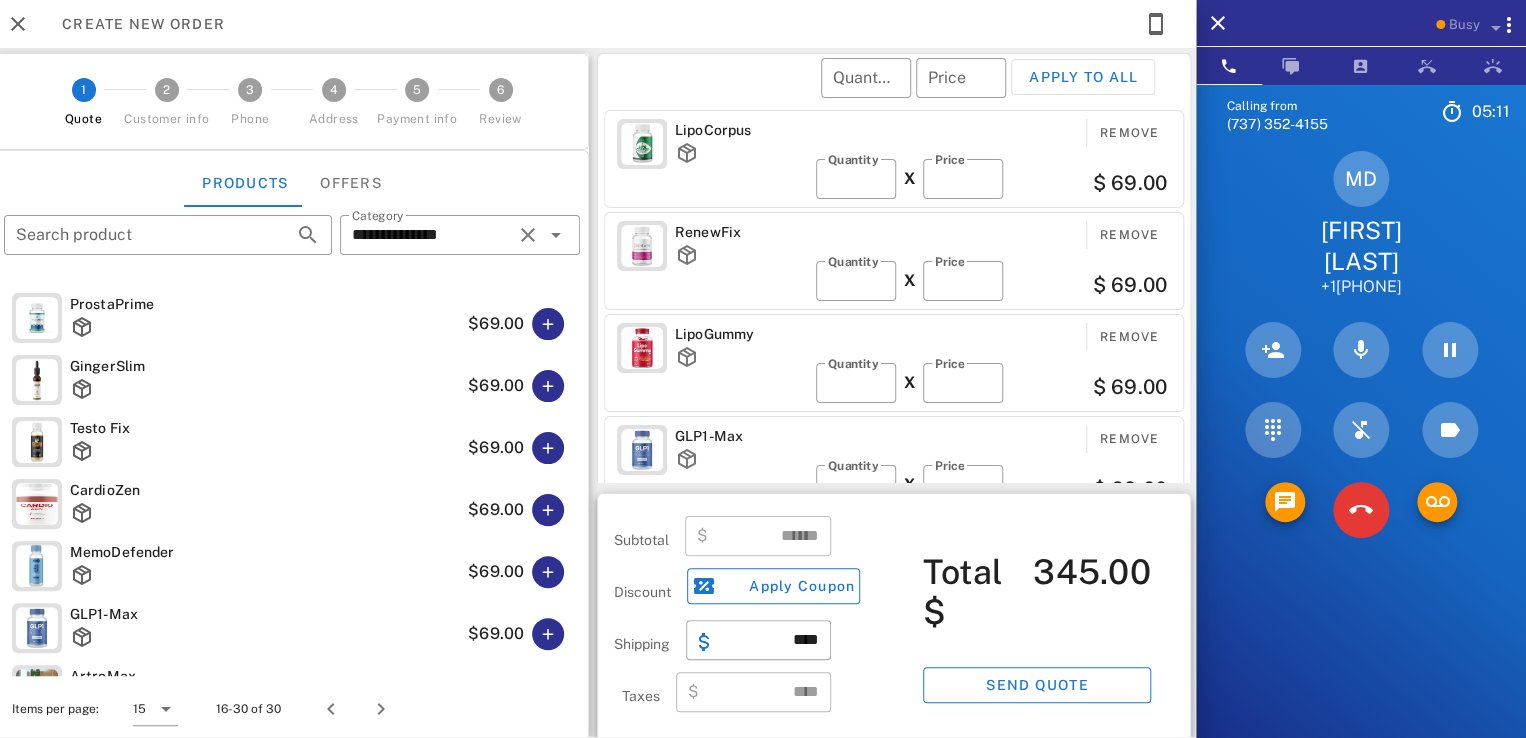 click on "LipoCorpus" at bounding box center (741, 130) 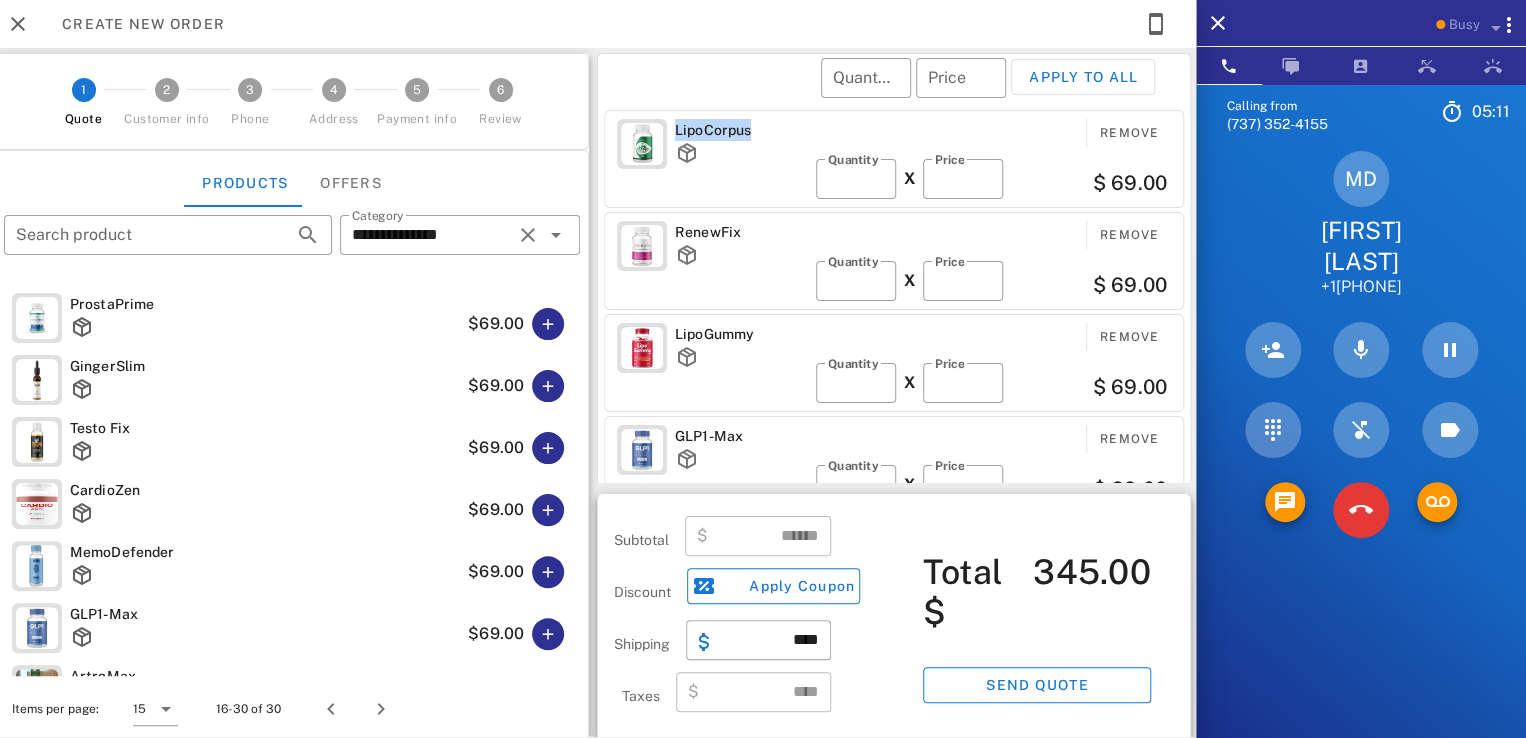 click on "LipoCorpus" at bounding box center (741, 130) 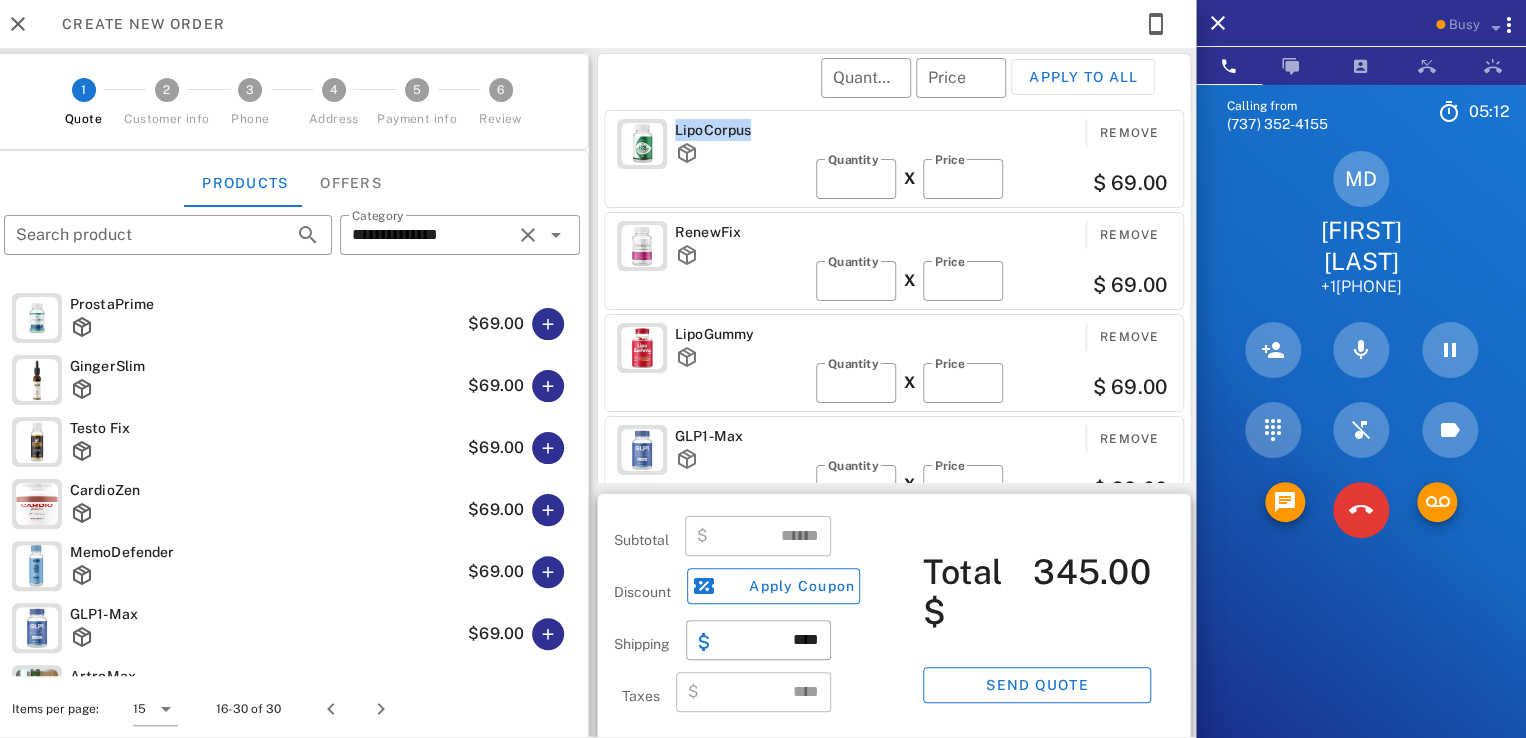 click on "LipoCorpus" at bounding box center (741, 130) 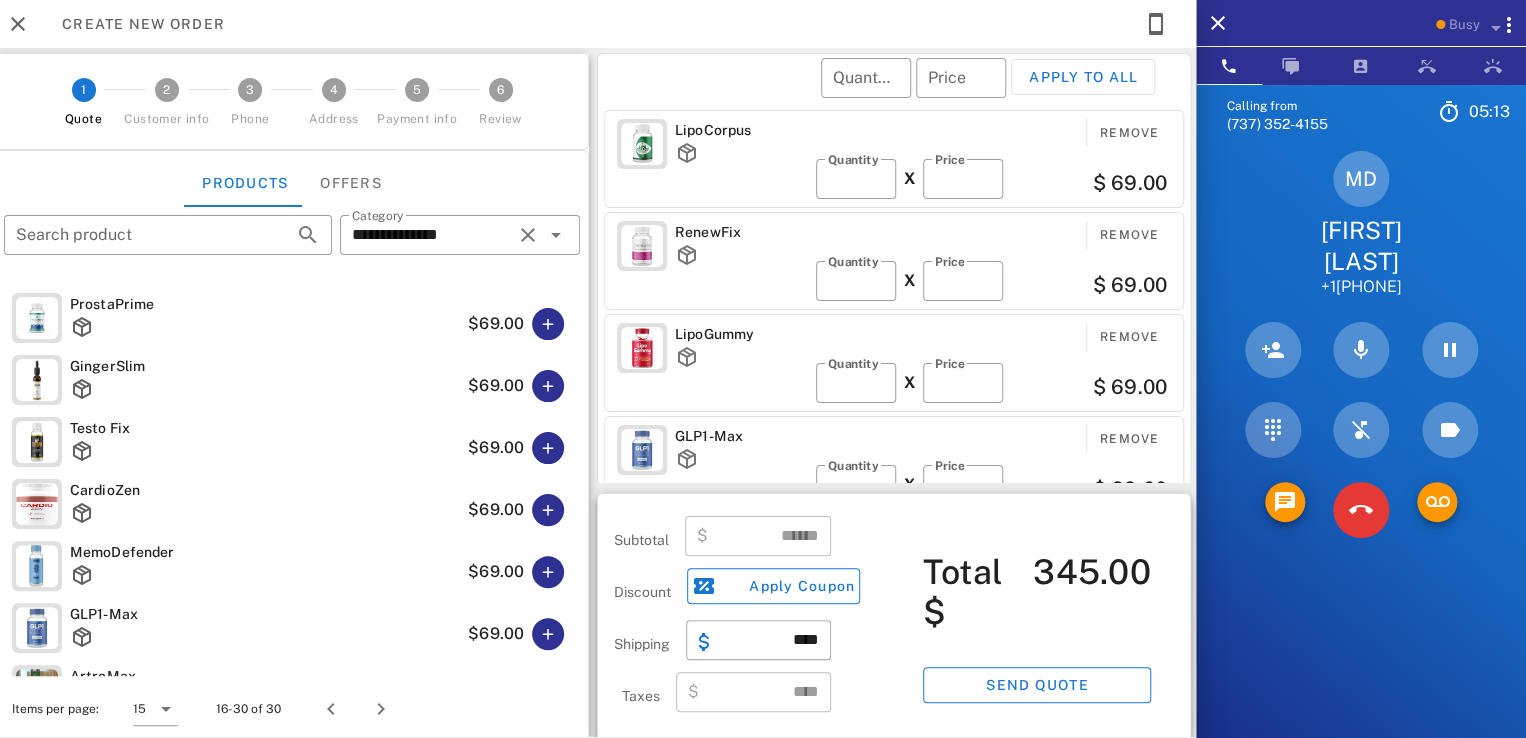 click on "LipoCorpus" at bounding box center [741, 130] 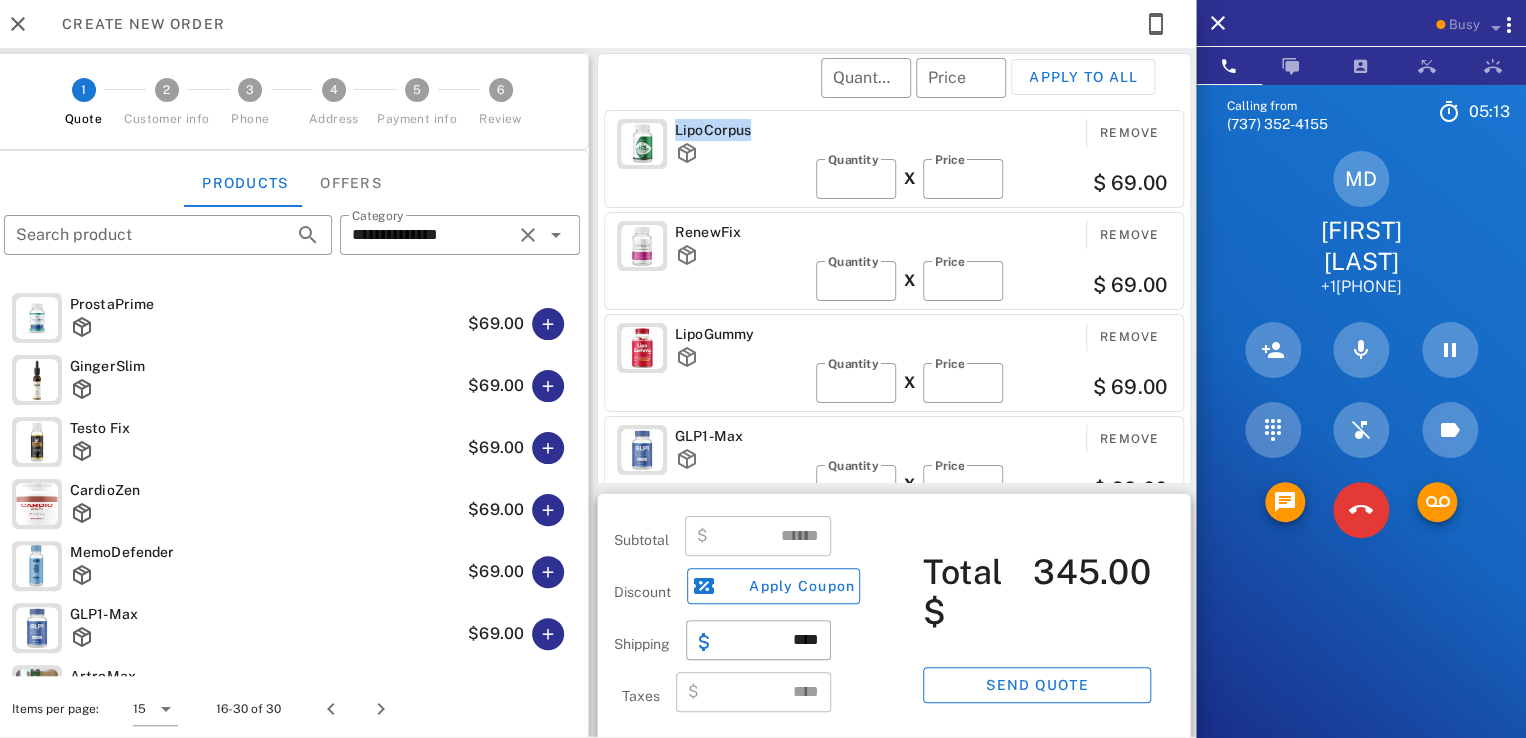 click on "LipoCorpus" at bounding box center (741, 130) 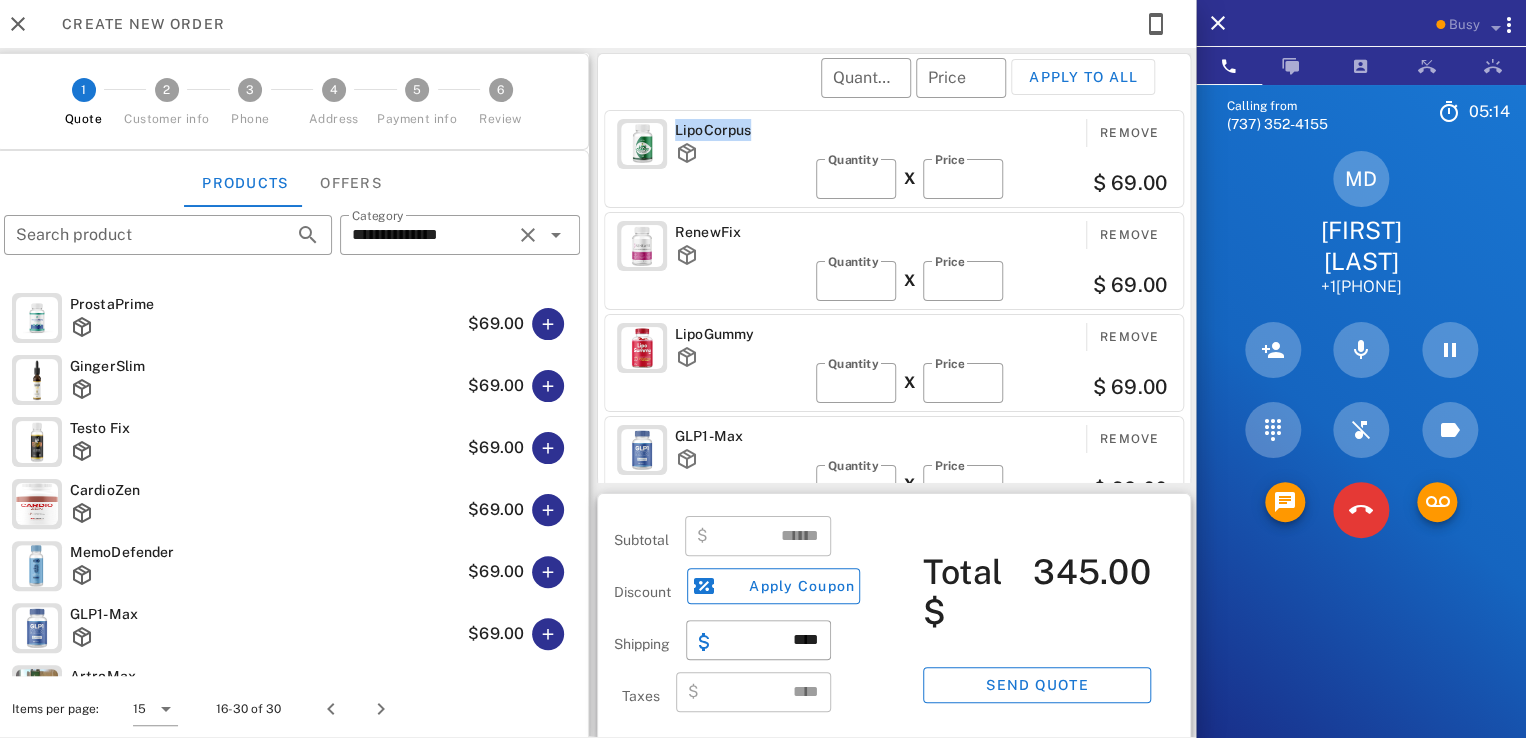 click on "LipoCorpus" at bounding box center (741, 130) 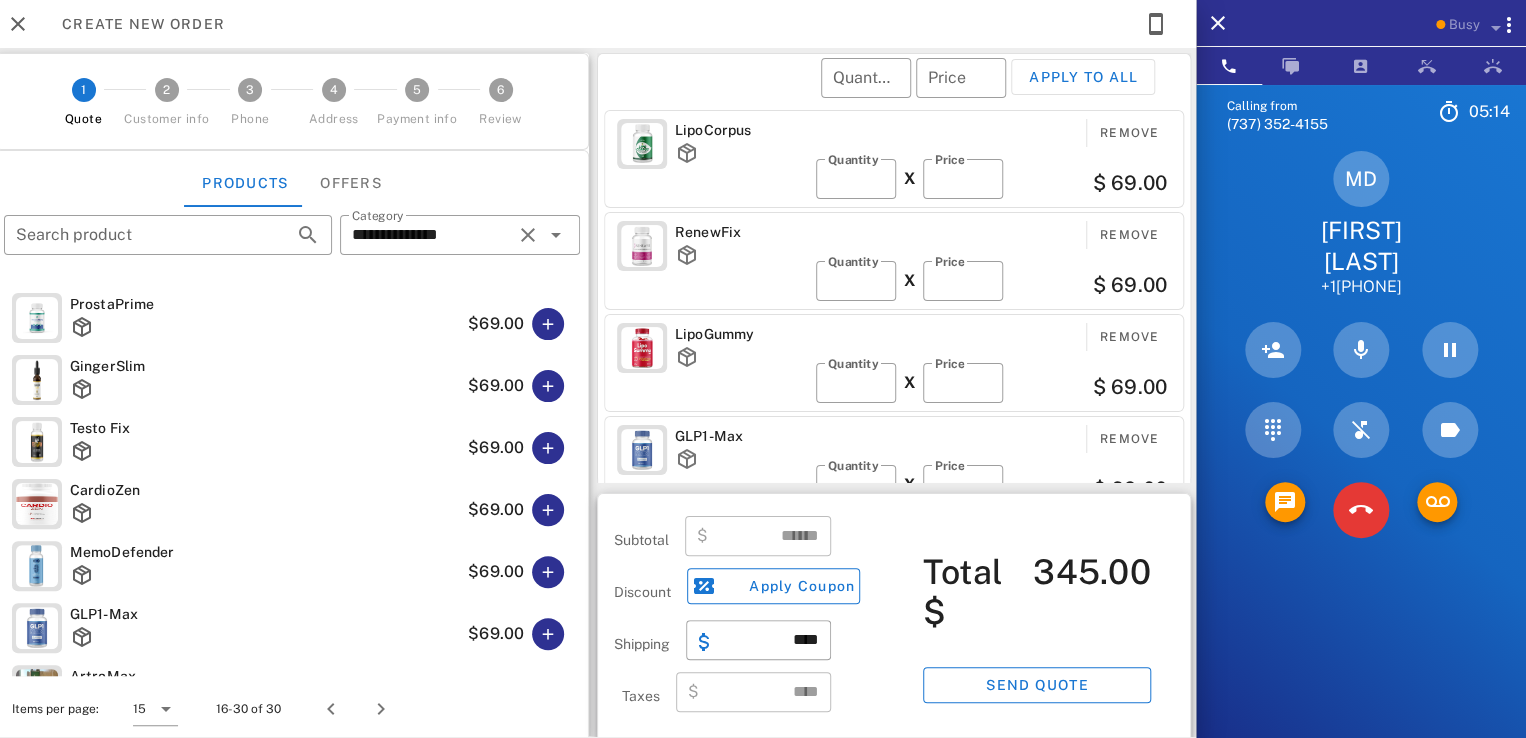 click on "LipoCorpus" at bounding box center (741, 130) 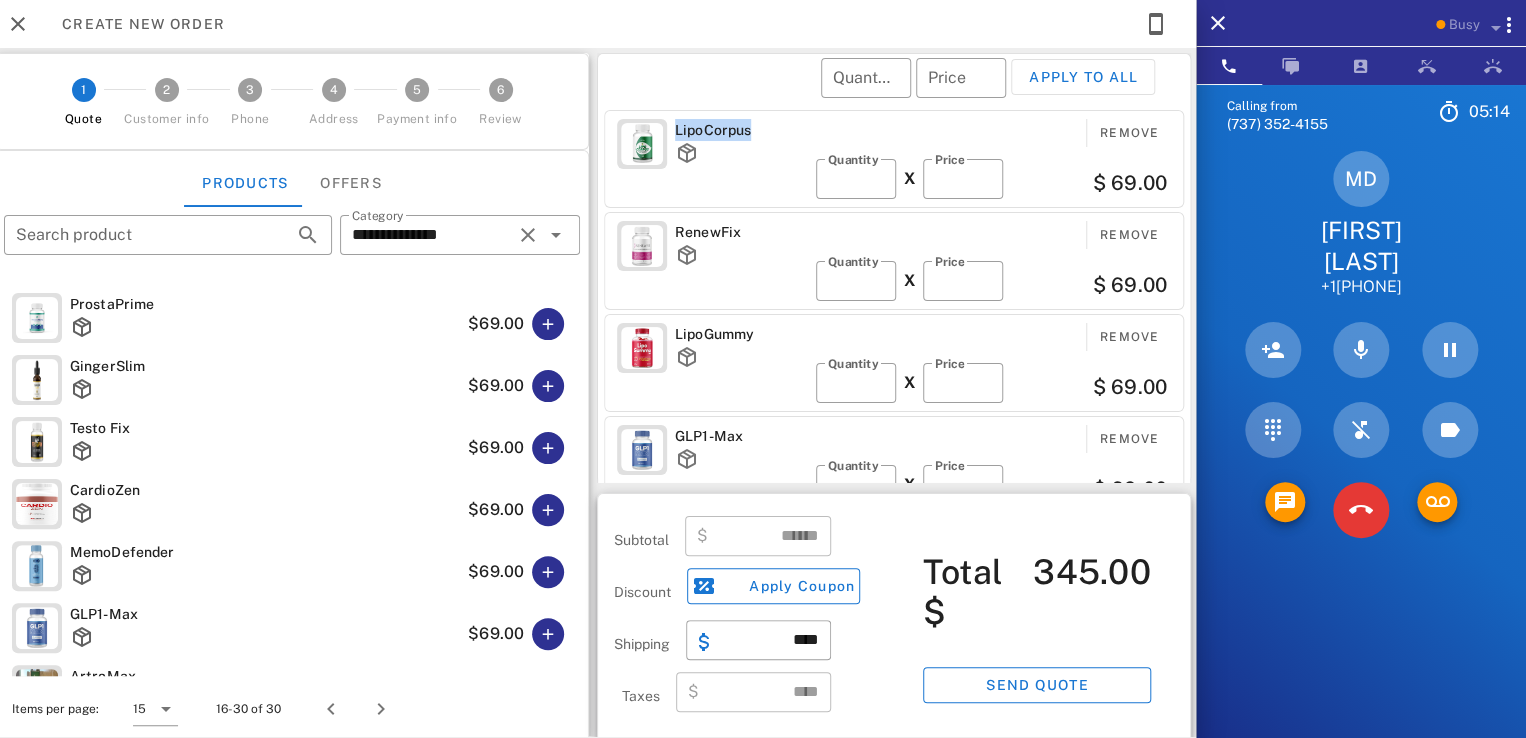 click on "LipoCorpus" at bounding box center (741, 130) 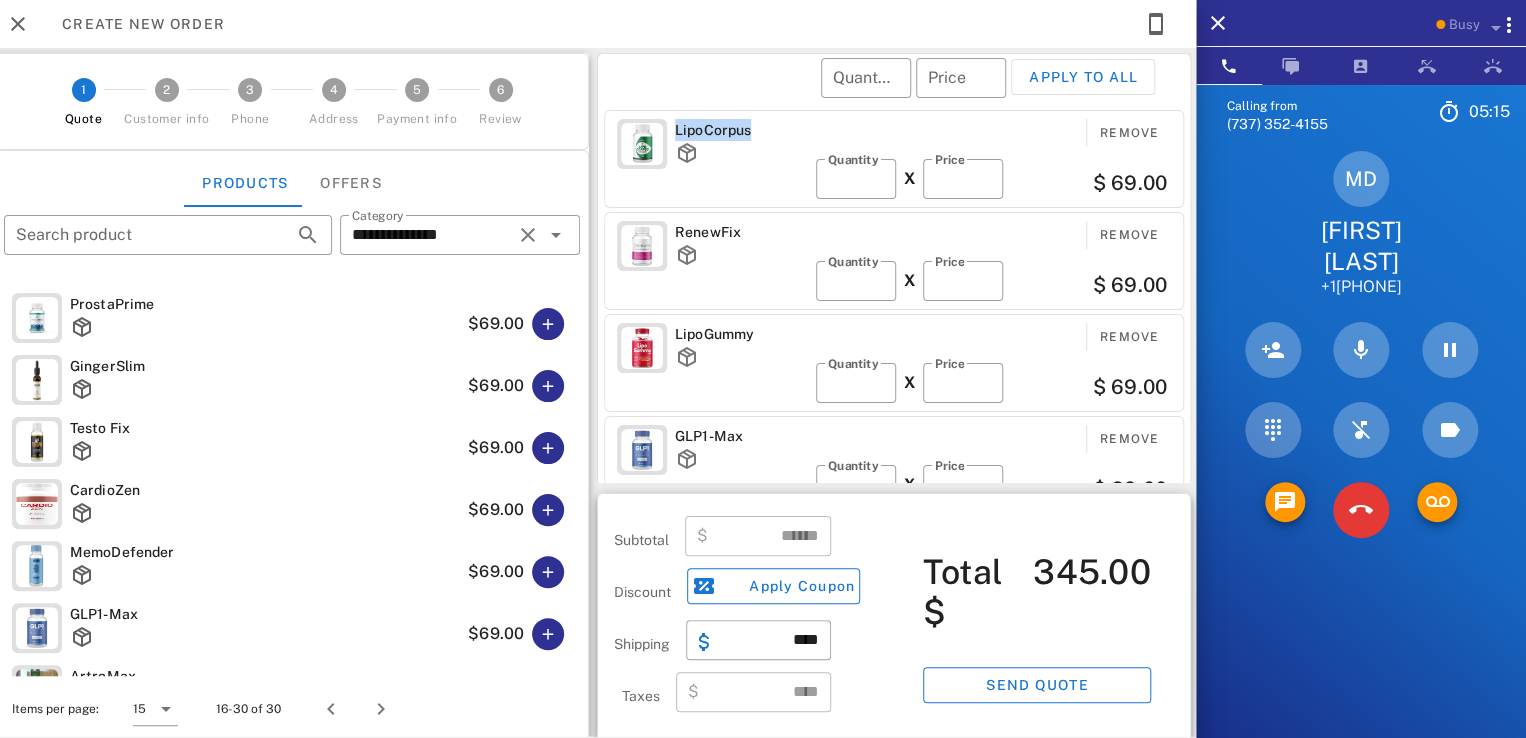 click on "LipoCorpus" at bounding box center [741, 130] 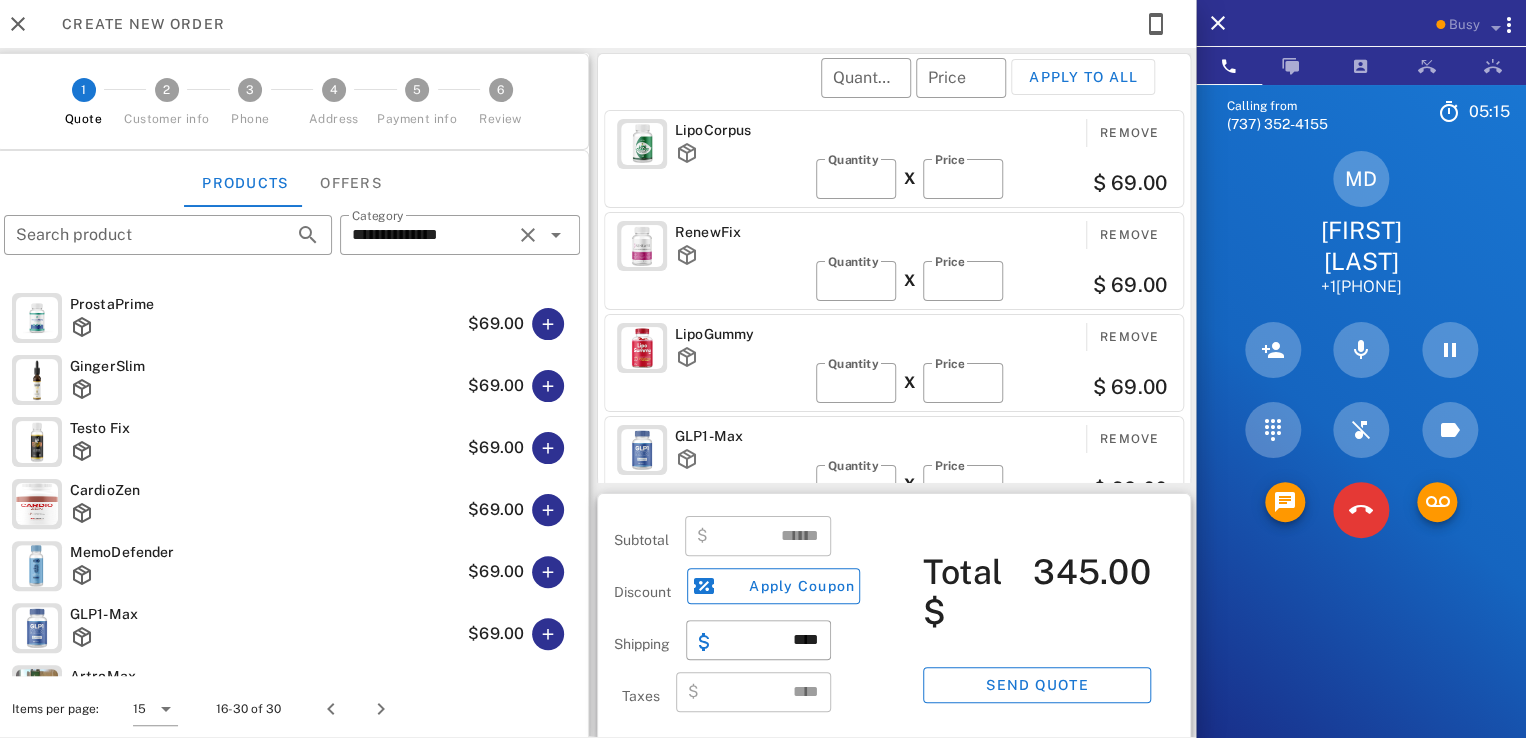drag, startPoint x: 768, startPoint y: 129, endPoint x: 677, endPoint y: 131, distance: 91.02197 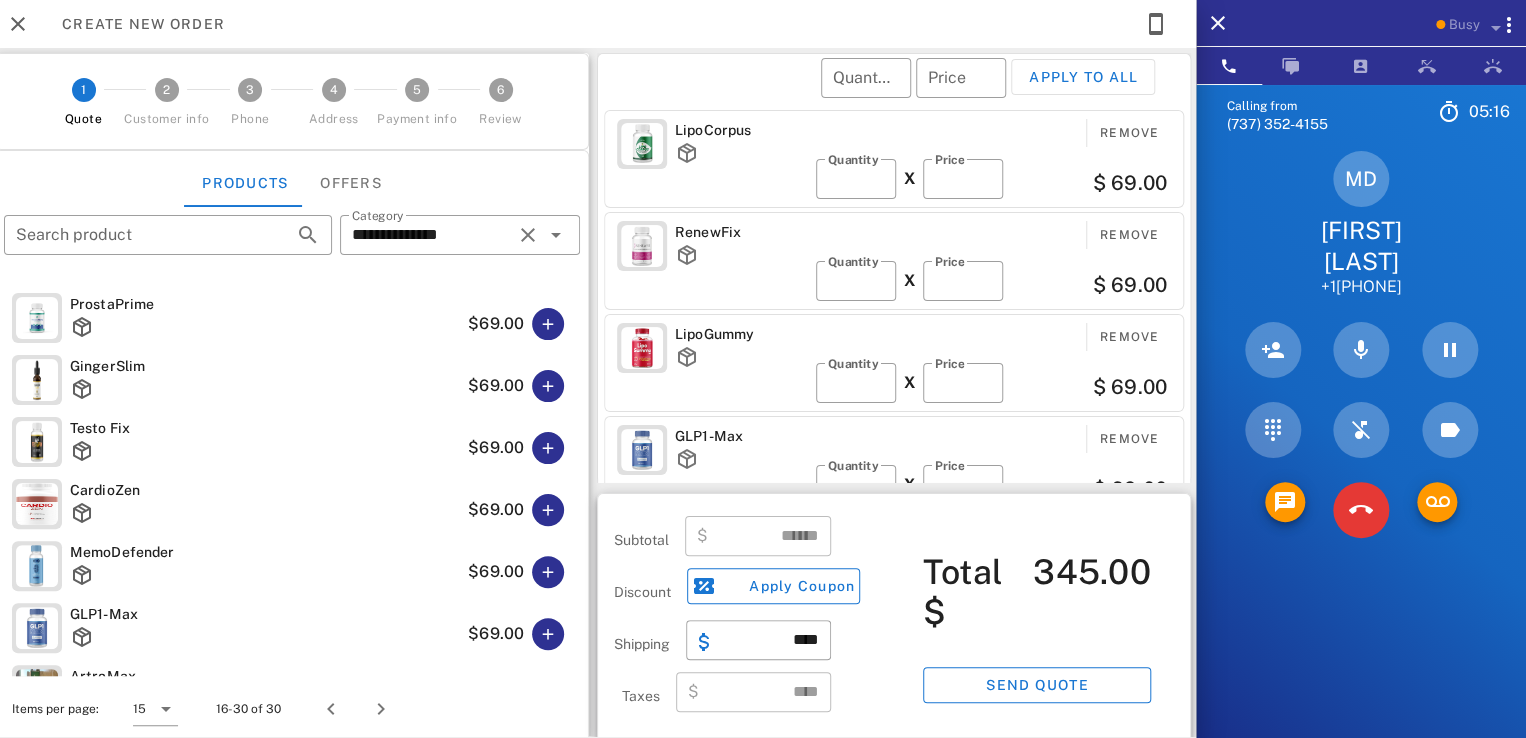 click on "LipoCorpus" at bounding box center (741, 130) 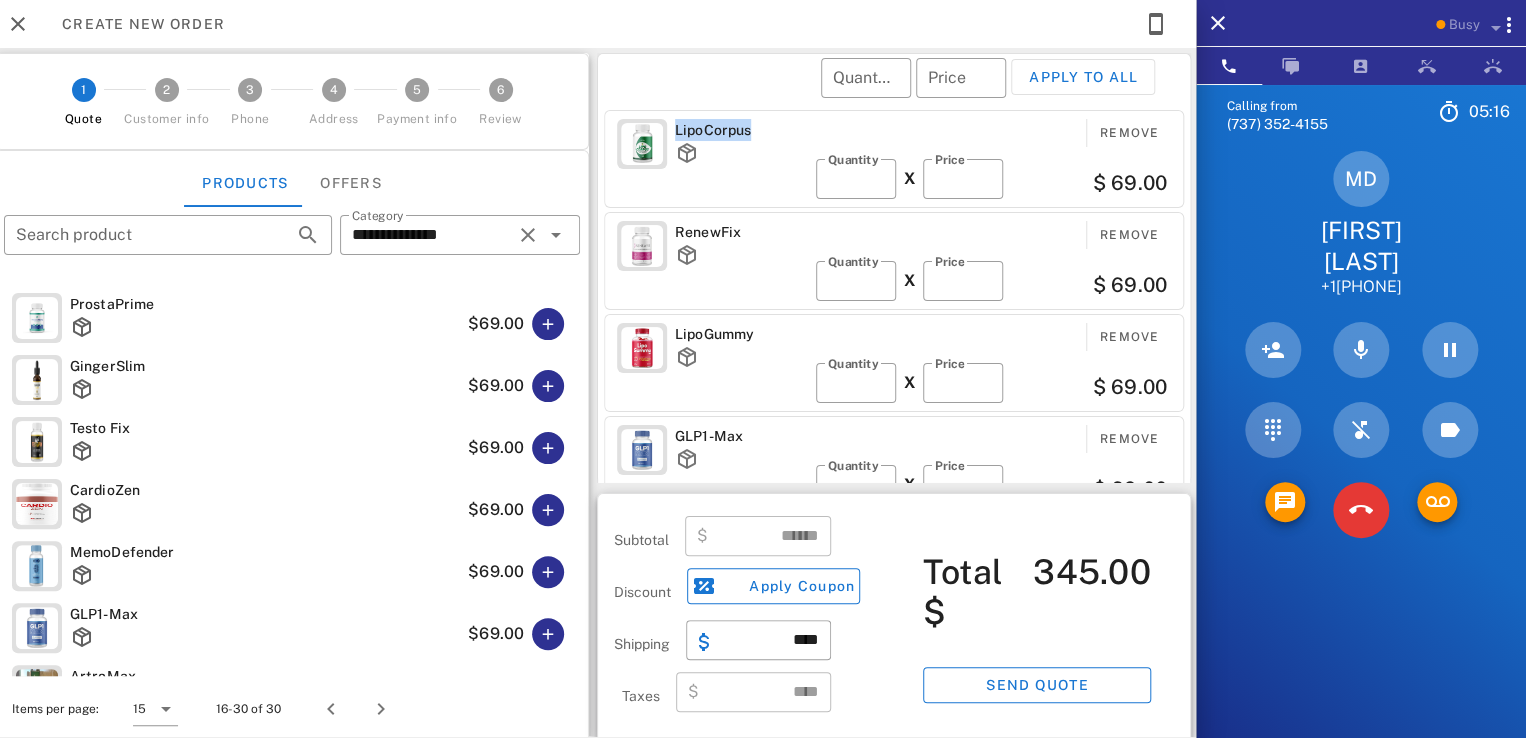 click on "LipoCorpus" at bounding box center (741, 130) 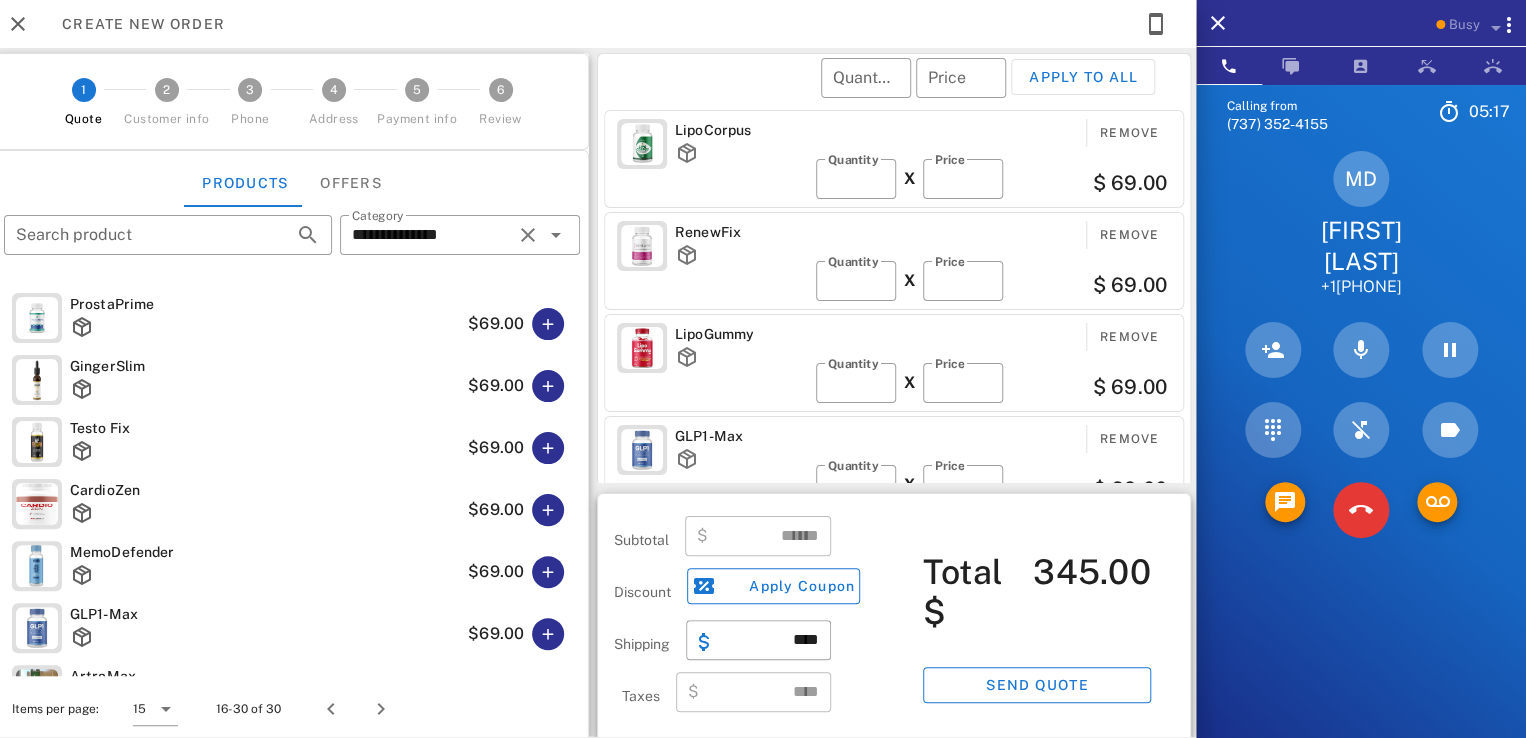 click on "LipoCorpus" at bounding box center [741, 130] 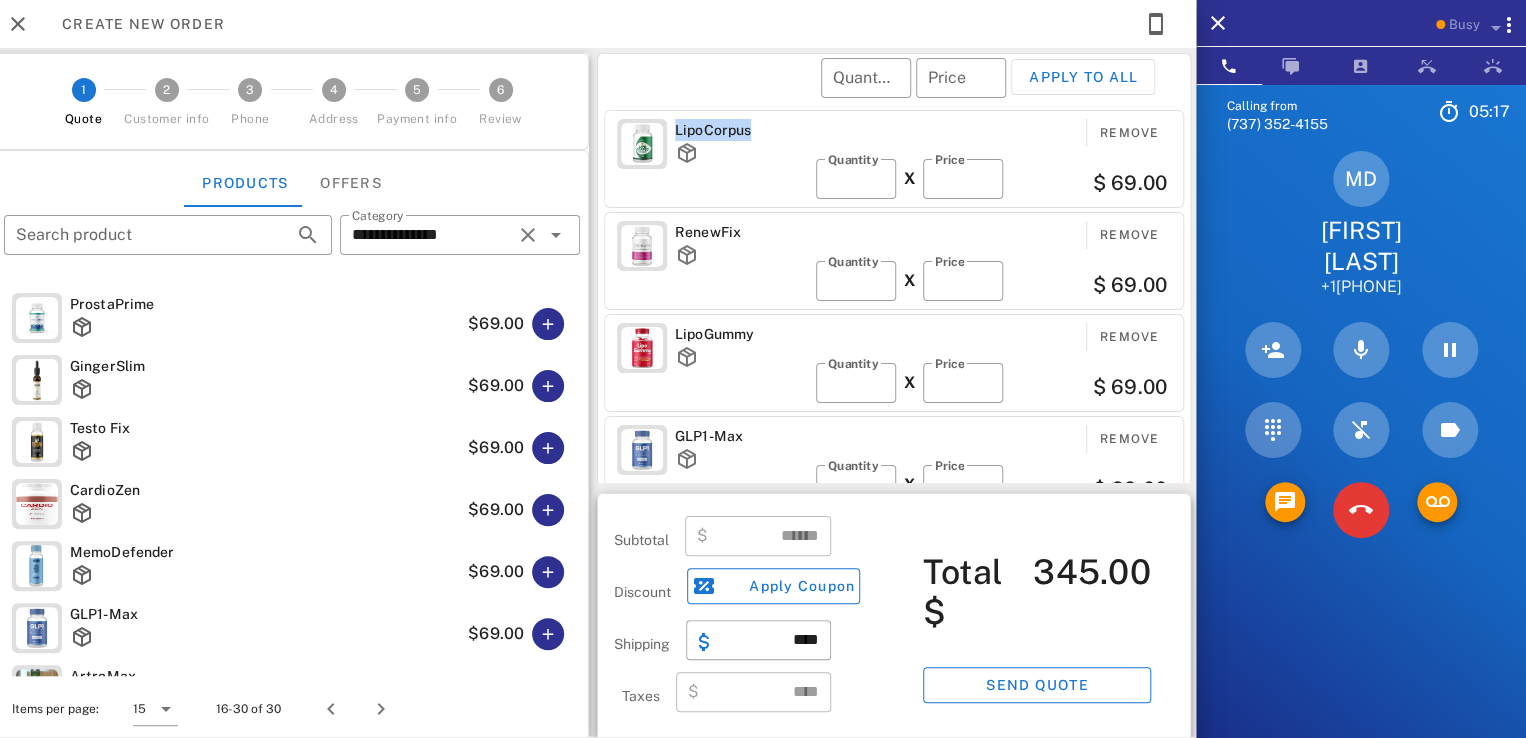 click on "LipoCorpus" at bounding box center (741, 130) 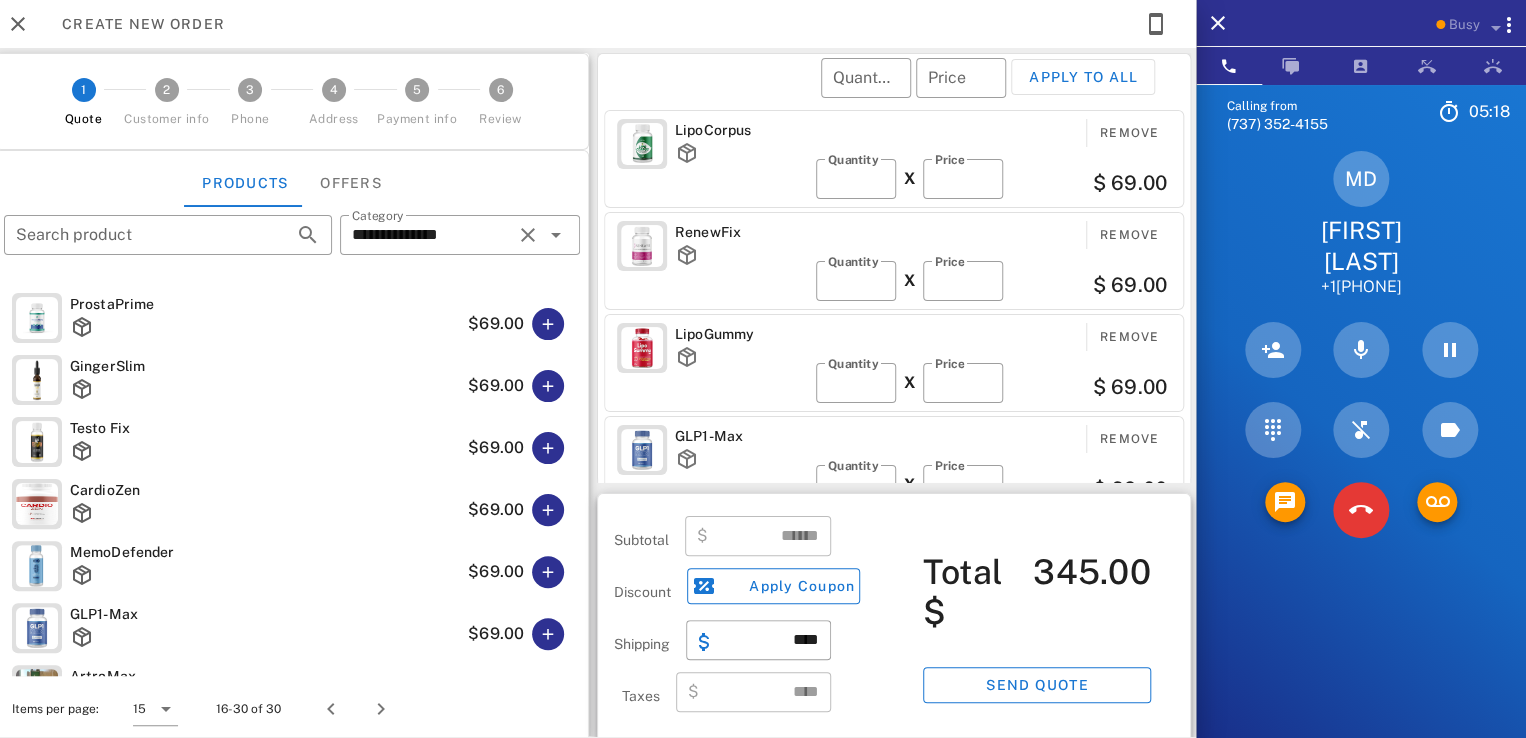 click on "LipoCorpus" at bounding box center [741, 130] 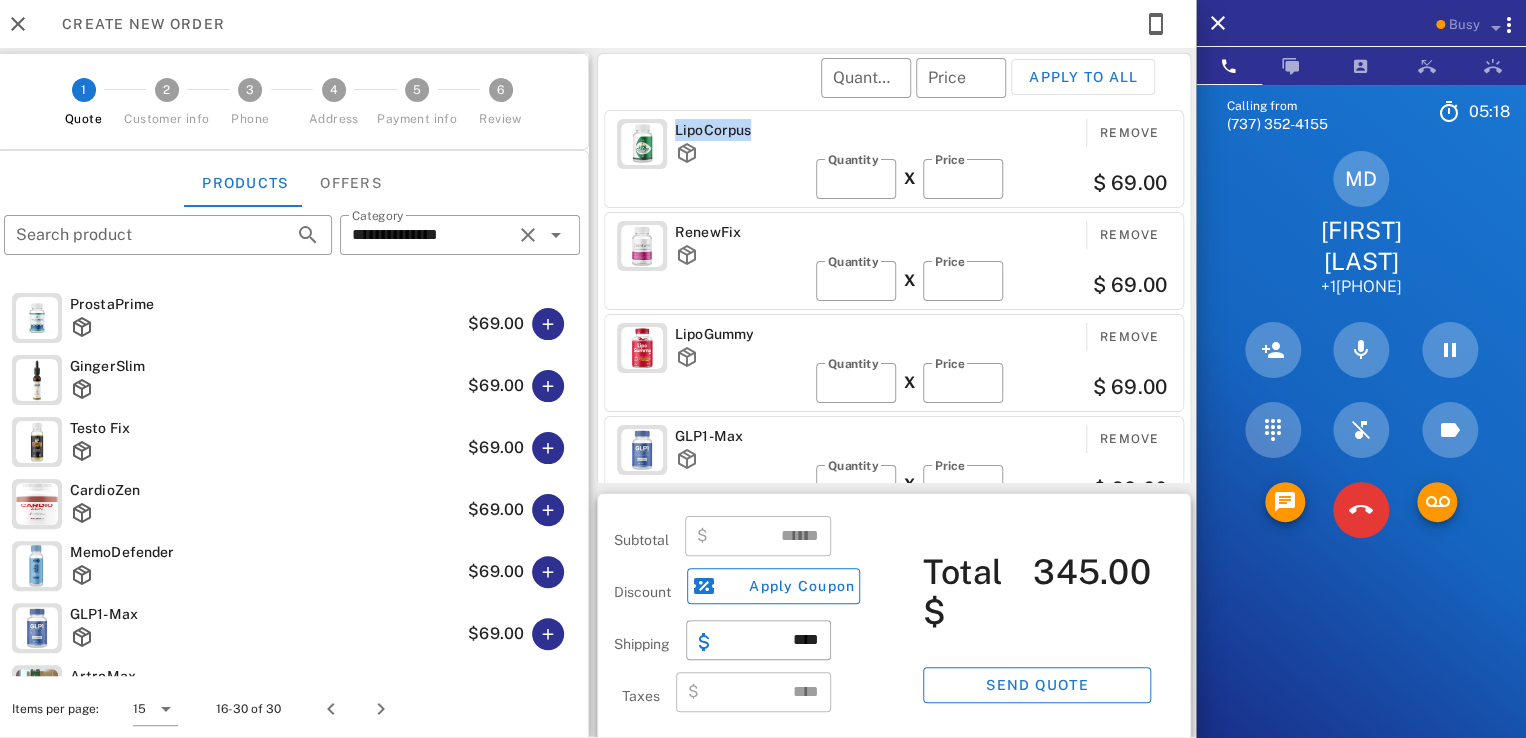 click on "LipoCorpus" at bounding box center [741, 130] 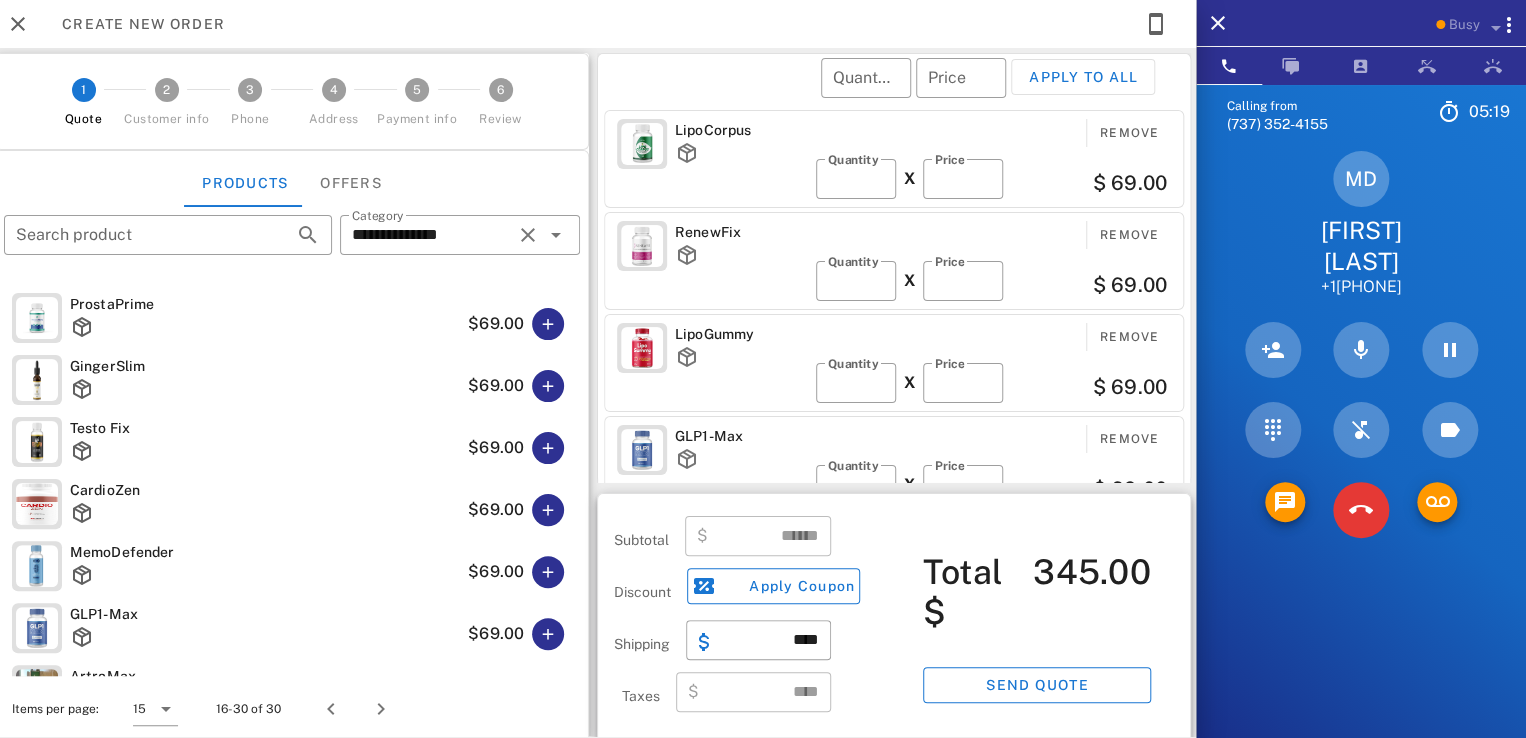 click on "LipoCorpus" at bounding box center (741, 130) 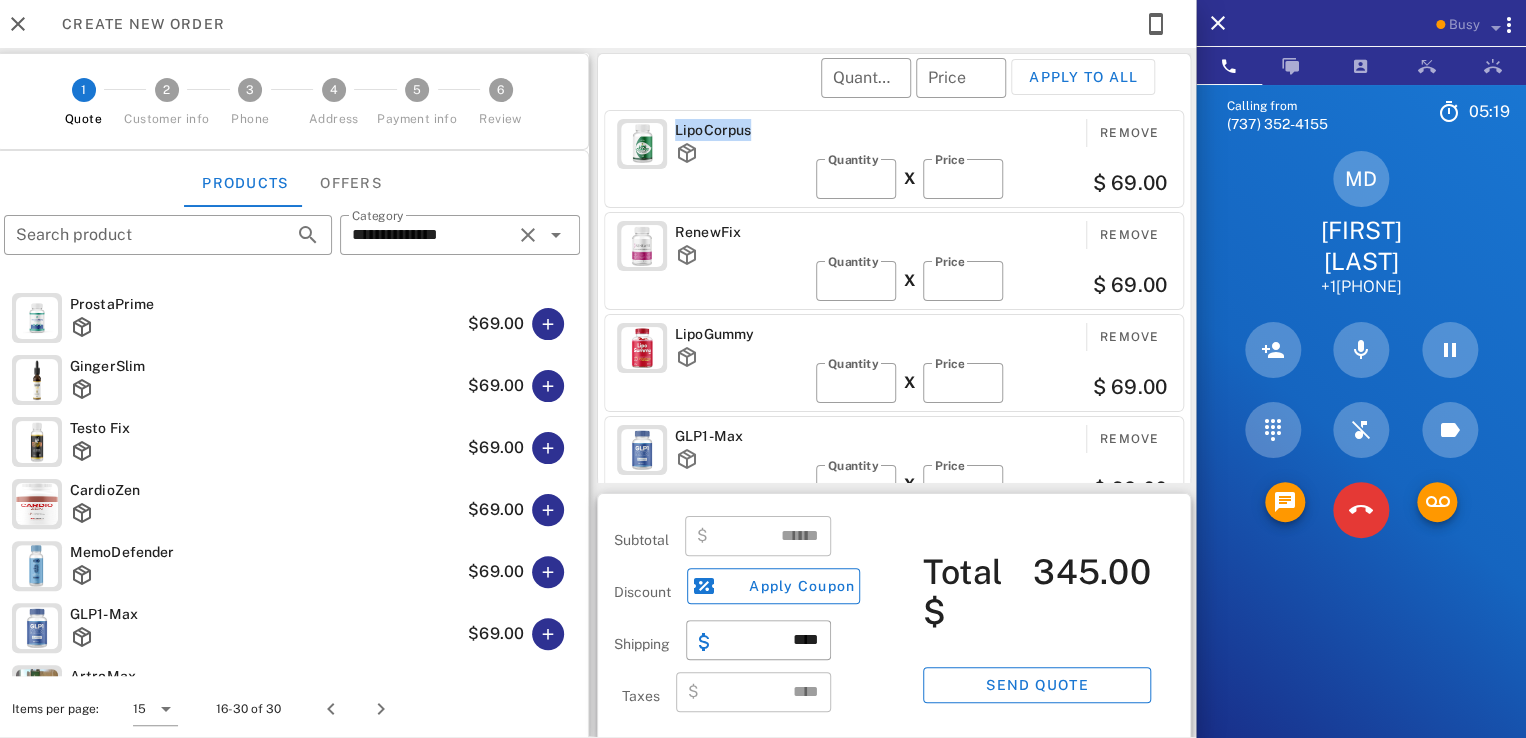 click on "LipoCorpus" at bounding box center (741, 130) 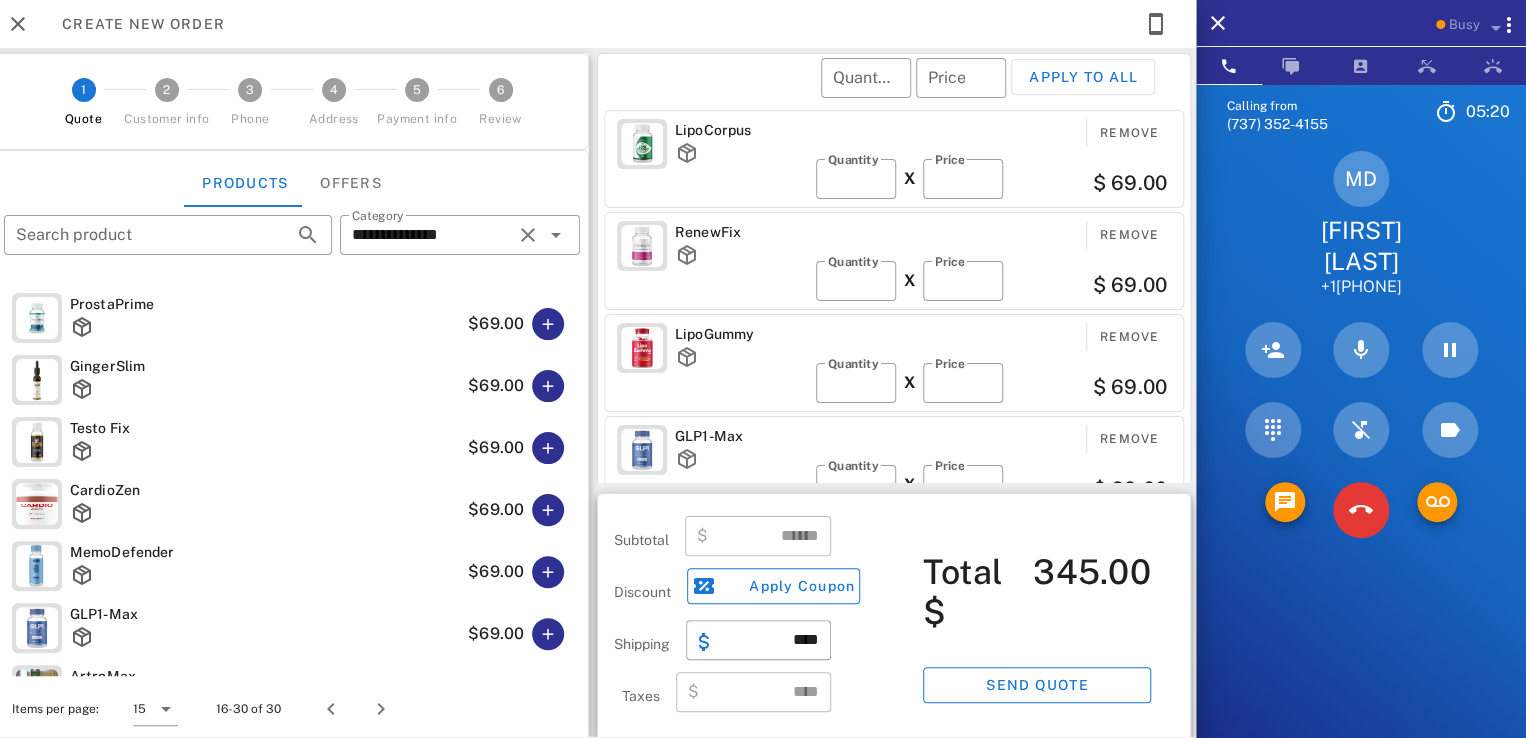 click on "LipoCorpus" at bounding box center (741, 130) 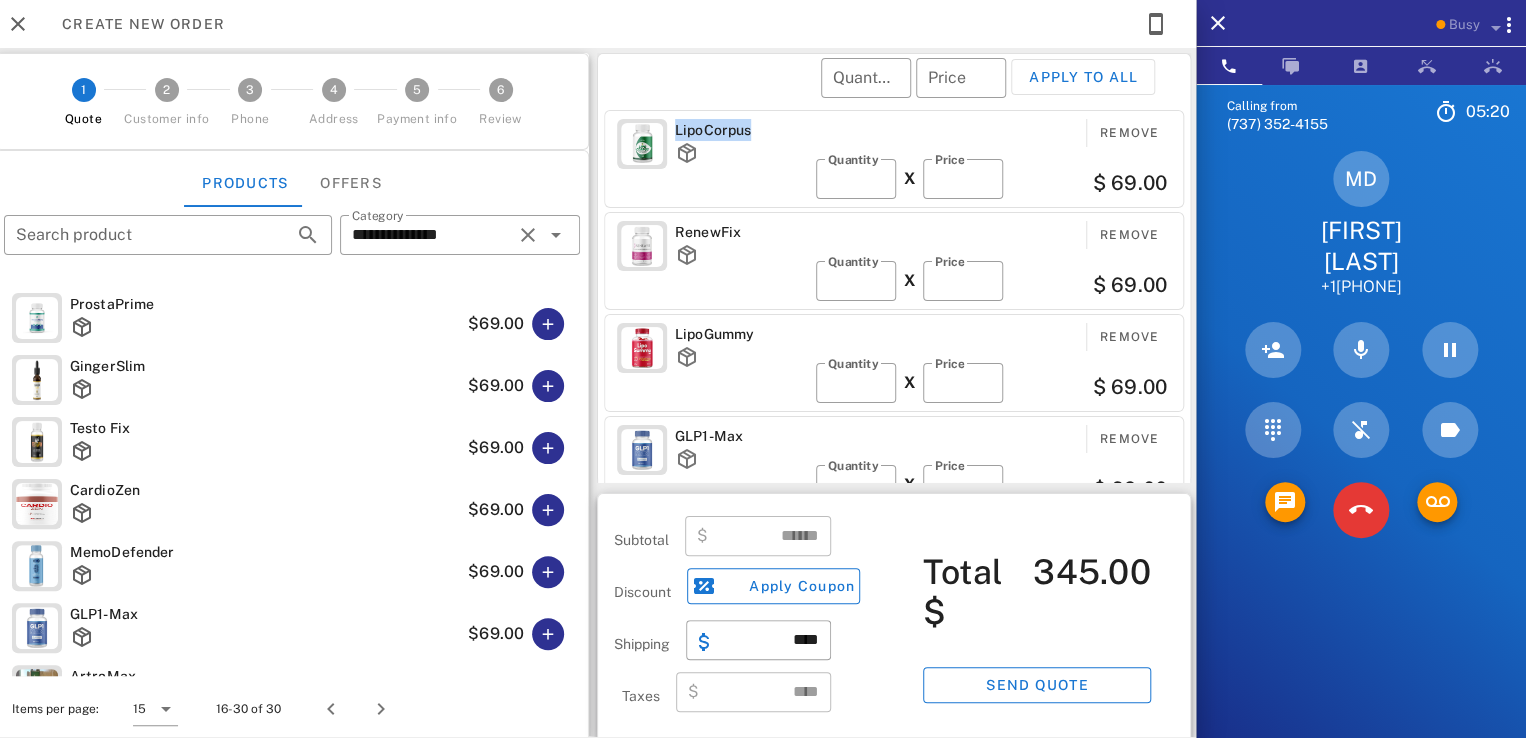 click on "LipoCorpus" at bounding box center (741, 130) 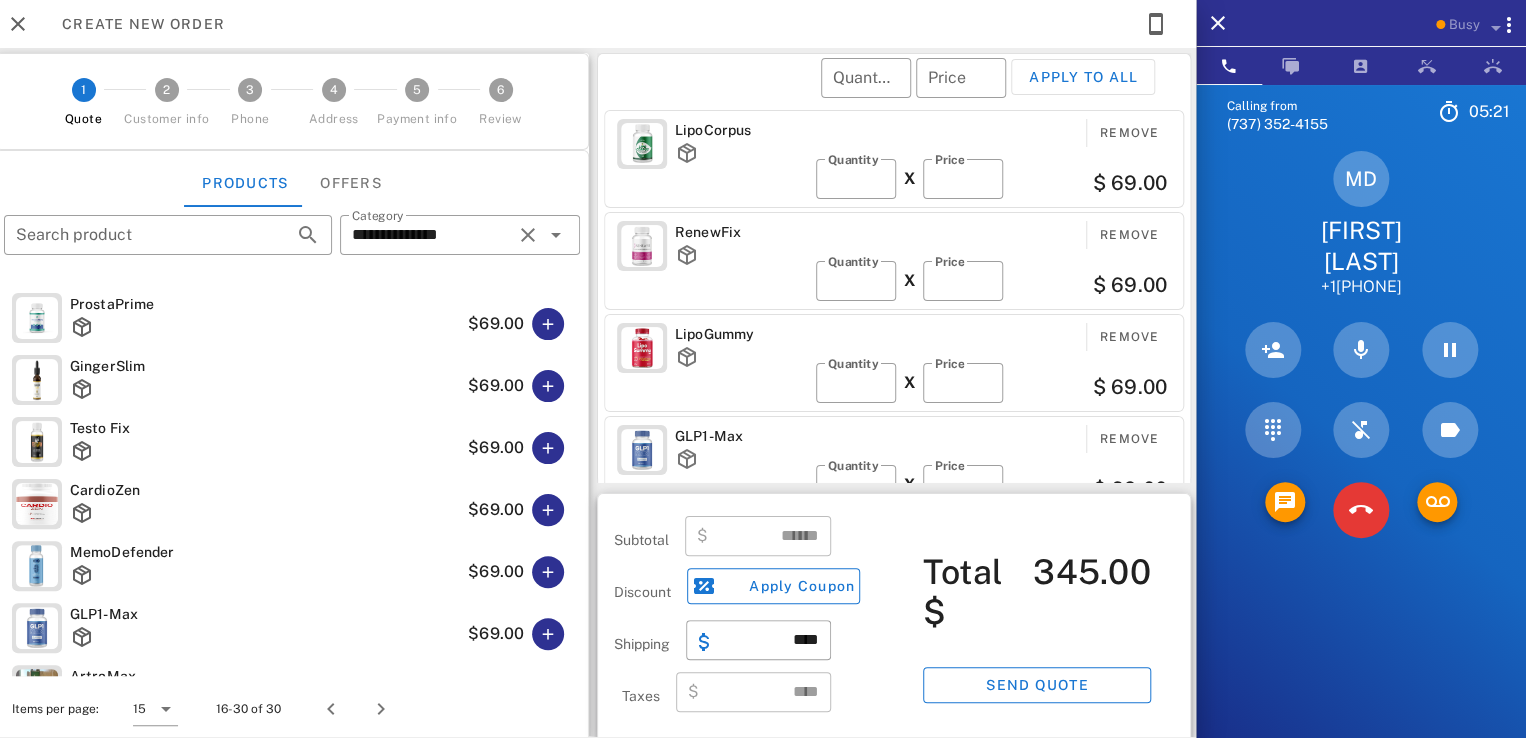 click on "LipoCorpus" at bounding box center (741, 130) 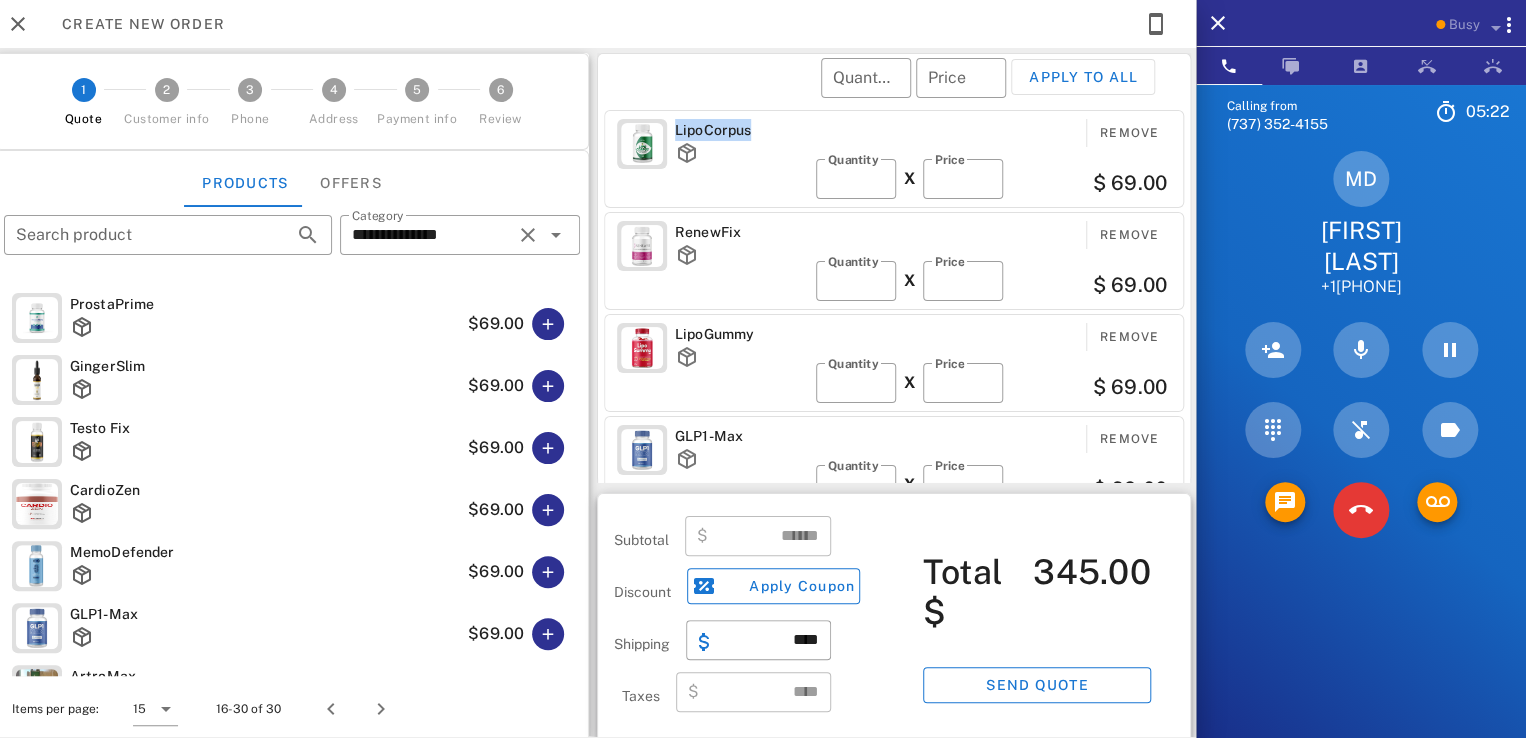 click on "LipoCorpus" at bounding box center [741, 130] 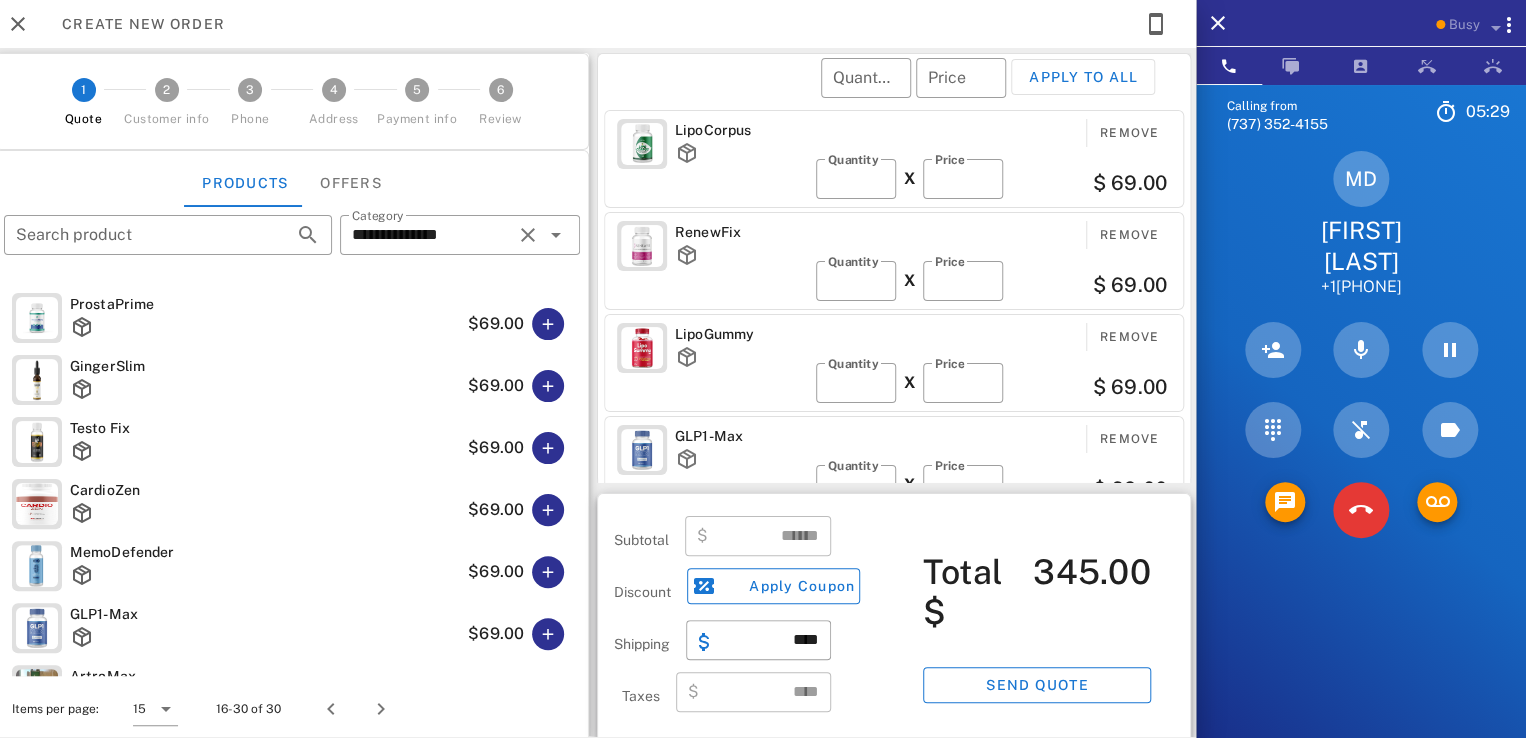 scroll, scrollTop: 380, scrollLeft: 0, axis: vertical 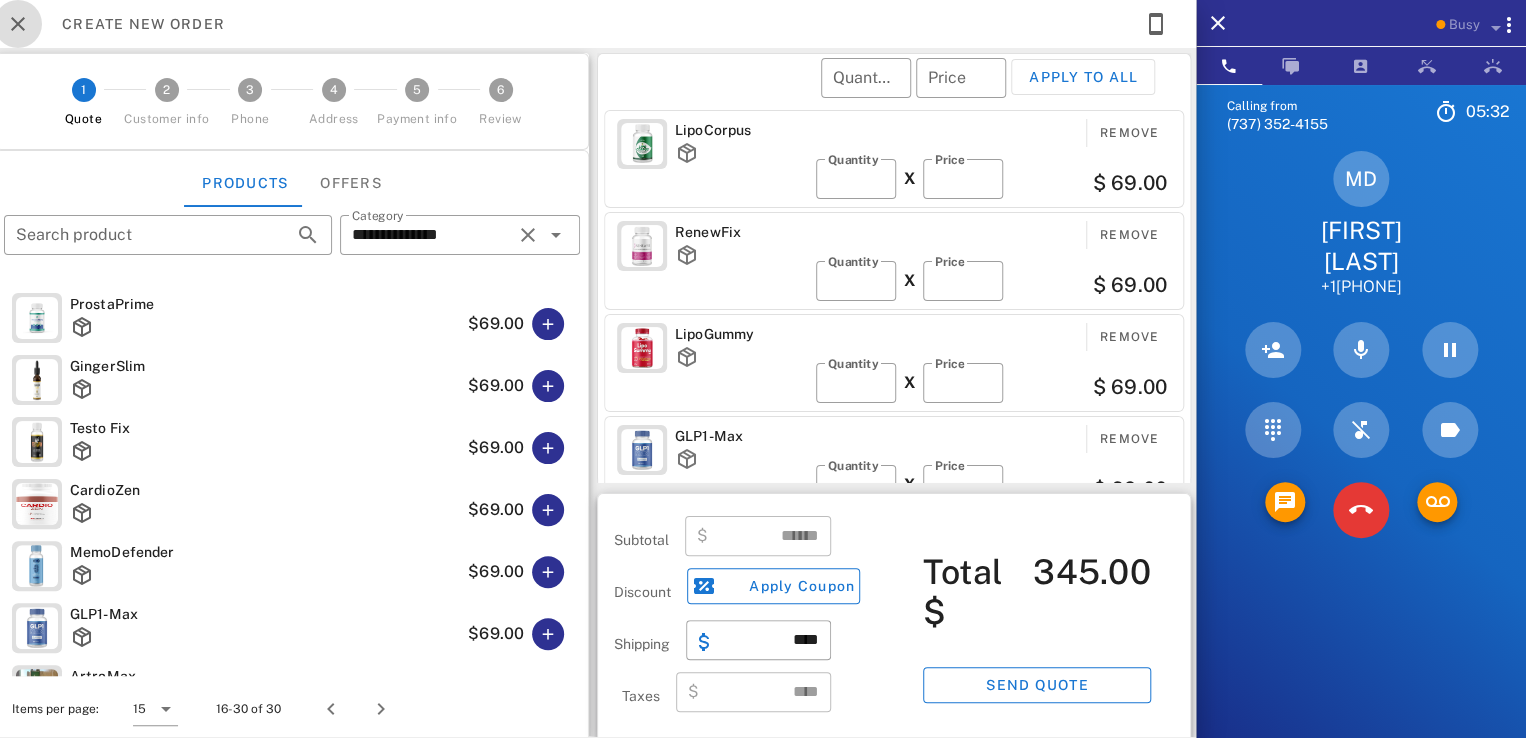 click at bounding box center [18, 24] 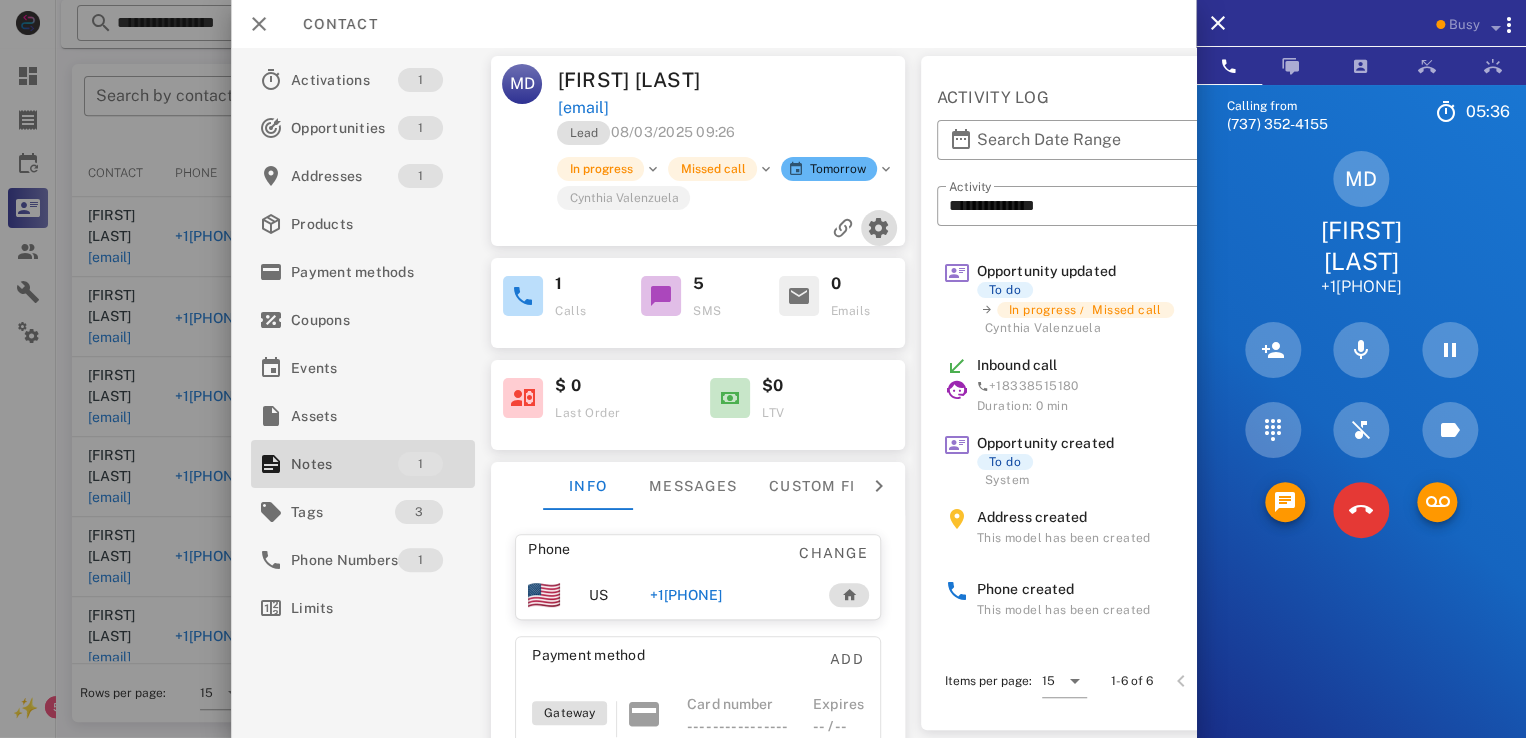 click at bounding box center [879, 228] 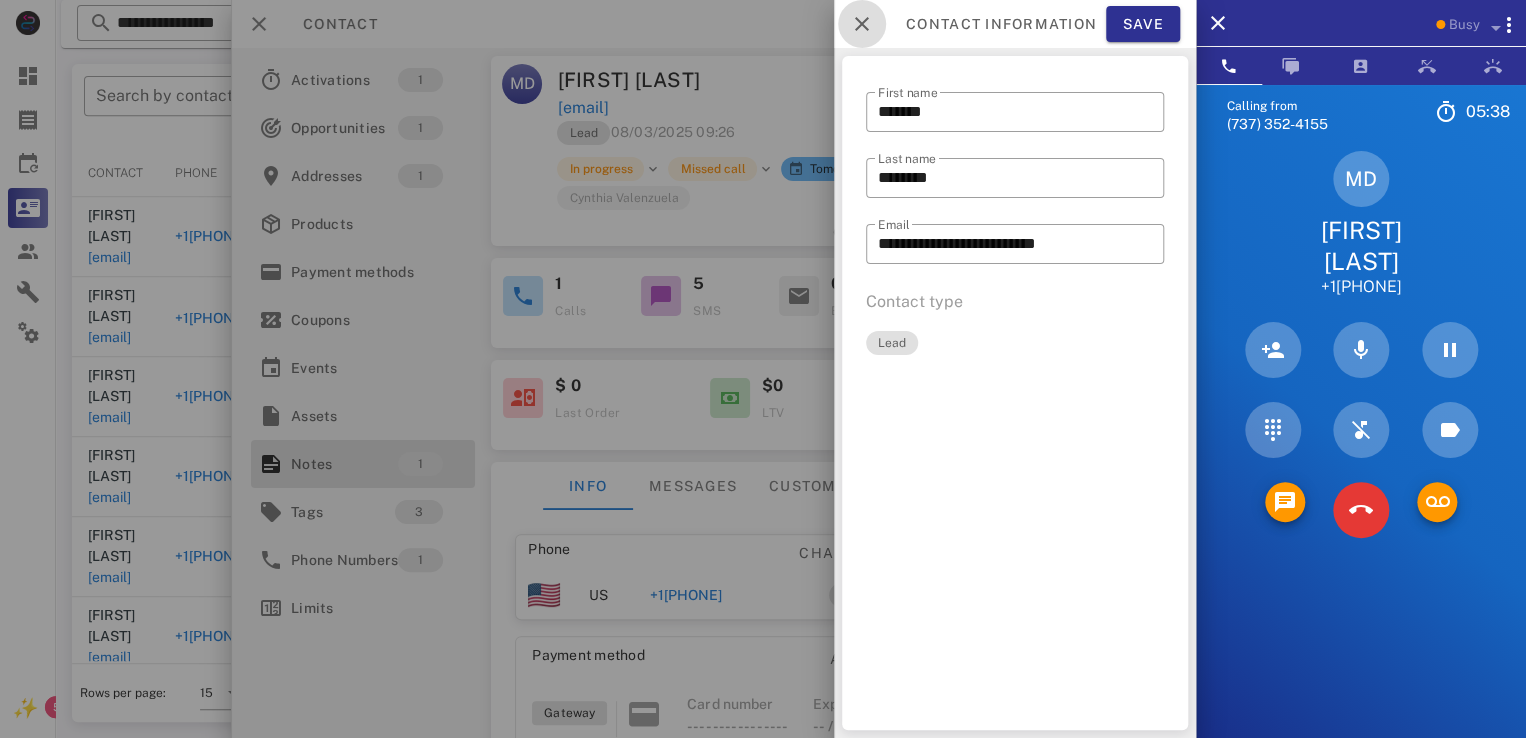 click at bounding box center (862, 24) 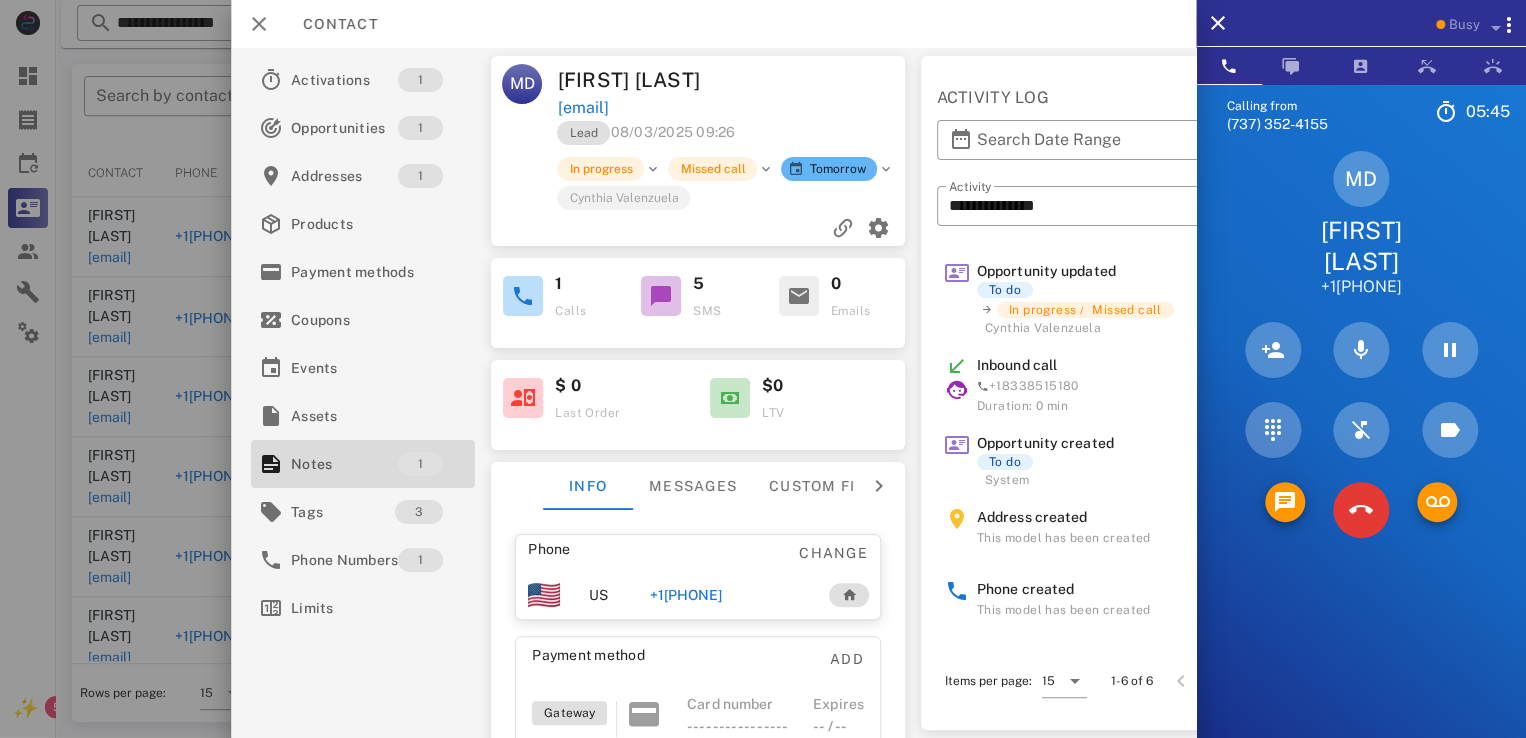 drag, startPoint x: 1321, startPoint y: 229, endPoint x: 1410, endPoint y: 275, distance: 100.18483 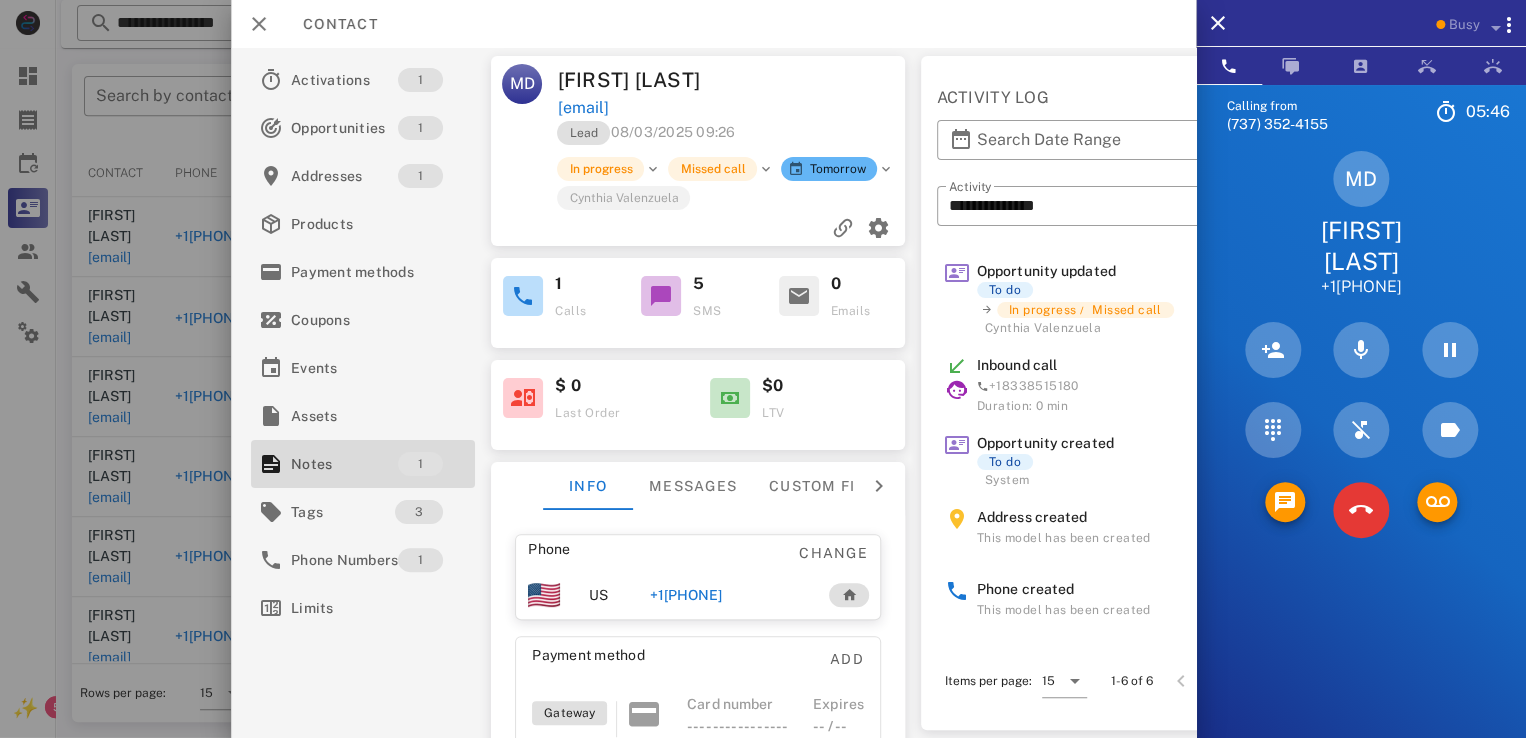 click on "MD   [FIRST] [LAST]  +1[PHONE]" at bounding box center [1361, 224] 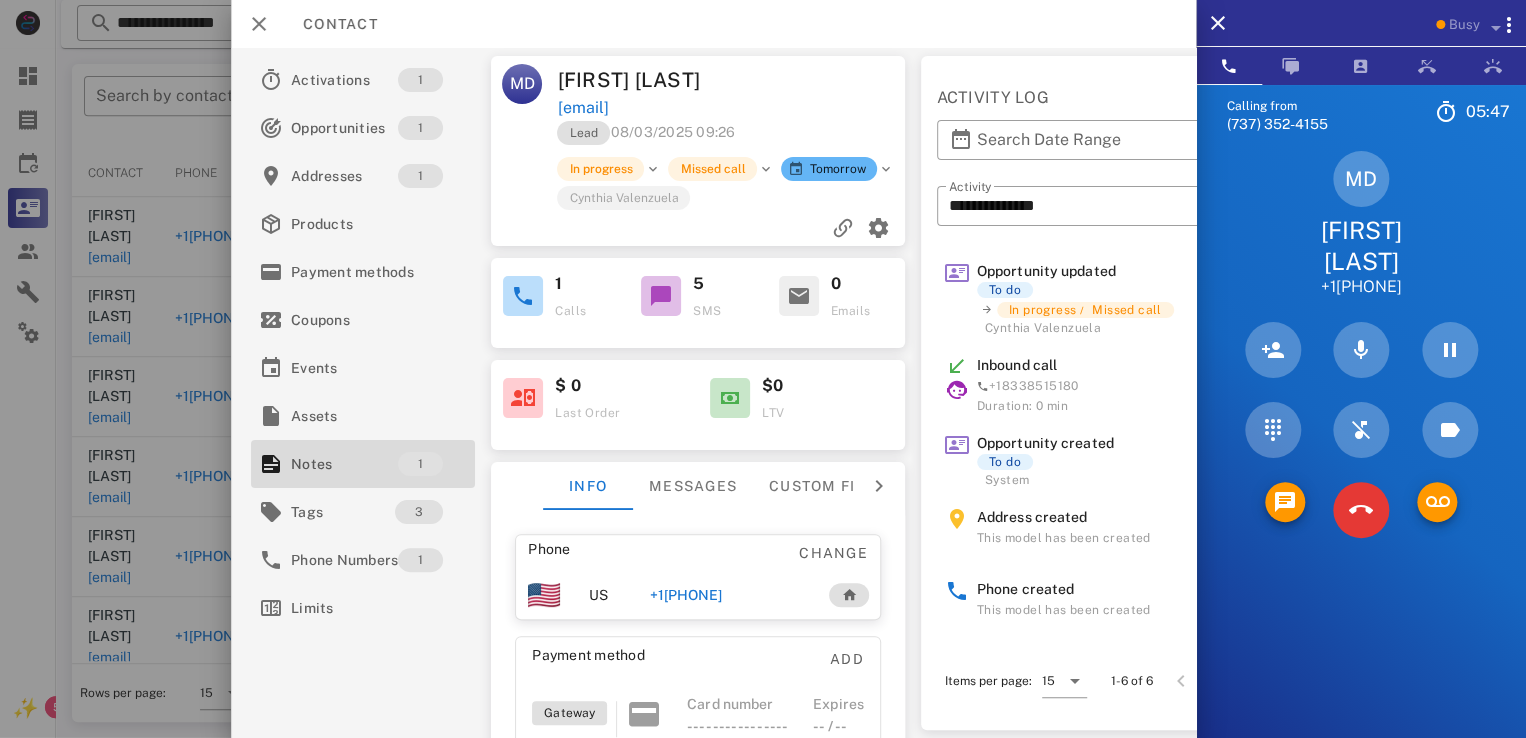 drag, startPoint x: 1296, startPoint y: 229, endPoint x: 1484, endPoint y: 255, distance: 189.78935 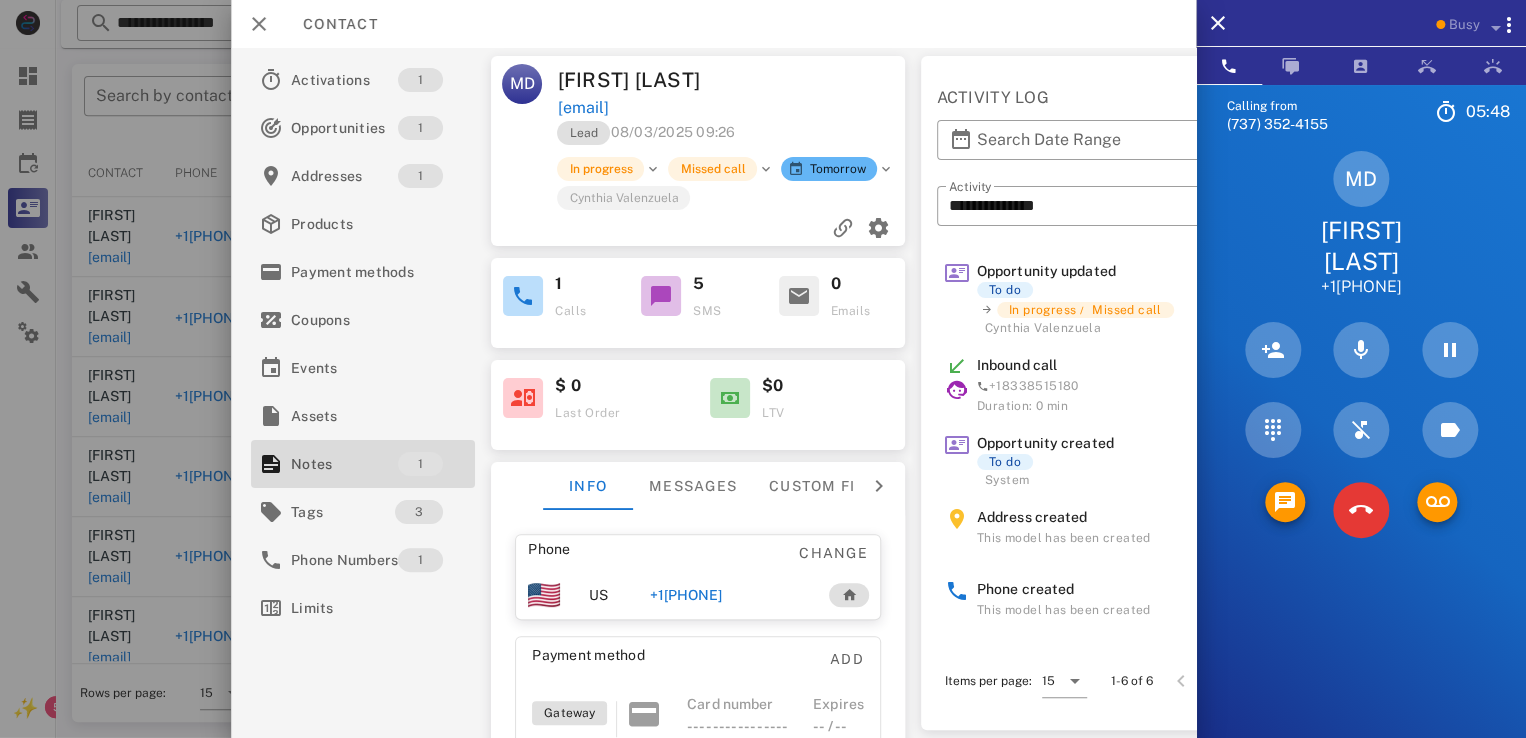 drag, startPoint x: 1309, startPoint y: 219, endPoint x: 1473, endPoint y: 260, distance: 169.04733 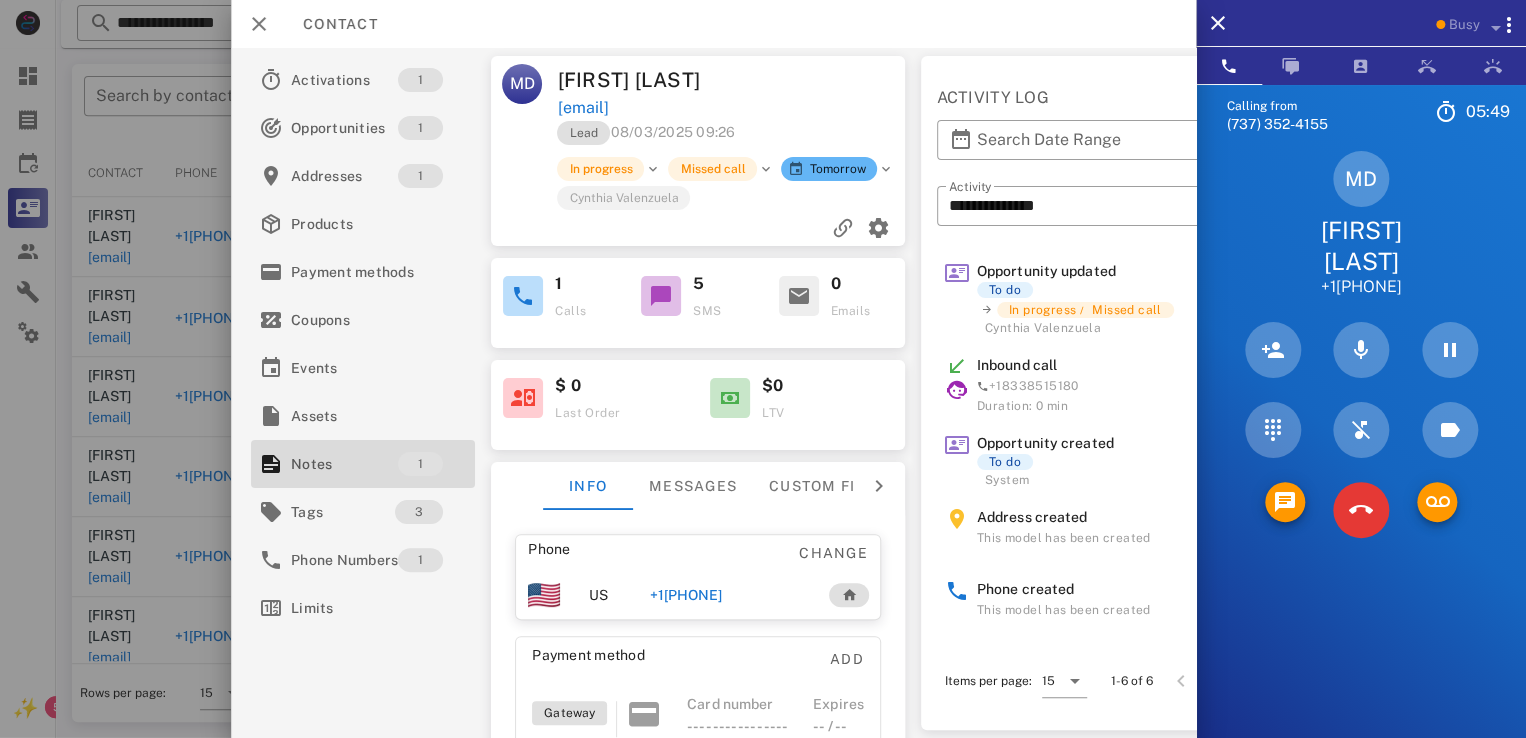 click on "MD   [FIRST] [LAST]  +1[PHONE]" at bounding box center [1361, 224] 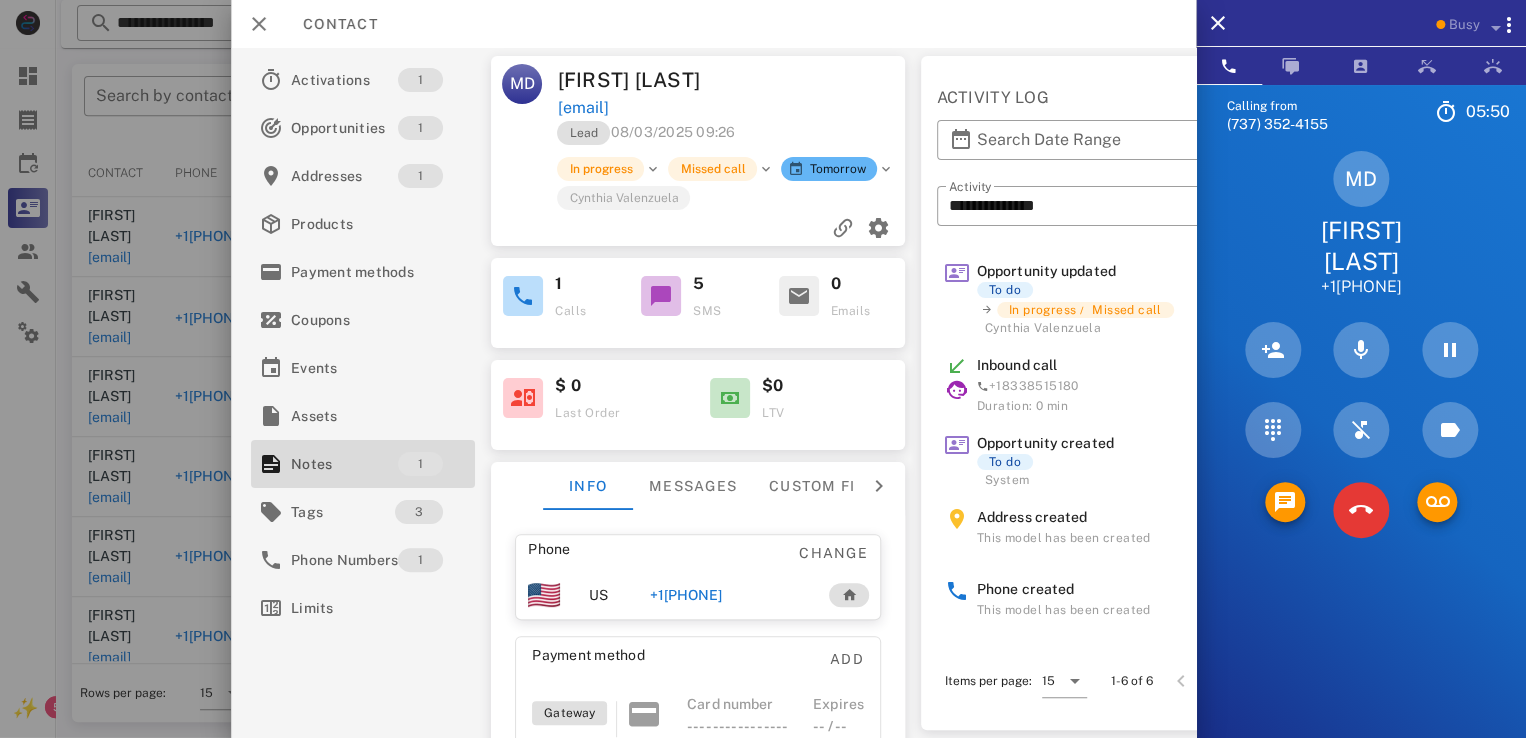 drag, startPoint x: 1288, startPoint y: 226, endPoint x: 1449, endPoint y: 263, distance: 165.19685 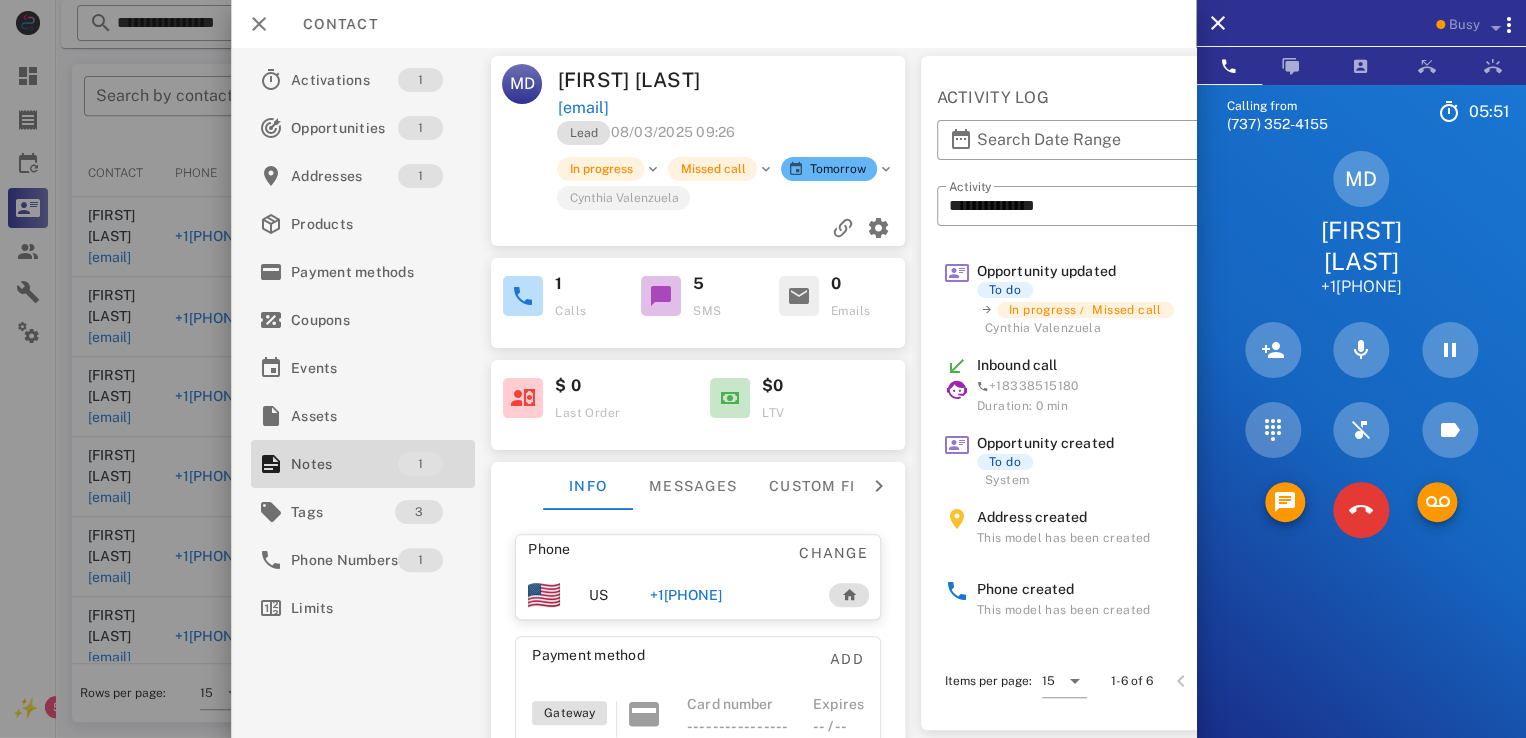 drag, startPoint x: 1323, startPoint y: 229, endPoint x: 1415, endPoint y: 257, distance: 96.16652 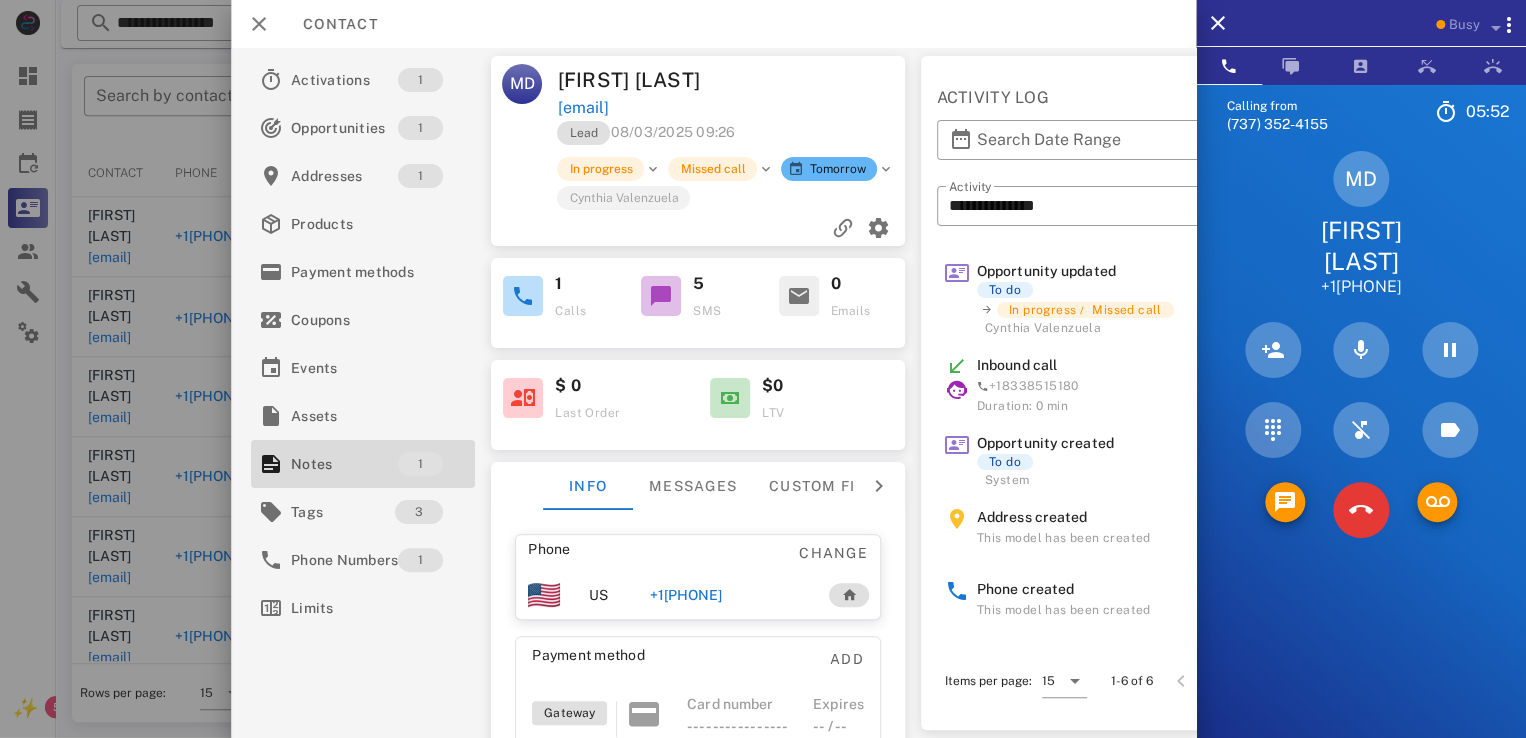 click on "MD   [FIRST] [LAST]  +1[PHONE]" at bounding box center [1361, 224] 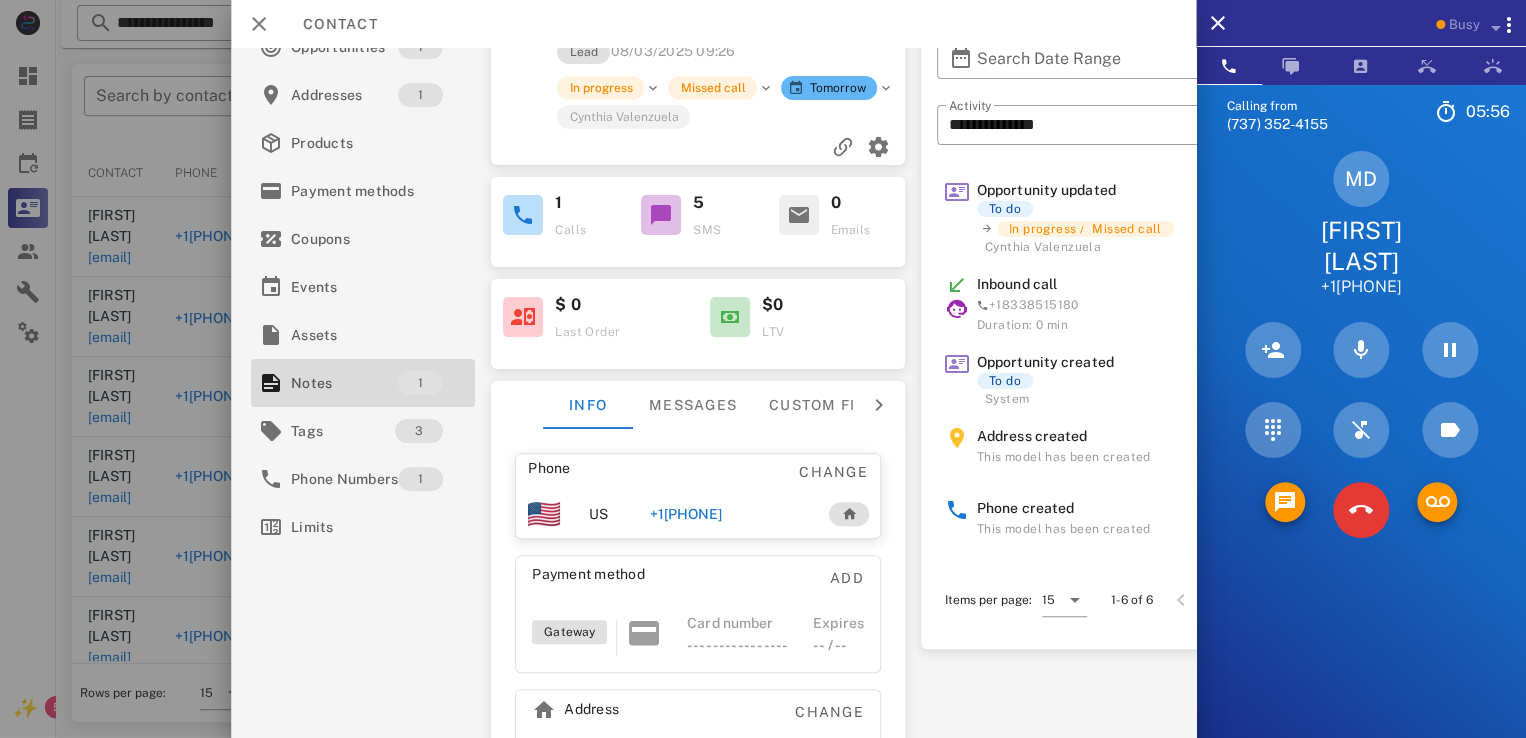 scroll, scrollTop: 0, scrollLeft: 0, axis: both 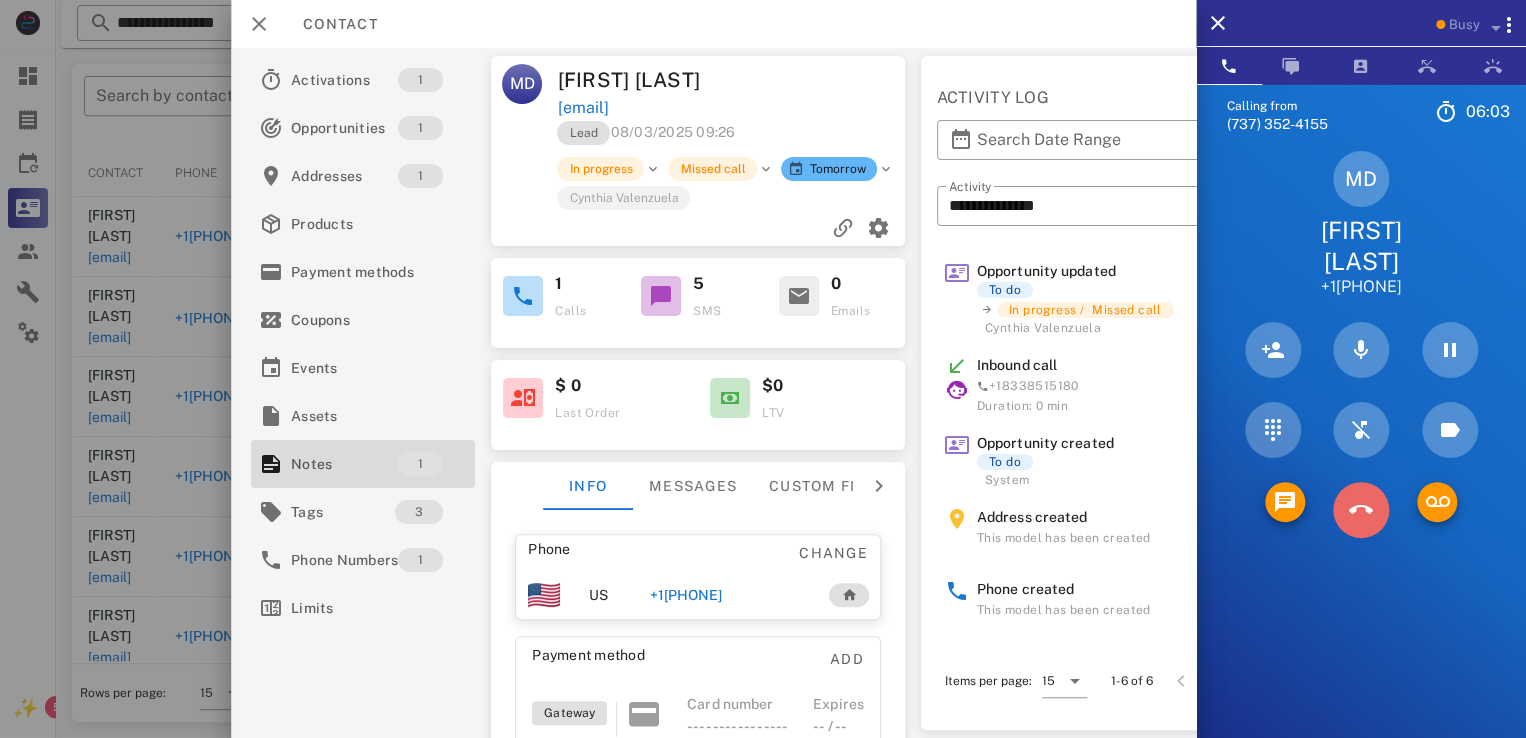 click at bounding box center [1361, 510] 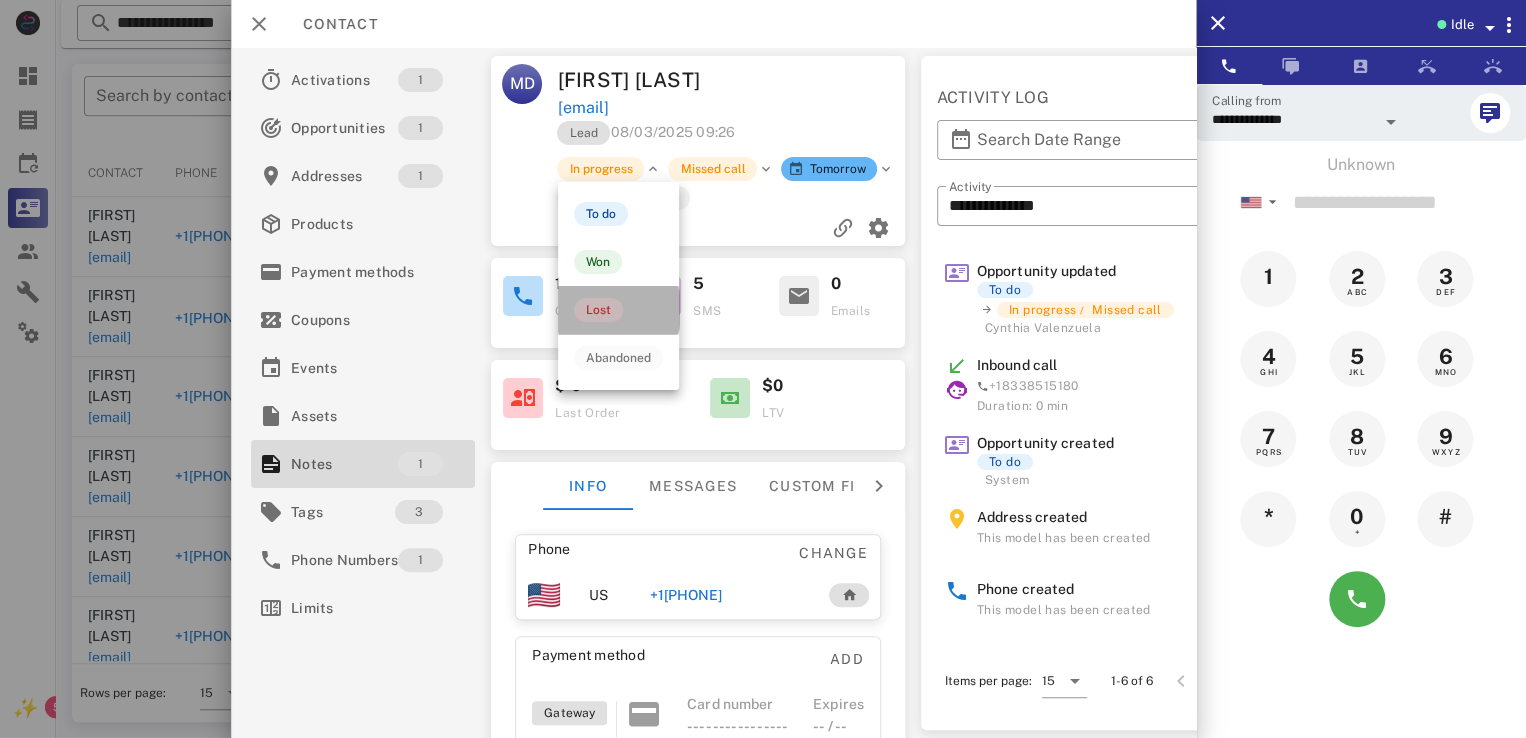 click on "Lost" at bounding box center [618, 310] 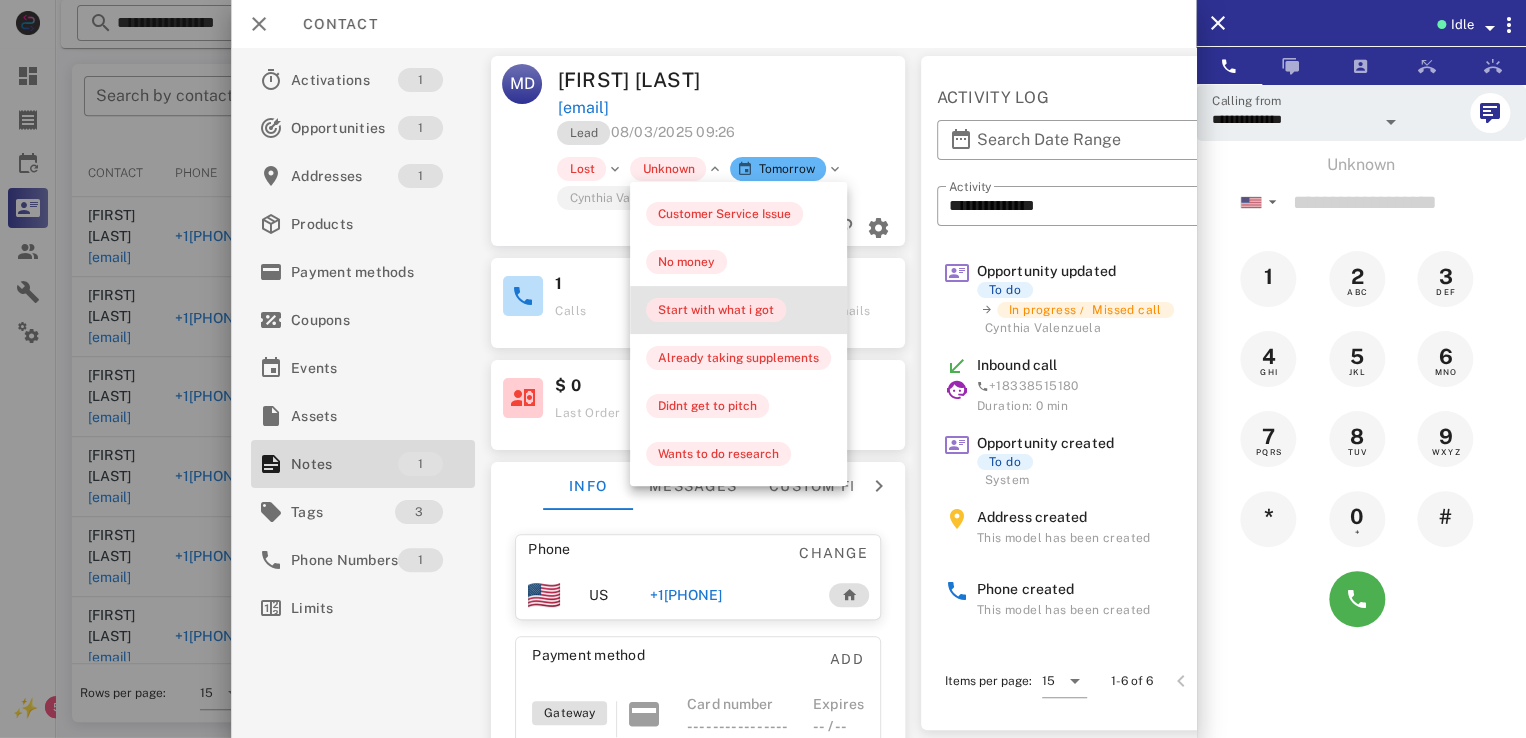 click on "Start with what i got" at bounding box center [716, 310] 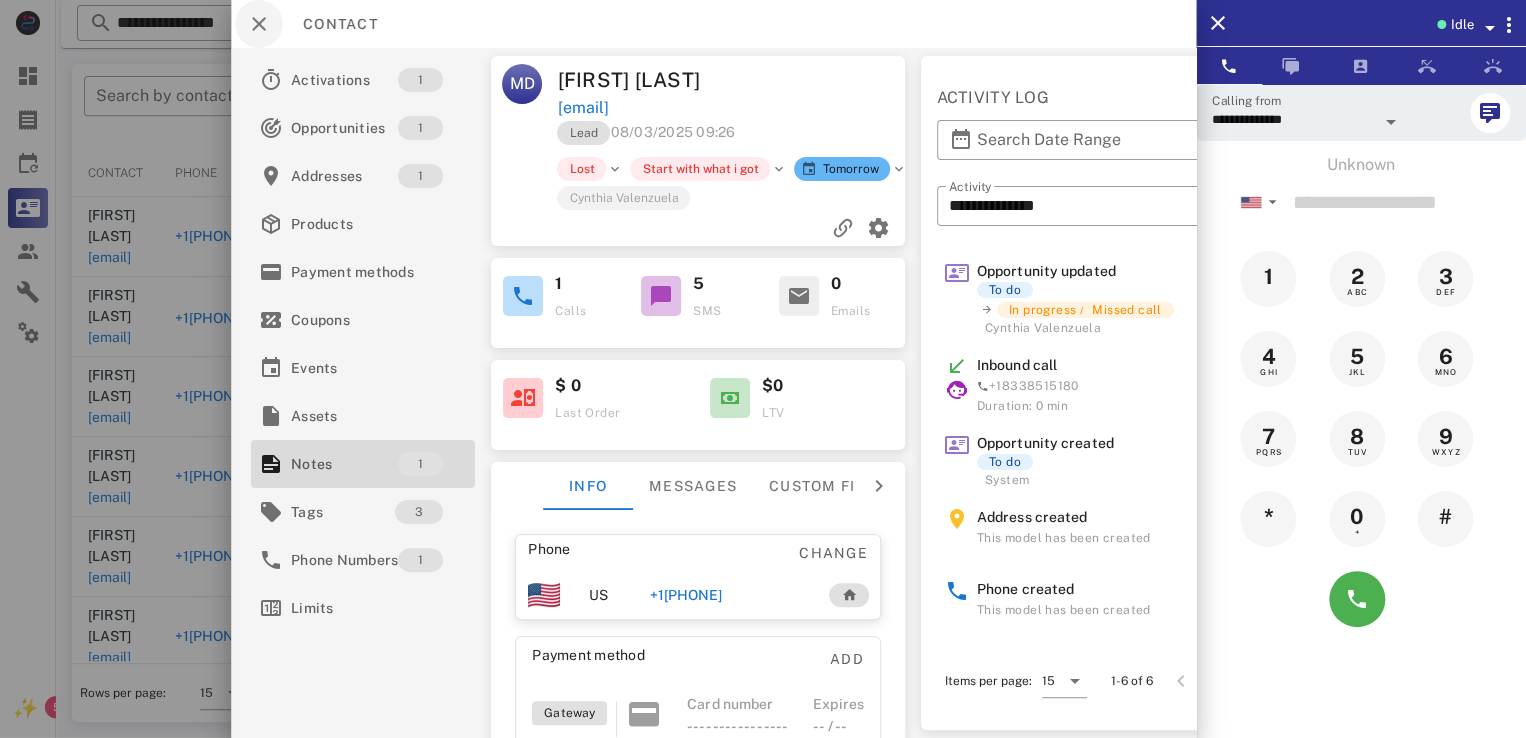 click at bounding box center [259, 24] 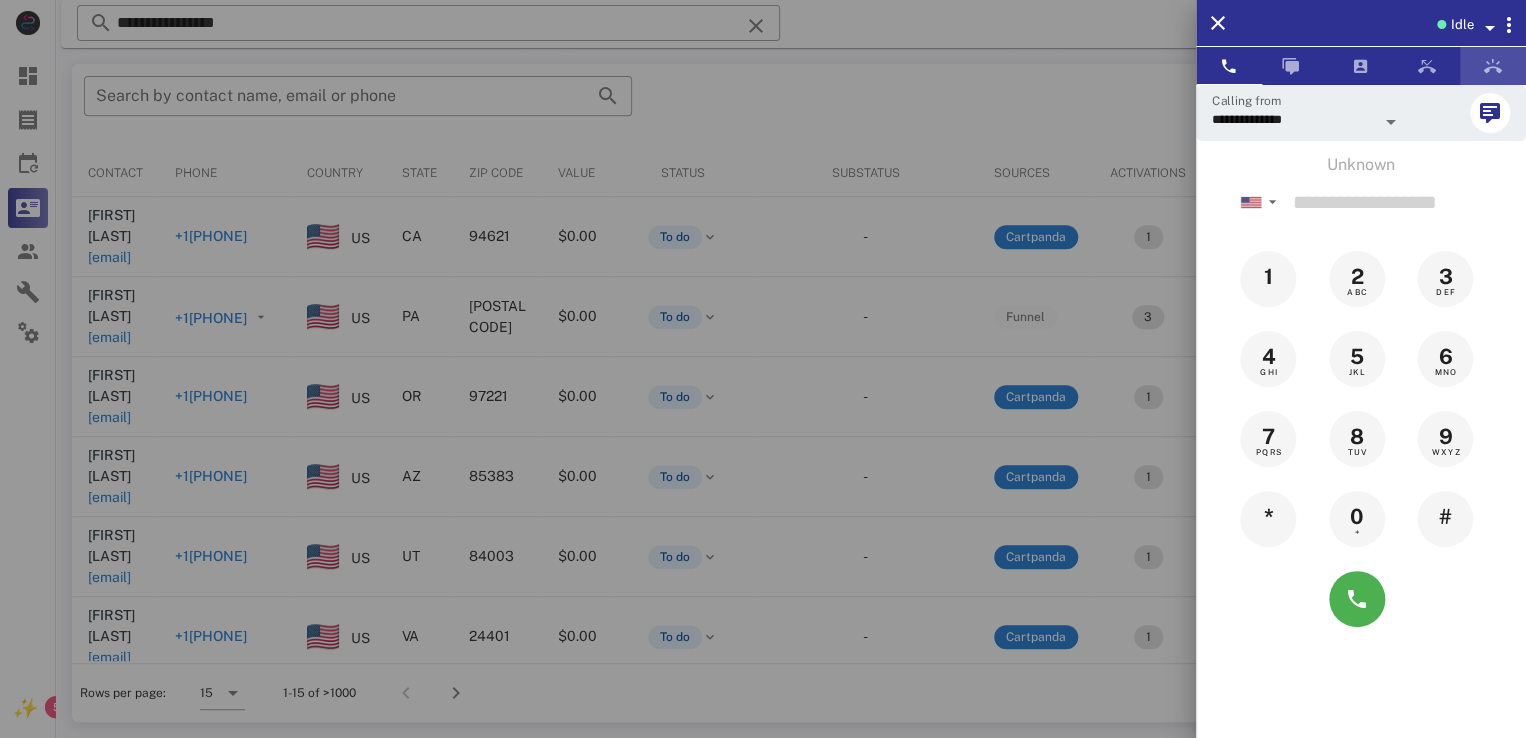click at bounding box center (1493, 66) 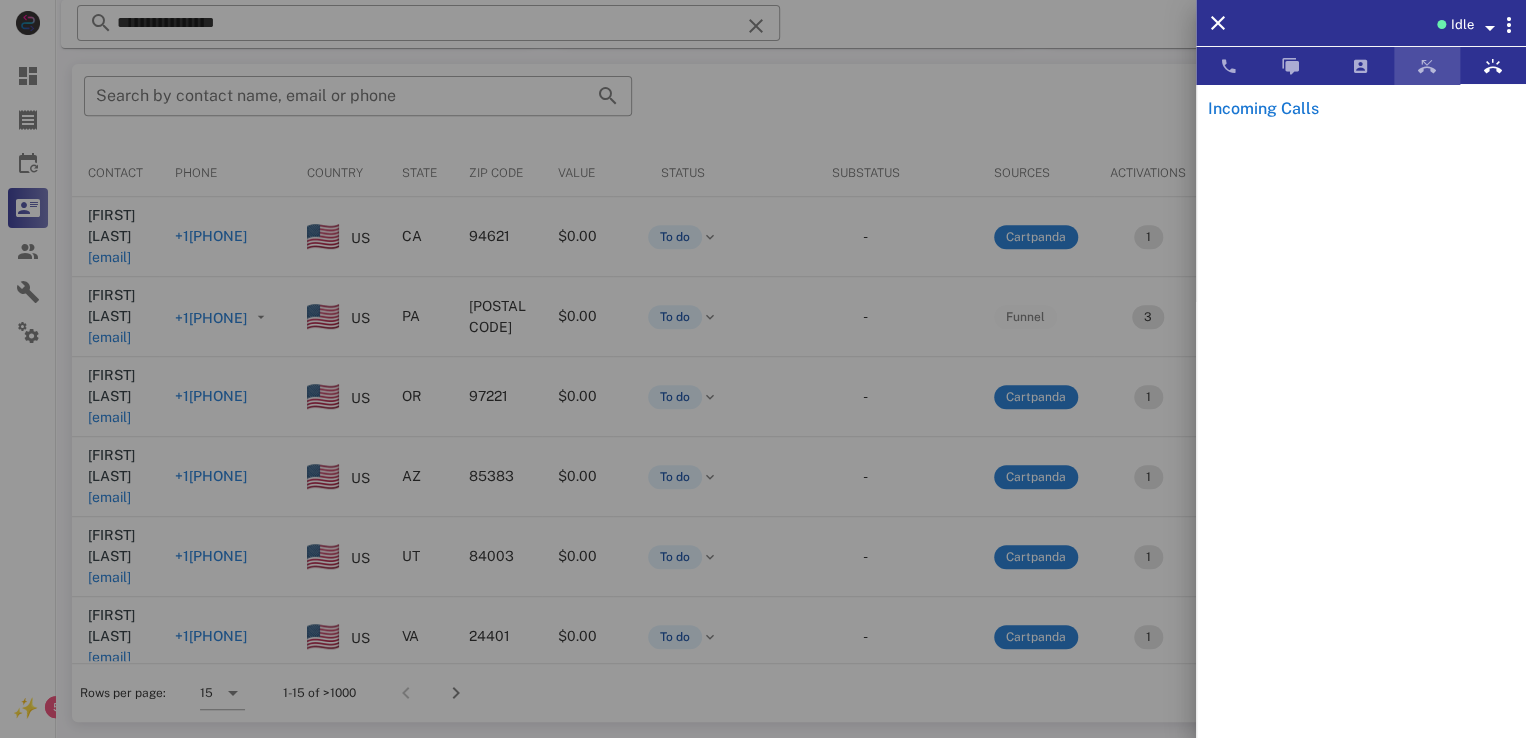 click at bounding box center (1427, 66) 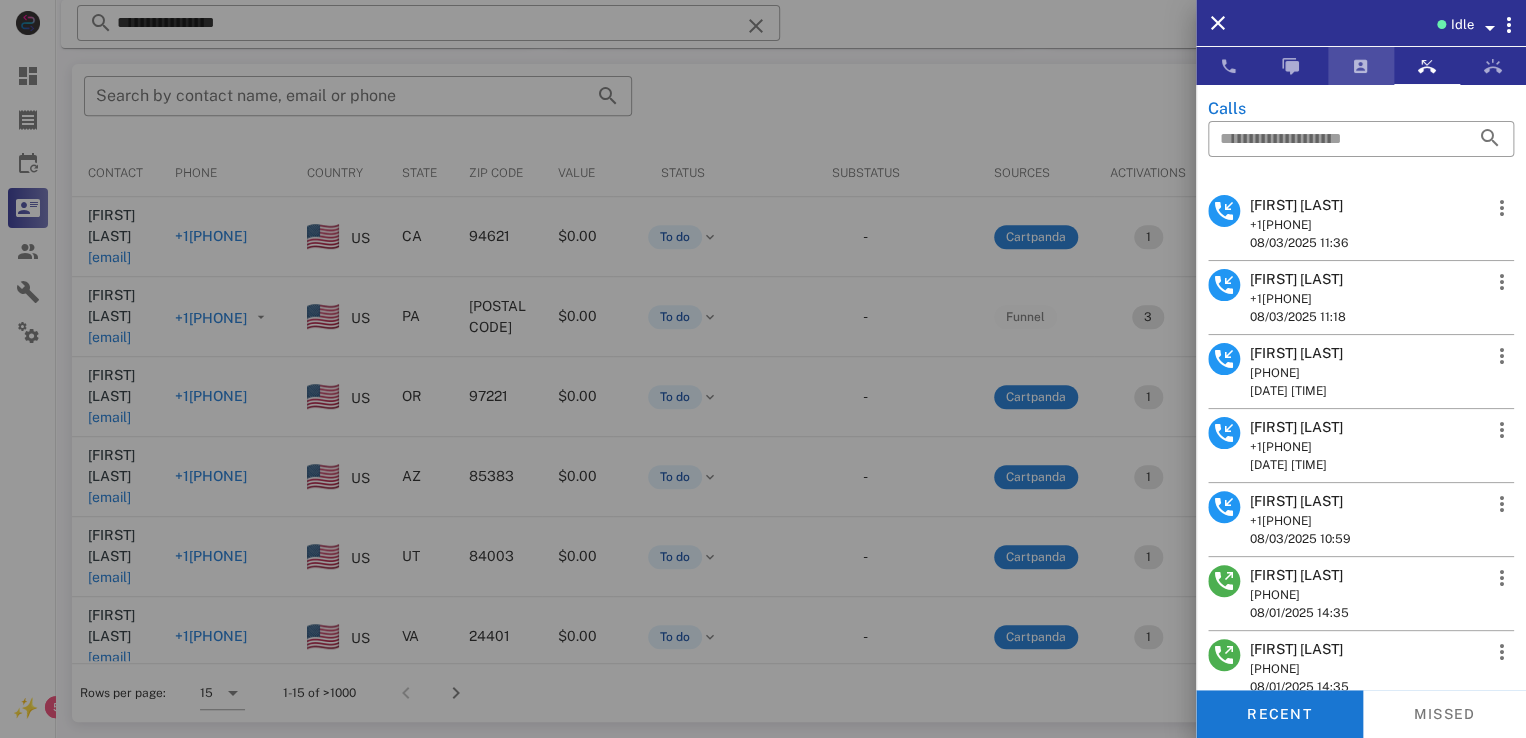 click at bounding box center (1361, 66) 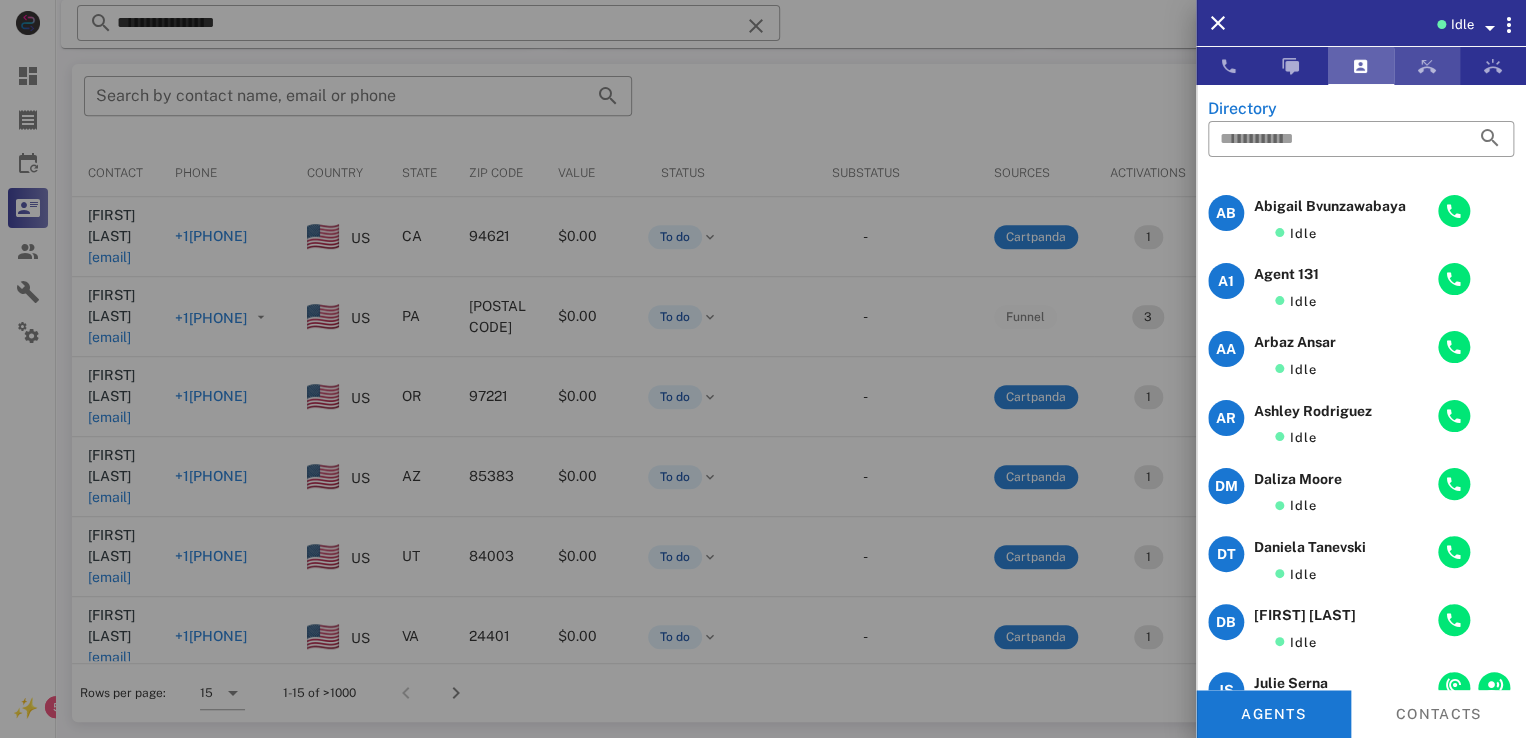click at bounding box center (1427, 66) 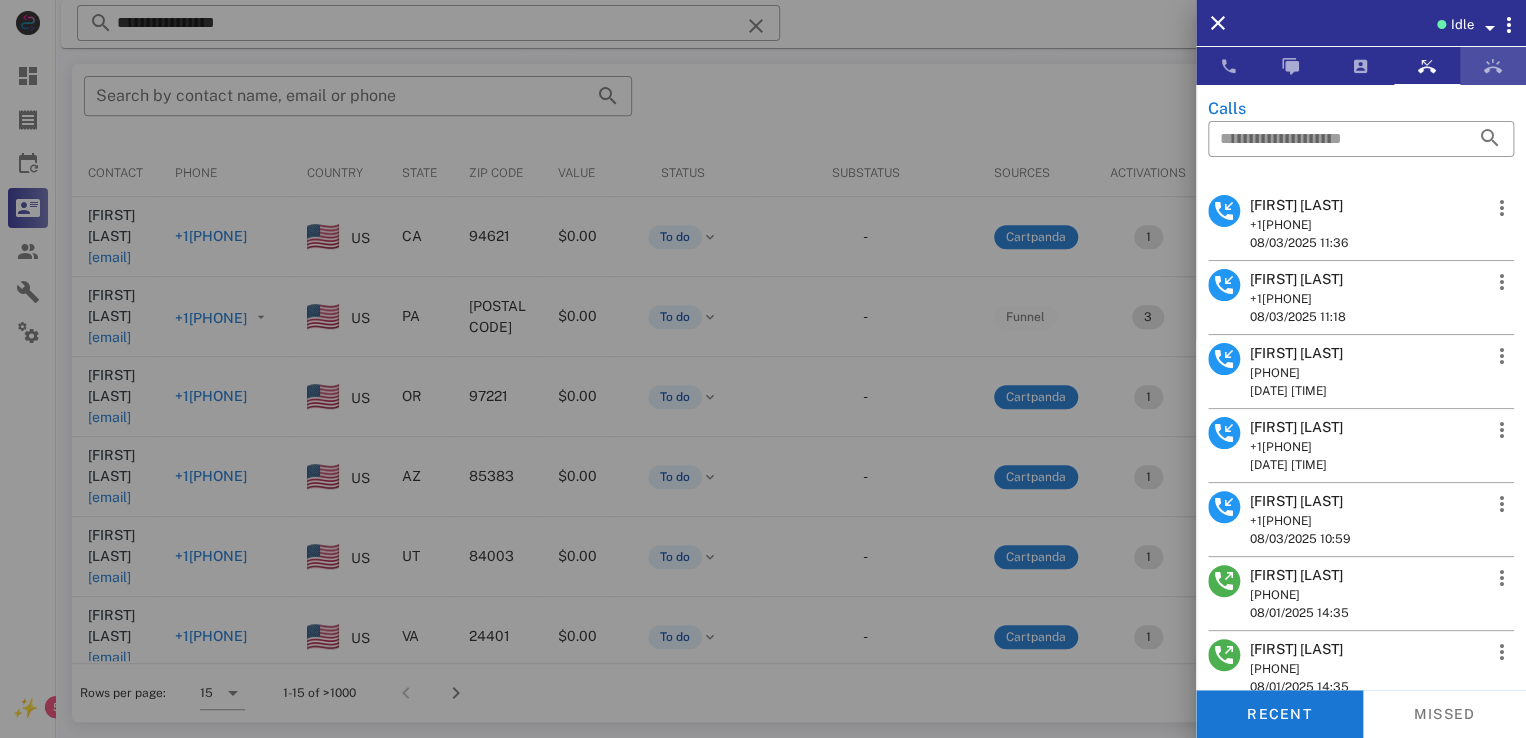 click at bounding box center [1493, 66] 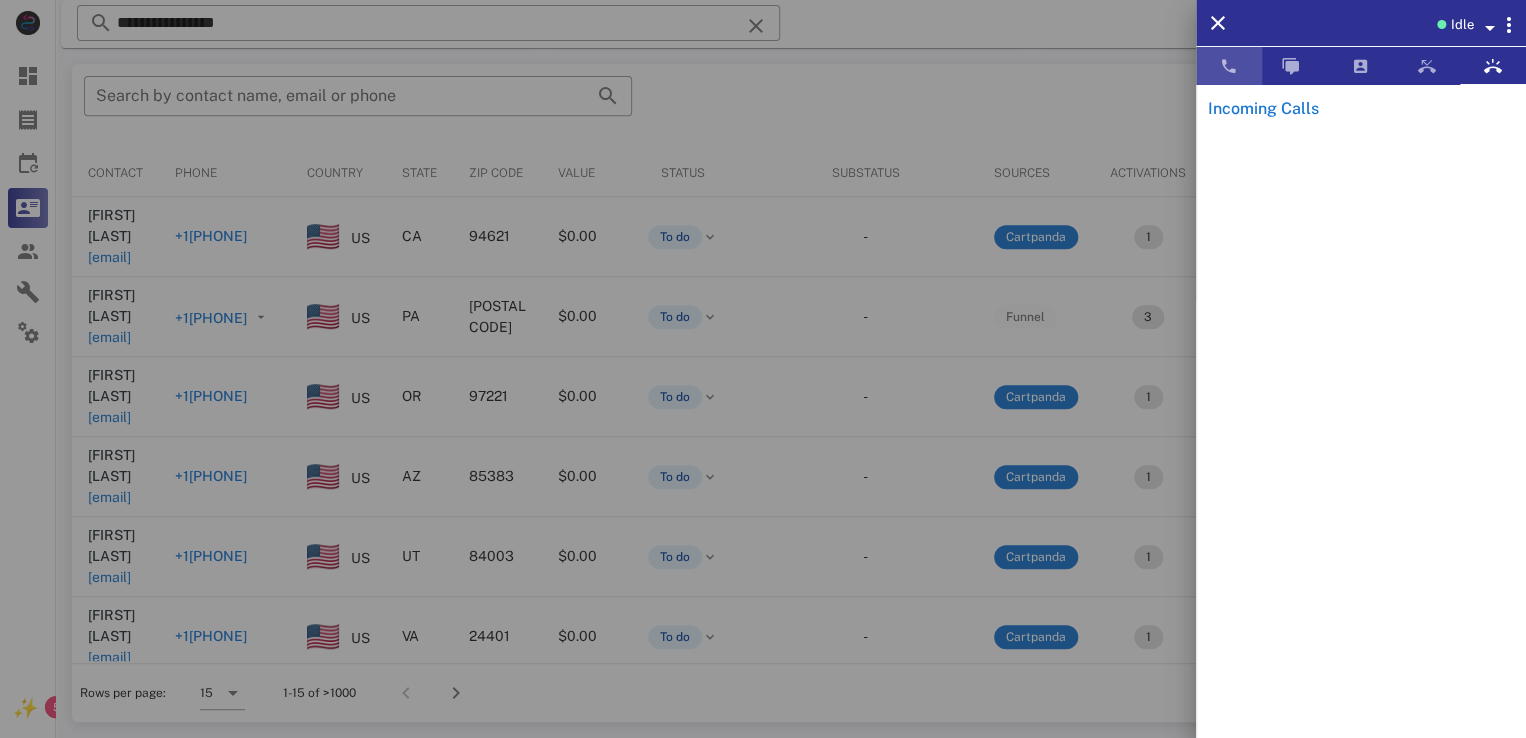 click at bounding box center (1229, 66) 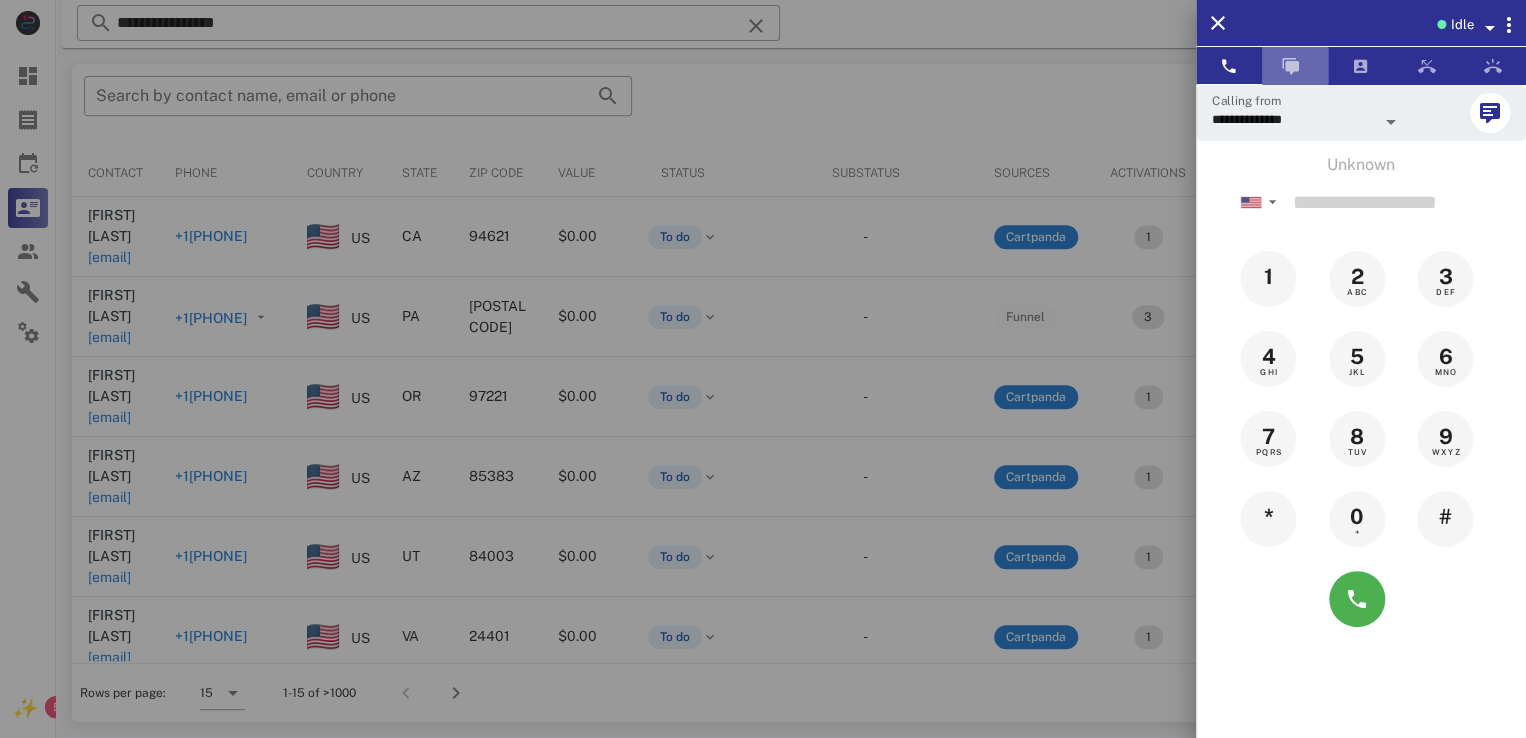 click at bounding box center [1291, 66] 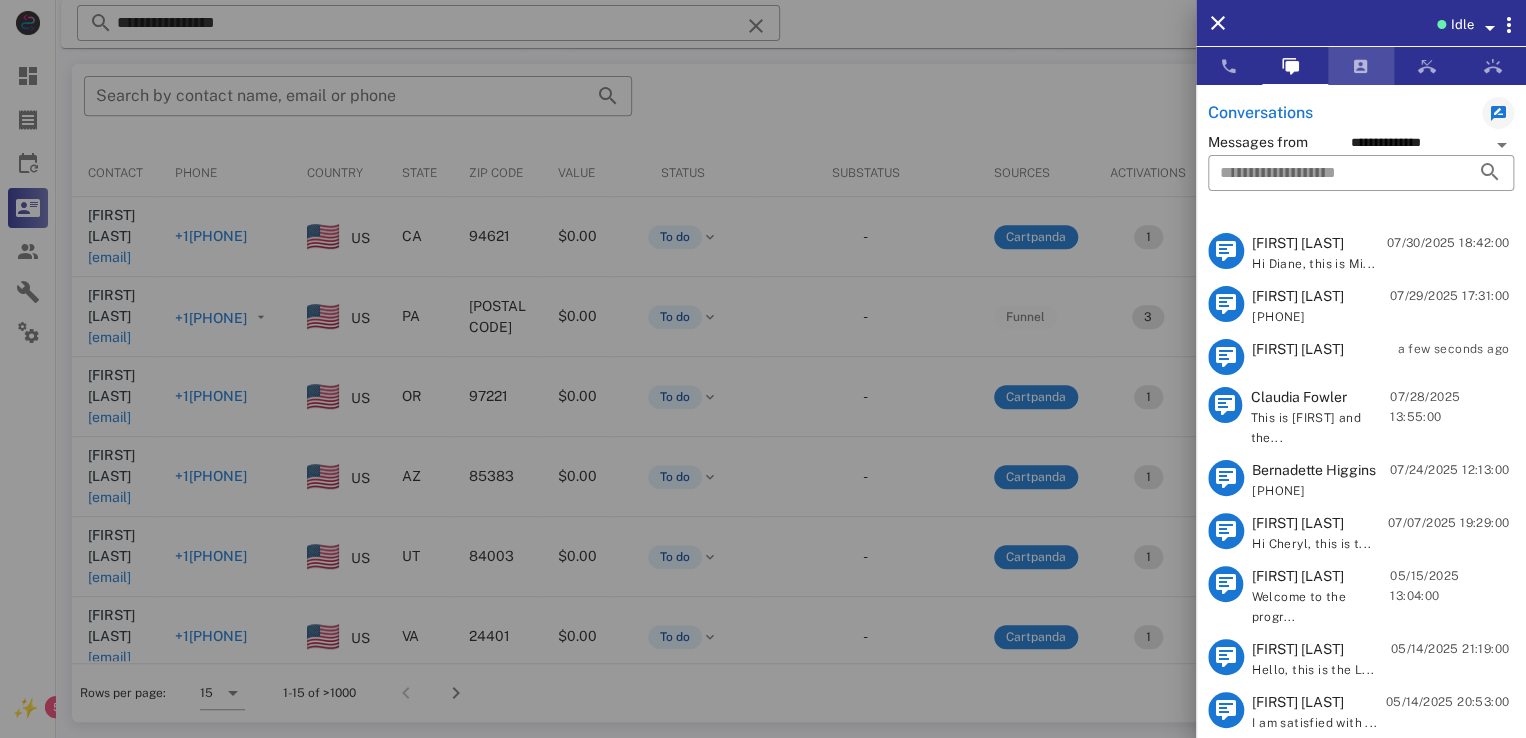 click at bounding box center (1361, 66) 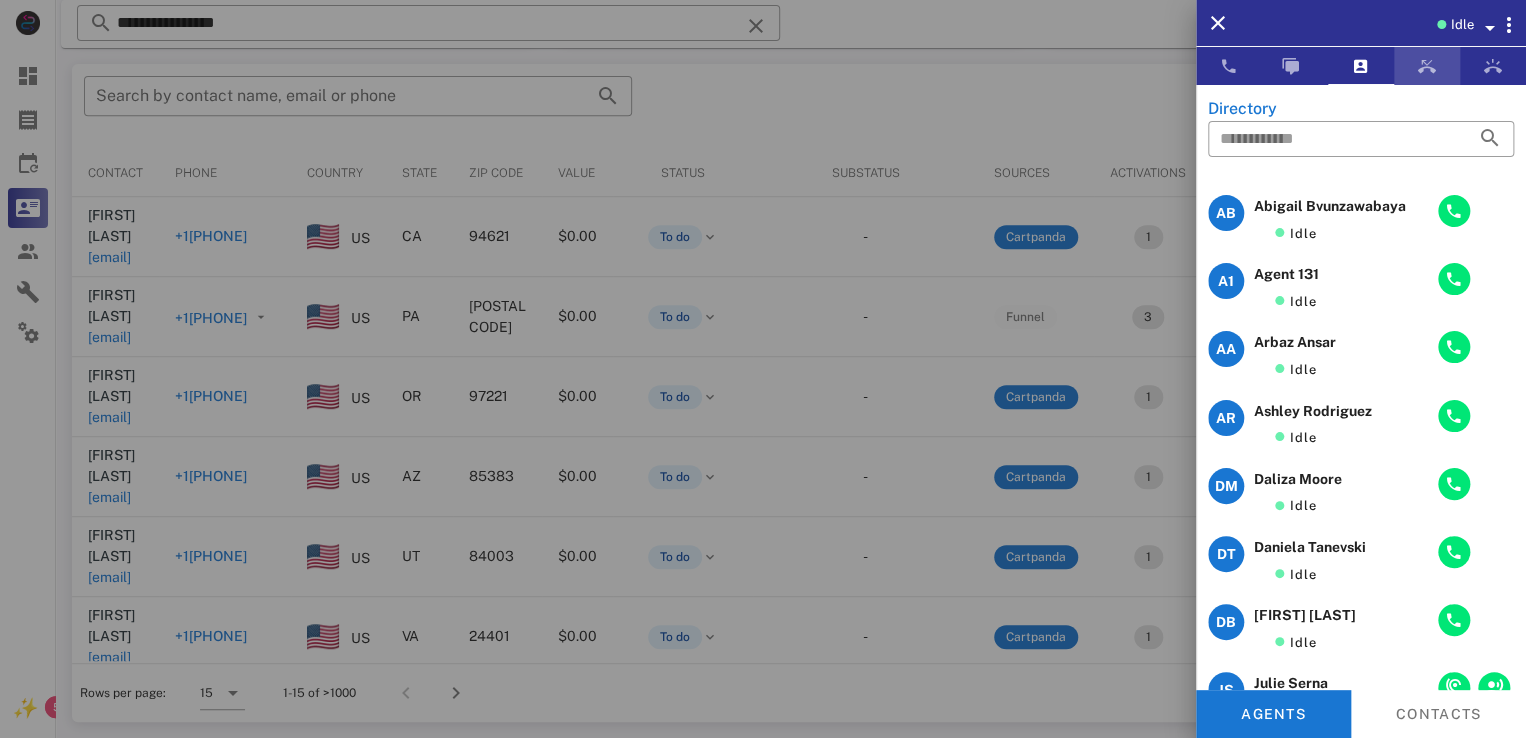 click at bounding box center [1427, 66] 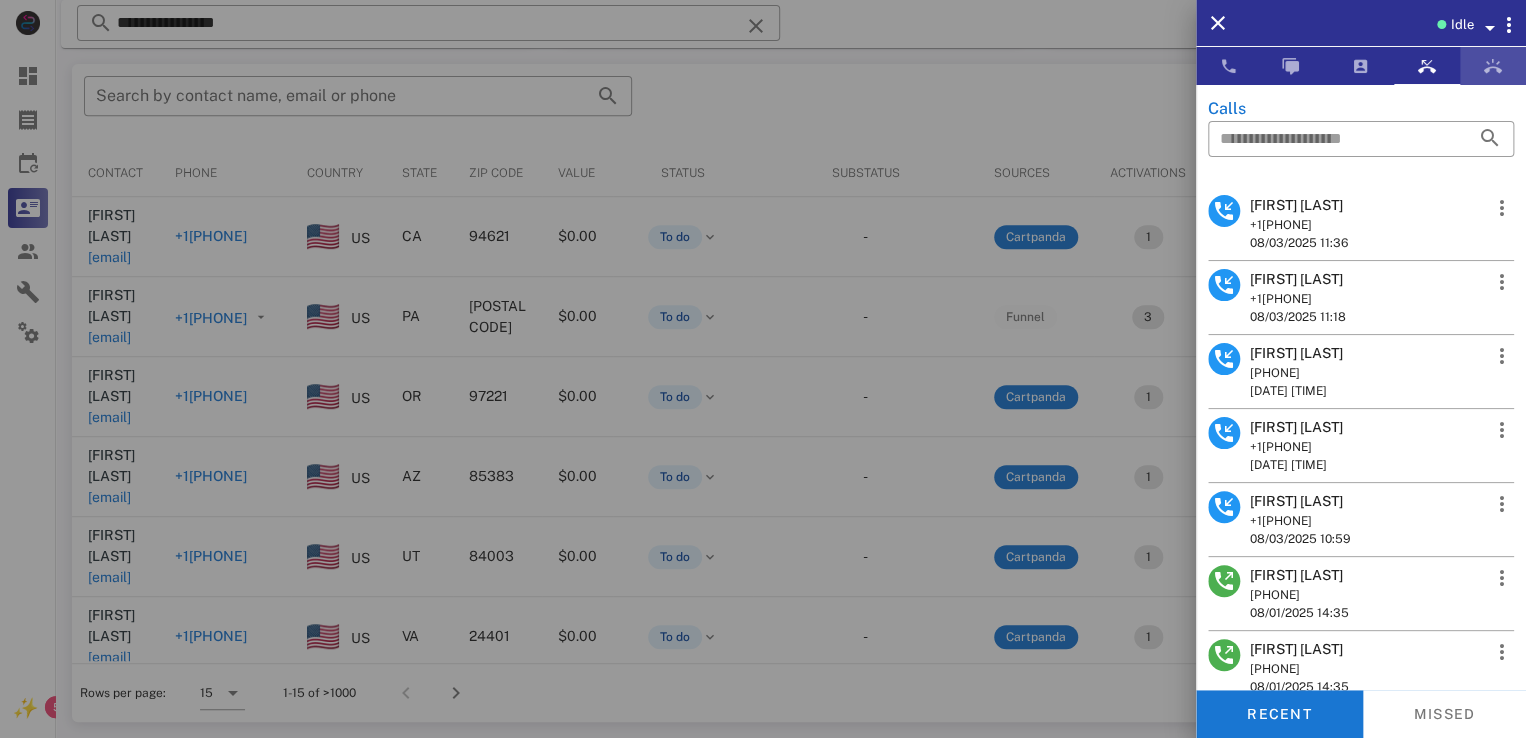 click at bounding box center (1493, 66) 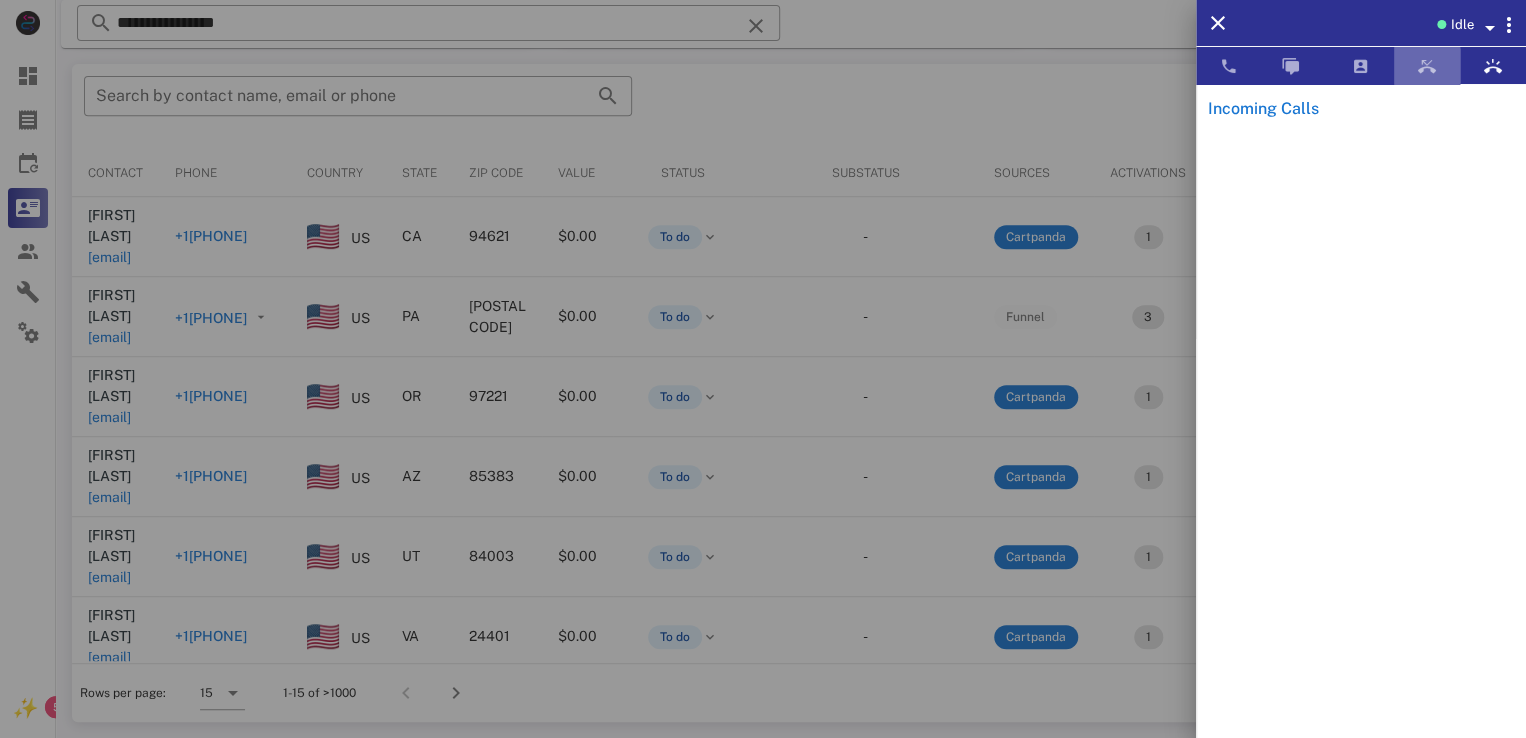 click at bounding box center [1427, 66] 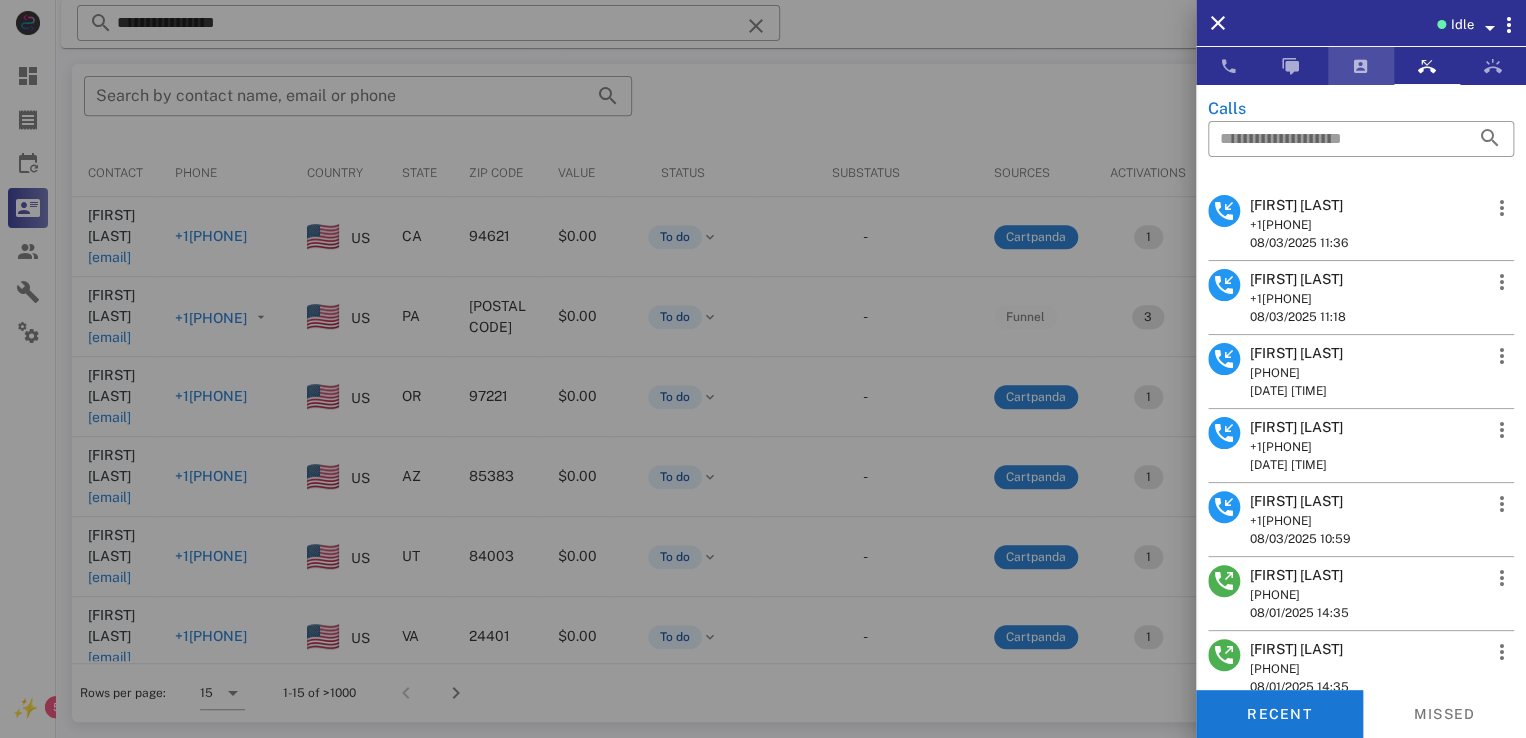 click at bounding box center [1361, 66] 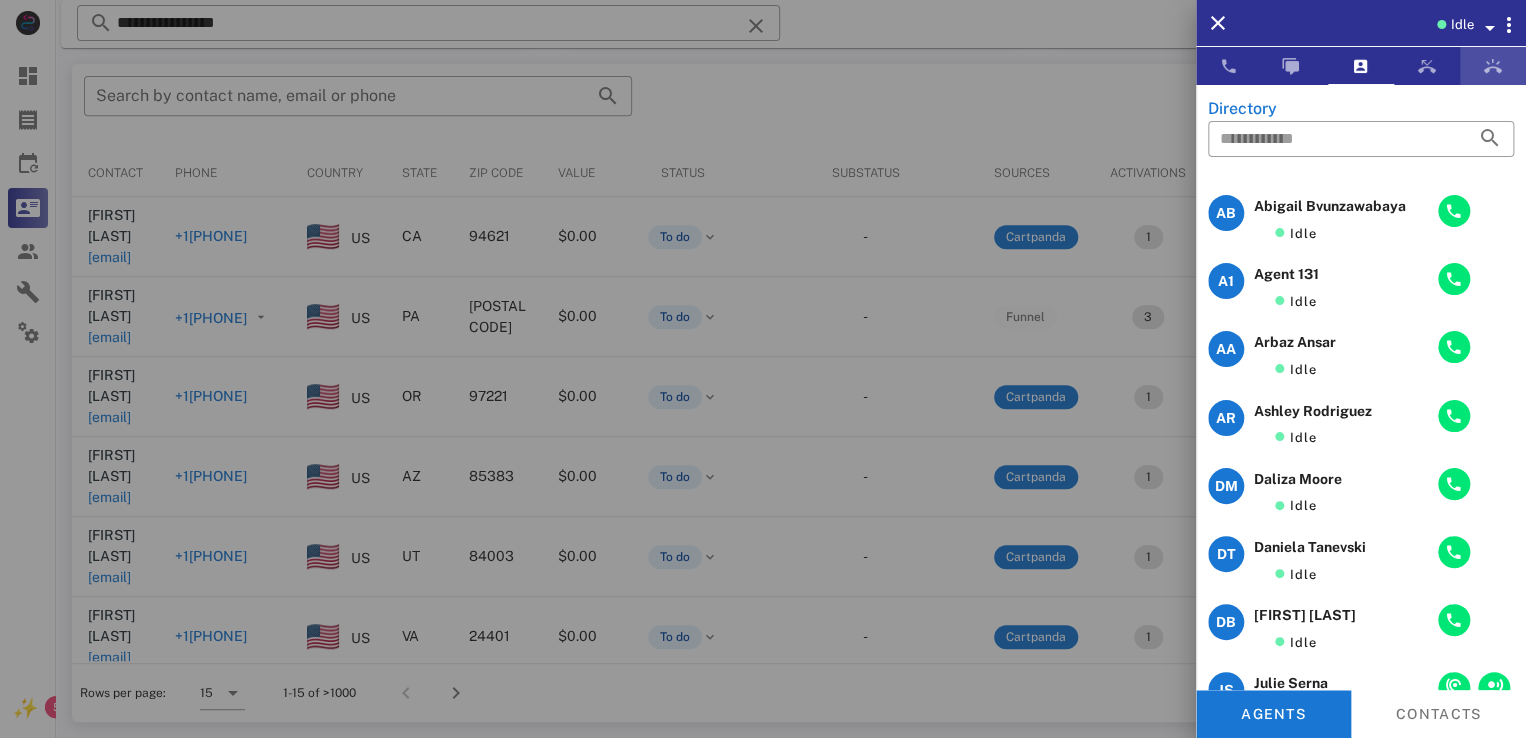 click at bounding box center (1493, 66) 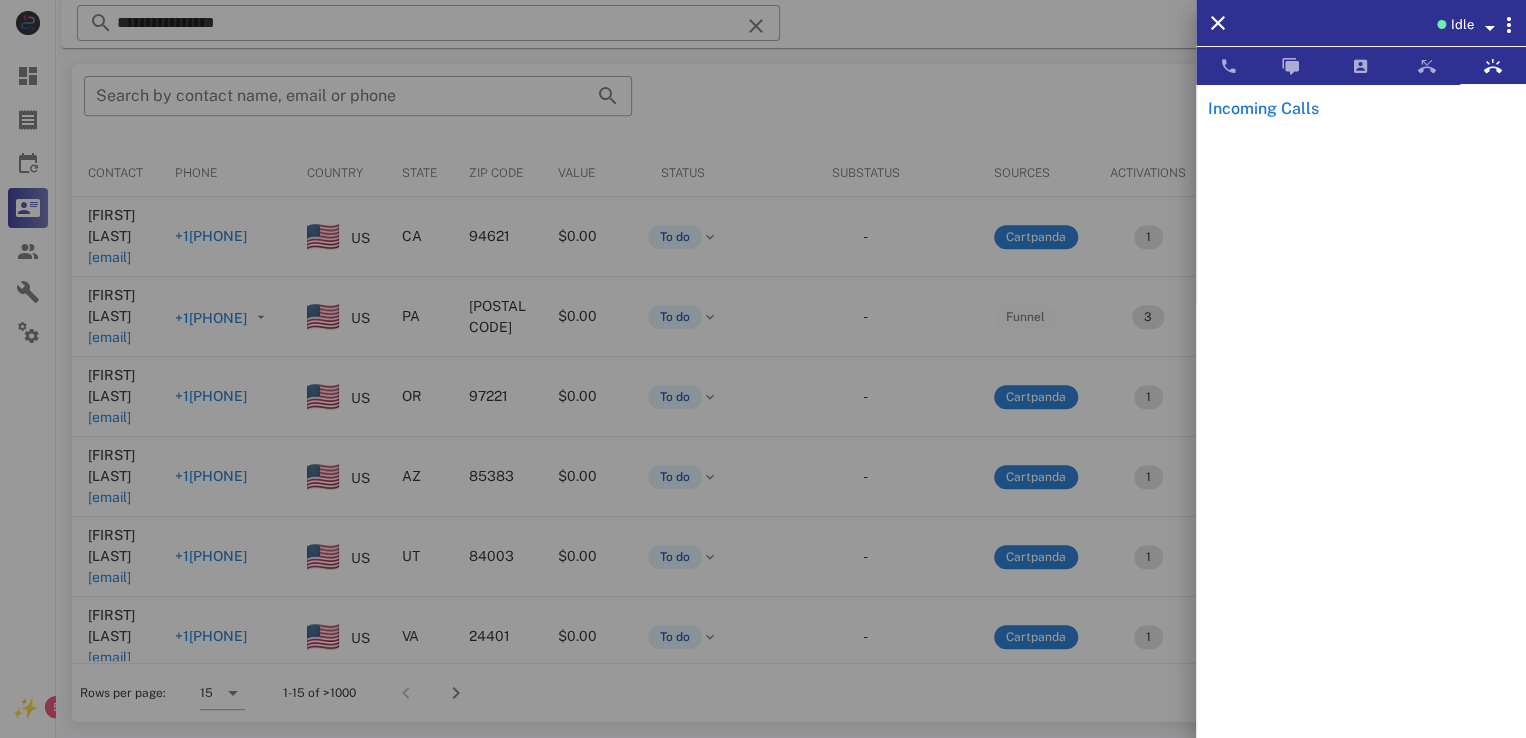 click at bounding box center [763, 369] 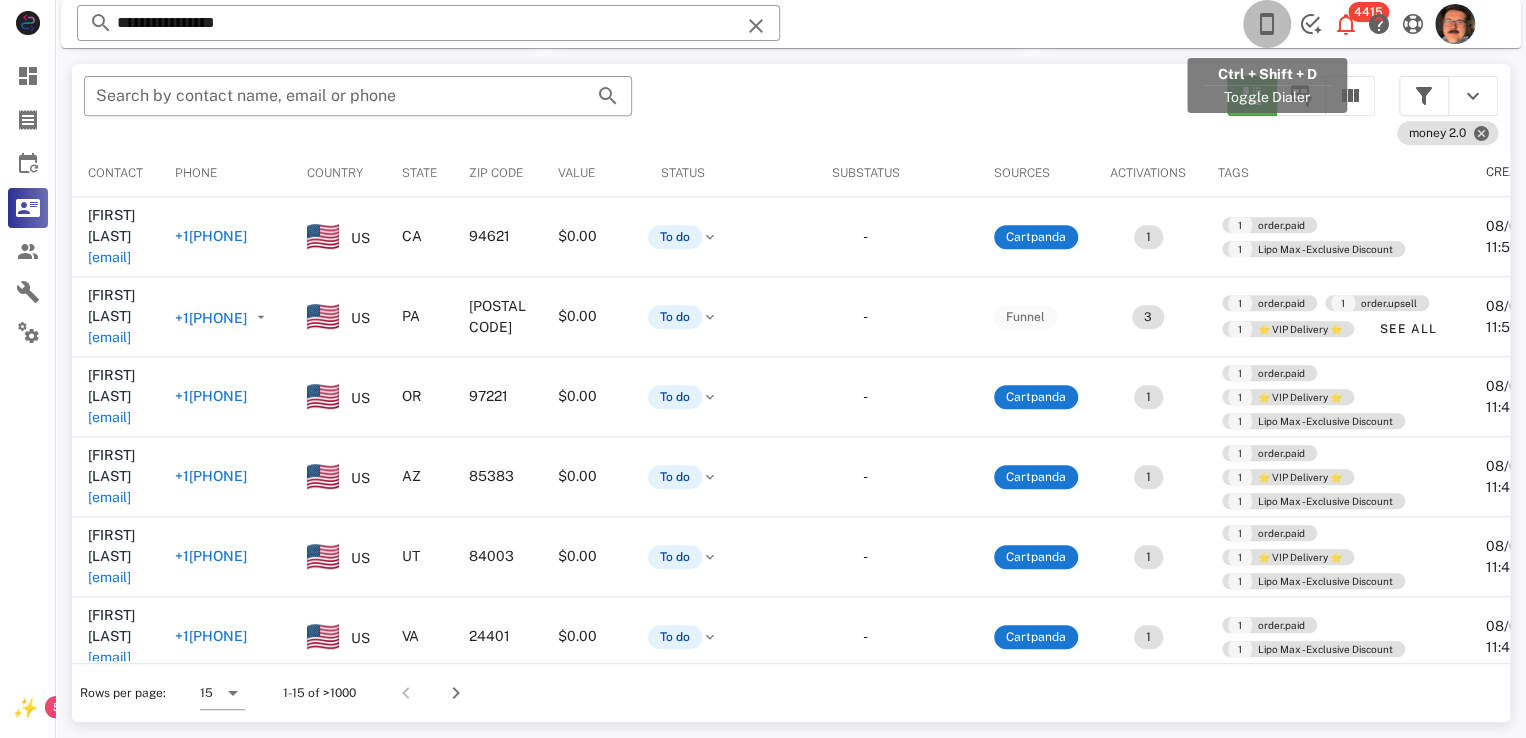 click at bounding box center [1267, 24] 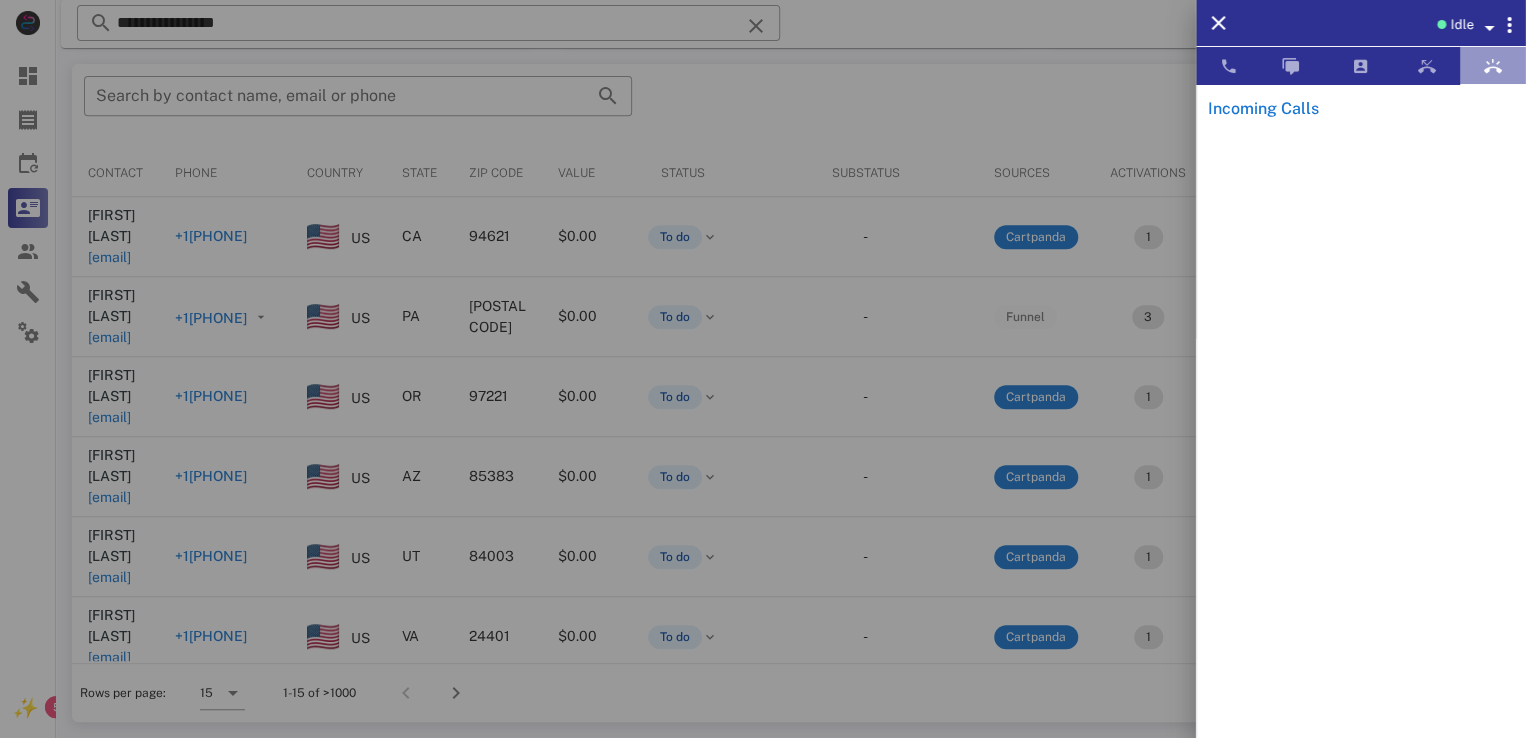 click at bounding box center [1493, 66] 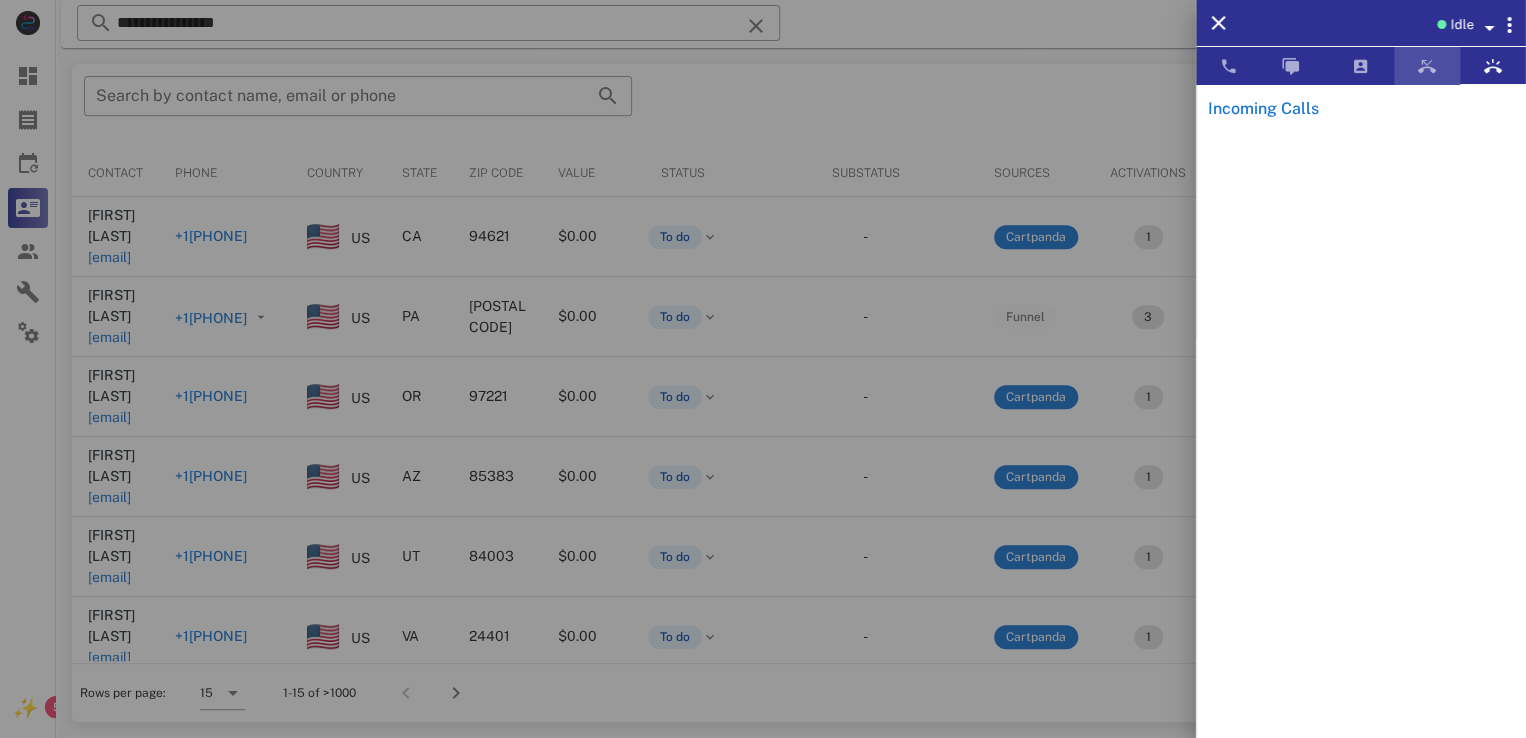click at bounding box center [1427, 66] 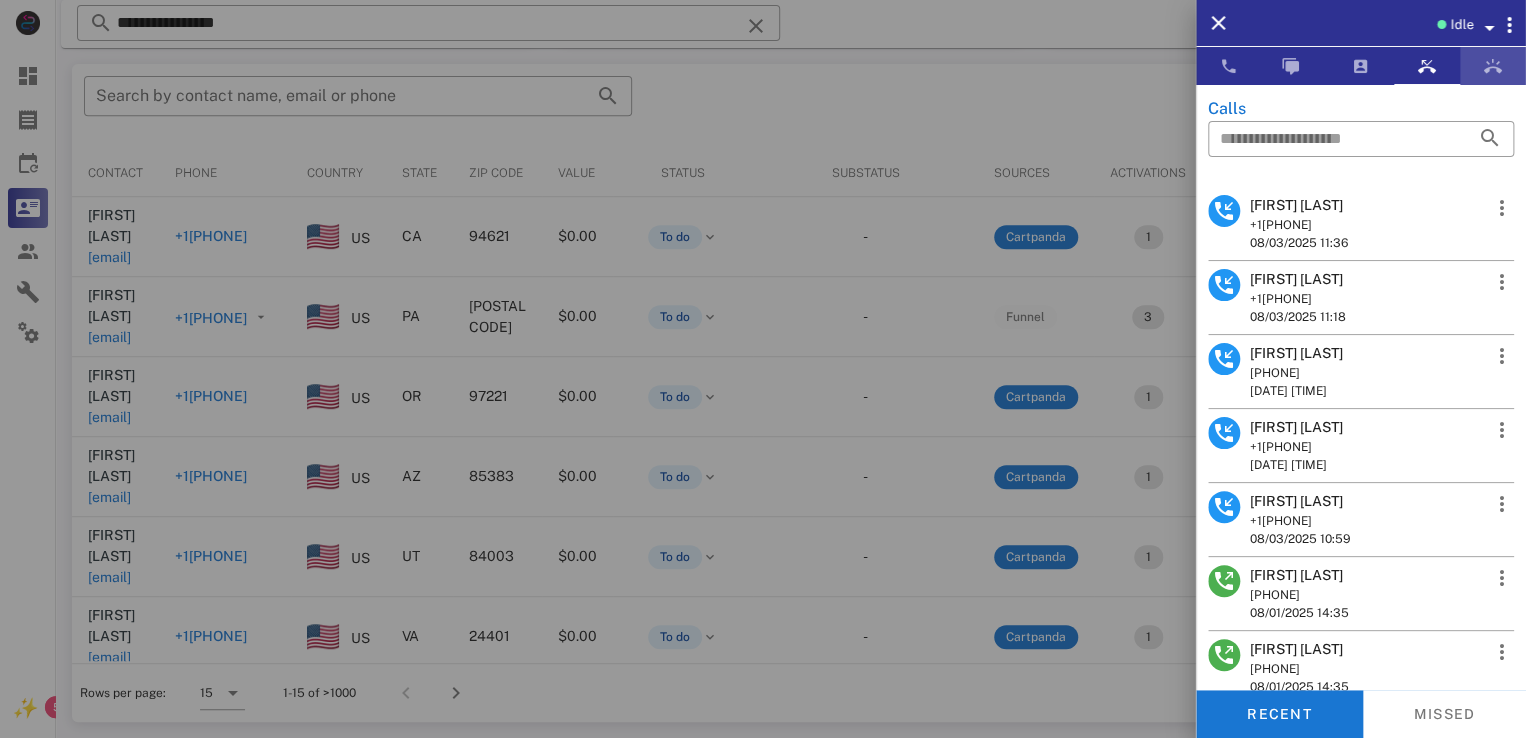 click at bounding box center [1493, 66] 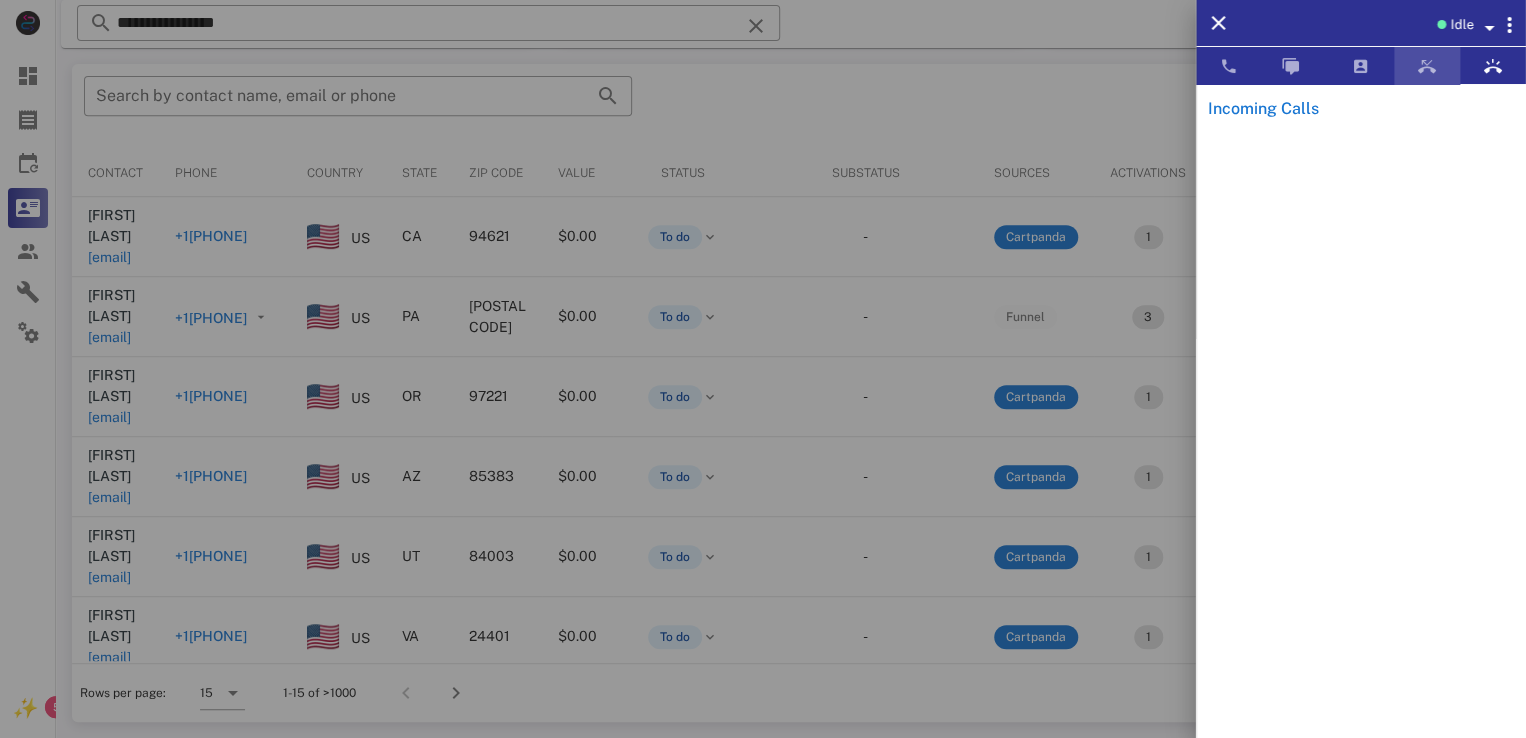 drag, startPoint x: 1404, startPoint y: 65, endPoint x: 1436, endPoint y: 59, distance: 32.55764 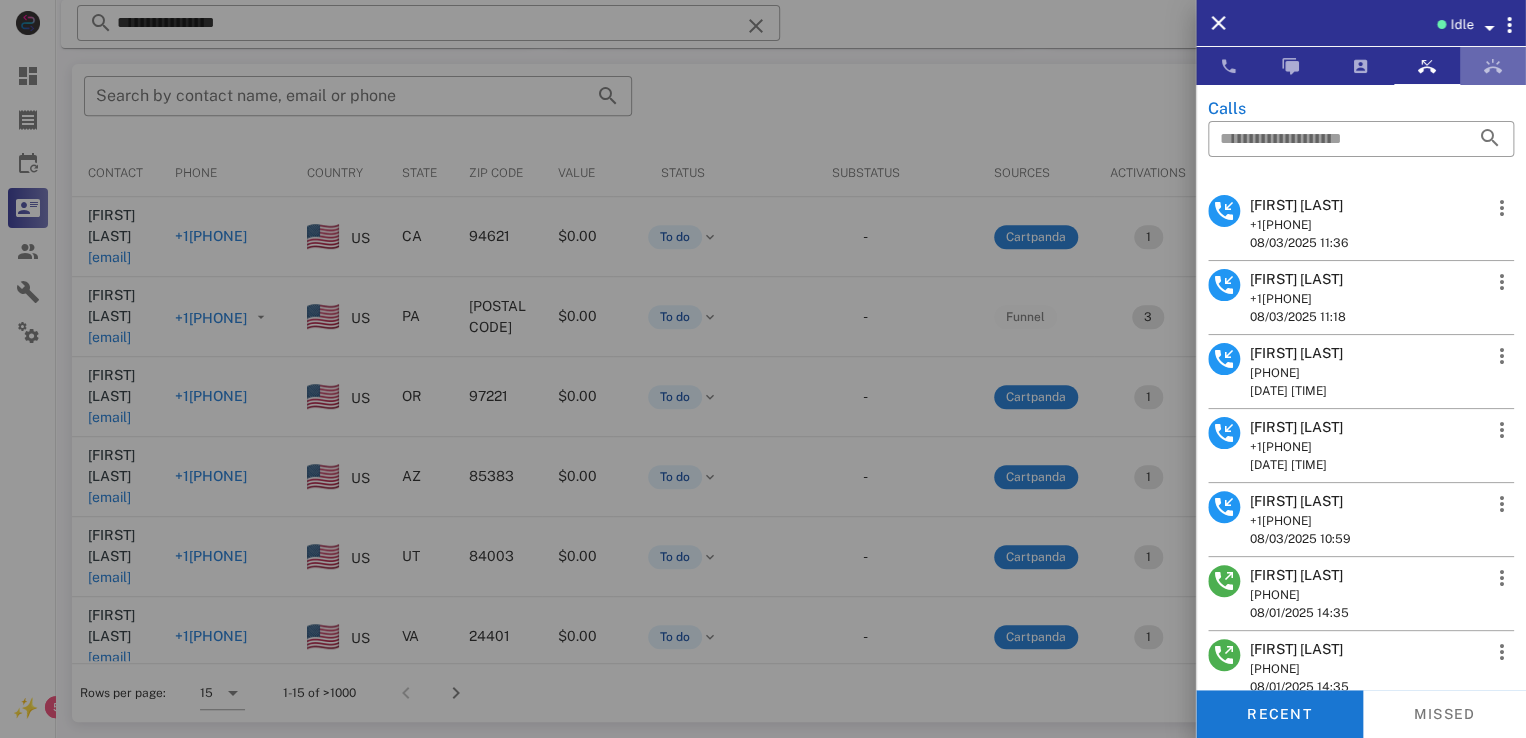 click at bounding box center (1493, 66) 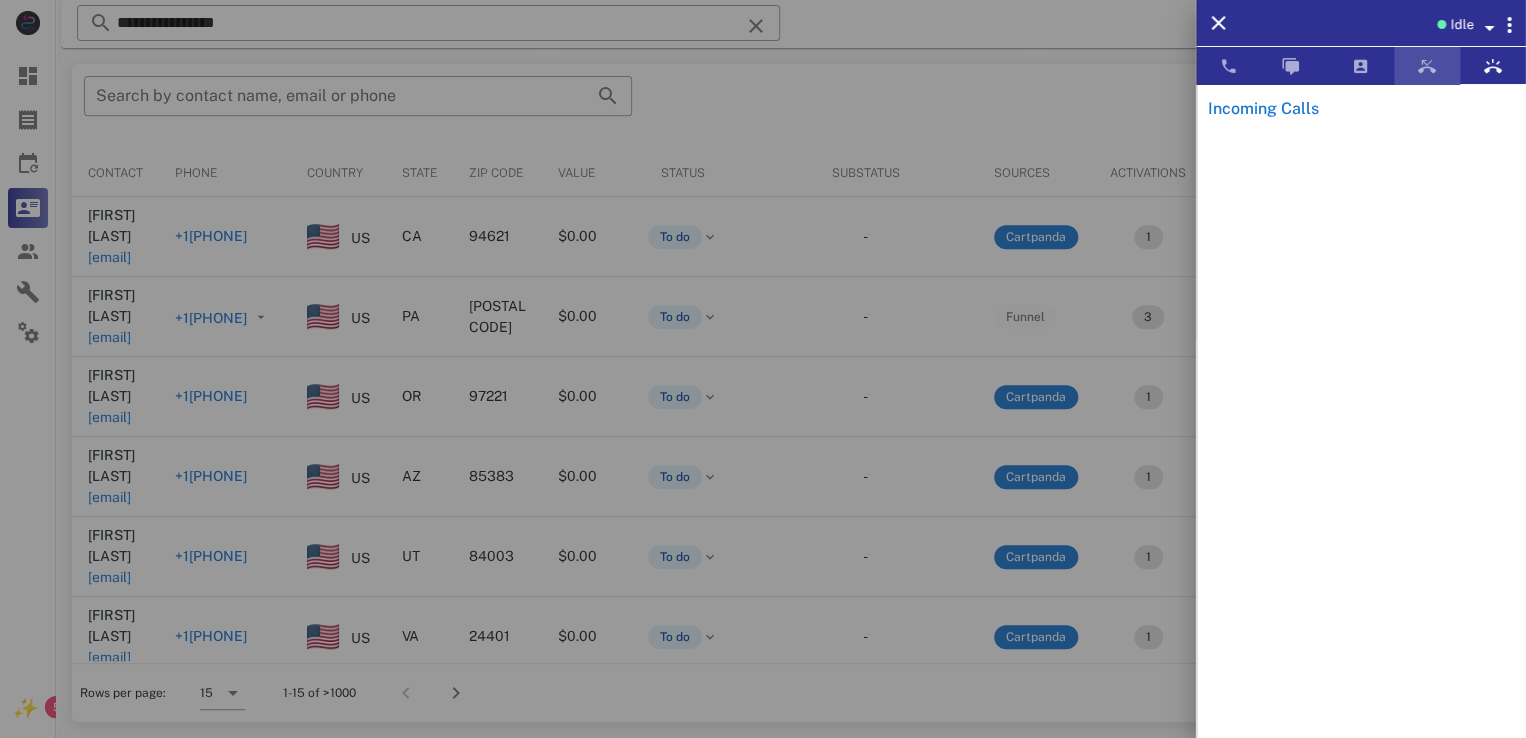 click at bounding box center (1427, 66) 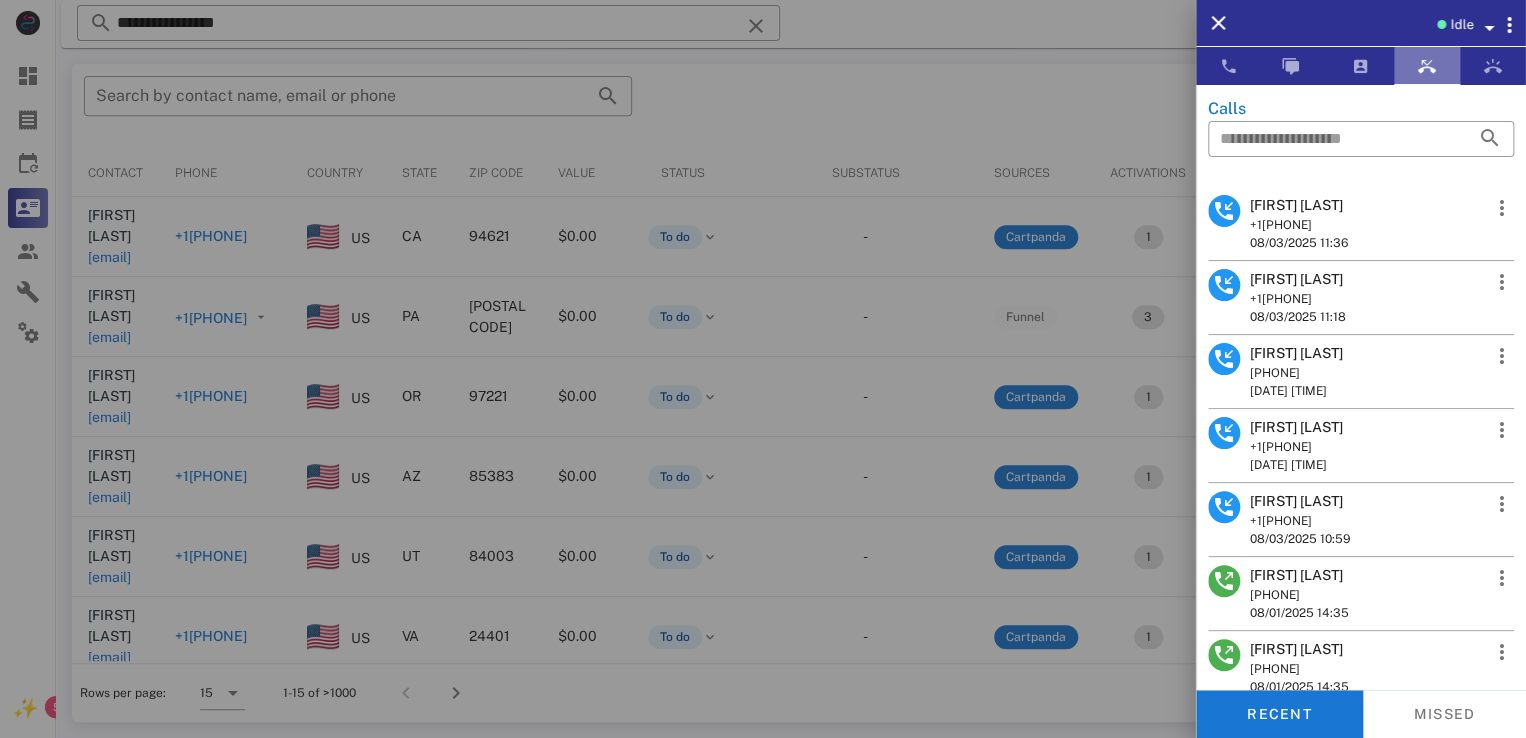 click at bounding box center (1427, 66) 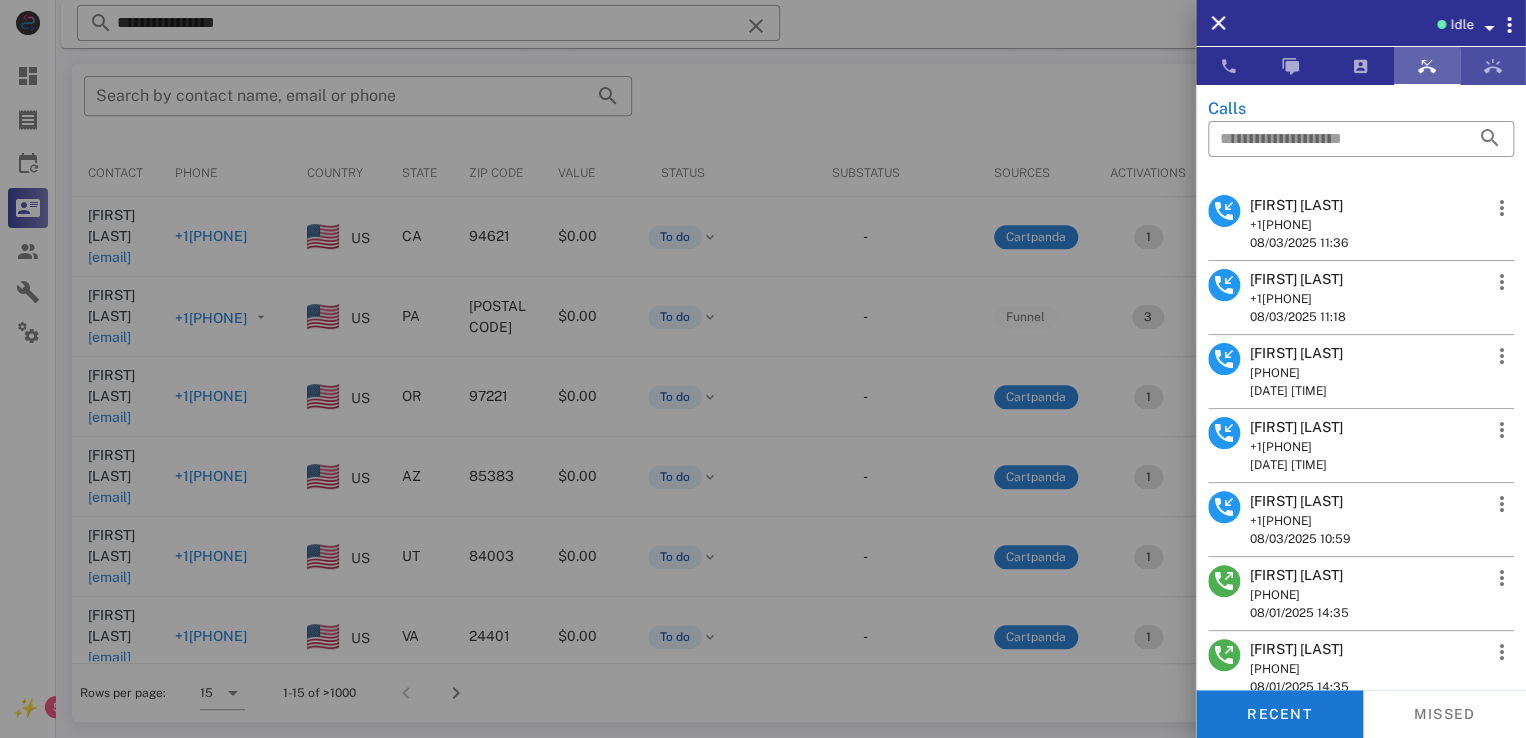 click at bounding box center [1493, 66] 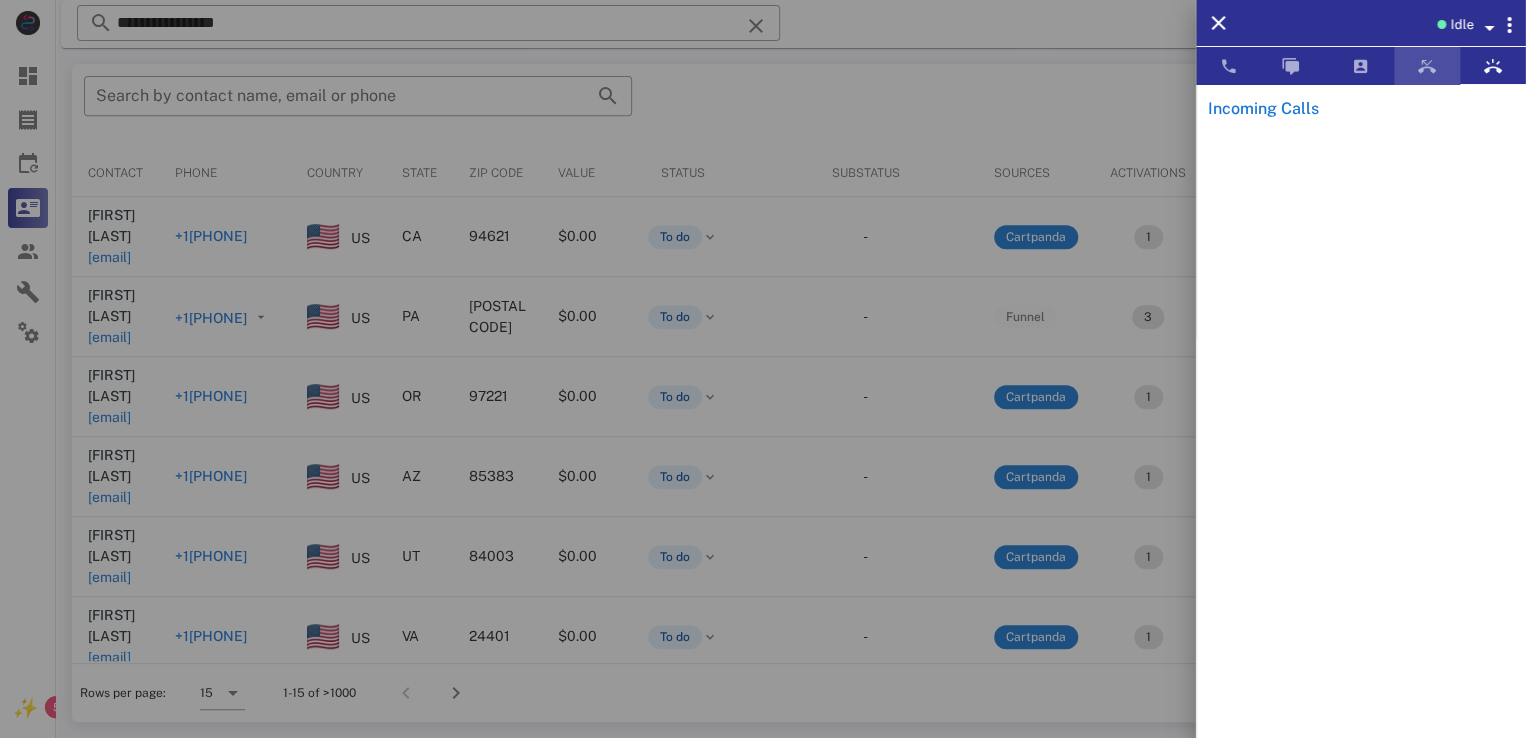 click at bounding box center (1427, 66) 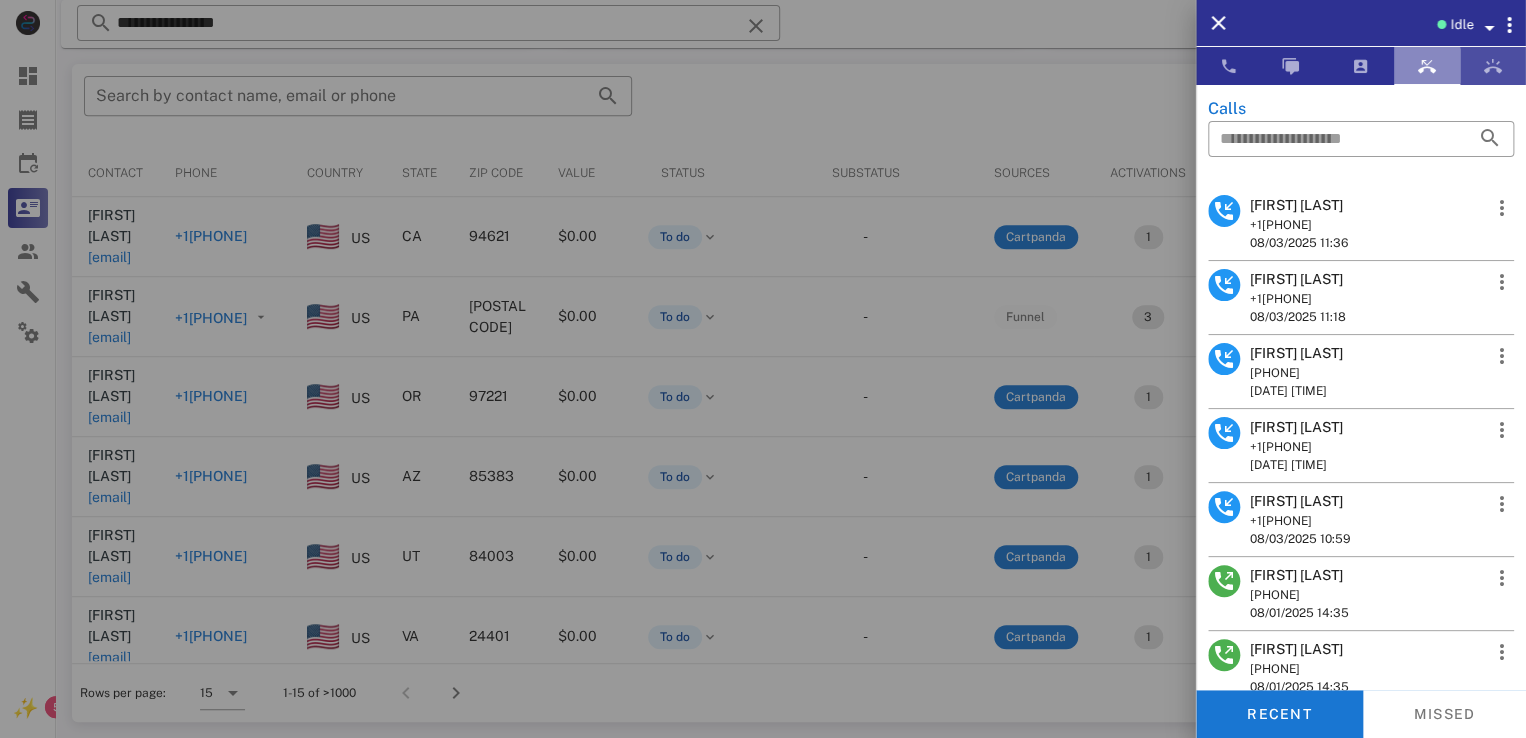 drag, startPoint x: 1476, startPoint y: 71, endPoint x: 1451, endPoint y: 74, distance: 25.179358 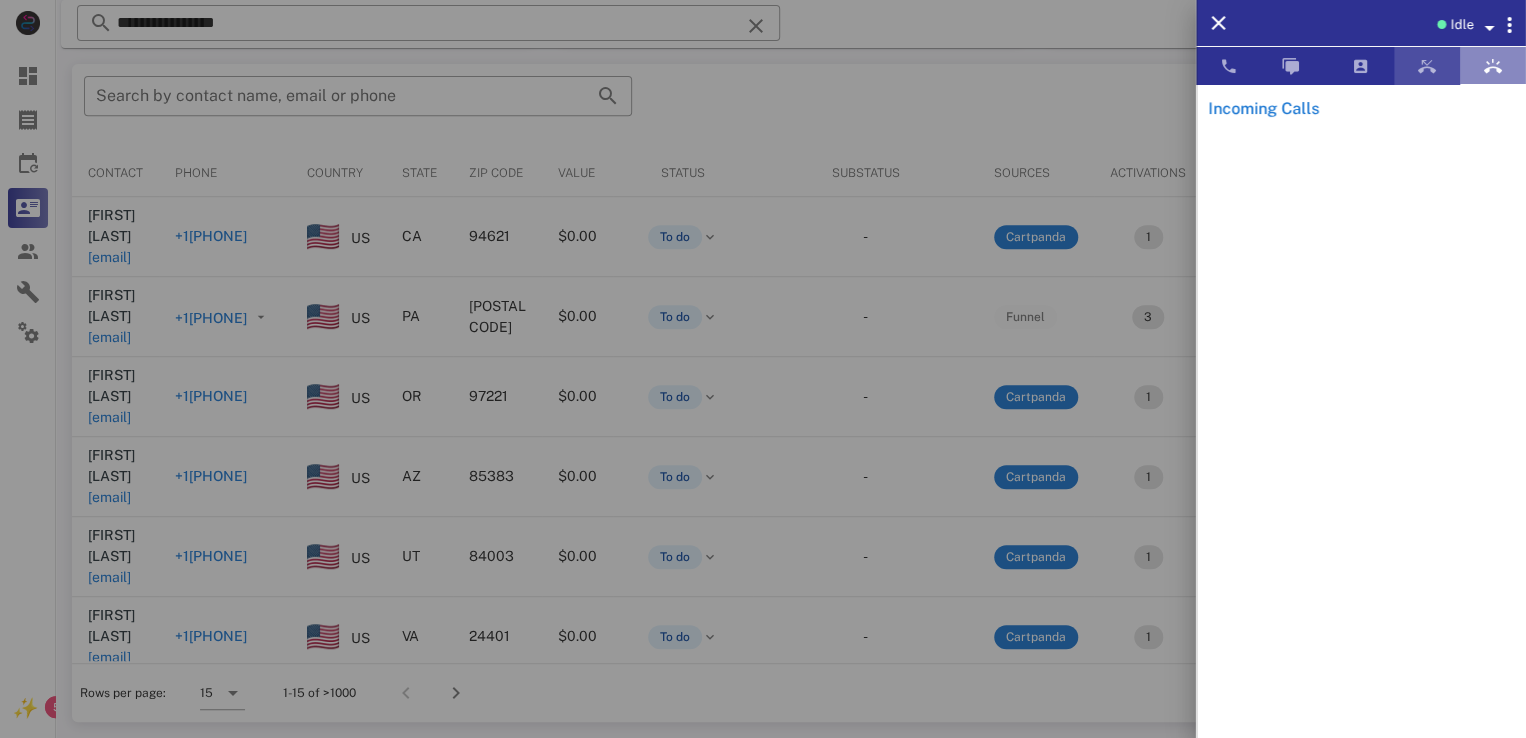 drag, startPoint x: 1444, startPoint y: 75, endPoint x: 1469, endPoint y: 76, distance: 25.019993 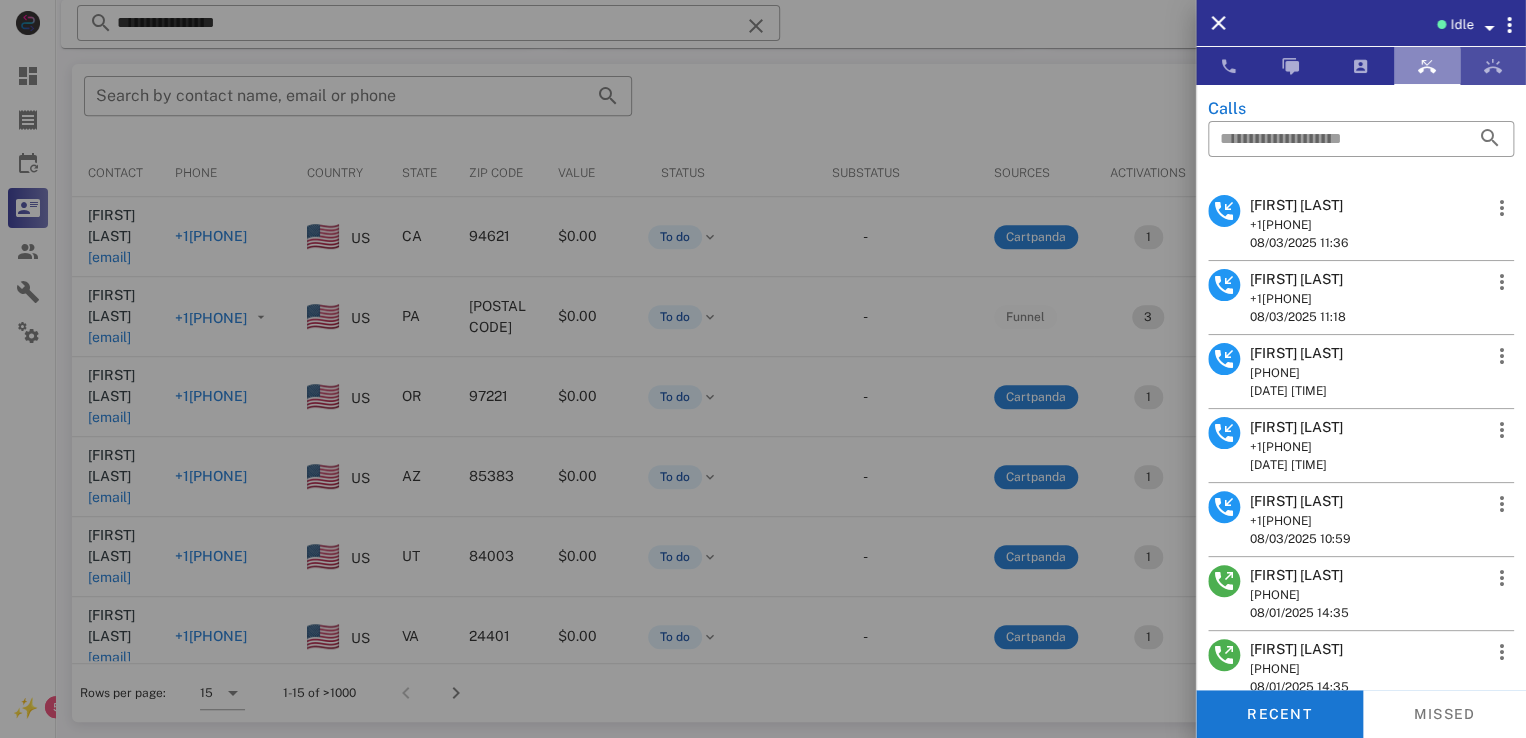 drag, startPoint x: 1484, startPoint y: 73, endPoint x: 1458, endPoint y: 72, distance: 26.019224 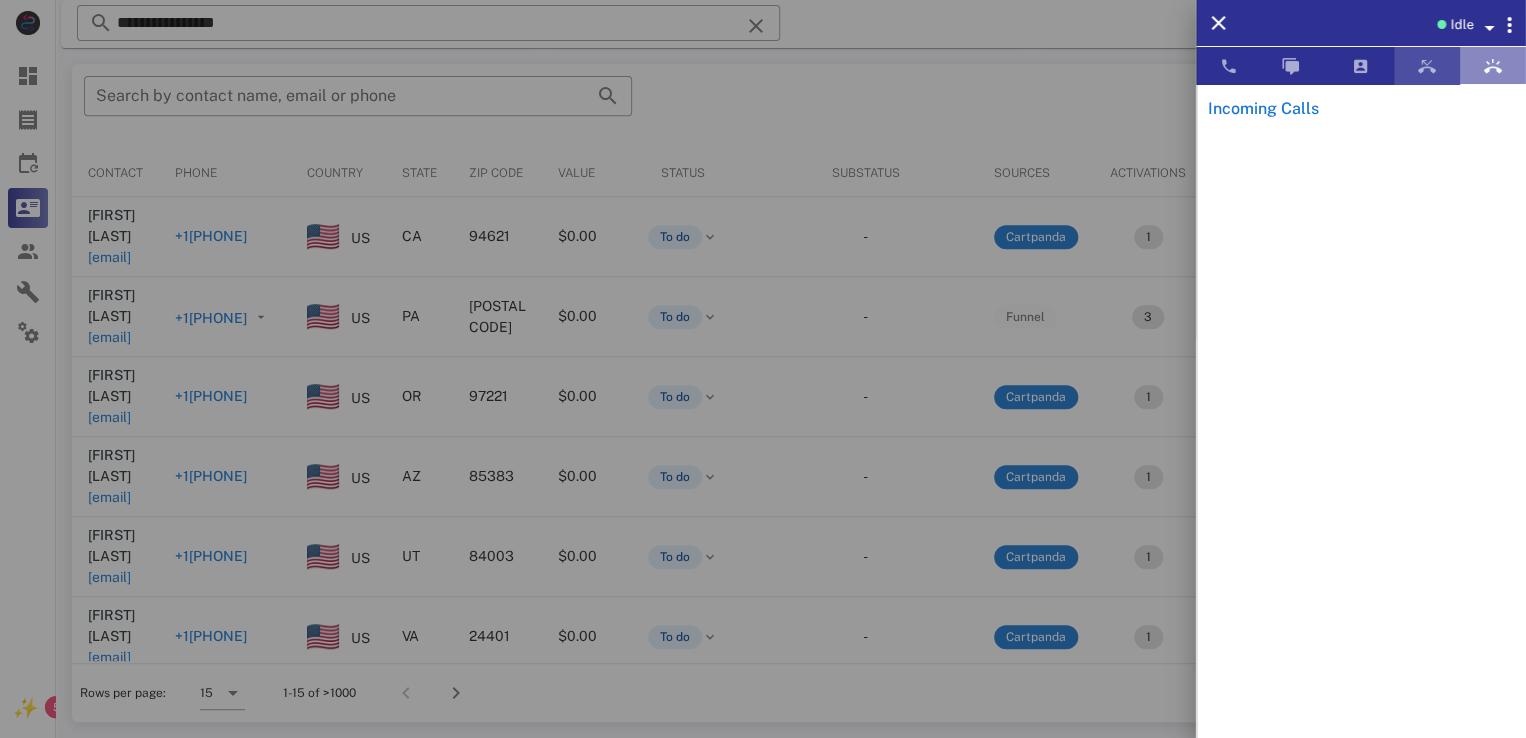 click at bounding box center (1427, 66) 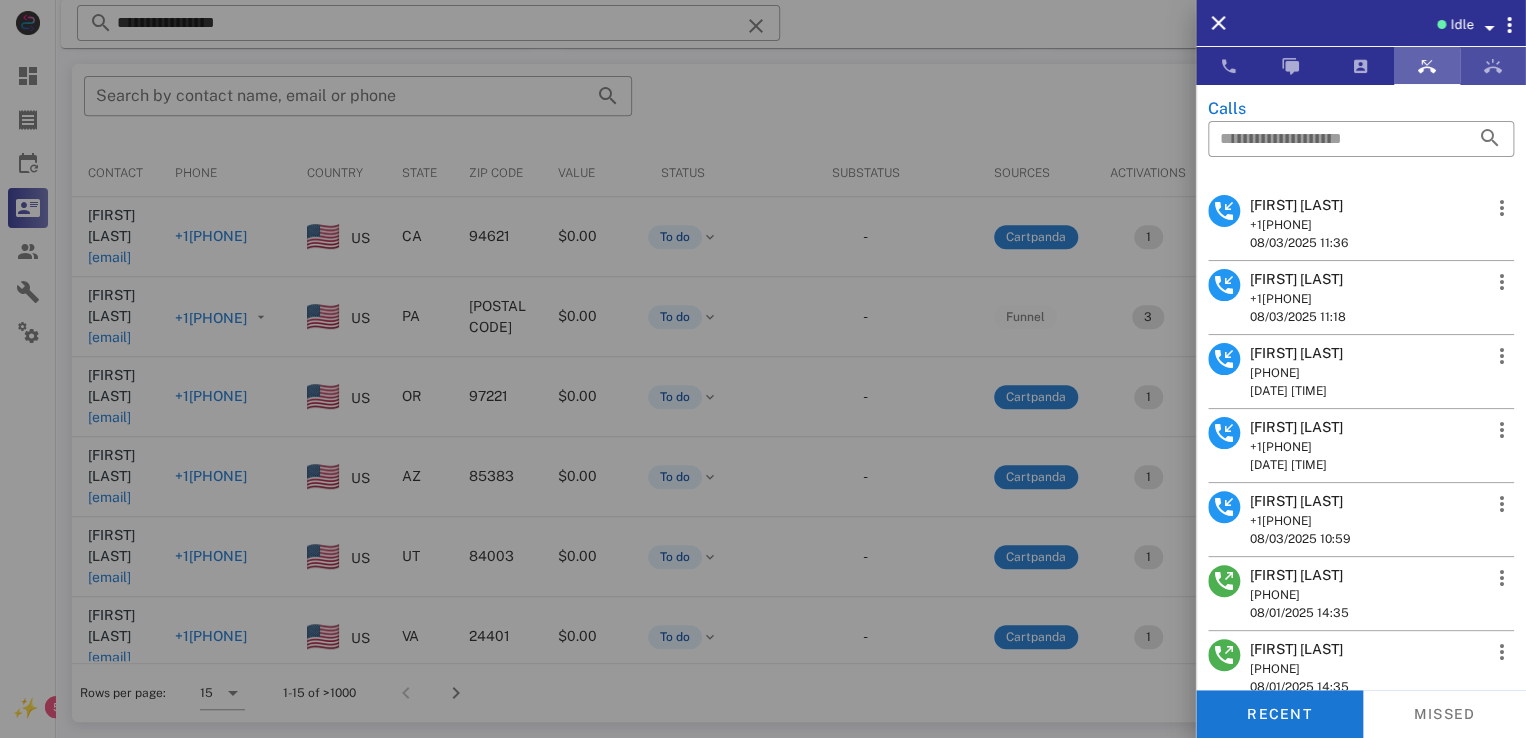 drag, startPoint x: 1476, startPoint y: 64, endPoint x: 1429, endPoint y: 62, distance: 47.042534 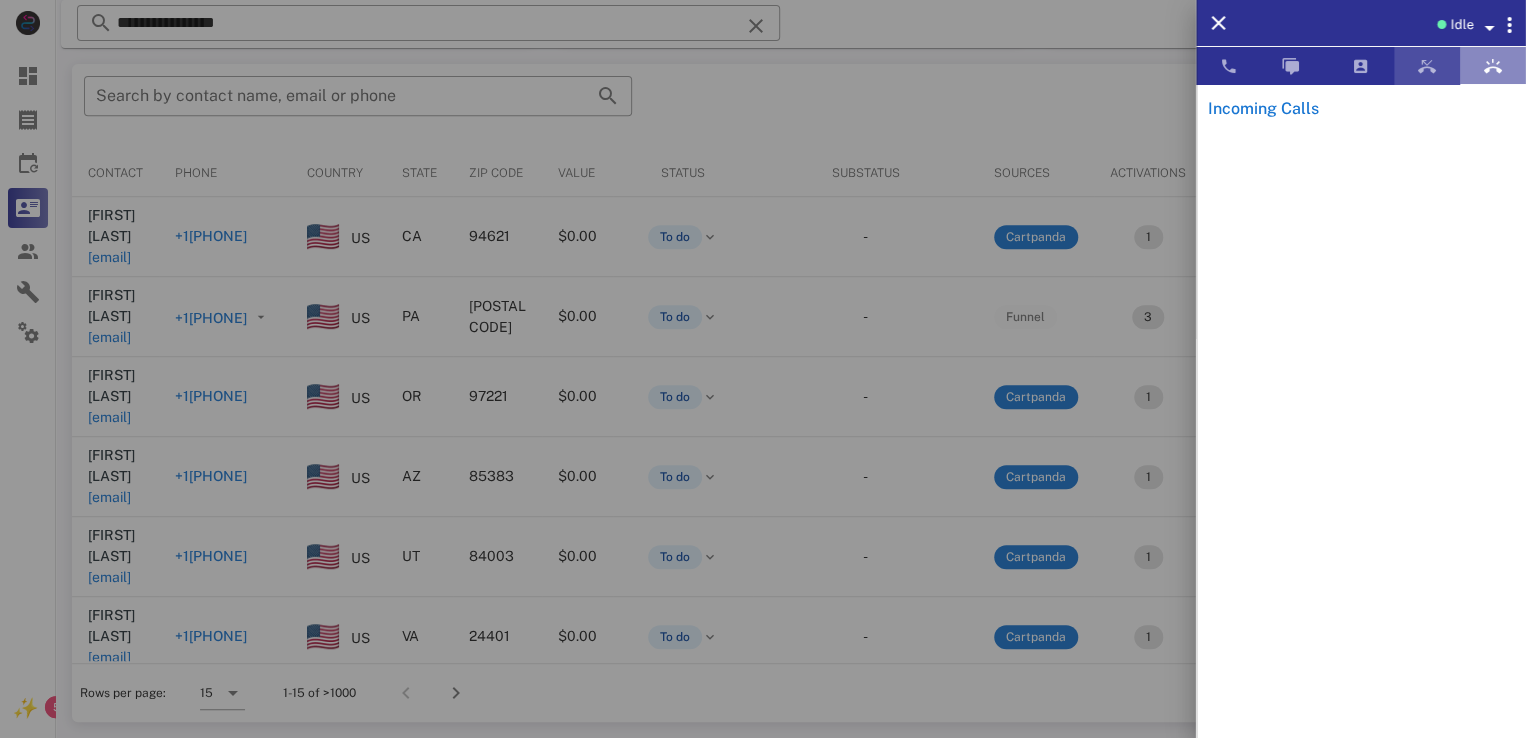 drag, startPoint x: 1429, startPoint y: 62, endPoint x: 1490, endPoint y: 60, distance: 61.03278 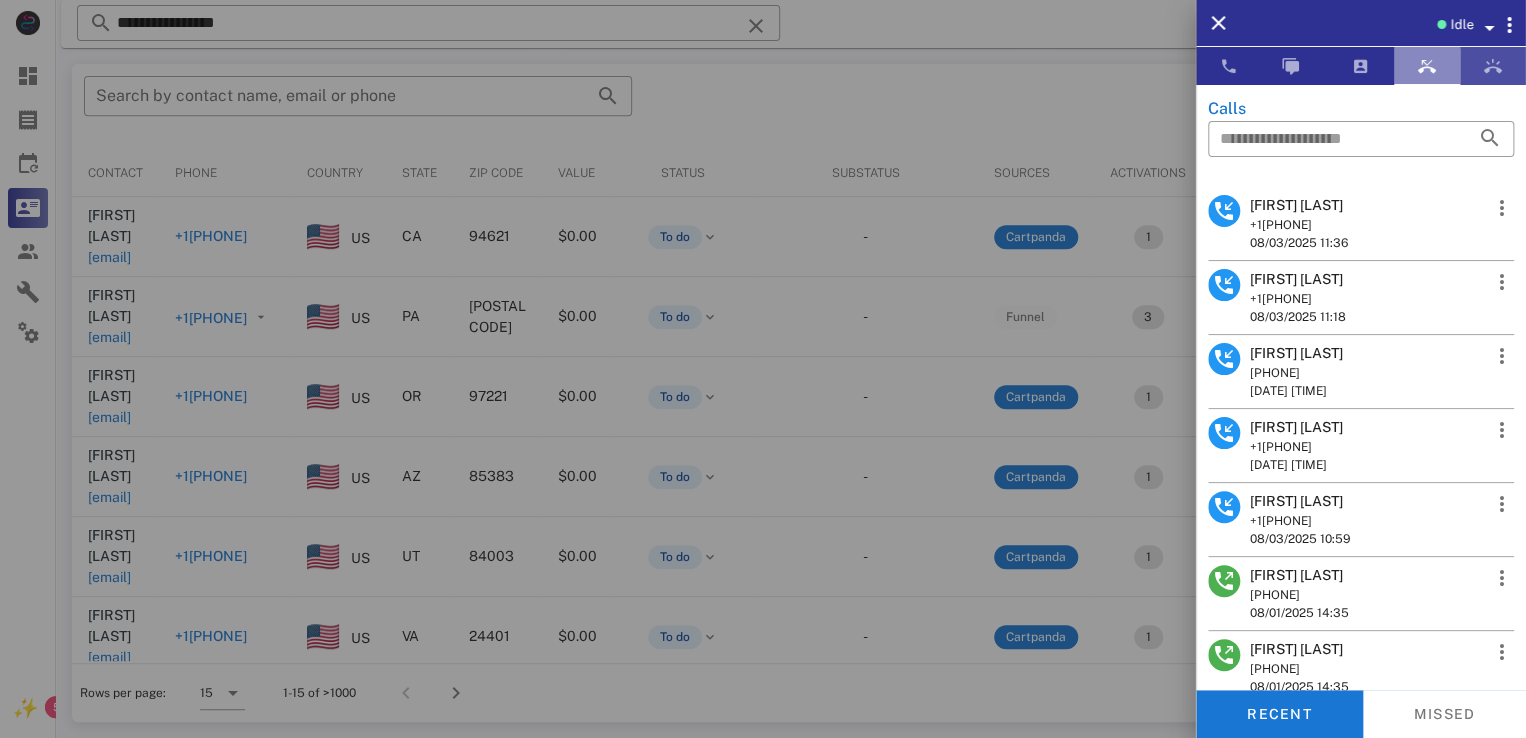 drag, startPoint x: 1492, startPoint y: 60, endPoint x: 1449, endPoint y: 62, distance: 43.046486 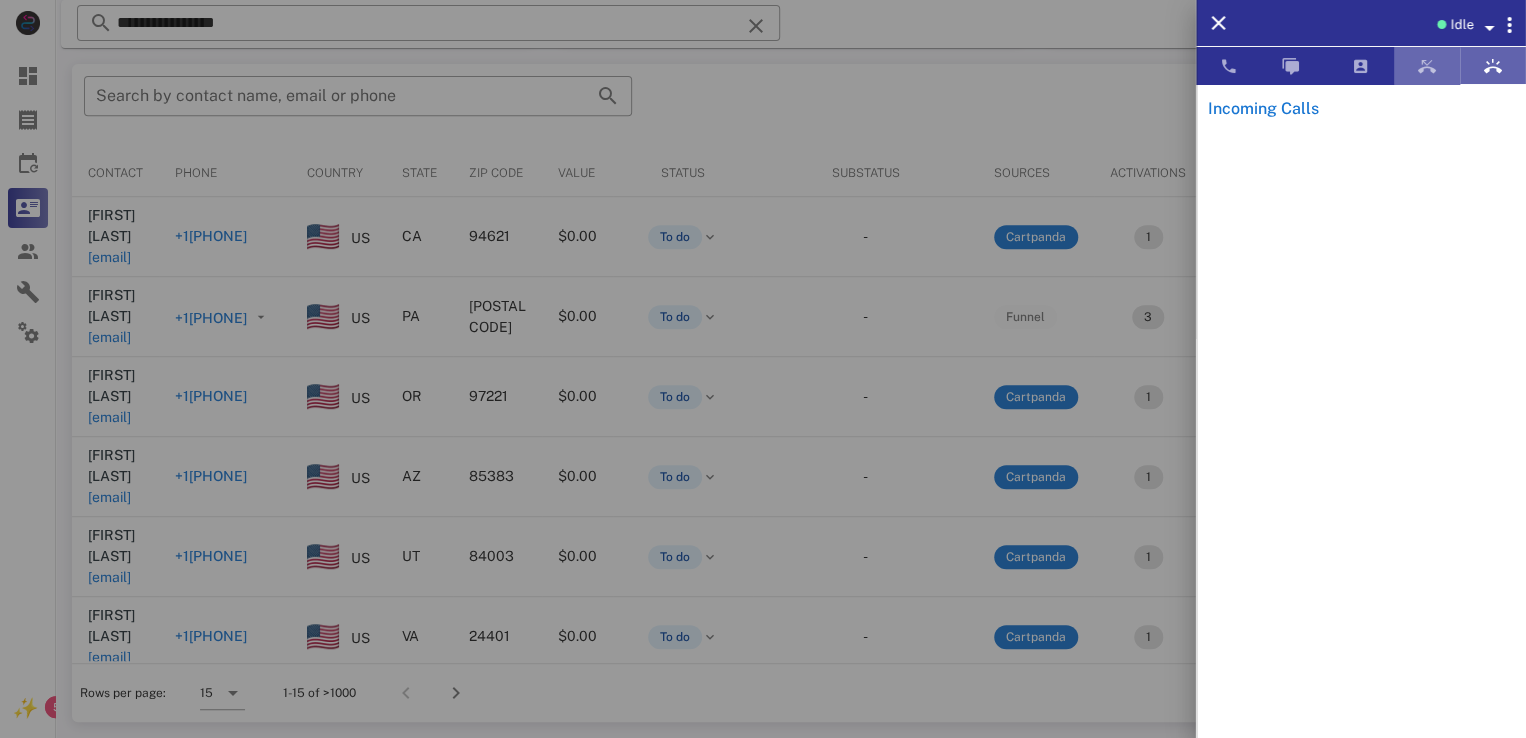 drag, startPoint x: 1424, startPoint y: 63, endPoint x: 1442, endPoint y: 64, distance: 18.027756 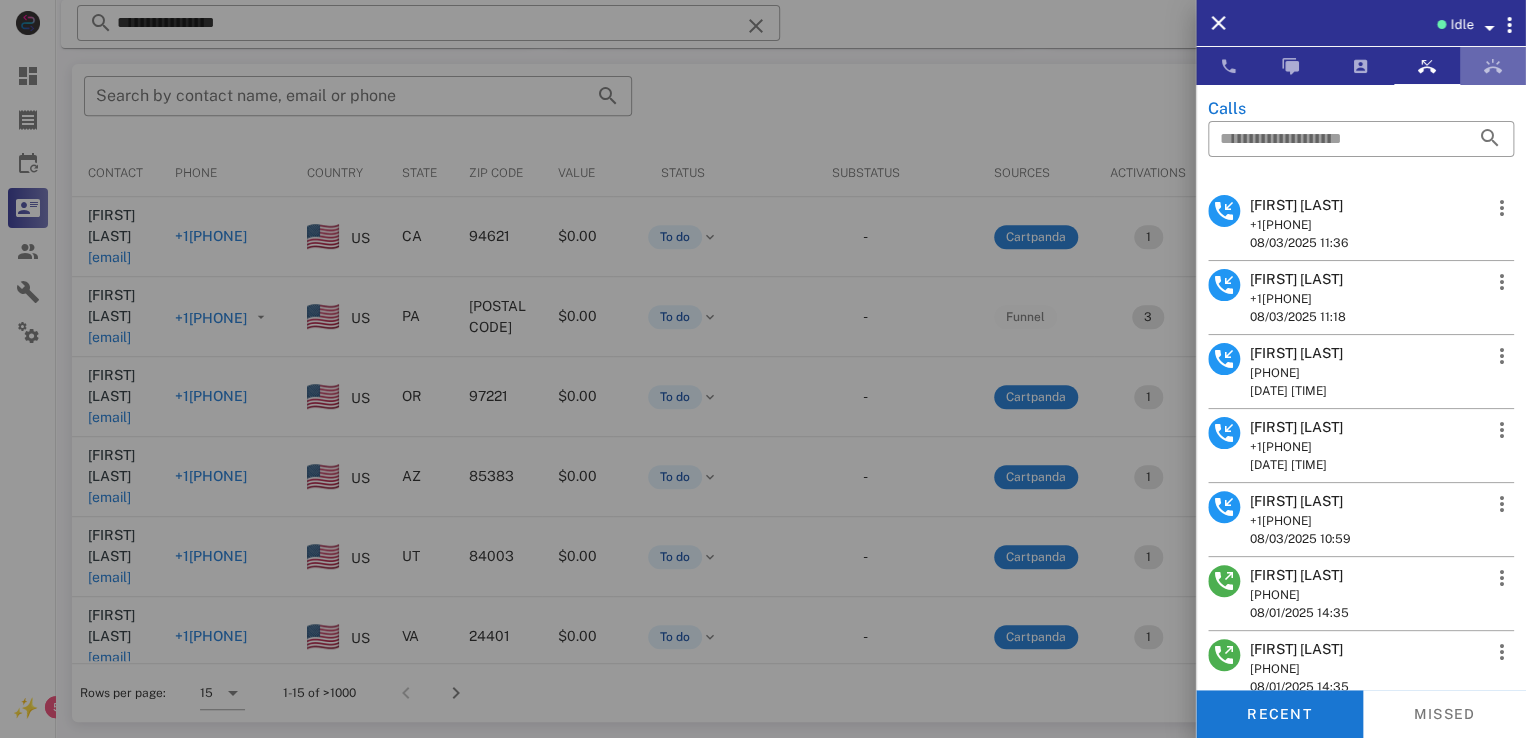 drag, startPoint x: 1490, startPoint y: 61, endPoint x: 1412, endPoint y: 71, distance: 78.63841 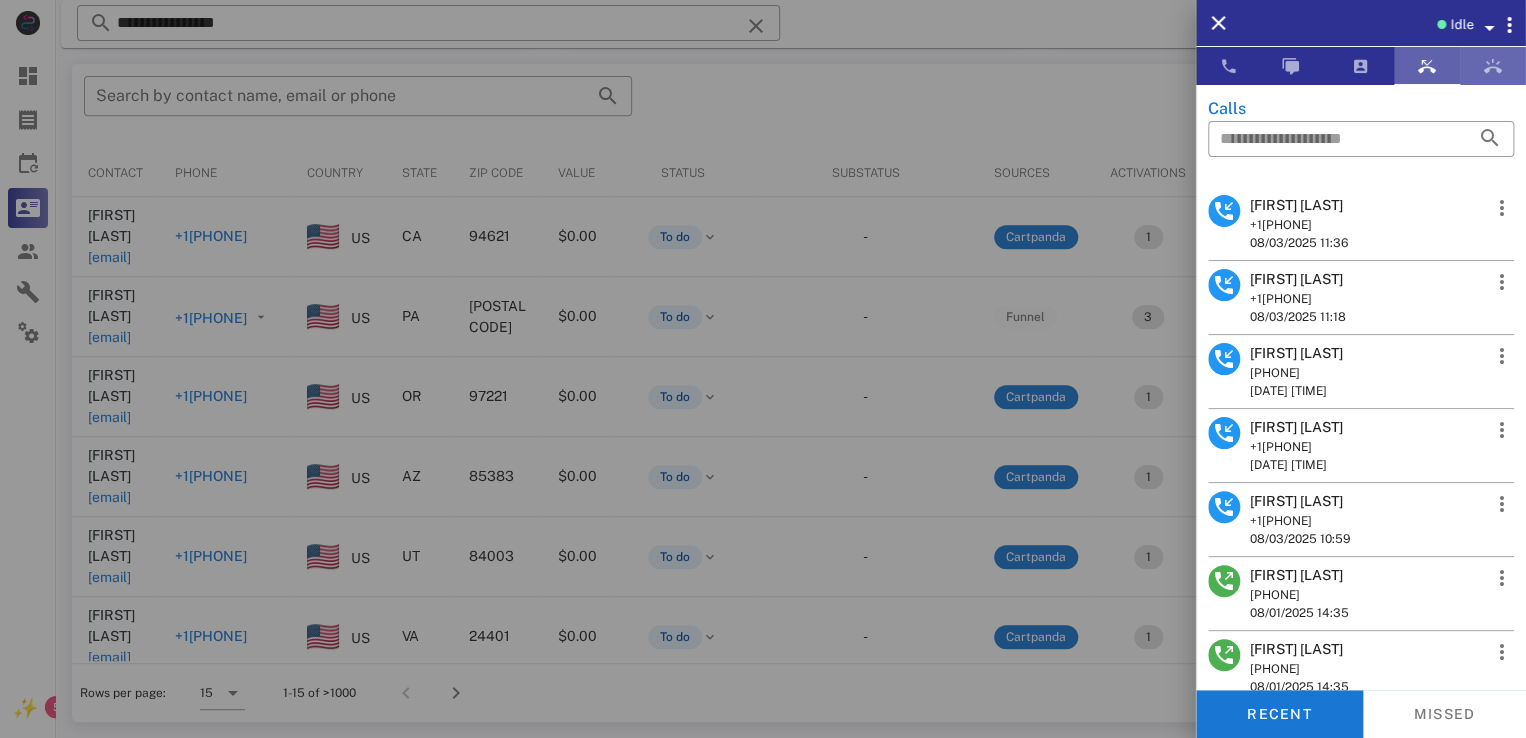 click at bounding box center [1493, 66] 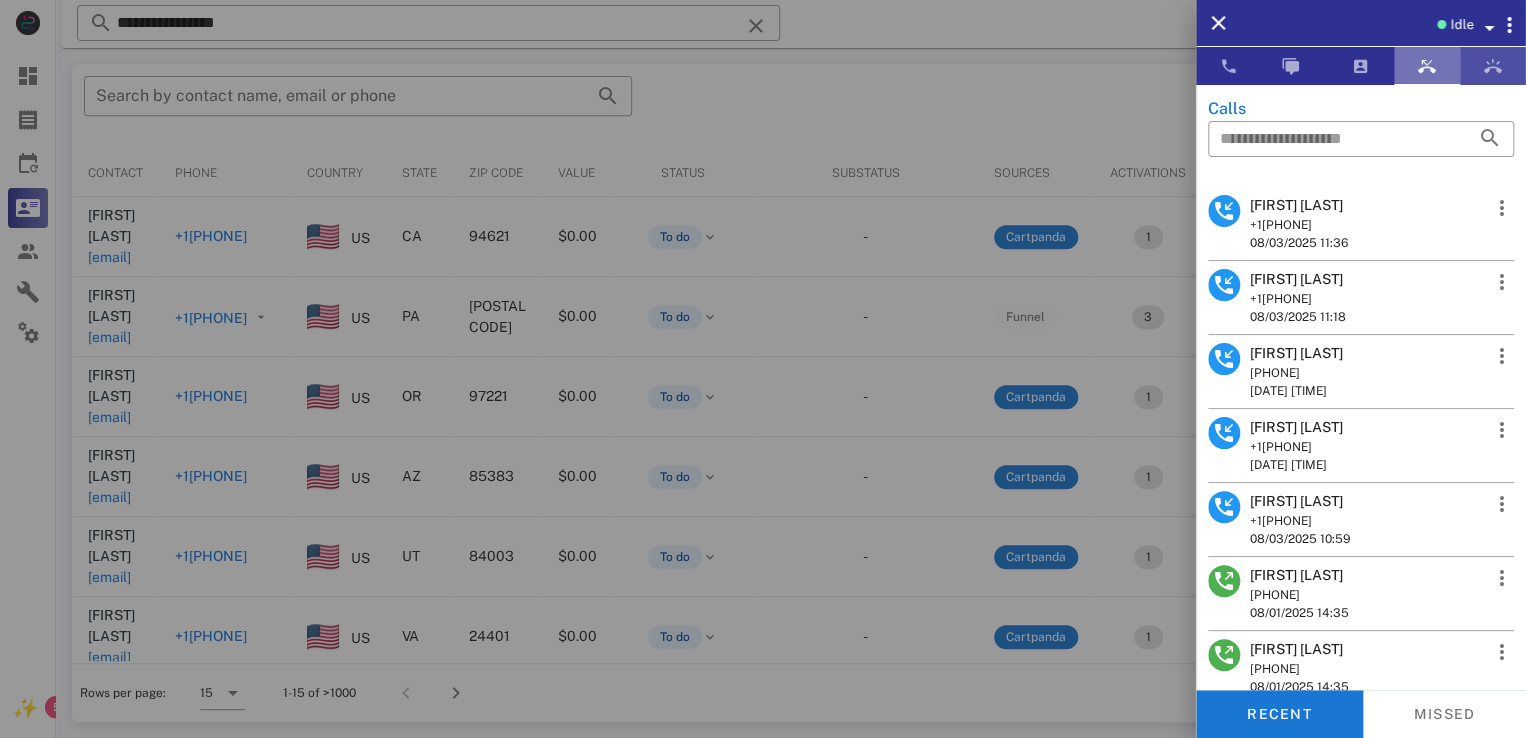 click at bounding box center [1427, 66] 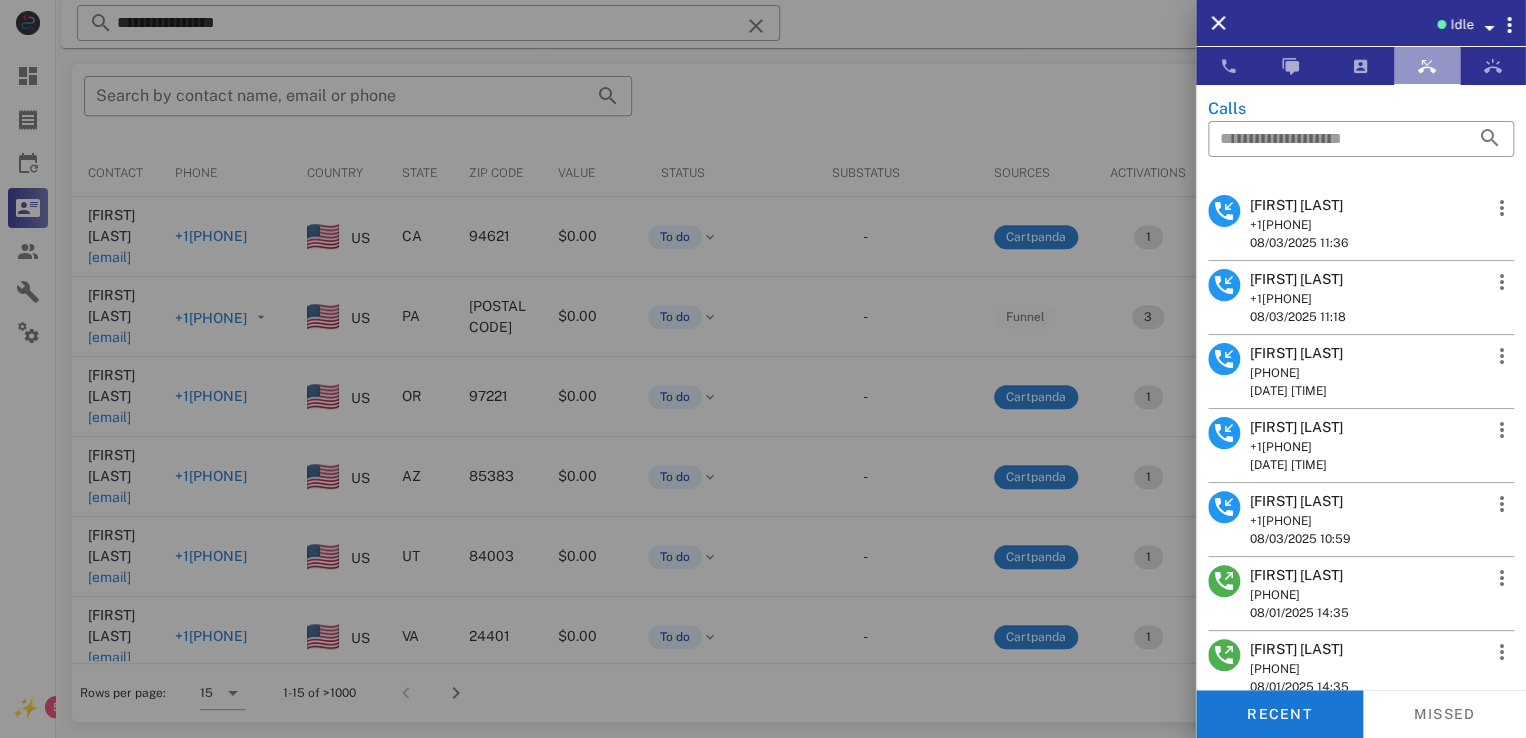 click at bounding box center [1427, 66] 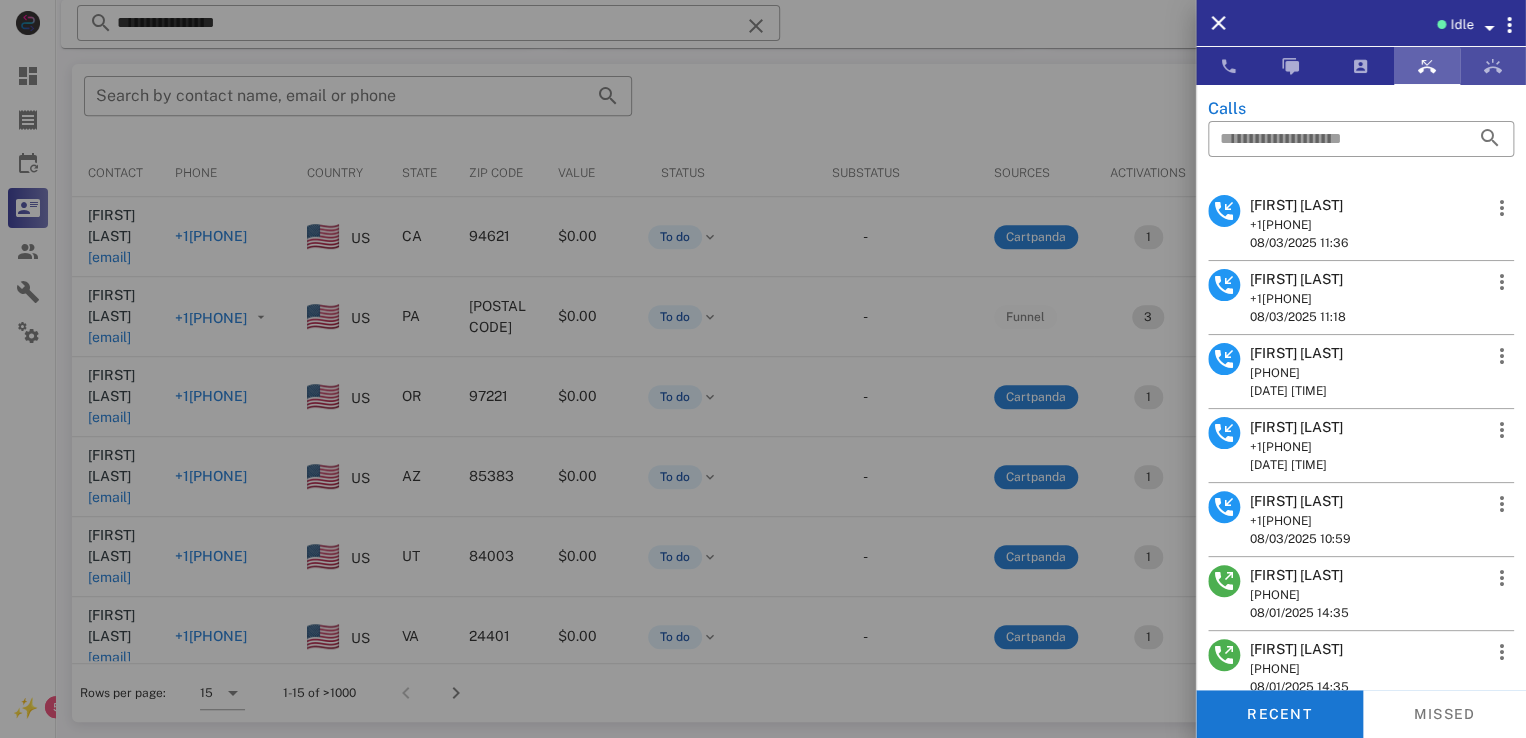 drag, startPoint x: 1474, startPoint y: 73, endPoint x: 1501, endPoint y: 73, distance: 27 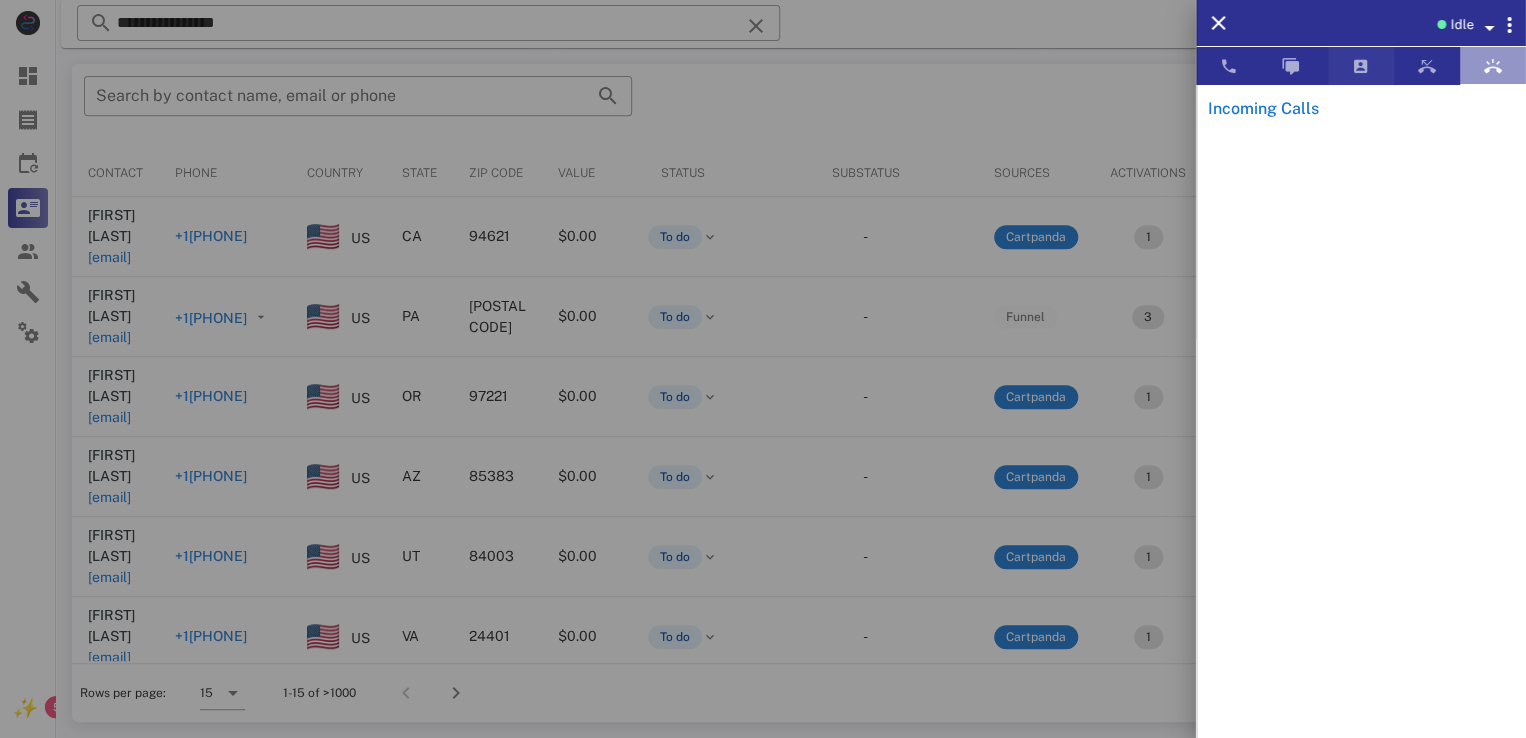 click at bounding box center [1361, 66] 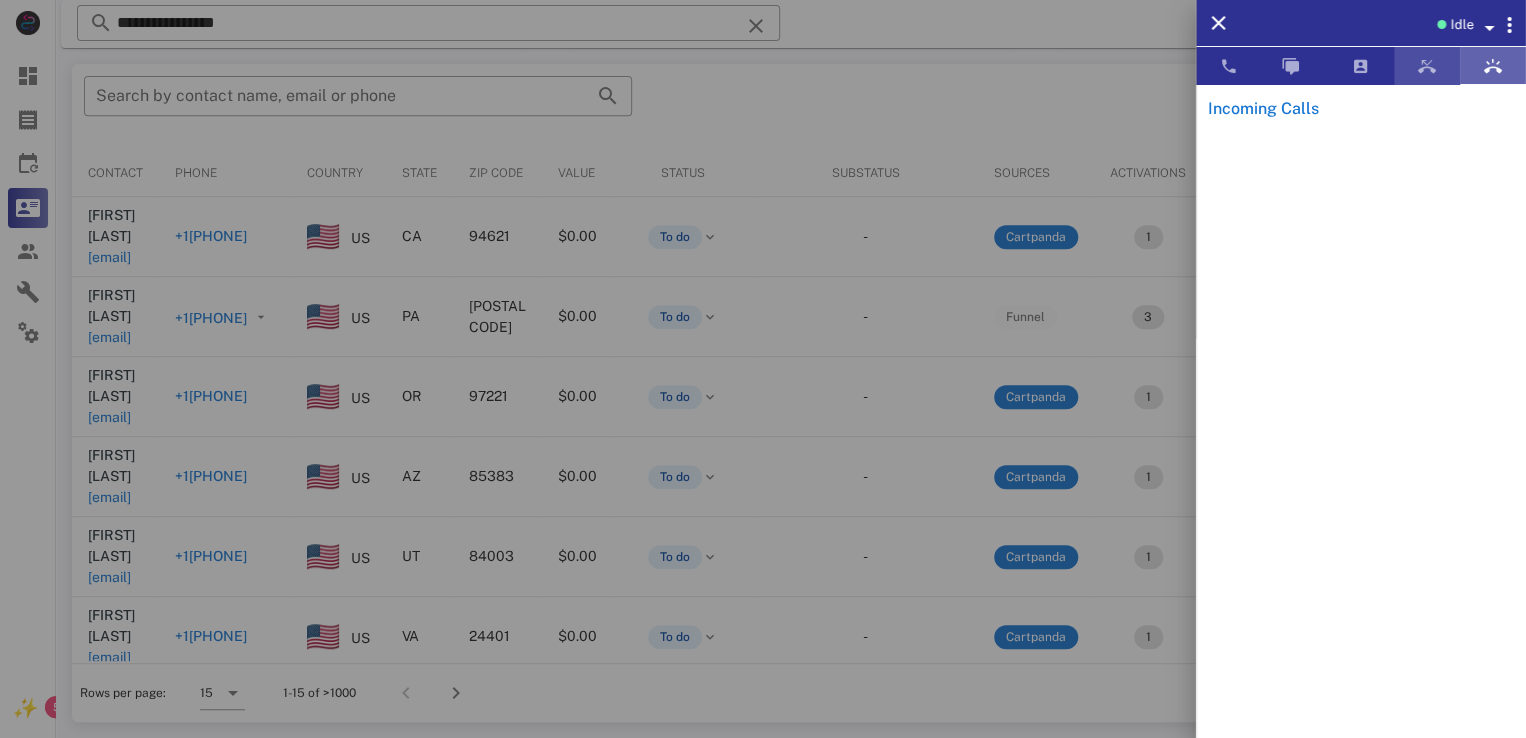 click at bounding box center (1427, 66) 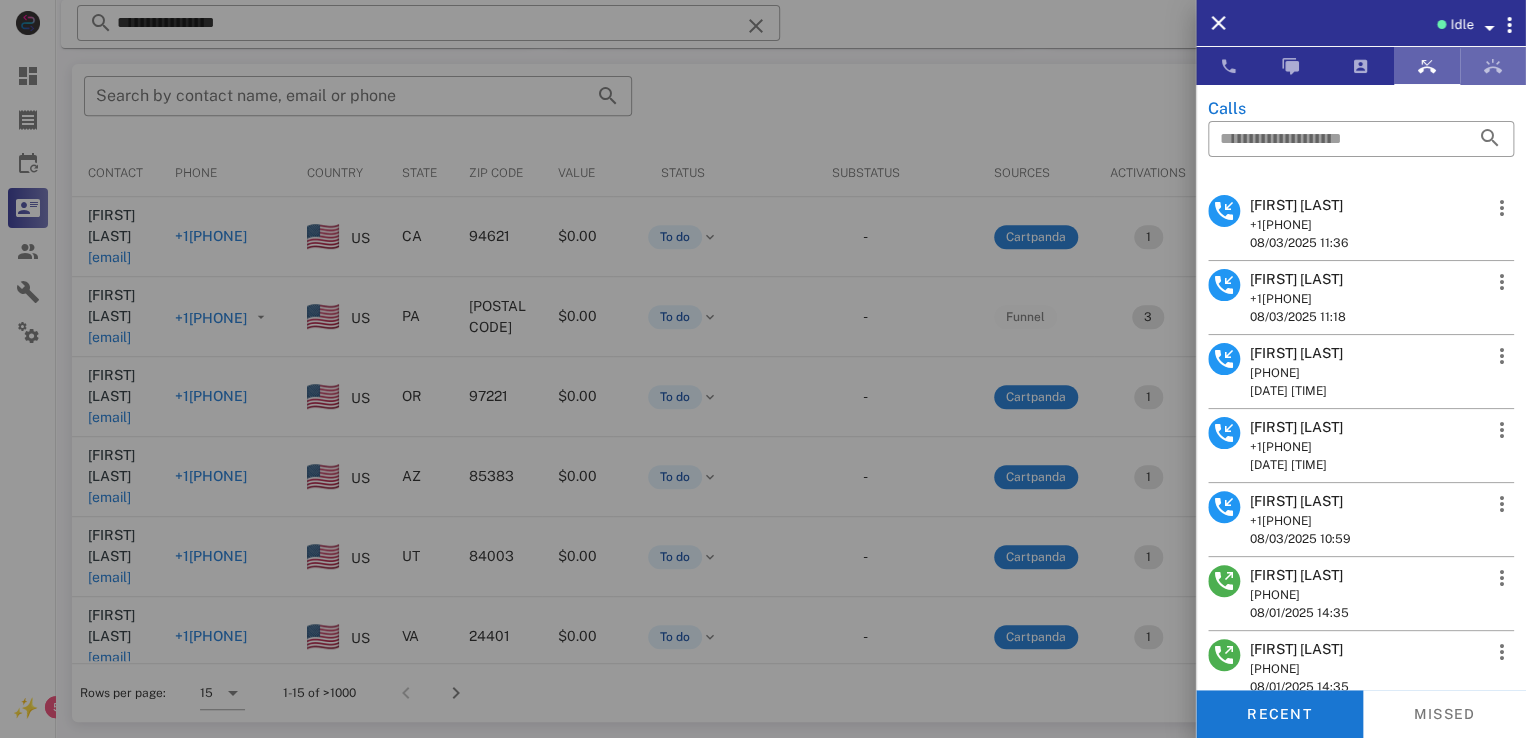 click at bounding box center [1493, 66] 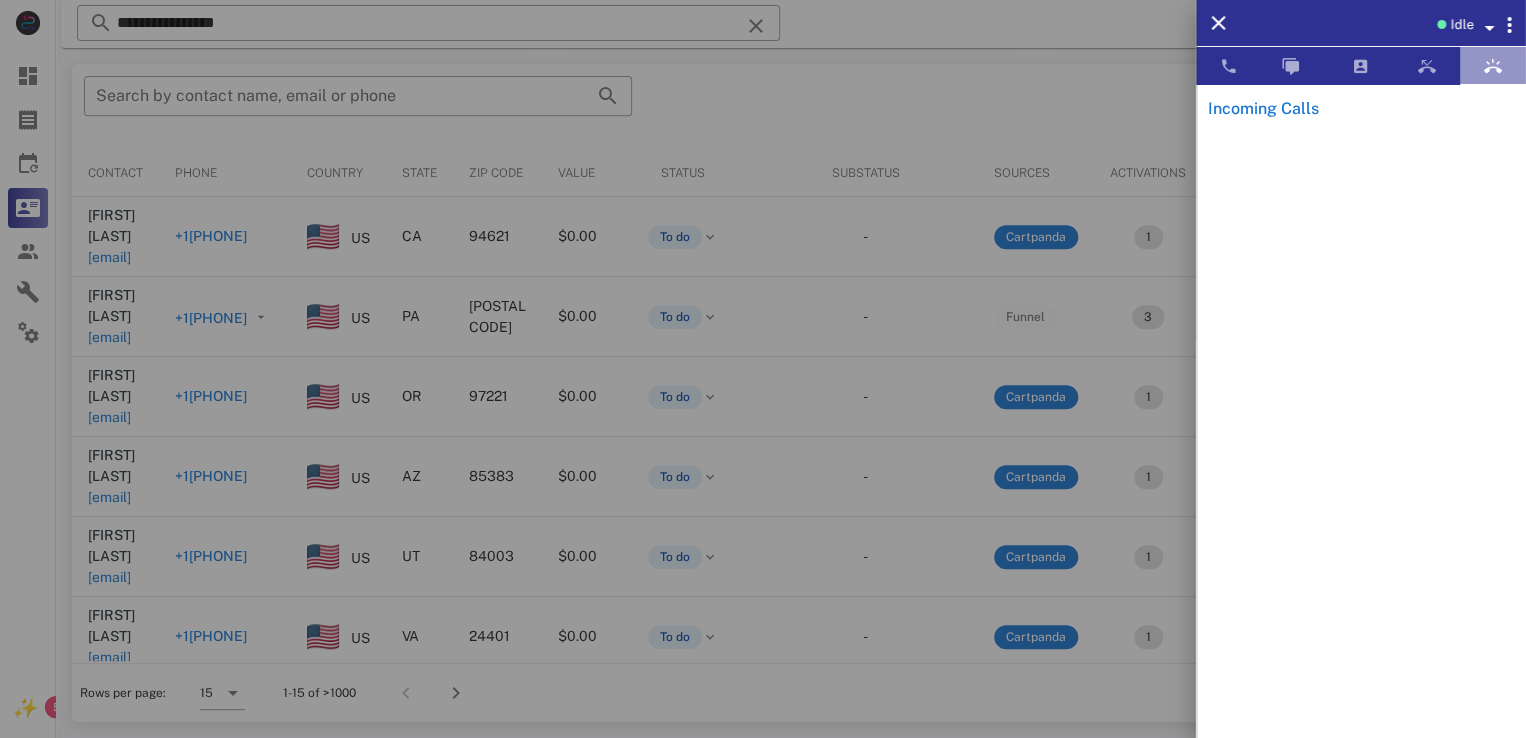 click at bounding box center [1493, 66] 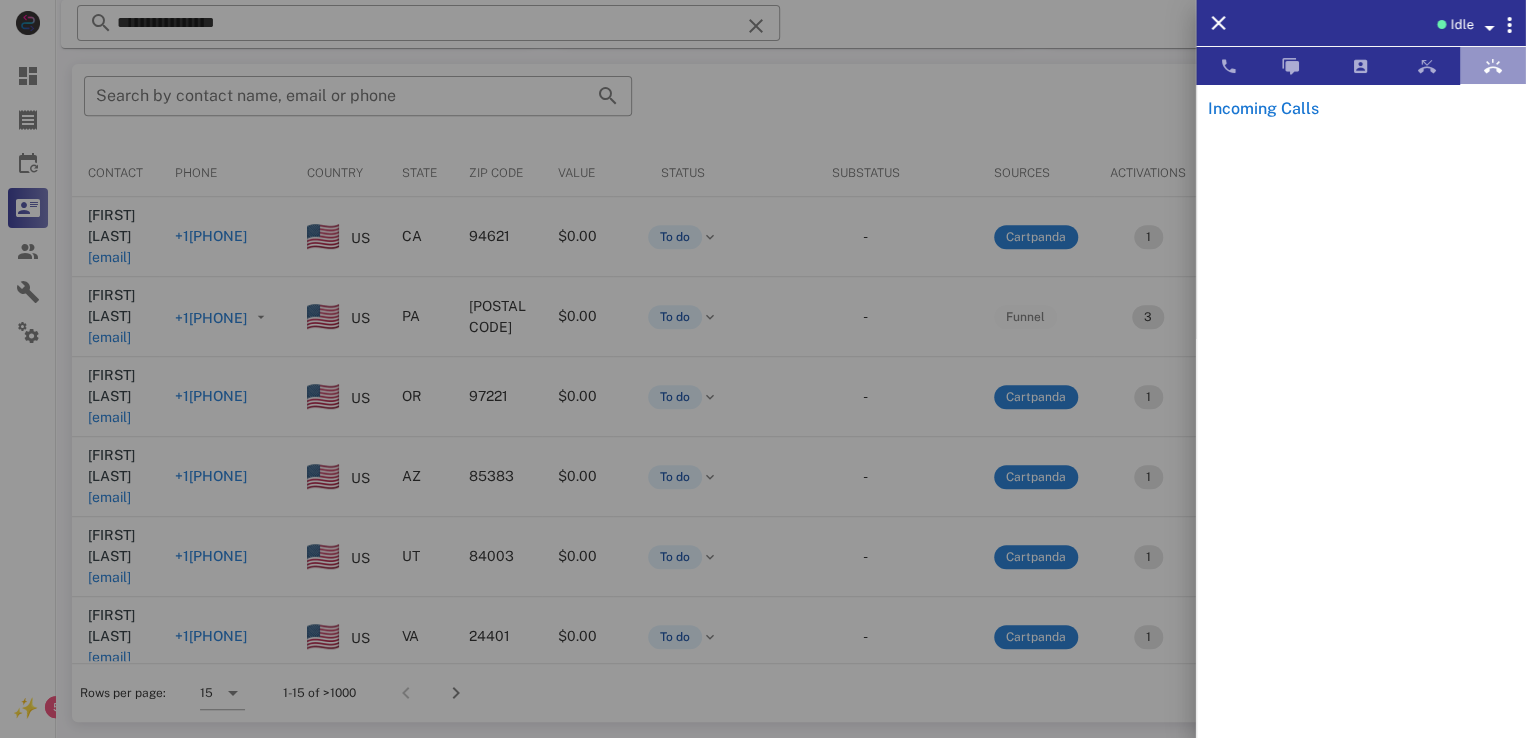 click at bounding box center (1493, 66) 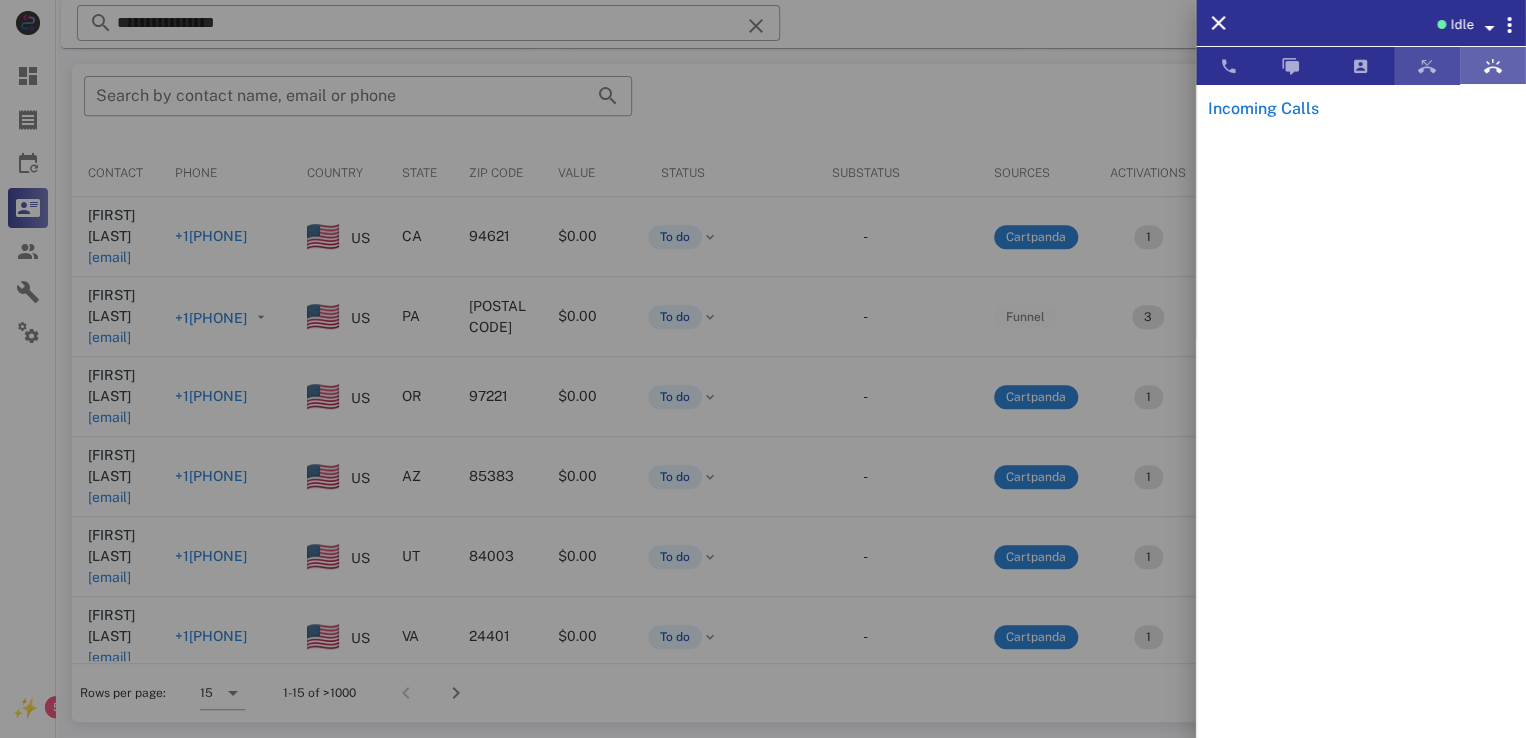 click at bounding box center (1427, 66) 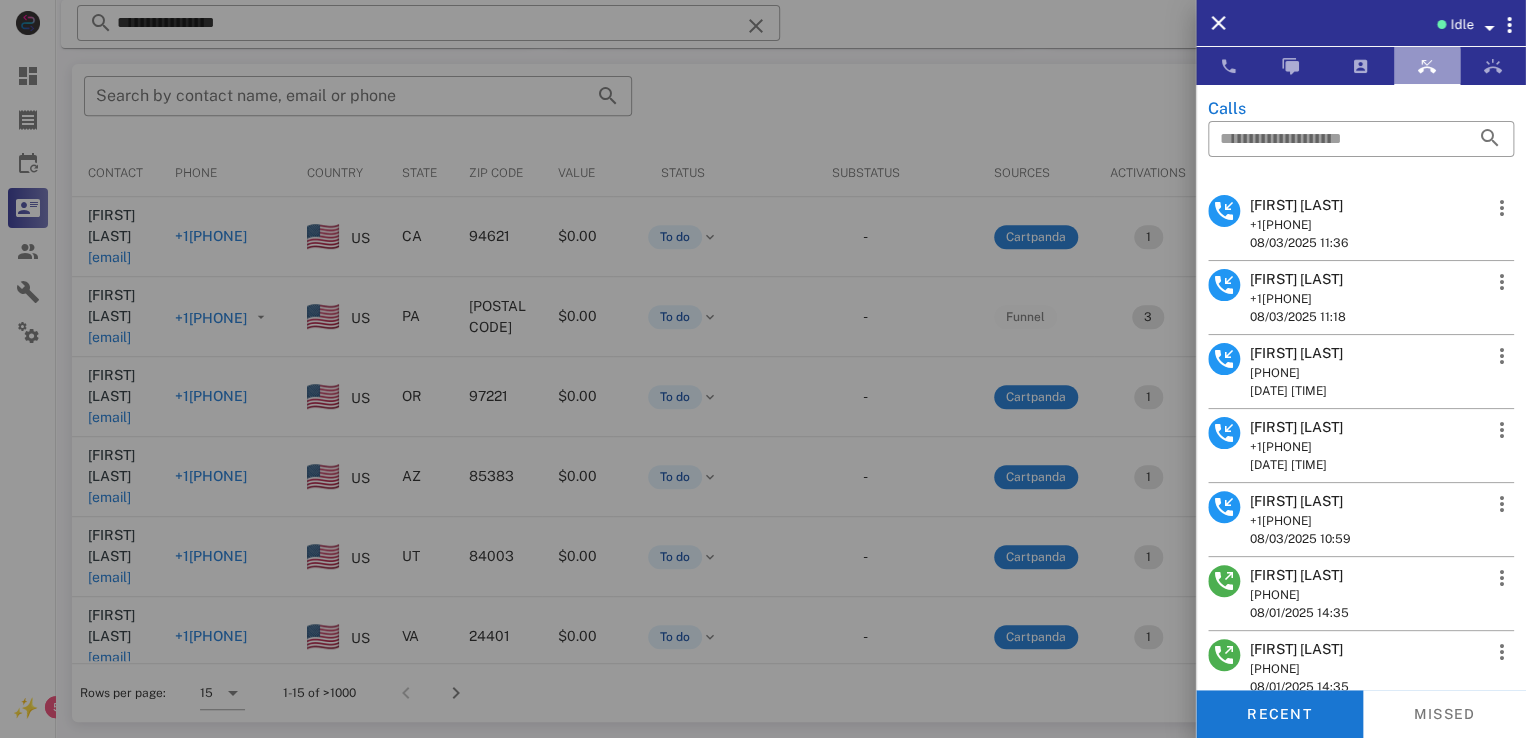 click at bounding box center (1427, 66) 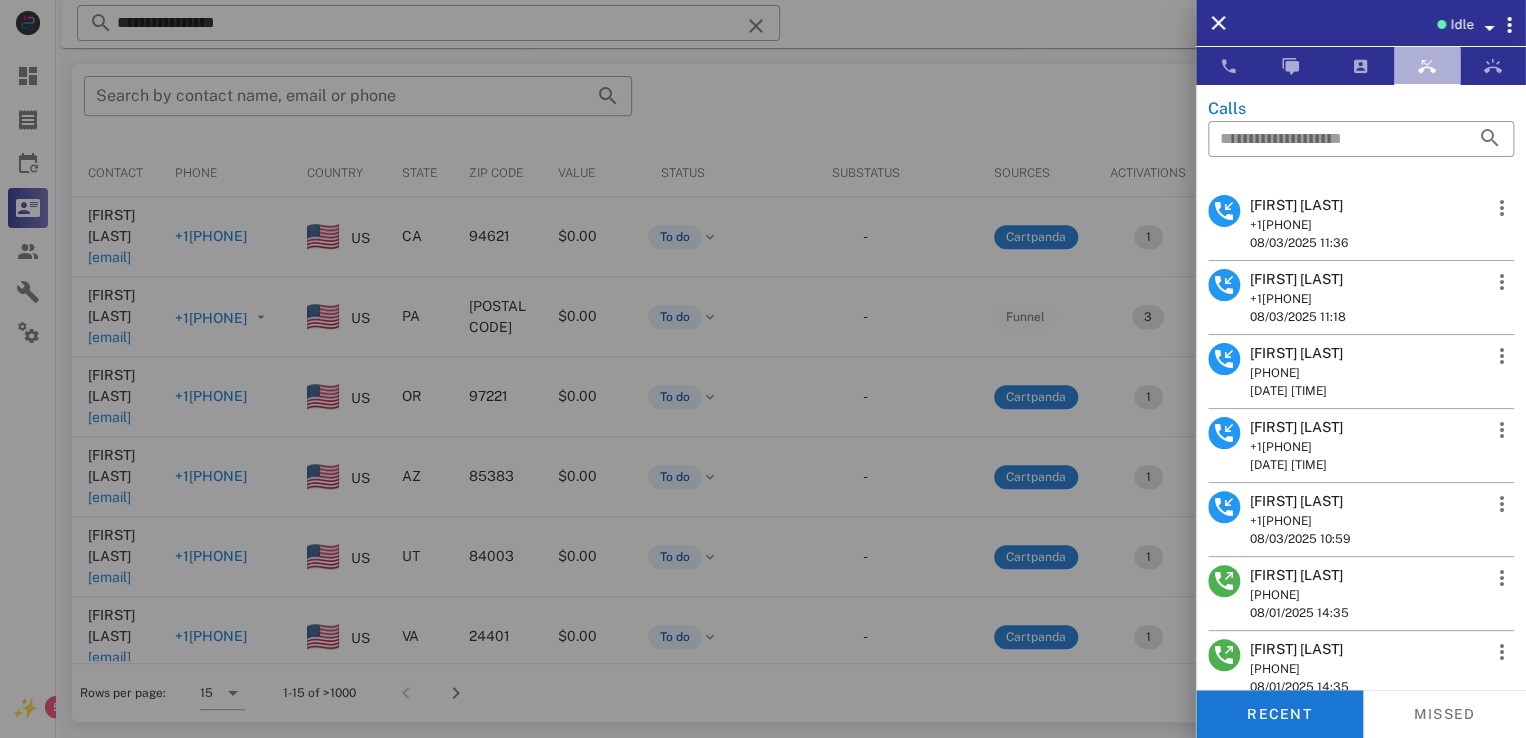 click at bounding box center (1427, 66) 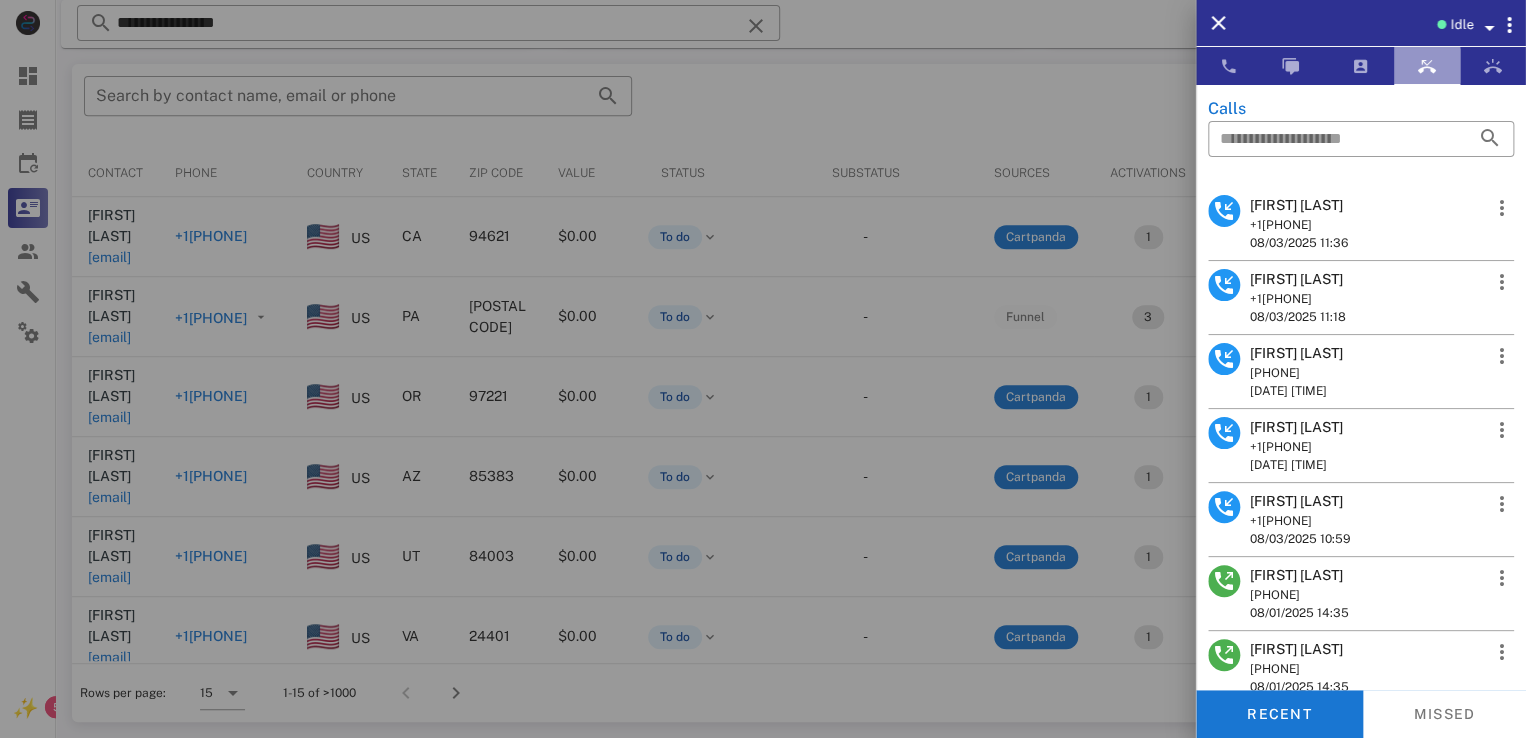 click at bounding box center (1427, 66) 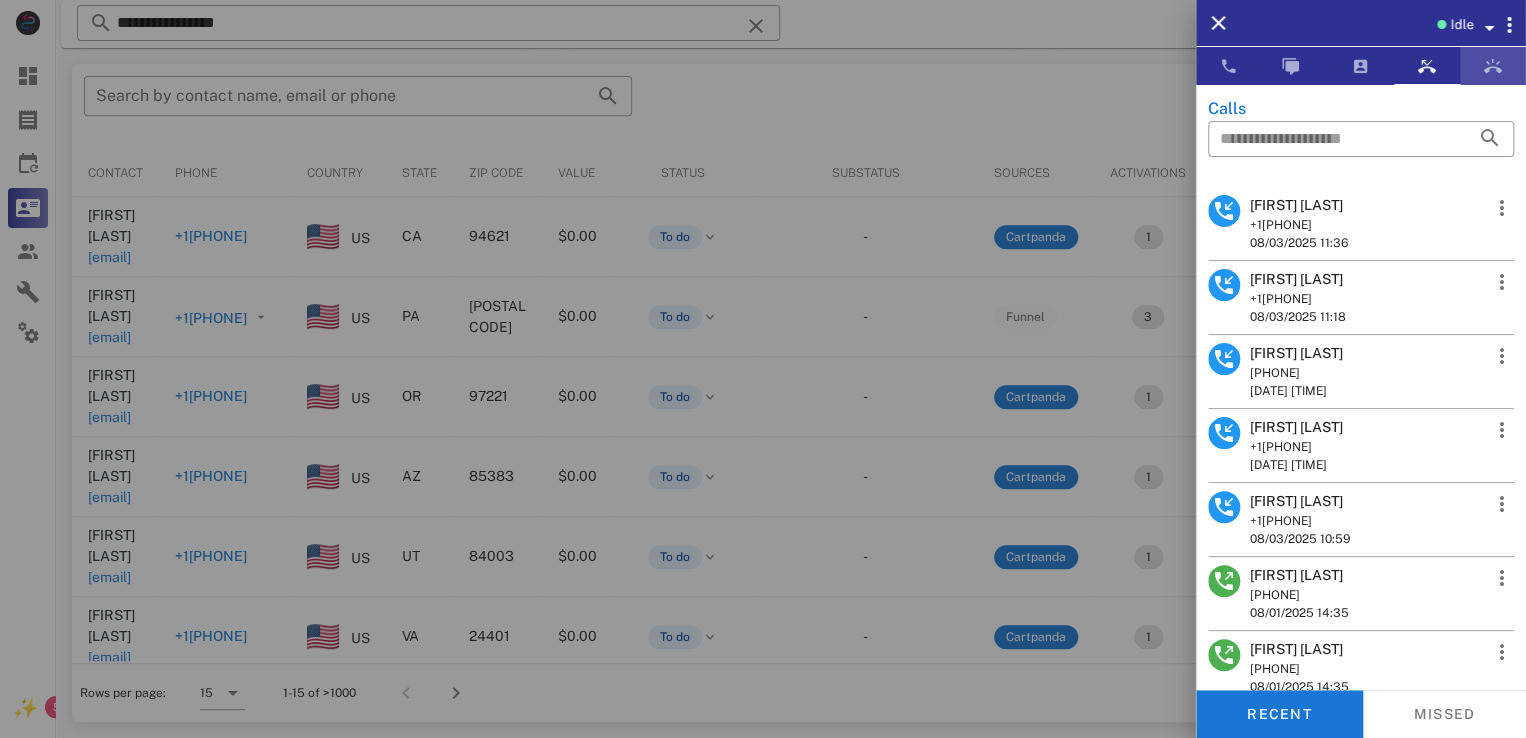 click at bounding box center [1493, 66] 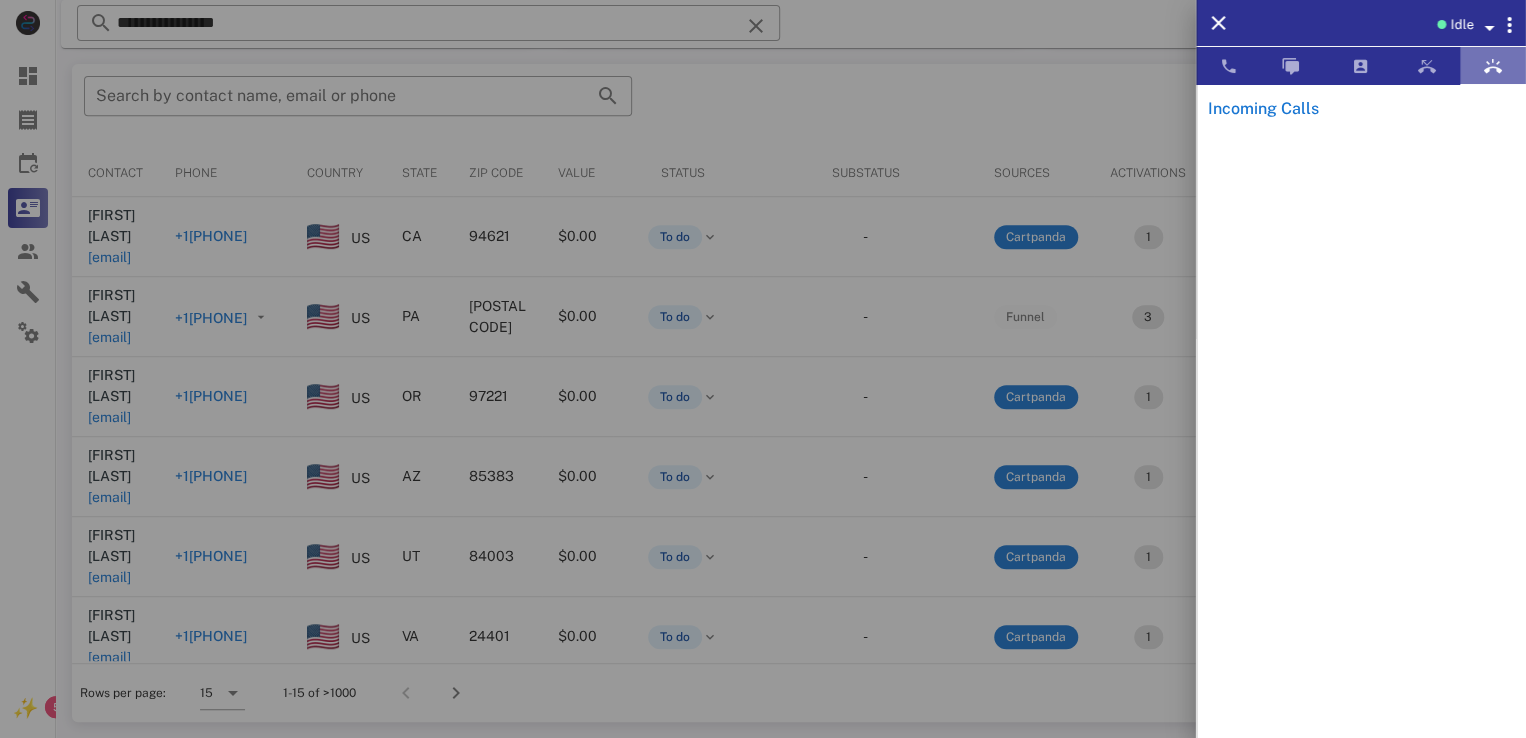 click at bounding box center [1493, 66] 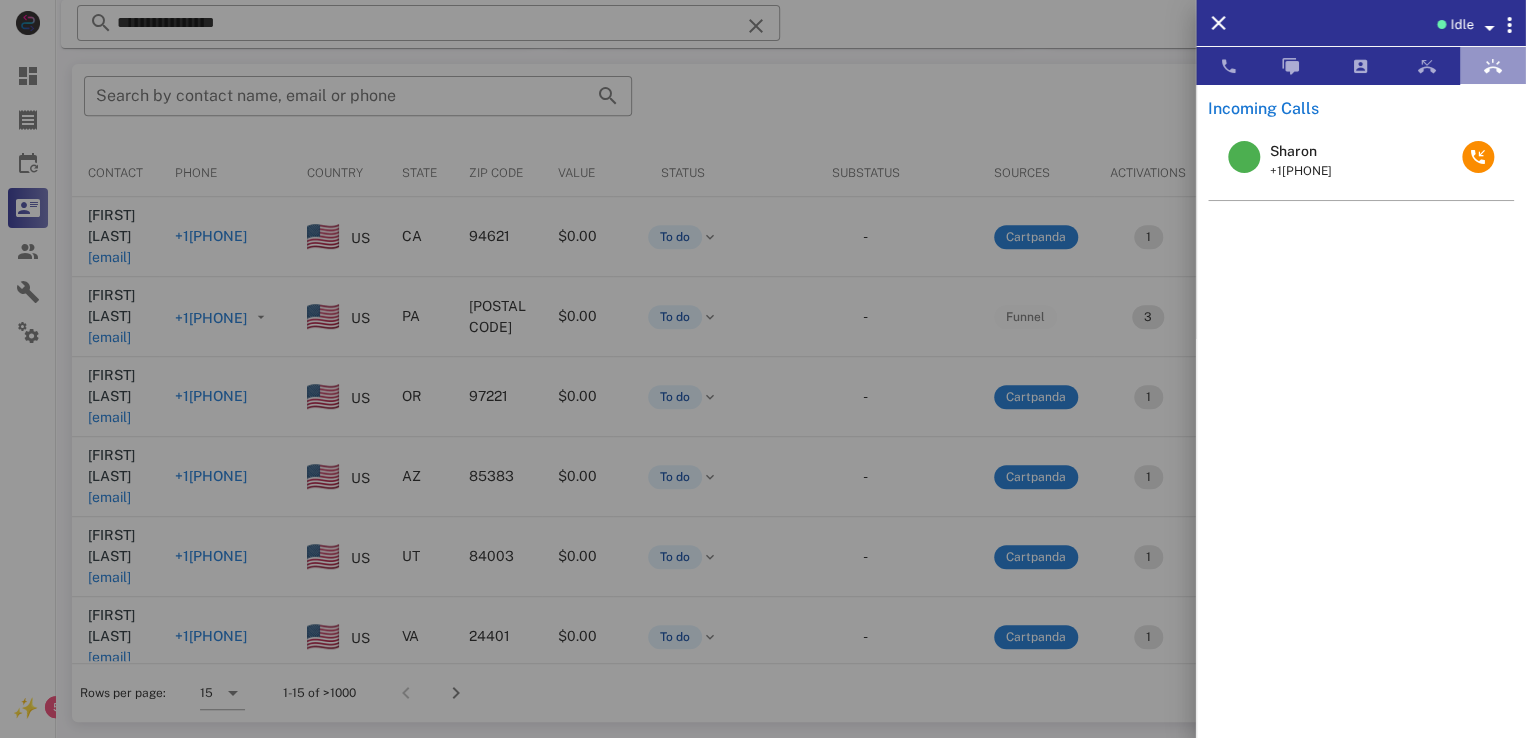 click at bounding box center (1493, 66) 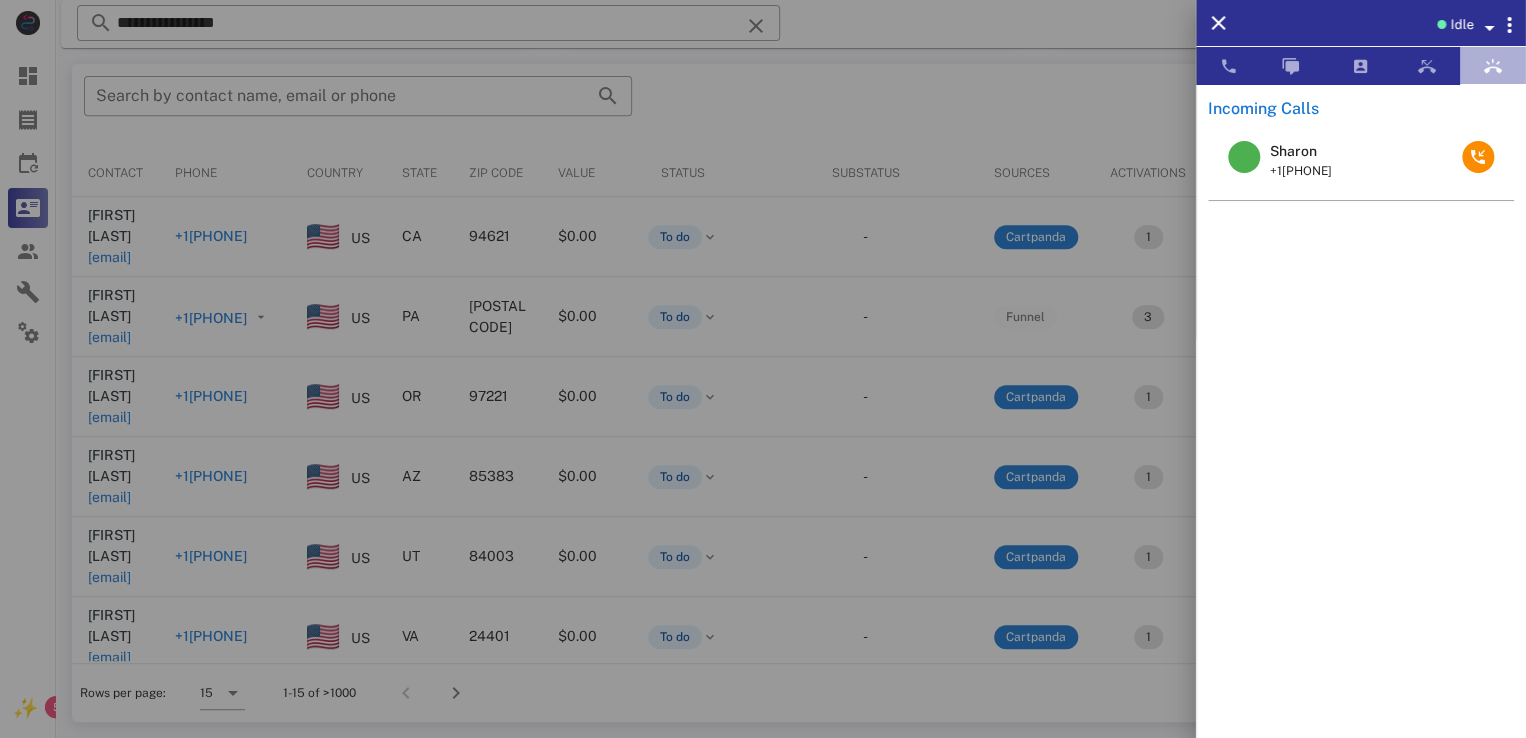click at bounding box center [1493, 66] 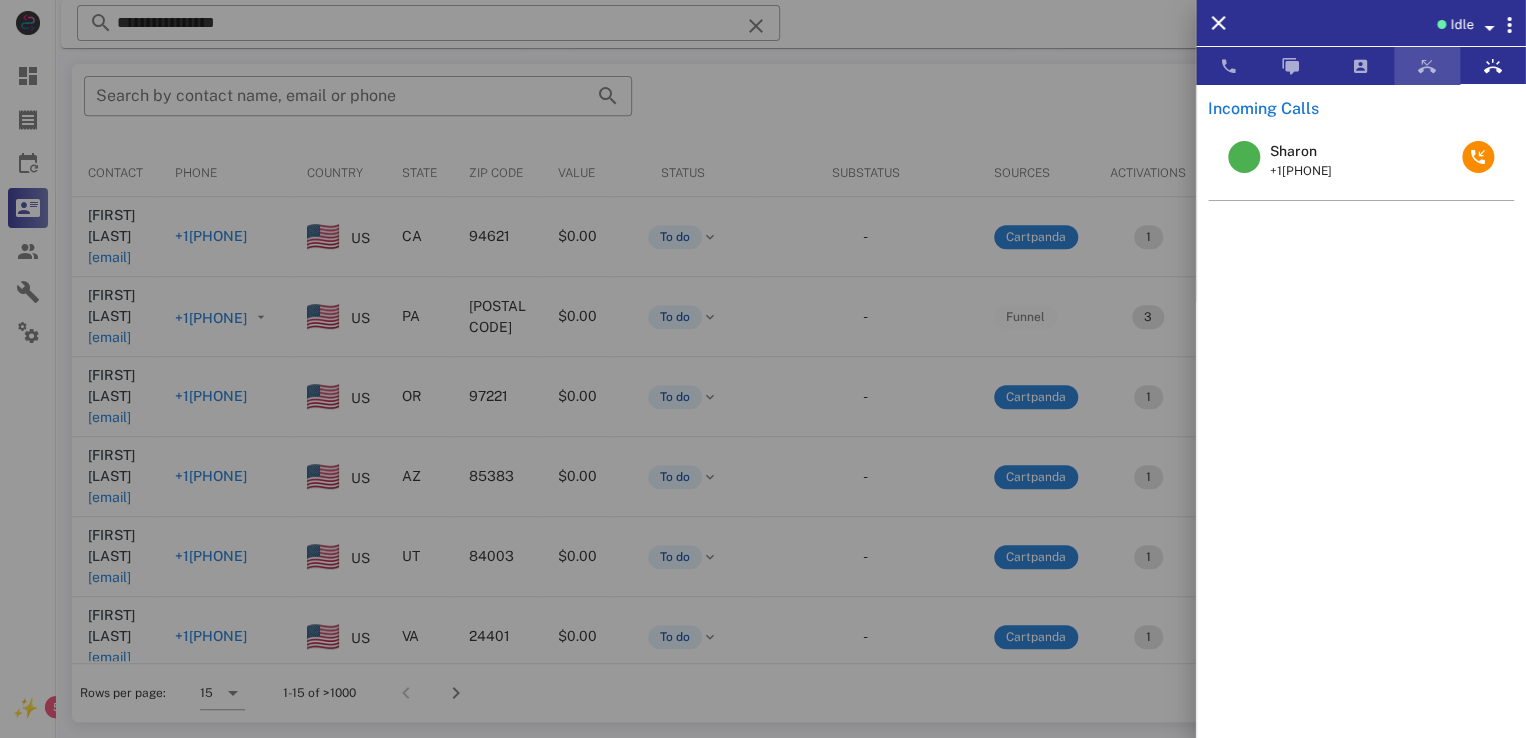 click at bounding box center [1427, 66] 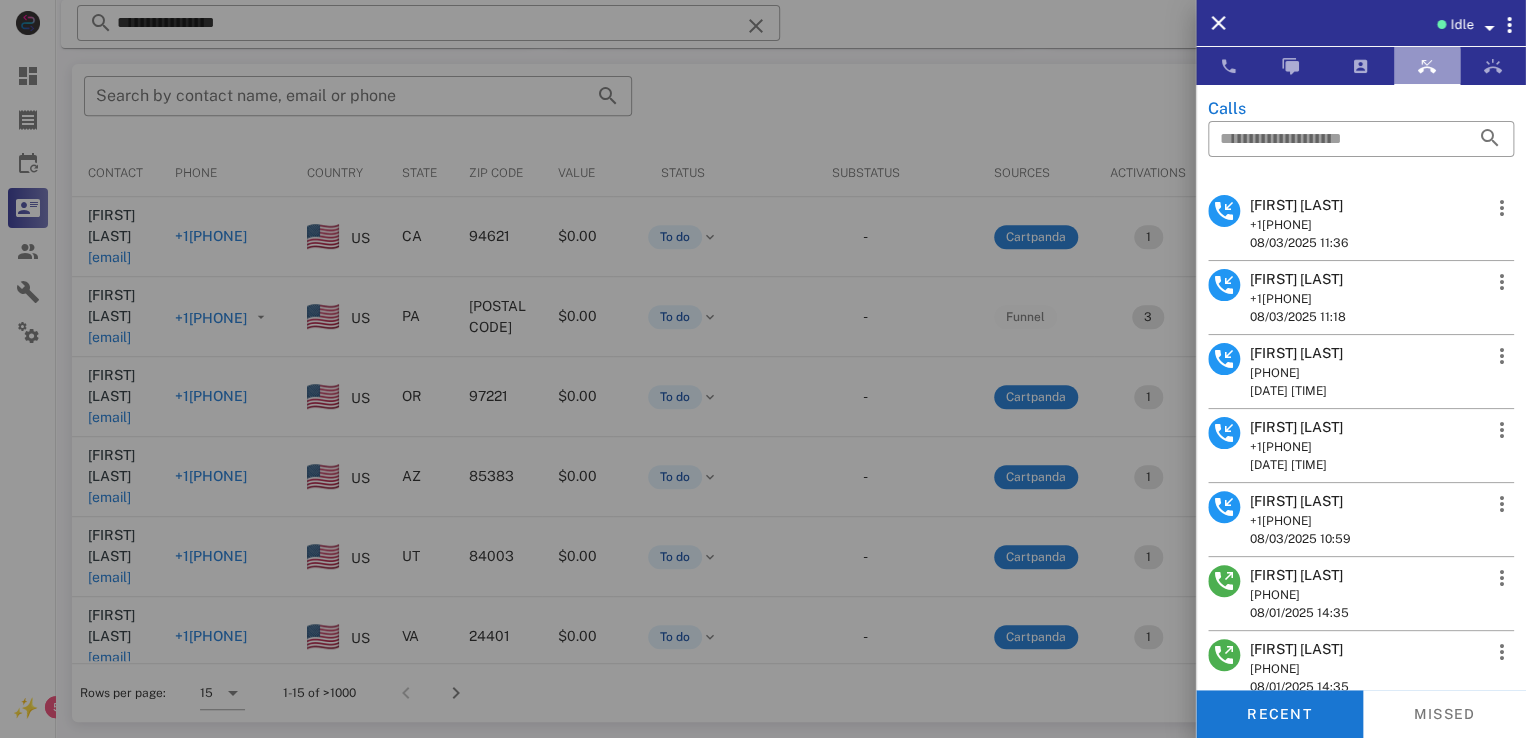 click at bounding box center (1427, 66) 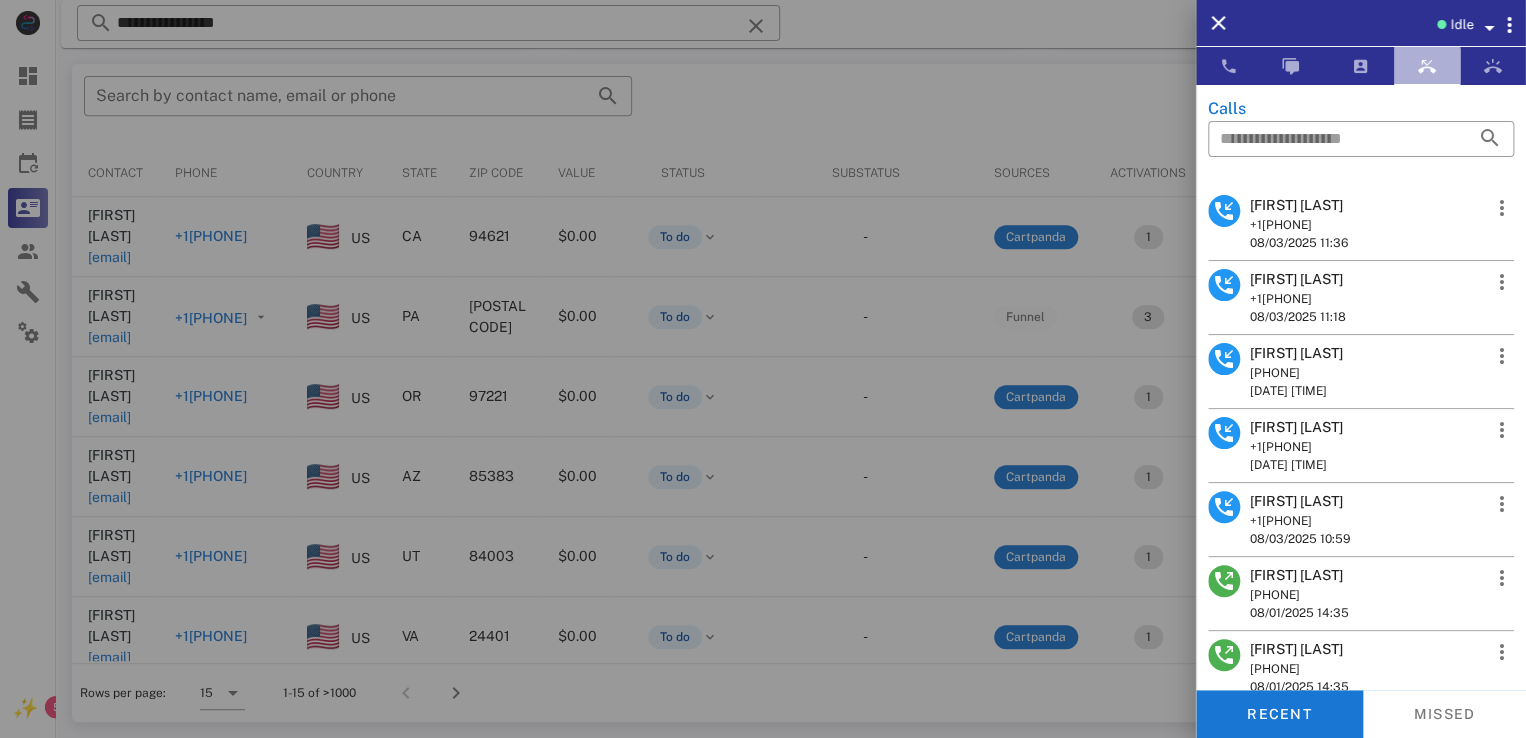 click at bounding box center (1427, 66) 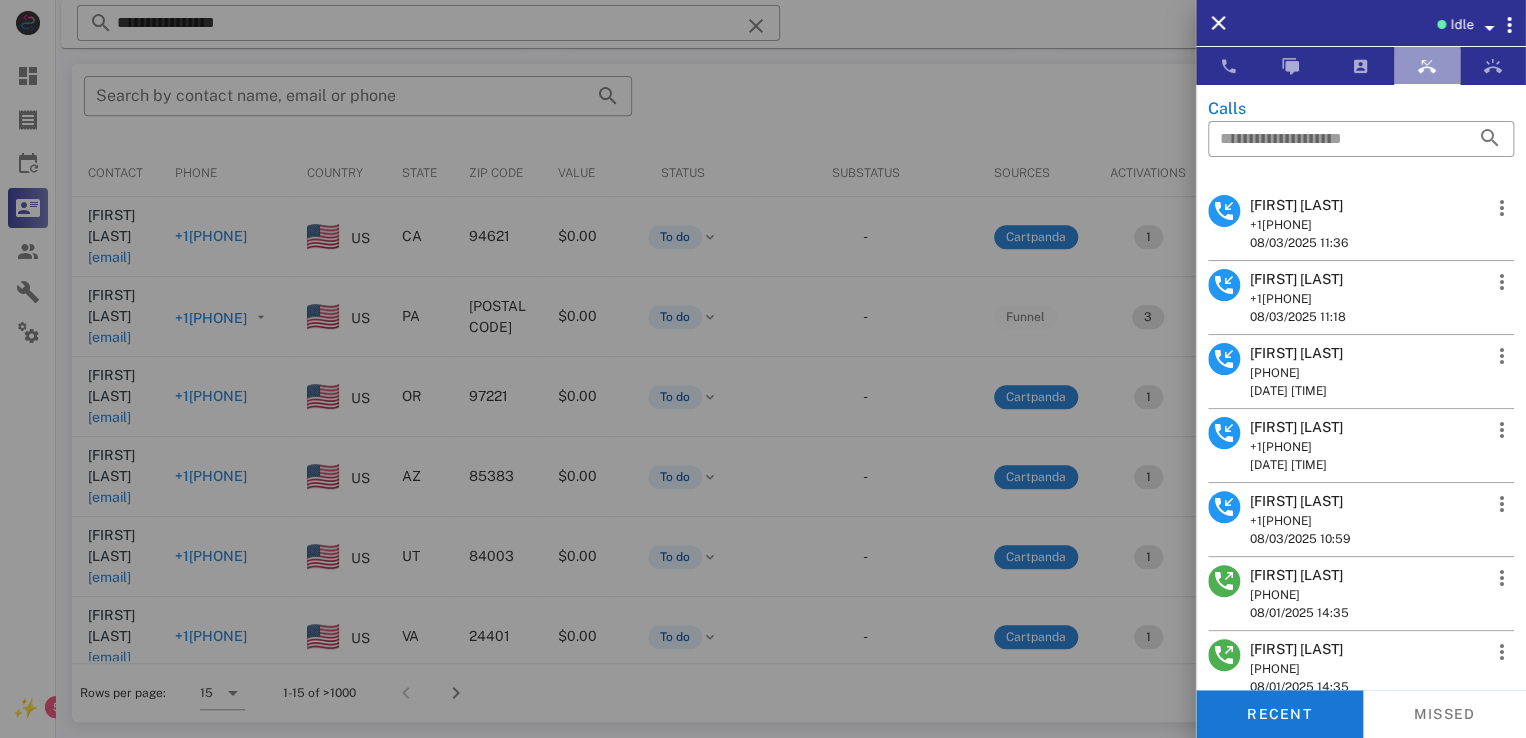 click at bounding box center (1427, 66) 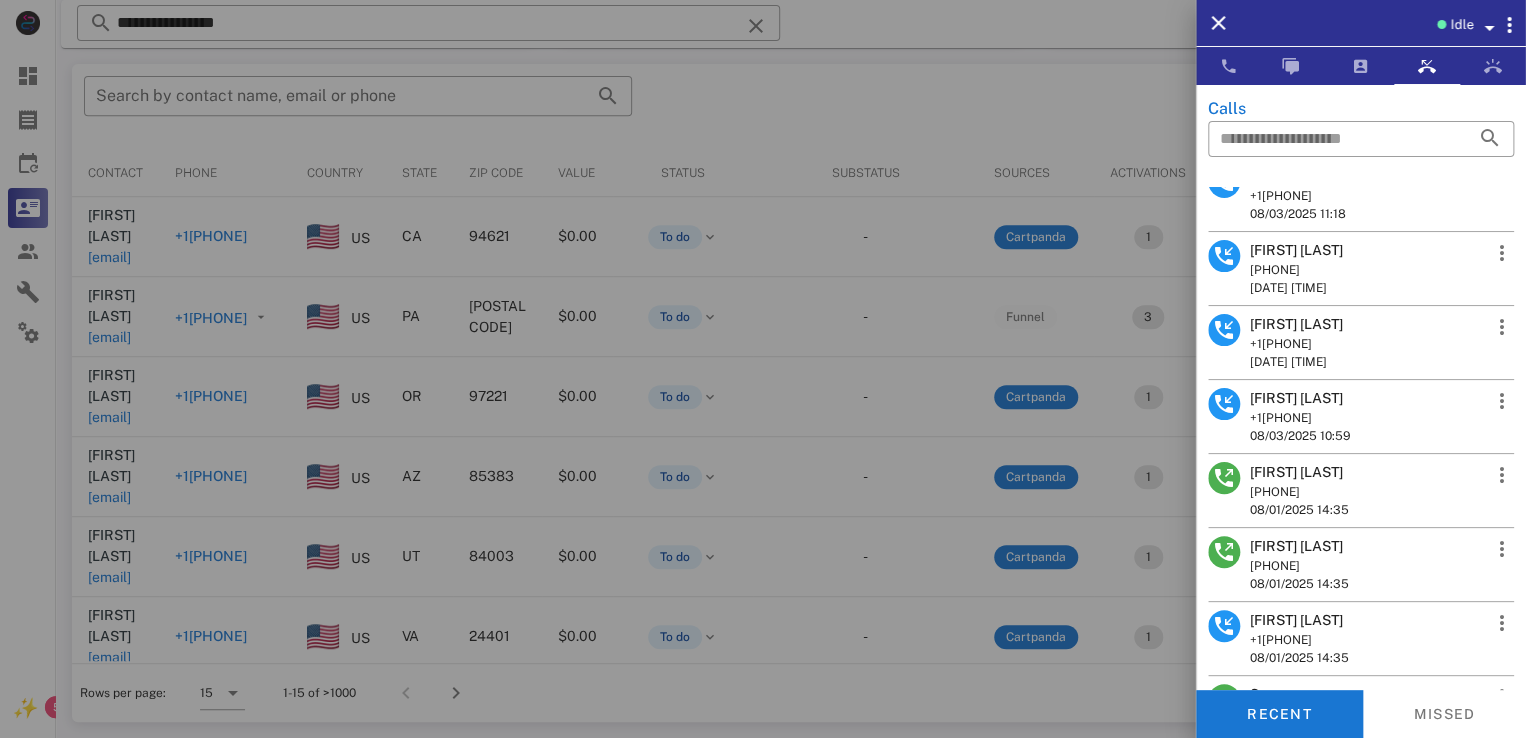 scroll, scrollTop: 0, scrollLeft: 0, axis: both 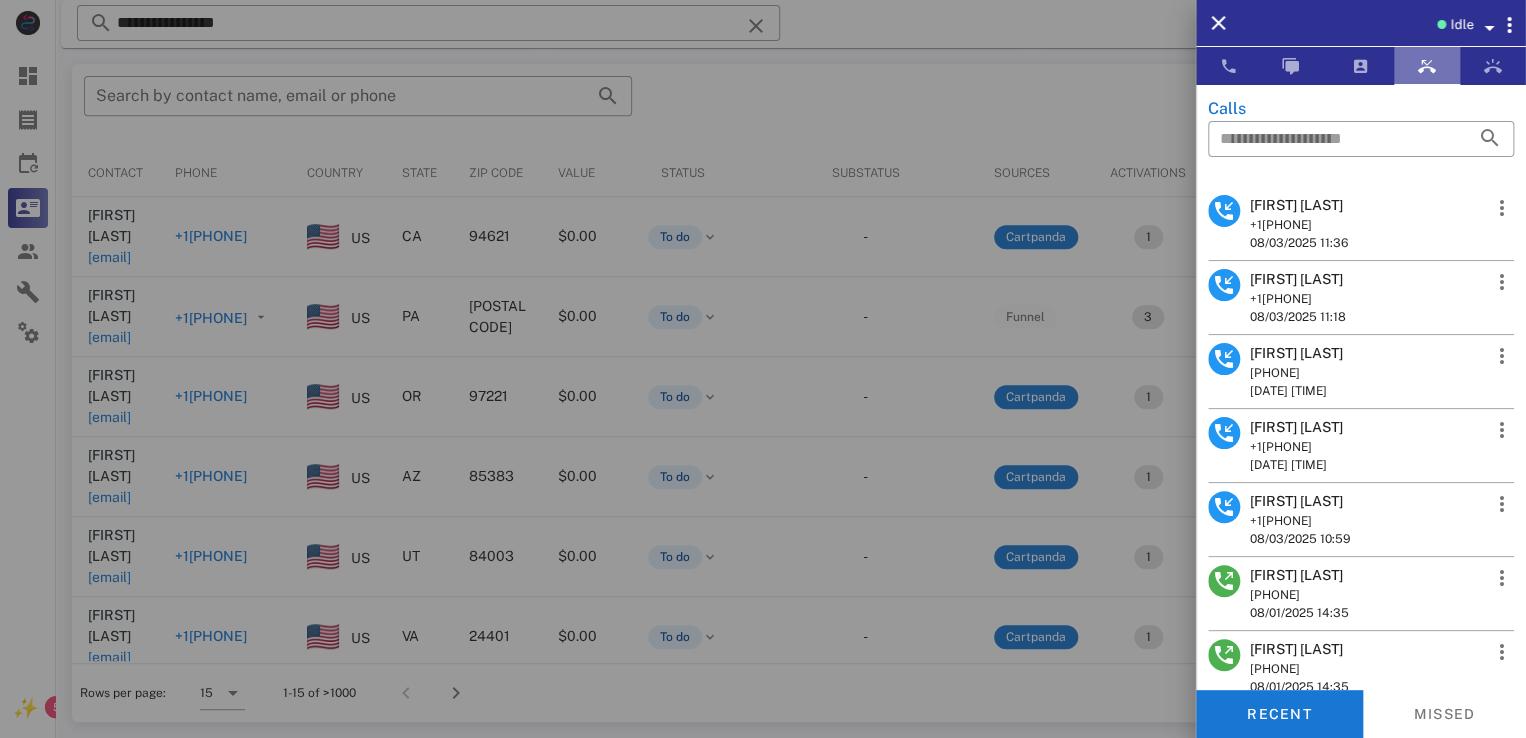 drag, startPoint x: 1436, startPoint y: 65, endPoint x: 1457, endPoint y: 64, distance: 21.023796 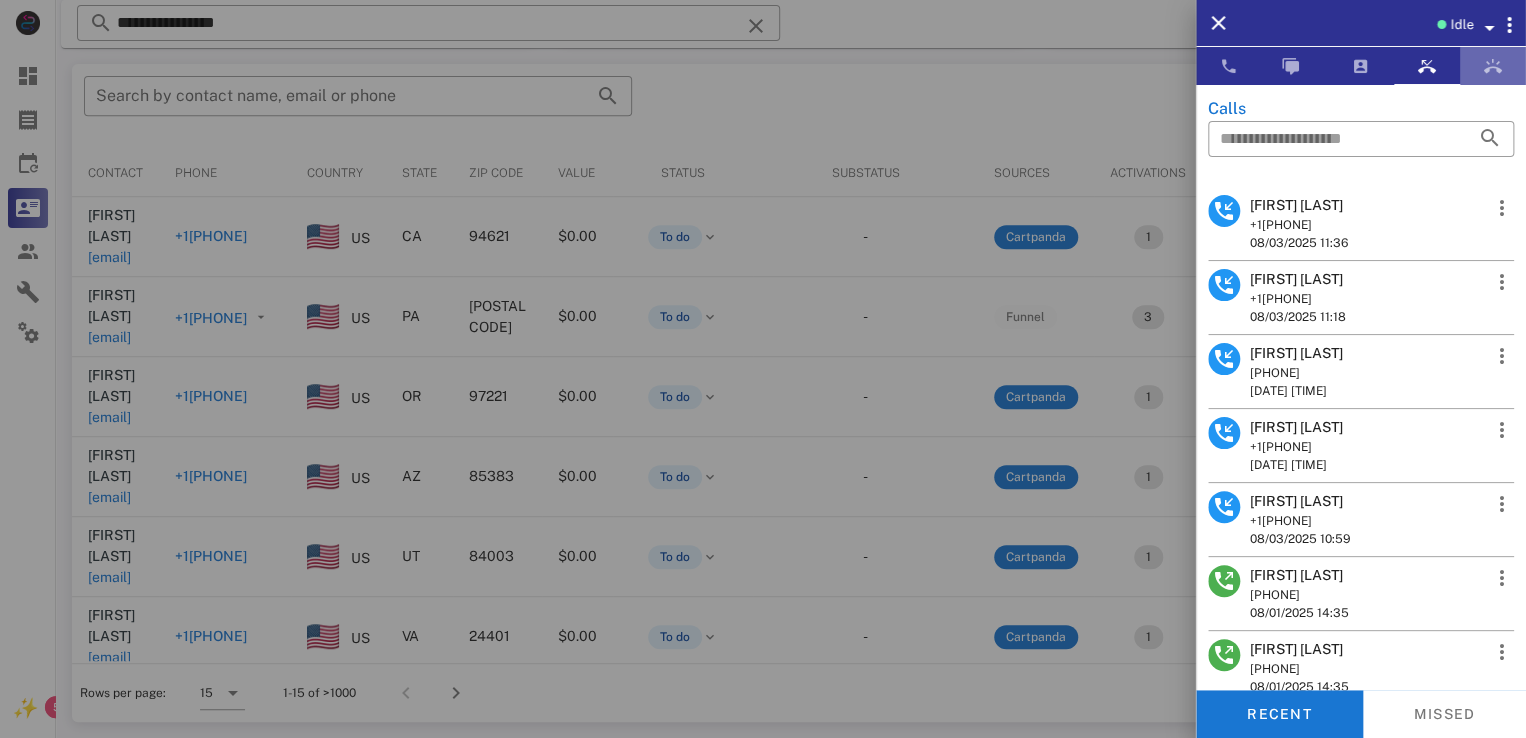 click at bounding box center (1493, 66) 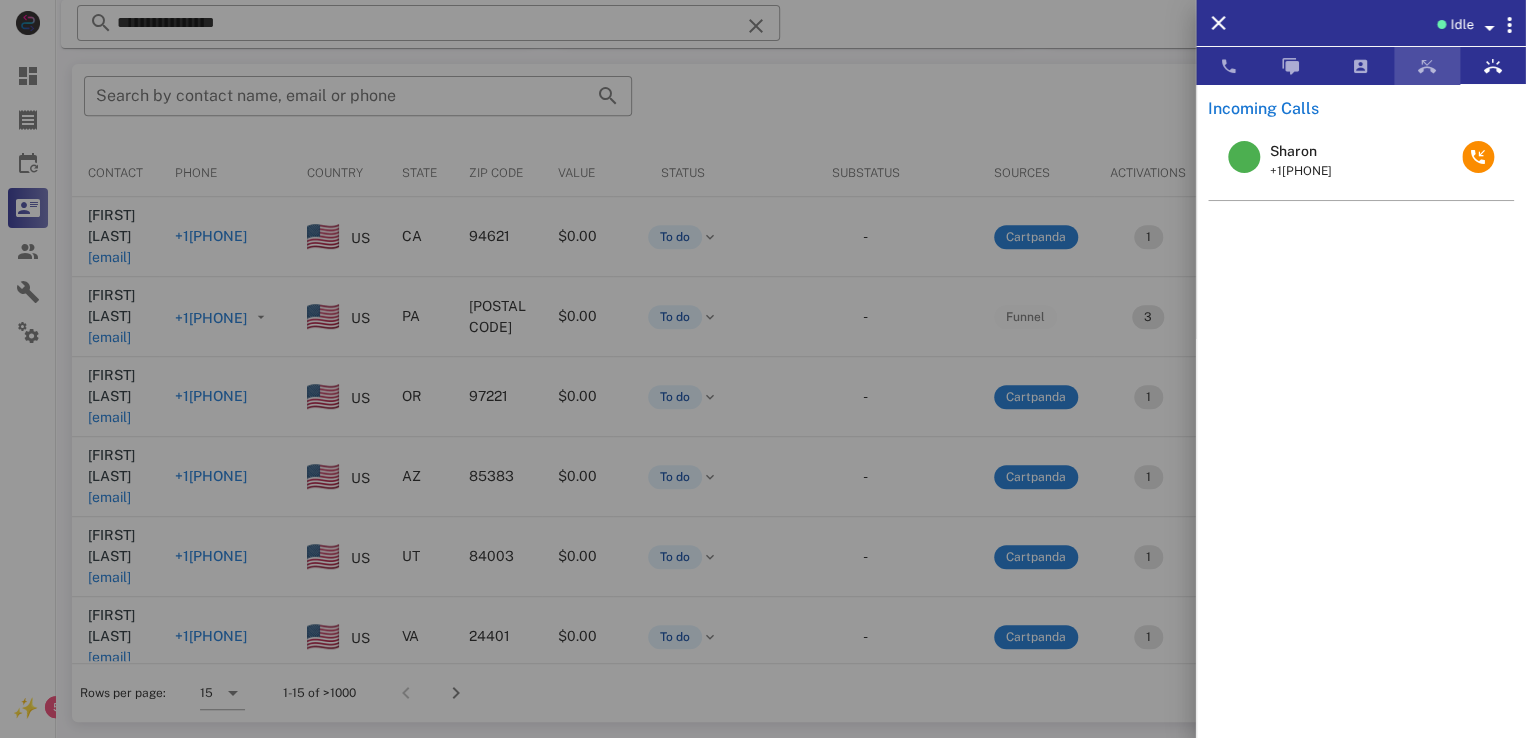 click at bounding box center [1427, 66] 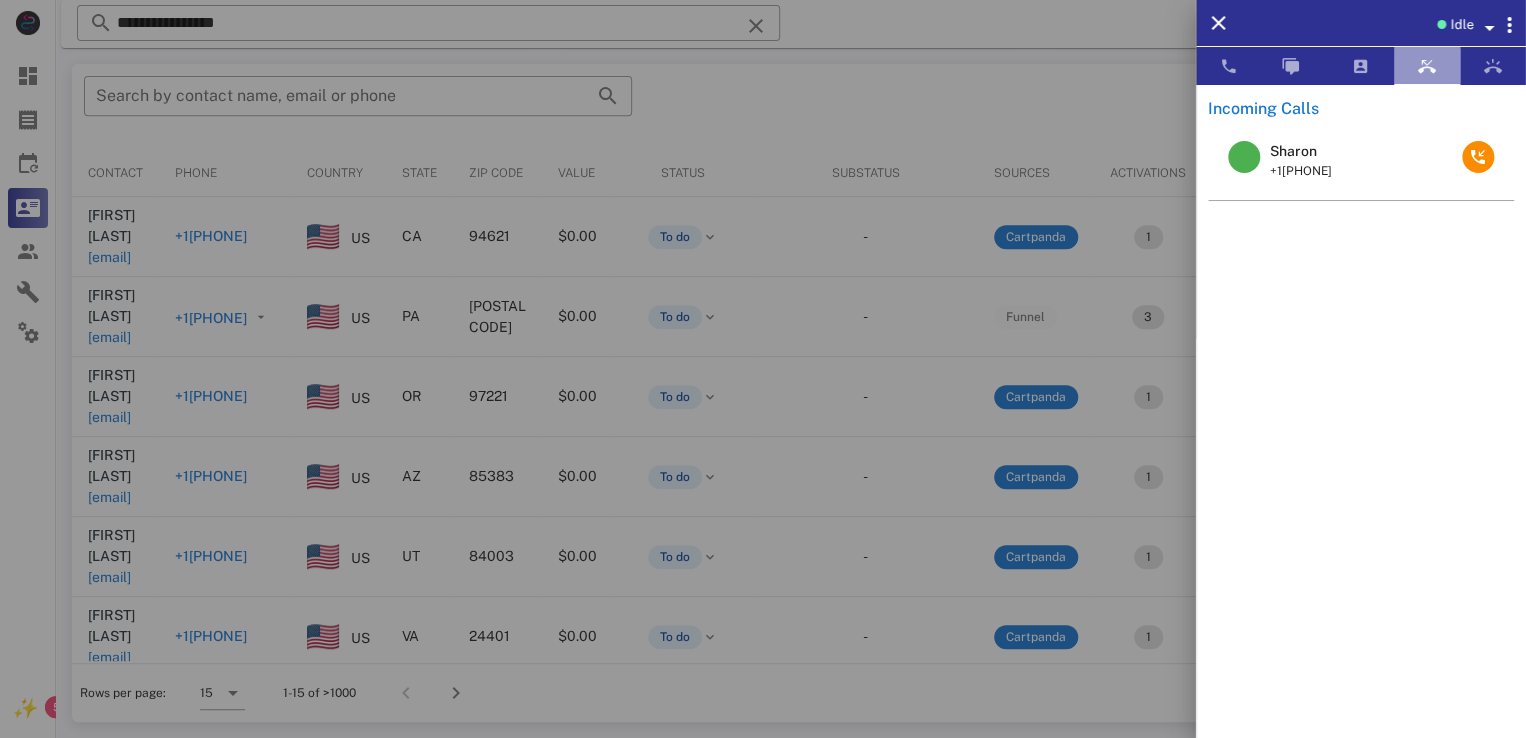 click at bounding box center (1427, 66) 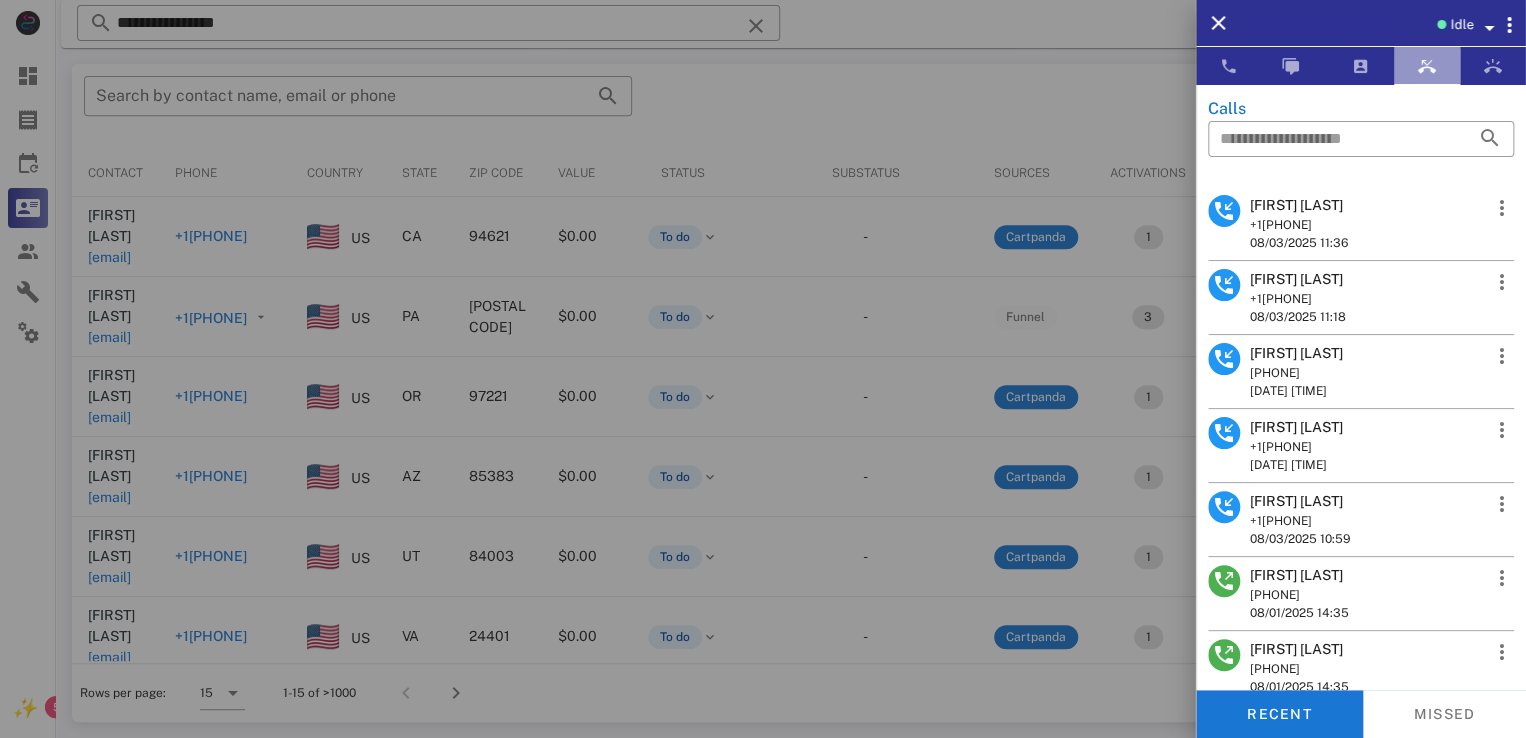 click at bounding box center [1427, 66] 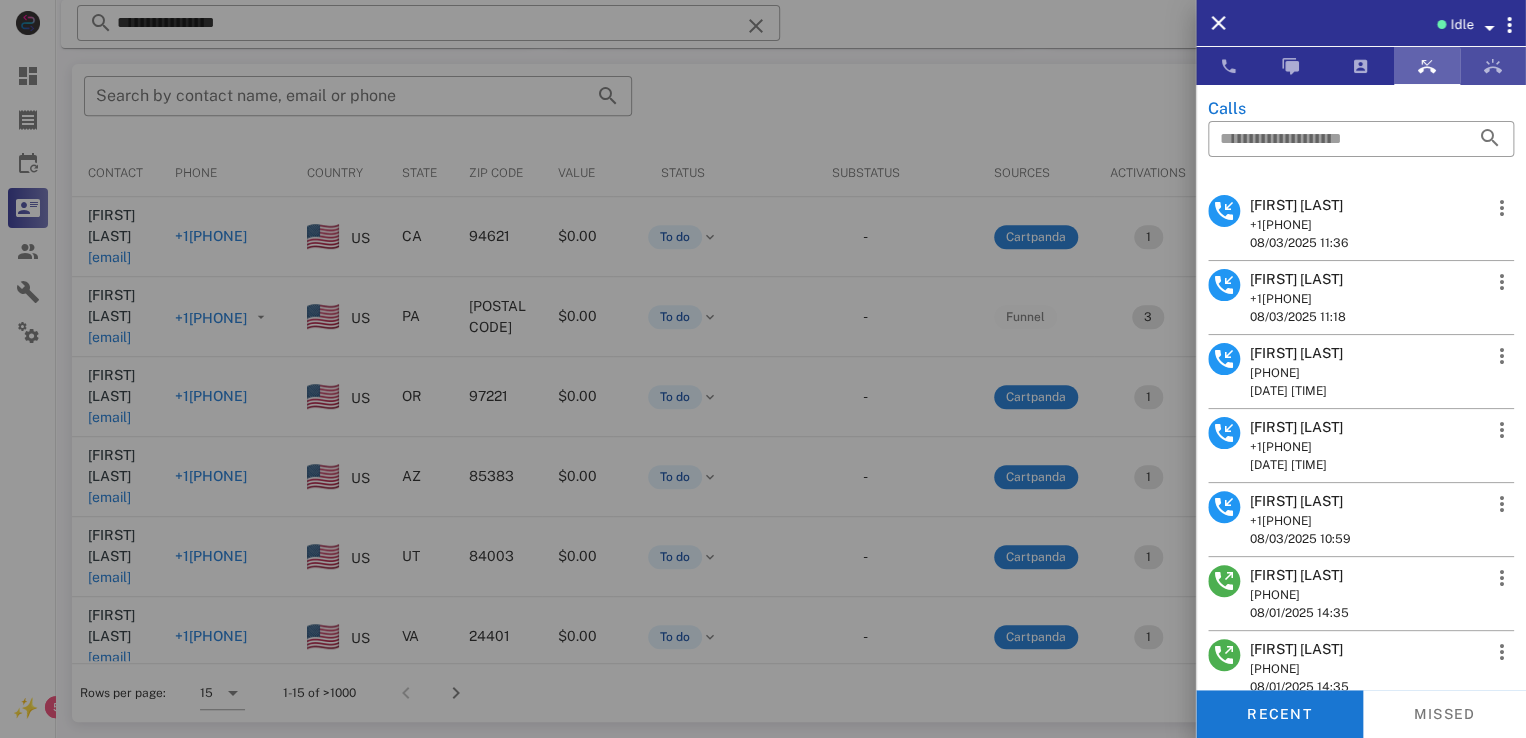 click at bounding box center (1493, 66) 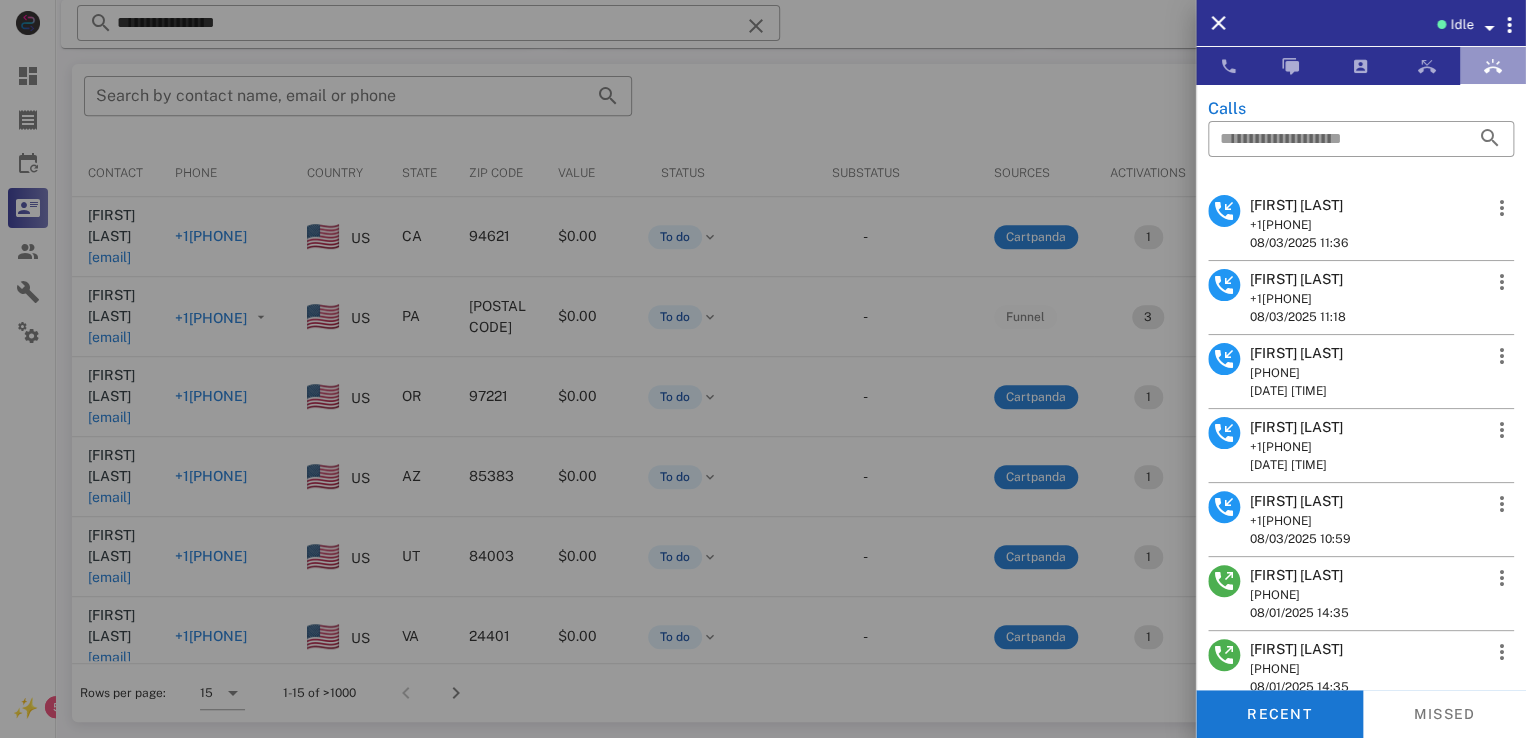 click at bounding box center [1493, 66] 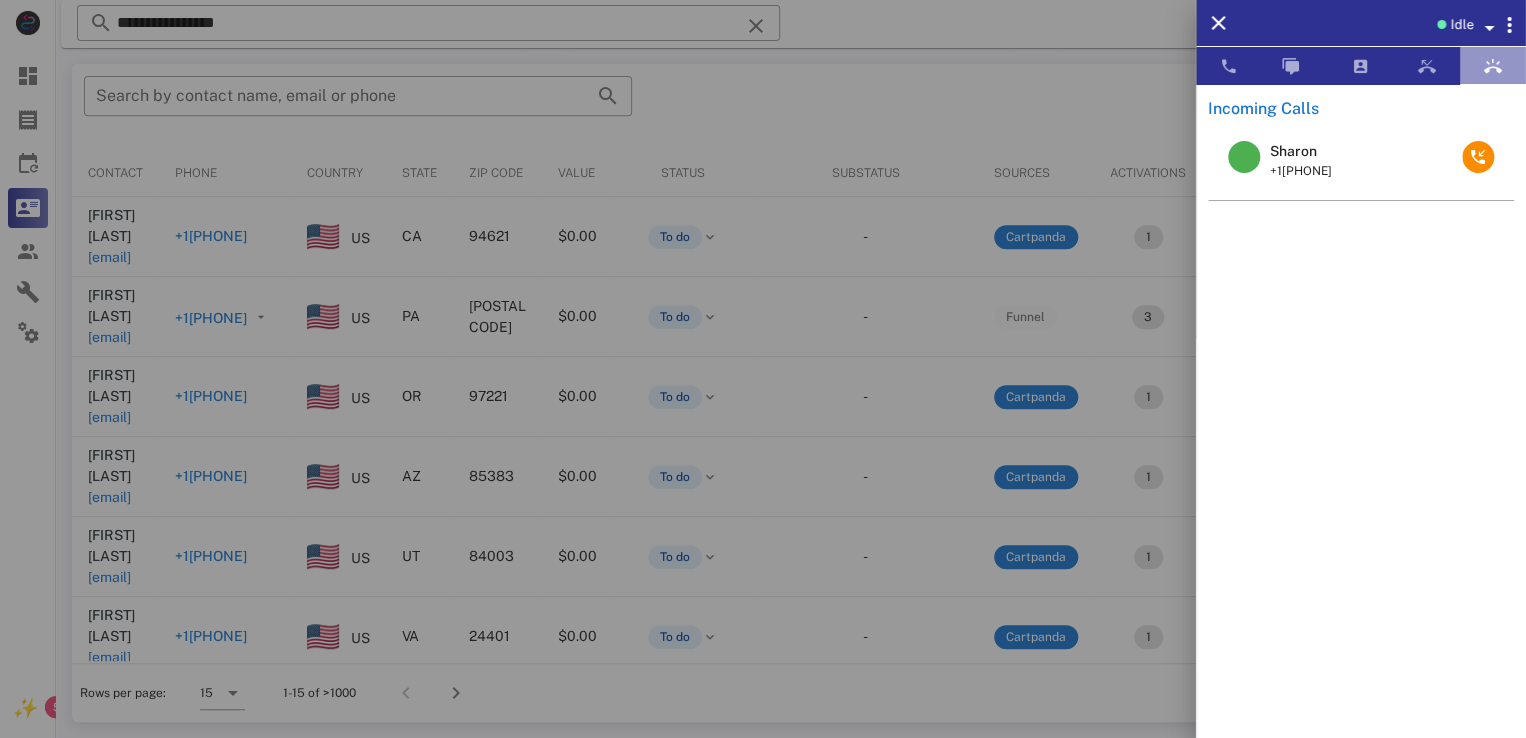 click at bounding box center [1493, 66] 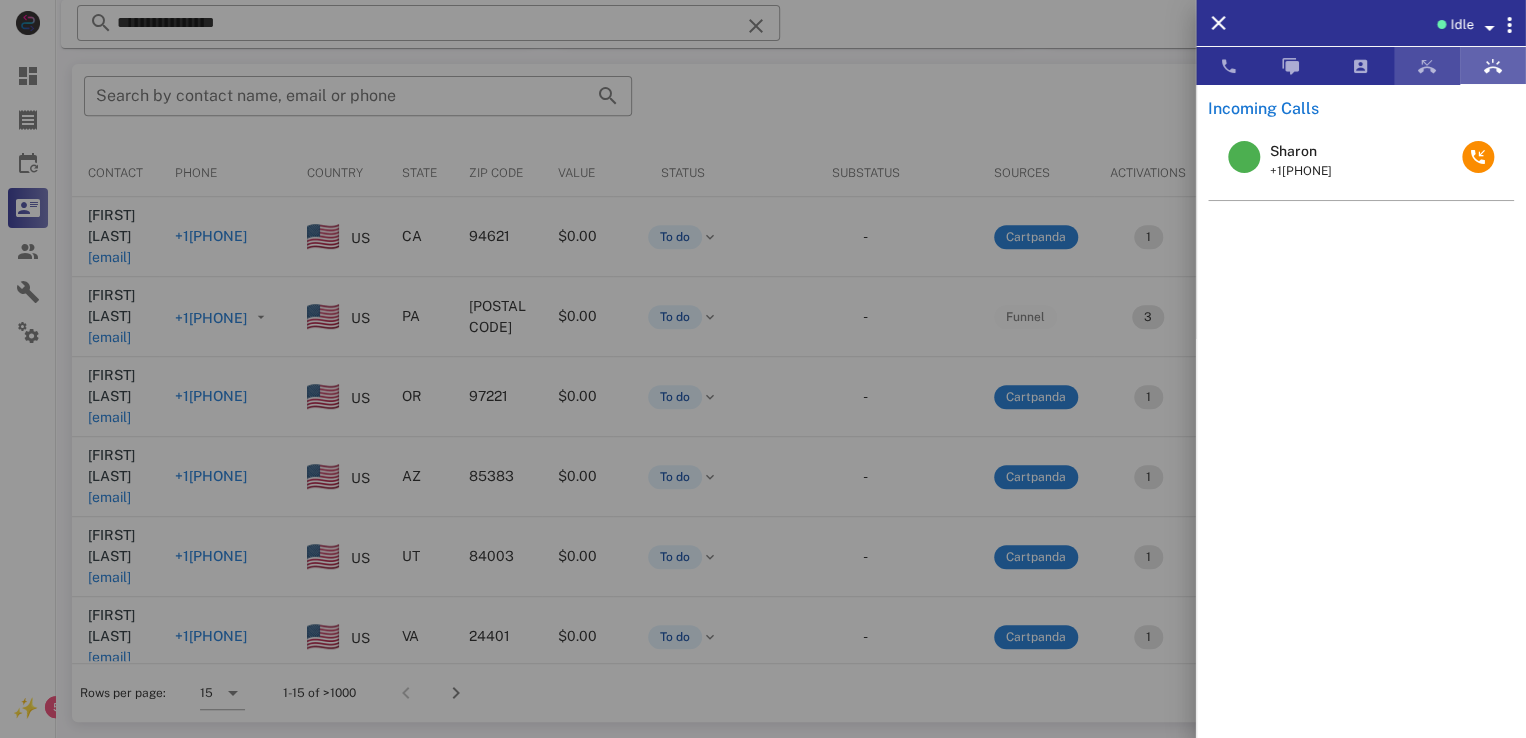 click at bounding box center [1427, 66] 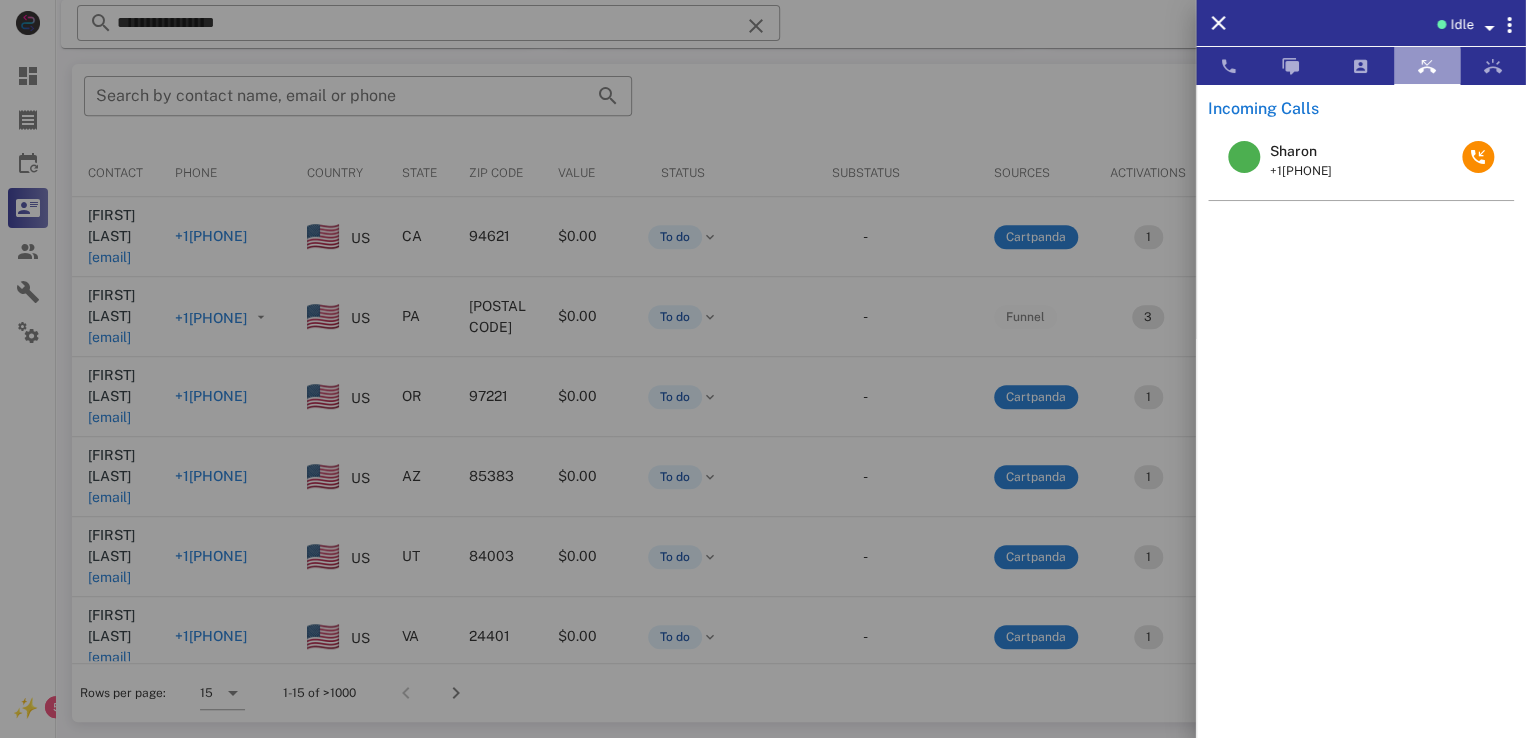 click at bounding box center (1427, 66) 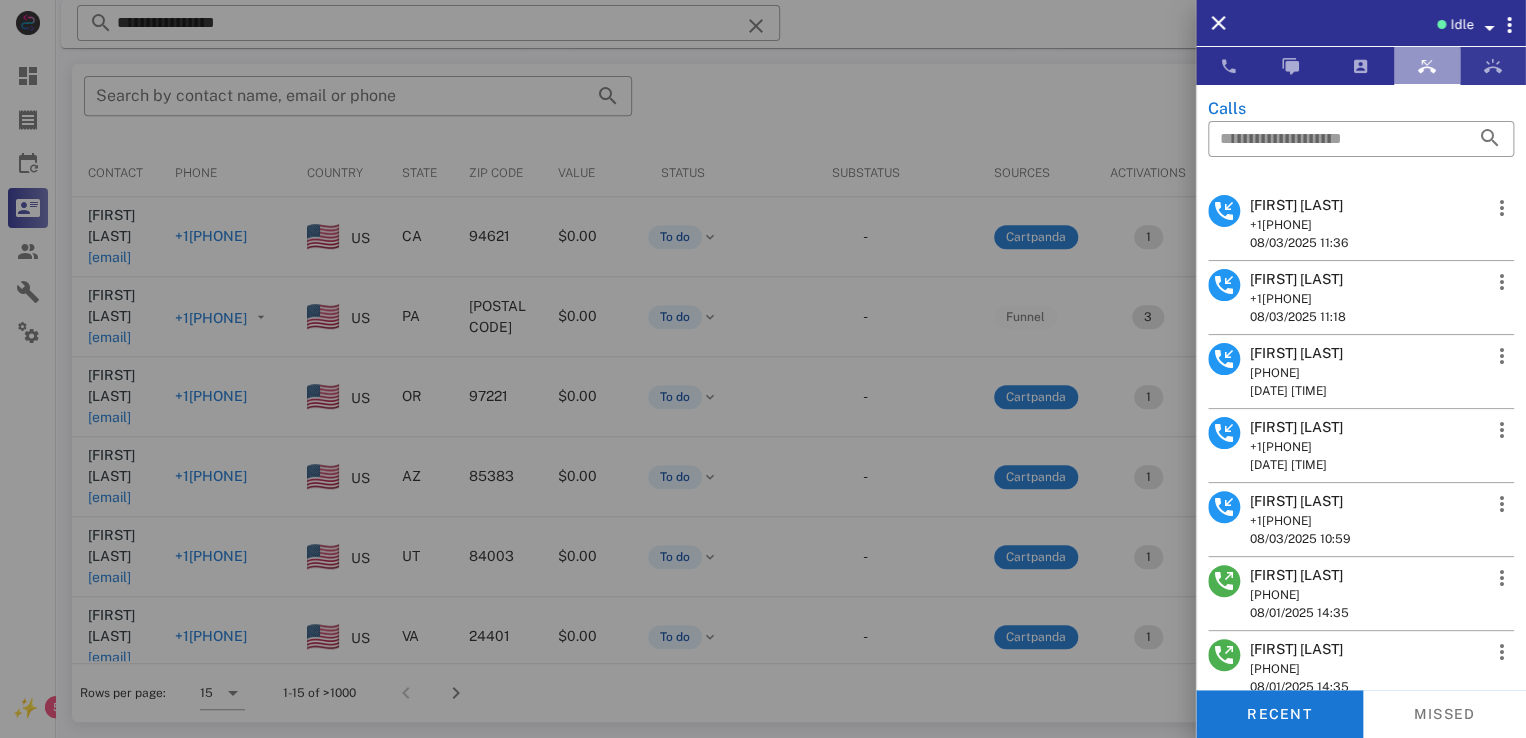 drag, startPoint x: 1440, startPoint y: 76, endPoint x: 1484, endPoint y: 71, distance: 44.28318 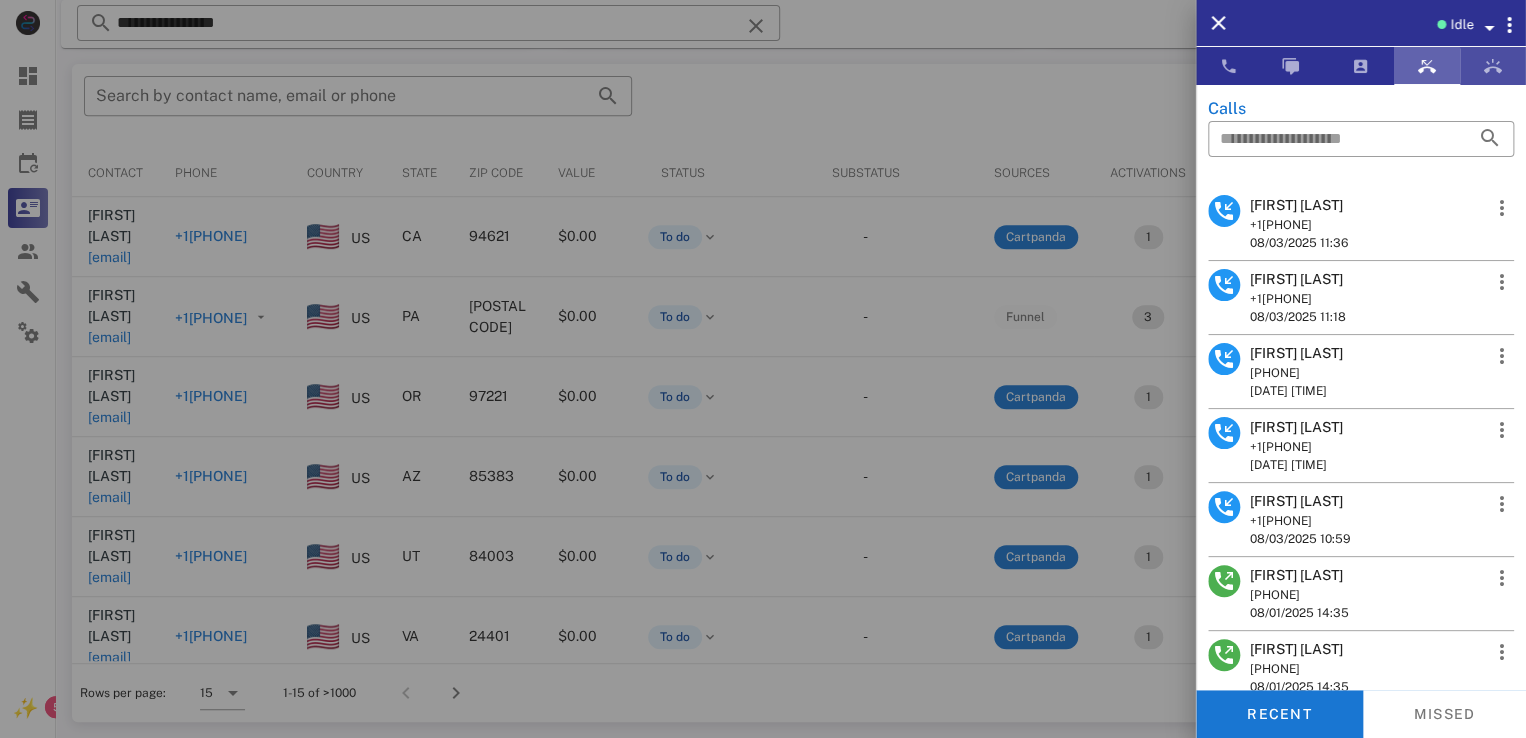 click at bounding box center [1493, 66] 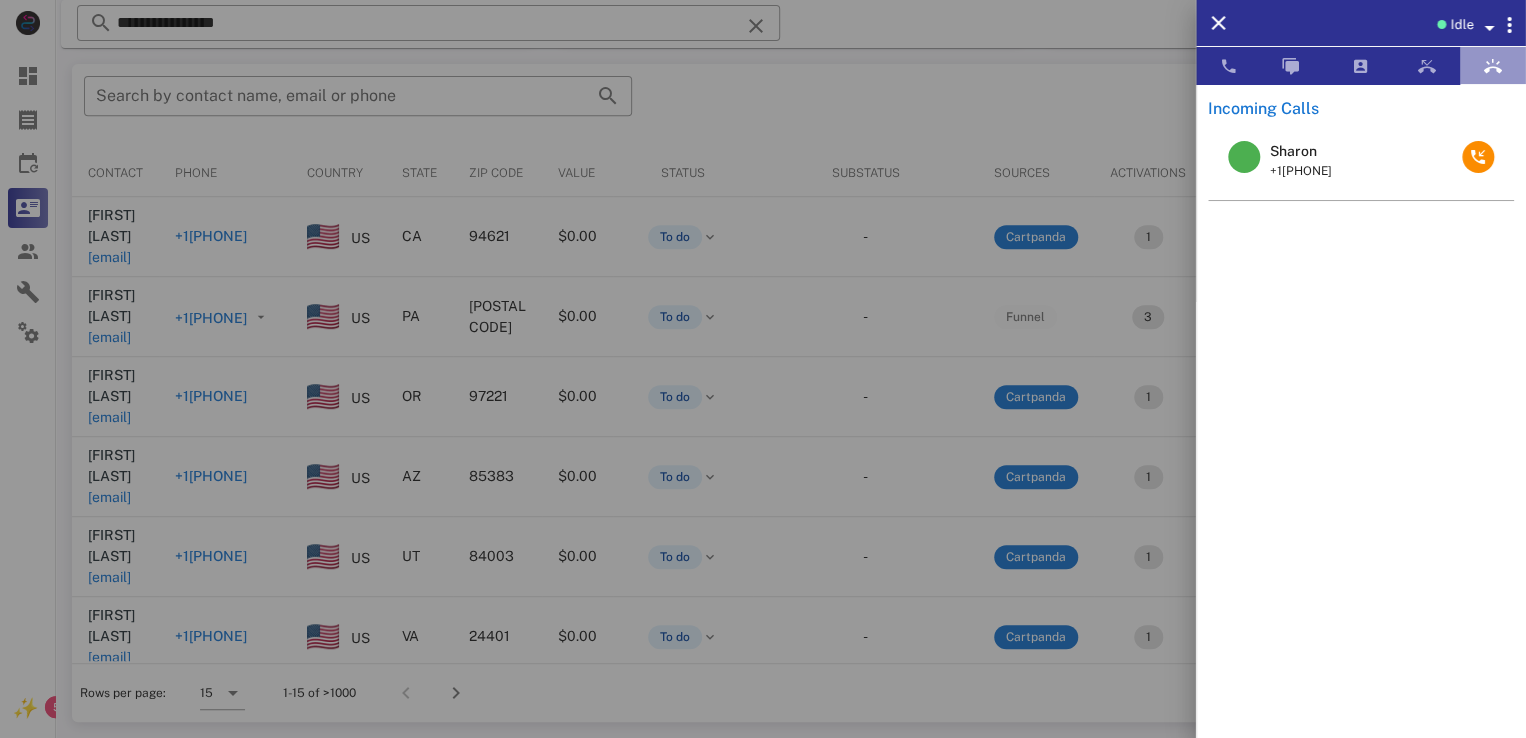 click at bounding box center [1493, 66] 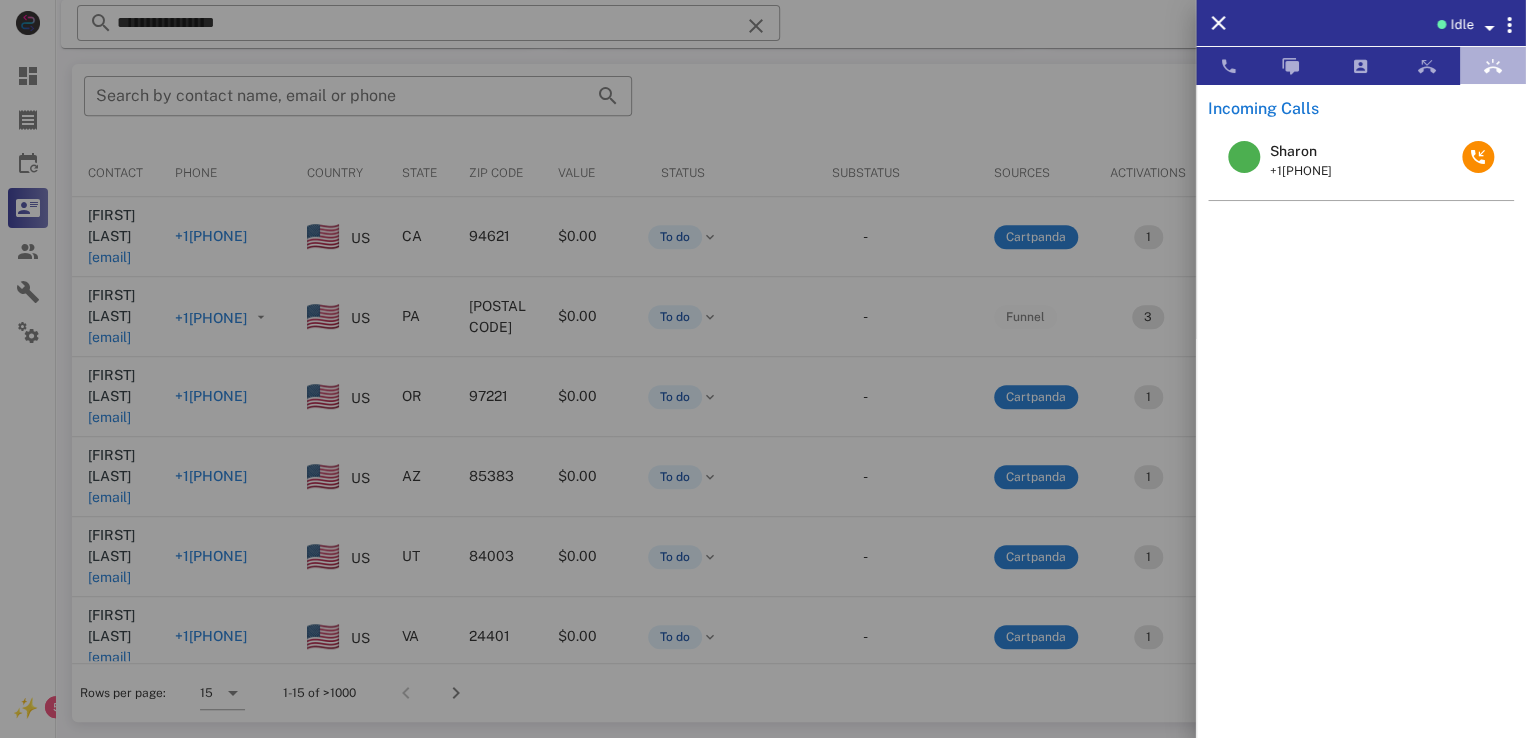 drag, startPoint x: 1487, startPoint y: 71, endPoint x: 1422, endPoint y: 88, distance: 67.18631 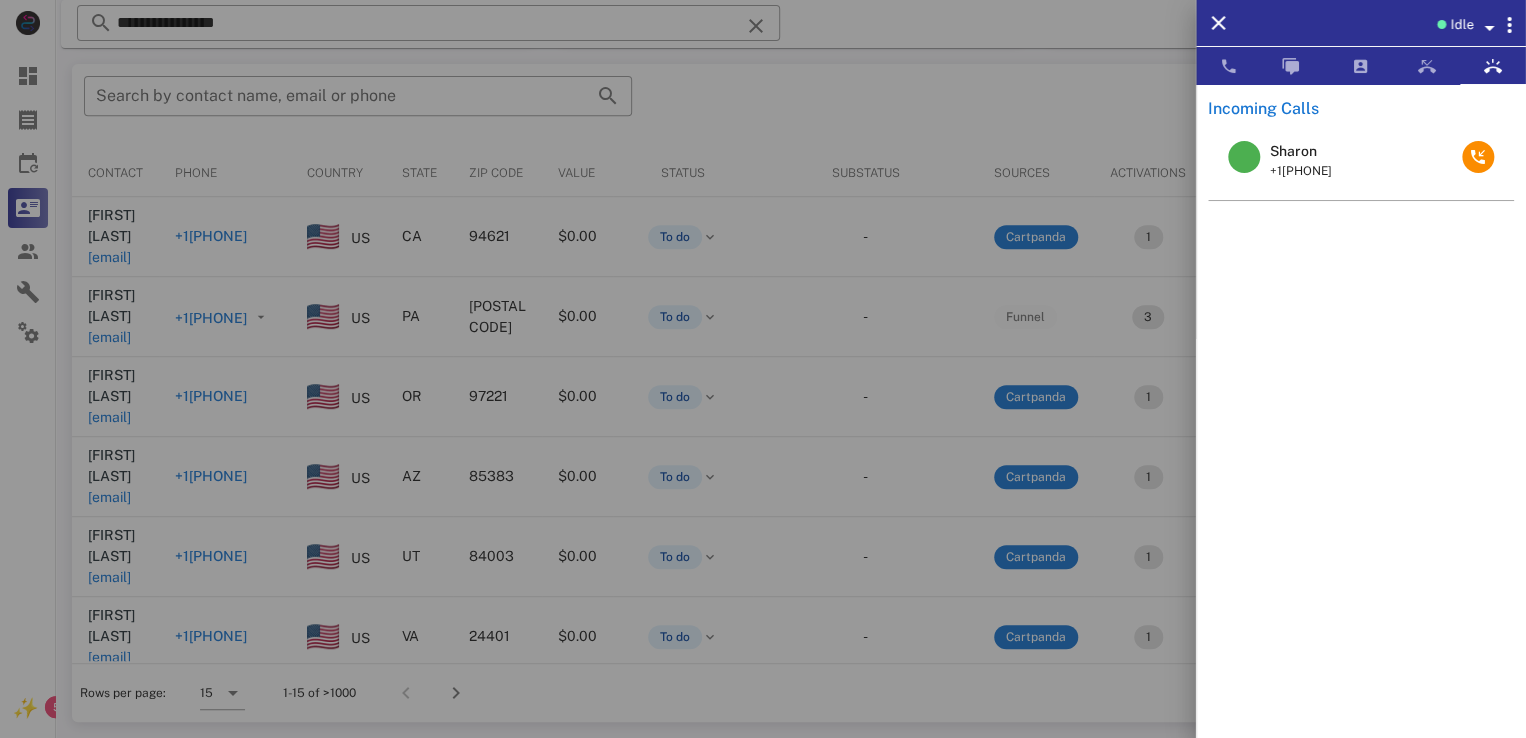 click on "Incoming Calls   [FIRST]   +1[PHONE]" at bounding box center (1361, 408) 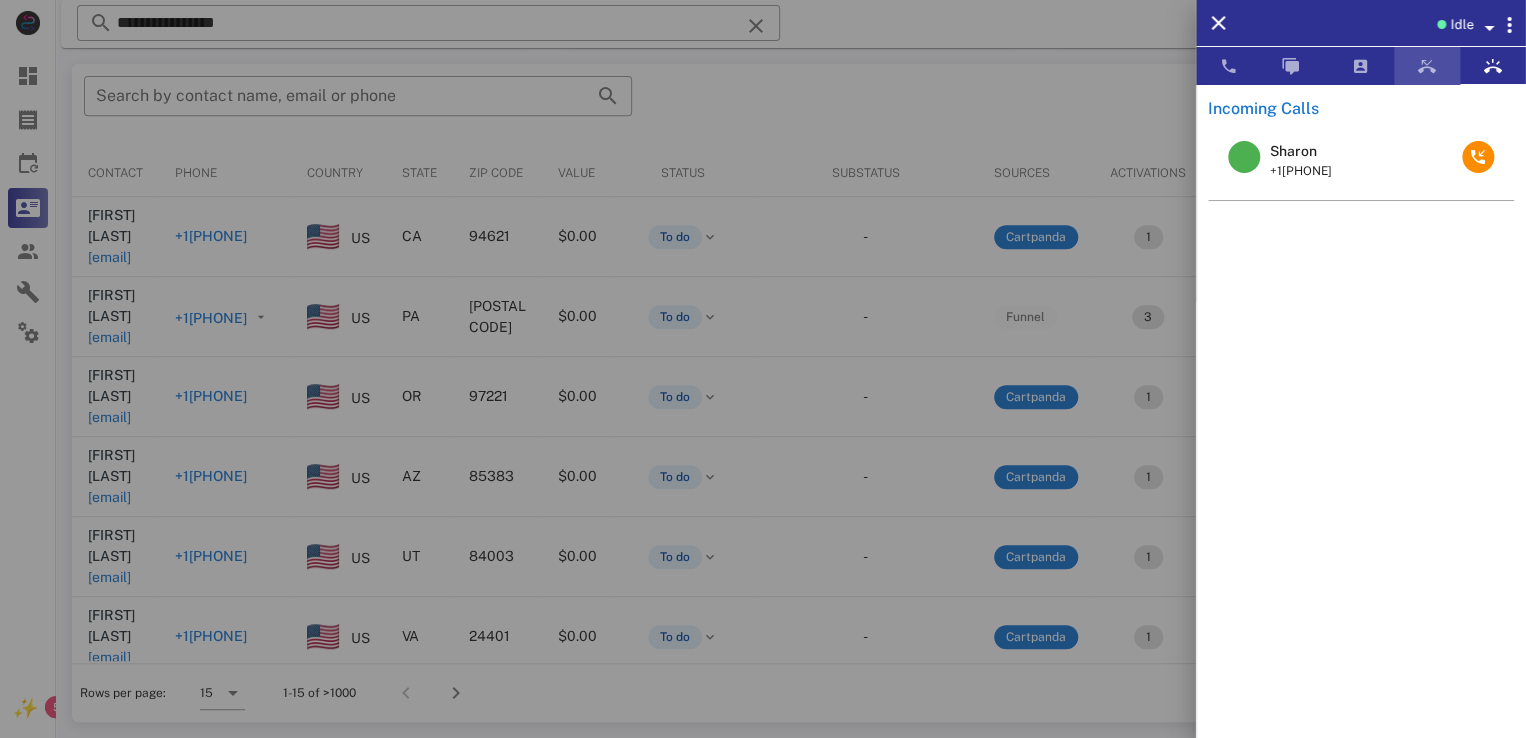 click at bounding box center (1427, 66) 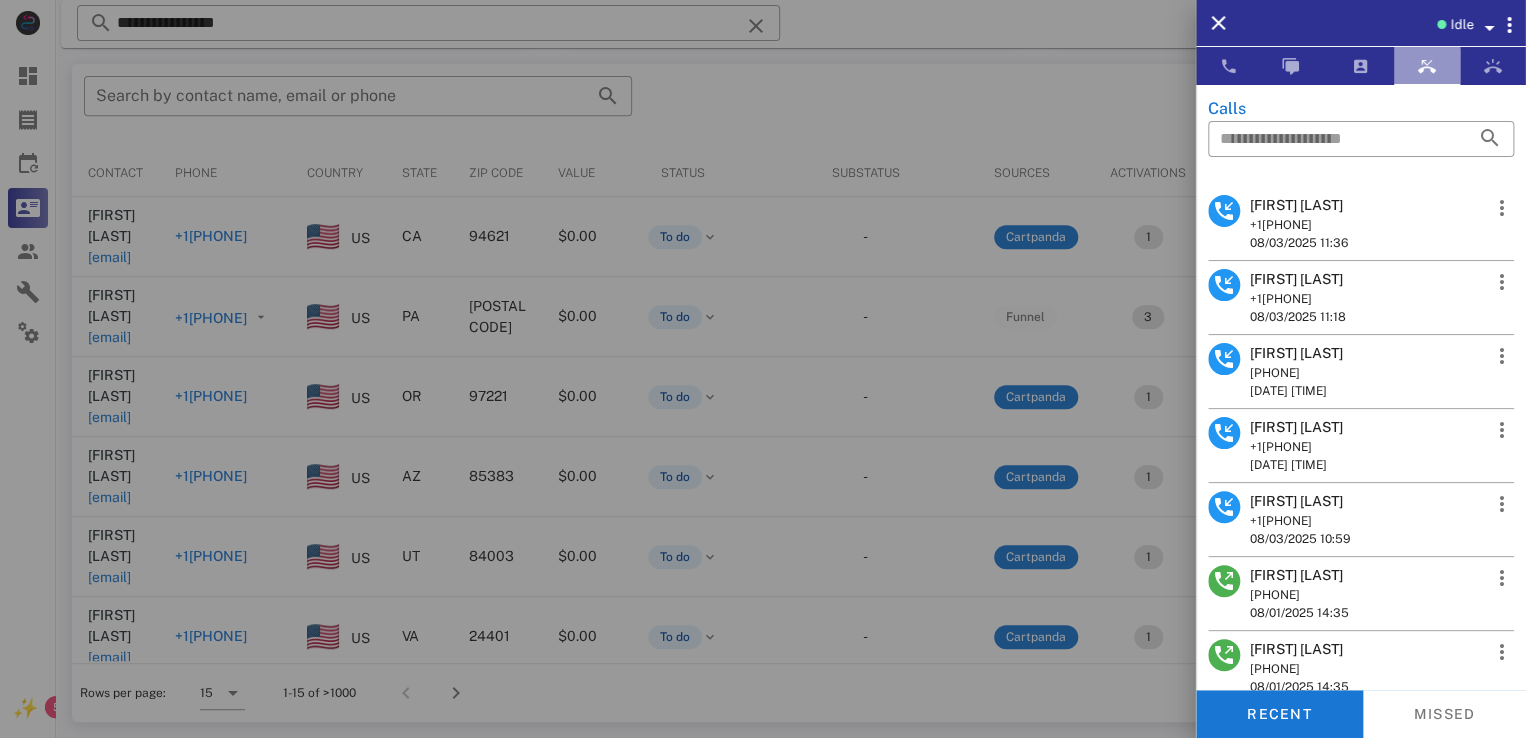click at bounding box center [1427, 66] 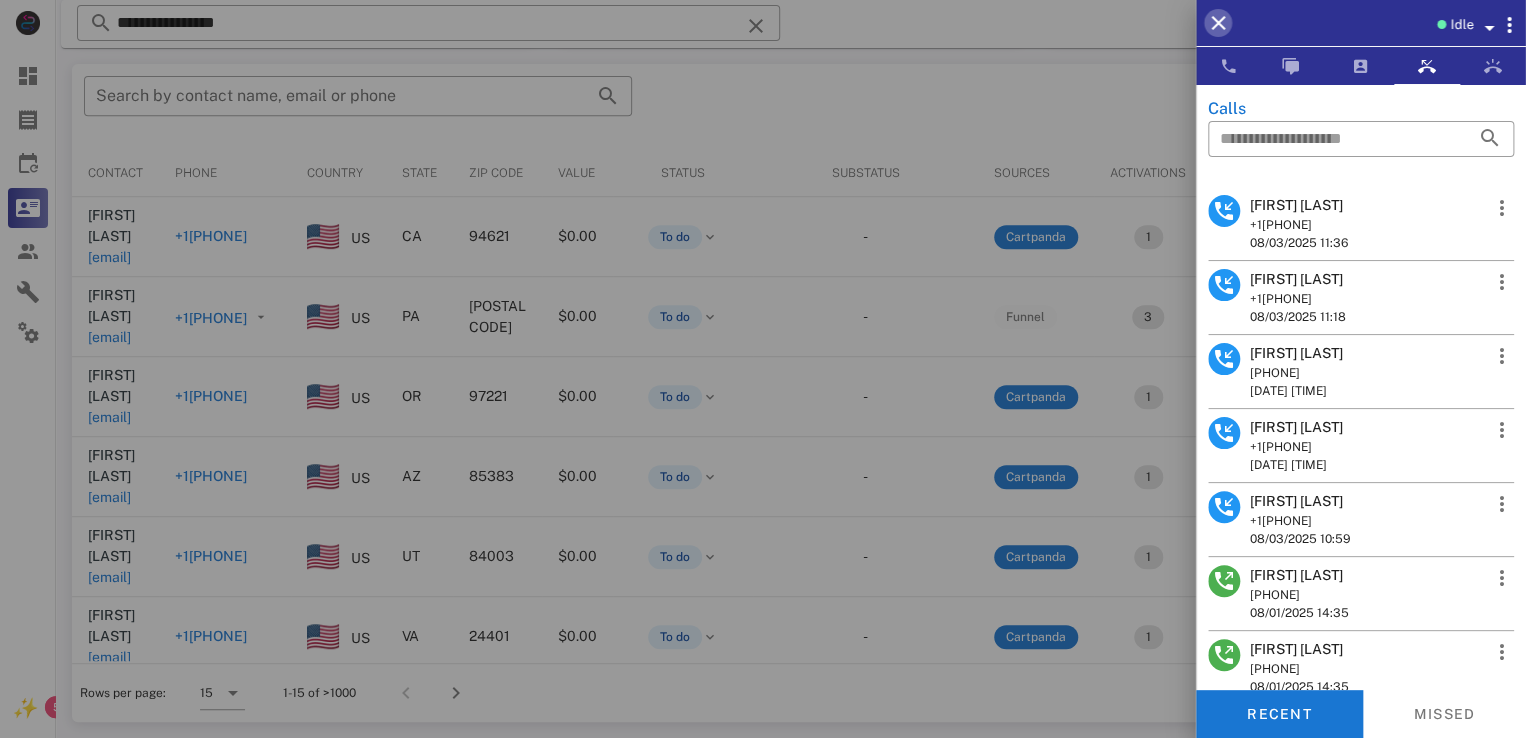 click at bounding box center (1218, 23) 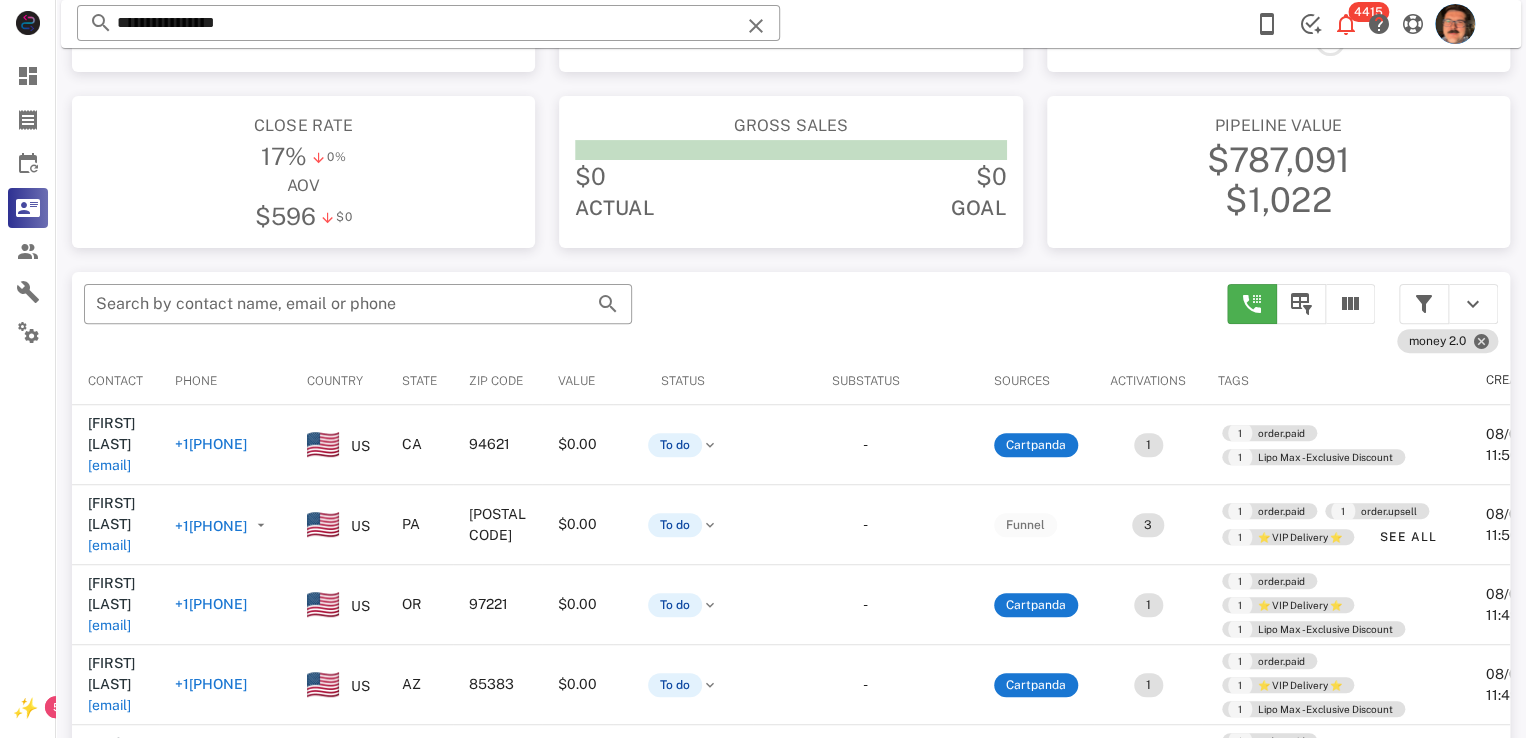 scroll, scrollTop: 0, scrollLeft: 0, axis: both 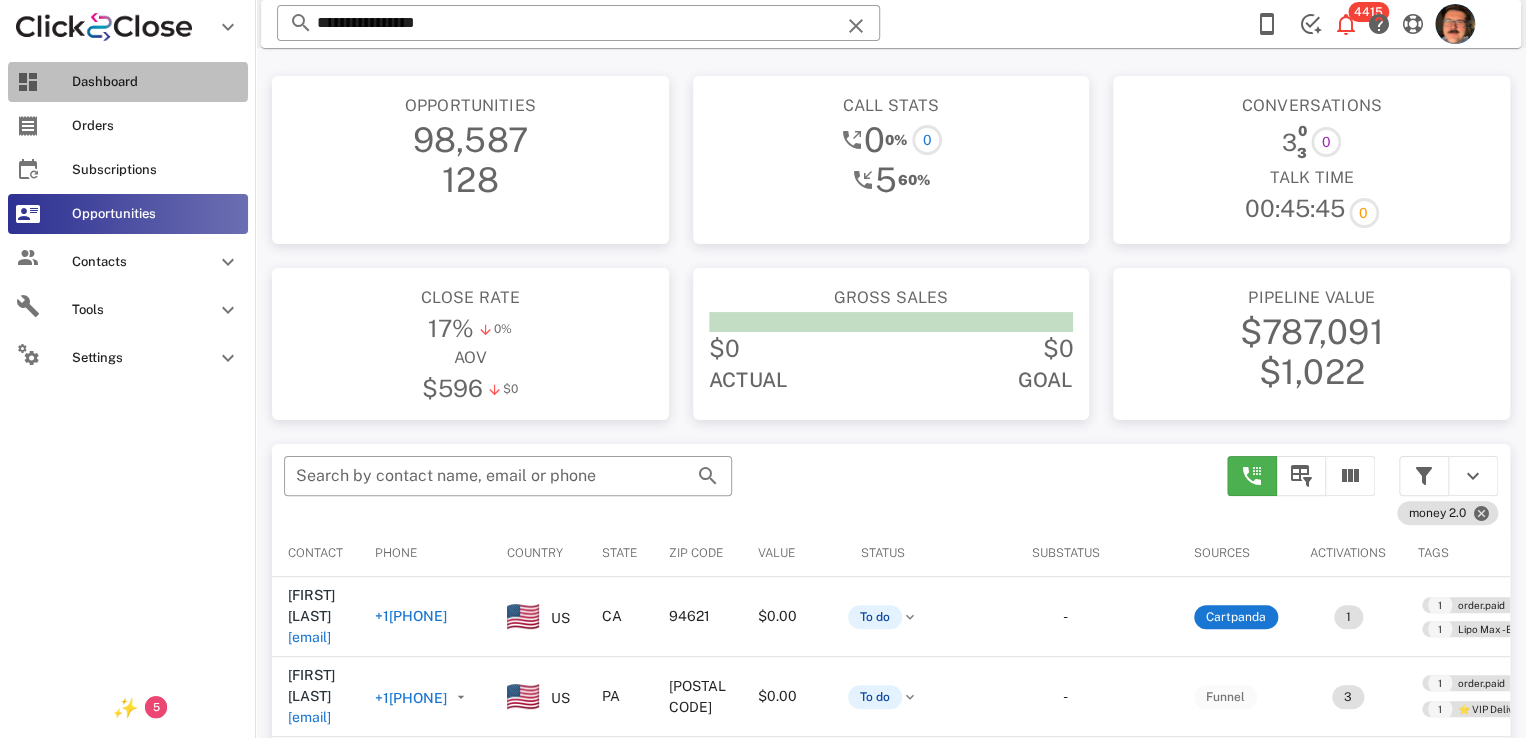 click on "Dashboard" at bounding box center (128, 82) 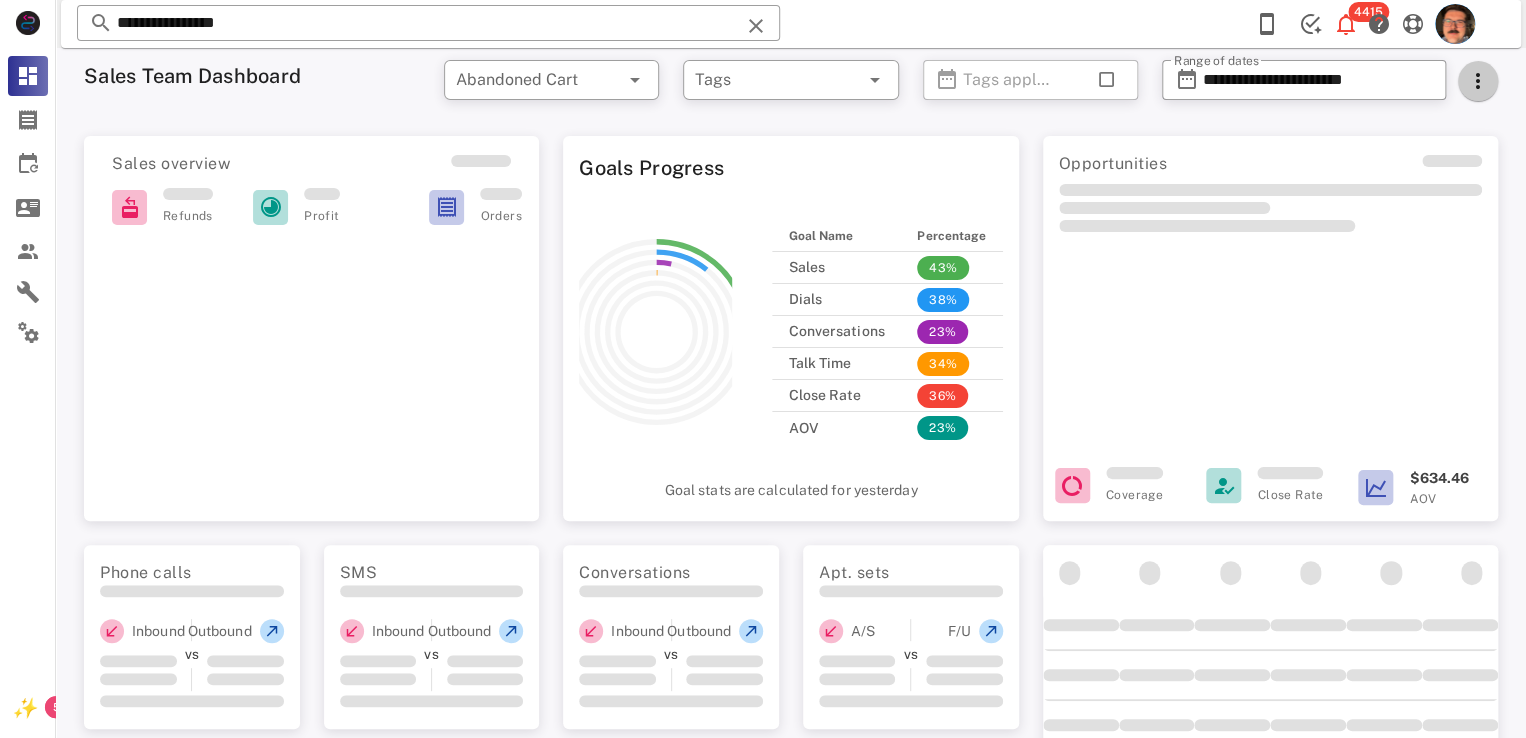 click at bounding box center [1478, 81] 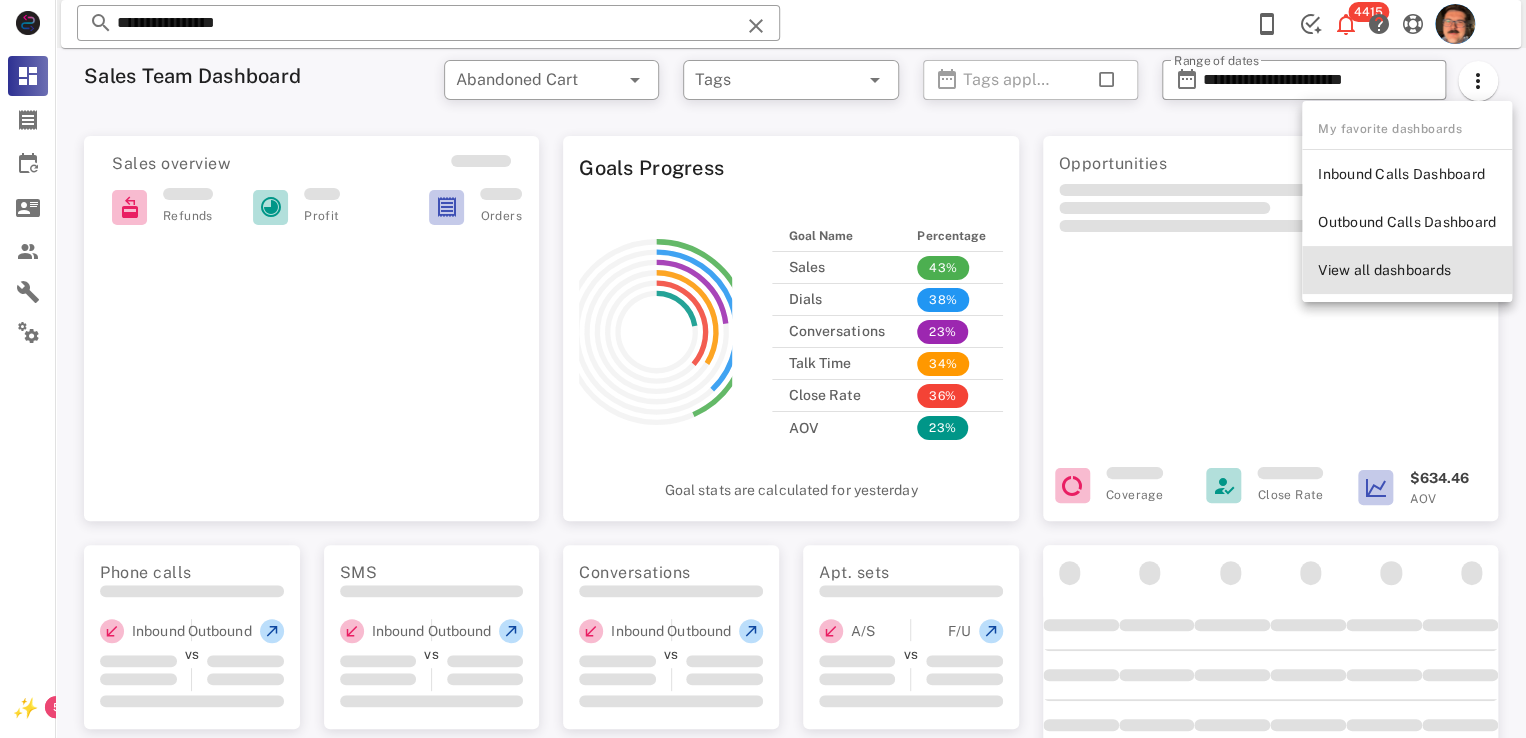 click on "View all dashboards" at bounding box center [1407, 270] 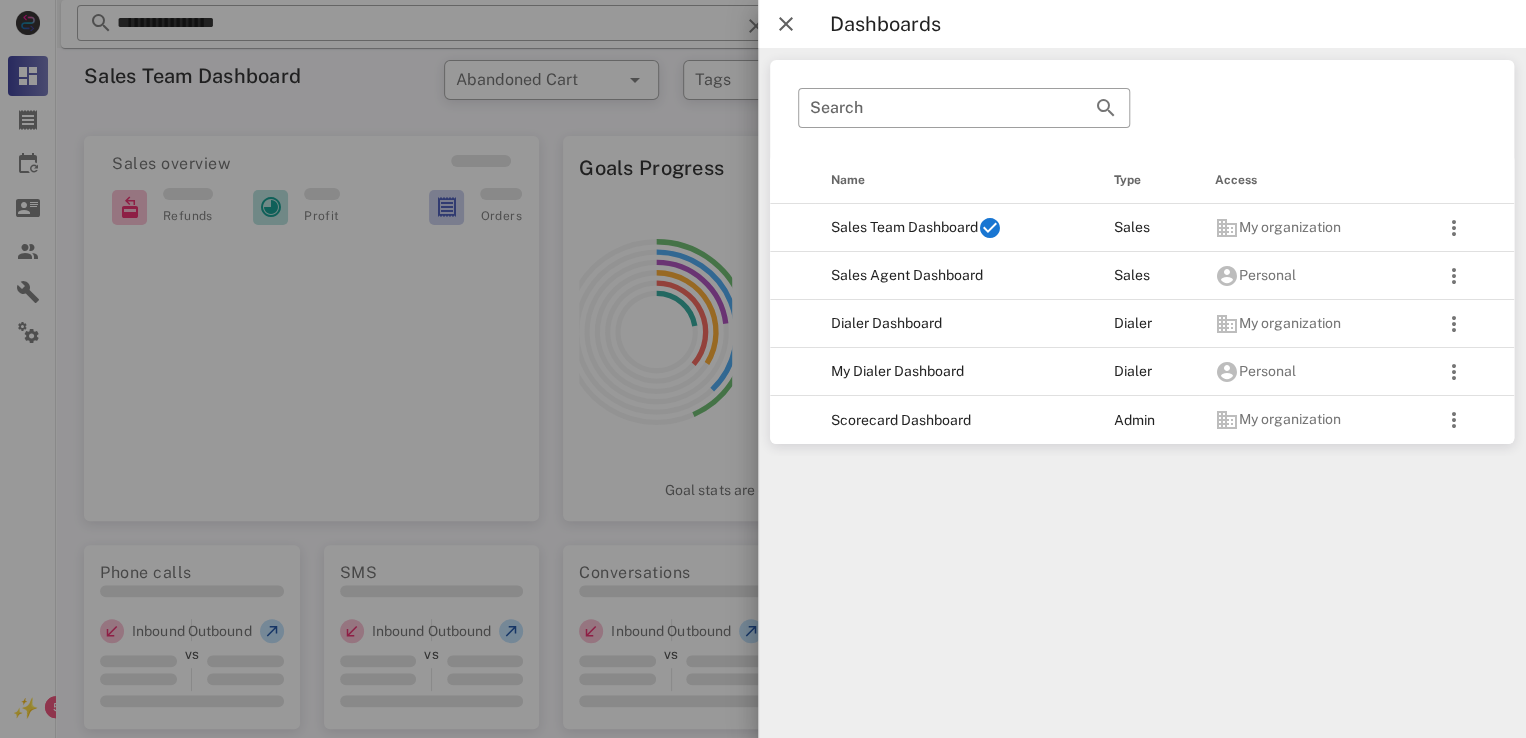 click on "Sales Team Dashboard" at bounding box center [956, 228] 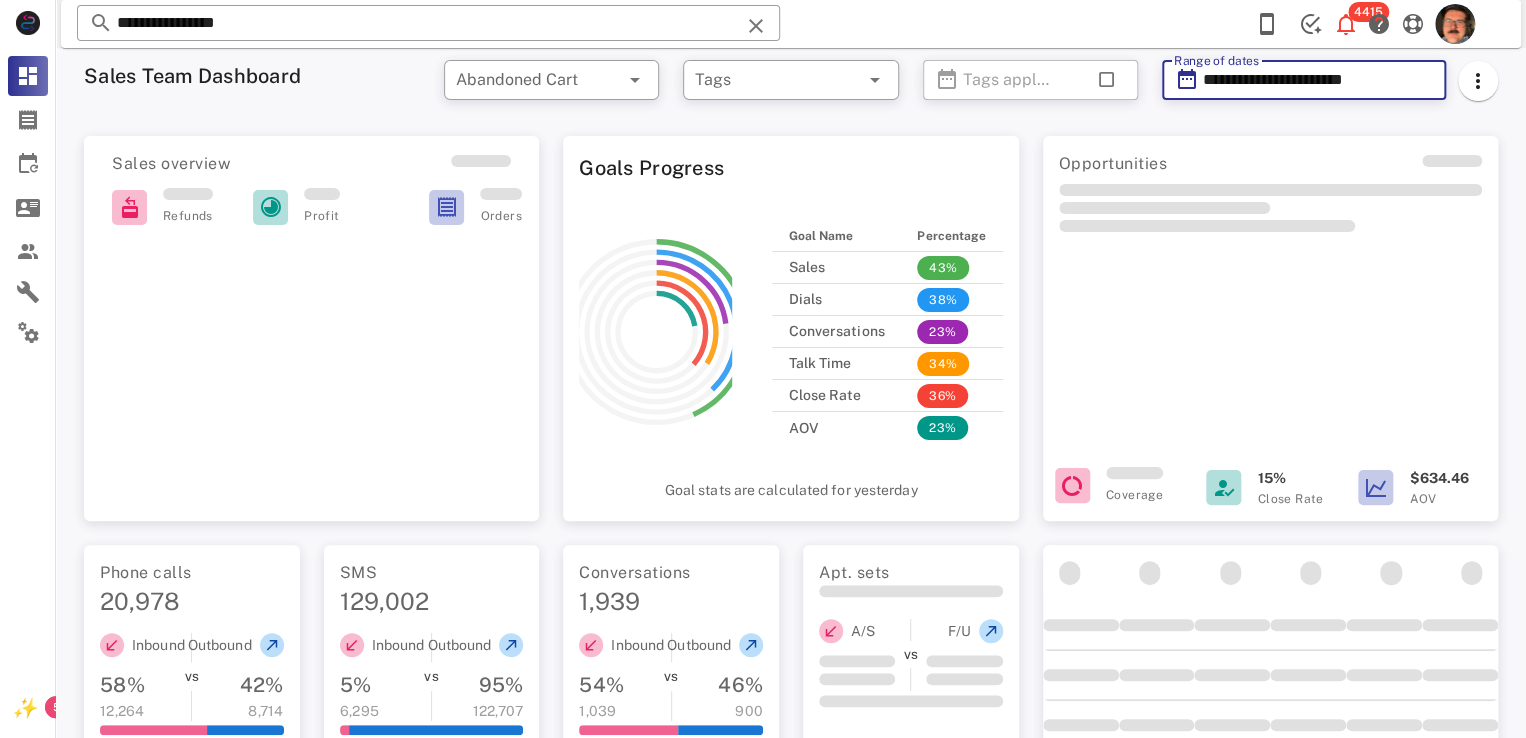 click on "**********" at bounding box center (1318, 80) 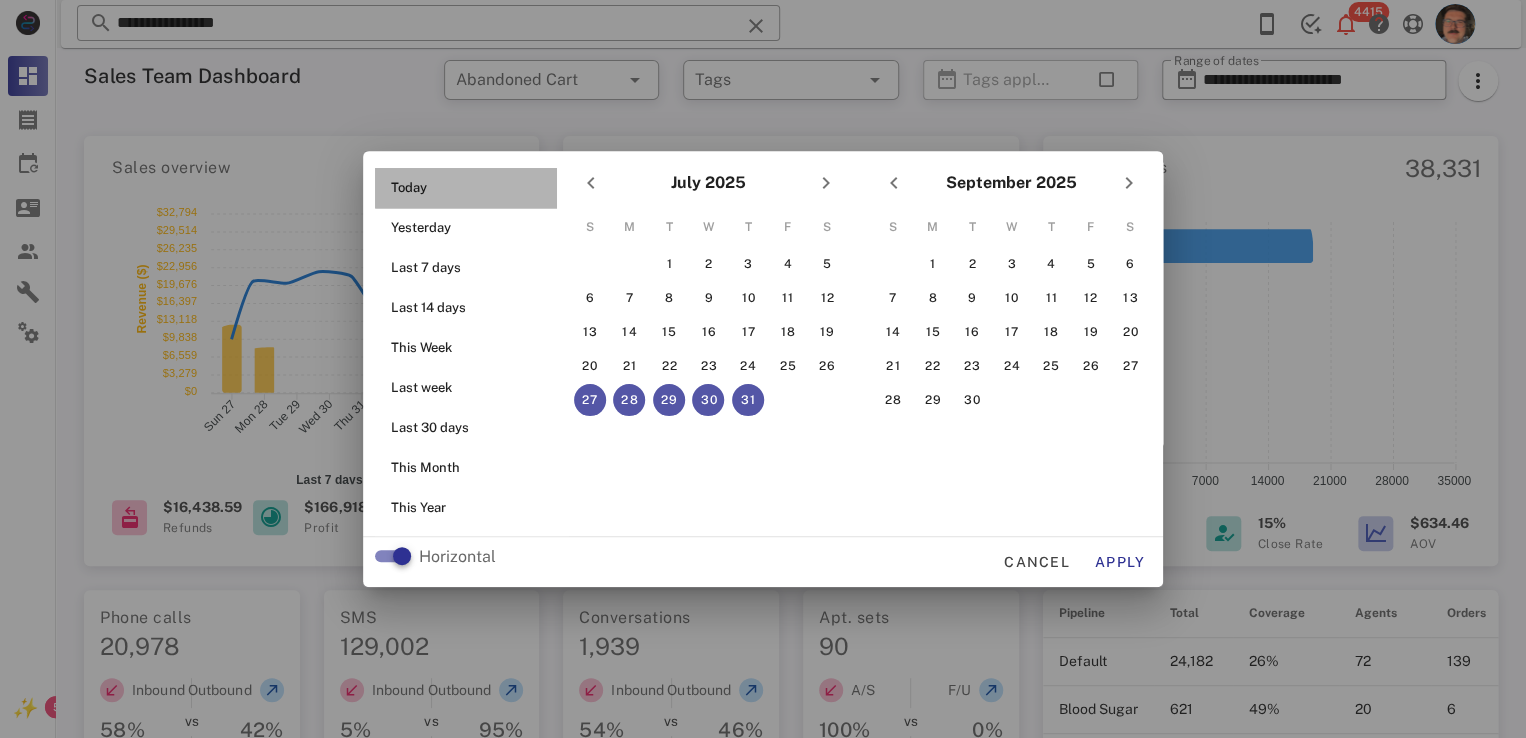 click on "Today" at bounding box center (472, 188) 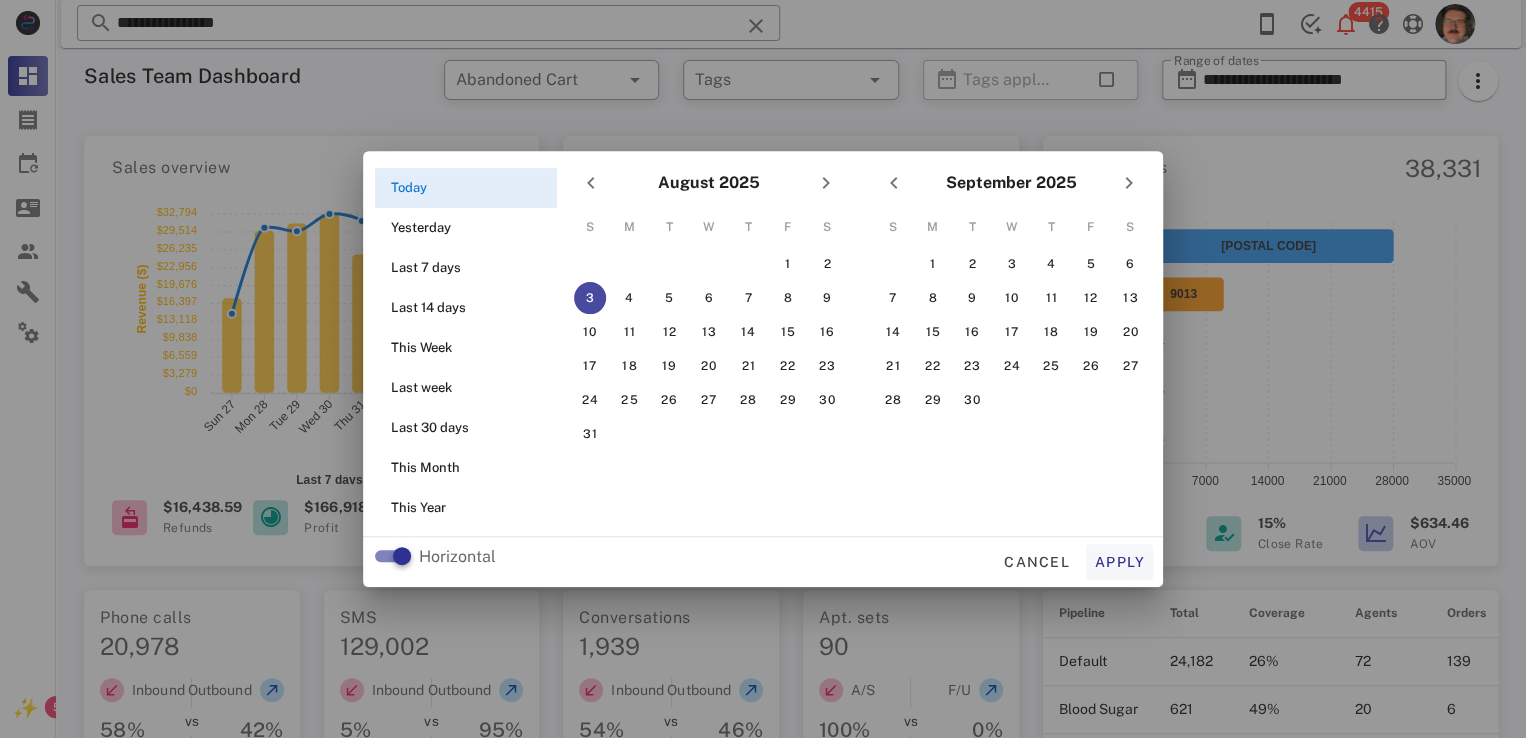 click on "Horizontal Cancel Apply" at bounding box center (763, 562) 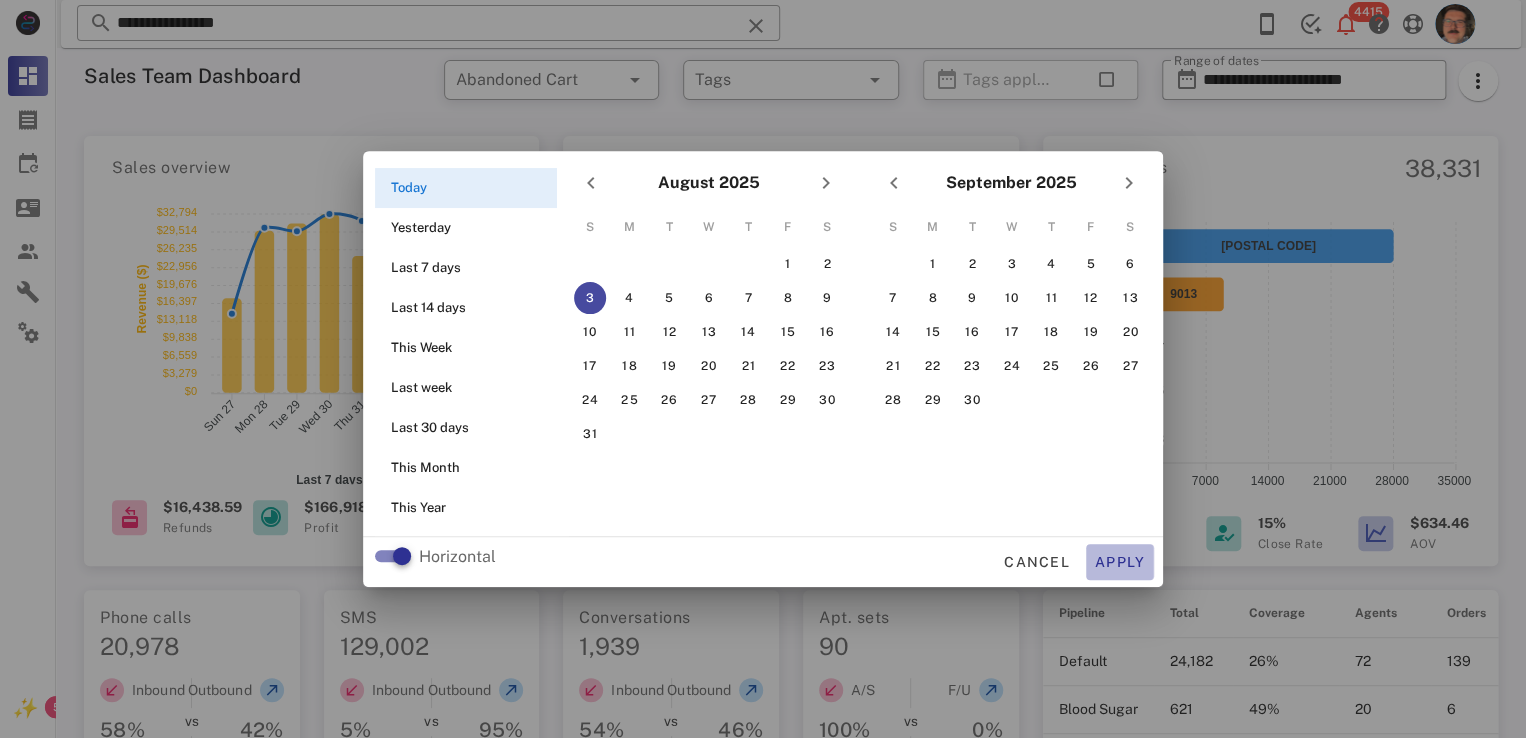 click on "Apply" at bounding box center [1120, 562] 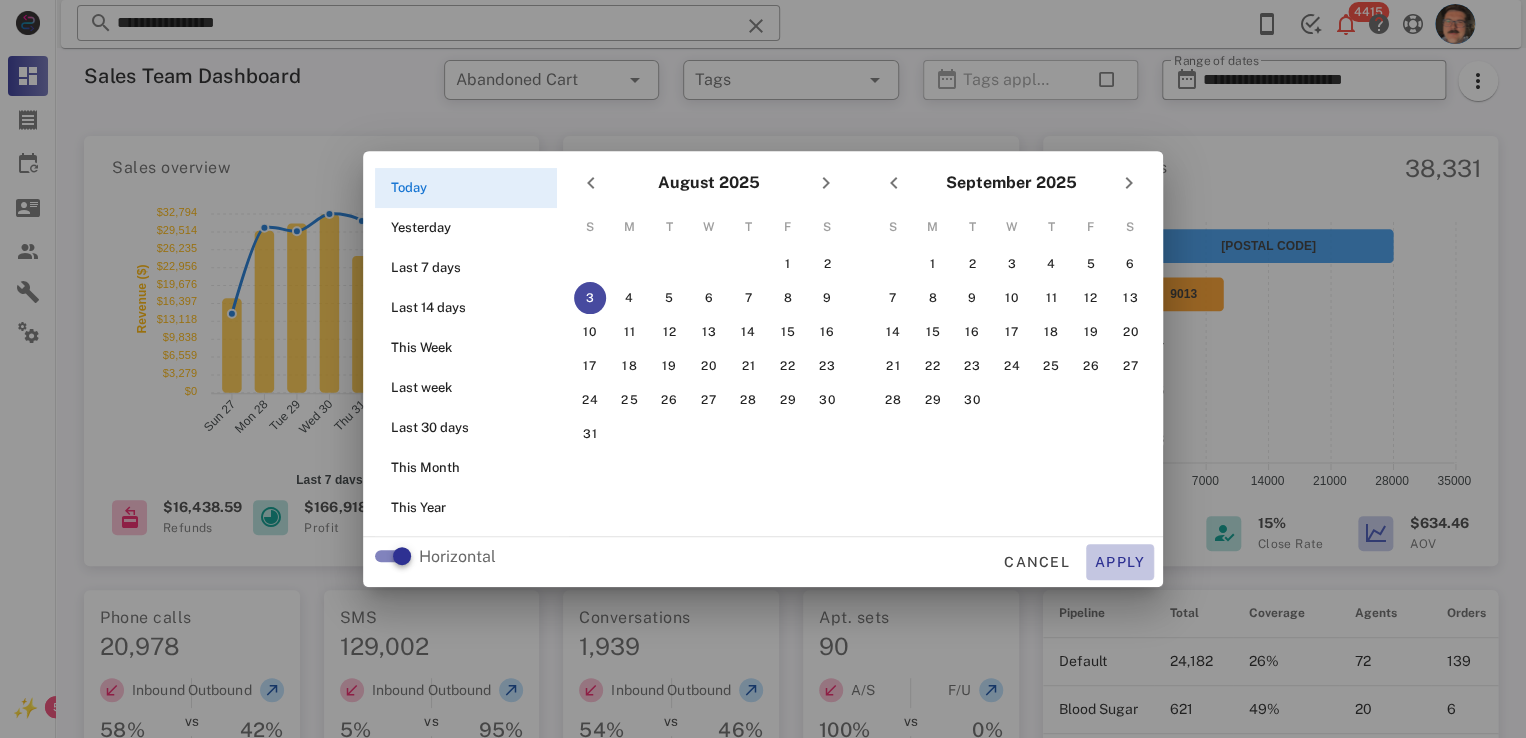 type on "**********" 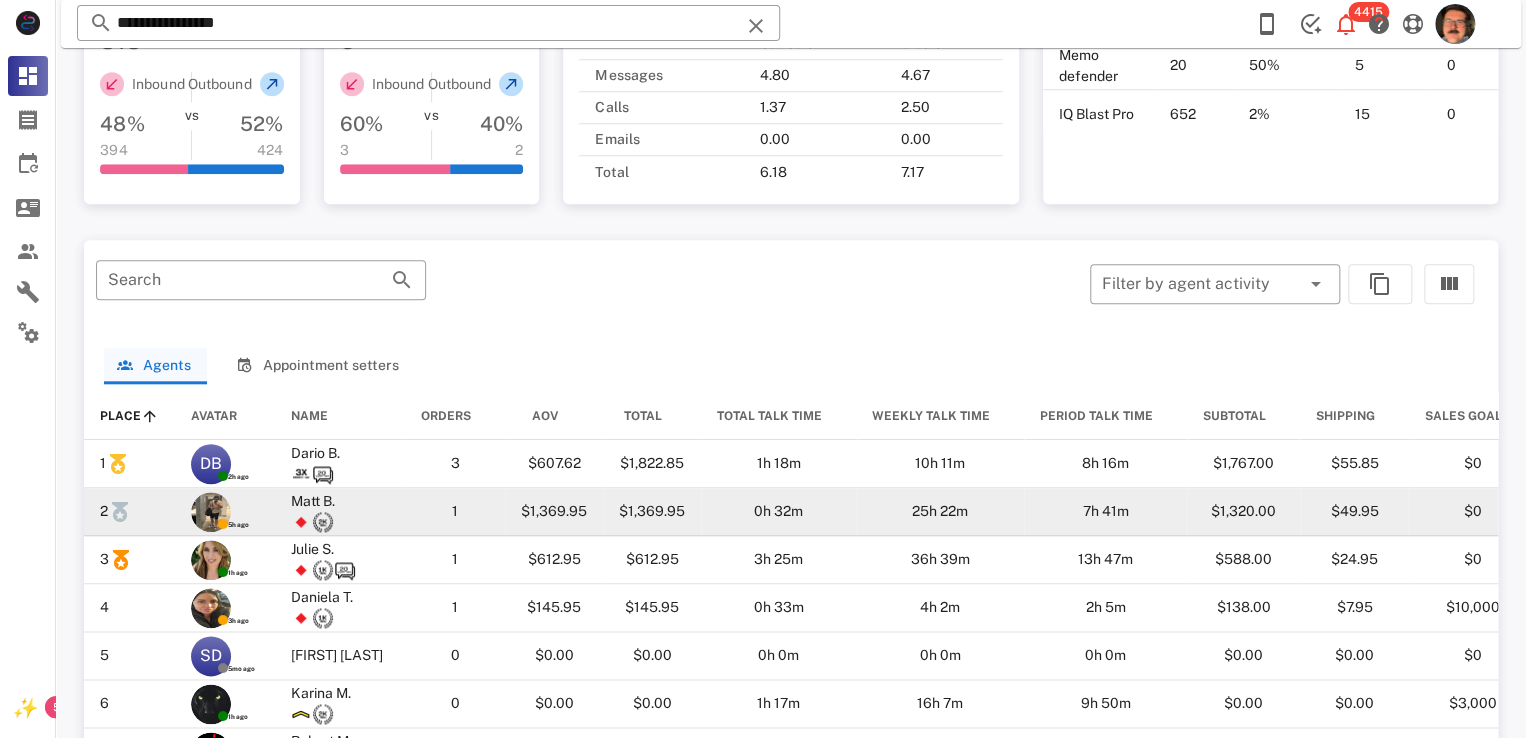 scroll, scrollTop: 1056, scrollLeft: 0, axis: vertical 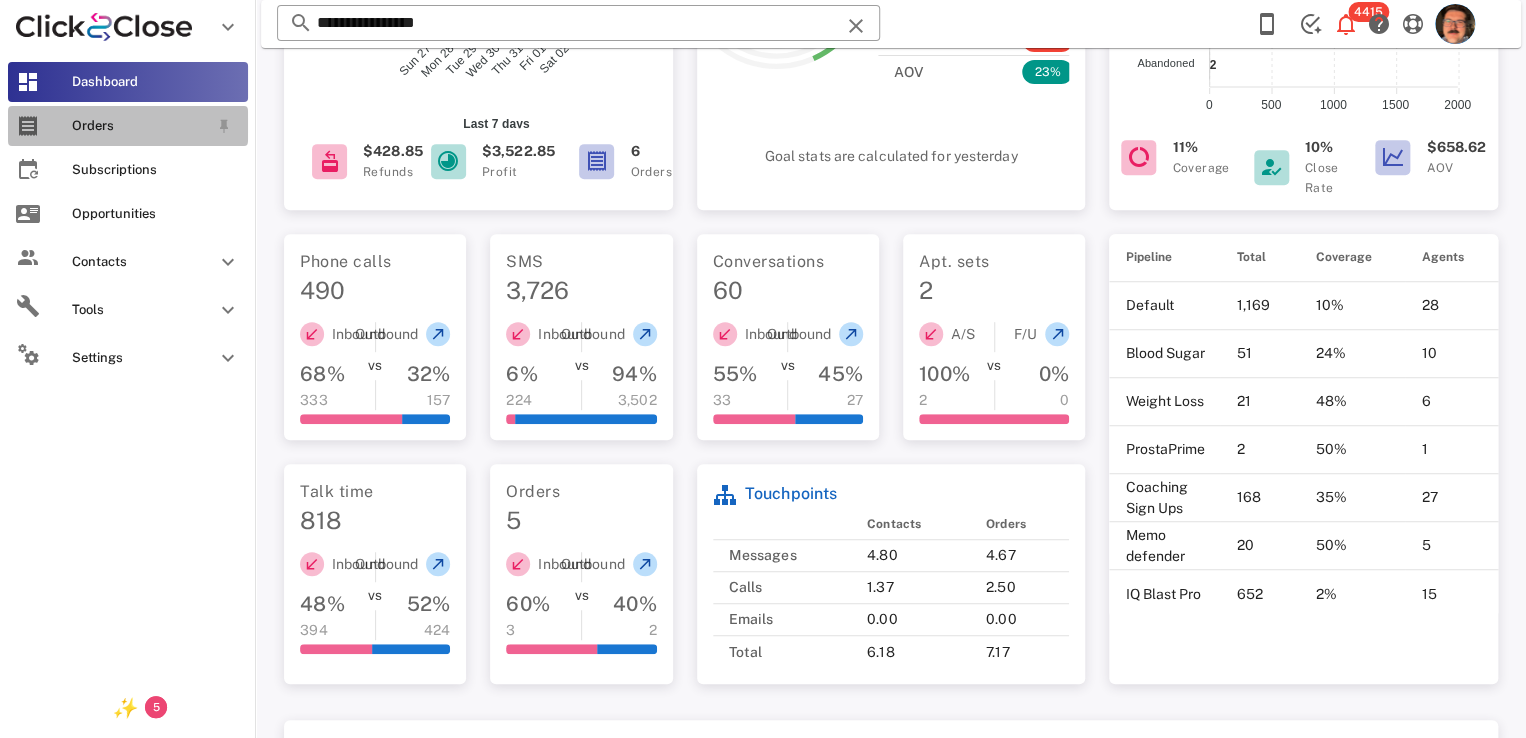 click on "Orders" at bounding box center (128, 126) 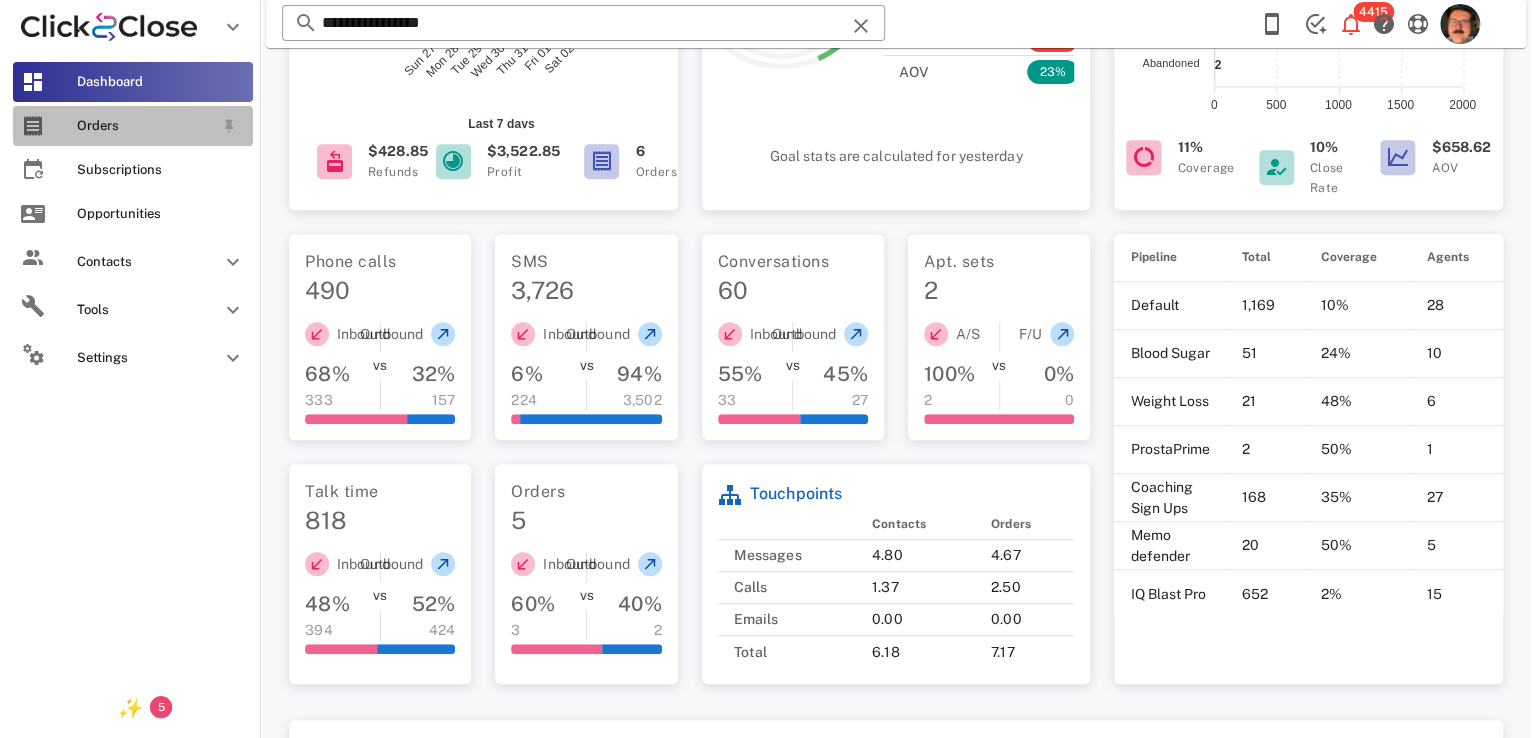 scroll, scrollTop: 0, scrollLeft: 0, axis: both 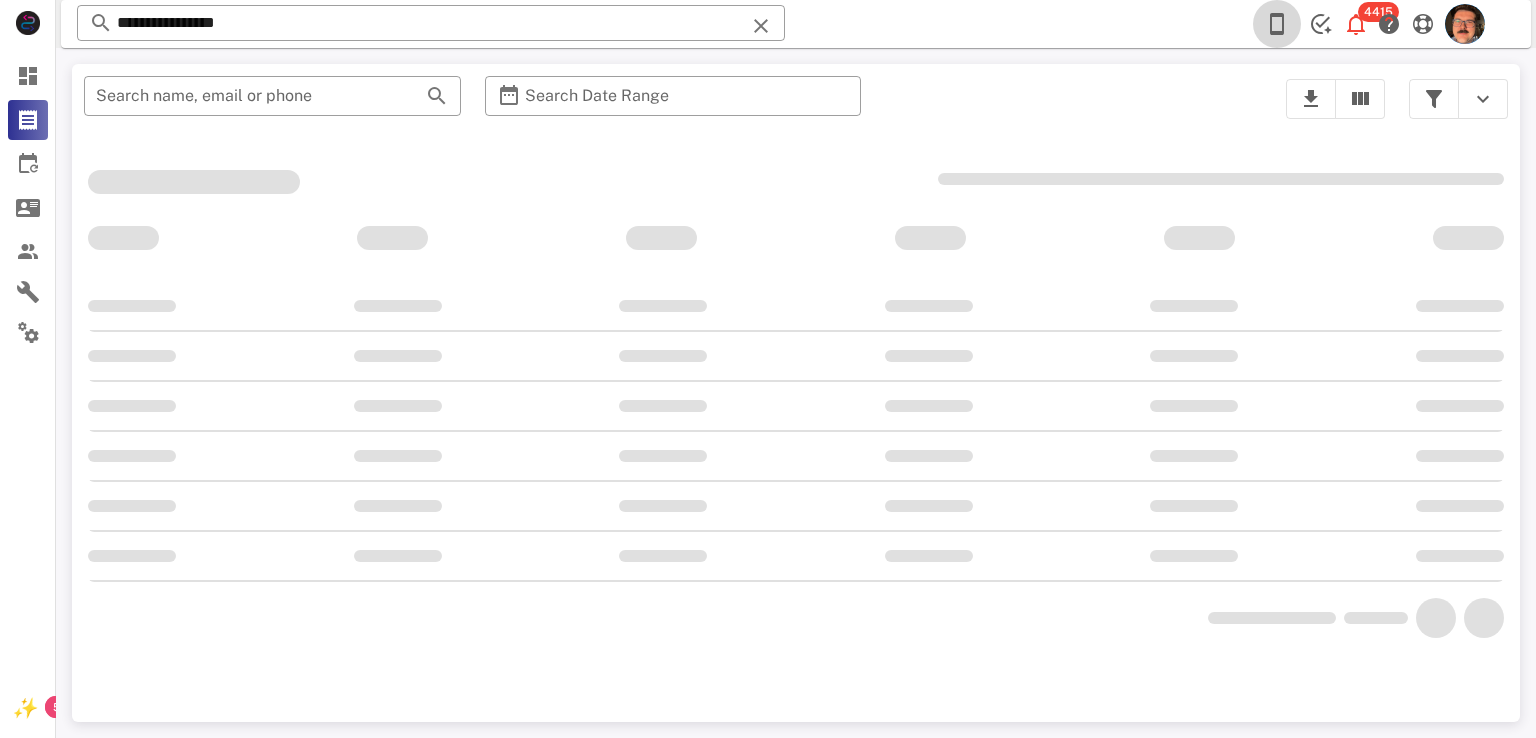click at bounding box center (1277, 24) 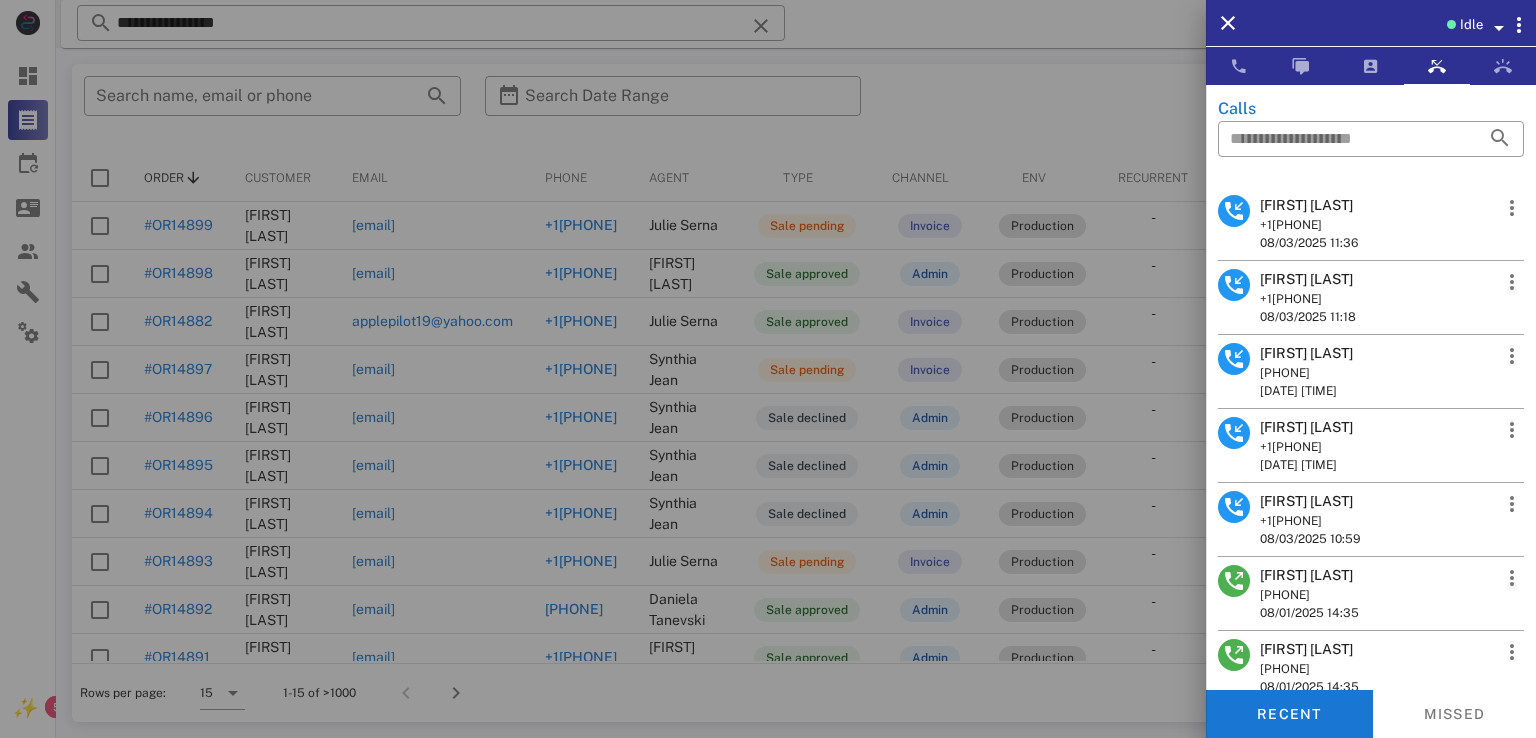 click on "Calls ​ [FIRST] [LAST] +1[PHONE] 08/03/2025 11:36 [FIRST] [LAST] +1[PHONE] 08/03/2025 11:18 [FIRST] [LAST] +1[PHONE] 08/03/2025 11:05 [FIRST] [LAST] +1[PHONE] 08/03/2025 11:05 [FIRST] [LAST] +1[PHONE] 08/03/2025 10:59 [FIRST] [LAST] +1[PHONE] 08/01/2025 14:35 [FIRST] [LAST] +1[PHONE] 08/01/2025 14:35 [FIRST] [LAST] +1[PHONE] 08/01/2025 14:35 [FIRST] +1[PHONE] 08/01/2025 14:34 [FIRST] [LAST] +1[PHONE] 08/01/2025 14:12 [FIRST] [LAST] +1[PHONE] 08/01/2025 14:10 [FIRST] [LAST] +1[PHONE] 08/01/2025 13:39 [FIRST] [LAST] +1[PHONE] 08/01/2025 13:27 [FIRST] [LAST] +1[PHONE] 08/01/2025 13:14 [FIRST] [LAST] +1[PHONE] 08/01/2025 13:06 [FIRST] [LAST] +1[PHONE] 08/01/2025 13:05 [FIRST] [LAST] +1[PHONE] 08/01/2025 13:01 [FIRST] [LAST] +1[PHONE] 08/01/2025 12:54 [FIRST] [LAST] +1[PHONE] 08/01/2025 12:53 [FIRST] [LAST] +1[PHONE] 08/01/2025 12:09 [FIRST] [LAST] +1[PHONE] 08/01/2025 12:09 [FIRST] [LAST] +1[PHONE] 08/01/2025 12:02 [FIRST]" at bounding box center [1371, 441] 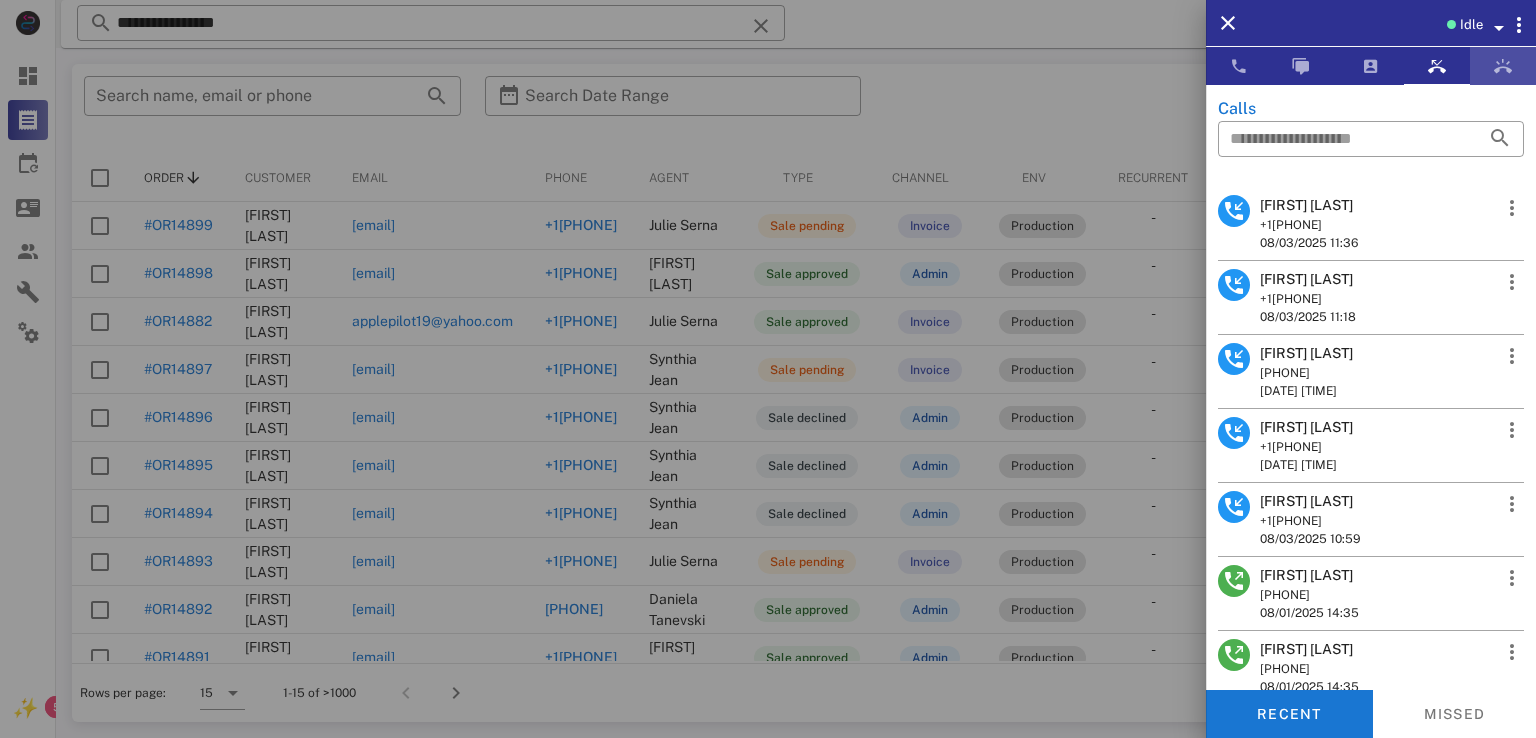 click at bounding box center (1503, 66) 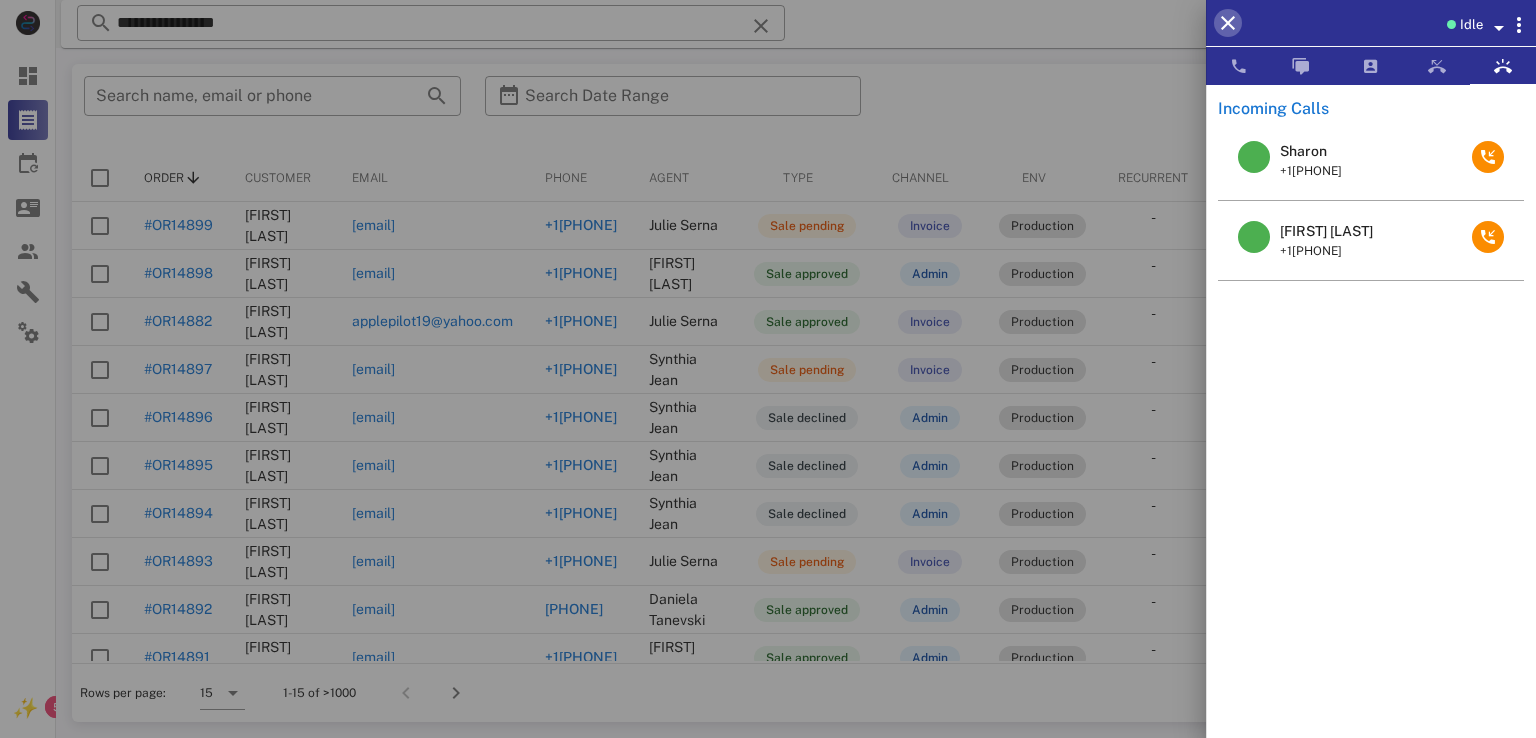 click at bounding box center [1228, 23] 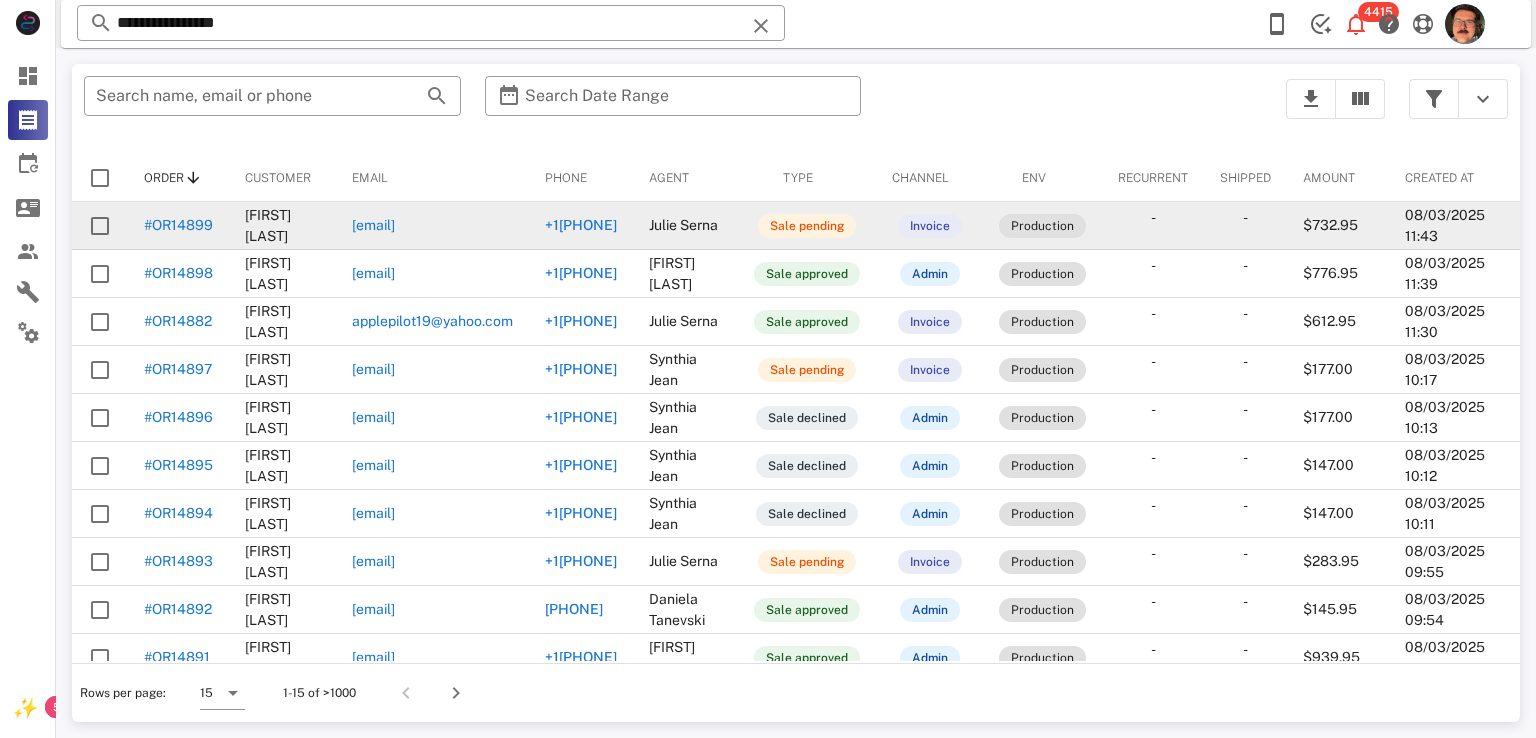 click on "#OR14899" at bounding box center [178, 225] 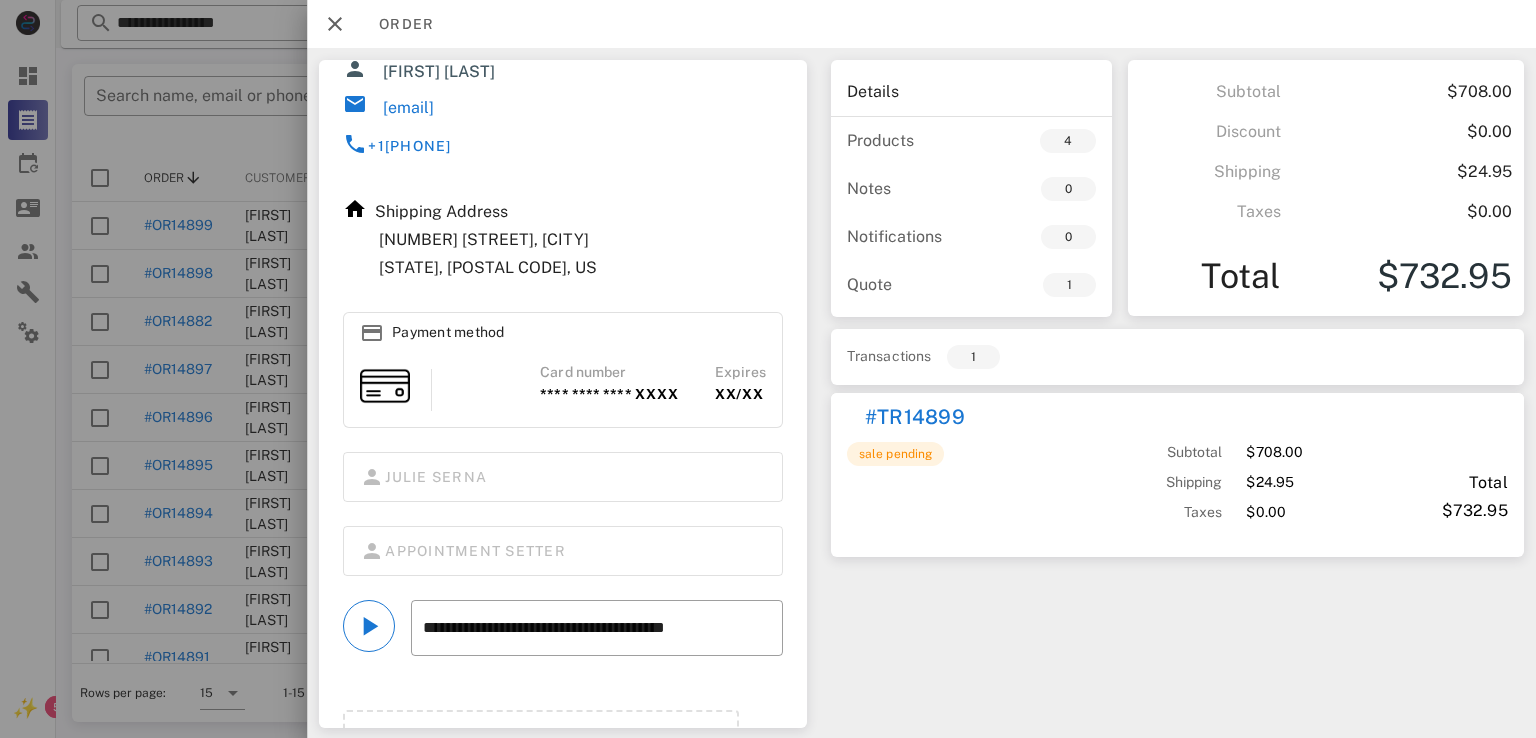 scroll, scrollTop: 208, scrollLeft: 0, axis: vertical 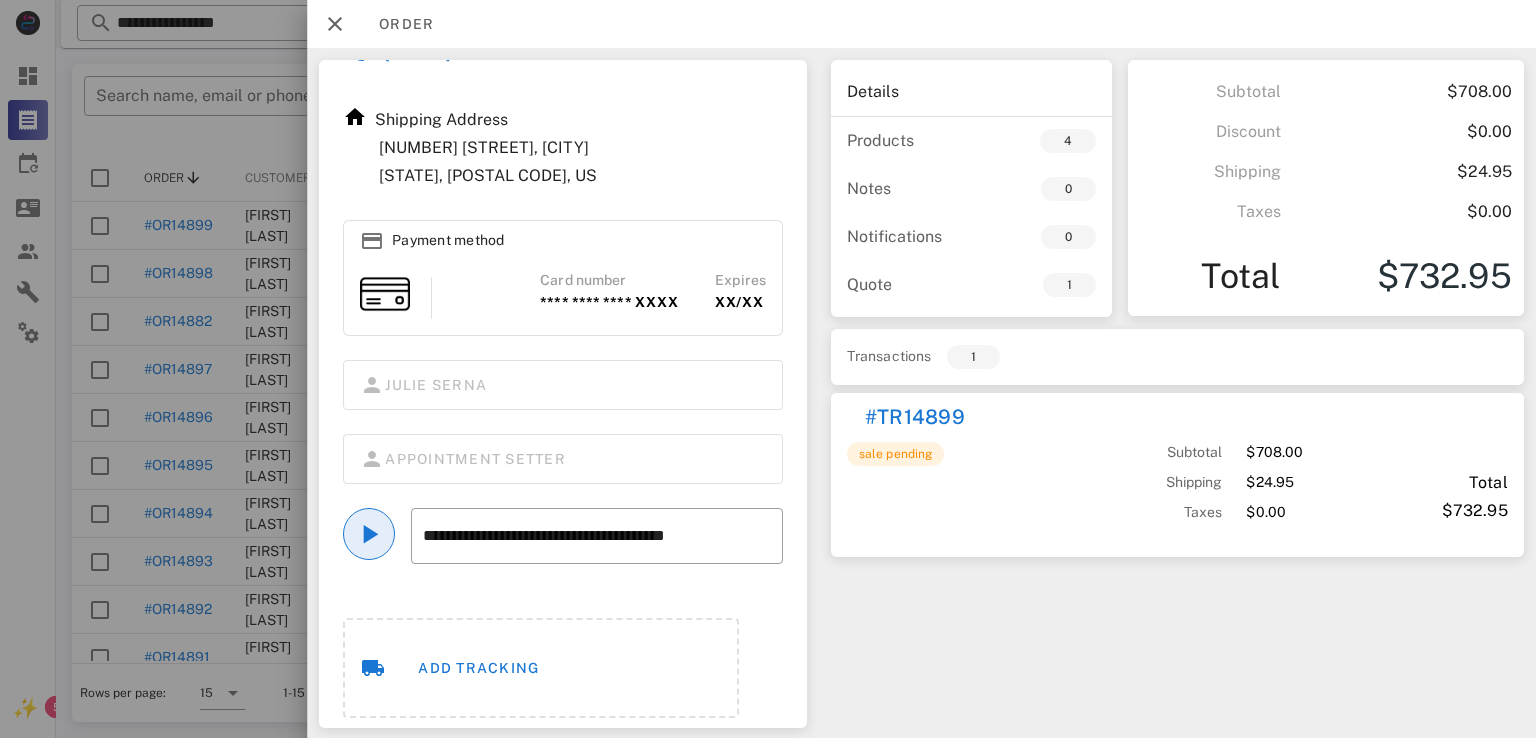 click at bounding box center (369, 534) 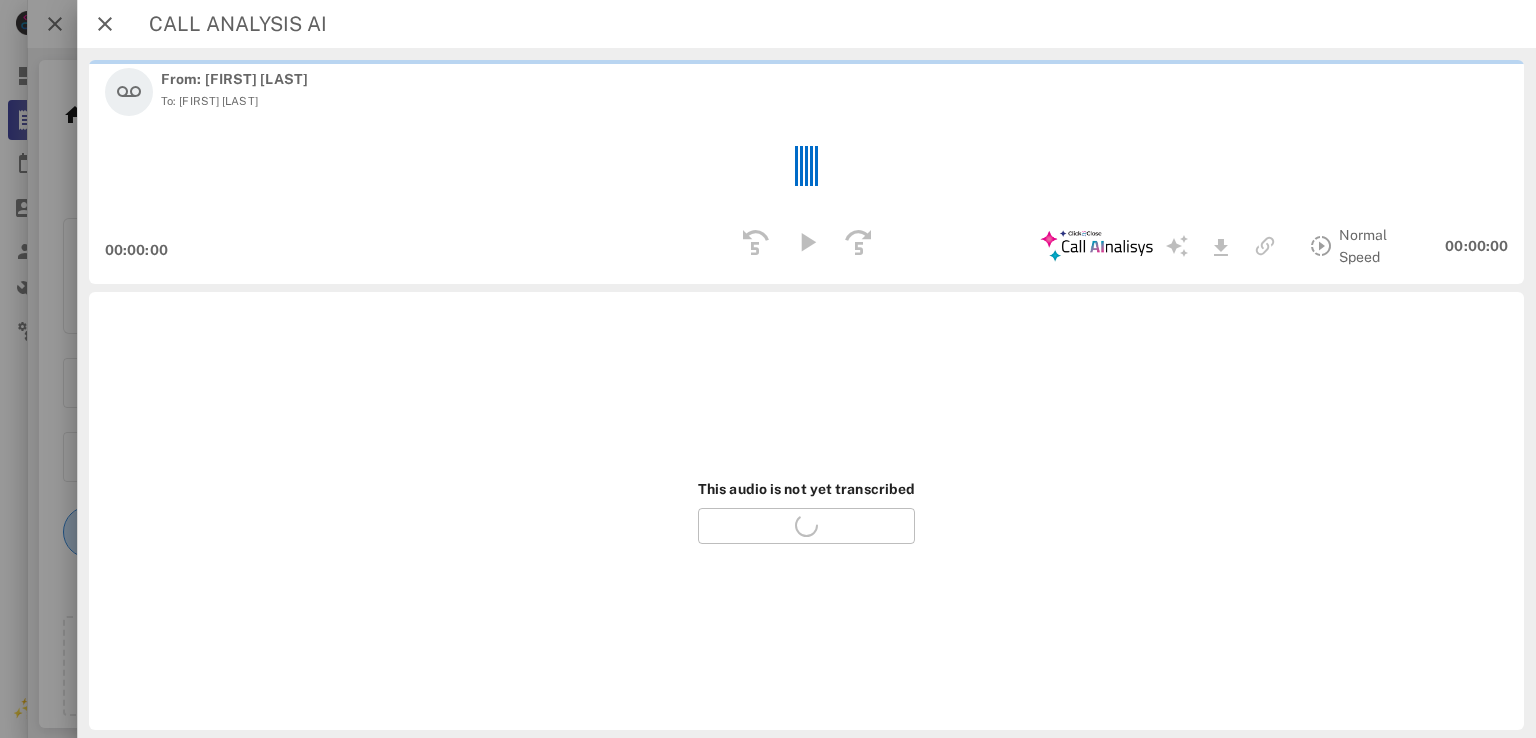 scroll, scrollTop: 184, scrollLeft: 0, axis: vertical 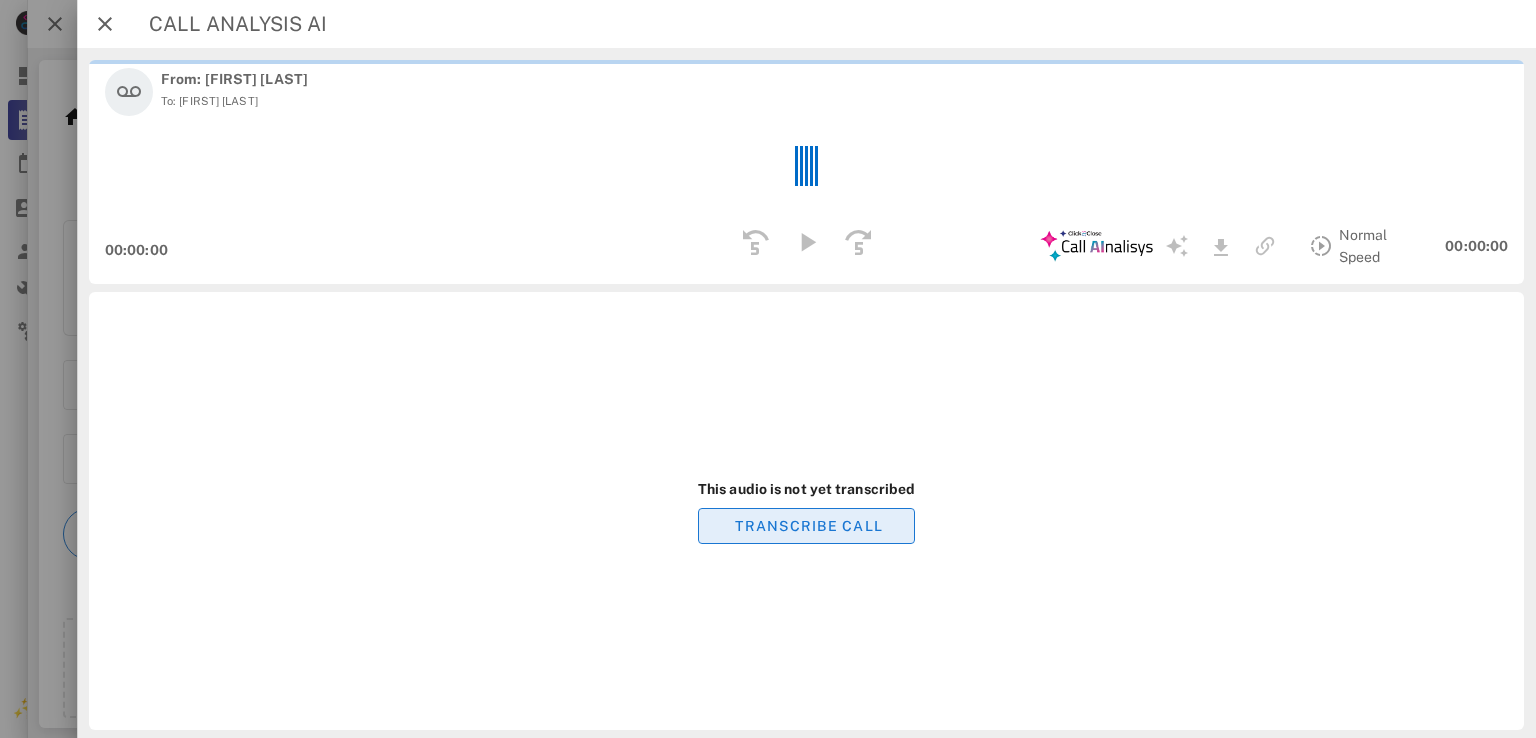 click on "TRANSCRIBE CALL" at bounding box center [808, 526] 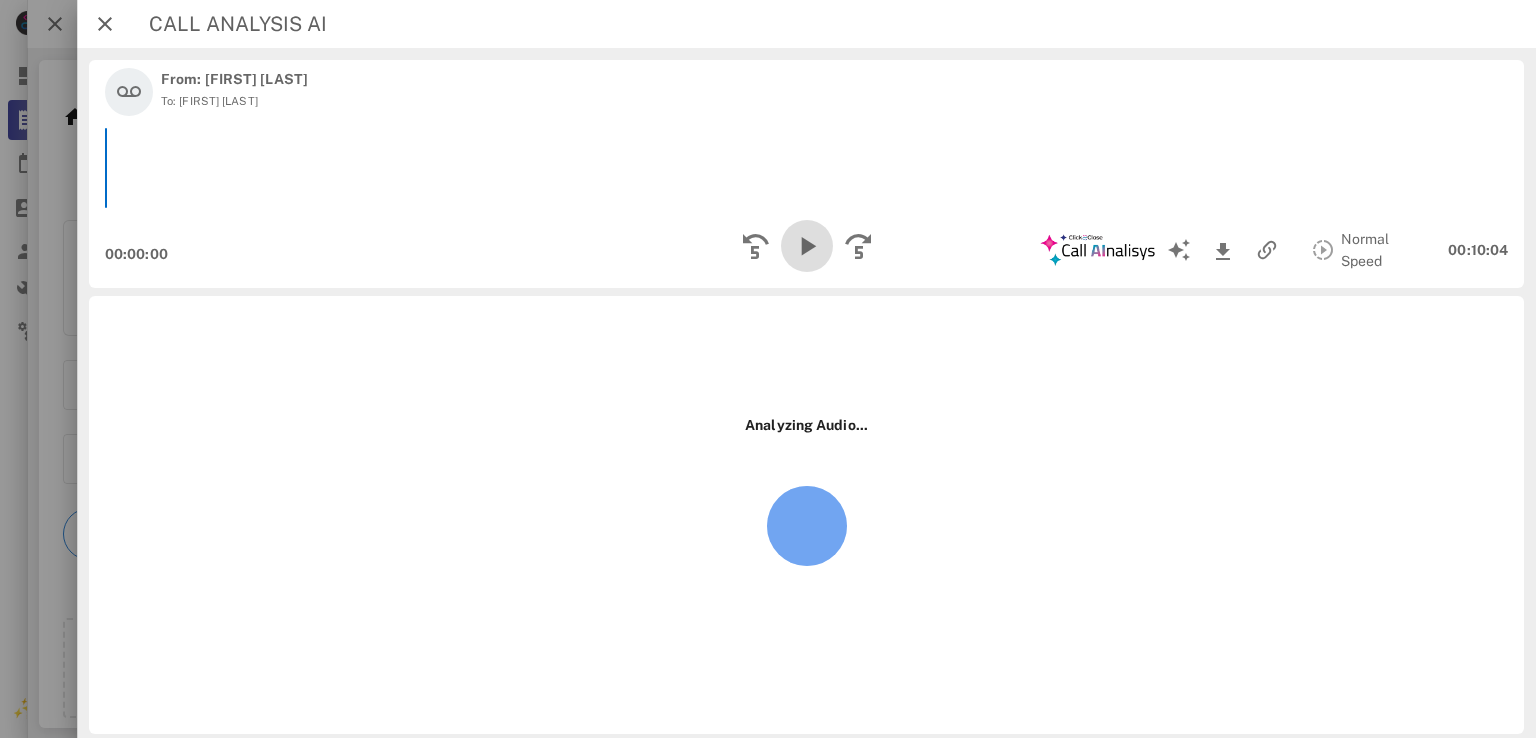 click at bounding box center (806, 246) 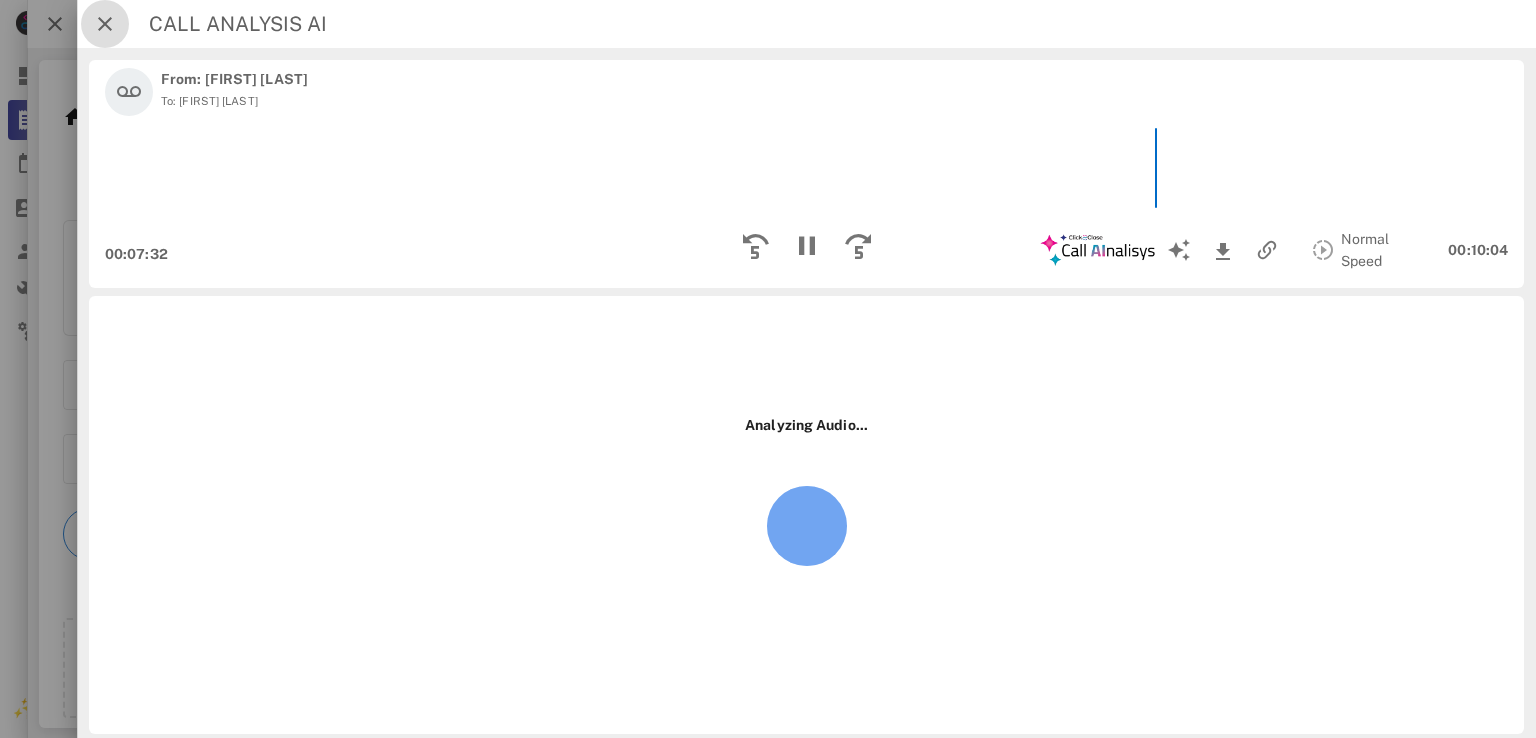 click at bounding box center (105, 24) 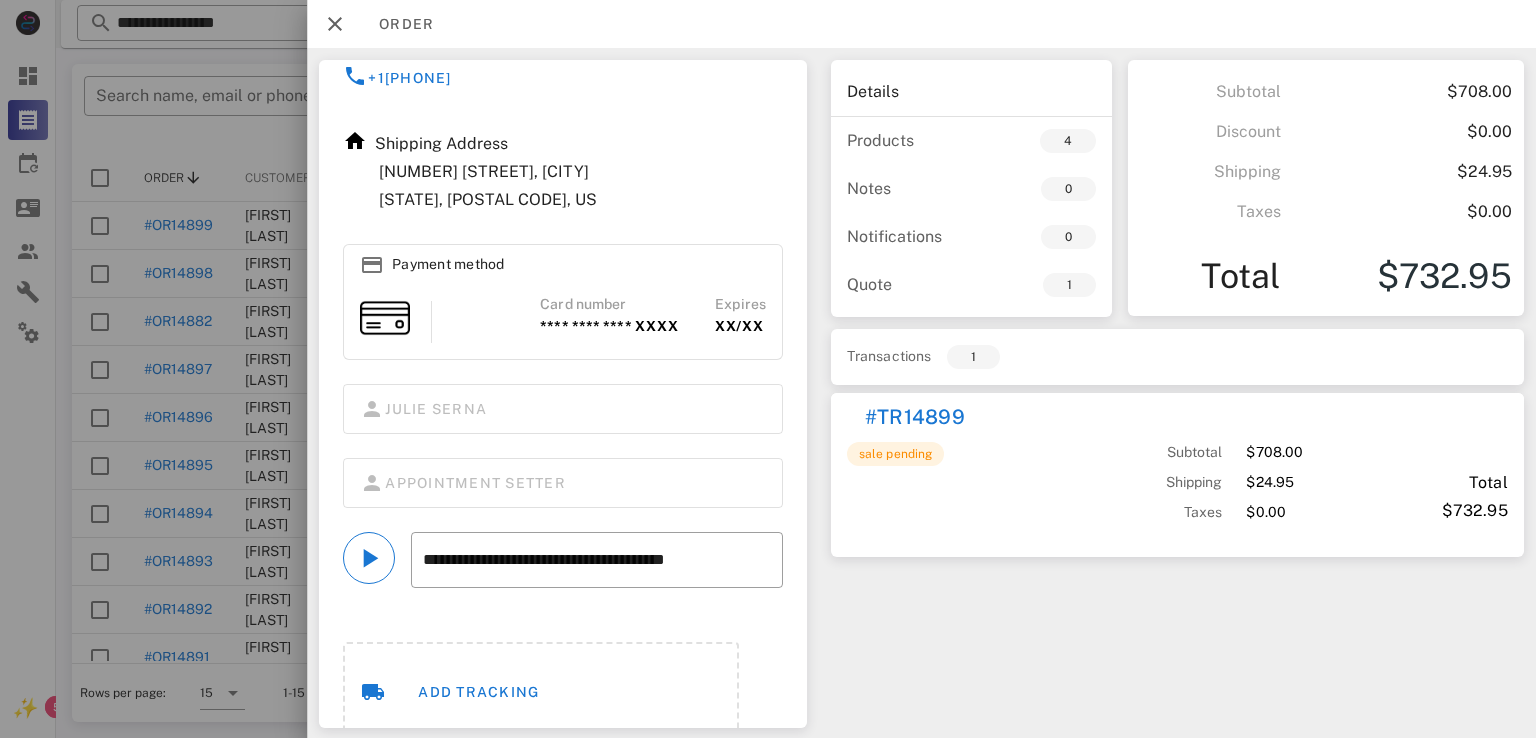 scroll, scrollTop: 208, scrollLeft: 0, axis: vertical 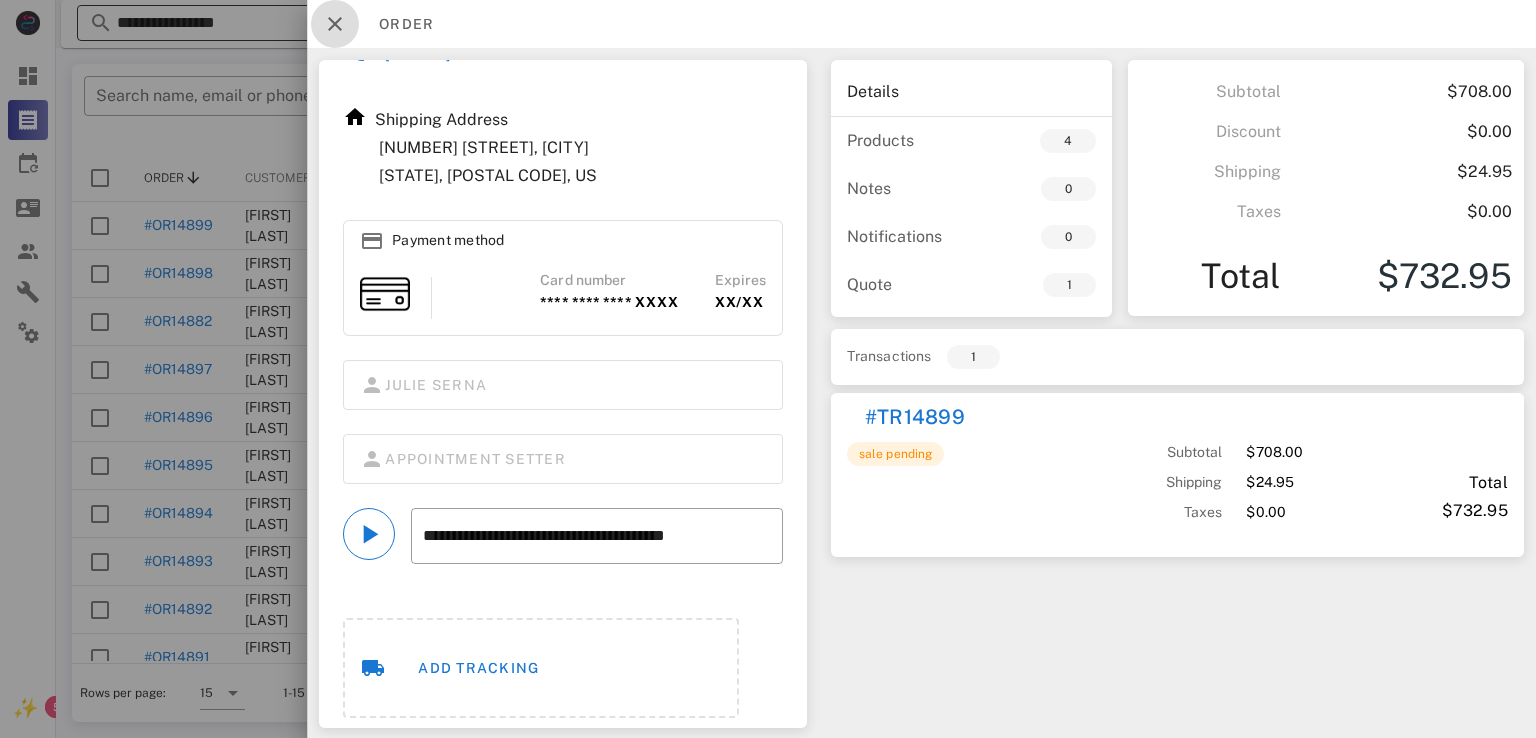 drag, startPoint x: 332, startPoint y: 24, endPoint x: 341, endPoint y: 18, distance: 10.816654 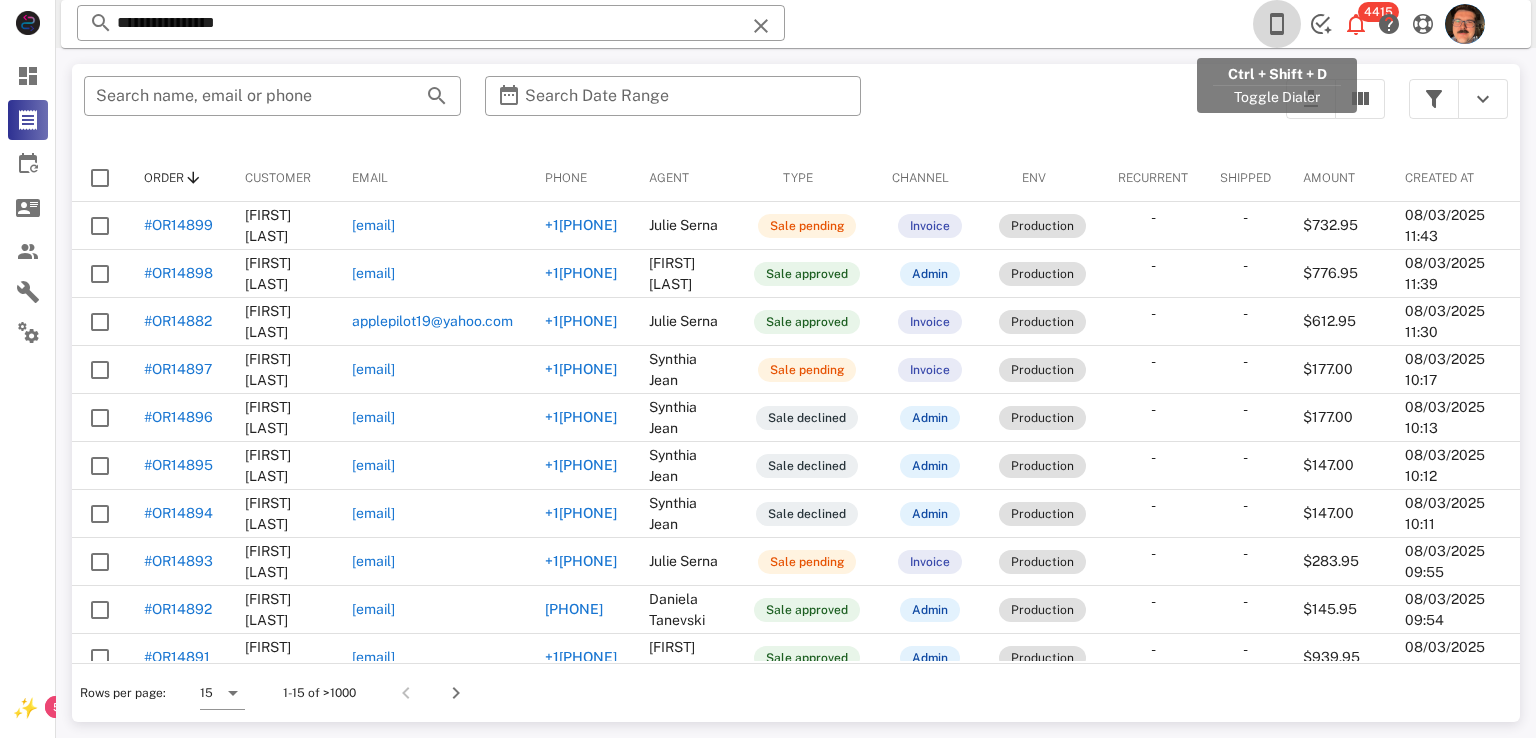 click at bounding box center (1277, 24) 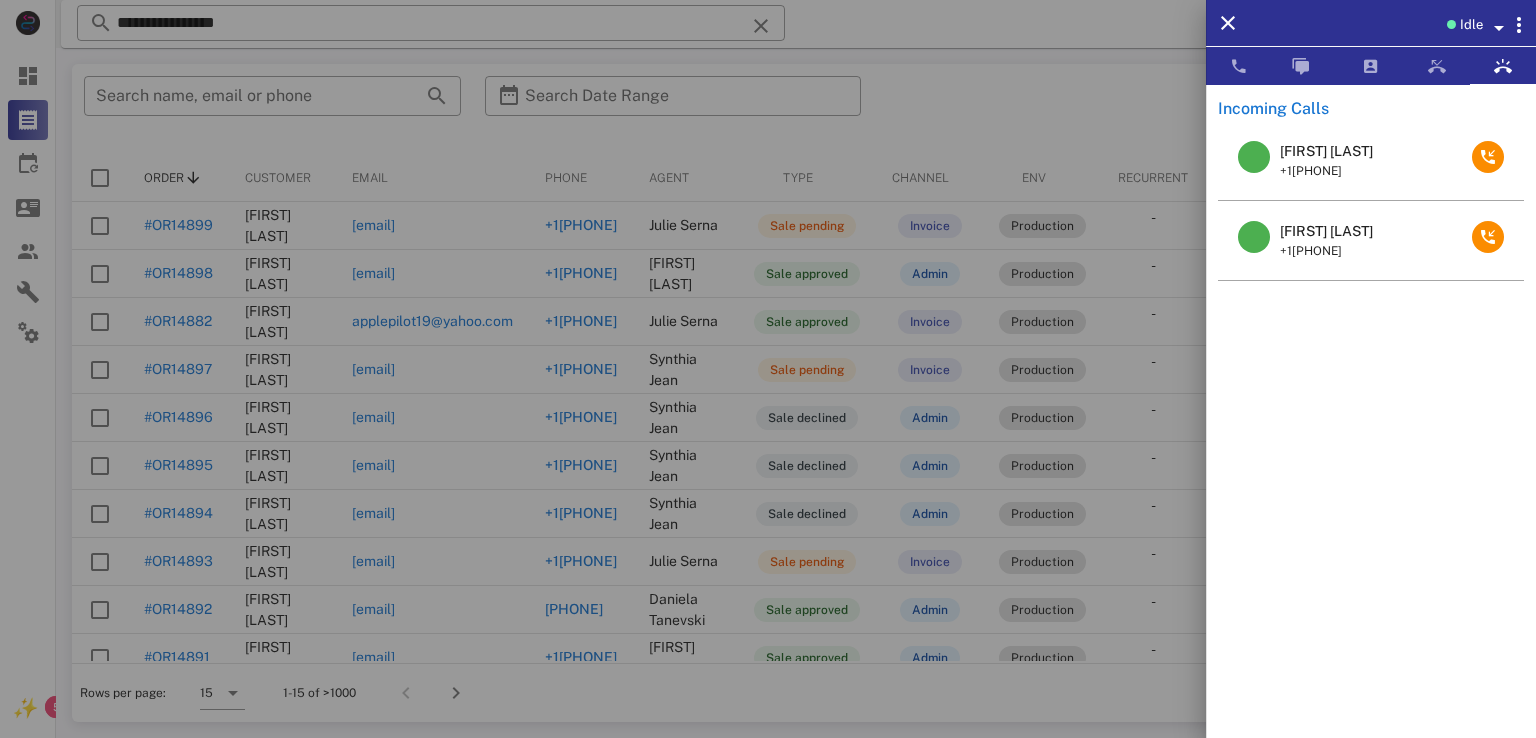 click on "[FIRST] [LAST]" at bounding box center (1326, 151) 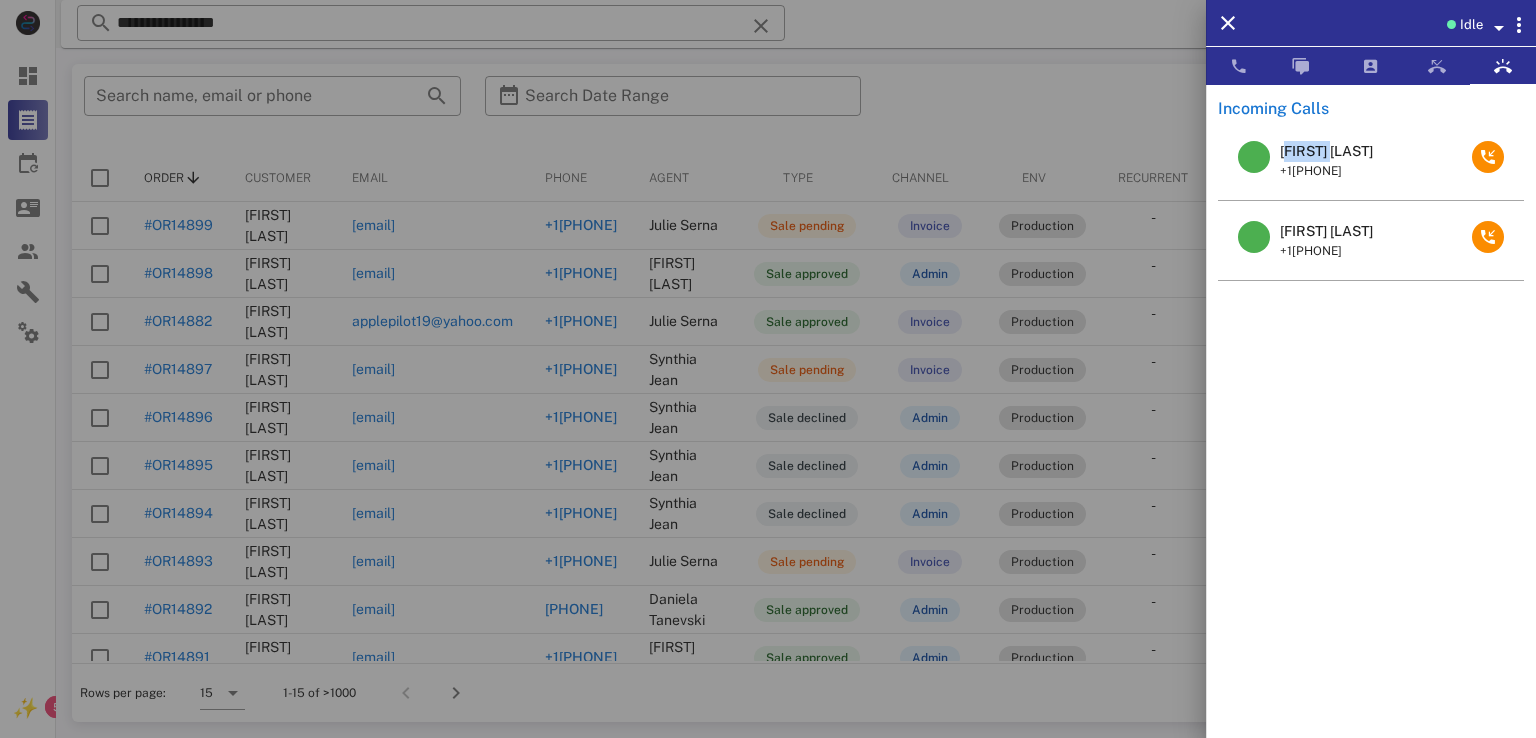 click on "[FIRST] [LAST]" at bounding box center (1326, 151) 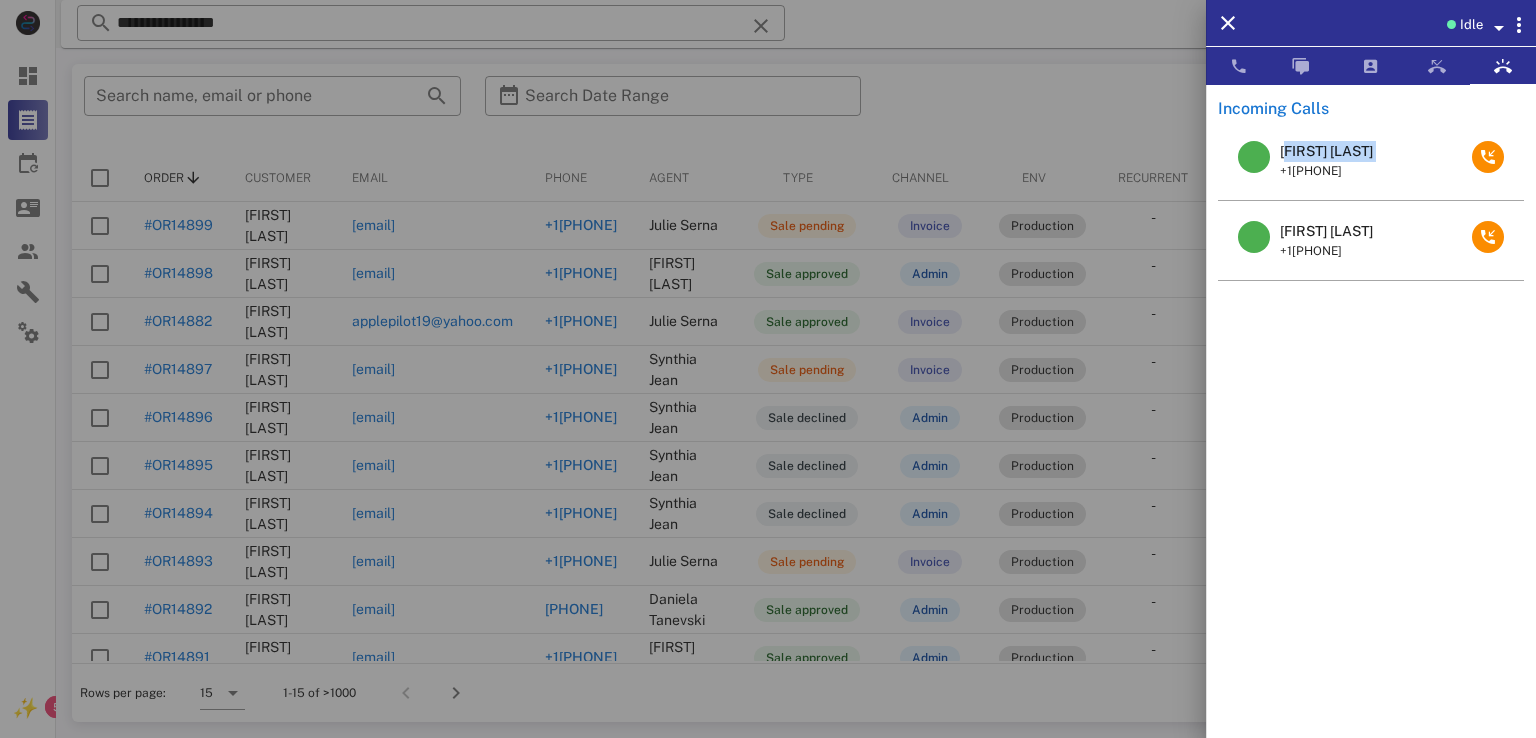 click on "[FIRST] [LAST]" at bounding box center [1326, 151] 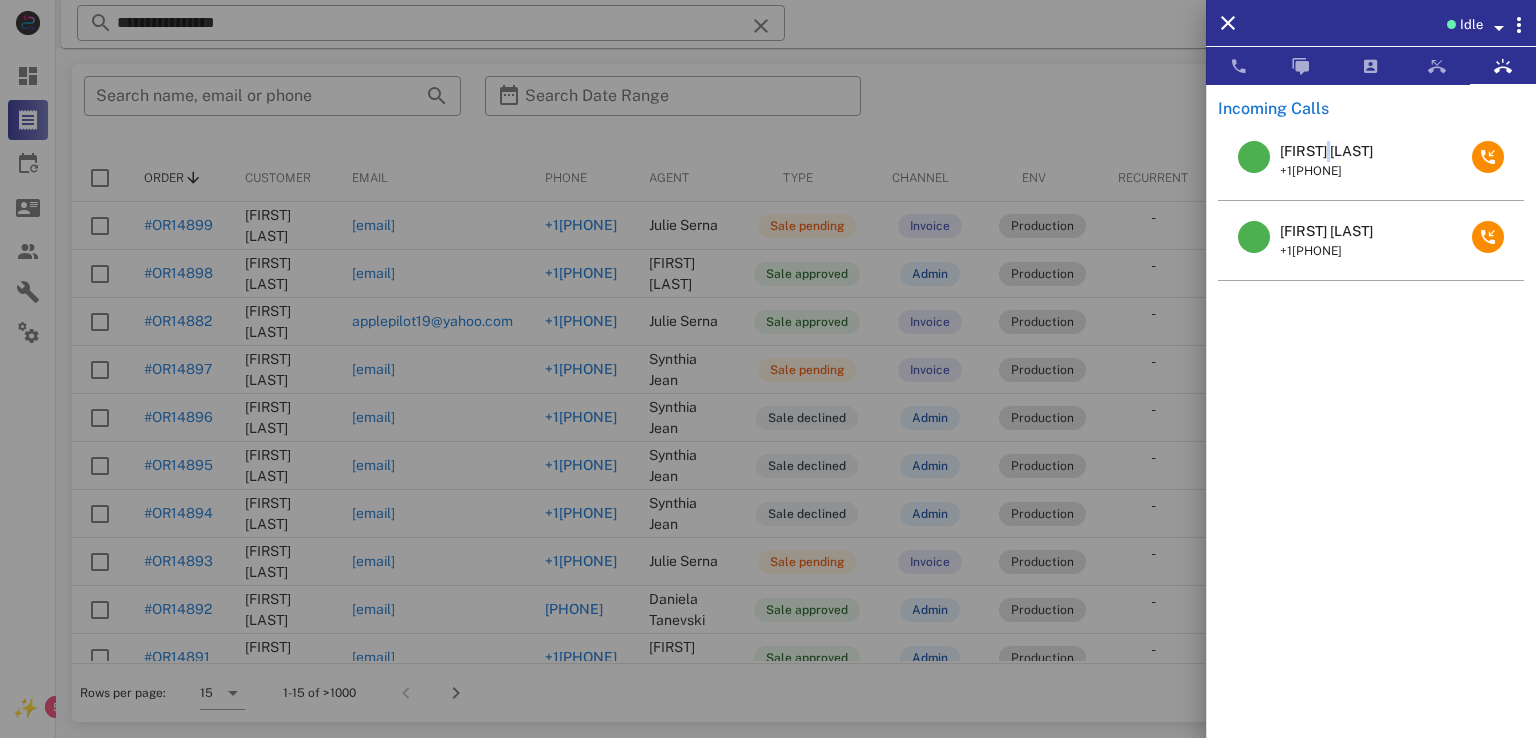 drag, startPoint x: 1333, startPoint y: 165, endPoint x: 1328, endPoint y: 152, distance: 13.928389 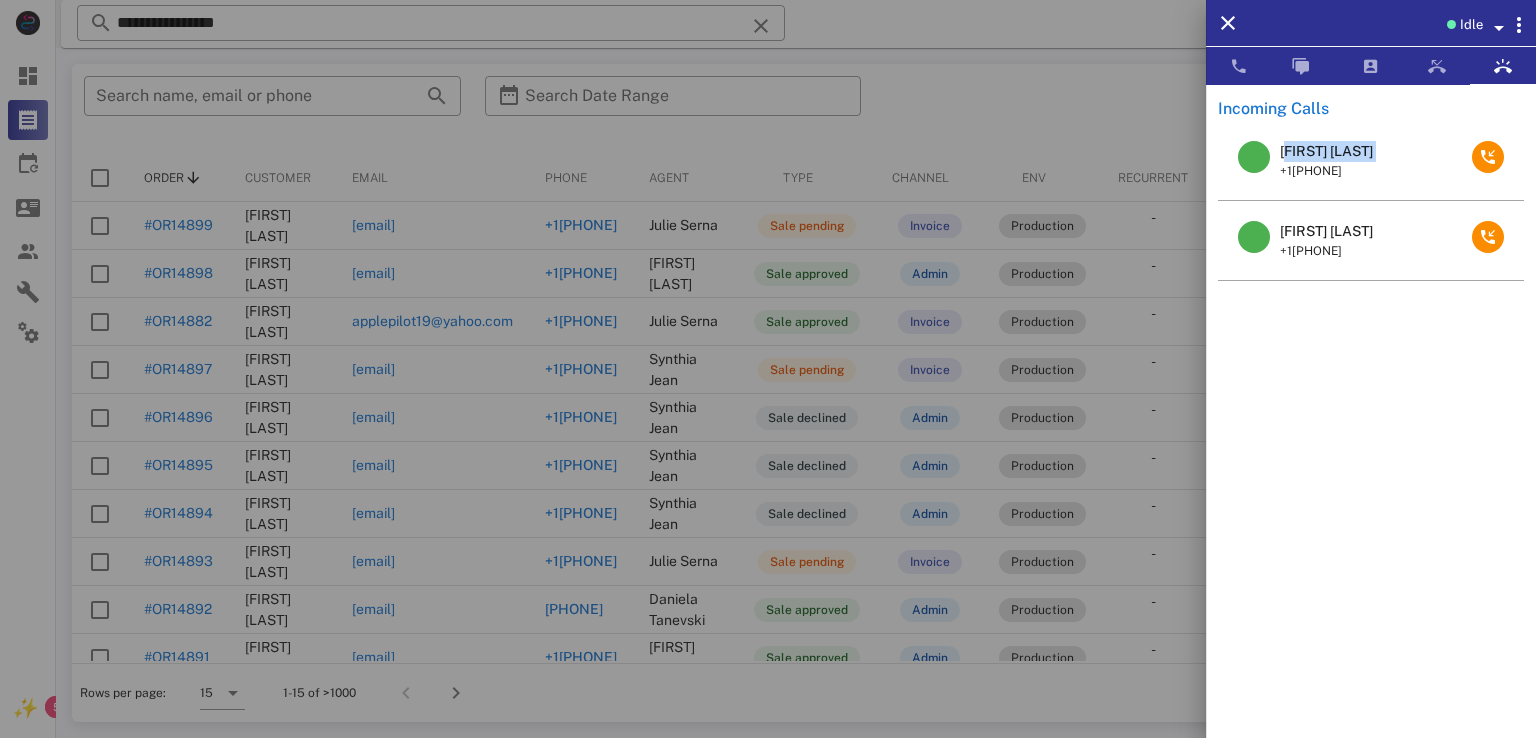 click on "[FIRST] [LAST]" at bounding box center (1326, 151) 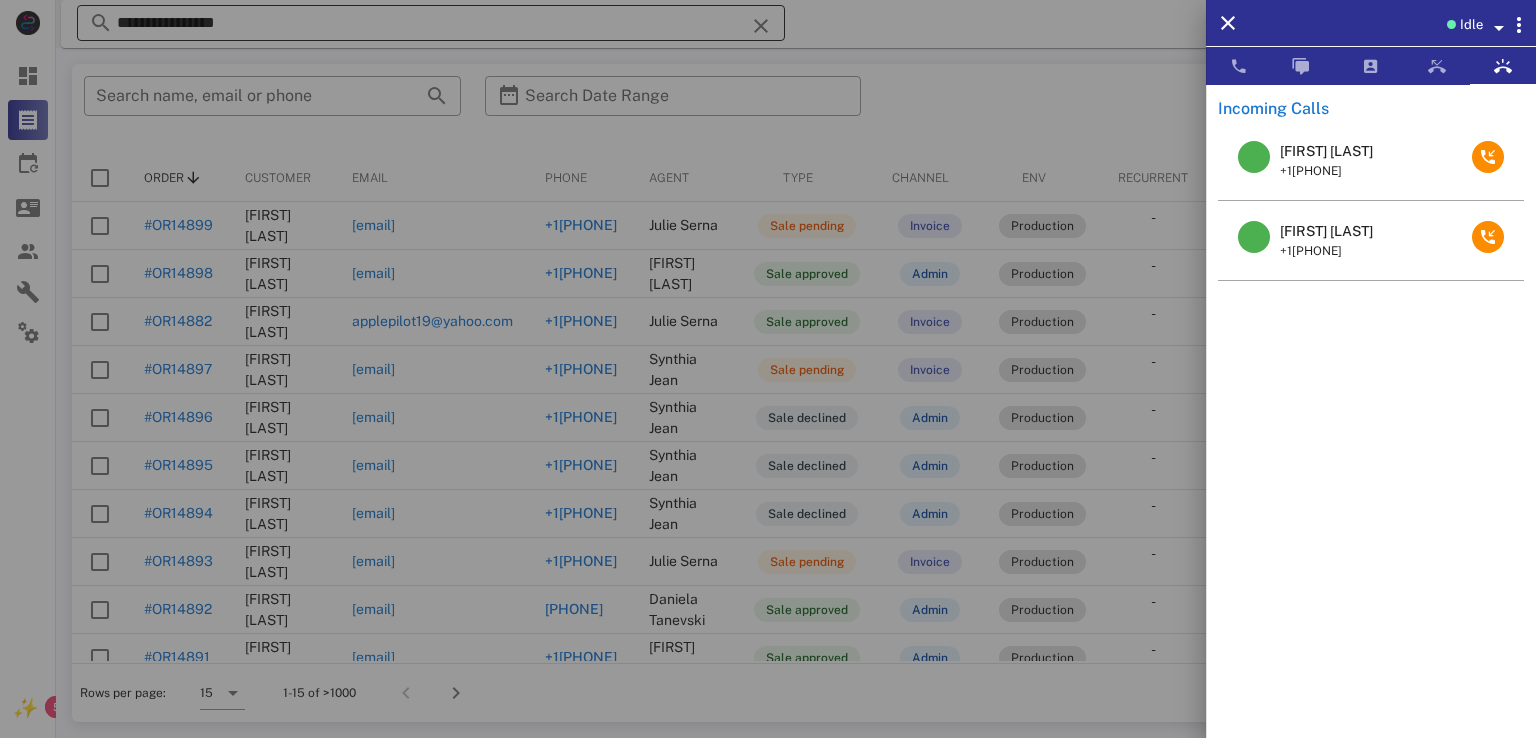 drag, startPoint x: 768, startPoint y: 42, endPoint x: 783, endPoint y: 10, distance: 35.341194 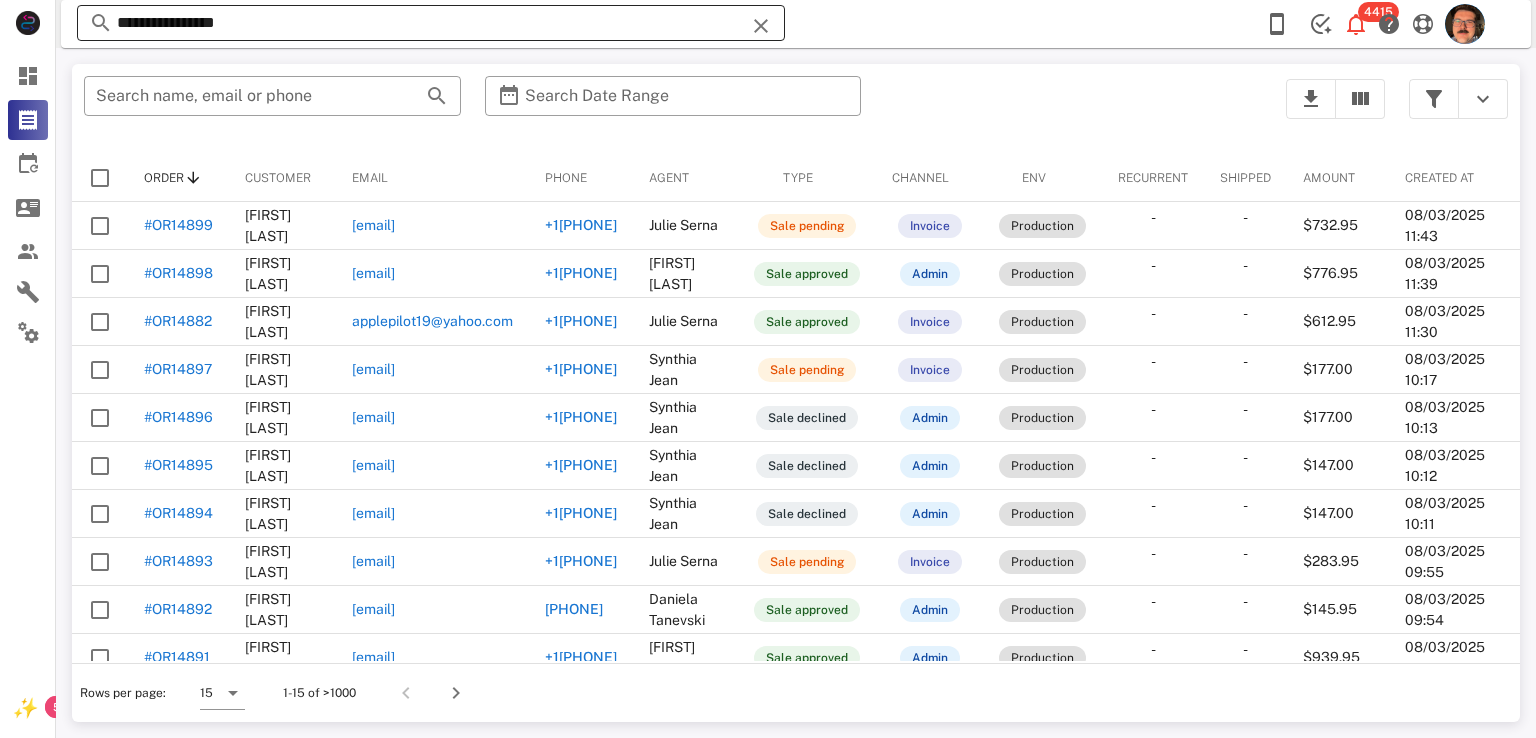 click on "**********" at bounding box center (431, 23) 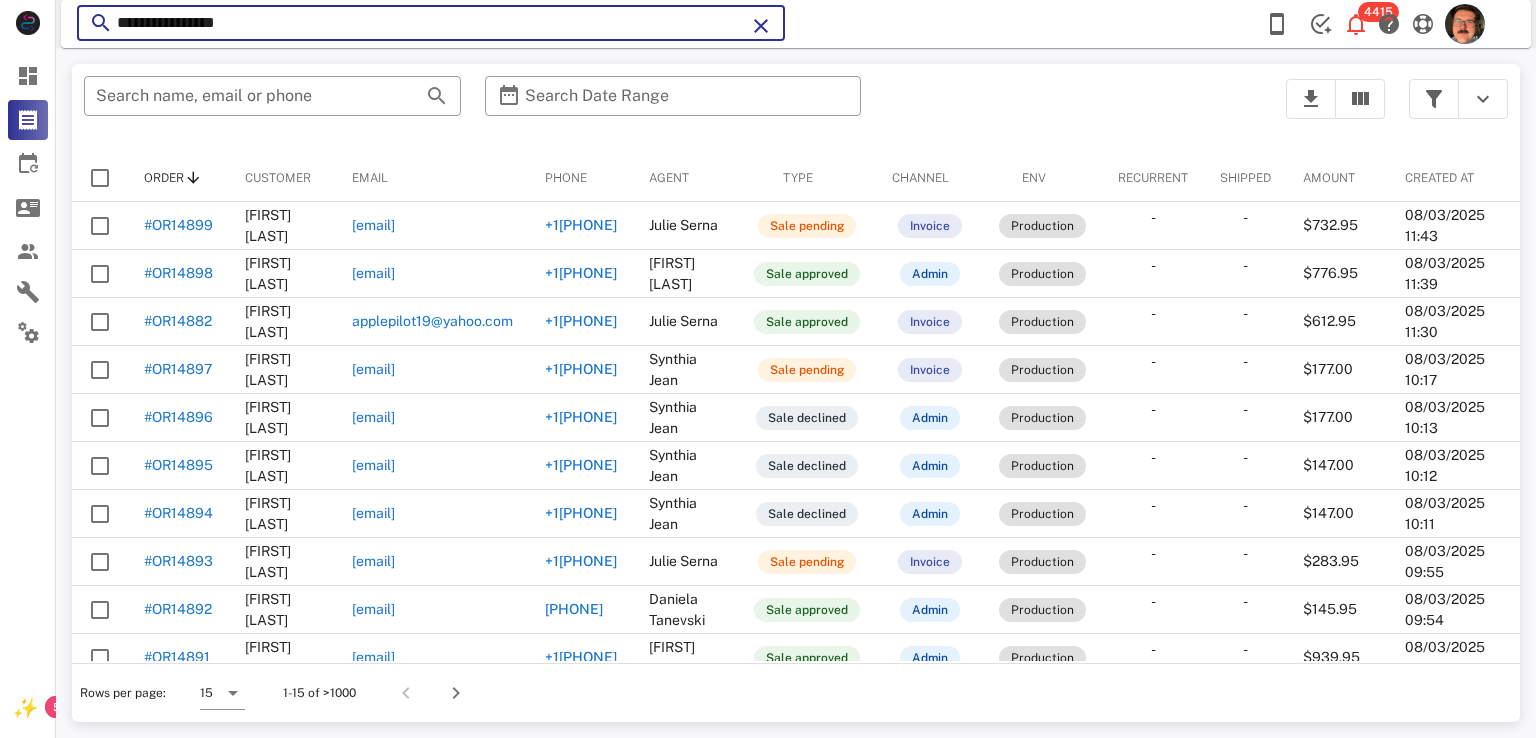 click on "**********" at bounding box center [431, 23] 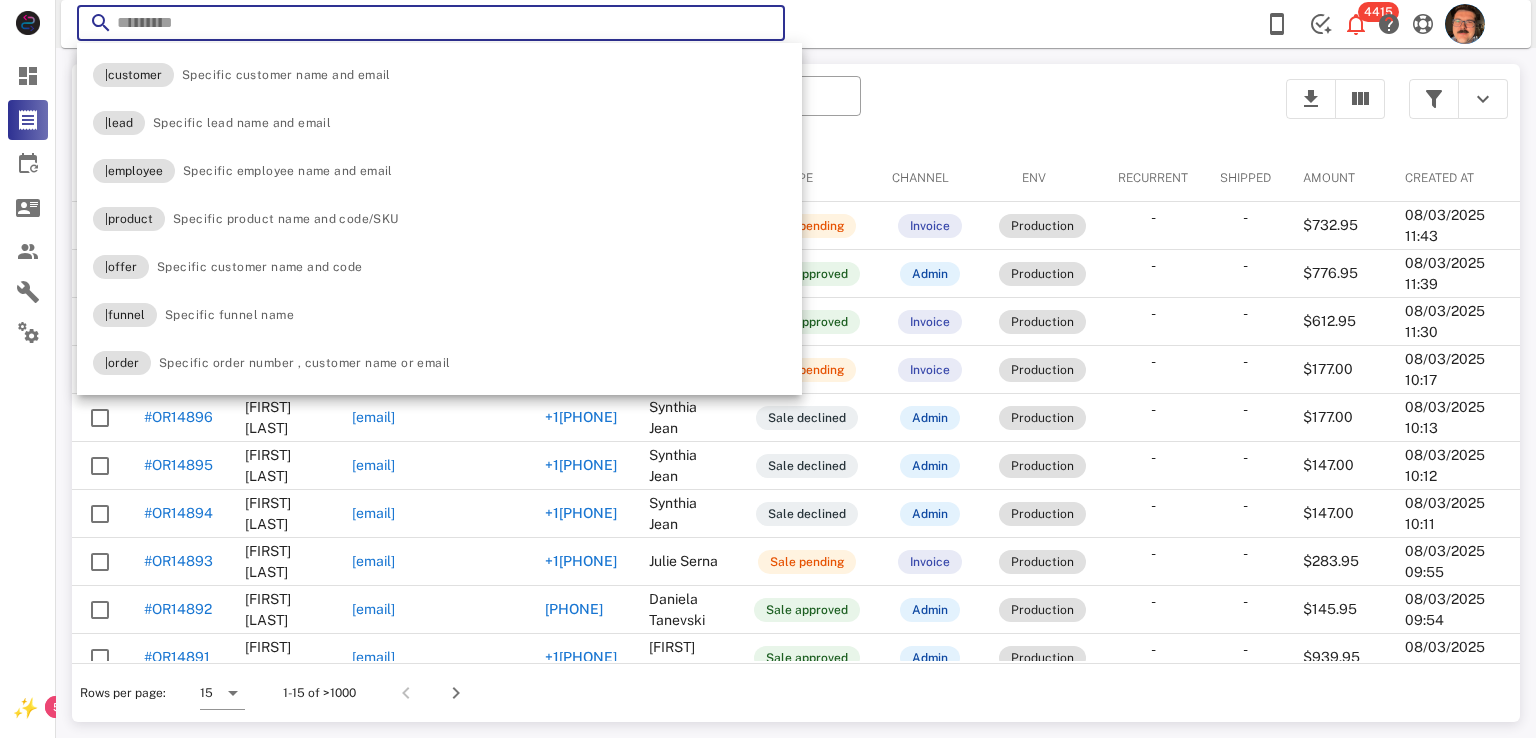 paste on "**********" 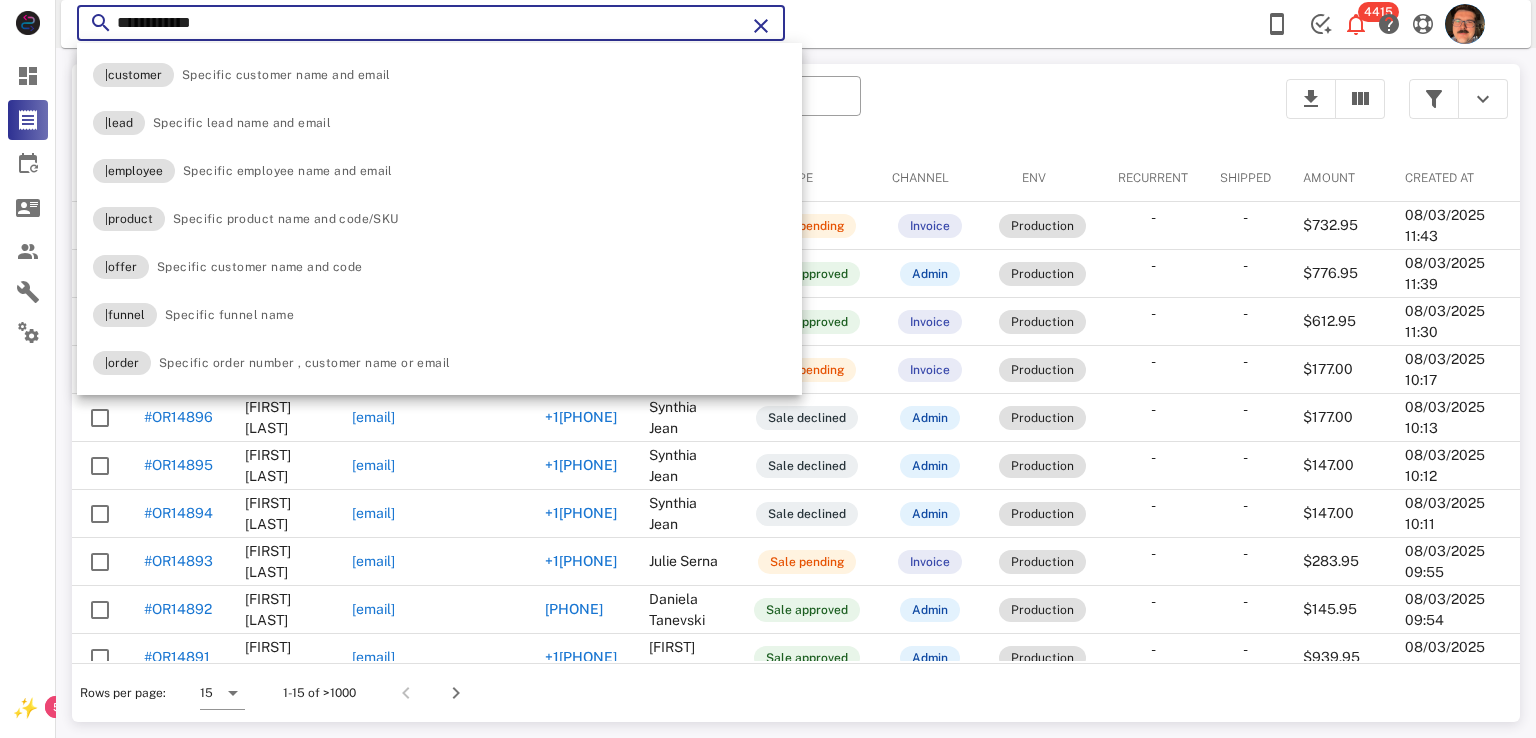 type on "**********" 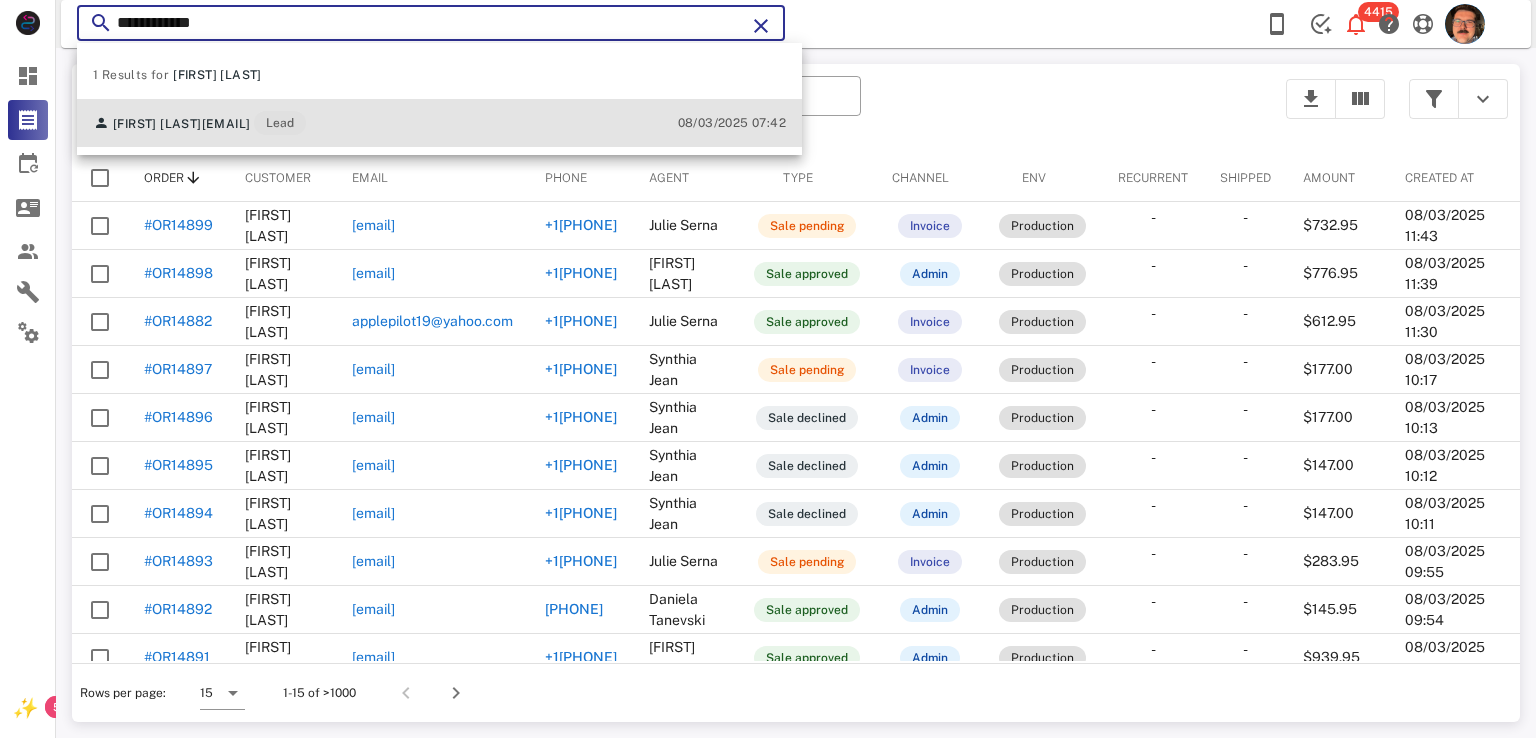 click on "[FIRST] [LAST]   [EMAIL]   Lead   08/03/2025 07:42" at bounding box center (439, 123) 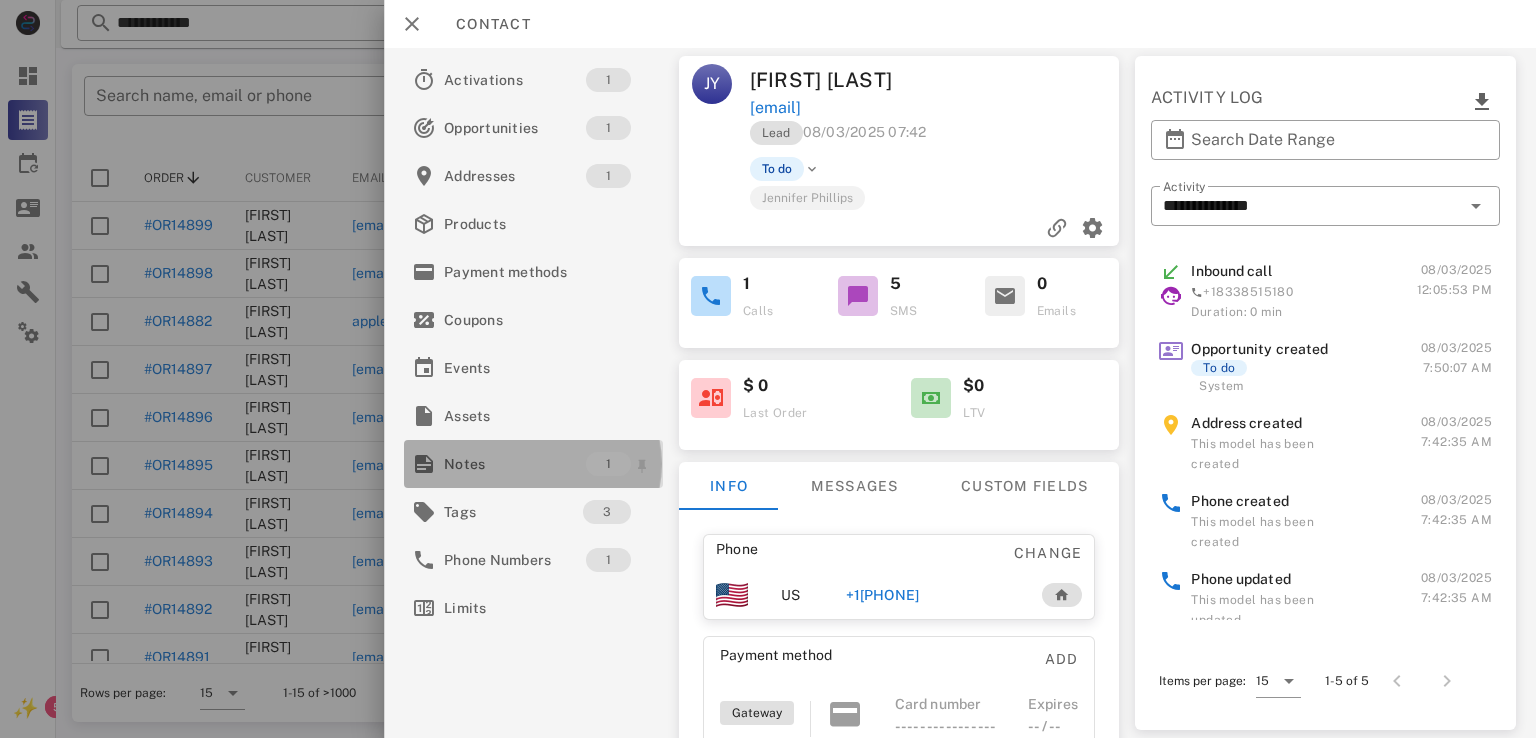 click on "Notes" at bounding box center [515, 464] 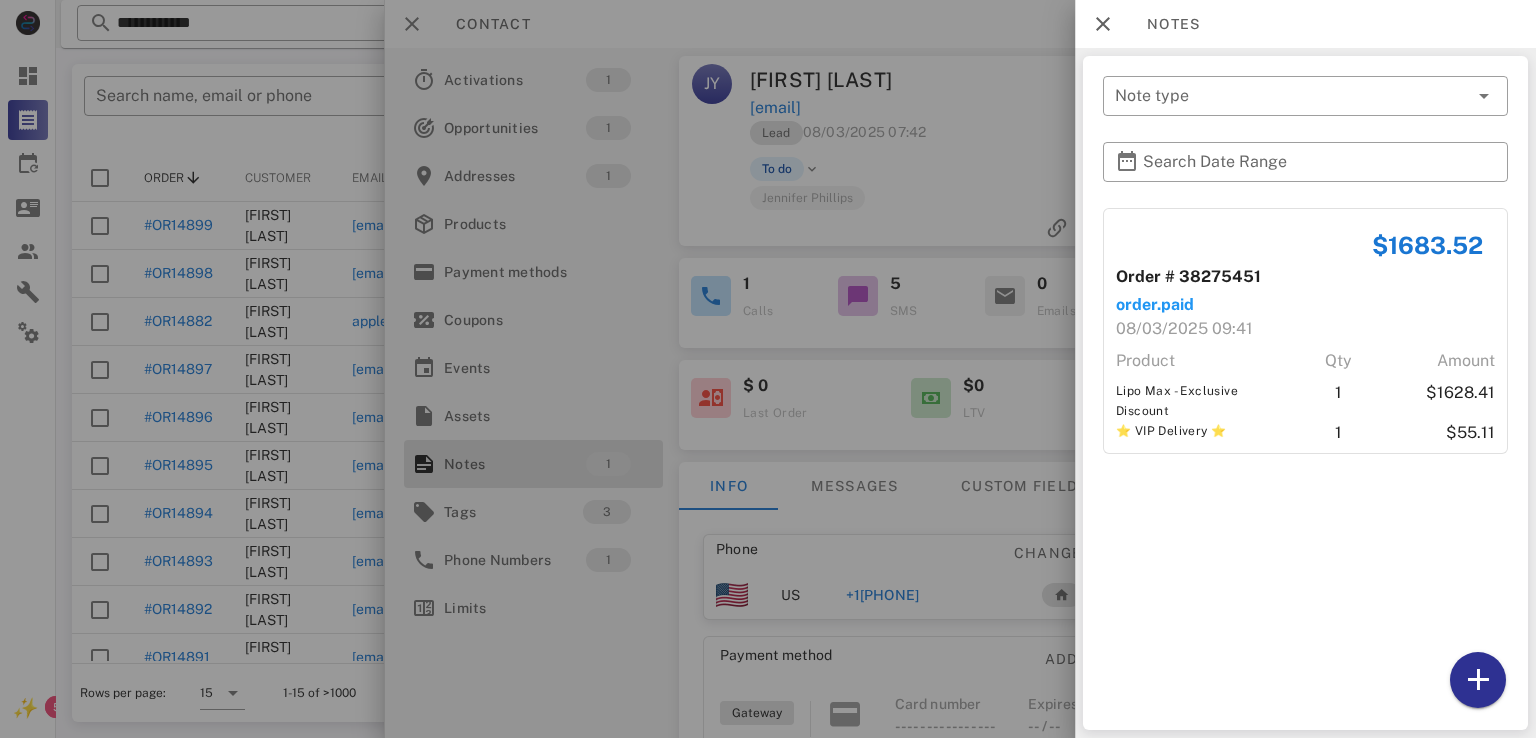 click at bounding box center [768, 369] 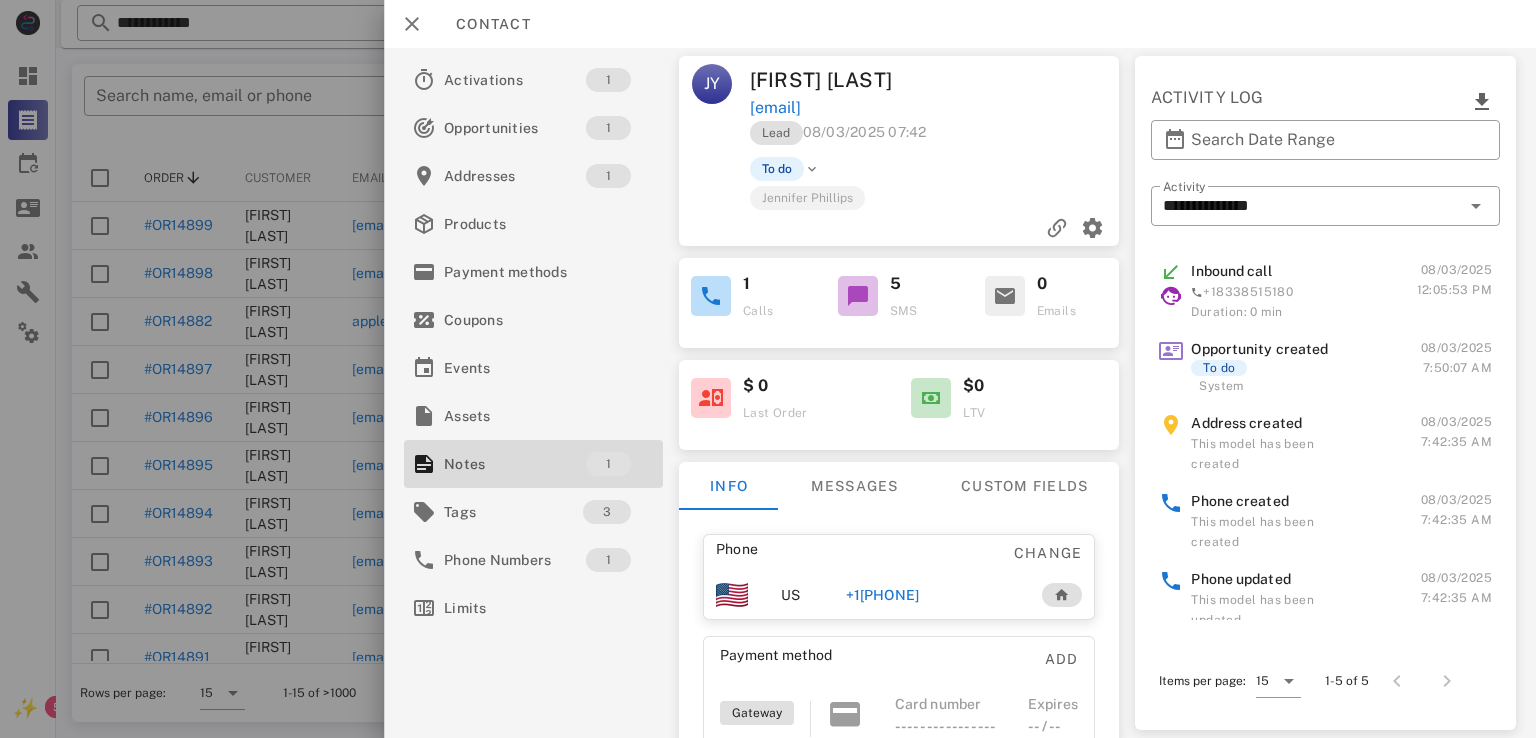 click on "Contact" at bounding box center (960, 24) 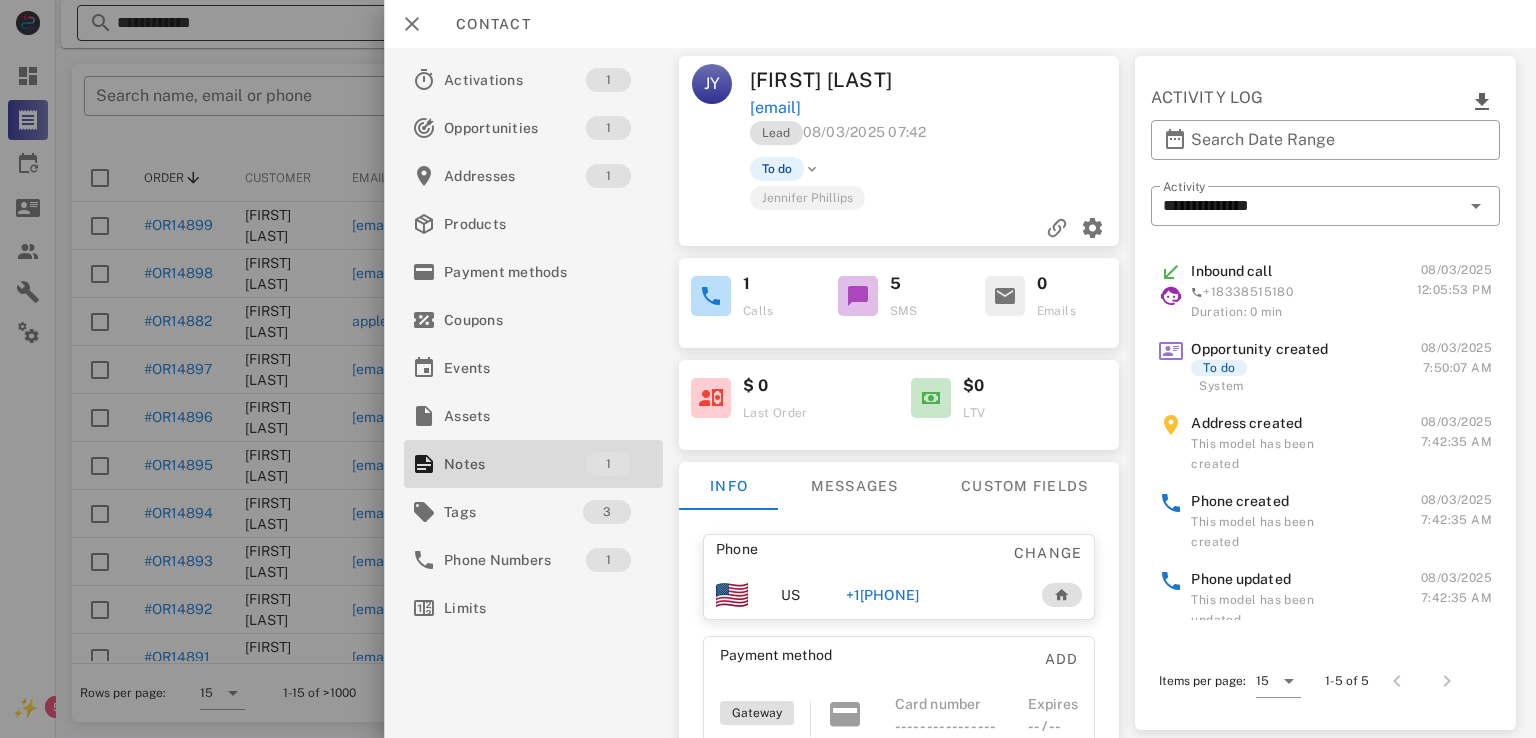 drag, startPoint x: 378, startPoint y: 37, endPoint x: 392, endPoint y: 30, distance: 15.652476 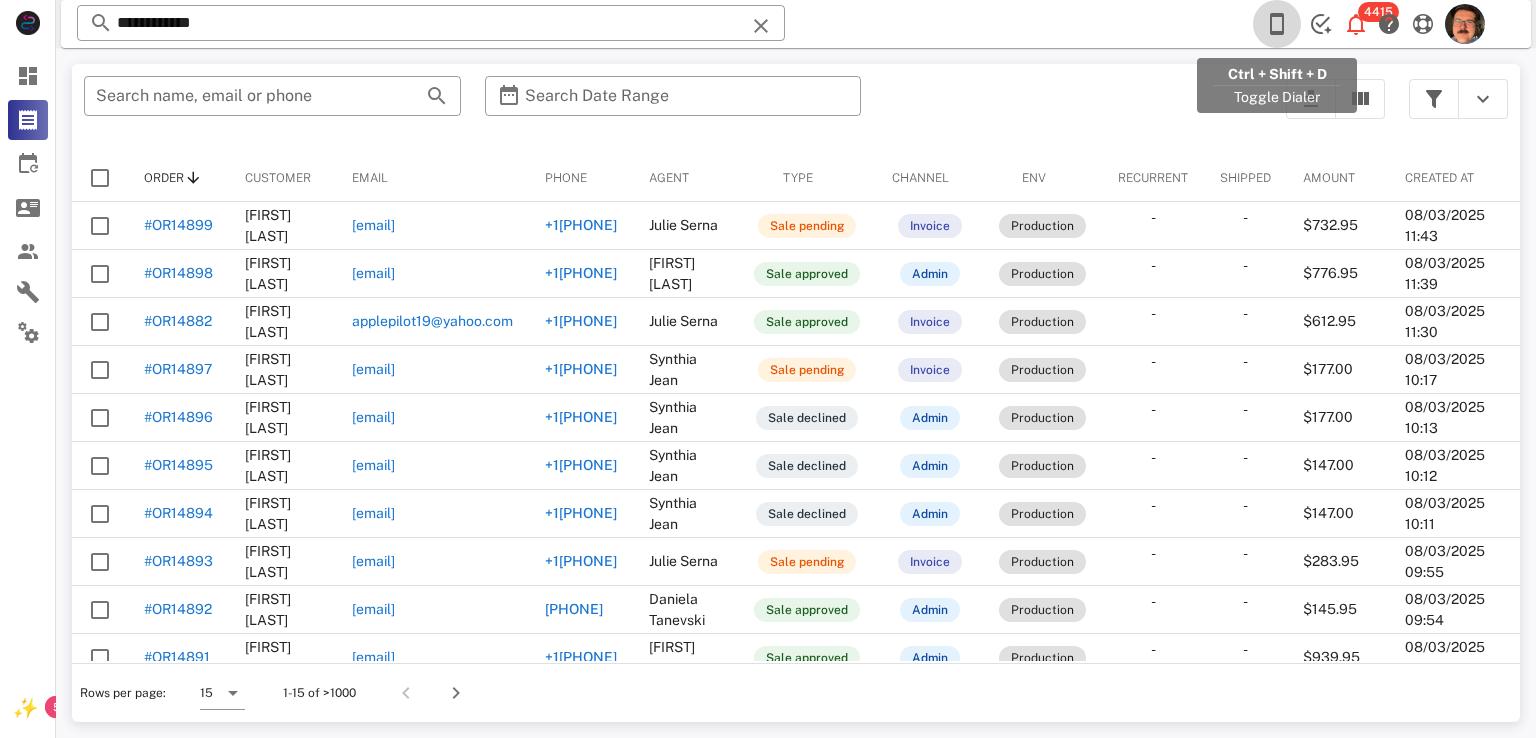 click at bounding box center (1277, 24) 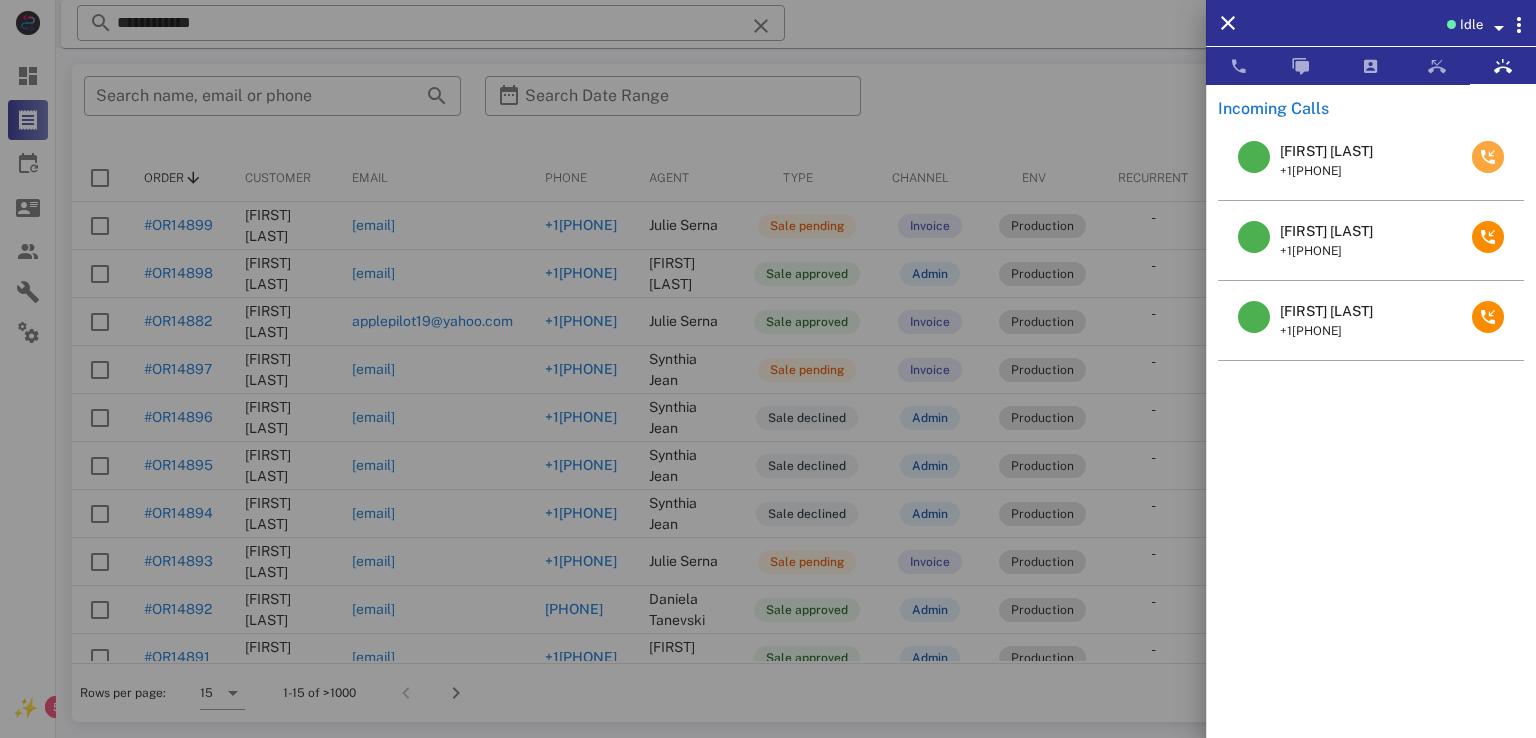 click at bounding box center [1488, 157] 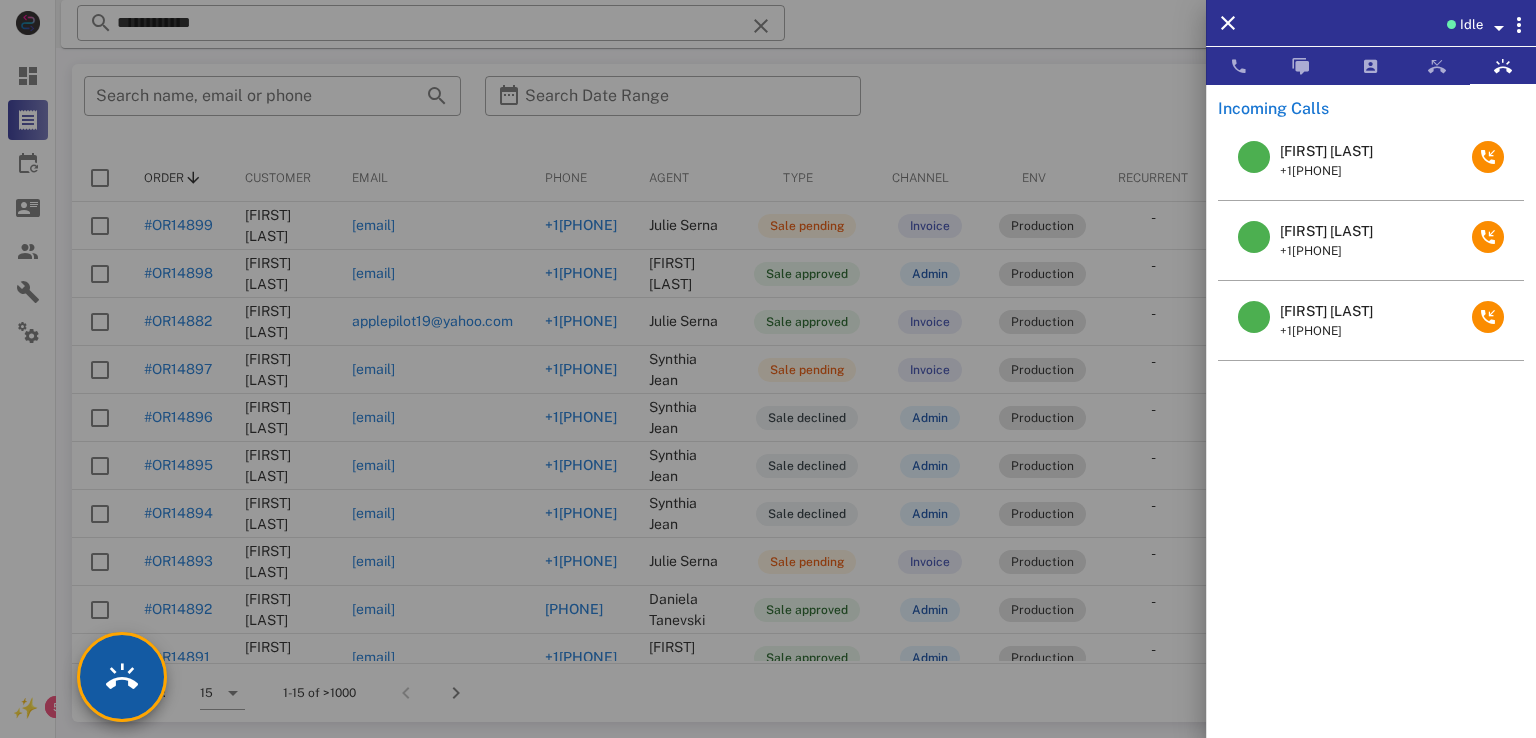 click at bounding box center (122, 677) 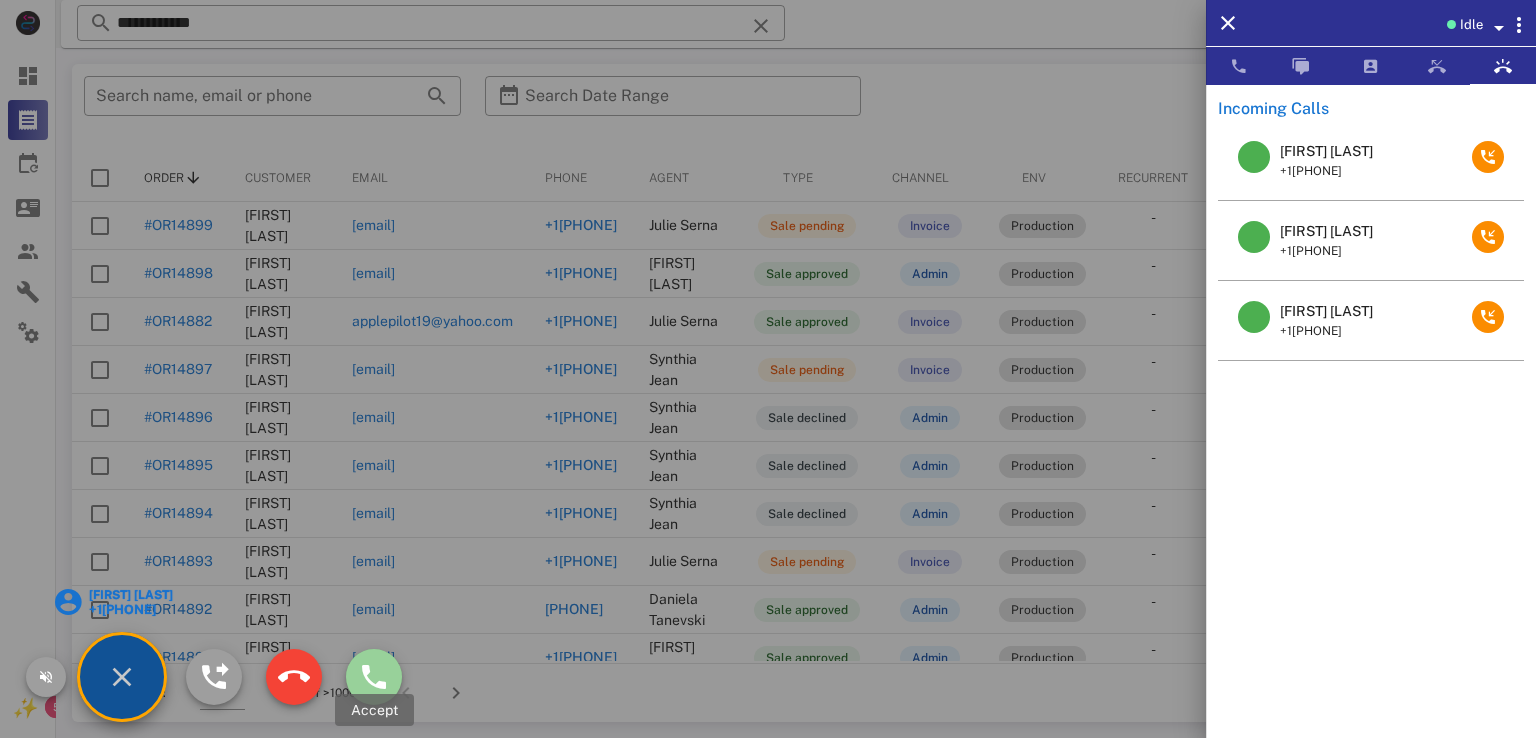 click at bounding box center (374, 677) 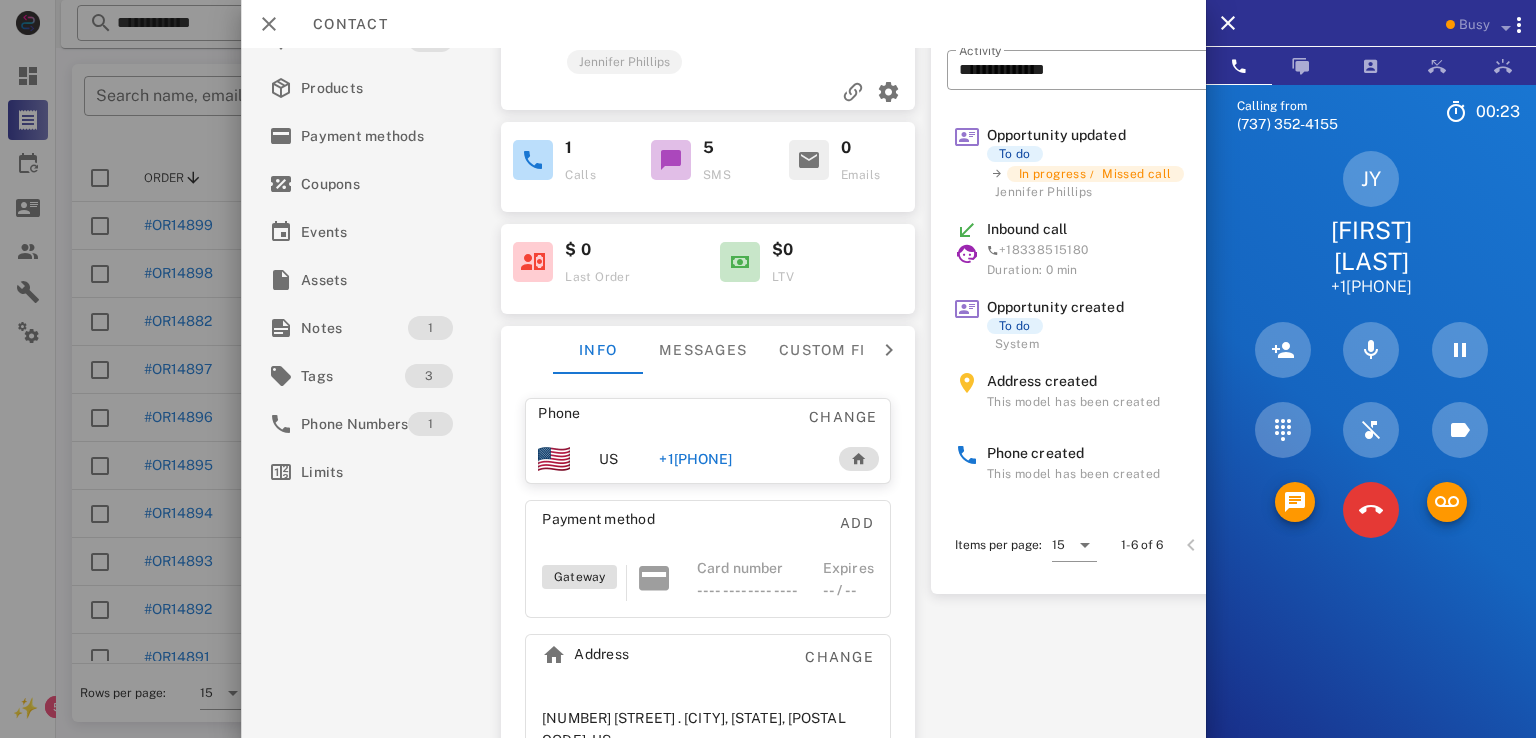 scroll, scrollTop: 195, scrollLeft: 0, axis: vertical 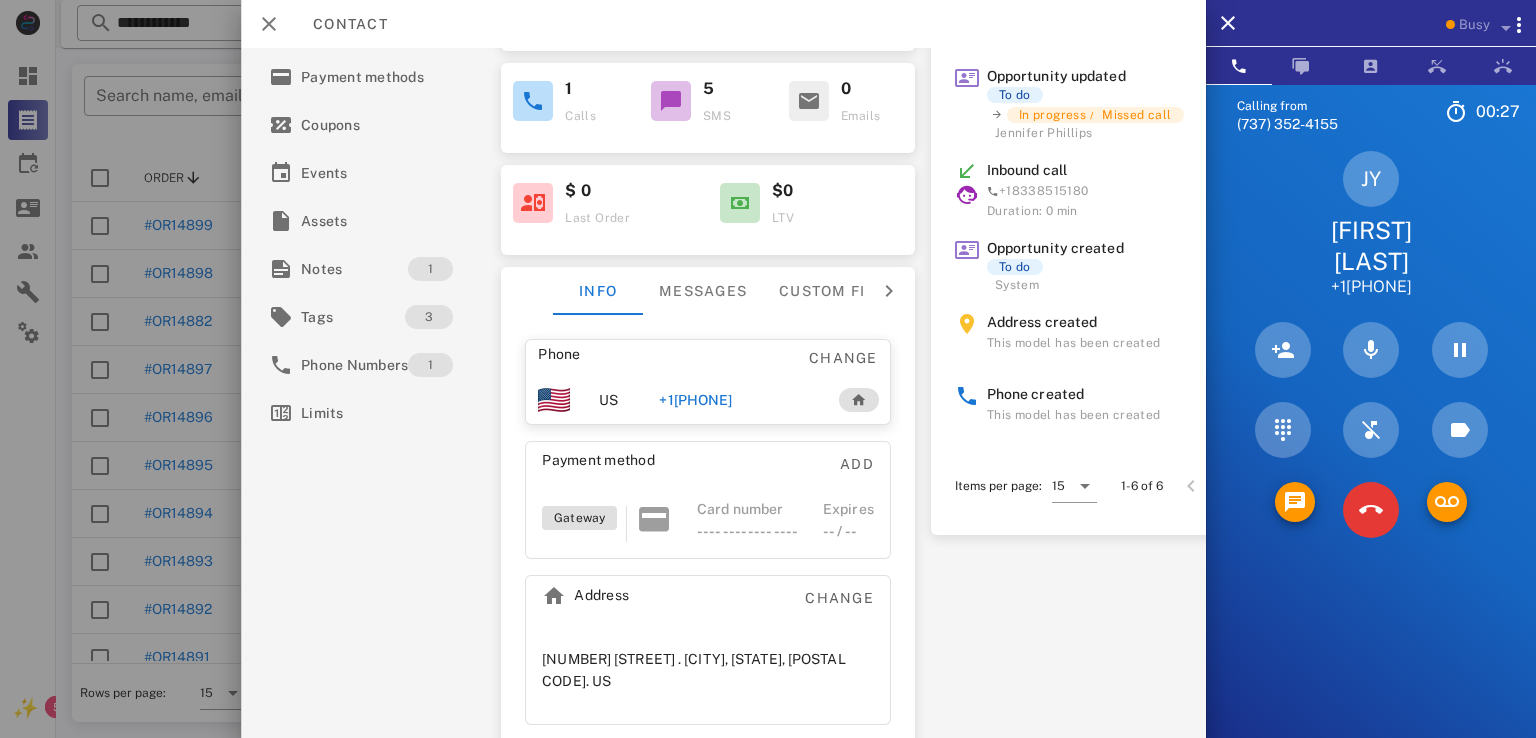 click on "[NUMBER] [STREET] .
[CITY], [STATE], [POSTAL CODE].
US" at bounding box center (708, 670) 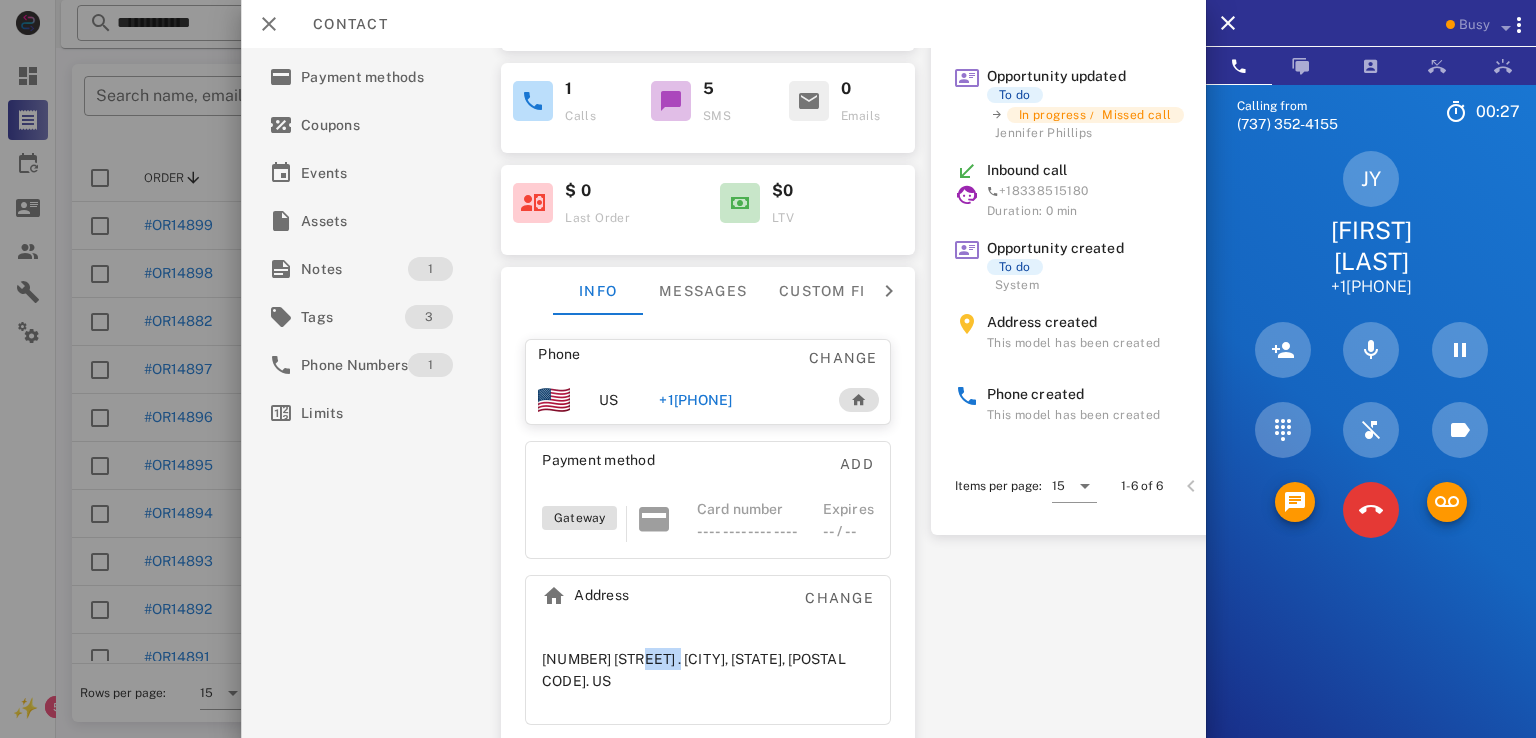 click on "[NUMBER] [STREET] .
[CITY], [STATE], [POSTAL CODE].
US" at bounding box center [708, 670] 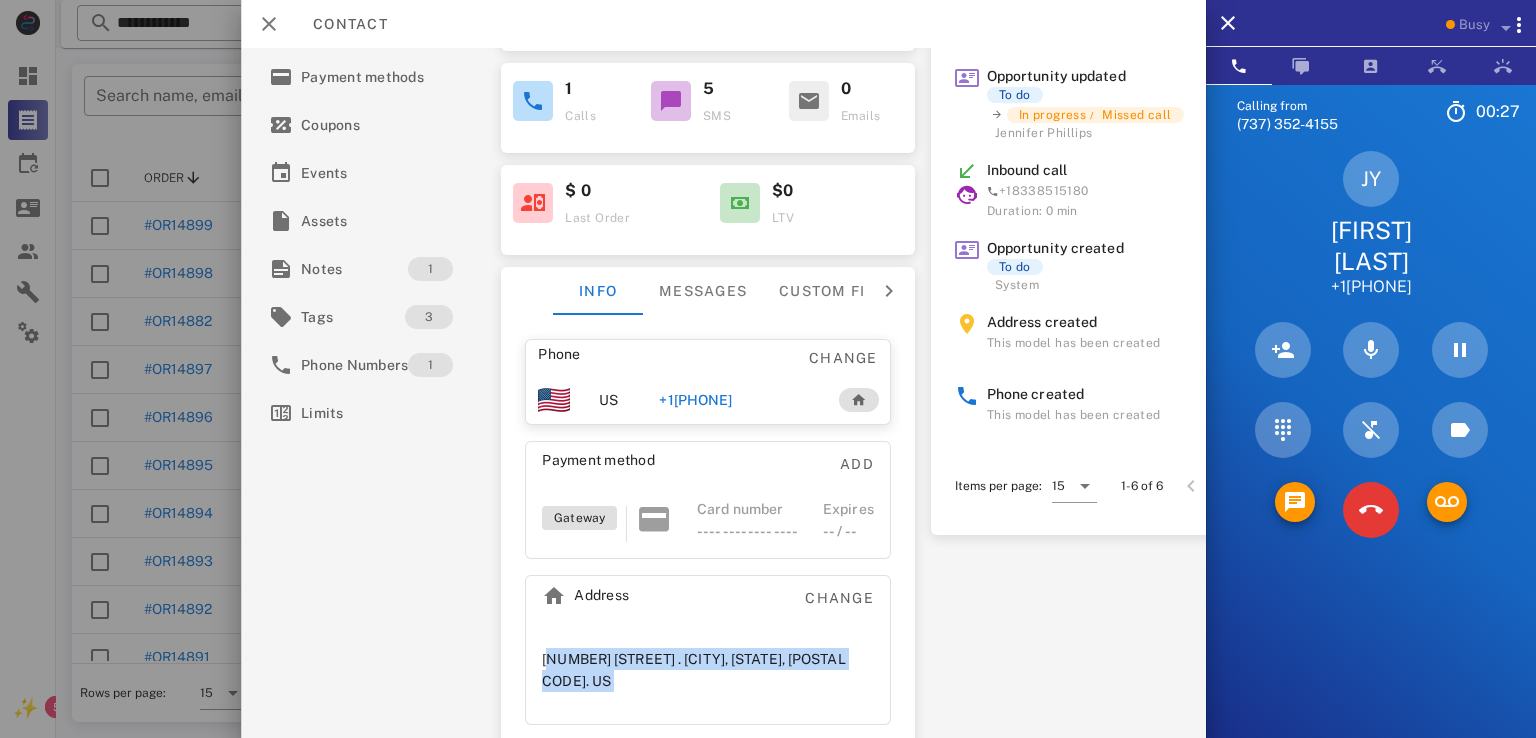 click on "[NUMBER] [STREET] .
[CITY], [STATE], [POSTAL CODE].
US" at bounding box center [708, 670] 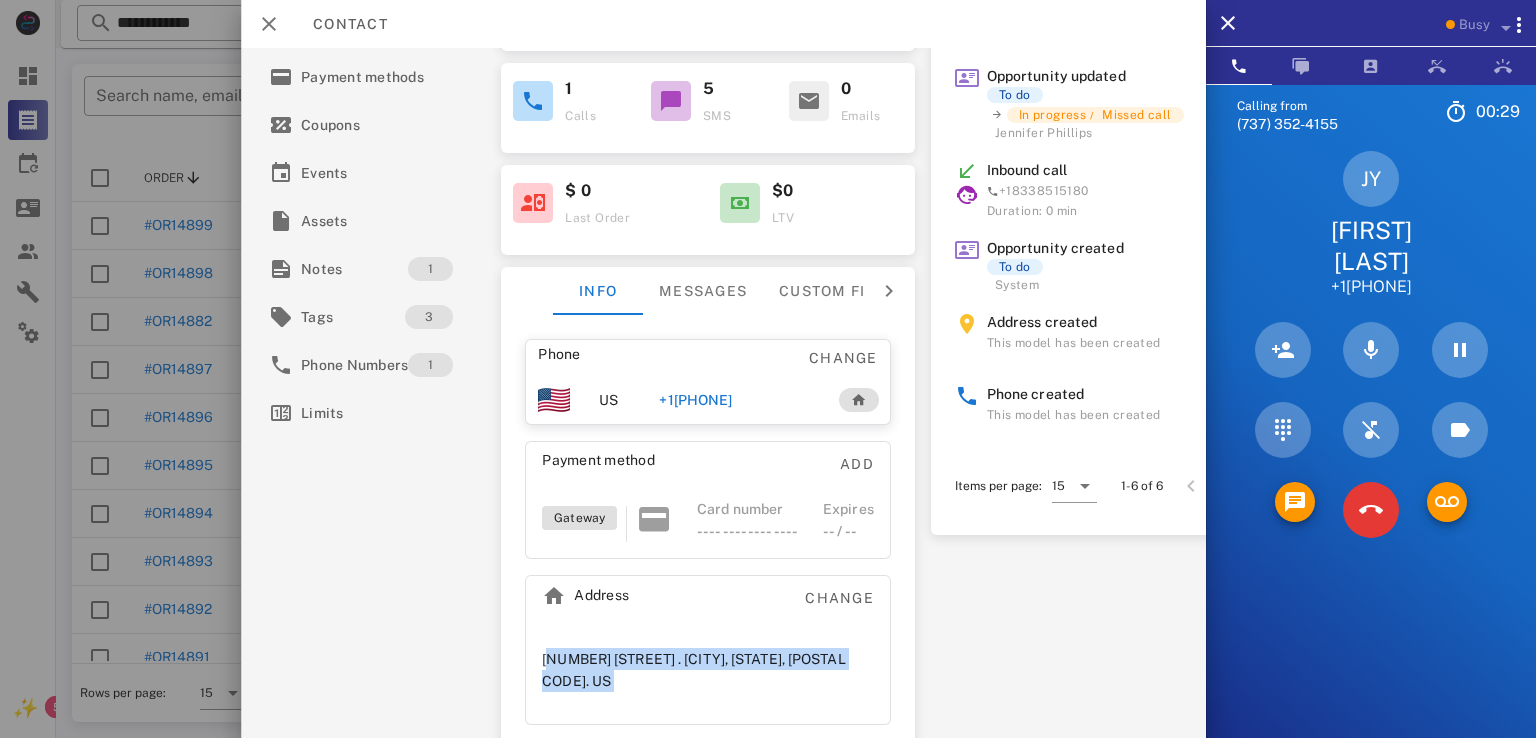 copy on "[NUMBER] [STREET] .
[CITY], [STATE], [POSTAL CODE].
US" 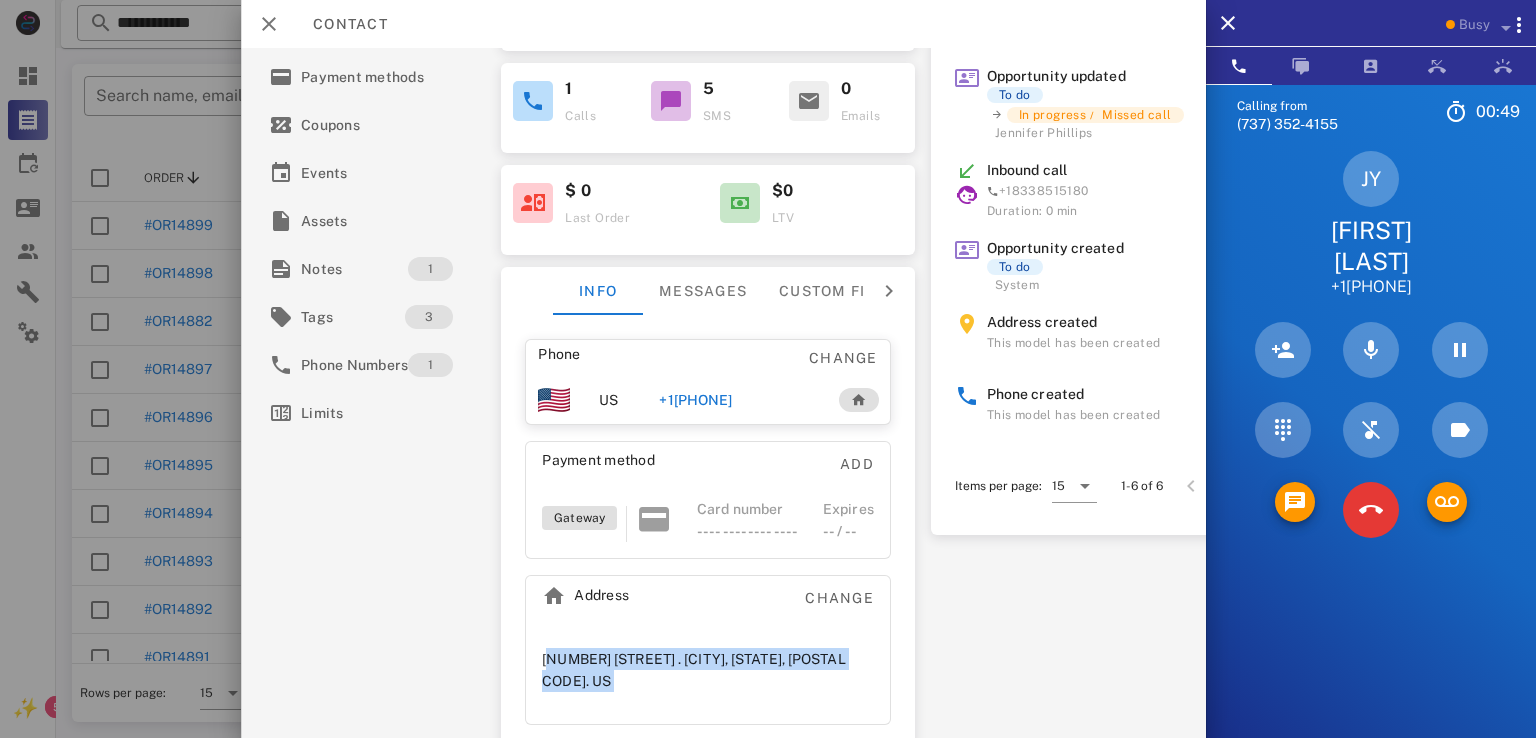 scroll, scrollTop: 0, scrollLeft: 0, axis: both 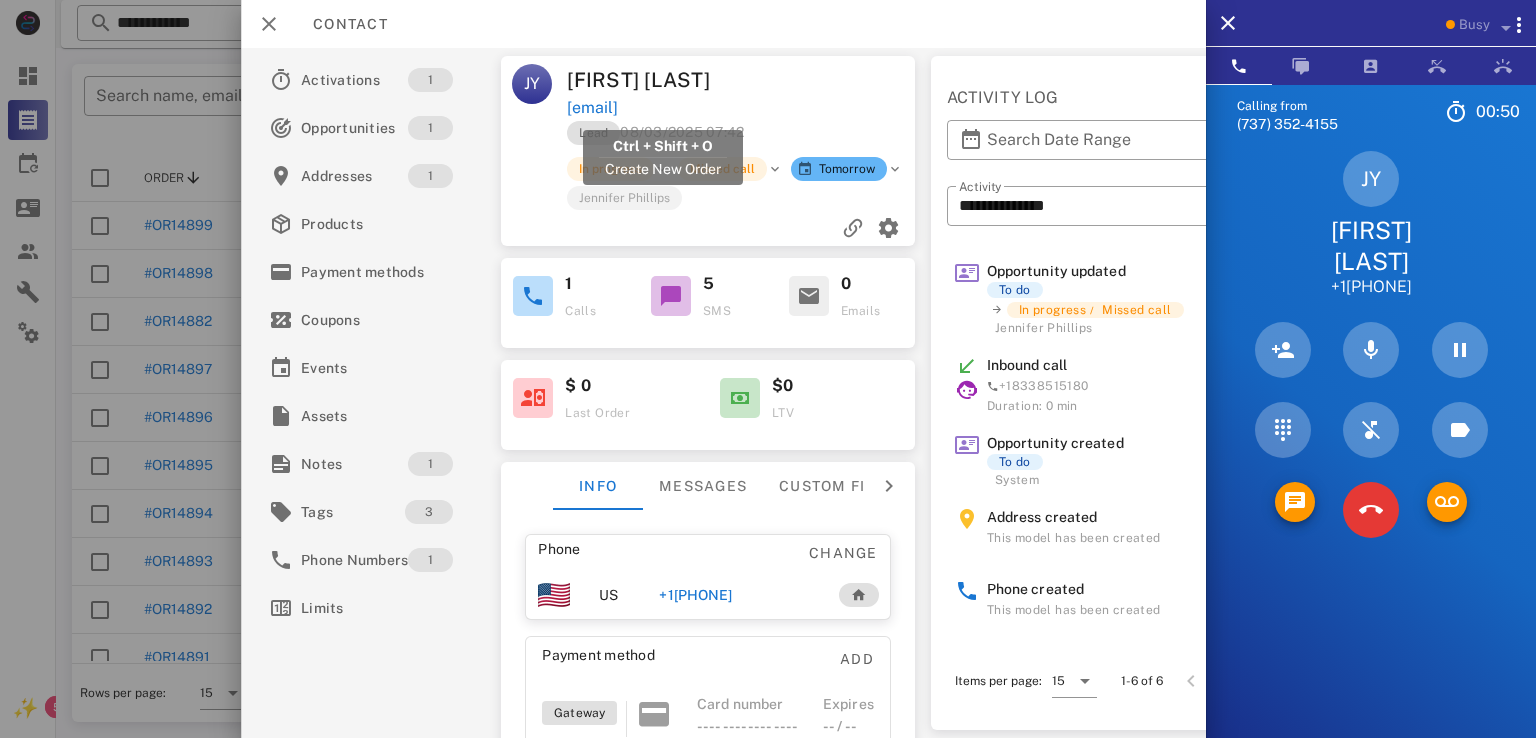 click on "[EMAIL]" at bounding box center (593, 108) 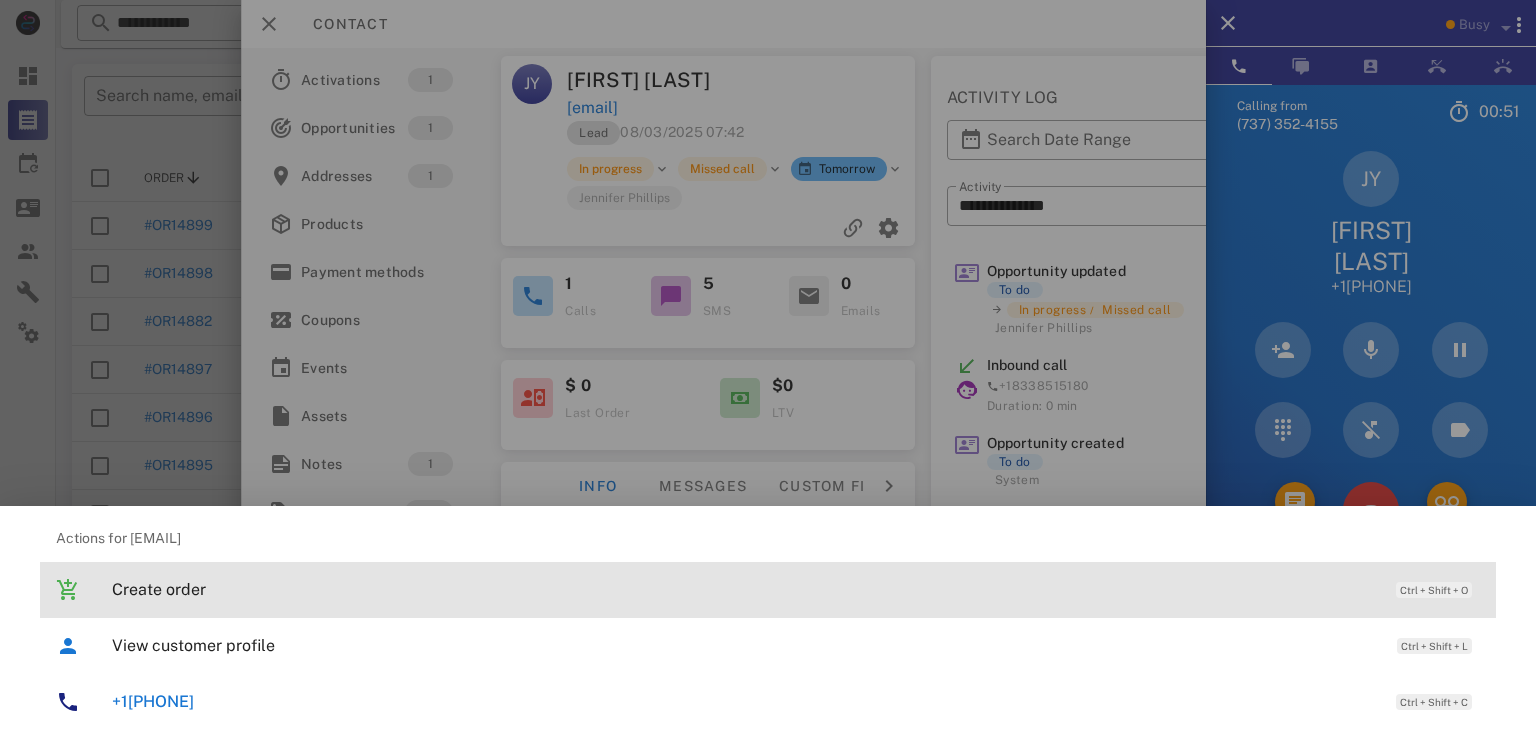 click on "Create order" at bounding box center [744, 589] 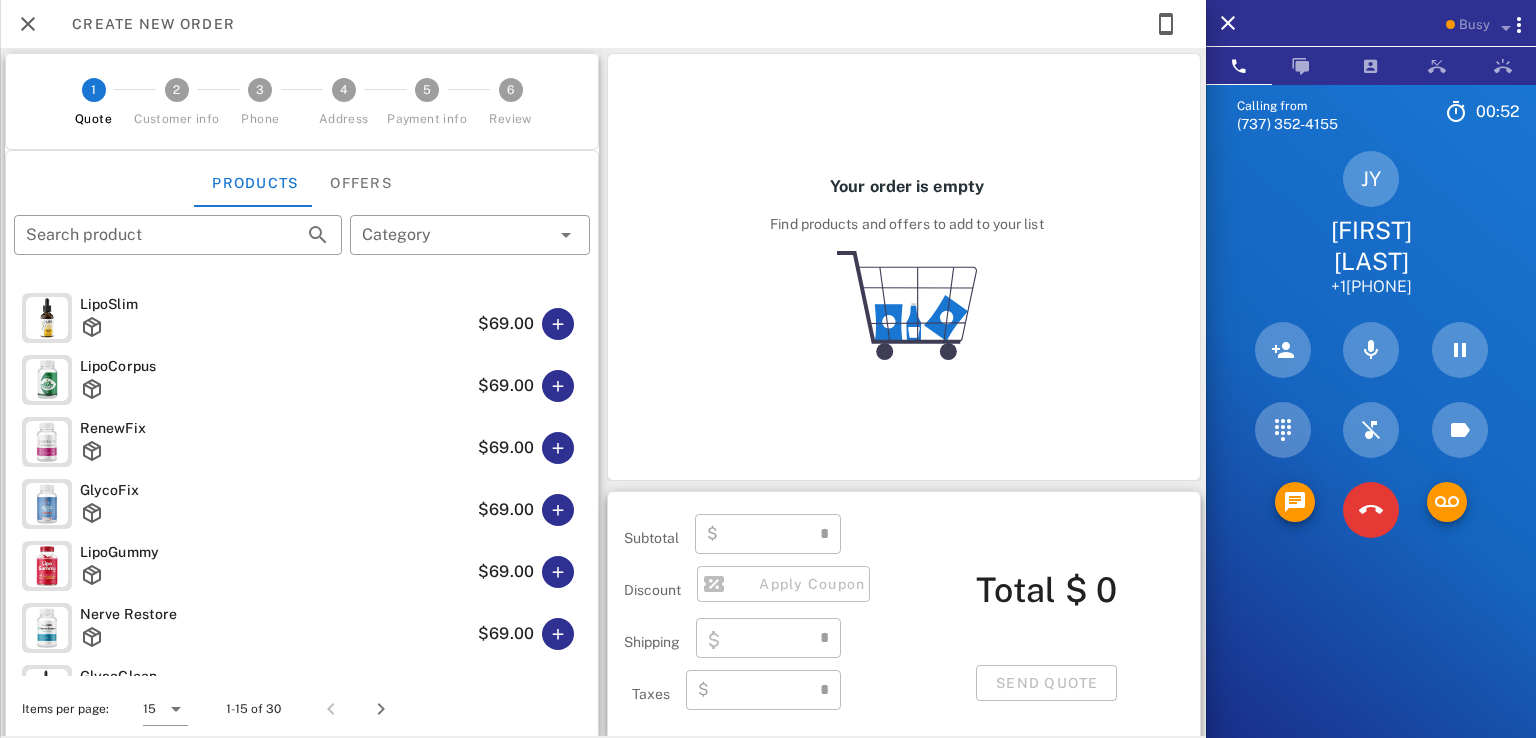 type on "**********" 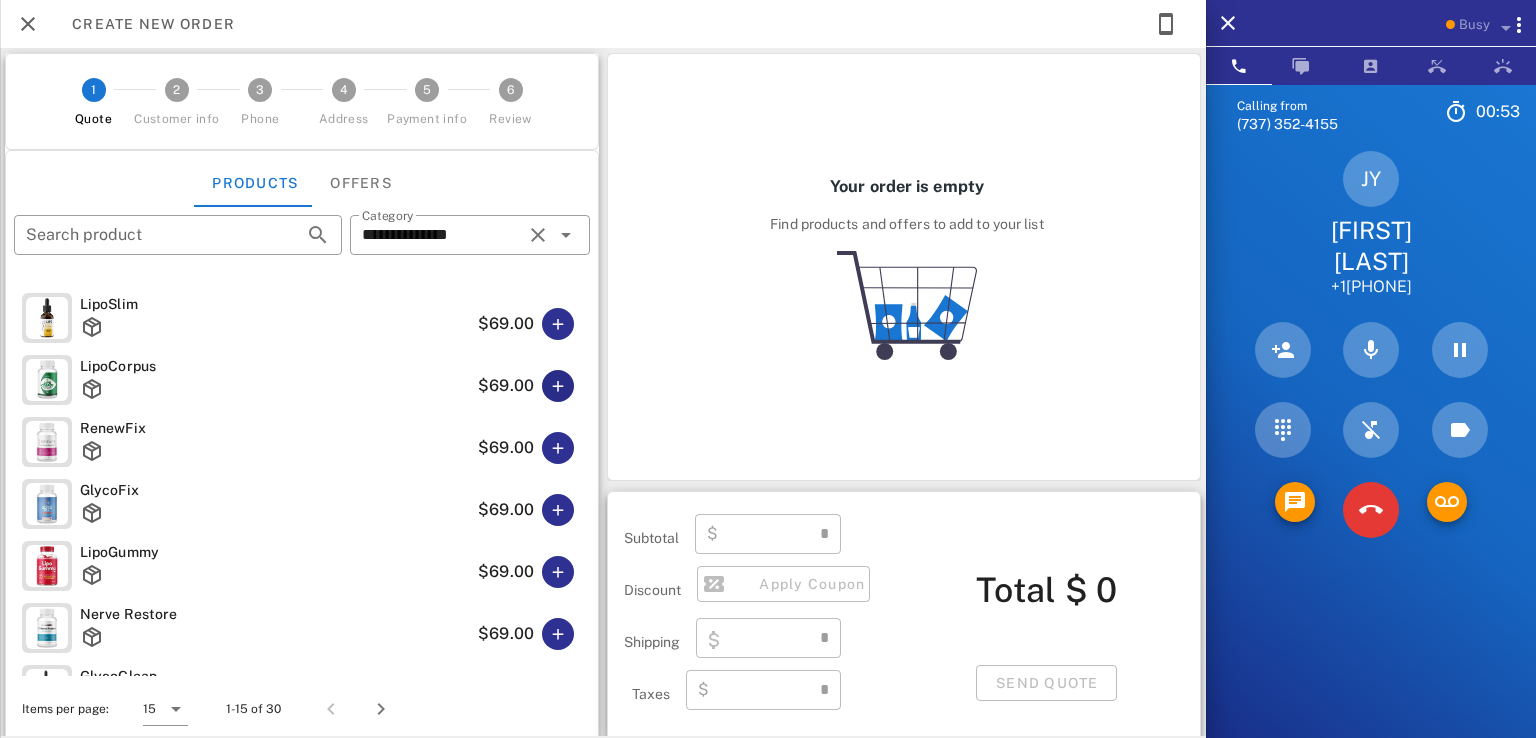 type on "****" 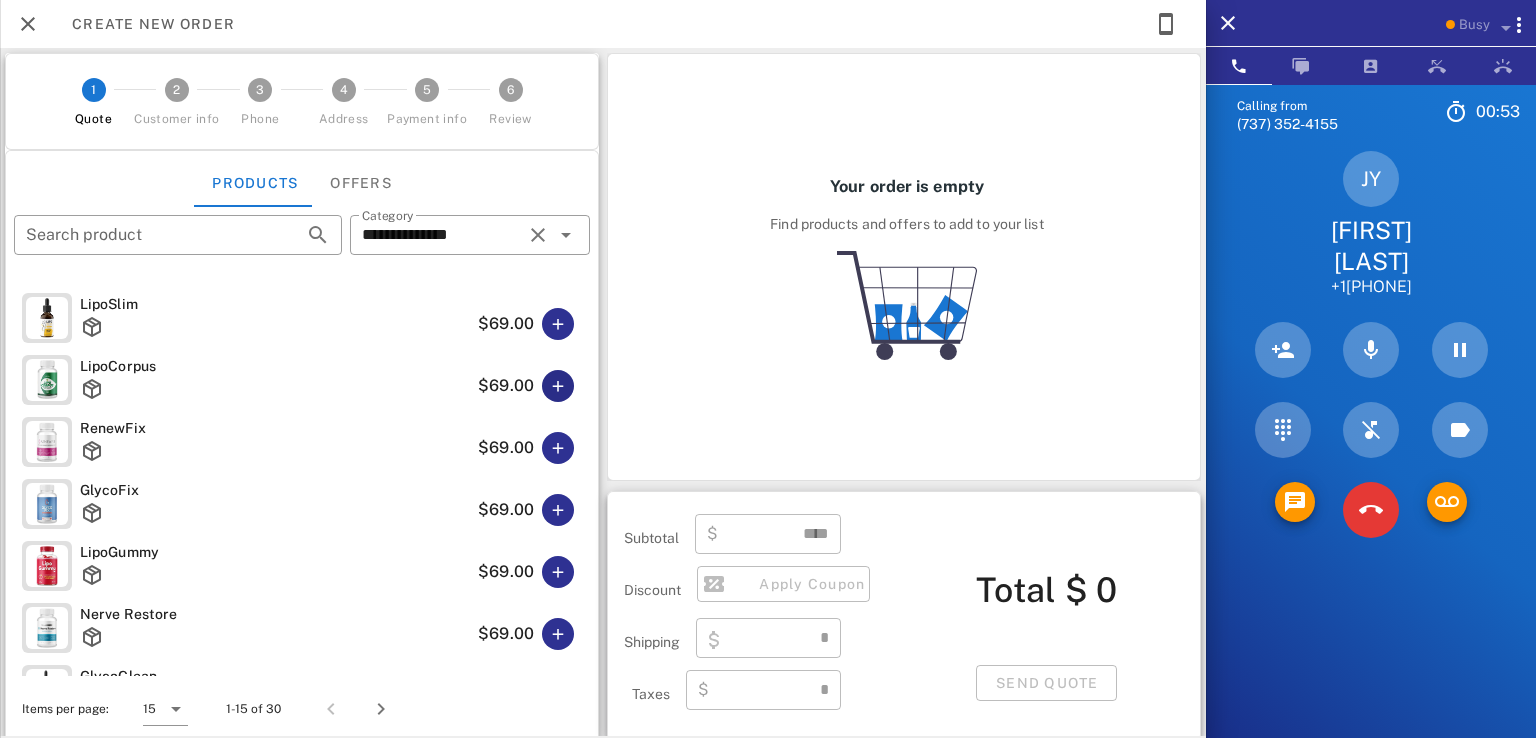 type on "****" 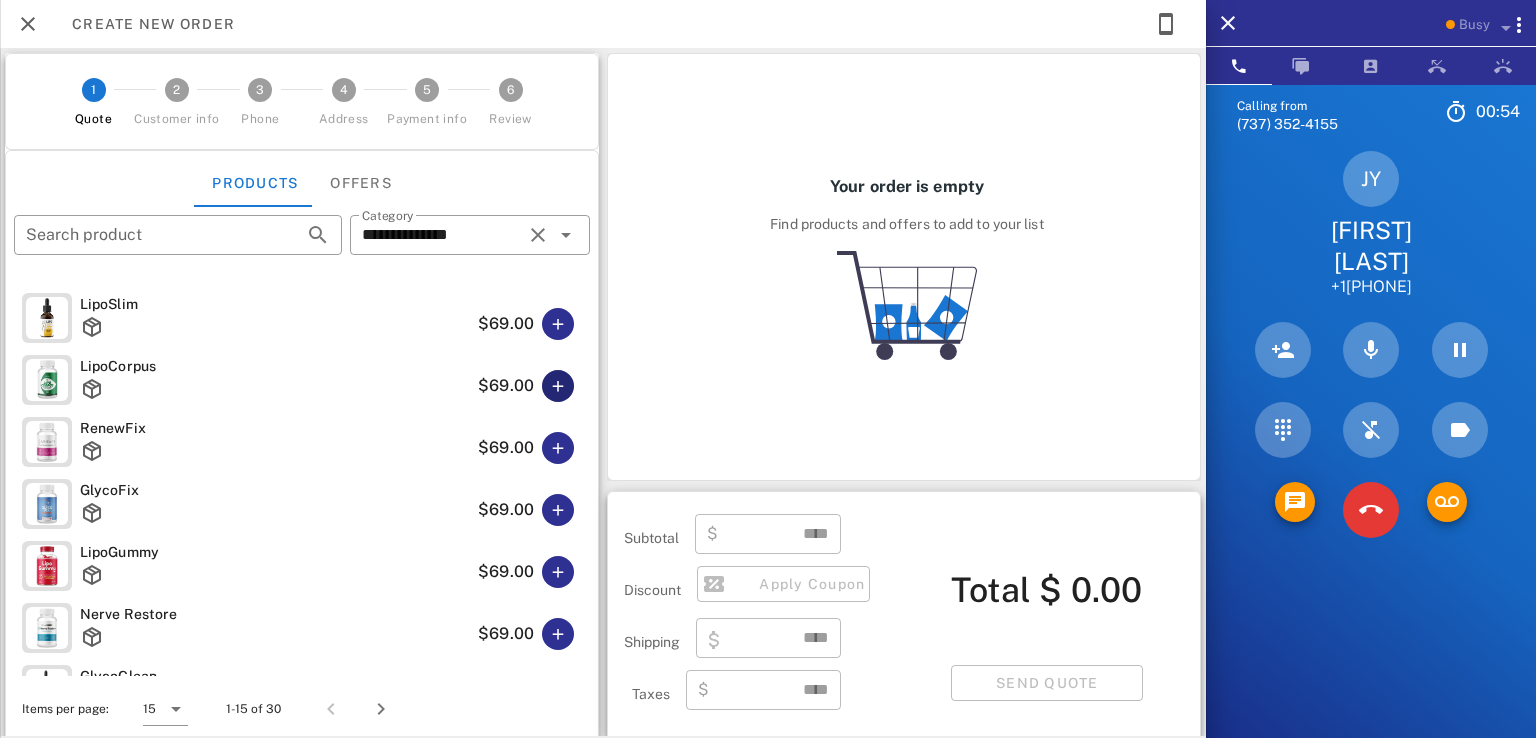click at bounding box center (558, 386) 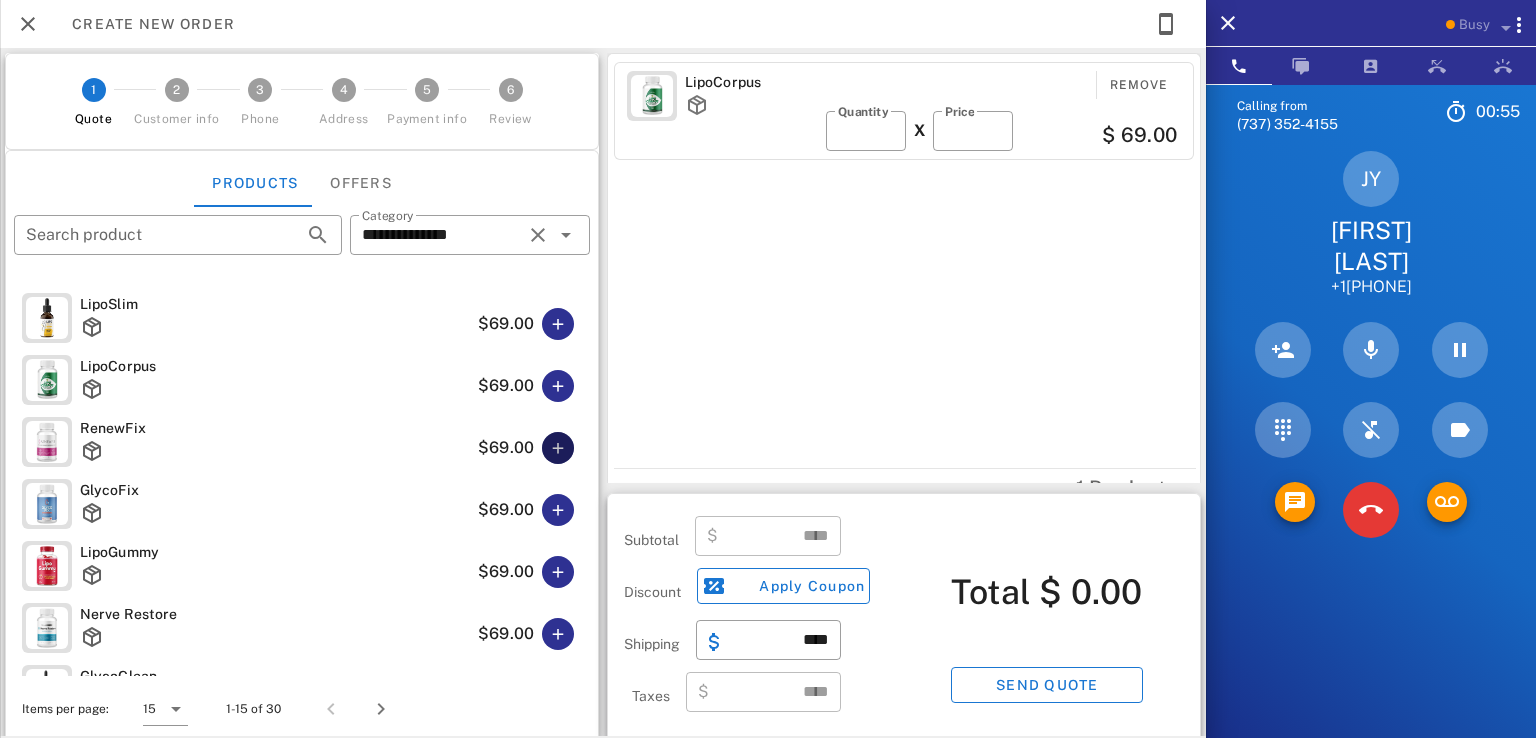 click at bounding box center [558, 448] 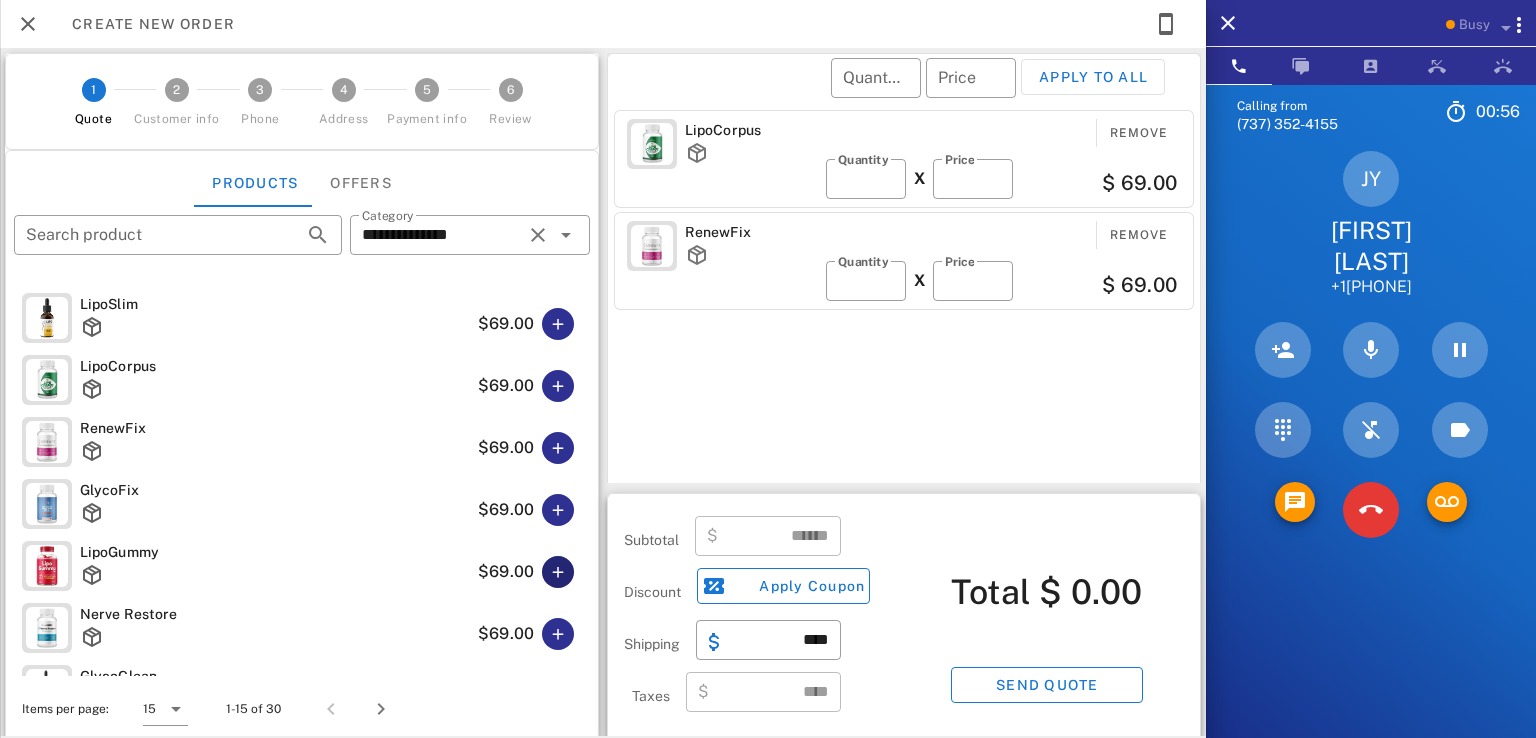 click at bounding box center [558, 572] 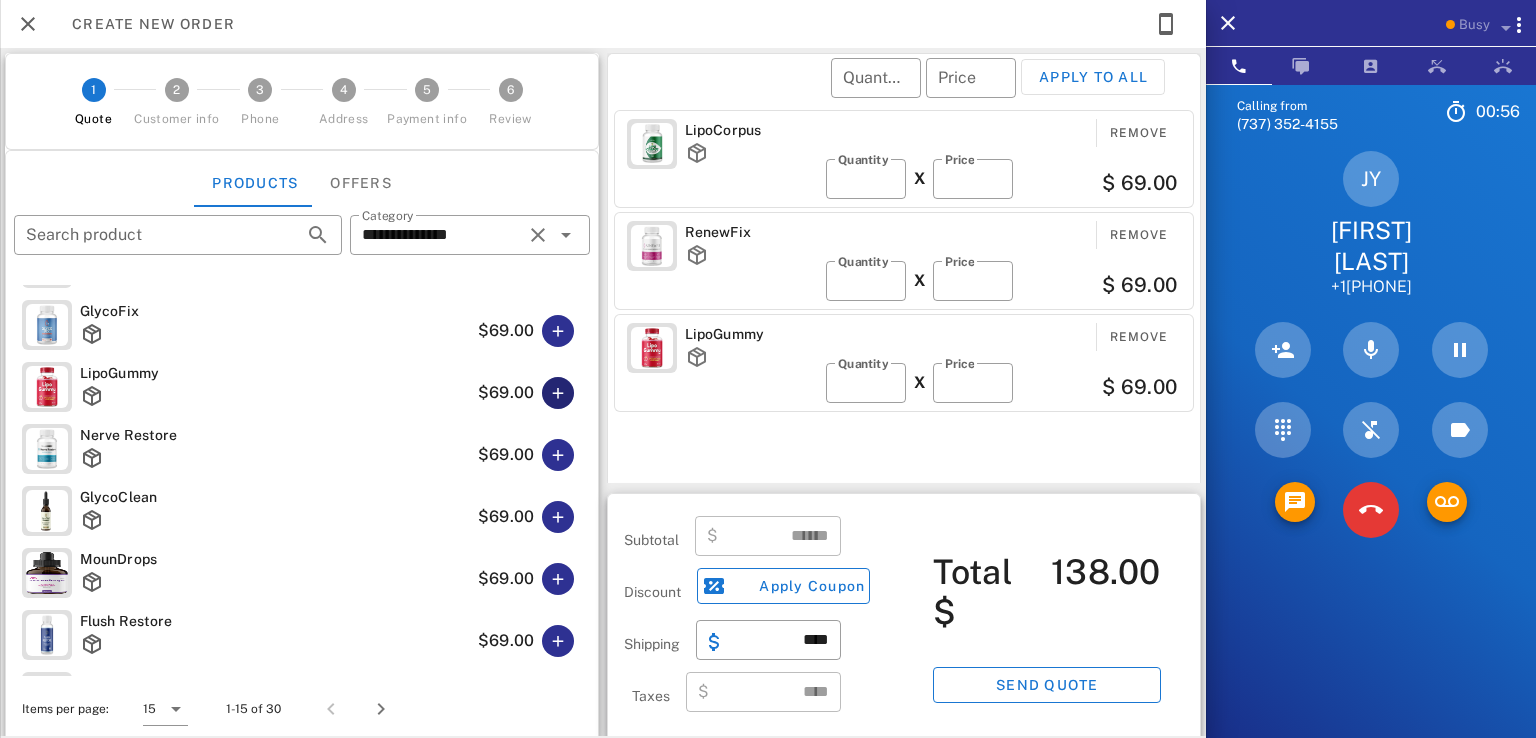 scroll, scrollTop: 300, scrollLeft: 0, axis: vertical 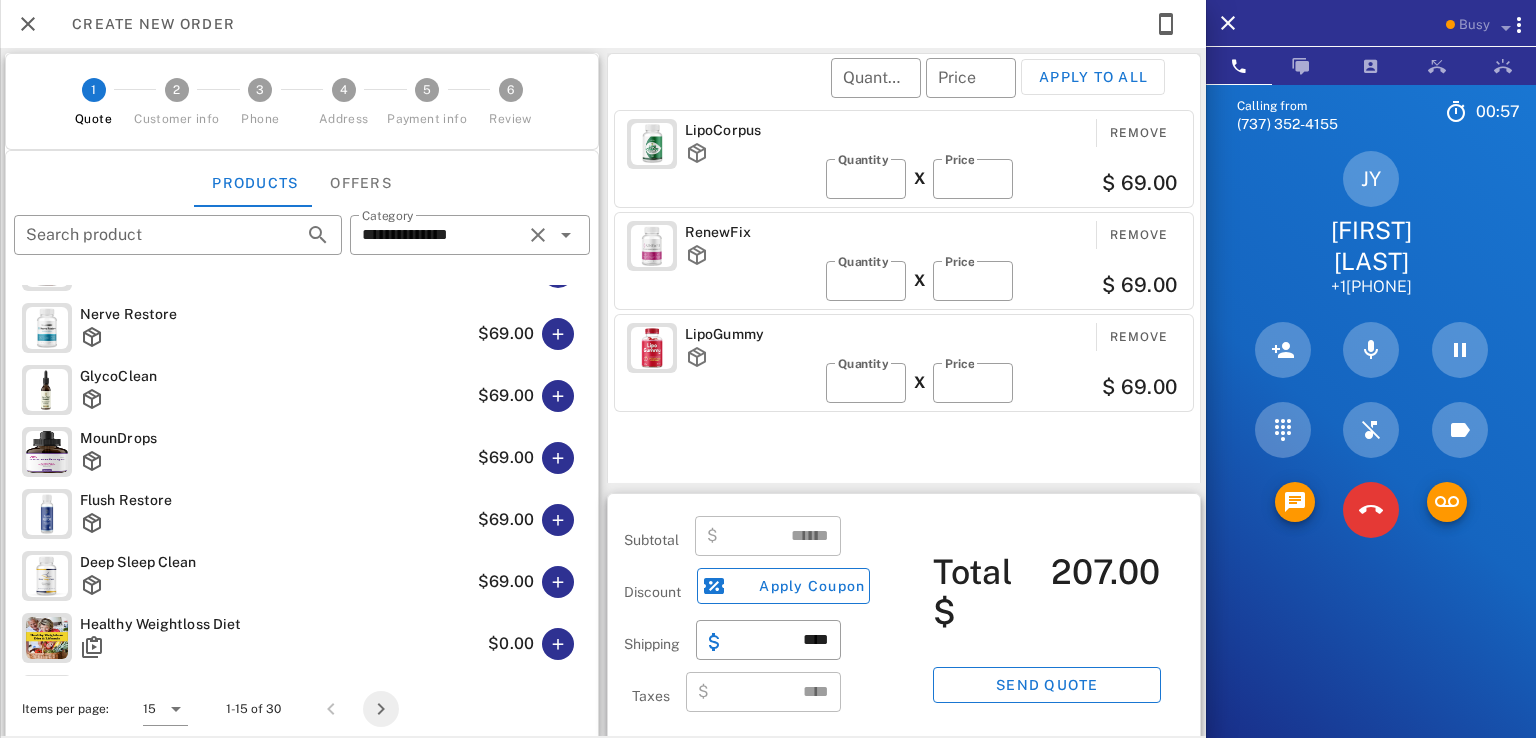 click at bounding box center [381, 709] 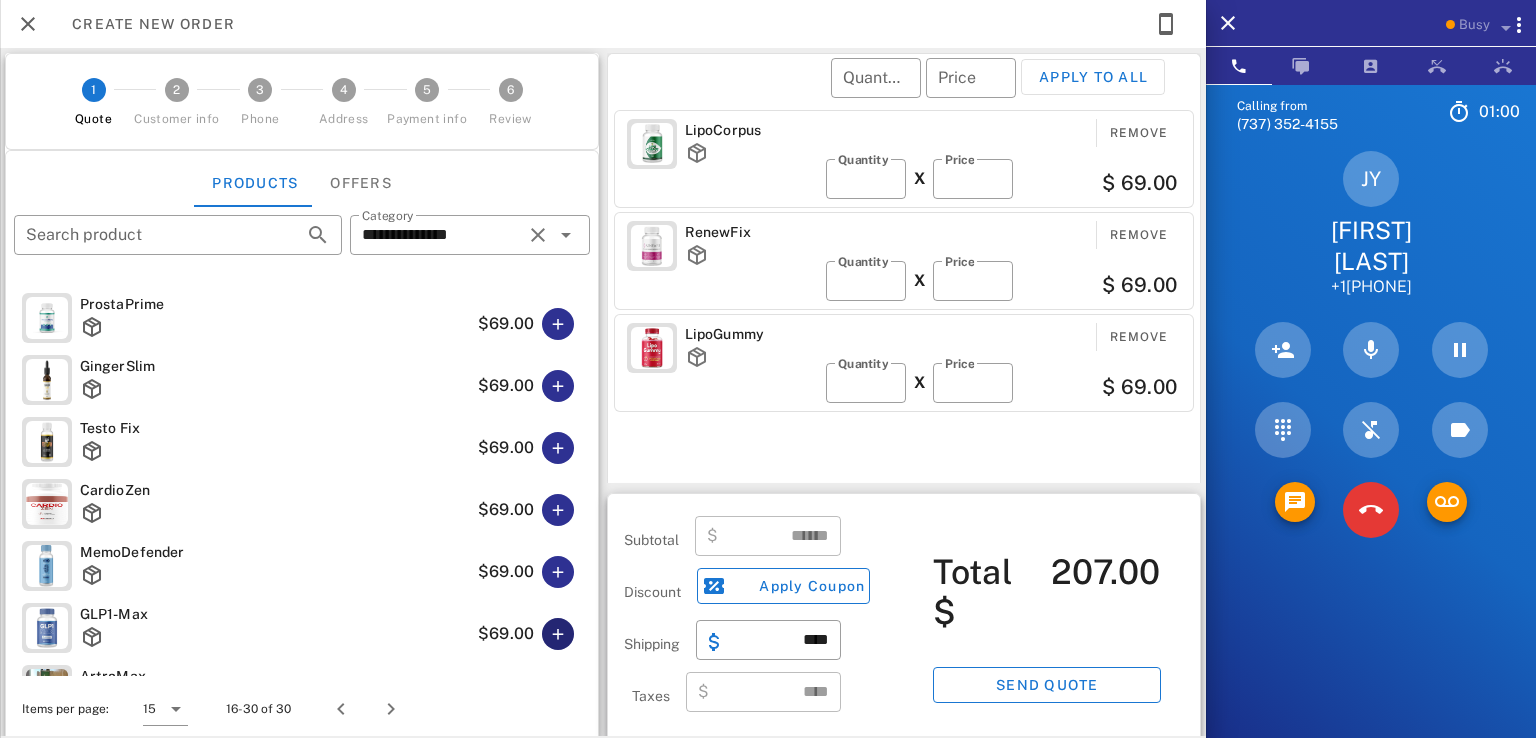 click at bounding box center [558, 634] 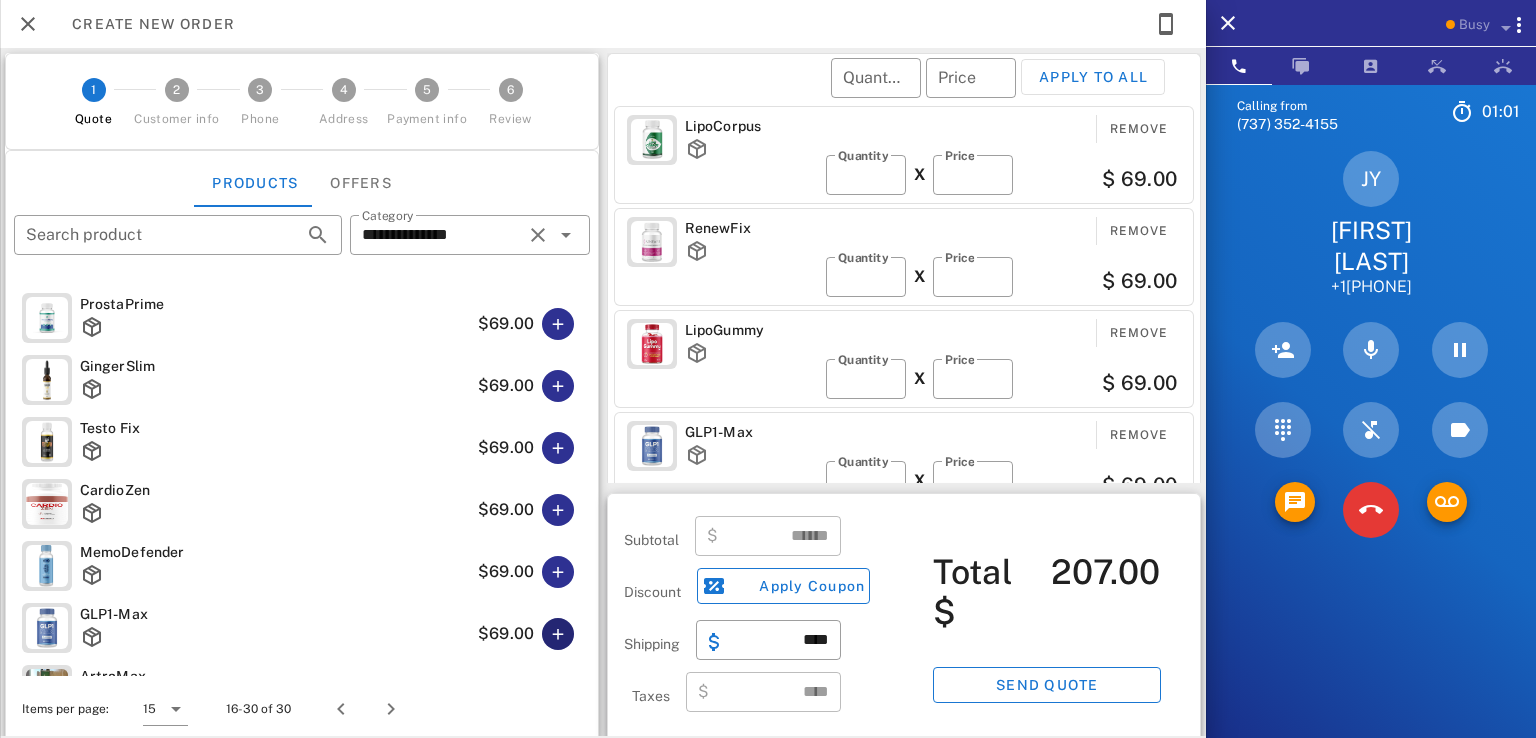 scroll, scrollTop: 4, scrollLeft: 0, axis: vertical 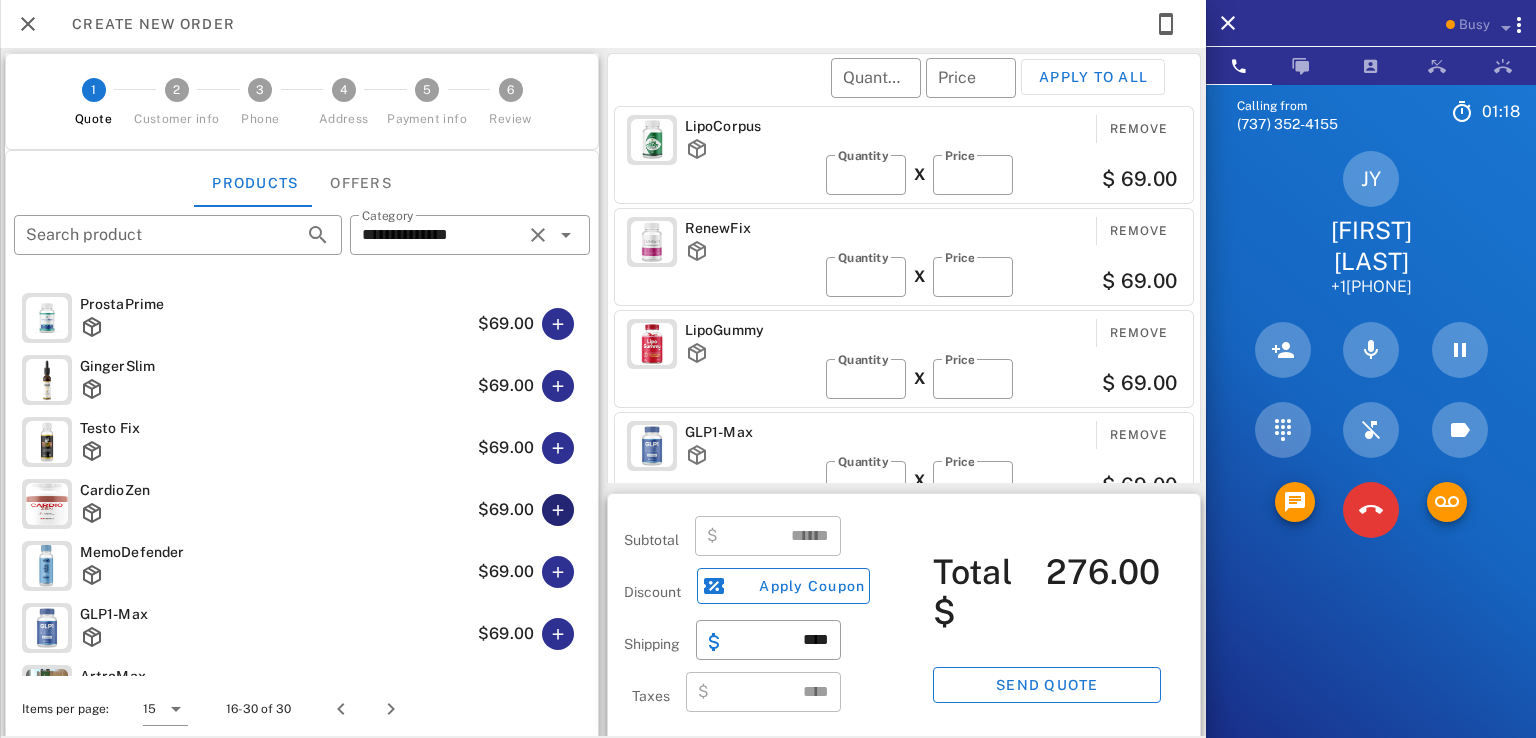 click at bounding box center (558, 510) 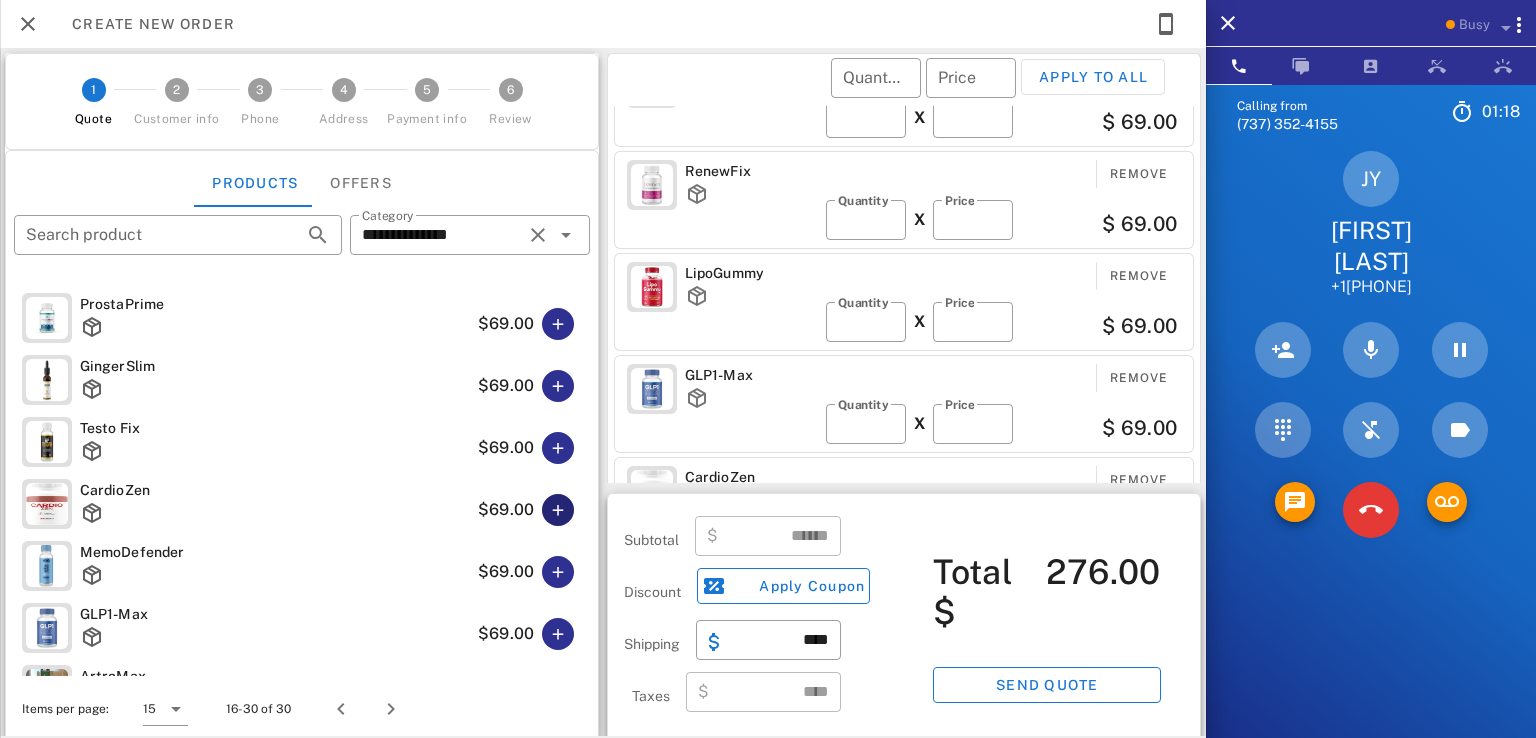 scroll, scrollTop: 106, scrollLeft: 0, axis: vertical 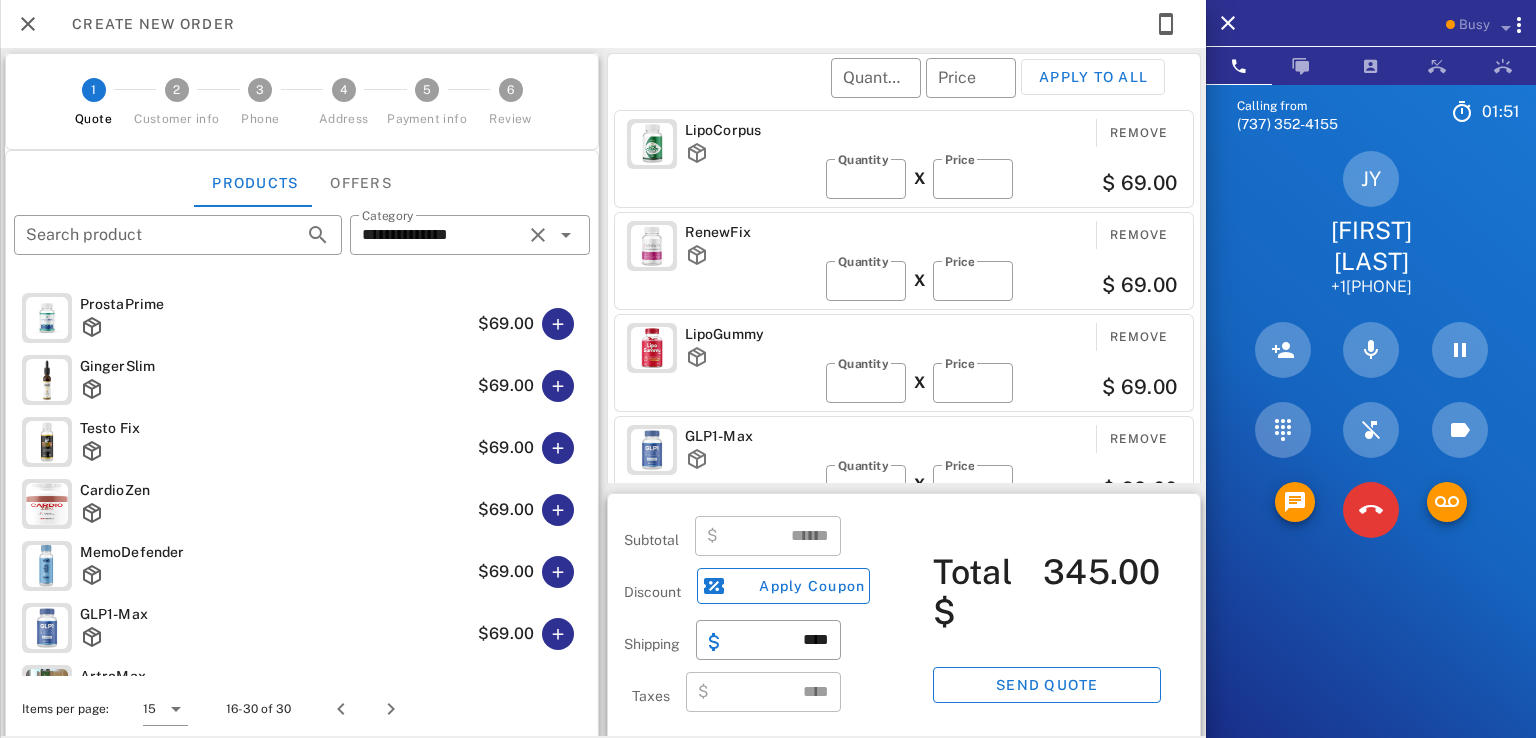 click on "LipoGummy" at bounding box center (751, 334) 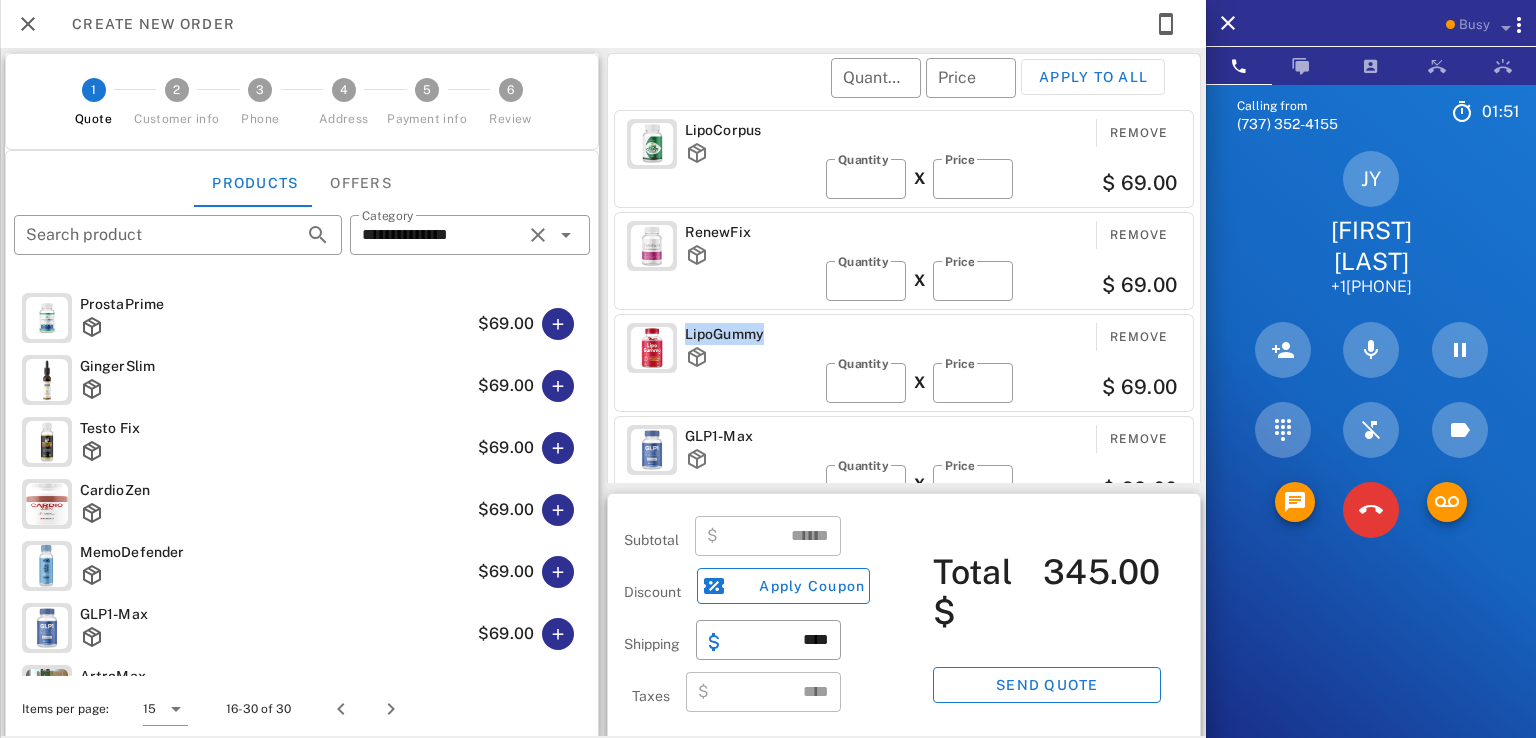 click on "LipoGummy" at bounding box center (751, 334) 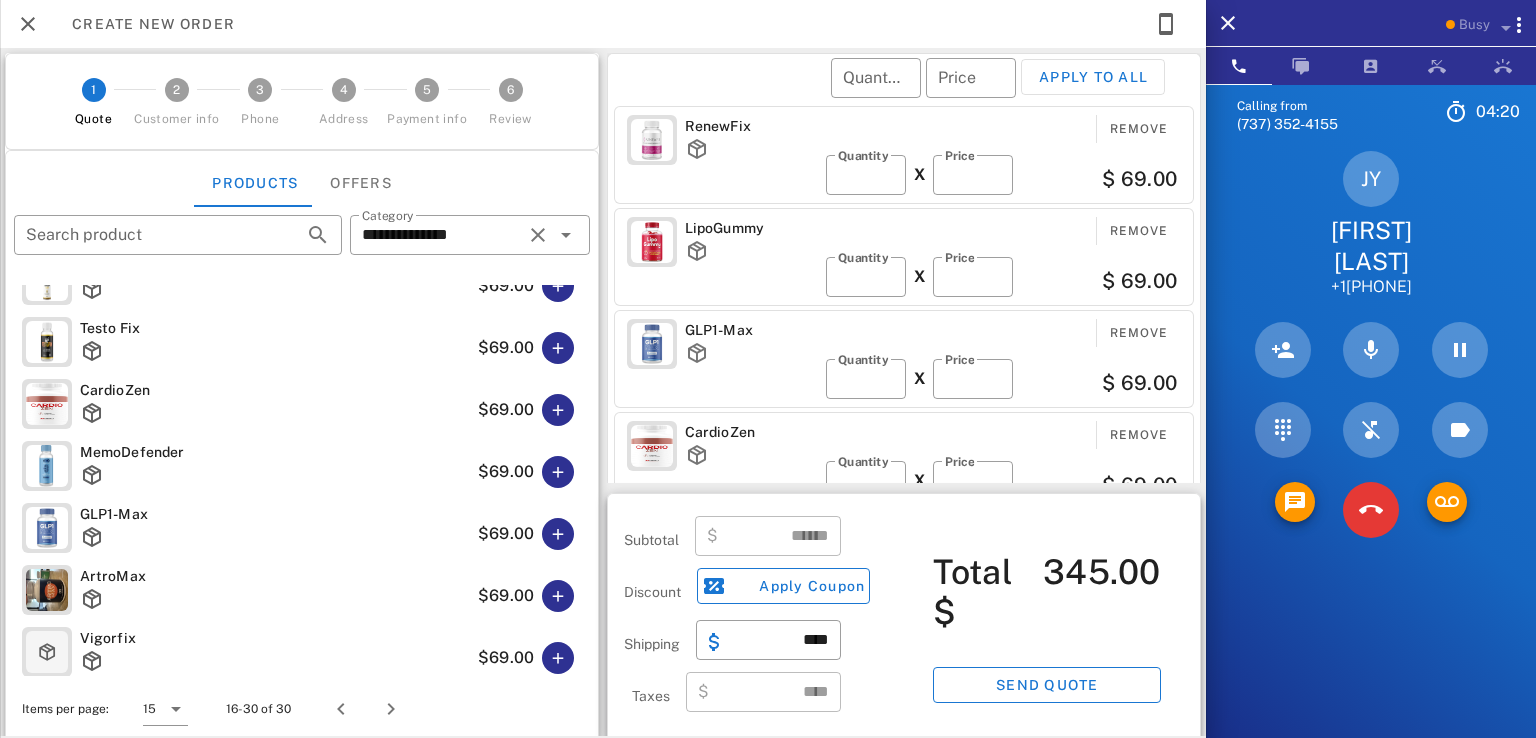 scroll, scrollTop: 0, scrollLeft: 0, axis: both 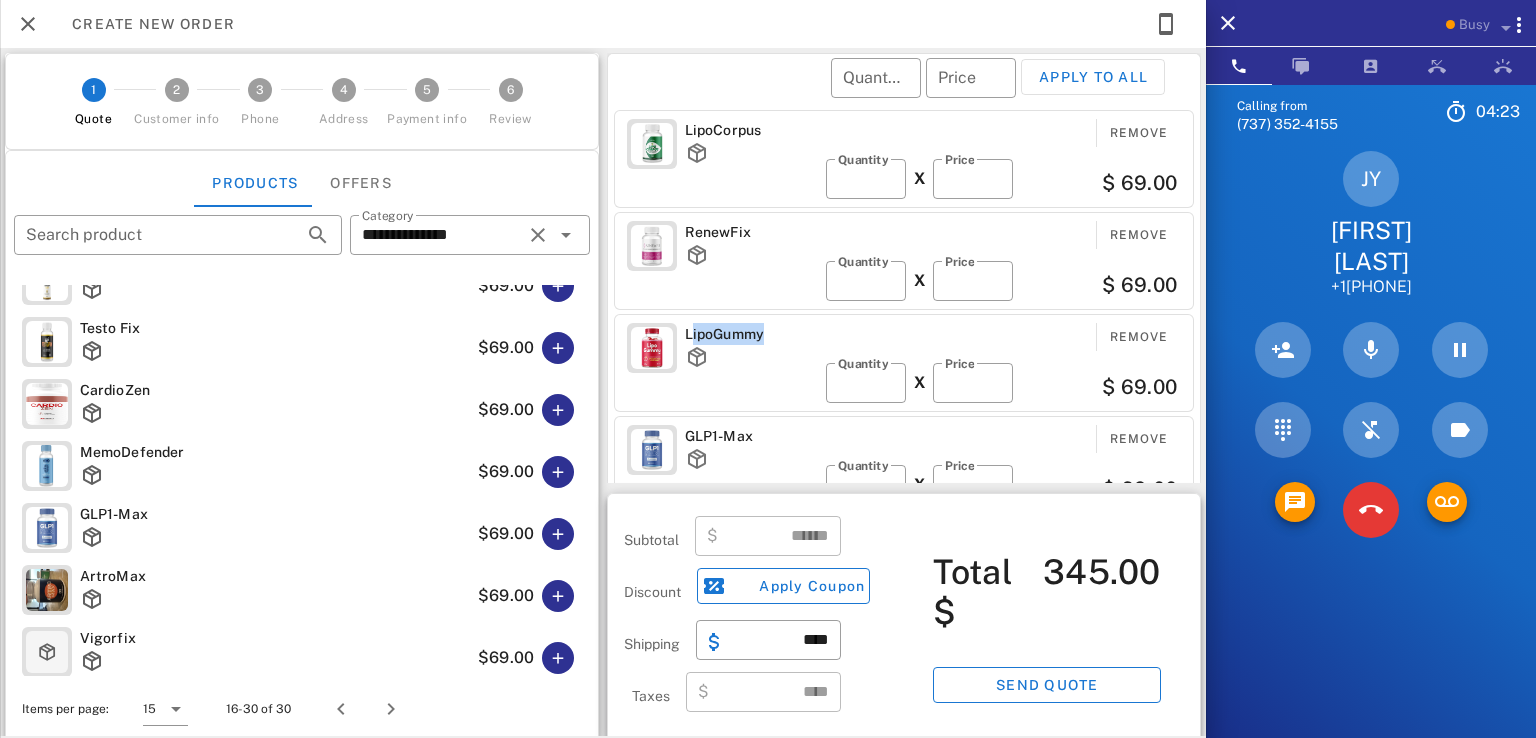 drag, startPoint x: 764, startPoint y: 333, endPoint x: 686, endPoint y: 333, distance: 78 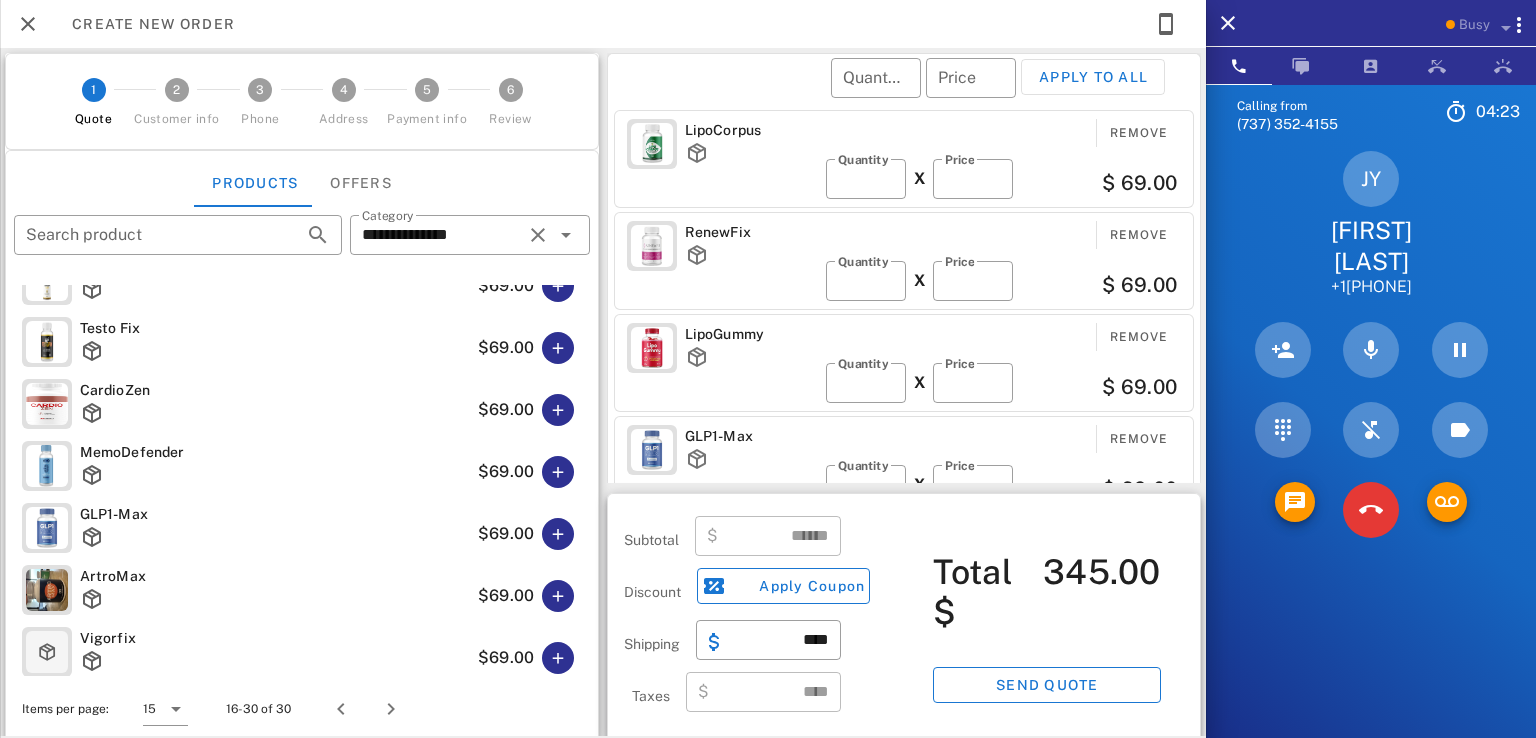 click on "RenewFix  Remove  ​ Quantity * X ​ Price **  $ 69.00" at bounding box center [904, 261] 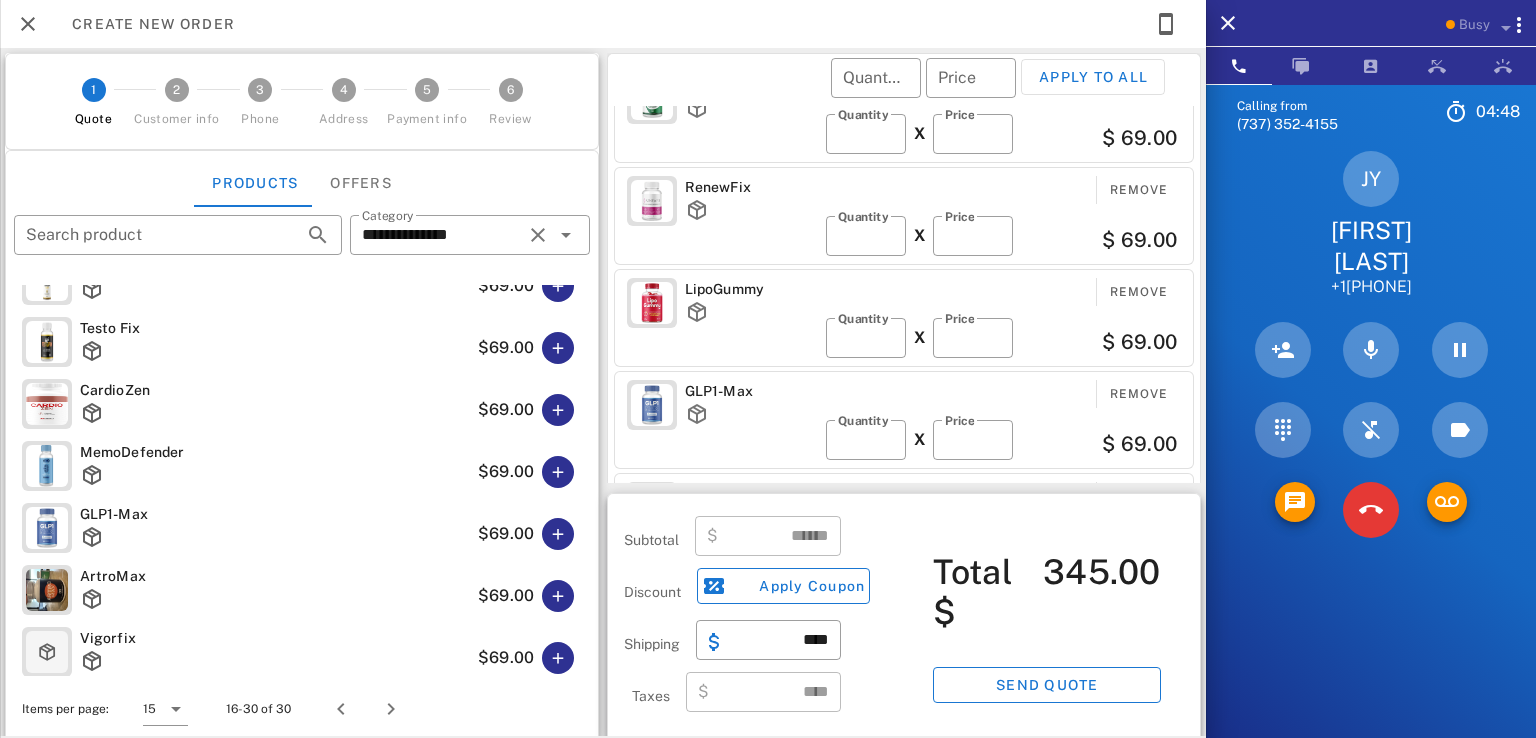 scroll, scrollTop: 0, scrollLeft: 0, axis: both 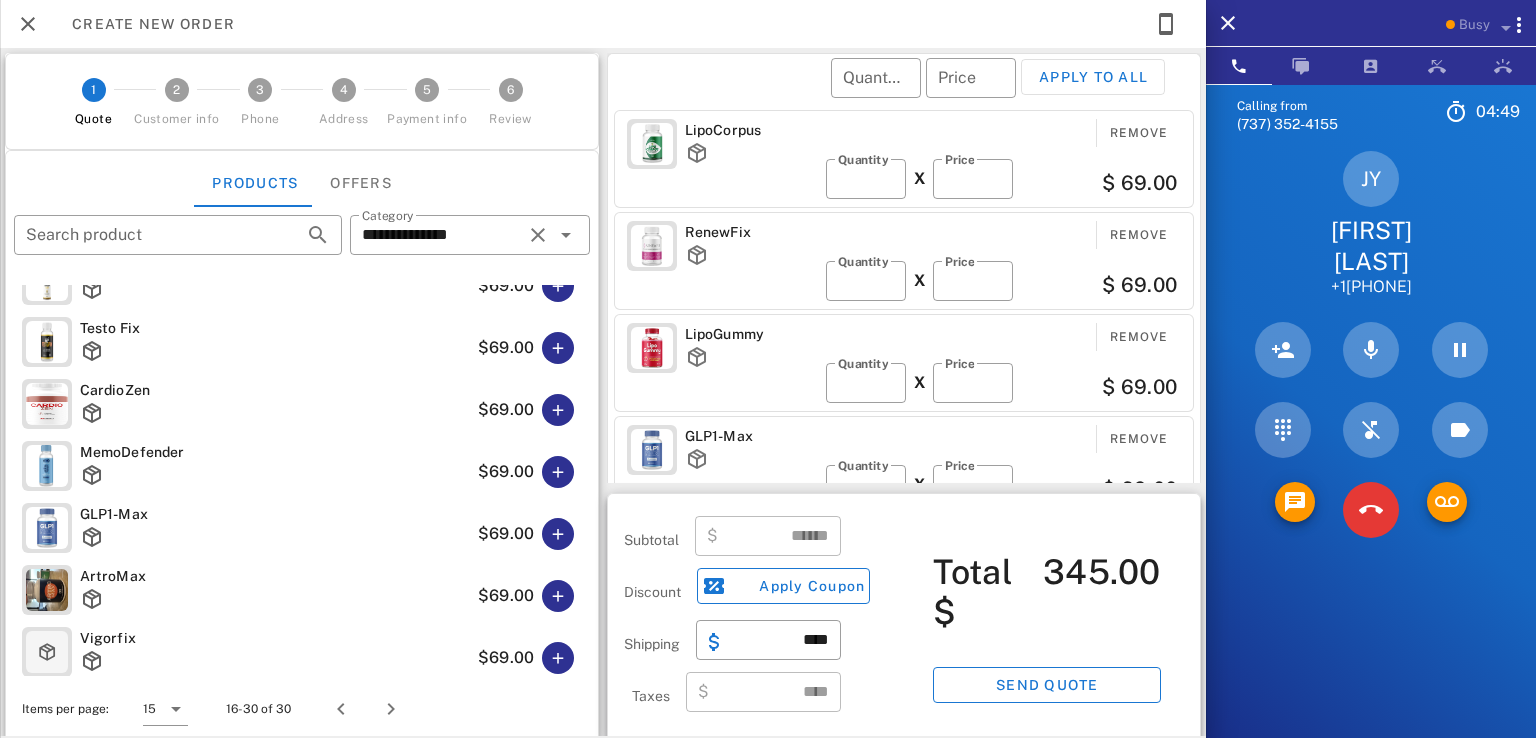 click on "RenewFix" at bounding box center [751, 232] 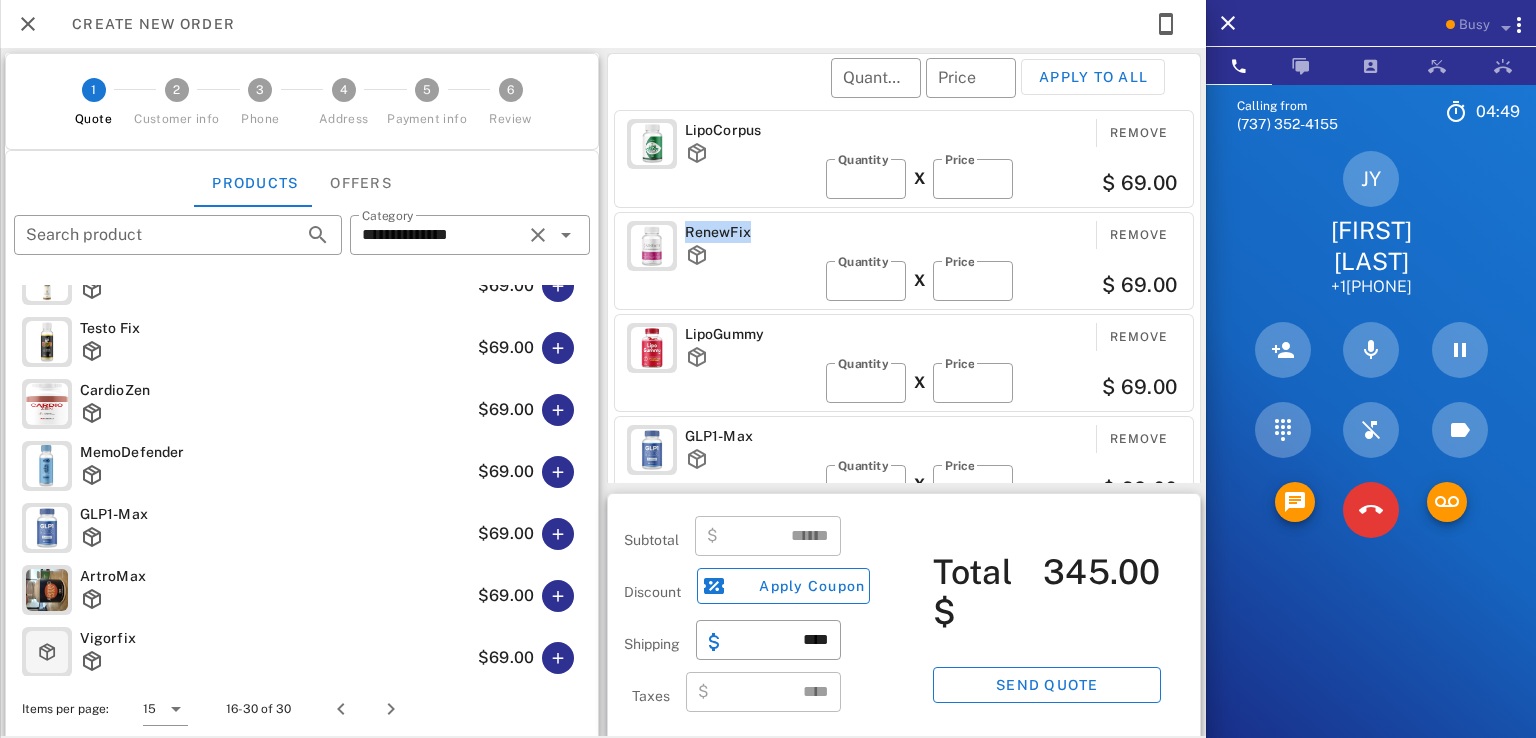 click on "RenewFix" at bounding box center (751, 232) 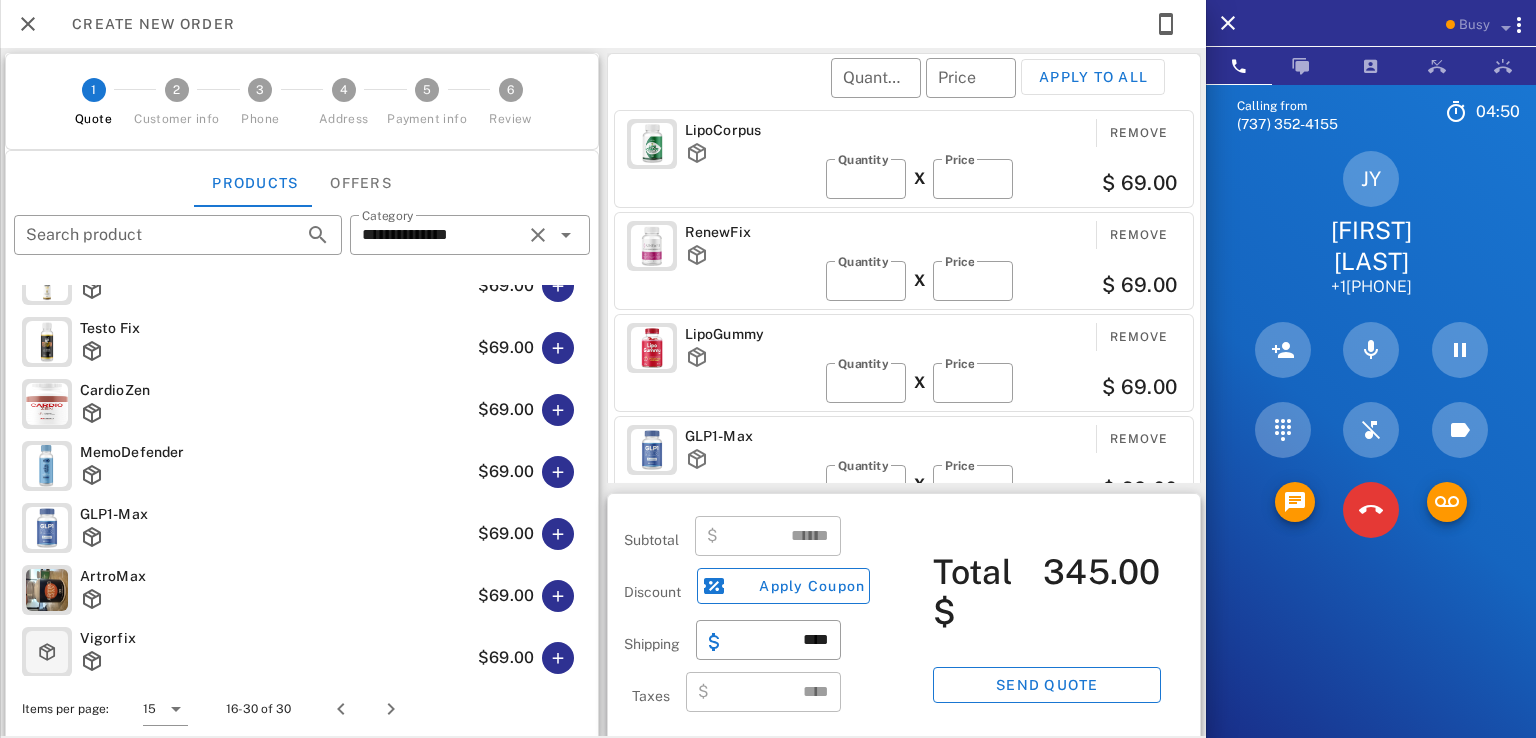 click on "RenewFix" at bounding box center [751, 232] 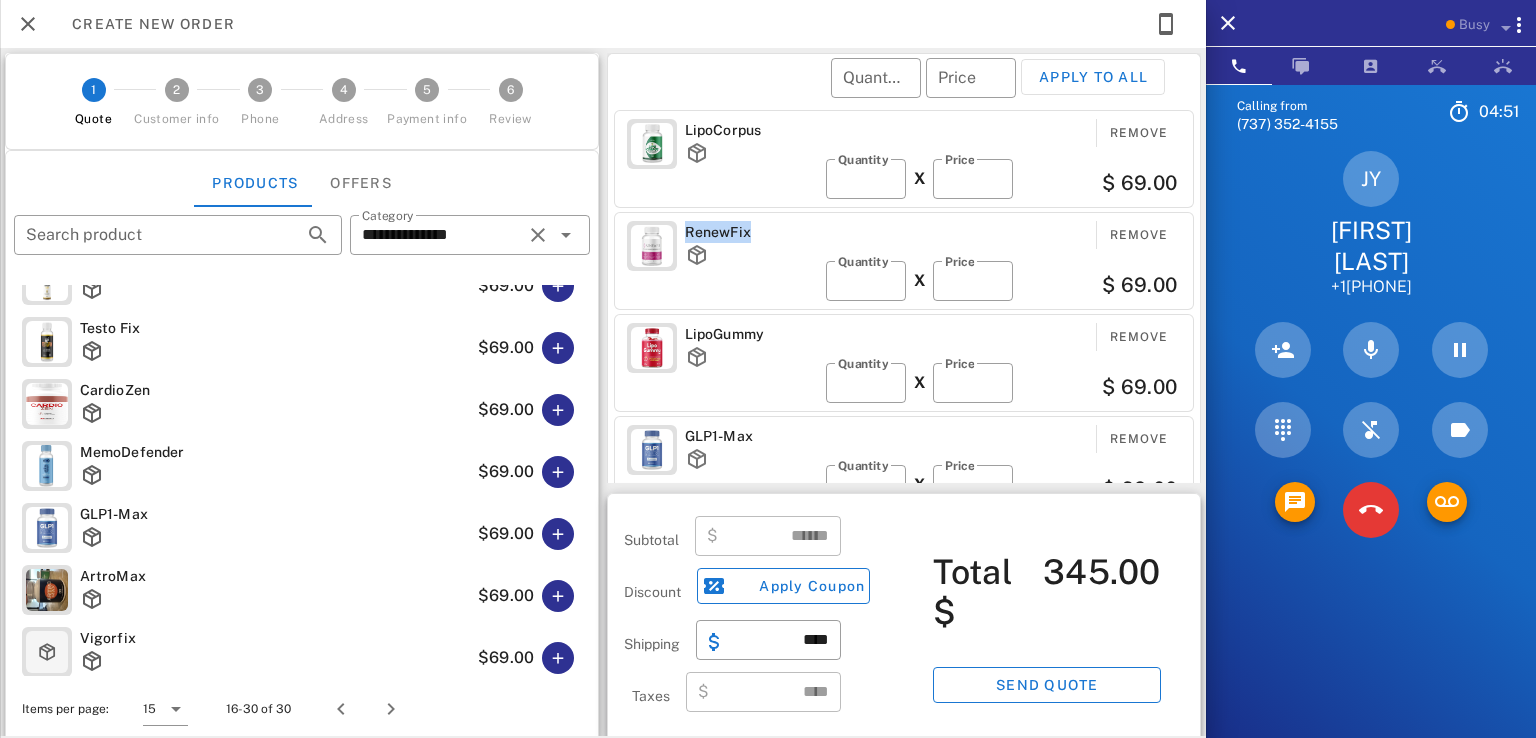 click on "RenewFix" at bounding box center [751, 232] 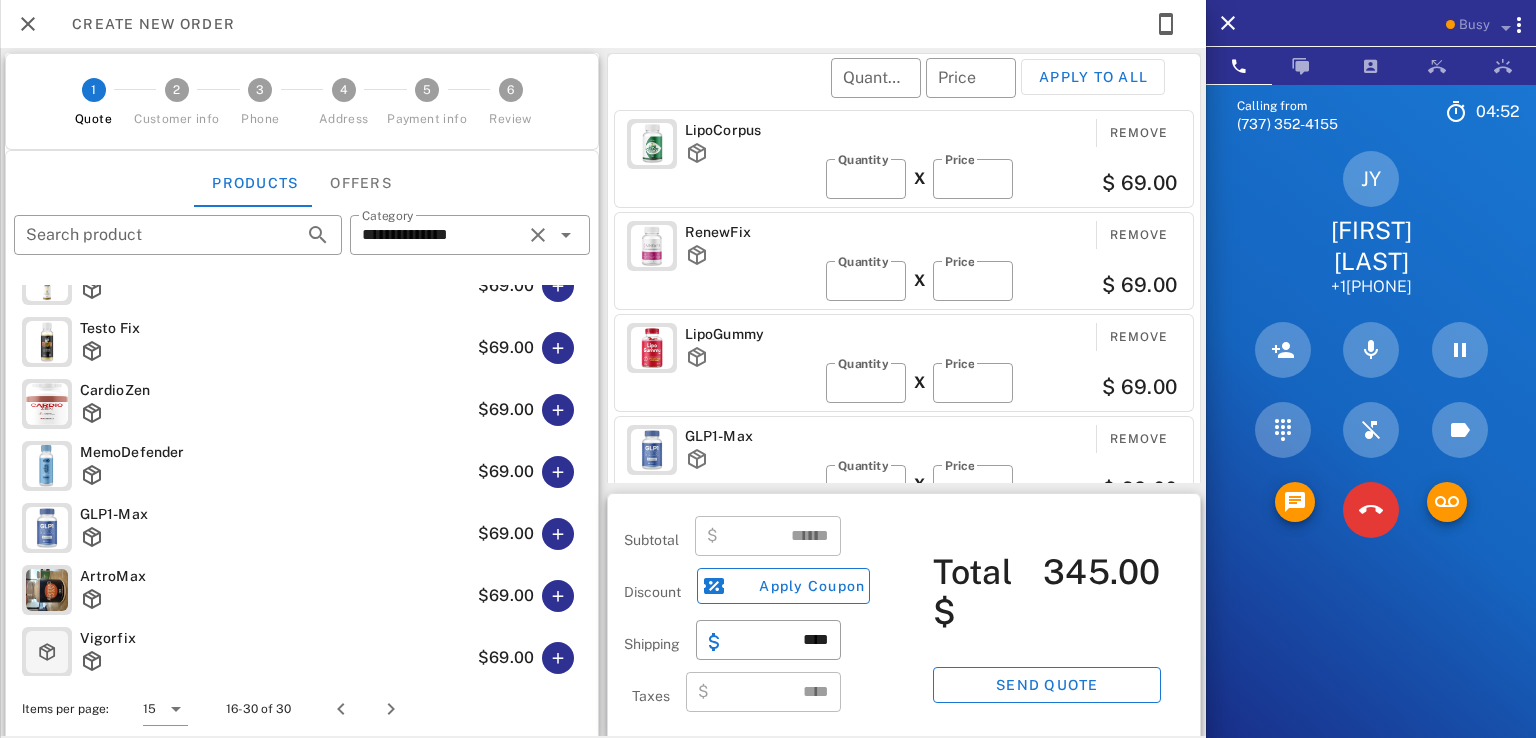 click on "RenewFix" at bounding box center (751, 232) 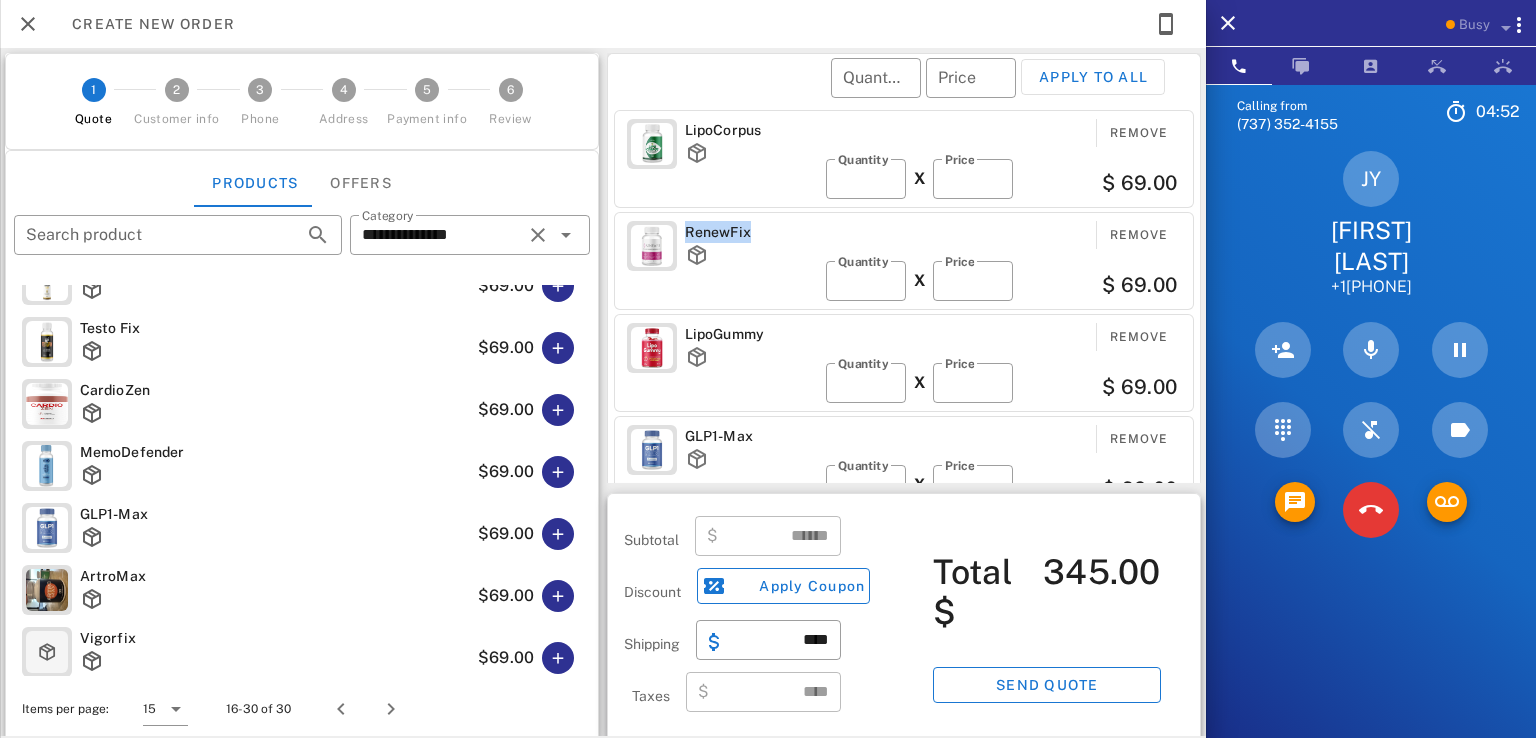 click on "RenewFix" at bounding box center [751, 232] 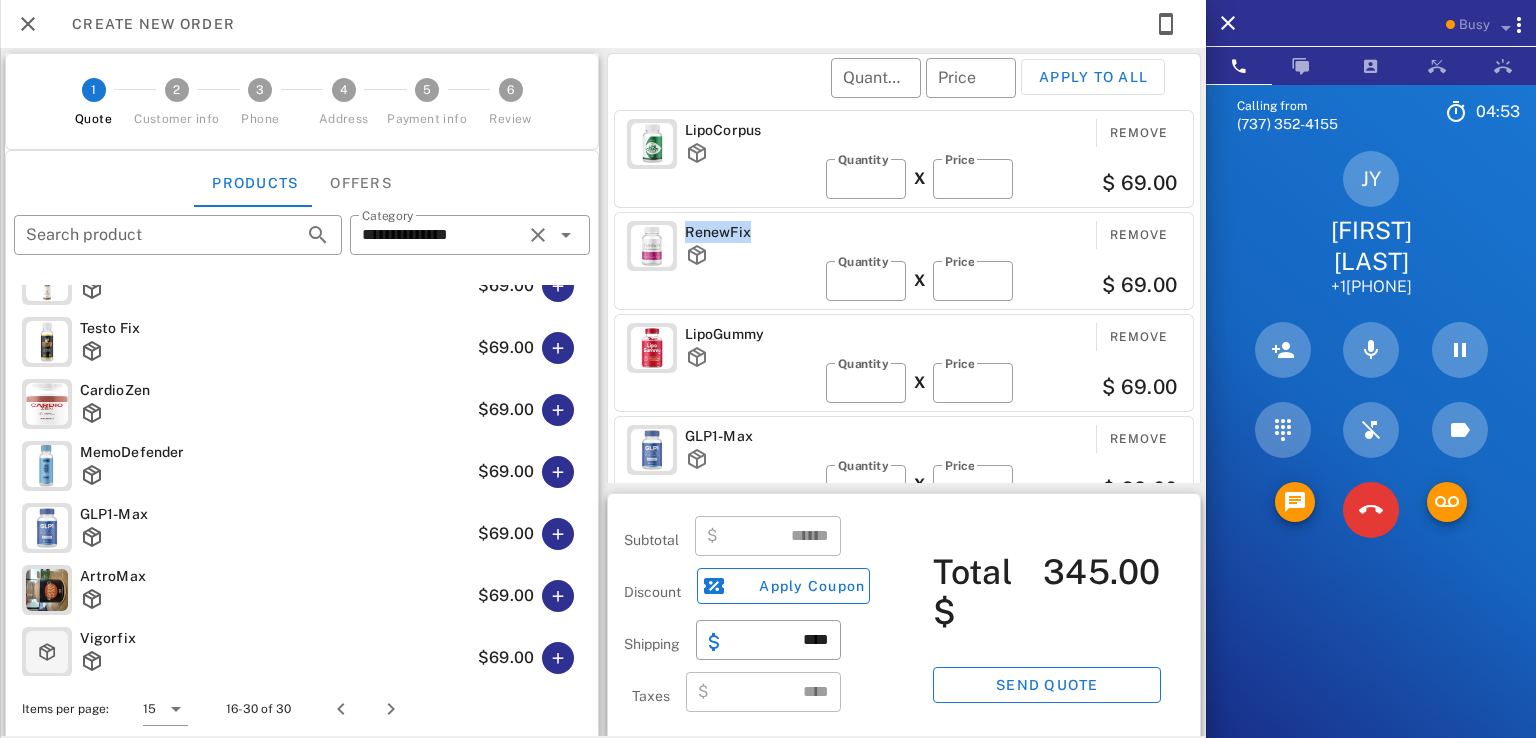 click on "RenewFix" at bounding box center (751, 232) 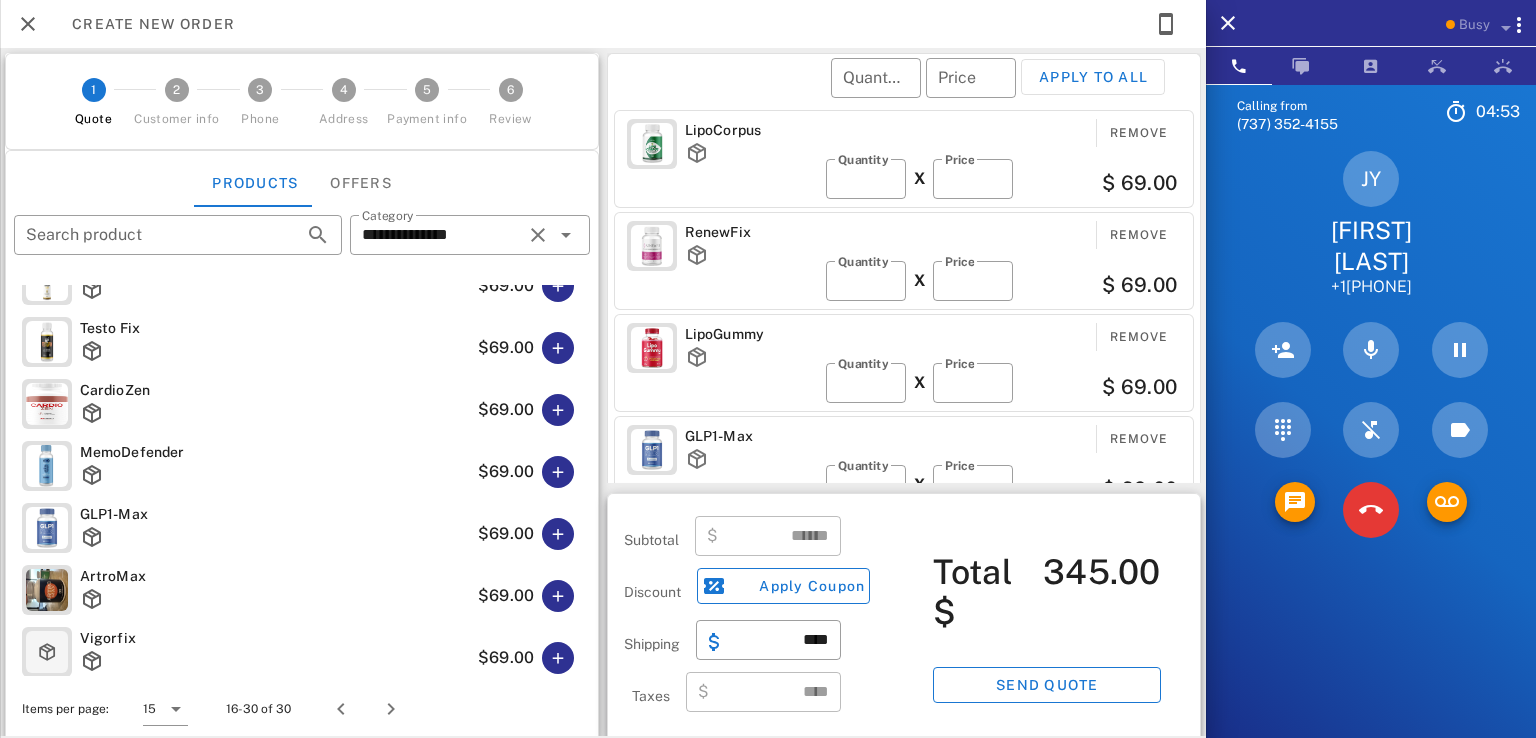 click on "RenewFix" at bounding box center [751, 232] 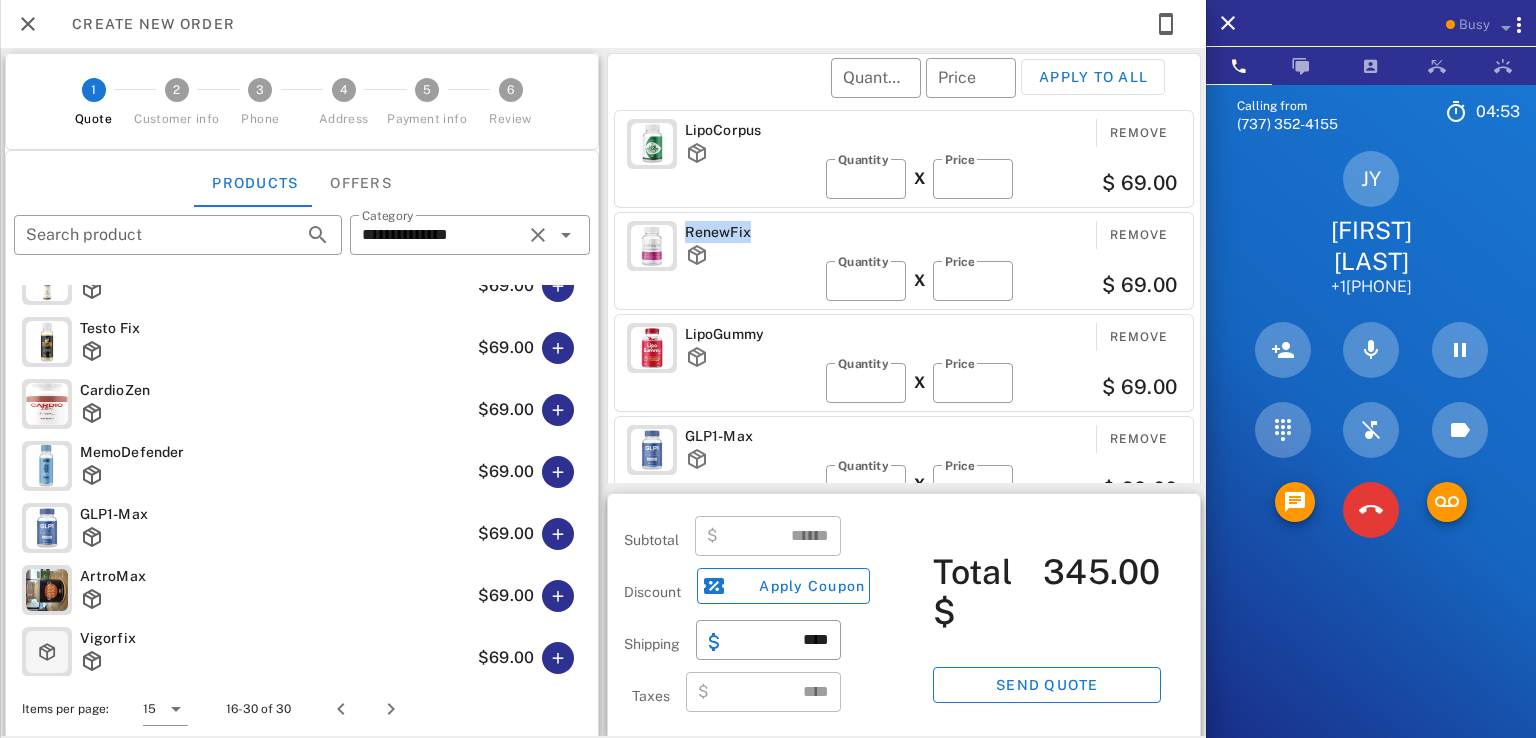 click on "RenewFix" at bounding box center (751, 232) 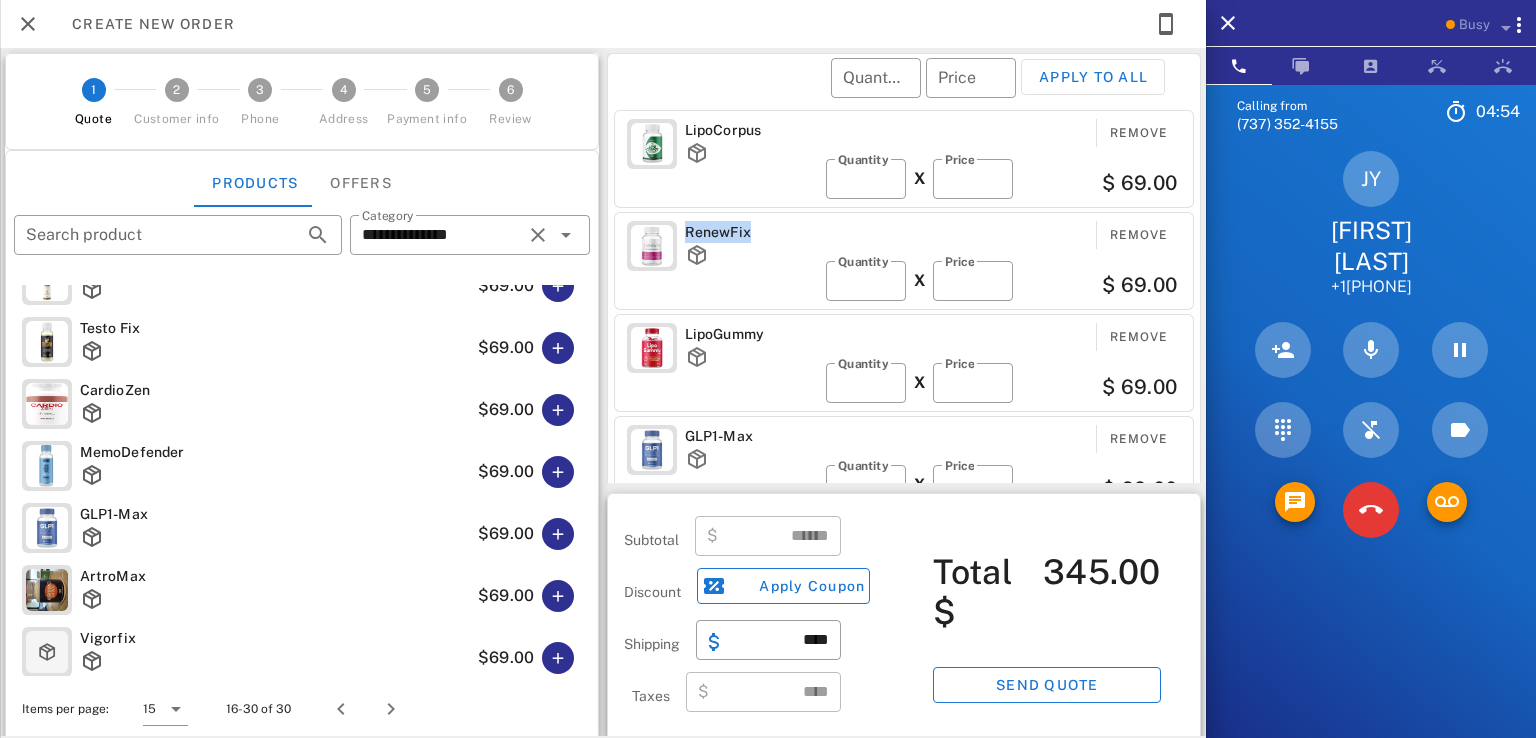 click on "RenewFix" at bounding box center [751, 232] 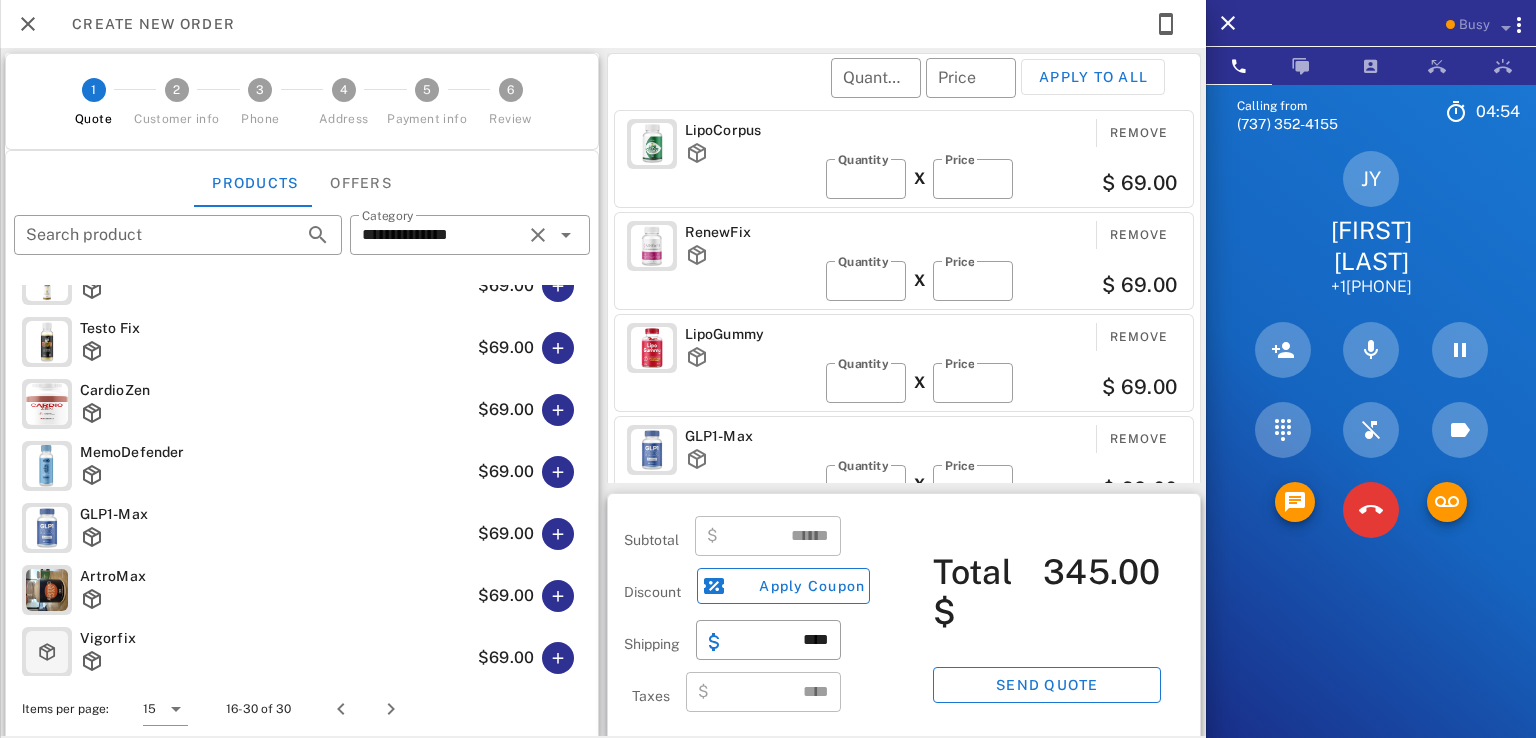 click on "RenewFix" at bounding box center (751, 232) 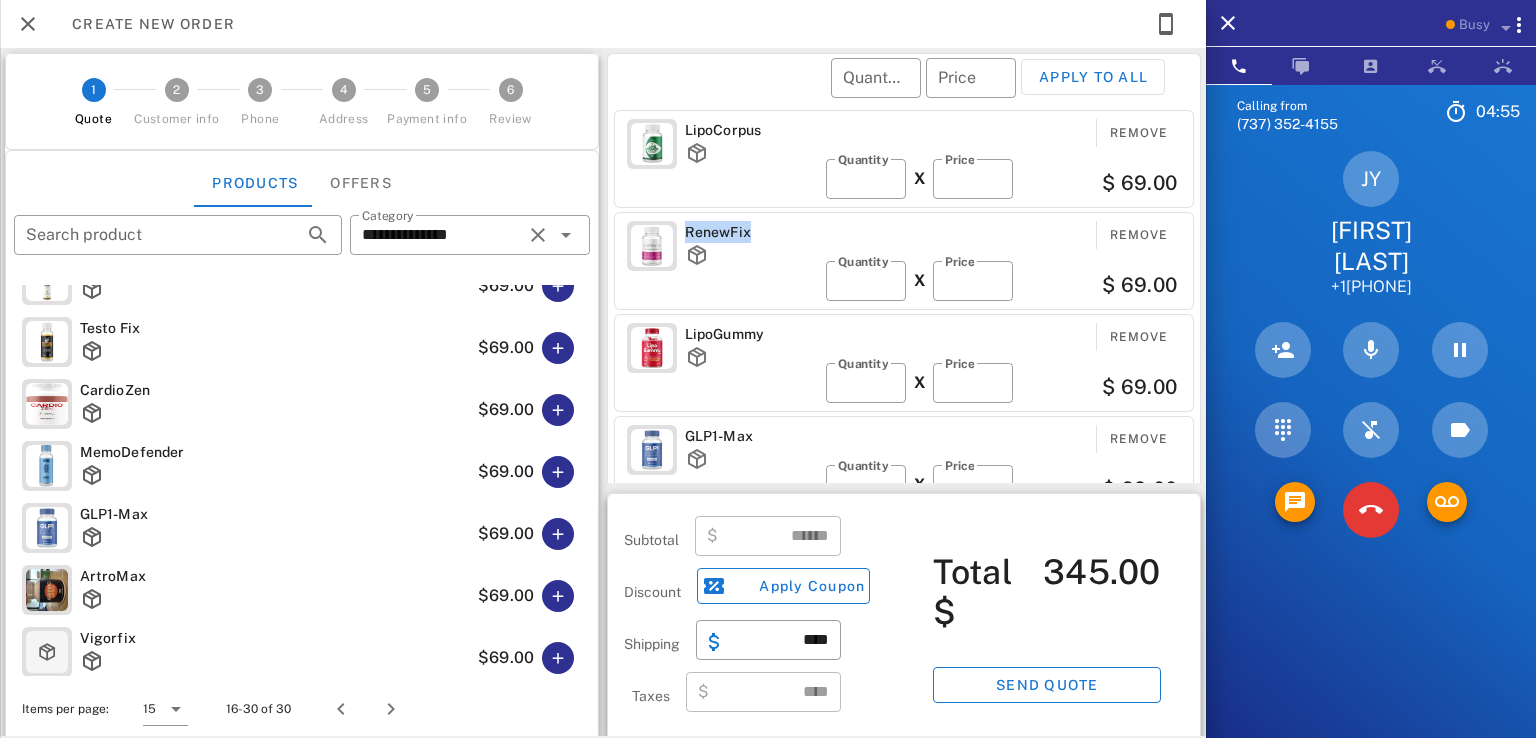 click on "RenewFix" at bounding box center (751, 232) 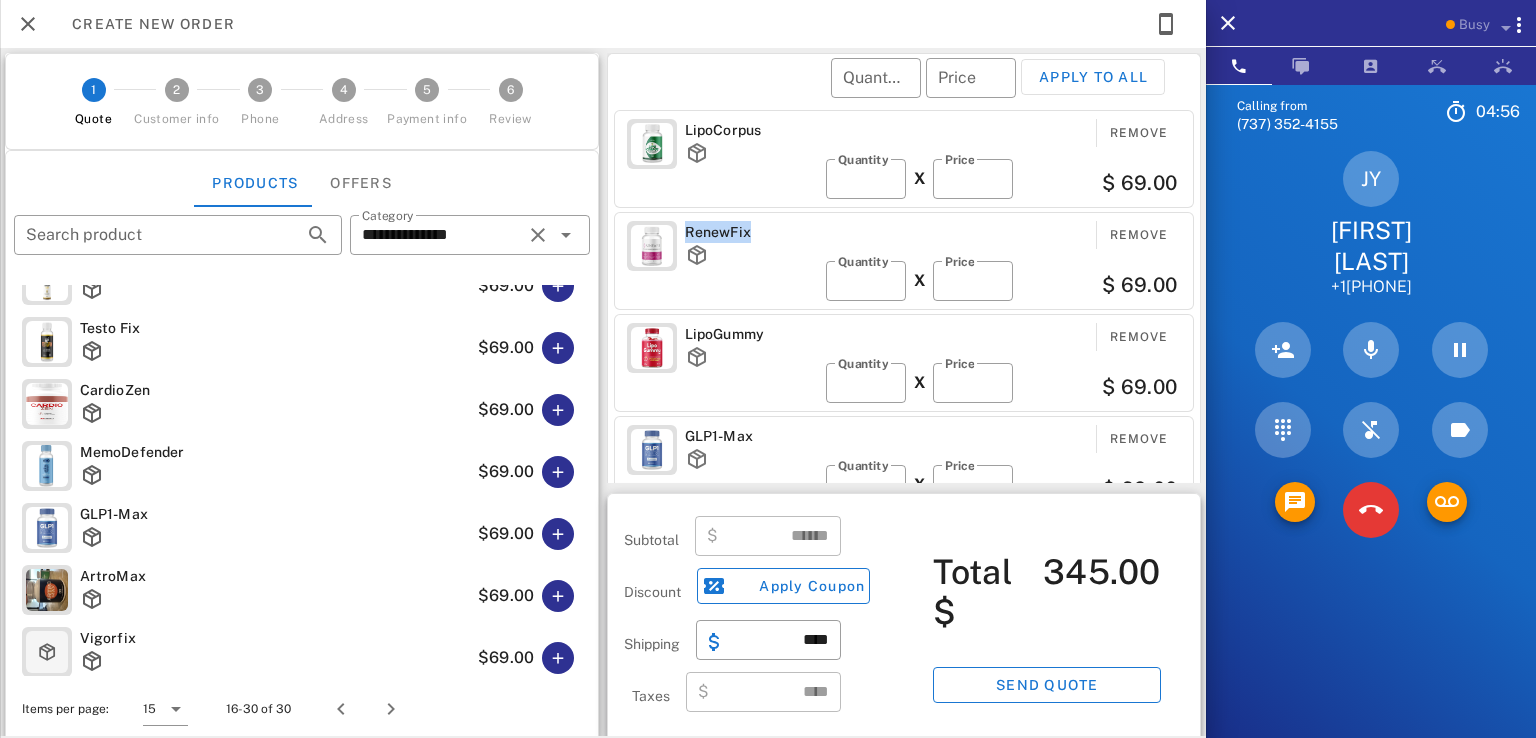 click on "RenewFix" at bounding box center [751, 232] 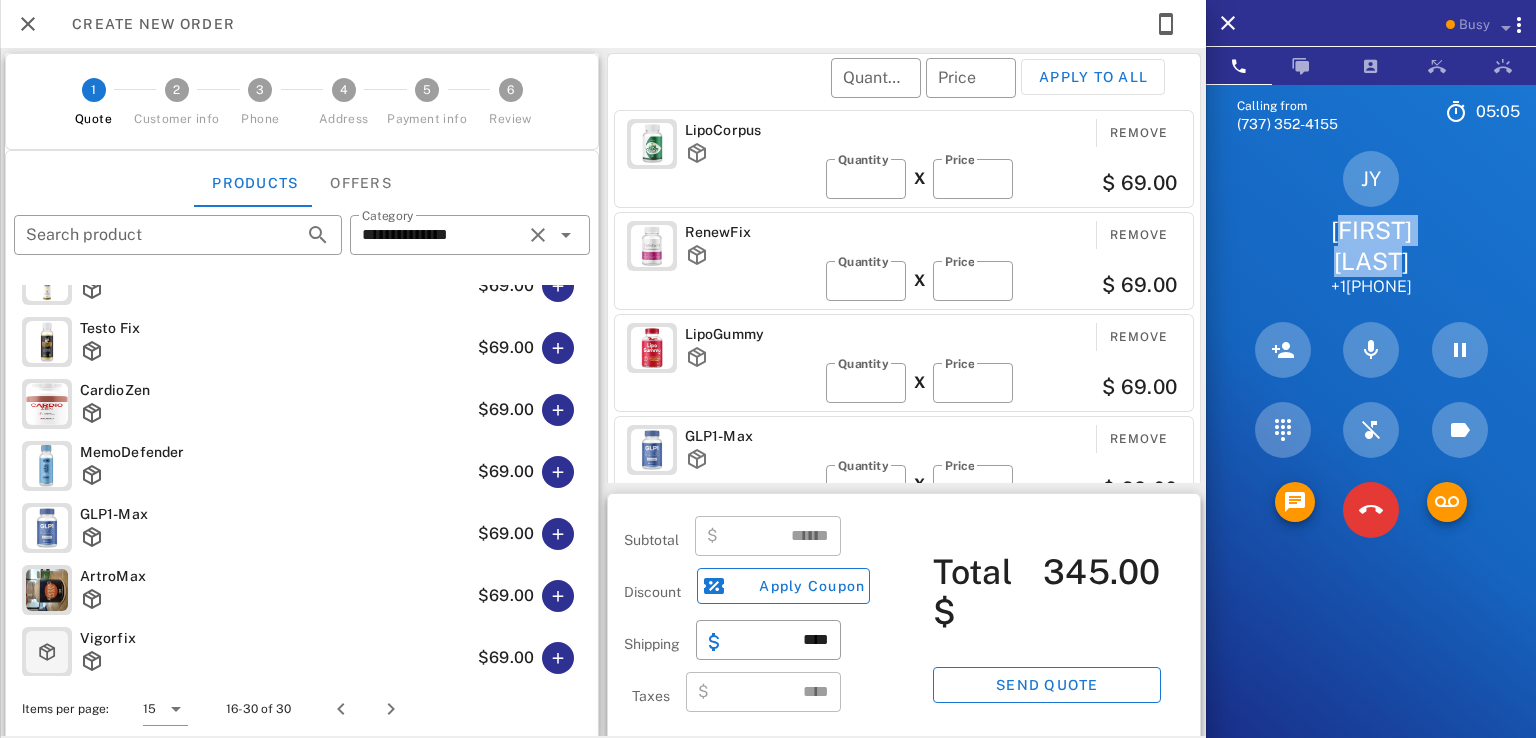 drag, startPoint x: 1300, startPoint y: 231, endPoint x: 1453, endPoint y: 232, distance: 153.00327 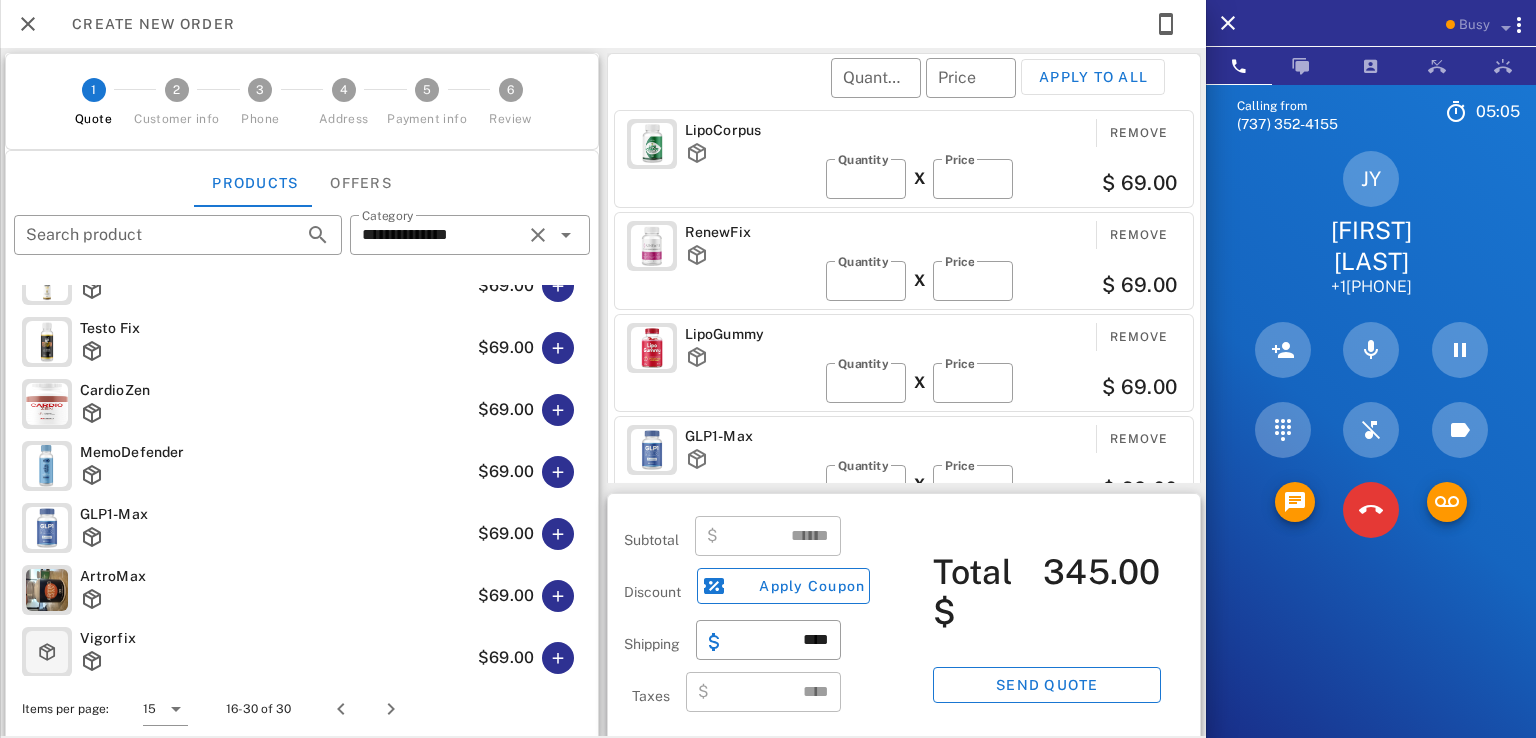click on "JY   [FIRST] [LAST]  +1[PHONE]" at bounding box center [1371, 224] 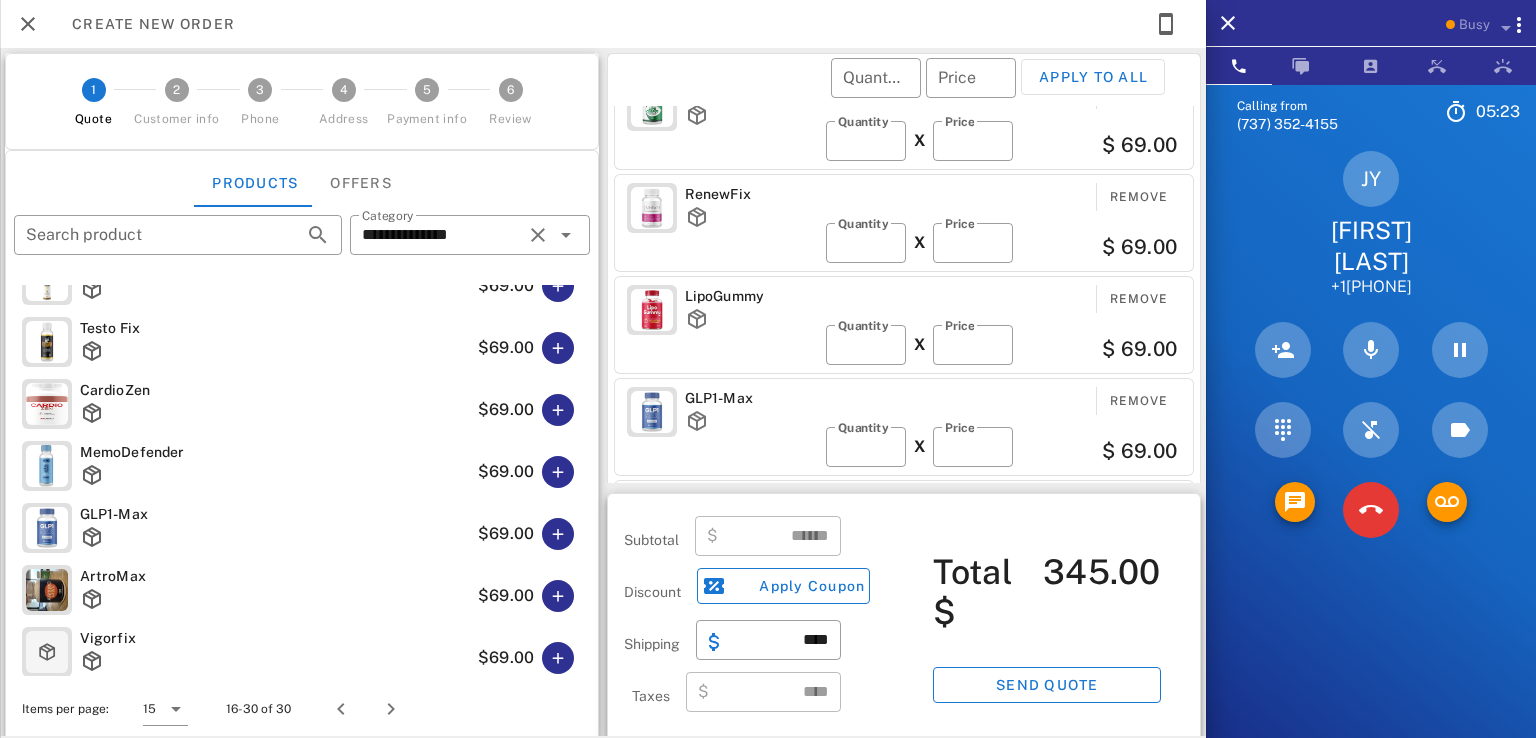 scroll, scrollTop: 0, scrollLeft: 0, axis: both 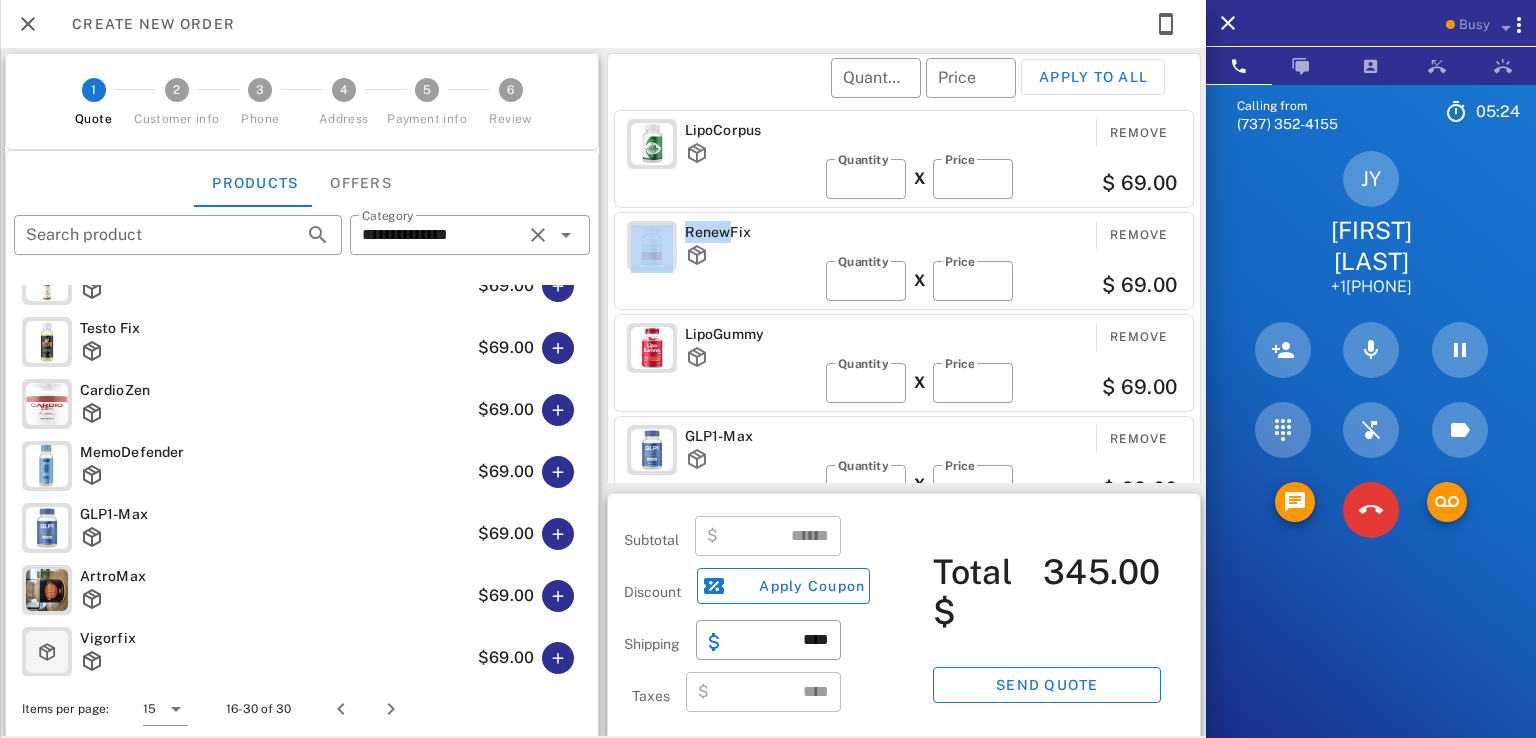 drag, startPoint x: 724, startPoint y: 236, endPoint x: 667, endPoint y: 241, distance: 57.21888 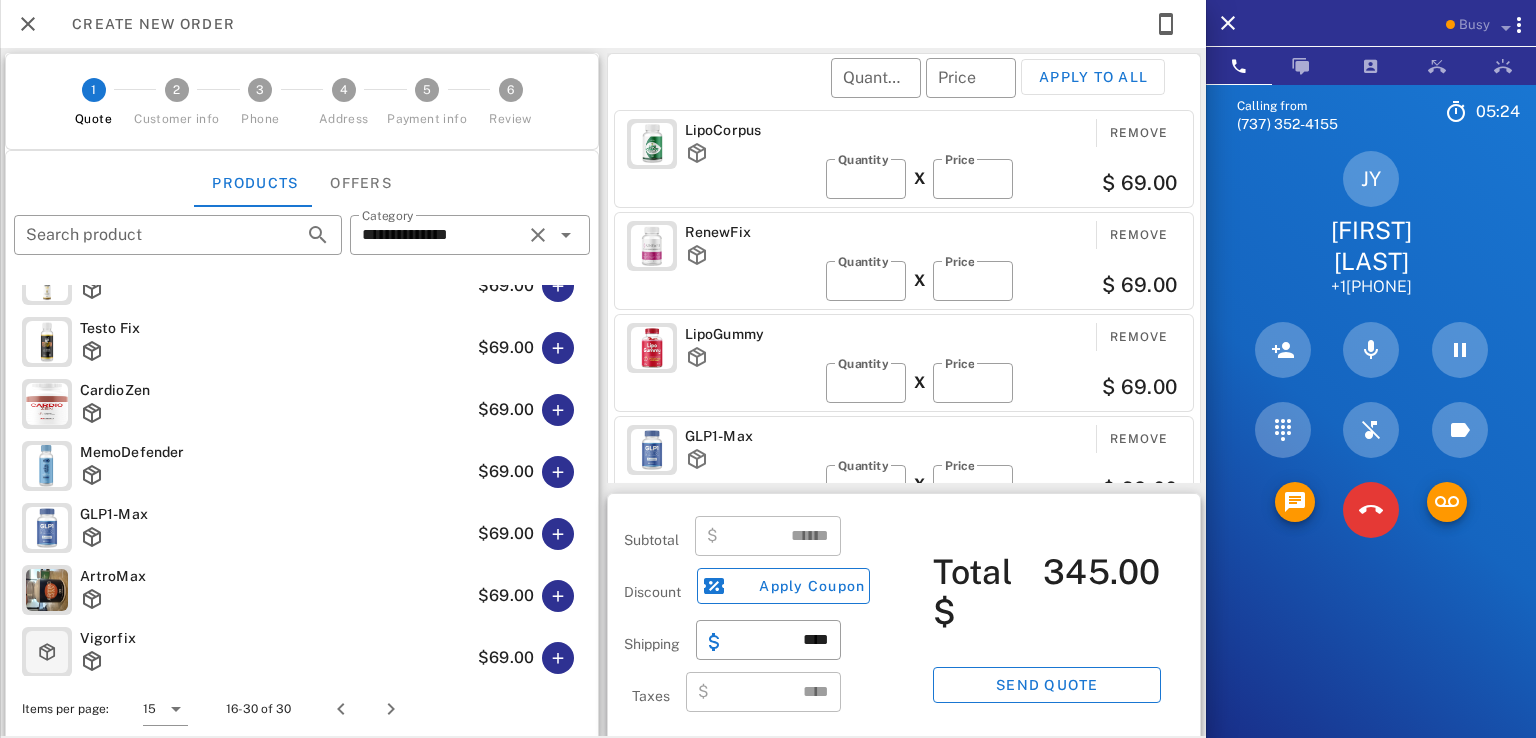 click on "LipoCorpus" at bounding box center [751, 153] 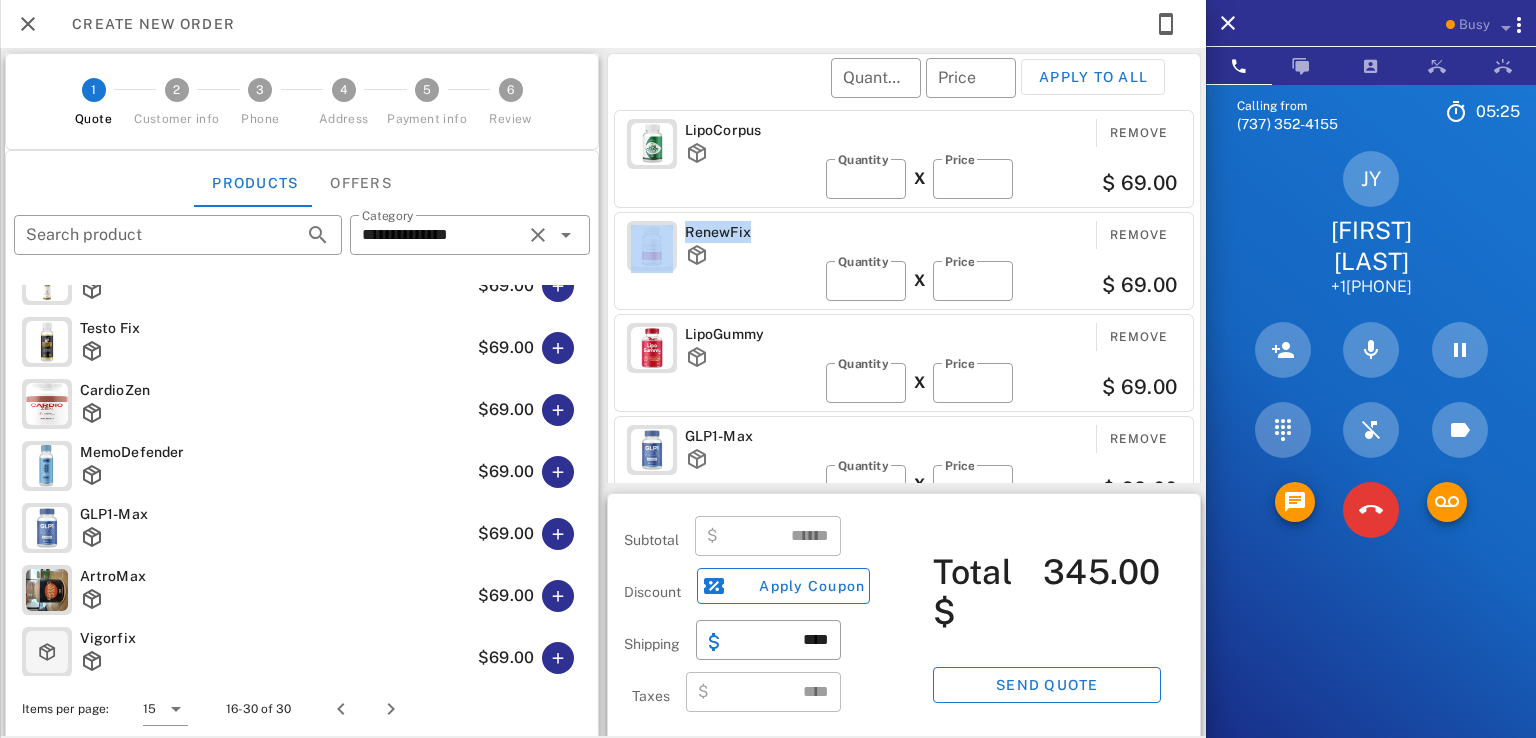 drag, startPoint x: 670, startPoint y: 238, endPoint x: 809, endPoint y: 233, distance: 139.0899 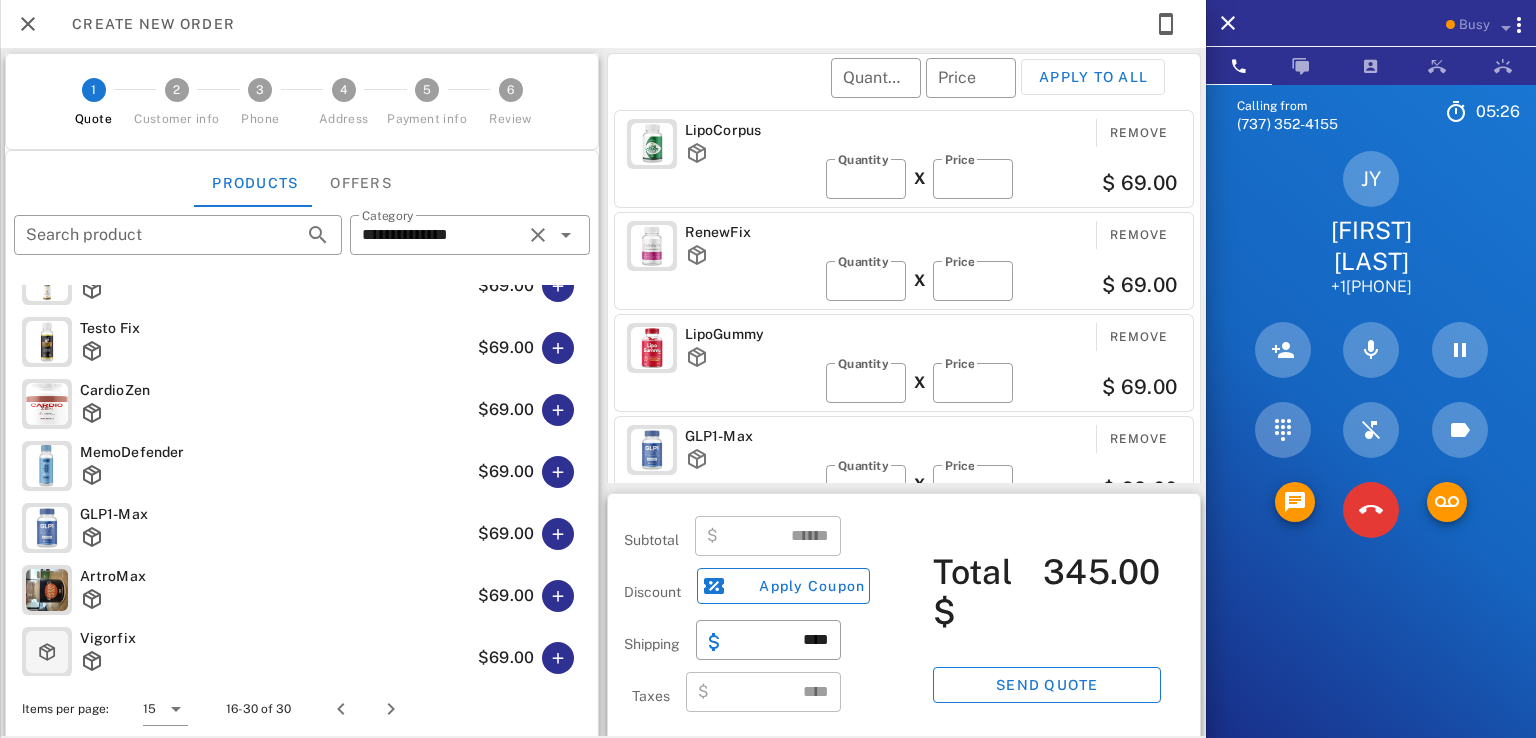 click on "LipoCorpus  Remove  ​ Quantity * X ​ Price **  $ 69.00" at bounding box center (904, 159) 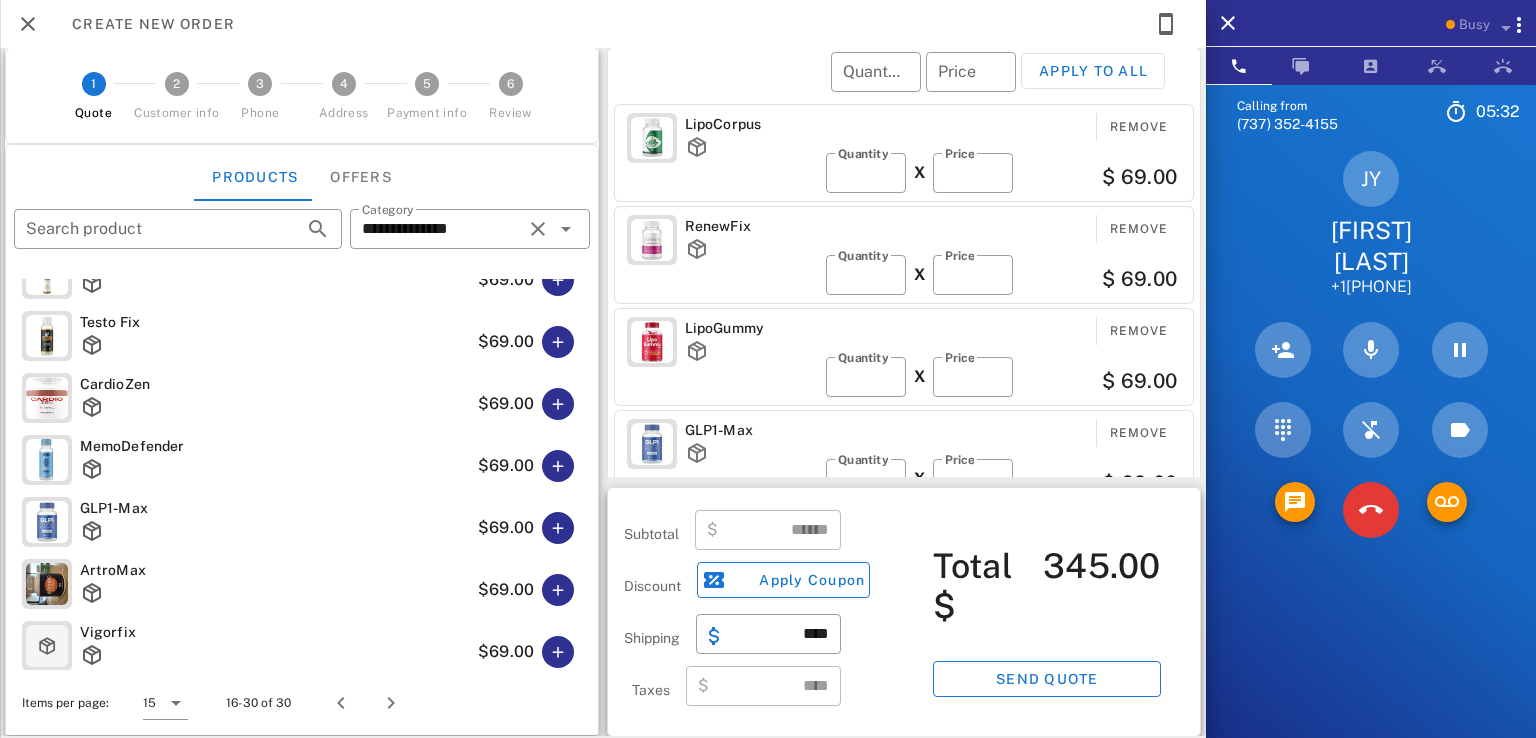 scroll, scrollTop: 9, scrollLeft: 0, axis: vertical 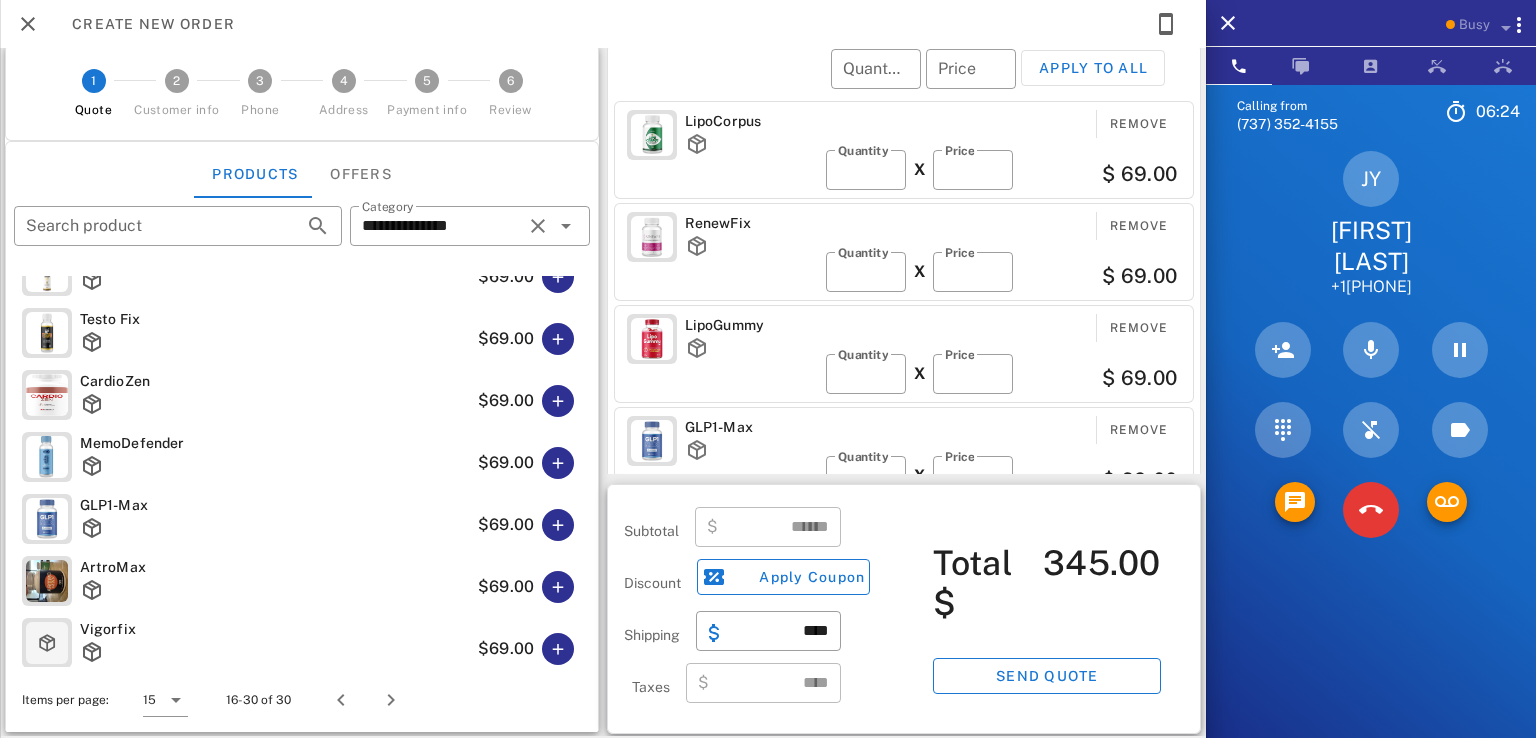click on "RenewFix" at bounding box center [751, 223] 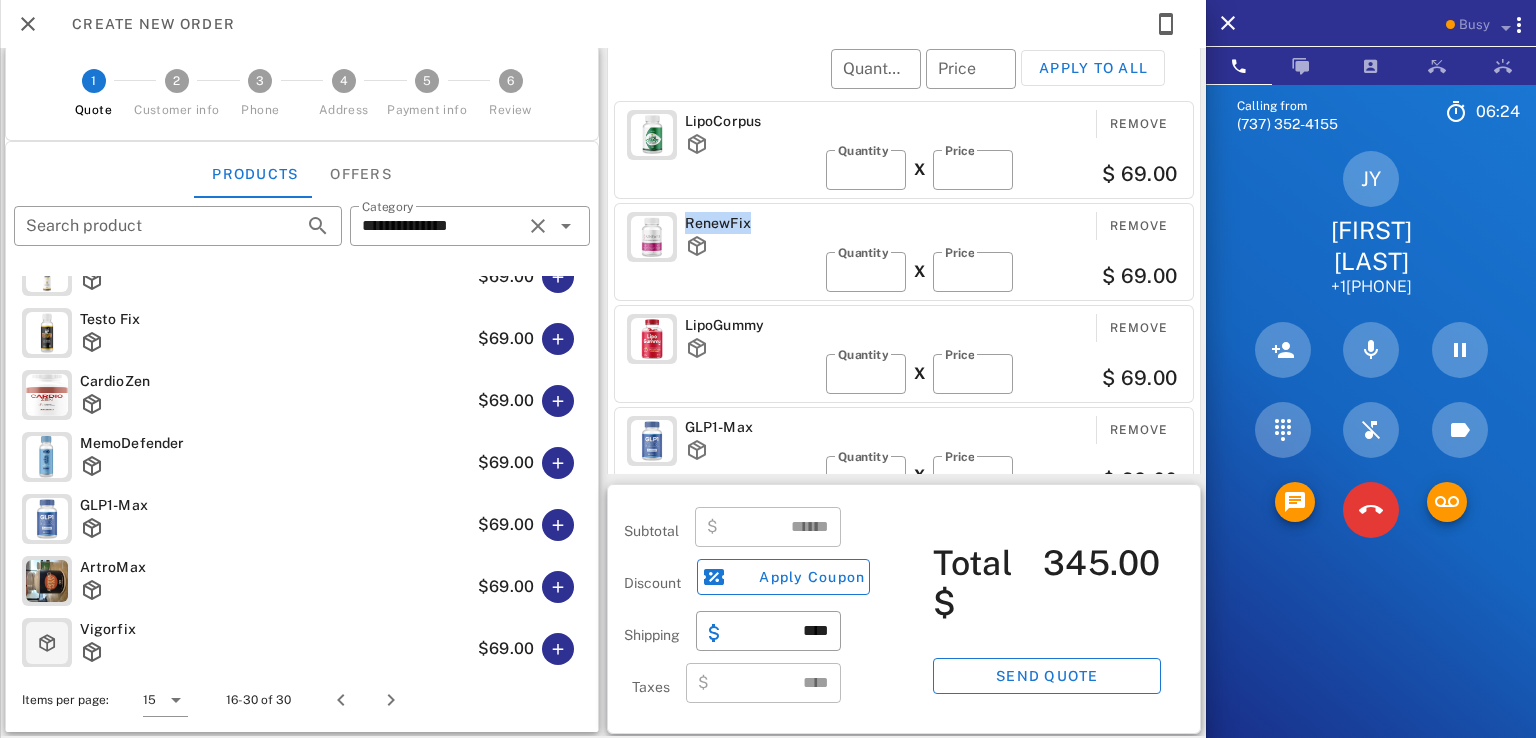 click on "RenewFix" at bounding box center [751, 223] 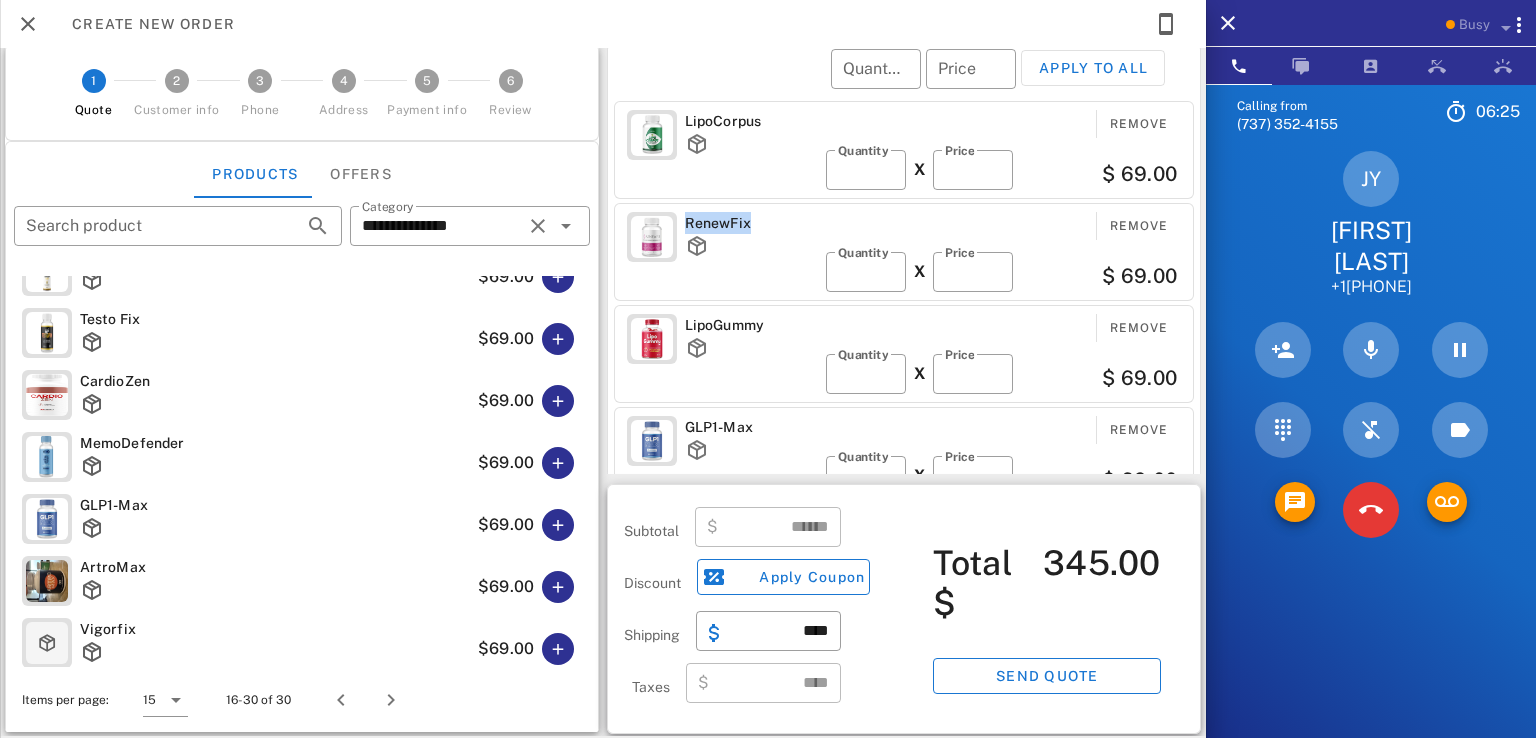 click on "RenewFix  Remove  ​ Quantity * X ​ Price **  $ 69.00" at bounding box center [904, 252] 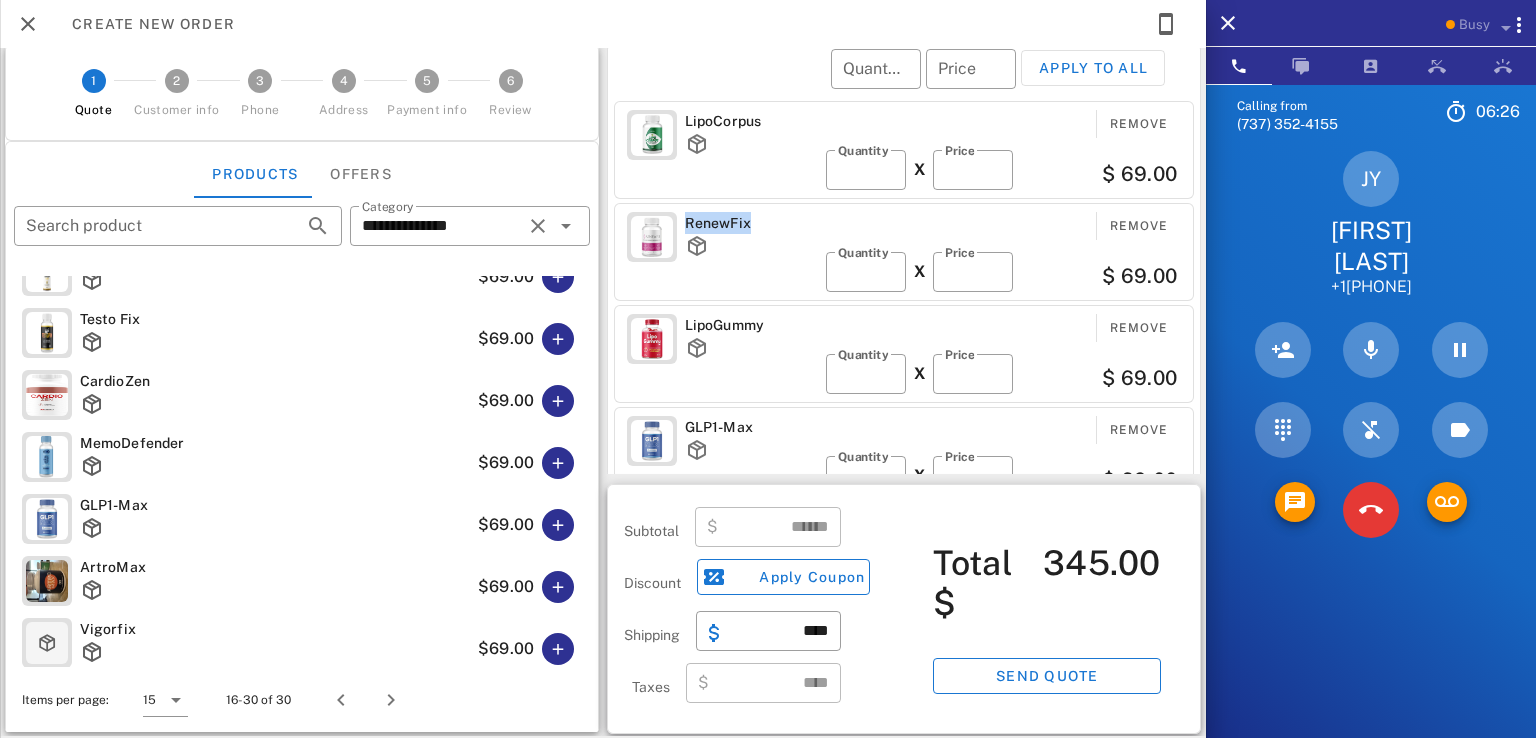 drag, startPoint x: 752, startPoint y: 220, endPoint x: 679, endPoint y: 221, distance: 73.00685 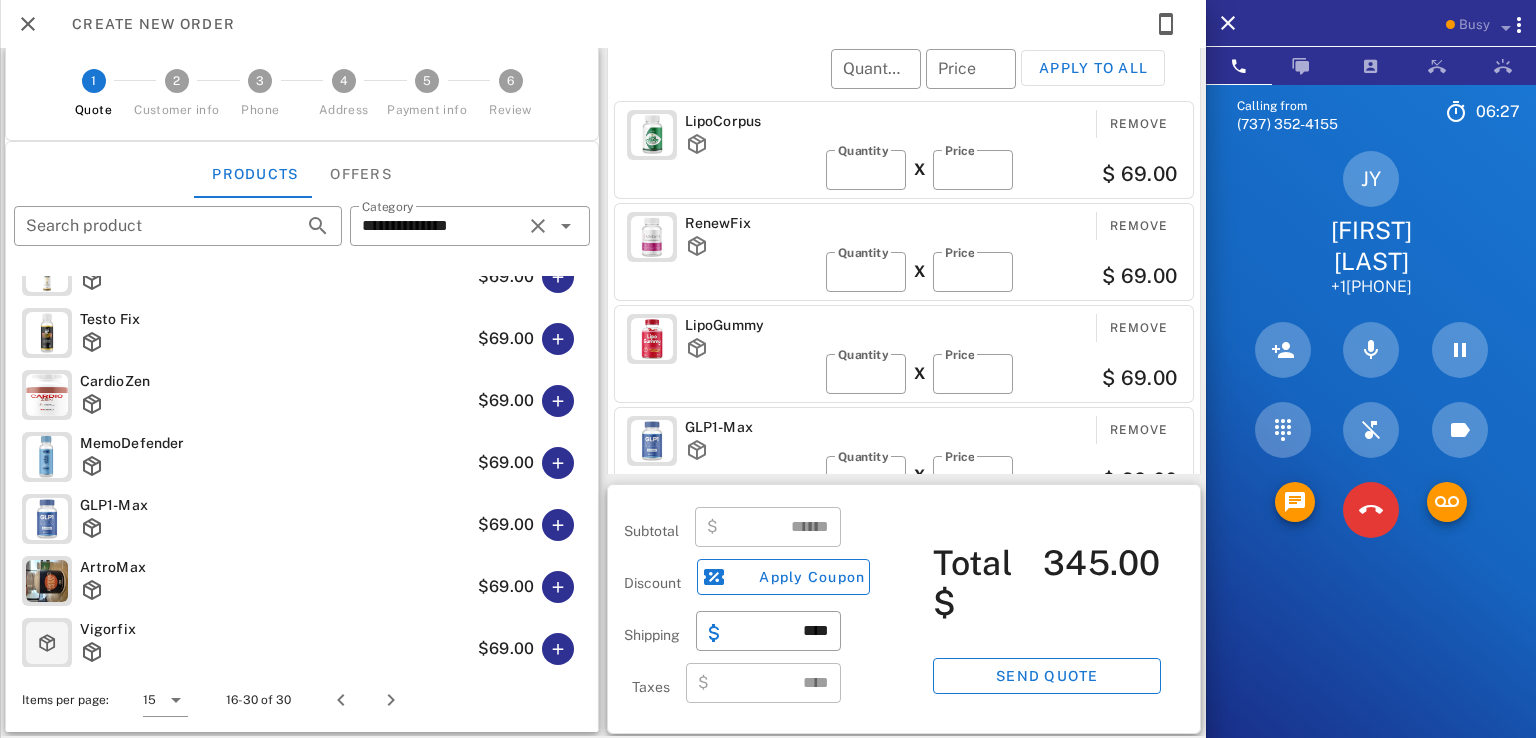 click on "LipoCorpus  Remove  ​ Quantity * X ​ Price **  $ 69.00" at bounding box center (904, 150) 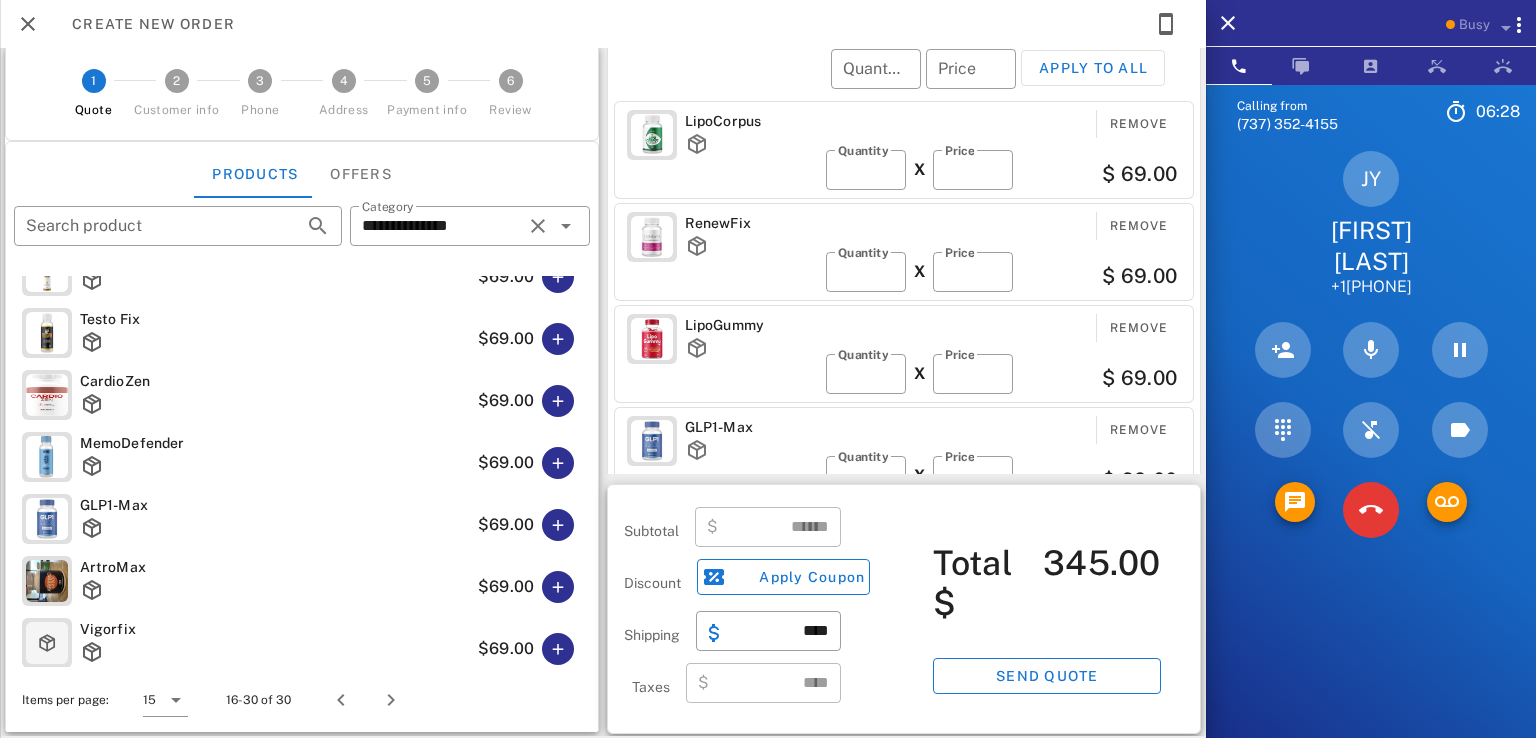 click on "RenewFix" at bounding box center [751, 223] 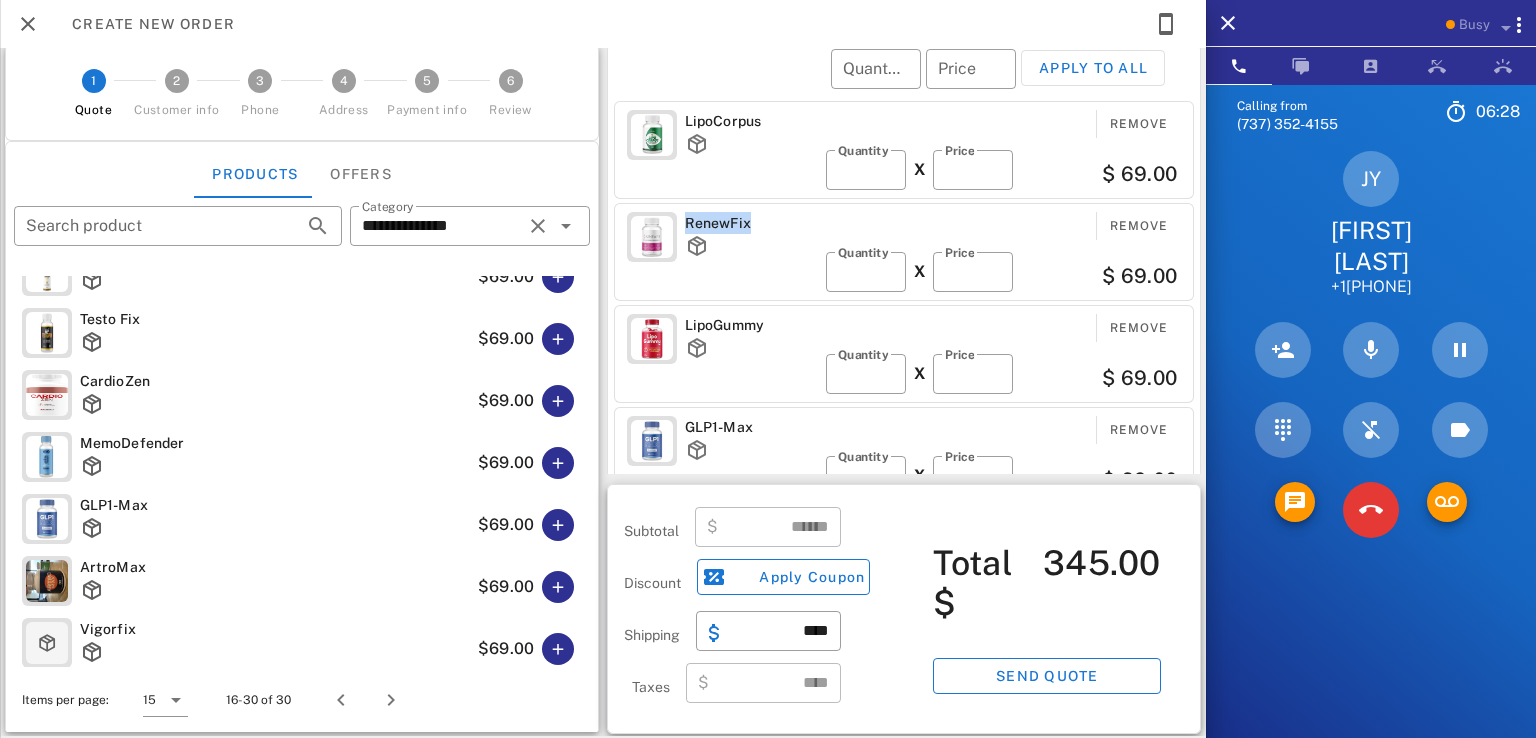 click on "RenewFix" at bounding box center [751, 223] 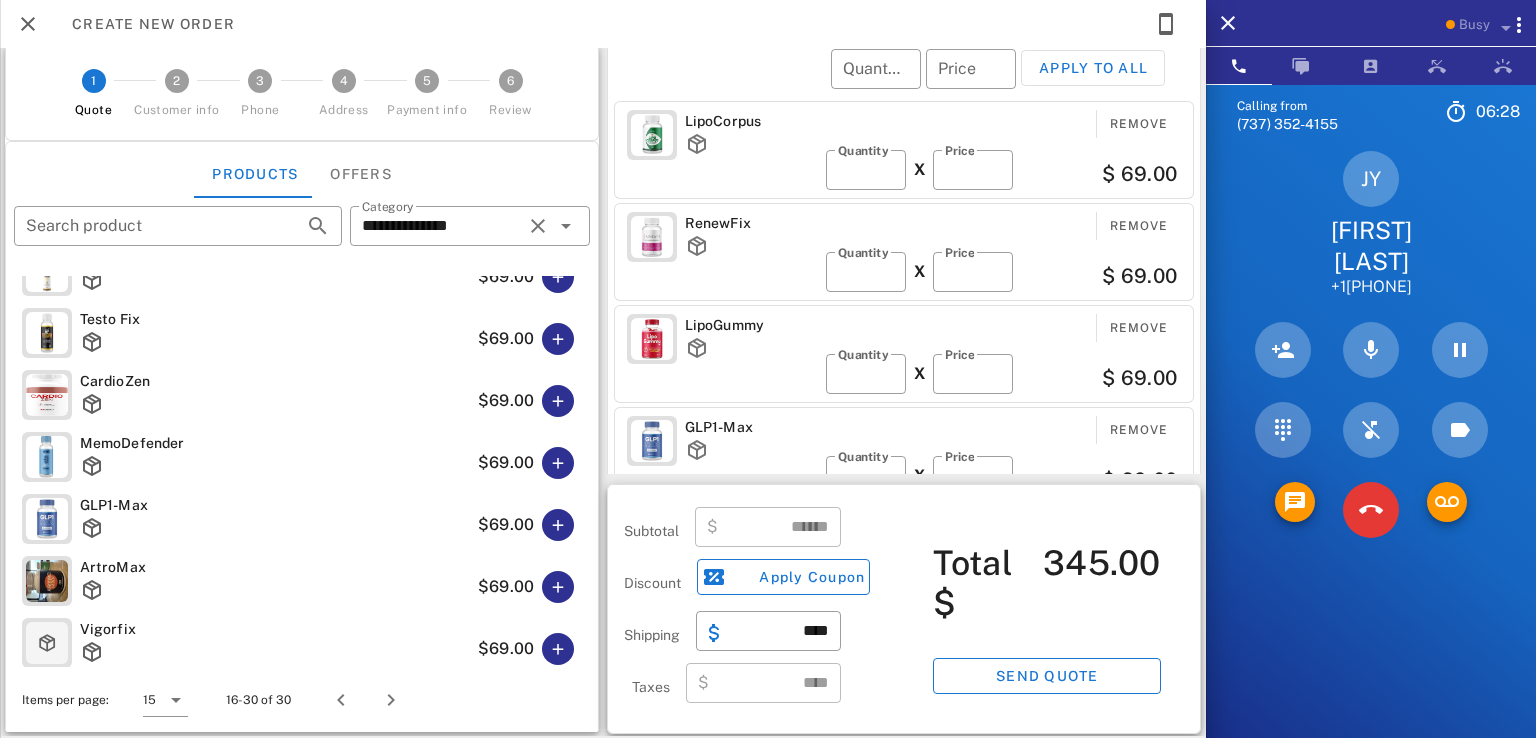 click on "LipoCorpus  Remove  ​ Quantity * X ​ Price **  $ 69.00" at bounding box center [904, 150] 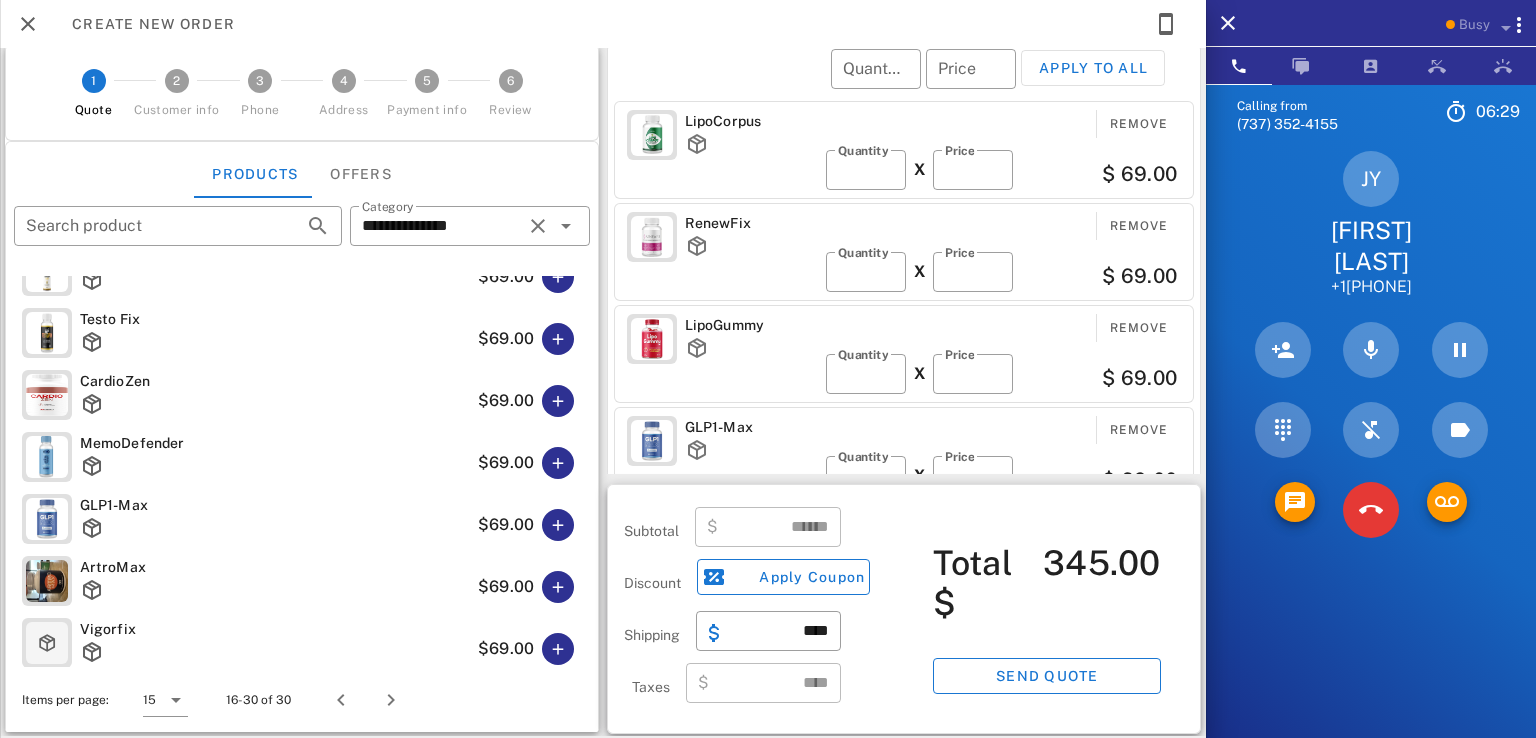 click on "RenewFix" at bounding box center [751, 223] 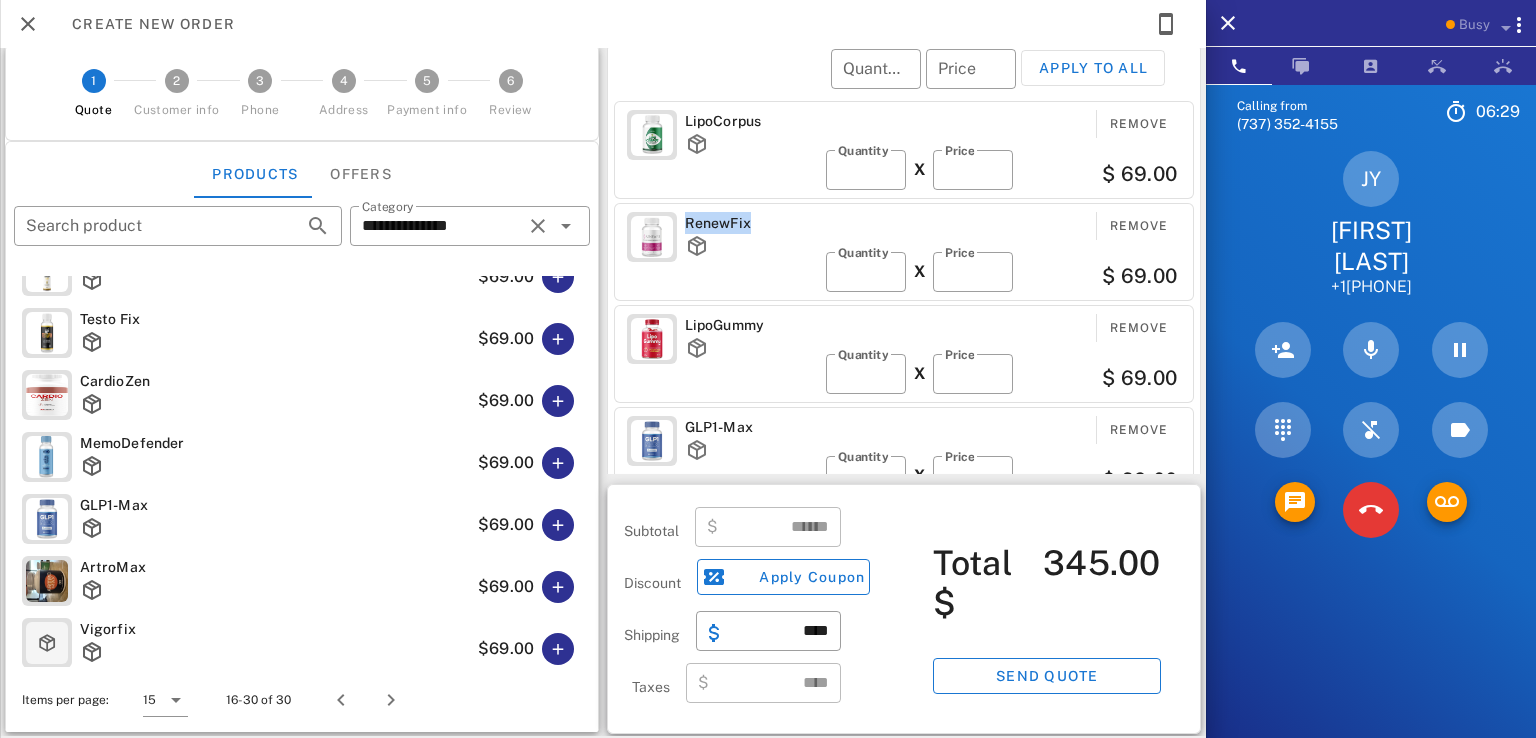 click on "RenewFix" at bounding box center [751, 223] 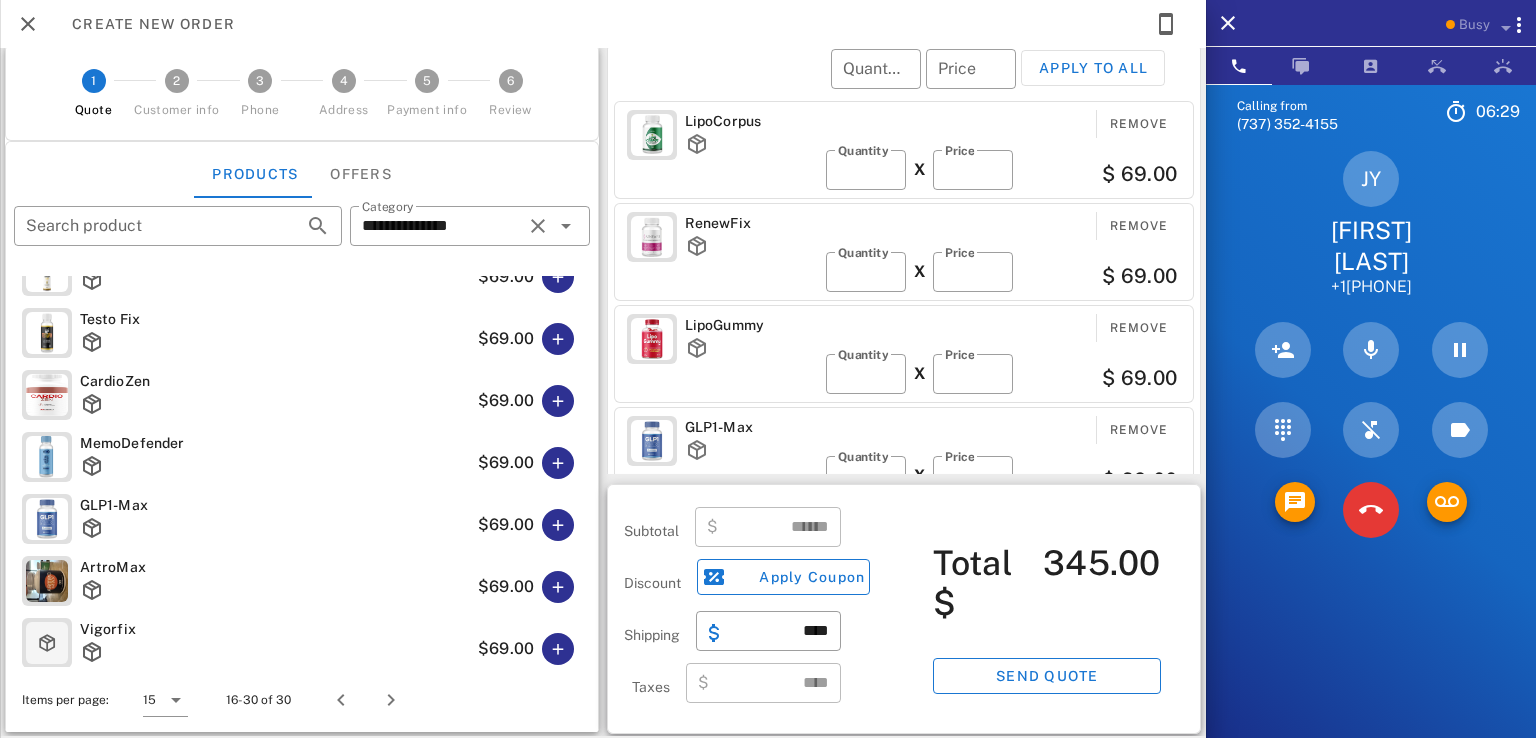 click on "LipoCorpus  Remove  ​ Quantity * X ​ Price **  $ 69.00" at bounding box center (904, 150) 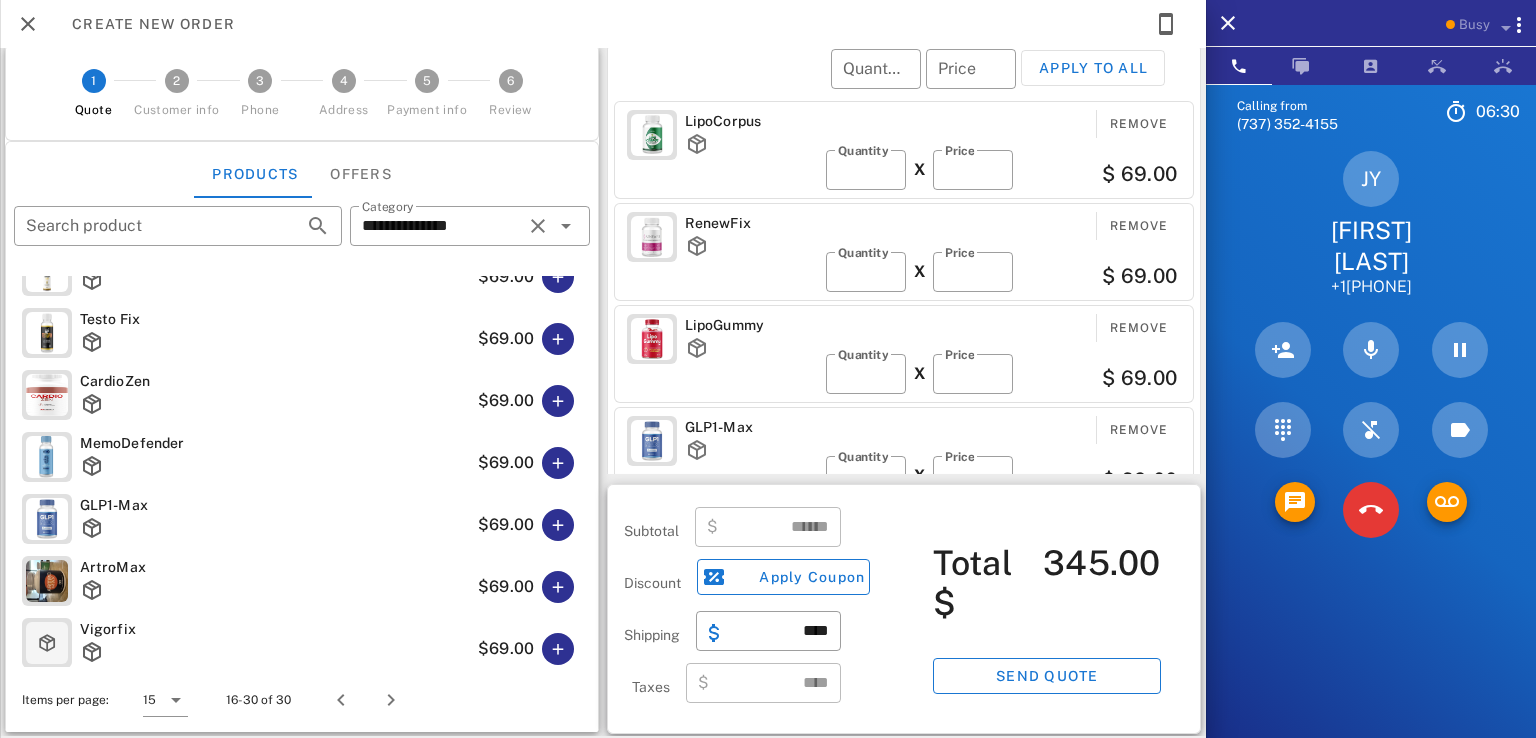 click on "RenewFix" at bounding box center (751, 223) 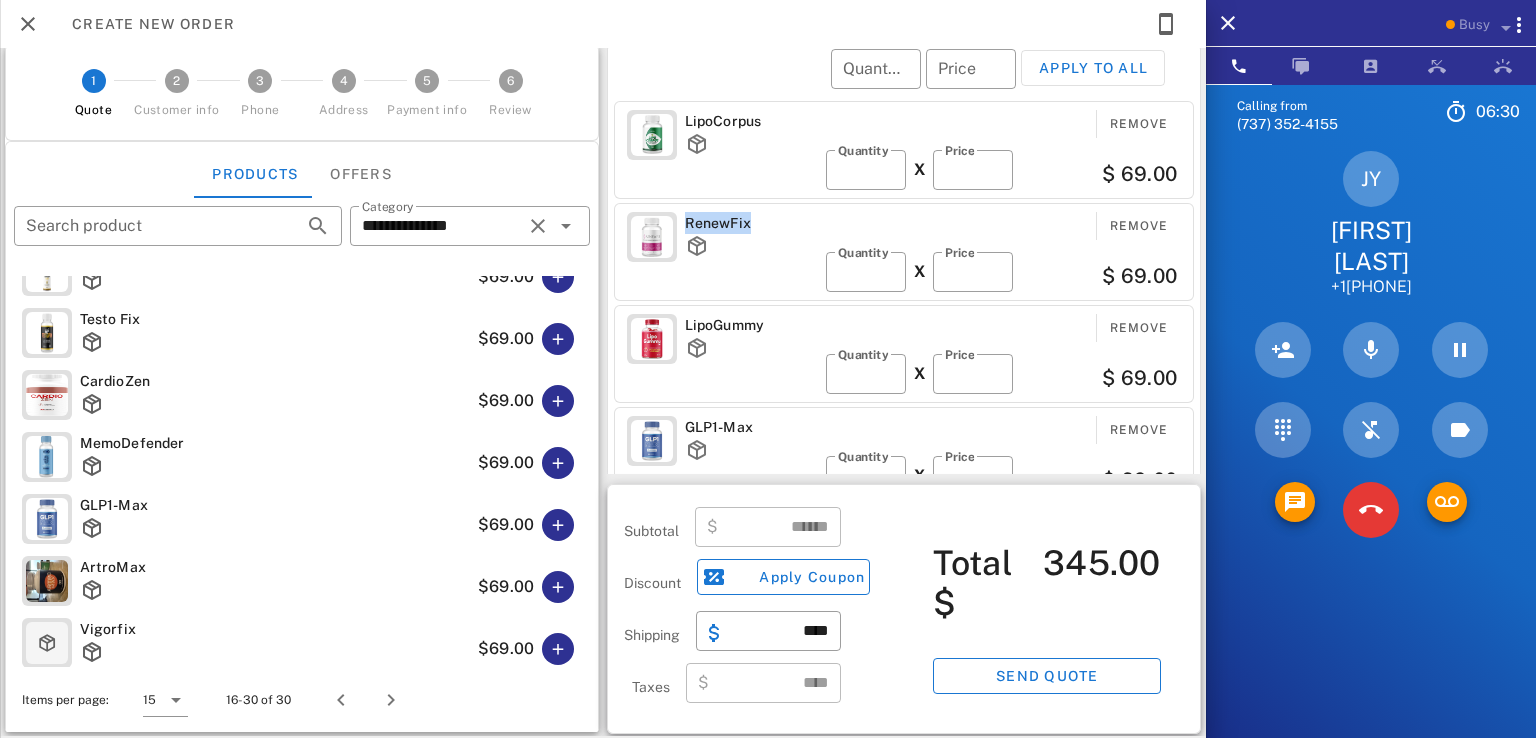 click on "RenewFix" at bounding box center (751, 223) 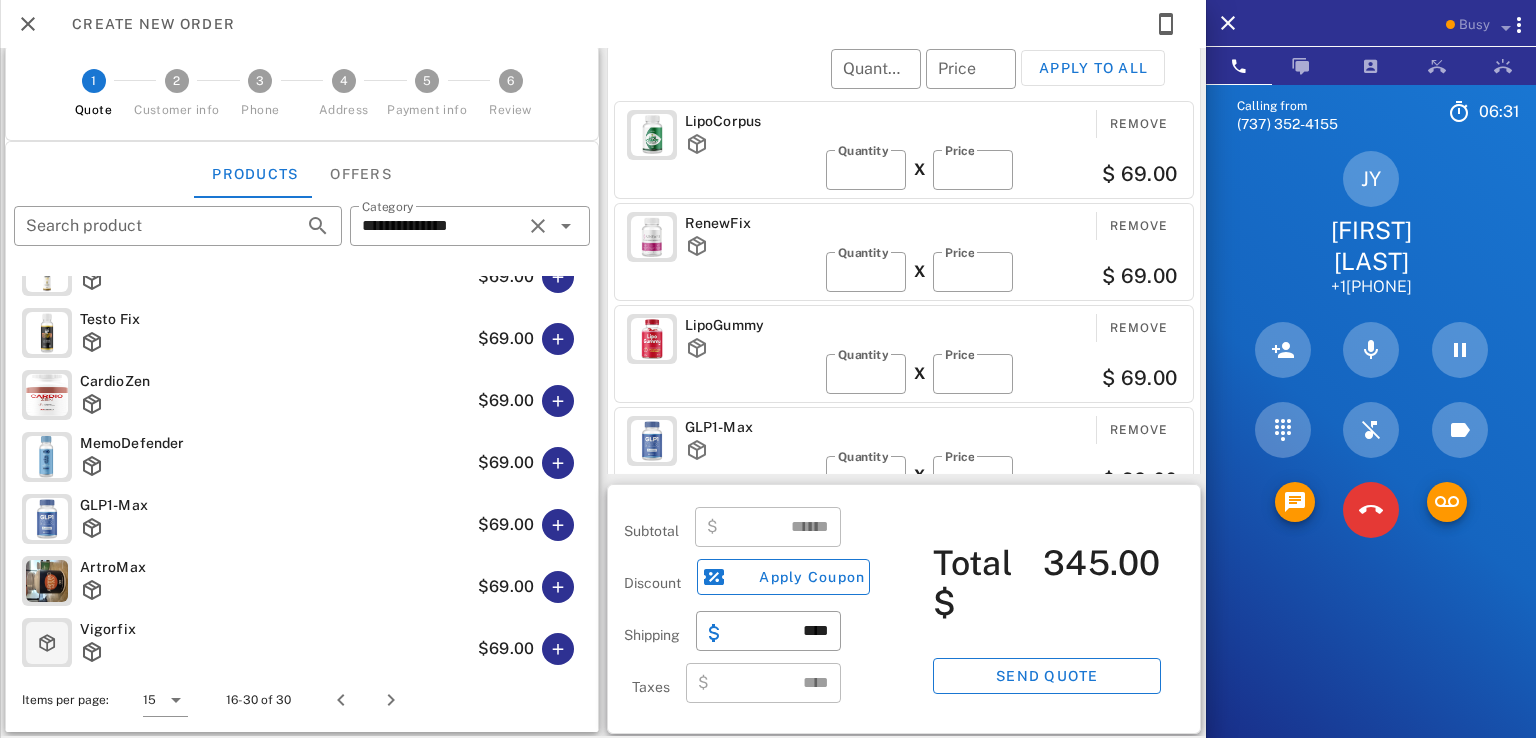 click on "LipoCorpus  Remove  ​ Quantity * X ​ Price **  $ 69.00" at bounding box center [904, 150] 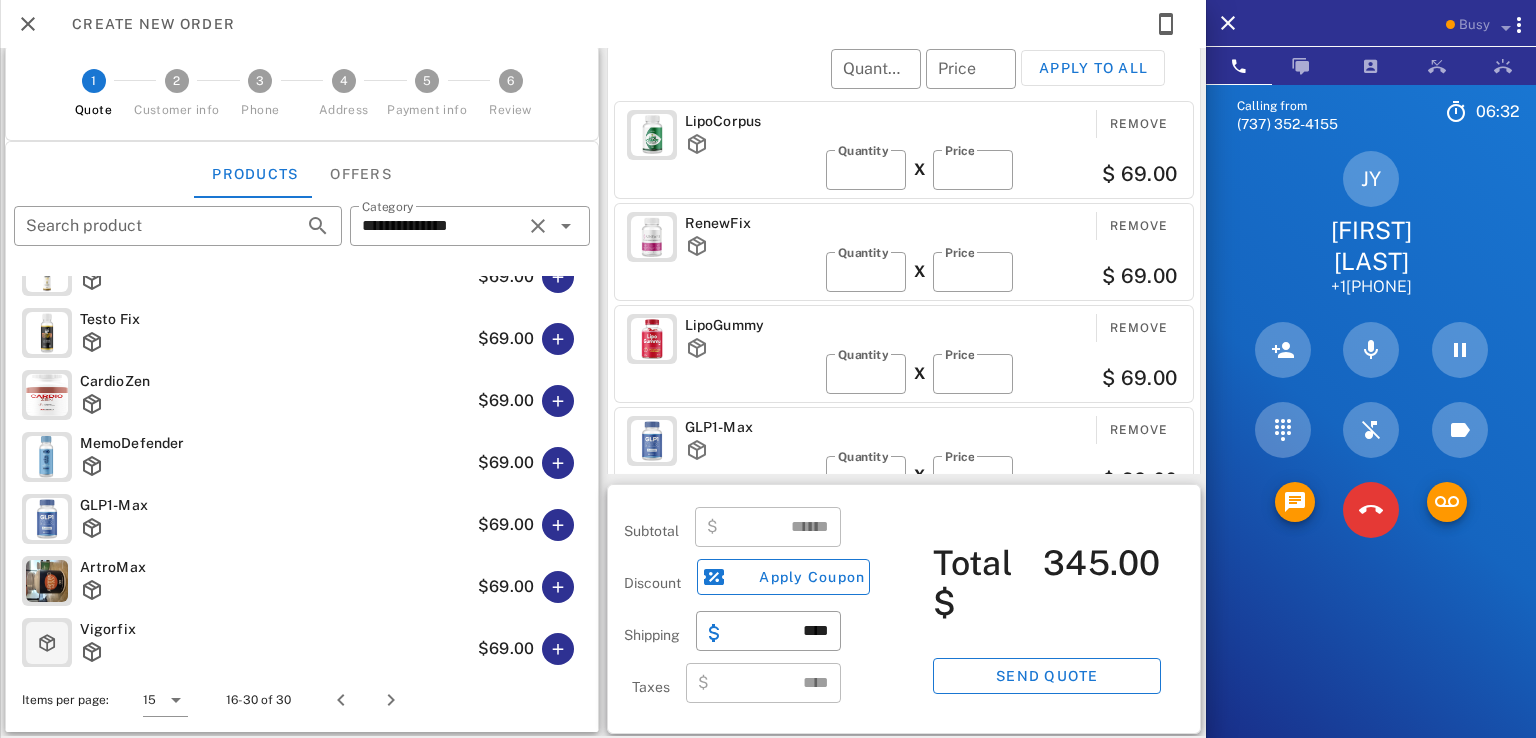 click on "RenewFix" at bounding box center [751, 223] 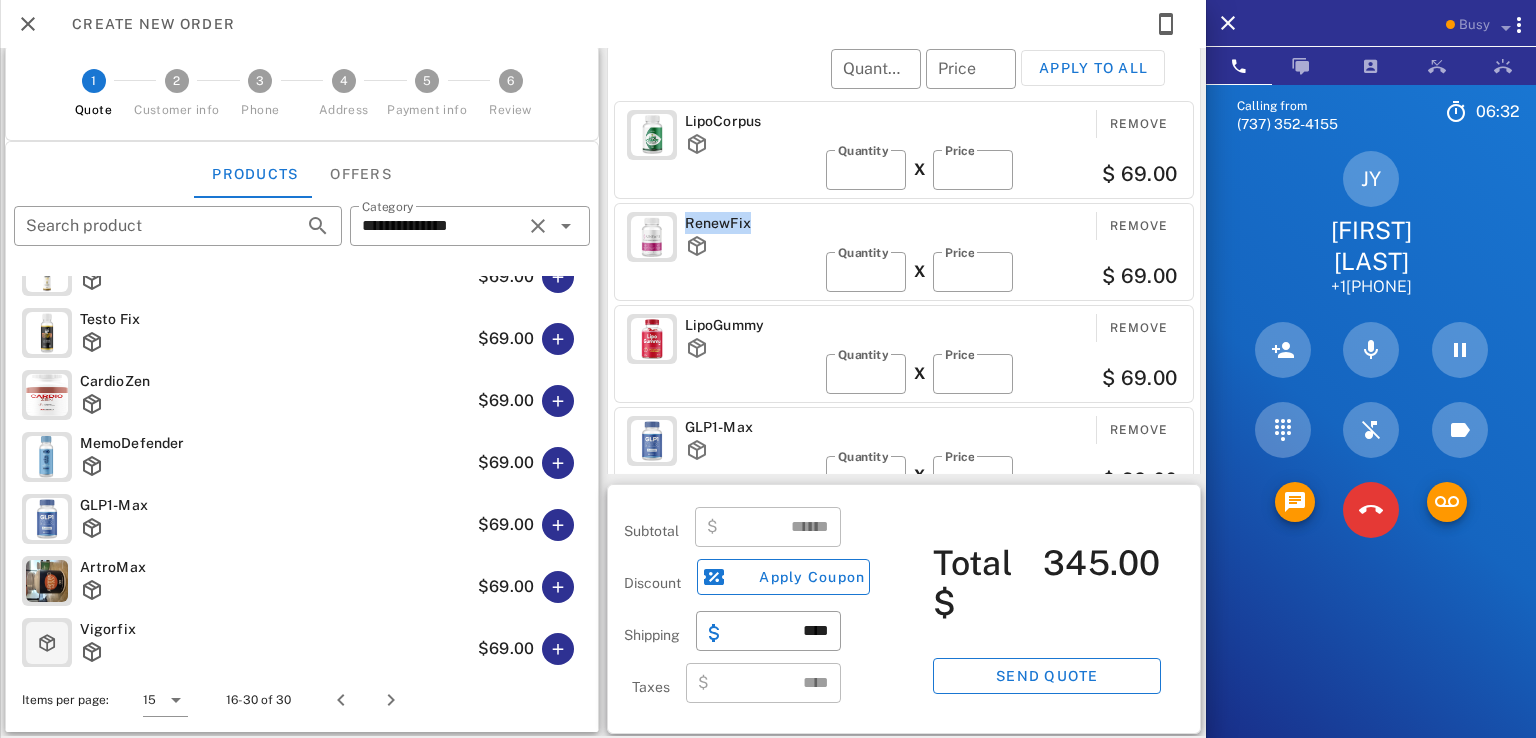 click on "RenewFix" at bounding box center (751, 223) 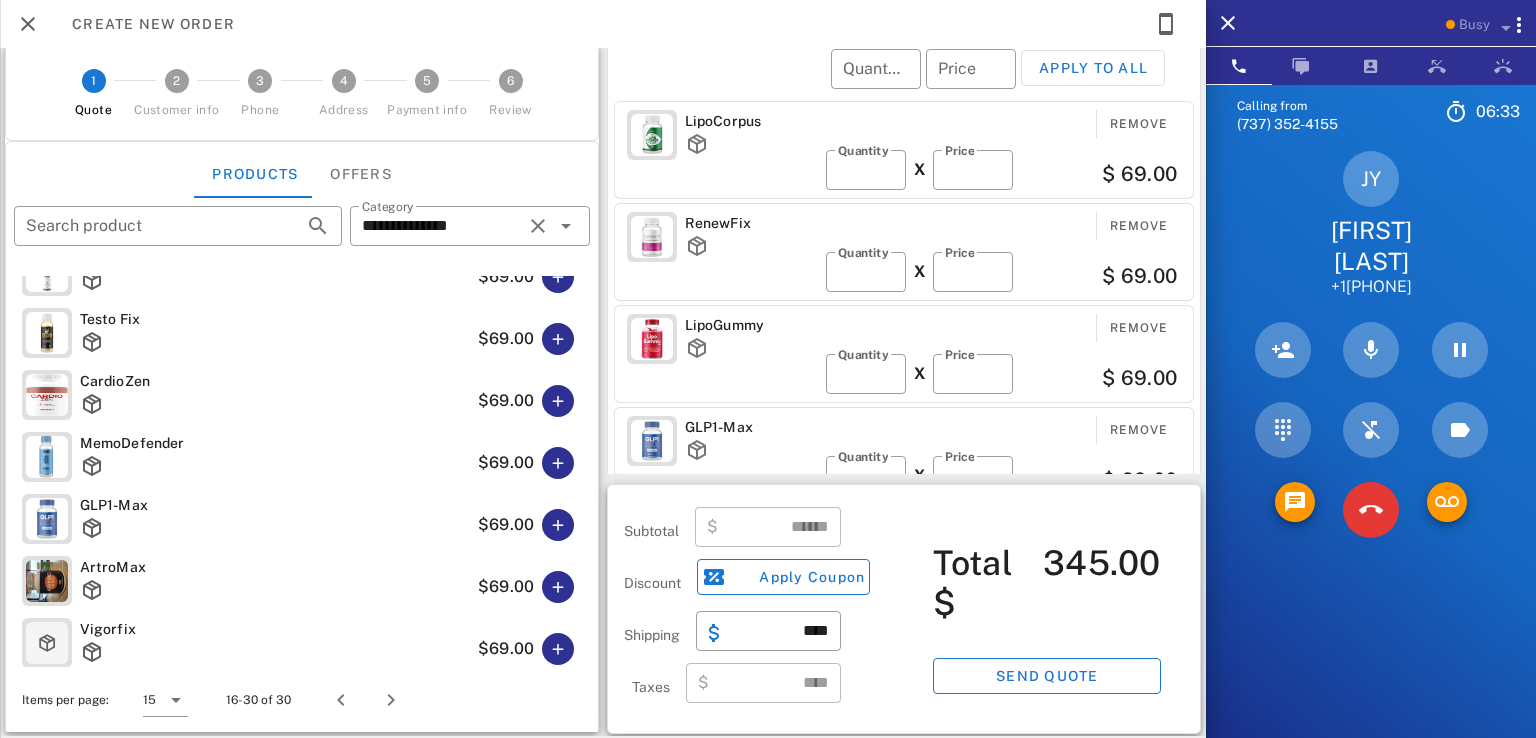 click on "RenewFix" at bounding box center [751, 223] 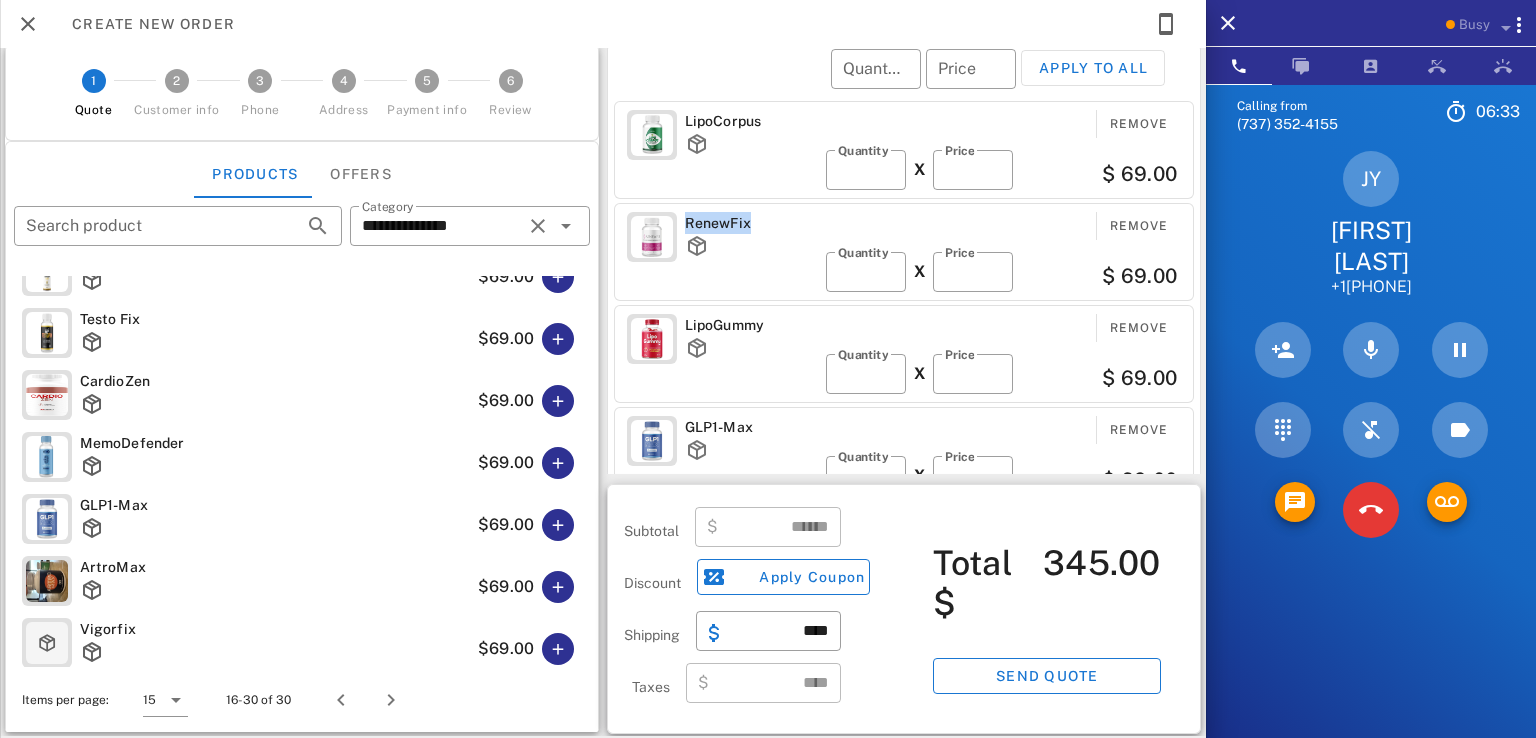 click on "RenewFix" at bounding box center (751, 223) 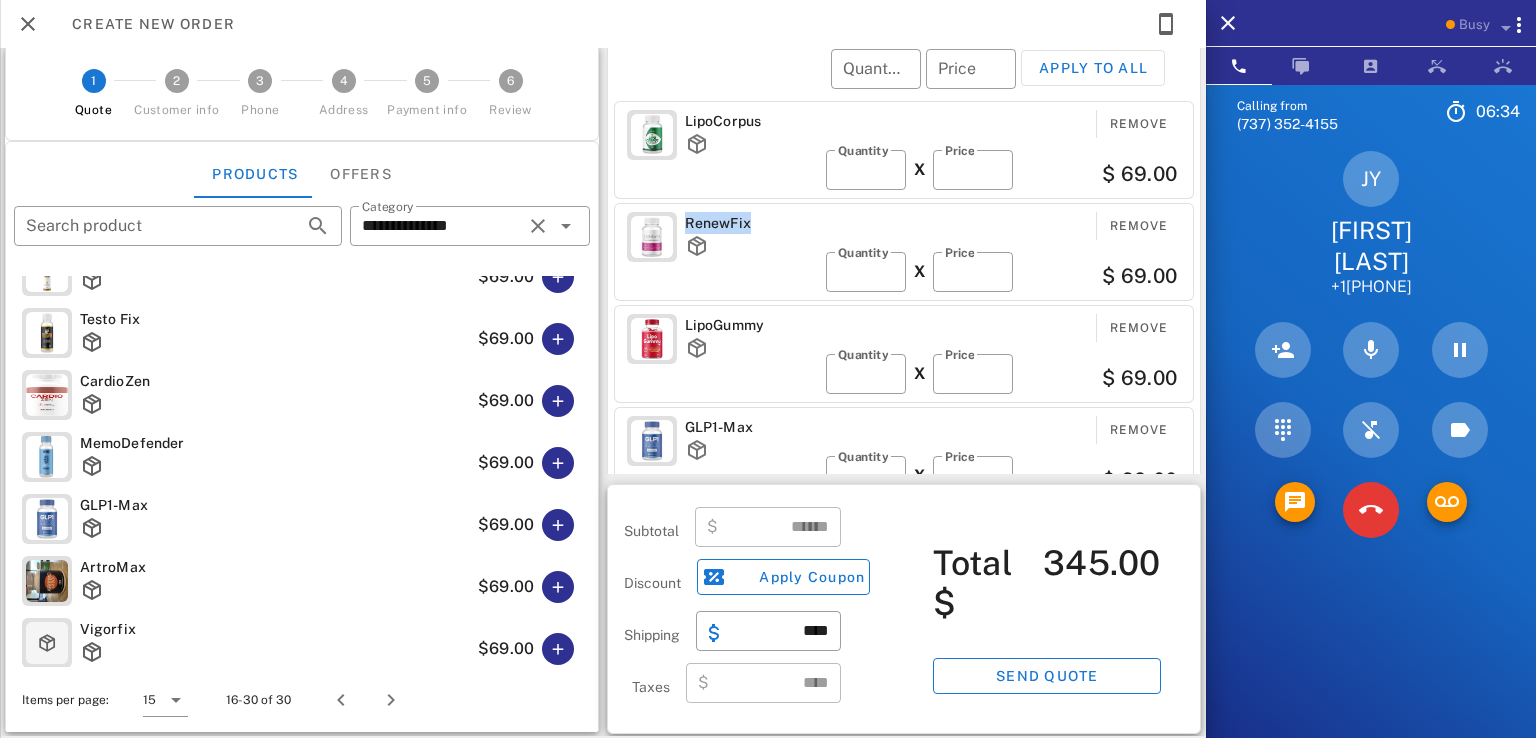 click on "RenewFix  Remove  ​ Quantity * X ​ Price **  $ 69.00" at bounding box center (904, 252) 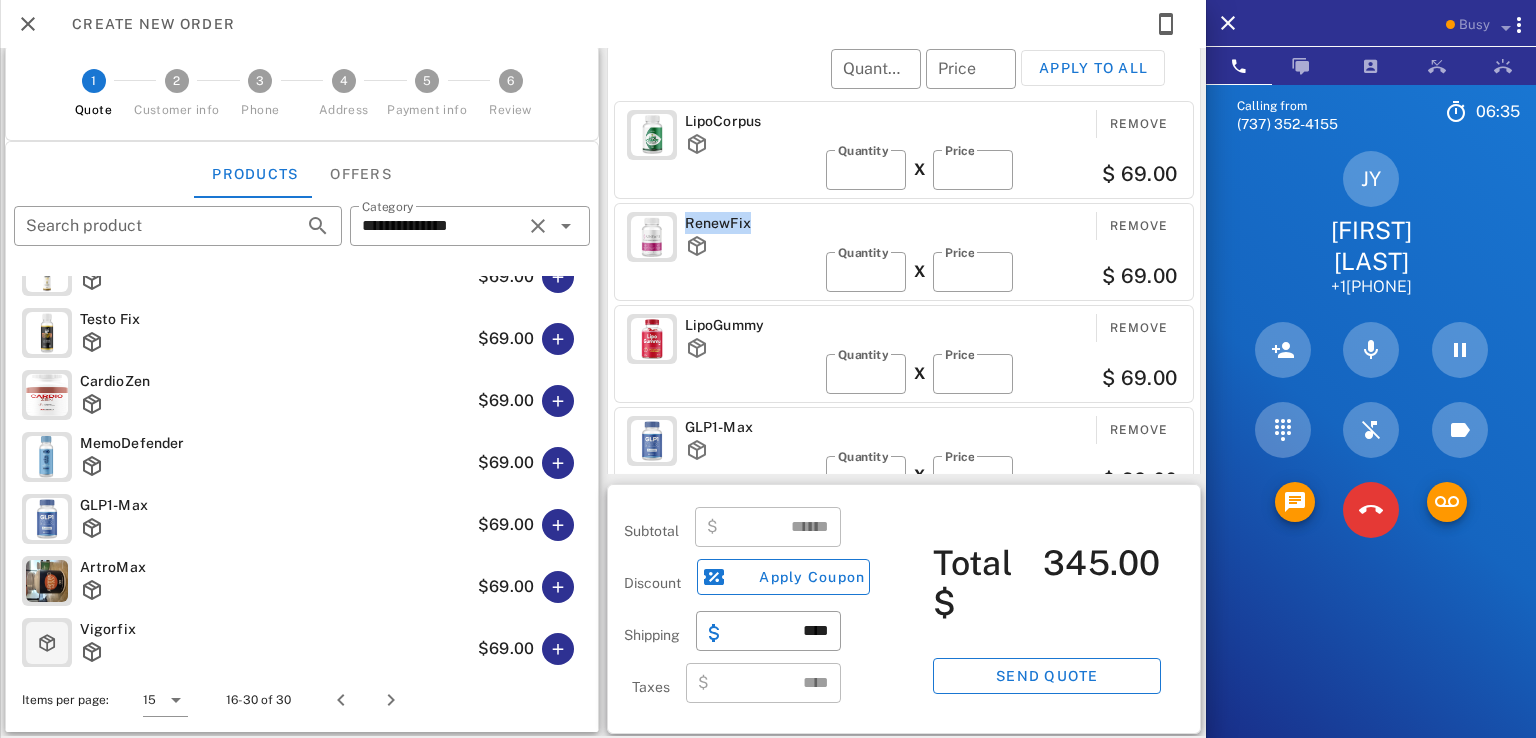 click on "RenewFix" at bounding box center (751, 223) 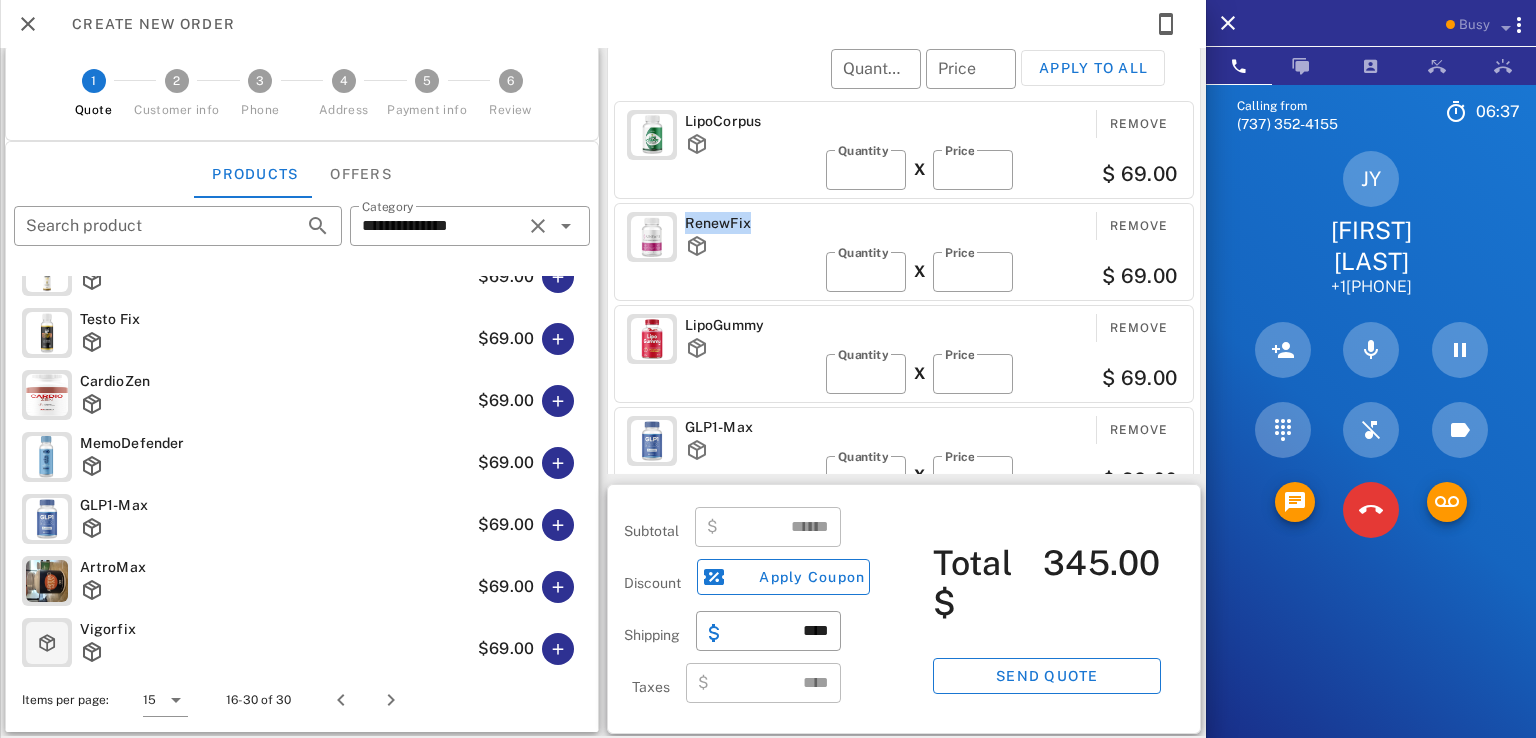 drag, startPoint x: 748, startPoint y: 217, endPoint x: 680, endPoint y: 222, distance: 68.18358 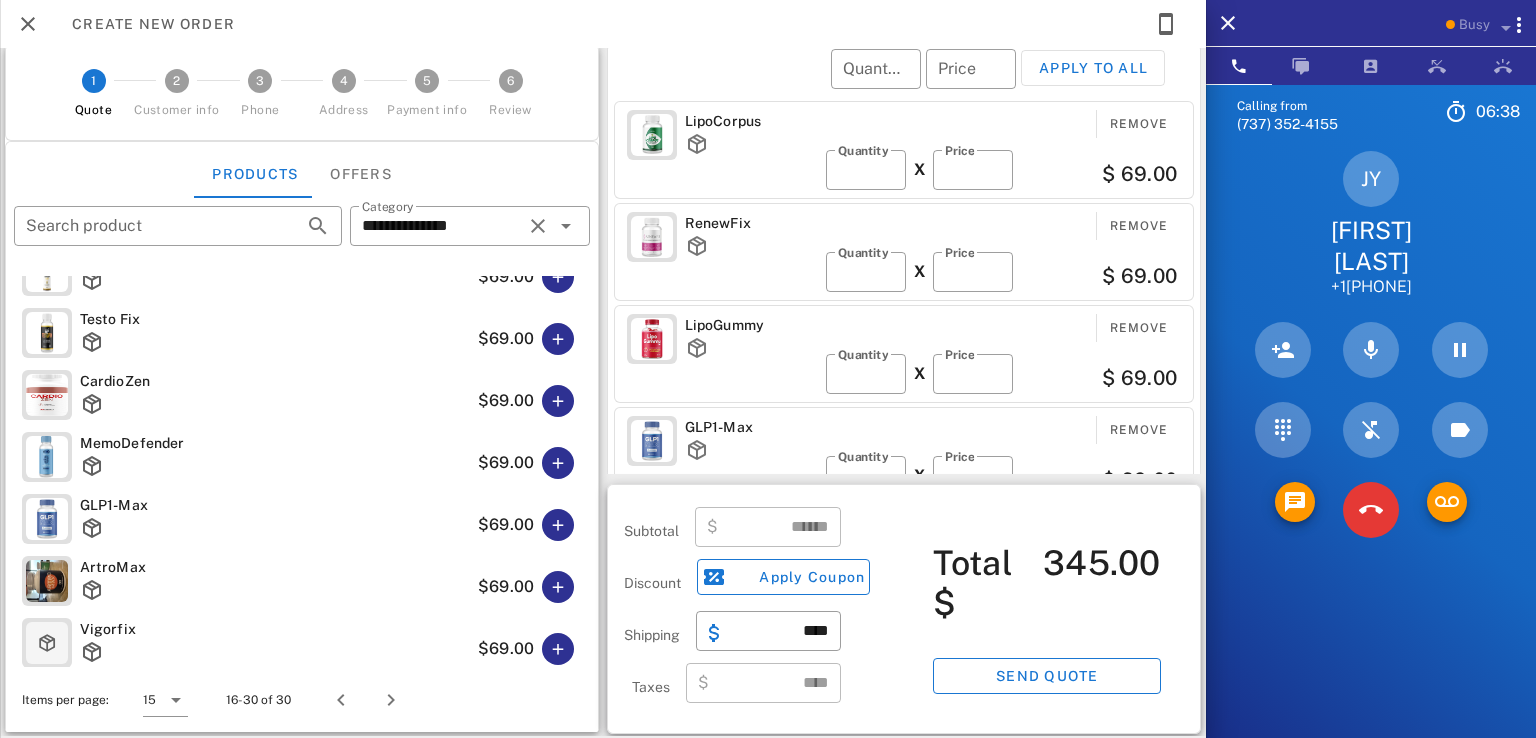 click on "LipoCorpus  Remove  ​ Quantity * X ​ Price **  $ 69.00" at bounding box center (904, 150) 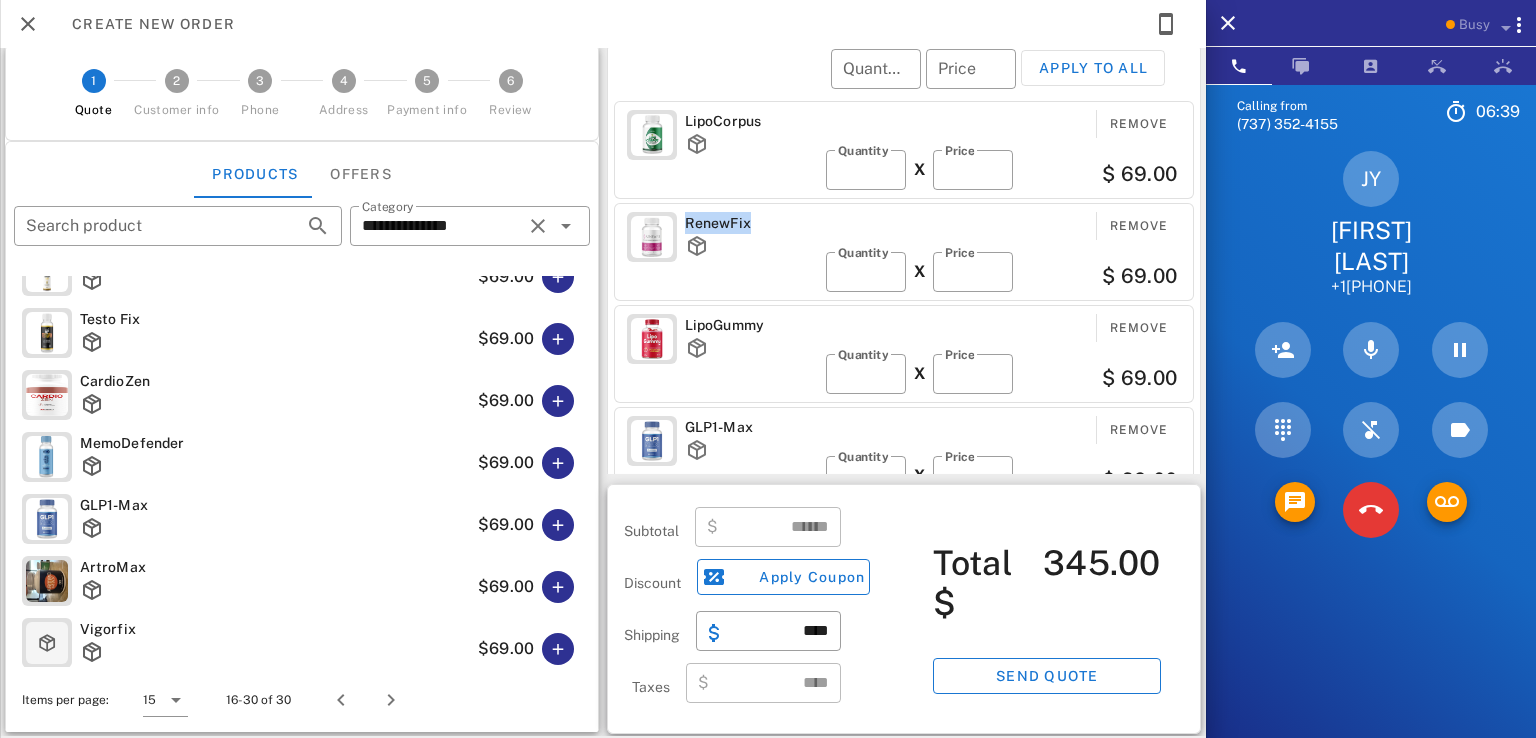 click on "RenewFix" at bounding box center [751, 223] 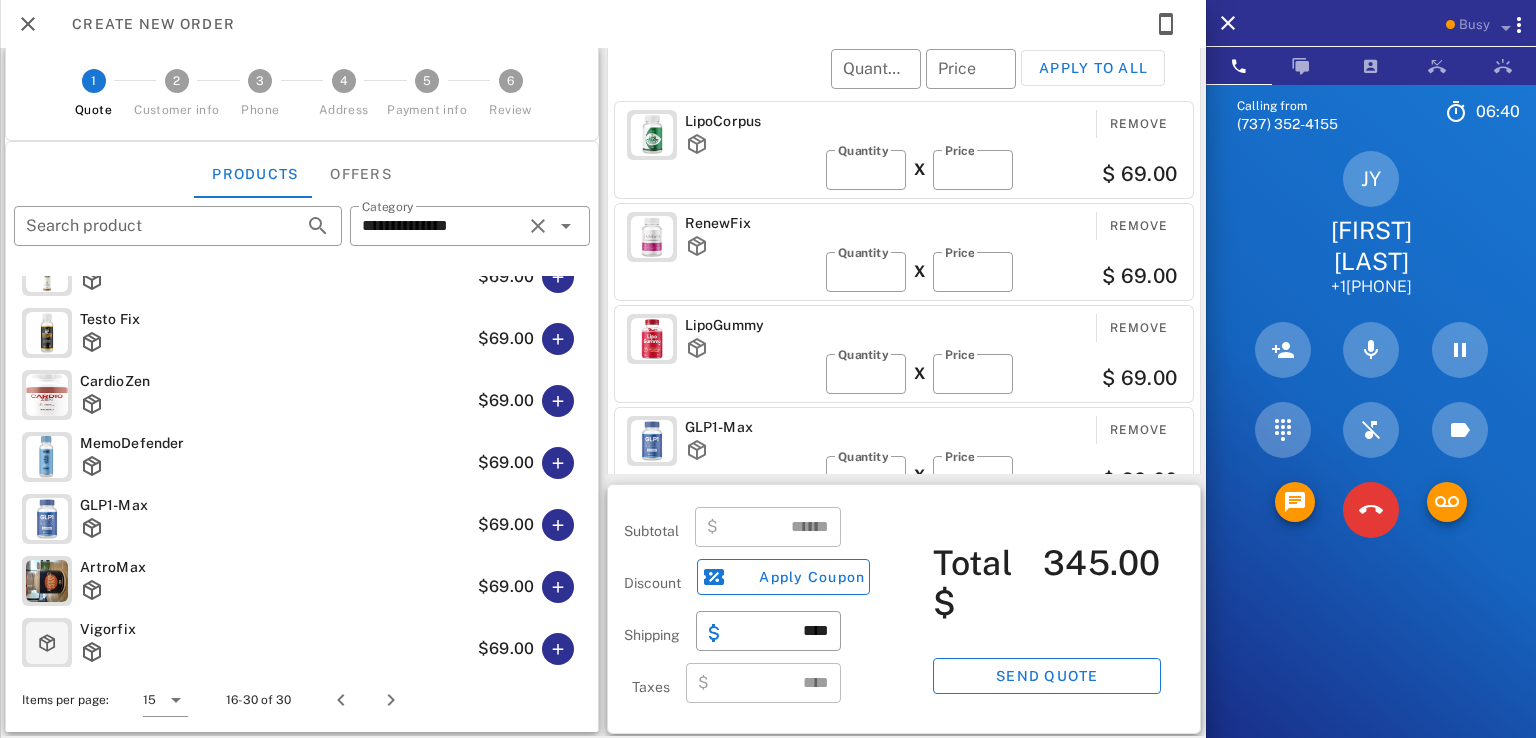 click on "RenewFix" at bounding box center (751, 223) 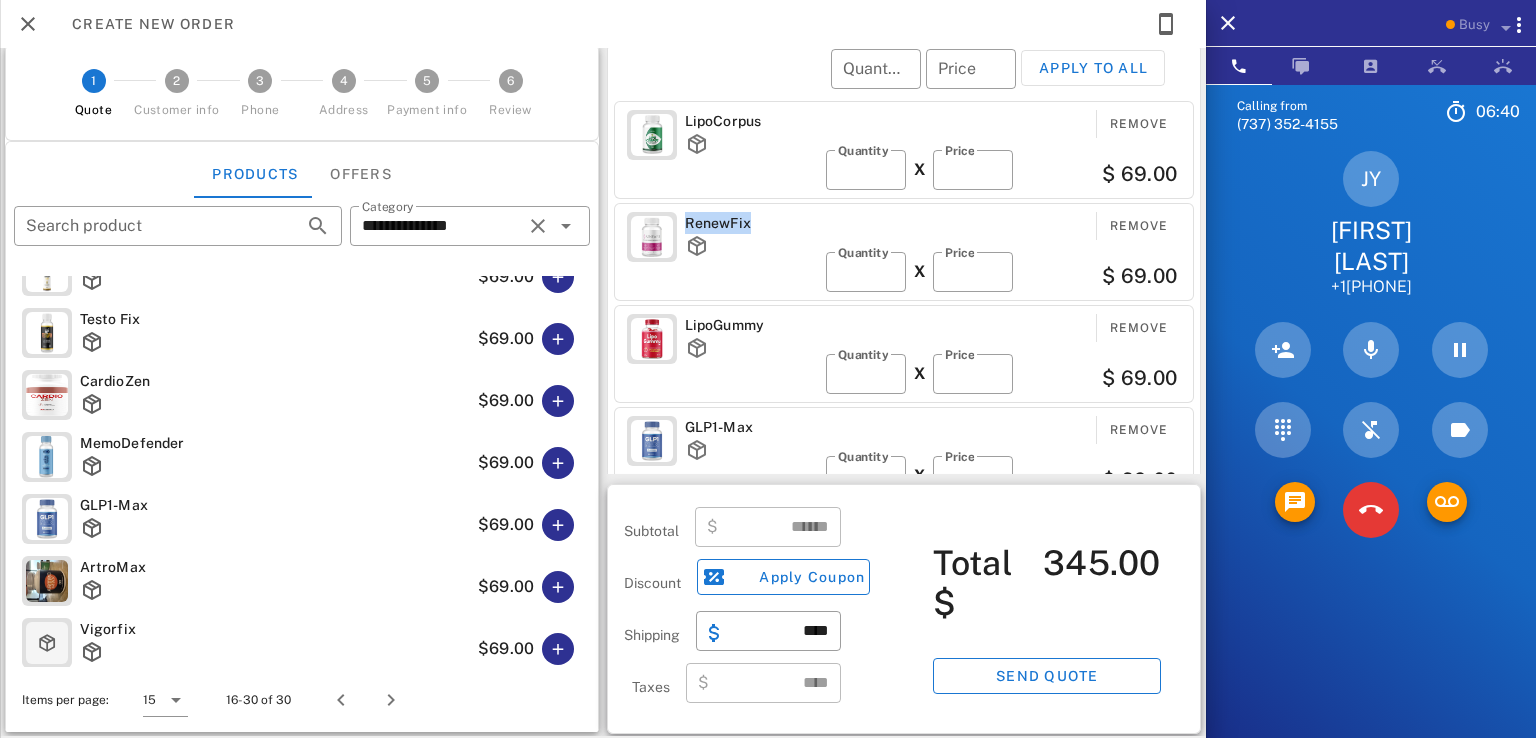 click on "RenewFix" at bounding box center [751, 223] 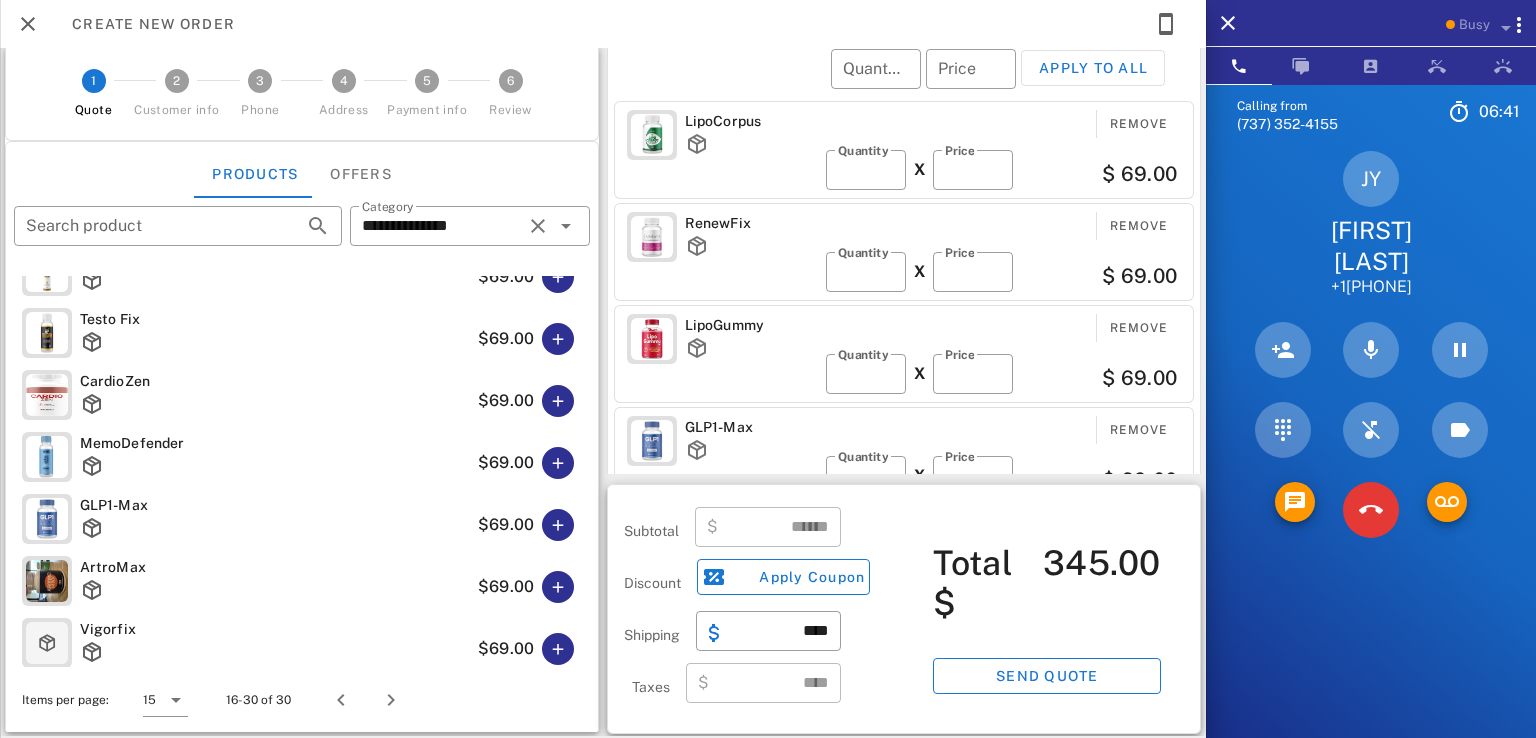 click on "RenewFix" at bounding box center [751, 223] 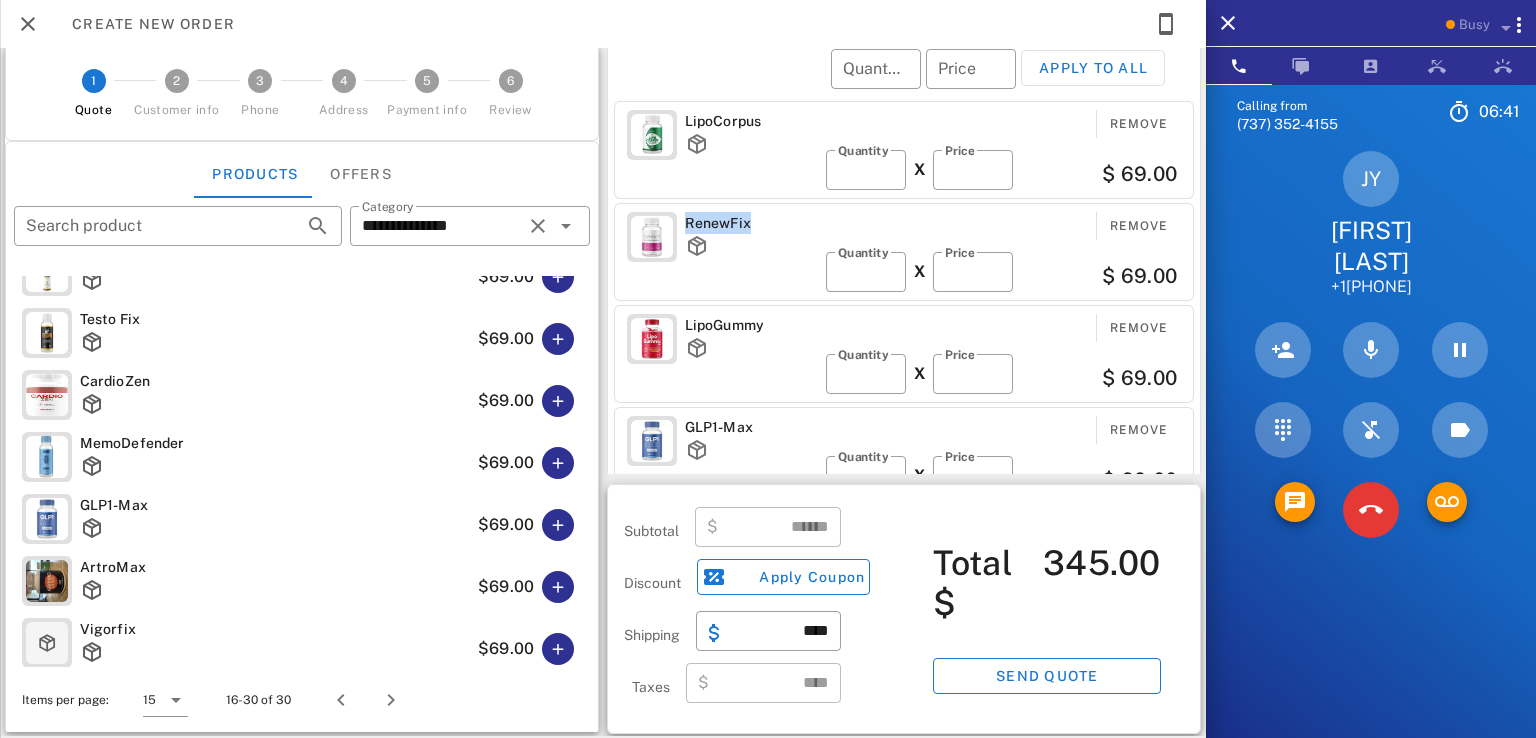click on "RenewFix" at bounding box center [751, 223] 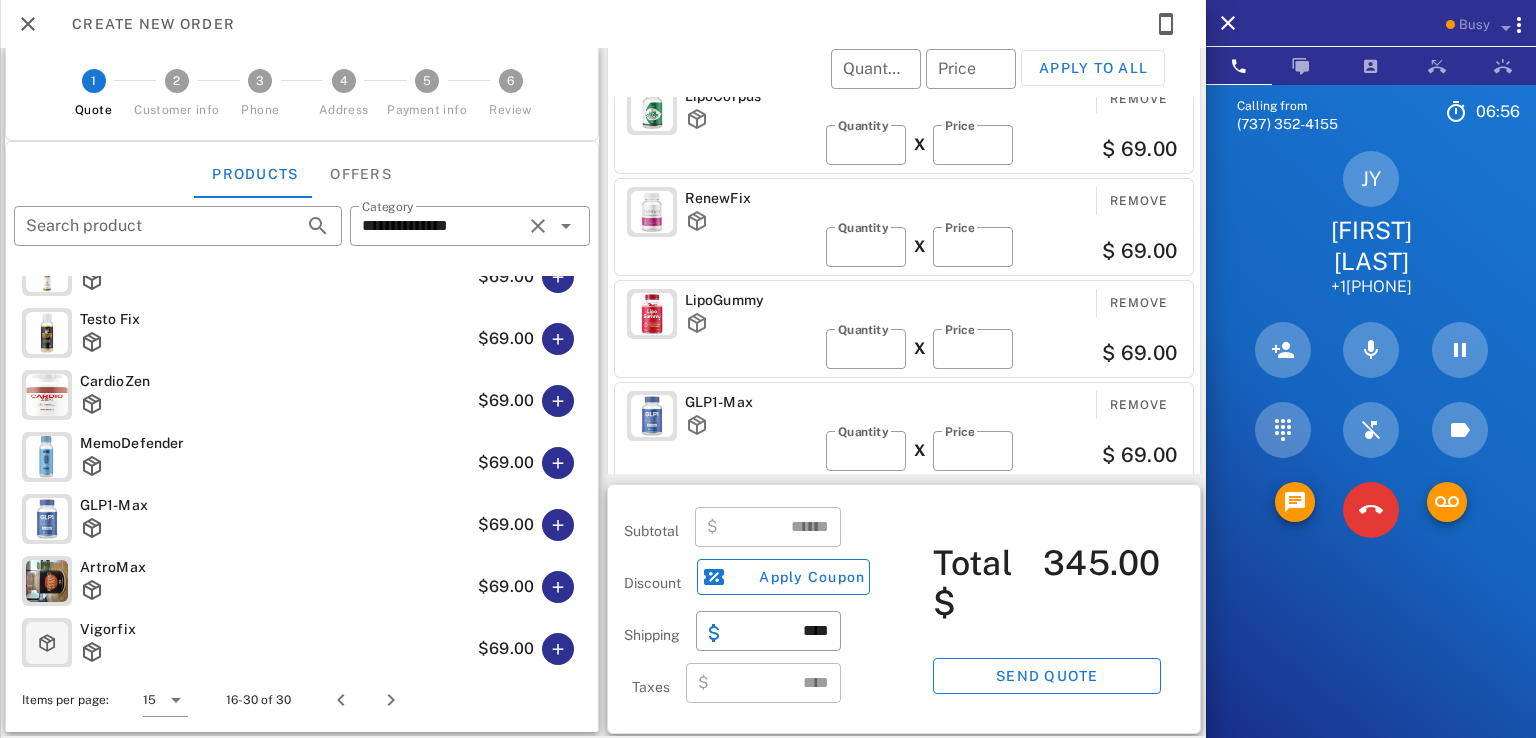 scroll, scrollTop: 0, scrollLeft: 0, axis: both 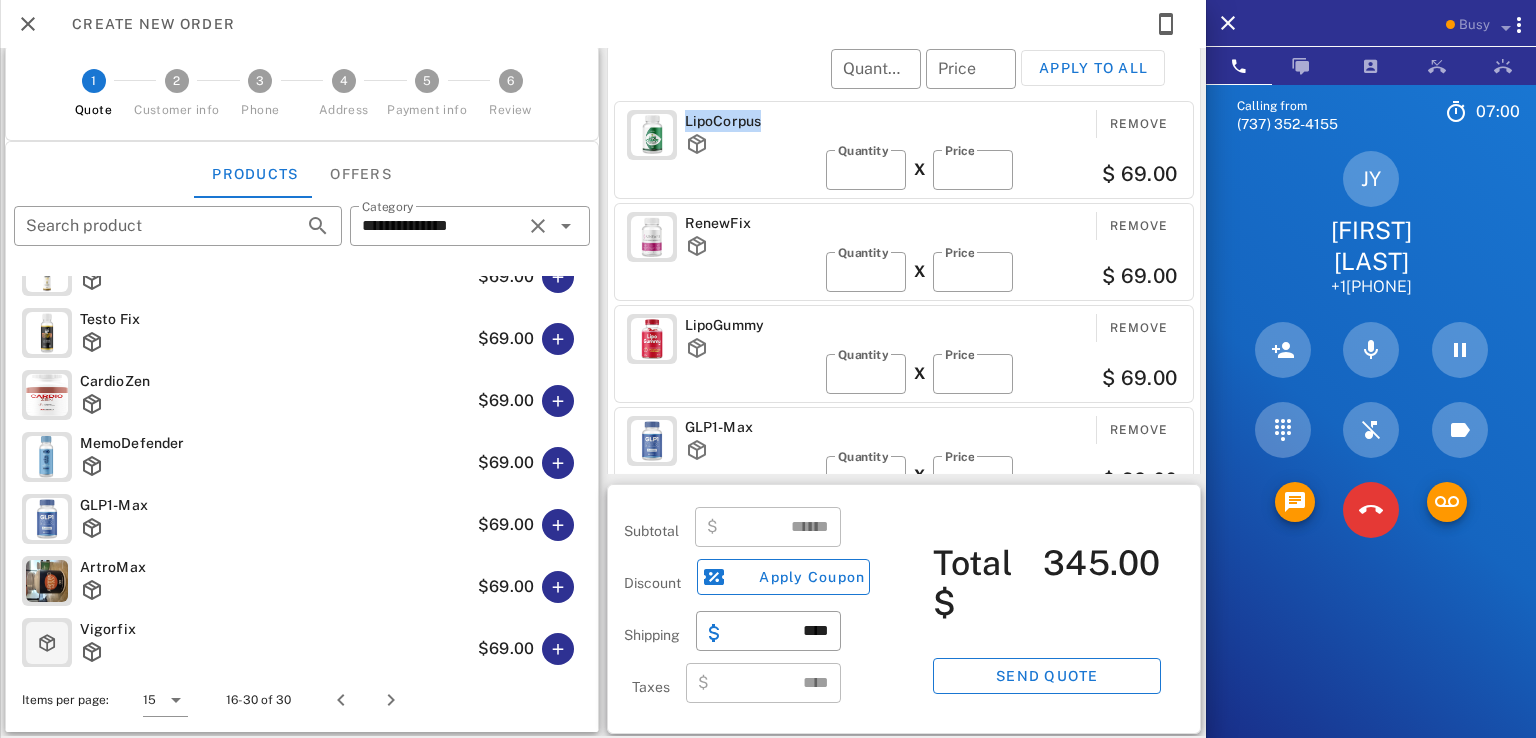 drag, startPoint x: 760, startPoint y: 117, endPoint x: 680, endPoint y: 122, distance: 80.1561 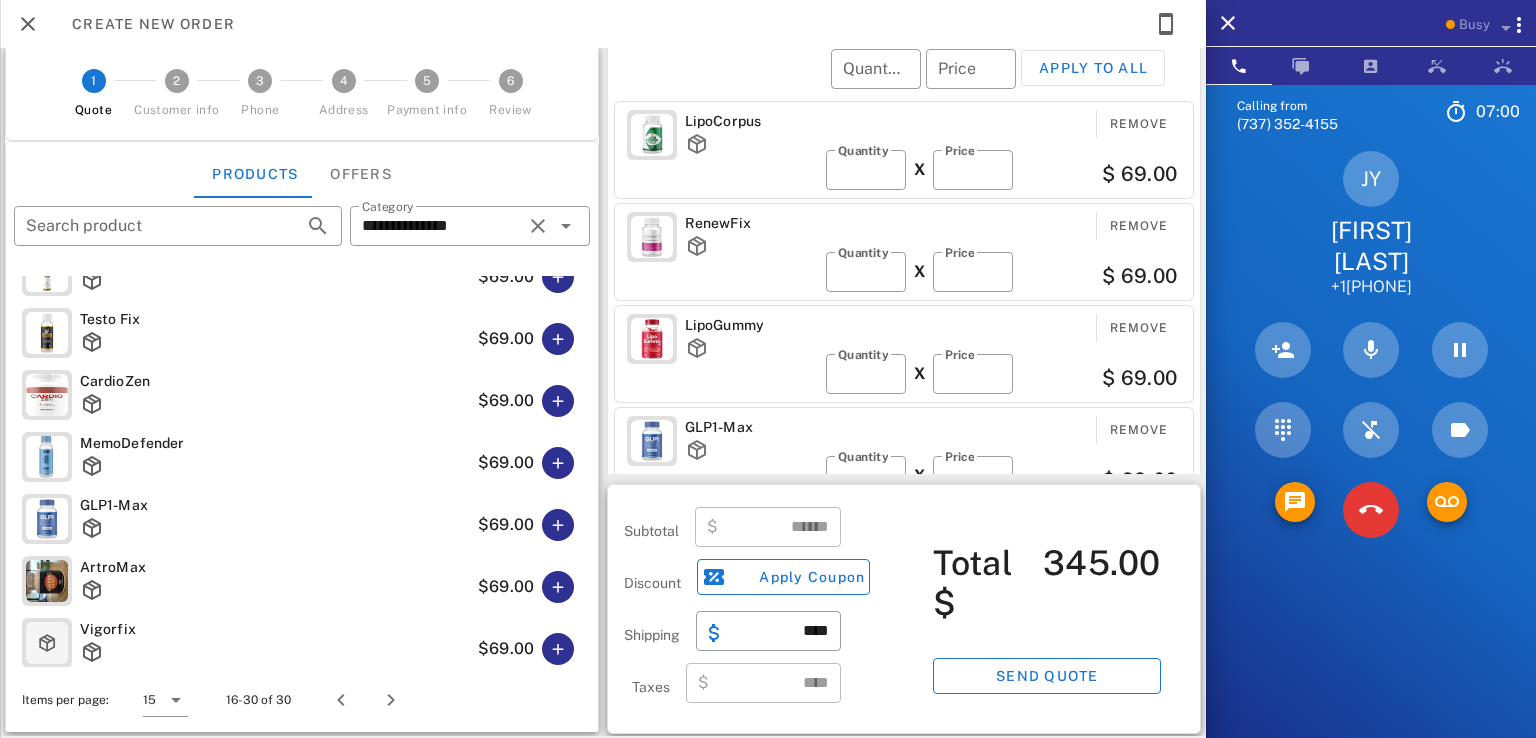 click on "​ Quantity ​ Price Apply to all" at bounding box center (907, 82) 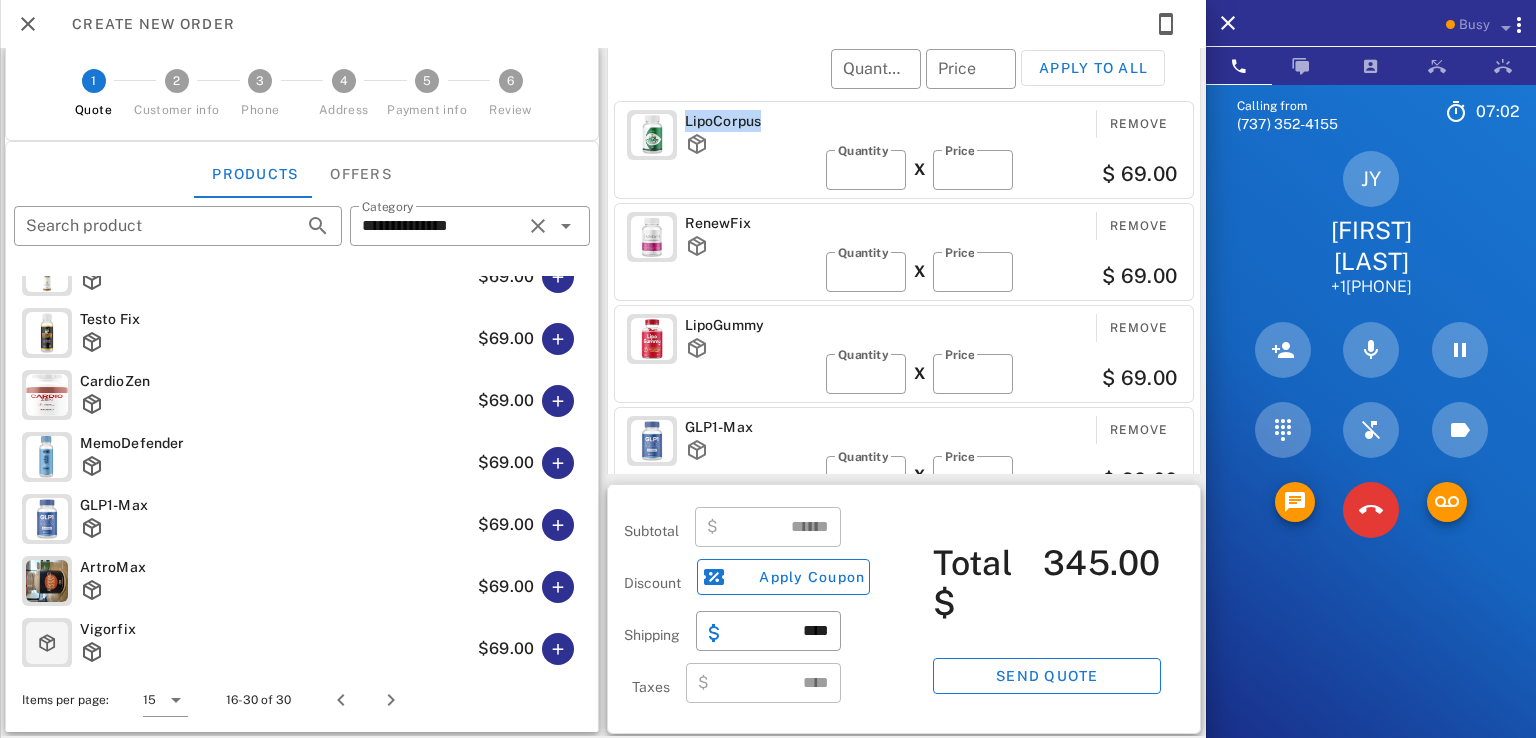 drag, startPoint x: 680, startPoint y: 122, endPoint x: 774, endPoint y: 122, distance: 94 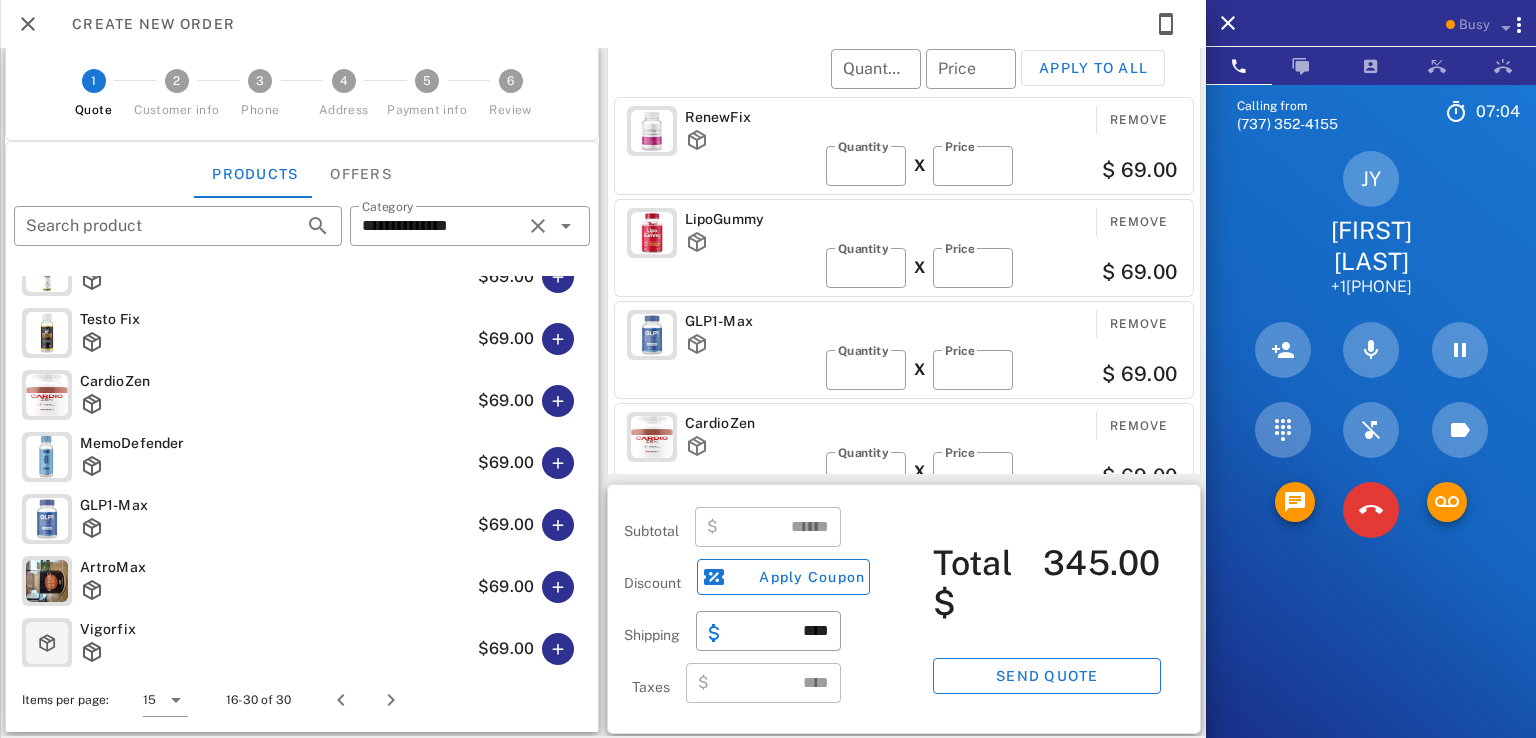 scroll, scrollTop: 0, scrollLeft: 0, axis: both 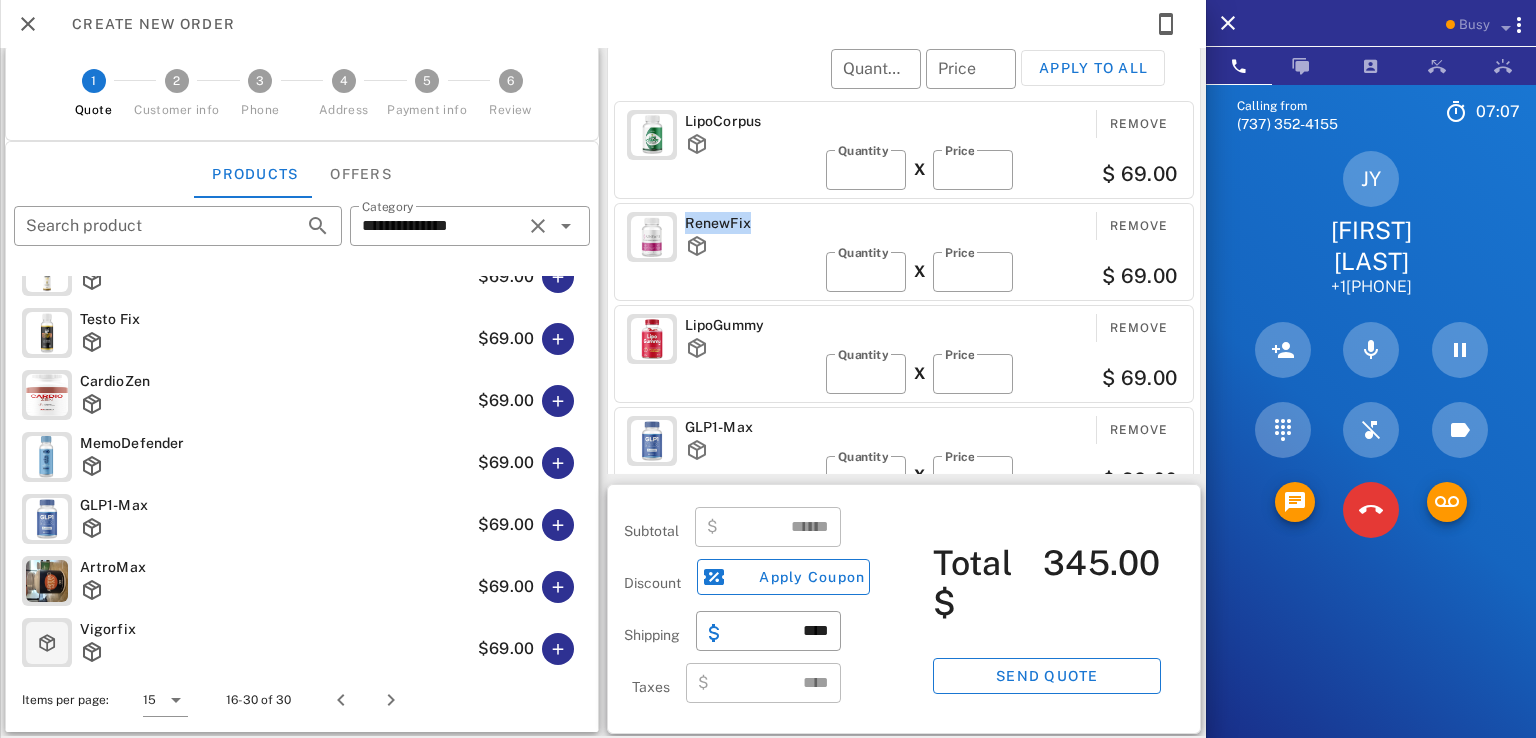 drag, startPoint x: 748, startPoint y: 223, endPoint x: 681, endPoint y: 219, distance: 67.11929 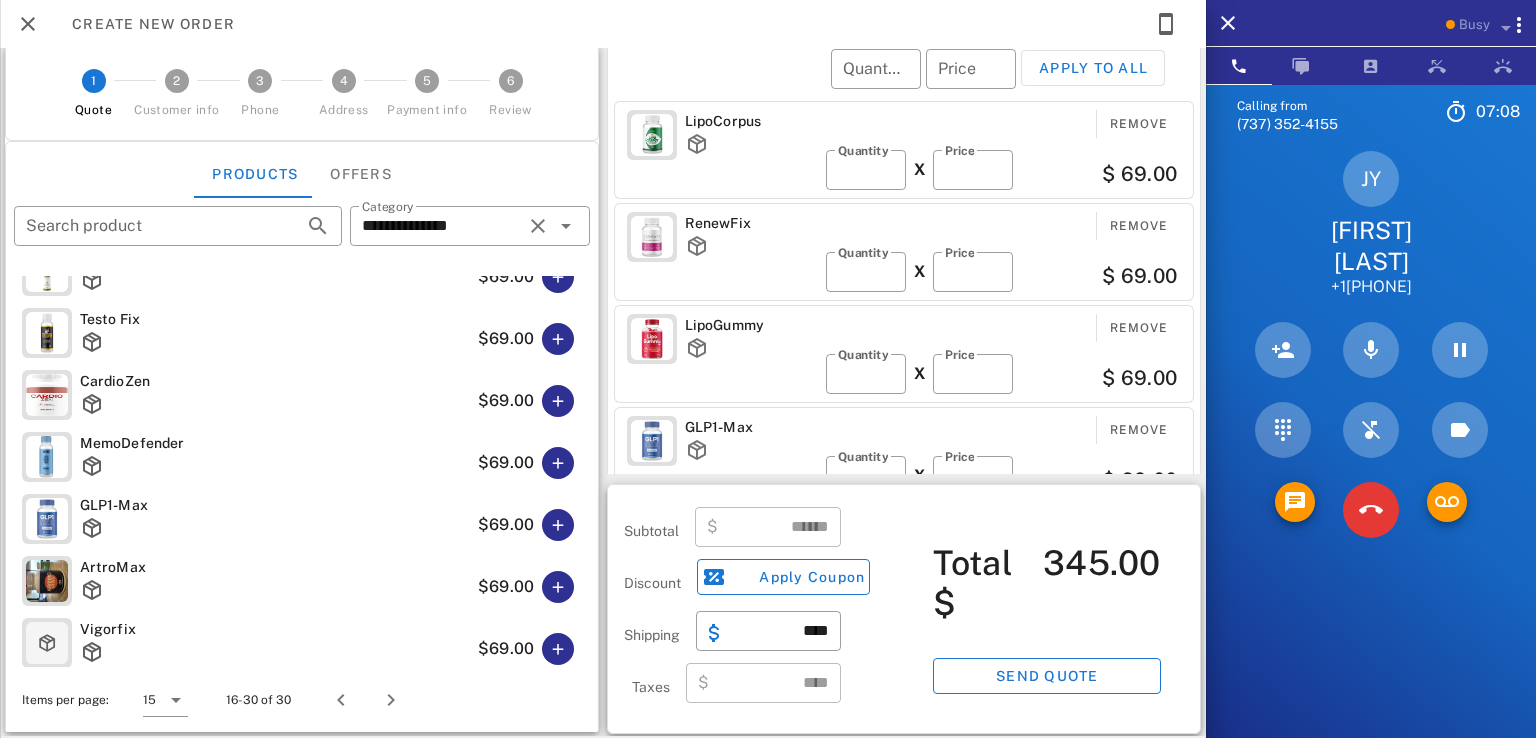 click on "LipoCorpus  Remove  ​ Quantity * X ​ Price **  $ 69.00" at bounding box center [904, 150] 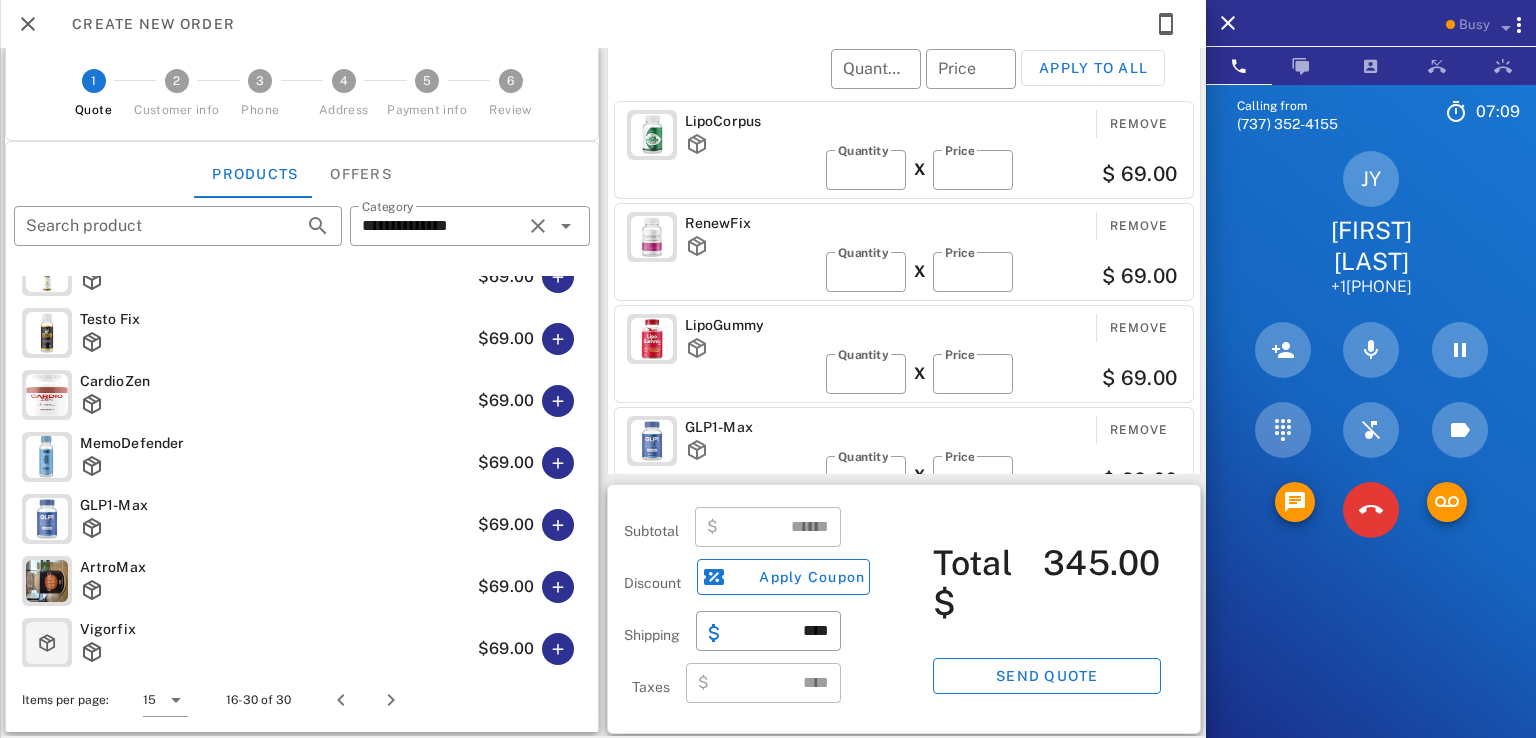 click on "RenewFix" at bounding box center (751, 223) 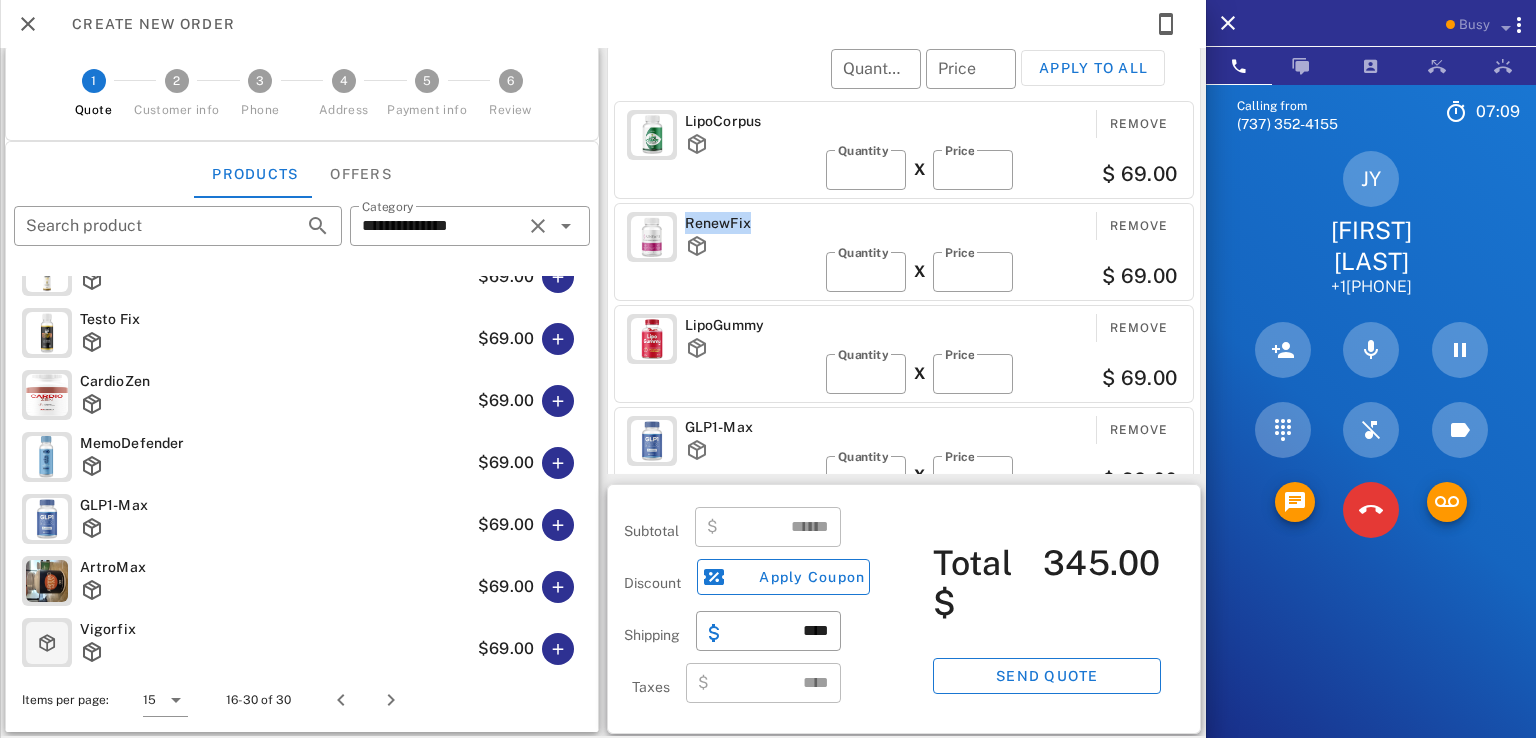 click on "RenewFix" at bounding box center (751, 223) 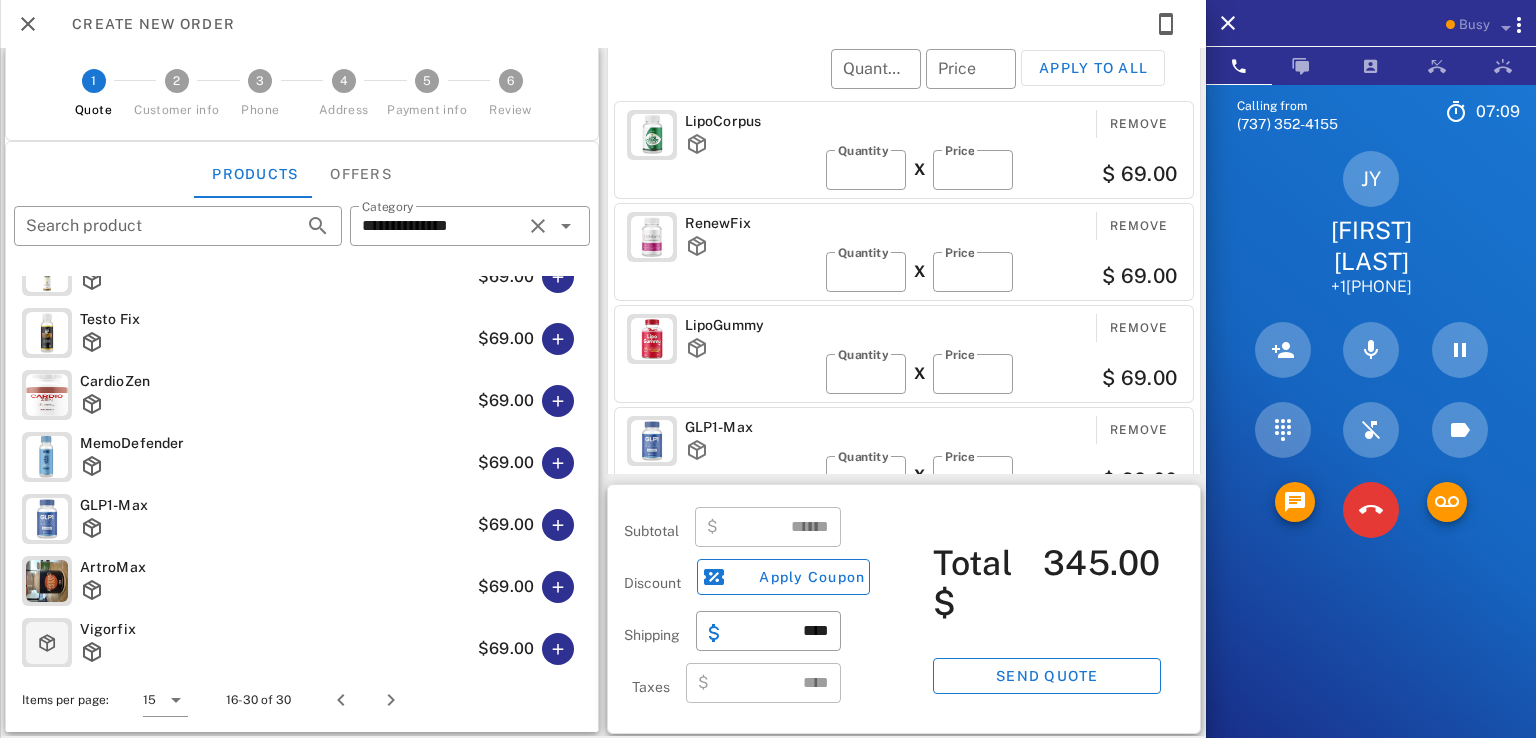 click on "LipoCorpus" at bounding box center [751, 144] 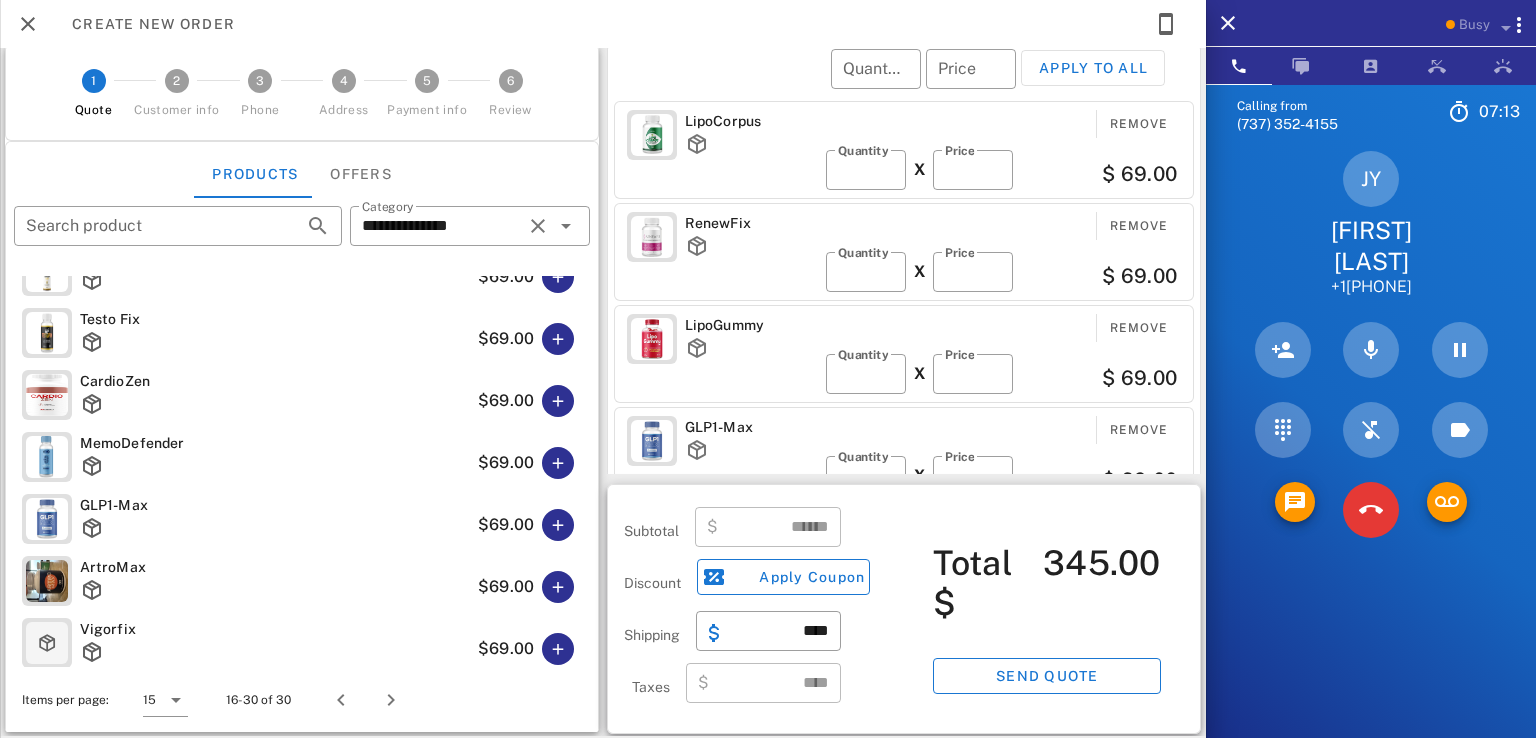 scroll, scrollTop: 0, scrollLeft: 0, axis: both 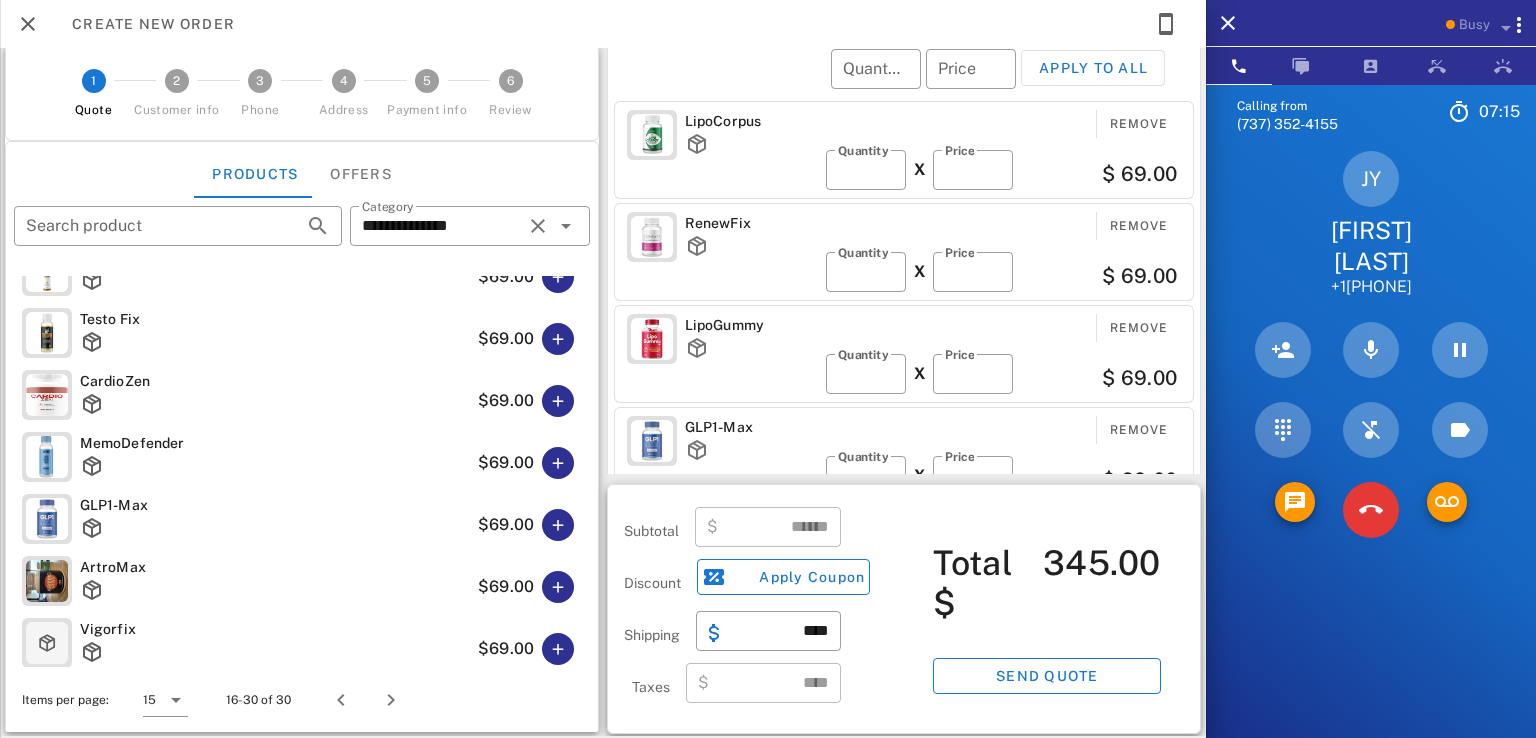 click on "RenewFix" at bounding box center [751, 223] 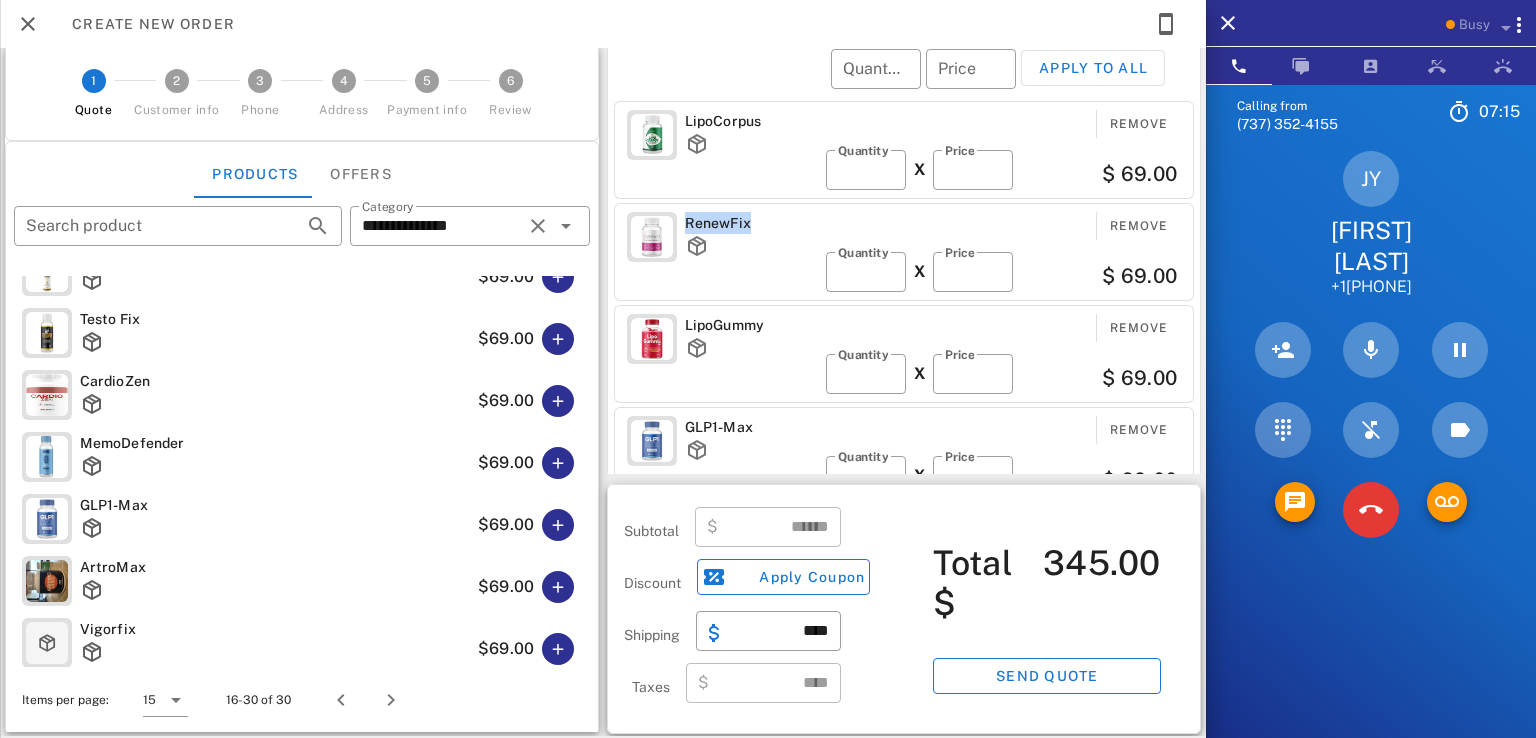 click on "RenewFix" at bounding box center [751, 223] 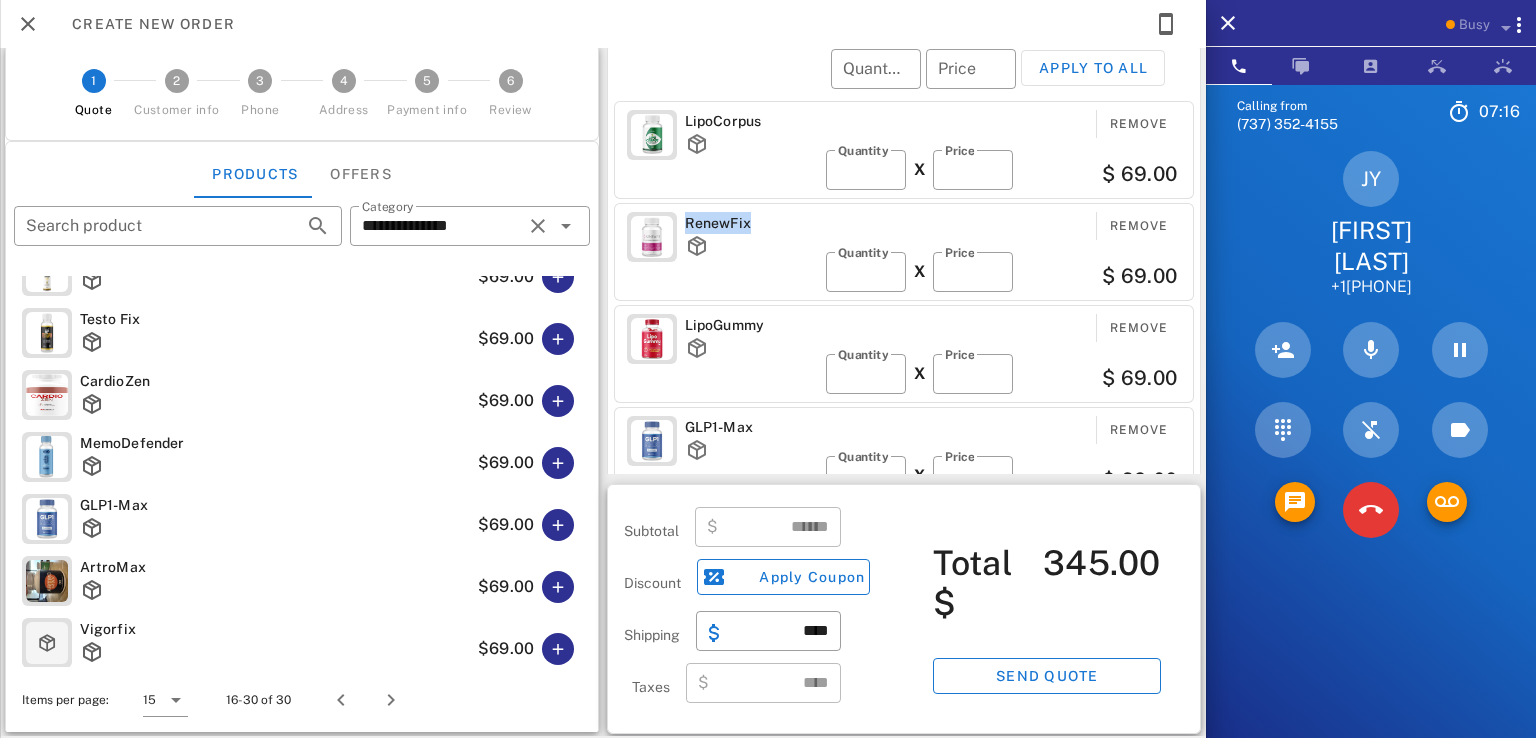 click on "RenewFix" at bounding box center [751, 223] 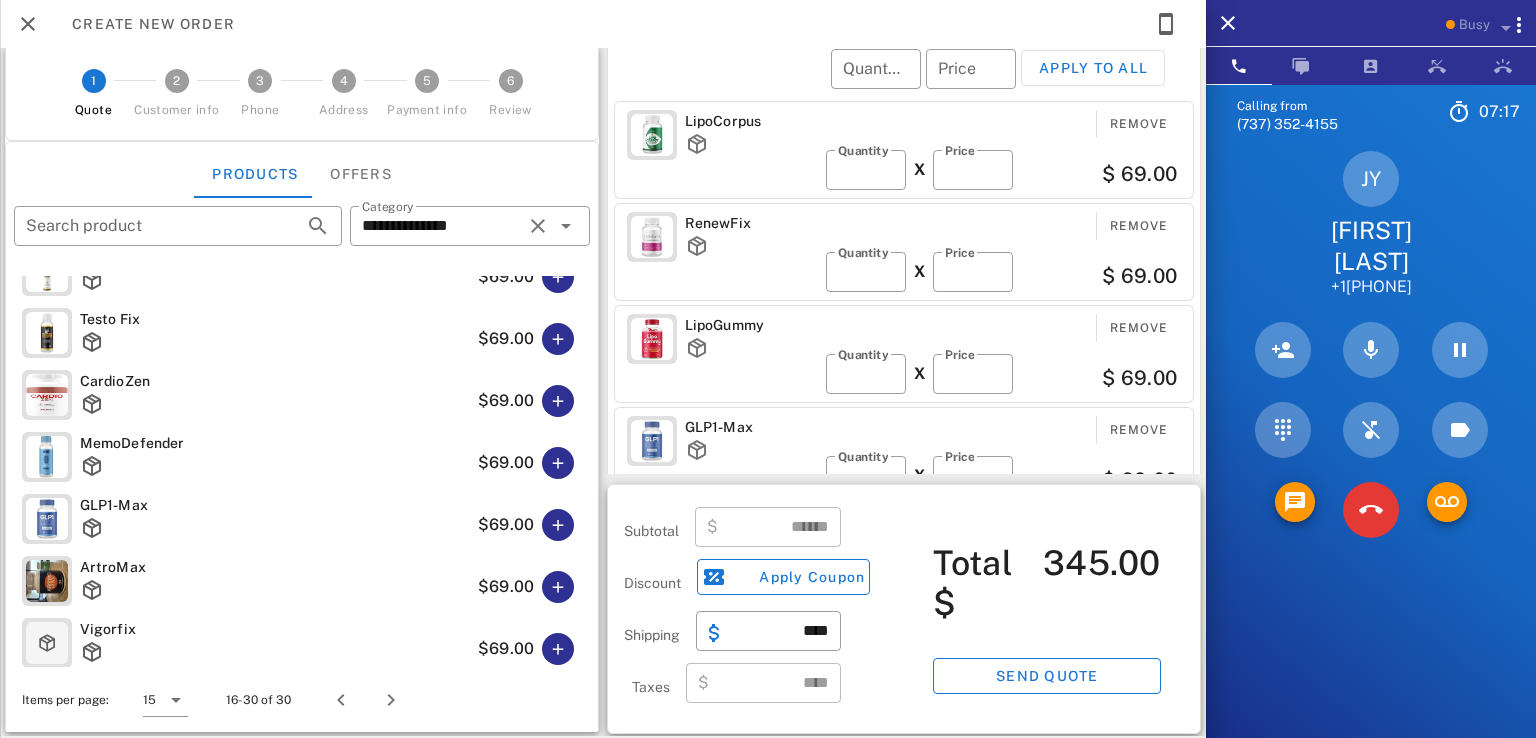 click on "LipoCorpus" at bounding box center (751, 121) 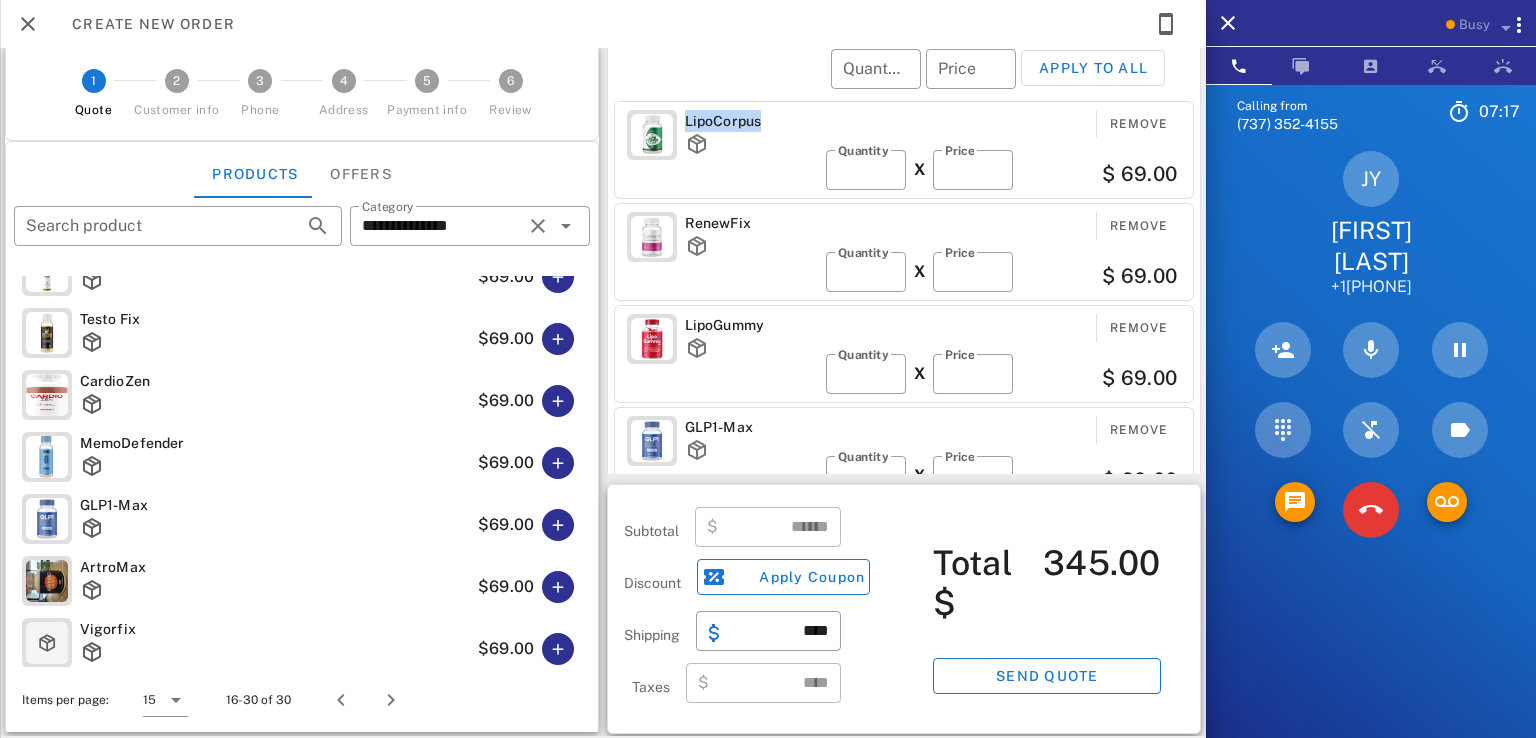 click on "LipoCorpus" at bounding box center [751, 121] 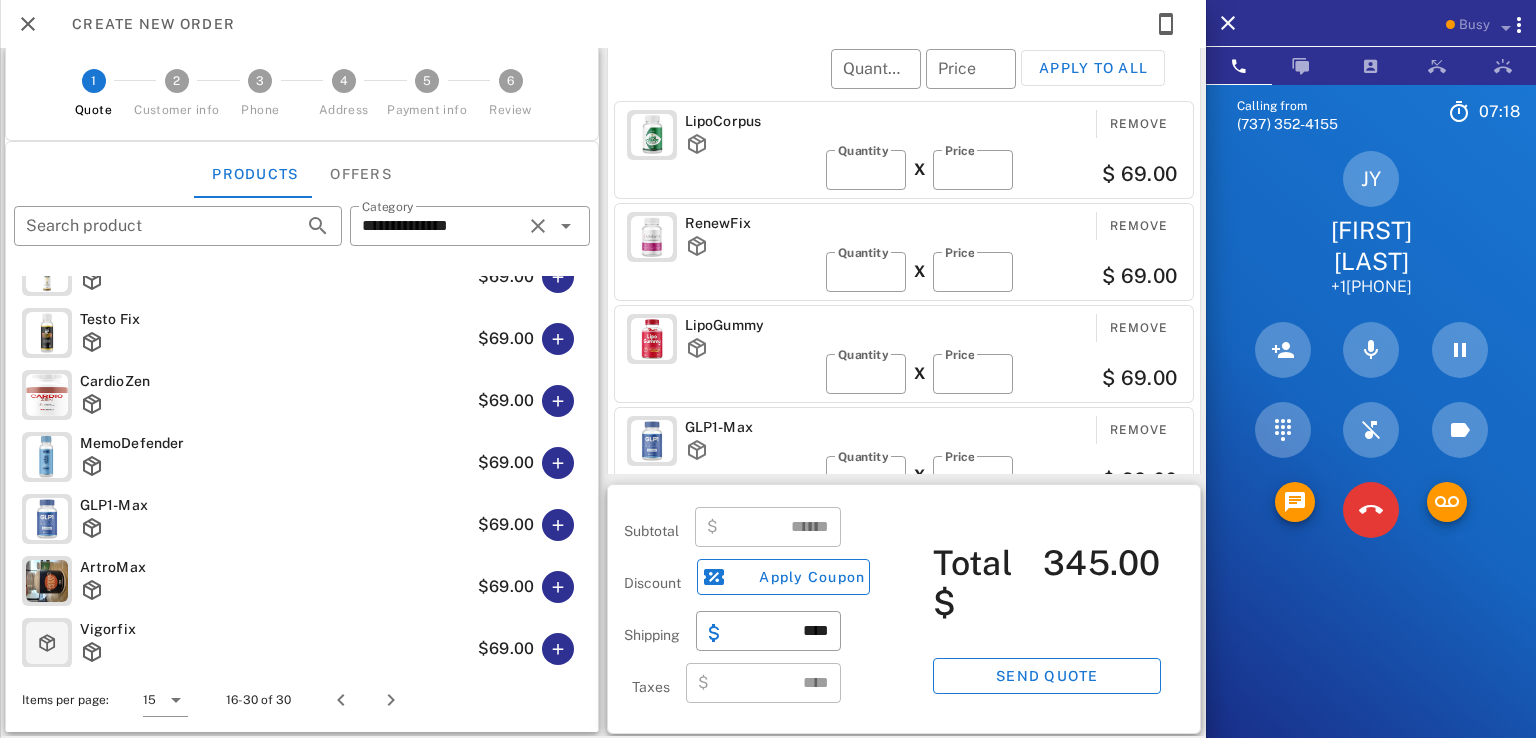 click on "RenewFix  Remove  ​ Quantity * X ​ Price **  $ 69.00" at bounding box center [904, 252] 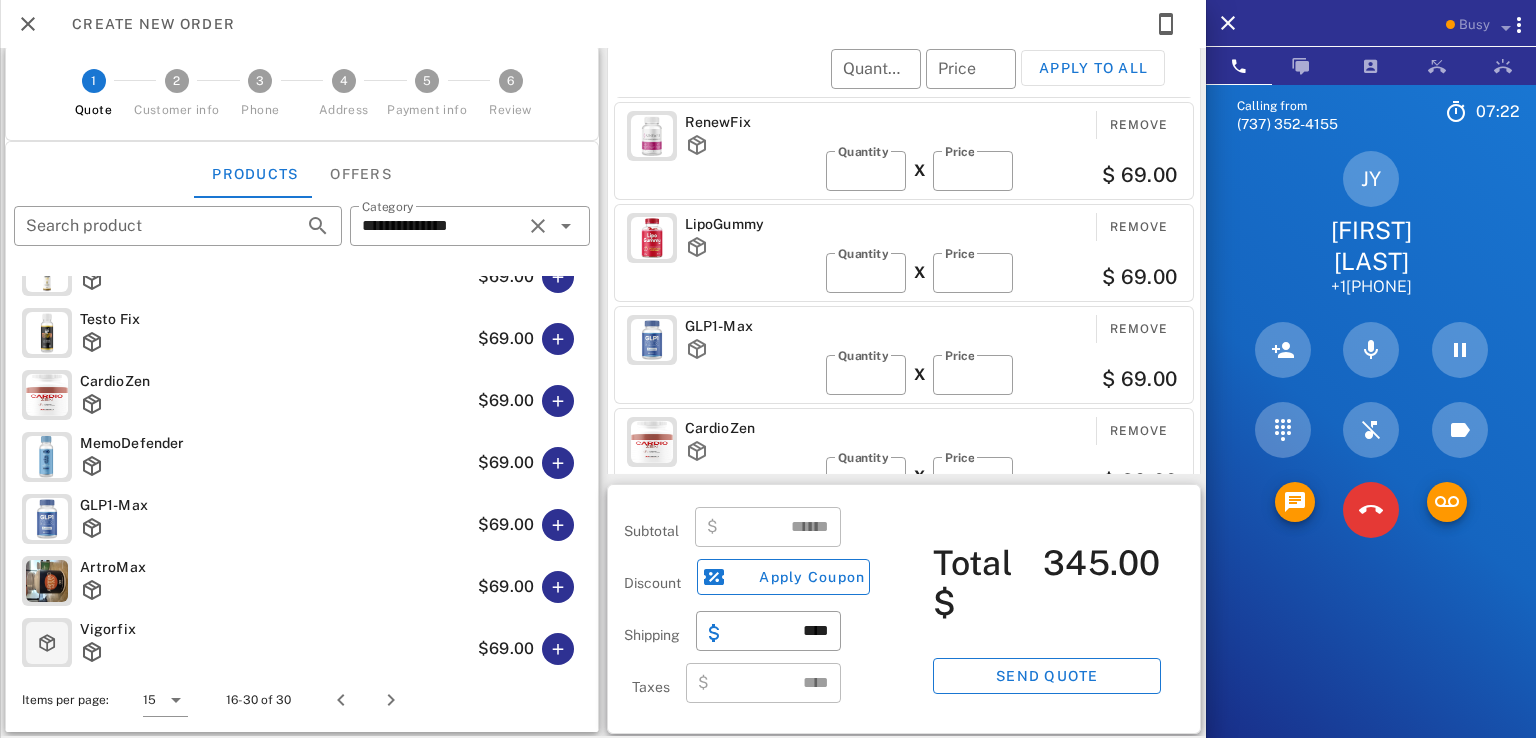 scroll, scrollTop: 106, scrollLeft: 0, axis: vertical 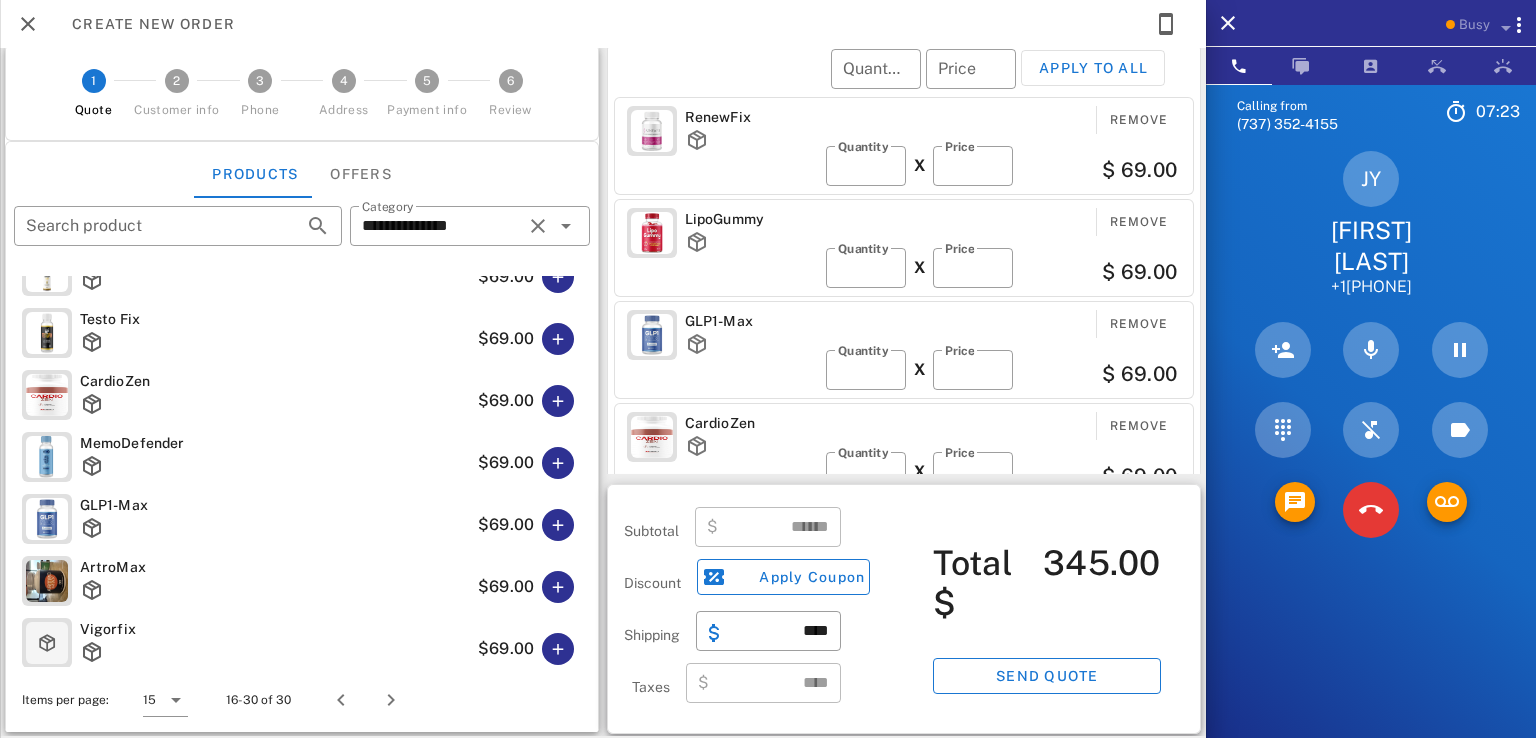 click on "CardioZen" at bounding box center (751, 423) 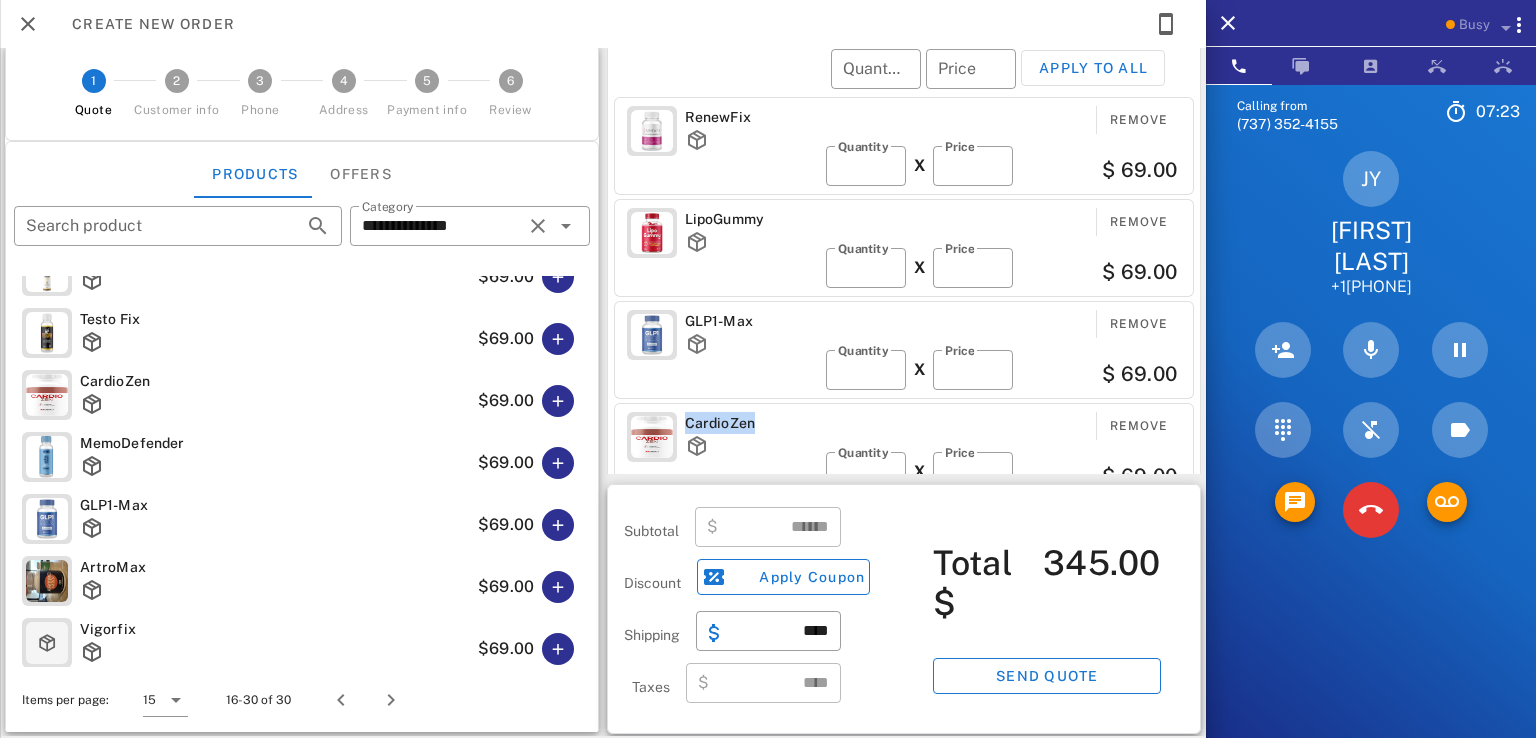 click on "CardioZen" at bounding box center [751, 423] 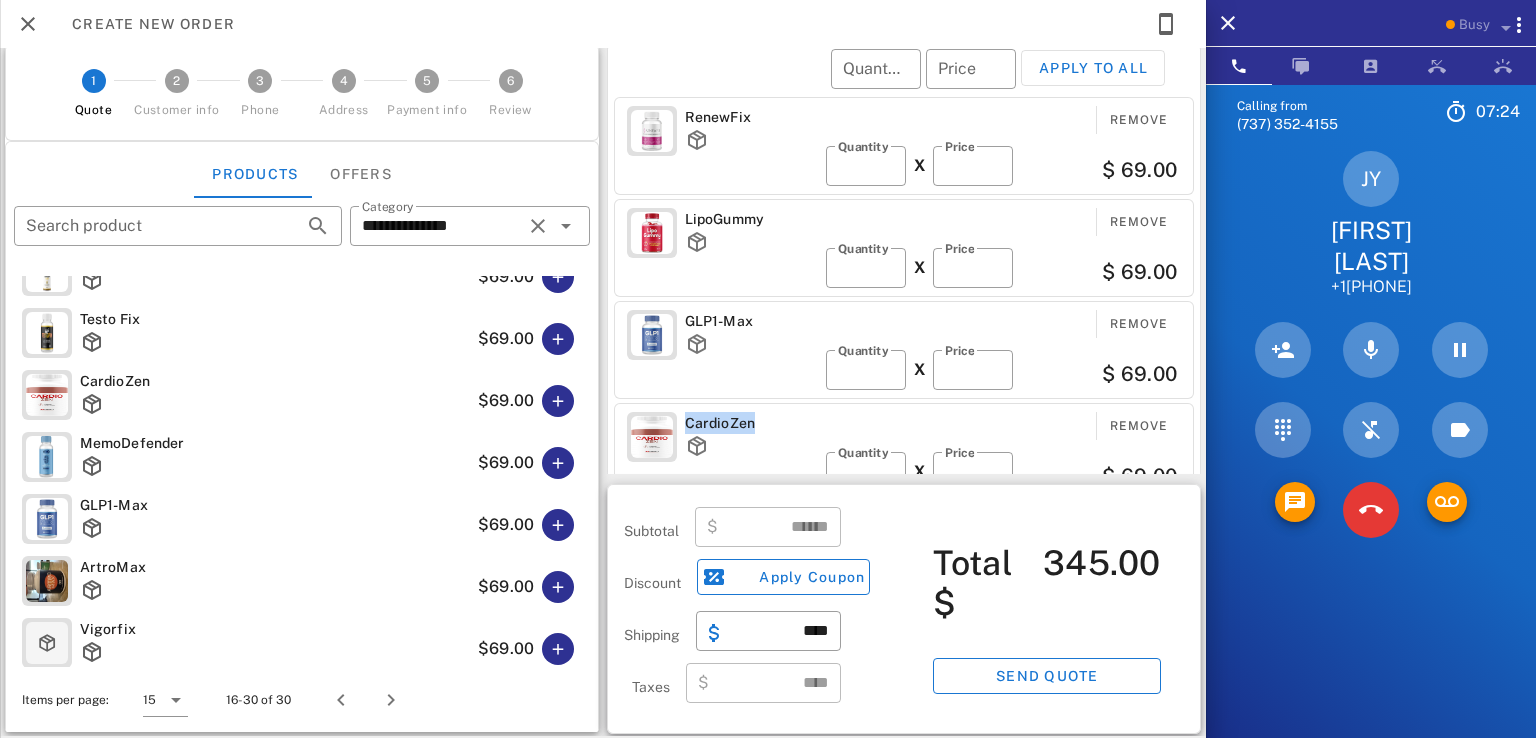click at bounding box center [751, 446] 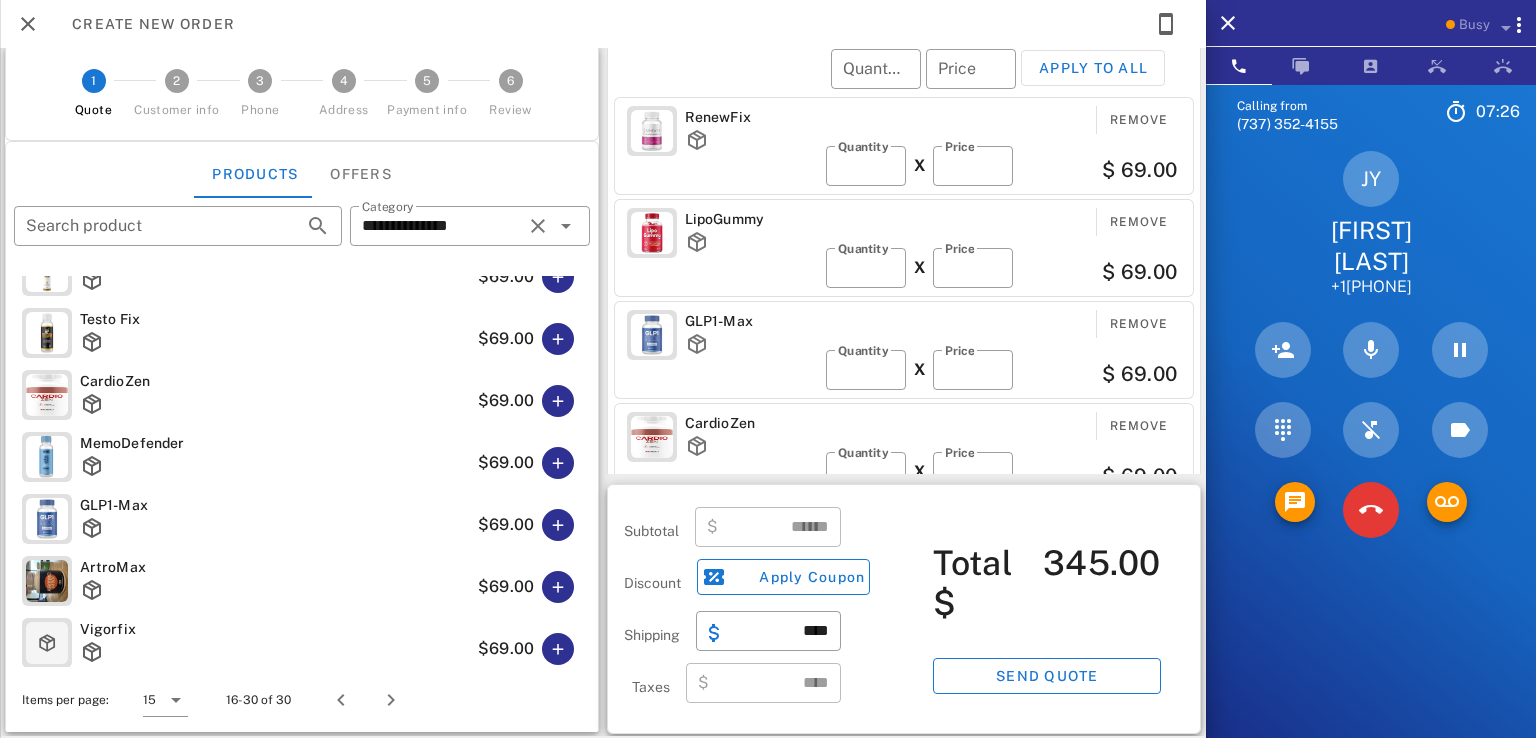click on "​ Quantity ​ Price Apply to all" at bounding box center (907, 82) 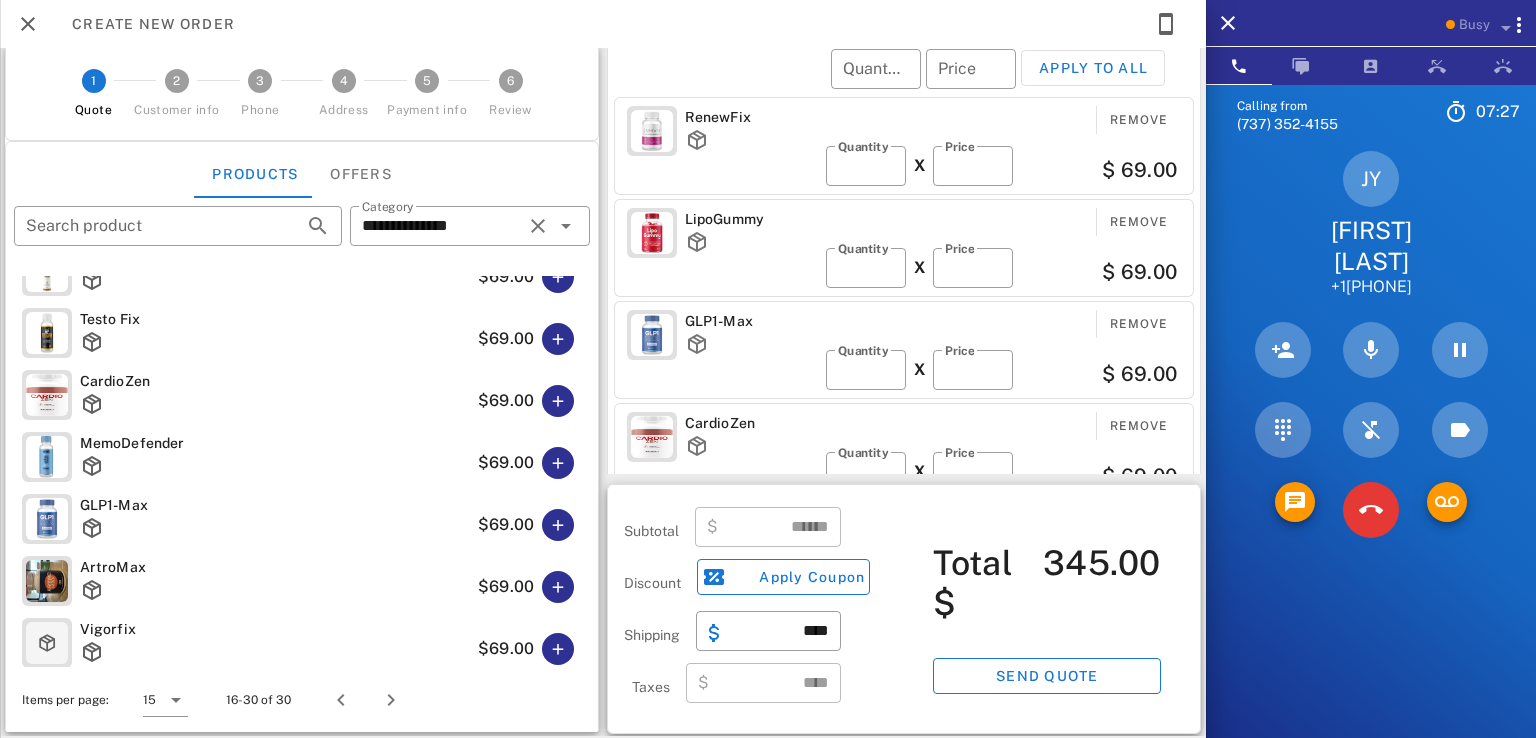click on "CardioZen" at bounding box center (751, 423) 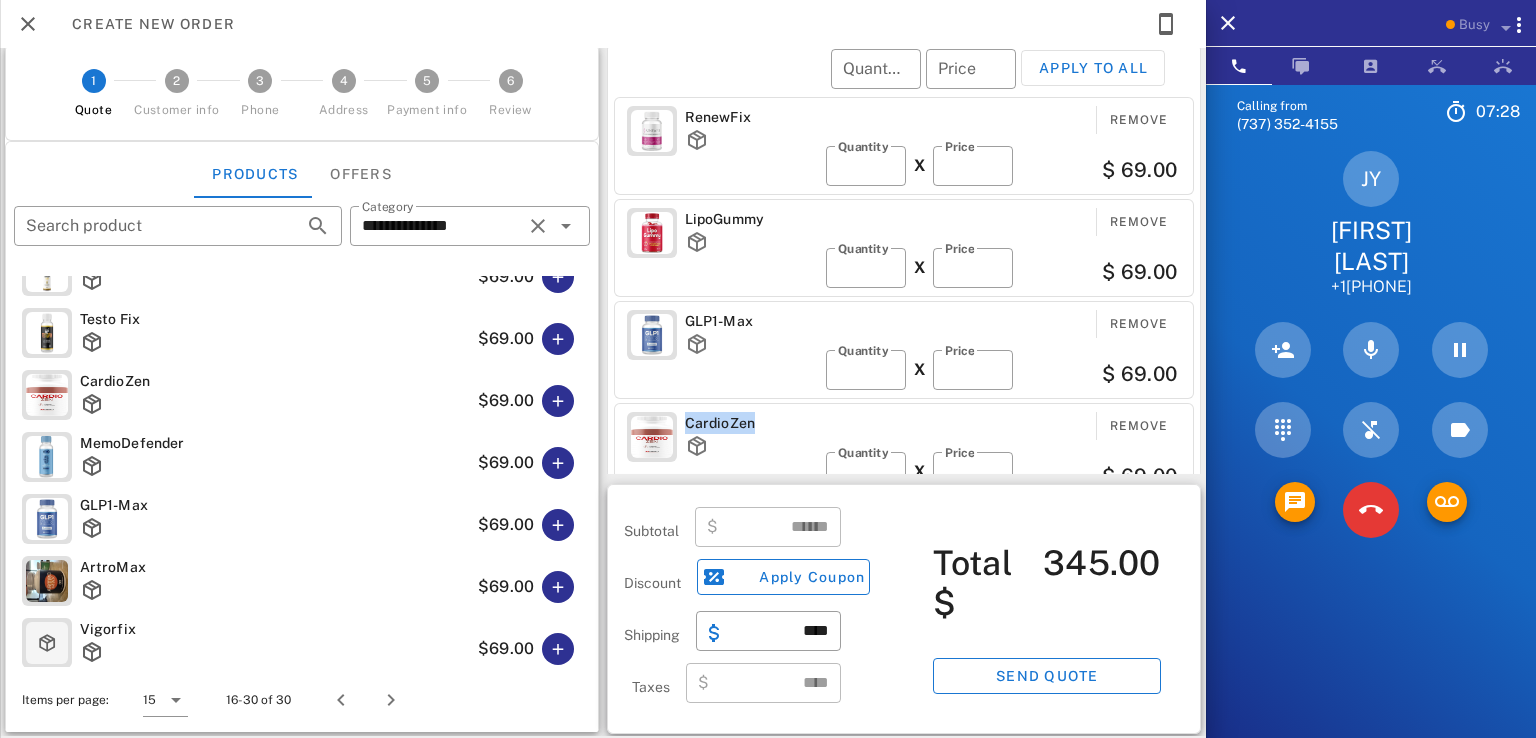 click on "CardioZen" at bounding box center [751, 423] 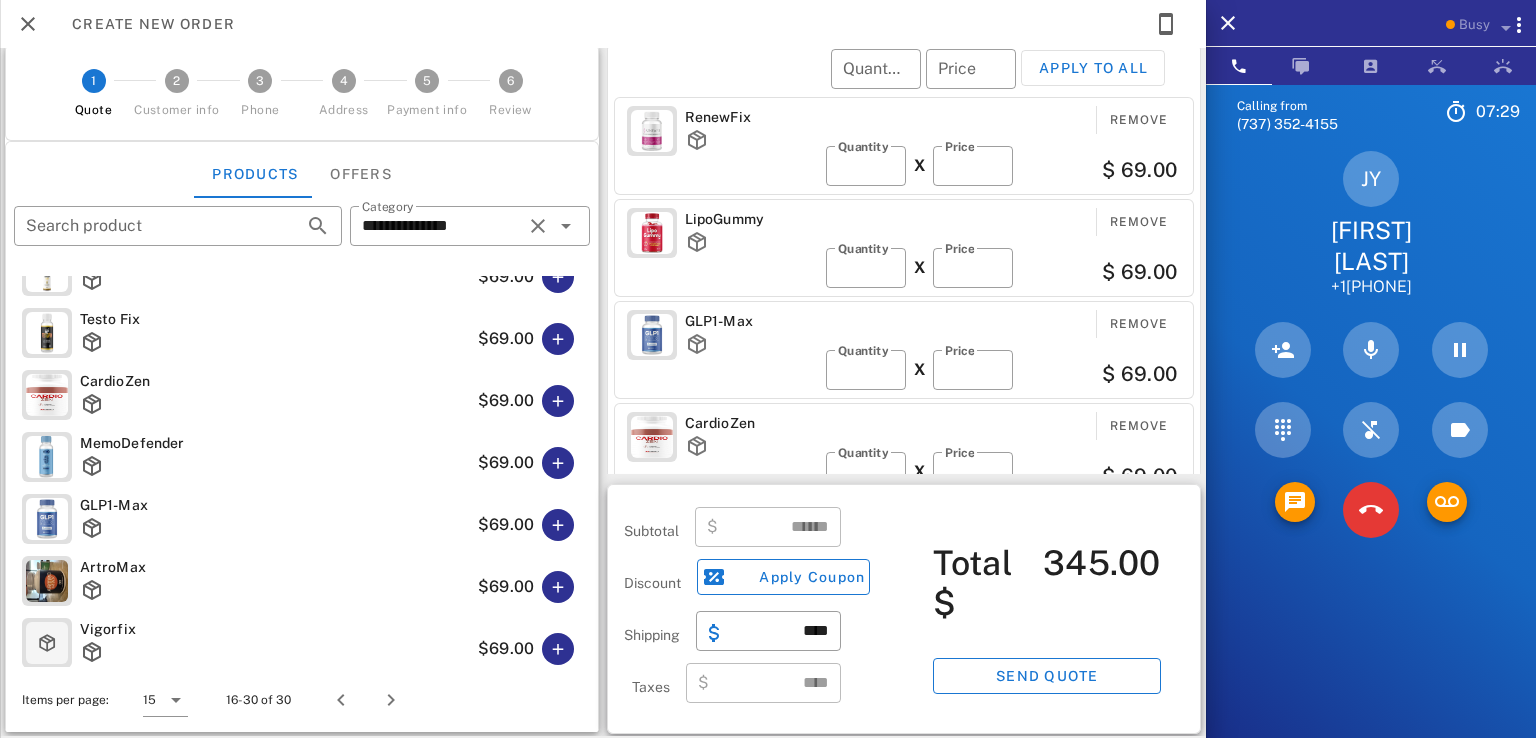 click on "CardioZen" at bounding box center (751, 423) 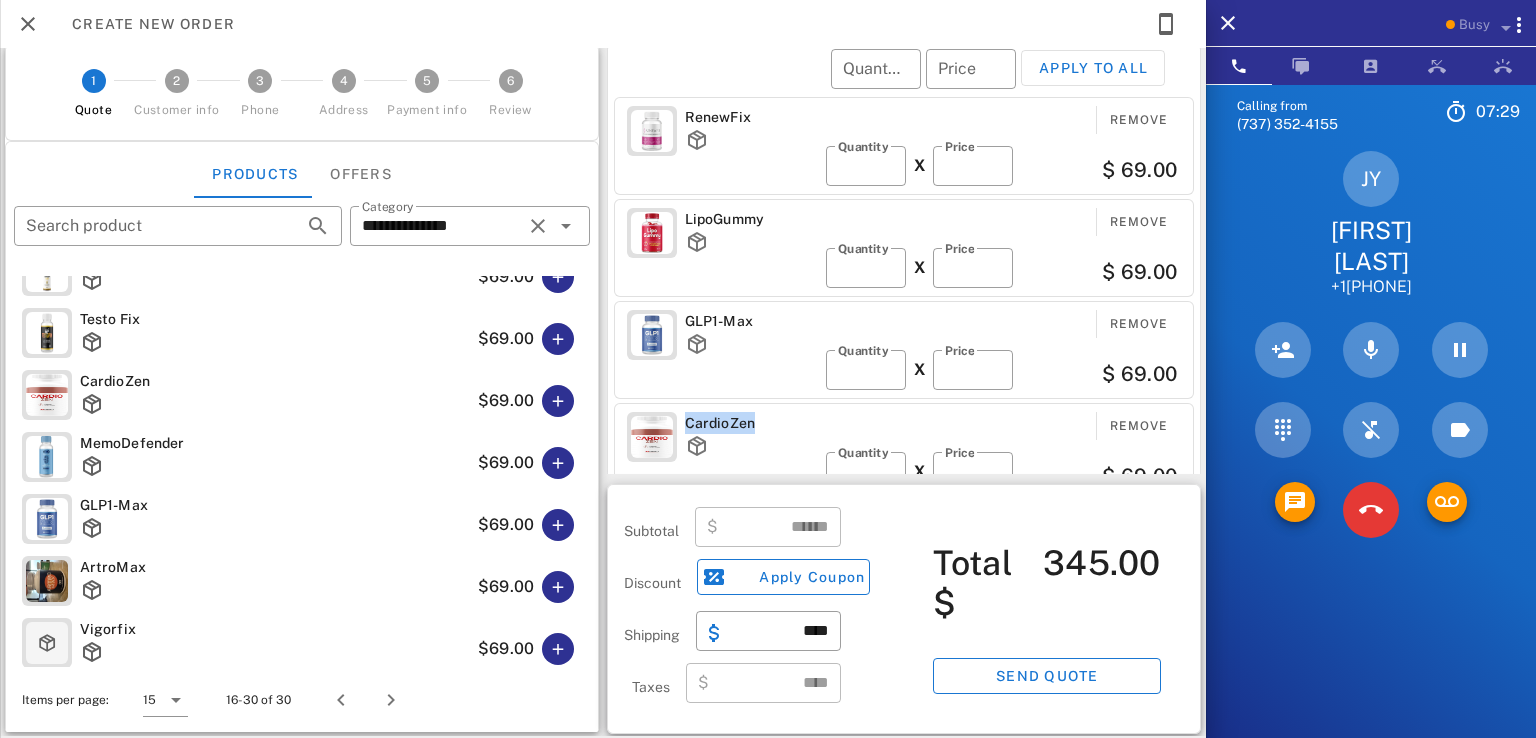 click on "CardioZen" at bounding box center (751, 423) 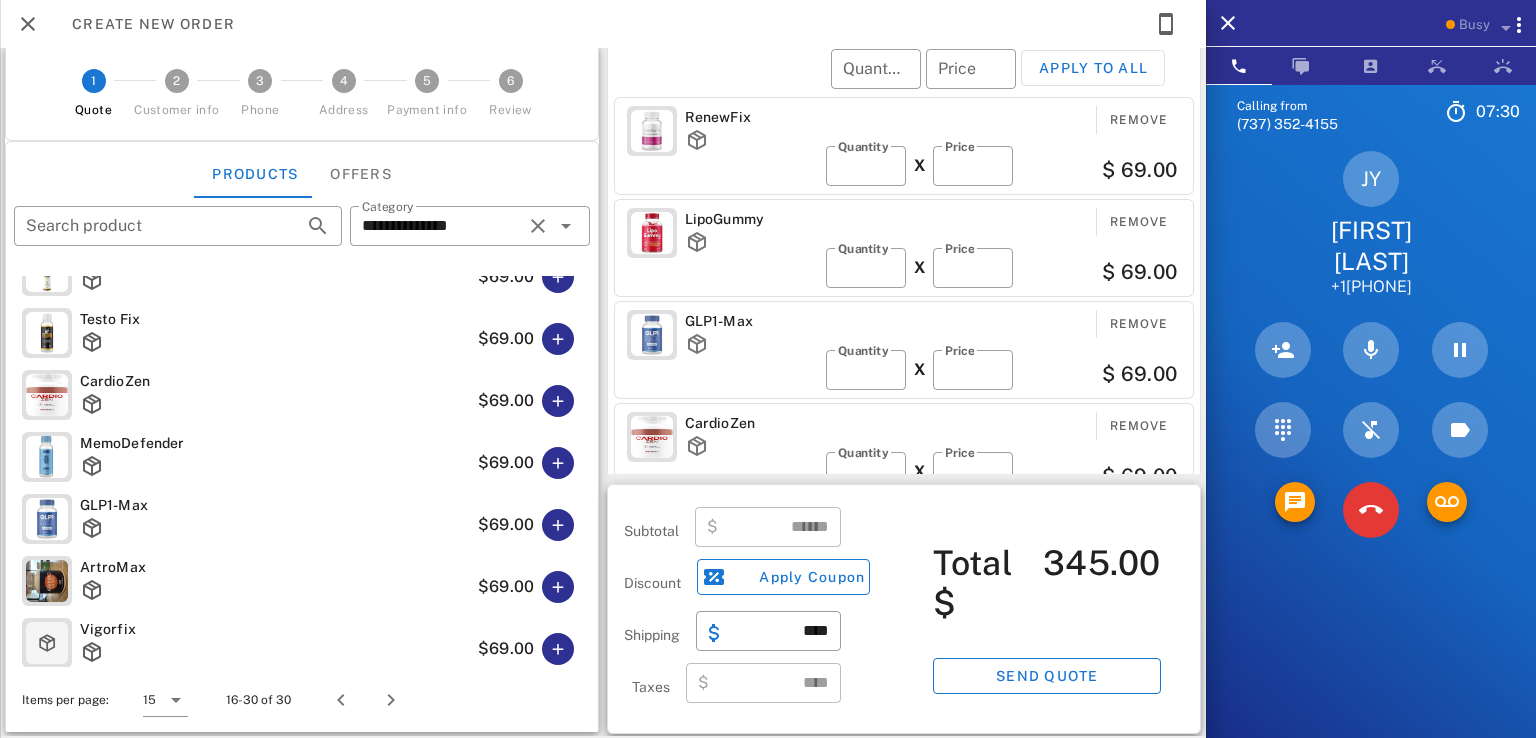 click on "CardioZen" at bounding box center [751, 423] 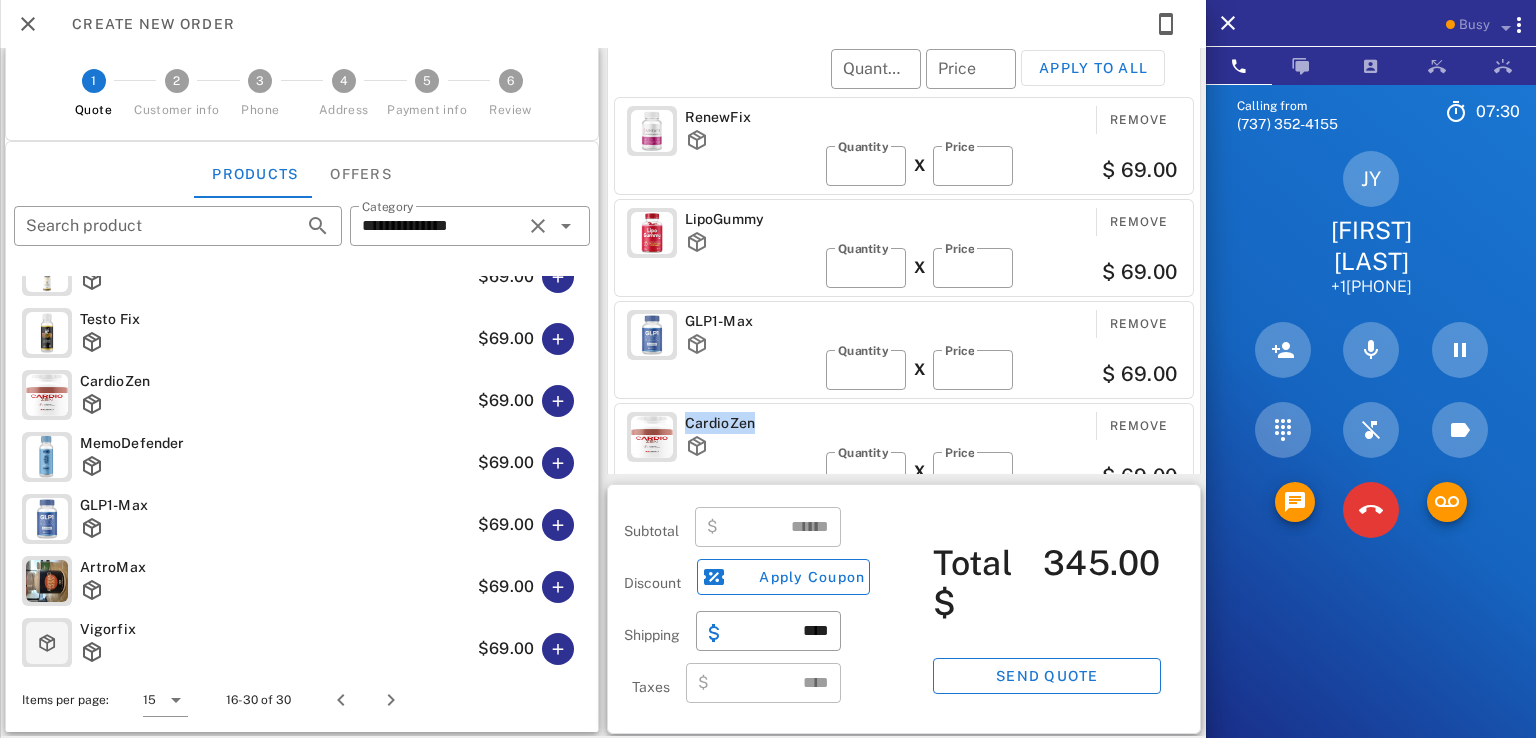 click on "CardioZen" at bounding box center (751, 423) 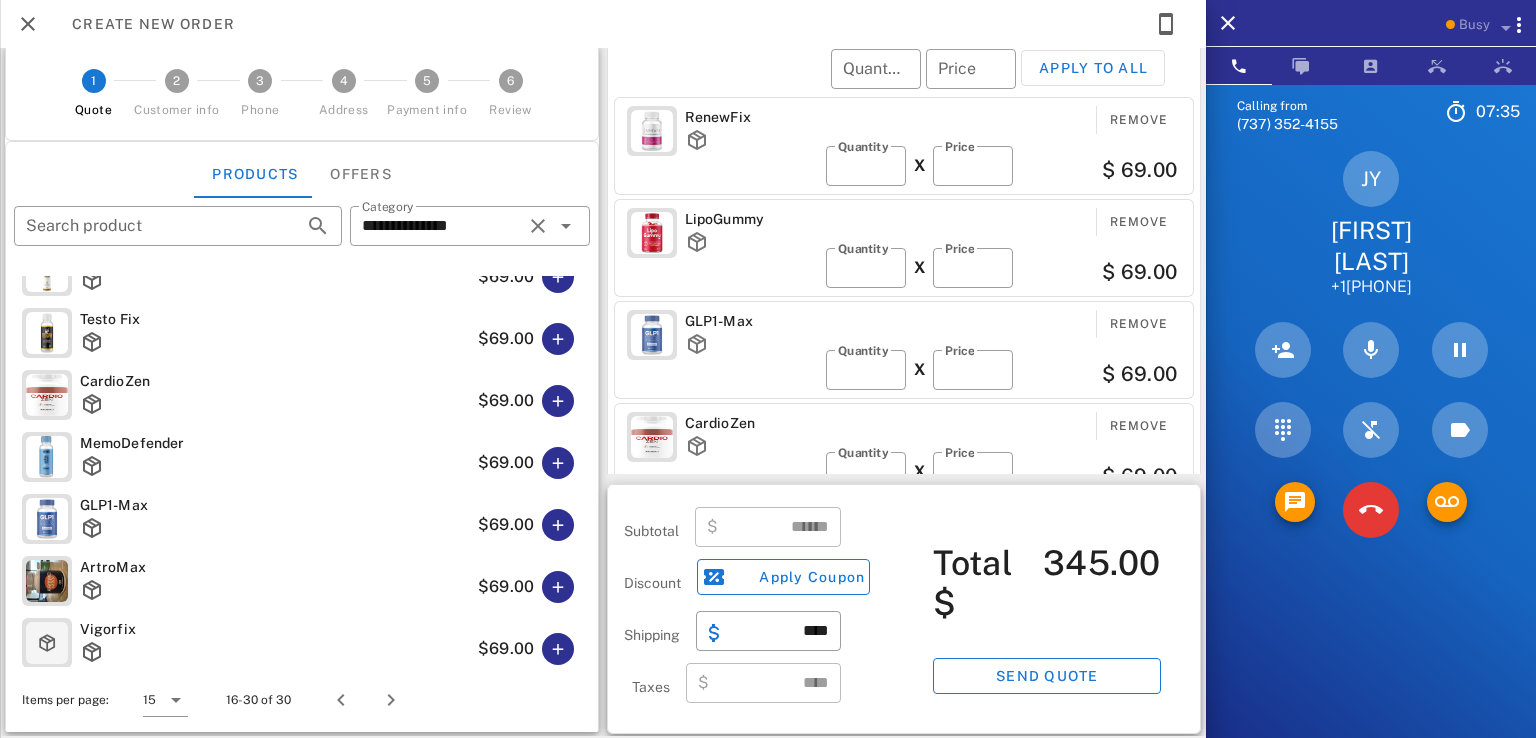 scroll, scrollTop: 0, scrollLeft: 0, axis: both 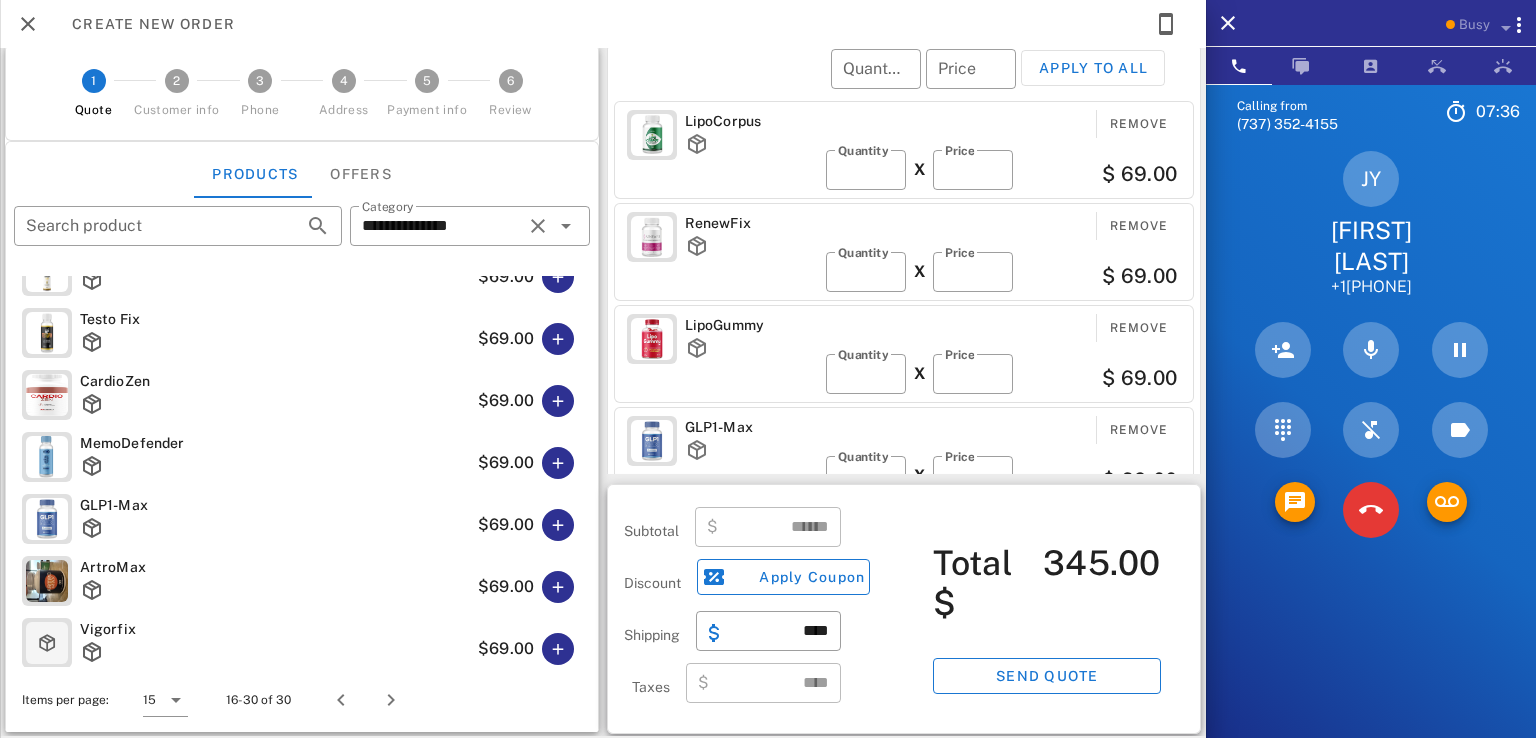 click on "LipoCorpus" at bounding box center (751, 121) 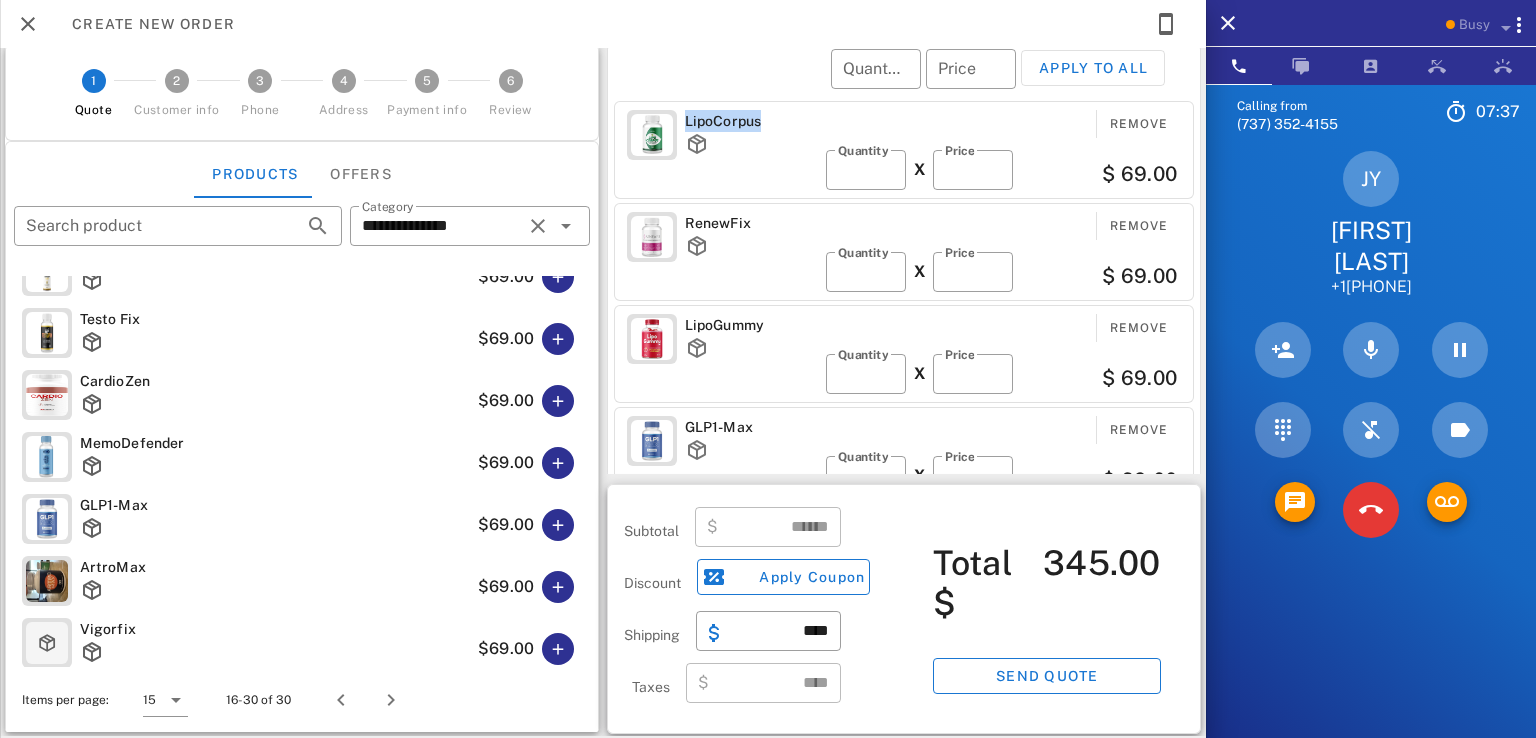 click on "LipoCorpus" at bounding box center (751, 121) 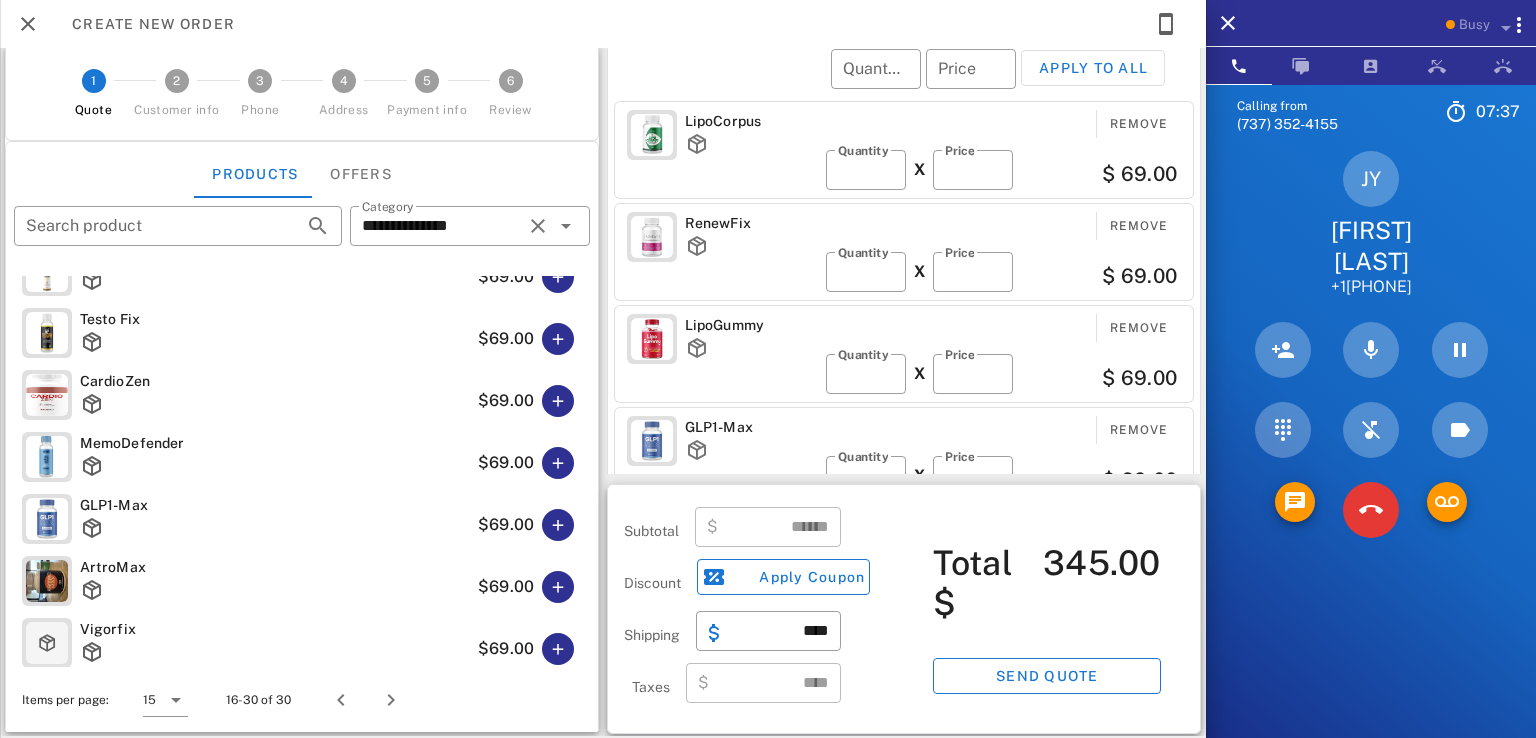 click on "Remove" at bounding box center (1003, 124) 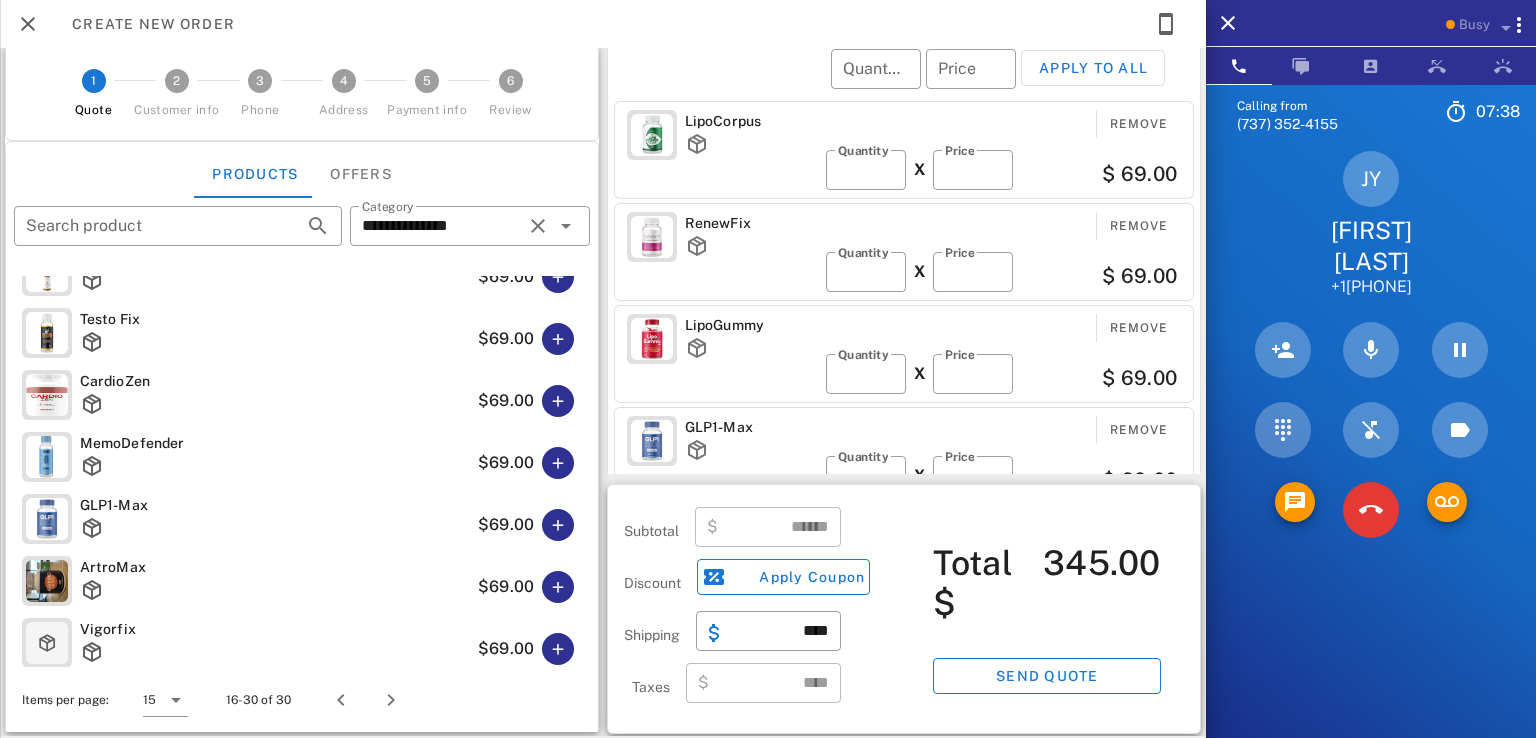 click on "LipoCorpus" at bounding box center [751, 121] 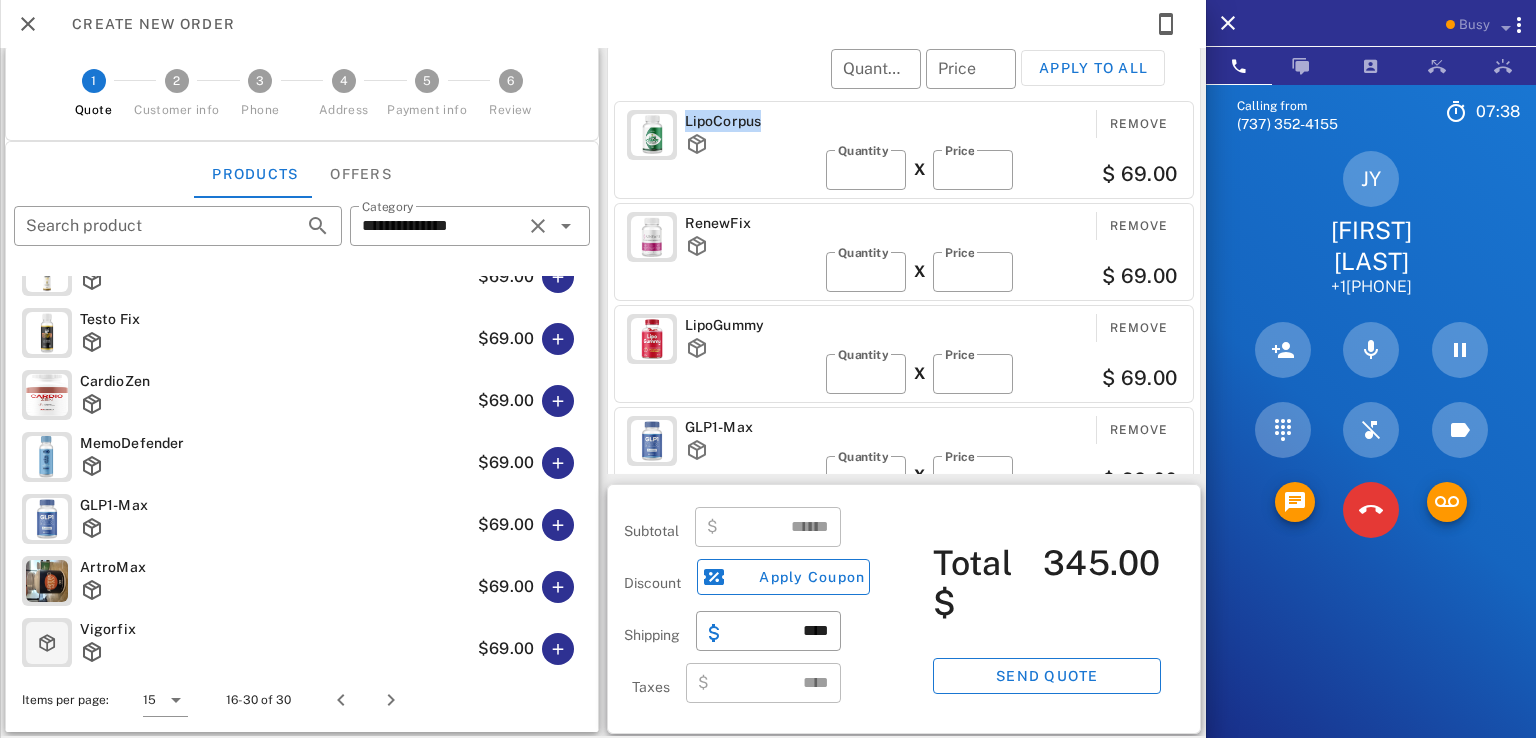 click on "LipoCorpus" at bounding box center (751, 121) 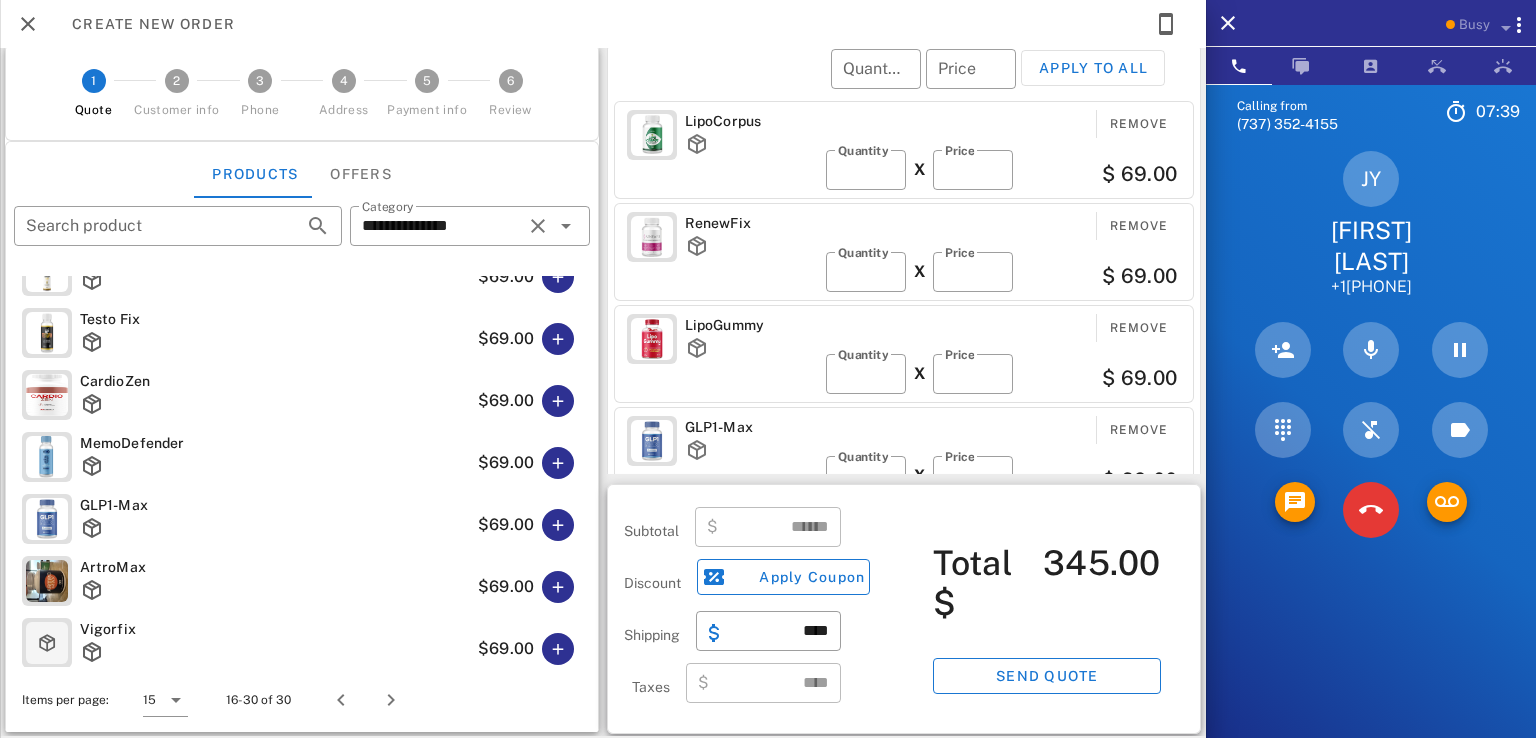 click on "LipoCorpus" at bounding box center (751, 121) 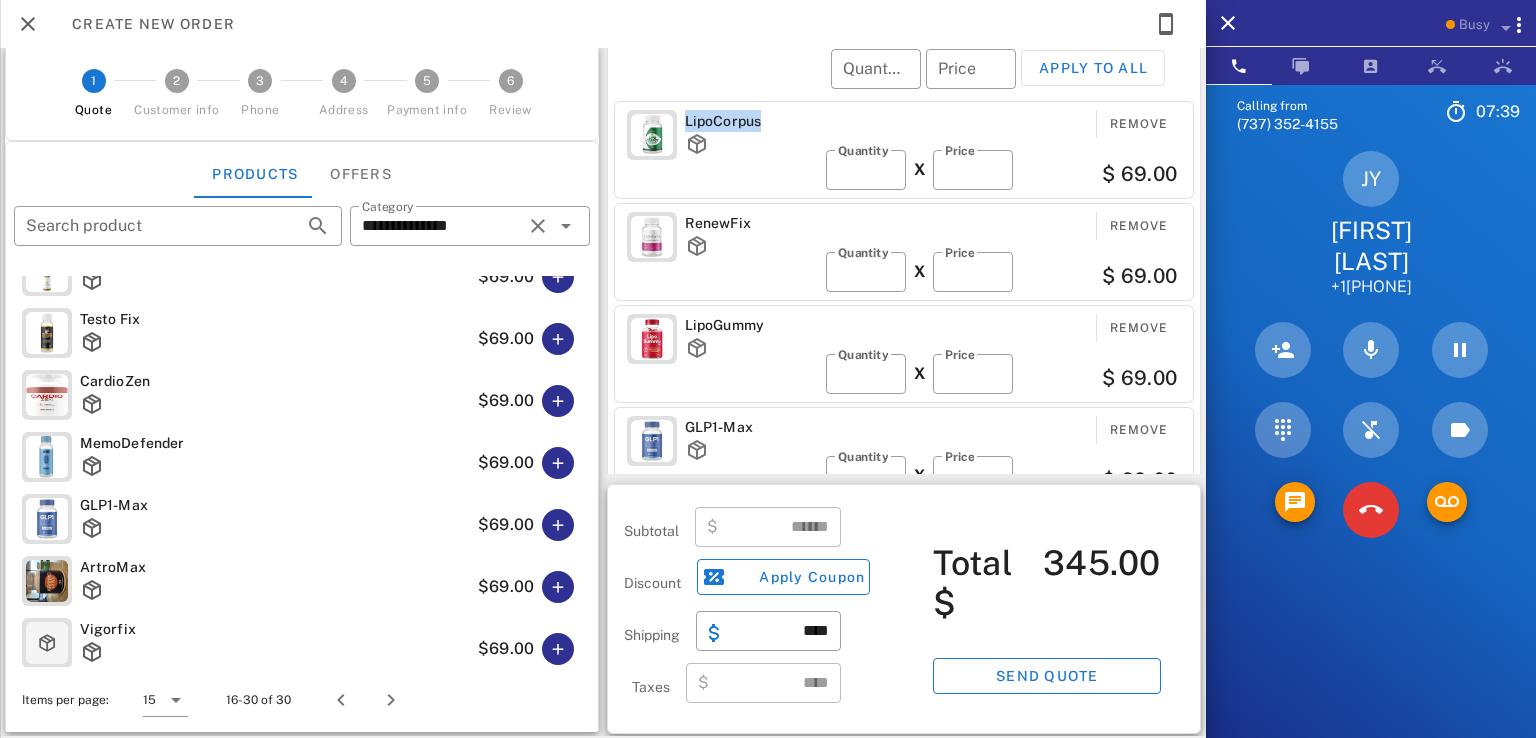 click on "LipoCorpus" at bounding box center [751, 121] 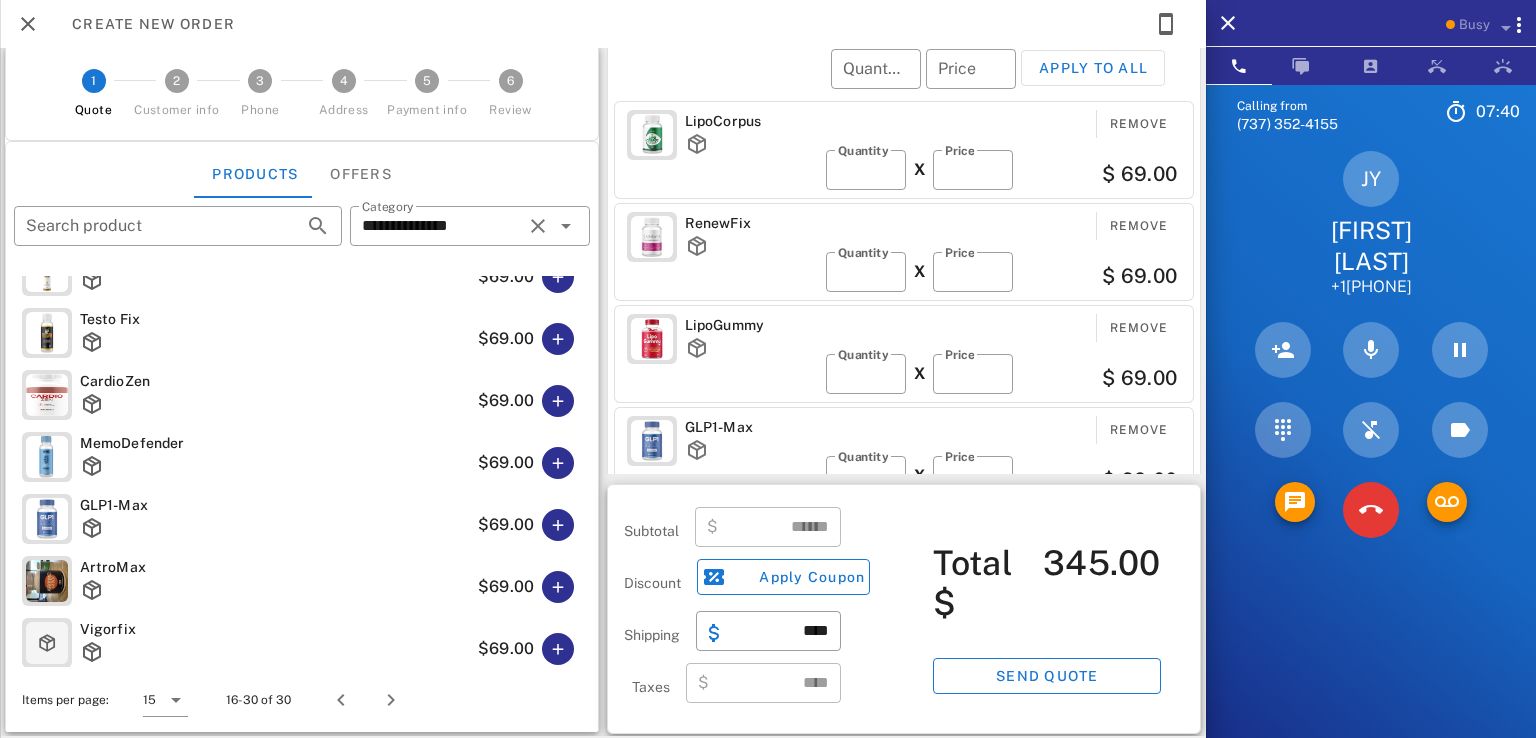click on "LipoCorpus" at bounding box center [751, 121] 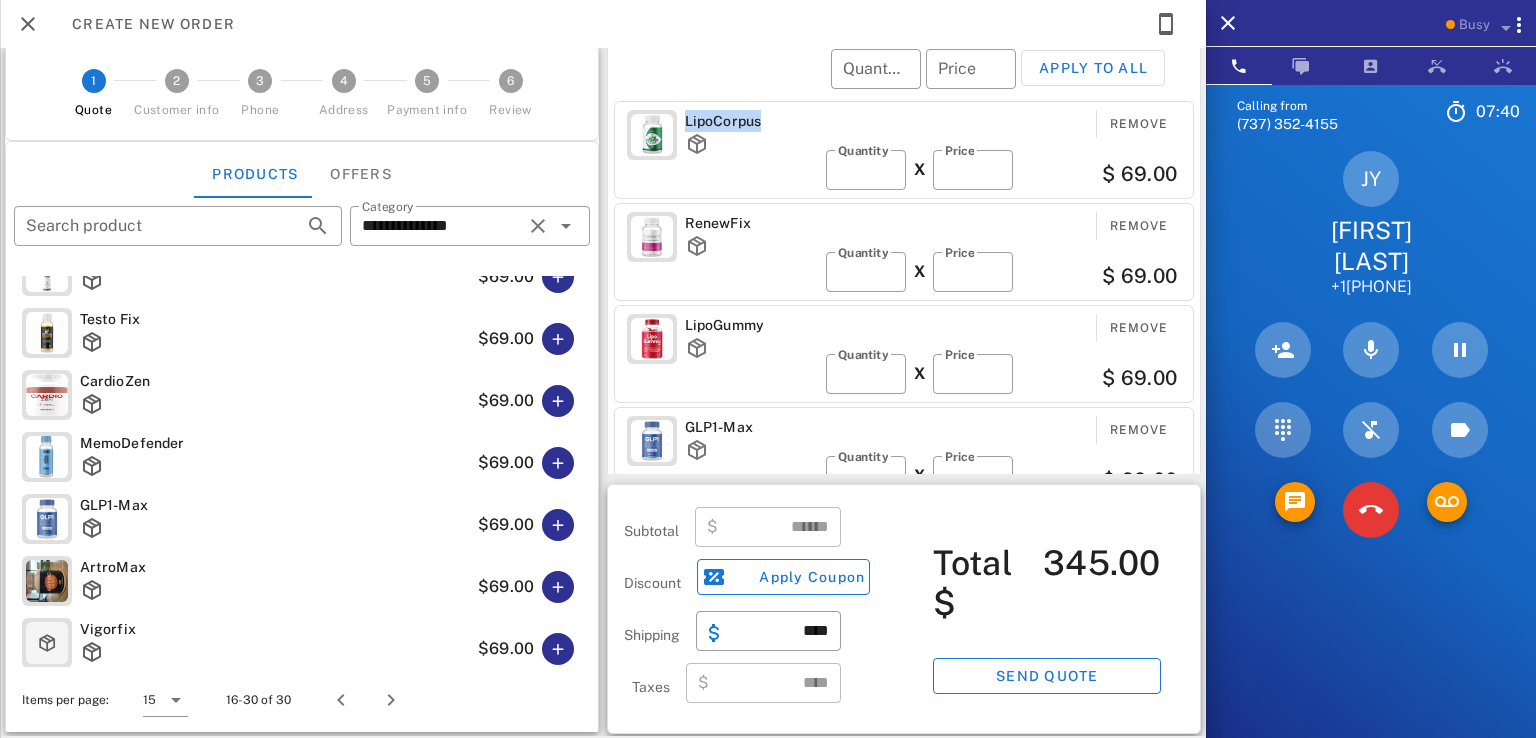 click on "LipoCorpus" at bounding box center (751, 121) 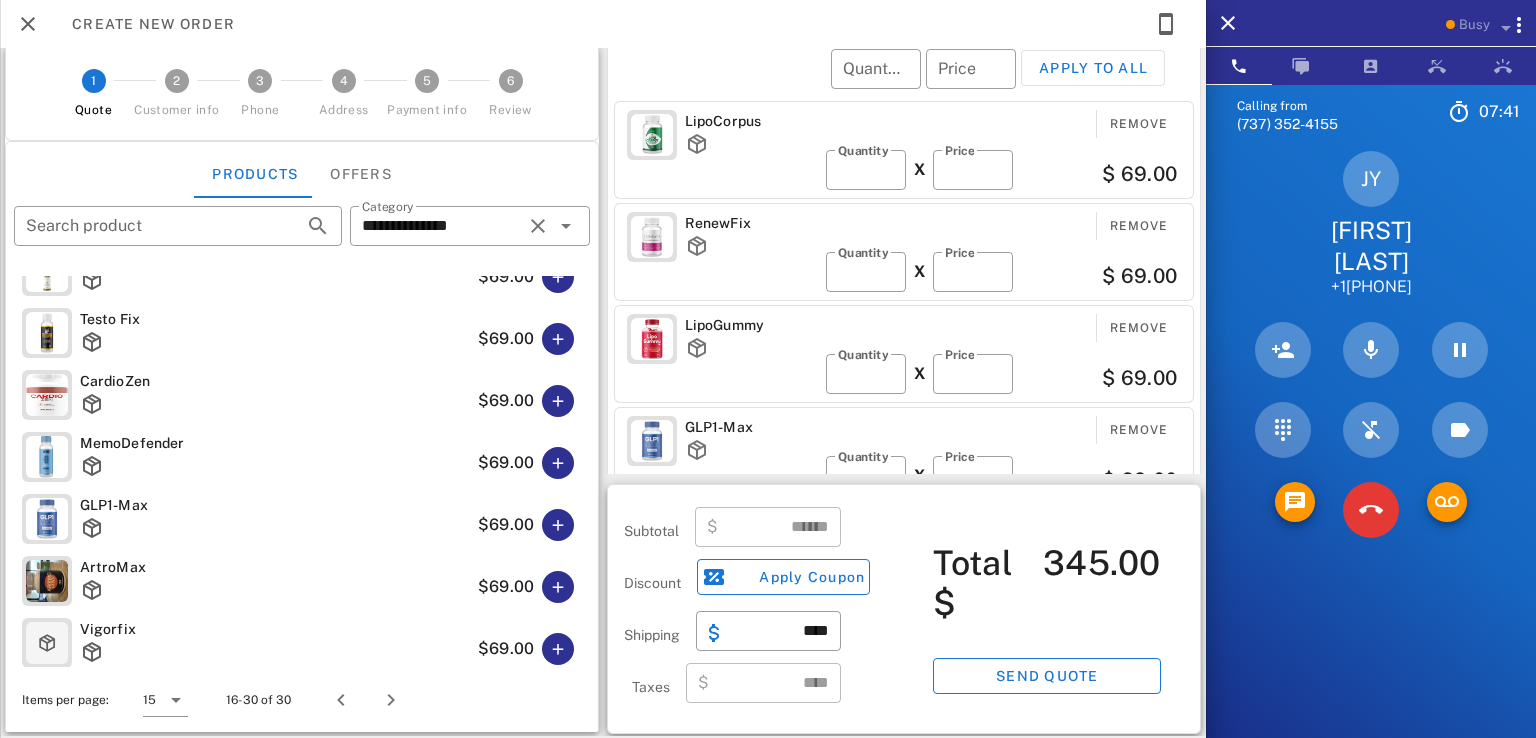 click on "LipoCorpus" at bounding box center (751, 121) 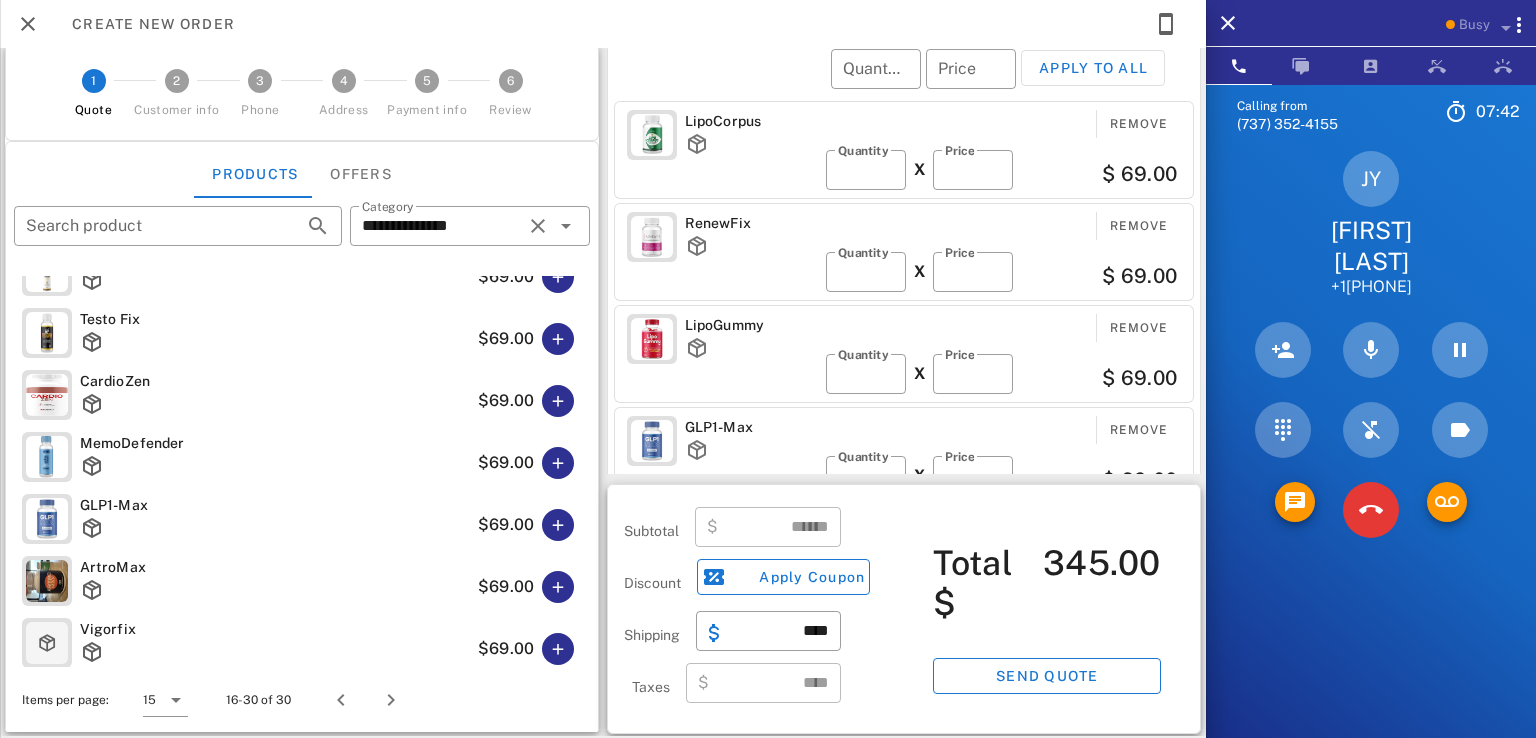 click on "LipoCorpus" at bounding box center (751, 121) 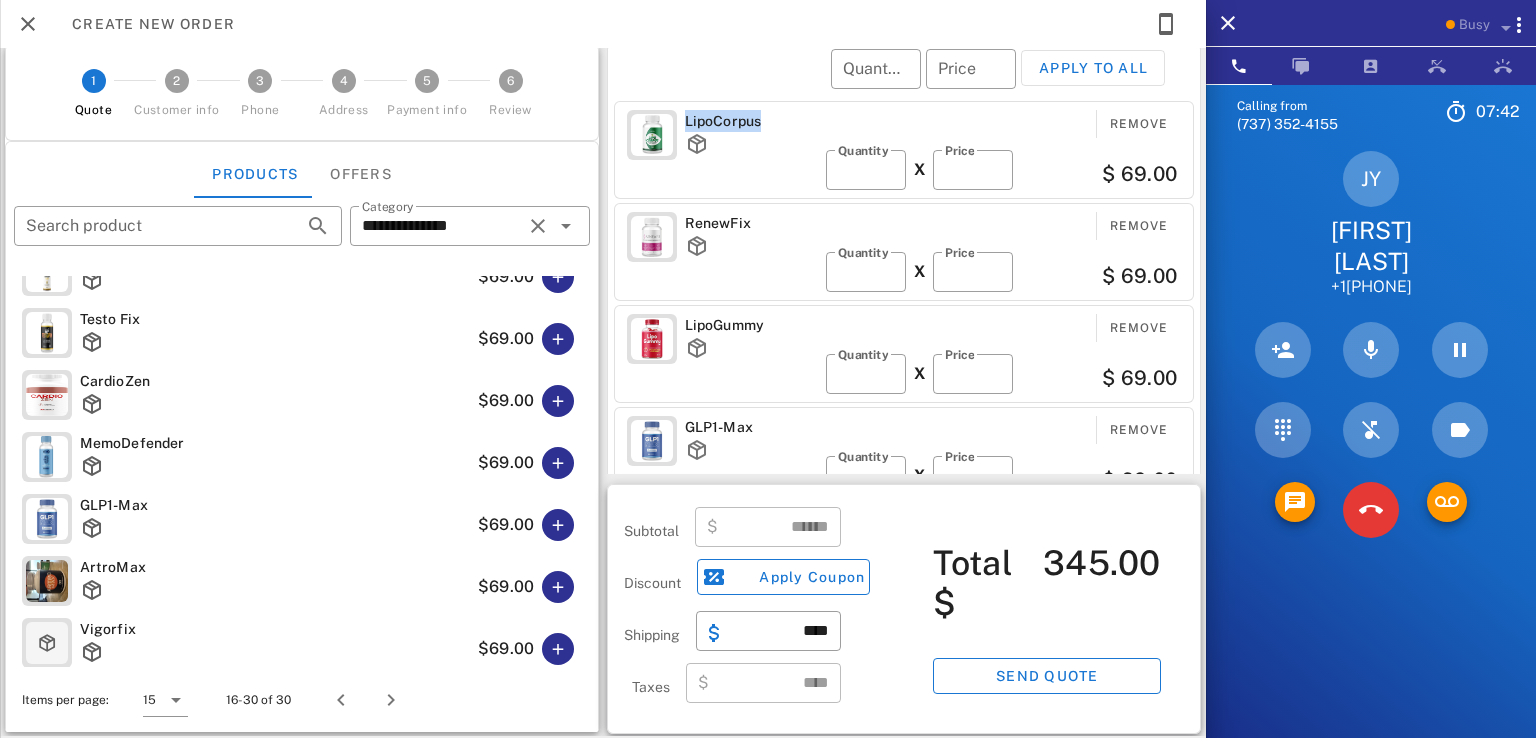 click on "LipoCorpus" at bounding box center (751, 121) 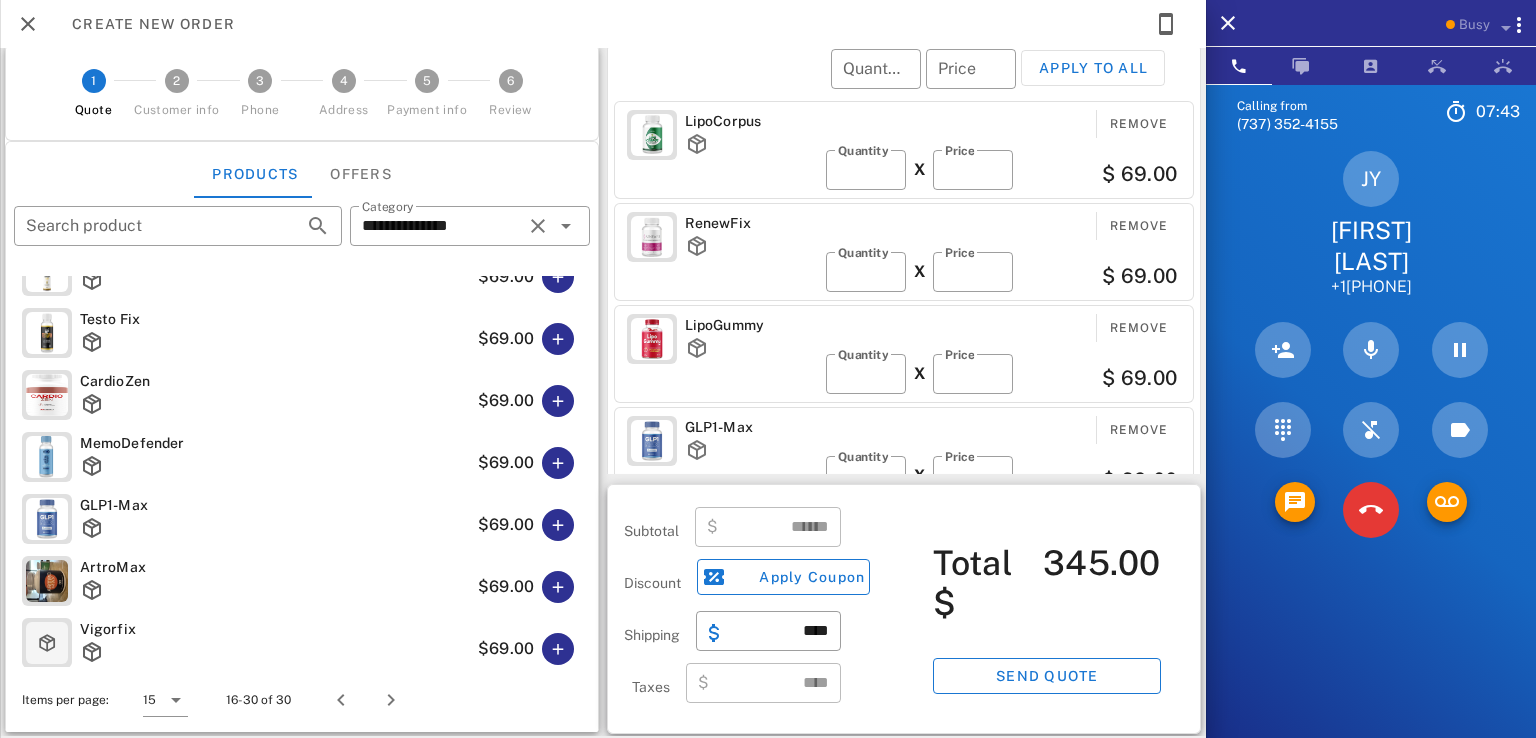 click on "LipoCorpus" at bounding box center [751, 121] 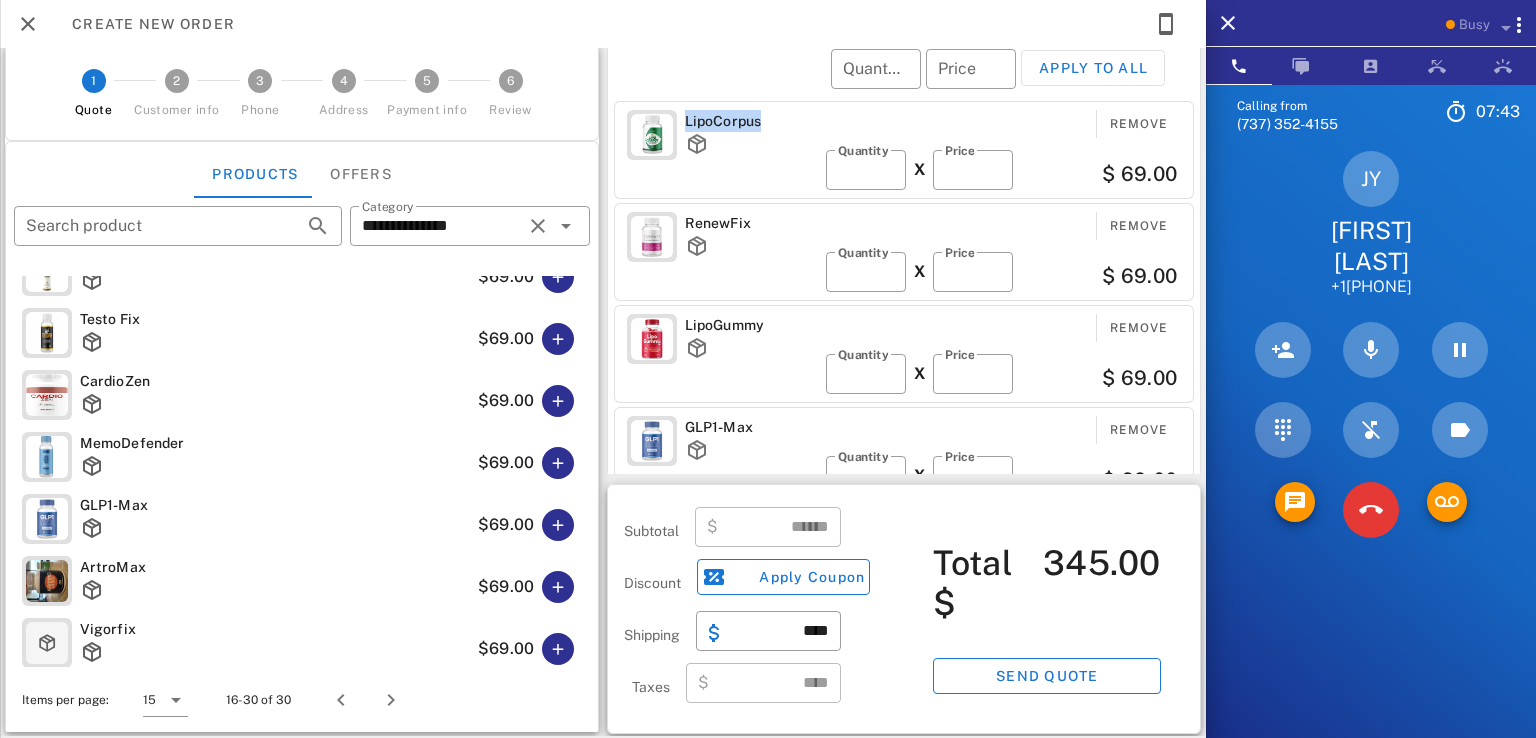 click on "LipoCorpus" at bounding box center (751, 121) 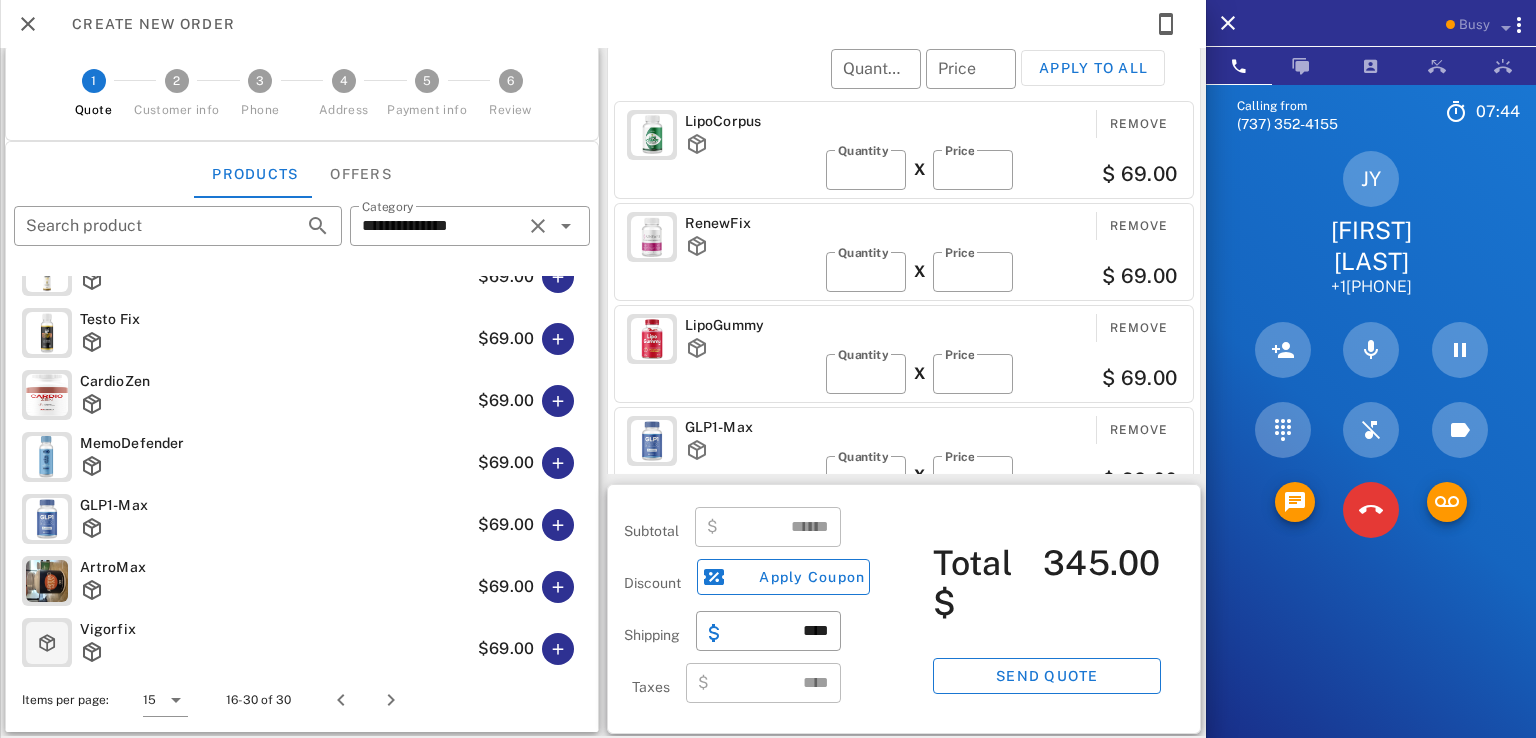 click on "LipoCorpus" at bounding box center (751, 121) 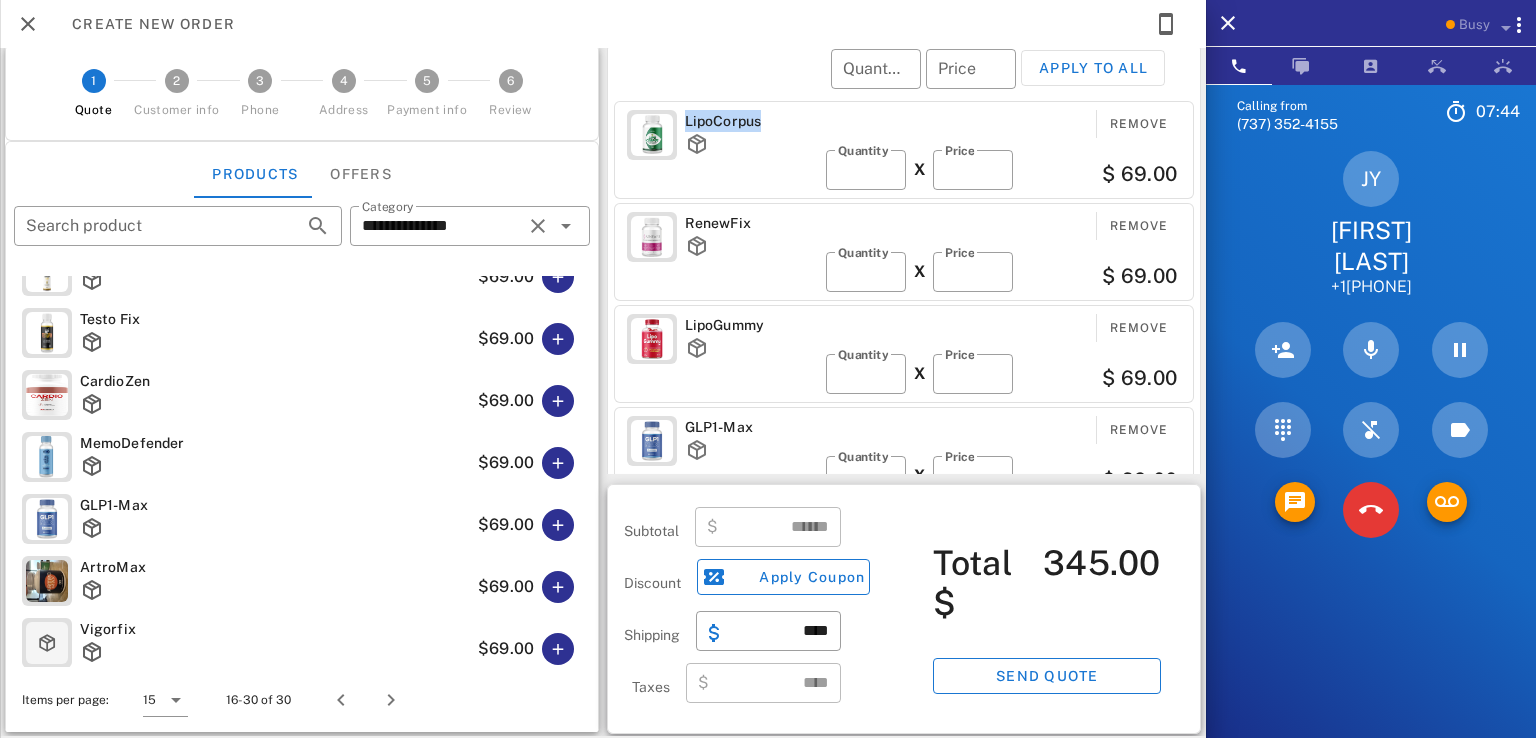 click on "LipoCorpus" at bounding box center [751, 121] 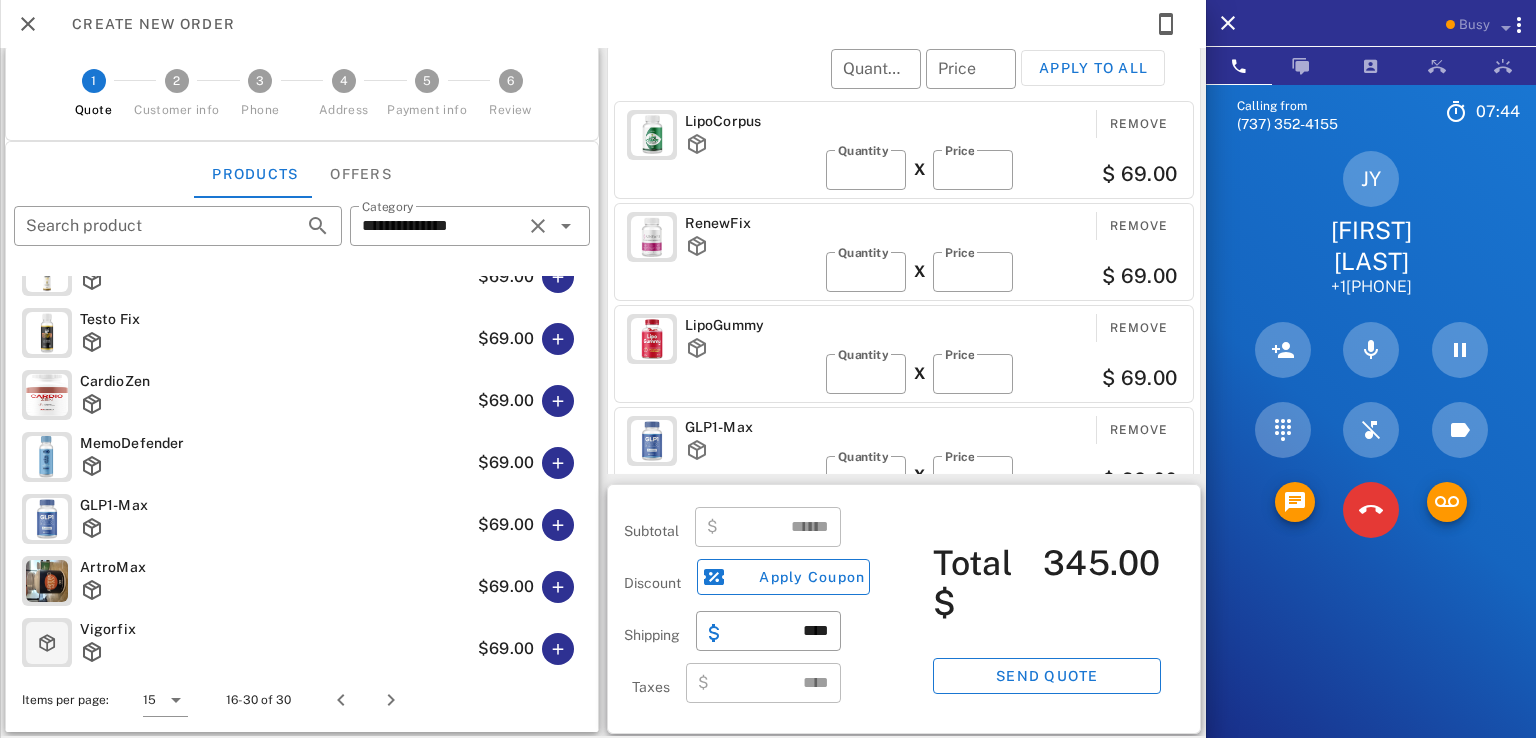 click on "LipoCorpus" at bounding box center (751, 121) 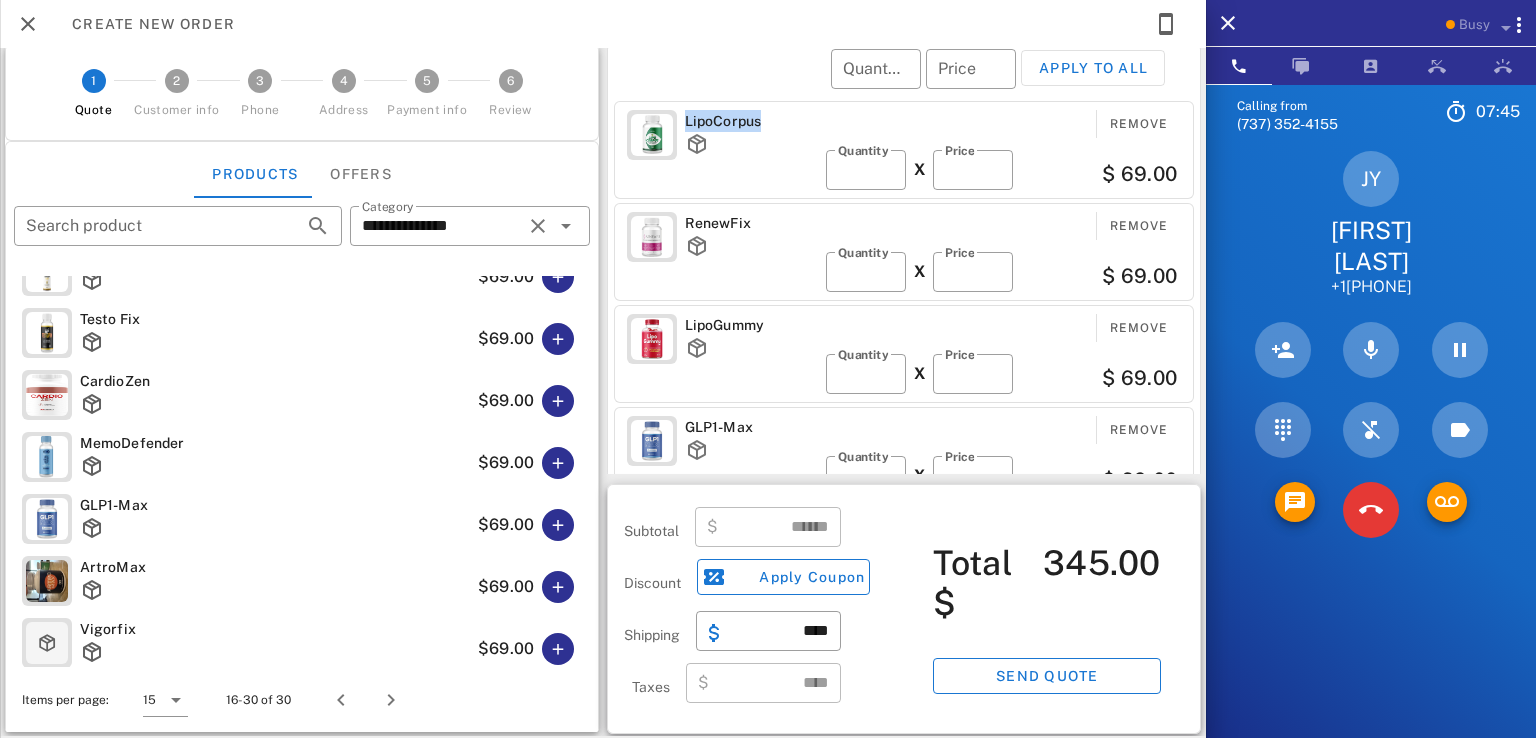 click on "LipoCorpus" at bounding box center [751, 121] 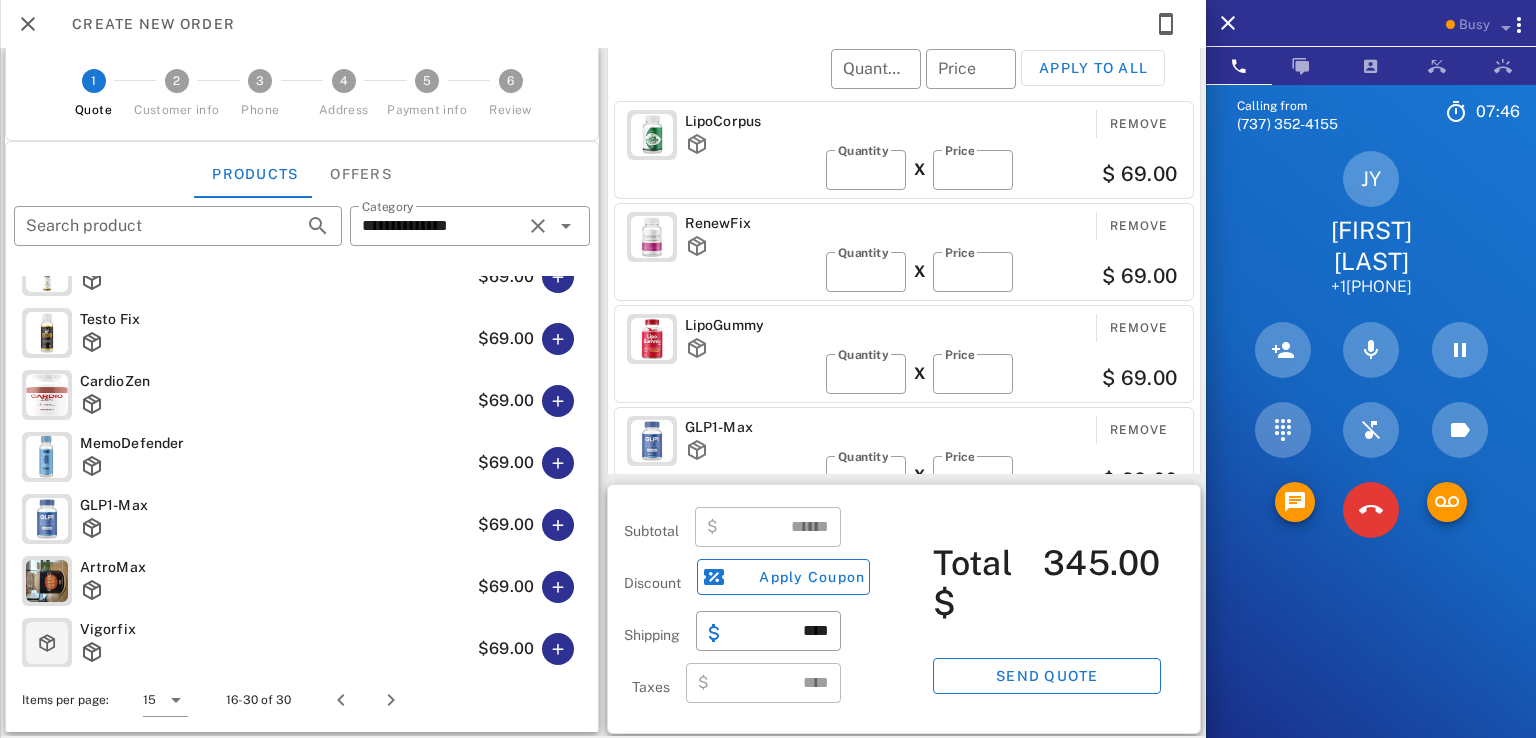 click on "LipoCorpus" at bounding box center (751, 121) 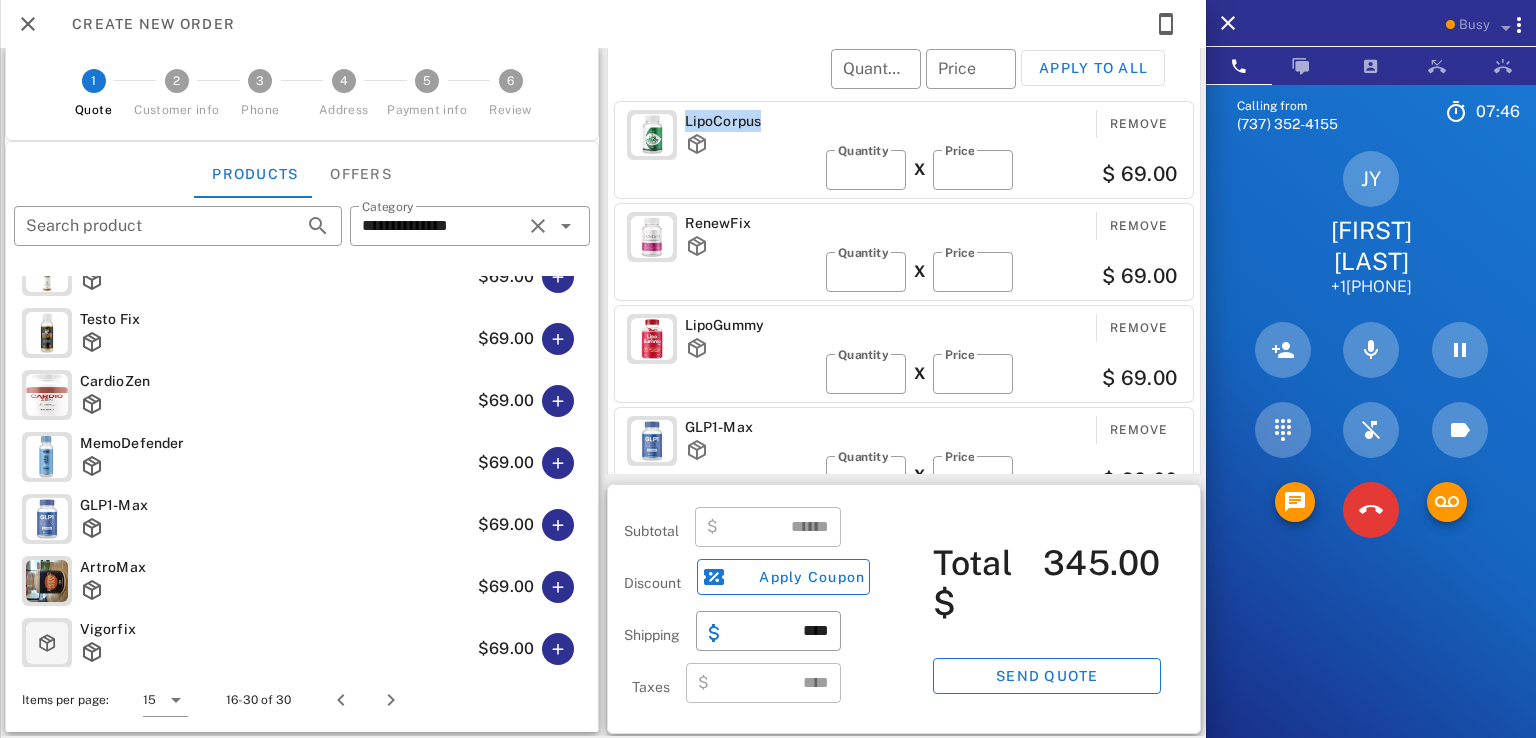 click on "LipoCorpus" at bounding box center [751, 121] 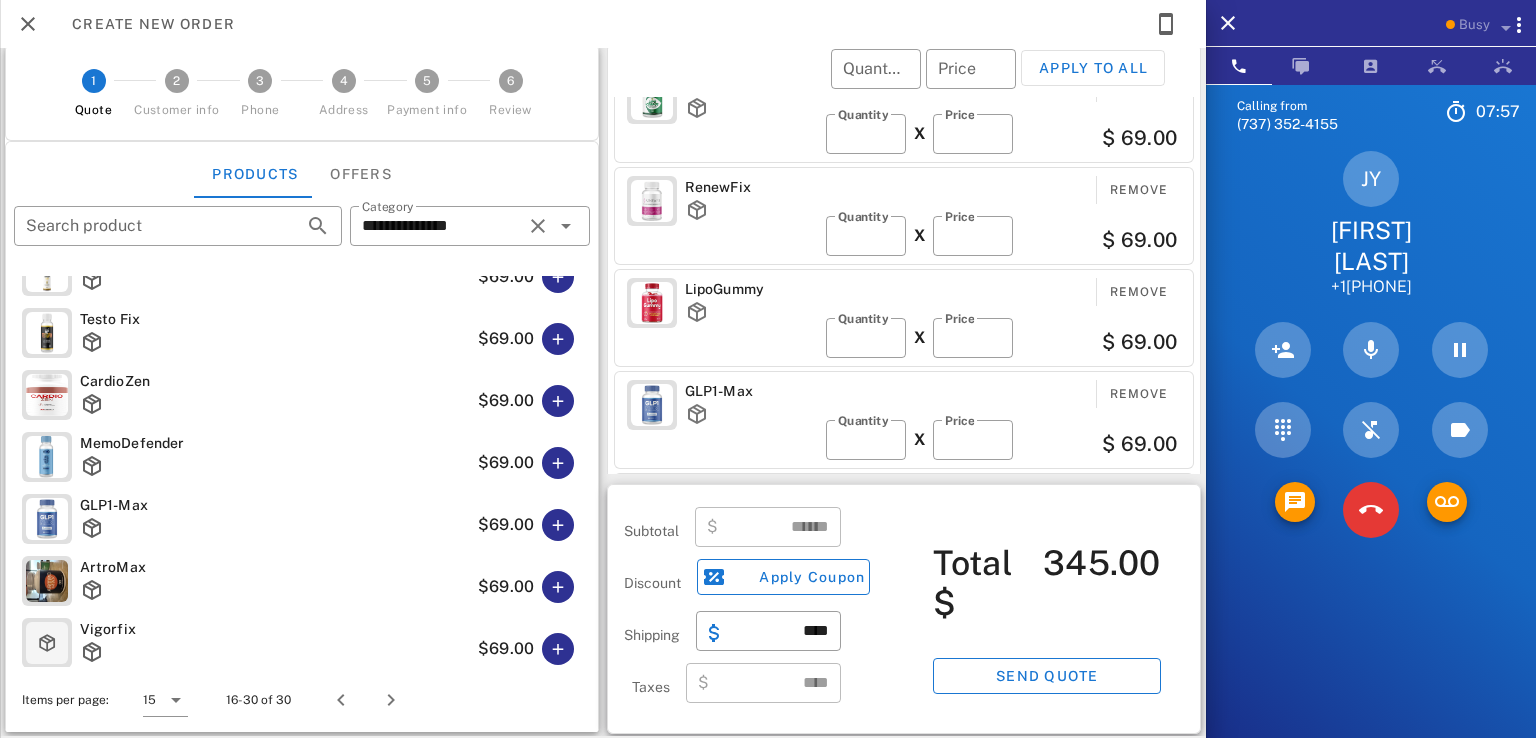 scroll, scrollTop: 0, scrollLeft: 0, axis: both 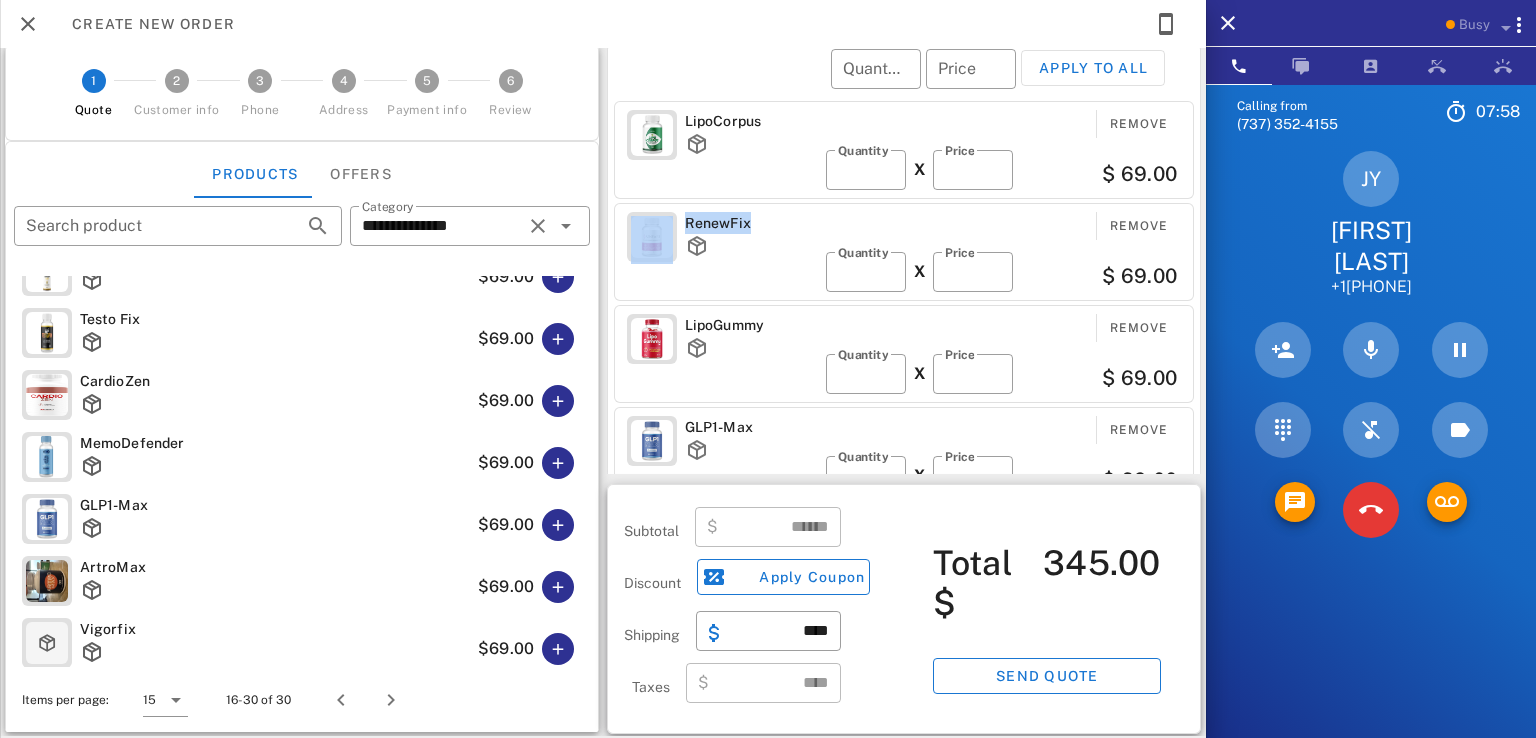 drag, startPoint x: 745, startPoint y: 220, endPoint x: 700, endPoint y: 217, distance: 45.099888 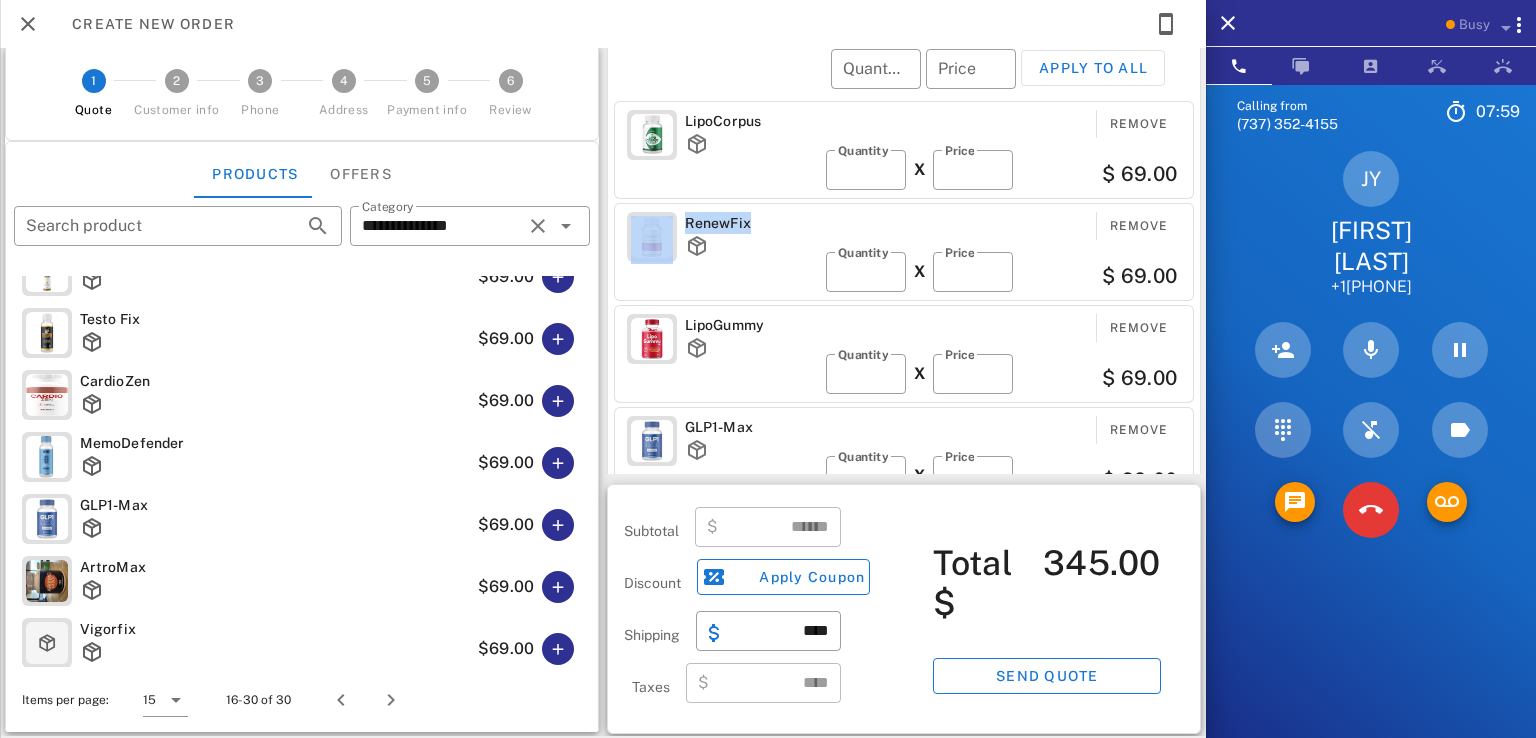 click on "RenewFix" at bounding box center (751, 223) 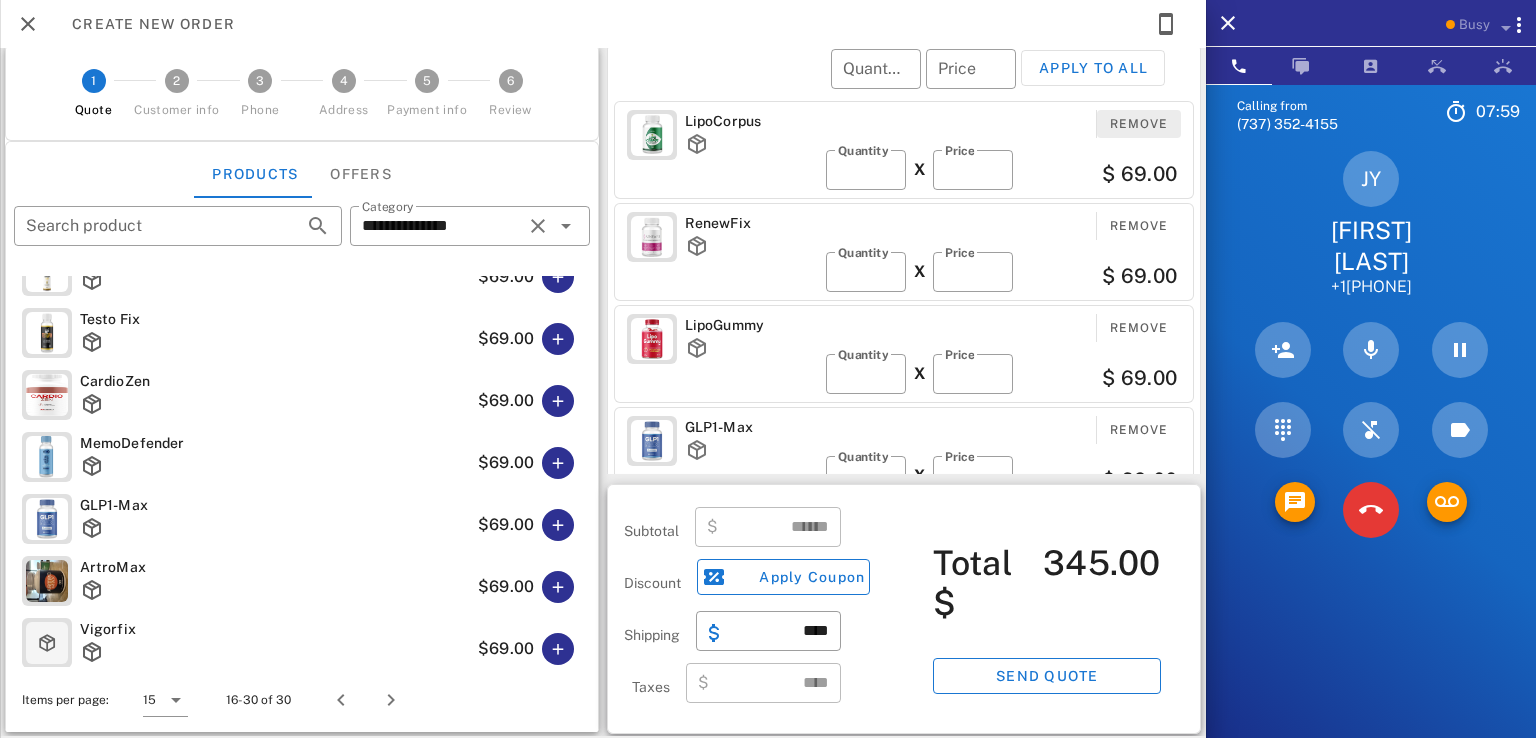 click on "Remove" at bounding box center [1139, 124] 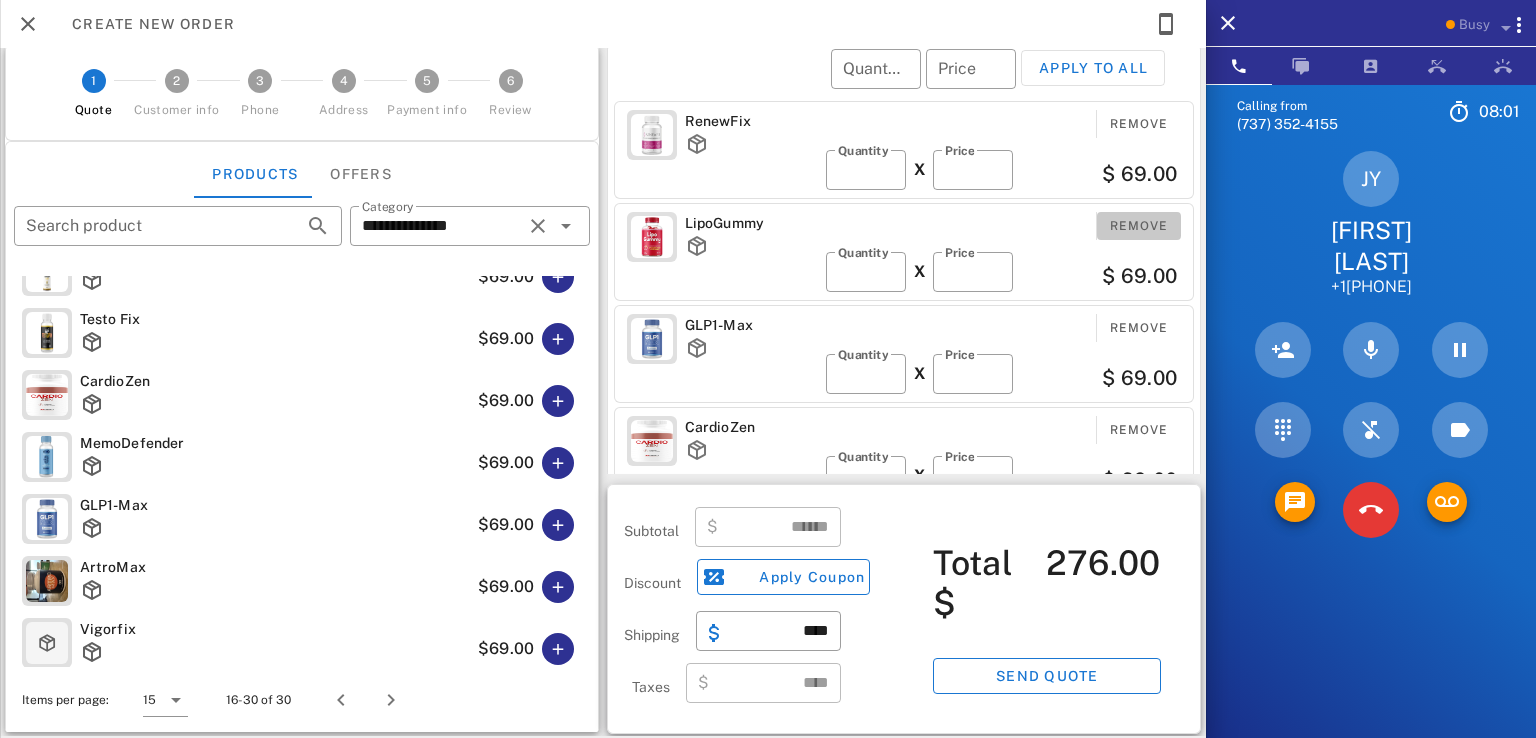 click on "Remove" at bounding box center [1139, 226] 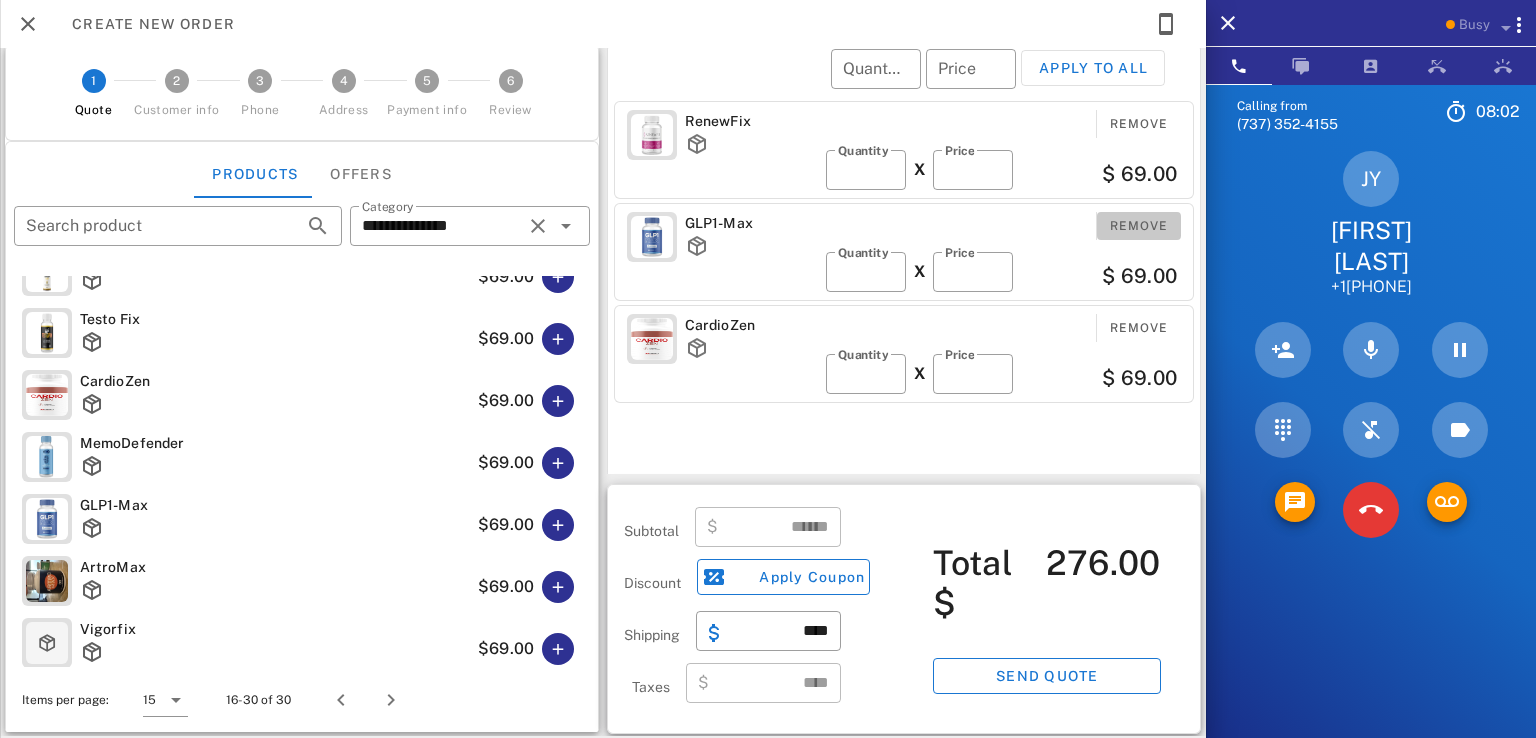 click on "Remove" at bounding box center (1139, 226) 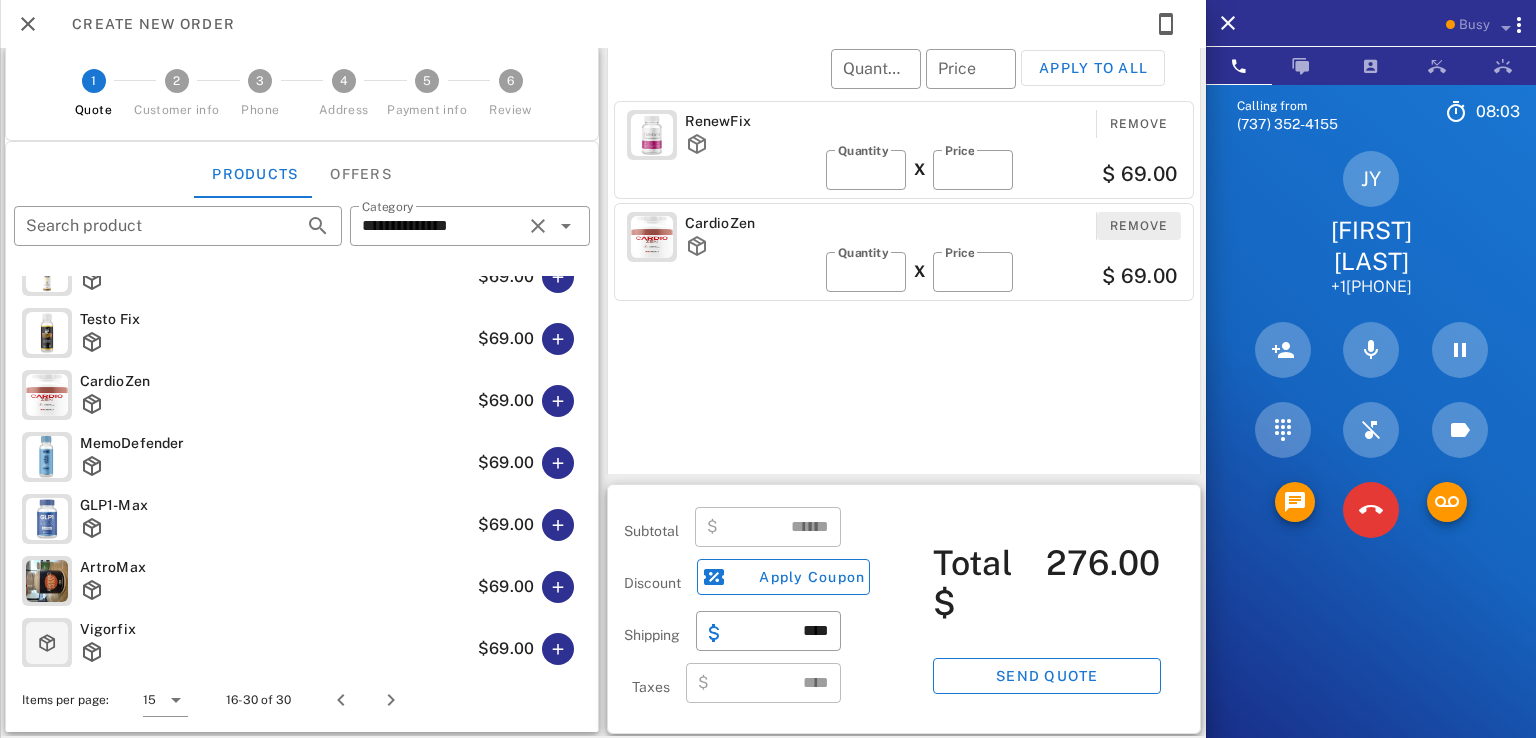 click on "Remove" at bounding box center [1139, 226] 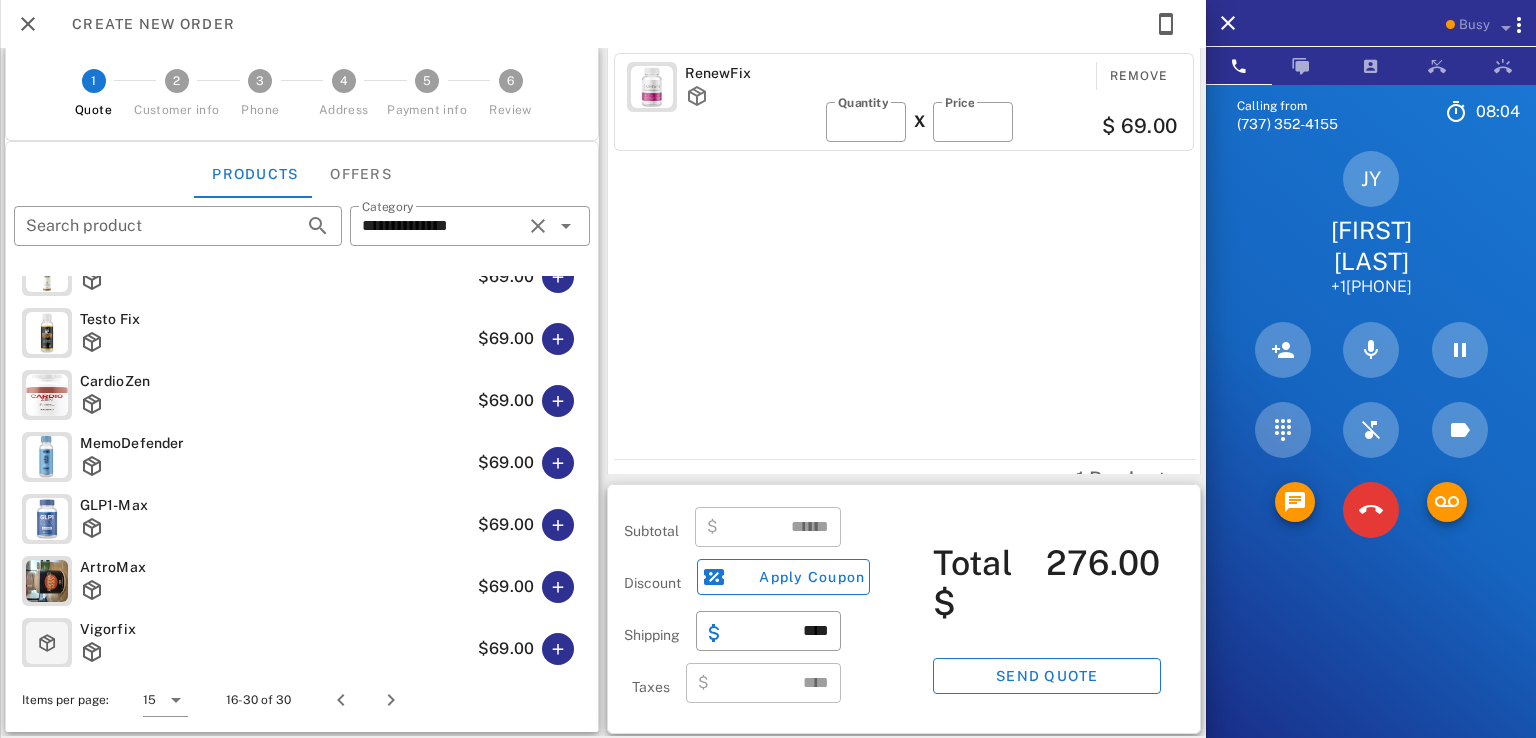 type on "*****" 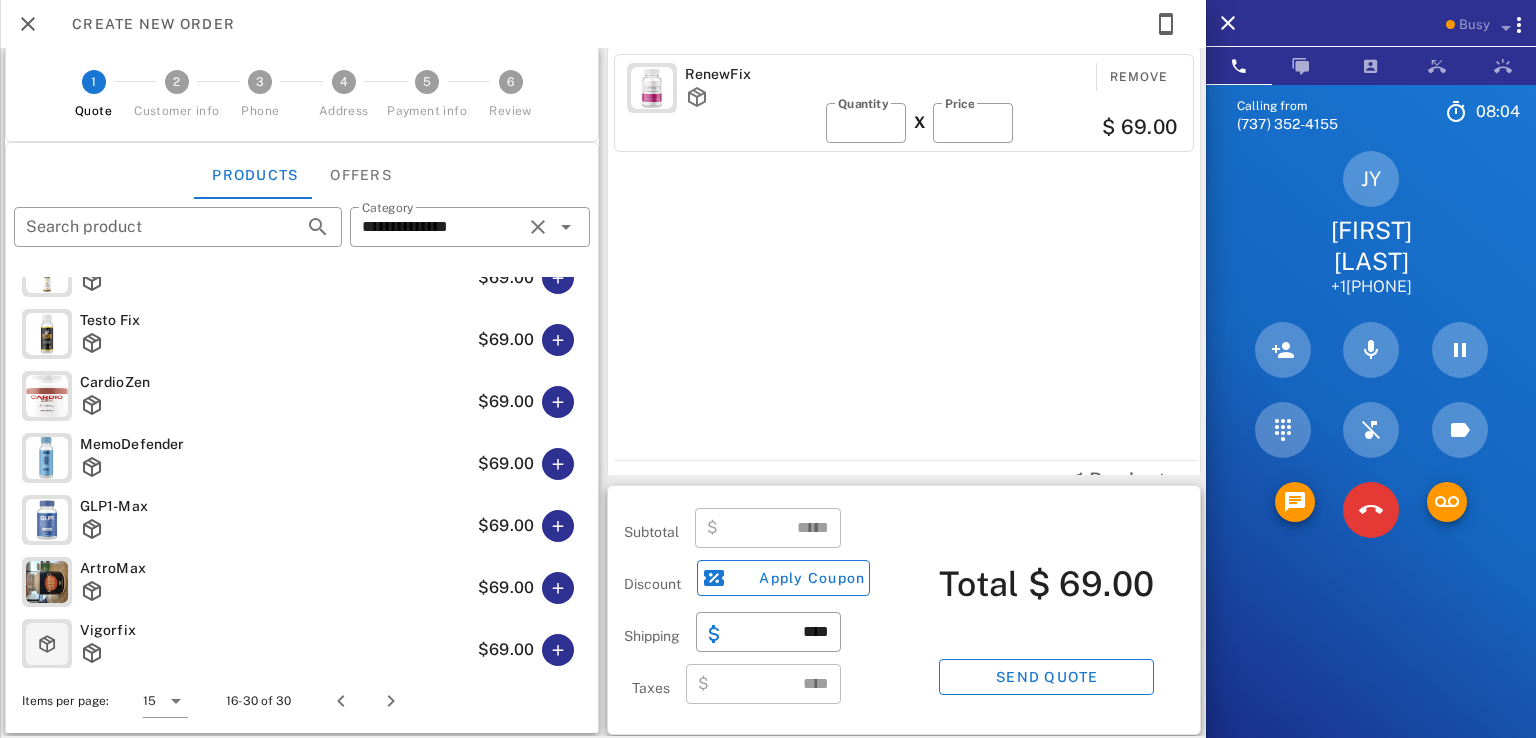 scroll, scrollTop: 0, scrollLeft: 0, axis: both 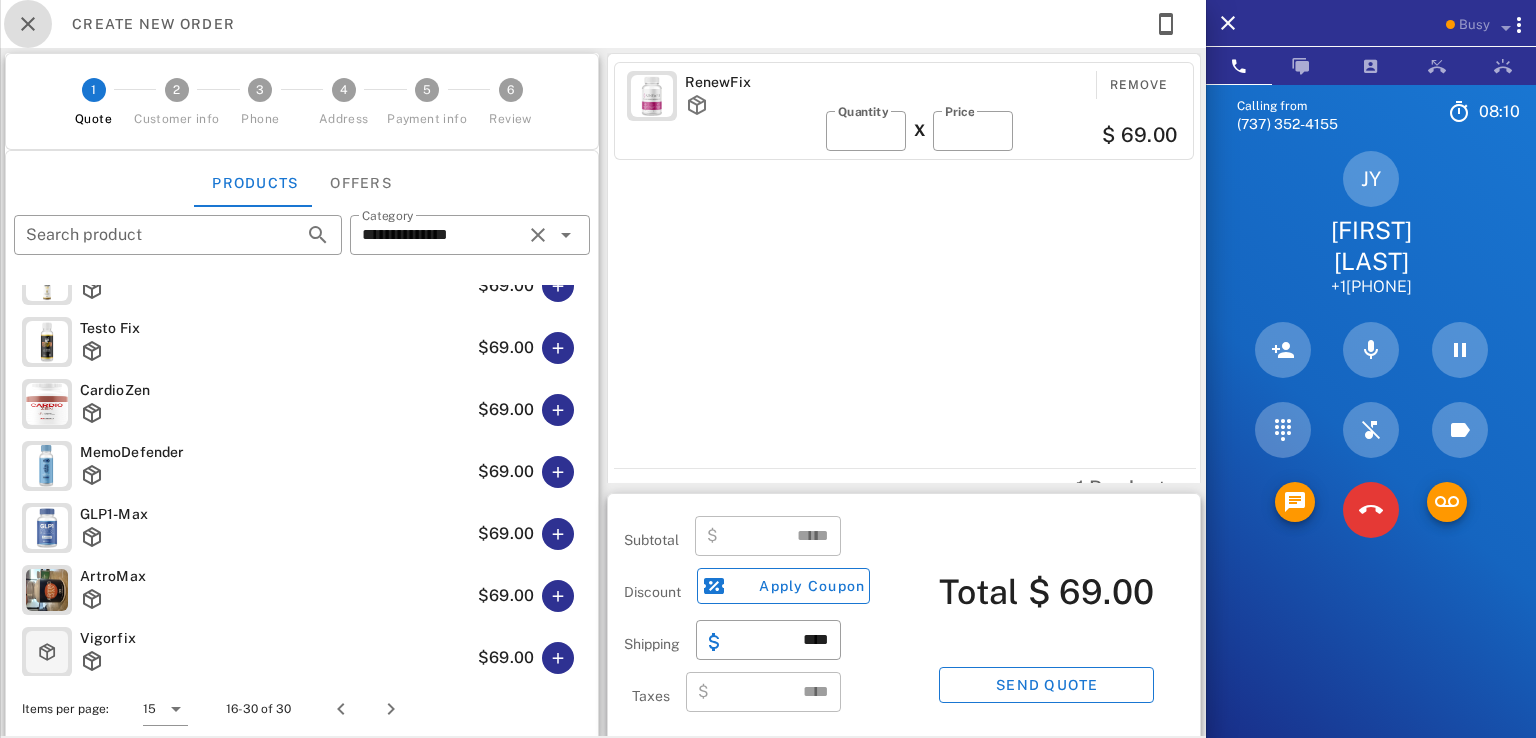 click at bounding box center (28, 24) 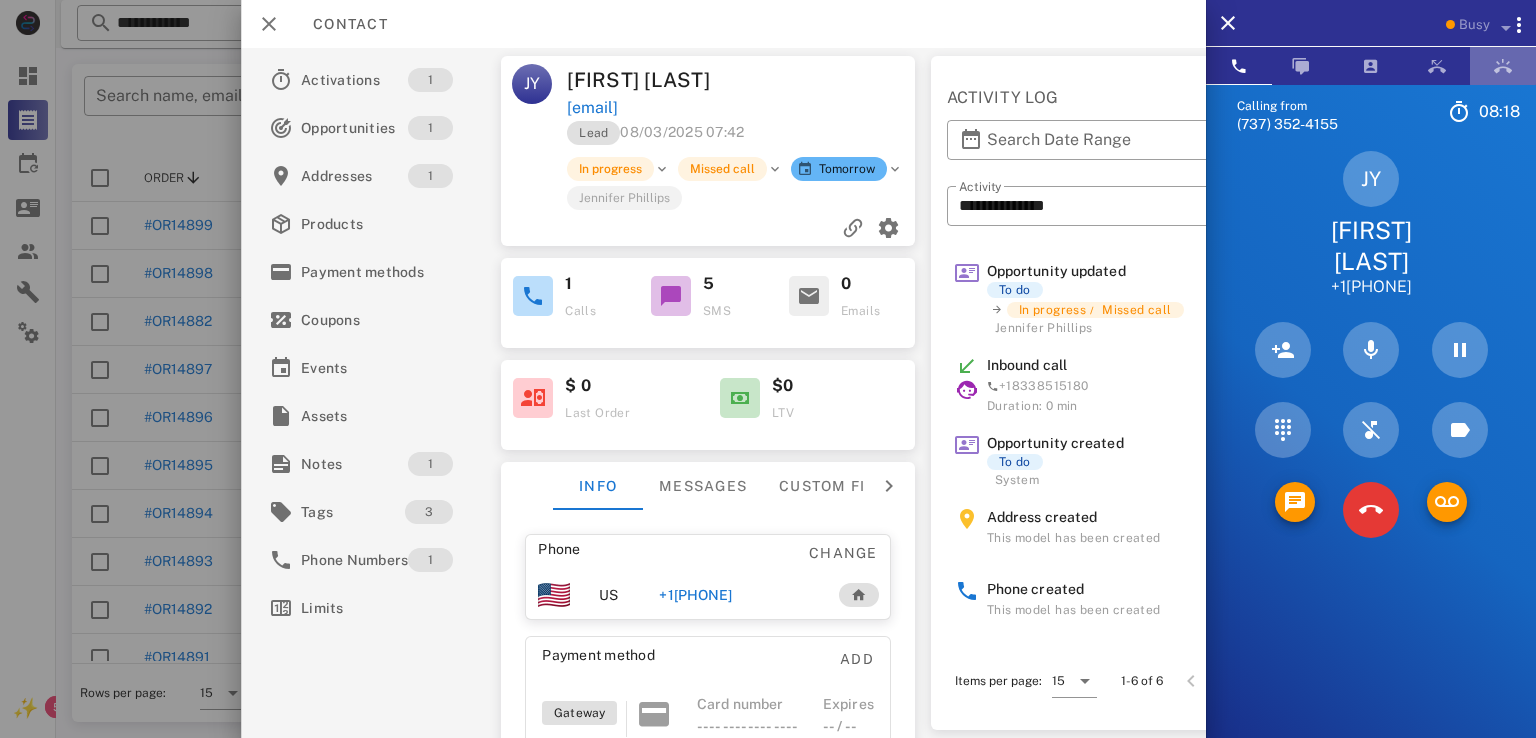 click at bounding box center [1503, 66] 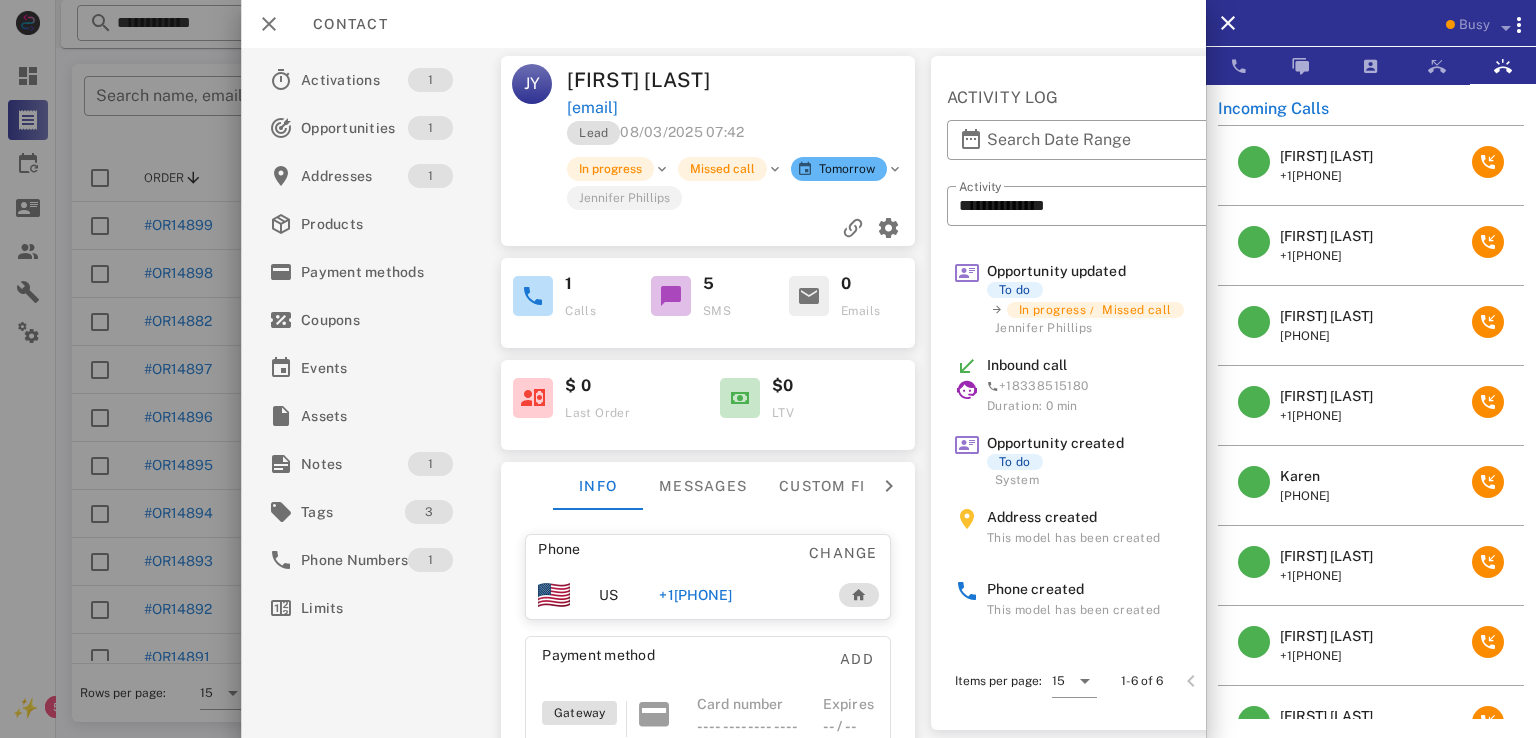 scroll, scrollTop: 0, scrollLeft: 0, axis: both 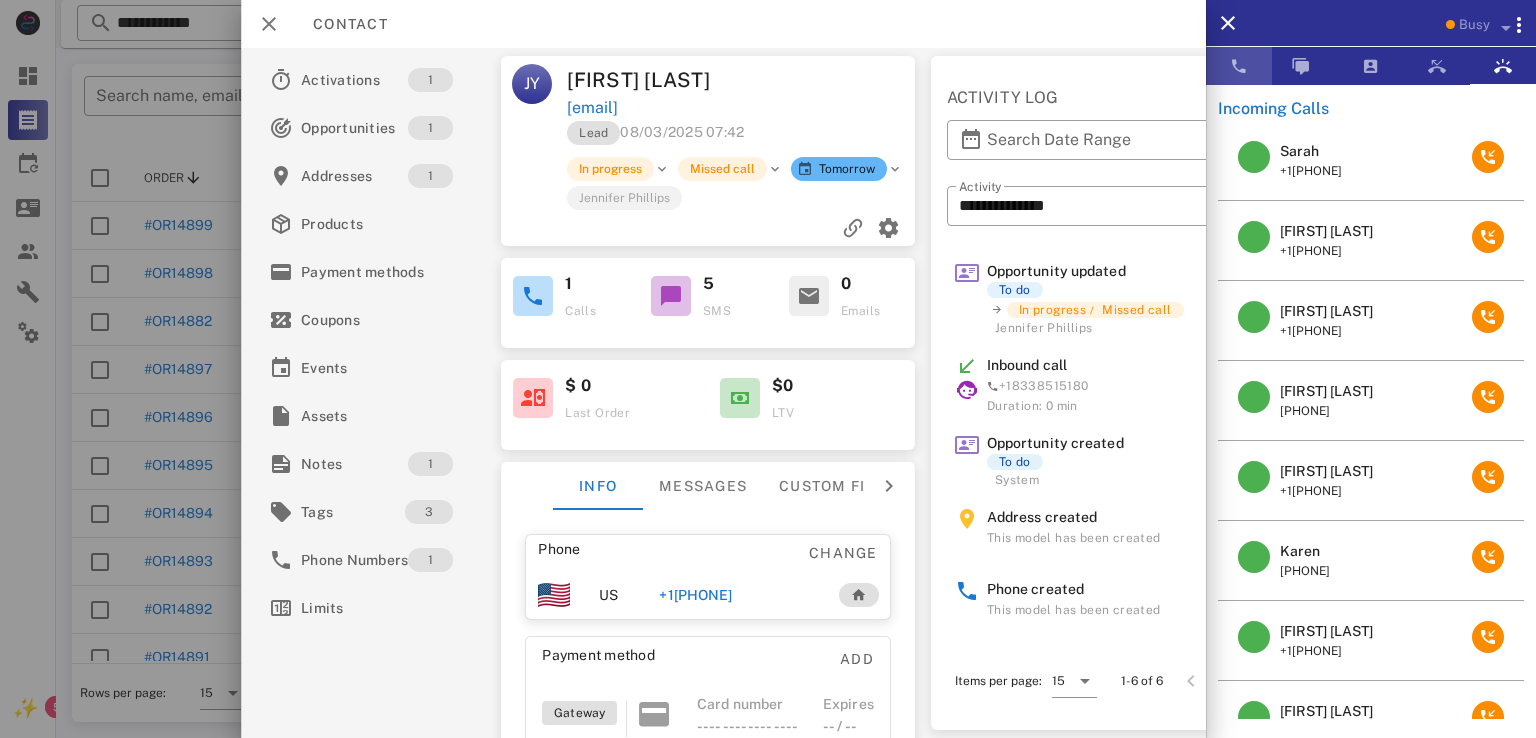 click at bounding box center [1239, 66] 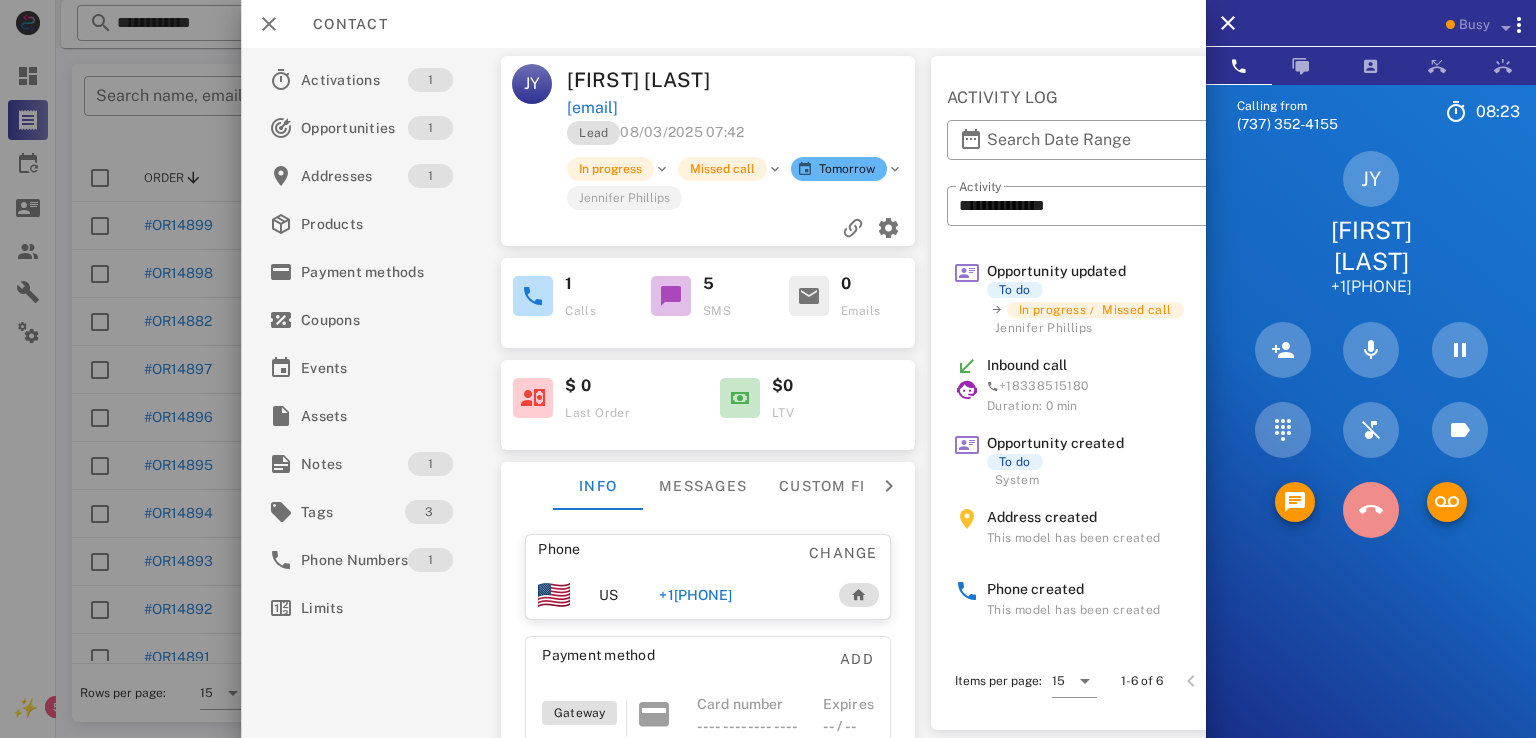 click at bounding box center [1371, 510] 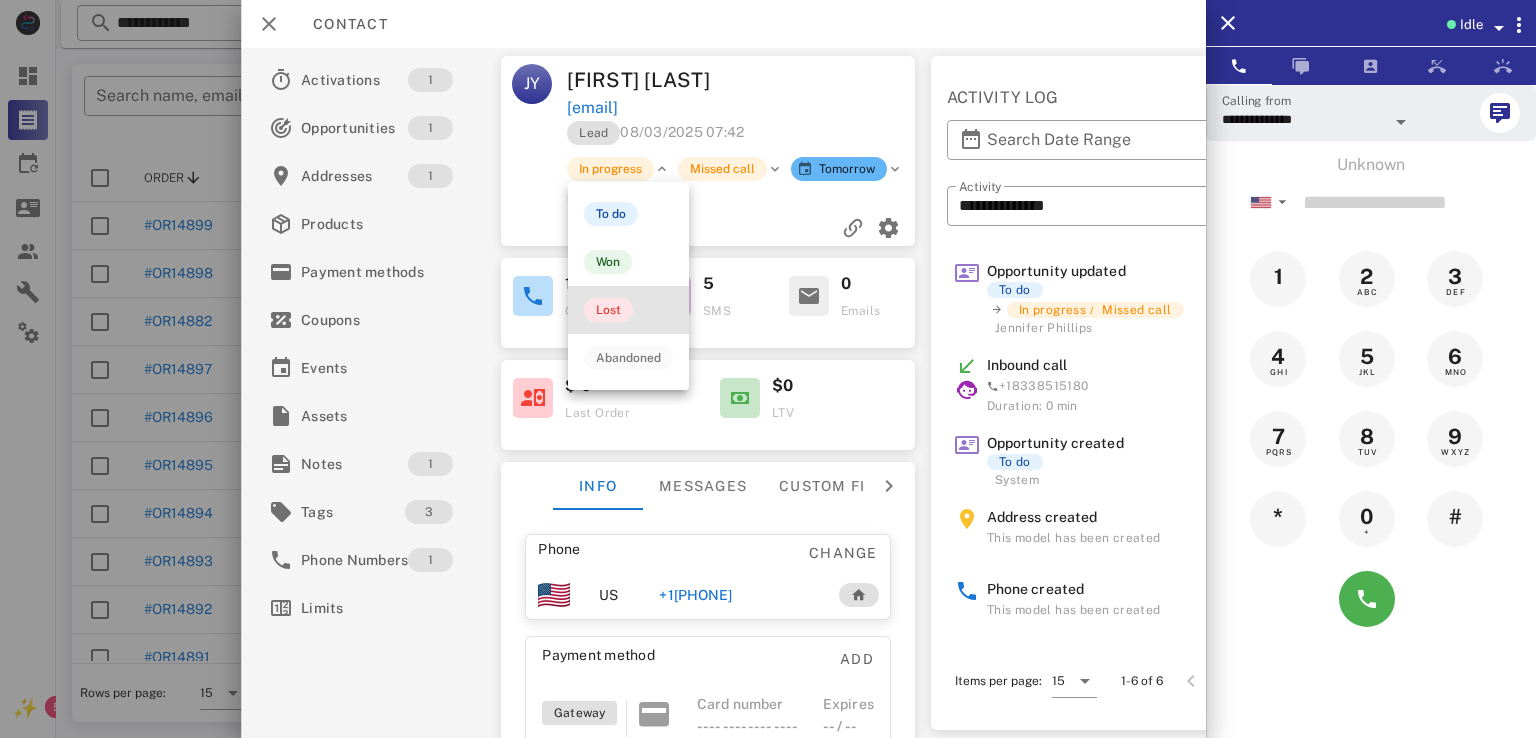 click on "Lost" at bounding box center [608, 310] 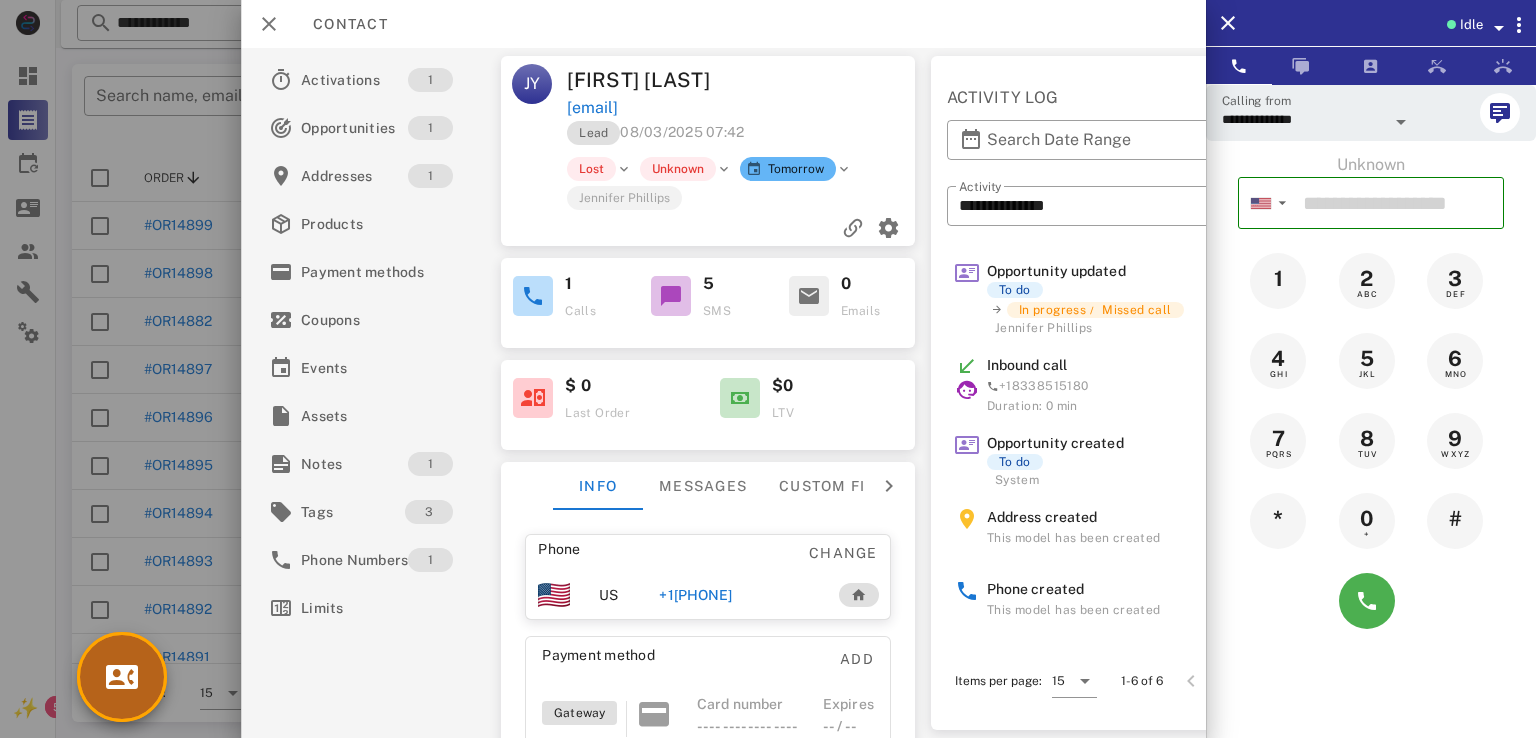 click at bounding box center (122, 677) 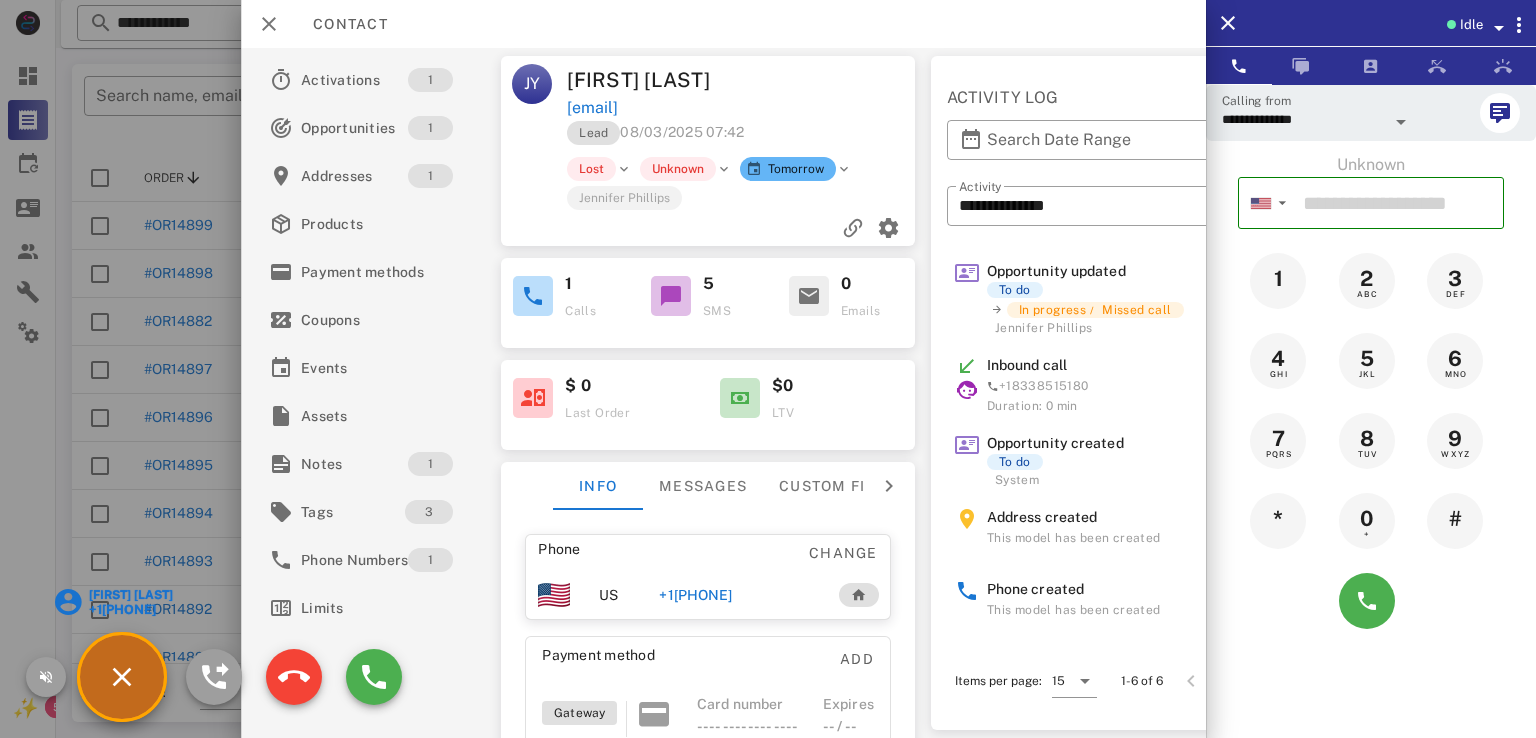 click on "Activations  1  Opportunities  1  Addresses  1  Products Payment methods Coupons Events Assets Notes  1  Tags  3  Phone Numbers  1  Limits" at bounding box center [373, 393] 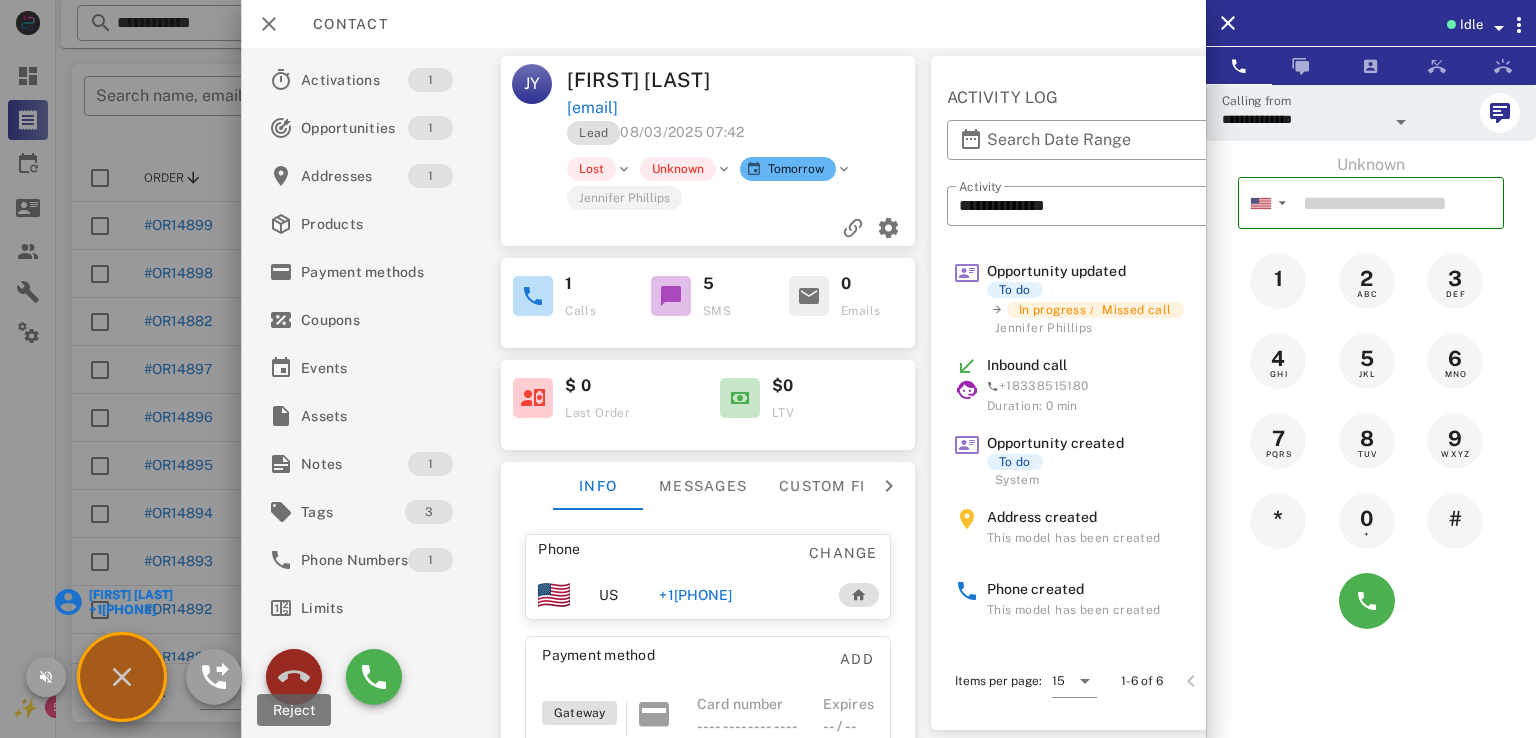 click at bounding box center (294, 677) 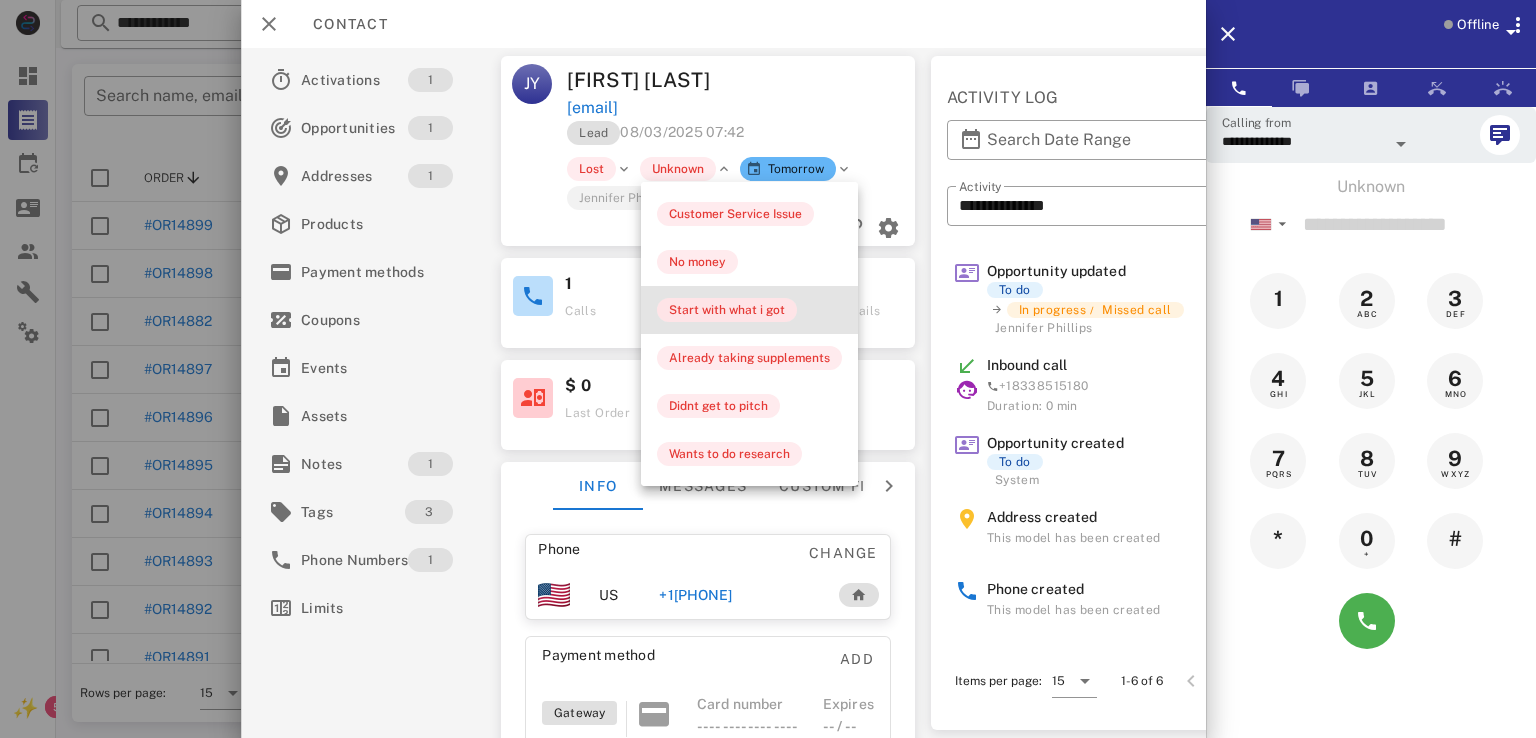 click on "Start with what i got" at bounding box center [727, 310] 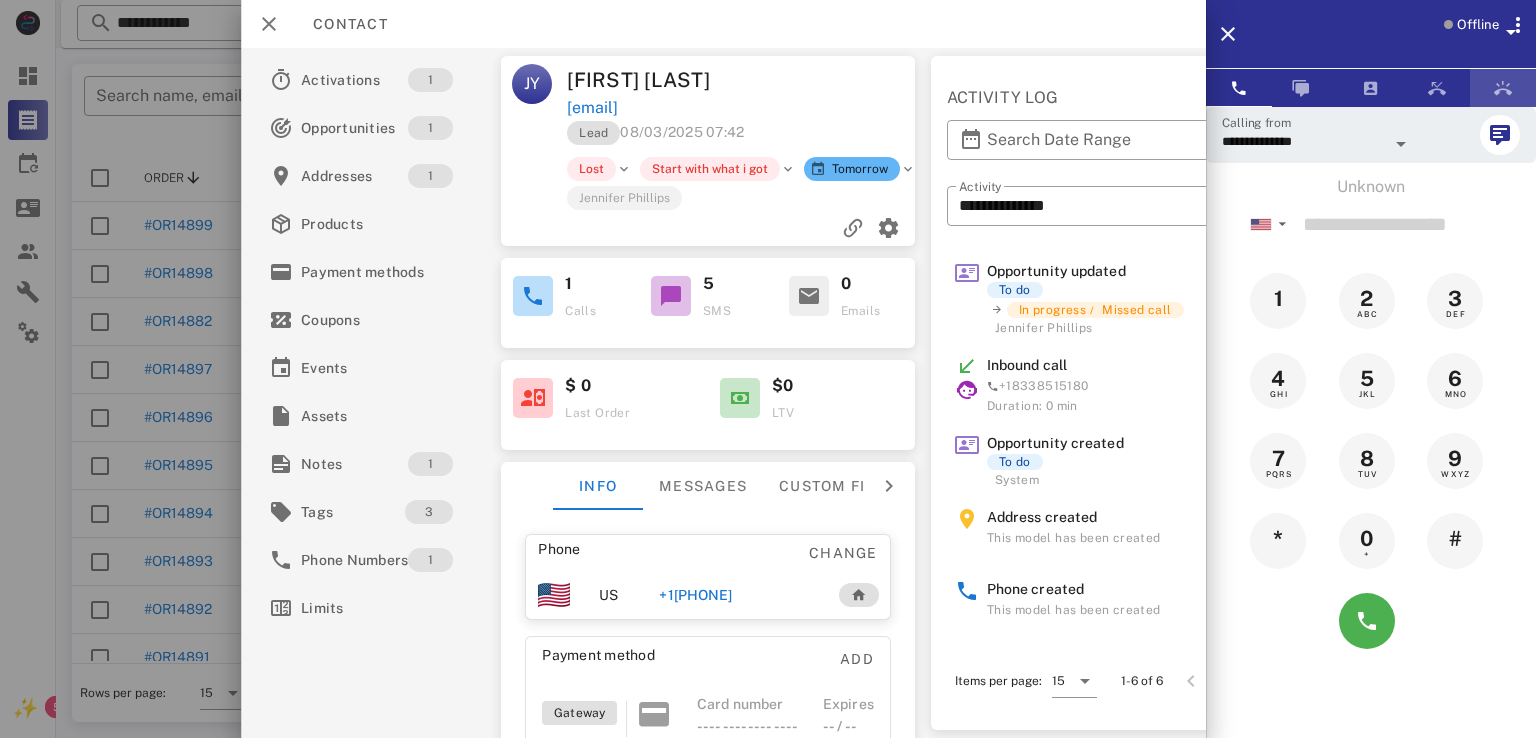 click at bounding box center (1503, 88) 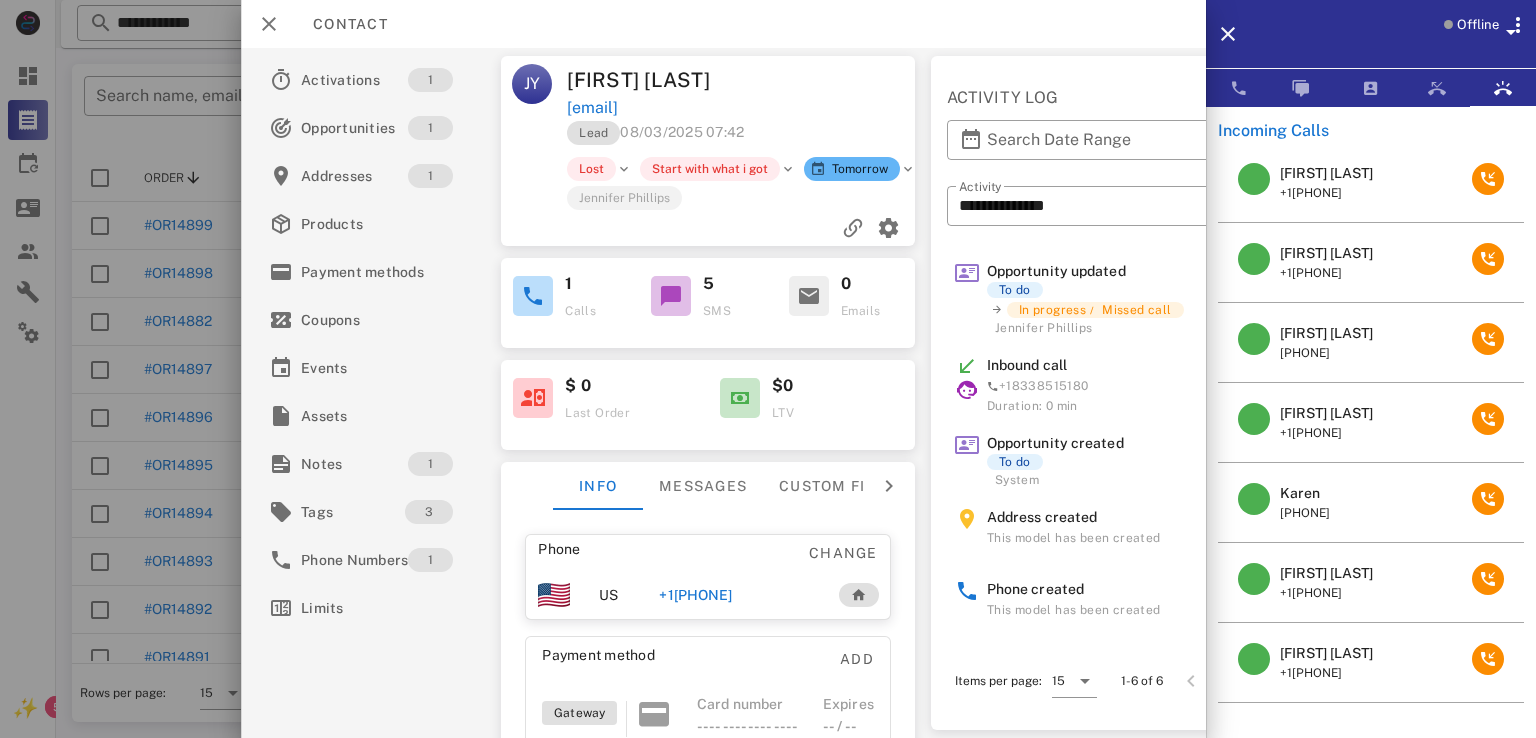 scroll, scrollTop: 140, scrollLeft: 0, axis: vertical 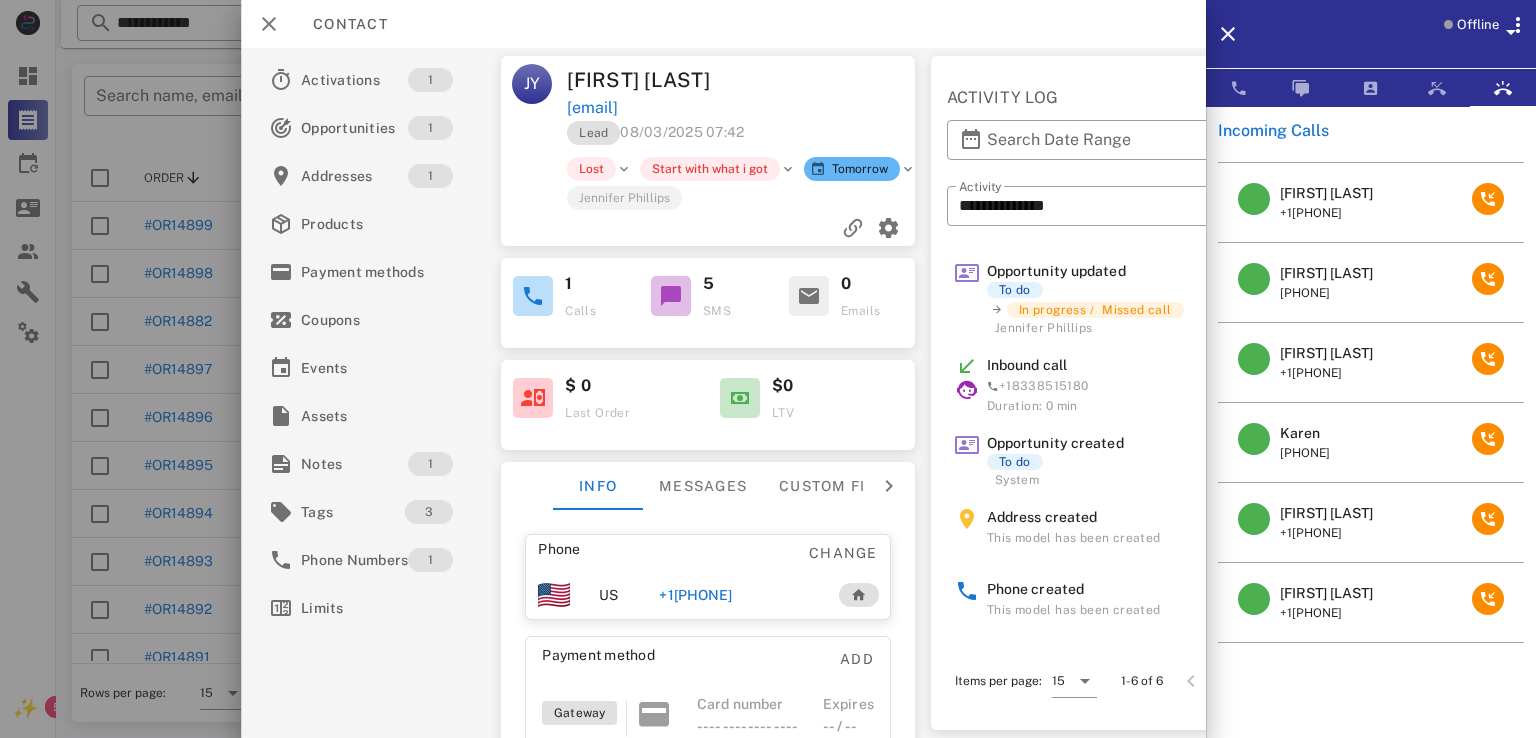 click on "[FIRST] [LAST]" at bounding box center (1326, 273) 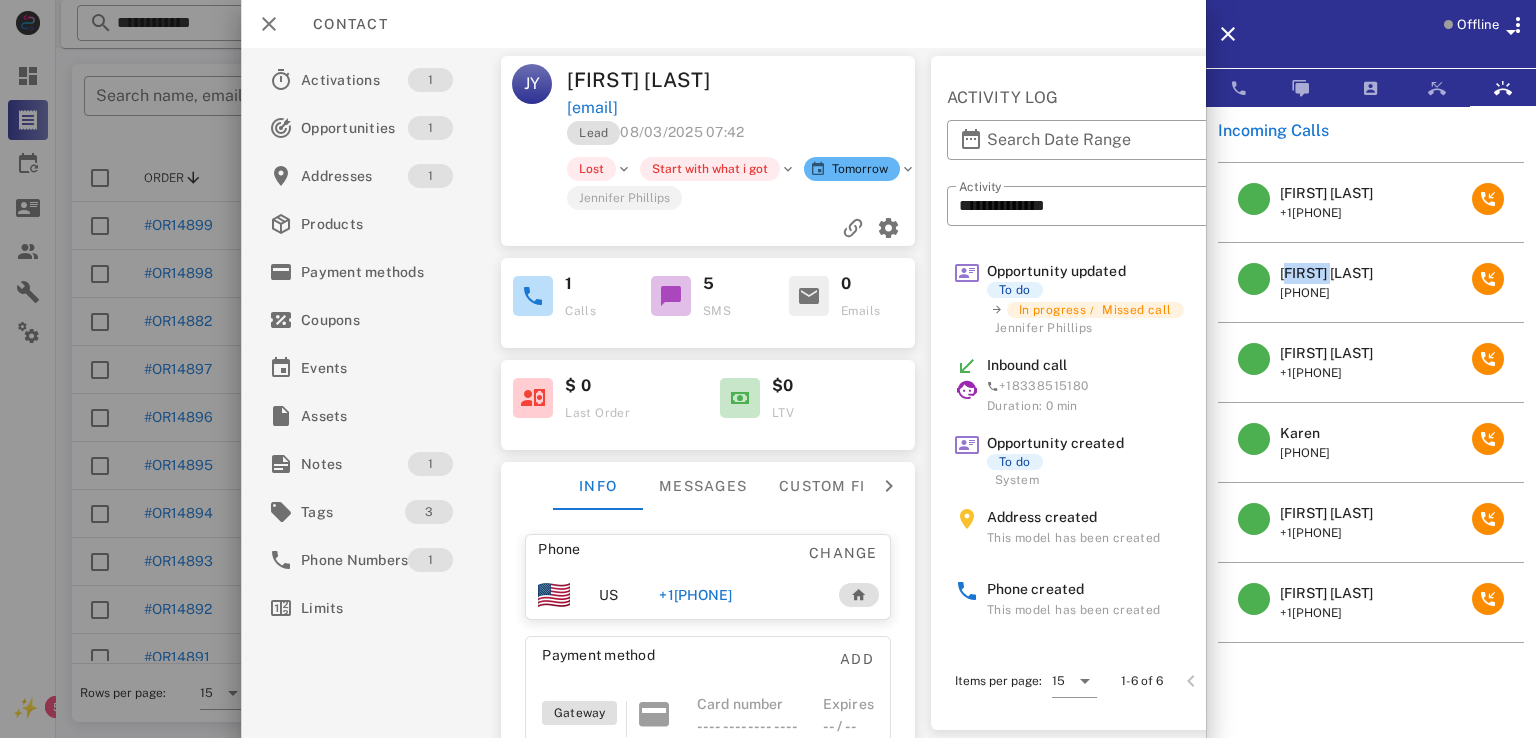 click on "[FIRST] [LAST]" at bounding box center [1326, 273] 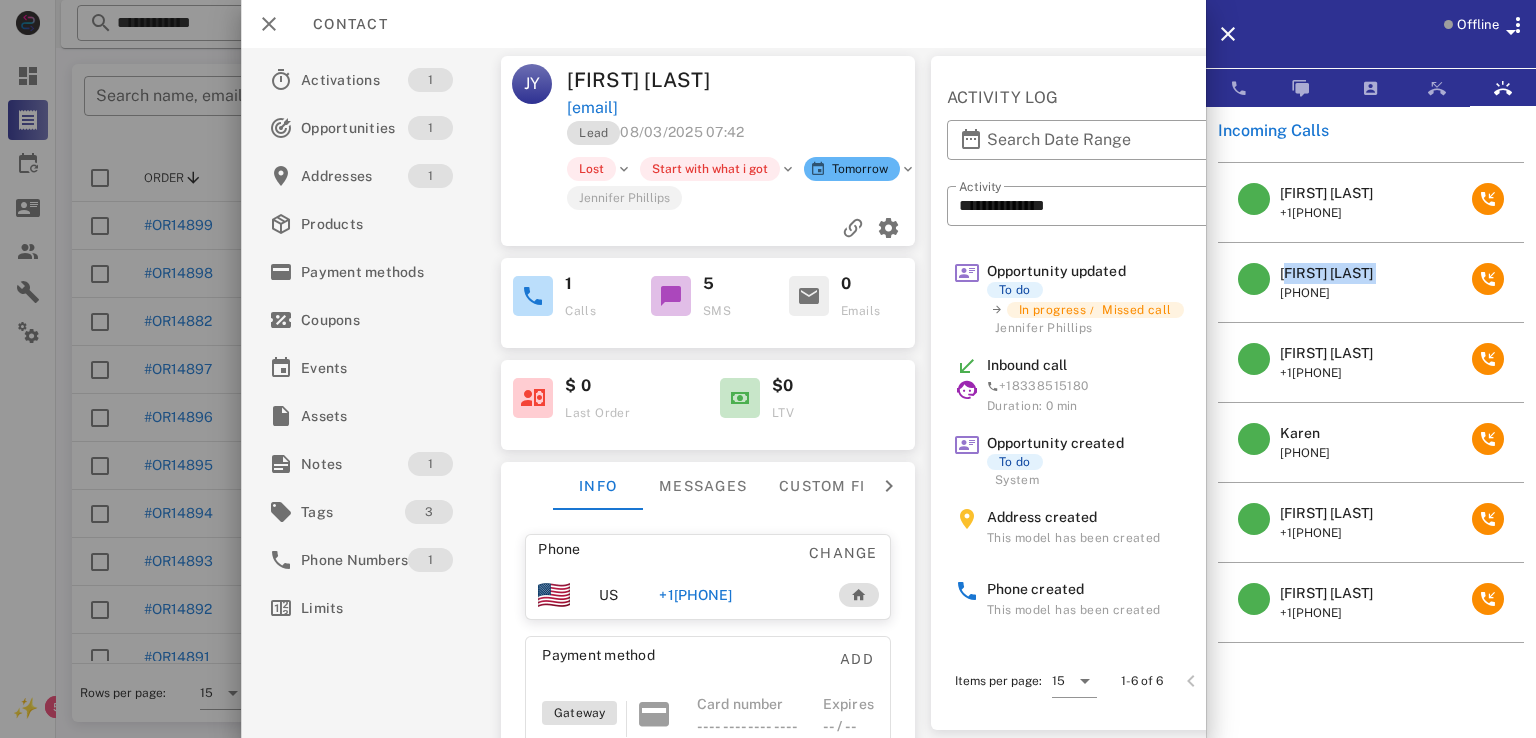 click on "[FIRST] [LAST]" at bounding box center (1326, 273) 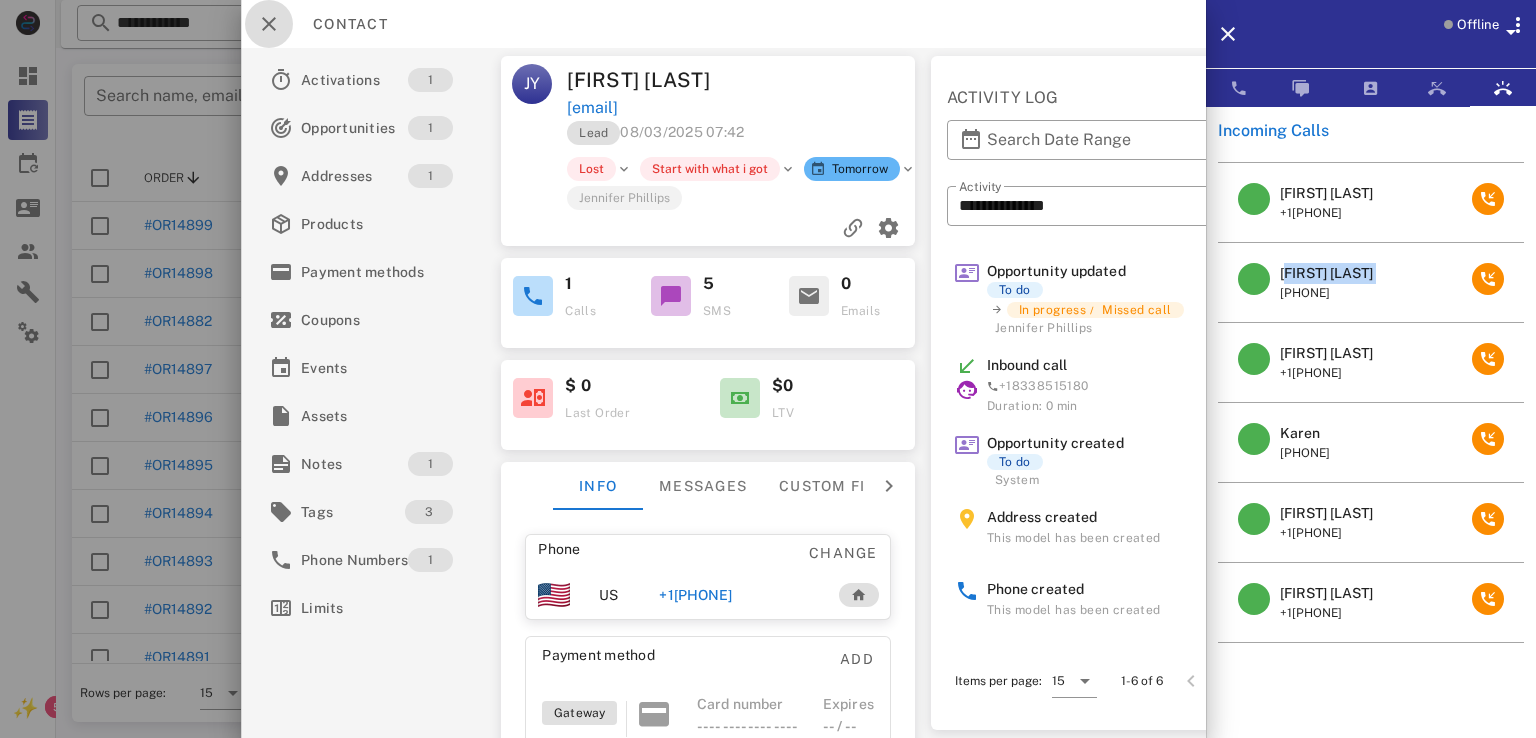click at bounding box center [269, 24] 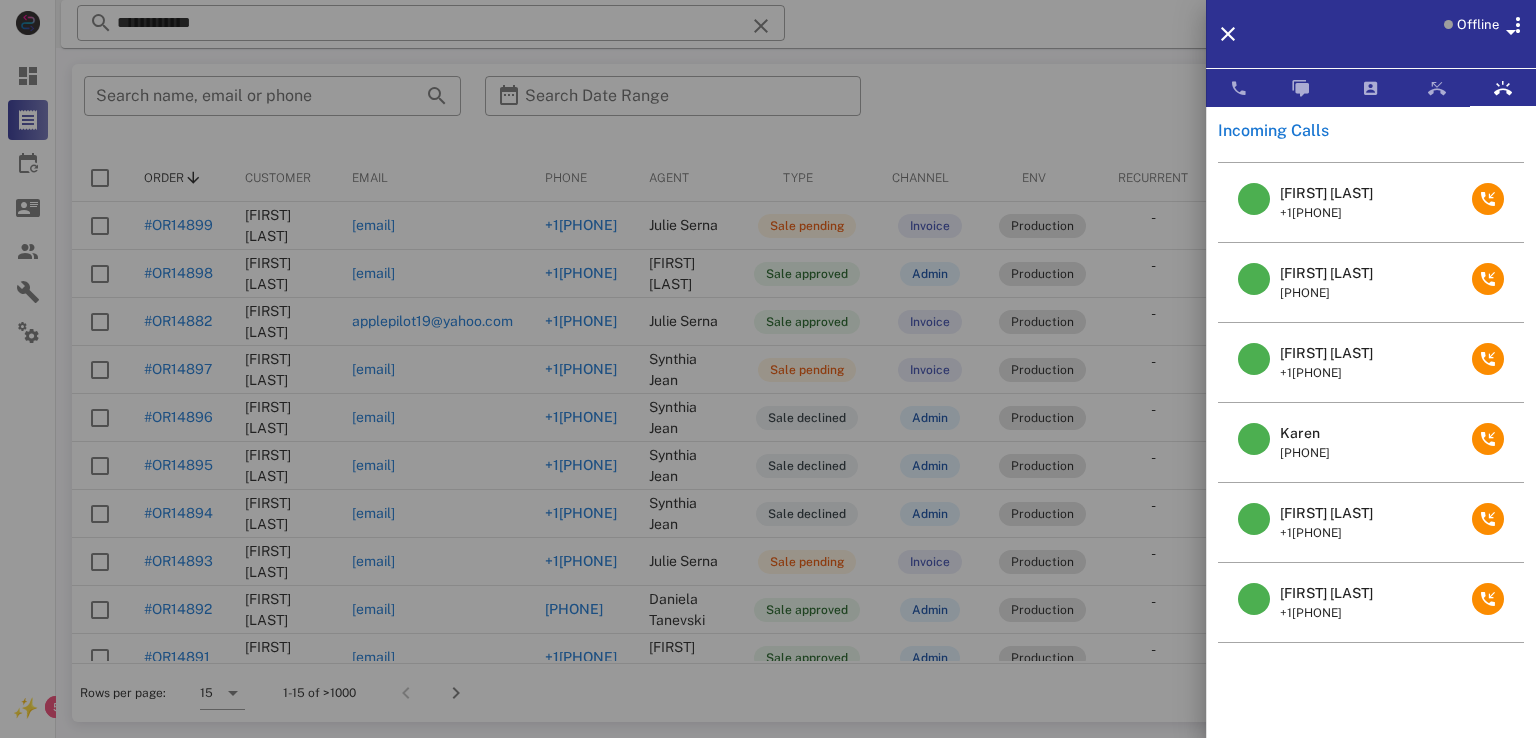 click at bounding box center [768, 369] 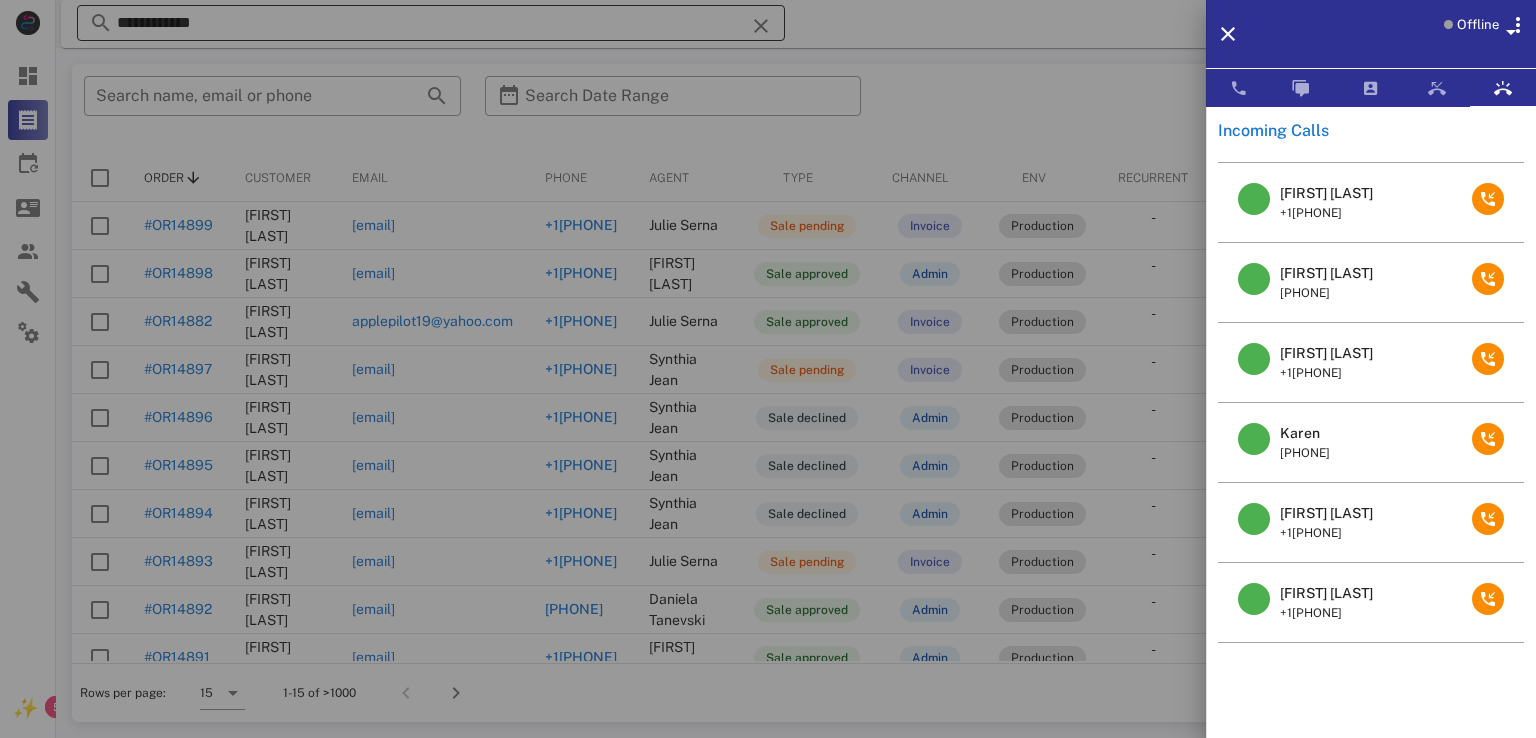 click on "**********" at bounding box center [431, 23] 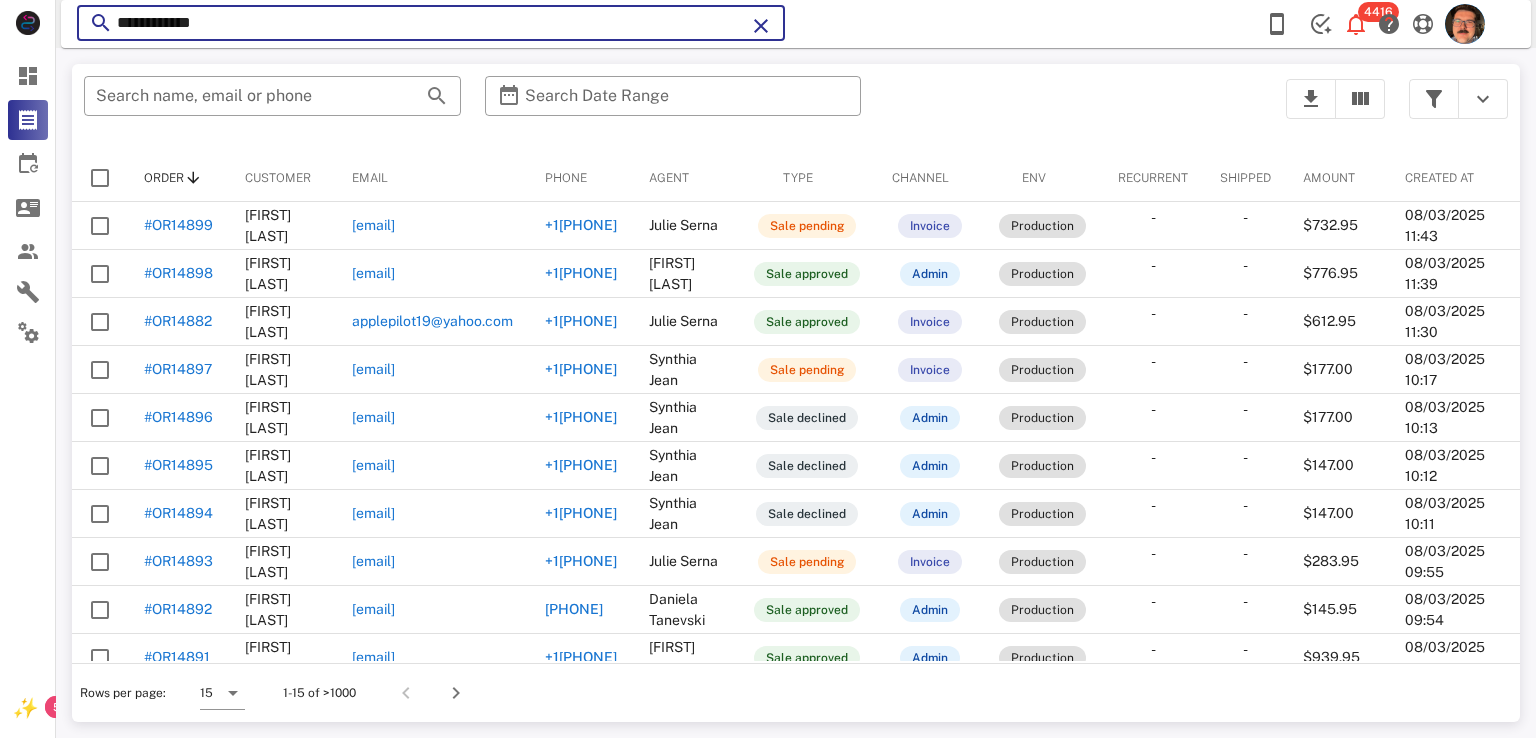 click on "**********" at bounding box center (431, 23) 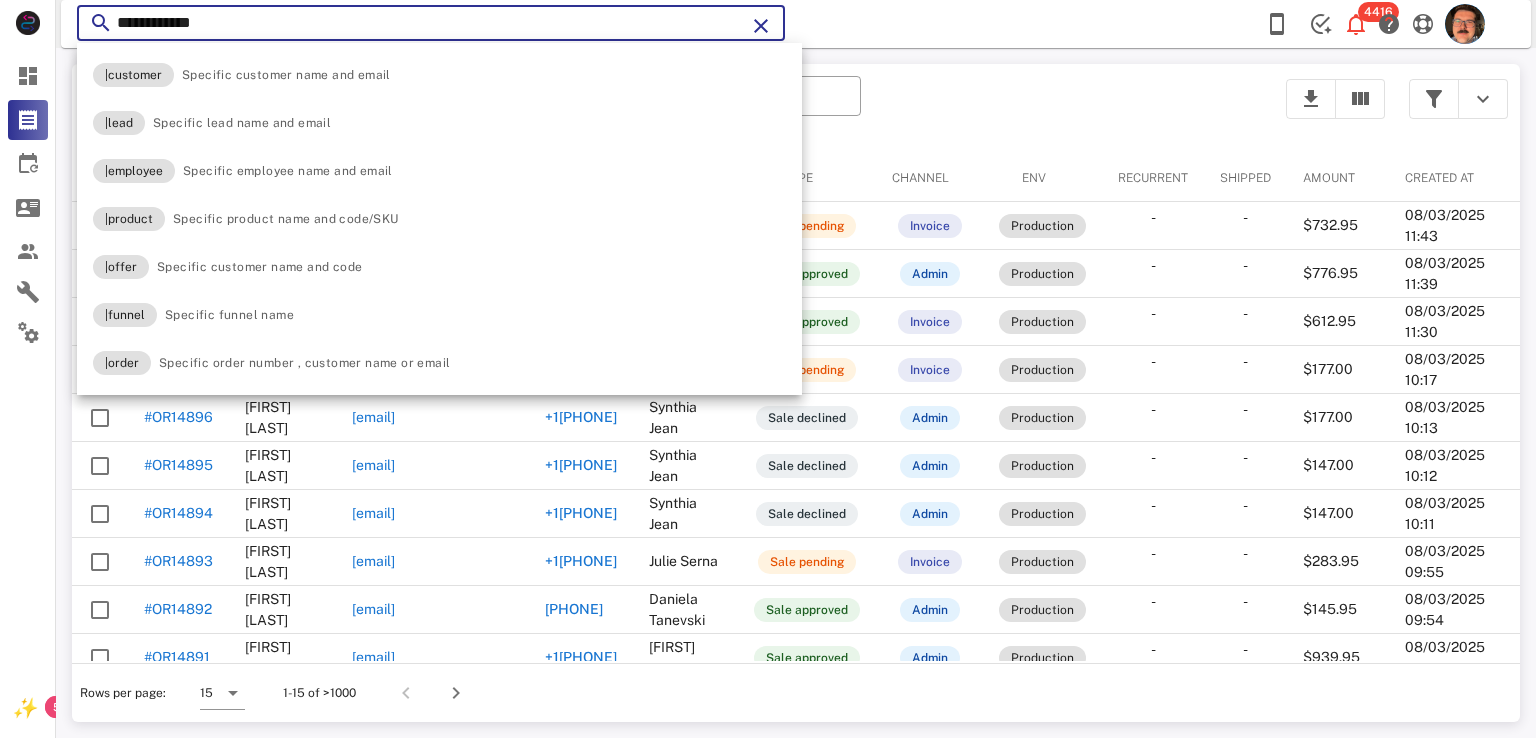 paste on "***" 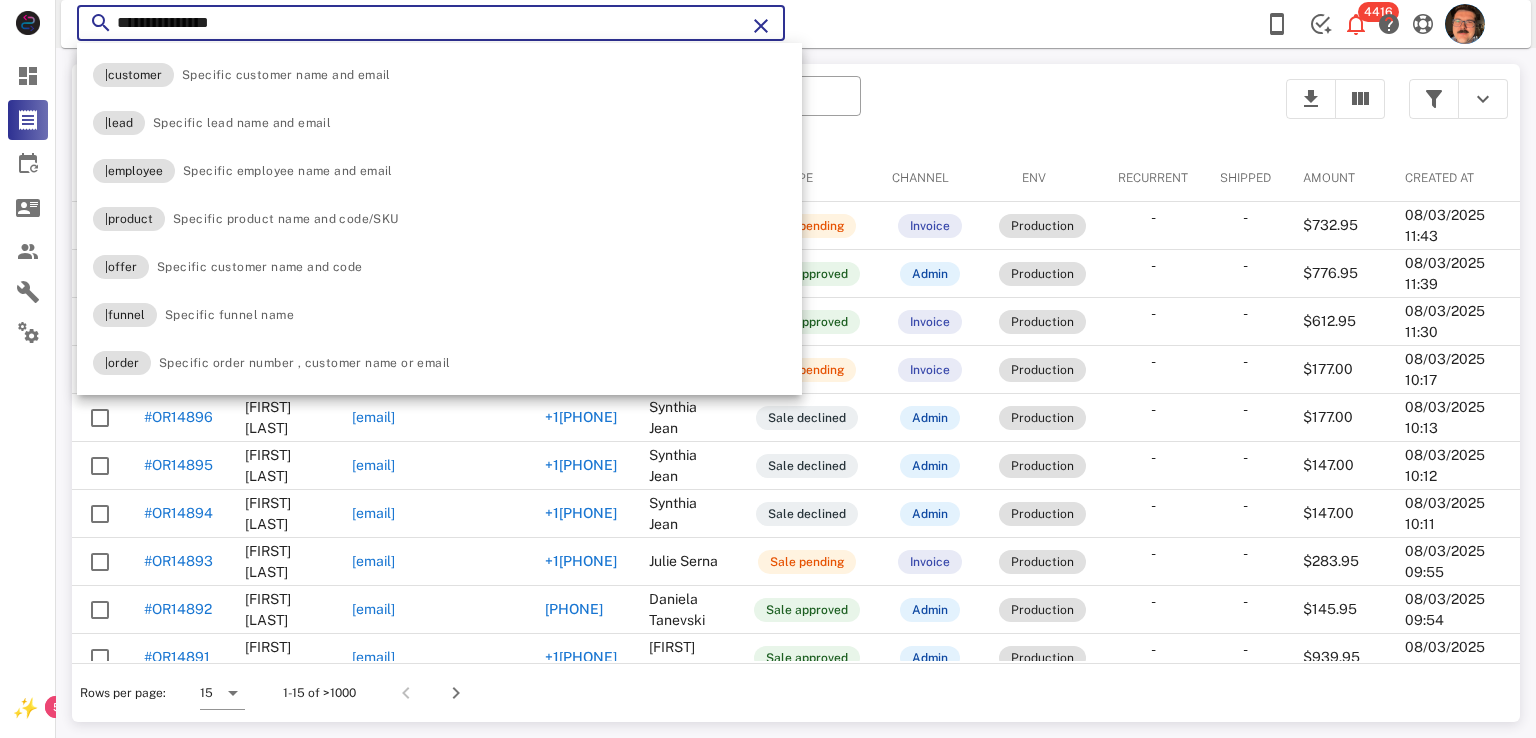 type on "**********" 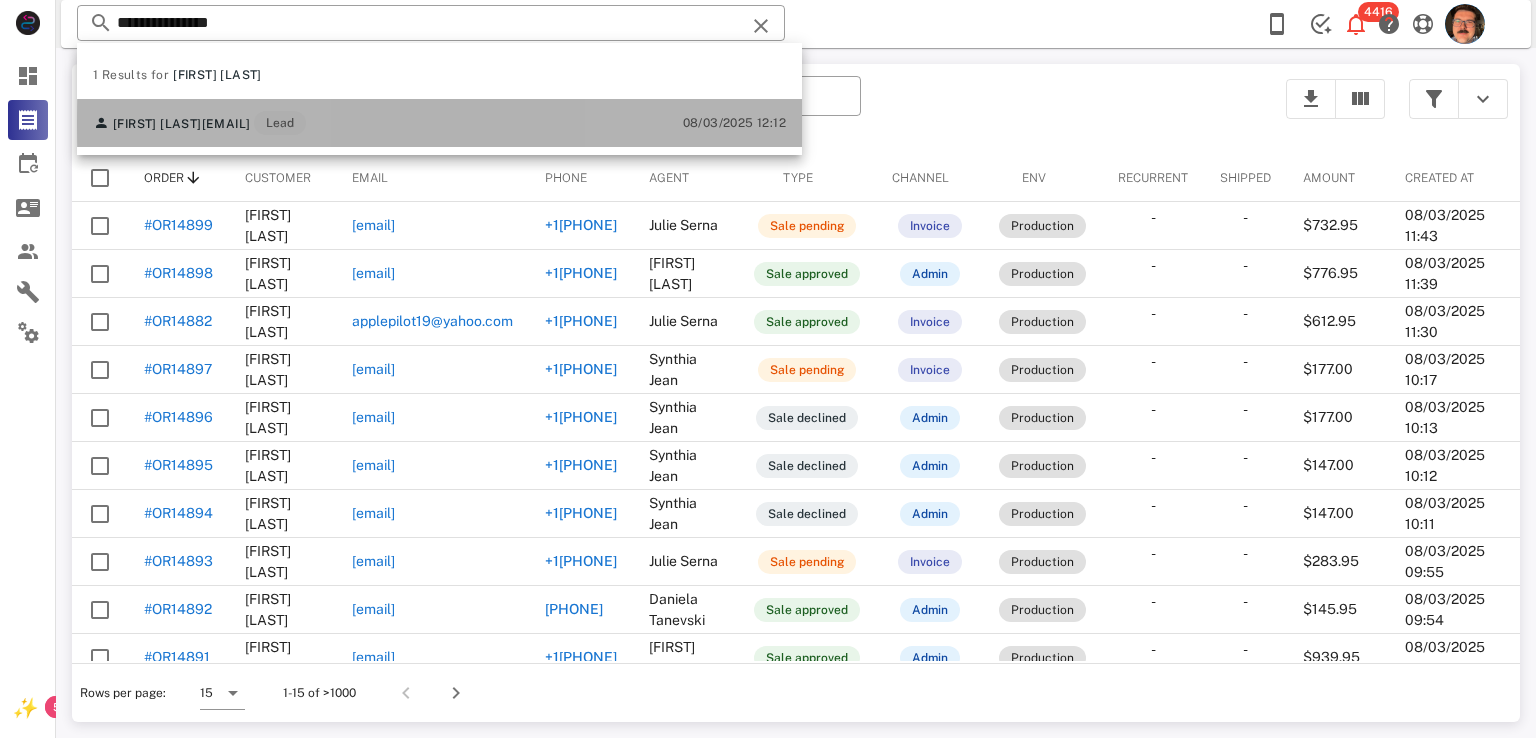click on "[FIRST] [LAST]   [EMAIL]   Lead" at bounding box center (199, 123) 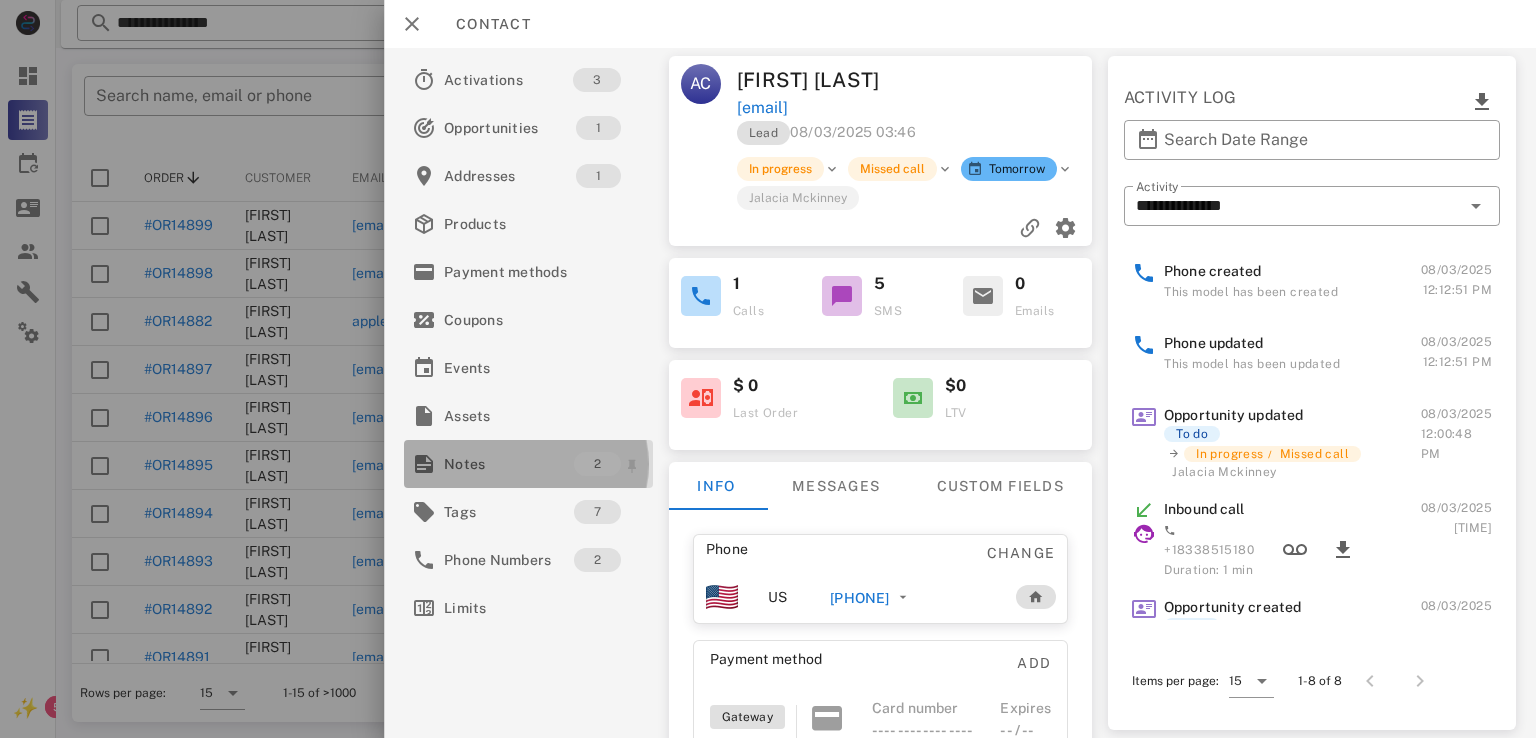 click on "Notes" at bounding box center (509, 464) 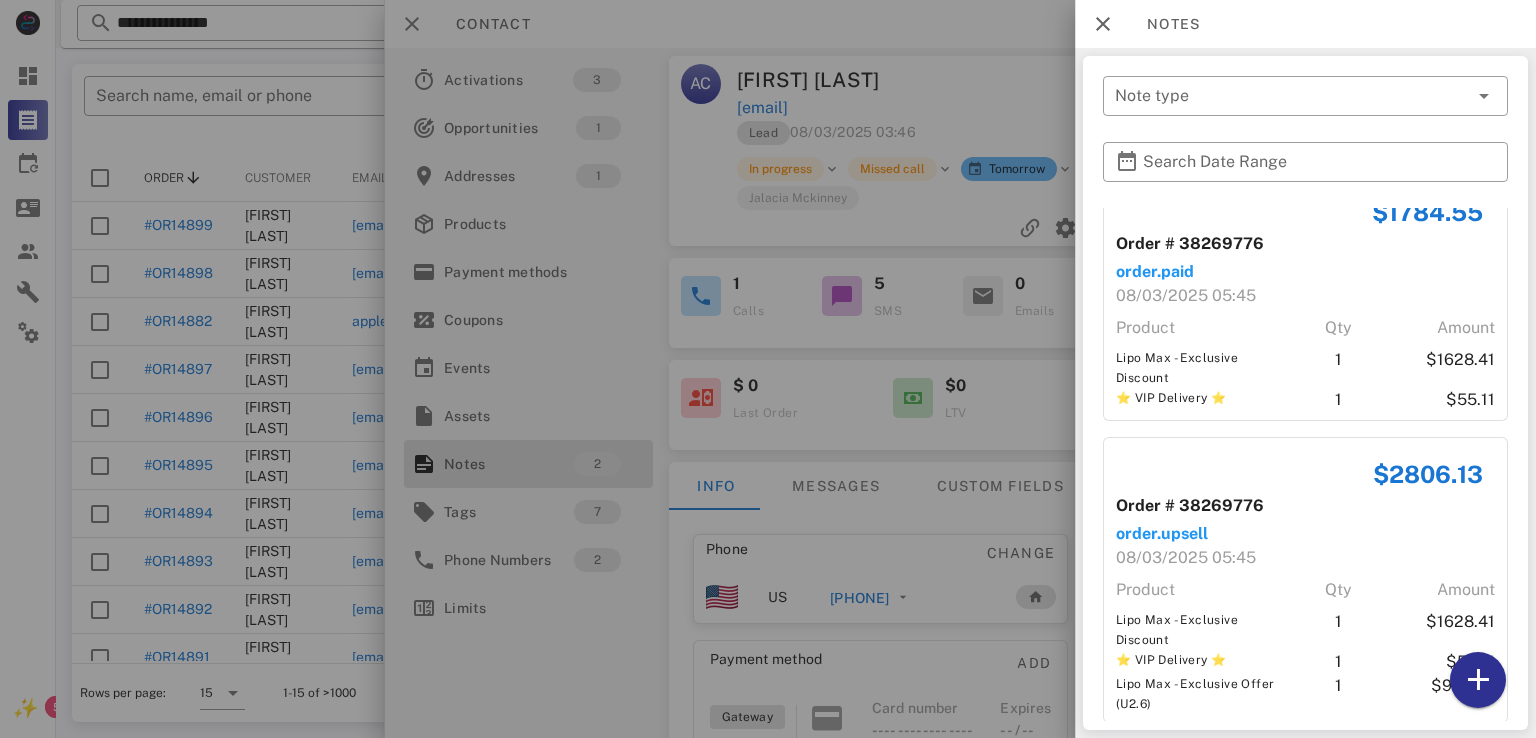 scroll, scrollTop: 62, scrollLeft: 0, axis: vertical 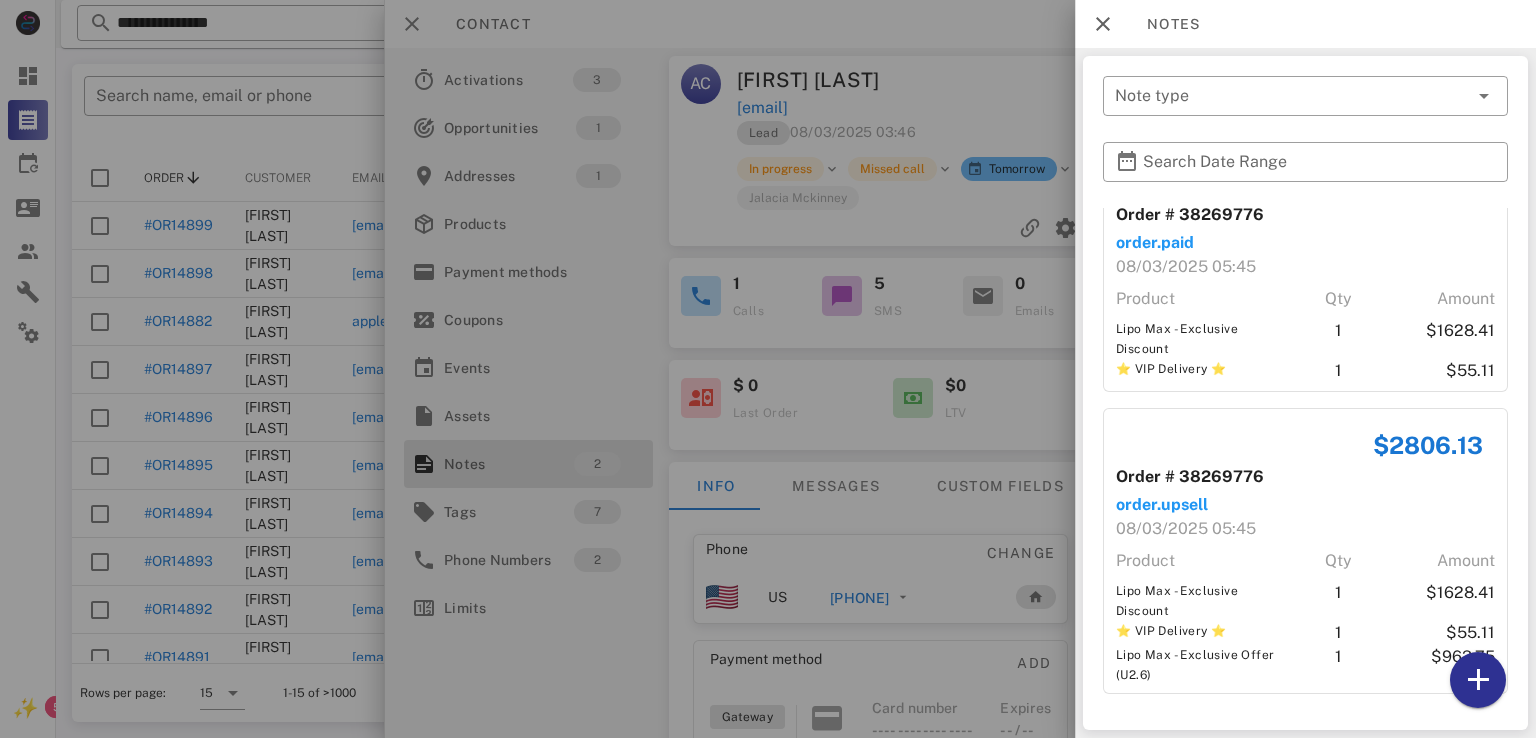 click at bounding box center (768, 369) 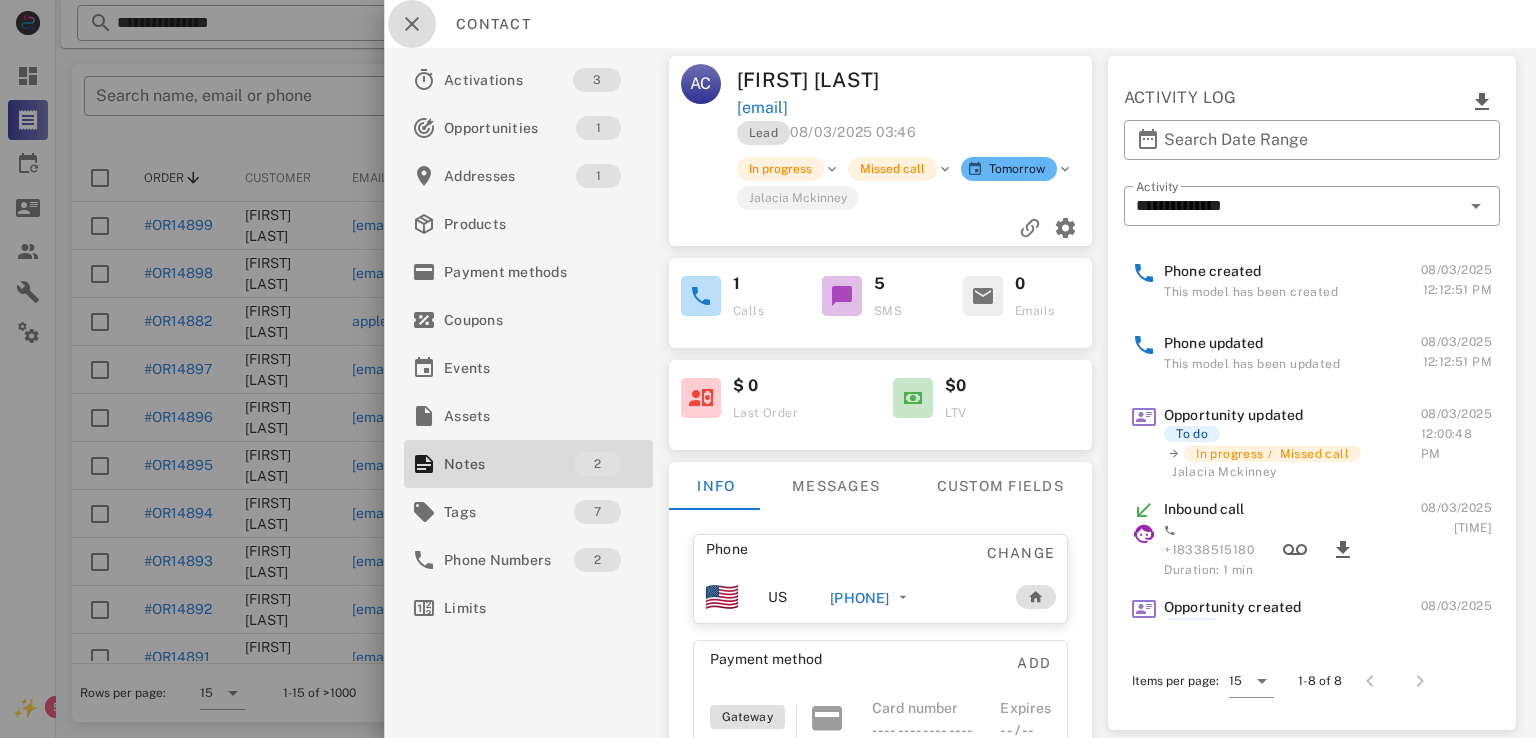 click at bounding box center [412, 24] 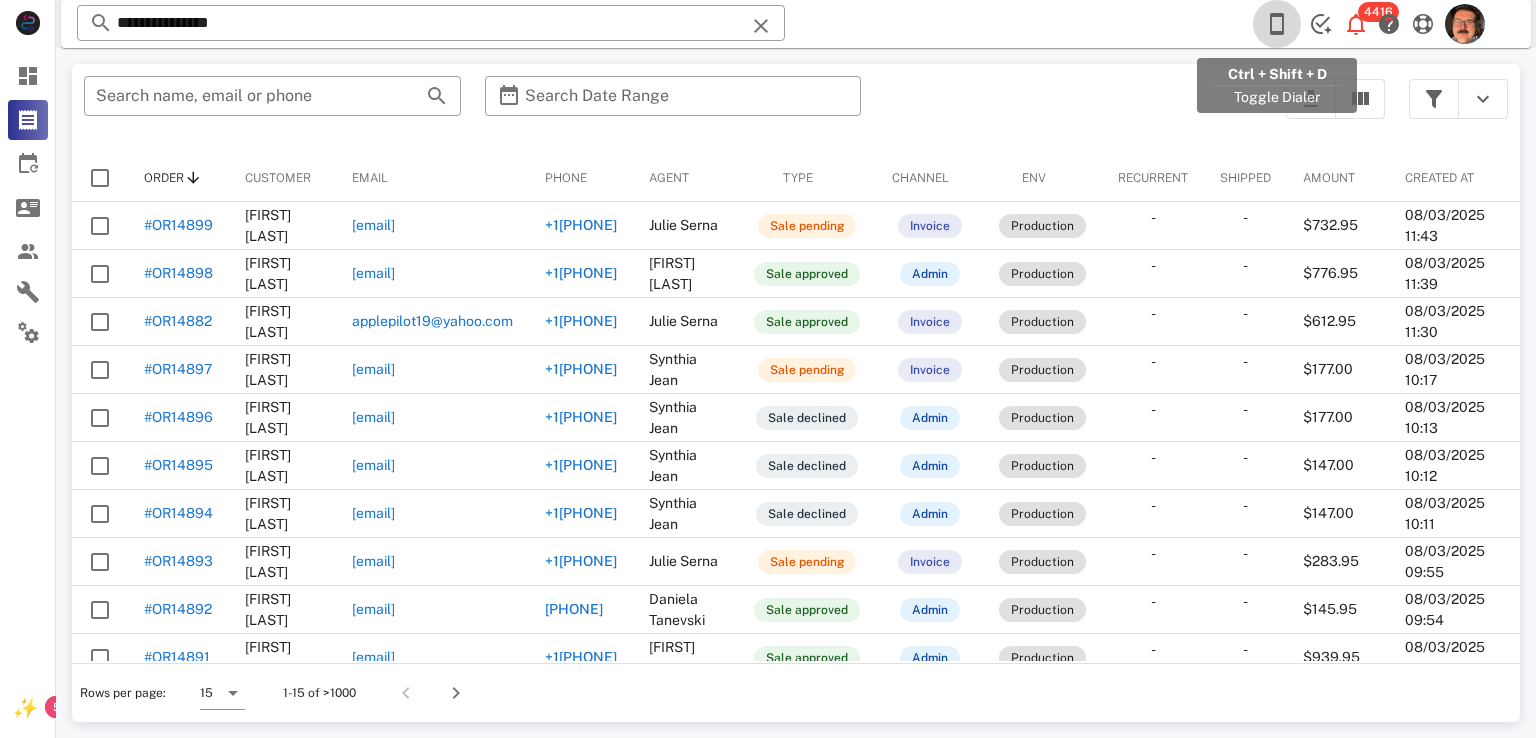 click at bounding box center (1277, 24) 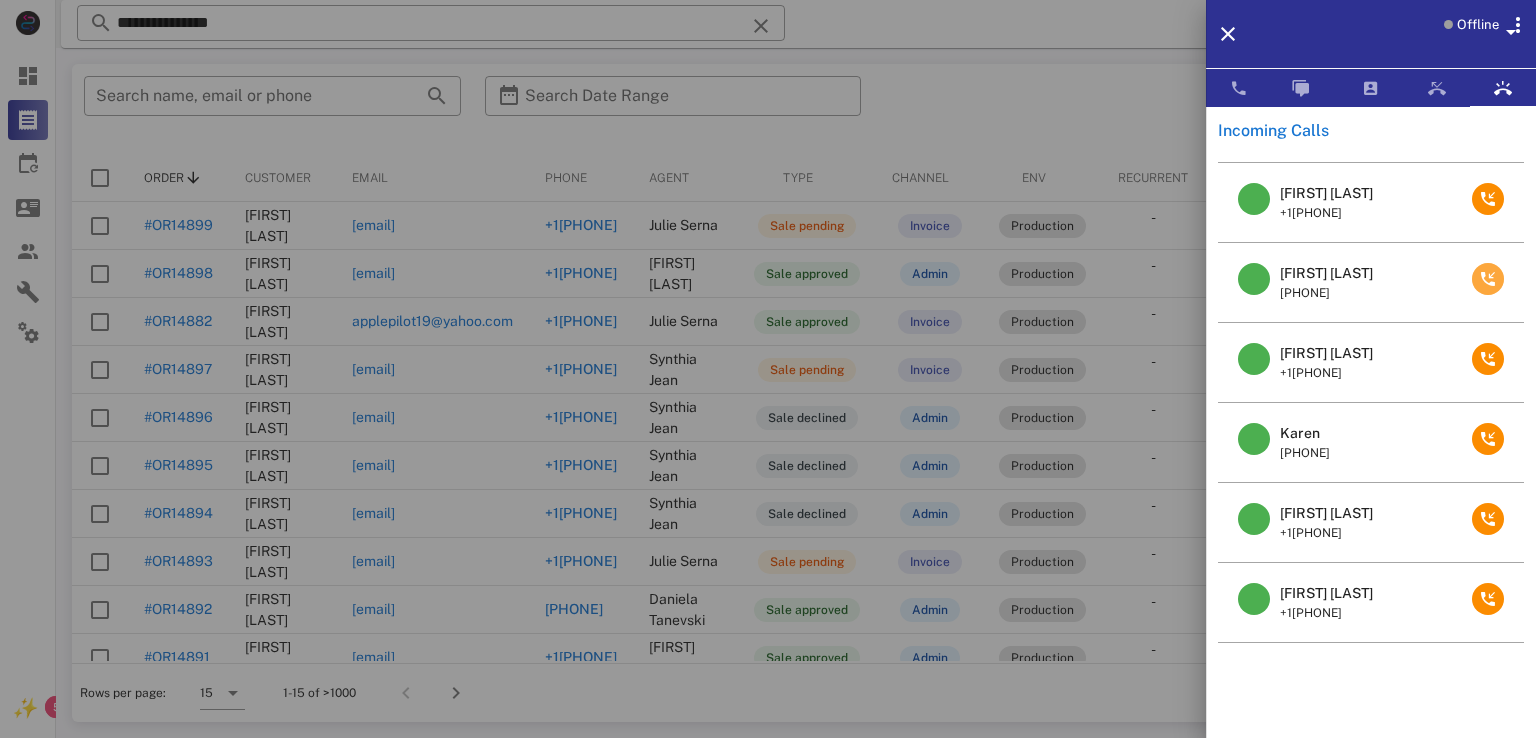 click at bounding box center [1488, 279] 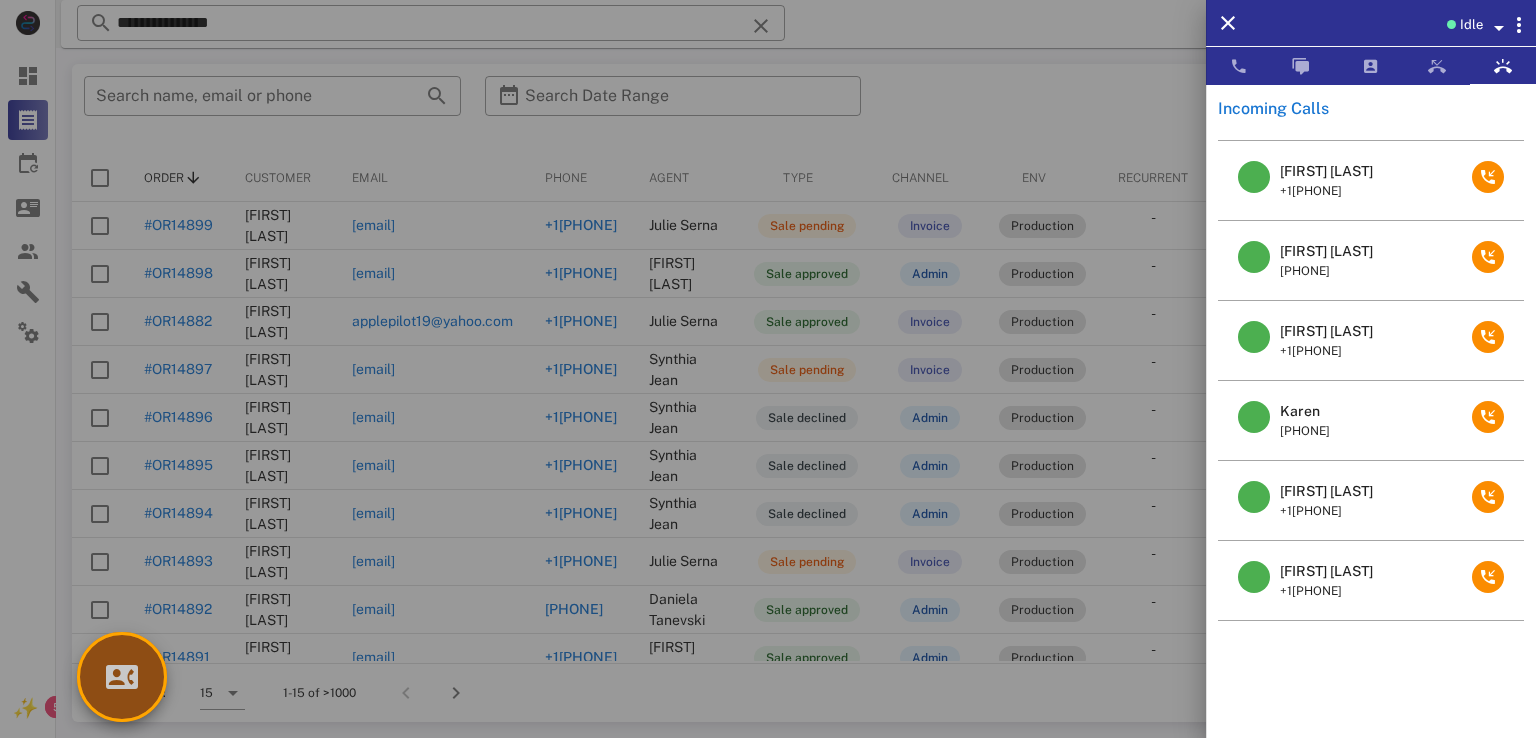 drag, startPoint x: 124, startPoint y: 648, endPoint x: 172, endPoint y: 646, distance: 48.04165 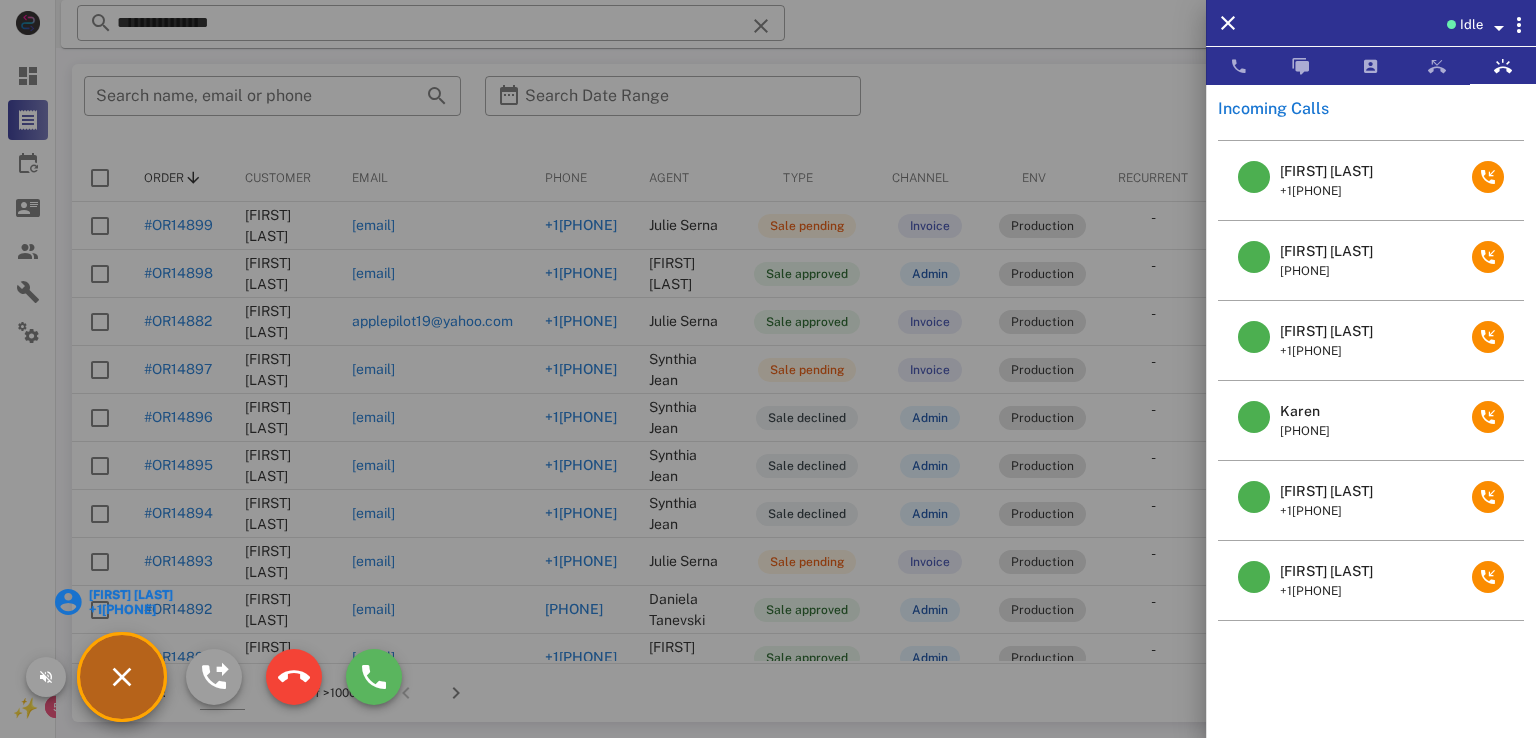 scroll, scrollTop: 60, scrollLeft: 0, axis: vertical 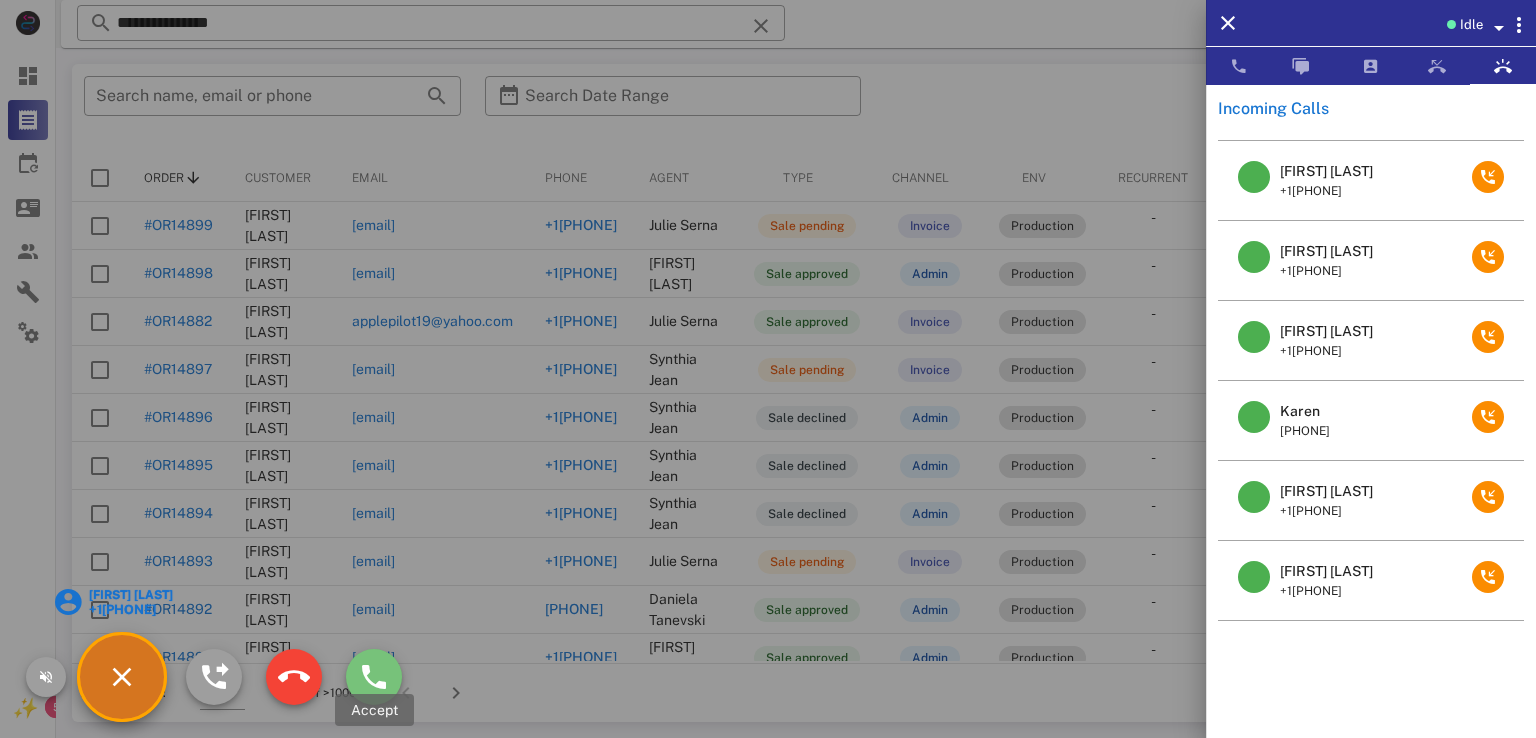 click at bounding box center (374, 677) 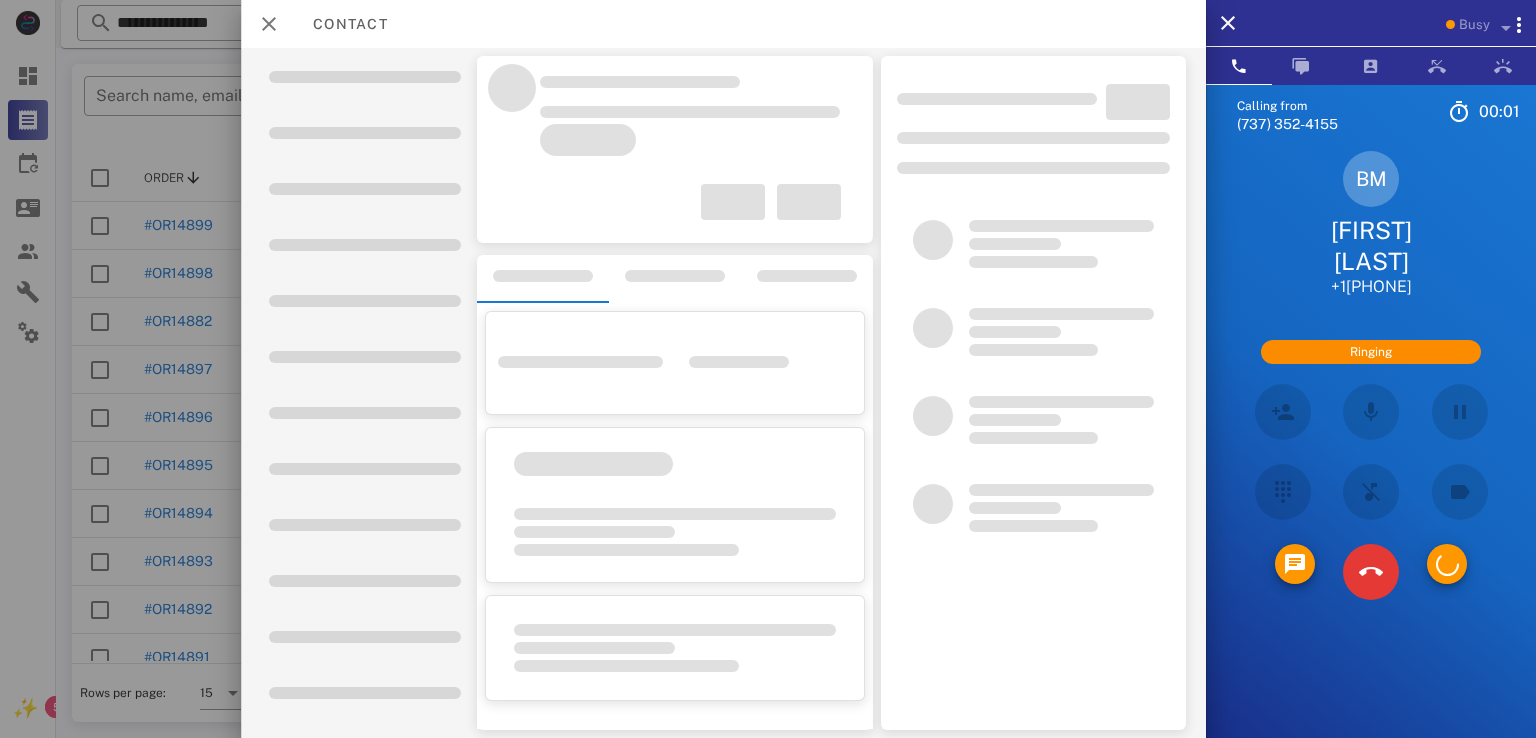 click at bounding box center [1371, 572] 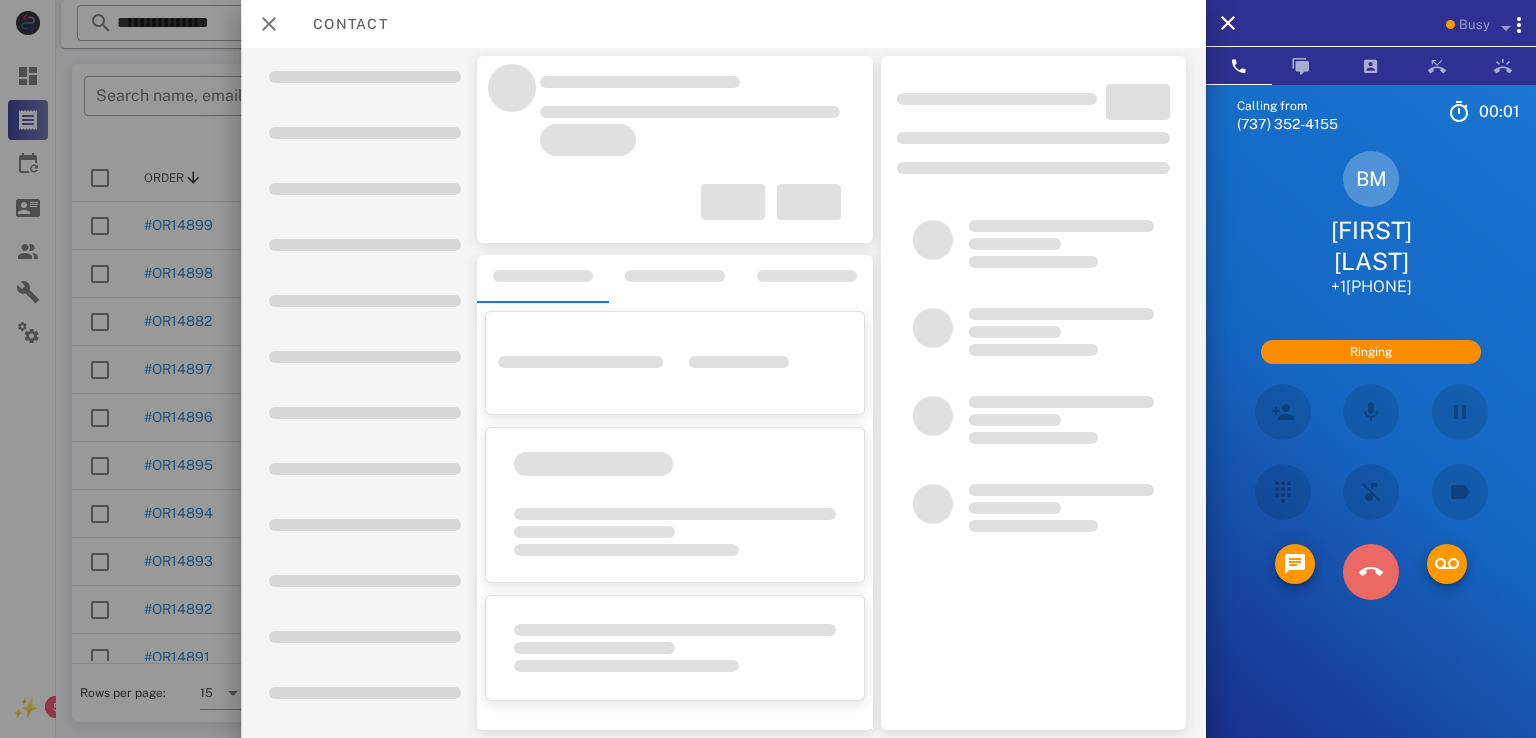 click at bounding box center [1371, 572] 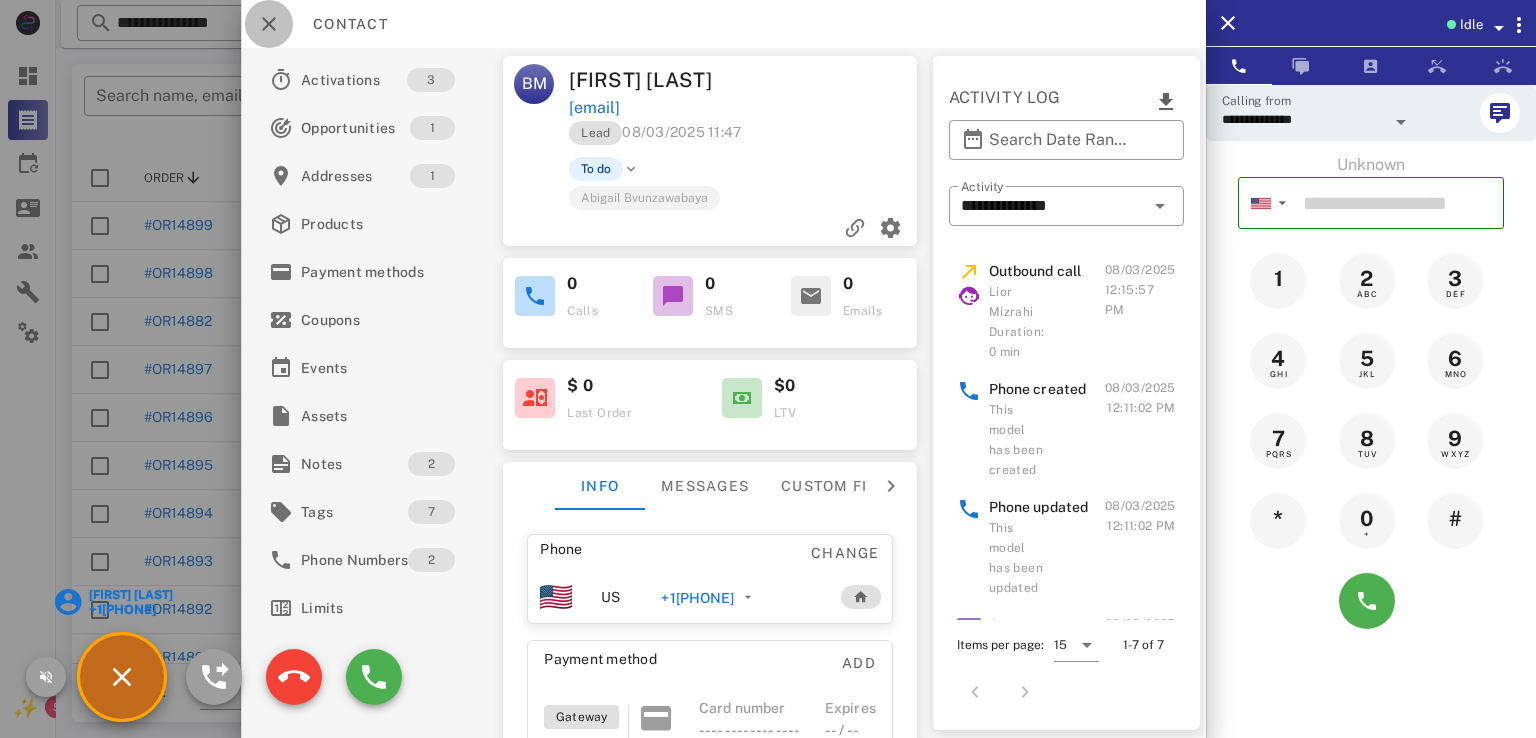 click at bounding box center [269, 24] 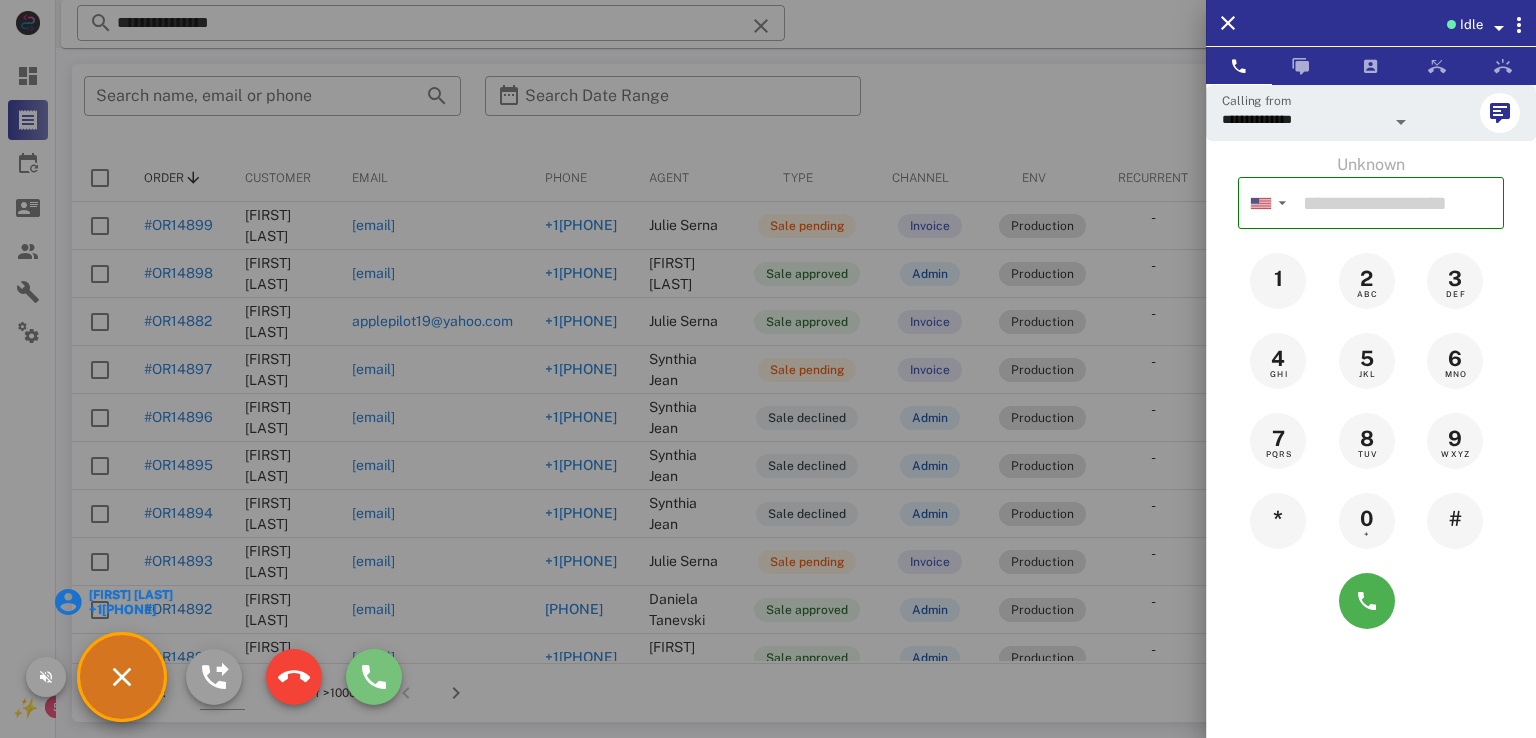 click at bounding box center (374, 677) 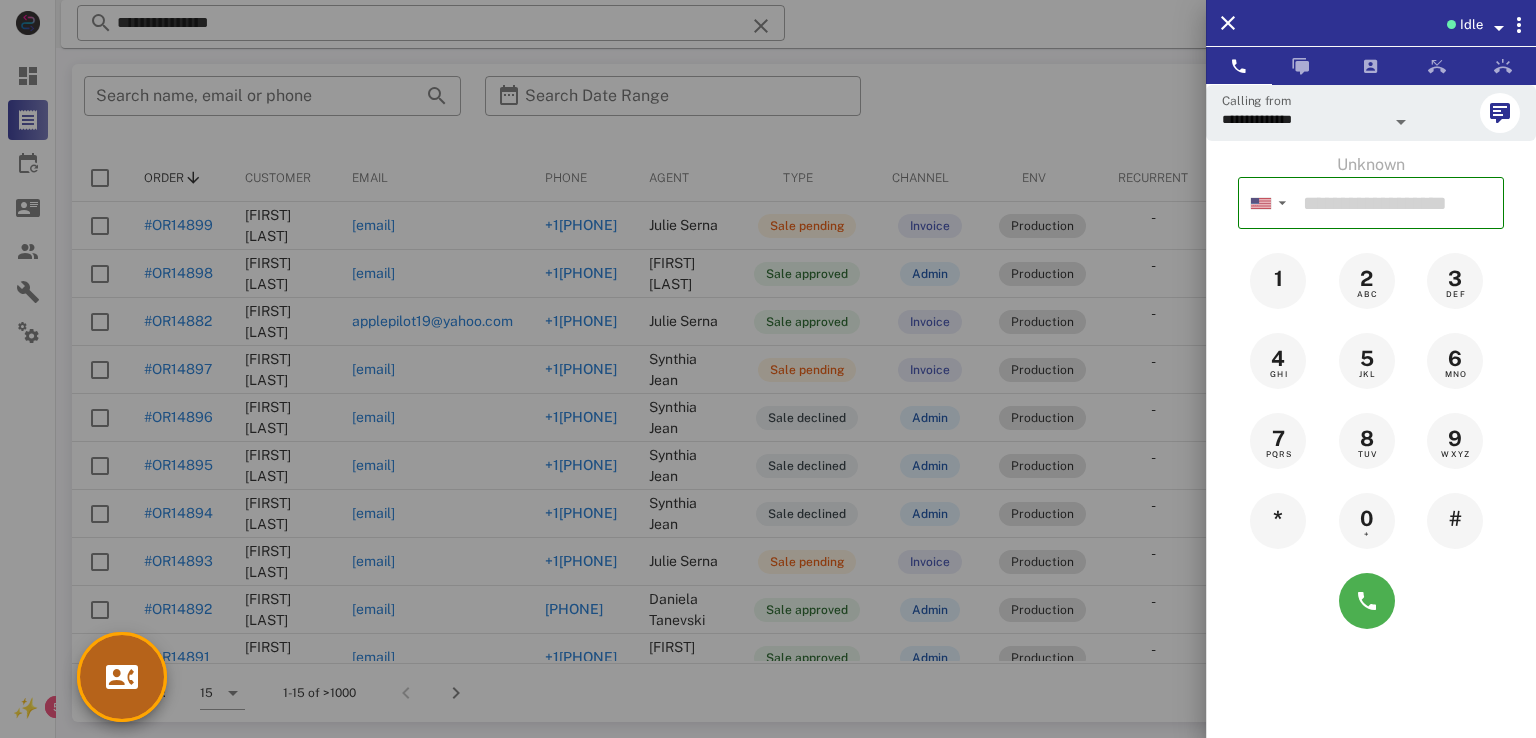 click at bounding box center (122, 677) 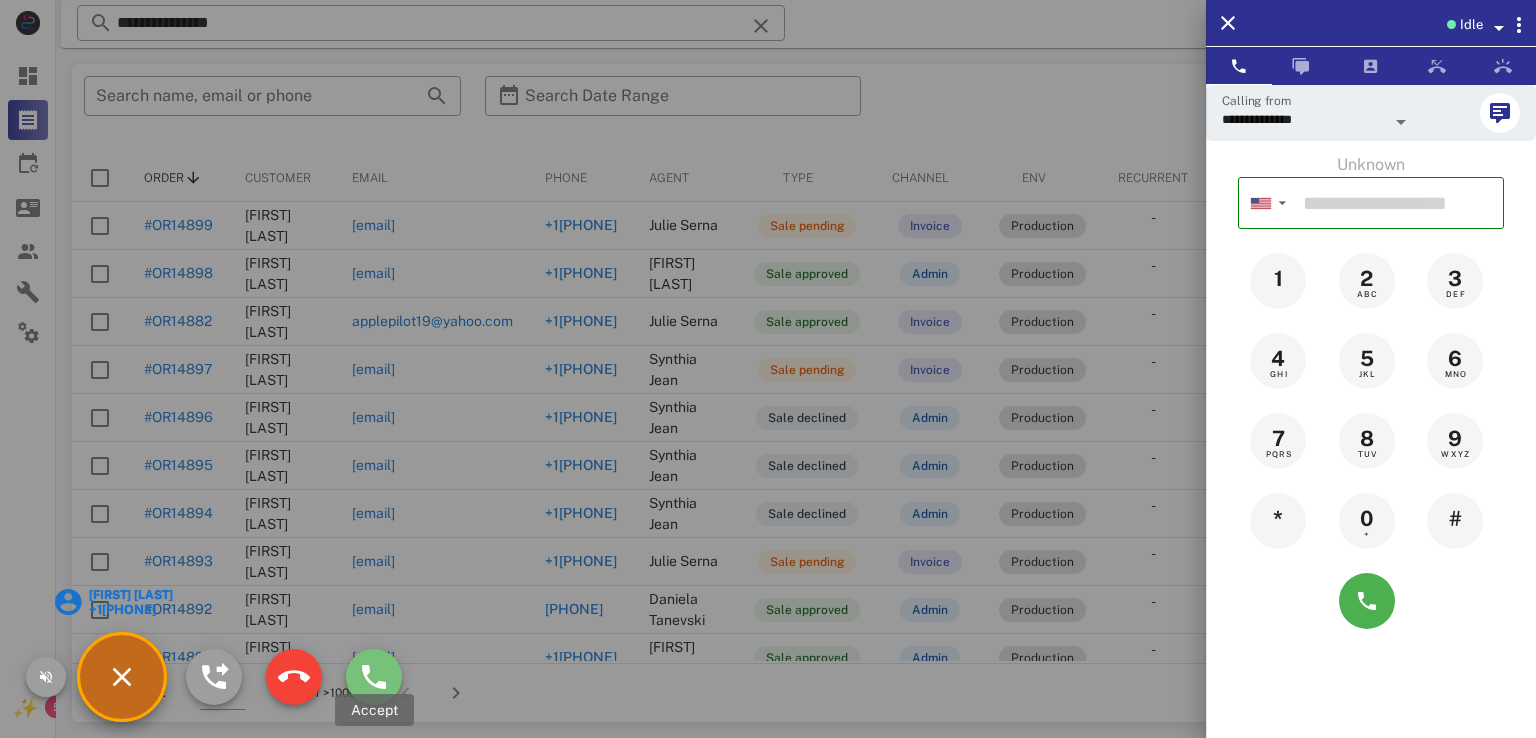 click at bounding box center (374, 677) 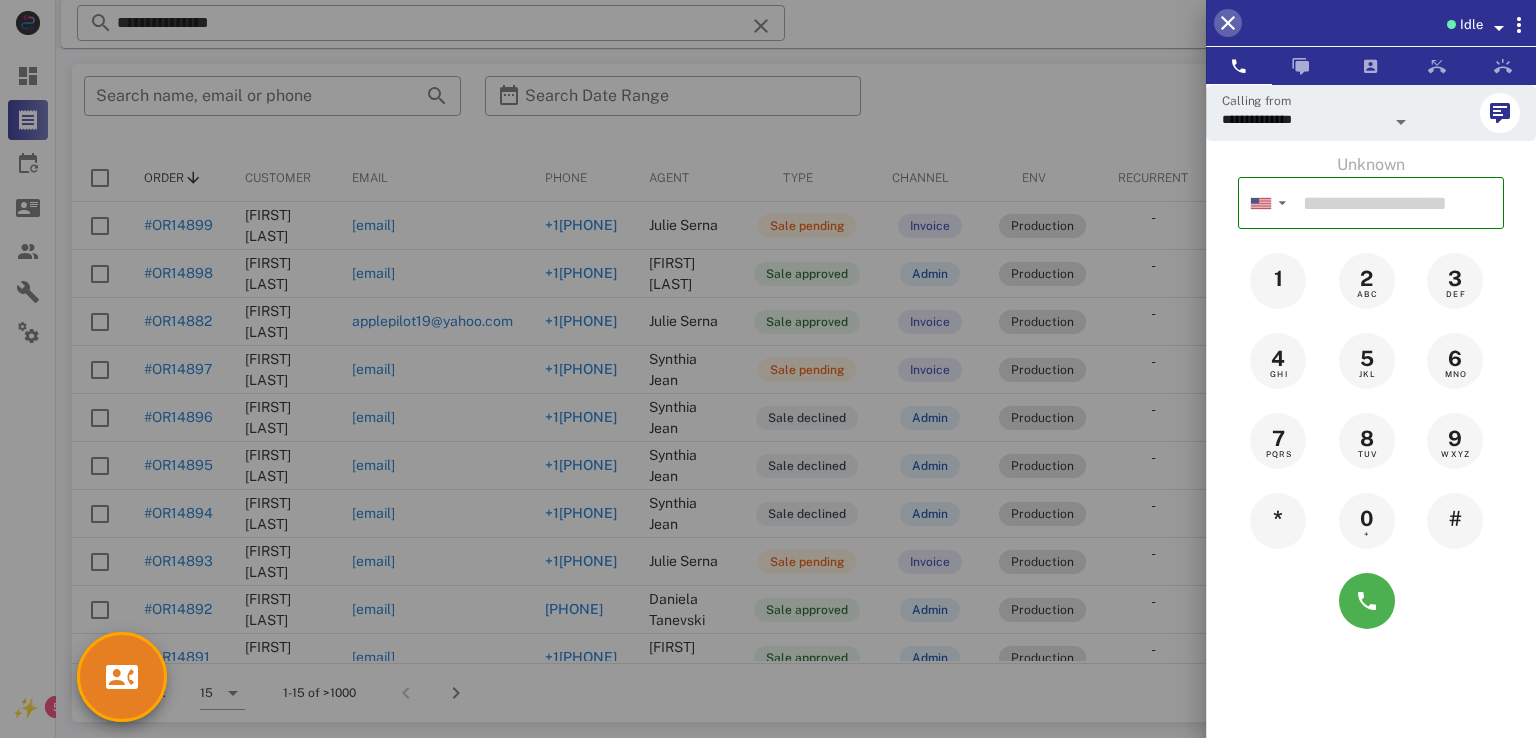 click at bounding box center (1228, 23) 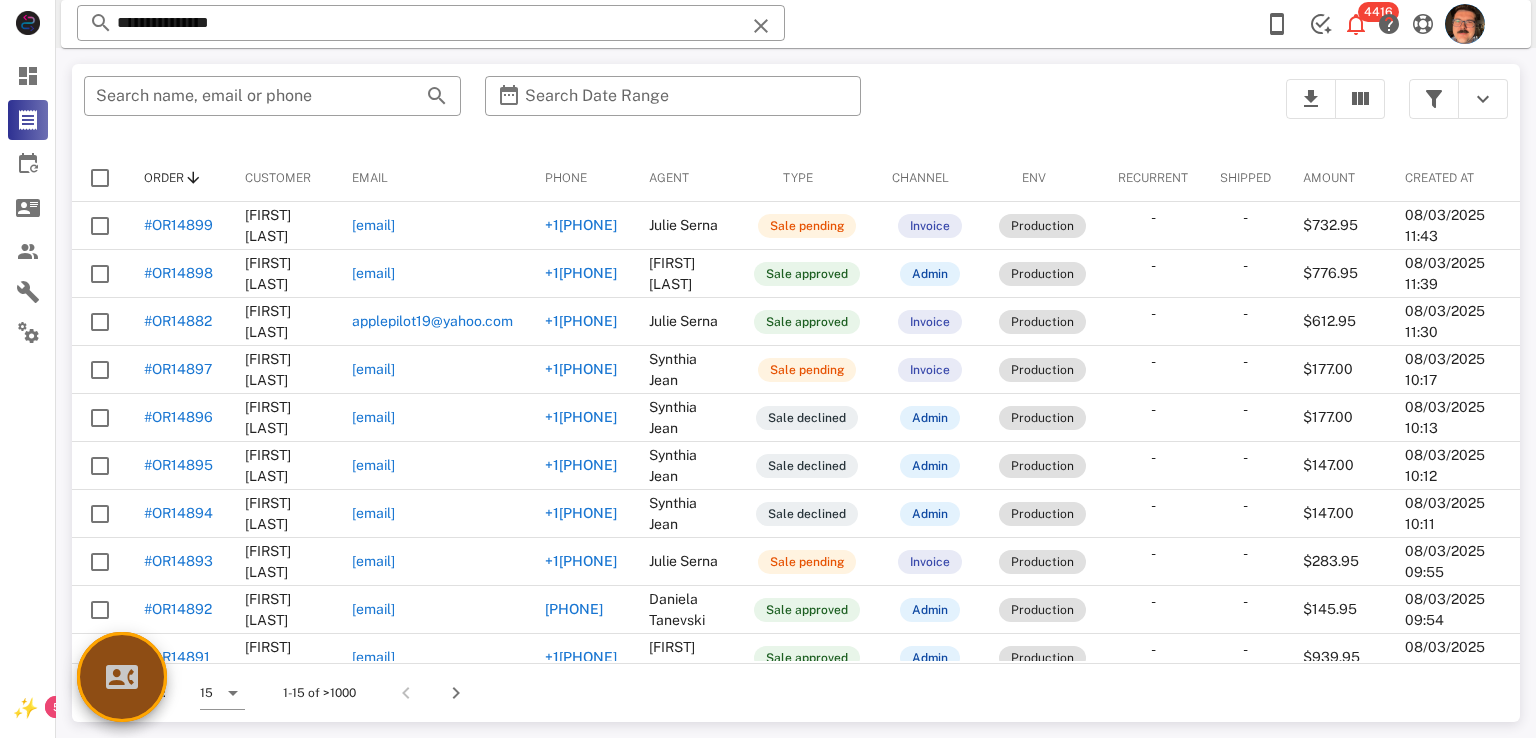 click at bounding box center (122, 677) 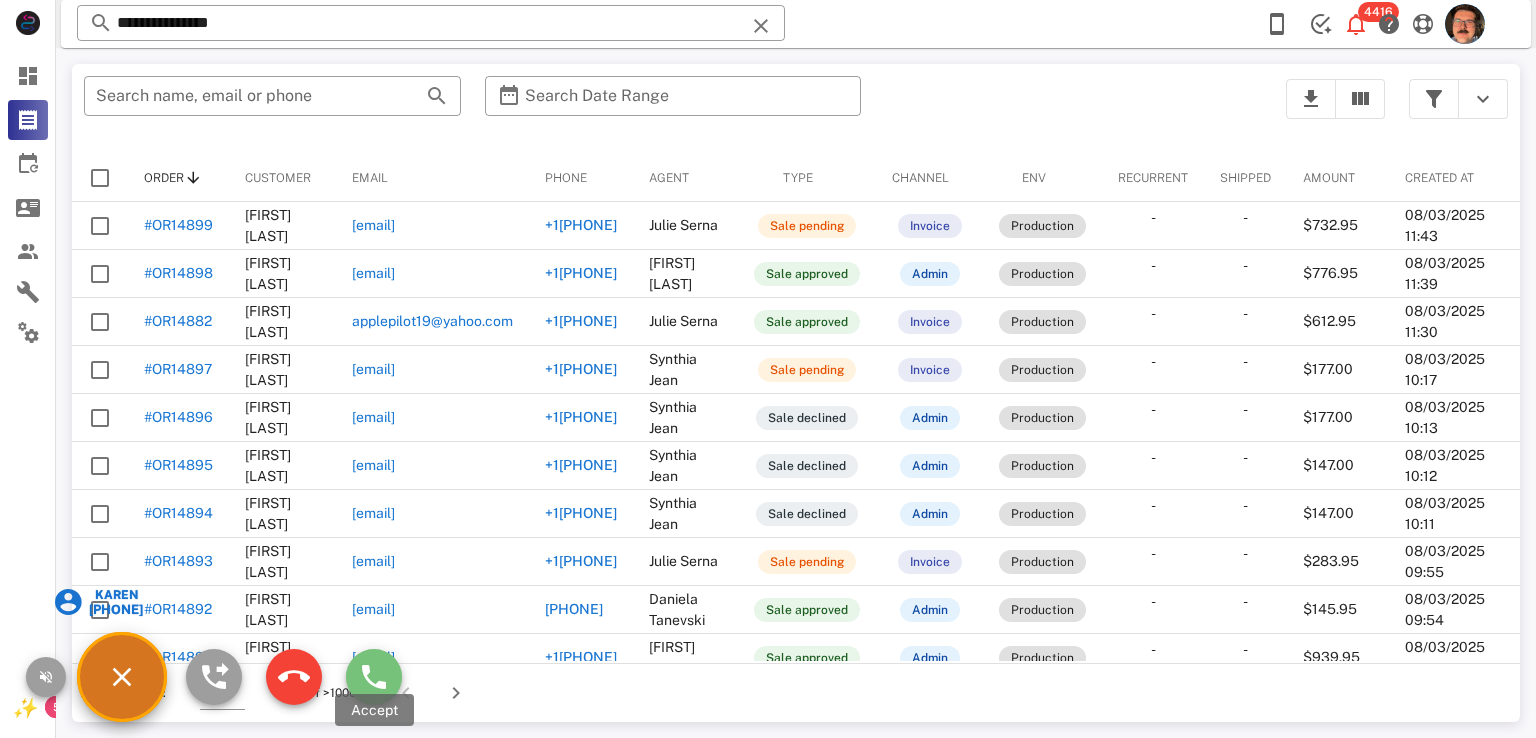 click at bounding box center (374, 677) 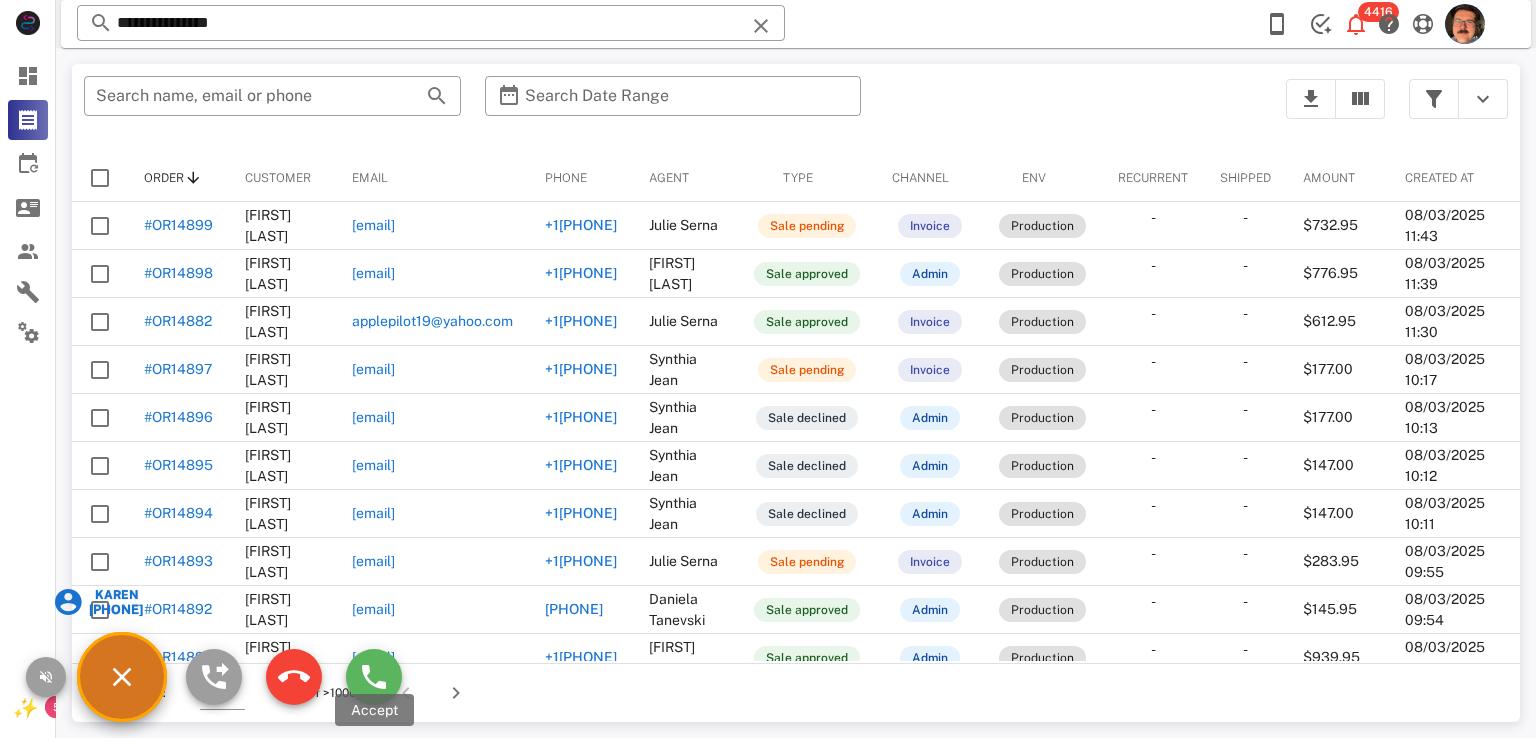 type on "**********" 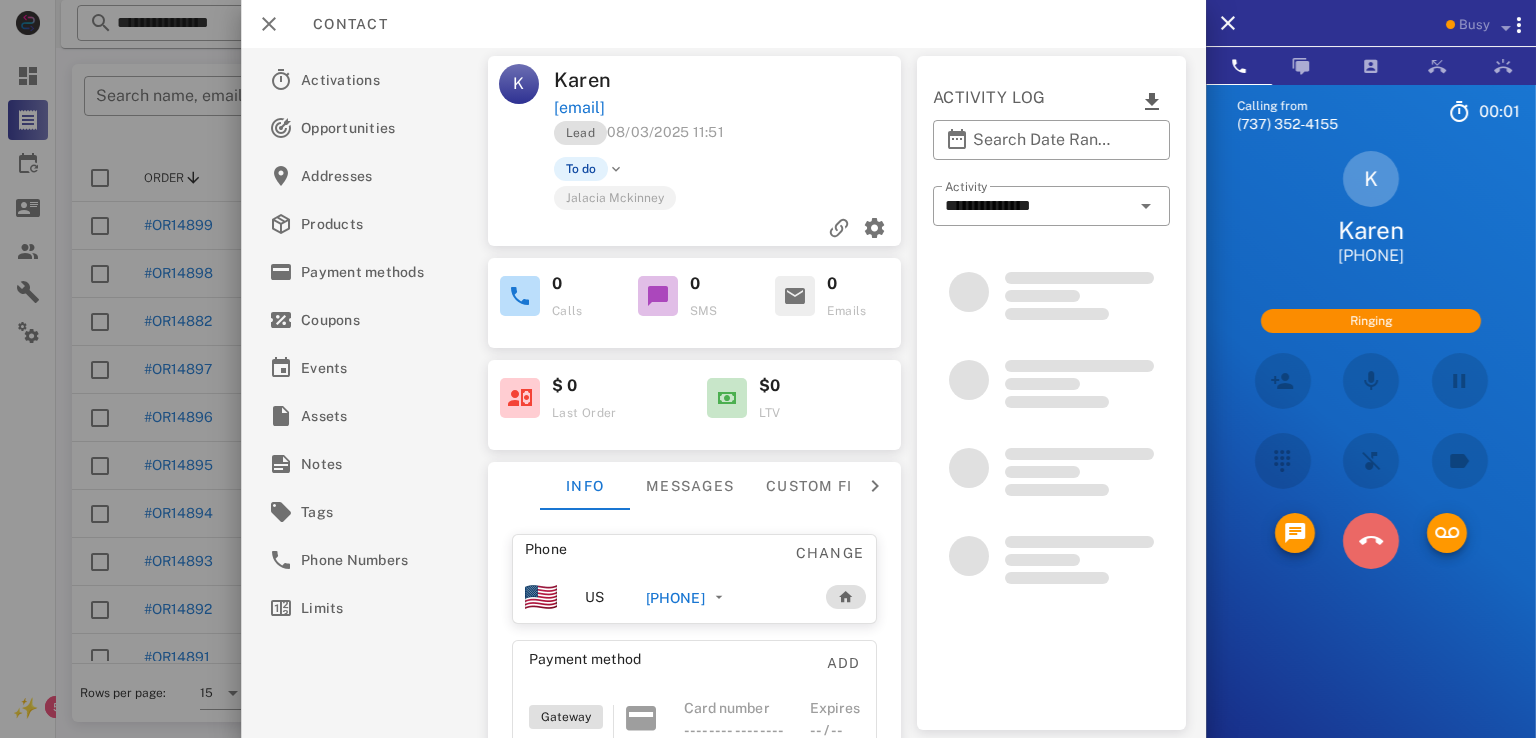 click at bounding box center (1371, 541) 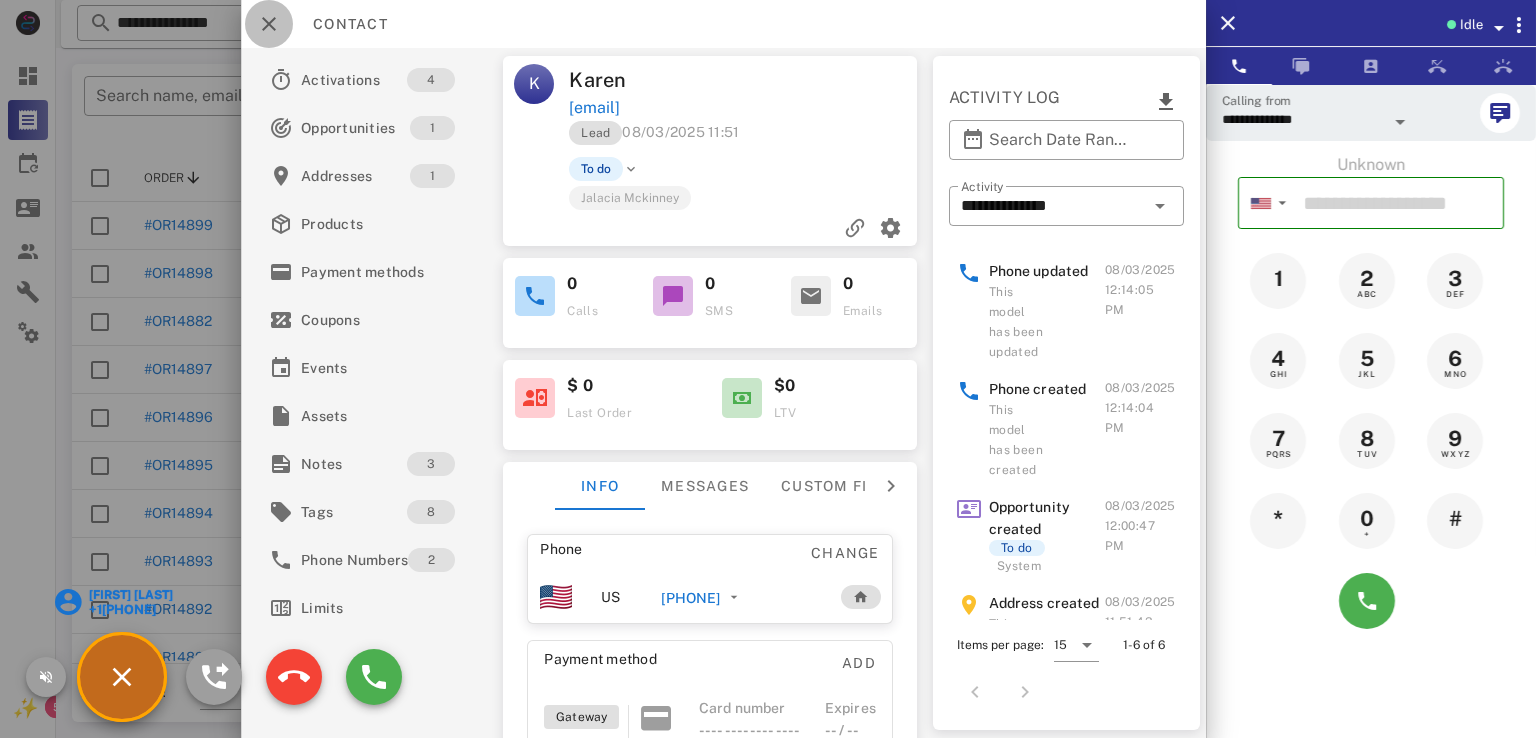 click at bounding box center (269, 24) 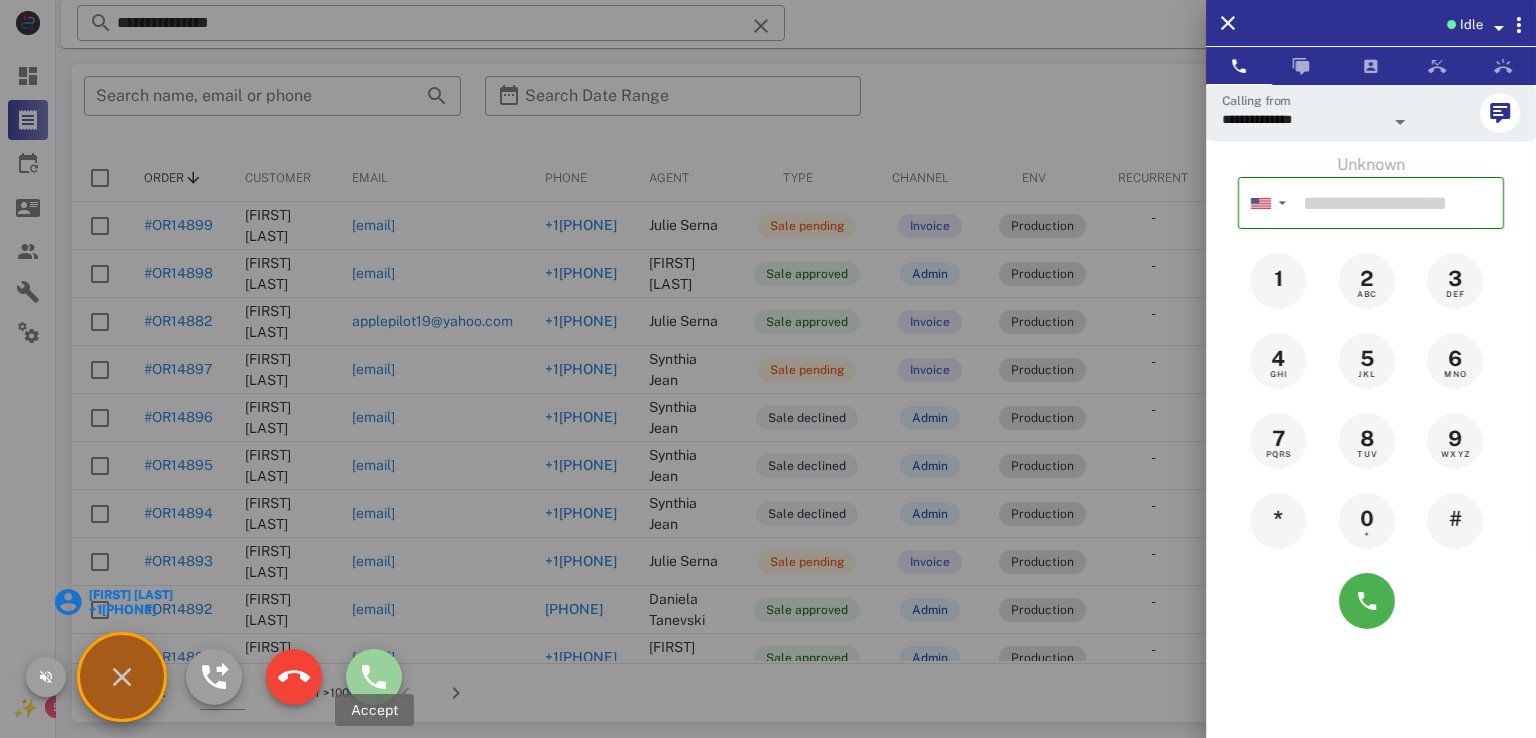 click at bounding box center [374, 677] 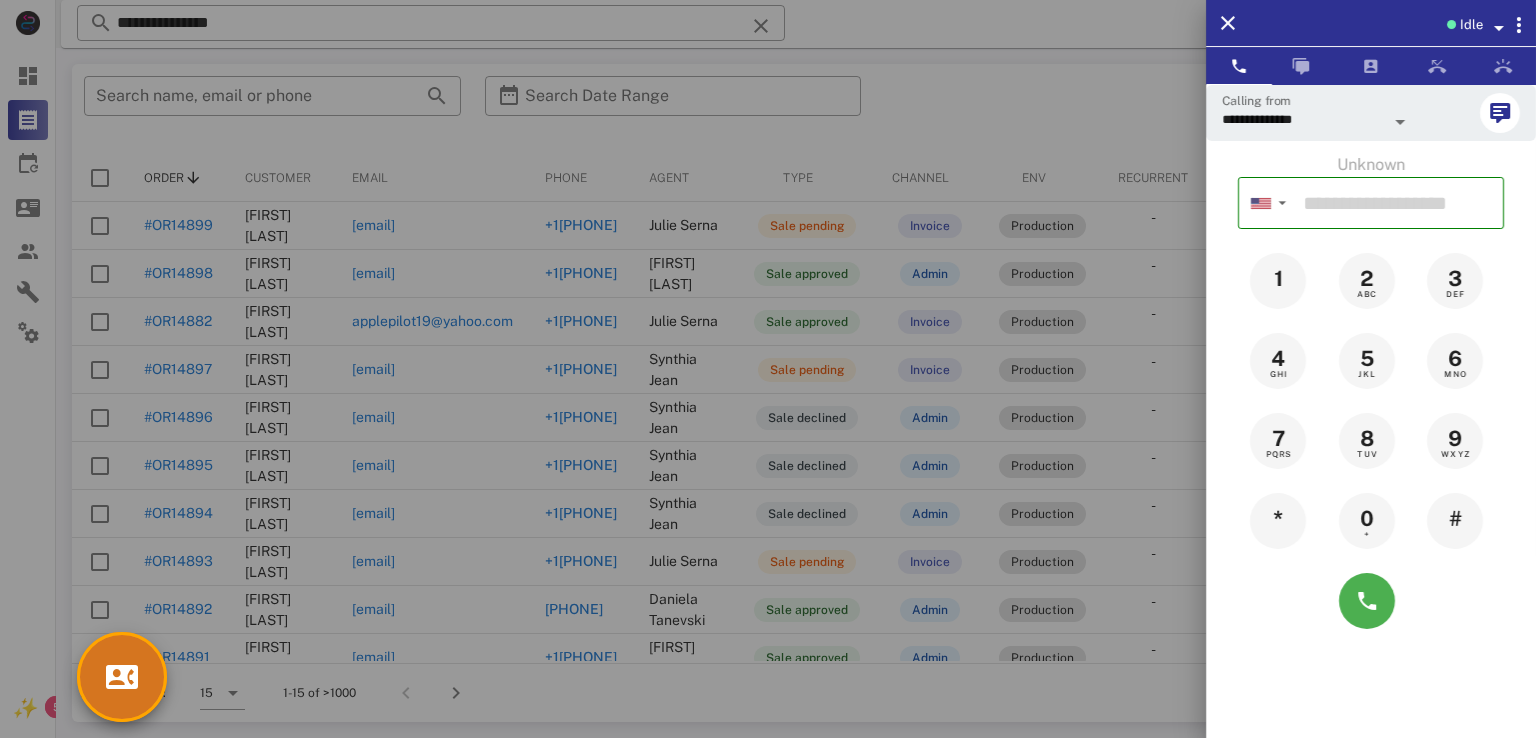 click on "Idle" at bounding box center [1371, 23] 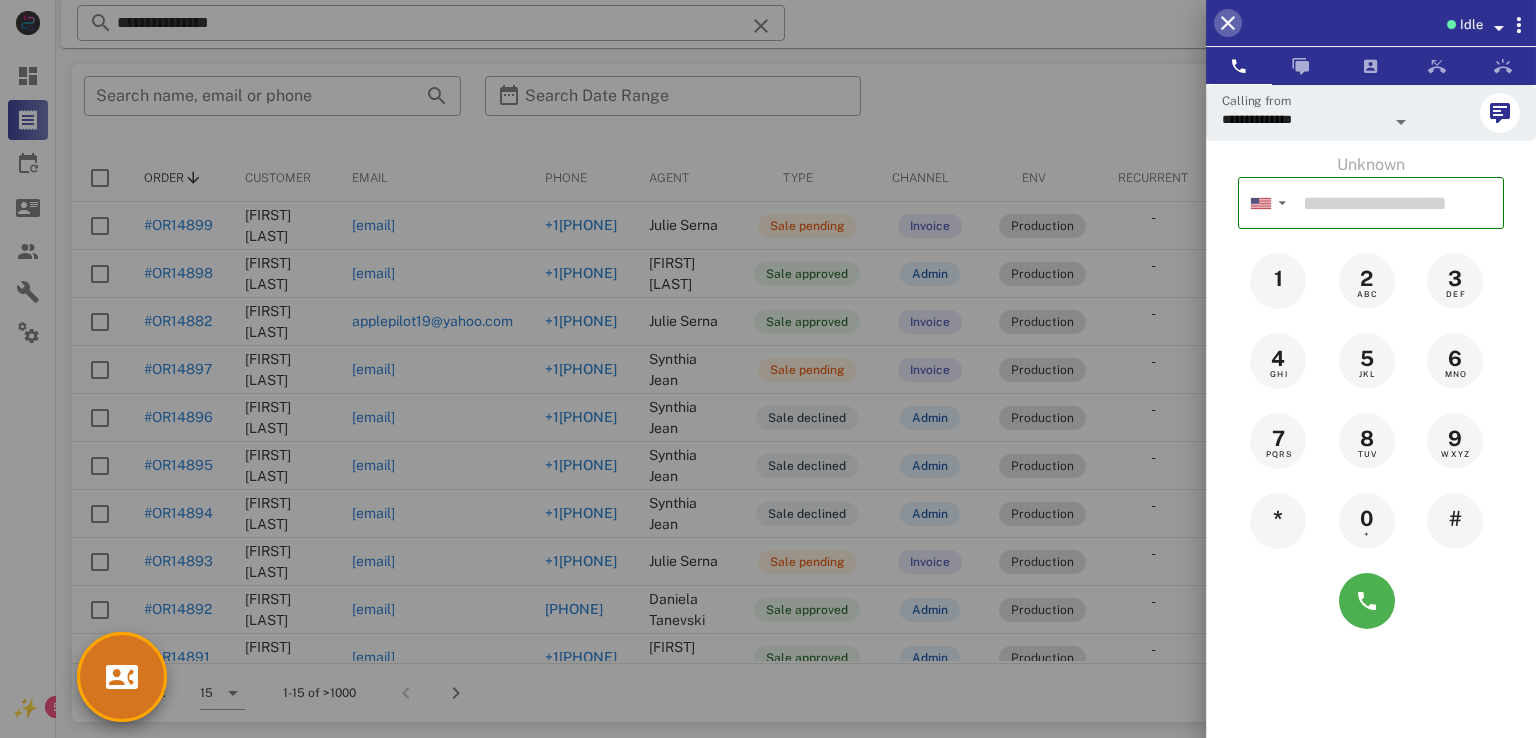 click at bounding box center [1228, 23] 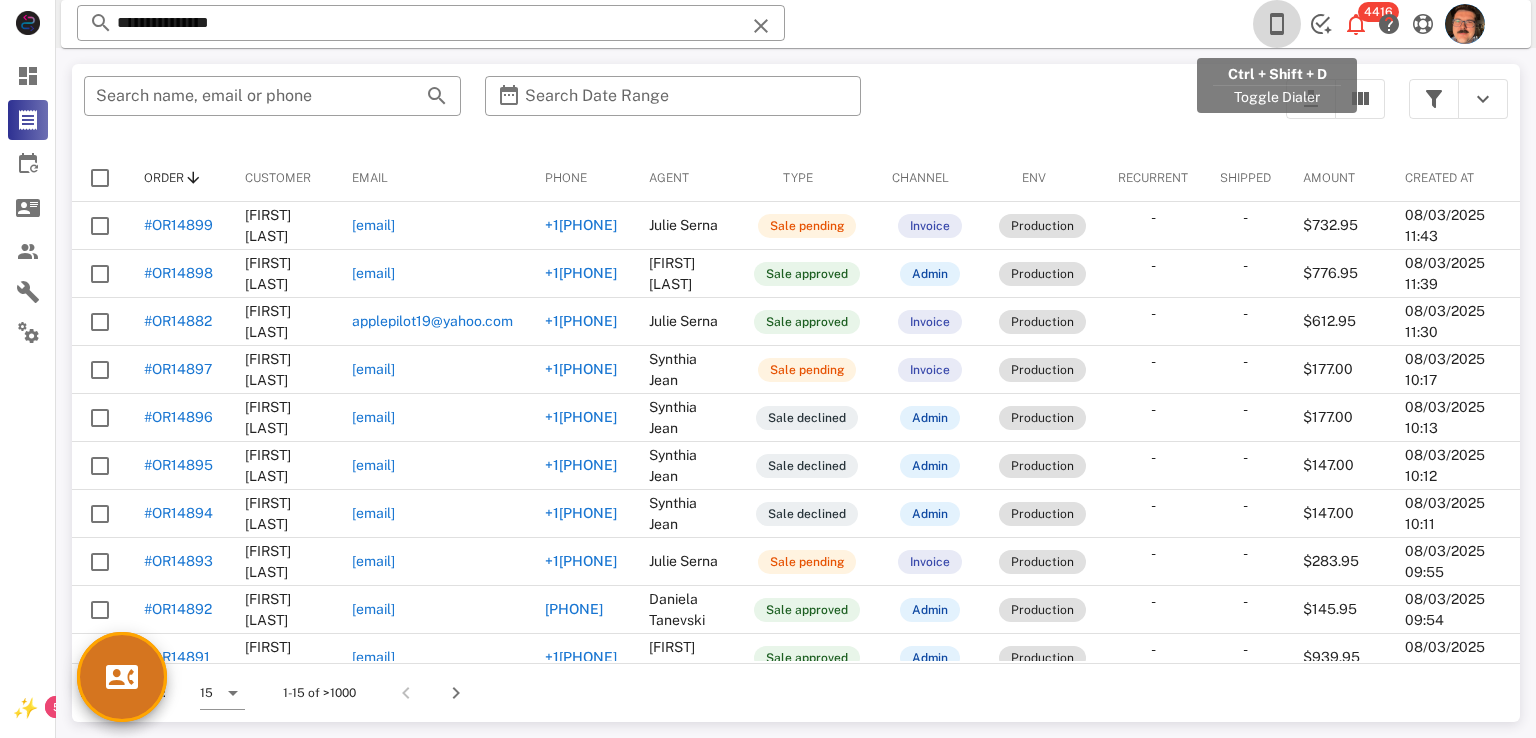 click at bounding box center (1277, 24) 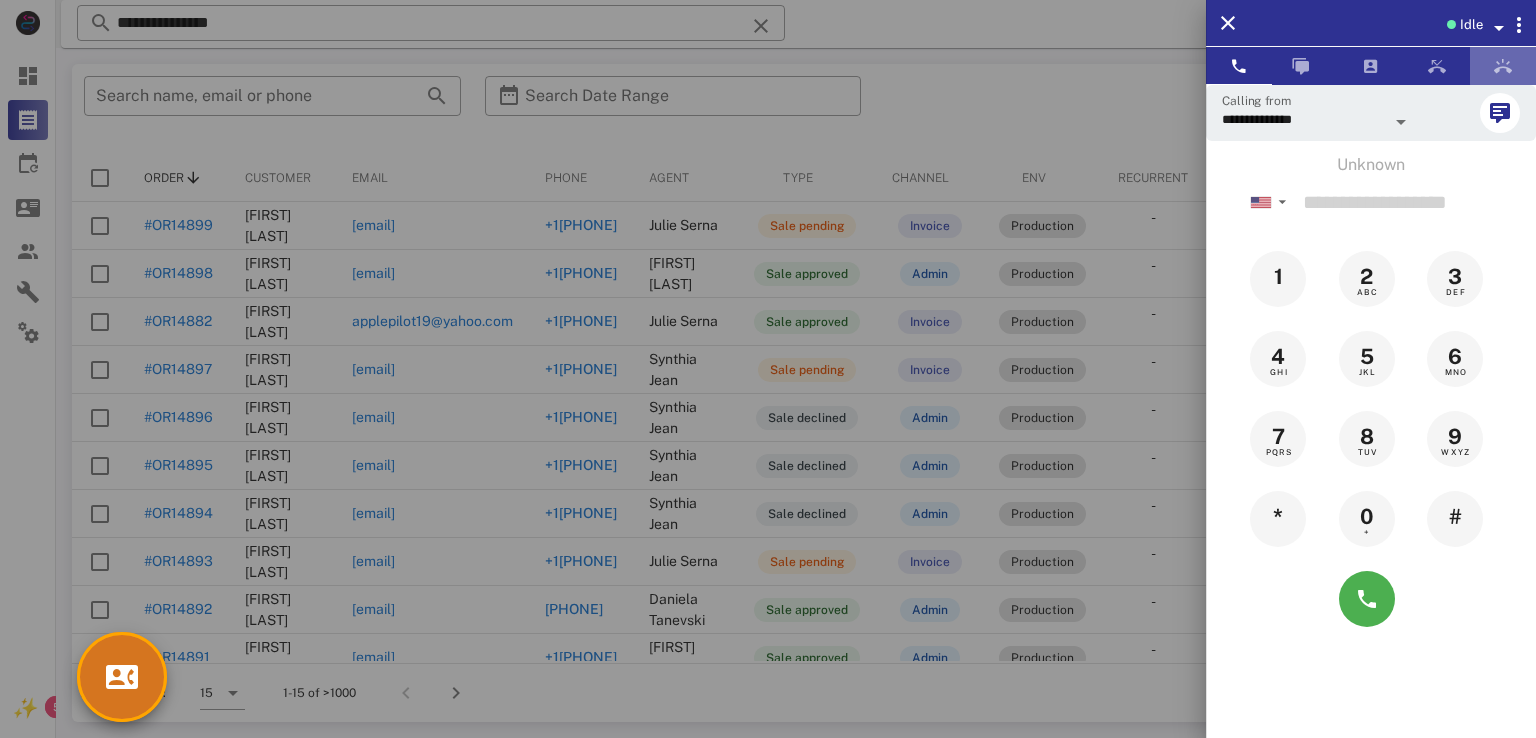 click at bounding box center [1503, 66] 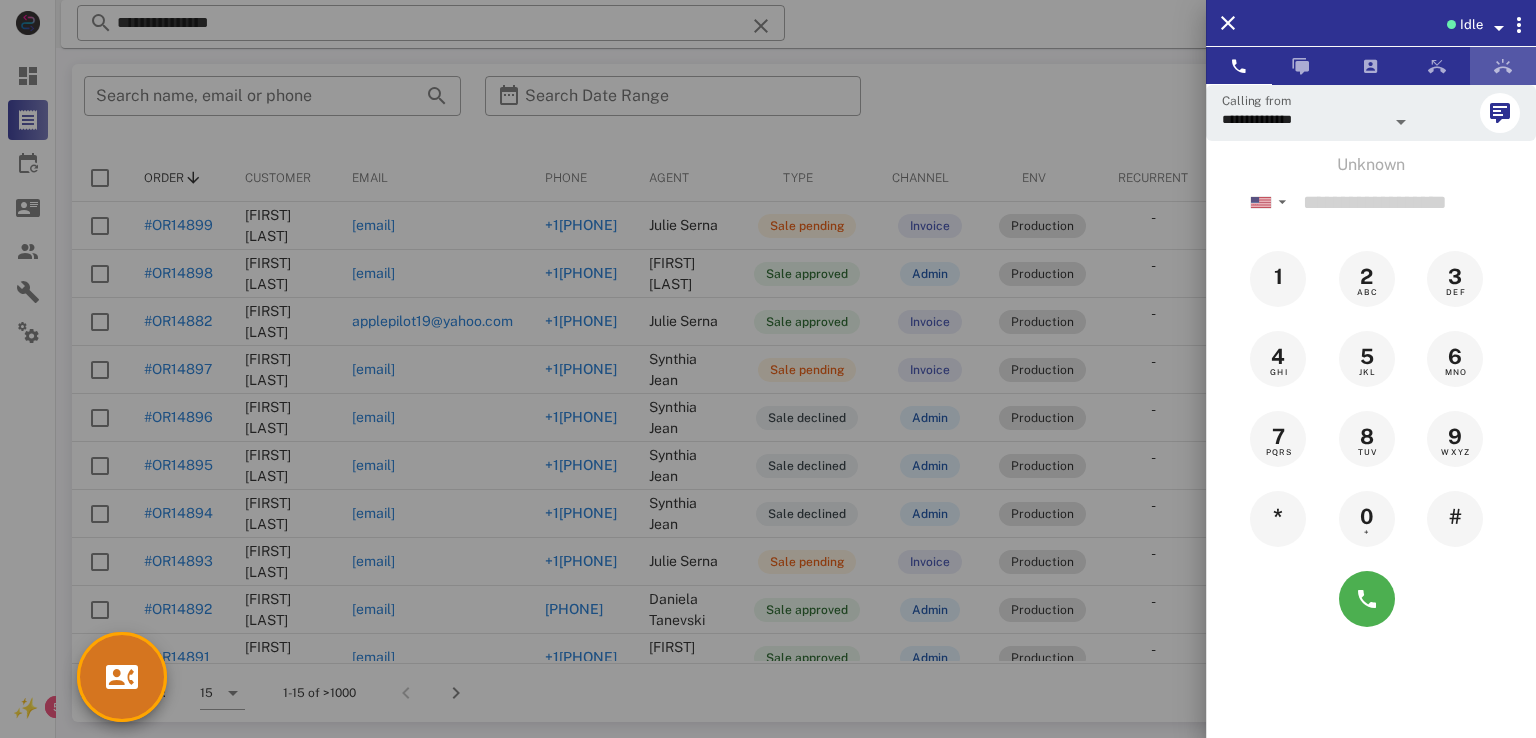scroll, scrollTop: 0, scrollLeft: 0, axis: both 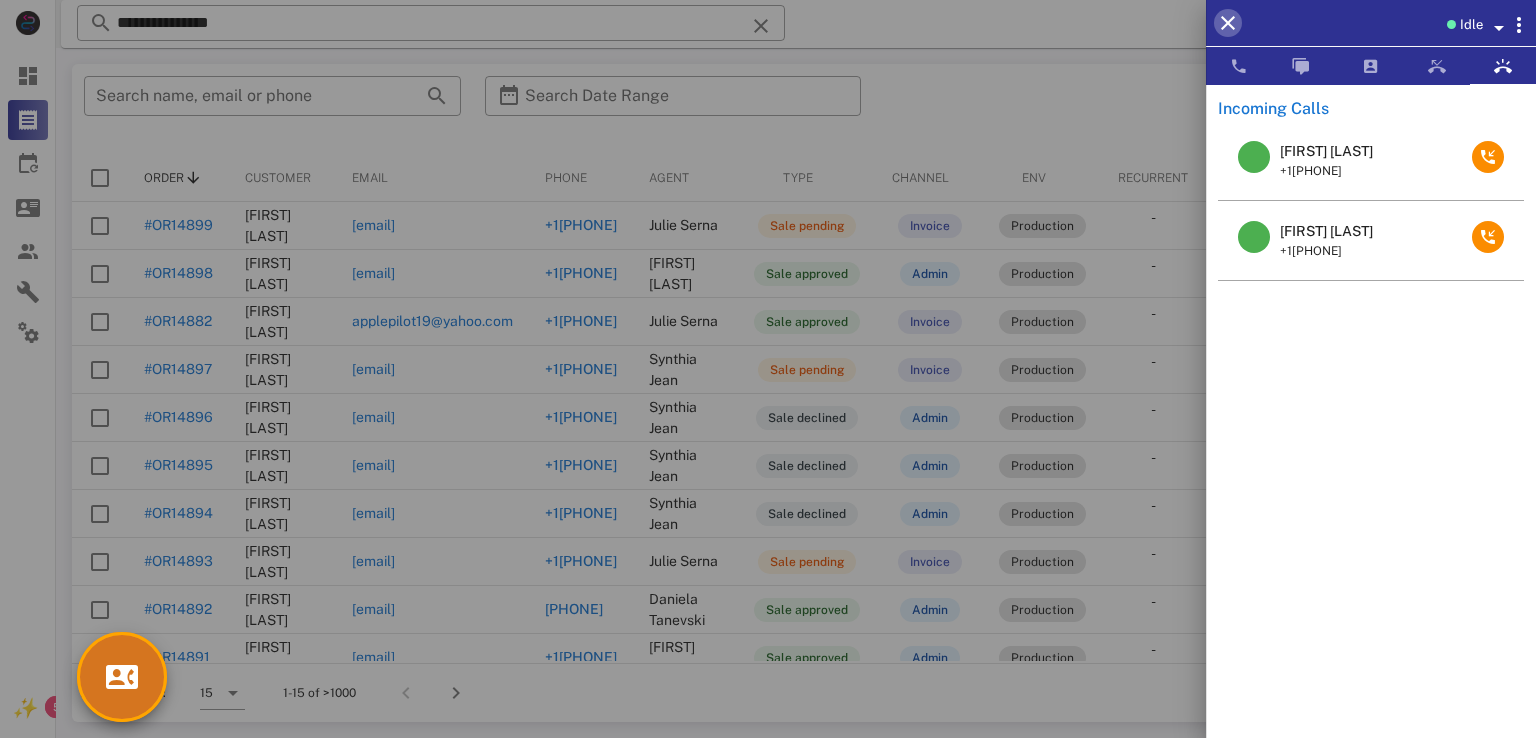click at bounding box center [1228, 23] 